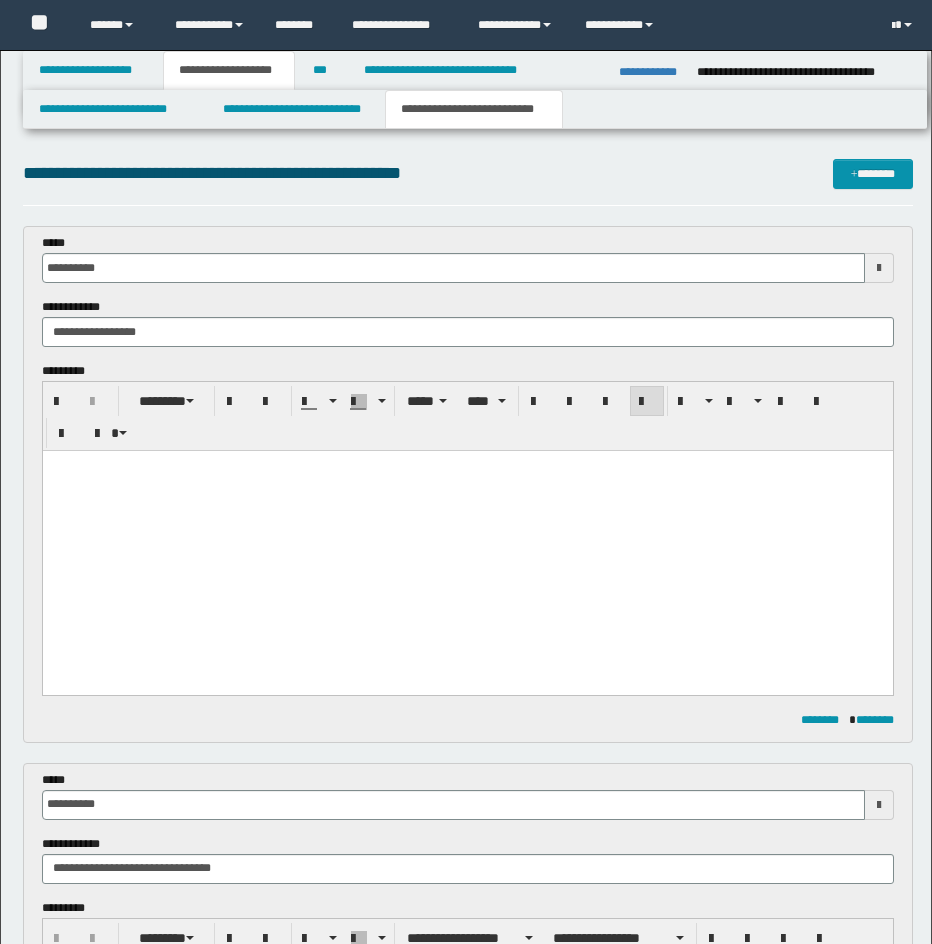 scroll, scrollTop: 1015, scrollLeft: 0, axis: vertical 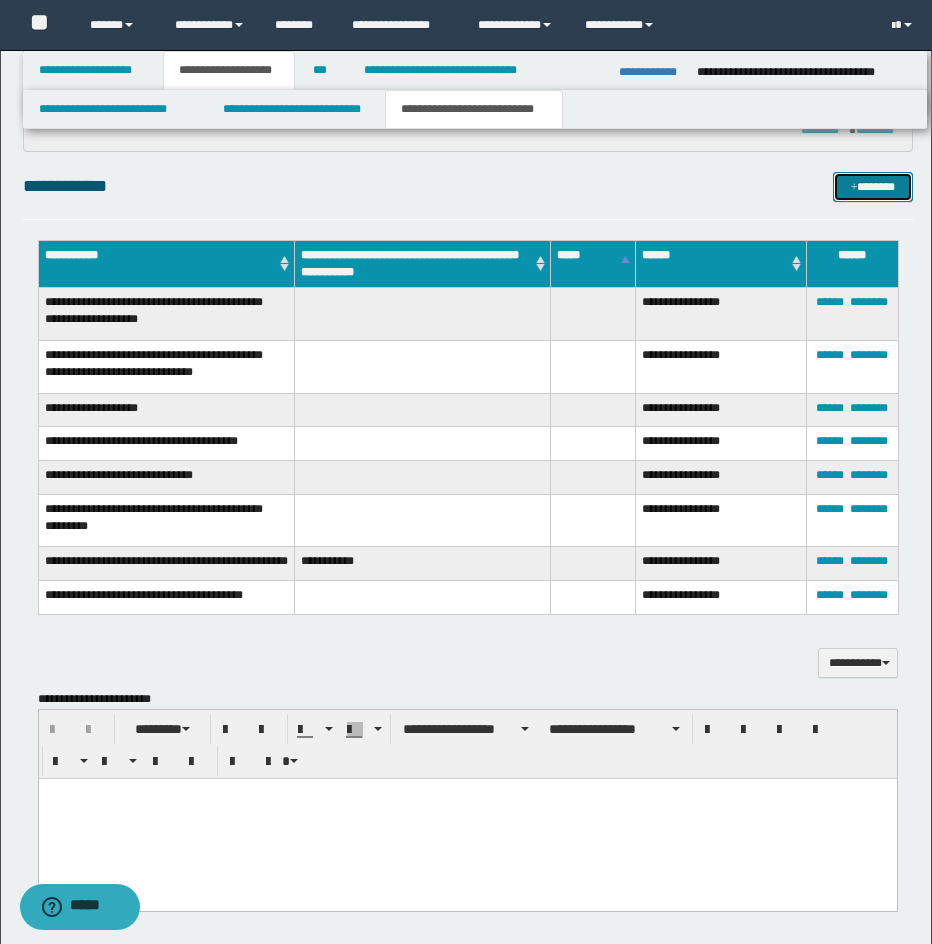 click on "*******" at bounding box center (873, 187) 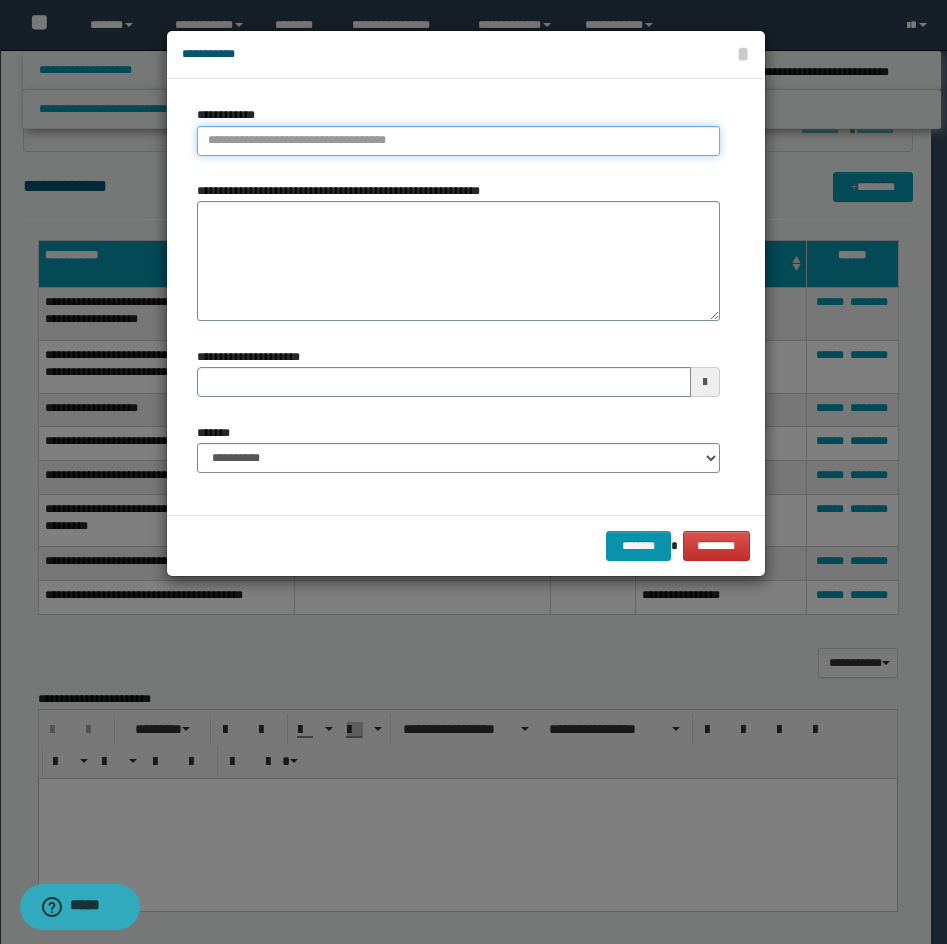 type on "**********" 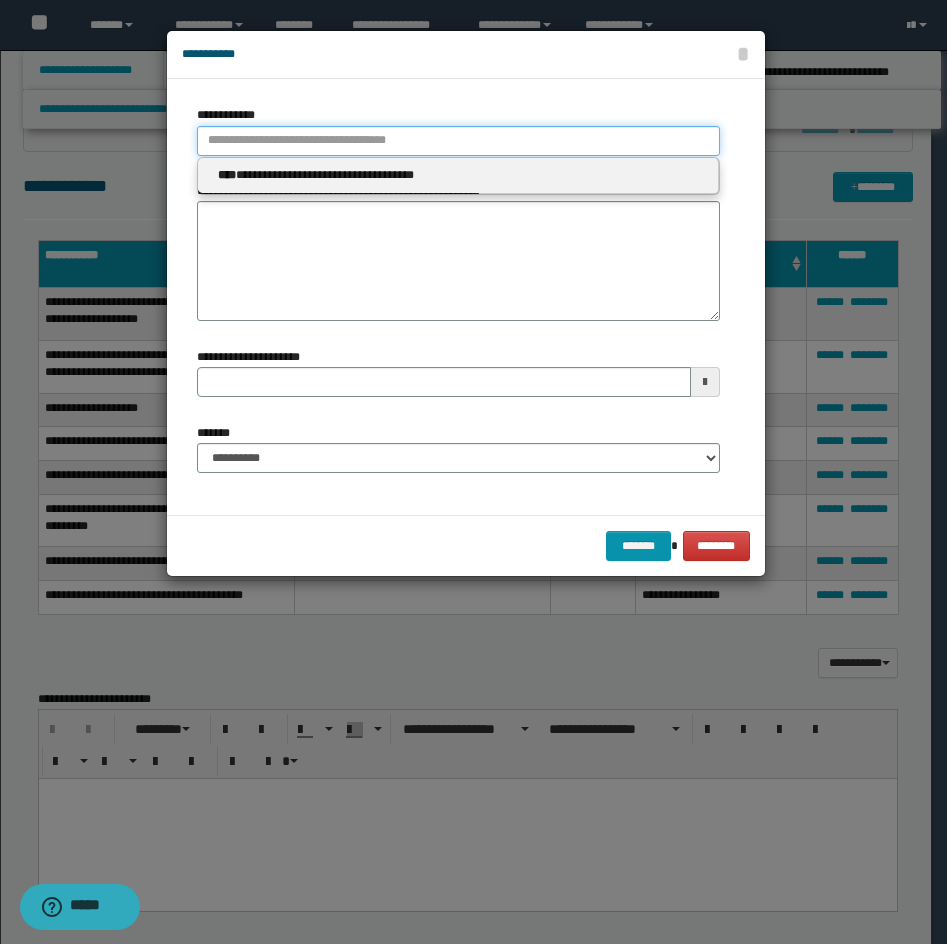 click on "**********" at bounding box center [458, 141] 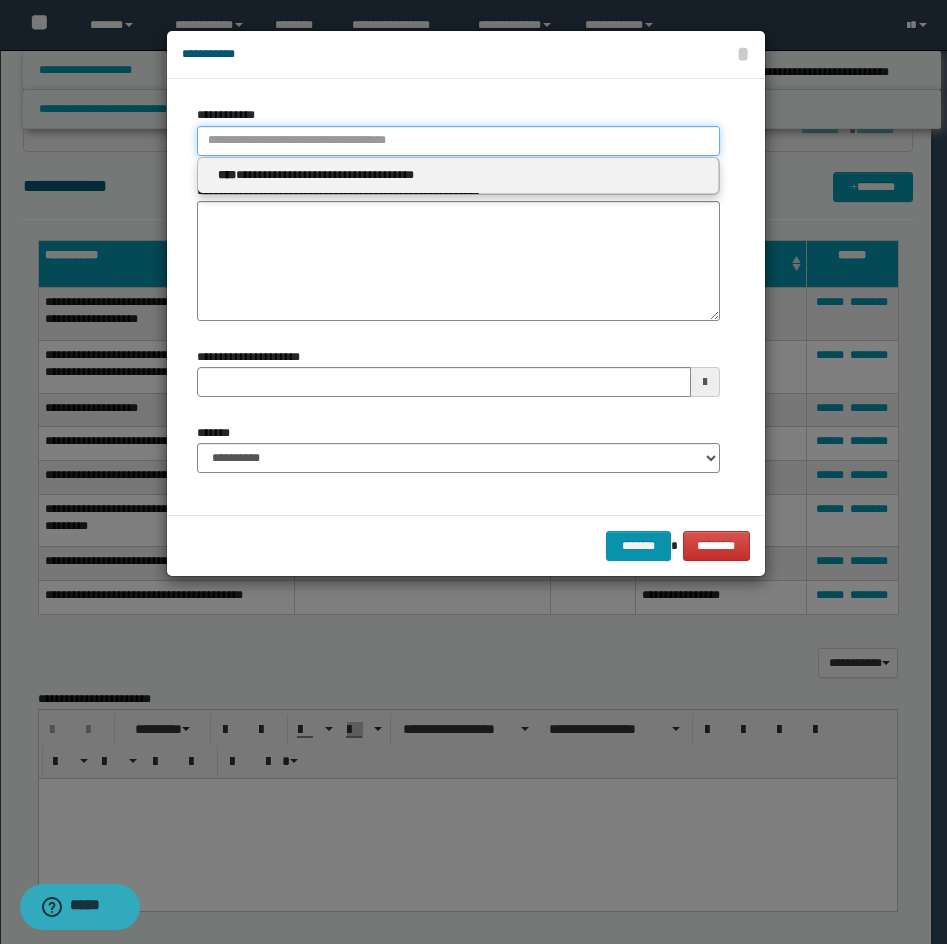 type 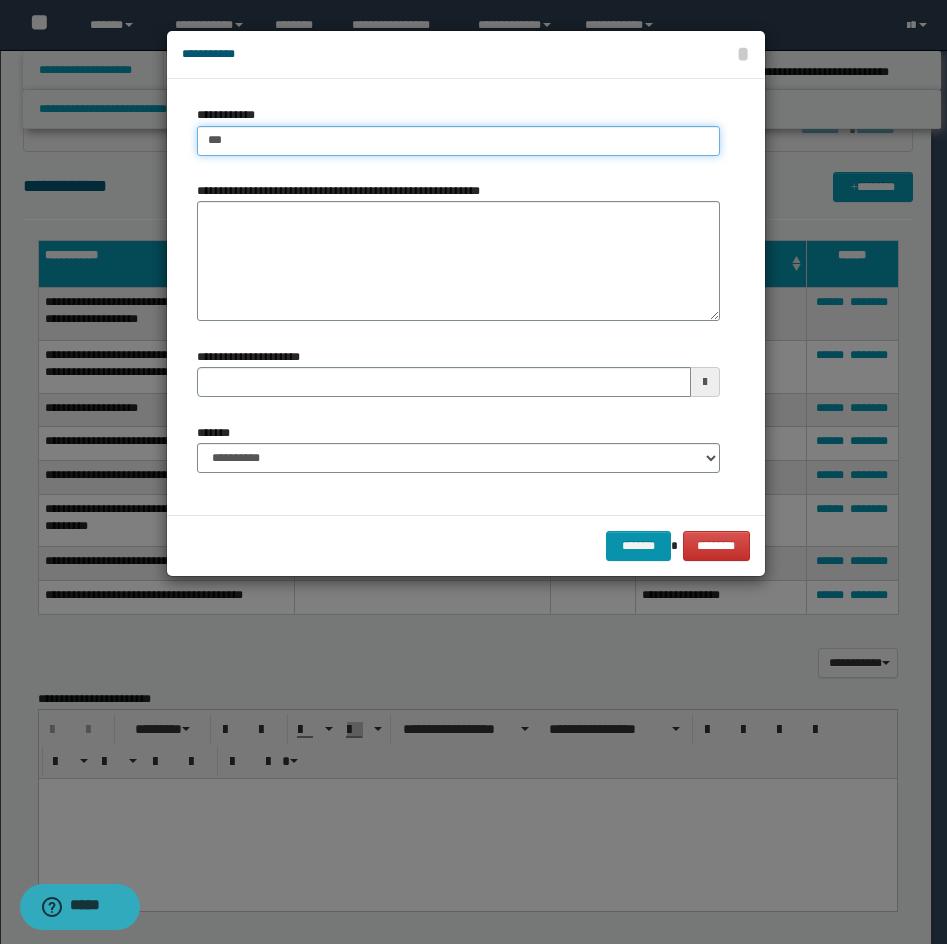 type on "****" 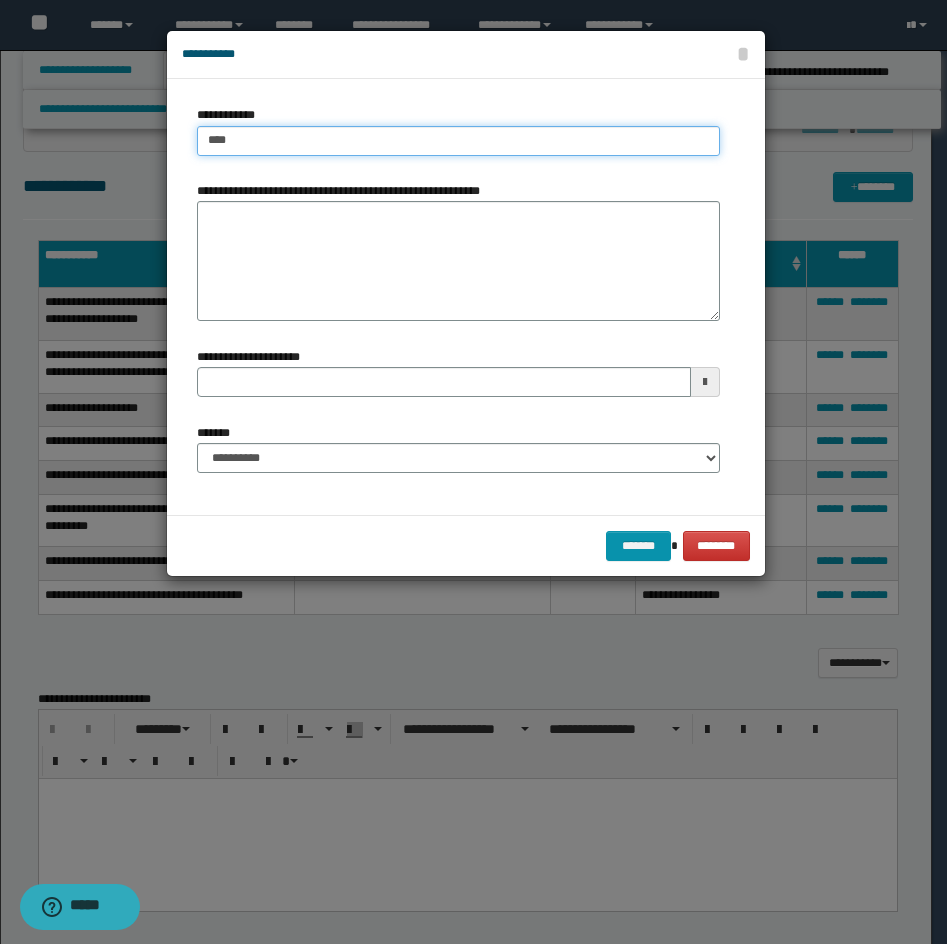 type on "****" 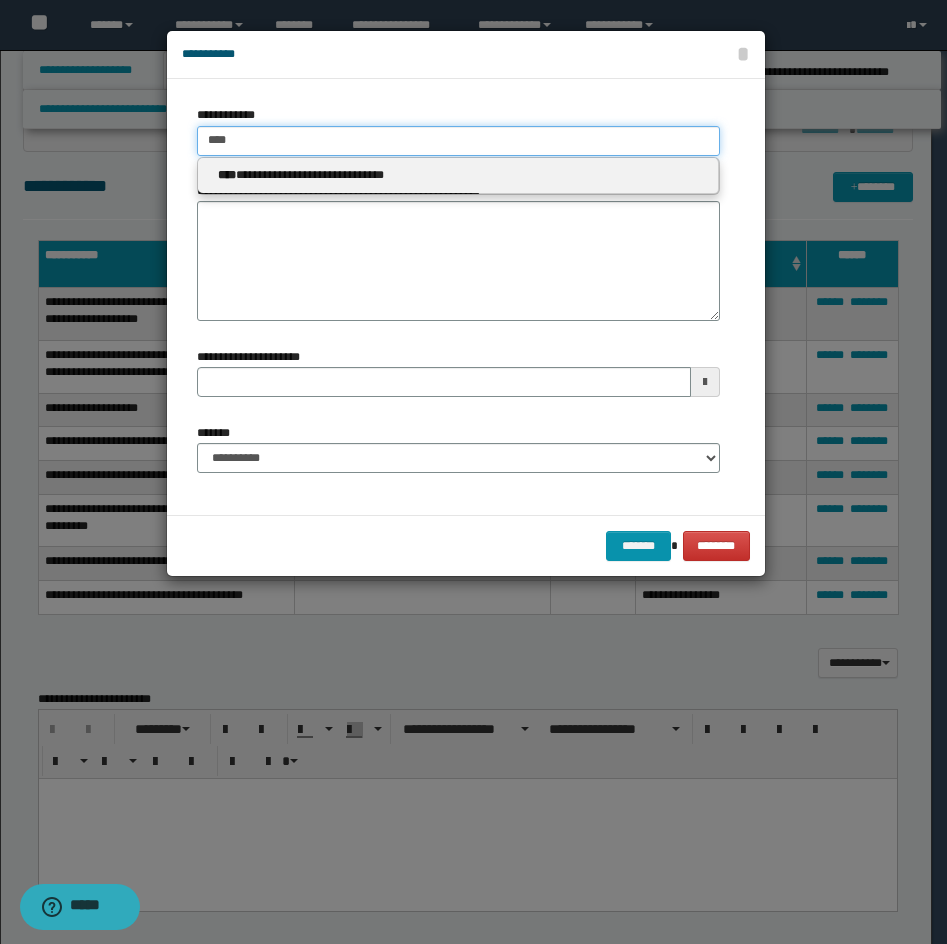 type 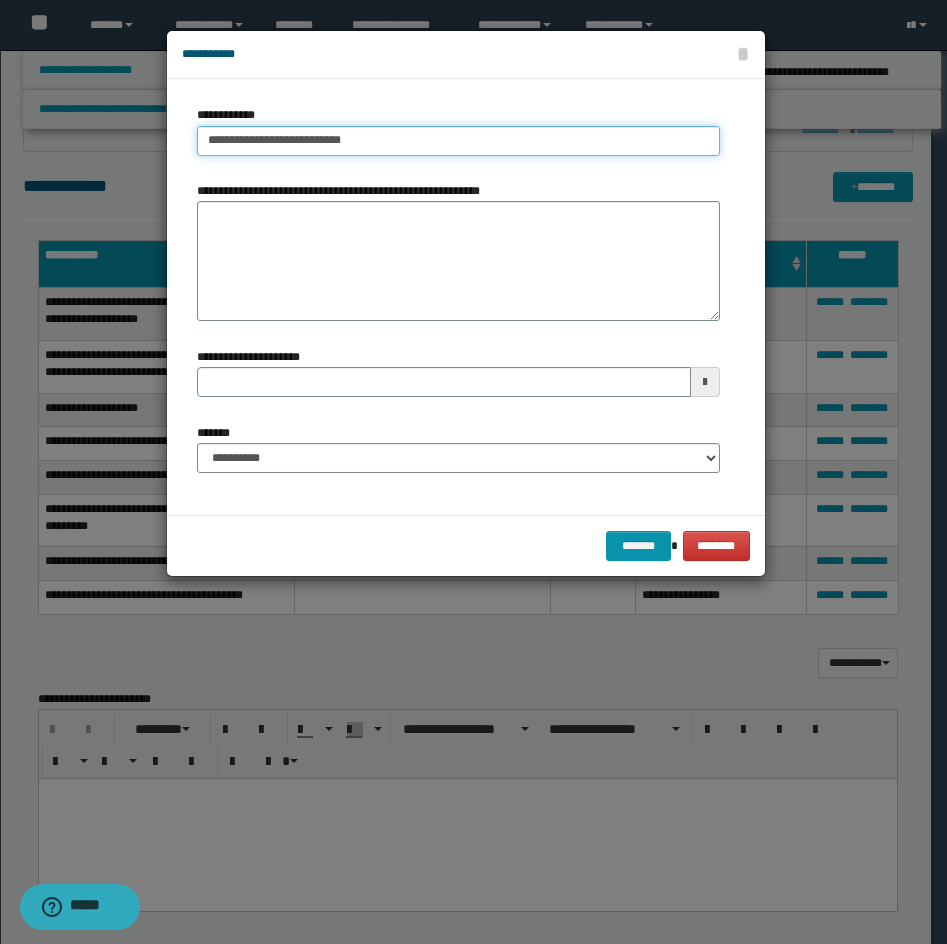 type on "**********" 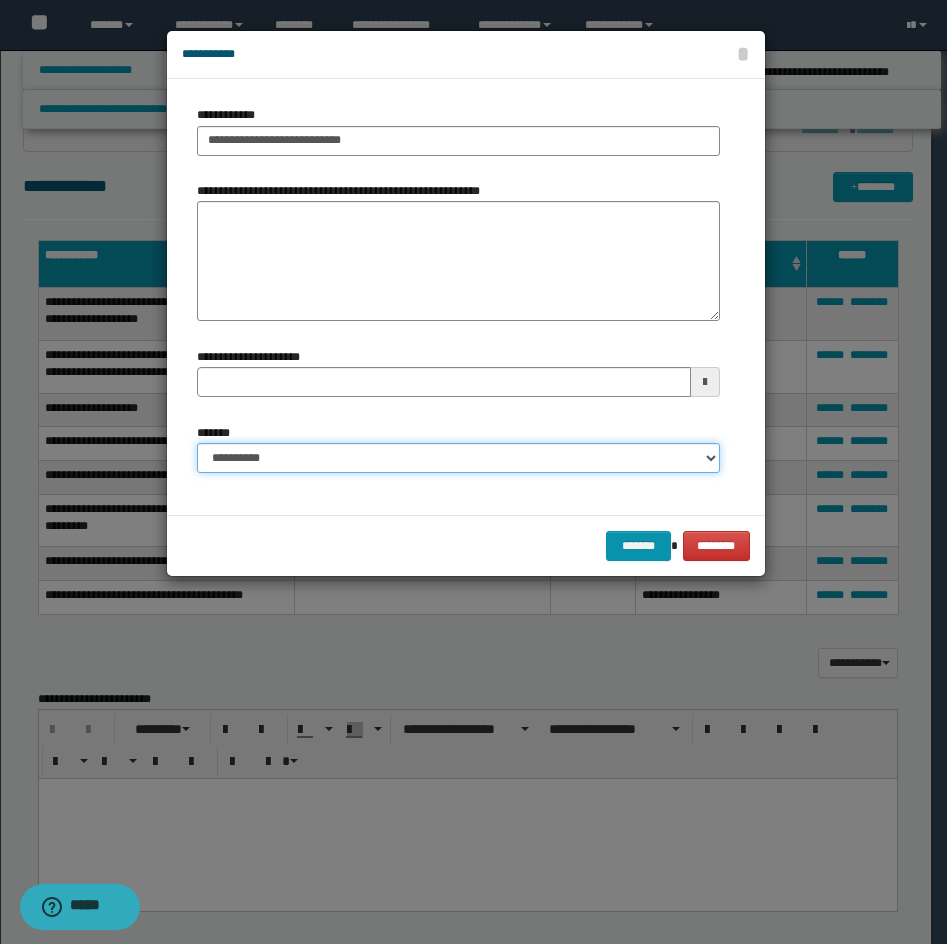 click on "**********" at bounding box center (458, 458) 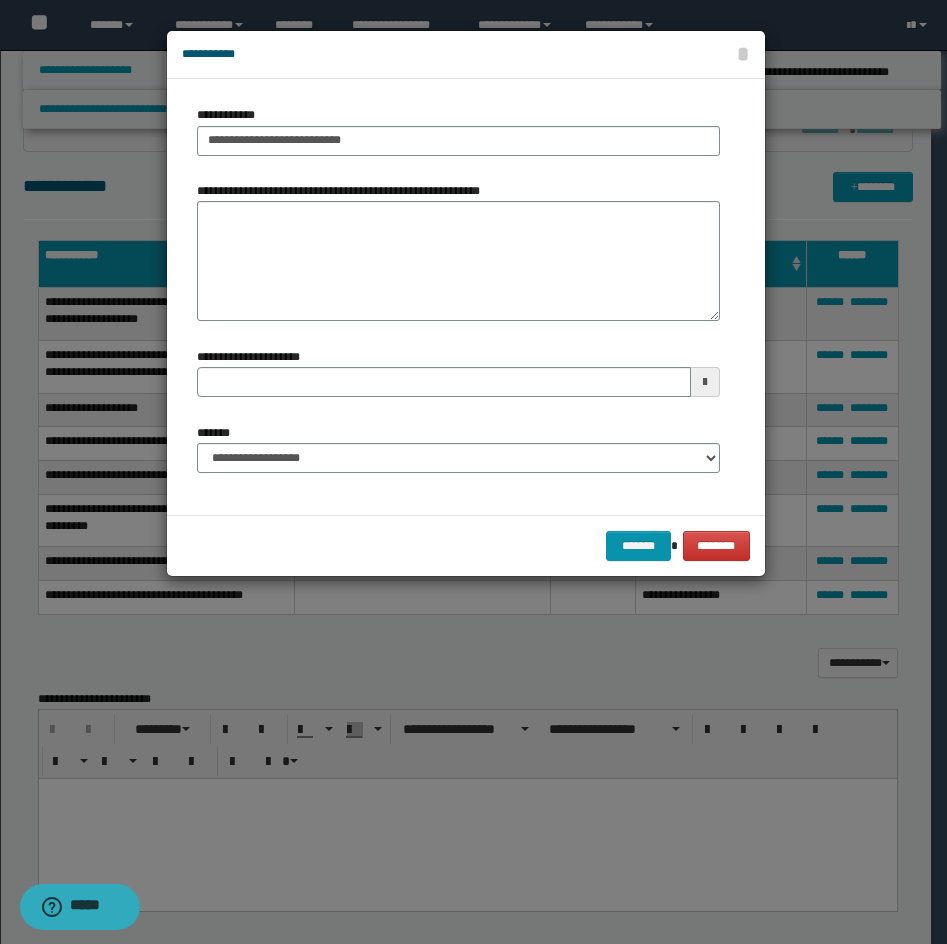 click on "**********" at bounding box center (458, 296) 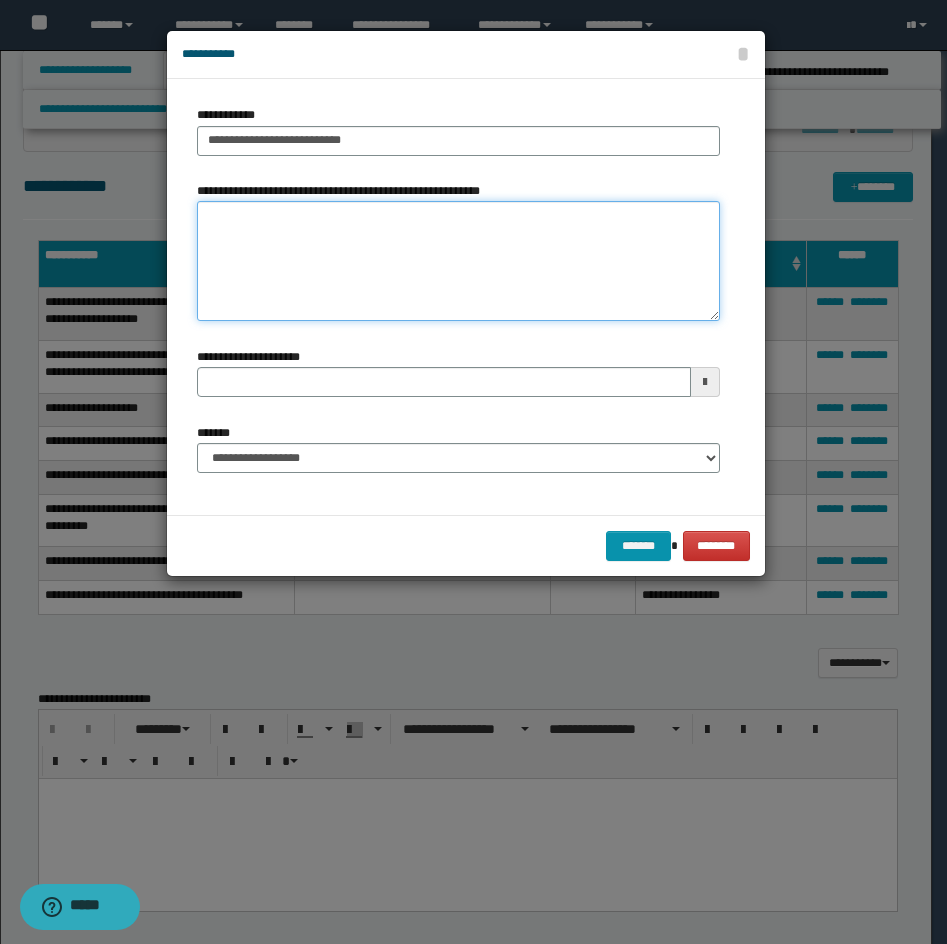 click on "**********" at bounding box center [458, 261] 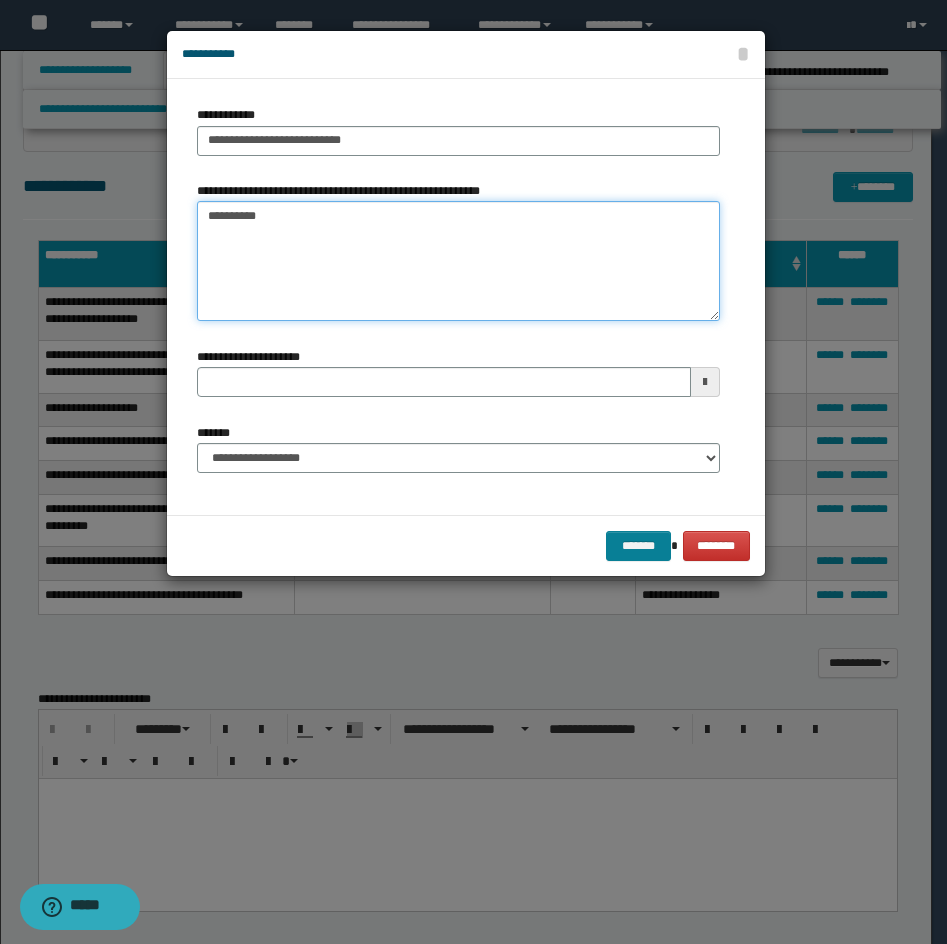 type on "*********" 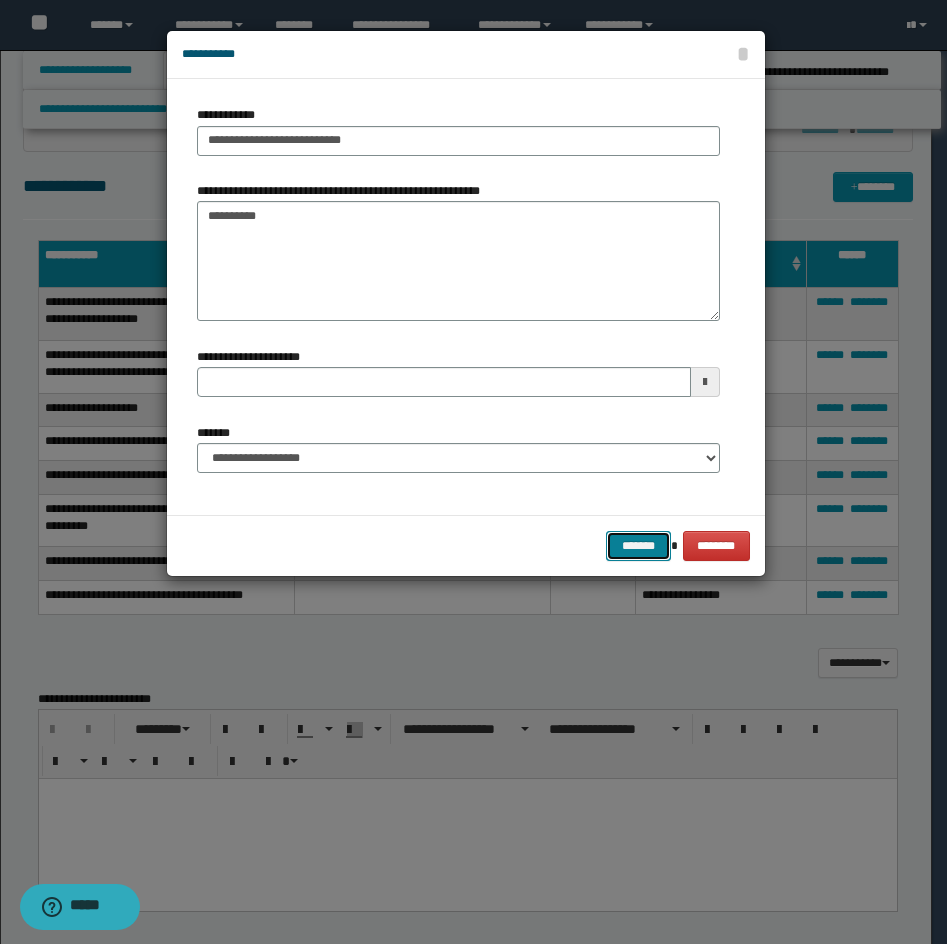 drag, startPoint x: 672, startPoint y: 549, endPoint x: 923, endPoint y: 448, distance: 270.5587 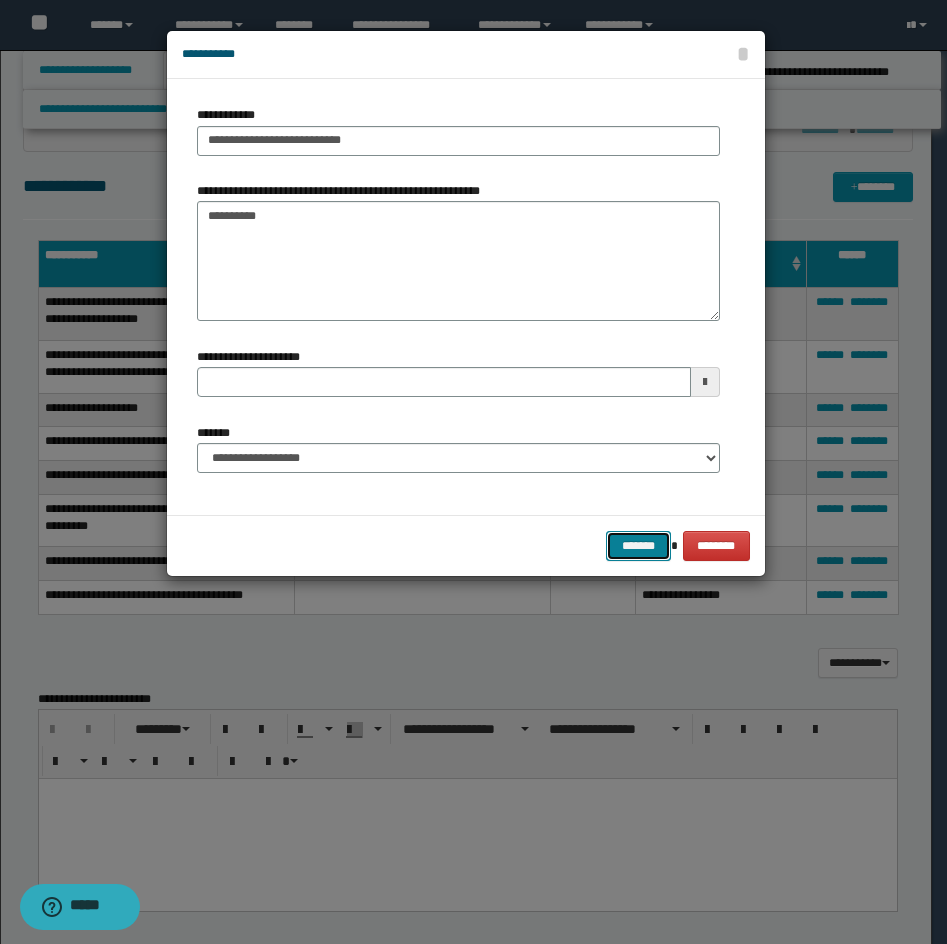 click on "*******" at bounding box center [638, 546] 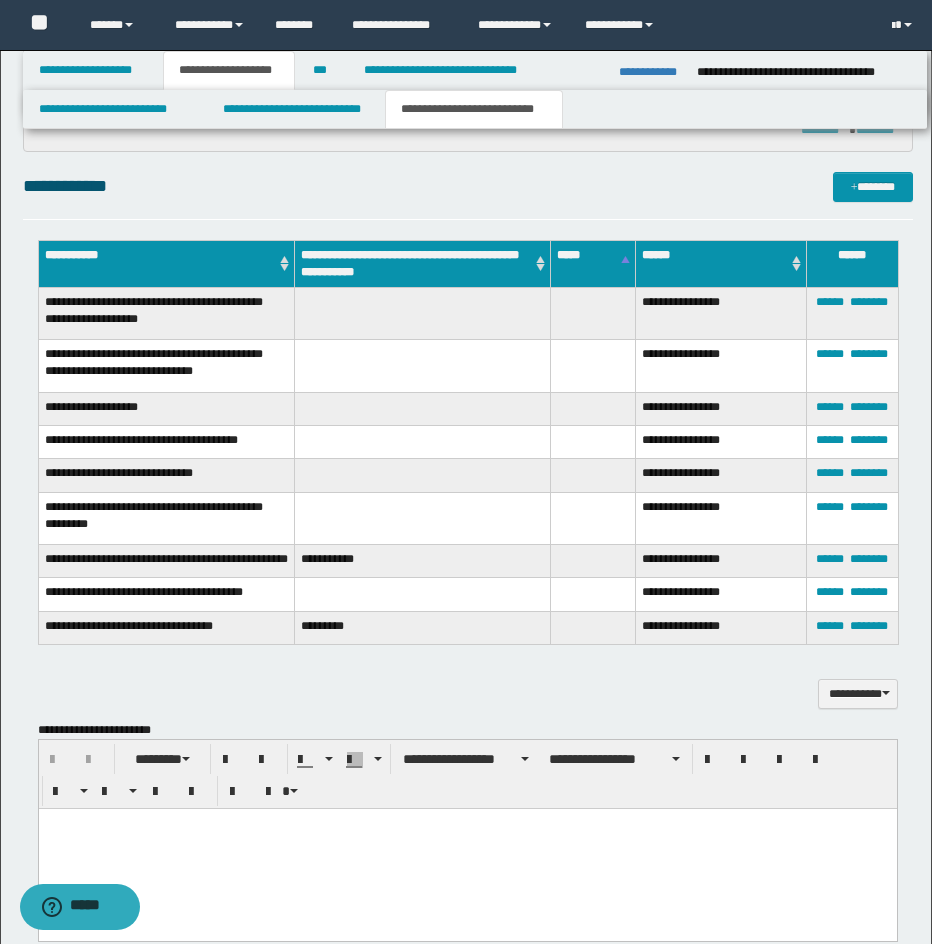 drag, startPoint x: 796, startPoint y: 196, endPoint x: 925, endPoint y: 189, distance: 129.18979 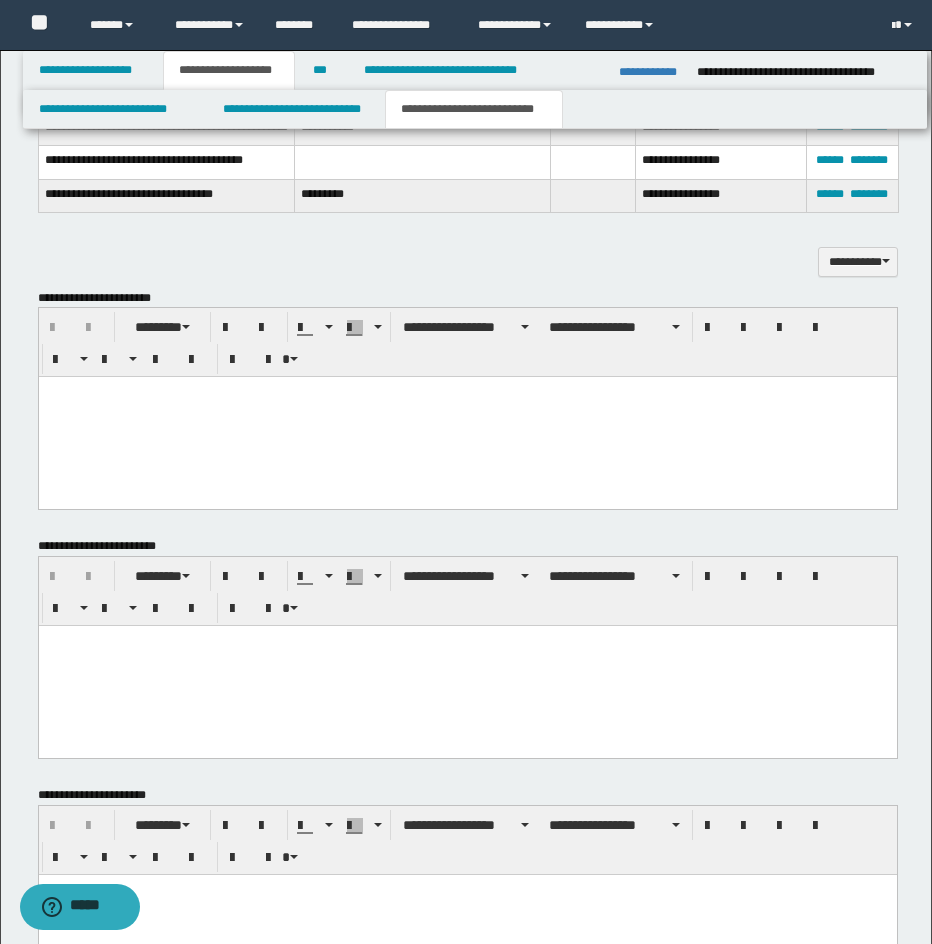 scroll, scrollTop: 1478, scrollLeft: 0, axis: vertical 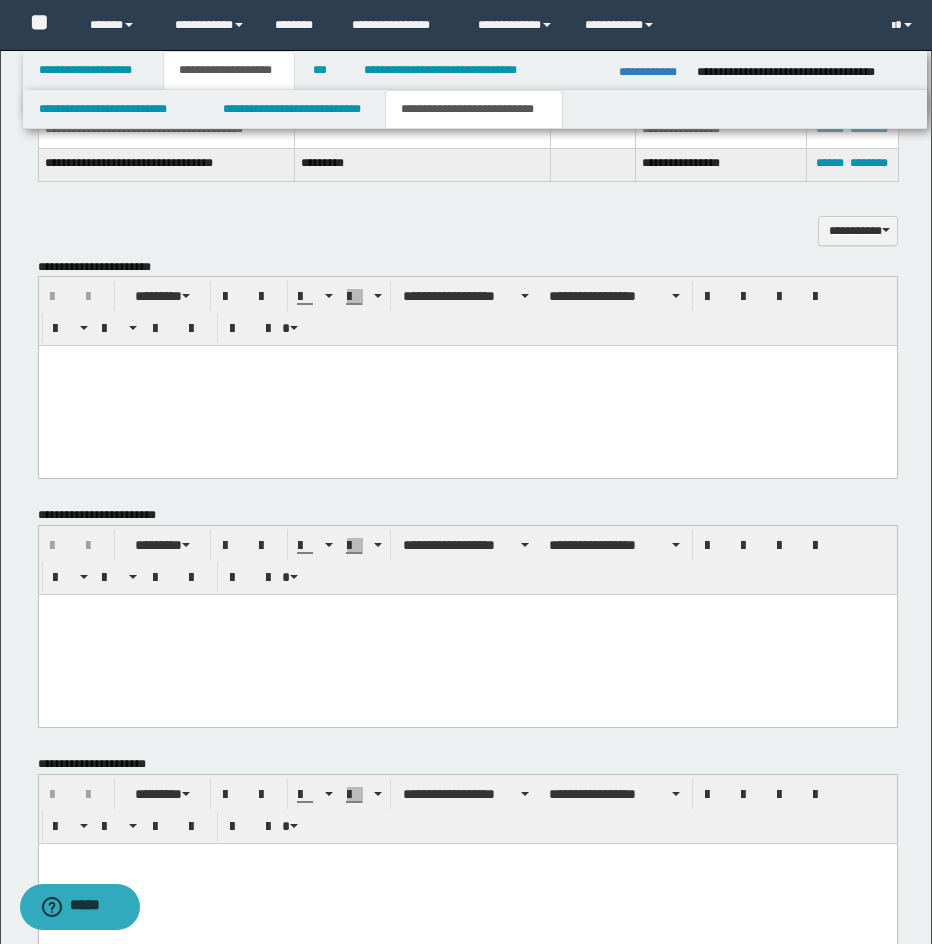click at bounding box center (467, 386) 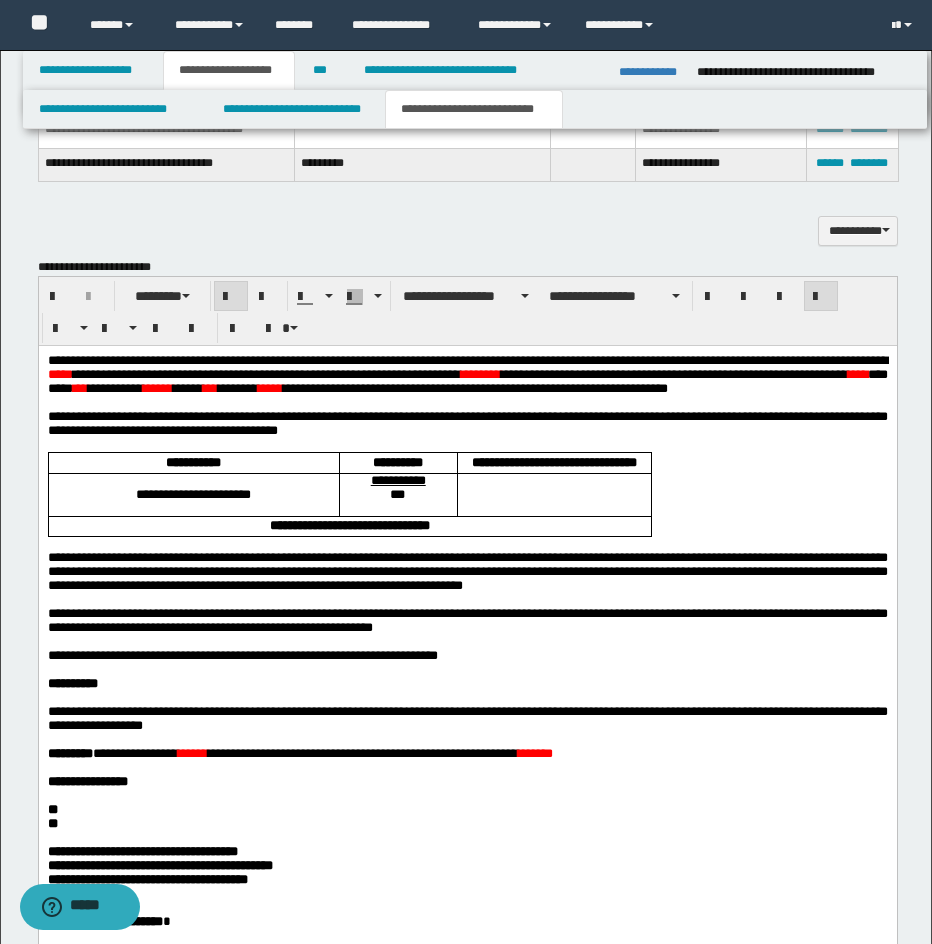 click on "**********" at bounding box center [467, 360] 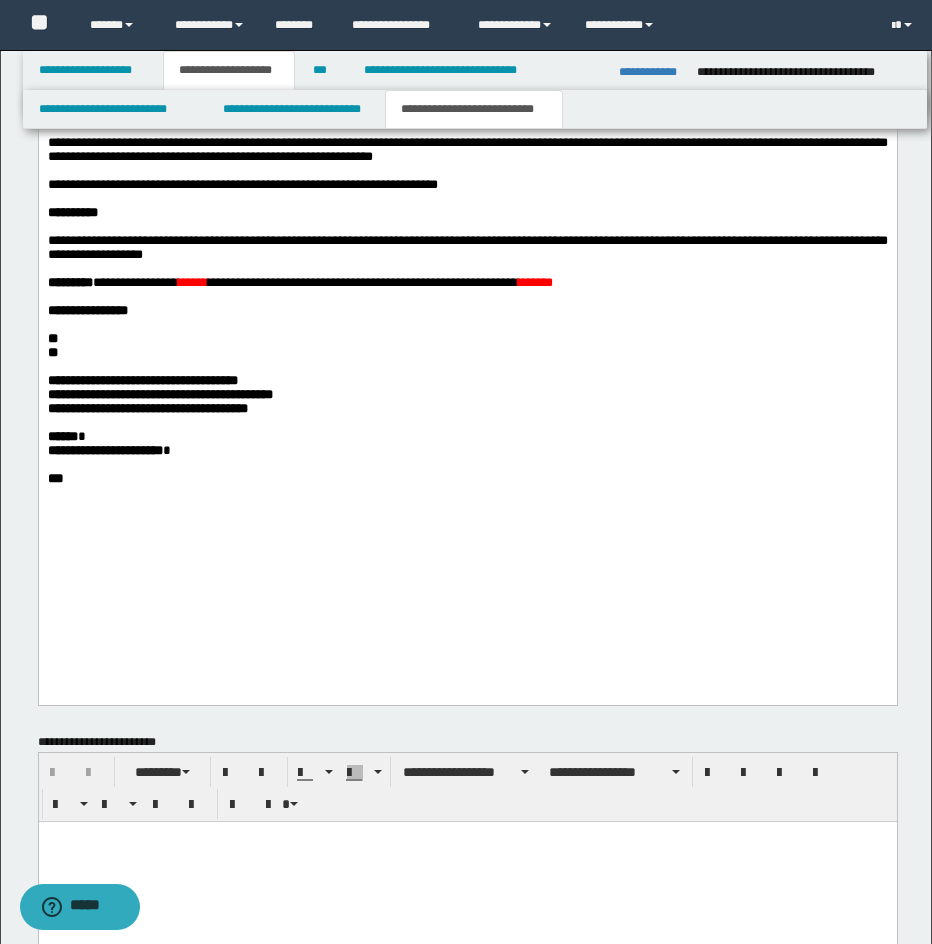 scroll, scrollTop: 2347, scrollLeft: 0, axis: vertical 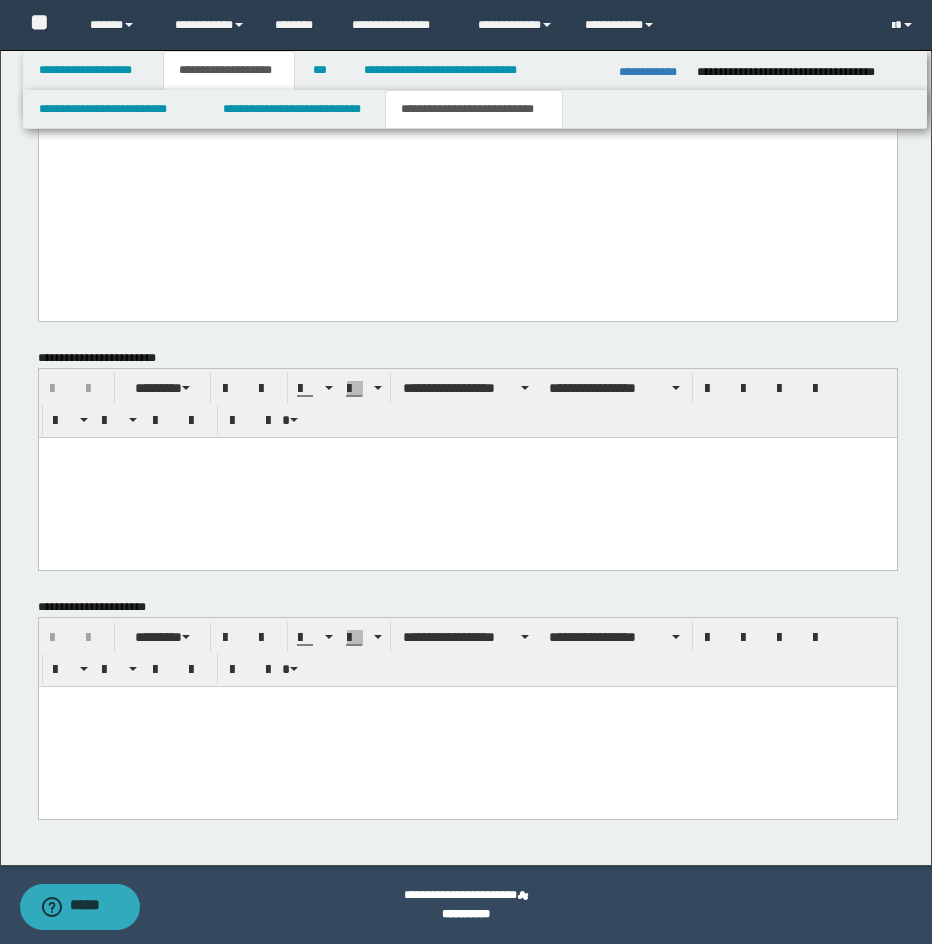 click at bounding box center (467, 727) 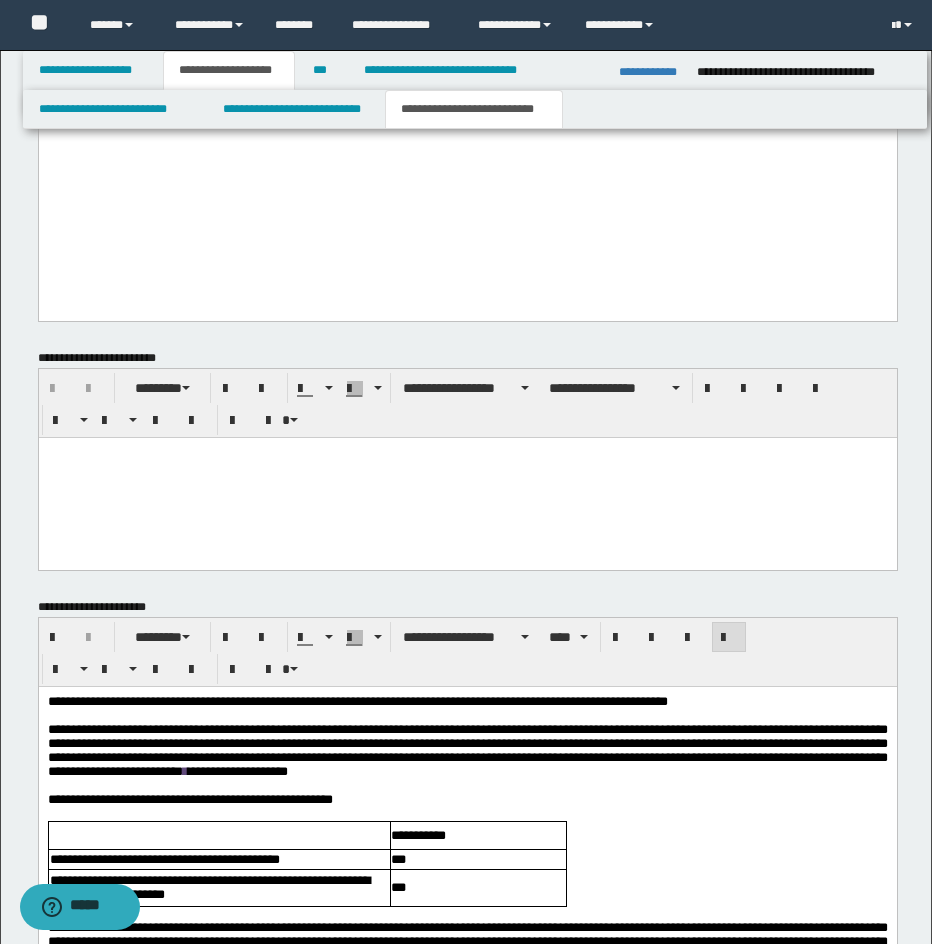 click on "**********" at bounding box center [357, 701] 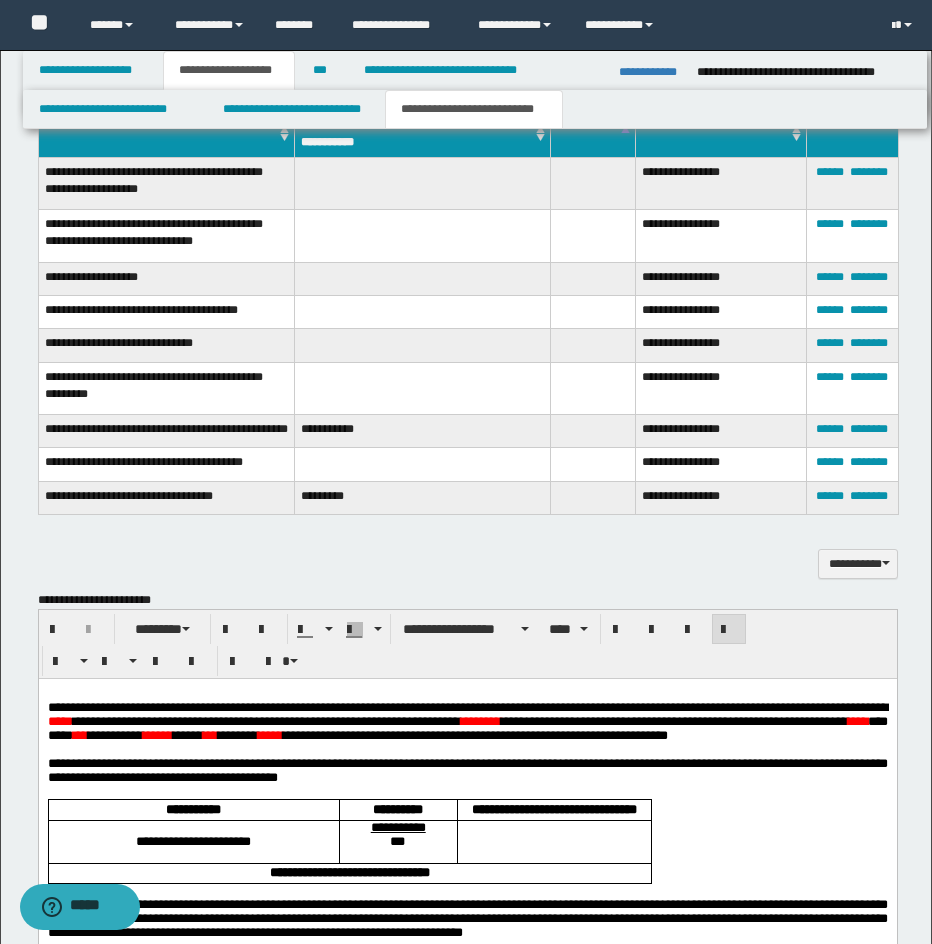 scroll, scrollTop: 1155, scrollLeft: 0, axis: vertical 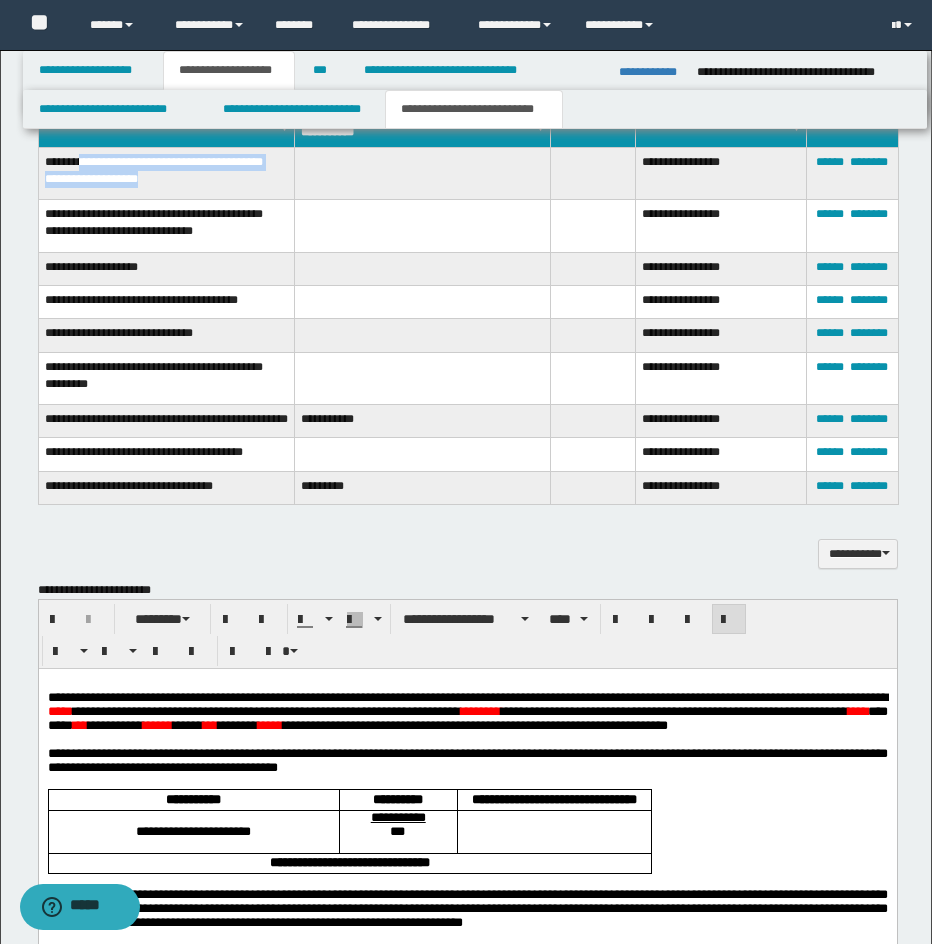 drag, startPoint x: 88, startPoint y: 163, endPoint x: 160, endPoint y: 175, distance: 72.99315 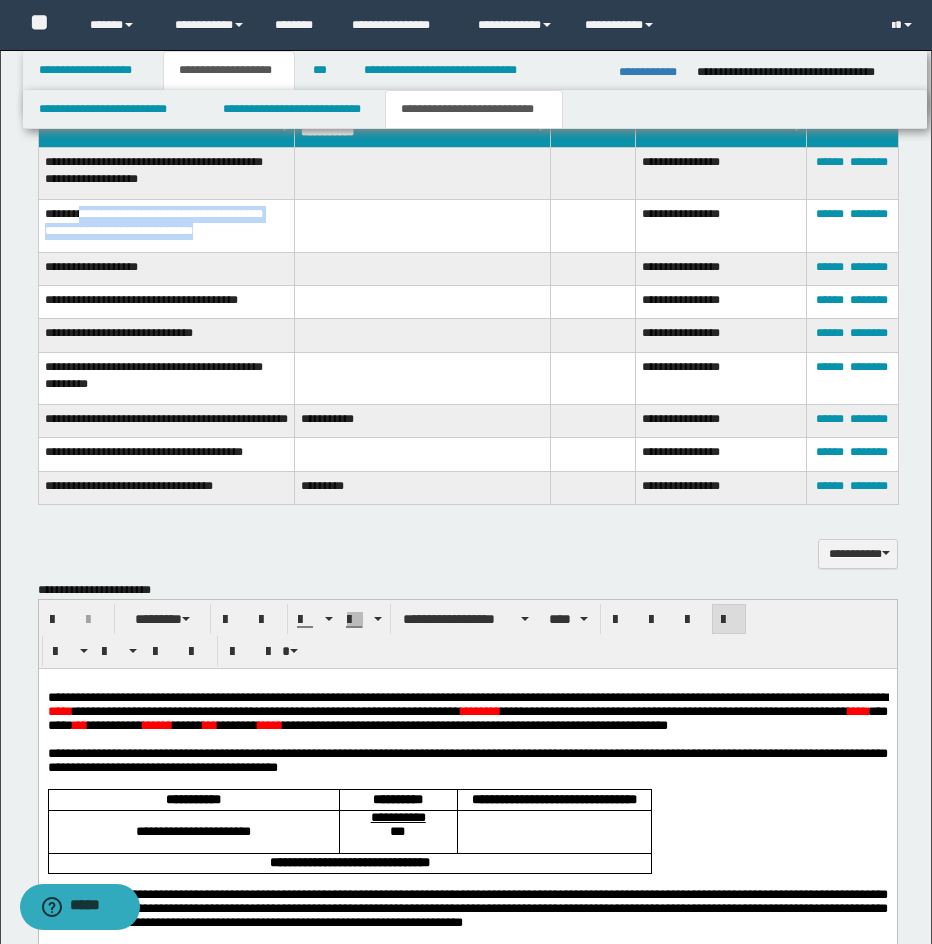 drag, startPoint x: 83, startPoint y: 206, endPoint x: 127, endPoint y: 239, distance: 55 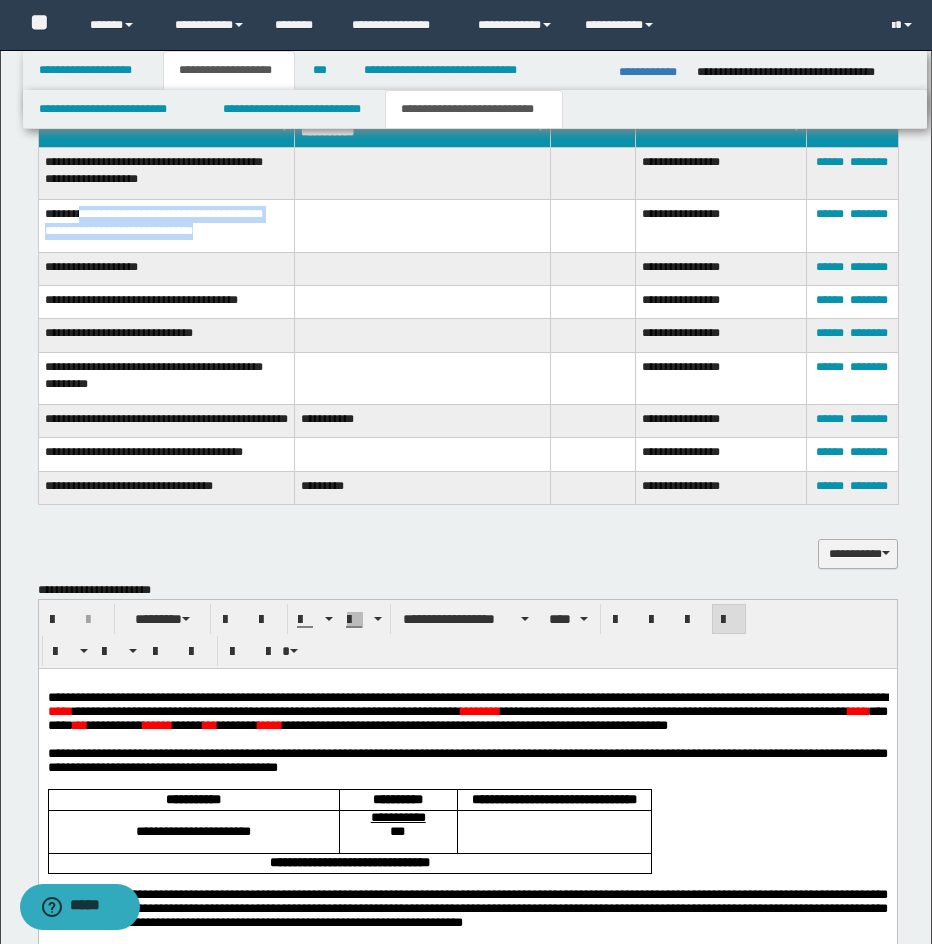 copy on "**********" 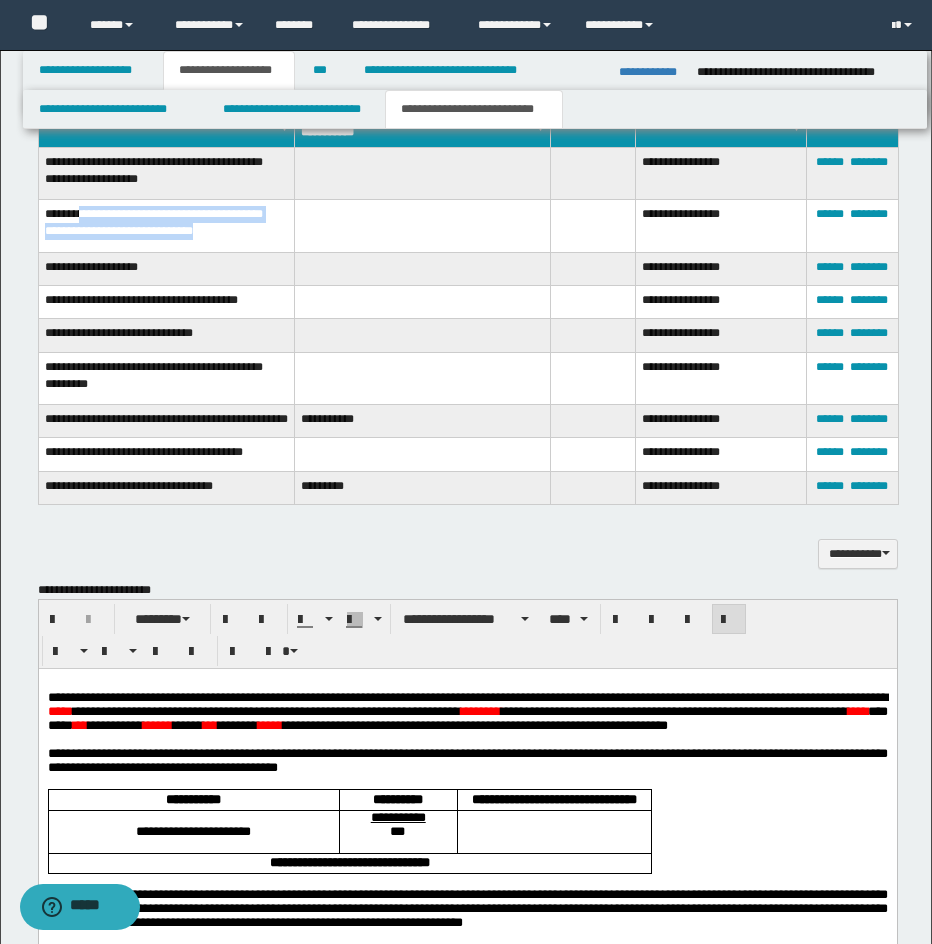 click on "**********" at bounding box center (166, 268) 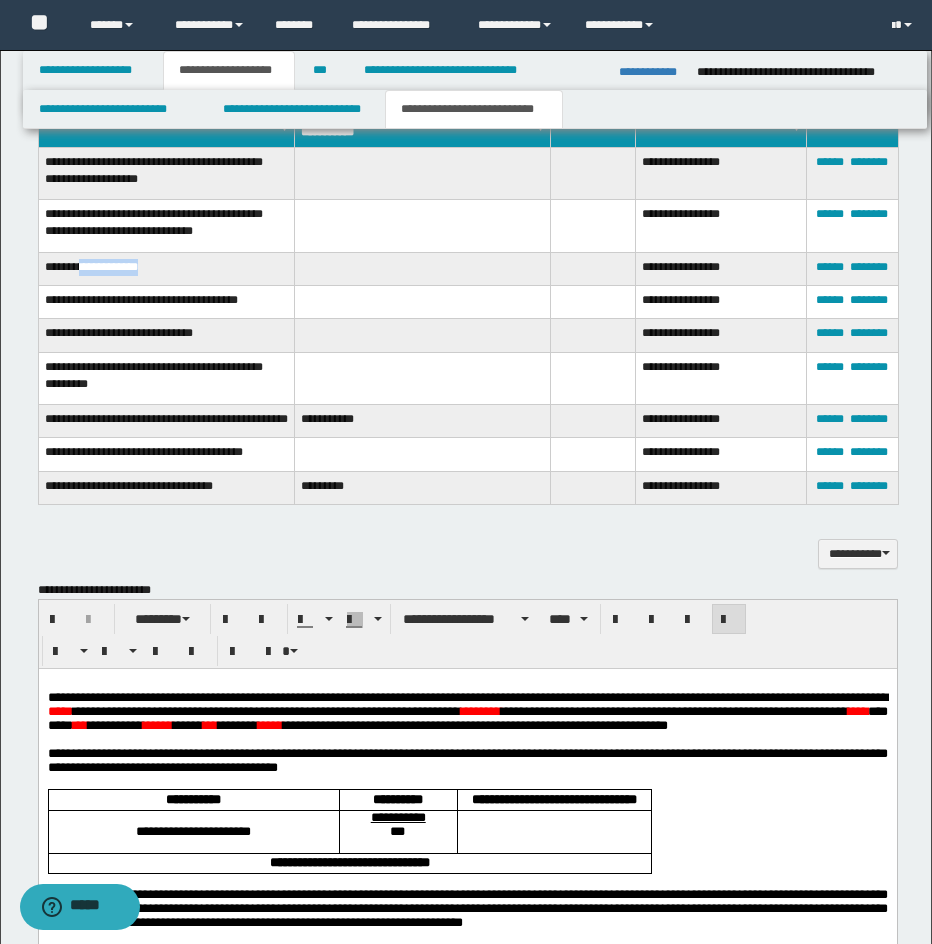 click on "**********" at bounding box center [166, 268] 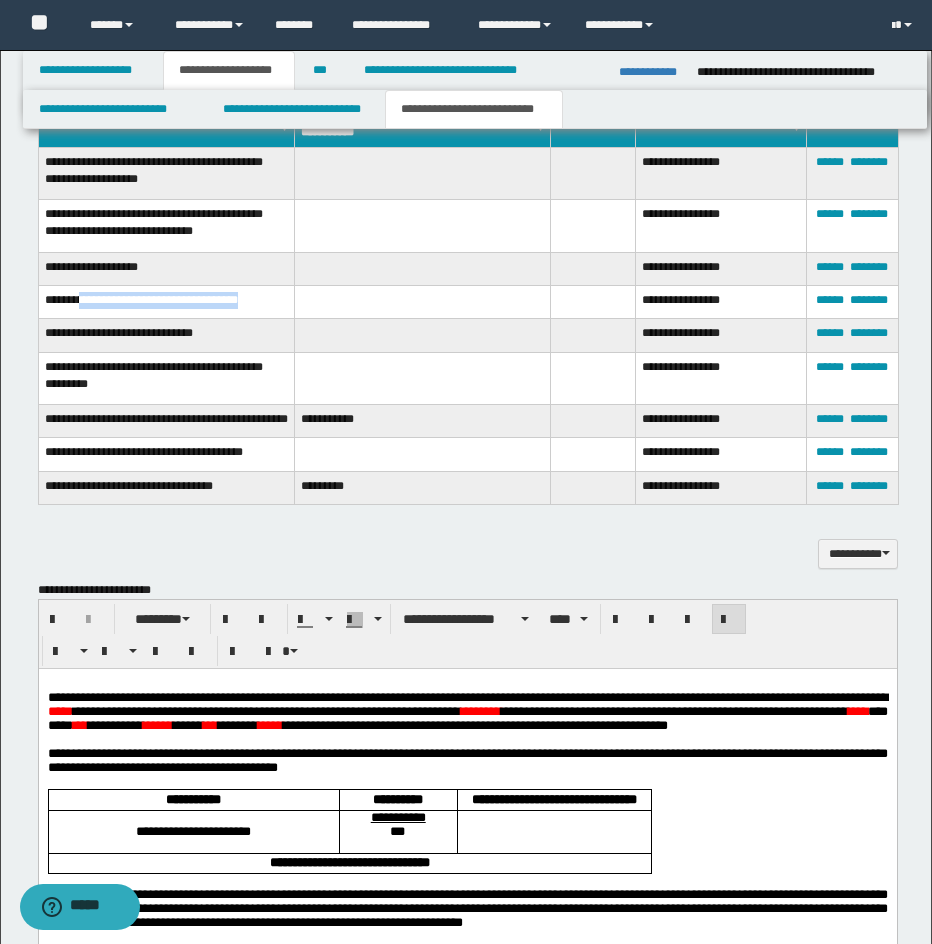 drag, startPoint x: 81, startPoint y: 305, endPoint x: 255, endPoint y: 304, distance: 174.00287 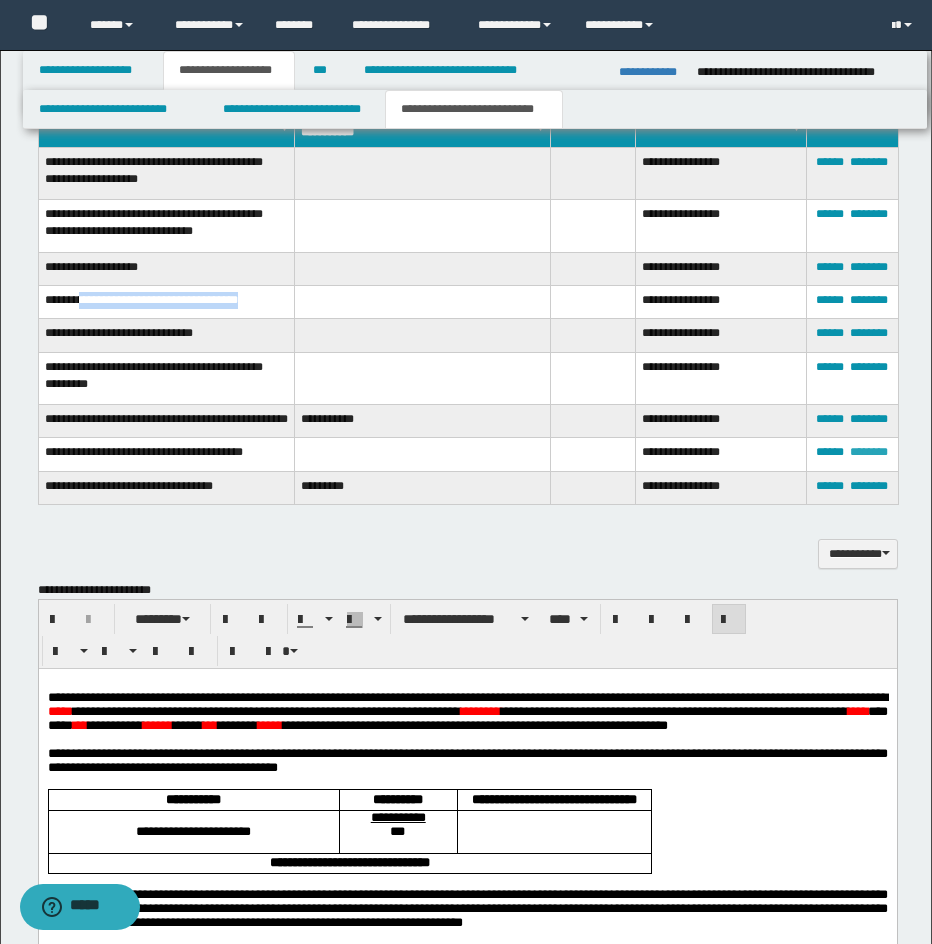 copy on "**********" 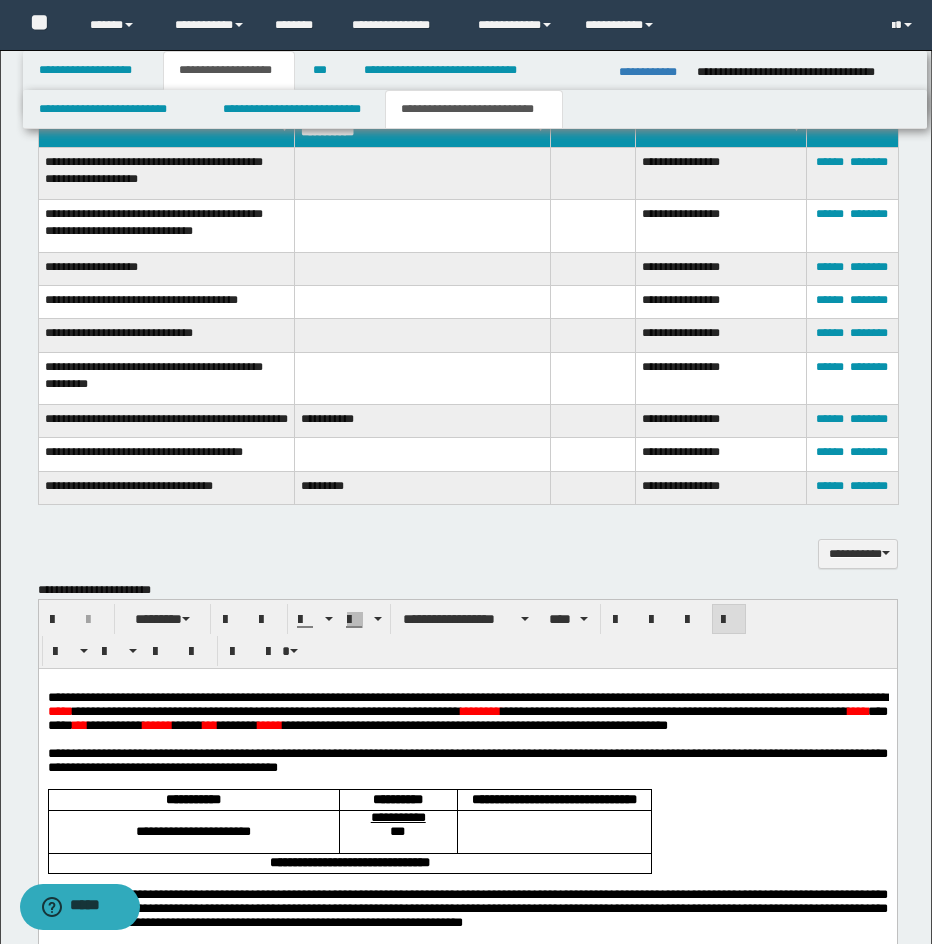 click on "**********" at bounding box center (166, 335) 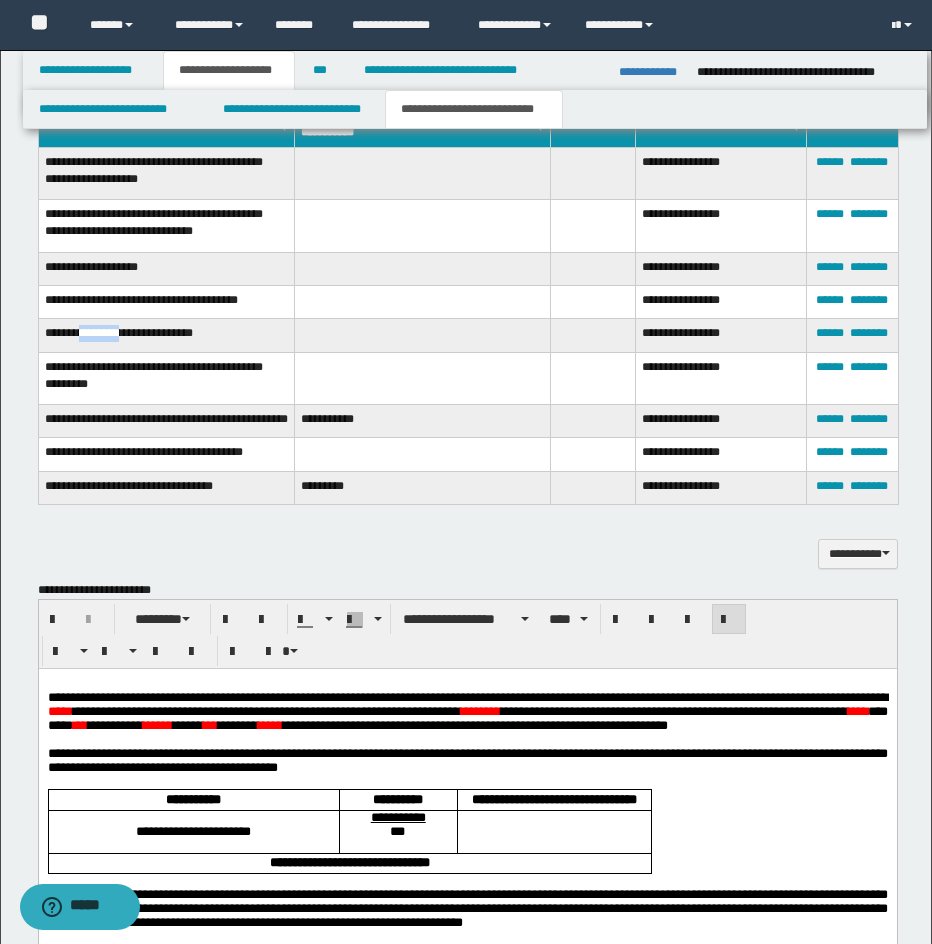 click on "**********" at bounding box center [166, 335] 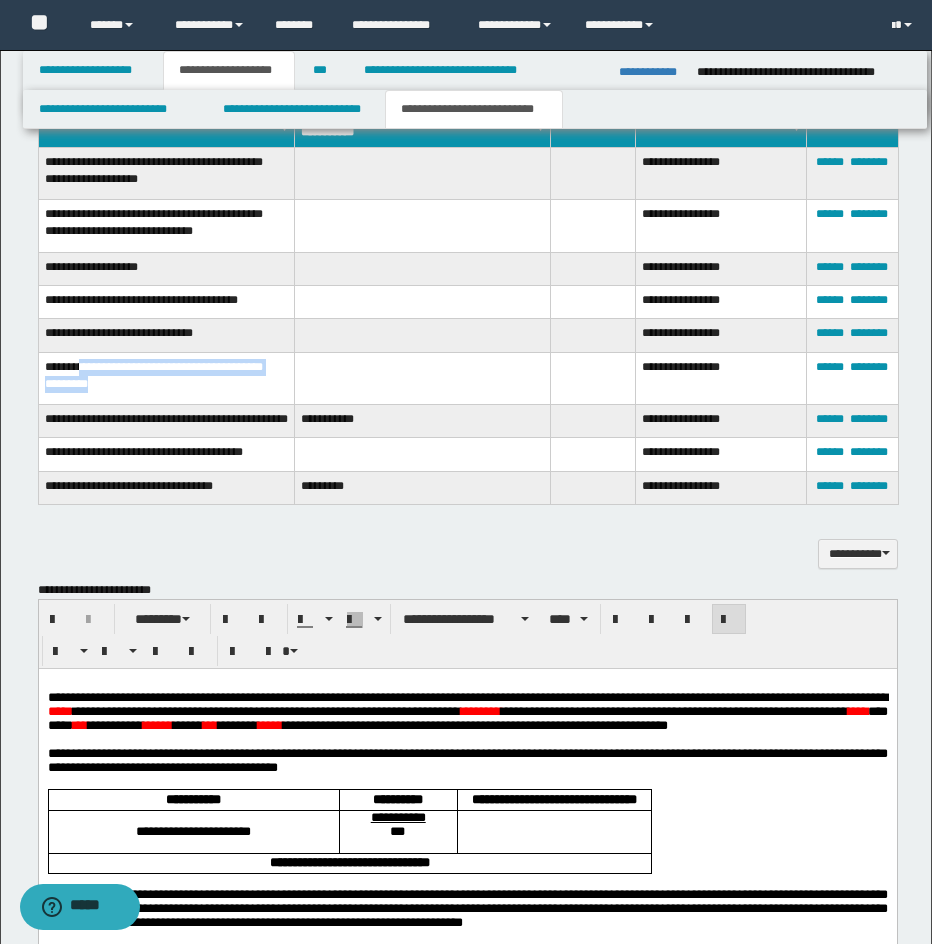 drag, startPoint x: 86, startPoint y: 365, endPoint x: 99, endPoint y: 375, distance: 16.40122 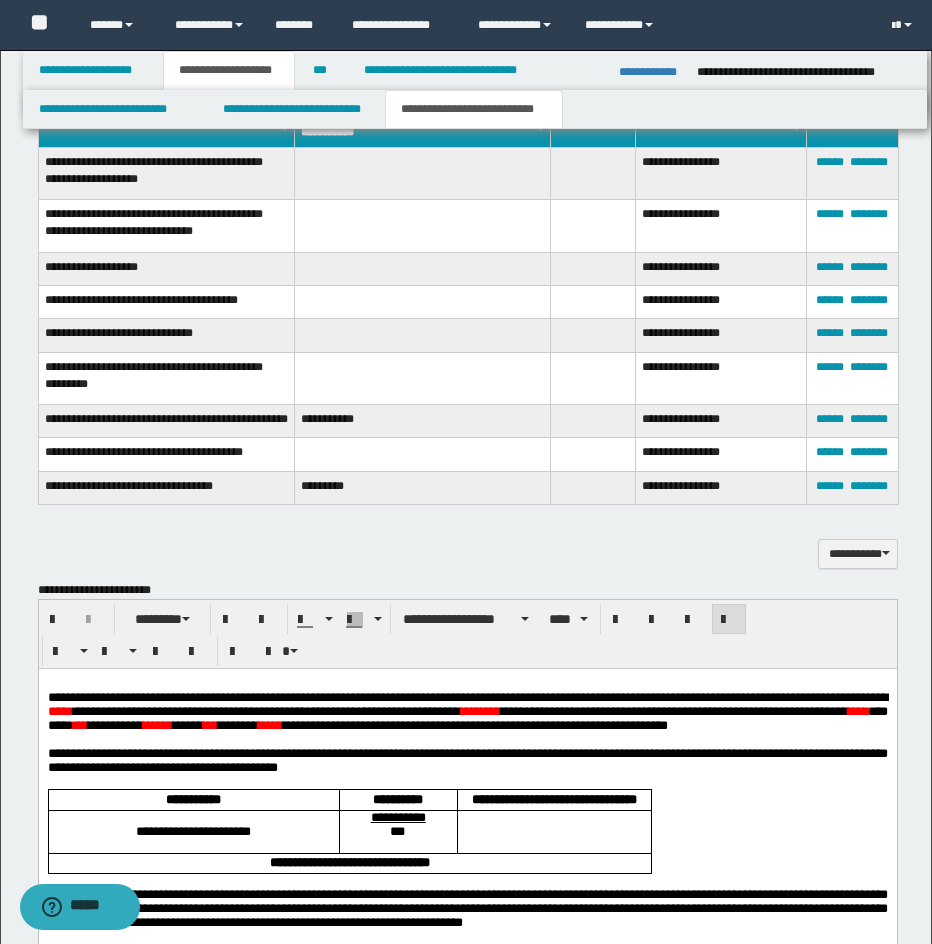 click on "**********" at bounding box center (422, 420) 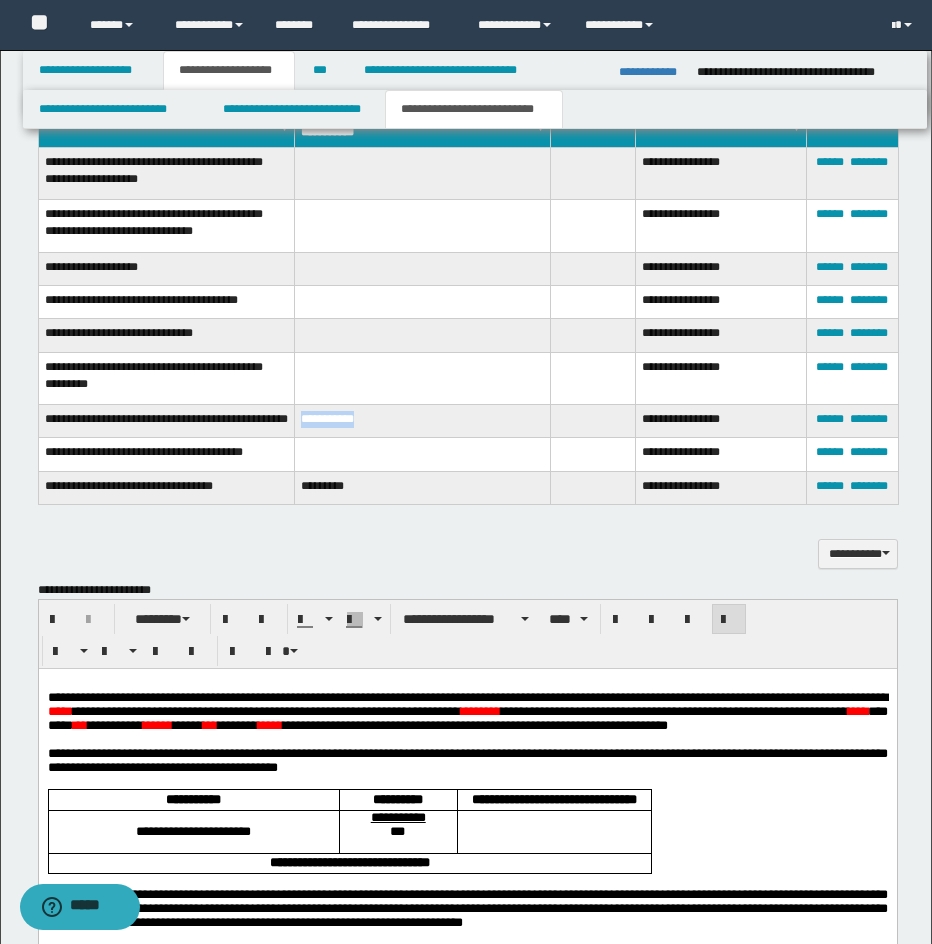 click on "**********" at bounding box center [422, 420] 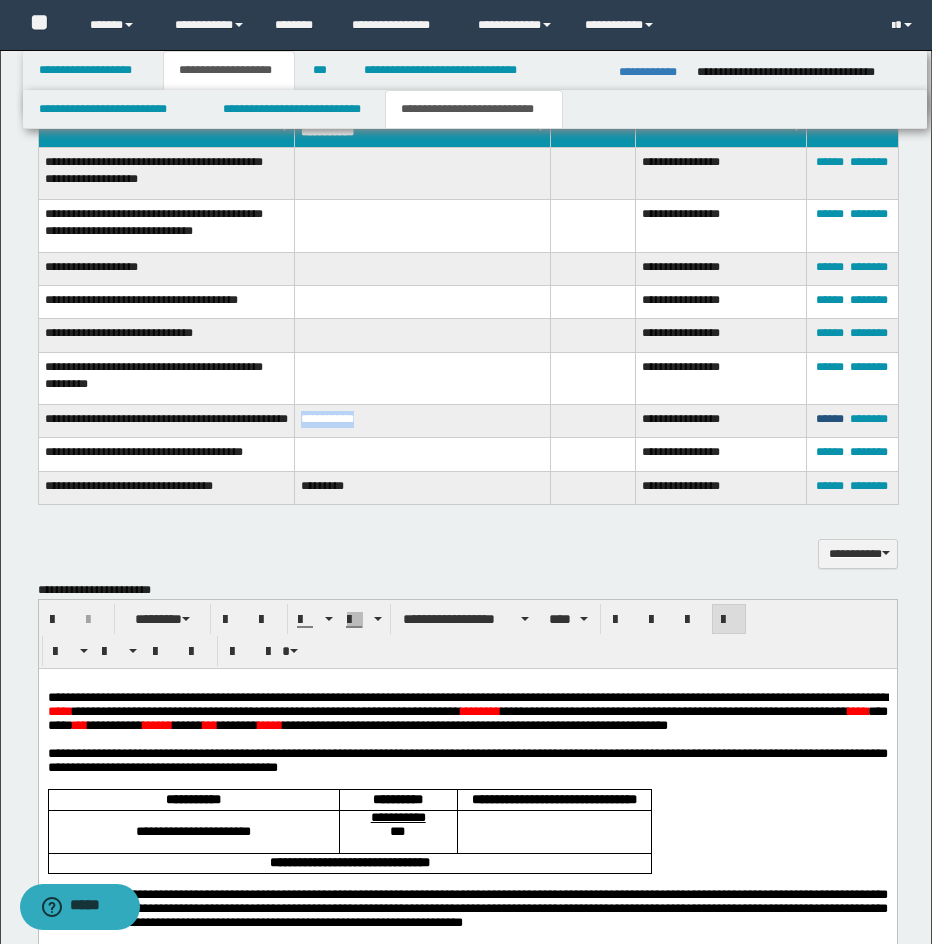 click on "******" at bounding box center [830, 419] 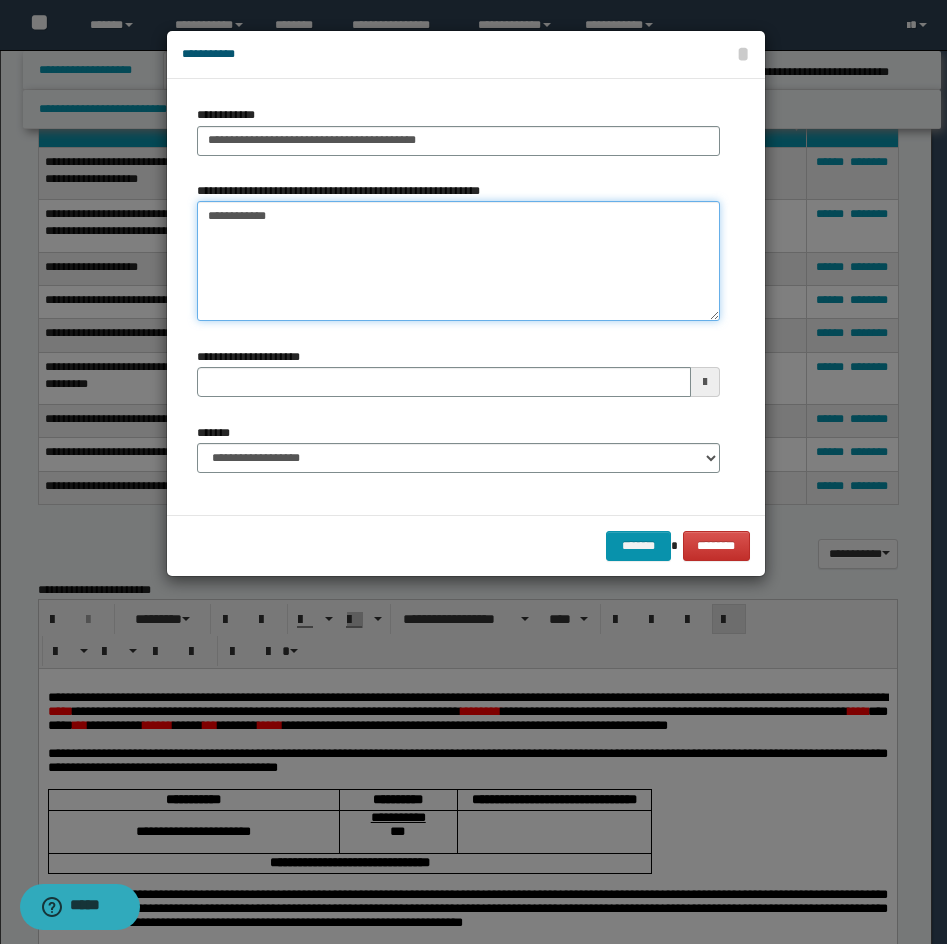 drag, startPoint x: 416, startPoint y: 234, endPoint x: 199, endPoint y: 230, distance: 217.03687 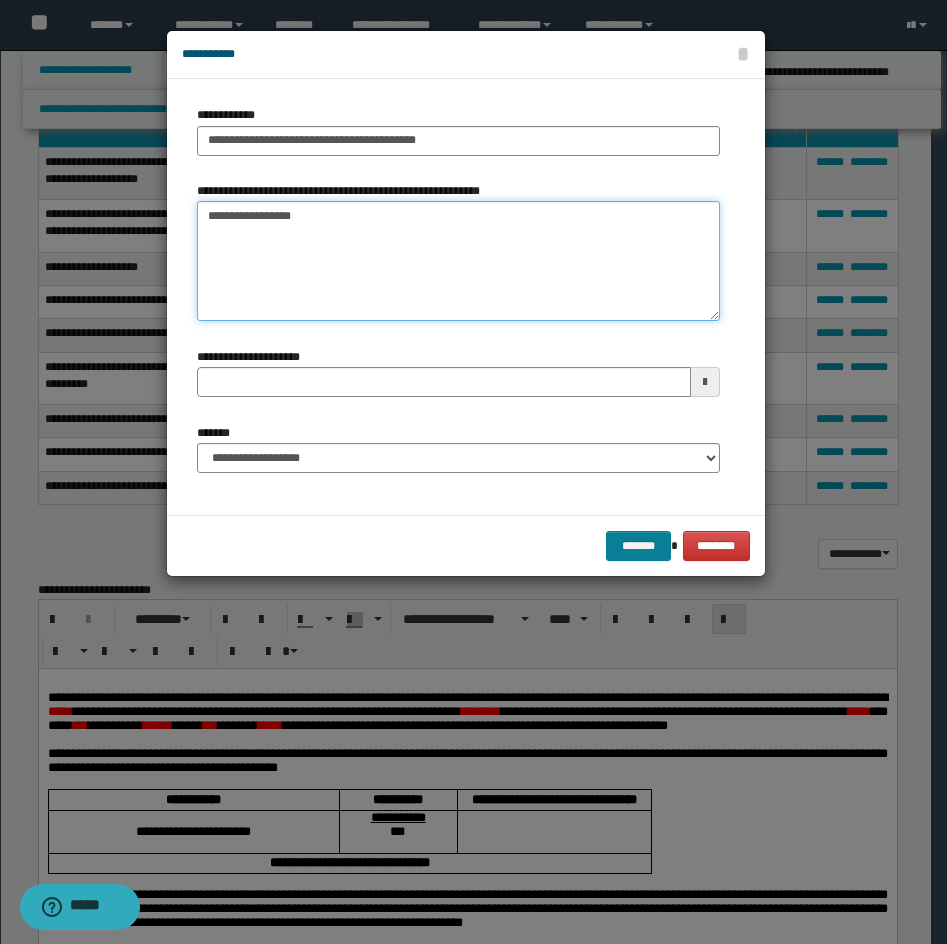 type on "**********" 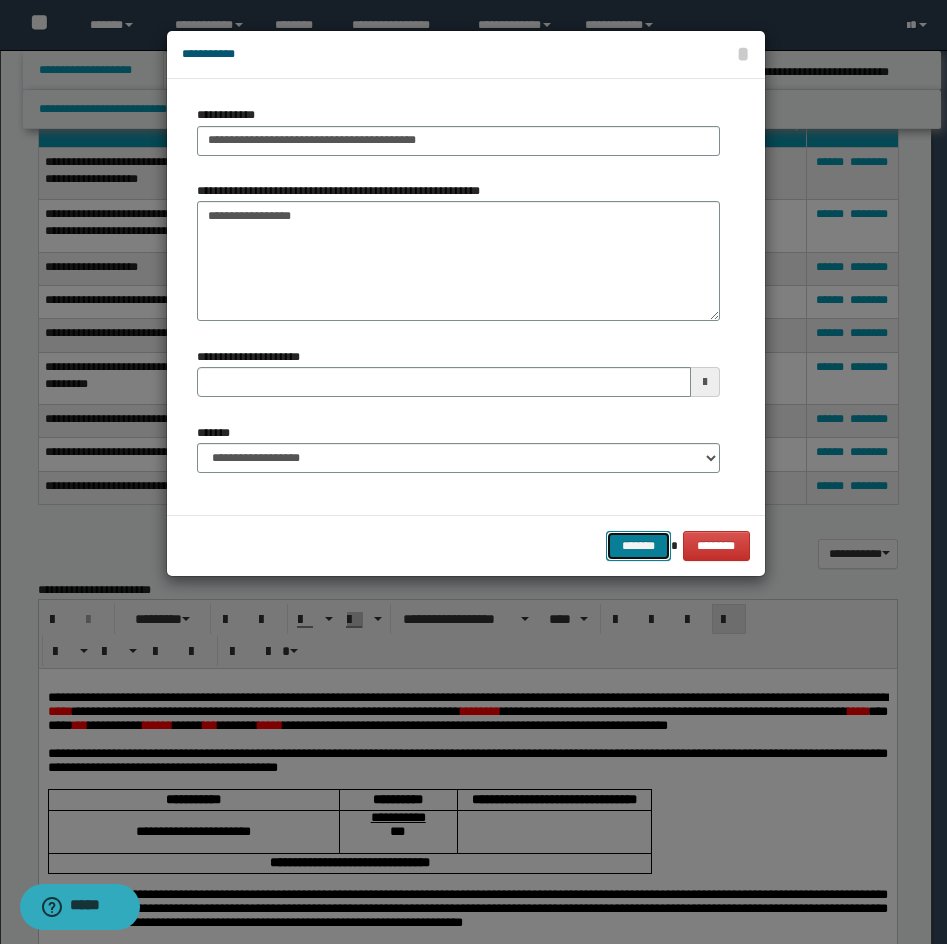 click on "*******" at bounding box center [638, 546] 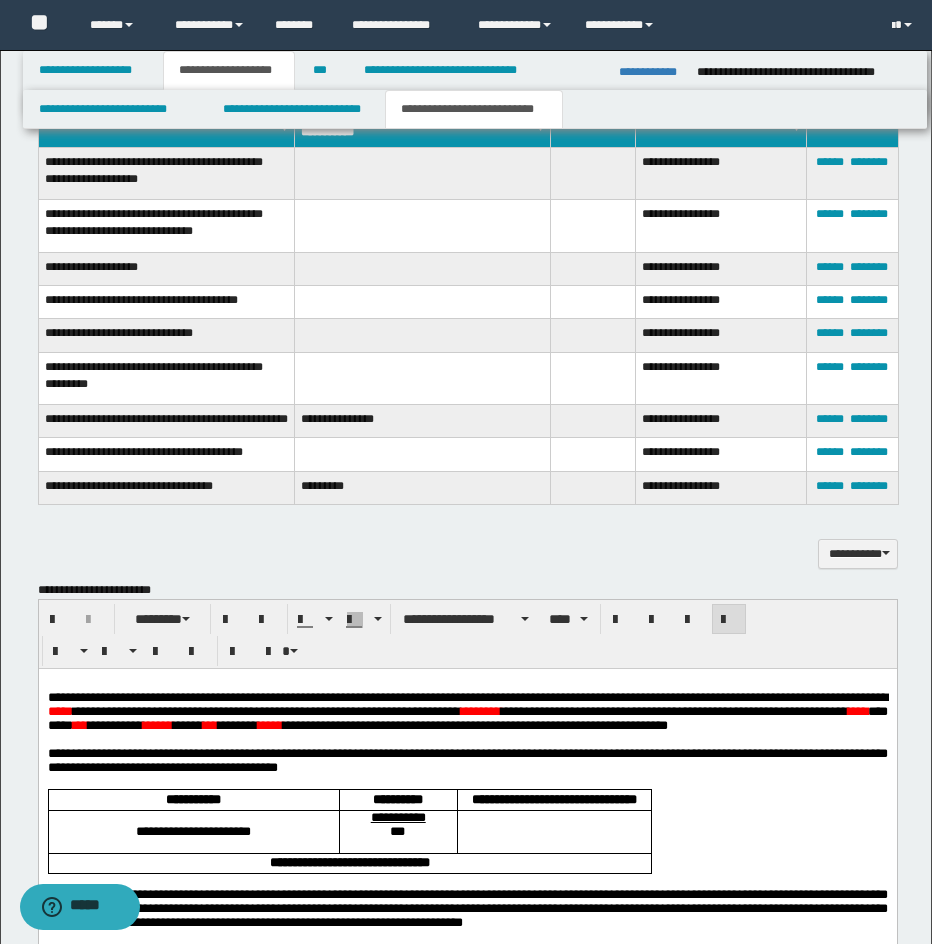 click on "**********" at bounding box center (422, 420) 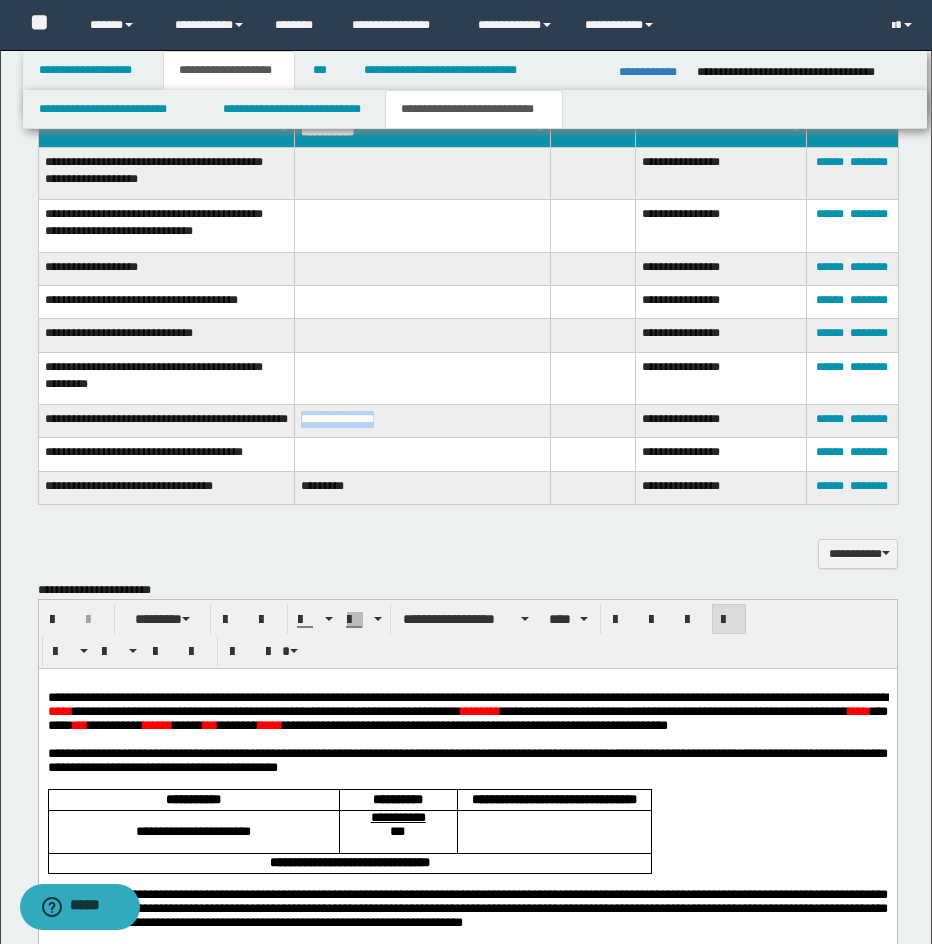 click on "**********" at bounding box center [422, 420] 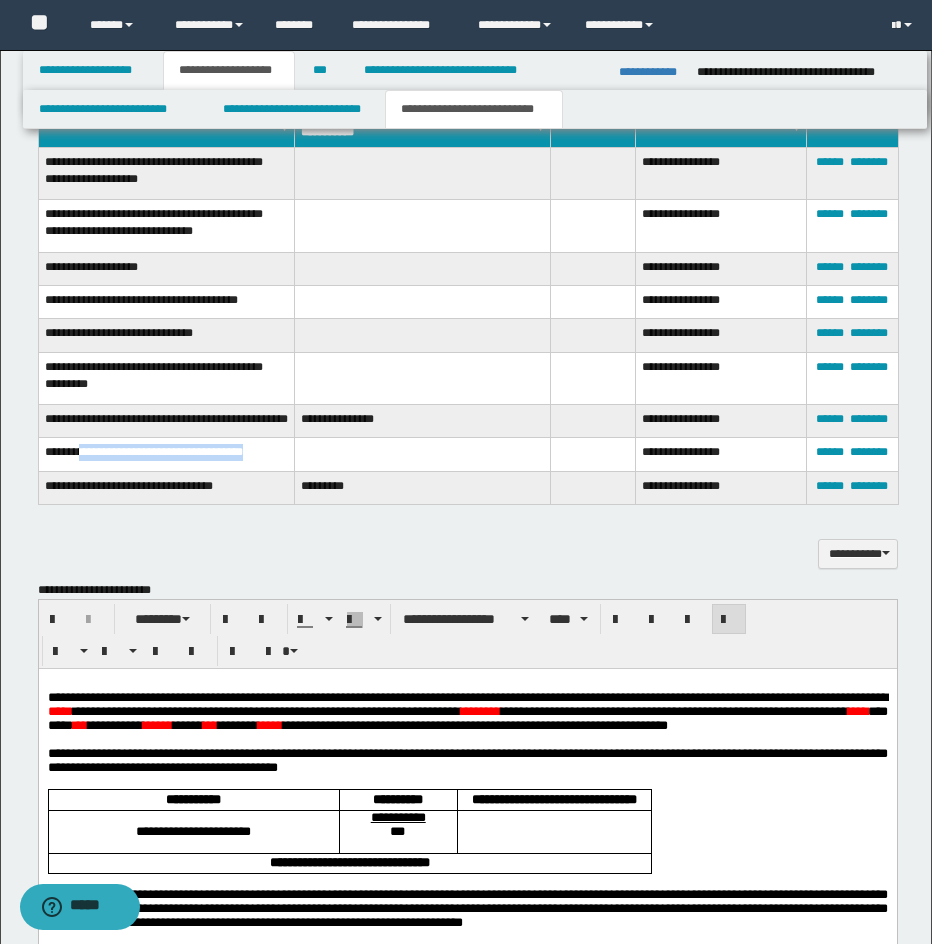 drag, startPoint x: 84, startPoint y: 459, endPoint x: 252, endPoint y: 457, distance: 168.0119 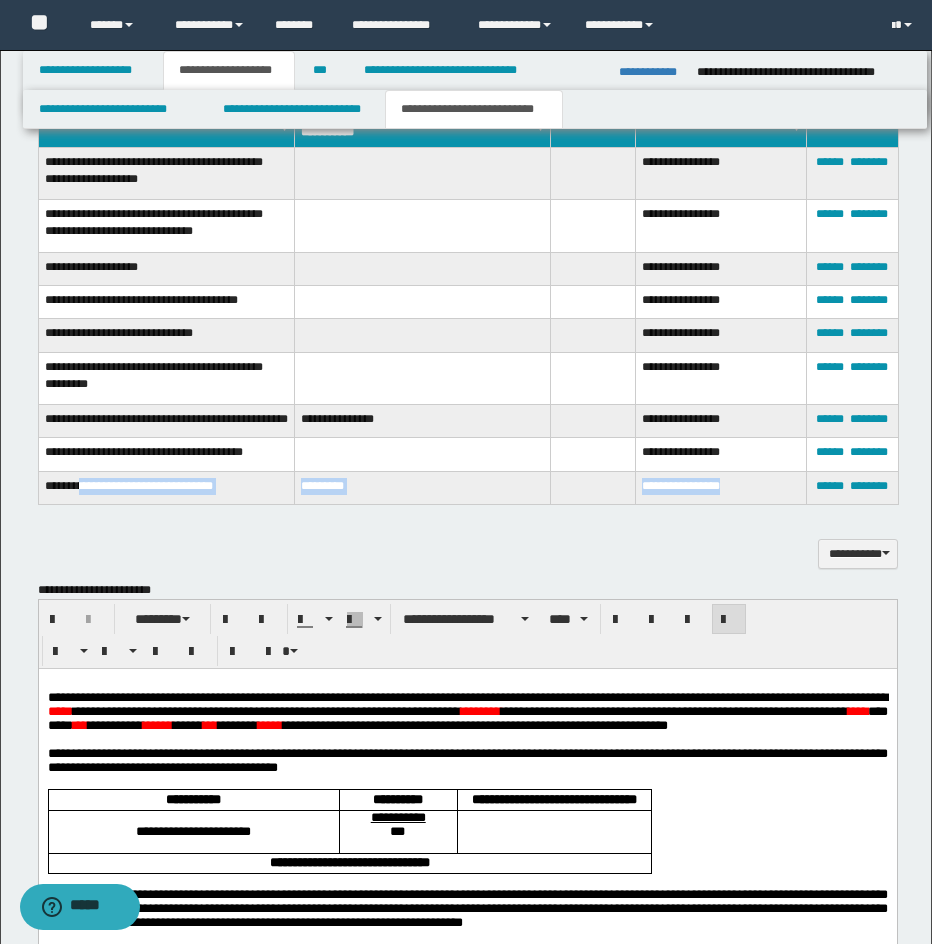 drag, startPoint x: 84, startPoint y: 489, endPoint x: 753, endPoint y: 487, distance: 669.003 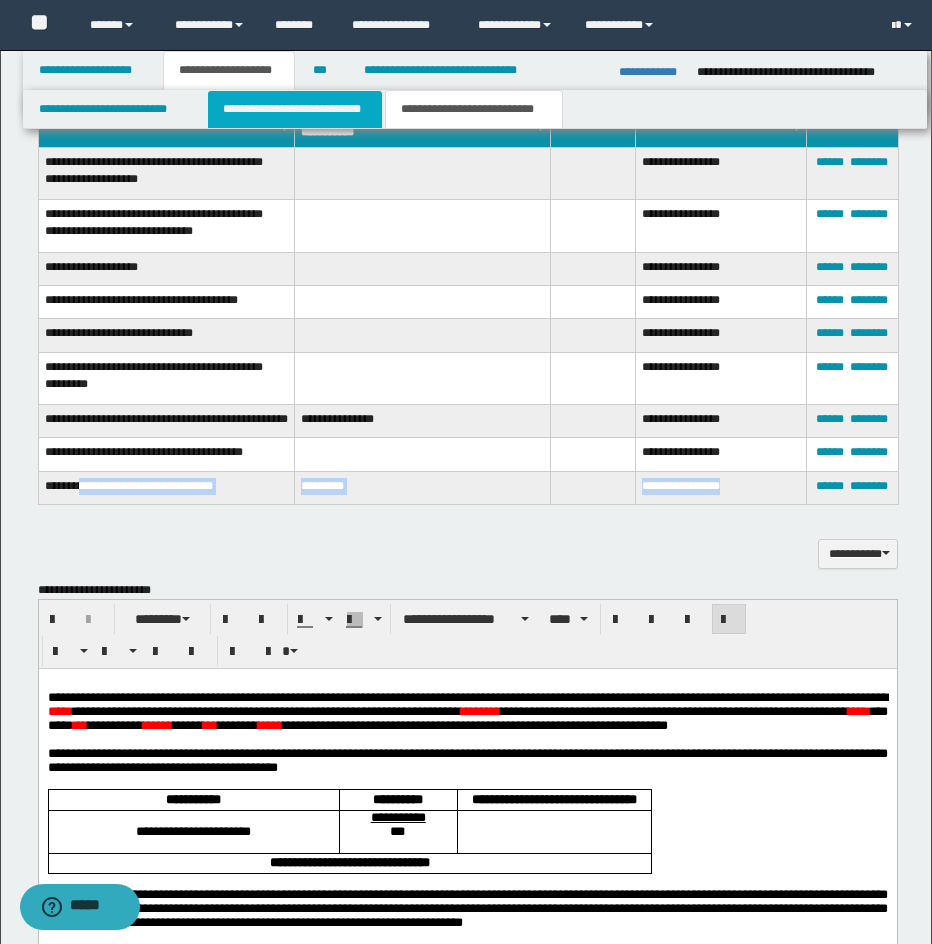 click on "**********" at bounding box center [295, 109] 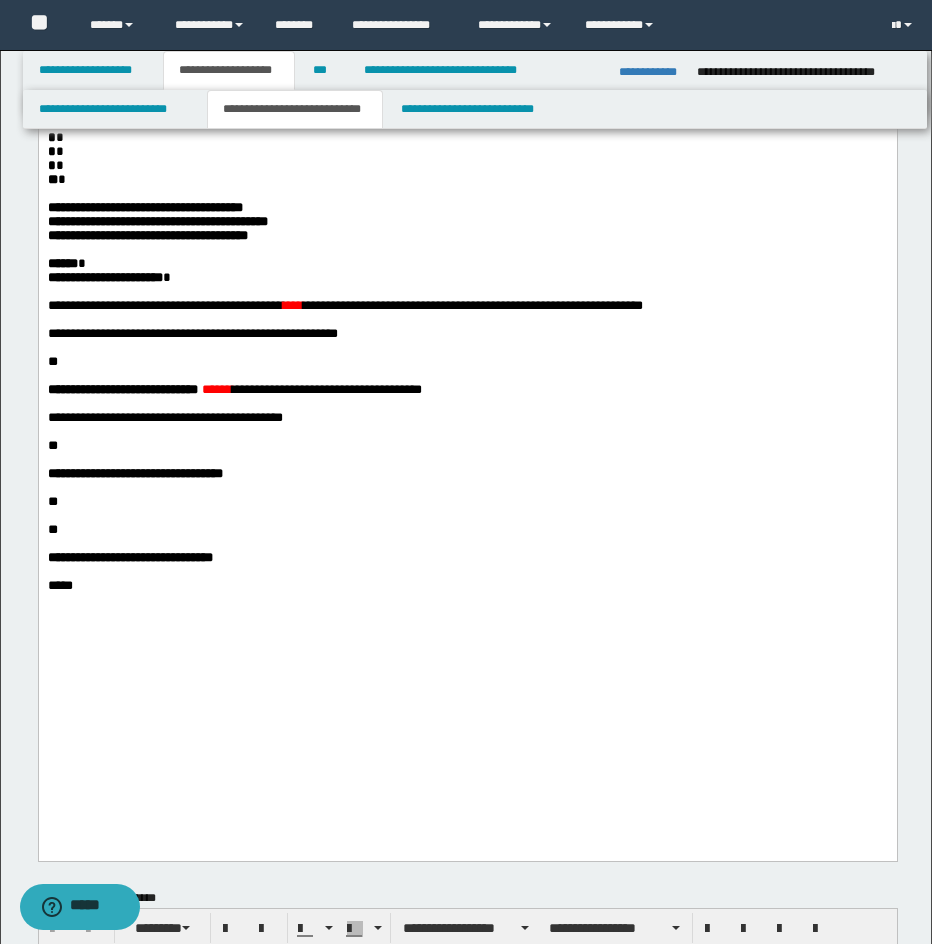 scroll, scrollTop: 726, scrollLeft: 0, axis: vertical 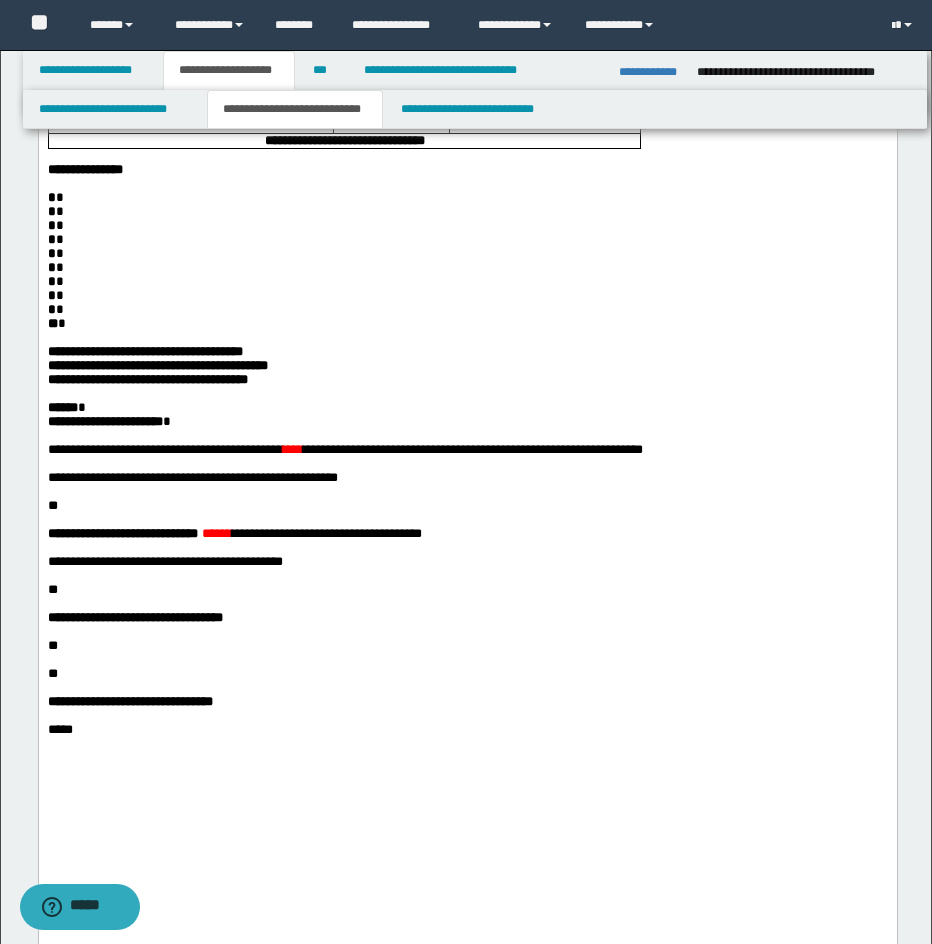 click on "****** *" at bounding box center [467, 408] 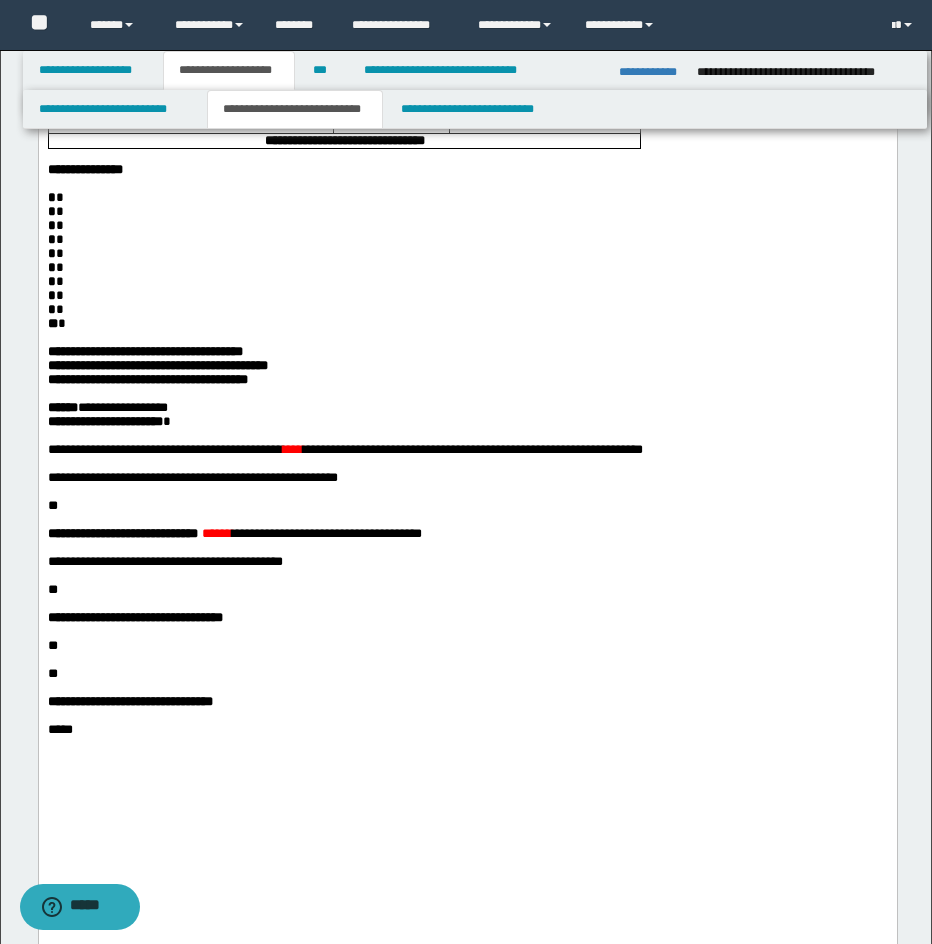 click on "**********" at bounding box center [467, 250] 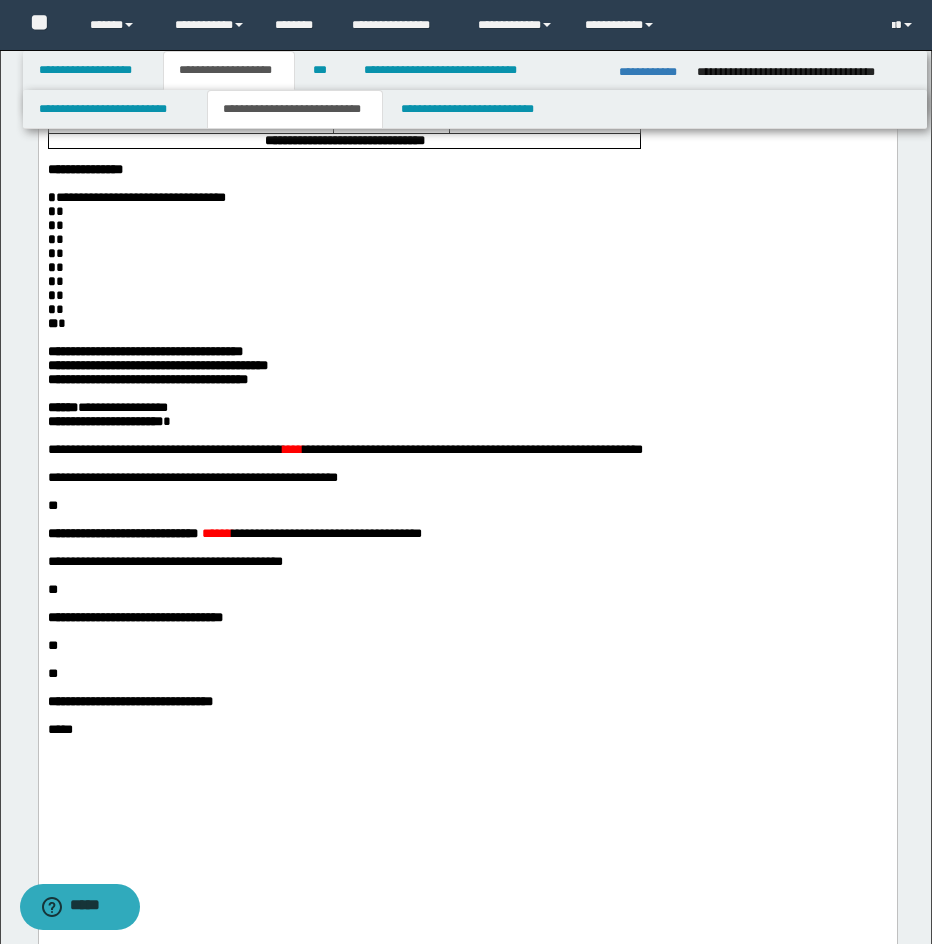 click on "* *" at bounding box center (467, 212) 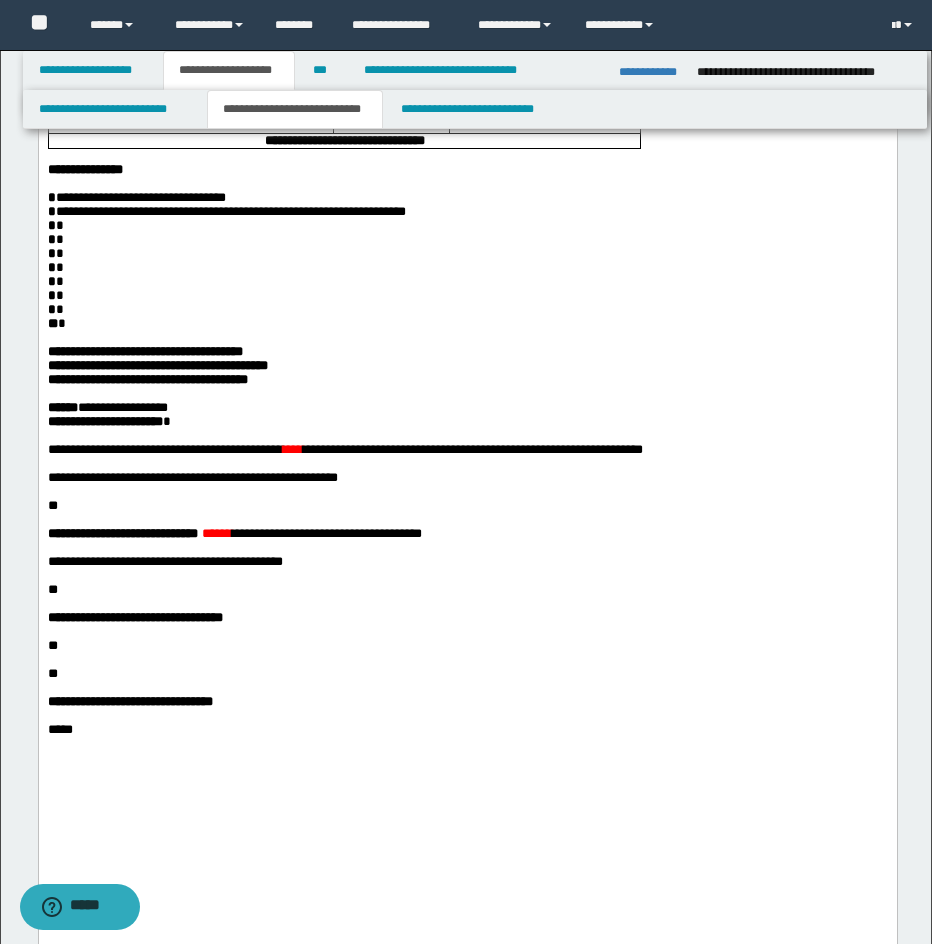 click on "* *" at bounding box center (467, 226) 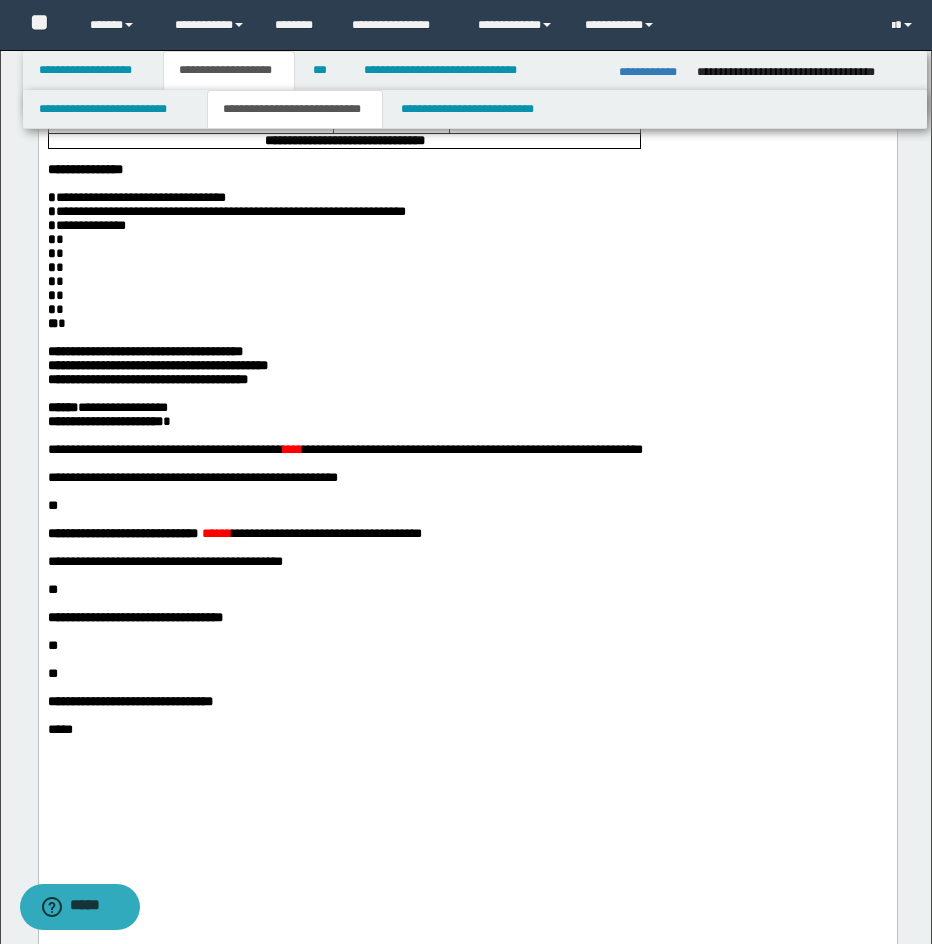 click on "* *" at bounding box center (467, 240) 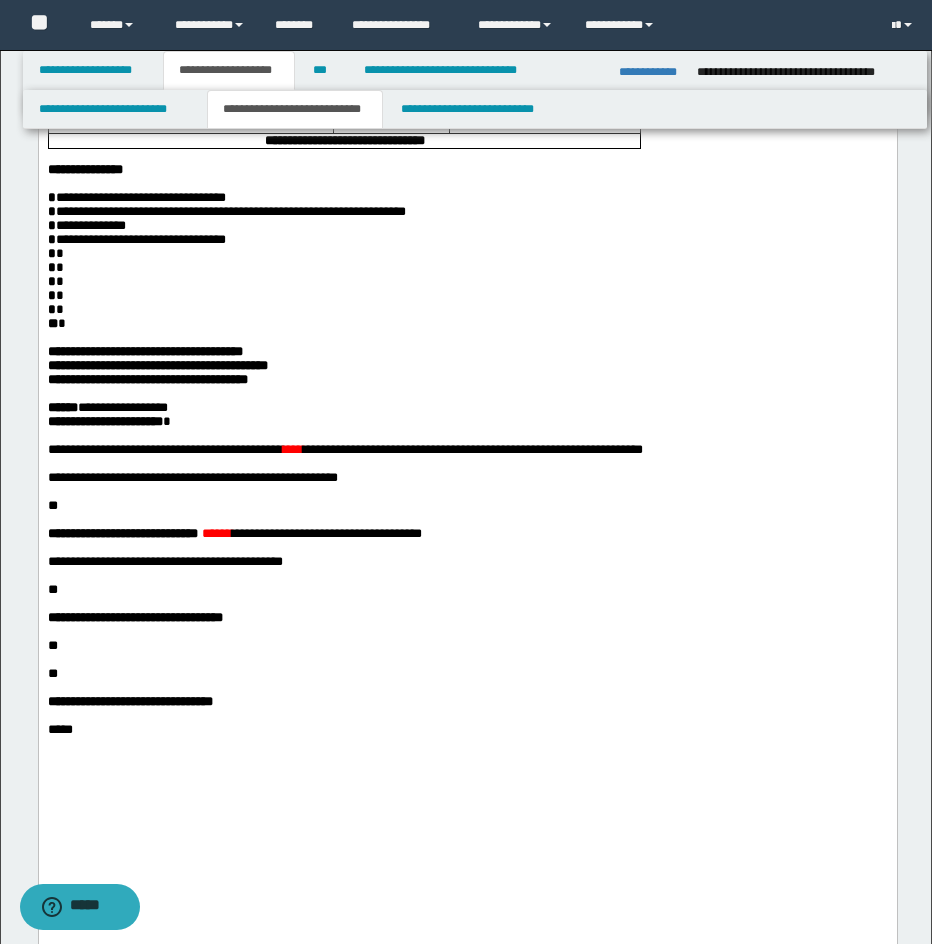 click on "* *" at bounding box center (467, 254) 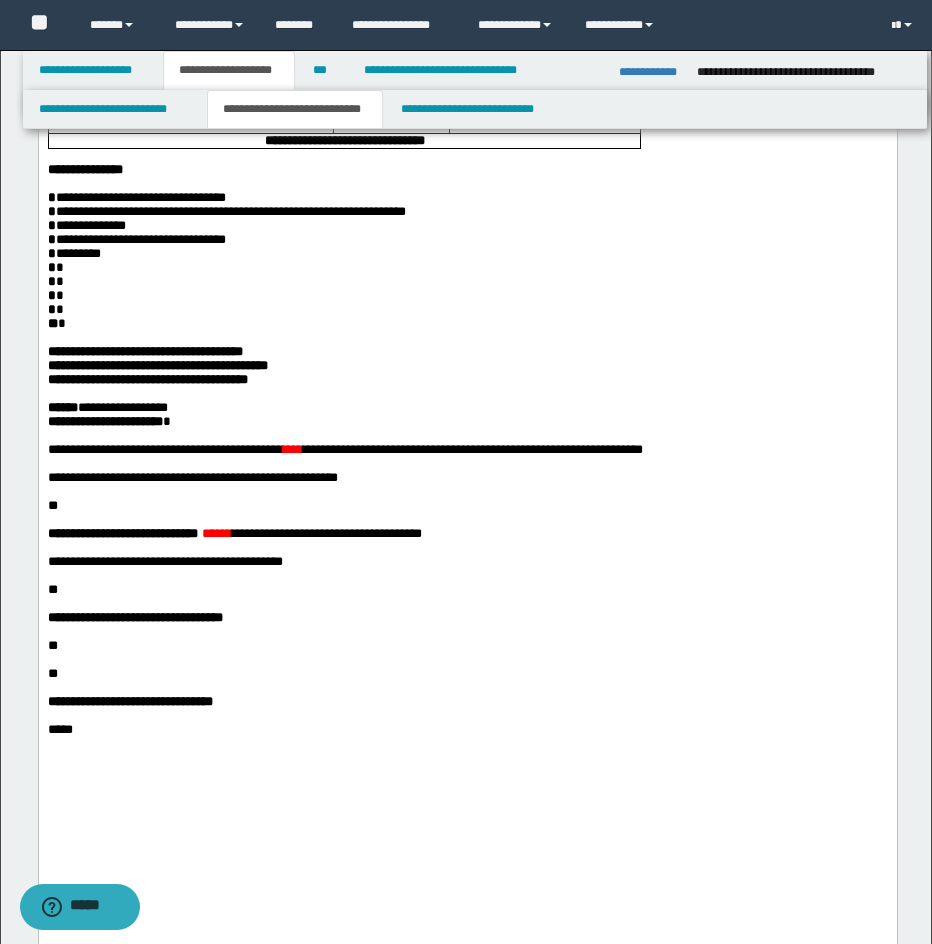 click on "* *" at bounding box center [467, 268] 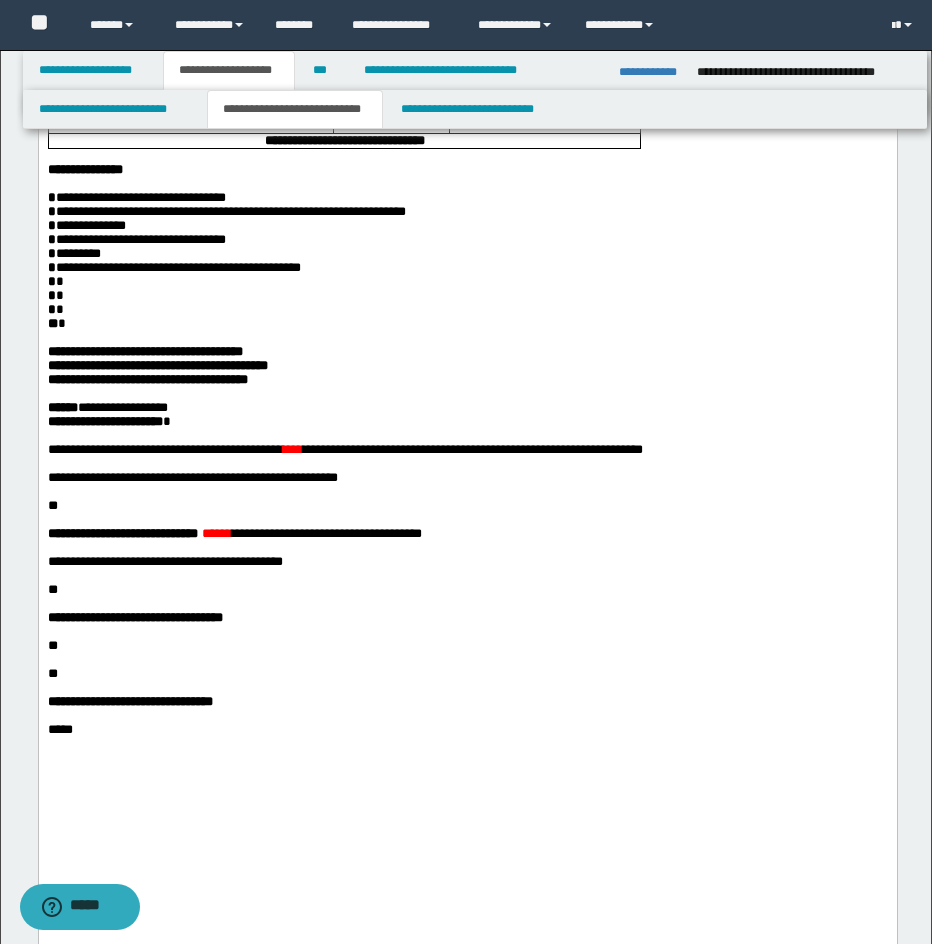 click on "* *" at bounding box center [467, 282] 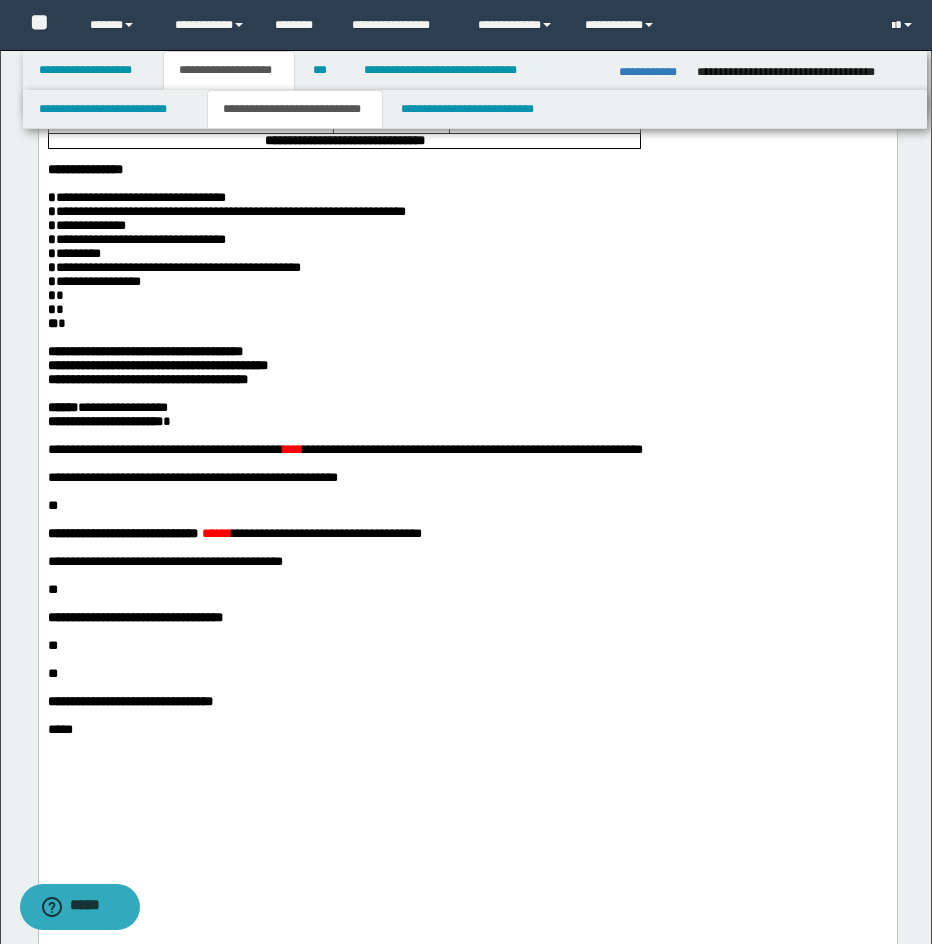 click on "* *" at bounding box center [467, 296] 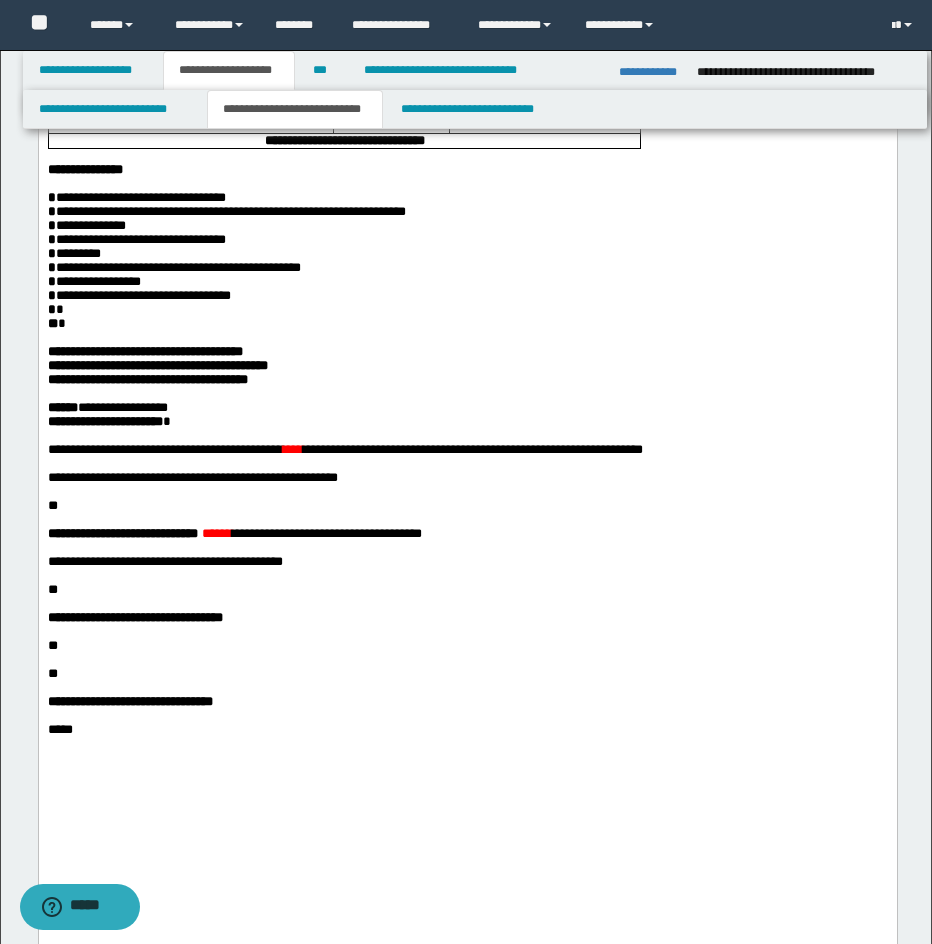 click on "* *" at bounding box center (467, 310) 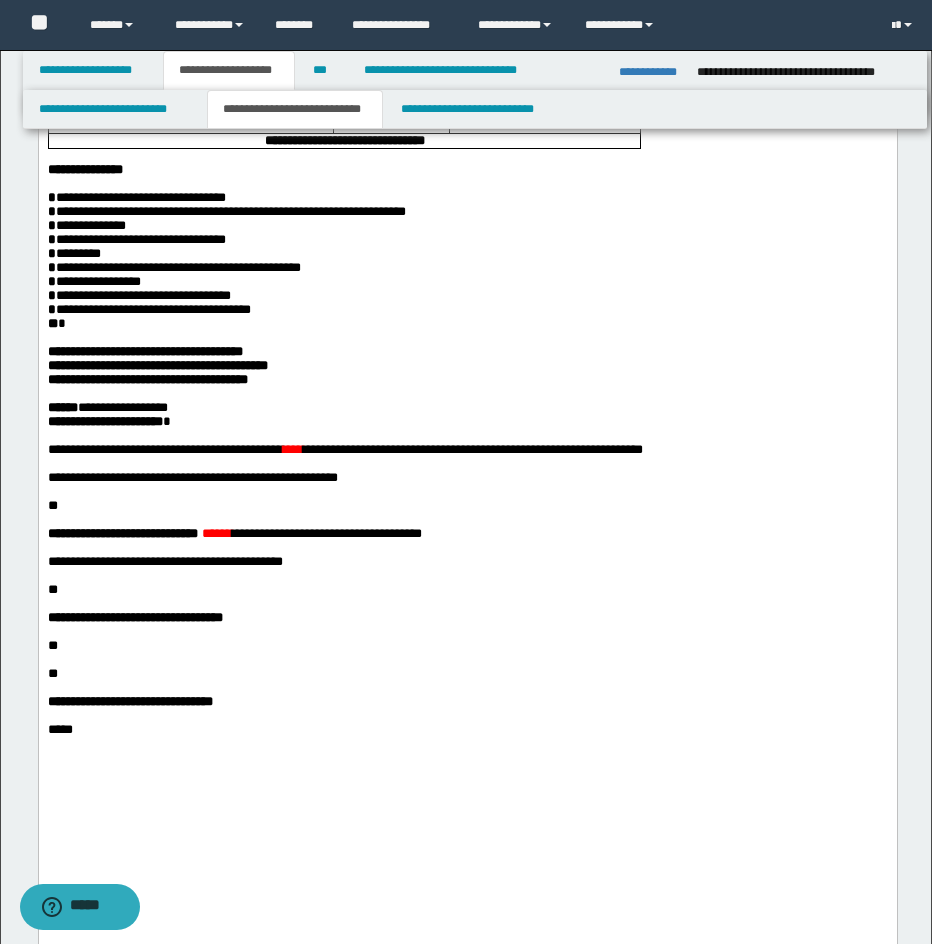 click on "** *" at bounding box center (467, 324) 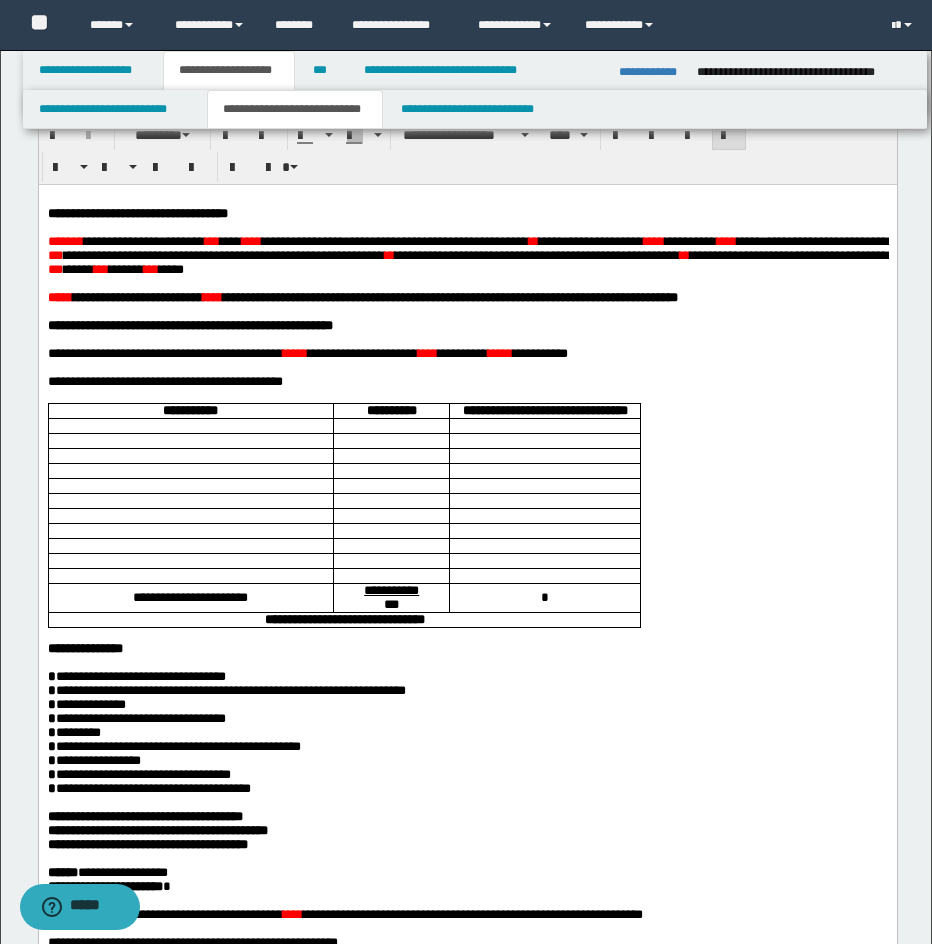 scroll, scrollTop: 59, scrollLeft: 0, axis: vertical 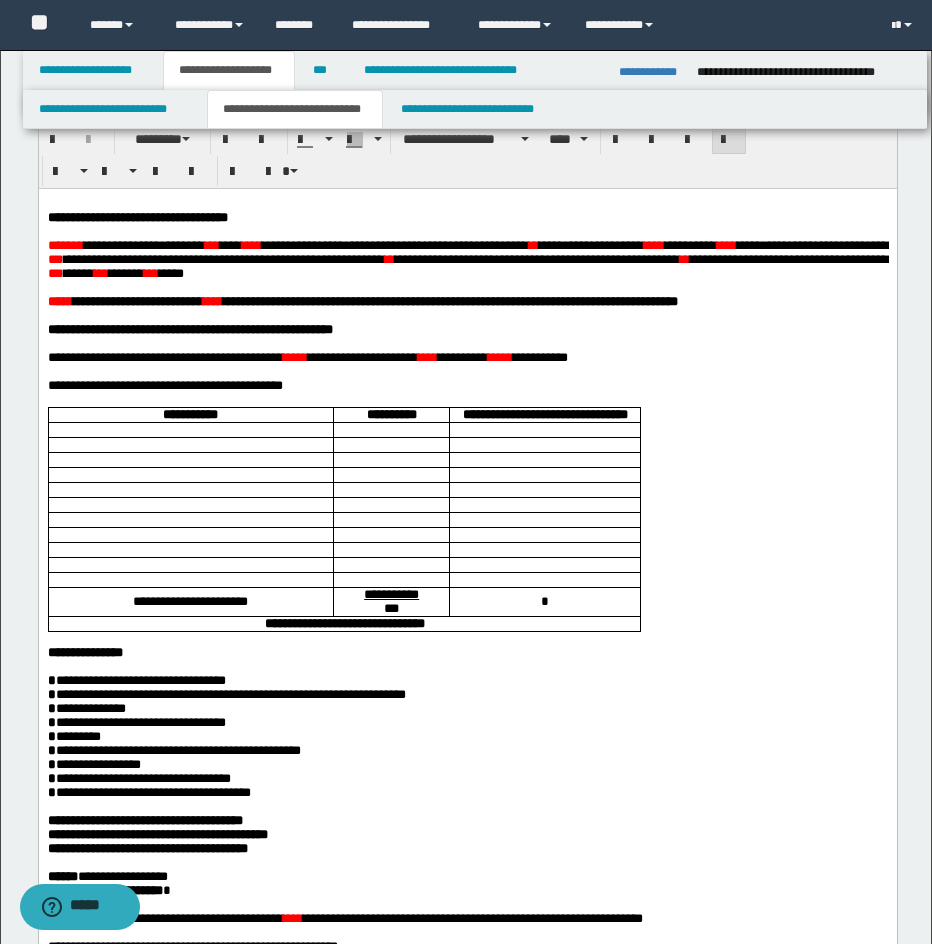 click on "****" at bounding box center (726, 244) 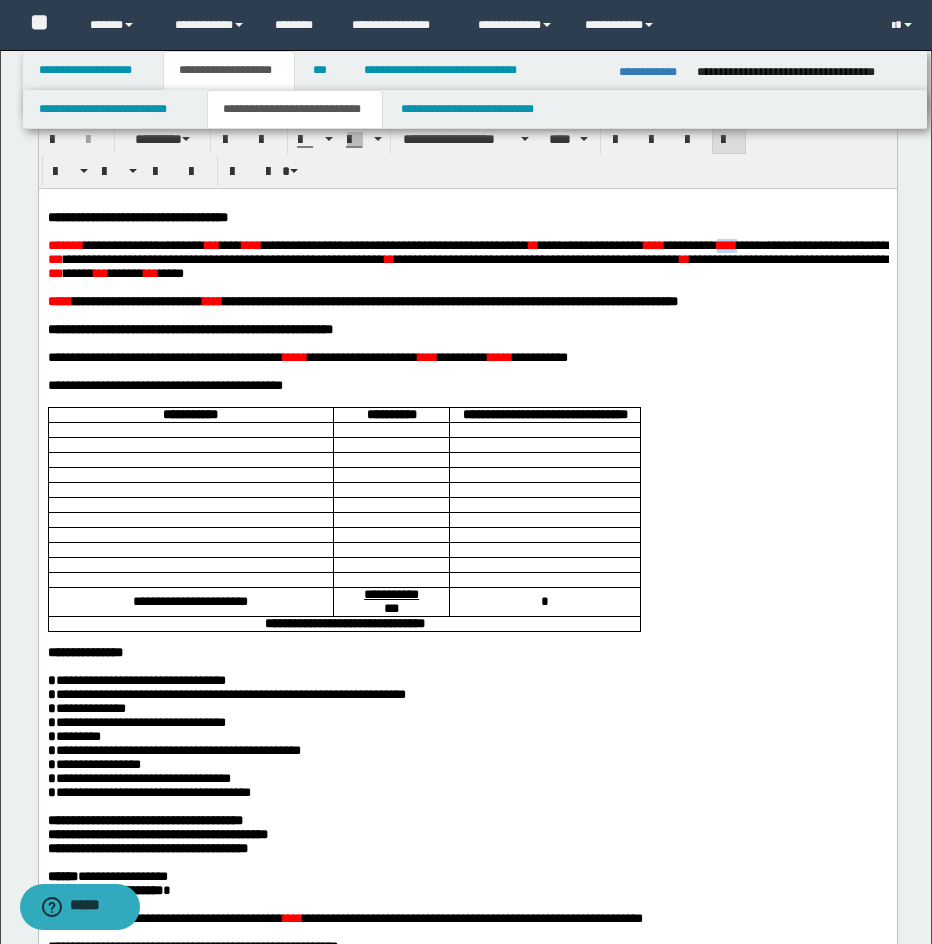 click on "****" at bounding box center [726, 244] 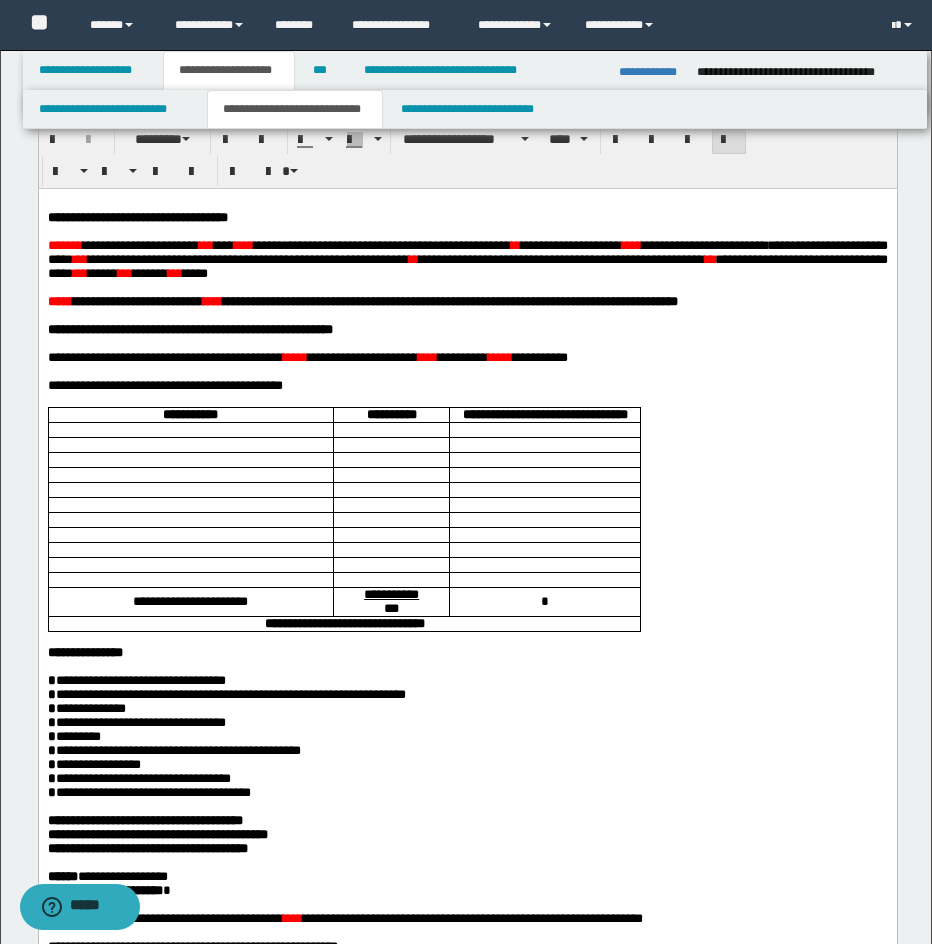 click on "**********" at bounding box center [704, 244] 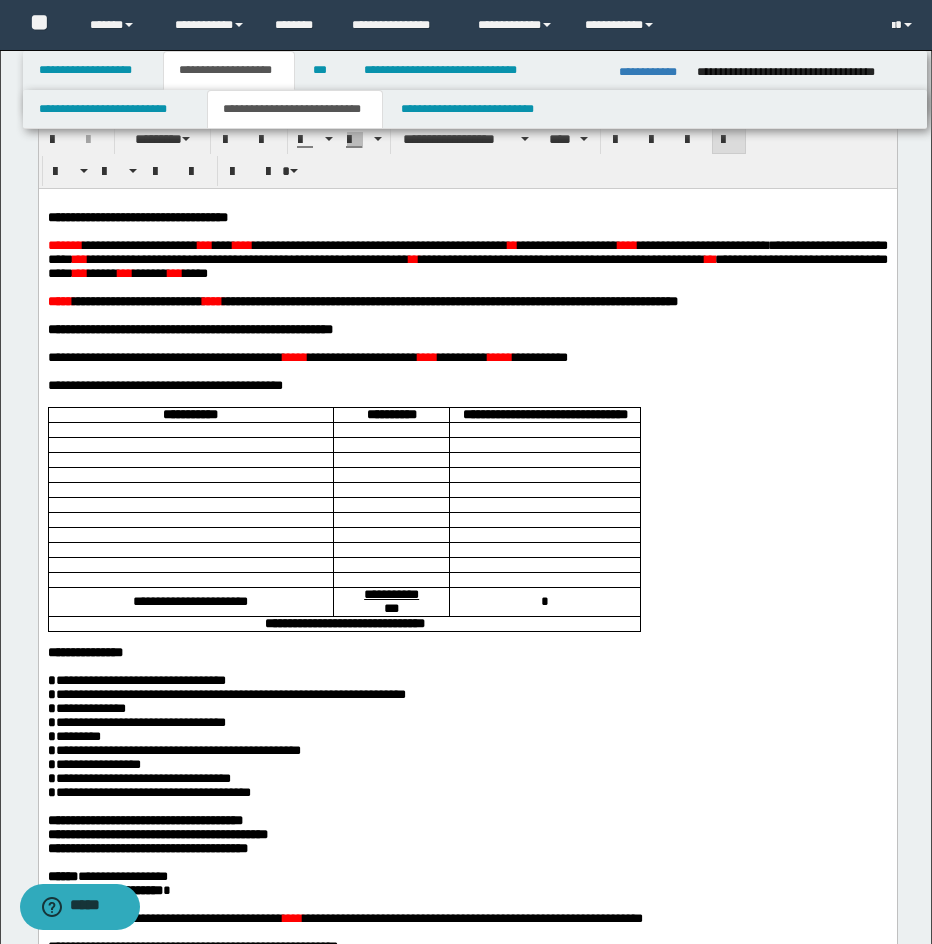 click on "***" at bounding box center [627, 244] 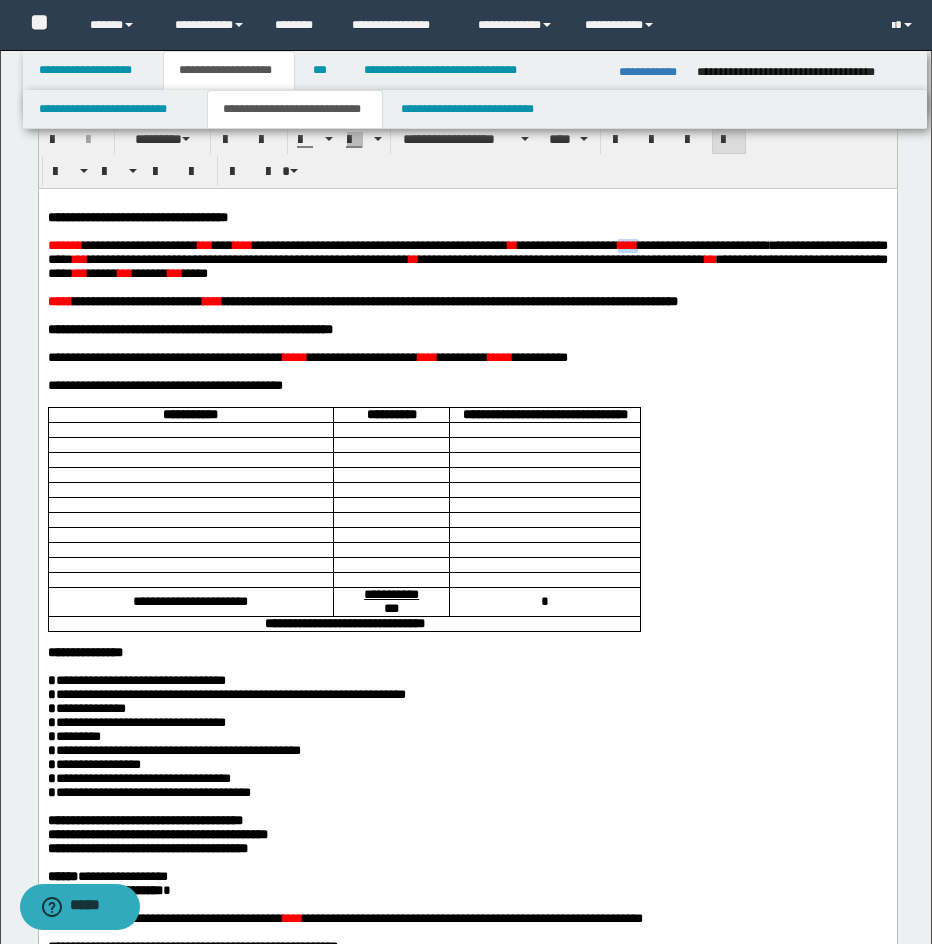click on "***" at bounding box center (627, 244) 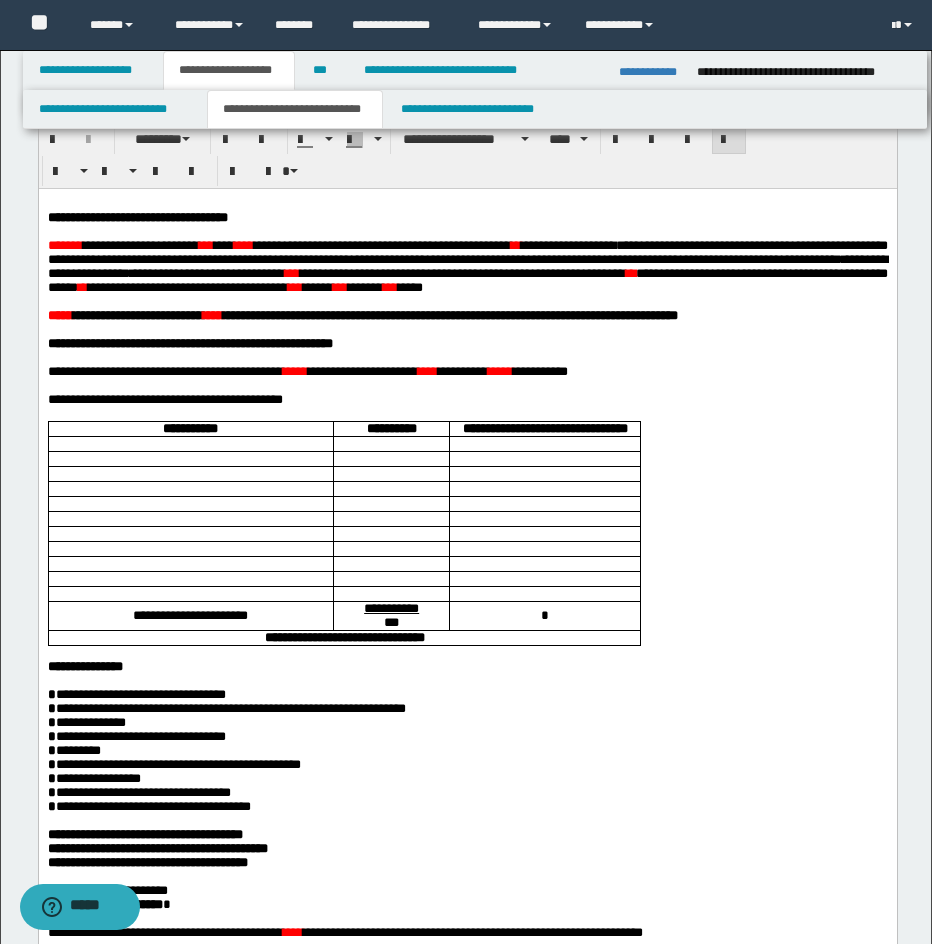 click on "**********" at bounding box center [467, 251] 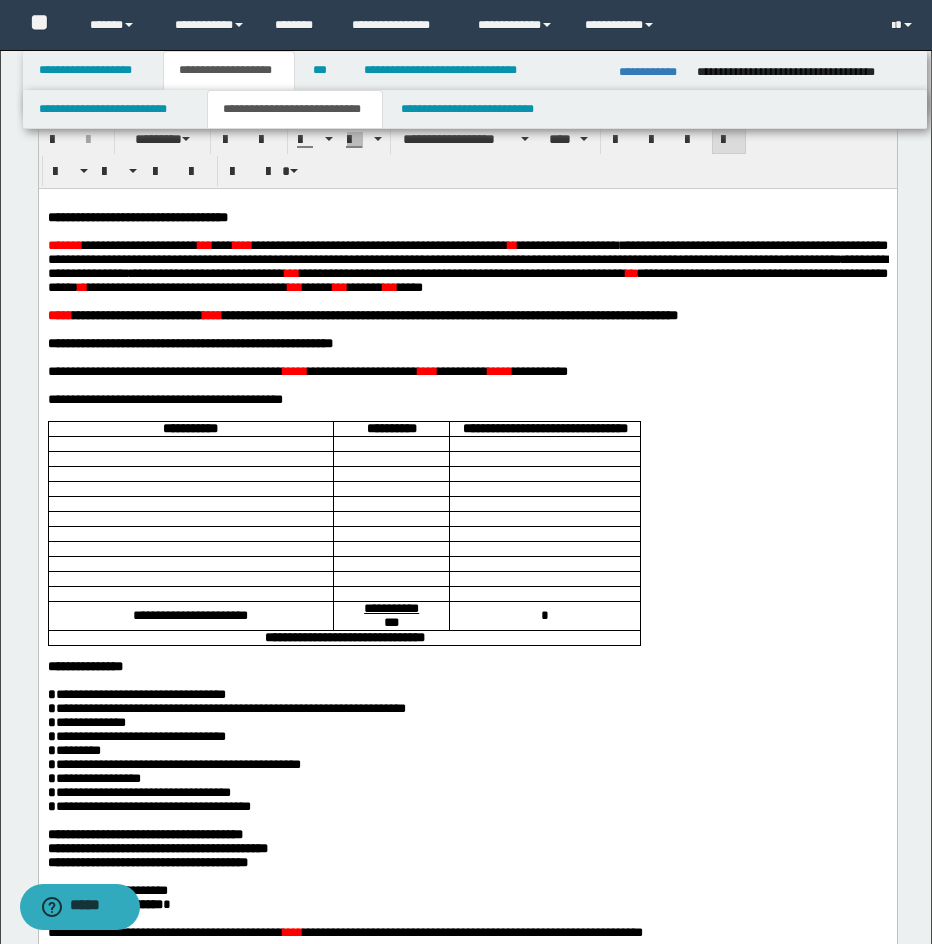 click on "*******" at bounding box center [64, 244] 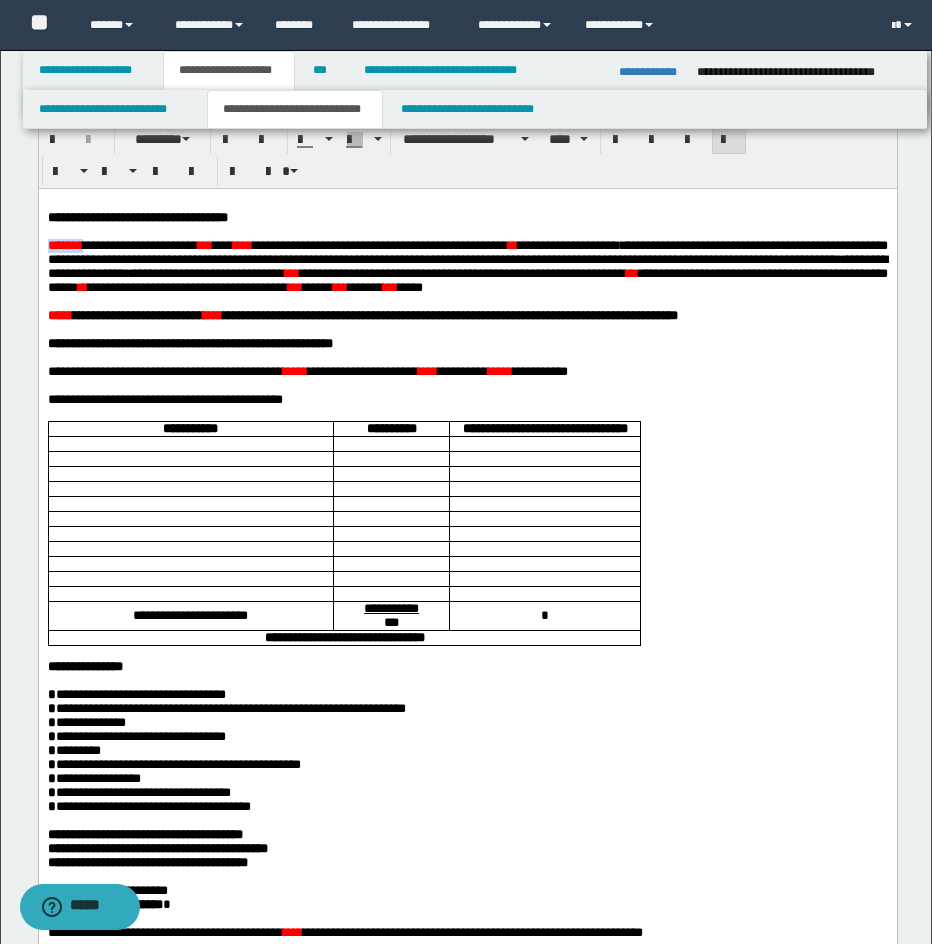 click on "*******" at bounding box center (64, 244) 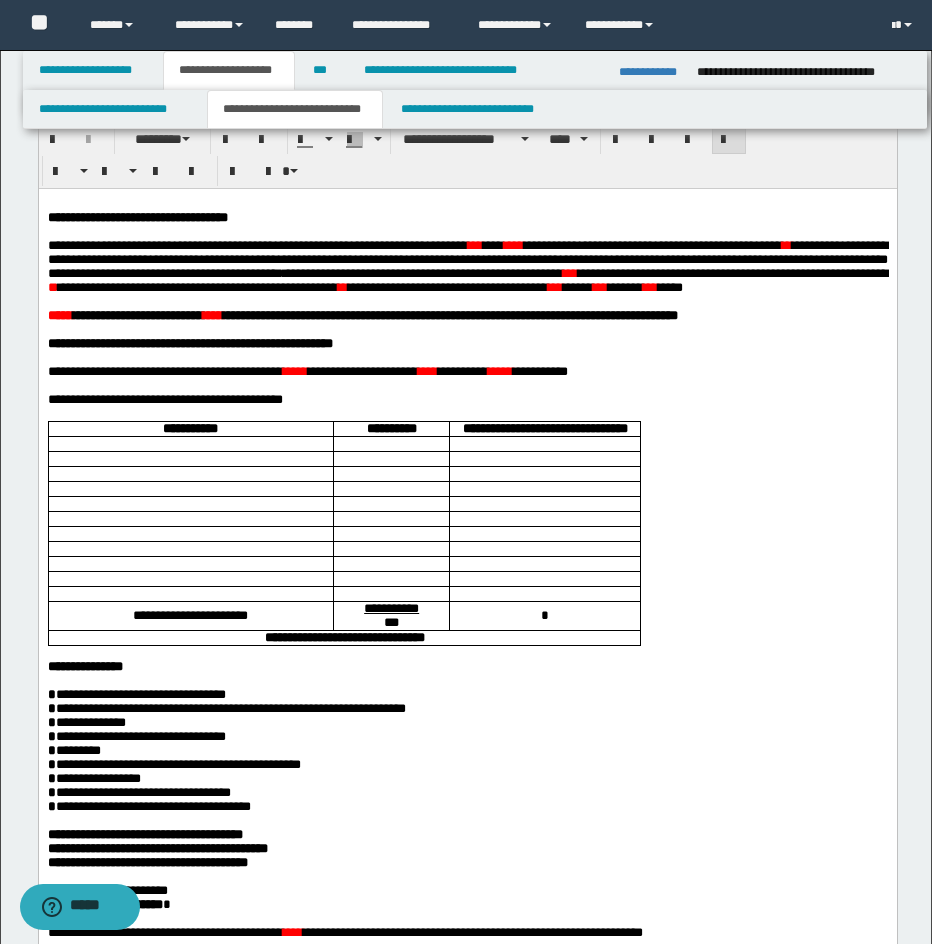 scroll, scrollTop: 476, scrollLeft: 0, axis: vertical 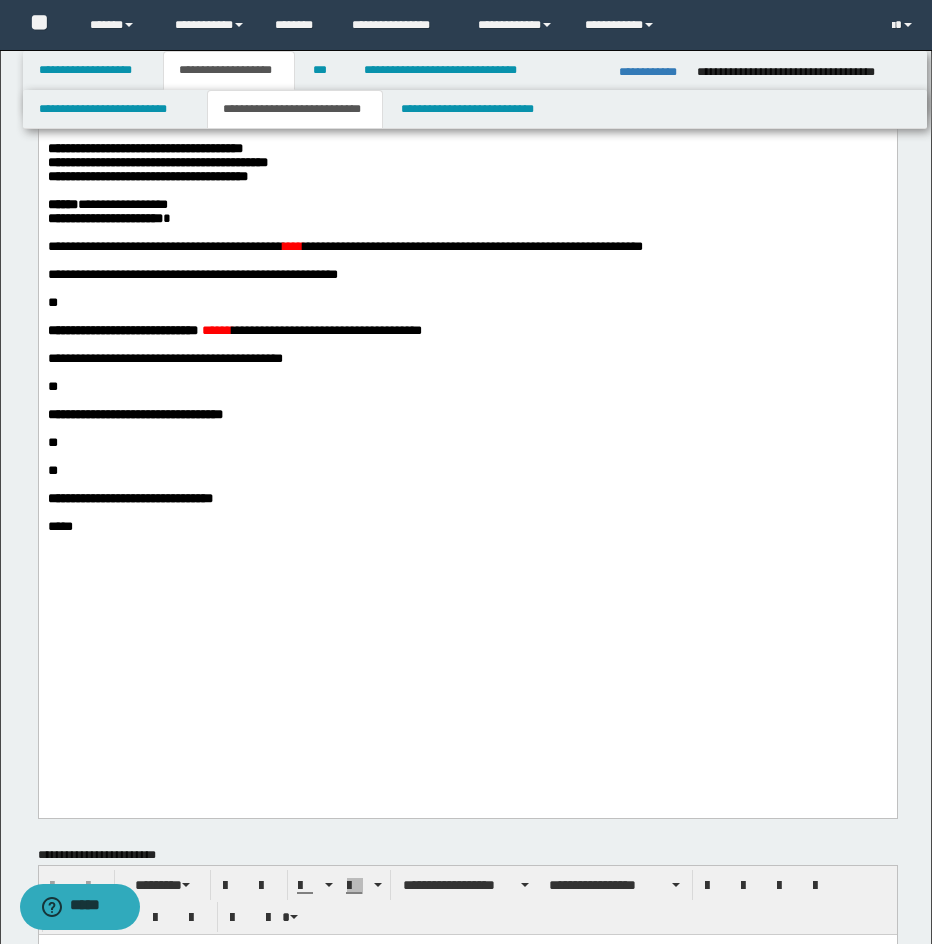click on "*****" at bounding box center [467, 527] 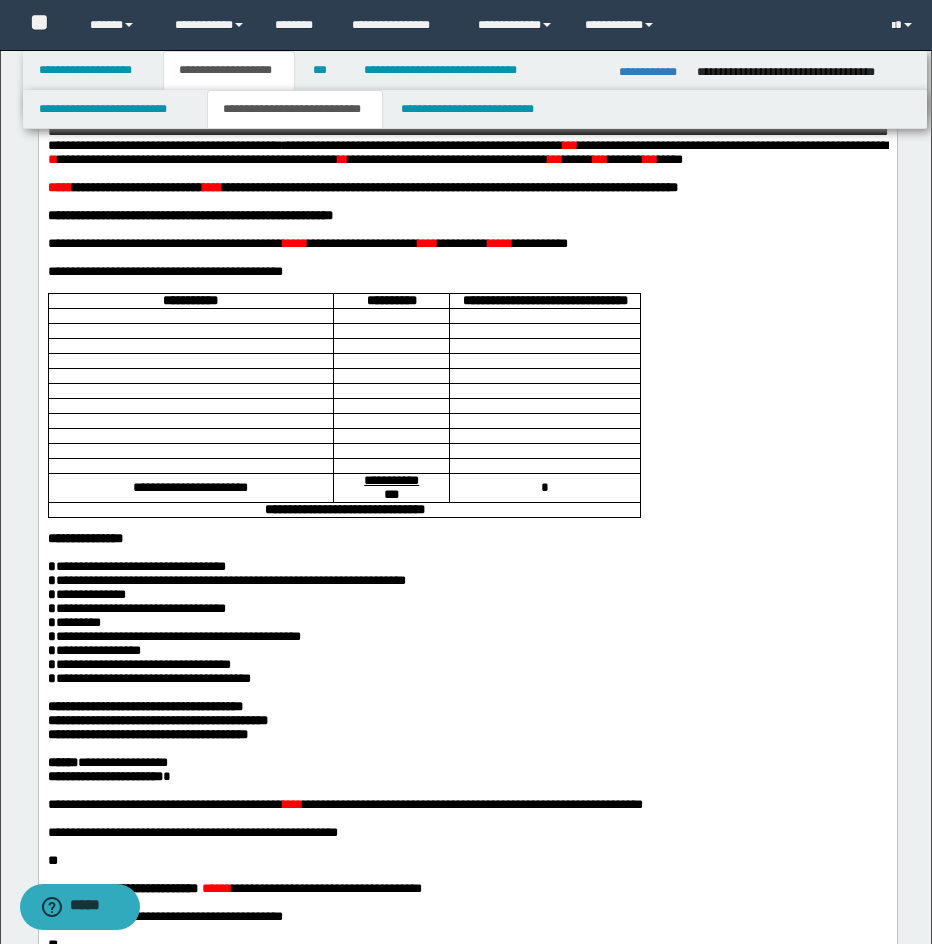 scroll, scrollTop: 0, scrollLeft: 0, axis: both 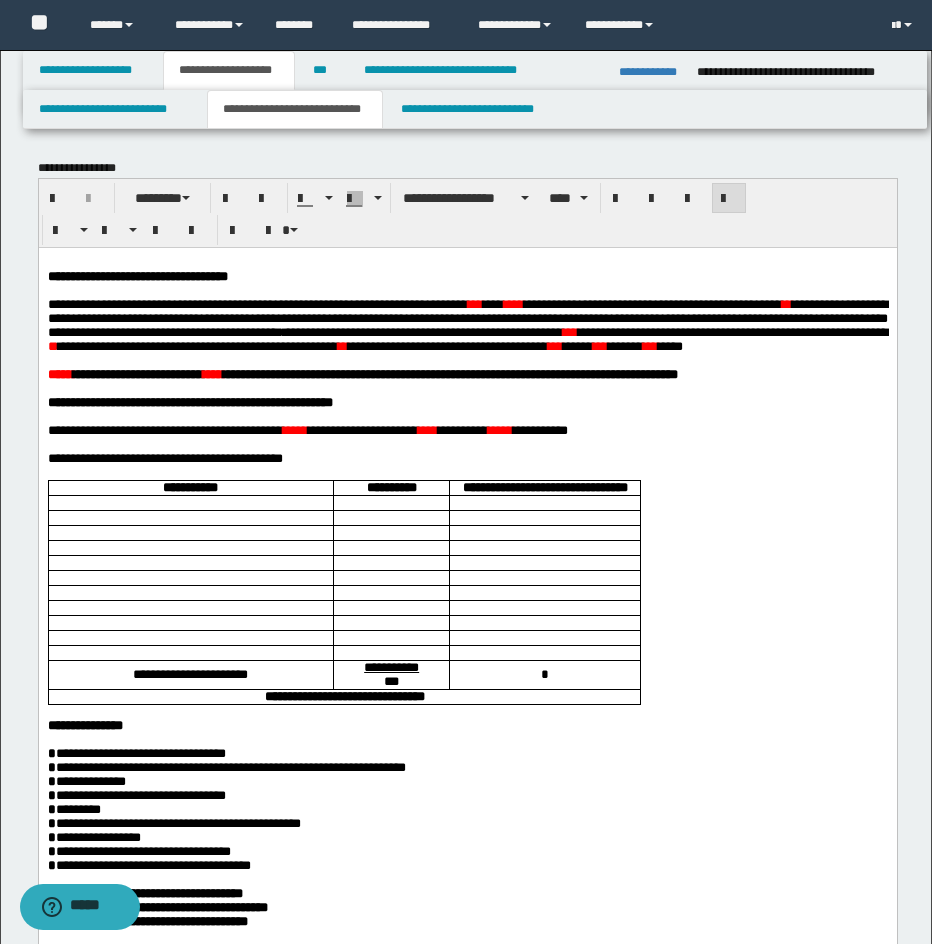 click on "***" at bounding box center (474, 303) 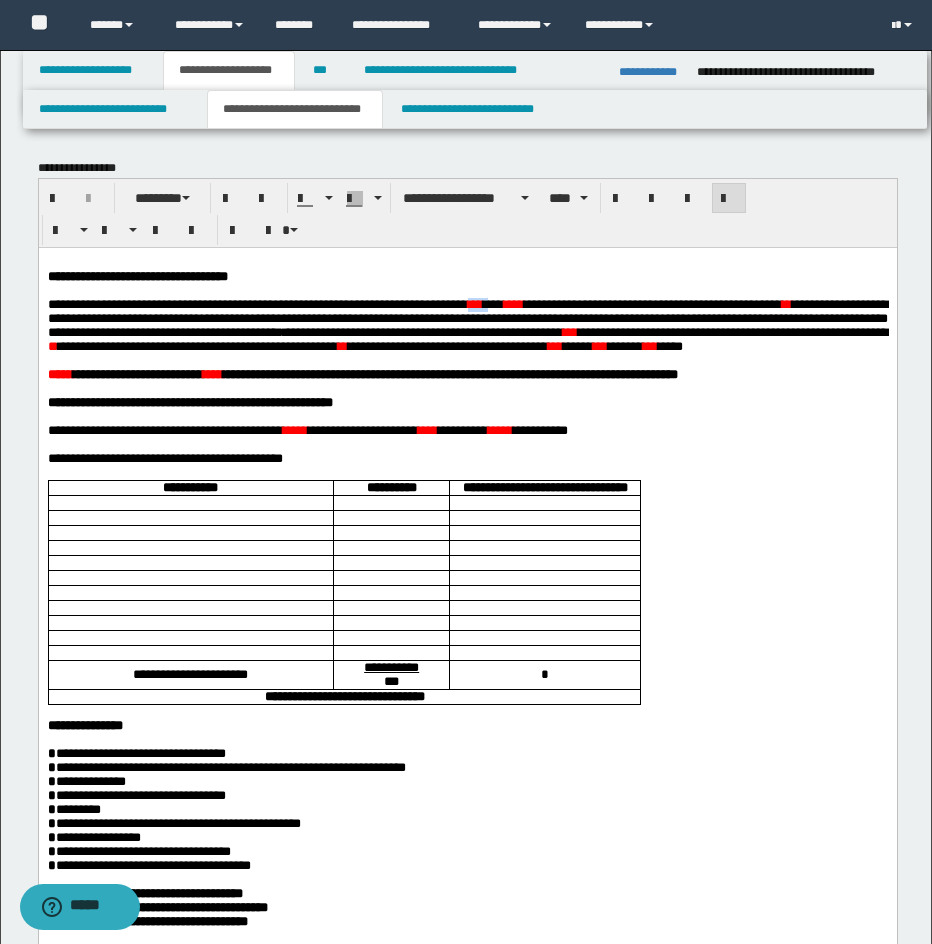 click on "***" at bounding box center (474, 303) 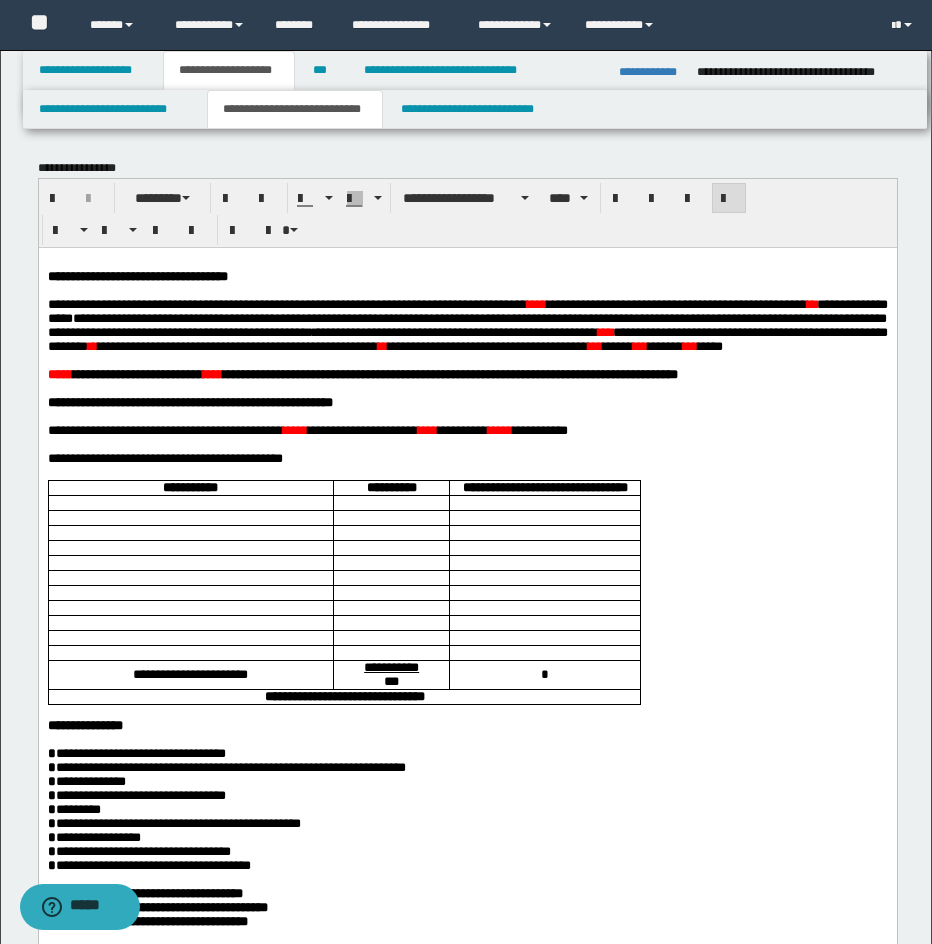 click on "****" at bounding box center (536, 303) 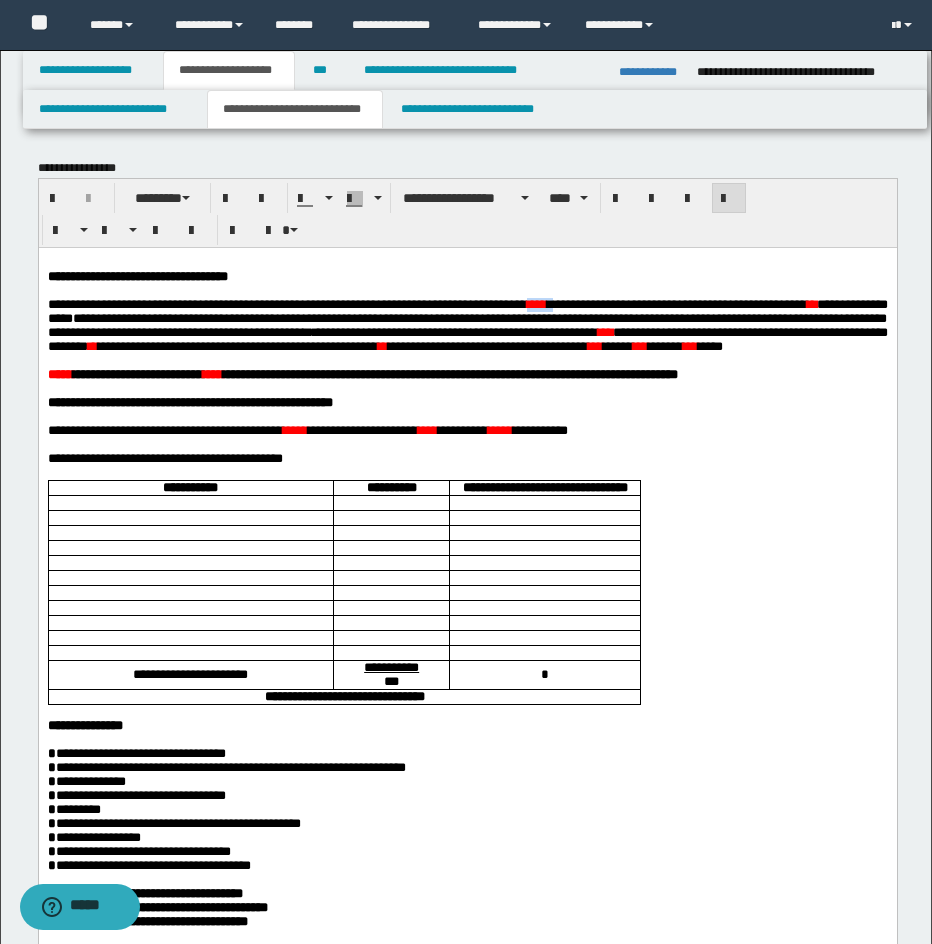 click on "****" at bounding box center [536, 303] 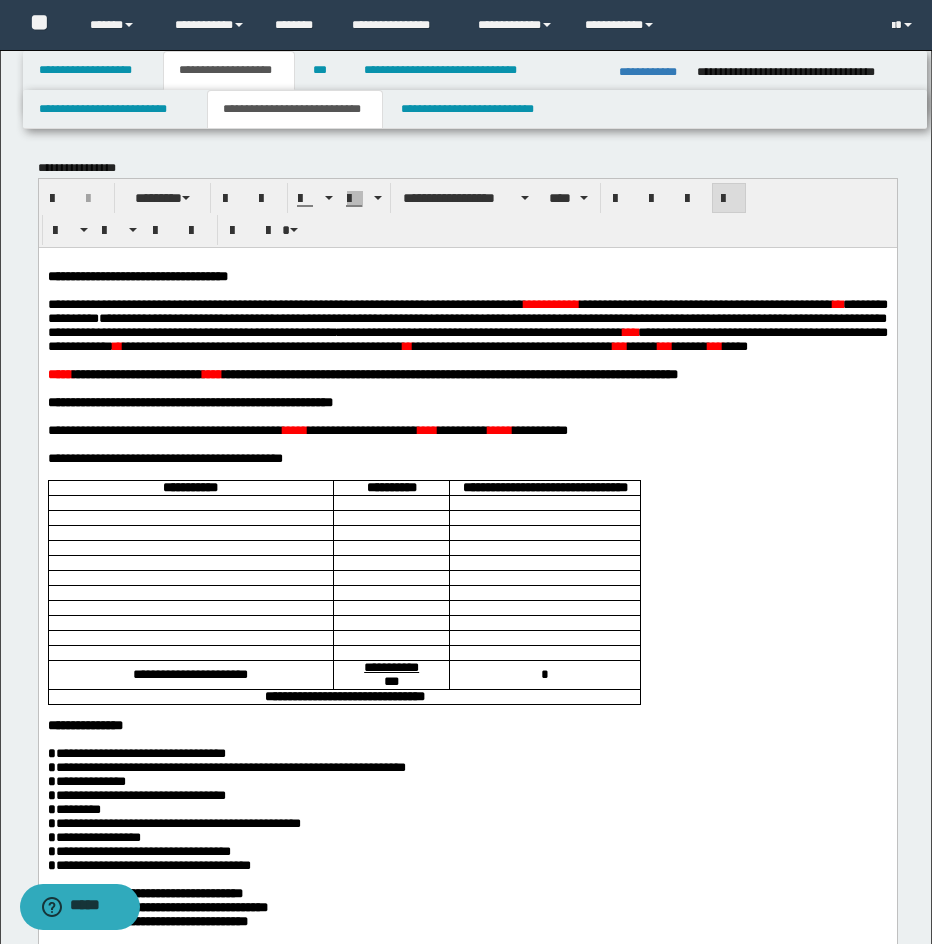click on "**" at bounding box center [837, 303] 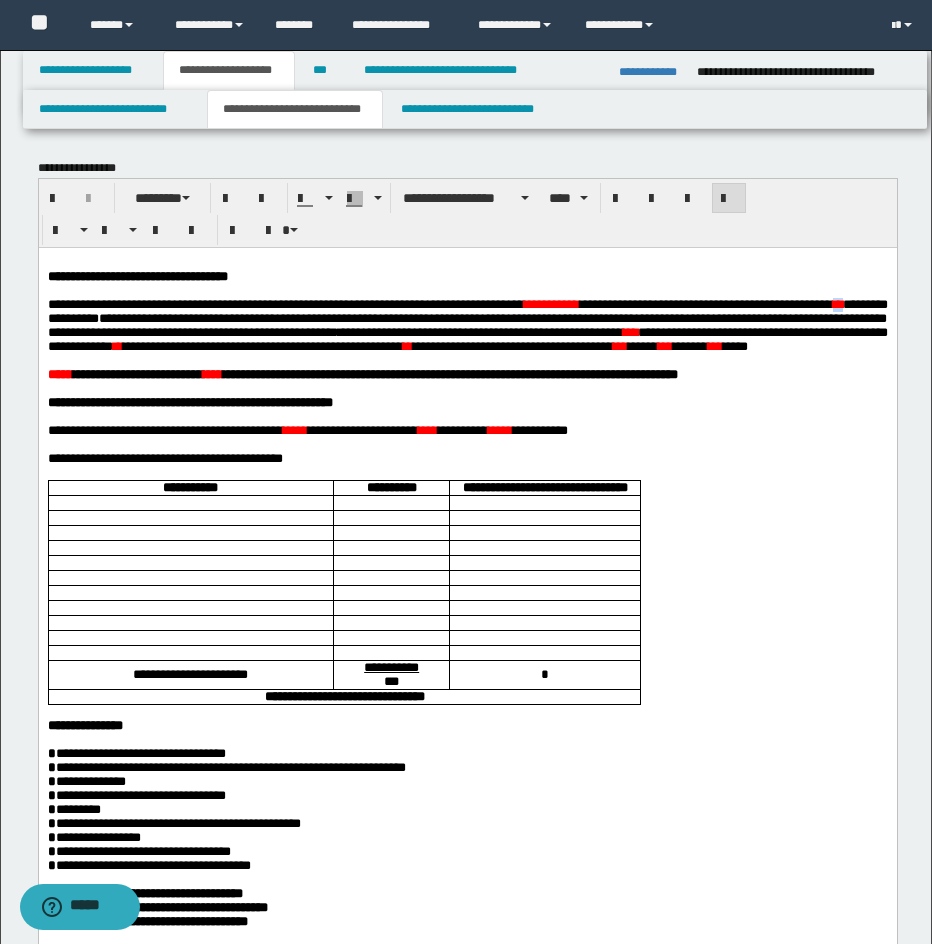 click on "**" at bounding box center [837, 303] 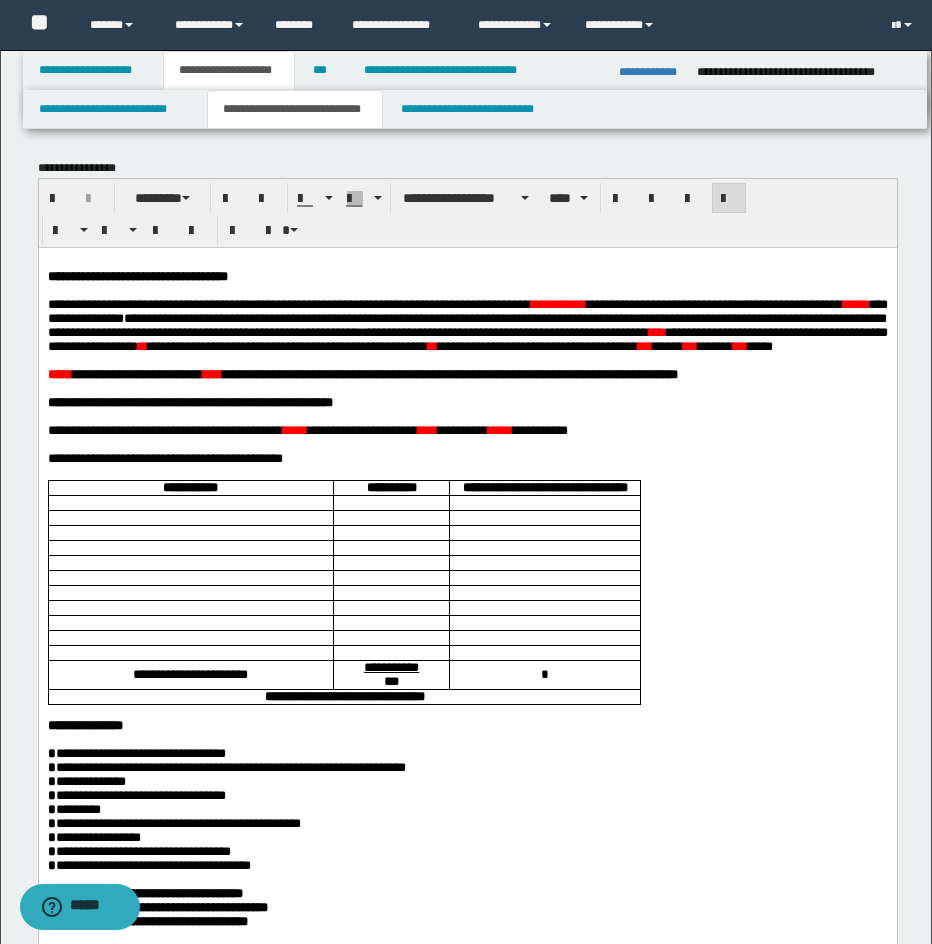click on "***" at bounding box center (655, 331) 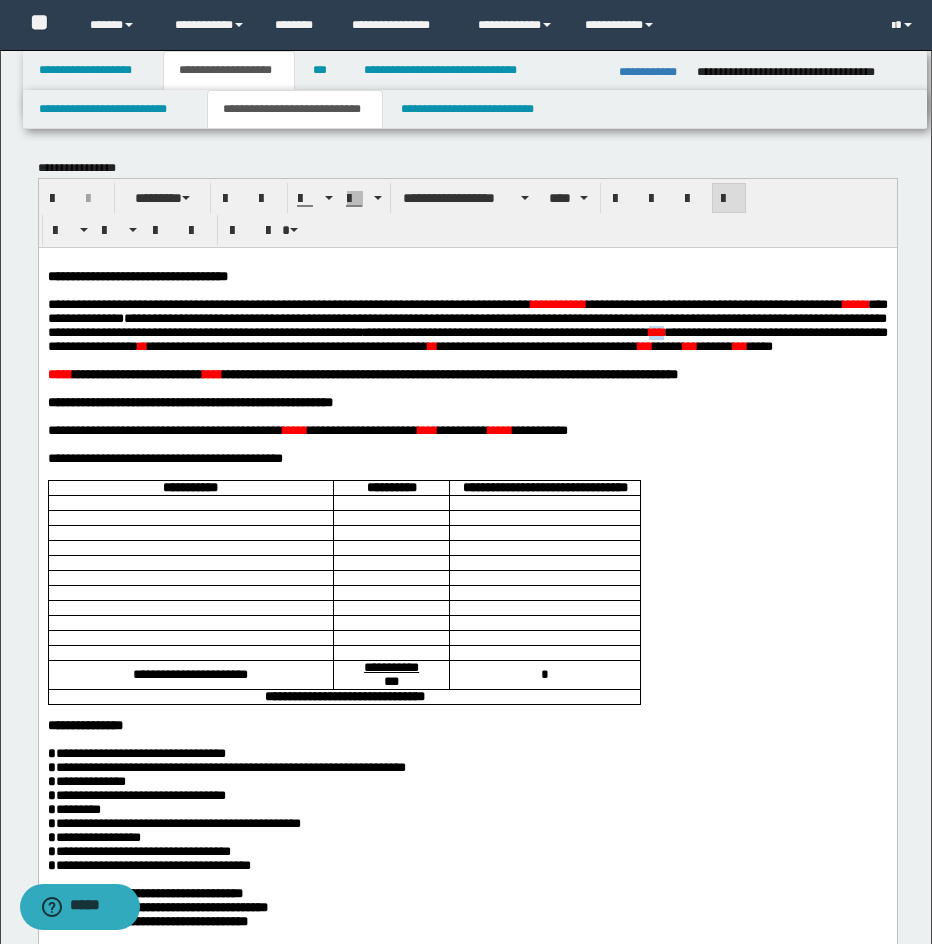 click on "***" at bounding box center (655, 331) 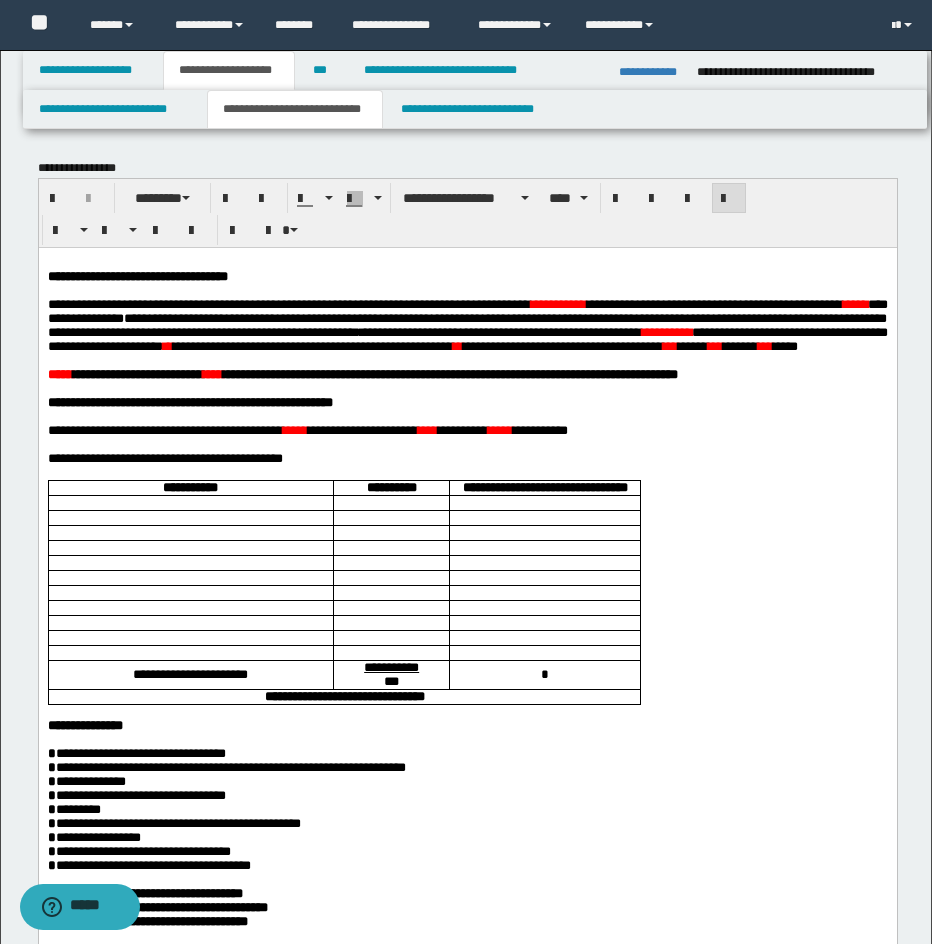 click on "**" at bounding box center [167, 345] 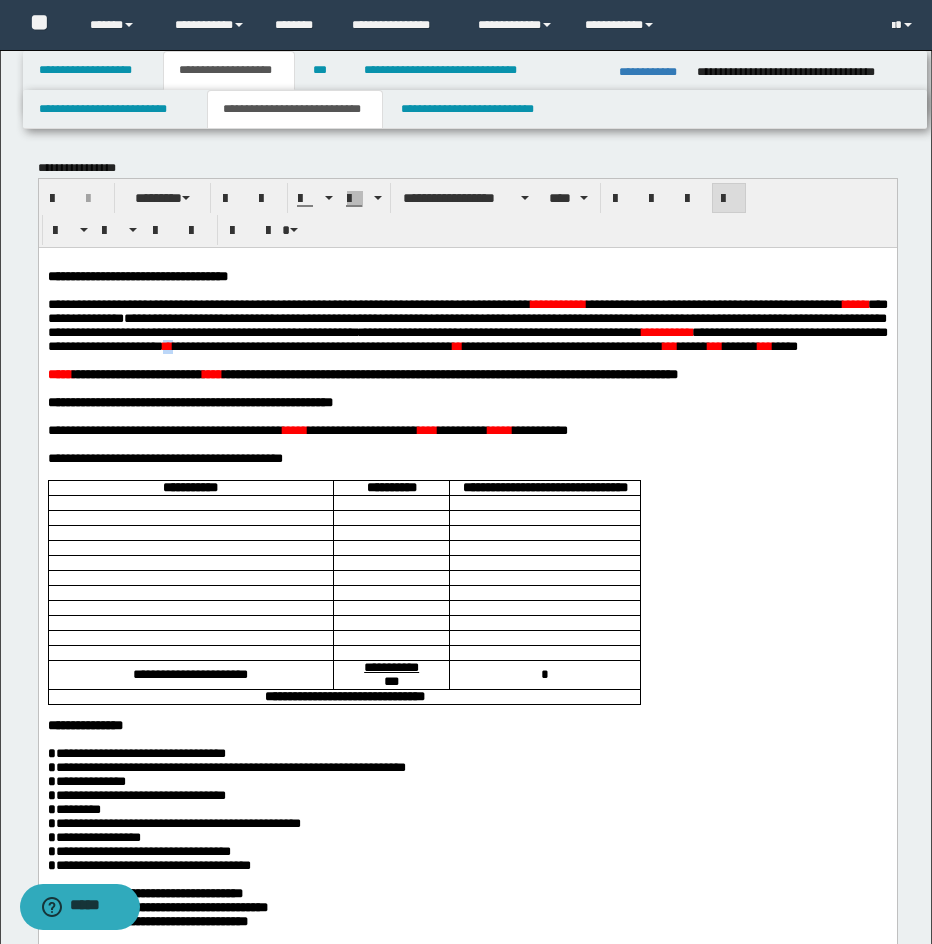 click on "**" at bounding box center [167, 345] 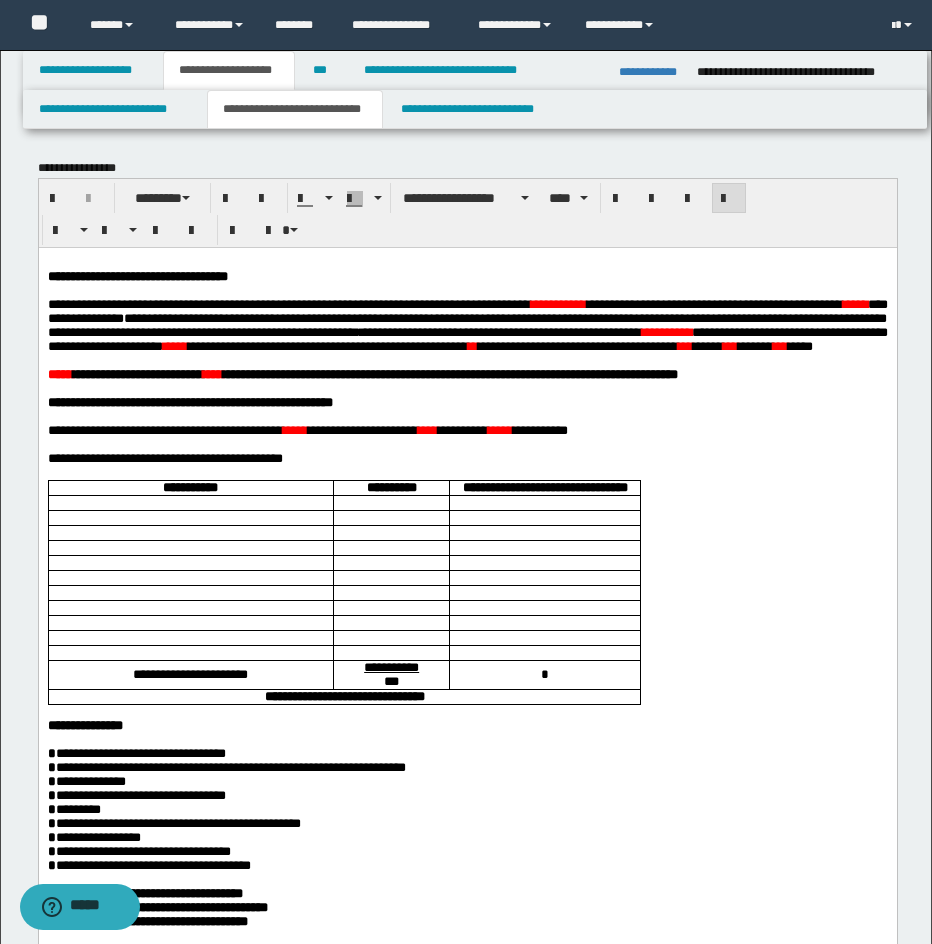 click on "**" at bounding box center (472, 345) 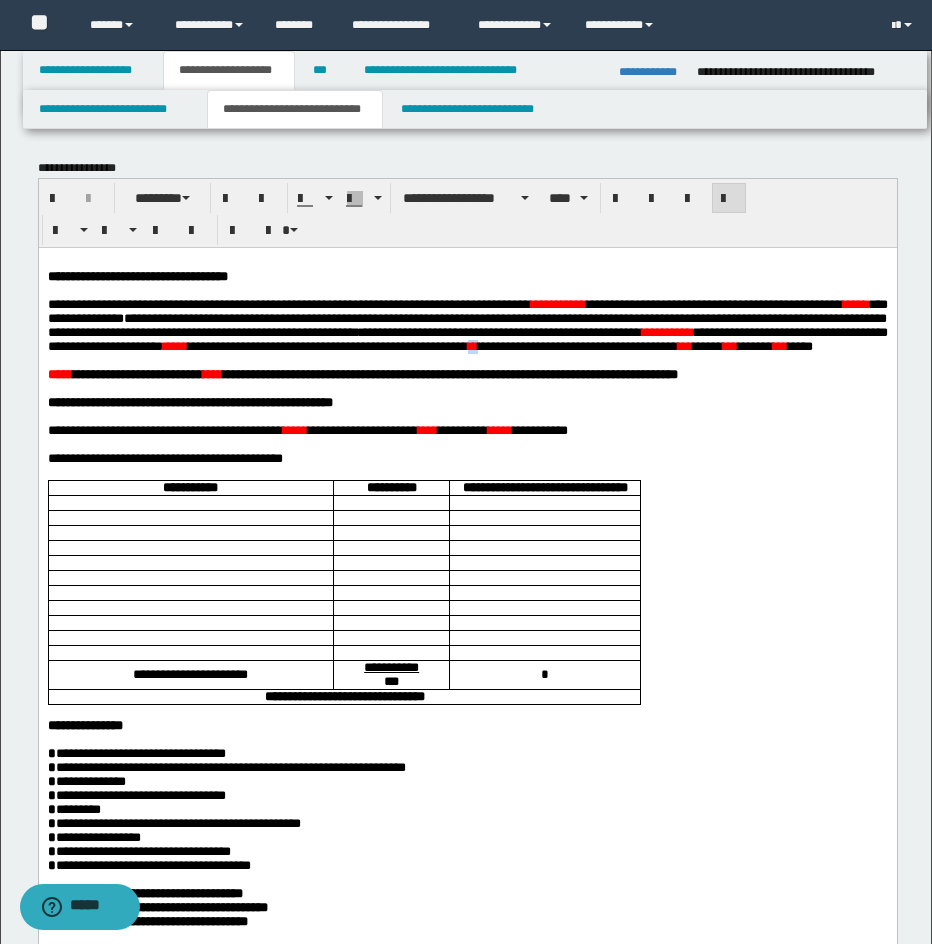 click on "**" at bounding box center [472, 345] 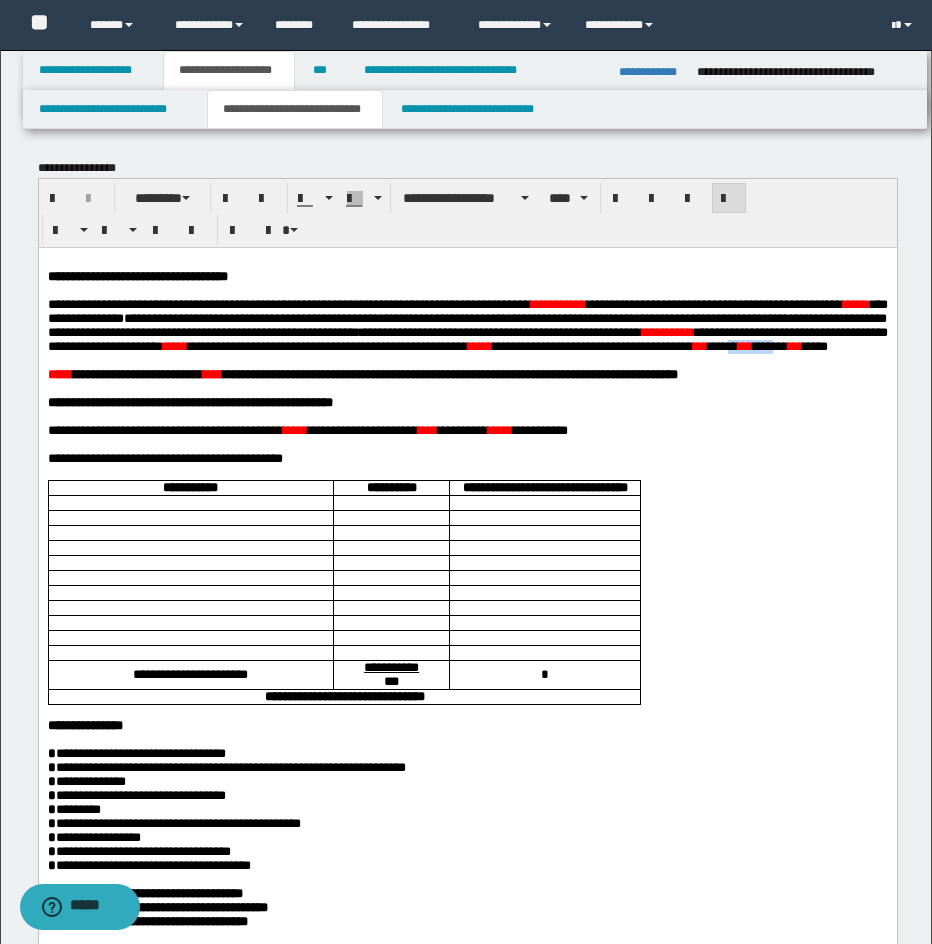 drag, startPoint x: 427, startPoint y: 374, endPoint x: 485, endPoint y: 374, distance: 58 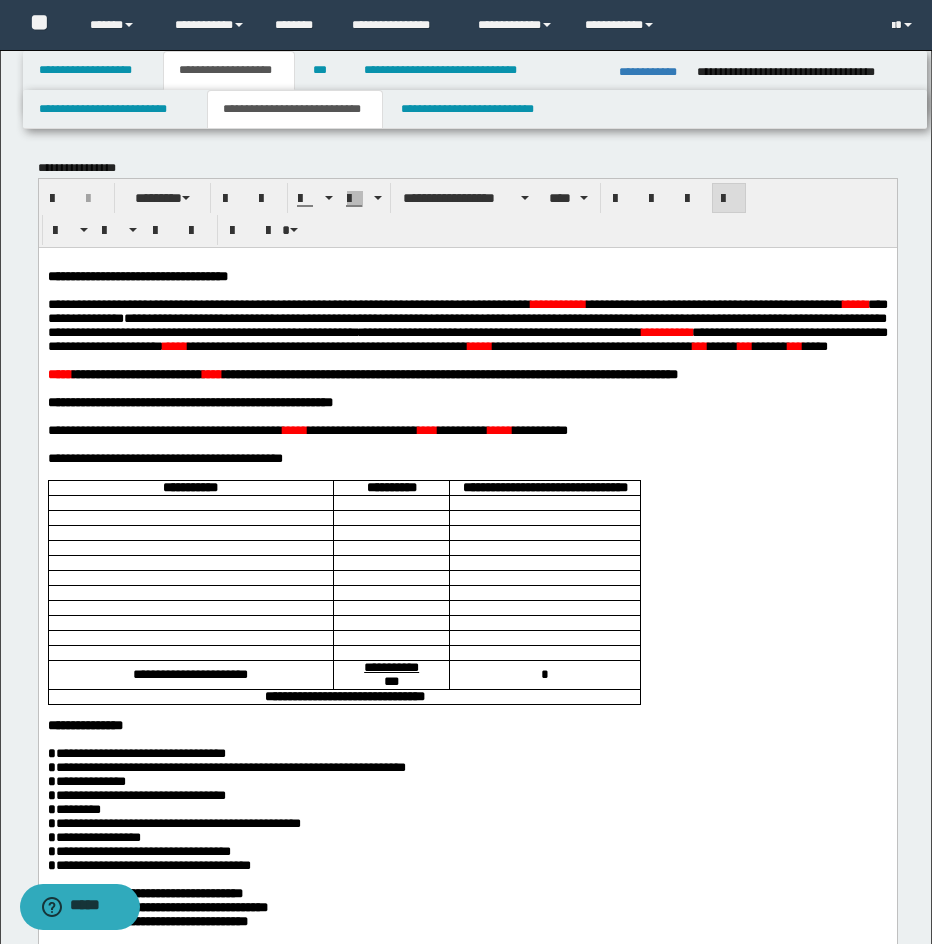 click at bounding box center [479, 360] 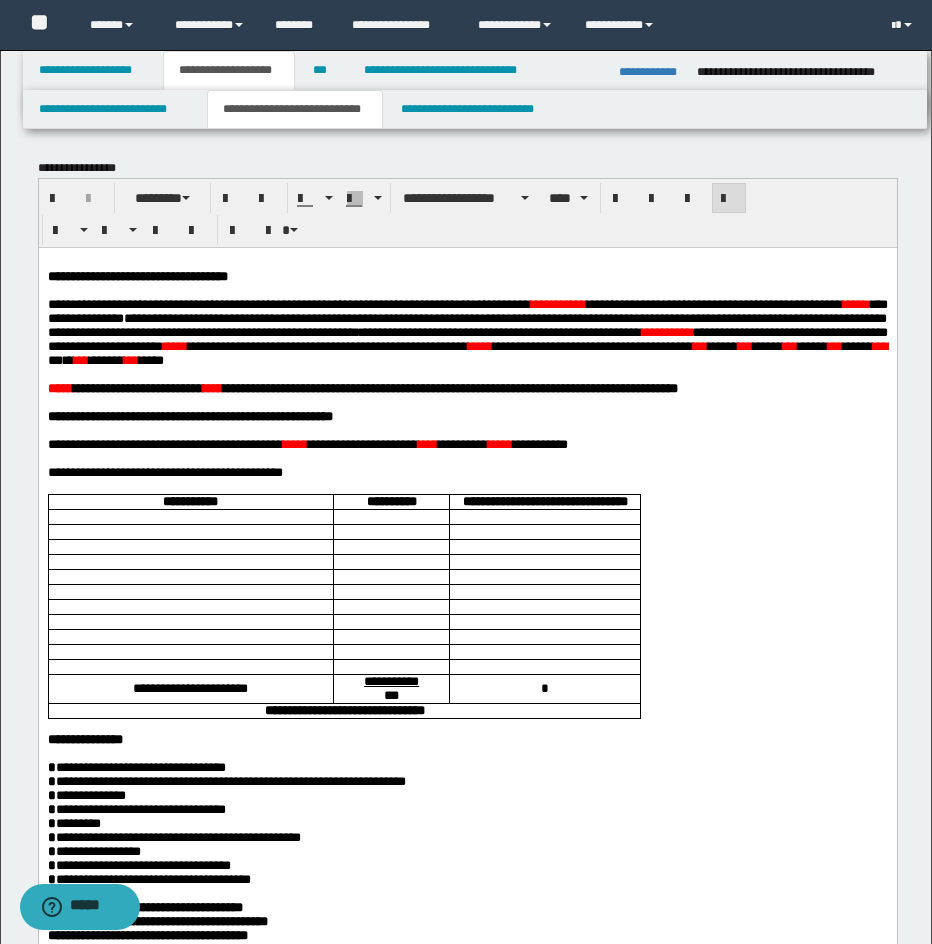 click on "**********" at bounding box center (467, 338) 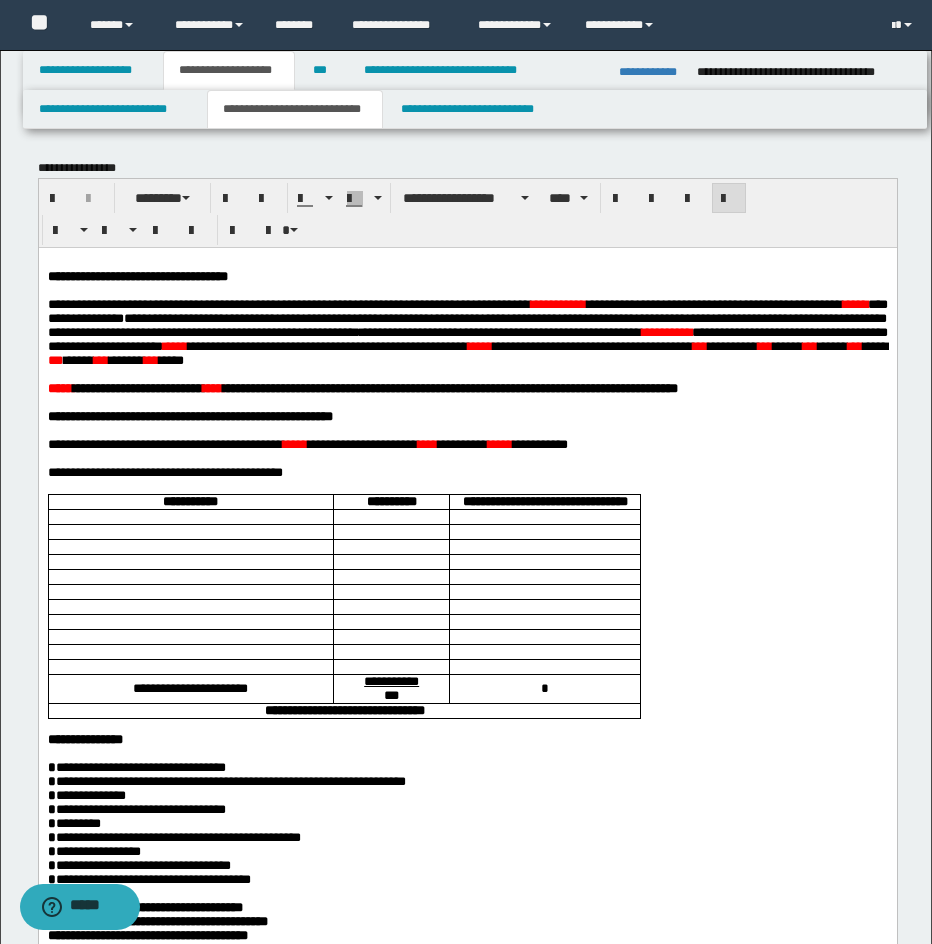 click on "*** * *** *** * *** *** * *** *** * *** *** *" at bounding box center [467, 352] 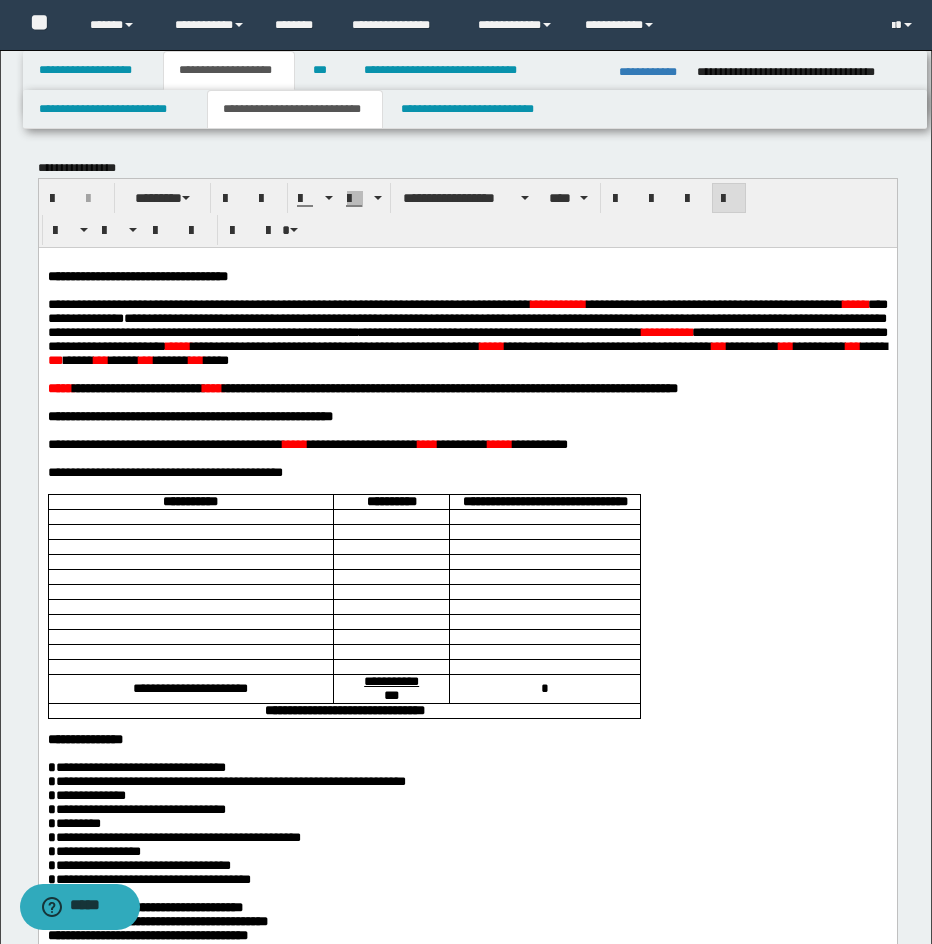 click on "***" at bounding box center (870, 345) 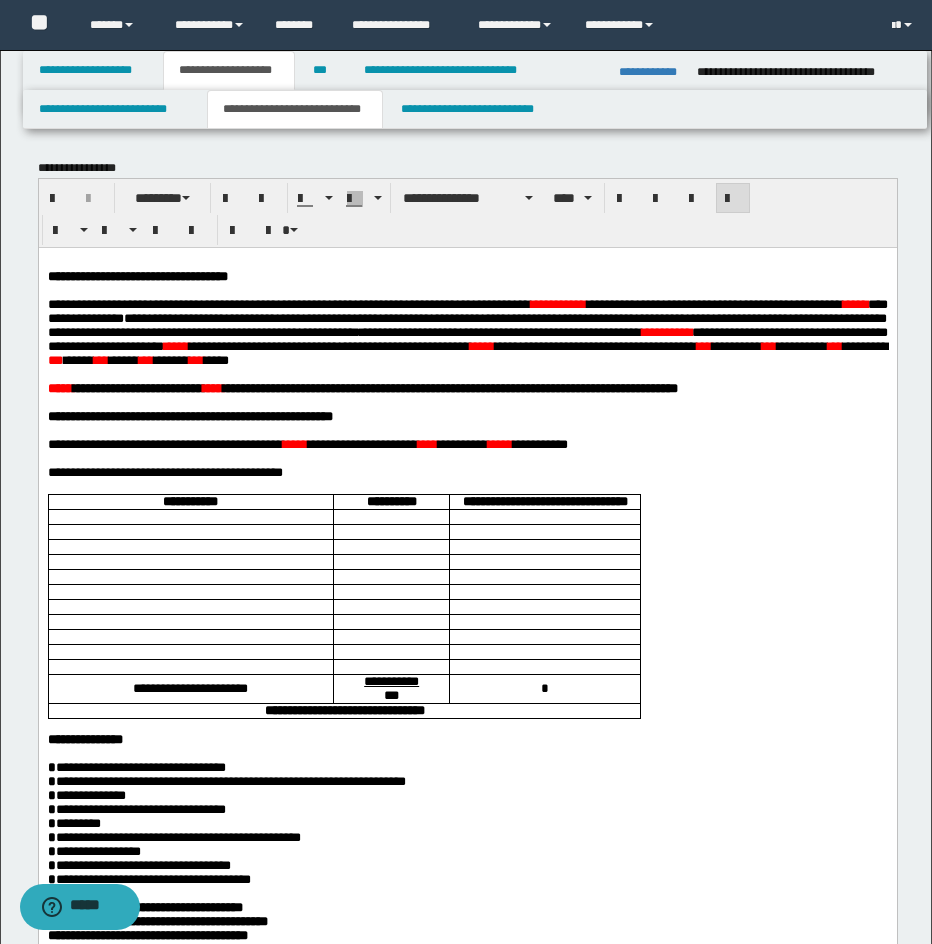 click on "***" at bounding box center (73, 359) 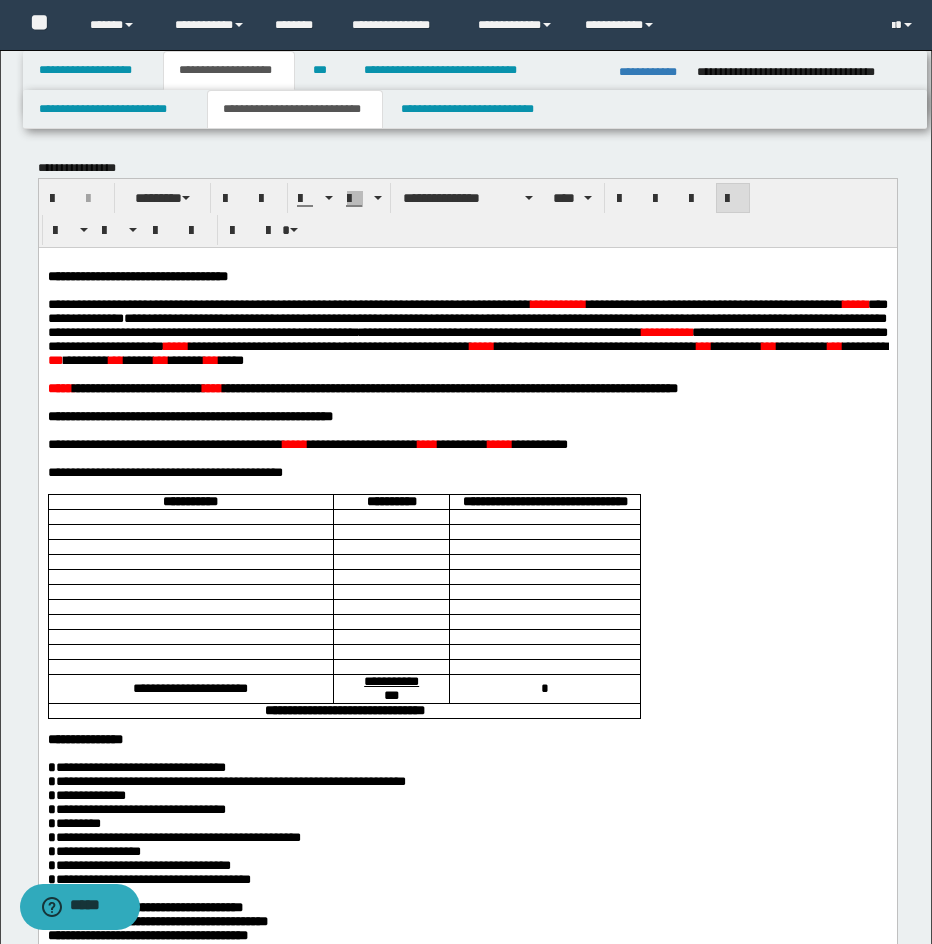 drag, startPoint x: 734, startPoint y: 373, endPoint x: 747, endPoint y: 373, distance: 13 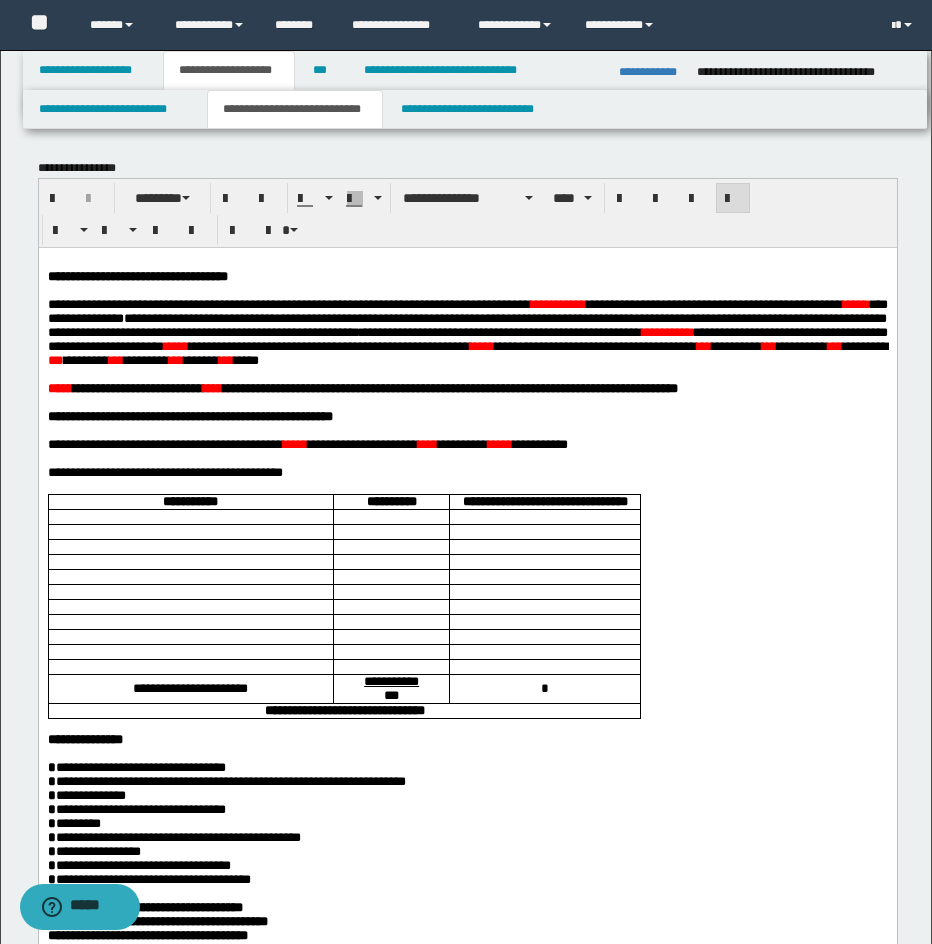 drag, startPoint x: 871, startPoint y: 372, endPoint x: 936, endPoint y: 624, distance: 260.24796 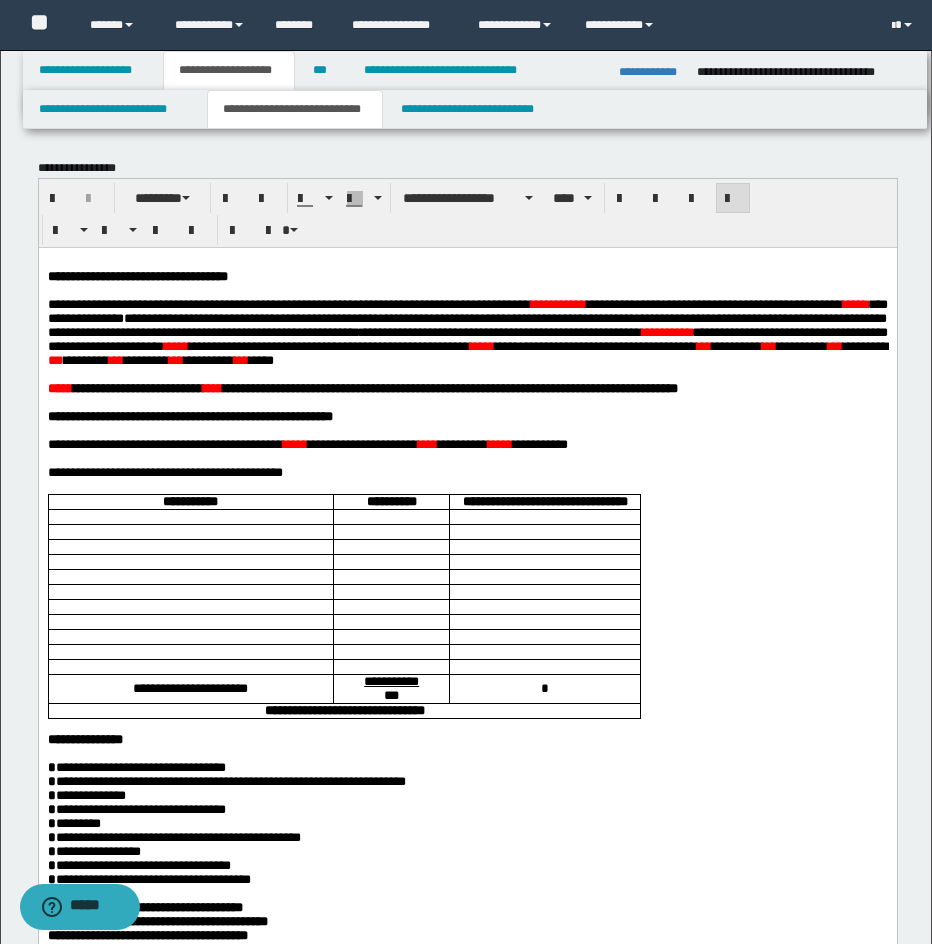 click on "****" at bounding box center (260, 359) 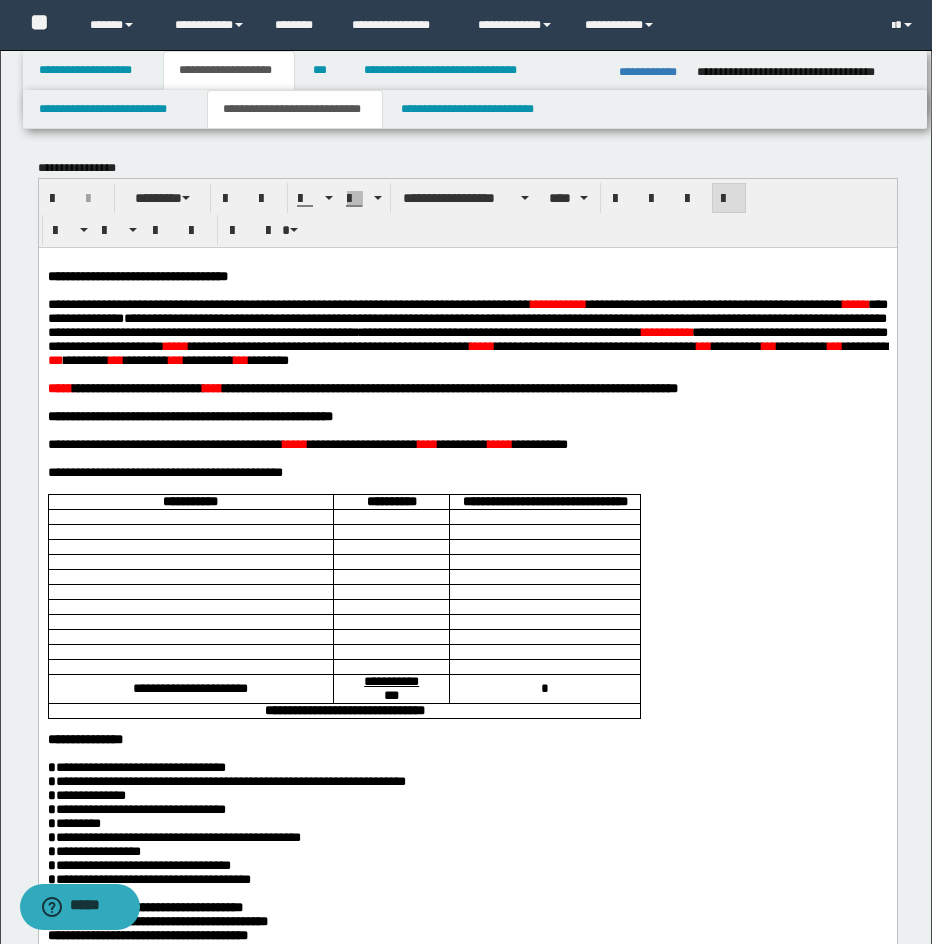 click on "***" at bounding box center (703, 345) 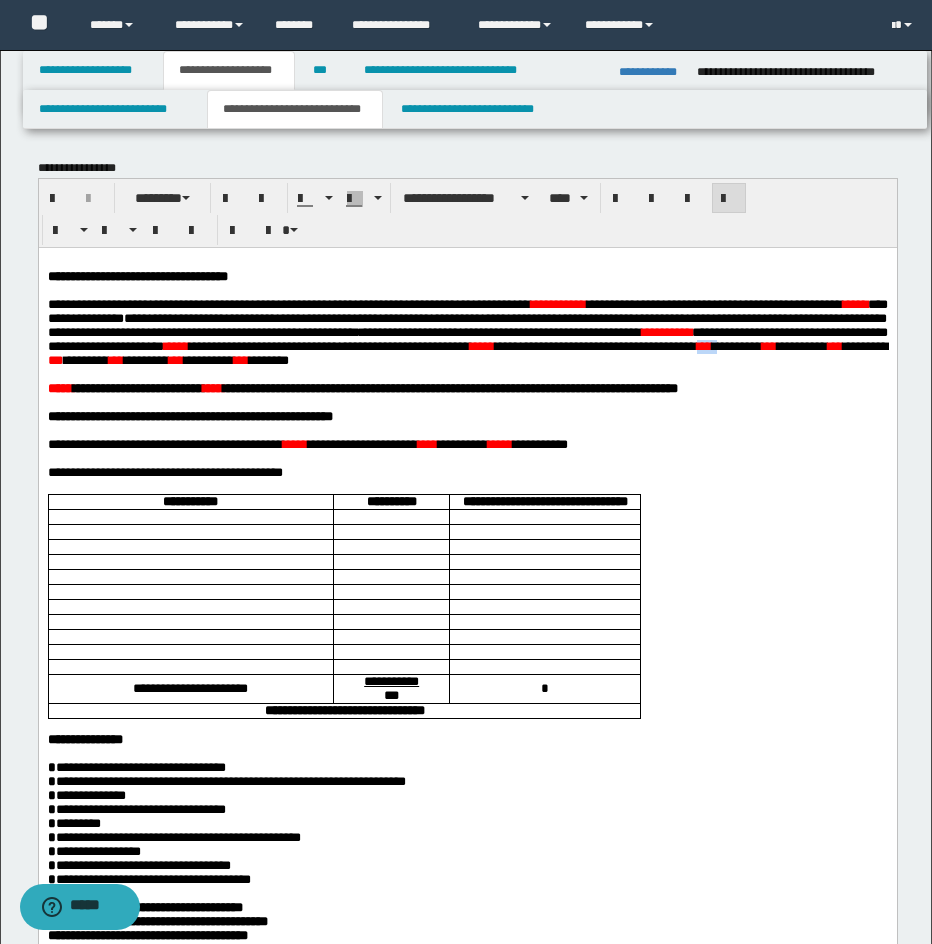 click on "***" at bounding box center (703, 345) 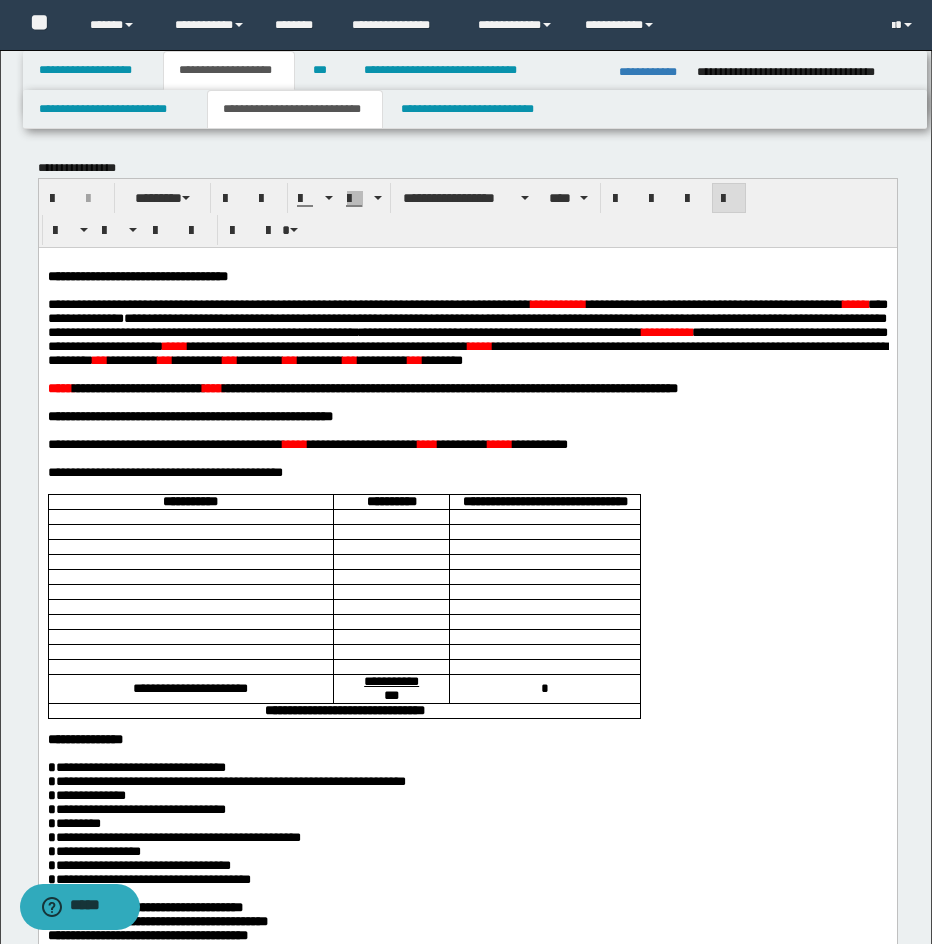 scroll, scrollTop: 826, scrollLeft: 0, axis: vertical 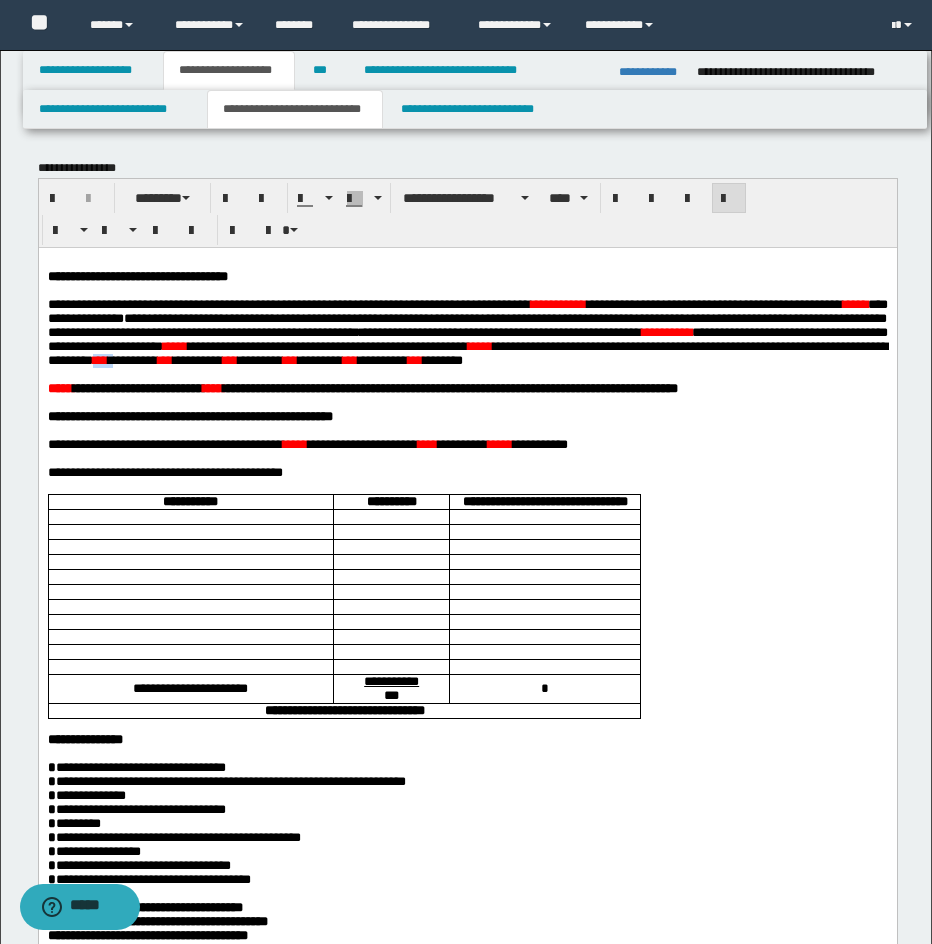 click on "***" at bounding box center (99, 359) 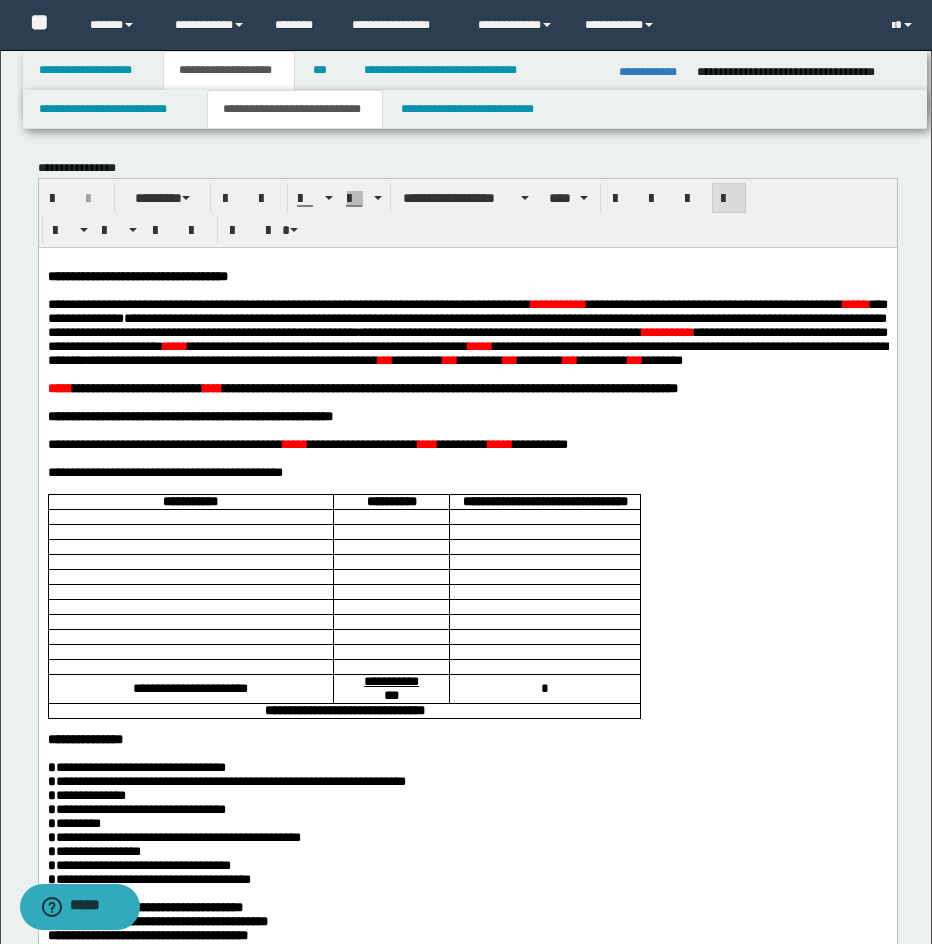 click on "***" at bounding box center (384, 359) 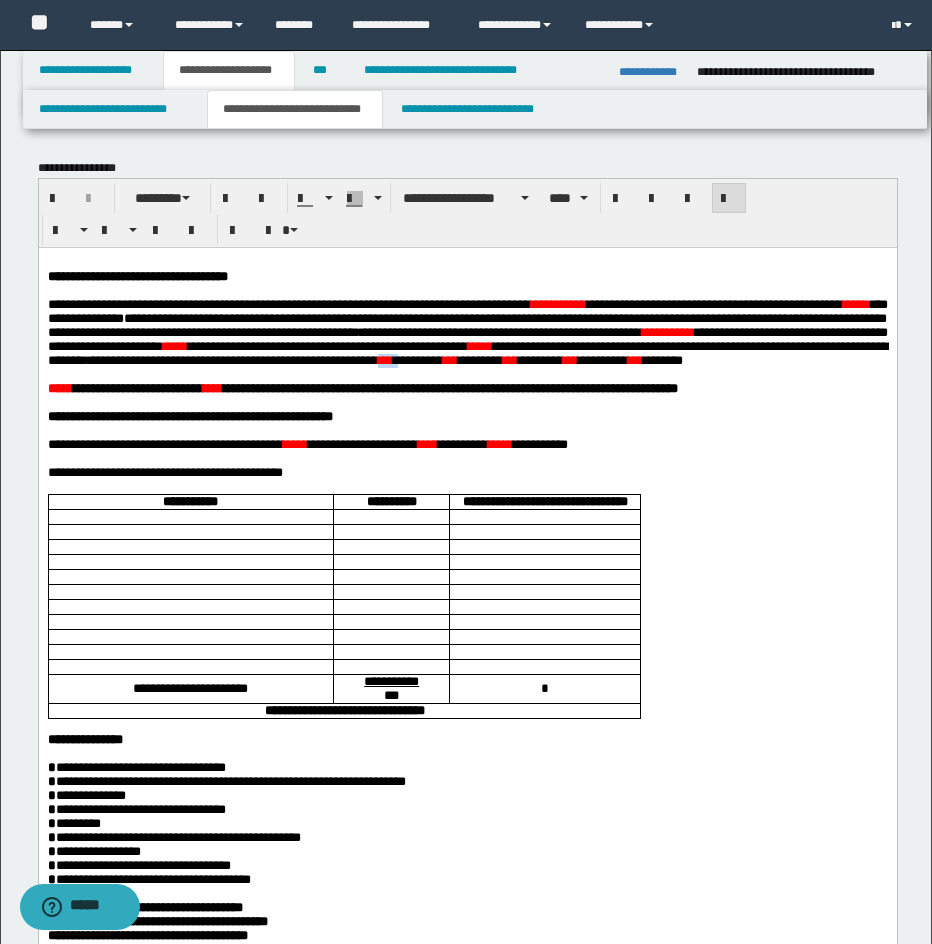 click on "***" at bounding box center [384, 359] 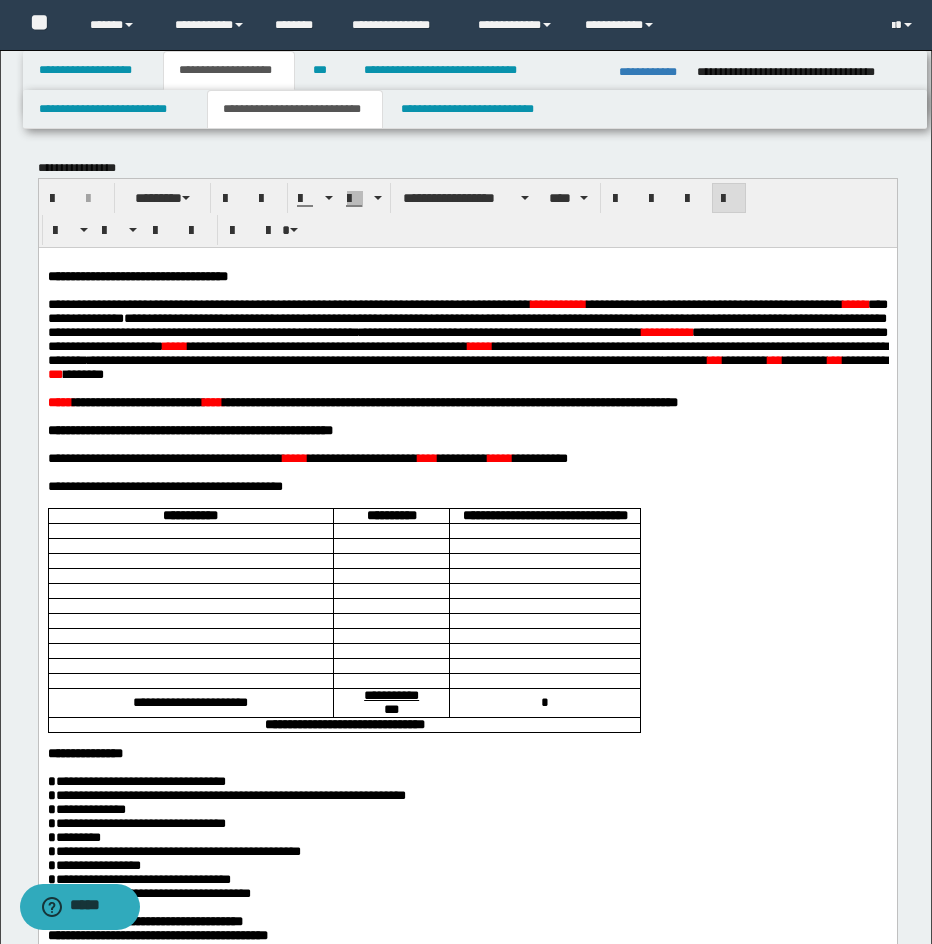 click on "***" at bounding box center [714, 359] 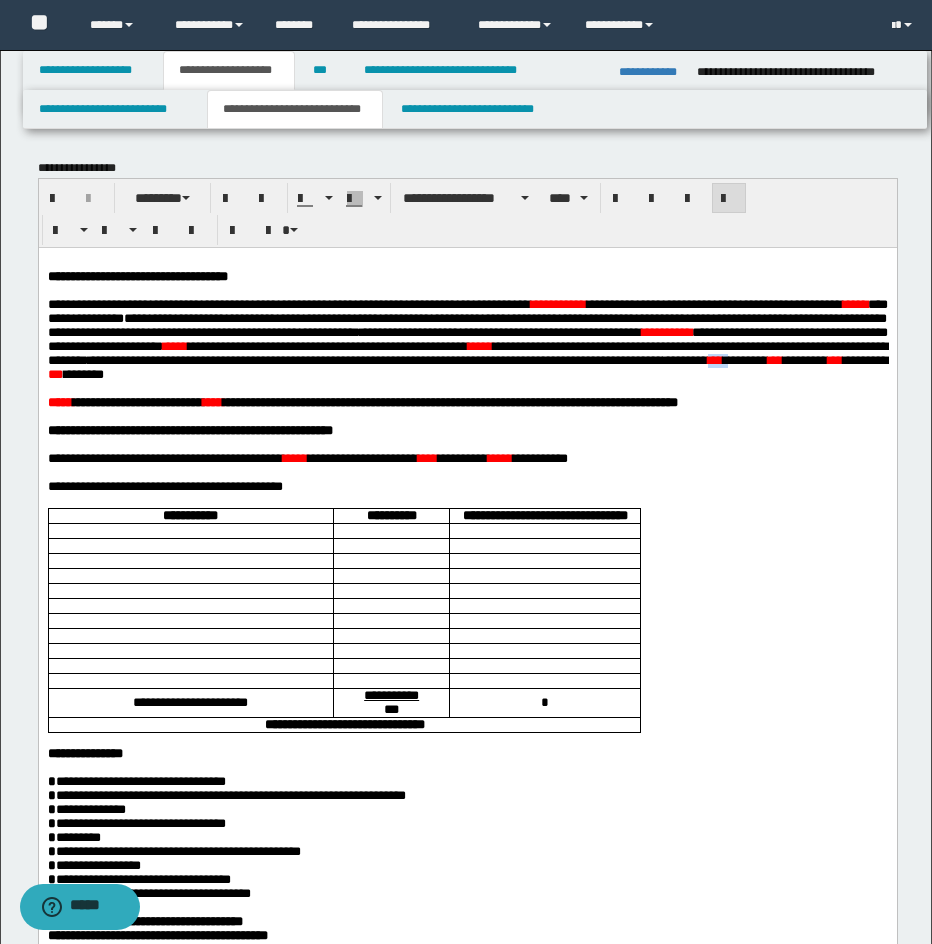 click on "***" at bounding box center (714, 359) 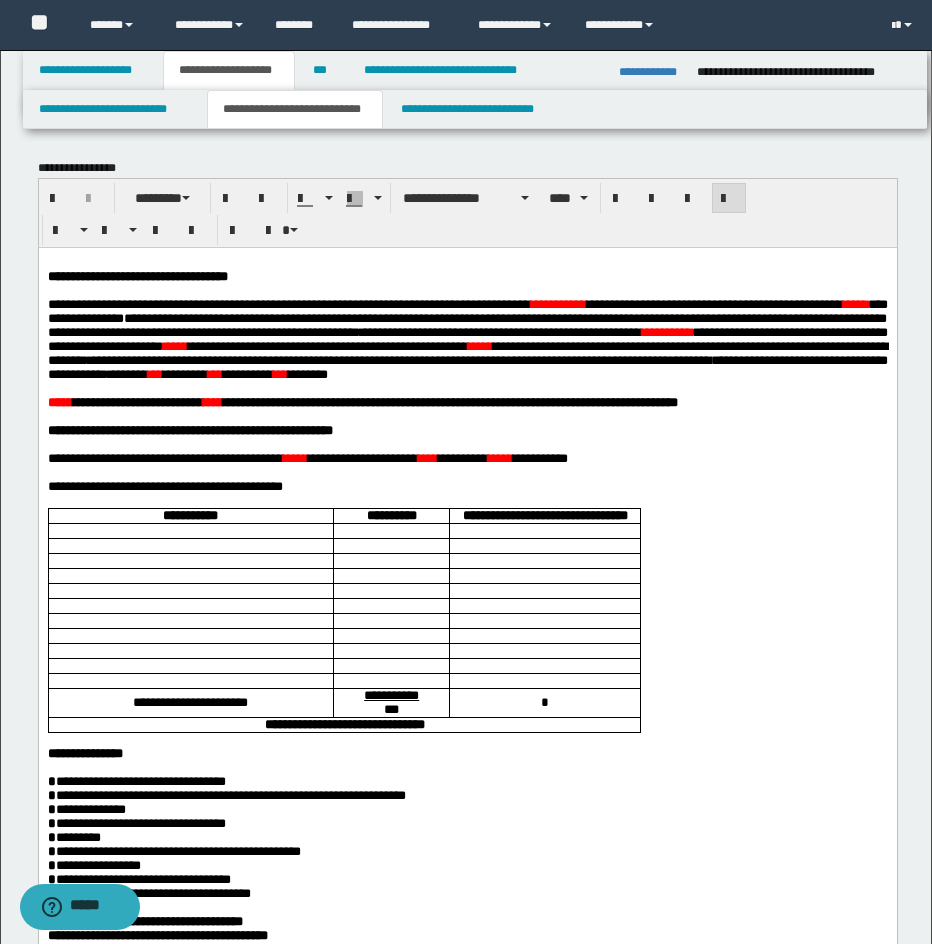 click on "***" at bounding box center [154, 373] 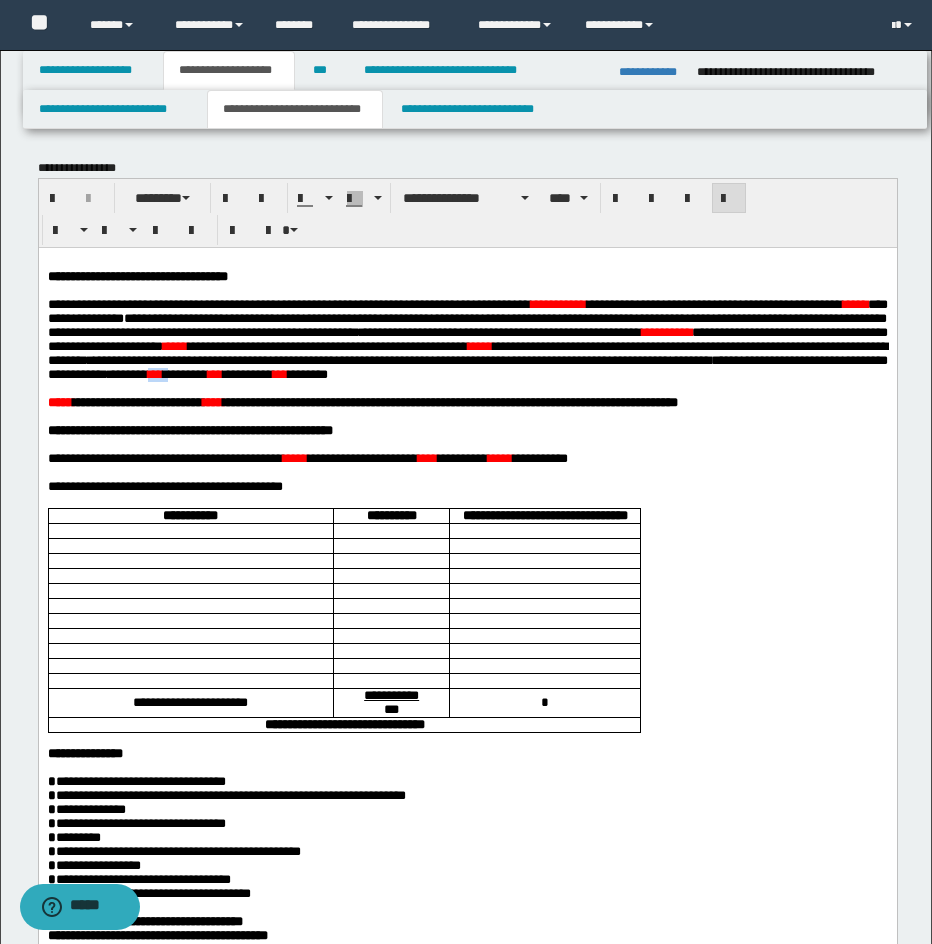 click on "***" at bounding box center [154, 373] 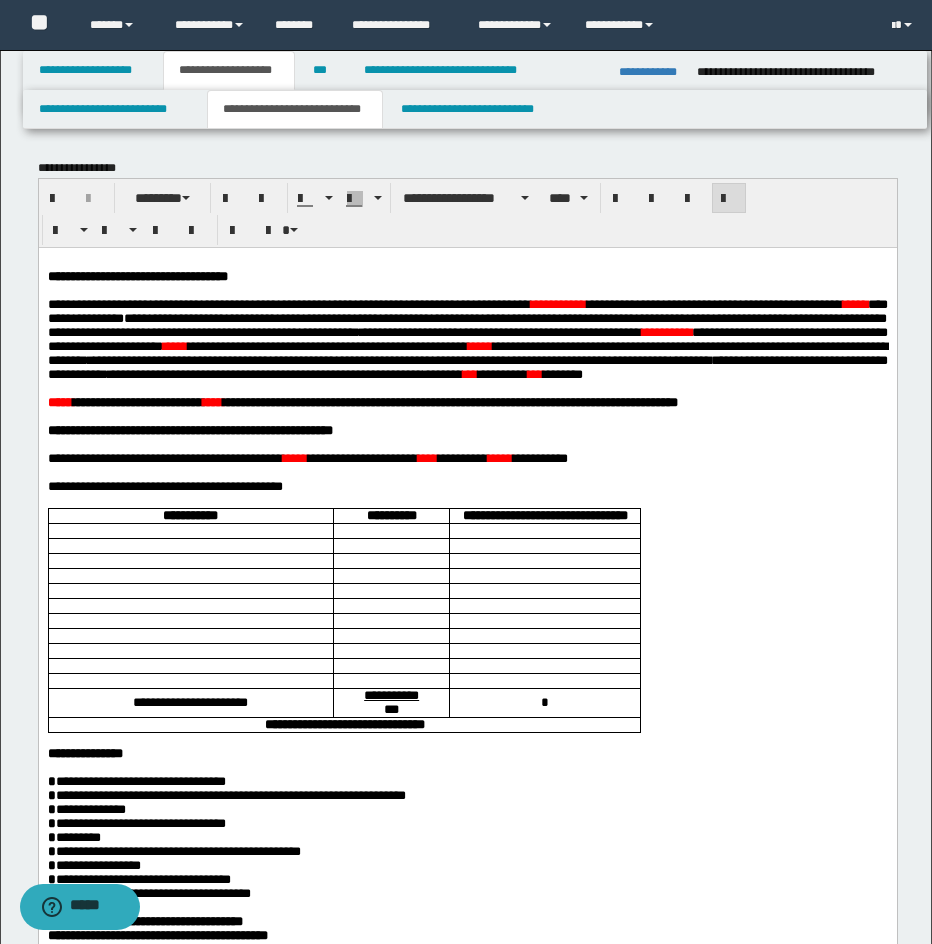 click on "***" at bounding box center [469, 373] 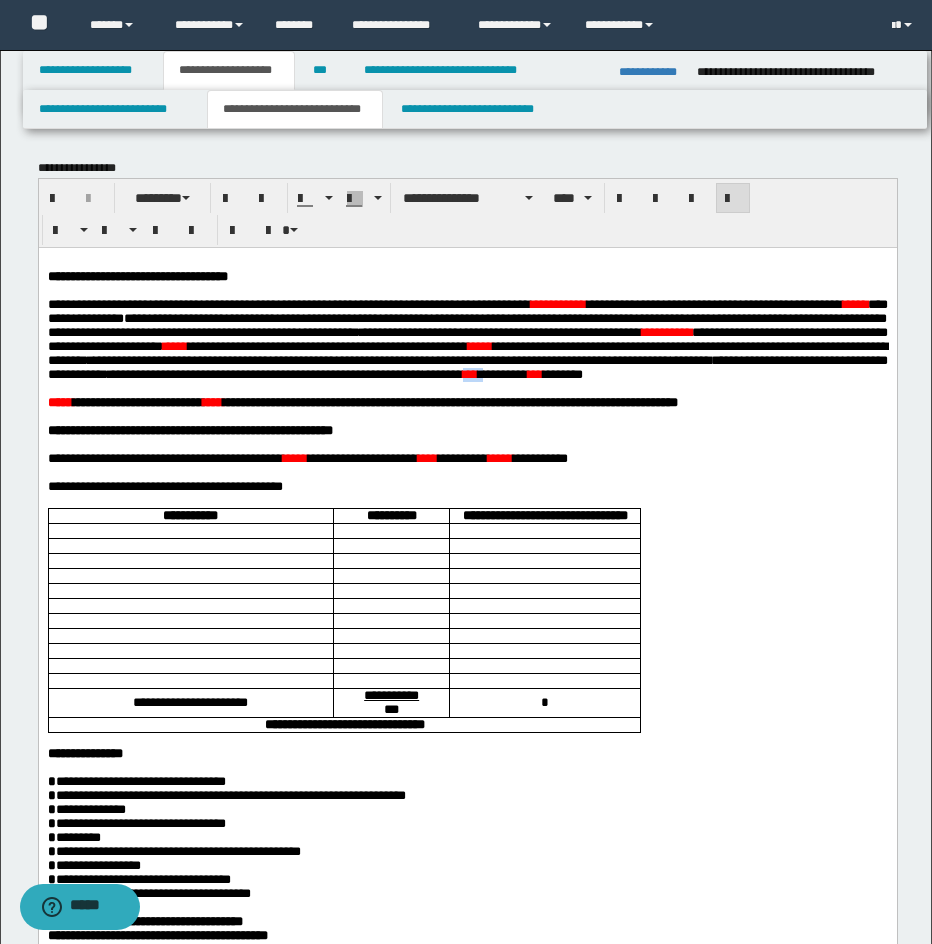 click on "***" at bounding box center [469, 373] 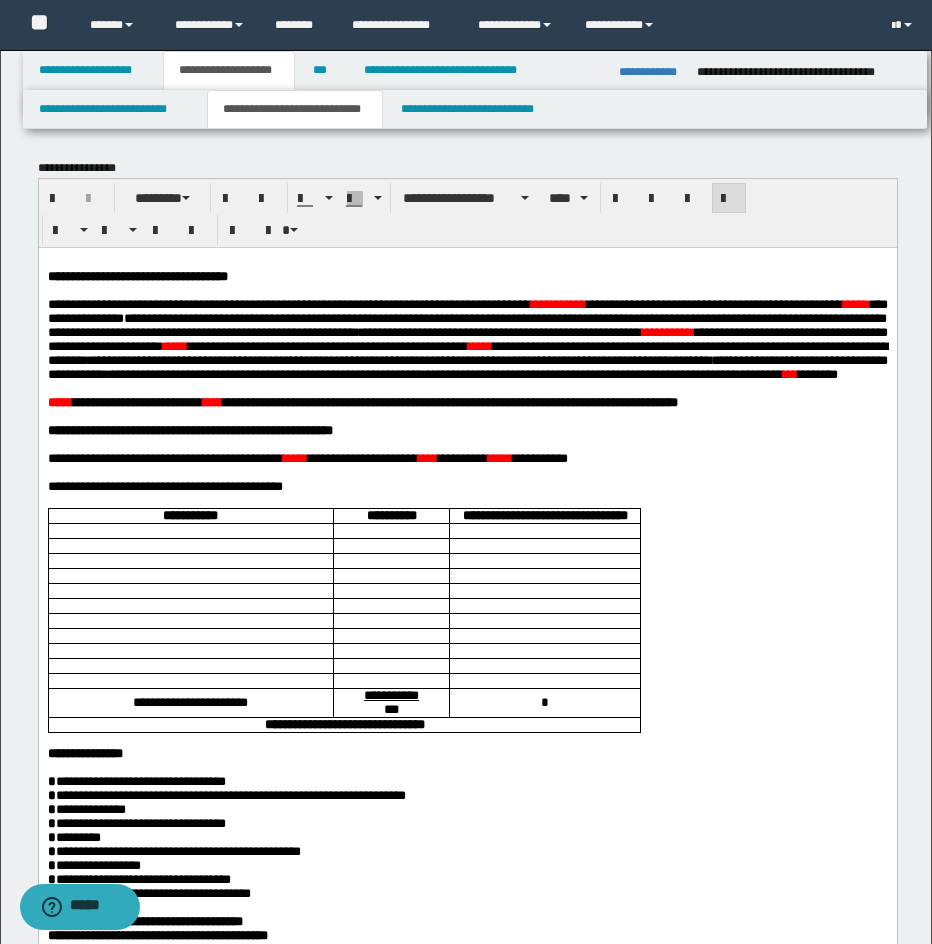 click on "***" at bounding box center [789, 373] 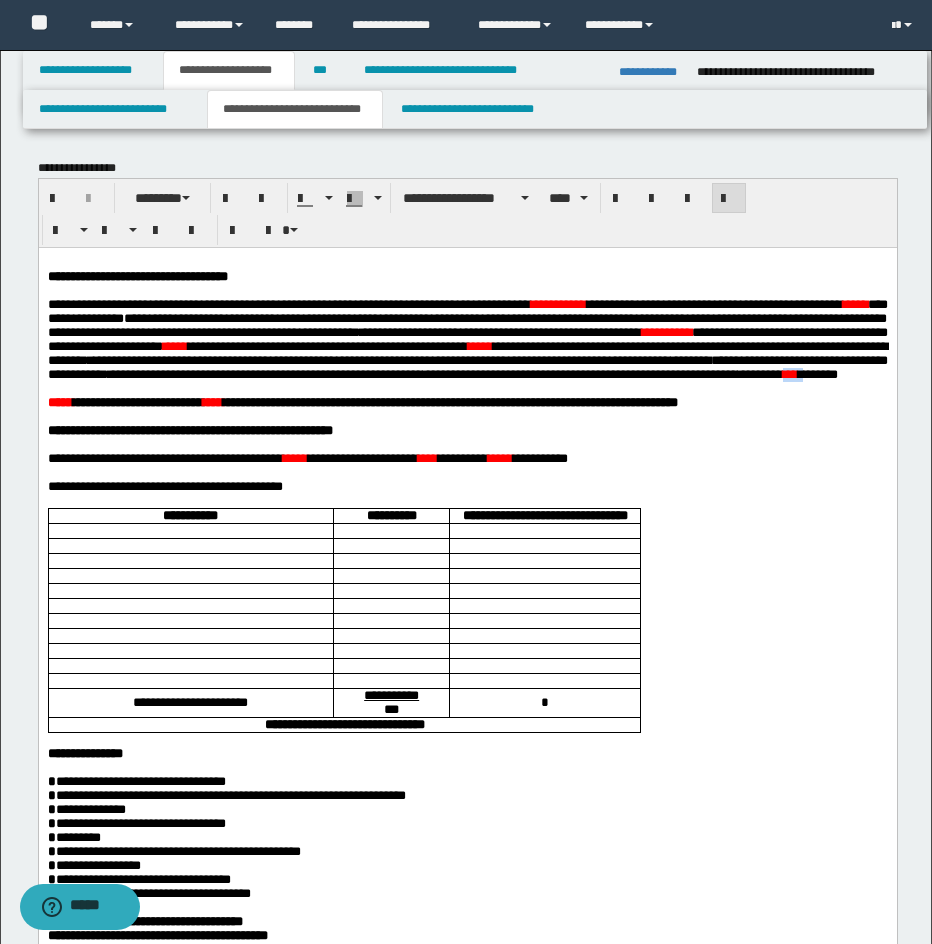 click on "***" at bounding box center (789, 373) 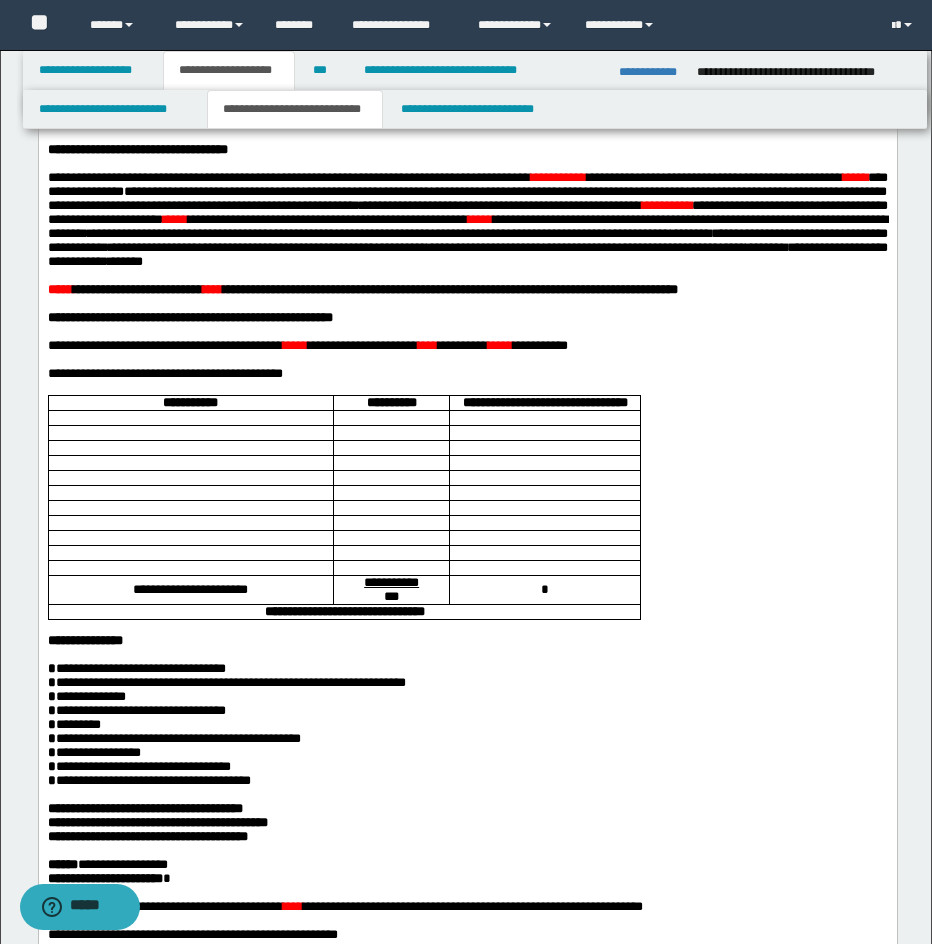 scroll, scrollTop: 131, scrollLeft: 0, axis: vertical 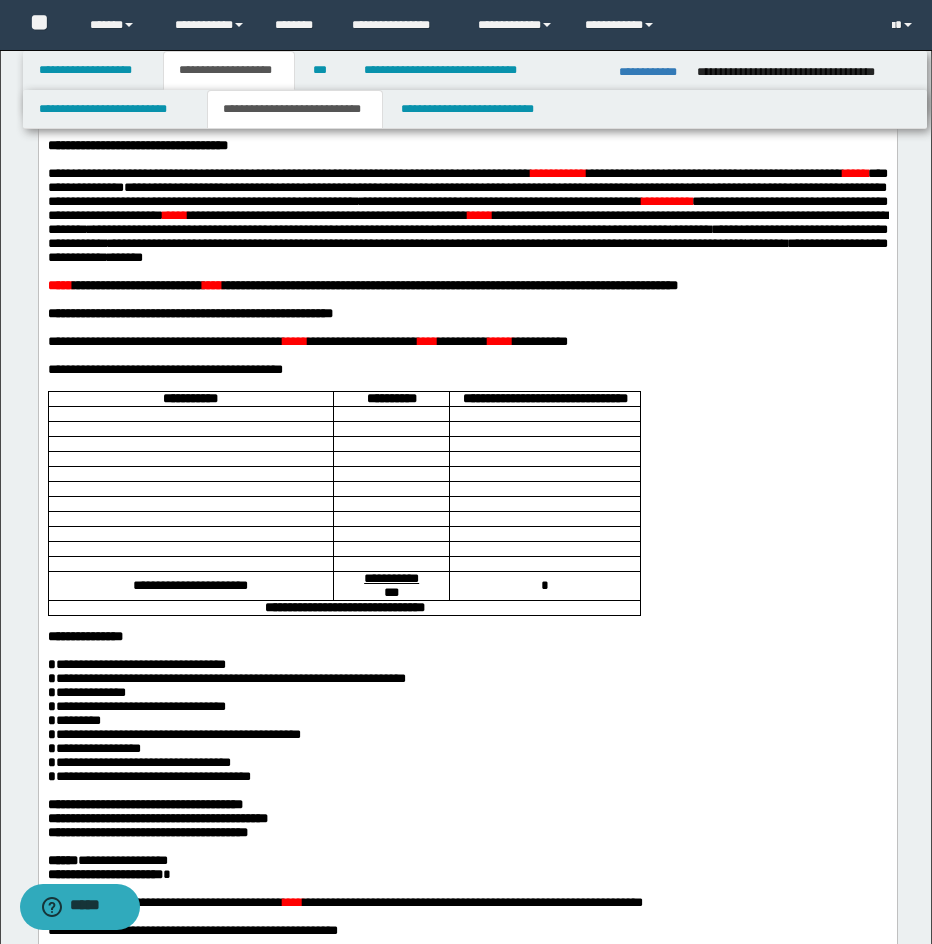 click on "*****" at bounding box center [59, 284] 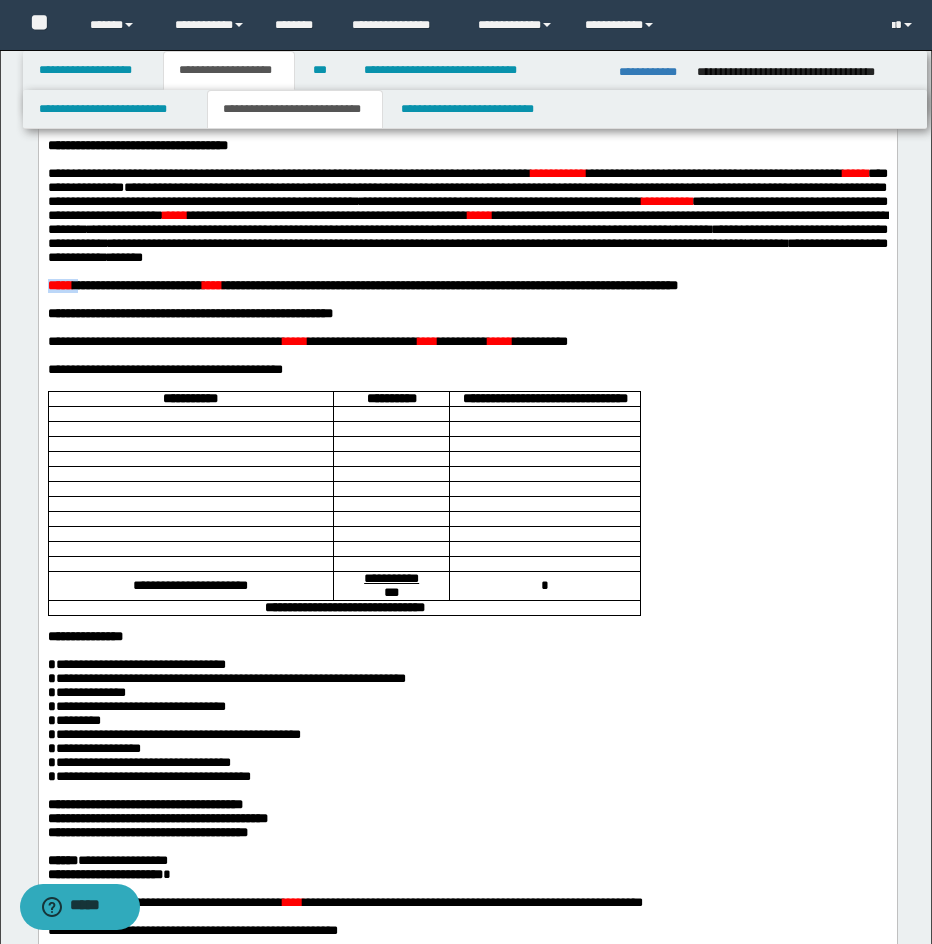 click on "*****" at bounding box center (59, 284) 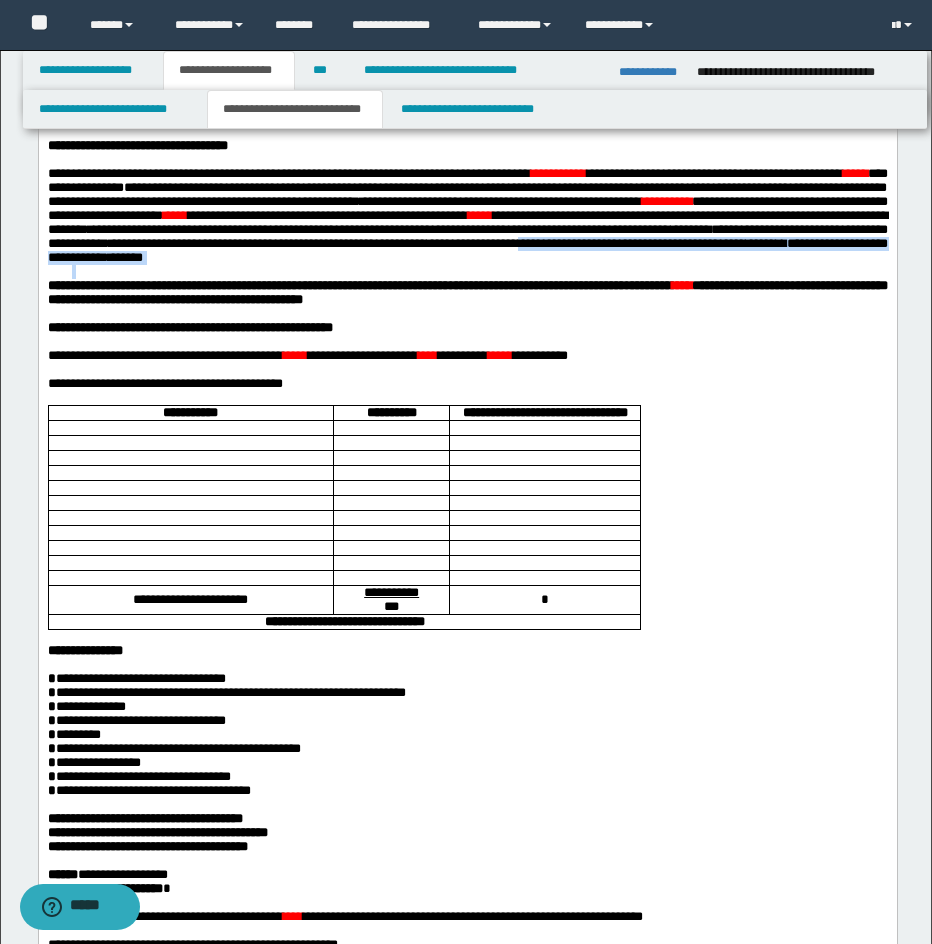 click on "**********" at bounding box center (467, 702) 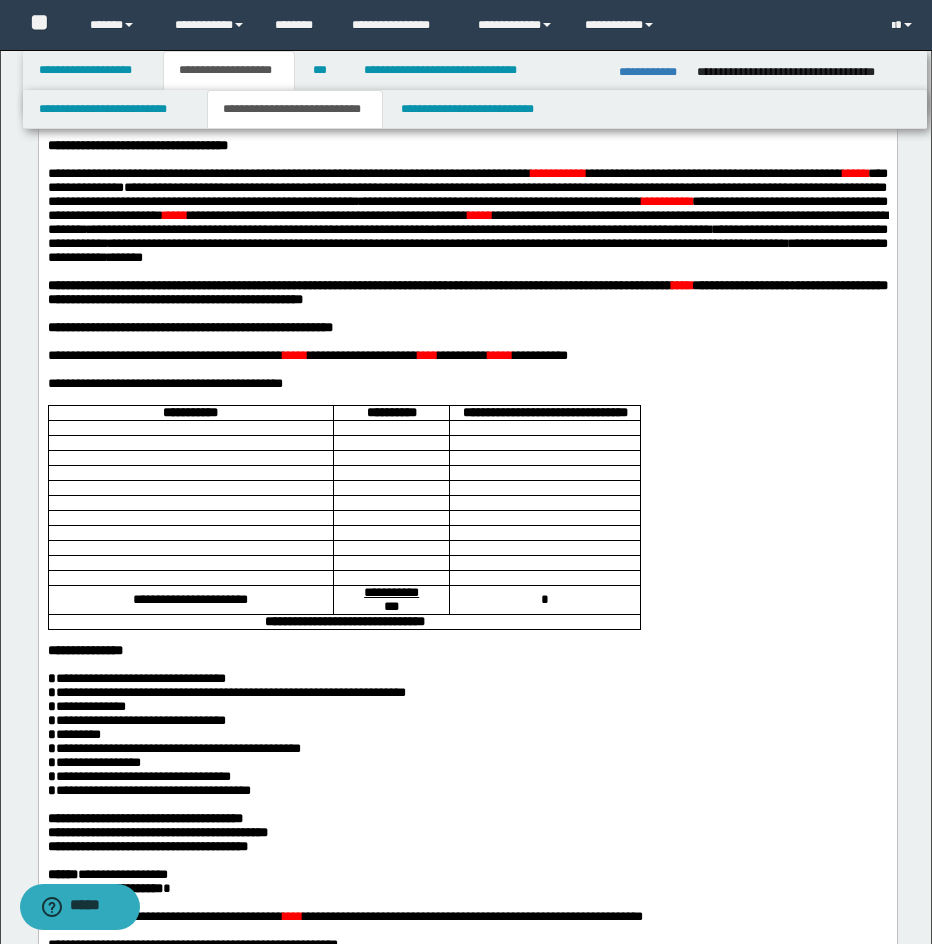 click on "****" at bounding box center [681, 284] 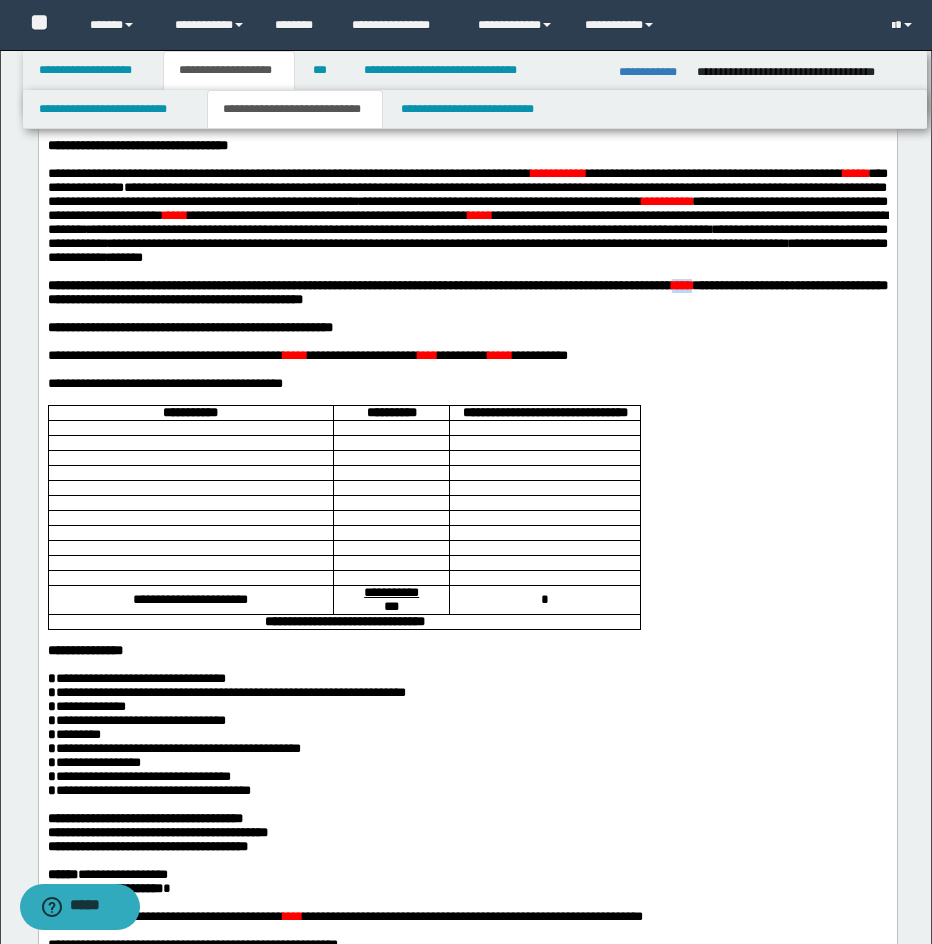 click on "****" at bounding box center [681, 284] 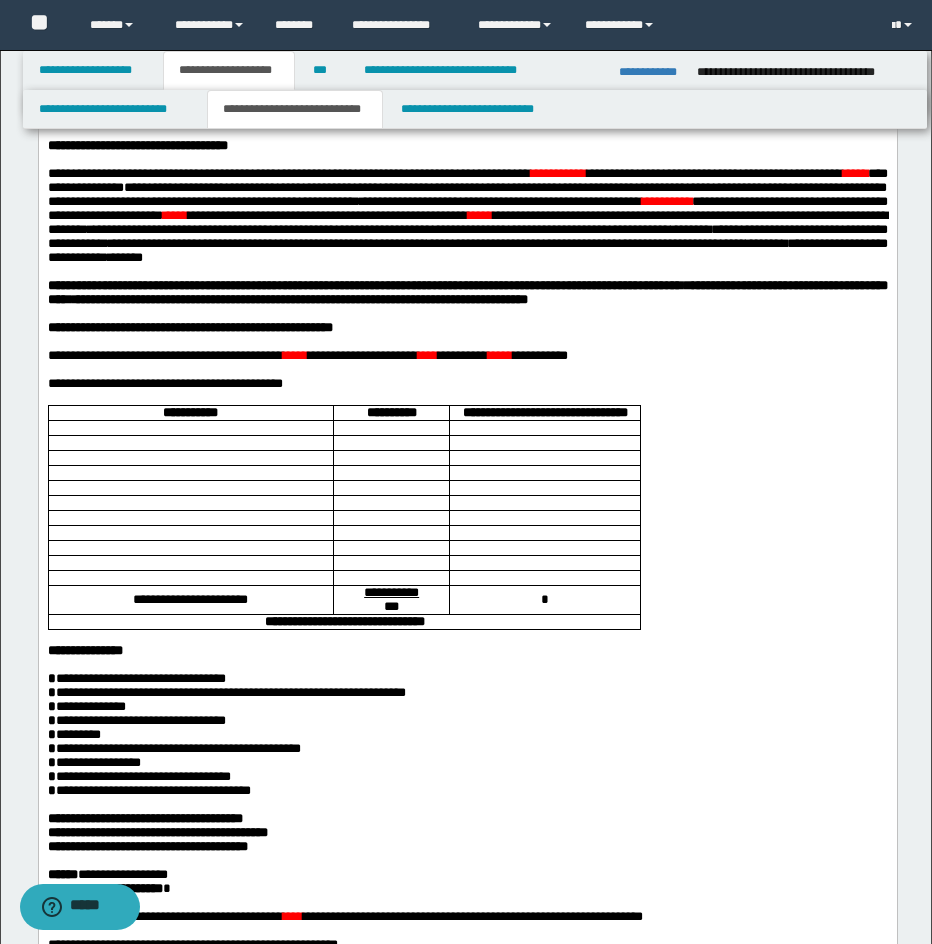 drag, startPoint x: 647, startPoint y: 218, endPoint x: 832, endPoint y: 165, distance: 192.4422 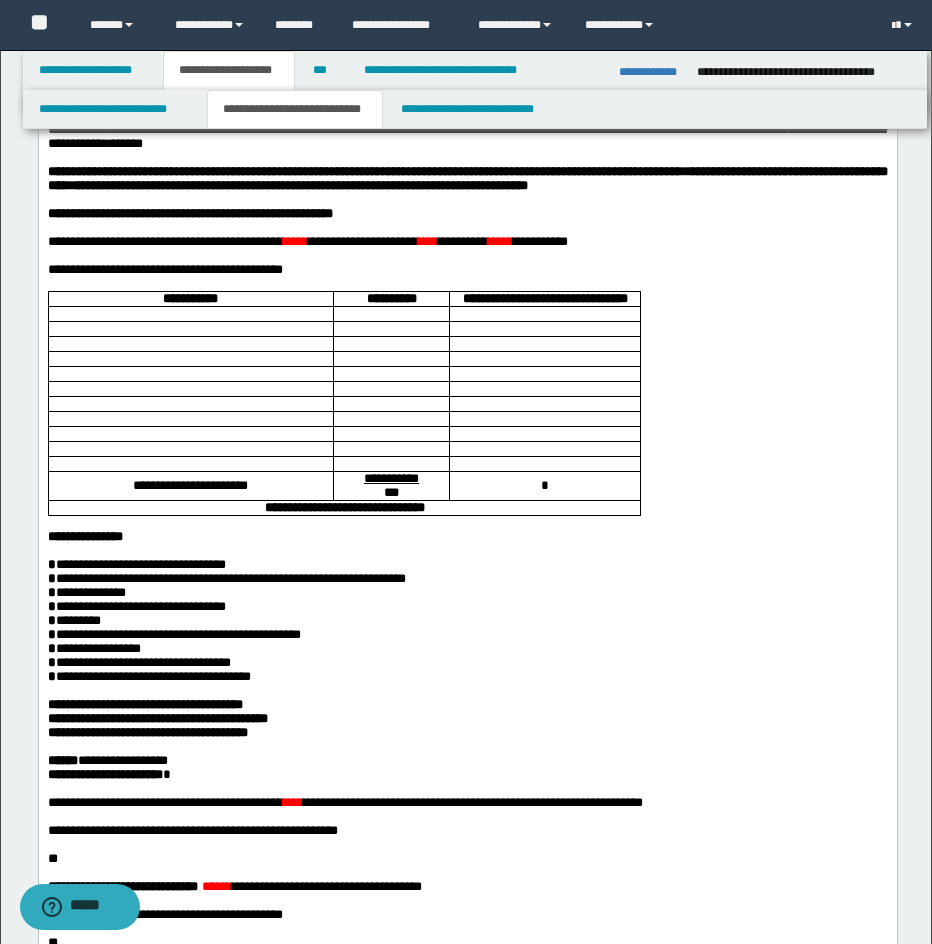 scroll, scrollTop: 255, scrollLeft: 0, axis: vertical 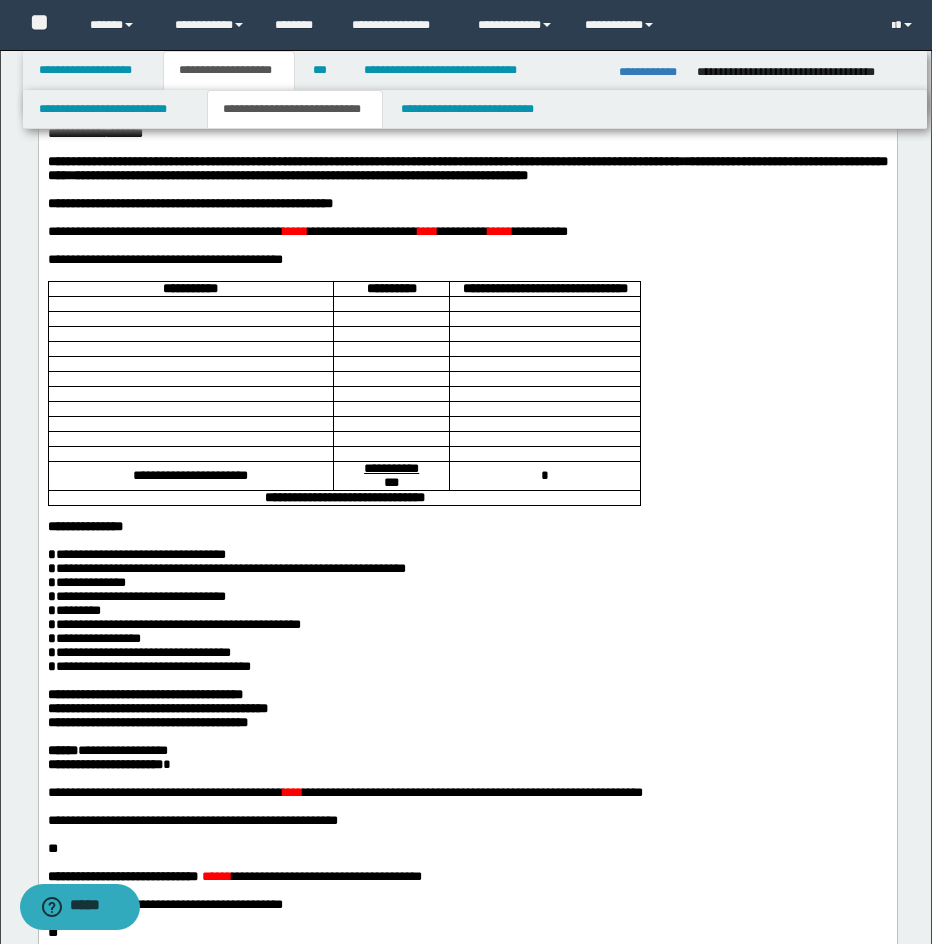 click on "*****" at bounding box center [294, 231] 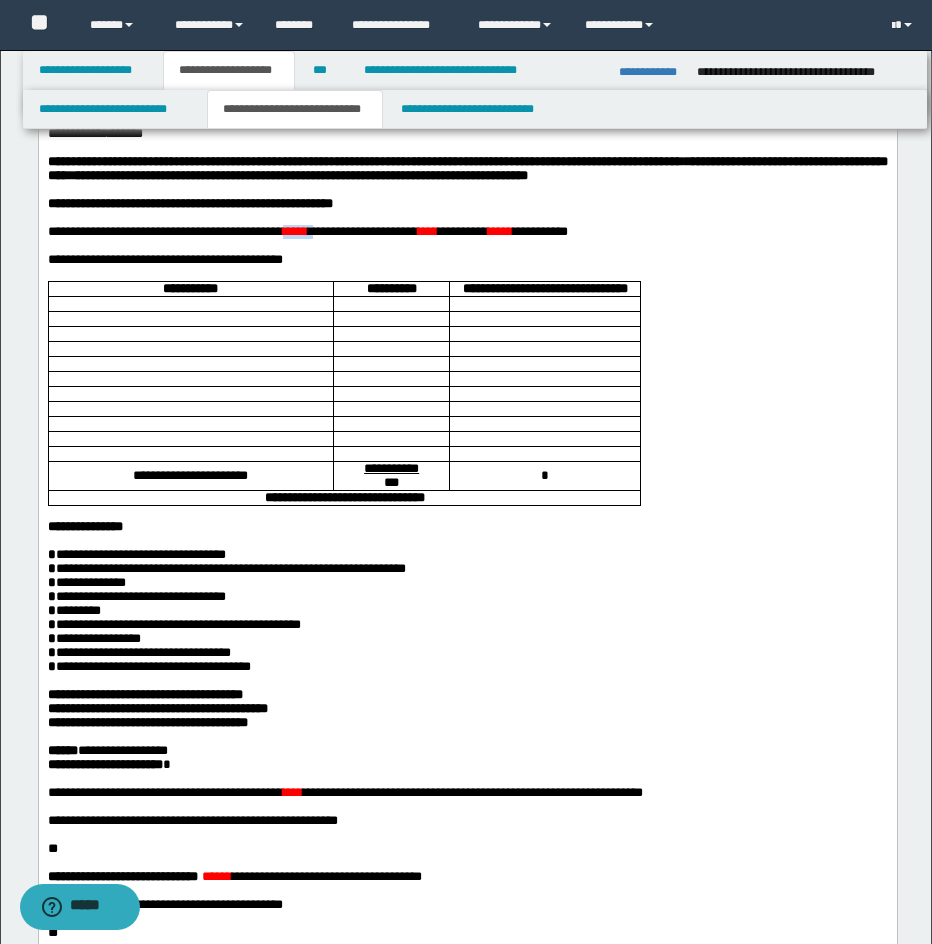 click on "*****" at bounding box center (294, 231) 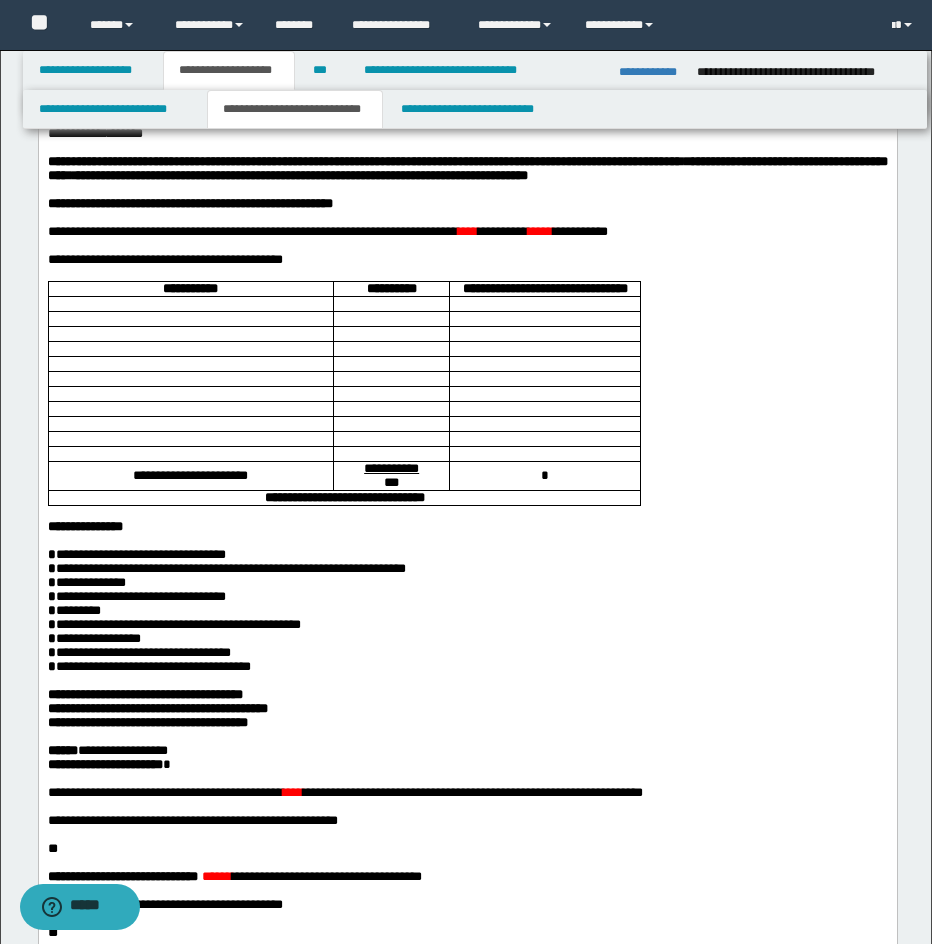 click on "****" at bounding box center [292, 792] 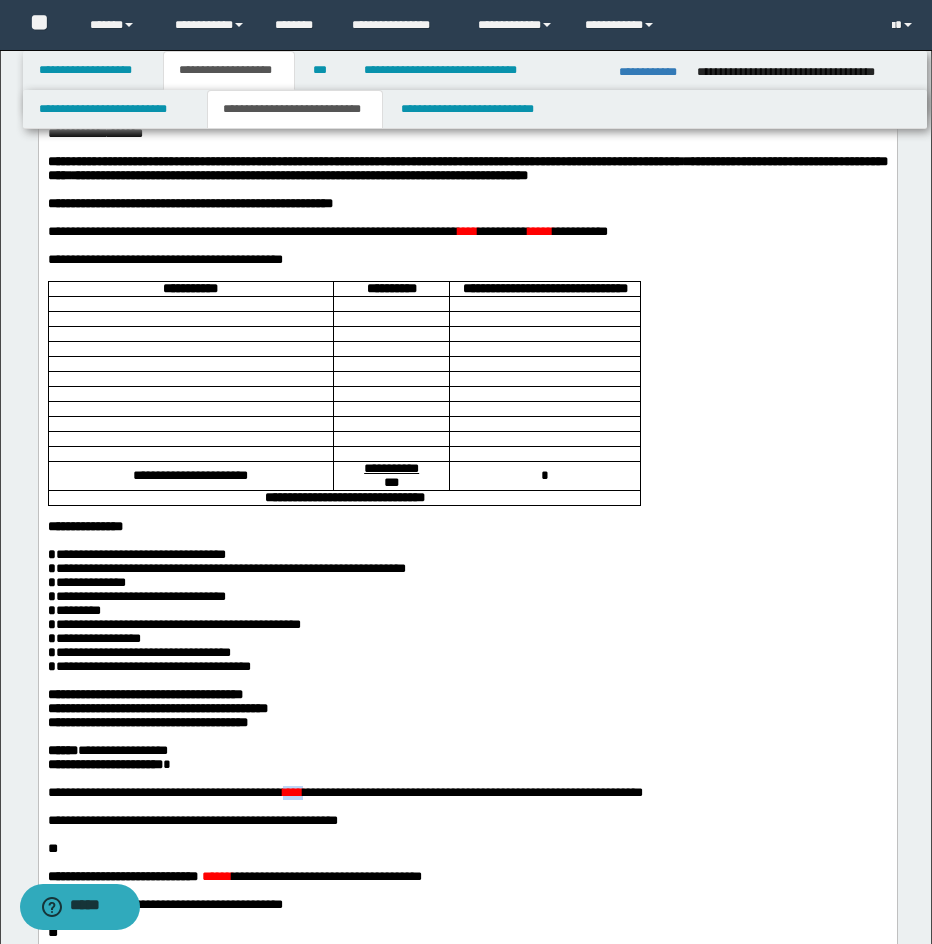 click on "****" at bounding box center [292, 792] 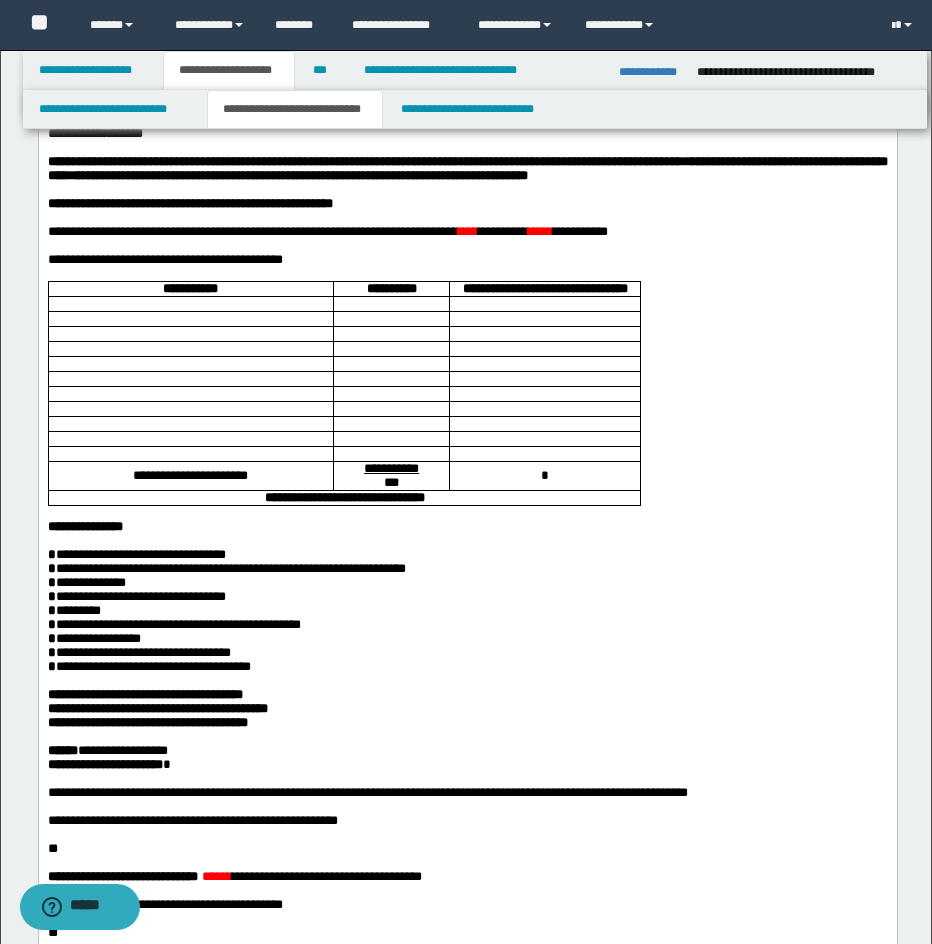 click on "****" at bounding box center (467, 231) 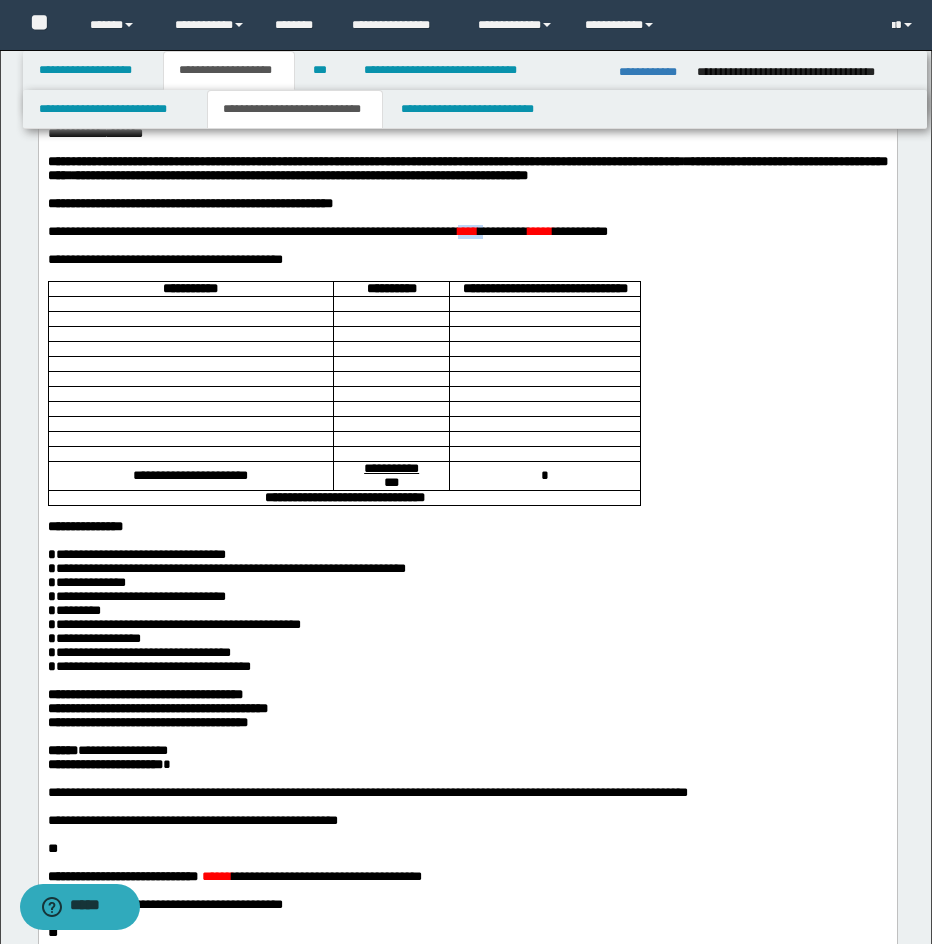 click on "****" at bounding box center [467, 231] 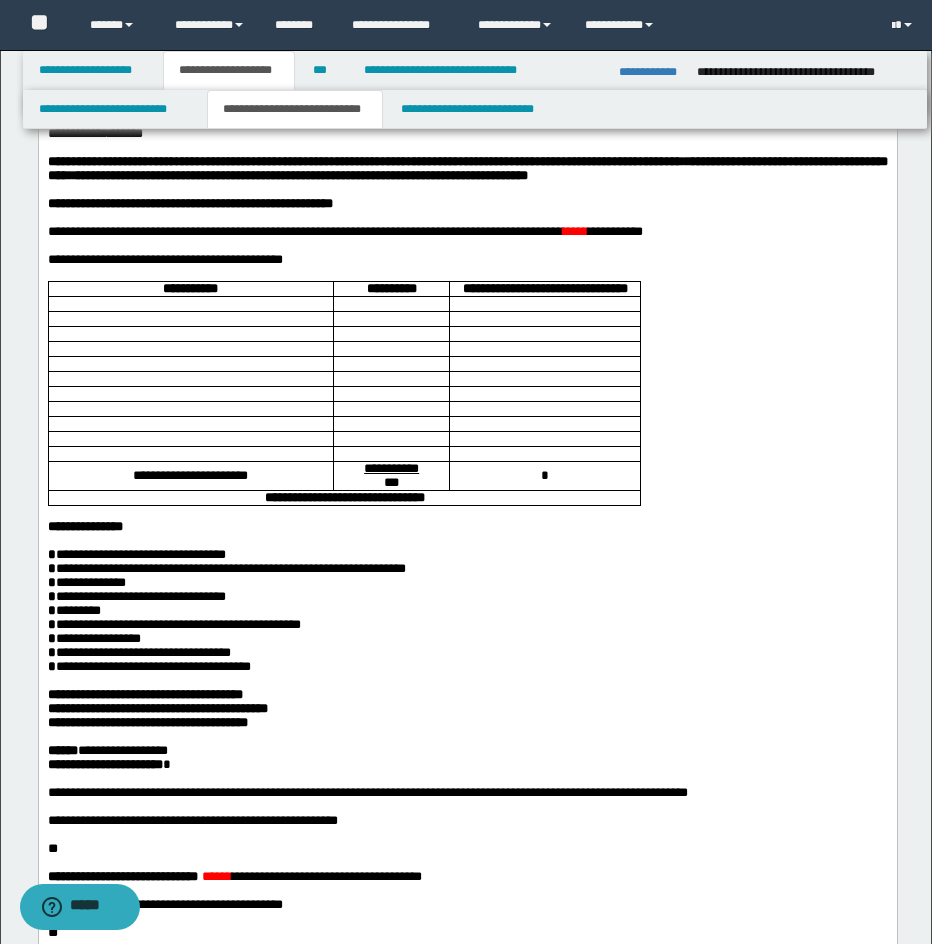 click on "*****" at bounding box center (574, 231) 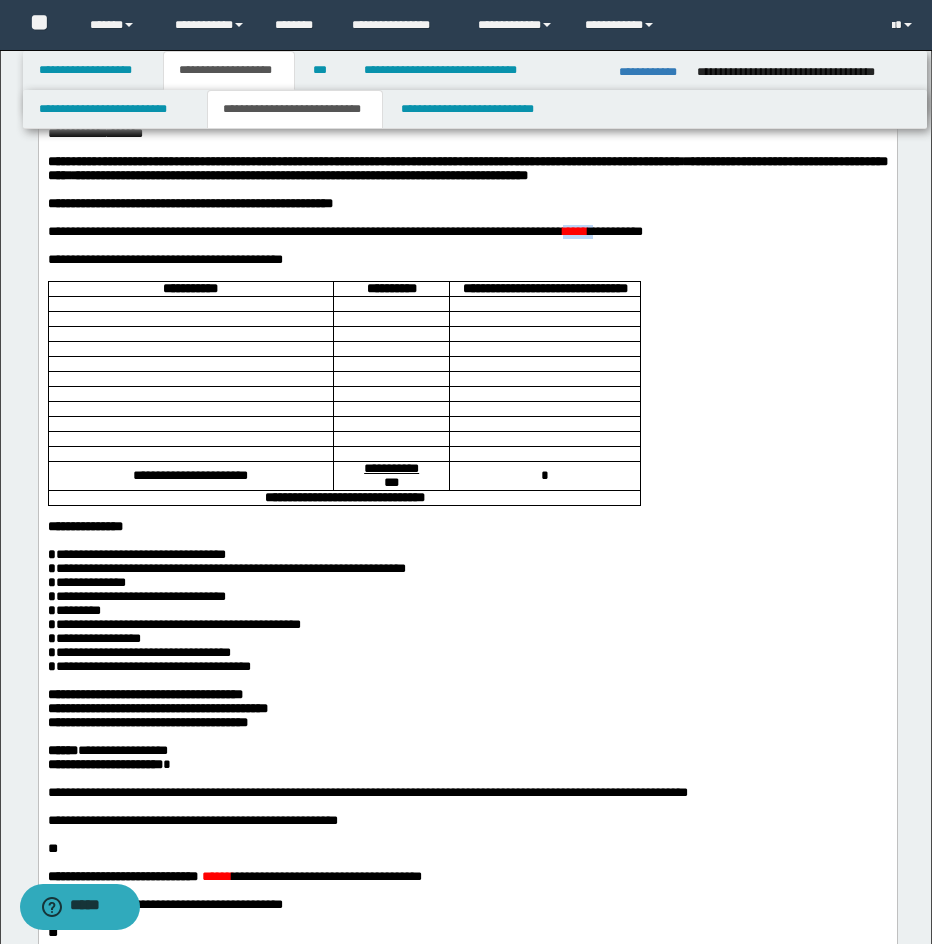 click on "*****" at bounding box center (574, 231) 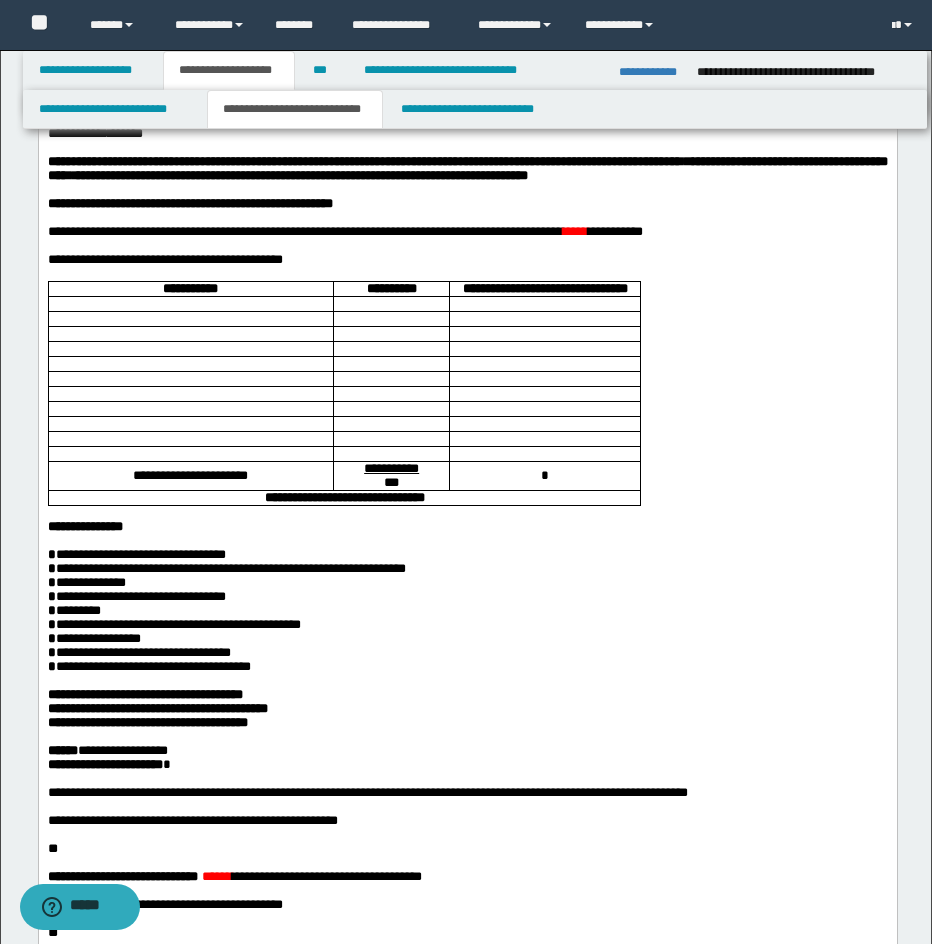 click on "*****" at bounding box center (574, 231) 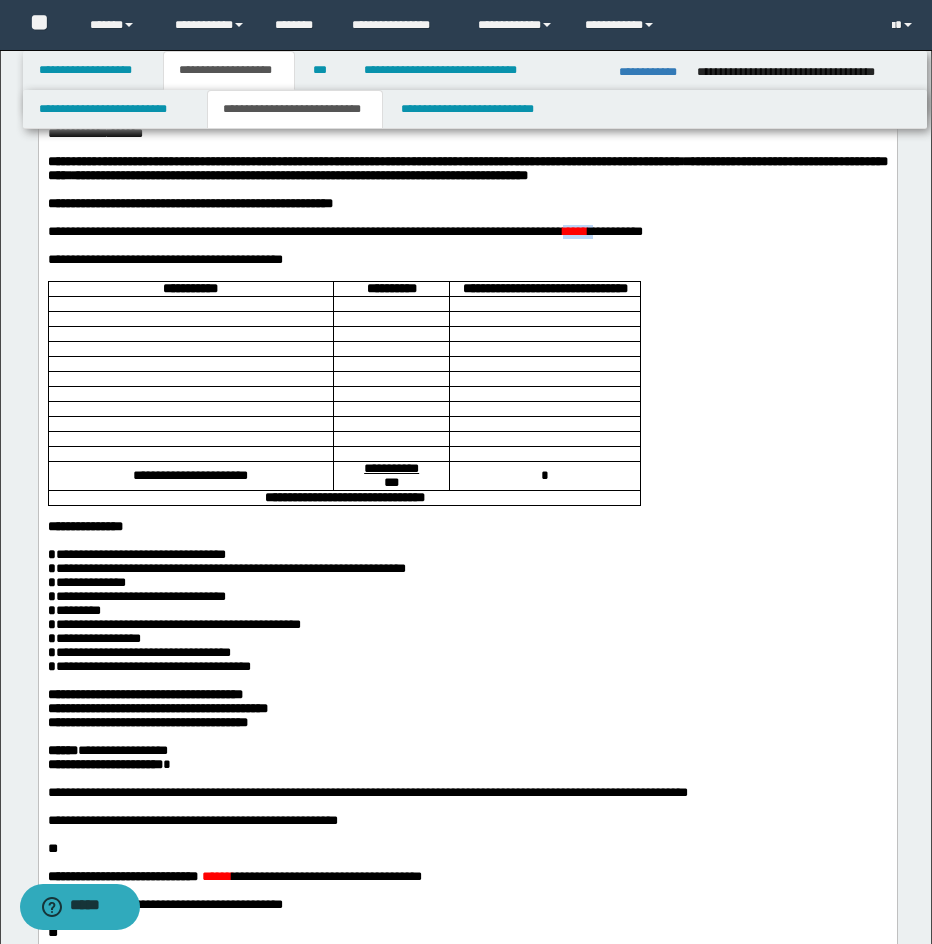click on "*****" at bounding box center (574, 231) 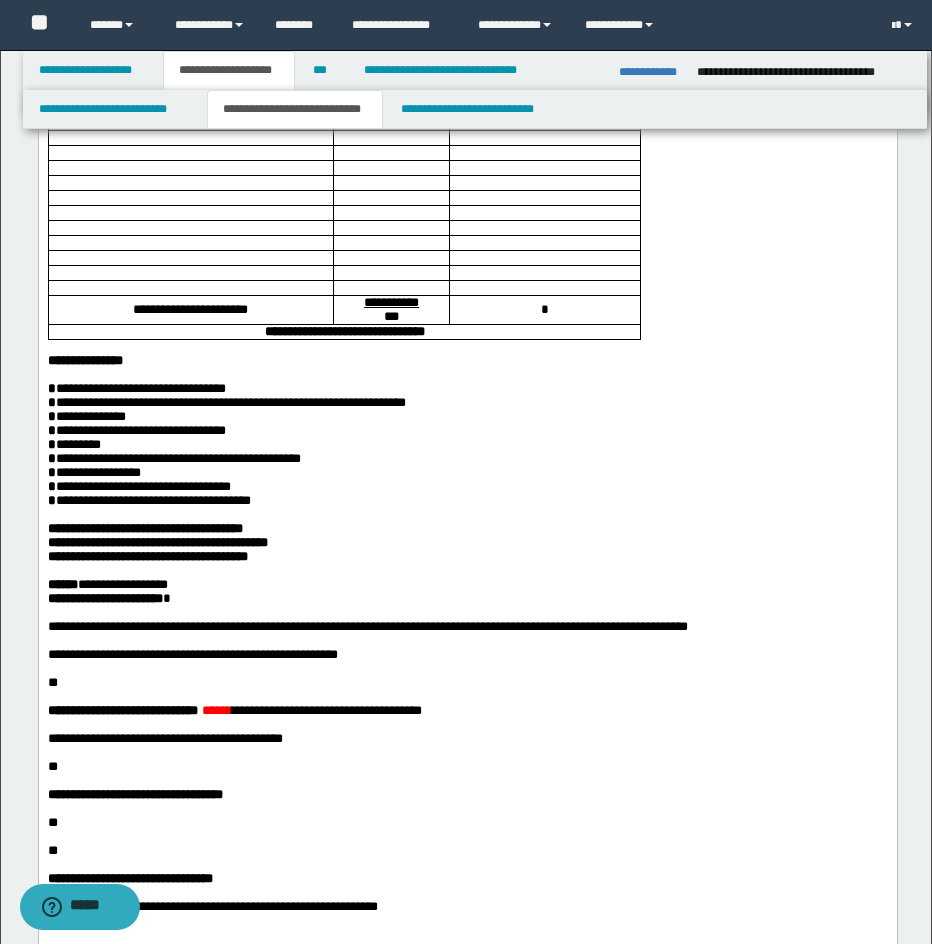 scroll, scrollTop: 424, scrollLeft: 0, axis: vertical 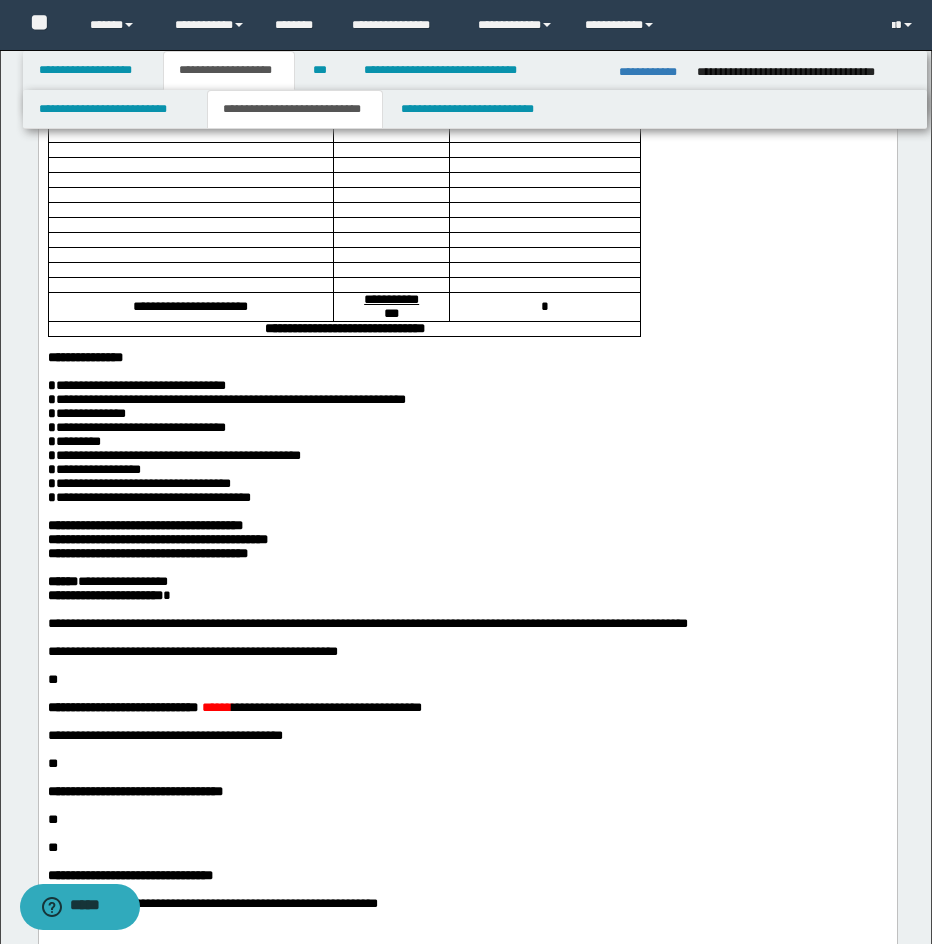 drag, startPoint x: 176, startPoint y: 201, endPoint x: 201, endPoint y: 196, distance: 25.495098 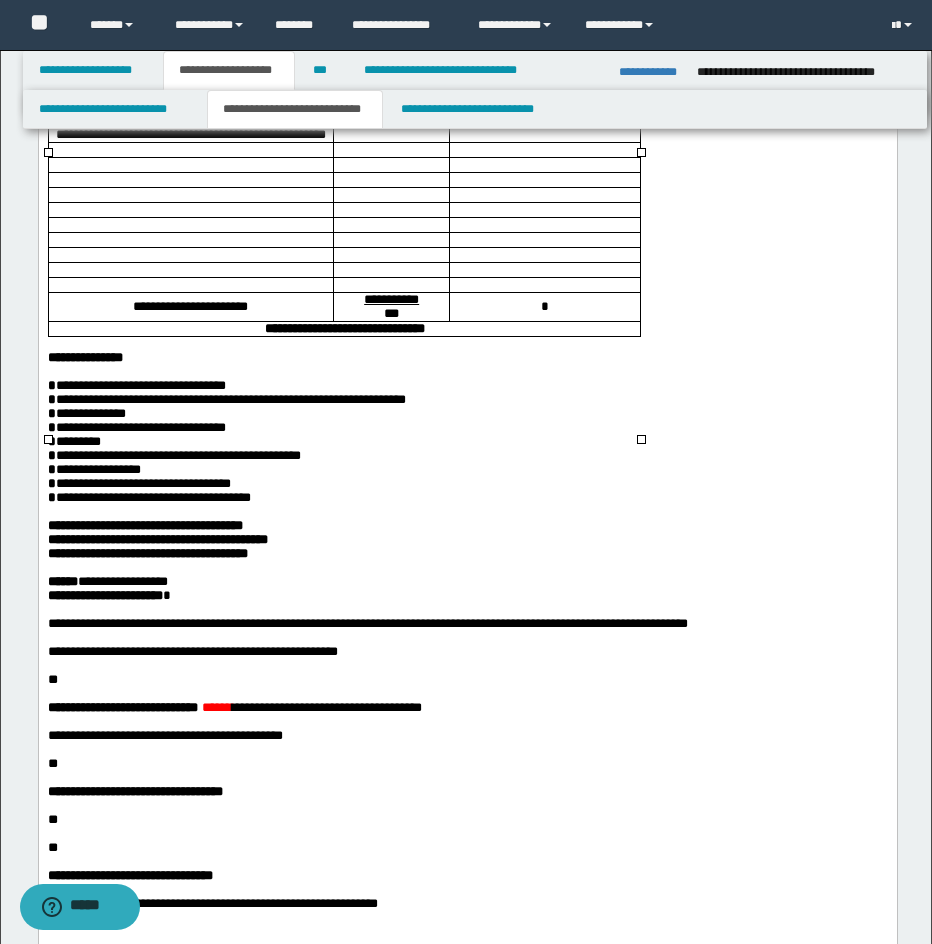click at bounding box center [190, 165] 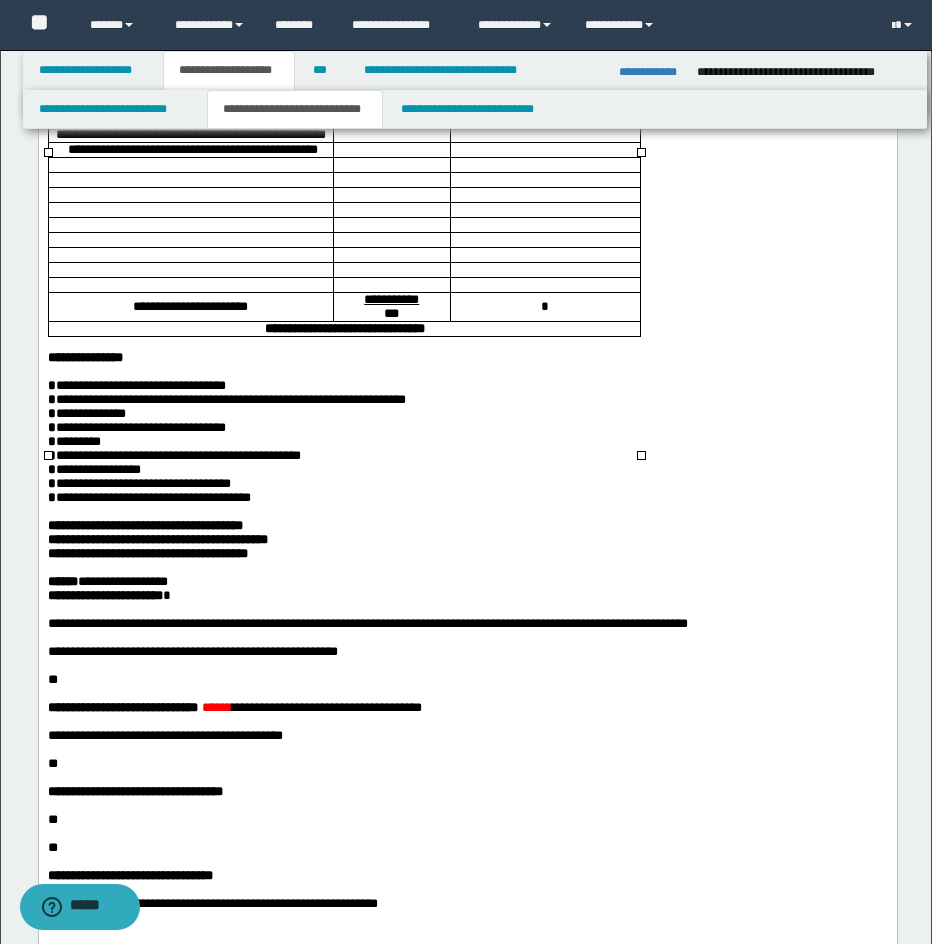 click at bounding box center (190, 165) 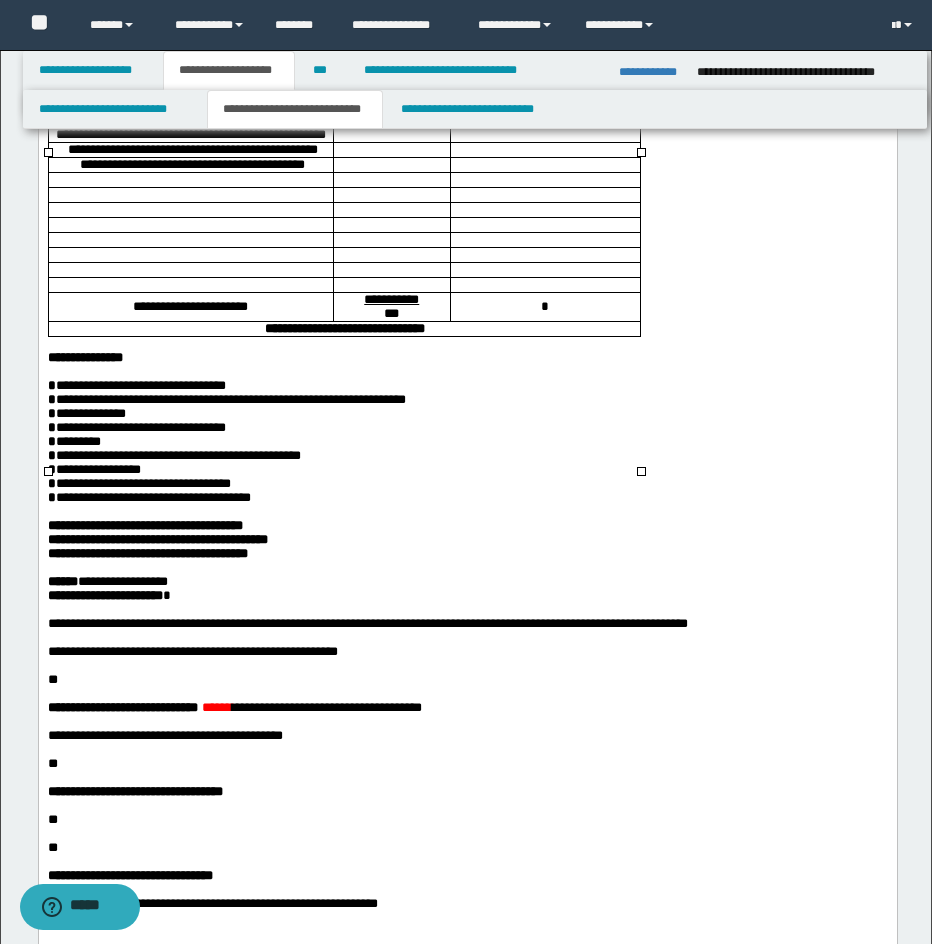 click at bounding box center [190, 180] 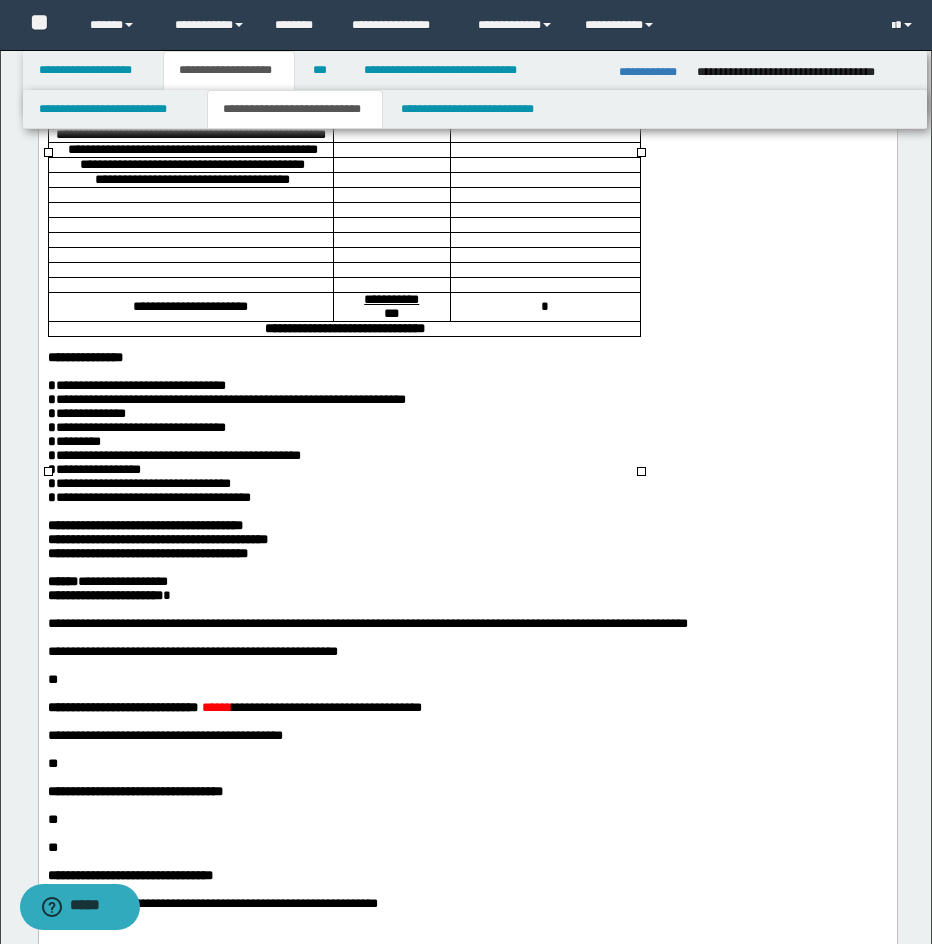 click at bounding box center (190, 195) 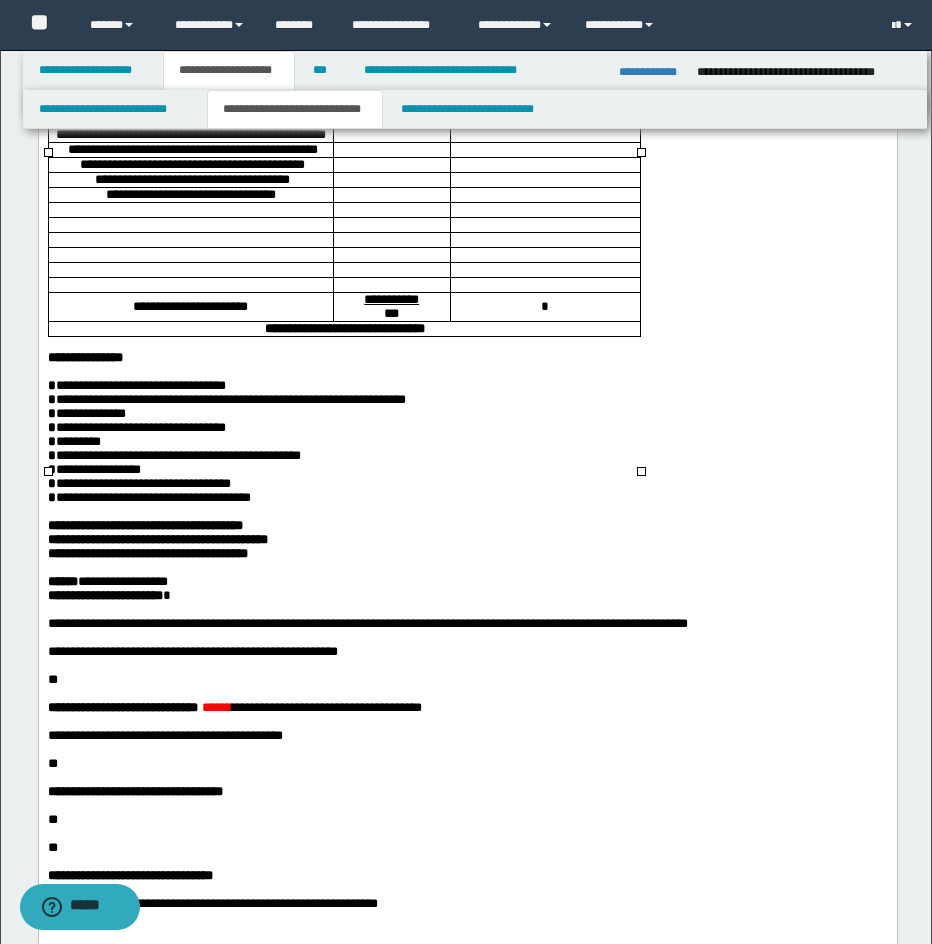 click at bounding box center (190, 210) 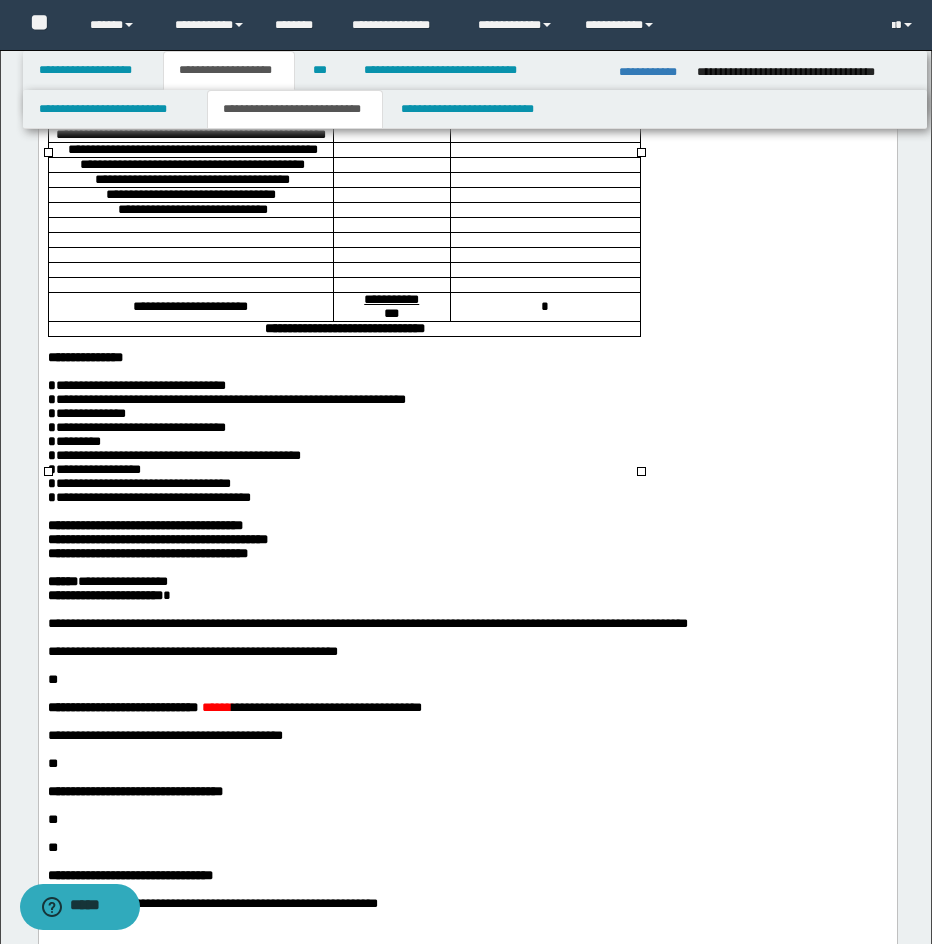 click at bounding box center (190, 225) 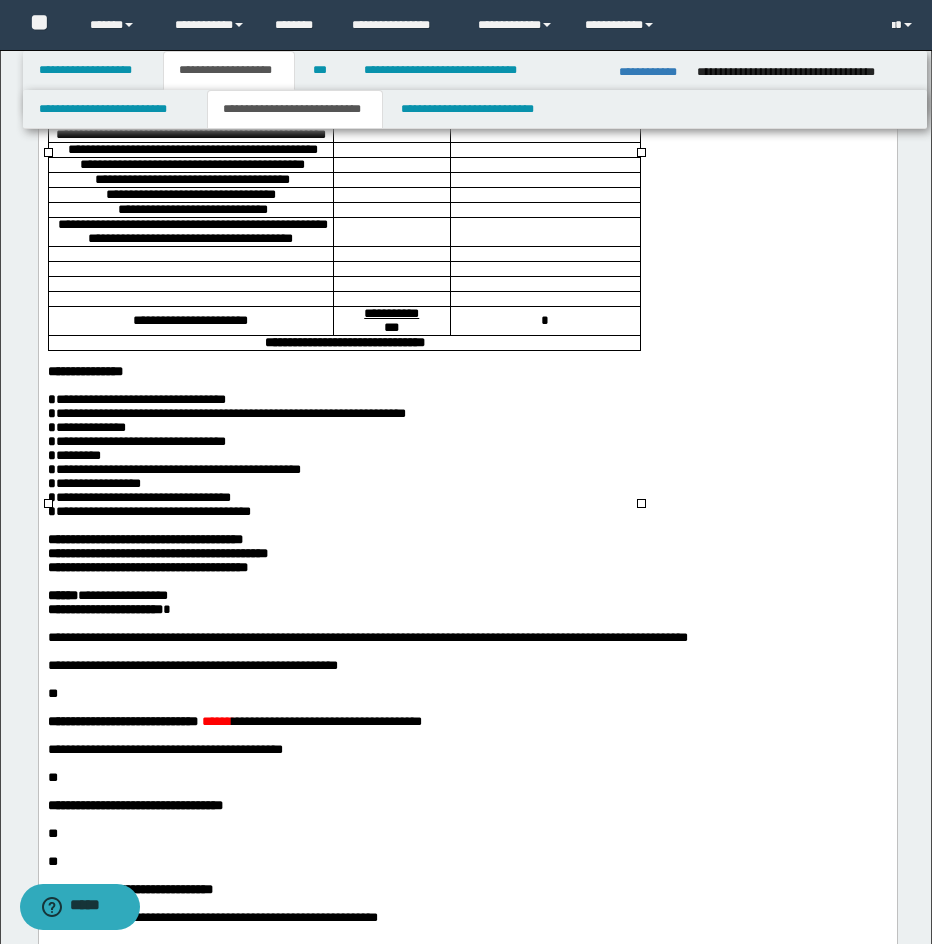 click at bounding box center (190, 254) 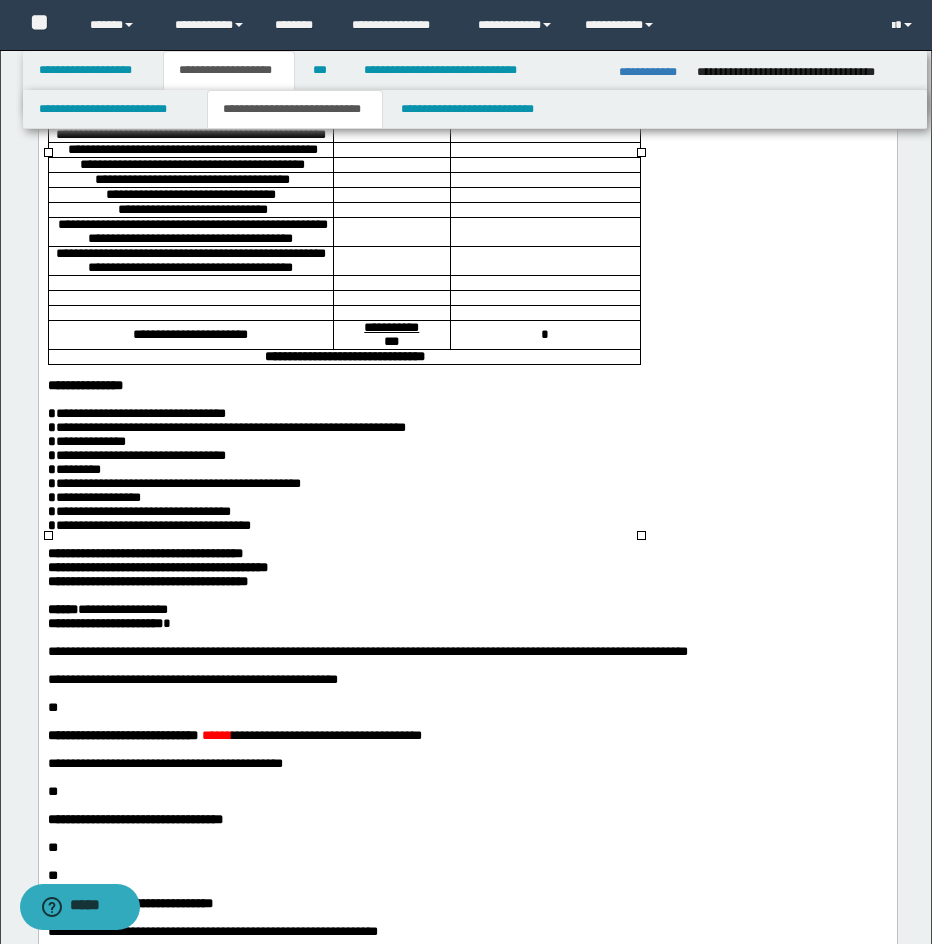click on "**********" at bounding box center [190, 260] 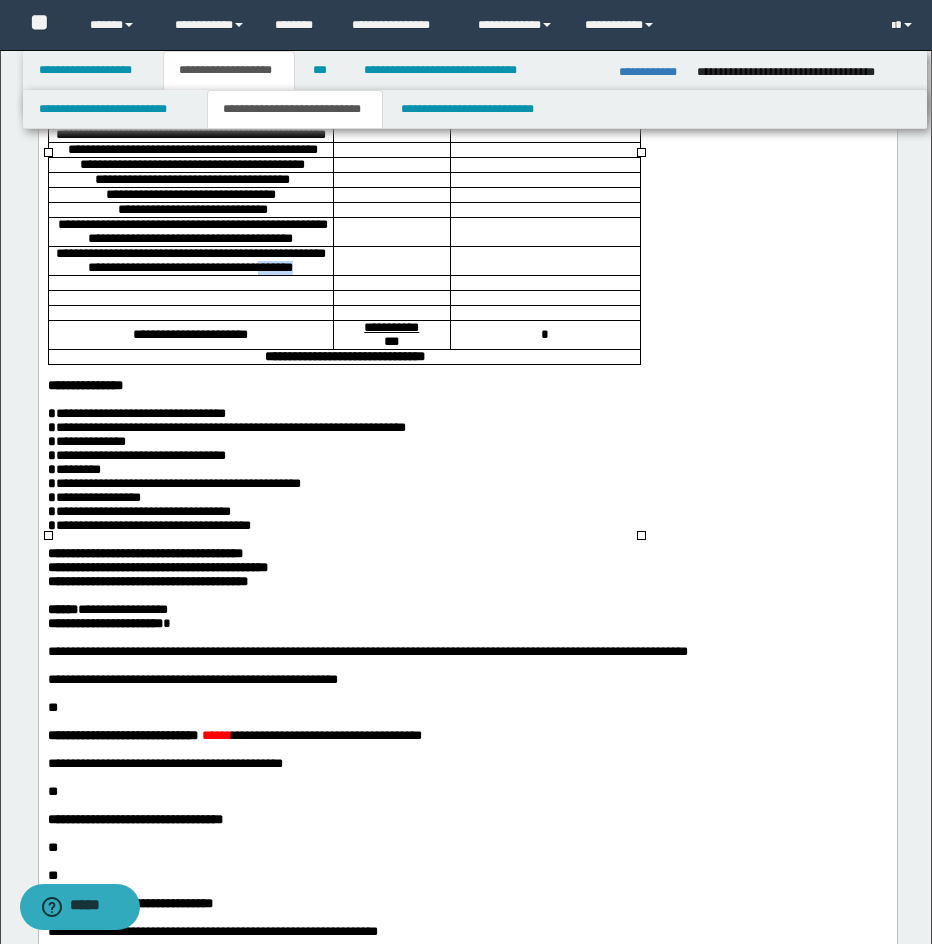 click on "**********" at bounding box center [190, 260] 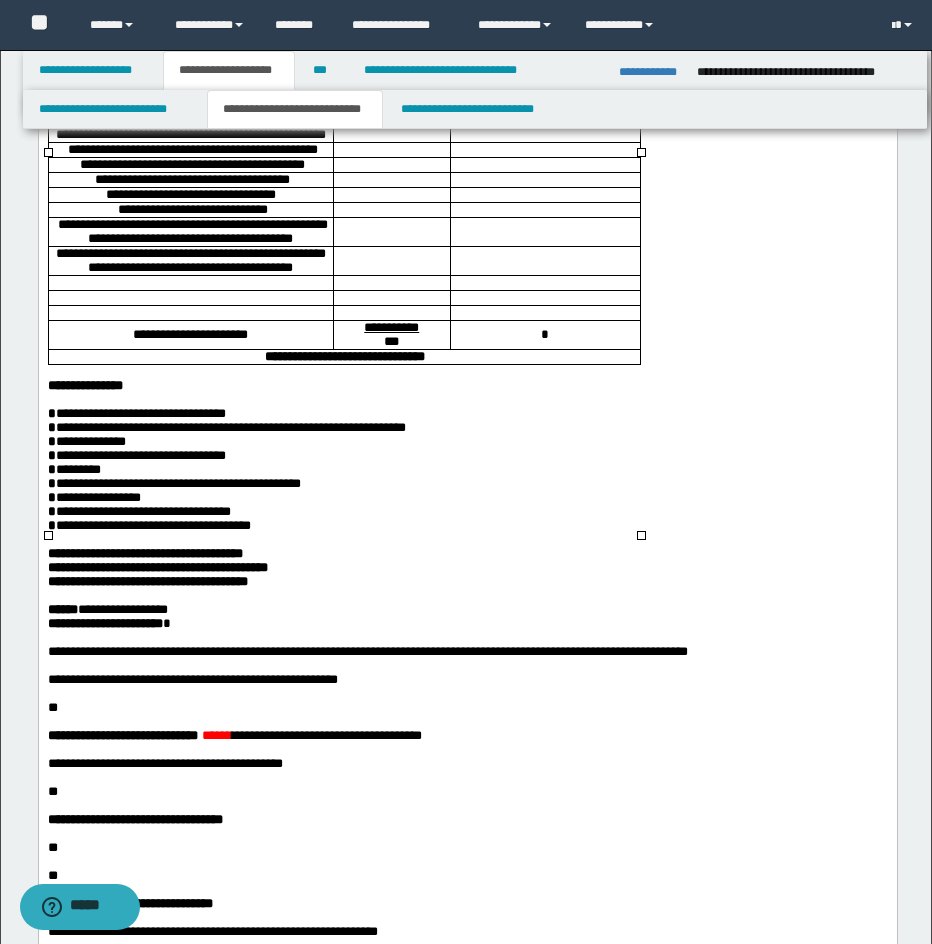 click at bounding box center [190, 282] 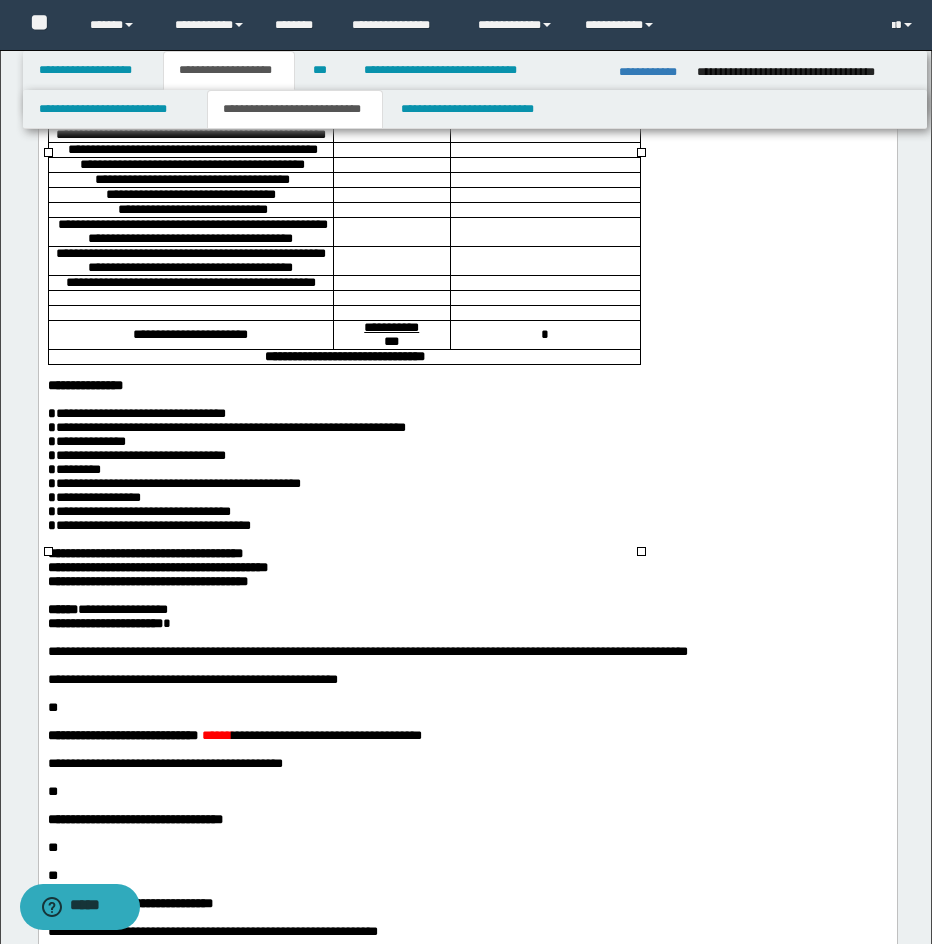 click at bounding box center (190, 298) 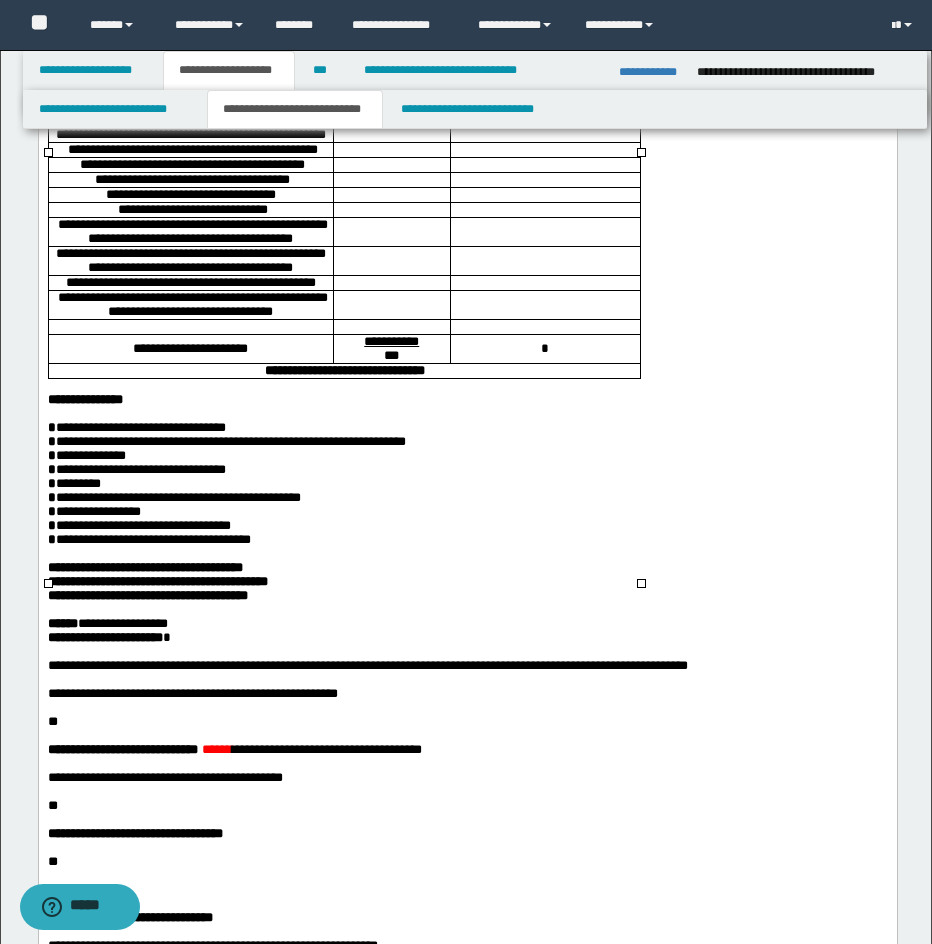 drag, startPoint x: 178, startPoint y: 524, endPoint x: 188, endPoint y: 523, distance: 10.049875 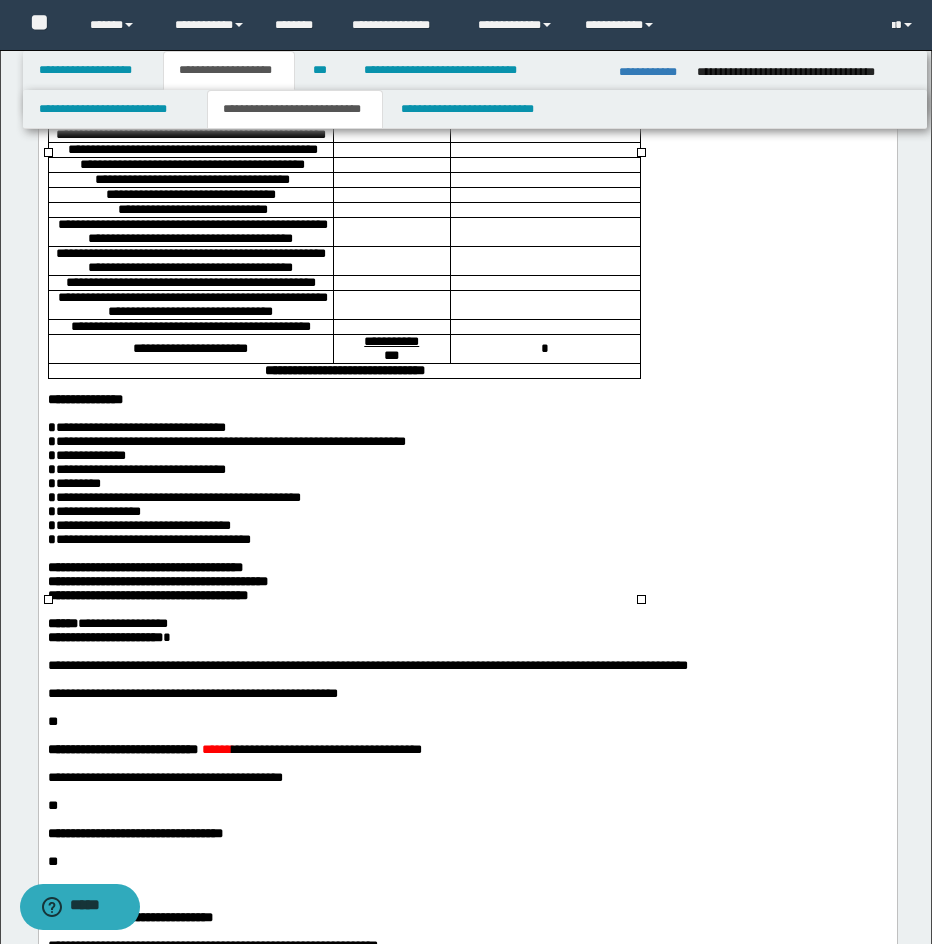 scroll, scrollTop: 431, scrollLeft: 0, axis: vertical 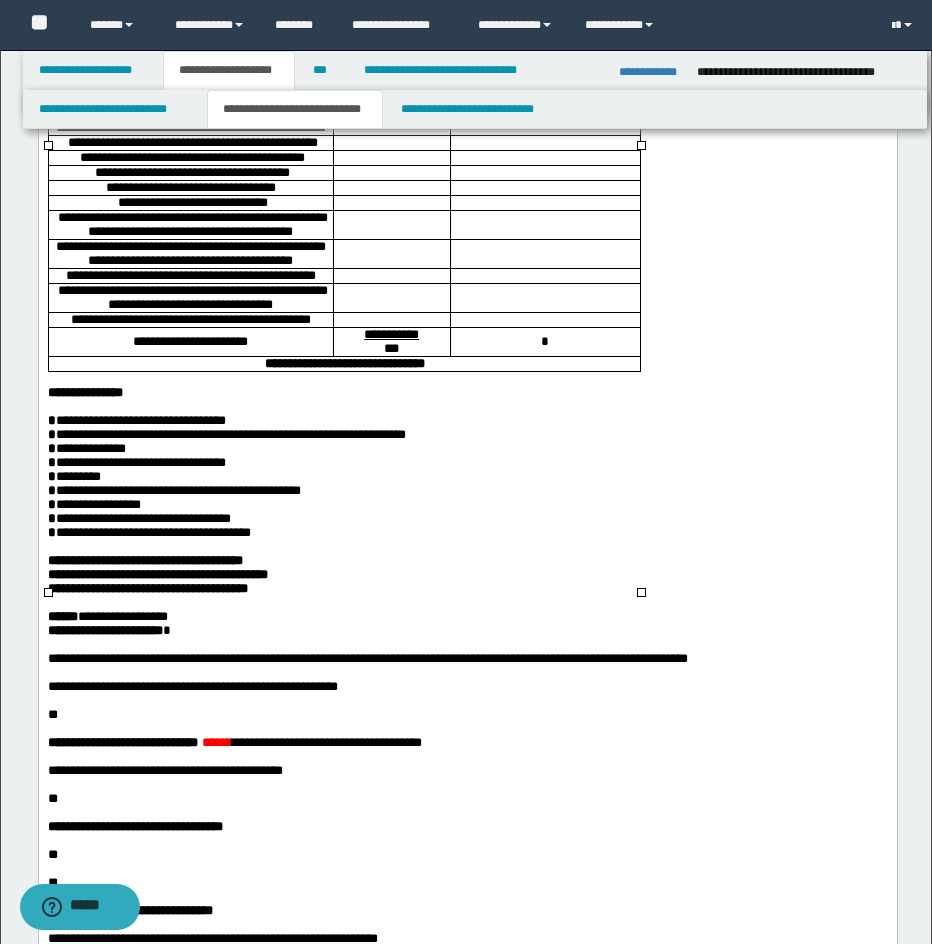 click at bounding box center (390, 128) 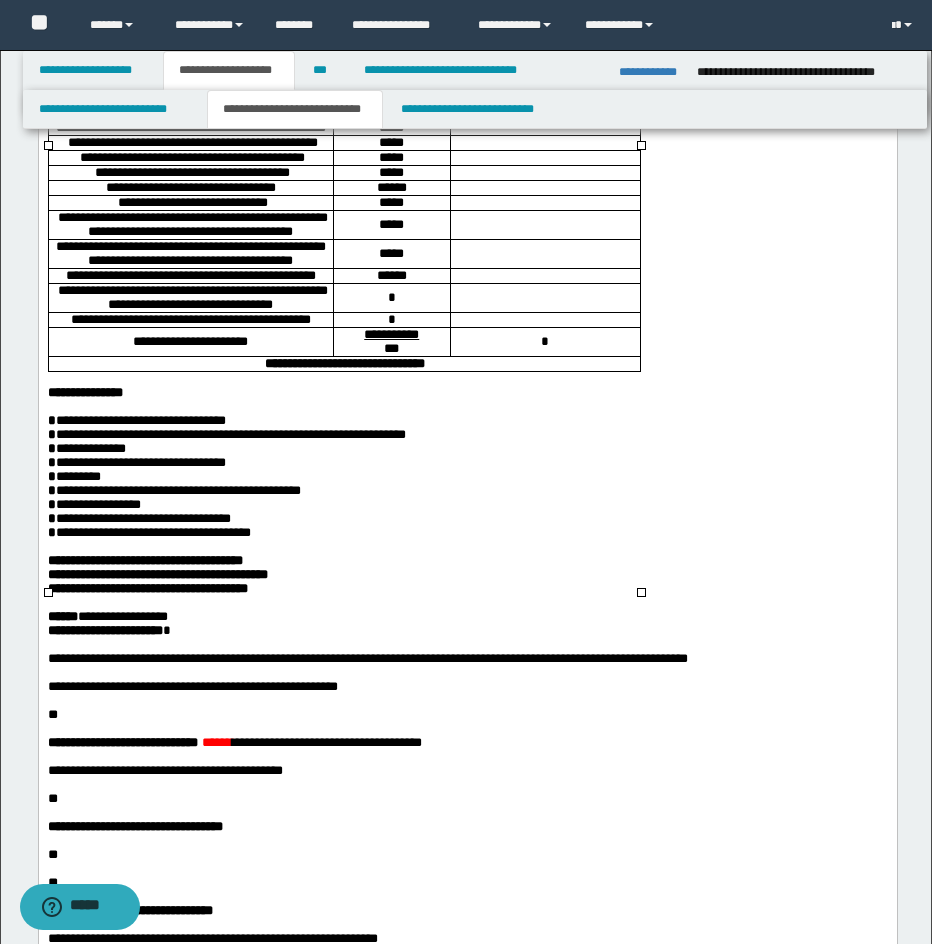 drag, startPoint x: 378, startPoint y: 483, endPoint x: 403, endPoint y: 487, distance: 25.317978 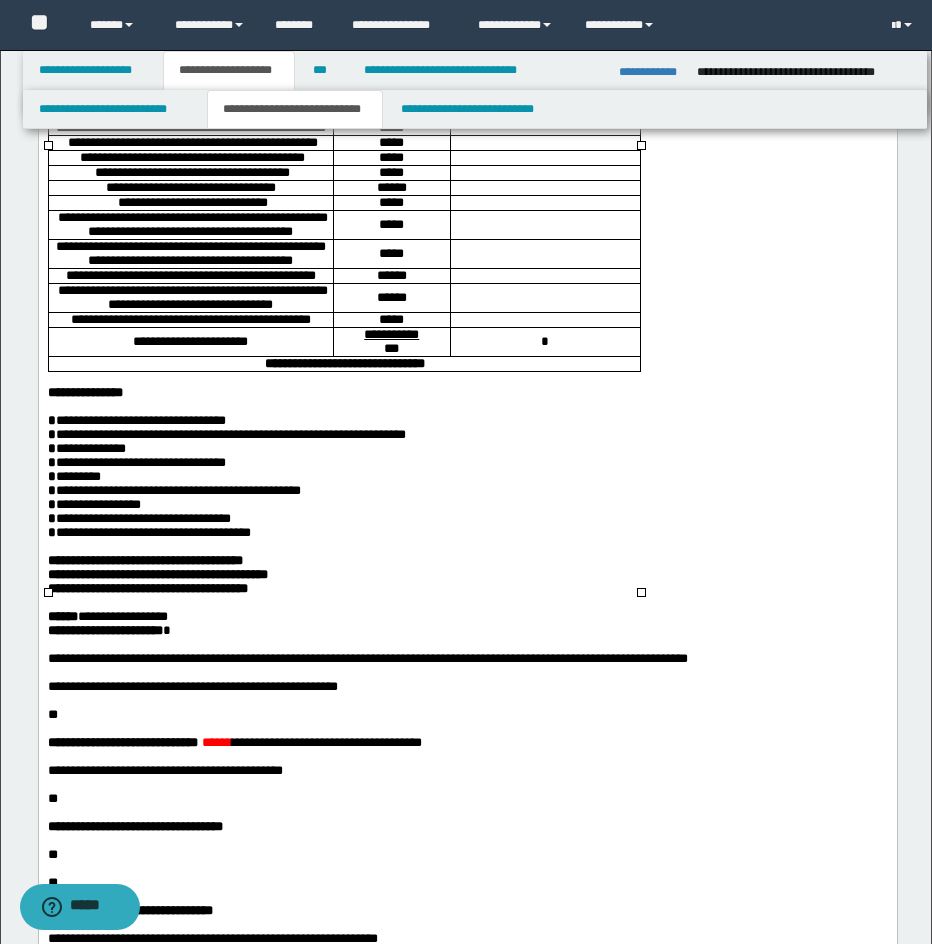 click on "*" at bounding box center [544, 341] 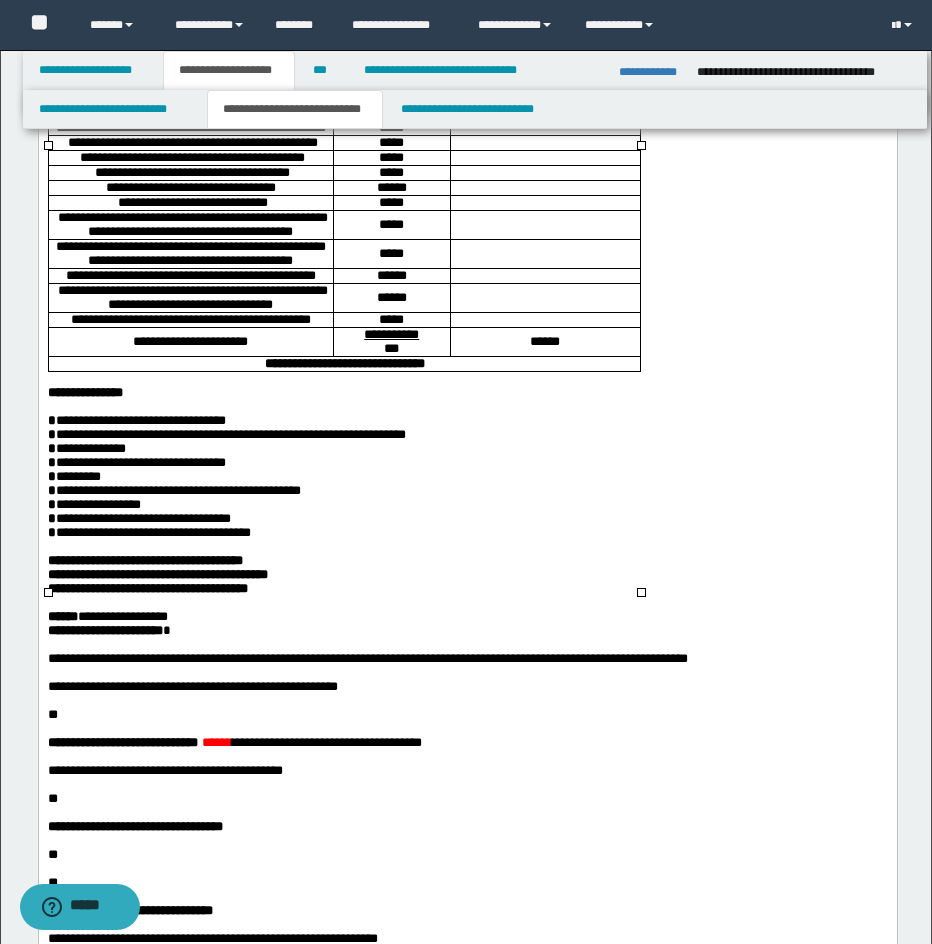 drag, startPoint x: 455, startPoint y: 581, endPoint x: 470, endPoint y: 585, distance: 15.524175 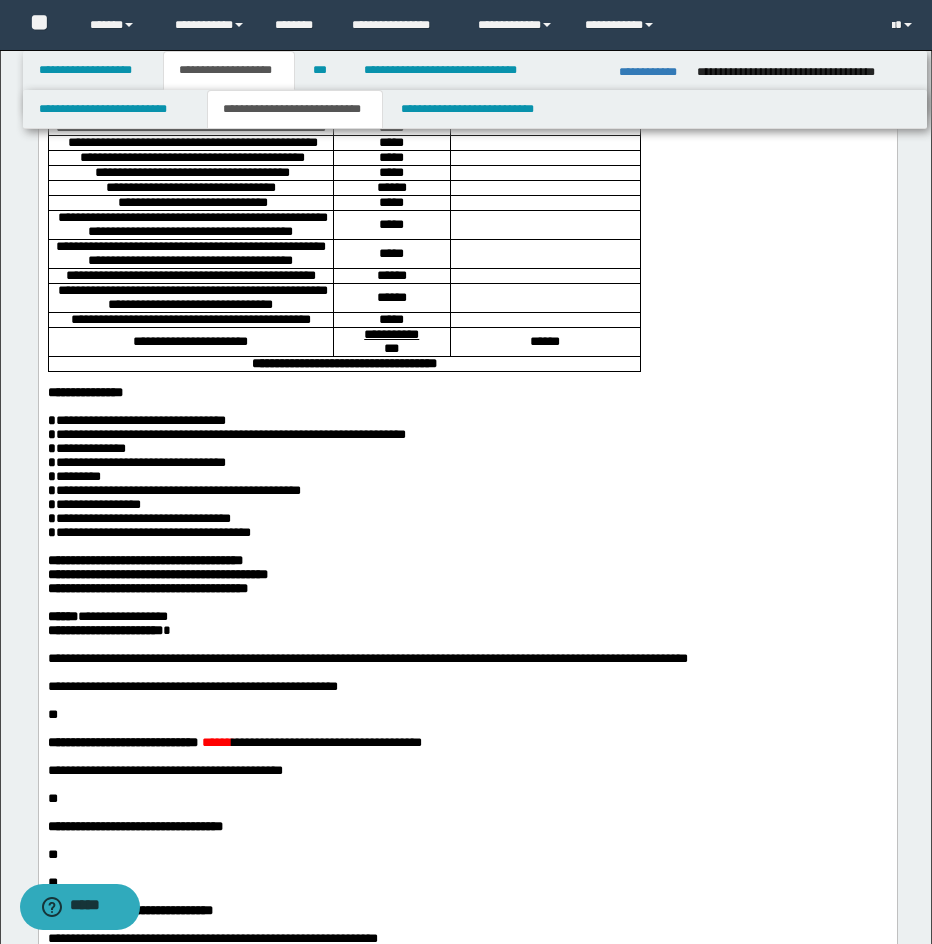 drag, startPoint x: 234, startPoint y: 806, endPoint x: 272, endPoint y: 799, distance: 38.63936 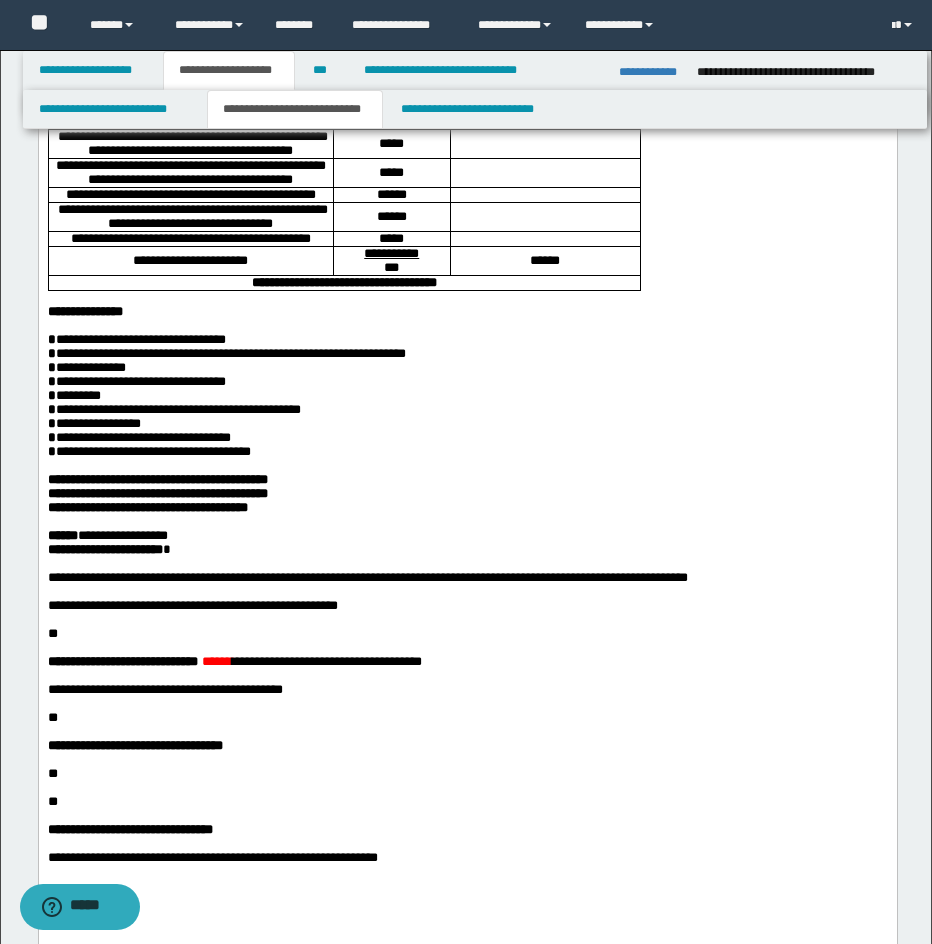 scroll, scrollTop: 523, scrollLeft: 0, axis: vertical 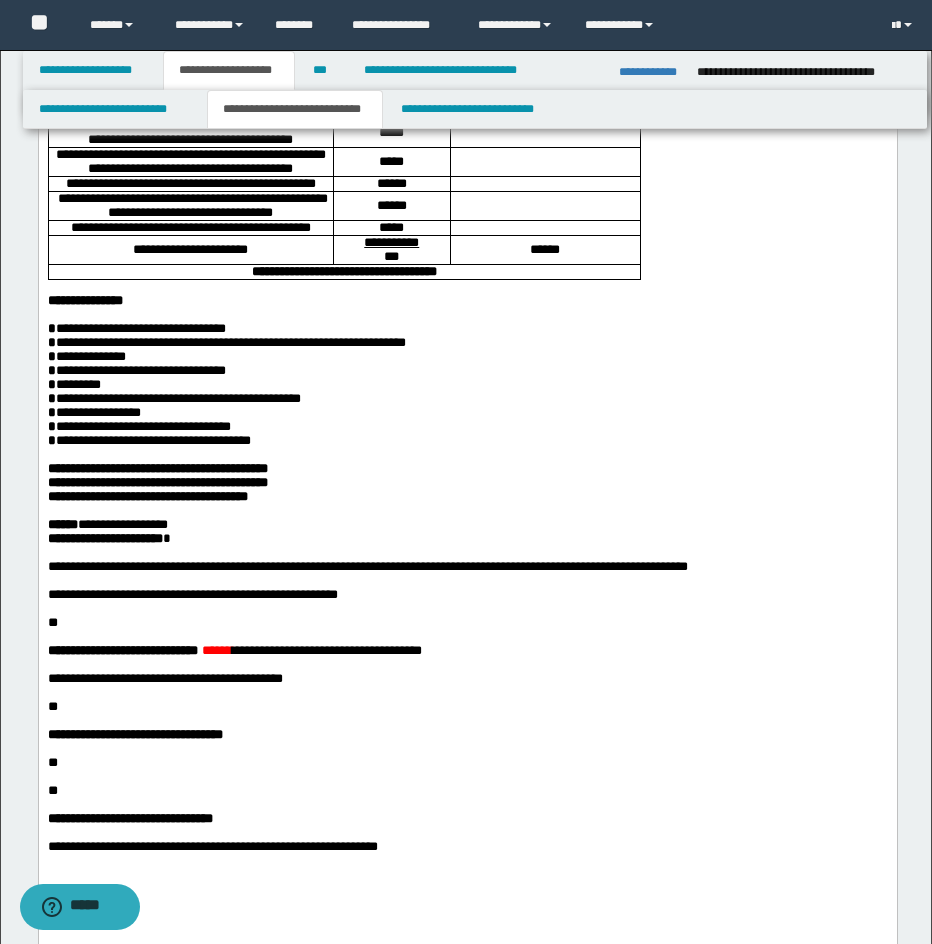 click on "**********" at bounding box center (475, 109) 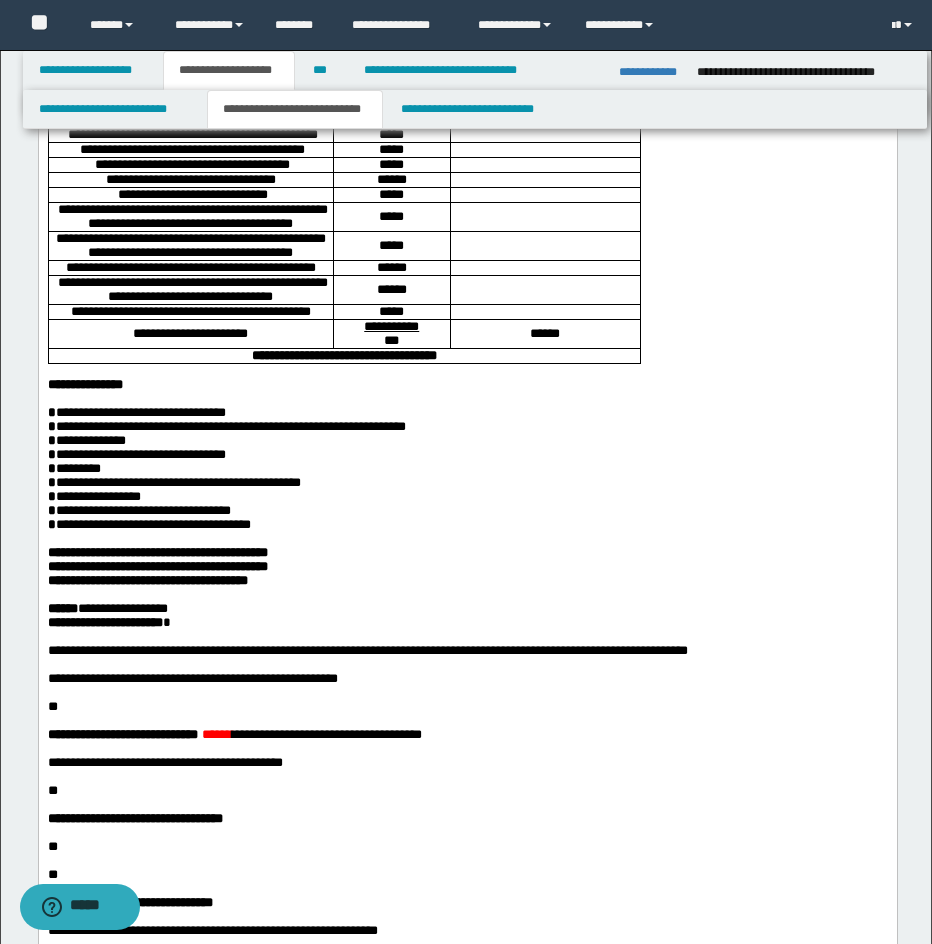 click at bounding box center (544, 120) 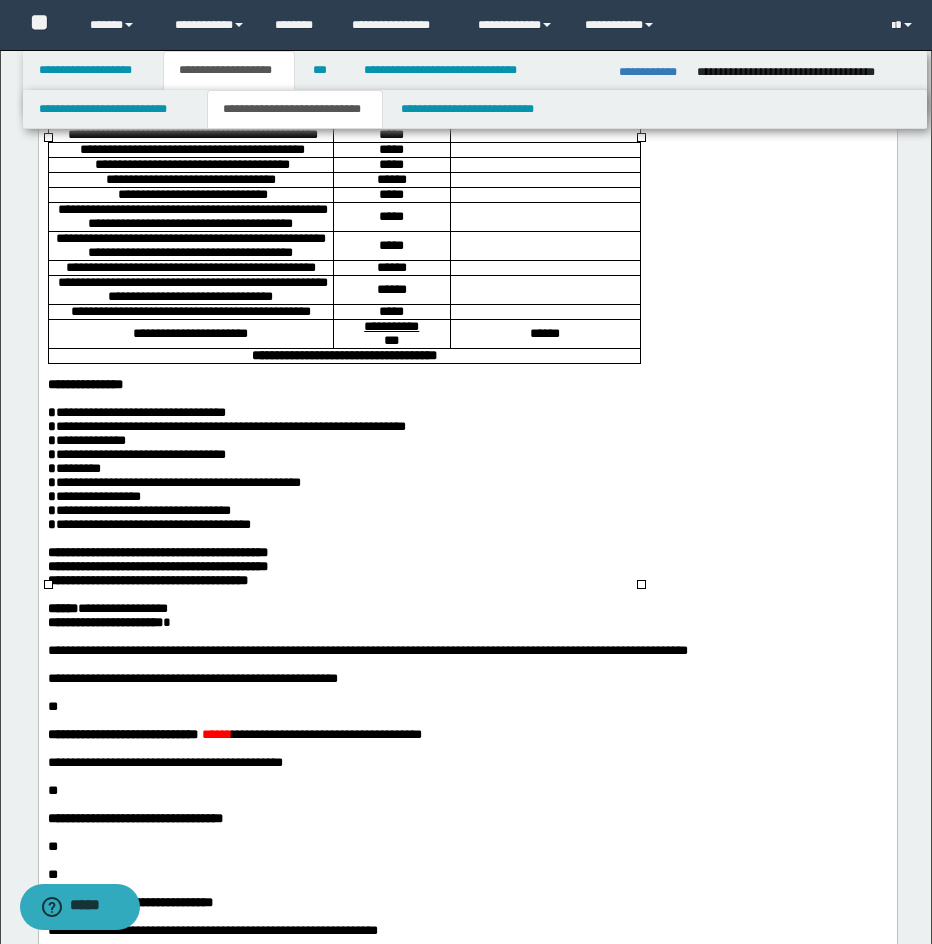 click at bounding box center [544, 135] 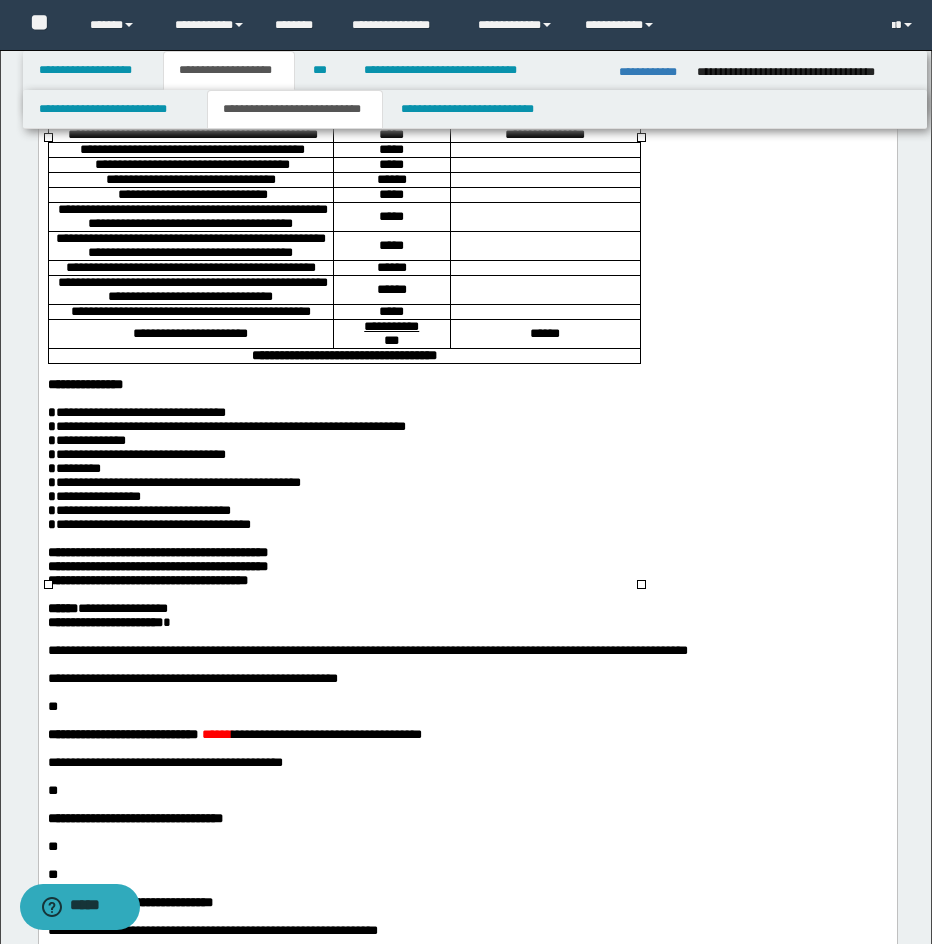 click at bounding box center [544, 150] 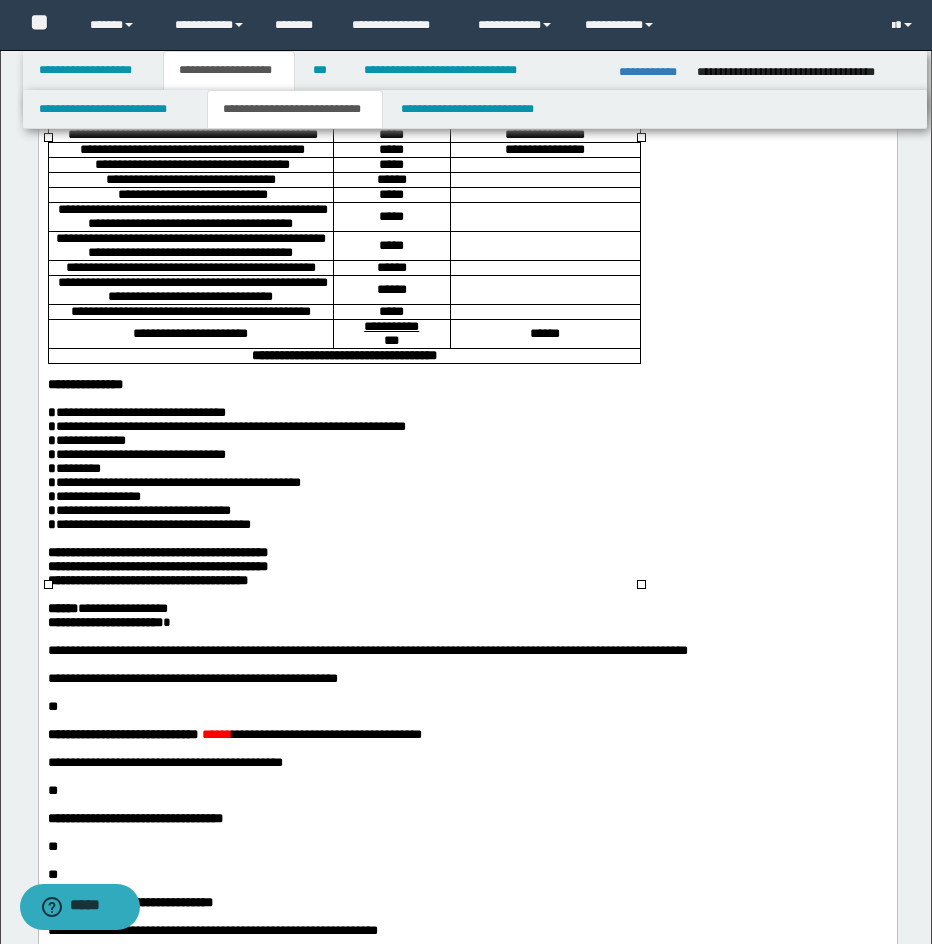 click at bounding box center [544, 164] 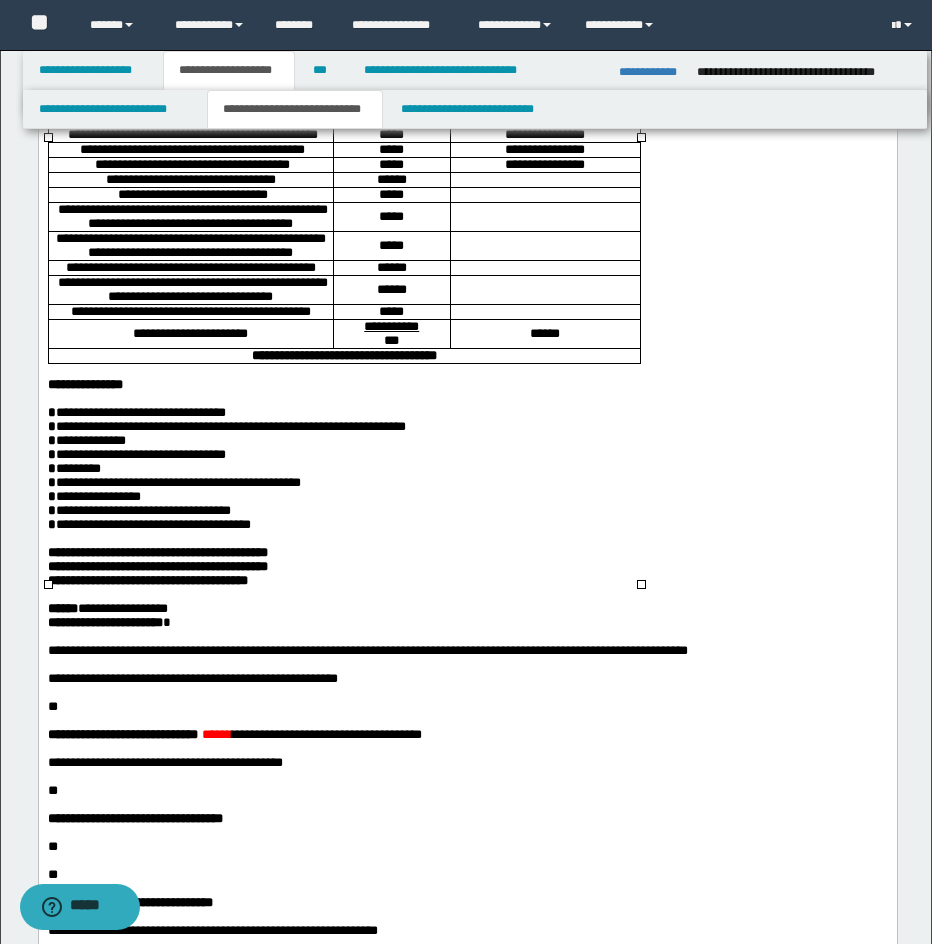 click at bounding box center [544, 180] 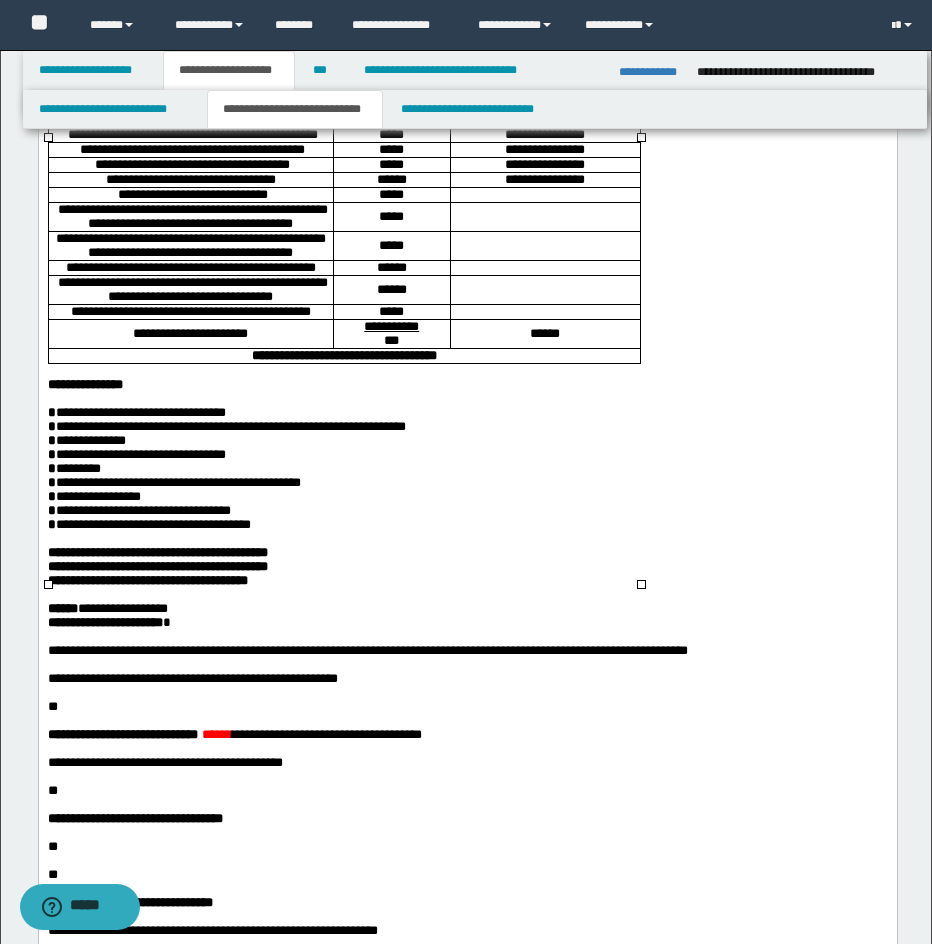 click at bounding box center [544, 195] 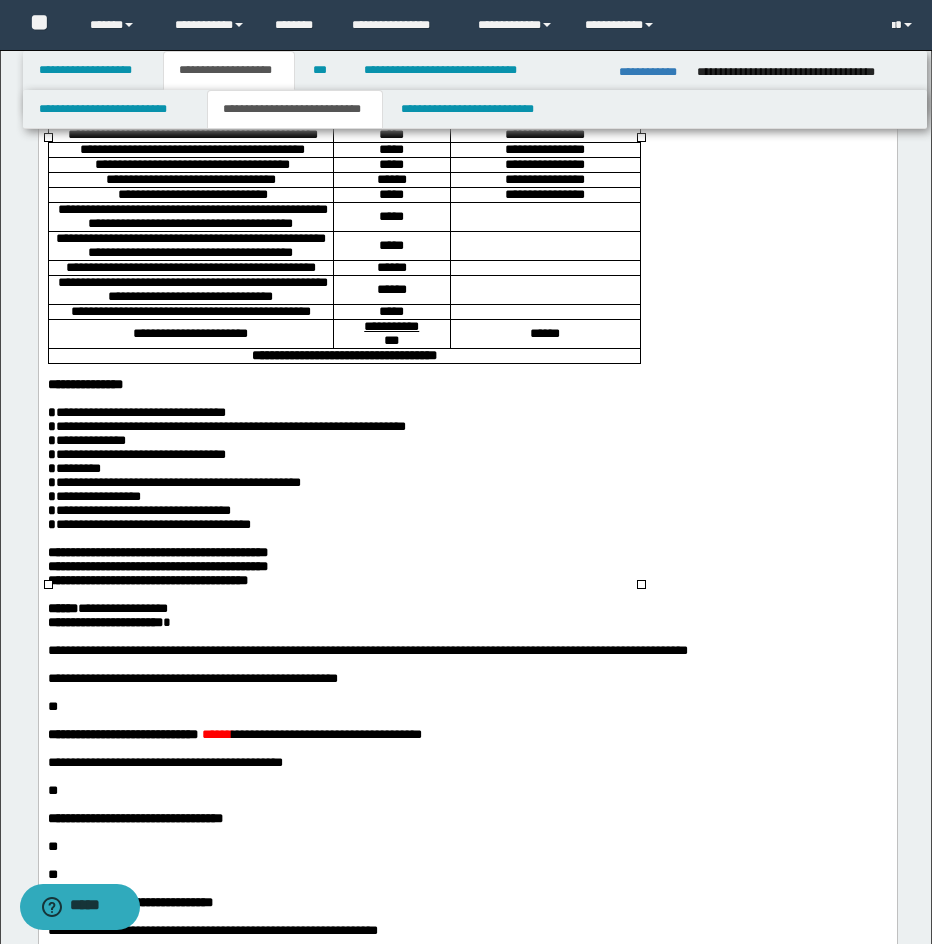 click at bounding box center (544, 217) 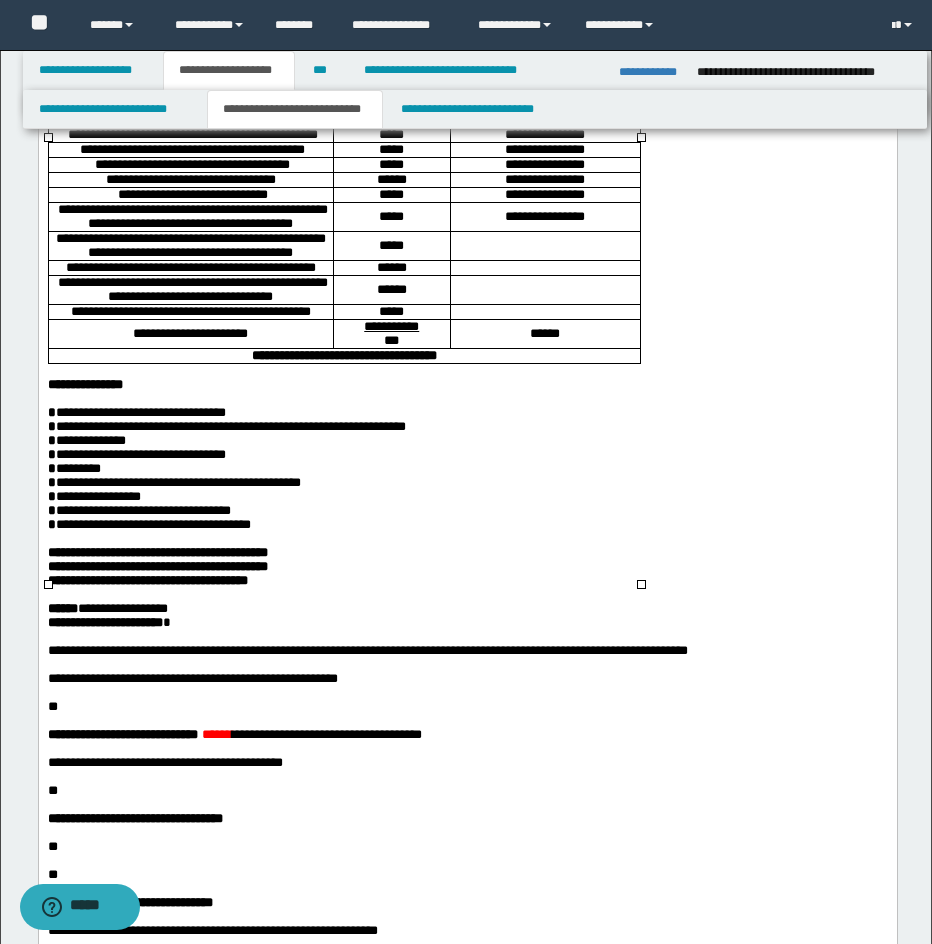 click at bounding box center (544, 246) 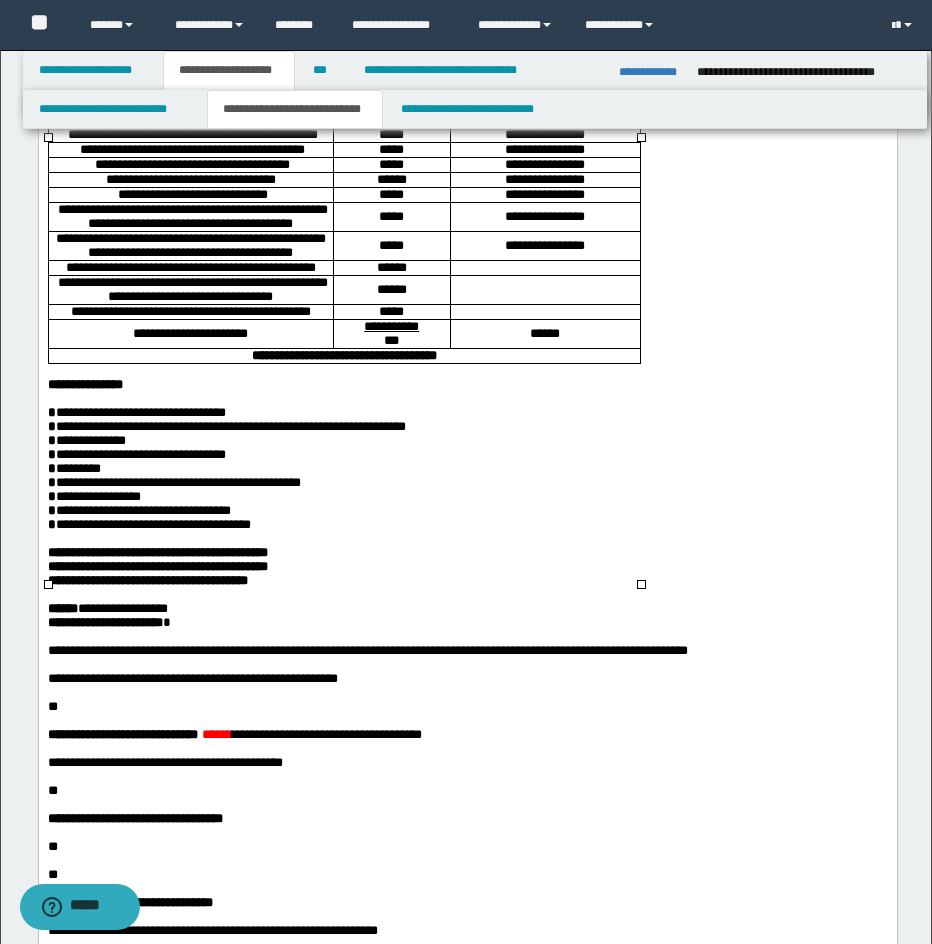 click at bounding box center [544, 268] 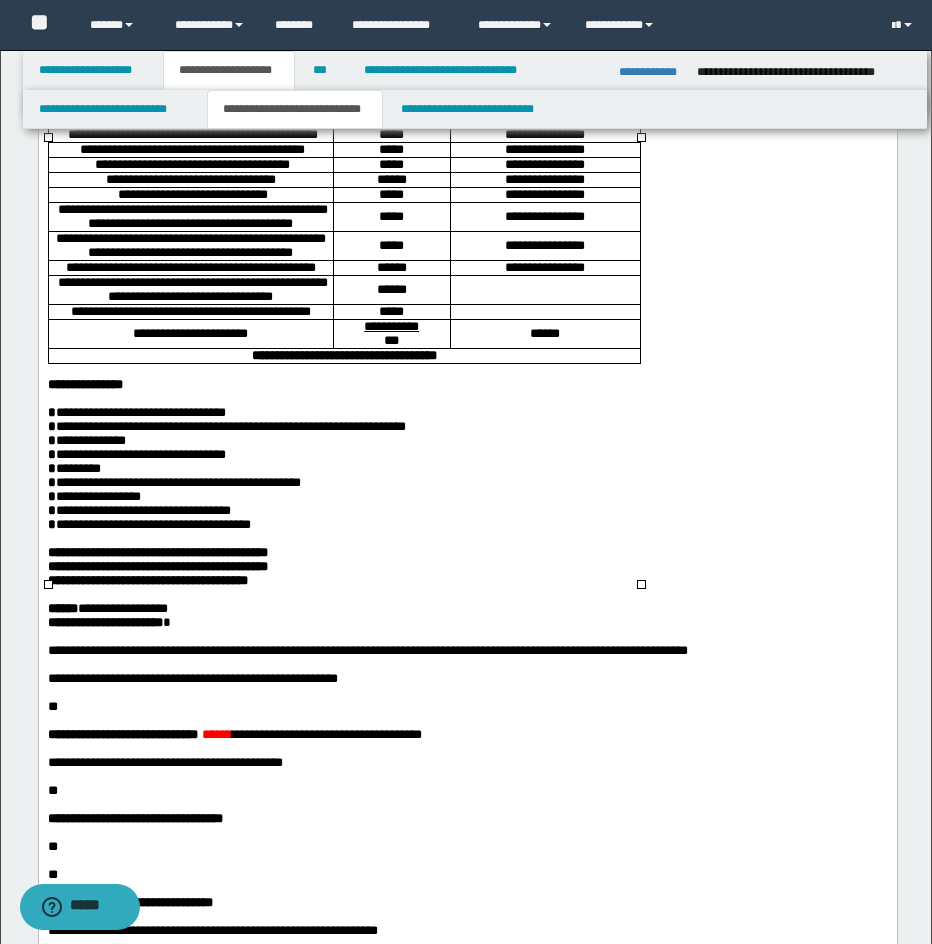click at bounding box center [544, 289] 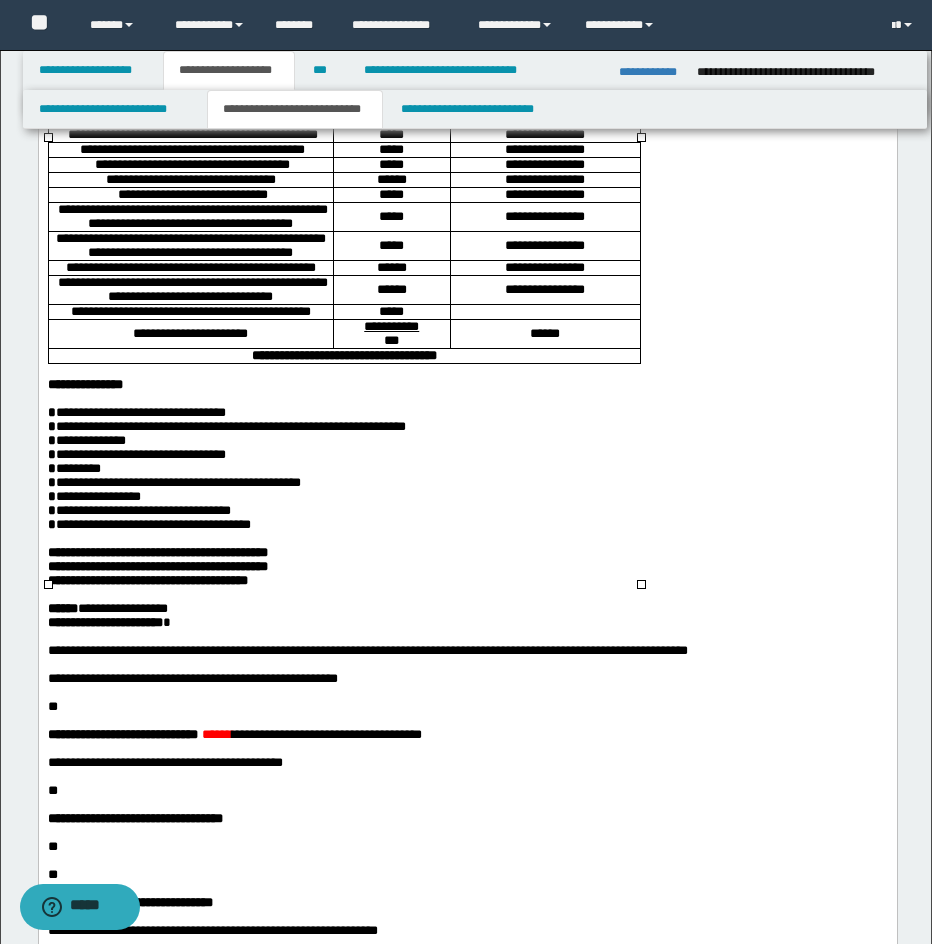 click at bounding box center [544, 312] 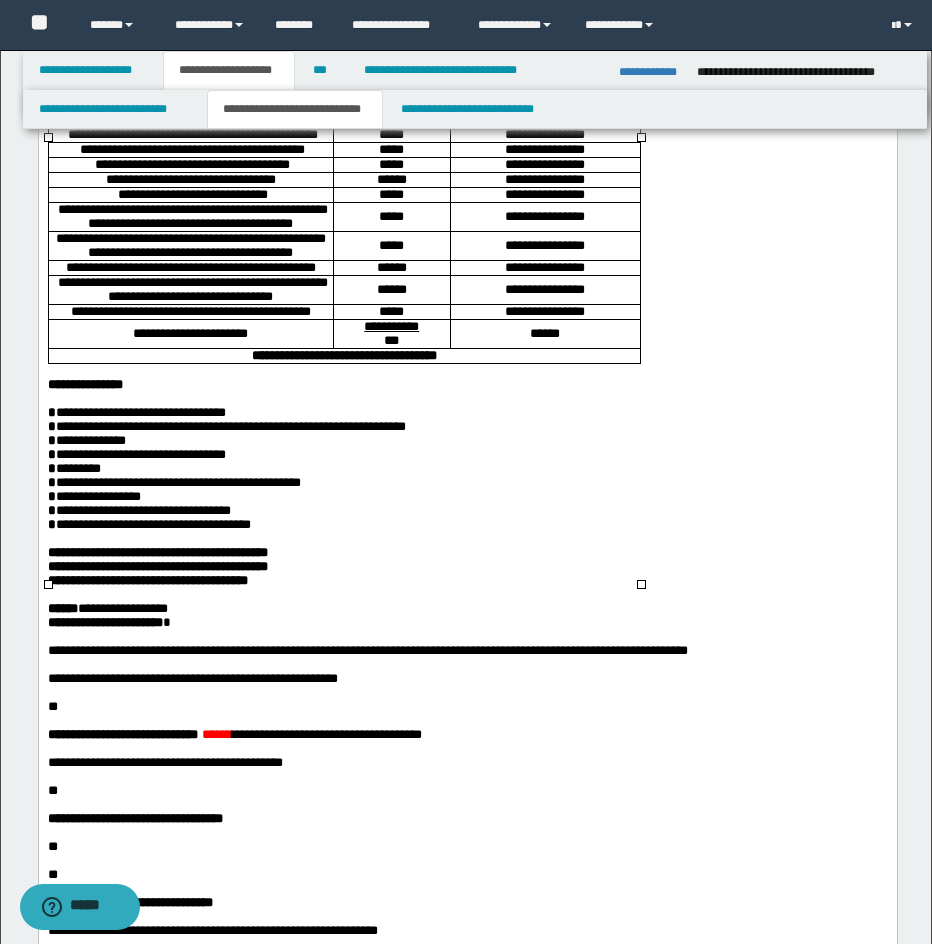 click on "**********" at bounding box center (544, 119) 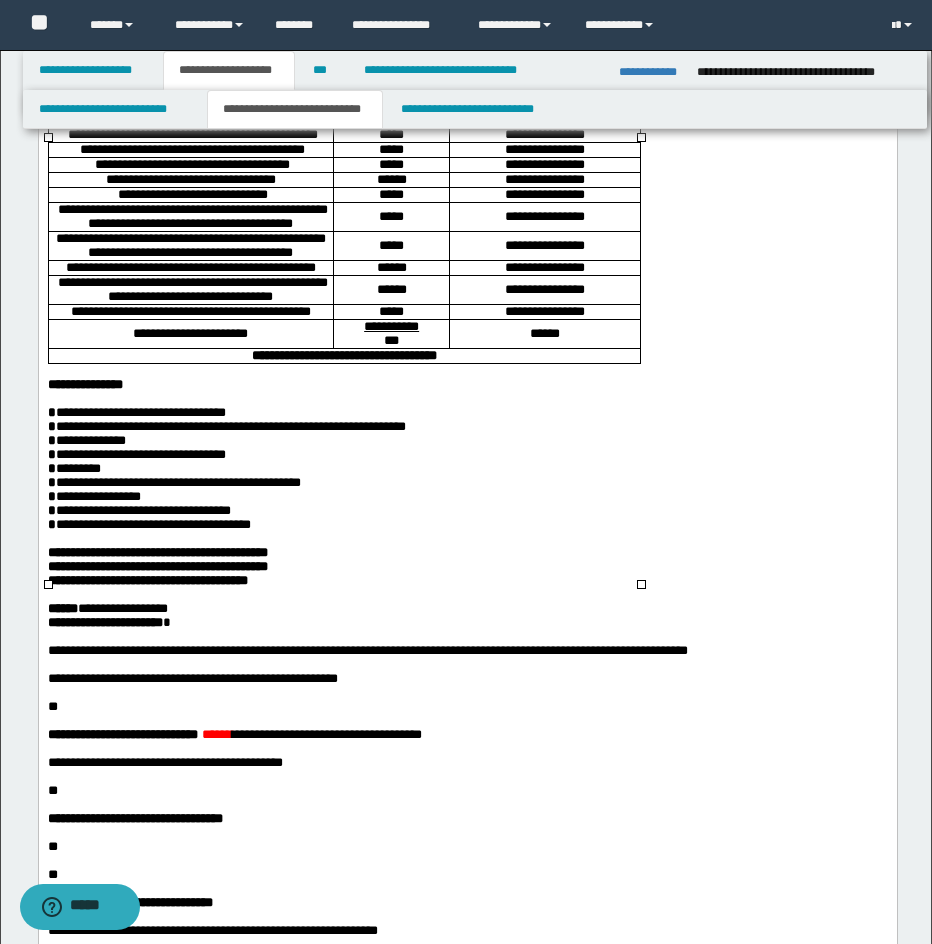 click on "**** * *********" at bounding box center [544, 119] 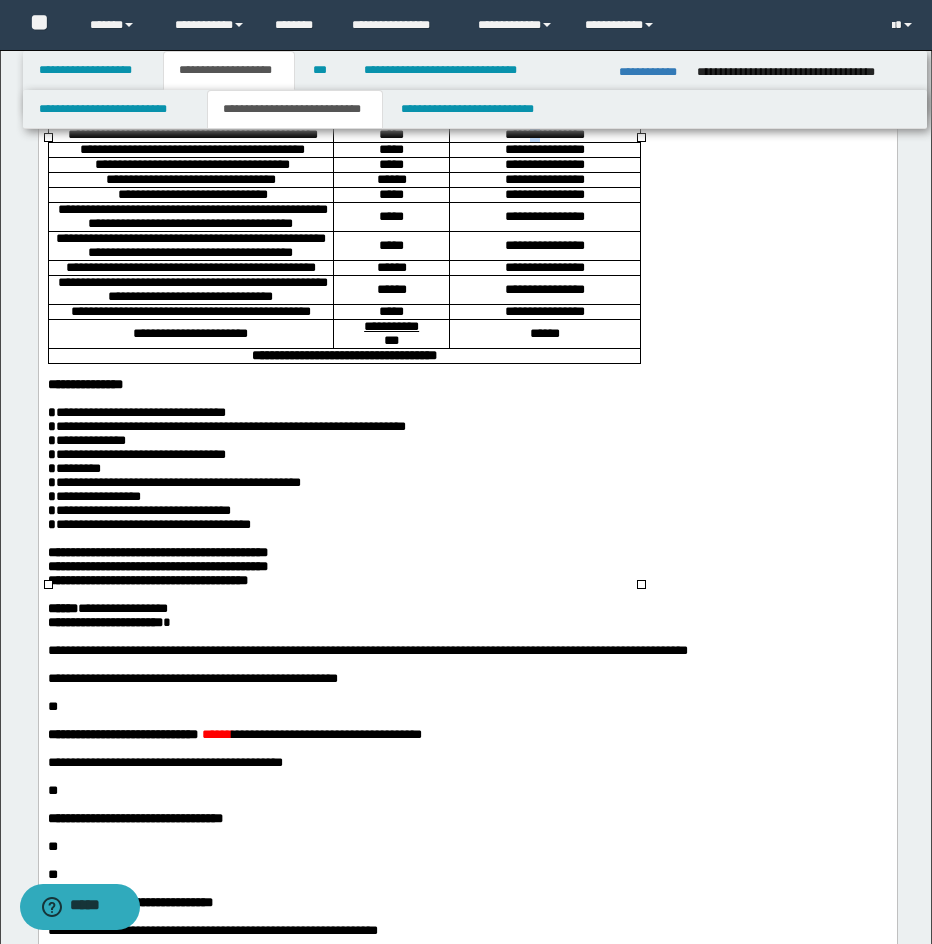 click on "**********" at bounding box center (544, 134) 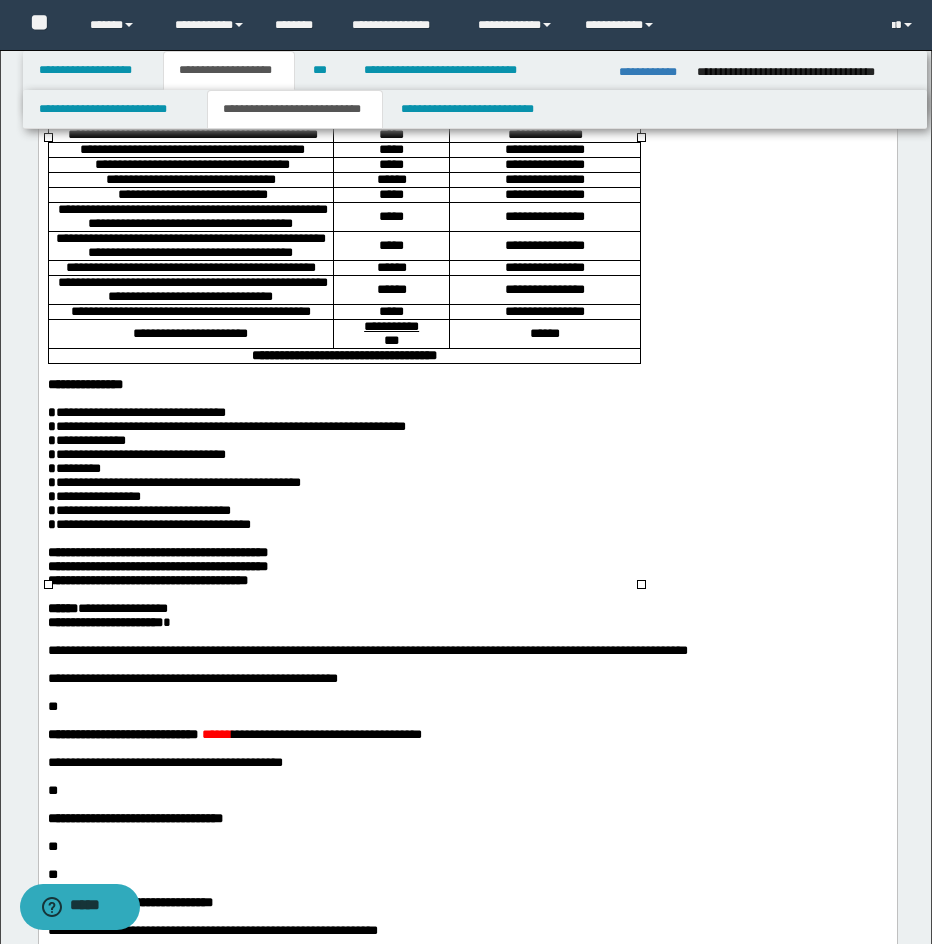 click on "**** * *********" at bounding box center [544, 134] 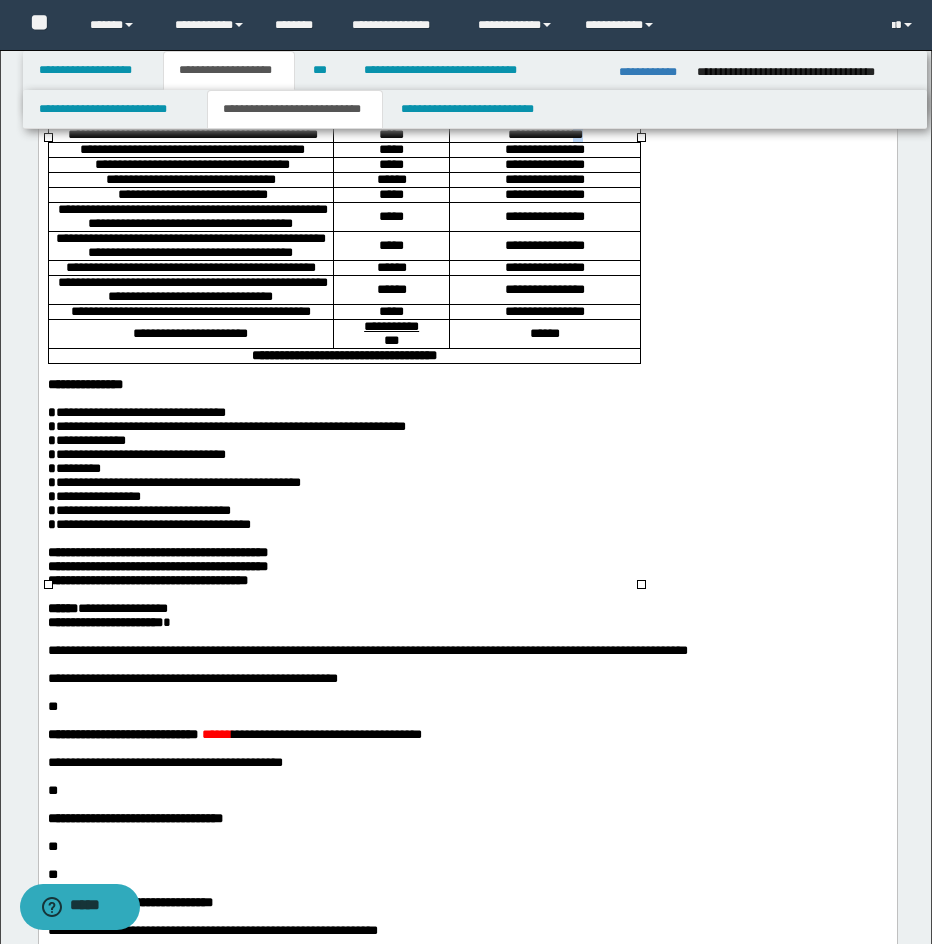click on "**** * *********" at bounding box center [544, 134] 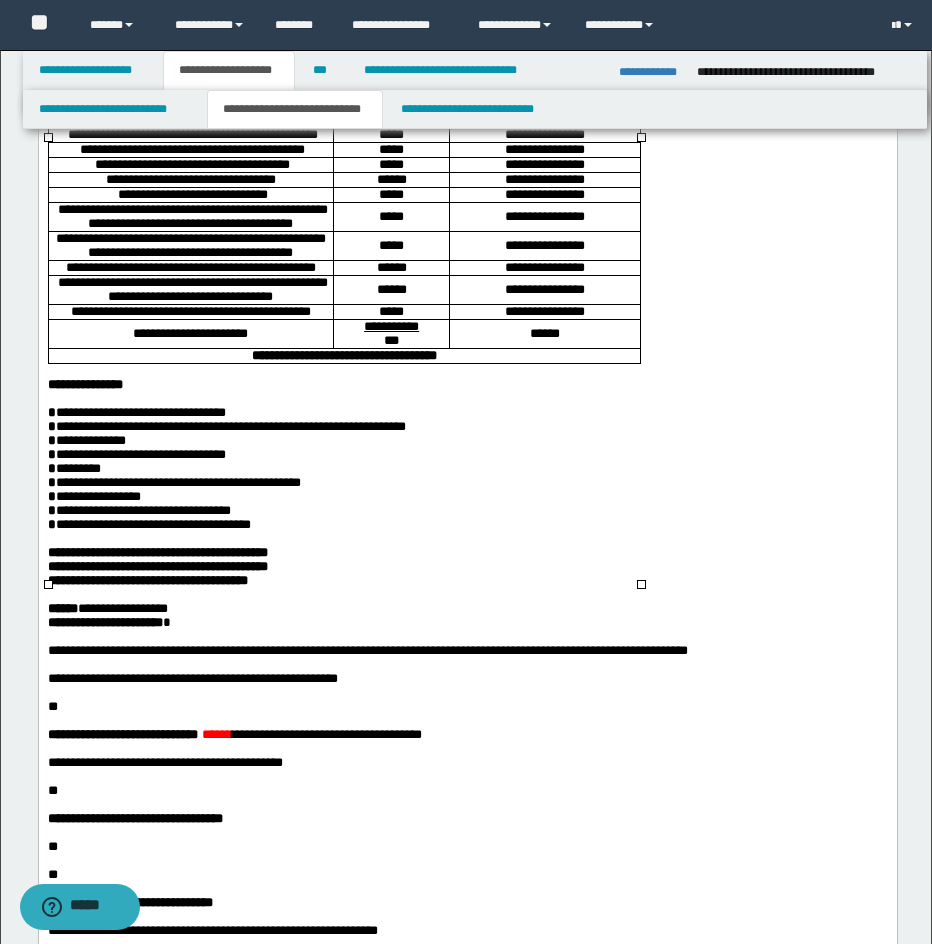 click on "**********" at bounding box center [544, 149] 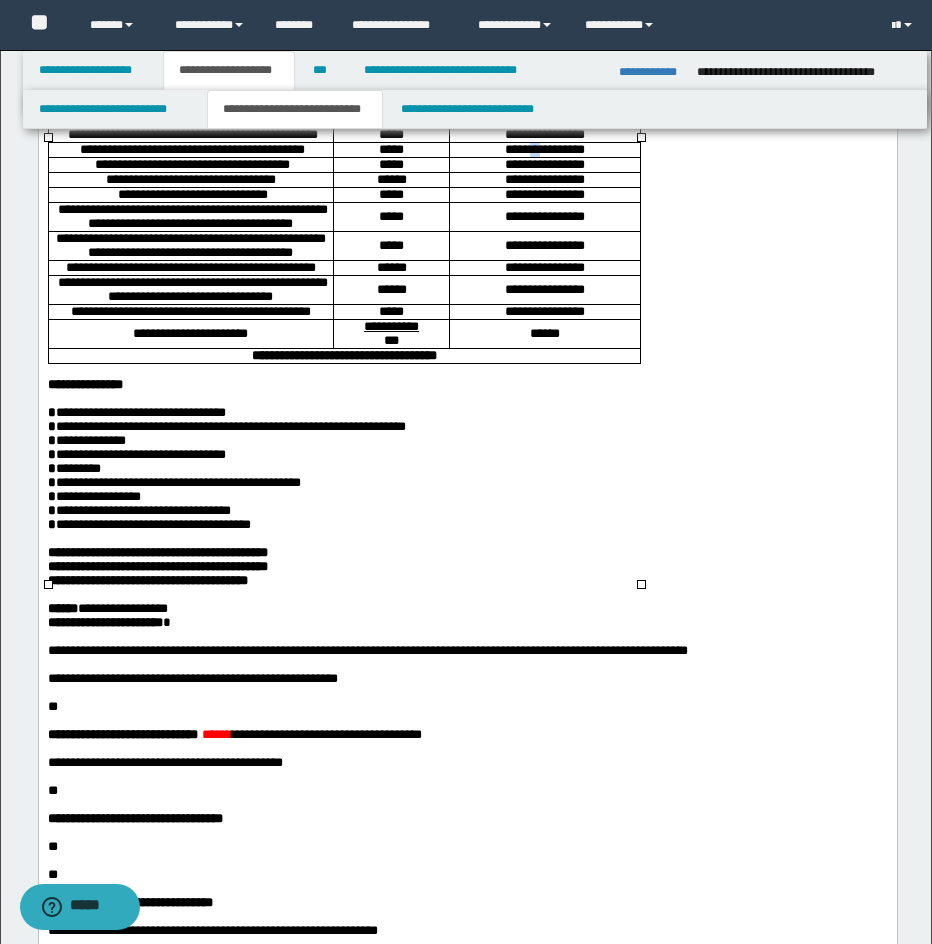 click on "**********" at bounding box center [544, 149] 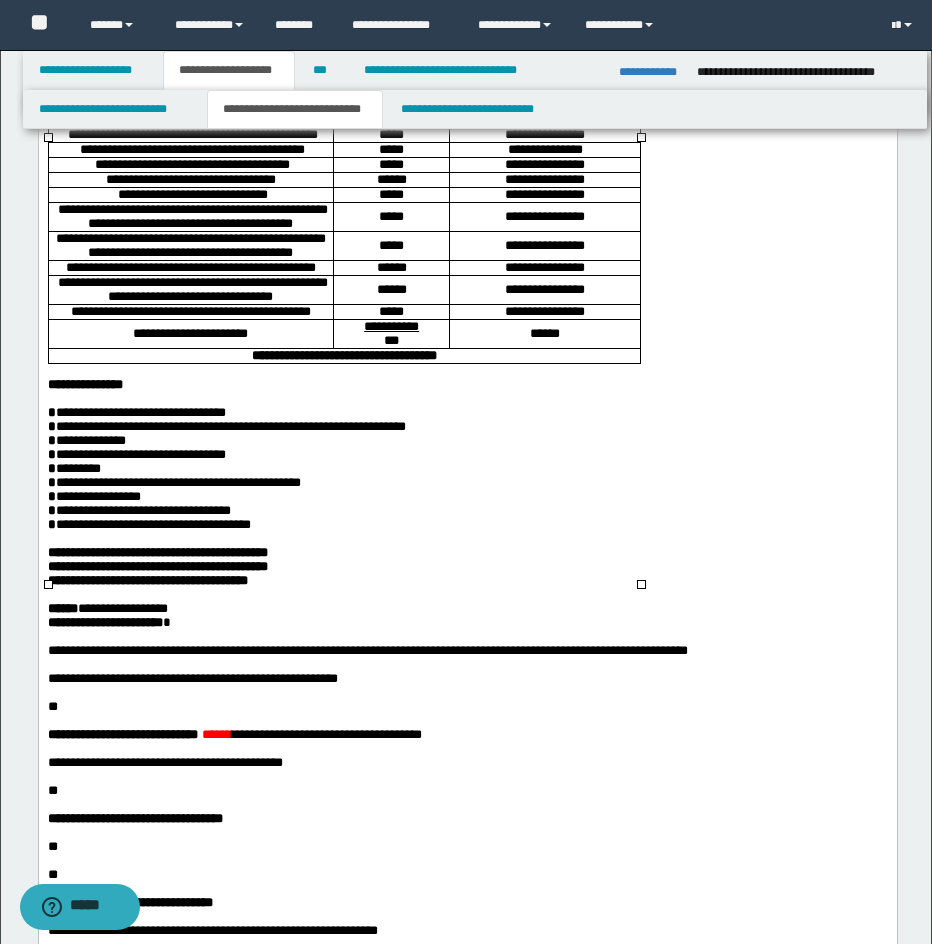 click on "**** * *********" at bounding box center (544, 149) 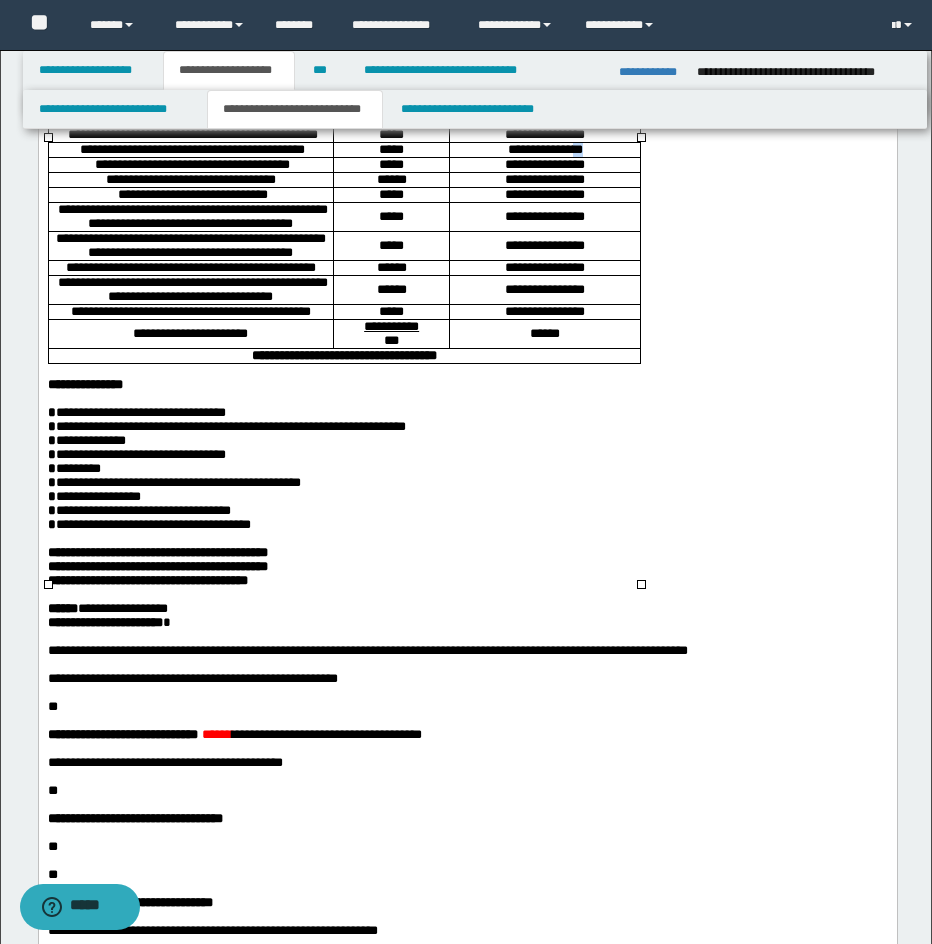 click on "**** * *********" at bounding box center [544, 149] 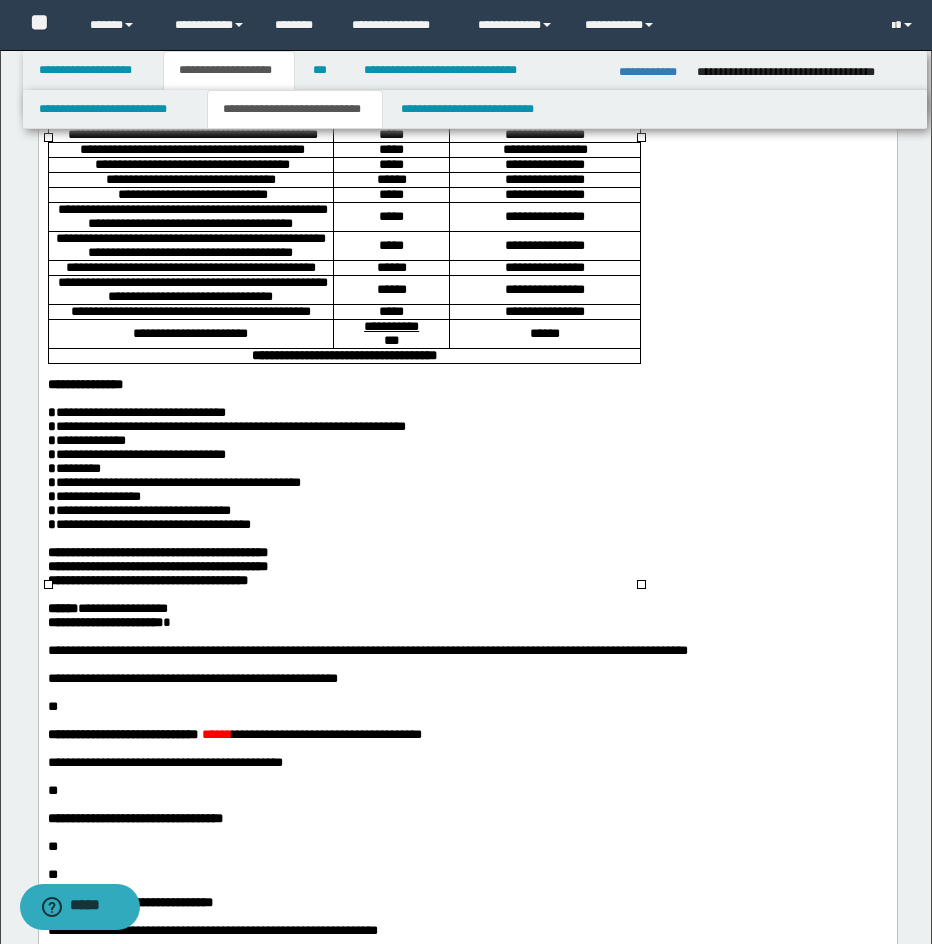 click on "**********" at bounding box center [544, 164] 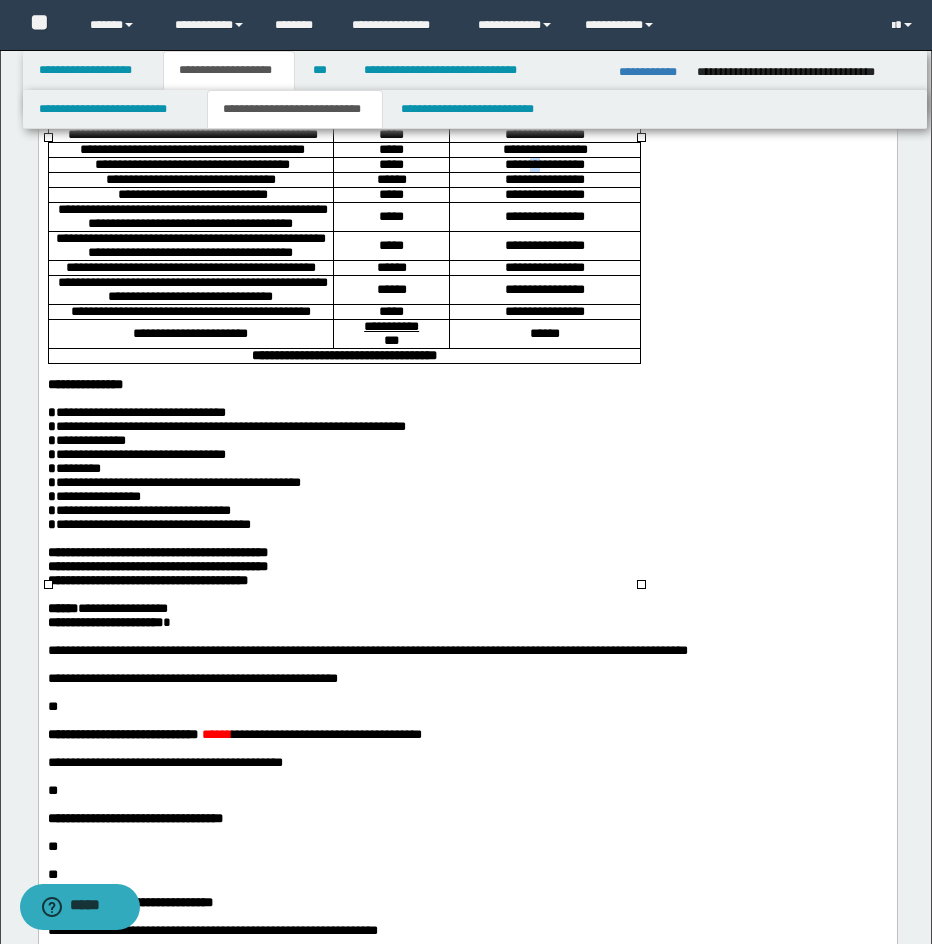 click on "**********" at bounding box center (544, 164) 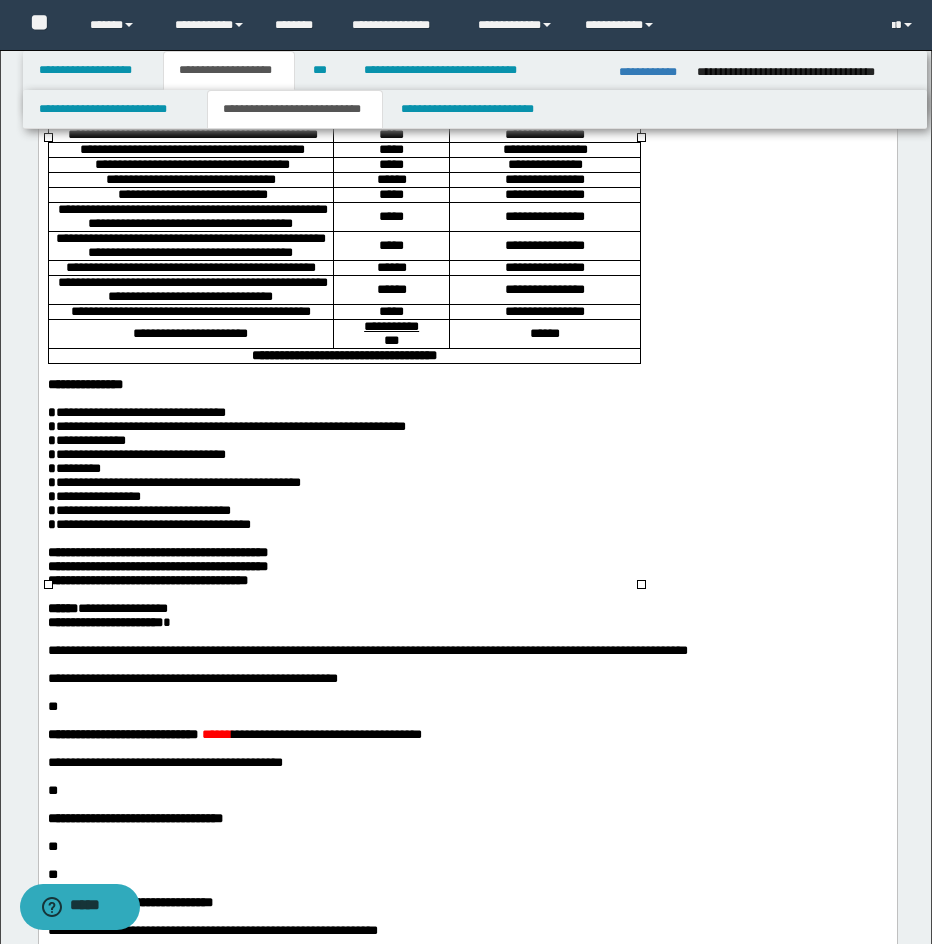 click on "**** * *********" at bounding box center [544, 164] 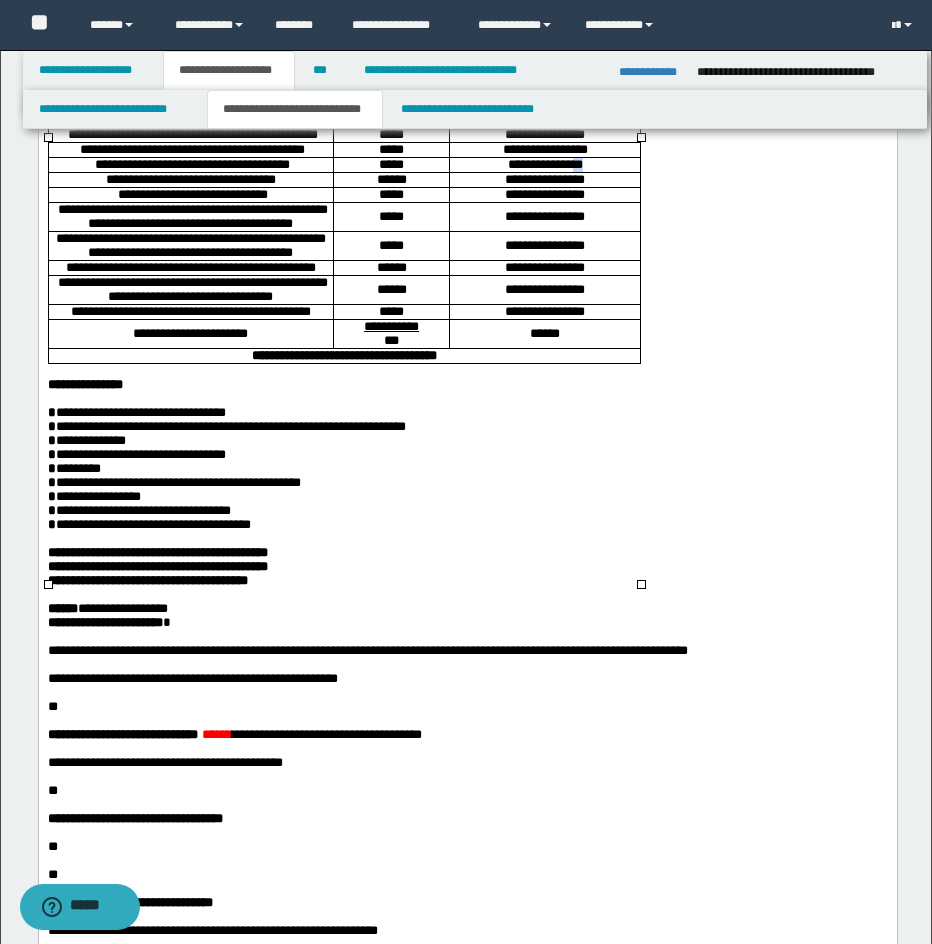 click on "**** * *********" at bounding box center (544, 164) 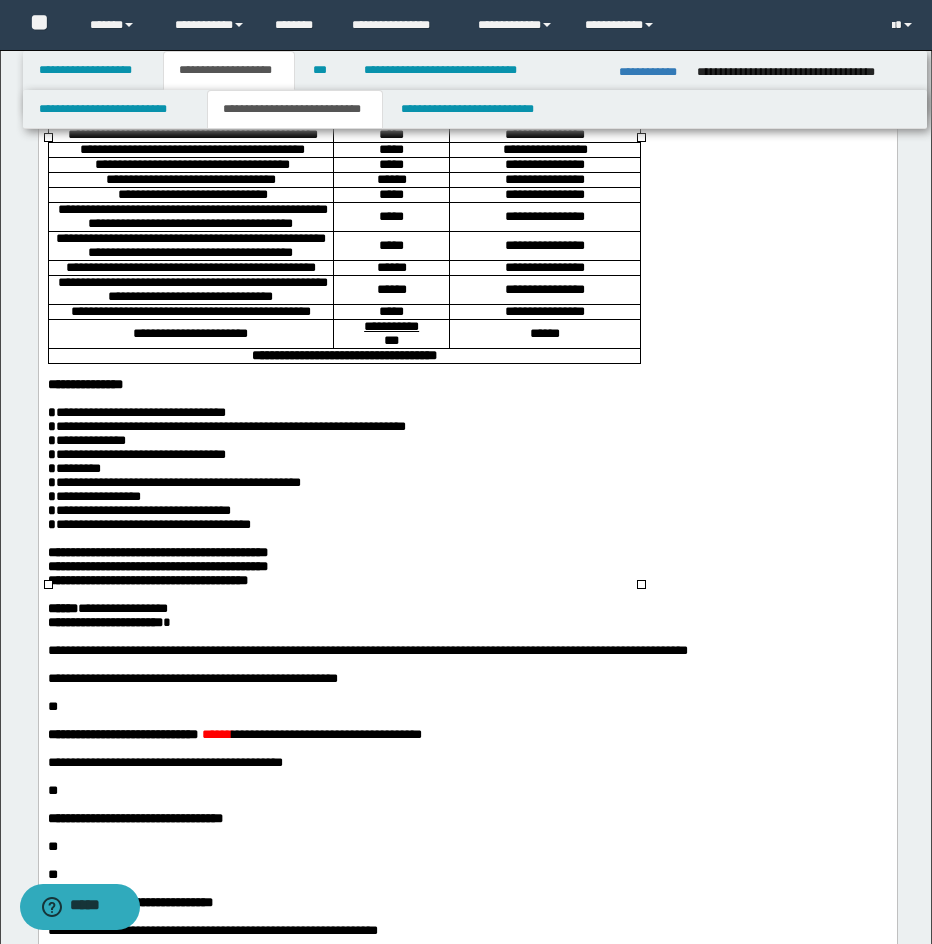 click on "**********" at bounding box center [544, 179] 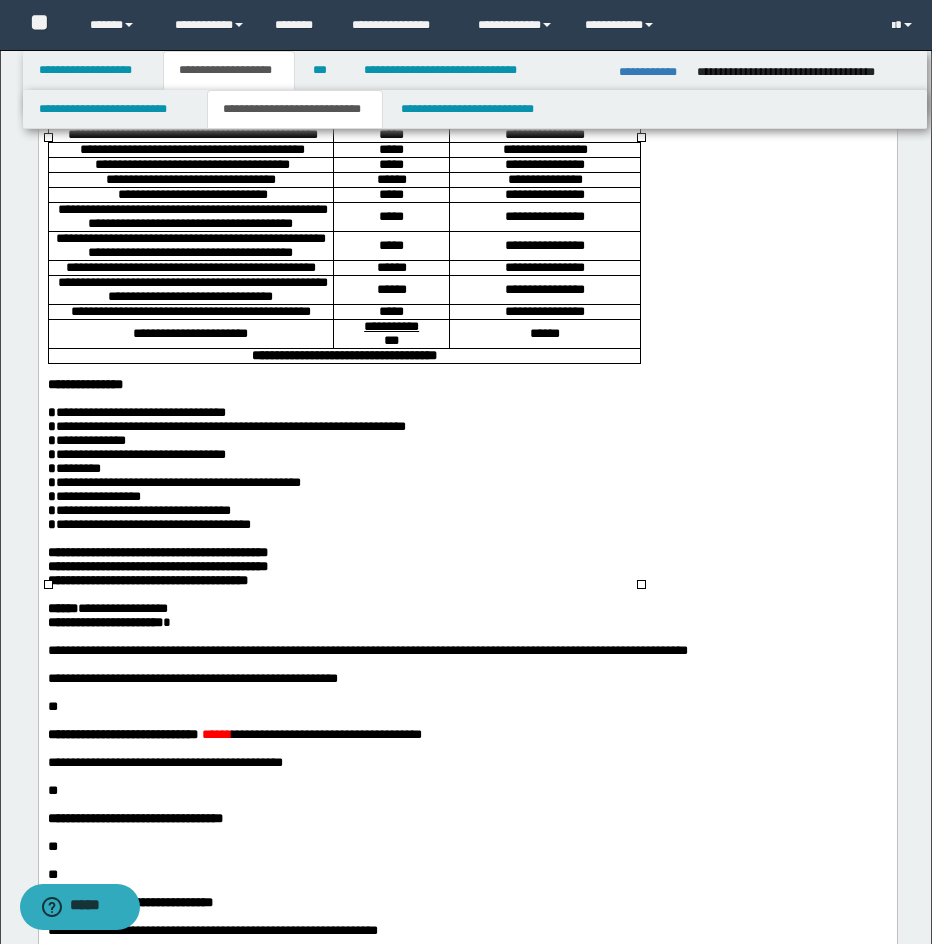 click on "**** * *********" at bounding box center (544, 179) 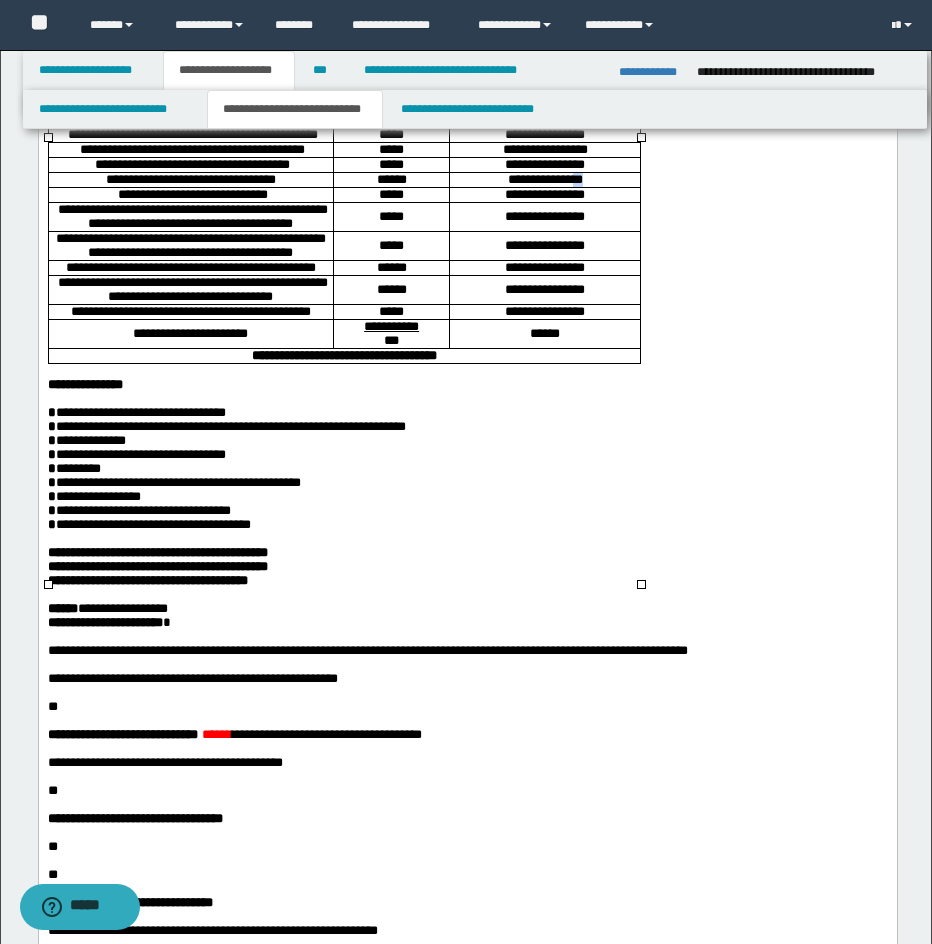 click on "**** * *********" at bounding box center (544, 179) 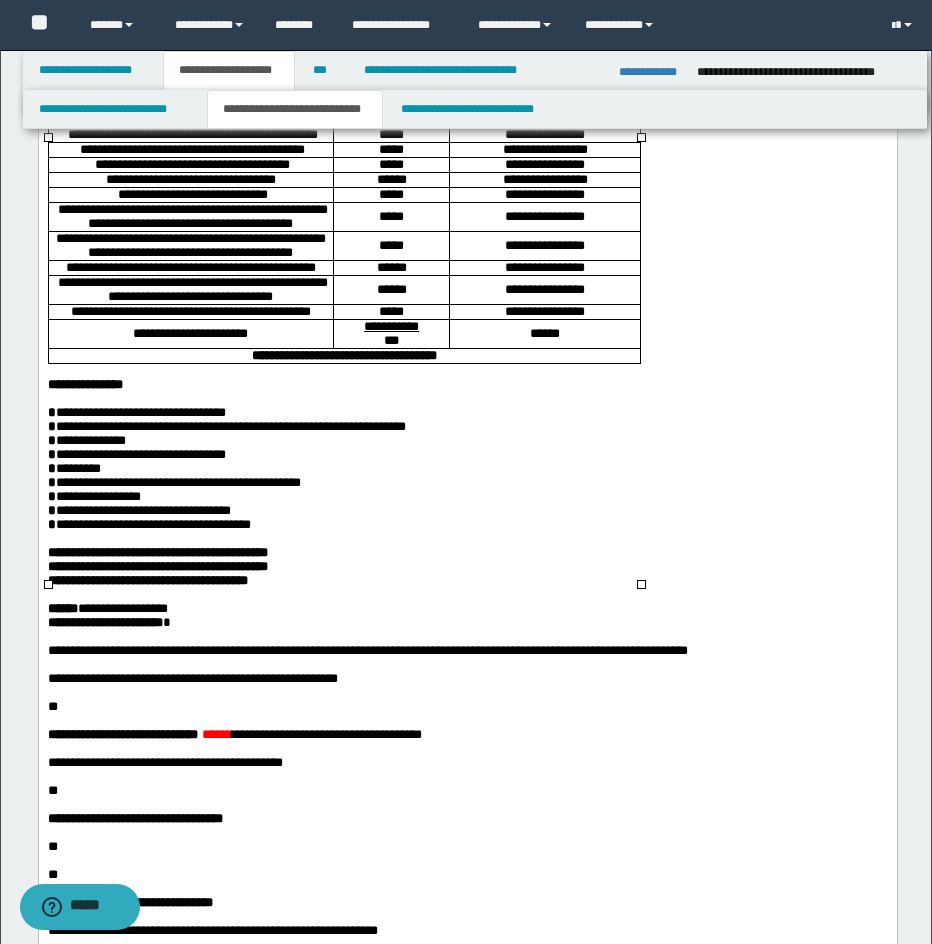 click on "**********" at bounding box center (544, 194) 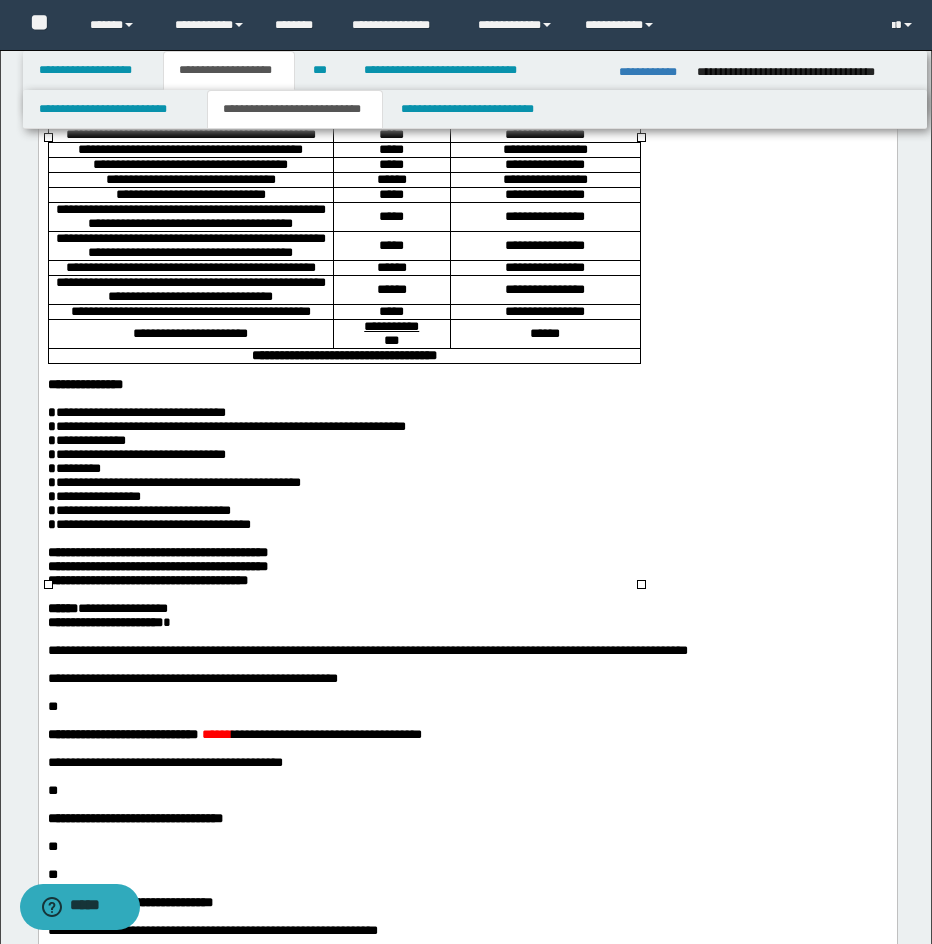drag, startPoint x: 534, startPoint y: 317, endPoint x: 542, endPoint y: 333, distance: 17.888544 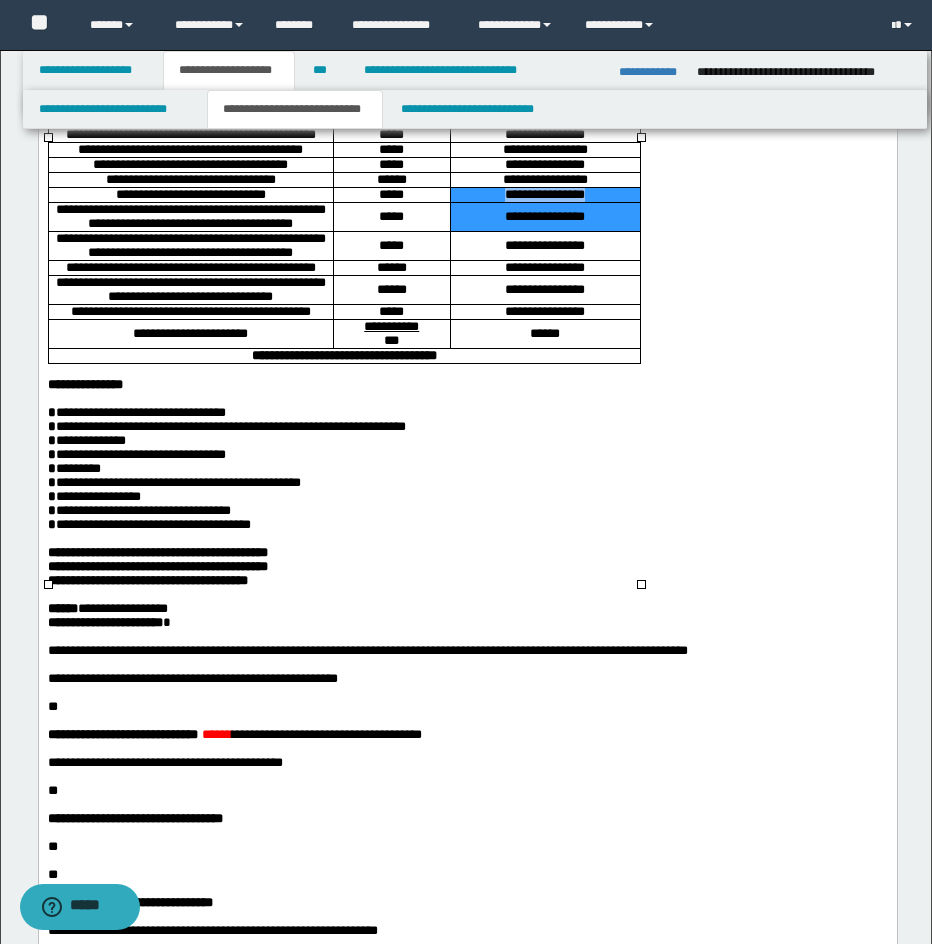 click on "**********" at bounding box center [544, 194] 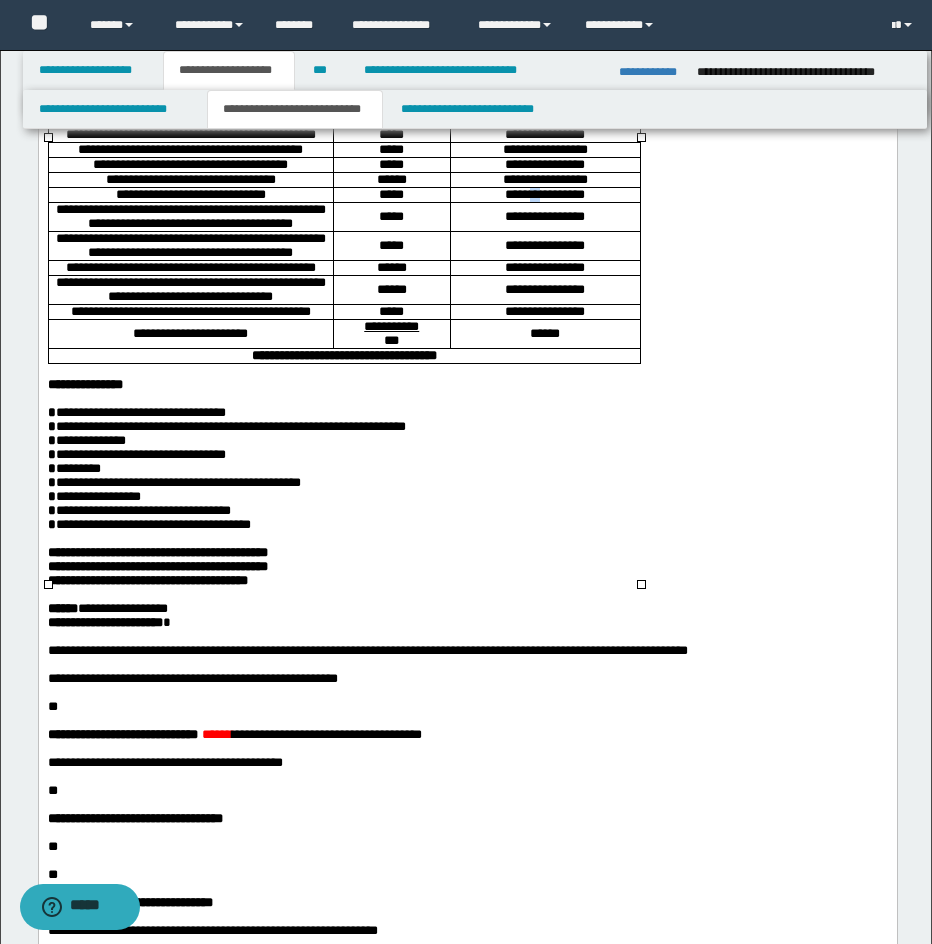 click on "**********" at bounding box center (544, 194) 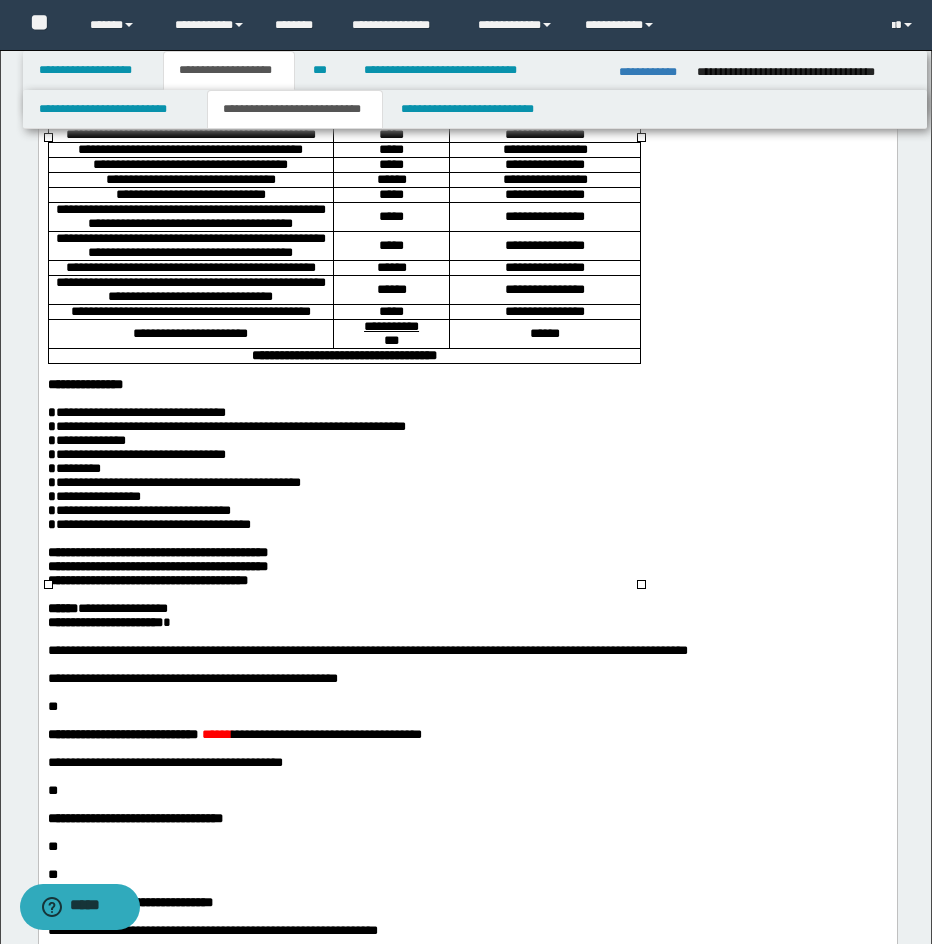 click on "**** ** *********" at bounding box center [544, 194] 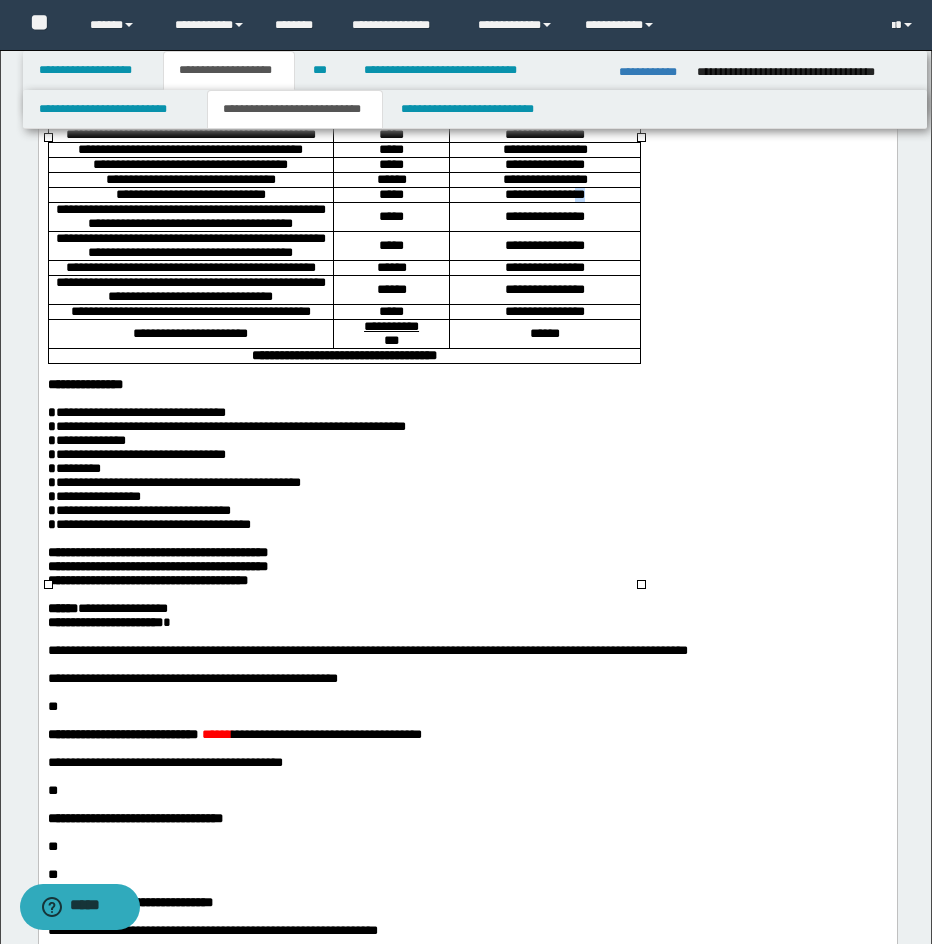 click on "**** ** *********" at bounding box center [544, 194] 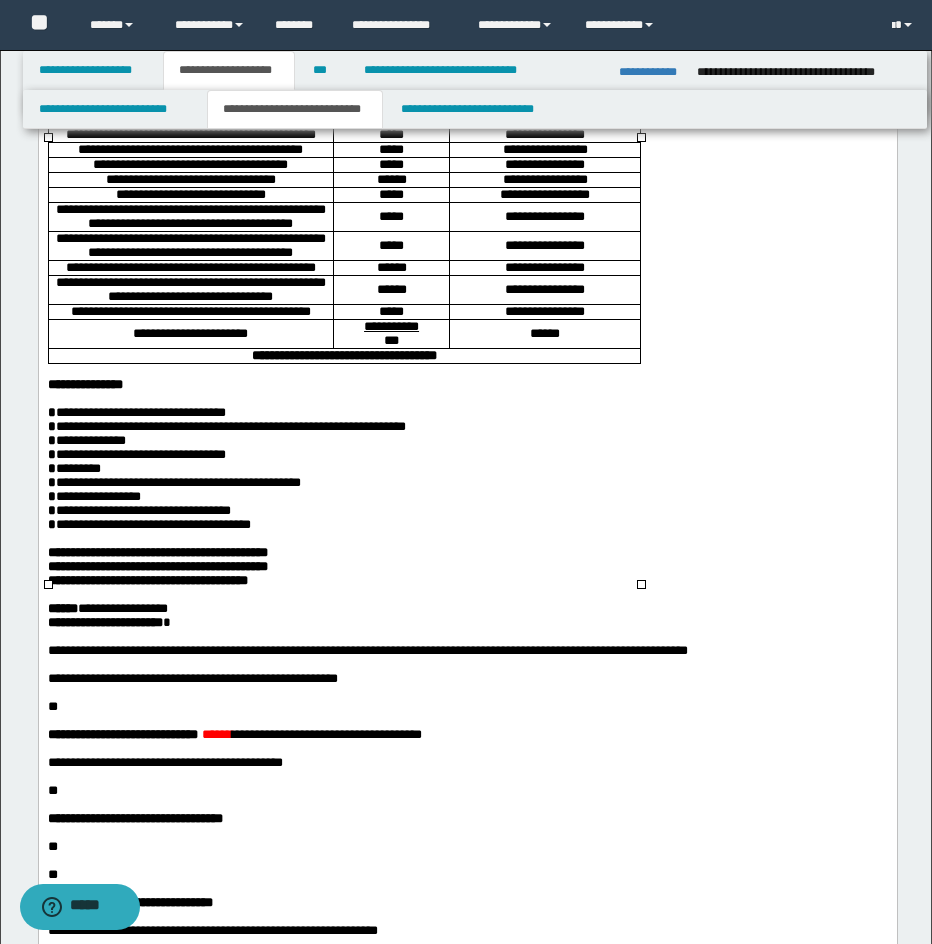 click on "**********" at bounding box center (544, 216) 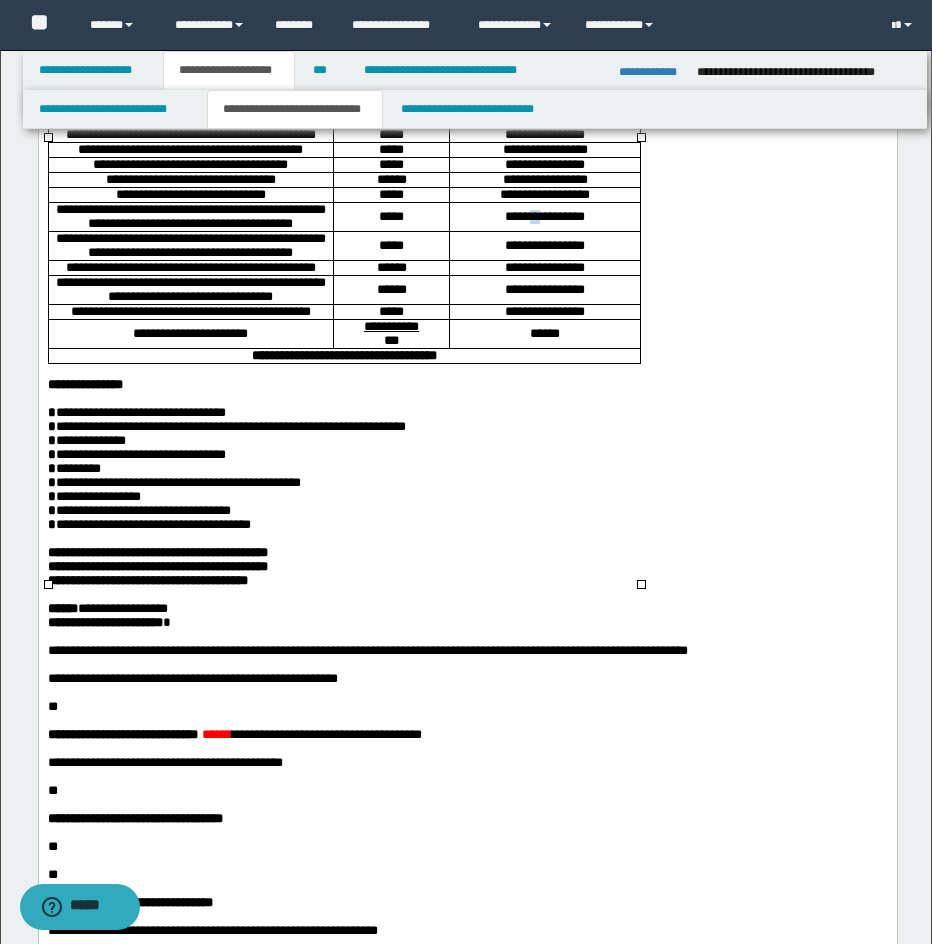 click on "**********" at bounding box center (544, 216) 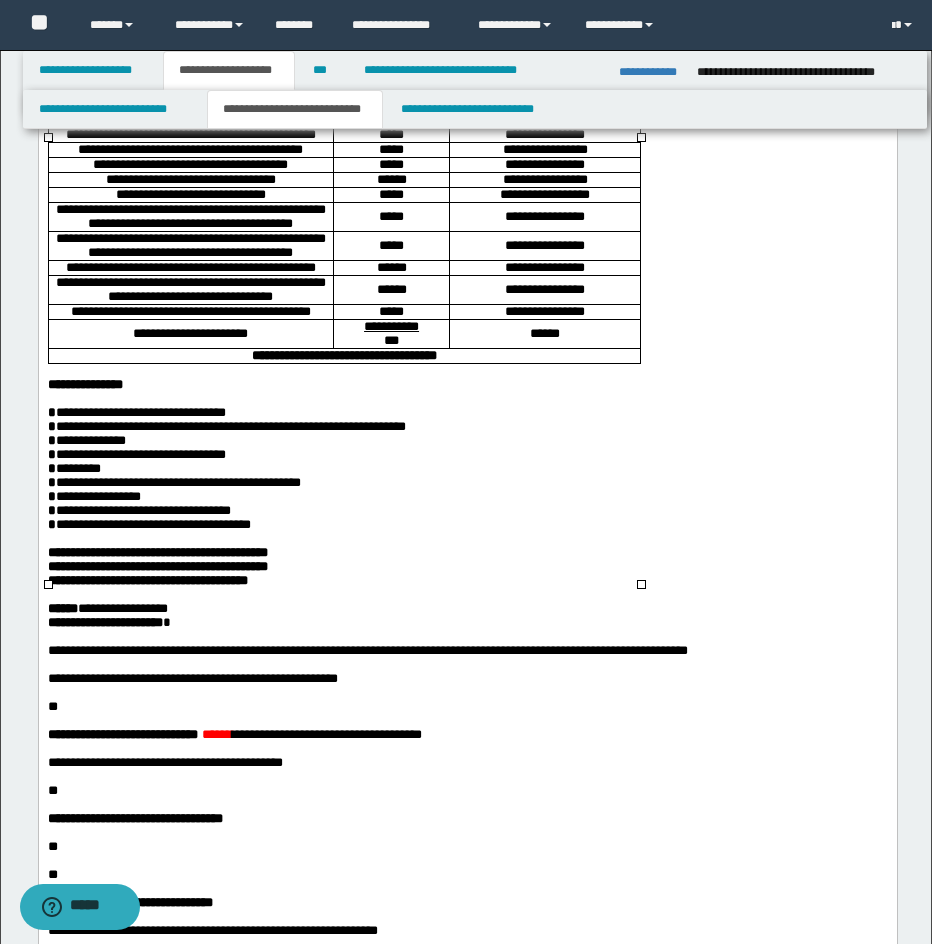 click on "**** ** *********" at bounding box center [544, 216] 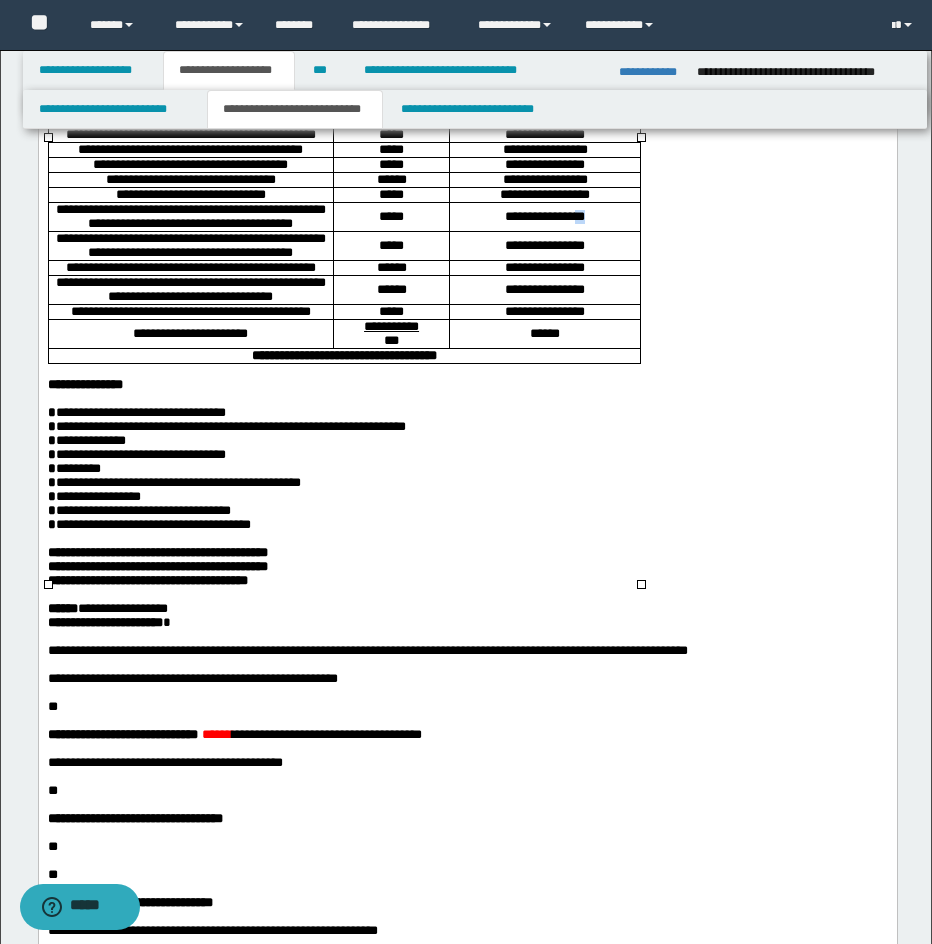 click on "**** ** *********" at bounding box center (544, 216) 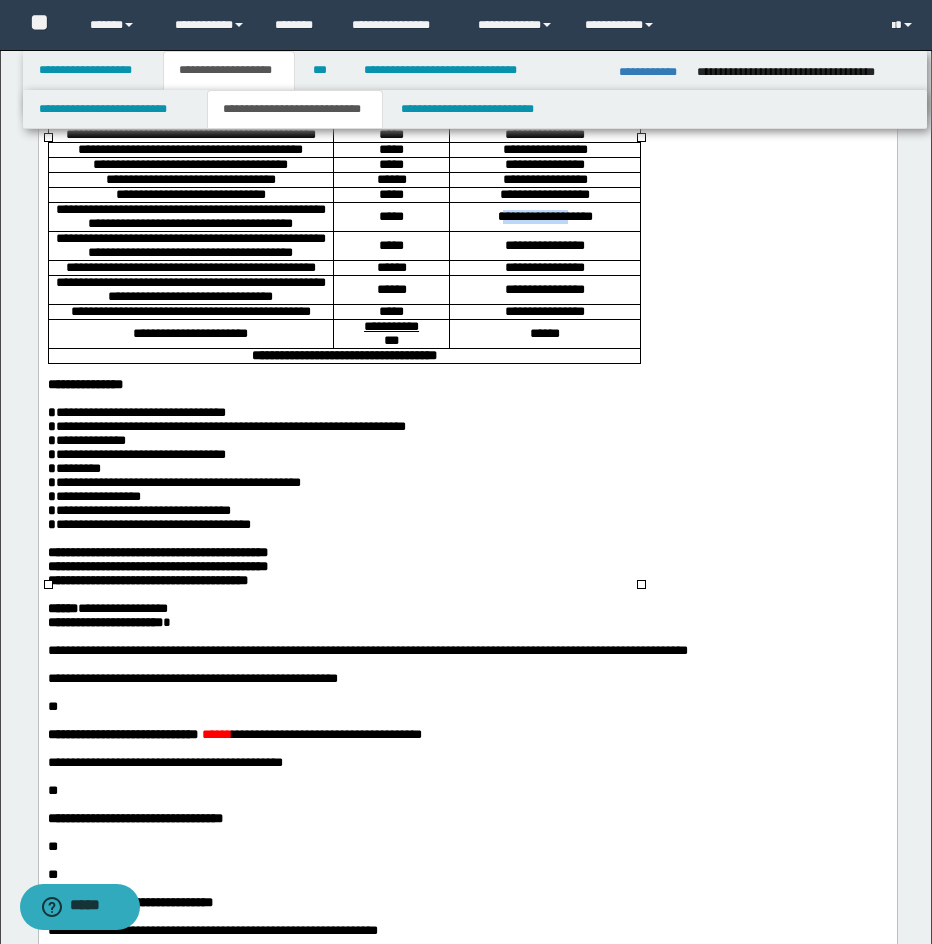 drag, startPoint x: 483, startPoint y: 344, endPoint x: 573, endPoint y: 343, distance: 90.005554 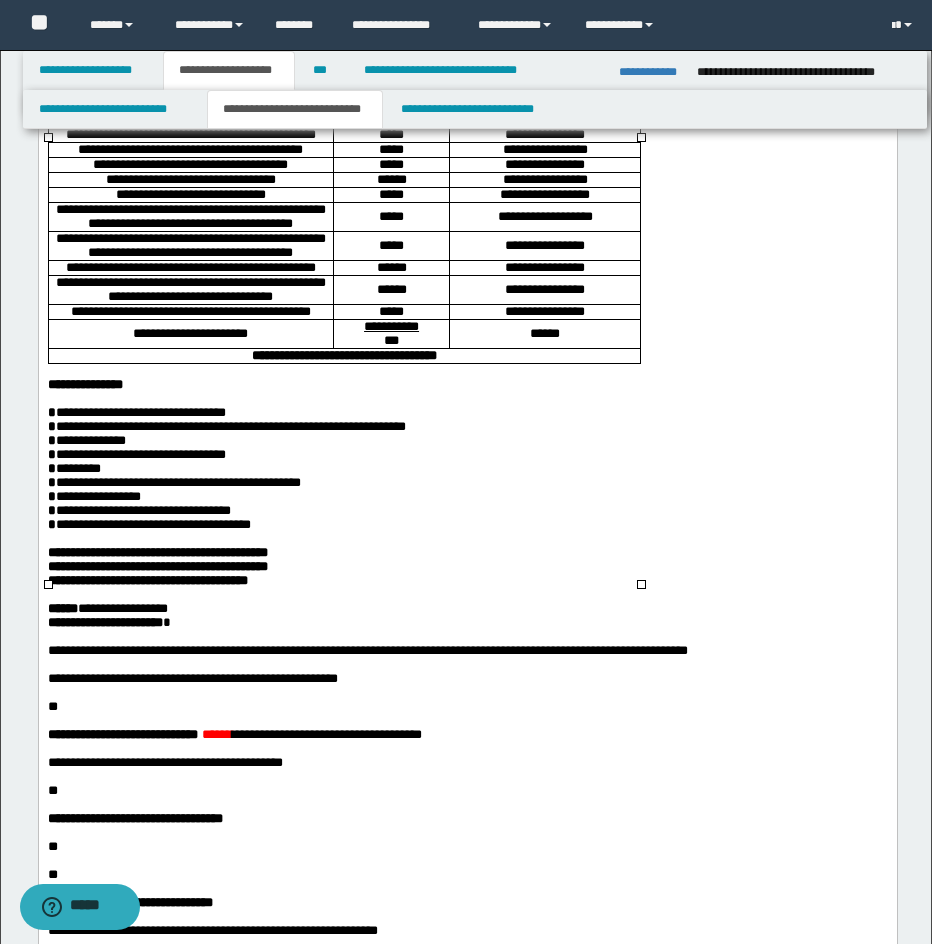 drag, startPoint x: 559, startPoint y: 374, endPoint x: 479, endPoint y: 354, distance: 82.46211 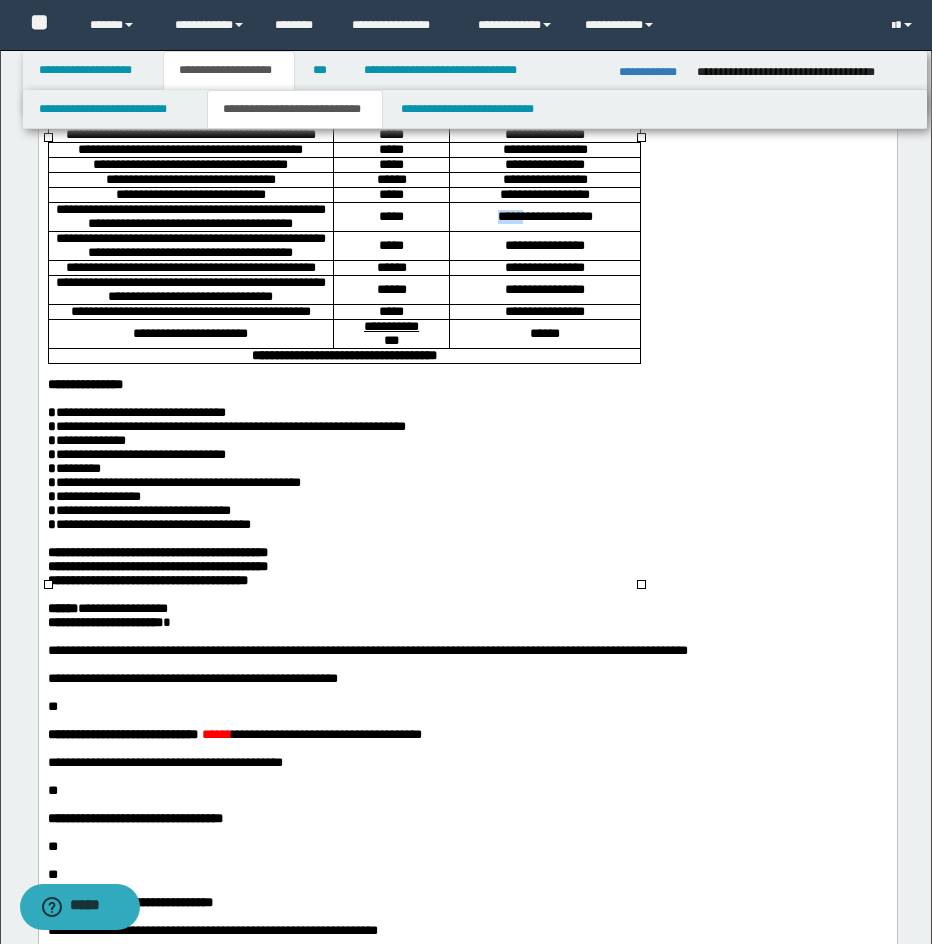 drag, startPoint x: 475, startPoint y: 339, endPoint x: 512, endPoint y: 345, distance: 37.48333 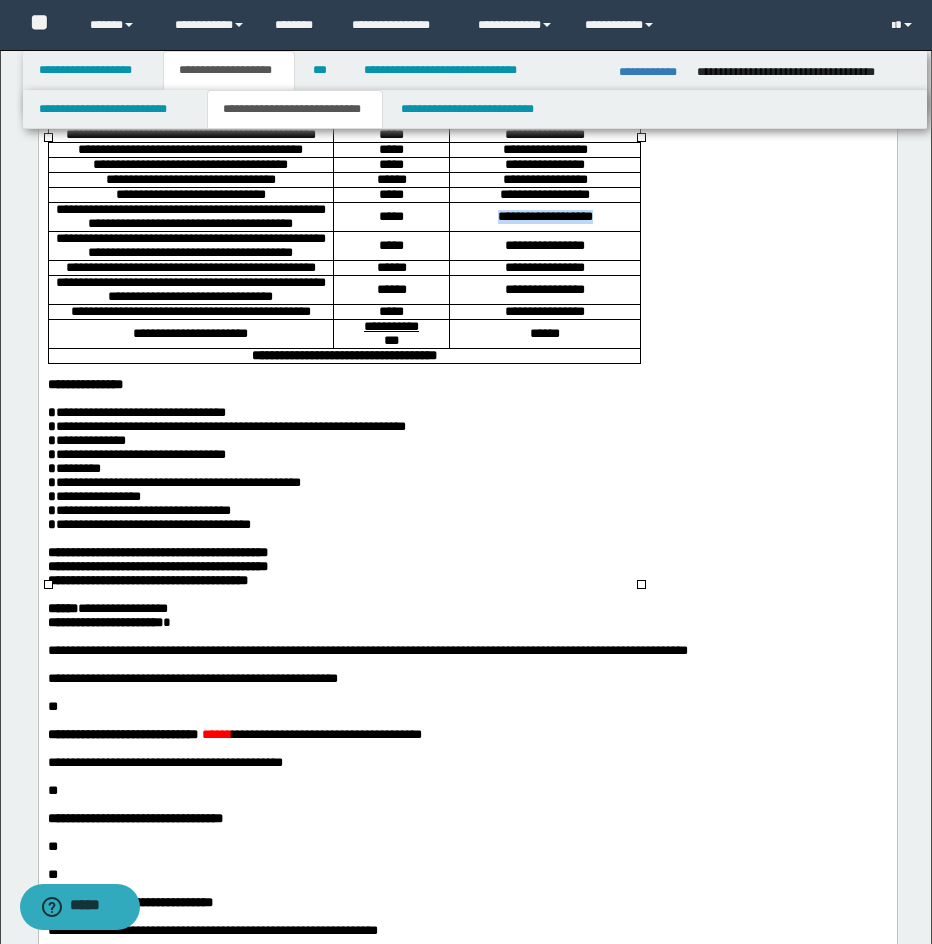 drag, startPoint x: 475, startPoint y: 346, endPoint x: 610, endPoint y: 350, distance: 135.05925 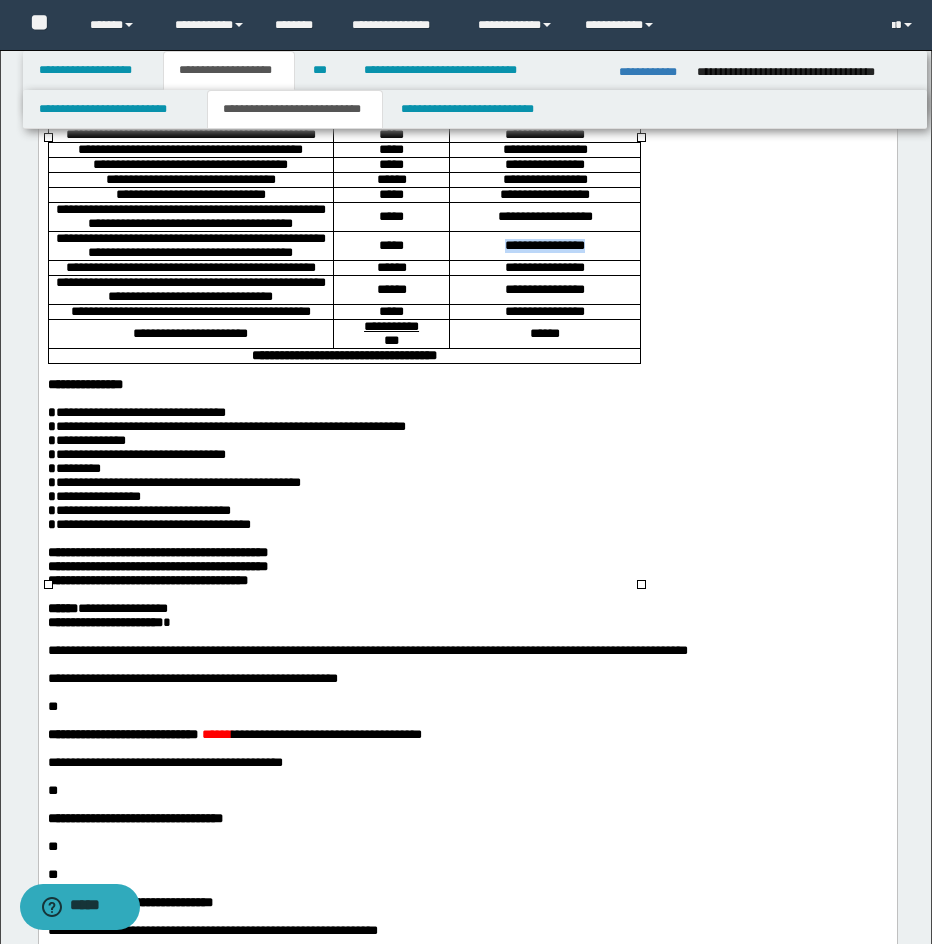 drag, startPoint x: 488, startPoint y: 394, endPoint x: 594, endPoint y: 396, distance: 106.01887 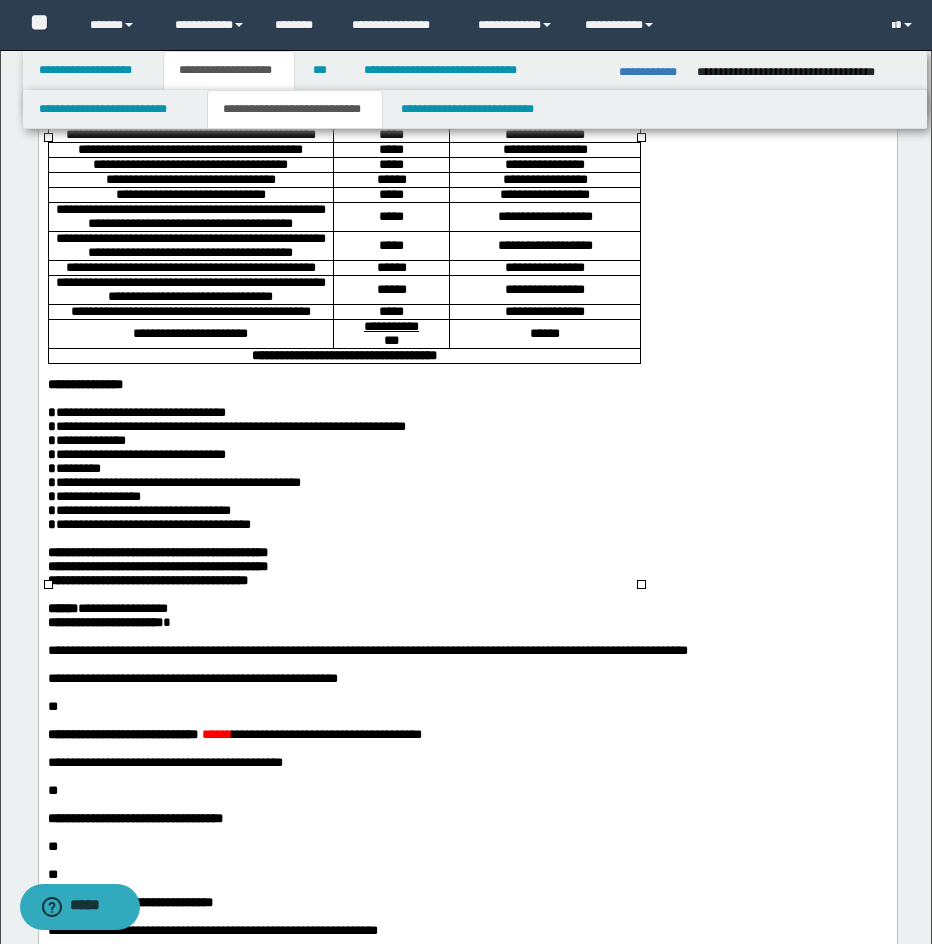 click on "**********" at bounding box center [544, 267] 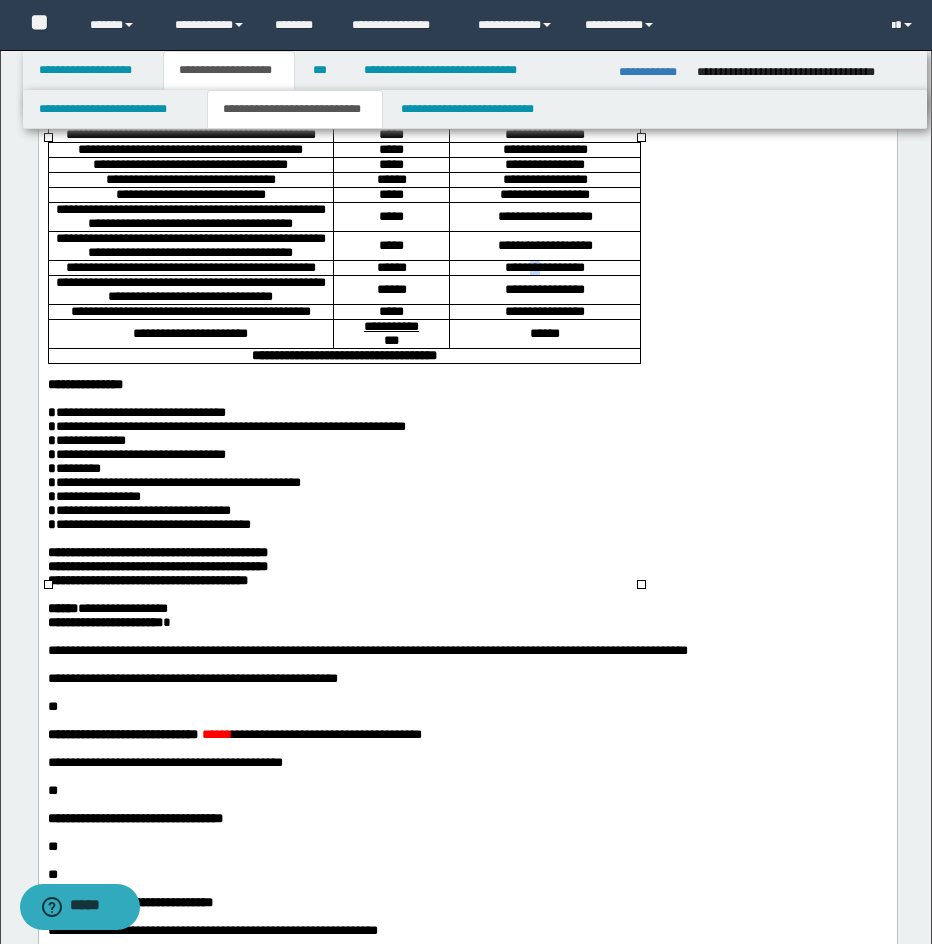 click on "**********" at bounding box center (544, 267) 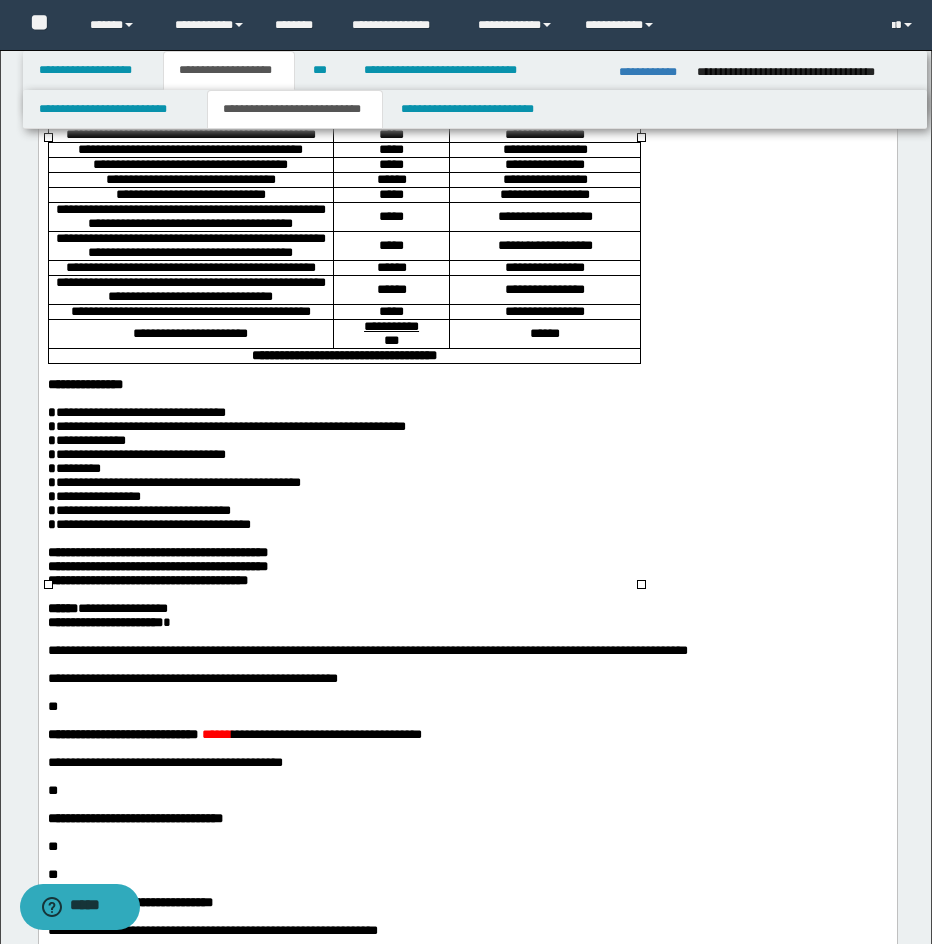 click on "**** ** *********" at bounding box center (544, 267) 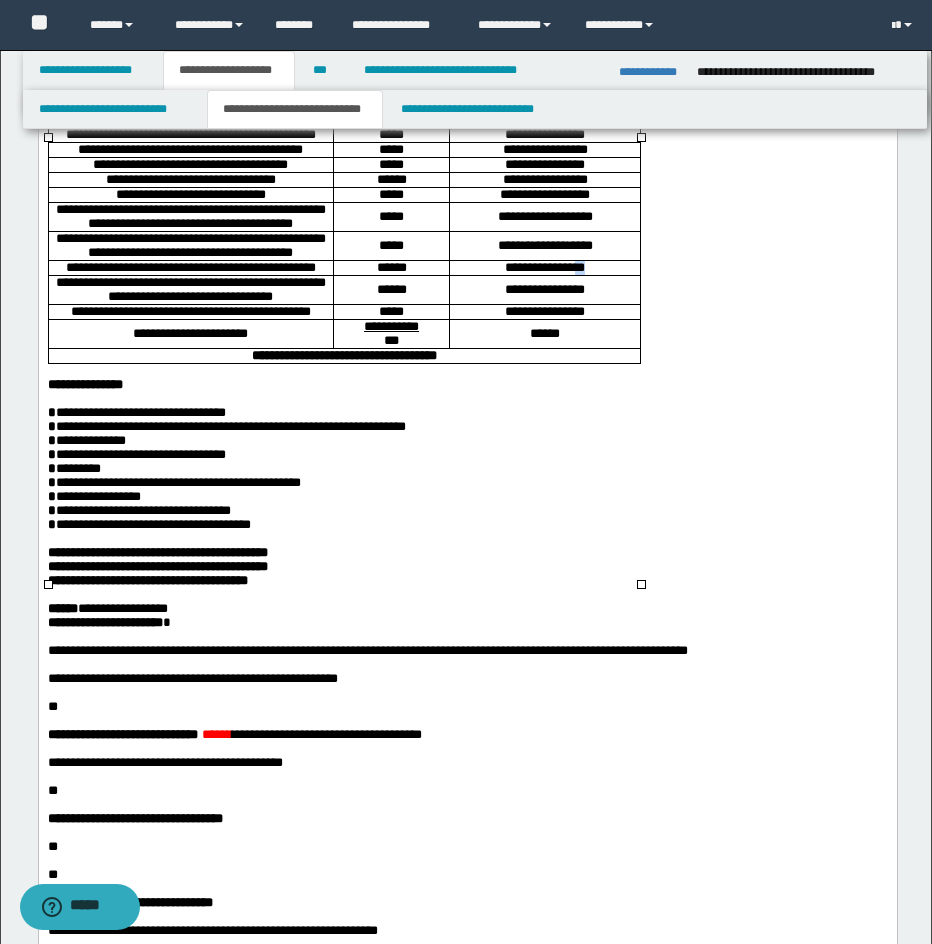 click on "**** ** *********" at bounding box center [544, 267] 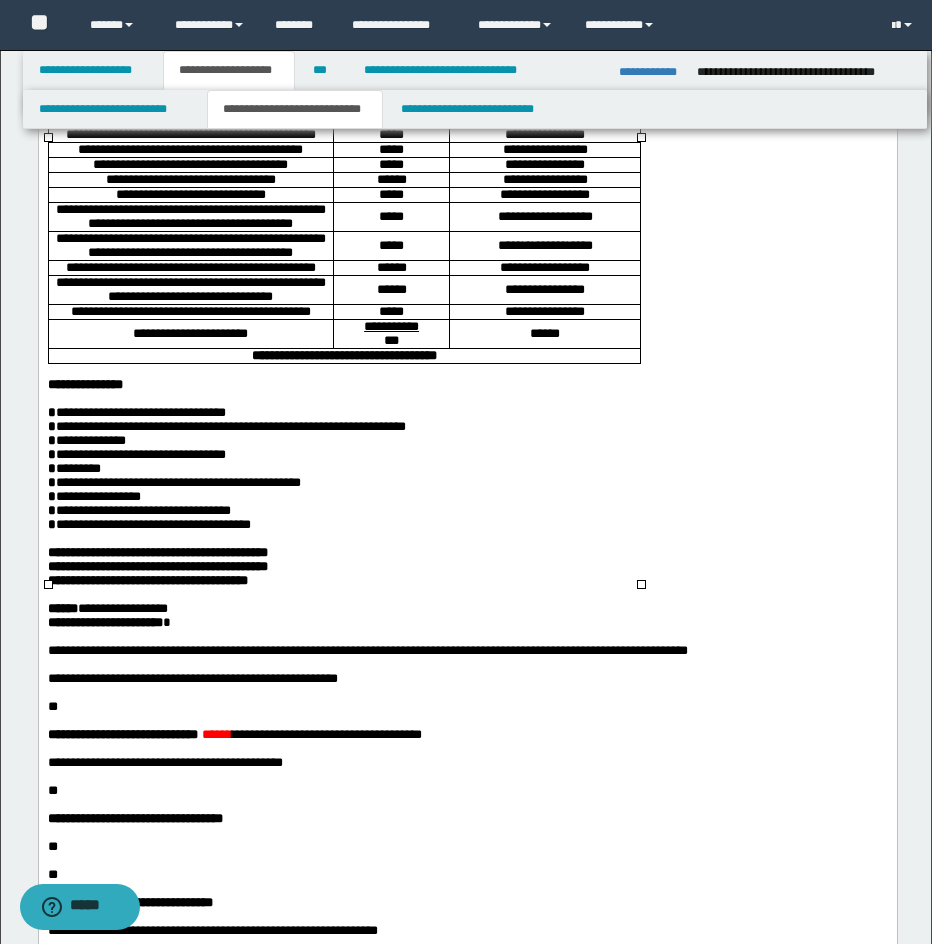 click on "**********" at bounding box center [544, 289] 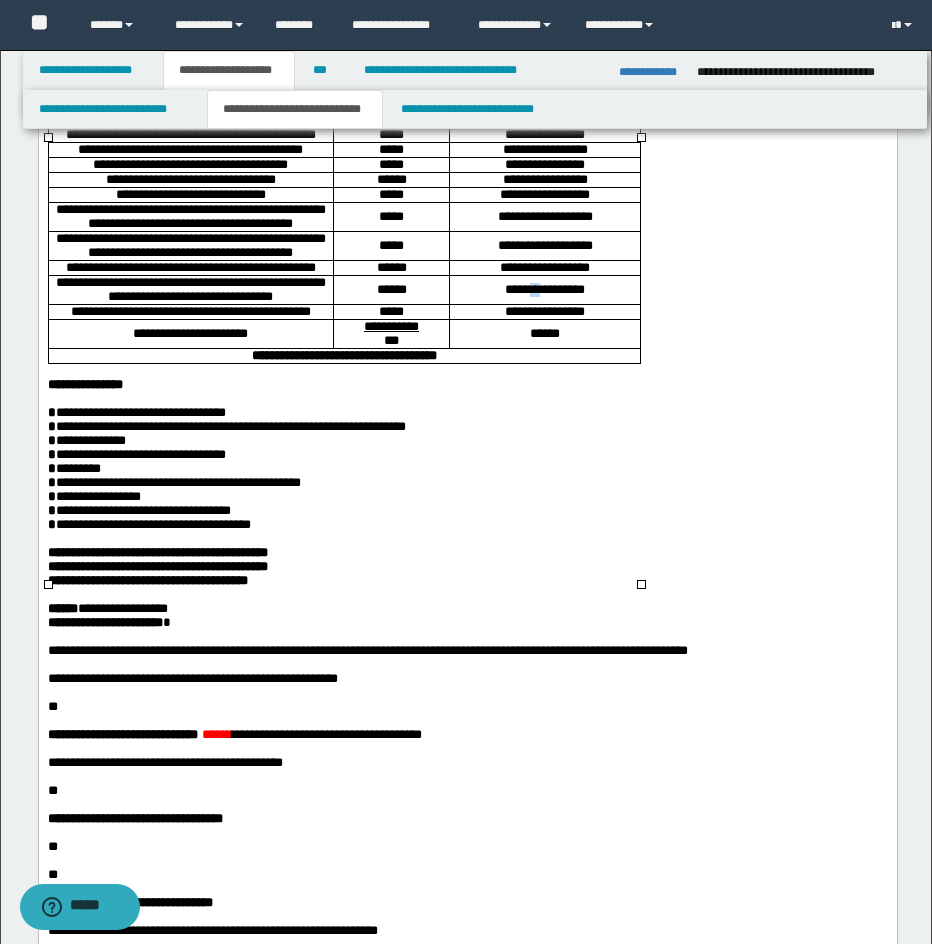 click on "**********" at bounding box center (544, 289) 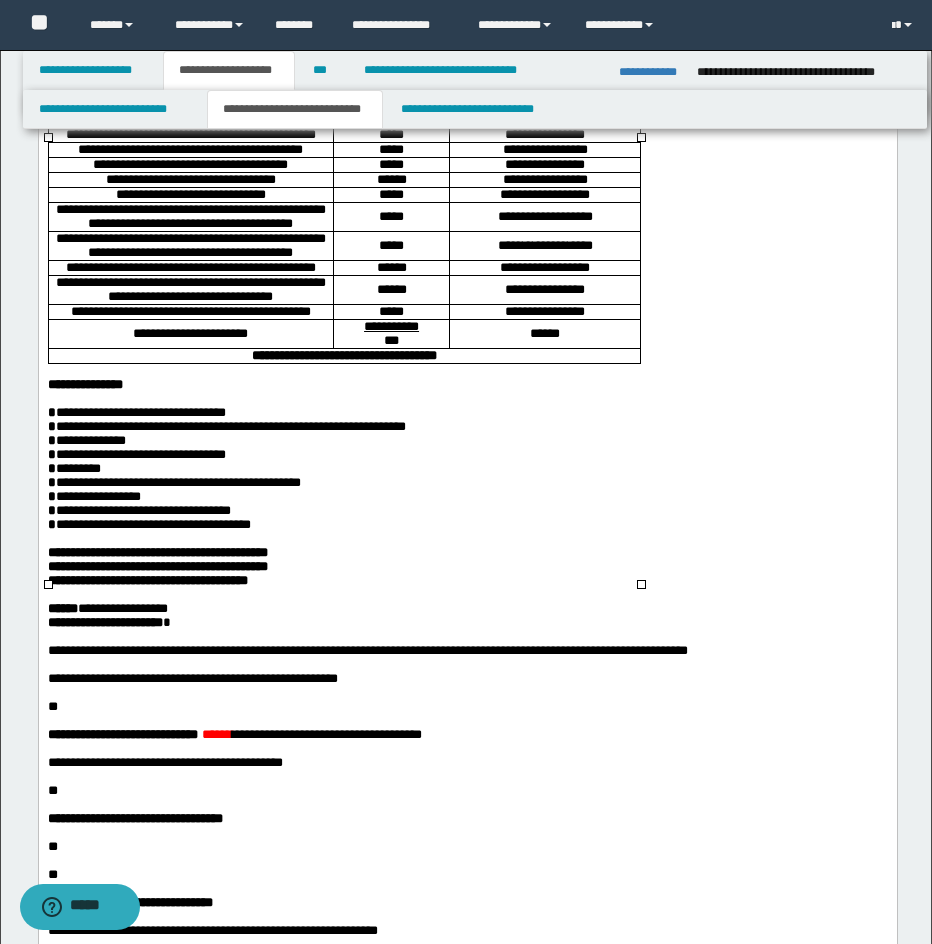 click on "**** ** *********" at bounding box center (544, 289) 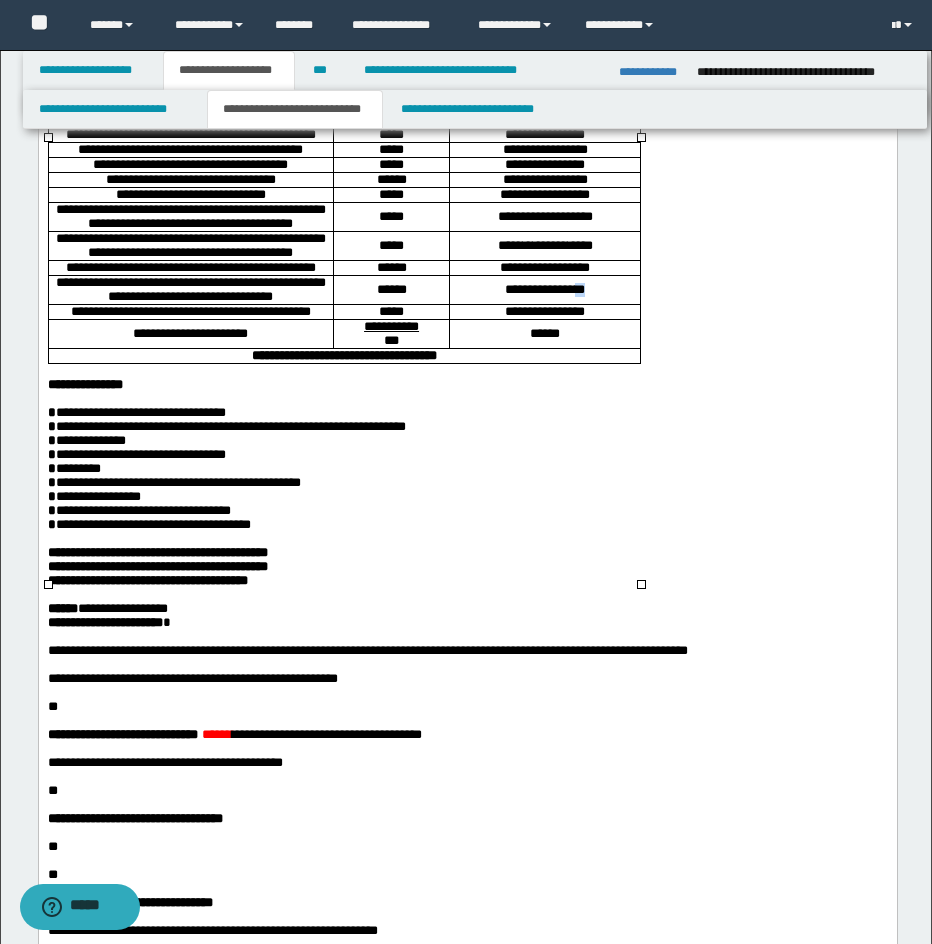 click on "**** ** *********" at bounding box center [544, 289] 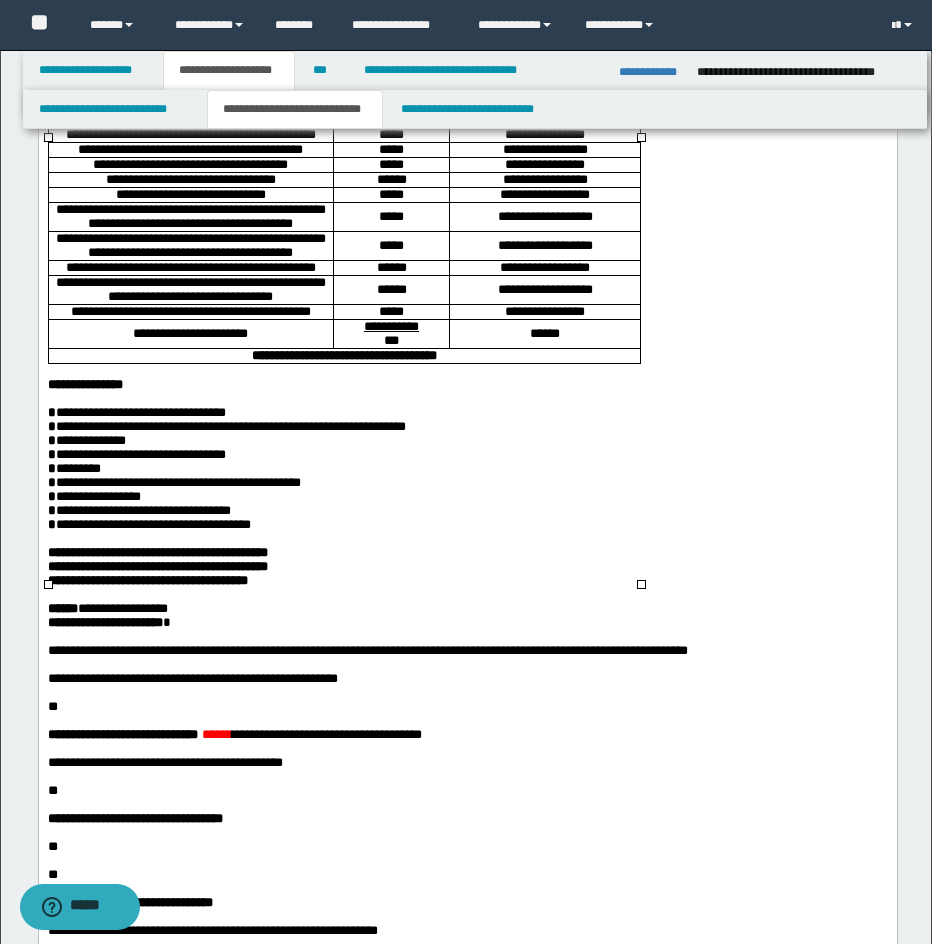 click on "**********" at bounding box center (544, 311) 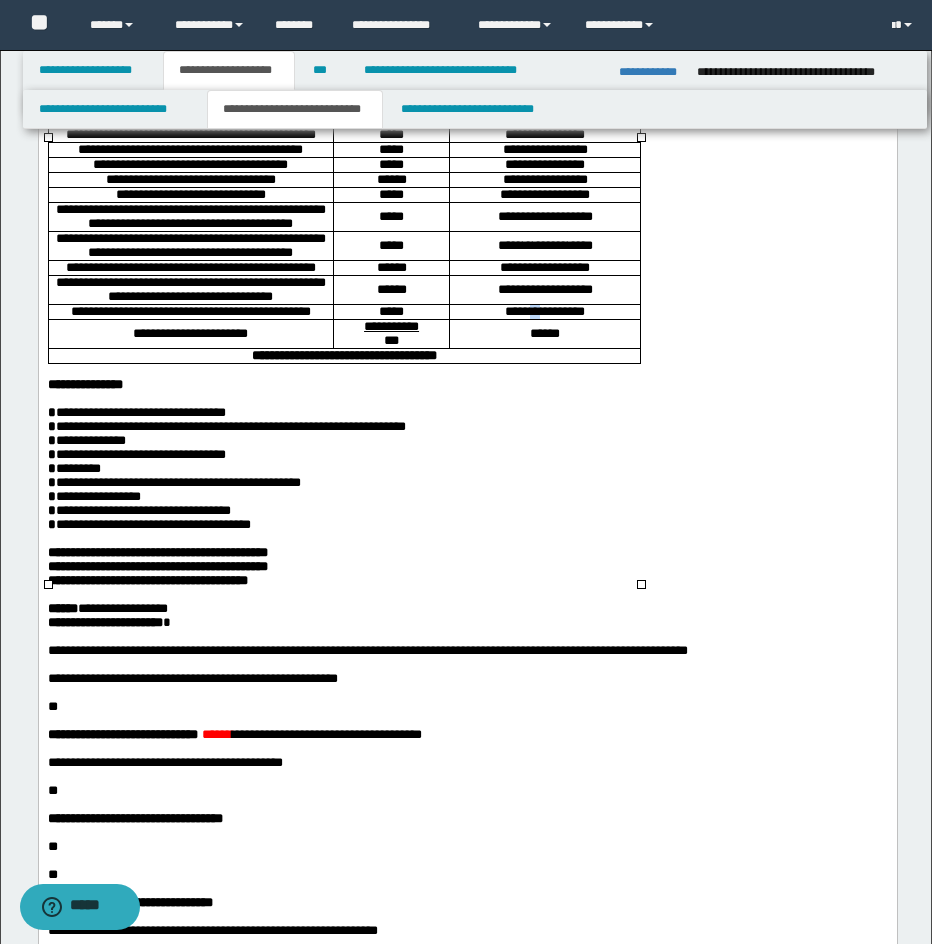 click on "**********" at bounding box center [544, 311] 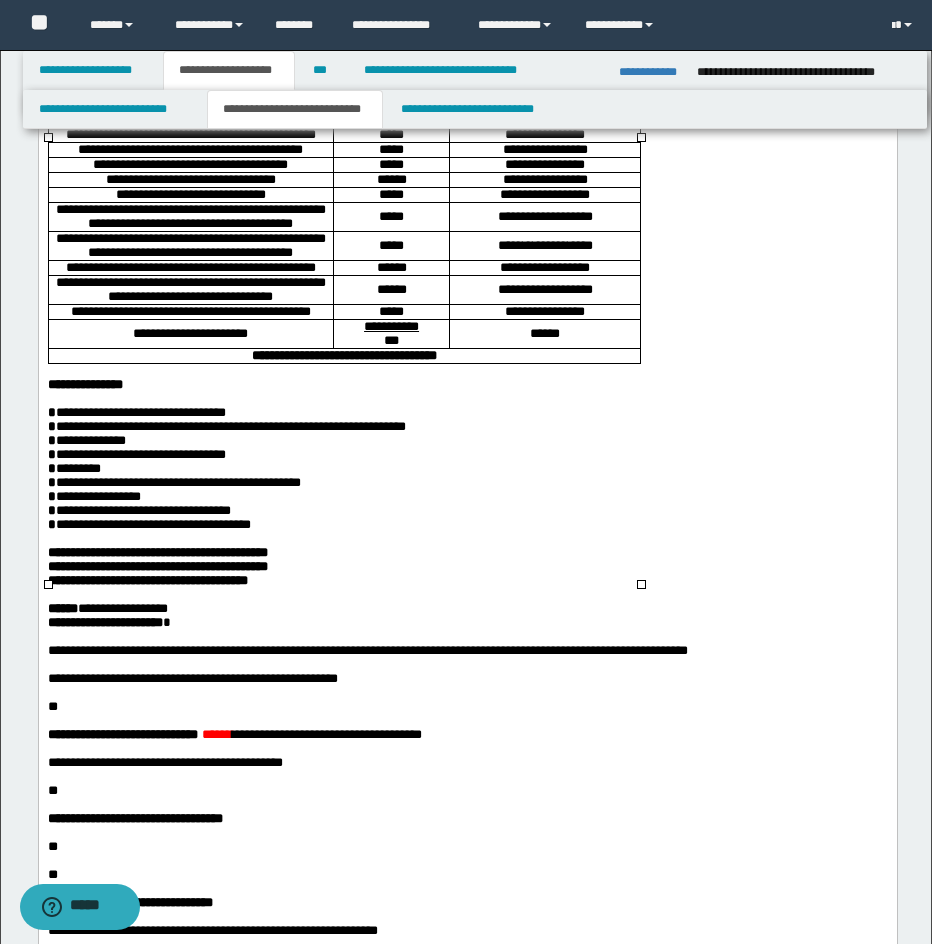 click on "**** ** *********" at bounding box center (544, 311) 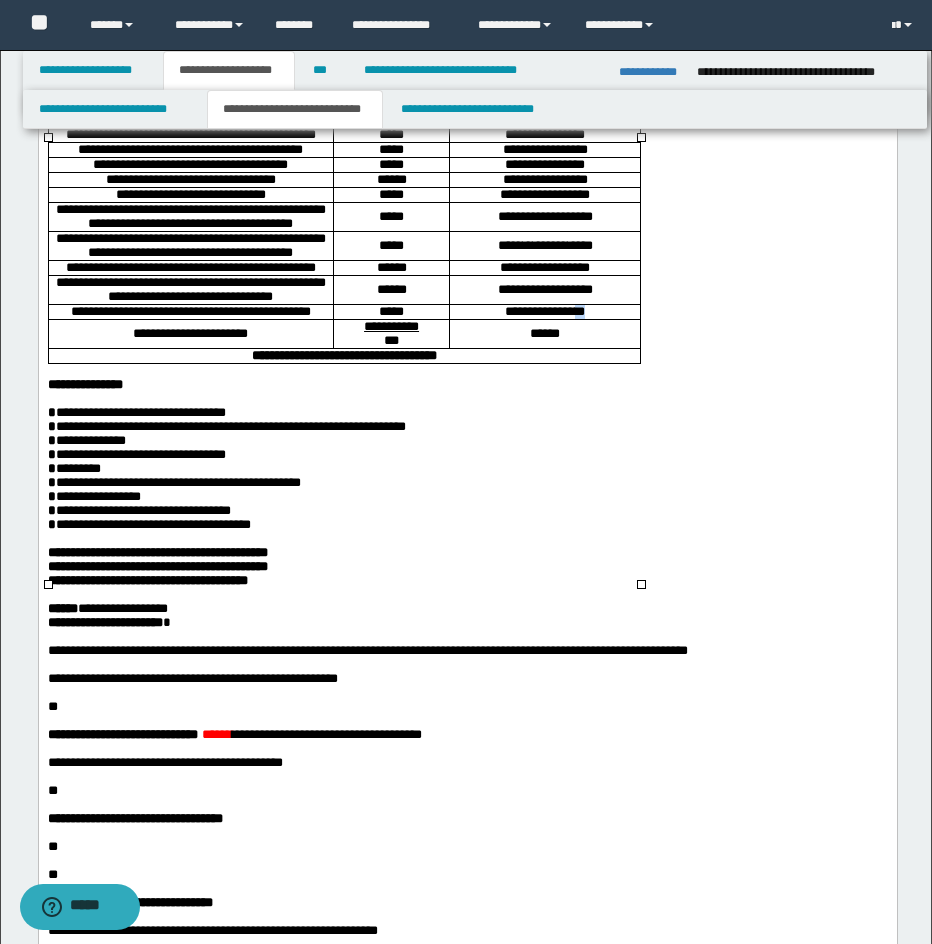 click on "**** ** *********" at bounding box center (544, 311) 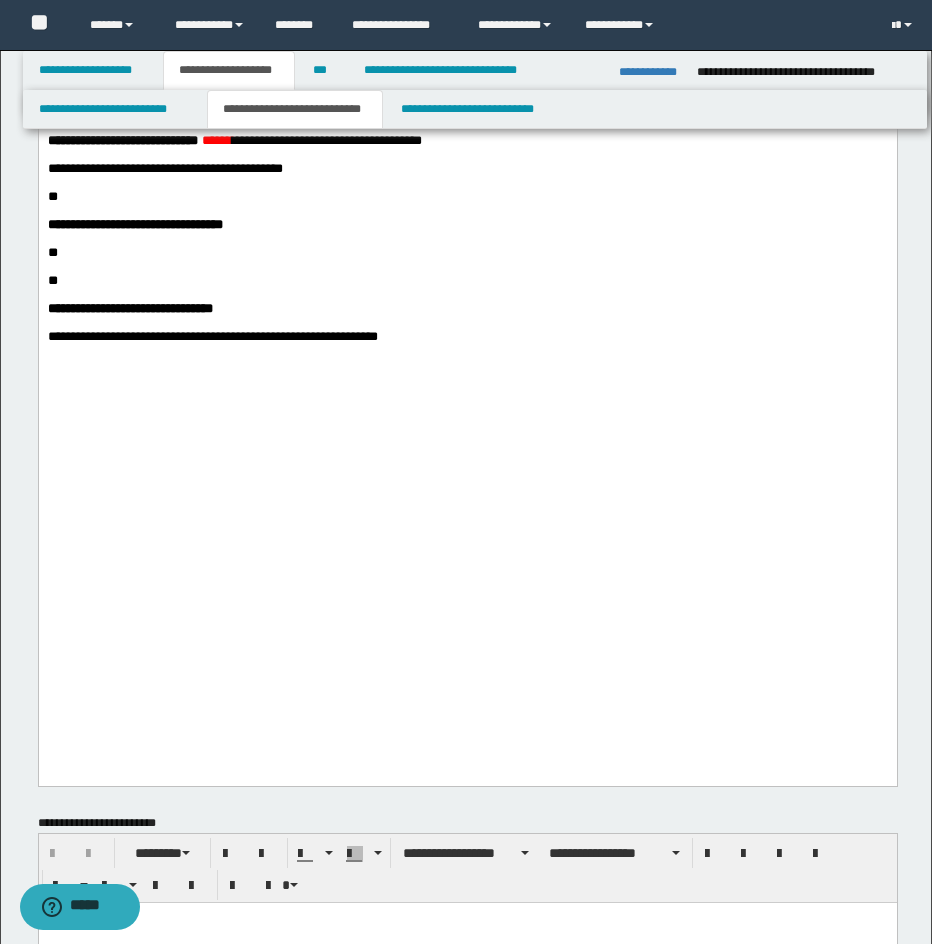 scroll, scrollTop: 1055, scrollLeft: 0, axis: vertical 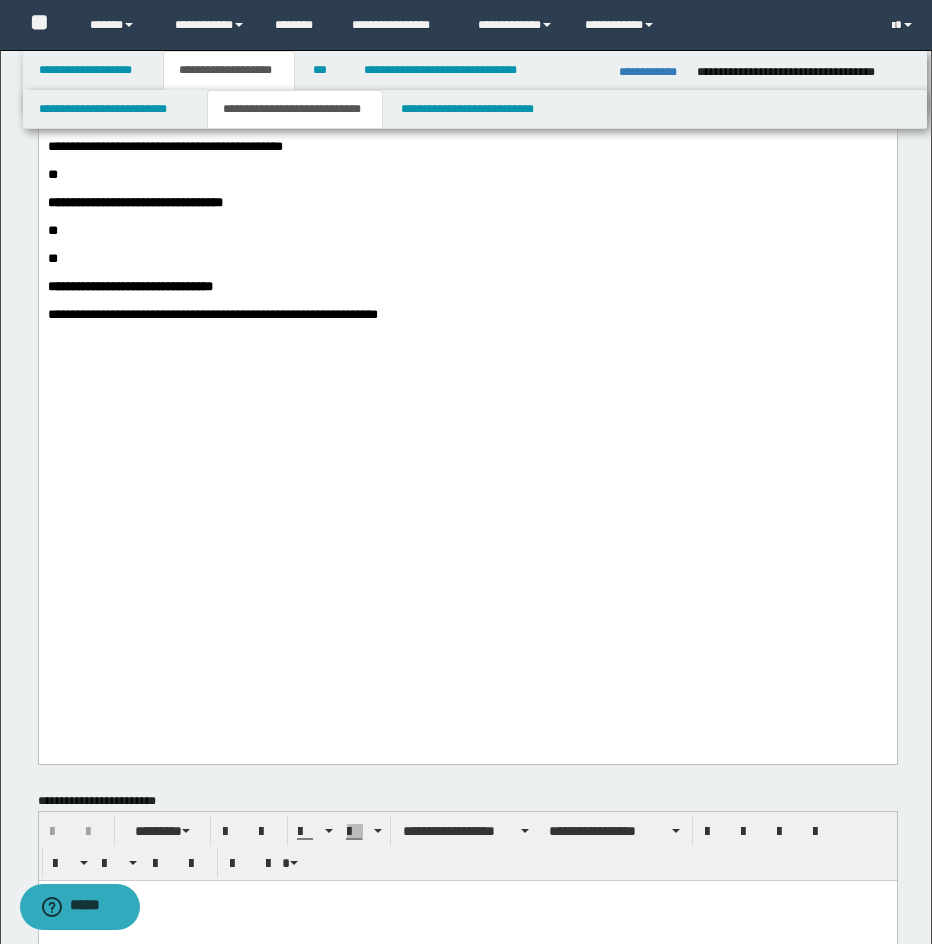 drag, startPoint x: 227, startPoint y: 203, endPoint x: 240, endPoint y: 203, distance: 13 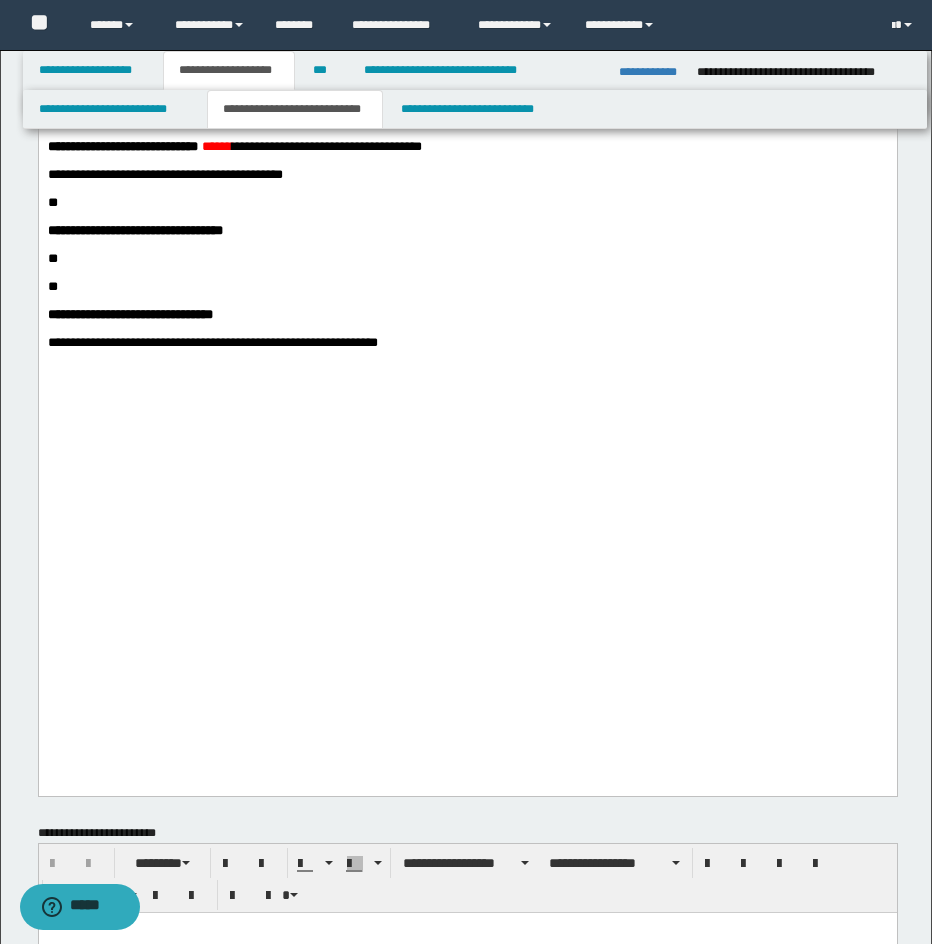 click on "**********" at bounding box center [467, 63] 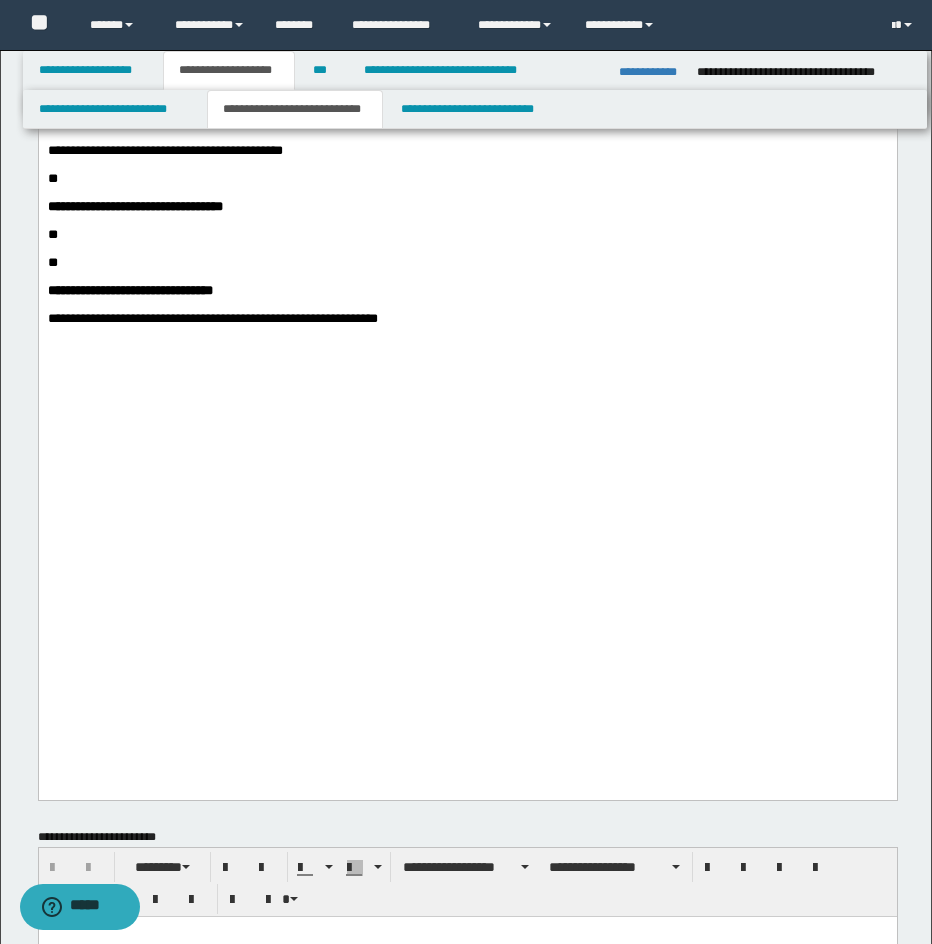 scroll, scrollTop: 1370, scrollLeft: 0, axis: vertical 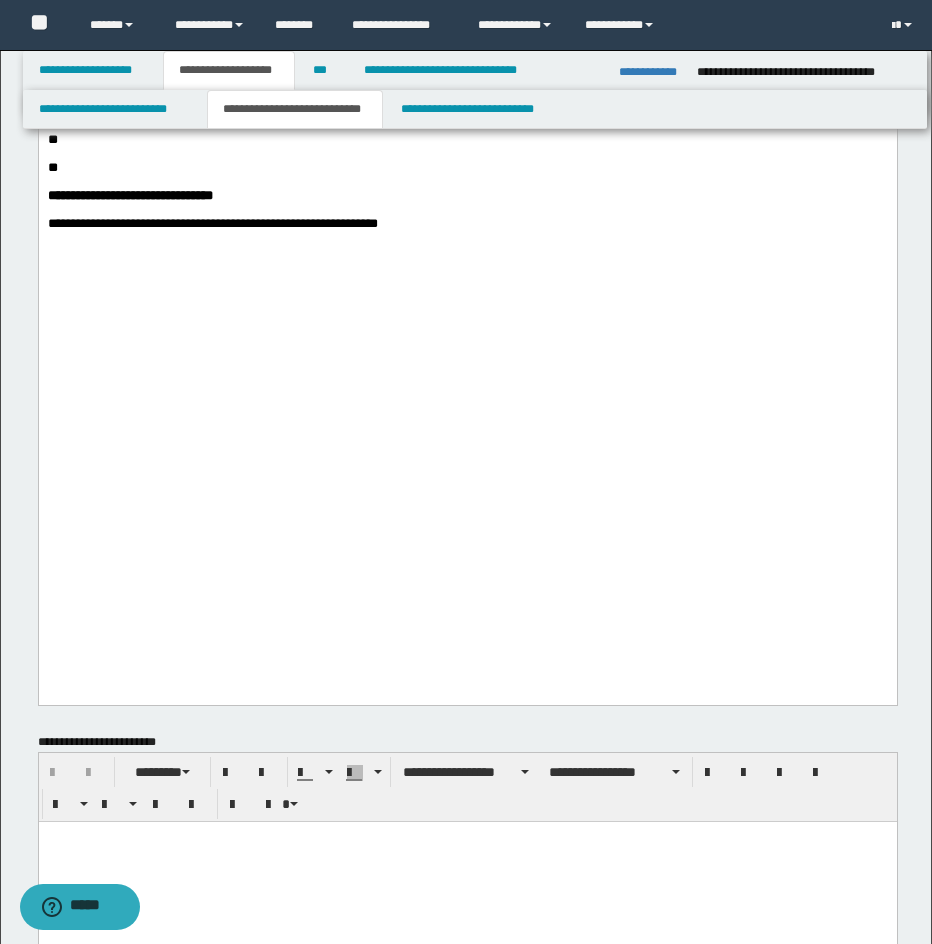 click at bounding box center (467, -56) 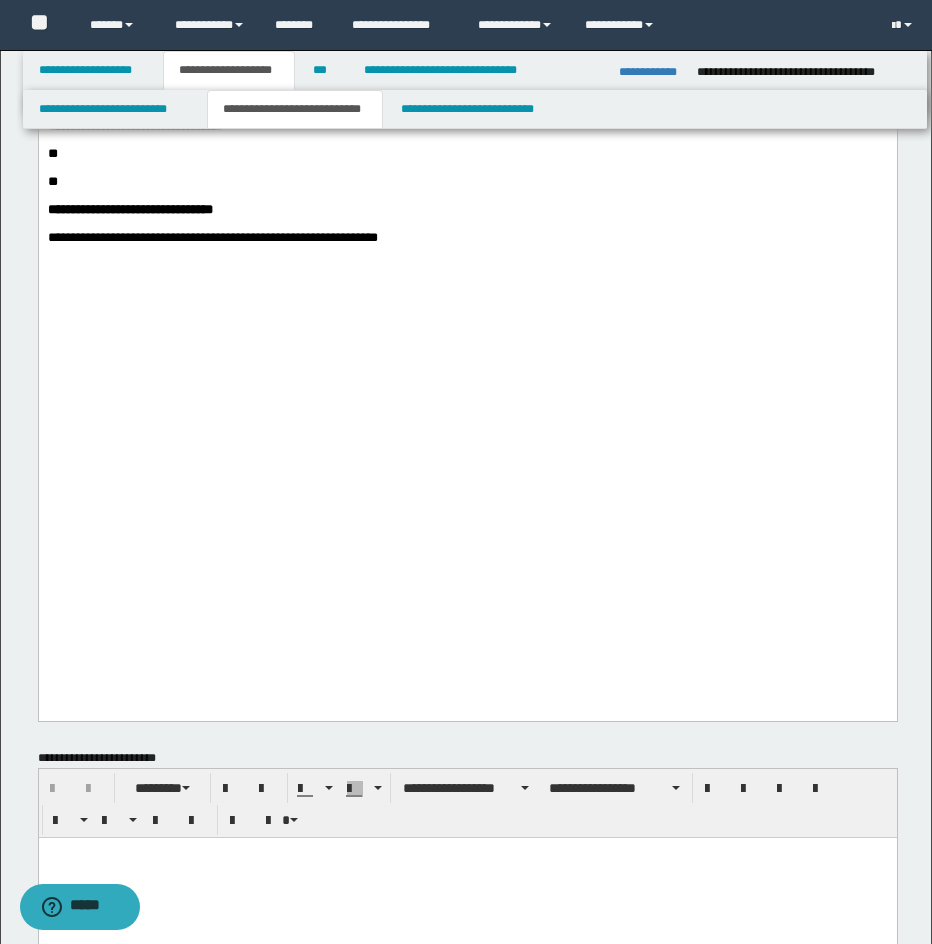 click on "**" at bounding box center [52, 13] 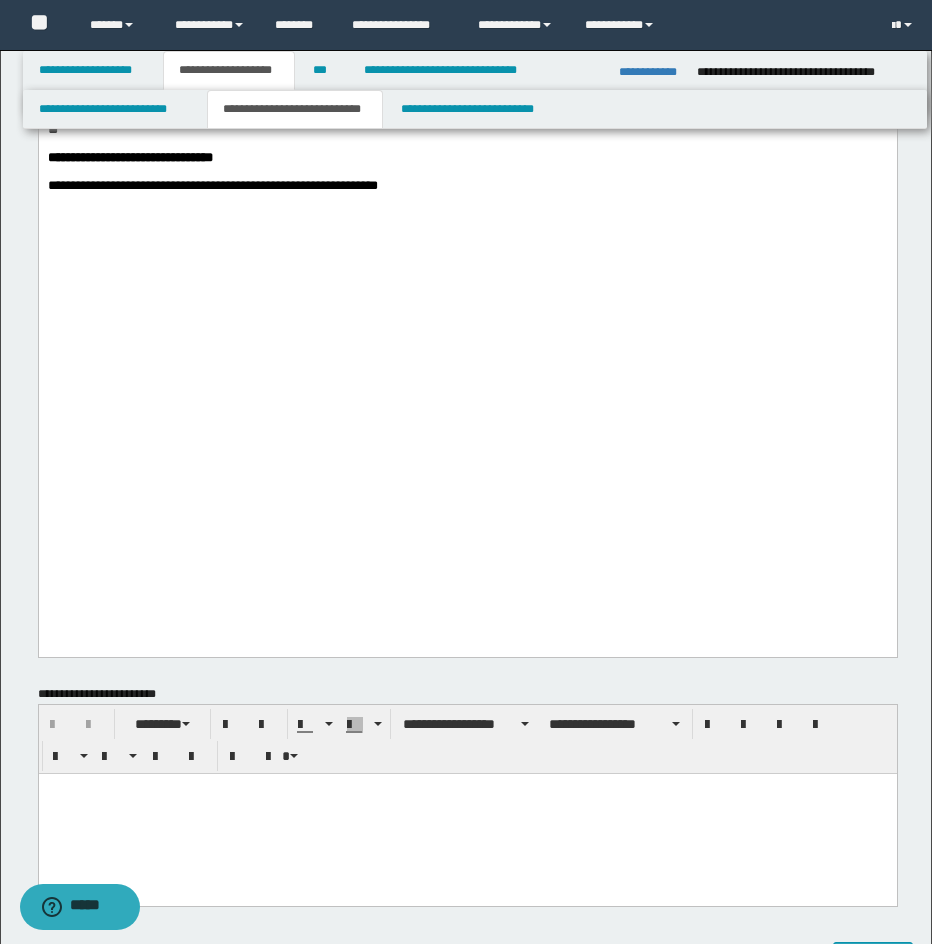 click on "**********" at bounding box center (274, -50) 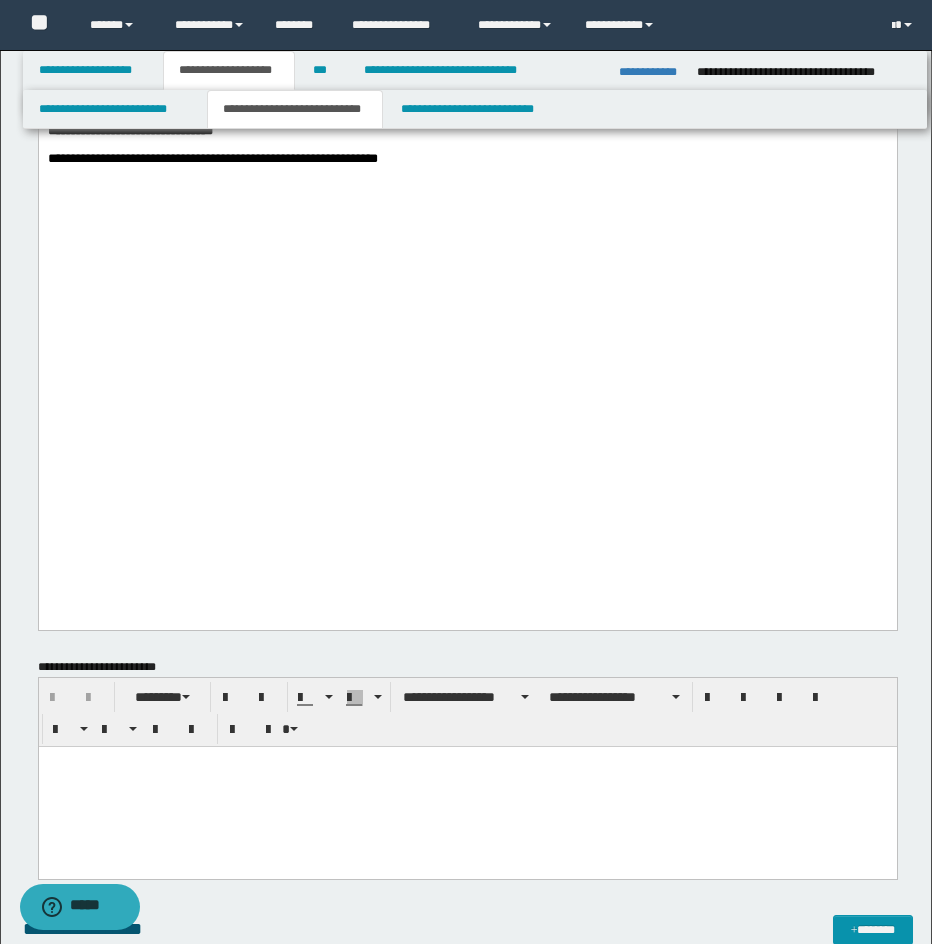 scroll, scrollTop: 1439, scrollLeft: 0, axis: vertical 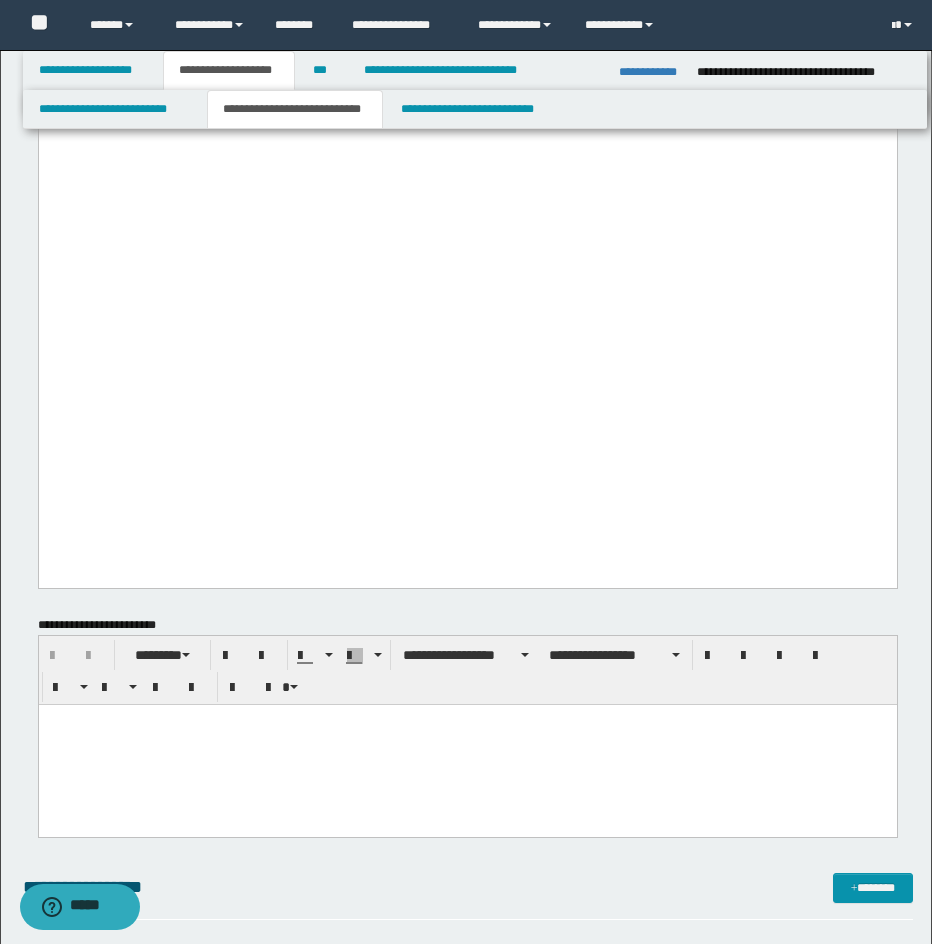 drag, startPoint x: 47, startPoint y: 215, endPoint x: 78, endPoint y: 275, distance: 67.53518 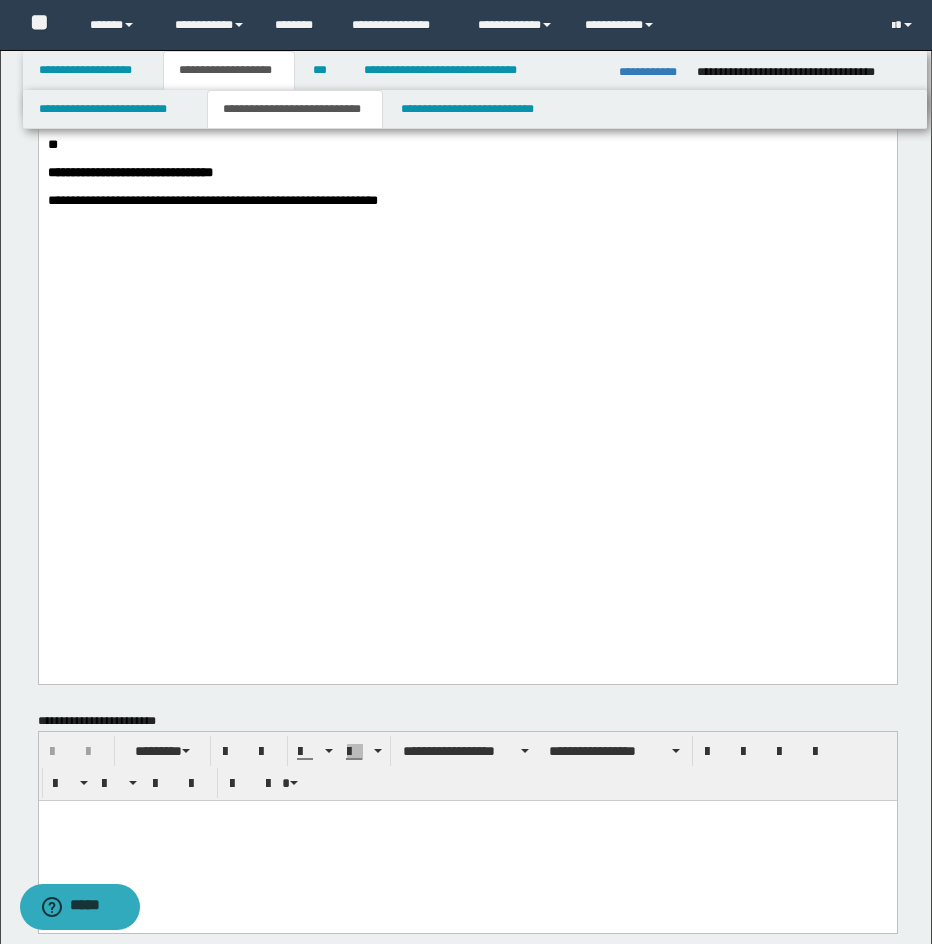 click on "******" at bounding box center (216, -80) 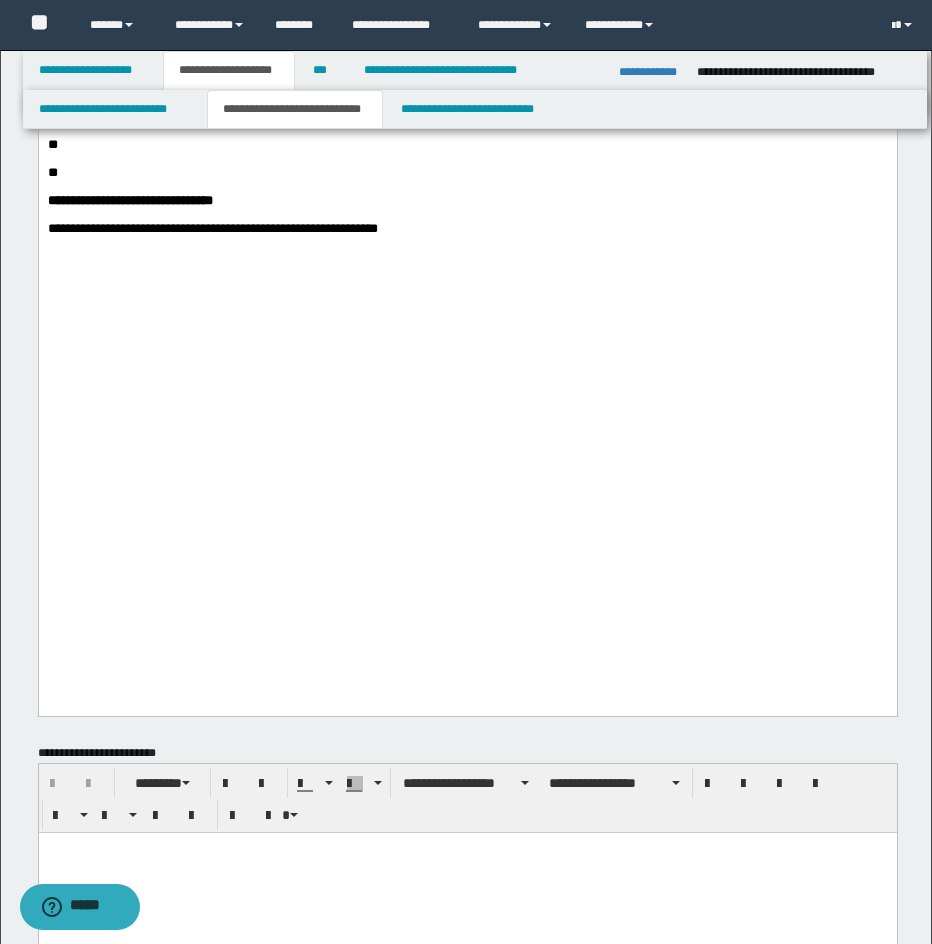 click at bounding box center [467, -23] 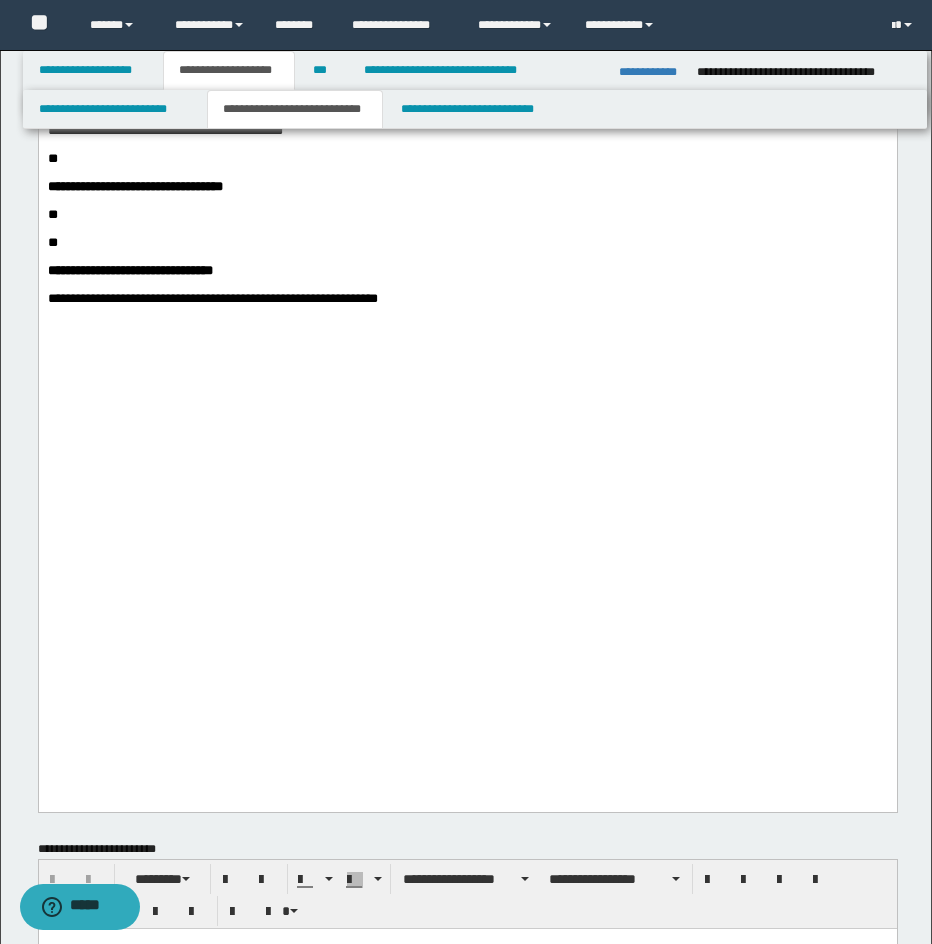 click at bounding box center [467, 47] 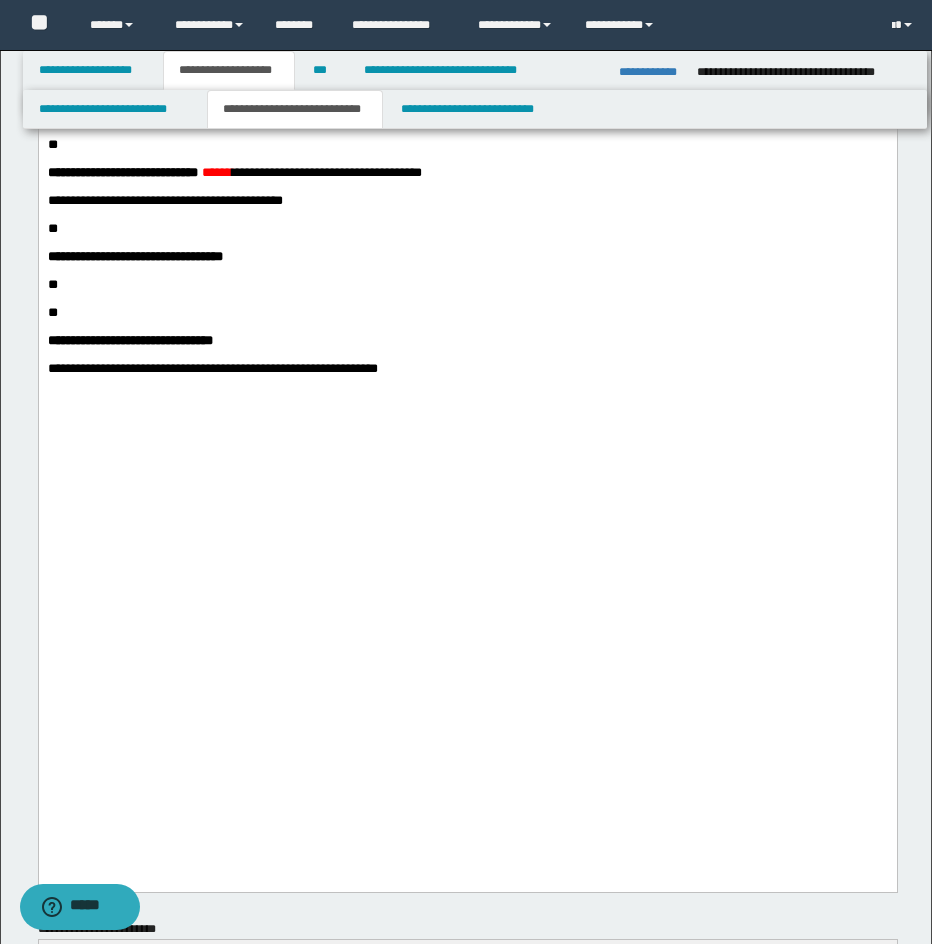 click on "**********" at bounding box center [467, 82] 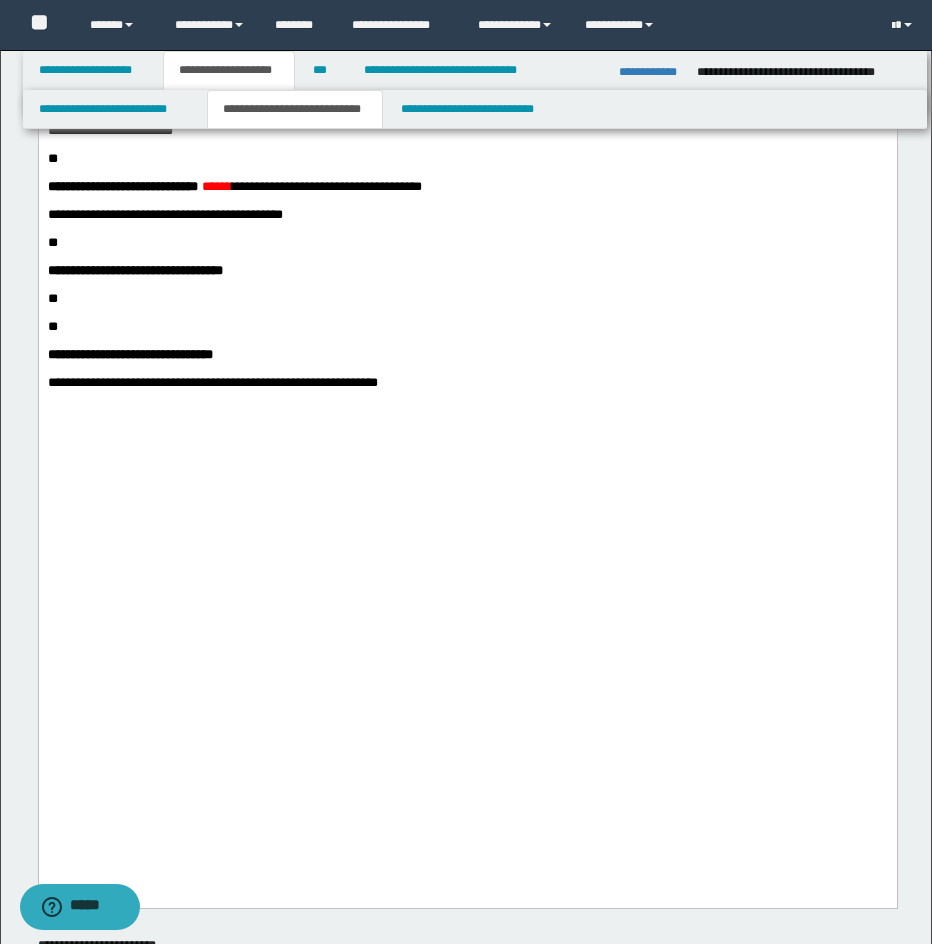 click on "**********" at bounding box center (467, -358) 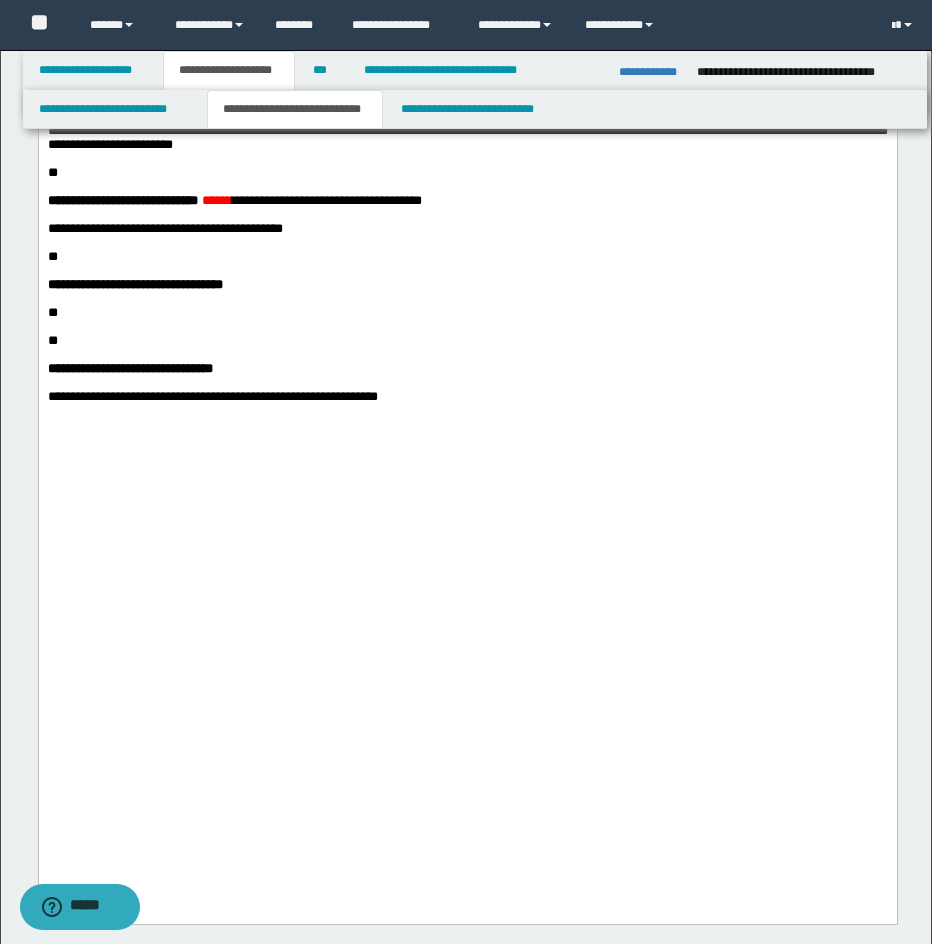 click on "**********" at bounding box center (467, 75) 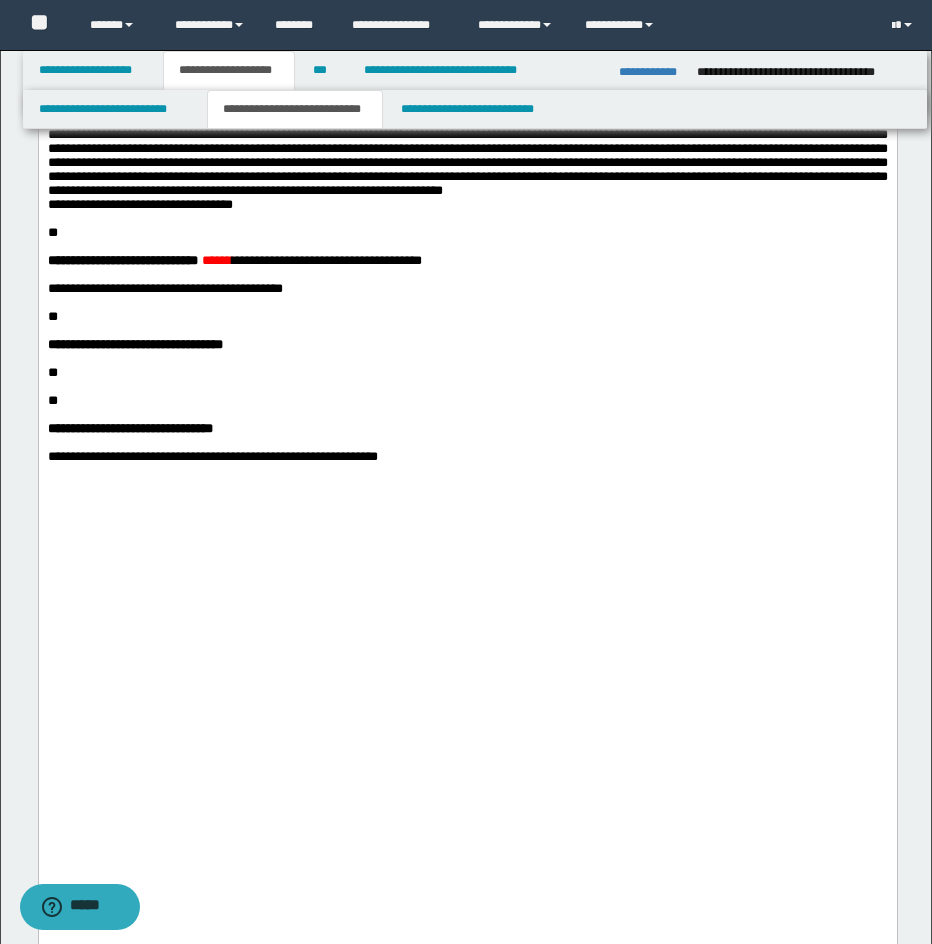 scroll, scrollTop: 1614, scrollLeft: 0, axis: vertical 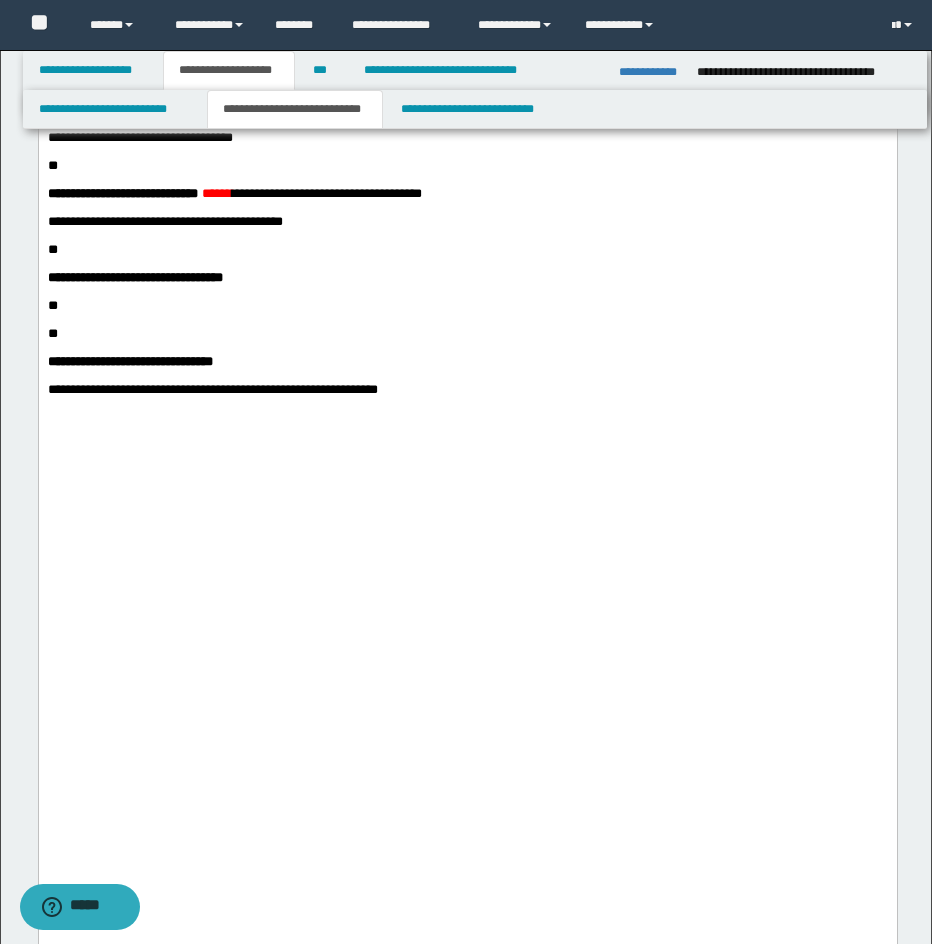 click on "**********" at bounding box center (467, 67) 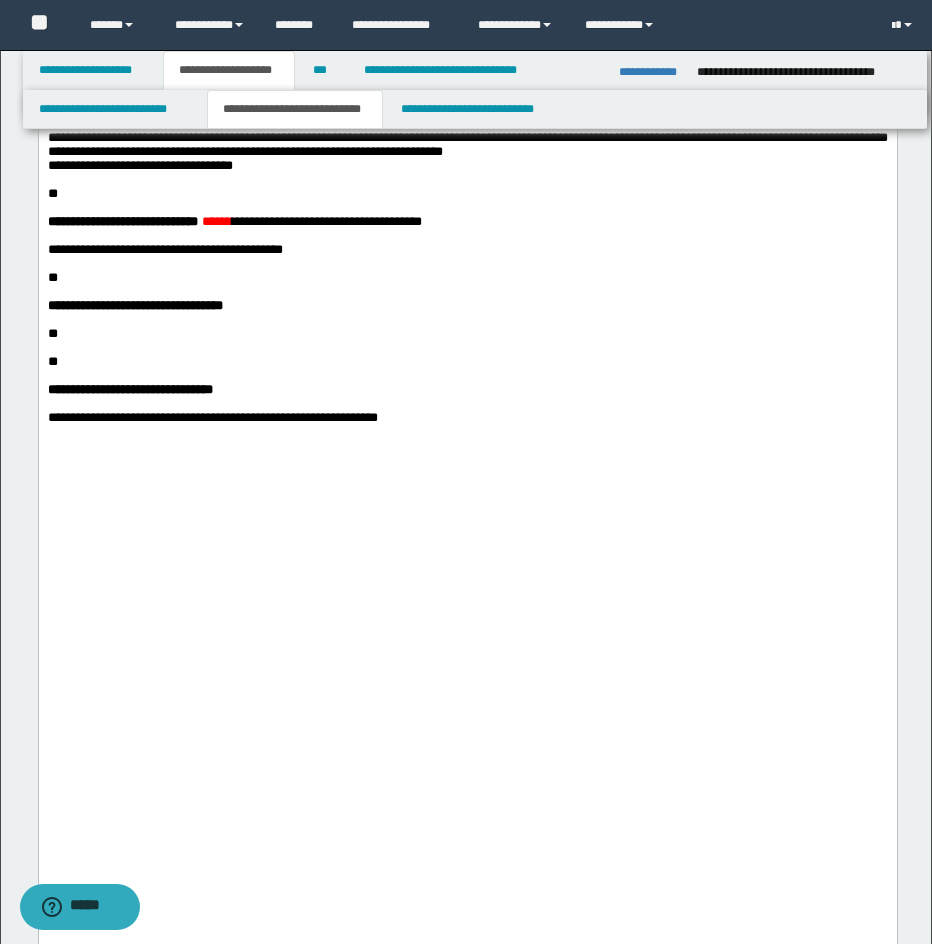 click on "**" at bounding box center (52, 193) 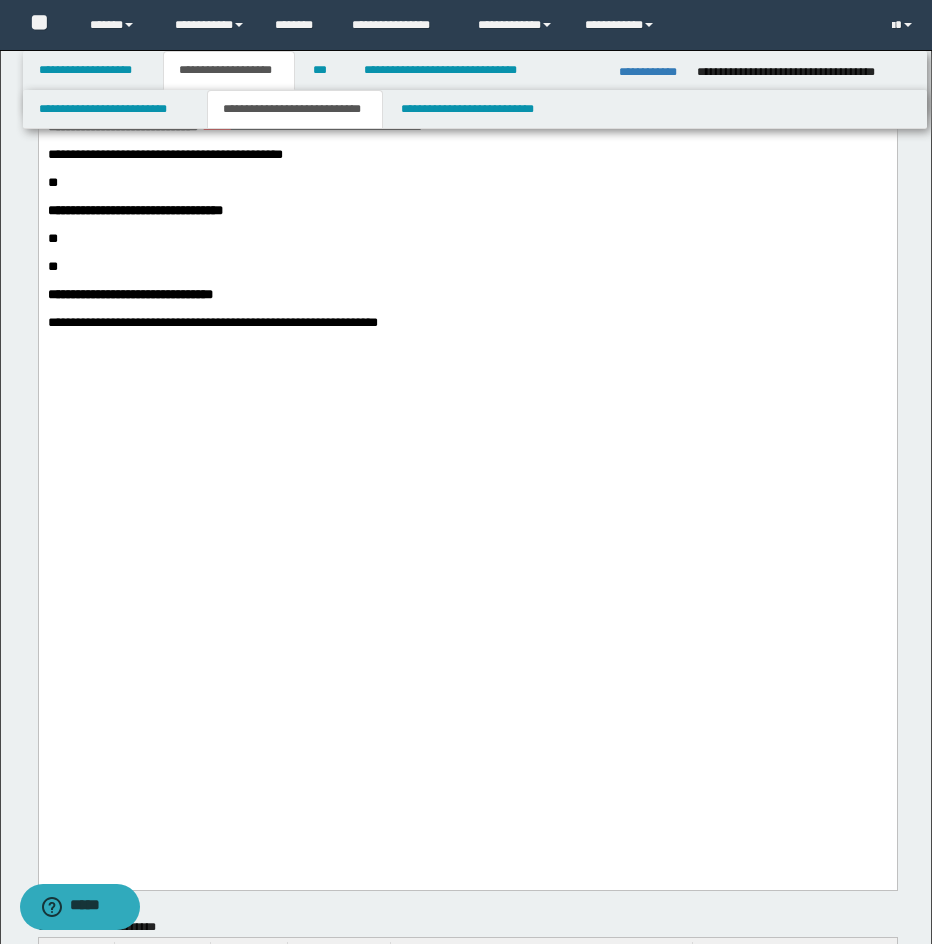 scroll, scrollTop: 1690, scrollLeft: 0, axis: vertical 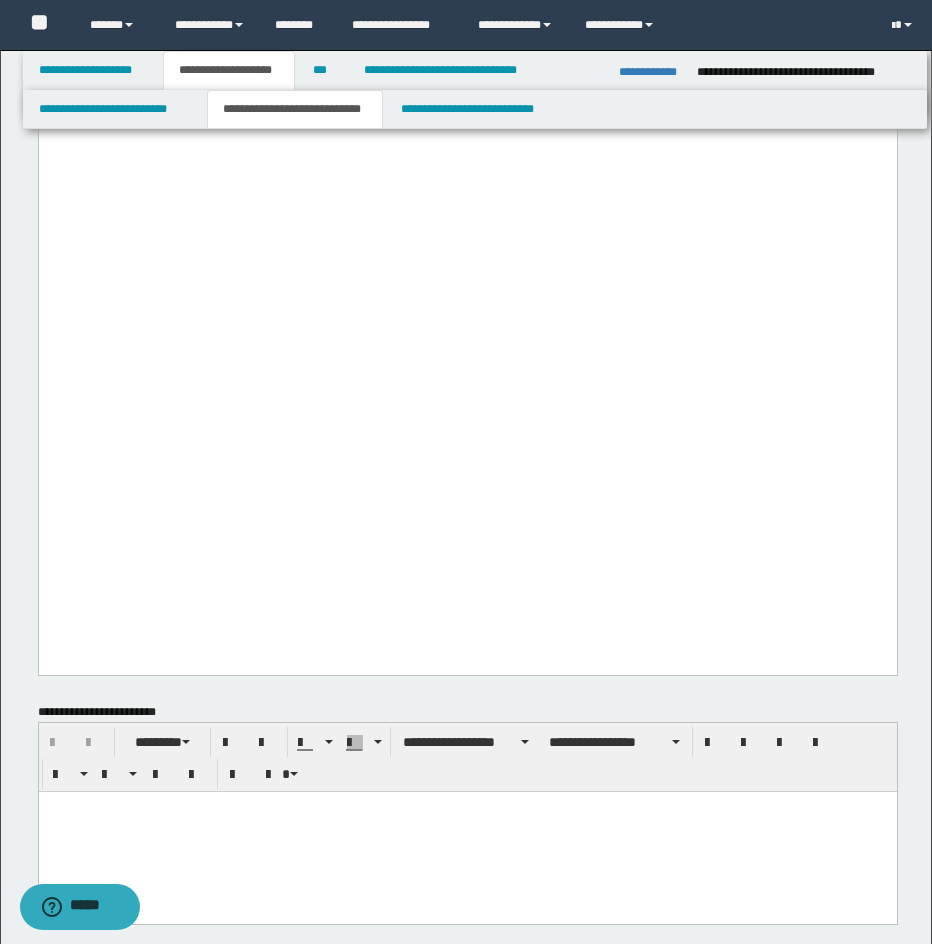 click on "**********" at bounding box center [467, -88] 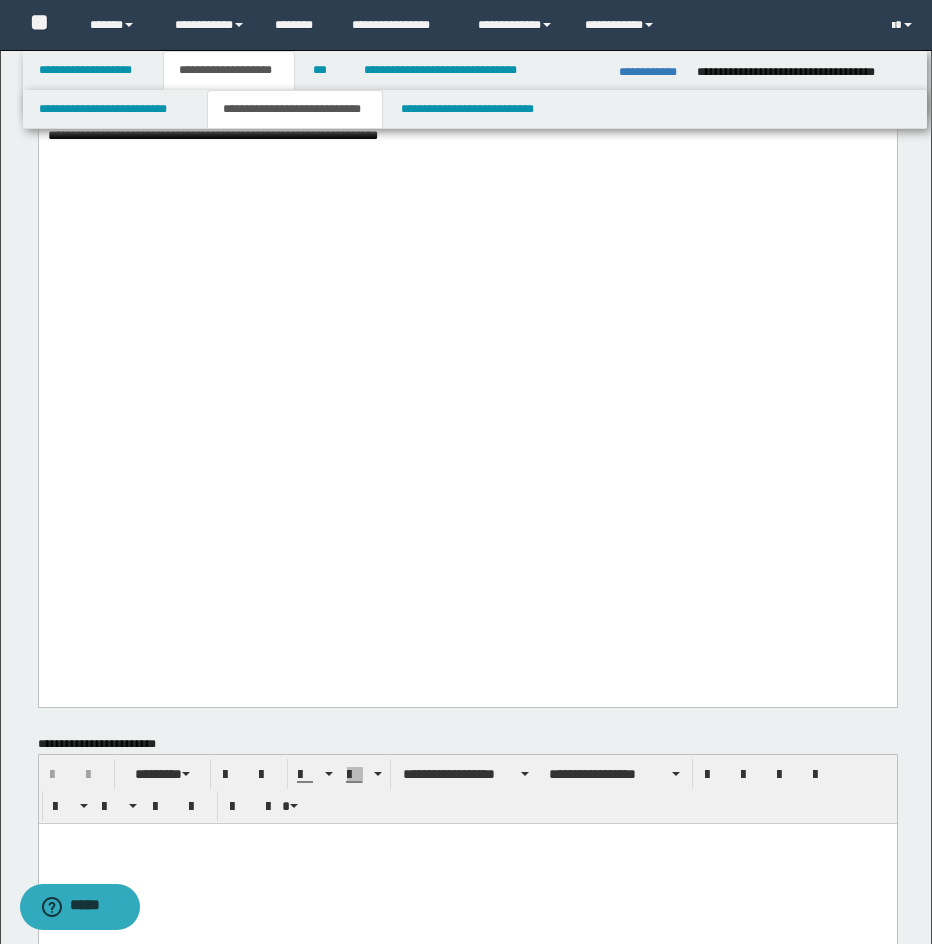 click at bounding box center (467, -46) 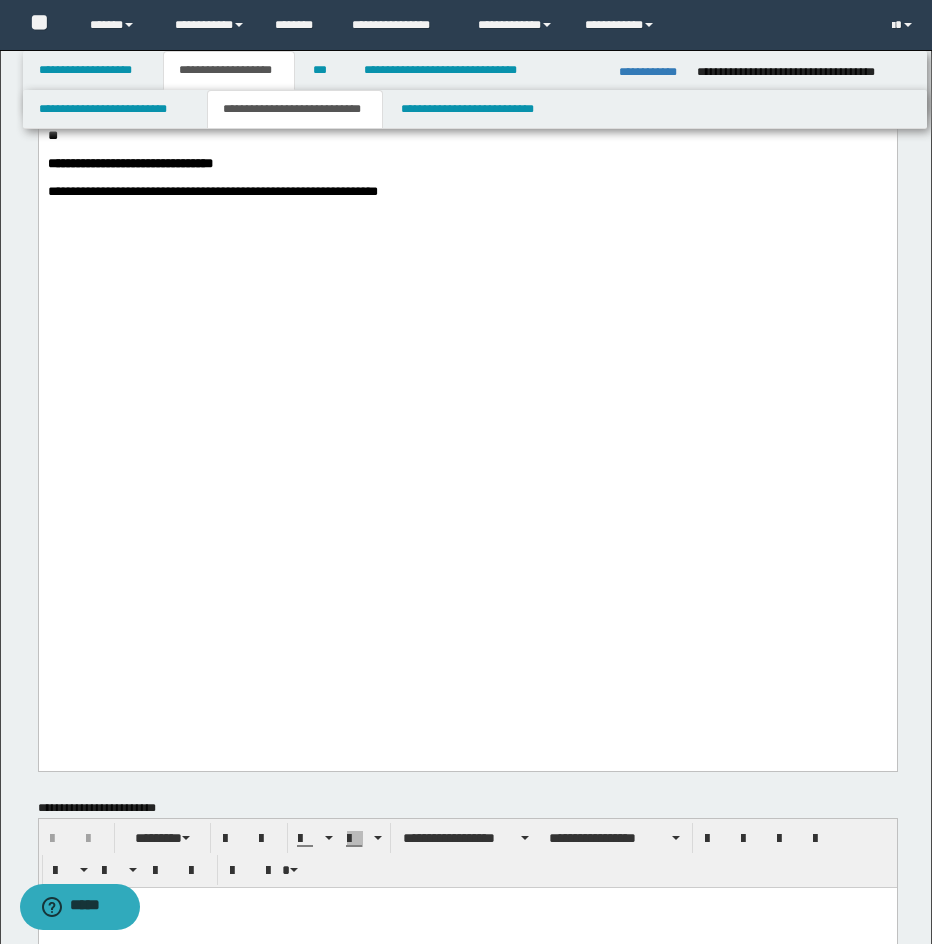 click on "**********" at bounding box center [467, -11] 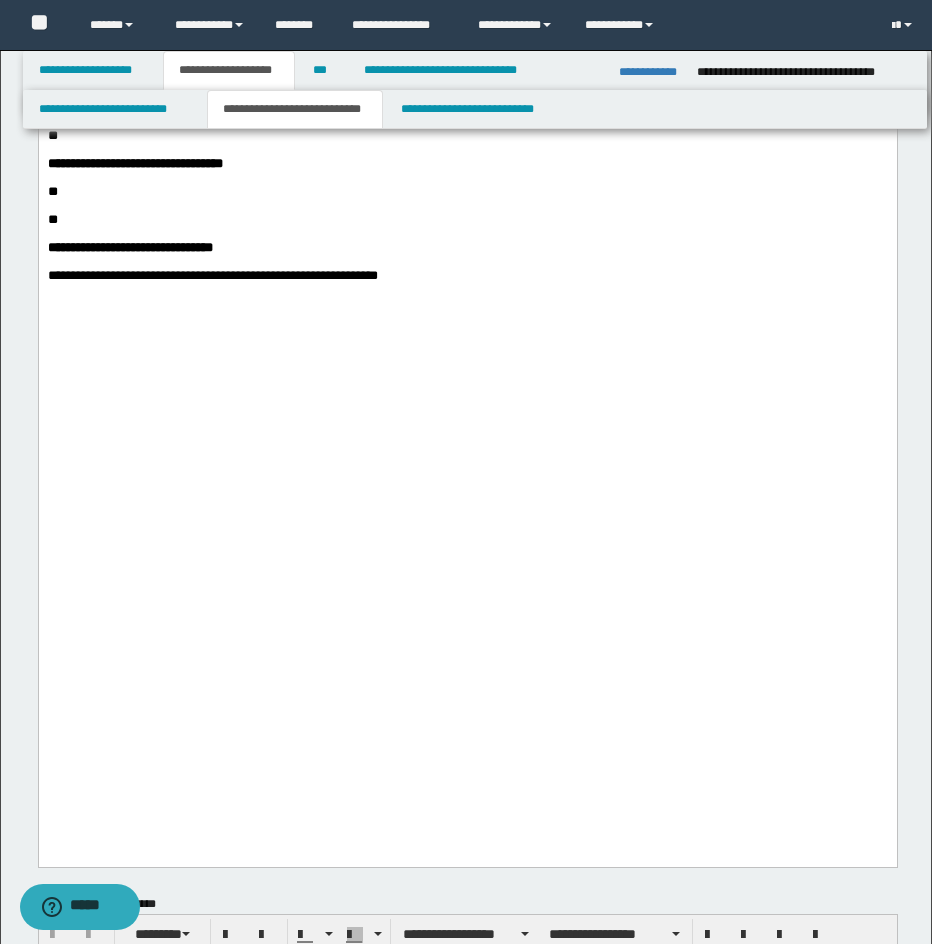 click on "**********" at bounding box center (467, 66) 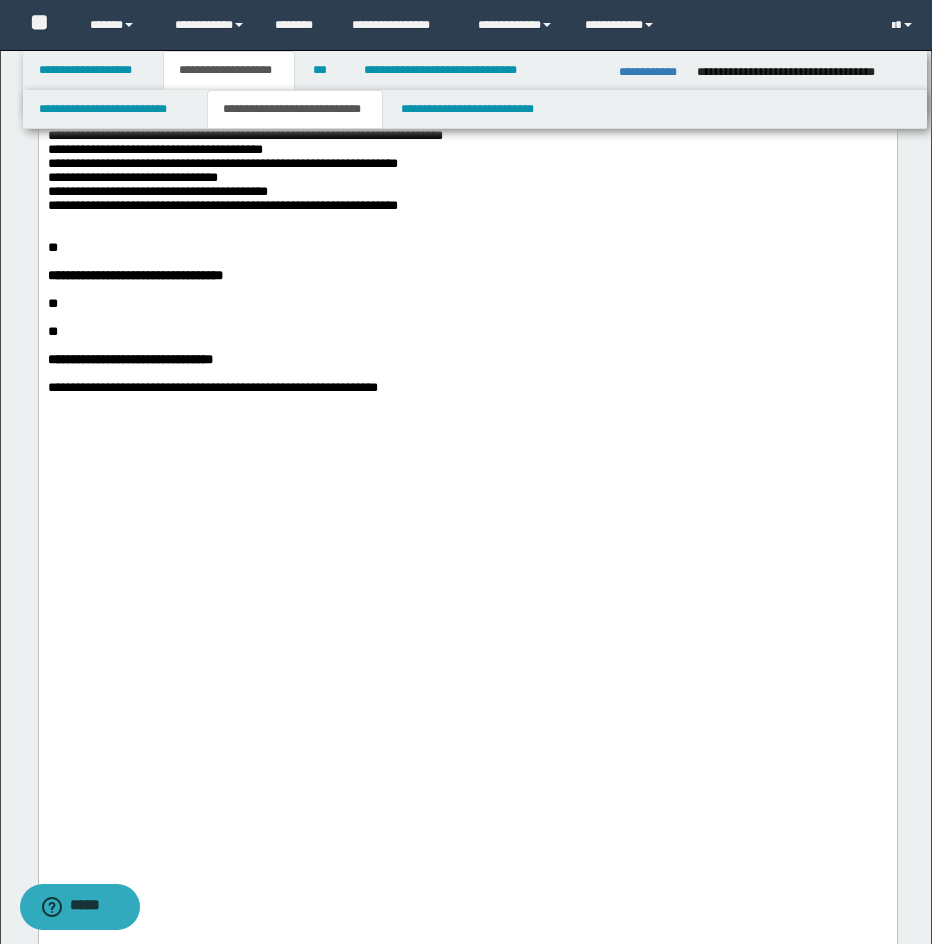 click on "**********" at bounding box center (467, 65) 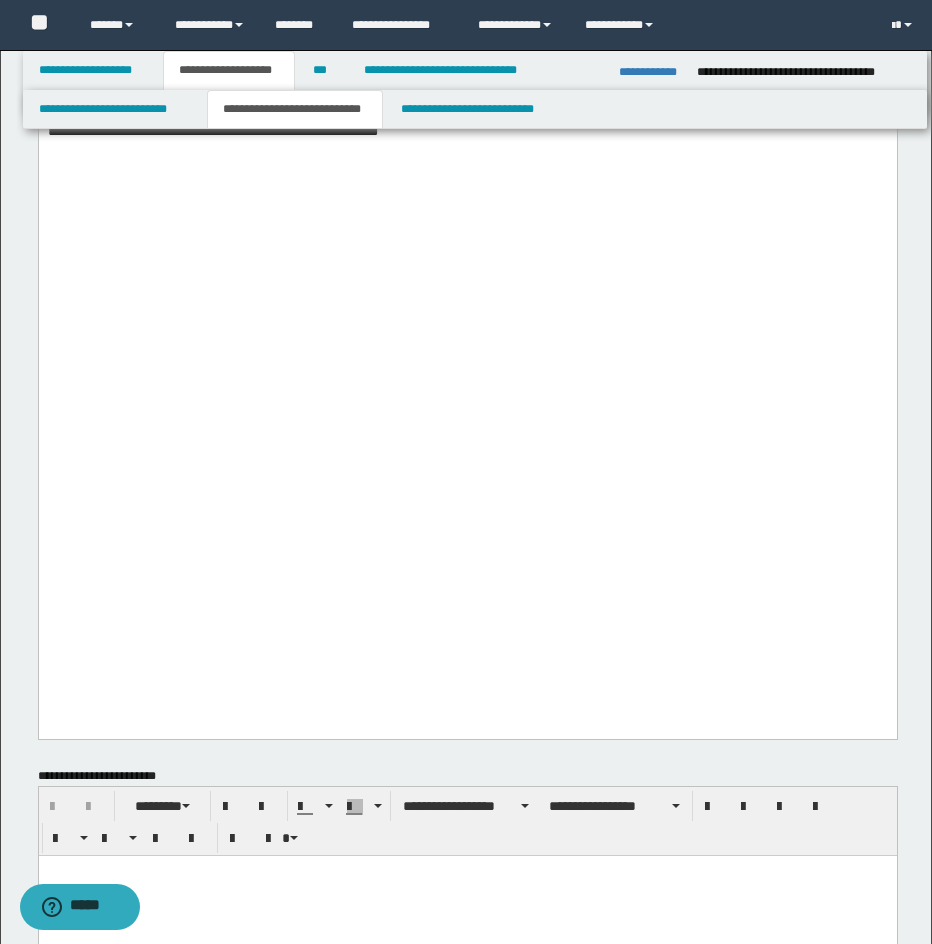 scroll, scrollTop: 2166, scrollLeft: 0, axis: vertical 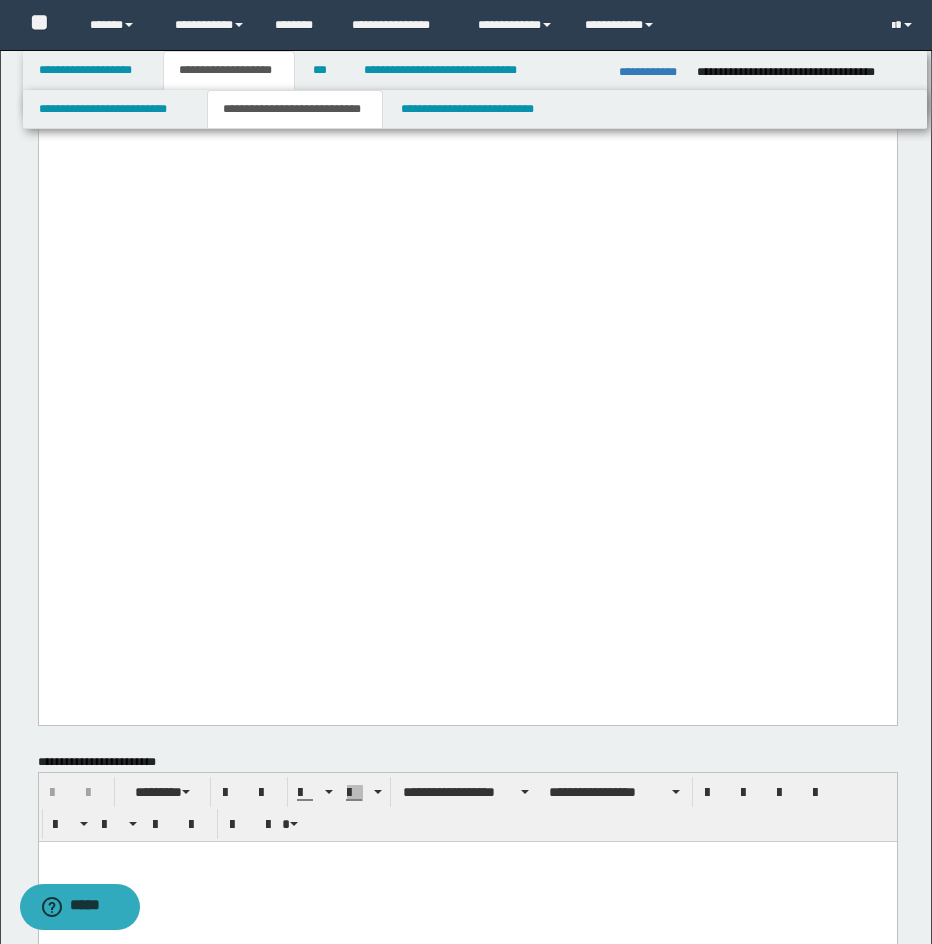 click on "**********" at bounding box center [244, -107] 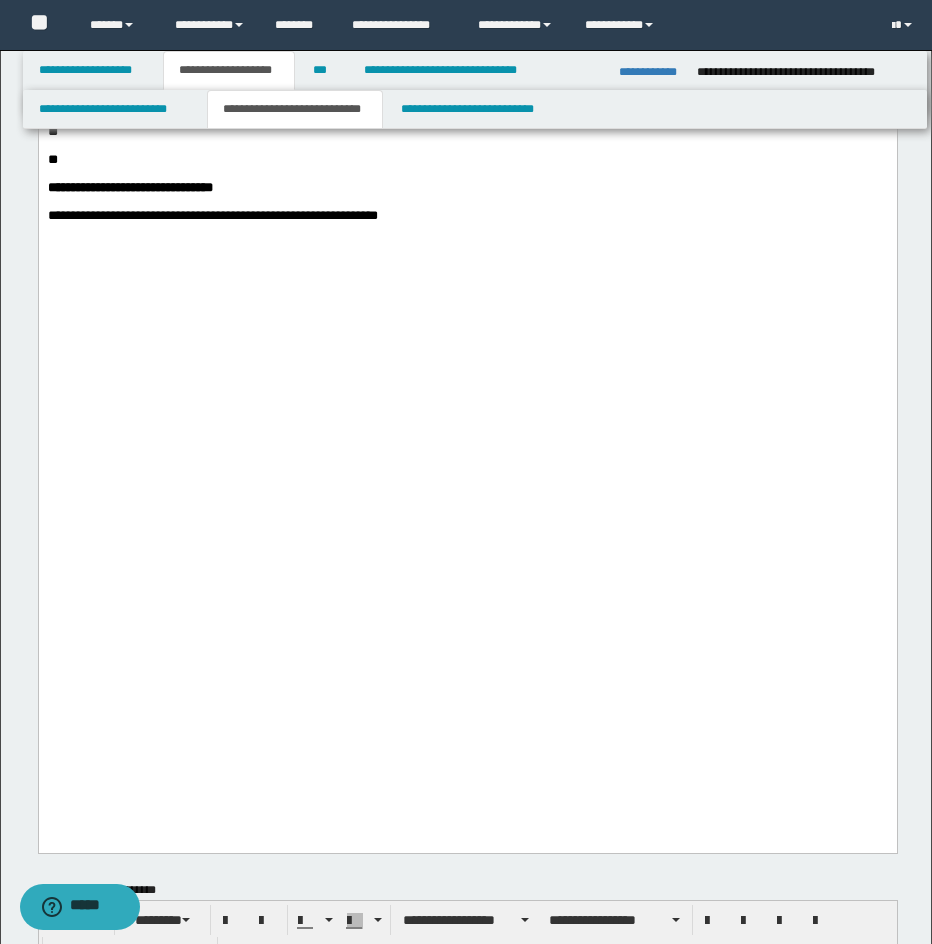 click on "**********" at bounding box center [467, -1] 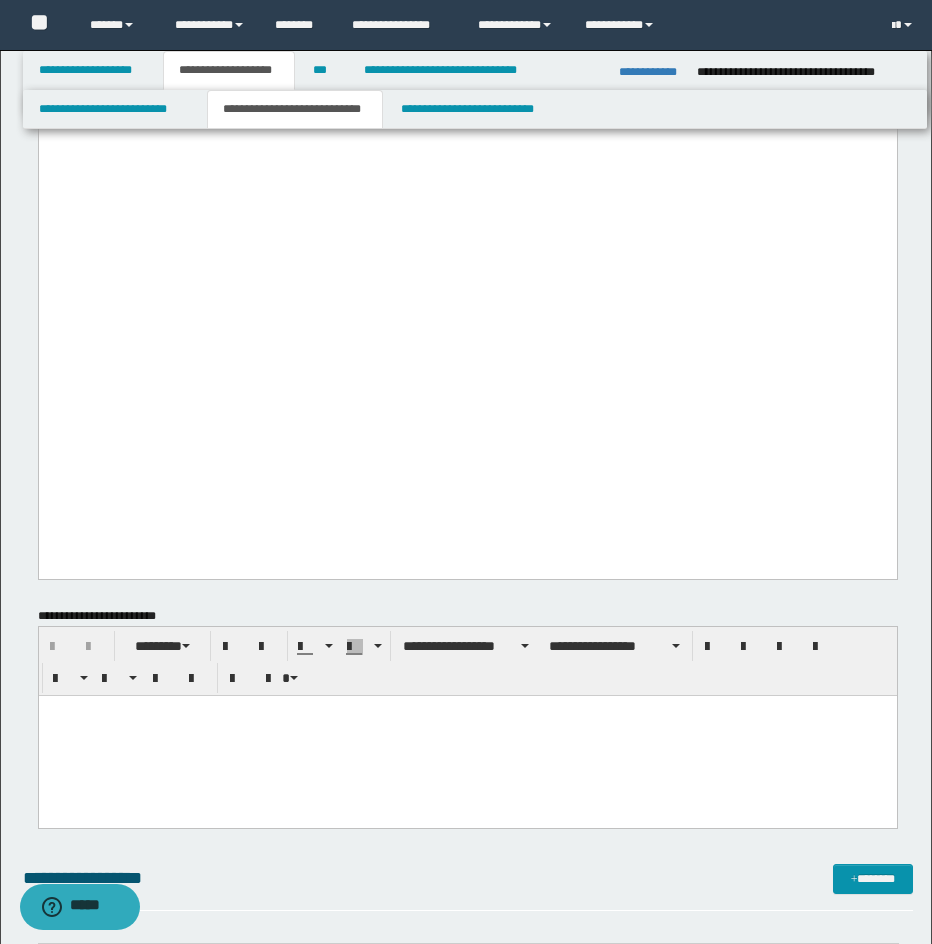 scroll, scrollTop: 2532, scrollLeft: 0, axis: vertical 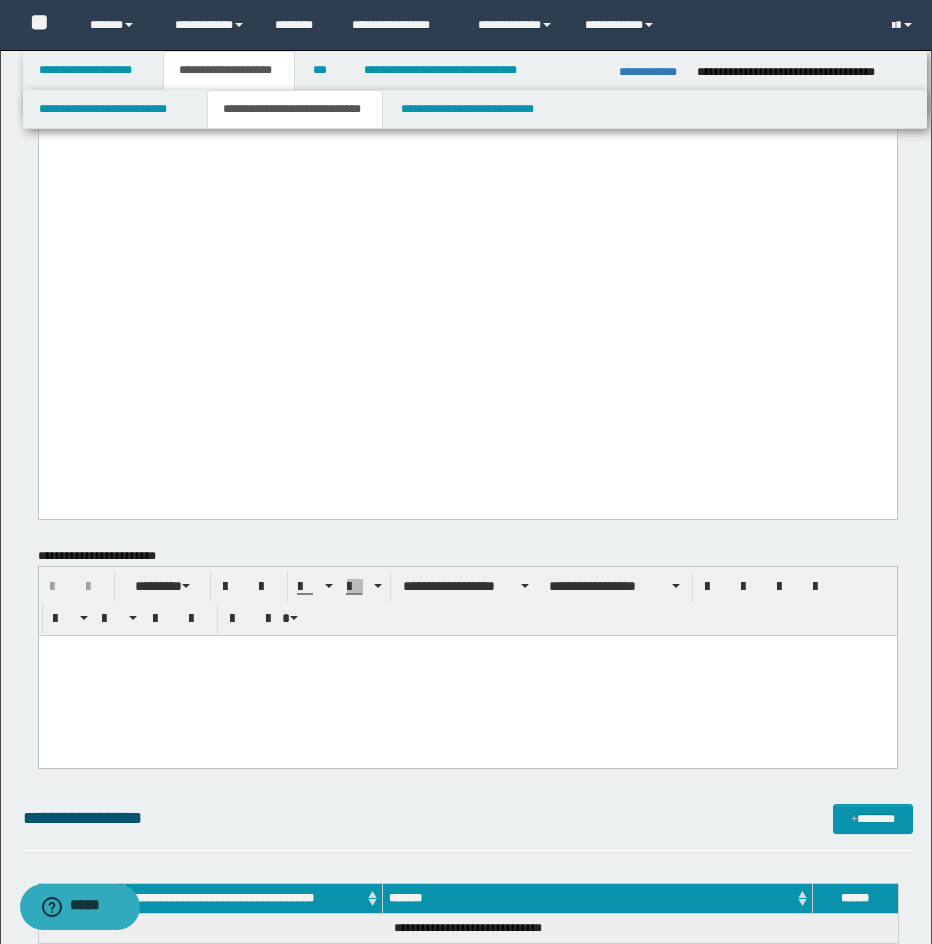 click at bounding box center (467, -304) 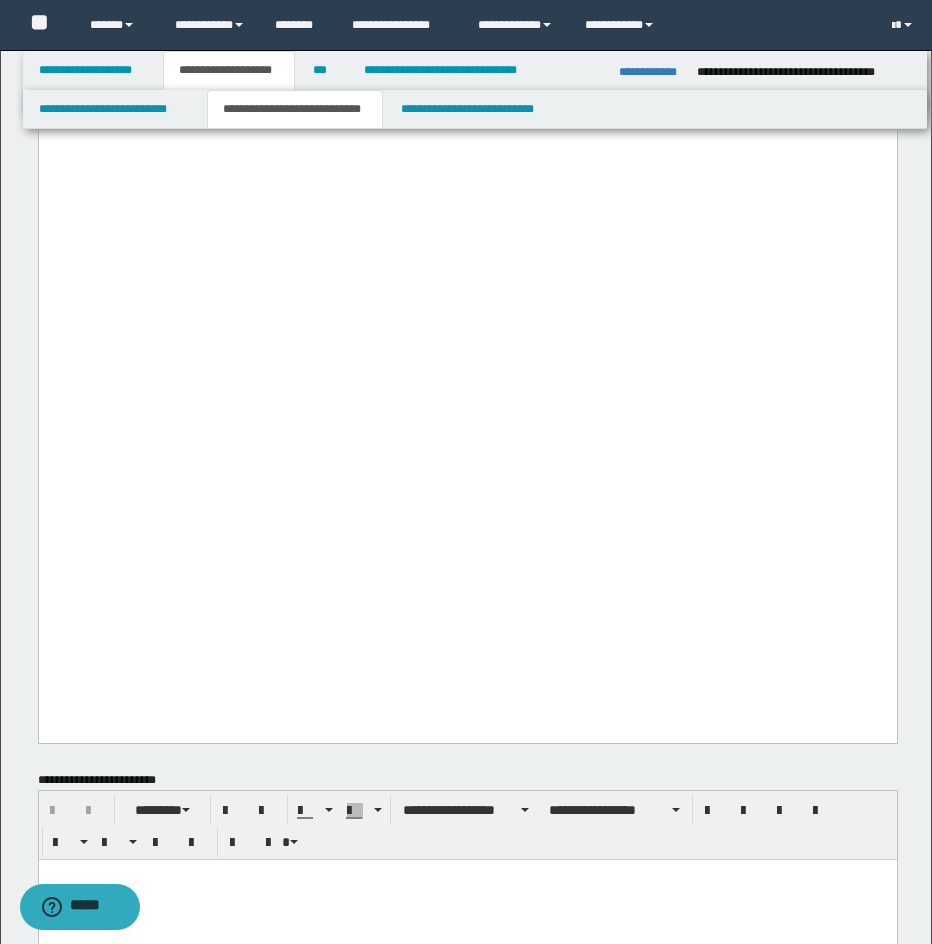 click on "**********" at bounding box center [399, -207] 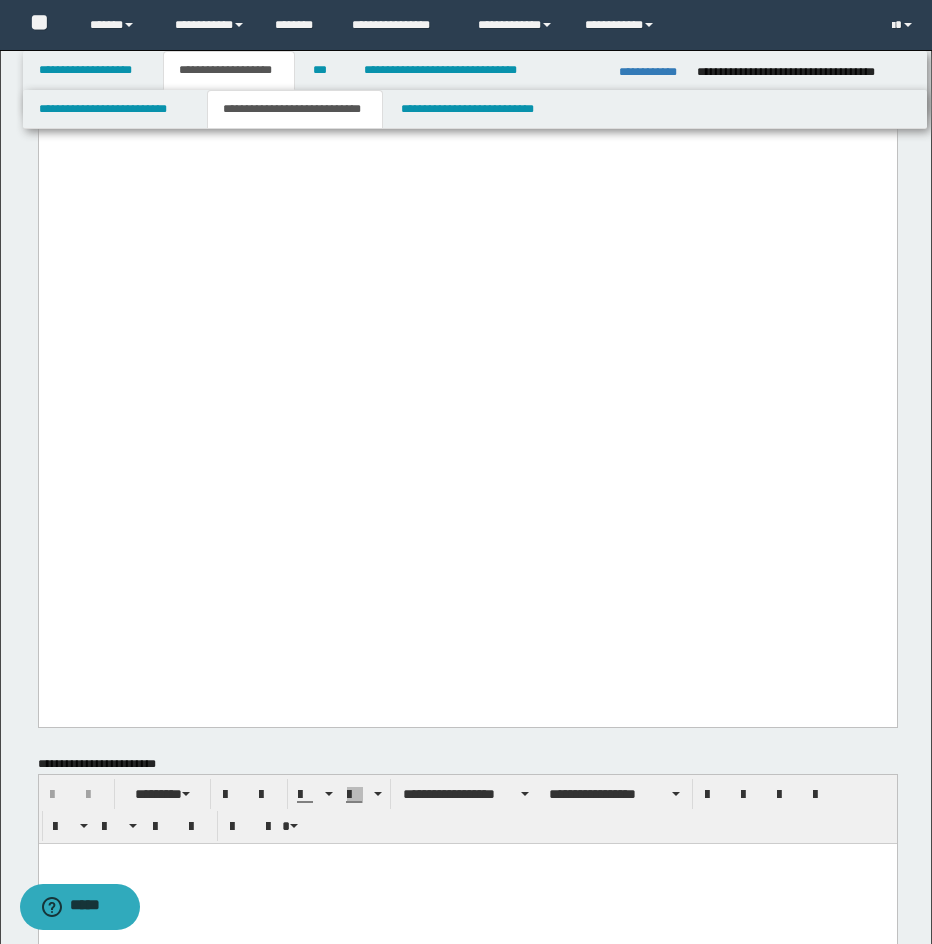 click on "**********" at bounding box center (467, -213) 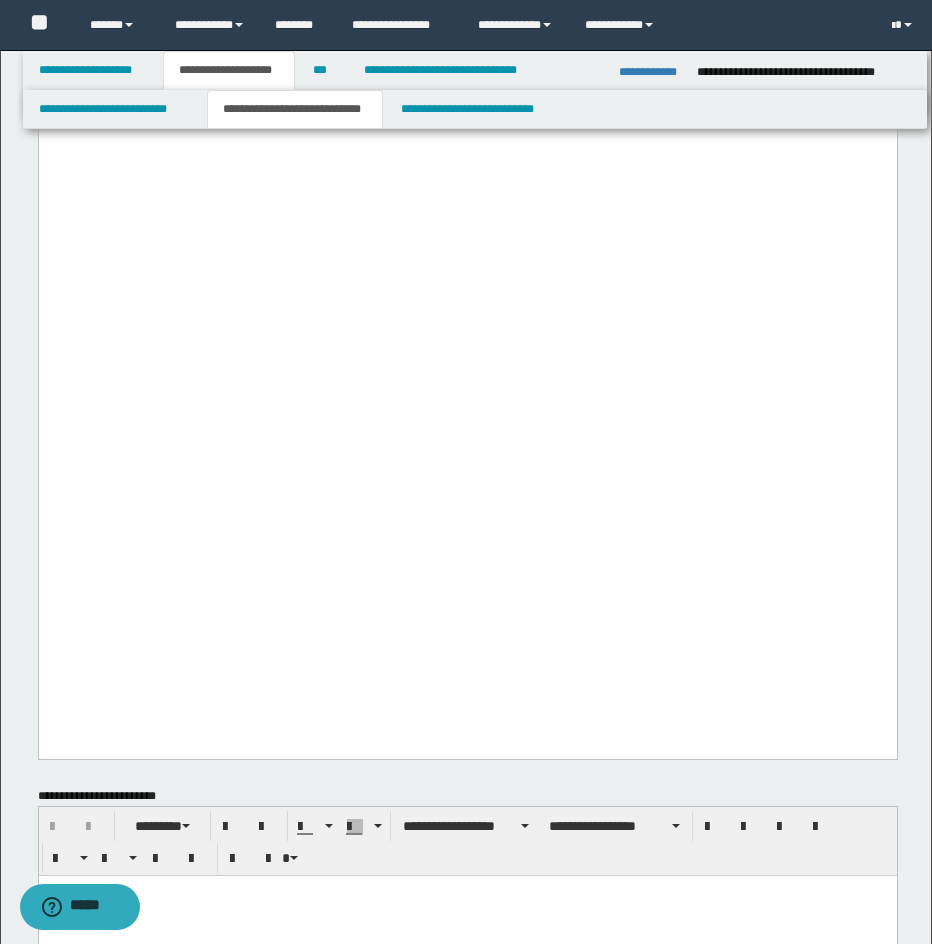 click at bounding box center [467, -94] 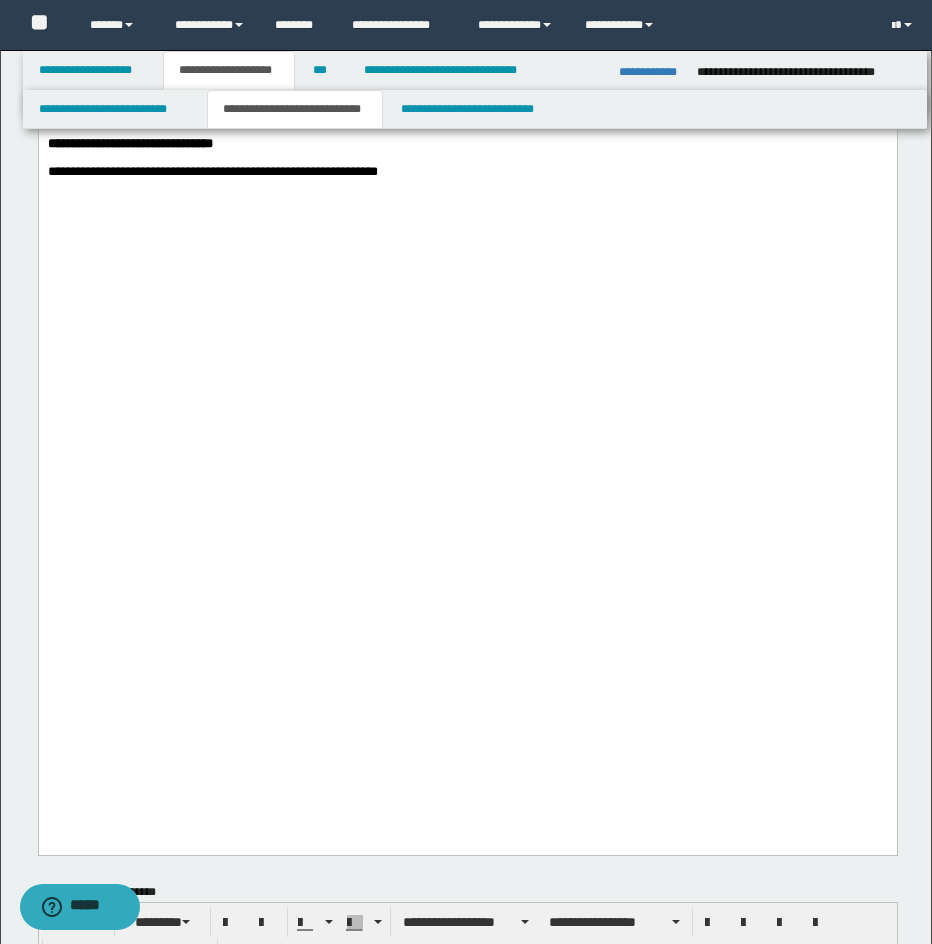 click on "**" at bounding box center (52, 31) 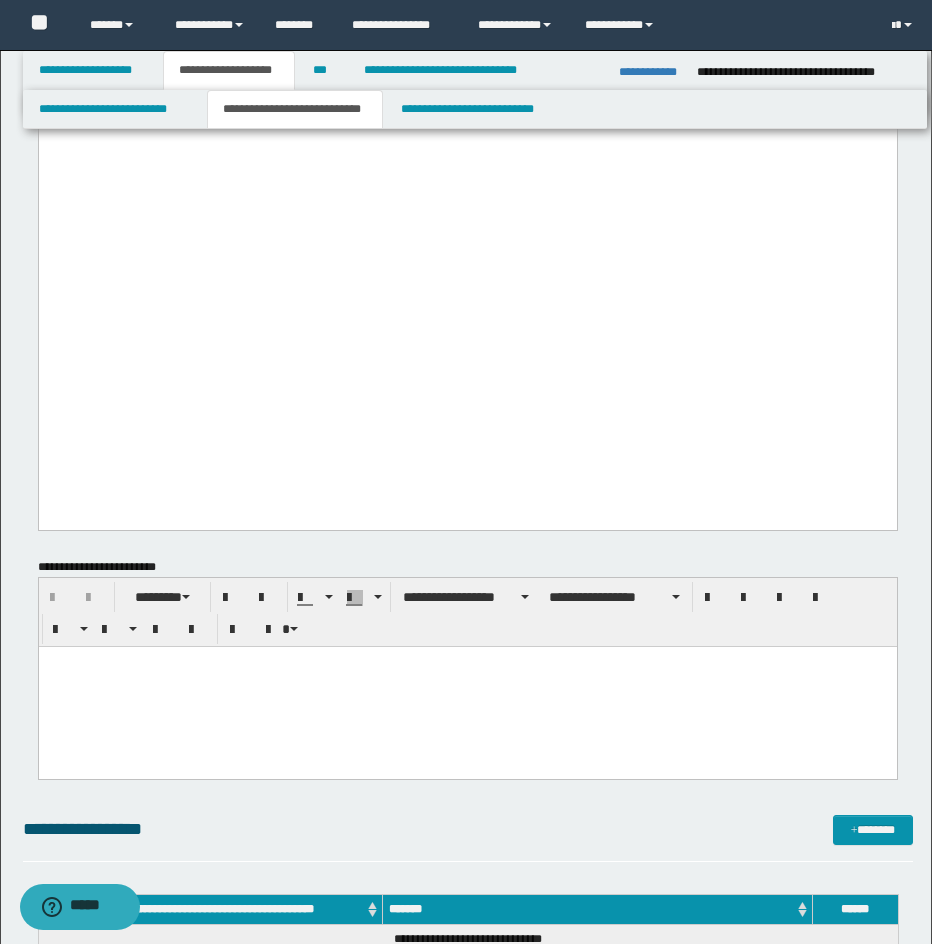 scroll, scrollTop: 2835, scrollLeft: 0, axis: vertical 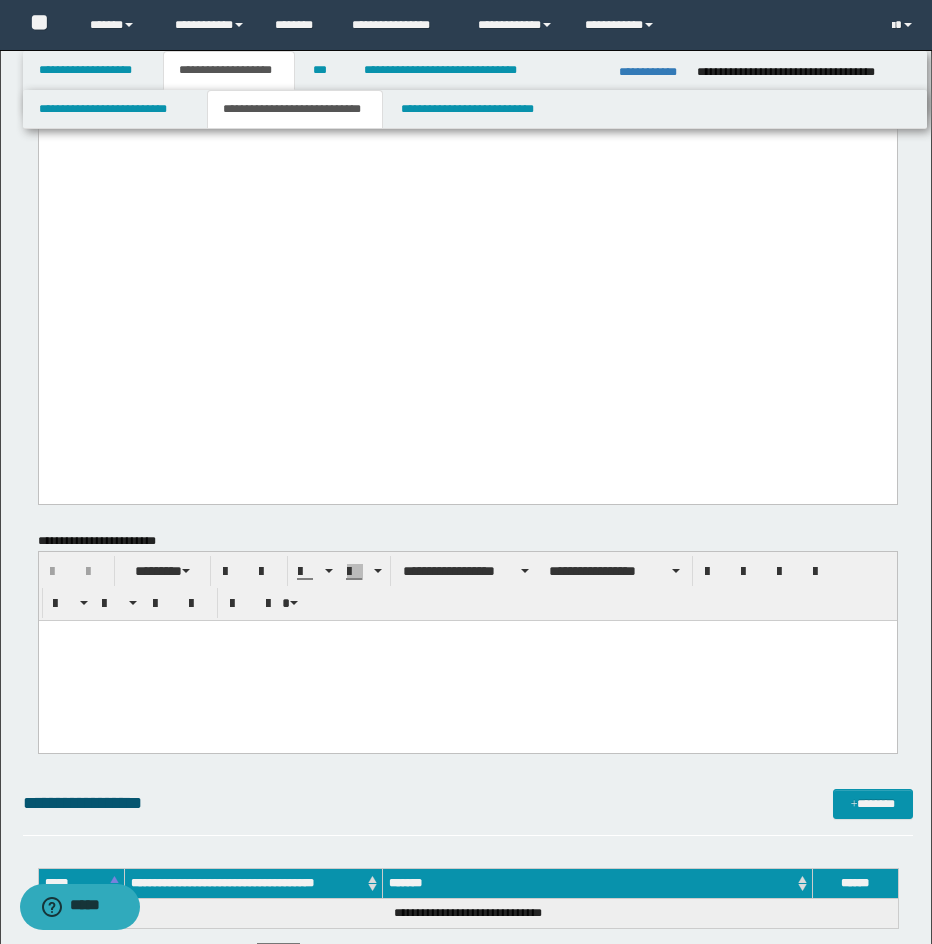 click at bounding box center [467, -215] 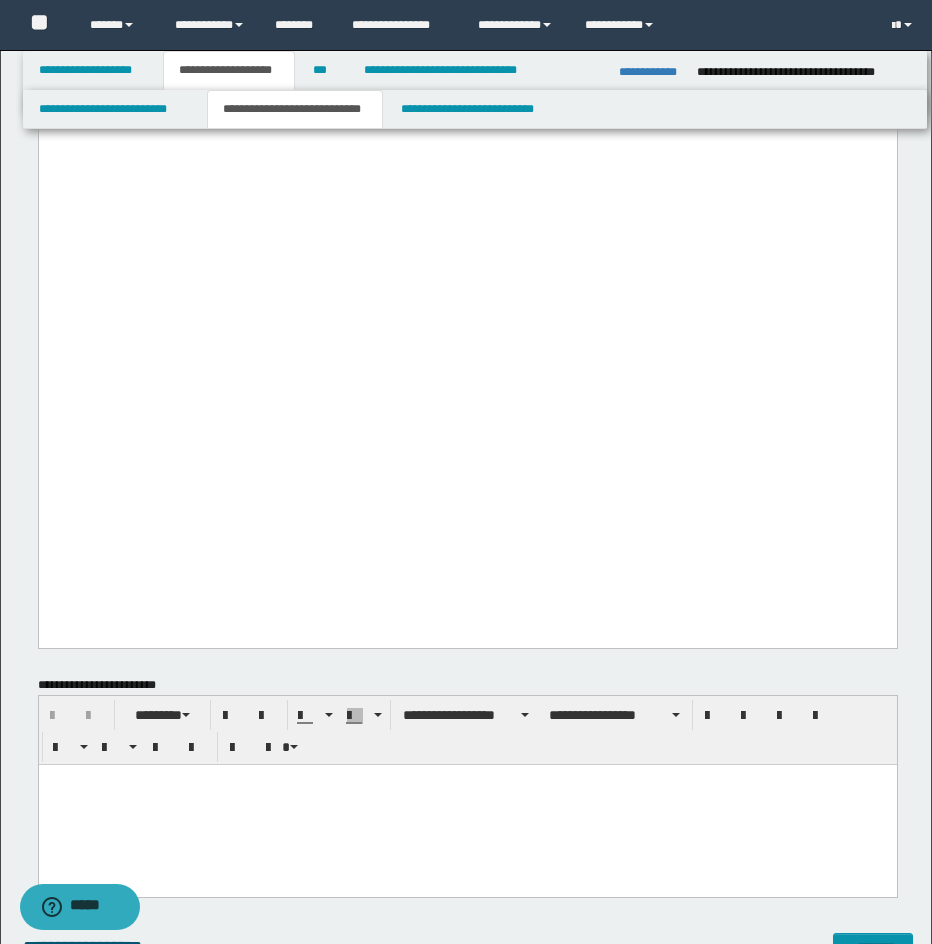 click on "**********" at bounding box center [467, -209] 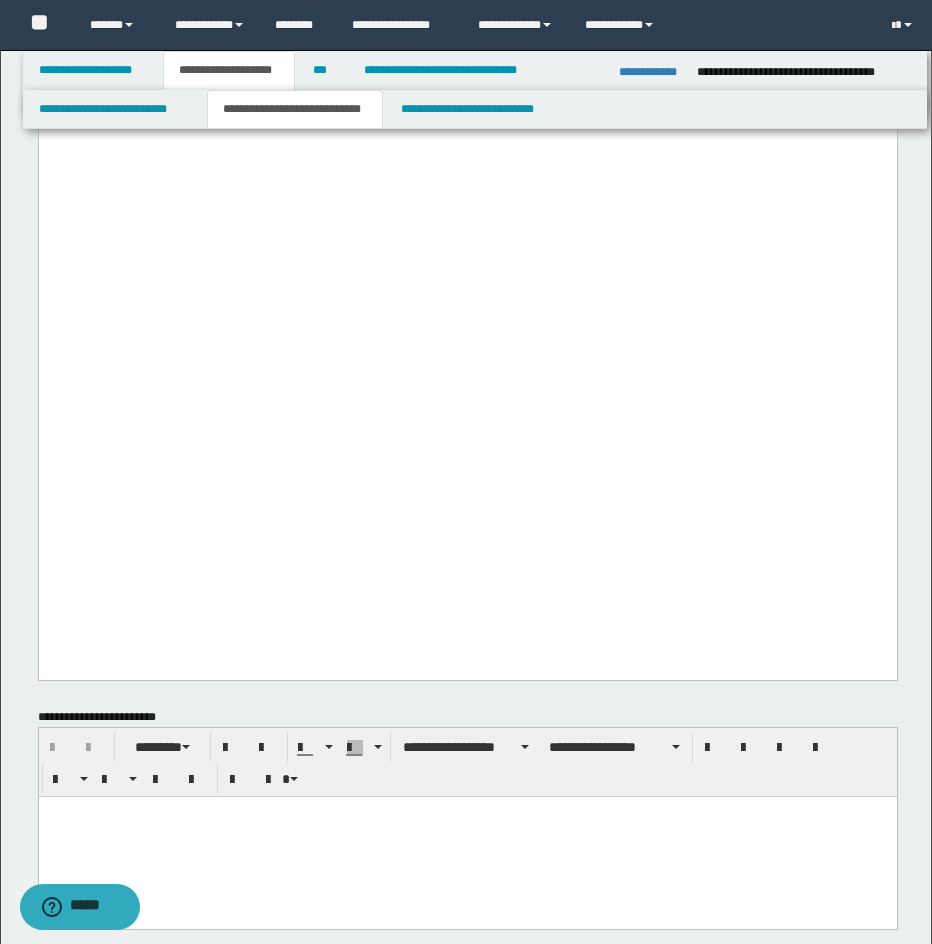 click on "**********" at bounding box center (467, -153) 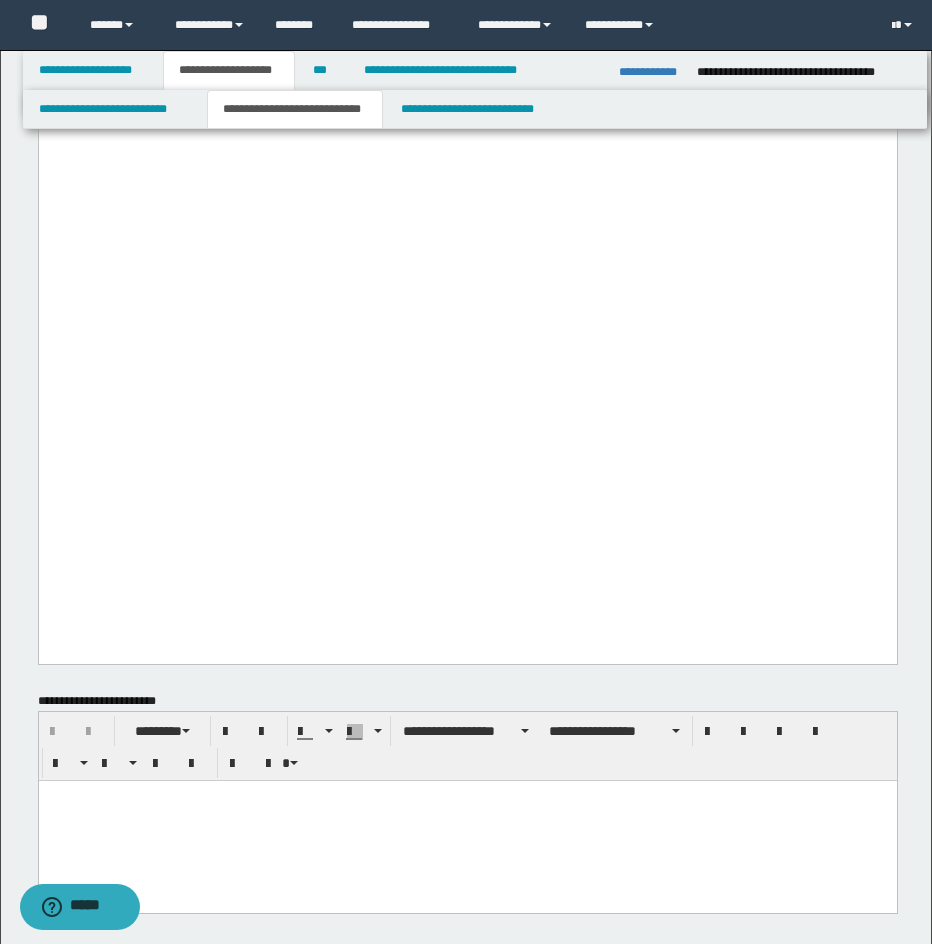 click on "**********" at bounding box center [467, -159] 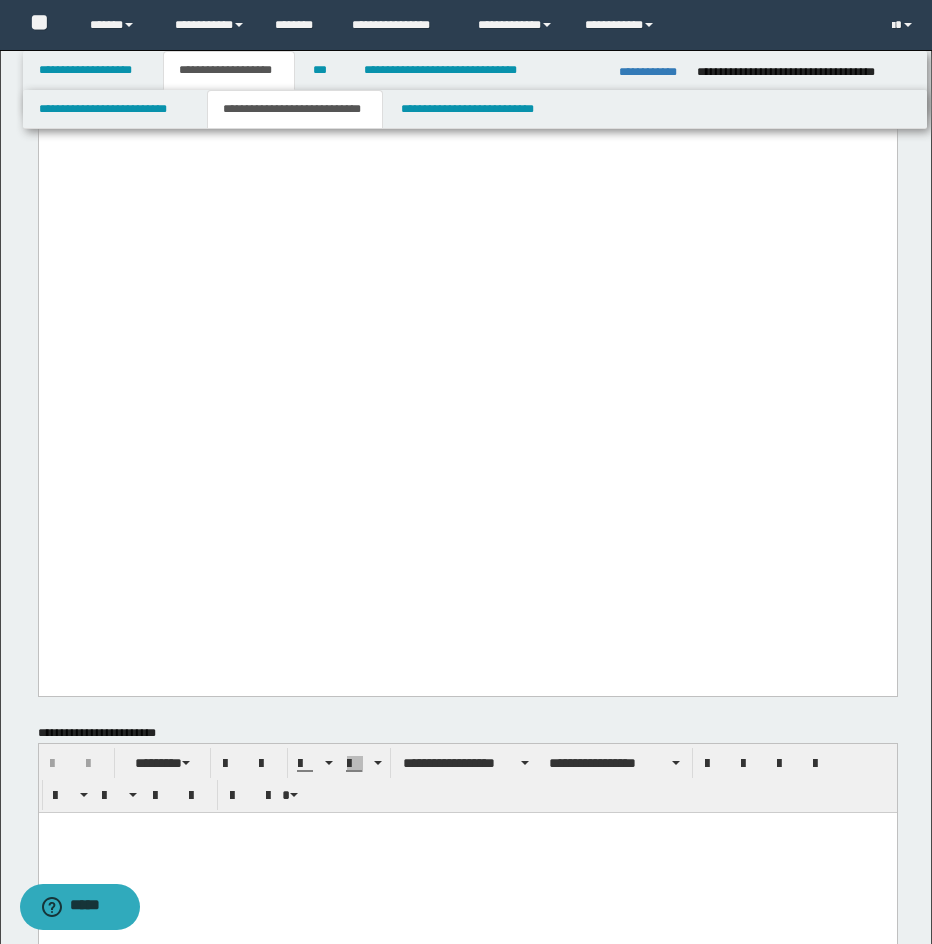 click at bounding box center (467, -117) 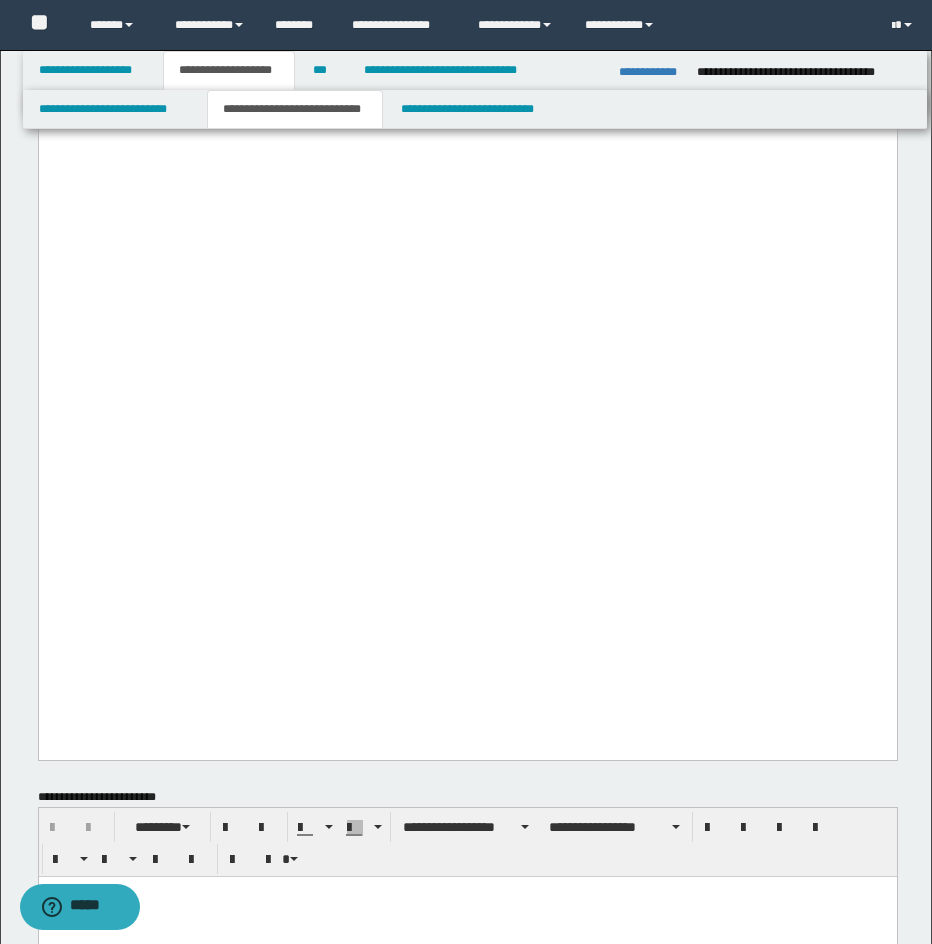 click on "**********" at bounding box center (467, -89) 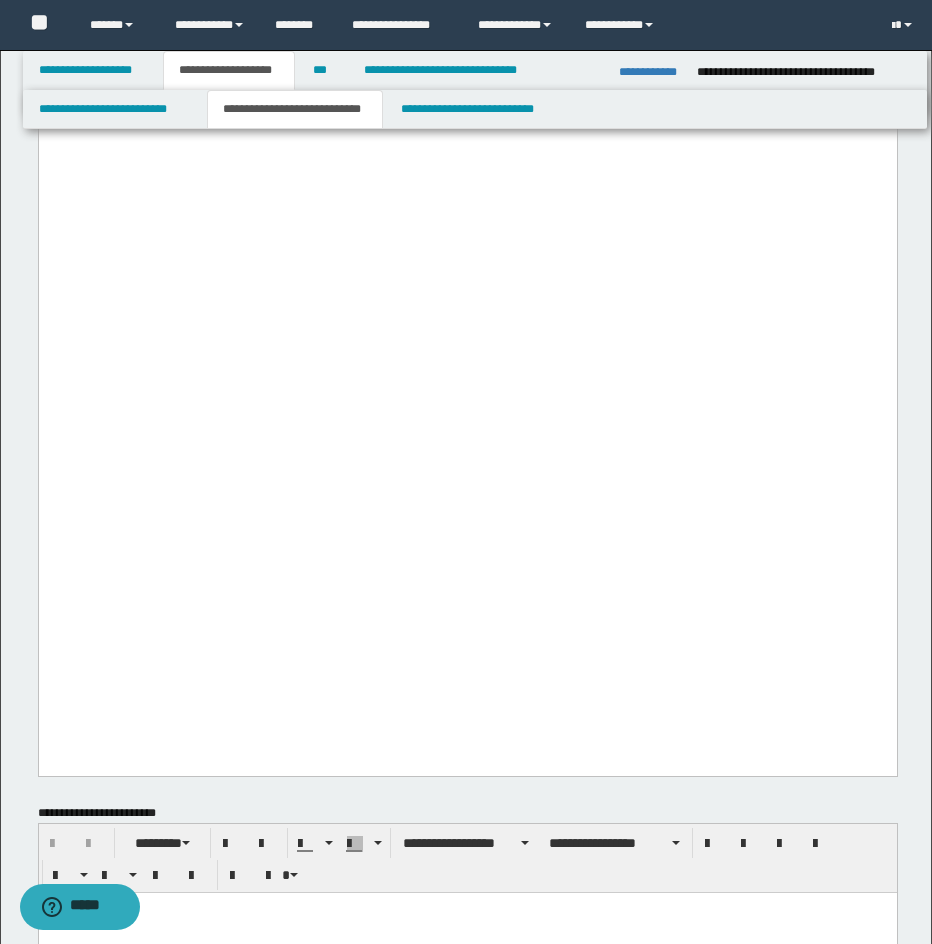 click on "**" at bounding box center (52, -20) 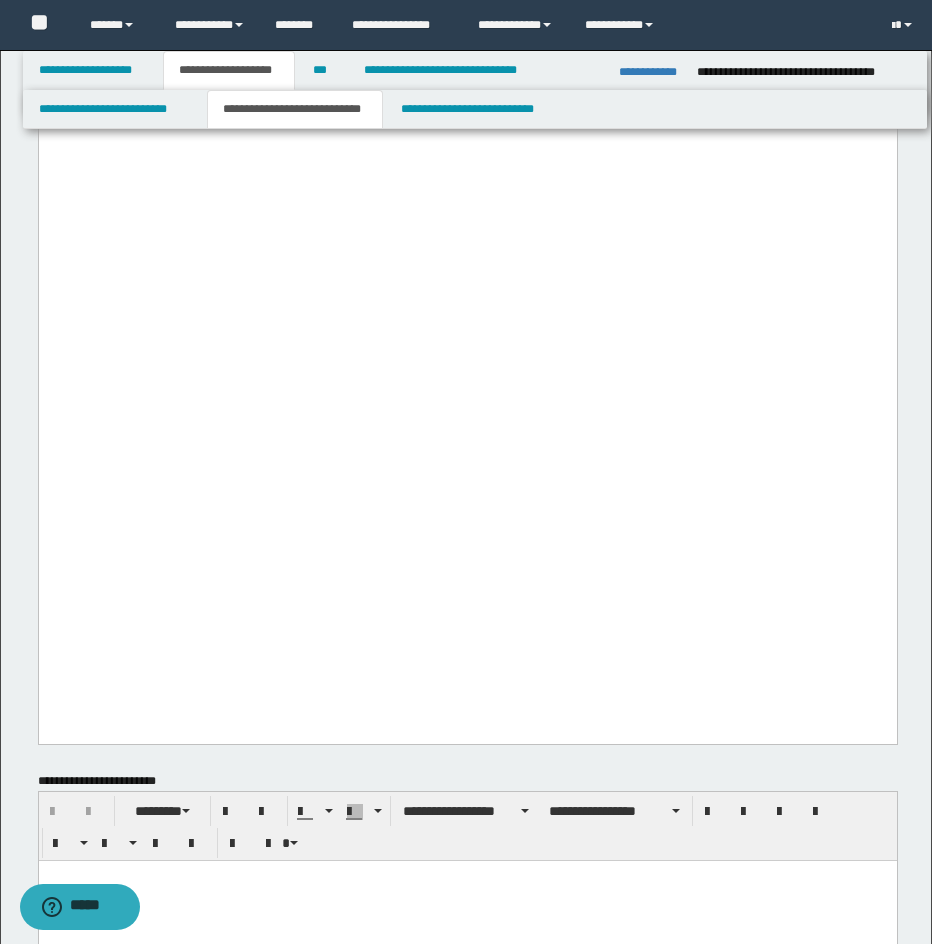 scroll, scrollTop: 3154, scrollLeft: 0, axis: vertical 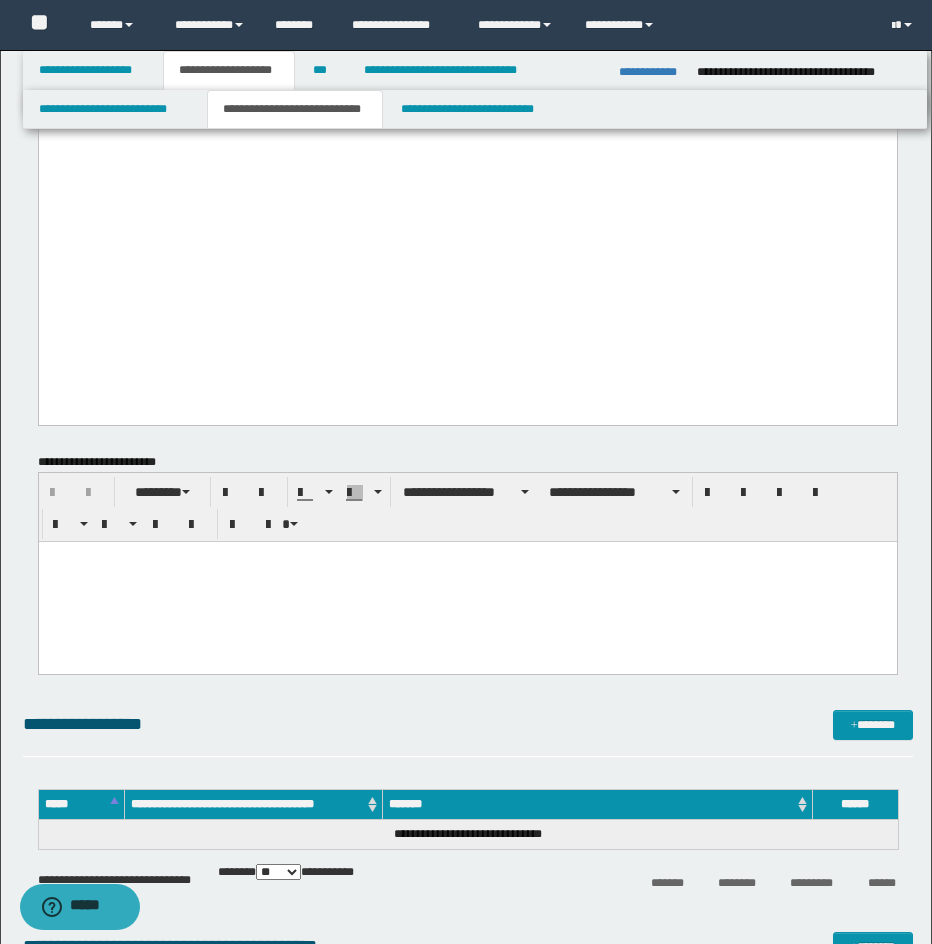click on "**********" at bounding box center [467, -310] 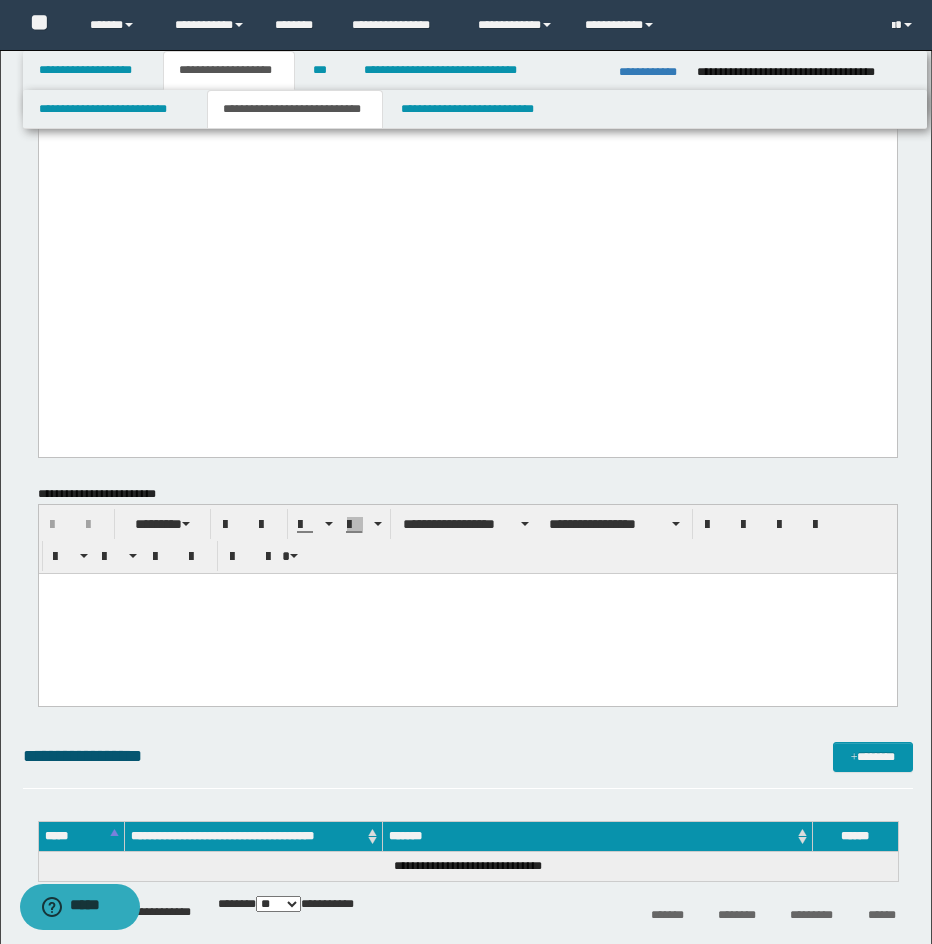 click at bounding box center (467, -282) 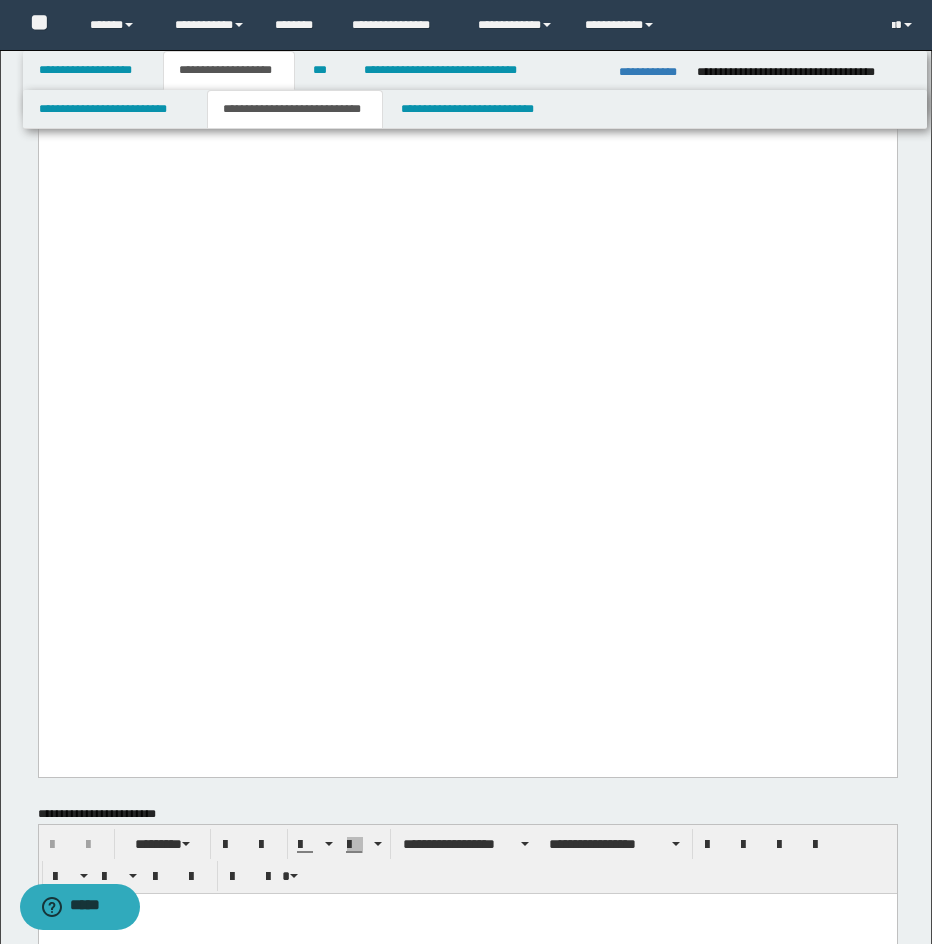click on "**********" at bounding box center (467, -156) 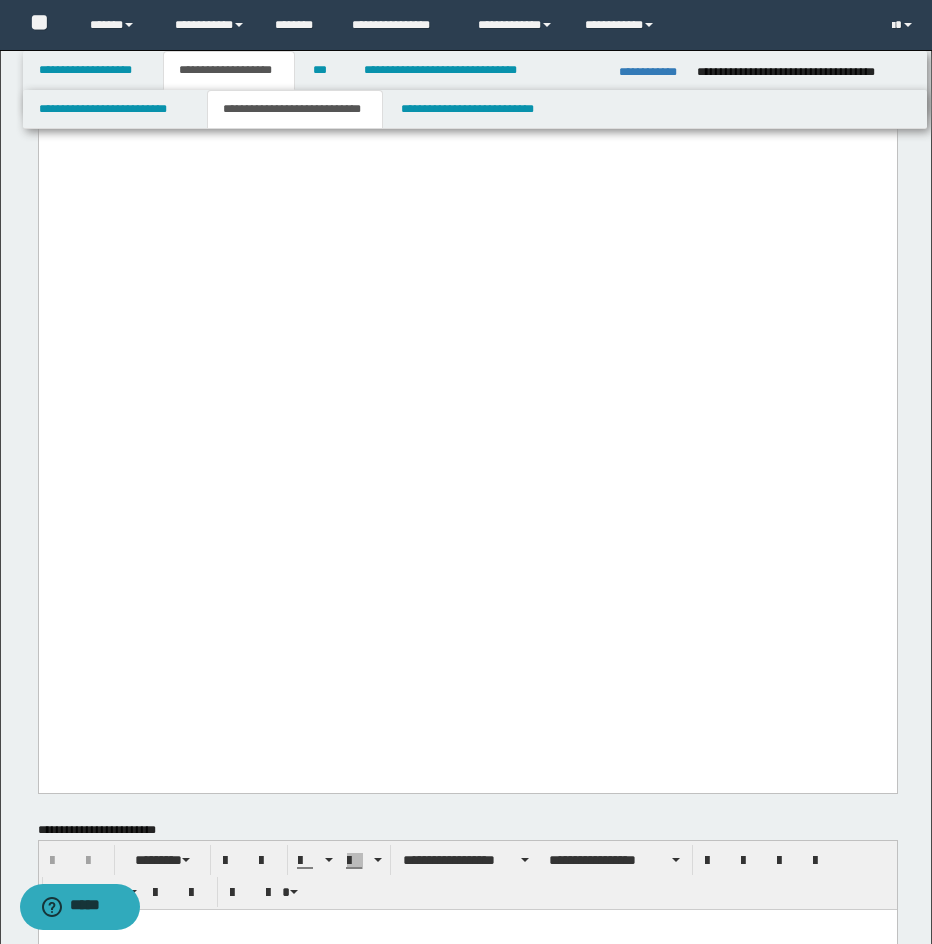 click at bounding box center [467, -178] 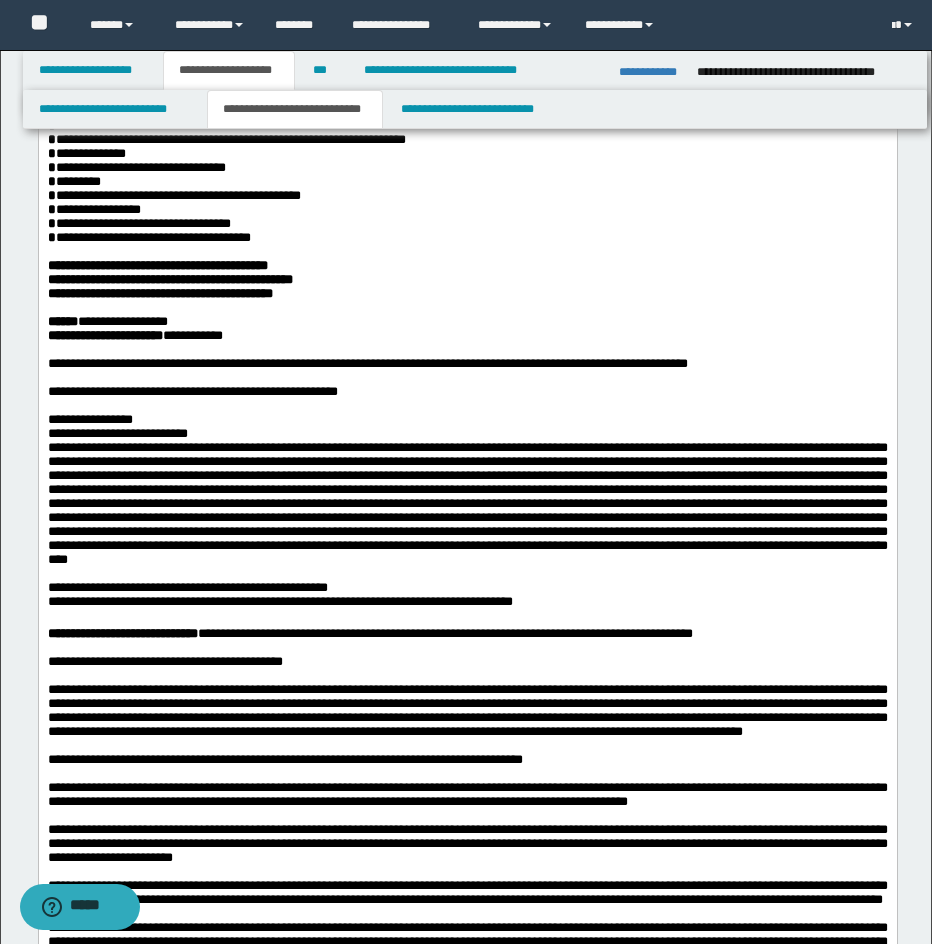 scroll, scrollTop: 78, scrollLeft: 0, axis: vertical 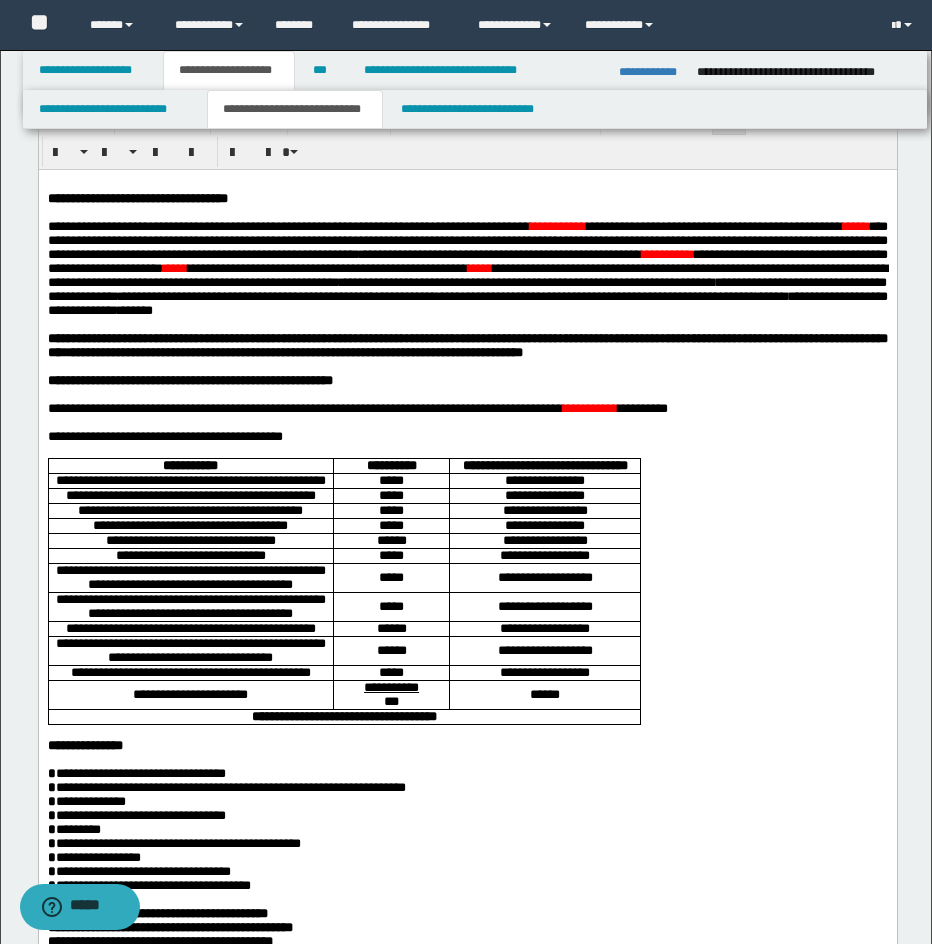 click on "**********" at bounding box center (467, 239) 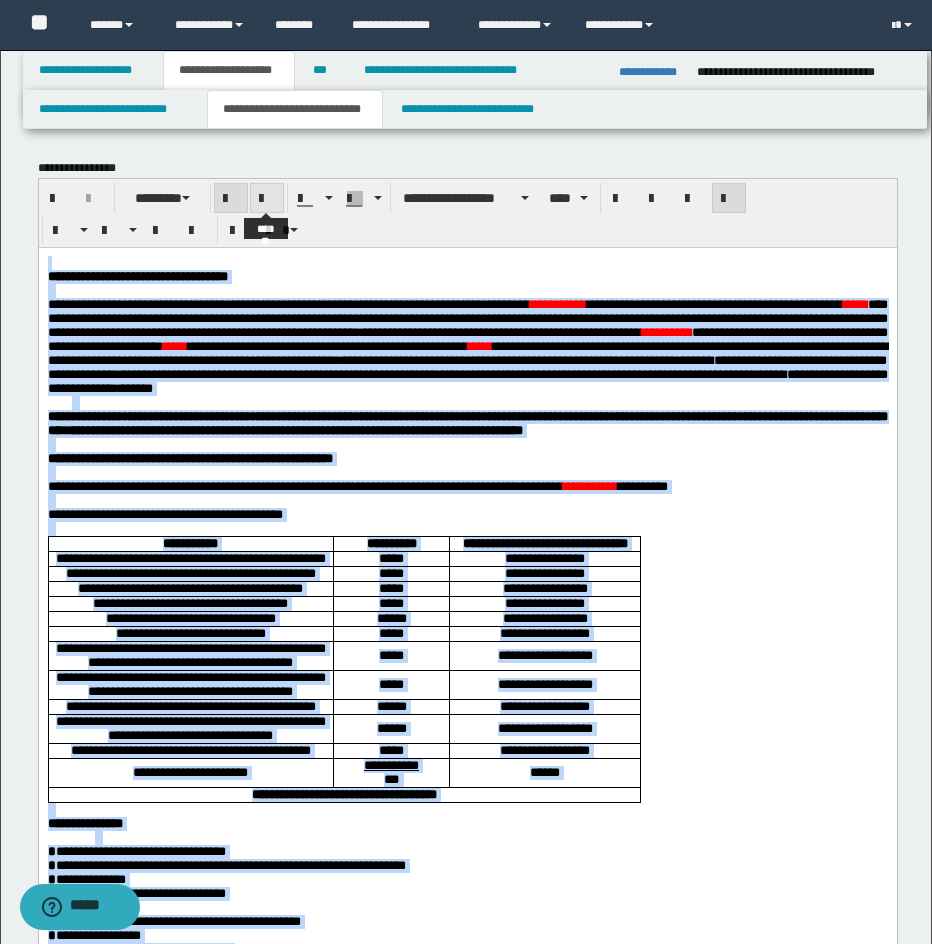 click at bounding box center (267, 199) 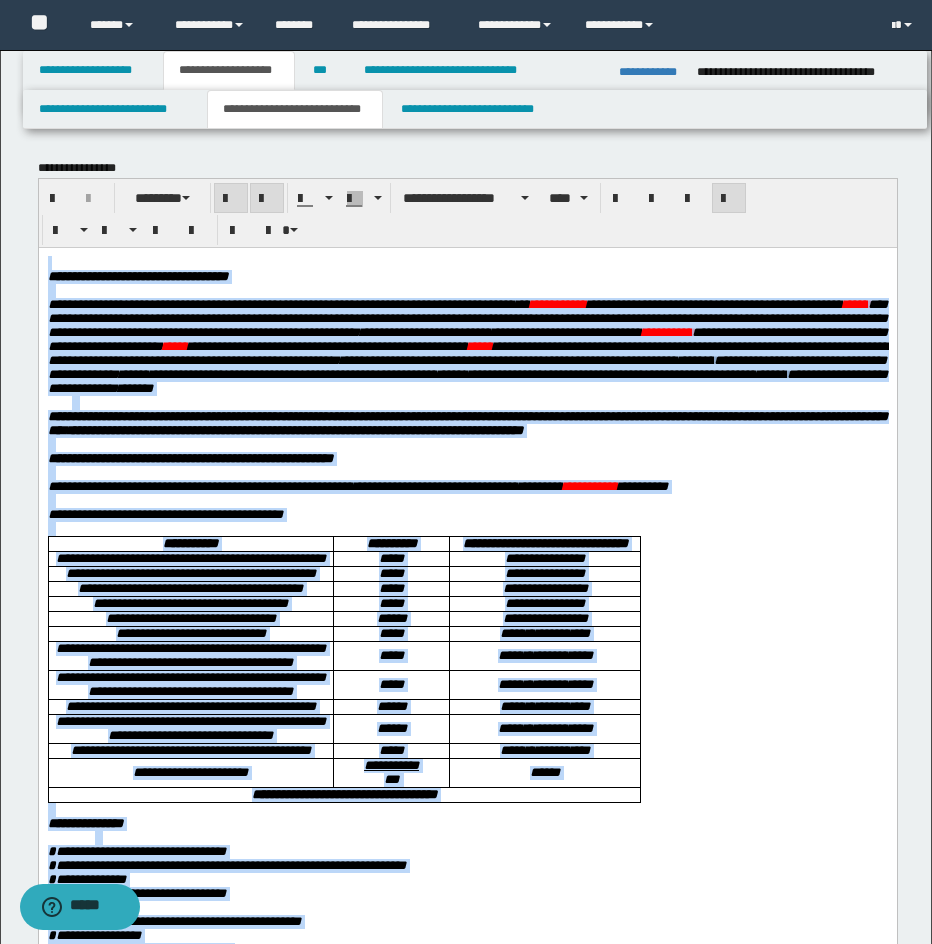 click at bounding box center [267, 199] 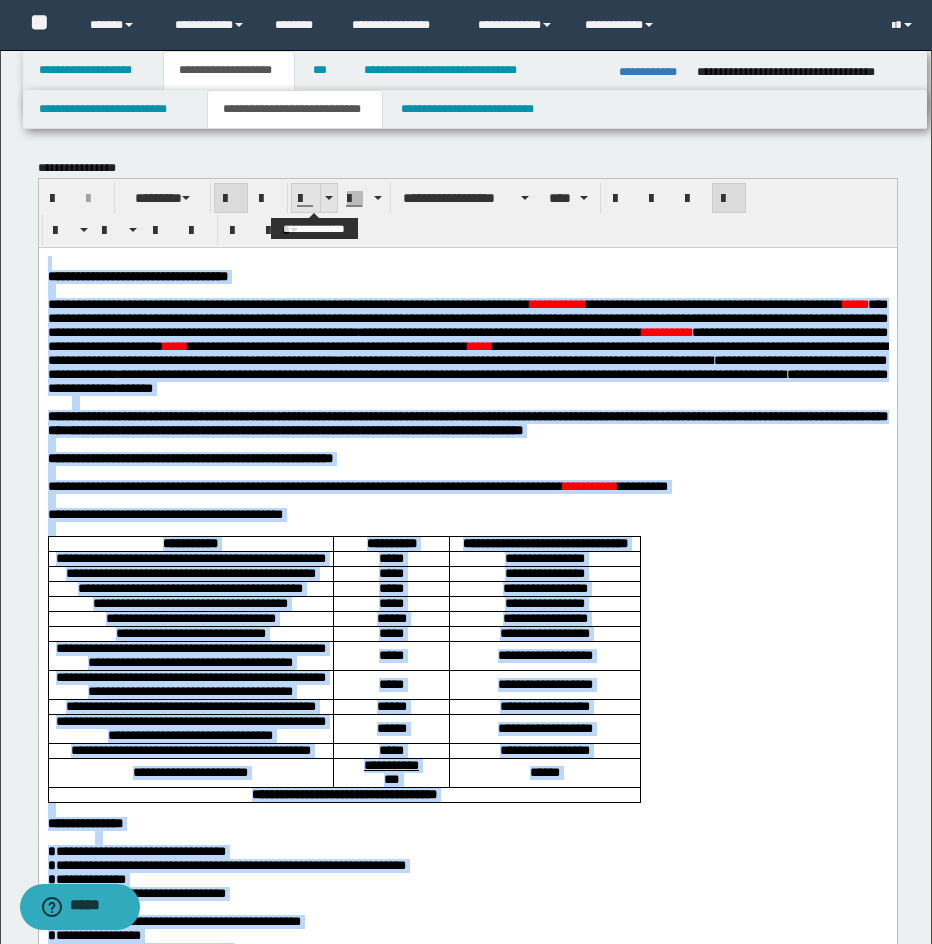 click at bounding box center [328, 198] 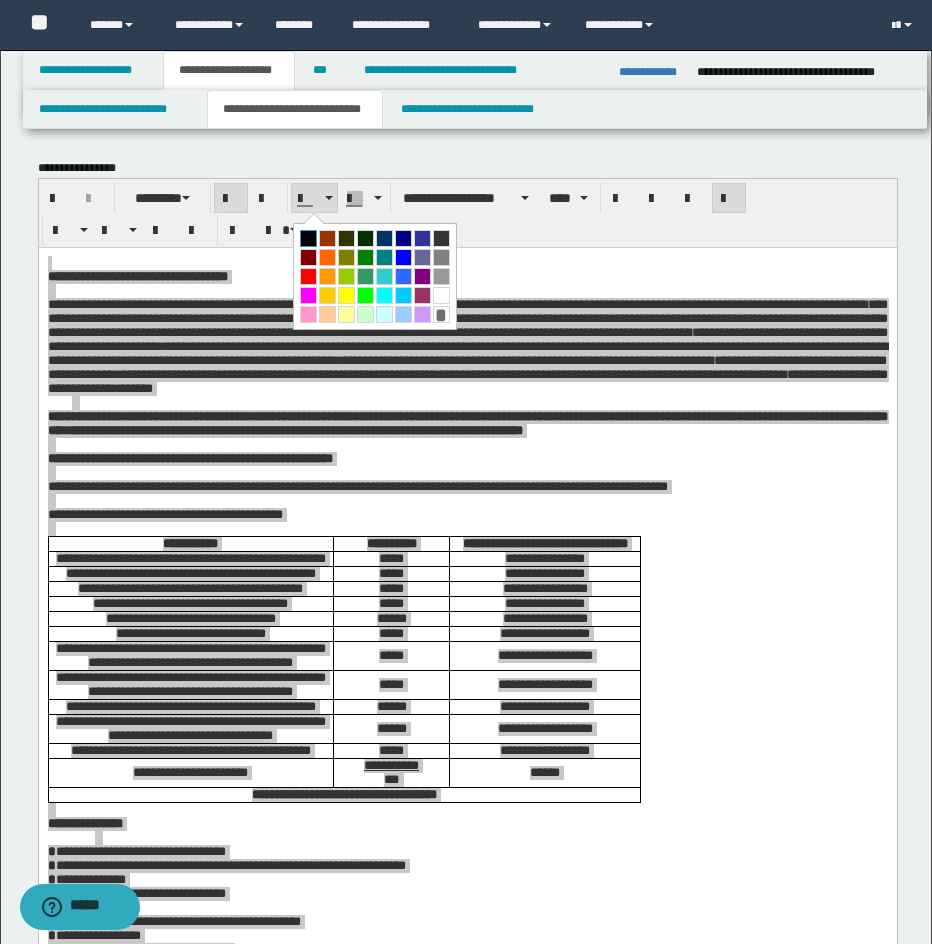 click at bounding box center (308, 238) 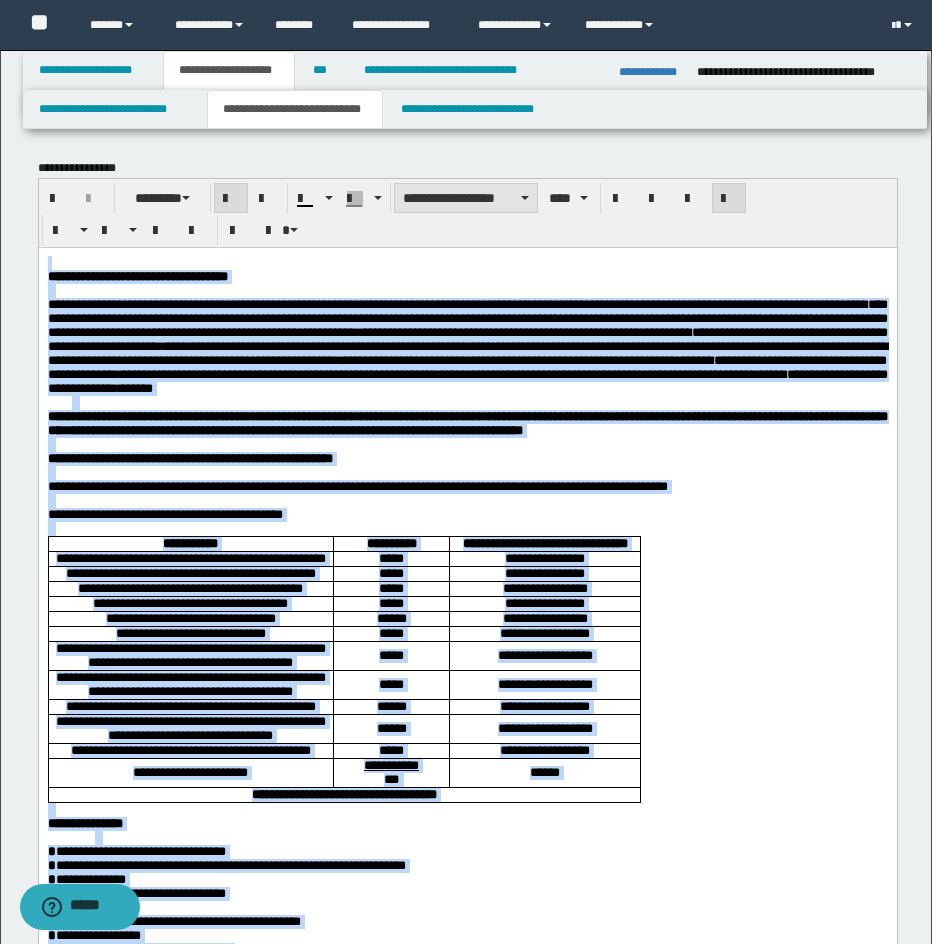click on "**********" at bounding box center [466, 198] 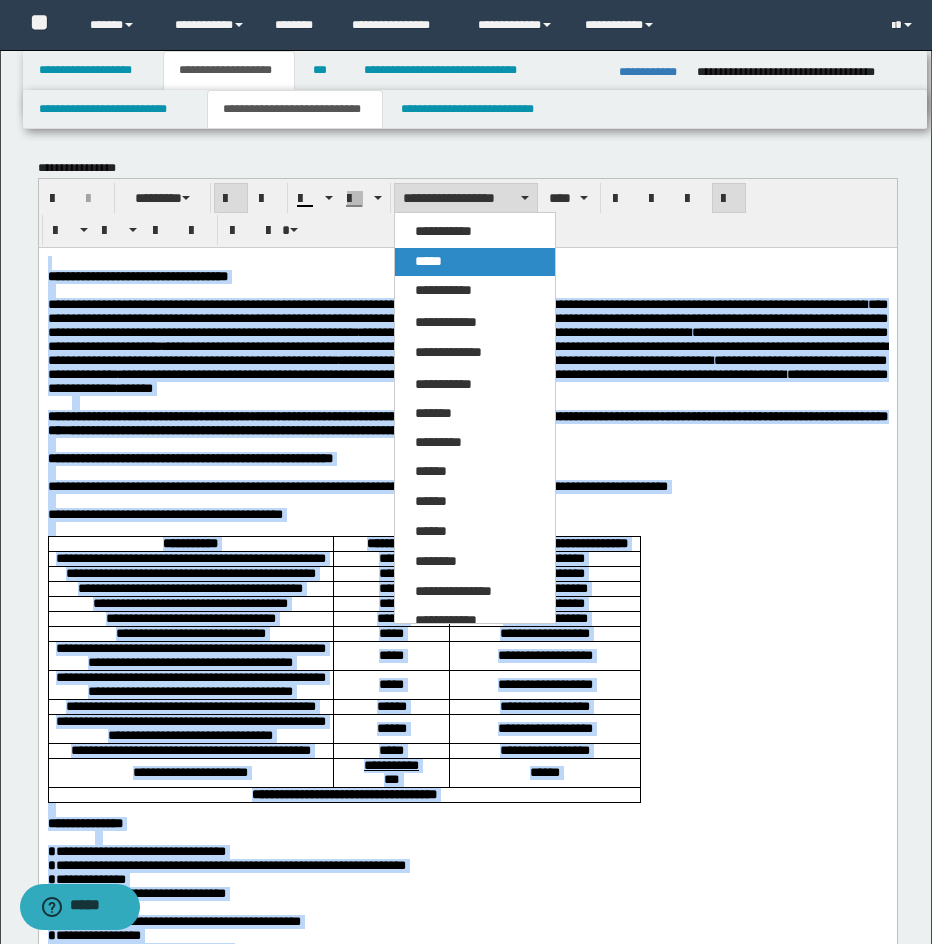 click on "*****" at bounding box center (428, 261) 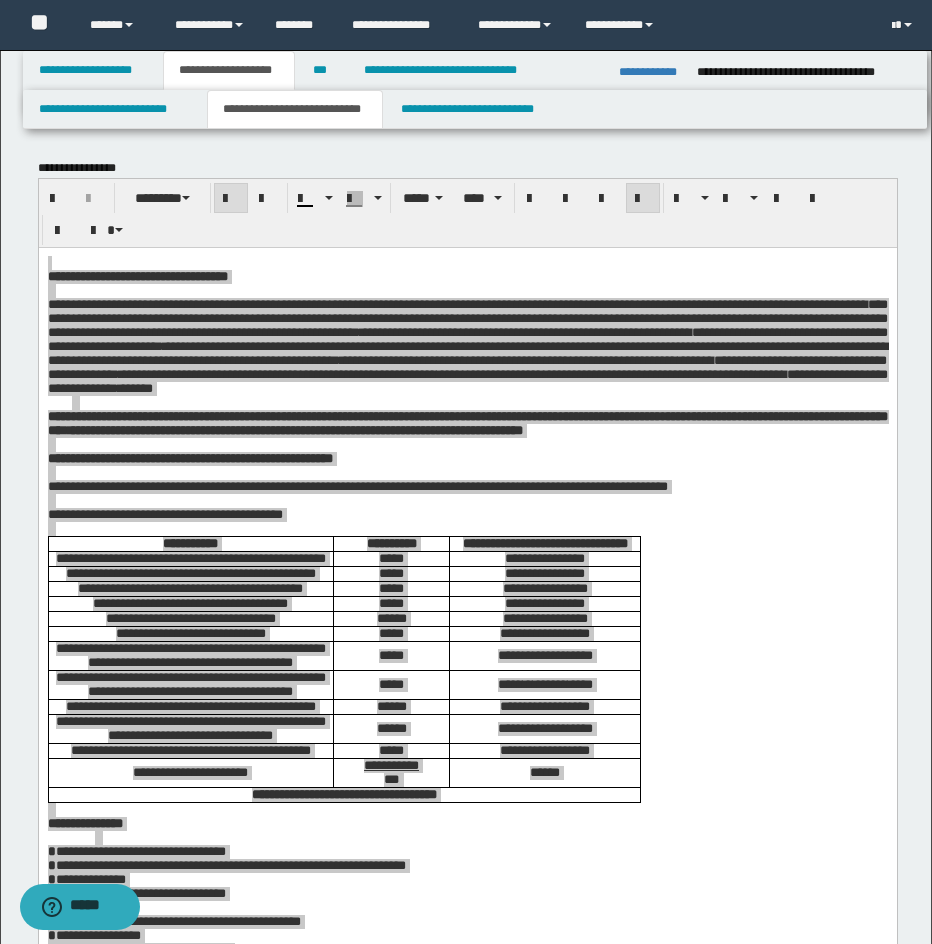 click on "********     ***** ****" at bounding box center [468, 213] 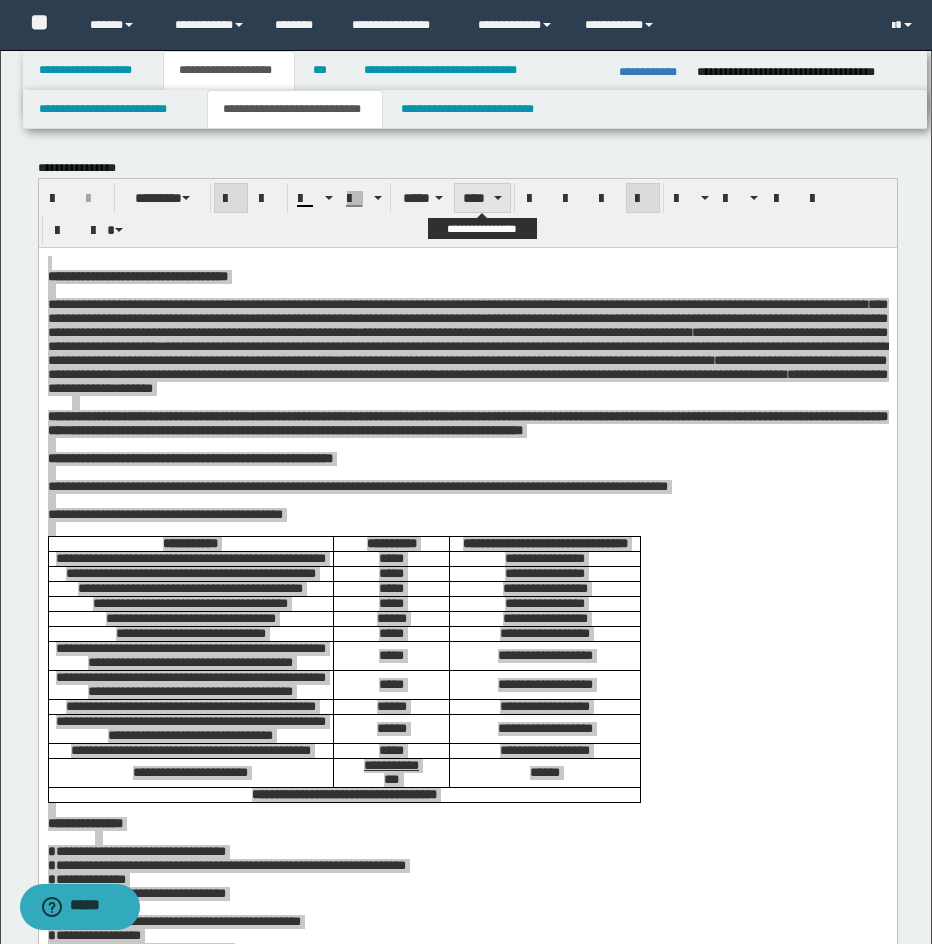 drag, startPoint x: 486, startPoint y: 200, endPoint x: 485, endPoint y: 210, distance: 10.049875 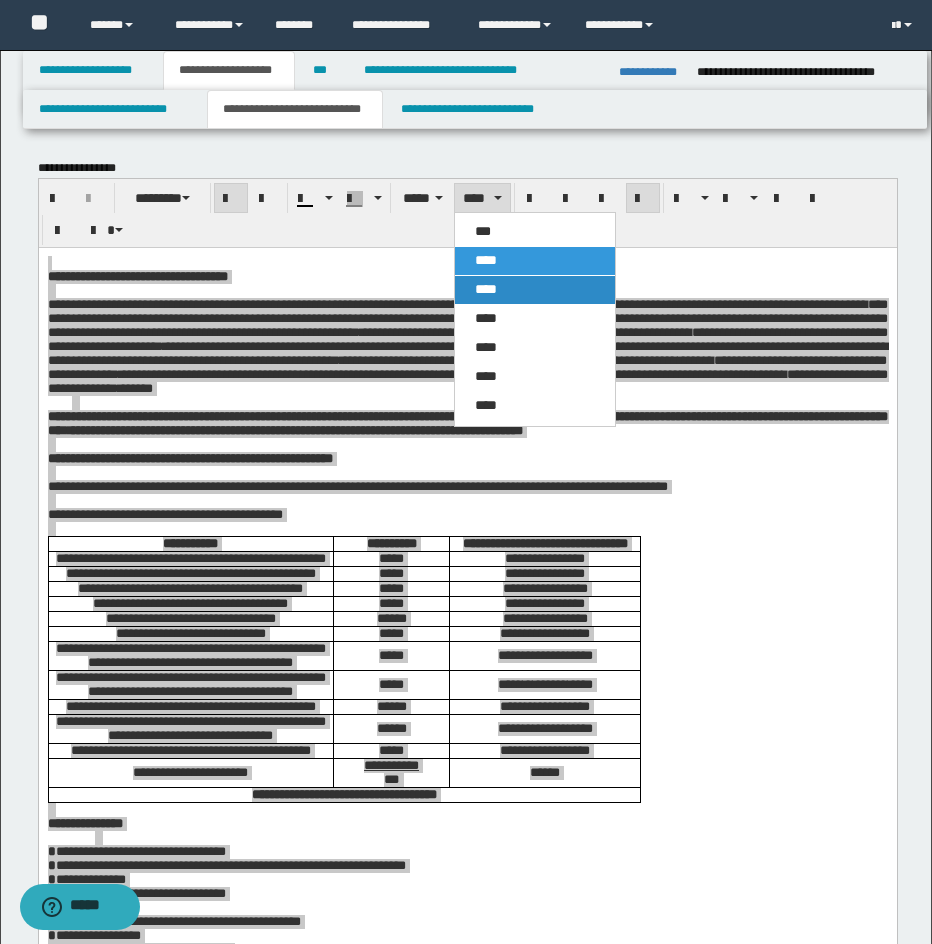 click on "****" at bounding box center (535, 290) 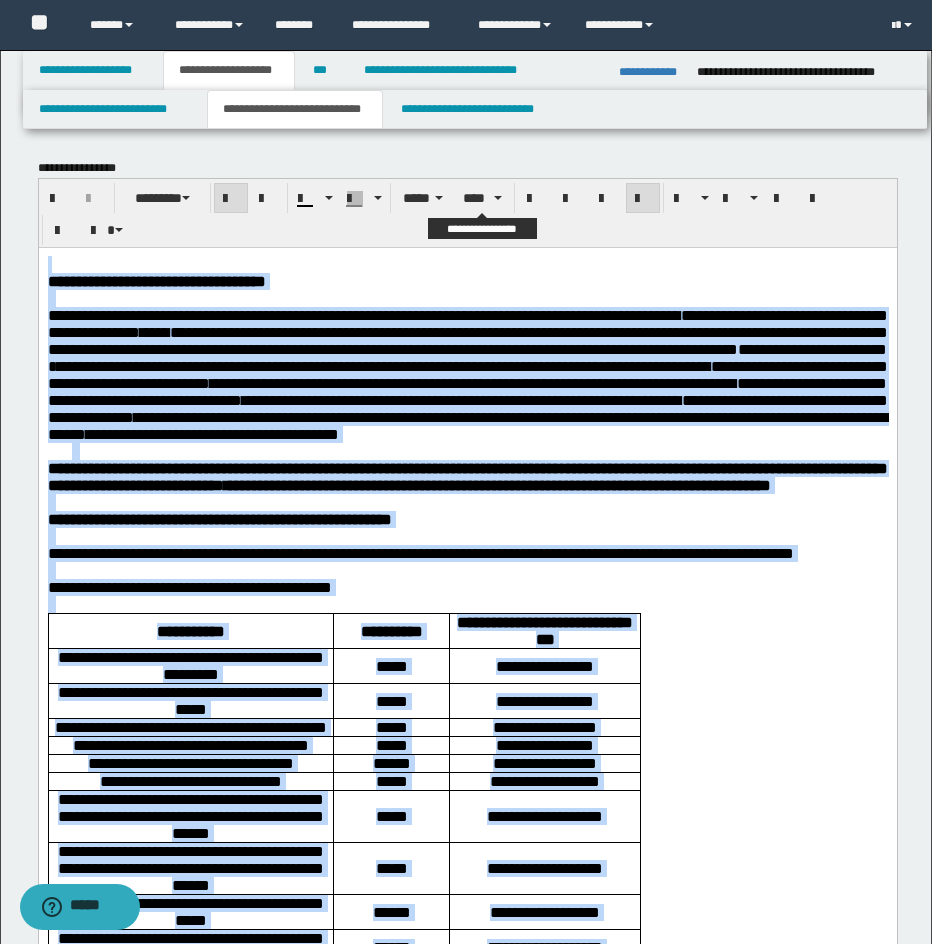 drag, startPoint x: 482, startPoint y: 189, endPoint x: 496, endPoint y: 253, distance: 65.51336 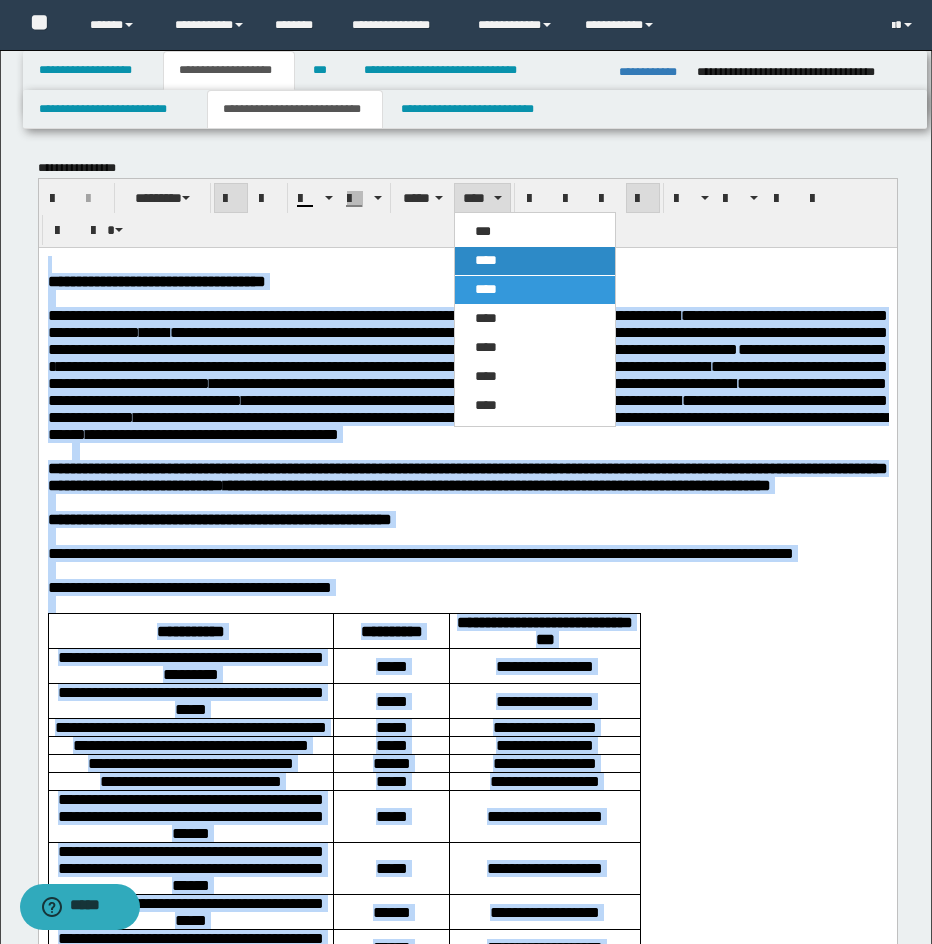 drag, startPoint x: 496, startPoint y: 268, endPoint x: 495, endPoint y: 0, distance: 268.00186 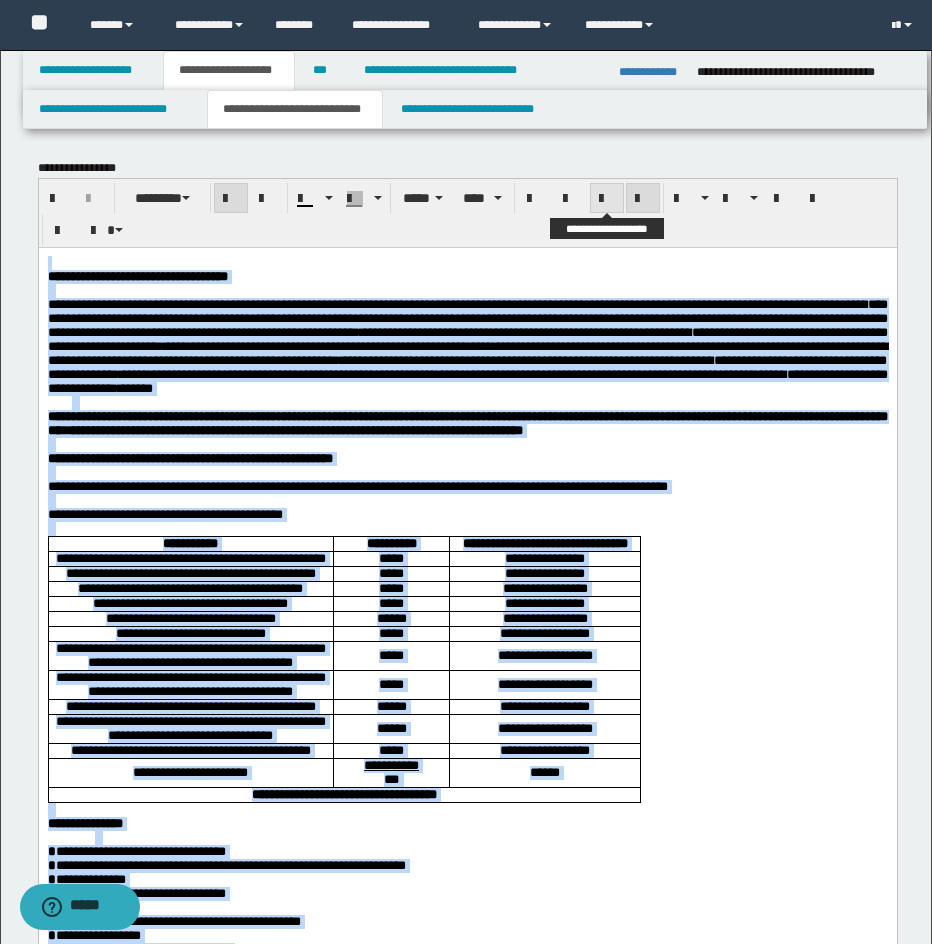 click at bounding box center [607, 198] 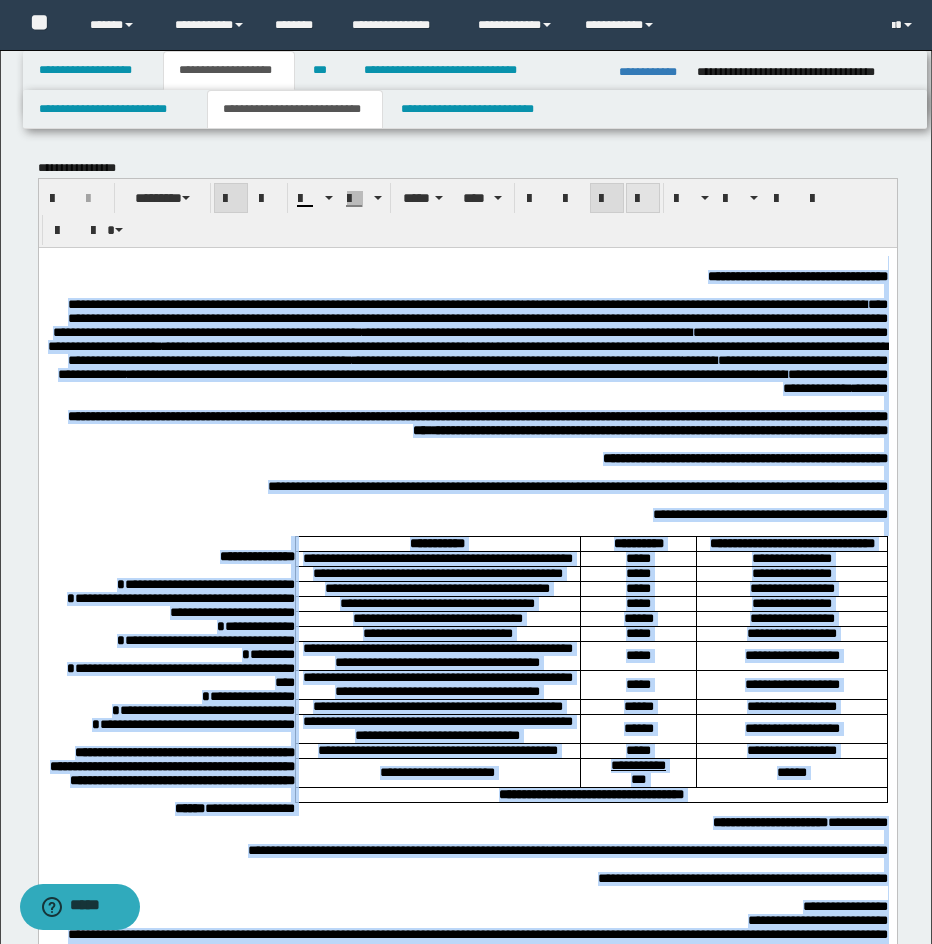 drag, startPoint x: 630, startPoint y: 197, endPoint x: 611, endPoint y: 222, distance: 31.400637 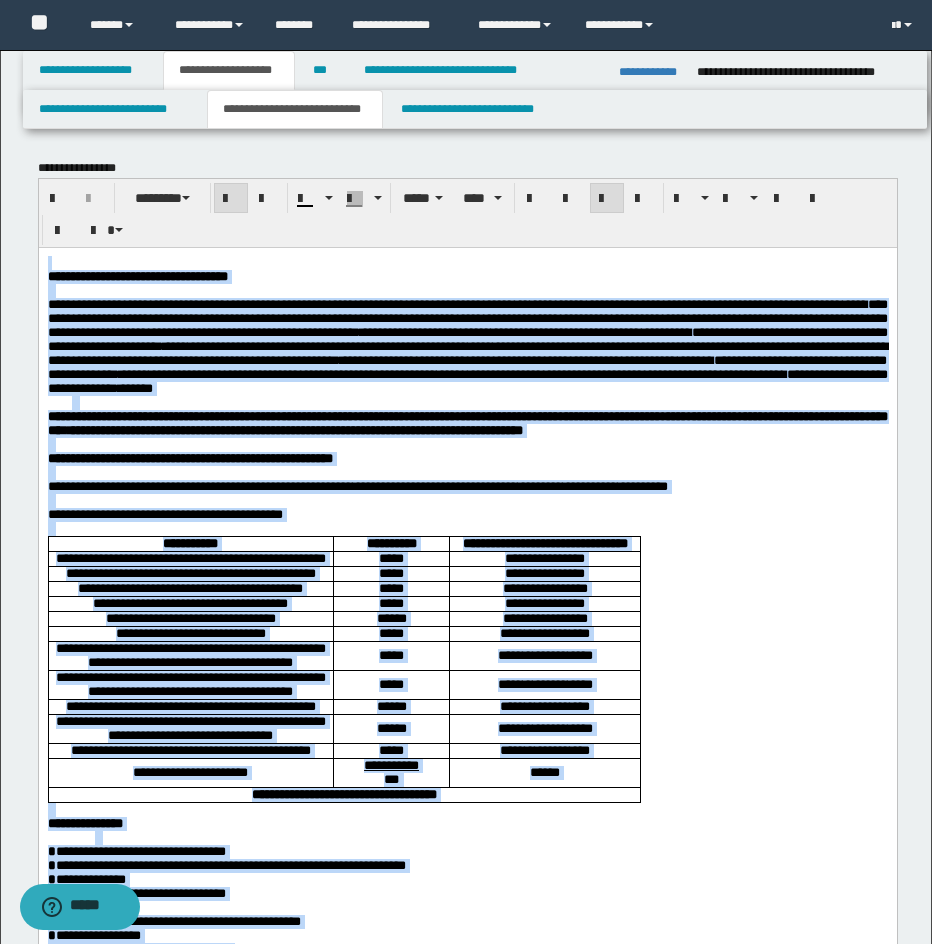 click on "**********" at bounding box center [467, 345] 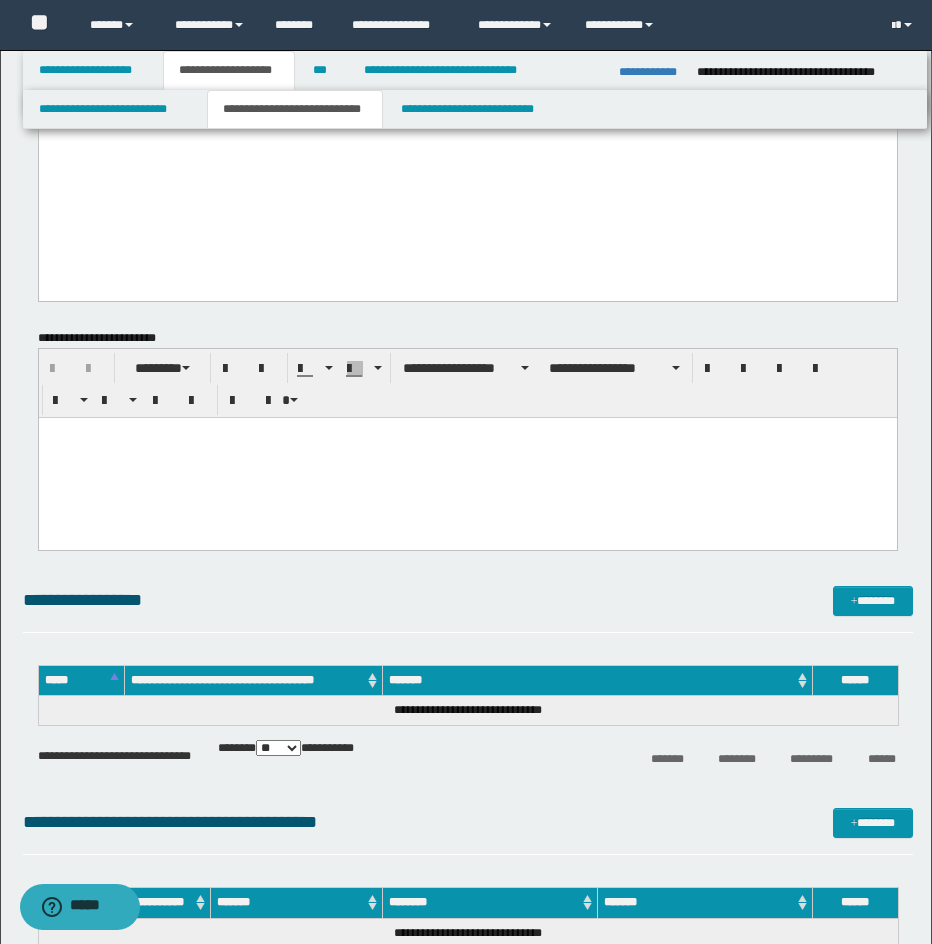 scroll, scrollTop: 3692, scrollLeft: 0, axis: vertical 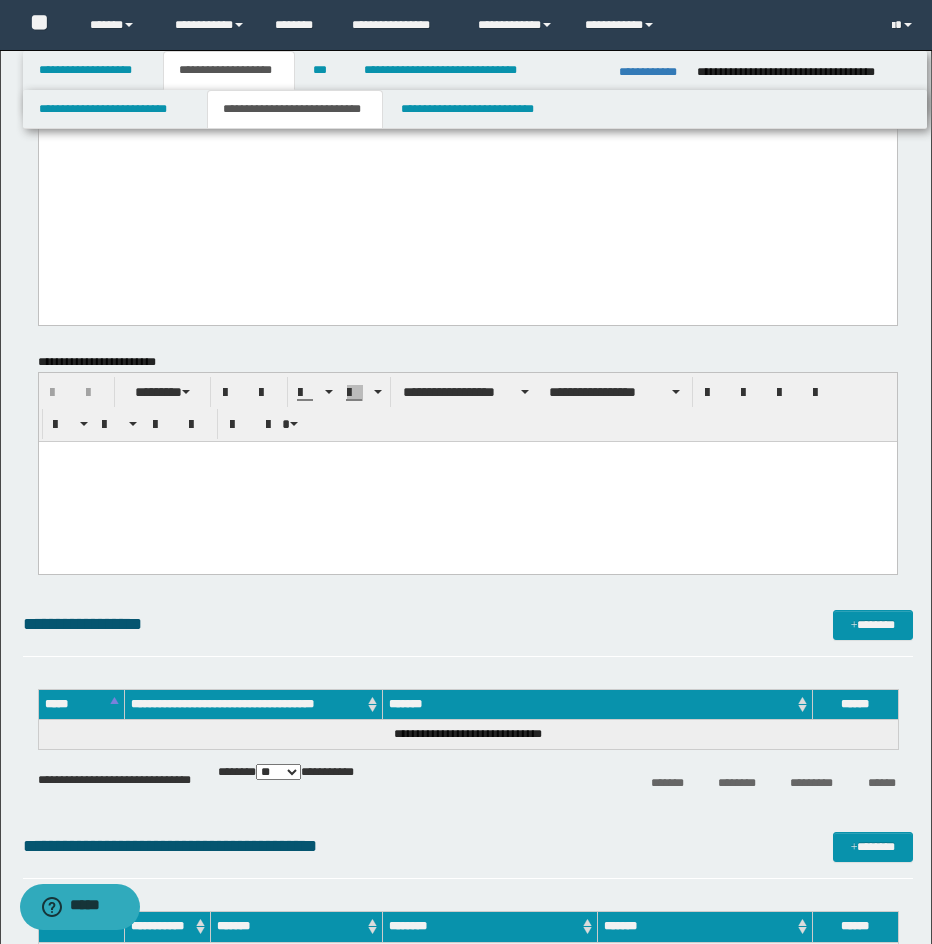 drag, startPoint x: 367, startPoint y: 320, endPoint x: 406, endPoint y: -3094, distance: 3414.2227 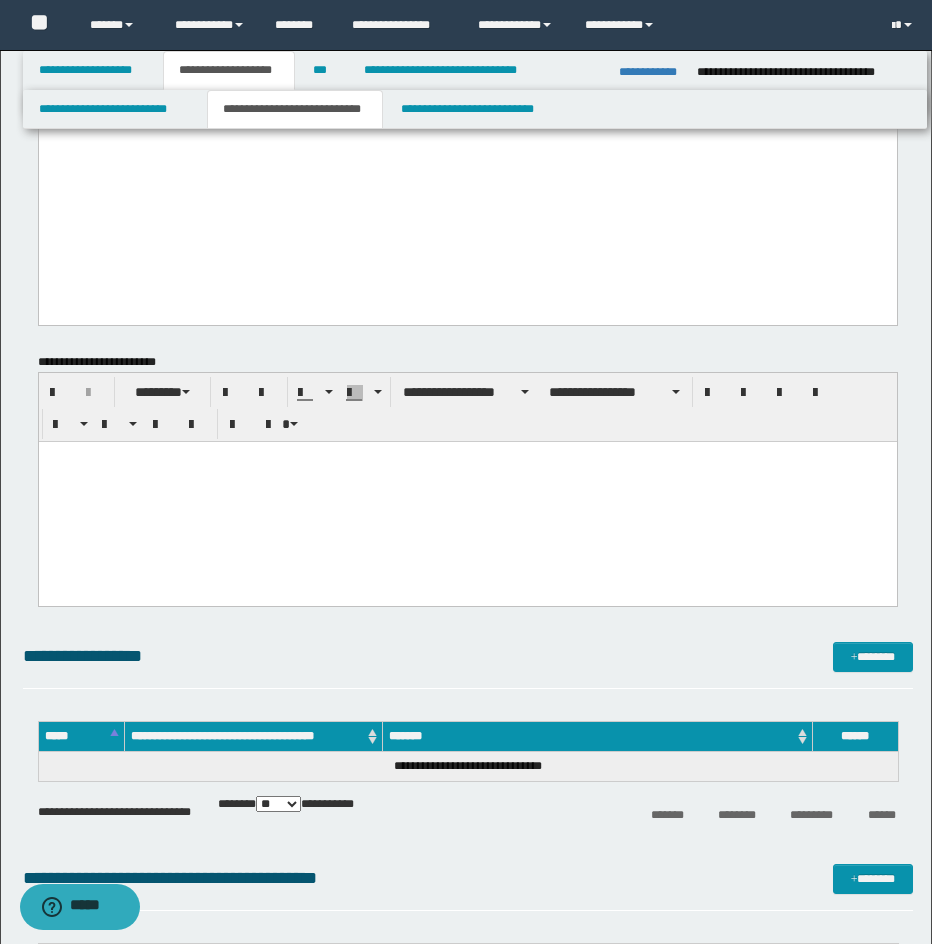 type 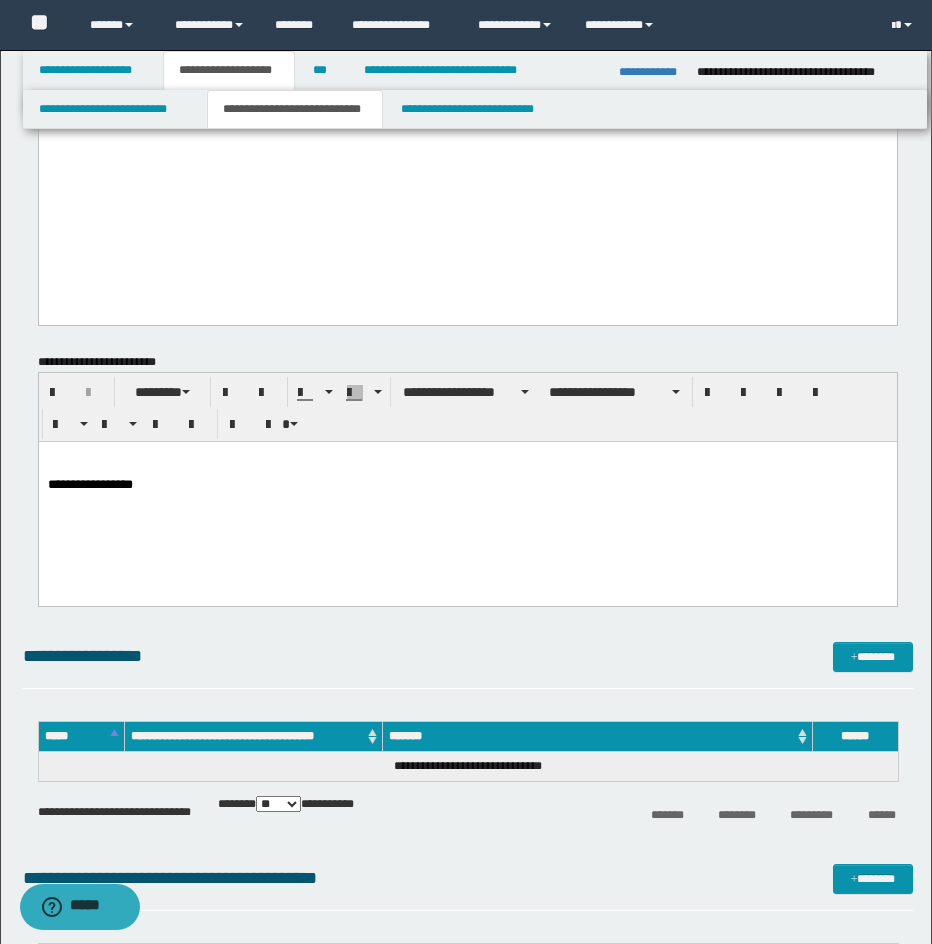 click on "**********" at bounding box center [467, -1953] 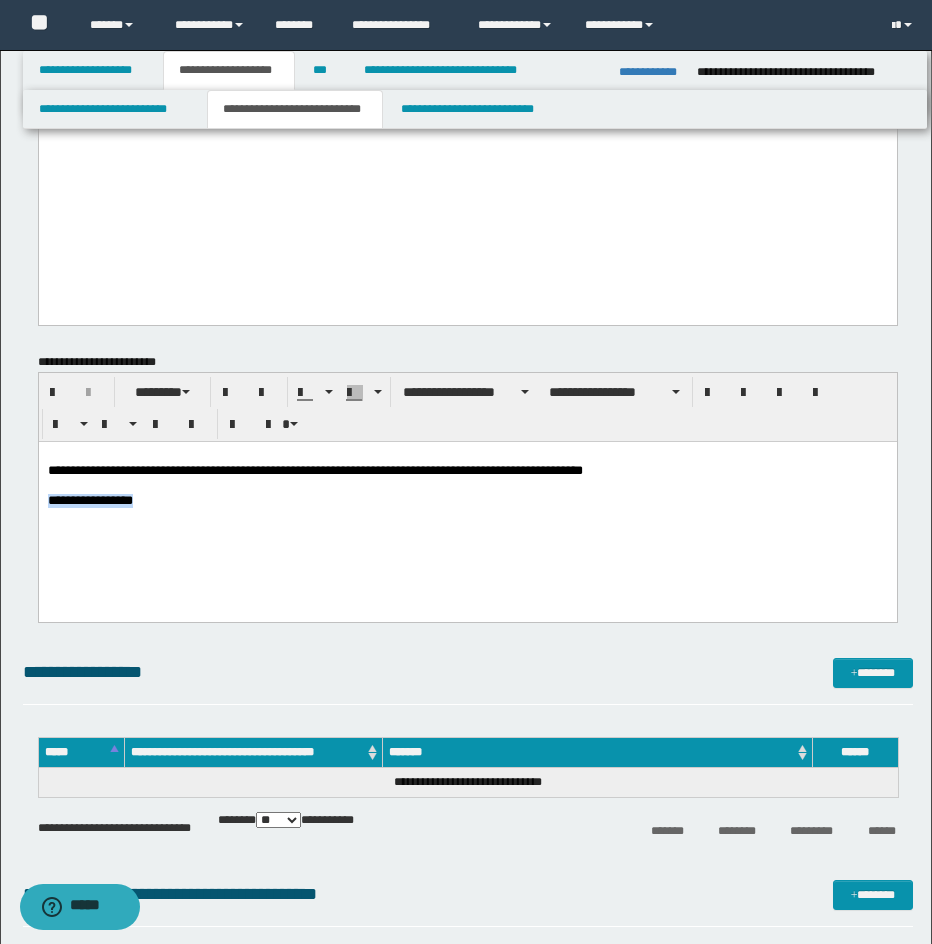 drag, startPoint x: 51, startPoint y: 503, endPoint x: 153, endPoint y: 503, distance: 102 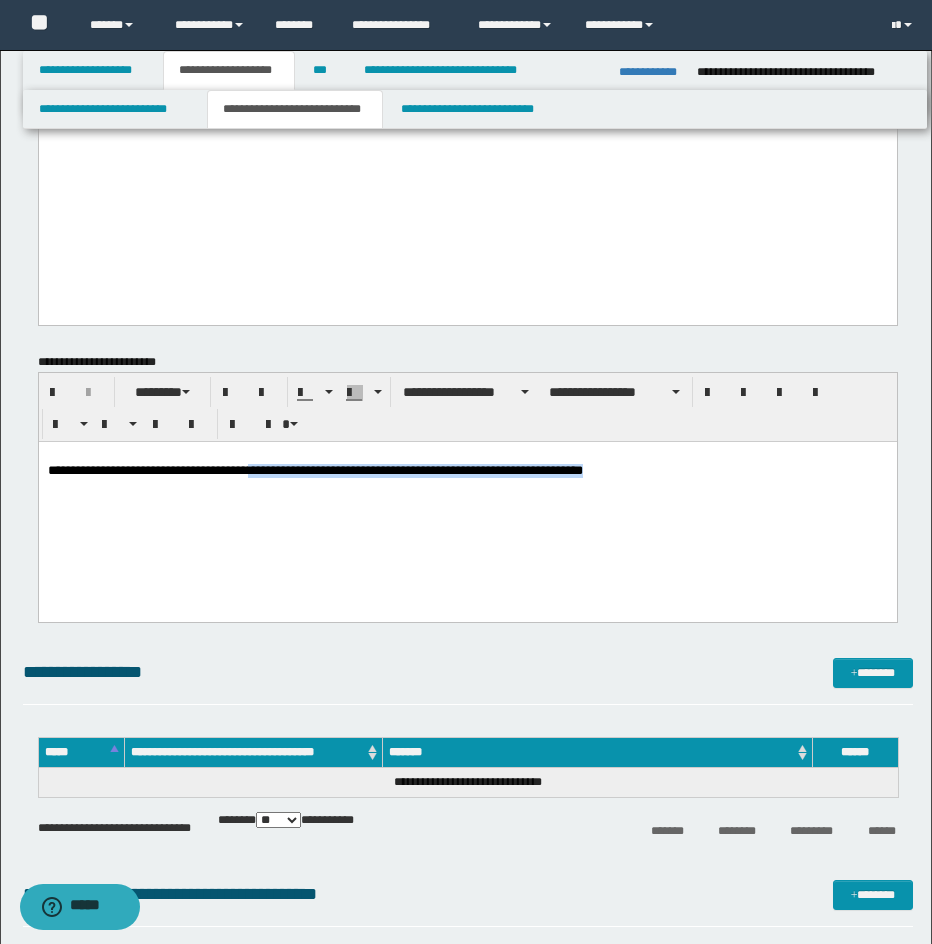 drag, startPoint x: 268, startPoint y: 476, endPoint x: 727, endPoint y: 478, distance: 459.00436 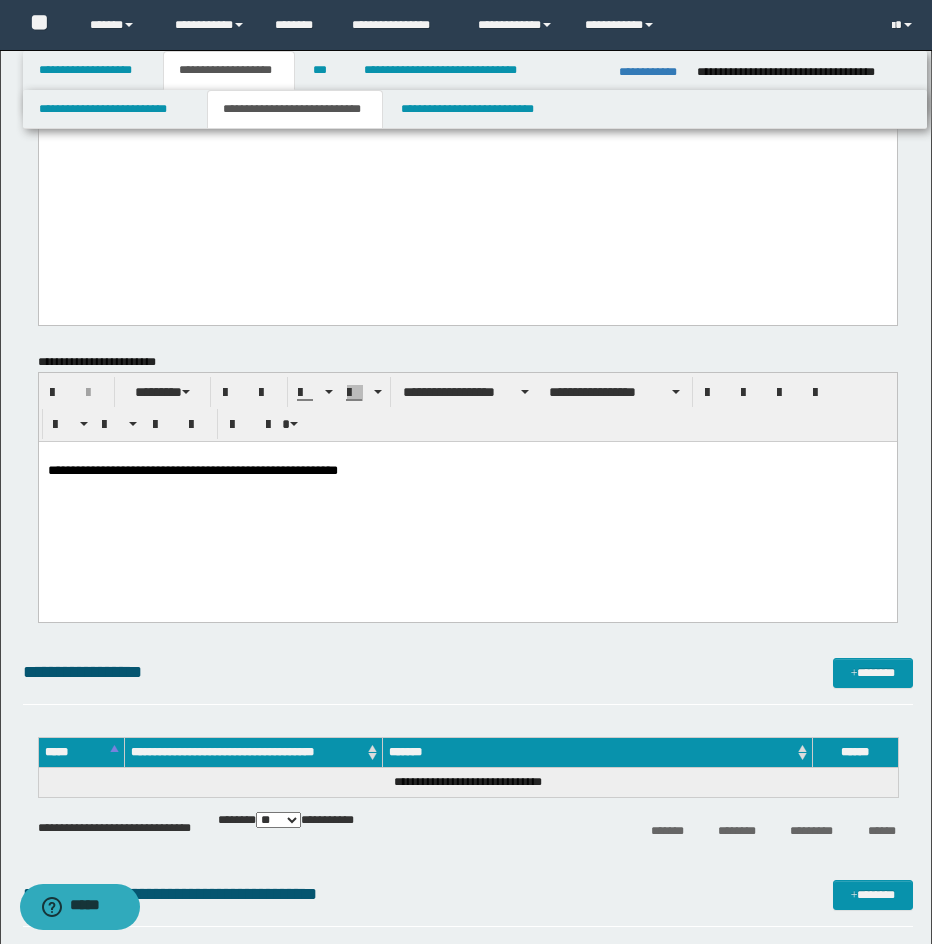 click on "**********" at bounding box center [467, 504] 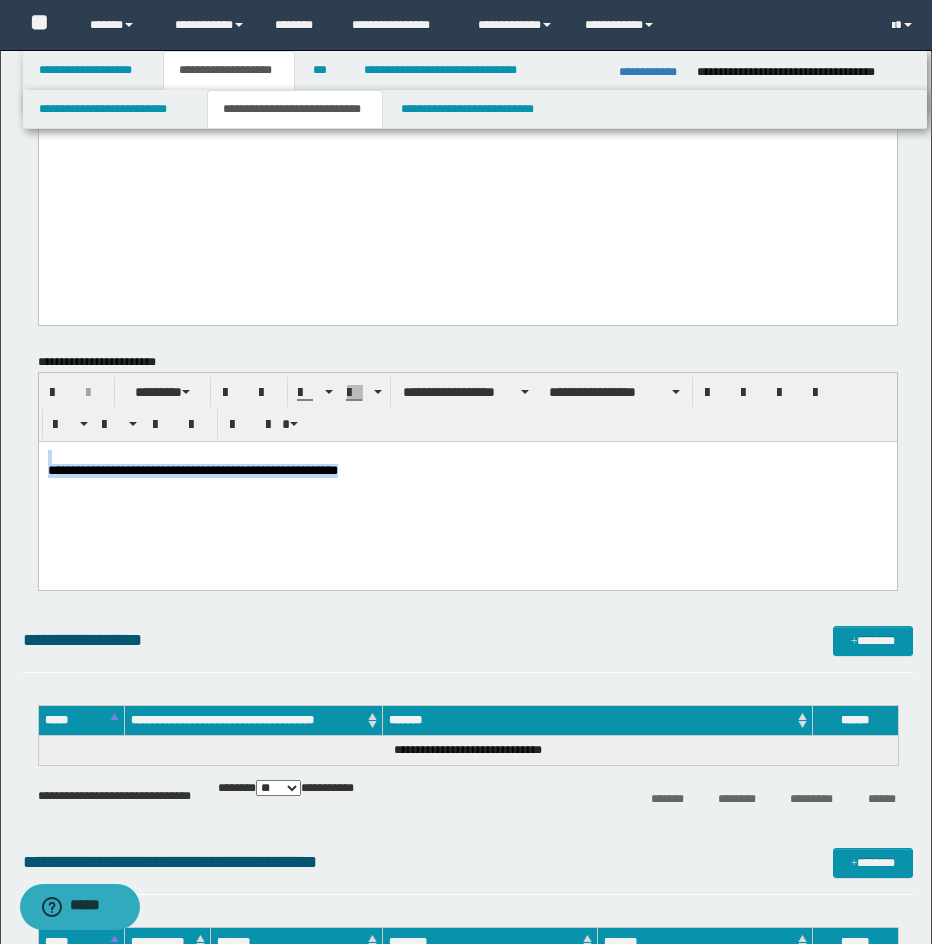 drag, startPoint x: 410, startPoint y: 494, endPoint x: 48, endPoint y: 853, distance: 509.8284 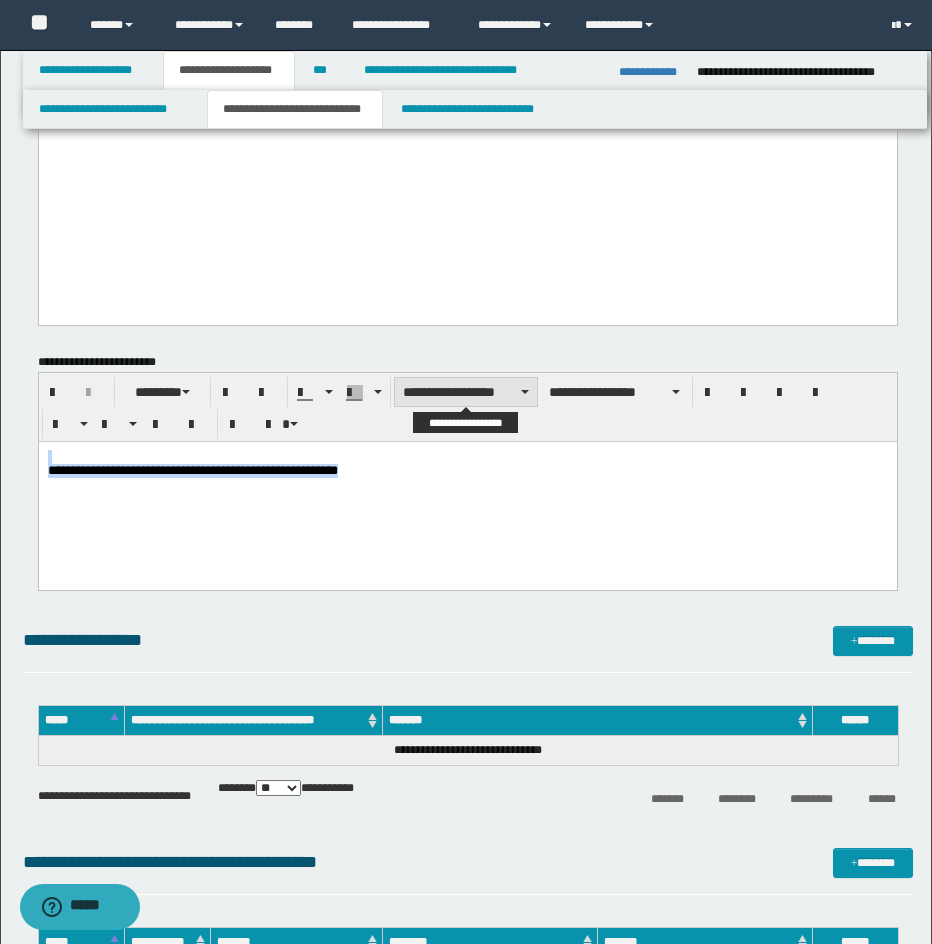 click on "**********" at bounding box center [466, 392] 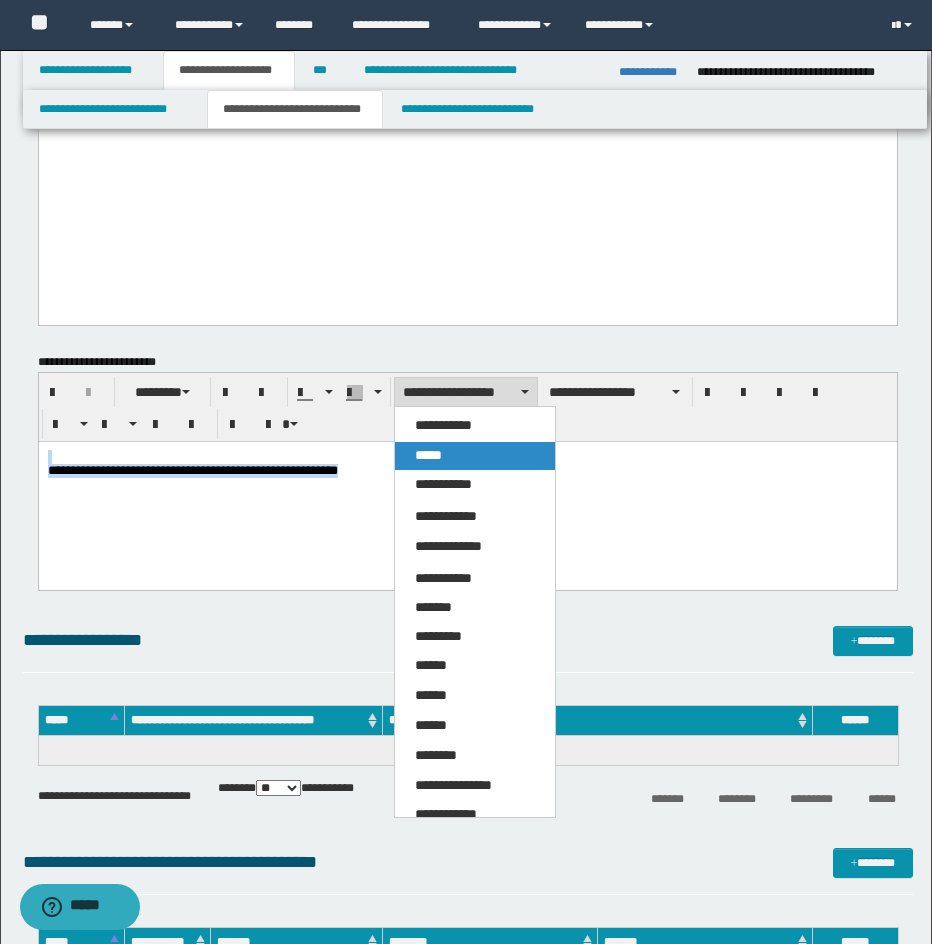 click on "*****" at bounding box center (475, 456) 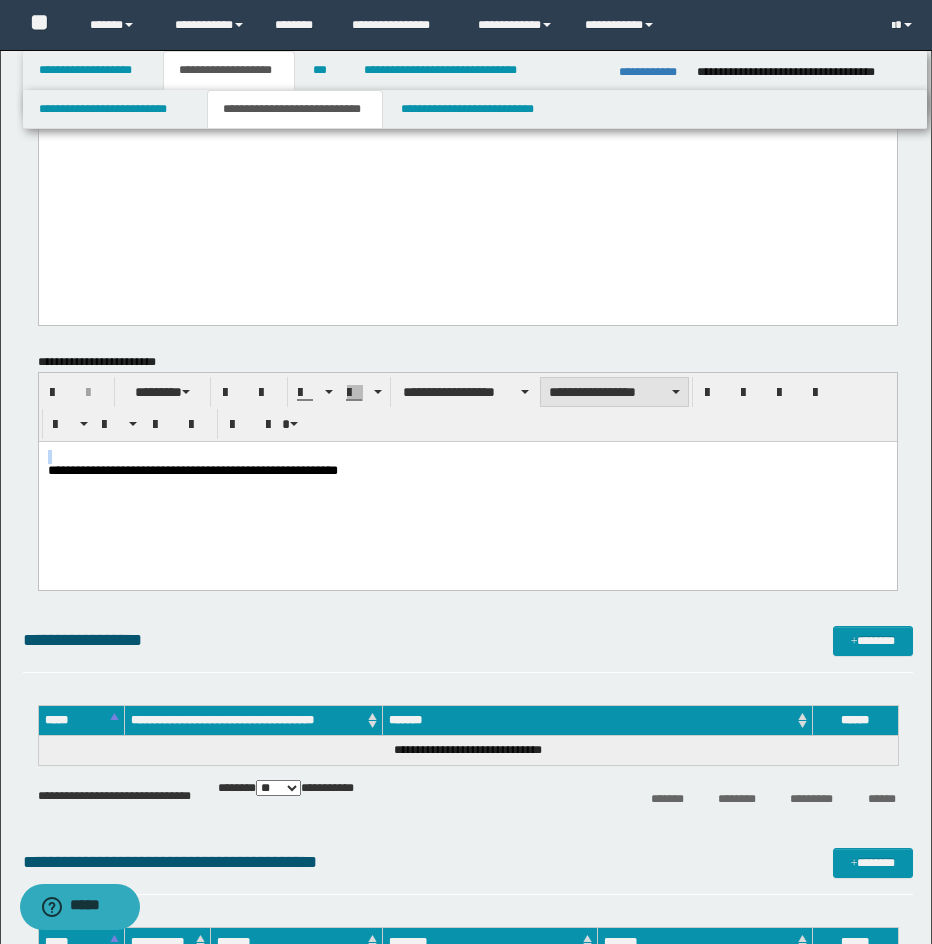 click on "**********" at bounding box center (614, 392) 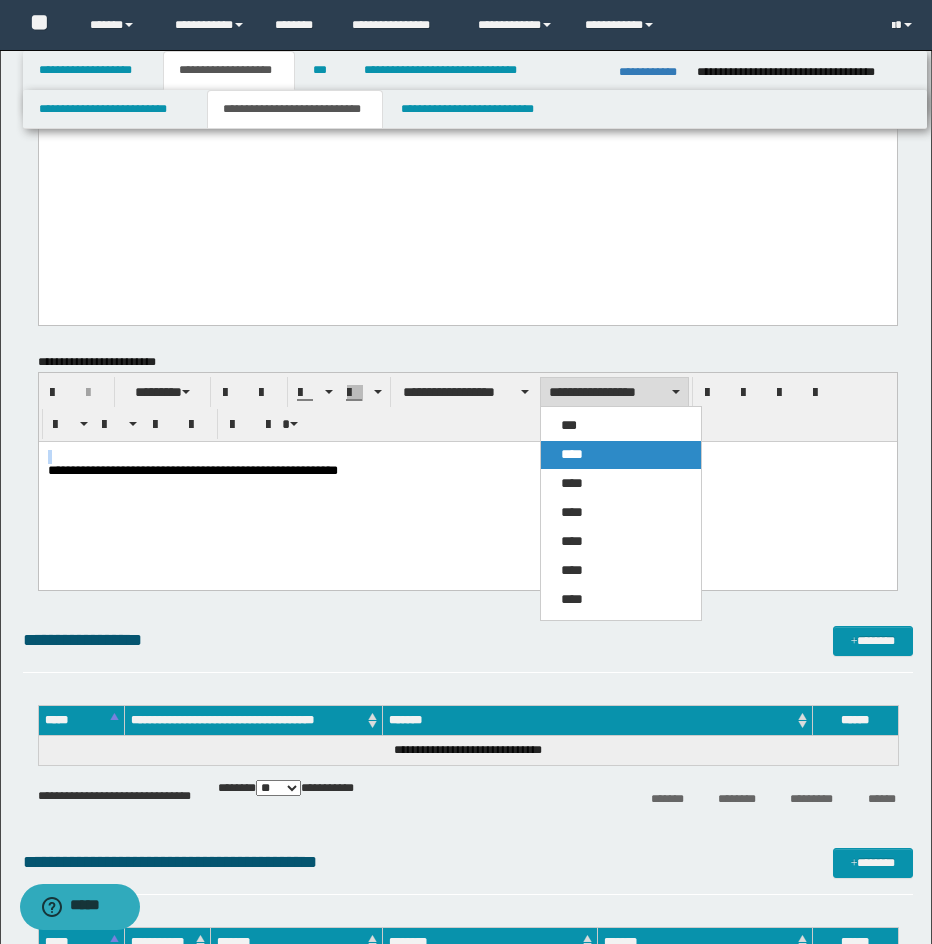 click on "****" at bounding box center [621, 455] 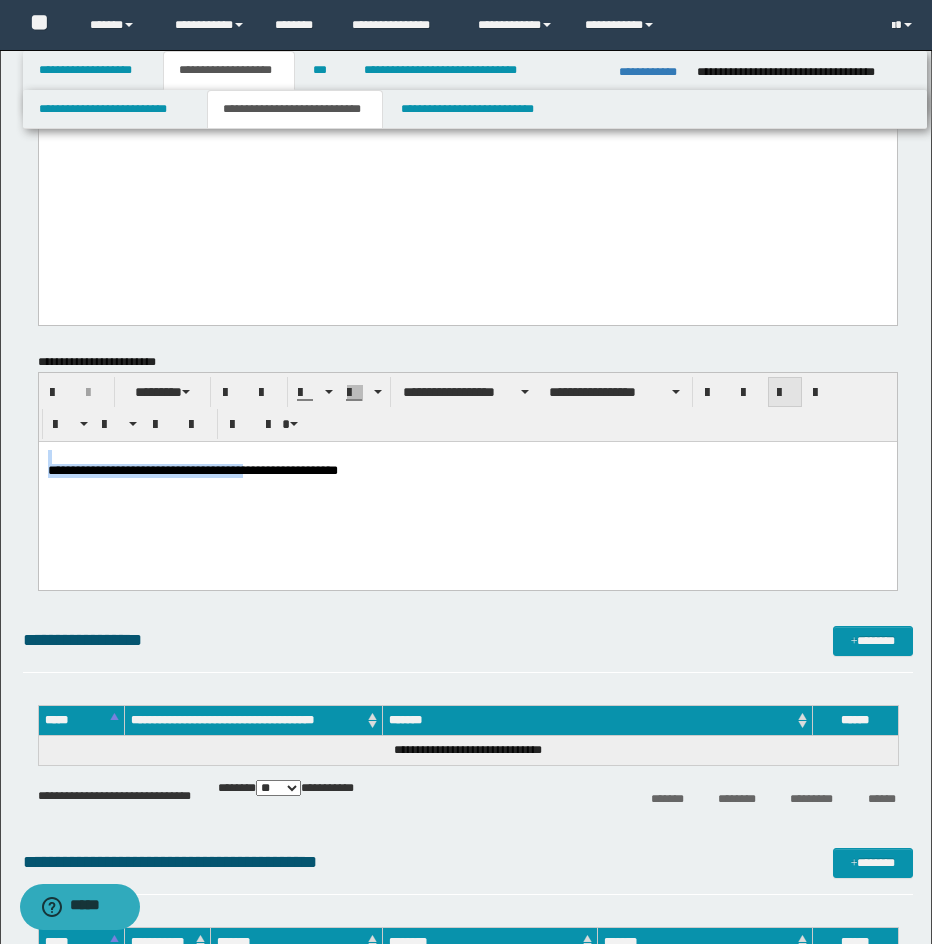 click at bounding box center (785, 392) 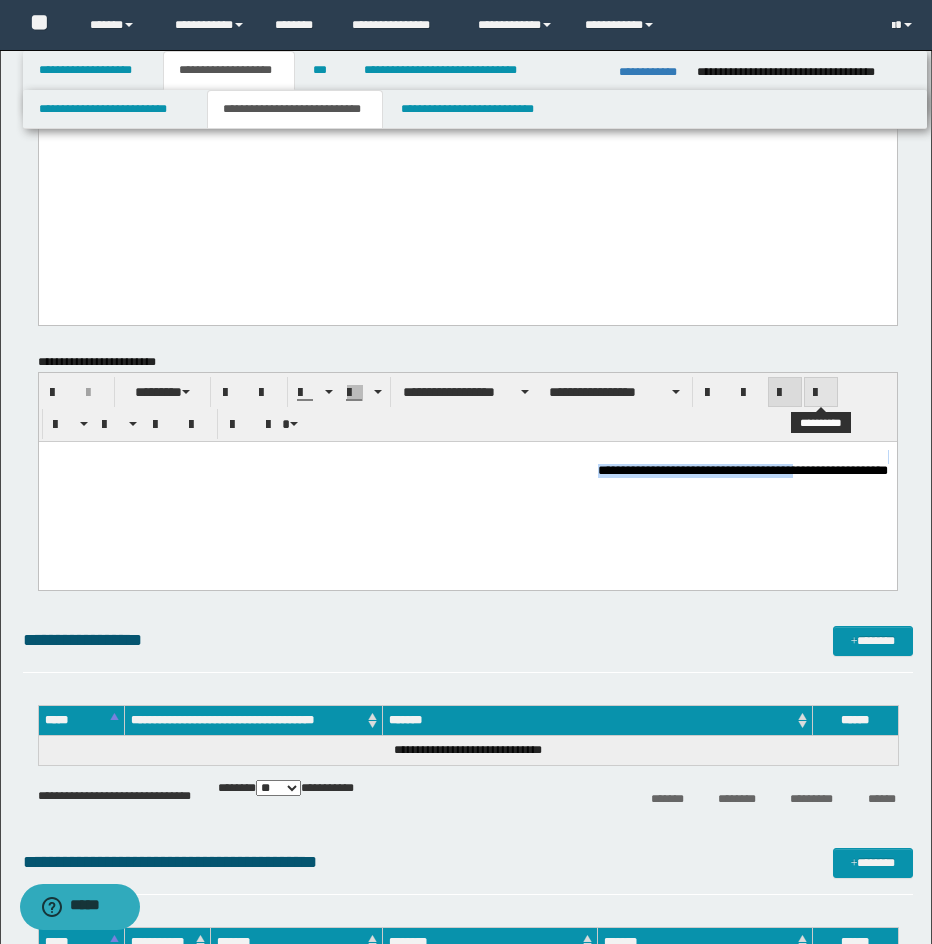 click at bounding box center [821, 392] 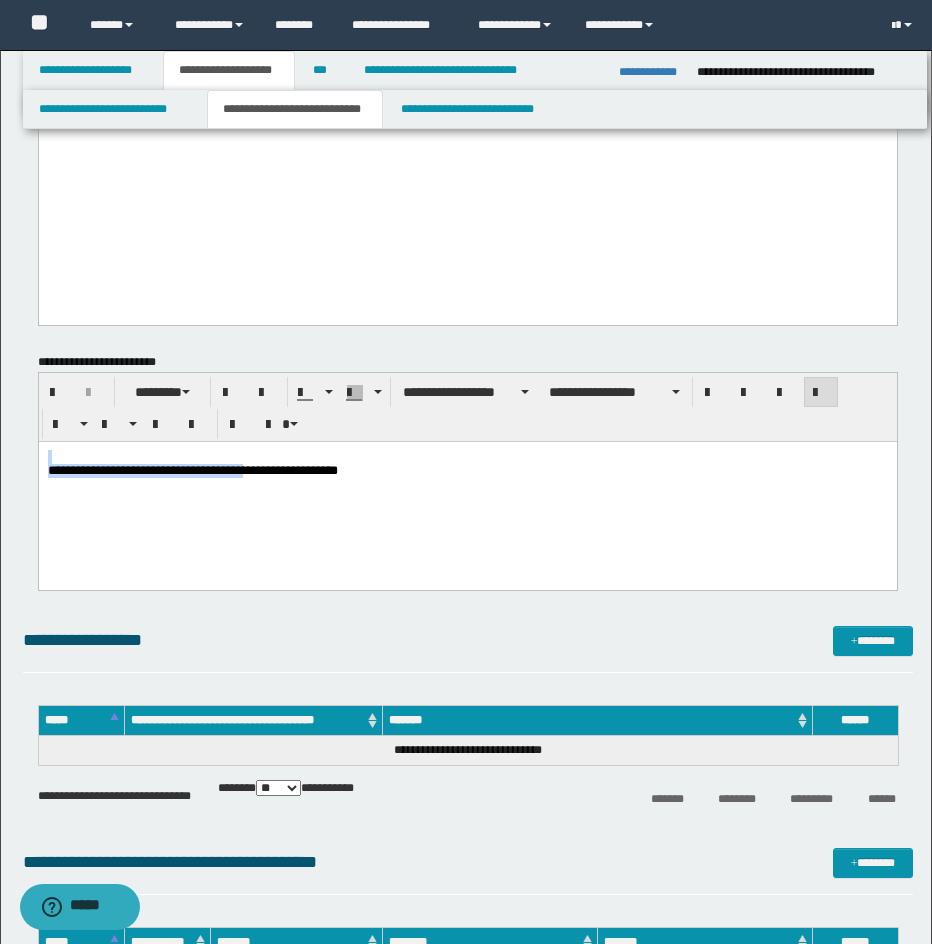 drag, startPoint x: 861, startPoint y: 882, endPoint x: 816, endPoint y: 479, distance: 405.50464 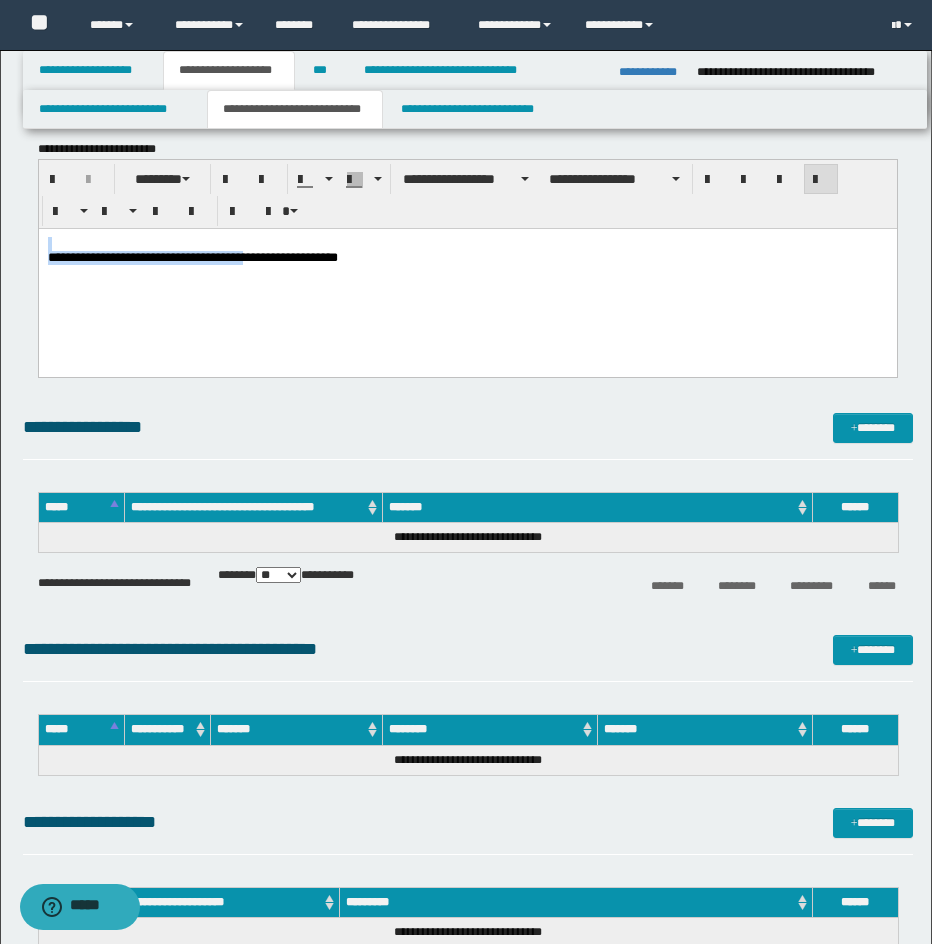 scroll, scrollTop: 3911, scrollLeft: 0, axis: vertical 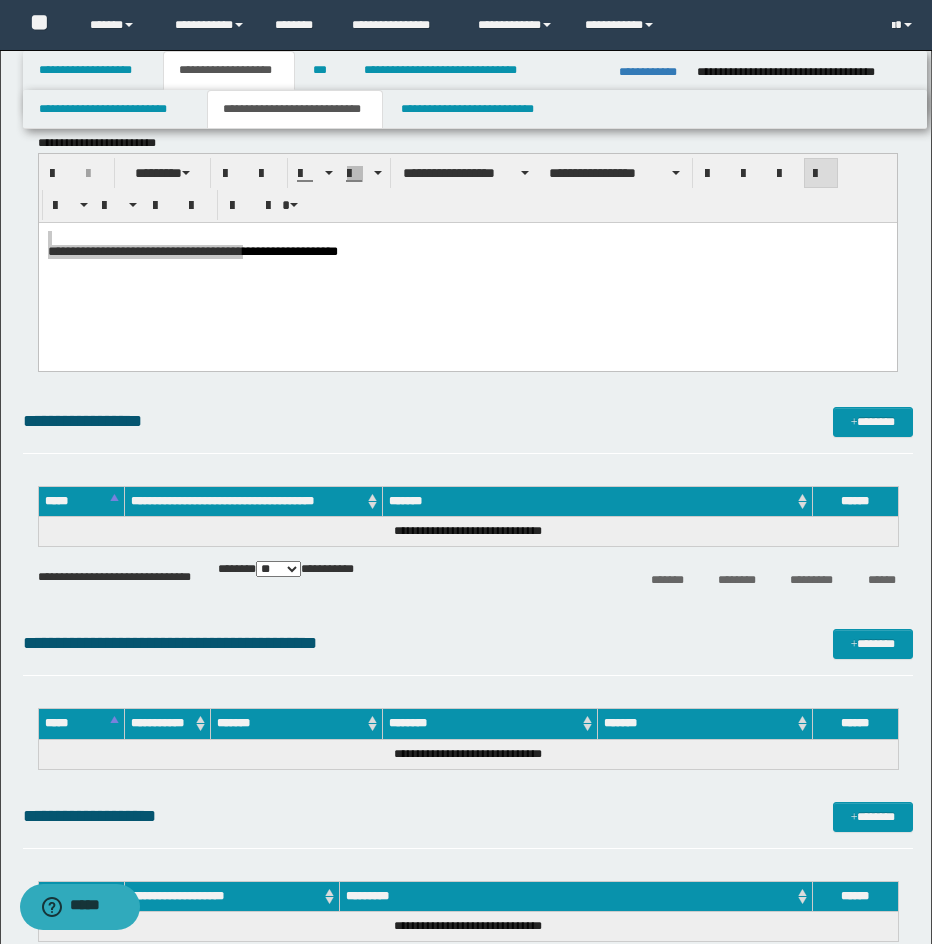 drag, startPoint x: 745, startPoint y: 387, endPoint x: 786, endPoint y: 392, distance: 41.303753 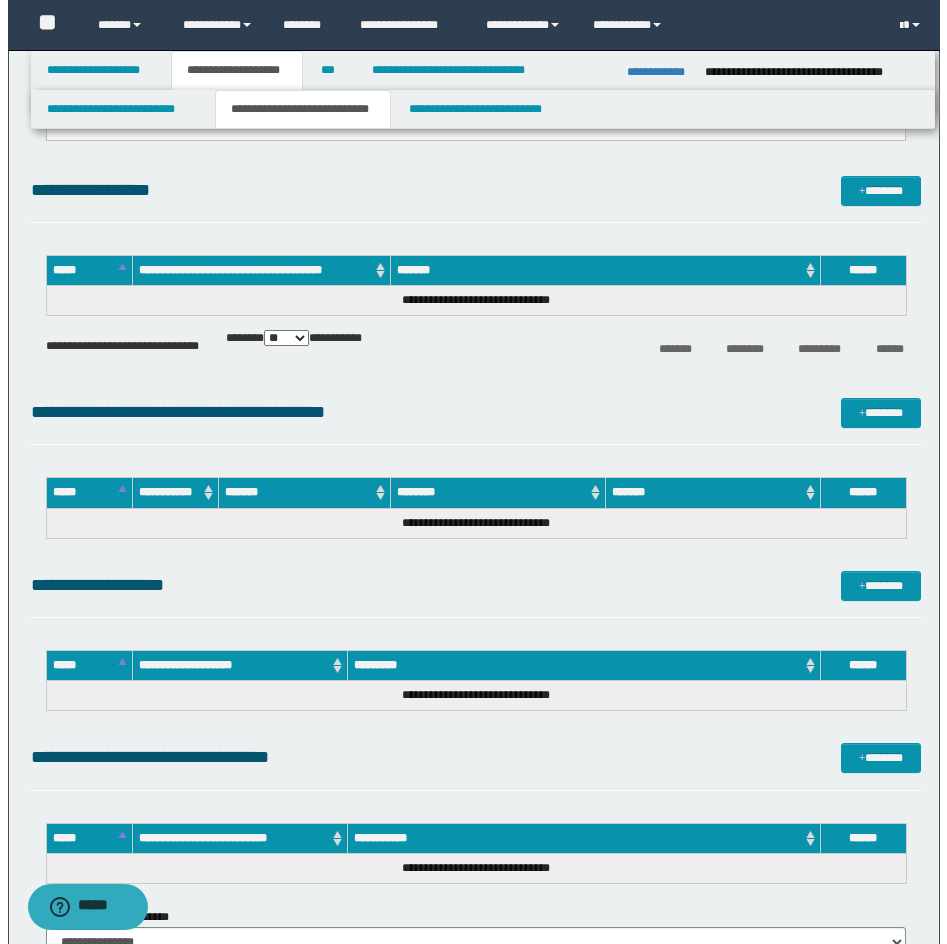 scroll, scrollTop: 4154, scrollLeft: 0, axis: vertical 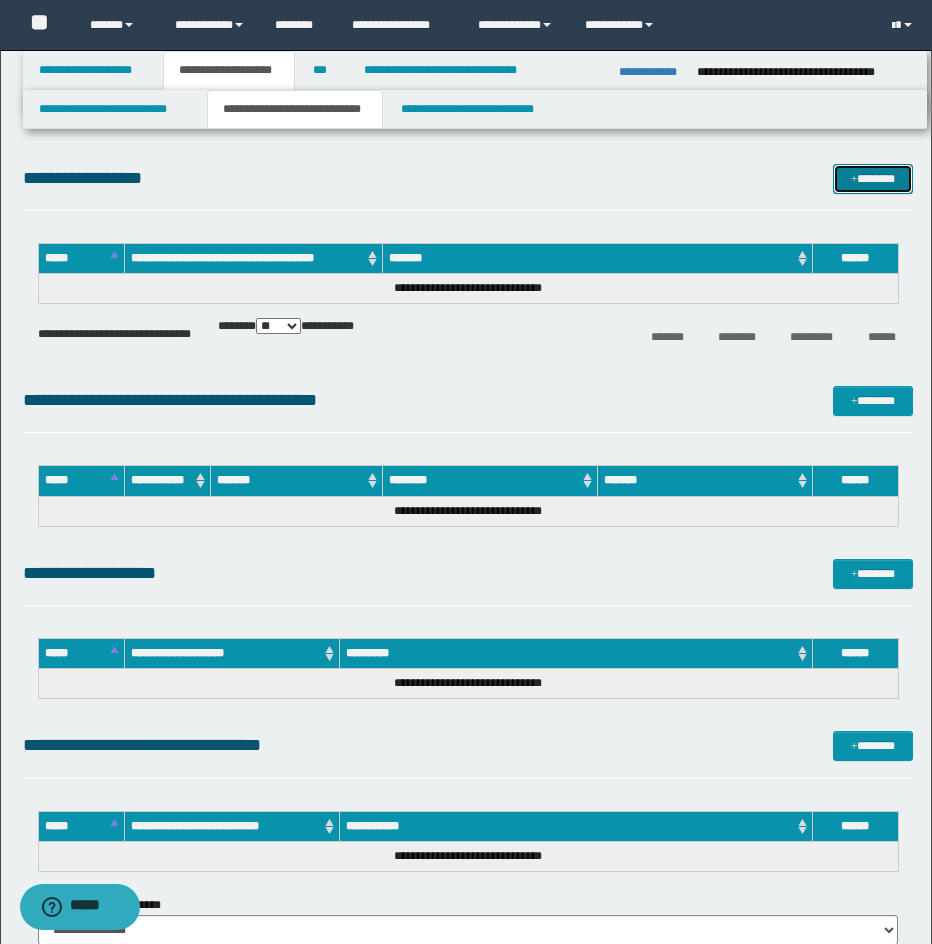 click on "*******" at bounding box center [873, 179] 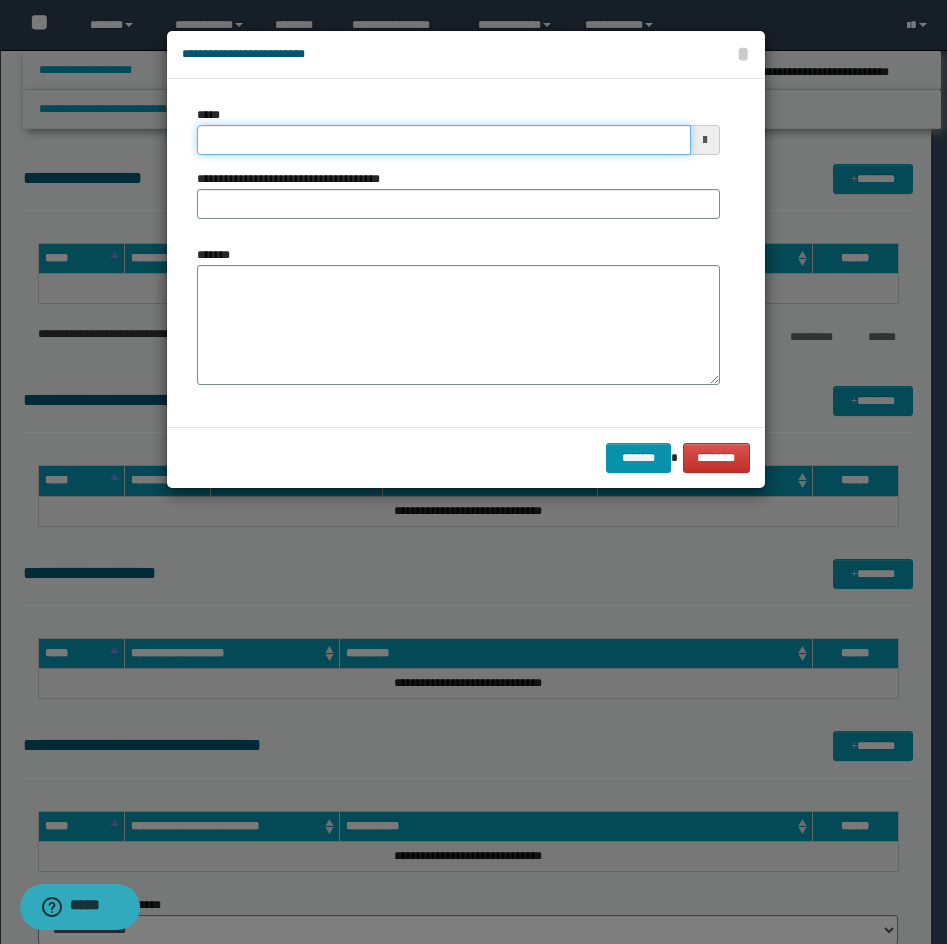 click on "*****" at bounding box center (444, 140) 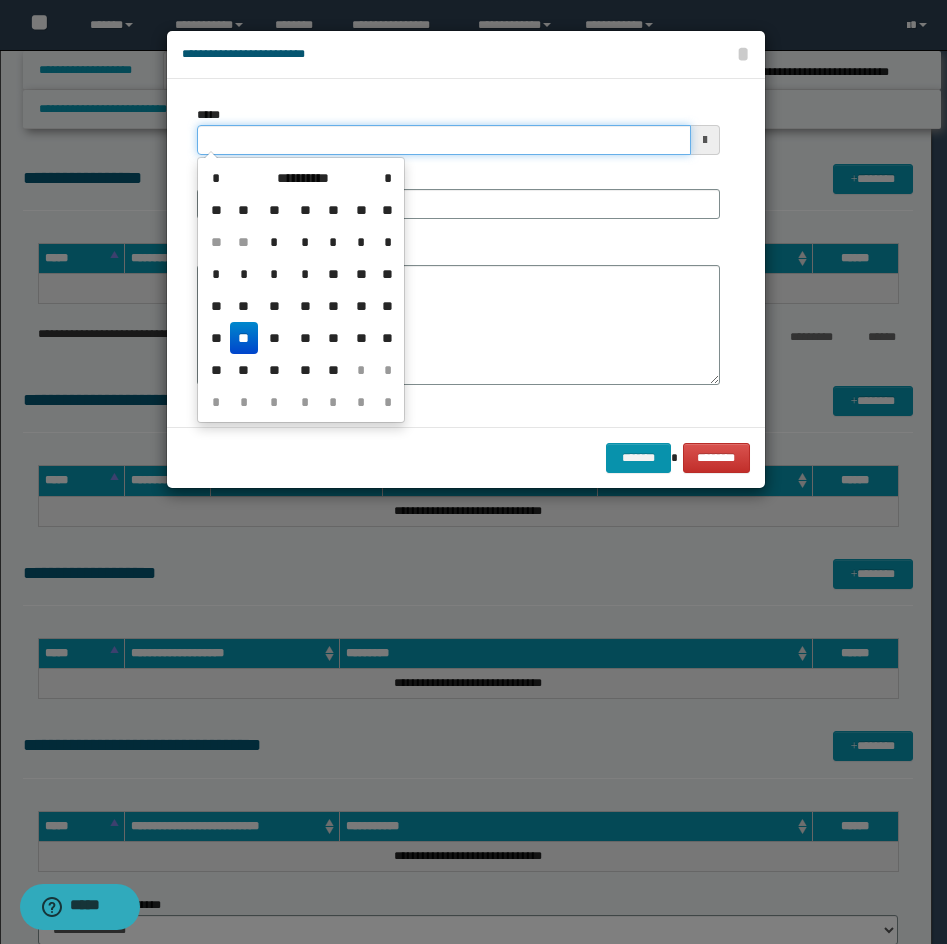 click on "*****" at bounding box center (444, 140) 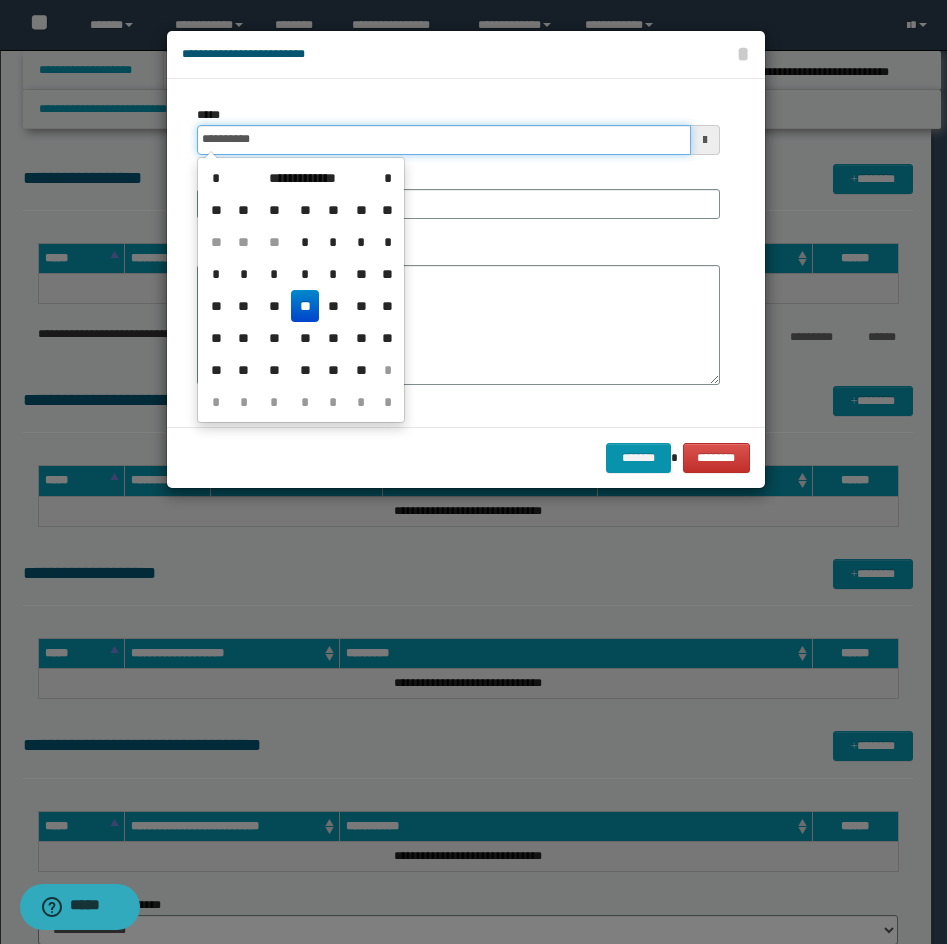 type on "**********" 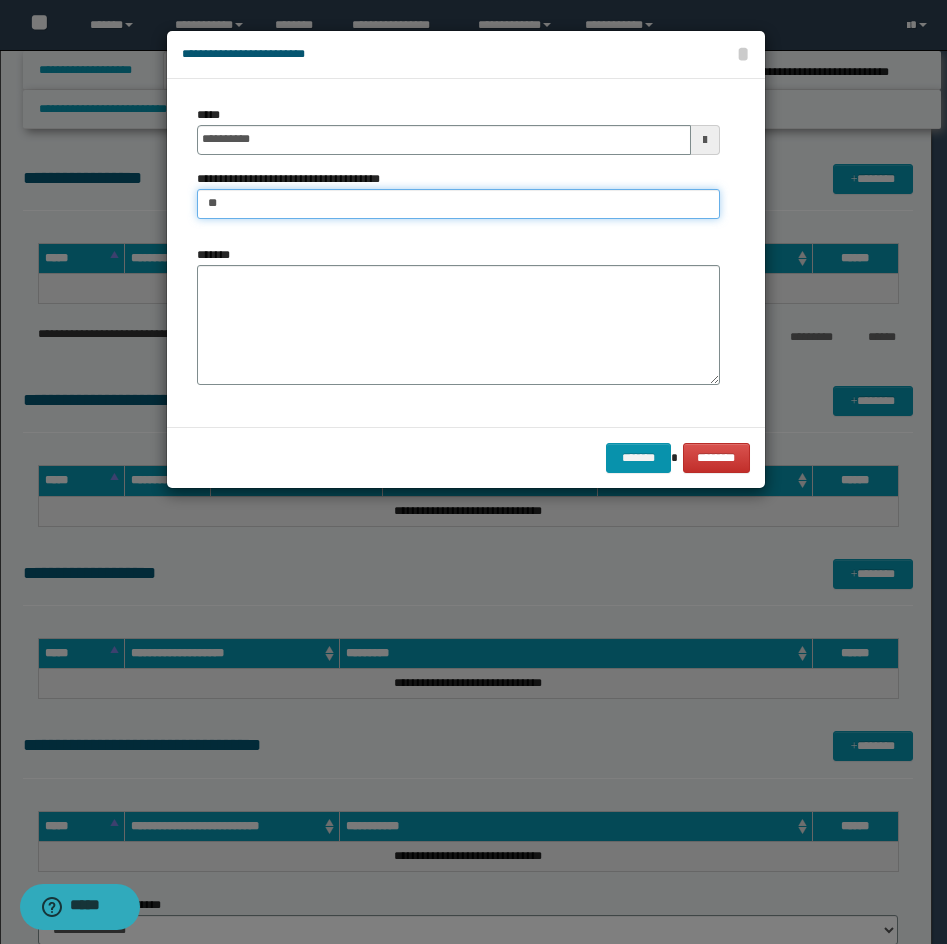 type on "**********" 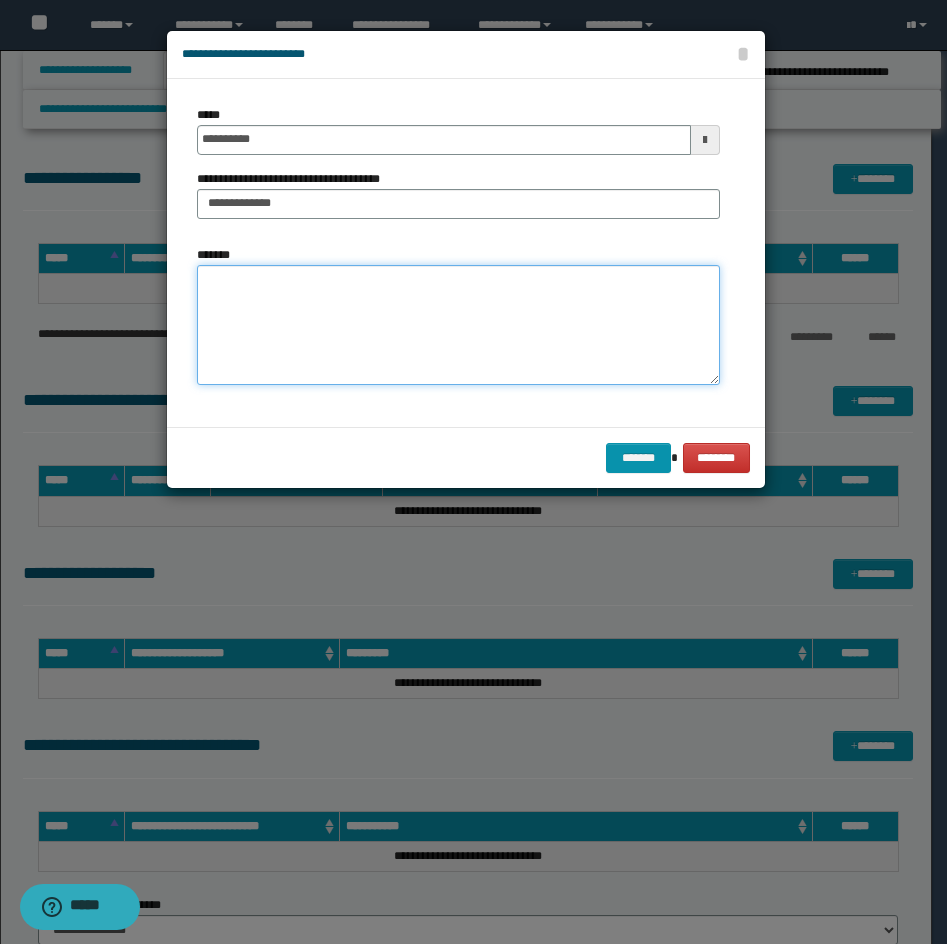 click on "*******" at bounding box center [458, 325] 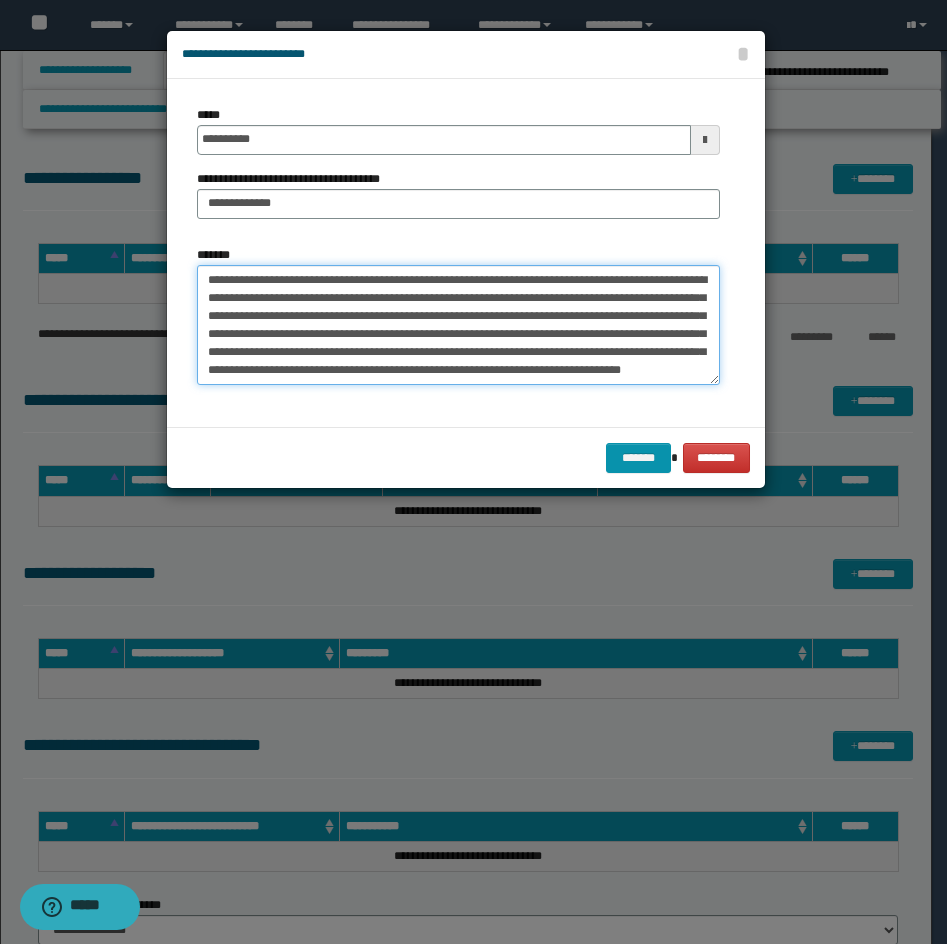 scroll, scrollTop: 0, scrollLeft: 0, axis: both 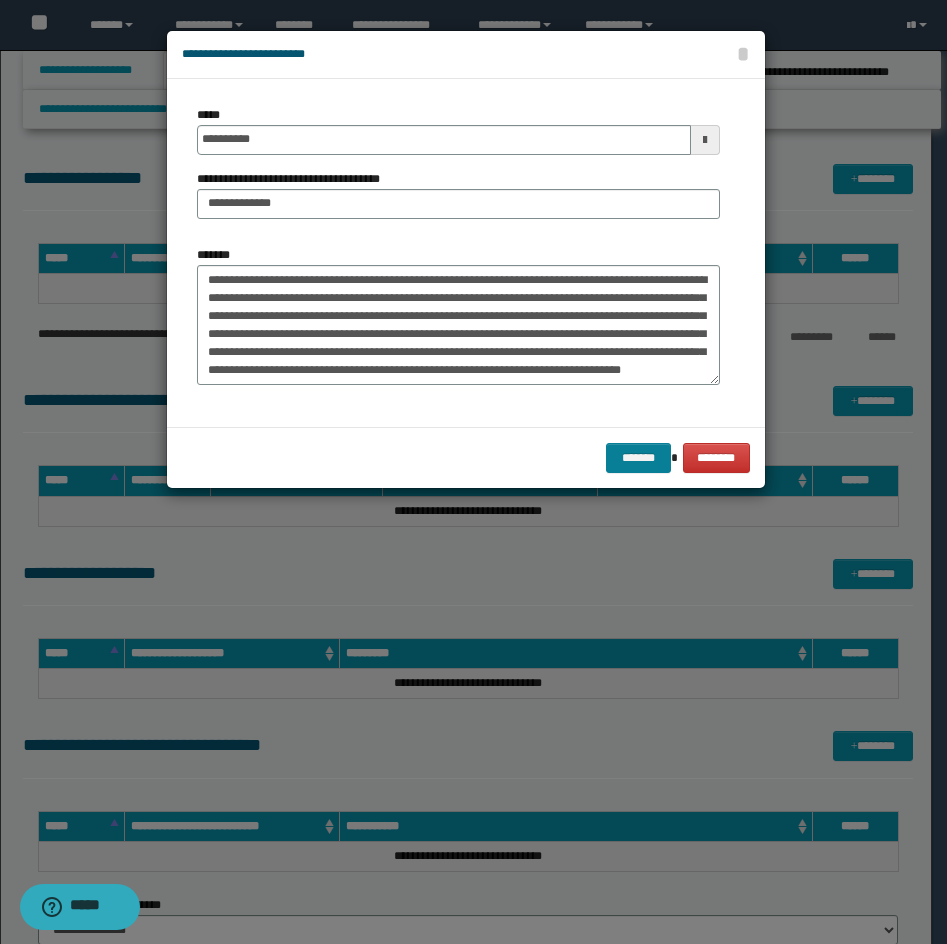 click on "*******
********" at bounding box center (466, 457) 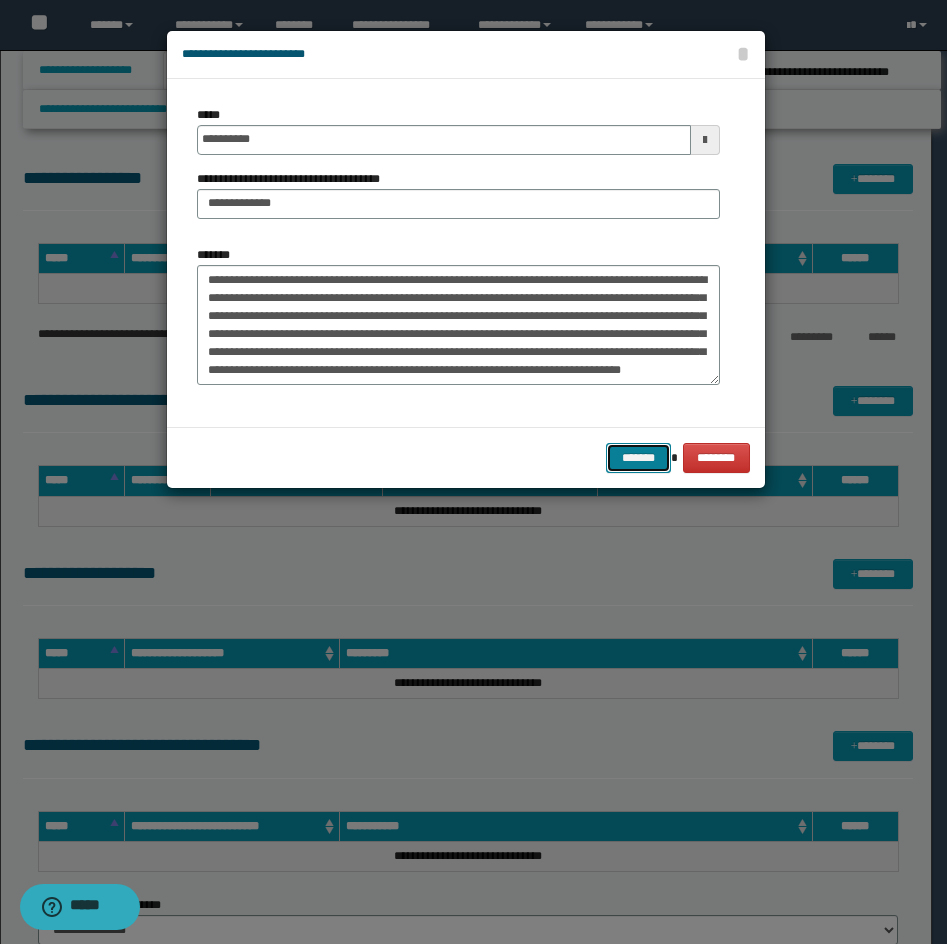 drag, startPoint x: 638, startPoint y: 453, endPoint x: 902, endPoint y: 389, distance: 271.64682 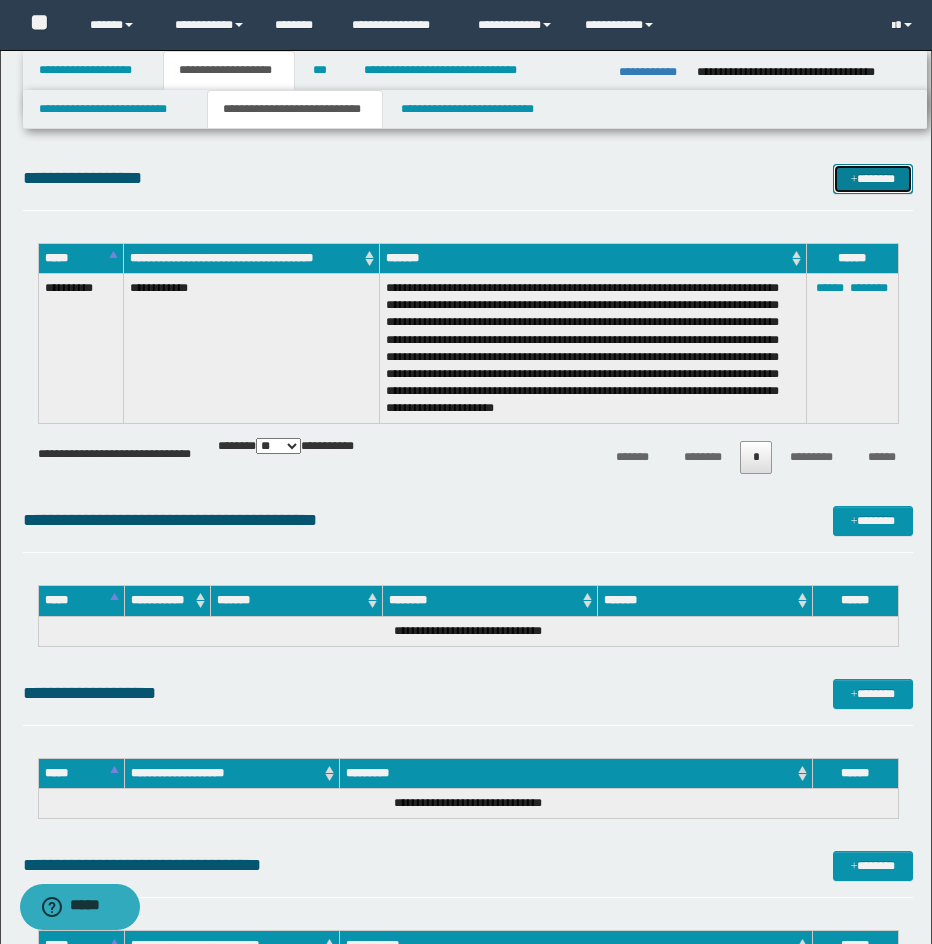 click on "*******" at bounding box center [873, 179] 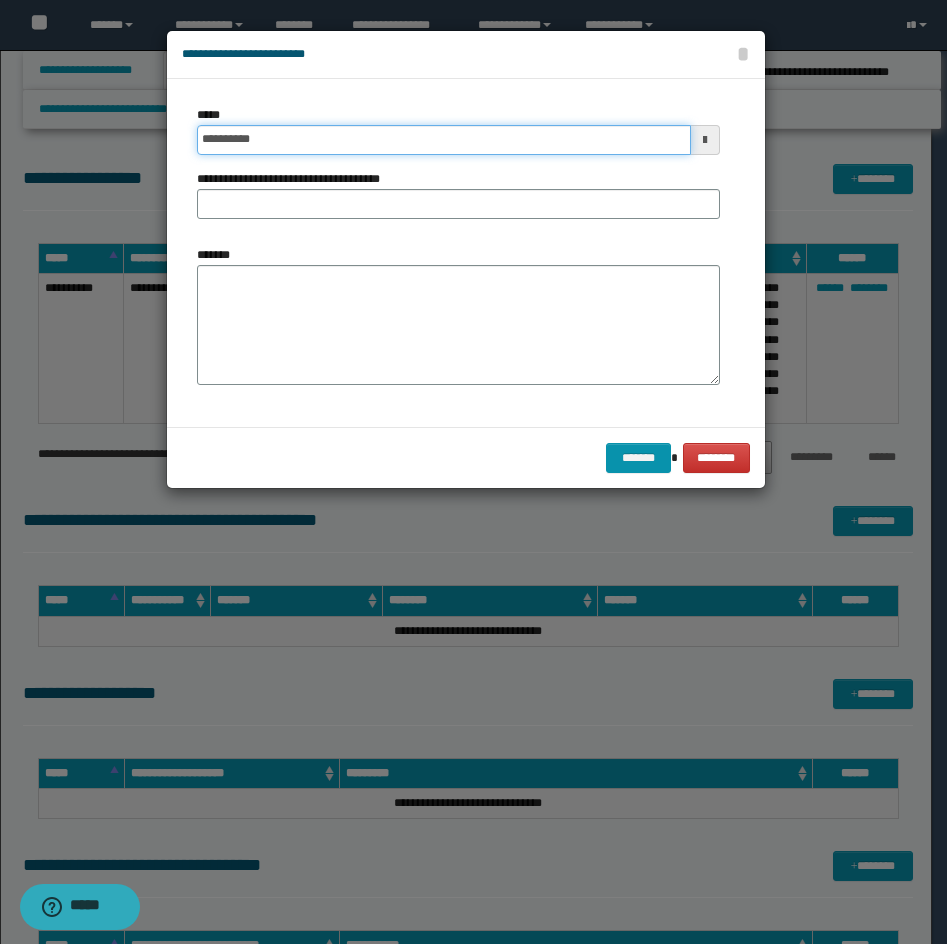 click on "**********" at bounding box center (444, 140) 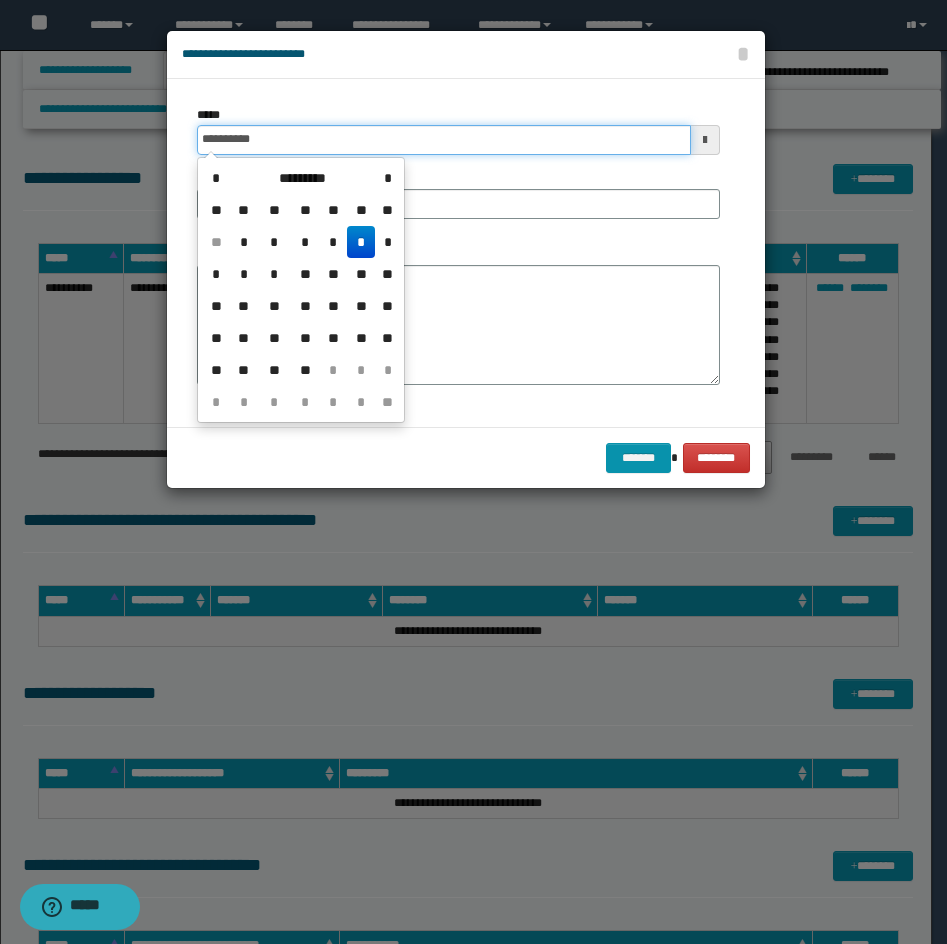 type on "**********" 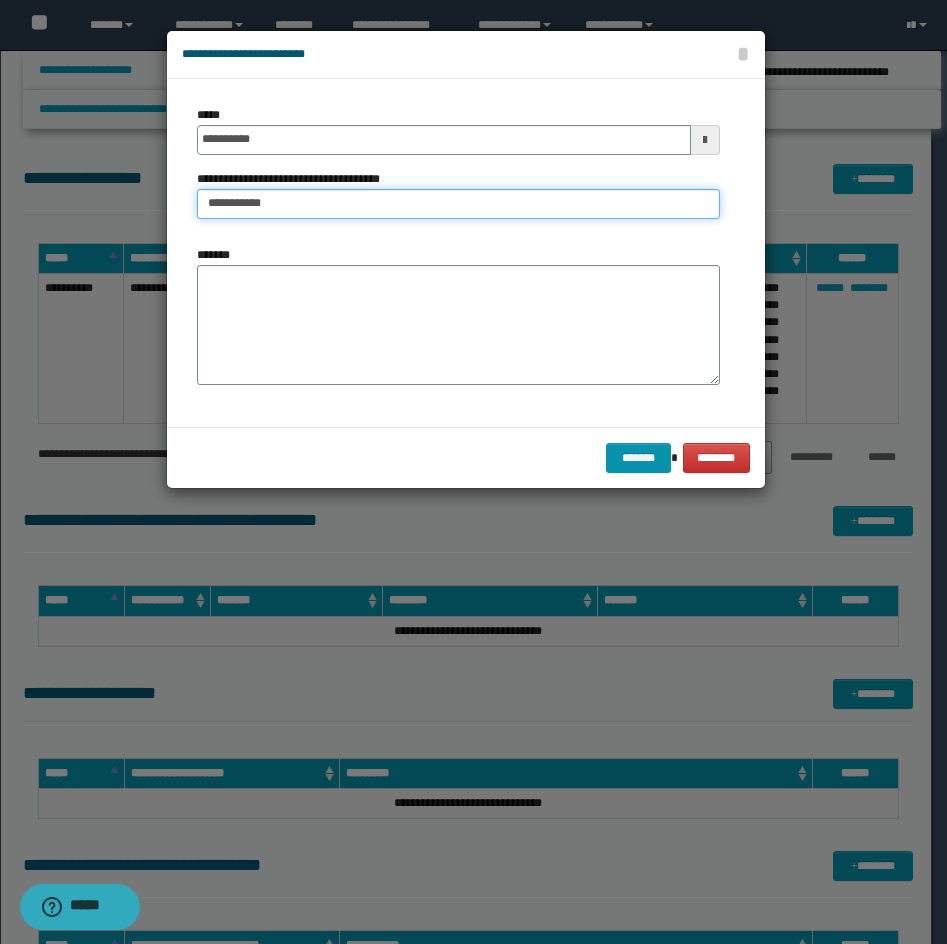 type on "**********" 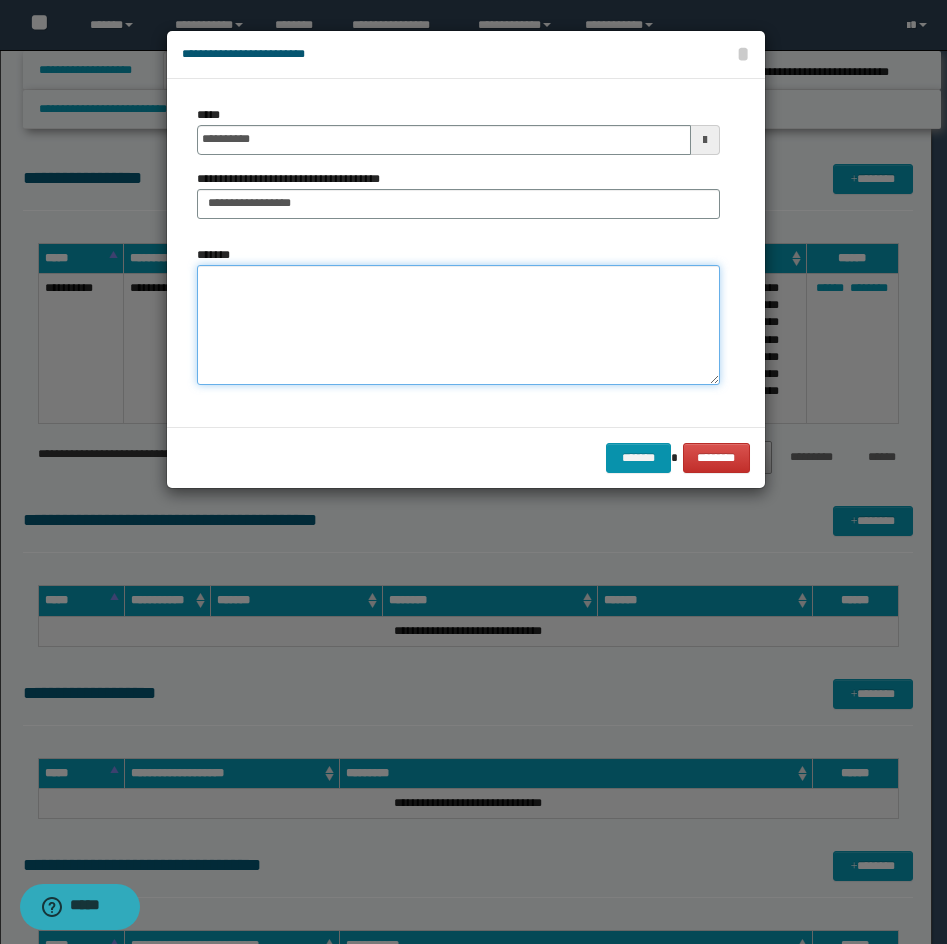 click on "*******" at bounding box center (458, 325) 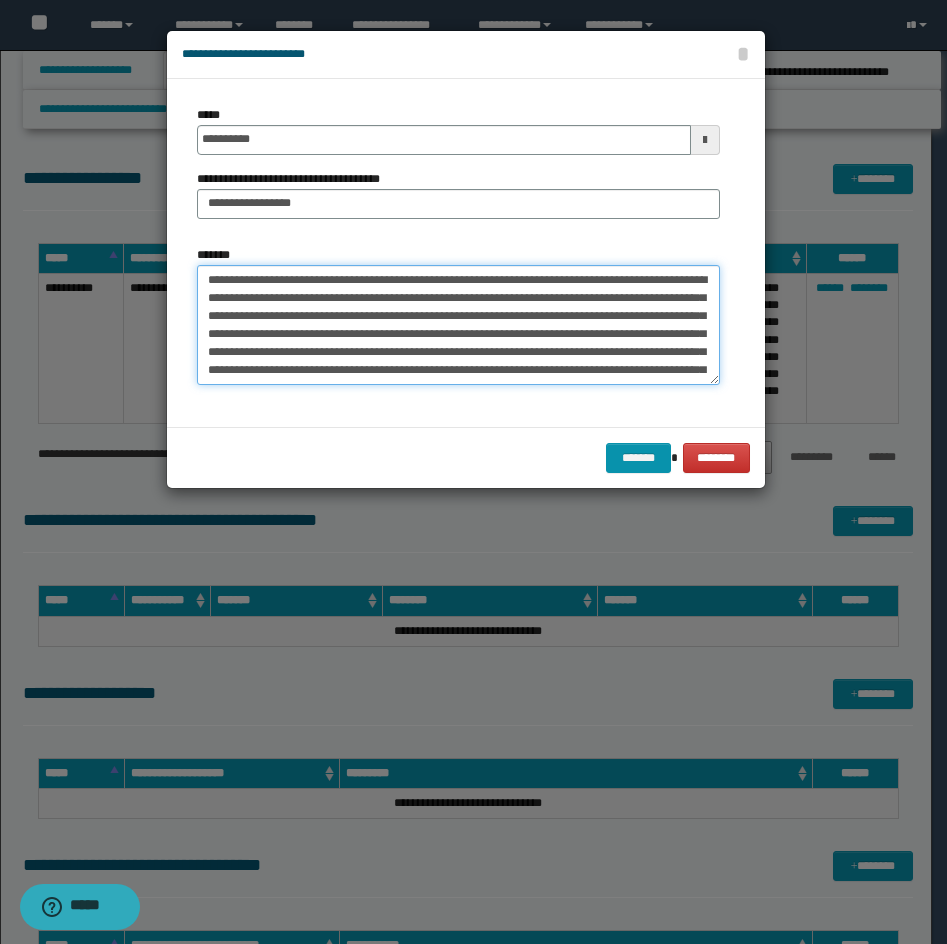 scroll, scrollTop: 174, scrollLeft: 0, axis: vertical 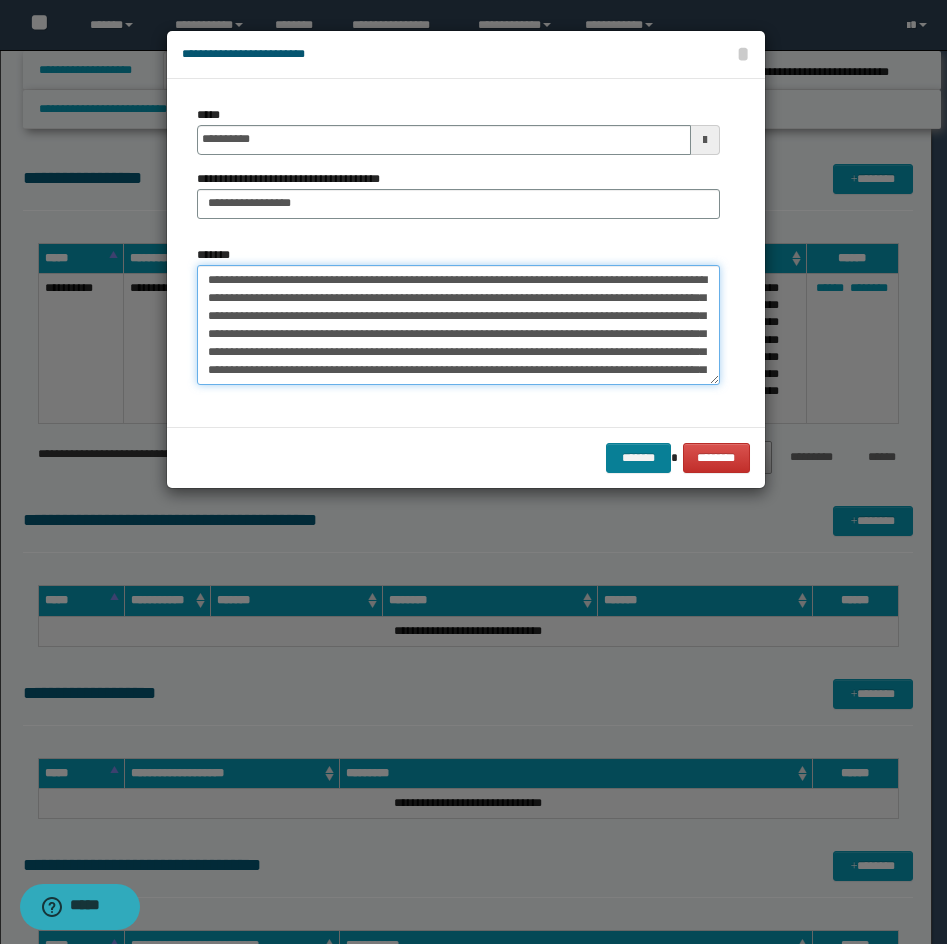 type on "**********" 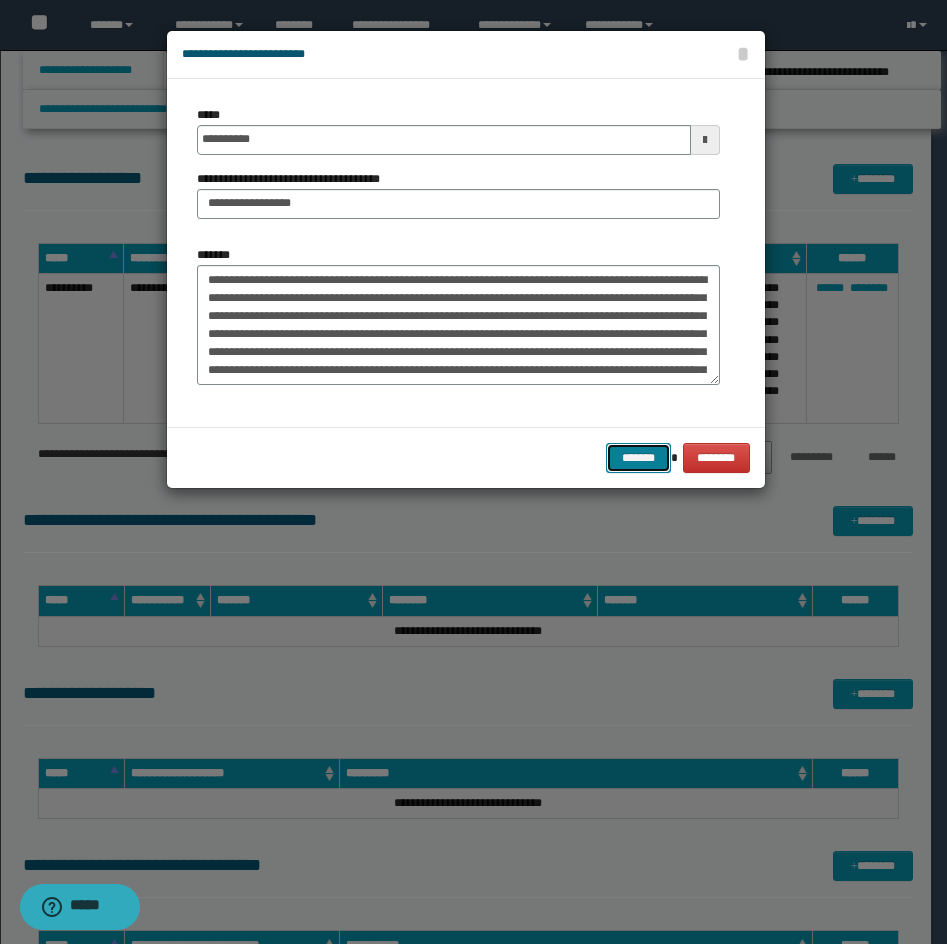 click on "*******" at bounding box center (638, 458) 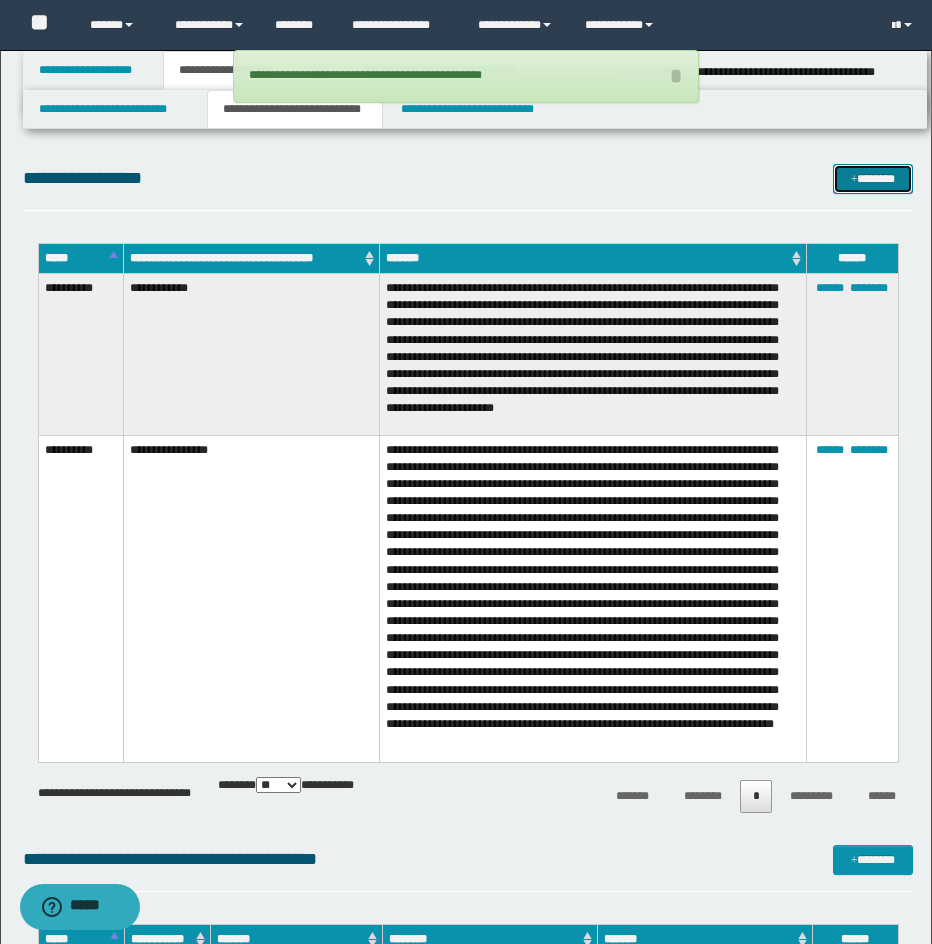 click on "*******" at bounding box center [873, 179] 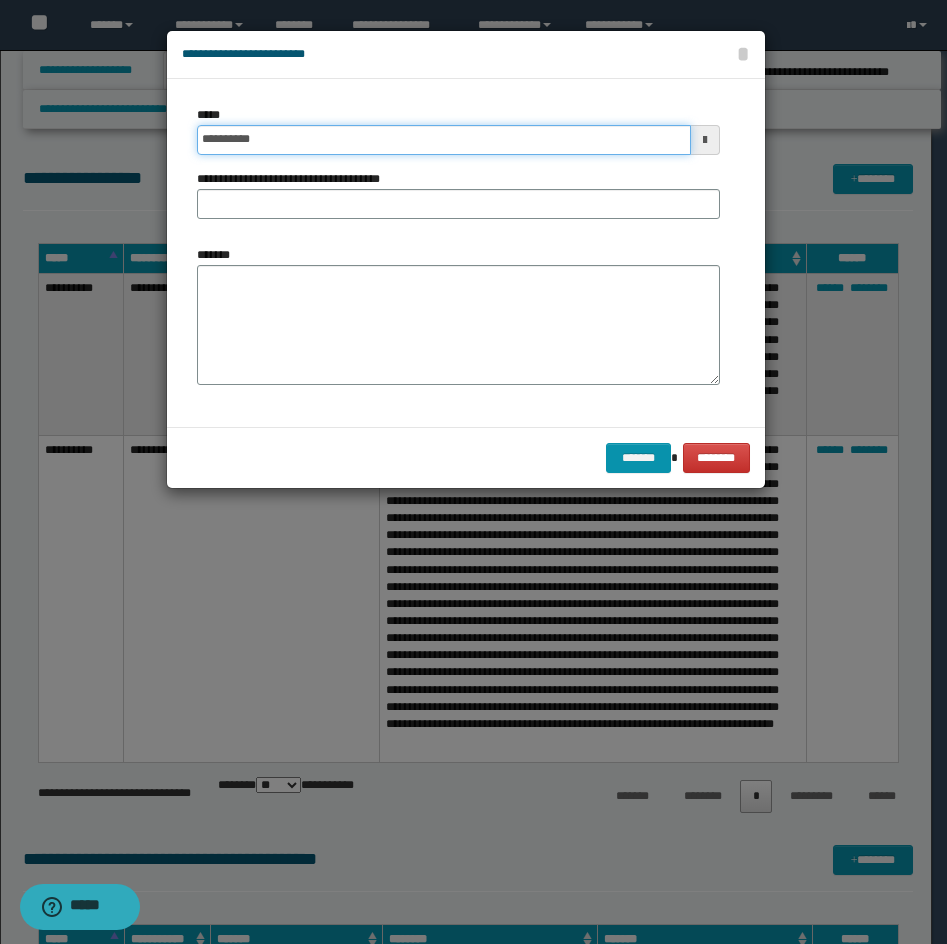 click on "**********" at bounding box center (444, 140) 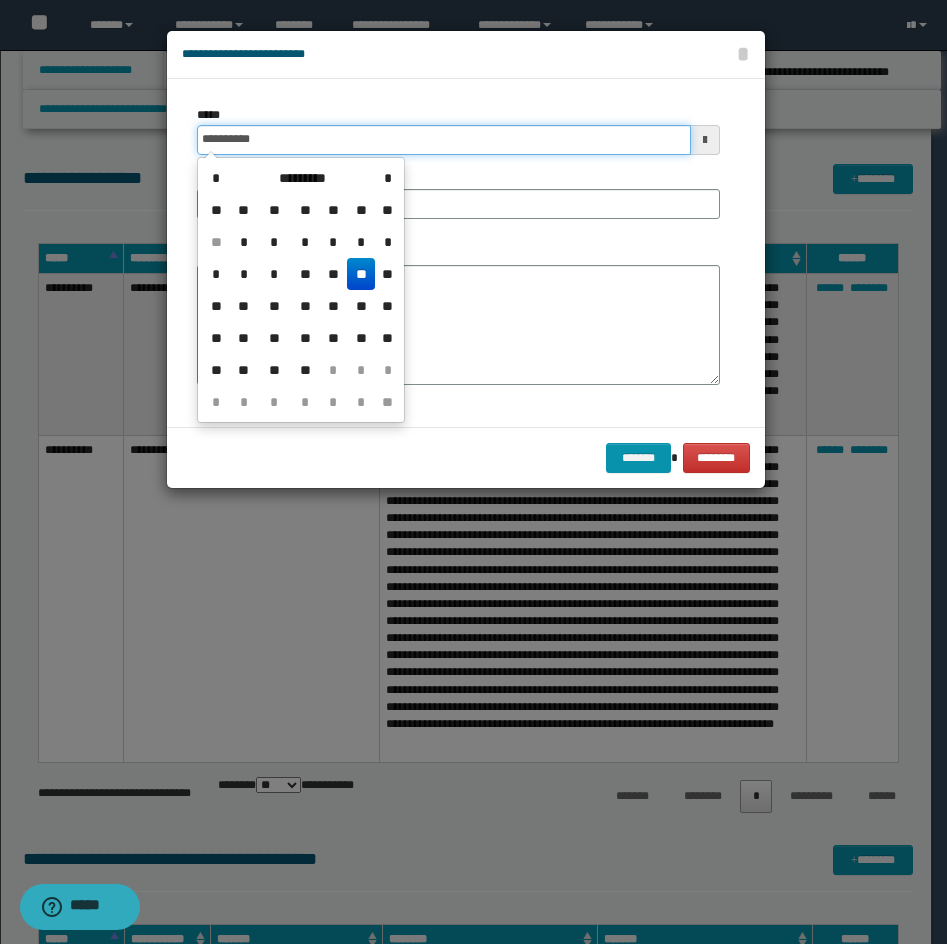 type on "**********" 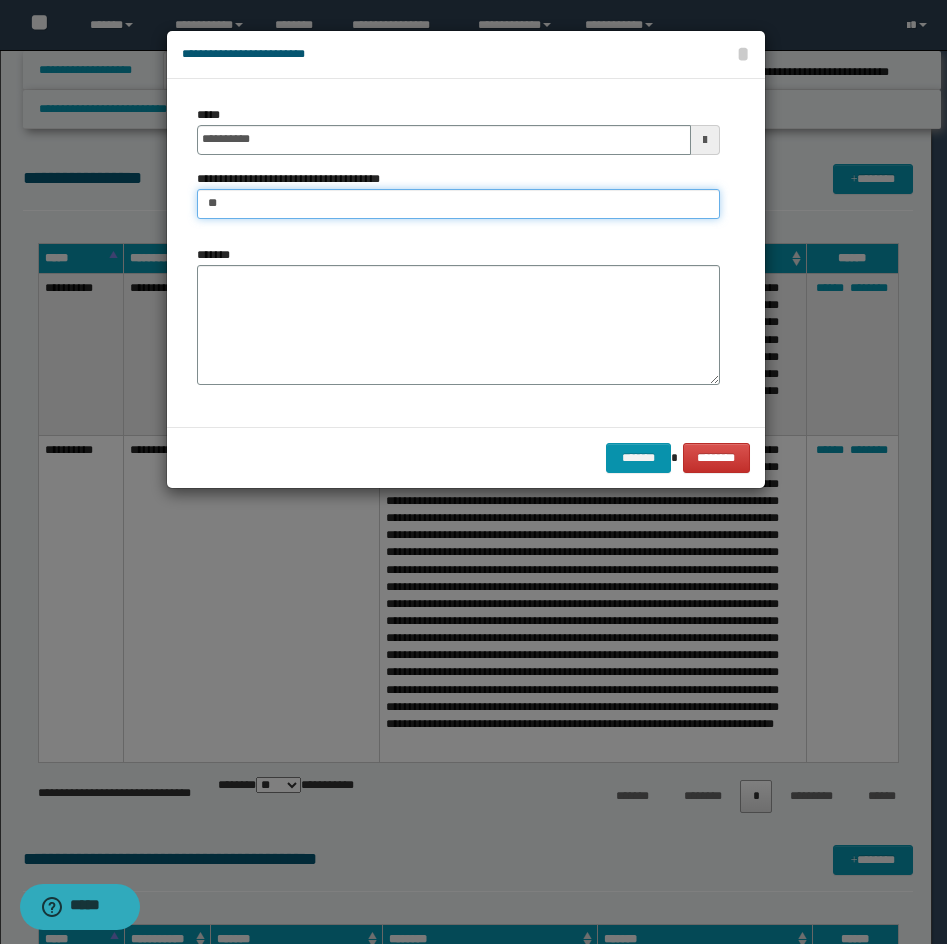 type on "*********" 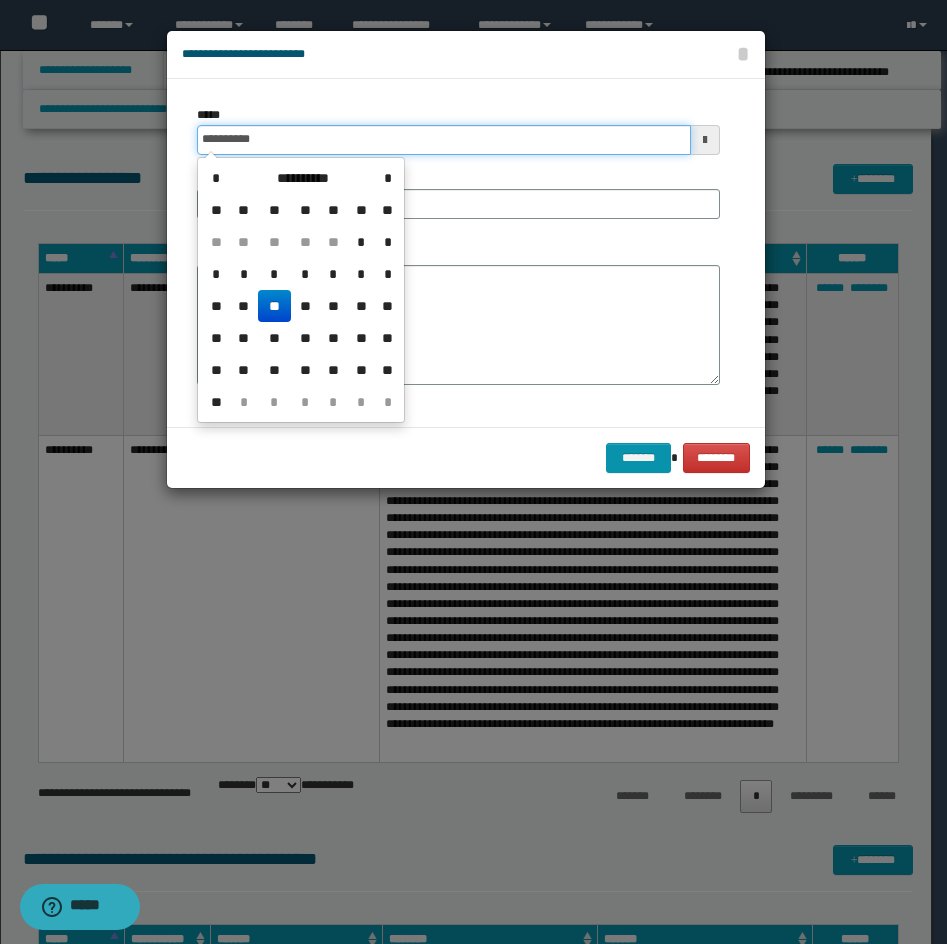 drag, startPoint x: 286, startPoint y: 153, endPoint x: 168, endPoint y: 151, distance: 118.016945 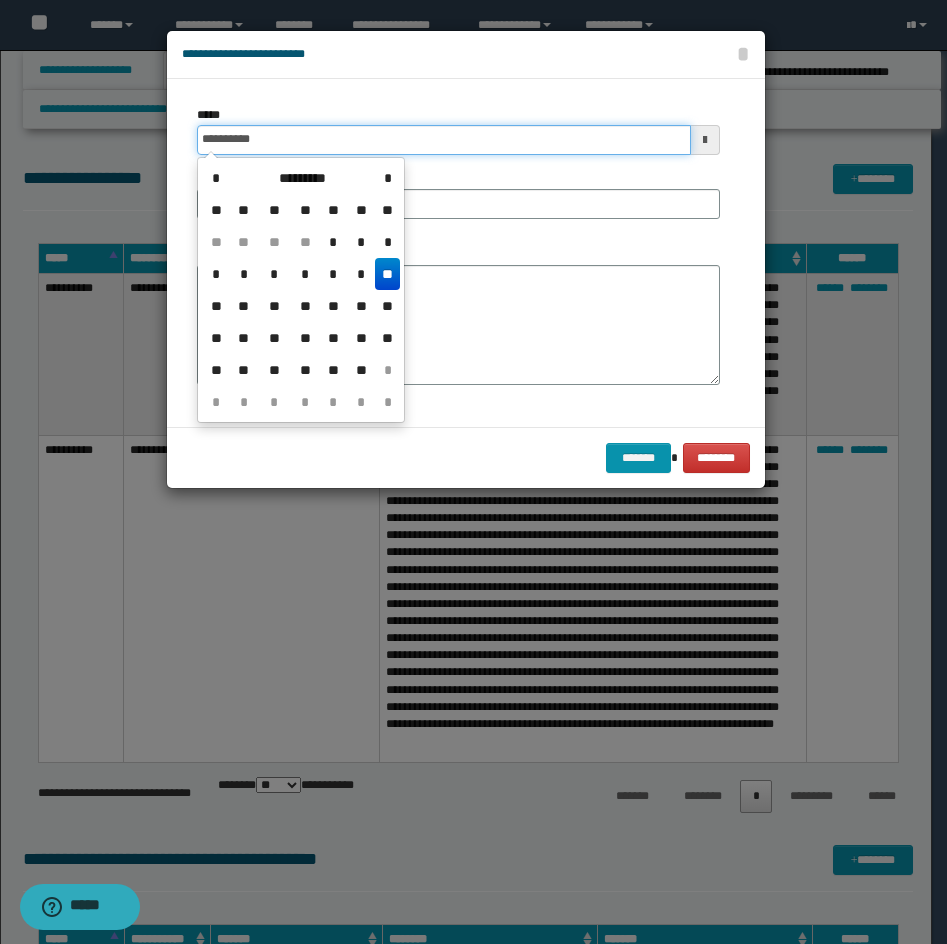type on "**********" 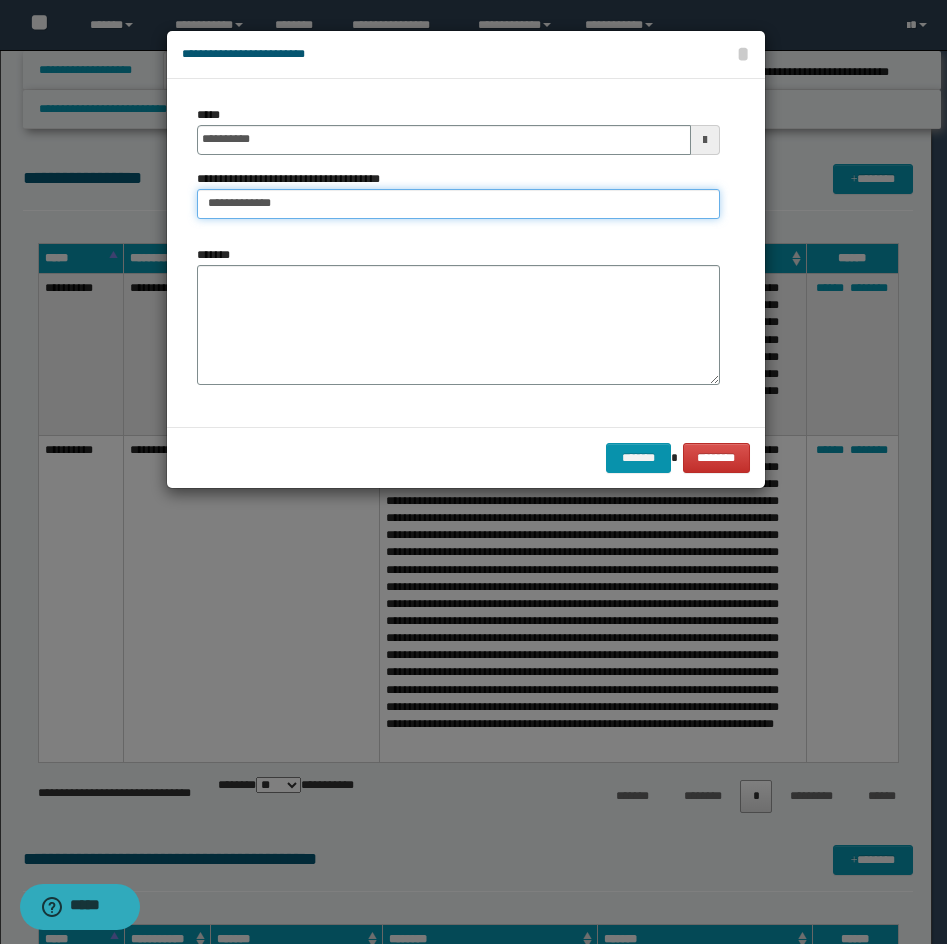 type on "**********" 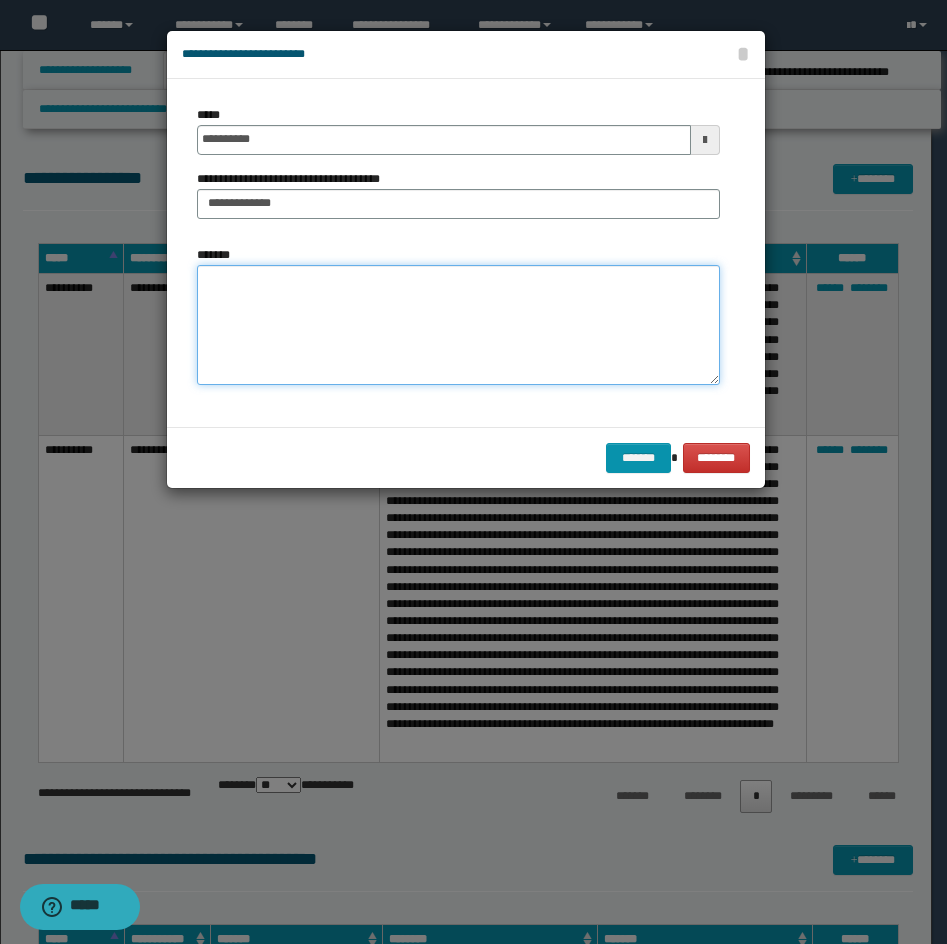 click on "*******" at bounding box center [458, 325] 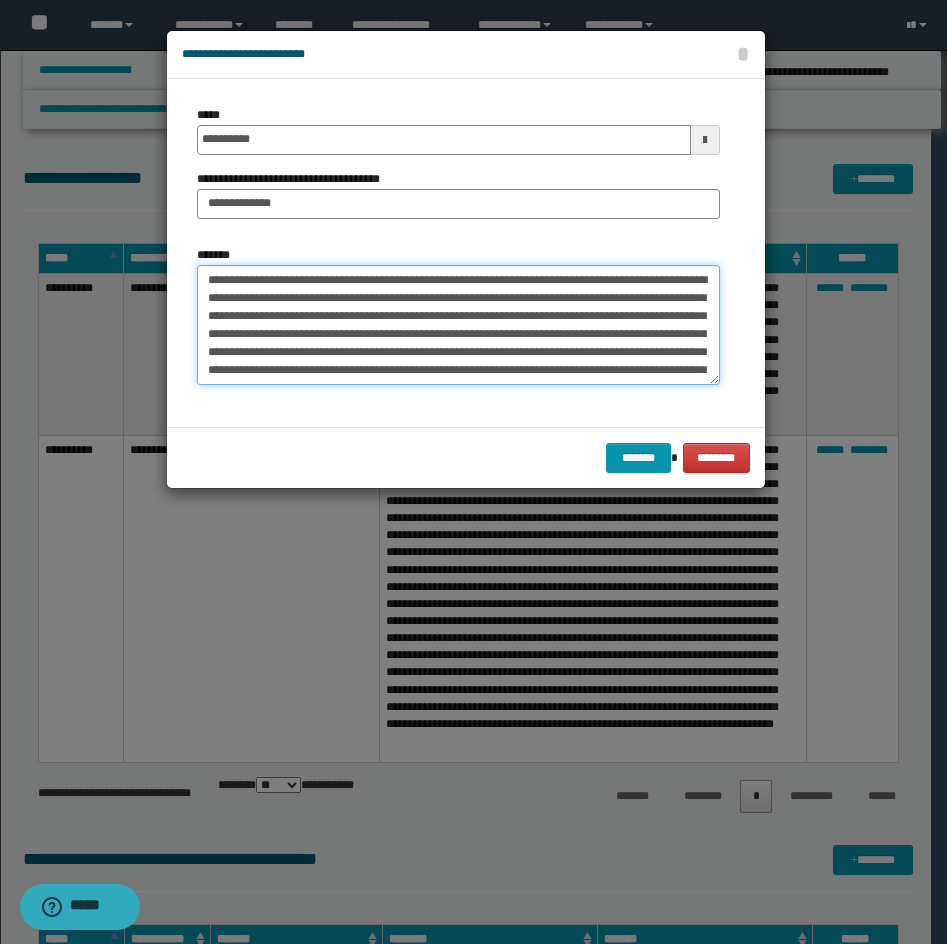 scroll, scrollTop: 120, scrollLeft: 0, axis: vertical 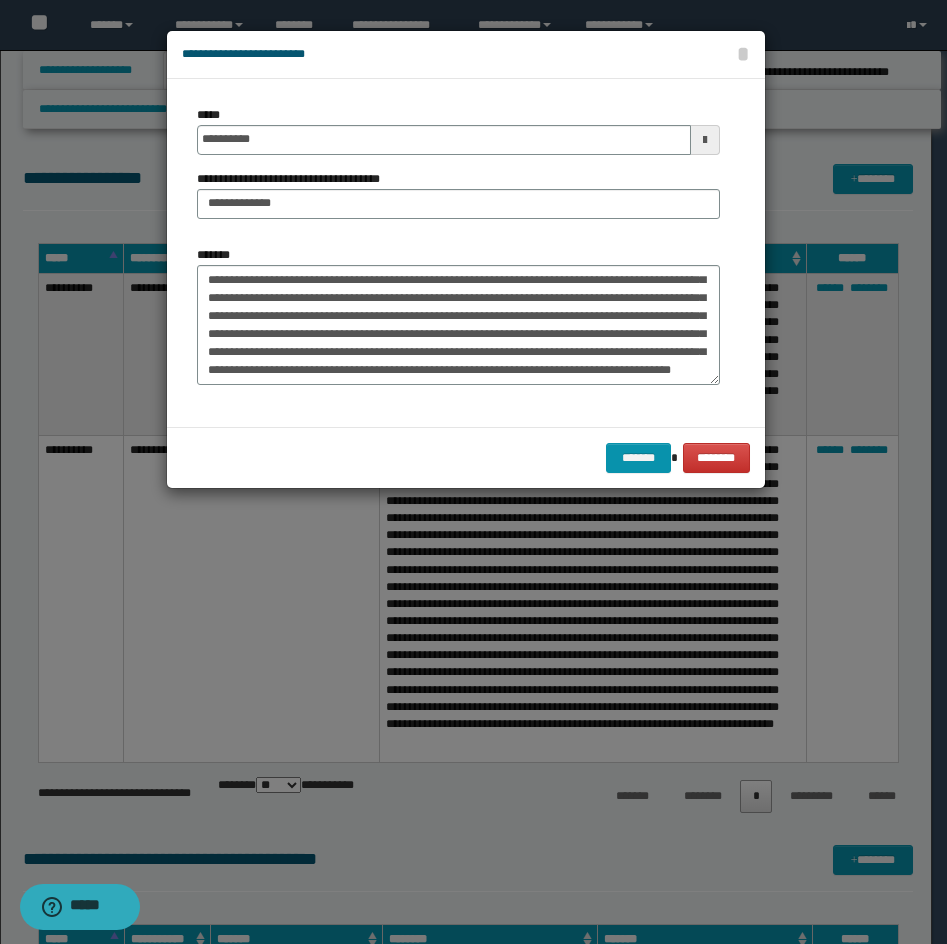 click on "**********" at bounding box center (458, 253) 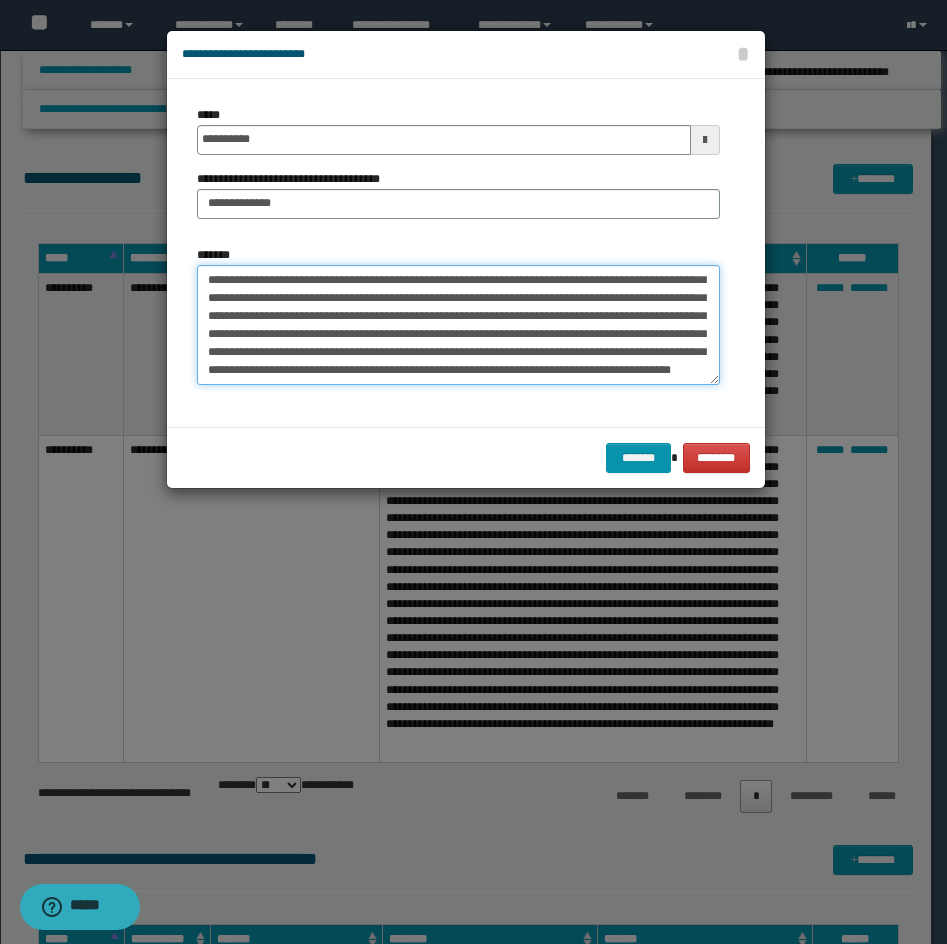click on "*******" at bounding box center [458, 325] 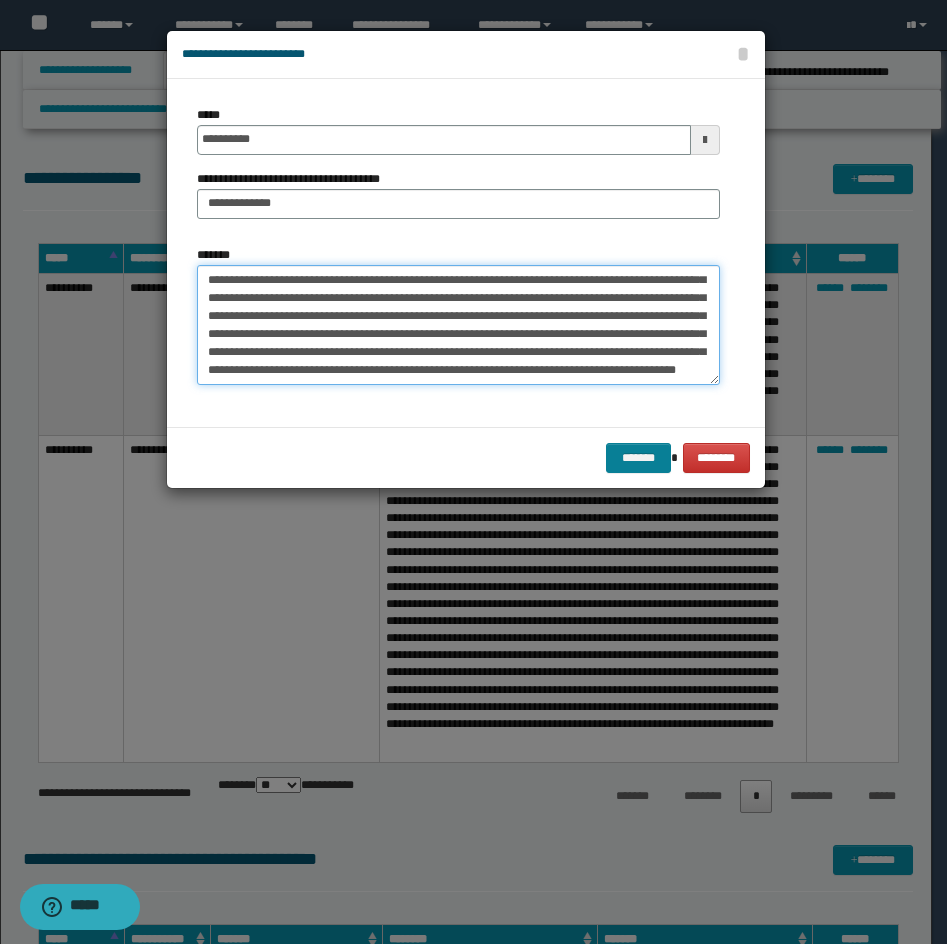 type on "**********" 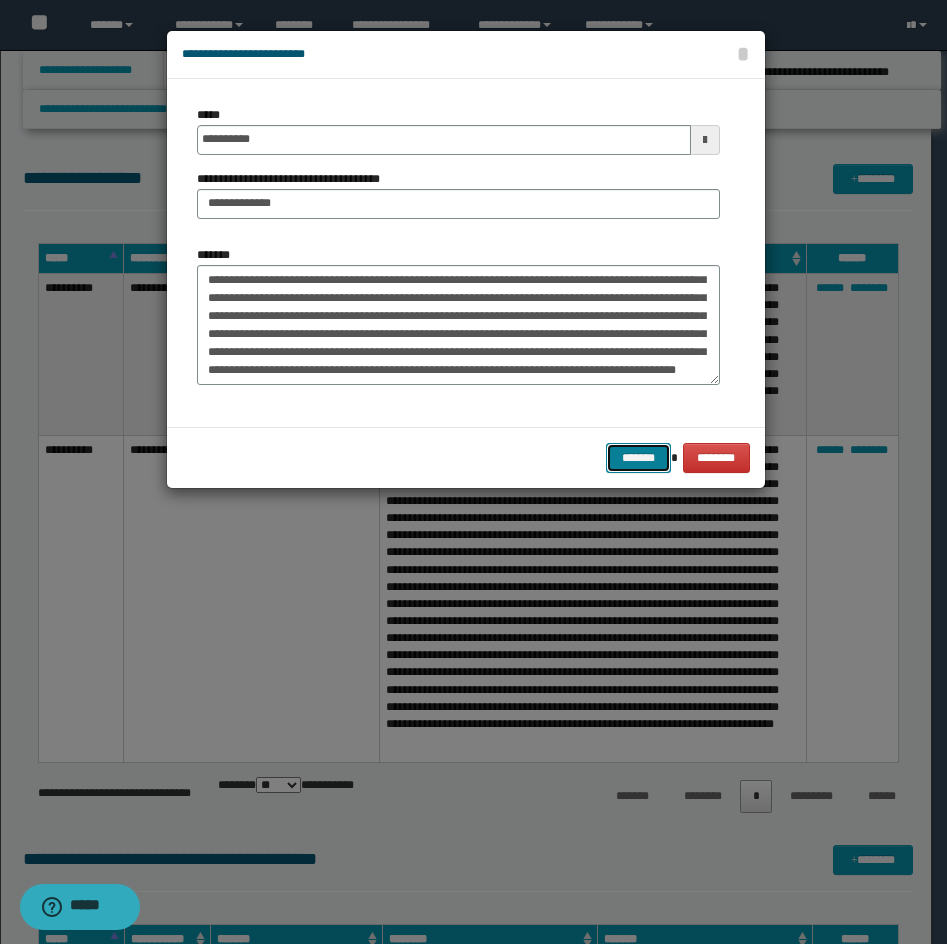 click on "*******" at bounding box center [638, 458] 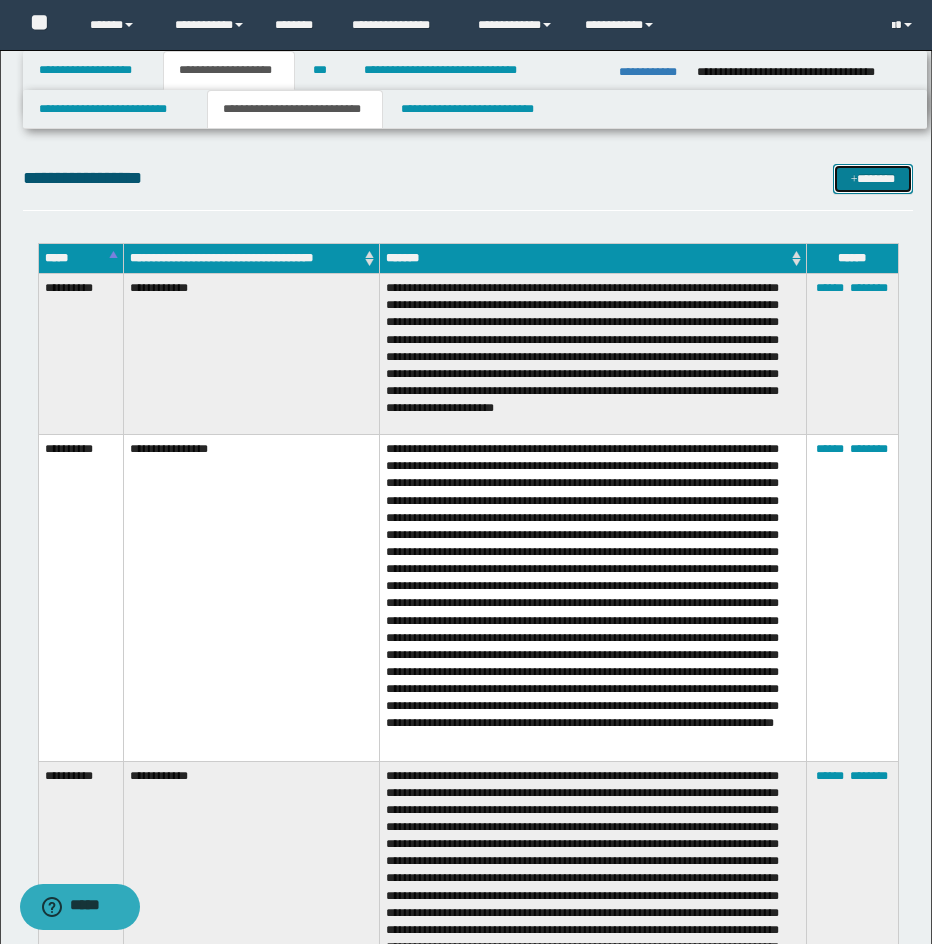 click at bounding box center [854, 180] 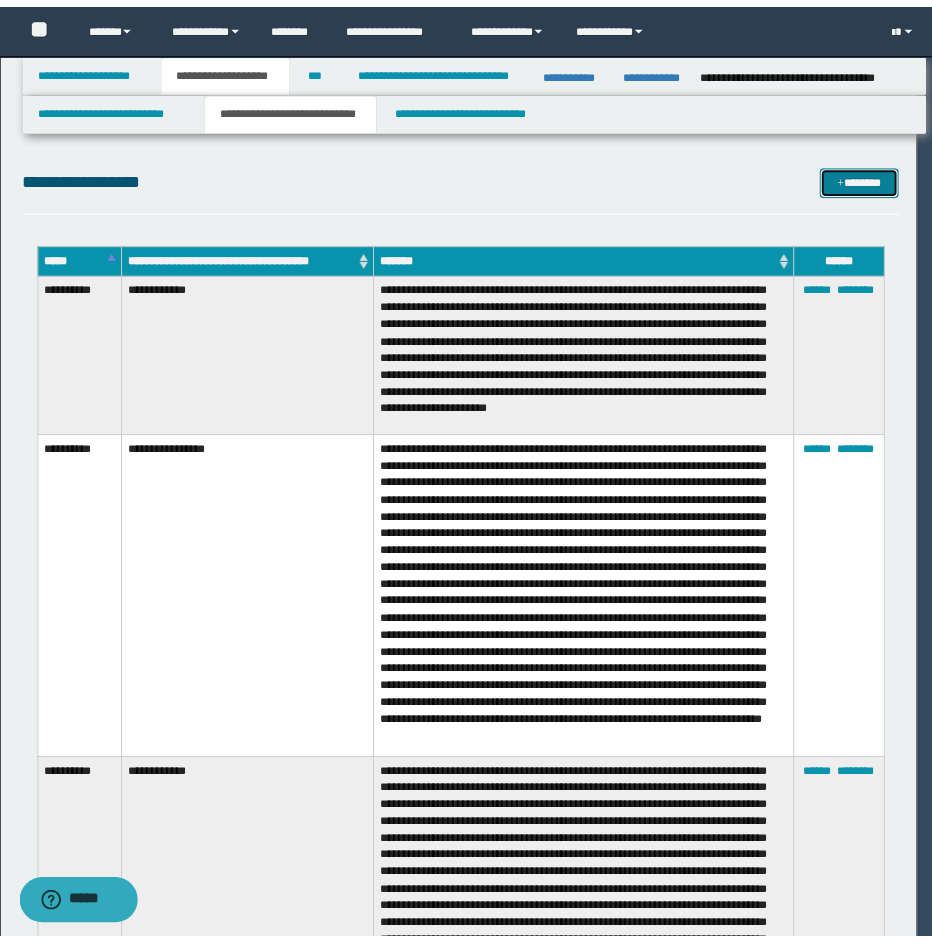 scroll, scrollTop: 0, scrollLeft: 0, axis: both 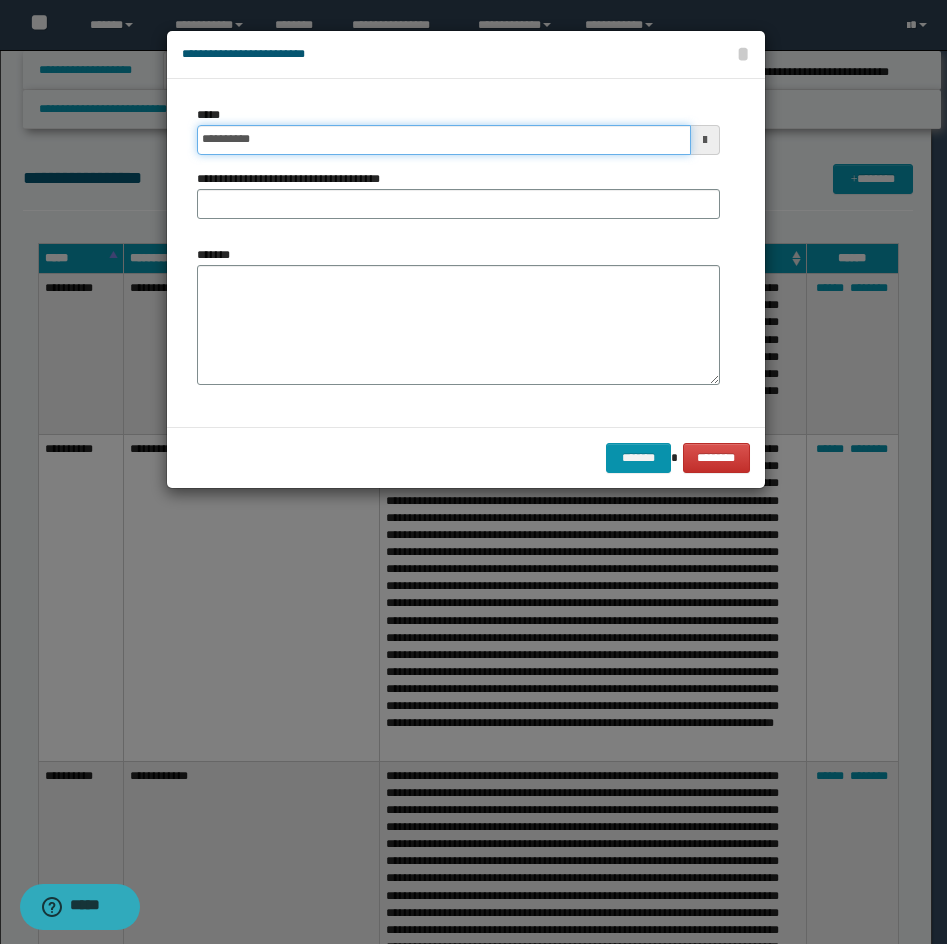 click on "**********" at bounding box center [444, 140] 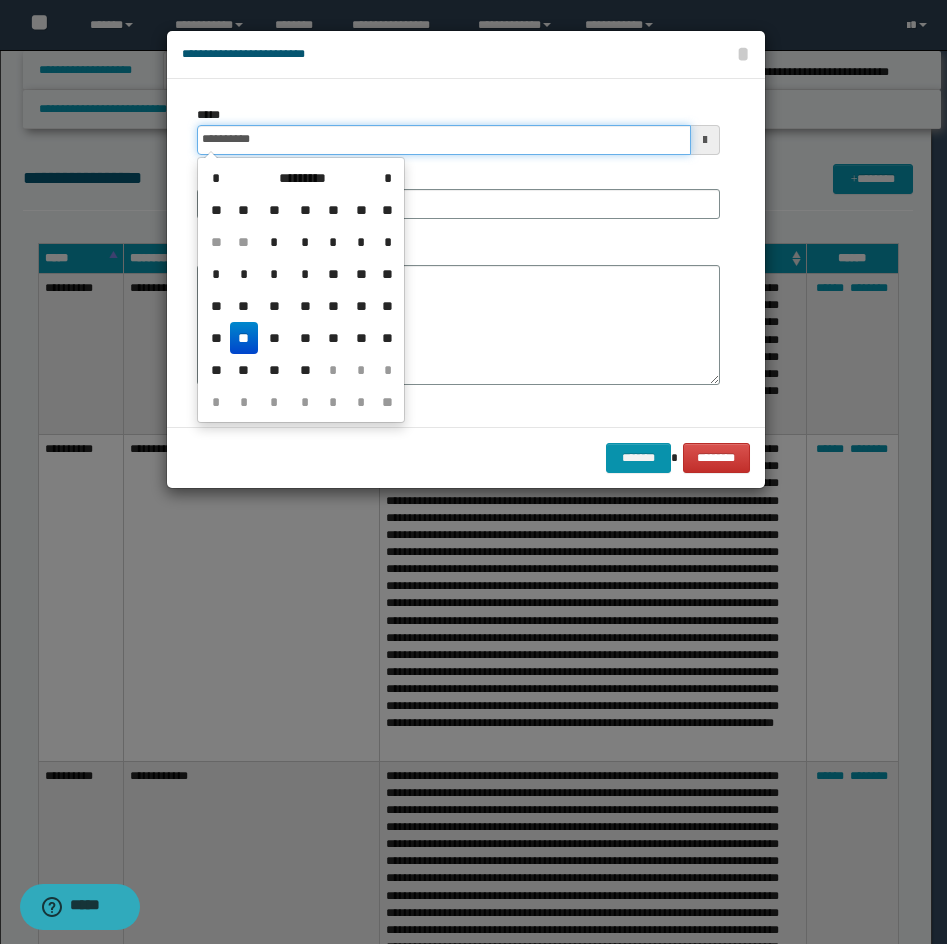 type on "**********" 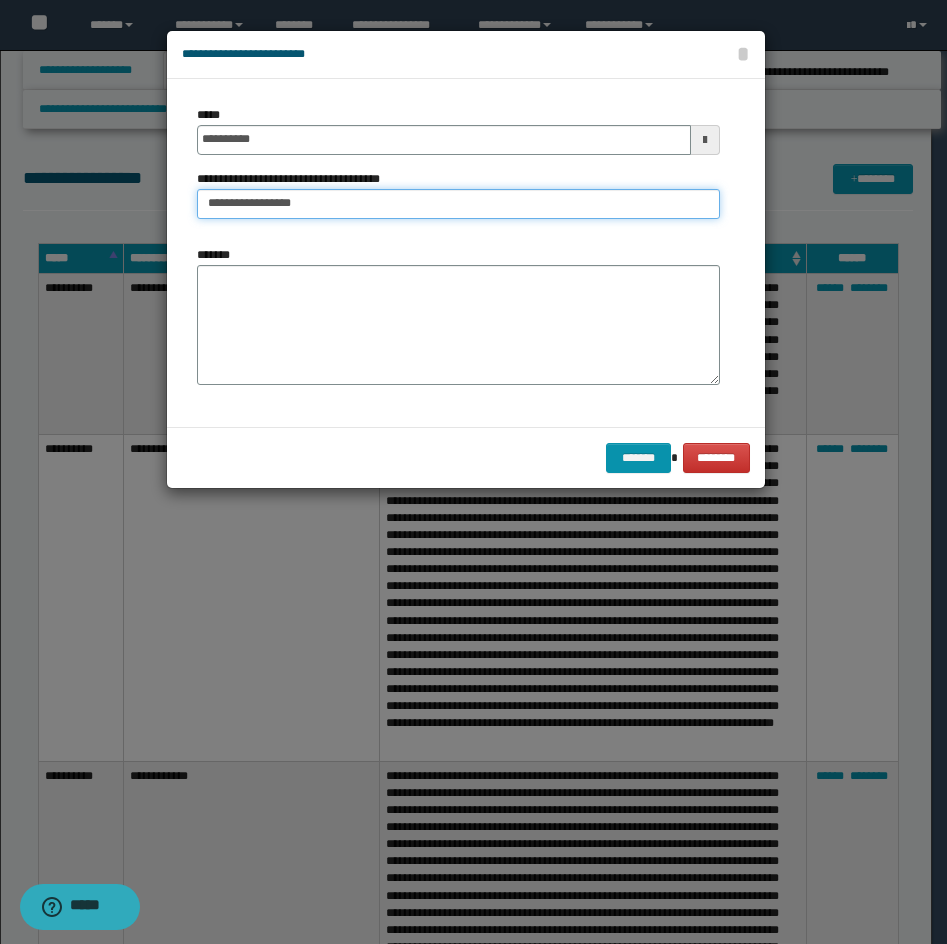 type on "**********" 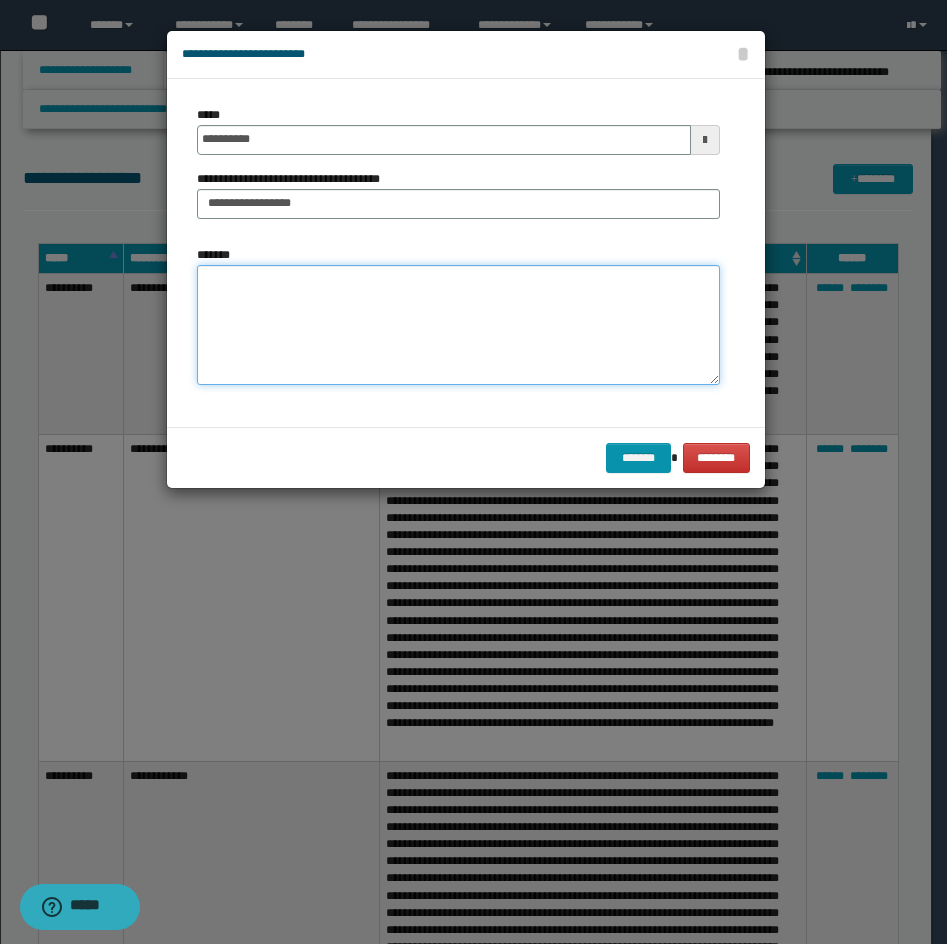 click on "*******" at bounding box center [458, 325] 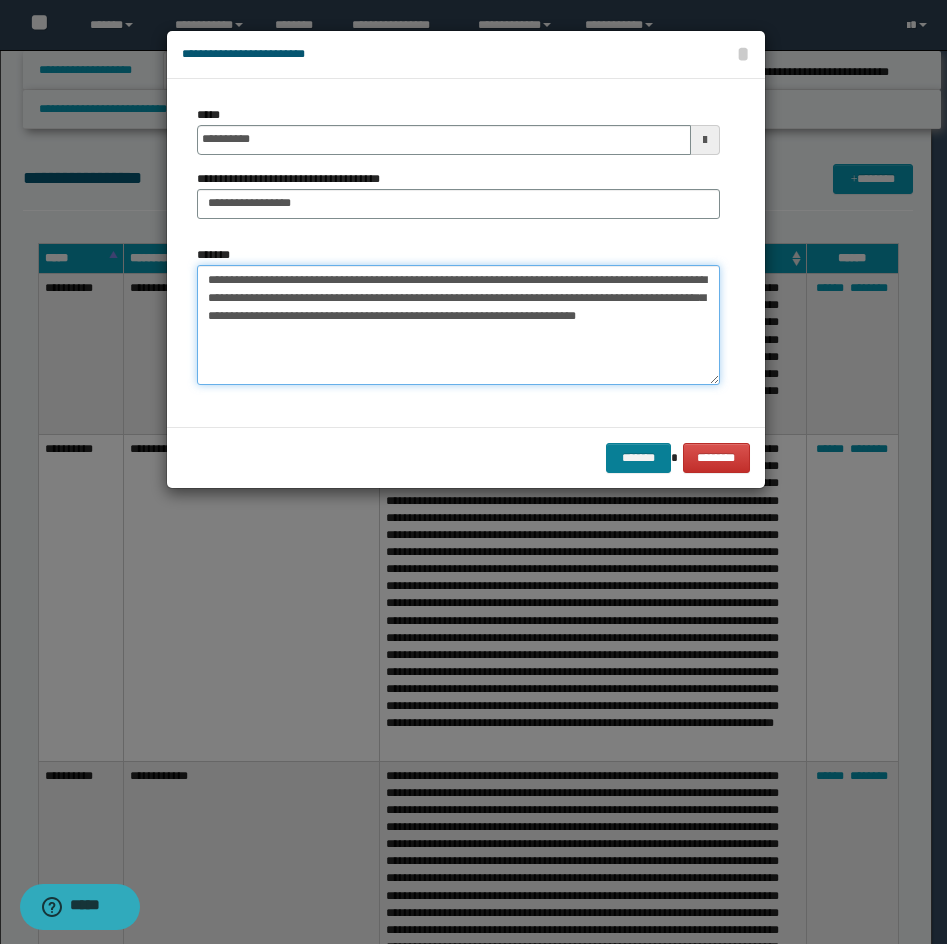 type on "**********" 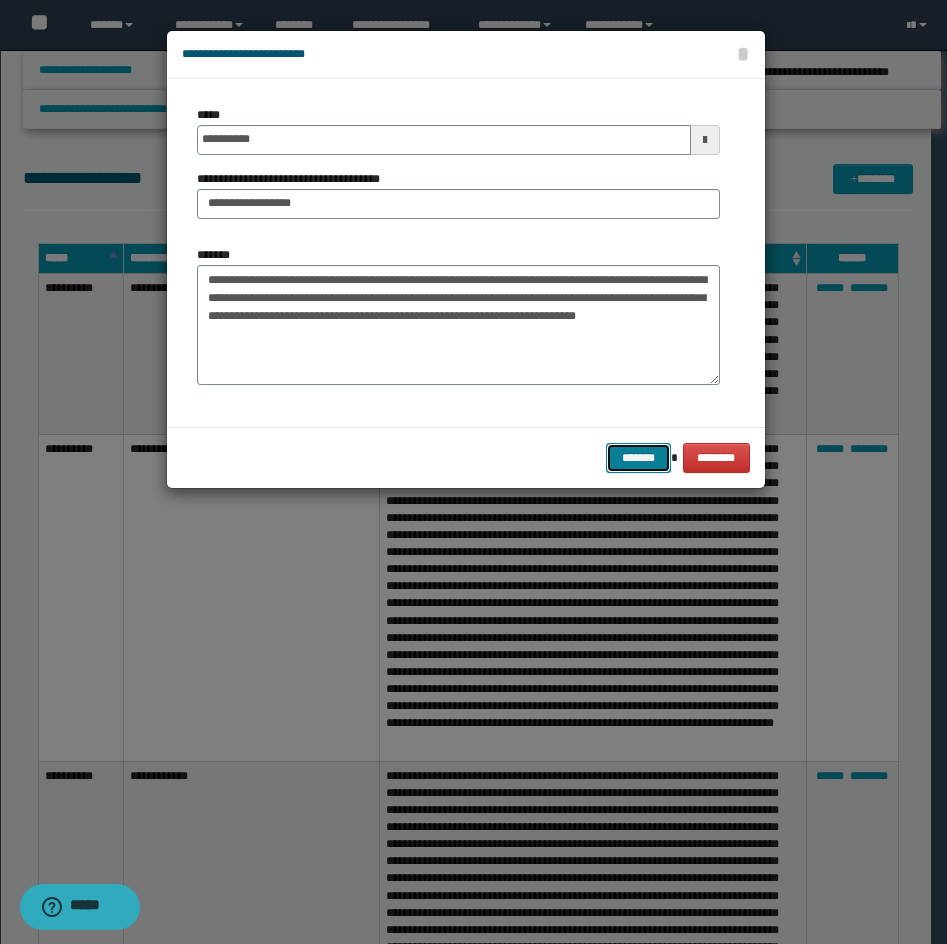 drag, startPoint x: 660, startPoint y: 456, endPoint x: 898, endPoint y: 321, distance: 273.622 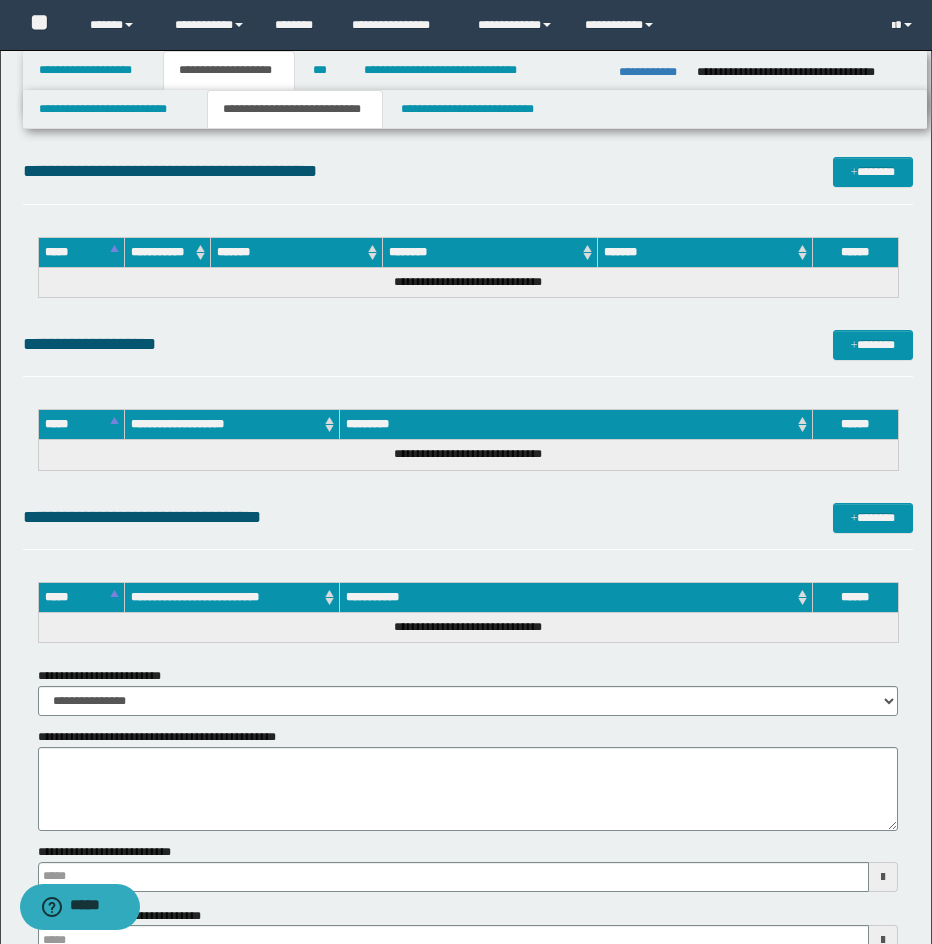 scroll, scrollTop: 5180, scrollLeft: 0, axis: vertical 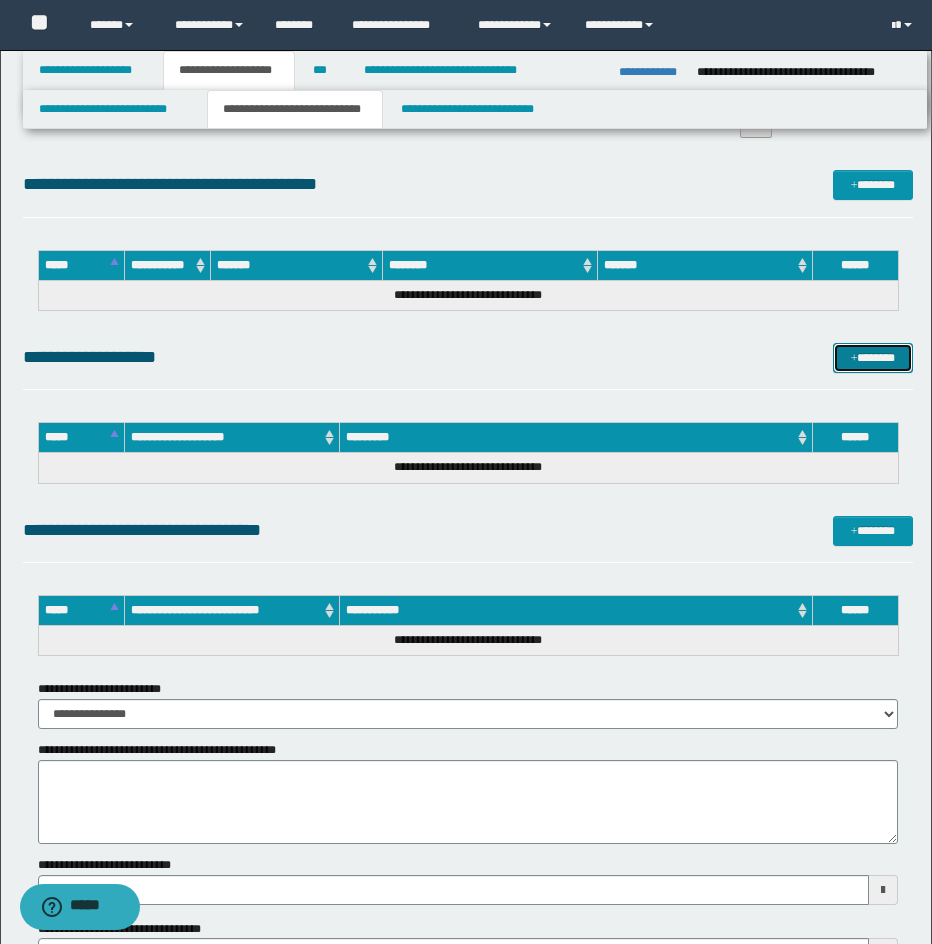 click on "*******" at bounding box center [873, 358] 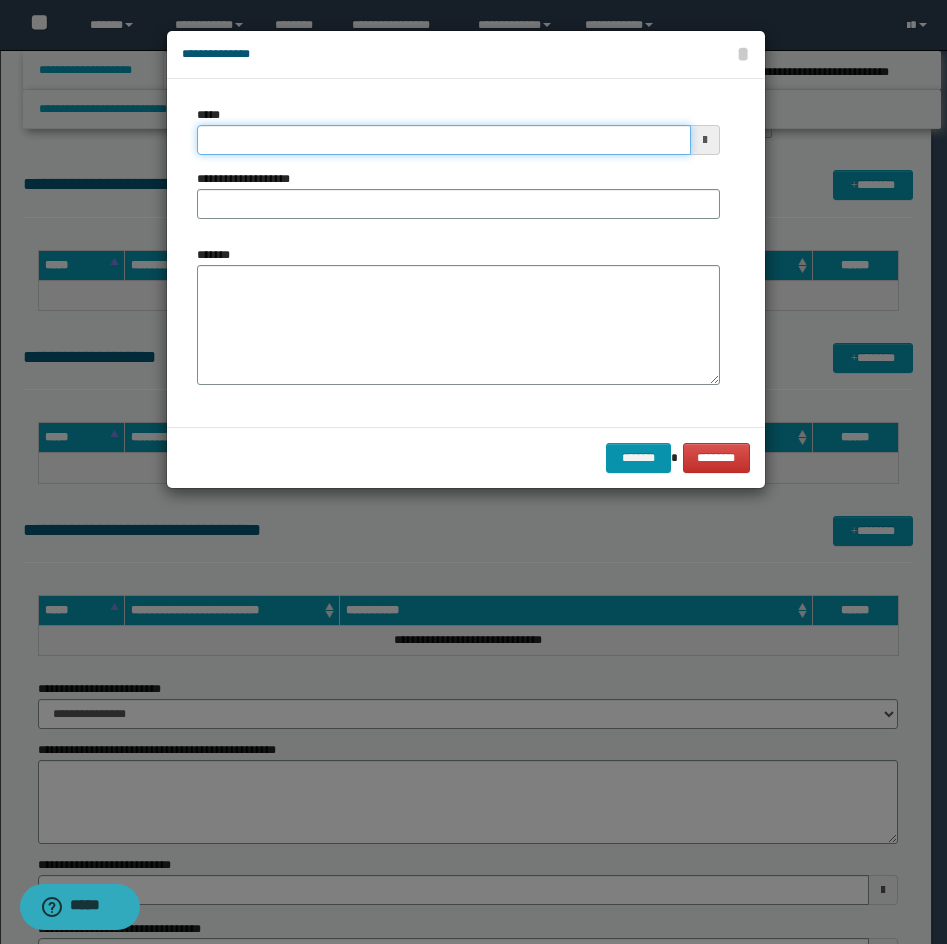 click on "*****" at bounding box center [444, 140] 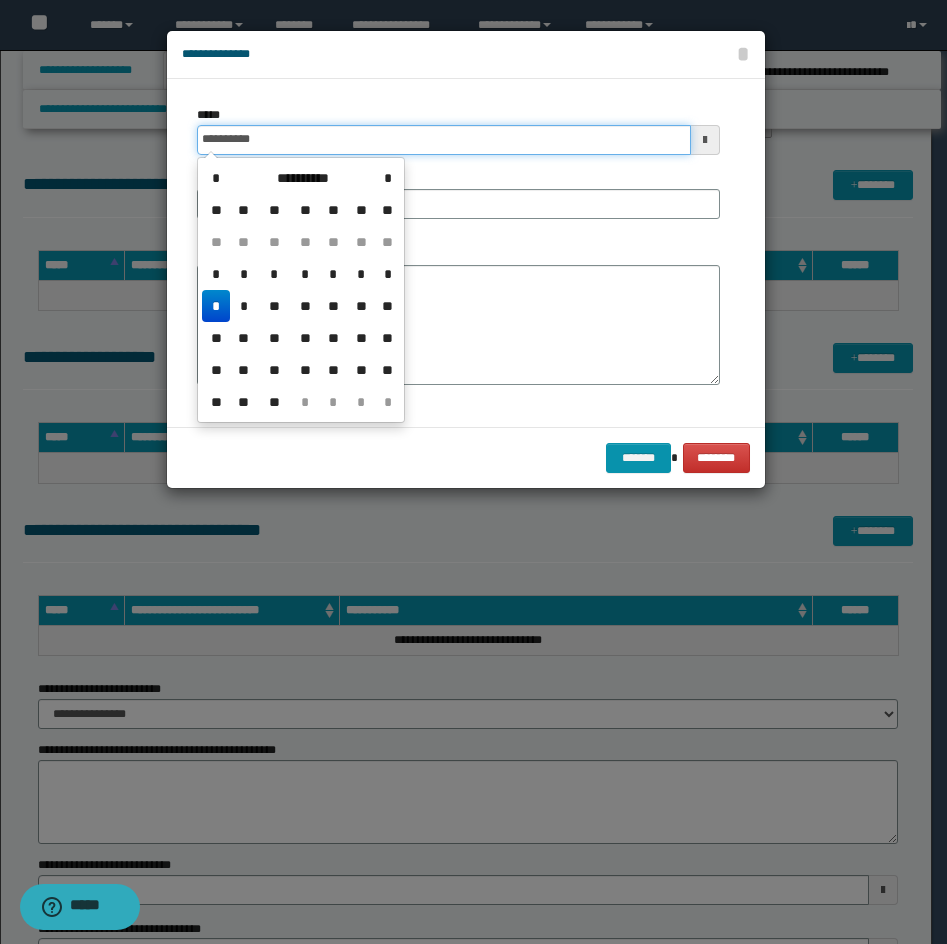 type on "**********" 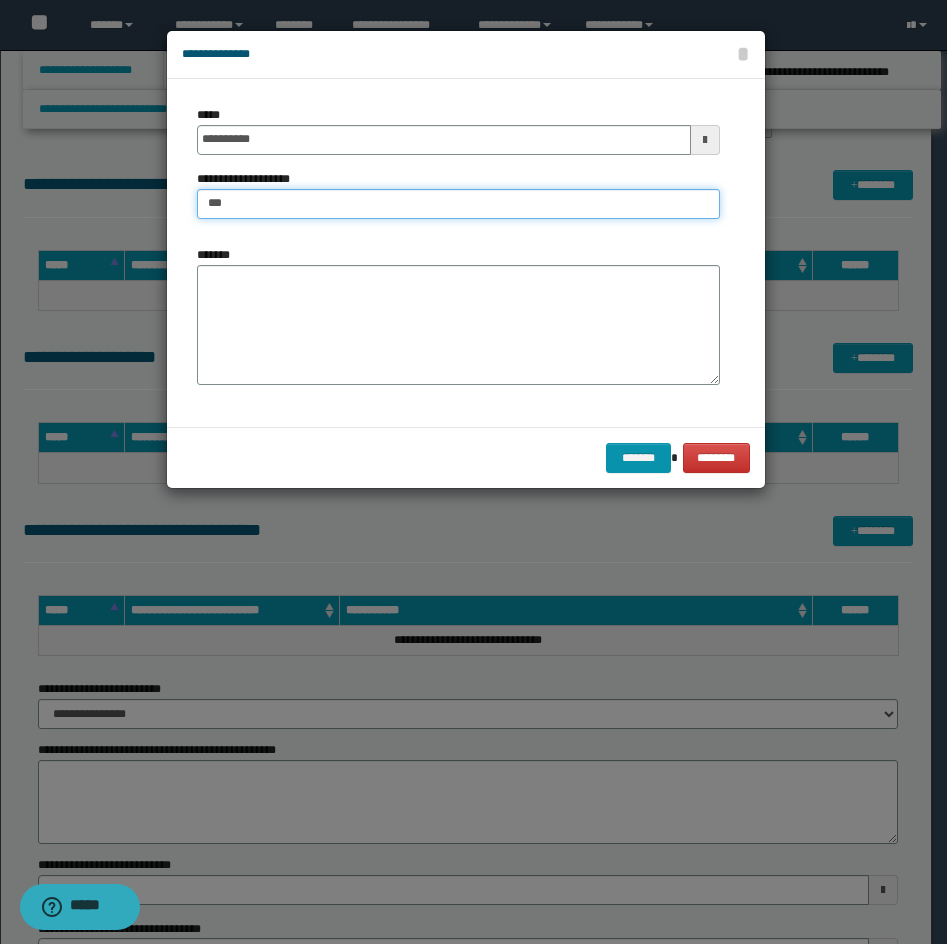 type on "*********" 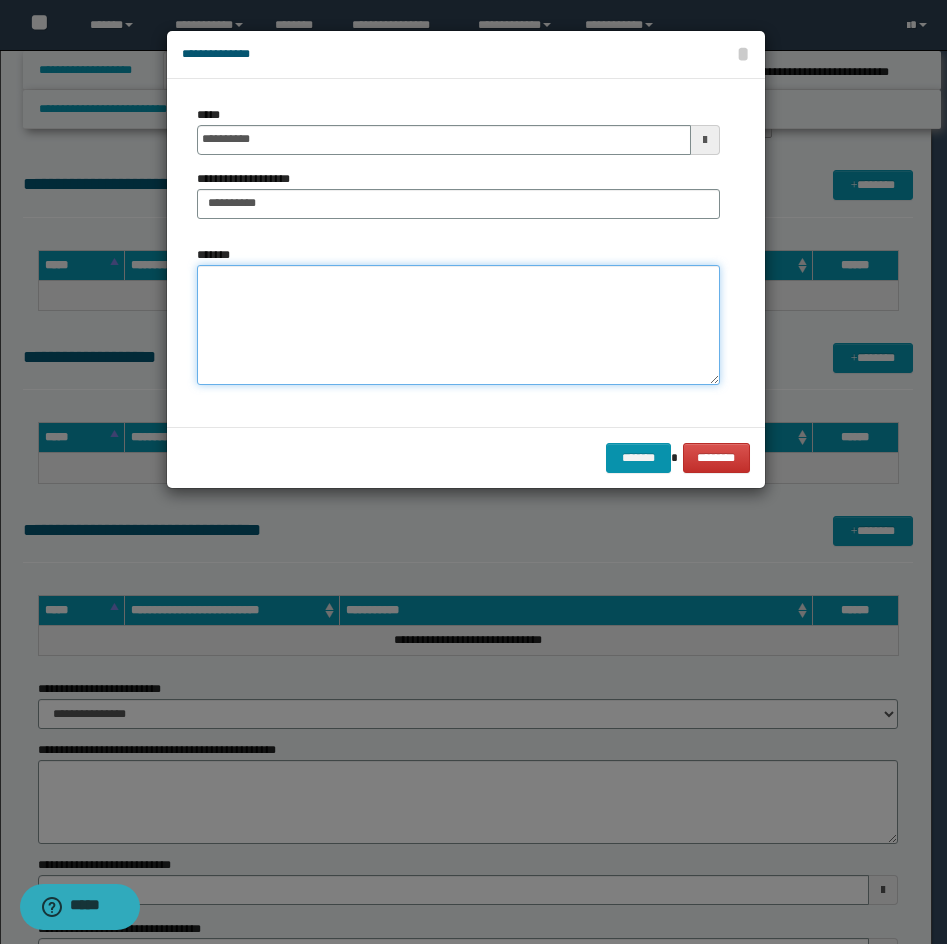 click on "*******" at bounding box center (458, 325) 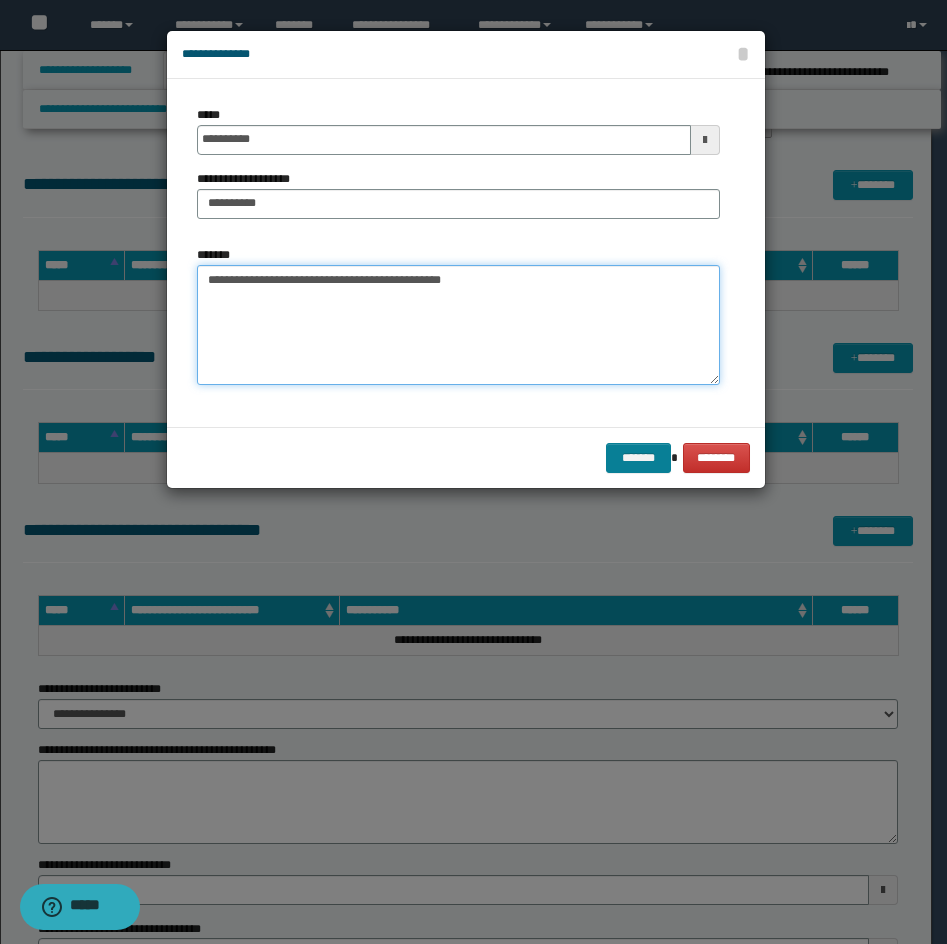 type on "**********" 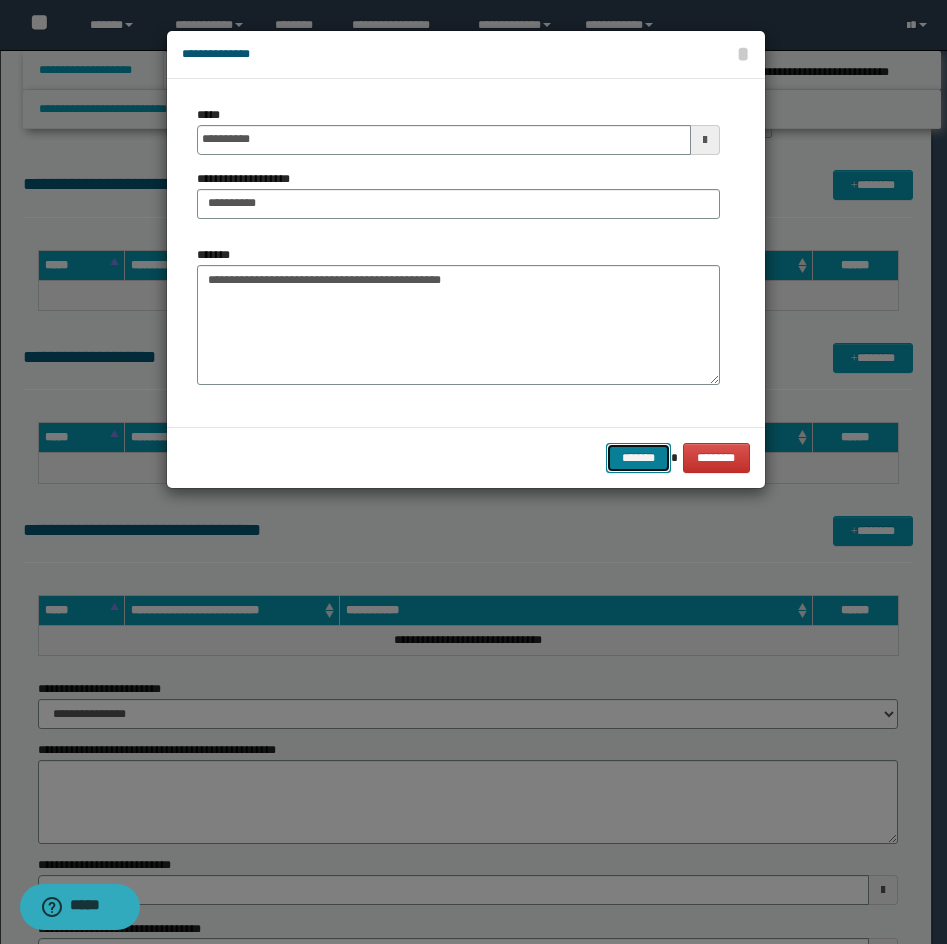 click on "*******" at bounding box center [638, 458] 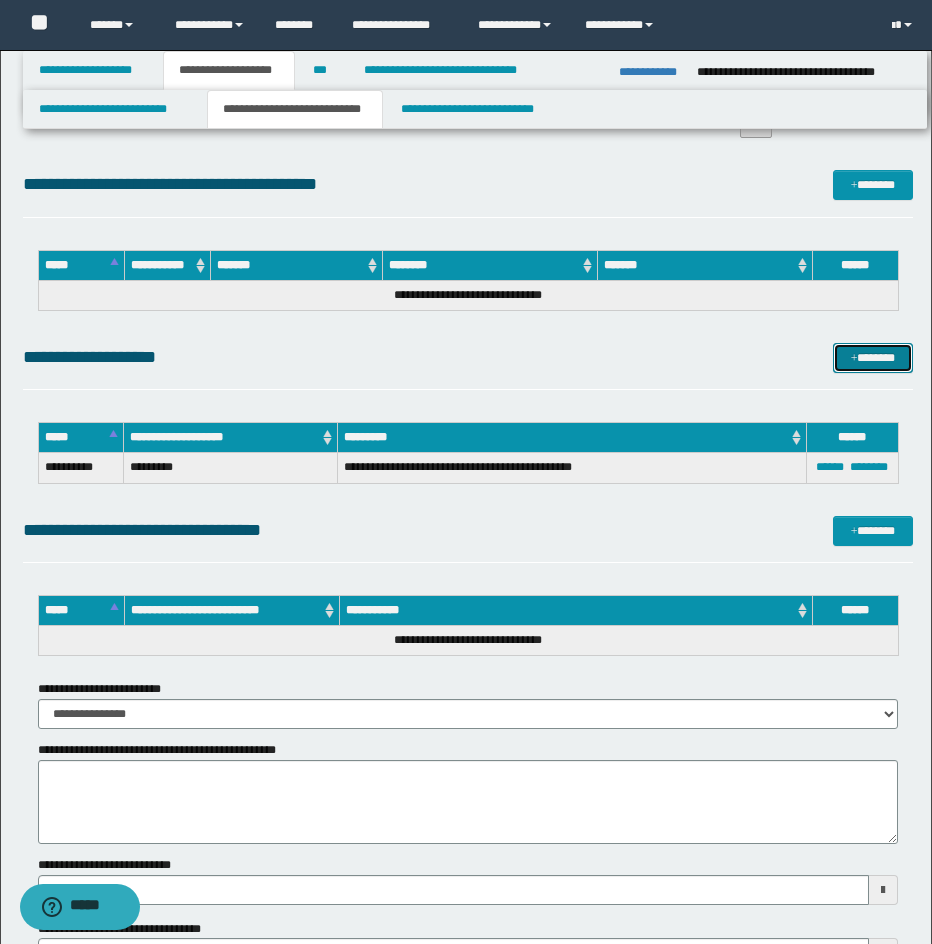 drag, startPoint x: 873, startPoint y: 369, endPoint x: 859, endPoint y: 362, distance: 15.652476 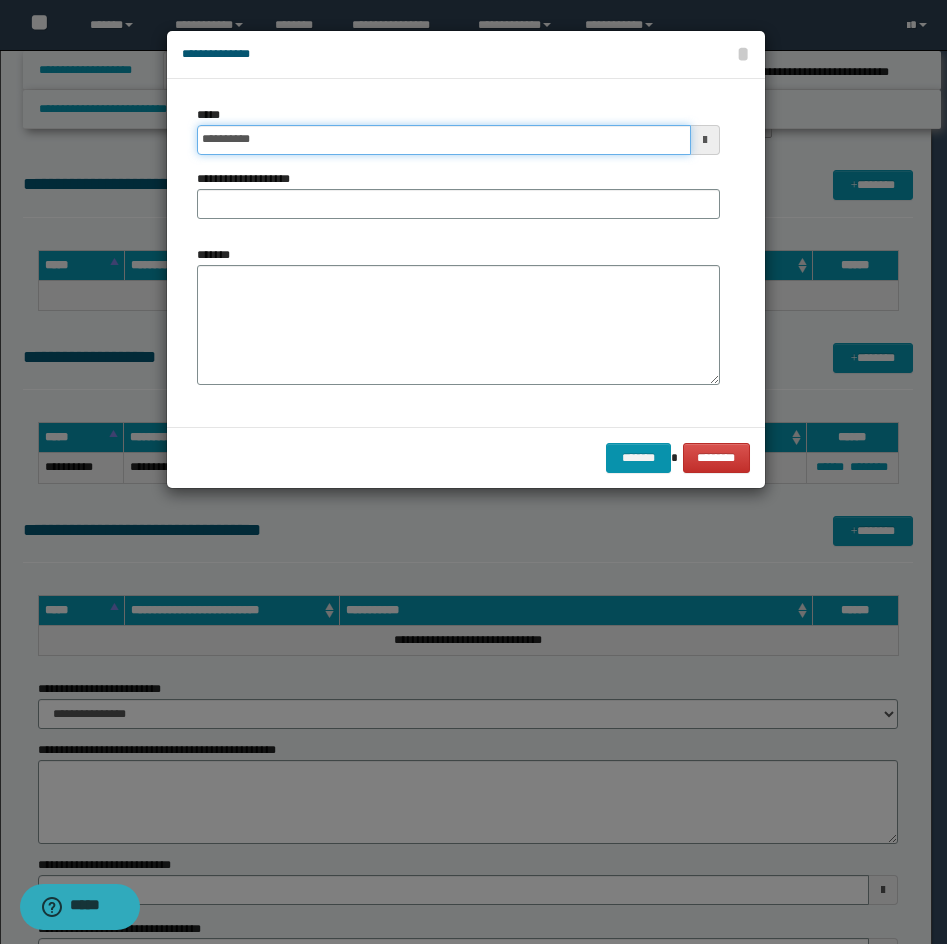 click on "**********" at bounding box center [444, 140] 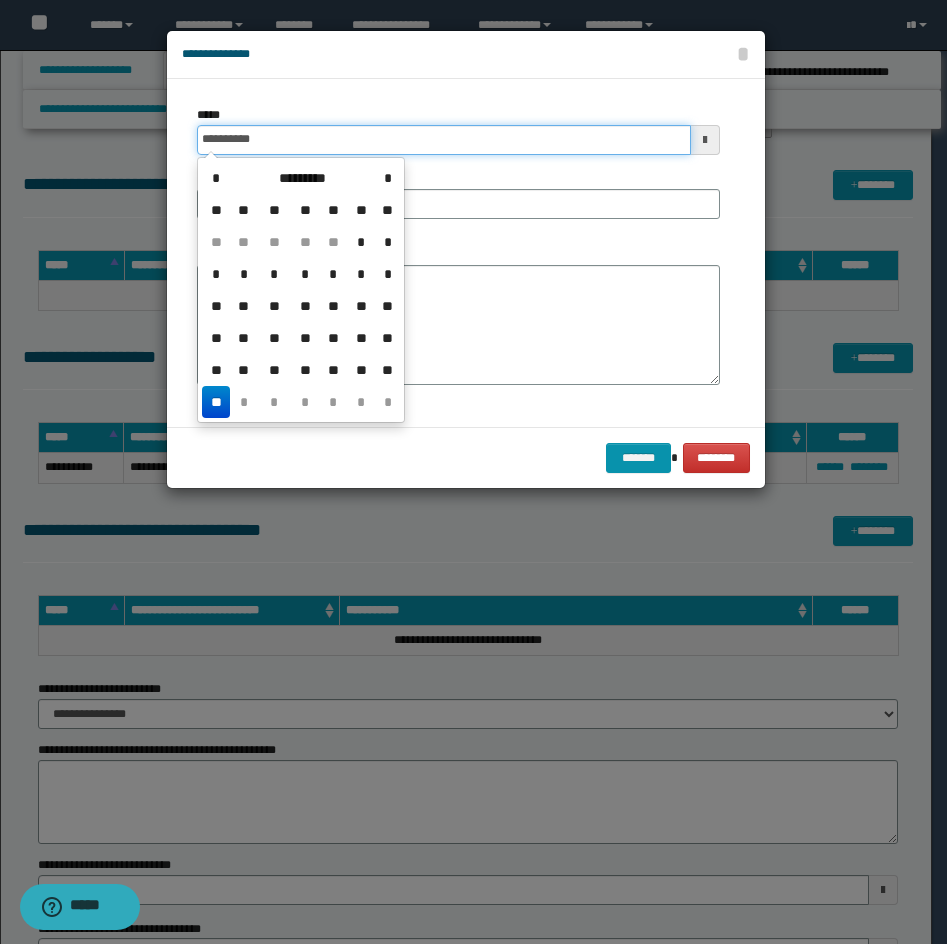 type on "**********" 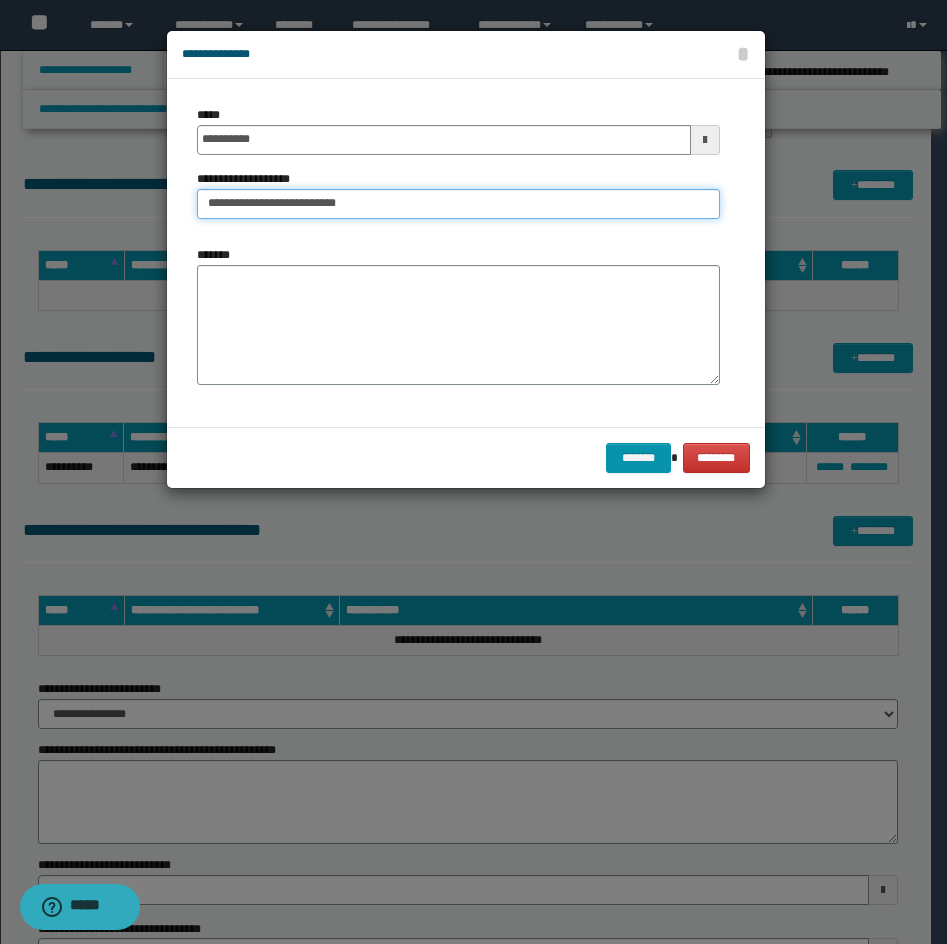 type on "**********" 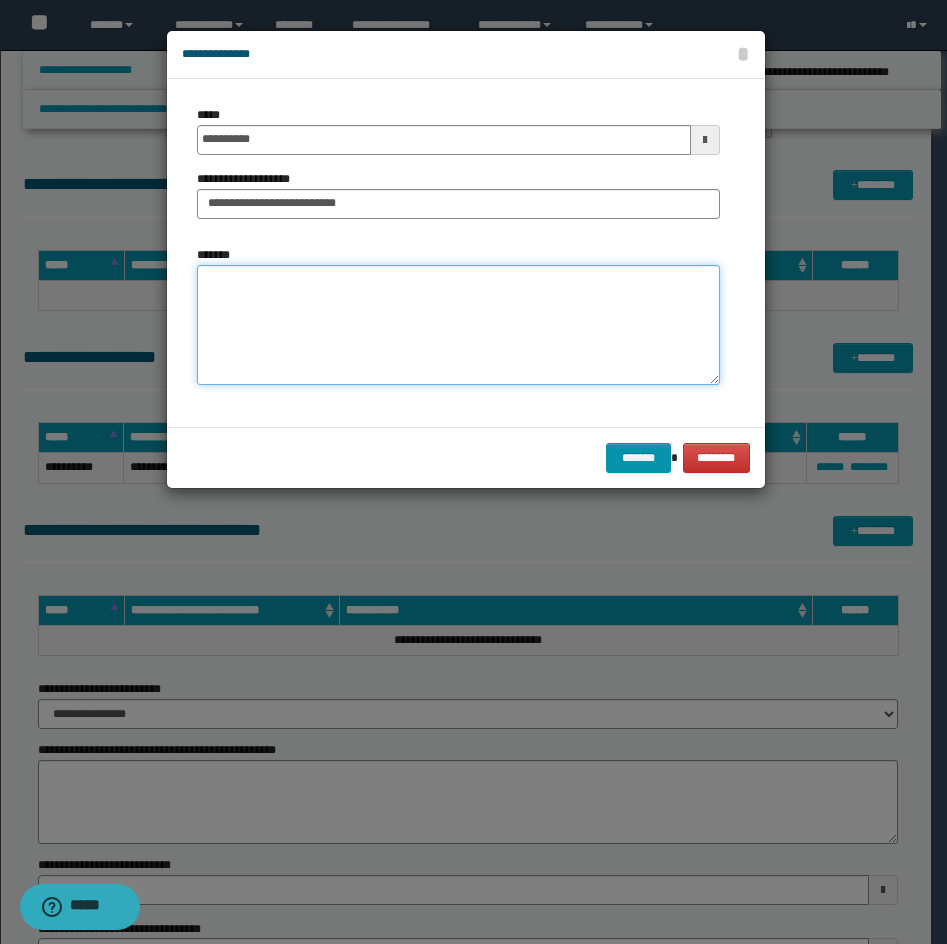 click on "*******" at bounding box center (458, 325) 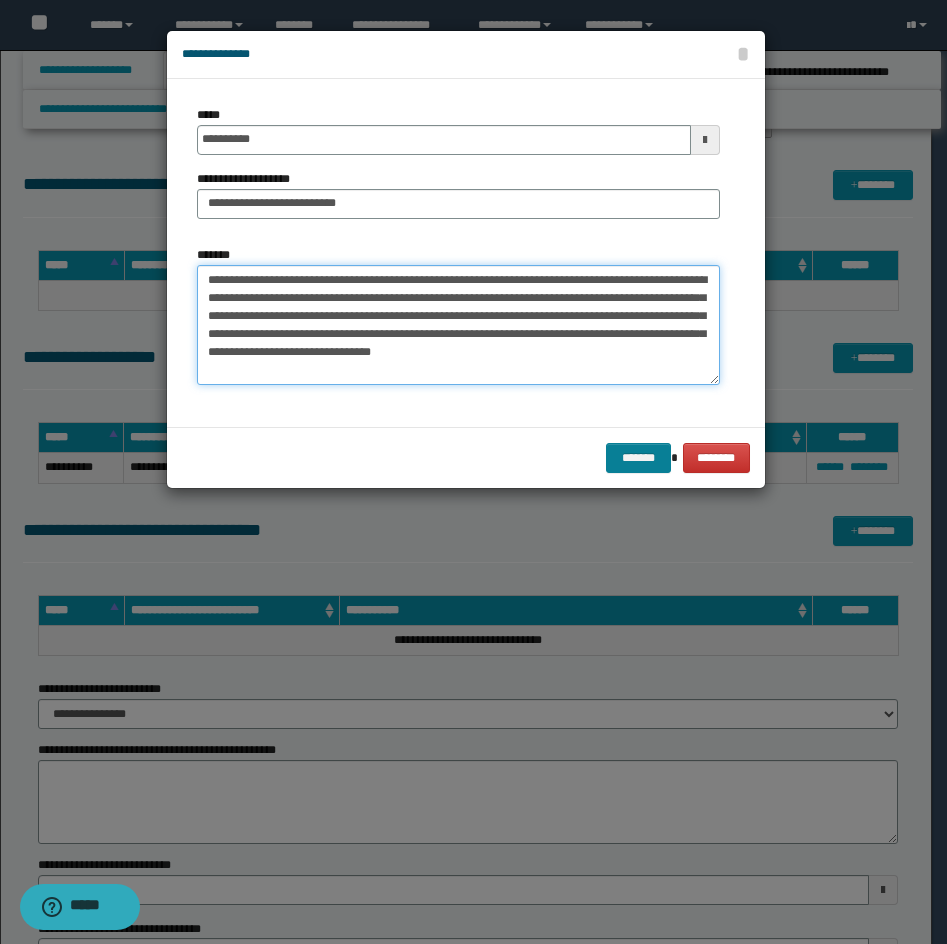 type on "**********" 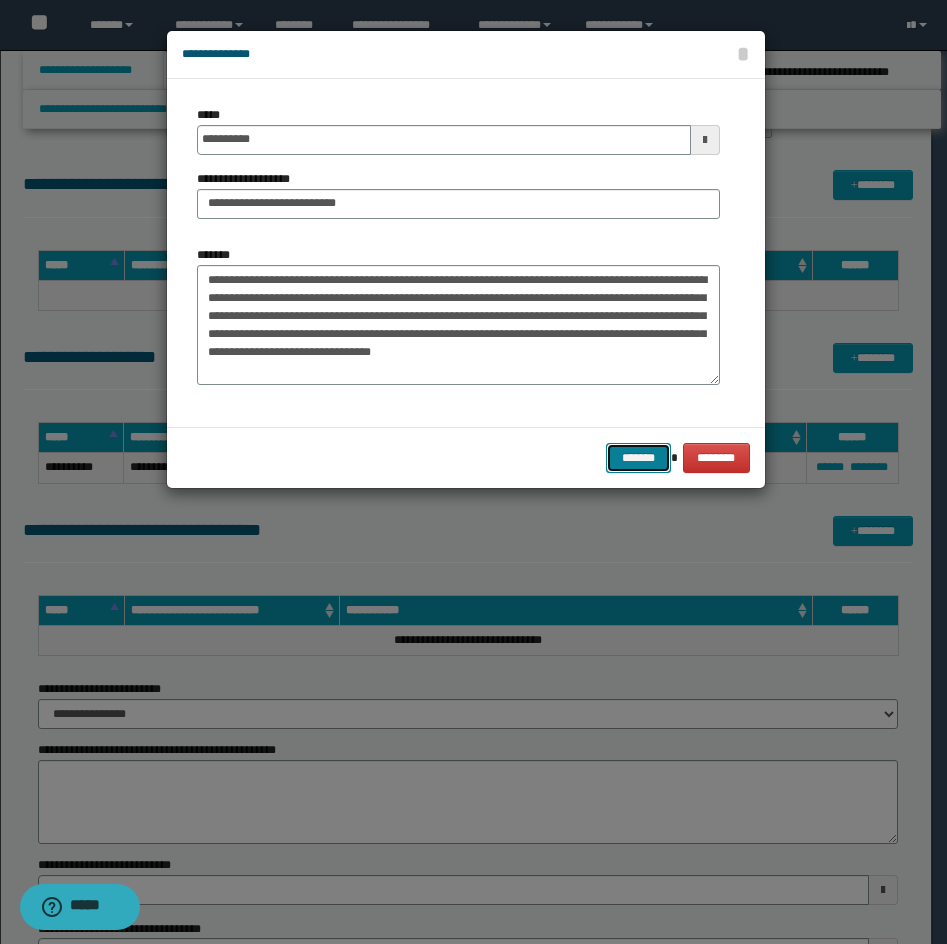click on "*******" at bounding box center (638, 458) 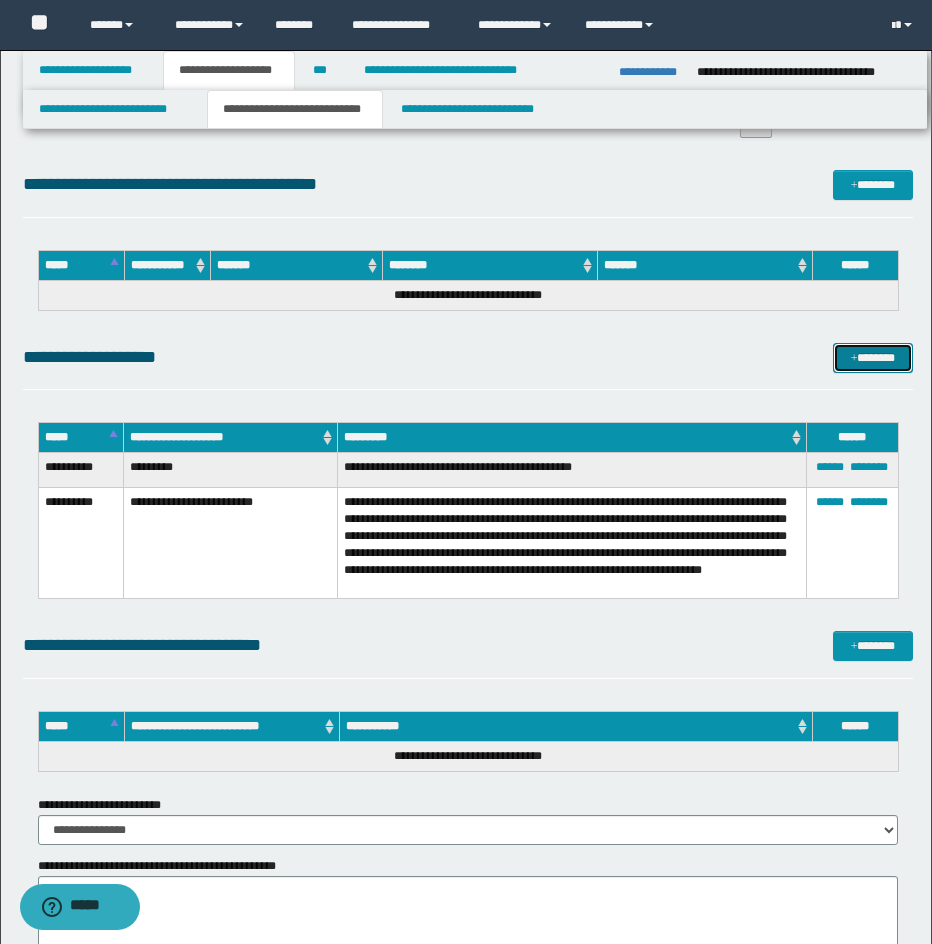 click on "*******" at bounding box center (873, 358) 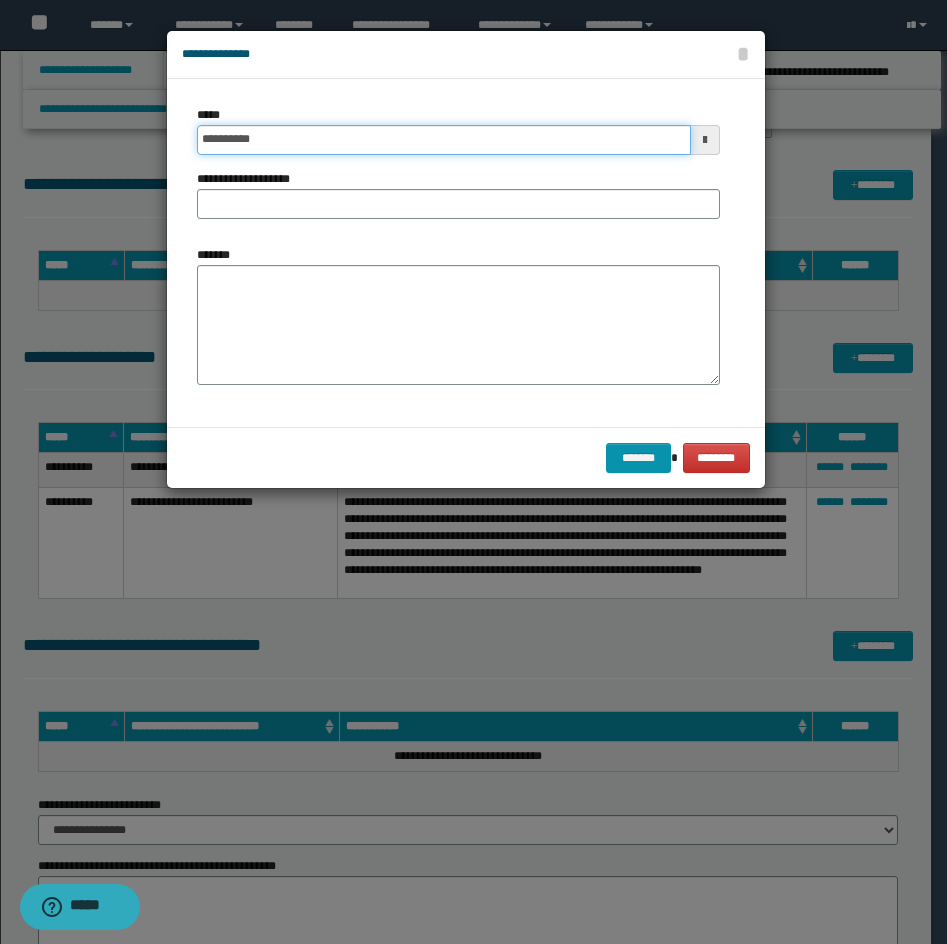 click on "**********" at bounding box center [444, 140] 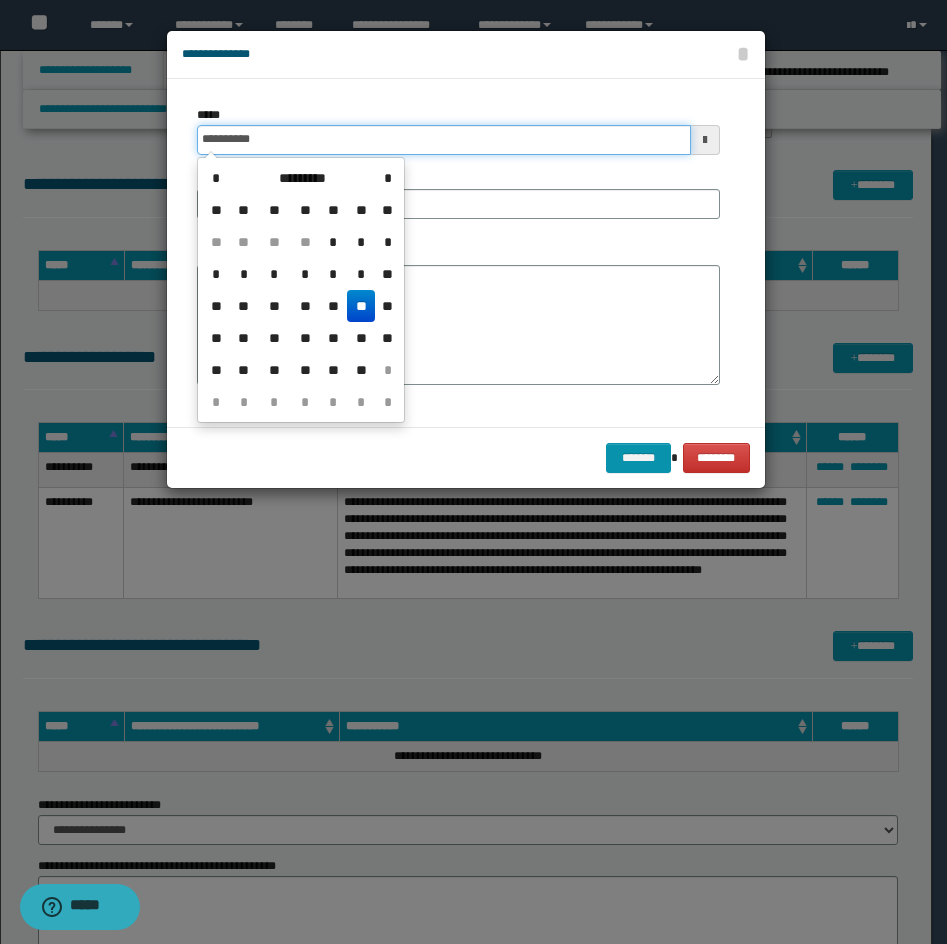 type on "**********" 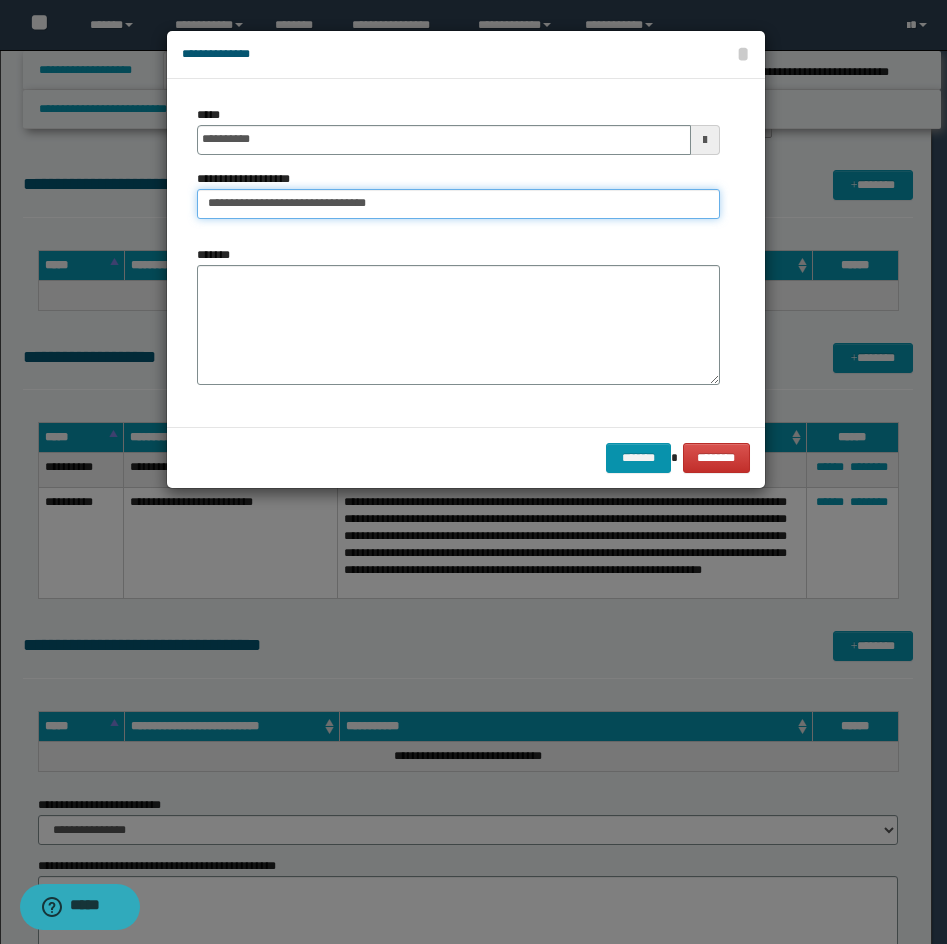 type on "**********" 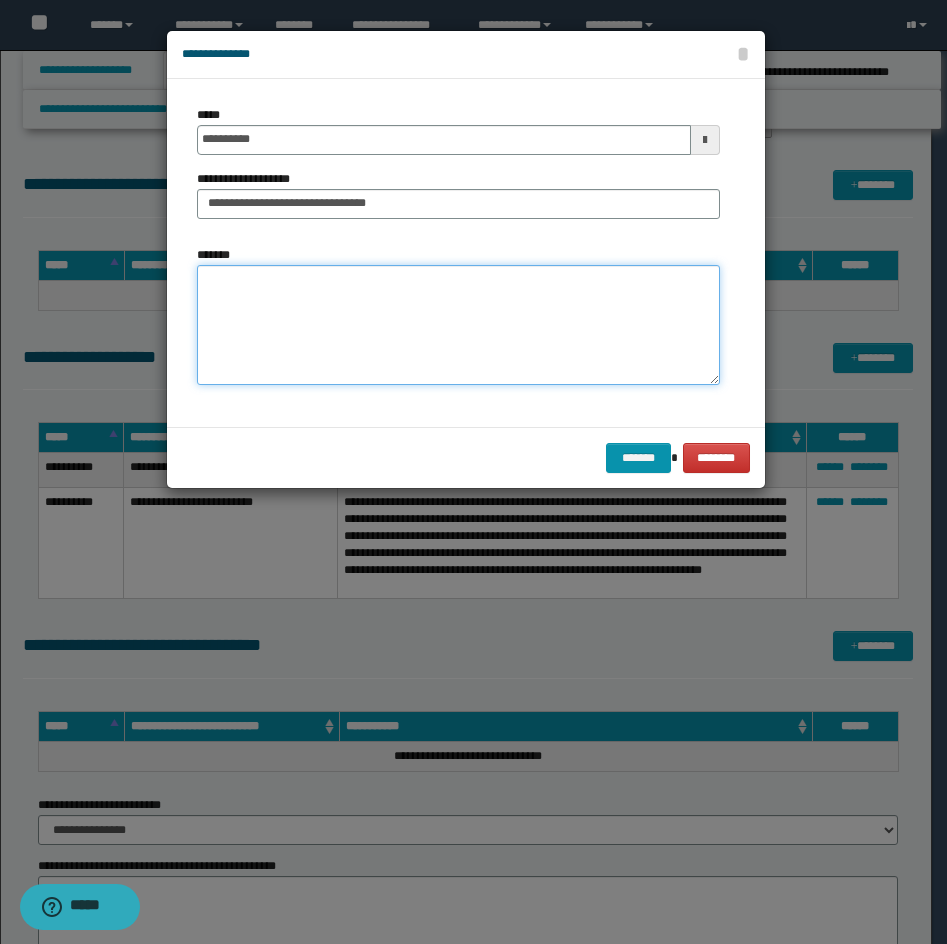 click on "*******" at bounding box center (458, 325) 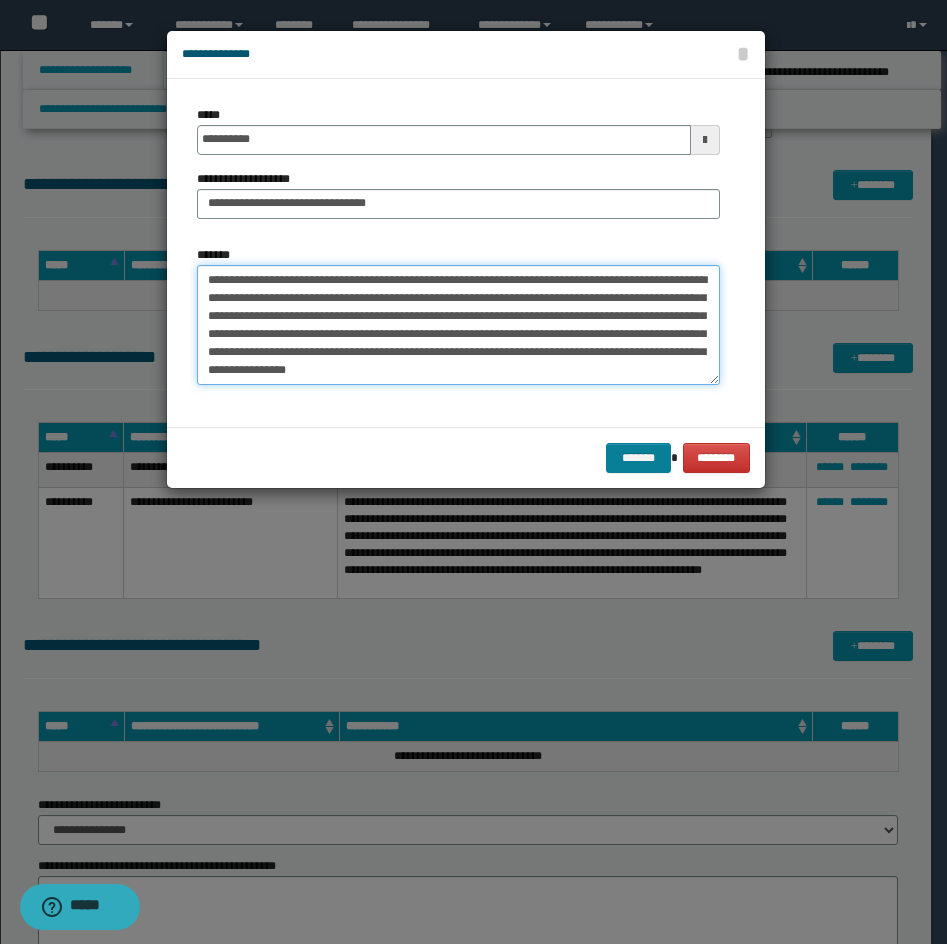 type on "**********" 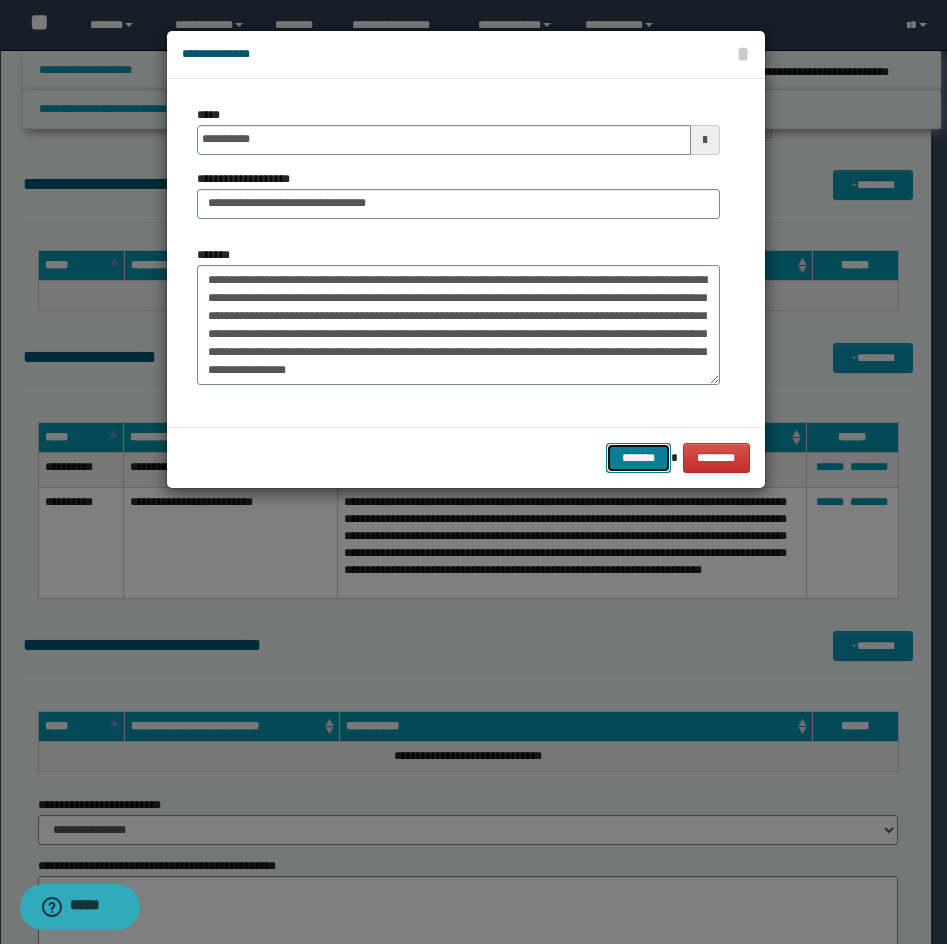 drag, startPoint x: 615, startPoint y: 442, endPoint x: 927, endPoint y: 332, distance: 330.8232 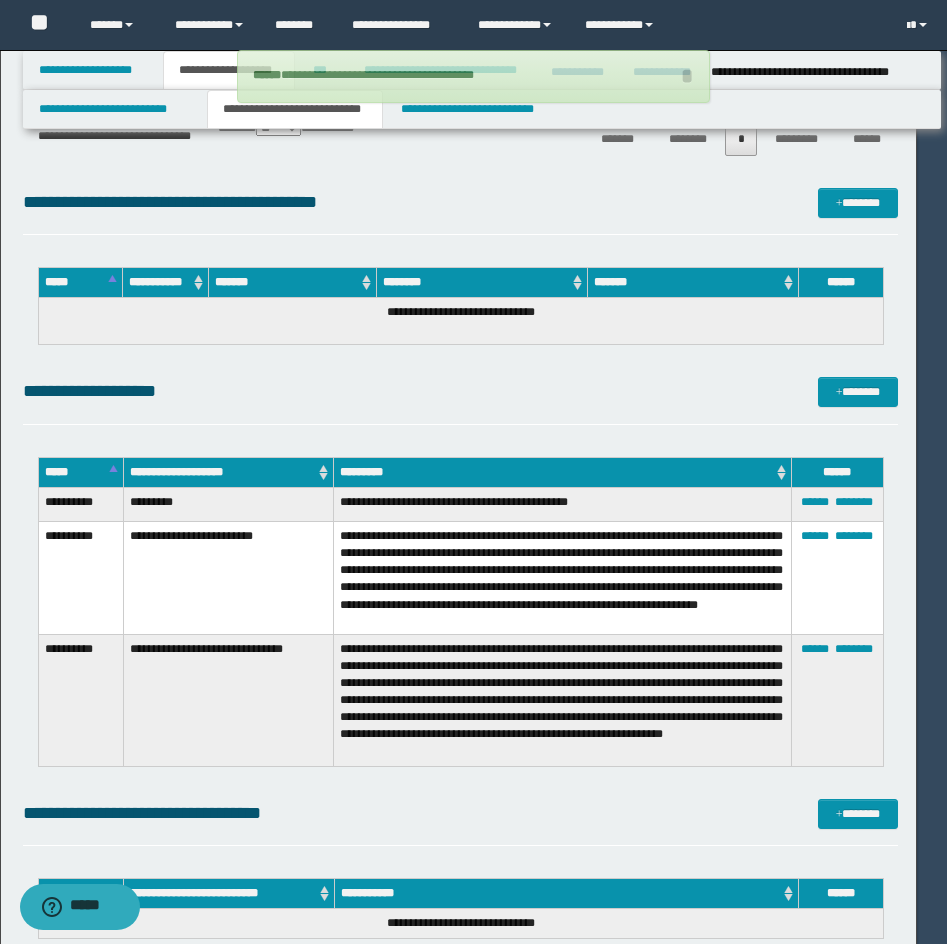 type 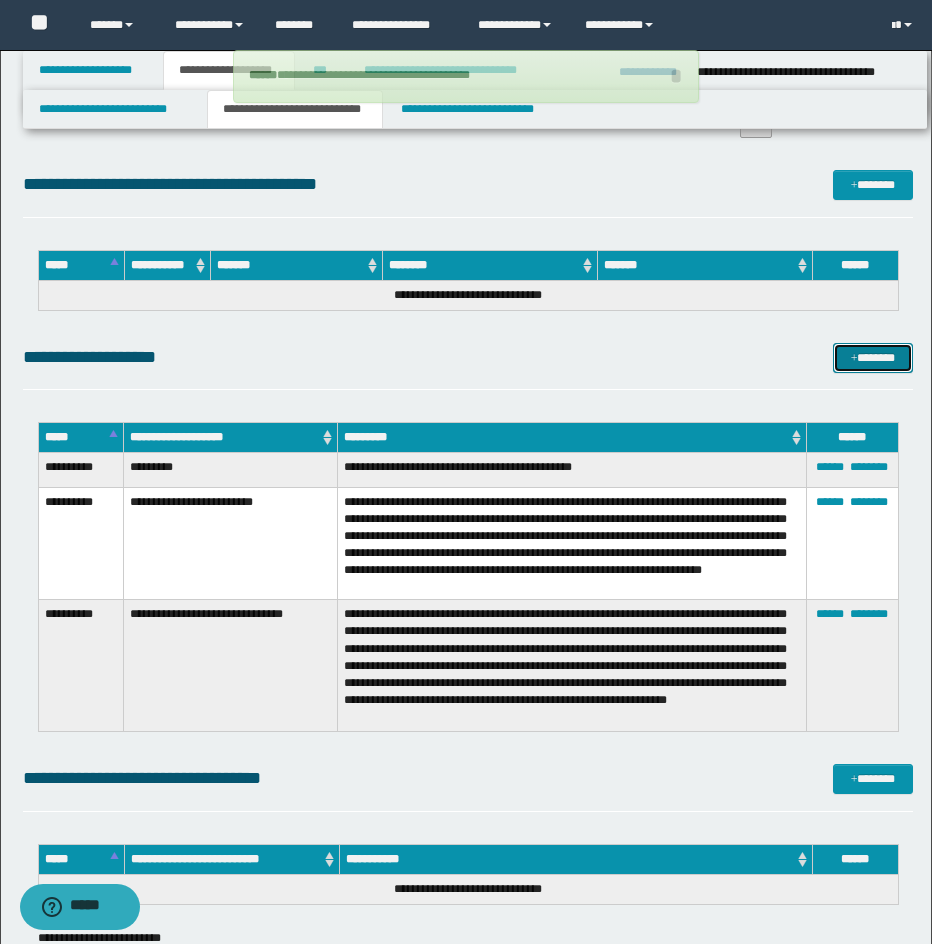 click on "*******" at bounding box center [873, 358] 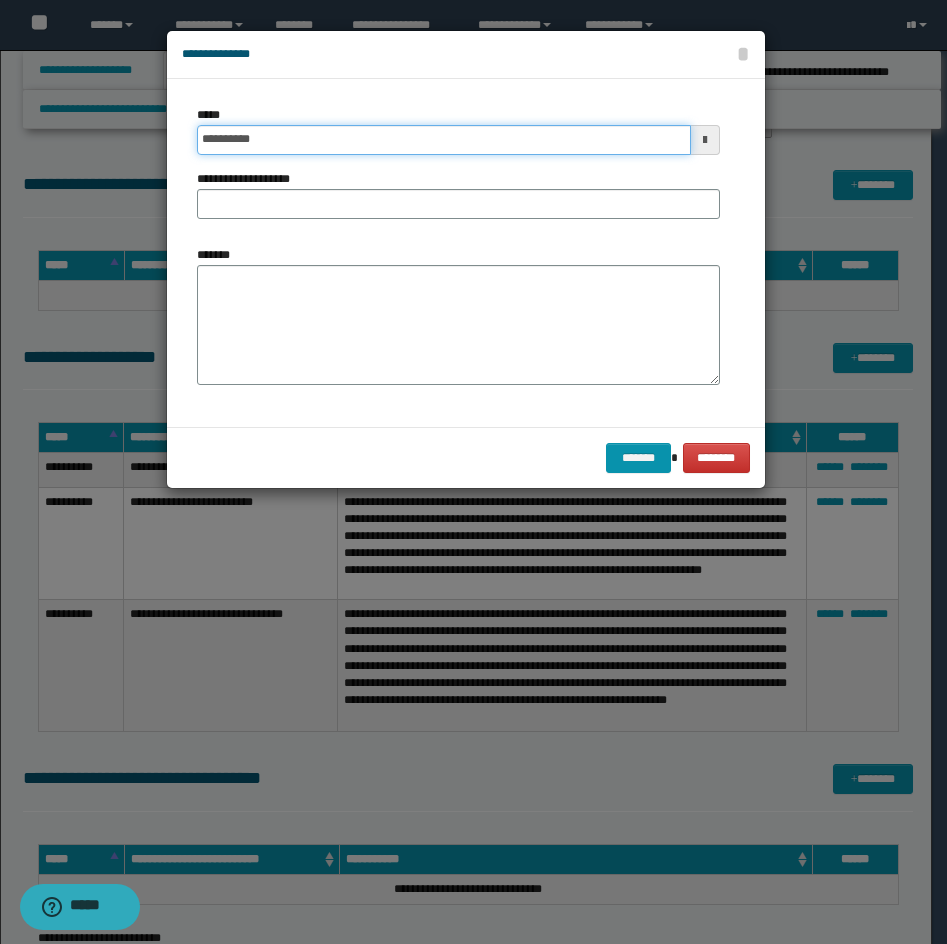 click on "**********" at bounding box center [444, 140] 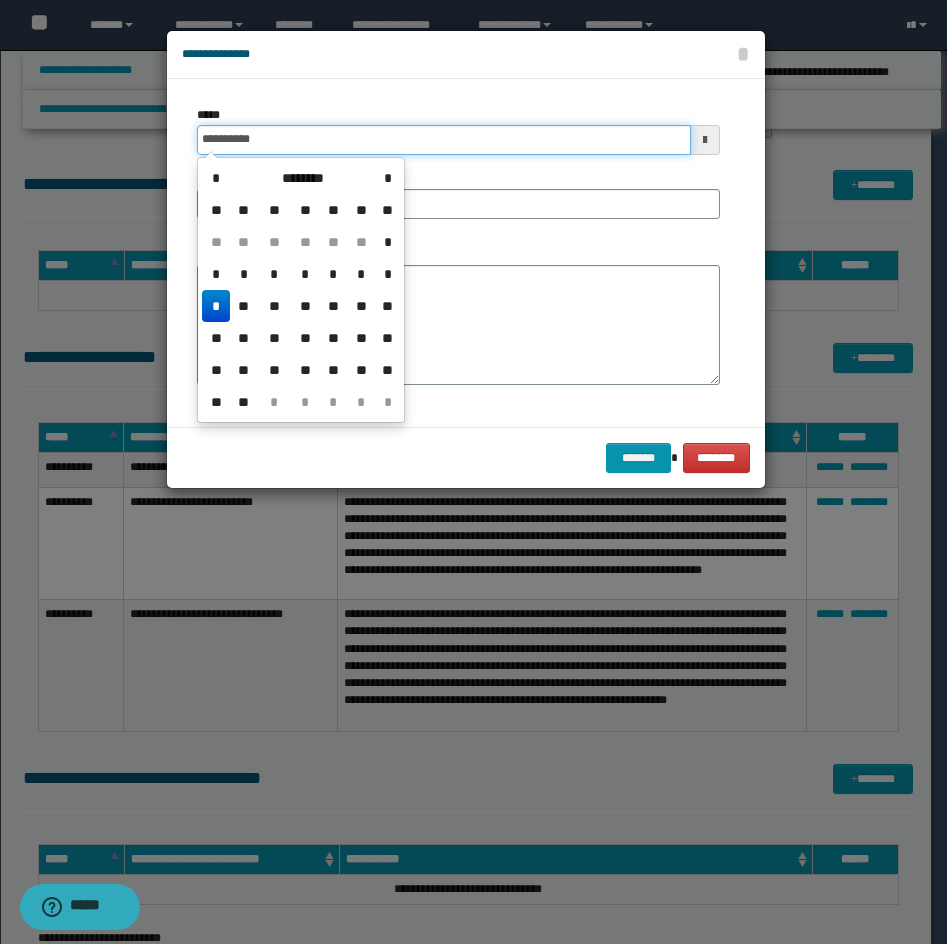type on "**********" 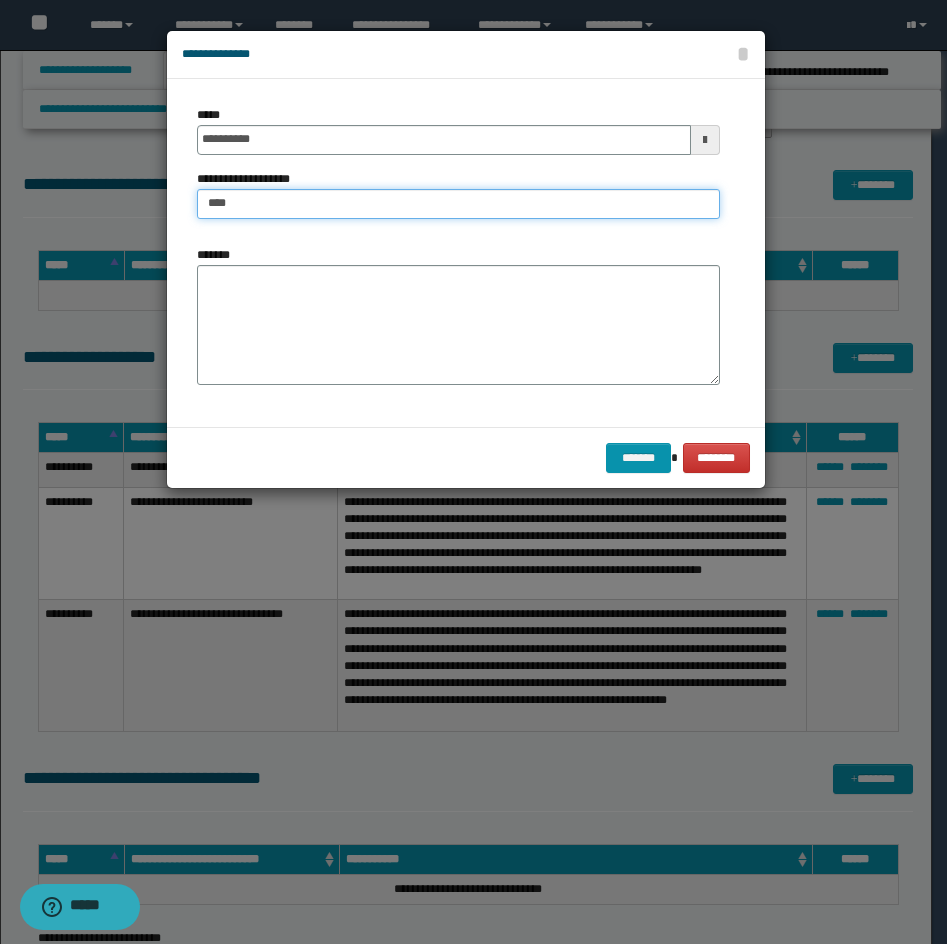 type on "***" 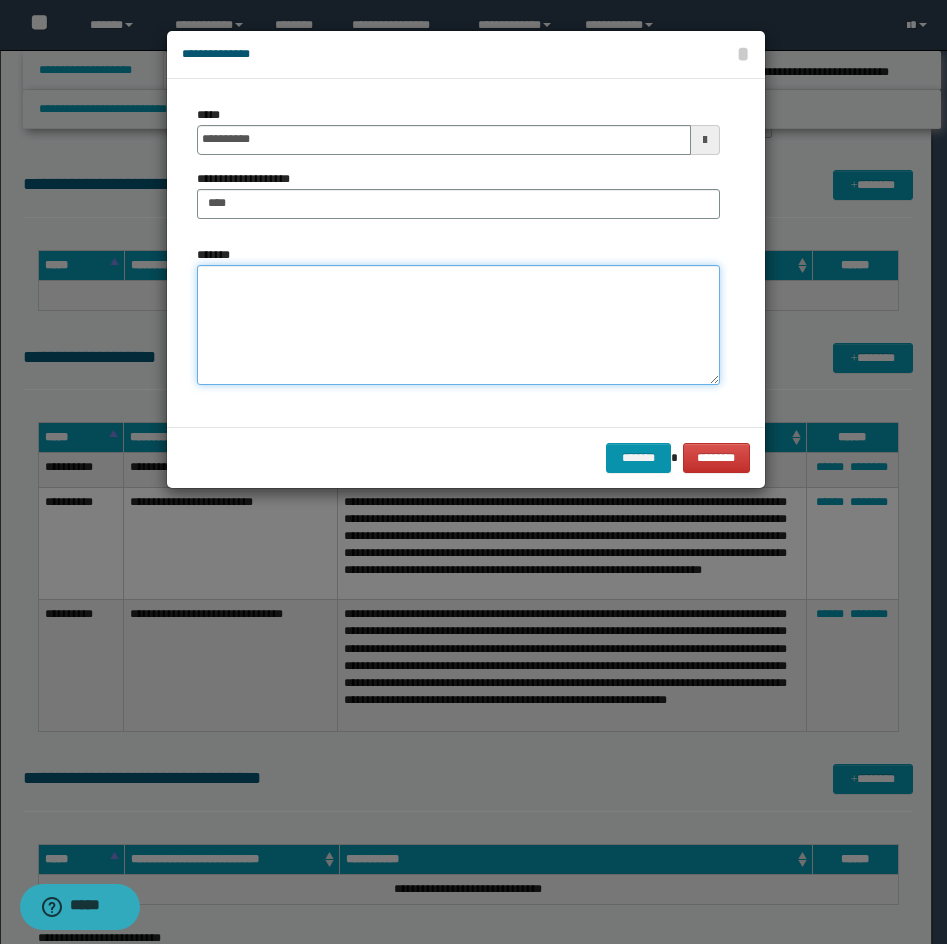 click on "*******" at bounding box center [458, 325] 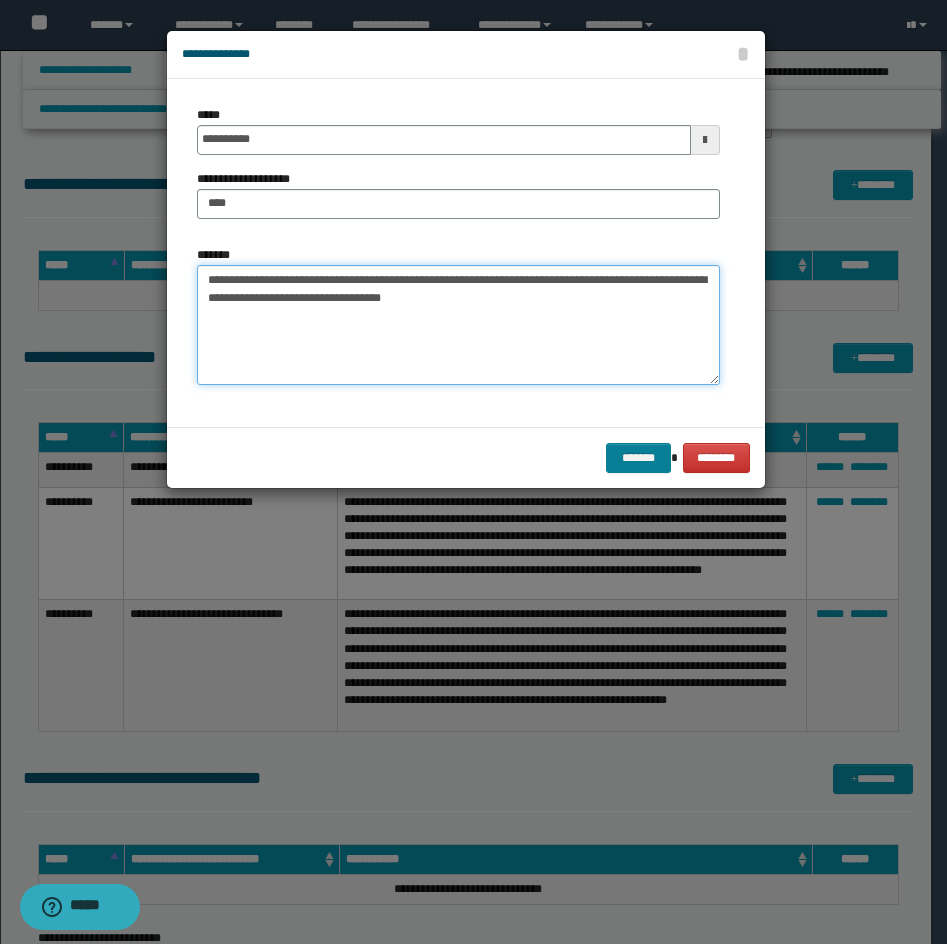 type on "**********" 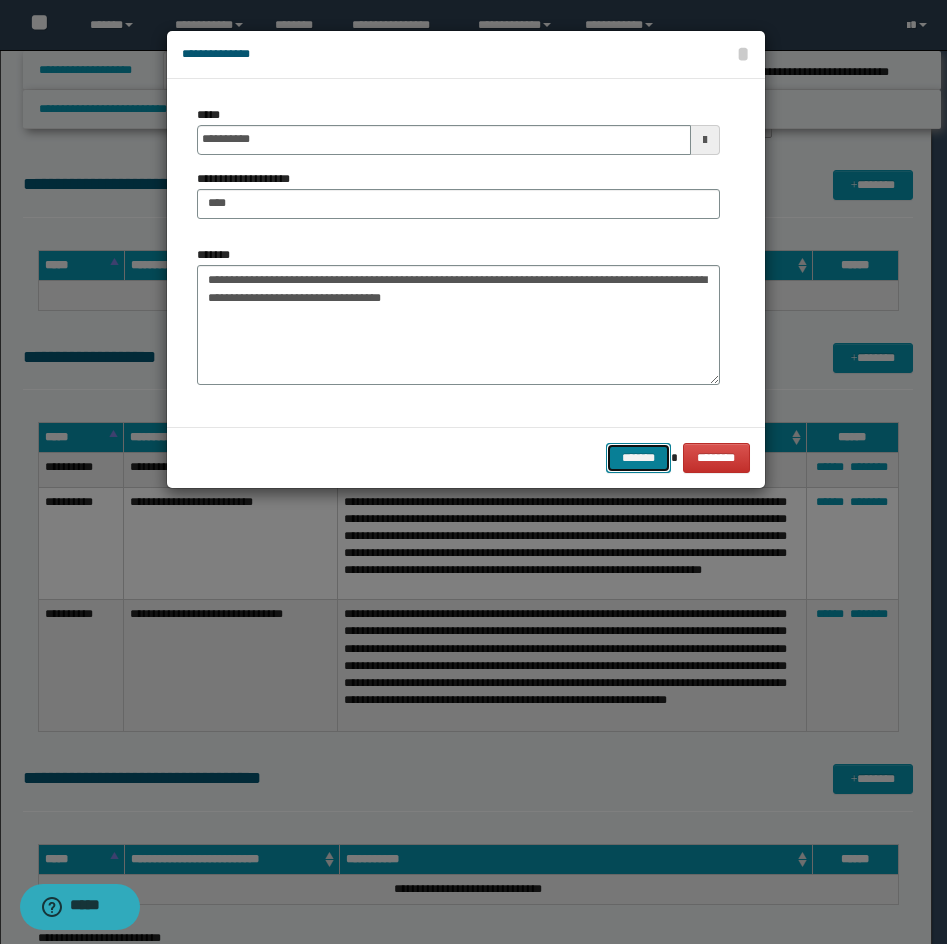 drag, startPoint x: 643, startPoint y: 456, endPoint x: 879, endPoint y: 380, distance: 247.93547 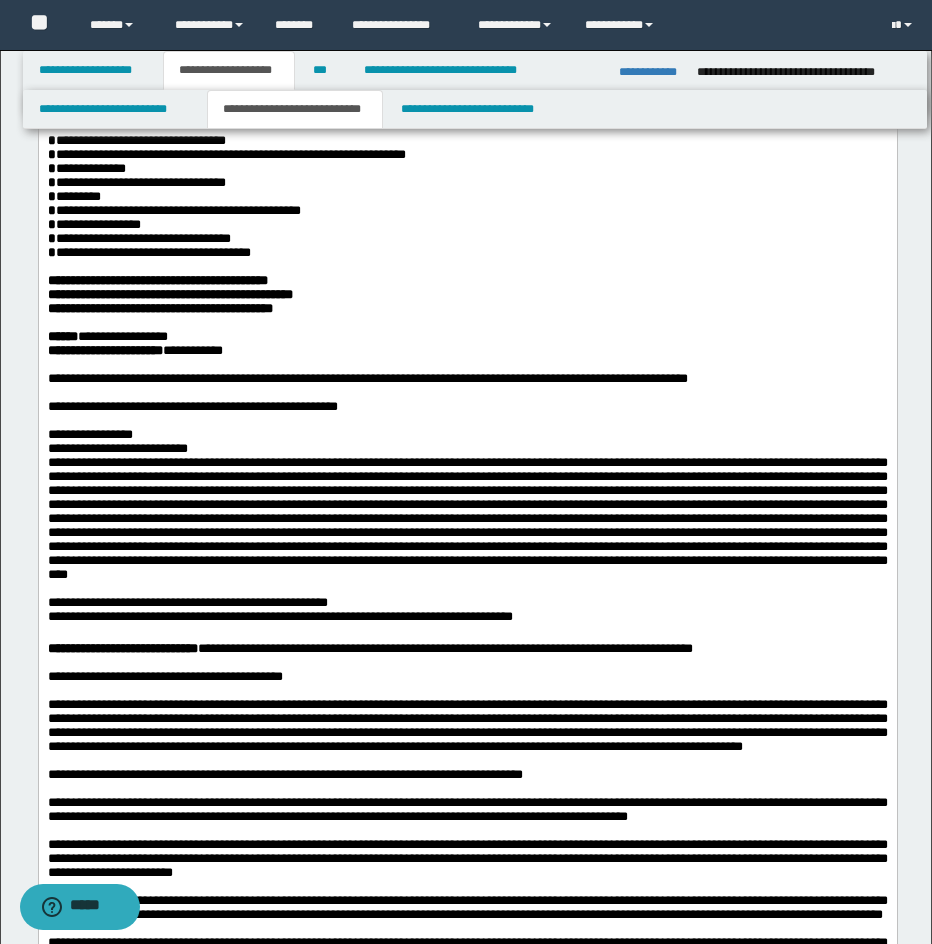 scroll, scrollTop: 813, scrollLeft: 0, axis: vertical 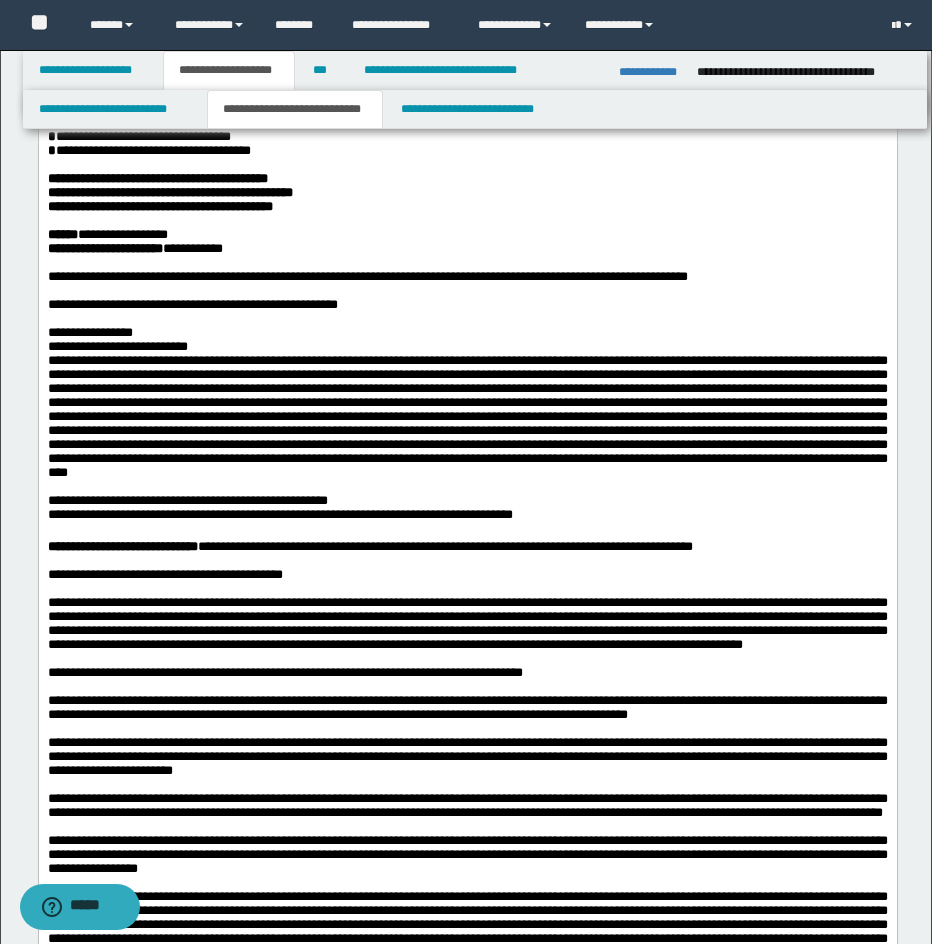 click on "**********" at bounding box center (467, 39) 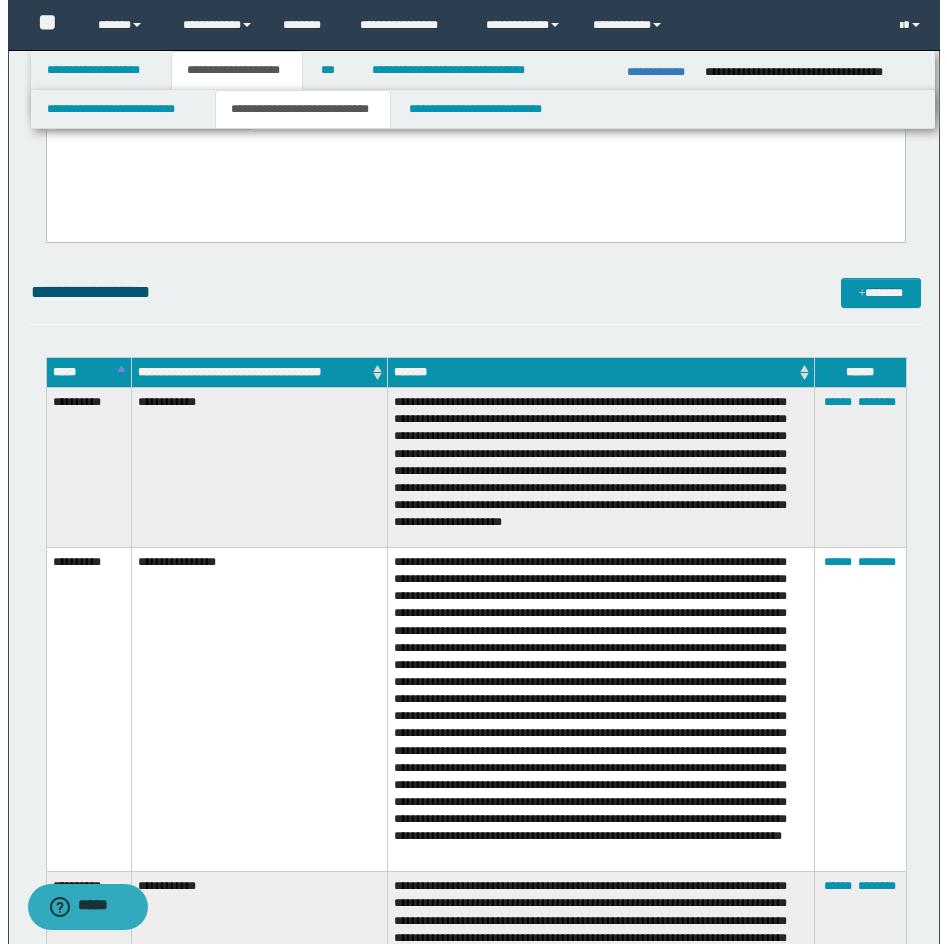 scroll, scrollTop: 3982, scrollLeft: 0, axis: vertical 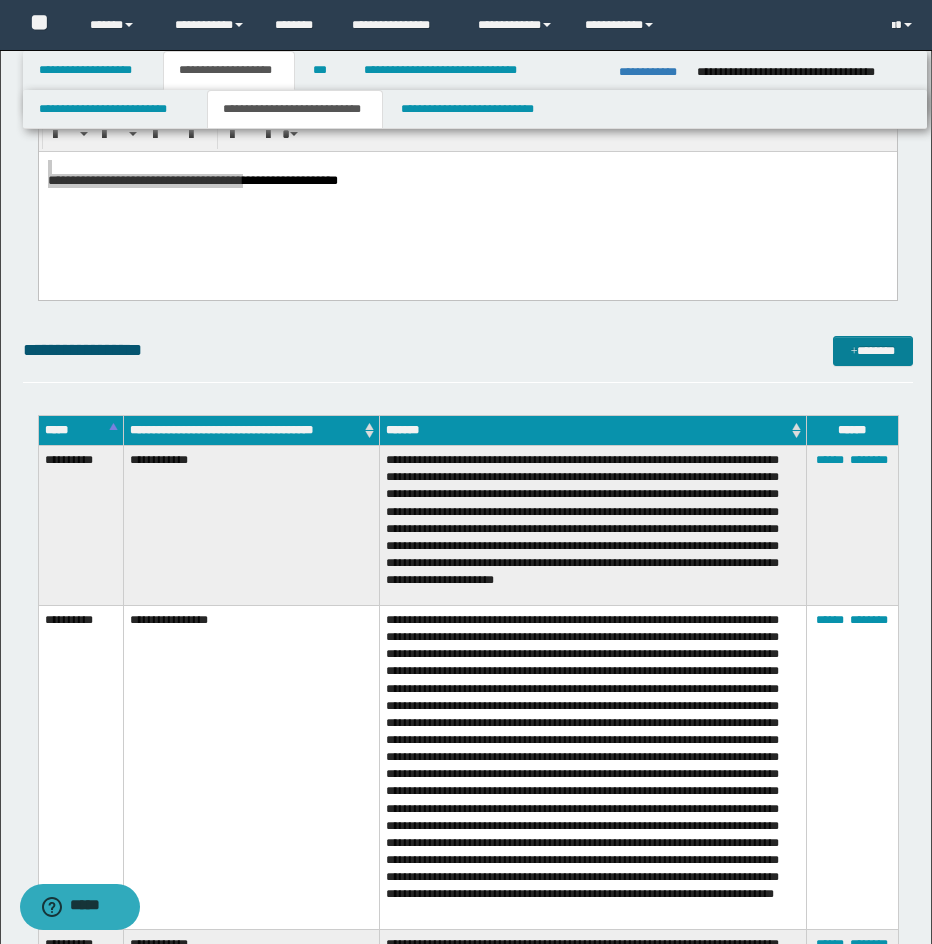 click on "*******" at bounding box center [873, 351] 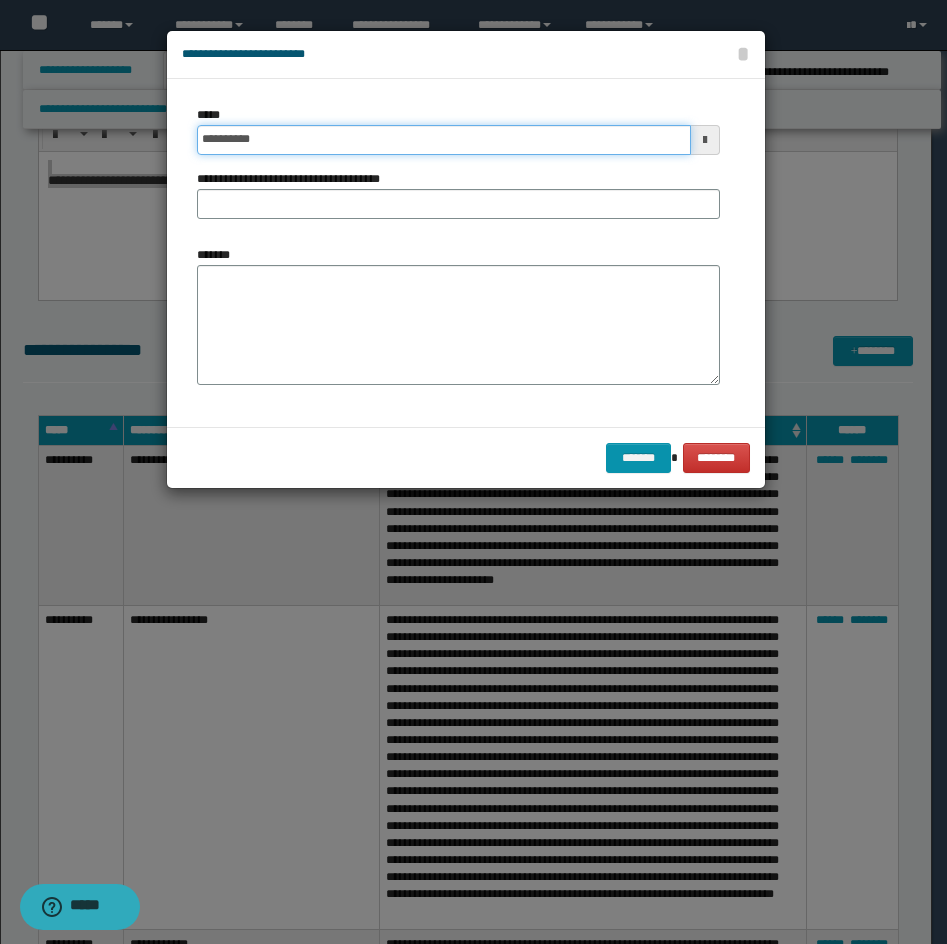 click on "**********" at bounding box center [444, 140] 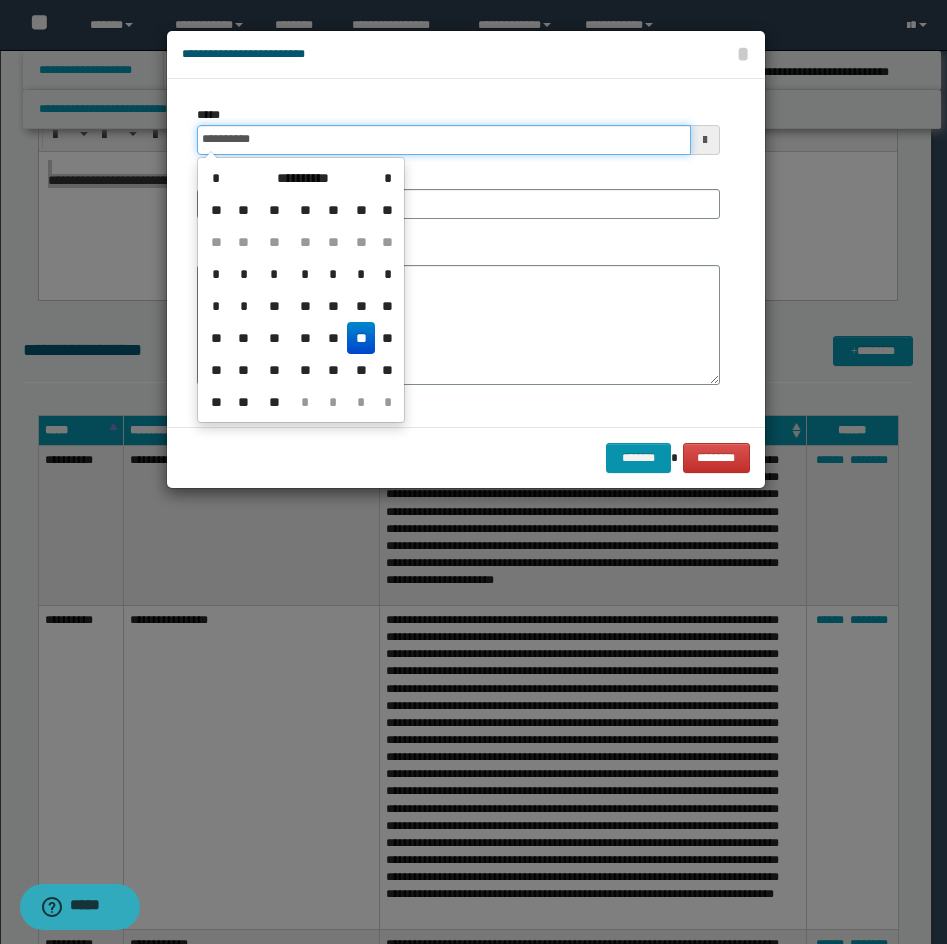 type on "**********" 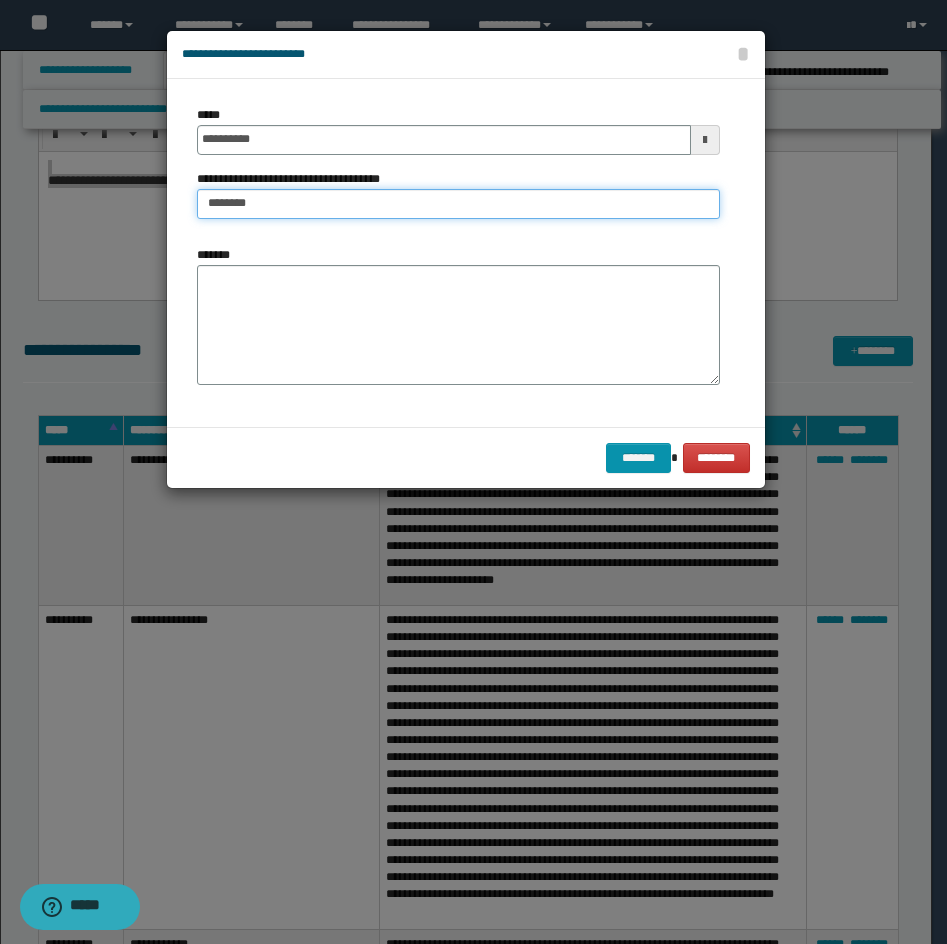 type on "**********" 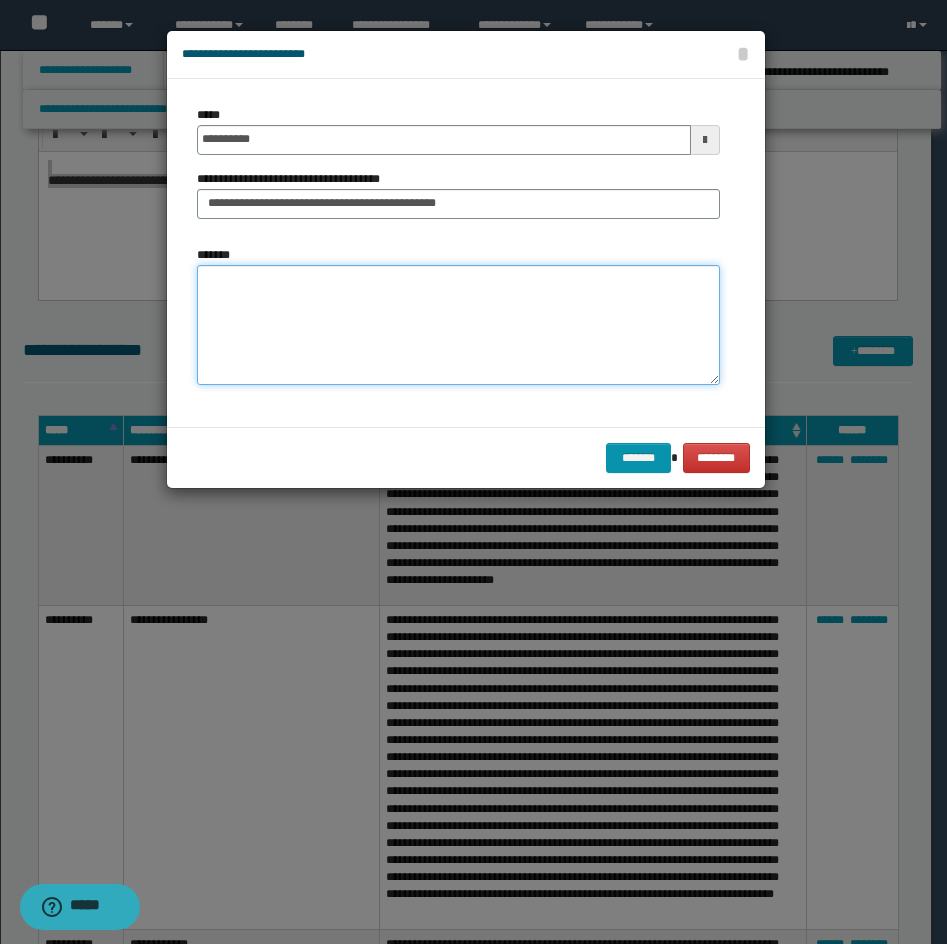 click on "*******" at bounding box center [458, 325] 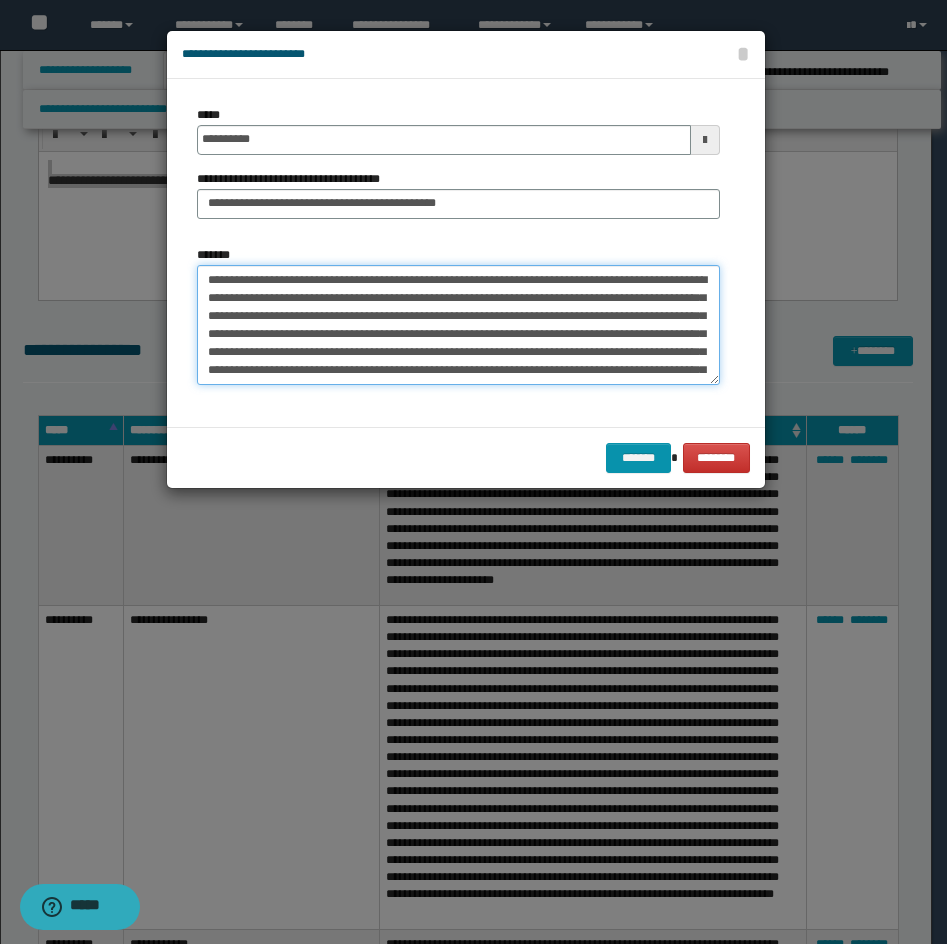 scroll, scrollTop: 426, scrollLeft: 0, axis: vertical 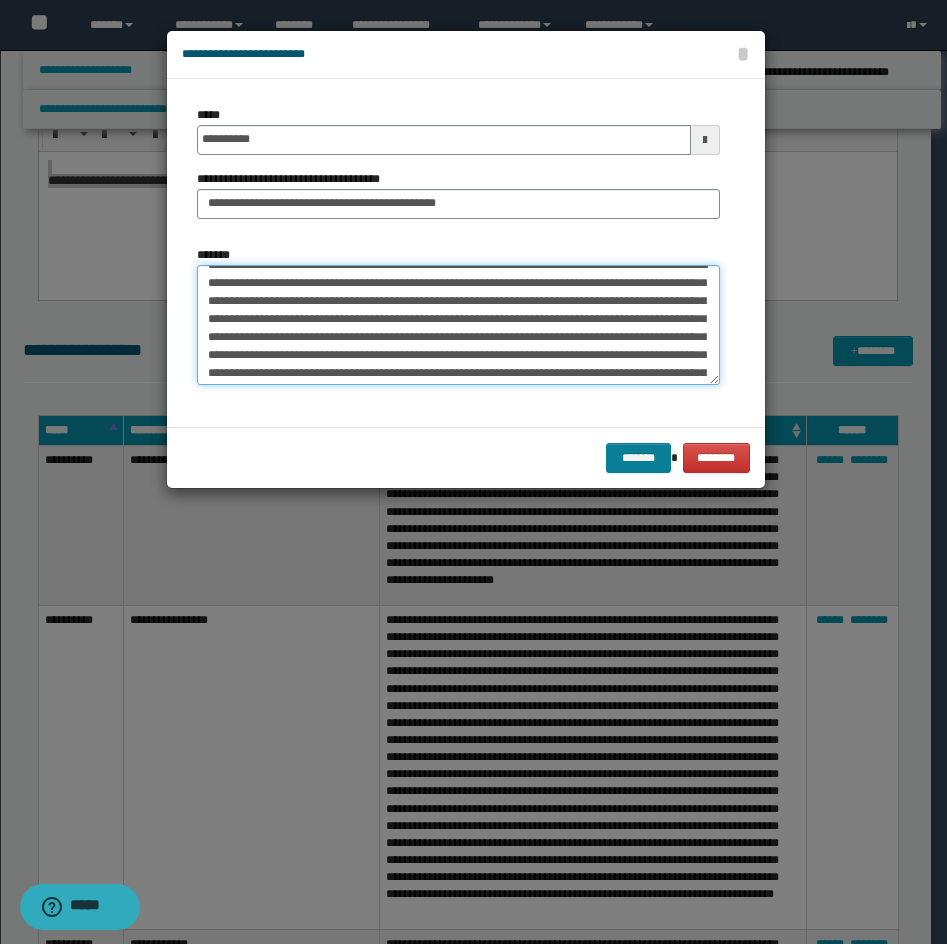 type on "**********" 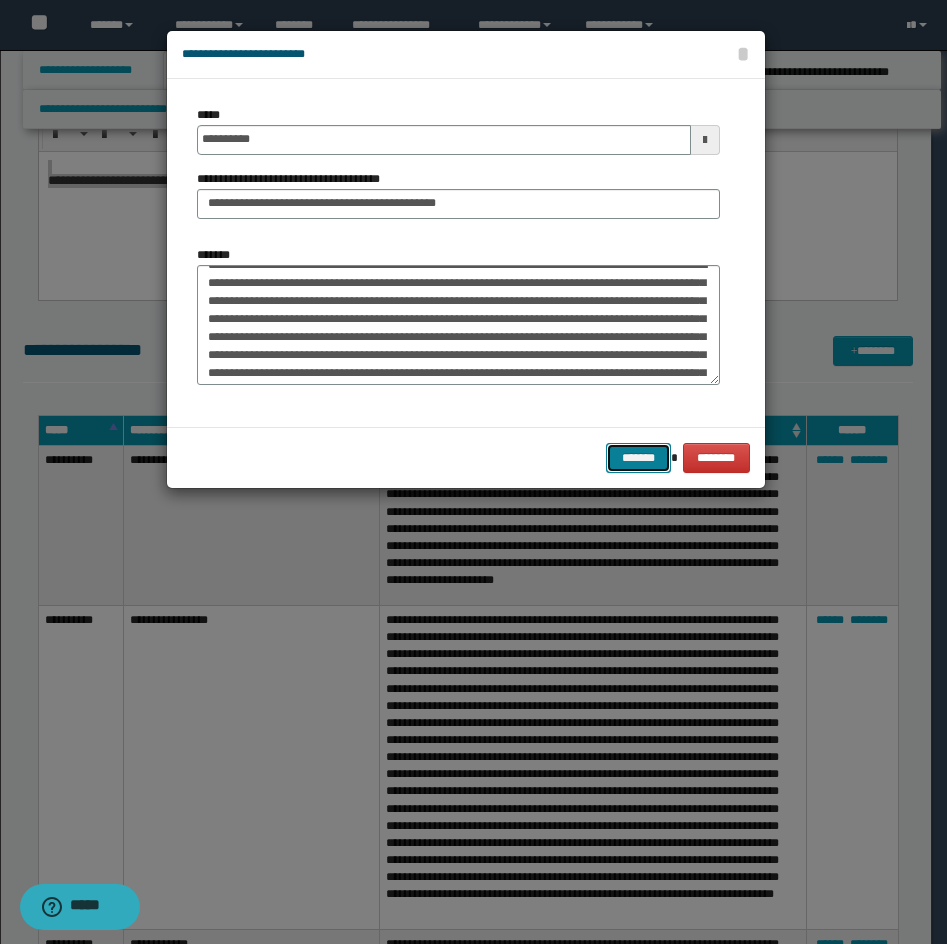 click on "*******" at bounding box center [638, 458] 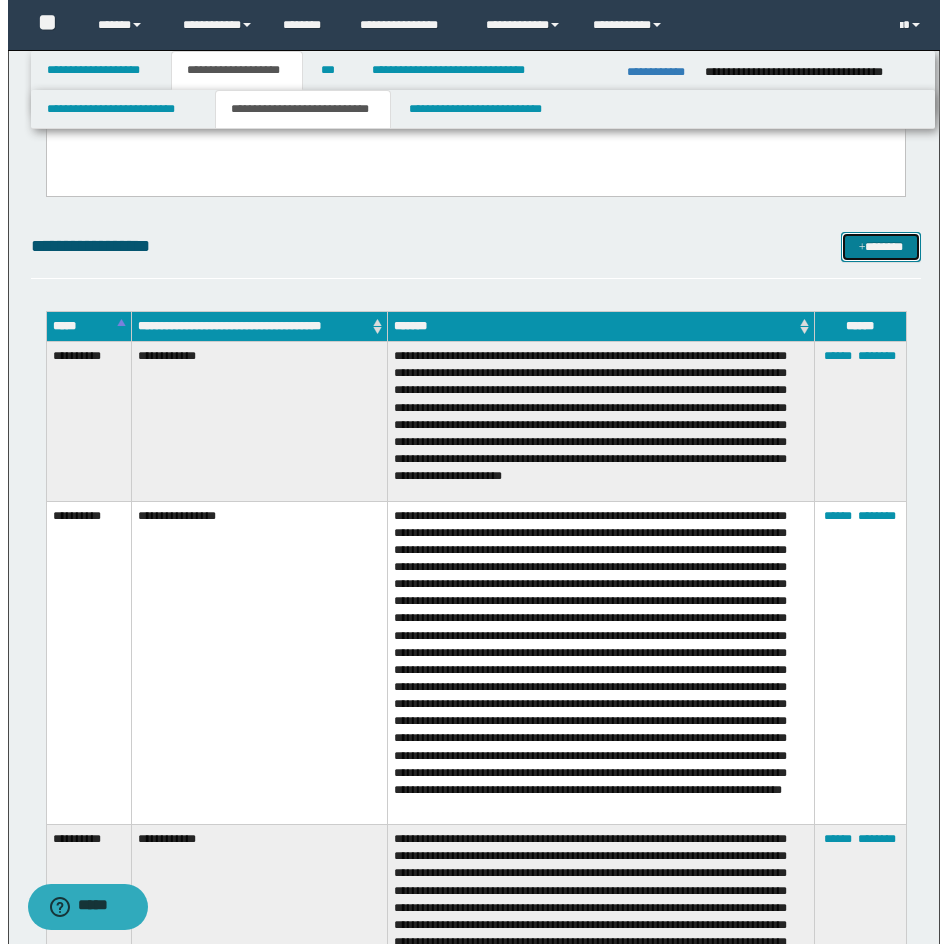 scroll, scrollTop: 4158, scrollLeft: 0, axis: vertical 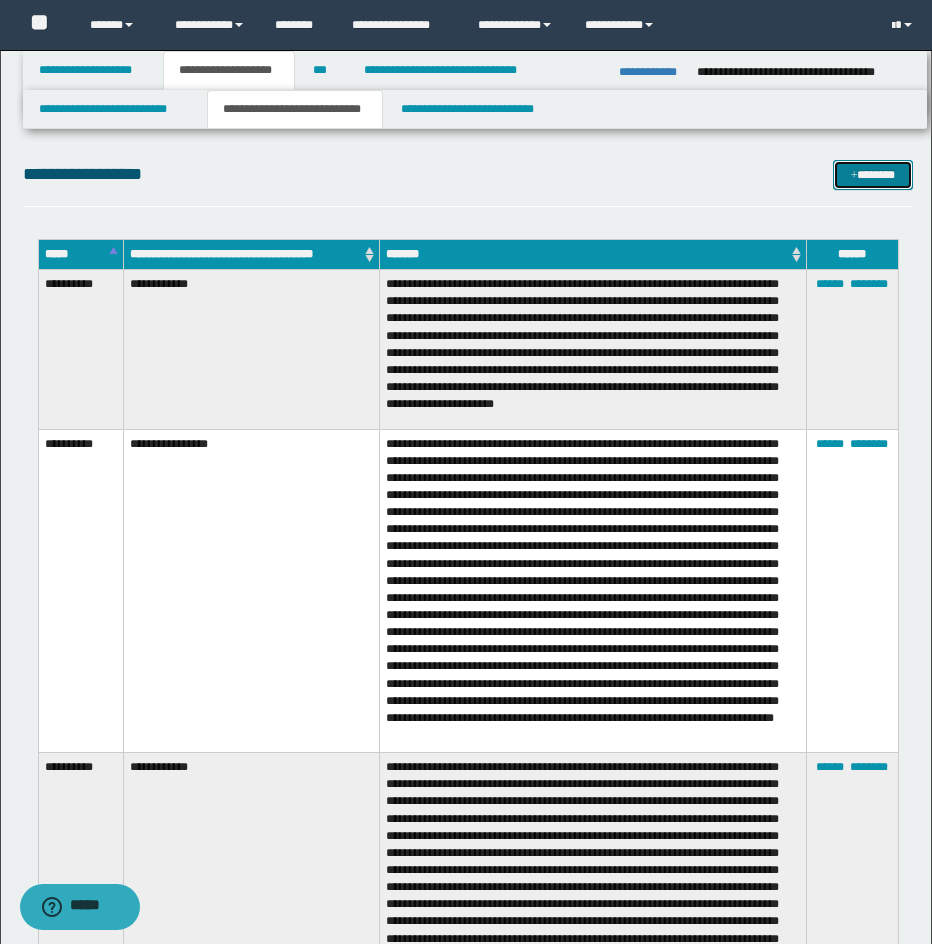 click on "*******" at bounding box center [873, 175] 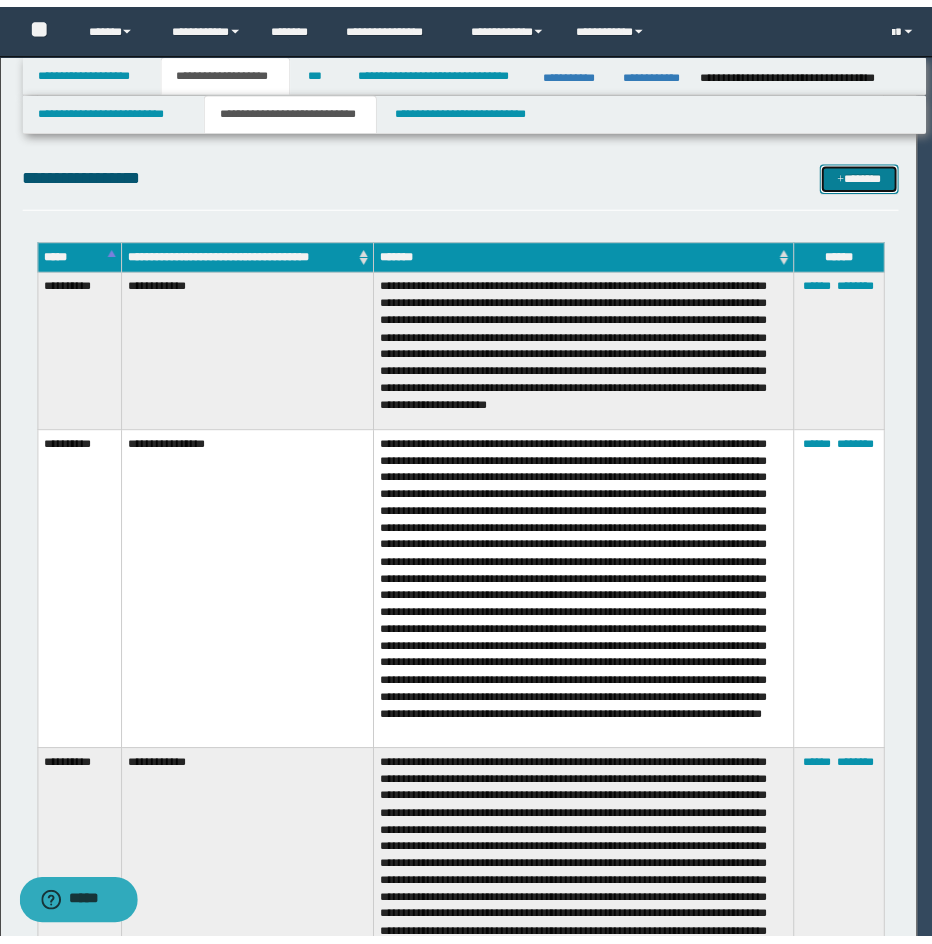 scroll, scrollTop: 0, scrollLeft: 0, axis: both 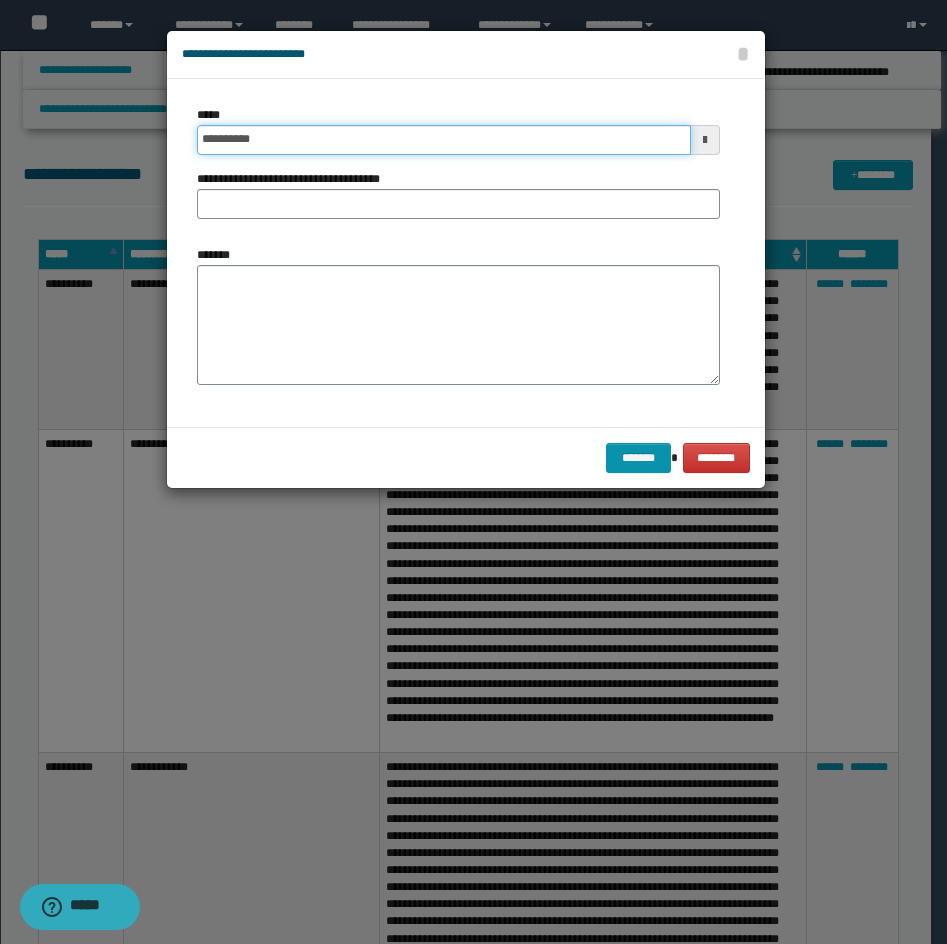 click on "**********" at bounding box center [444, 140] 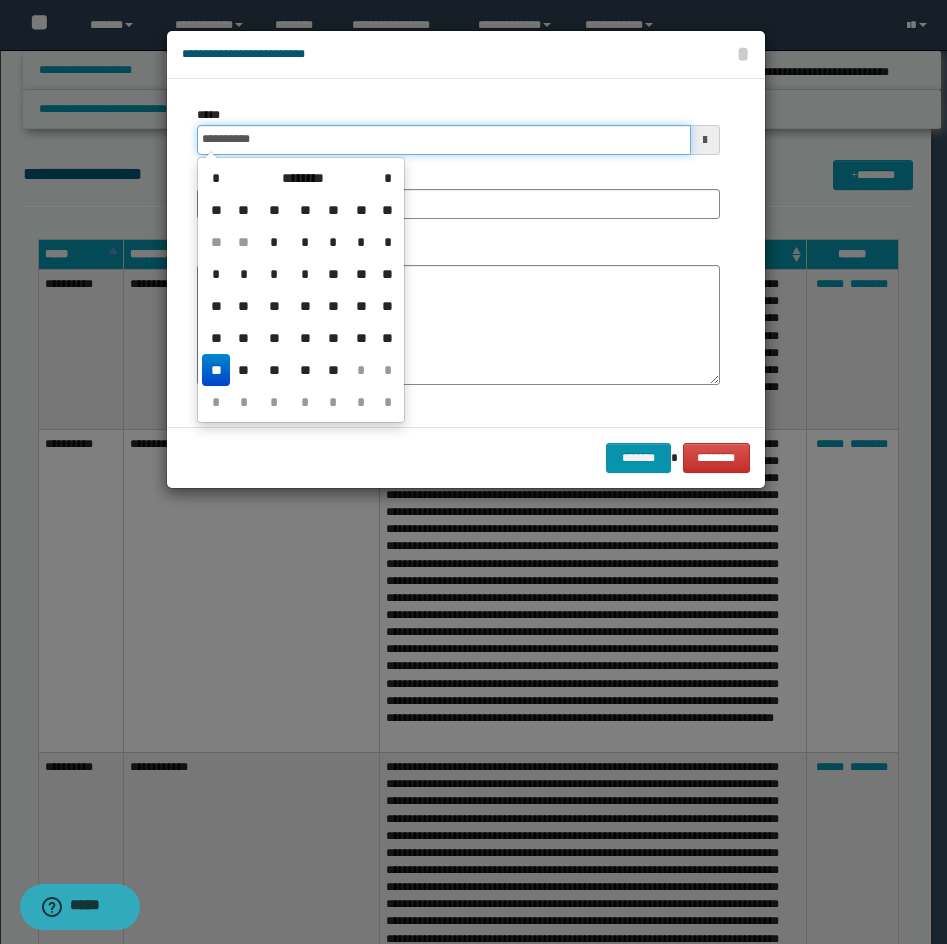 type on "**********" 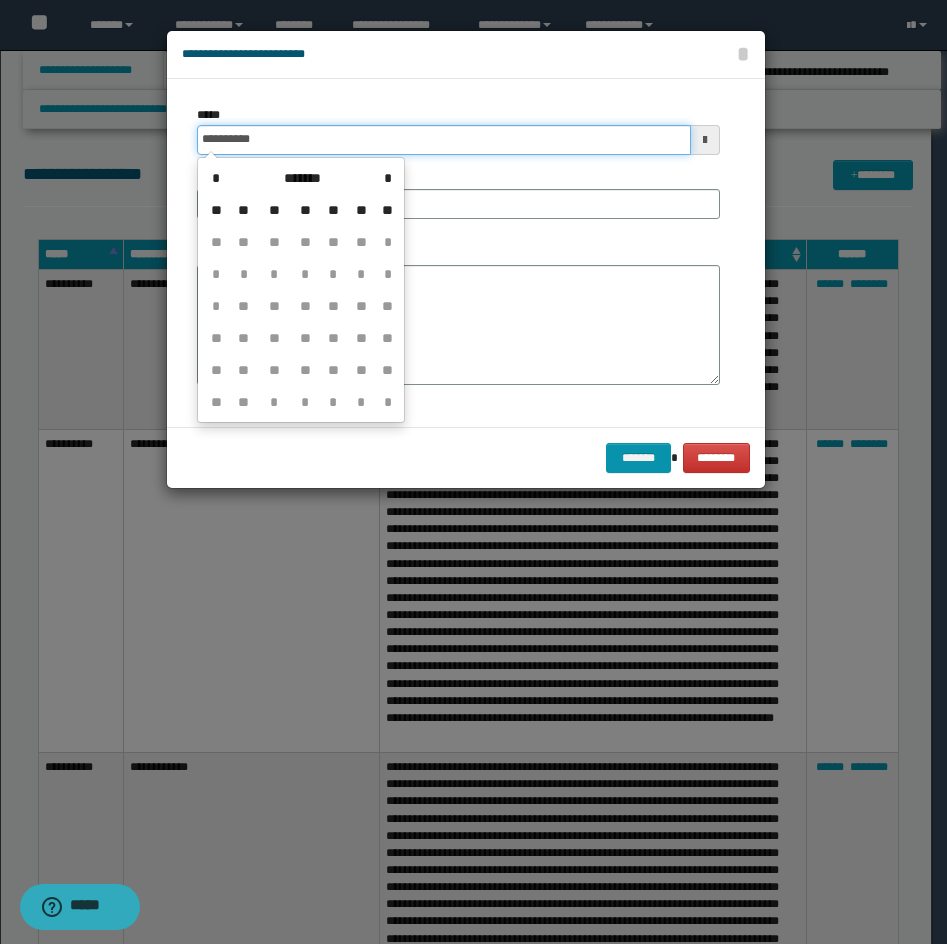 type on "**********" 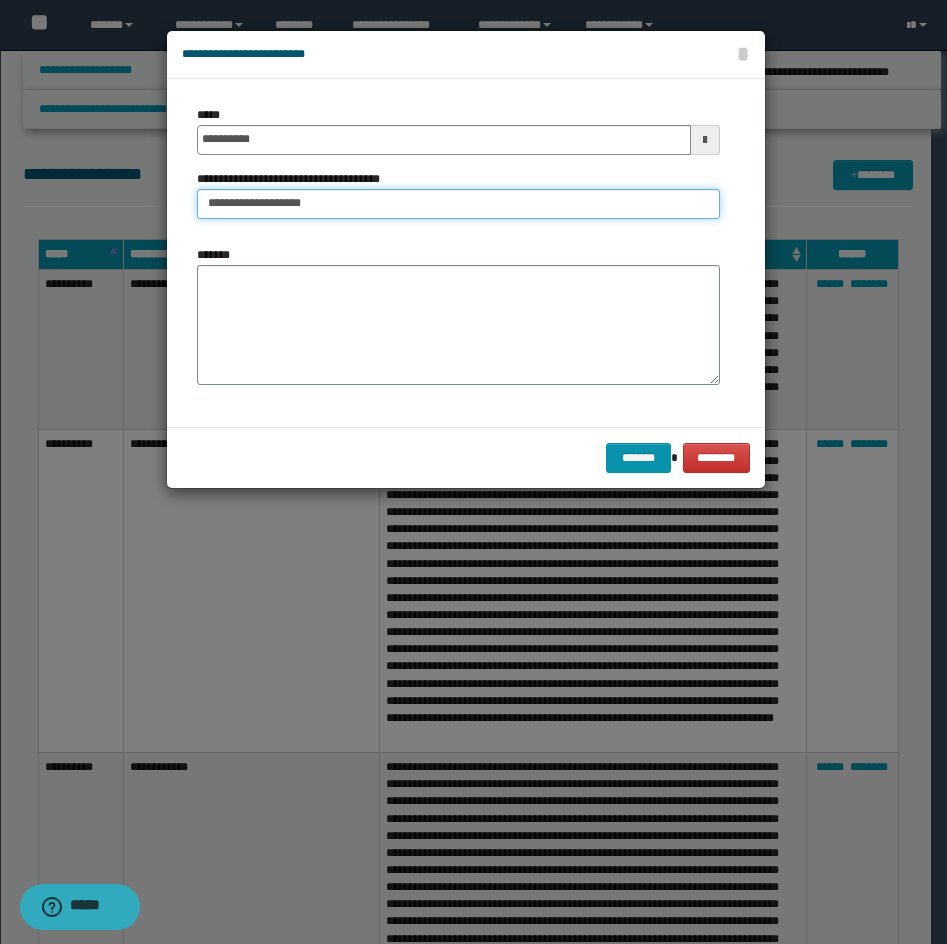 click on "**********" at bounding box center [458, 204] 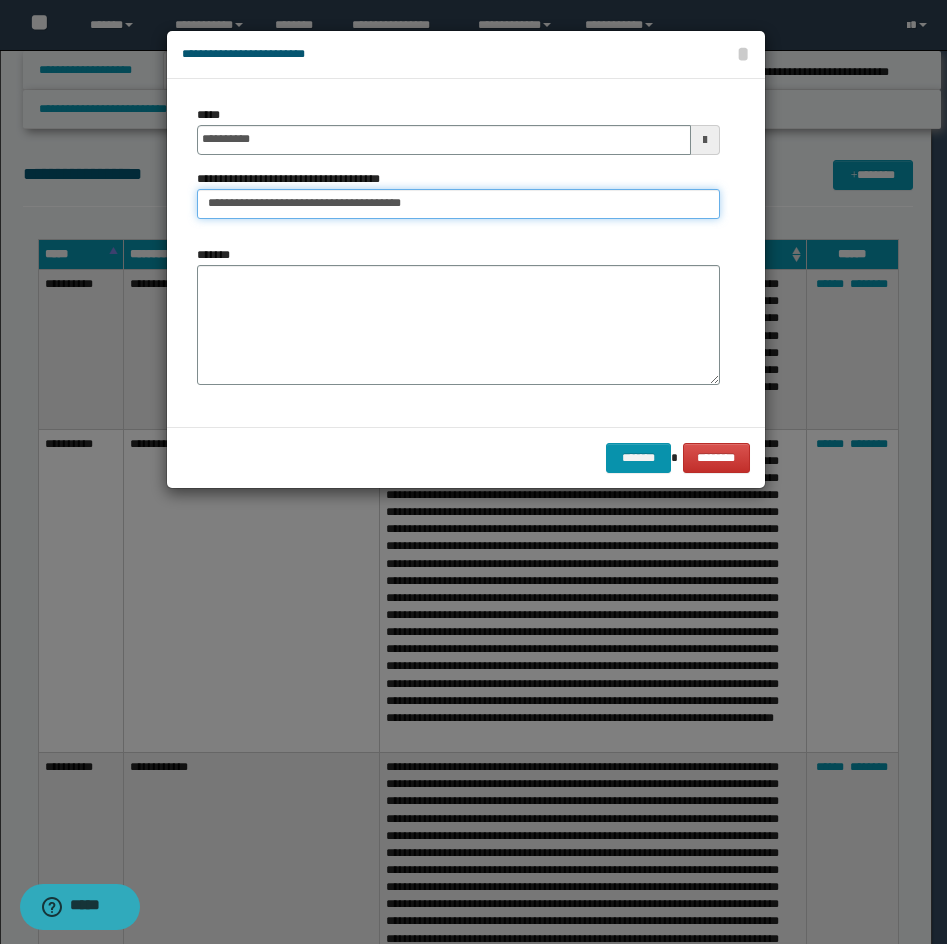 type on "**********" 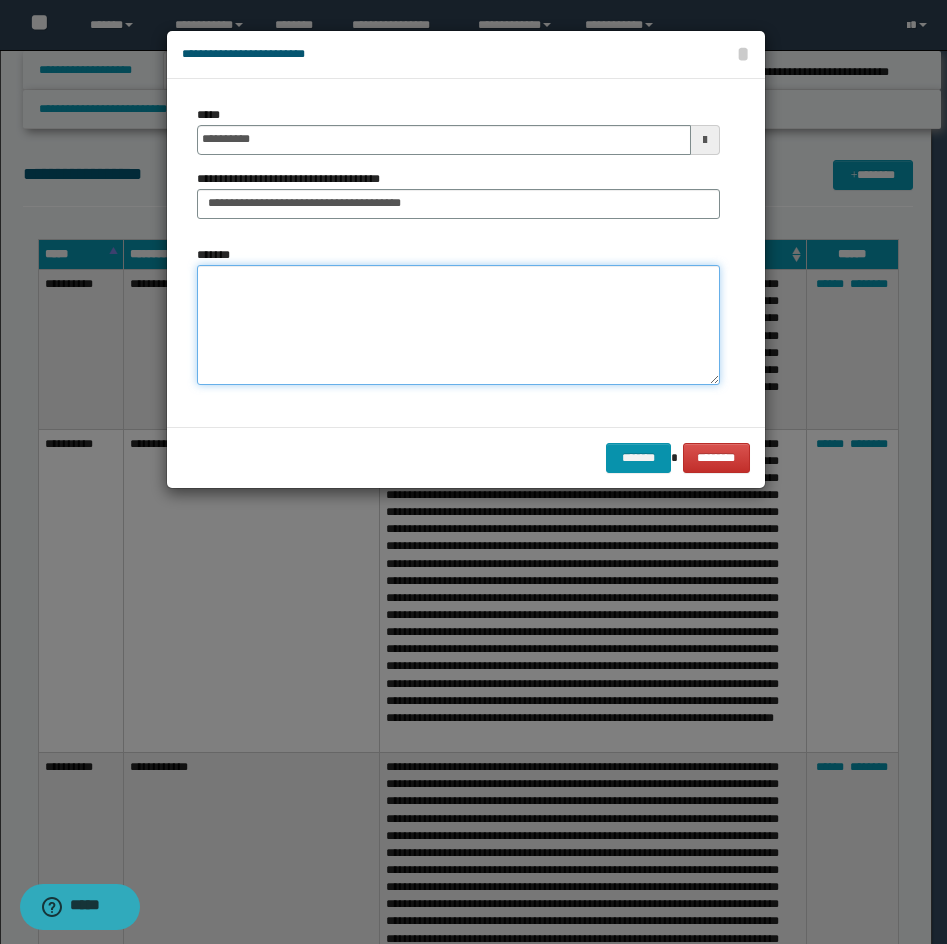 click on "*******" at bounding box center (458, 325) 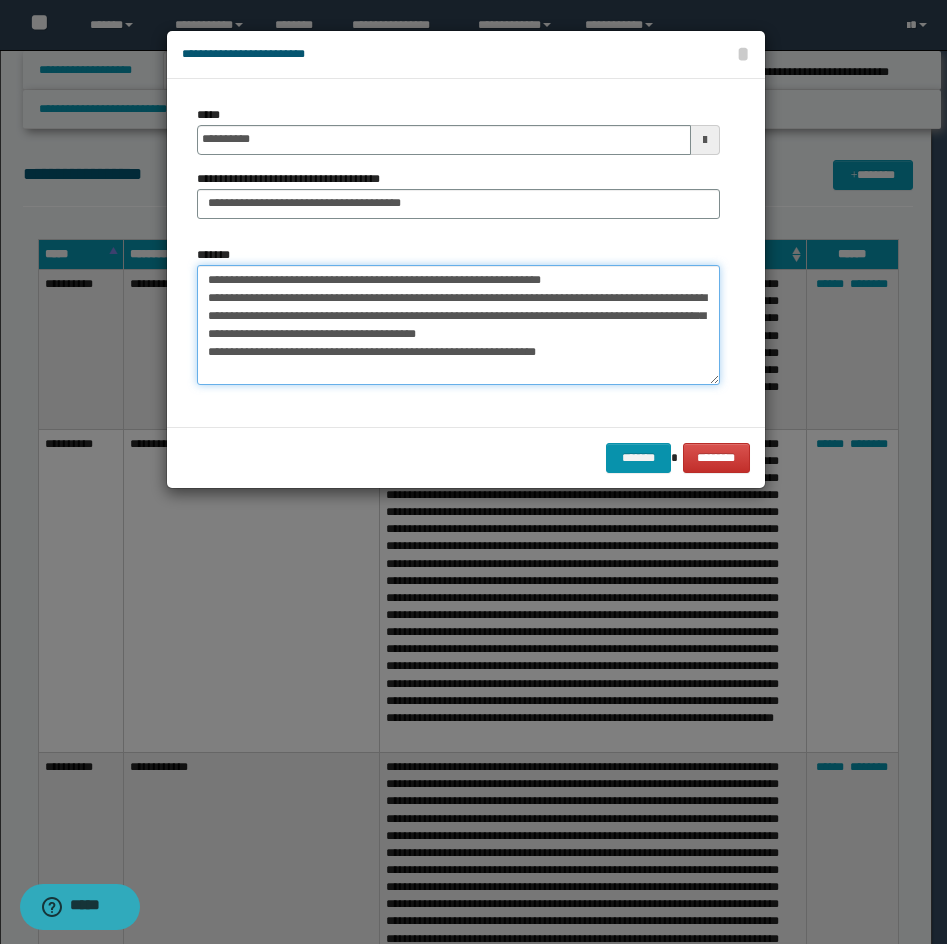 click on "**********" at bounding box center (458, 325) 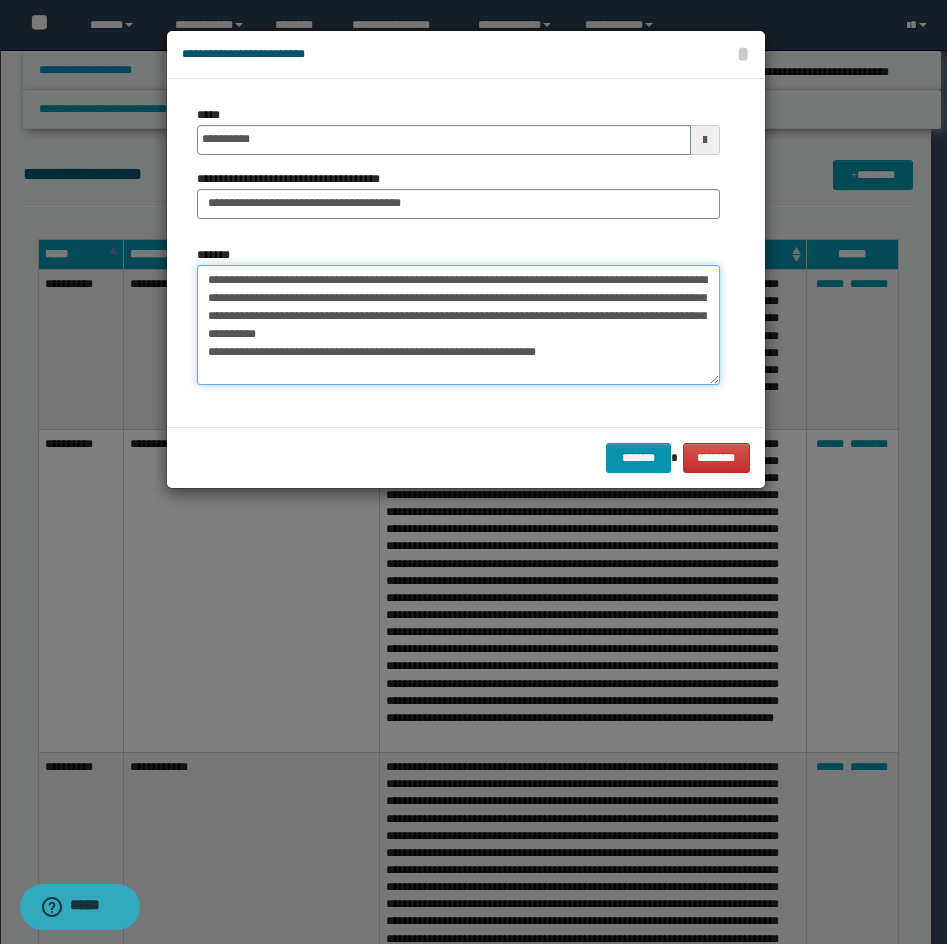 click on "**********" at bounding box center (458, 325) 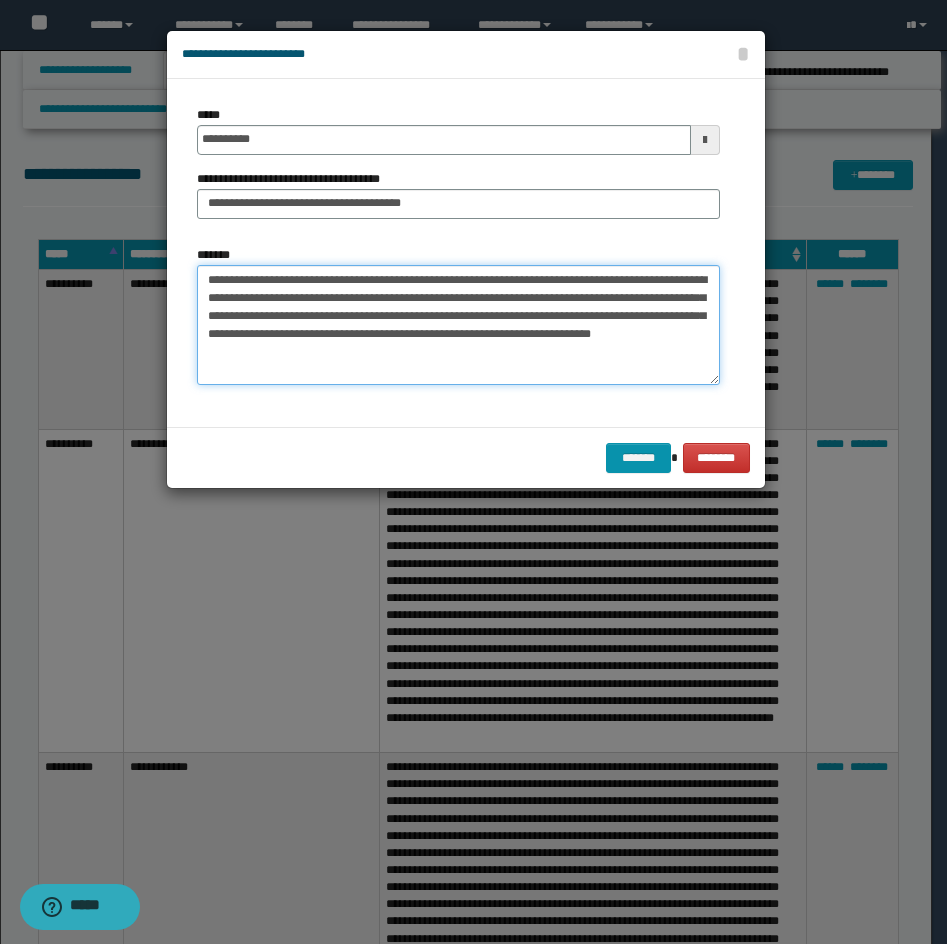 click on "**********" at bounding box center [458, 325] 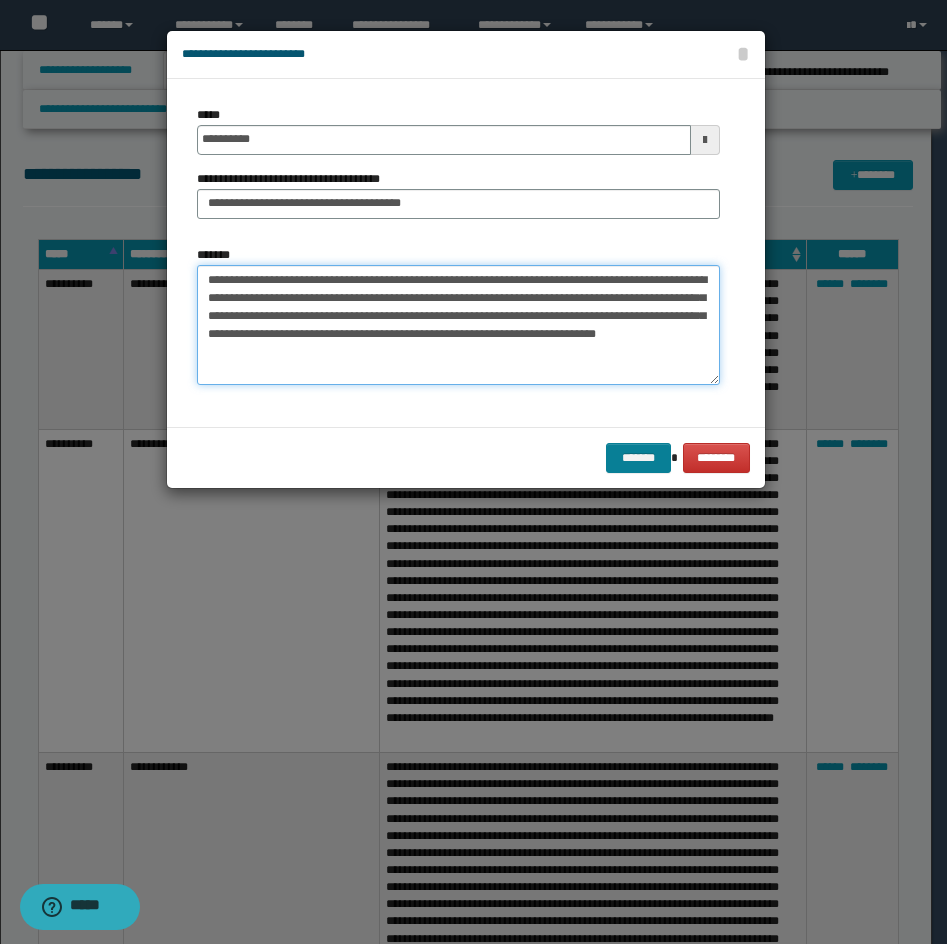 type on "**********" 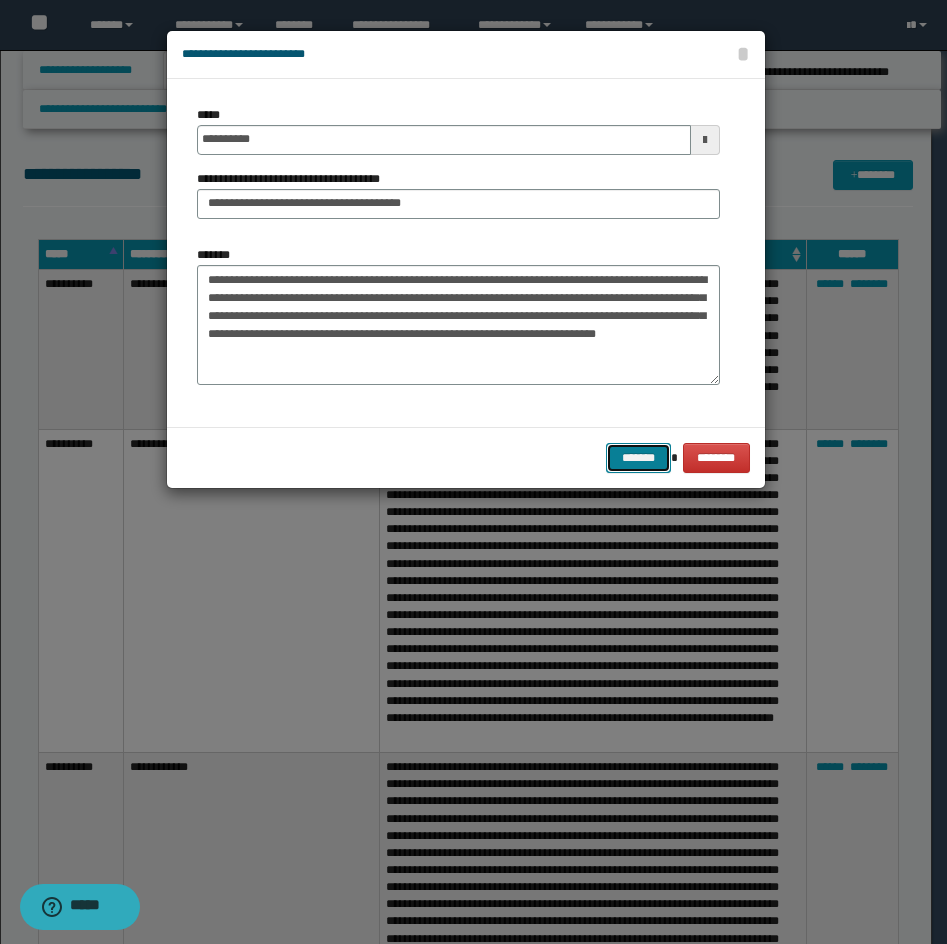 drag, startPoint x: 647, startPoint y: 451, endPoint x: 888, endPoint y: 363, distance: 256.56384 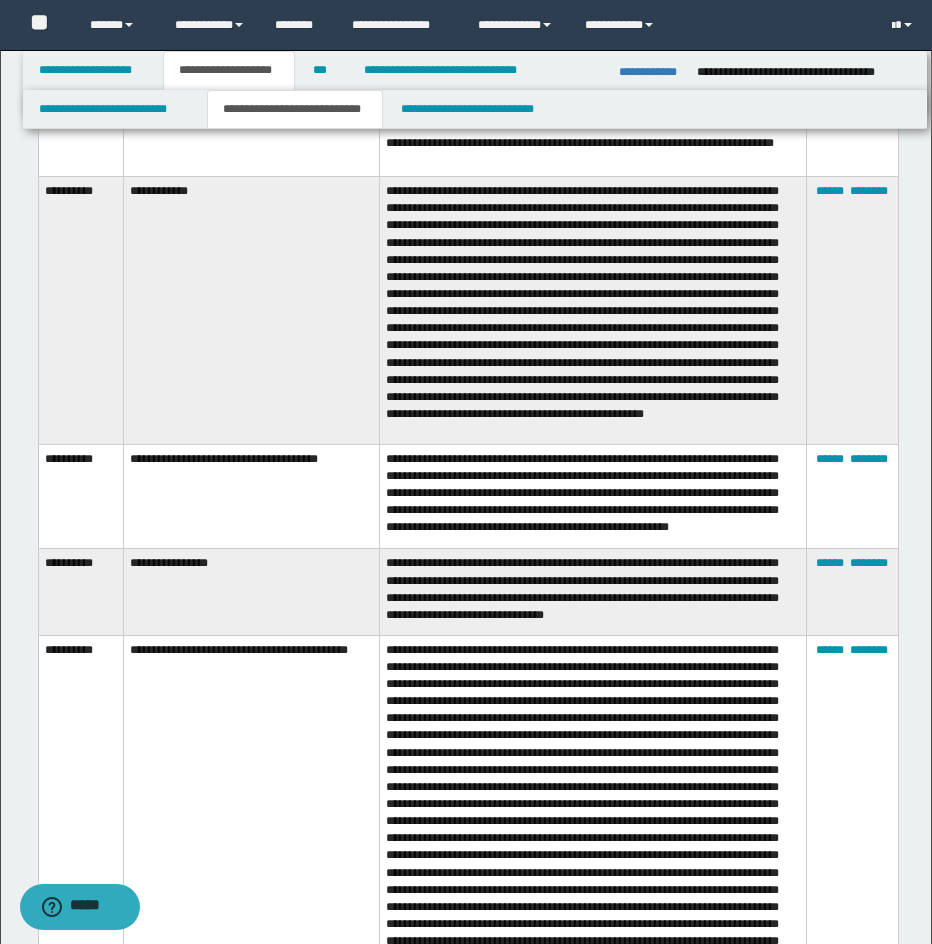 scroll, scrollTop: 4772, scrollLeft: 0, axis: vertical 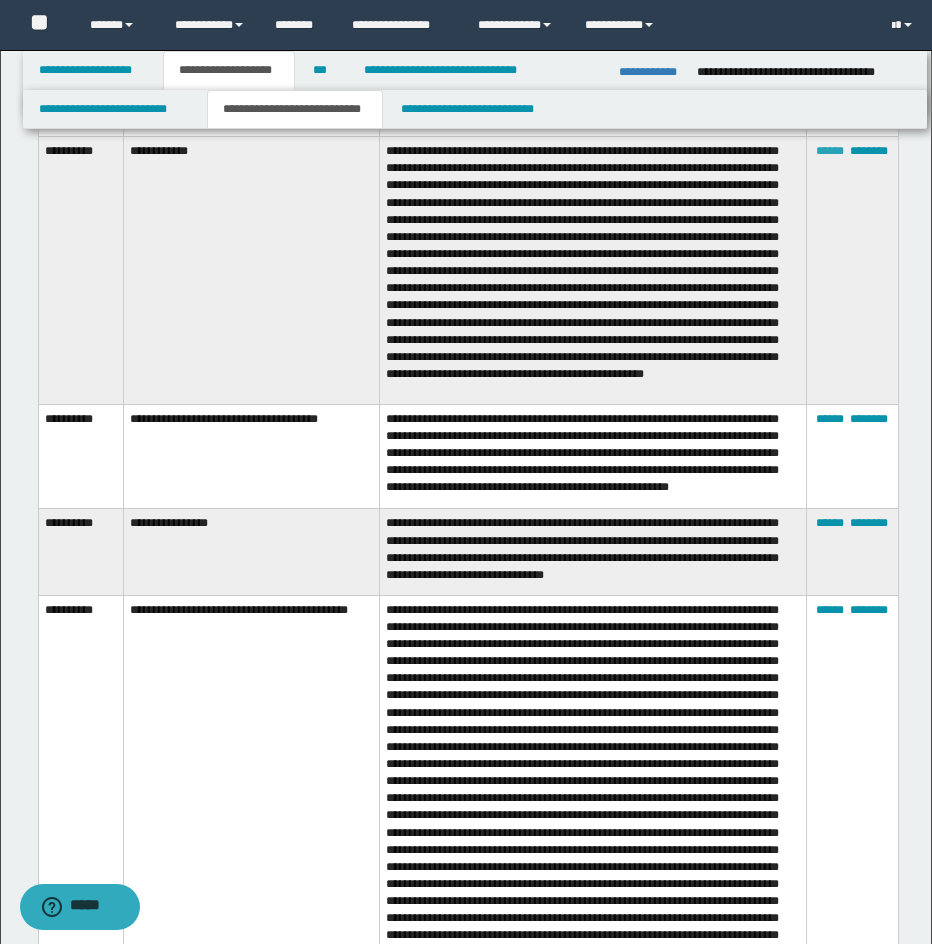 click on "******" at bounding box center [830, 151] 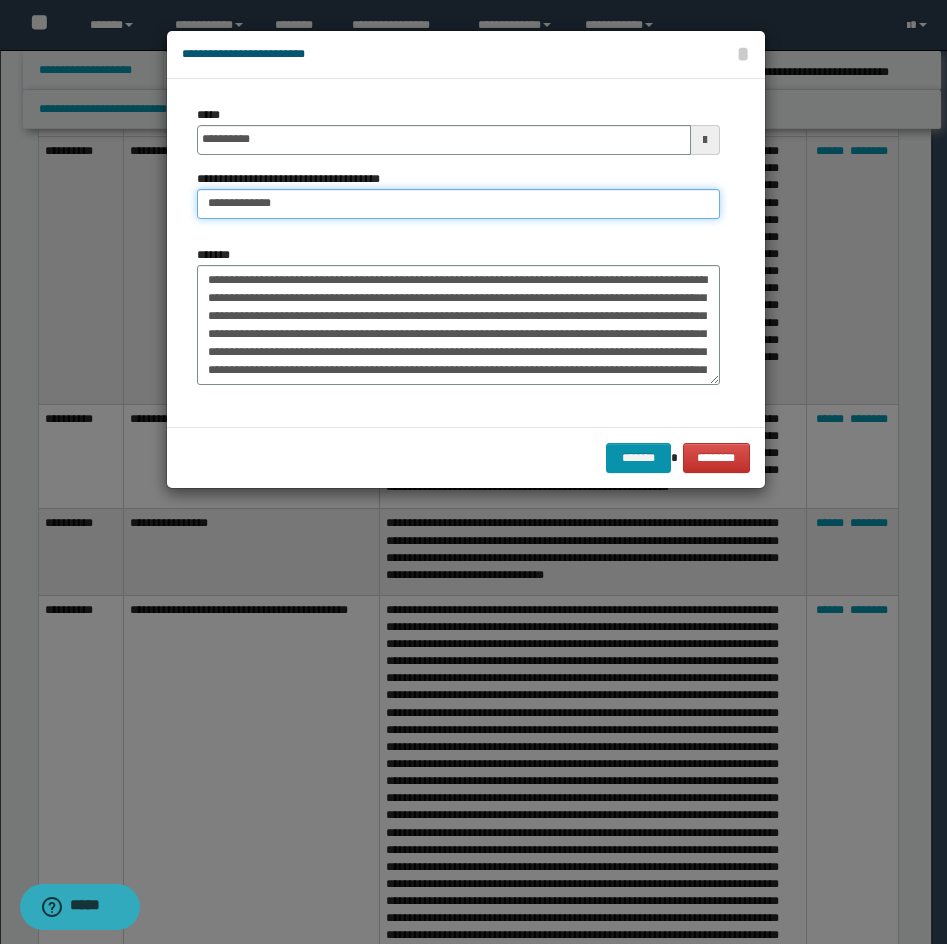 drag, startPoint x: 302, startPoint y: 208, endPoint x: 300, endPoint y: 218, distance: 10.198039 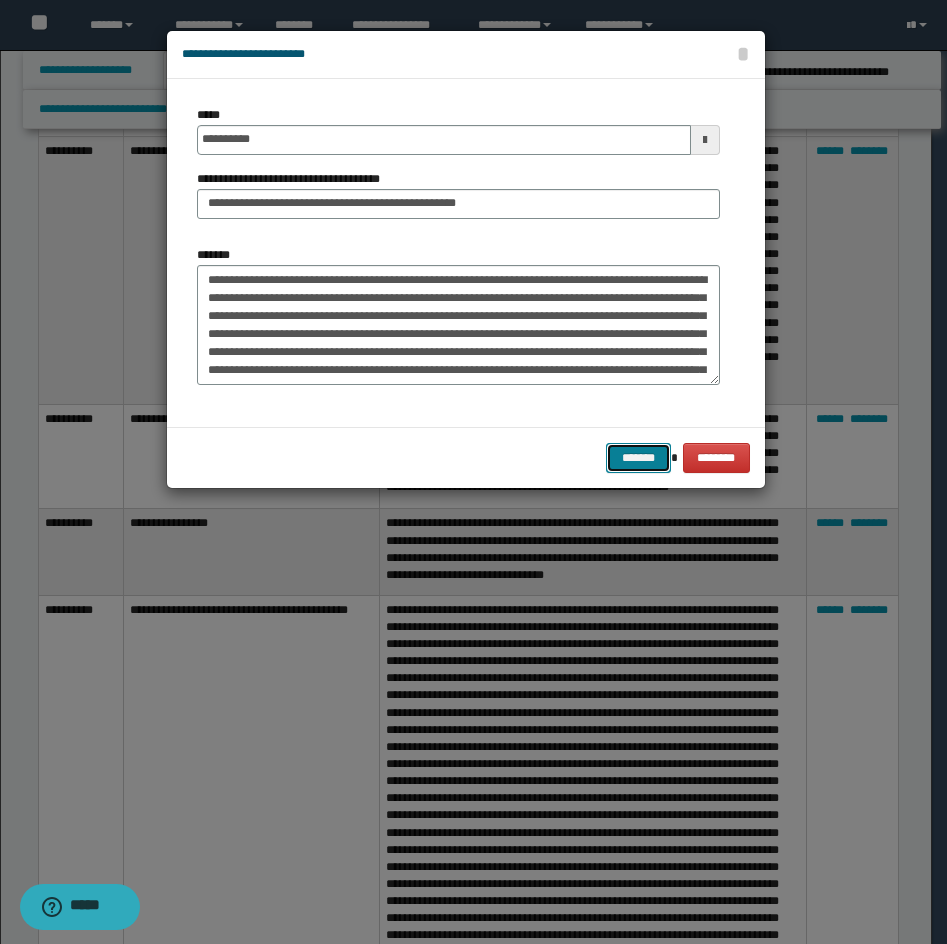 click on "*******" at bounding box center (638, 458) 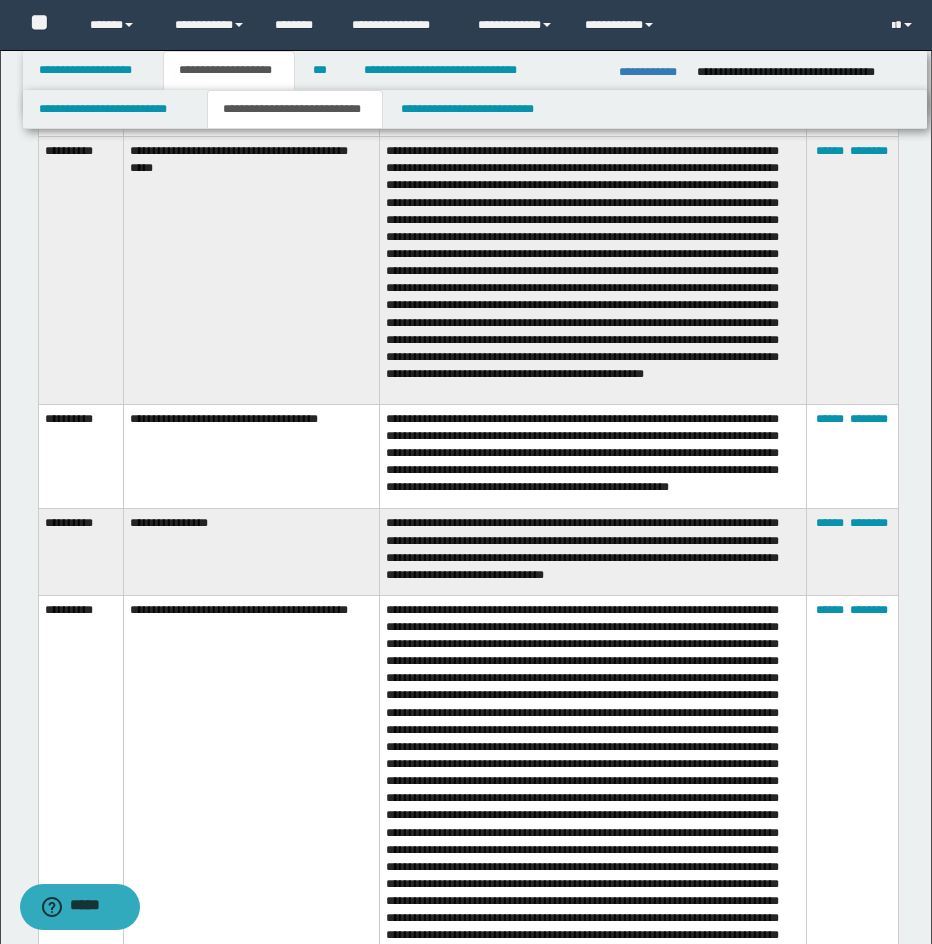 scroll, scrollTop: 3946, scrollLeft: 0, axis: vertical 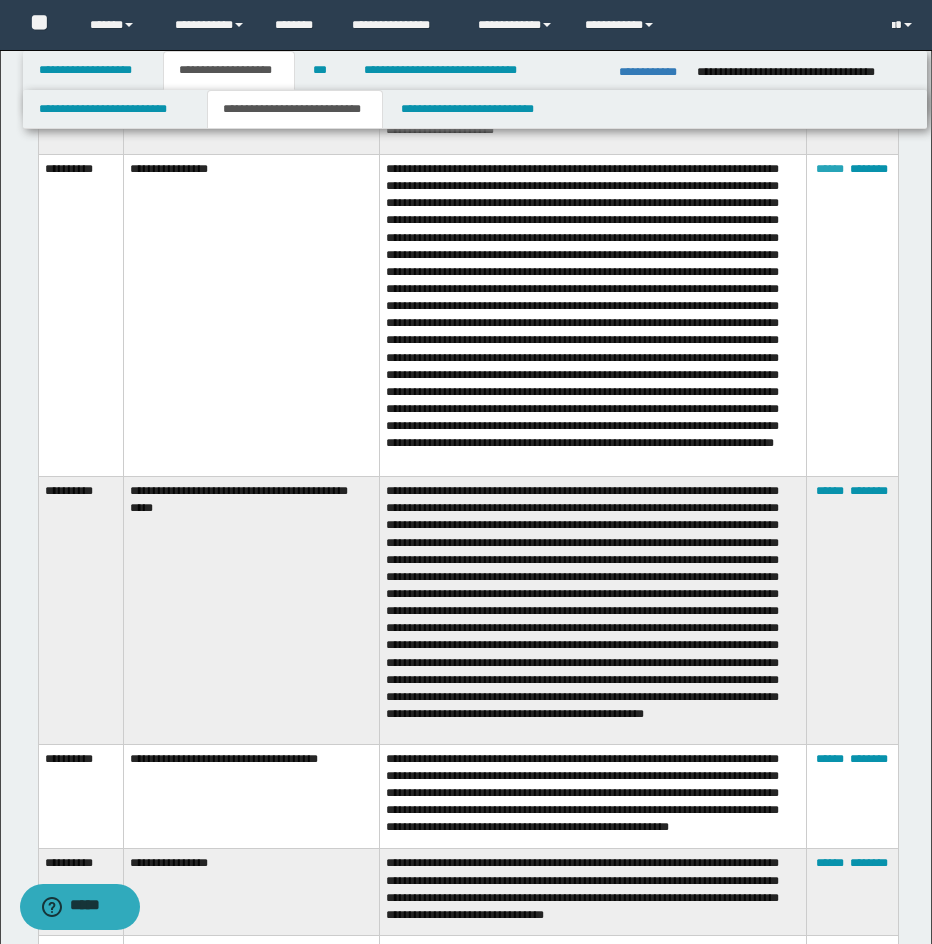click on "******" at bounding box center (830, 169) 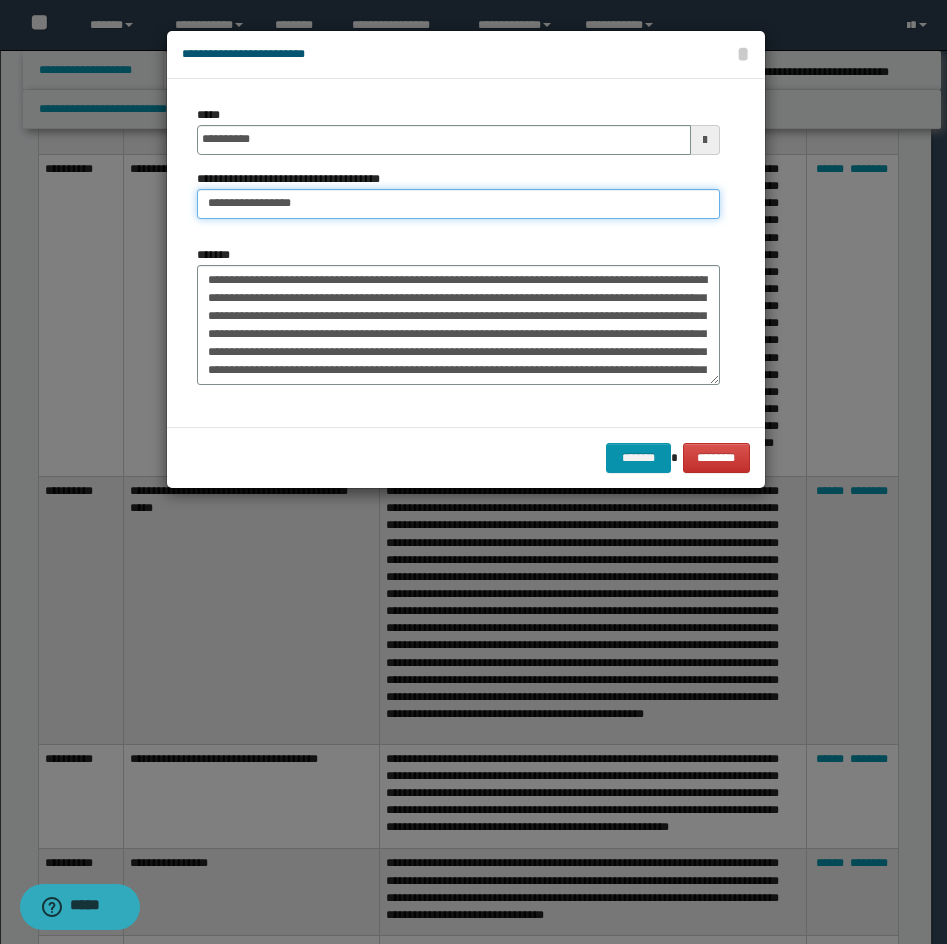 click on "**********" at bounding box center [458, 204] 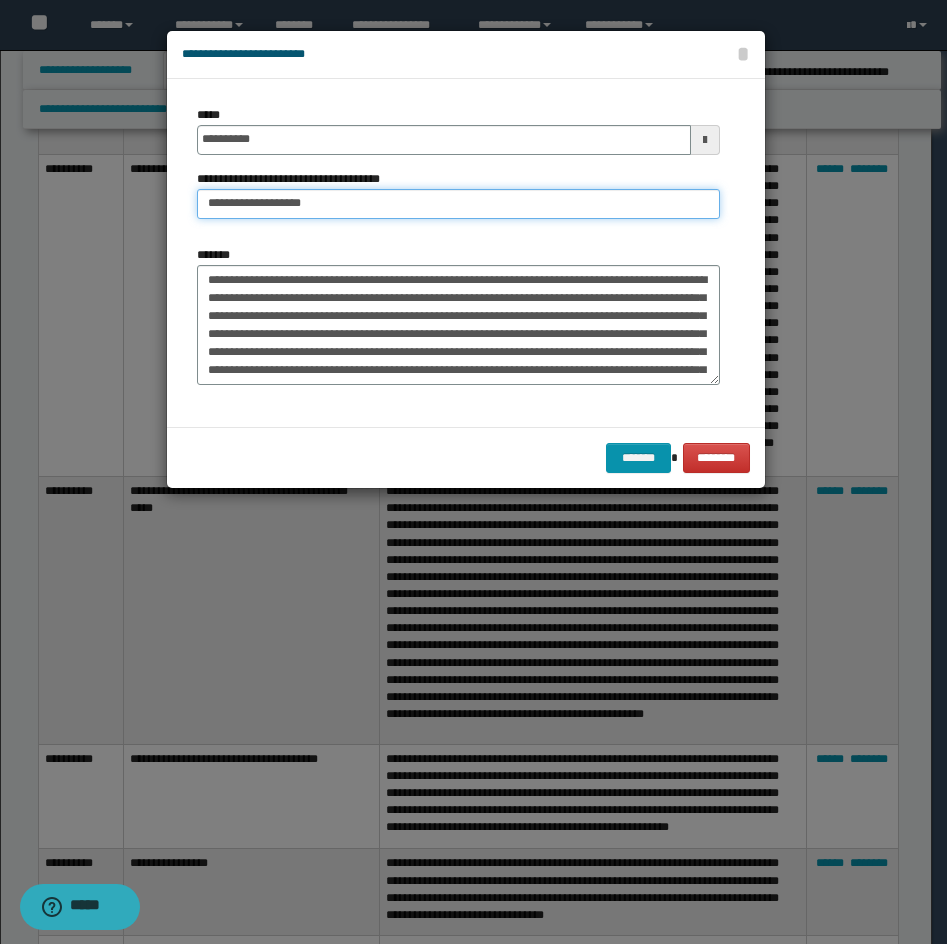 paste on "**********" 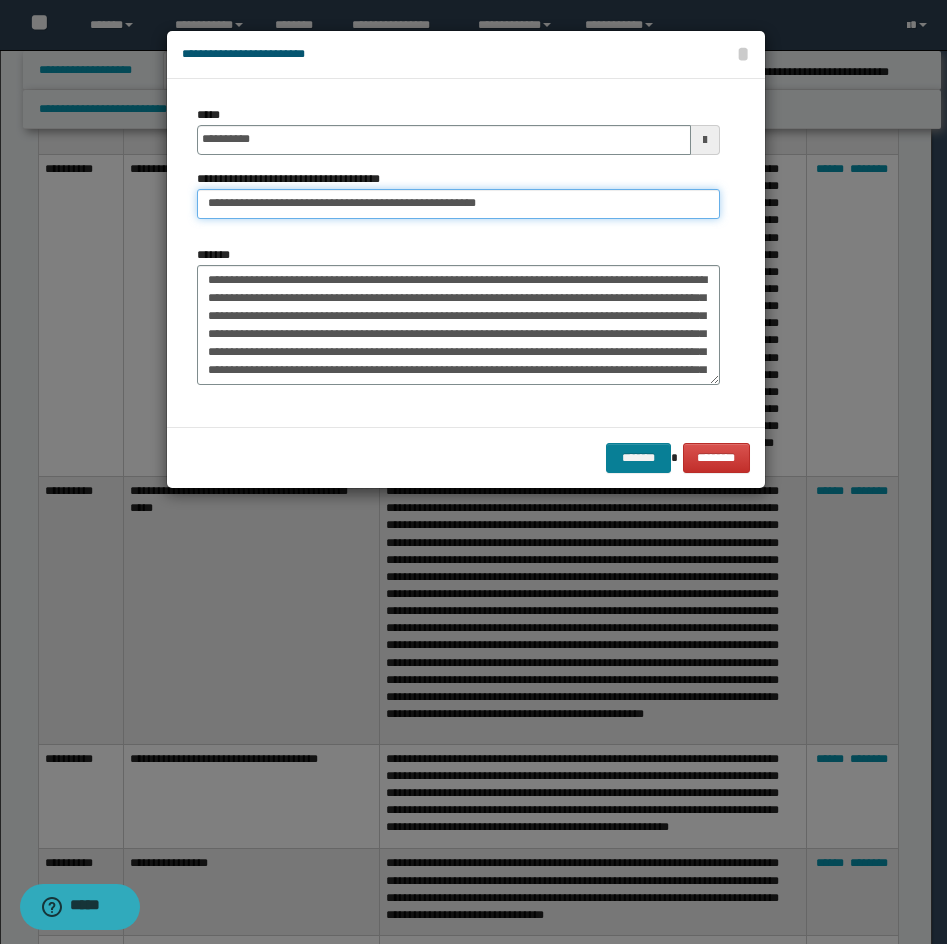 type on "**********" 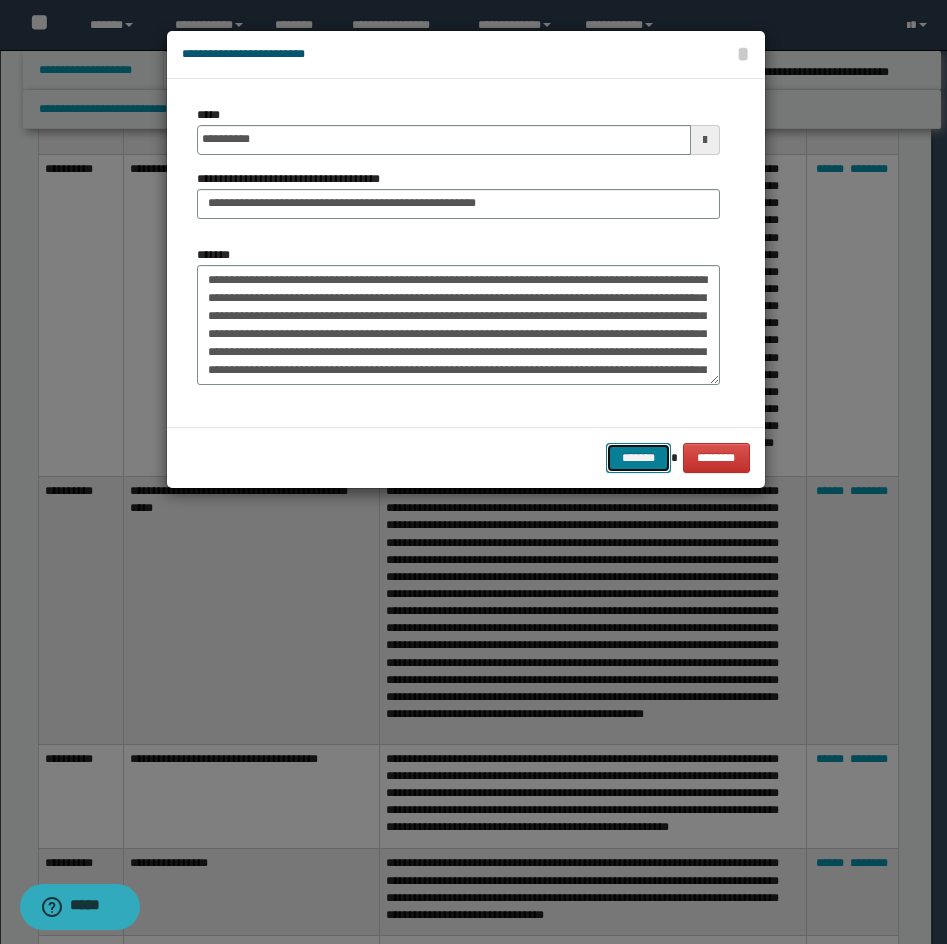 drag, startPoint x: 637, startPoint y: 445, endPoint x: 891, endPoint y: 349, distance: 271.53638 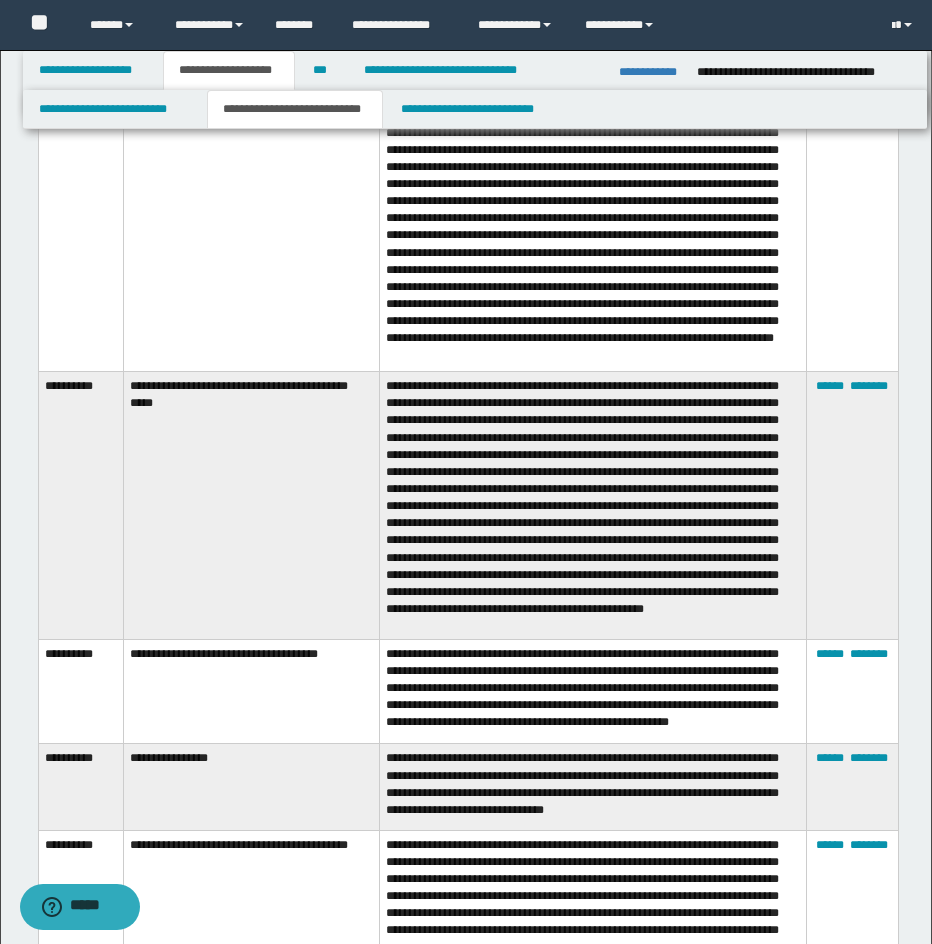 scroll, scrollTop: 4561, scrollLeft: 0, axis: vertical 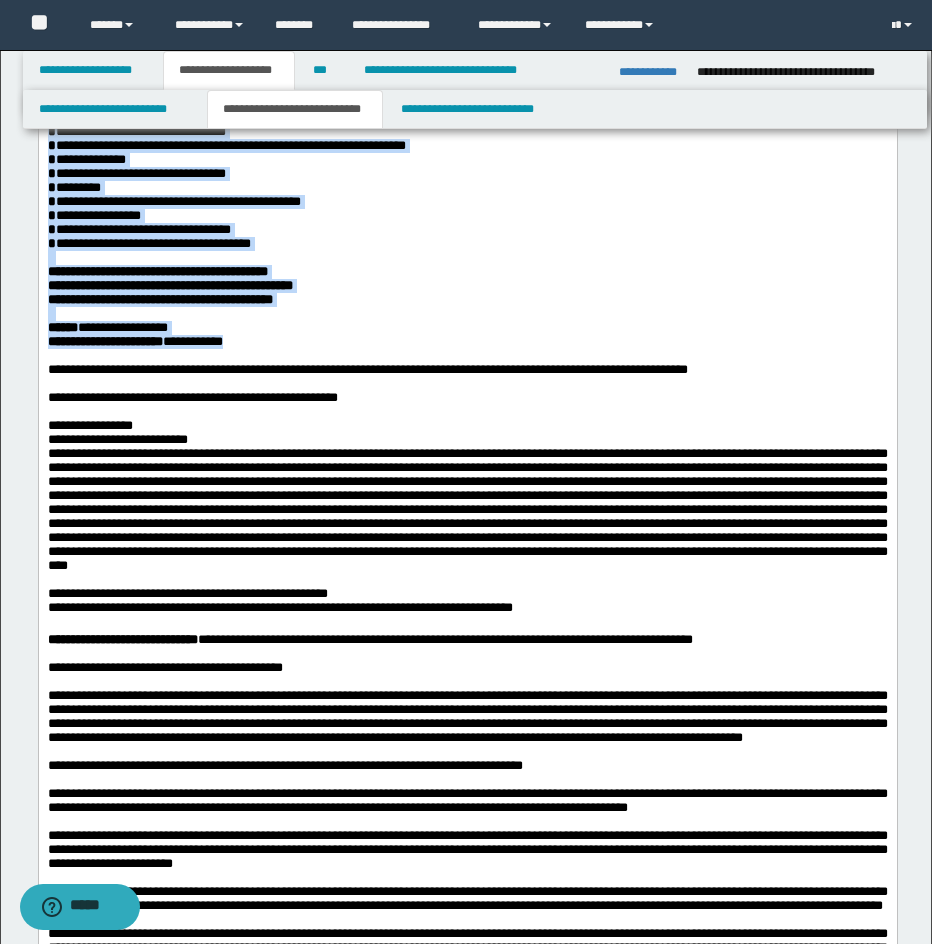 drag, startPoint x: 46, startPoint y: -264, endPoint x: 328, endPoint y: 564, distance: 874.7045 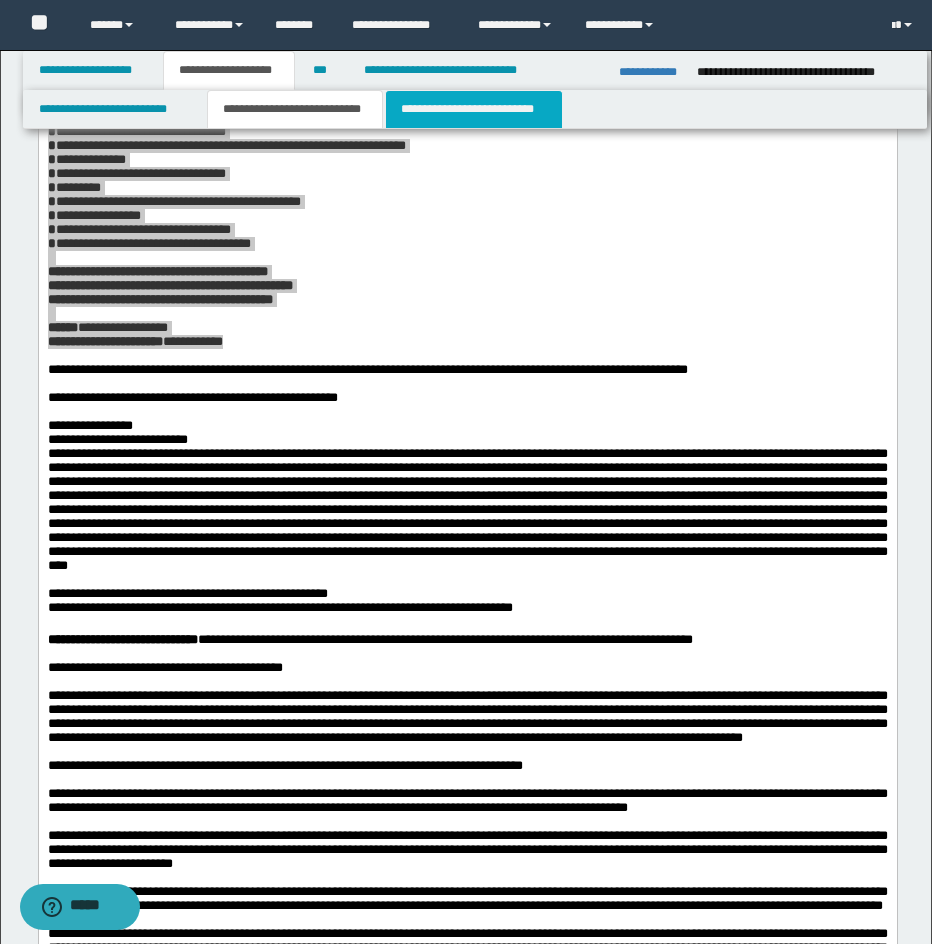 click on "**********" at bounding box center [474, 109] 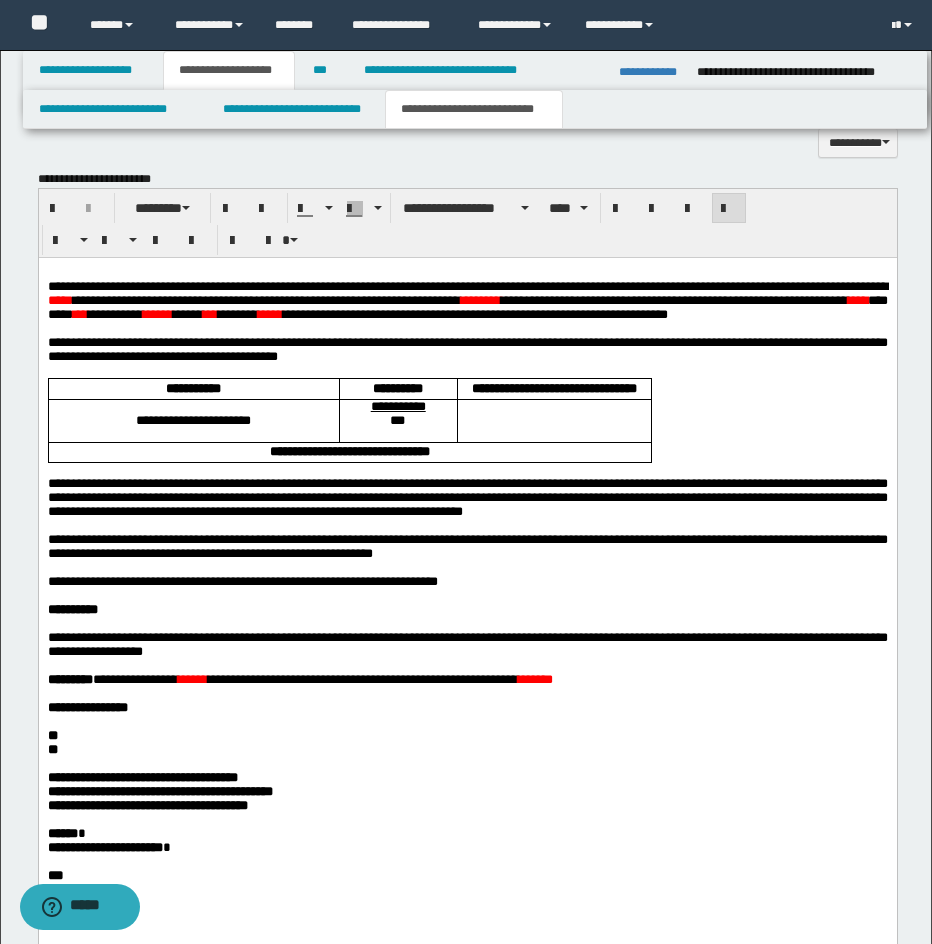 scroll, scrollTop: 1562, scrollLeft: 0, axis: vertical 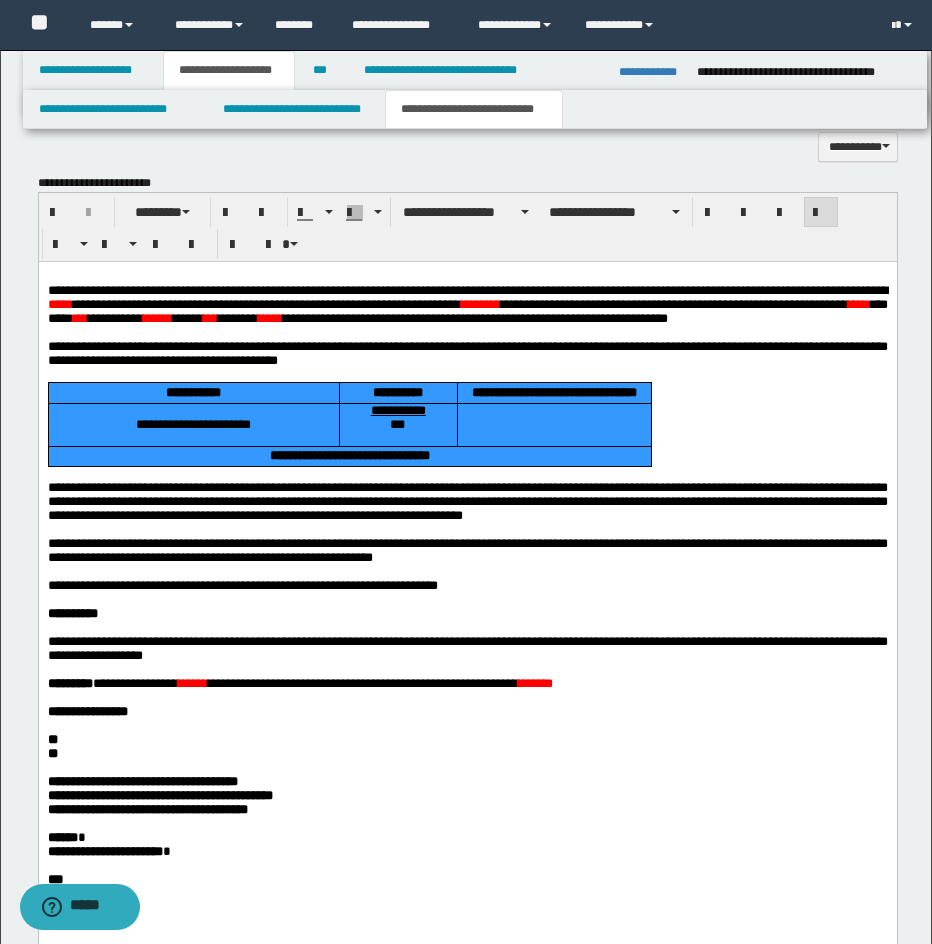 drag, startPoint x: 419, startPoint y: 487, endPoint x: 326, endPoint y: 435, distance: 106.55046 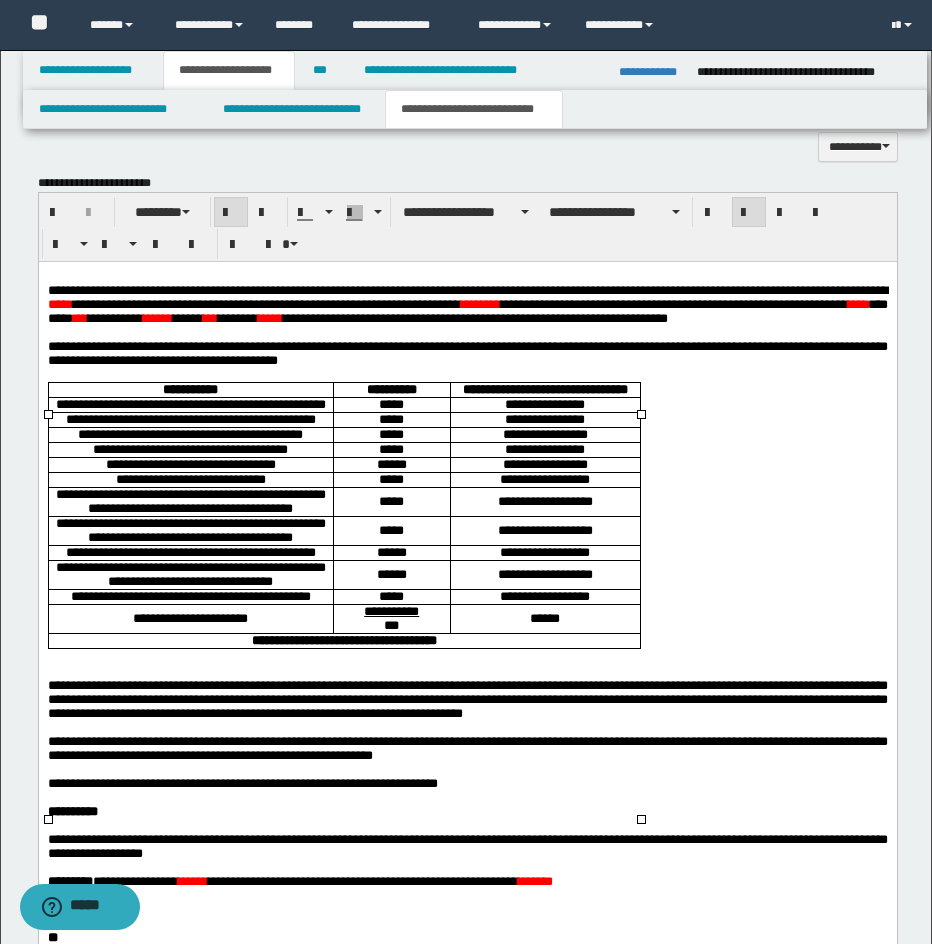 click at bounding box center [467, 672] 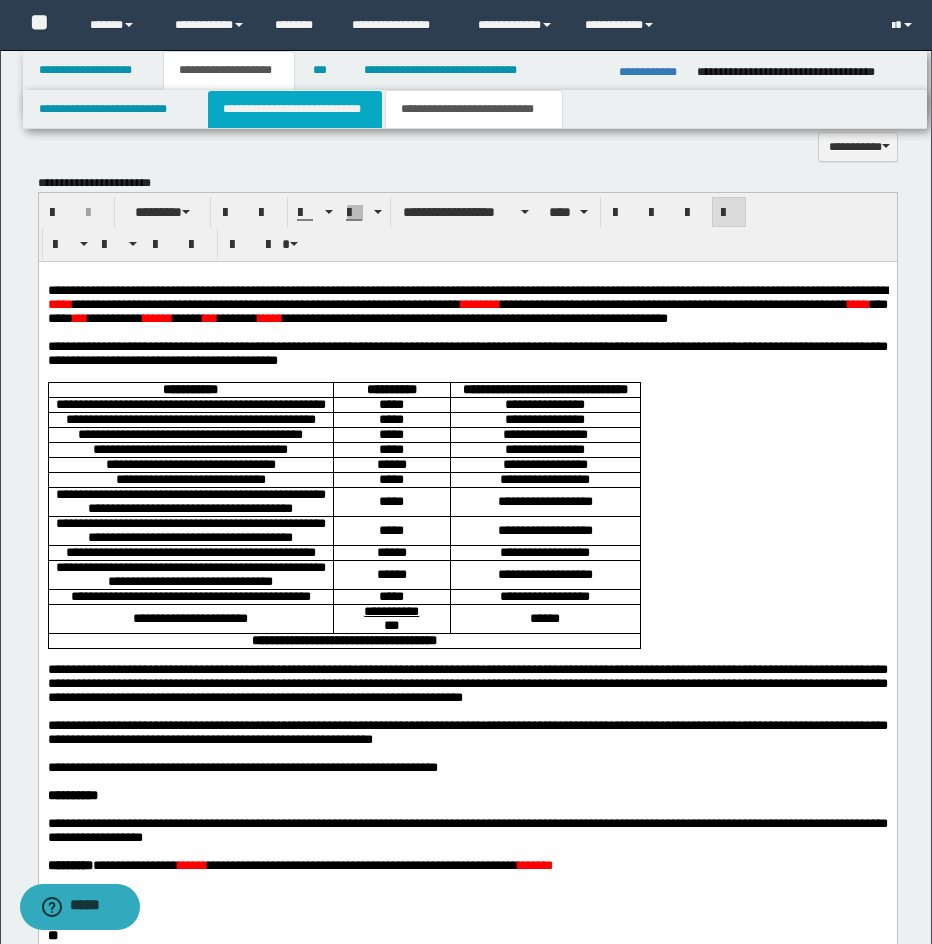 click on "**********" at bounding box center [295, 109] 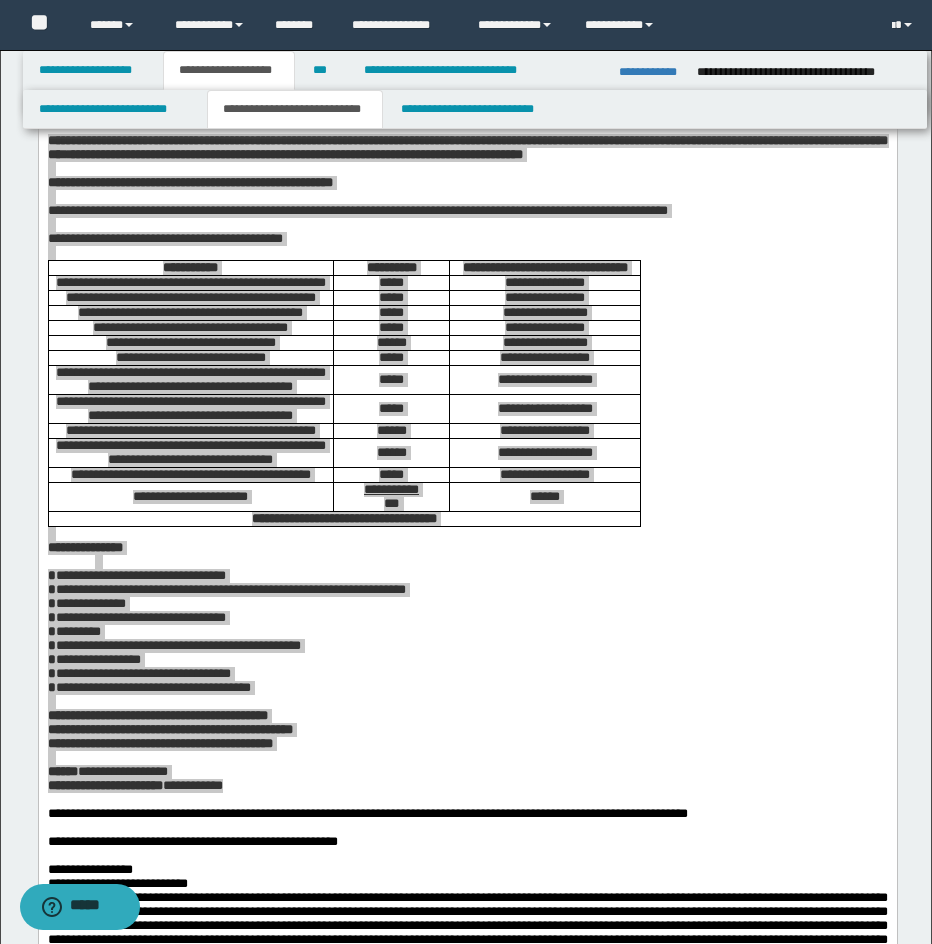 scroll, scrollTop: 187, scrollLeft: 0, axis: vertical 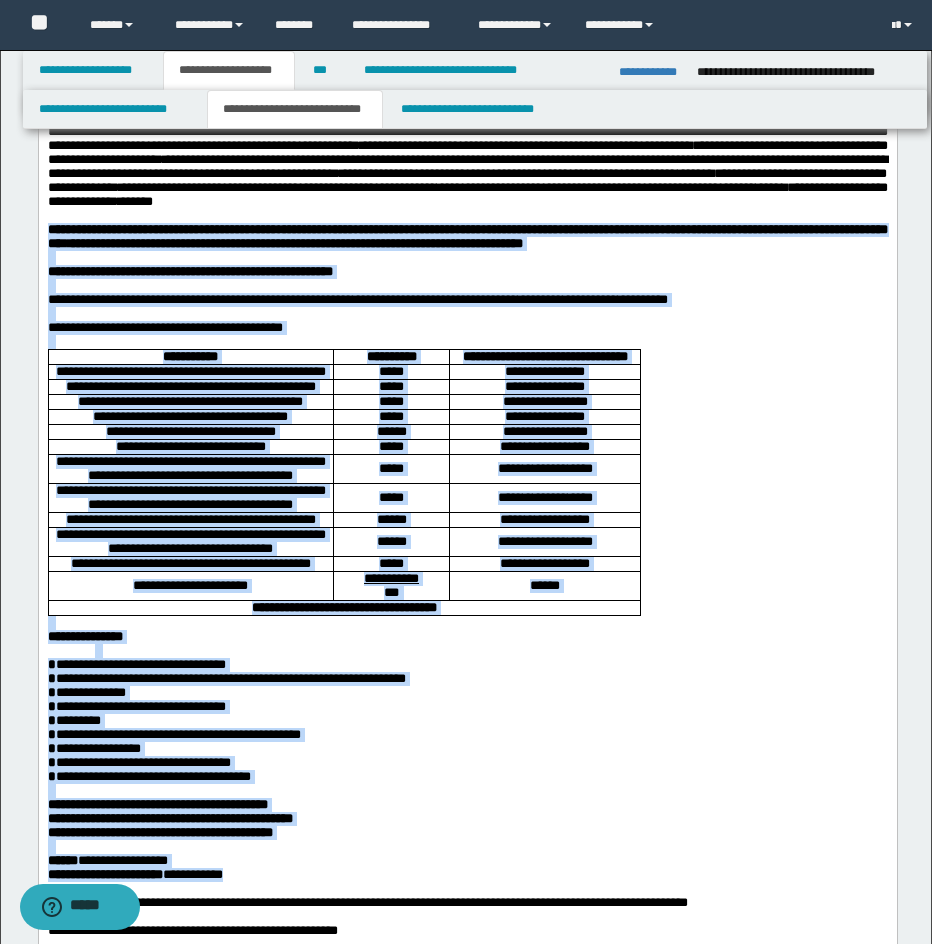 click on "**********" at bounding box center [544, 371] 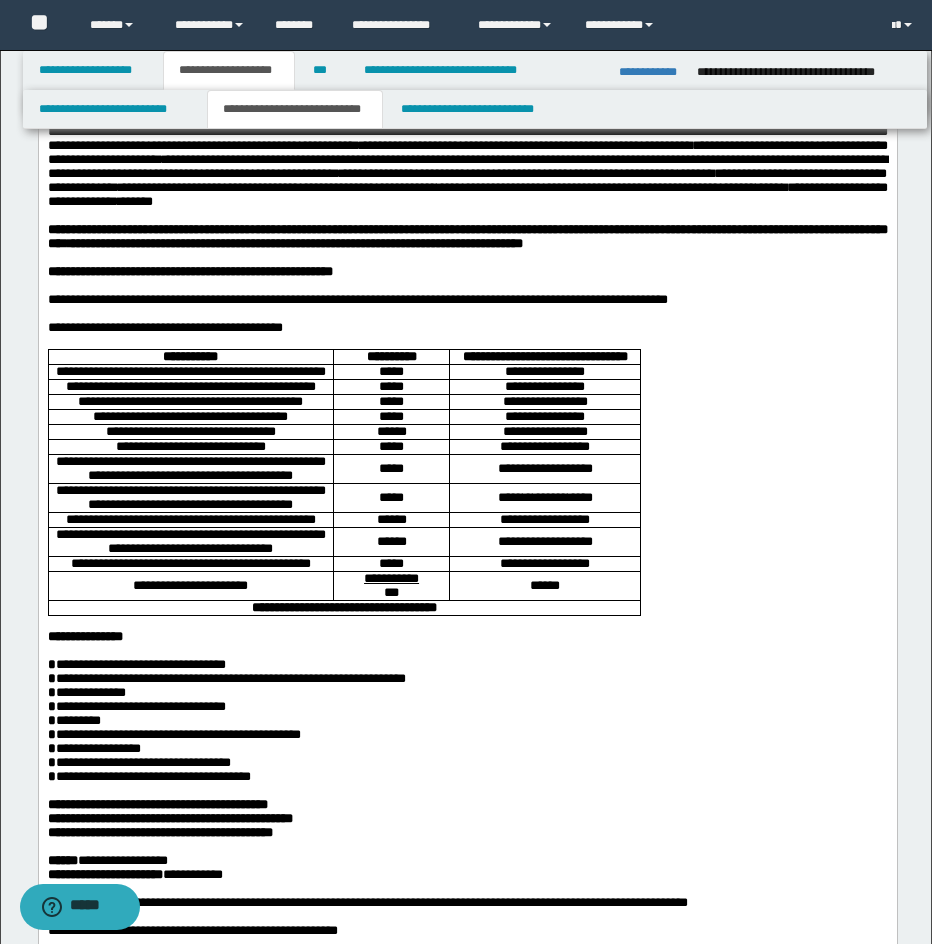 drag, startPoint x: 621, startPoint y: 346, endPoint x: 636, endPoint y: 365, distance: 24.207438 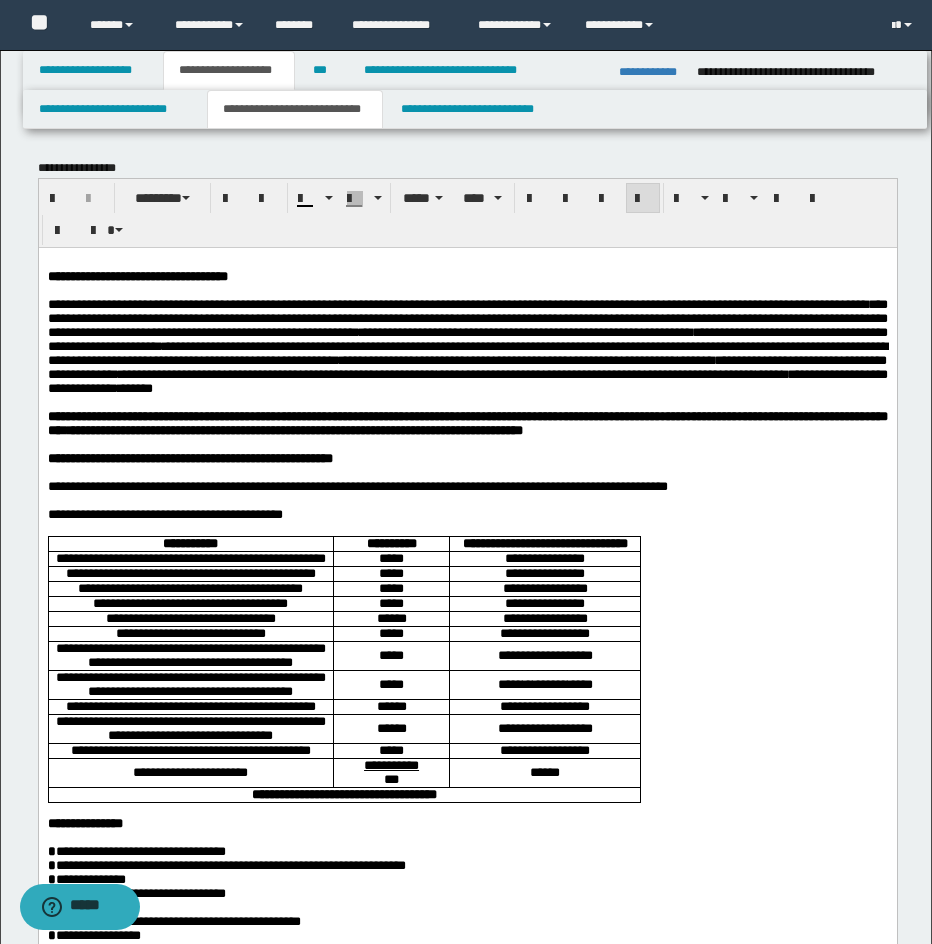 drag, startPoint x: 498, startPoint y: 469, endPoint x: 511, endPoint y: 484, distance: 19.849434 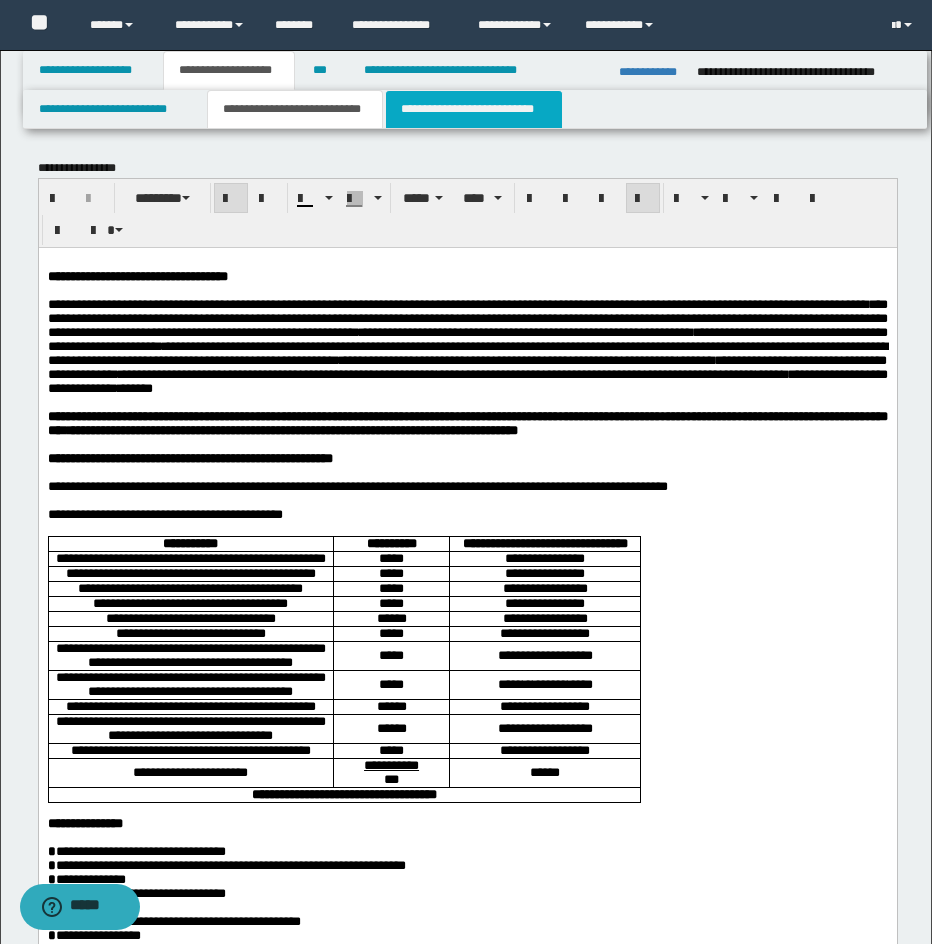 click on "**********" at bounding box center [474, 109] 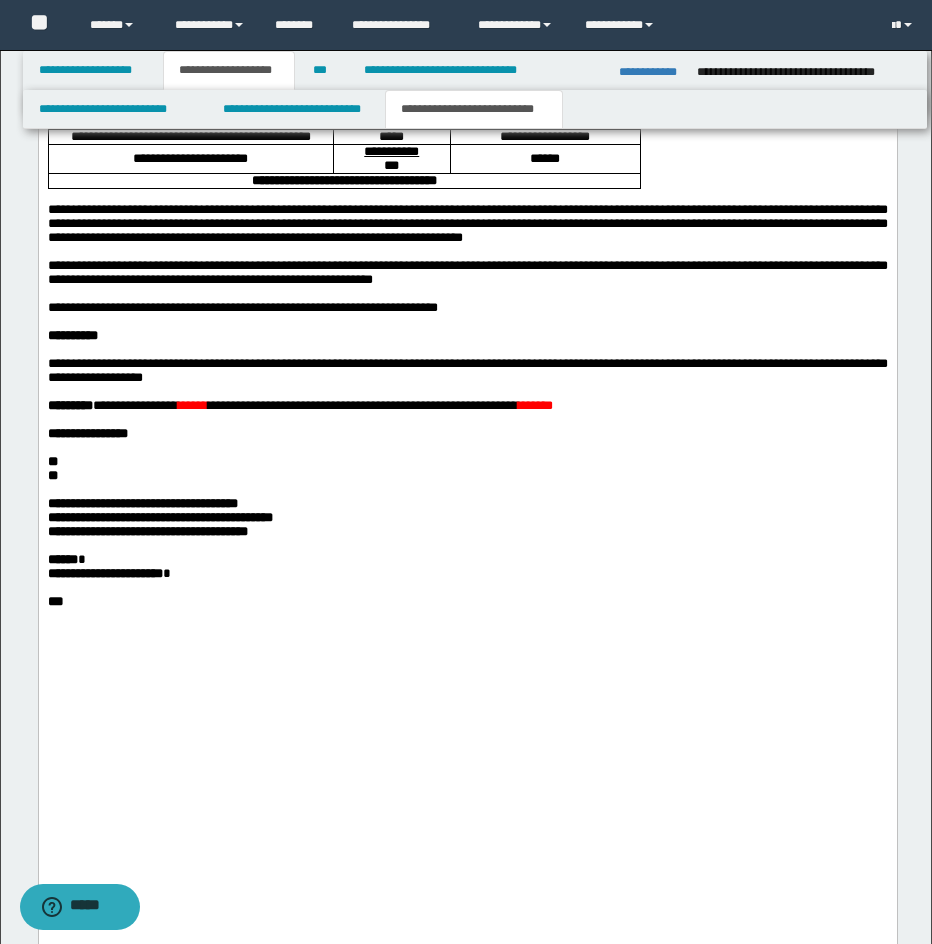 scroll, scrollTop: 2007, scrollLeft: 0, axis: vertical 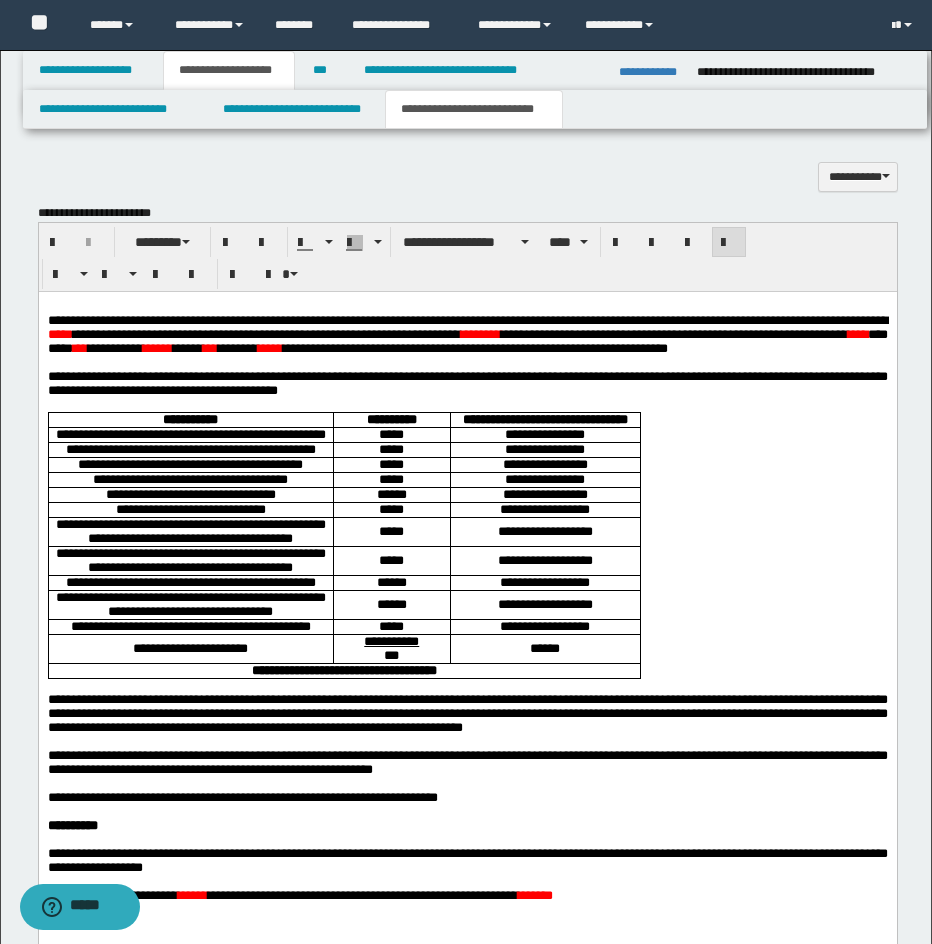 click on "*****" at bounding box center (59, 334) 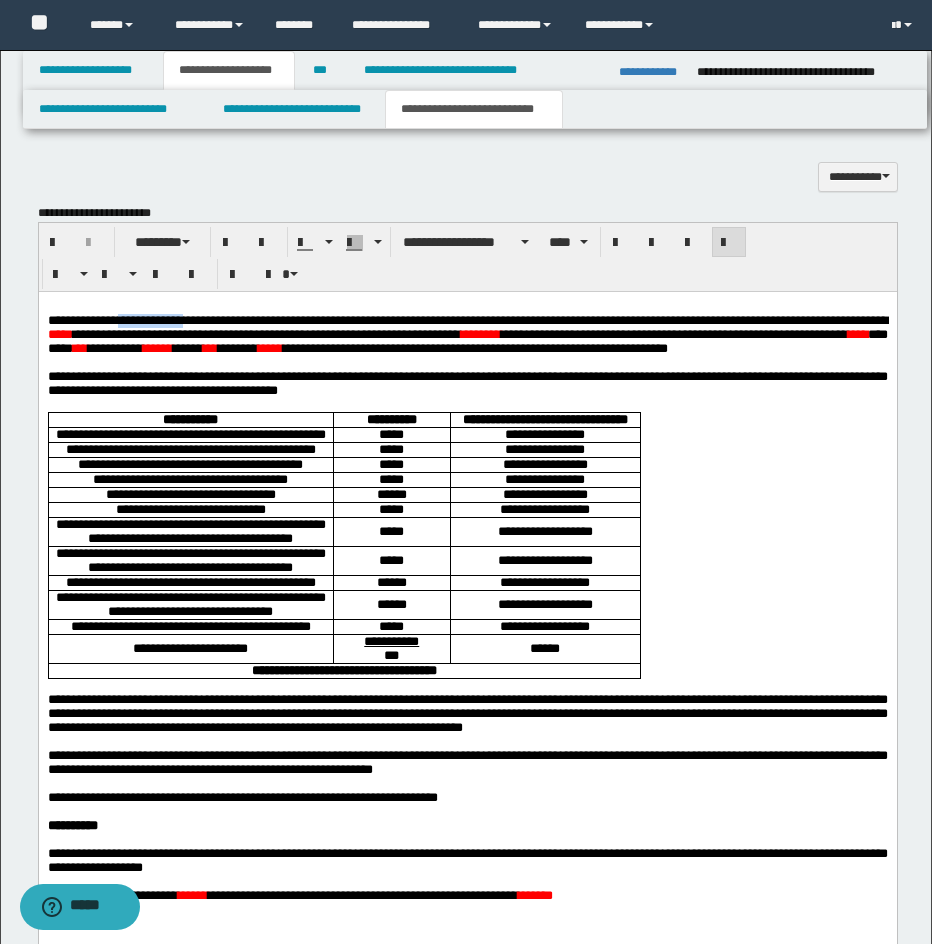 click on "*****" at bounding box center [59, 334] 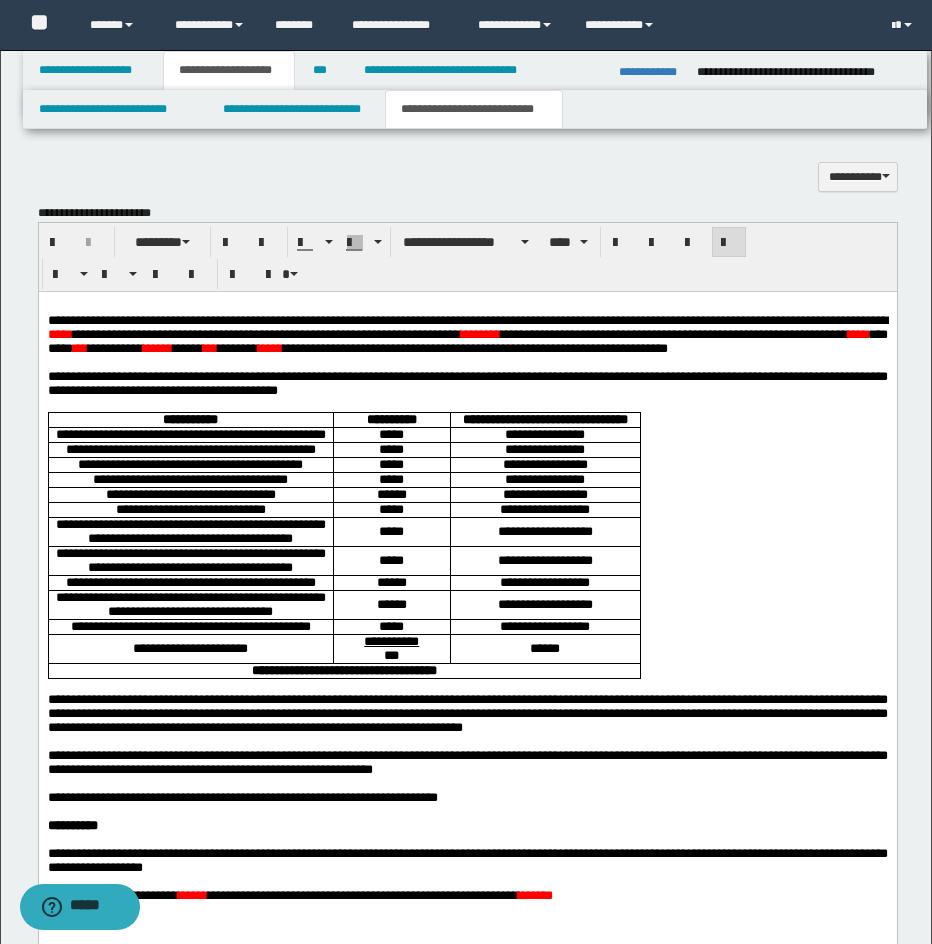 click on "*****" at bounding box center [59, 334] 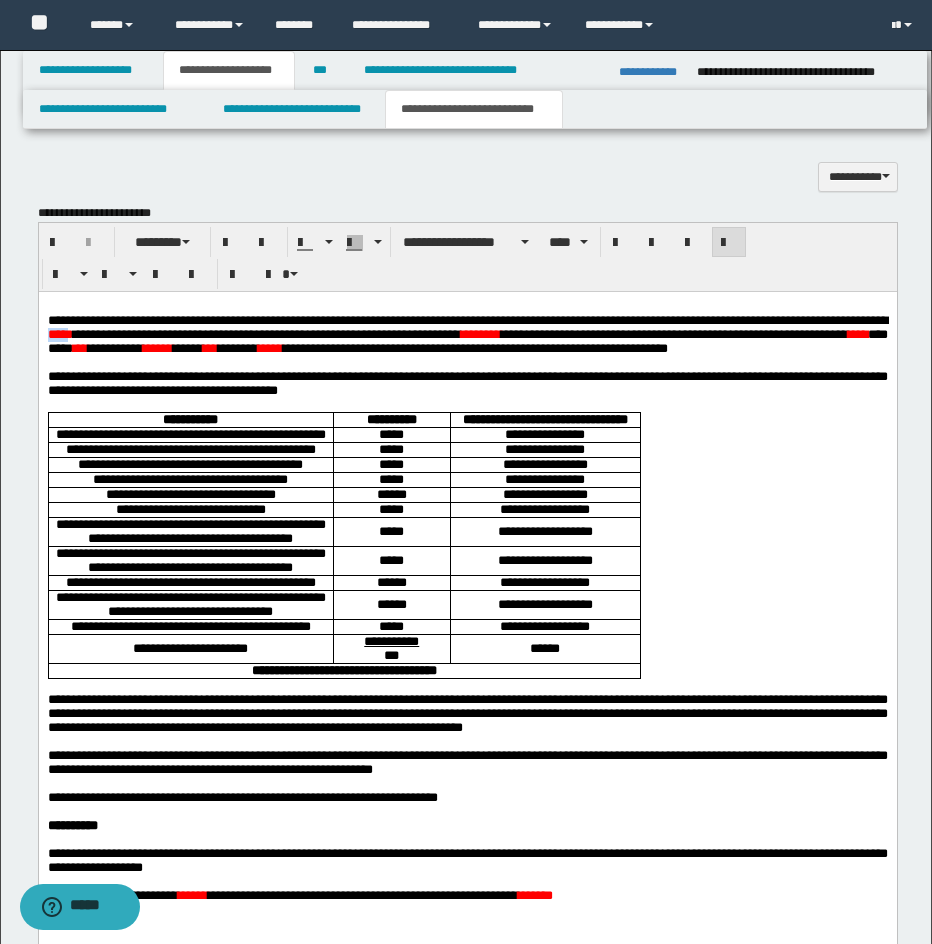click on "*****" at bounding box center [59, 334] 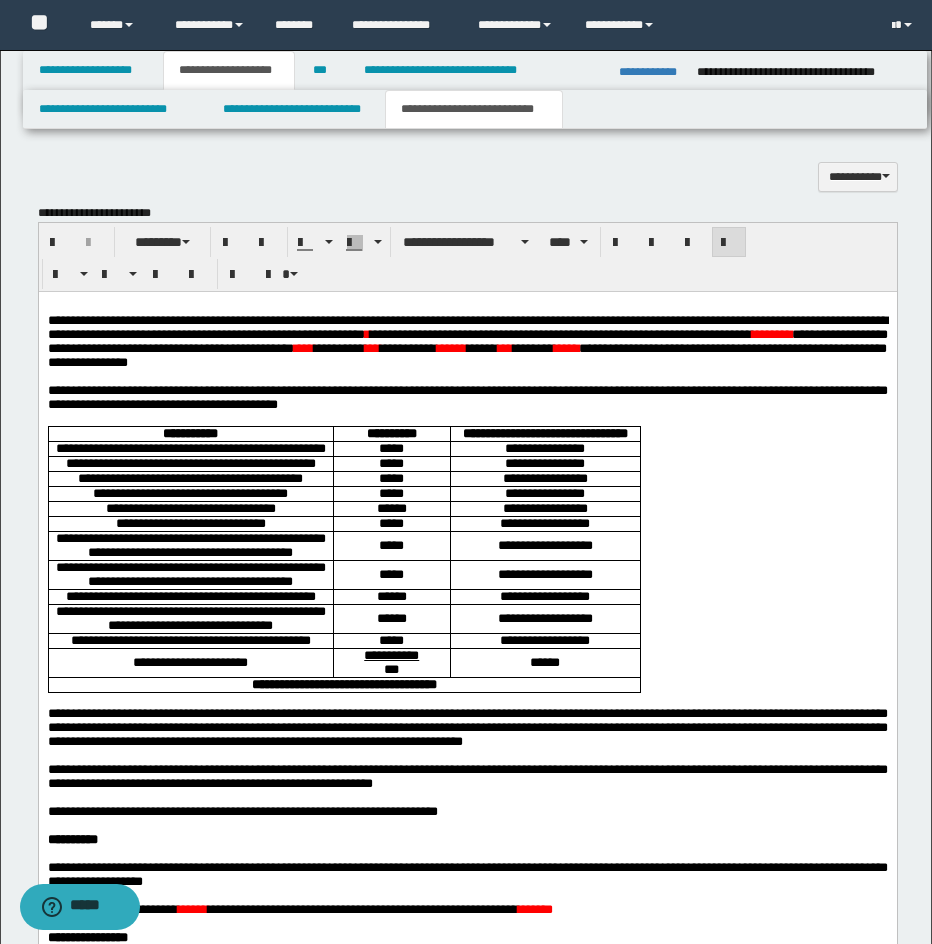 drag, startPoint x: 501, startPoint y: 336, endPoint x: 530, endPoint y: 347, distance: 31.016125 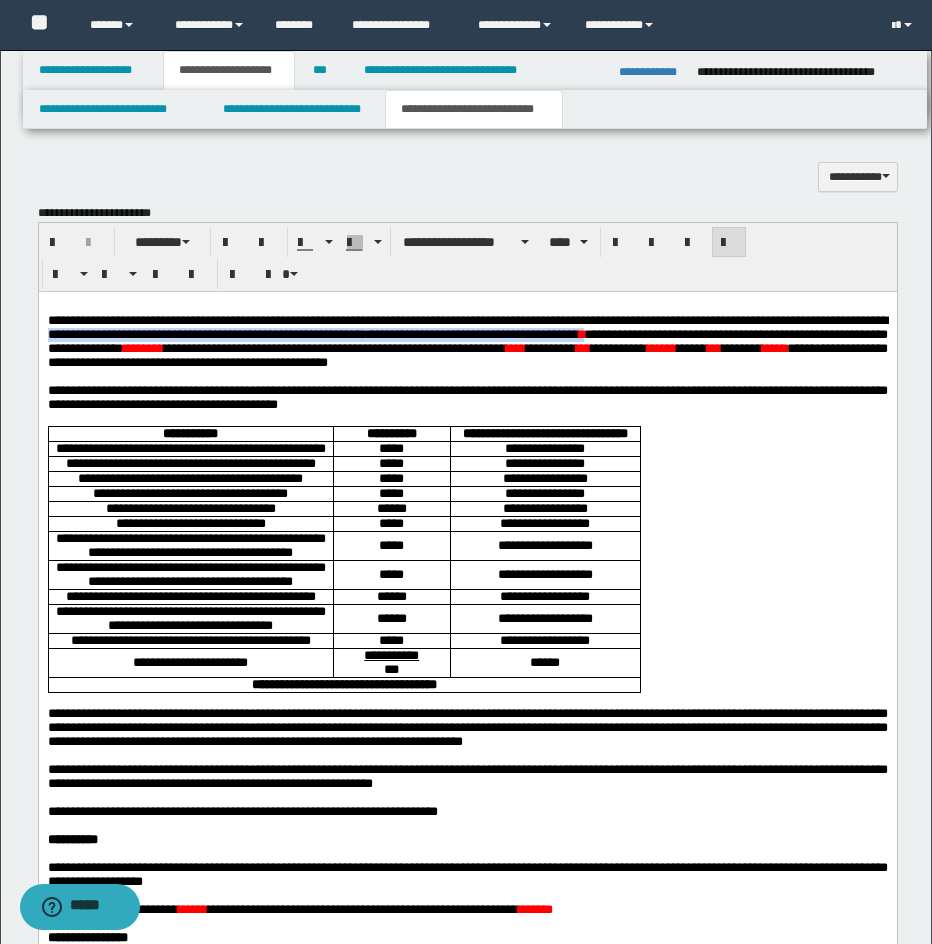 drag, startPoint x: 134, startPoint y: 335, endPoint x: 773, endPoint y: 344, distance: 639.06335 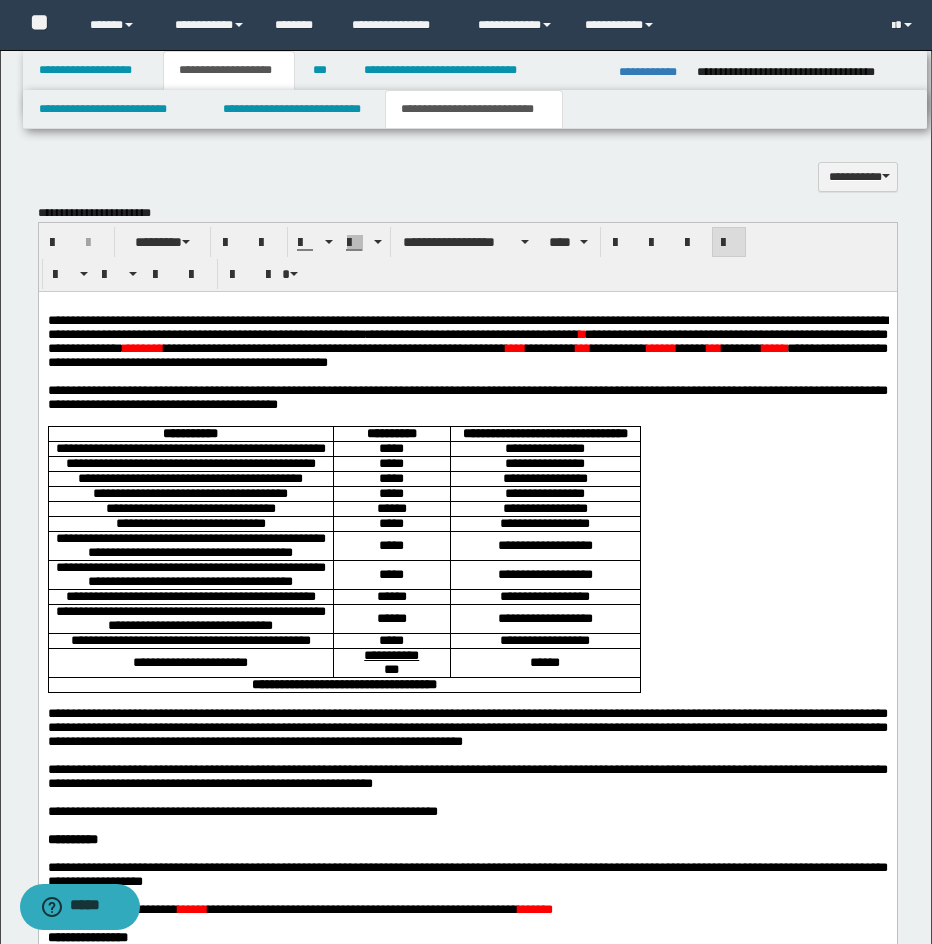 click on "**********" at bounding box center [467, 355] 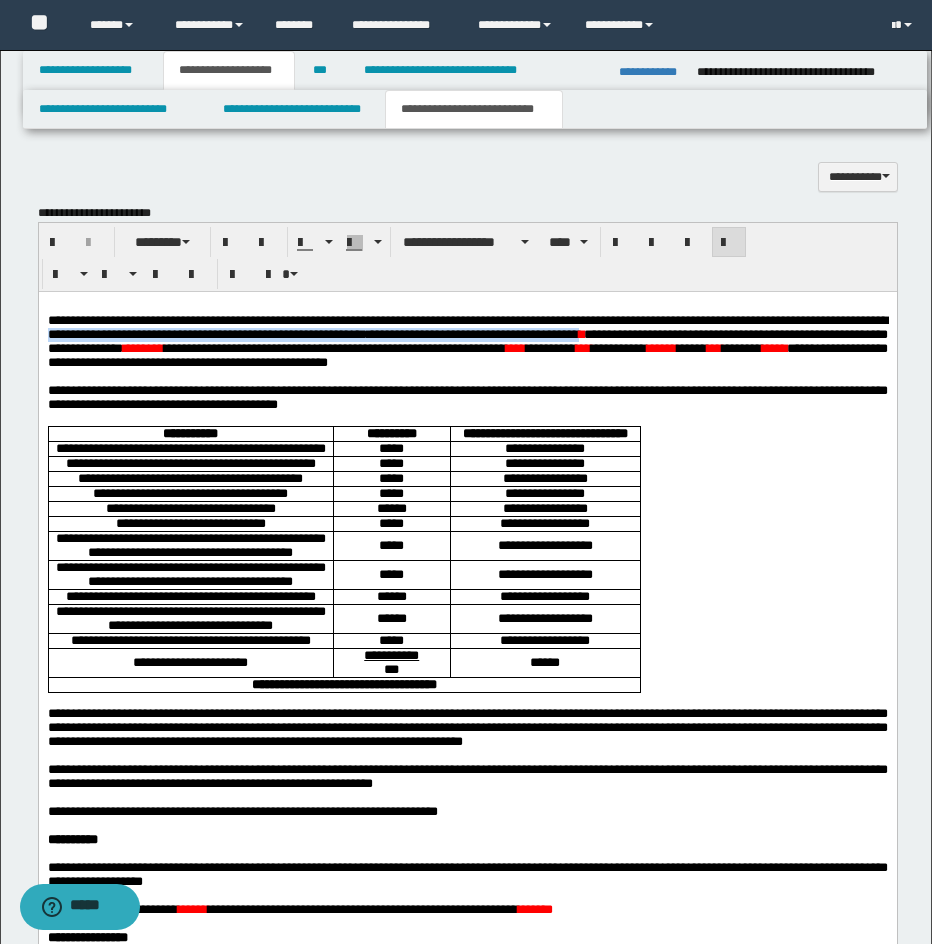 drag, startPoint x: 133, startPoint y: 335, endPoint x: 770, endPoint y: 343, distance: 637.05023 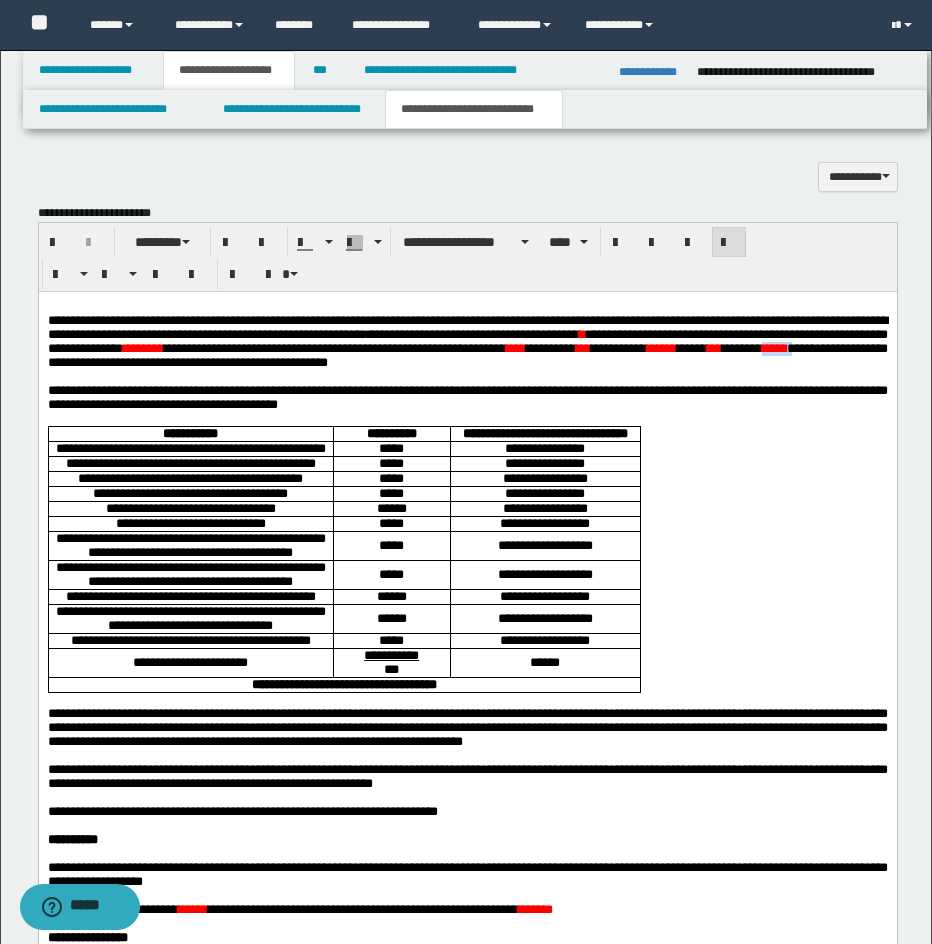 click on "*****" at bounding box center [773, 348] 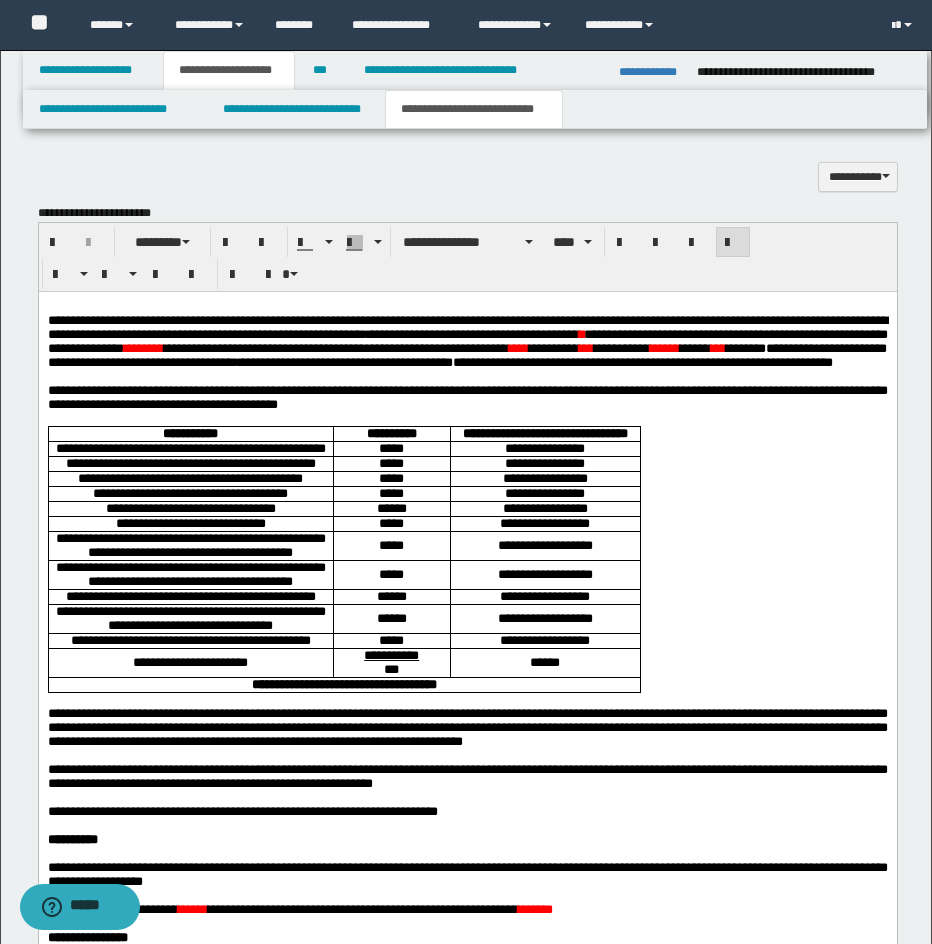 click on "********" at bounding box center (143, 348) 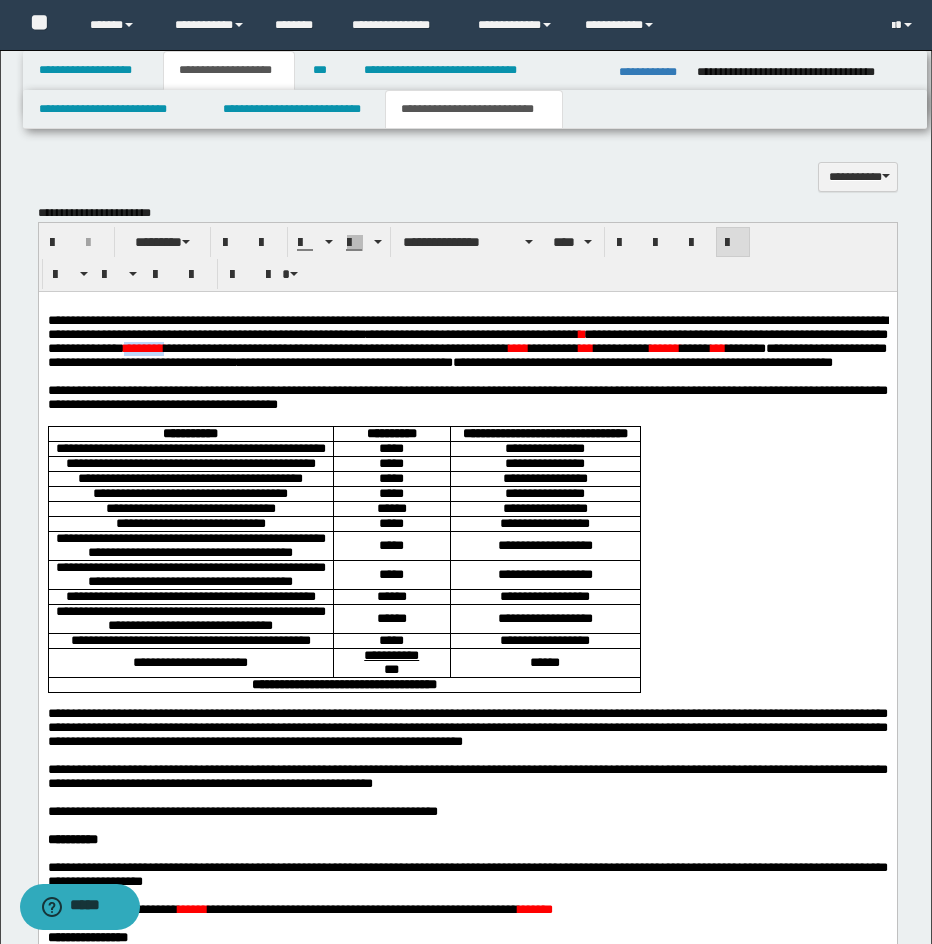 click on "********" at bounding box center (143, 348) 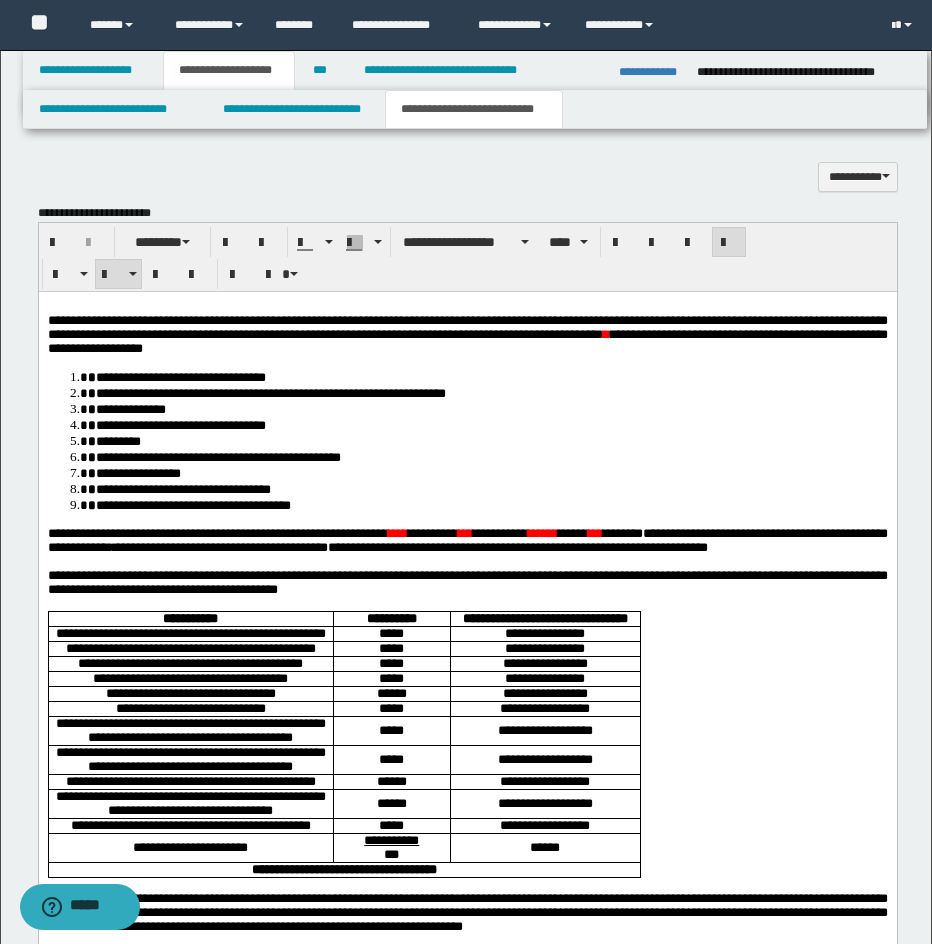 click on "**********" at bounding box center (487, 377) 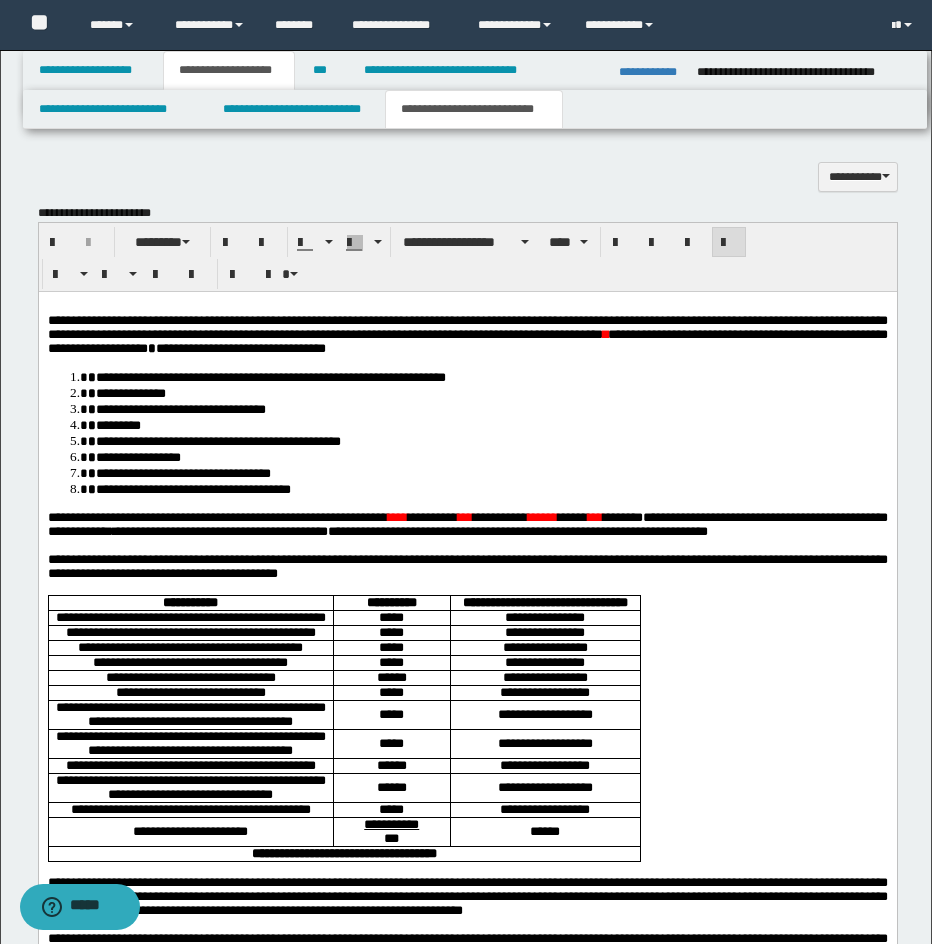 click on "**********" at bounding box center (467, 433) 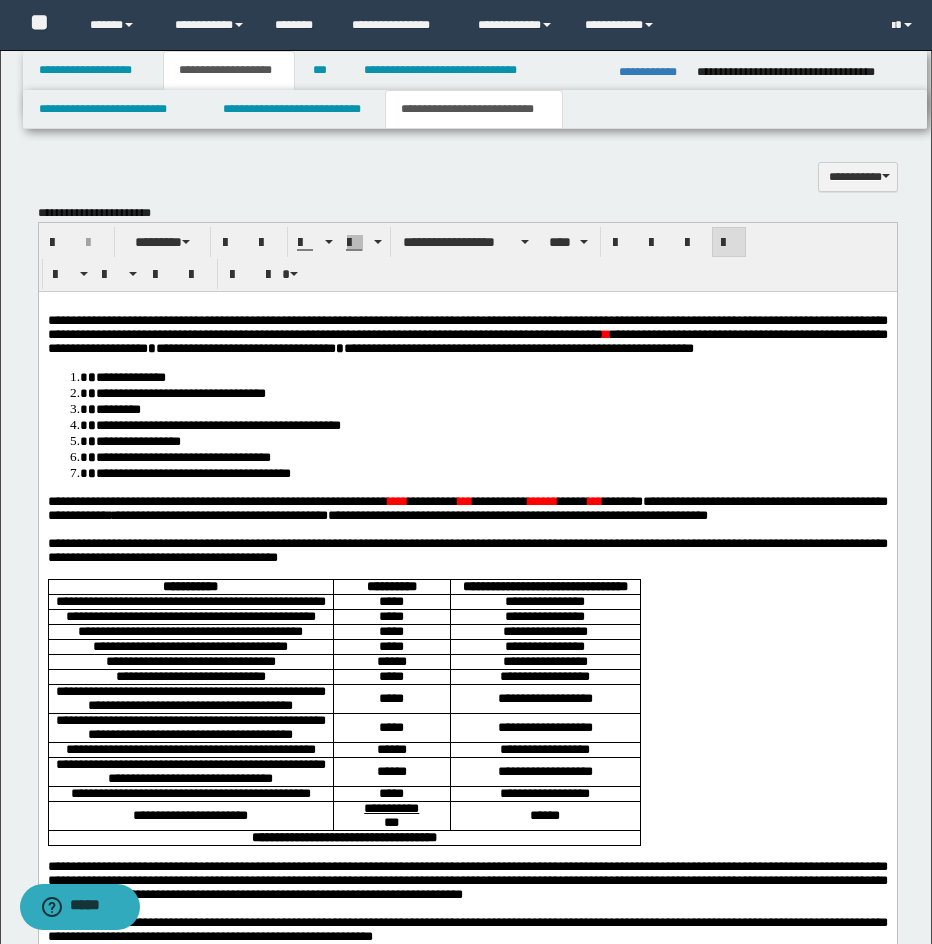 click on "**********" at bounding box center (467, 808) 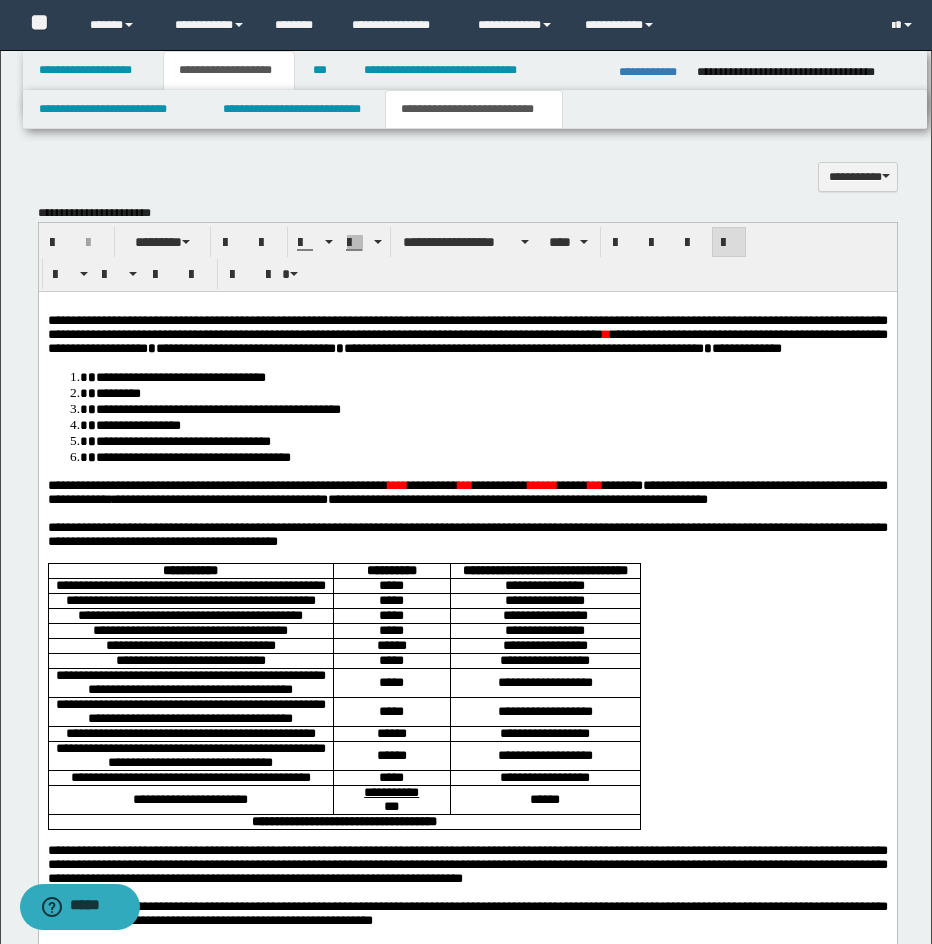 click on "**********" at bounding box center [467, 800] 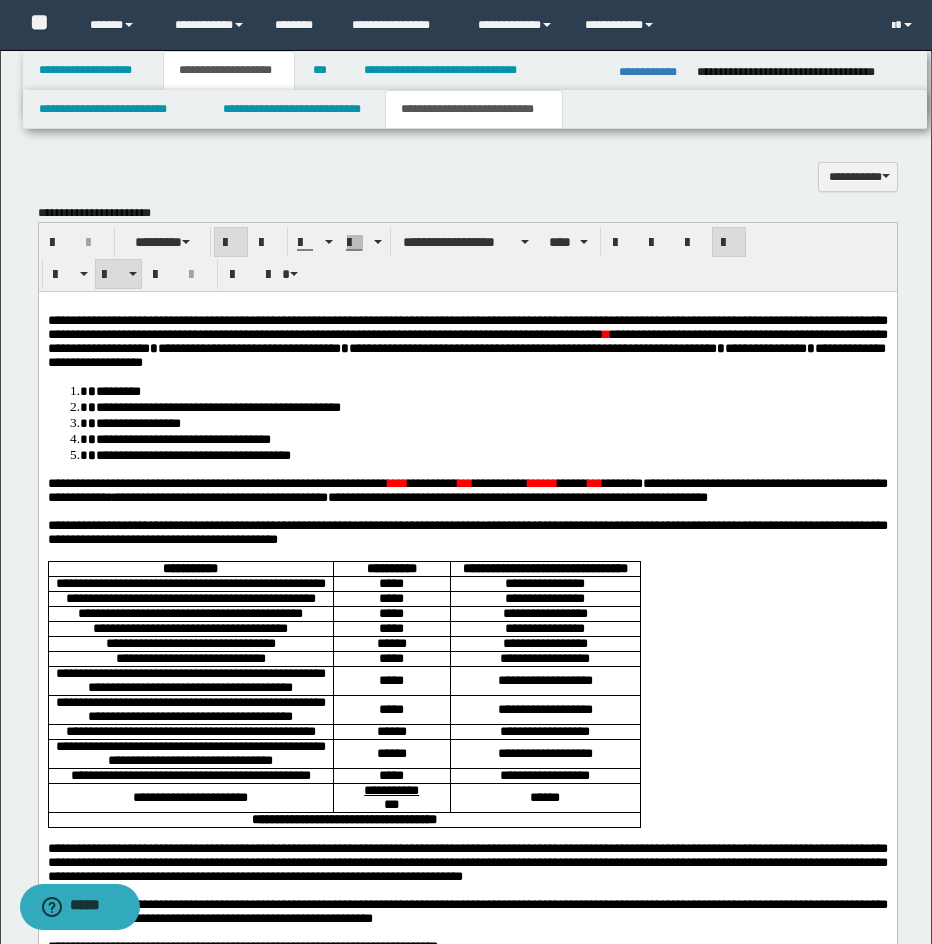 click on "**********" at bounding box center (467, 799) 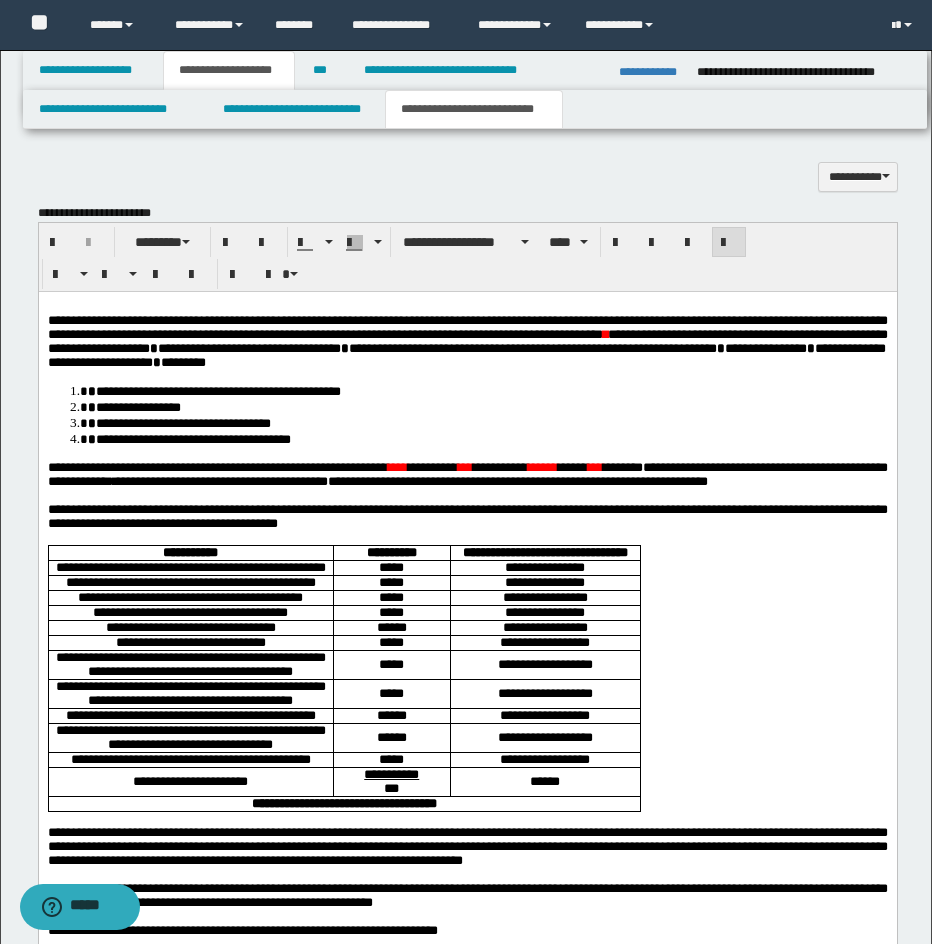 click on "**********" at bounding box center (467, 791) 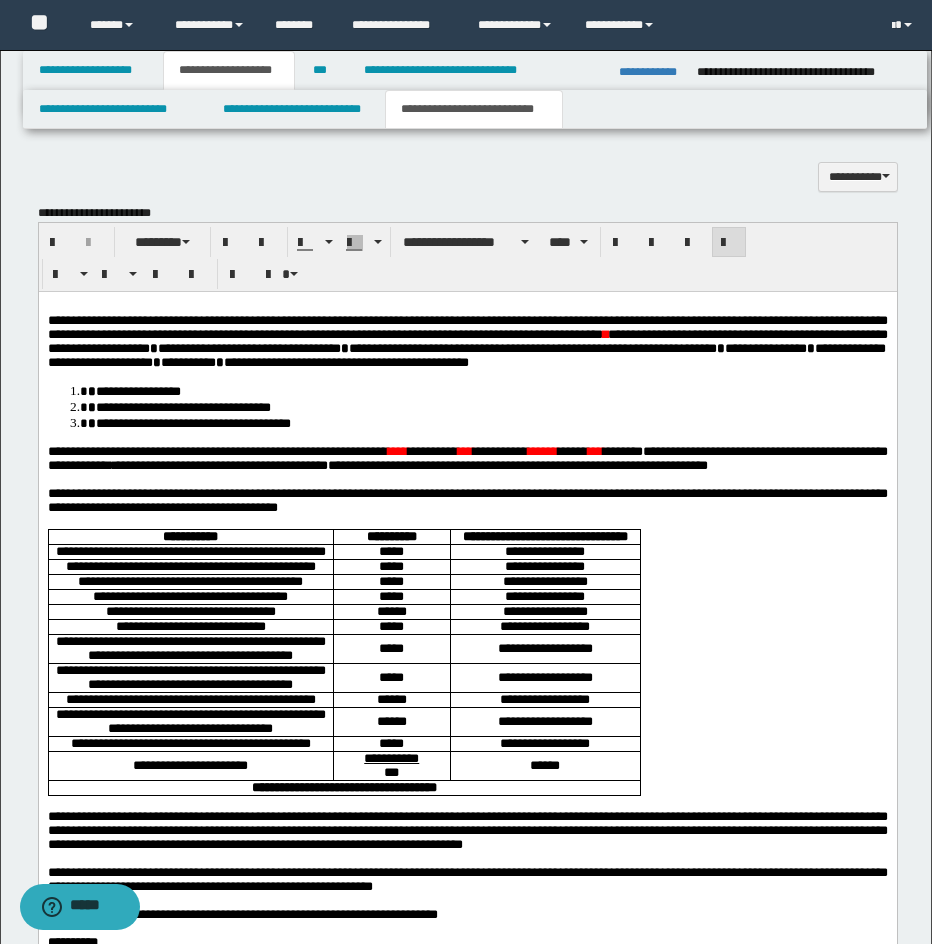 click on "**********" at bounding box center [467, 783] 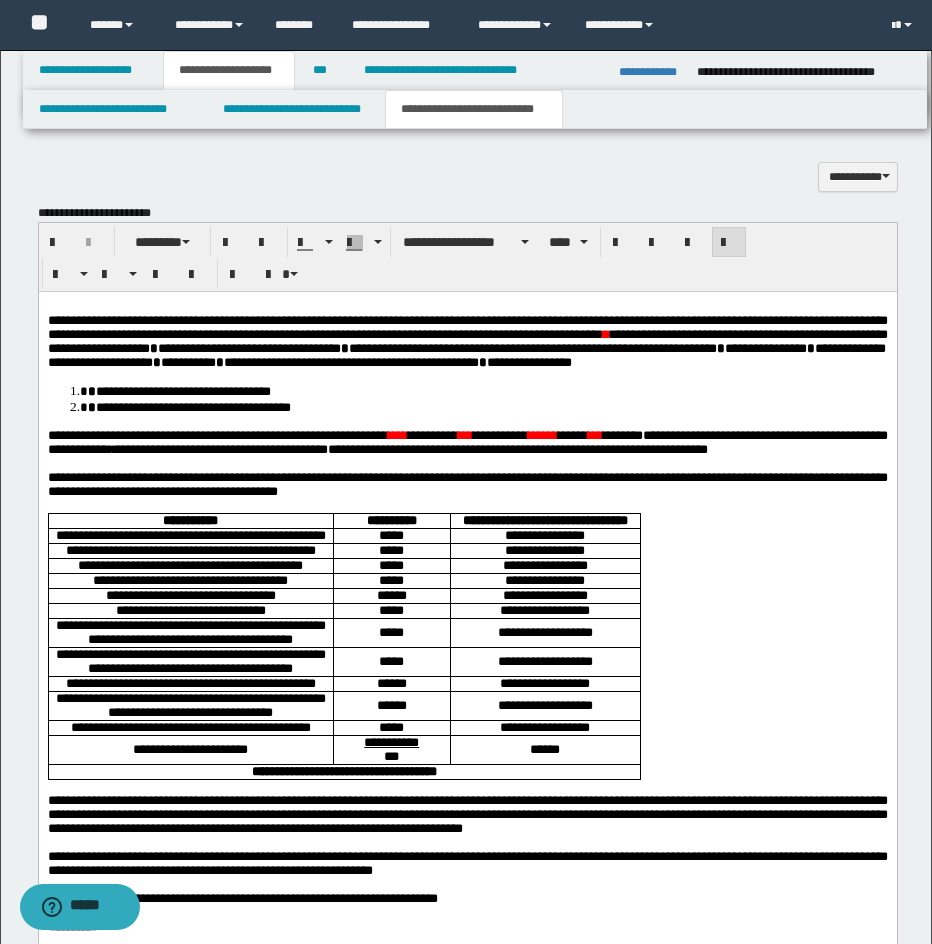 click on "**********" at bounding box center (350, 362) 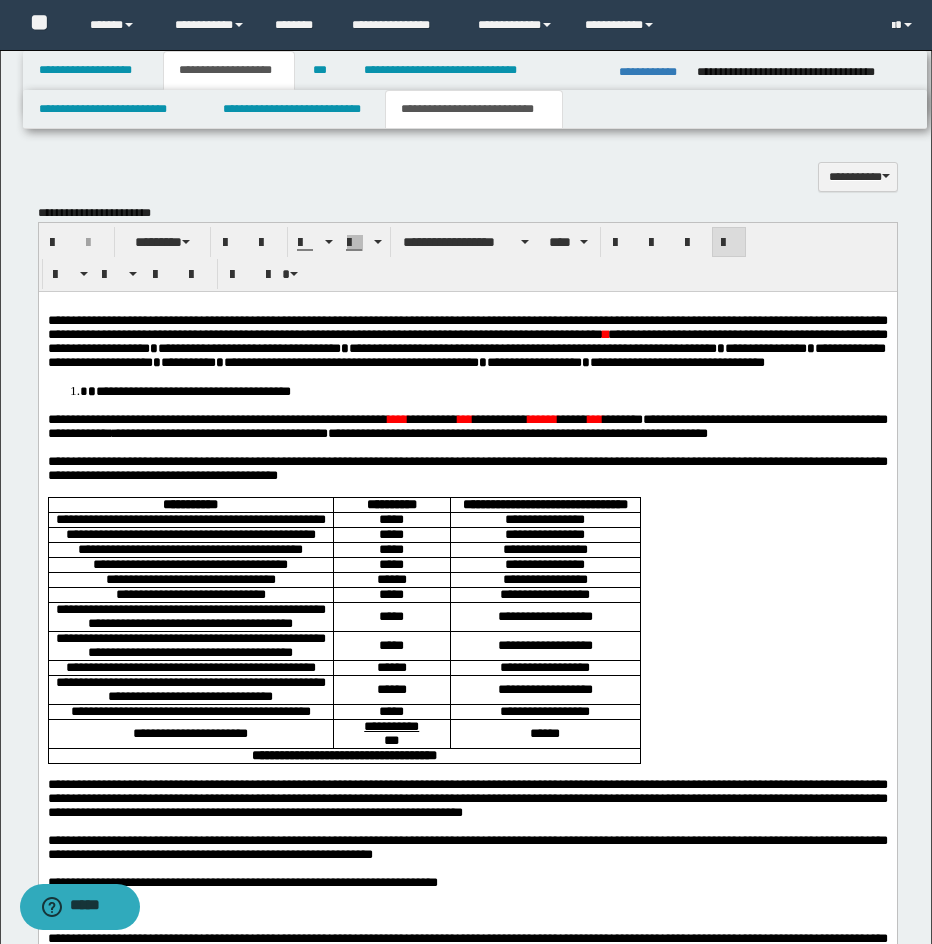 click on "**********" at bounding box center (467, 391) 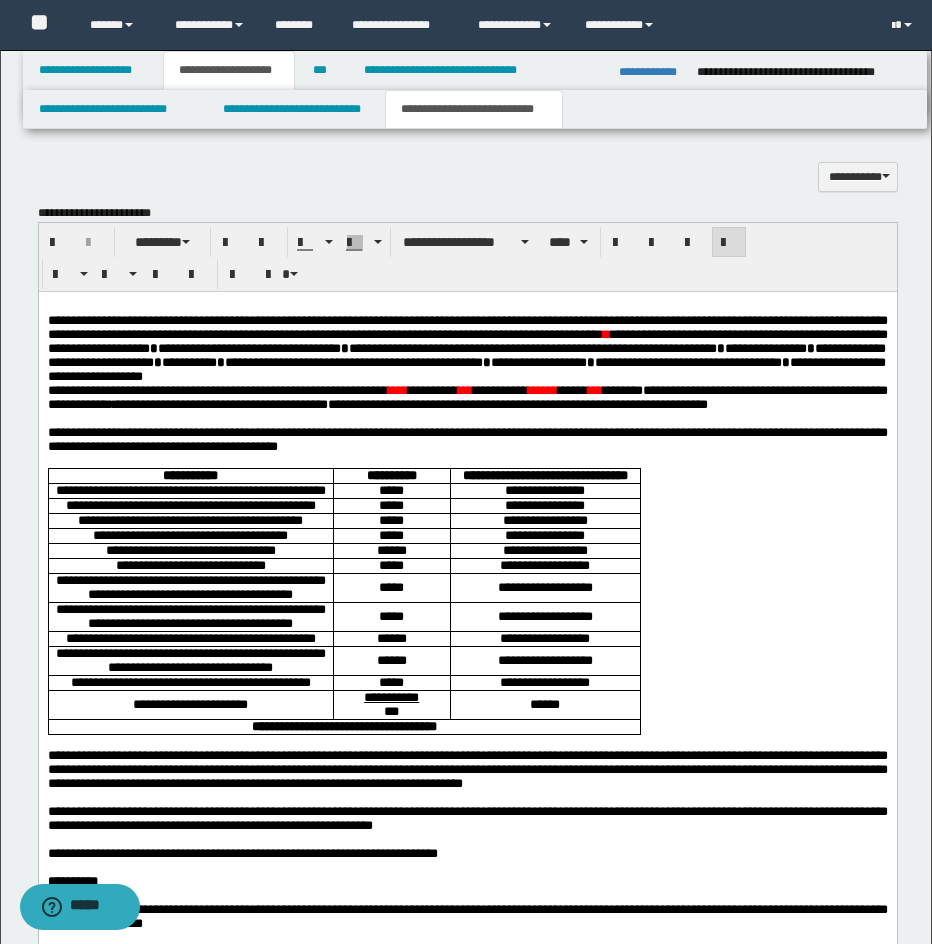 click on "**********" at bounding box center (467, 397) 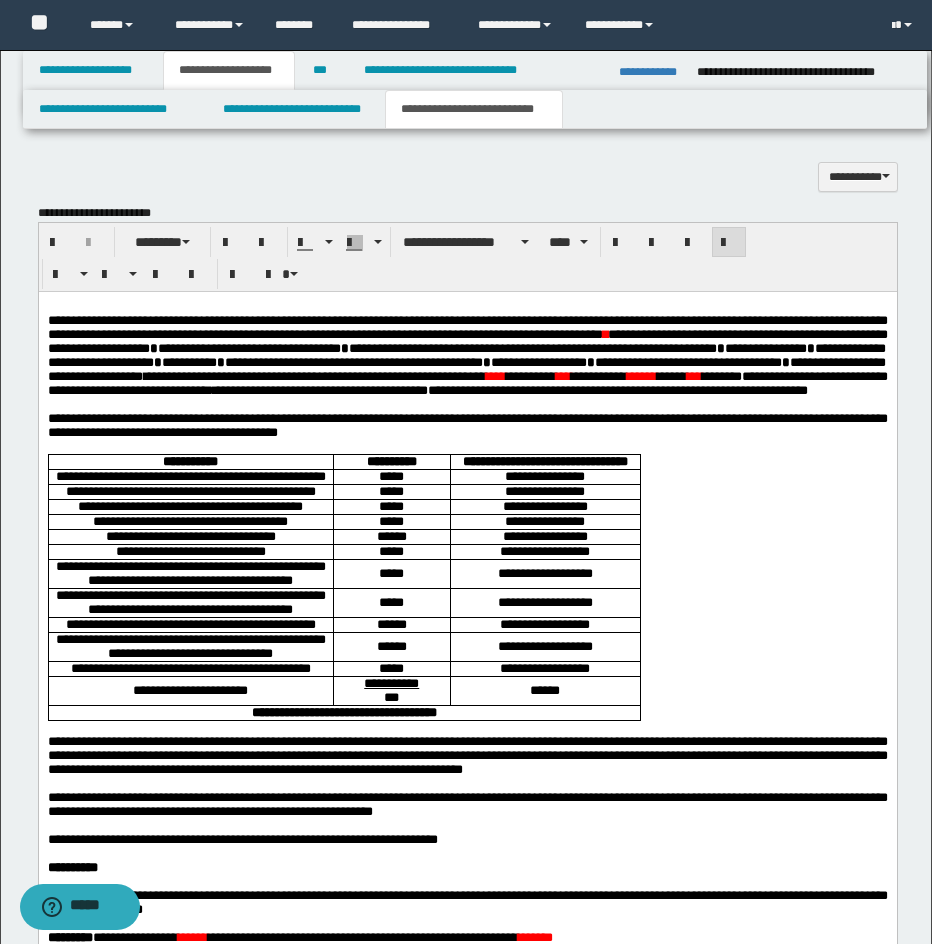 click on "****" at bounding box center (495, 376) 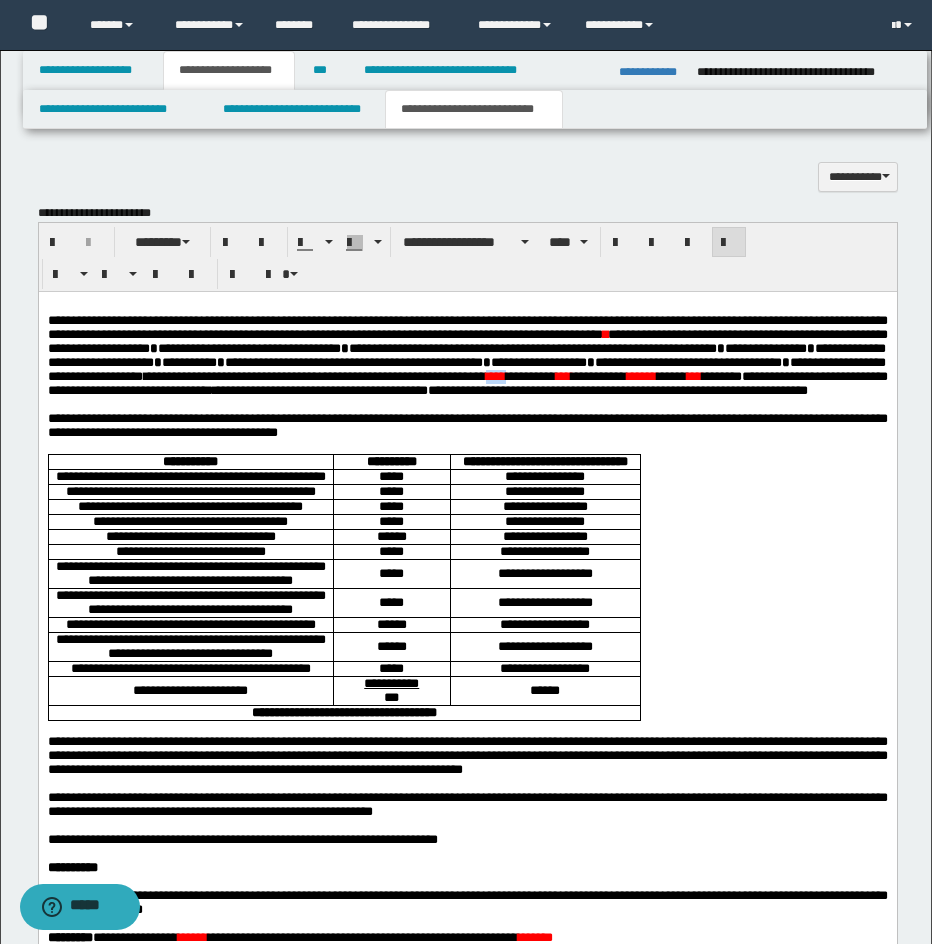 click on "****" at bounding box center [495, 376] 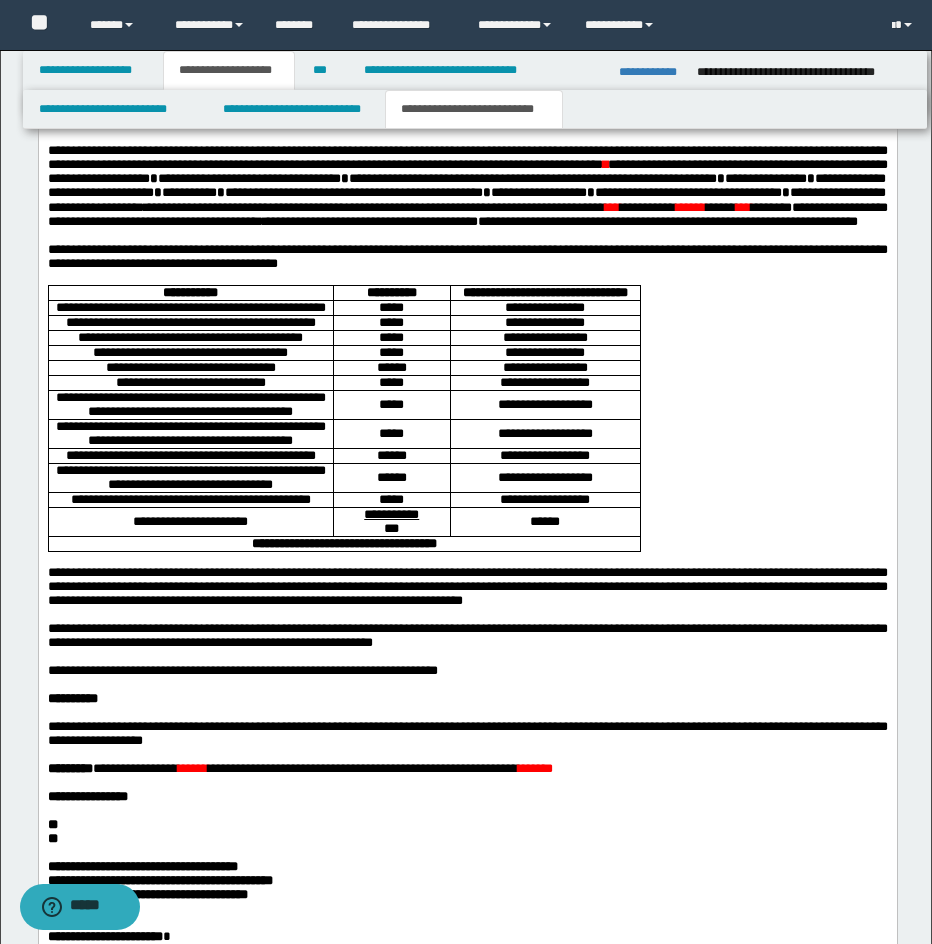 scroll, scrollTop: 1892, scrollLeft: 0, axis: vertical 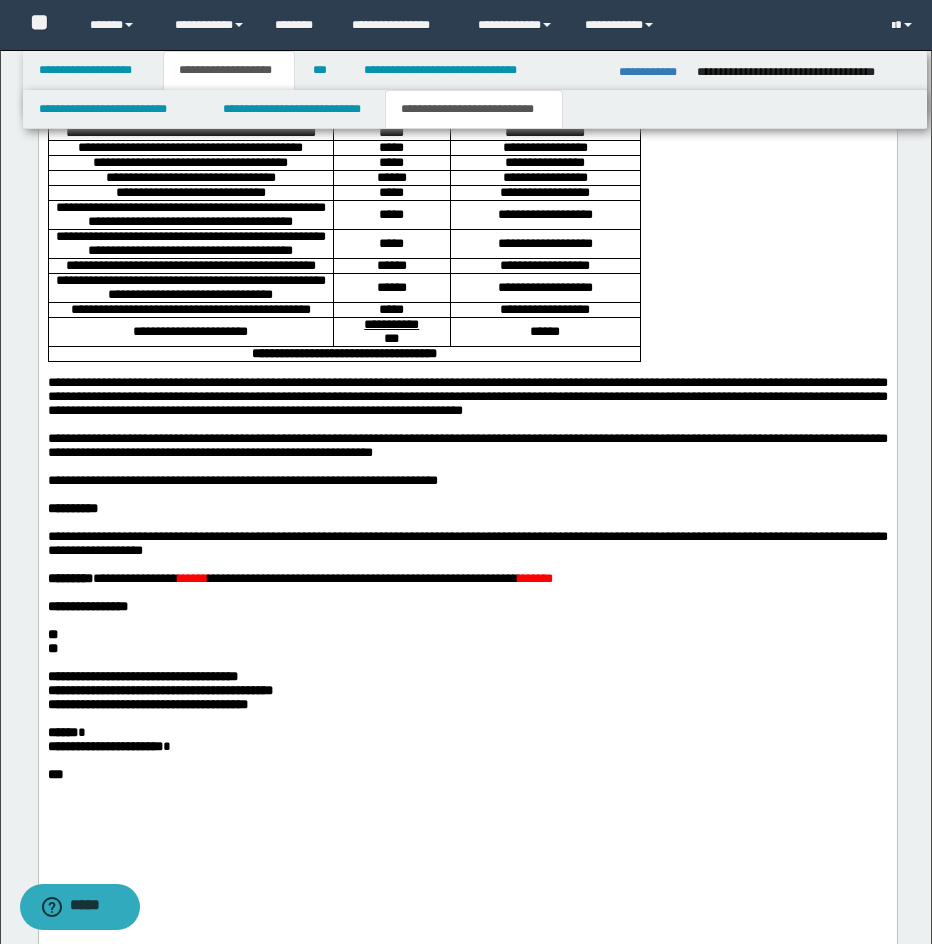 click on "******" at bounding box center (534, 579) 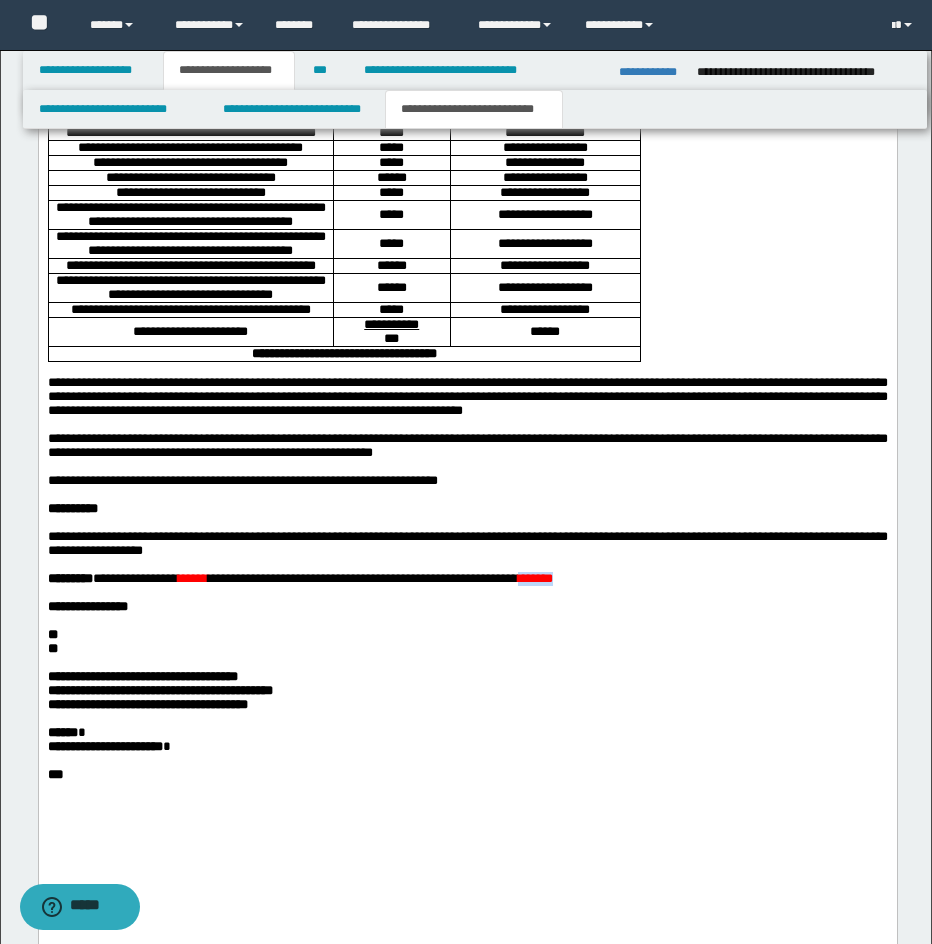 click on "******" at bounding box center [534, 579] 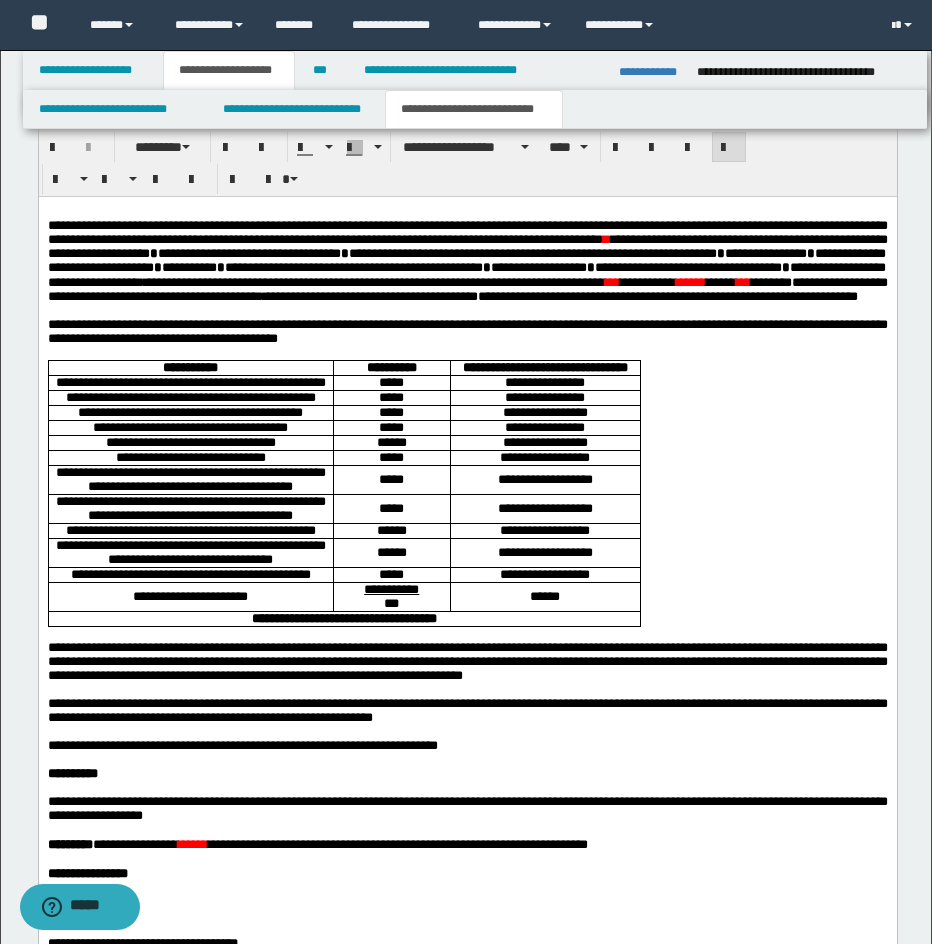 scroll, scrollTop: 1619, scrollLeft: 0, axis: vertical 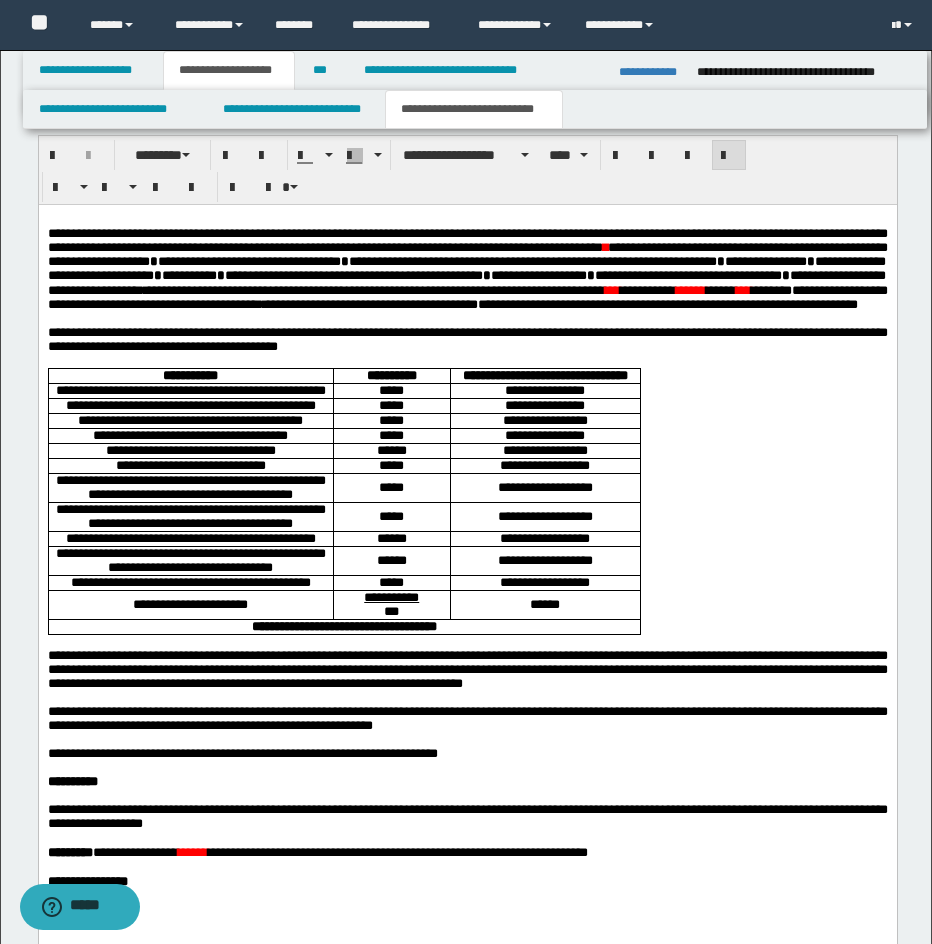 click on "***" at bounding box center [611, 290] 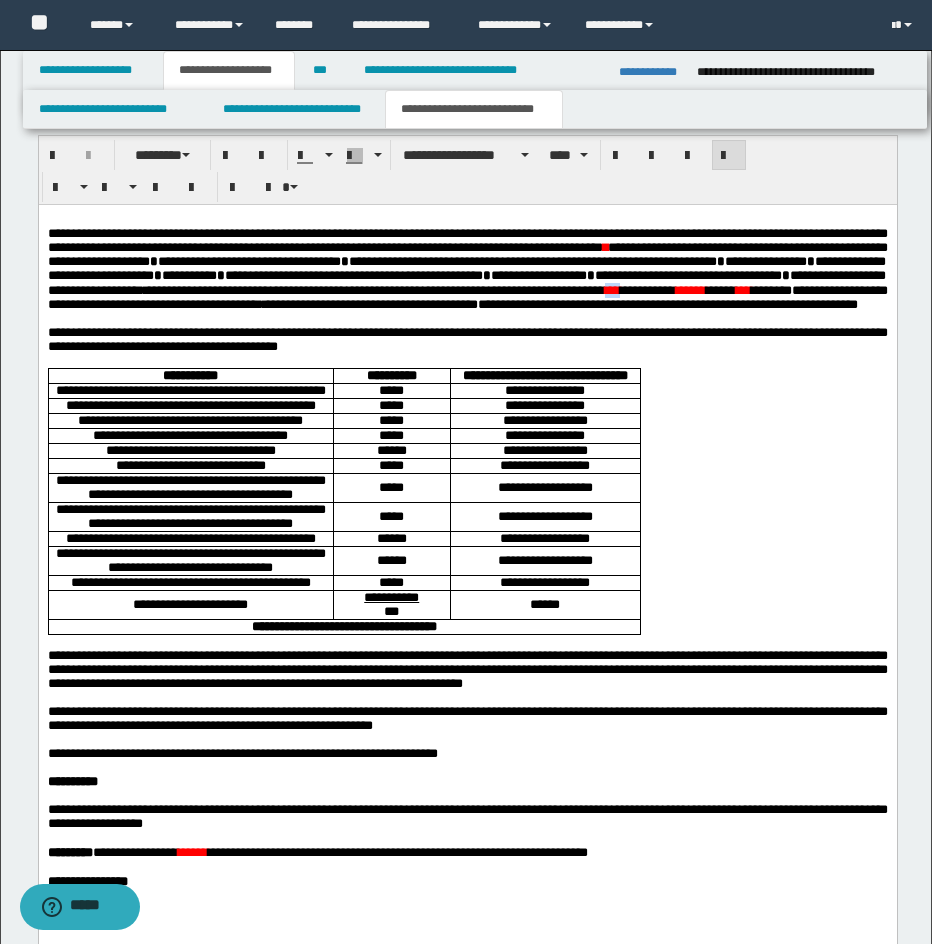 click on "***" at bounding box center [611, 290] 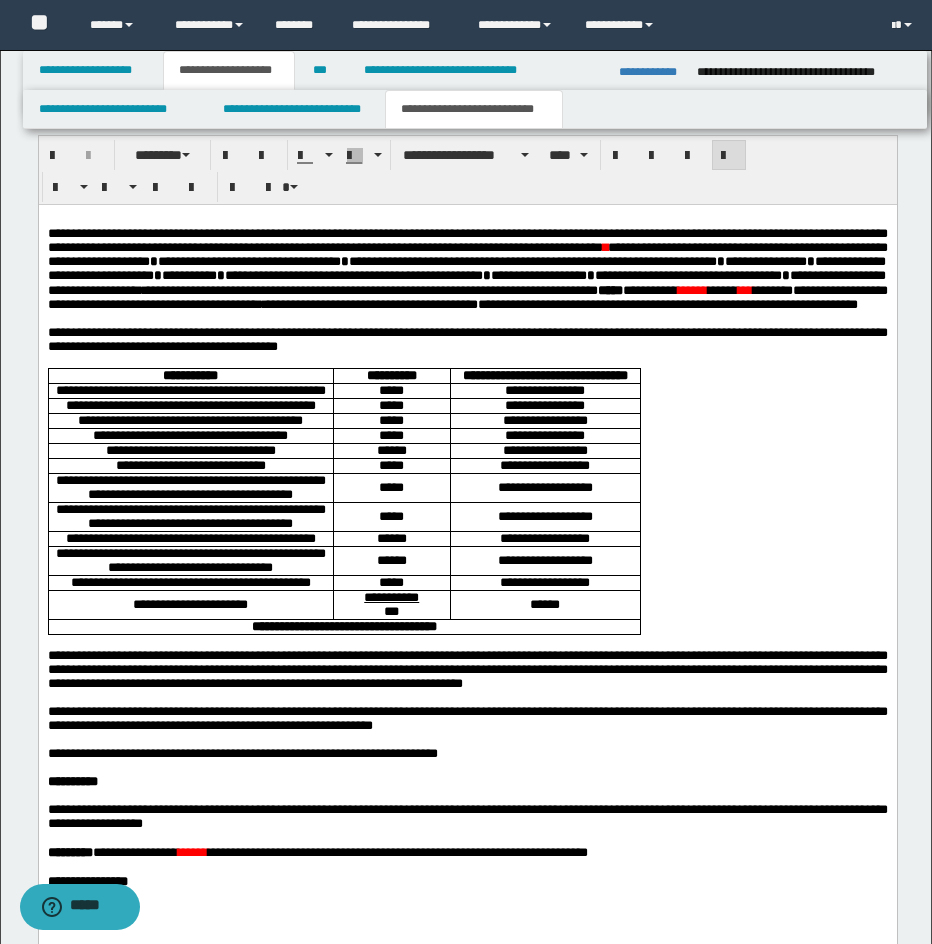 click on "******" at bounding box center [692, 290] 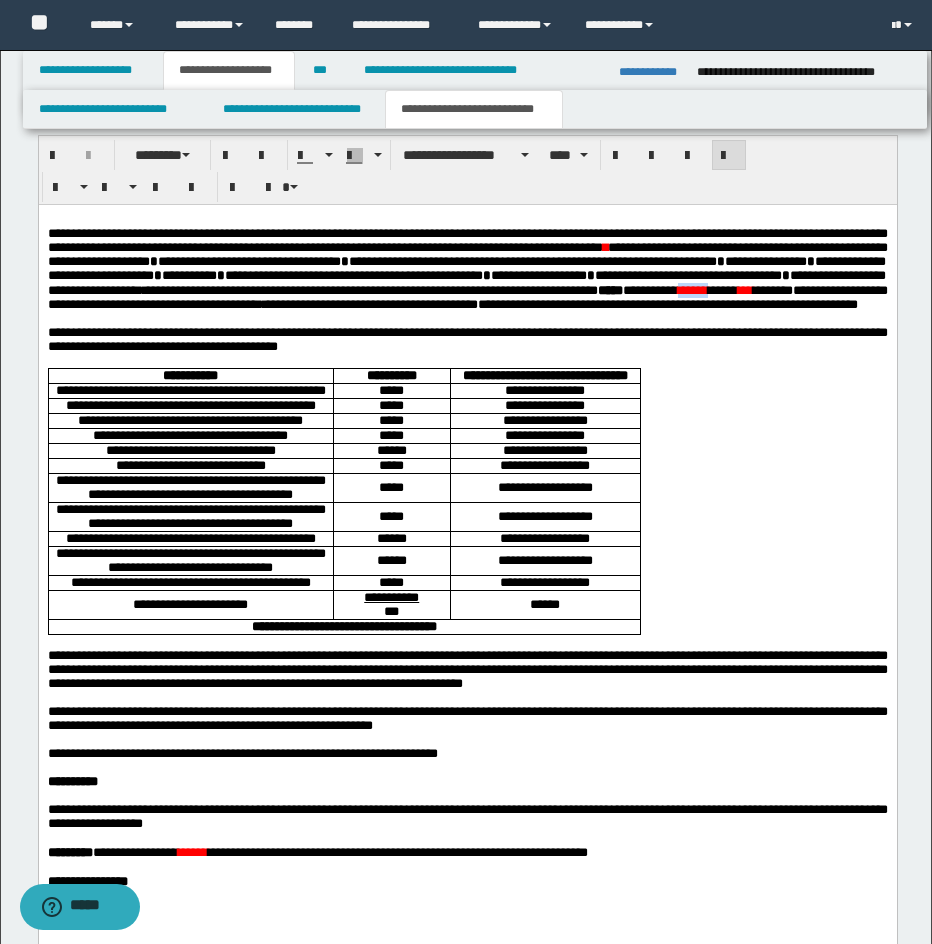 click on "******" at bounding box center (692, 290) 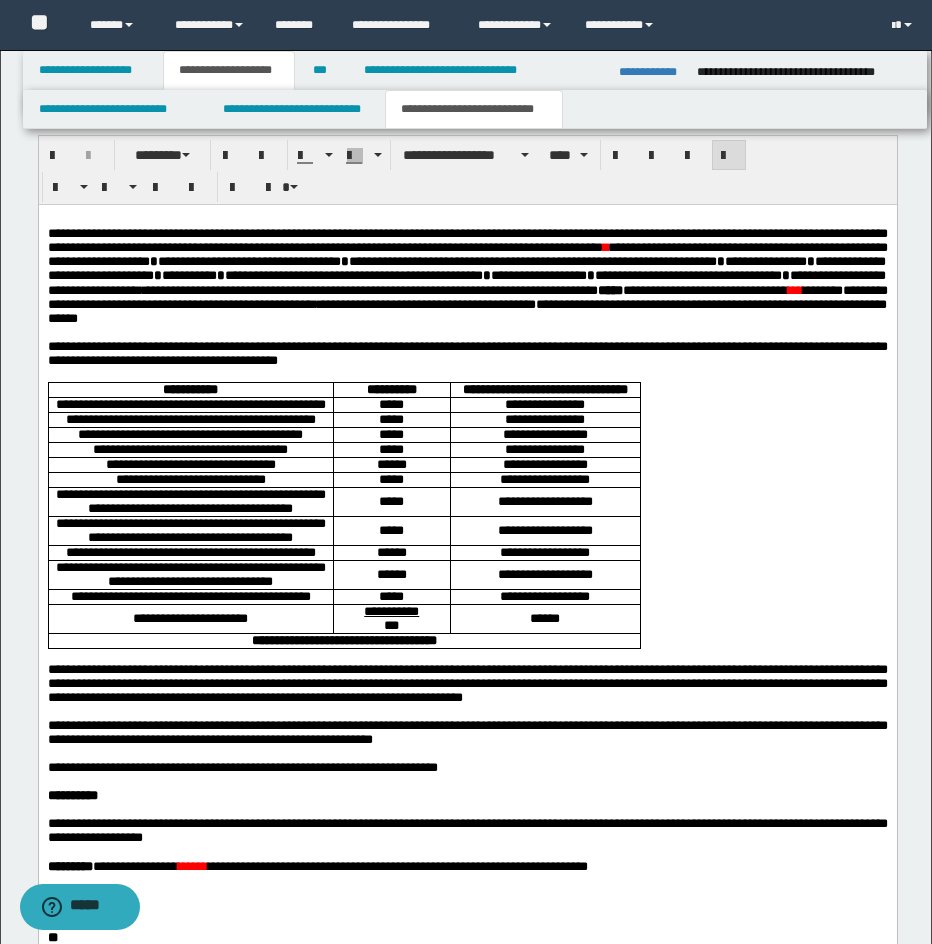 click on "***" at bounding box center (794, 290) 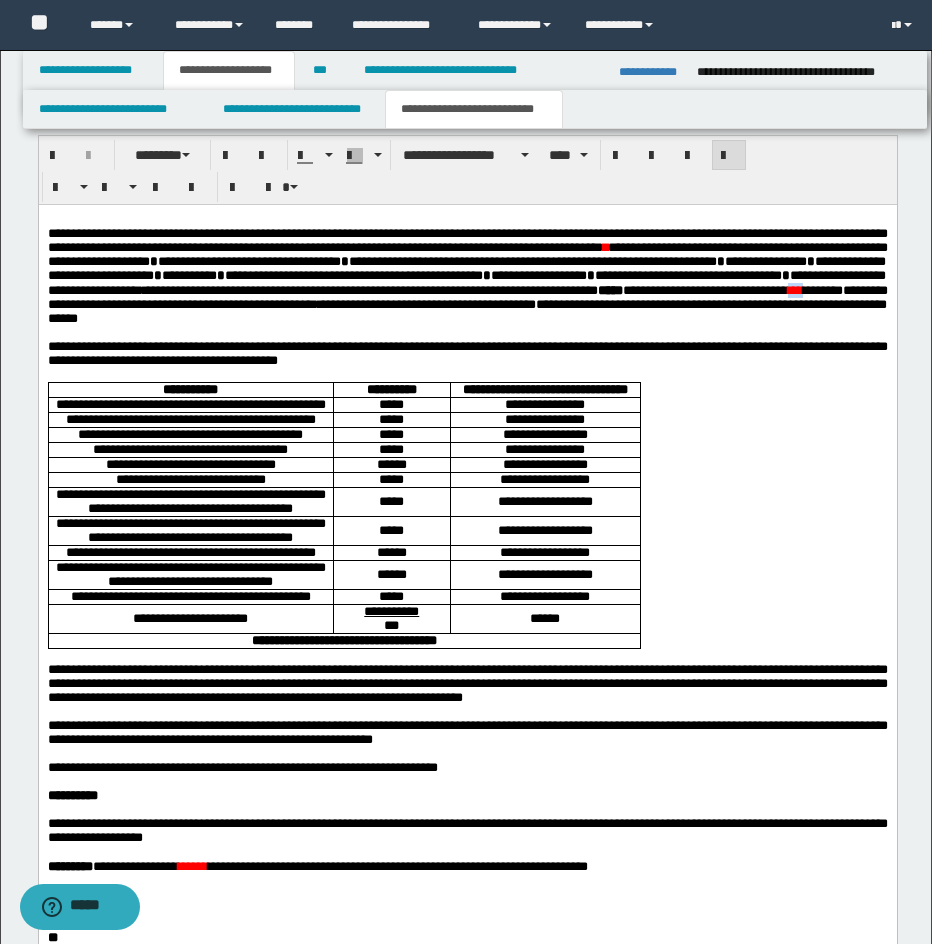 click on "***" at bounding box center (794, 290) 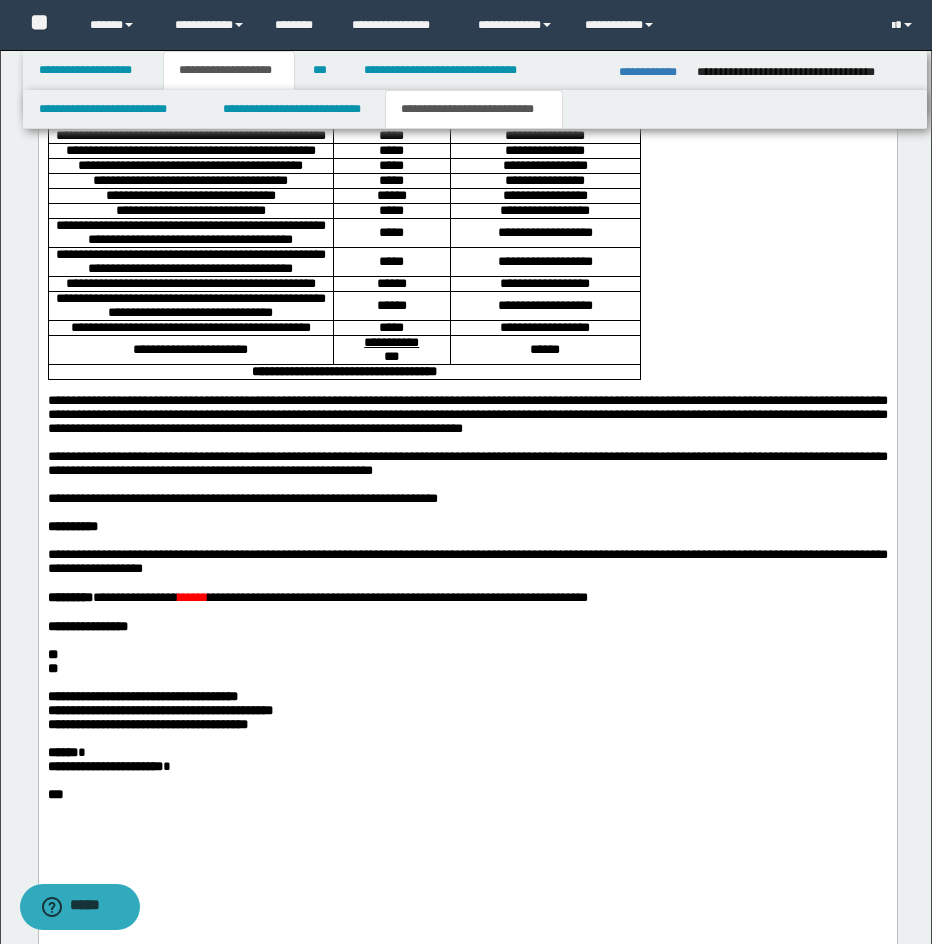 scroll, scrollTop: 1916, scrollLeft: 0, axis: vertical 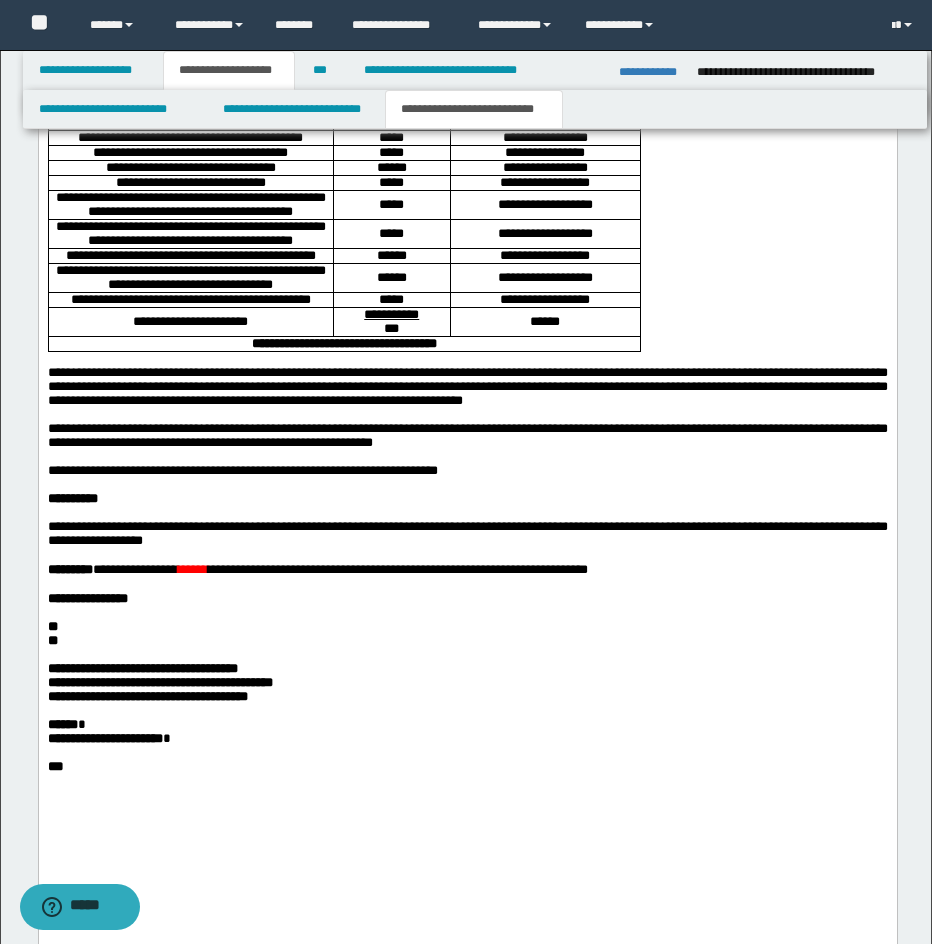 click on "******" at bounding box center (192, 570) 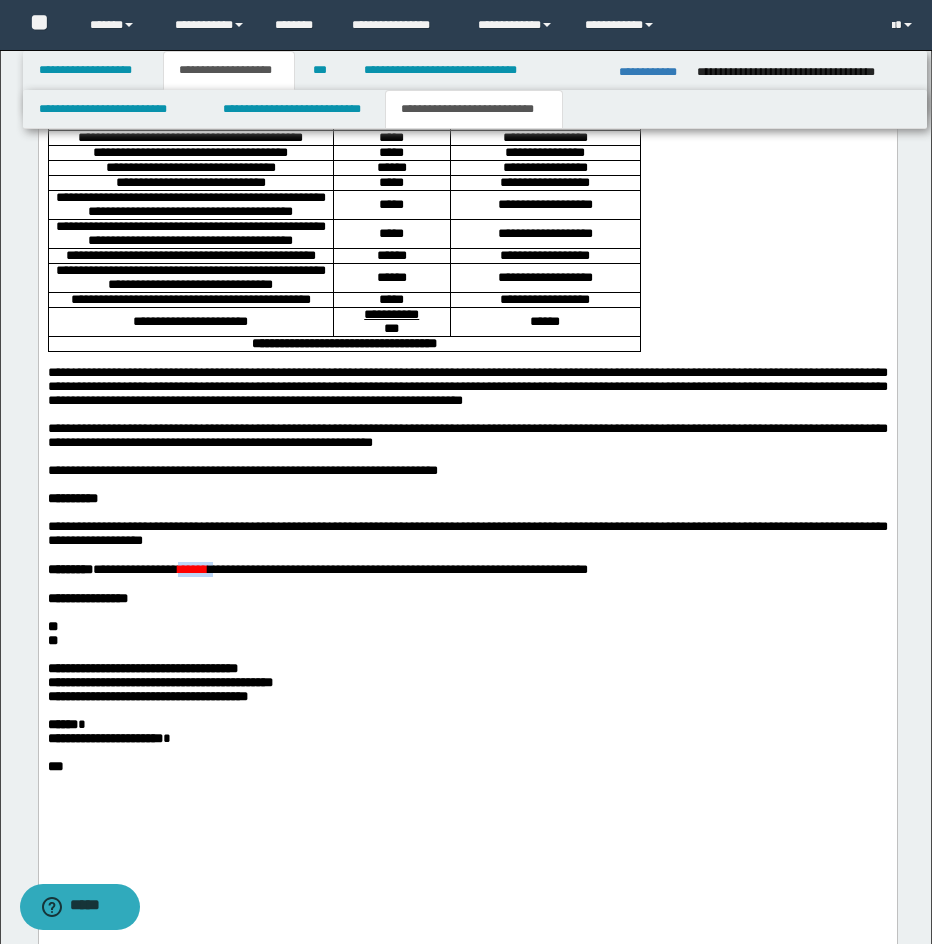 click on "******" at bounding box center (192, 570) 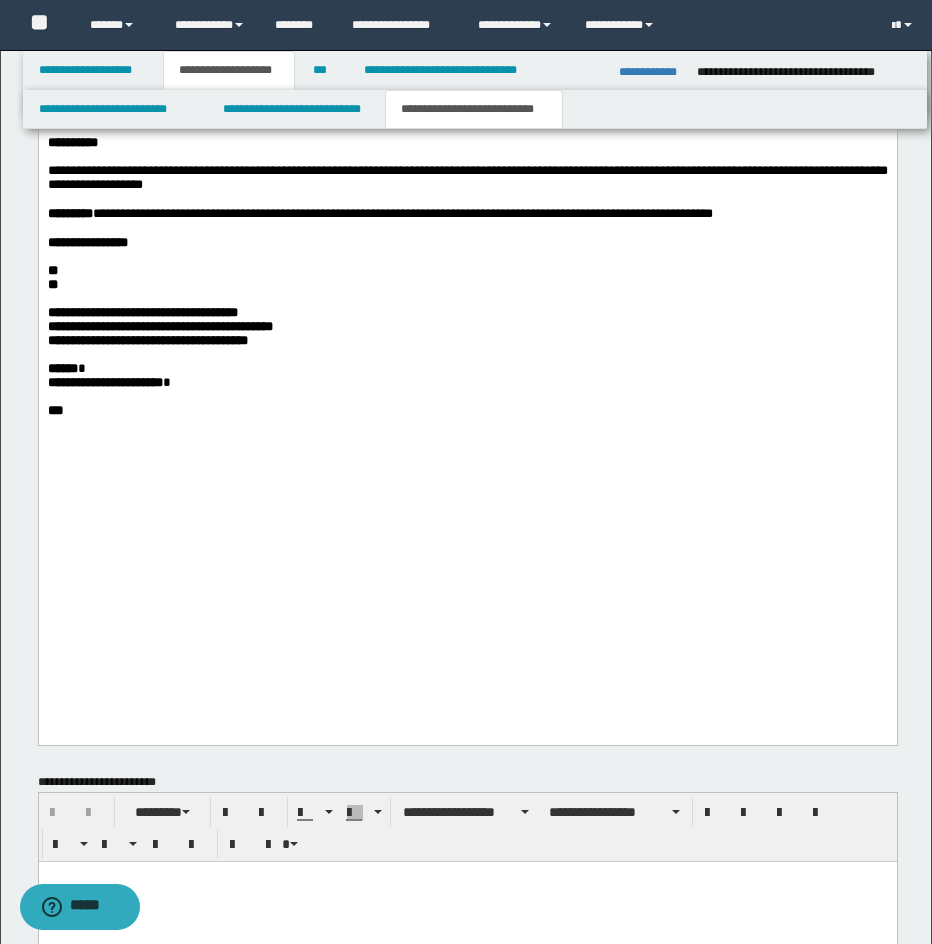 scroll, scrollTop: 2280, scrollLeft: 0, axis: vertical 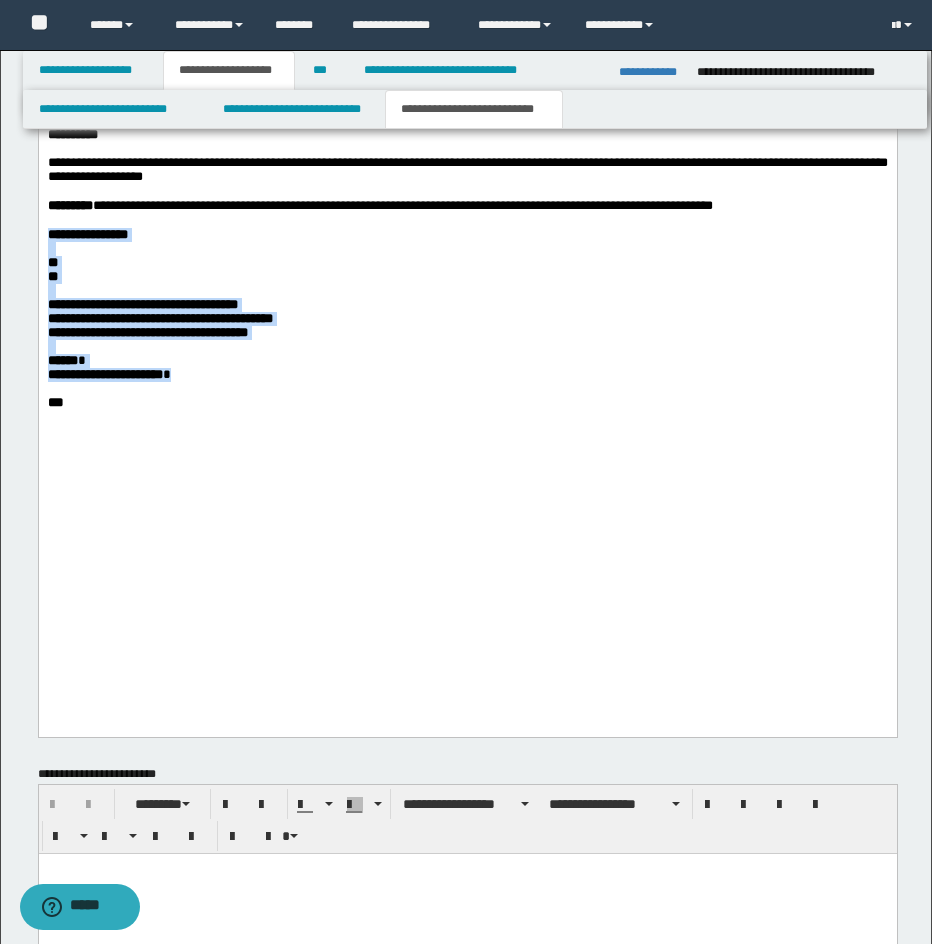 drag, startPoint x: 48, startPoint y: 426, endPoint x: 189, endPoint y: 586, distance: 213.26276 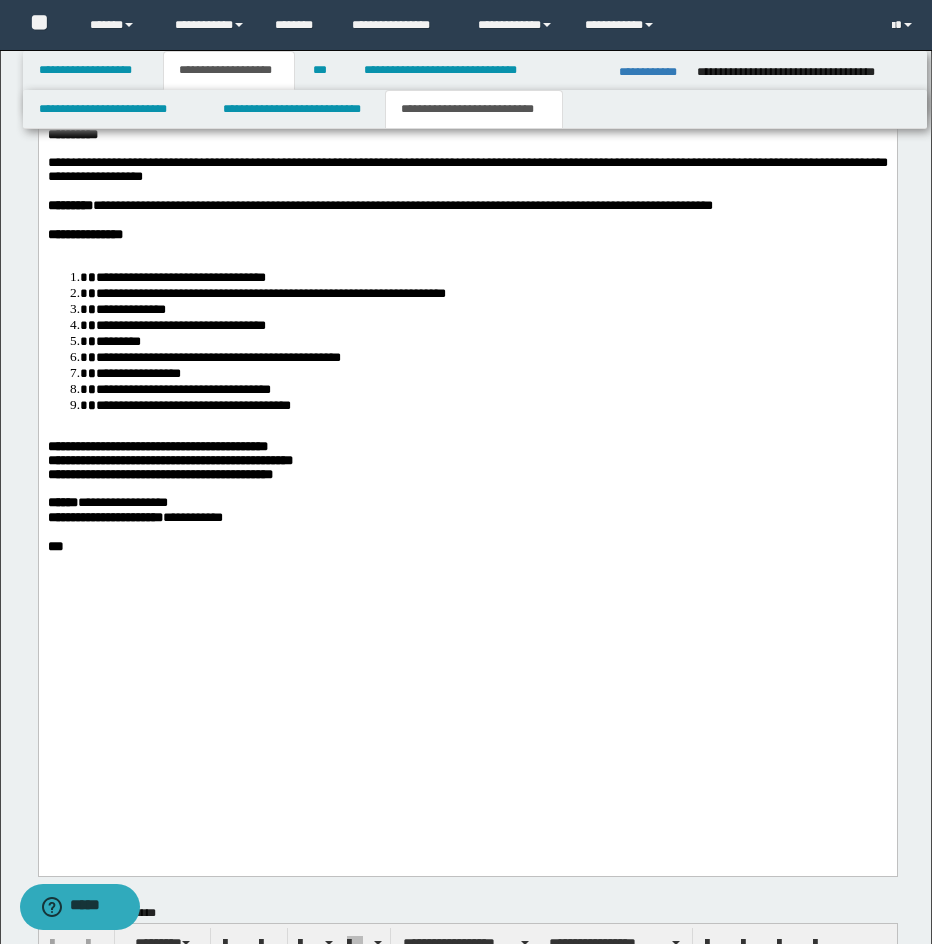 click on "**********" at bounding box center (467, 342) 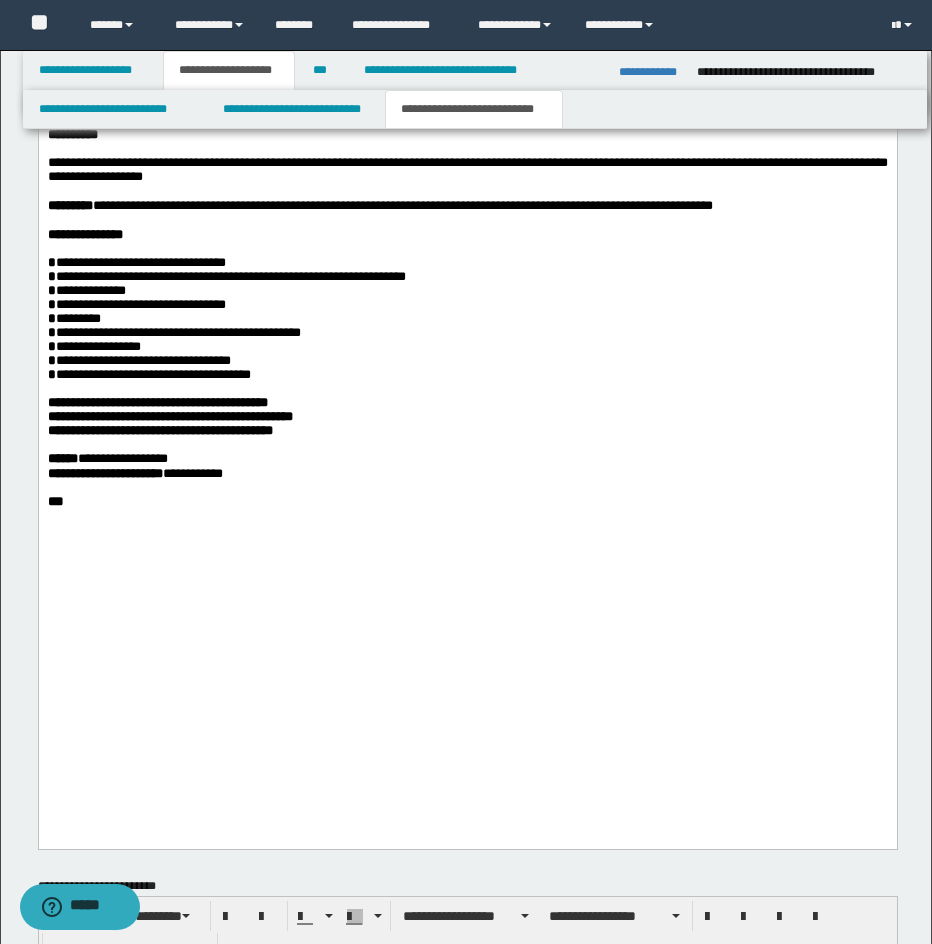 drag, startPoint x: 879, startPoint y: 536, endPoint x: 950, endPoint y: 96, distance: 445.6916 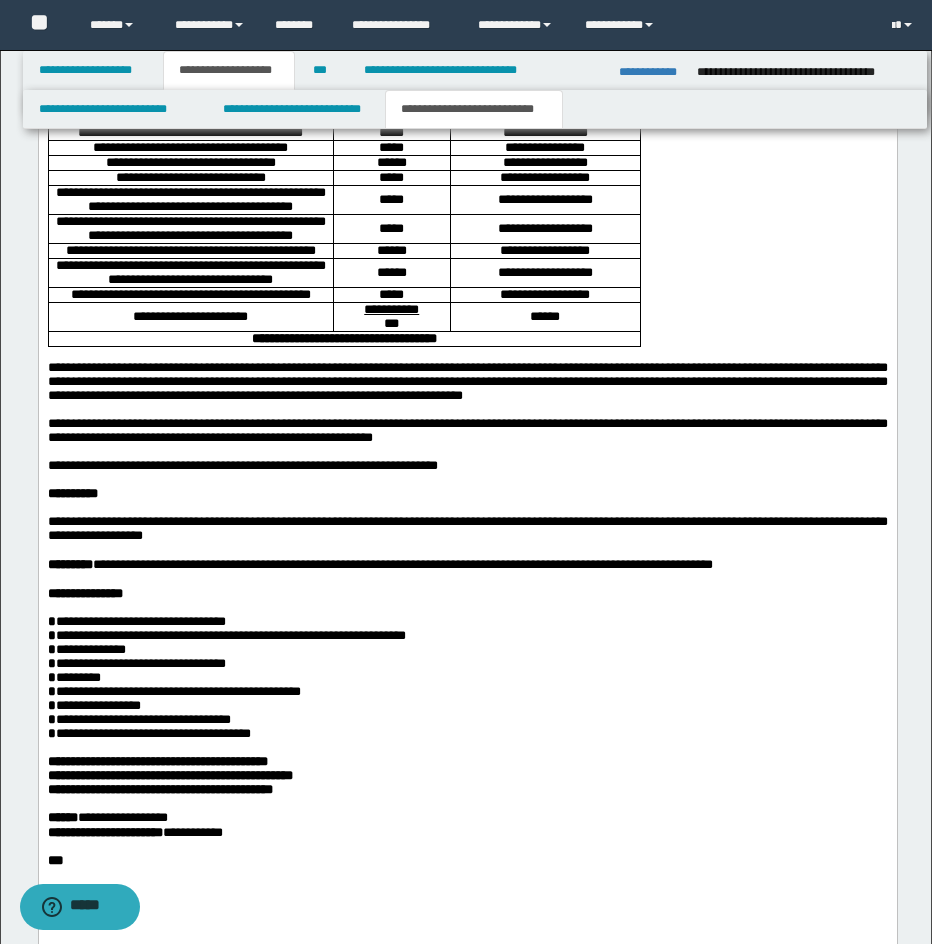 scroll, scrollTop: 1868, scrollLeft: 0, axis: vertical 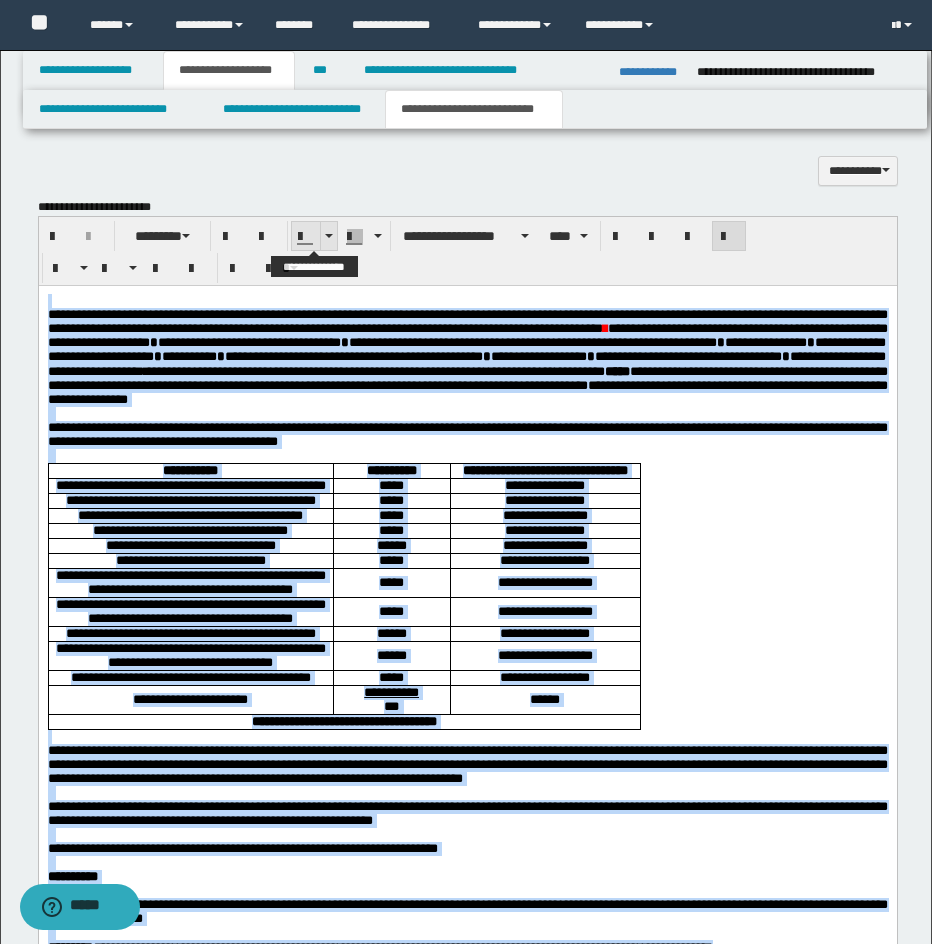 click at bounding box center (328, 236) 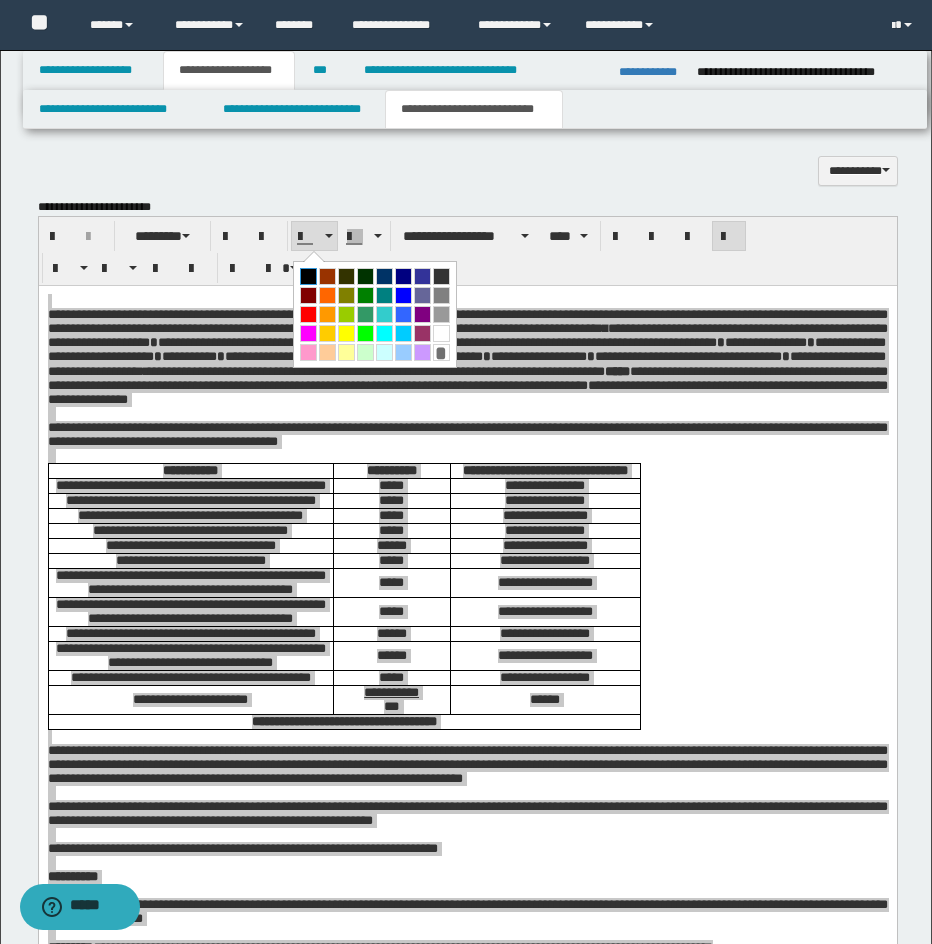 click at bounding box center (308, 276) 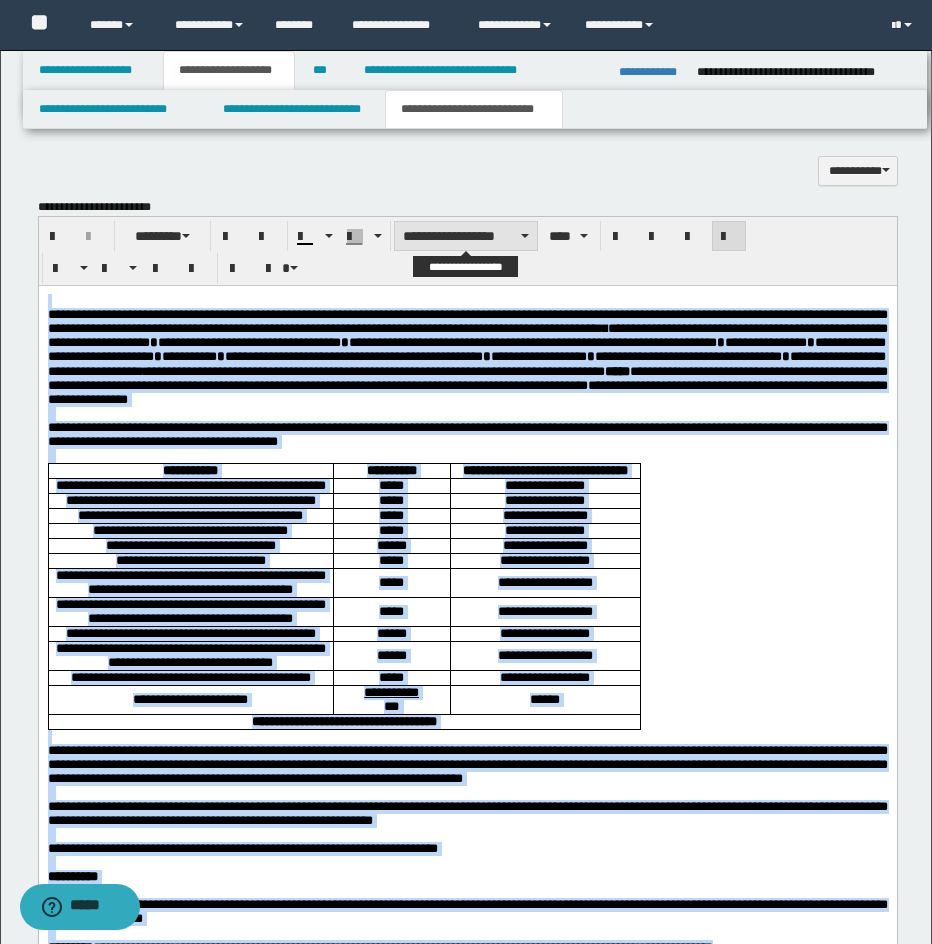 click on "**********" at bounding box center (466, 236) 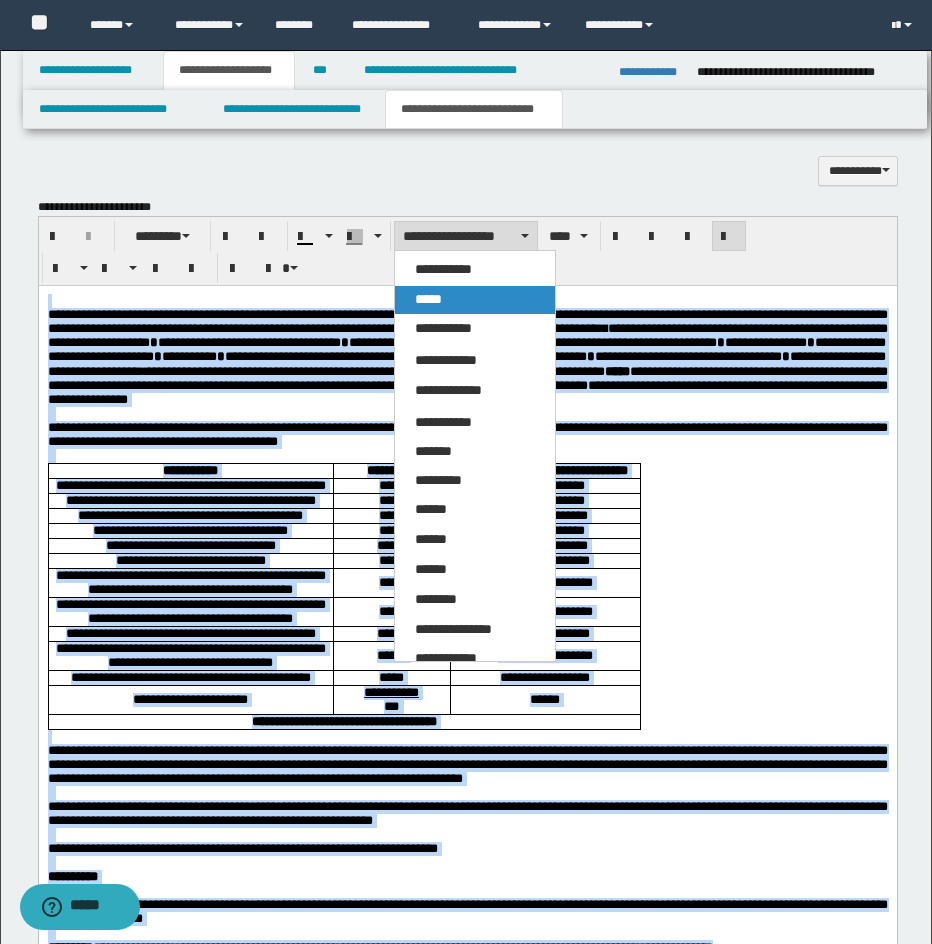 click on "*****" at bounding box center [428, 299] 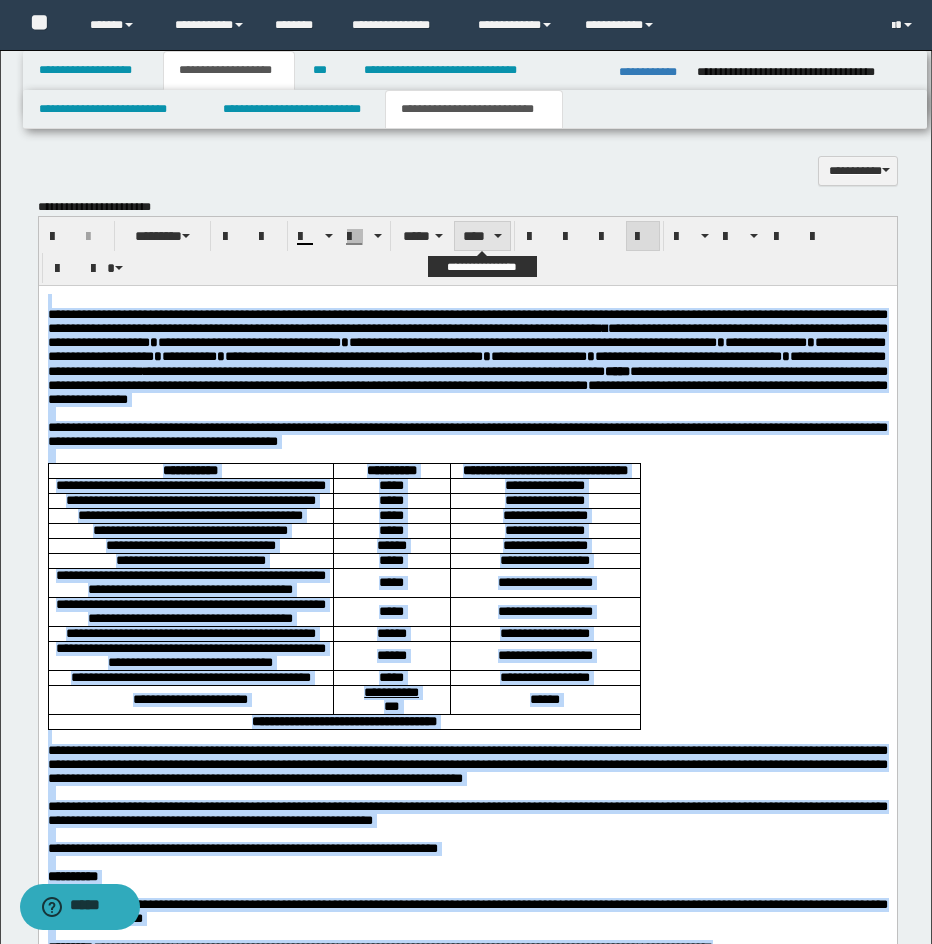 click on "****" at bounding box center [482, 236] 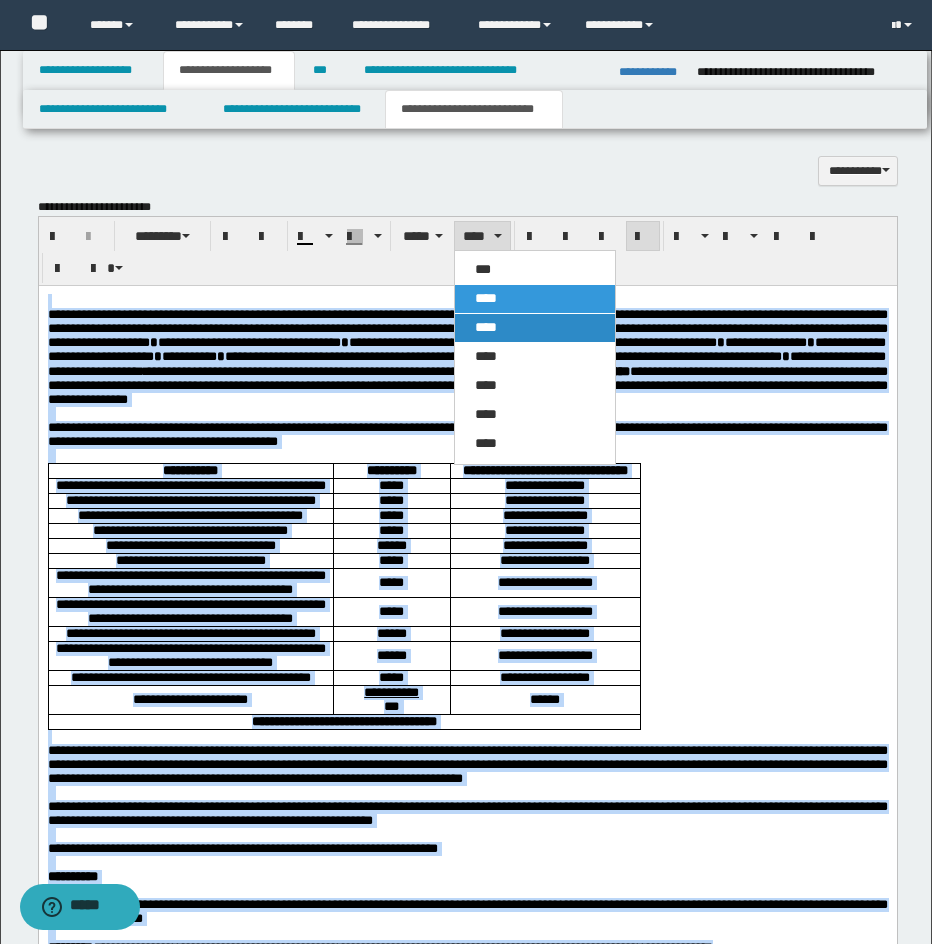 click on "****" at bounding box center (486, 327) 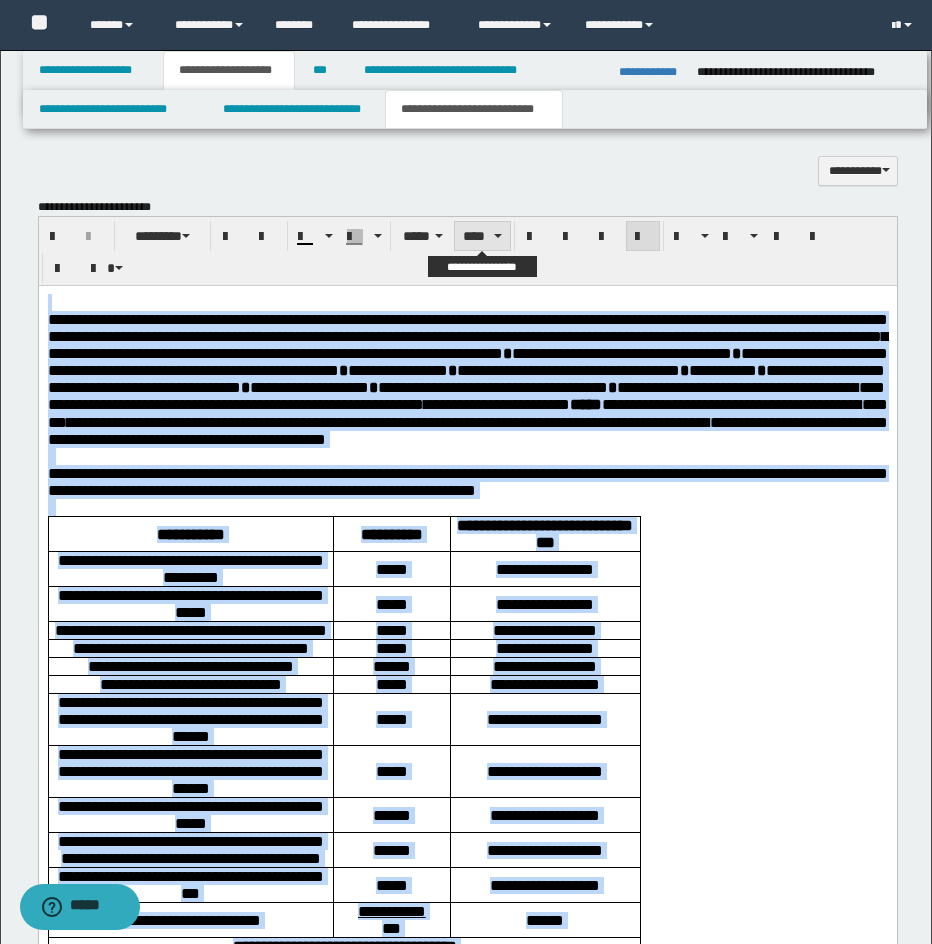 click on "****" at bounding box center (482, 236) 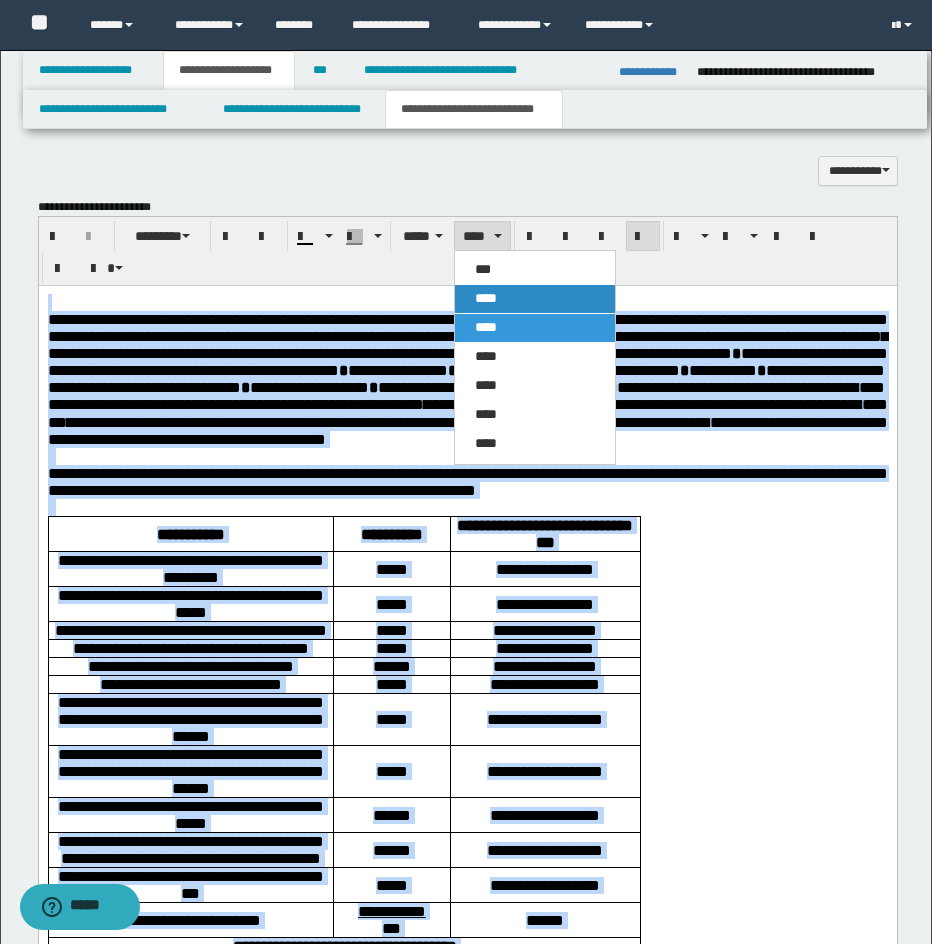 click on "****" at bounding box center (535, 299) 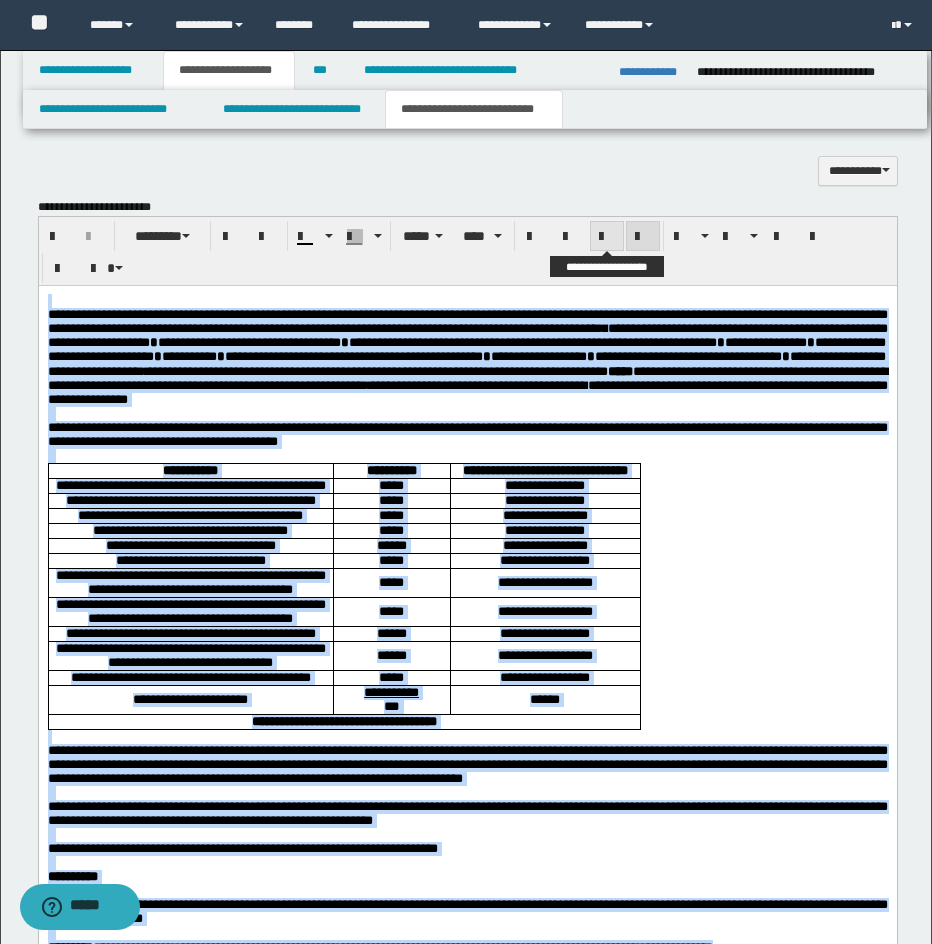 click at bounding box center (607, 236) 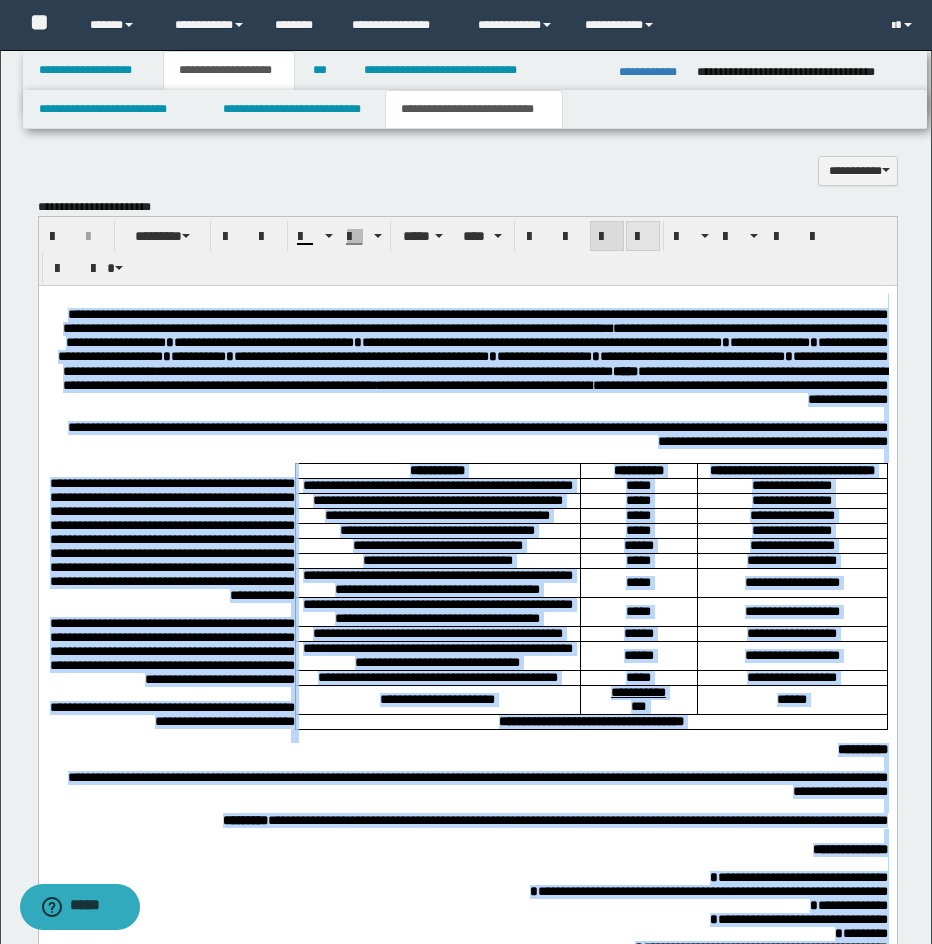 click at bounding box center [643, 237] 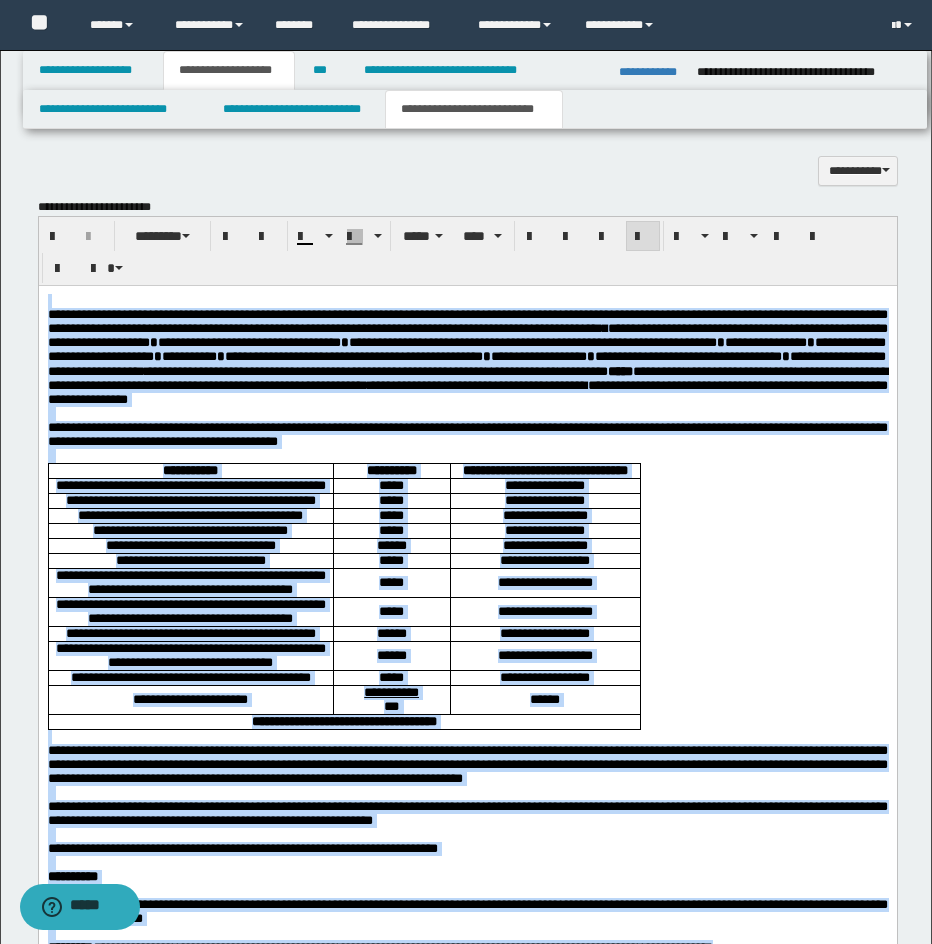 click on "**********" at bounding box center [467, 357] 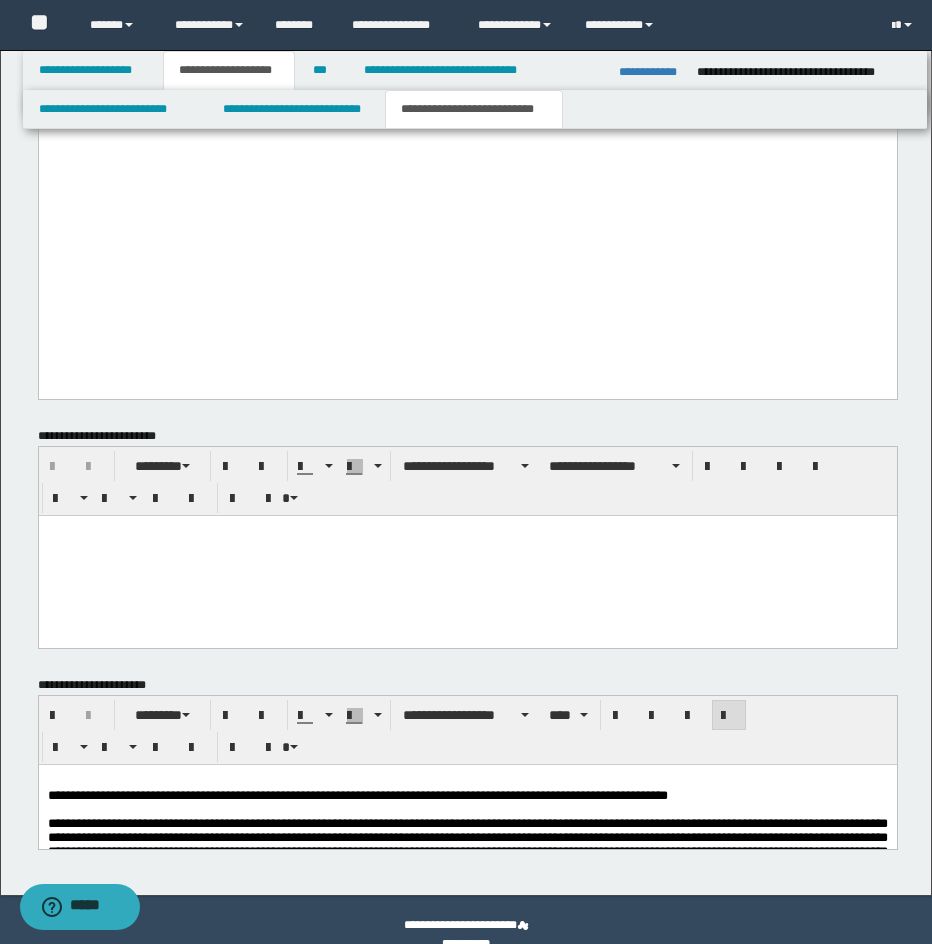 scroll, scrollTop: 2776, scrollLeft: 0, axis: vertical 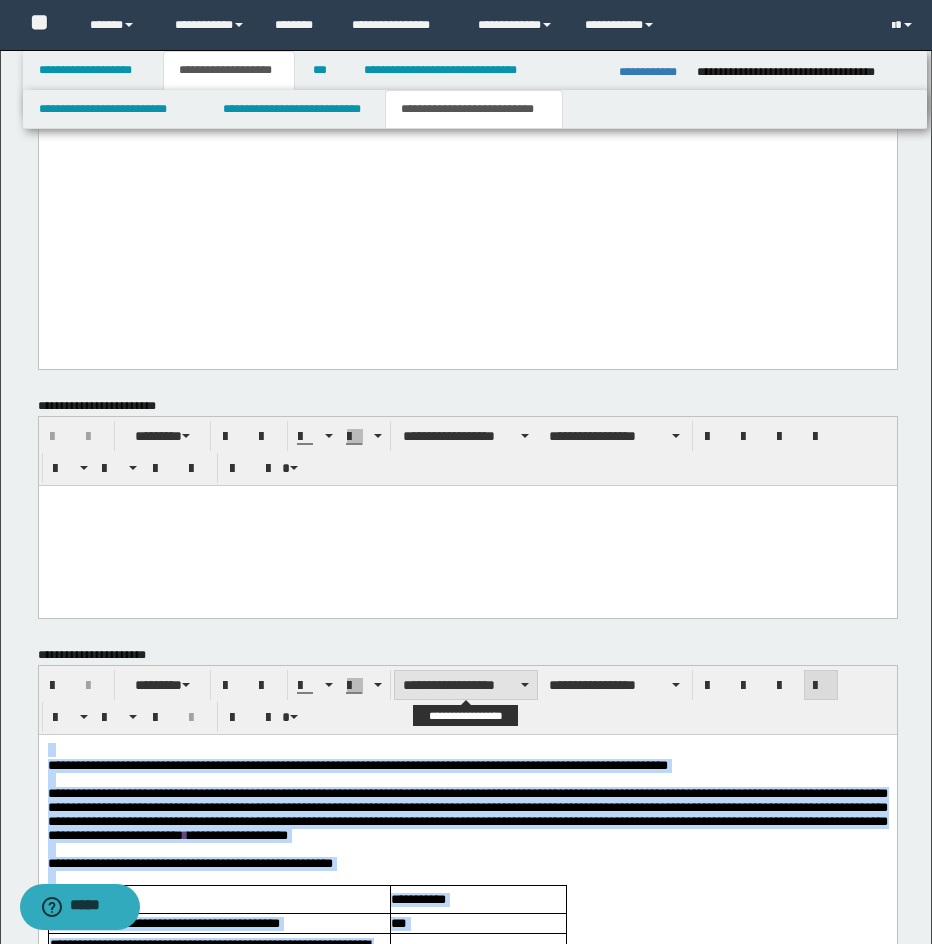 click on "**********" at bounding box center (466, 685) 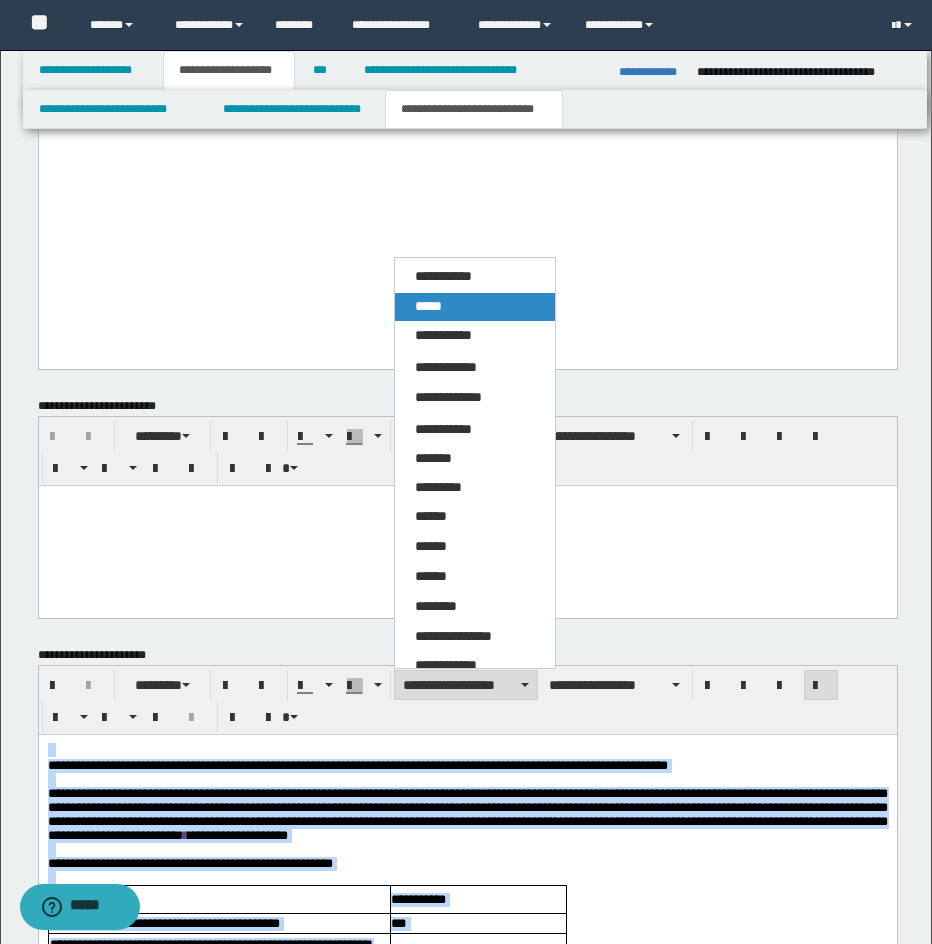 click on "*****" at bounding box center [475, 307] 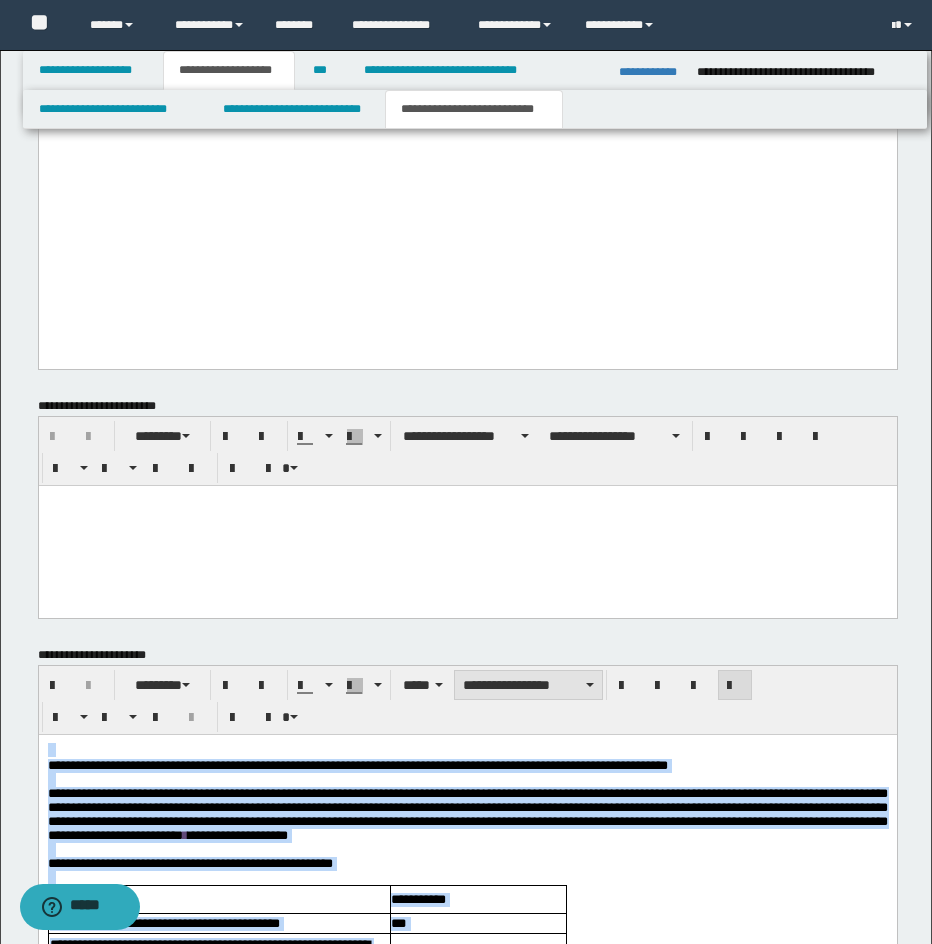 click on "**********" at bounding box center [528, 685] 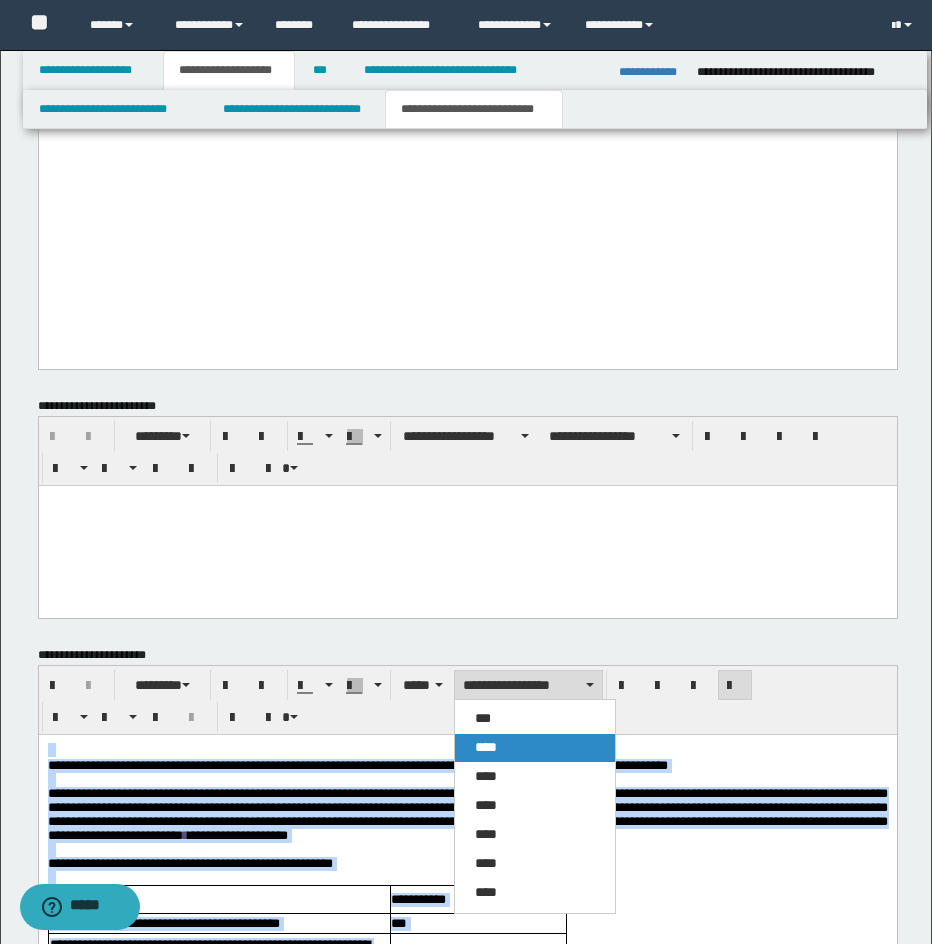 click on "****" at bounding box center [535, 748] 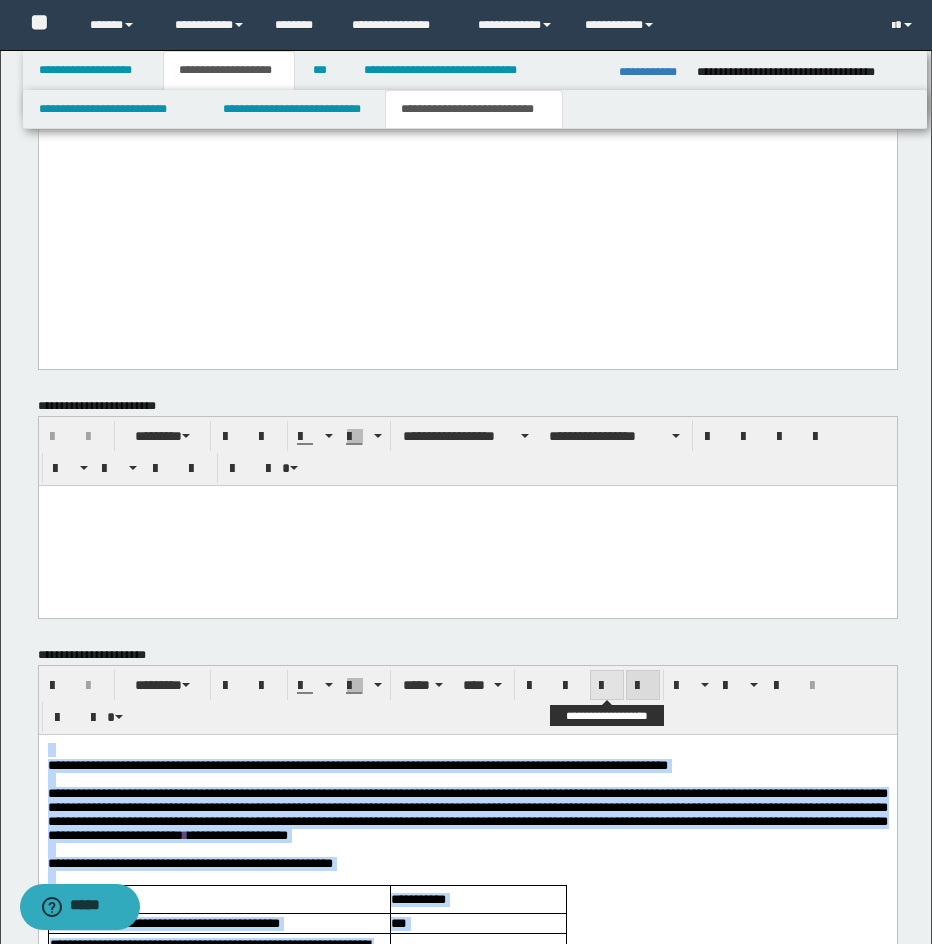 click at bounding box center [607, 686] 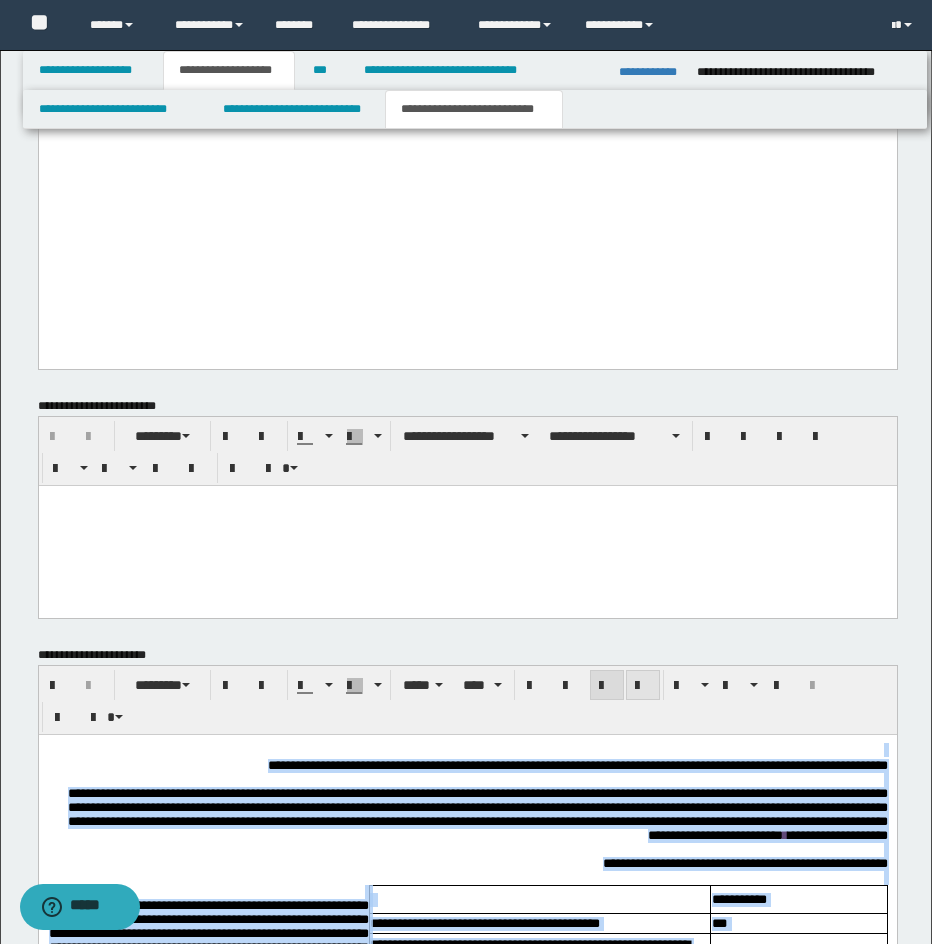 click at bounding box center [643, 686] 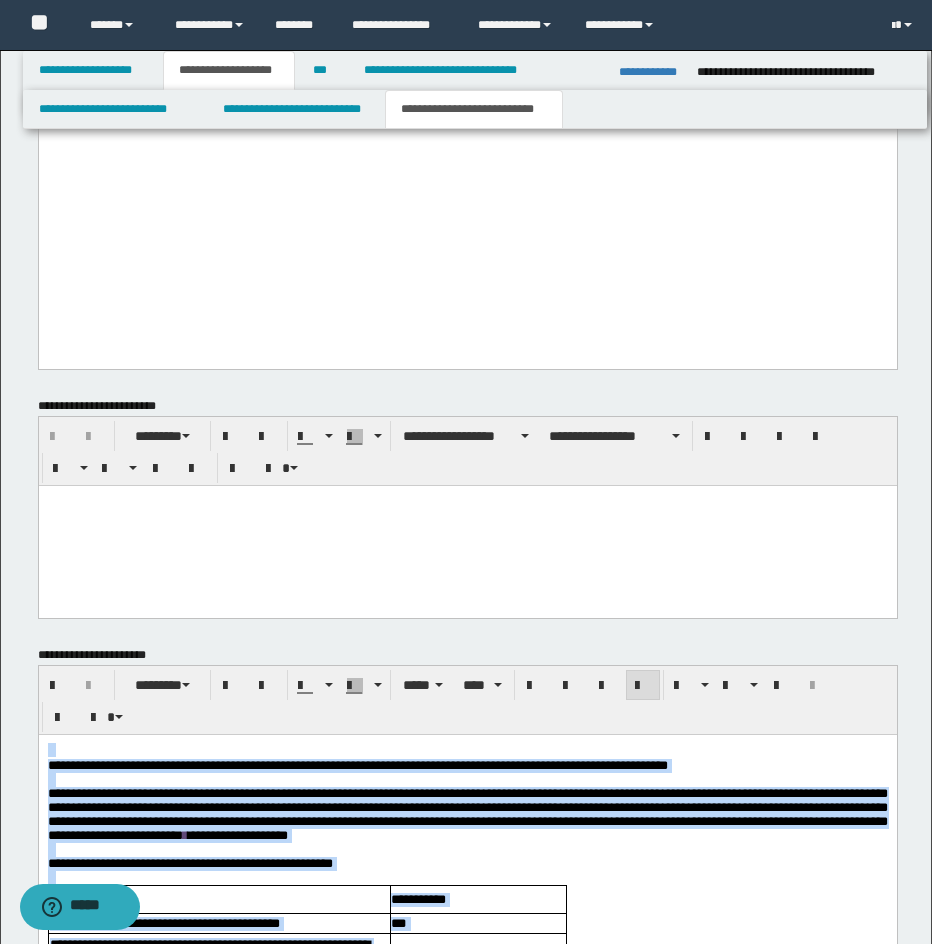drag, startPoint x: 622, startPoint y: 778, endPoint x: 712, endPoint y: 745, distance: 95.85927 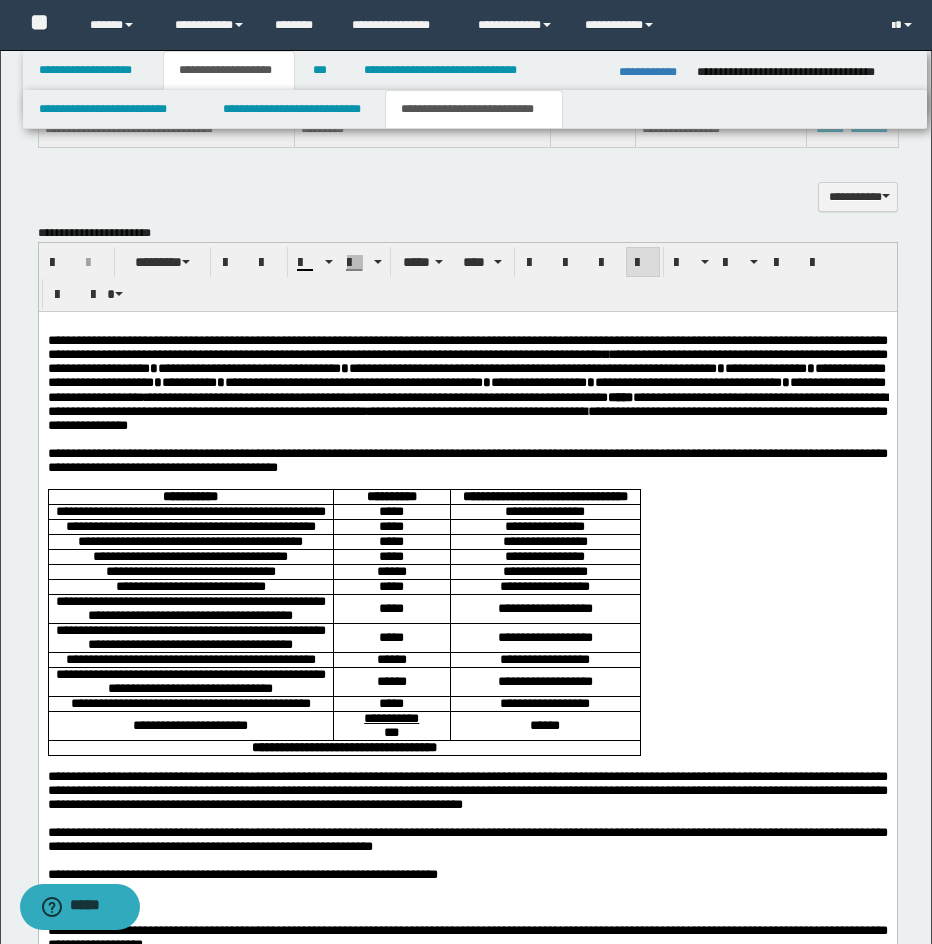 scroll, scrollTop: 918, scrollLeft: 0, axis: vertical 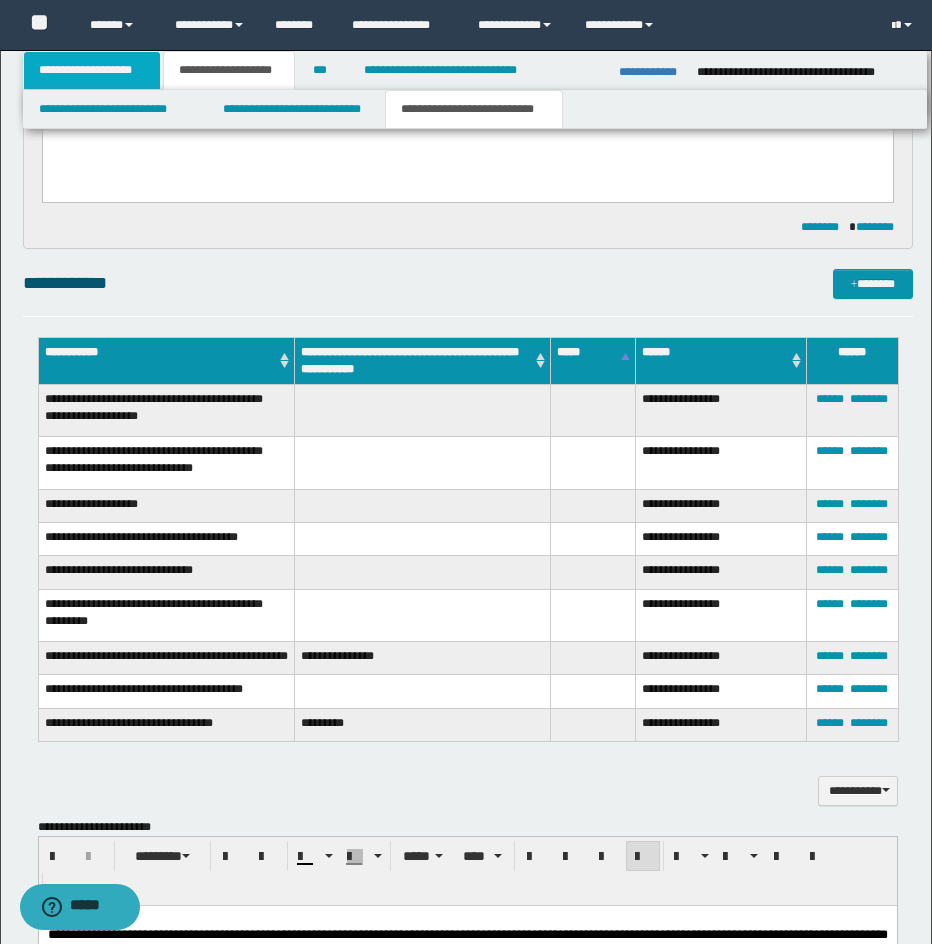 click on "**********" at bounding box center [92, 70] 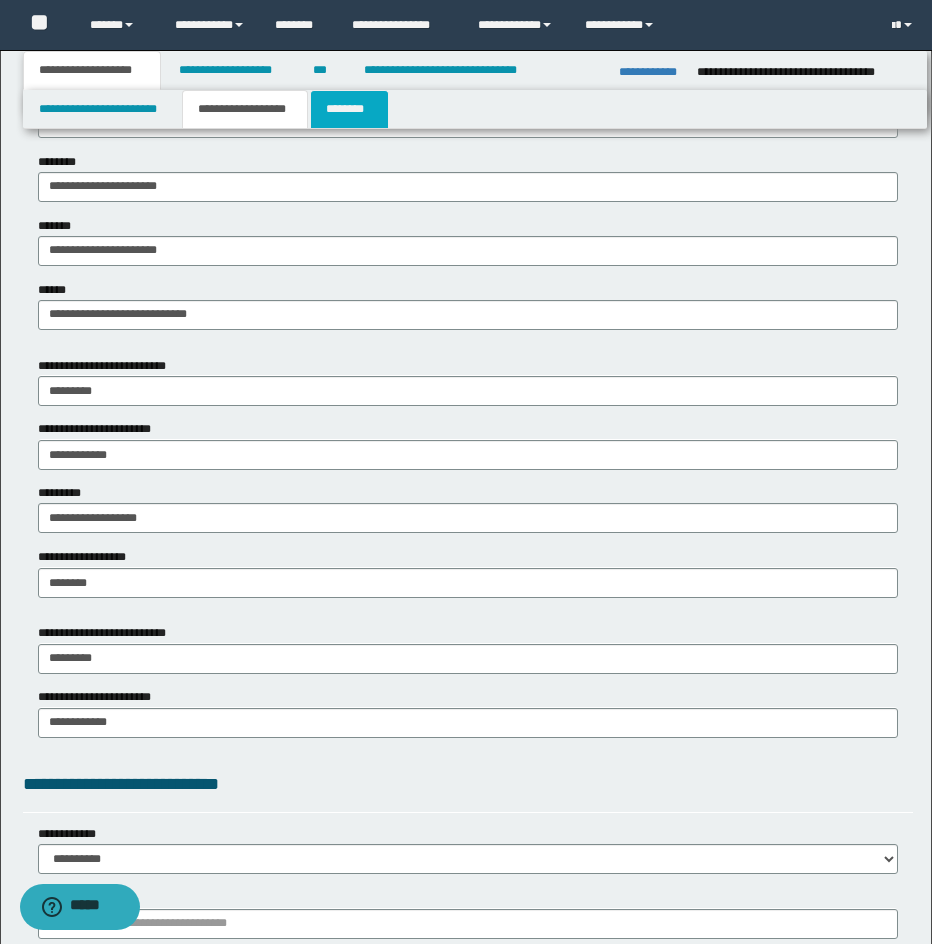 click on "********" at bounding box center [349, 109] 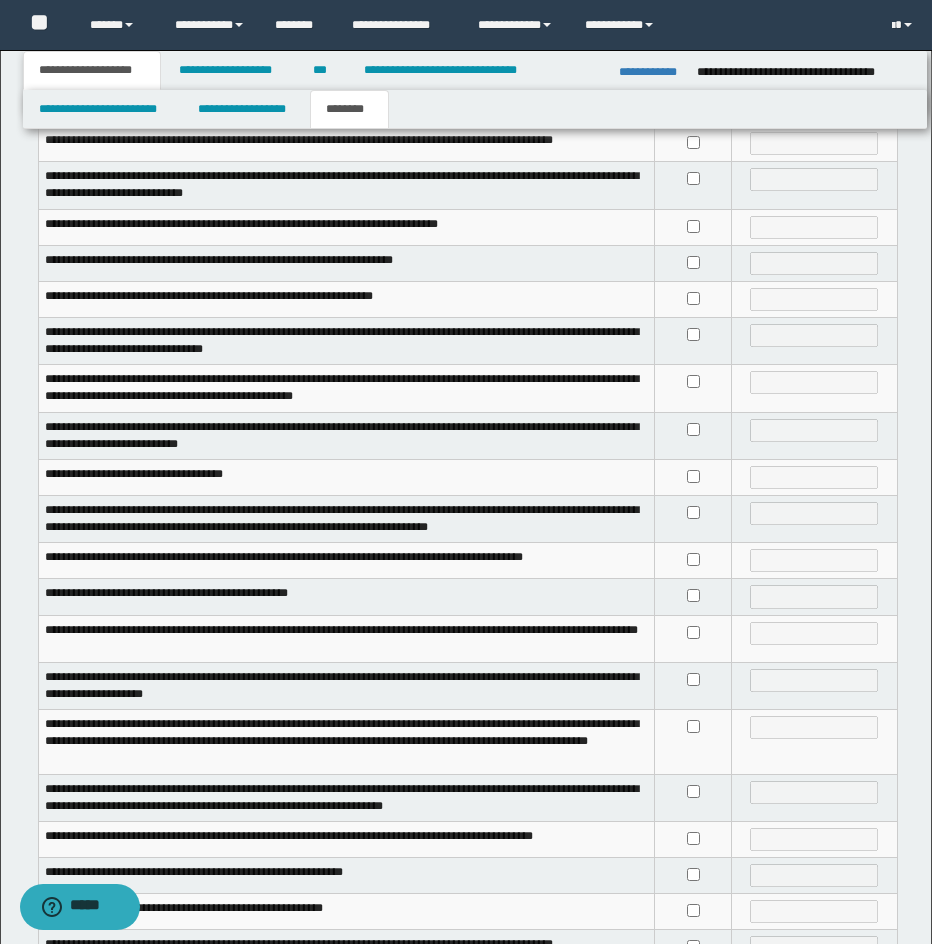 scroll, scrollTop: 323, scrollLeft: 0, axis: vertical 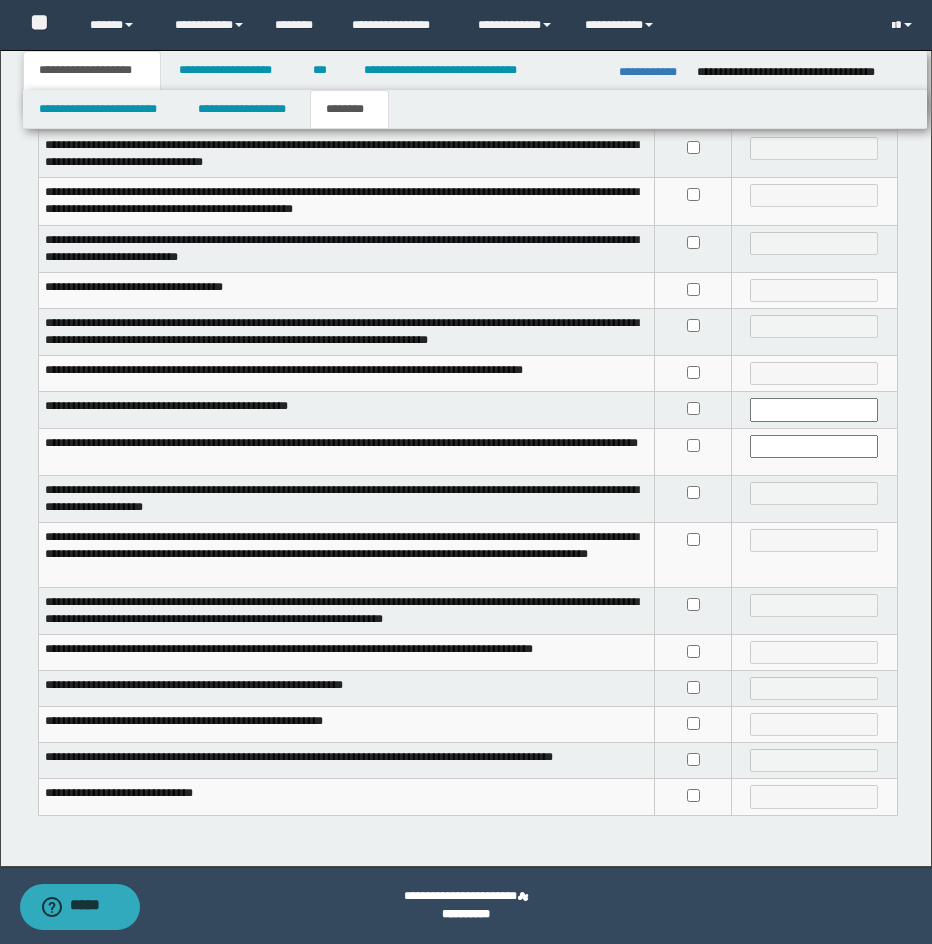 click at bounding box center [693, 610] 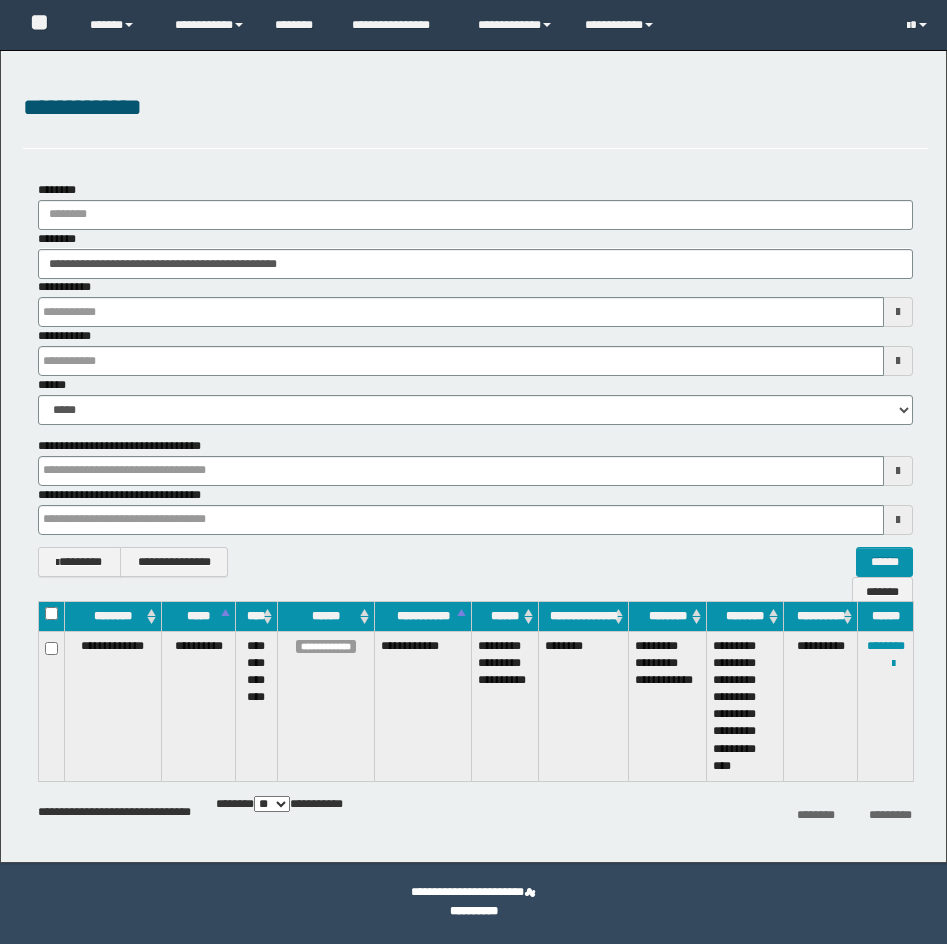 scroll, scrollTop: 0, scrollLeft: 0, axis: both 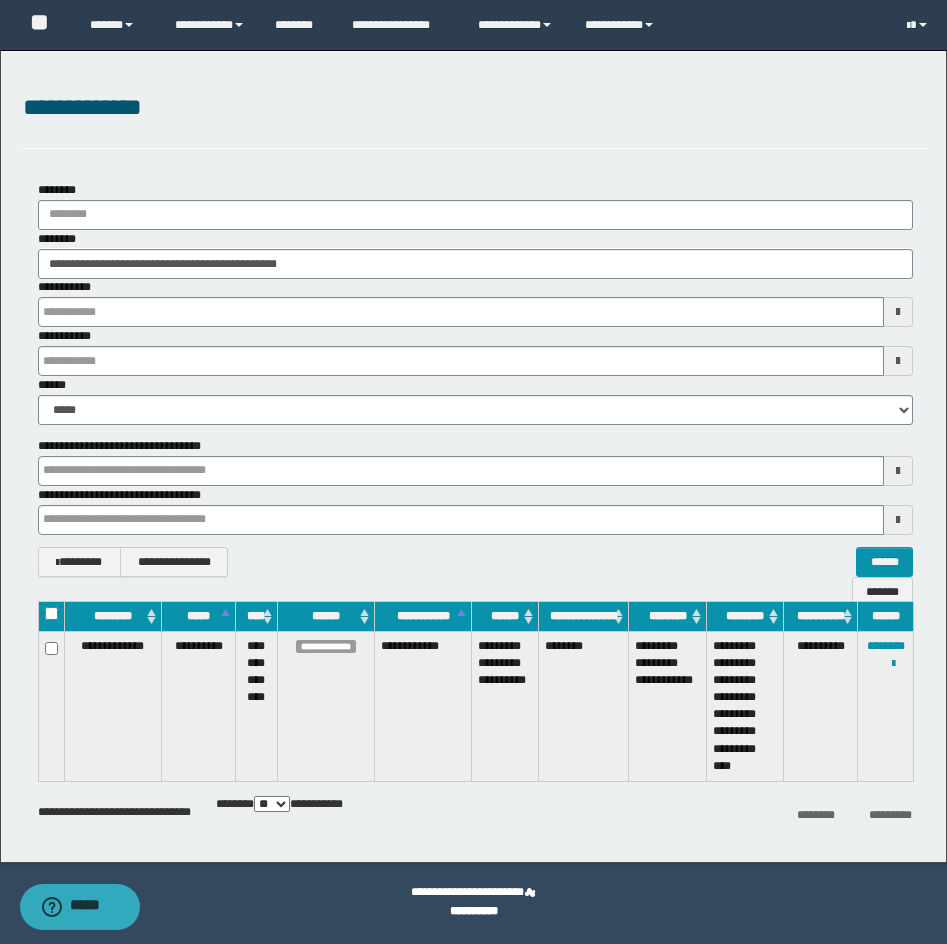 click on "**********" at bounding box center [475, 119] 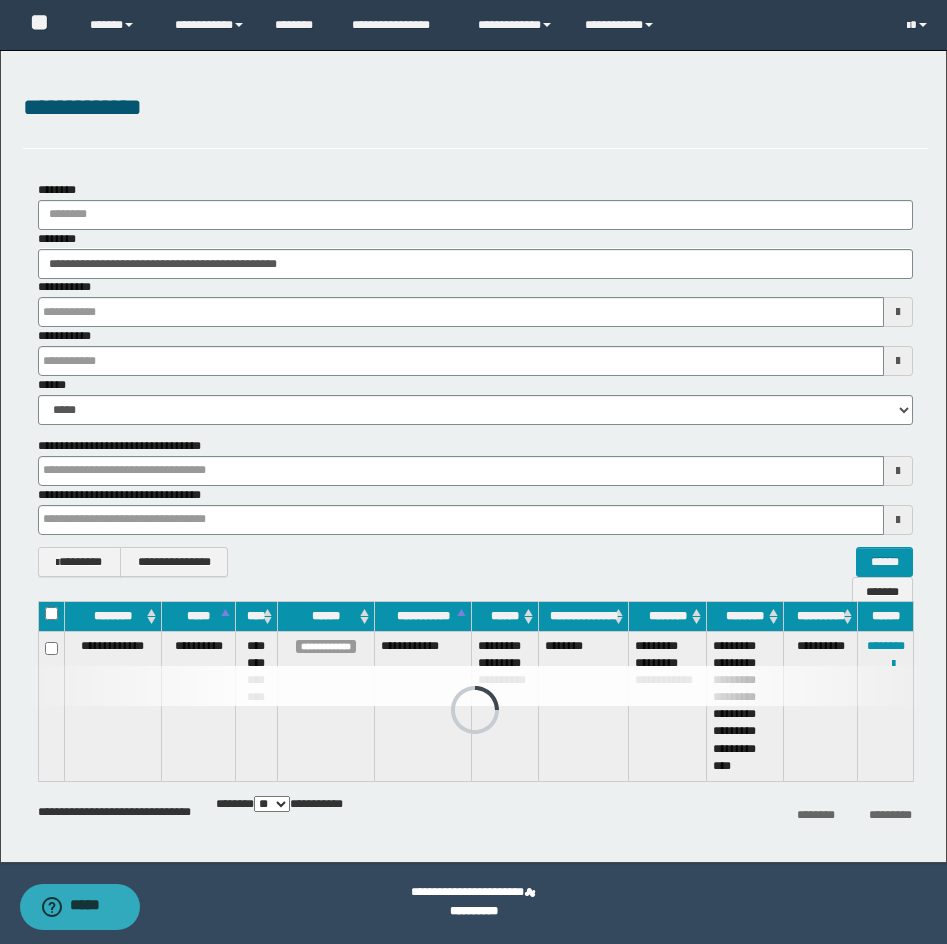 drag, startPoint x: 352, startPoint y: 246, endPoint x: 290, endPoint y: 250, distance: 62.1289 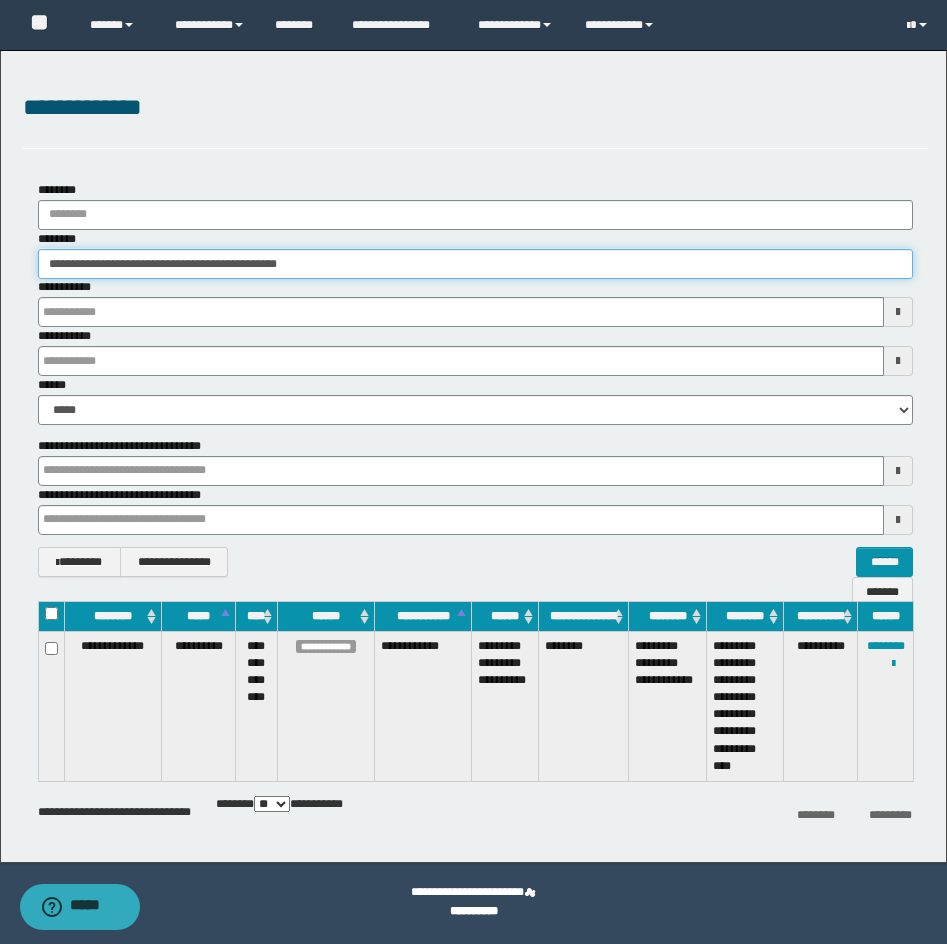 drag, startPoint x: 352, startPoint y: 254, endPoint x: -1, endPoint y: 262, distance: 353.09064 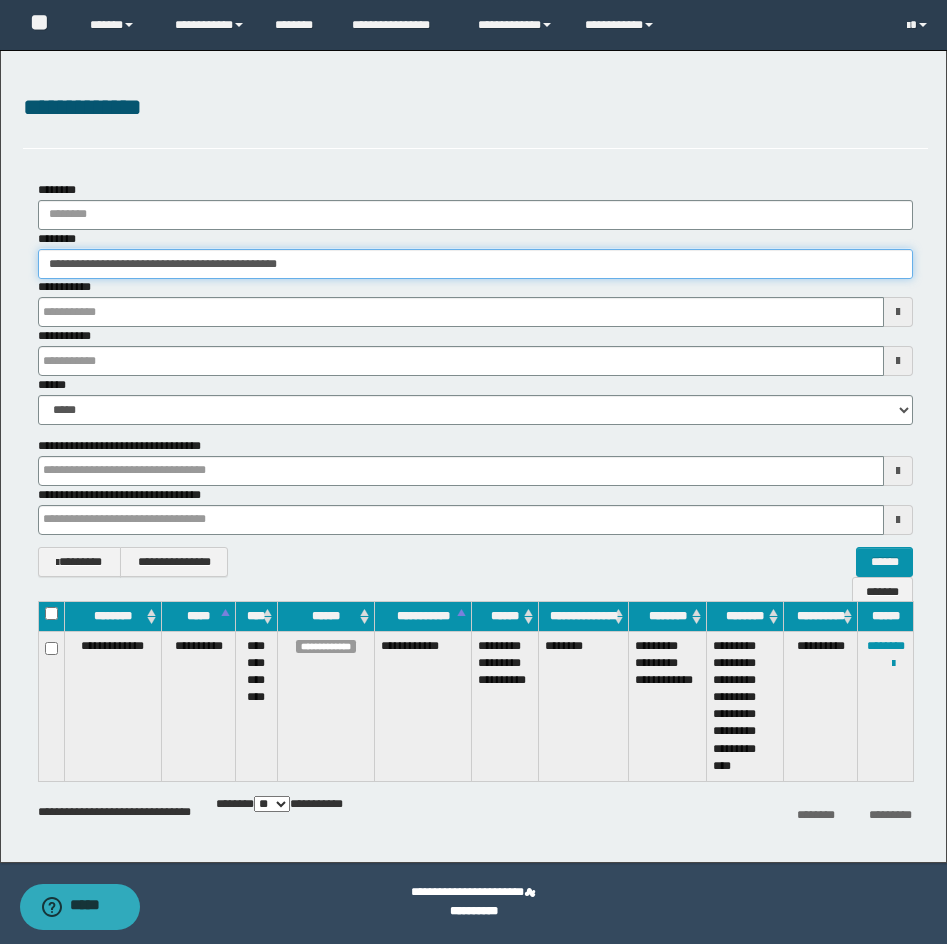 click on "**********" at bounding box center [473, 472] 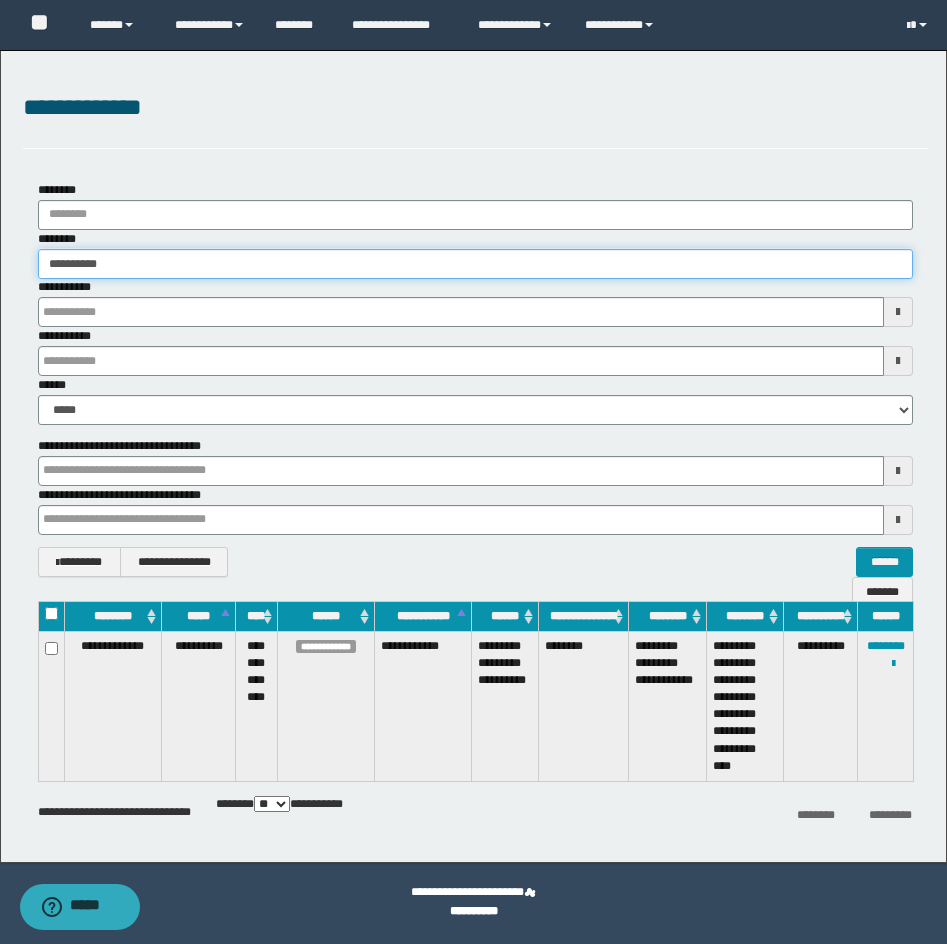 type on "**********" 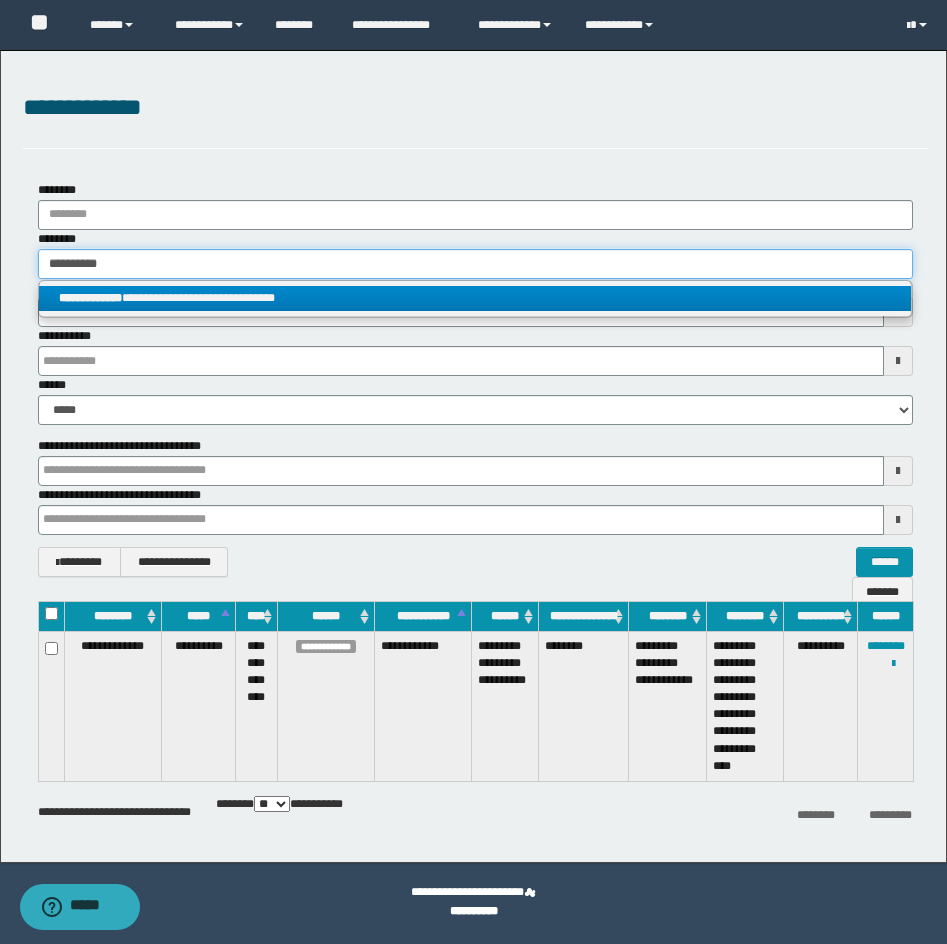 type on "**********" 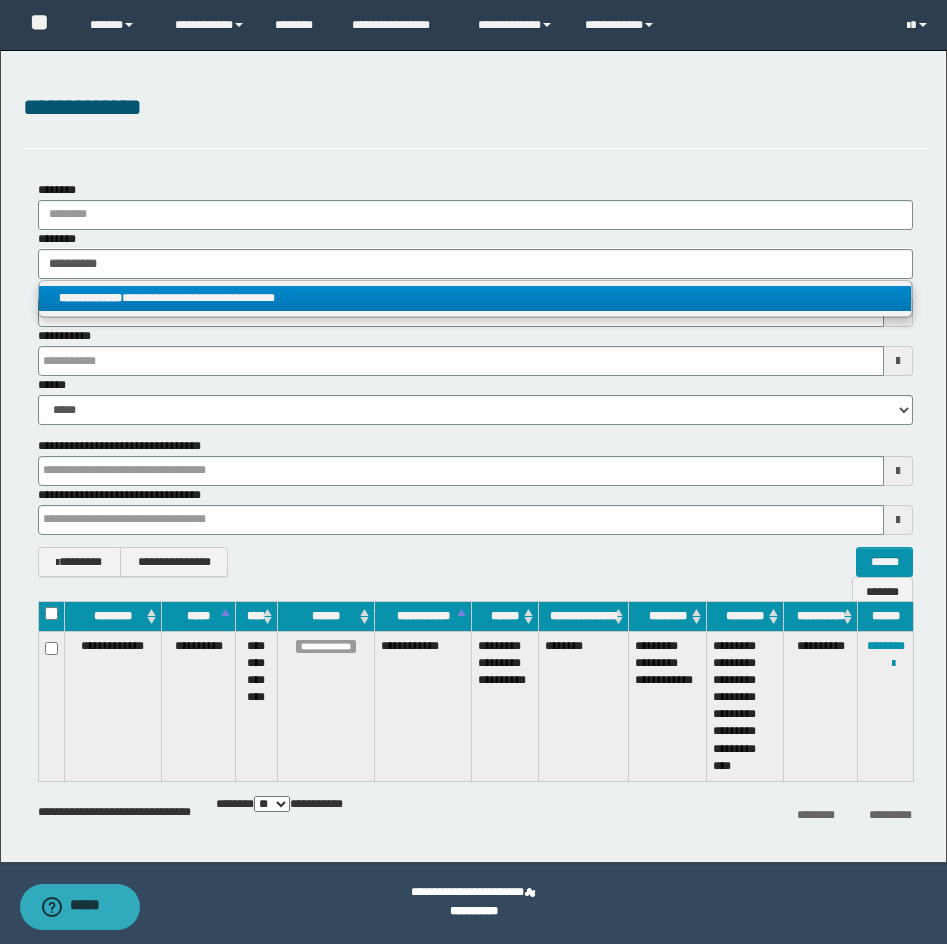 click on "**********" at bounding box center (475, 298) 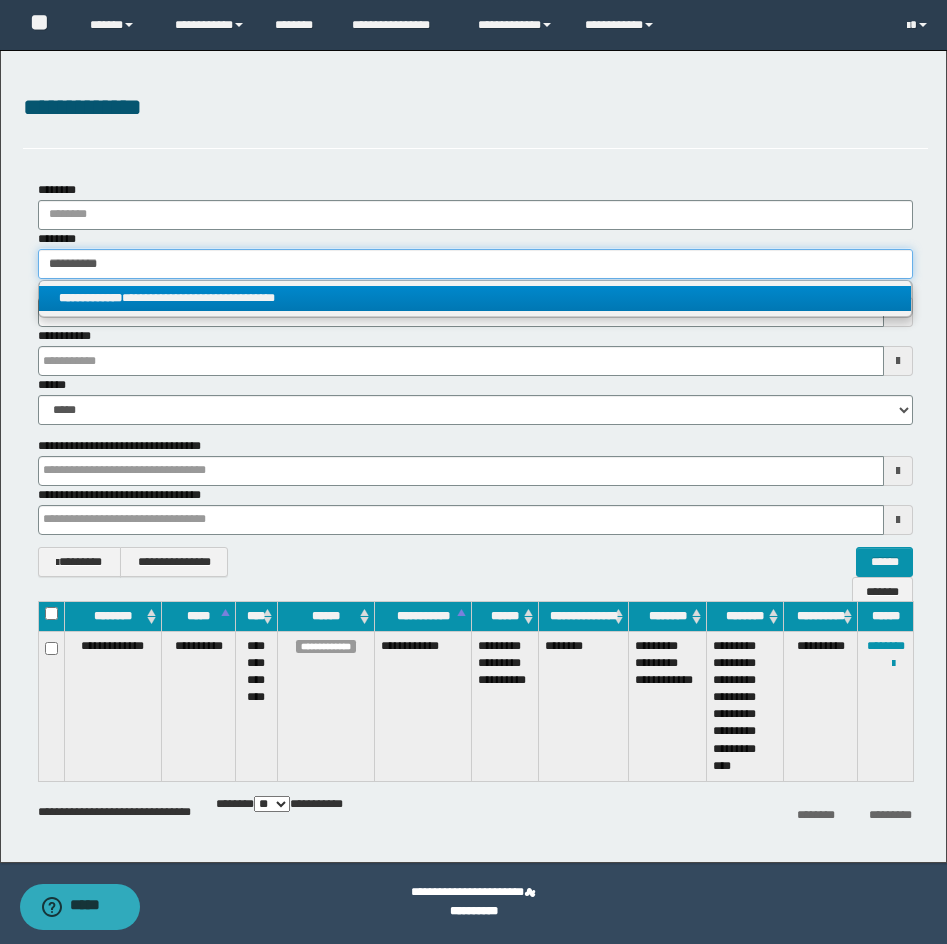 type 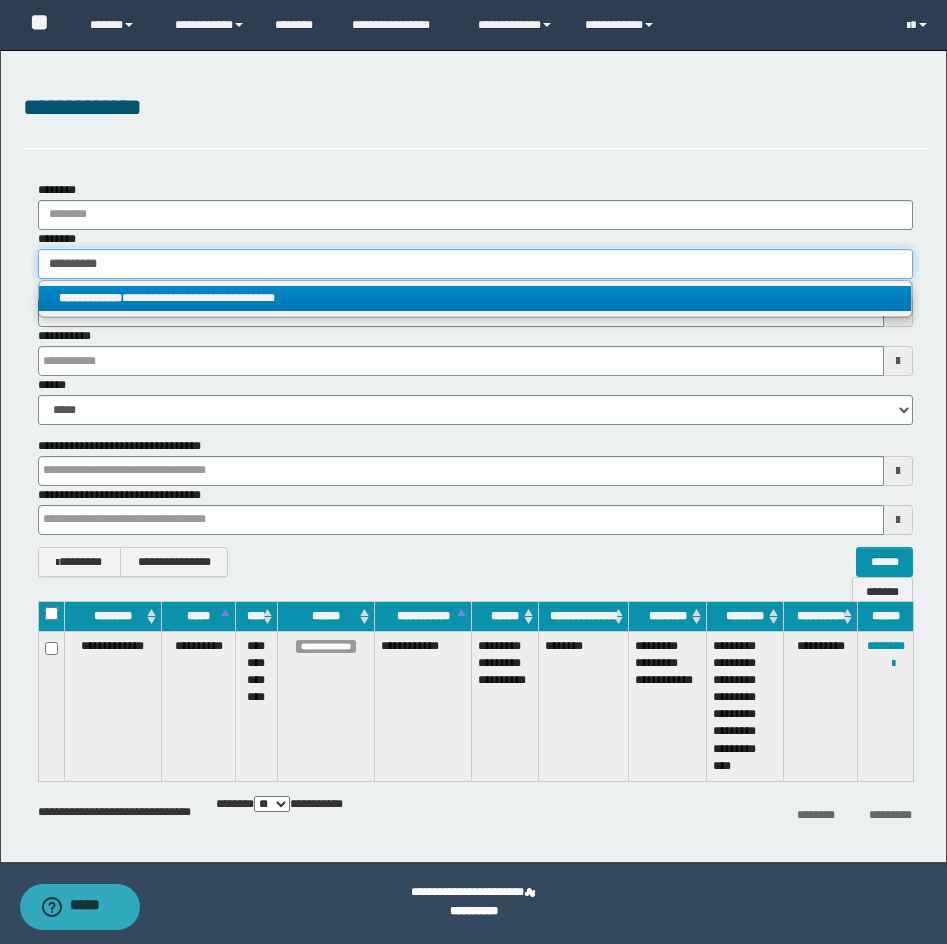 type on "**********" 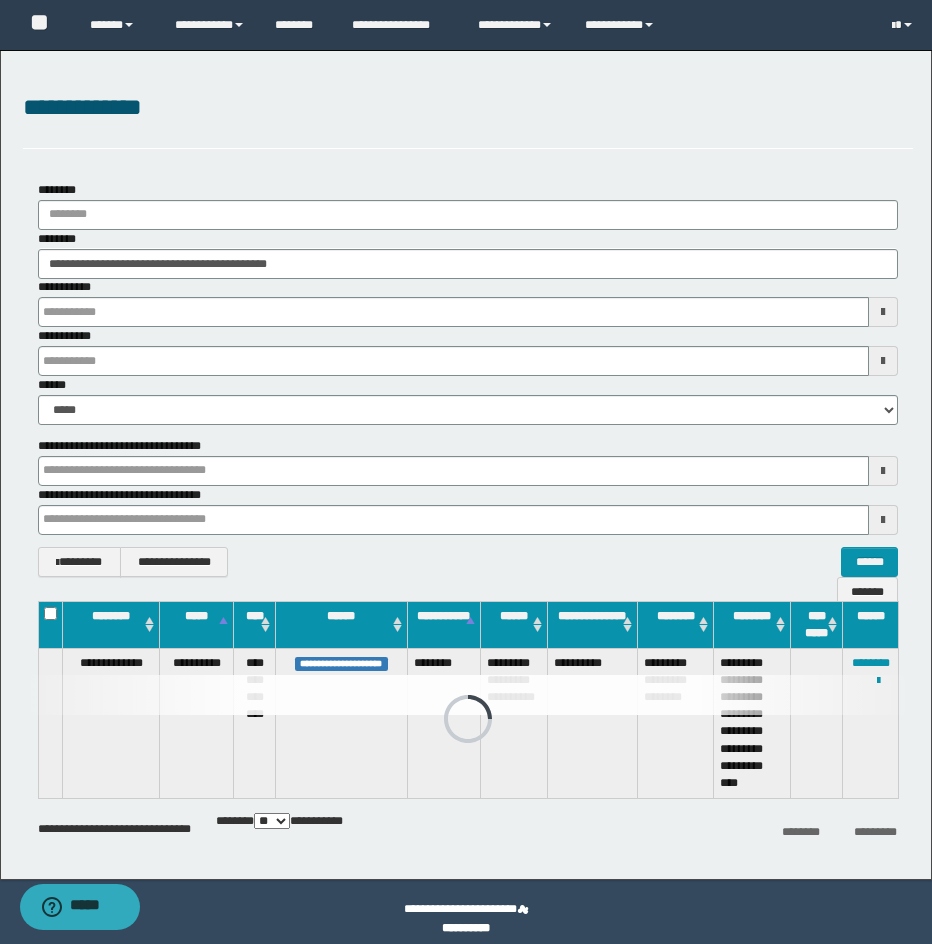 click on "**********" at bounding box center (468, 108) 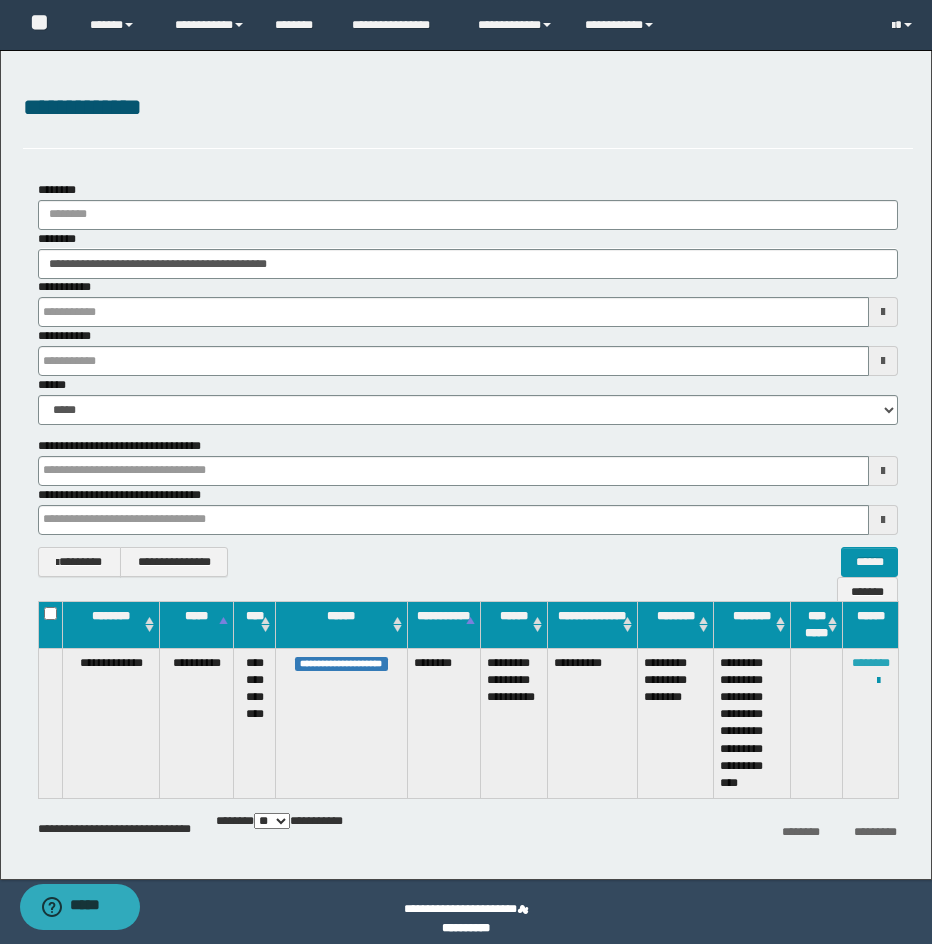 click on "********" at bounding box center [871, 663] 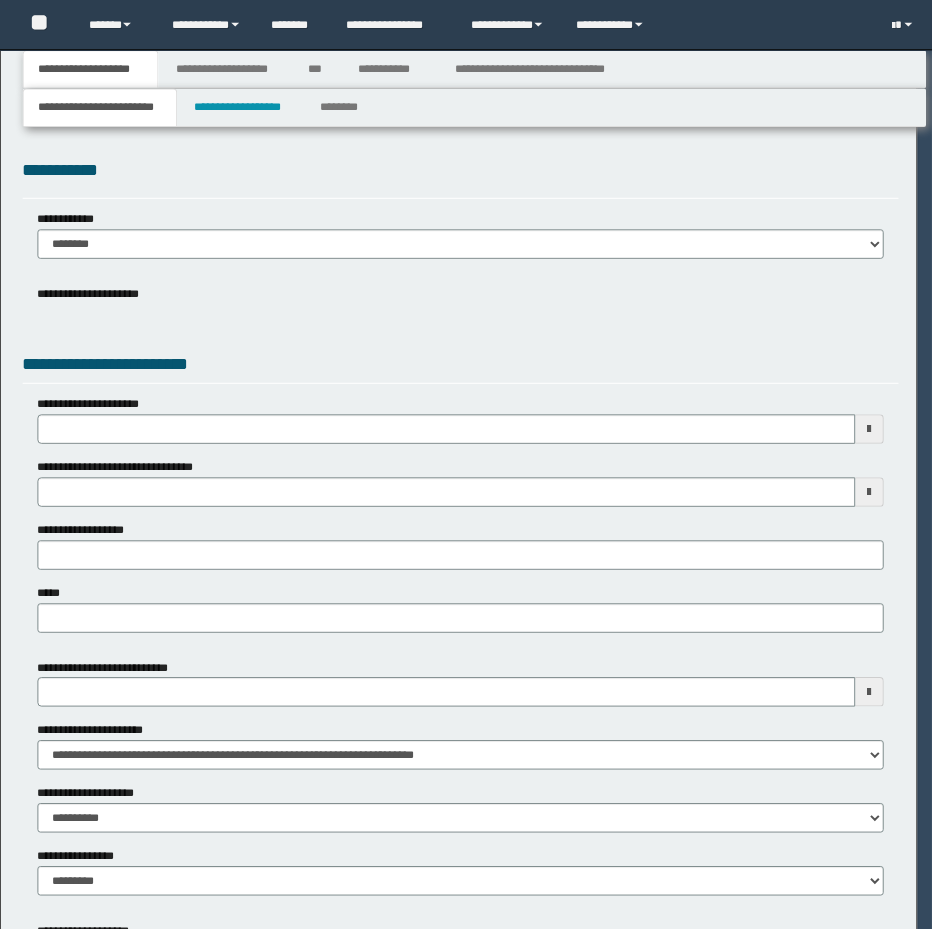 scroll, scrollTop: 0, scrollLeft: 0, axis: both 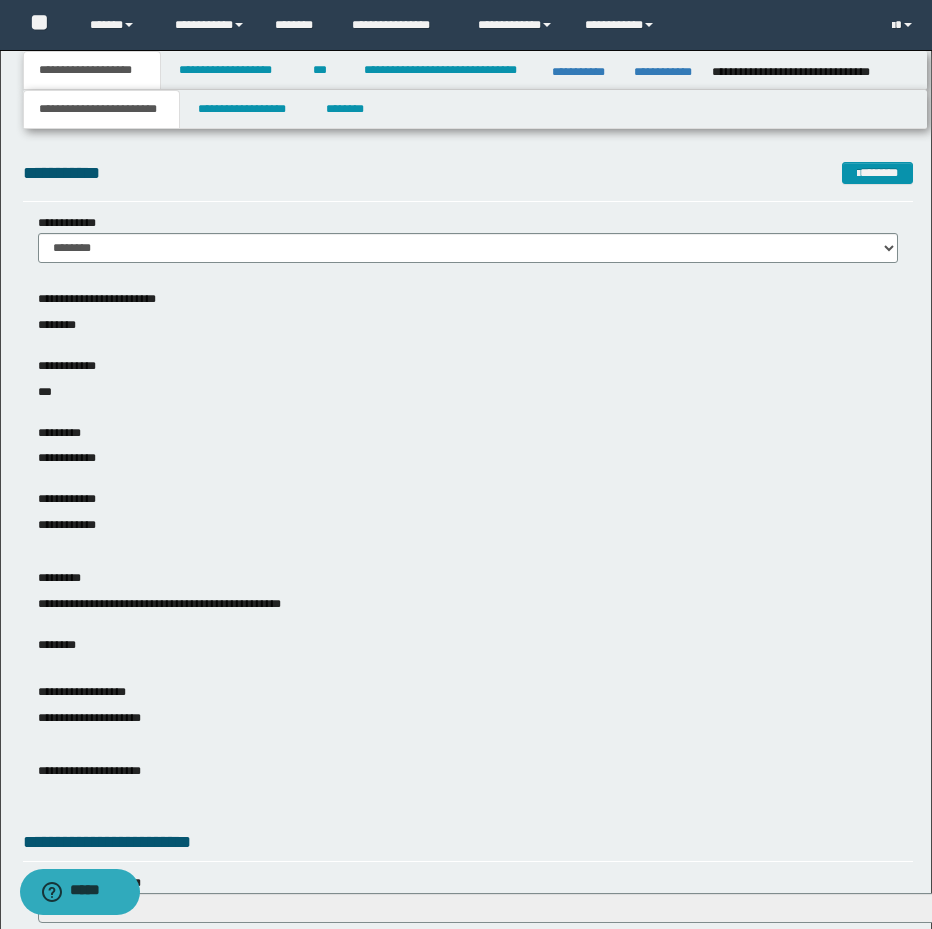 click on "**********" at bounding box center [468, 423] 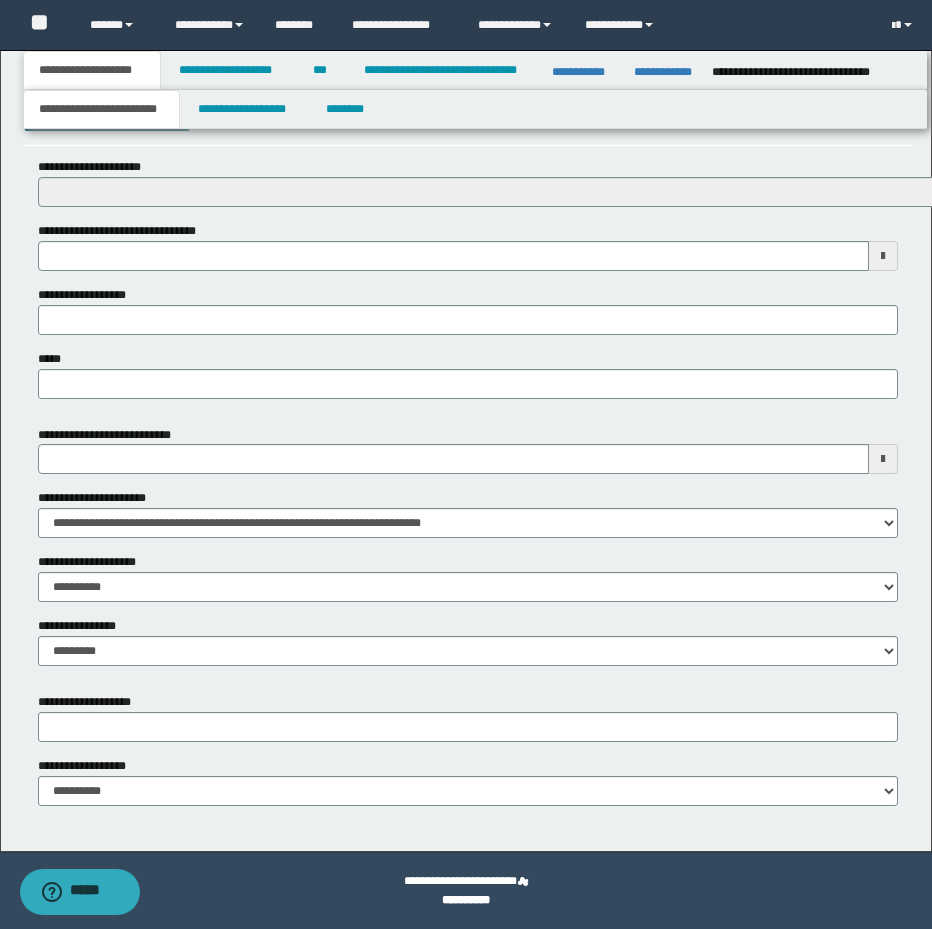 click on "**********" at bounding box center (468, 182) 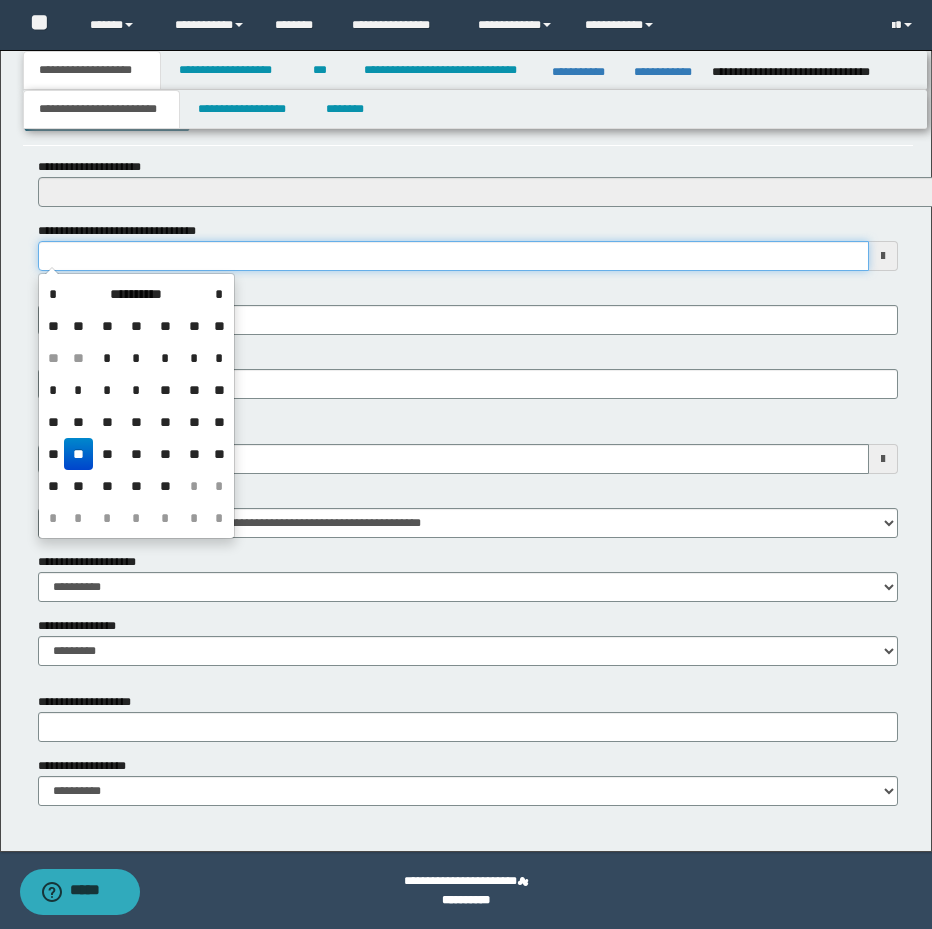 click on "**********" at bounding box center (453, 256) 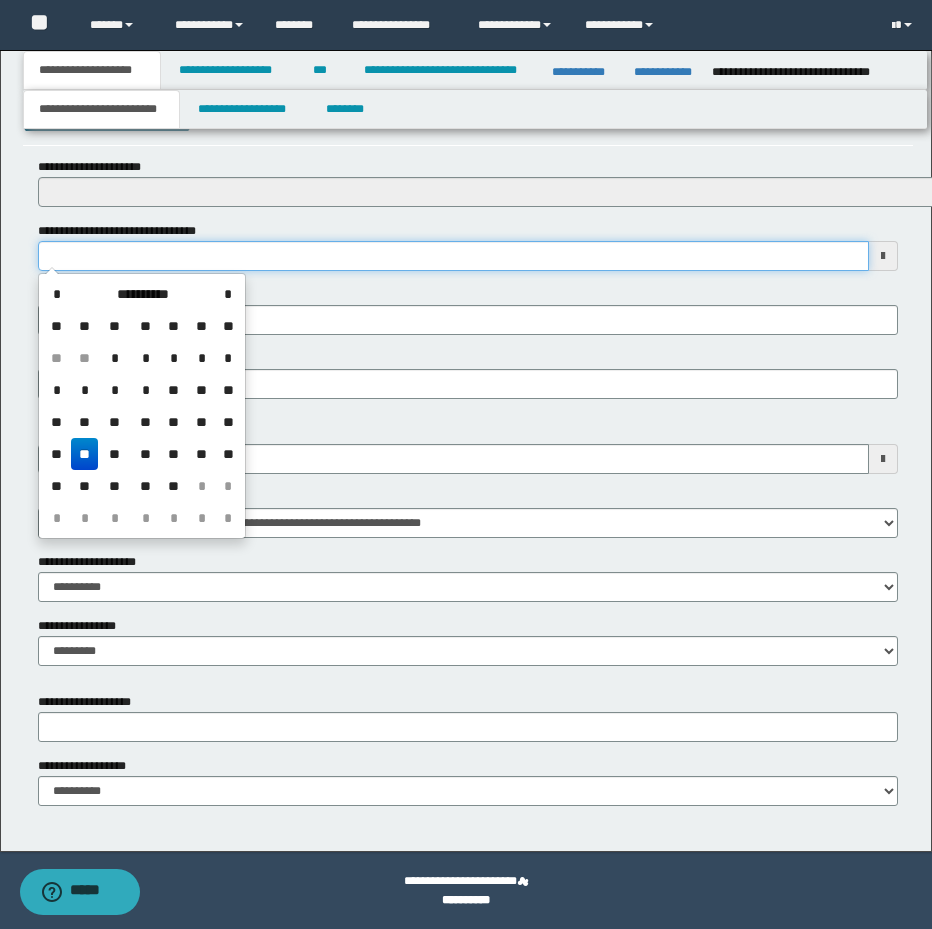 type on "**********" 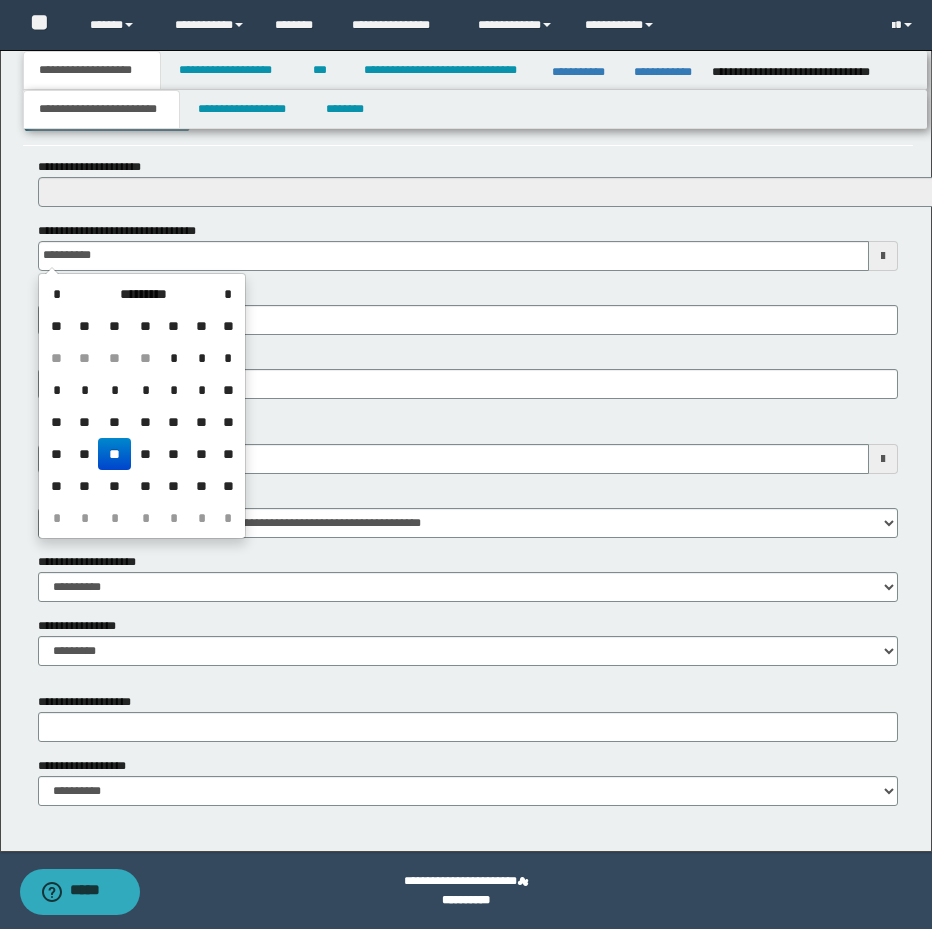 click on "**********" at bounding box center [468, 285] 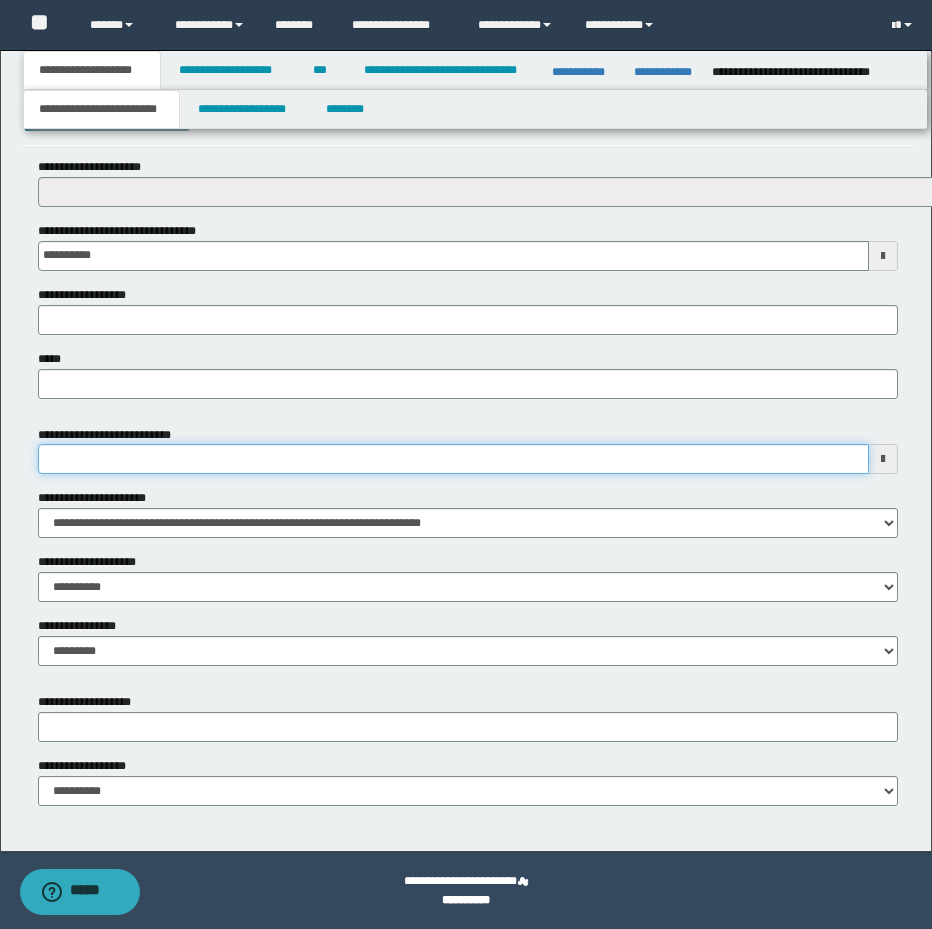 click on "**********" at bounding box center (453, 459) 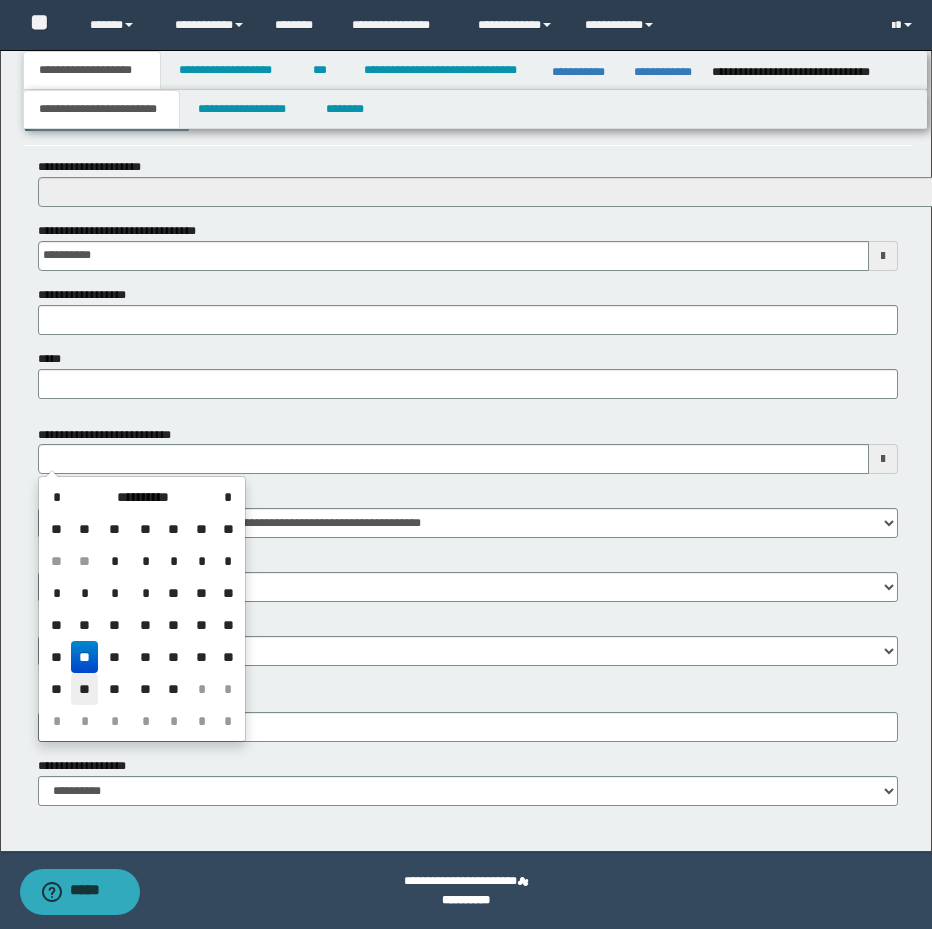 click on "**" at bounding box center (85, 689) 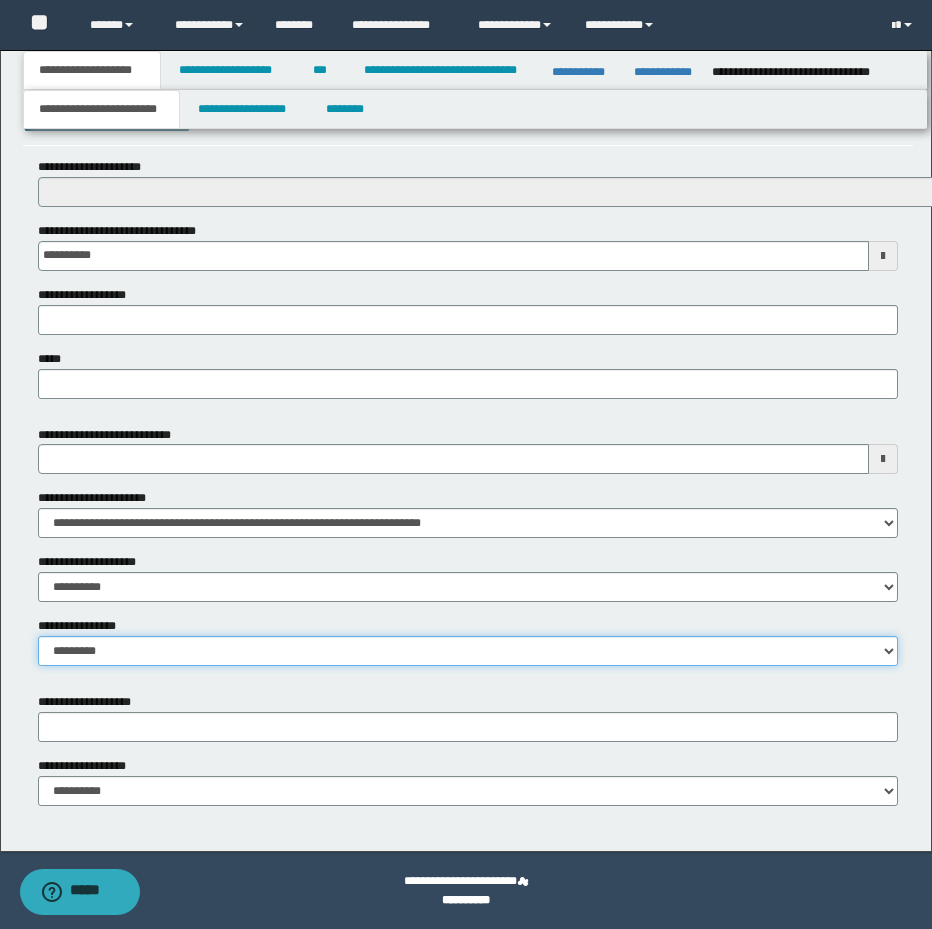 click on "**********" at bounding box center (468, 651) 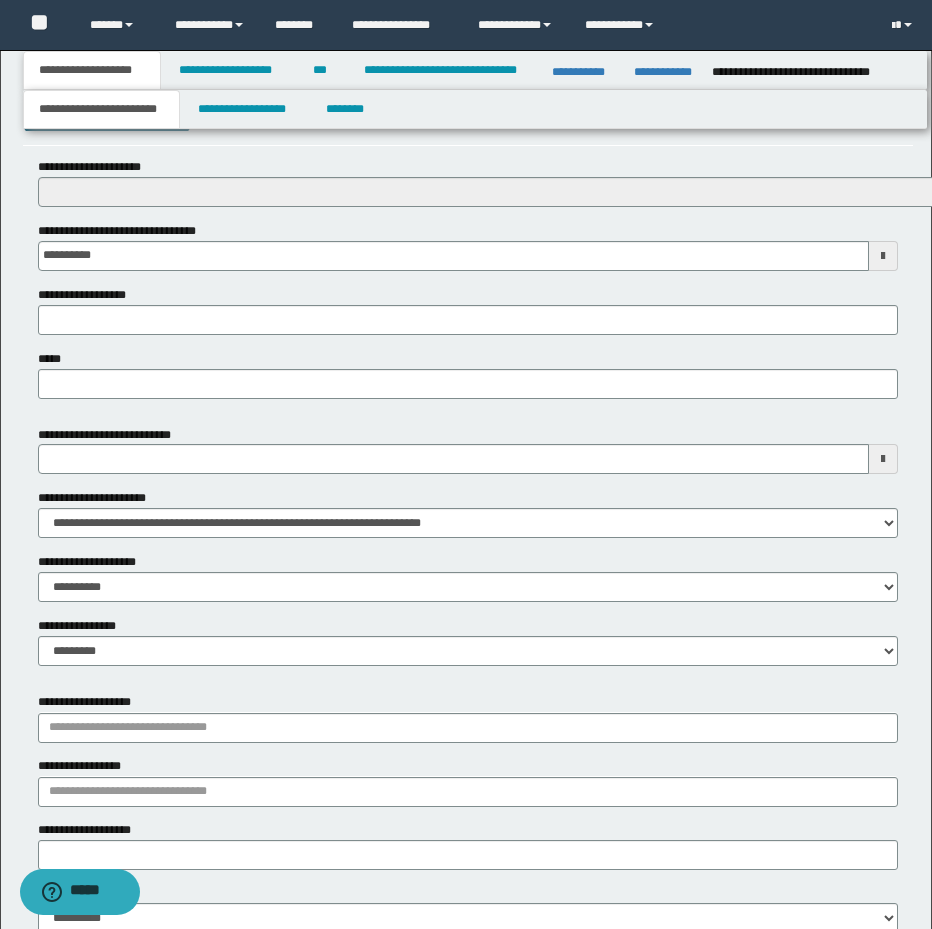 click on "**********" at bounding box center [468, 195] 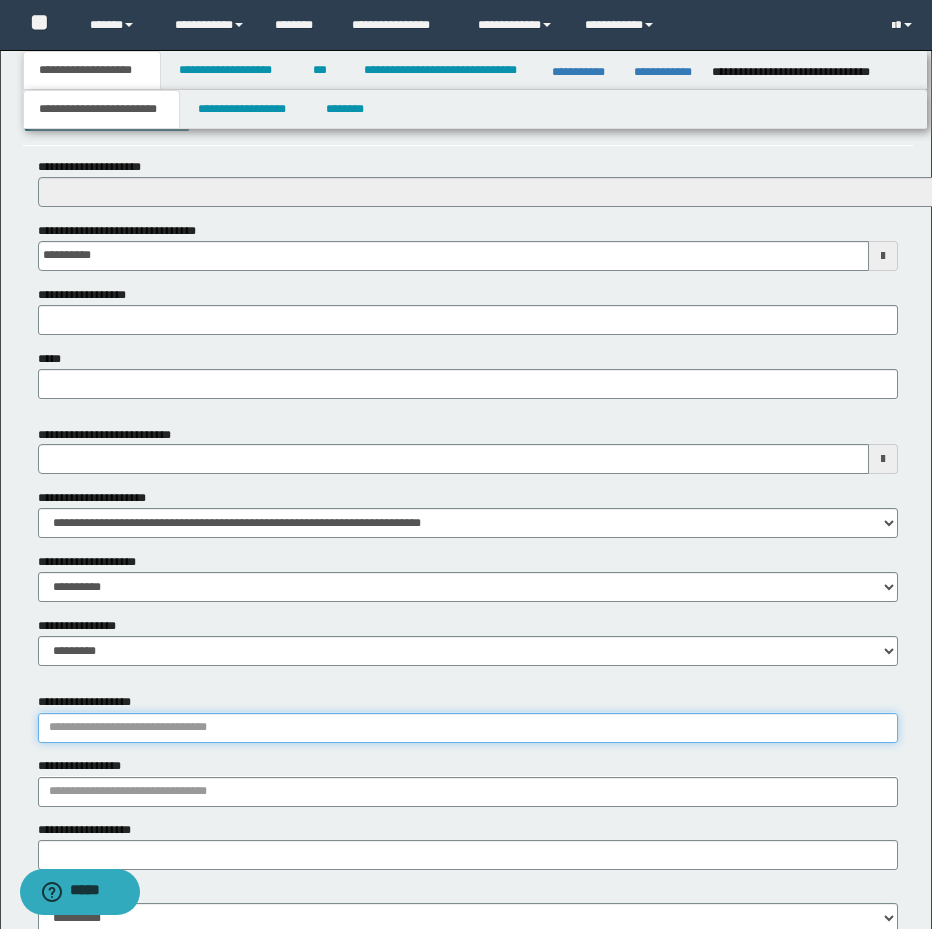 click on "**********" at bounding box center (468, 728) 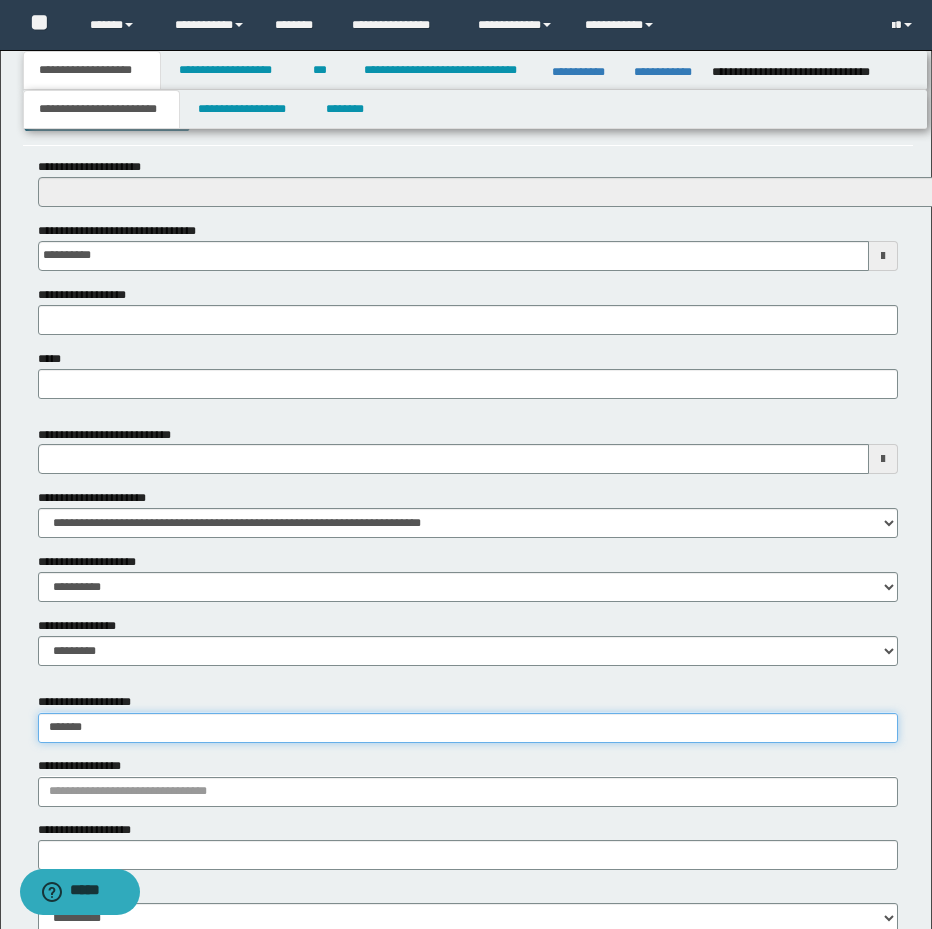 type on "********" 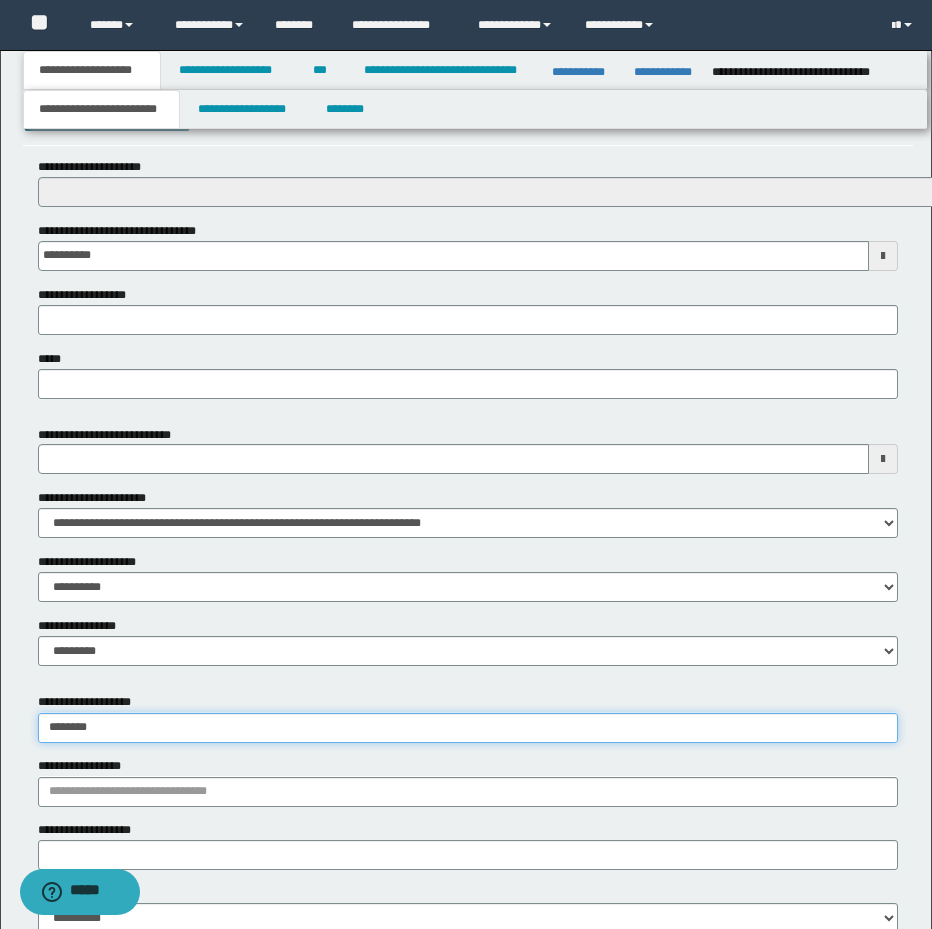 type on "**********" 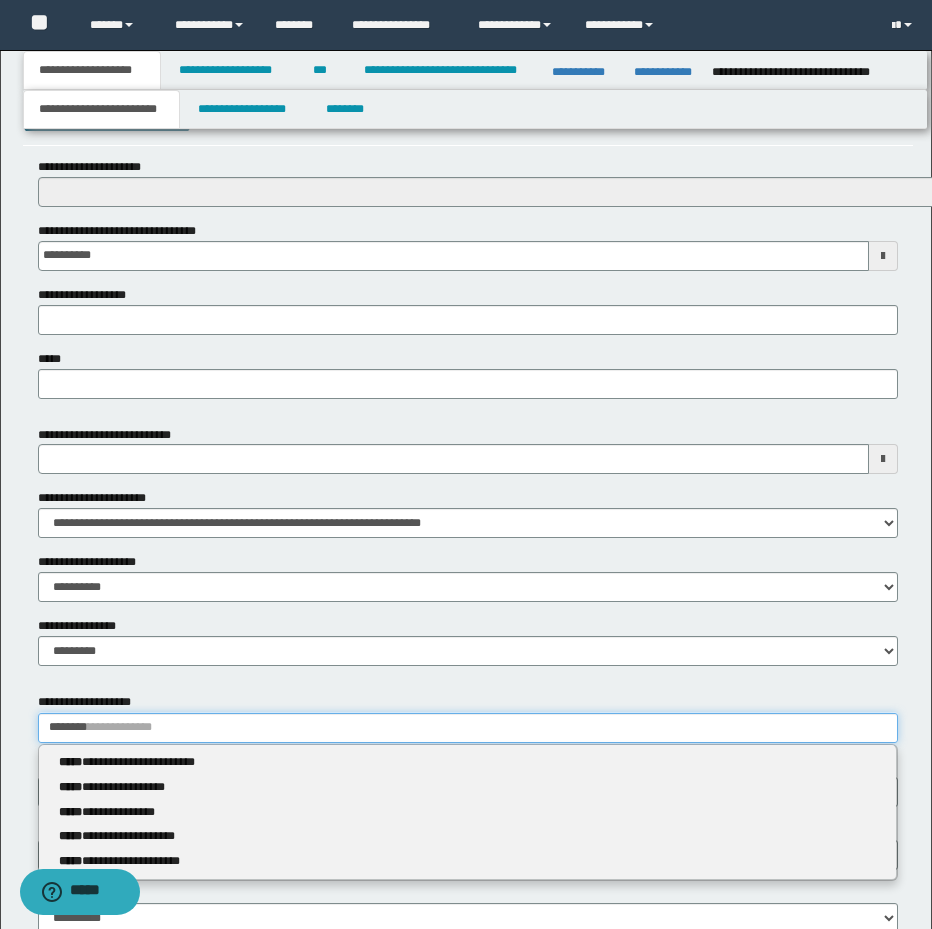 type 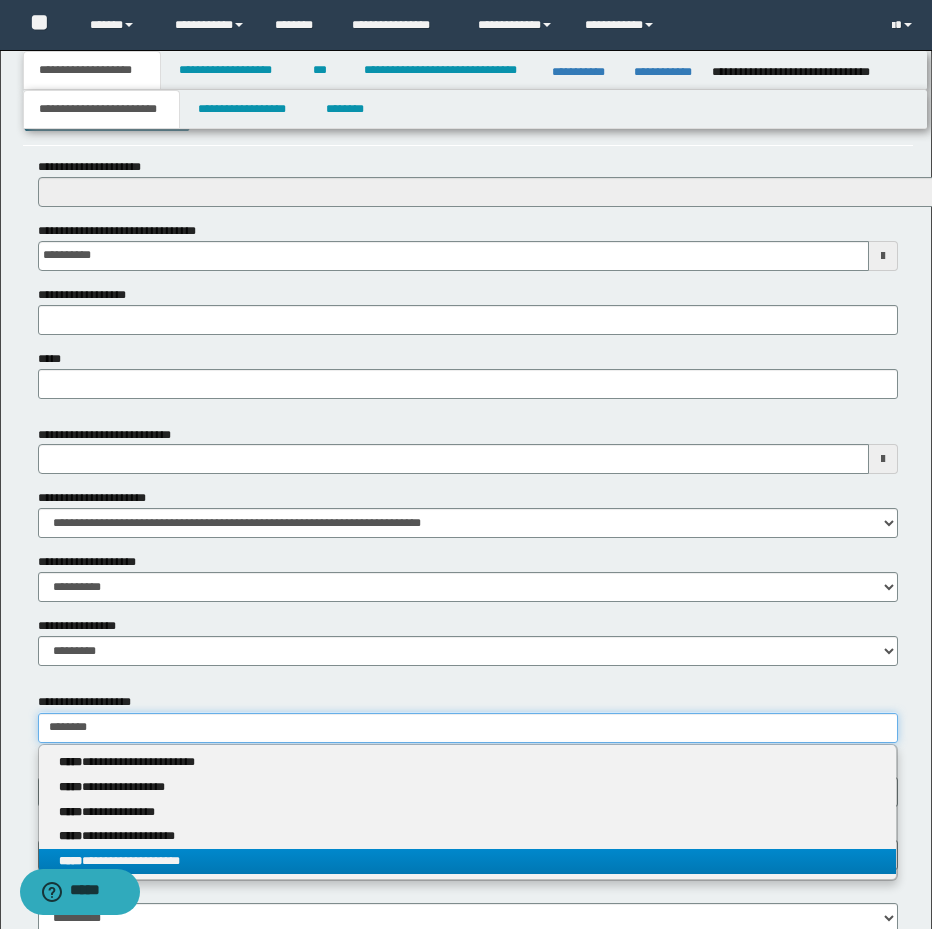 type on "********" 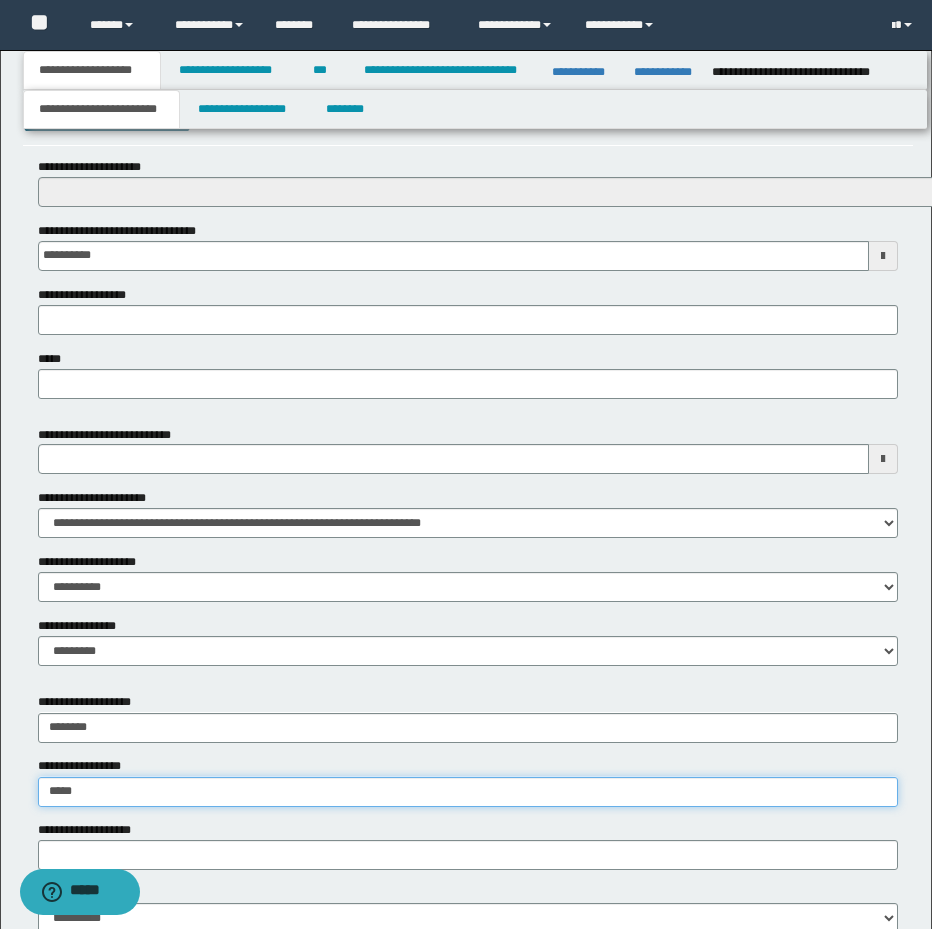 type on "*****" 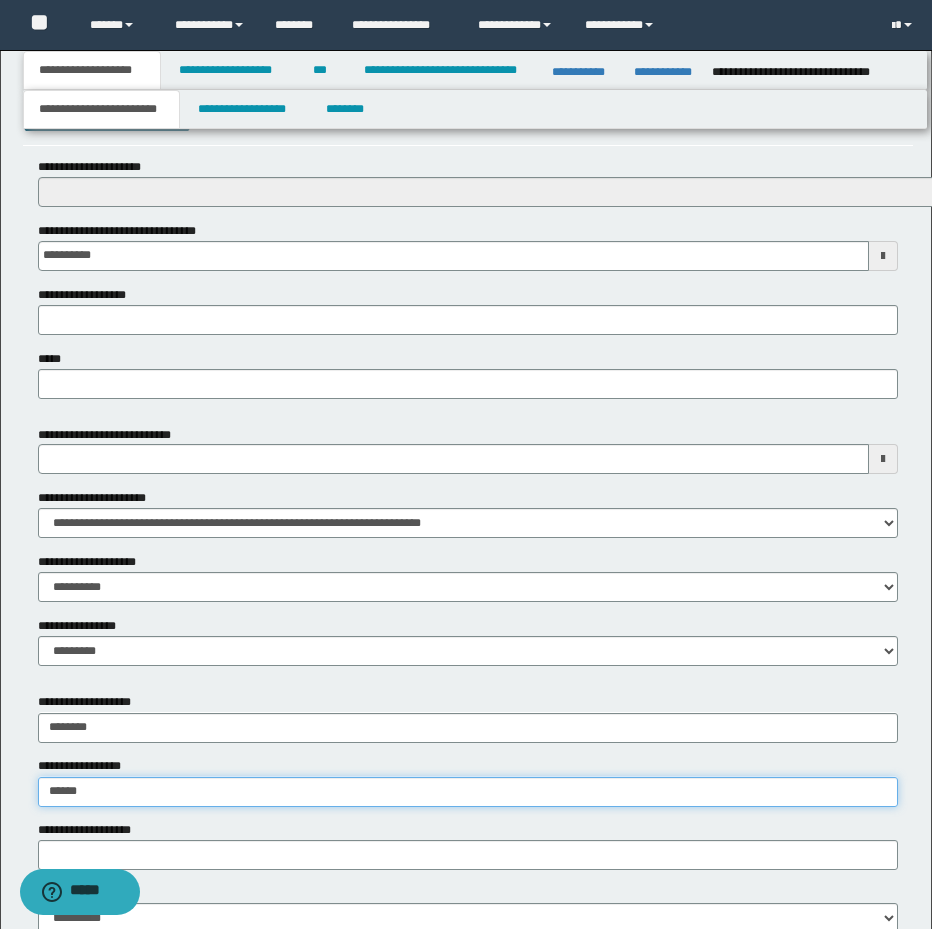 type on "**********" 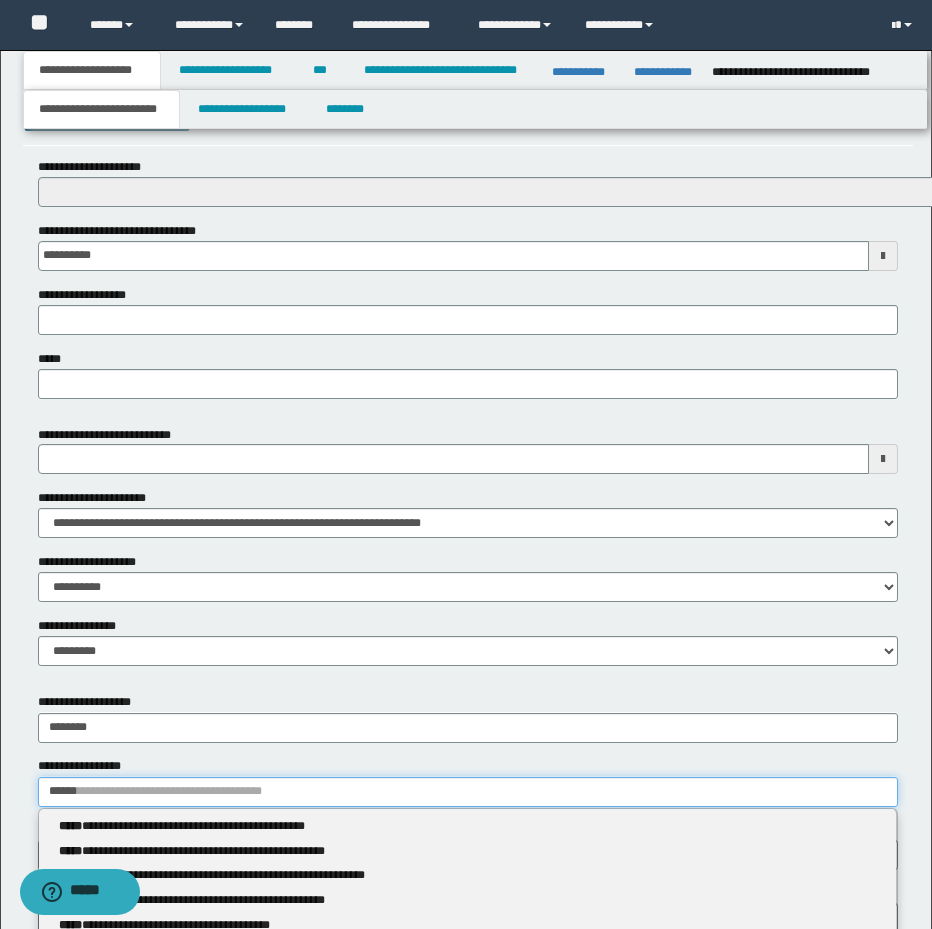 type 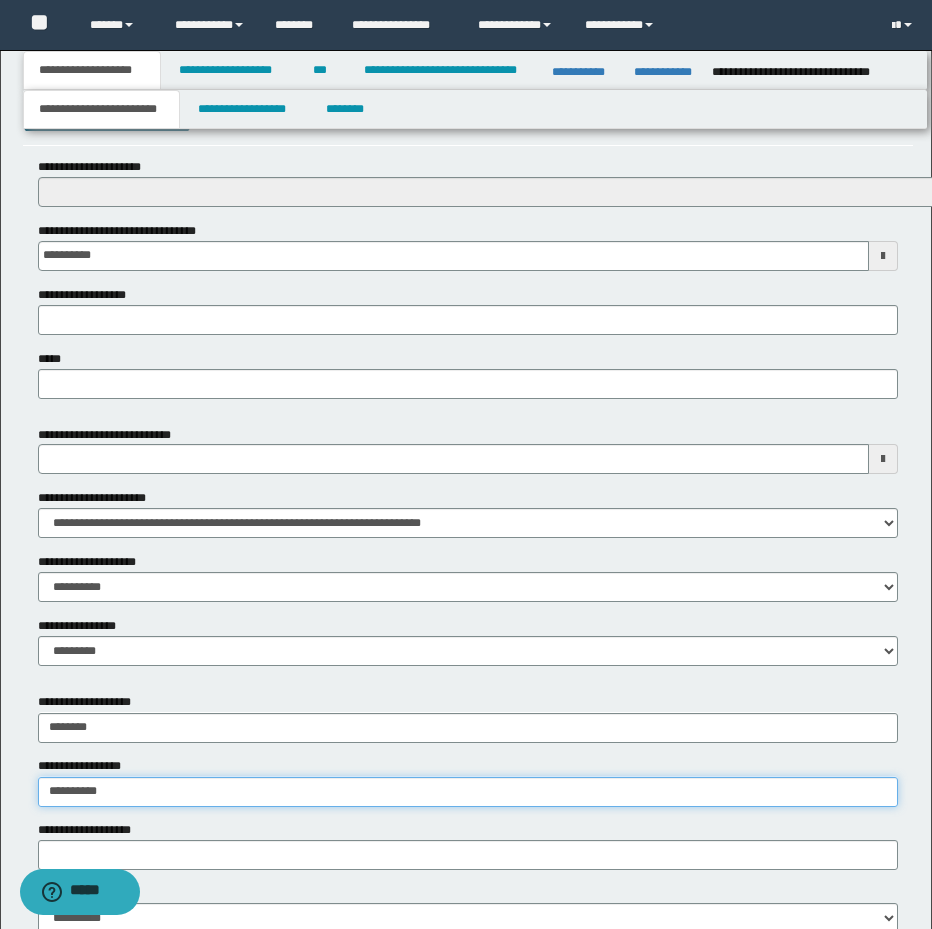 type on "**********" 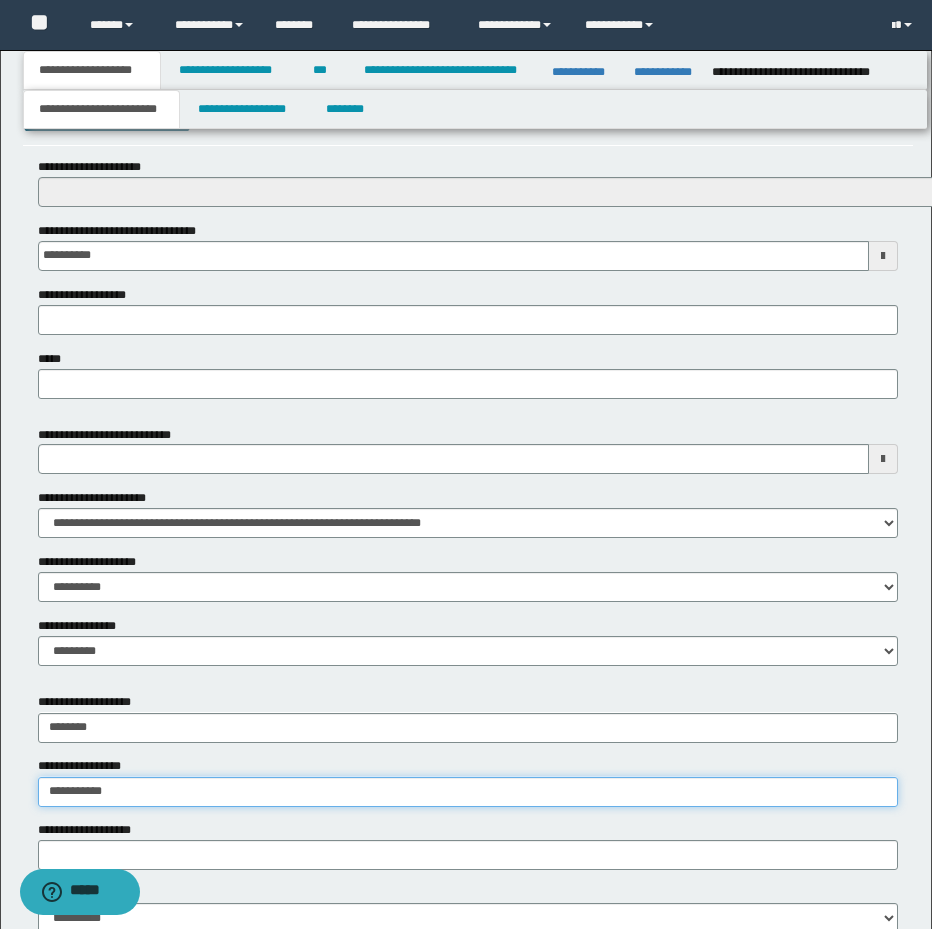type on "**********" 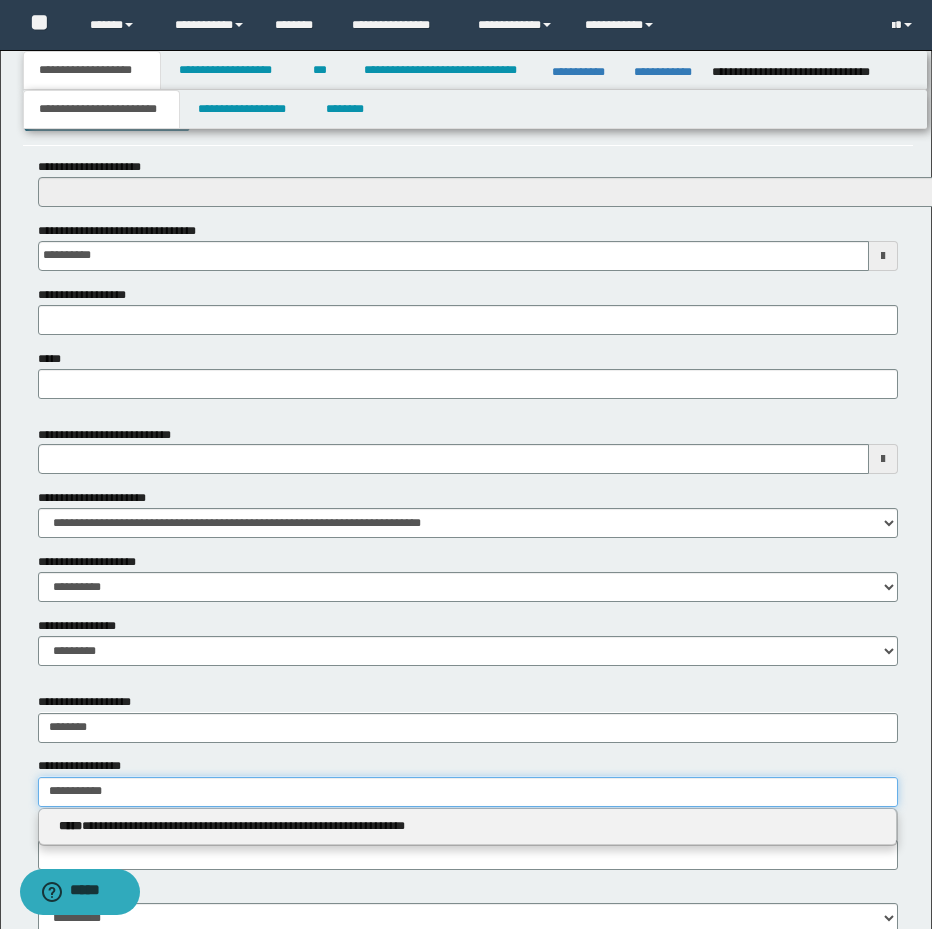 type 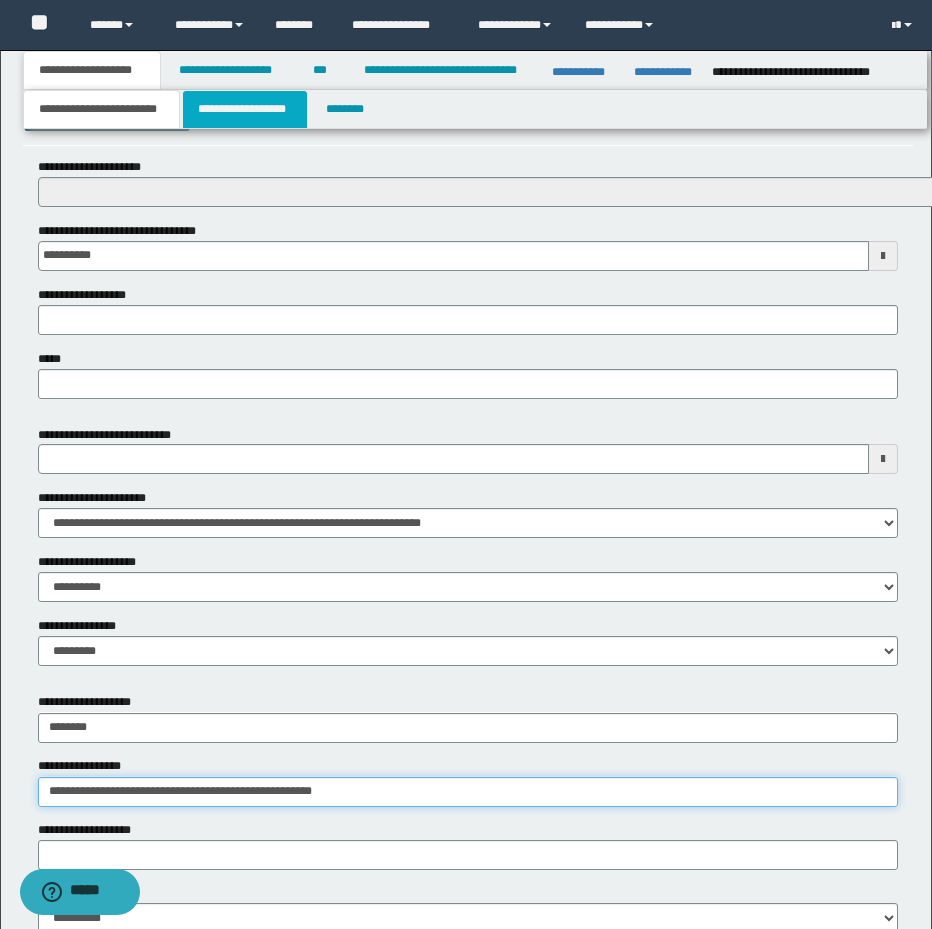 type on "**********" 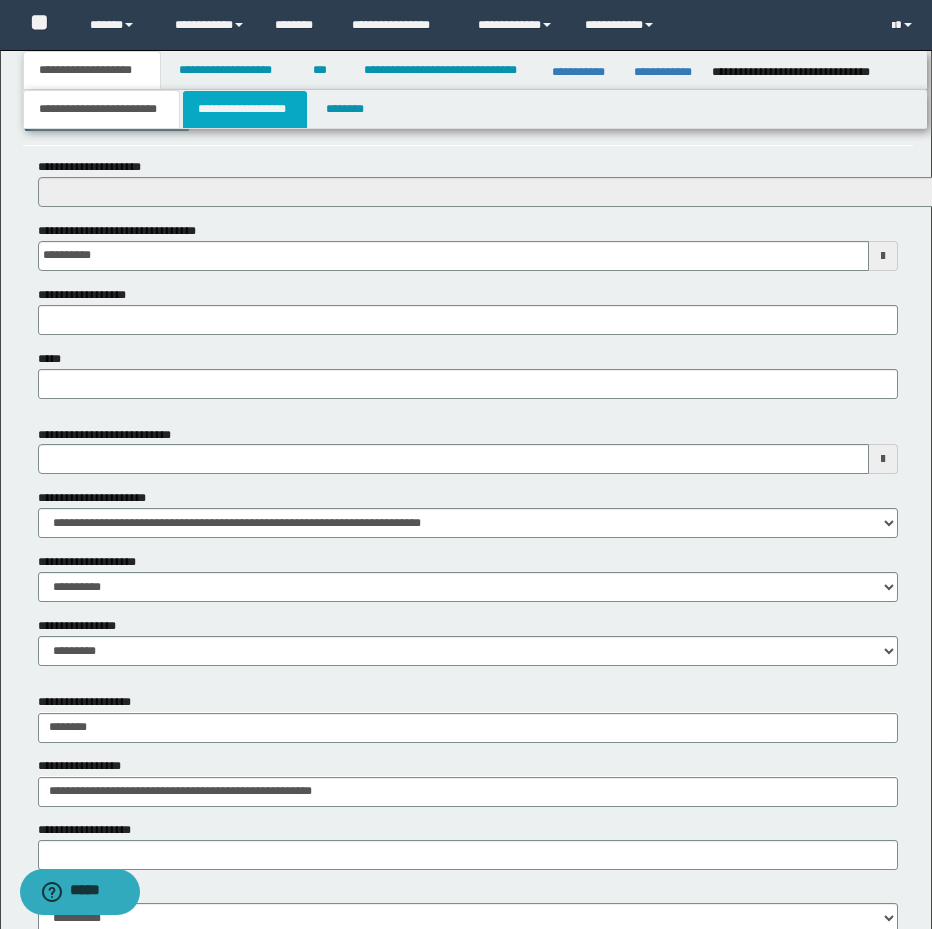 click on "**********" at bounding box center (245, 109) 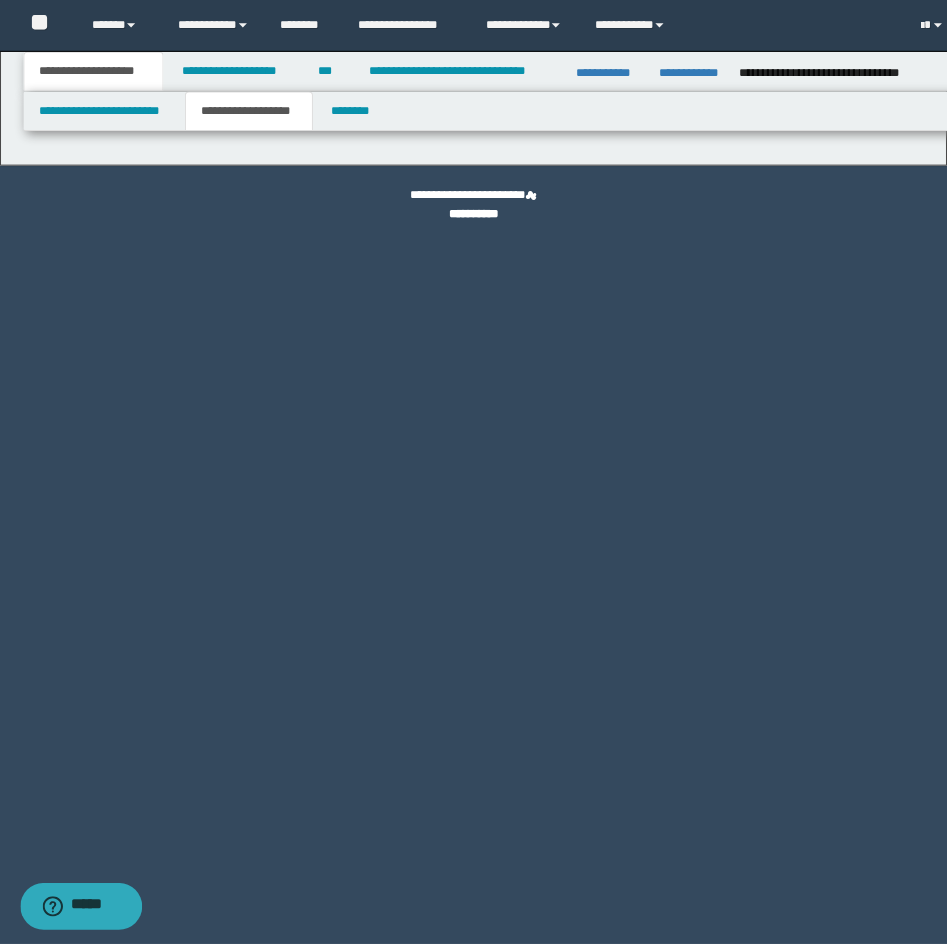 scroll, scrollTop: 0, scrollLeft: 0, axis: both 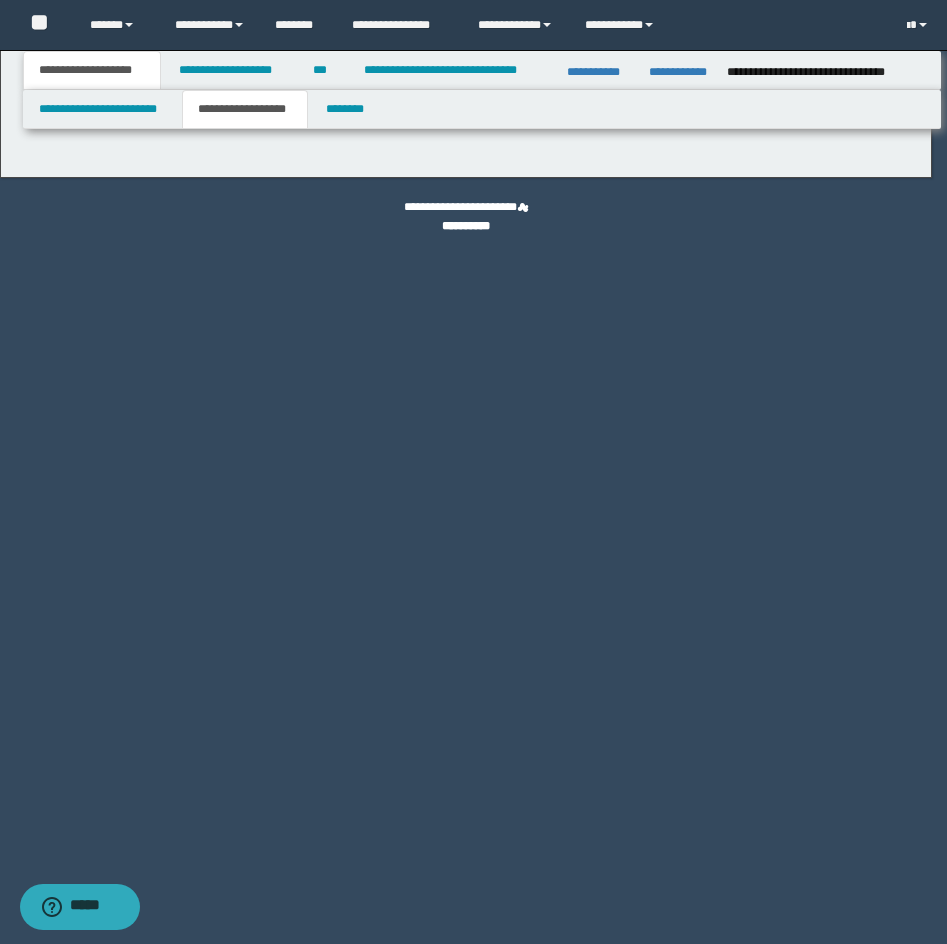 type on "**********" 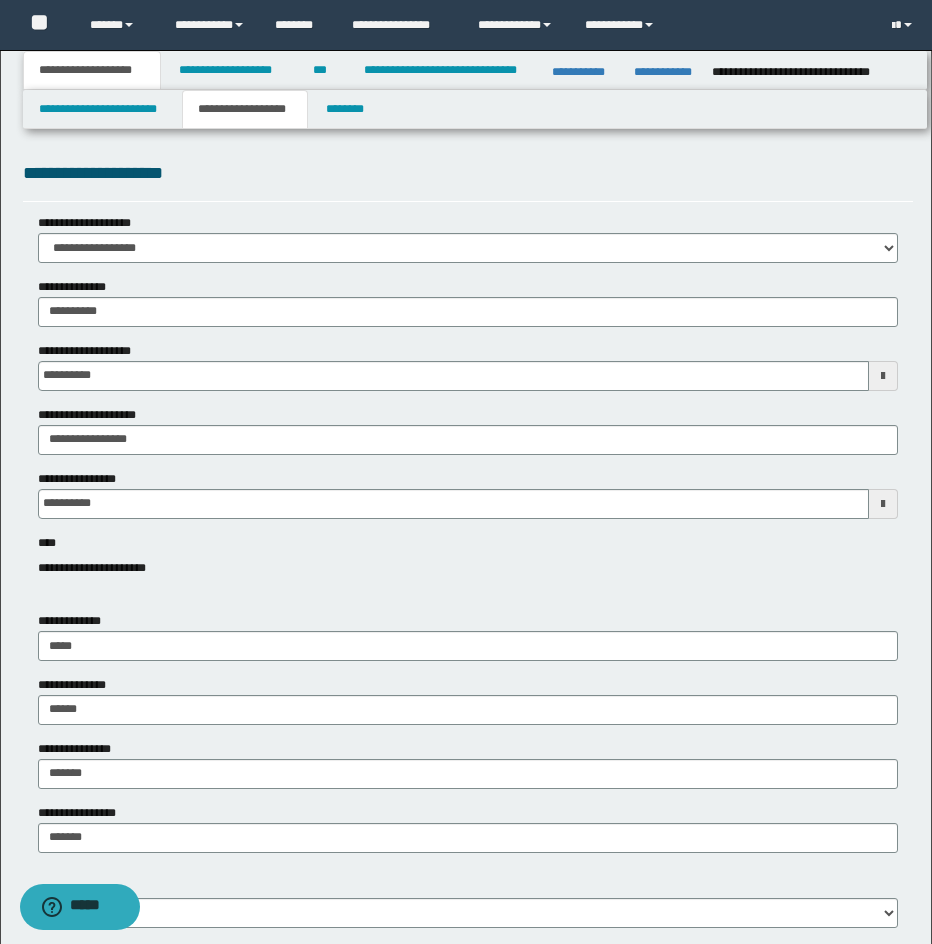 drag, startPoint x: 713, startPoint y: 166, endPoint x: 873, endPoint y: 180, distance: 160.61133 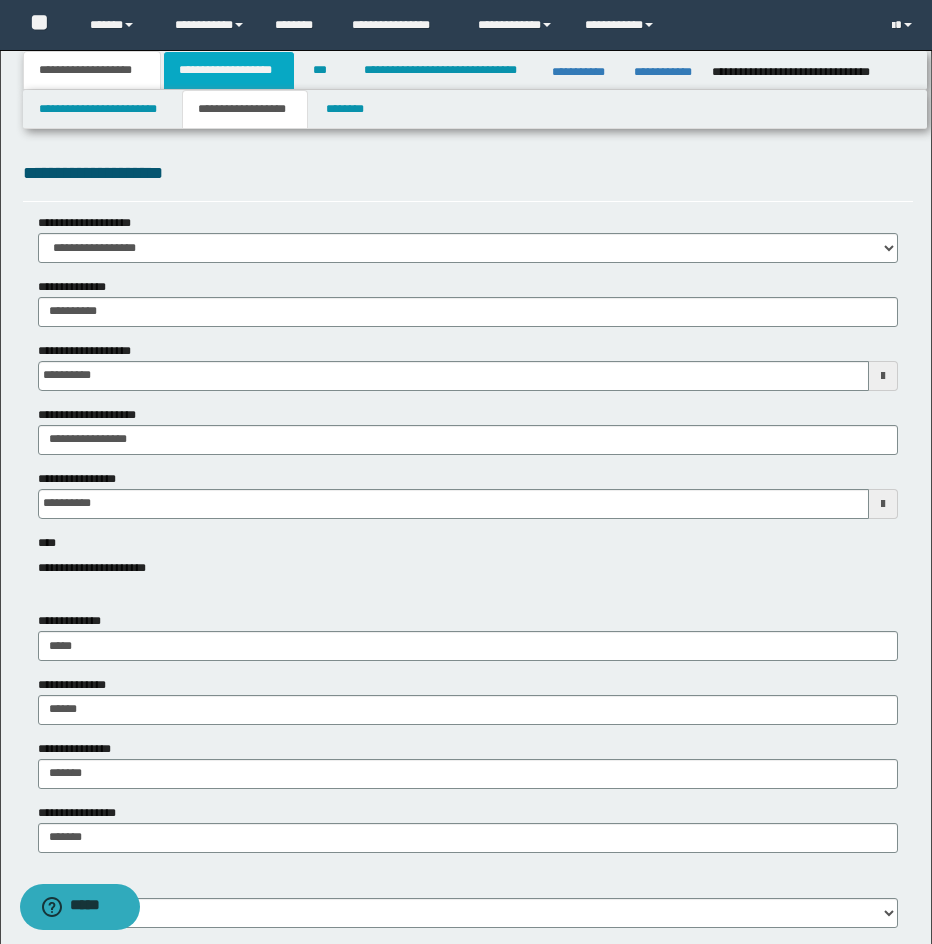 click on "**********" at bounding box center (229, 70) 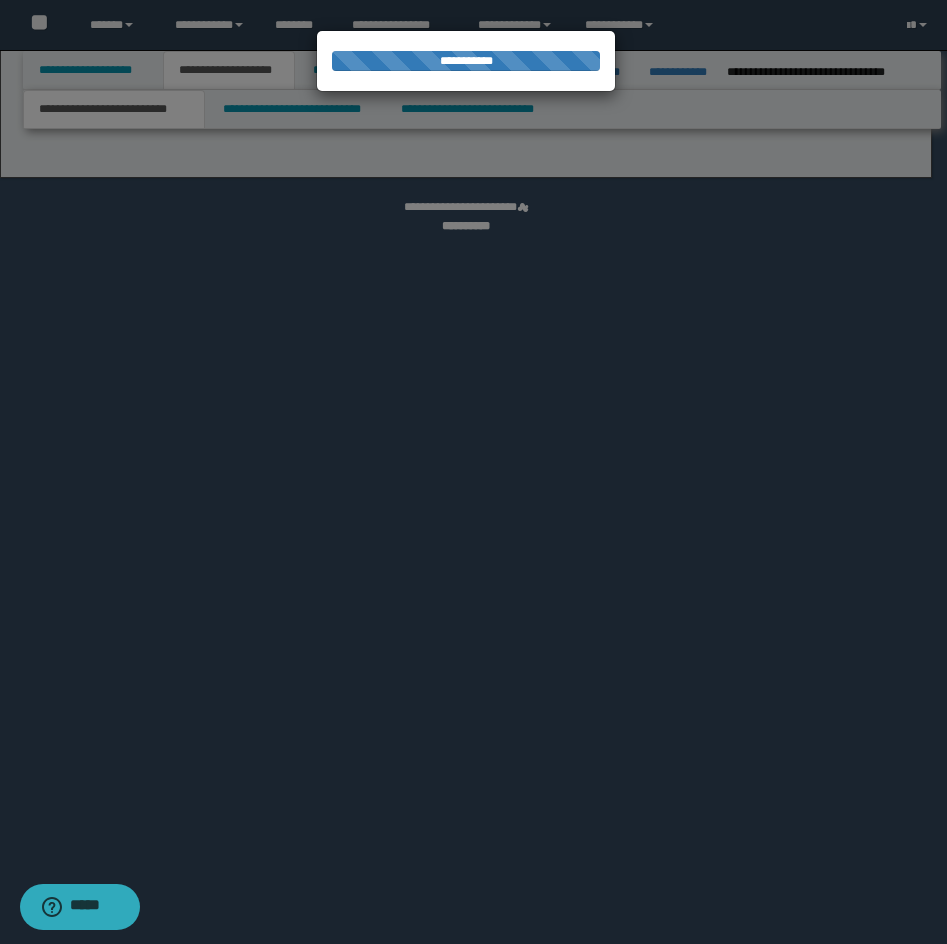 select on "*" 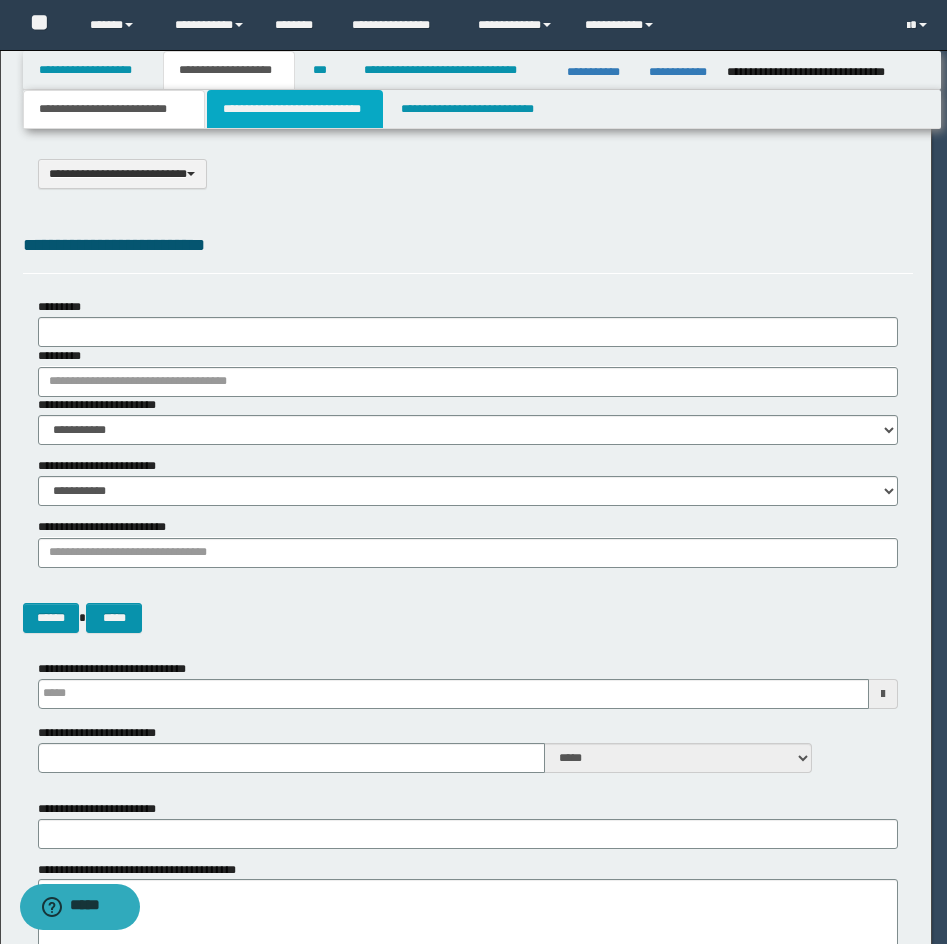 scroll, scrollTop: 0, scrollLeft: 0, axis: both 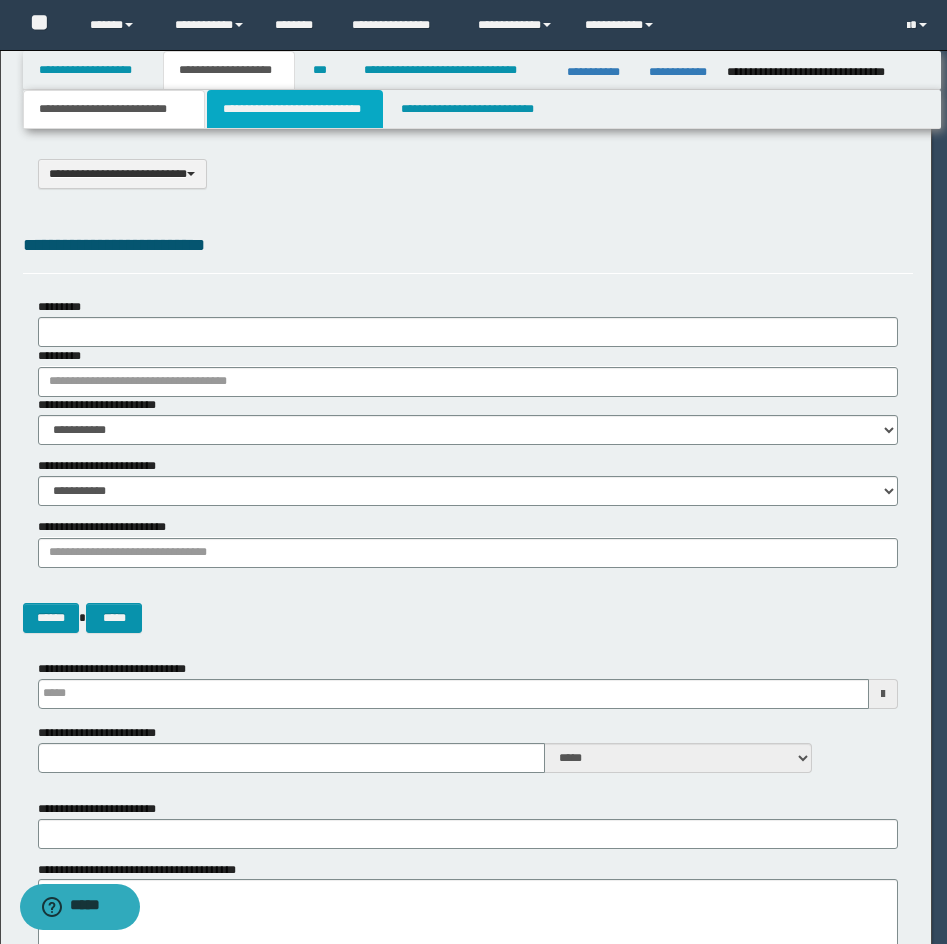 click on "**********" at bounding box center (295, 109) 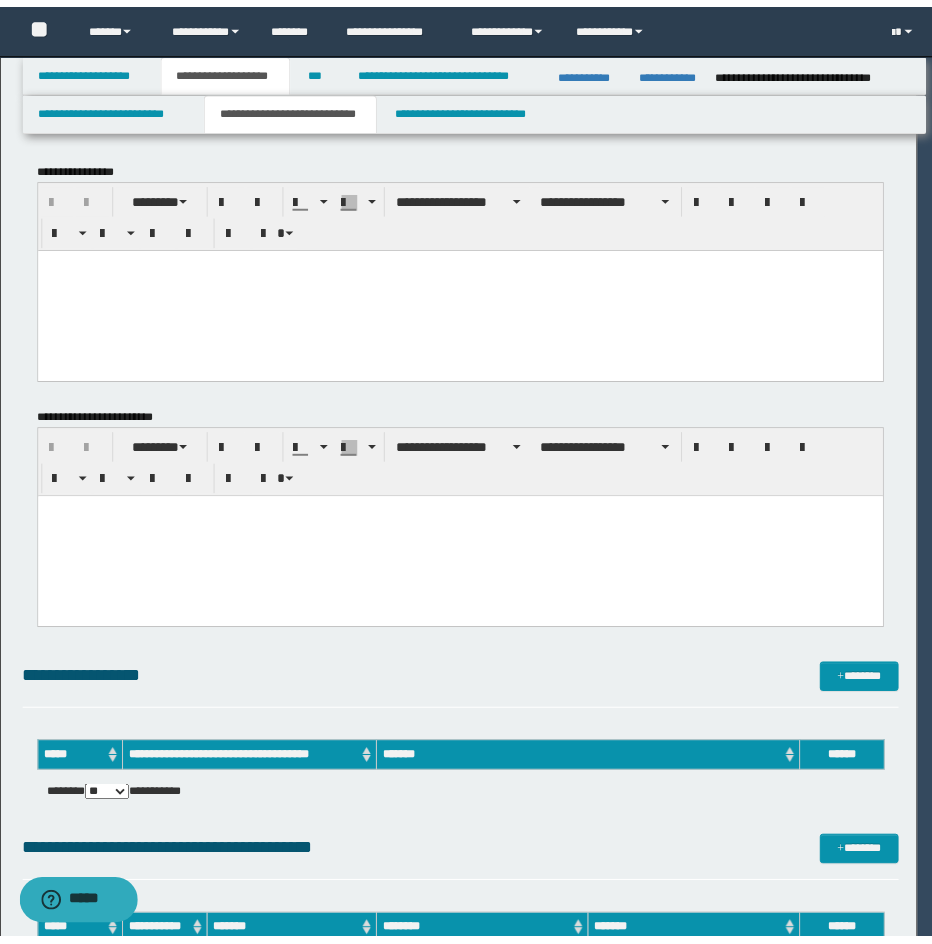 scroll, scrollTop: 0, scrollLeft: 0, axis: both 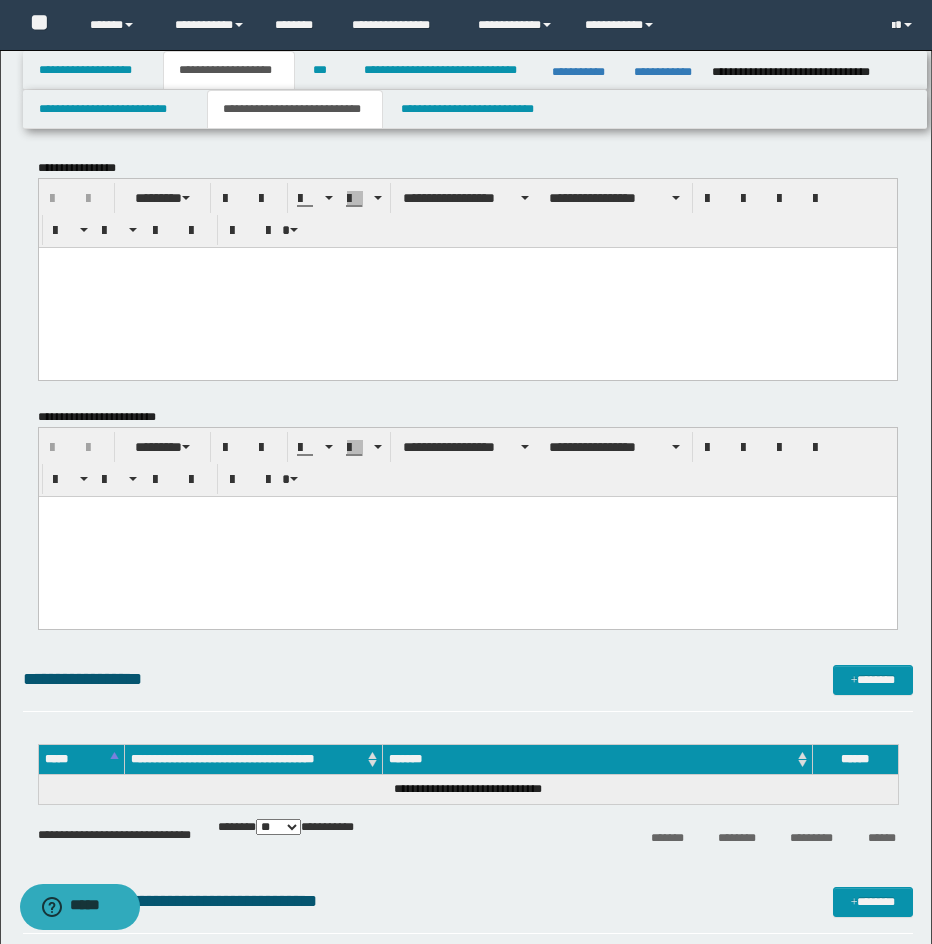 drag, startPoint x: 686, startPoint y: 328, endPoint x: 699, endPoint y: 326, distance: 13.152946 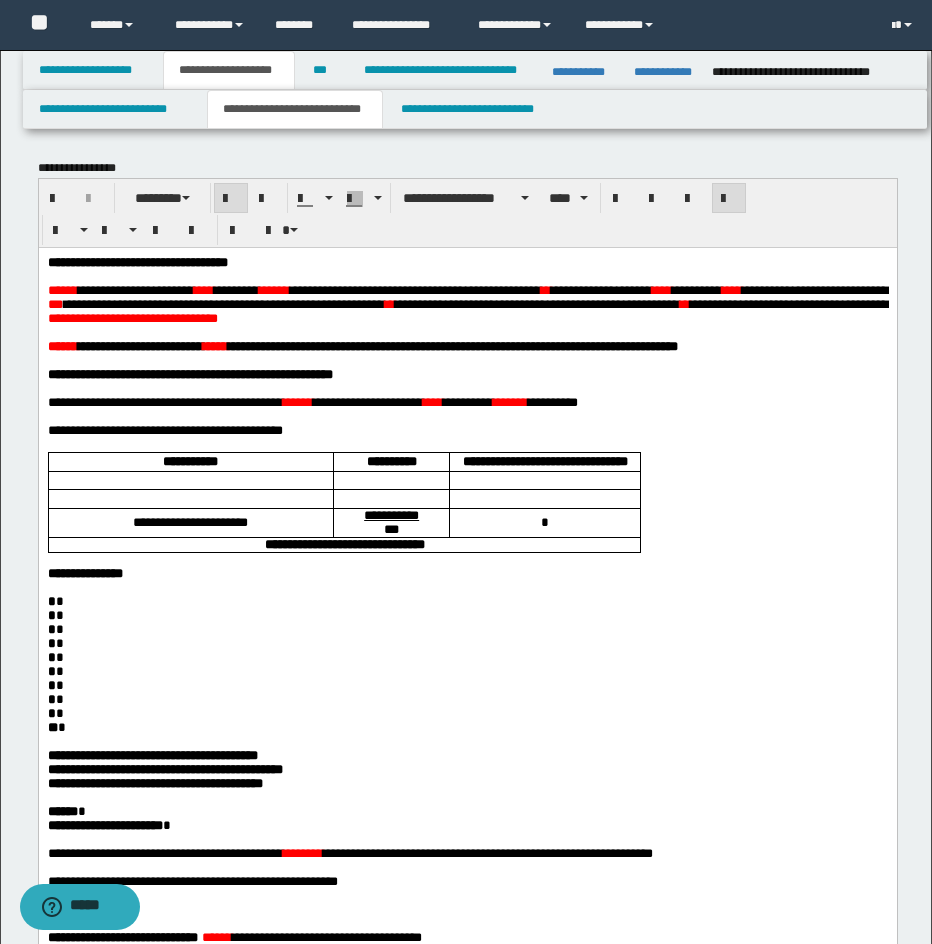 click on "**********" at bounding box center [137, 261] 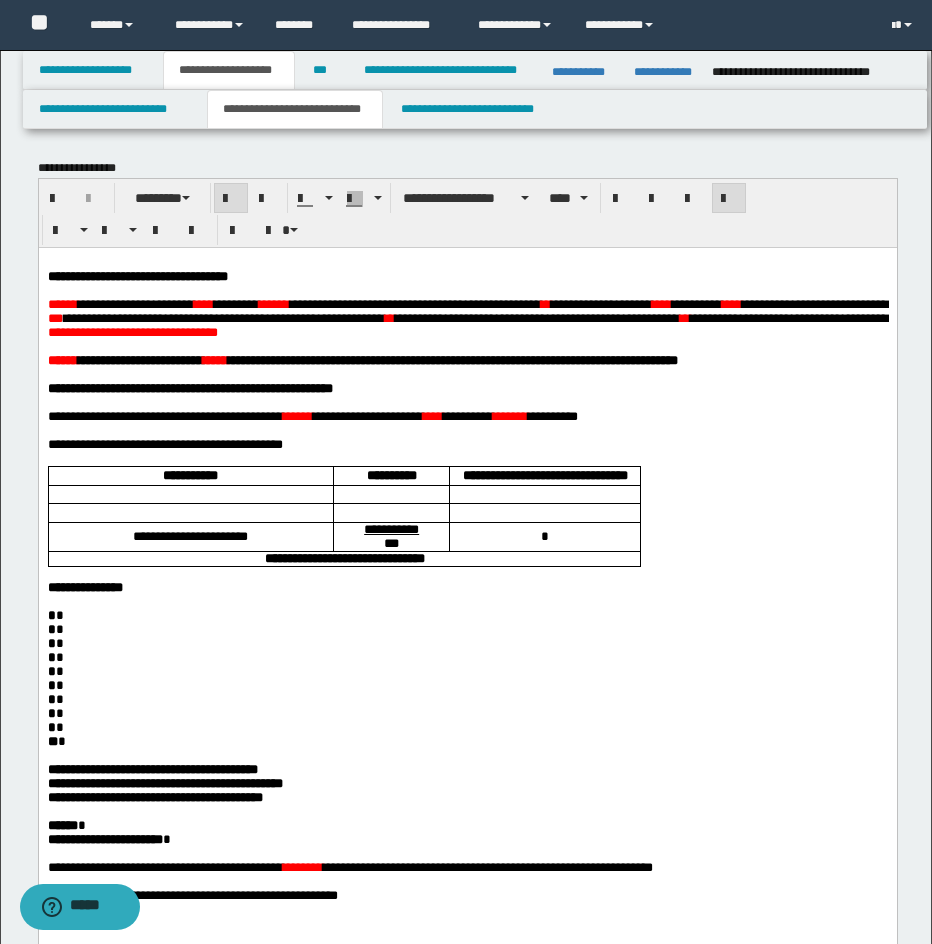 click on "**********" at bounding box center (467, 797) 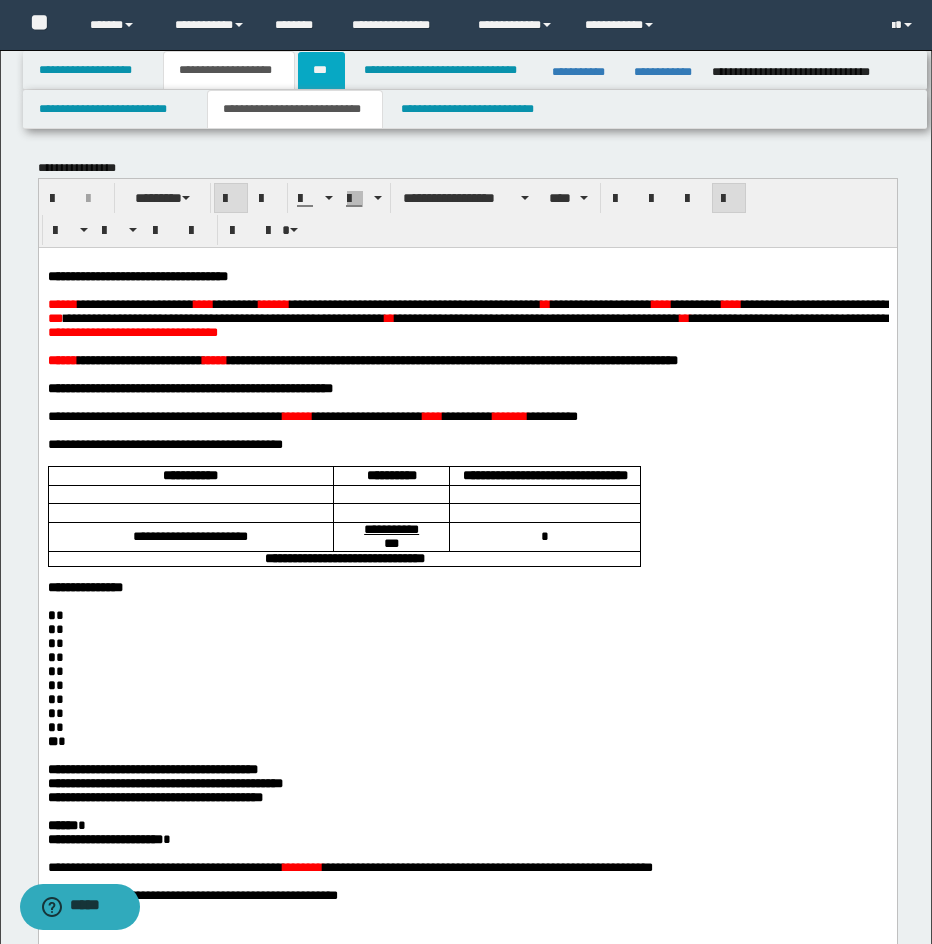 click on "***" at bounding box center (321, 70) 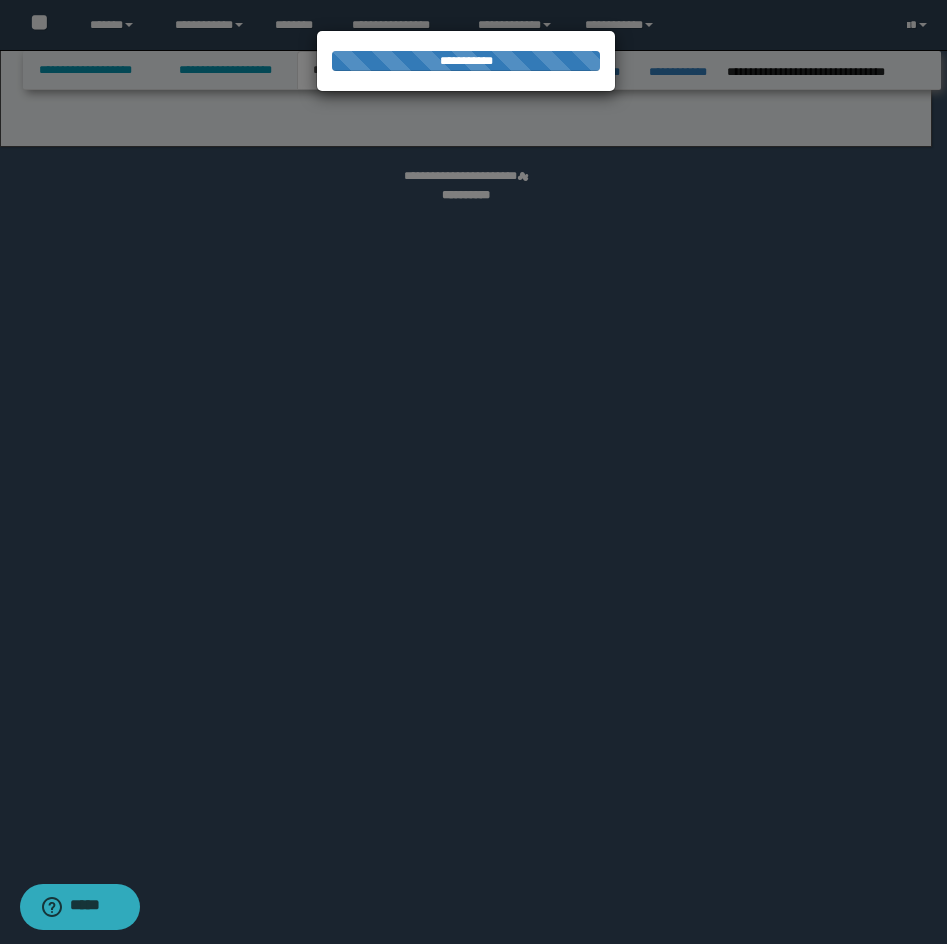 select on "*" 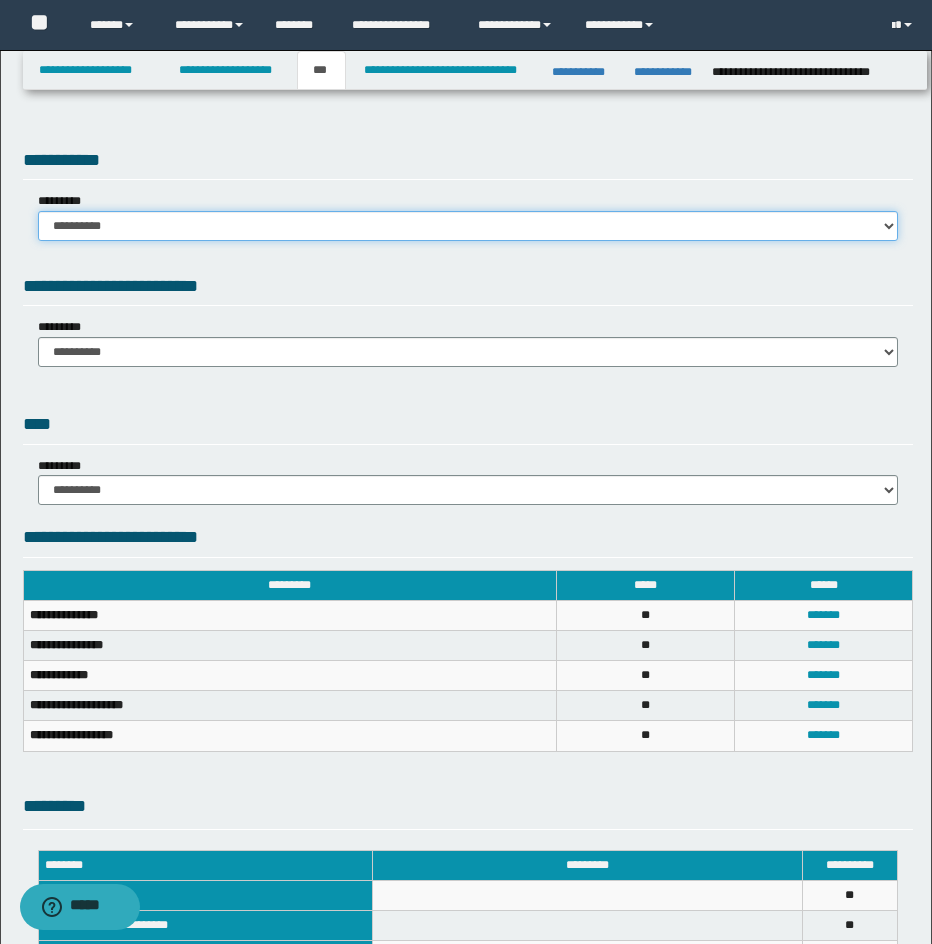 click on "**********" at bounding box center [468, 226] 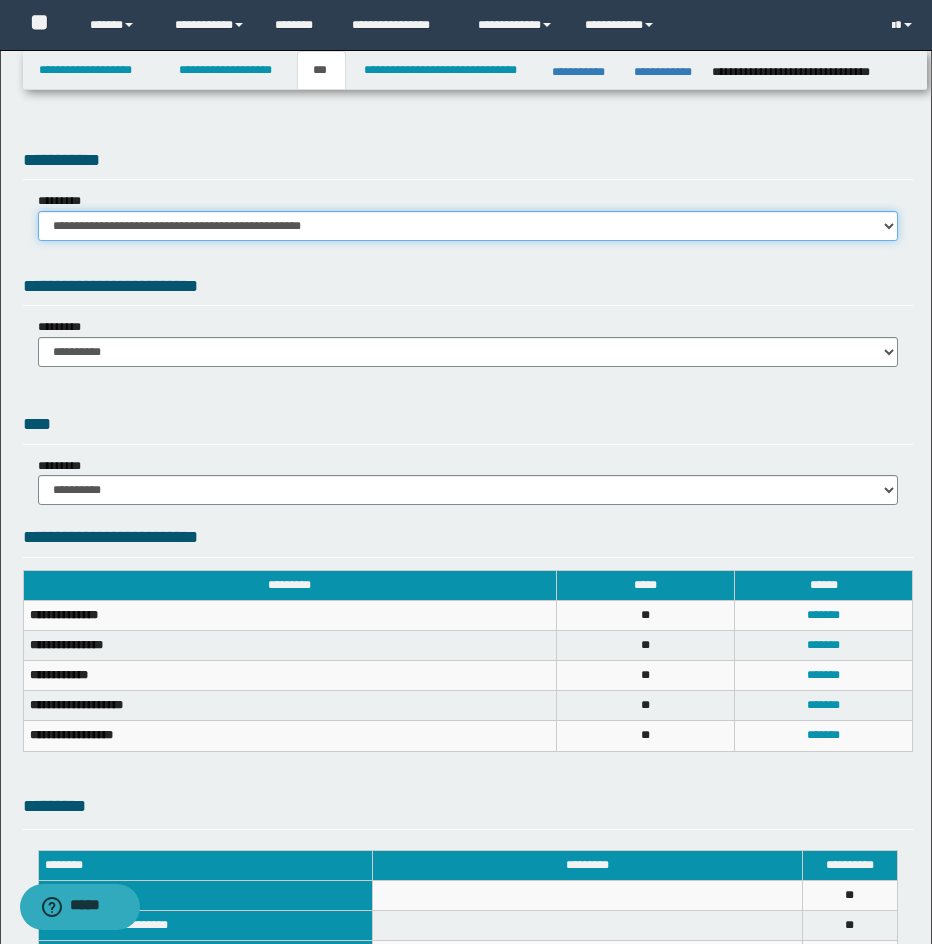 click on "**********" at bounding box center (468, 226) 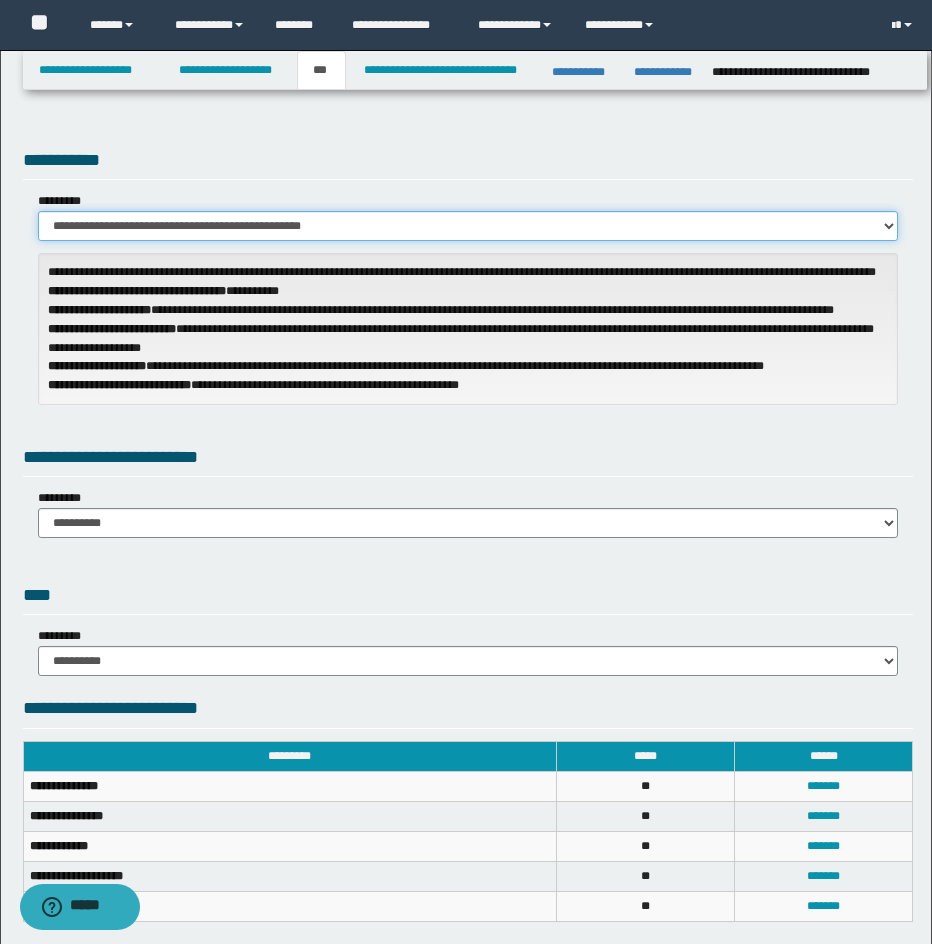 click on "**********" at bounding box center (468, 226) 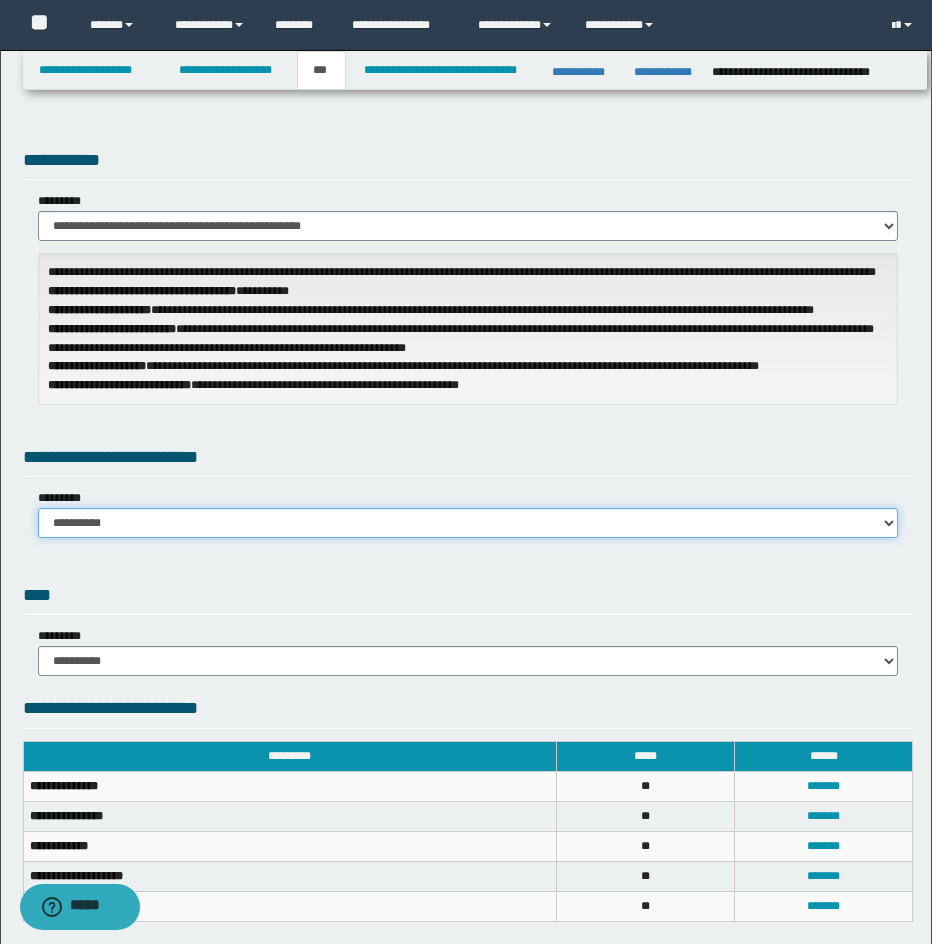 click on "**********" at bounding box center [468, 523] 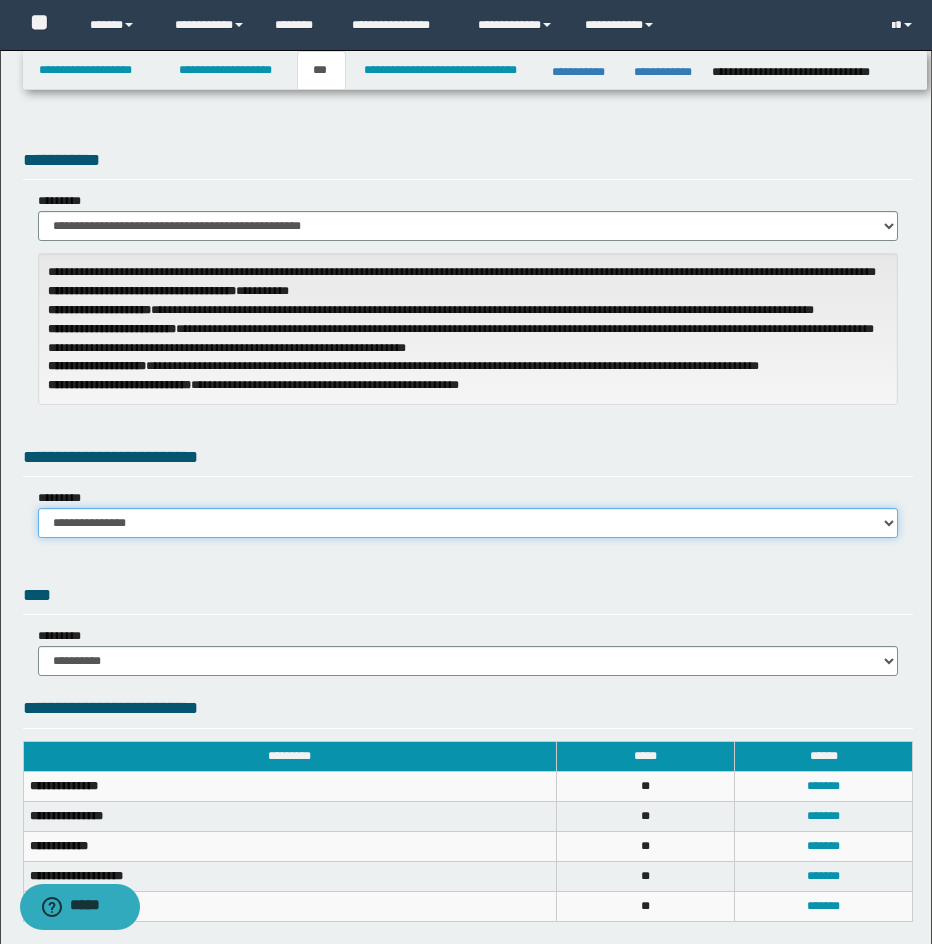 click on "**********" at bounding box center [468, 523] 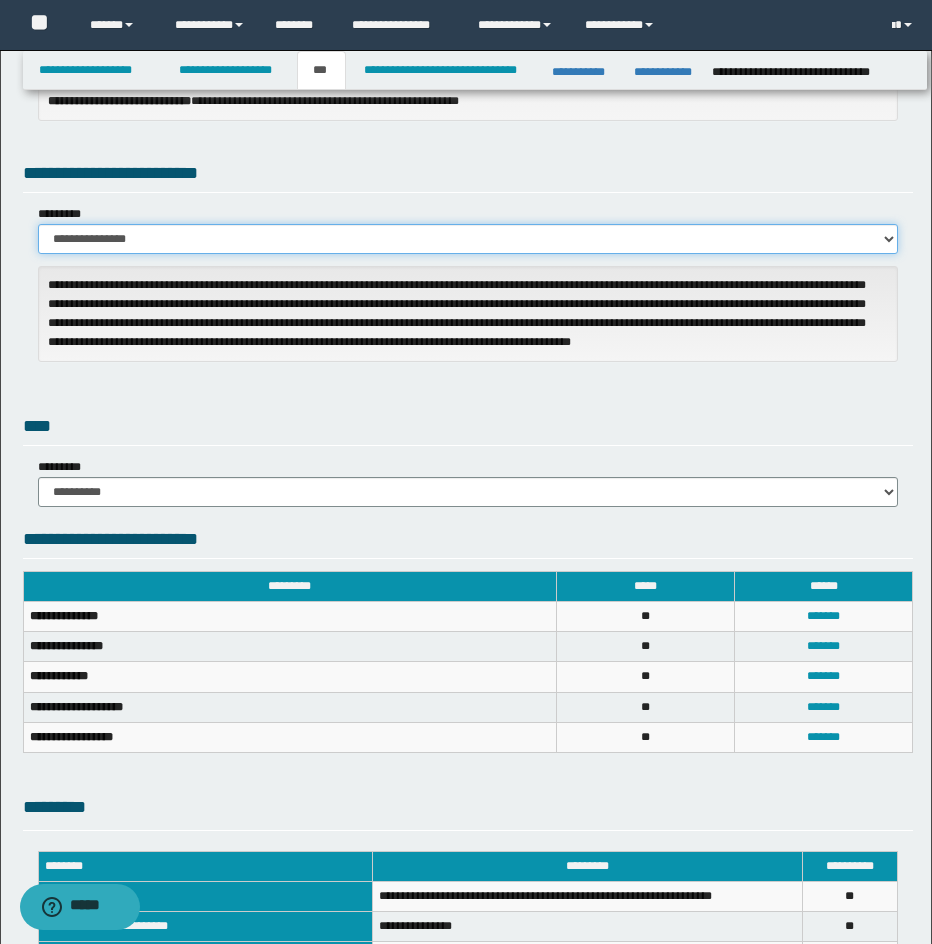 scroll, scrollTop: 374, scrollLeft: 0, axis: vertical 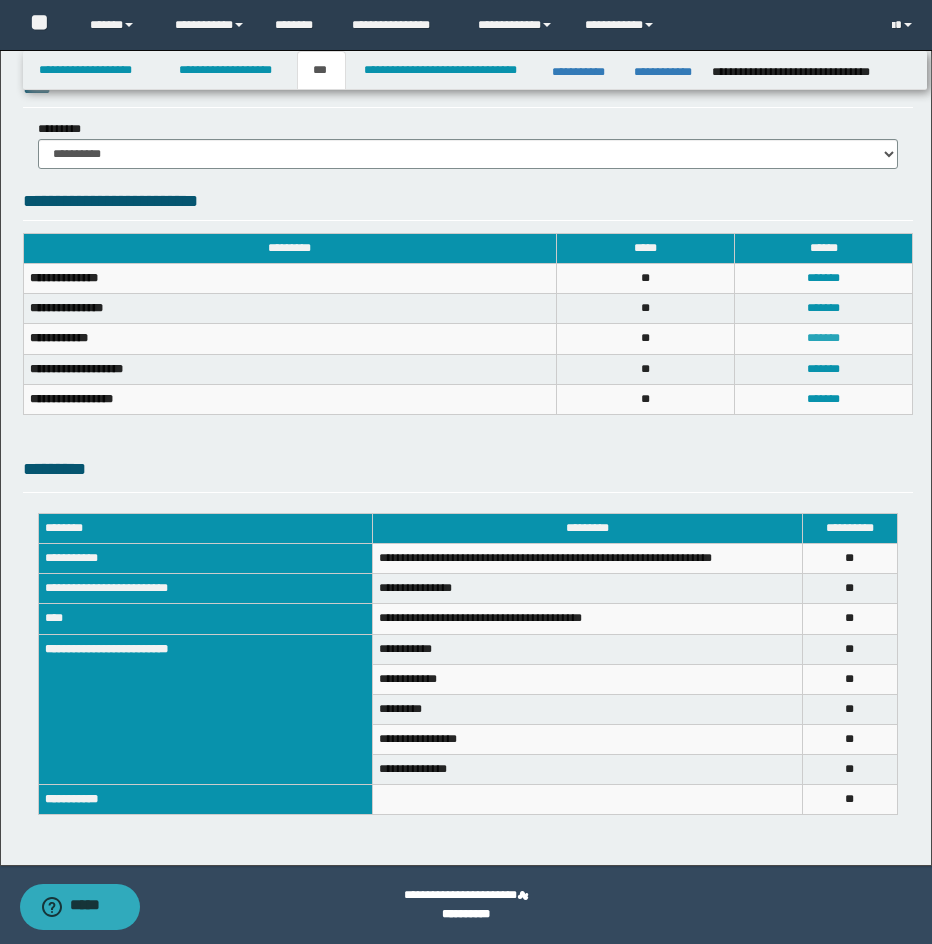 click on "*******" at bounding box center [823, 338] 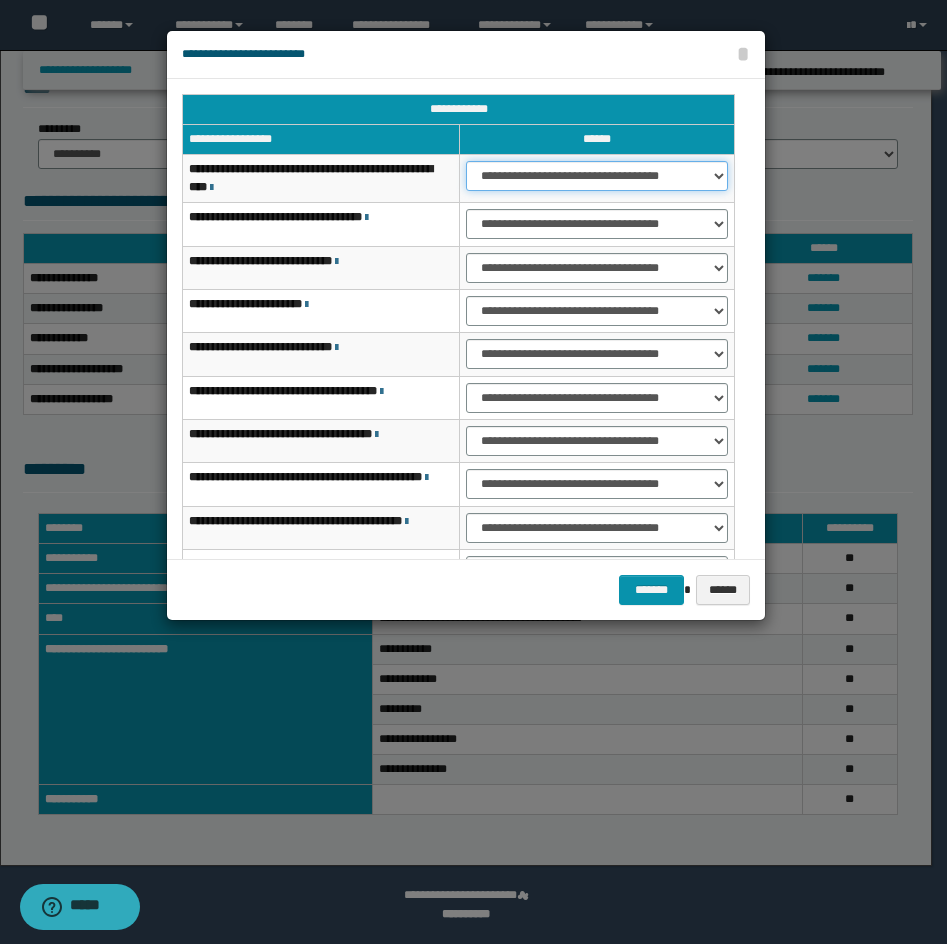 click on "**********" at bounding box center [597, 176] 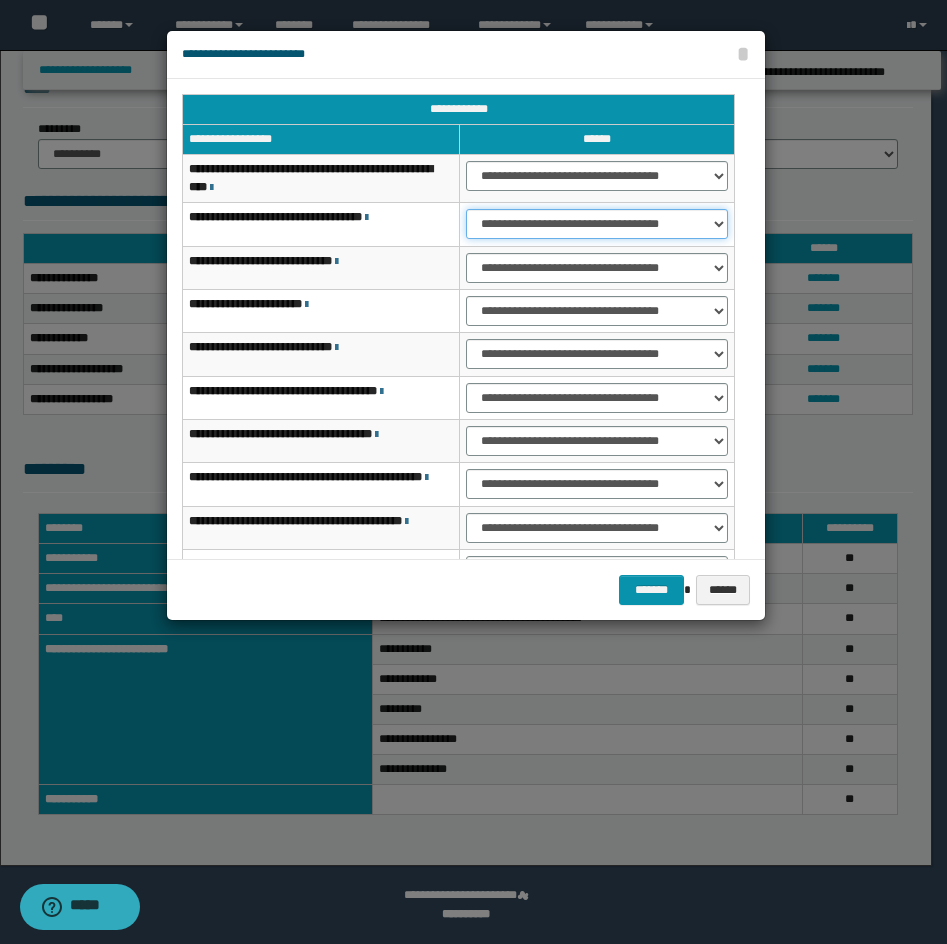 select on "***" 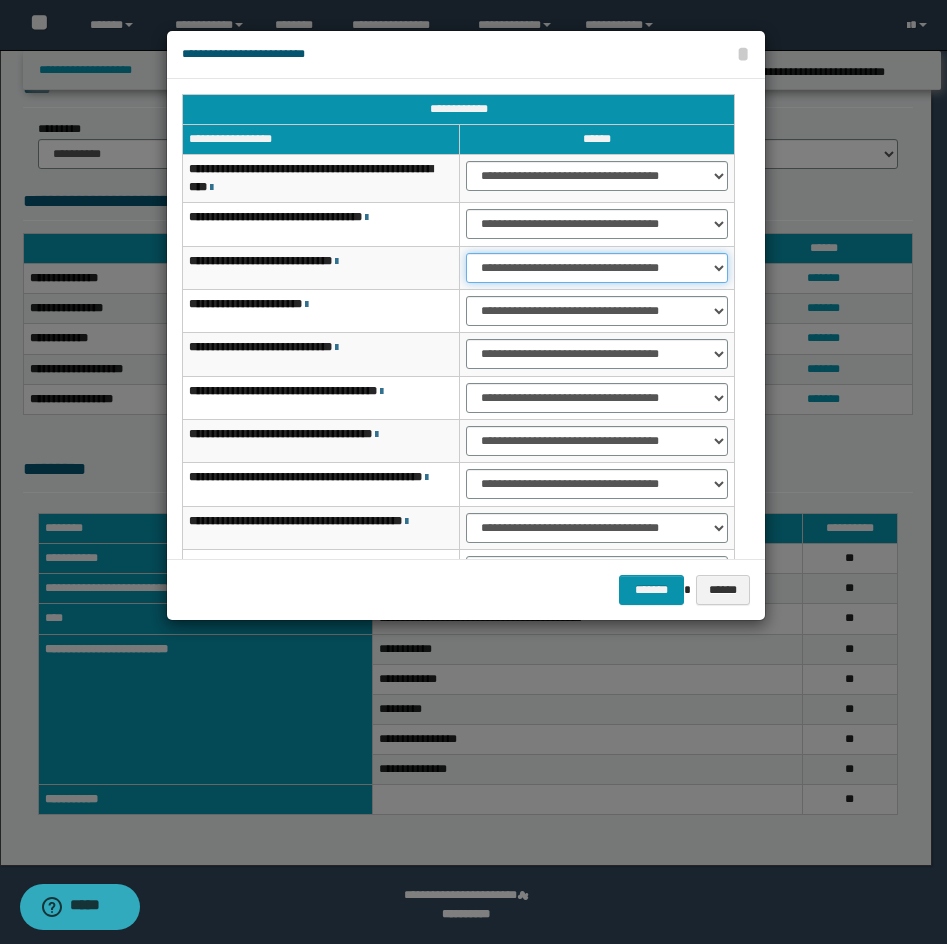 select on "***" 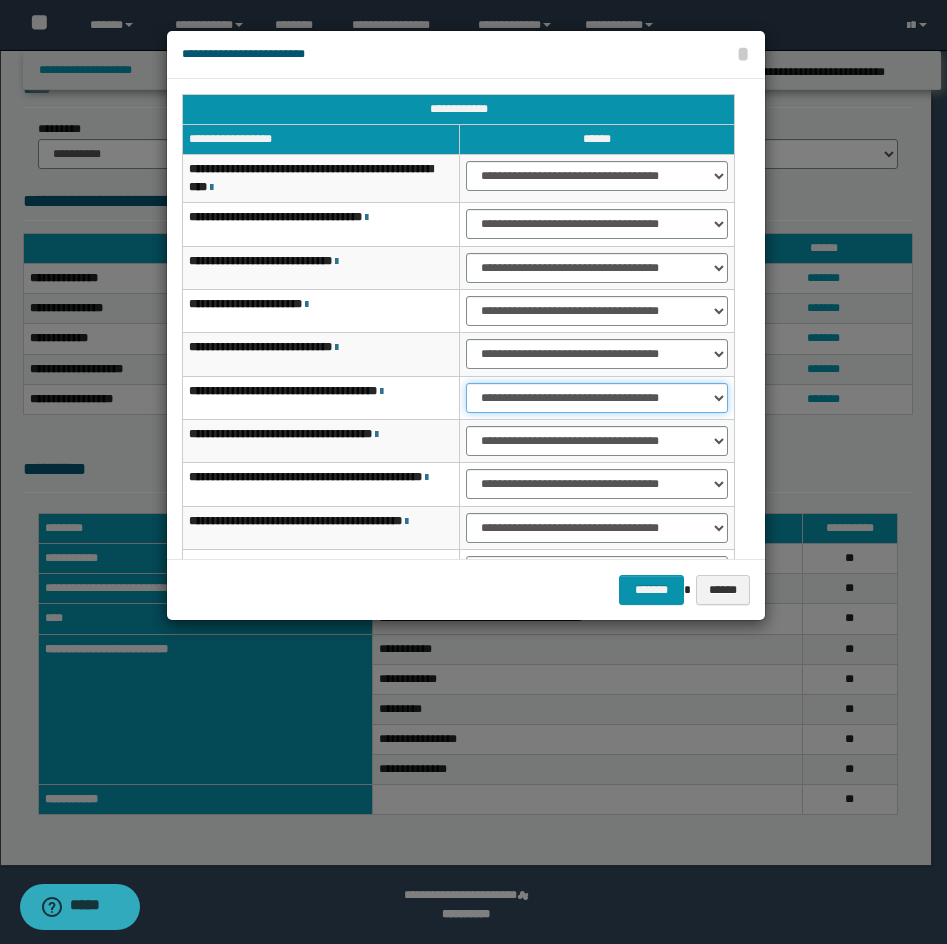 select on "***" 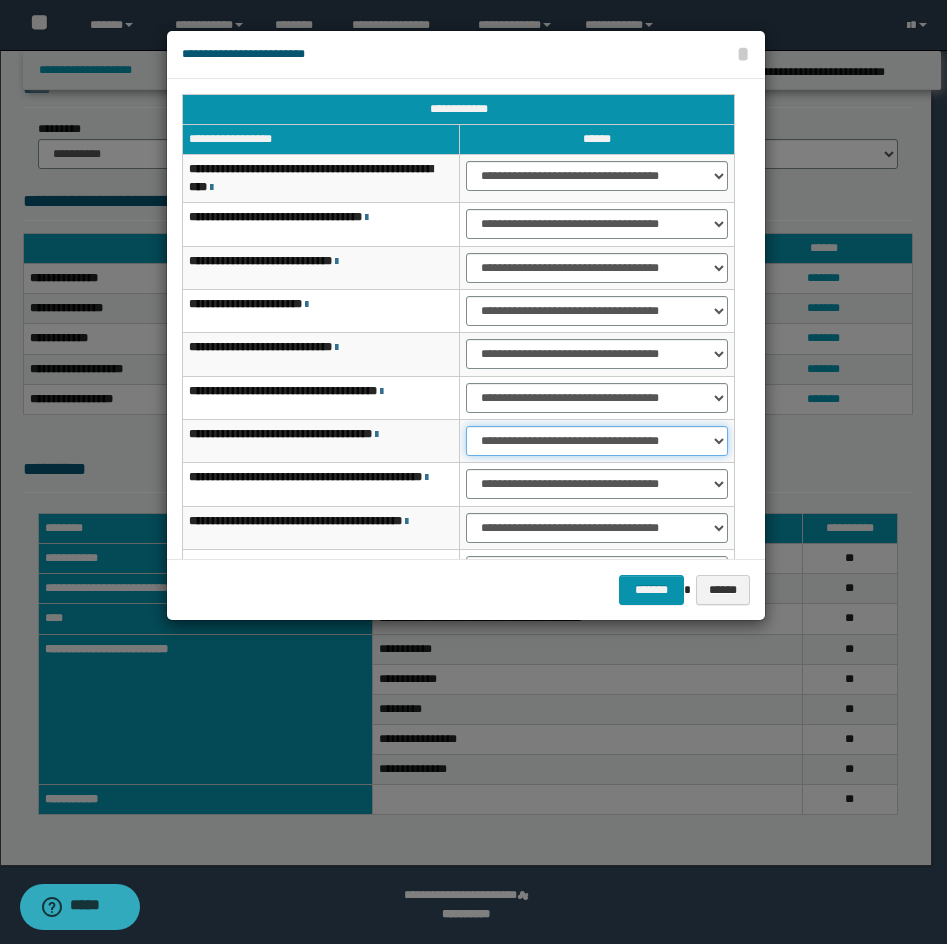 select on "***" 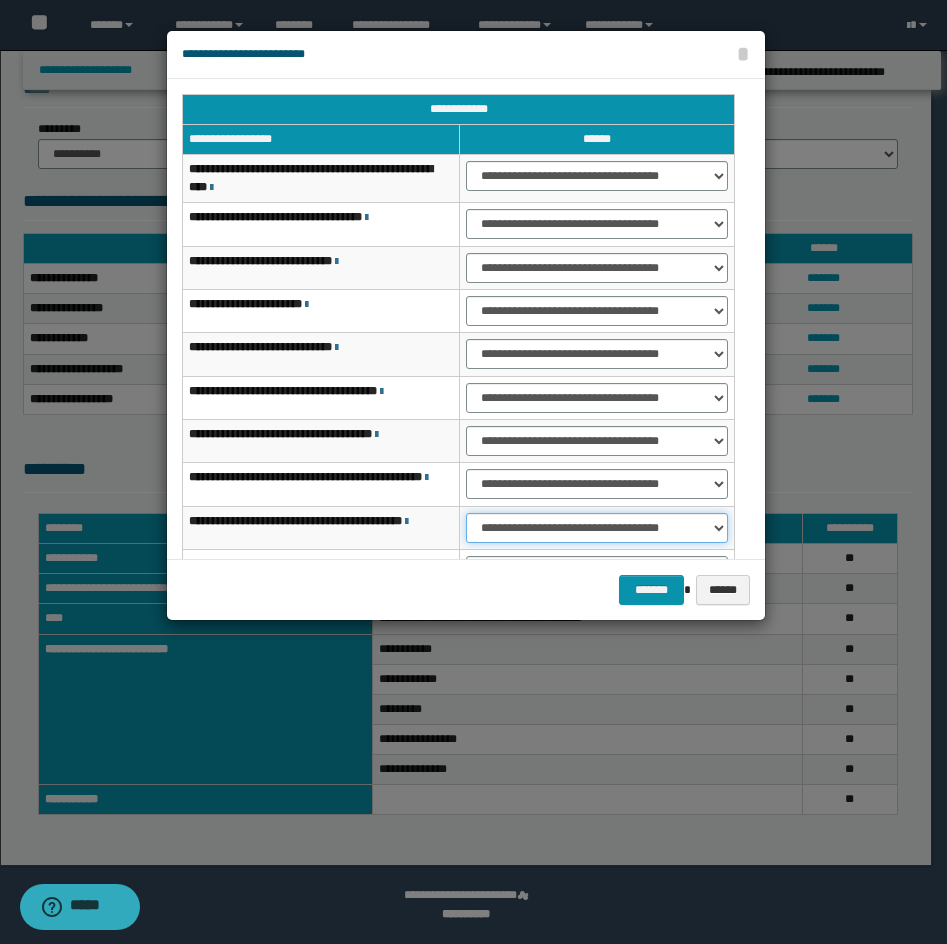 select on "***" 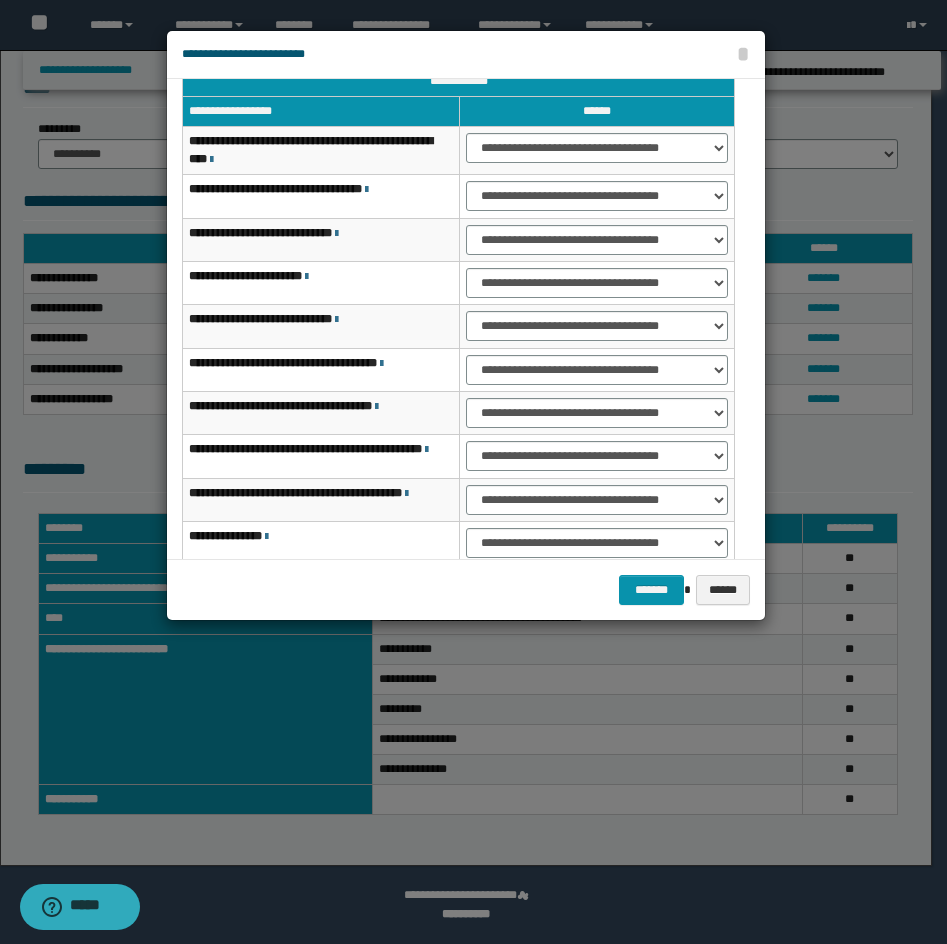type 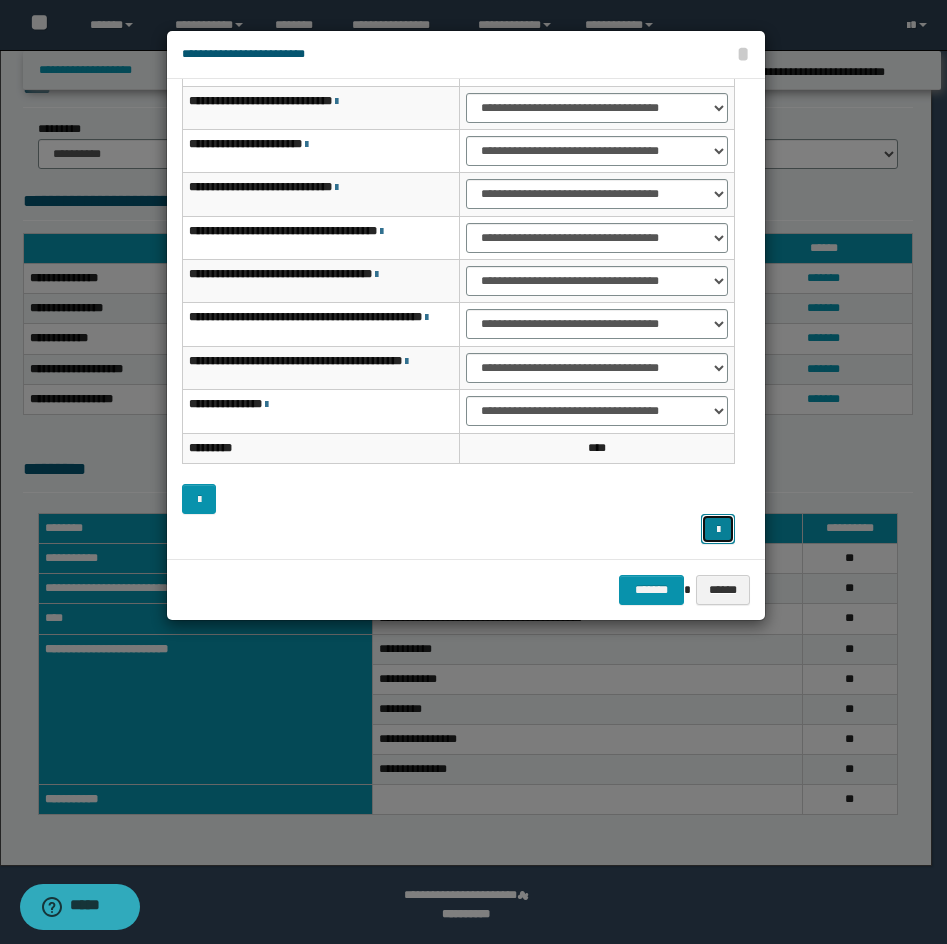 type 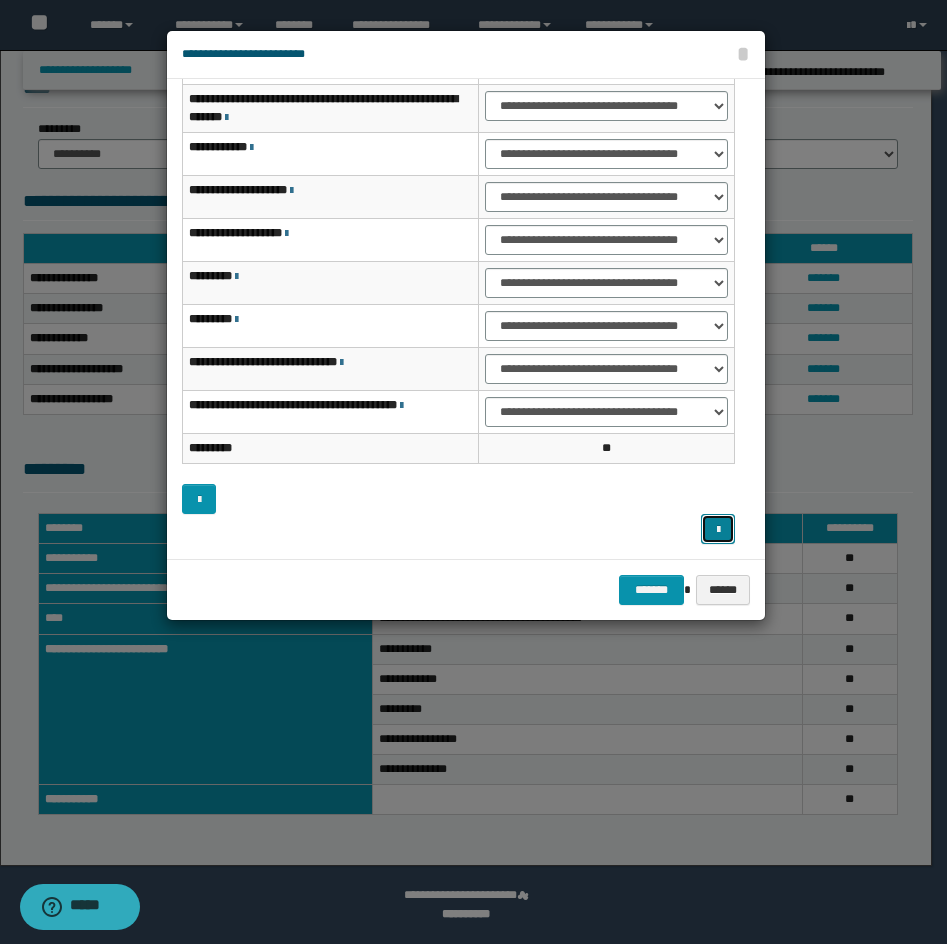 scroll, scrollTop: 156, scrollLeft: 0, axis: vertical 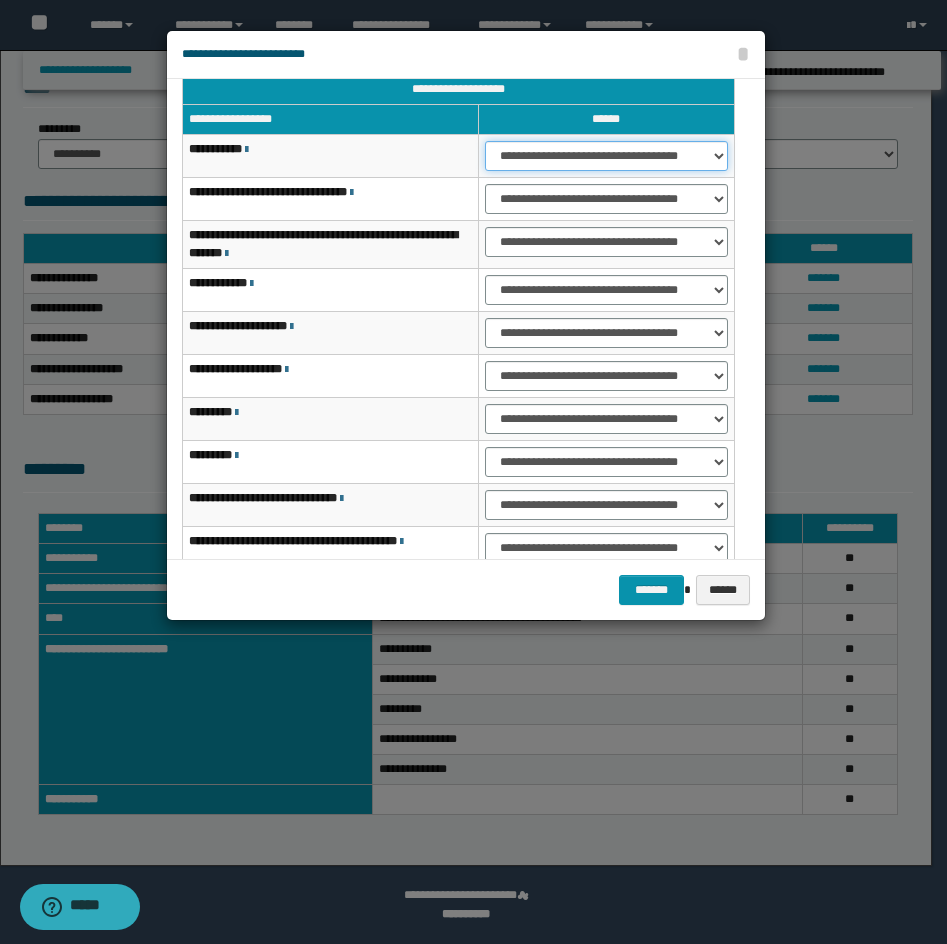 click on "**********" at bounding box center [606, 156] 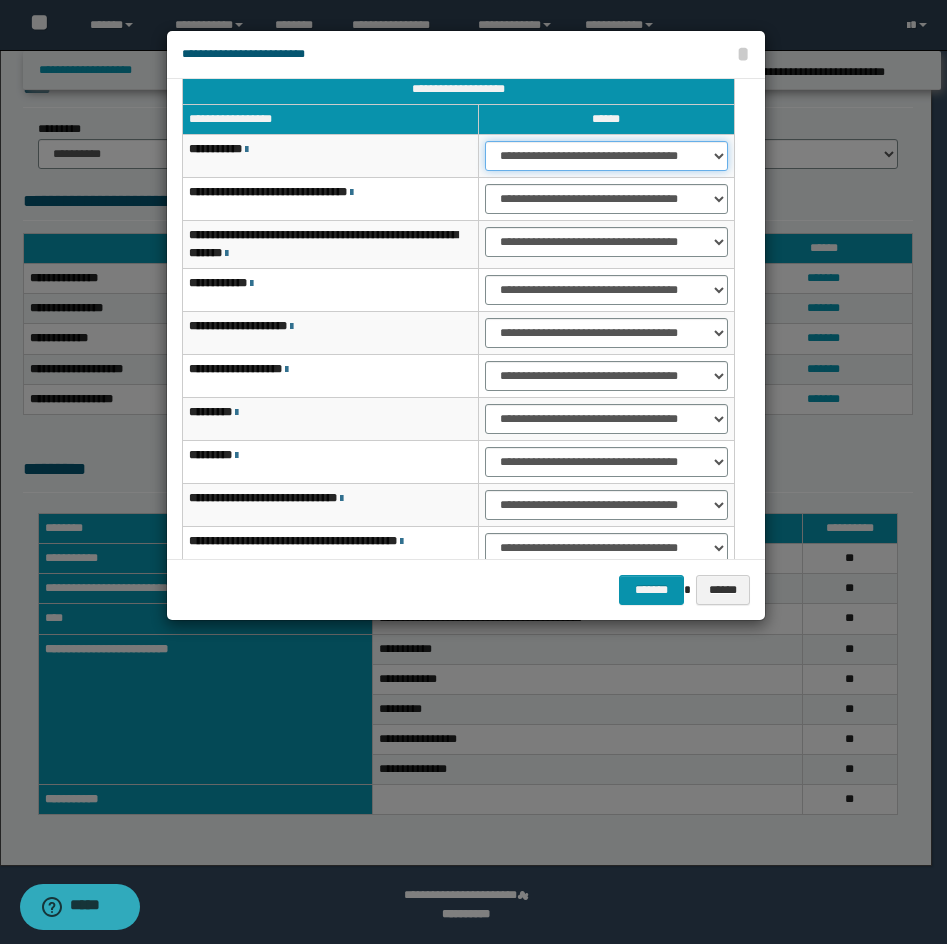select on "***" 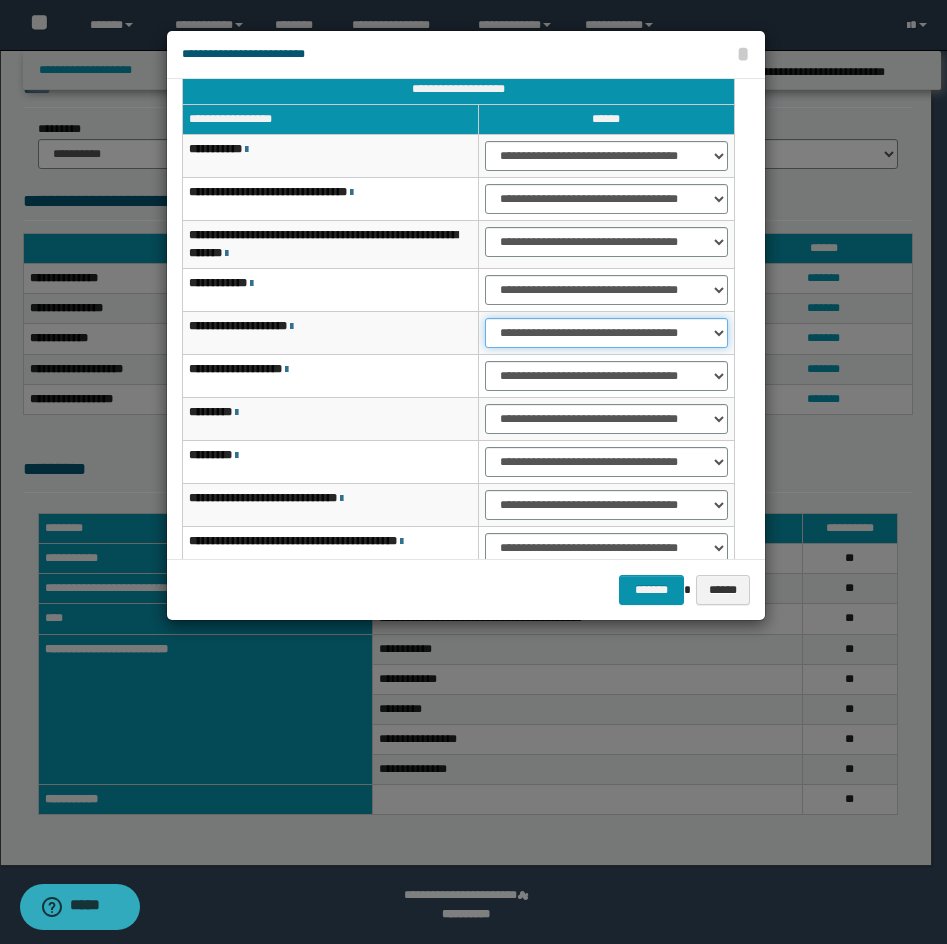 select on "***" 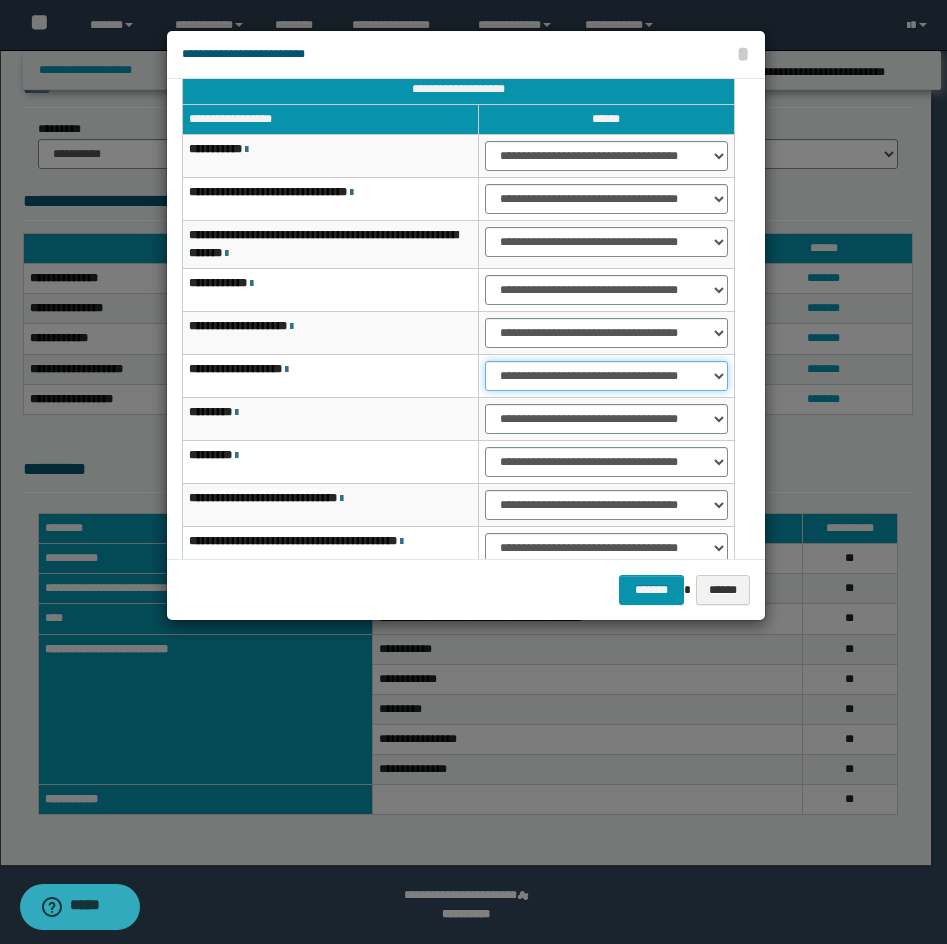 select on "***" 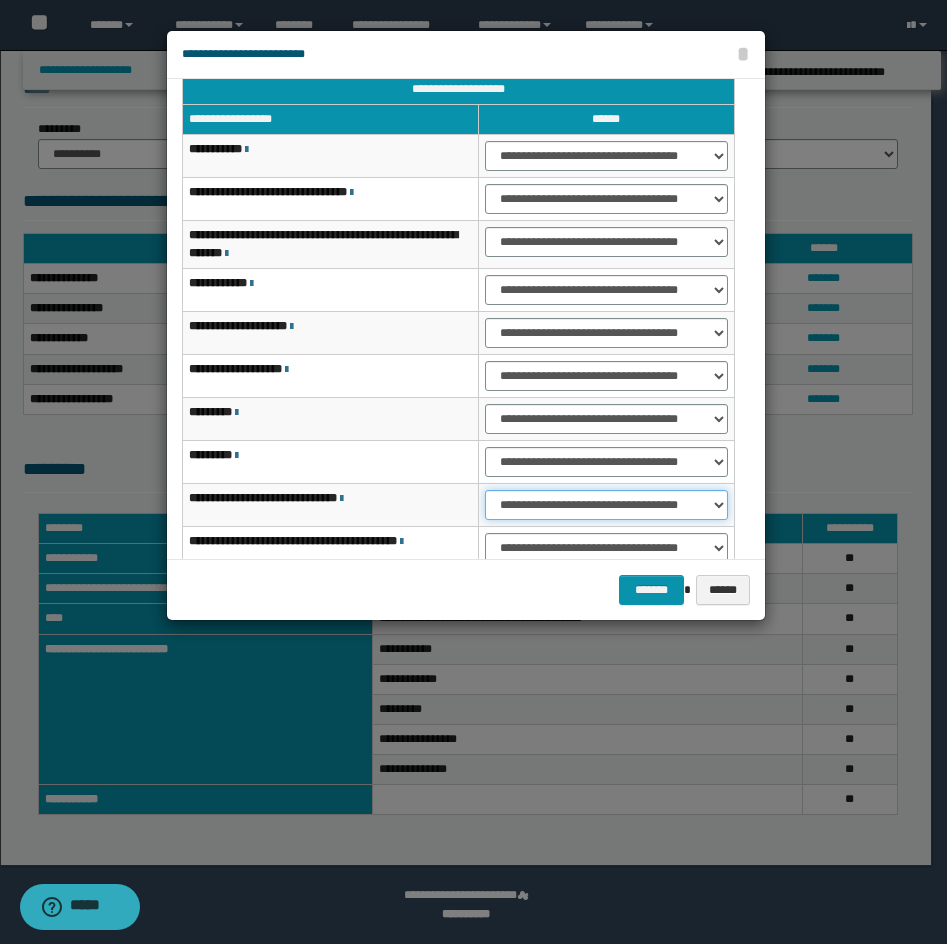 select on "***" 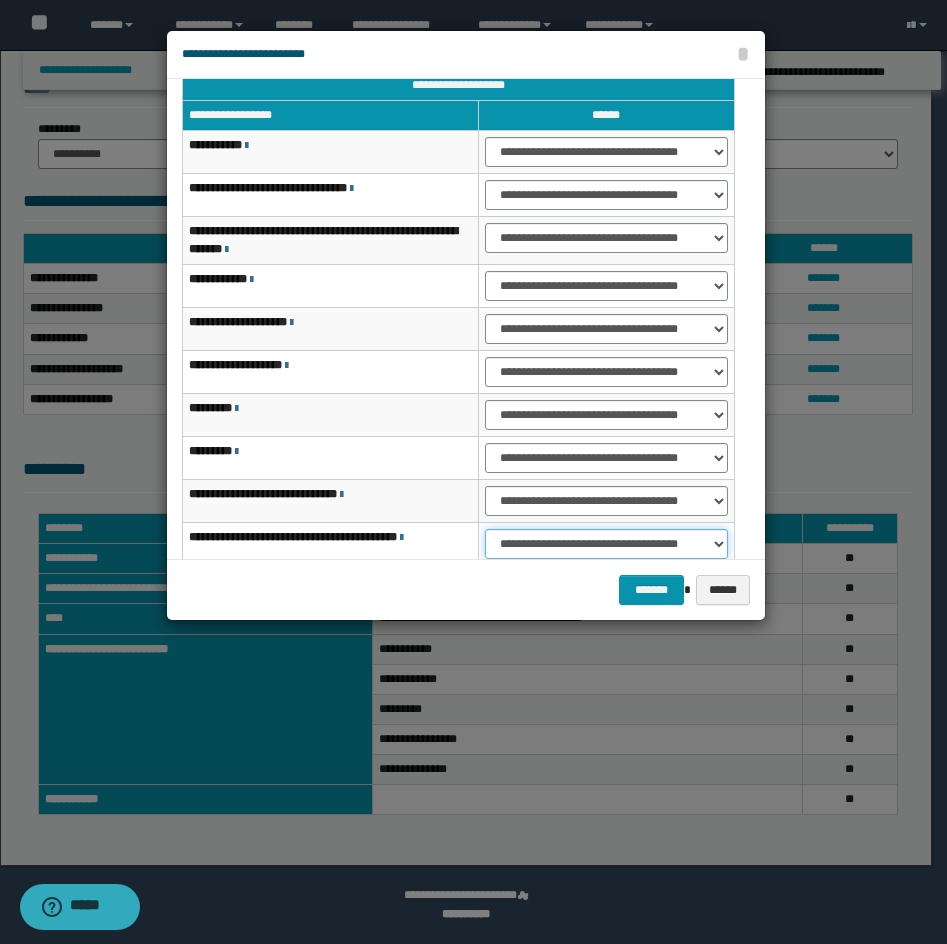 select on "***" 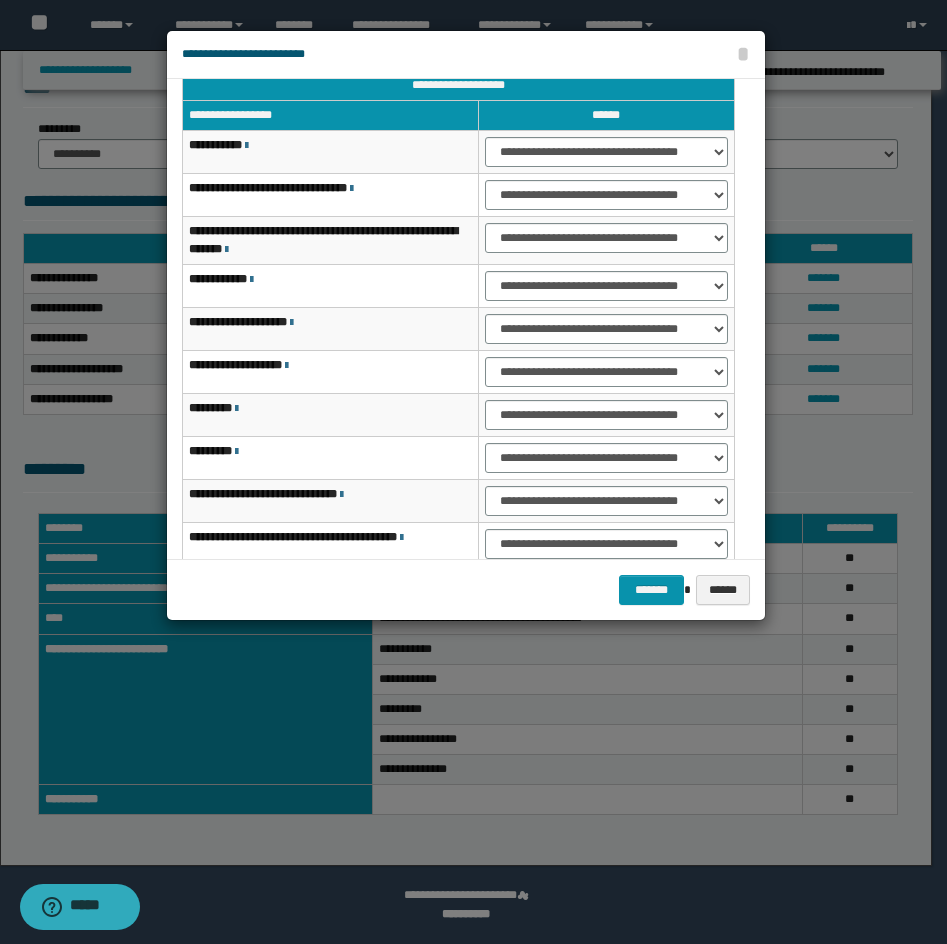 scroll, scrollTop: 156, scrollLeft: 0, axis: vertical 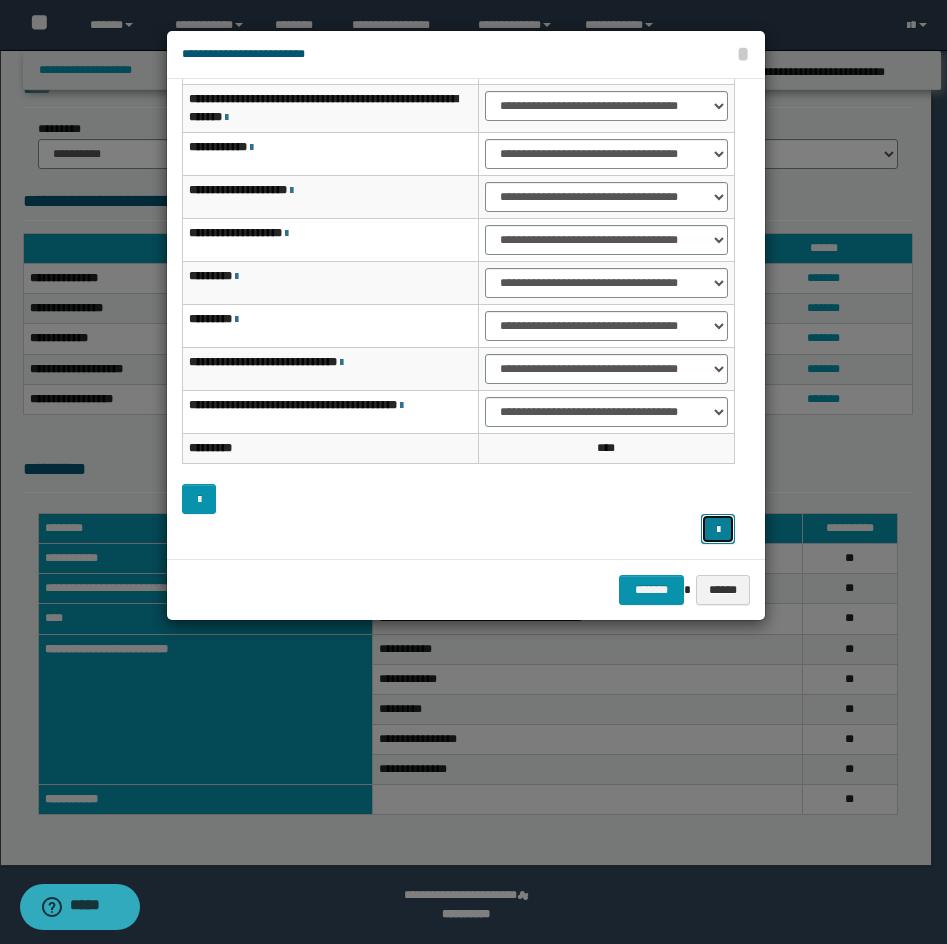 click at bounding box center [718, 529] 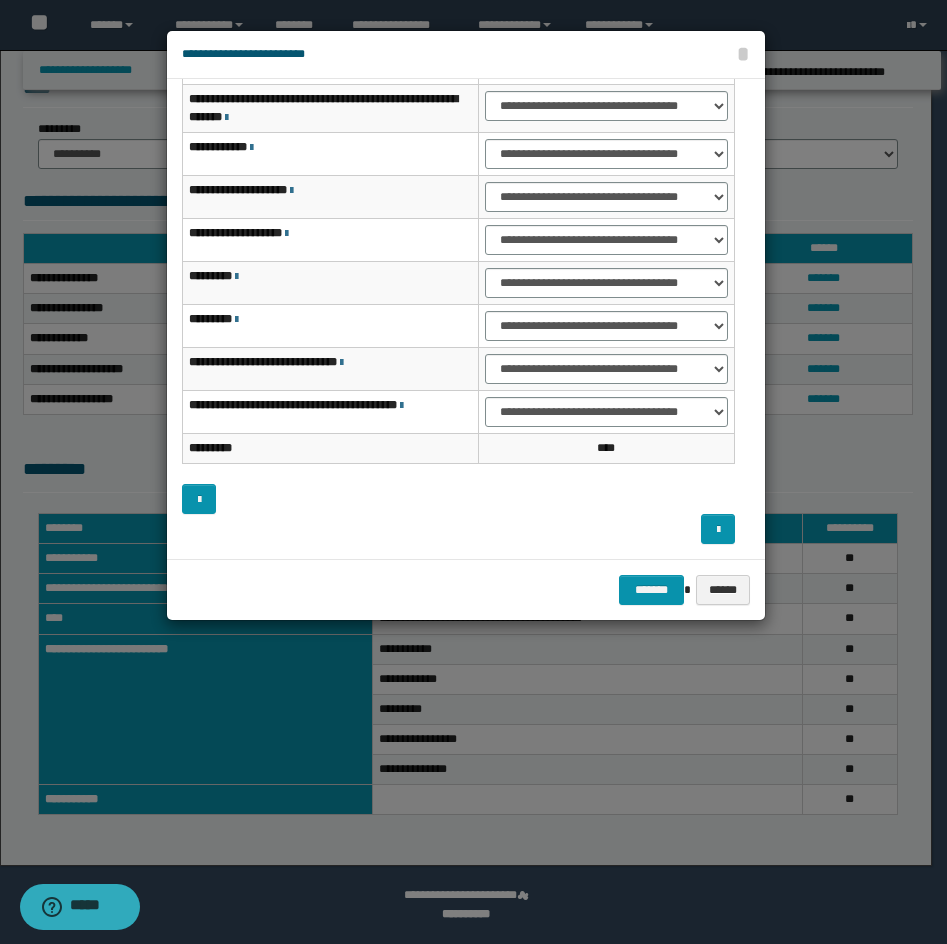 scroll, scrollTop: 127, scrollLeft: 0, axis: vertical 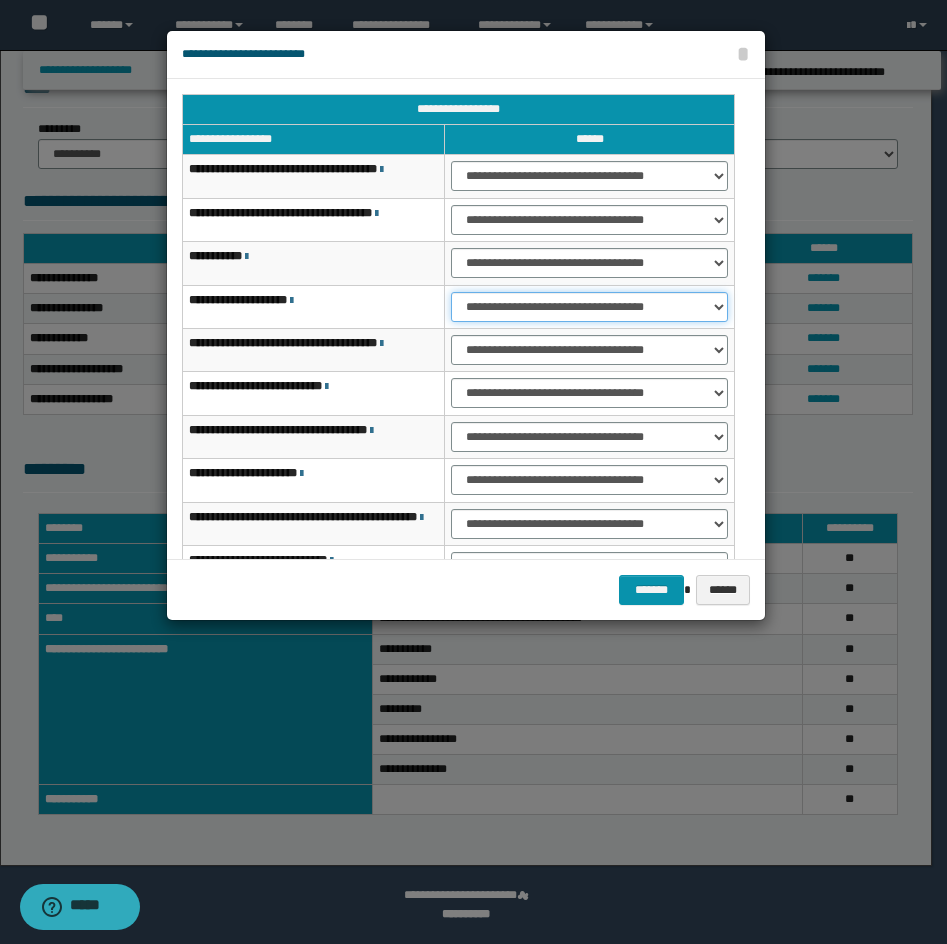 click on "**********" at bounding box center [589, 307] 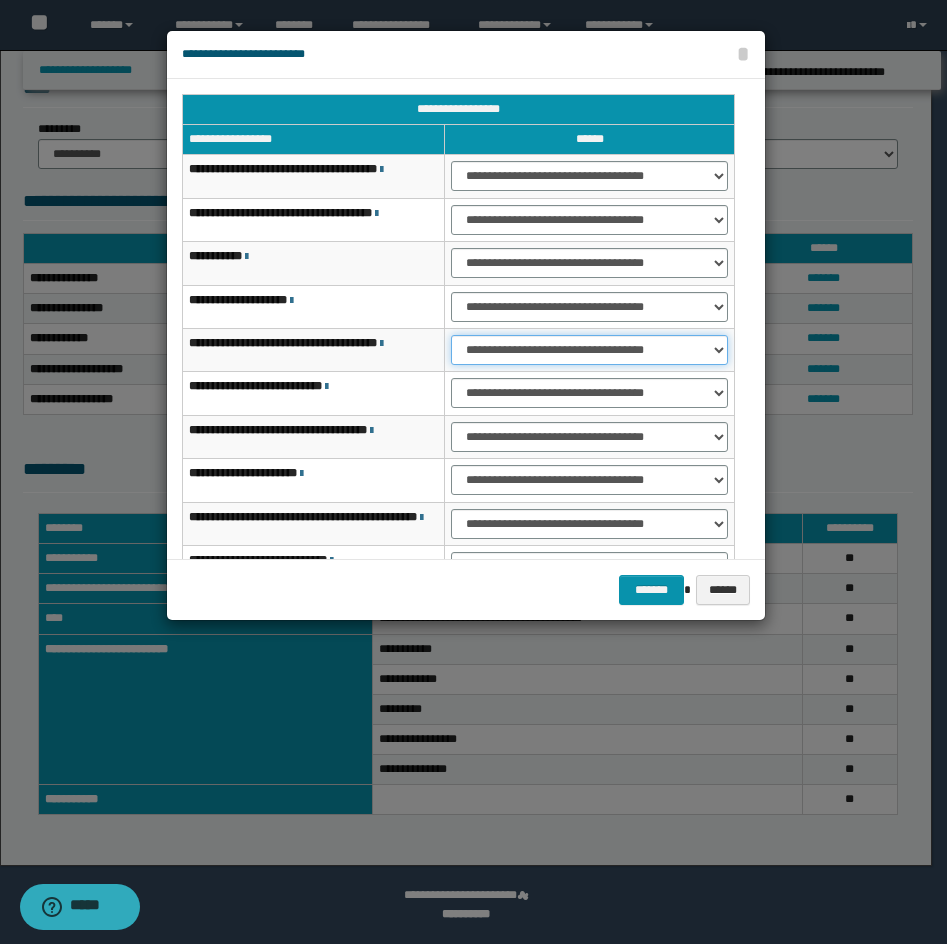 select on "***" 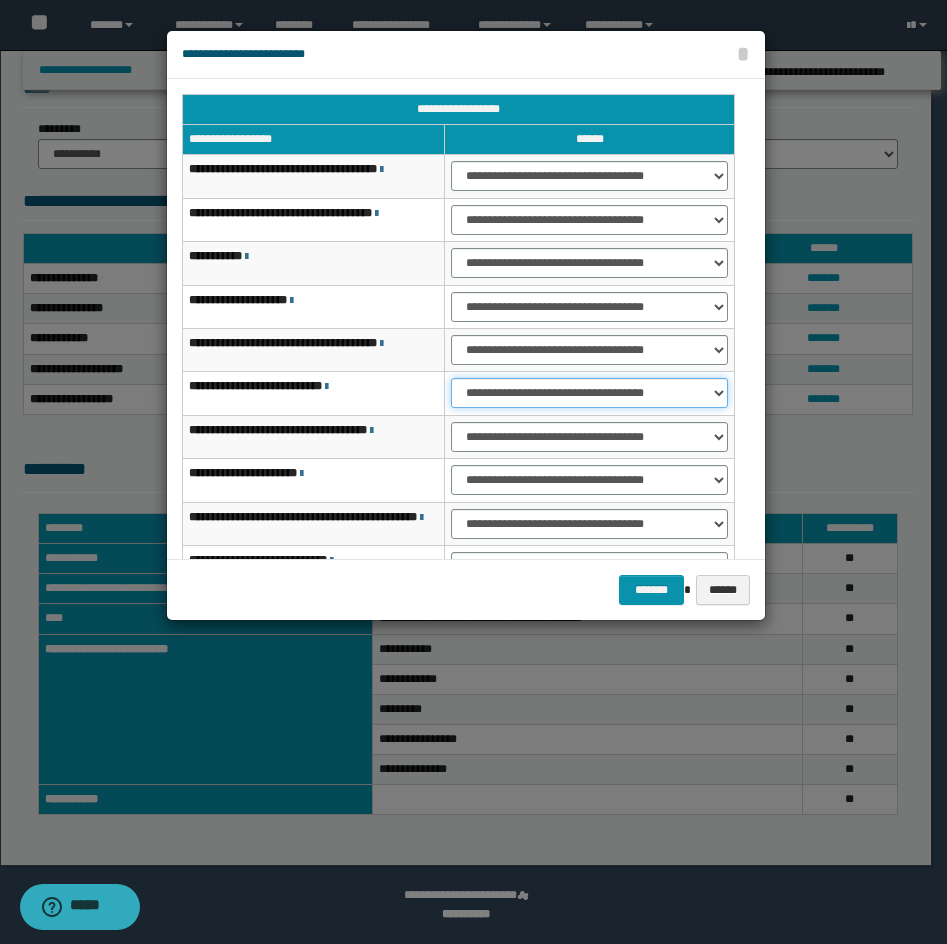 select on "***" 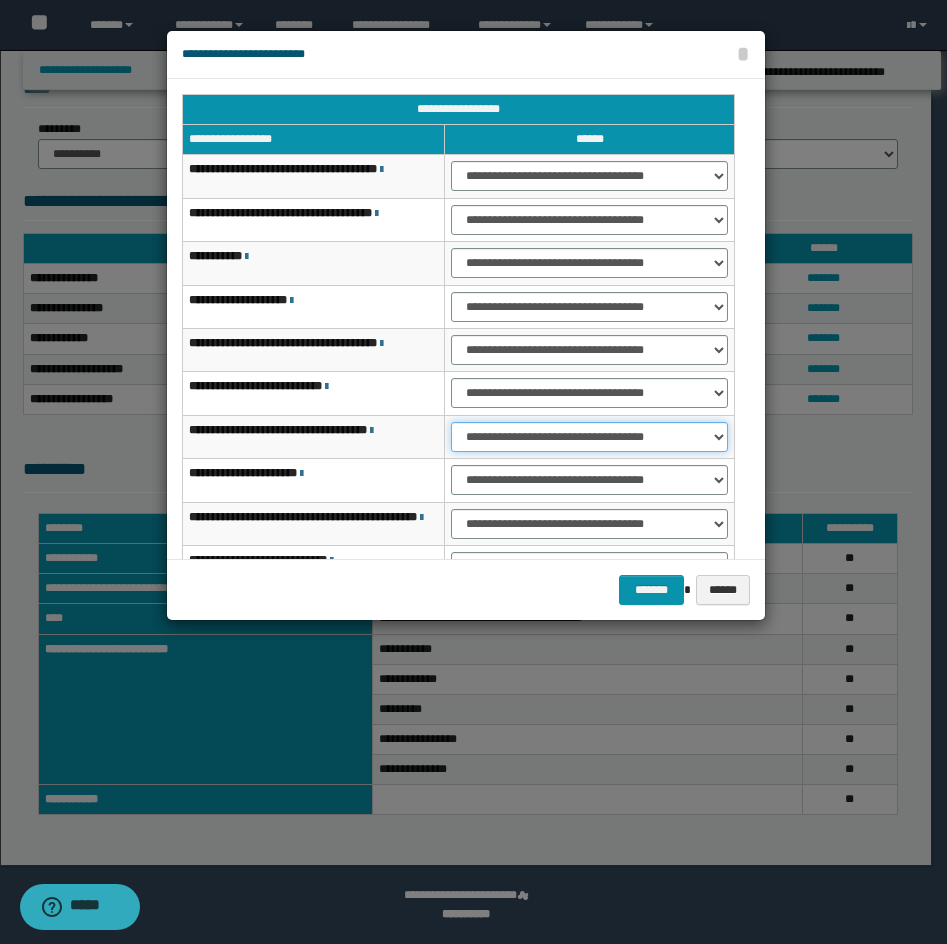 select on "***" 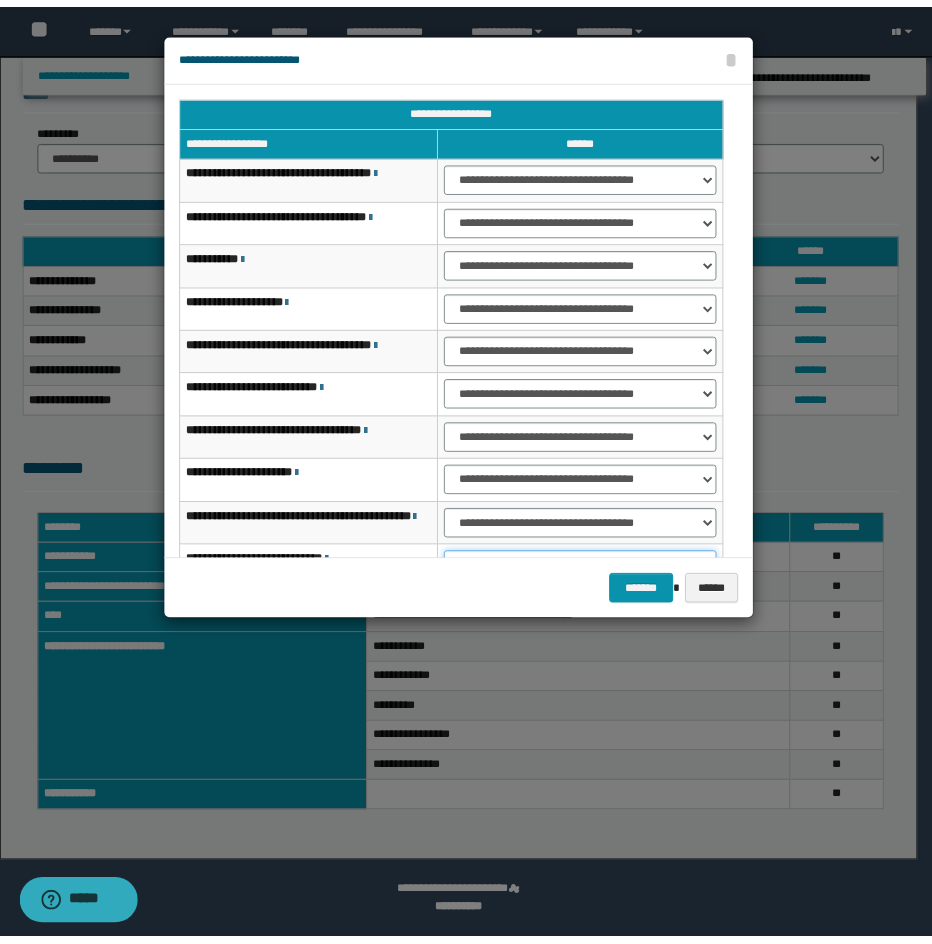 scroll, scrollTop: 127, scrollLeft: 0, axis: vertical 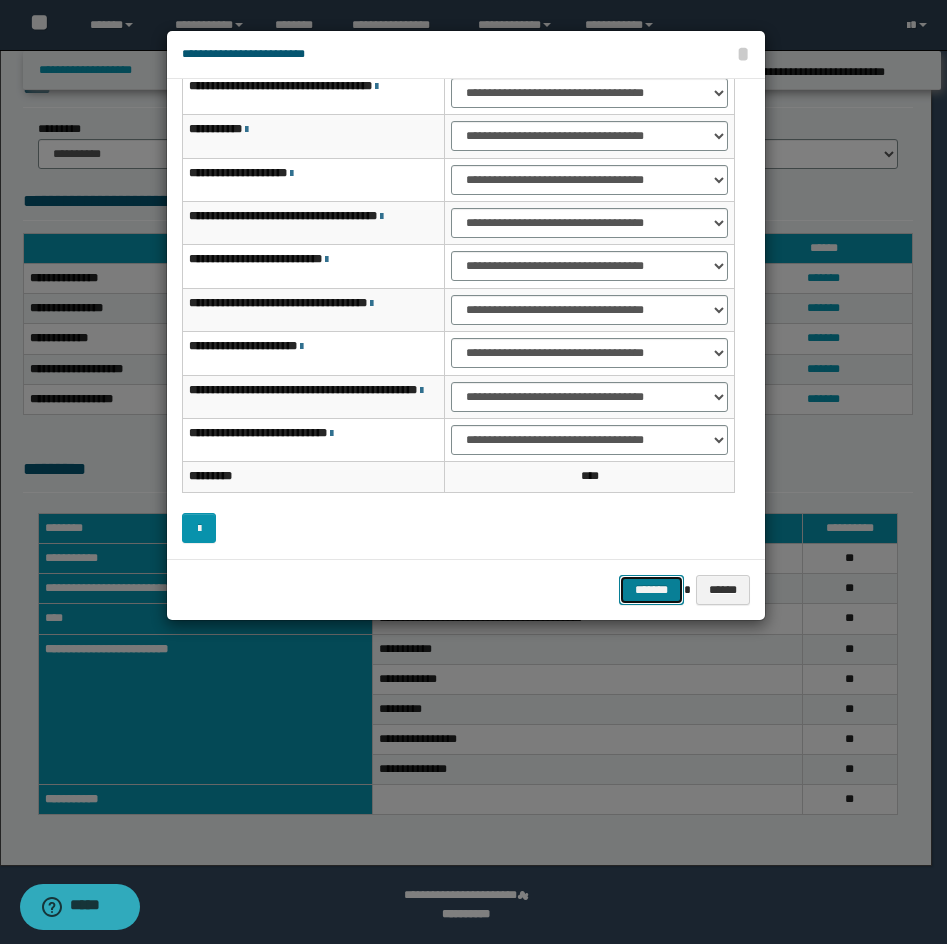 type 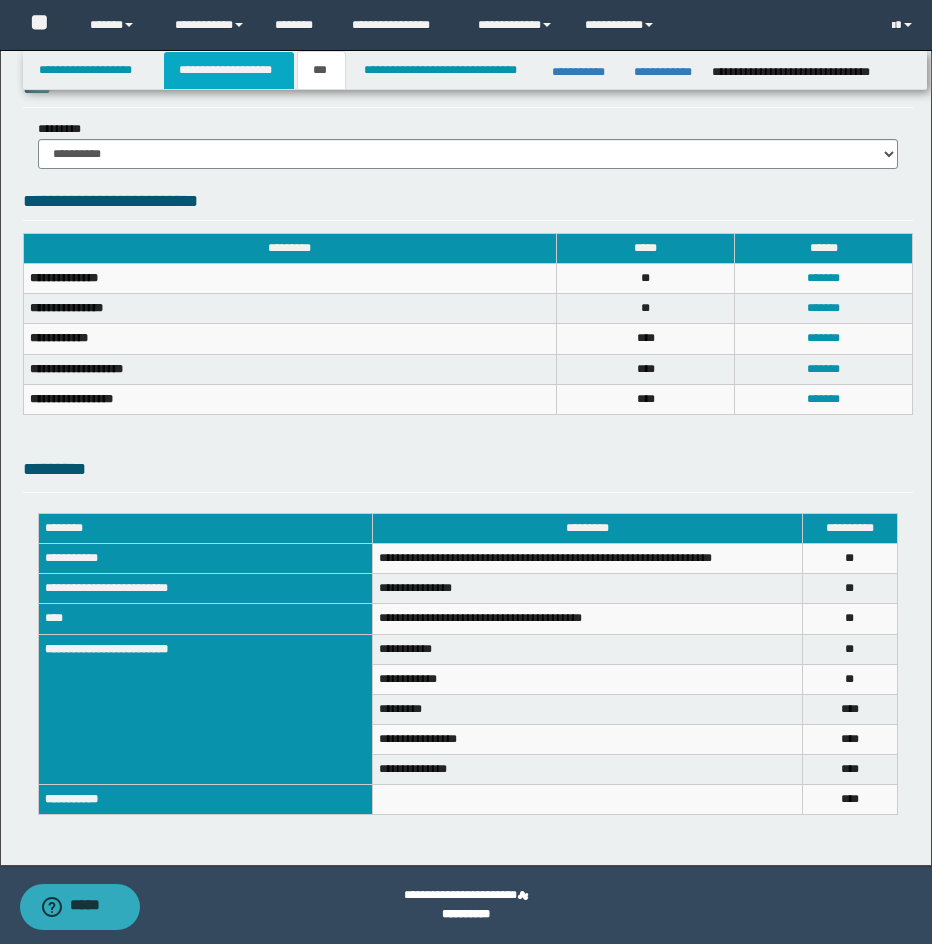 click on "**********" at bounding box center [229, 70] 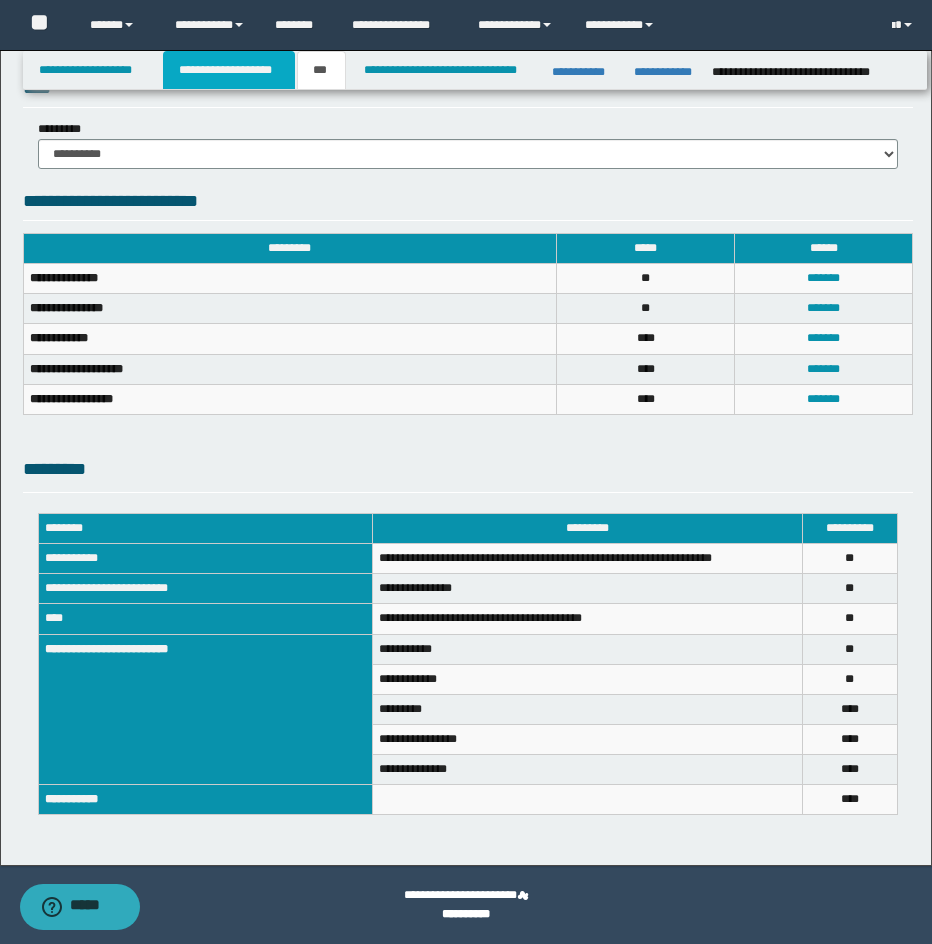 scroll, scrollTop: 653, scrollLeft: 0, axis: vertical 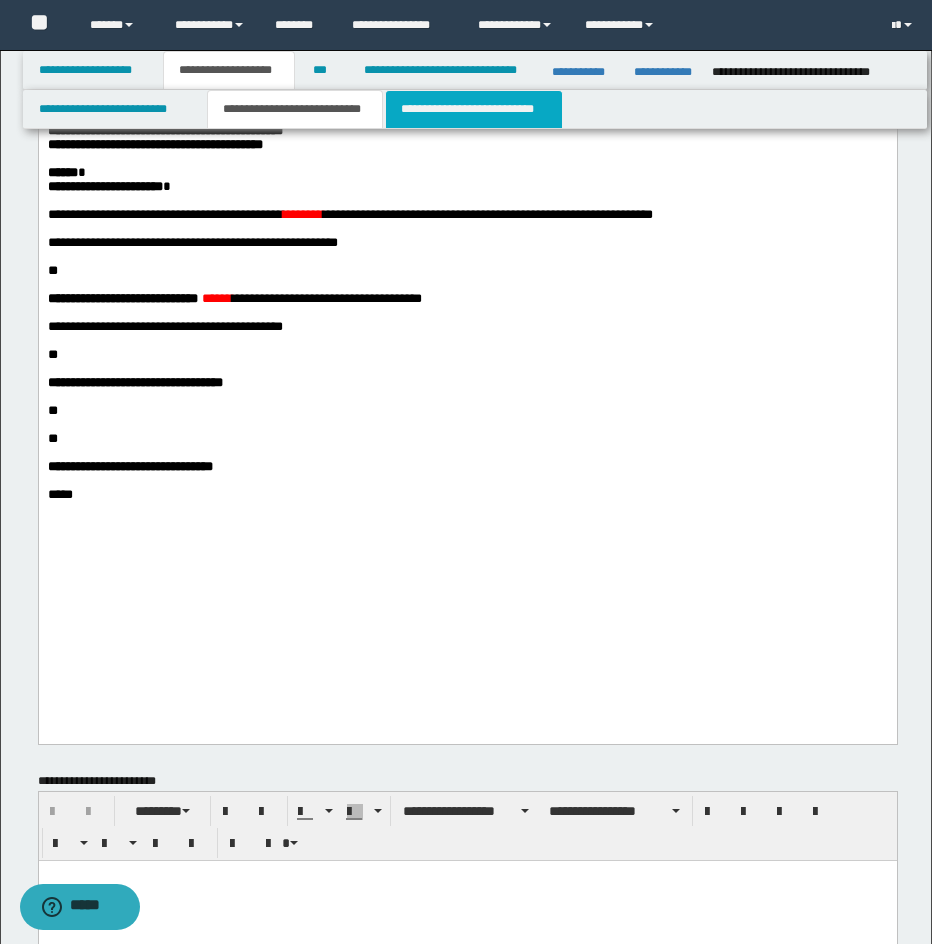 drag, startPoint x: 403, startPoint y: 112, endPoint x: 761, endPoint y: 106, distance: 358.05026 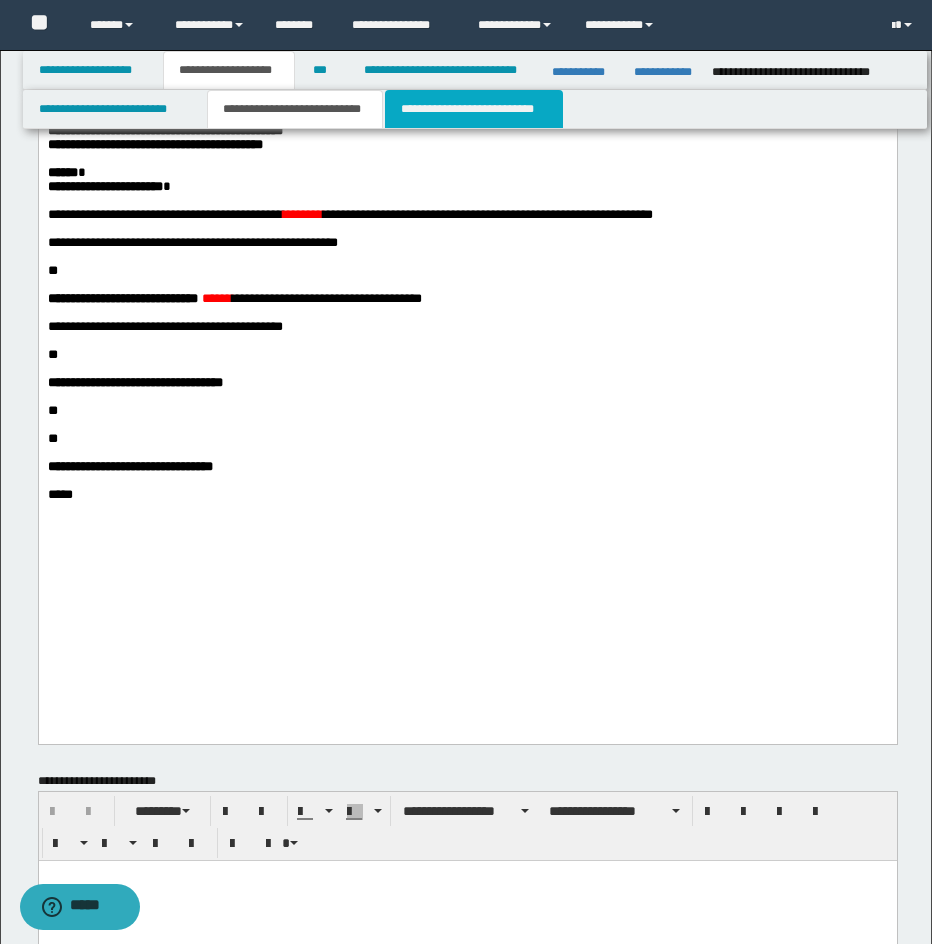 click on "**********" at bounding box center (474, 109) 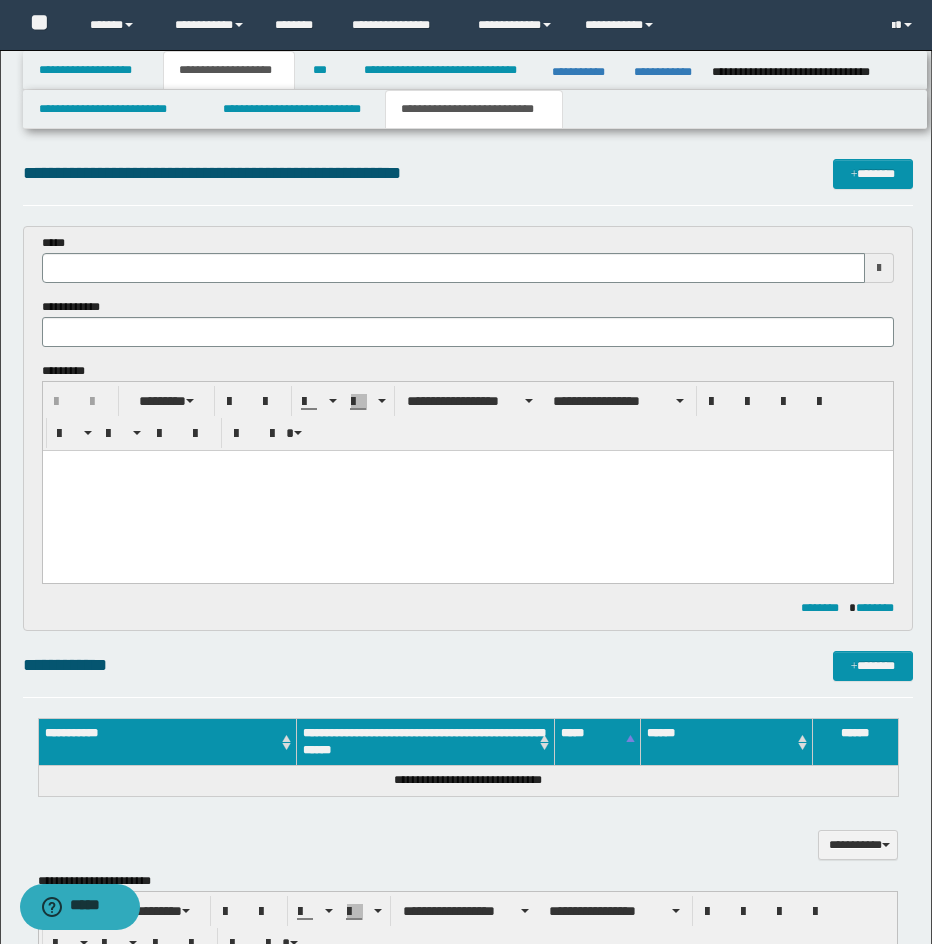 scroll, scrollTop: 0, scrollLeft: 0, axis: both 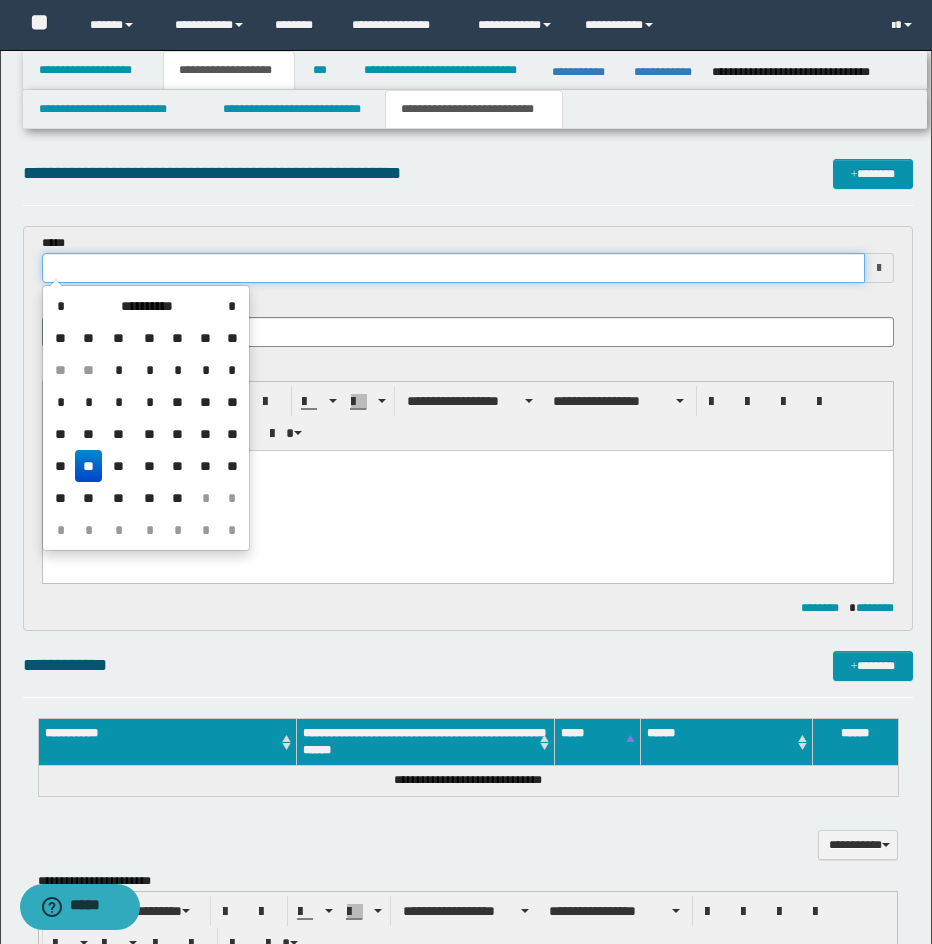 drag, startPoint x: 563, startPoint y: 256, endPoint x: 273, endPoint y: 345, distance: 303.34964 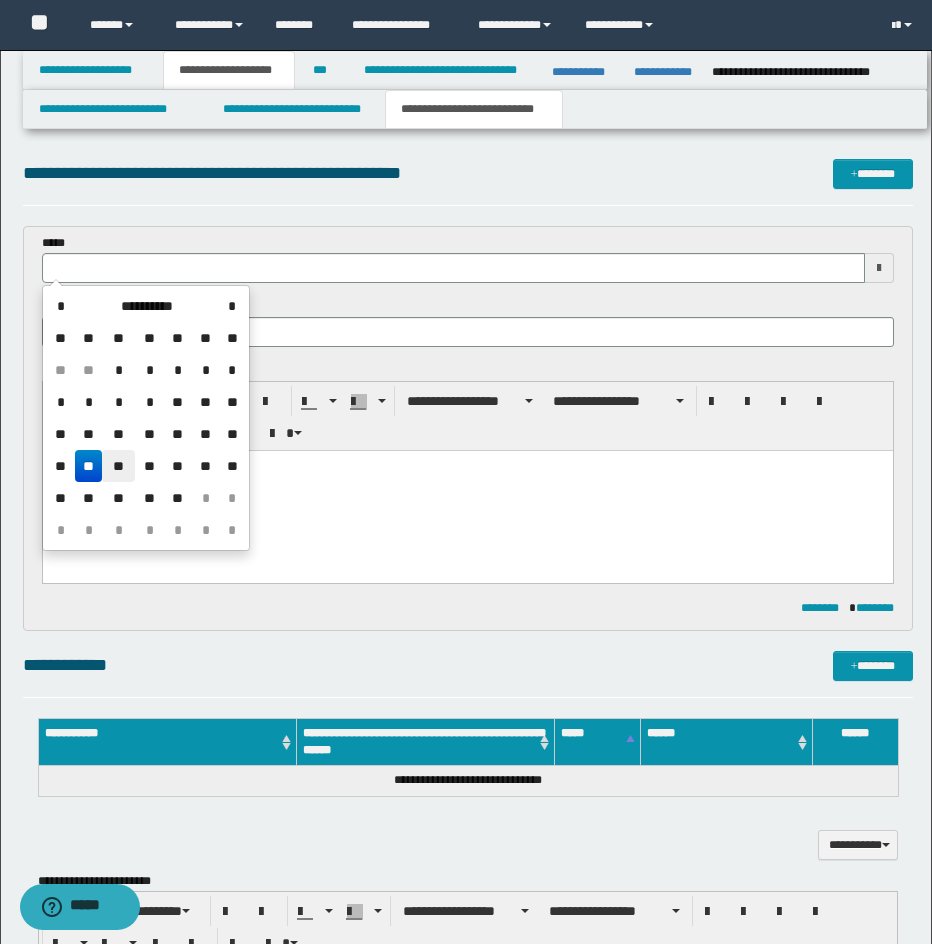 click on "**" at bounding box center [118, 466] 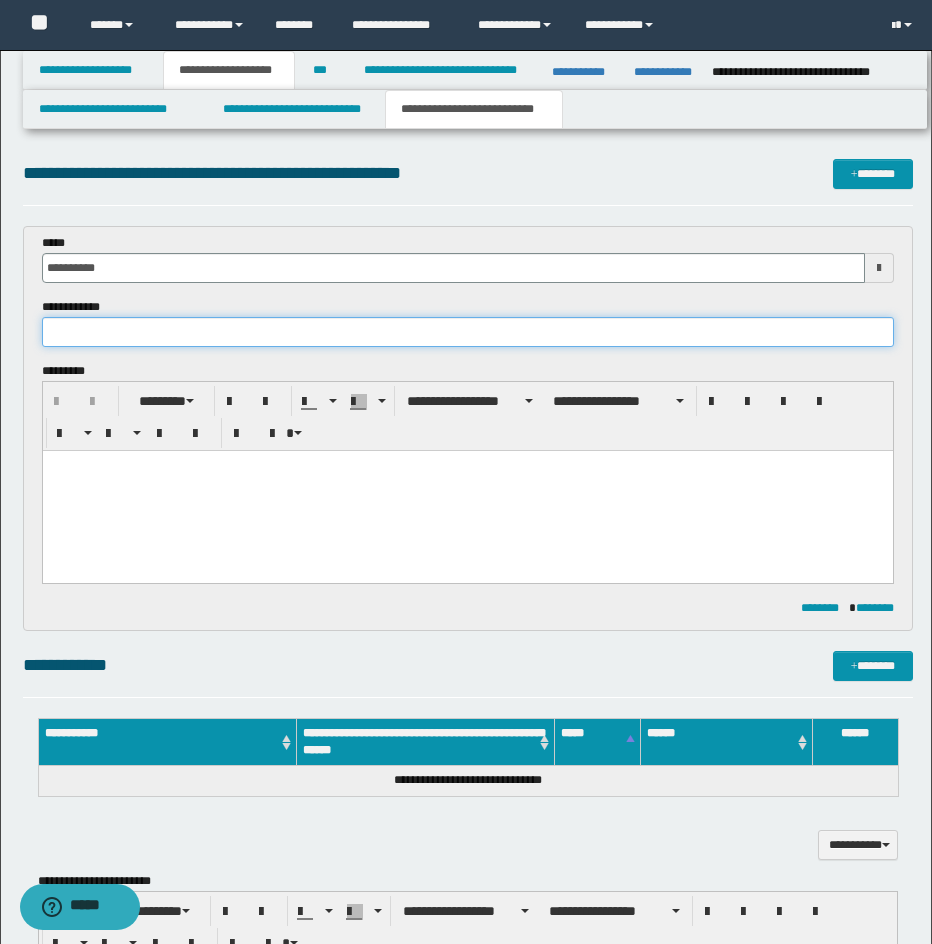 click at bounding box center (468, 332) 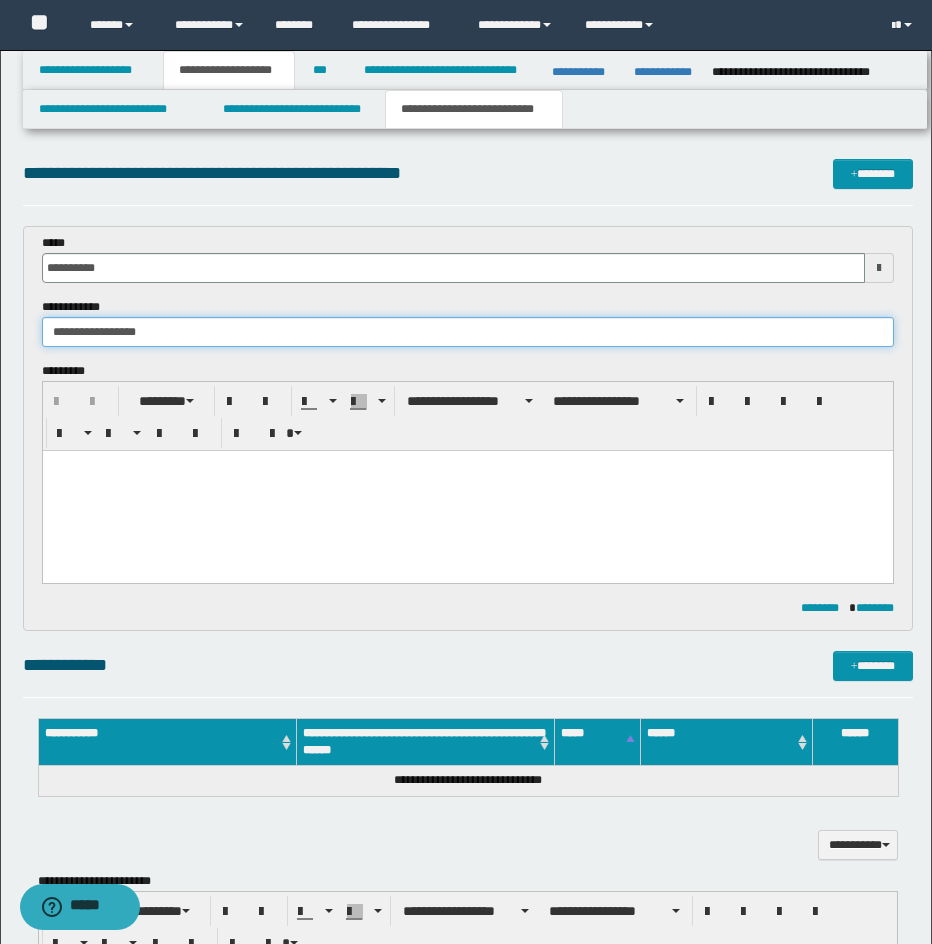 type on "**********" 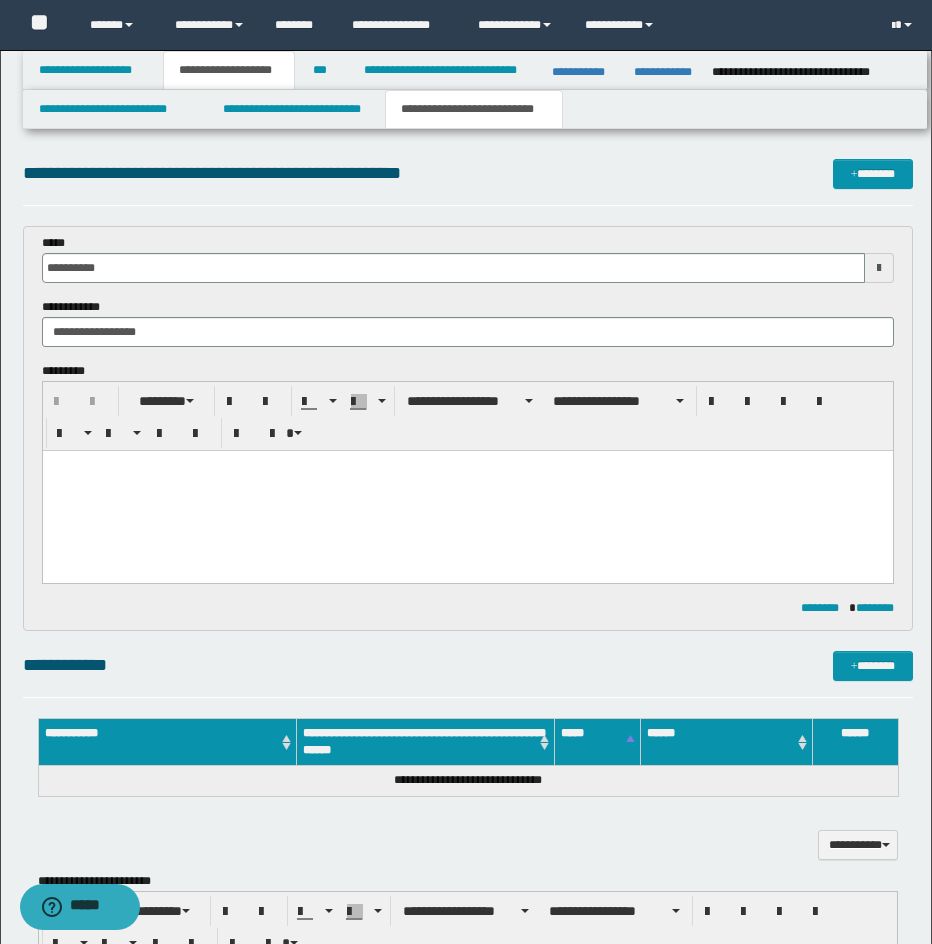 click at bounding box center (467, 491) 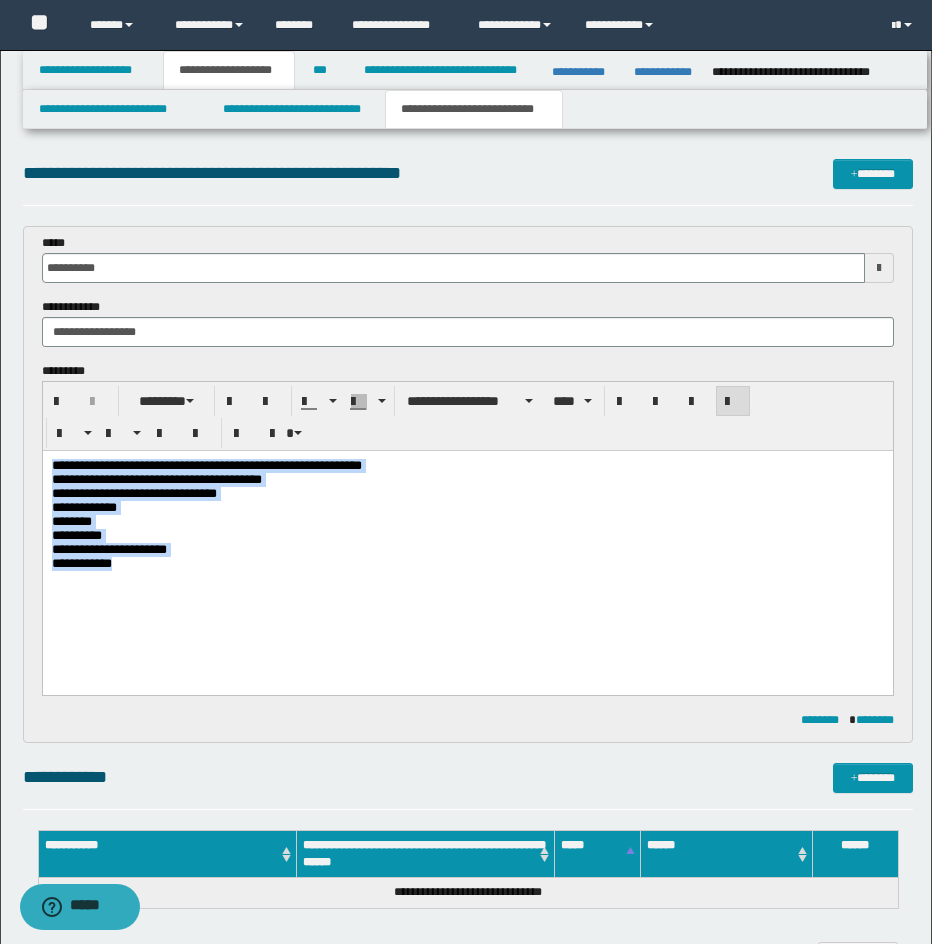 drag, startPoint x: 154, startPoint y: 591, endPoint x: -2, endPoint y: 438, distance: 218.50629 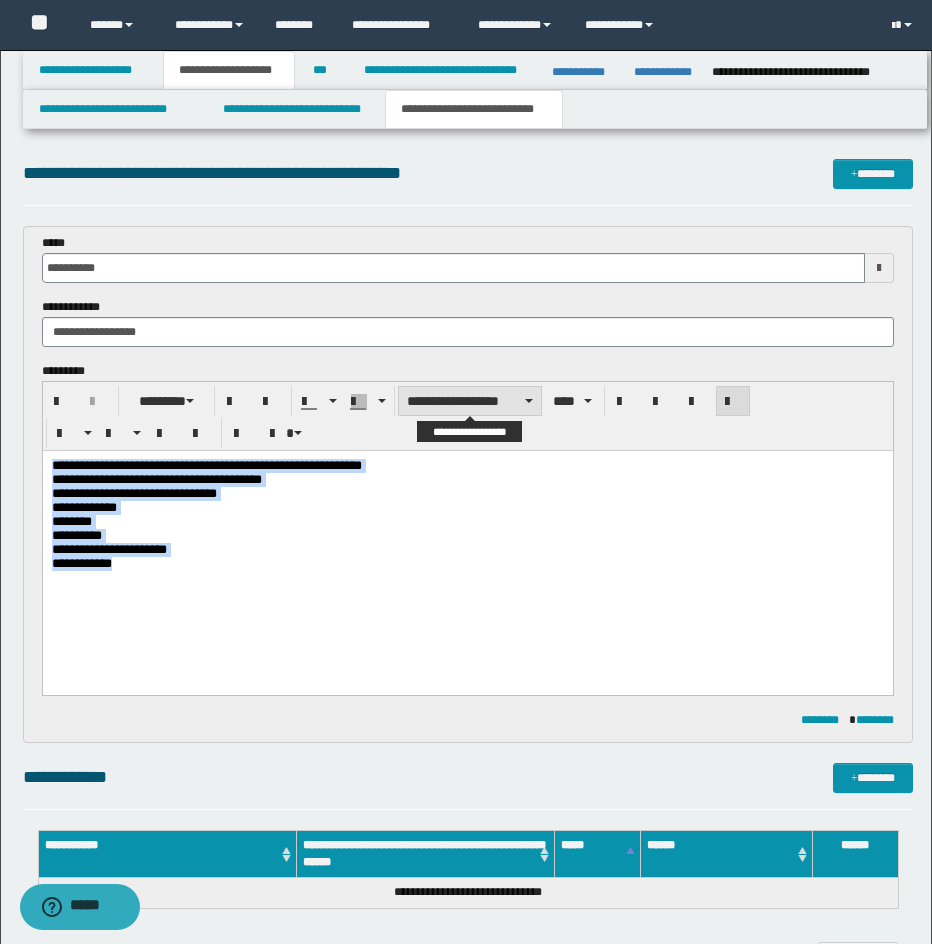 click on "**********" at bounding box center [470, 401] 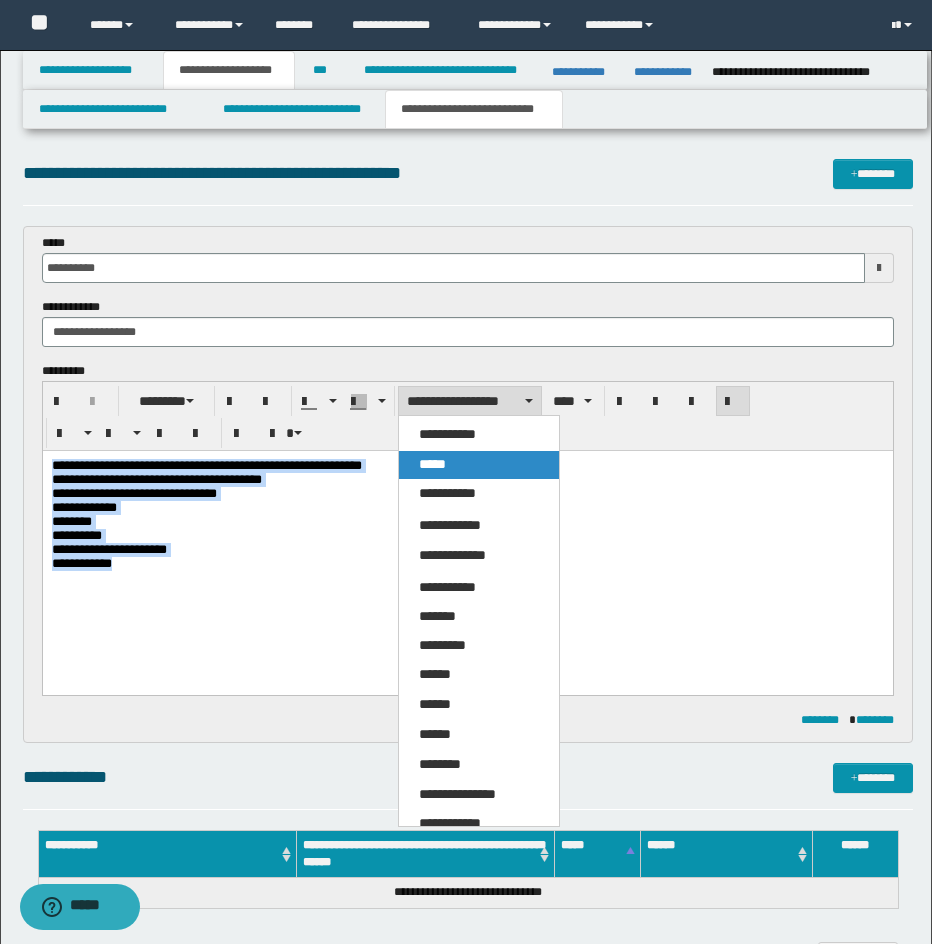 drag, startPoint x: 470, startPoint y: 458, endPoint x: 502, endPoint y: 54, distance: 405.26535 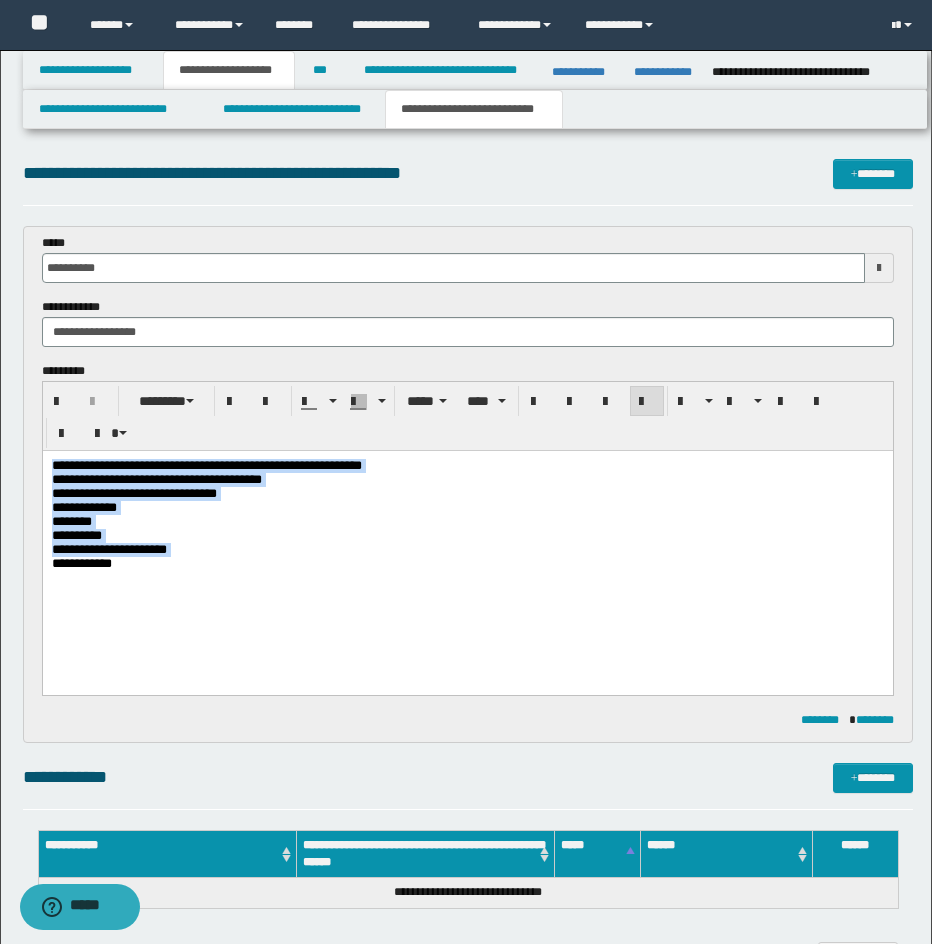 click on "**********" at bounding box center (467, 508) 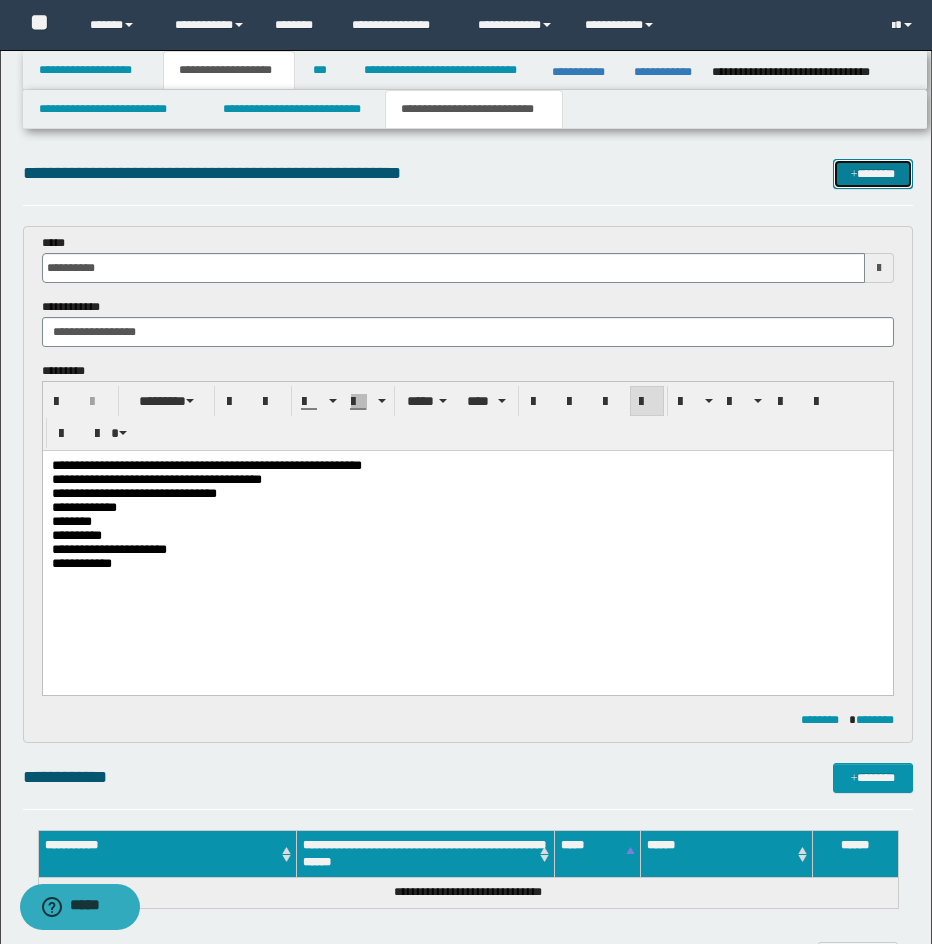 click on "*******" at bounding box center (873, 174) 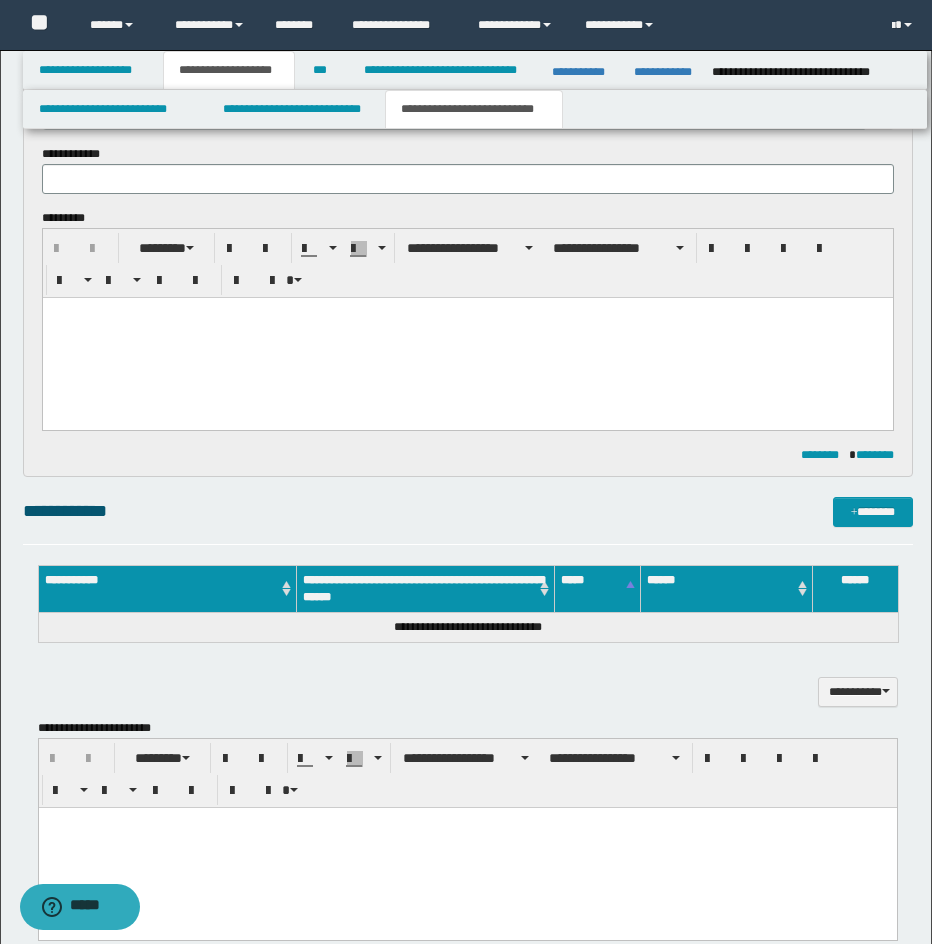 scroll, scrollTop: 0, scrollLeft: 0, axis: both 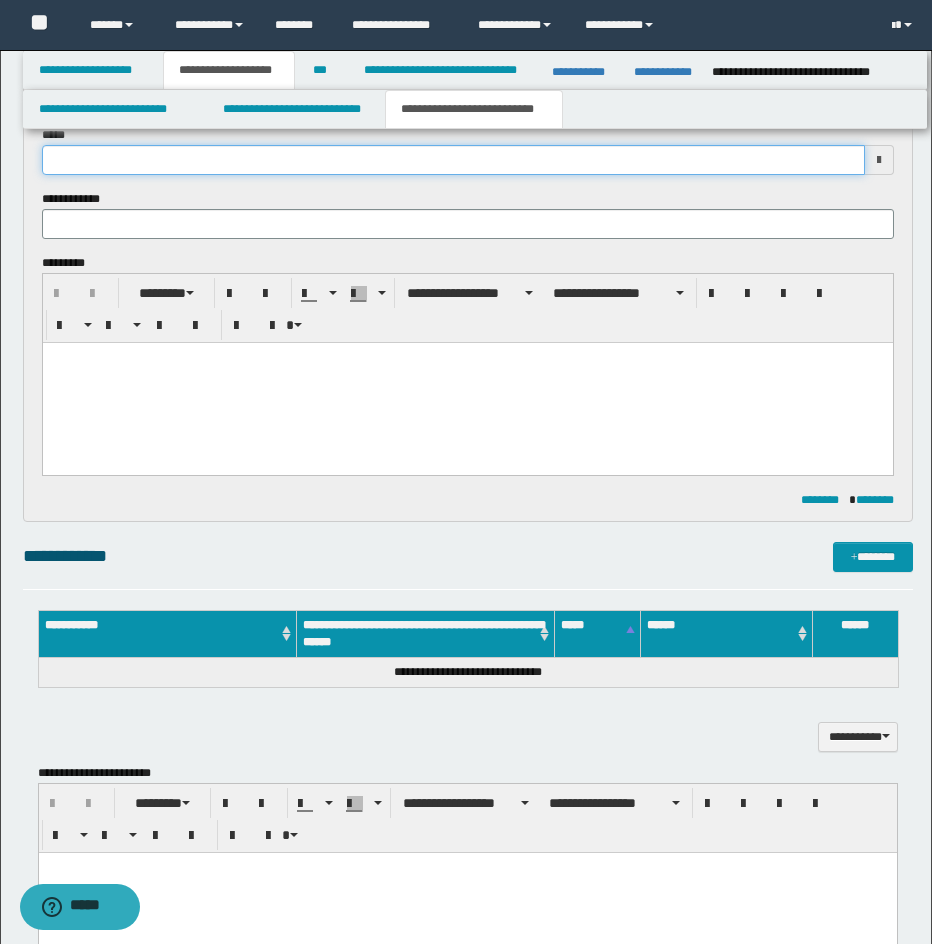click at bounding box center [453, 160] 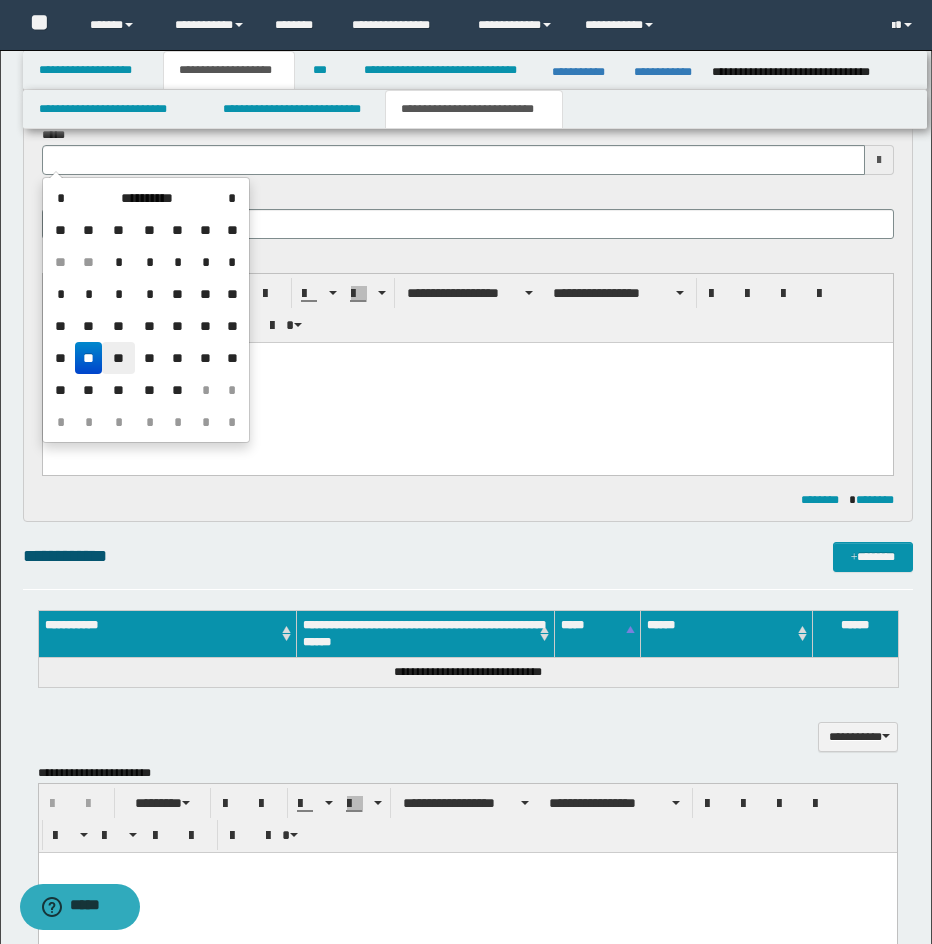click on "**" at bounding box center [118, 358] 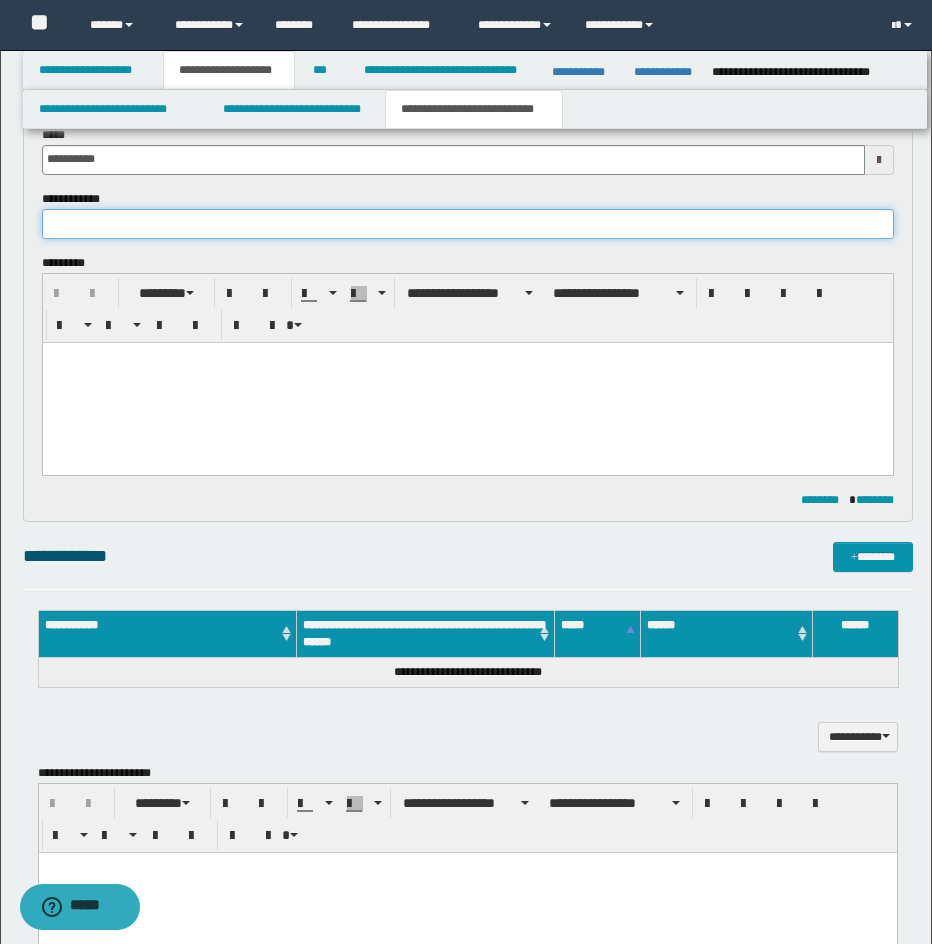 click at bounding box center [468, 224] 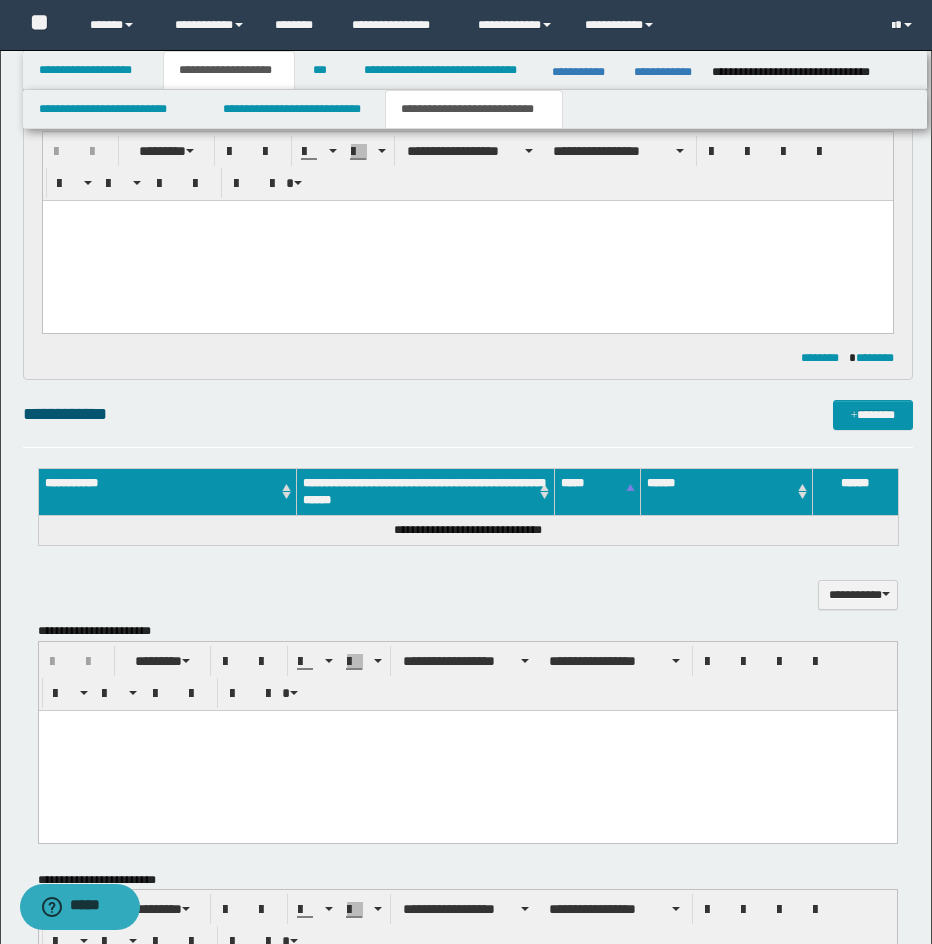 scroll, scrollTop: 856, scrollLeft: 0, axis: vertical 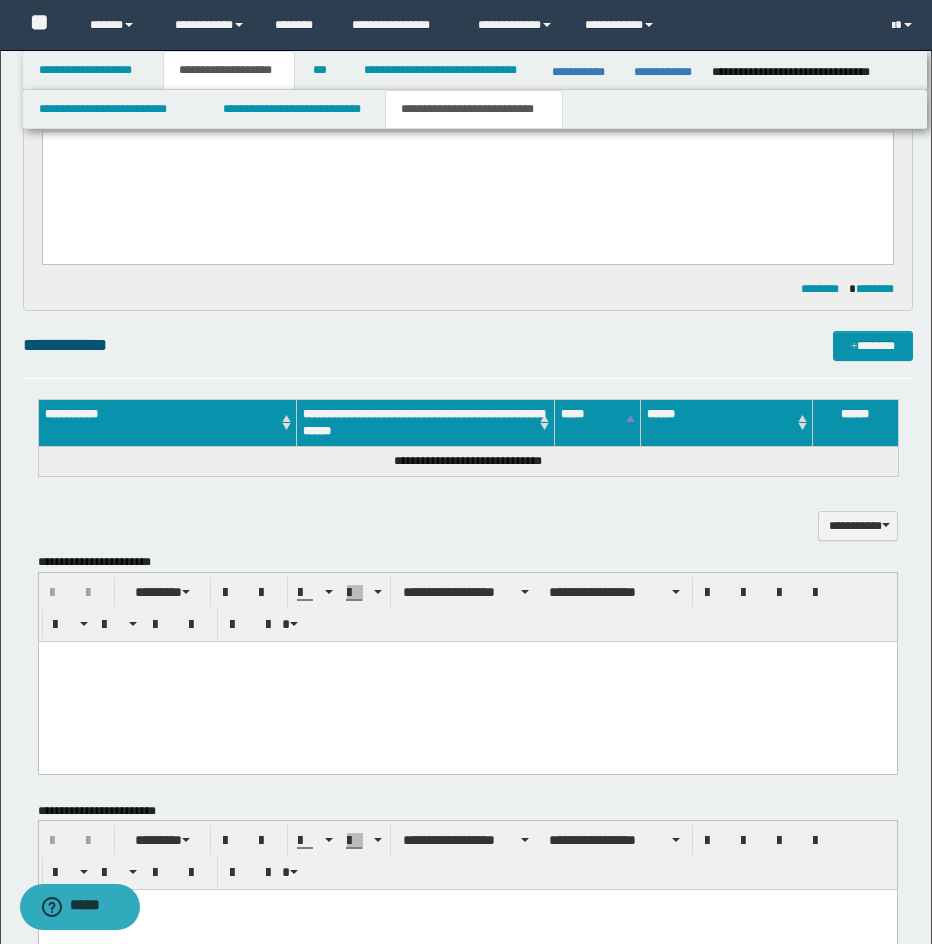 type on "**********" 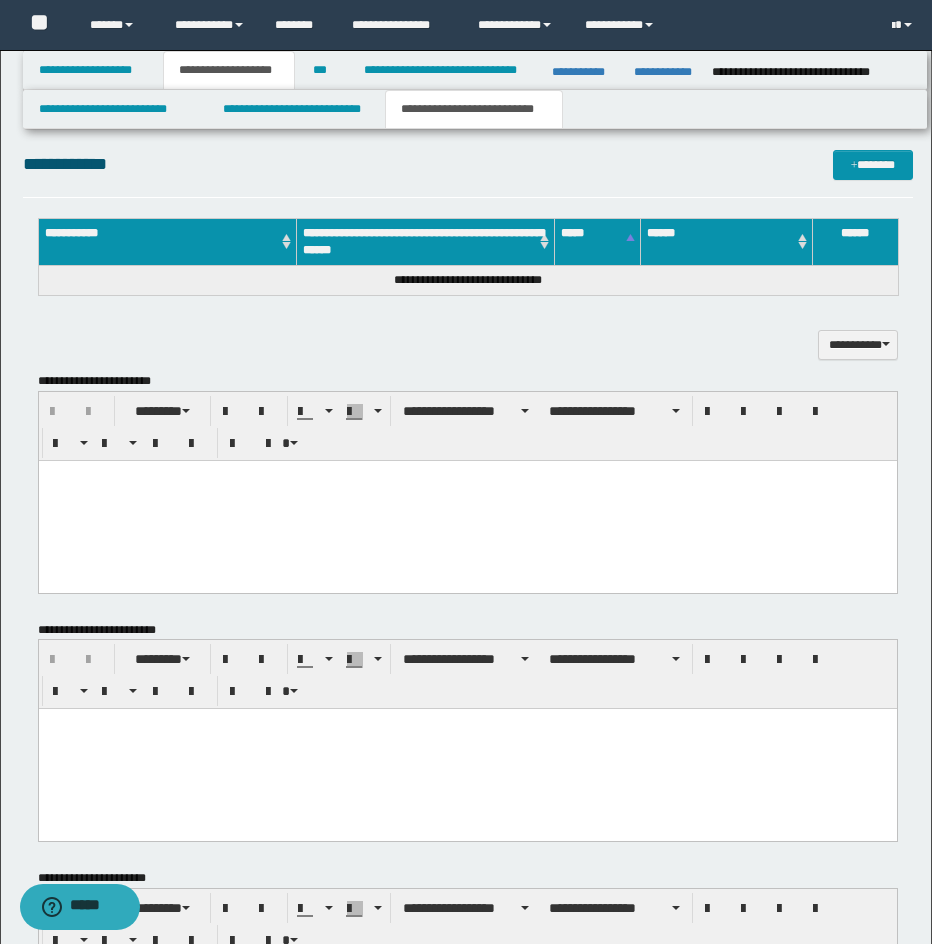 scroll, scrollTop: 1013, scrollLeft: 0, axis: vertical 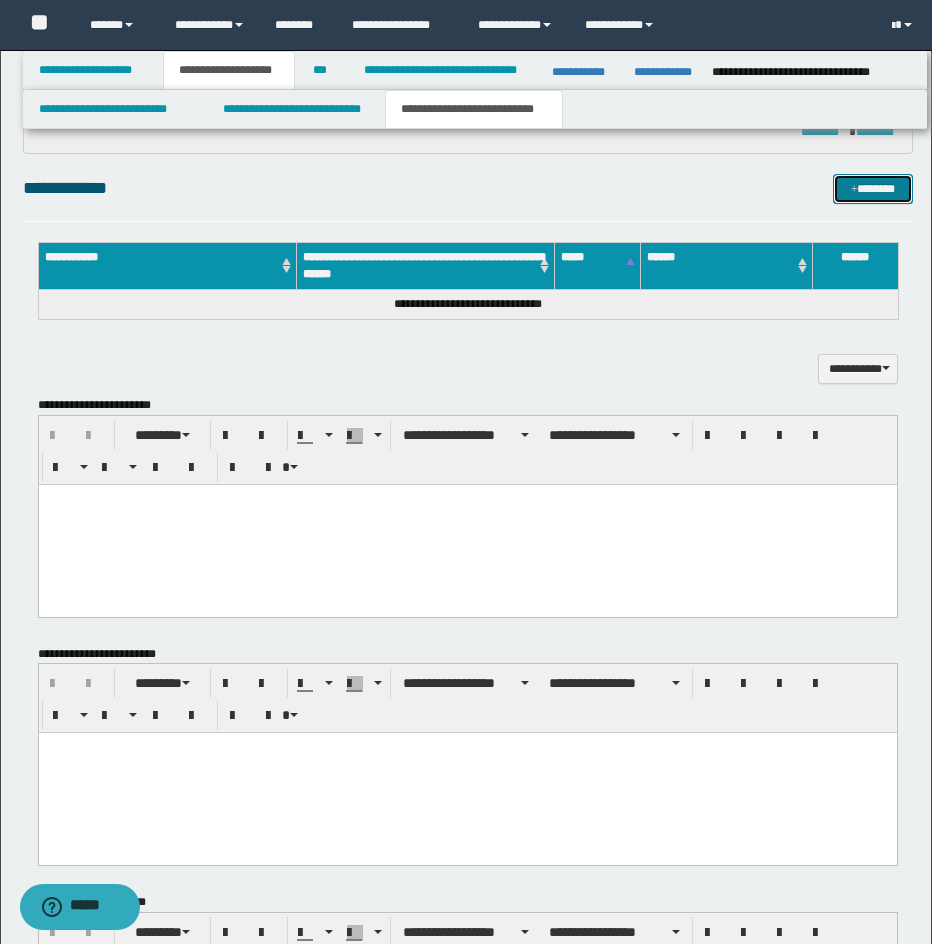 click on "*******" at bounding box center [873, 189] 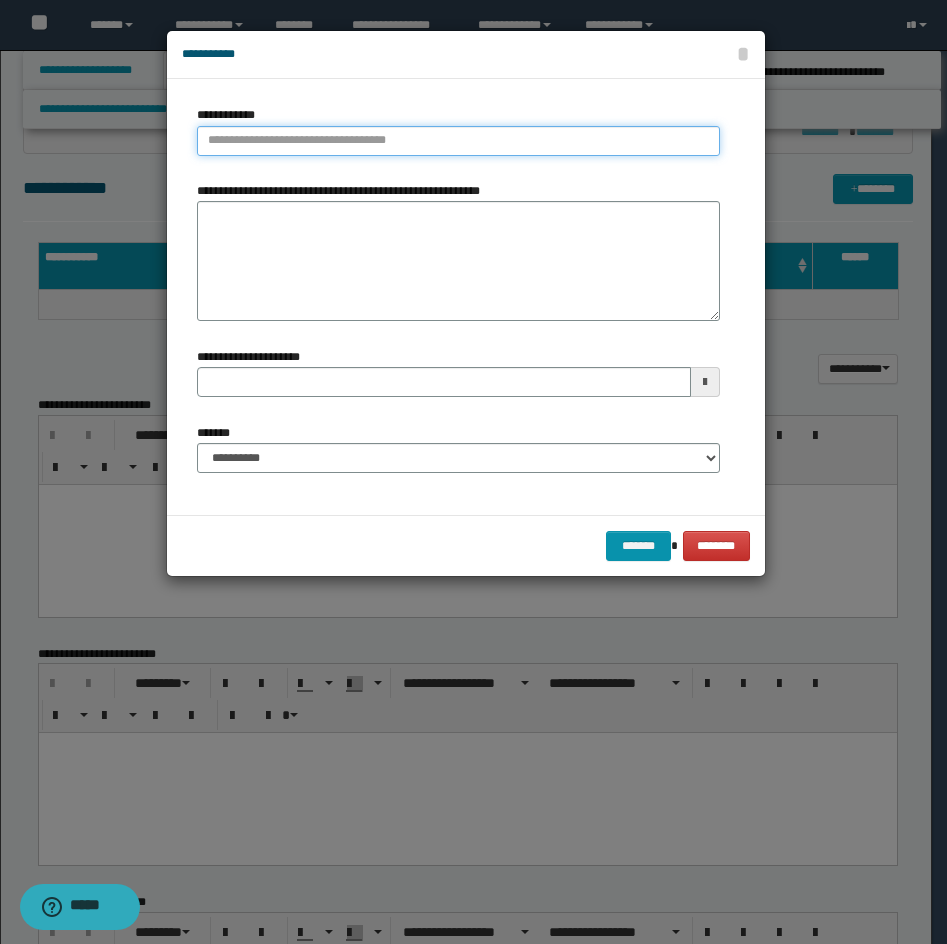 click on "**********" at bounding box center [458, 141] 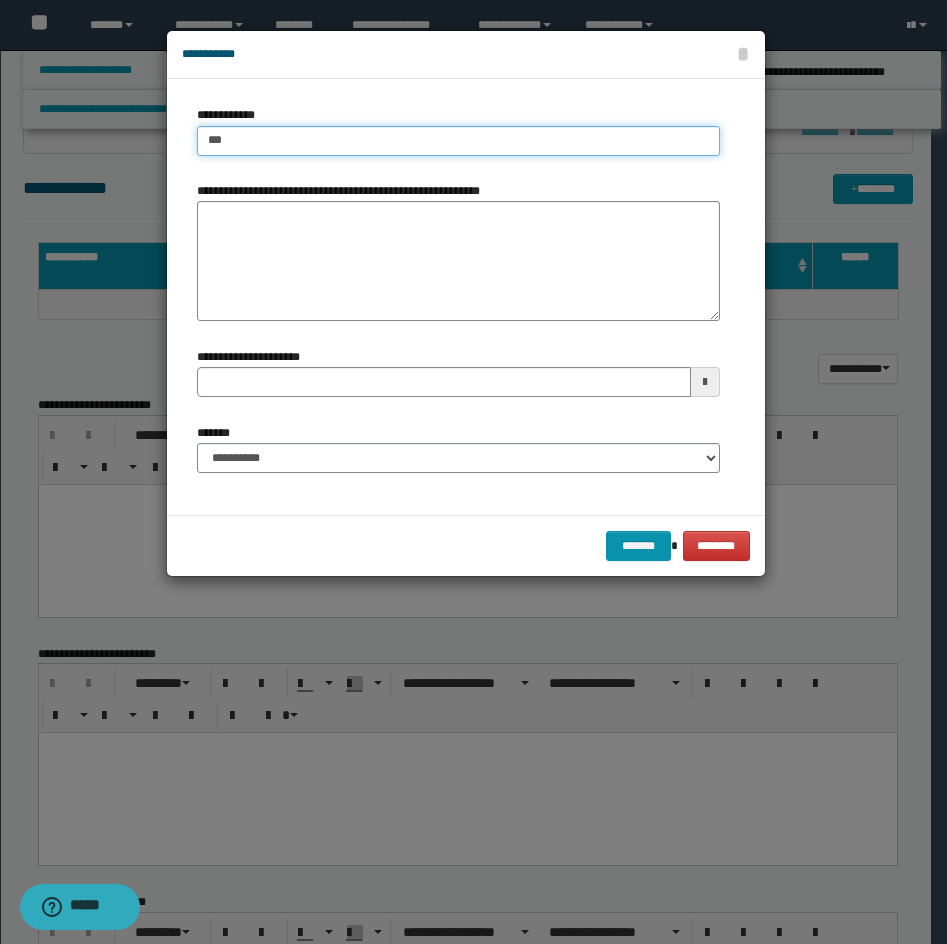 type on "****" 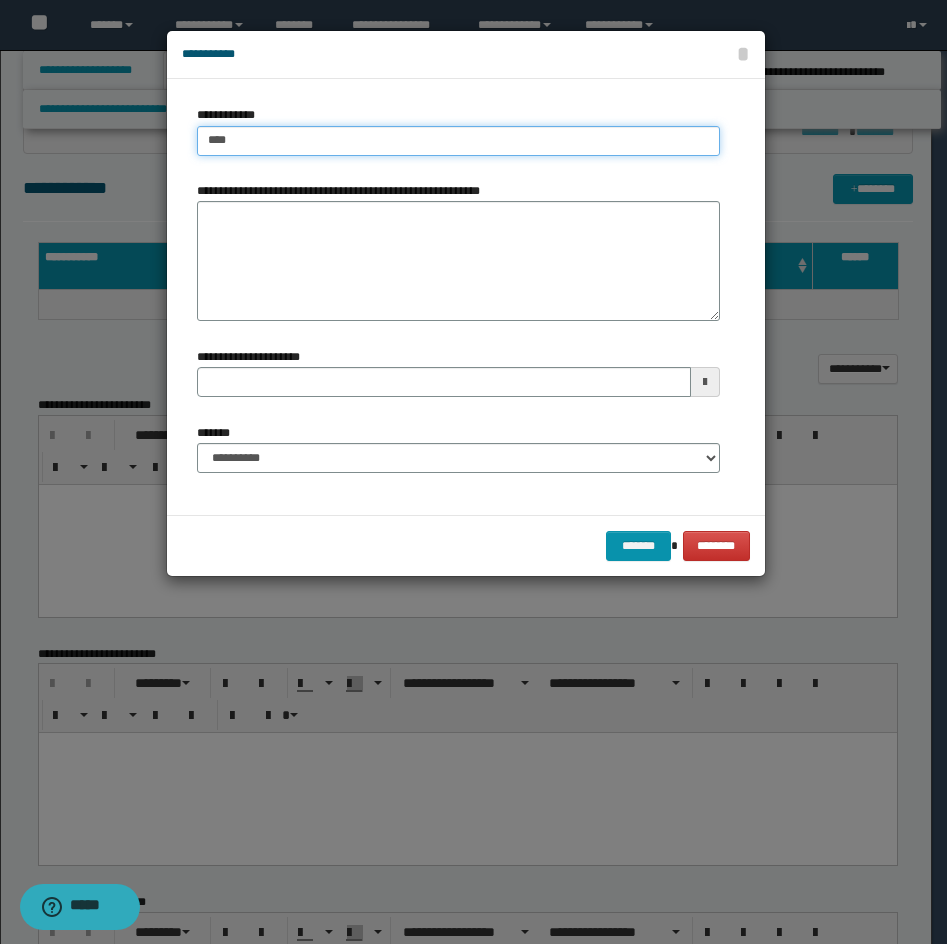 type on "****" 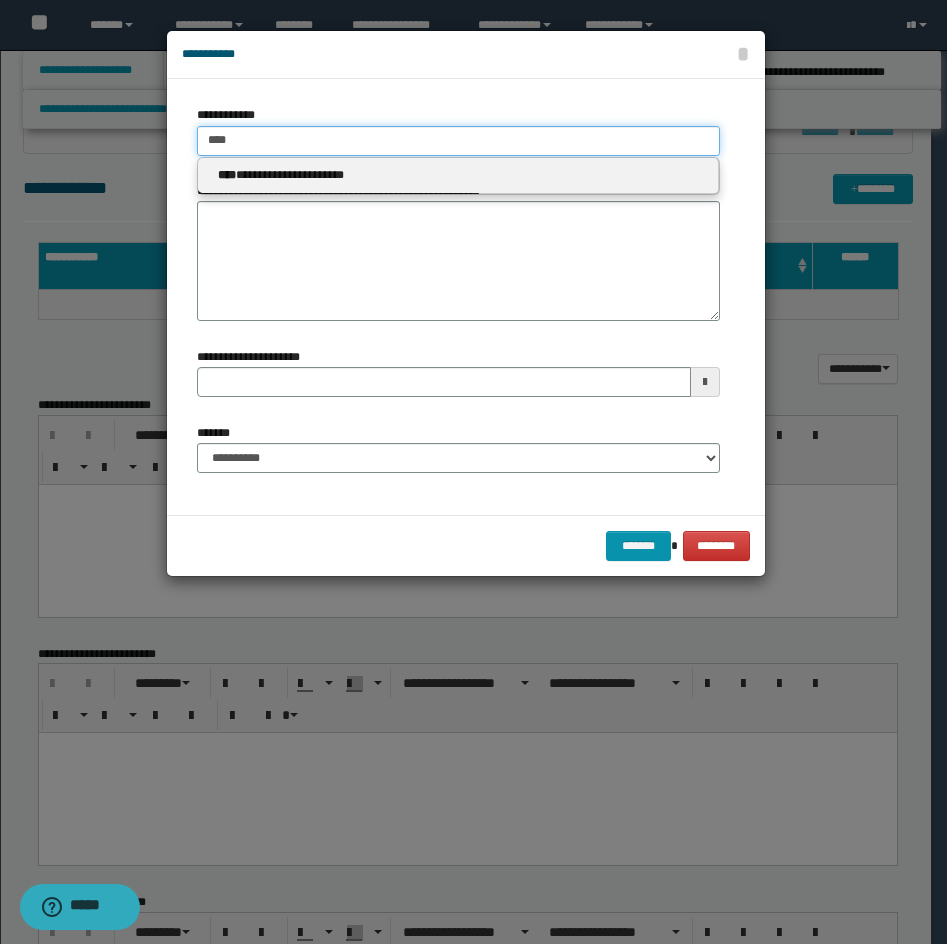 type 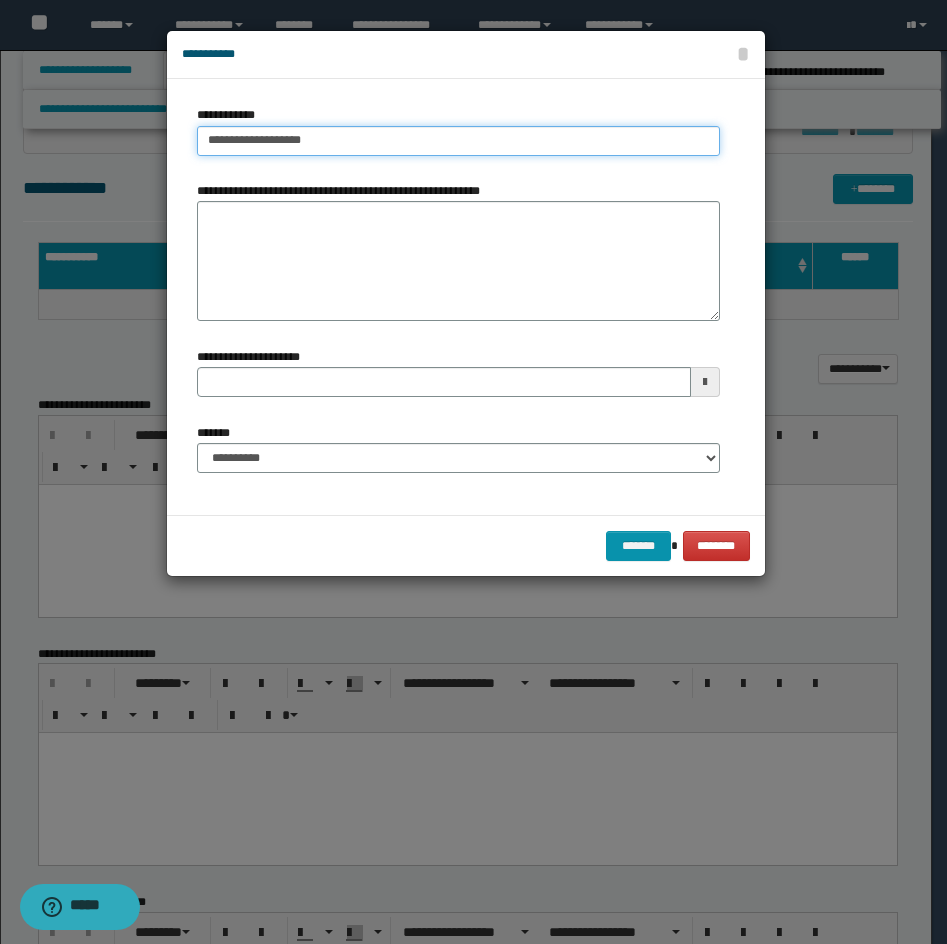 type 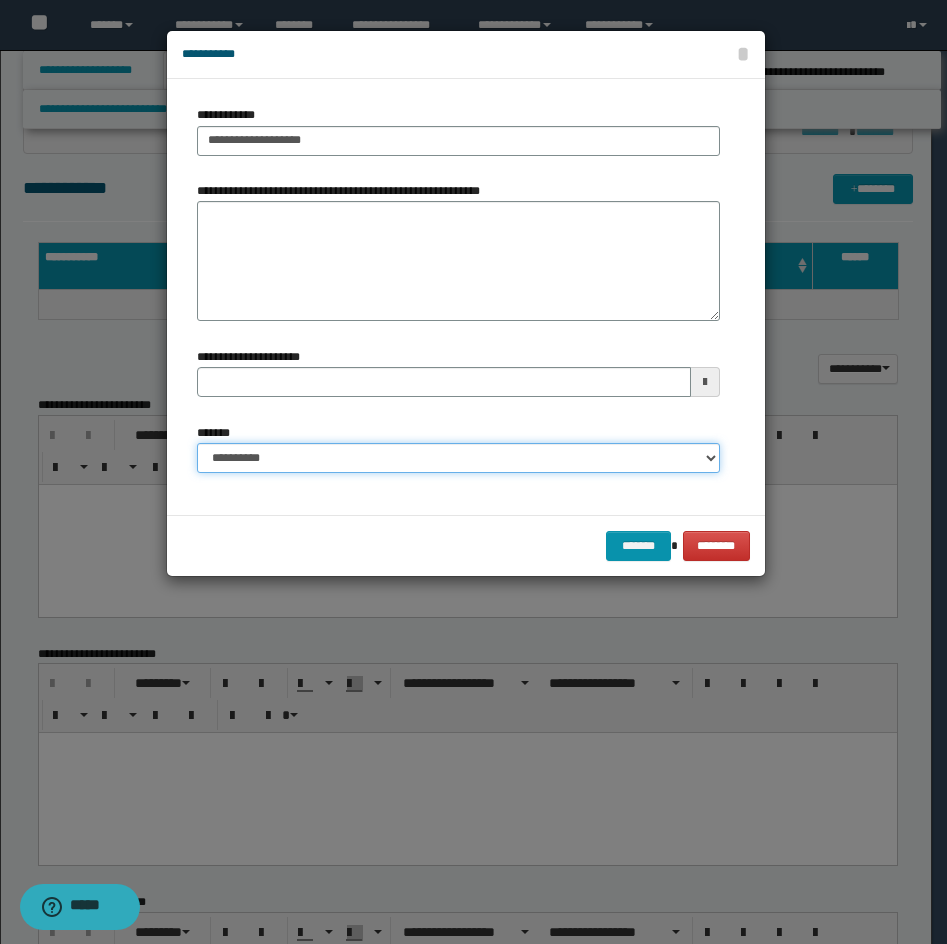 drag, startPoint x: 228, startPoint y: 462, endPoint x: 237, endPoint y: 471, distance: 12.727922 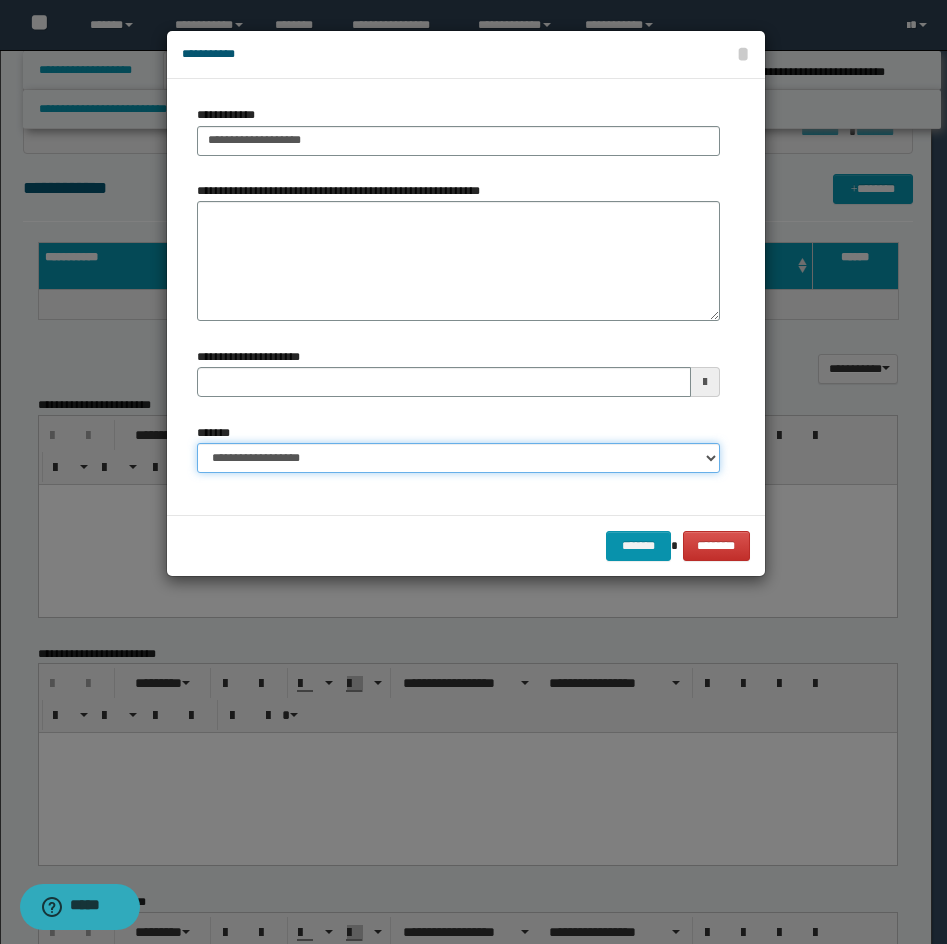 click on "**********" at bounding box center [458, 458] 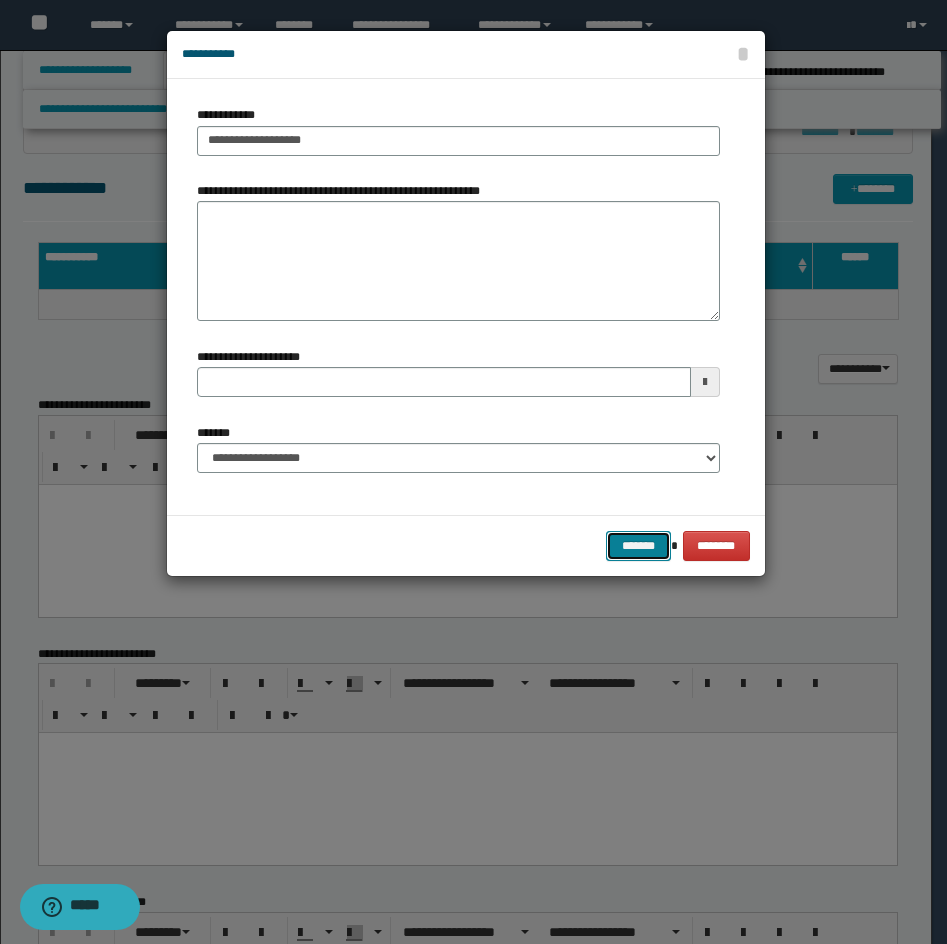 drag, startPoint x: 626, startPoint y: 548, endPoint x: 638, endPoint y: 538, distance: 15.6205 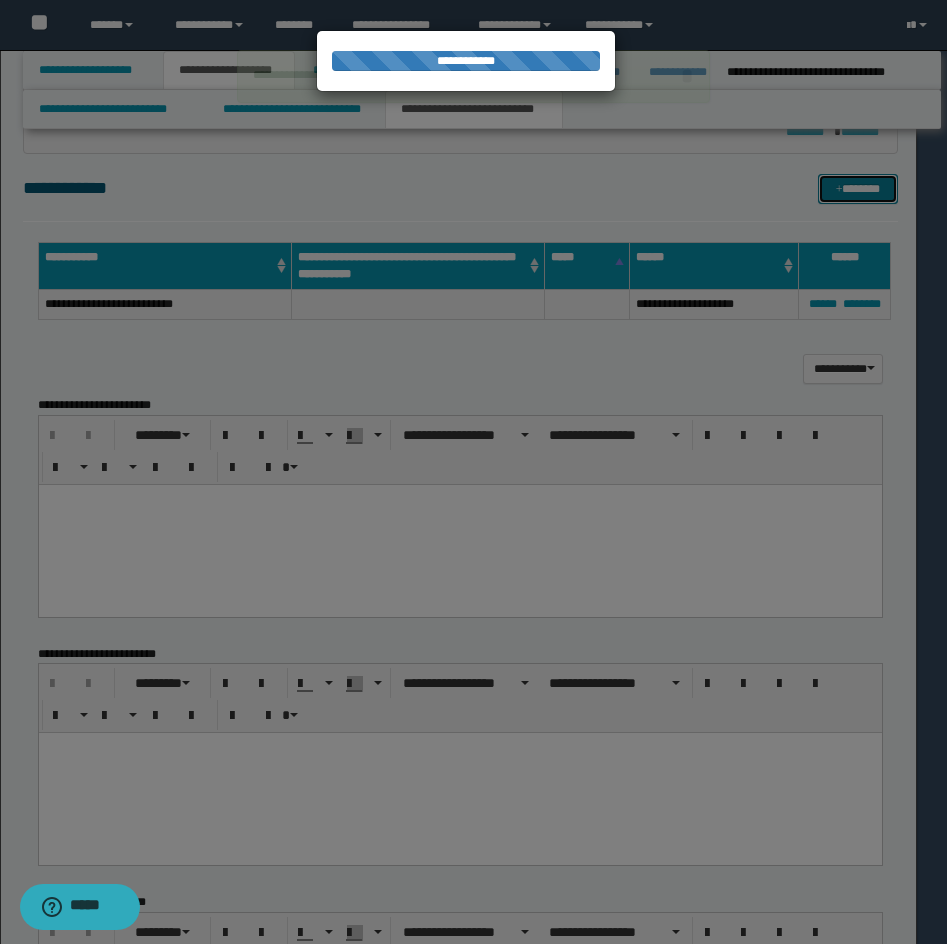 type 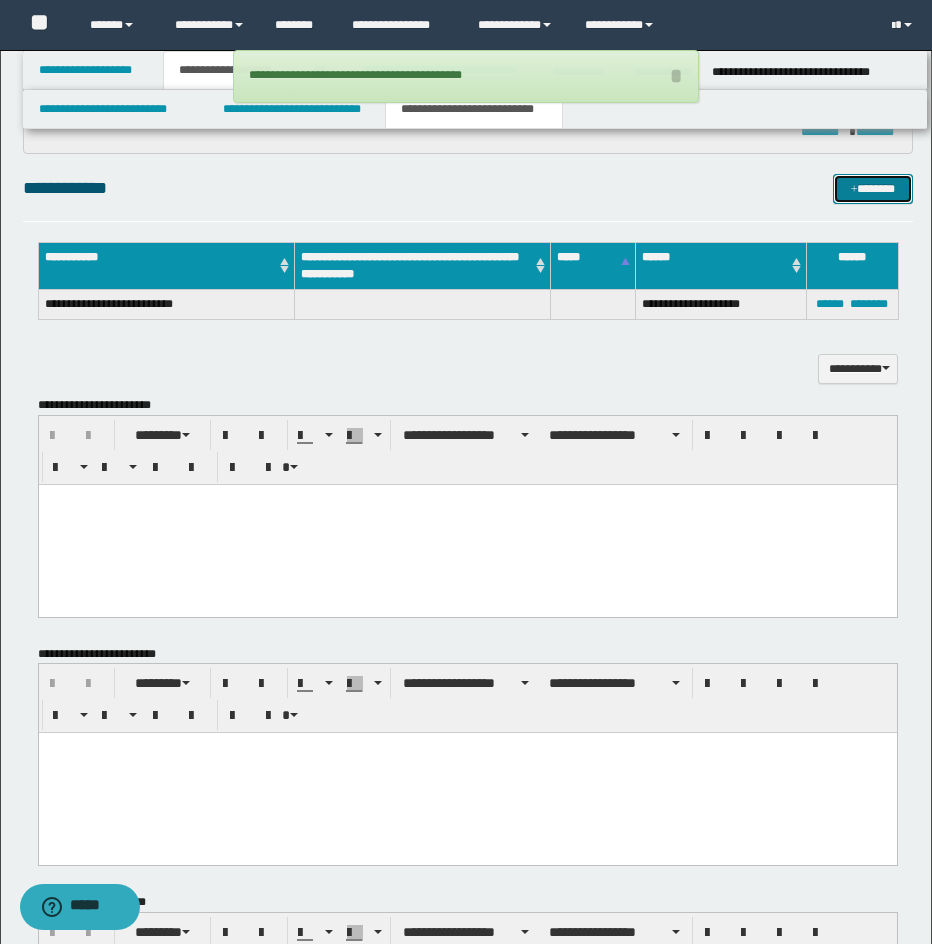 click on "*******" at bounding box center (873, 189) 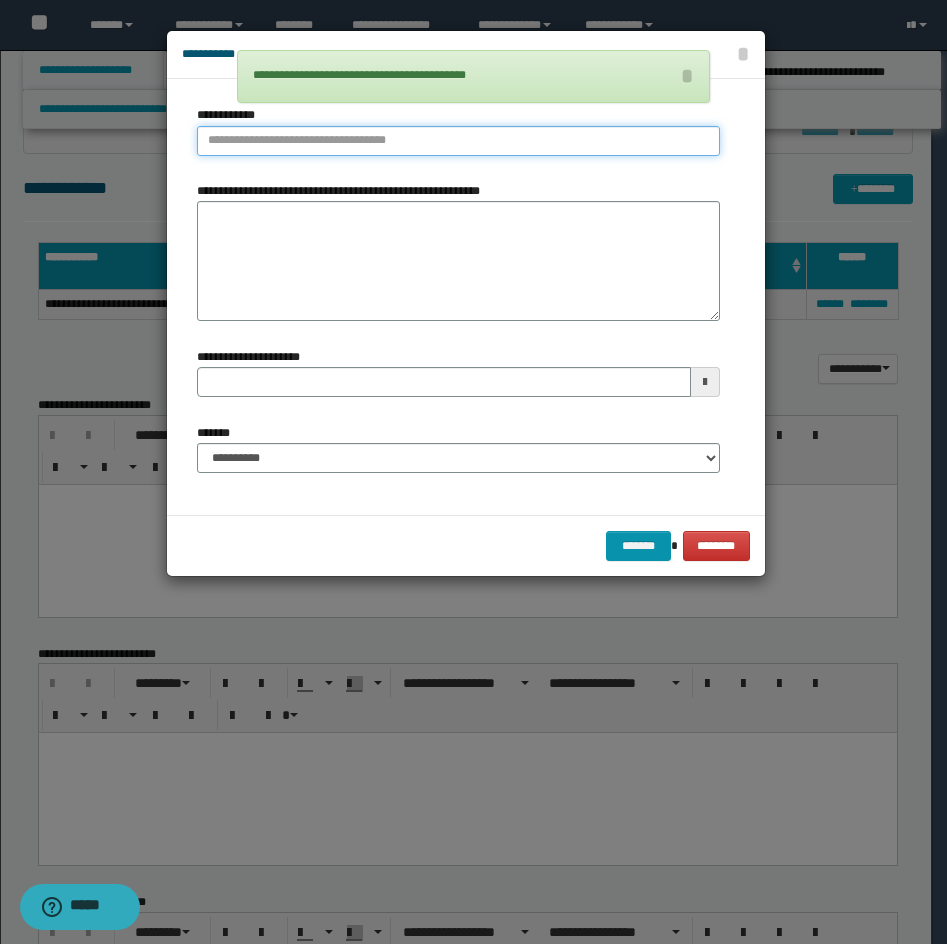 type on "**********" 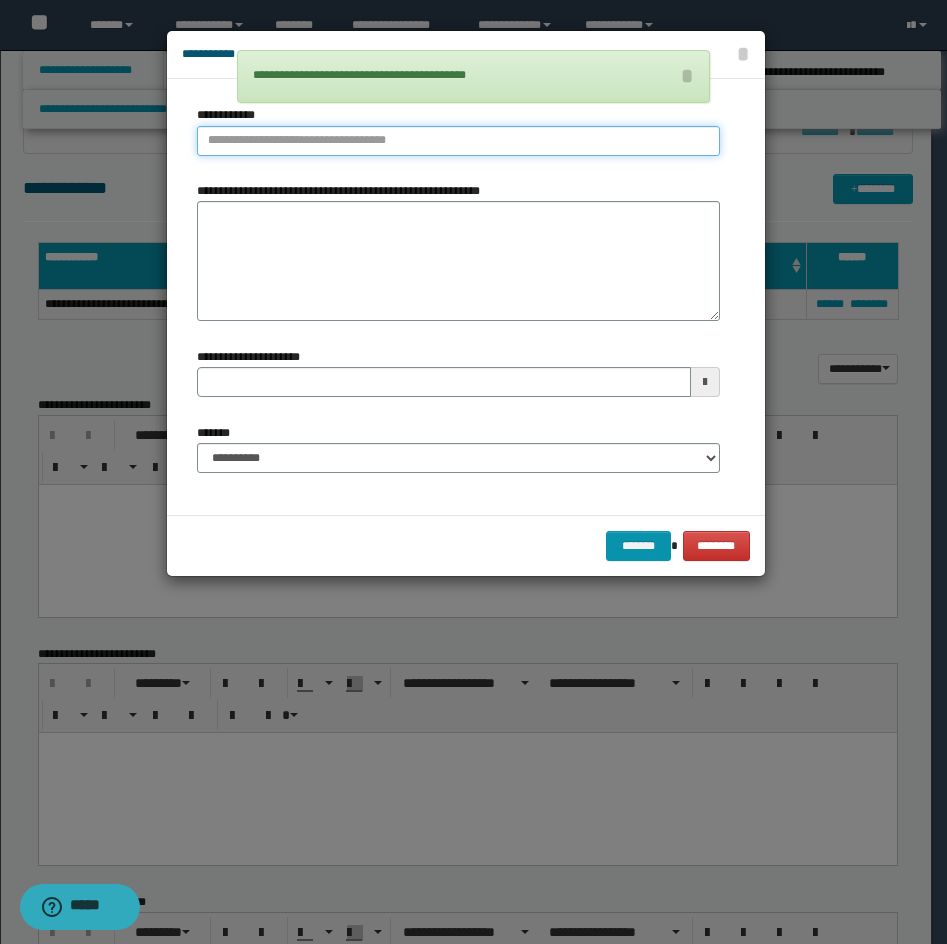 click on "**********" at bounding box center (458, 141) 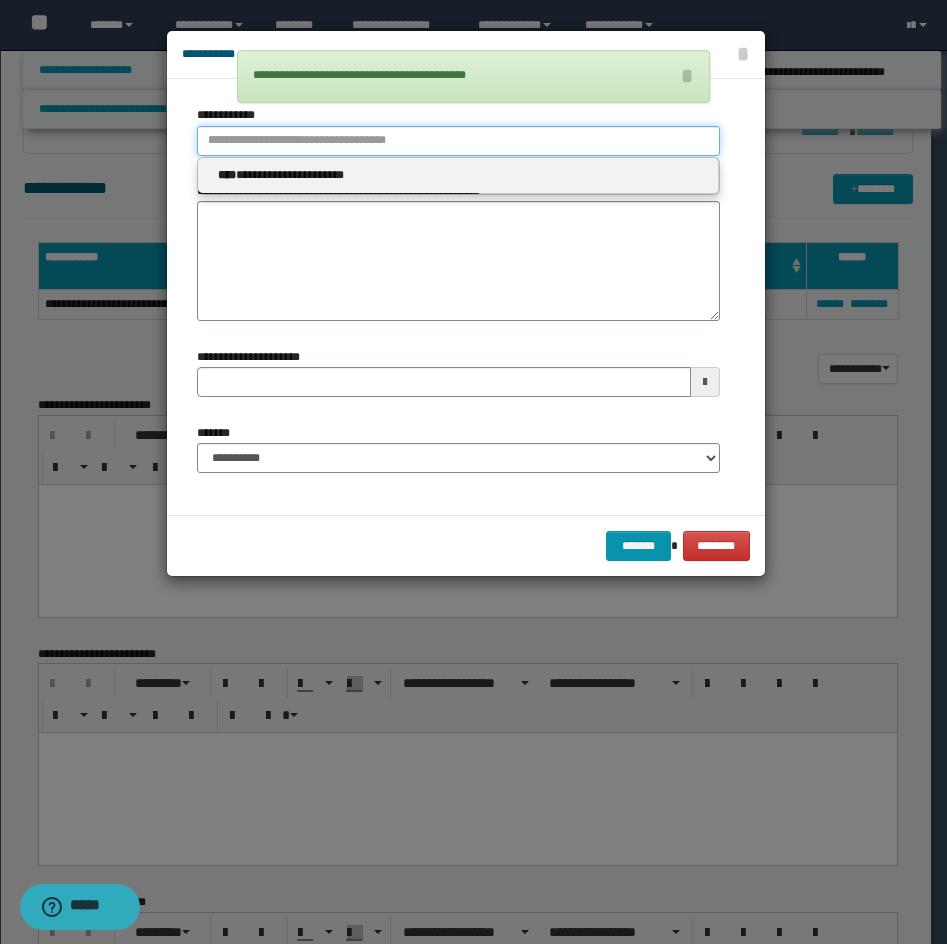 type 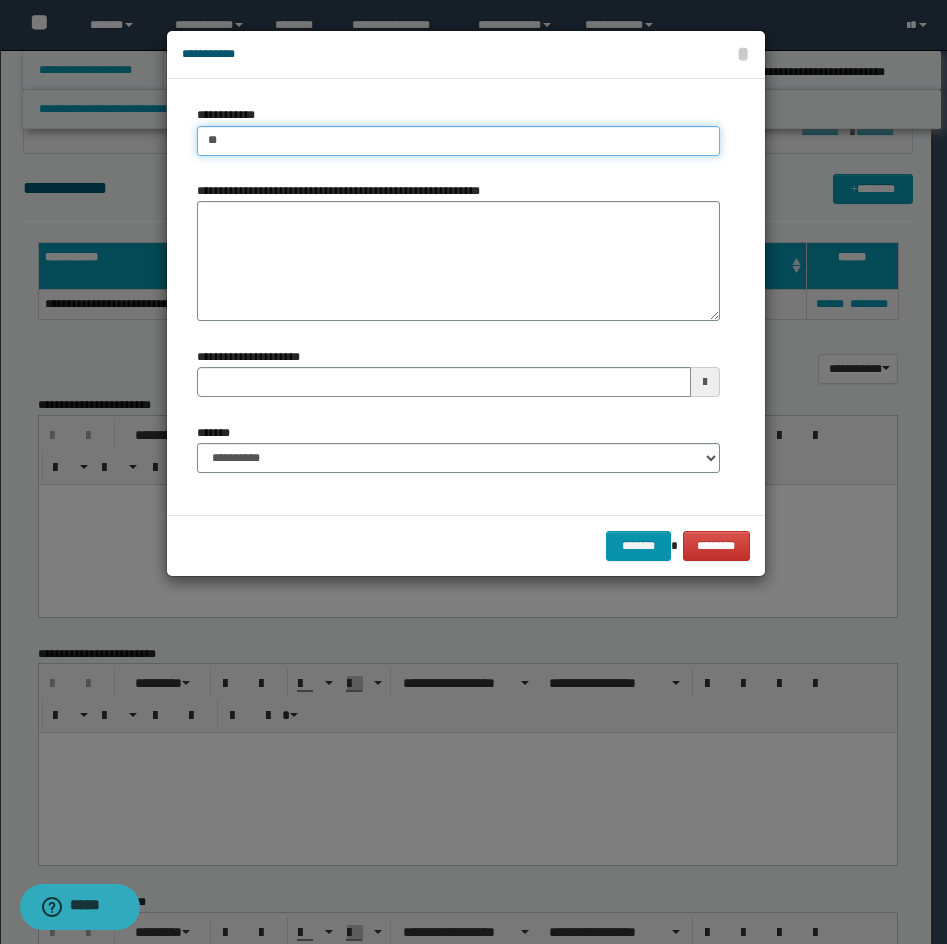 type on "*" 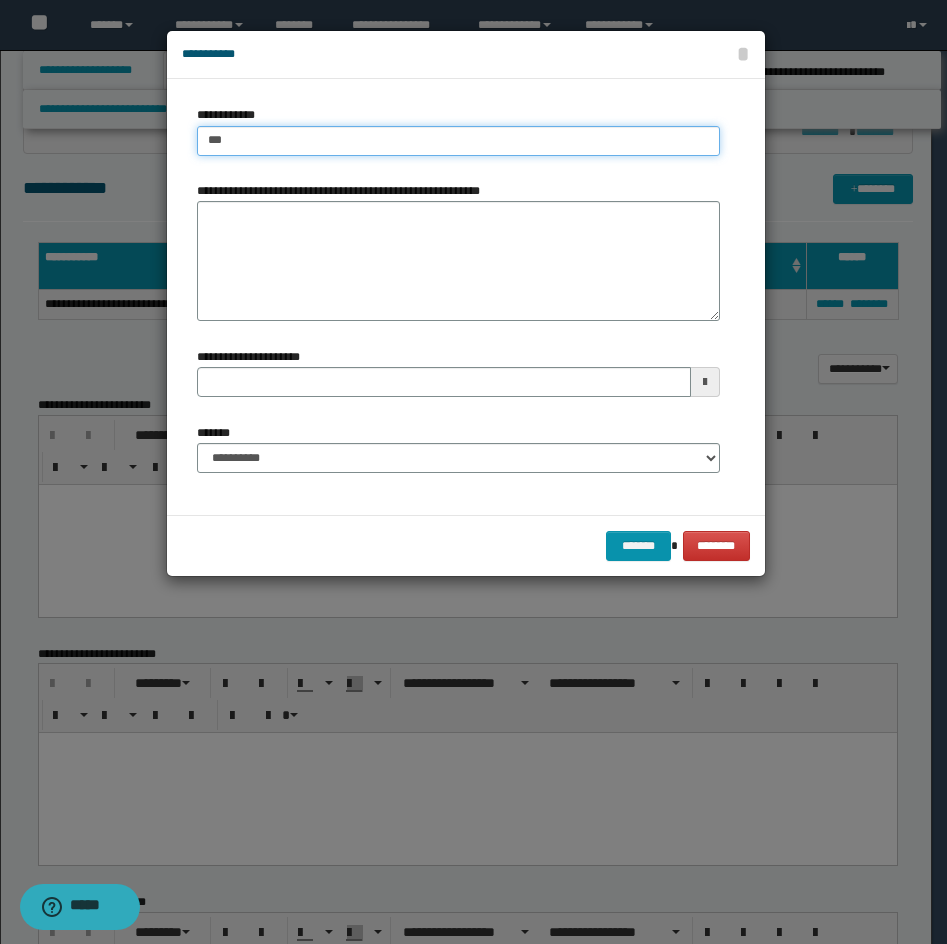type on "****" 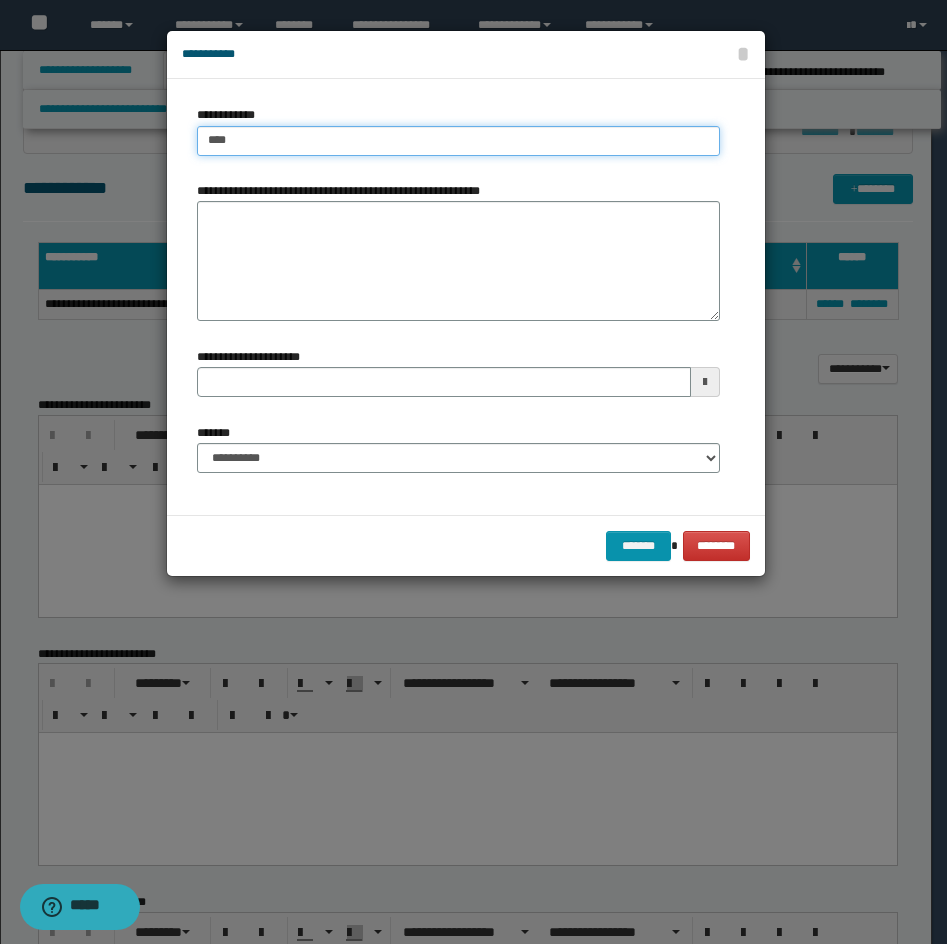 type on "****" 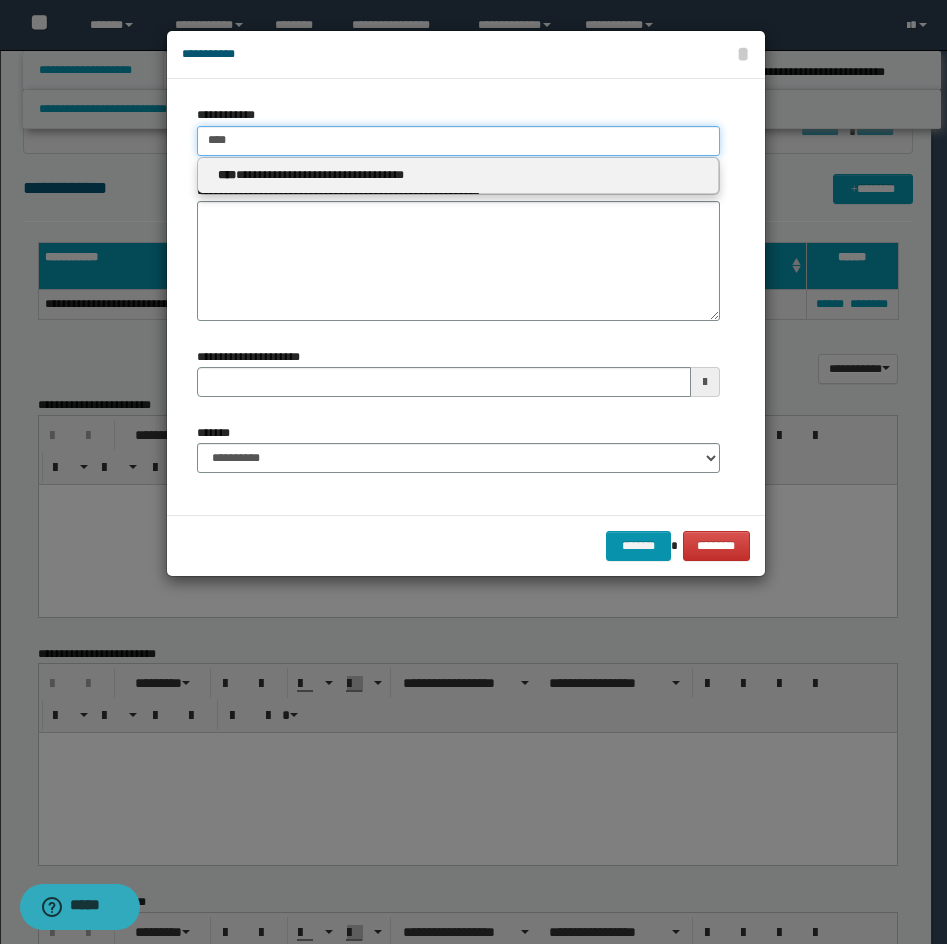 type 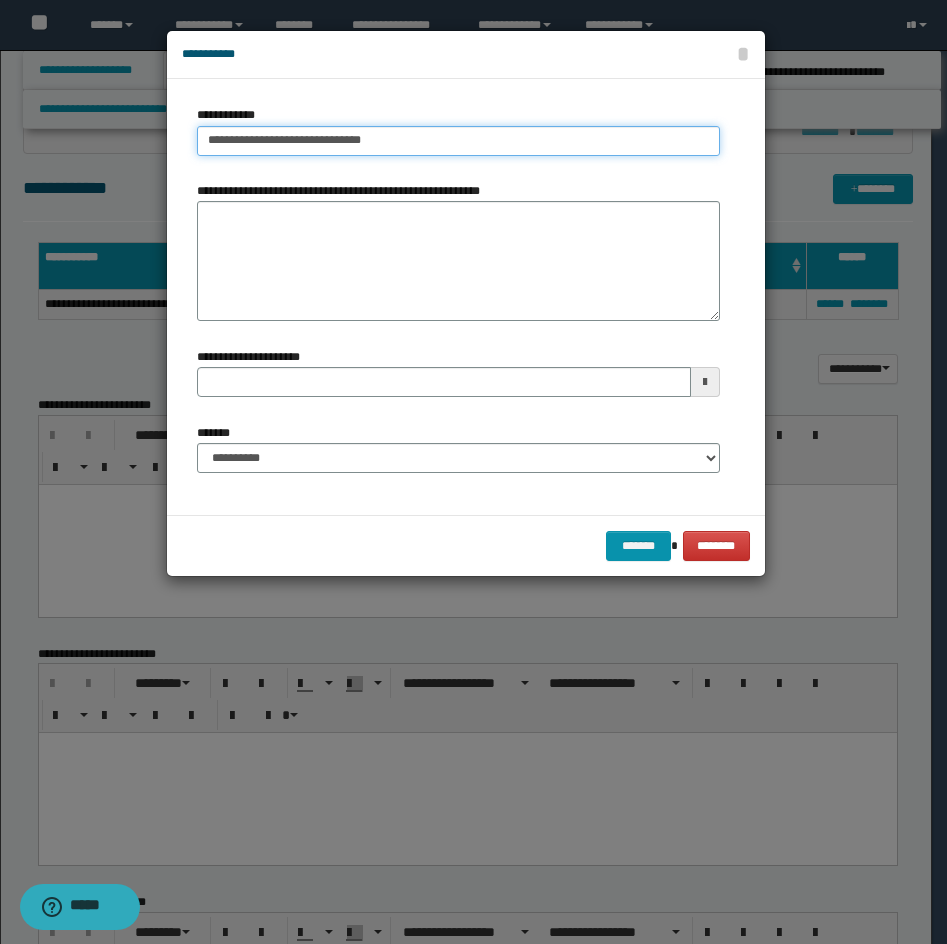 type on "**********" 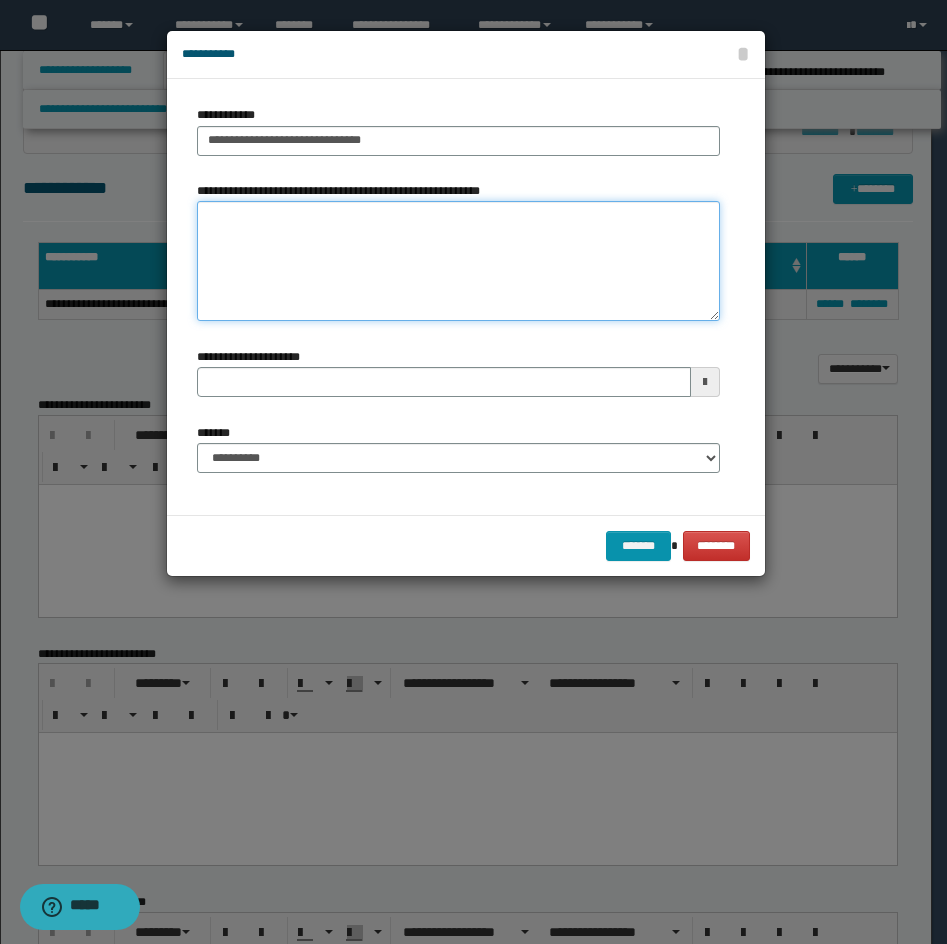 click on "**********" at bounding box center (458, 261) 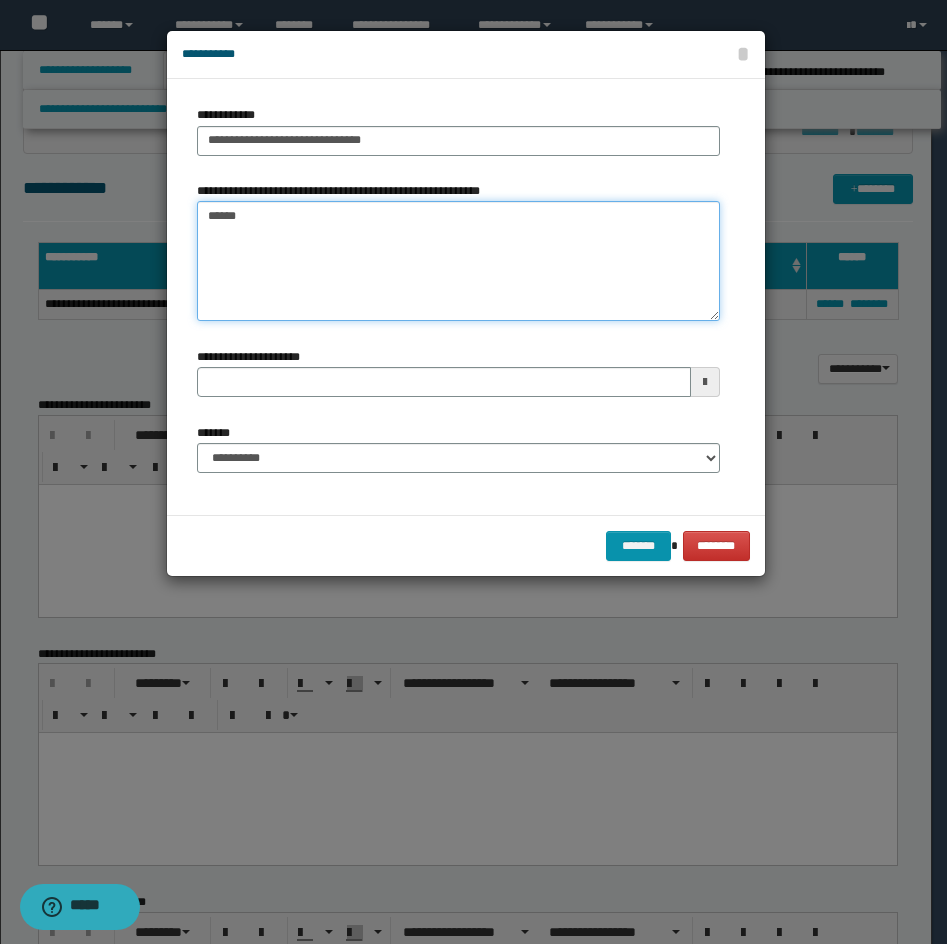 type on "******" 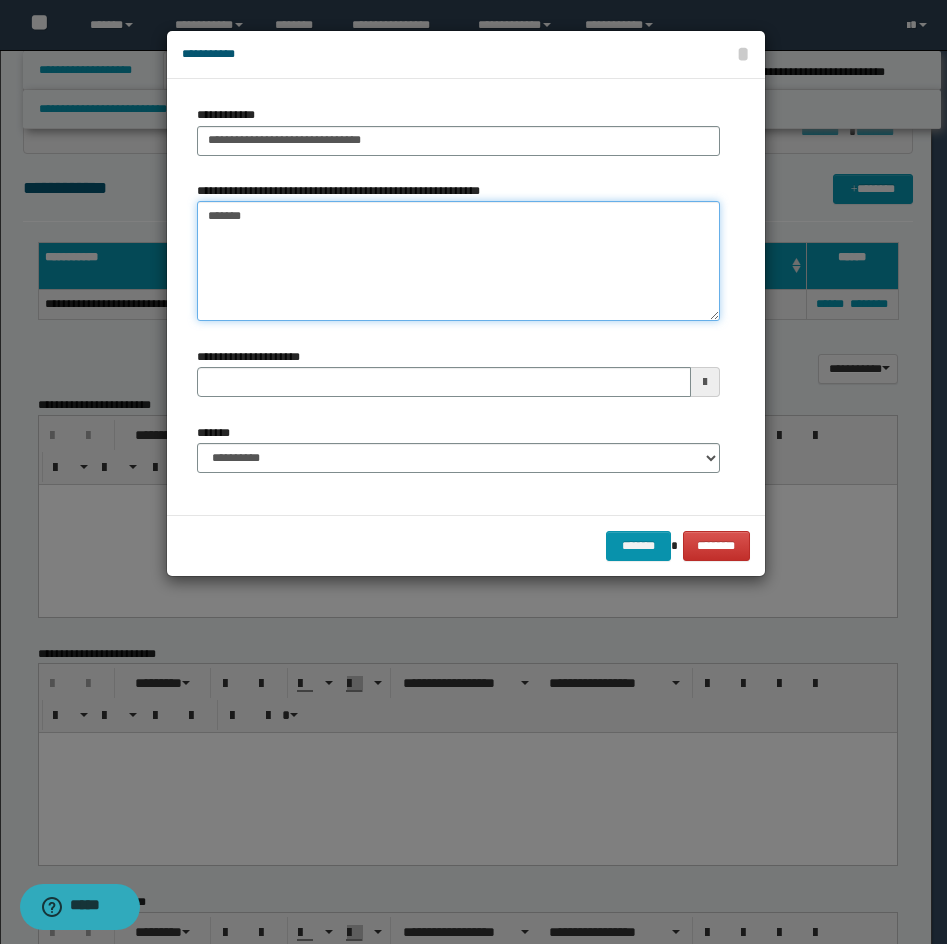 type 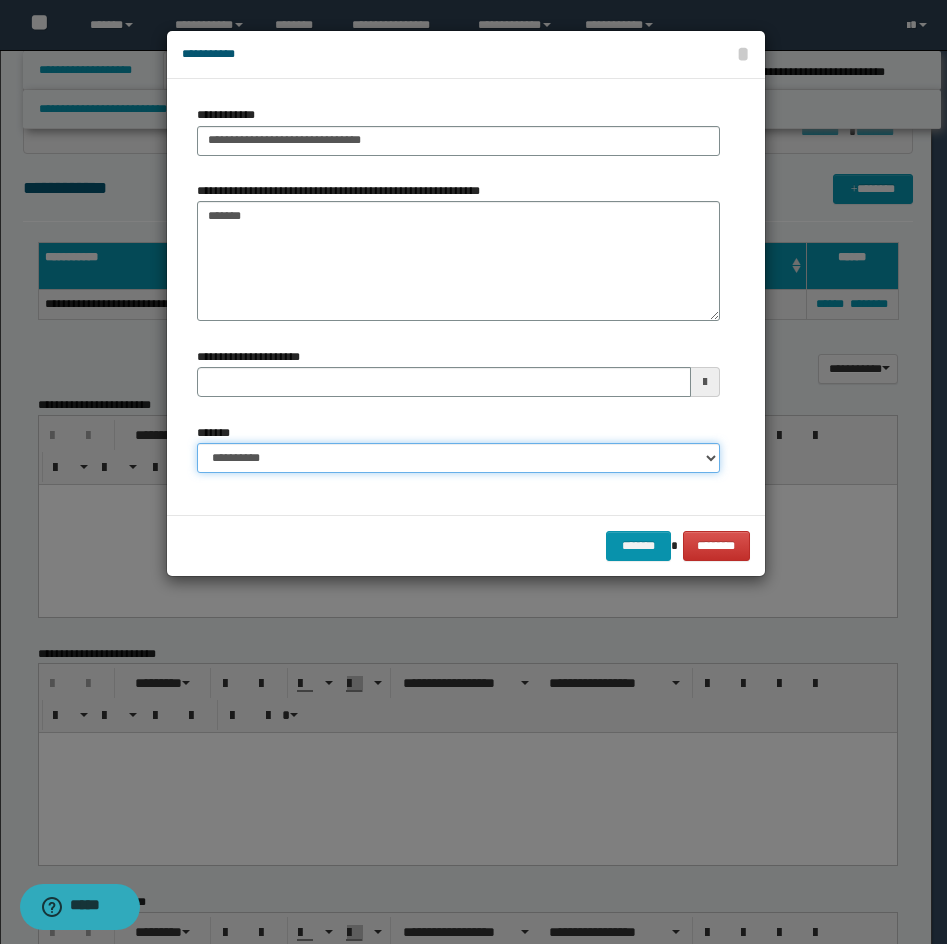 click on "**********" at bounding box center [458, 458] 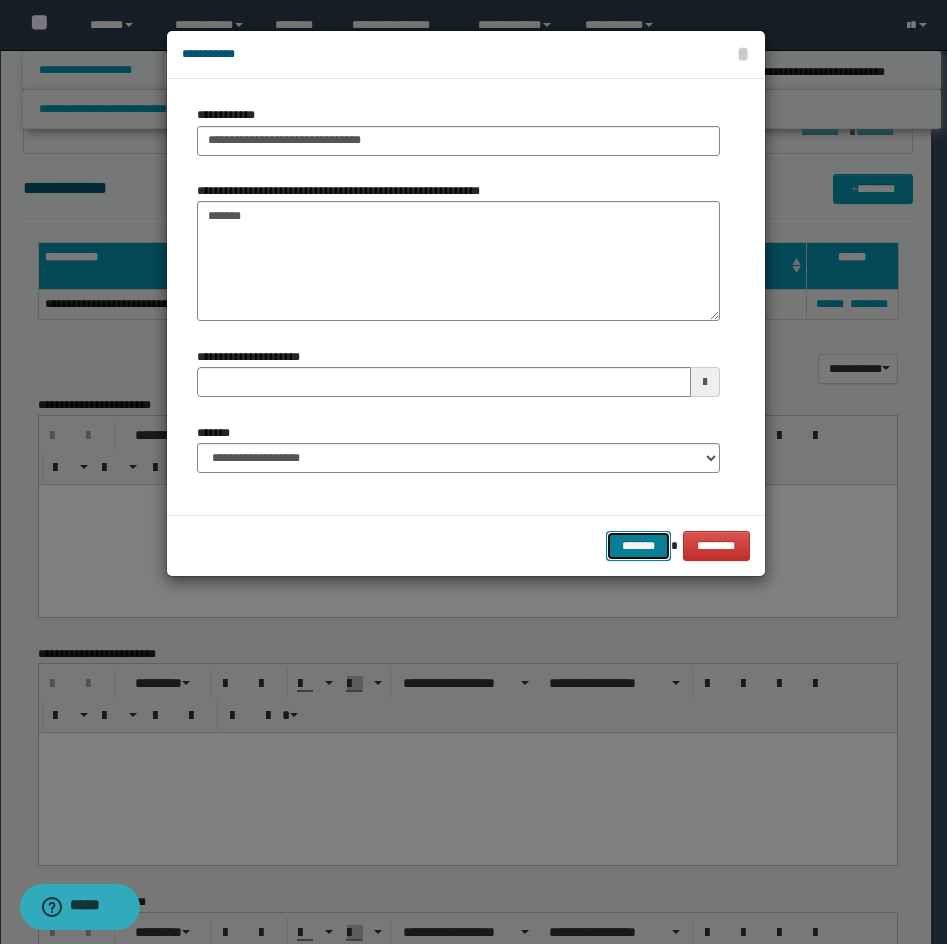 click on "*******" at bounding box center (638, 546) 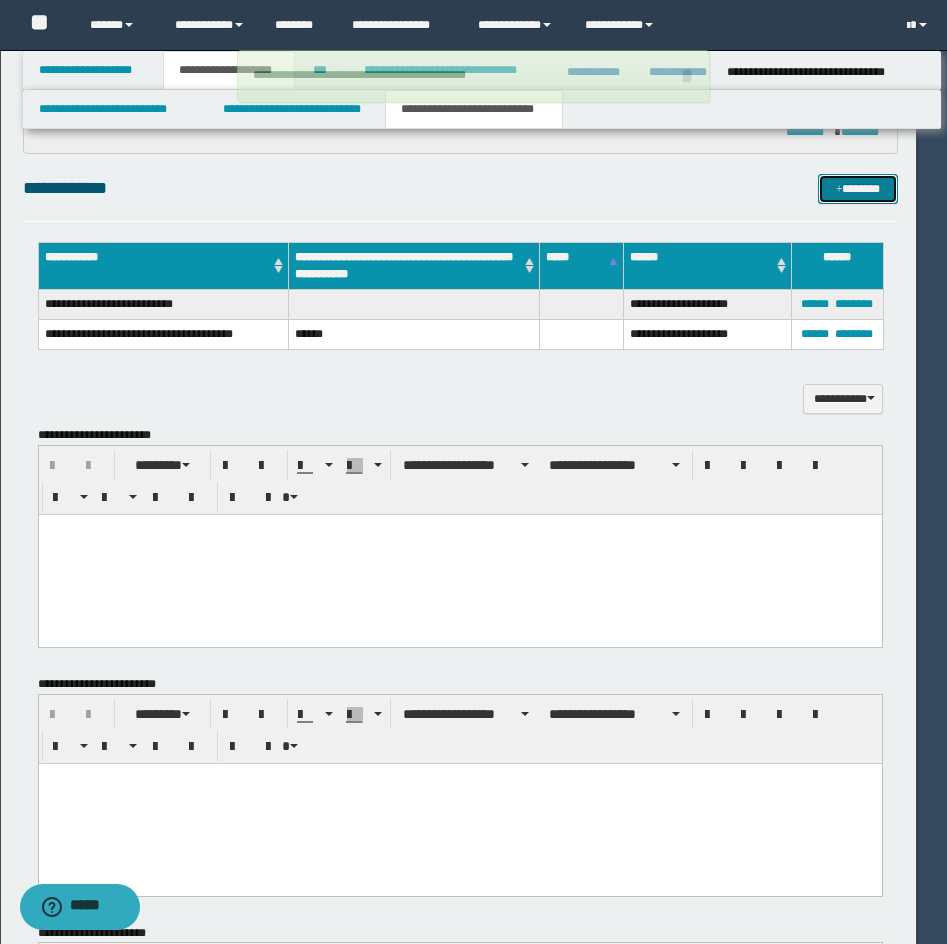 type 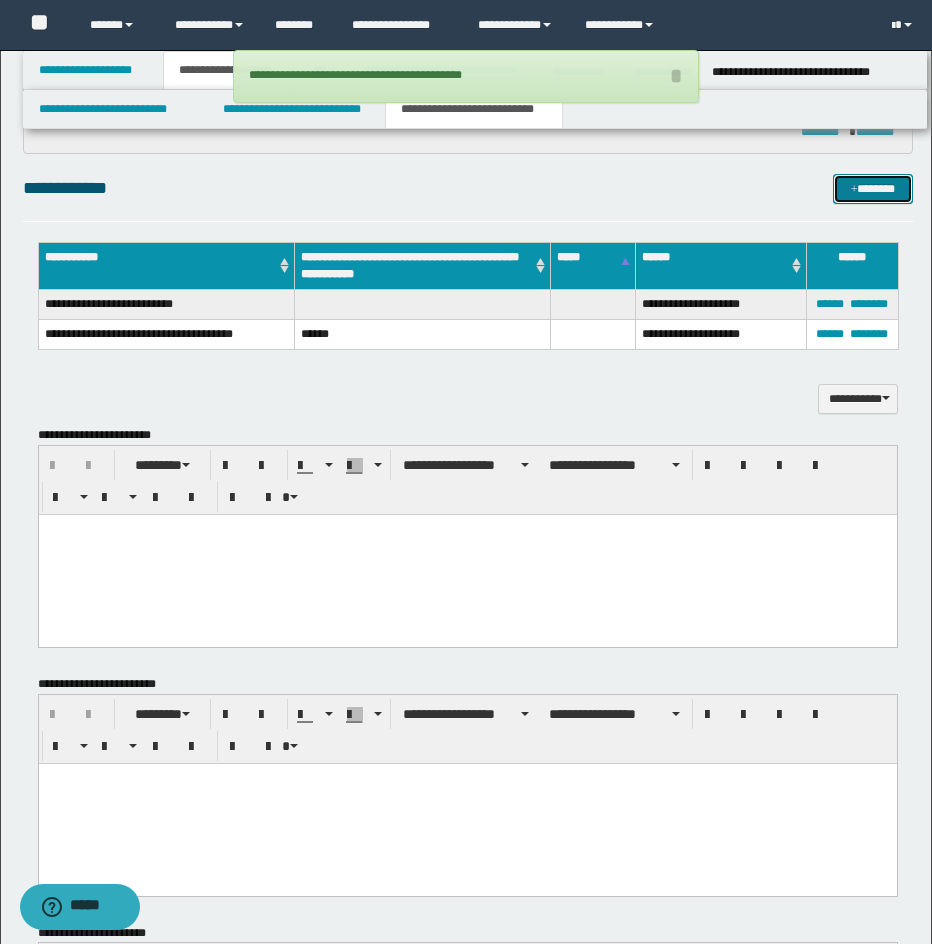 click on "*******" at bounding box center (873, 189) 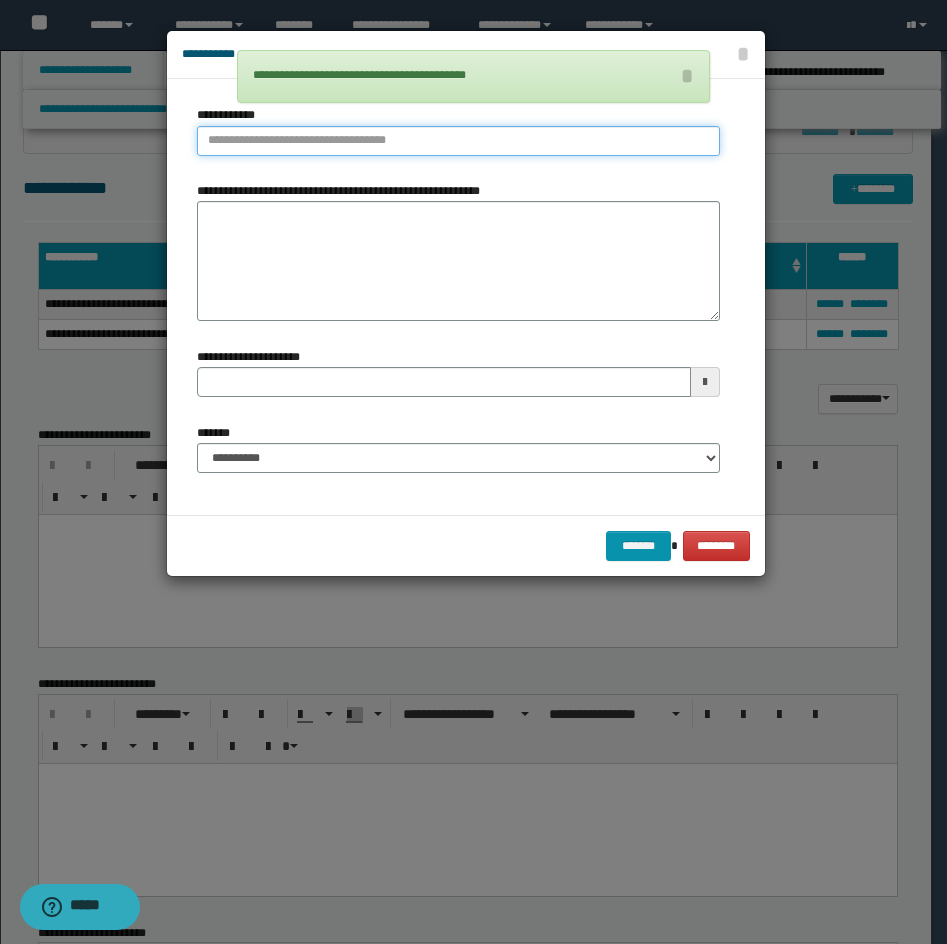 type on "**********" 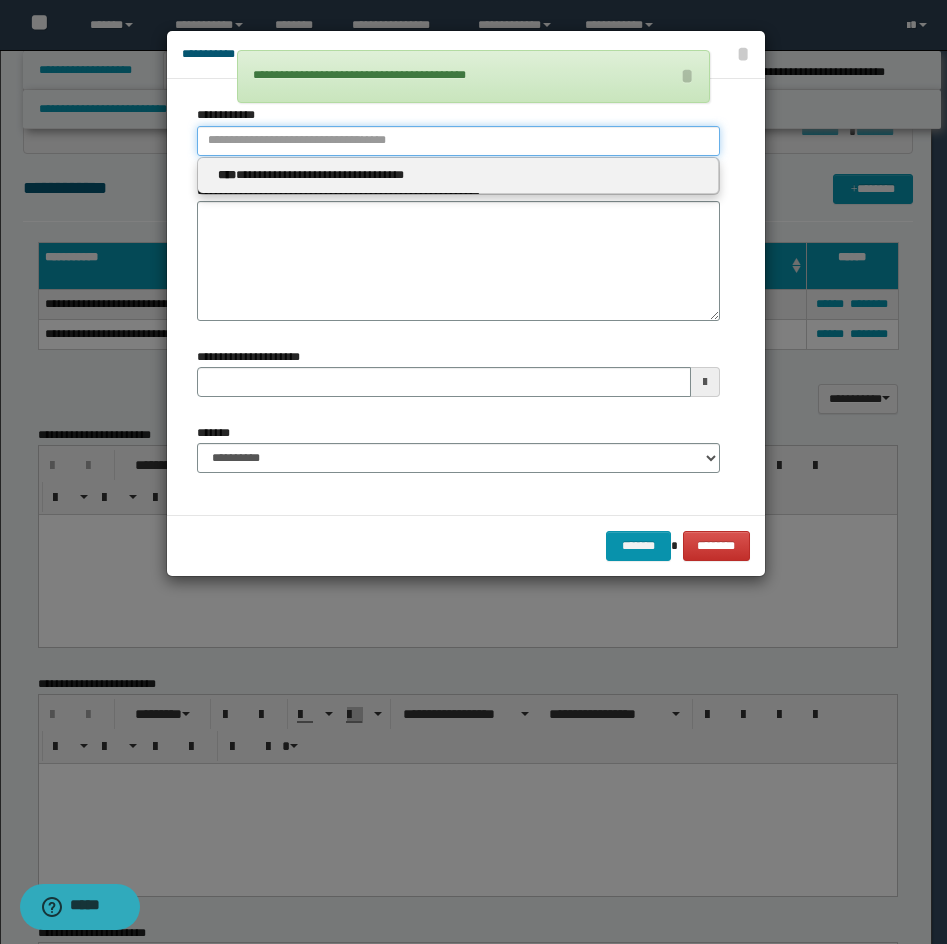 click on "**********" at bounding box center (458, 141) 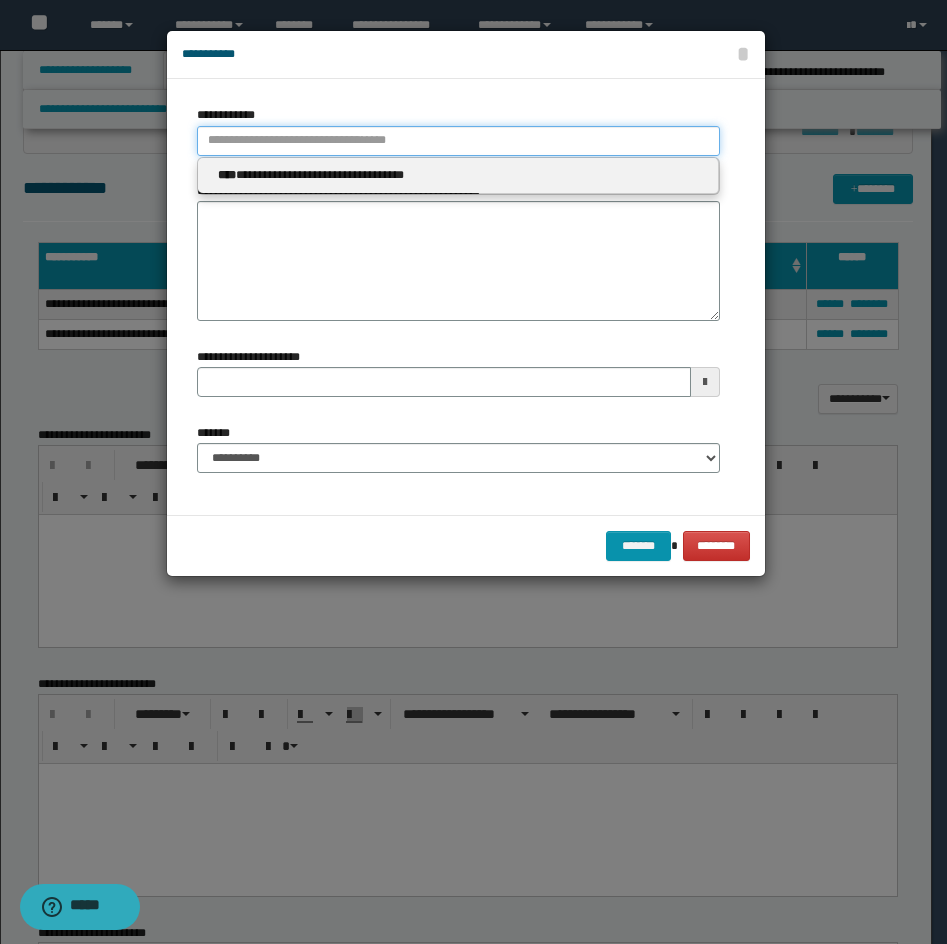 type 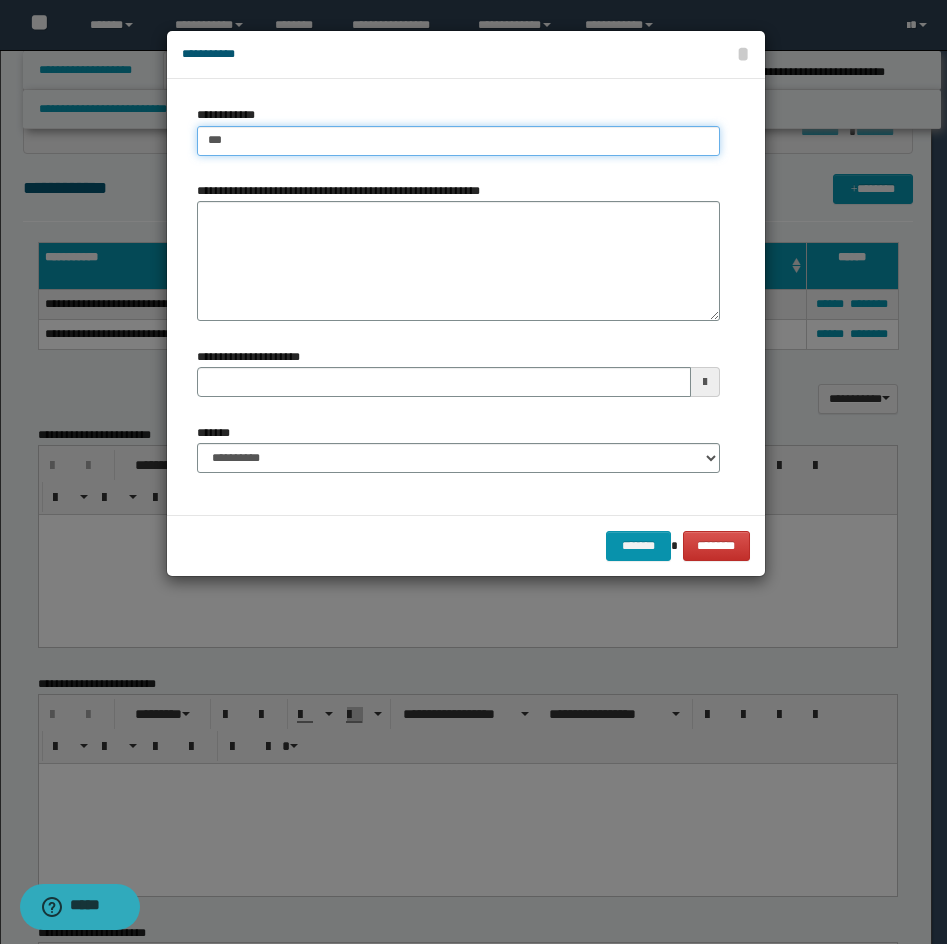 type on "****" 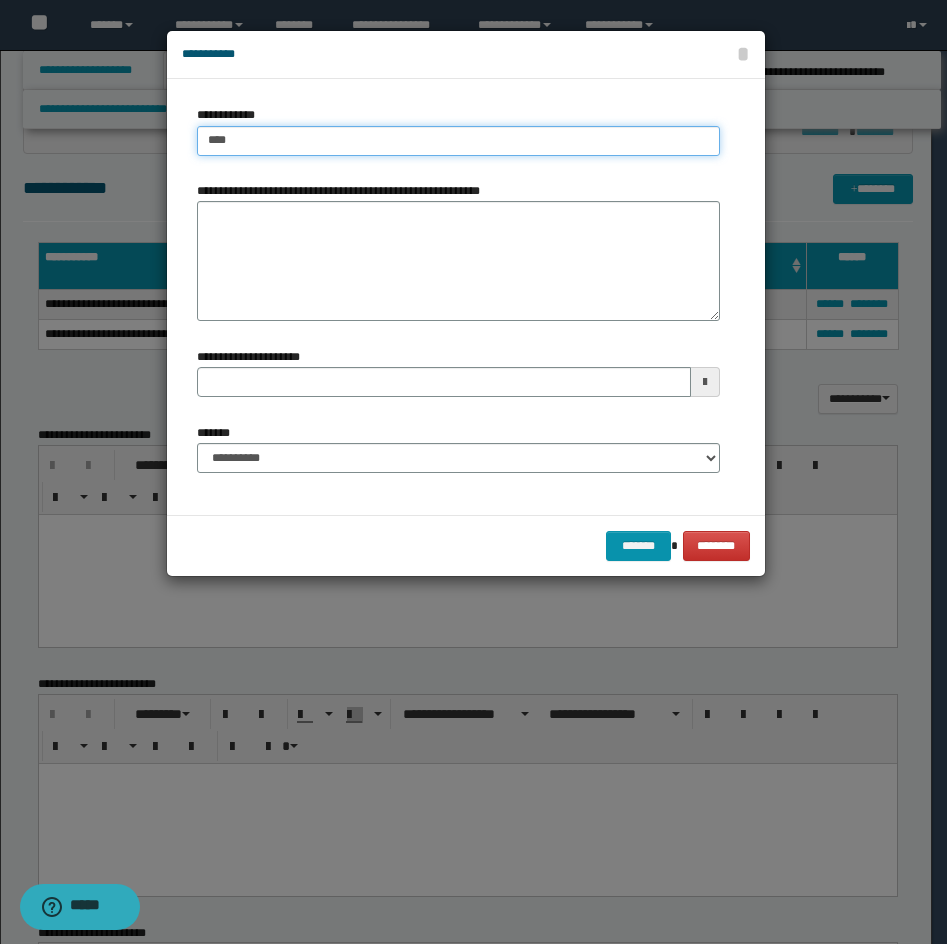 type on "****" 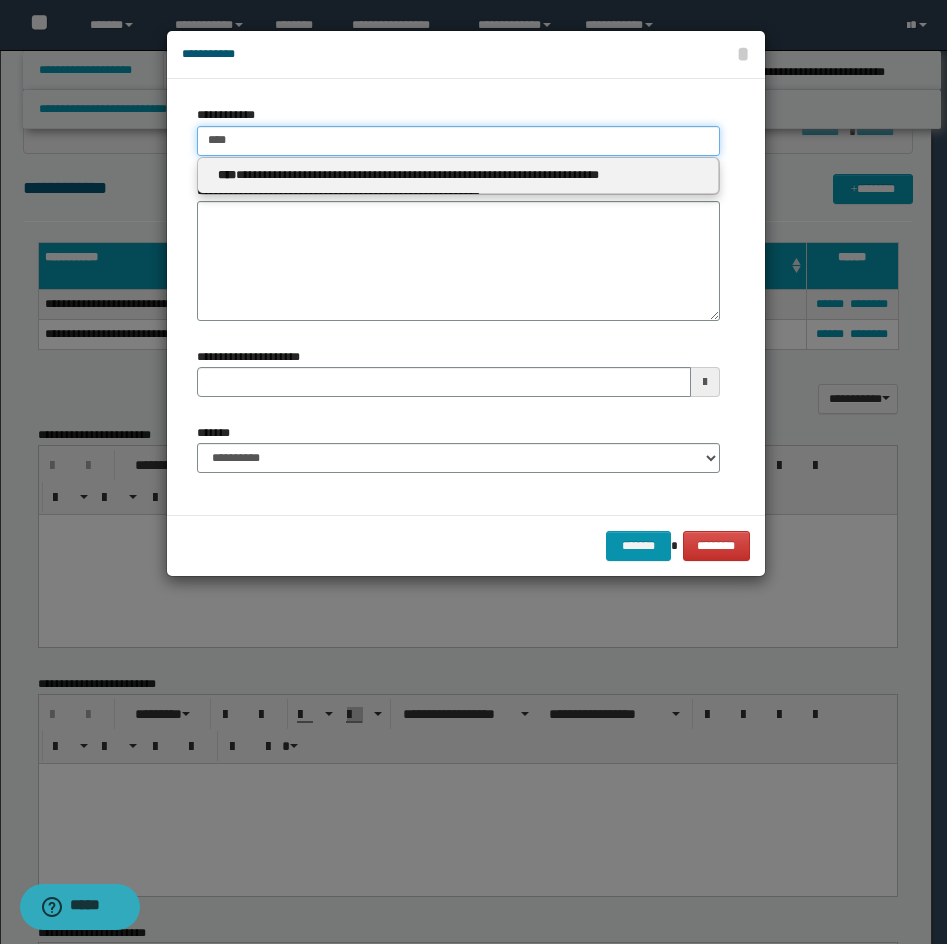type 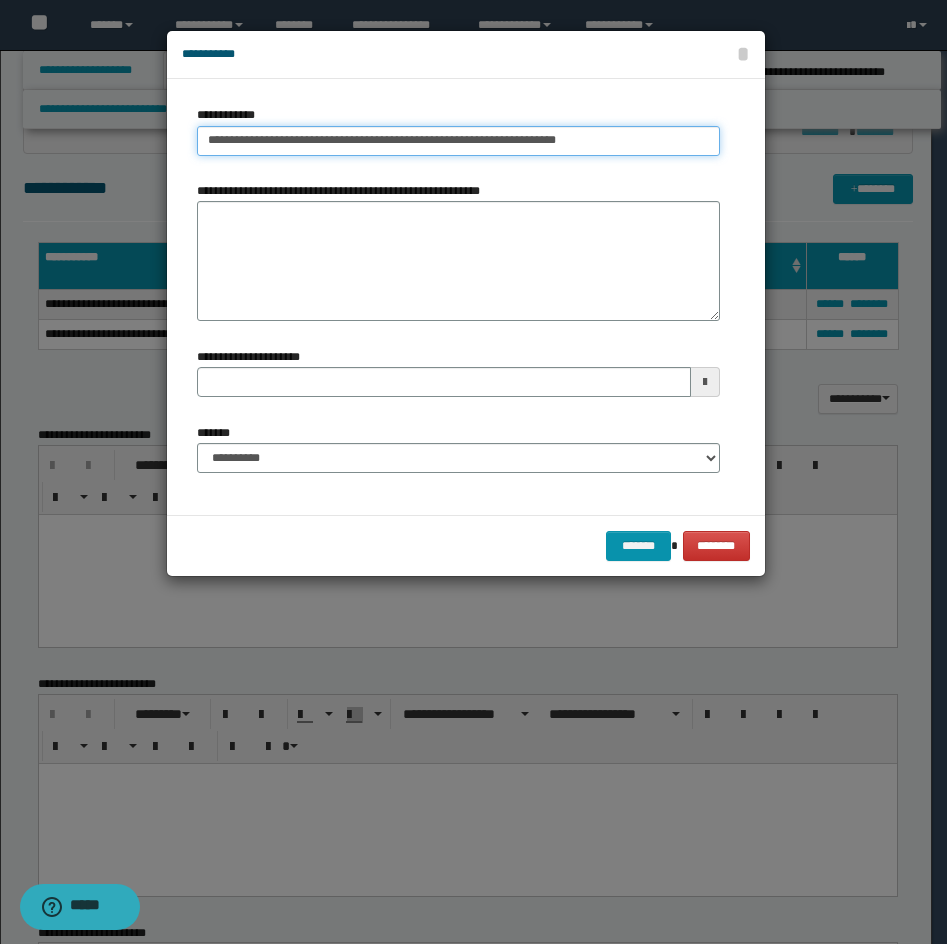 type on "**********" 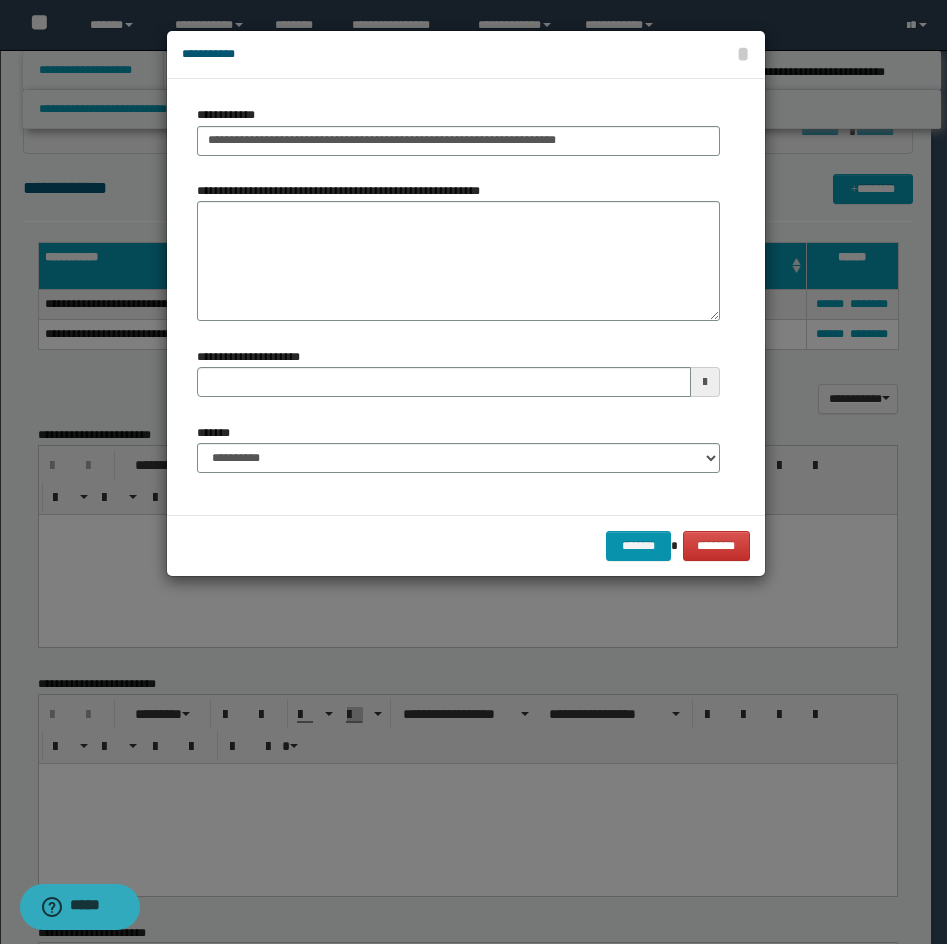 type 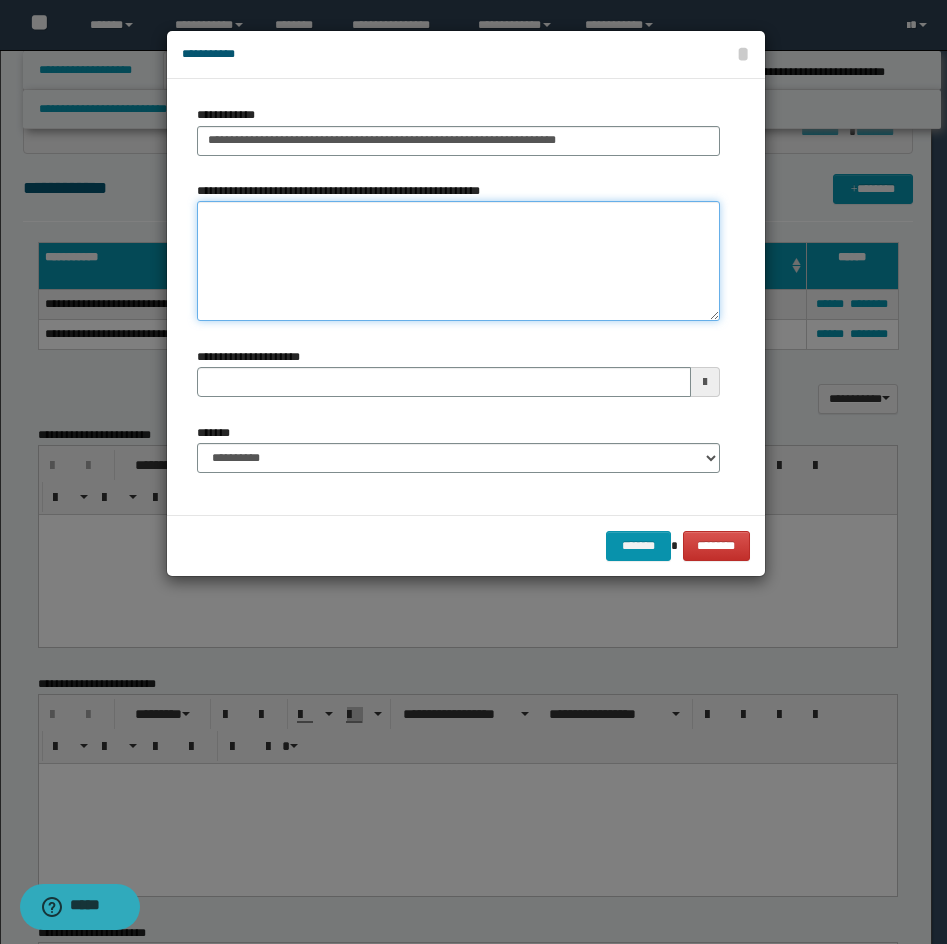 type 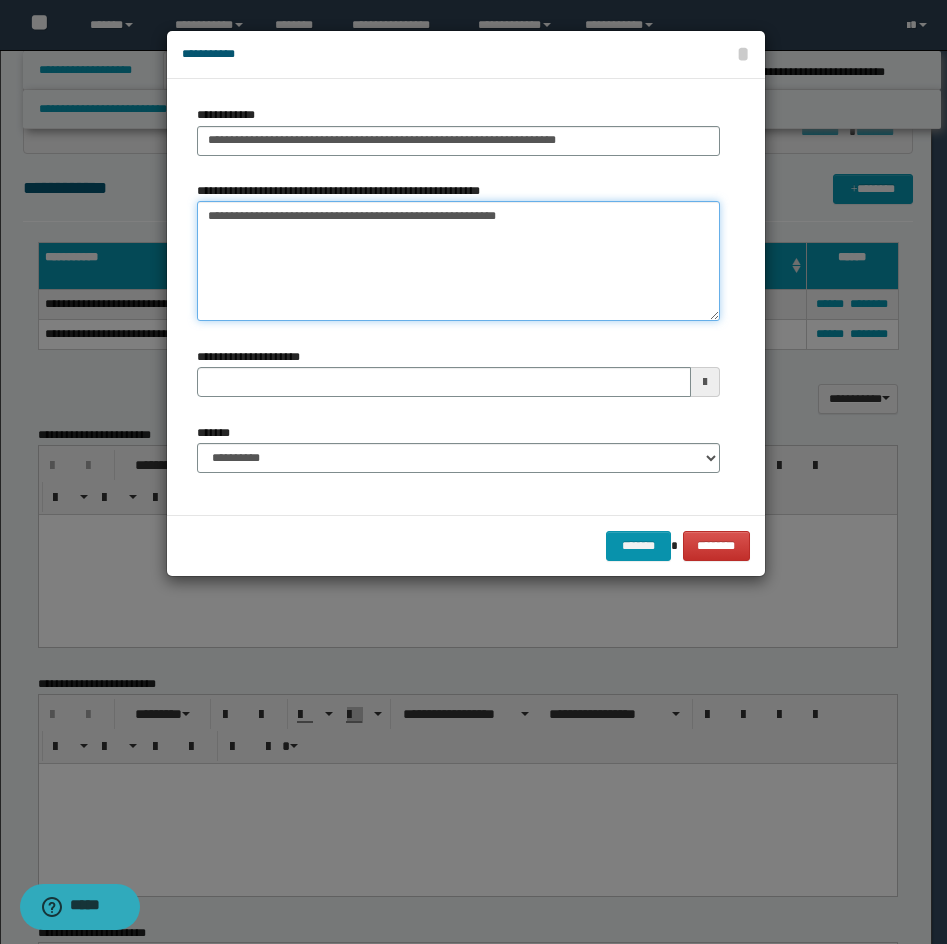 type on "**********" 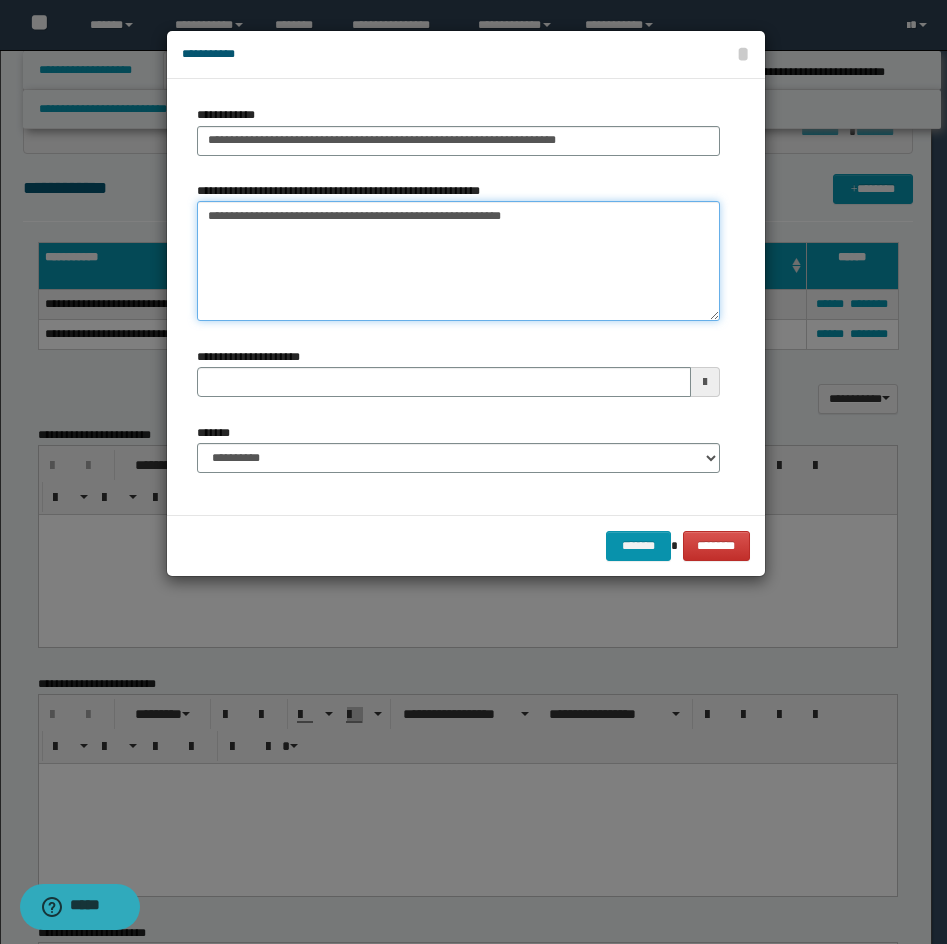 type 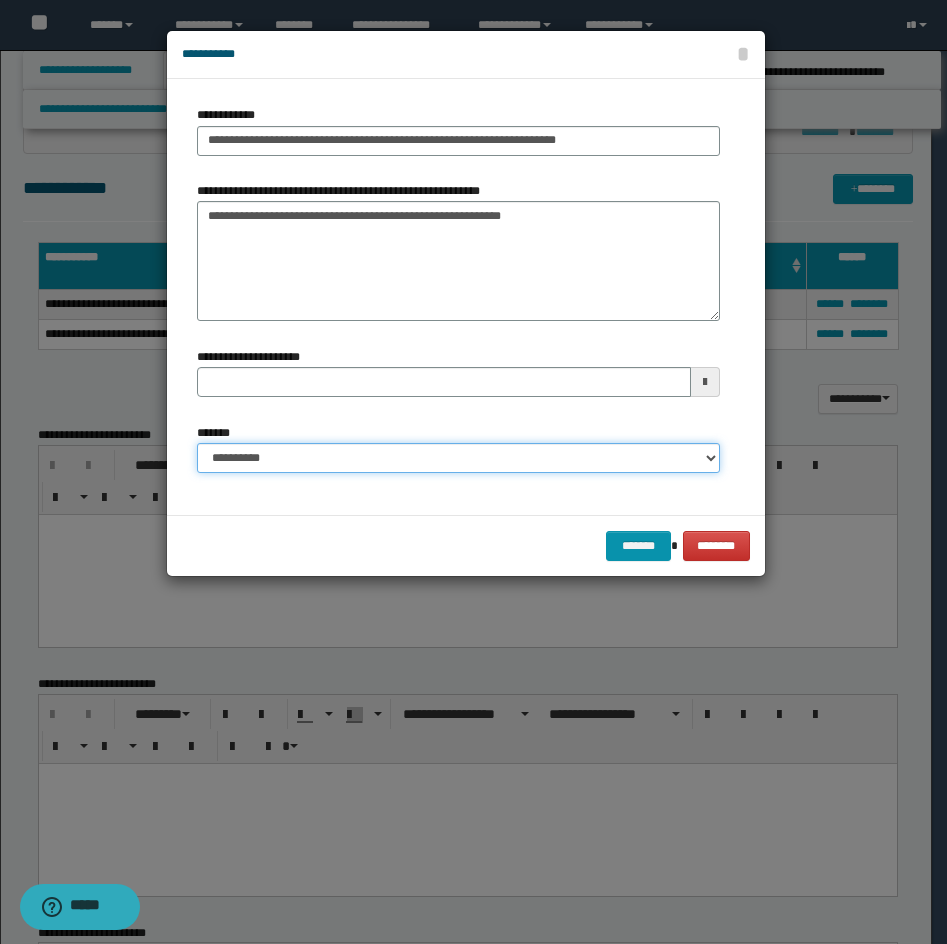 click on "**********" at bounding box center [458, 458] 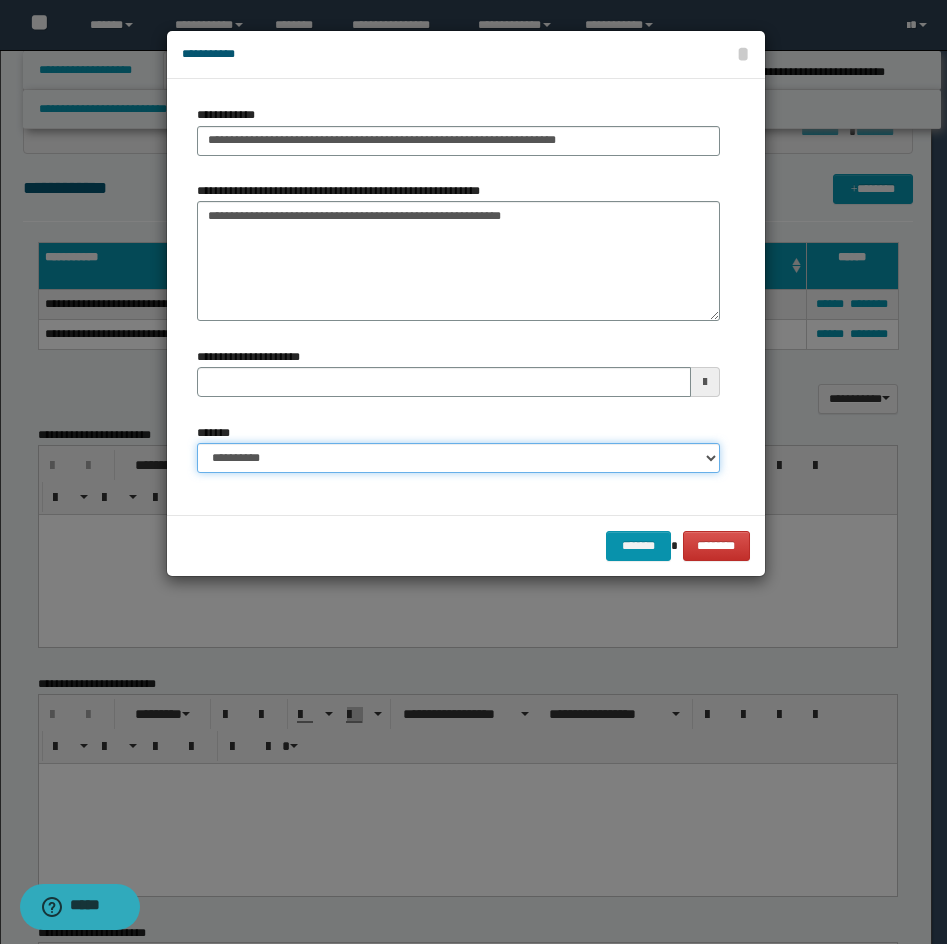 select on "*" 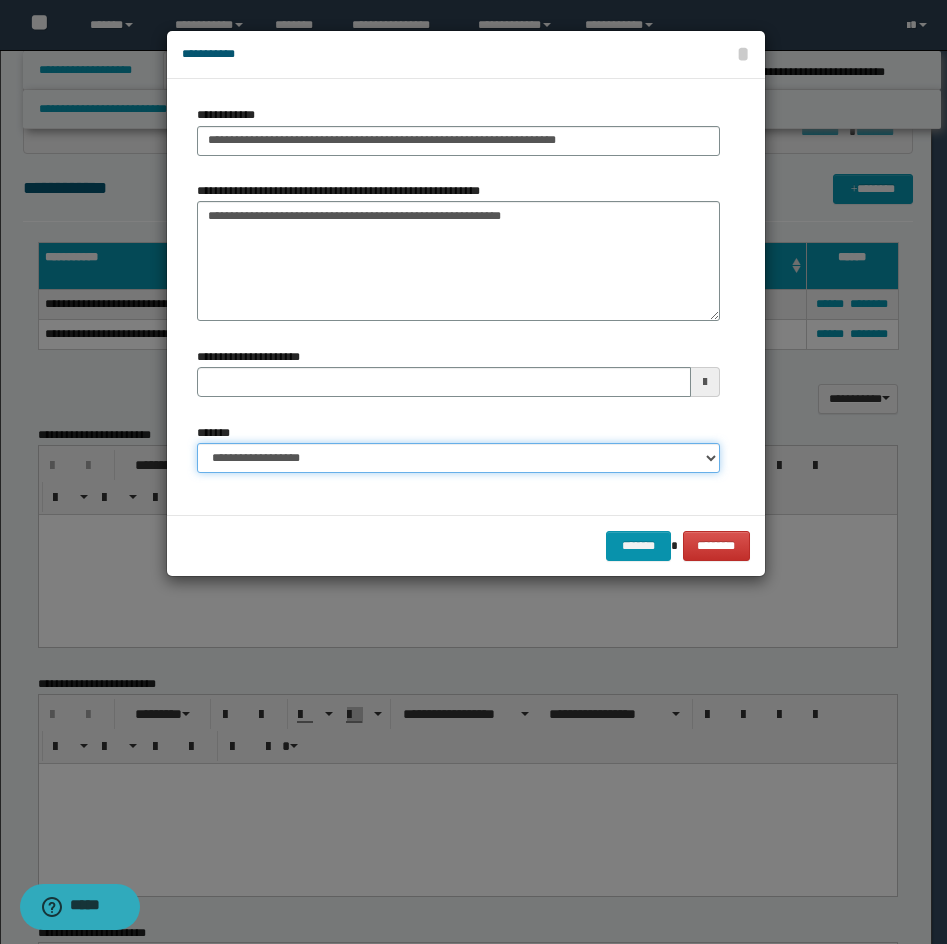 click on "**********" at bounding box center (458, 458) 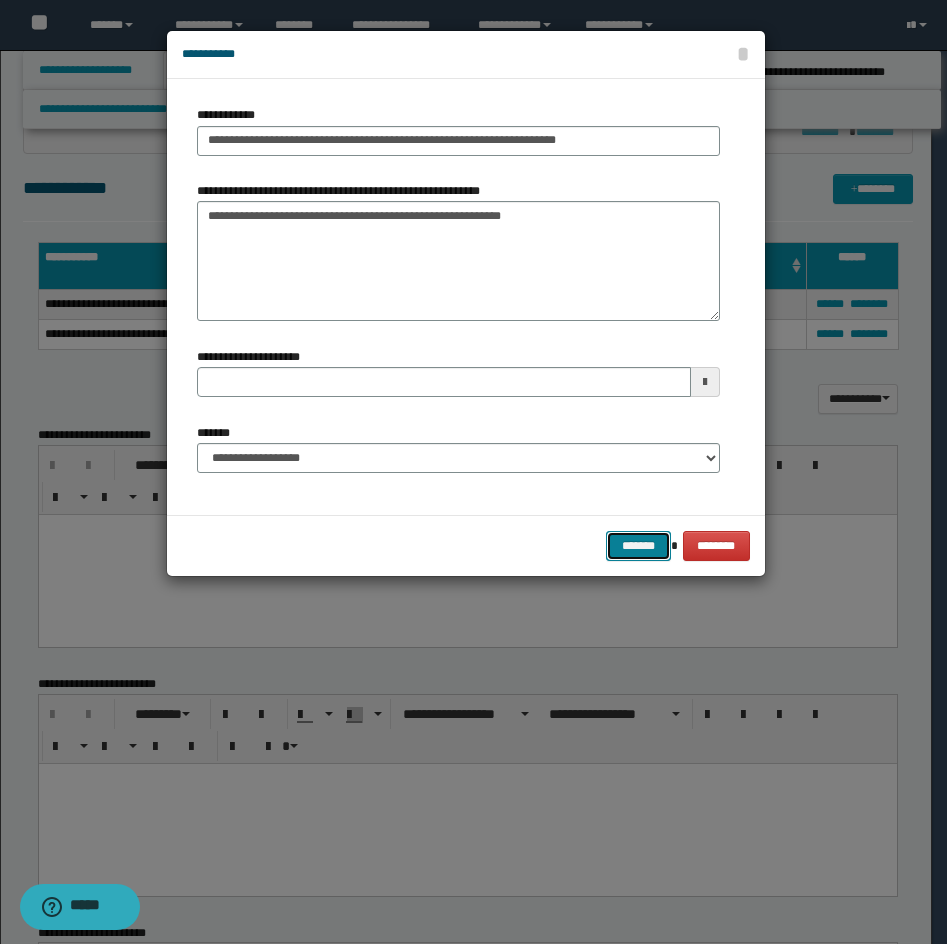click on "*******" at bounding box center [638, 546] 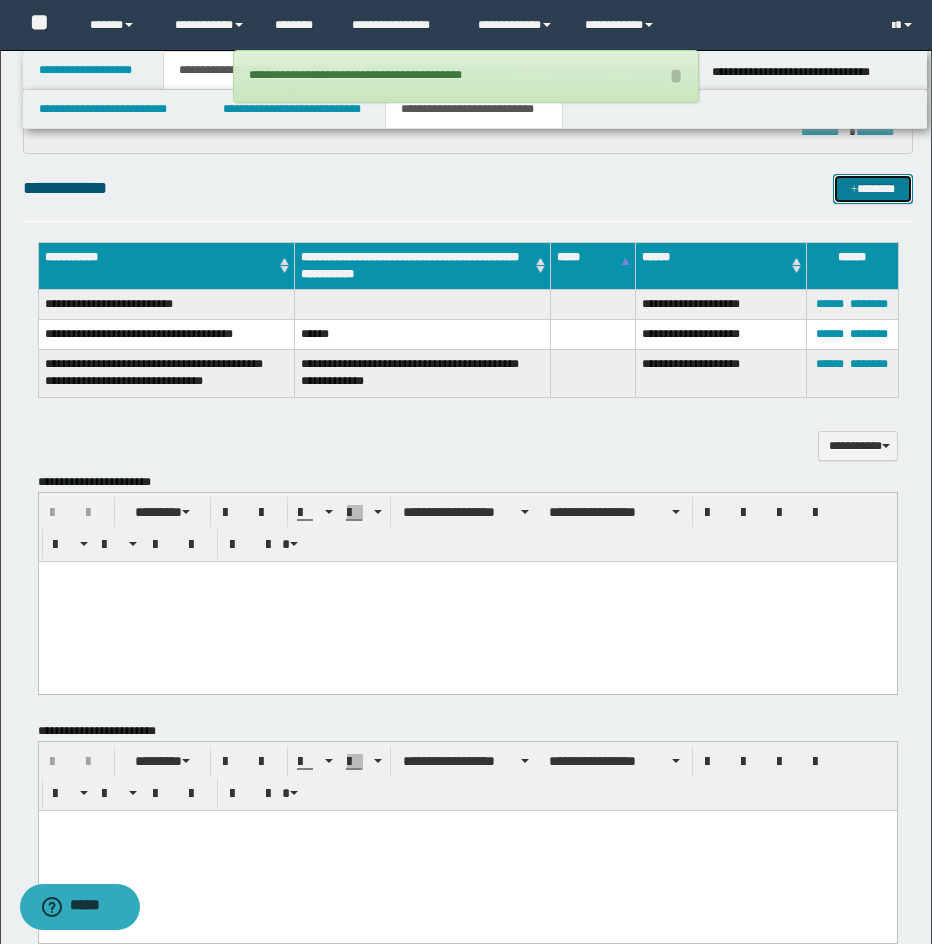 scroll, scrollTop: 1074, scrollLeft: 0, axis: vertical 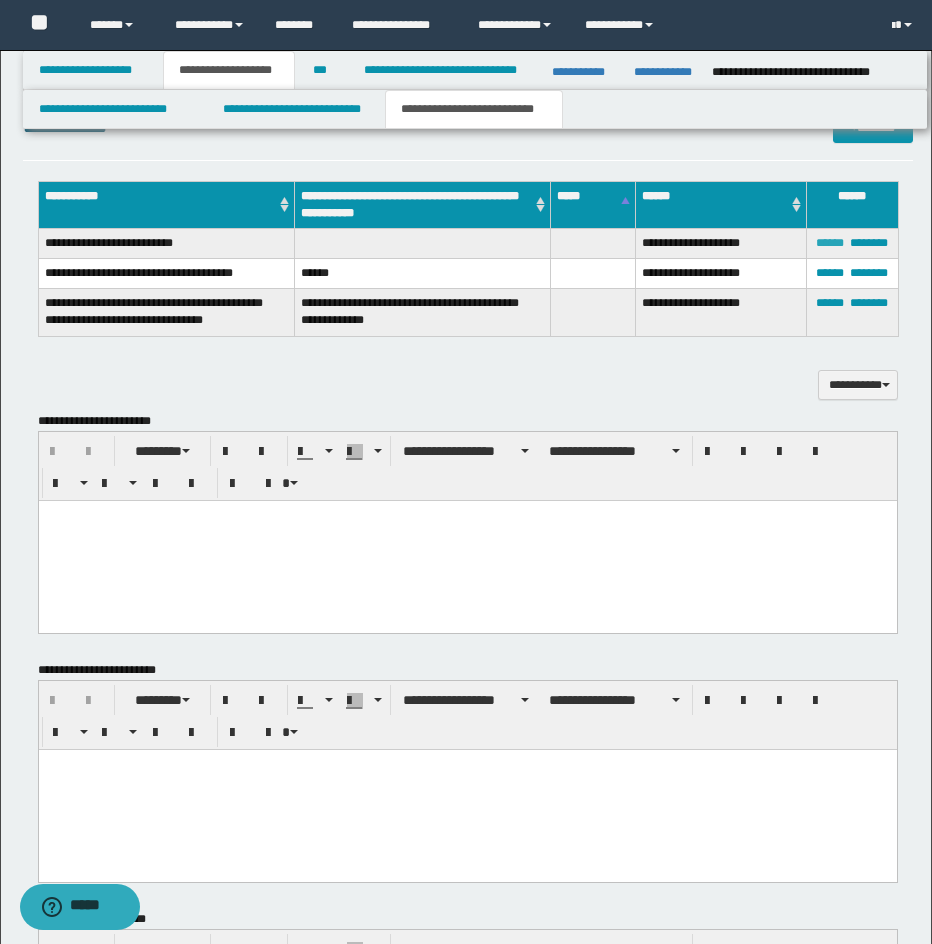 click on "******" at bounding box center (830, 243) 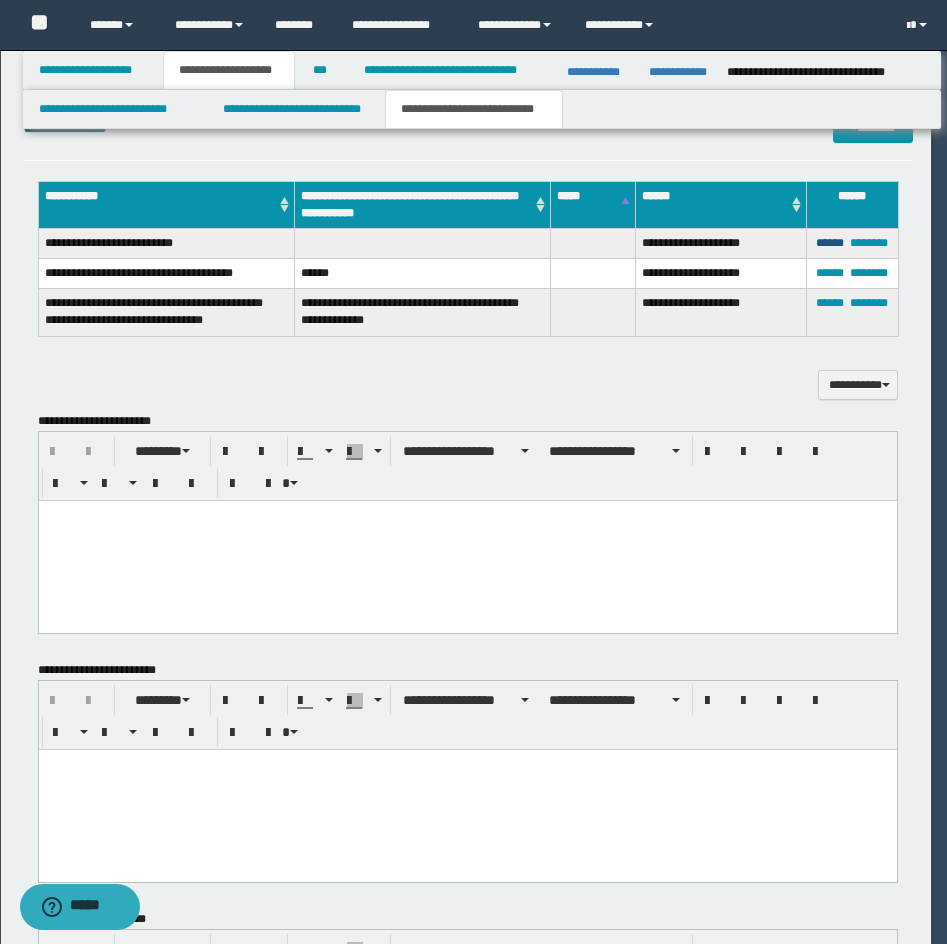 type 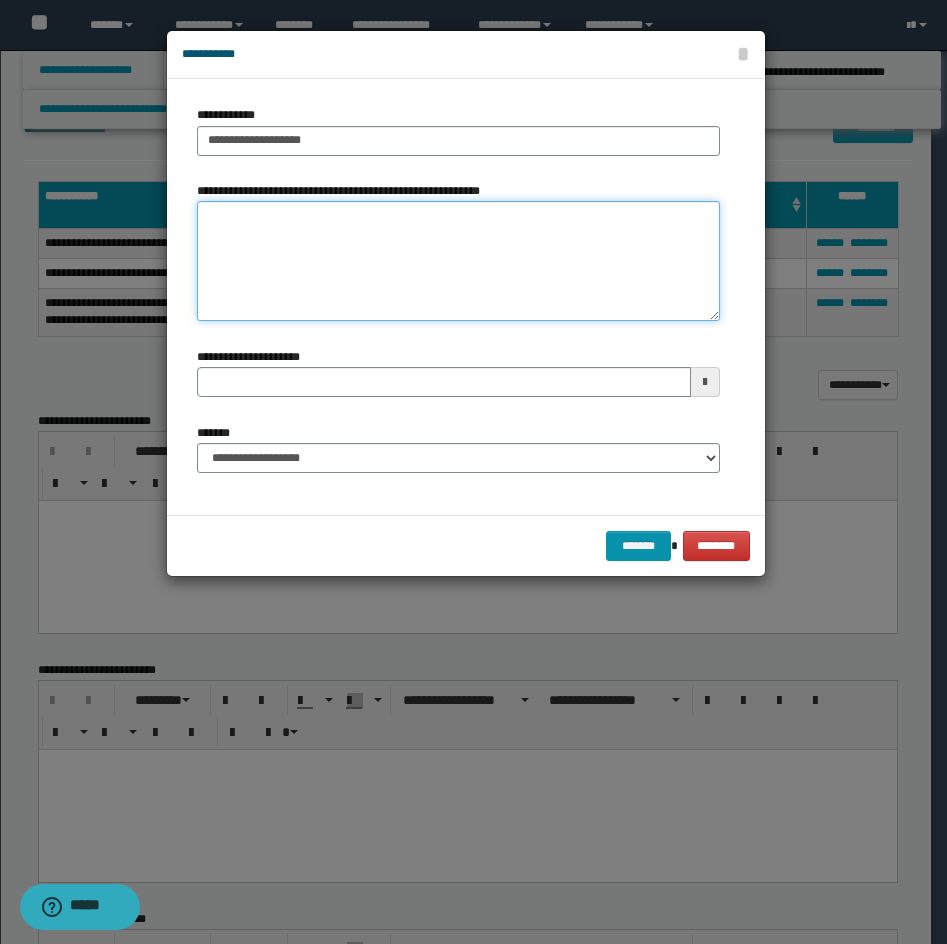 click on "**********" at bounding box center [458, 261] 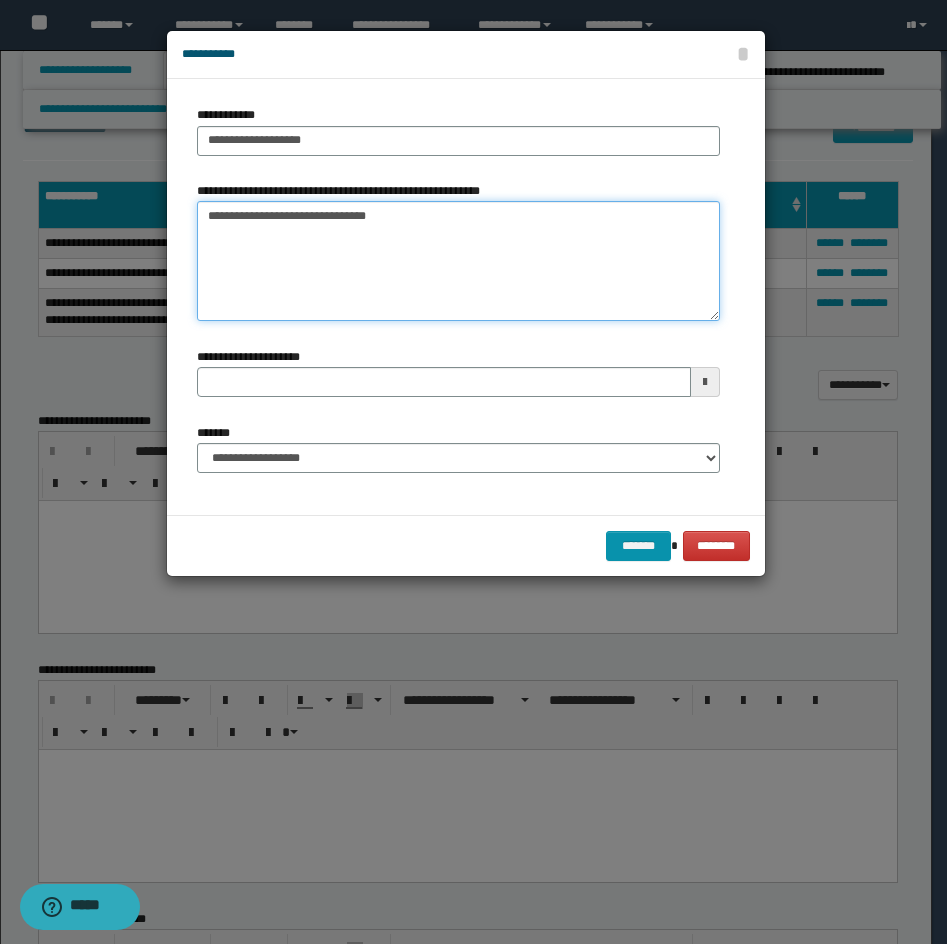 type on "**********" 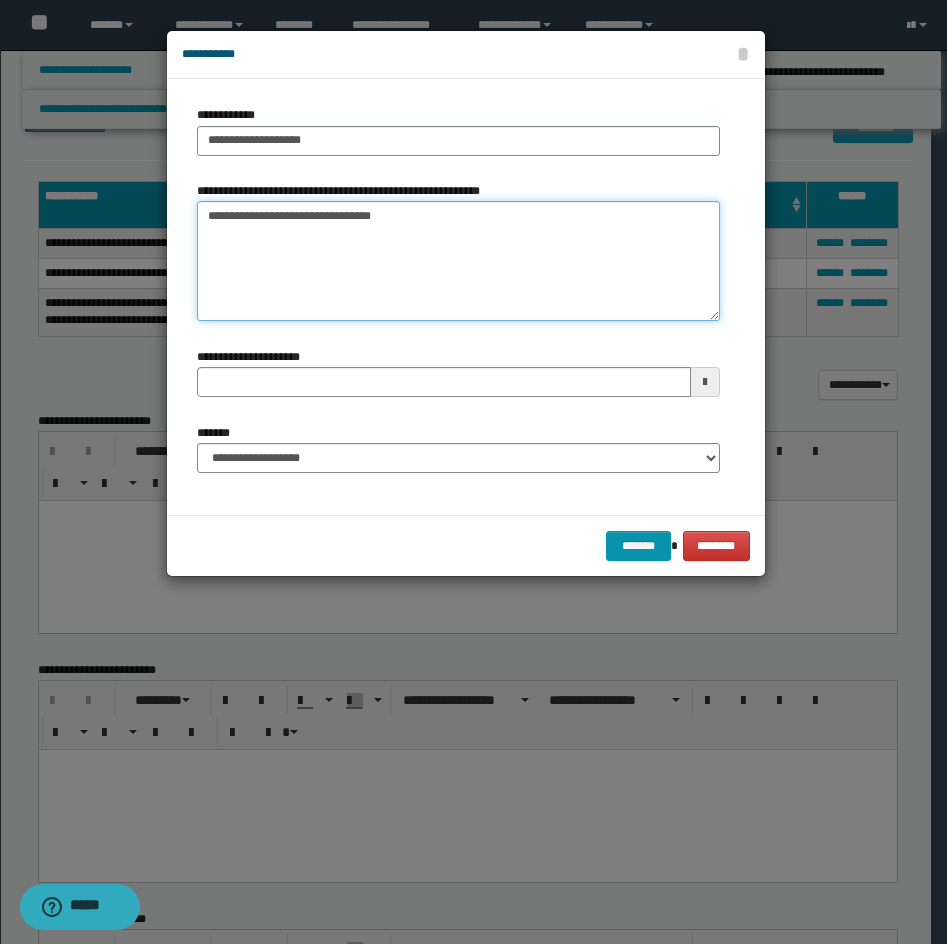 type 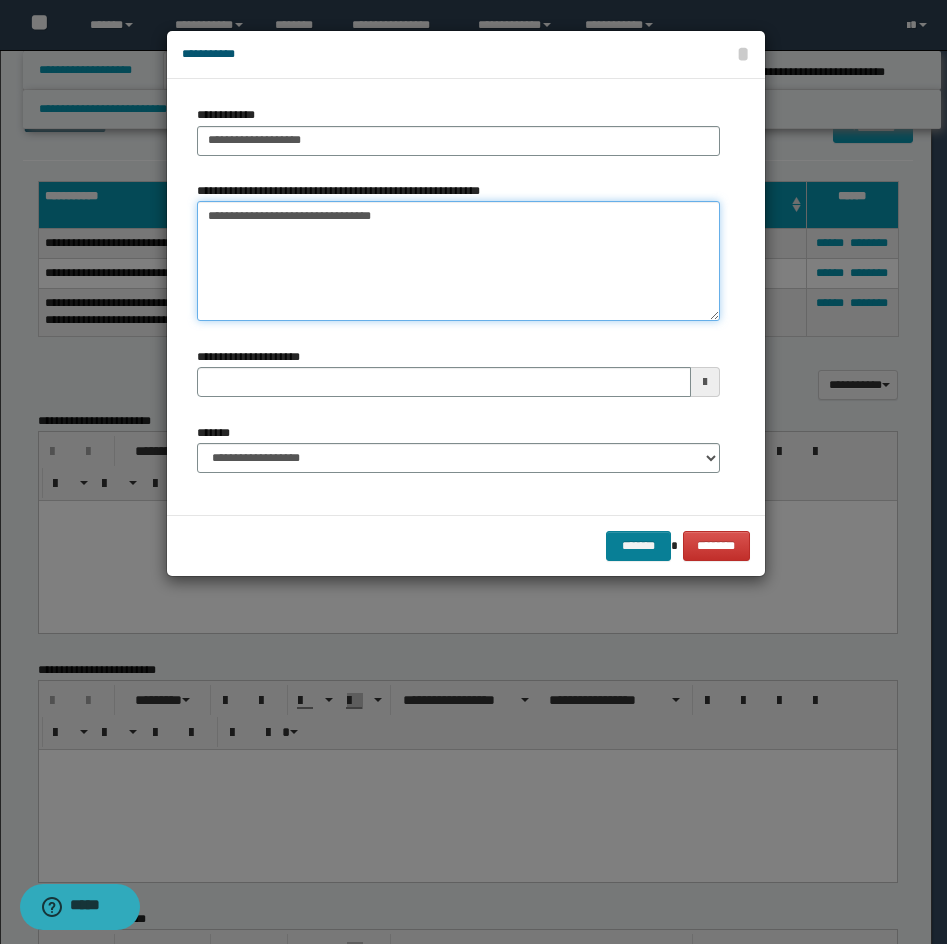 type on "**********" 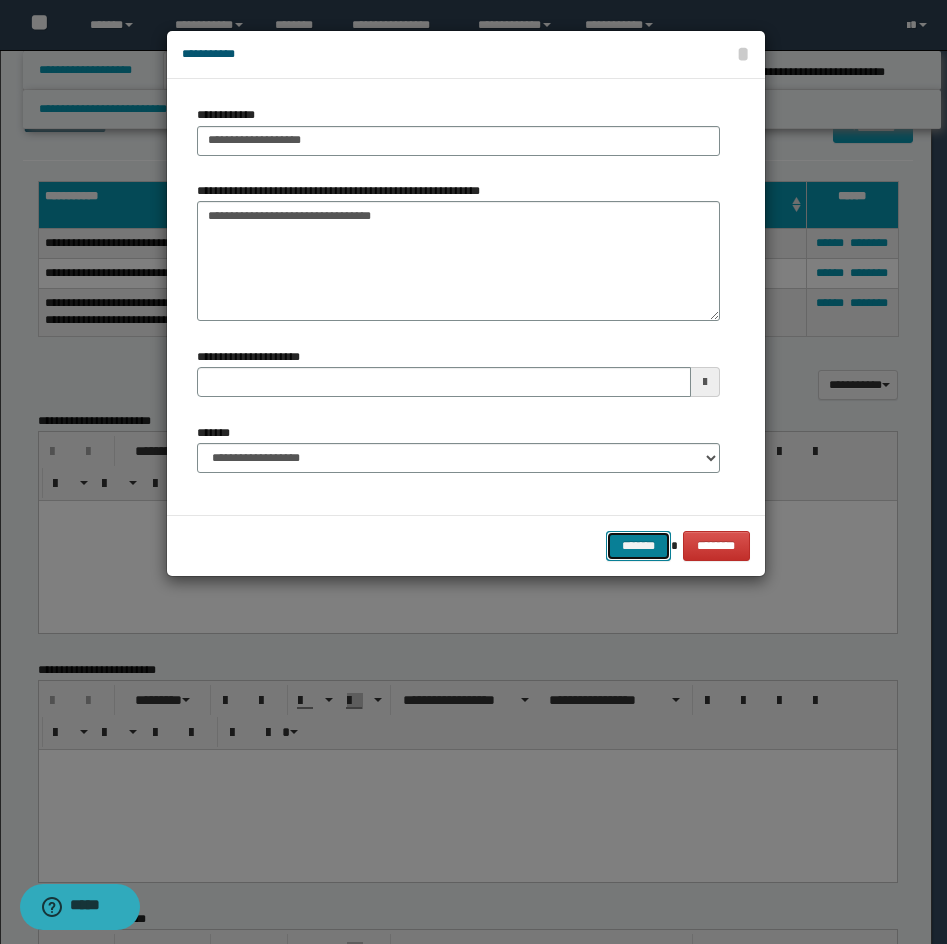click on "*******" at bounding box center [638, 546] 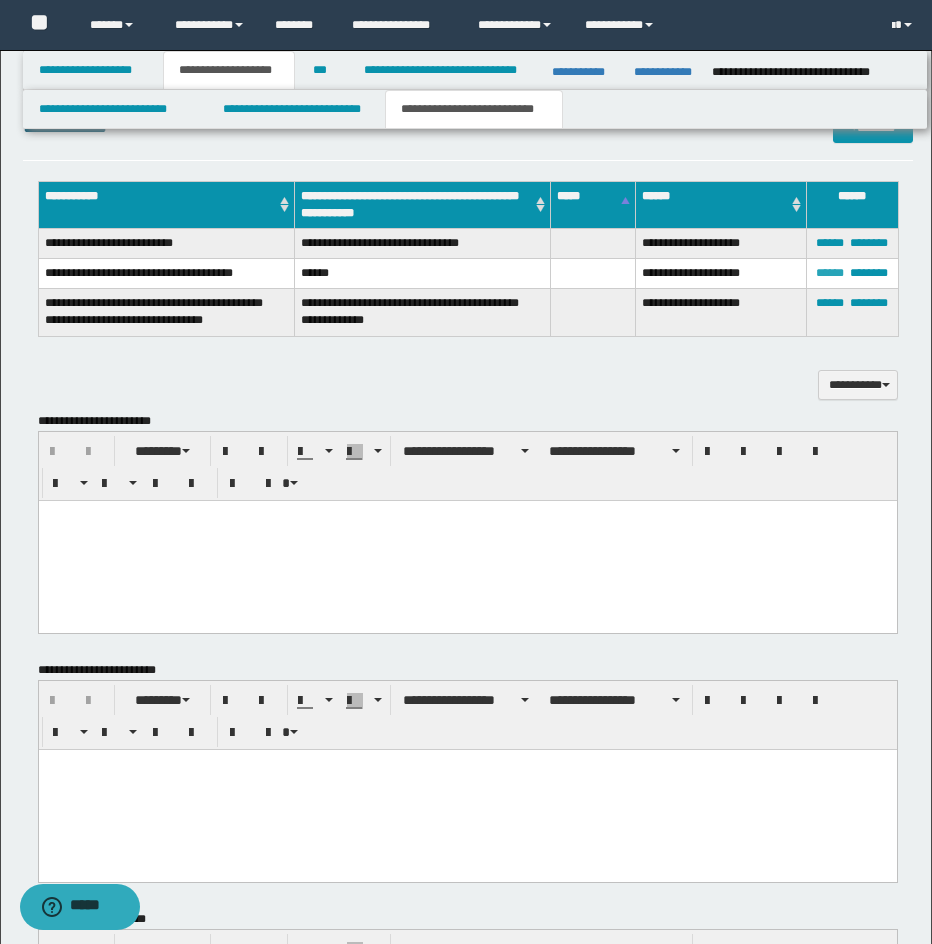 click on "******" at bounding box center [830, 273] 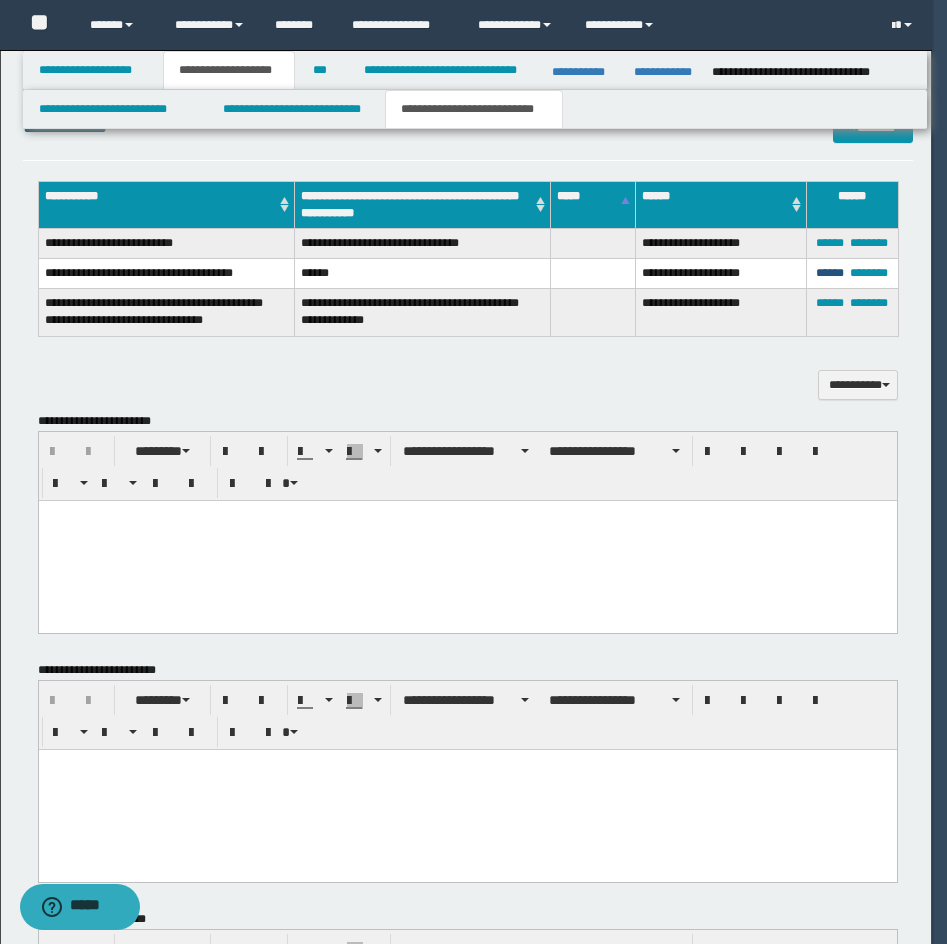 type 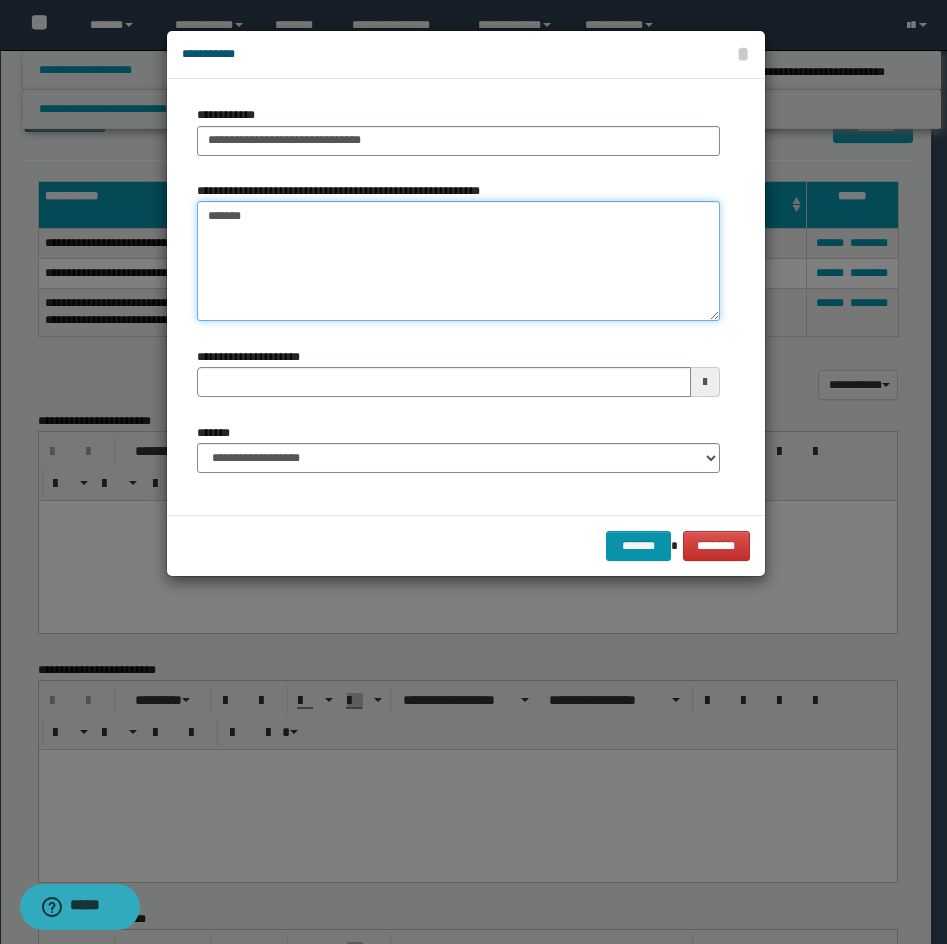 click on "******" at bounding box center [458, 261] 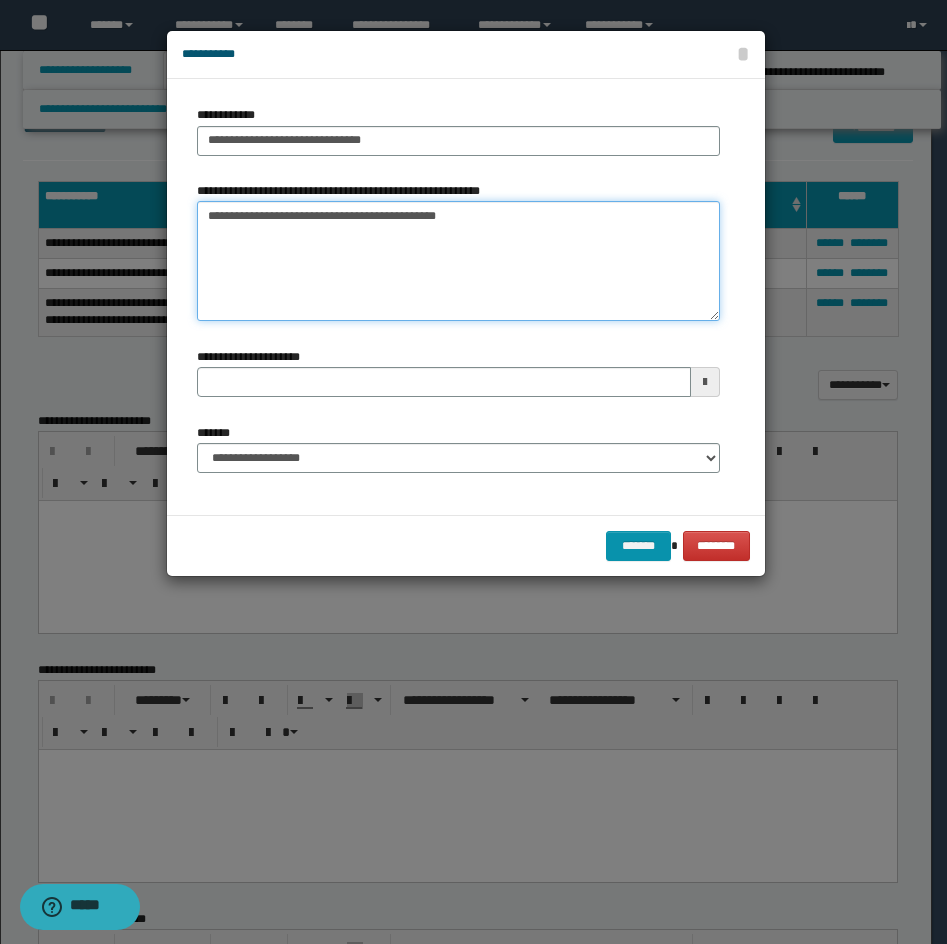 type on "**********" 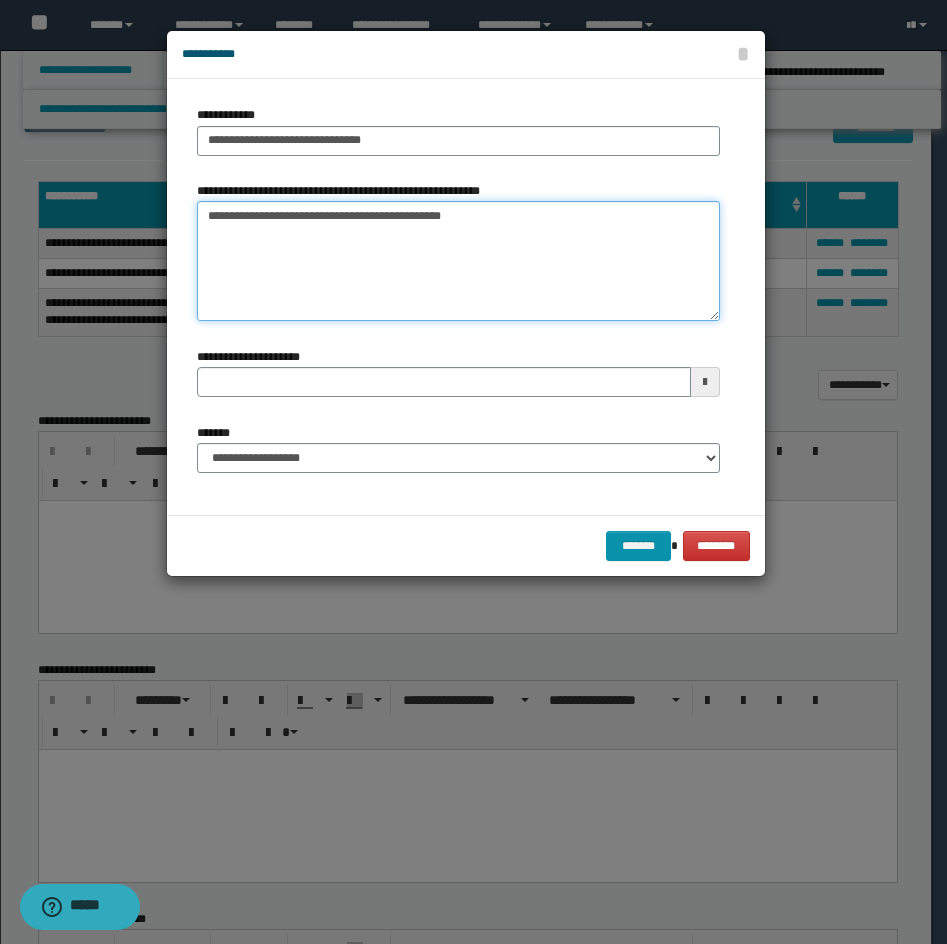 type 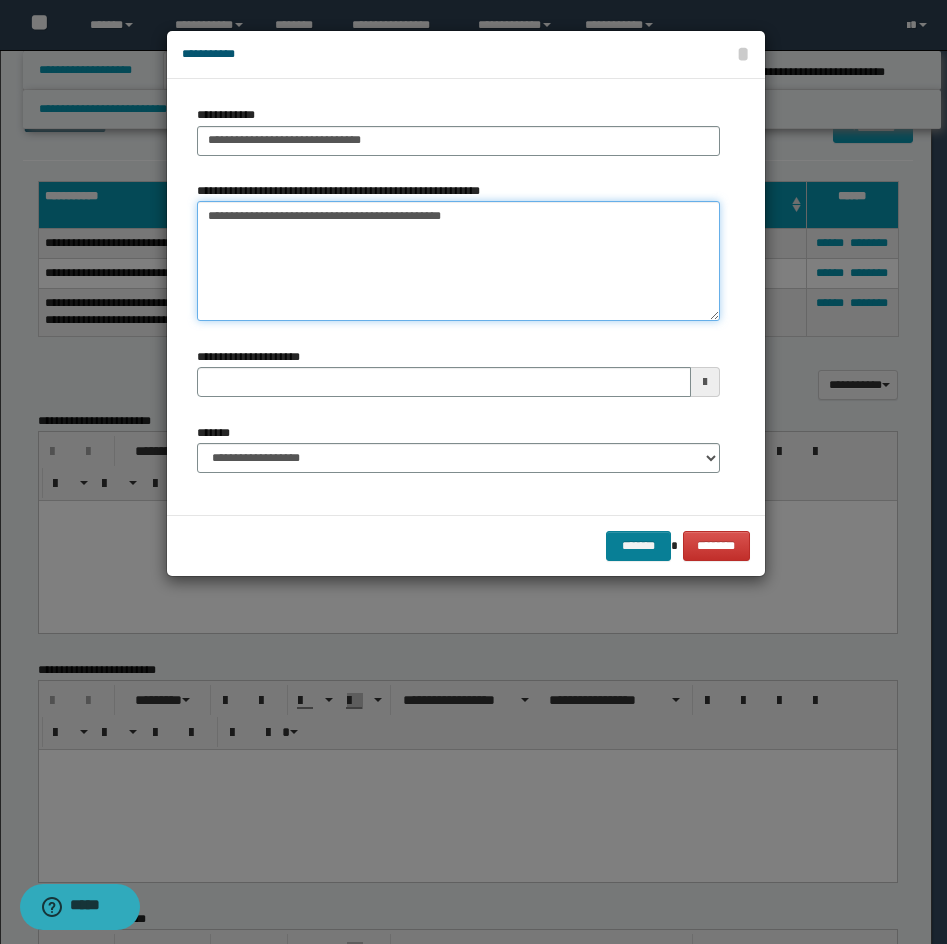 type on "**********" 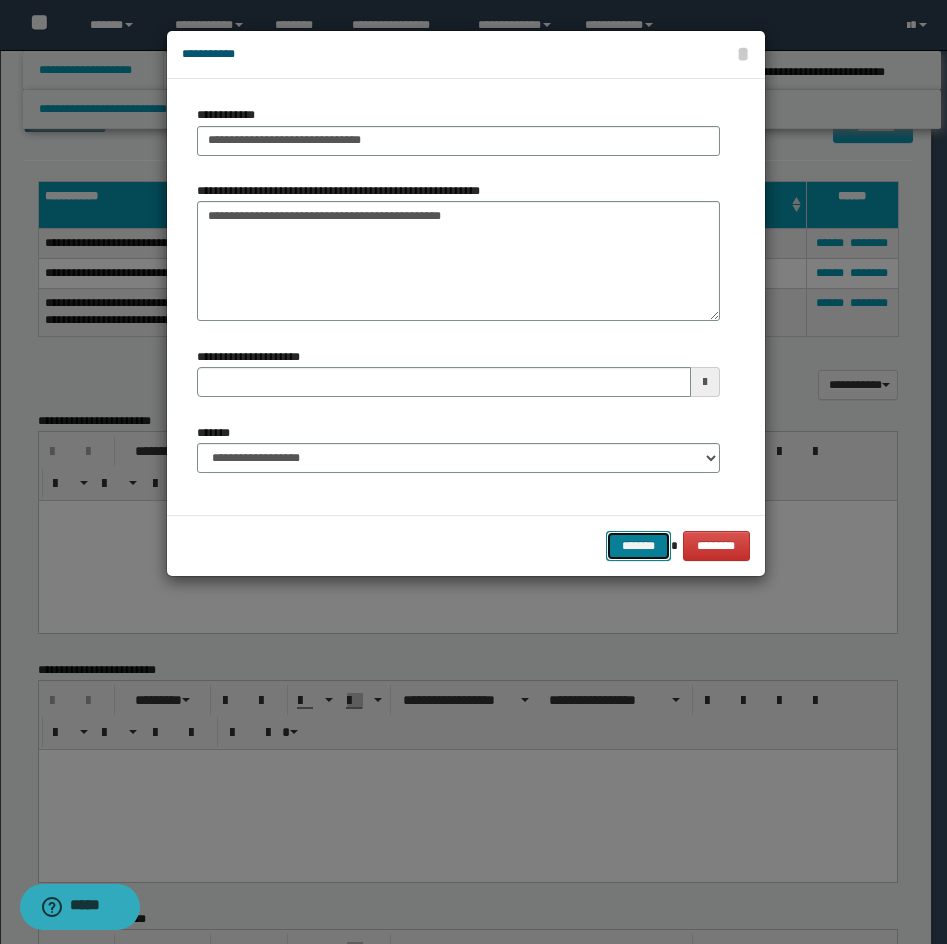 click on "*******" at bounding box center [638, 546] 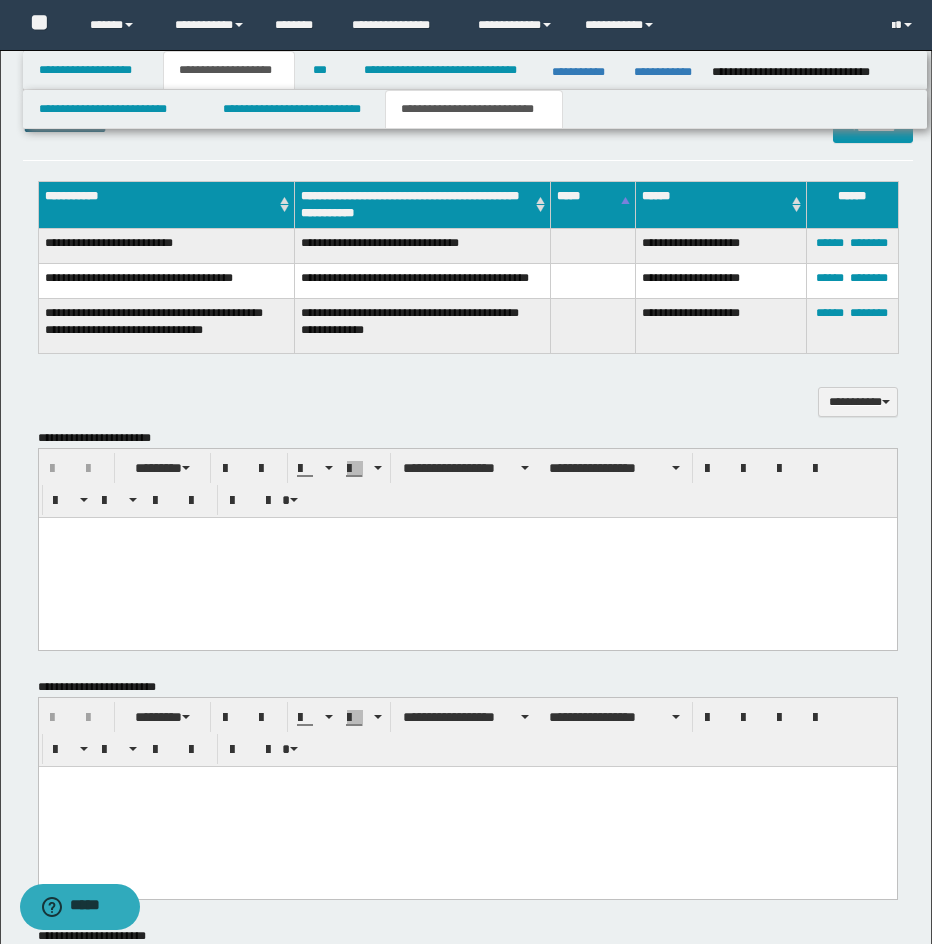 drag, startPoint x: 768, startPoint y: 555, endPoint x: 759, endPoint y: 560, distance: 10.29563 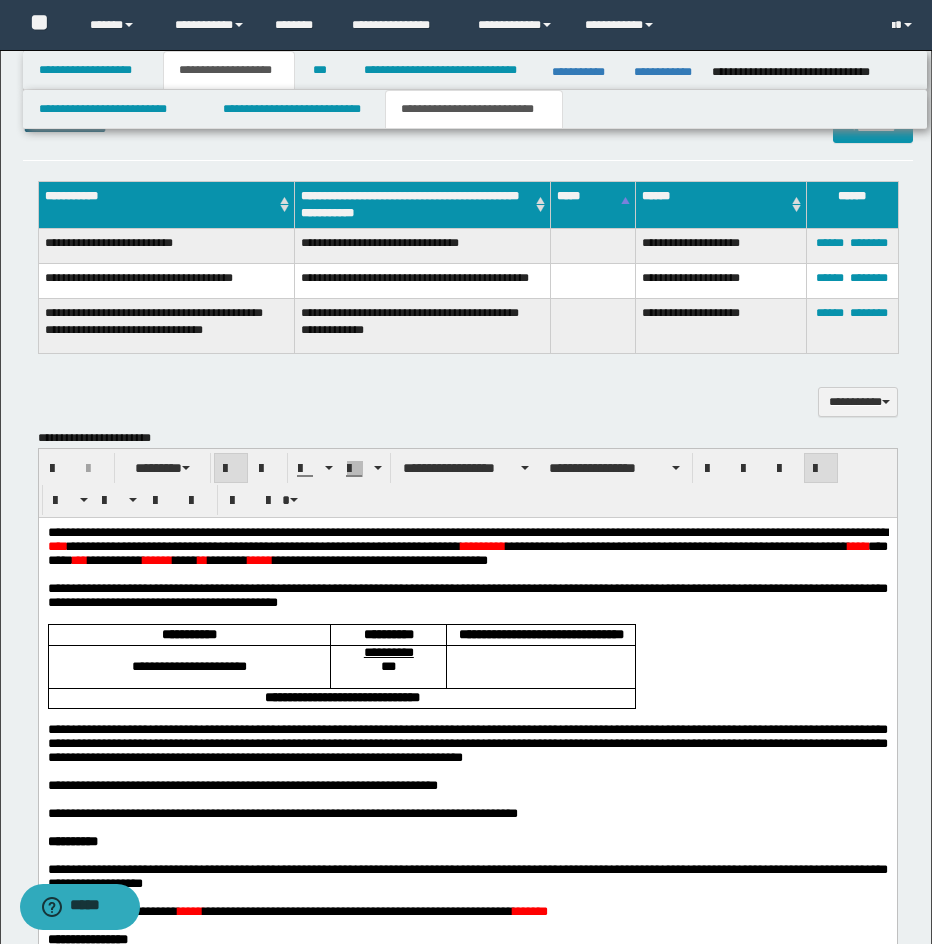 click on "**********" at bounding box center (467, 532) 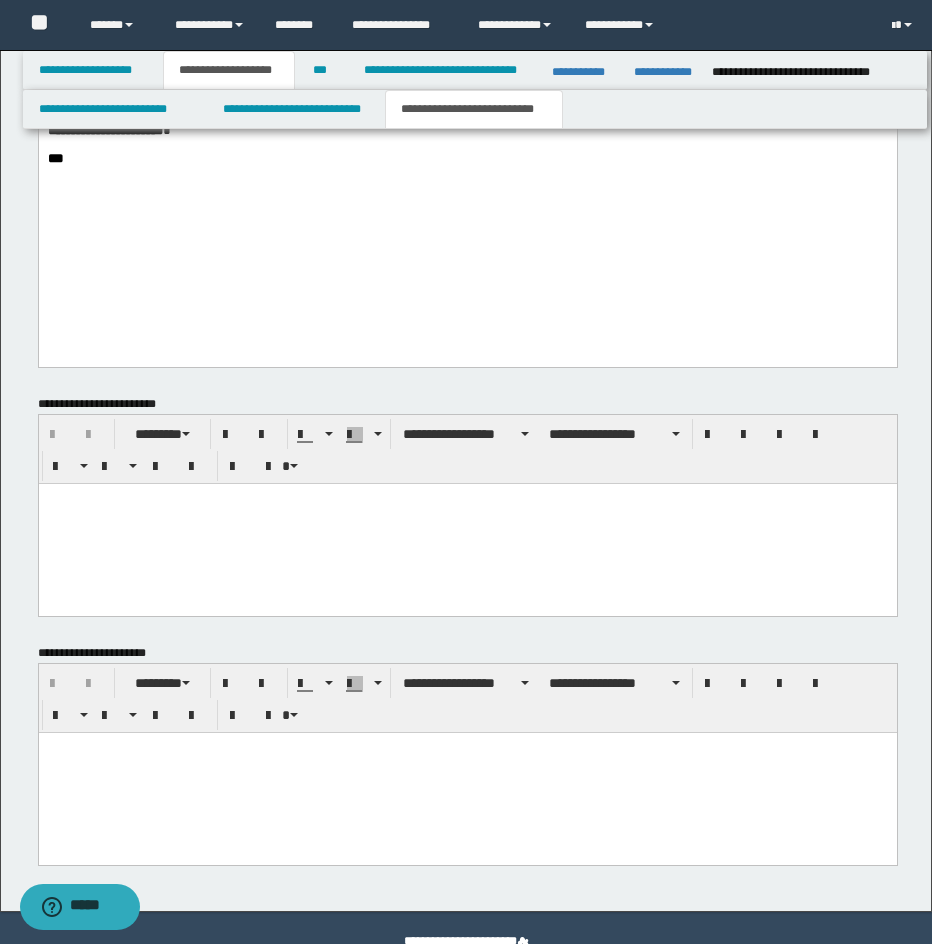 scroll, scrollTop: 2082, scrollLeft: 0, axis: vertical 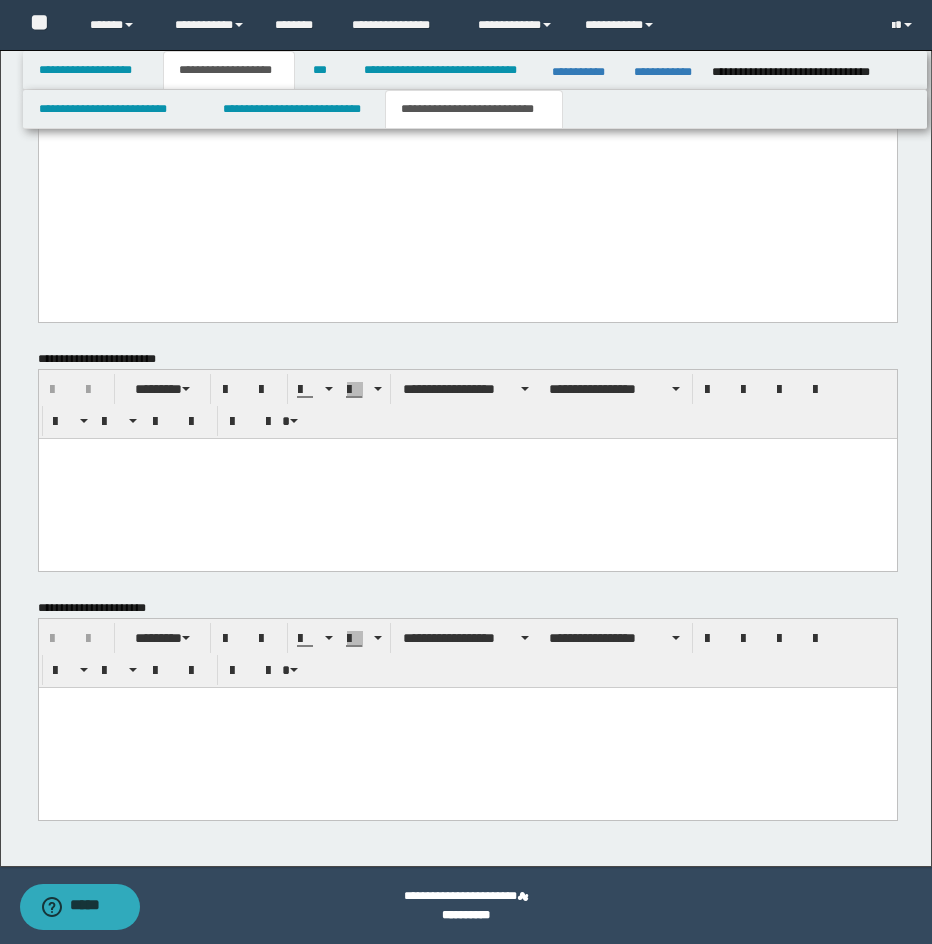 click at bounding box center [467, 727] 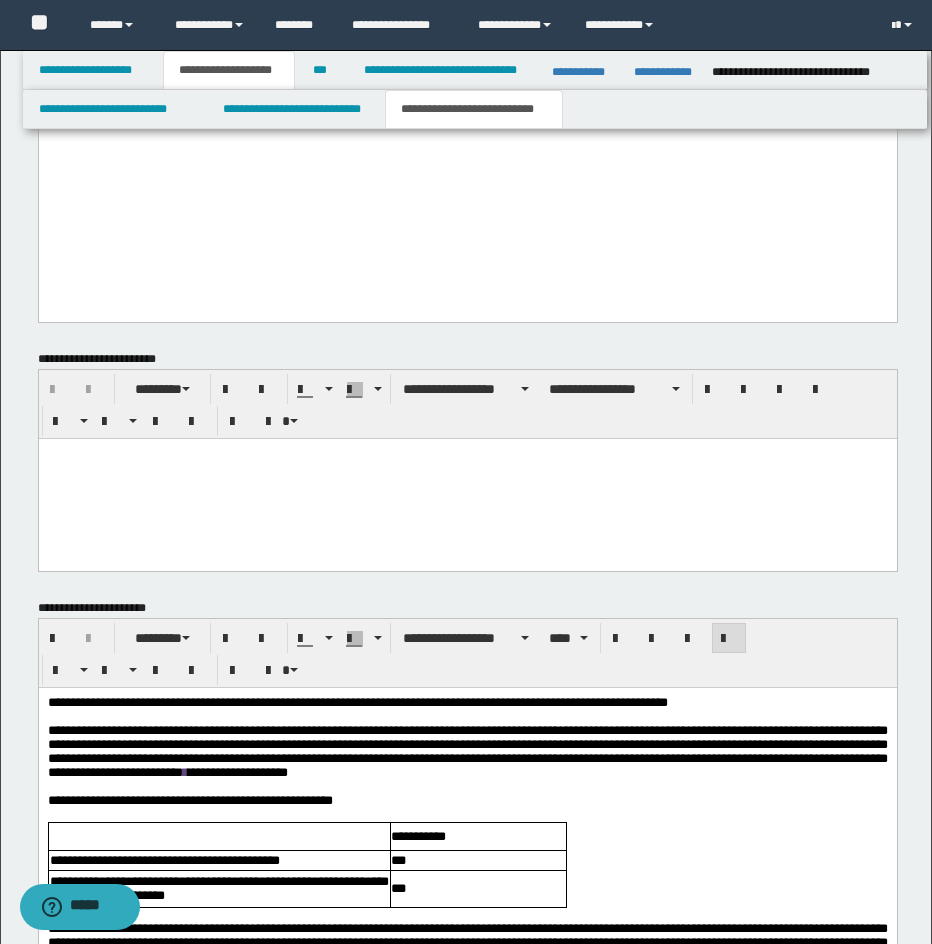 click on "**********" at bounding box center [357, 701] 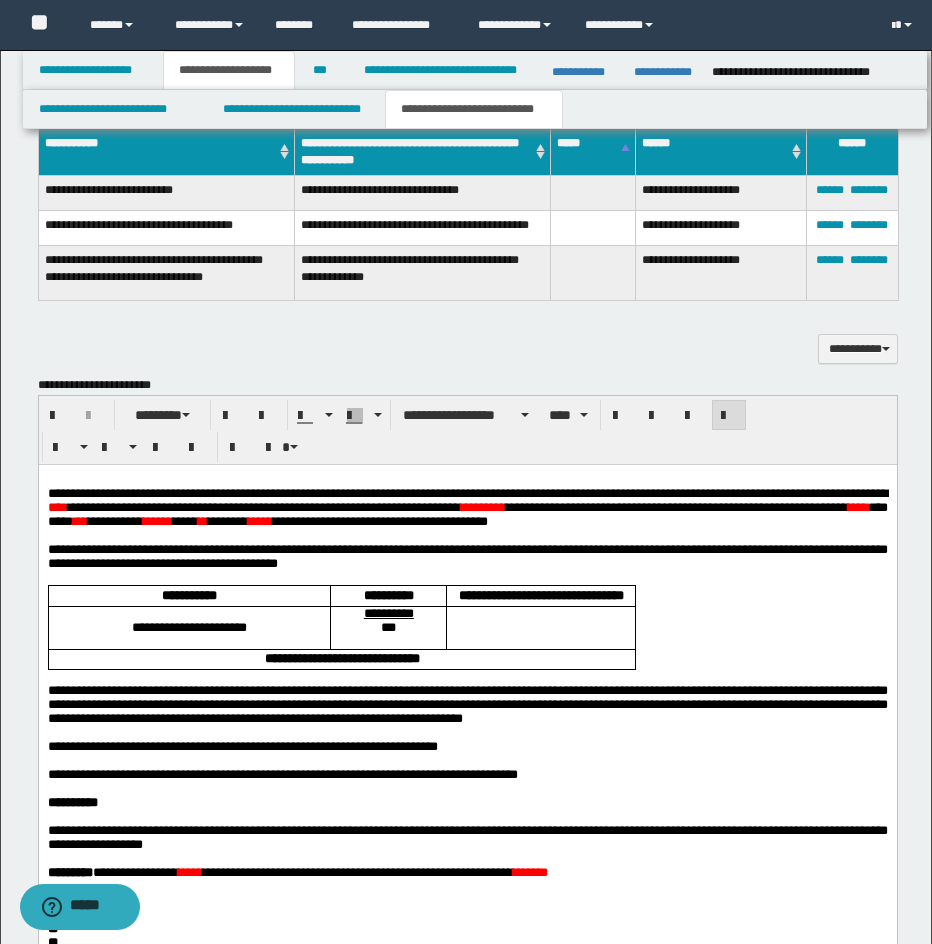 scroll, scrollTop: 1109, scrollLeft: 0, axis: vertical 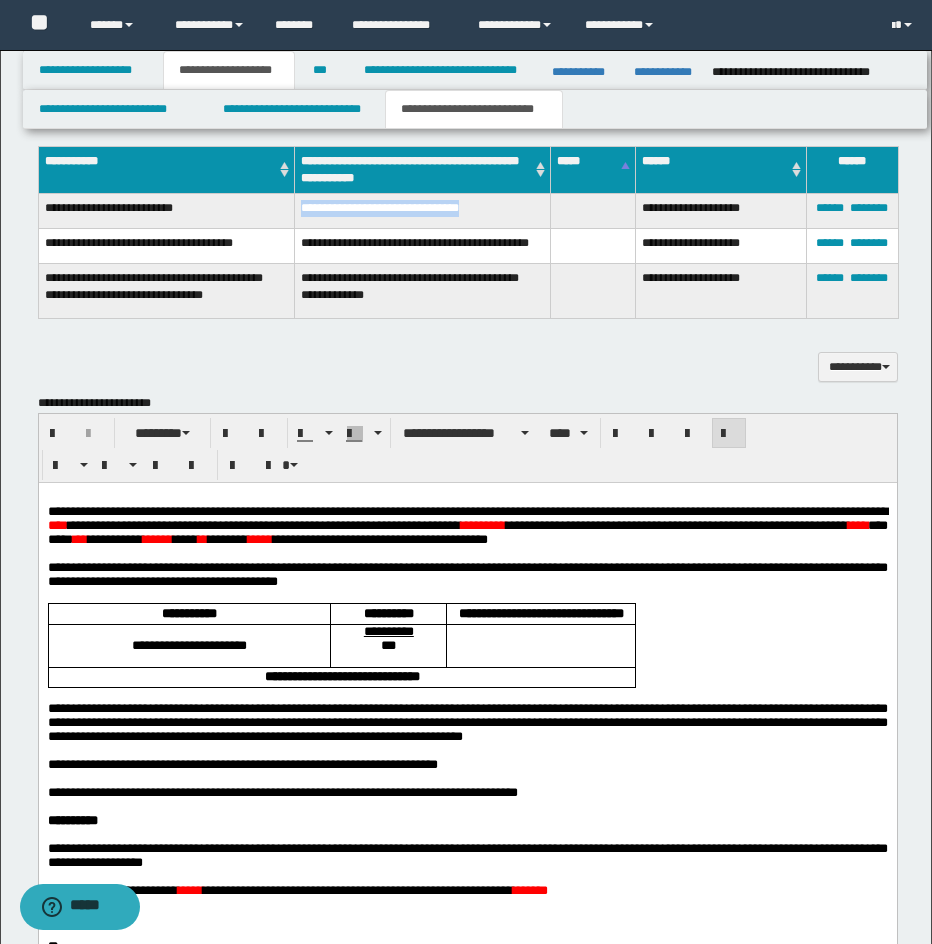 drag, startPoint x: 301, startPoint y: 207, endPoint x: 495, endPoint y: 208, distance: 194.00258 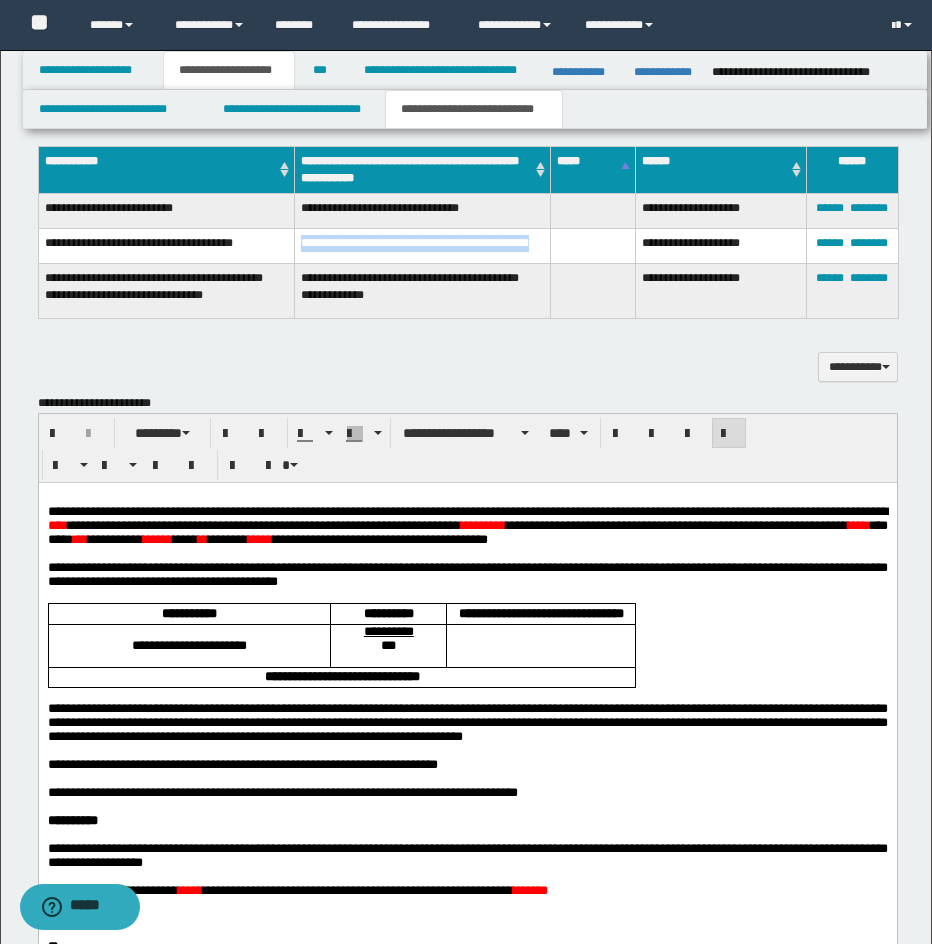 drag, startPoint x: 298, startPoint y: 237, endPoint x: 356, endPoint y: 258, distance: 61.68468 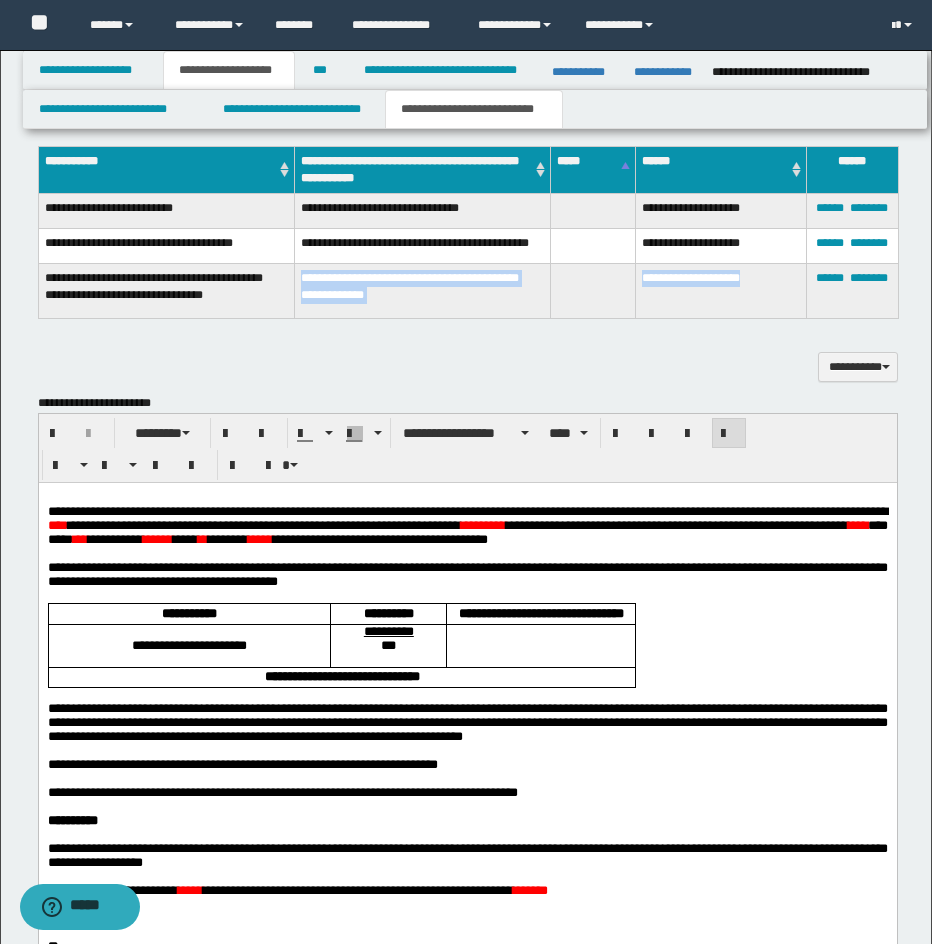 drag, startPoint x: 302, startPoint y: 283, endPoint x: 793, endPoint y: 304, distance: 491.44888 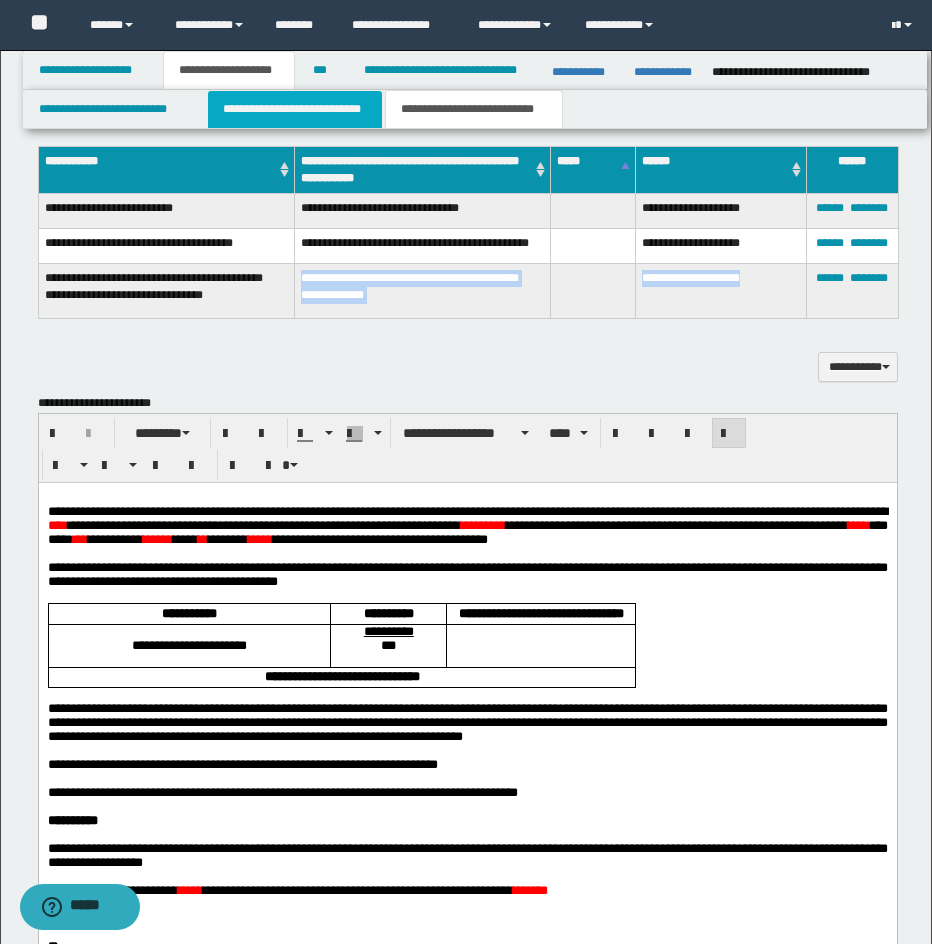 click on "**********" at bounding box center [295, 109] 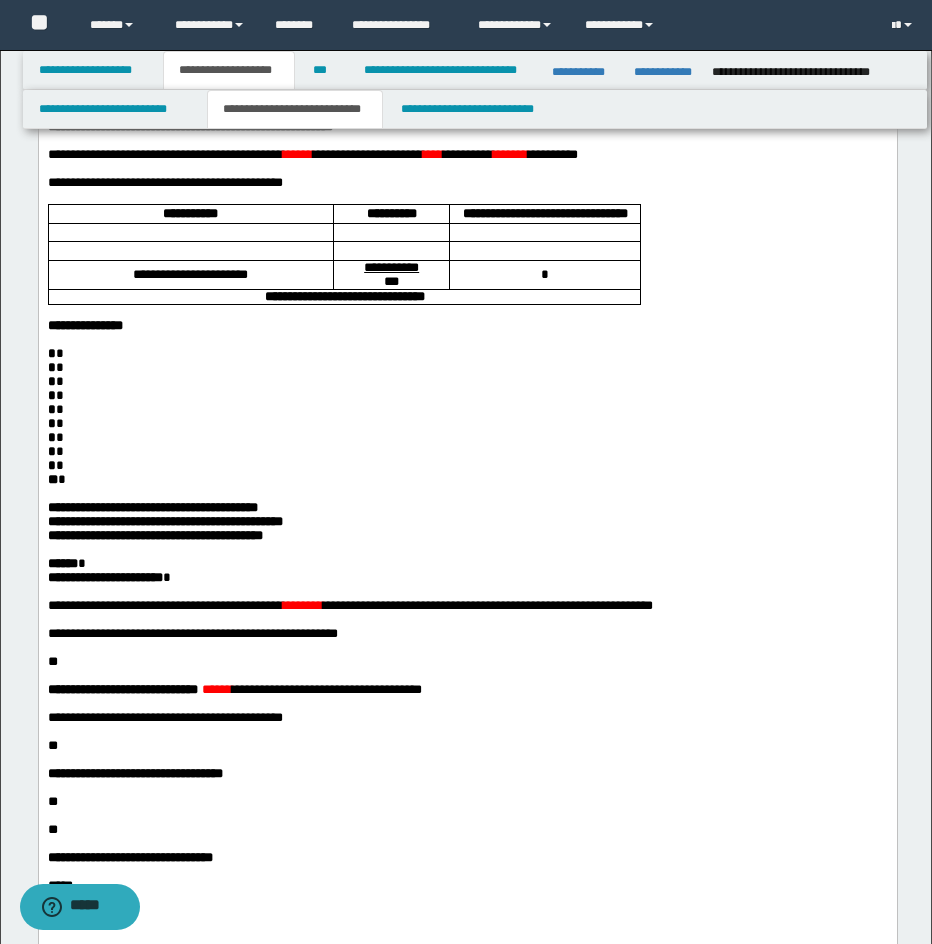 scroll, scrollTop: 310, scrollLeft: 0, axis: vertical 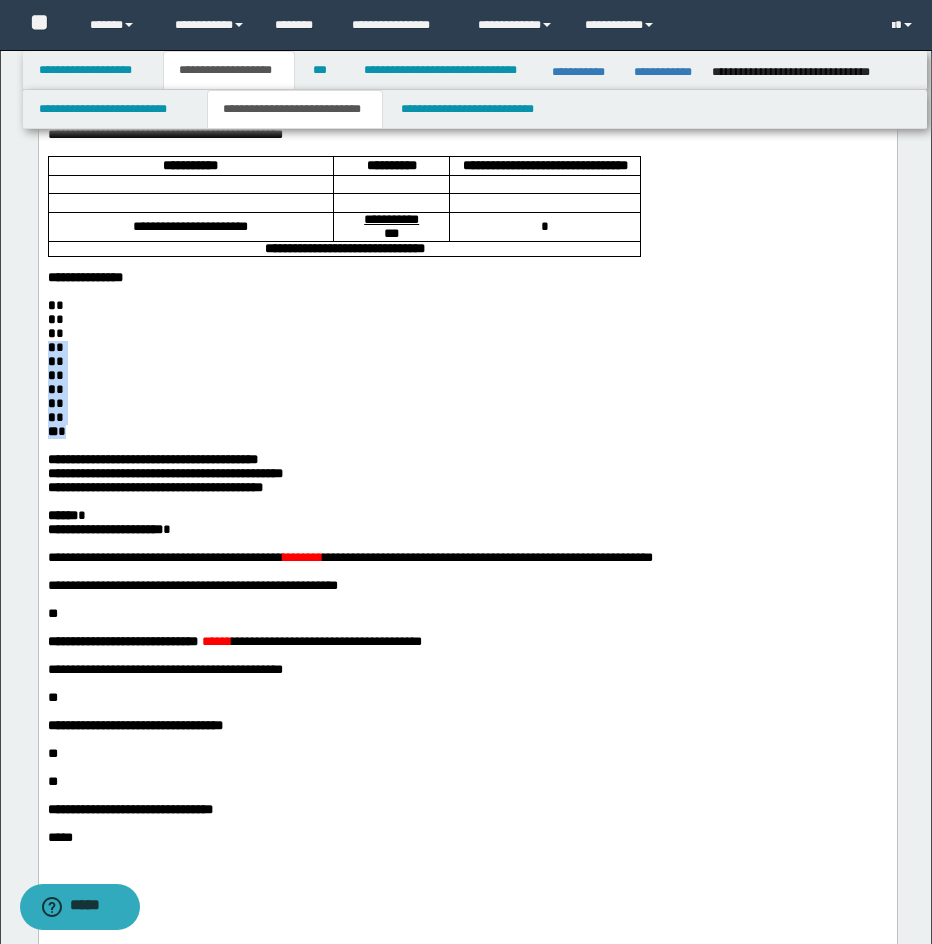 drag, startPoint x: 47, startPoint y: 415, endPoint x: 80, endPoint y: 505, distance: 95.85927 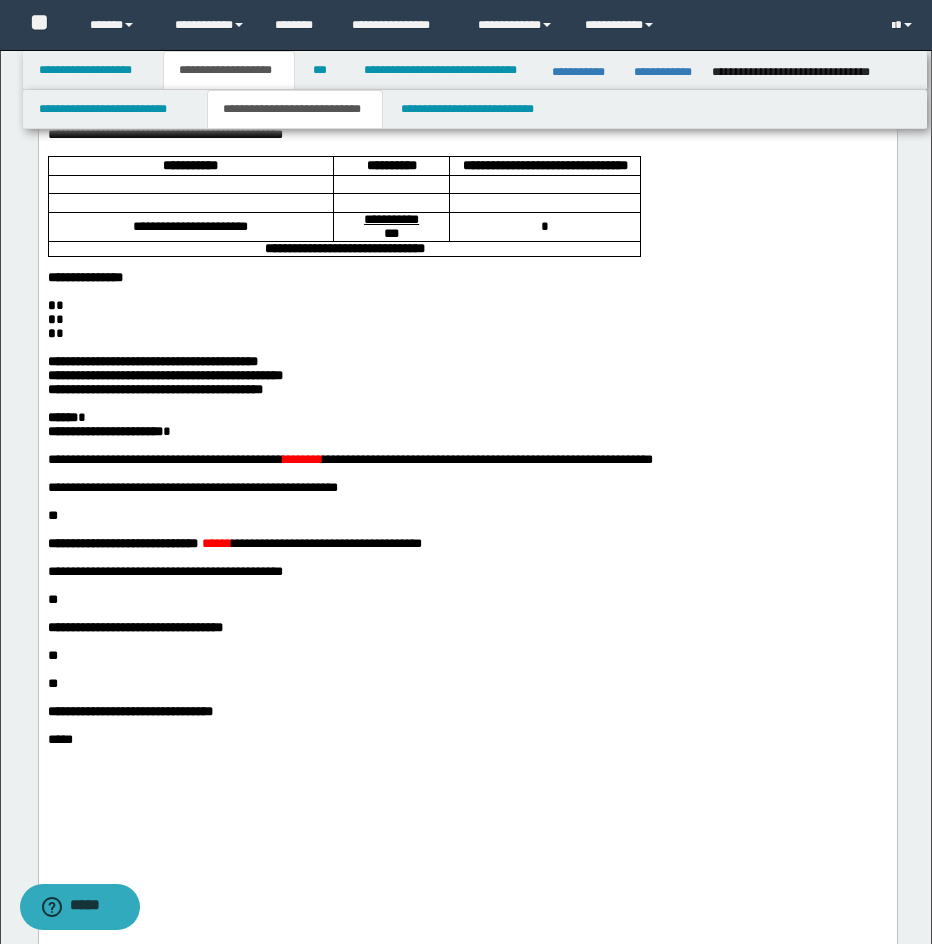 click on "****** *" at bounding box center [467, 418] 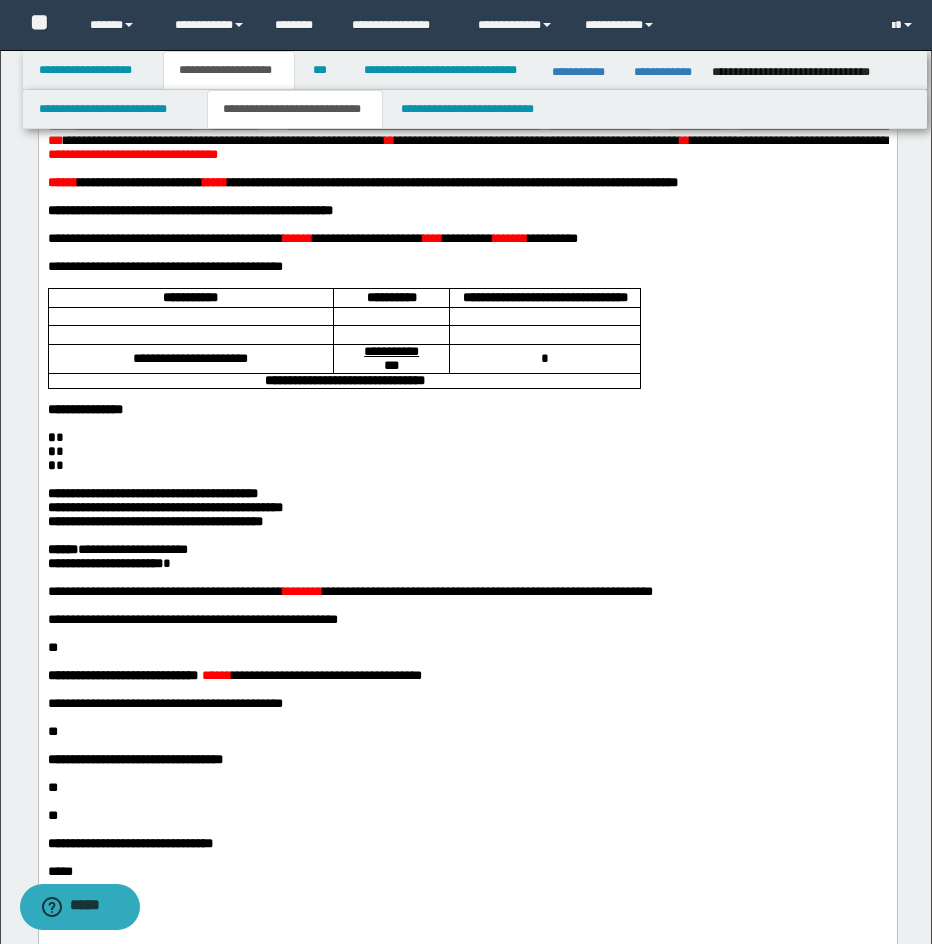 scroll, scrollTop: 22, scrollLeft: 0, axis: vertical 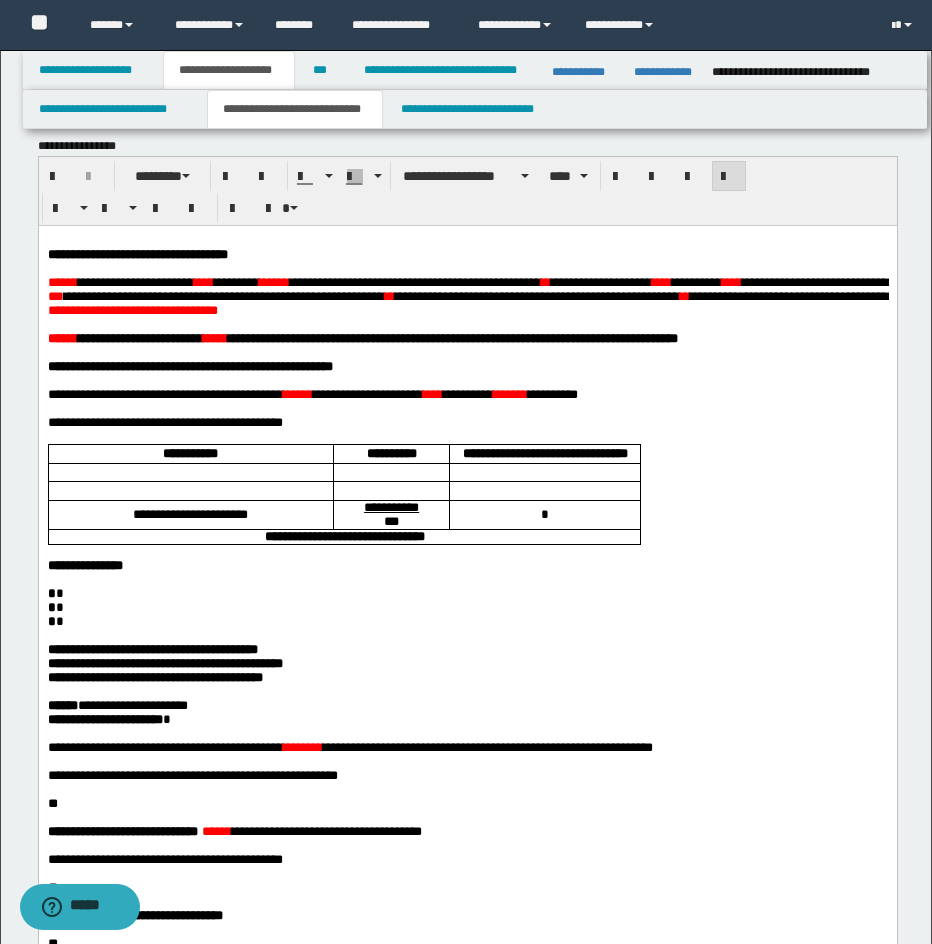 click on "****" at bounding box center (731, 281) 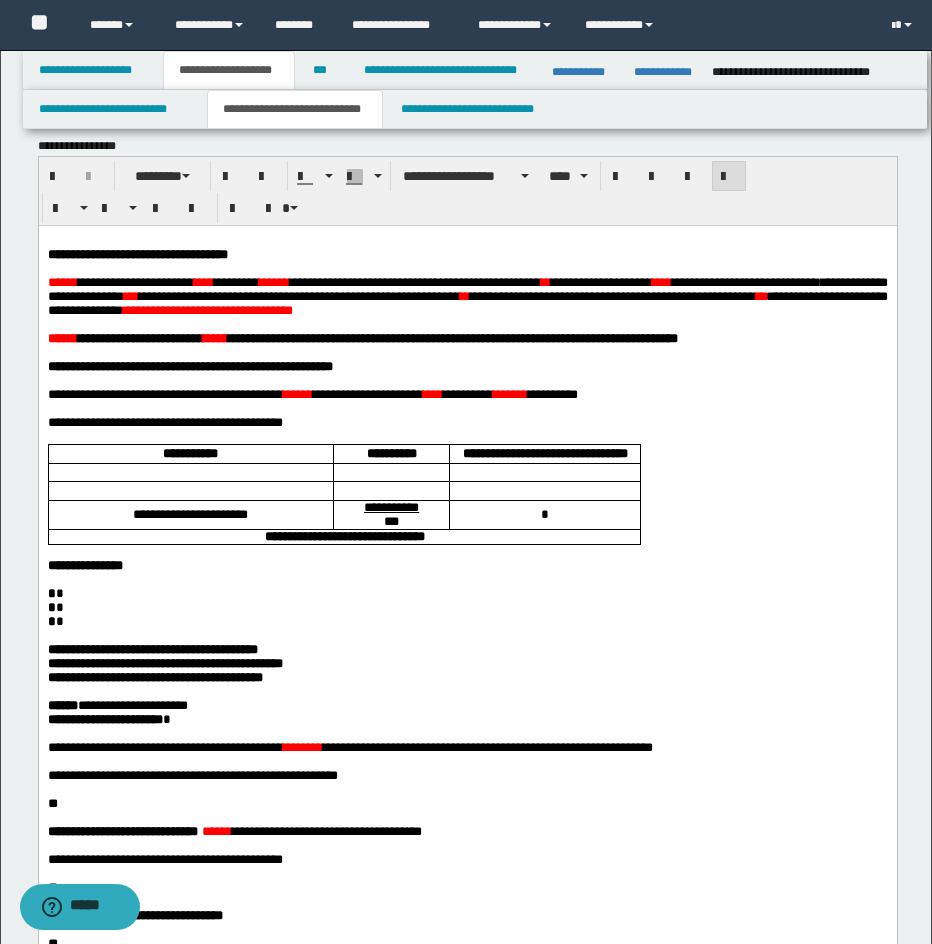click on "**********" at bounding box center (744, 281) 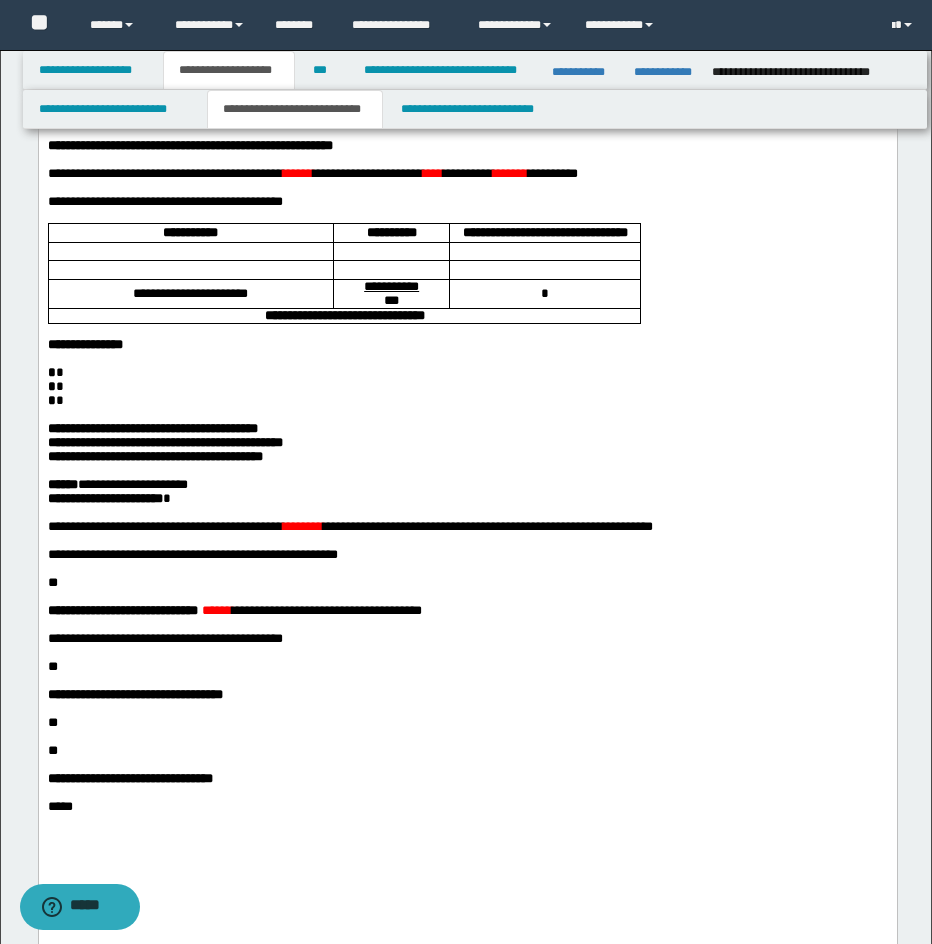 scroll, scrollTop: 279, scrollLeft: 0, axis: vertical 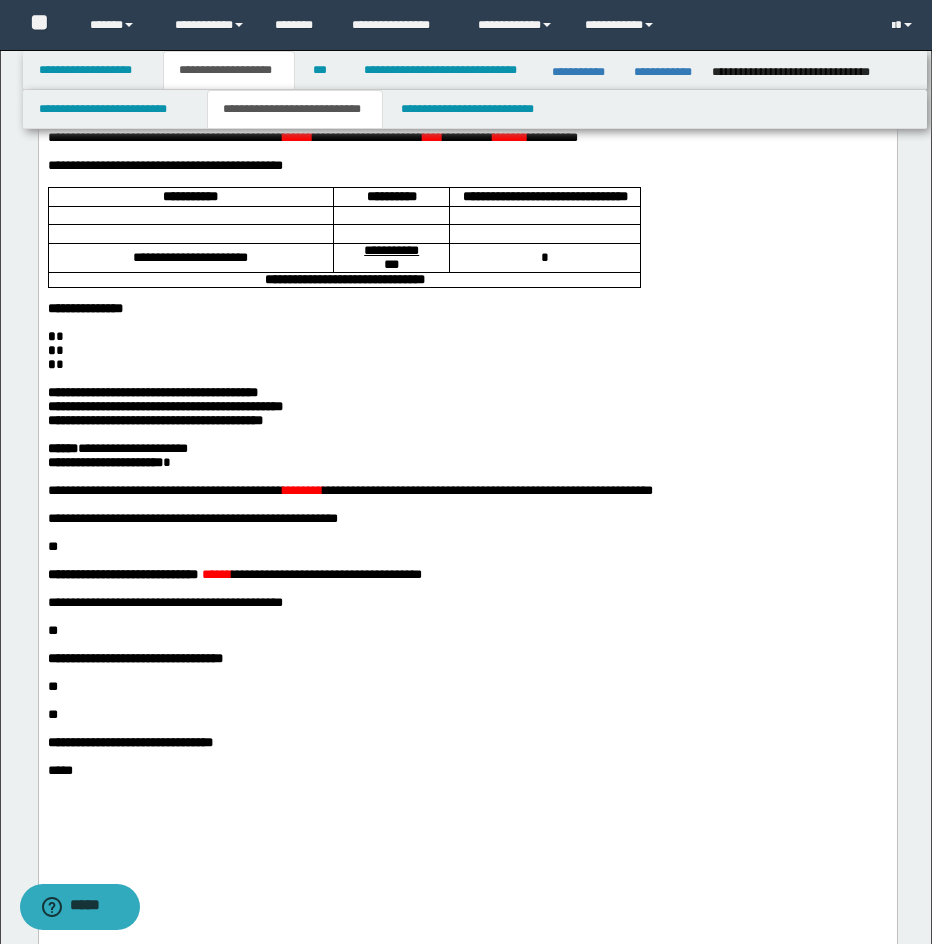 click on "* *" at bounding box center (467, 337) 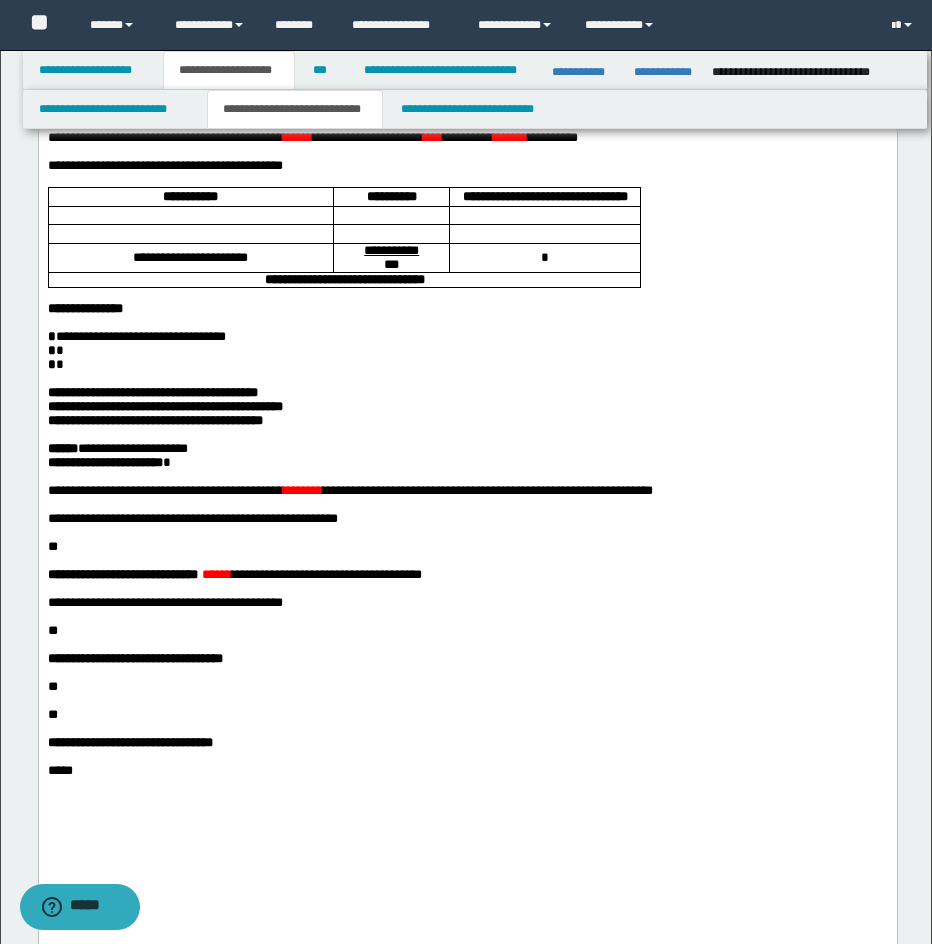click on "* *" at bounding box center (467, 351) 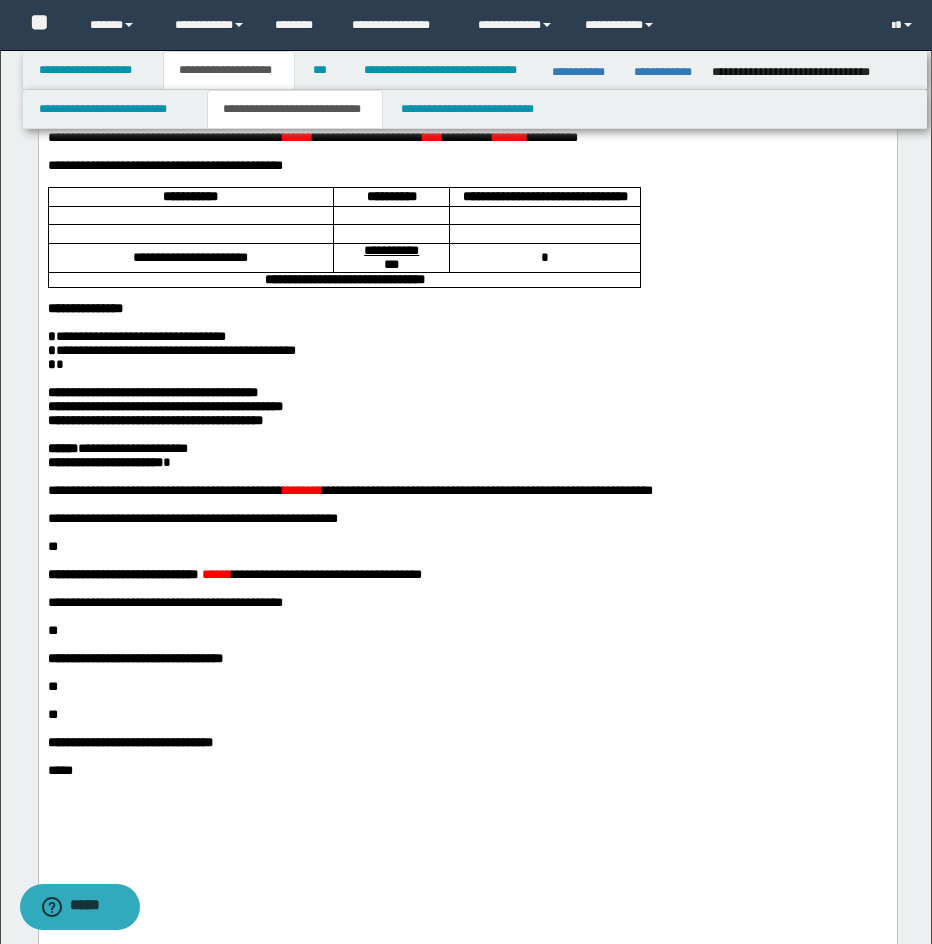 click on "* *" at bounding box center (467, 365) 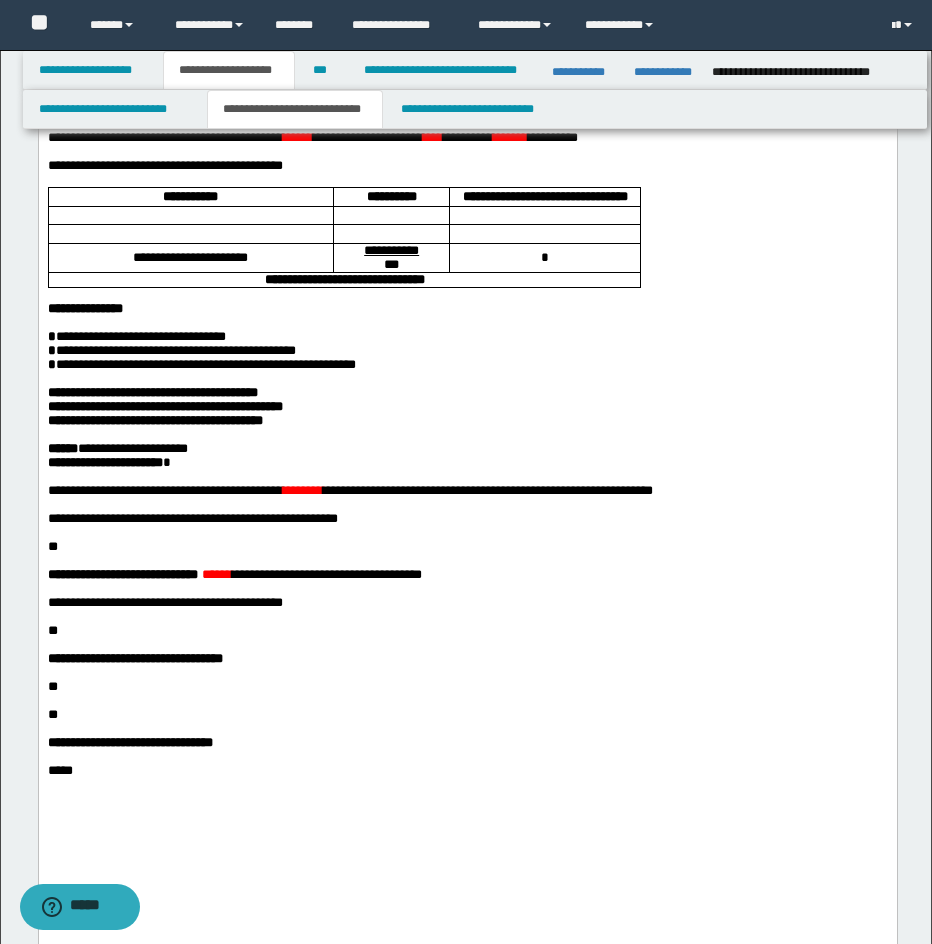 scroll, scrollTop: 0, scrollLeft: 0, axis: both 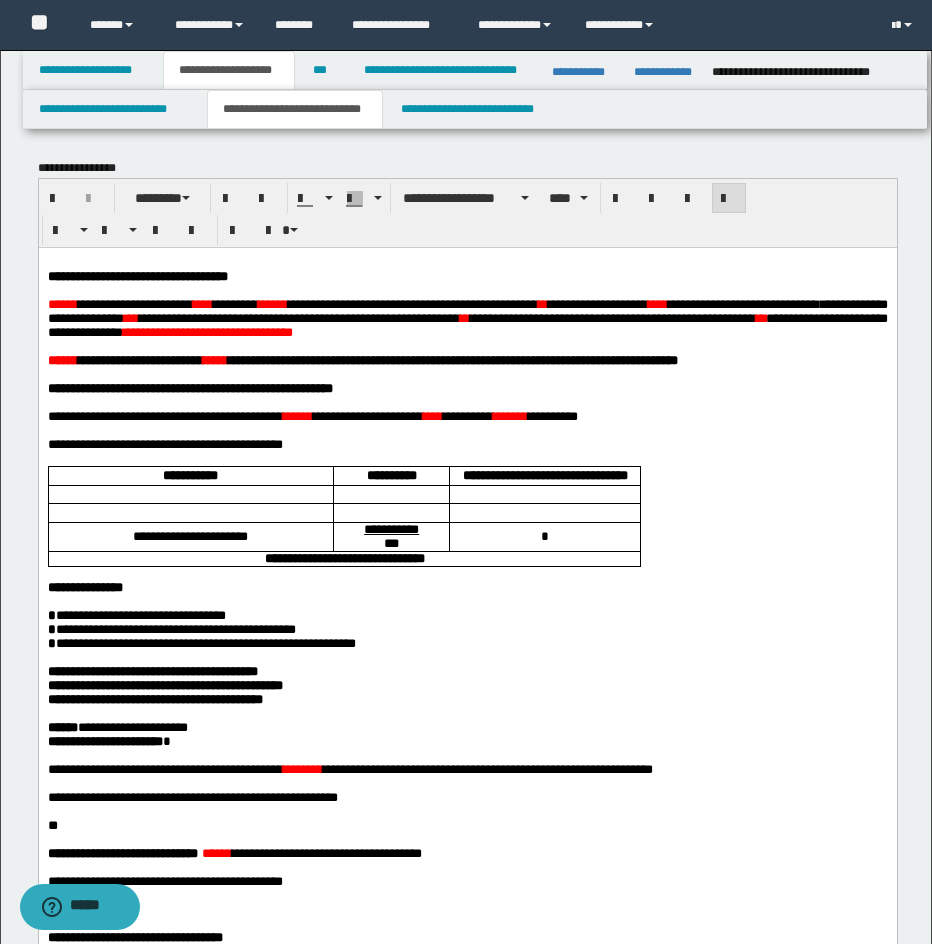 click on "***" at bounding box center [657, 303] 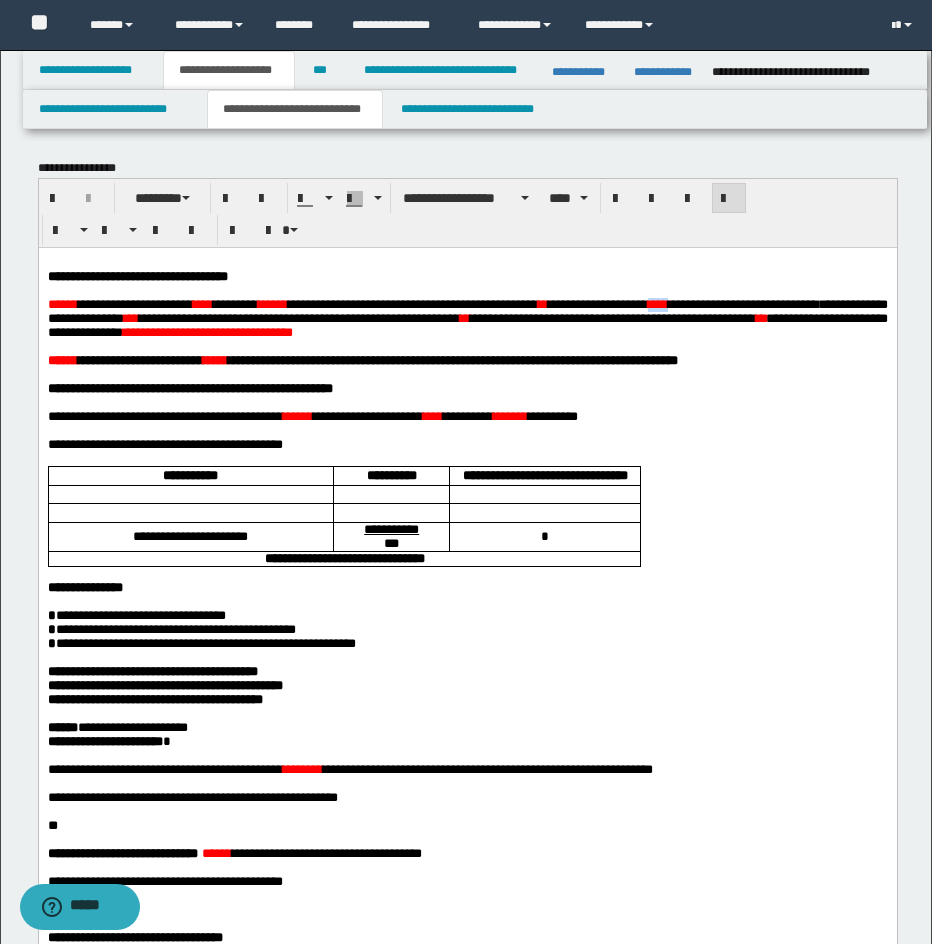 click on "***" at bounding box center [657, 303] 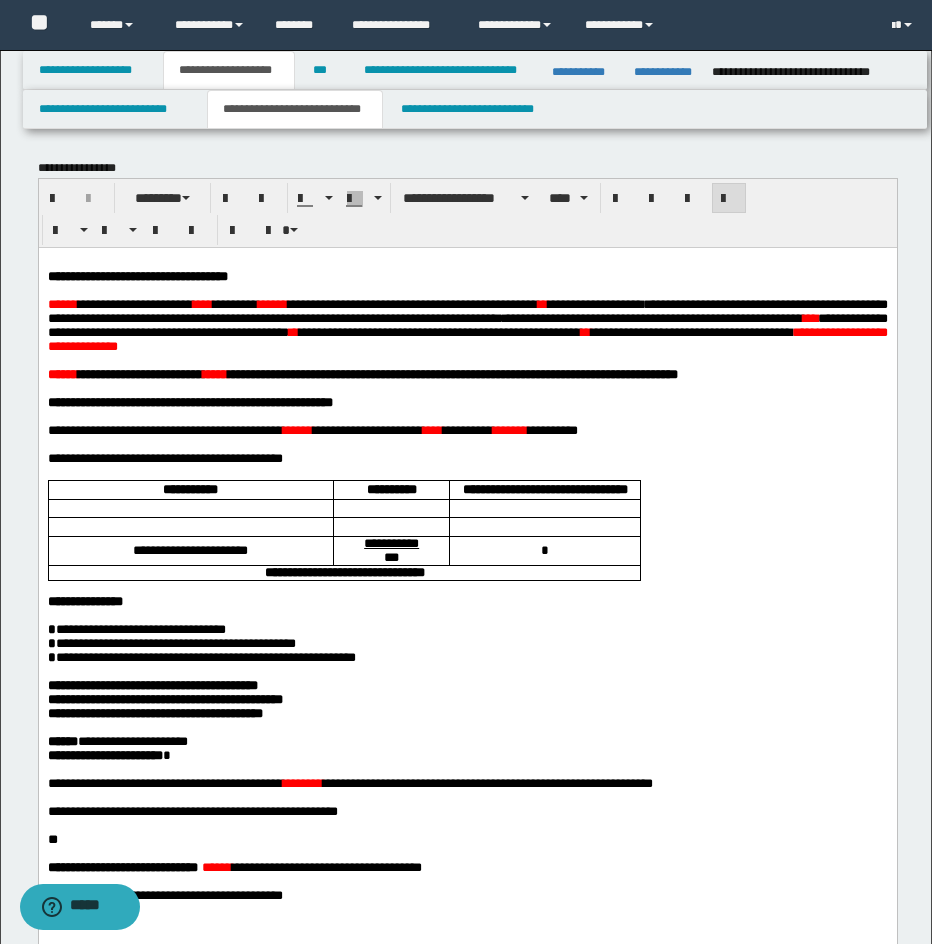 click on "**********" at bounding box center (467, 310) 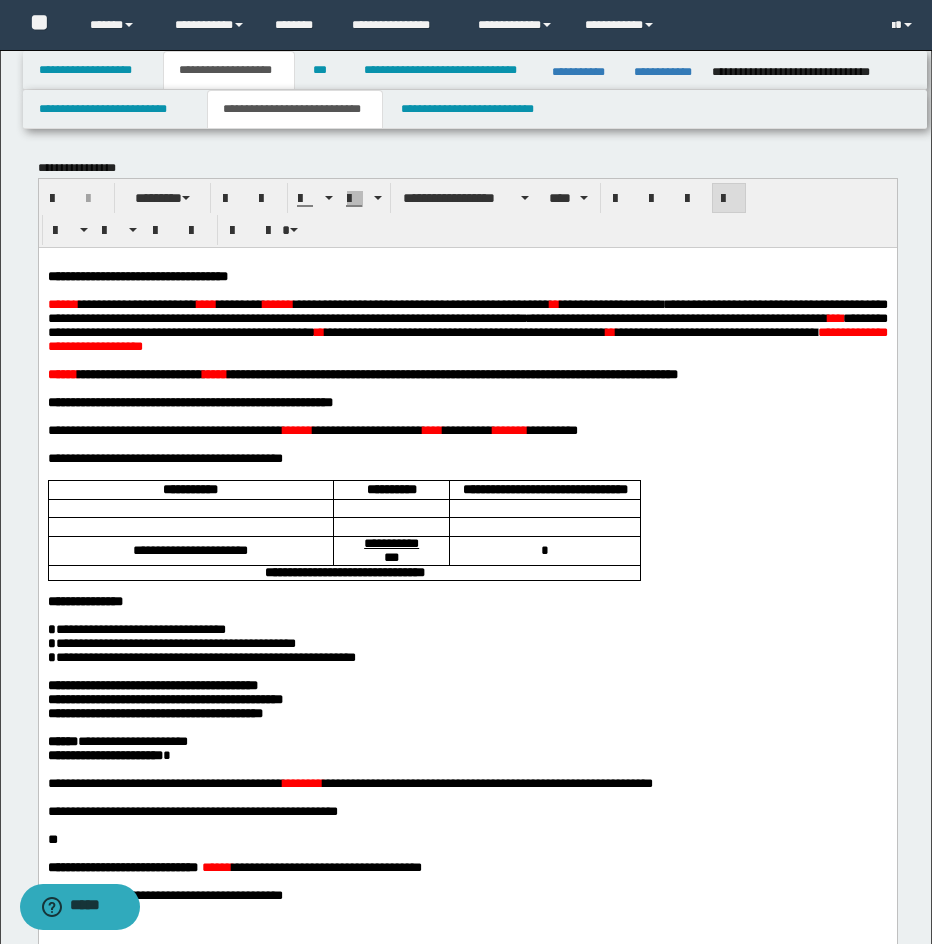 click on "**********" at bounding box center (467, 310) 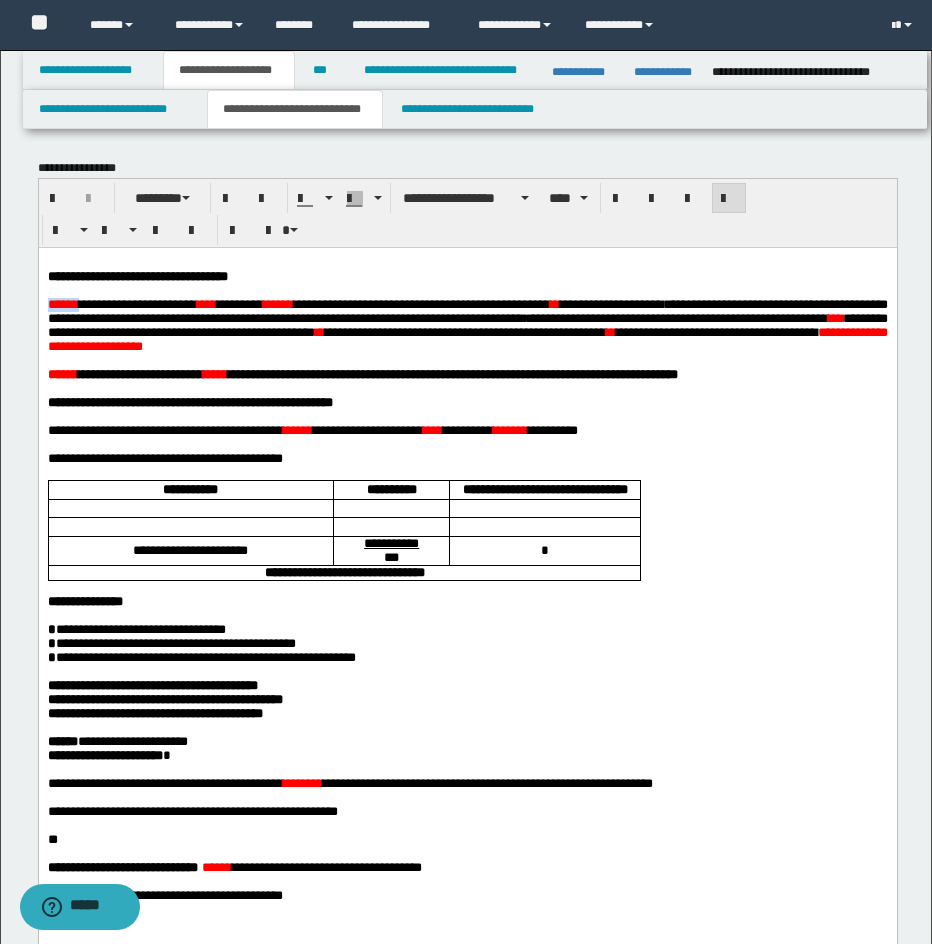 click on "******" at bounding box center [62, 303] 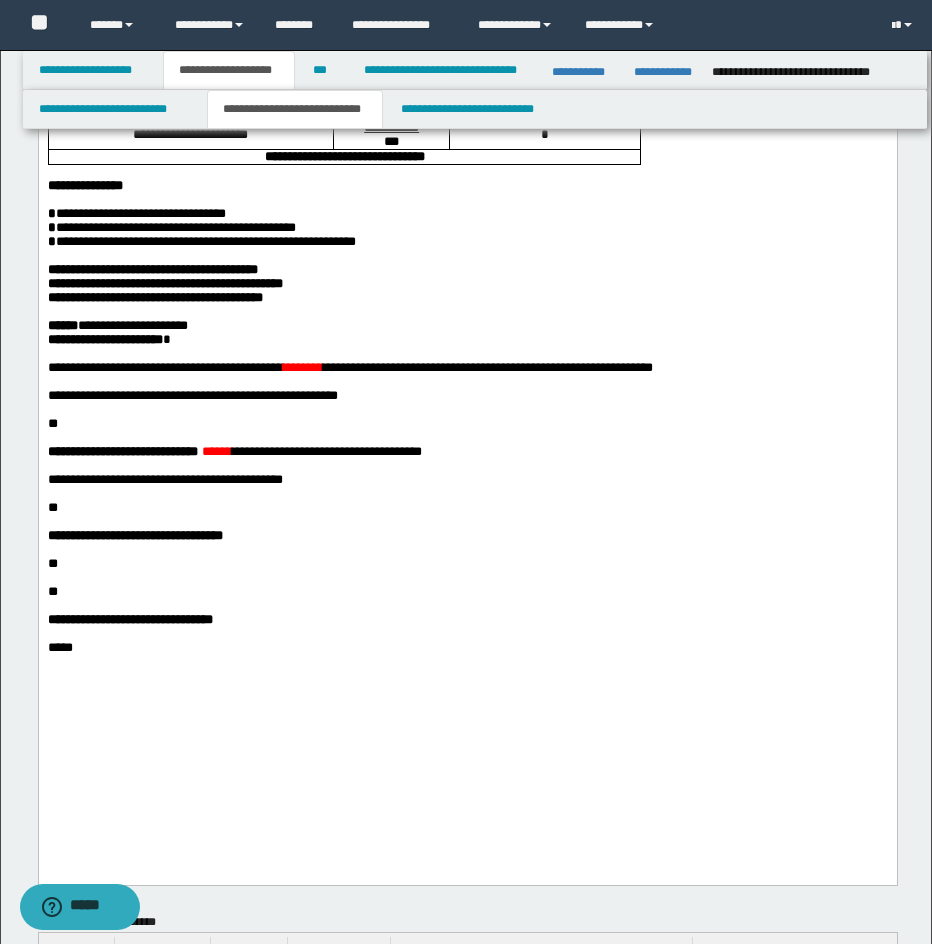 scroll, scrollTop: 480, scrollLeft: 0, axis: vertical 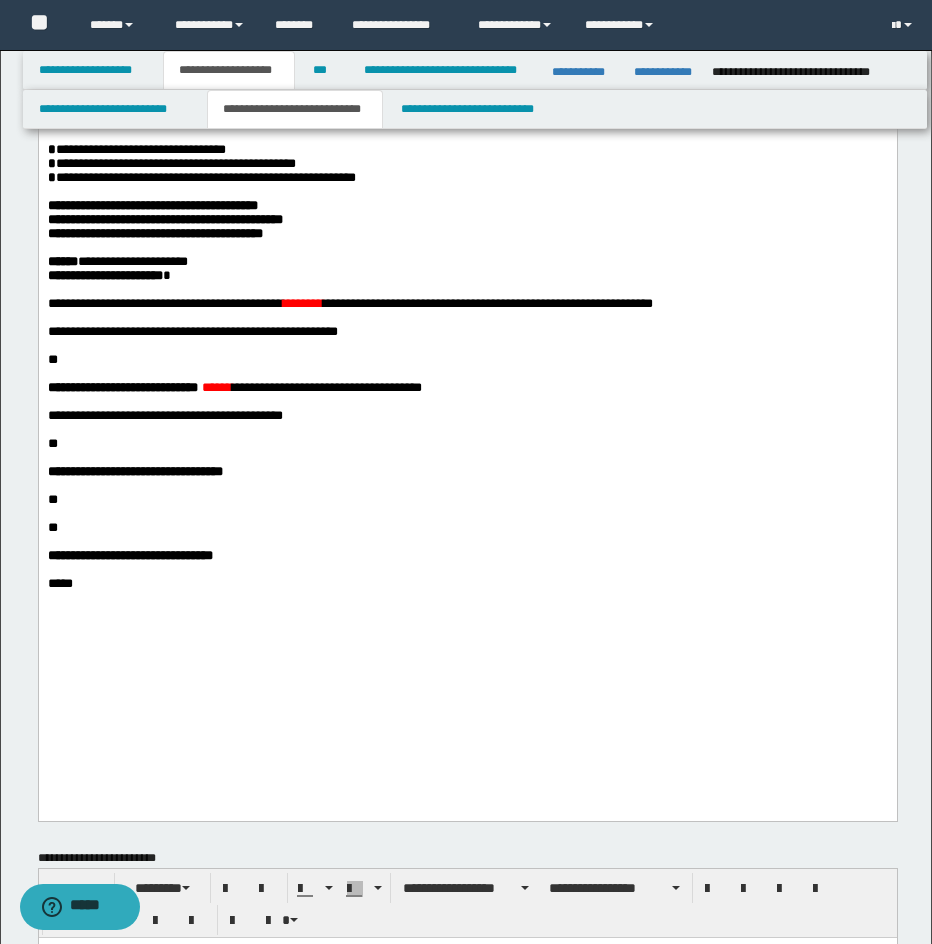 click on "*****" at bounding box center (467, 584) 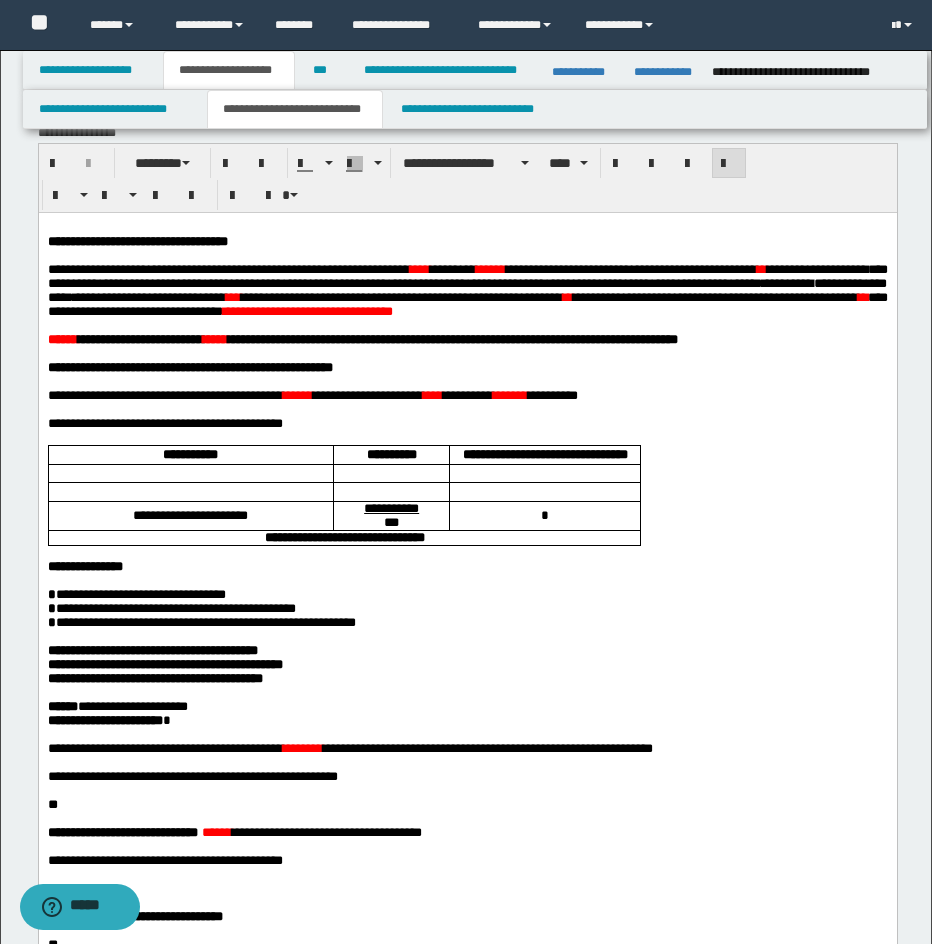 scroll, scrollTop: 0, scrollLeft: 0, axis: both 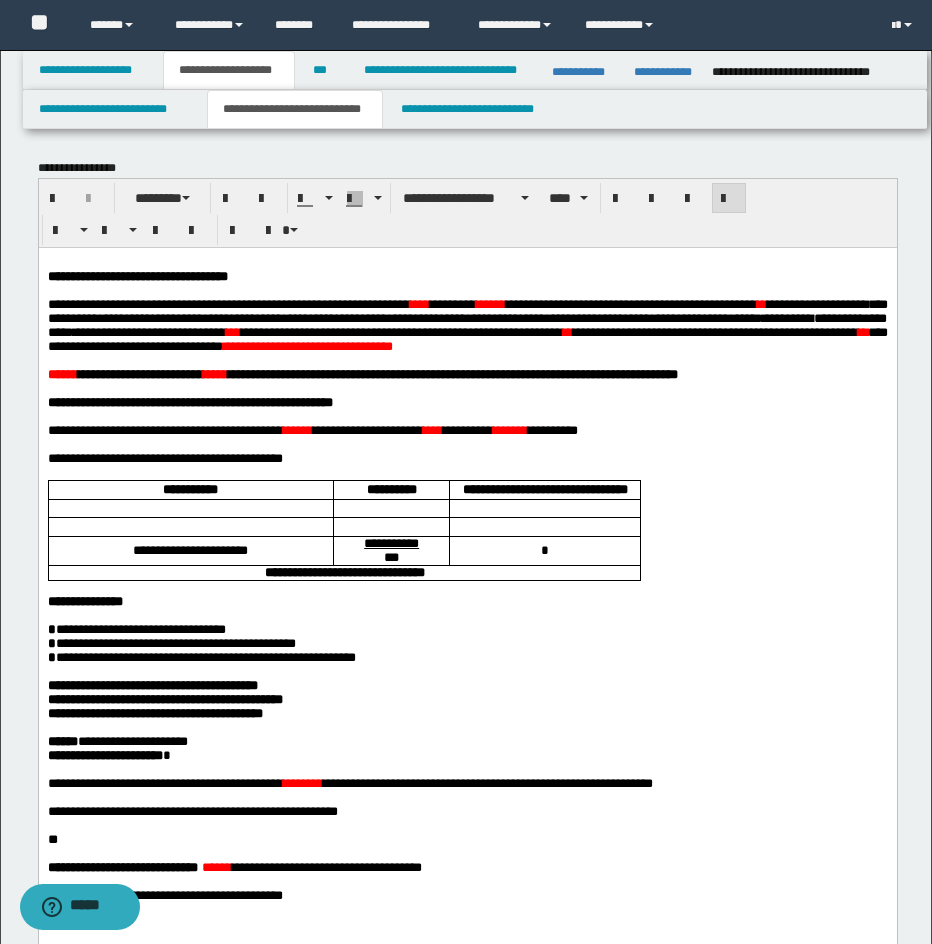click on "****" at bounding box center (419, 303) 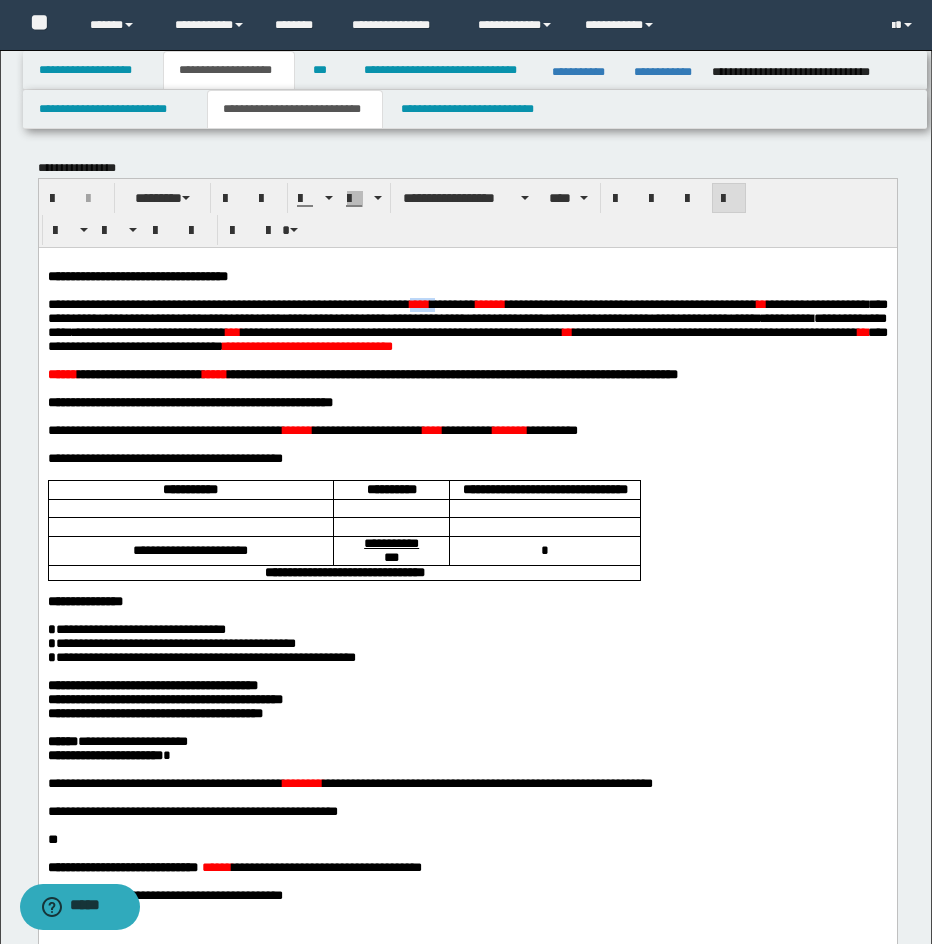 click on "****" at bounding box center [419, 303] 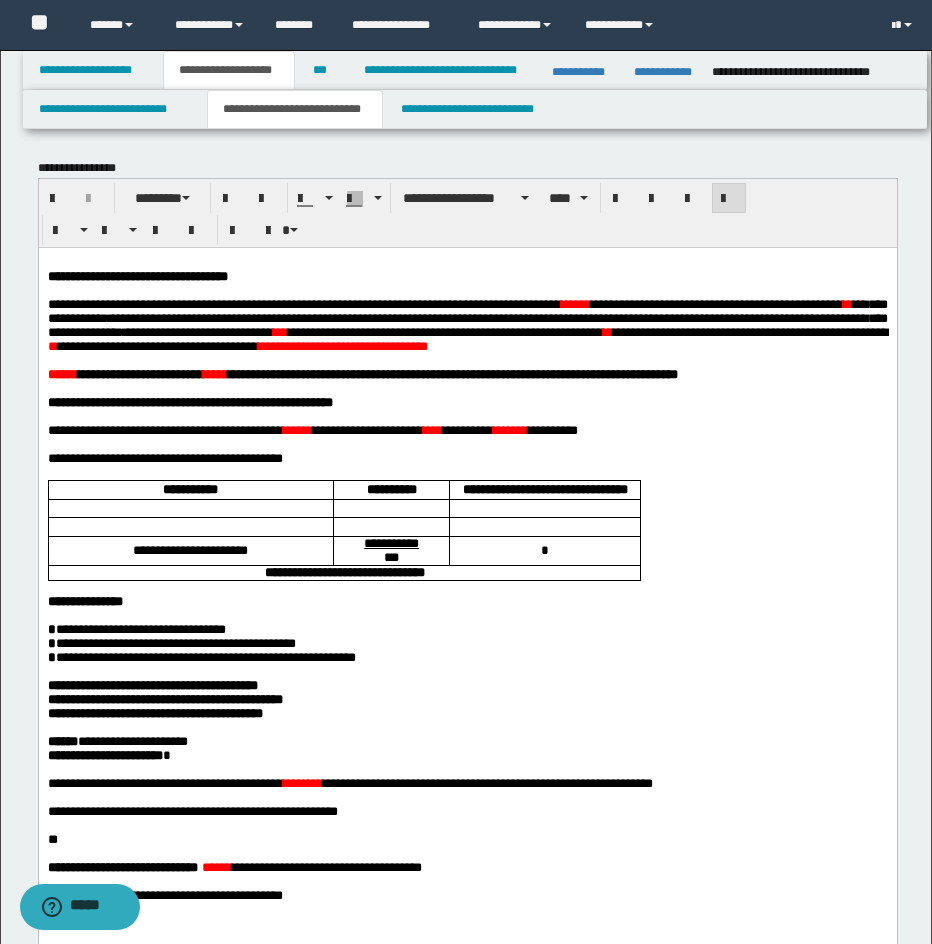 click on "**********" at bounding box center [283, 303] 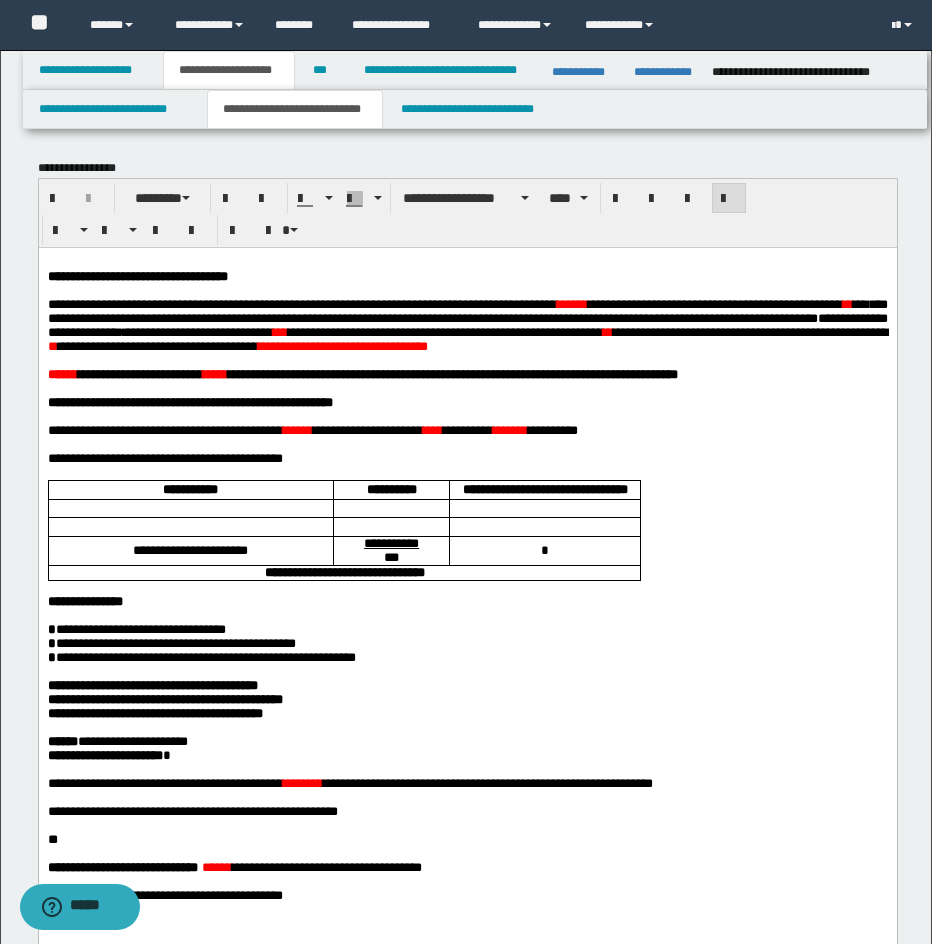 click on "**********" at bounding box center (467, 276) 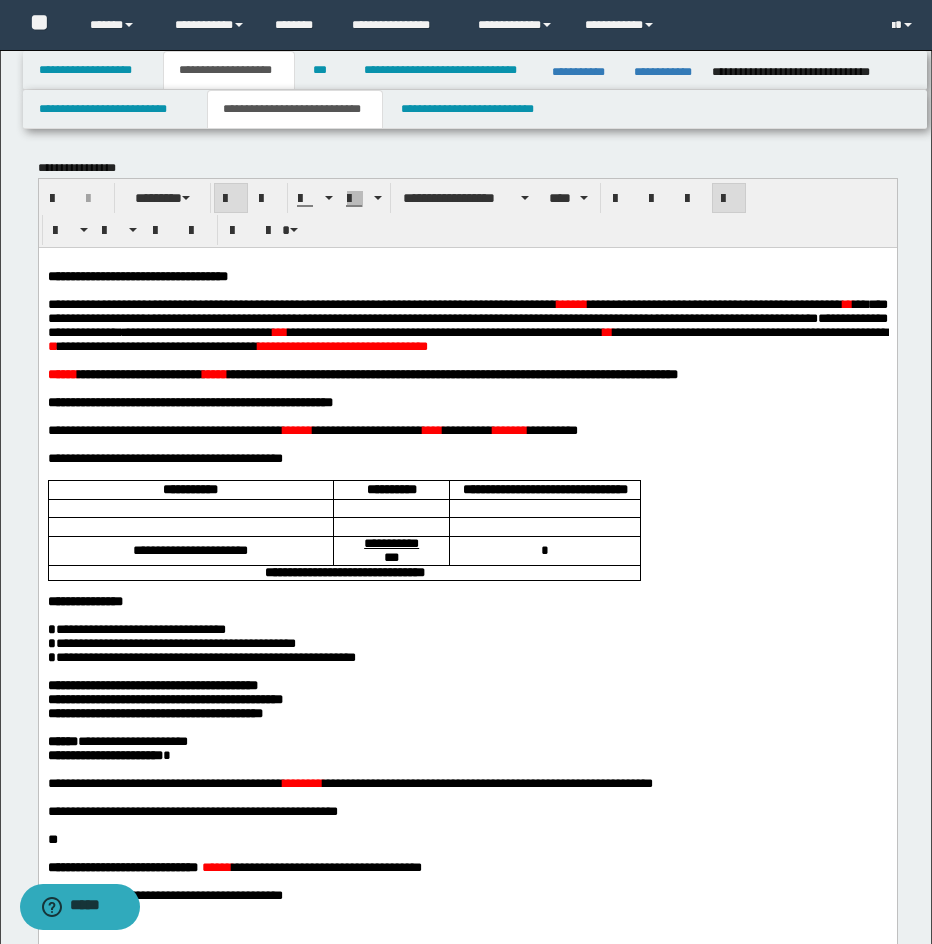 click on "****" at bounding box center (571, 303) 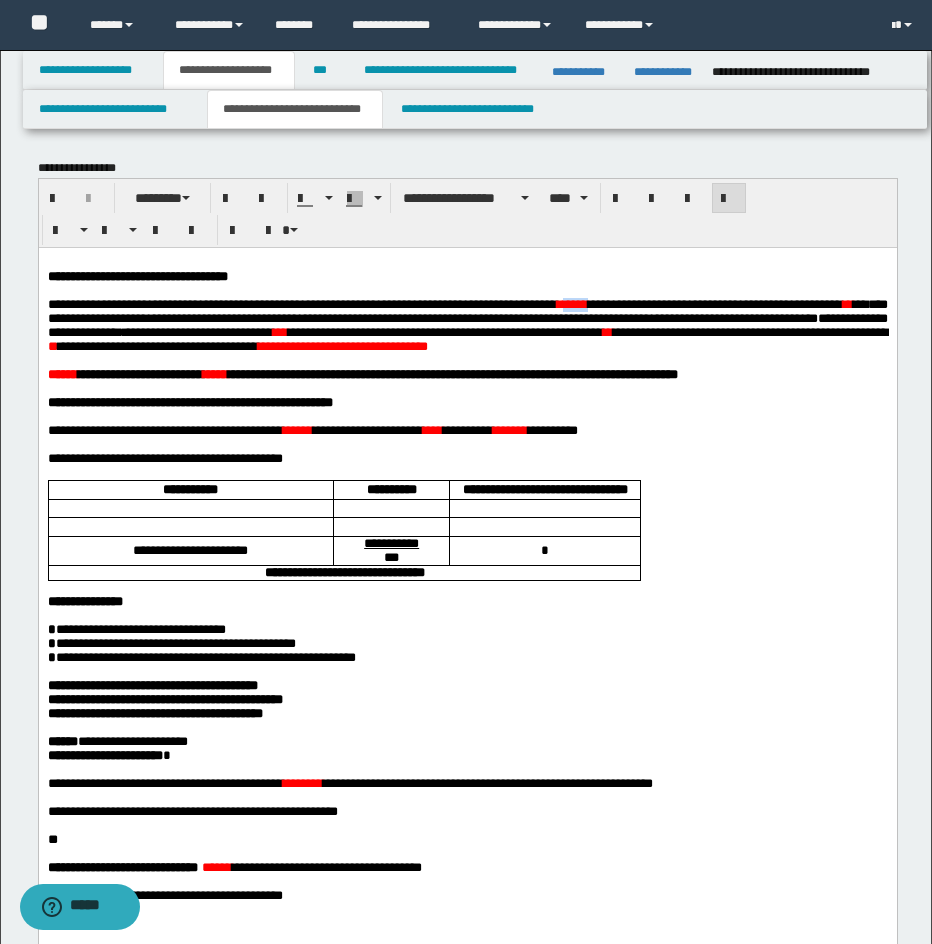 click on "****" at bounding box center (571, 303) 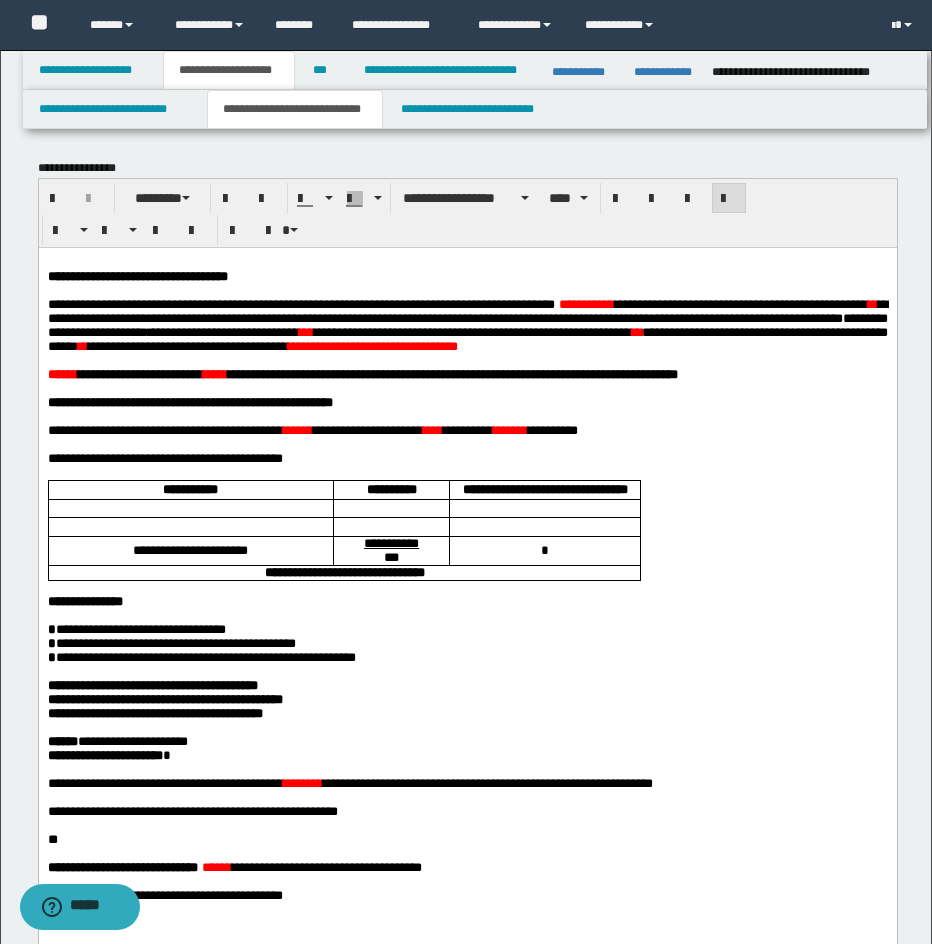 scroll, scrollTop: 13, scrollLeft: 0, axis: vertical 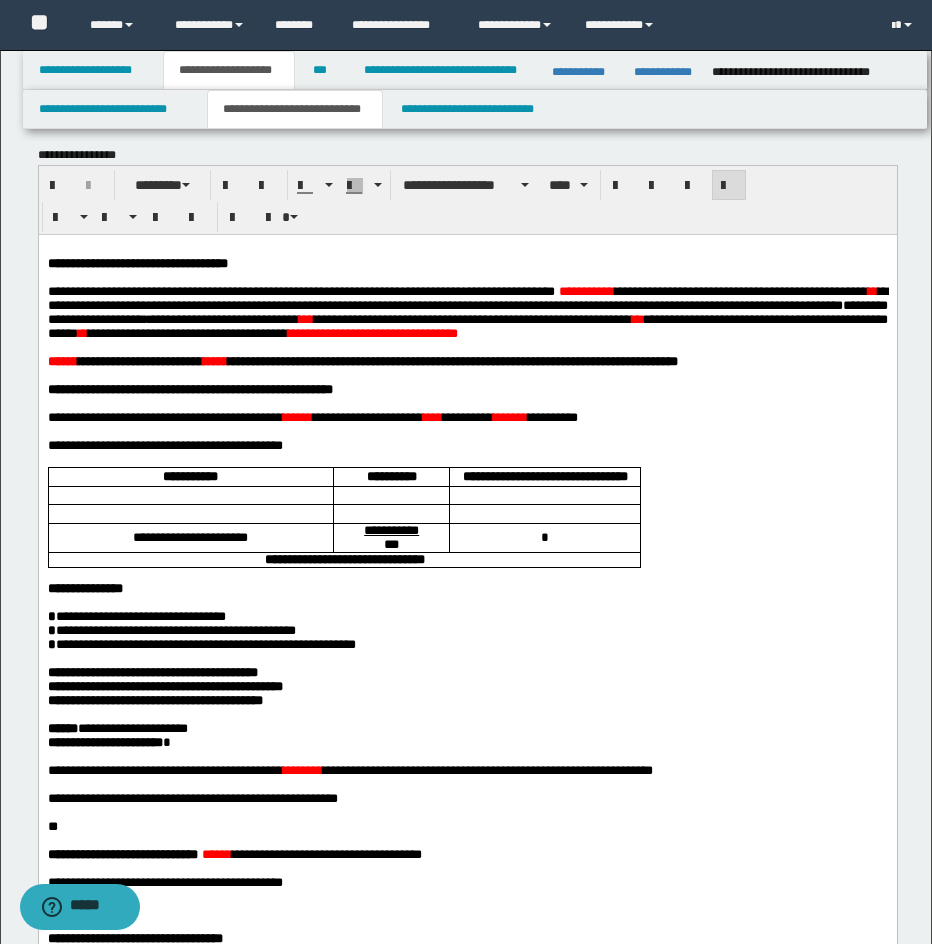 click on "**" at bounding box center (872, 290) 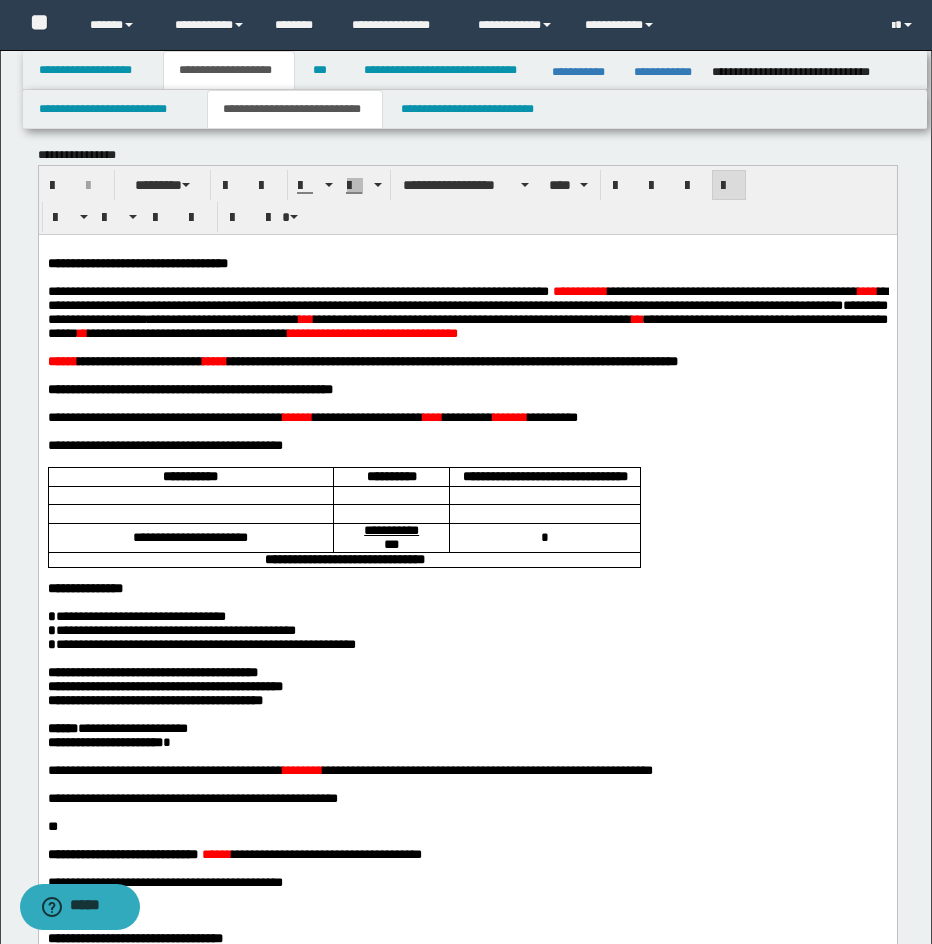 click on "***" at bounding box center (305, 318) 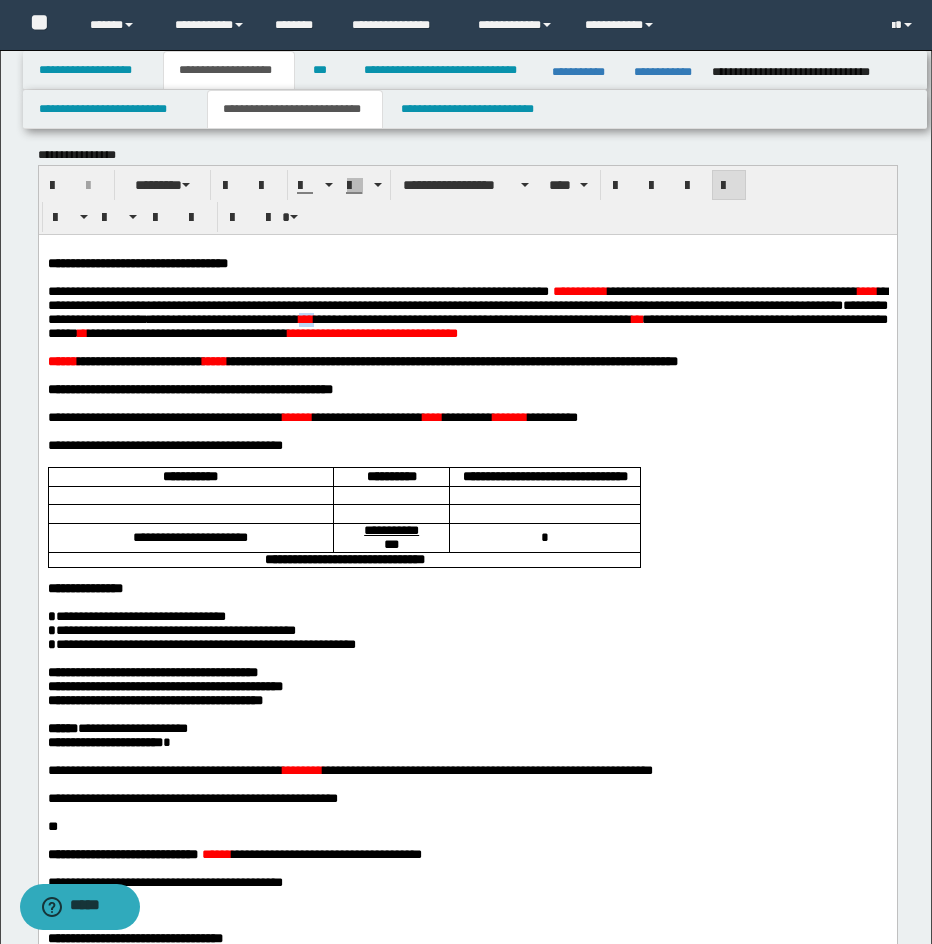 click on "***" at bounding box center (305, 318) 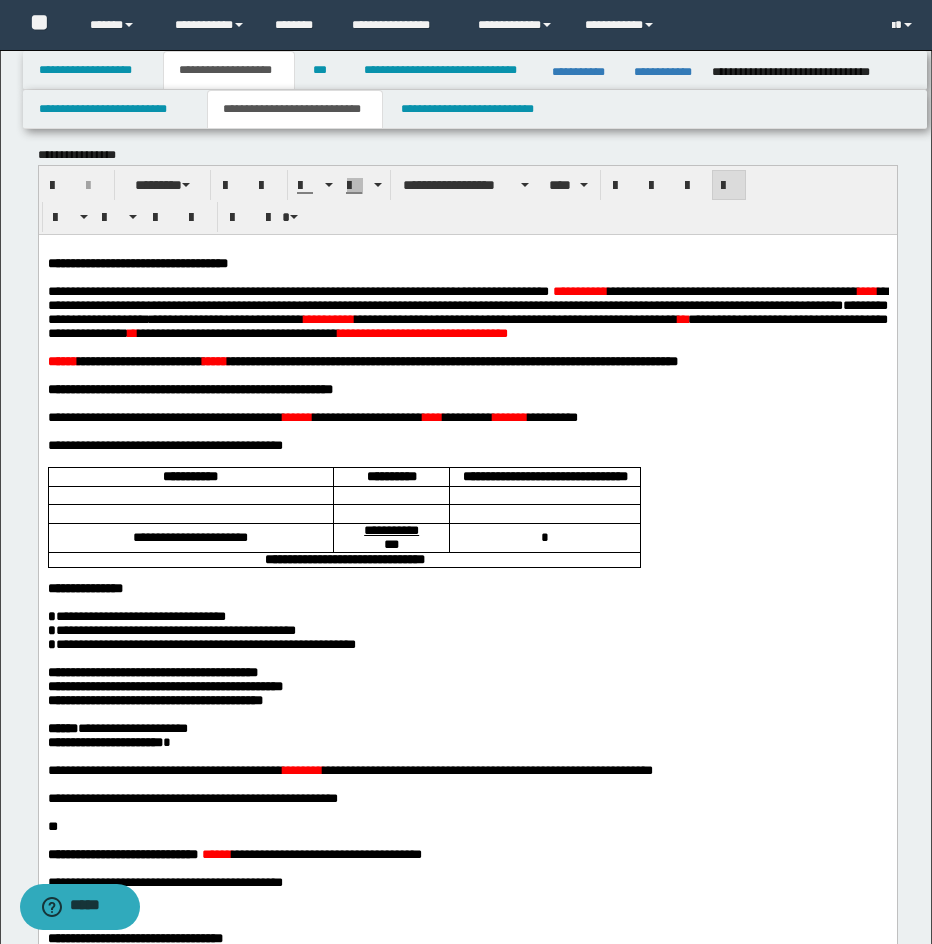 click on "**" at bounding box center (682, 318) 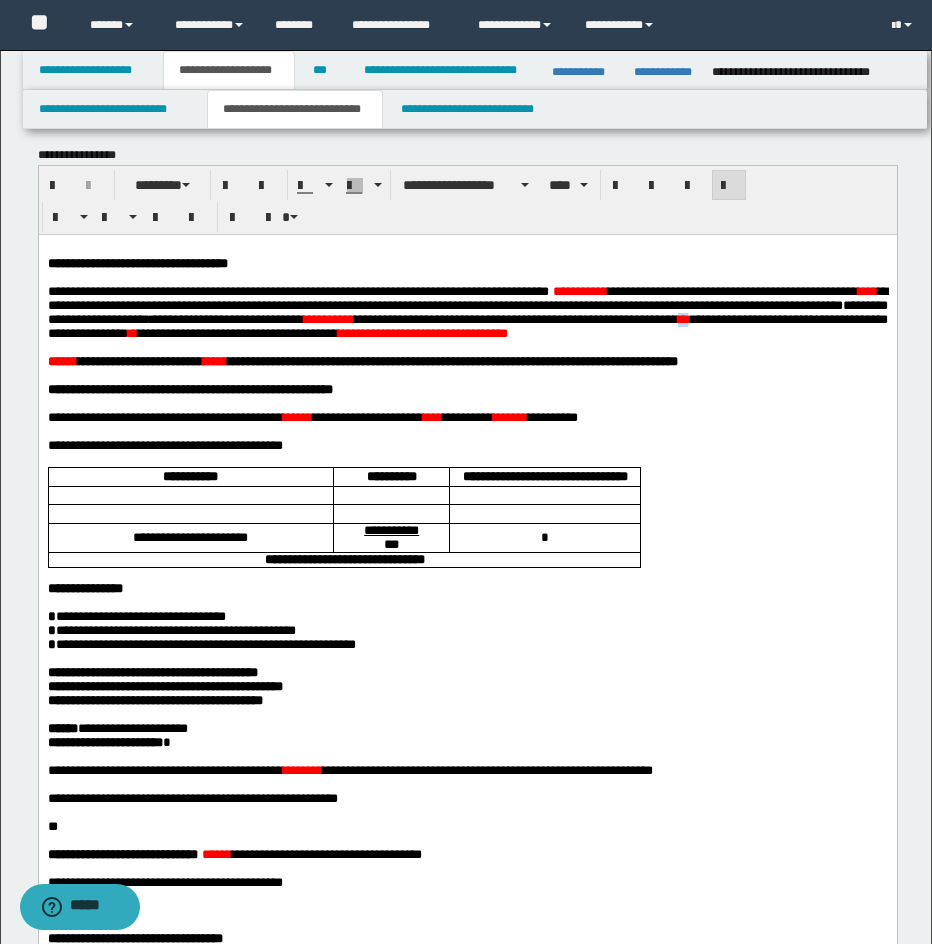 click on "**" at bounding box center (682, 318) 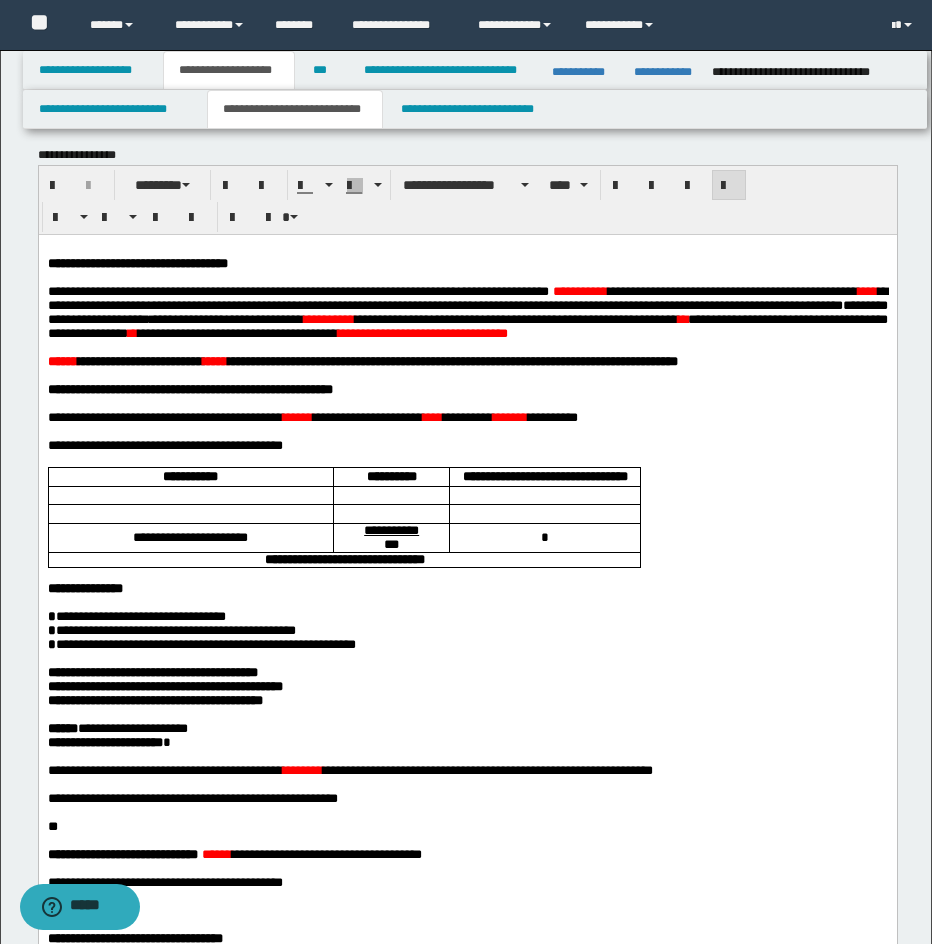 click on "**" at bounding box center (132, 332) 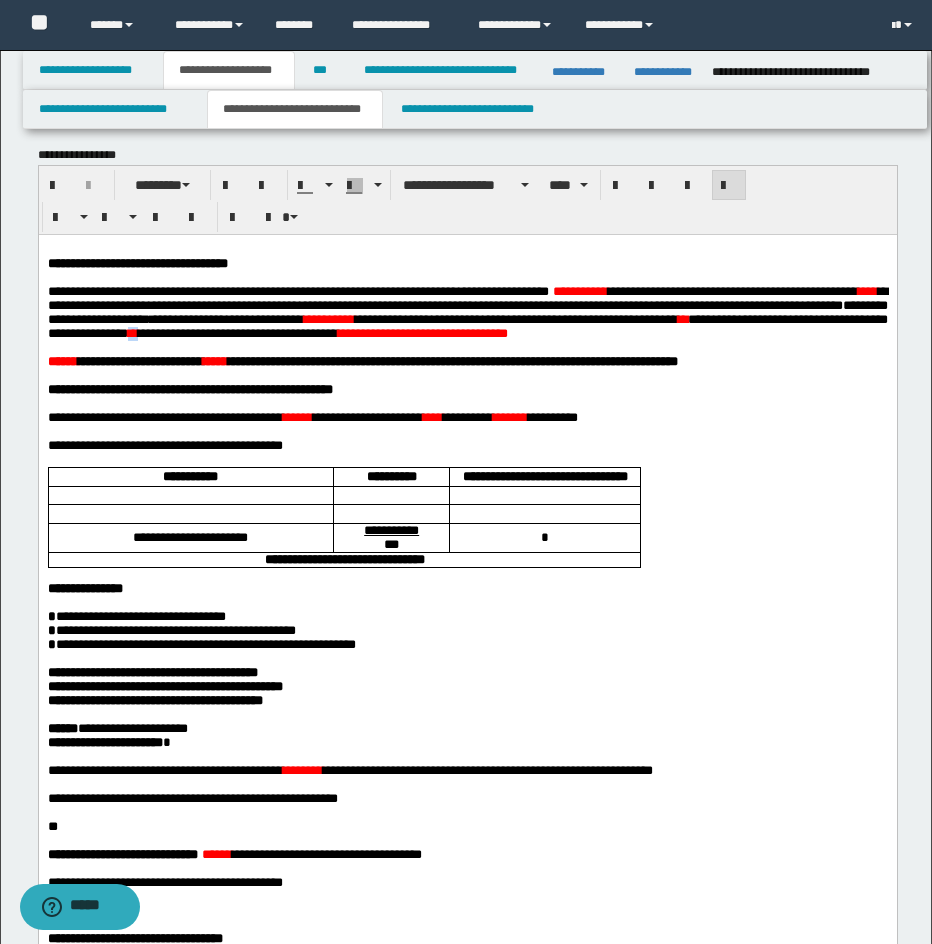click on "**" at bounding box center (132, 332) 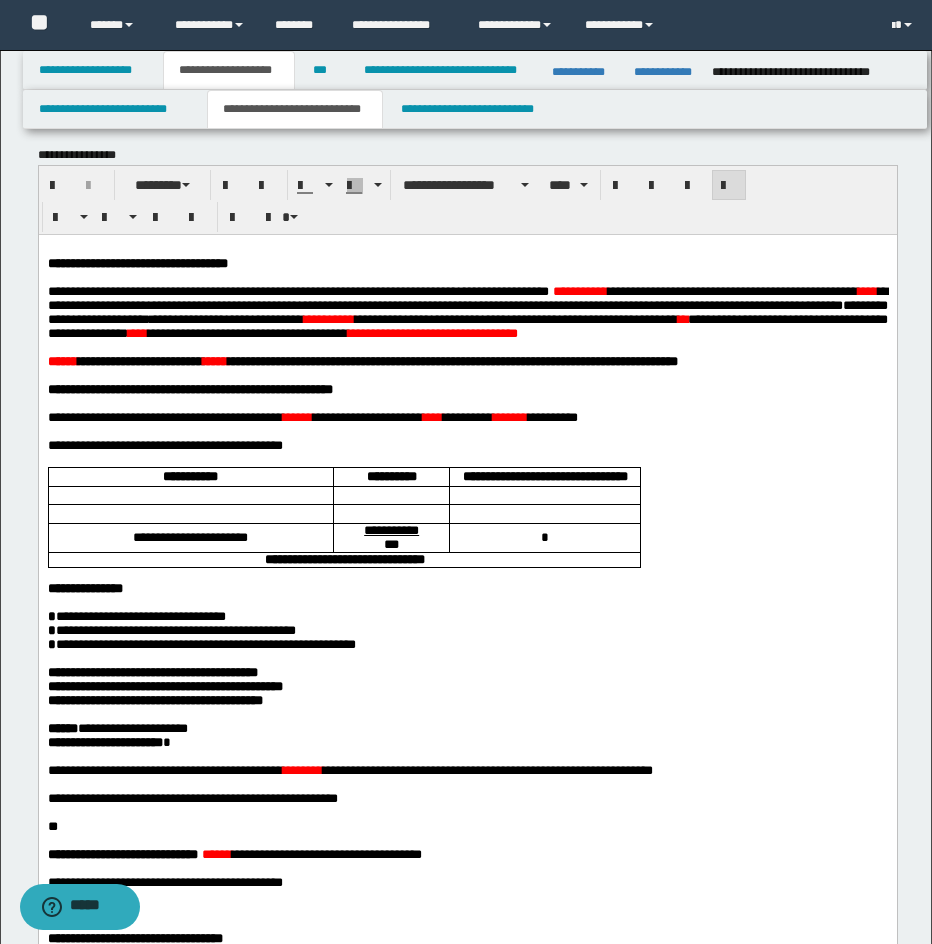 click on "**" at bounding box center (682, 318) 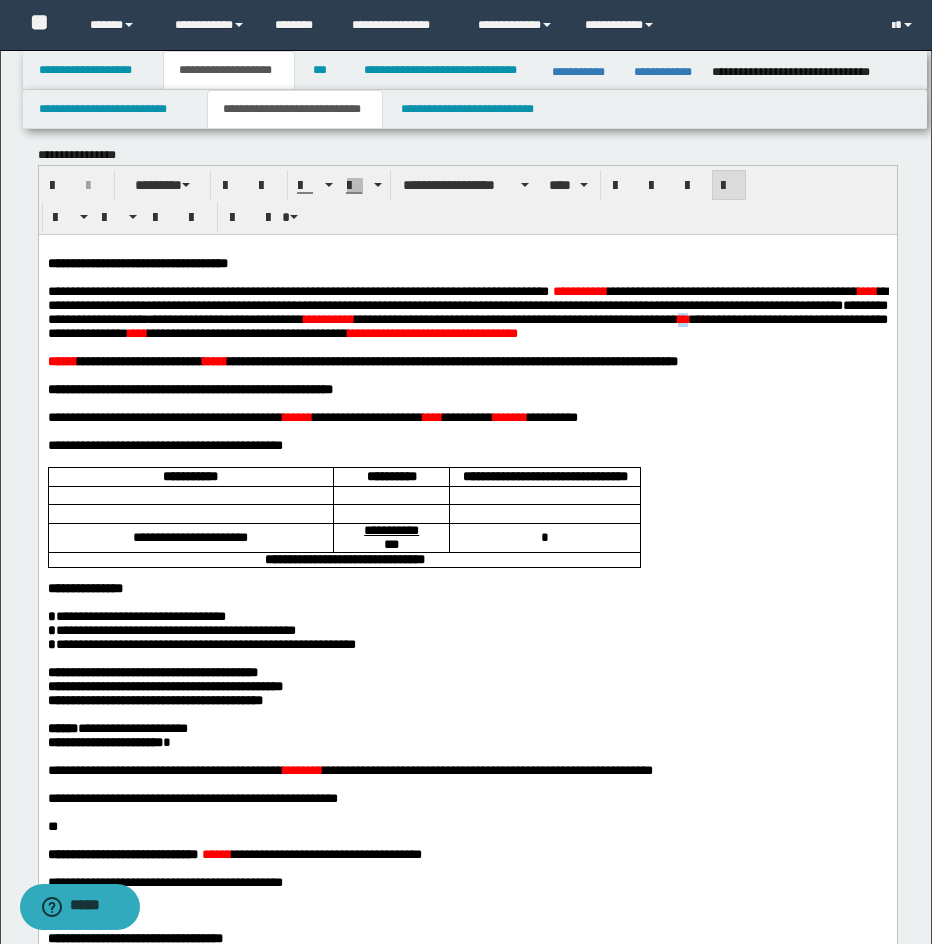 click on "**" at bounding box center (682, 318) 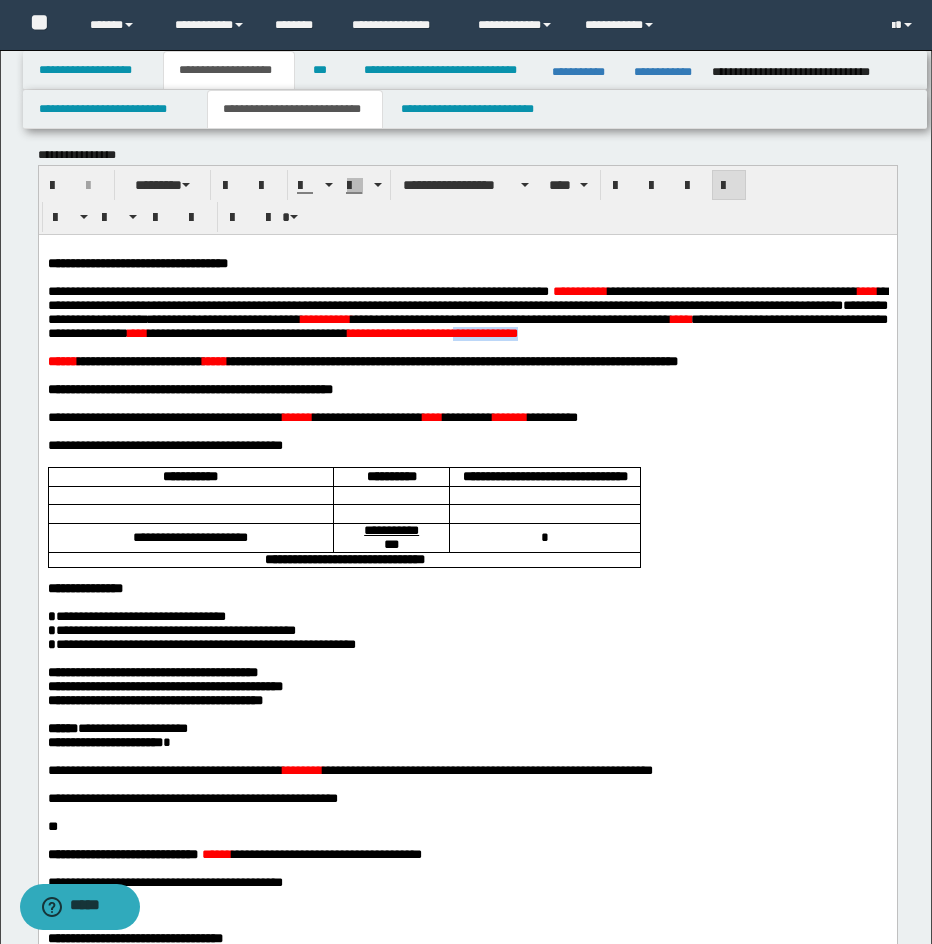 drag, startPoint x: 881, startPoint y: 345, endPoint x: 883, endPoint y: 355, distance: 10.198039 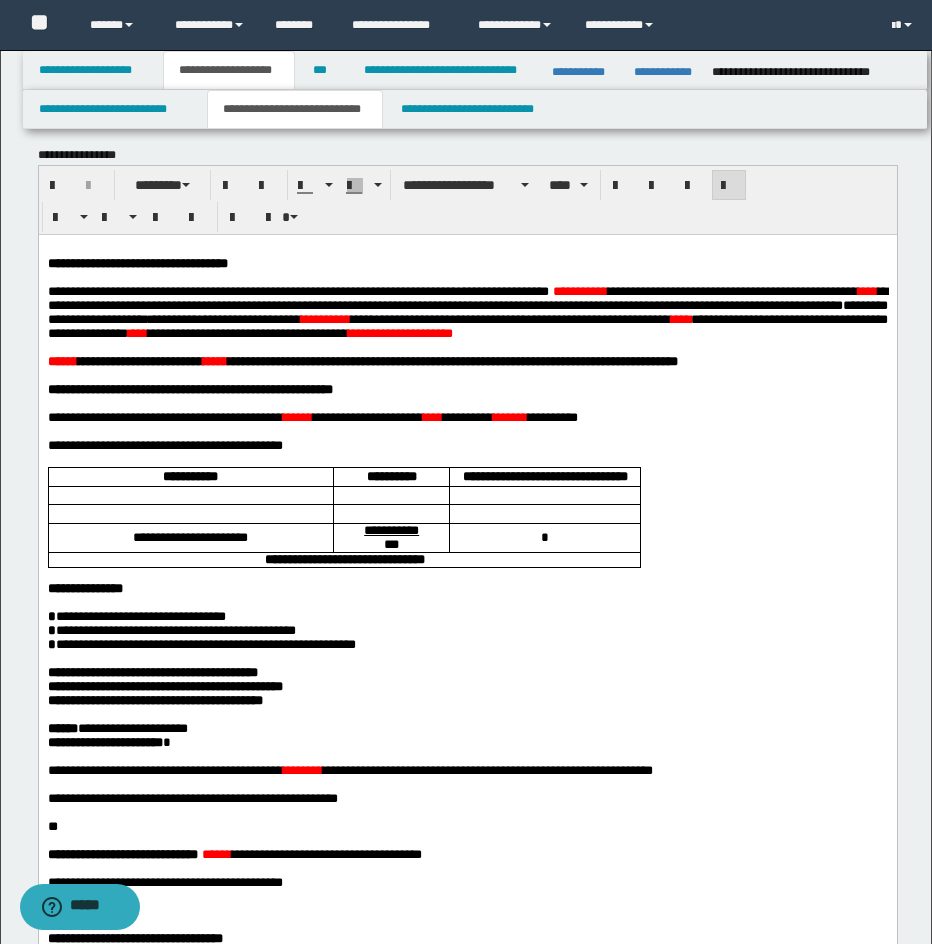 click on "**********" at bounding box center [399, 332] 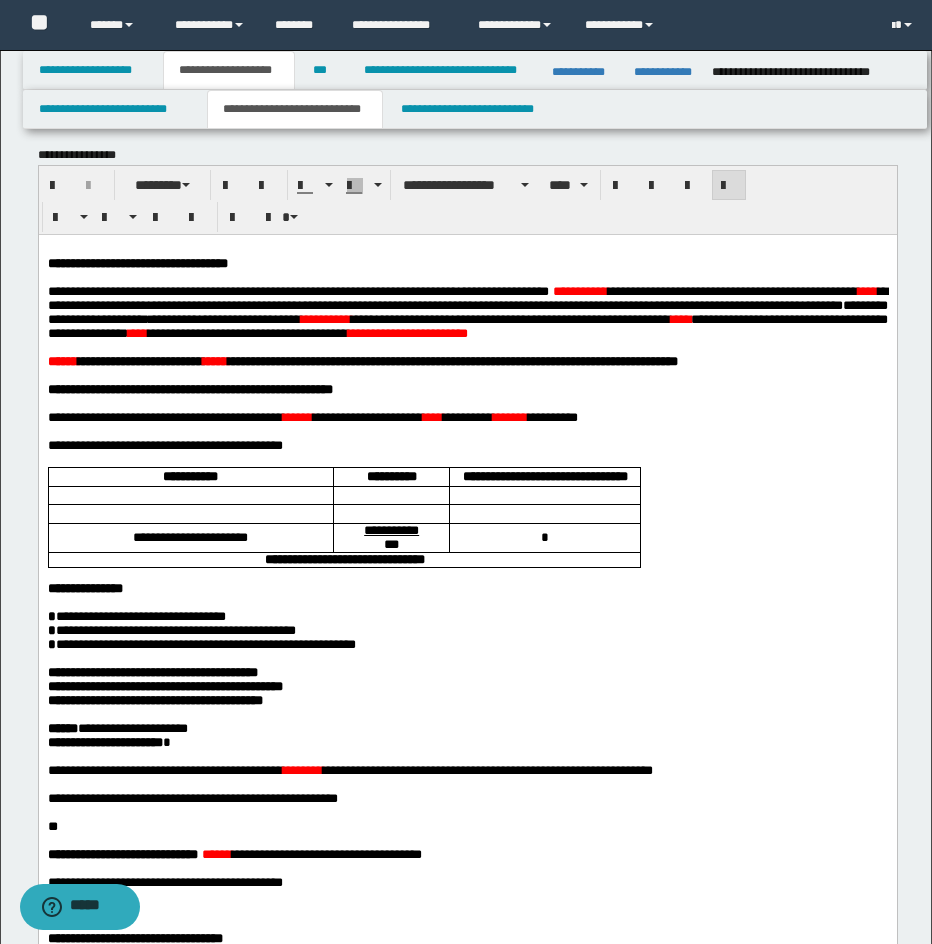 drag, startPoint x: 831, startPoint y: 344, endPoint x: 854, endPoint y: 351, distance: 24.04163 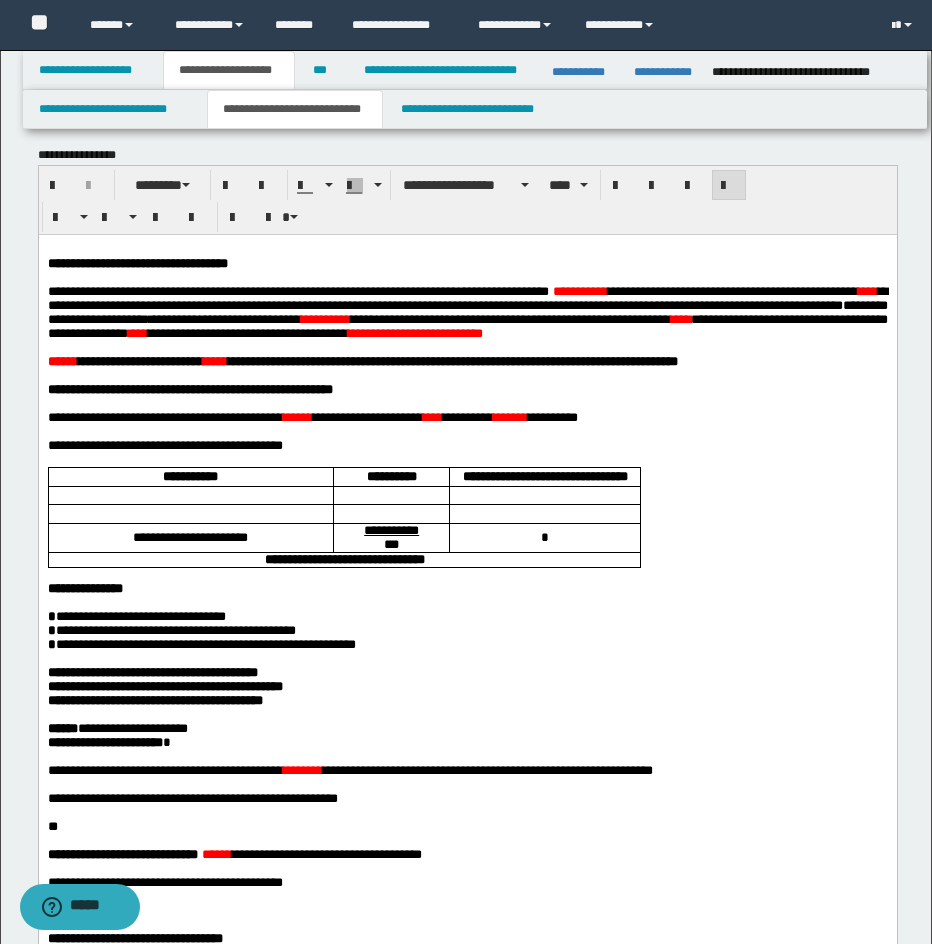 click on "**********" at bounding box center (414, 332) 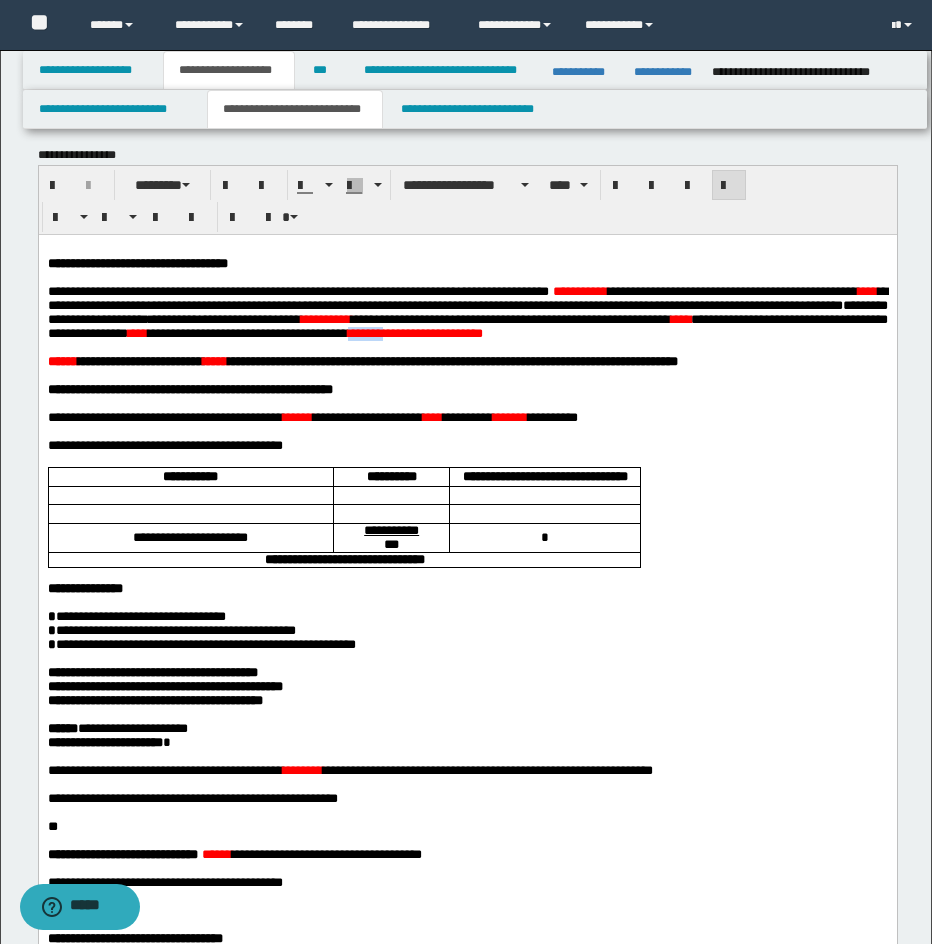 click on "**********" at bounding box center (414, 332) 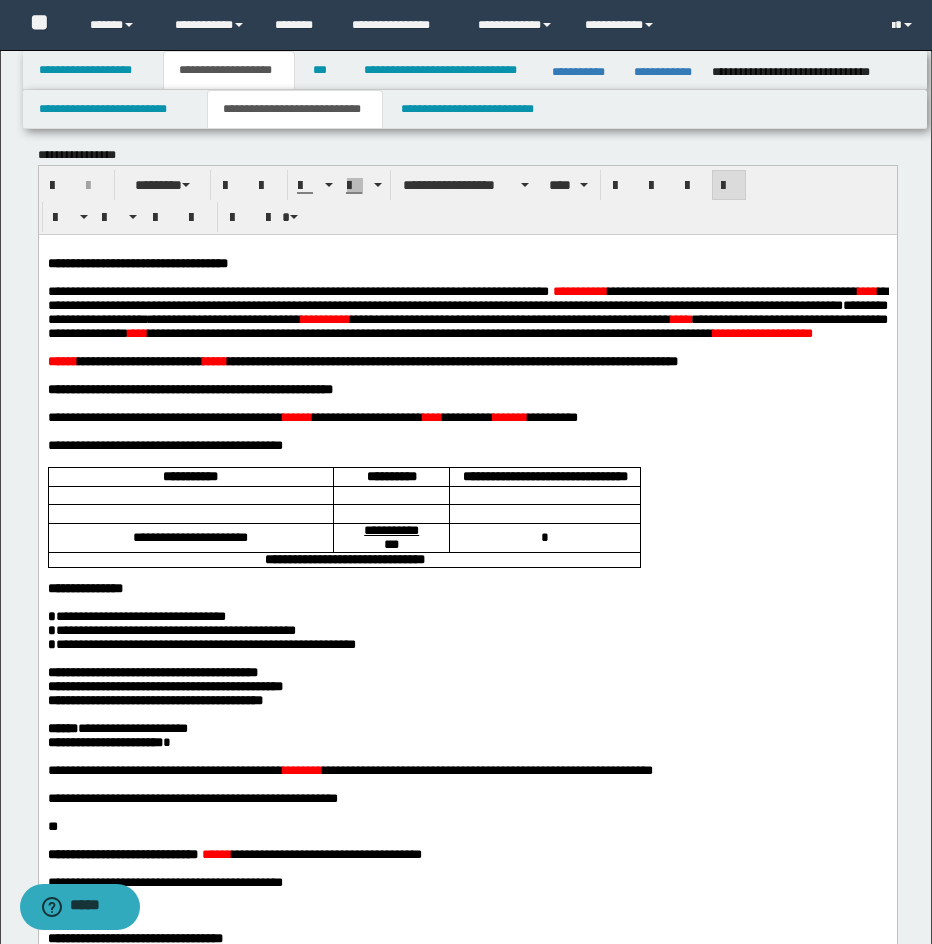 click on "**********" at bounding box center (762, 332) 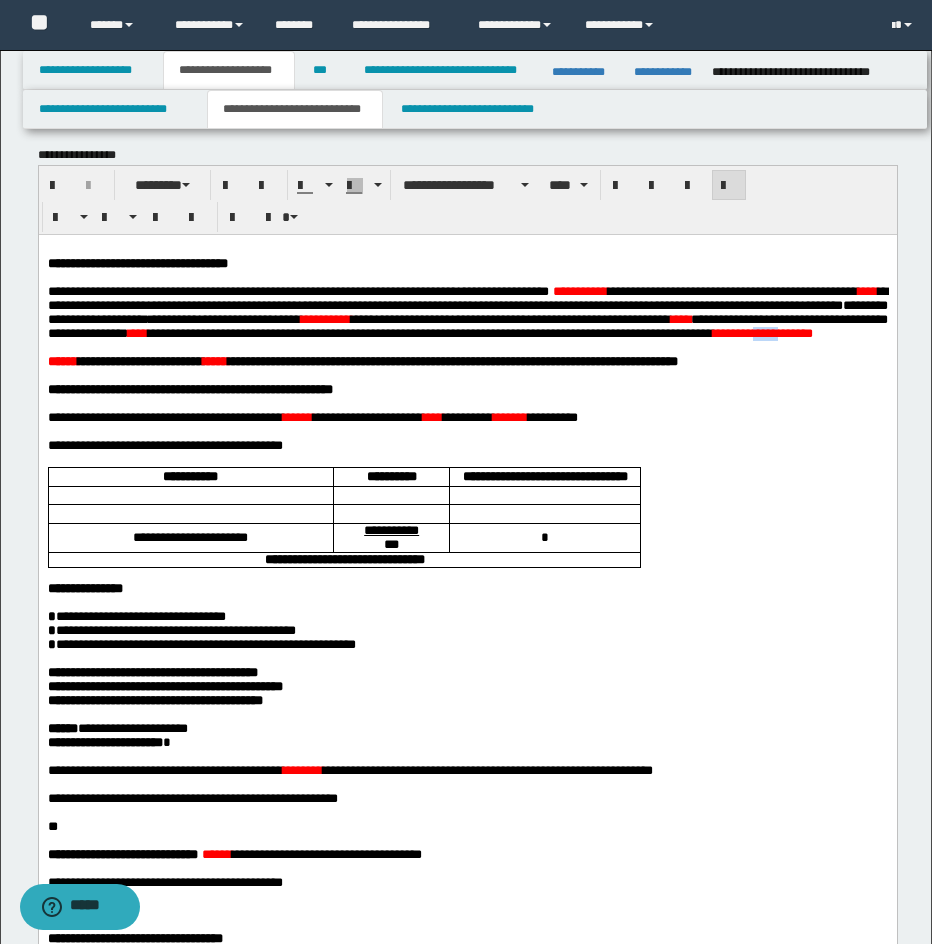 click on "**********" at bounding box center [762, 332] 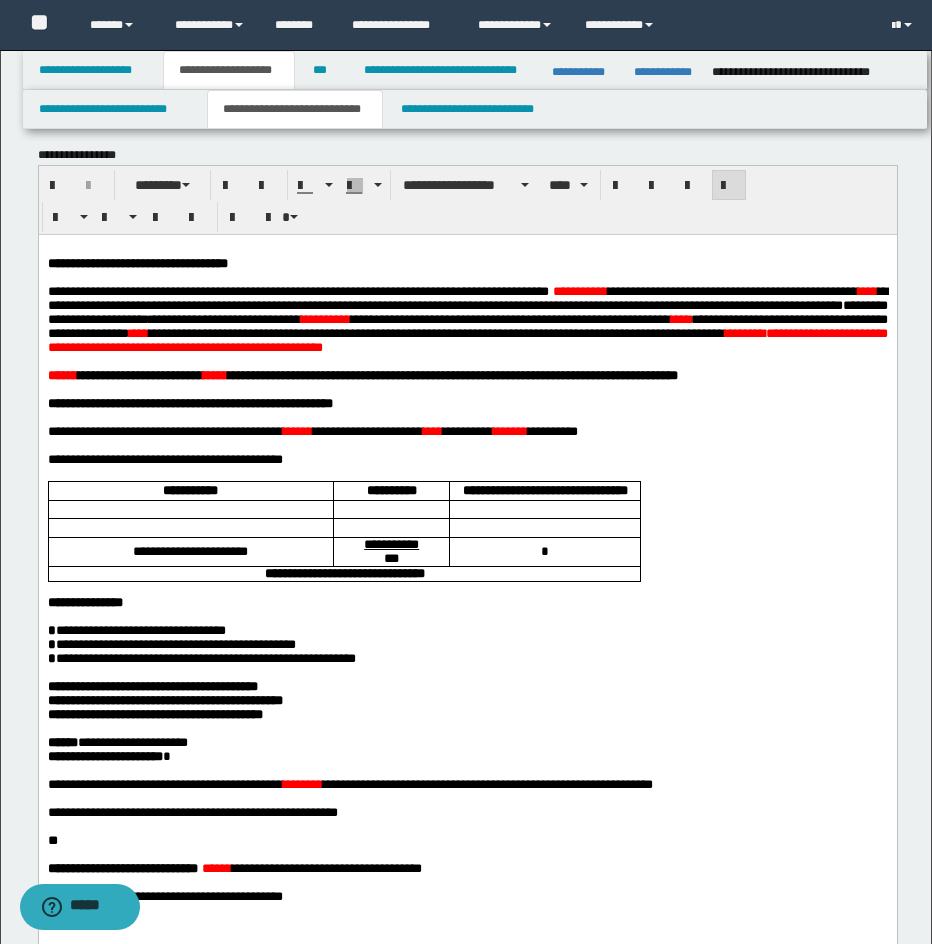 click on "**********" at bounding box center (467, 319) 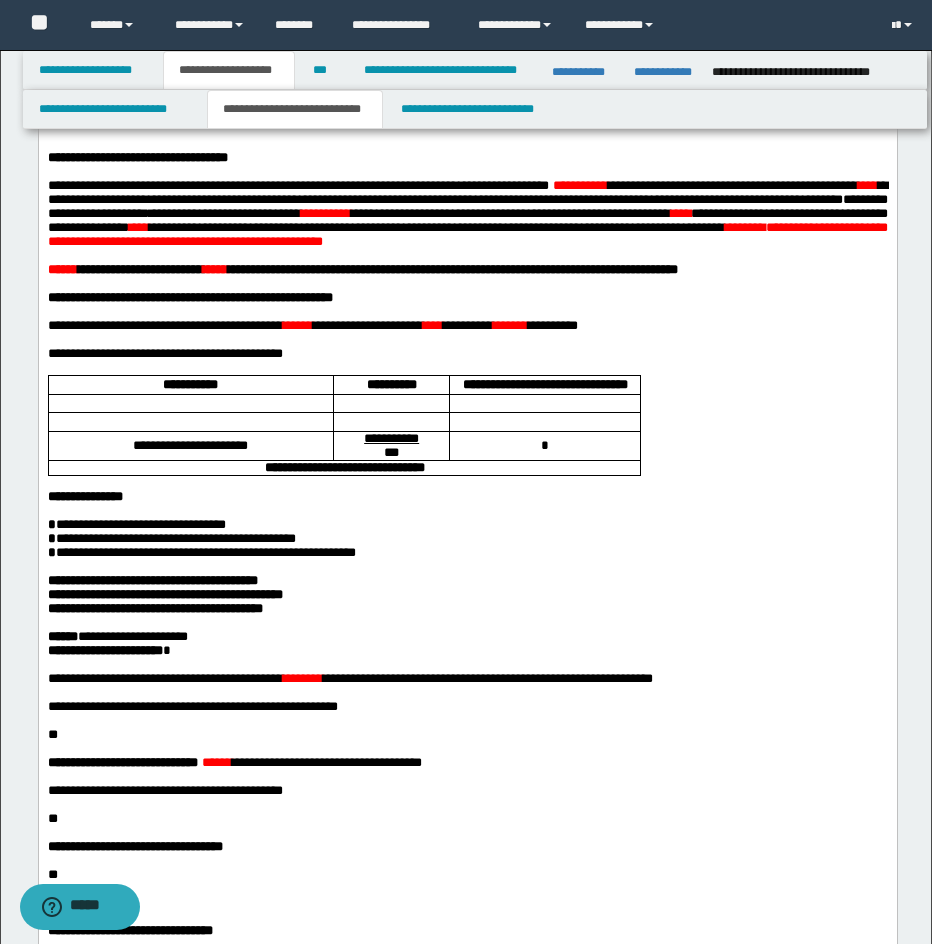 scroll, scrollTop: 125, scrollLeft: 0, axis: vertical 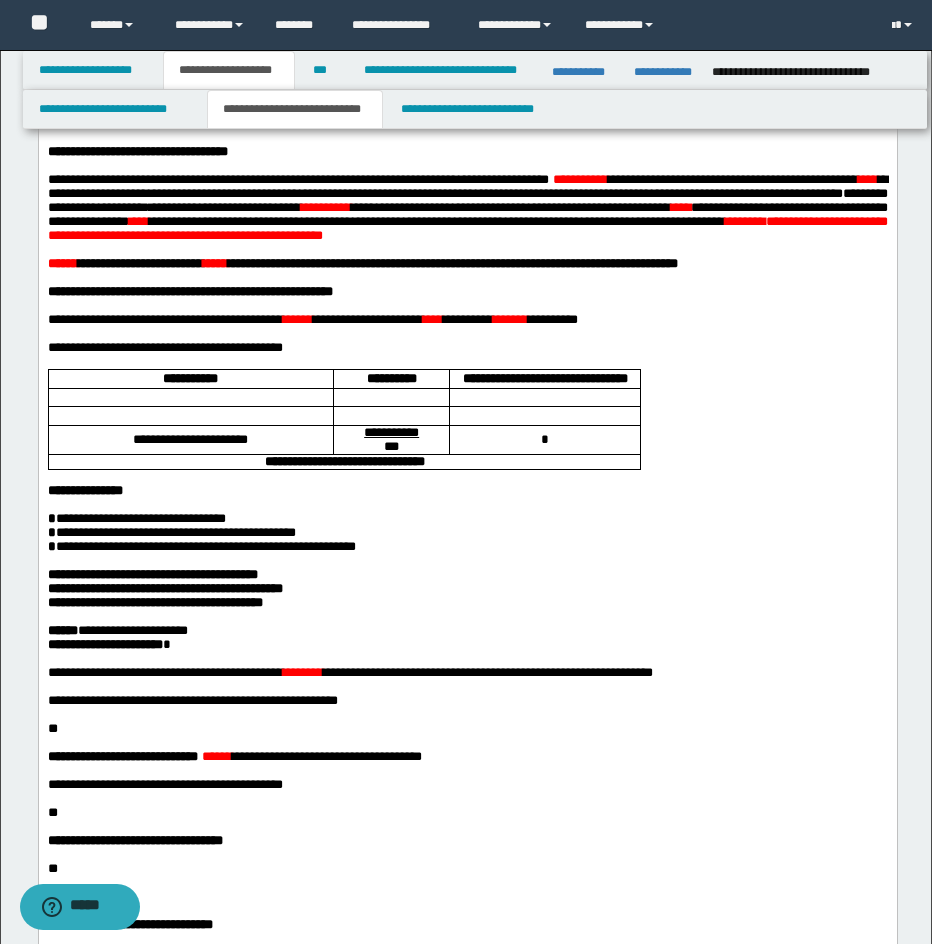click on "*****" at bounding box center (62, 262) 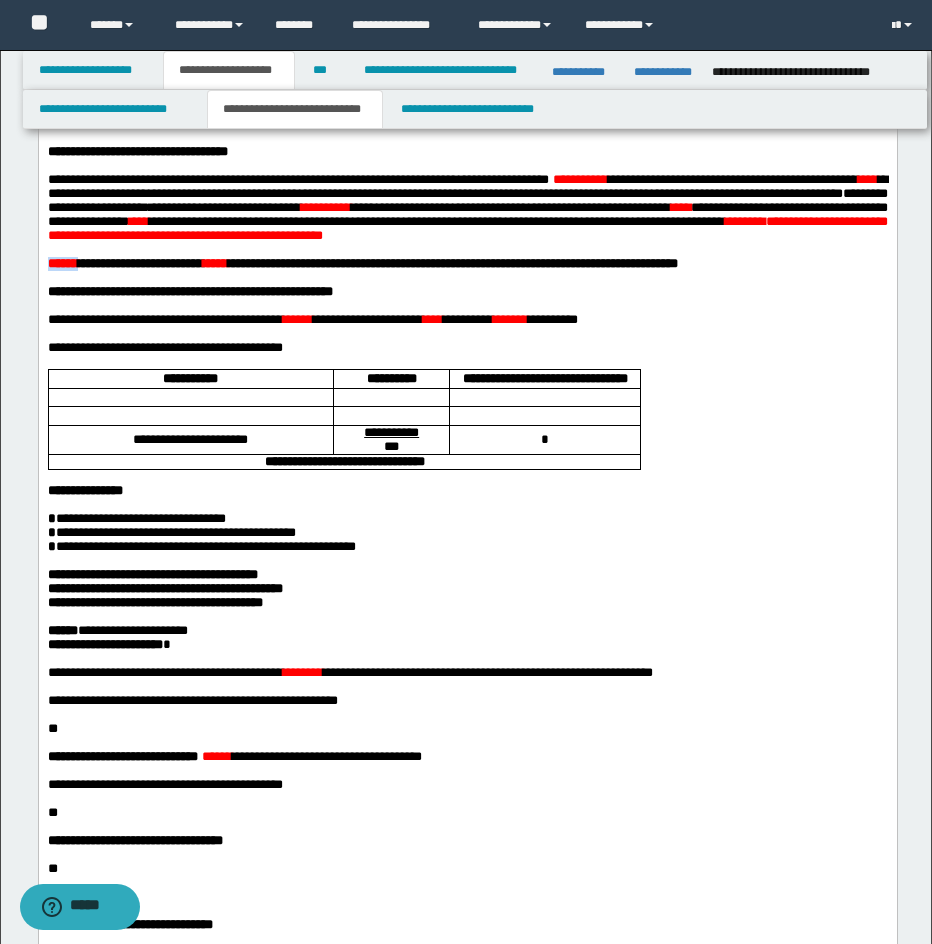 click on "*****" at bounding box center [62, 262] 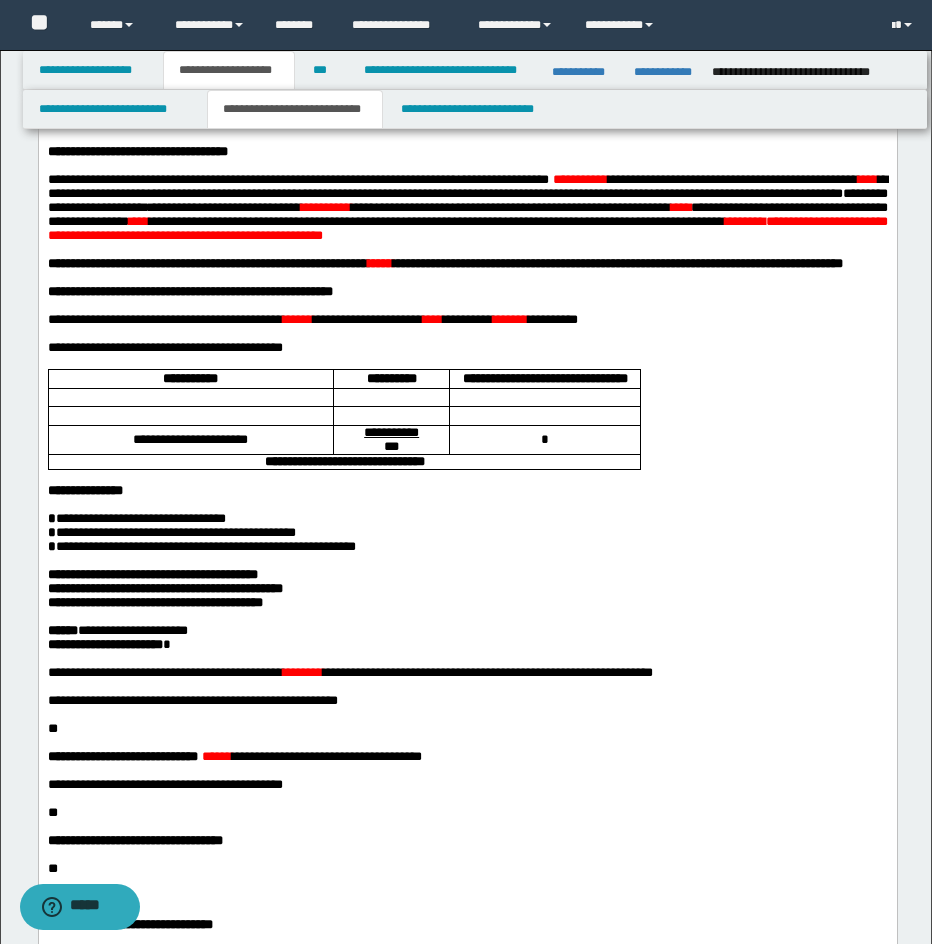 click on "*****" at bounding box center (379, 262) 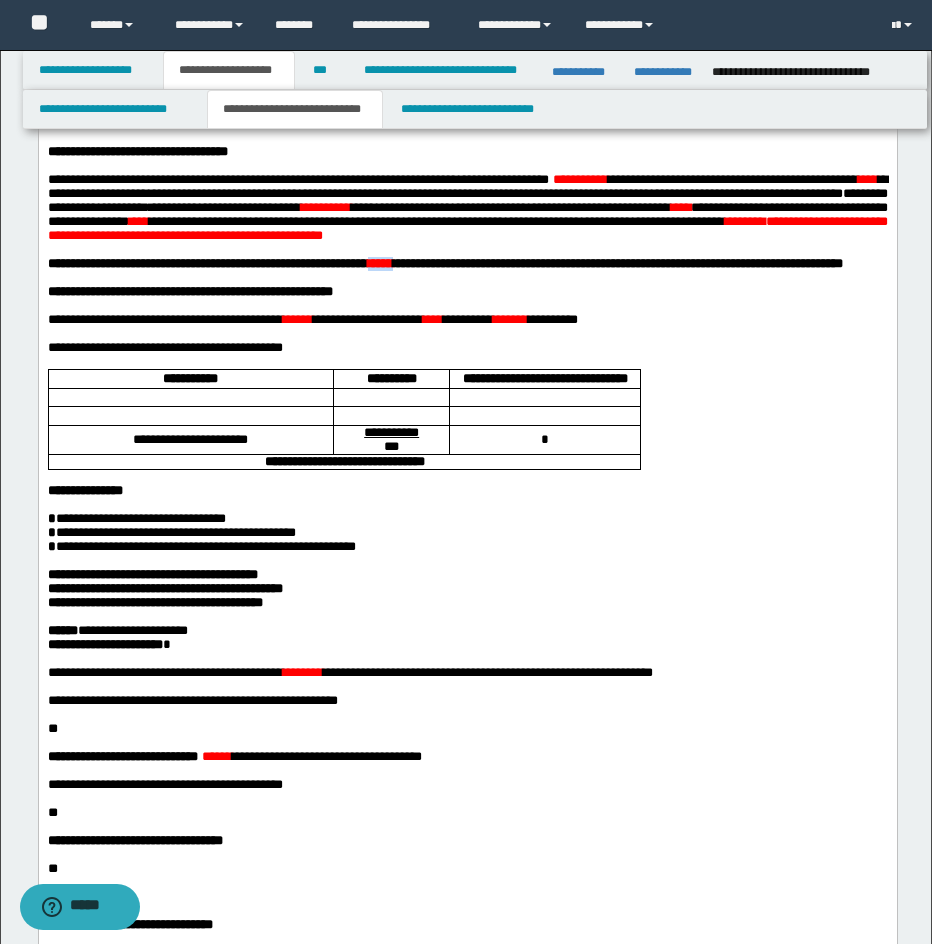 click on "*****" at bounding box center [379, 262] 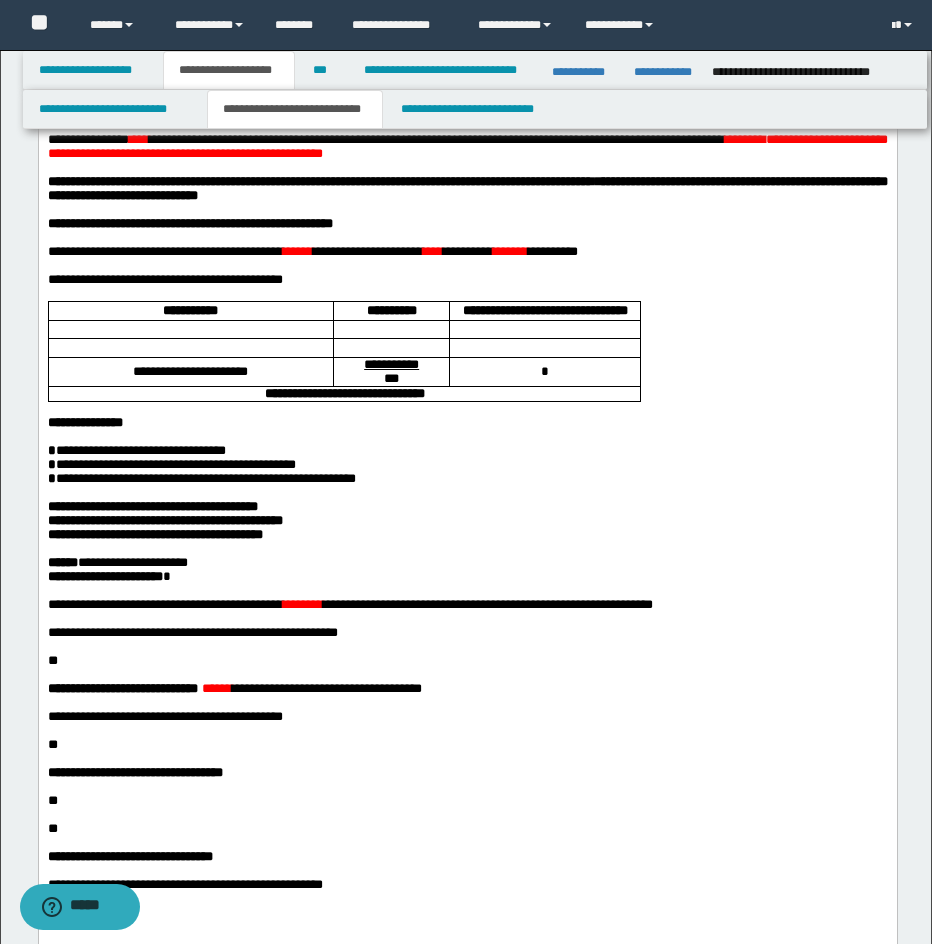 scroll, scrollTop: 220, scrollLeft: 0, axis: vertical 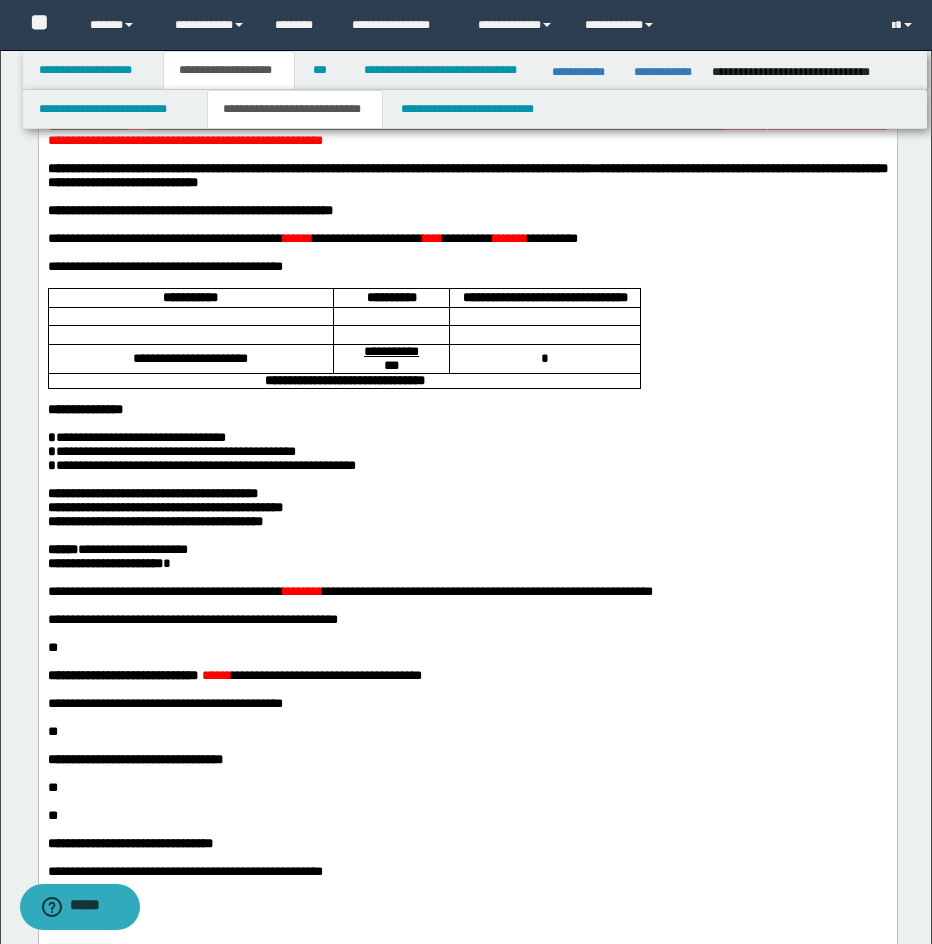 click on "******" at bounding box center [297, 237] 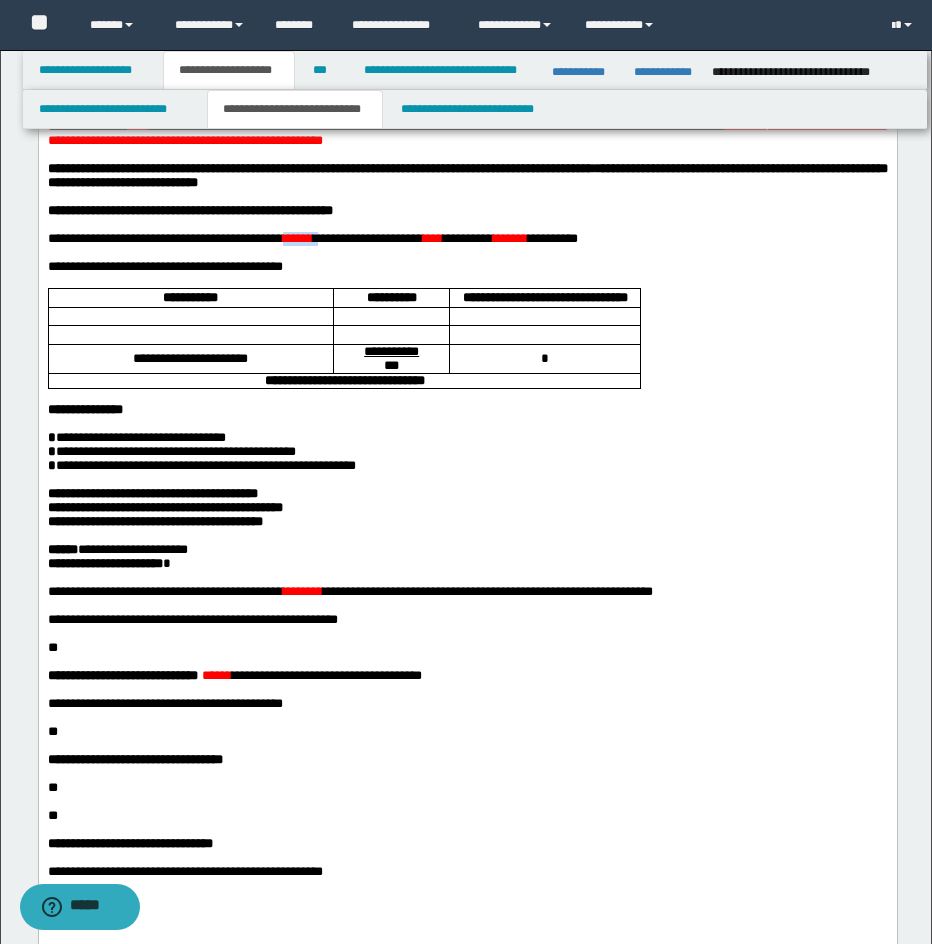 click on "******" at bounding box center (297, 237) 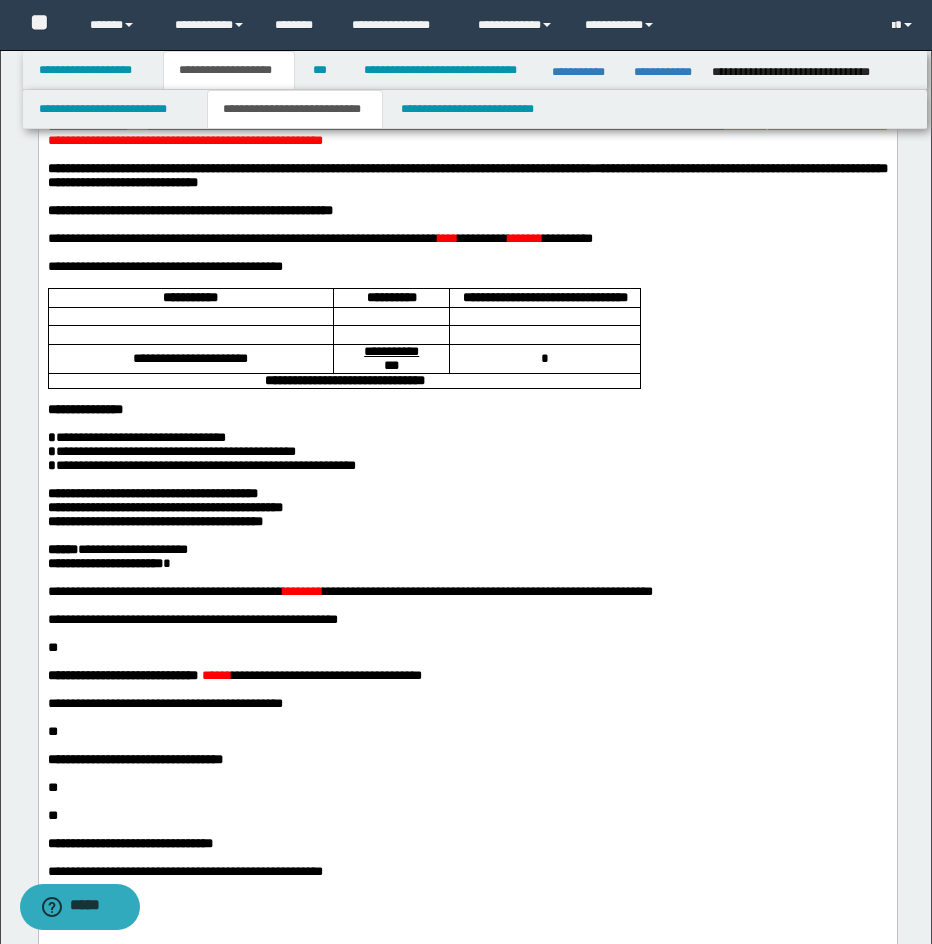 click on "*******" at bounding box center [302, 590] 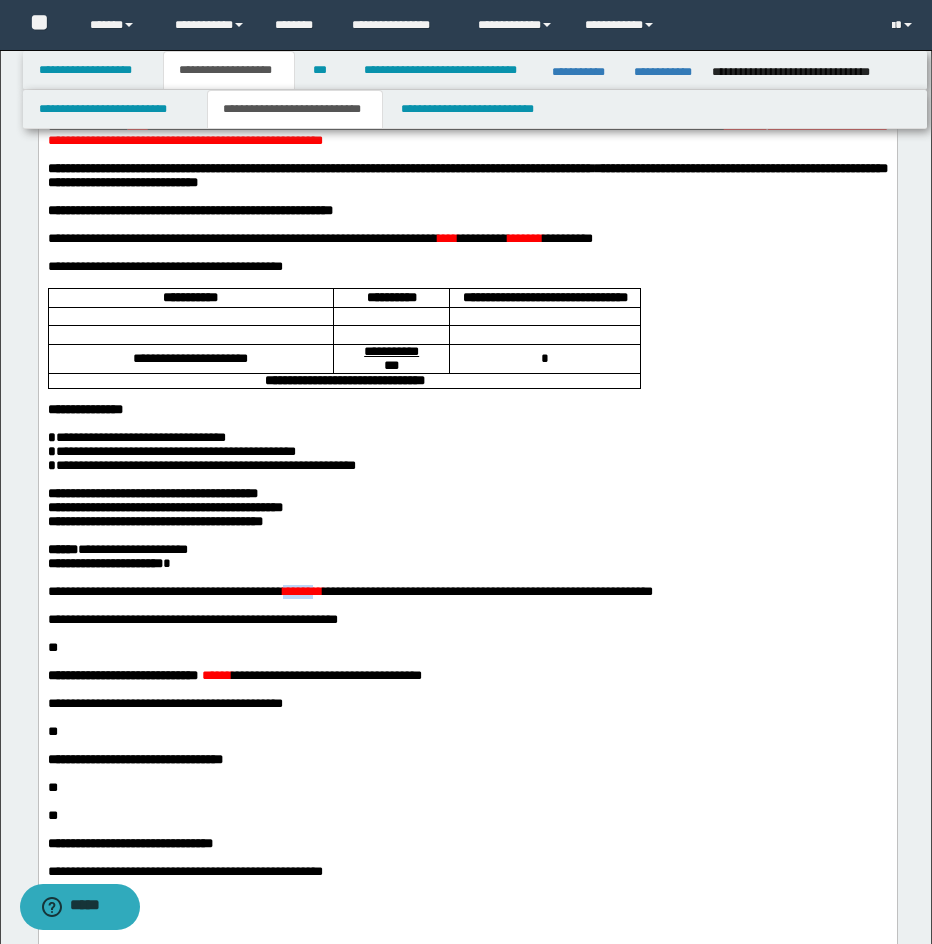 click on "*******" at bounding box center [302, 590] 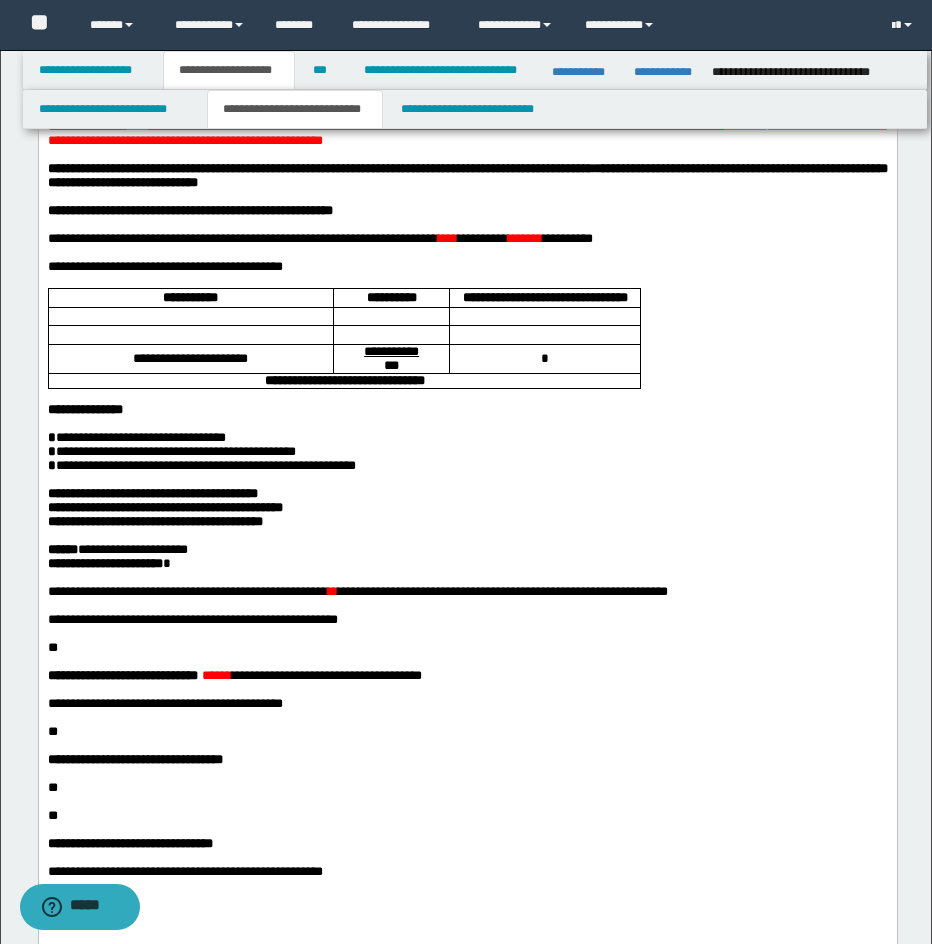 click on "****" at bounding box center [447, 237] 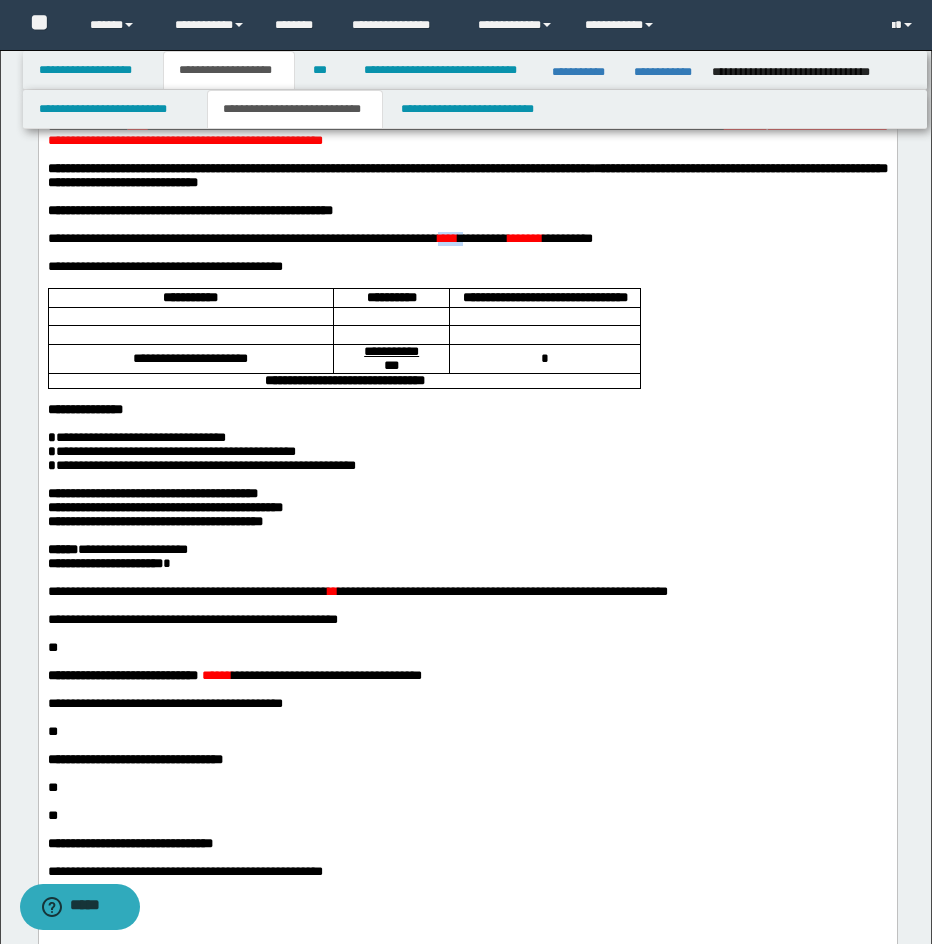 click on "****" at bounding box center [447, 237] 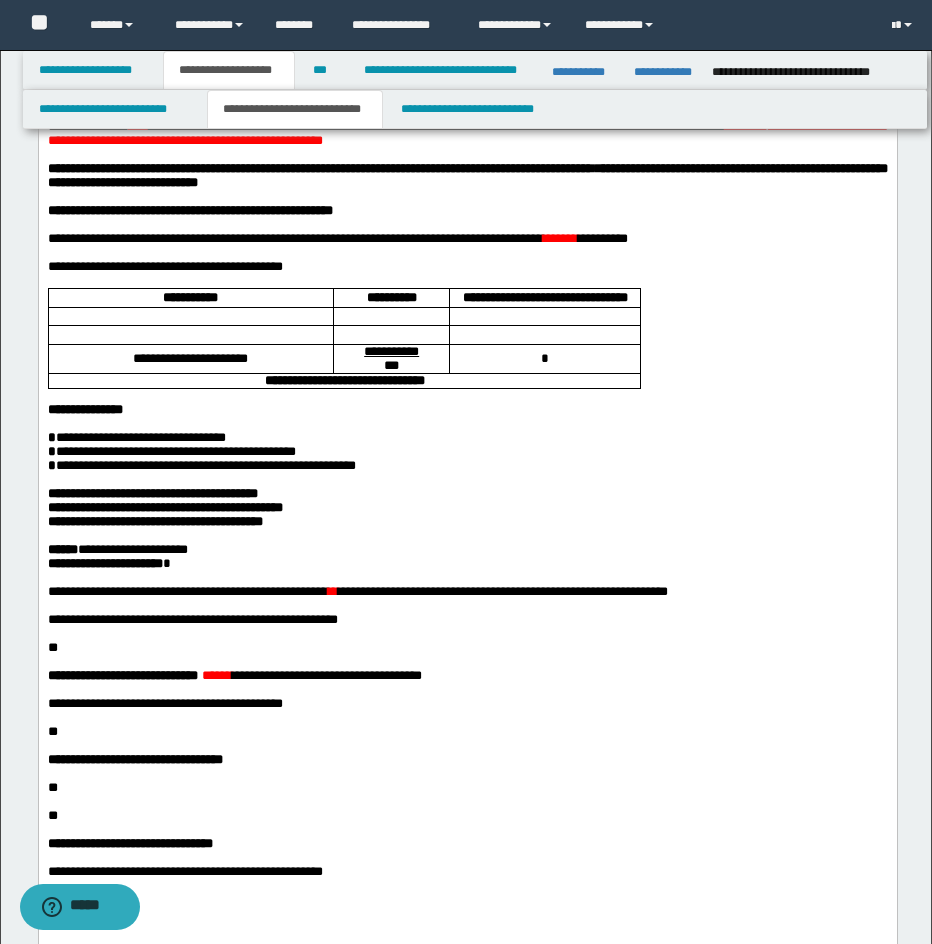 click on "******" at bounding box center (559, 237) 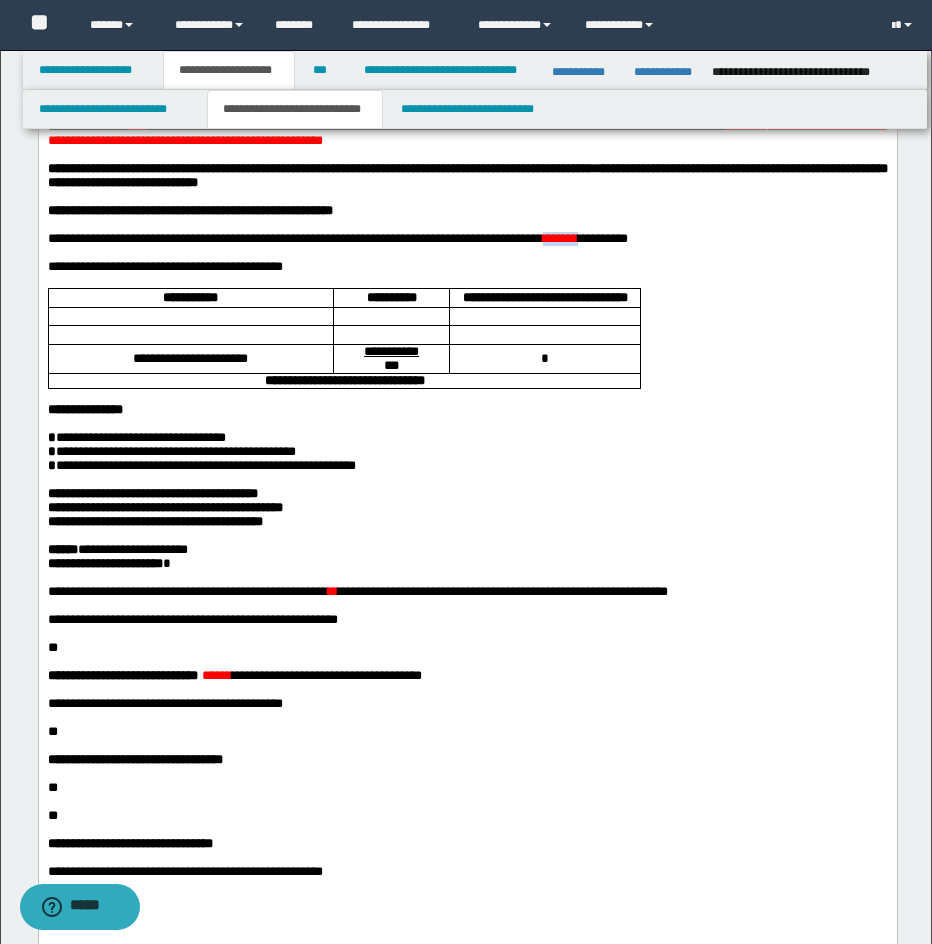 click on "******" at bounding box center (559, 237) 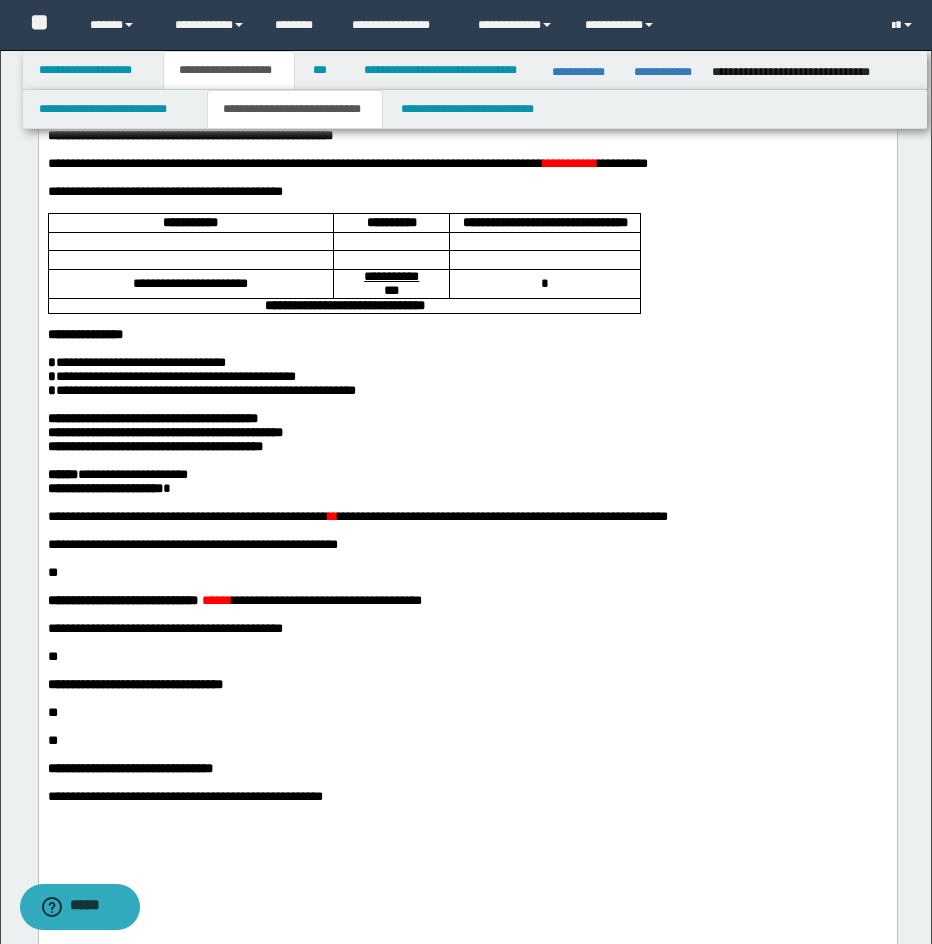 scroll, scrollTop: 330, scrollLeft: 0, axis: vertical 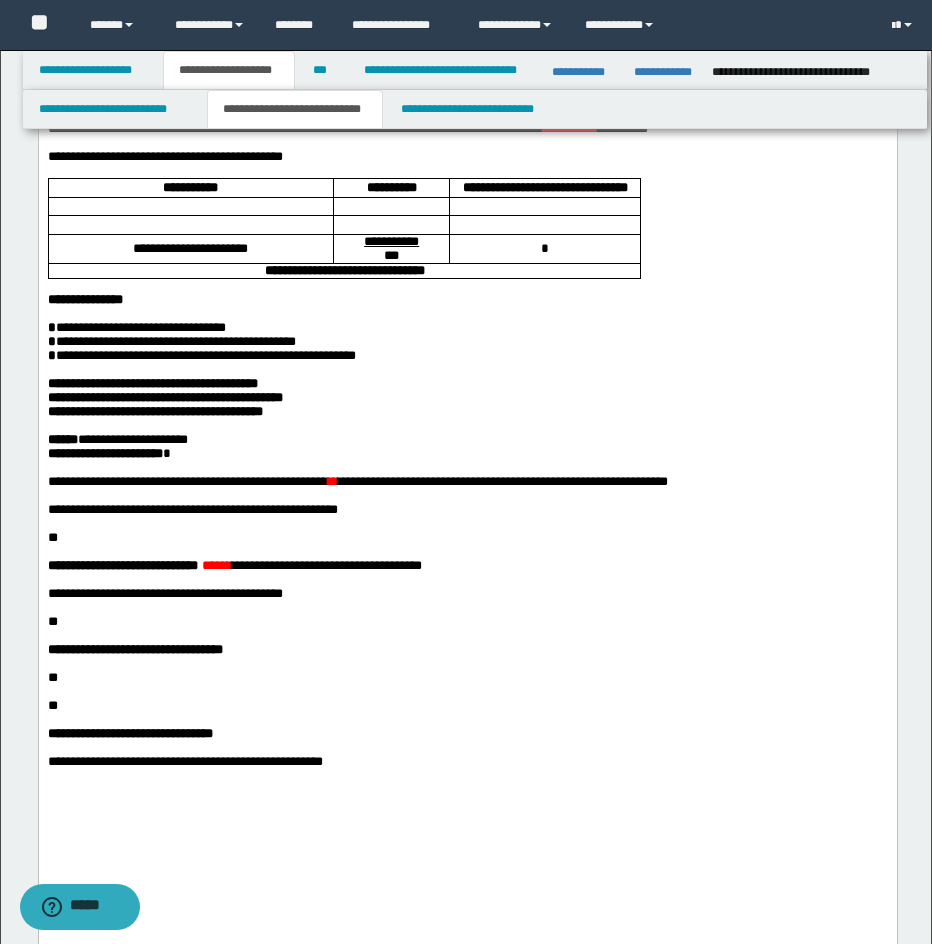 click at bounding box center (190, 206) 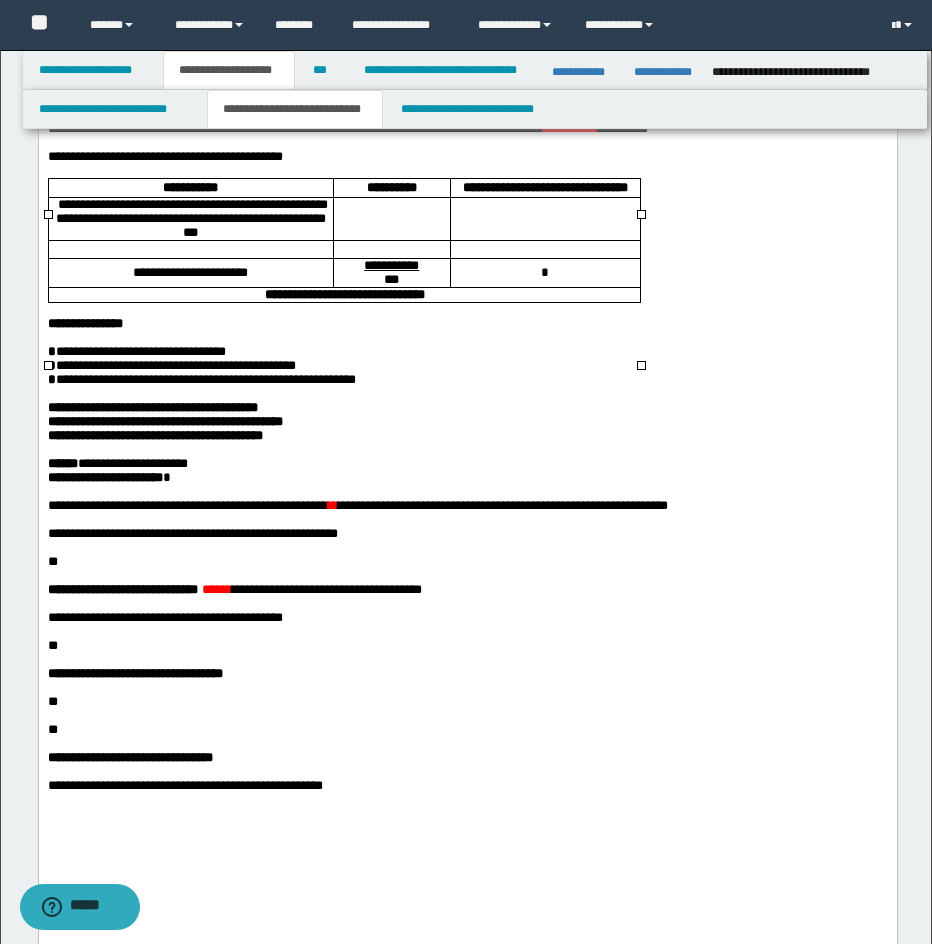 click at bounding box center (190, 249) 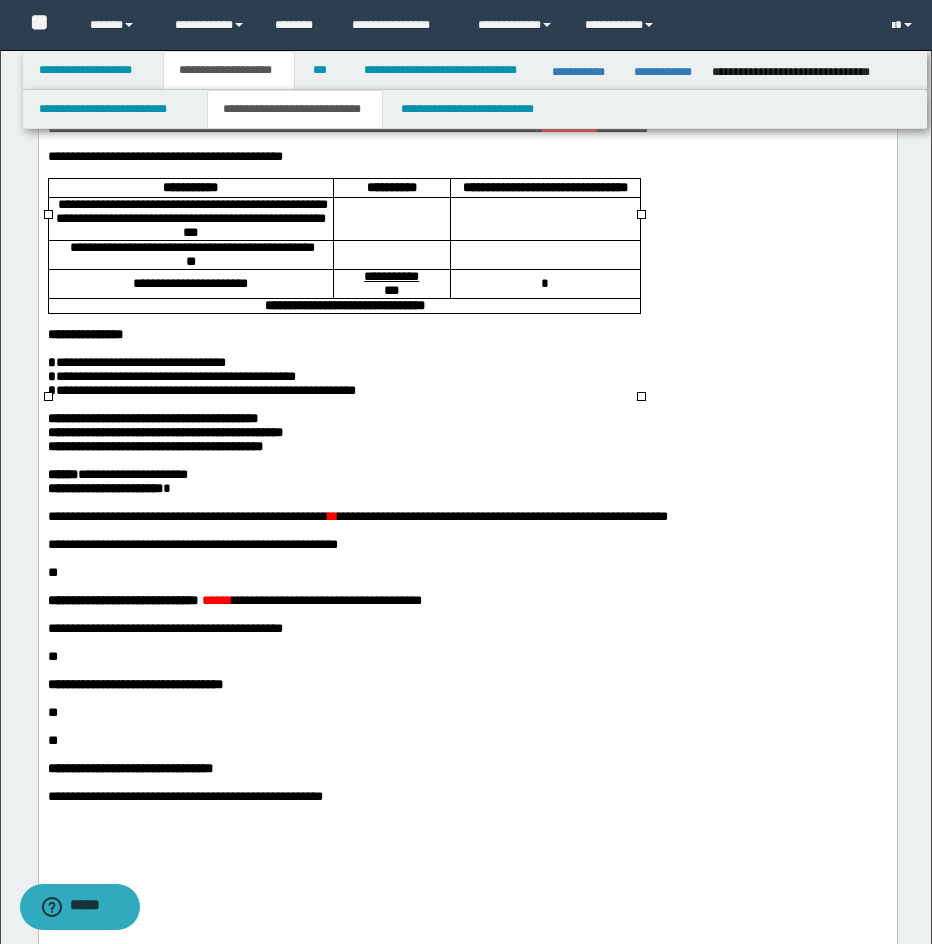 click on "**********" at bounding box center (190, 255) 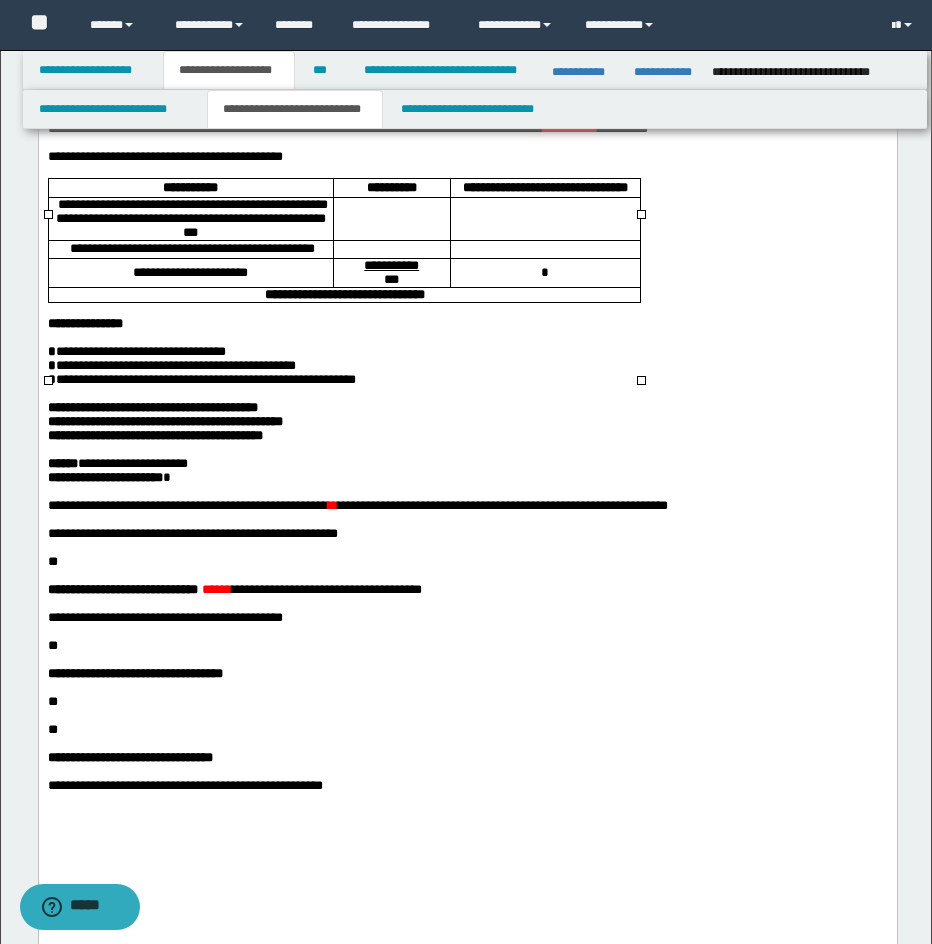 click at bounding box center (390, 218) 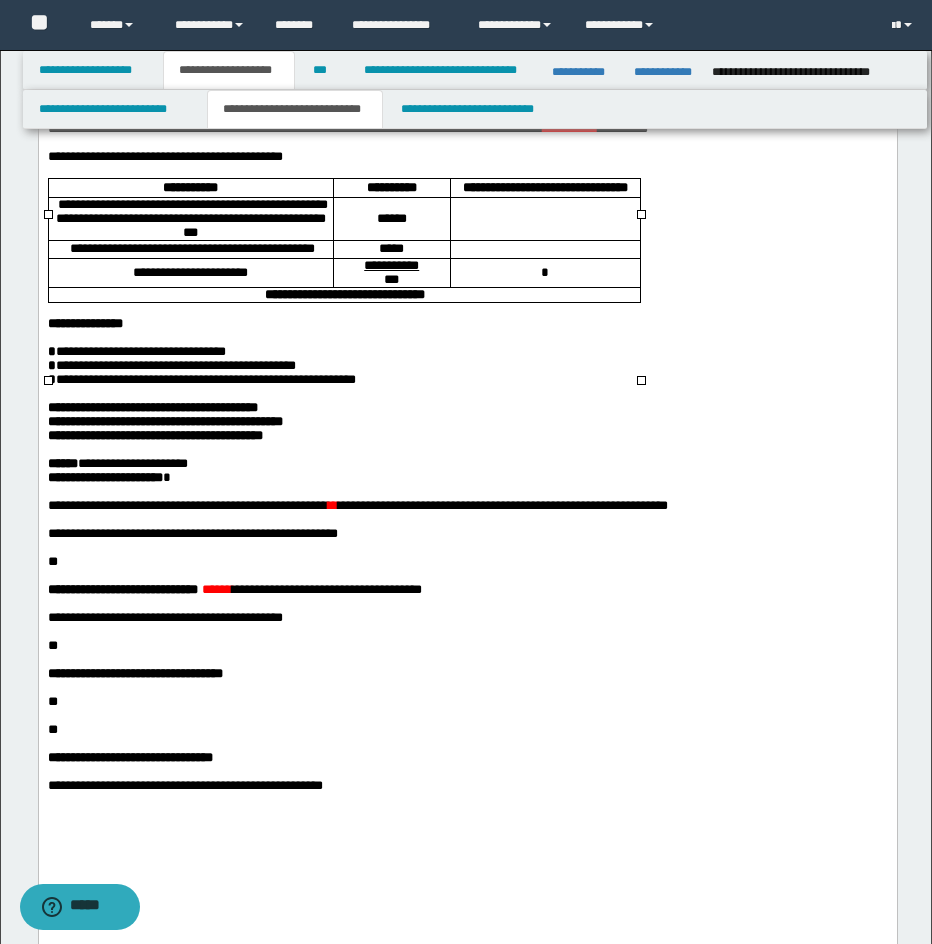 click on "*" at bounding box center (544, 272) 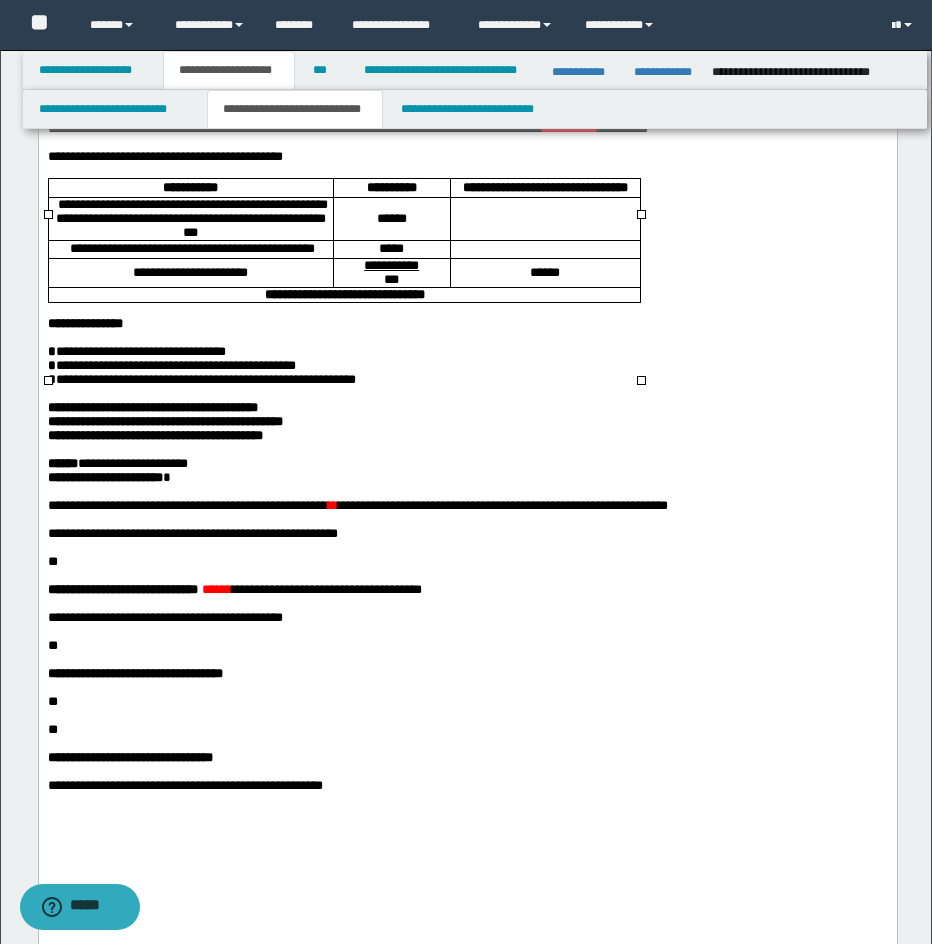 click on "**********" at bounding box center [344, 294] 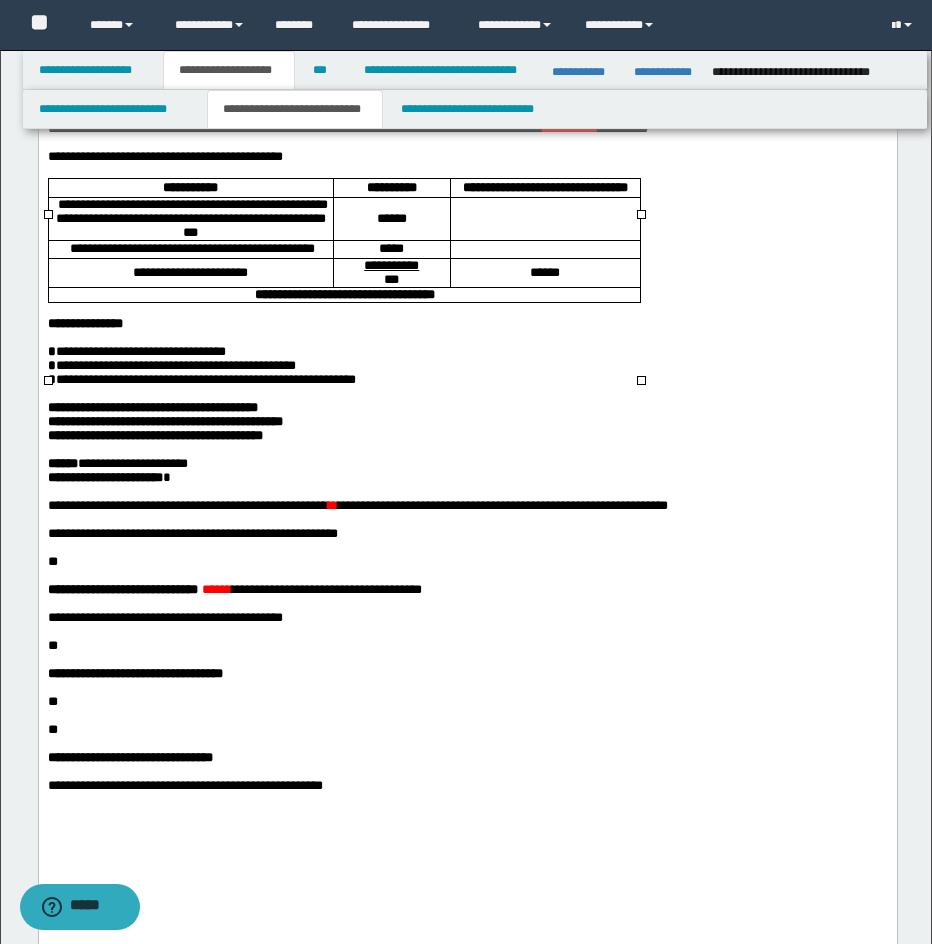 click on "**********" at bounding box center (152, 407) 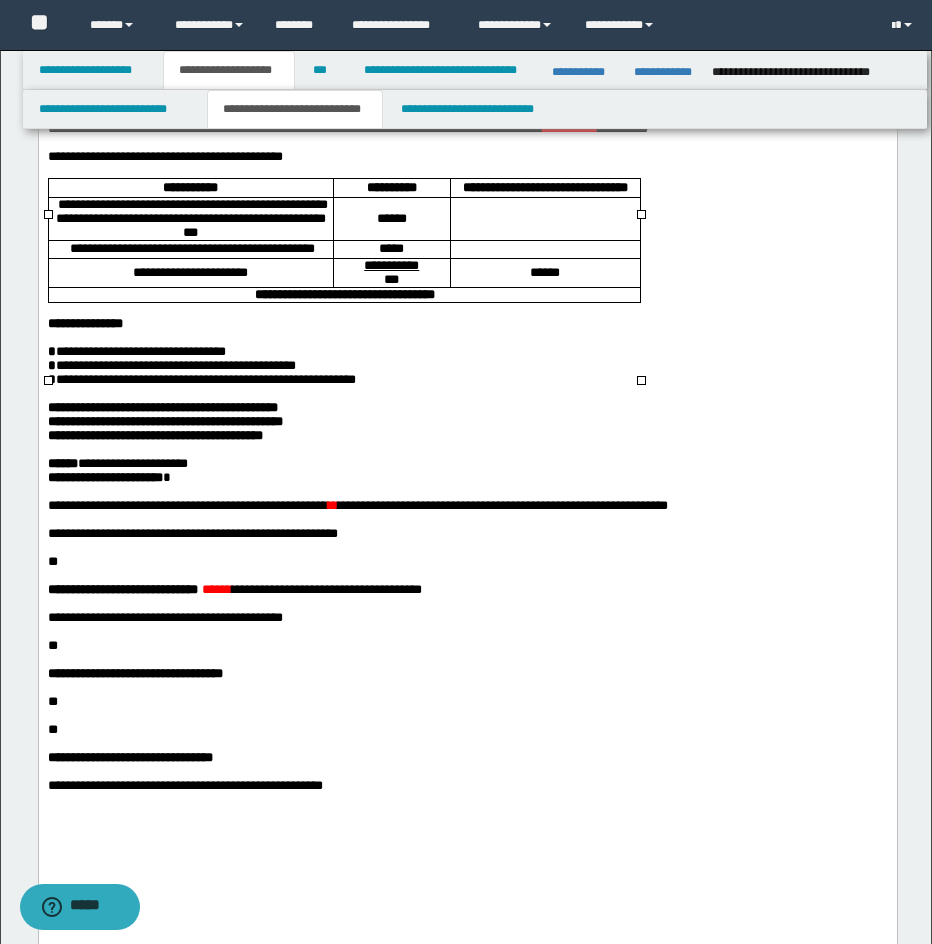 click at bounding box center [544, 219] 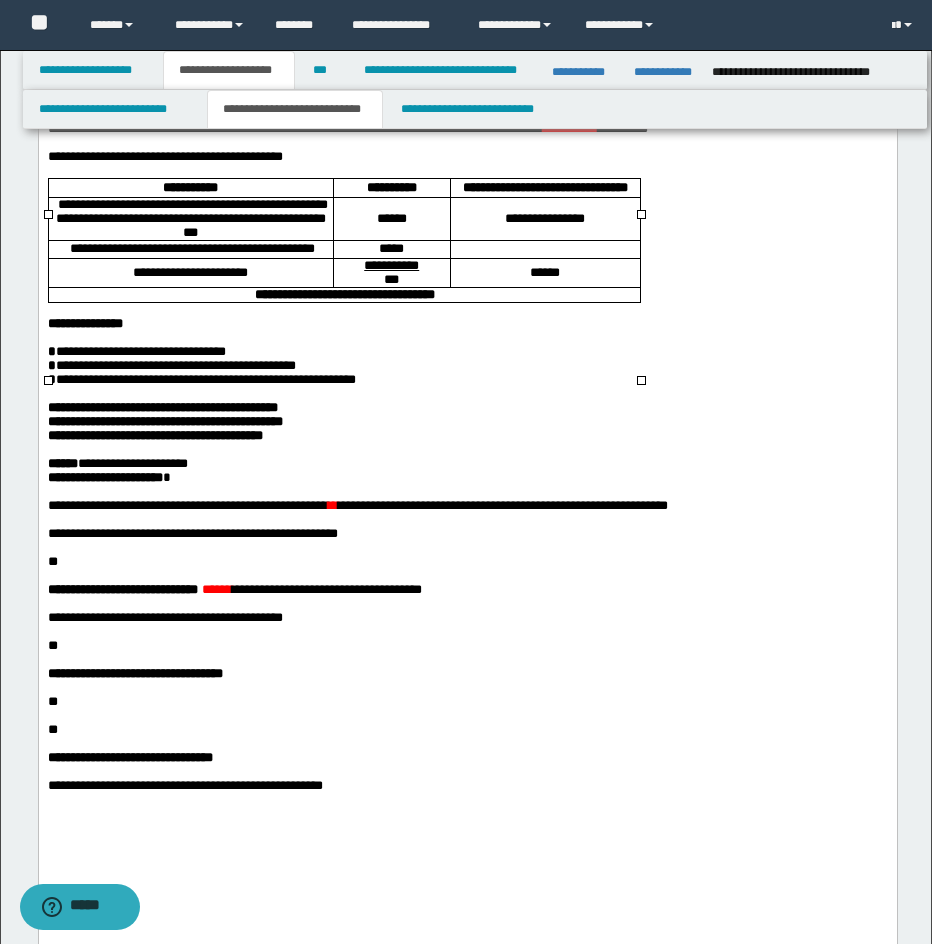 click at bounding box center (544, 249) 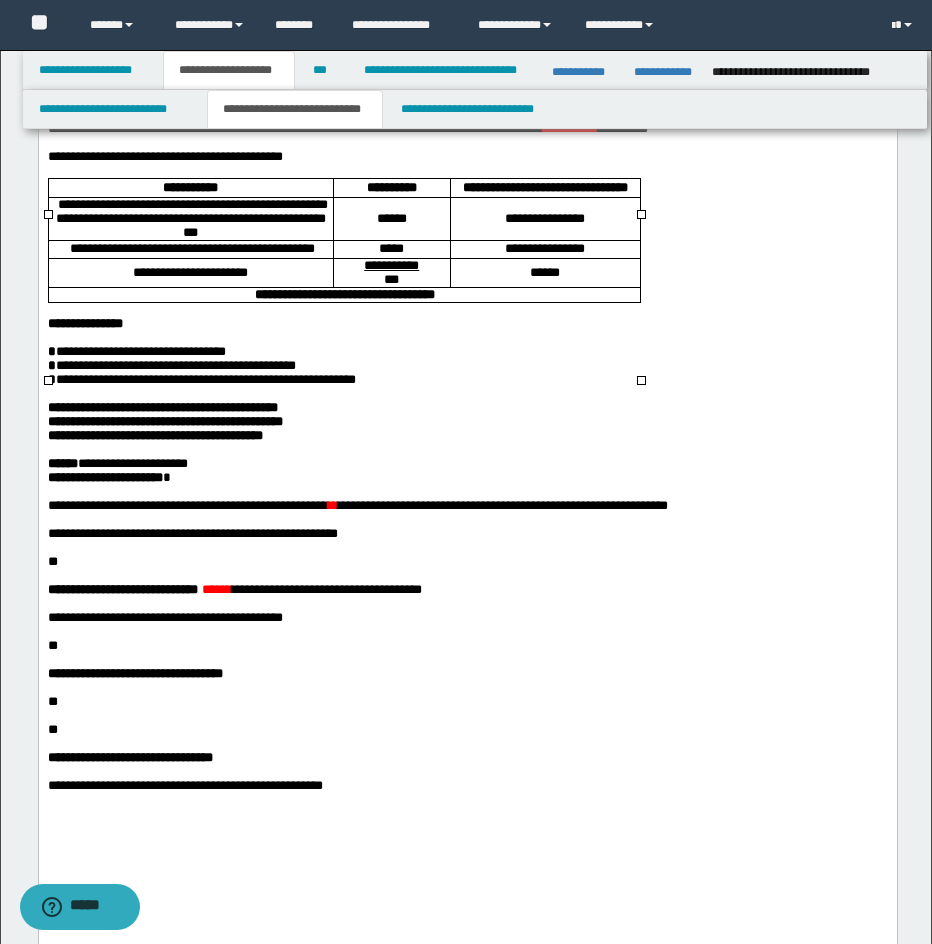 click on "**********" at bounding box center [544, 218] 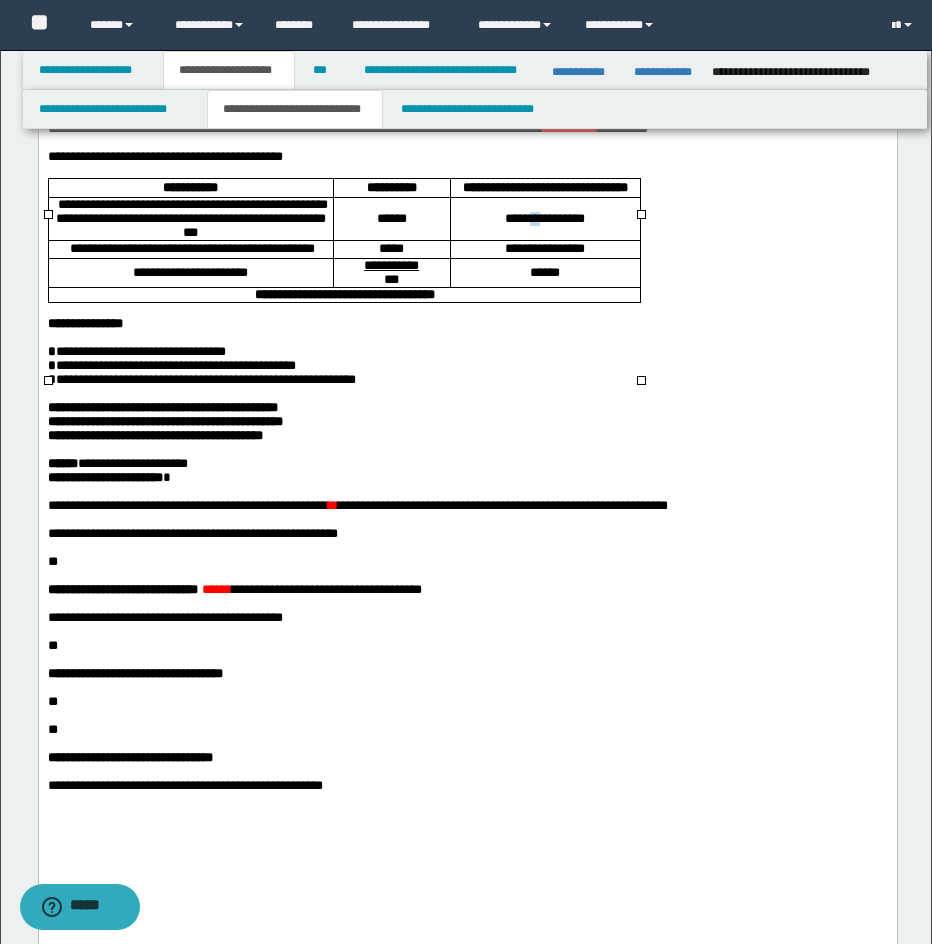 click on "**********" at bounding box center [544, 218] 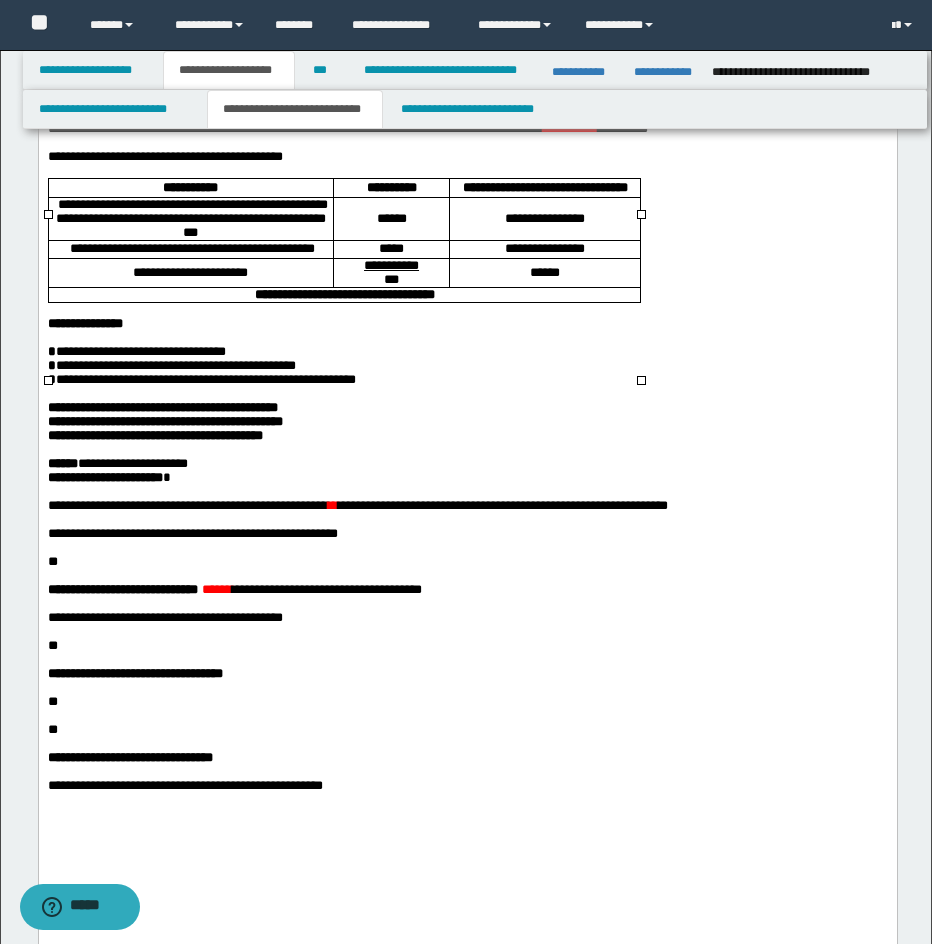 click on "**** ** *********" at bounding box center (544, 218) 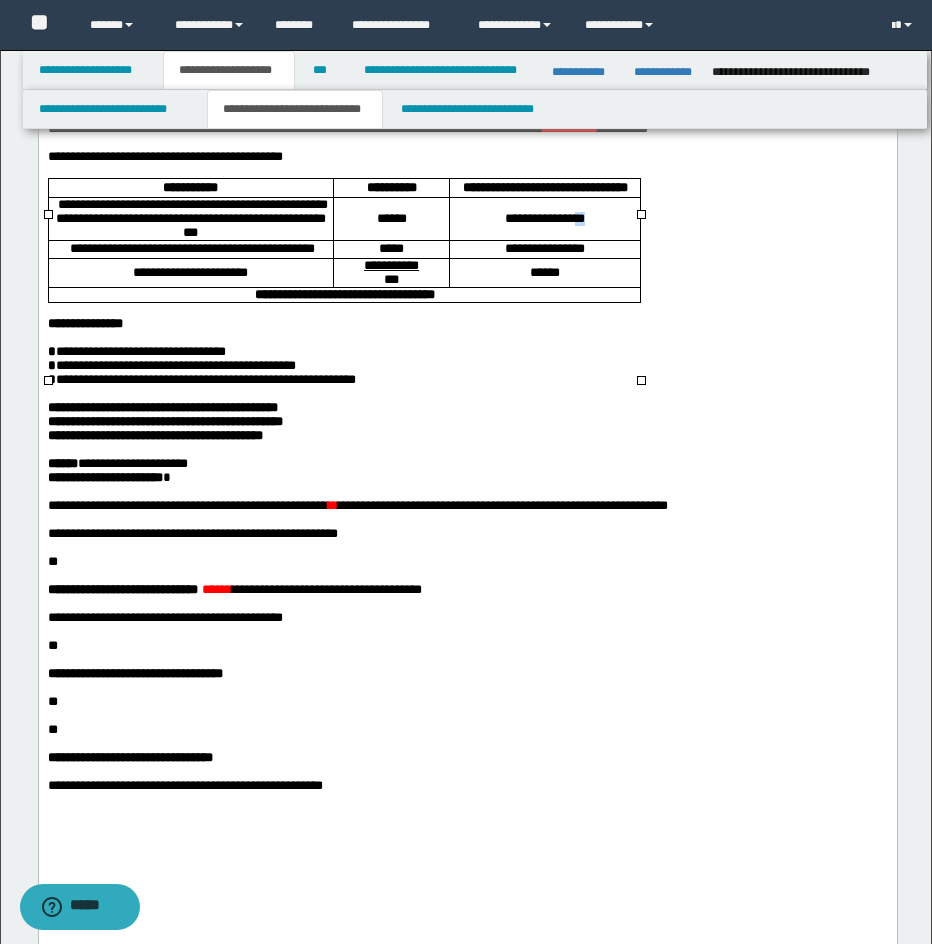 click on "**** ** *********" at bounding box center [544, 218] 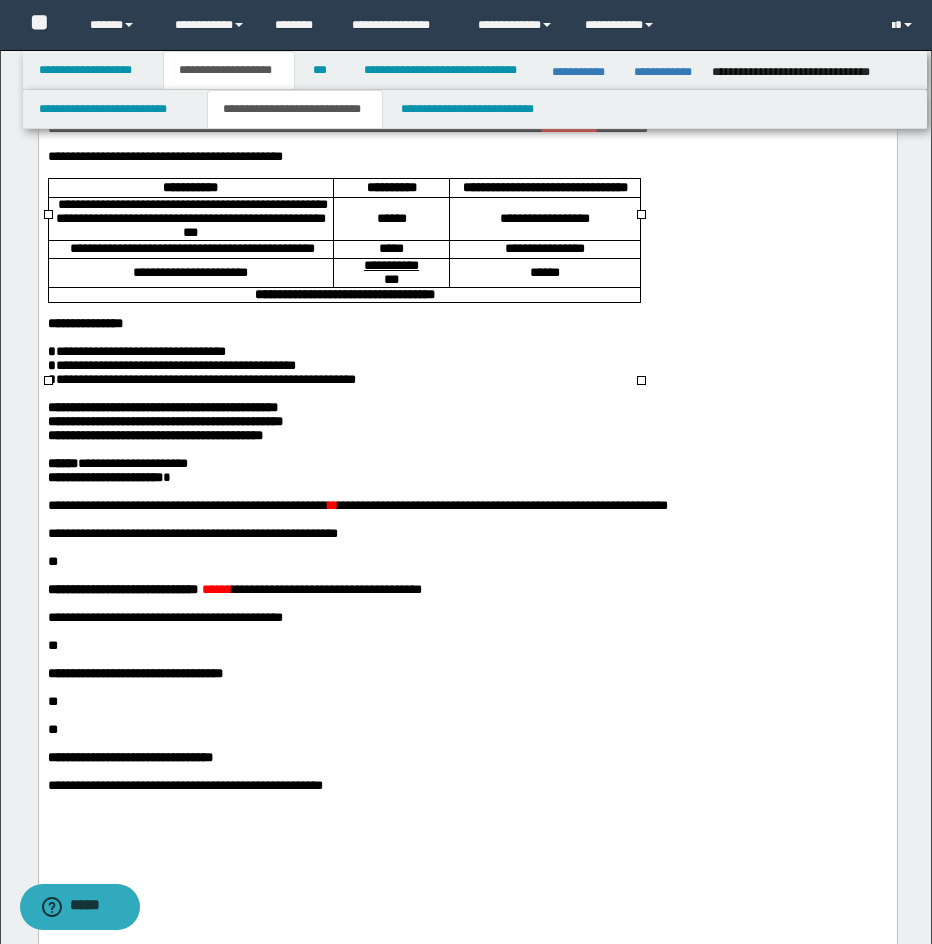 click on "**********" at bounding box center (544, 248) 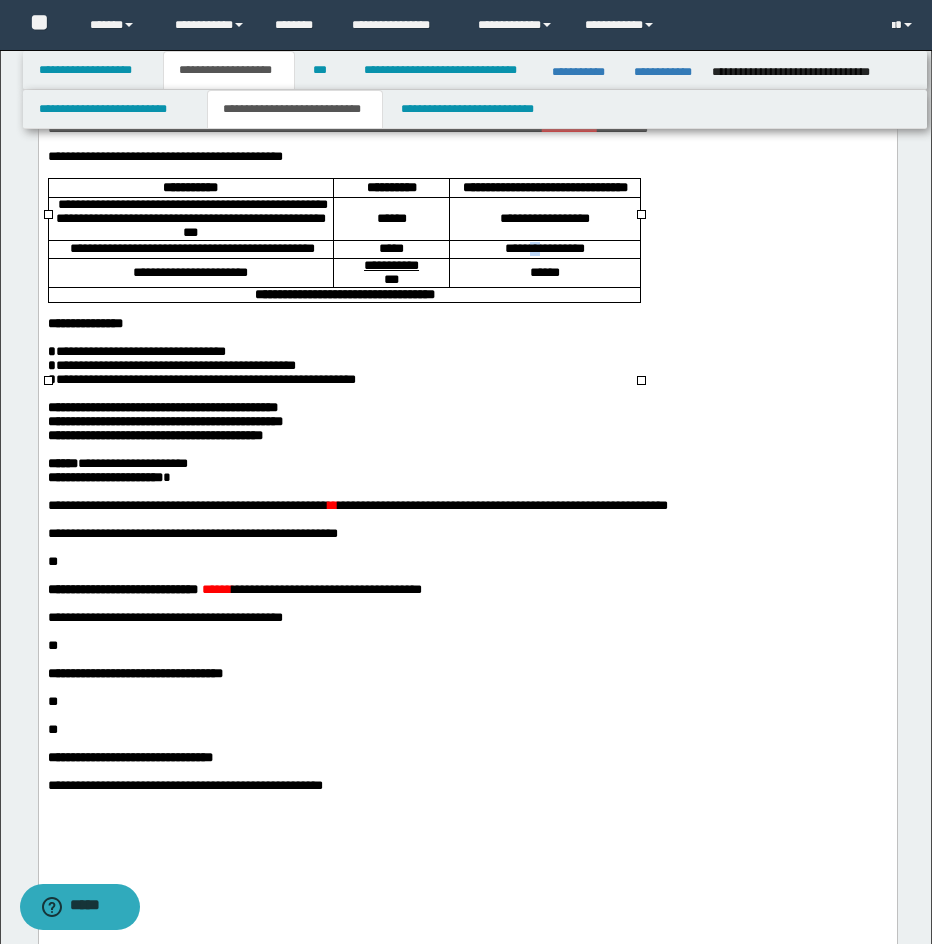 click on "**********" at bounding box center (544, 248) 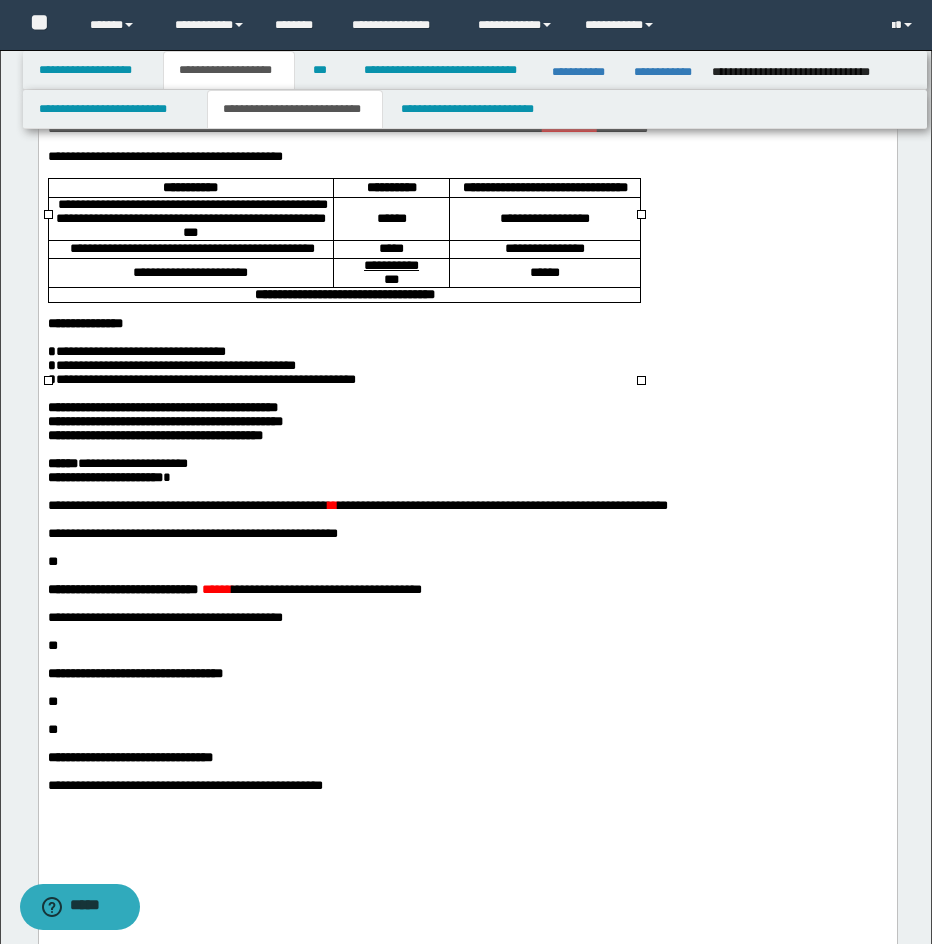 click on "**** ** *********" at bounding box center [544, 248] 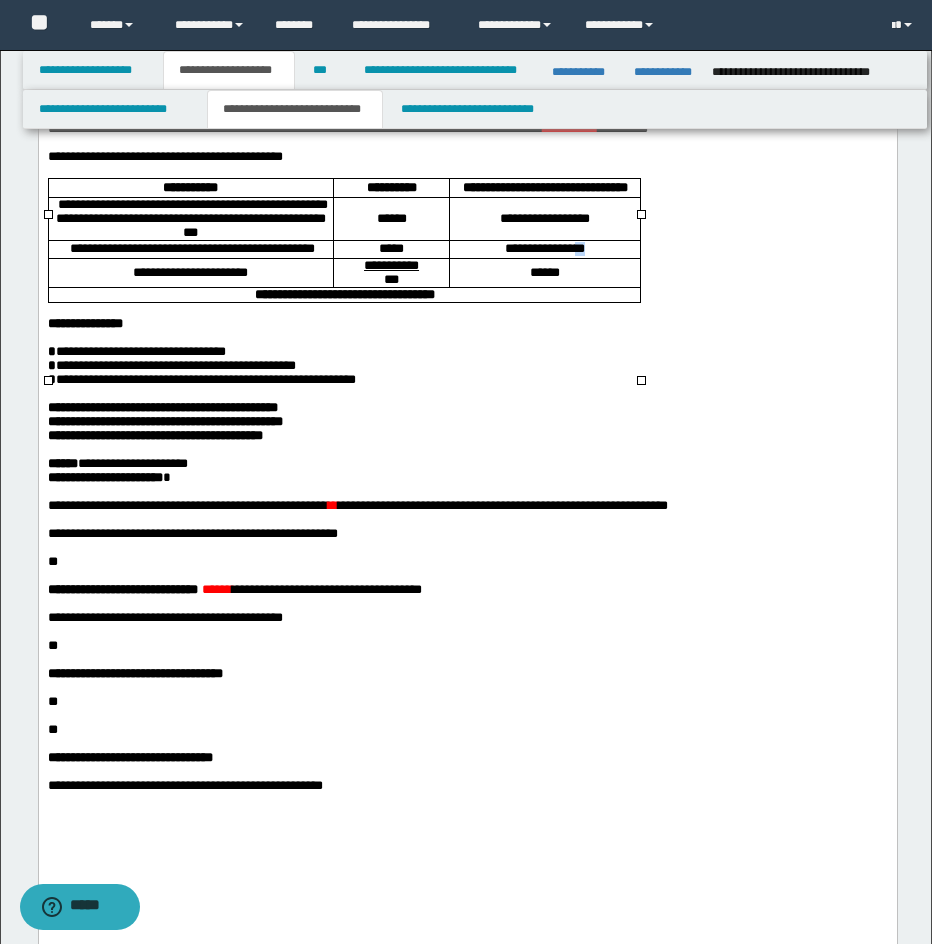 click on "**** ** *********" at bounding box center [544, 248] 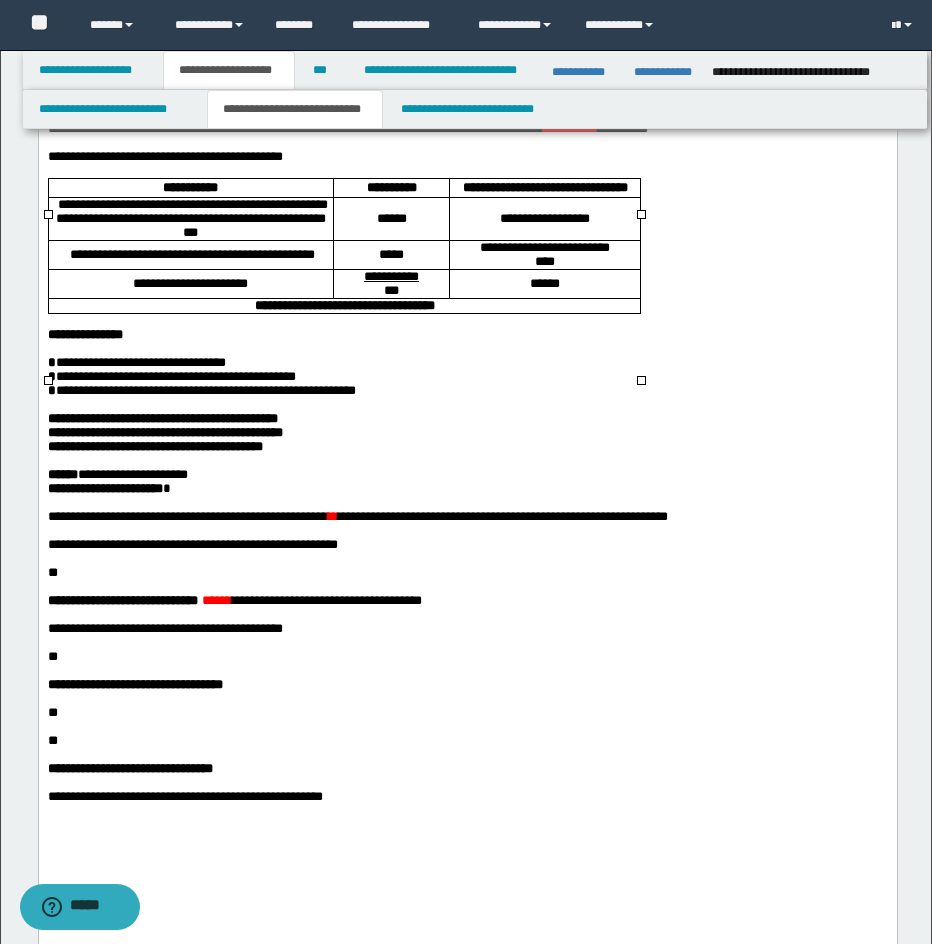 scroll, scrollTop: 490, scrollLeft: 0, axis: vertical 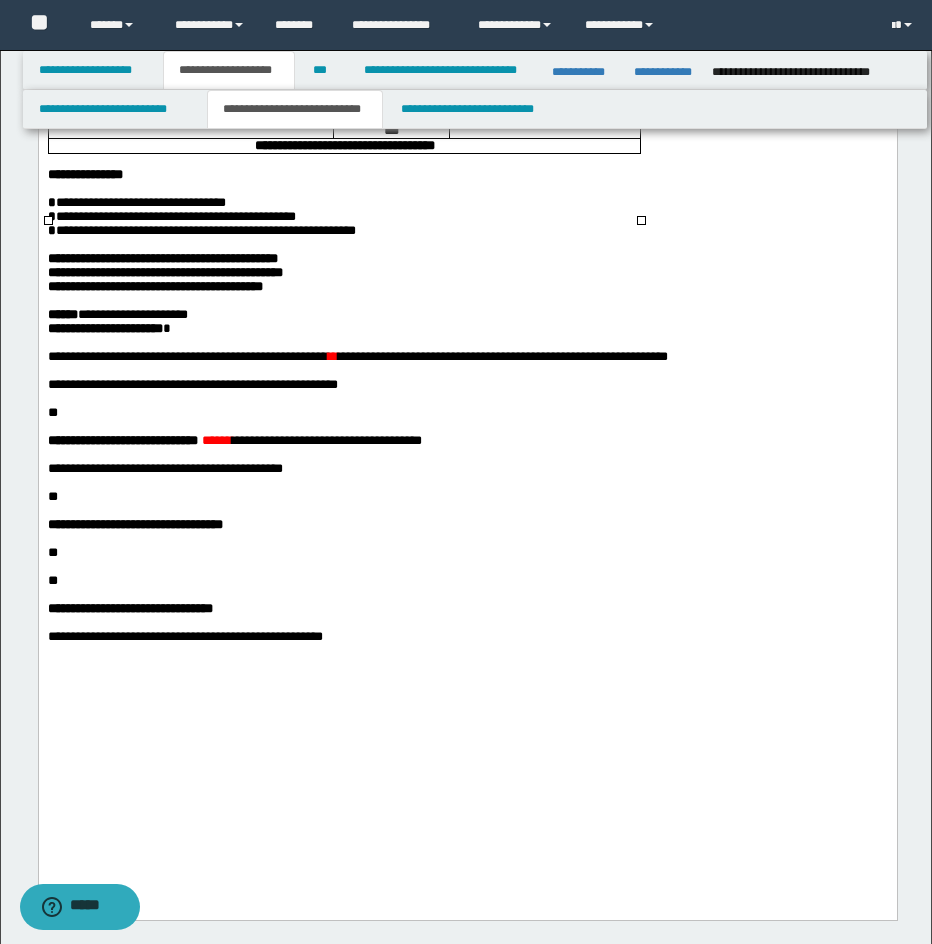drag, startPoint x: 238, startPoint y: 352, endPoint x: 259, endPoint y: 363, distance: 23.70654 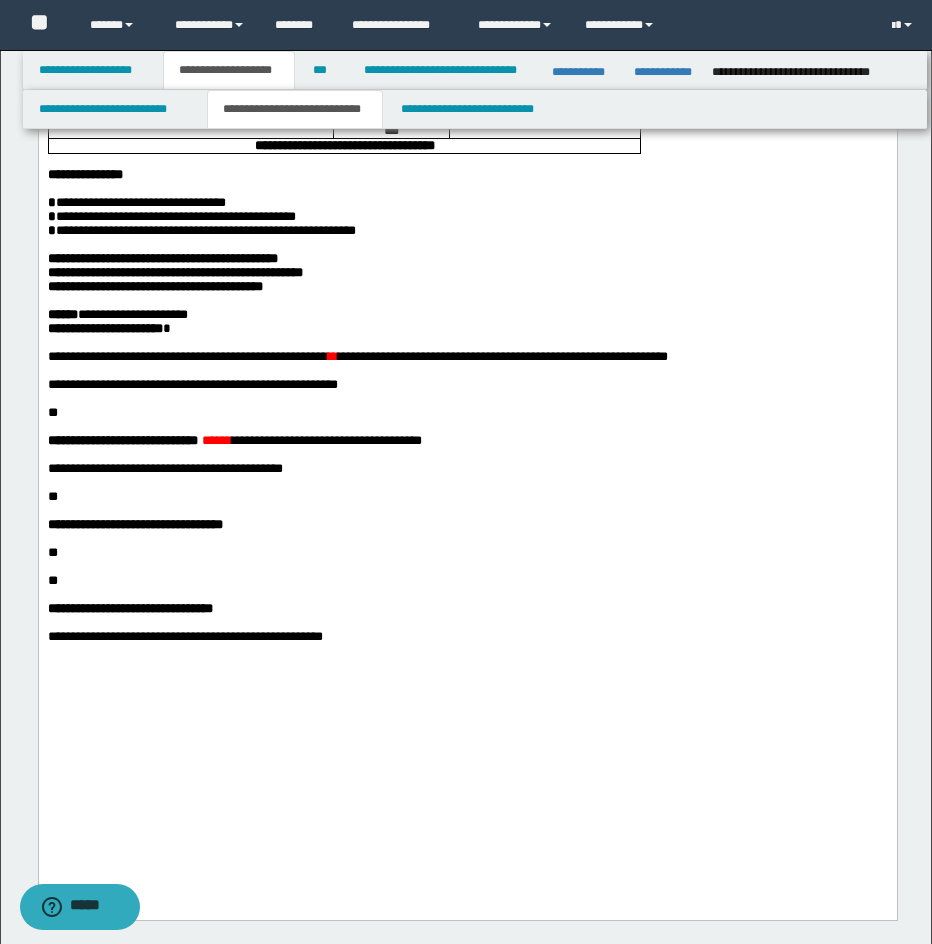 click on "**********" at bounding box center (467, 244) 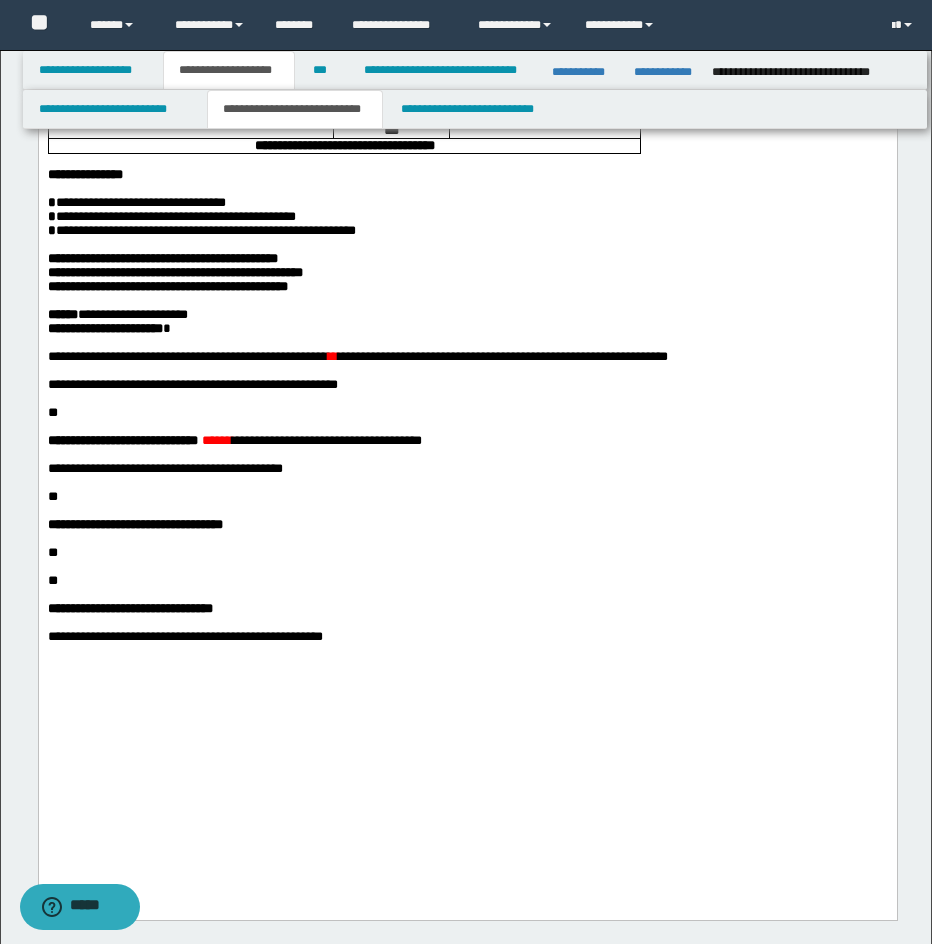 click on "**********" at bounding box center [467, 329] 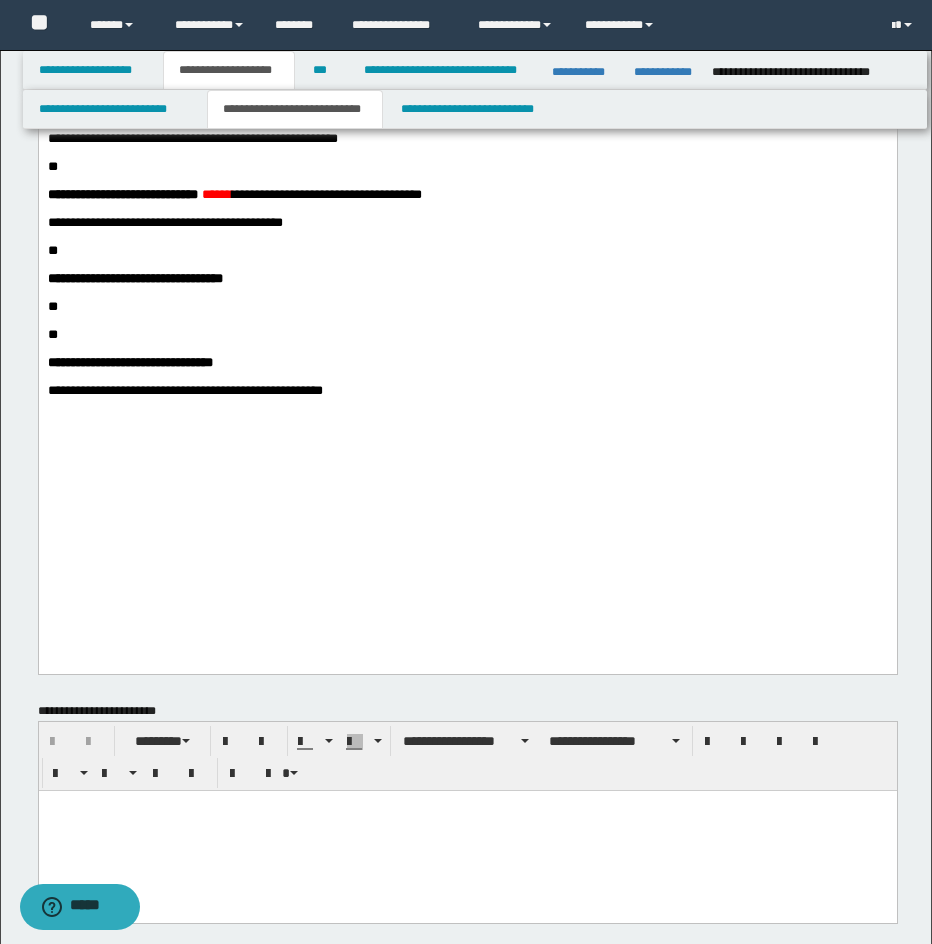 scroll, scrollTop: 739, scrollLeft: 0, axis: vertical 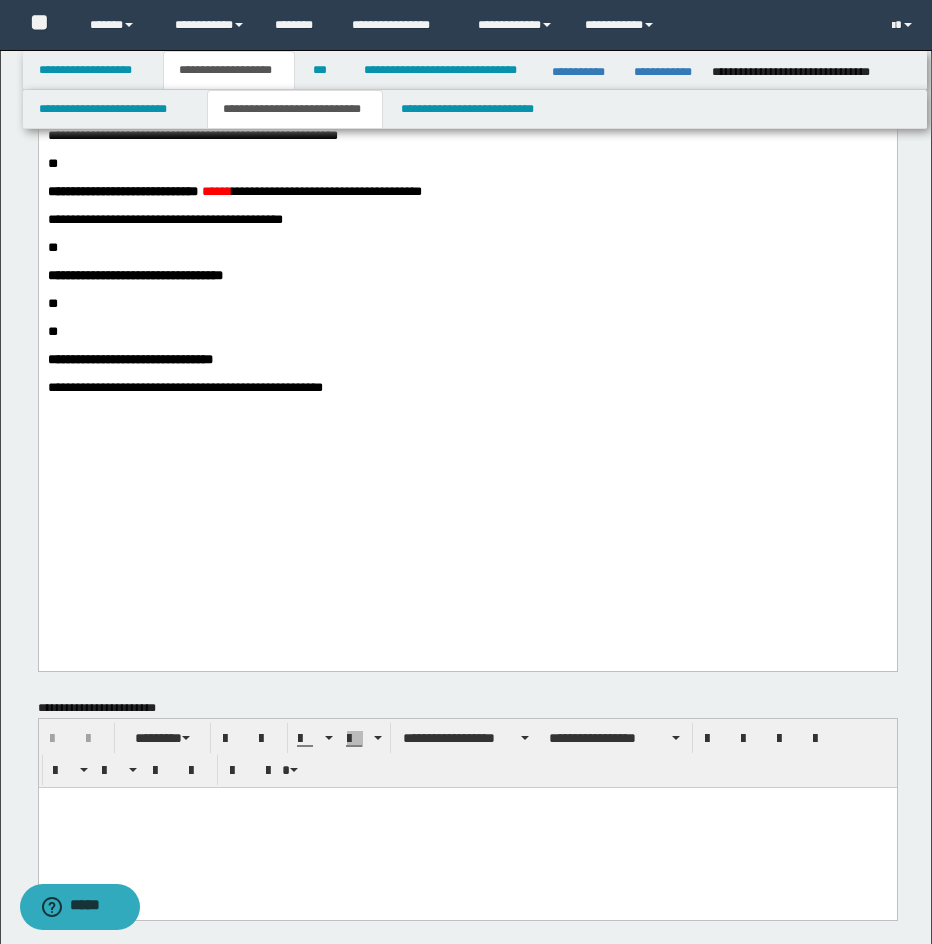 click on "**********" at bounding box center [467, 136] 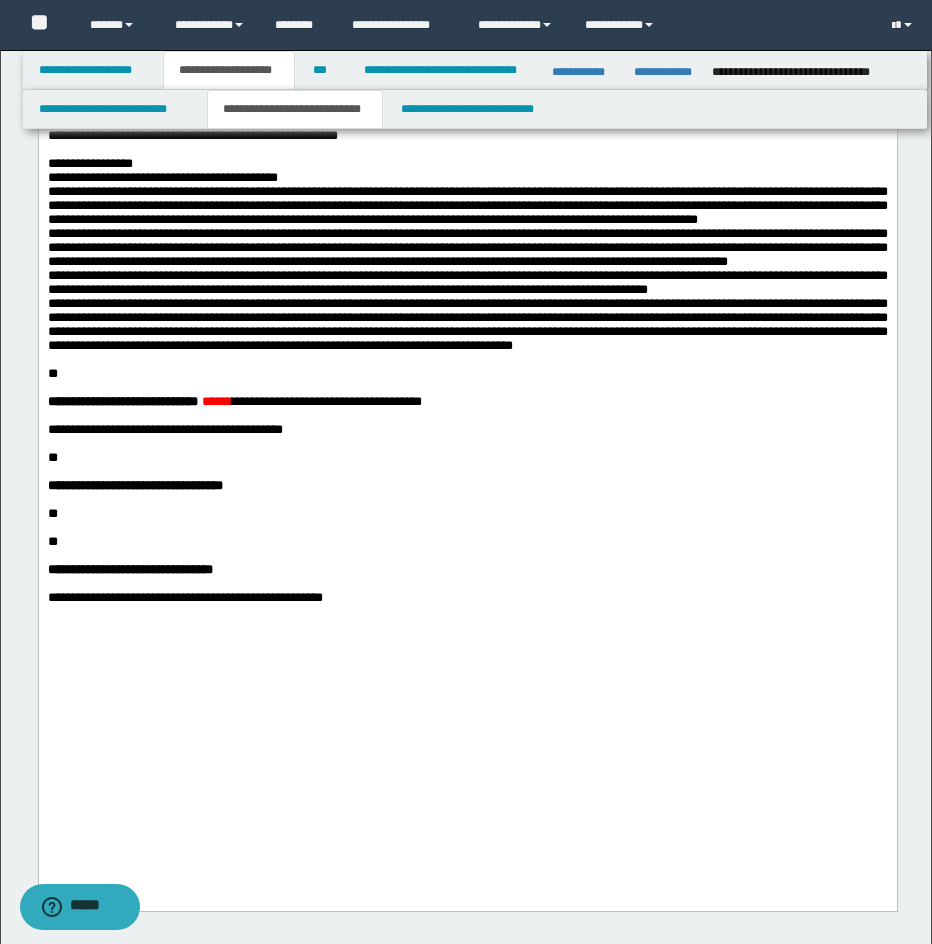 click on "**********" at bounding box center [467, 254] 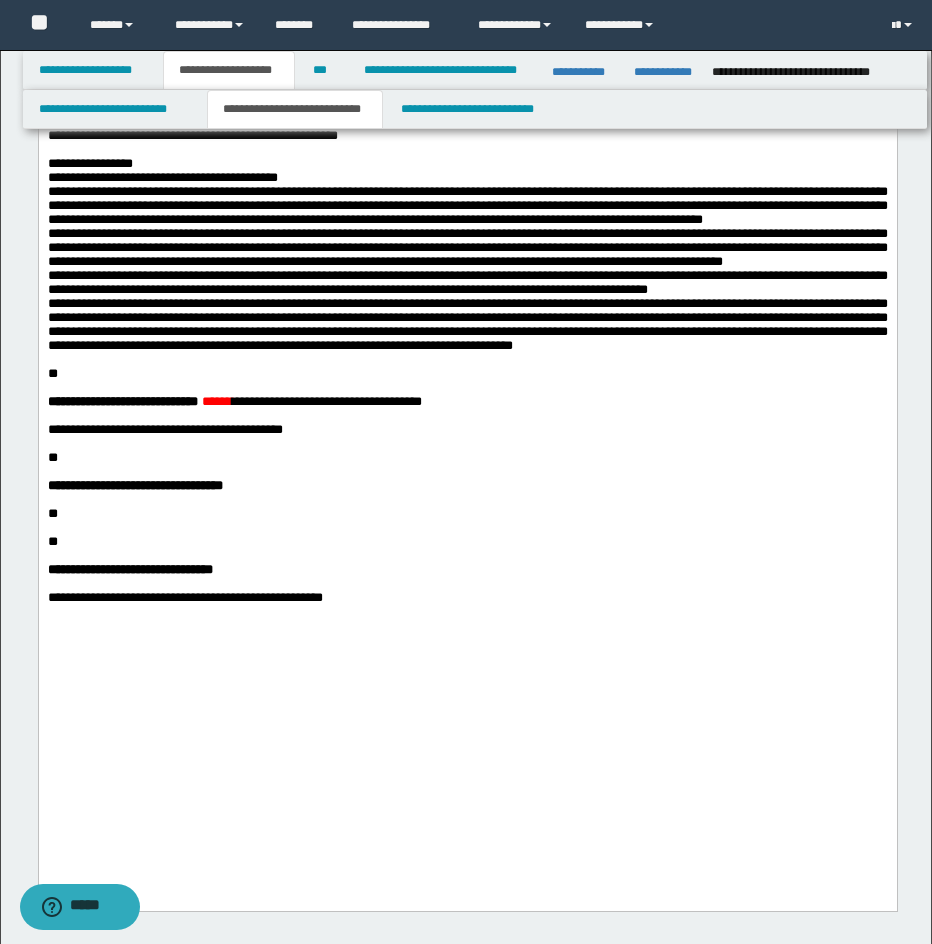 click on "**********" at bounding box center [467, 255] 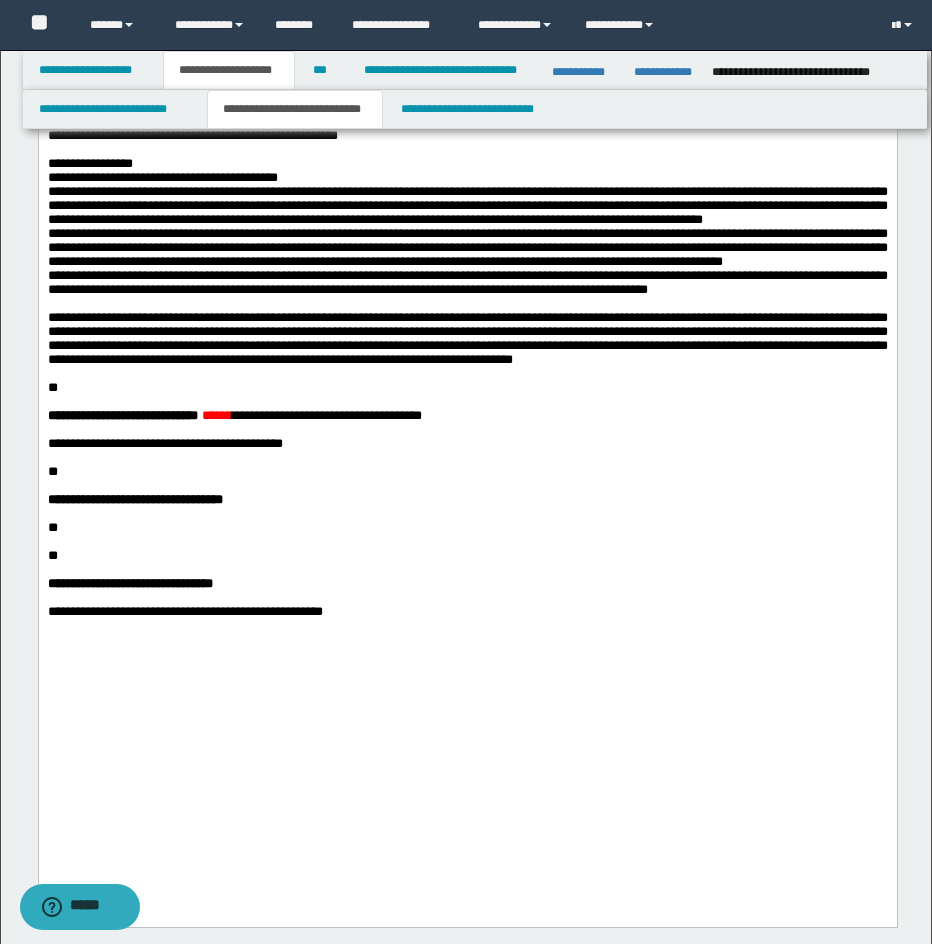 click on "**********" at bounding box center (467, 332) 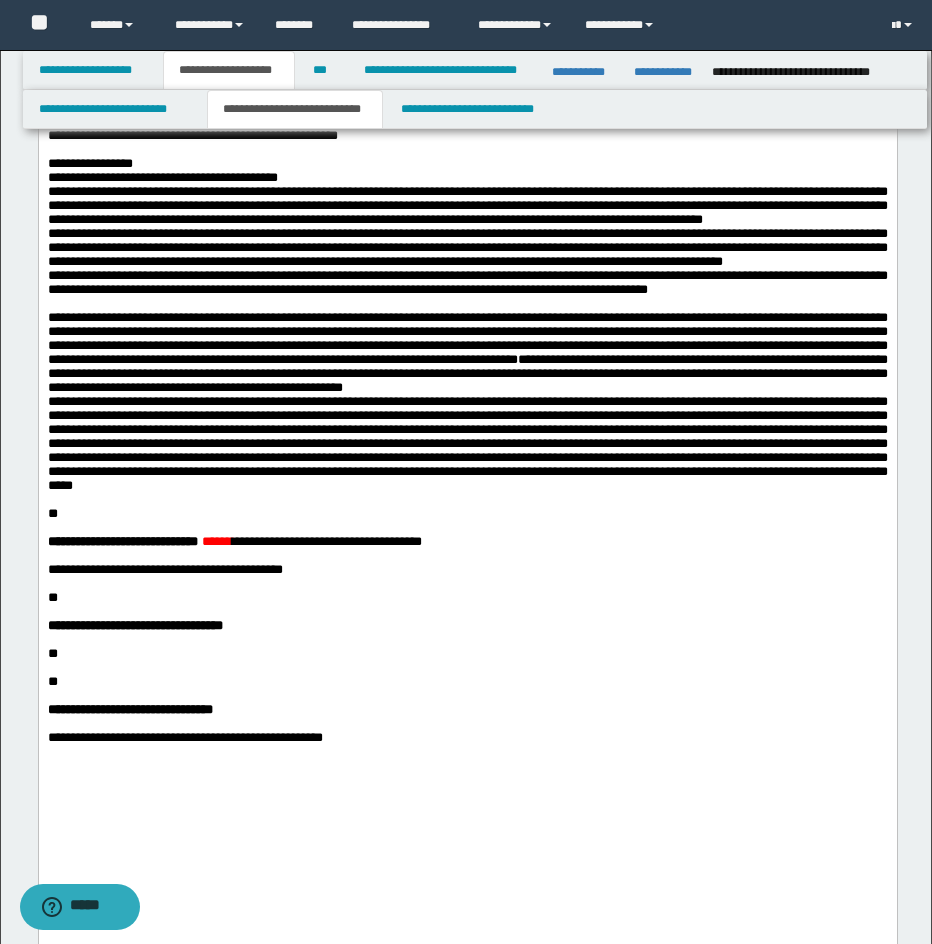 click on "**********" at bounding box center [467, 395] 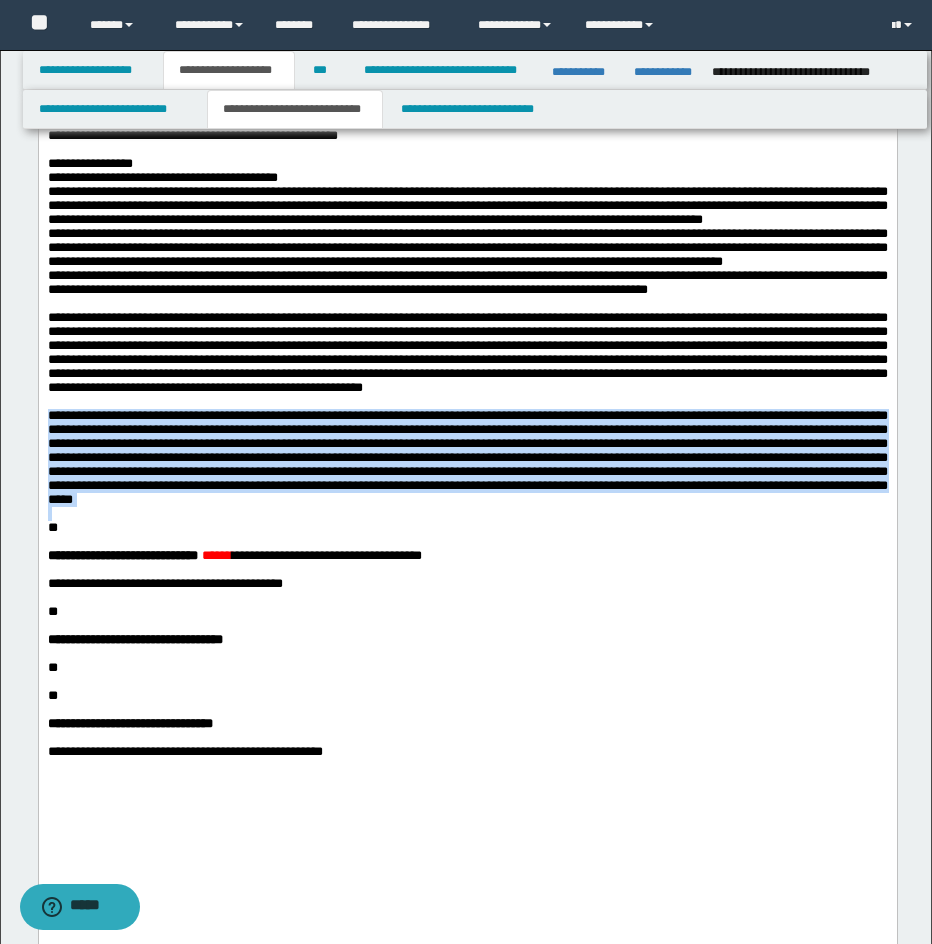 drag, startPoint x: 466, startPoint y: 672, endPoint x: 25, endPoint y: 558, distance: 455.49643 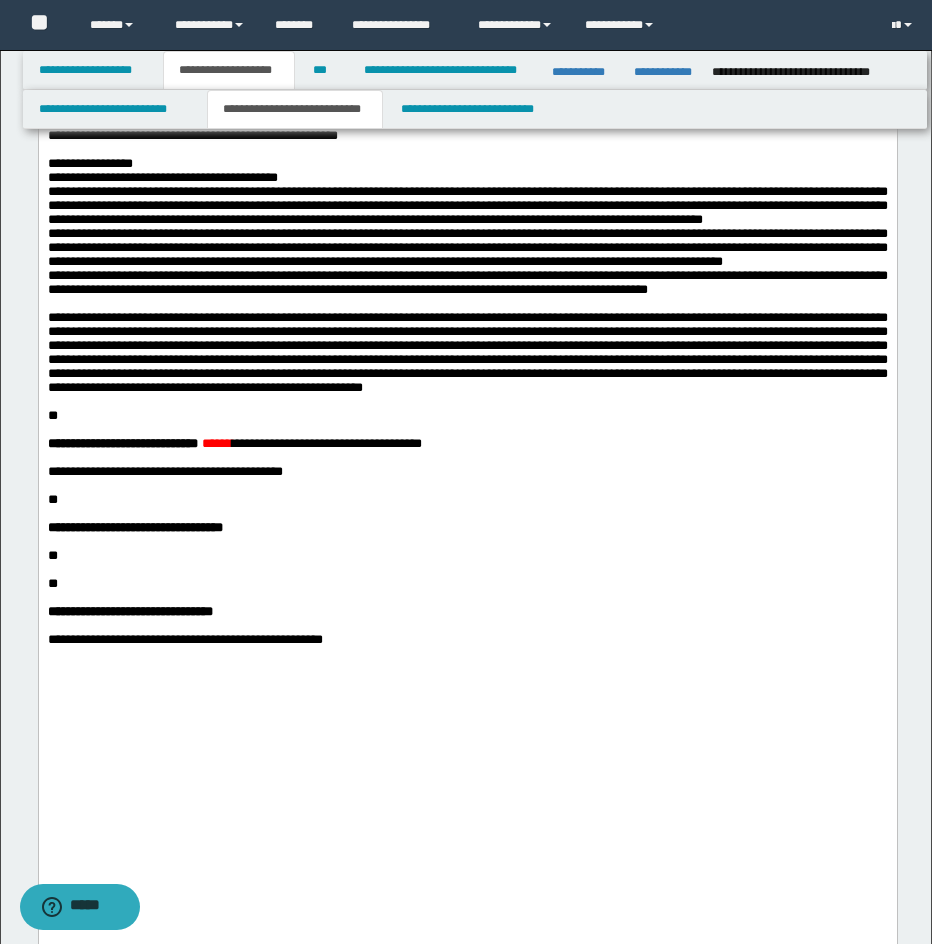 click on "**********" at bounding box center [467, 346] 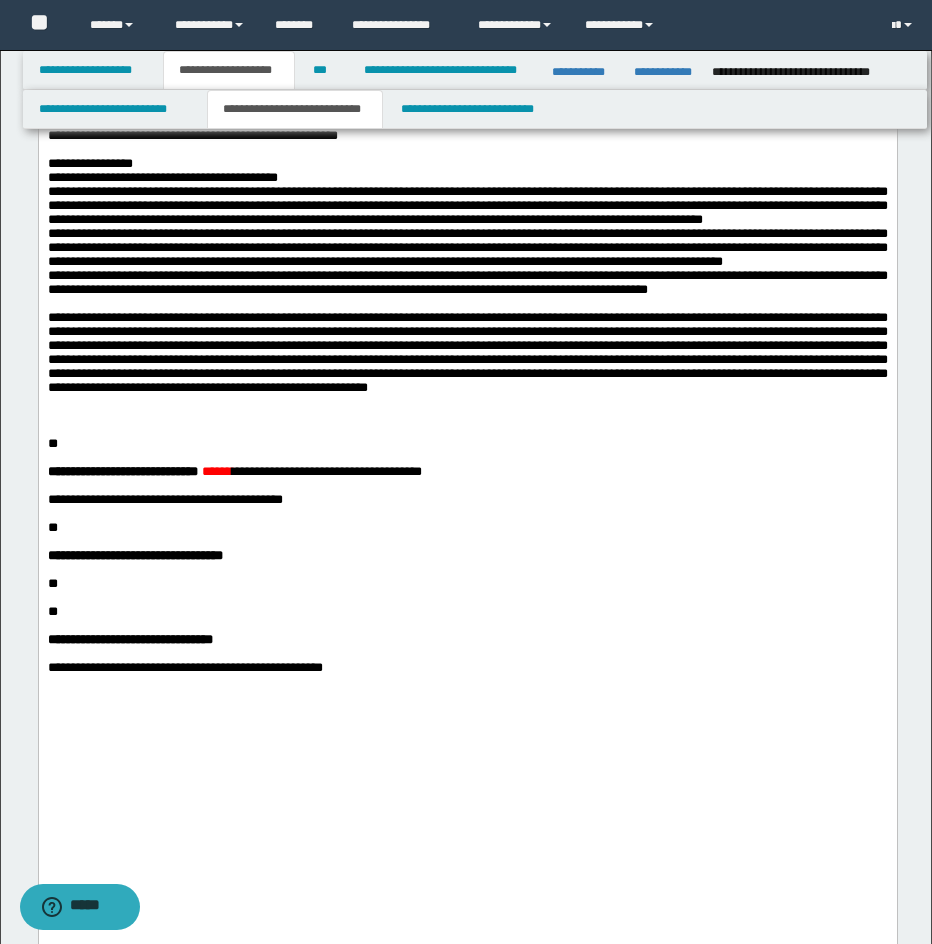 click at bounding box center [467, 402] 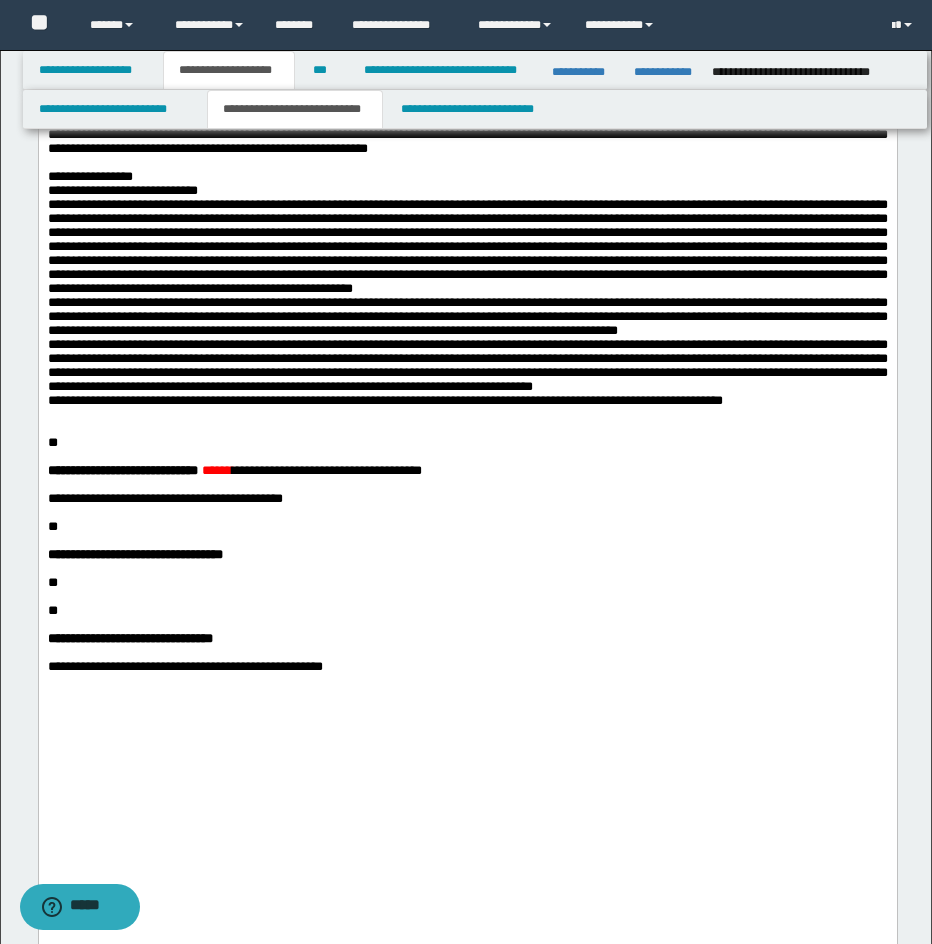 scroll, scrollTop: 1016, scrollLeft: 0, axis: vertical 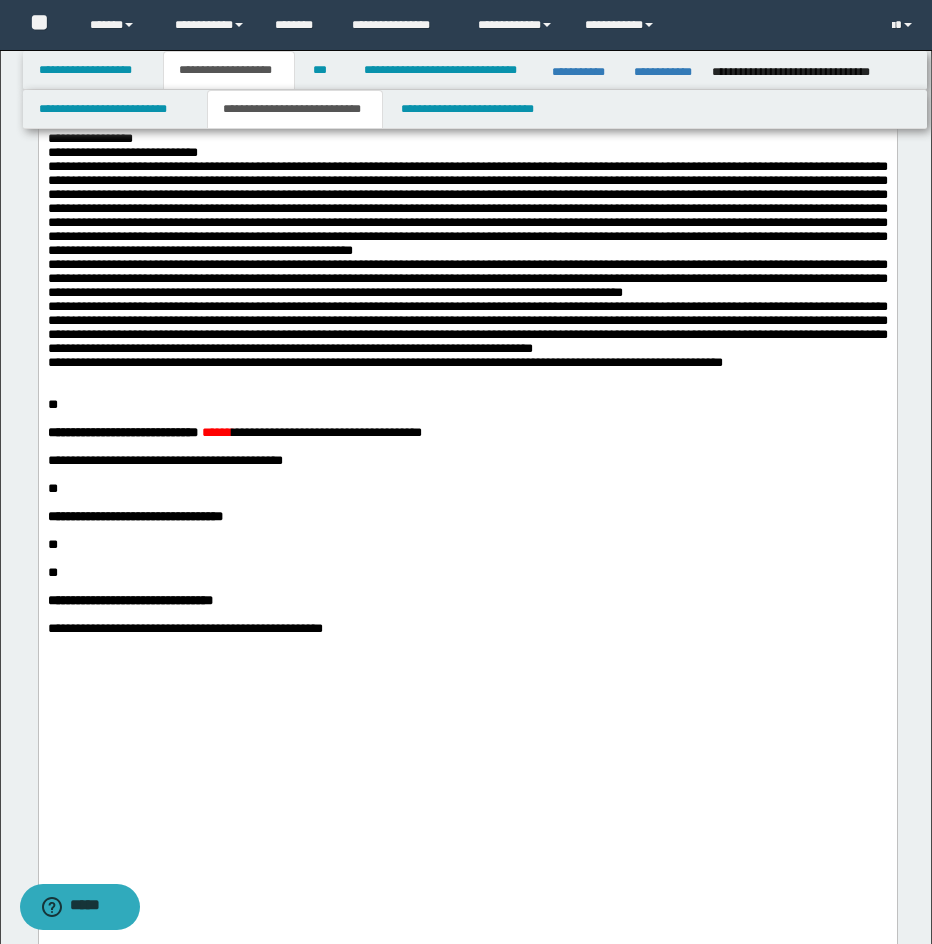 click on "**********" at bounding box center (467, 251) 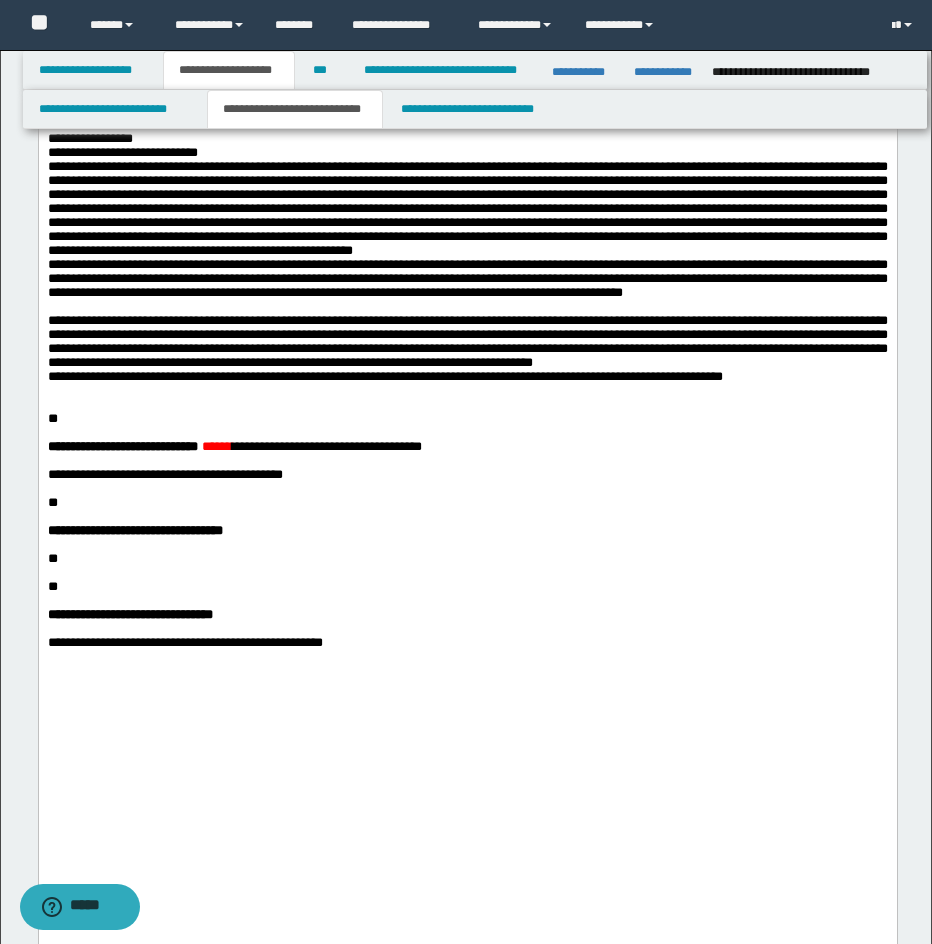 click on "**********" at bounding box center (467, 342) 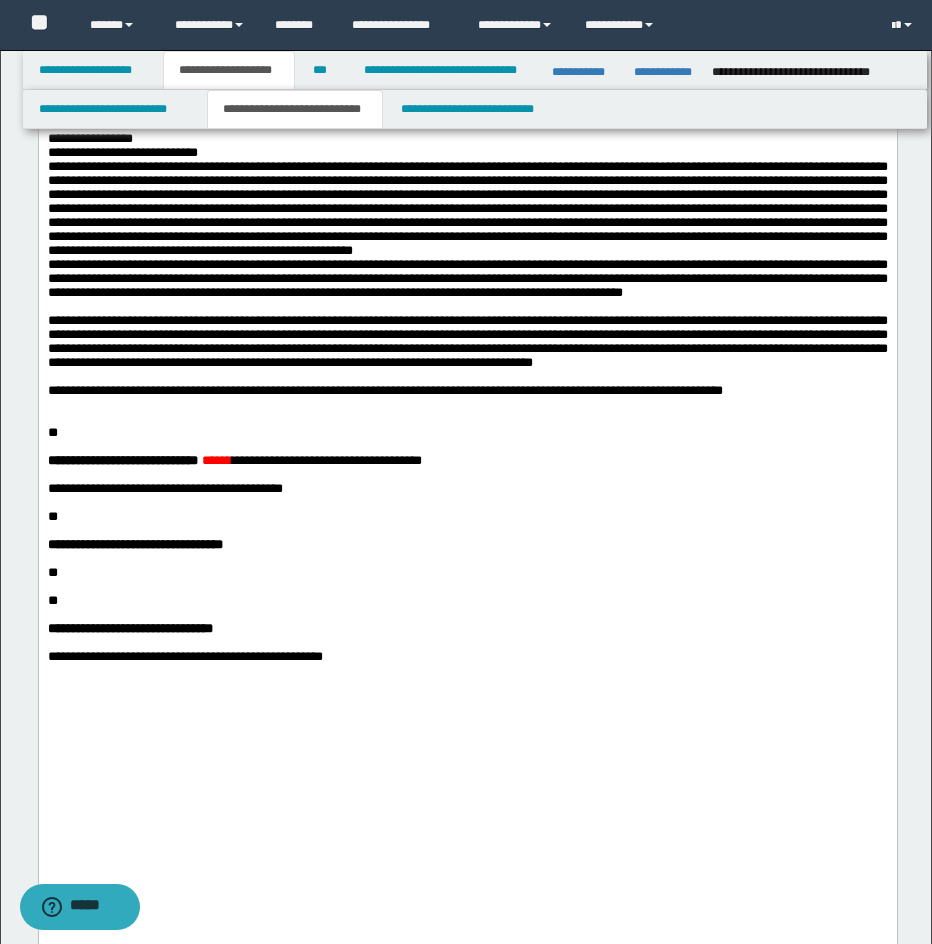 drag, startPoint x: 491, startPoint y: 311, endPoint x: 547, endPoint y: 294, distance: 58.5235 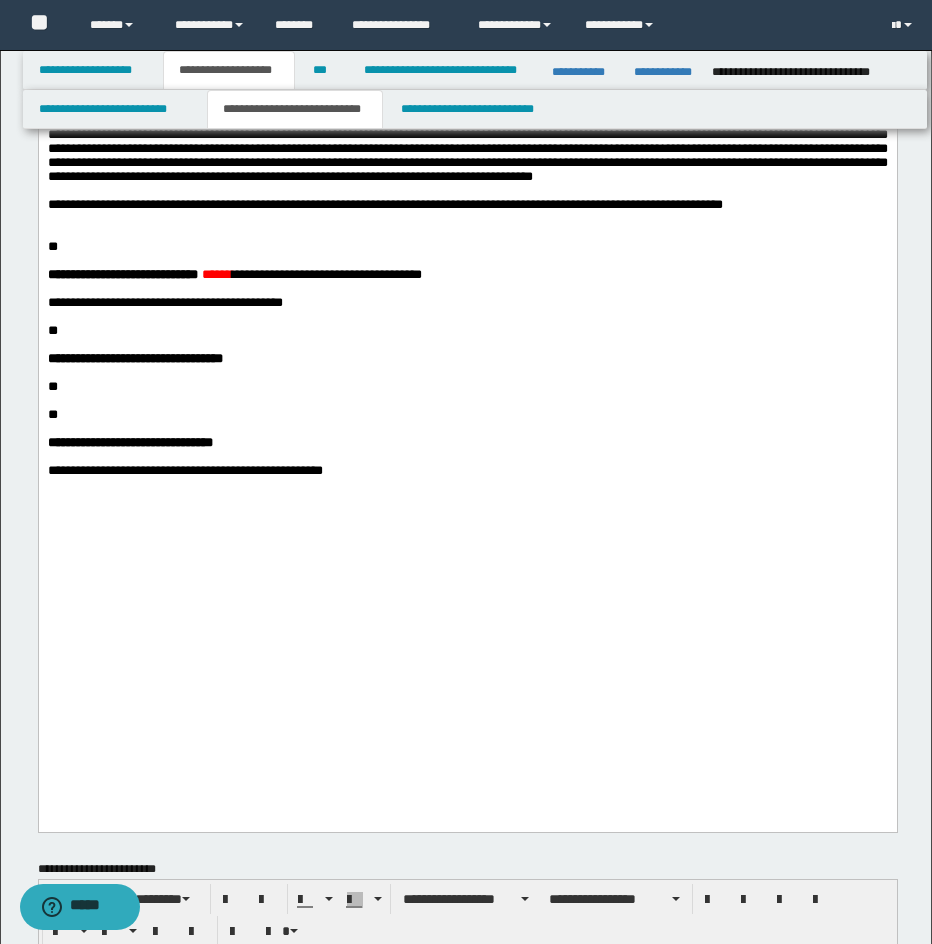 click at bounding box center (467, 233) 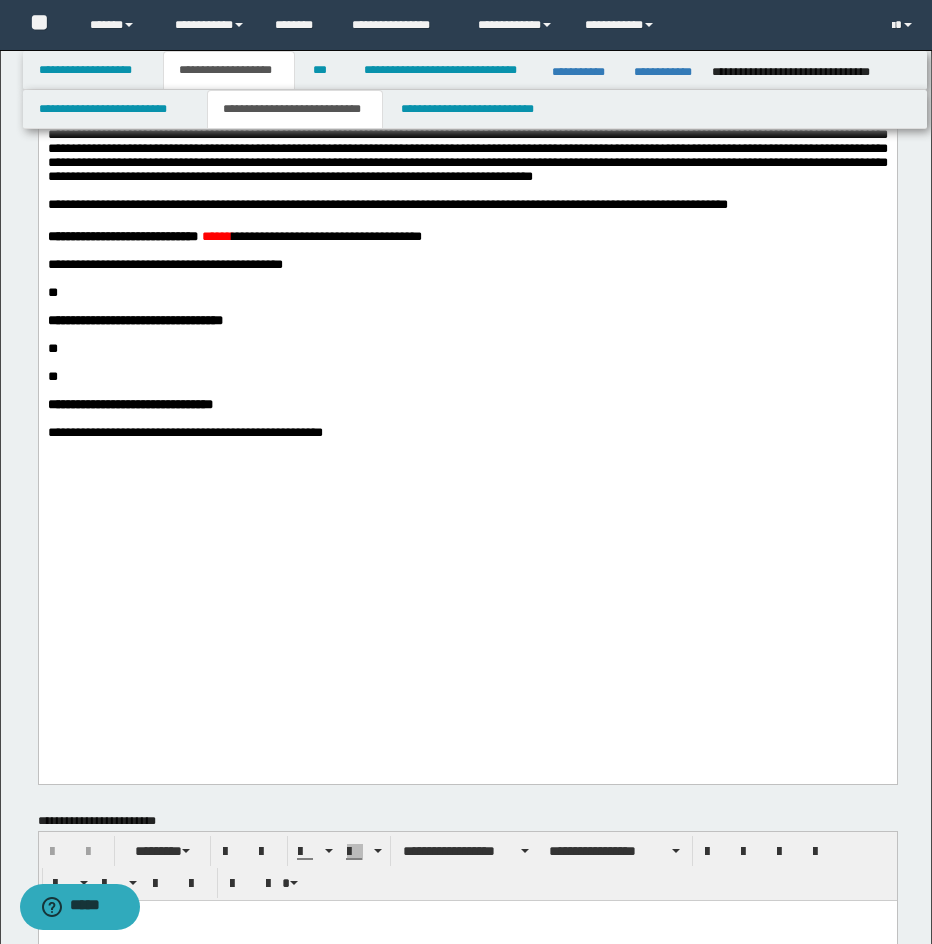 scroll, scrollTop: 1310, scrollLeft: 0, axis: vertical 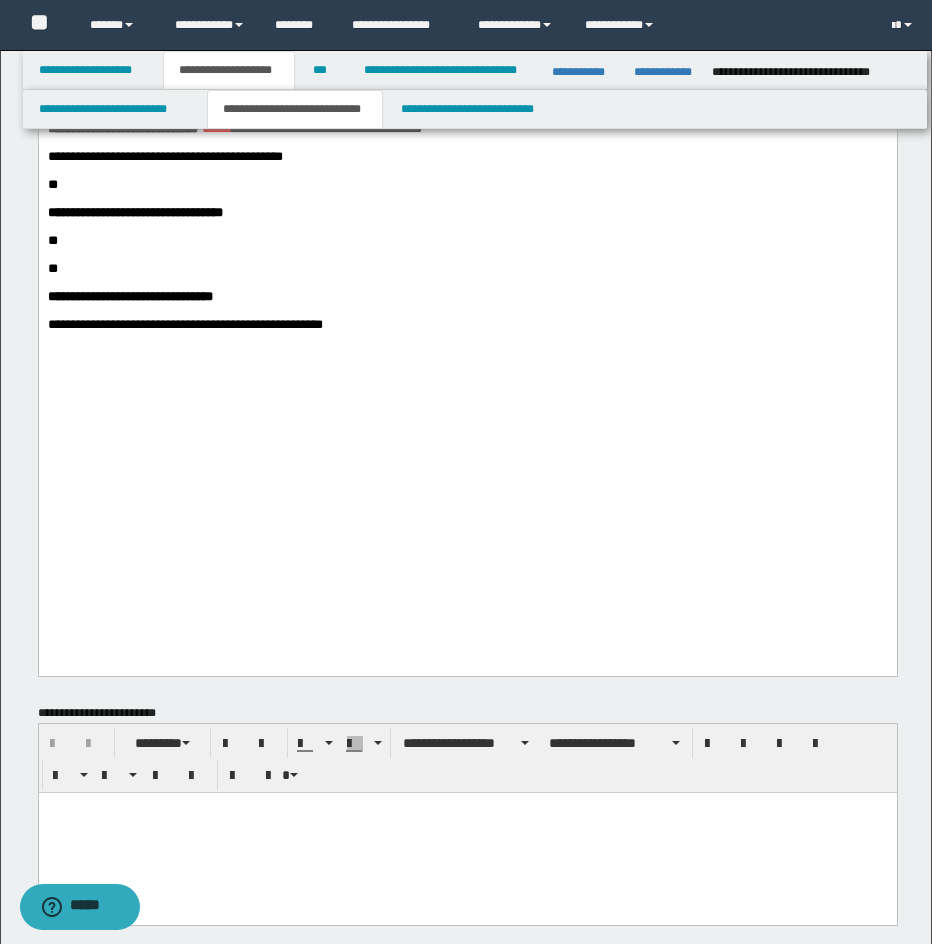 click on "******" at bounding box center [216, 128] 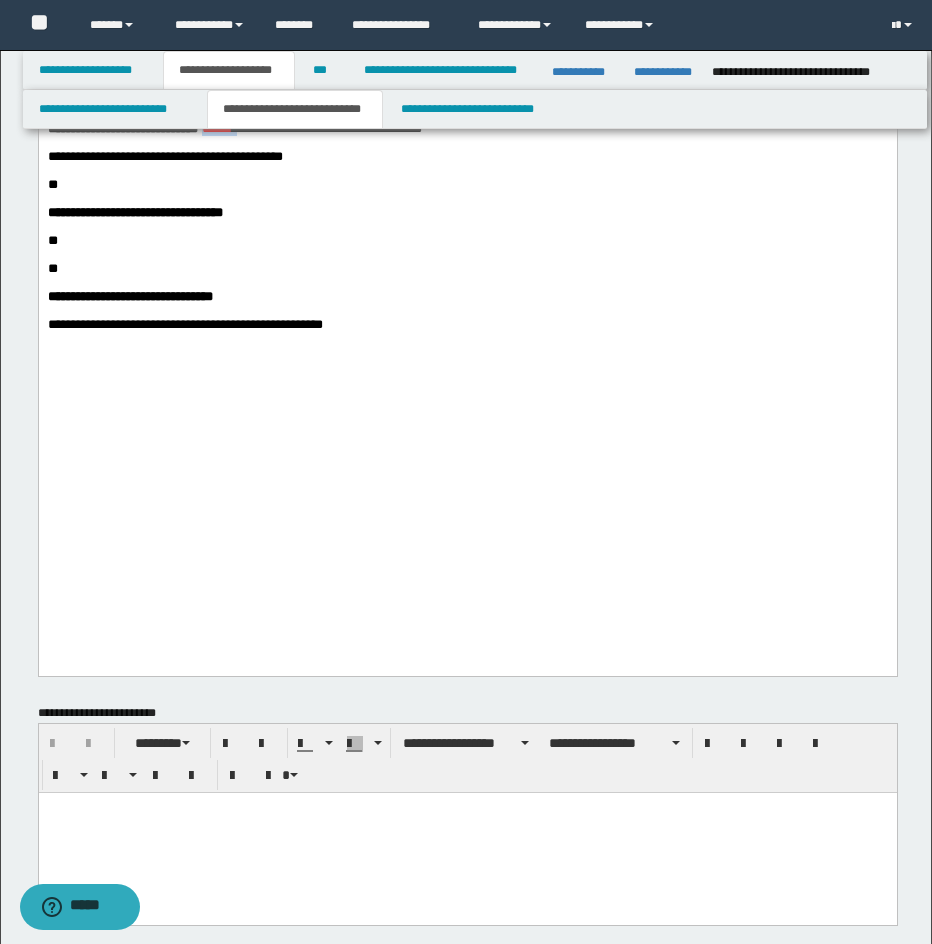 click on "******" at bounding box center (216, 128) 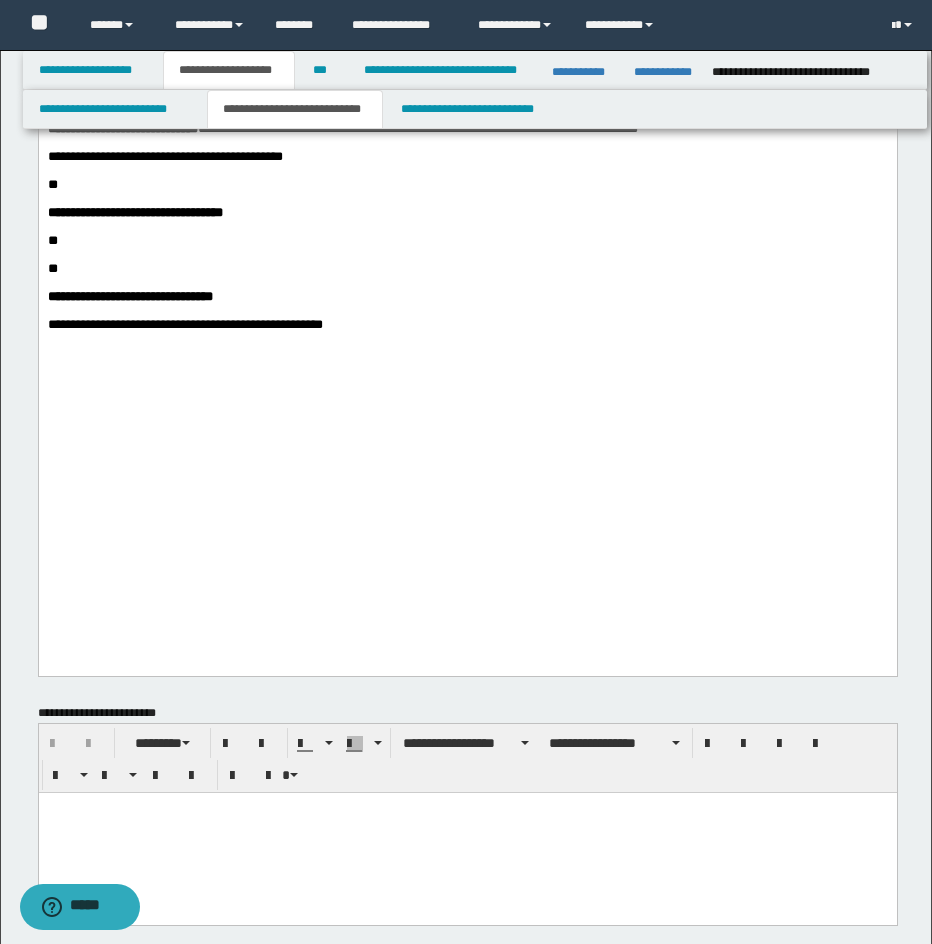 click on "**********" at bounding box center [467, 157] 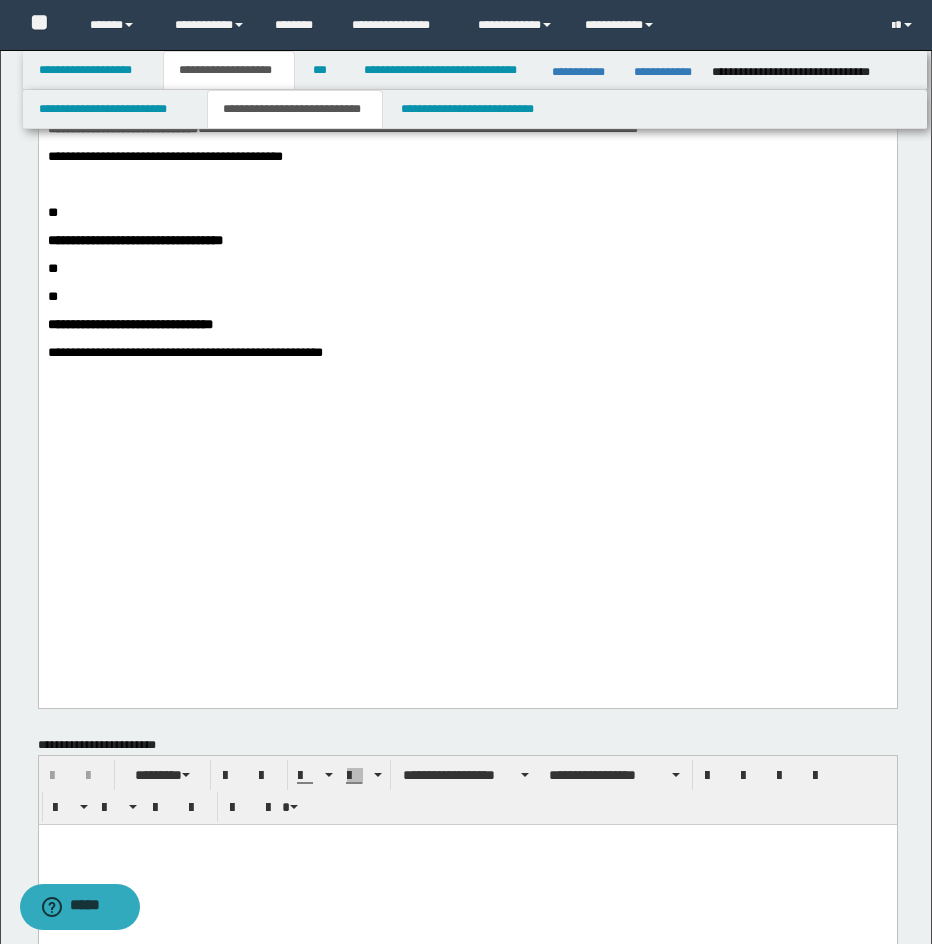 click at bounding box center (467, 171) 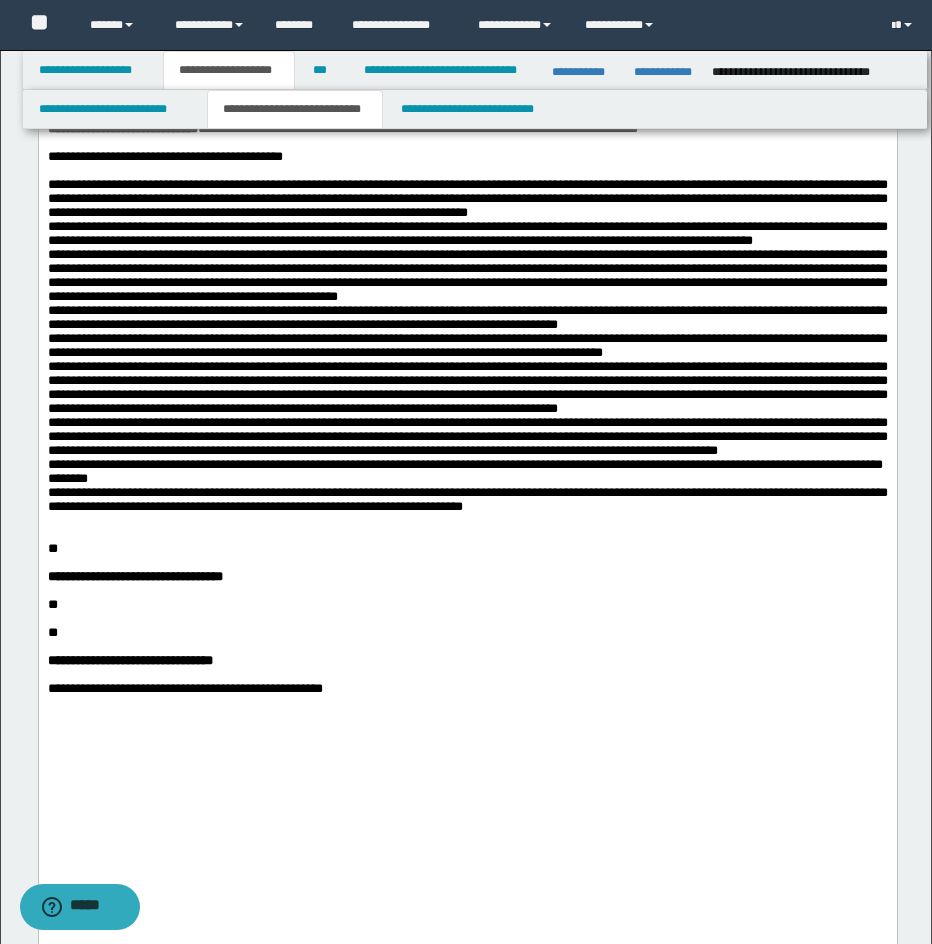 click on "**********" at bounding box center (467, 346) 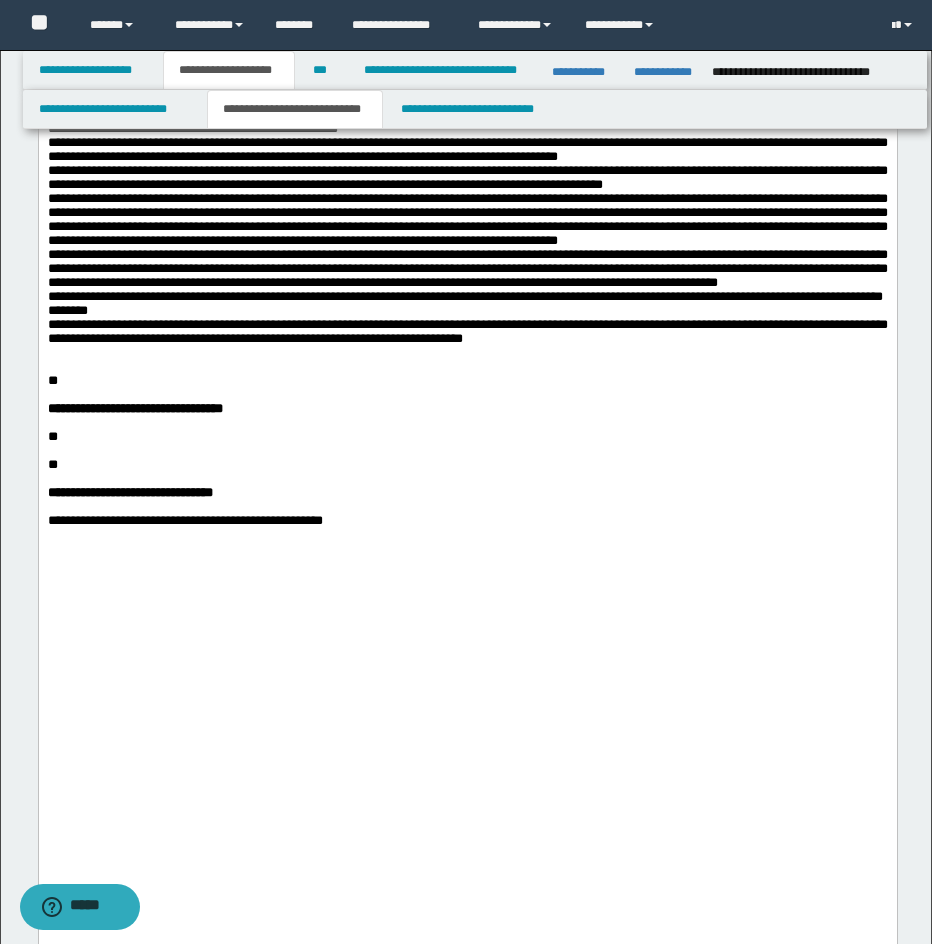 scroll, scrollTop: 1514, scrollLeft: 0, axis: vertical 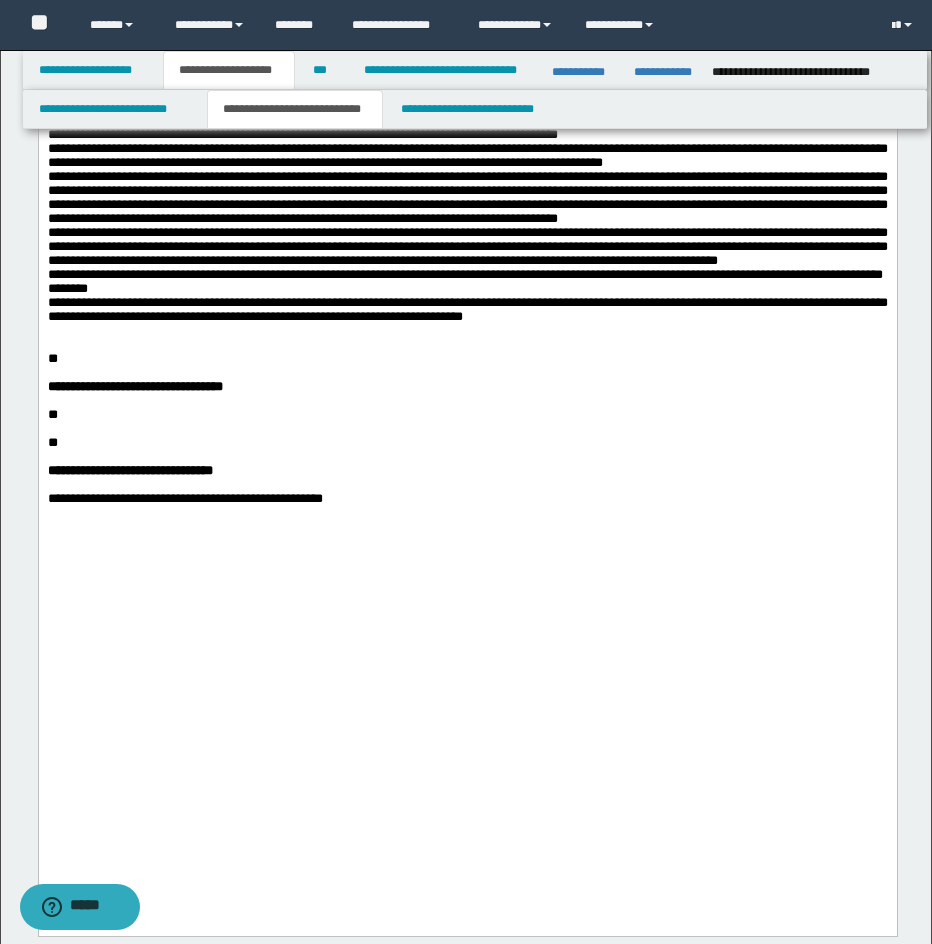 click on "**********" at bounding box center [467, 170] 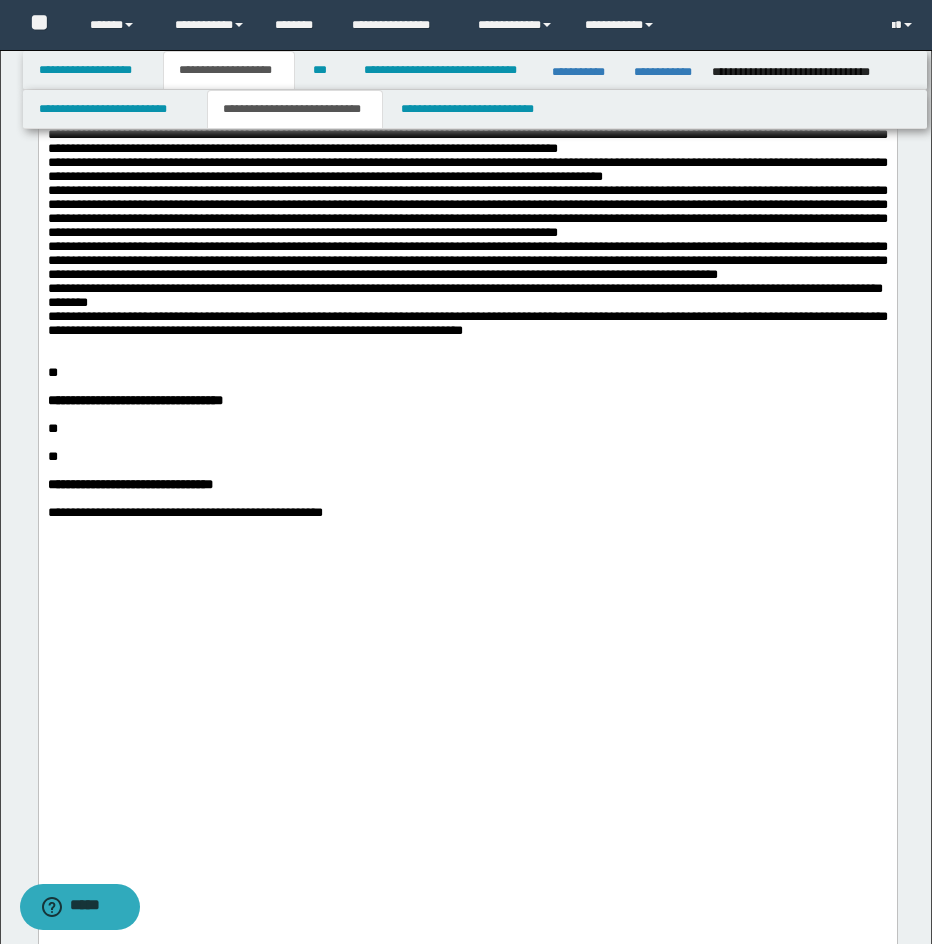 click on "**********" at bounding box center (467, 71) 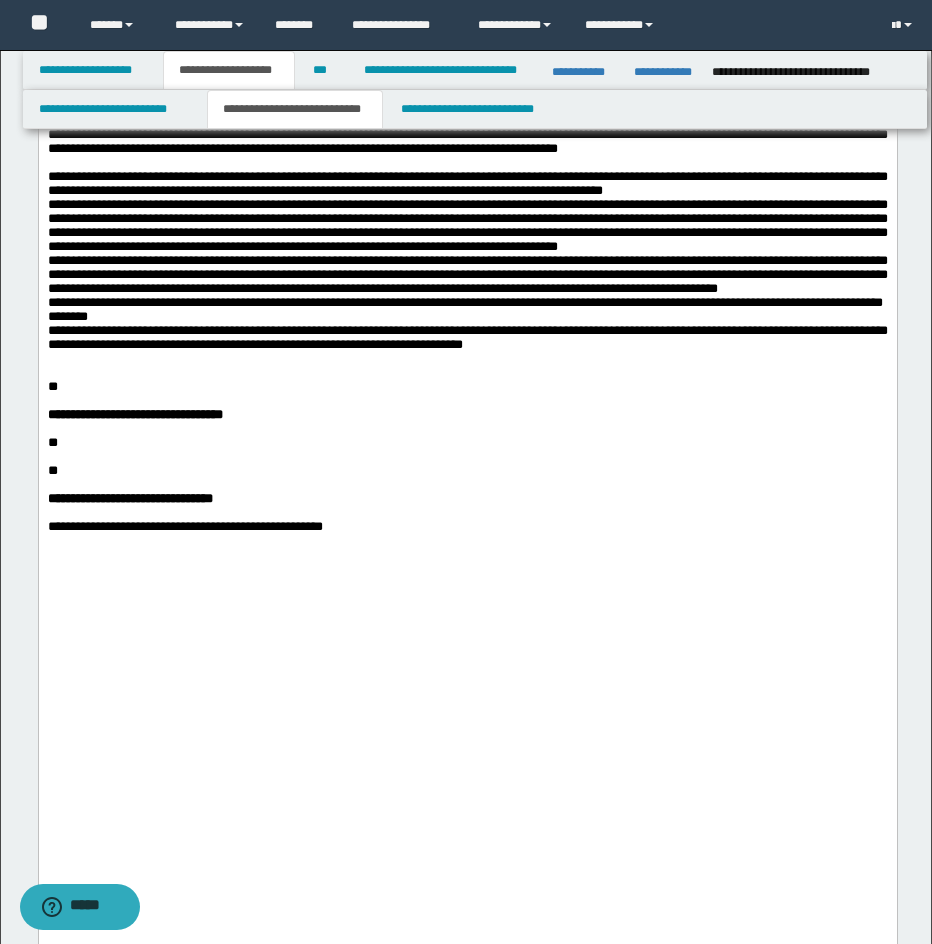click on "**********" at bounding box center [467, 254] 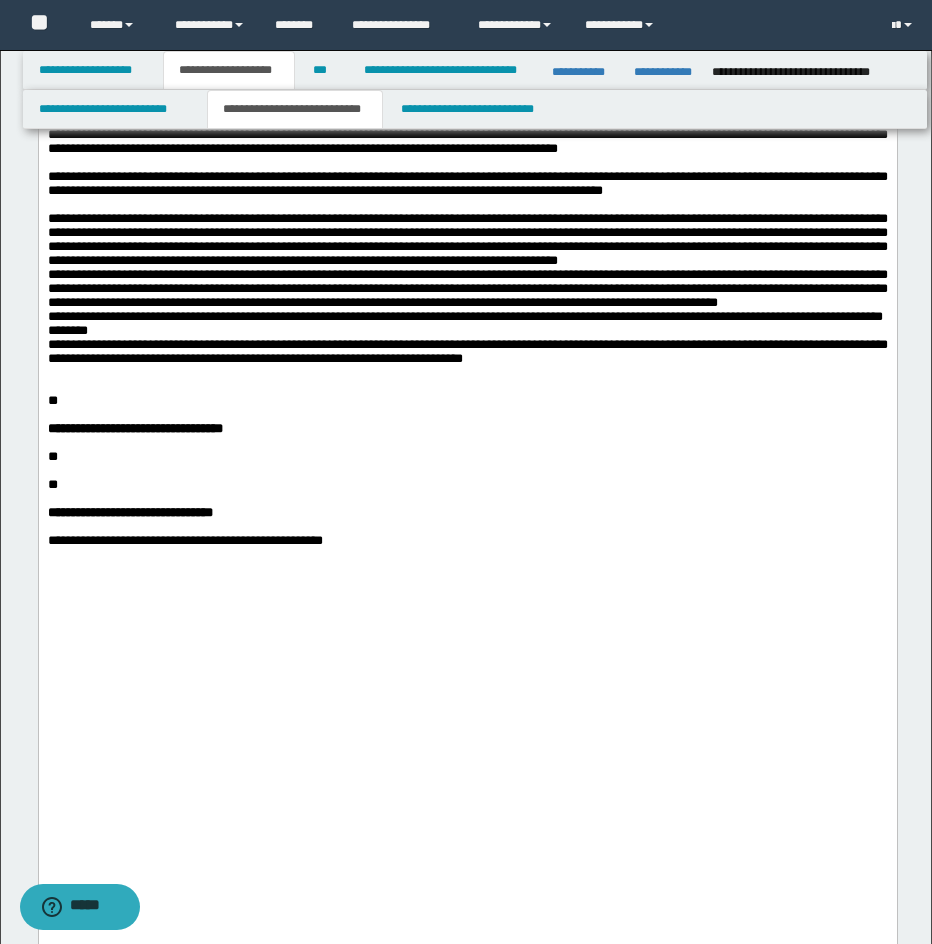 click on "**********" at bounding box center (467, 282) 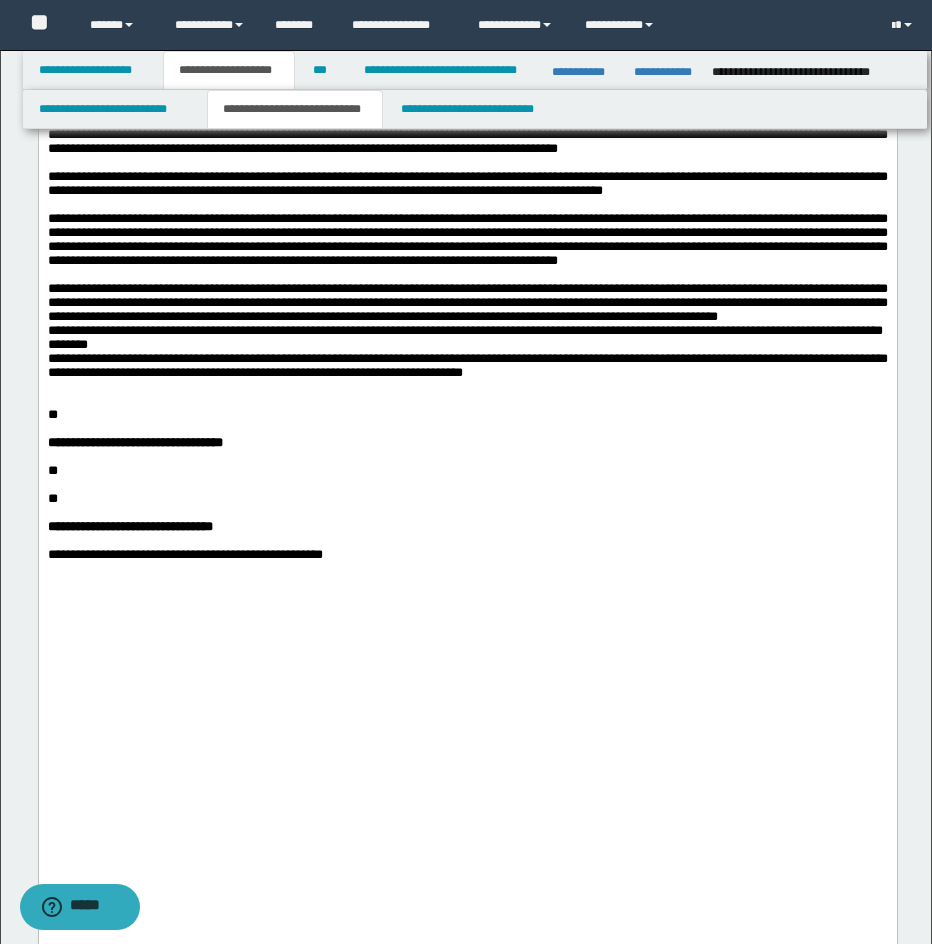 click on "**********" at bounding box center (467, -309) 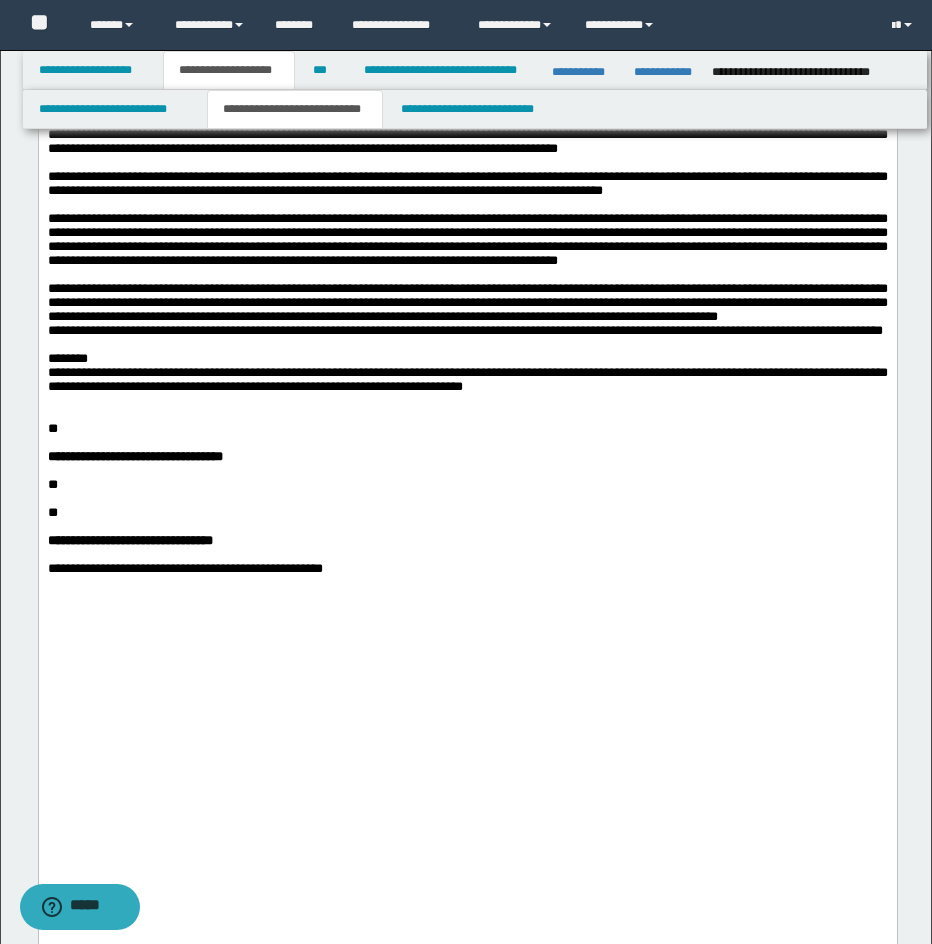 click on "**********" at bounding box center (467, 303) 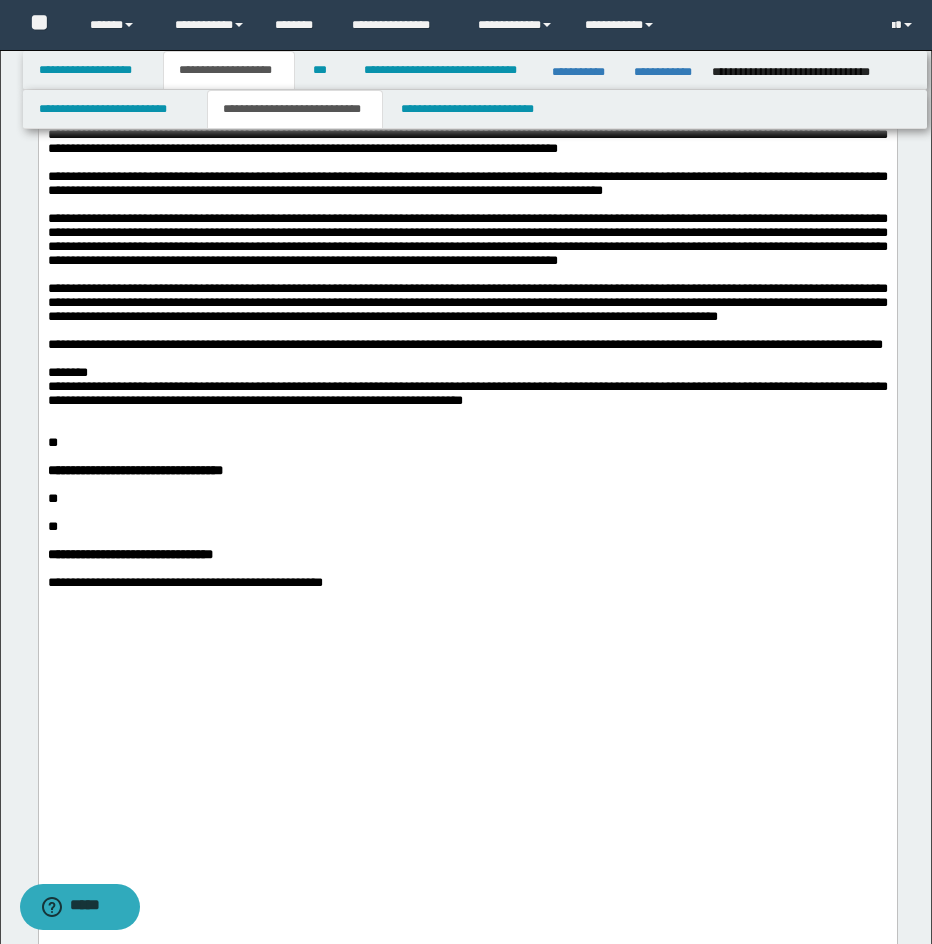 drag, startPoint x: 757, startPoint y: 226, endPoint x: 660, endPoint y: 297, distance: 120.20815 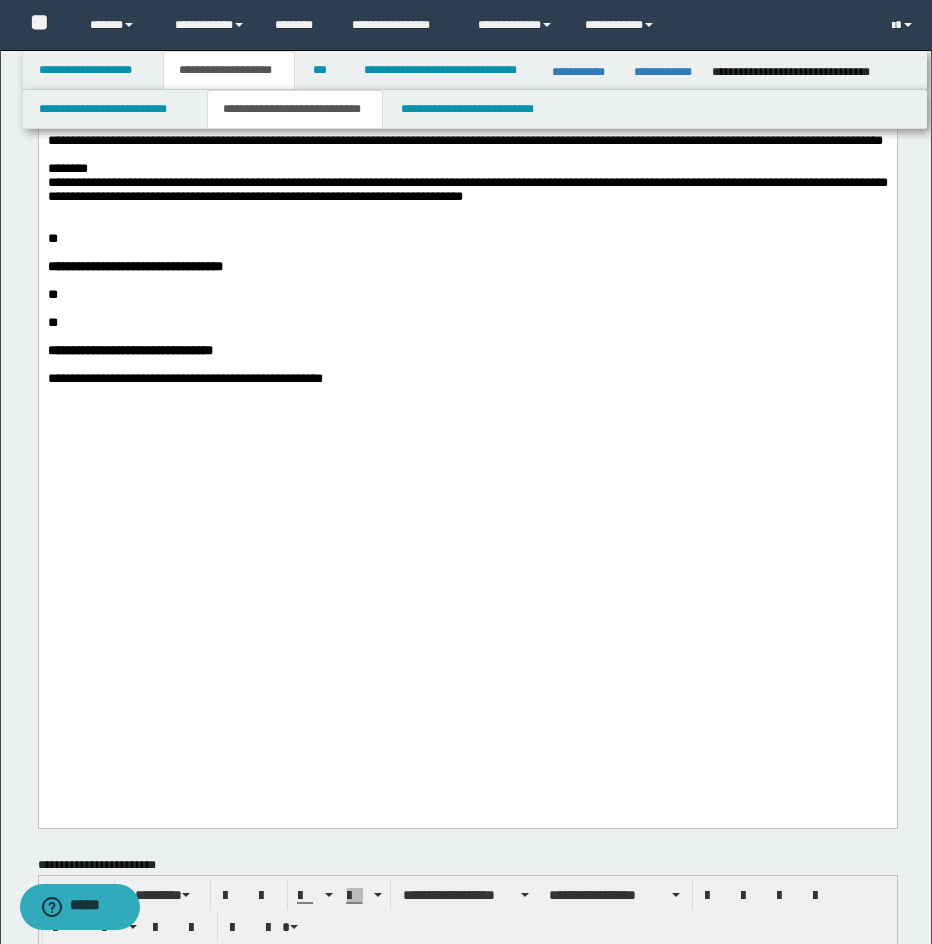 scroll, scrollTop: 1723, scrollLeft: 0, axis: vertical 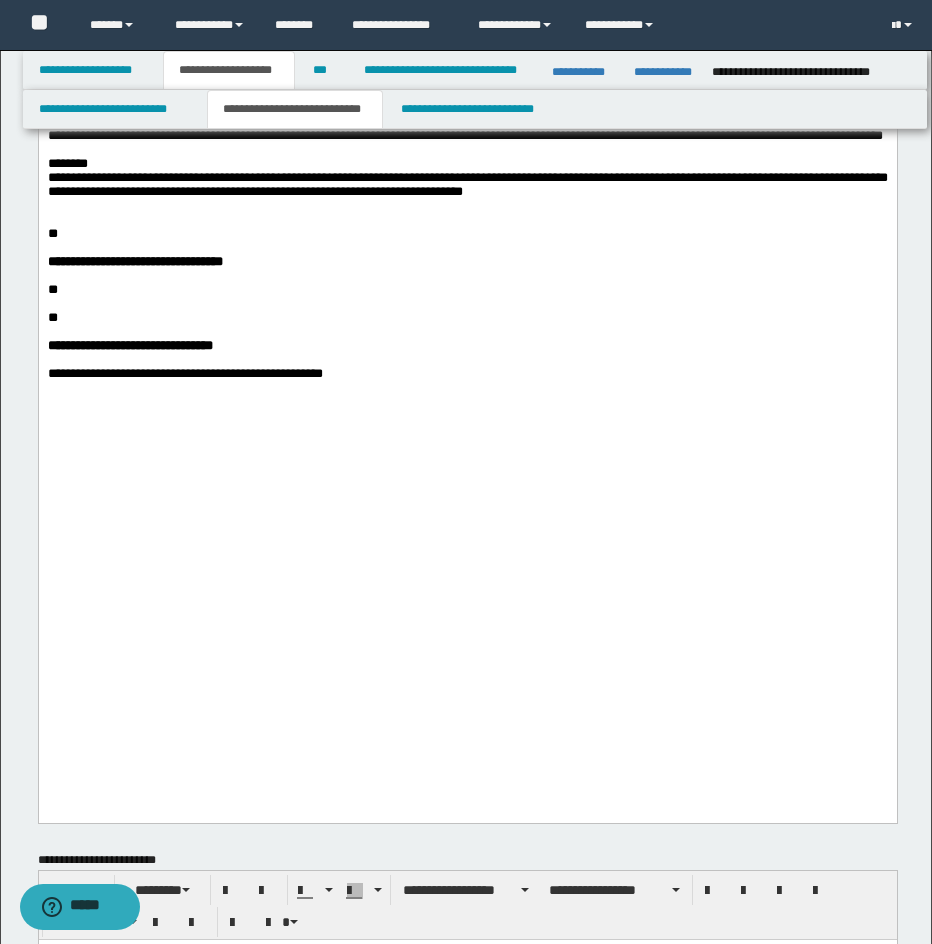 click on "**" at bounding box center [52, 233] 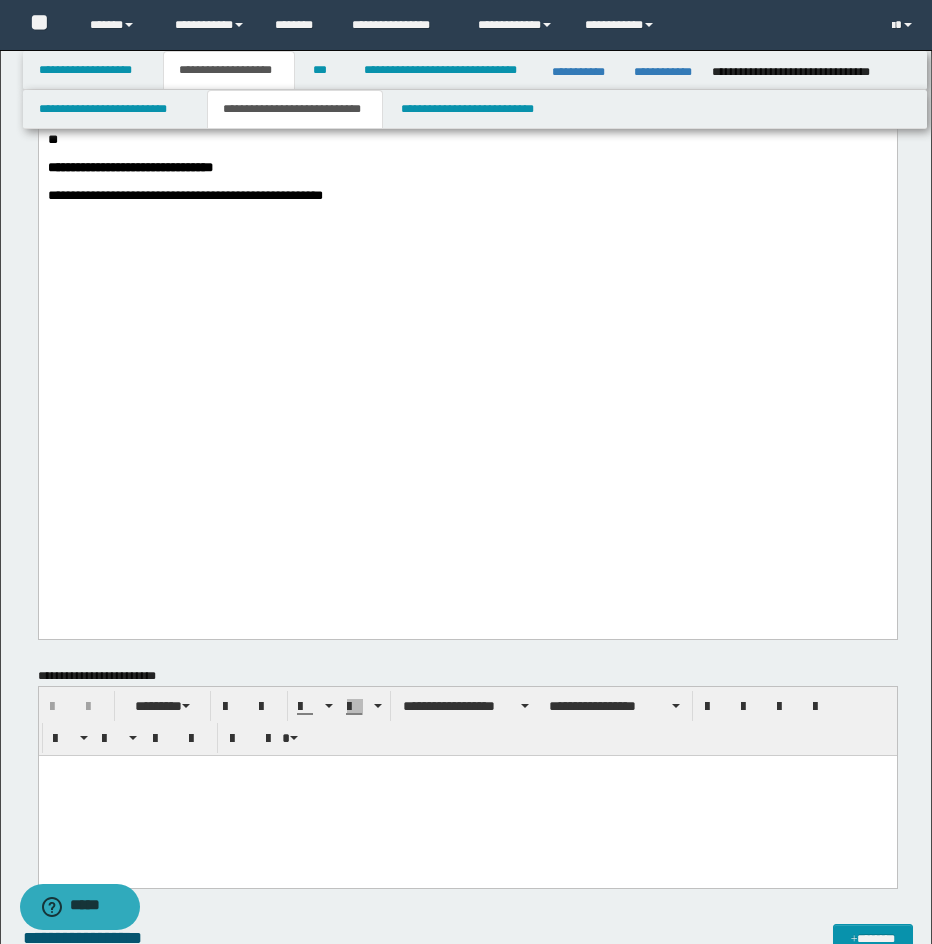 scroll, scrollTop: 1863, scrollLeft: 0, axis: vertical 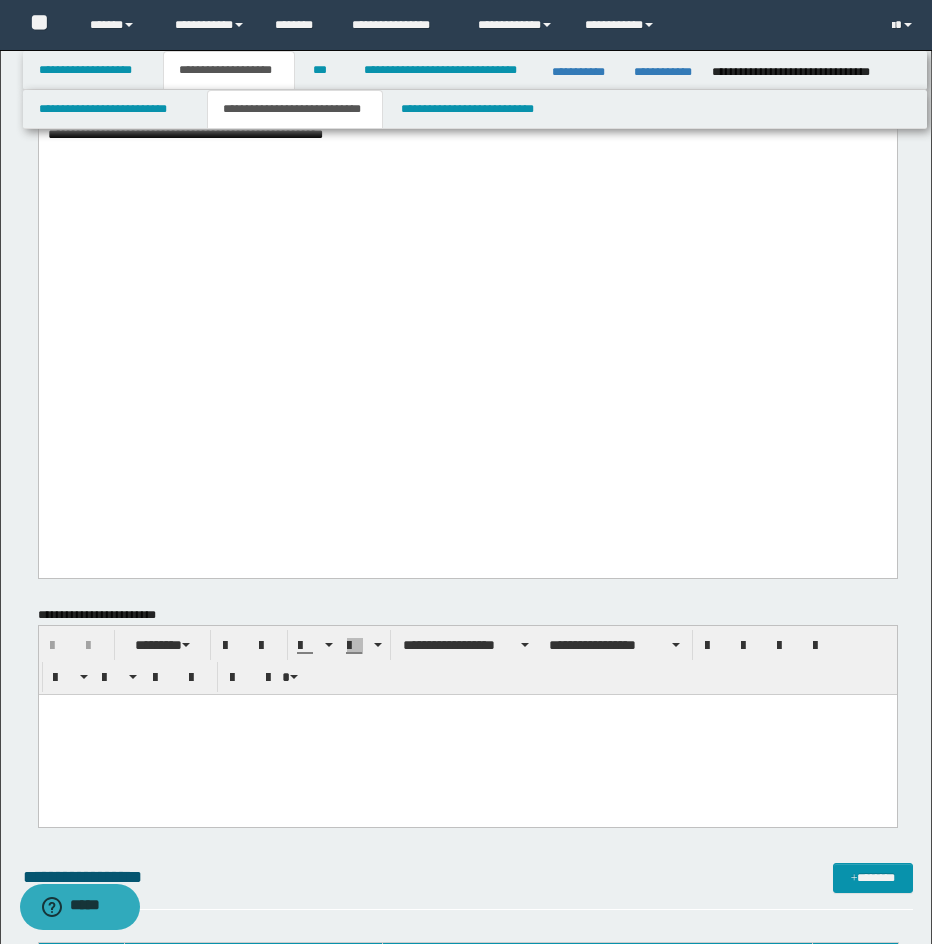click on "**" at bounding box center [467, 51] 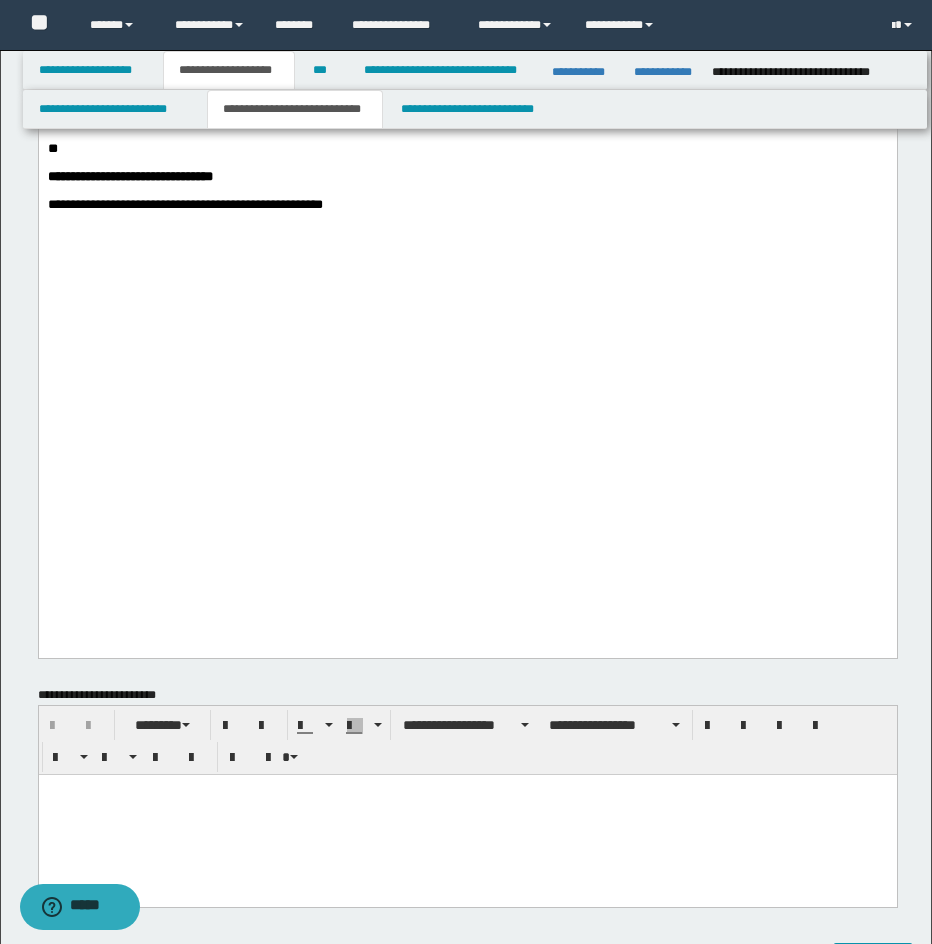 click at bounding box center [467, 37] 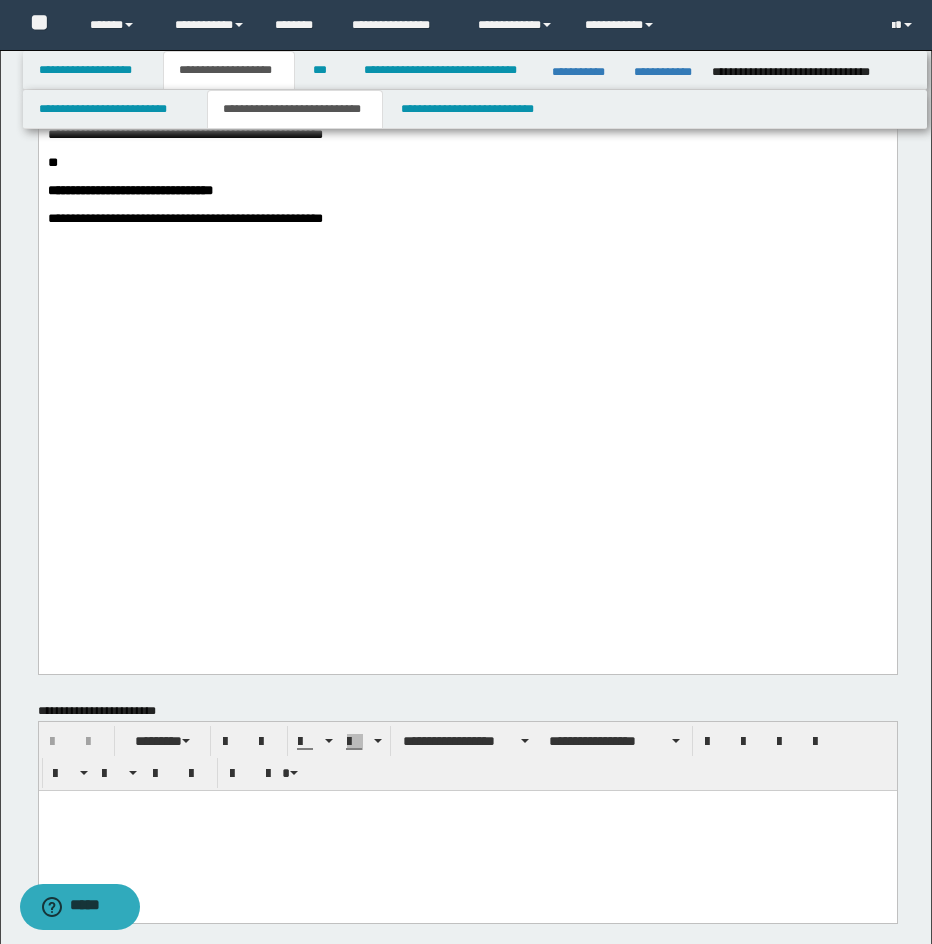 click on "**" at bounding box center [52, 162] 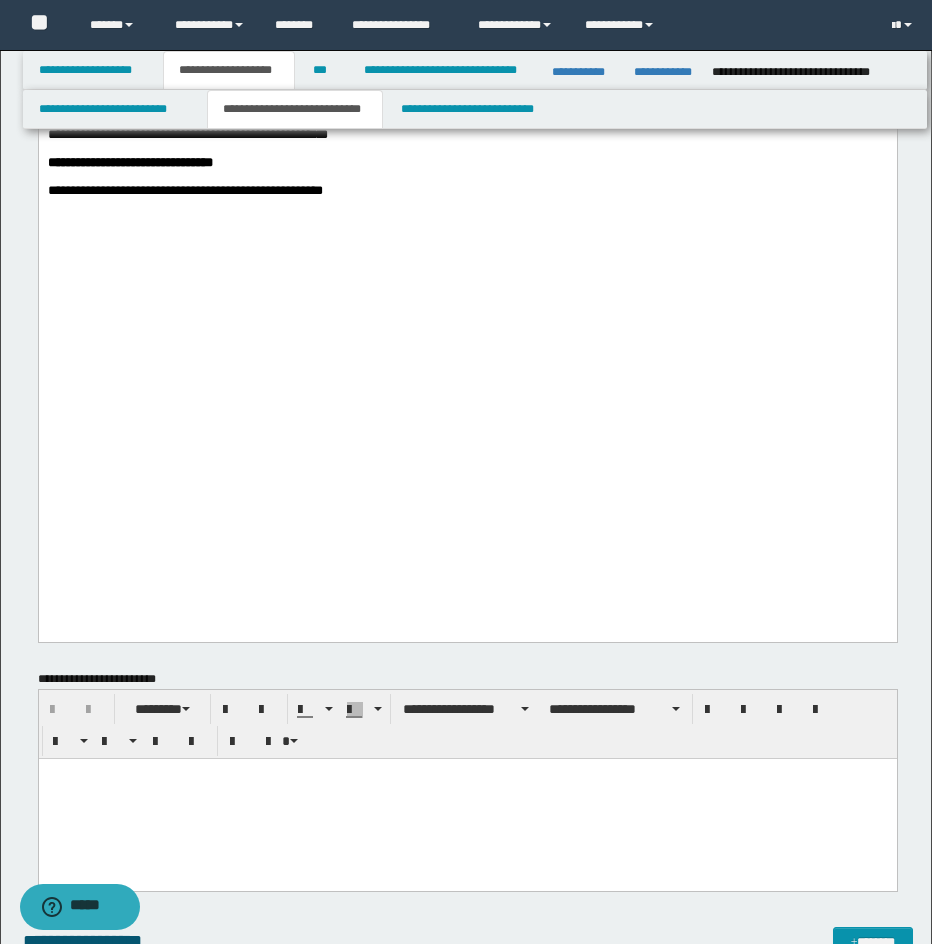 click on "**********" at bounding box center [467, 191] 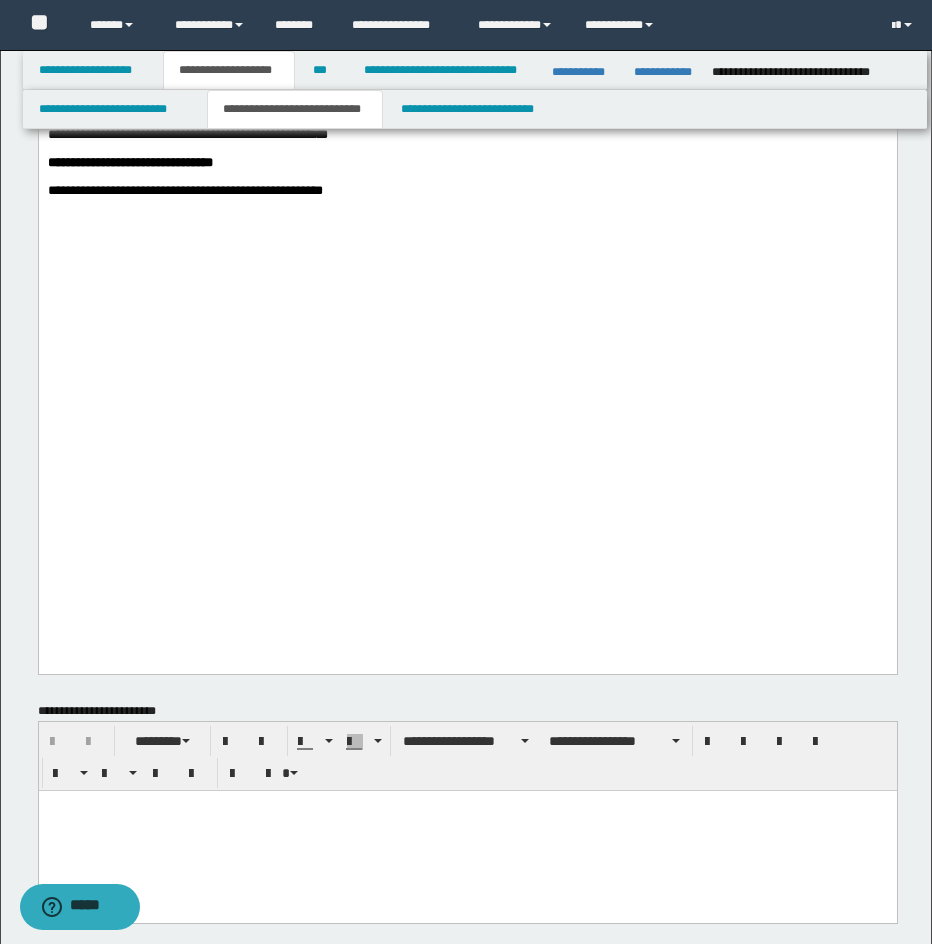 drag, startPoint x: 787, startPoint y: 214, endPoint x: 161, endPoint y: 552, distance: 711.42114 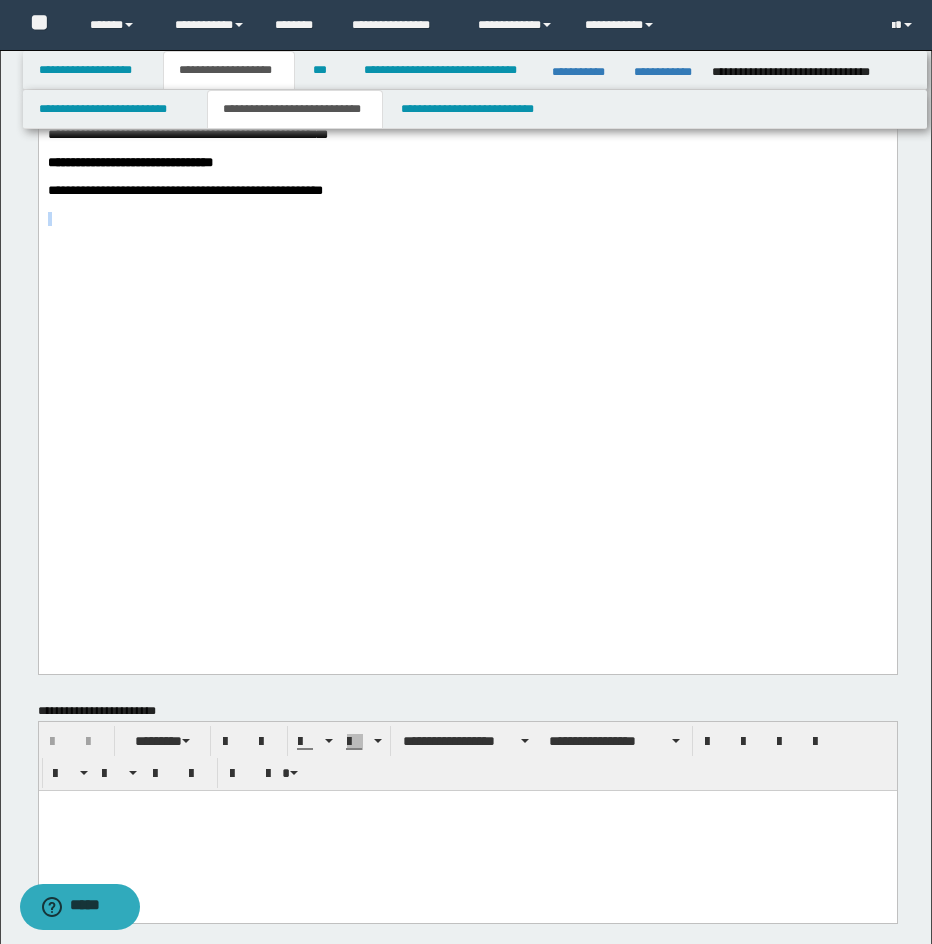 click at bounding box center [467, 219] 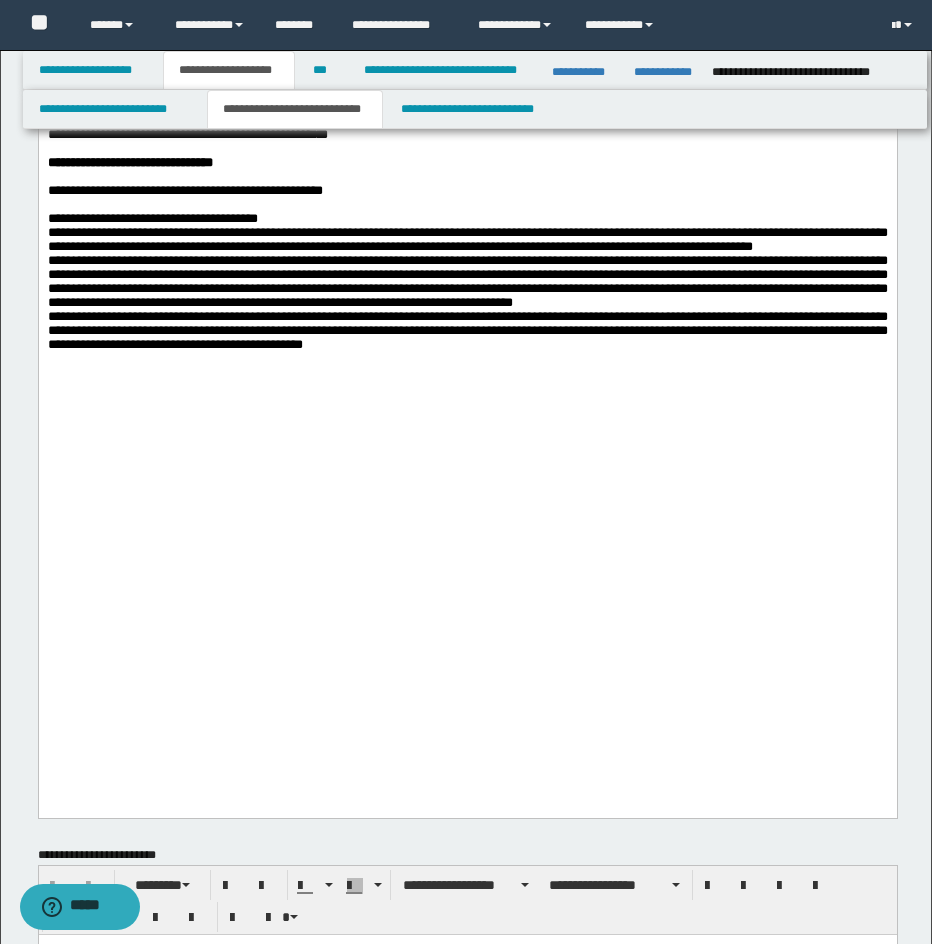 click on "**********" at bounding box center [467, 281] 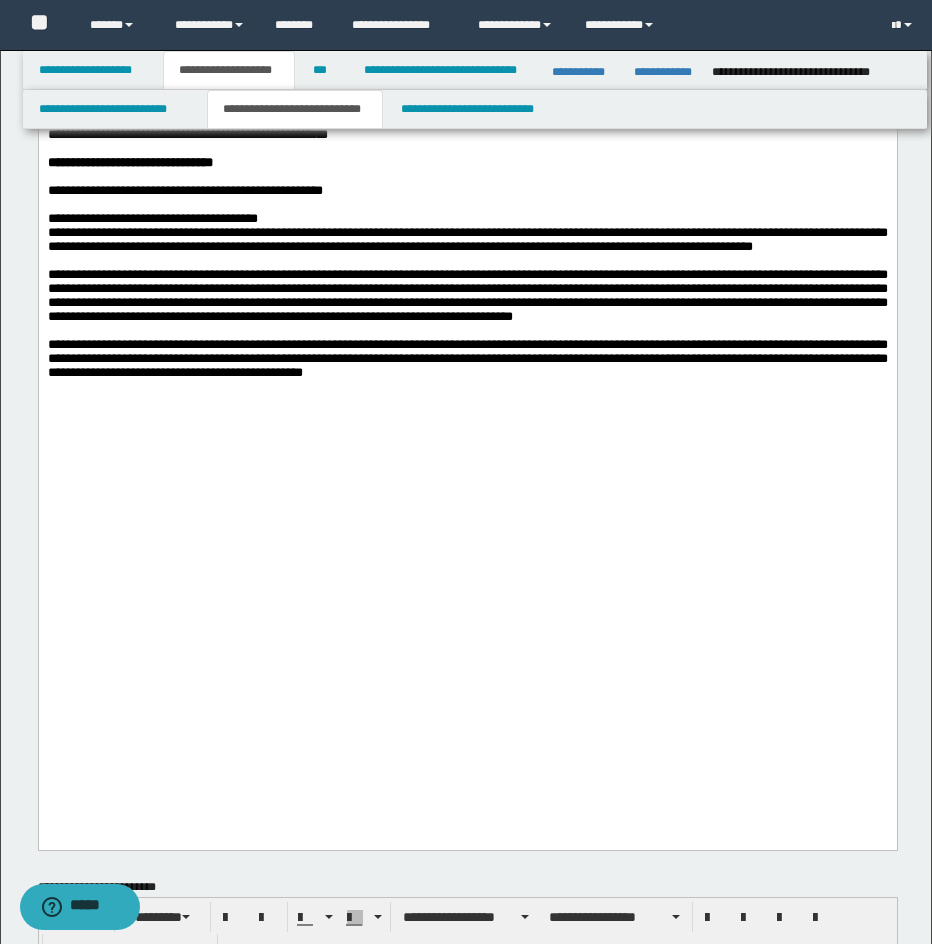 click on "**********" at bounding box center [467, 233] 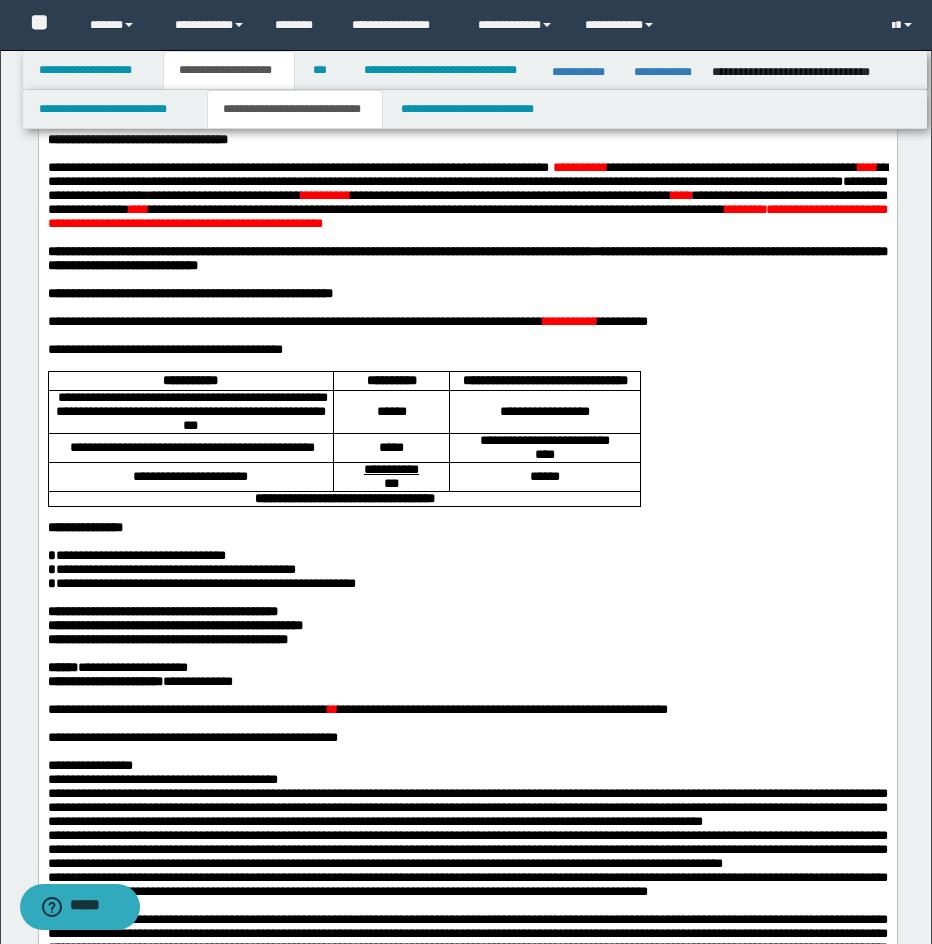scroll, scrollTop: 0, scrollLeft: 0, axis: both 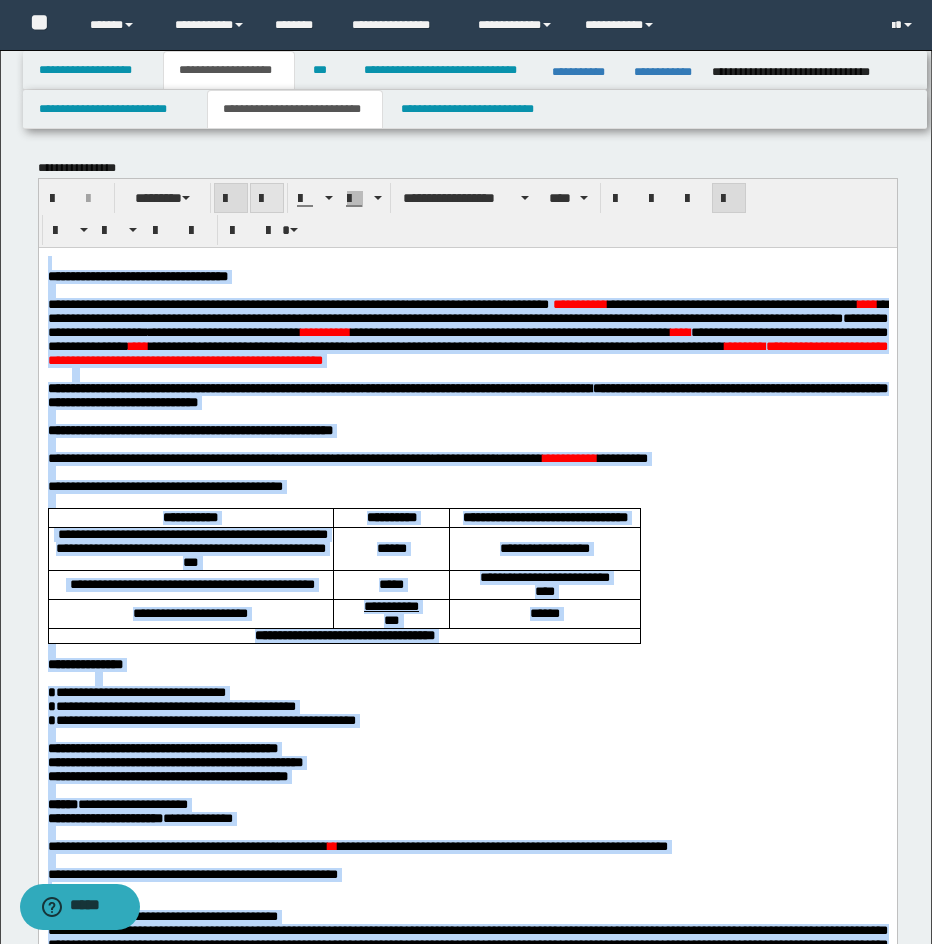 click at bounding box center (267, 199) 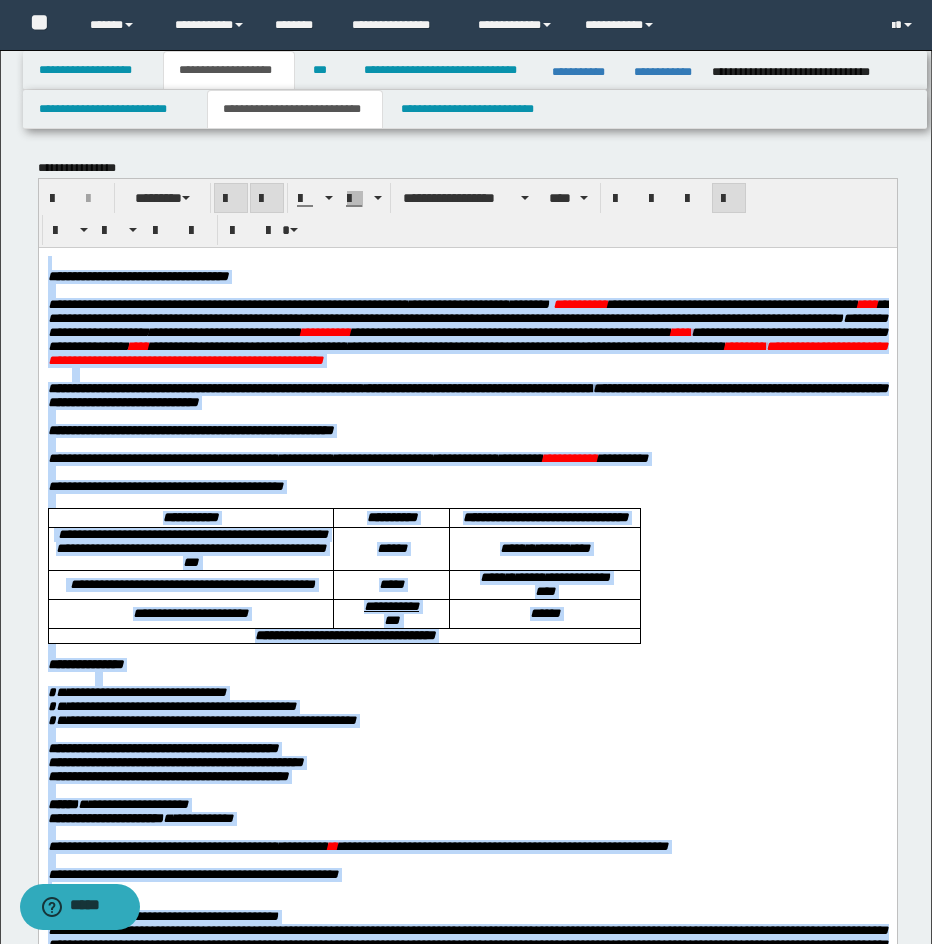 click at bounding box center (267, 199) 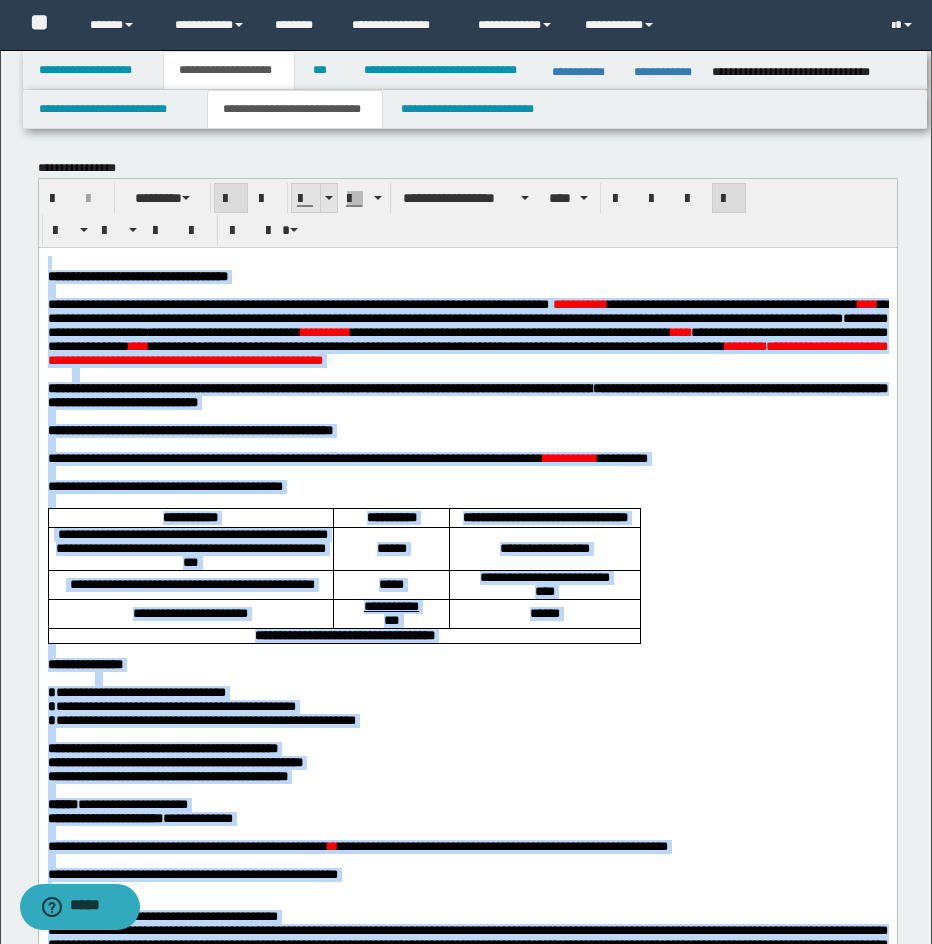 click at bounding box center (329, 198) 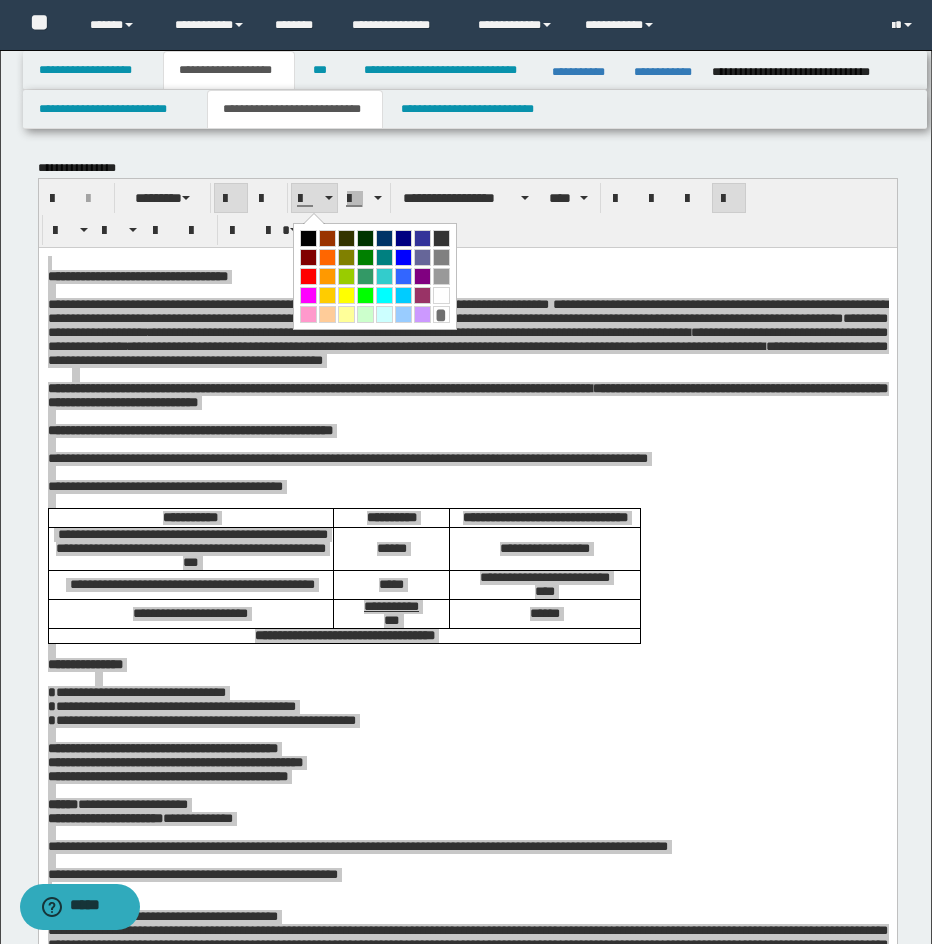 click at bounding box center (308, 238) 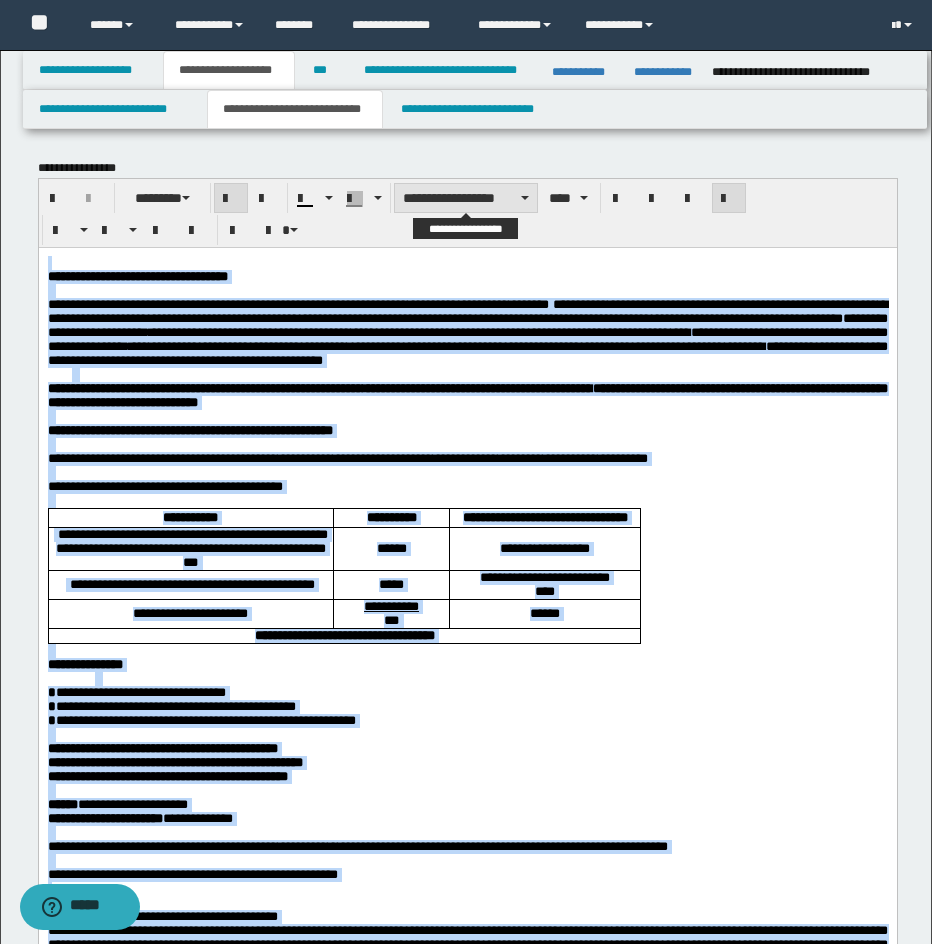 drag, startPoint x: 412, startPoint y: 194, endPoint x: 418, endPoint y: 206, distance: 13.416408 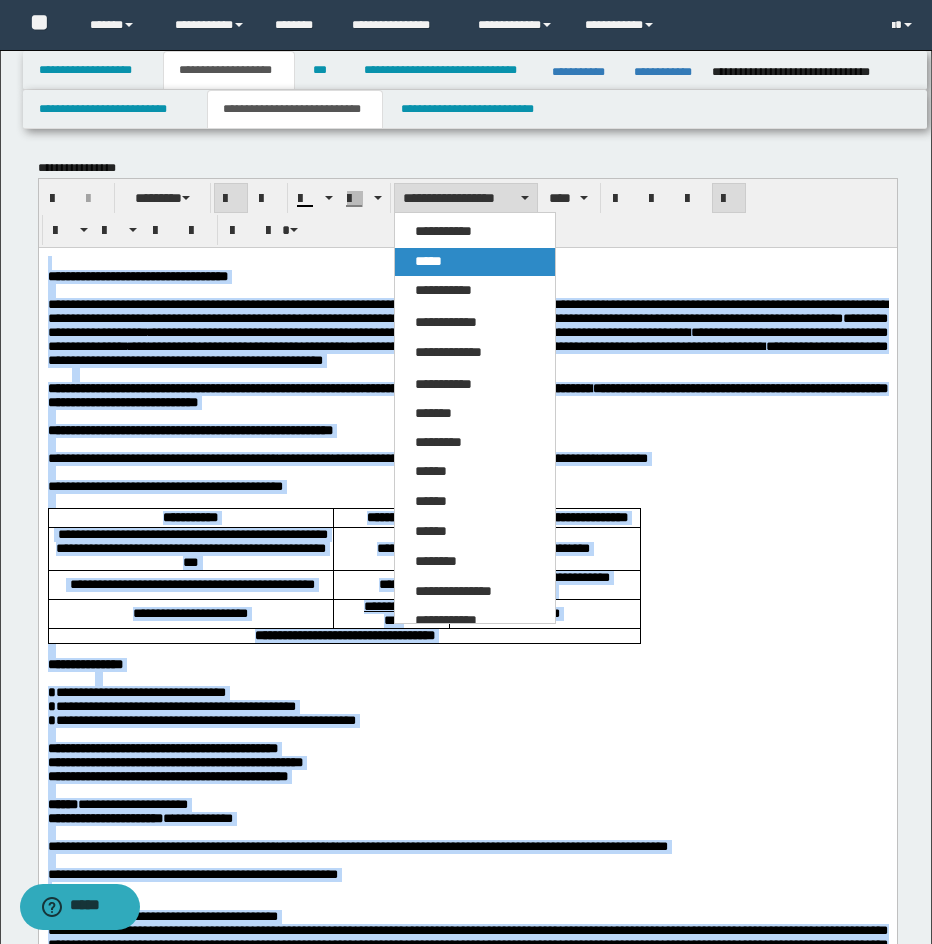 click on "*****" at bounding box center (475, 262) 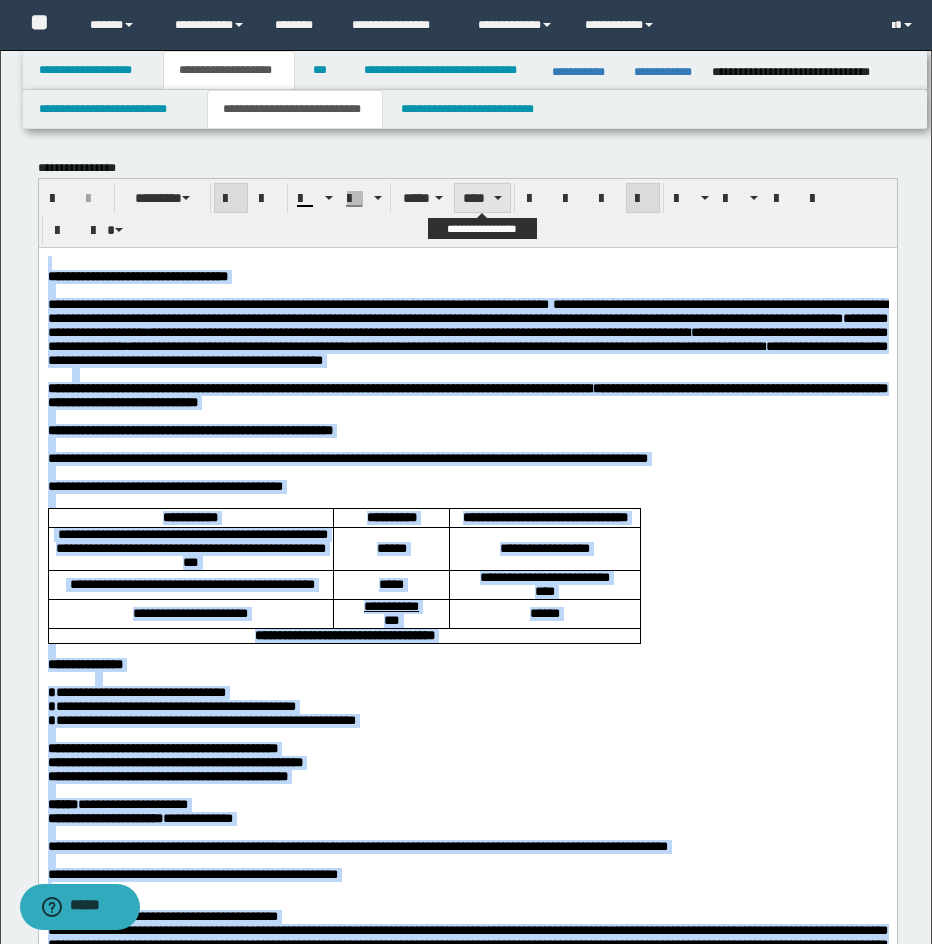 drag, startPoint x: 479, startPoint y: 199, endPoint x: 483, endPoint y: 210, distance: 11.7046995 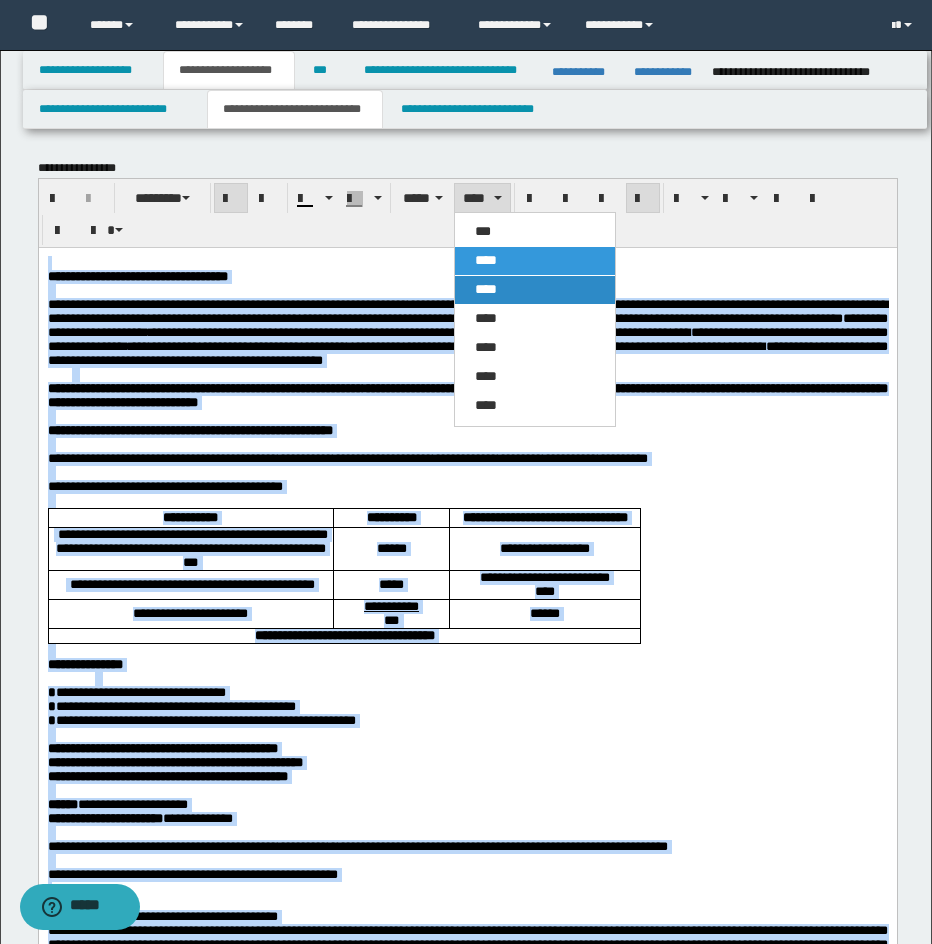 click on "****" at bounding box center (535, 290) 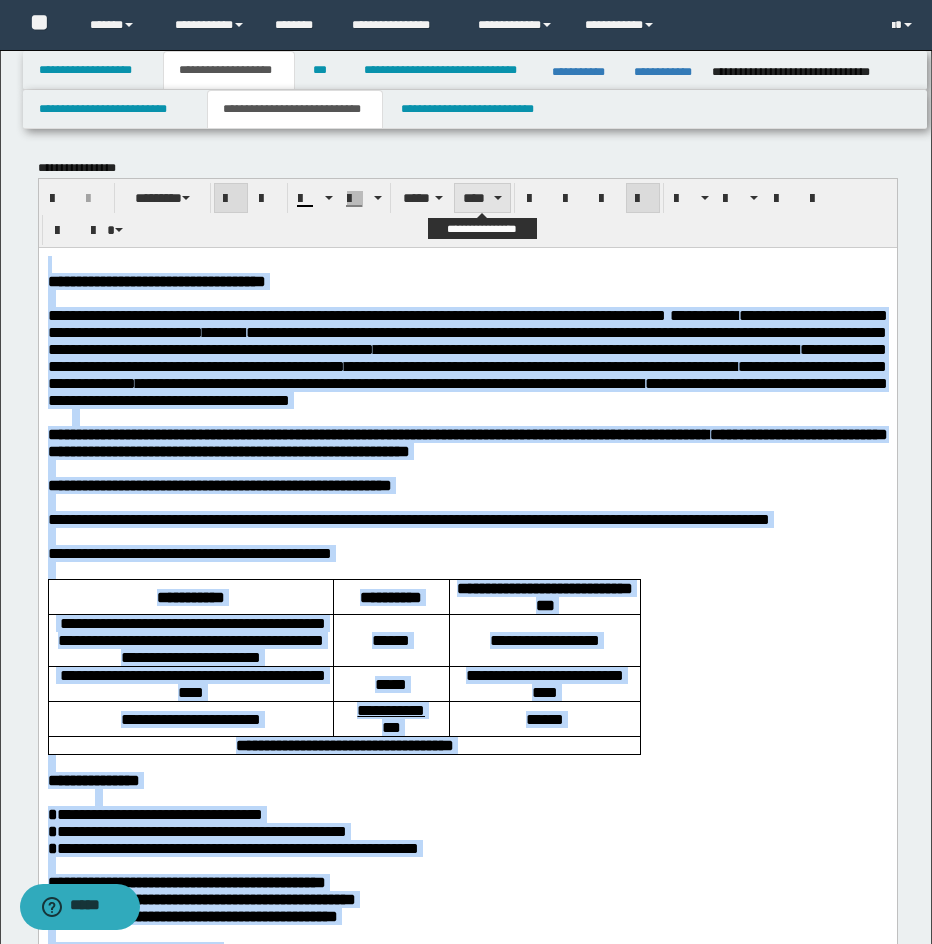 click on "****" at bounding box center (482, 198) 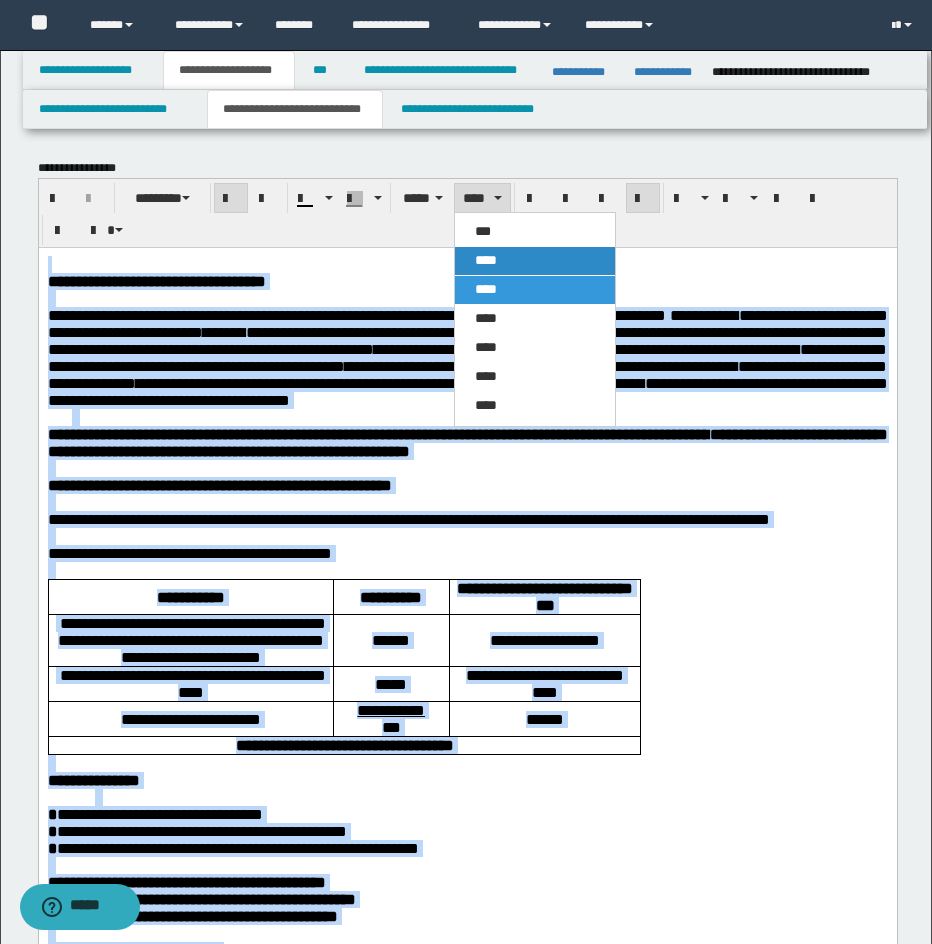click on "****" at bounding box center (535, 261) 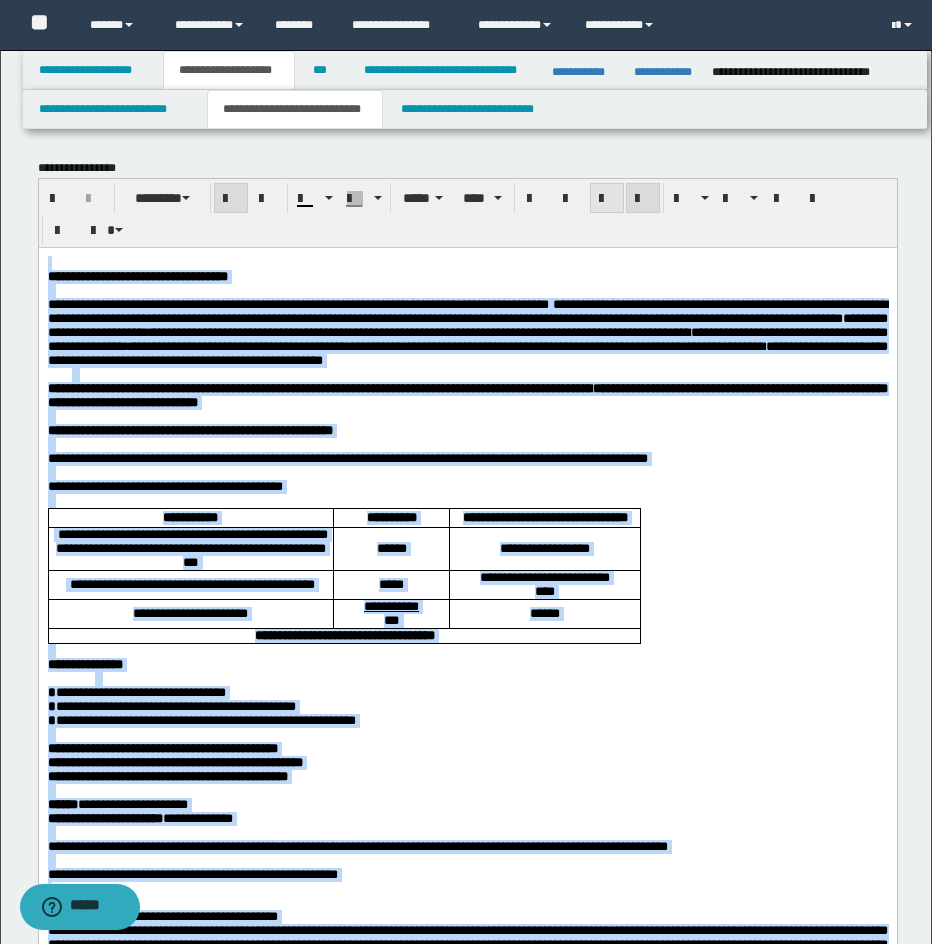 click at bounding box center (607, 199) 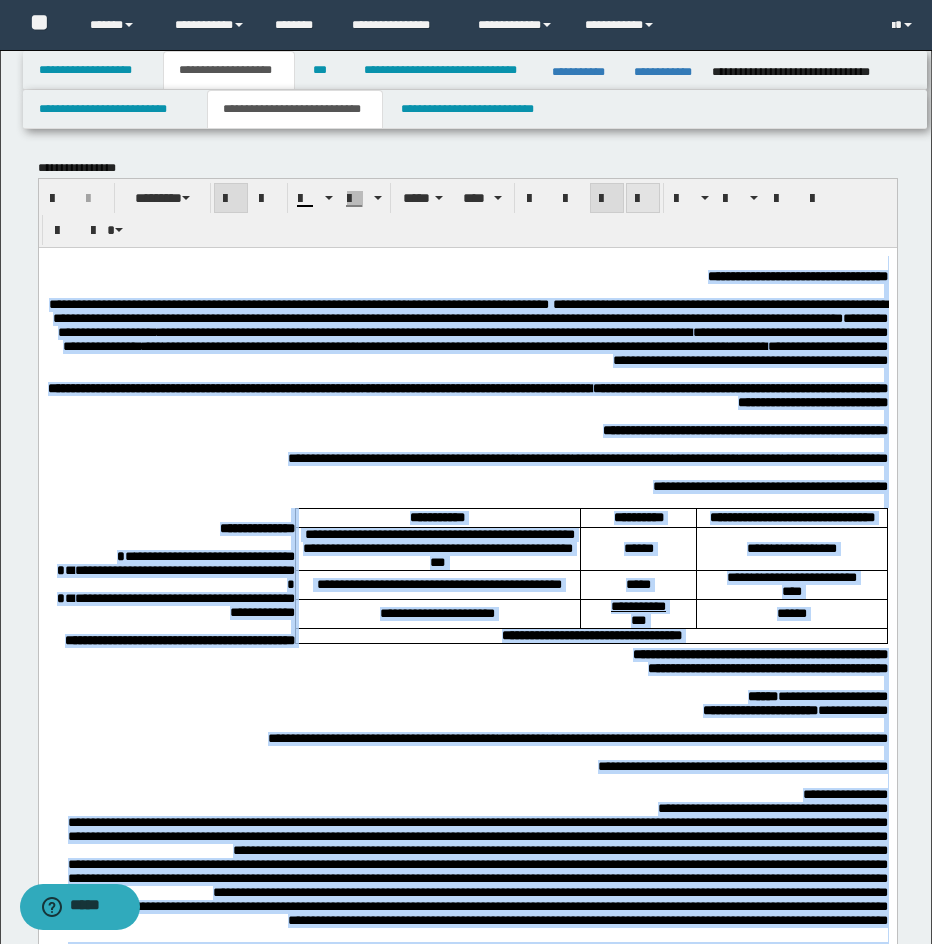 click at bounding box center [643, 199] 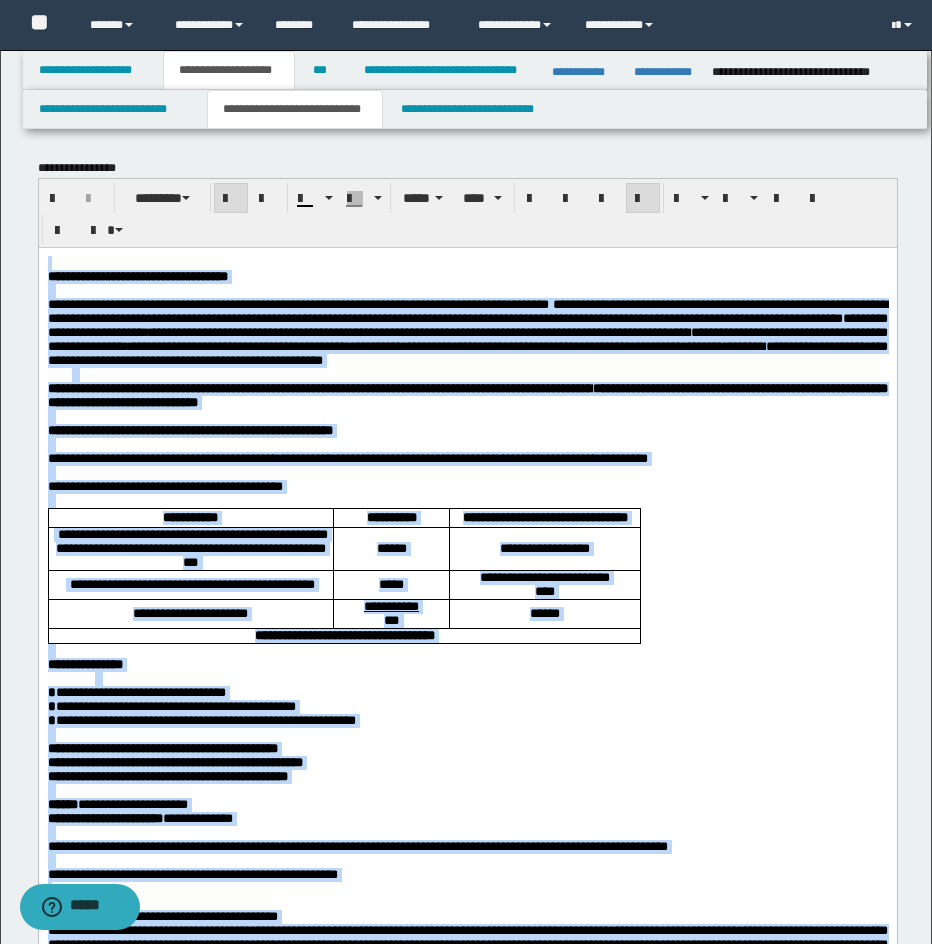 click on "**********" at bounding box center [467, 331] 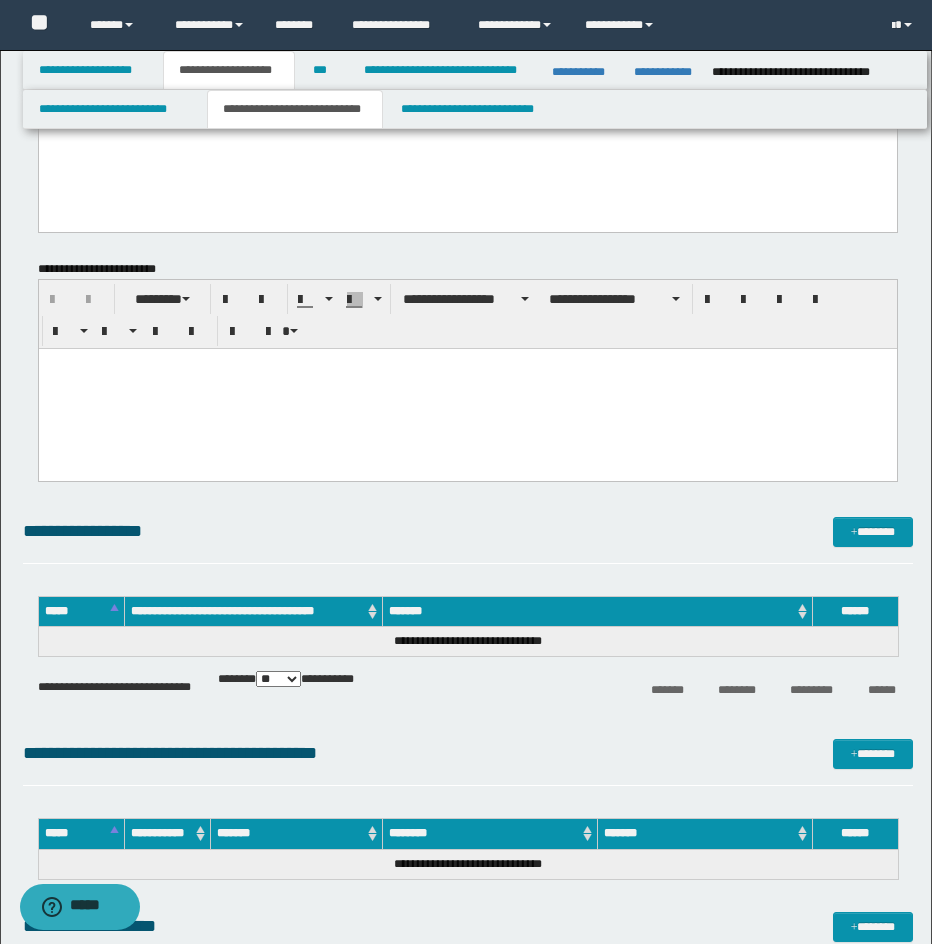 scroll, scrollTop: 2795, scrollLeft: 0, axis: vertical 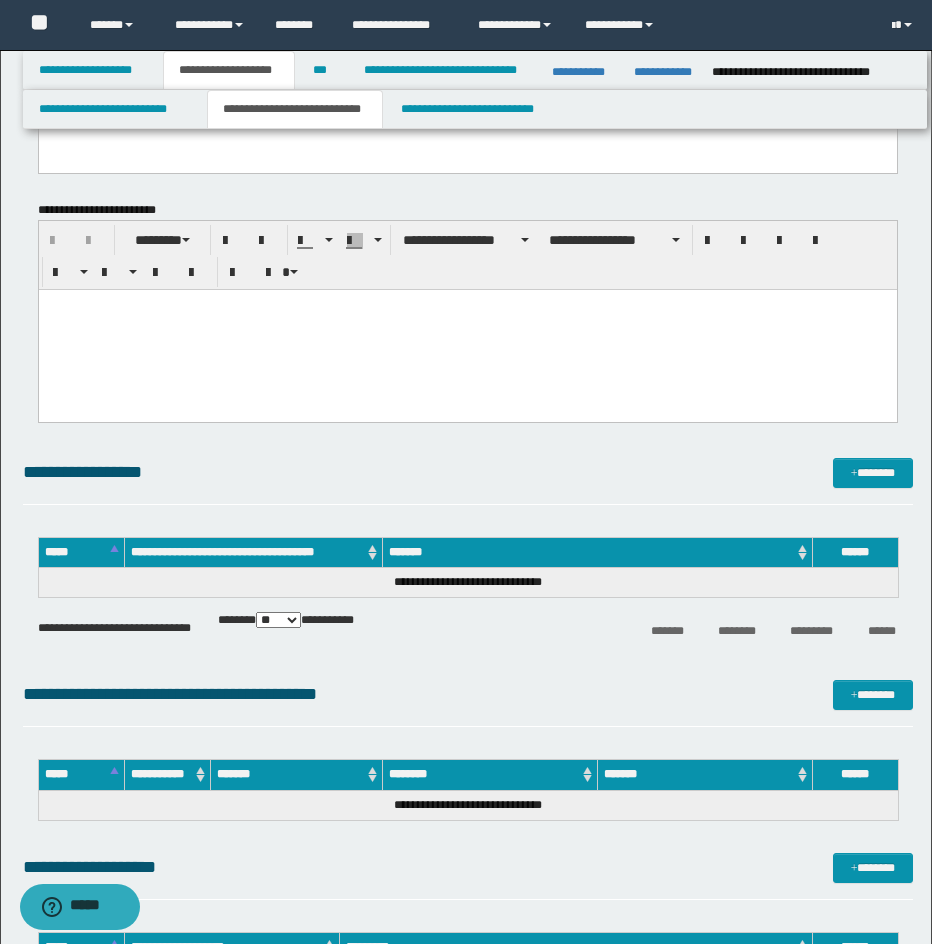 click at bounding box center [467, 329] 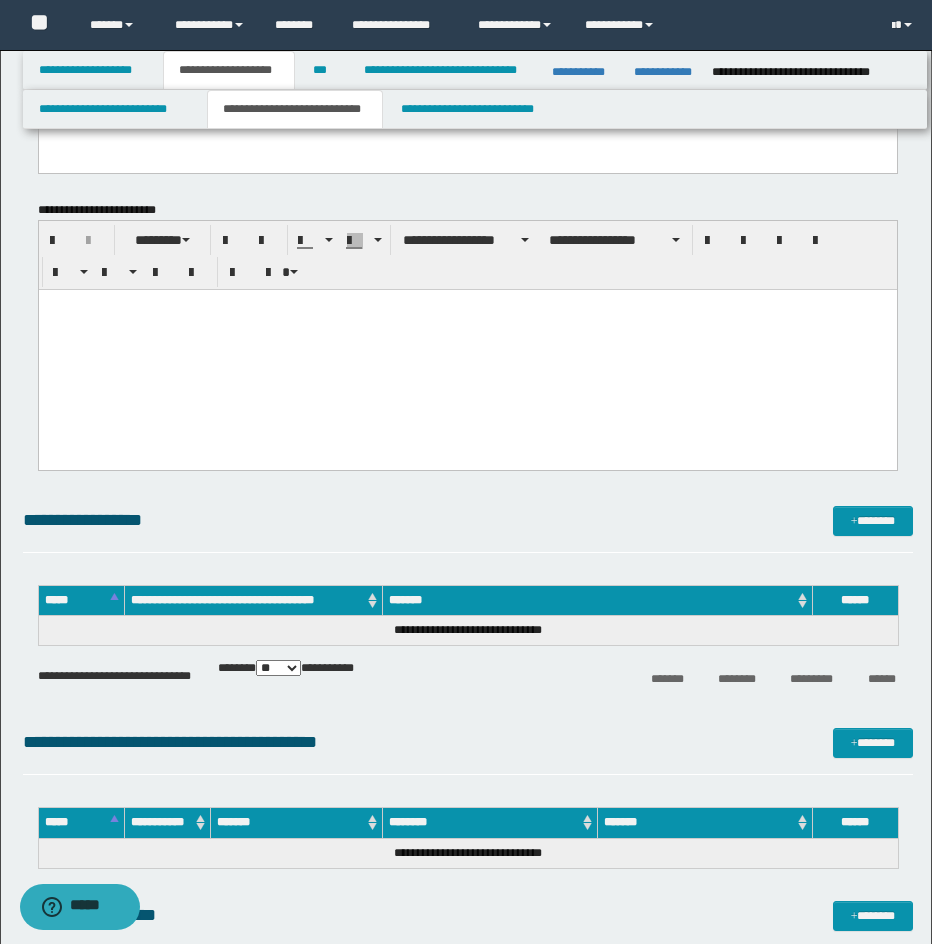 type 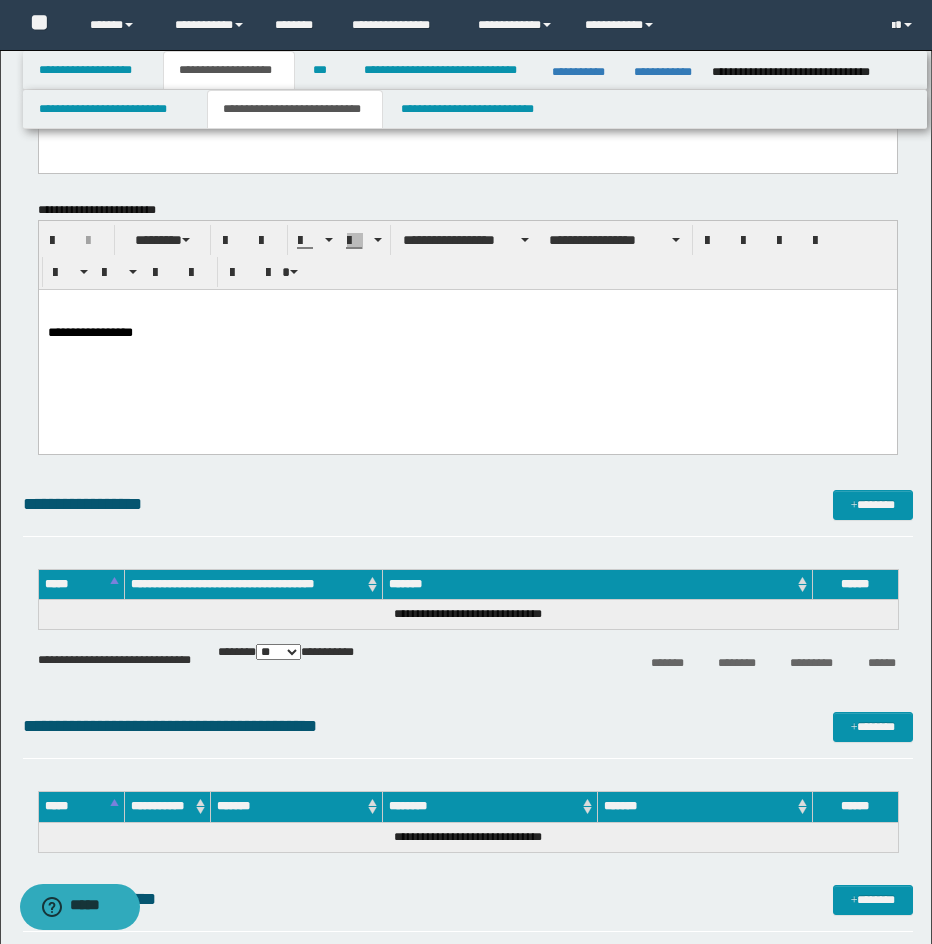 click at bounding box center (467, 318) 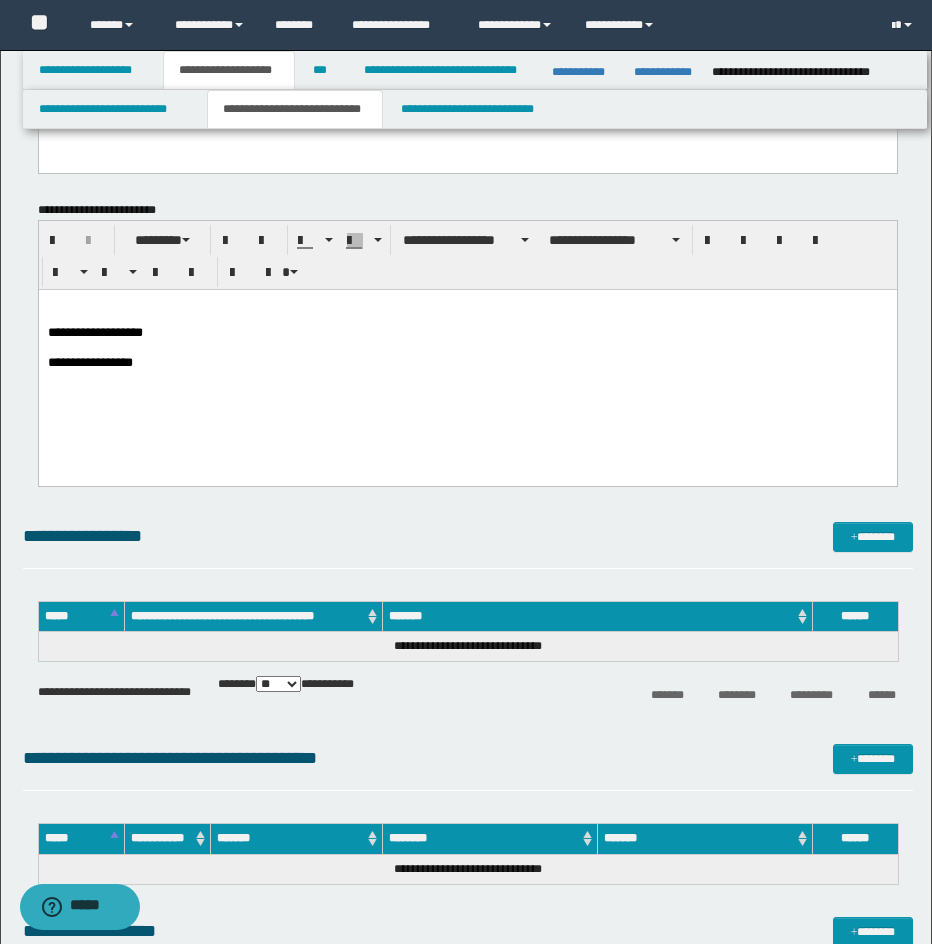 click at bounding box center [467, 318] 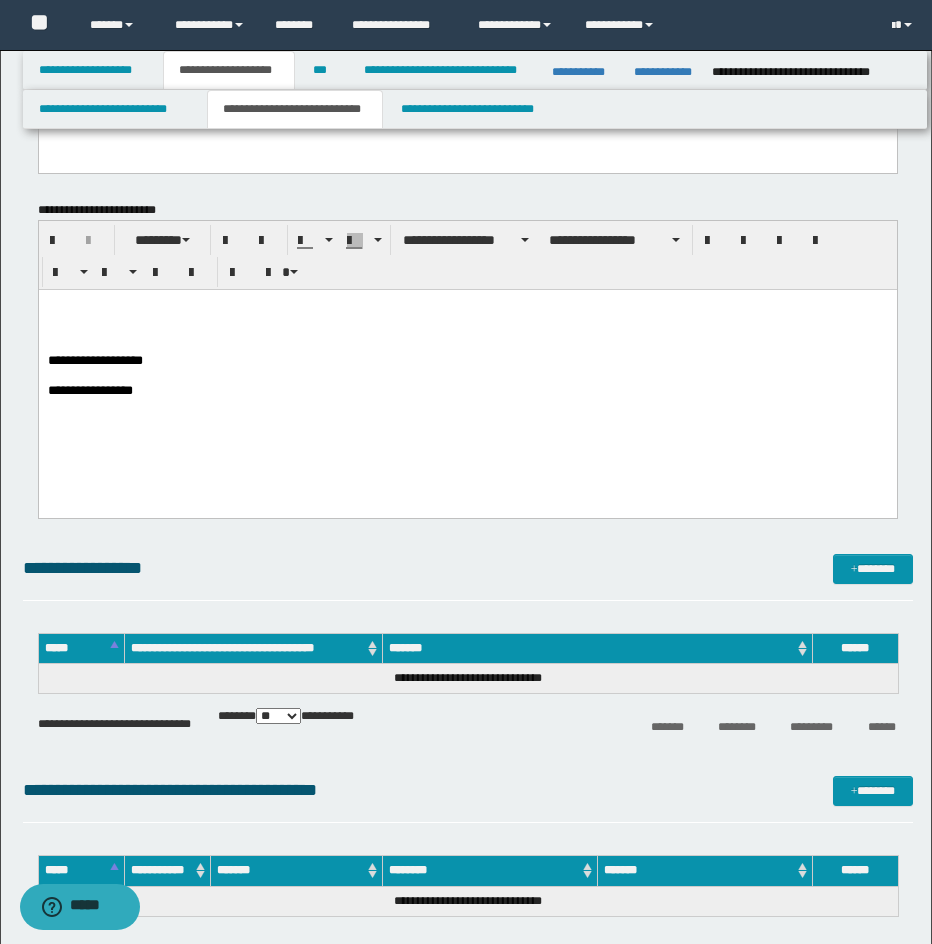 click on "**********" at bounding box center [467, 361] 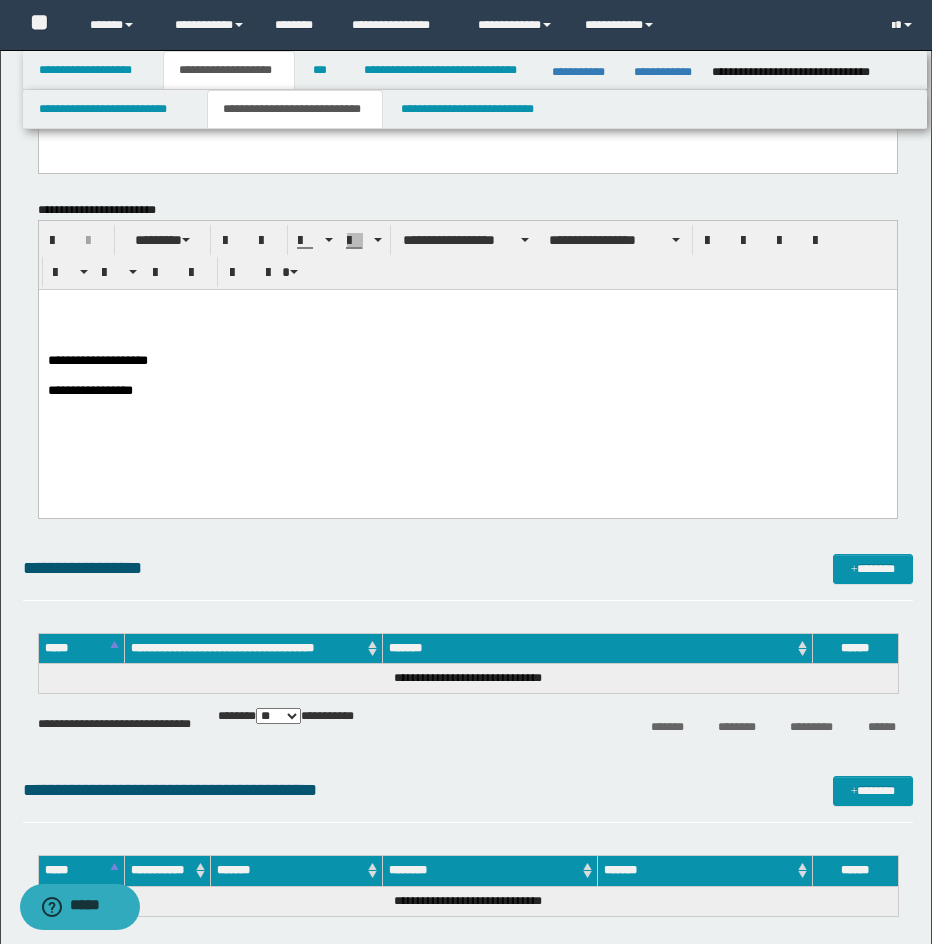 click at bounding box center [467, 318] 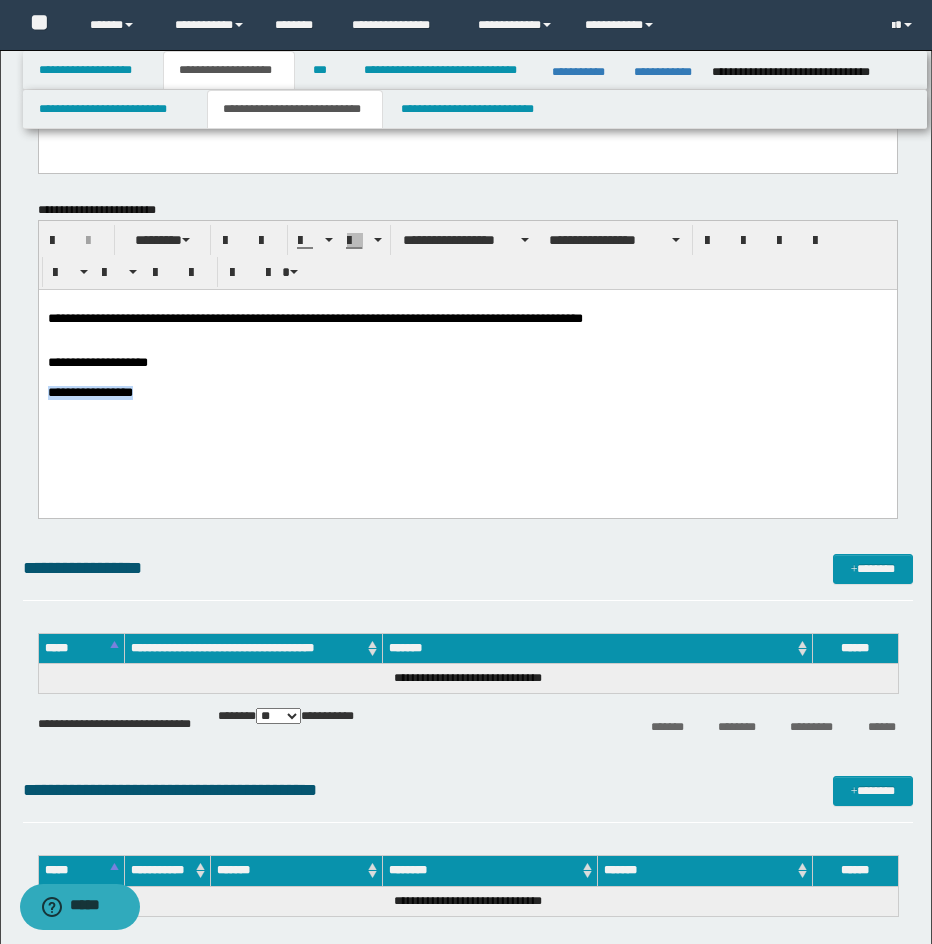 drag, startPoint x: 50, startPoint y: 401, endPoint x: 161, endPoint y: 401, distance: 111 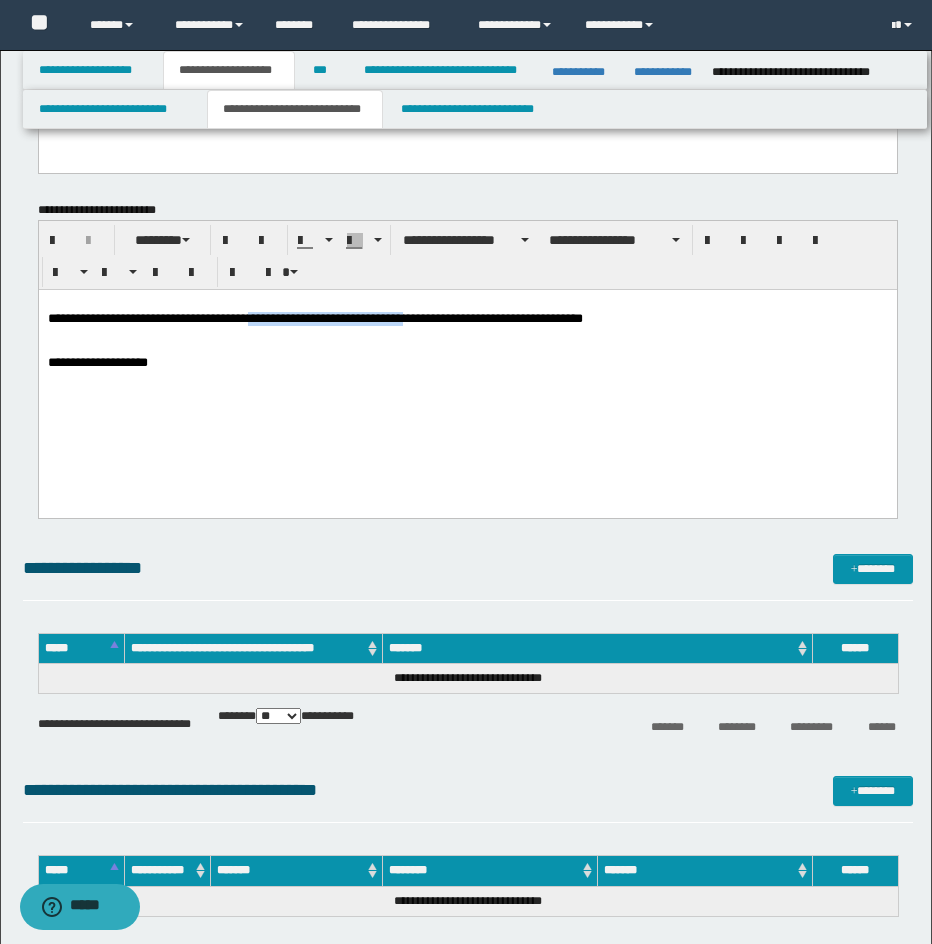 drag, startPoint x: 269, startPoint y: 321, endPoint x: 432, endPoint y: 317, distance: 163.04907 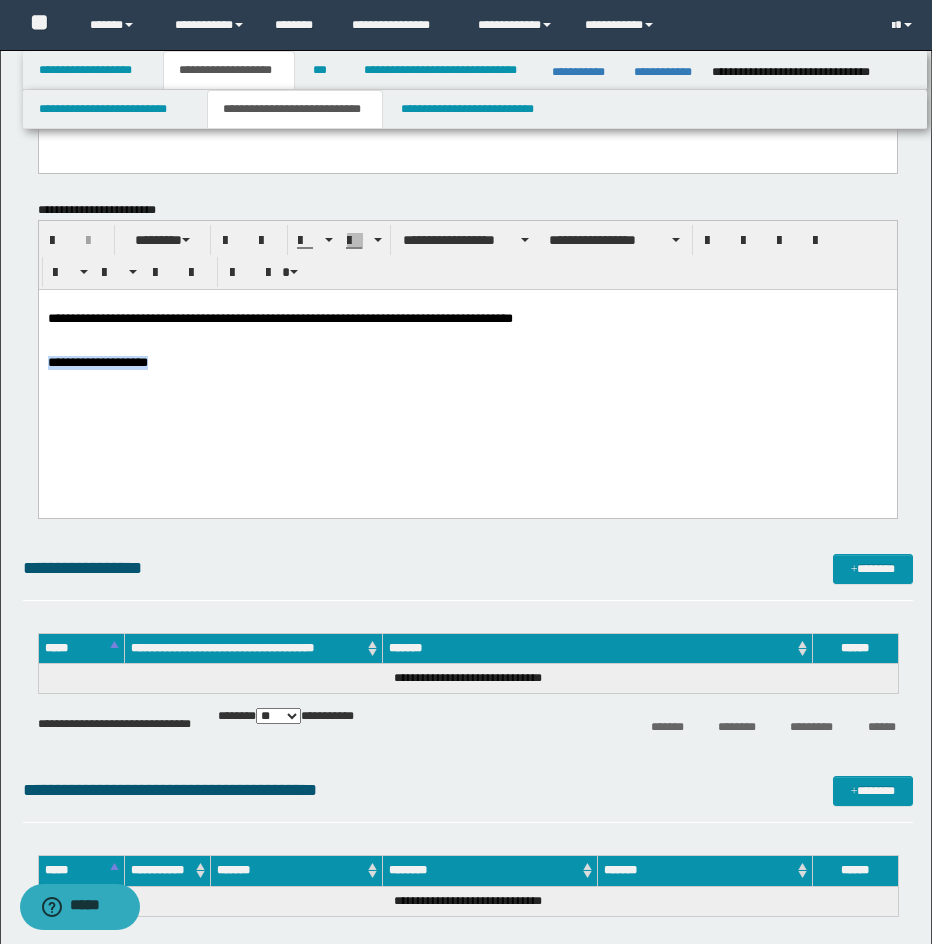drag, startPoint x: 47, startPoint y: 373, endPoint x: 220, endPoint y: 373, distance: 173 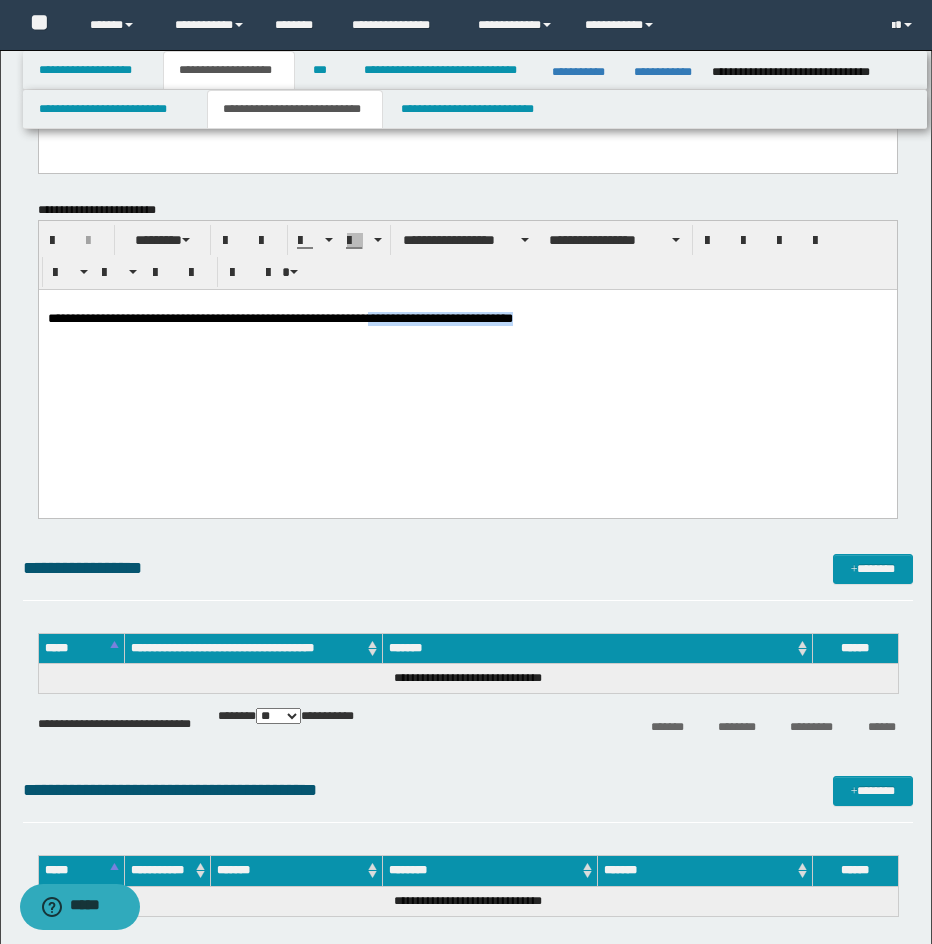 drag, startPoint x: 402, startPoint y: 324, endPoint x: 719, endPoint y: 324, distance: 317 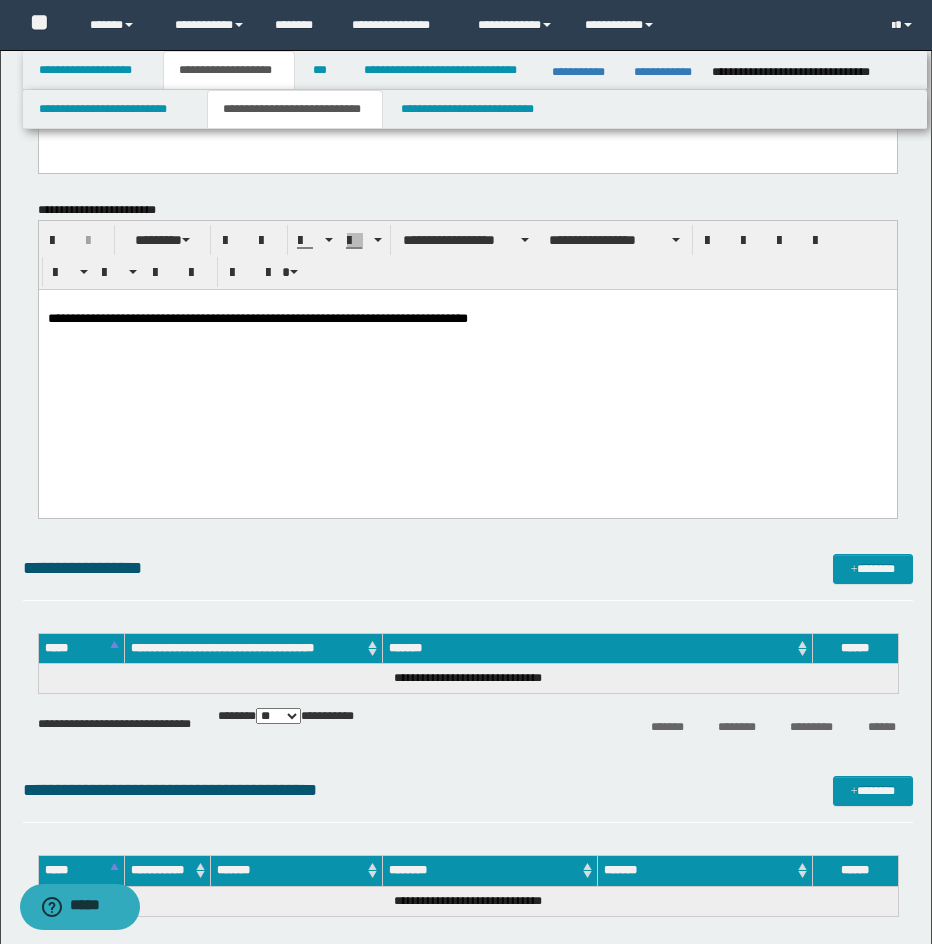 click on "**********" at bounding box center (467, 374) 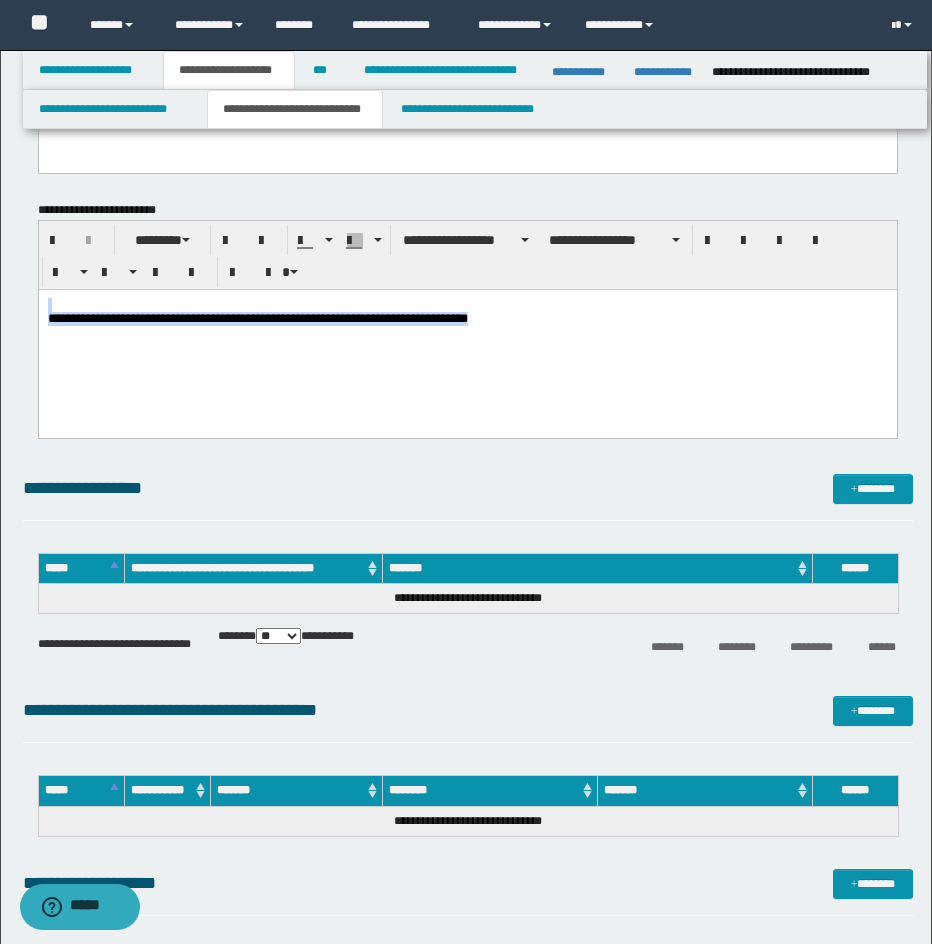 drag, startPoint x: 597, startPoint y: 342, endPoint x: 25, endPoint y: 246, distance: 580 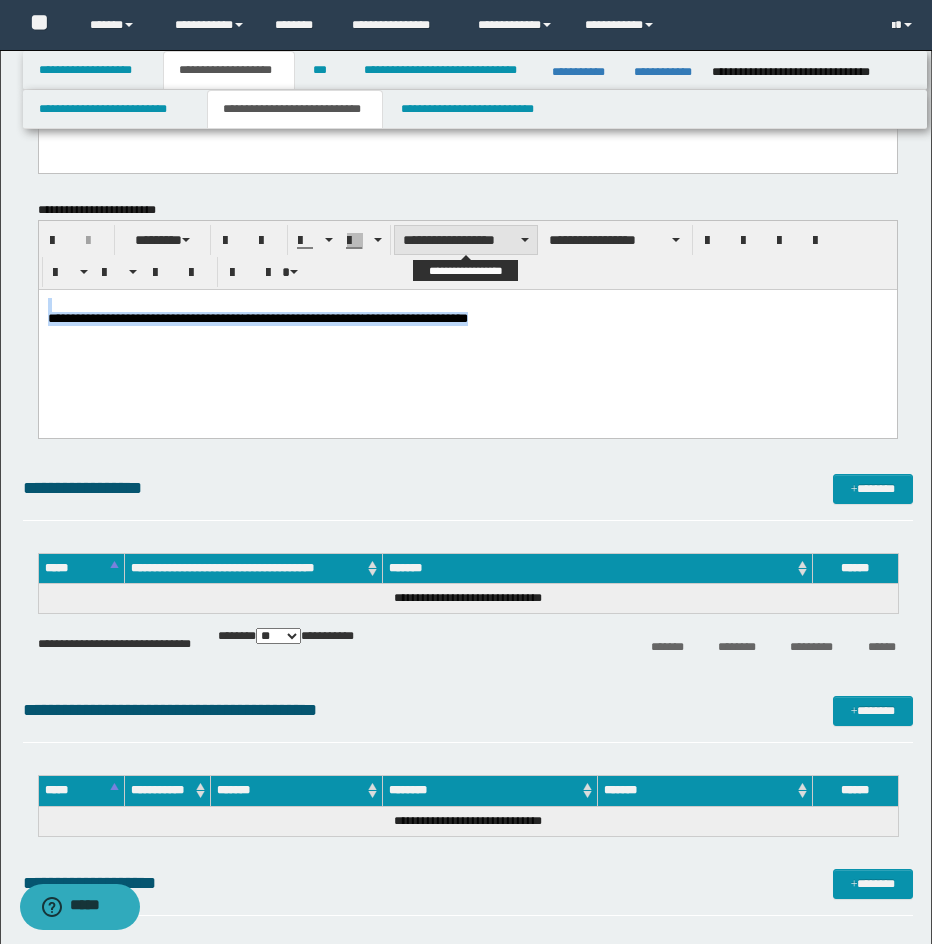 click on "**********" at bounding box center [466, 240] 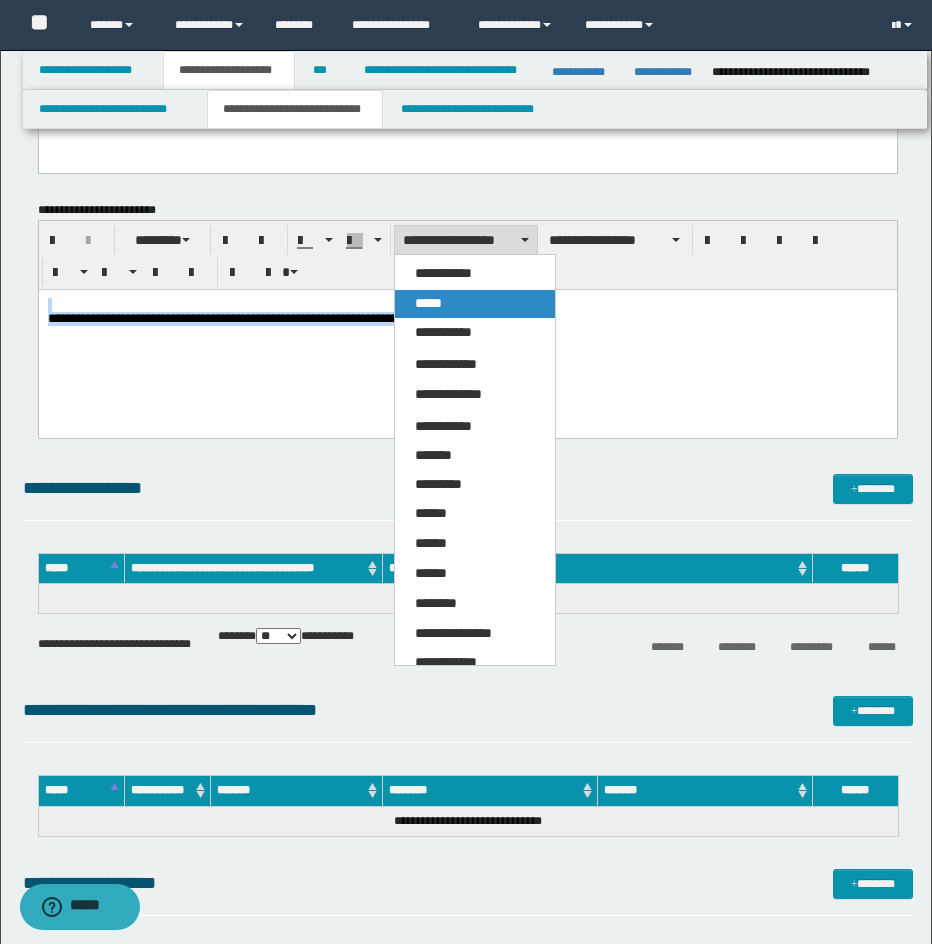 click on "*****" at bounding box center [475, 304] 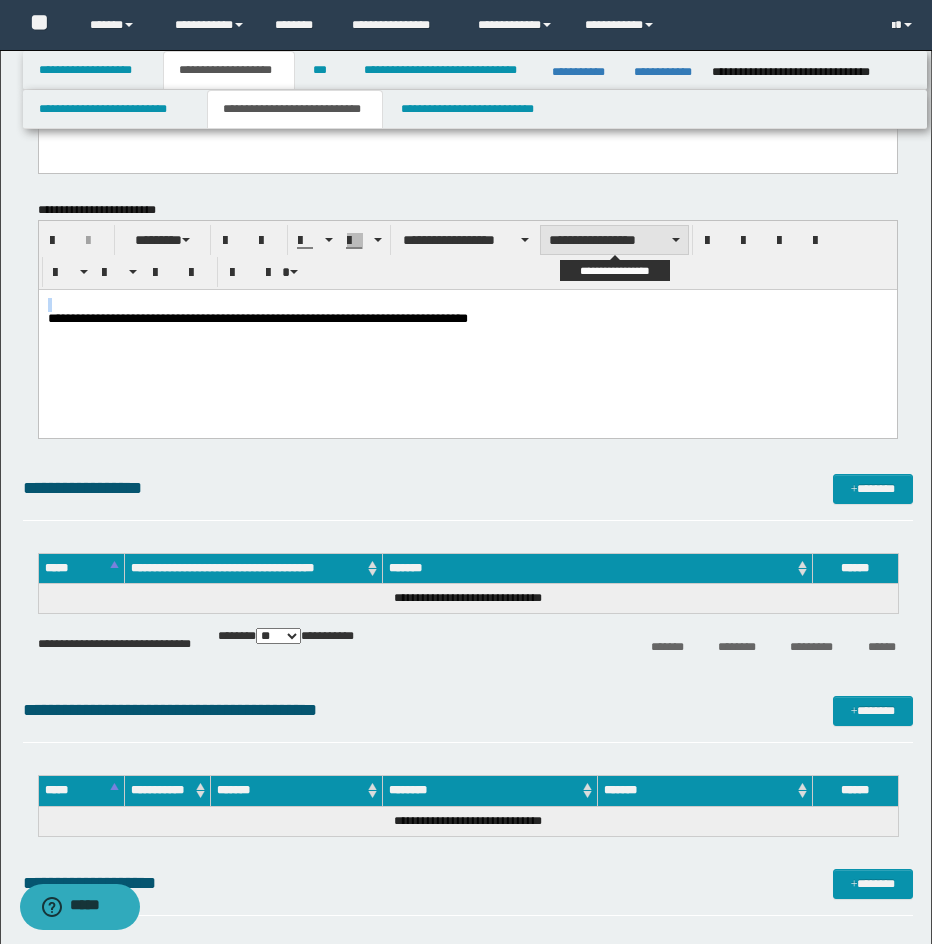 drag, startPoint x: 581, startPoint y: 232, endPoint x: 617, endPoint y: 252, distance: 41.18252 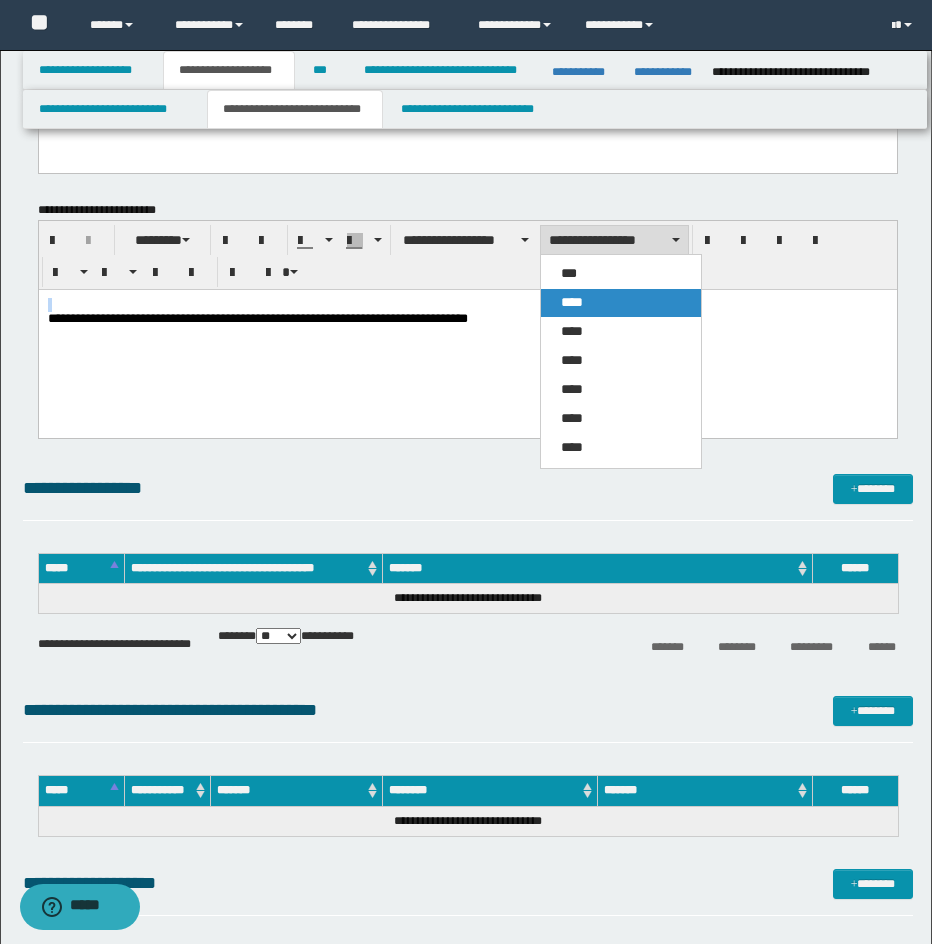 click on "****" at bounding box center [621, 303] 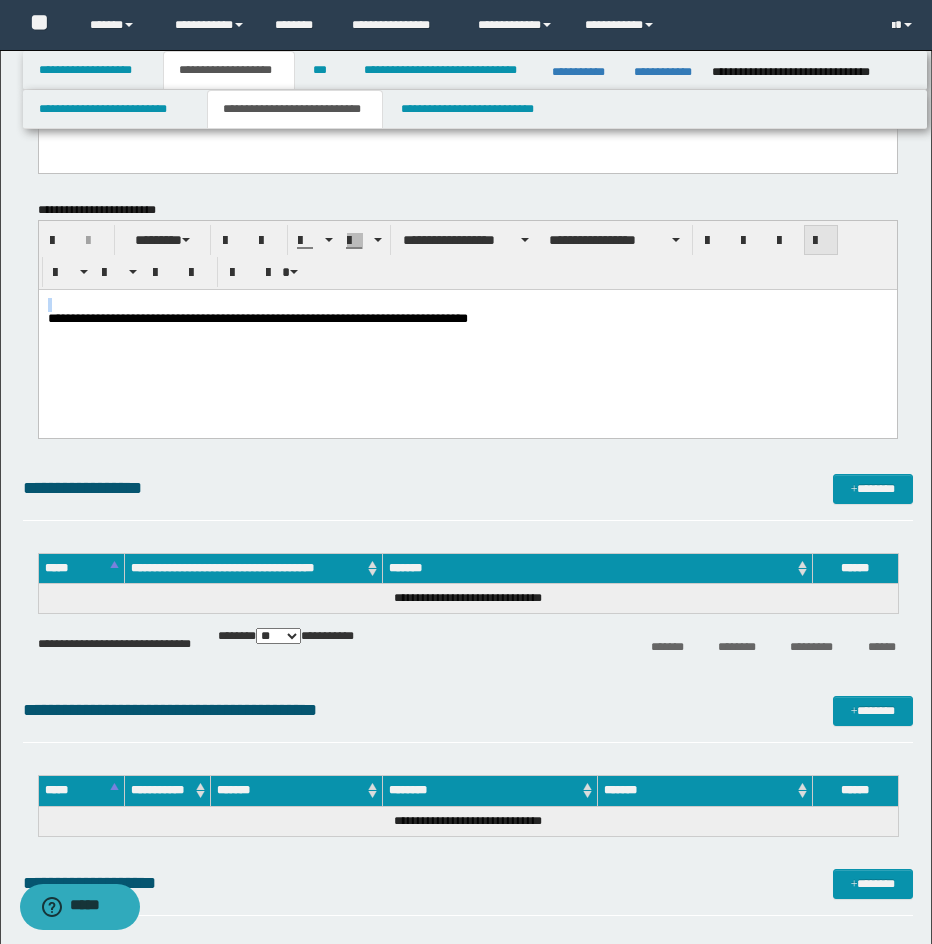 drag, startPoint x: 788, startPoint y: 241, endPoint x: 819, endPoint y: 234, distance: 31.780497 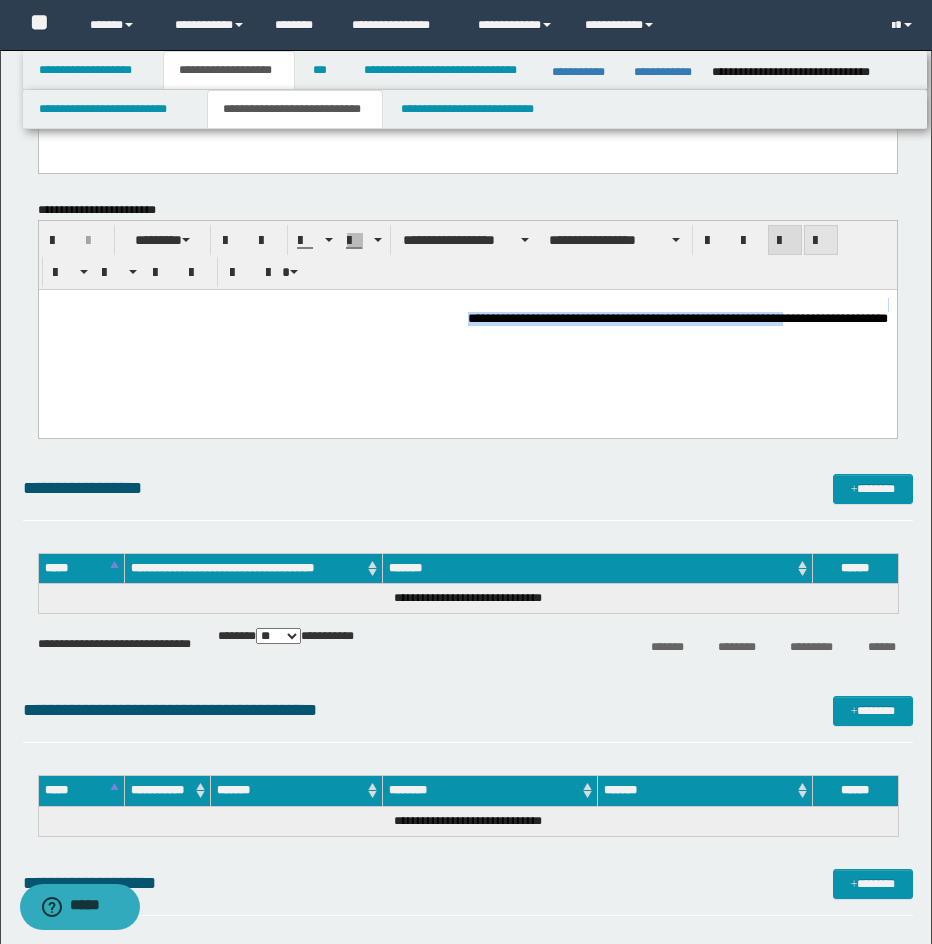 click at bounding box center [821, 241] 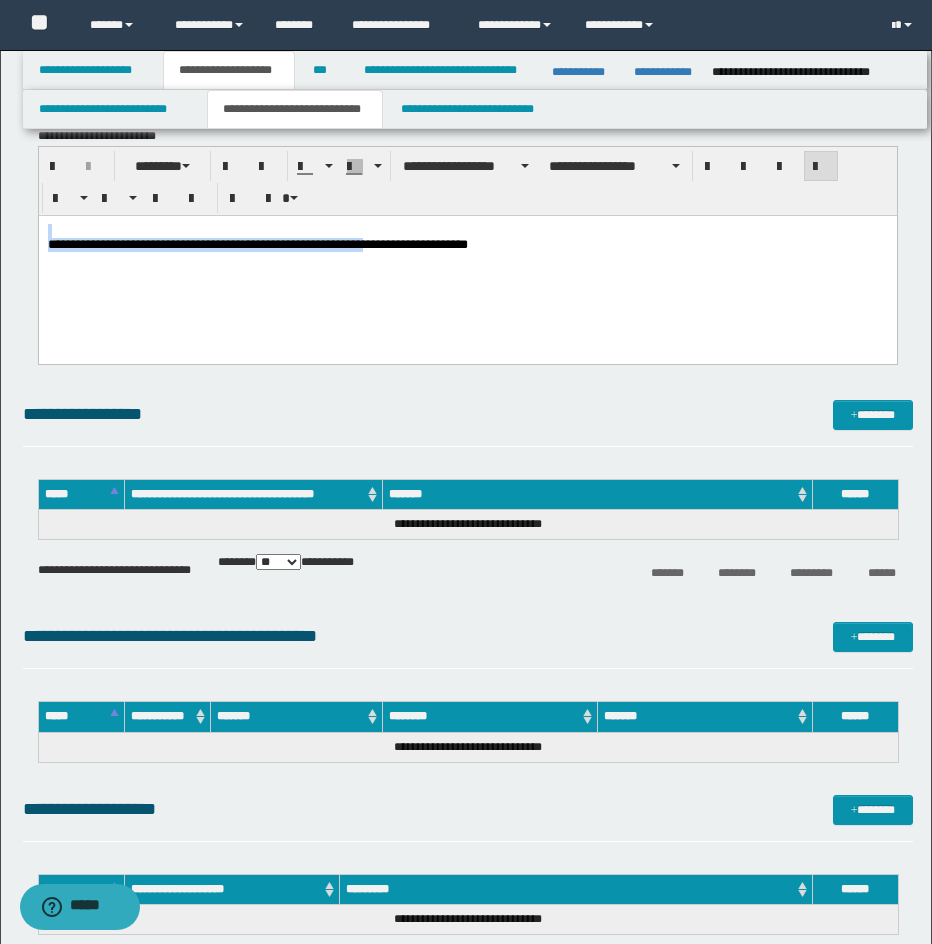 scroll, scrollTop: 2874, scrollLeft: 0, axis: vertical 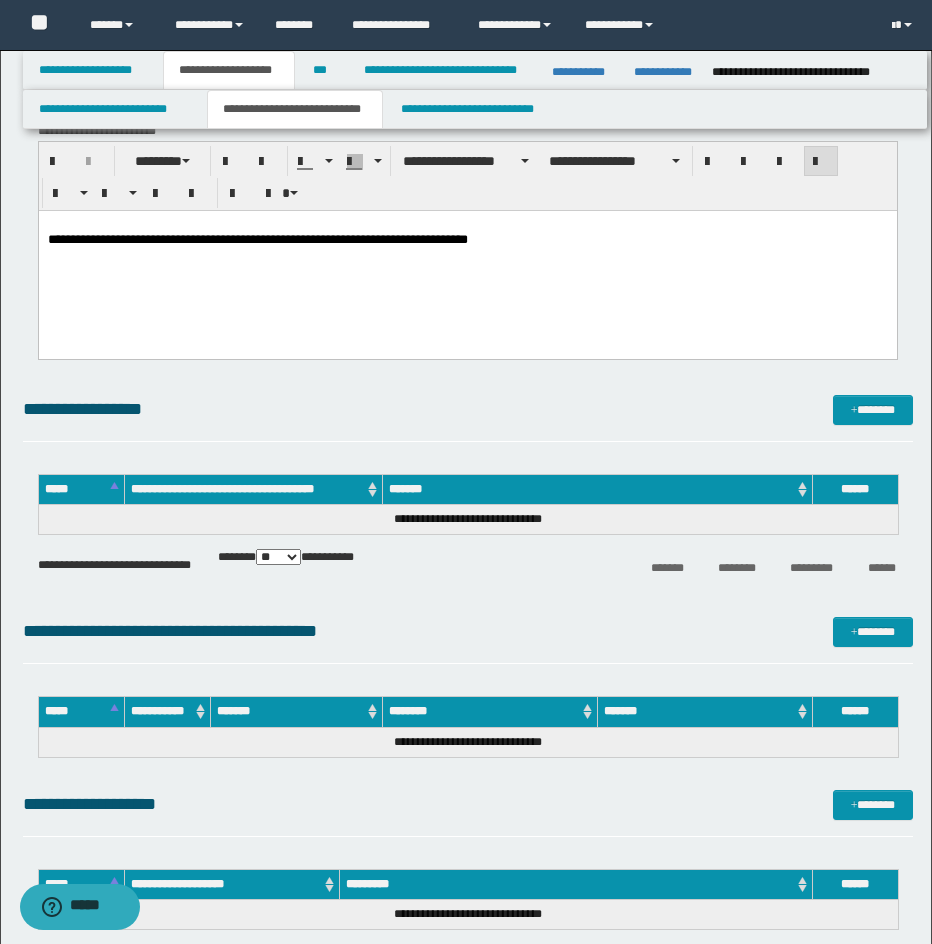 click on "**********" at bounding box center [467, 258] 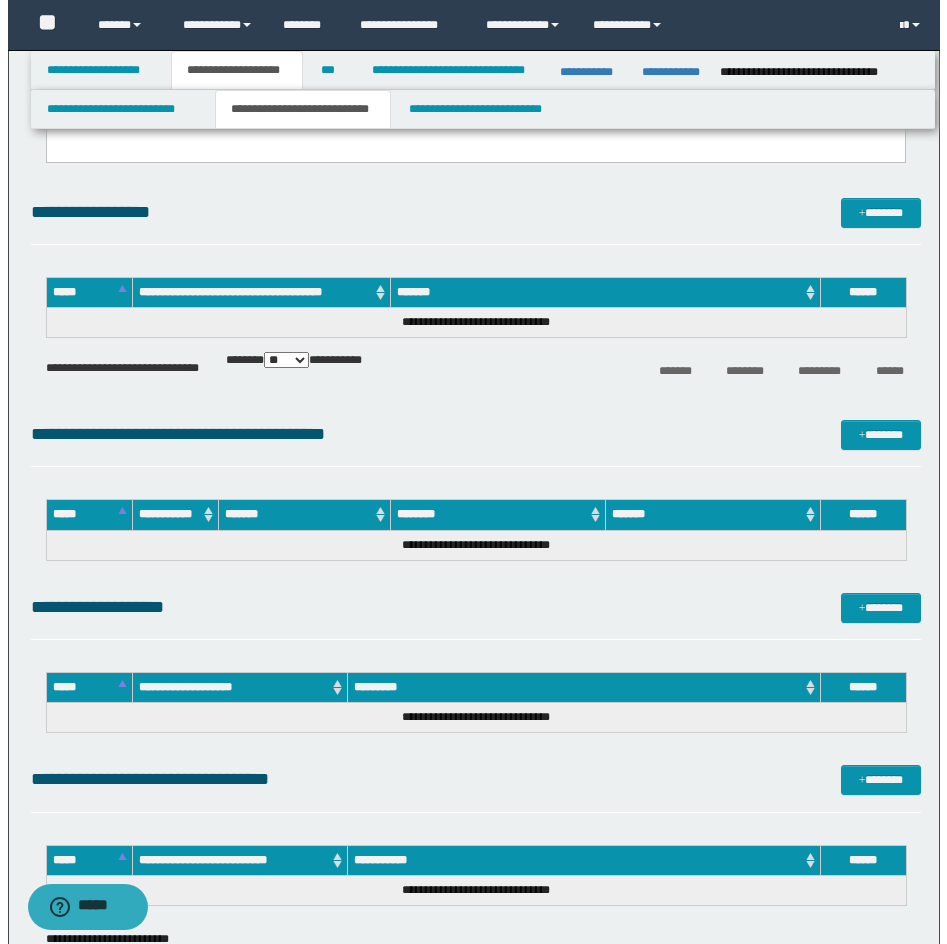 scroll, scrollTop: 3135, scrollLeft: 0, axis: vertical 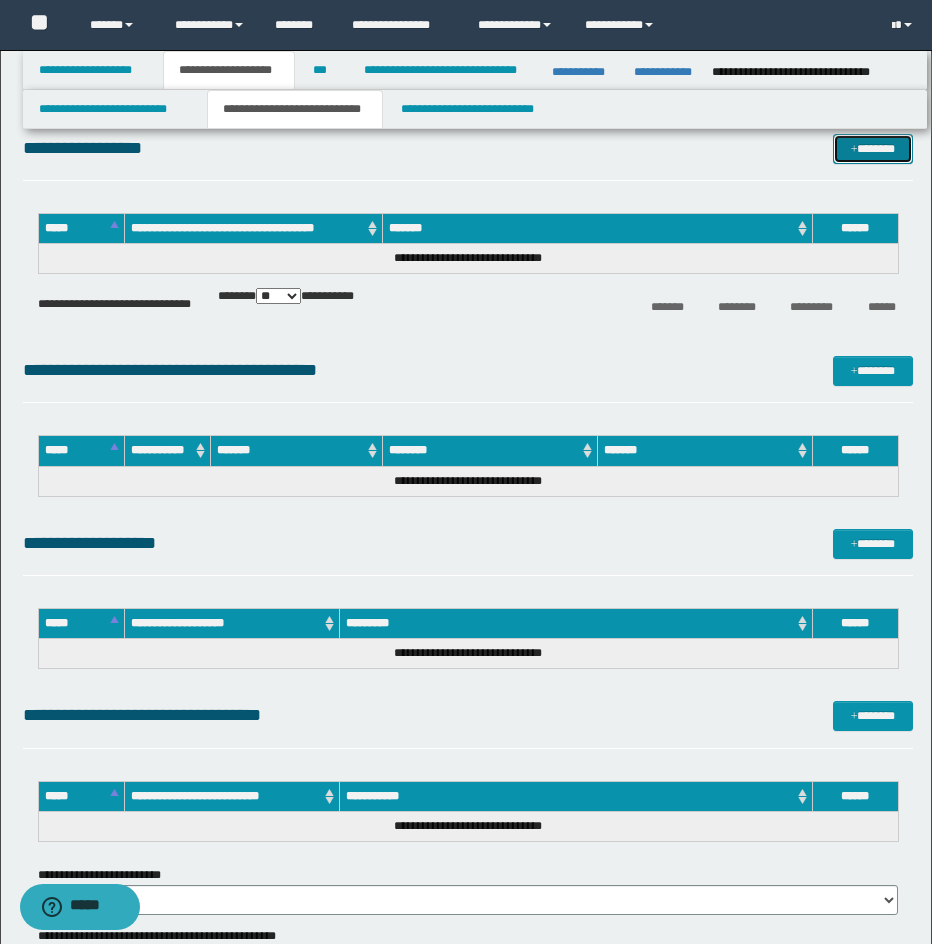 click on "*******" at bounding box center [873, 149] 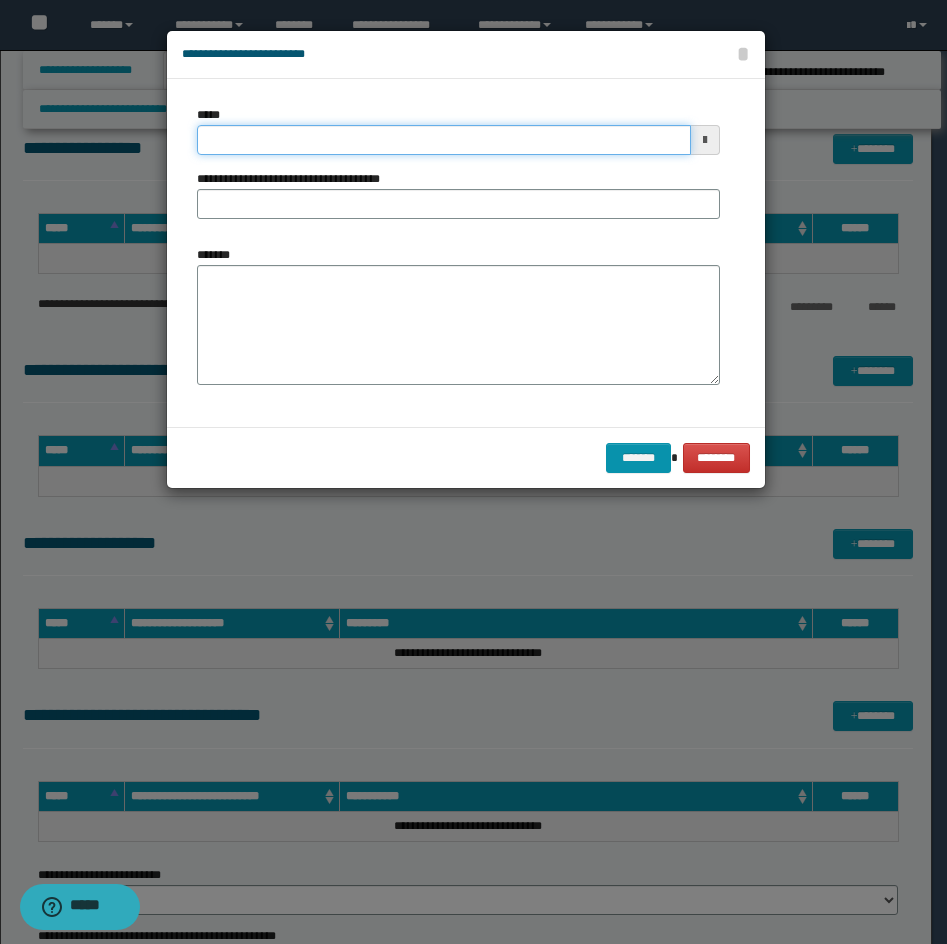 click on "*****" at bounding box center (444, 140) 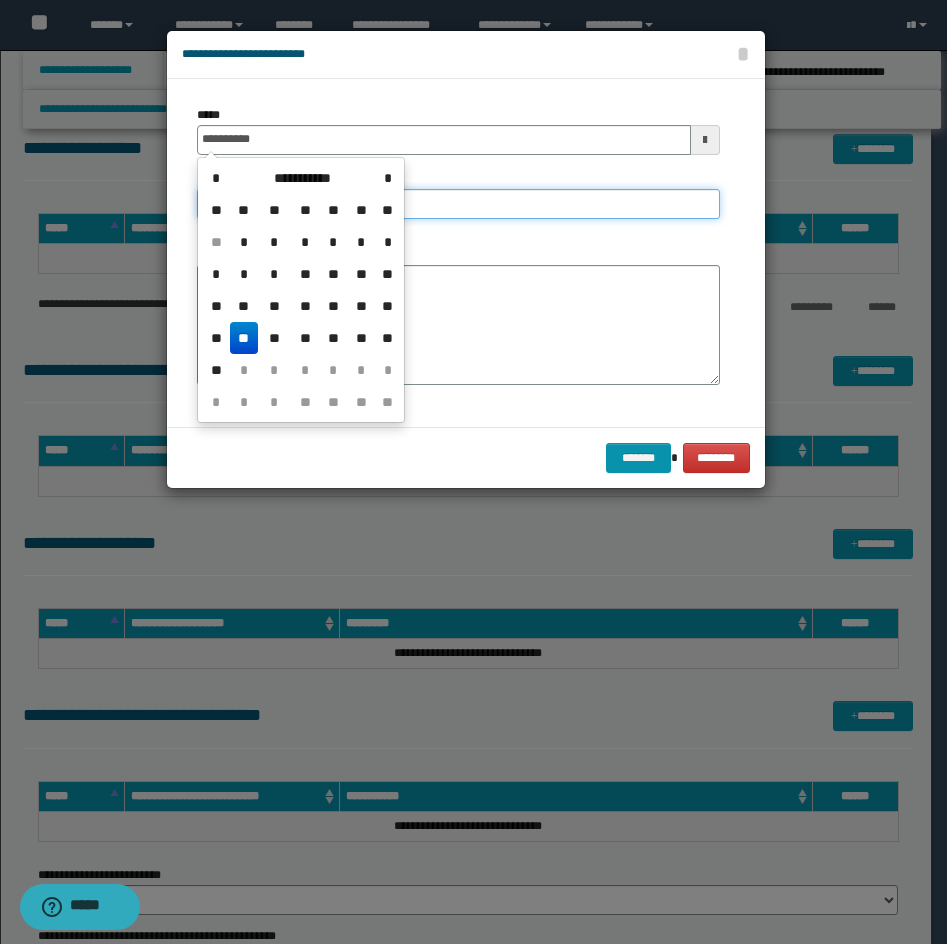 type on "**********" 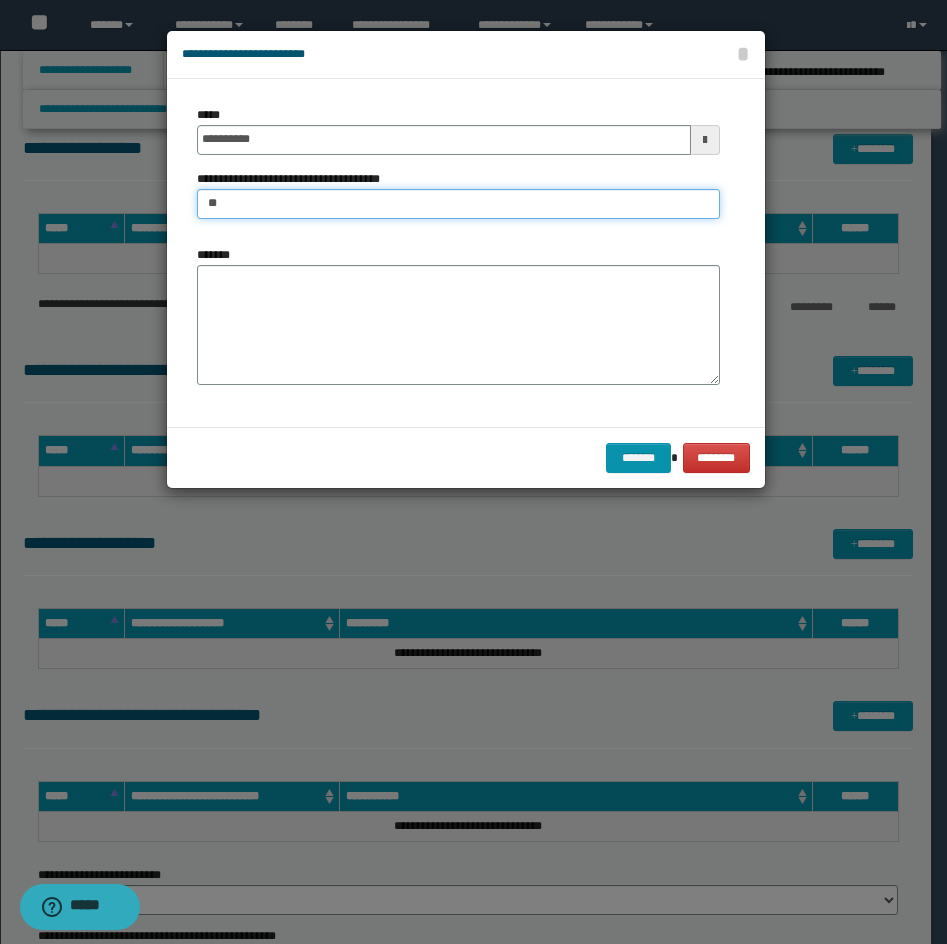 type on "*********" 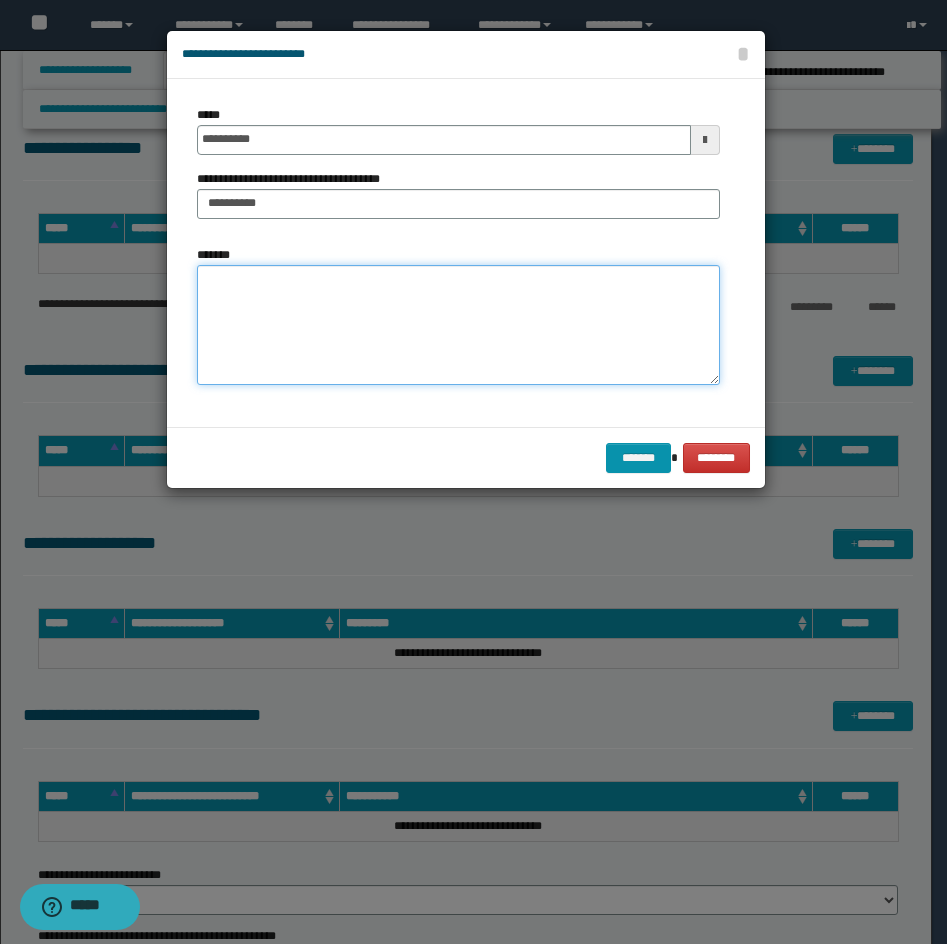 click on "*******" at bounding box center (458, 325) 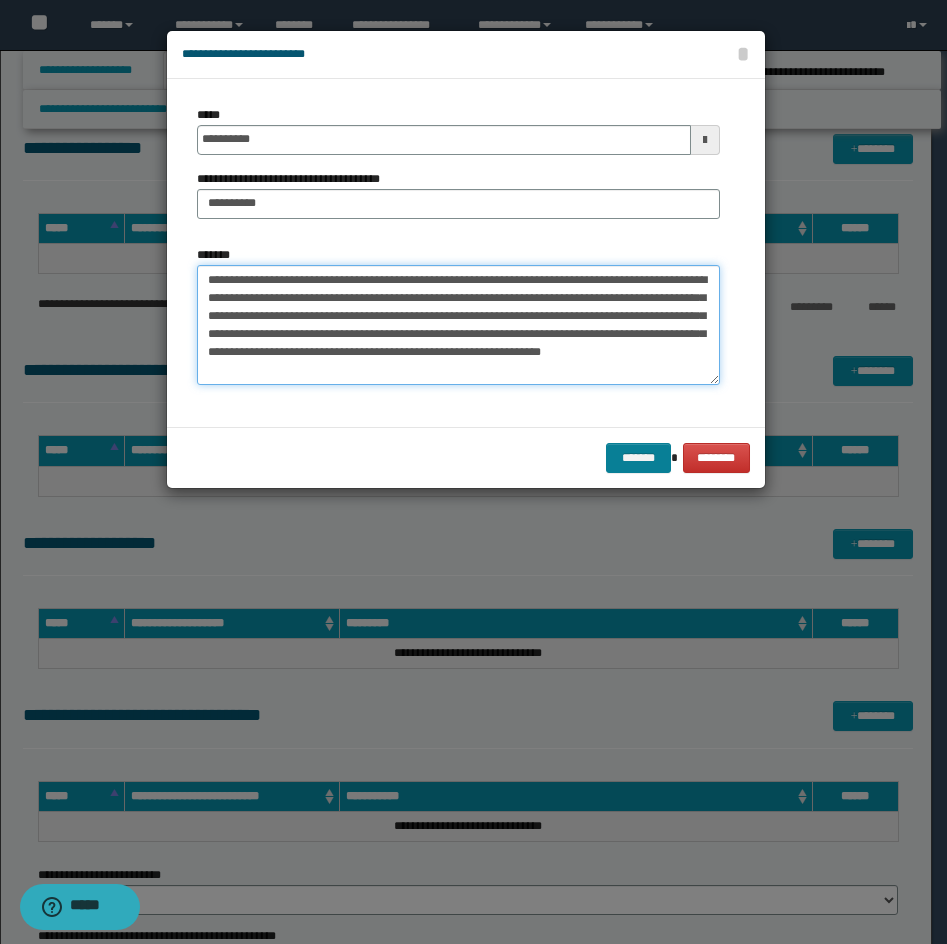 type on "**********" 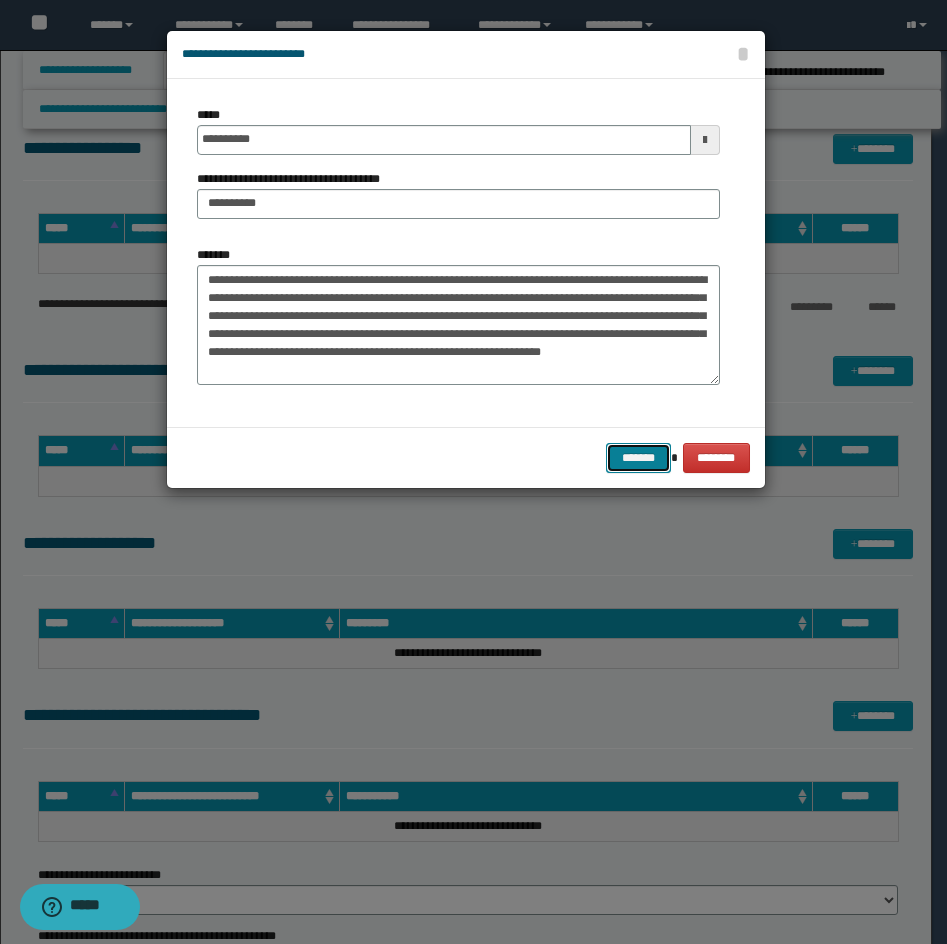 drag, startPoint x: 635, startPoint y: 449, endPoint x: 731, endPoint y: 427, distance: 98.48858 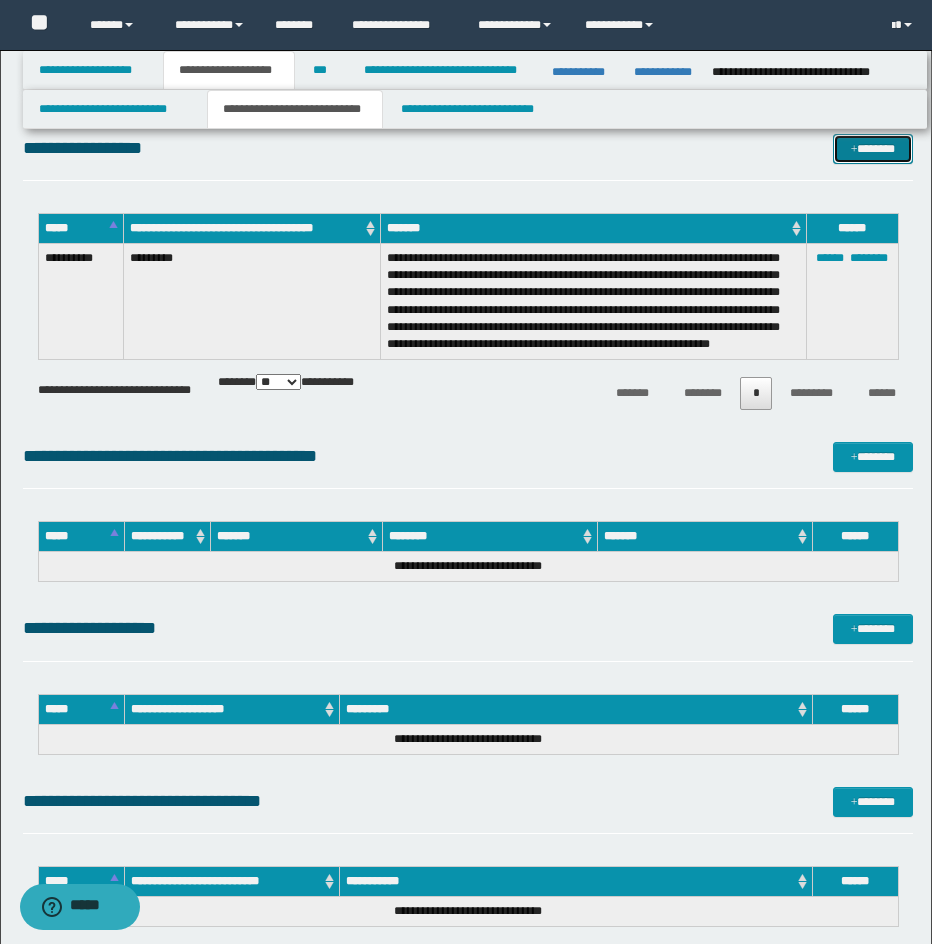click on "*******" at bounding box center [873, 149] 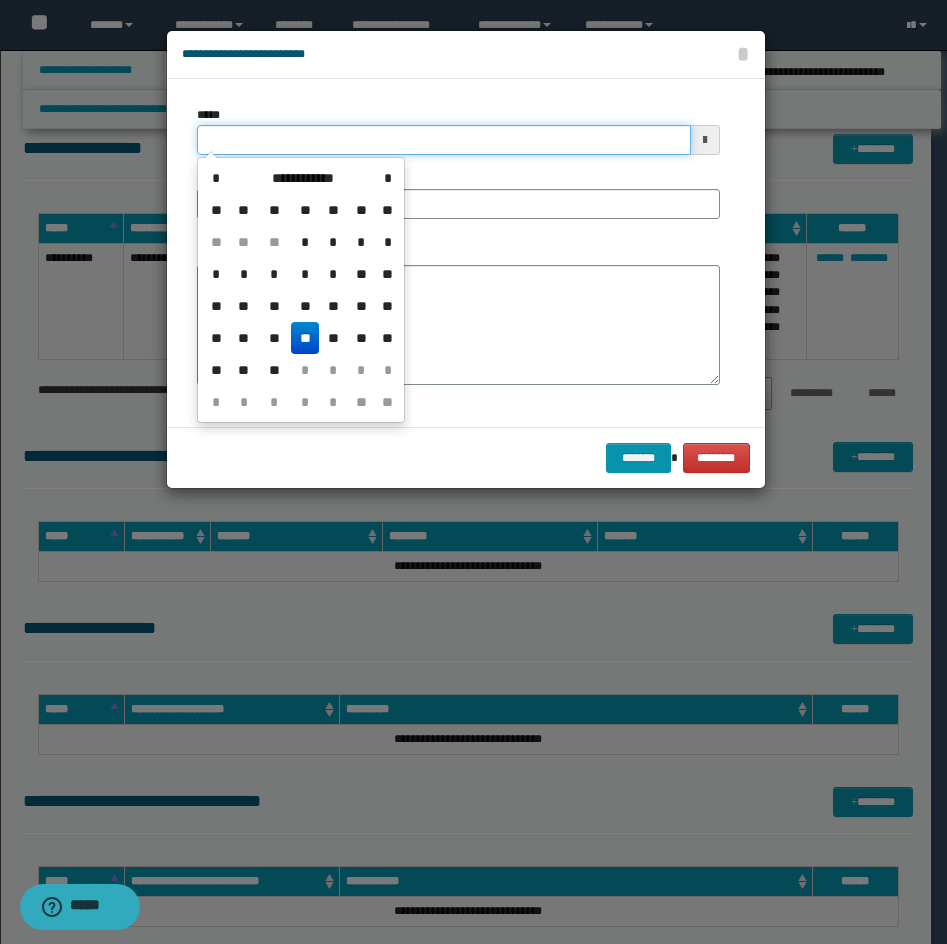 click on "*****" at bounding box center (444, 140) 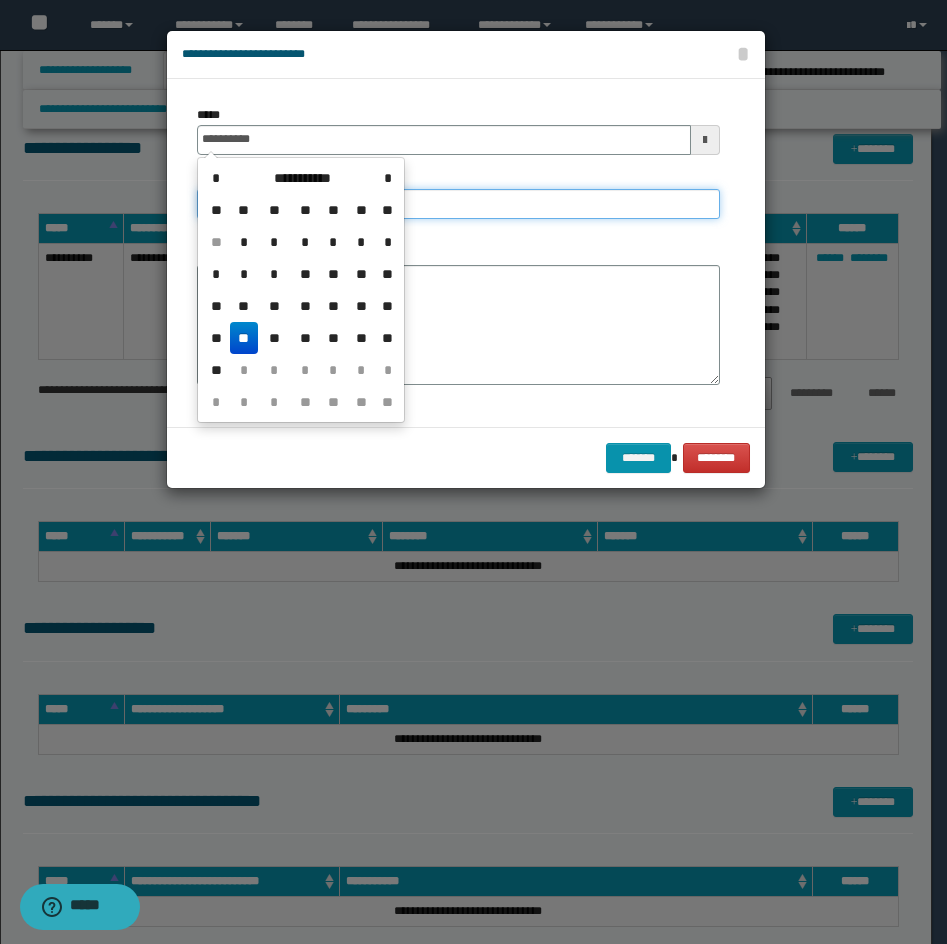 type on "**********" 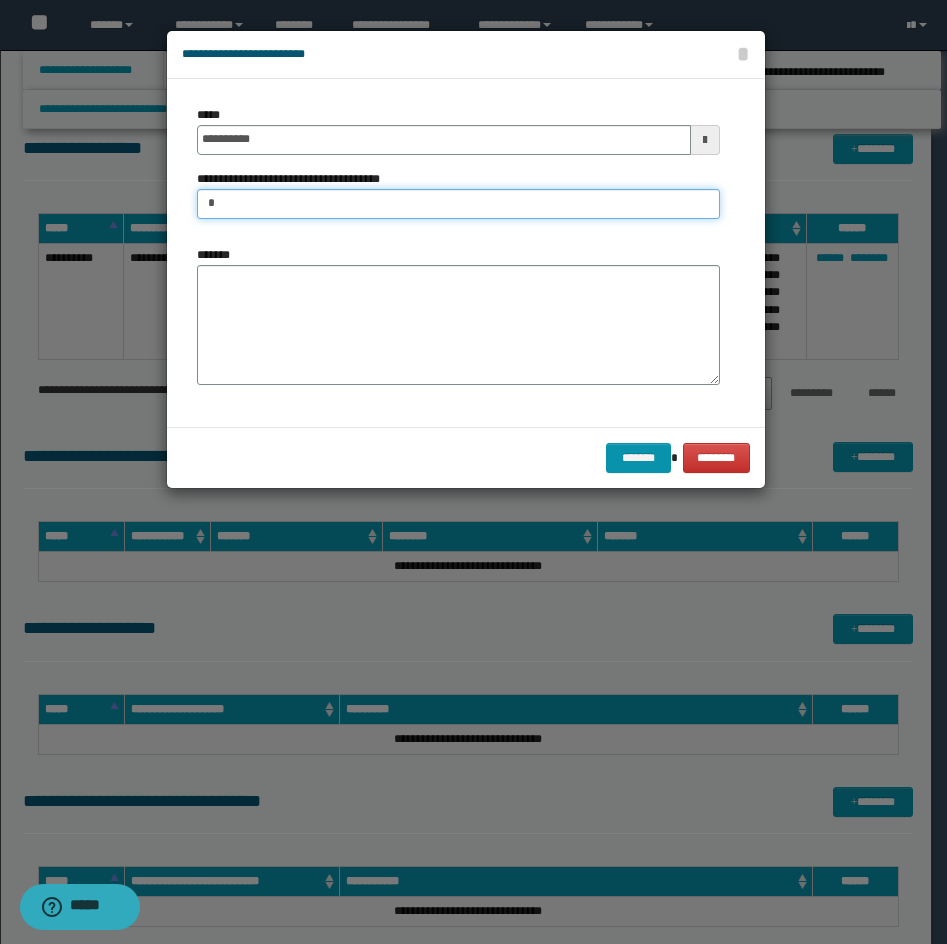 type on "*****" 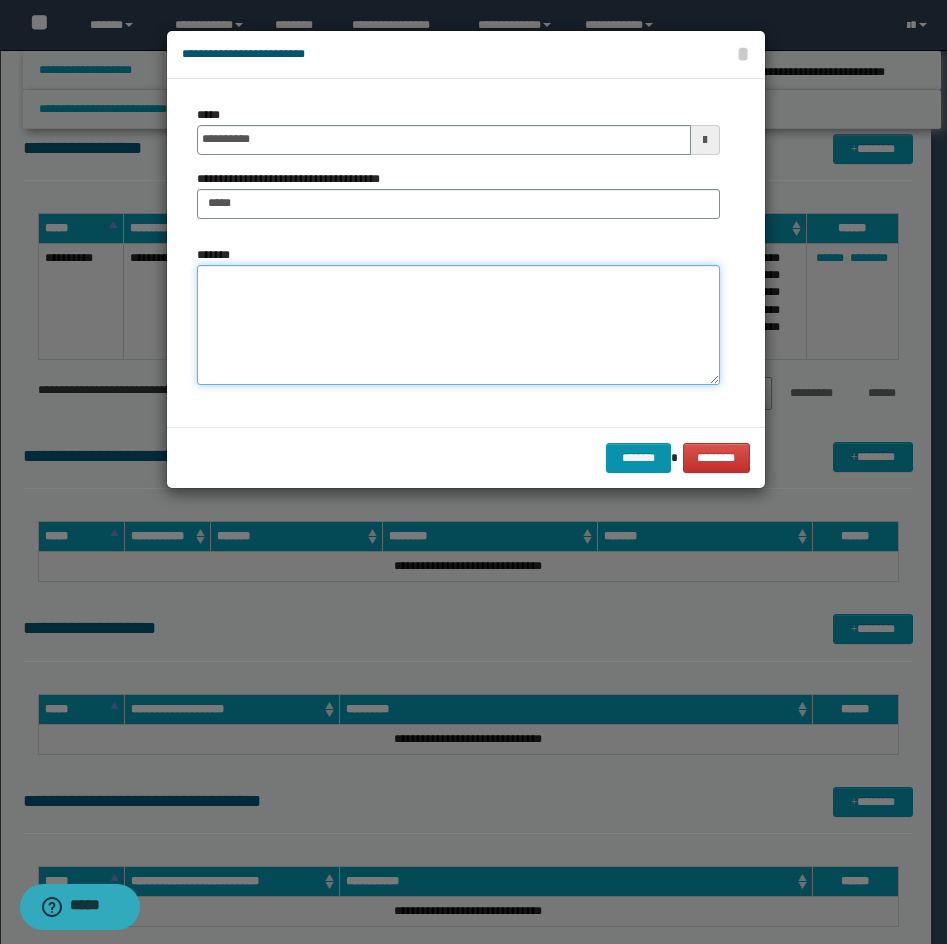 click on "*******" at bounding box center [458, 325] 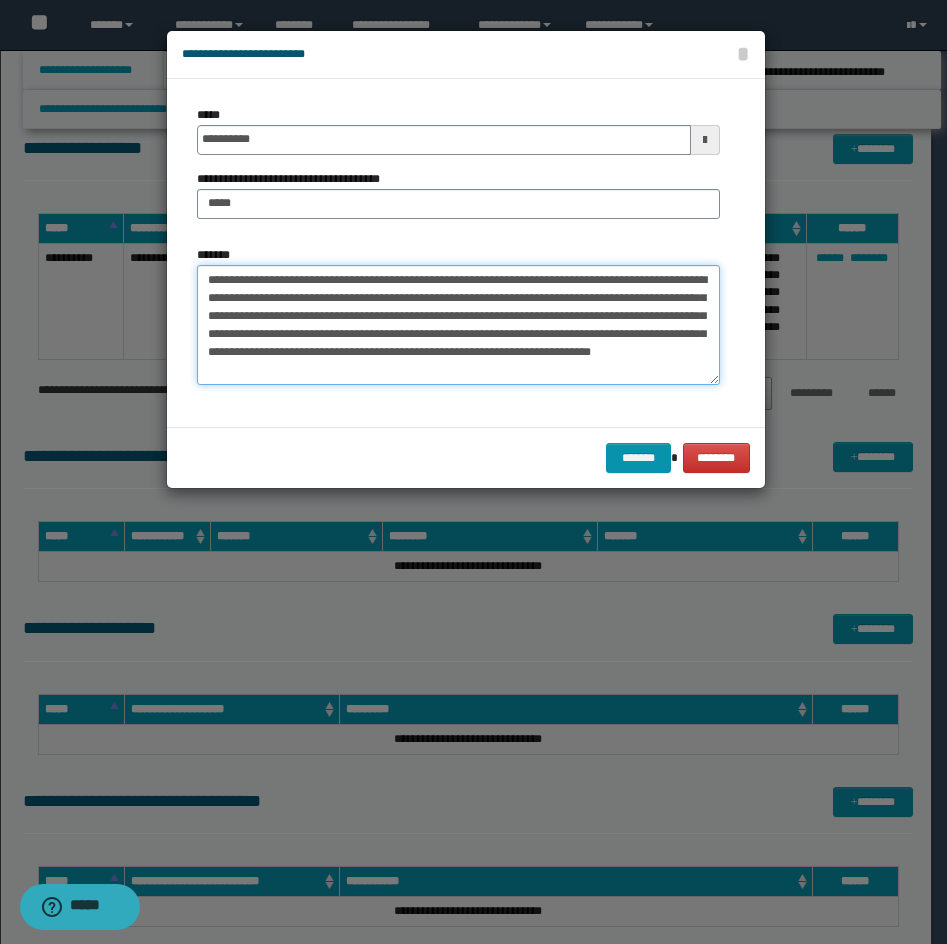 drag, startPoint x: 383, startPoint y: 374, endPoint x: 306, endPoint y: 389, distance: 78.44743 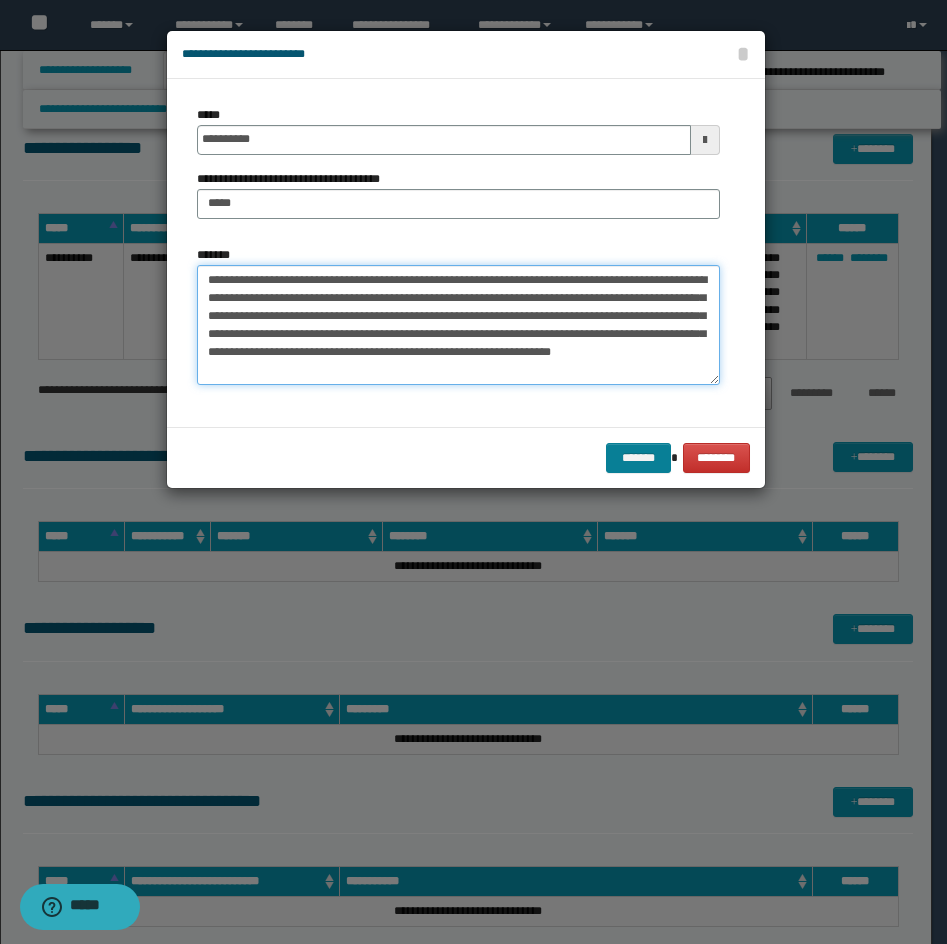 type on "**********" 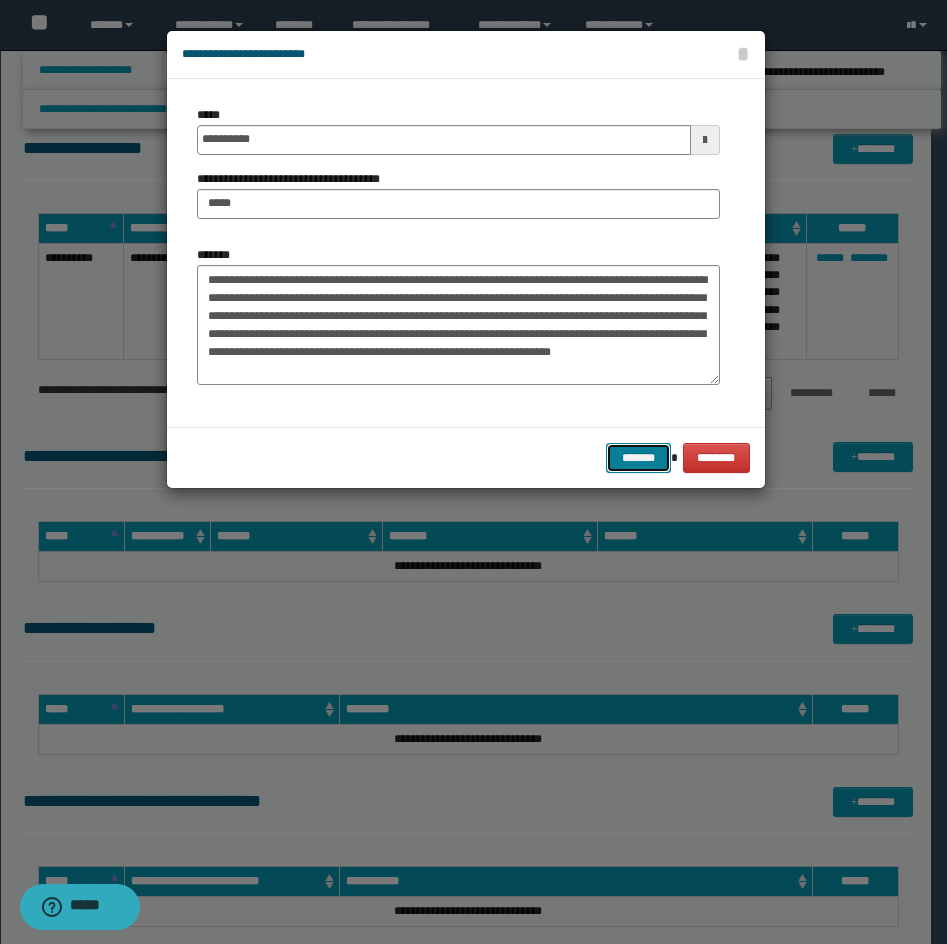 drag, startPoint x: 643, startPoint y: 453, endPoint x: 919, endPoint y: 359, distance: 291.56818 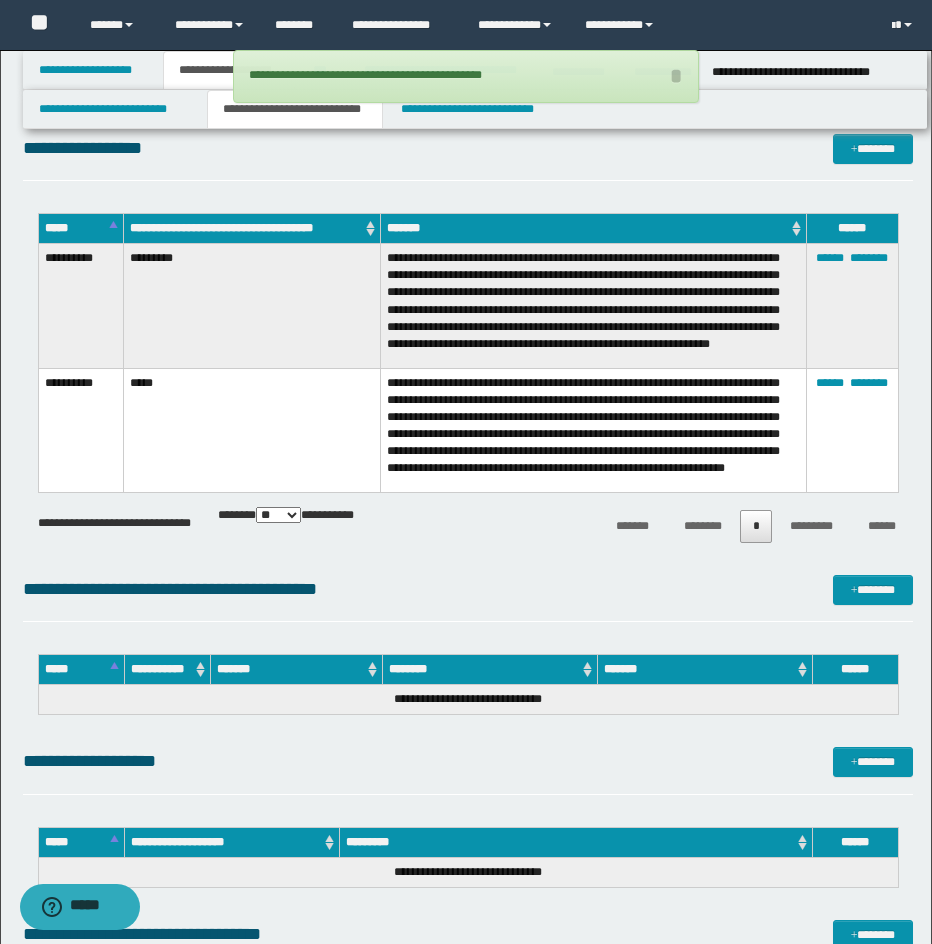 click on "*****" at bounding box center (81, 228) 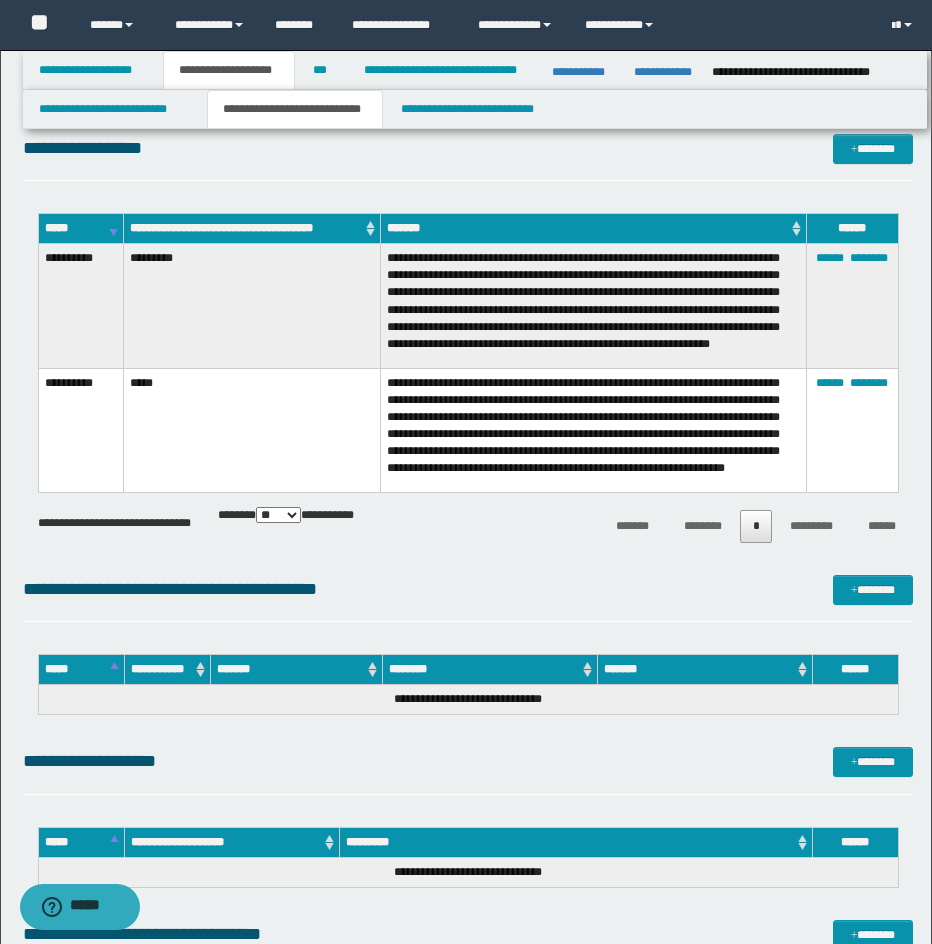 click on "*****" at bounding box center (81, 228) 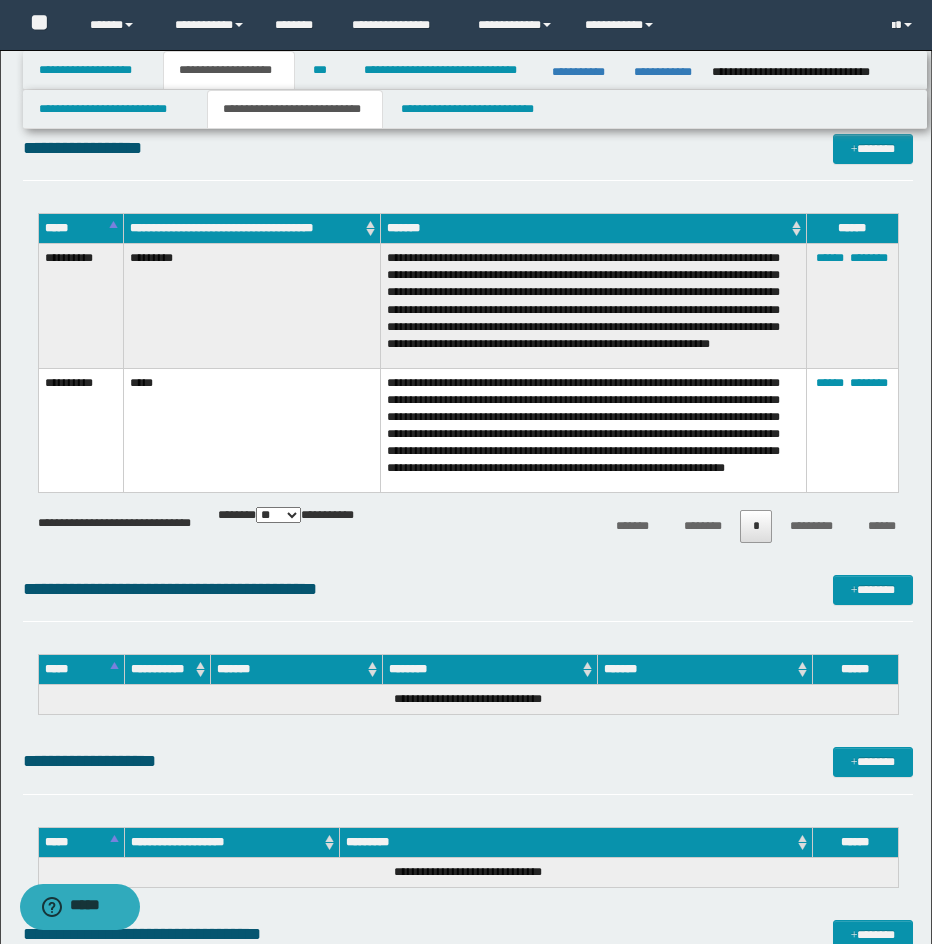 click on "*****" at bounding box center (81, 228) 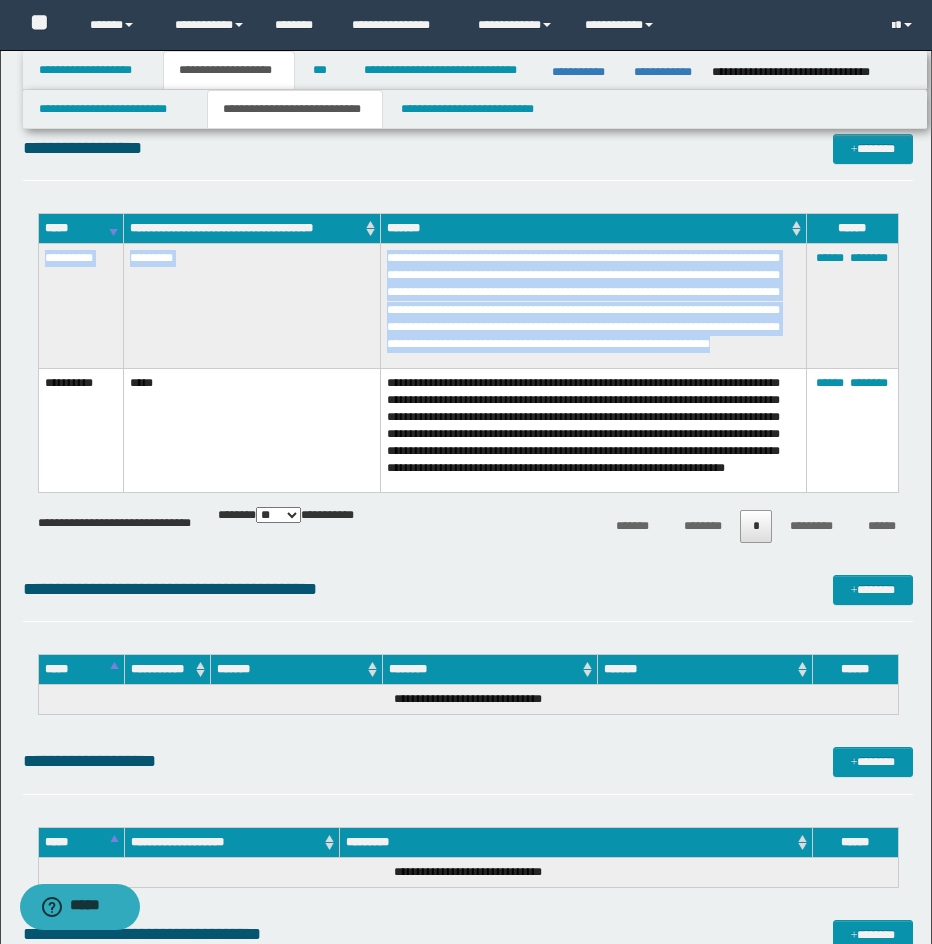 drag, startPoint x: 43, startPoint y: 256, endPoint x: 786, endPoint y: 317, distance: 745.4998 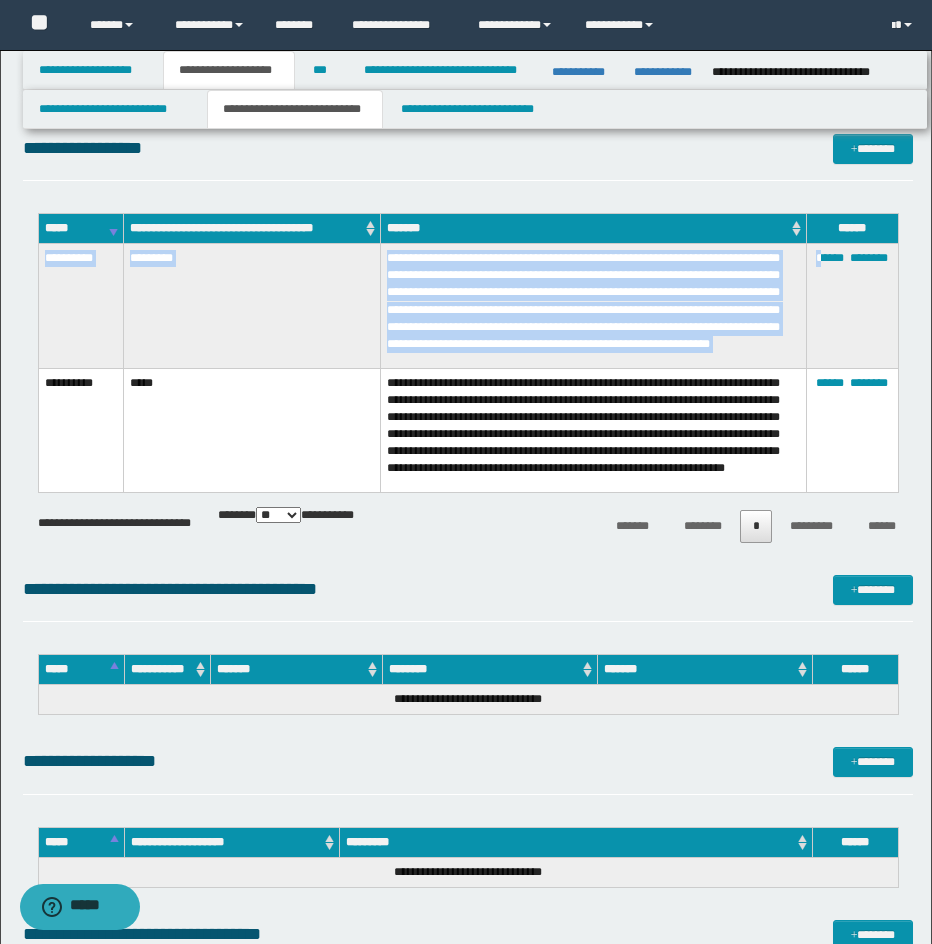 copy on "**********" 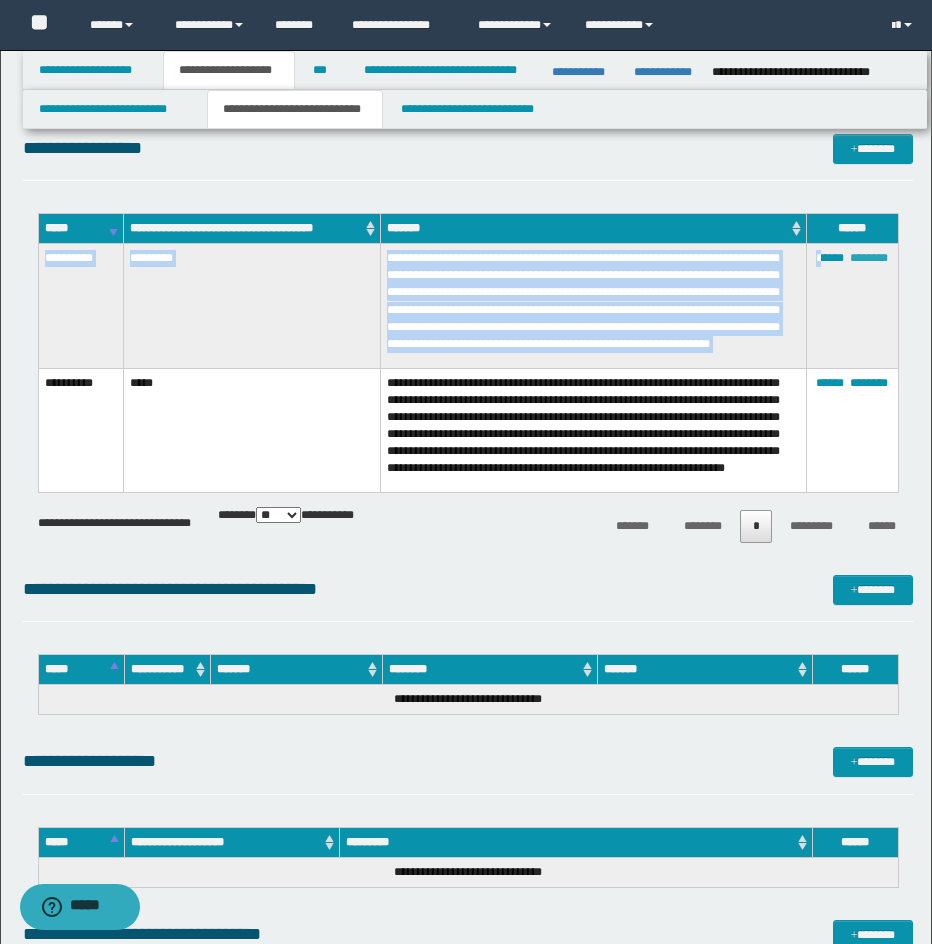 click on "********" at bounding box center (869, 258) 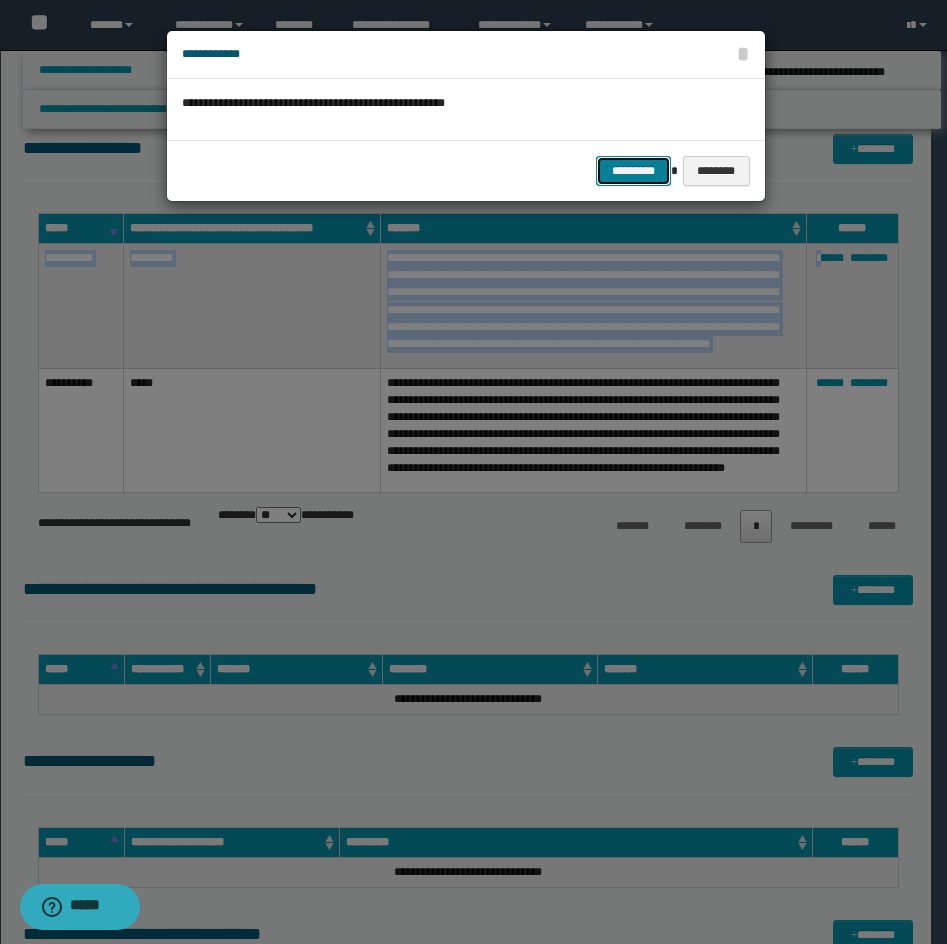 click on "*********" at bounding box center (633, 171) 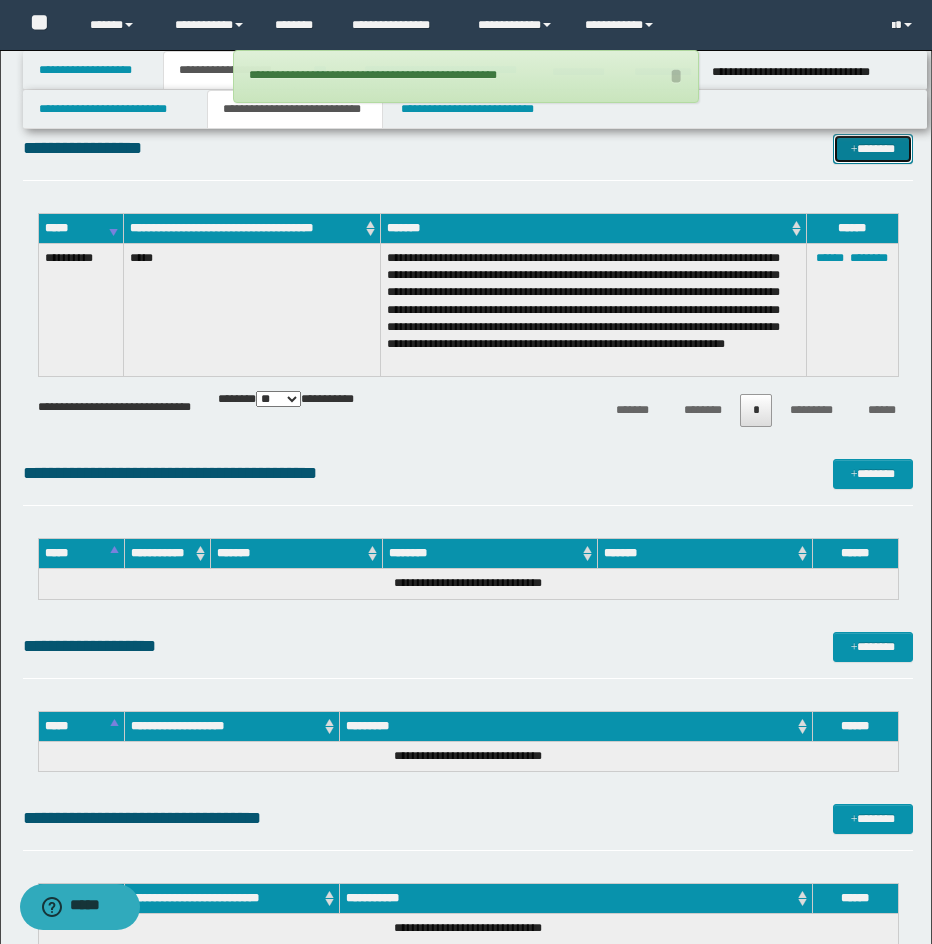 click at bounding box center (854, 150) 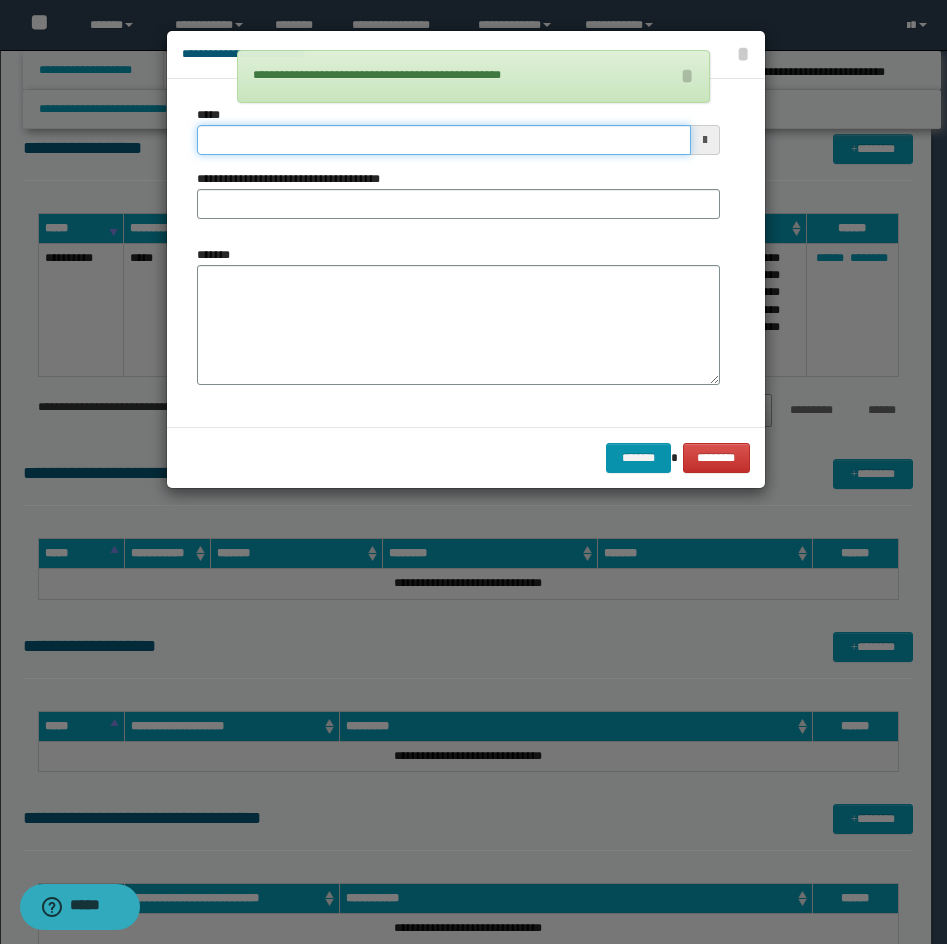 click on "*****" at bounding box center (444, 140) 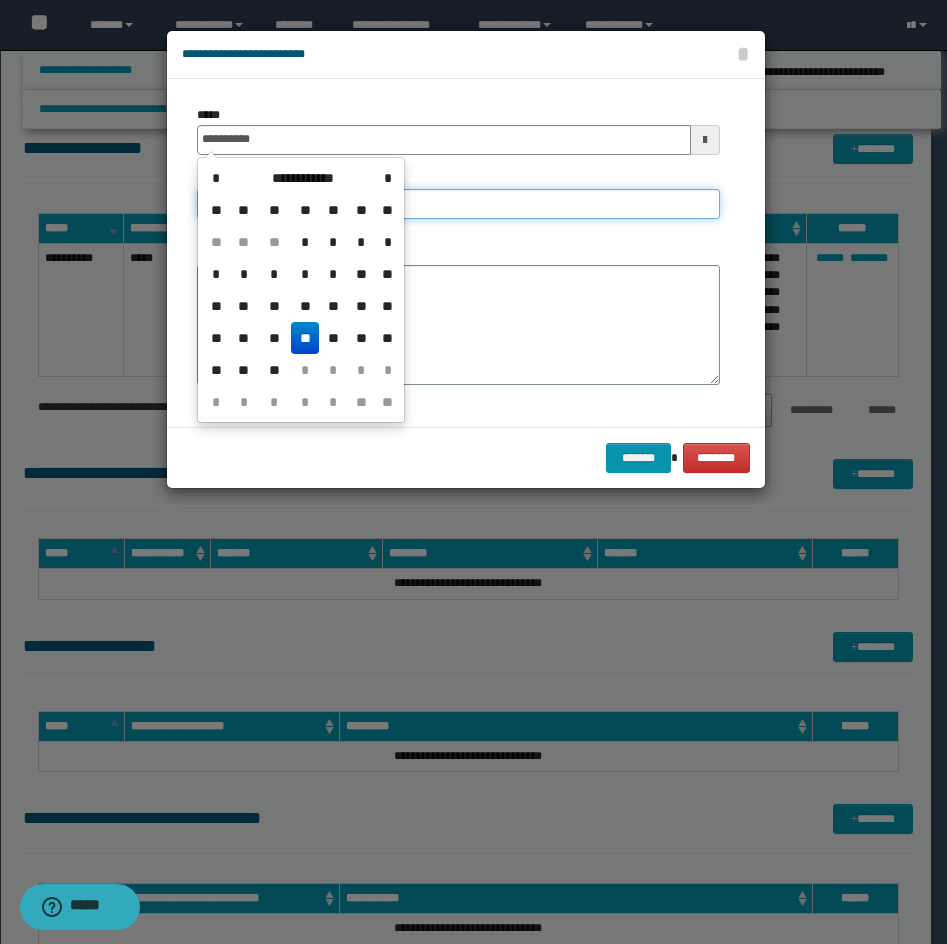 type on "**********" 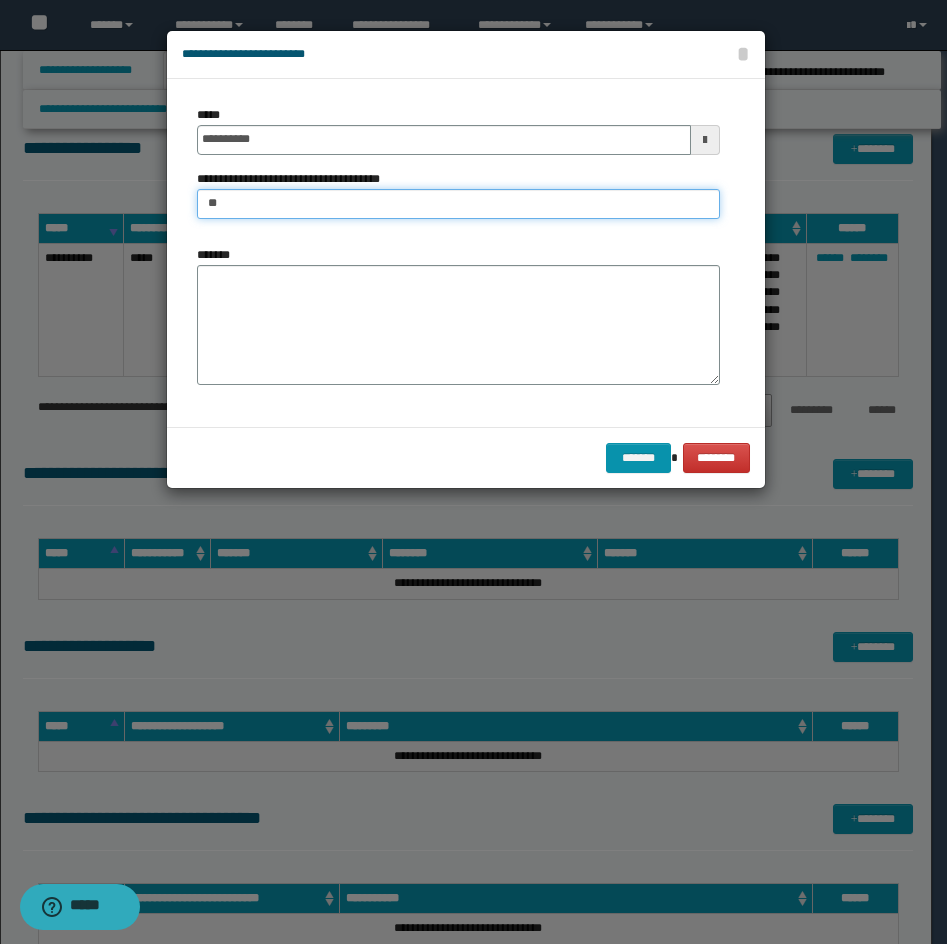 type on "*********" 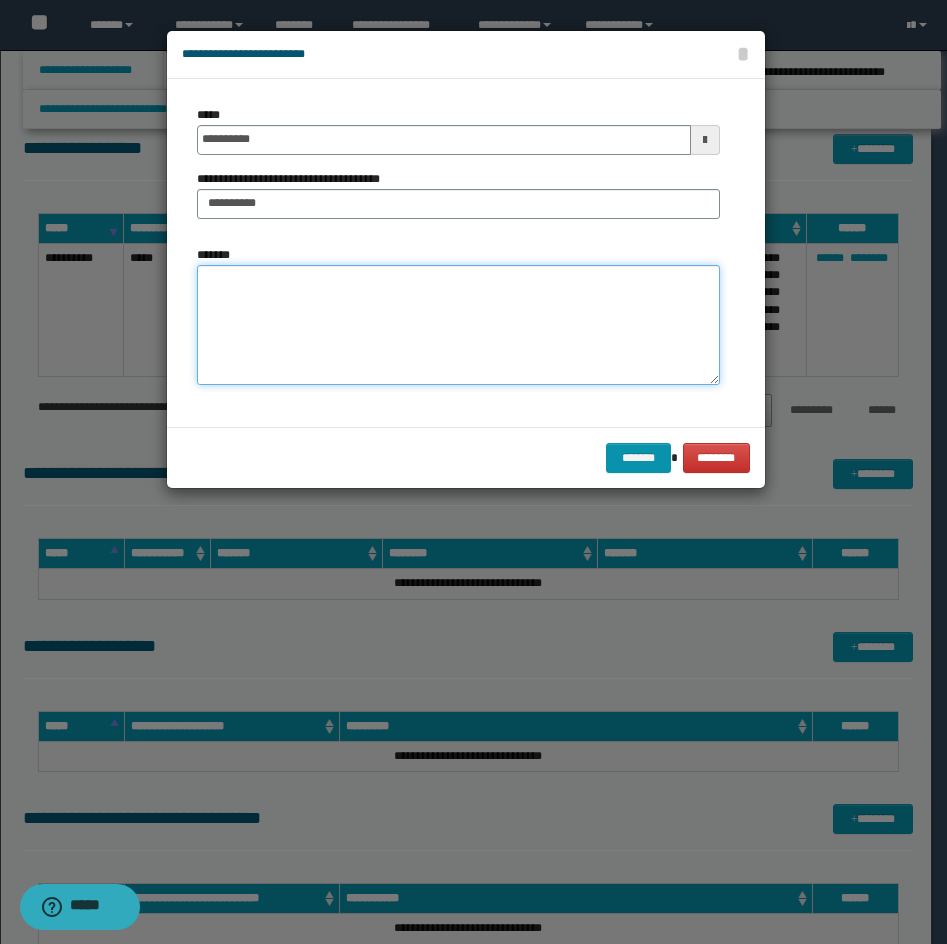 click on "*******" at bounding box center [458, 325] 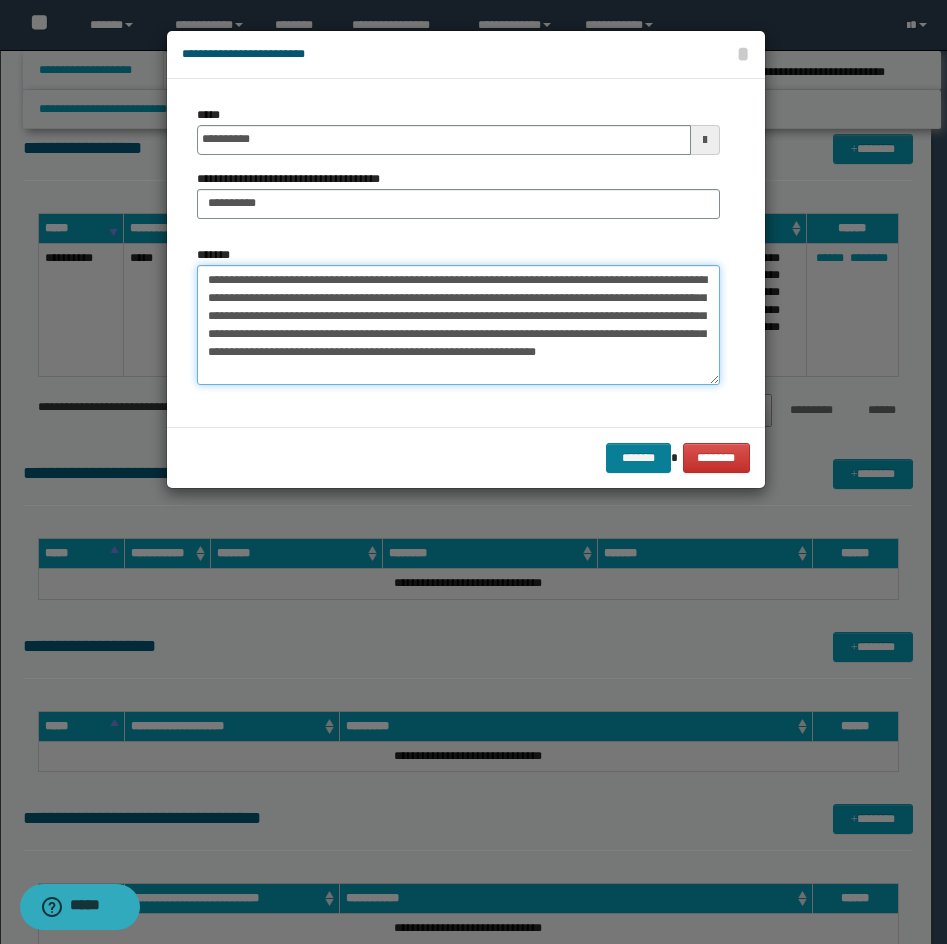 type on "**********" 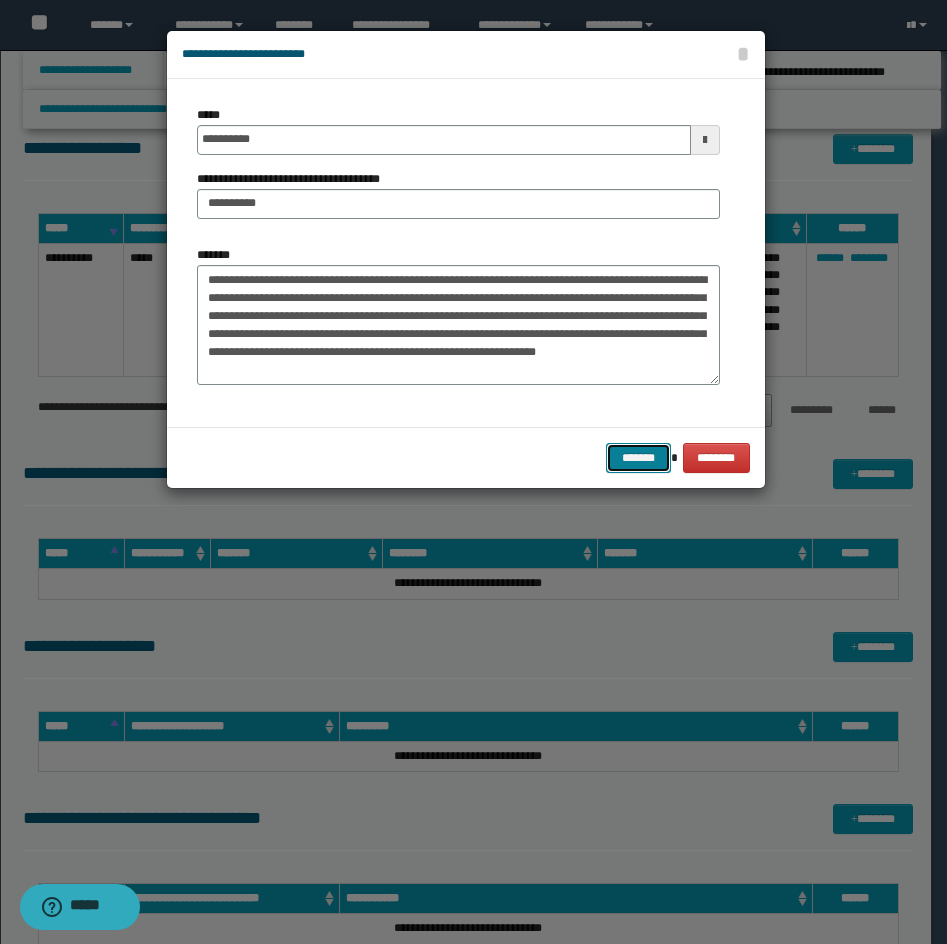 click on "*******" at bounding box center [638, 458] 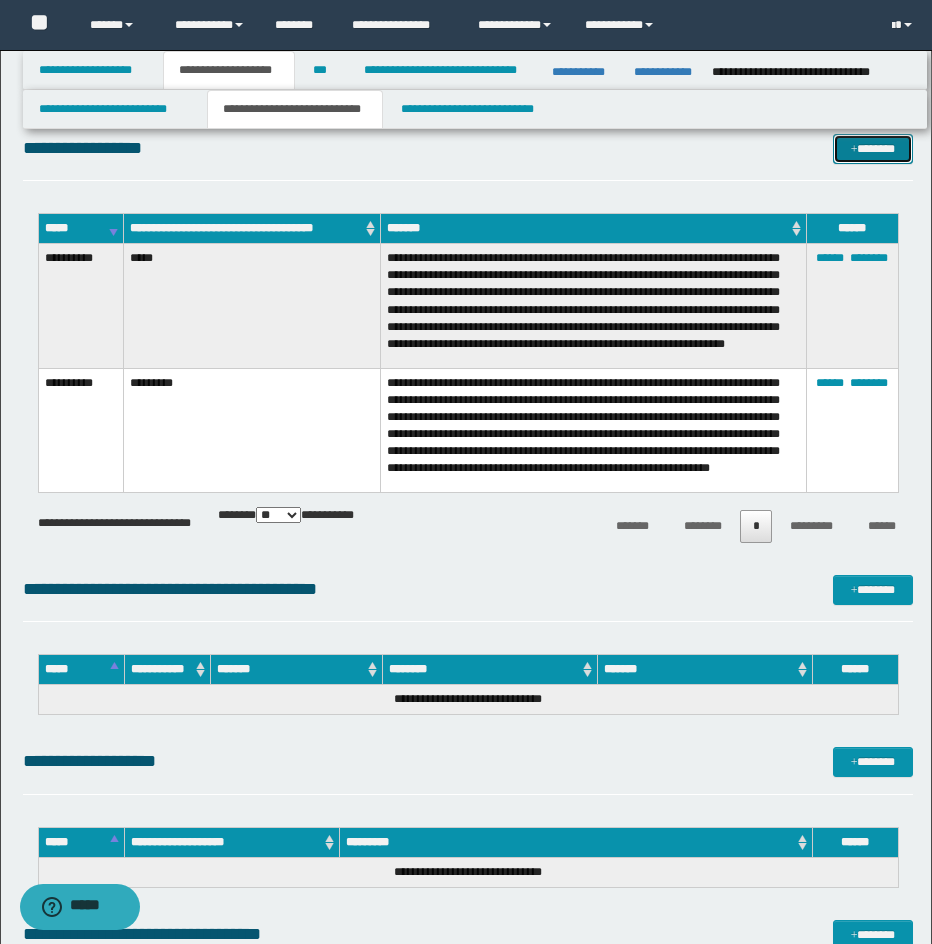 click on "*******" at bounding box center [873, 149] 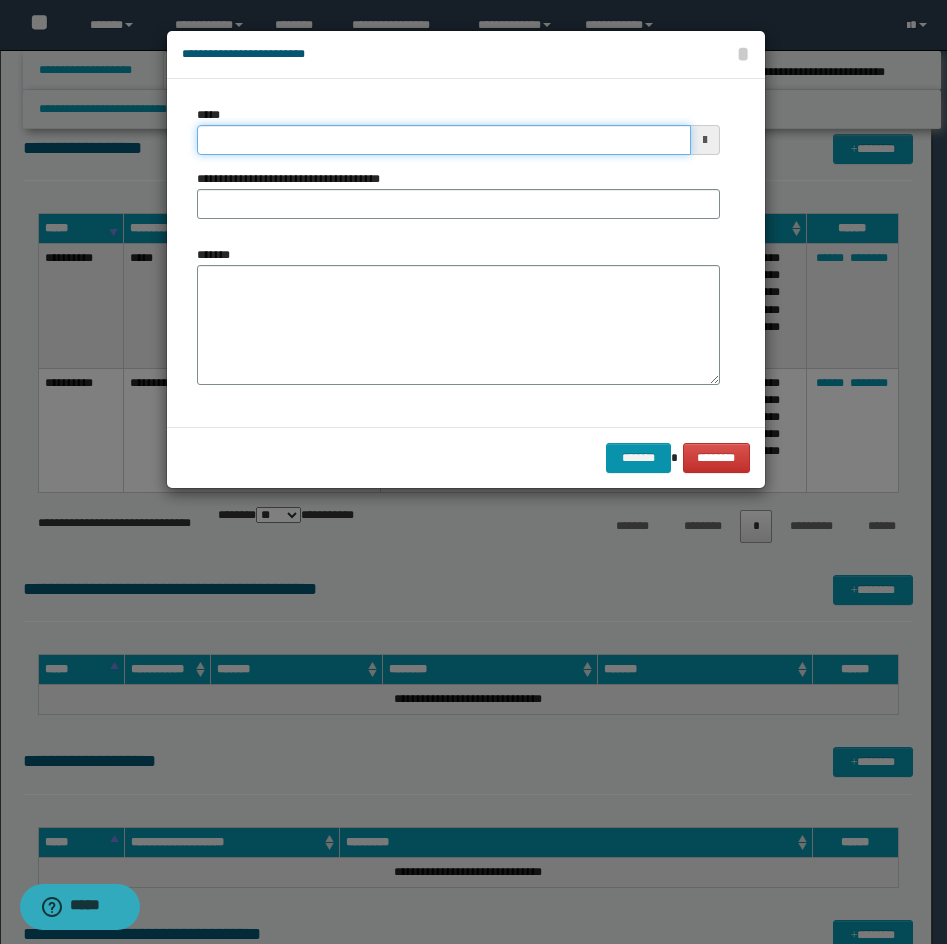 click on "*****" at bounding box center (444, 140) 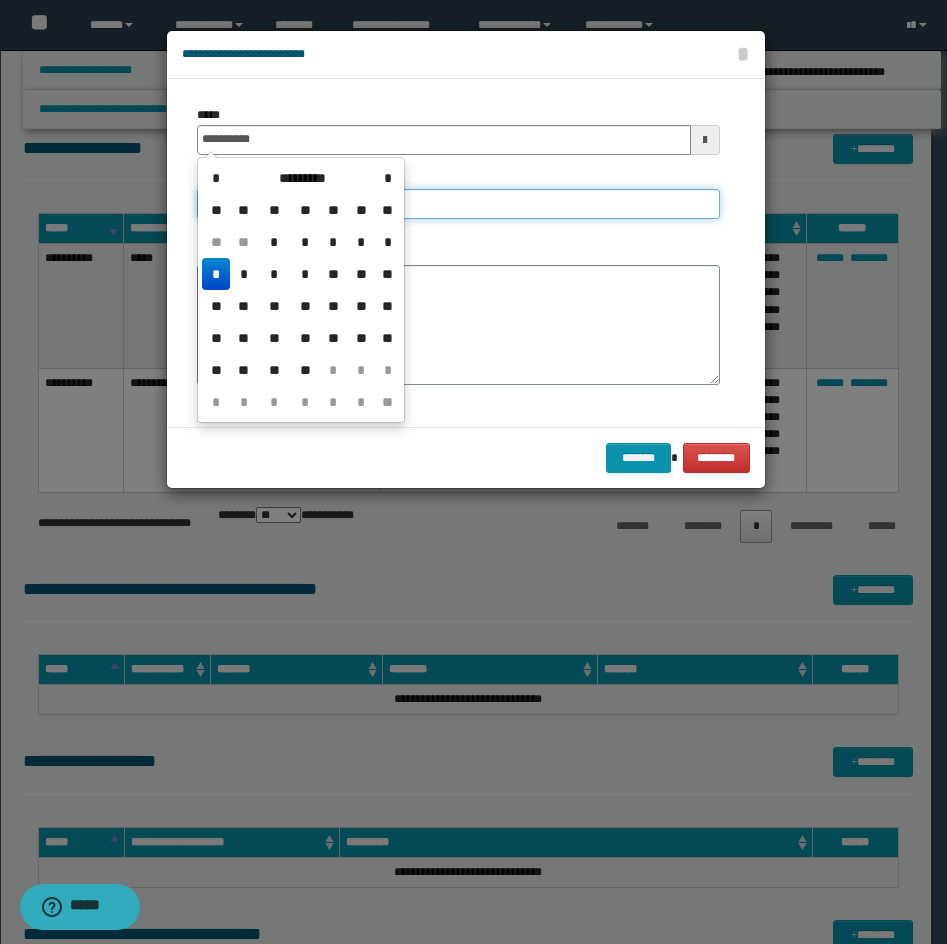 type on "**********" 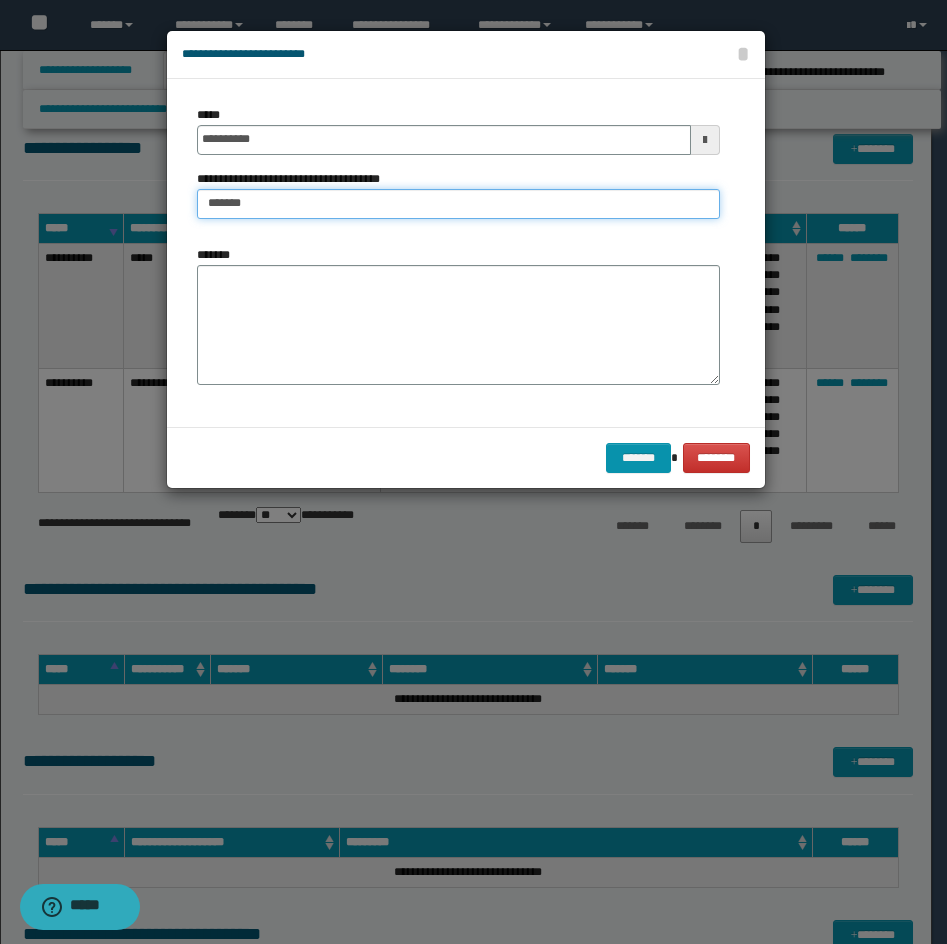 type on "*******" 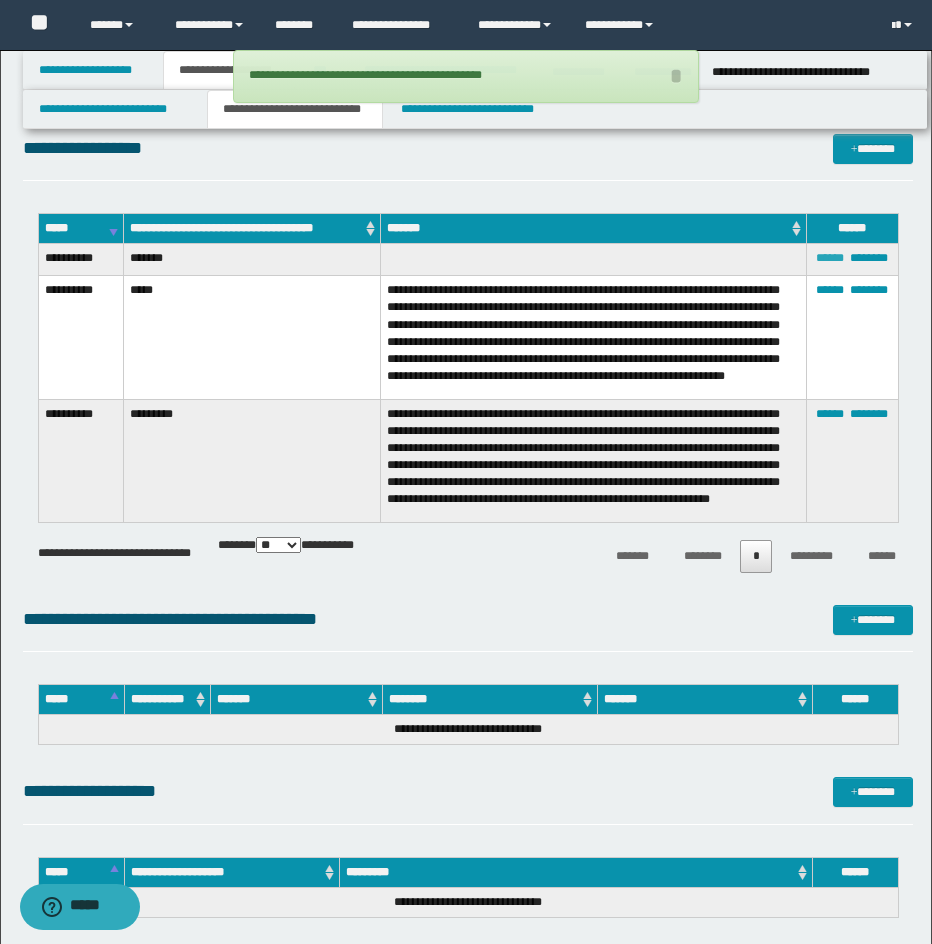 drag, startPoint x: 839, startPoint y: 257, endPoint x: 497, endPoint y: 221, distance: 343.88953 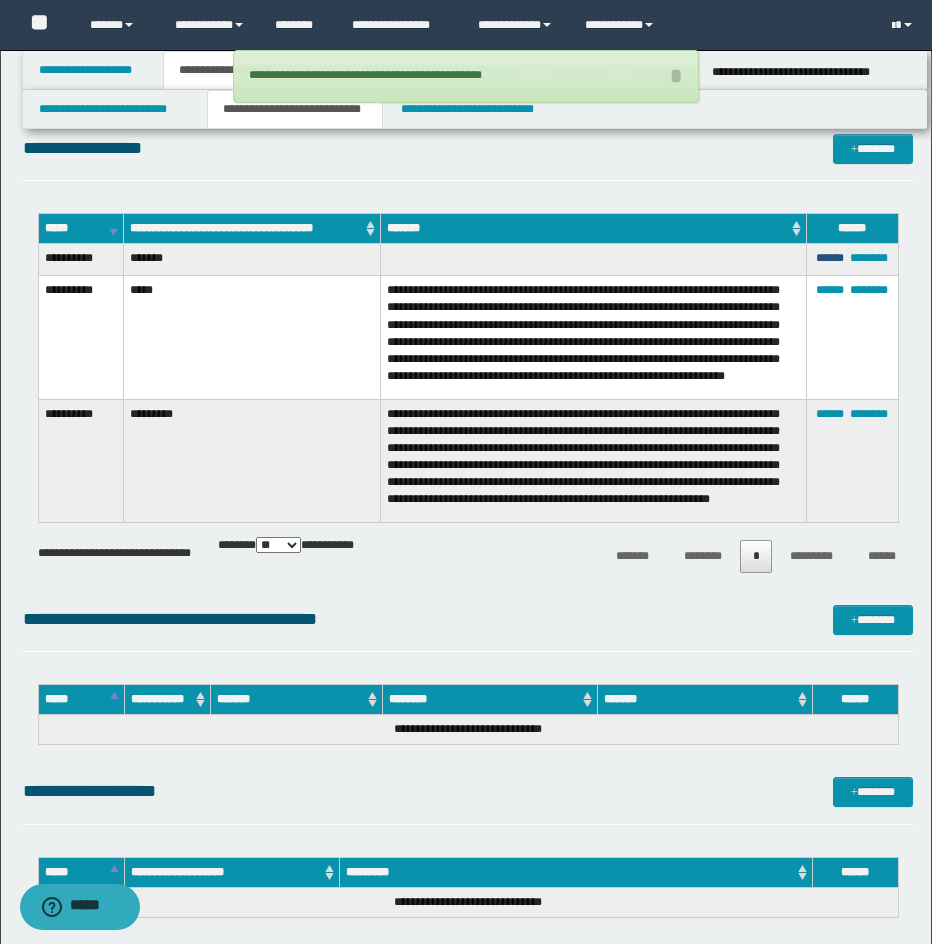 type on "**********" 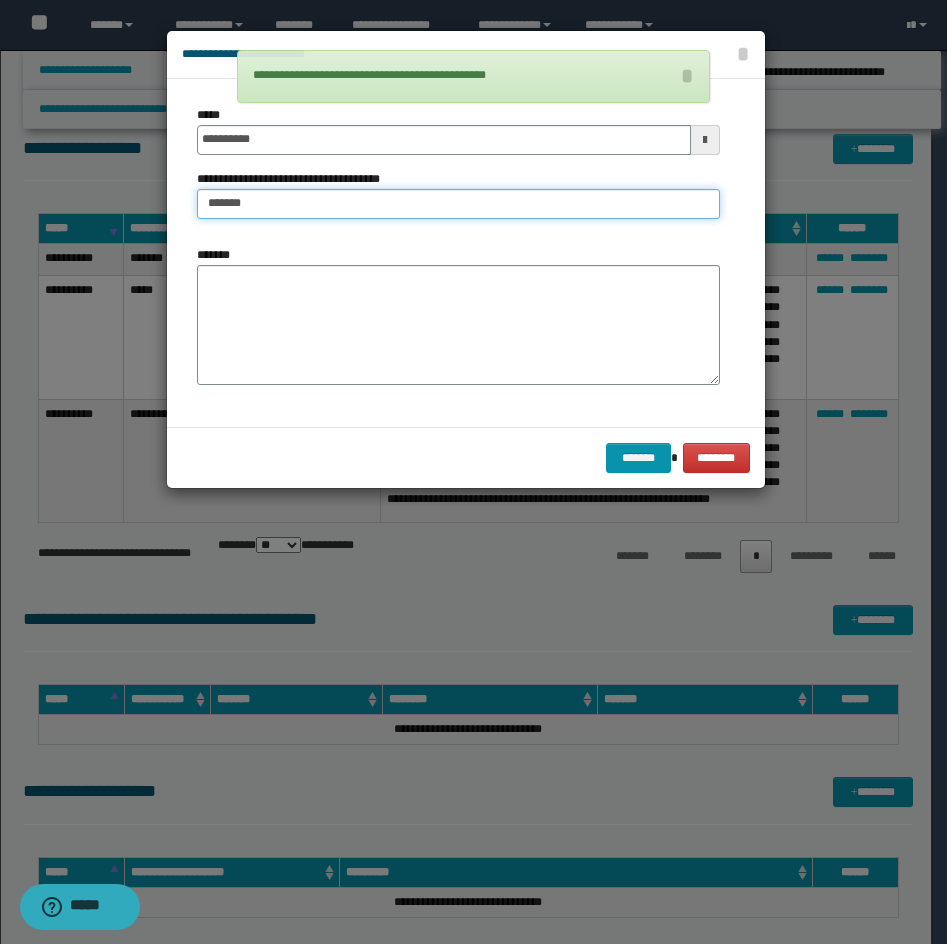 click on "*******" at bounding box center [458, 204] 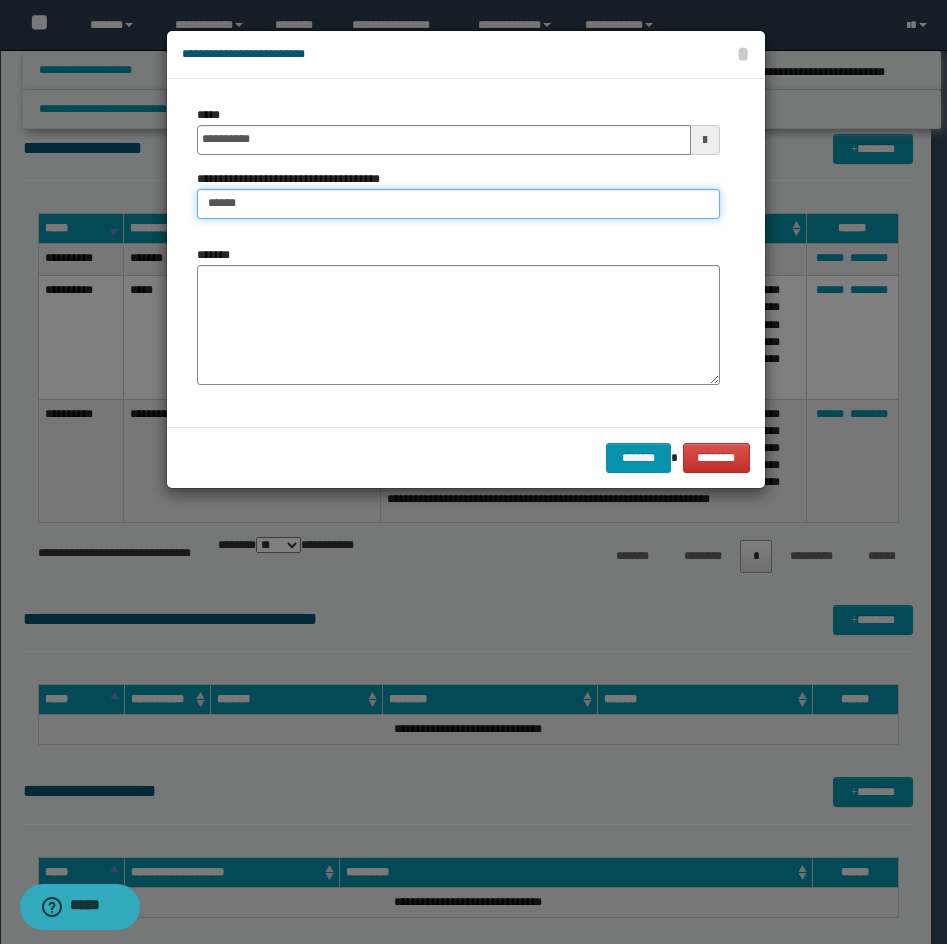 type on "**********" 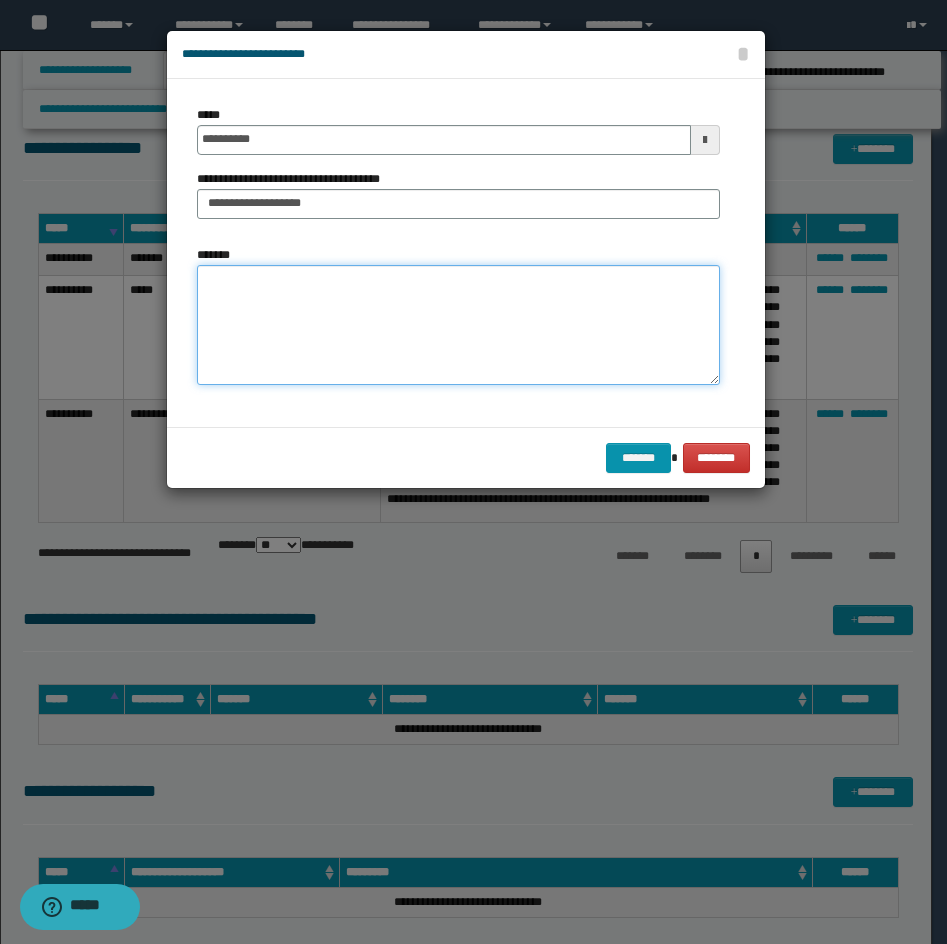 click on "*******" at bounding box center [458, 325] 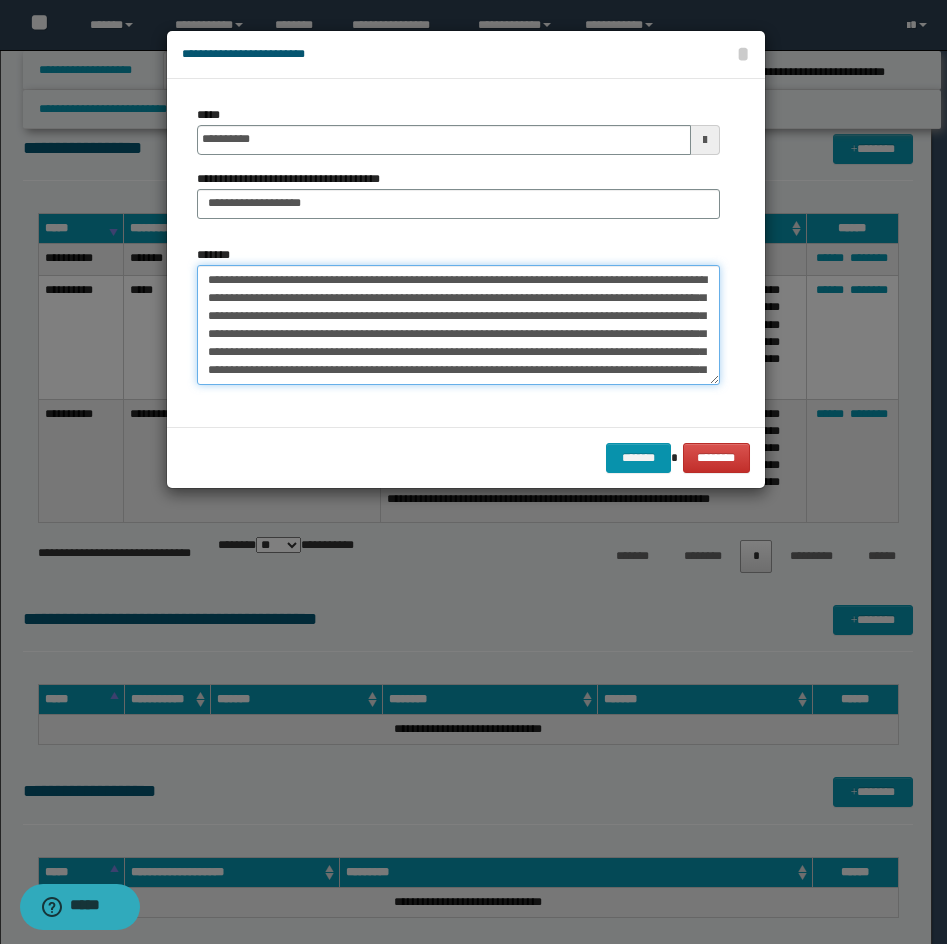 scroll, scrollTop: 120, scrollLeft: 0, axis: vertical 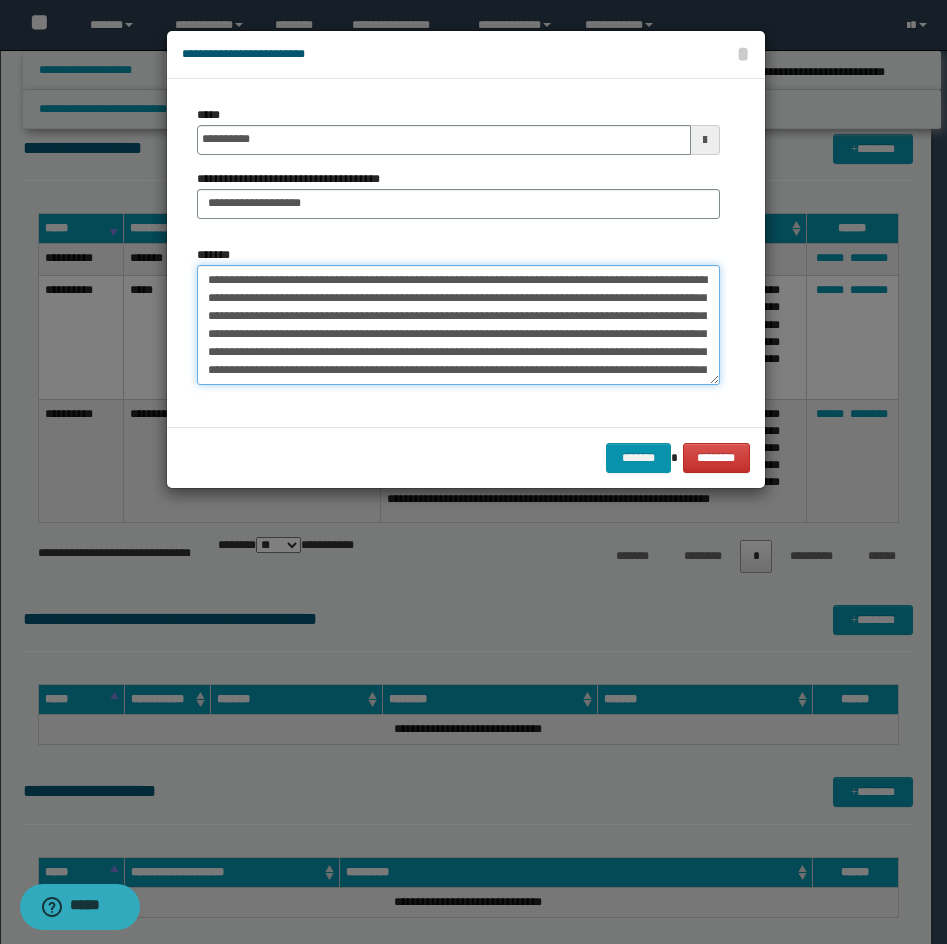 click on "*******" at bounding box center (458, 325) 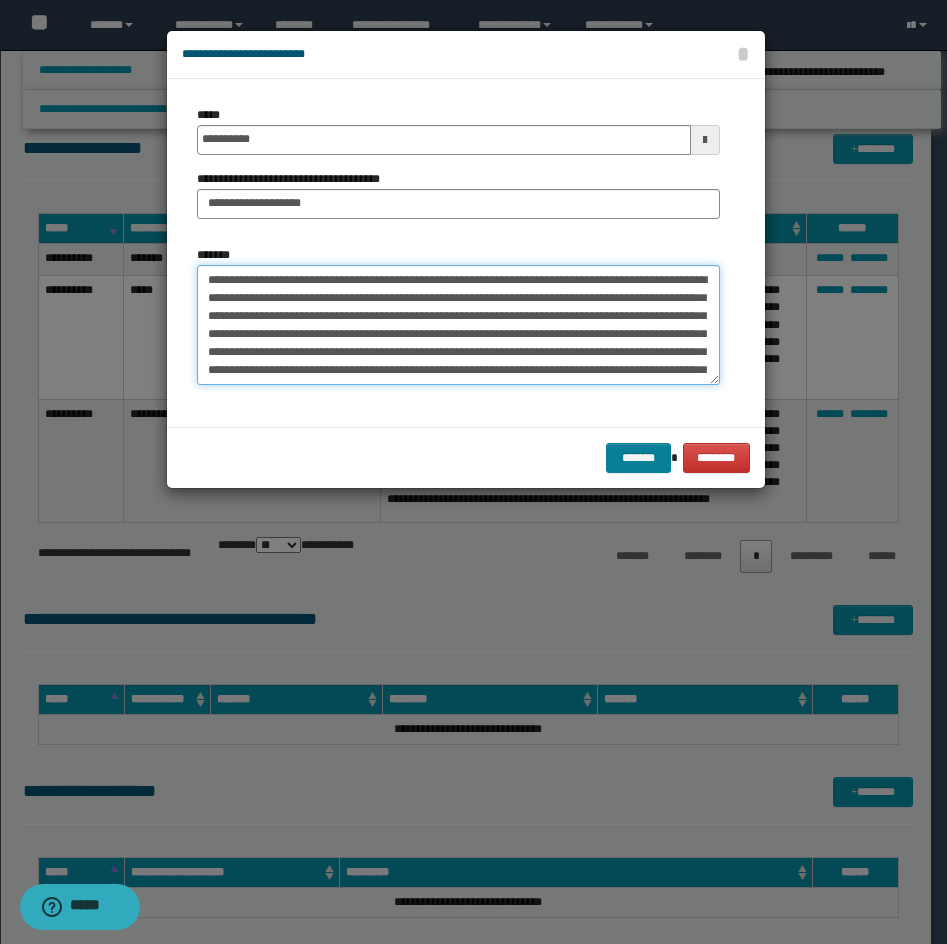 type on "**********" 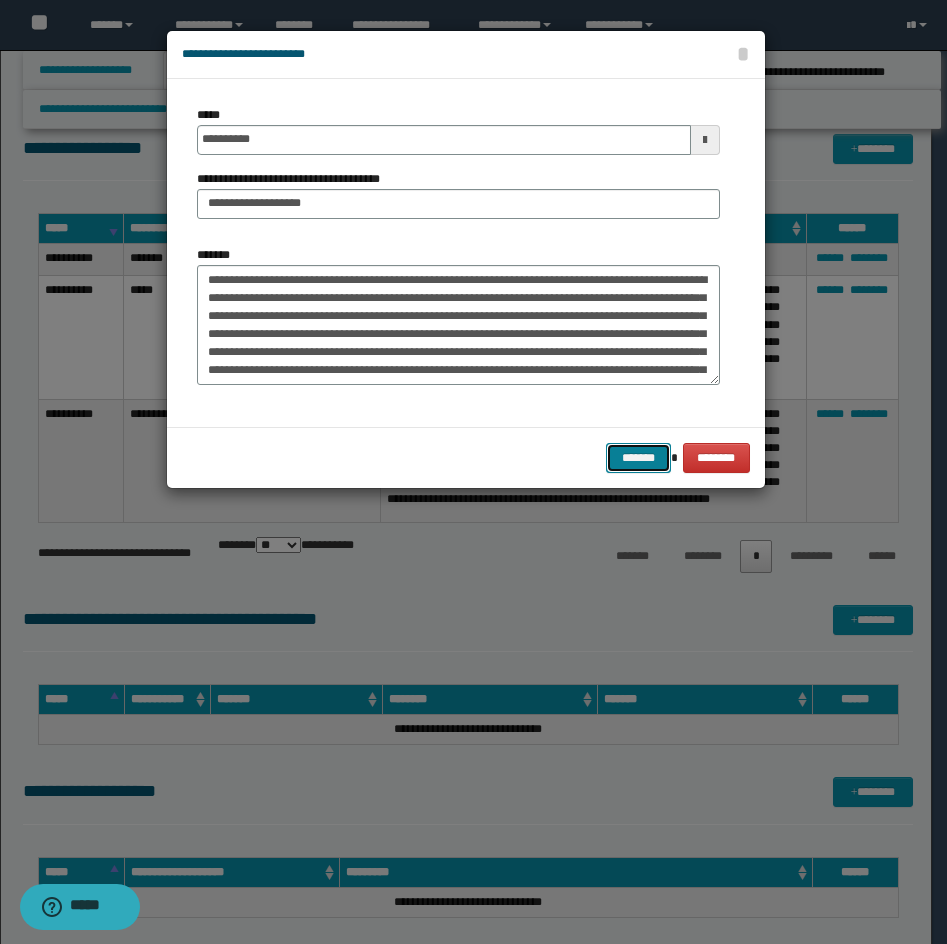 click on "*******" at bounding box center [638, 458] 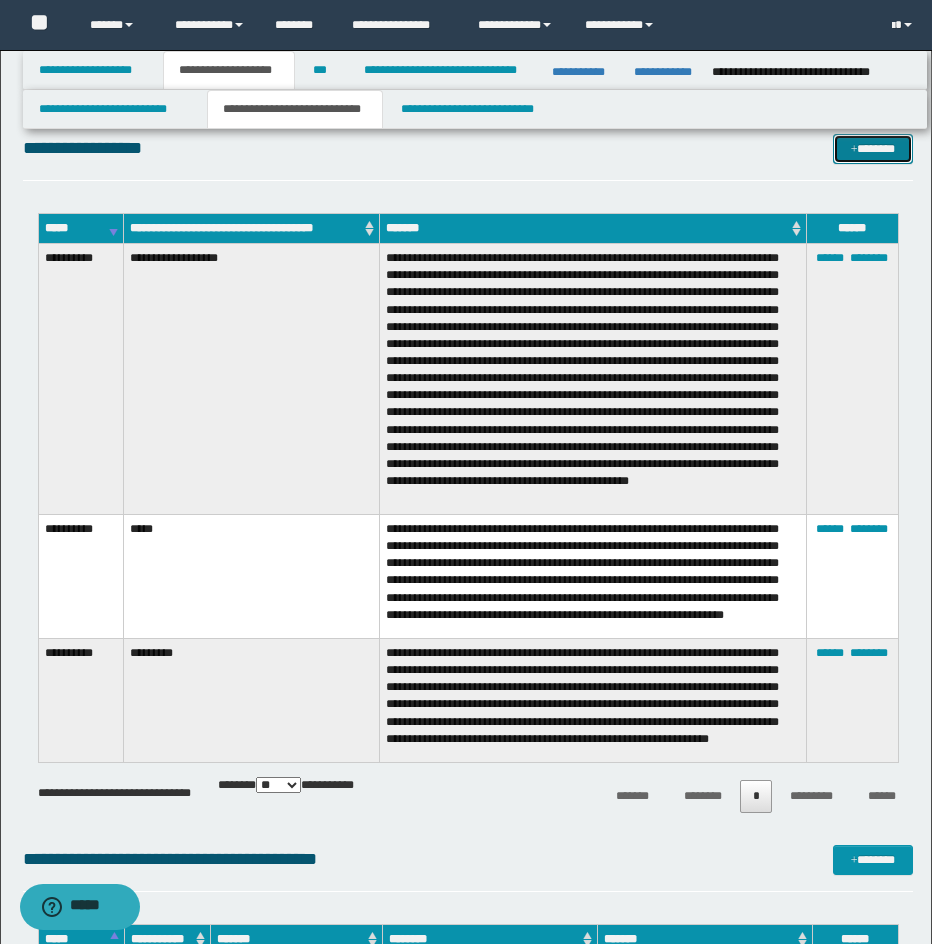click on "*******" at bounding box center (873, 149) 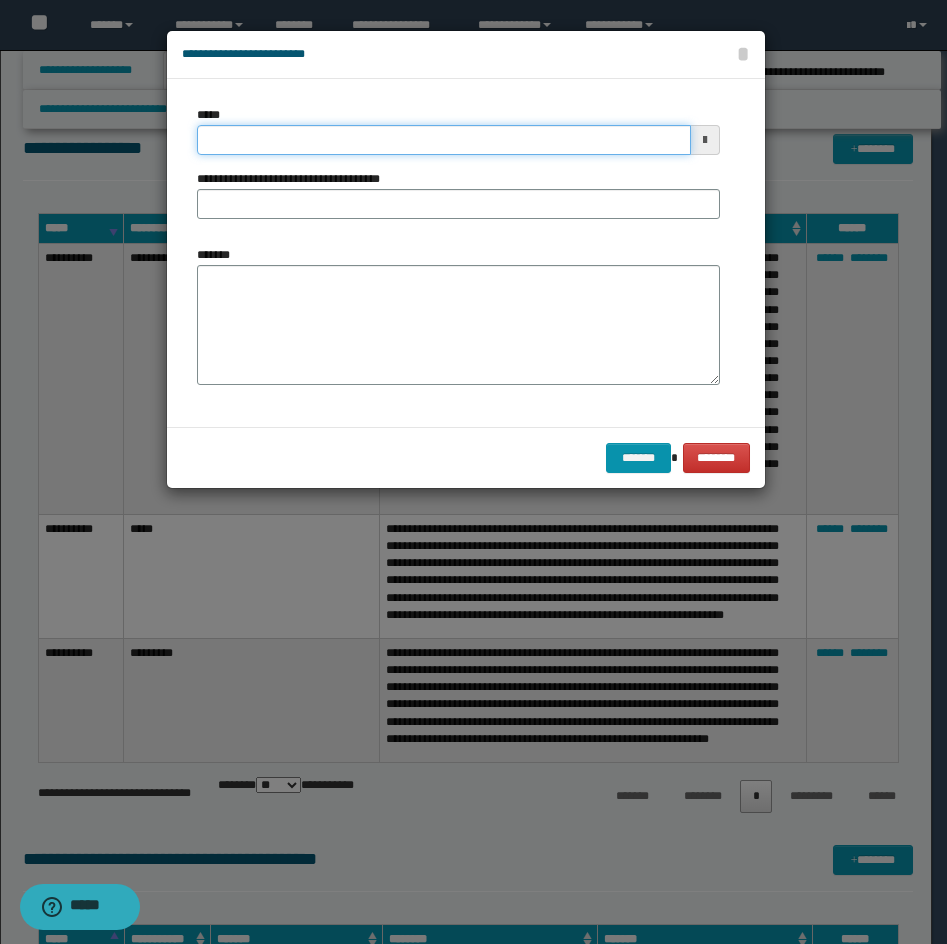 click on "*****" at bounding box center [444, 140] 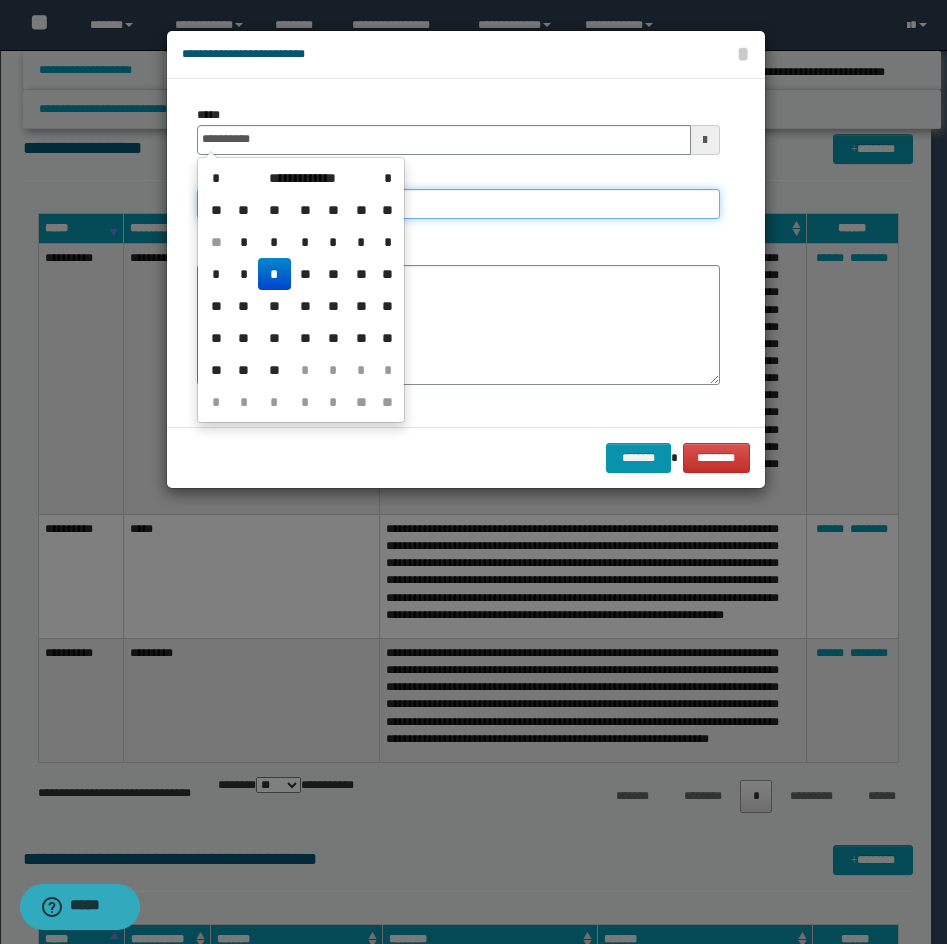 type on "**********" 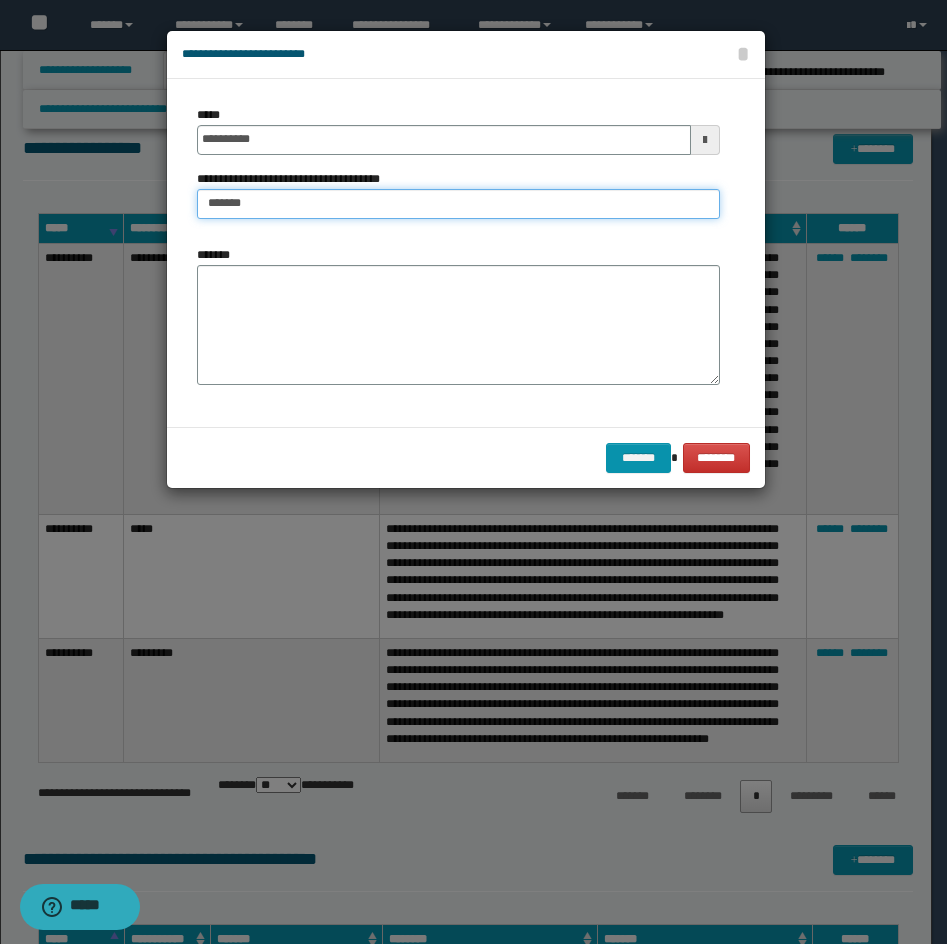 type on "**********" 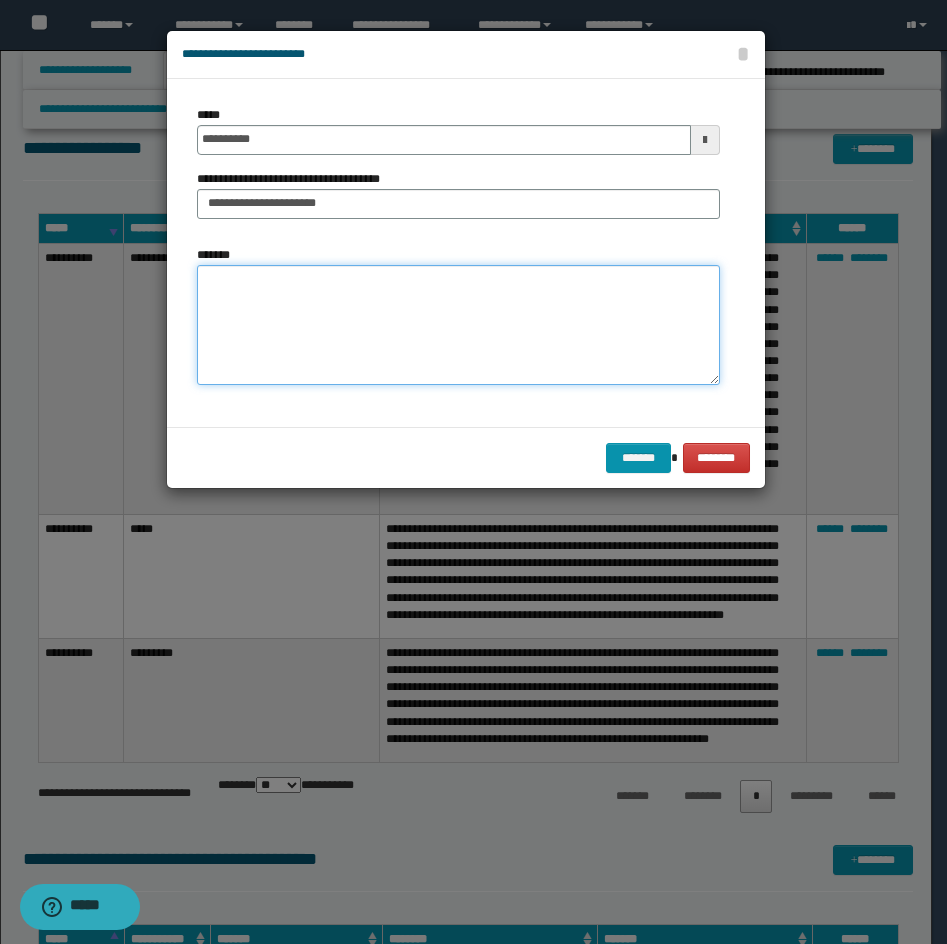 click on "*******" at bounding box center (458, 325) 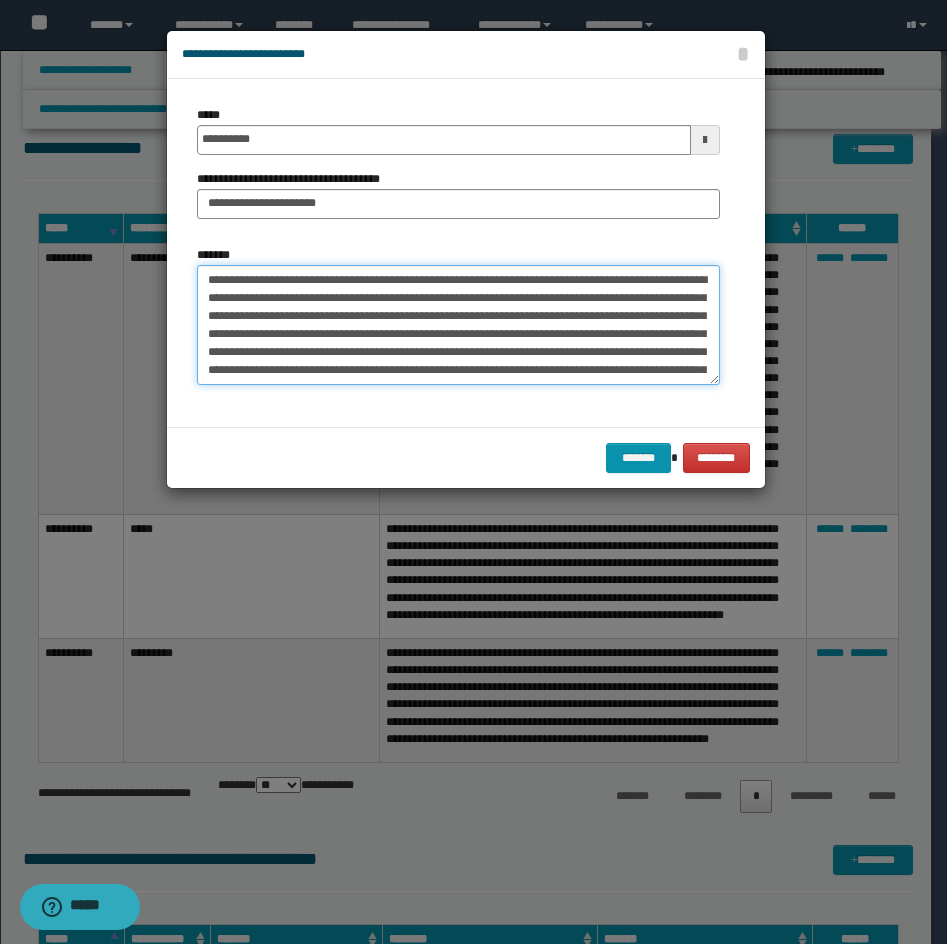 scroll, scrollTop: 120, scrollLeft: 0, axis: vertical 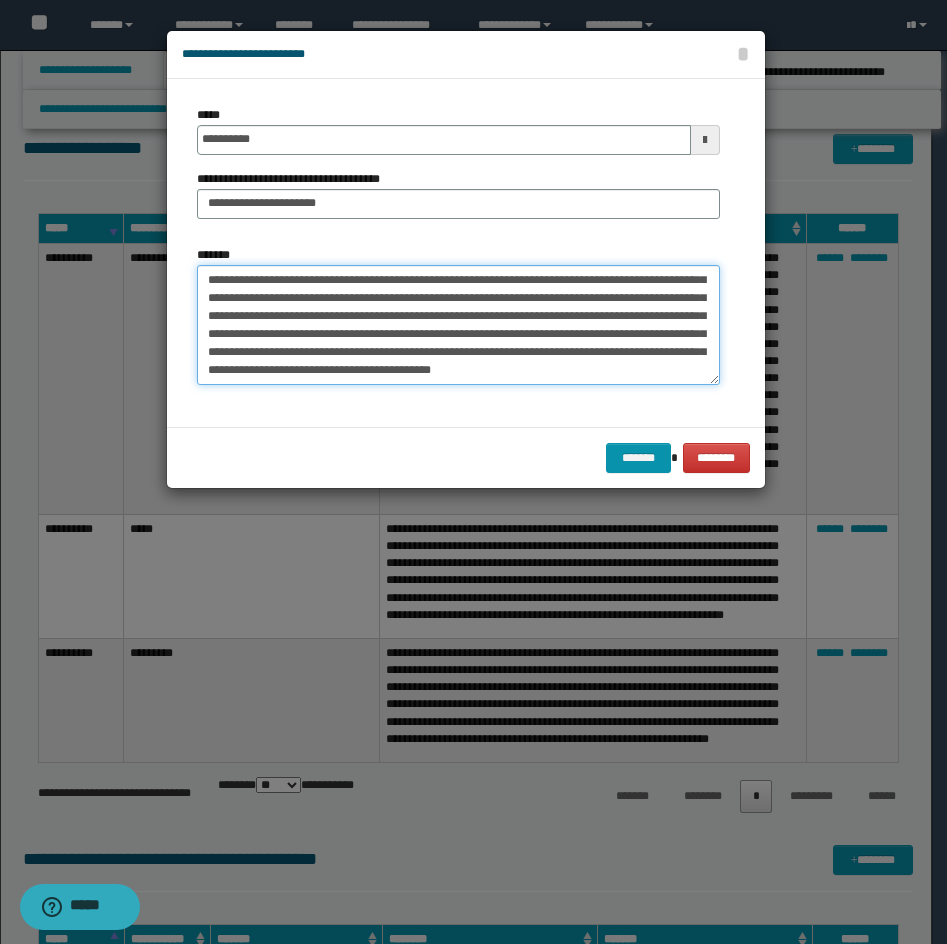 drag, startPoint x: 471, startPoint y: 334, endPoint x: 488, endPoint y: 338, distance: 17.464249 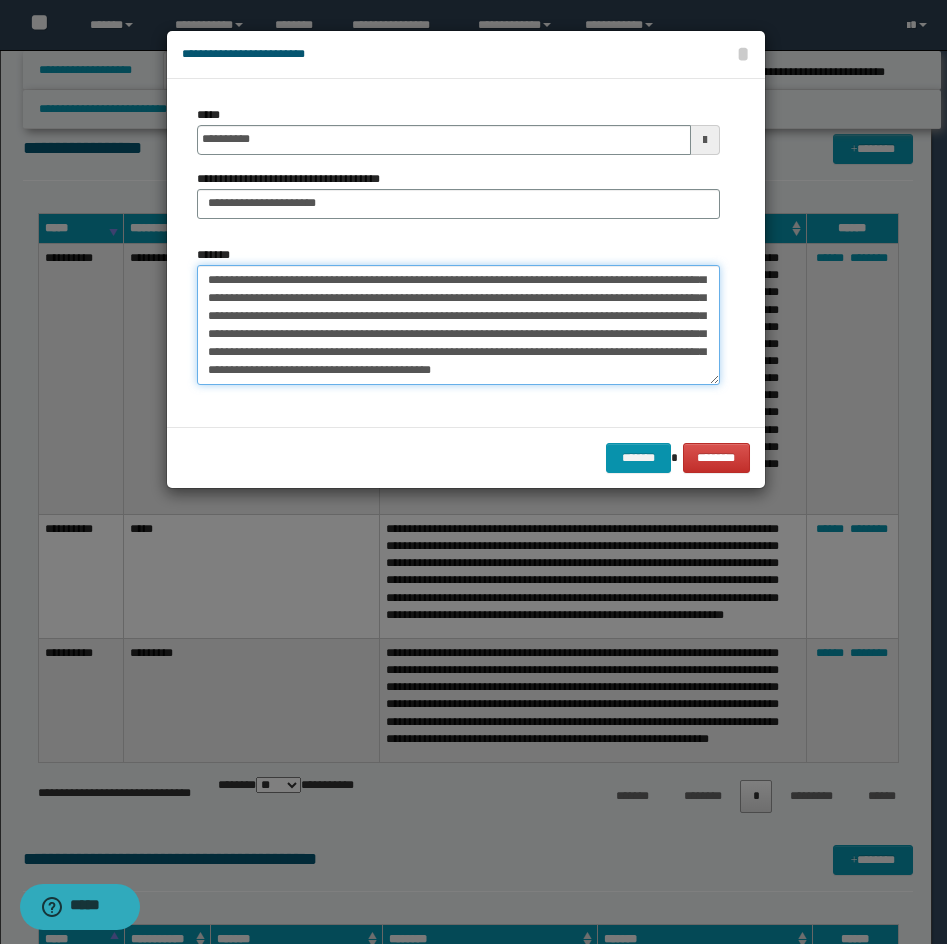 scroll, scrollTop: 0, scrollLeft: 0, axis: both 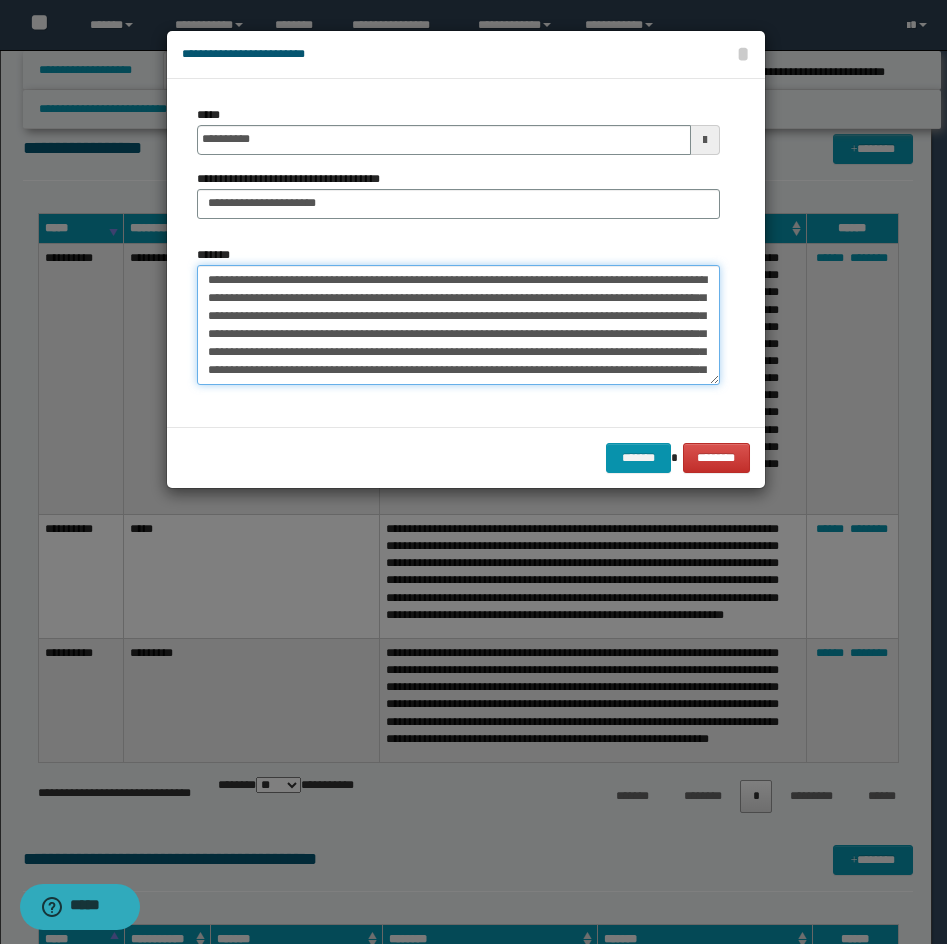 drag, startPoint x: 337, startPoint y: 326, endPoint x: 341, endPoint y: 308, distance: 18.439089 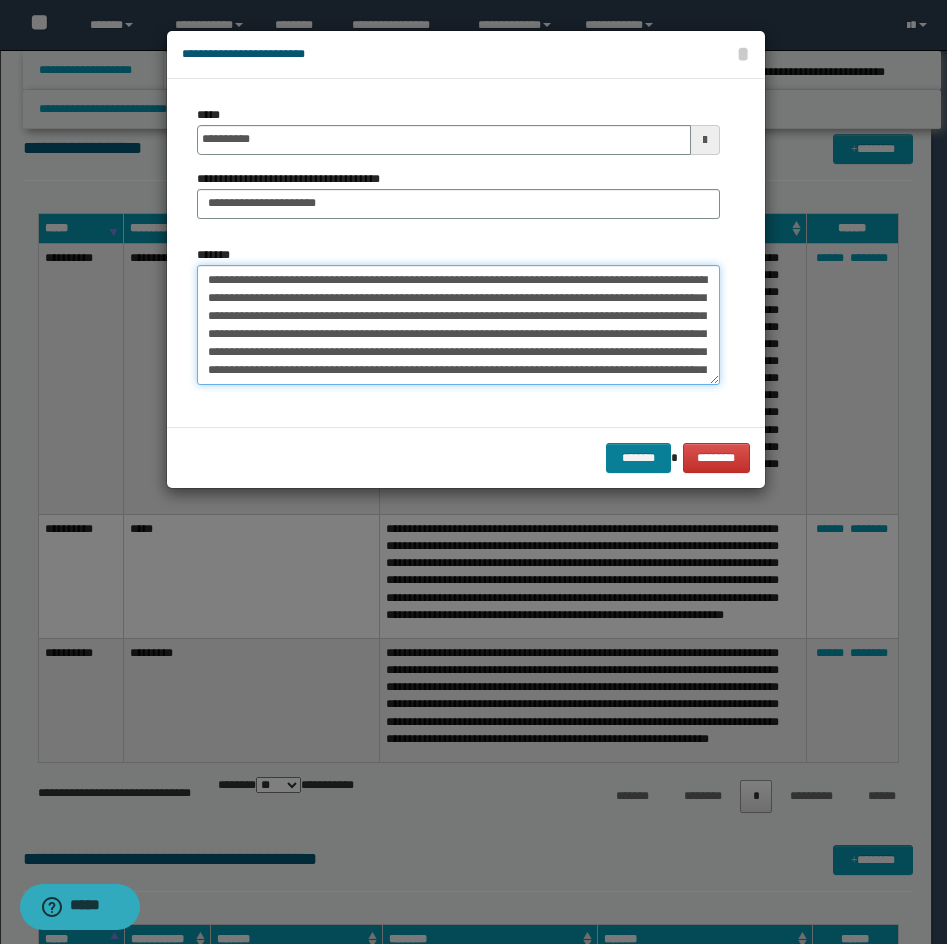 type on "**********" 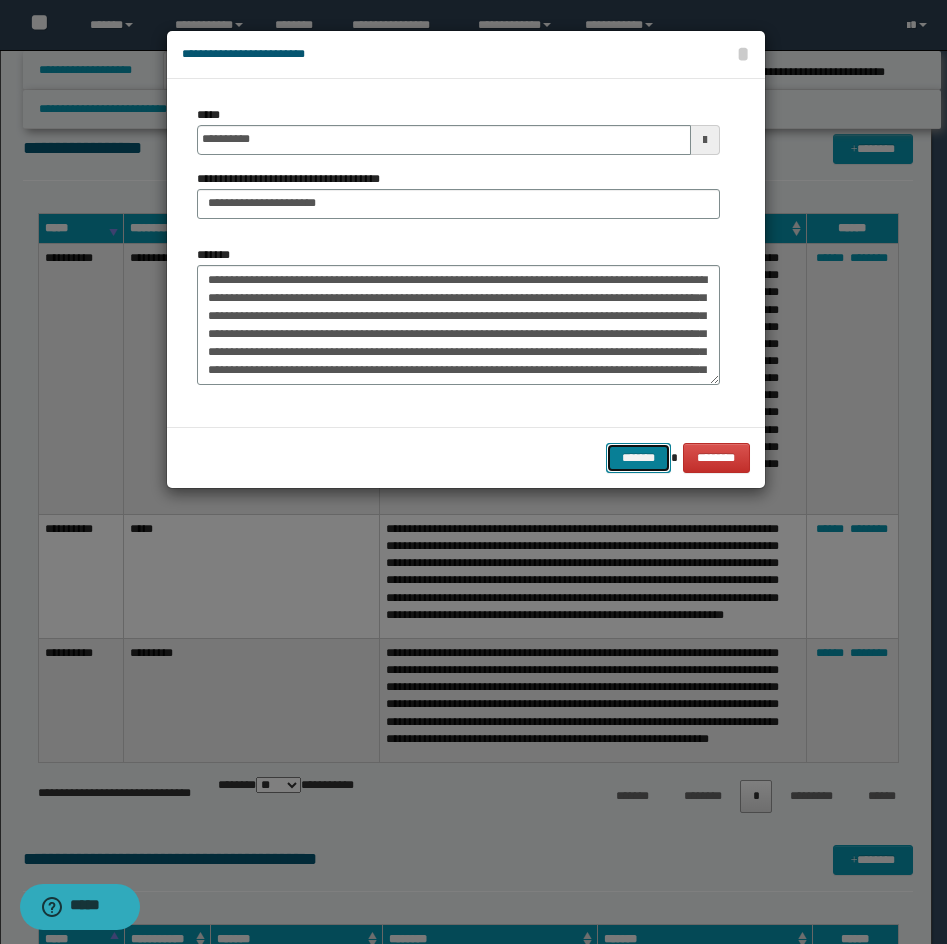 click on "*******" at bounding box center [638, 458] 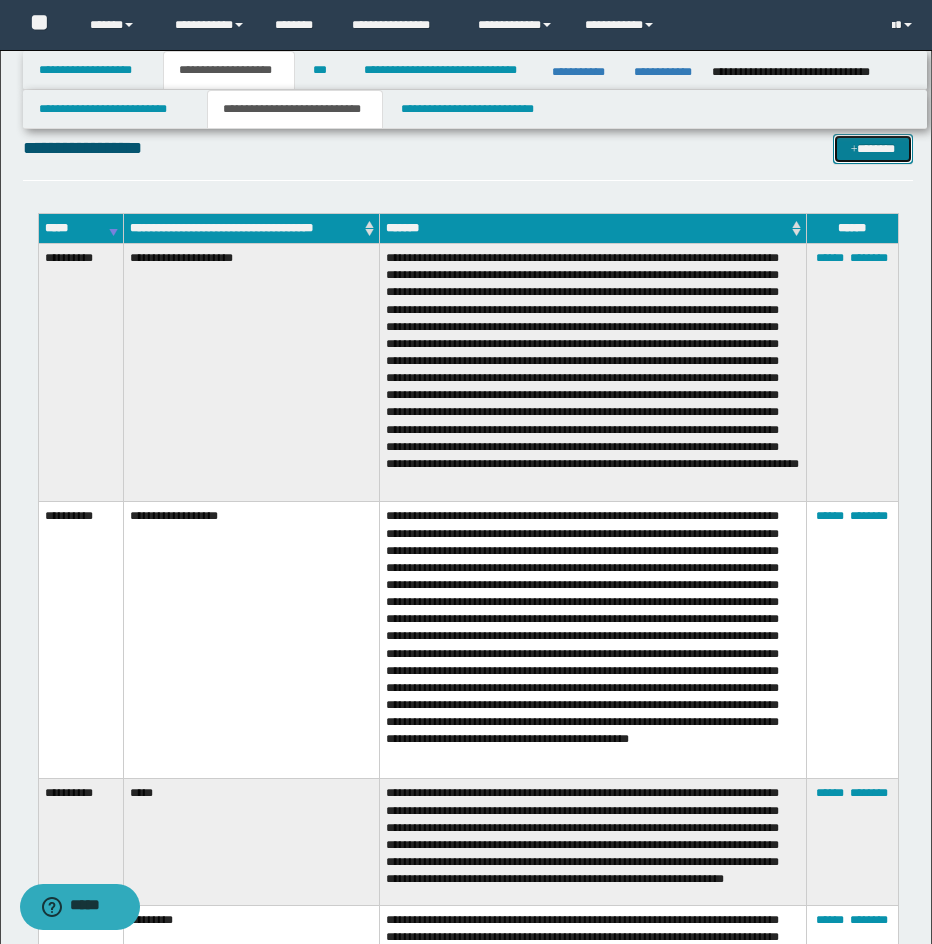 click at bounding box center (854, 150) 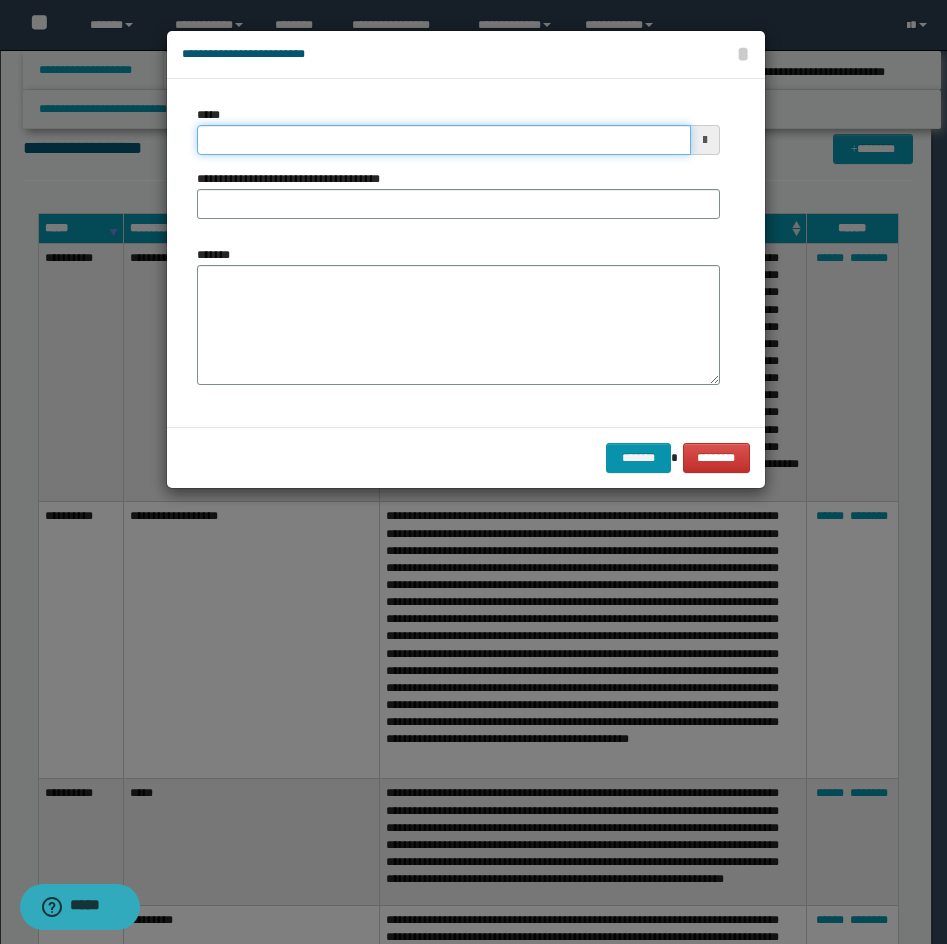 click on "*****" at bounding box center (444, 140) 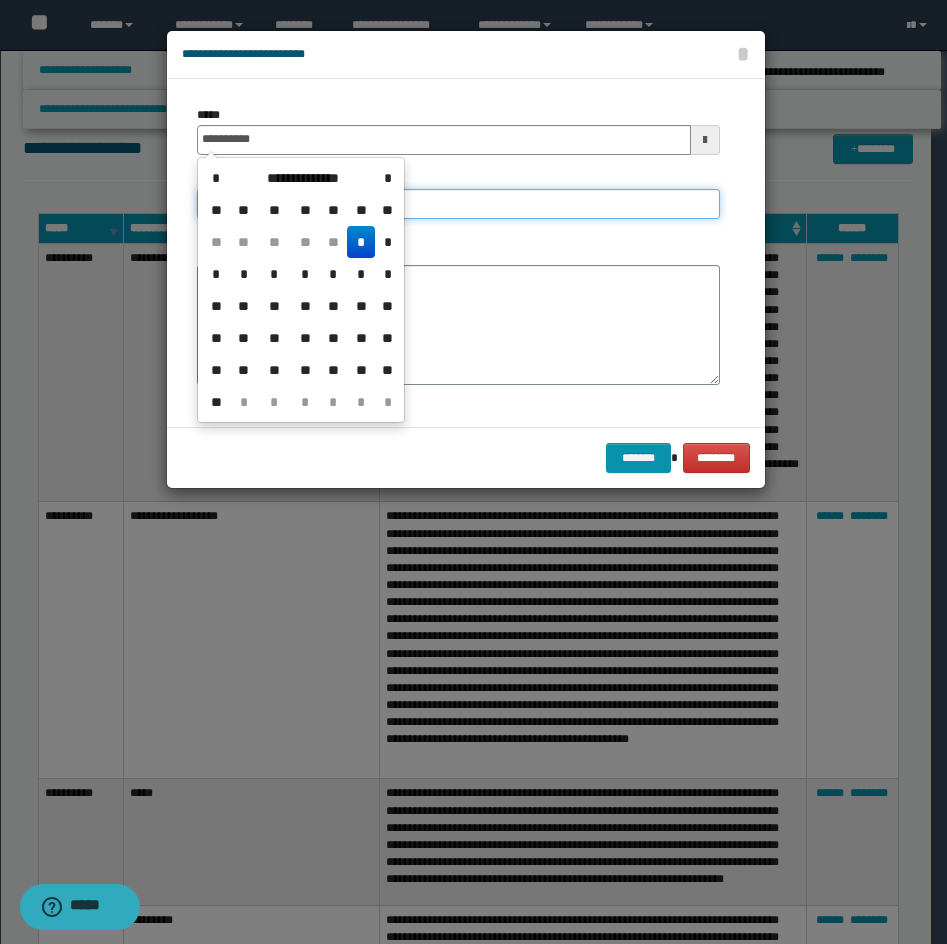 type on "**********" 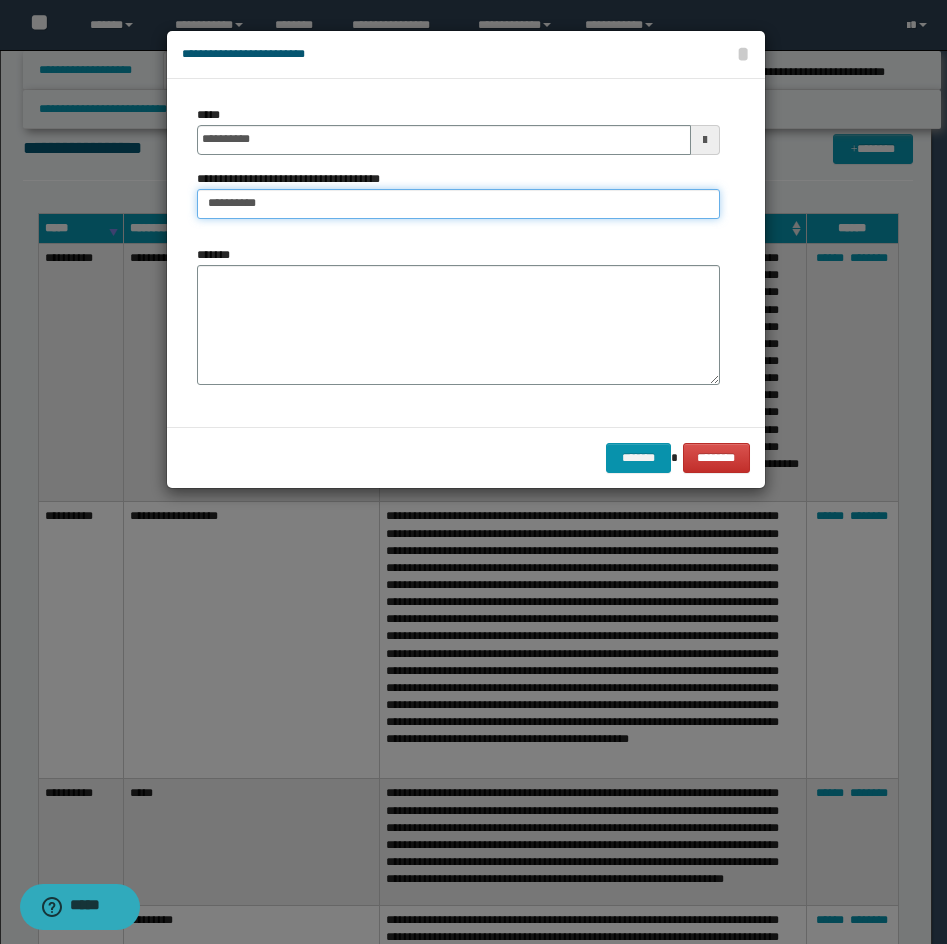 type on "**********" 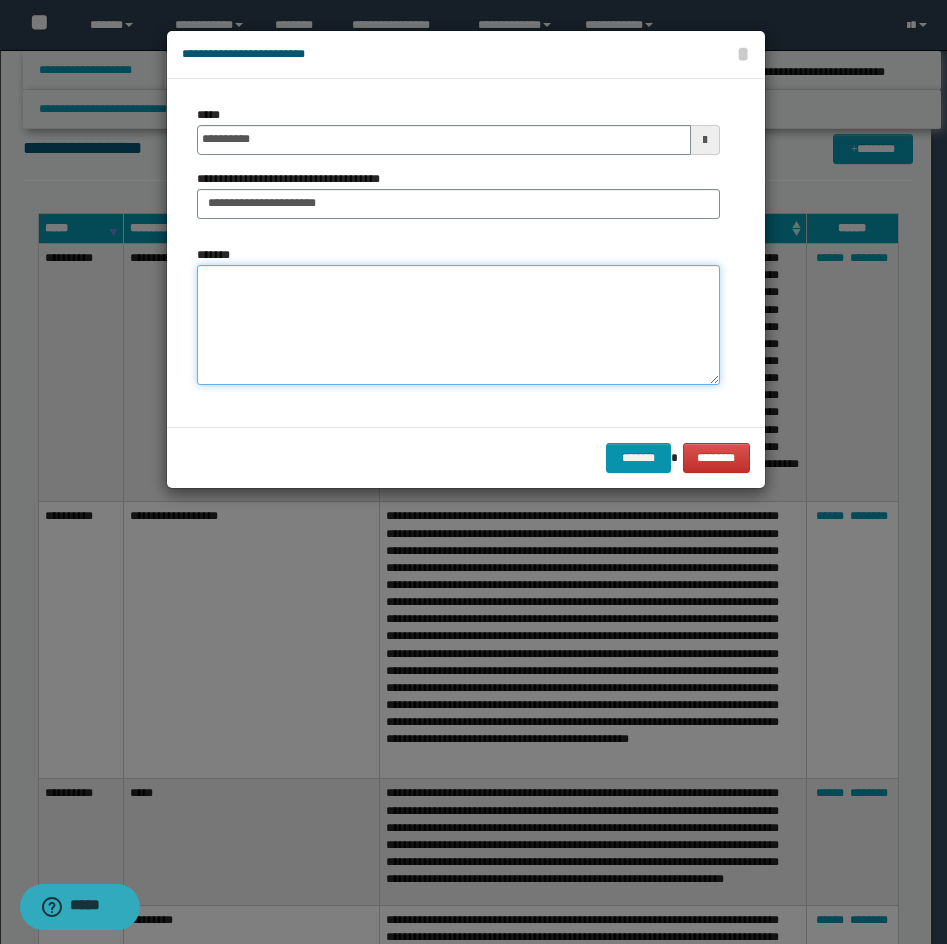 click on "*******" at bounding box center [458, 325] 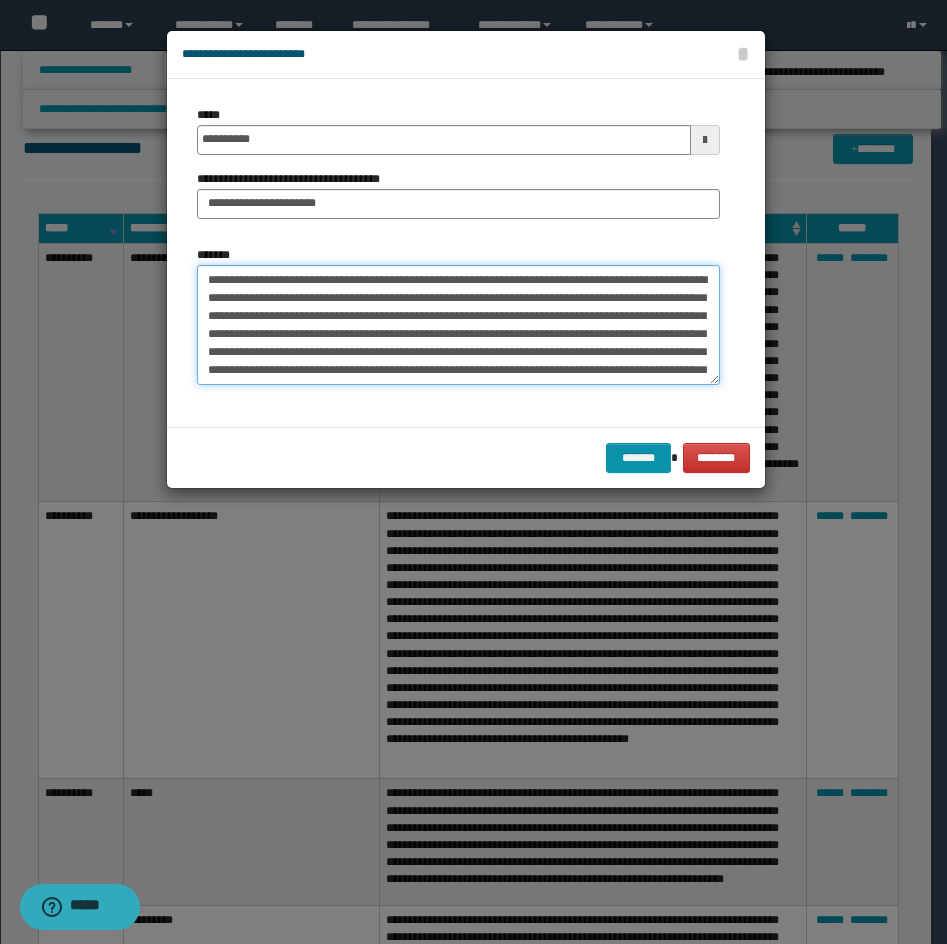 scroll, scrollTop: 66, scrollLeft: 0, axis: vertical 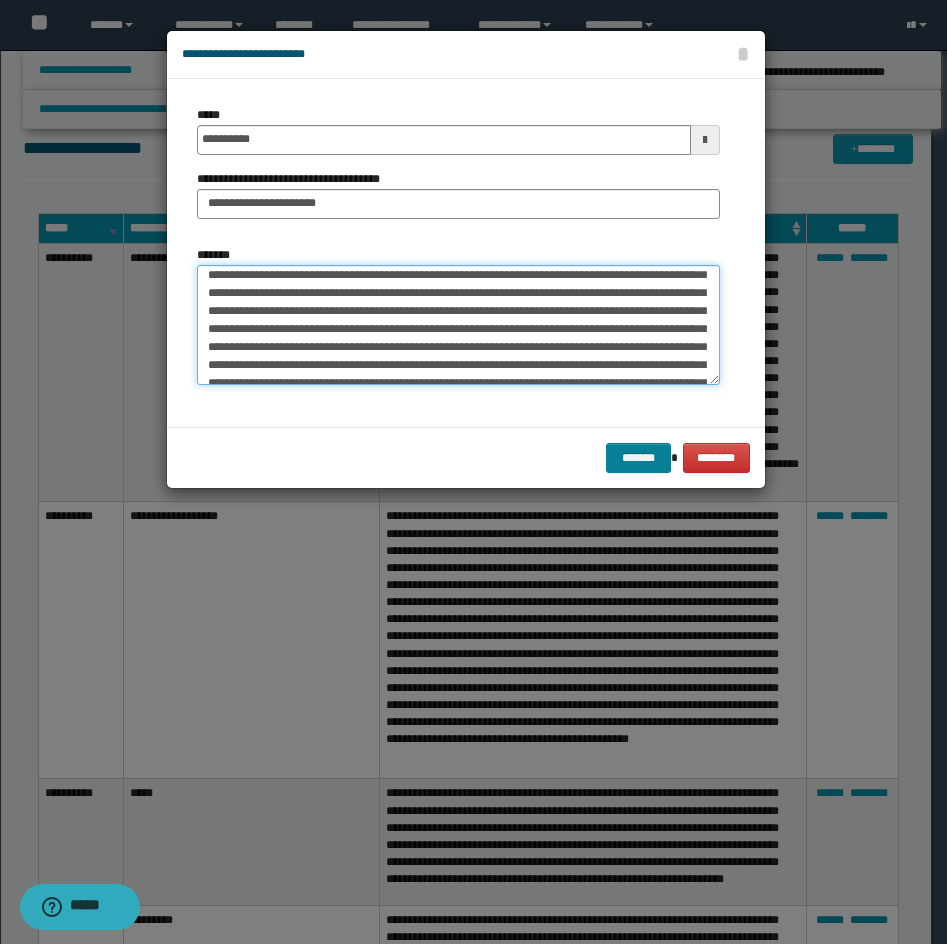 type on "**********" 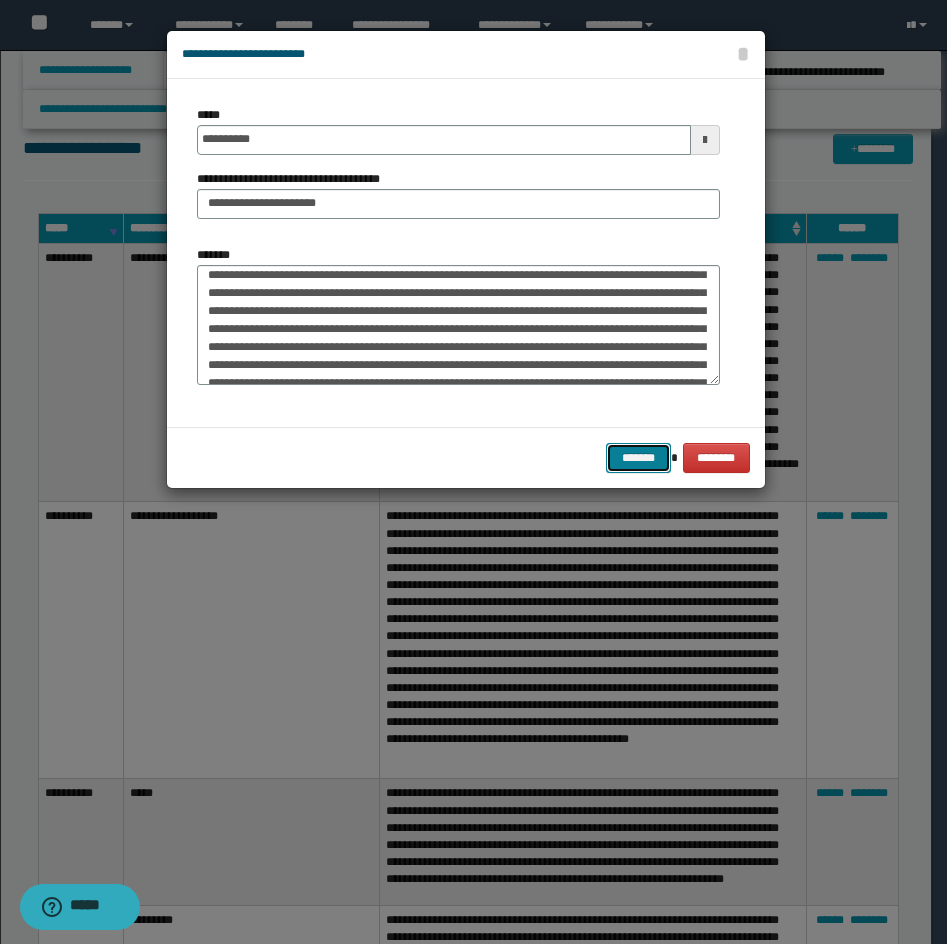 click on "*******" at bounding box center [638, 458] 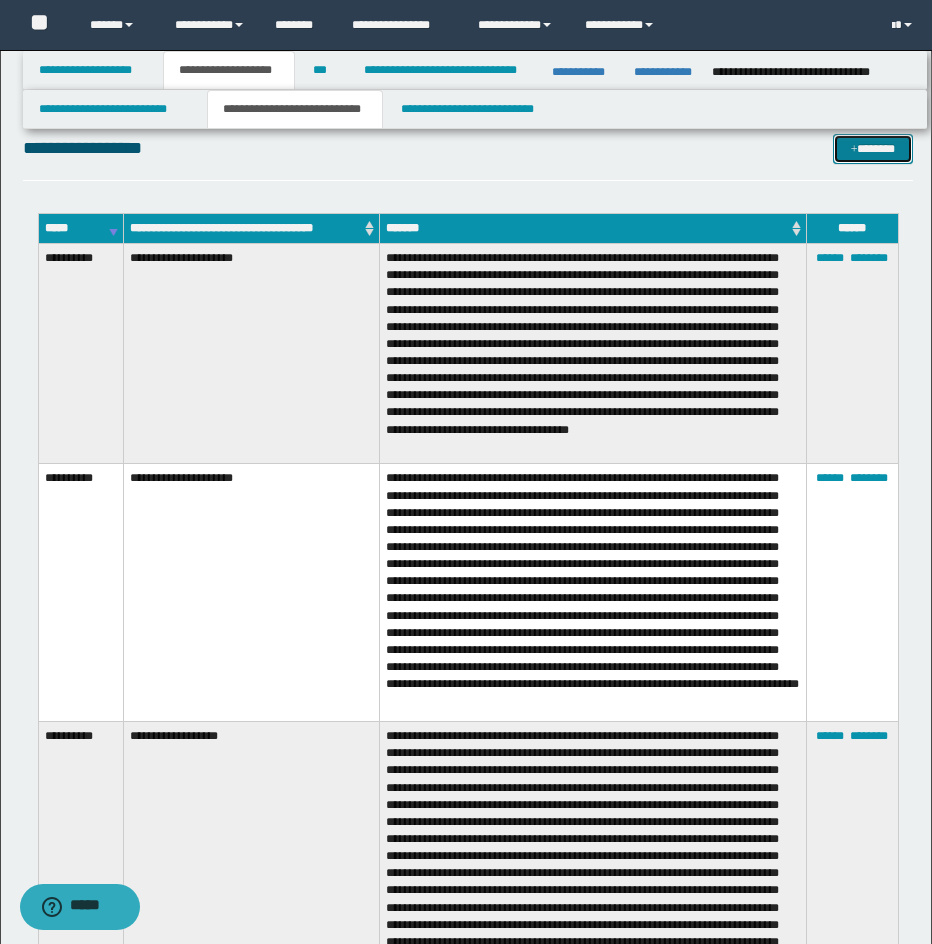 click on "*******" at bounding box center [873, 149] 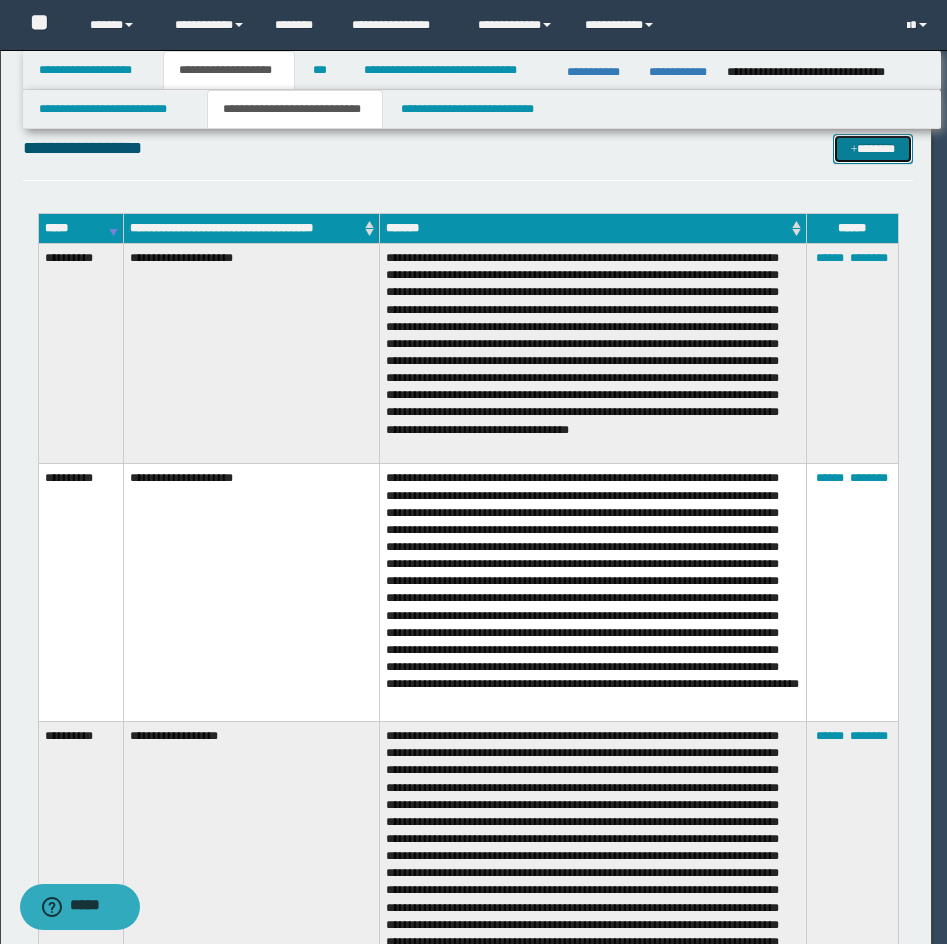 scroll, scrollTop: 0, scrollLeft: 0, axis: both 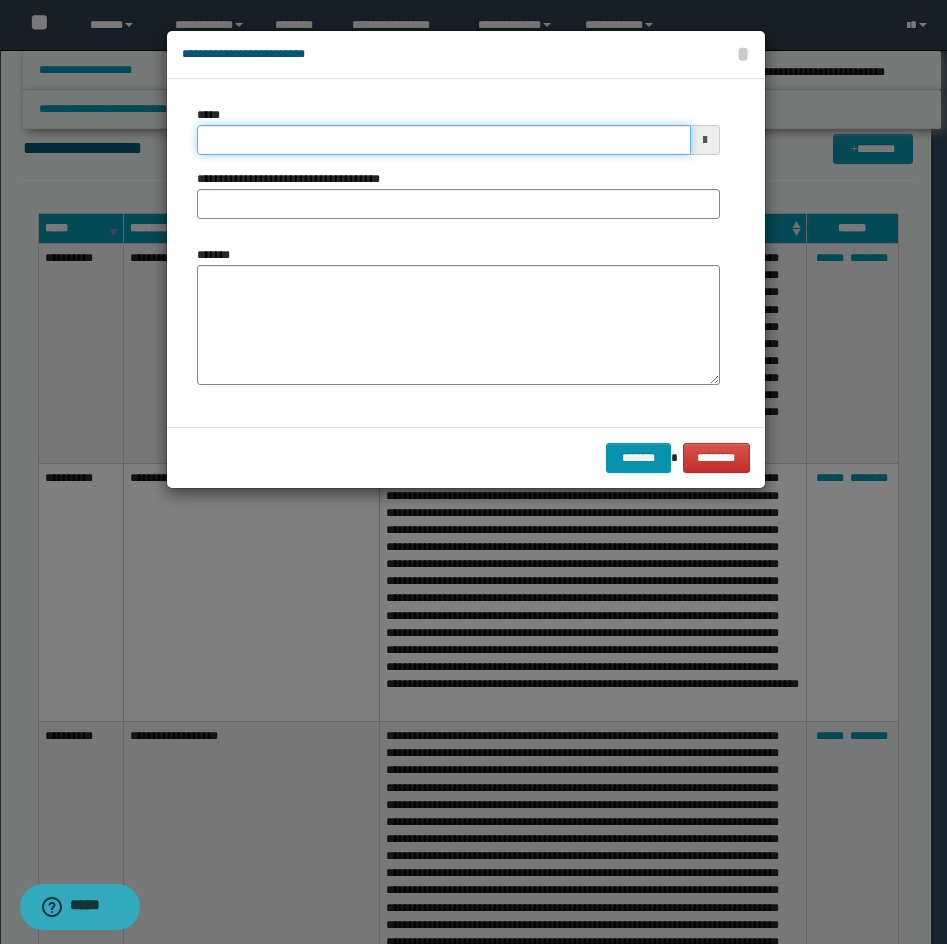 click on "*****" at bounding box center (444, 140) 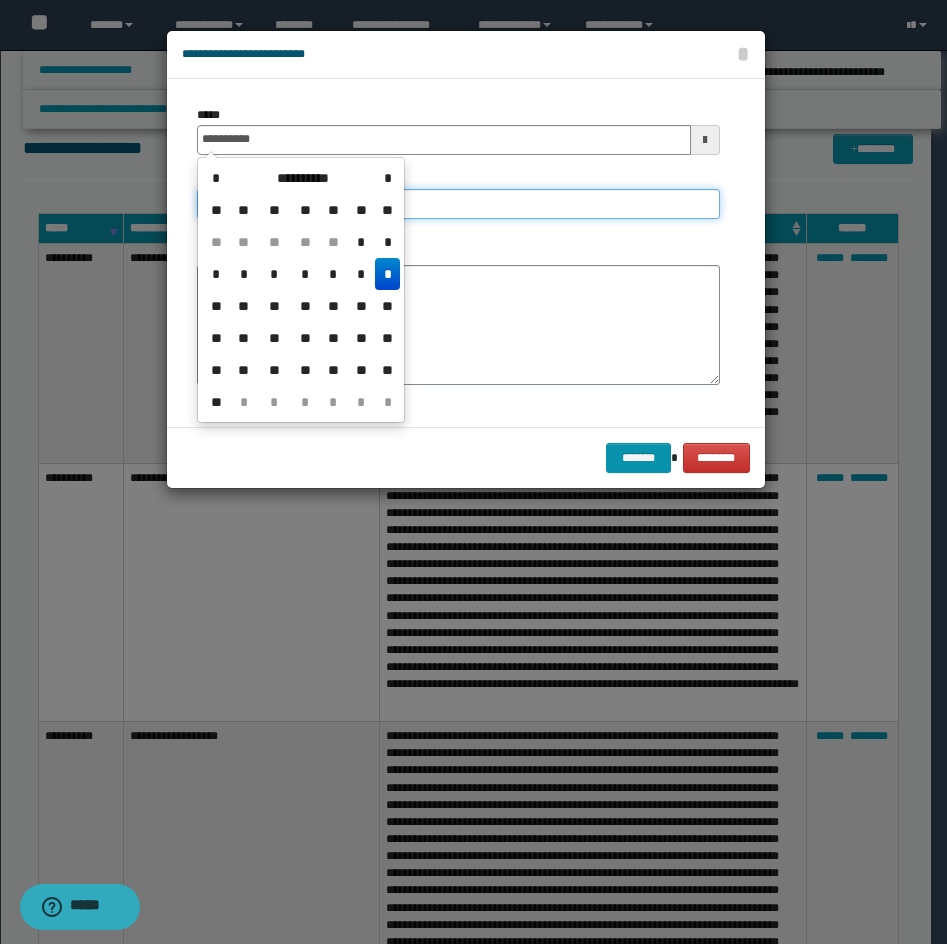 type on "**********" 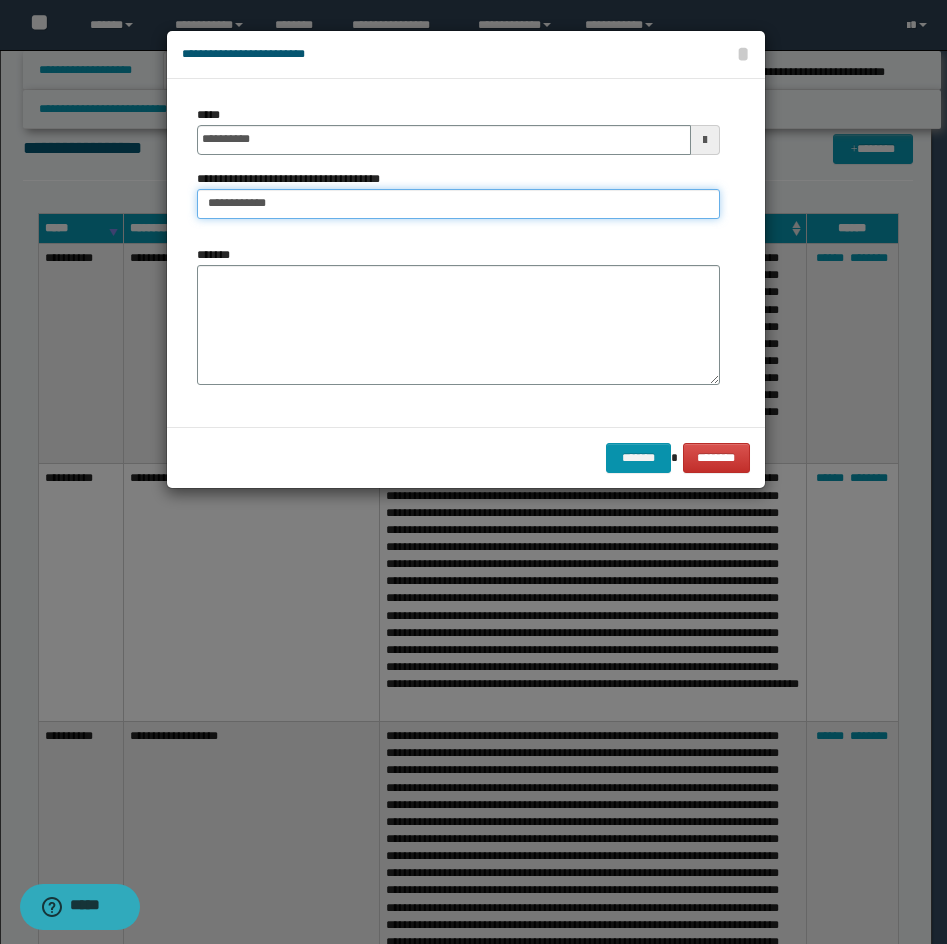 click on "**********" at bounding box center (458, 204) 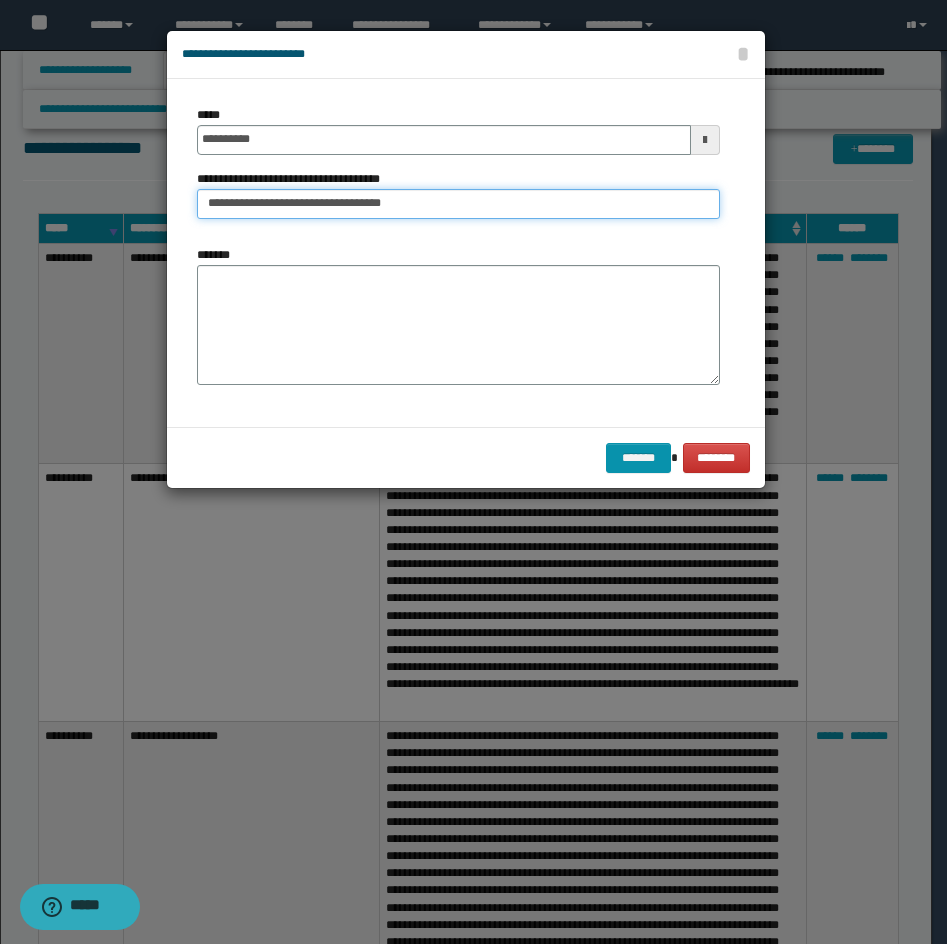 type on "**********" 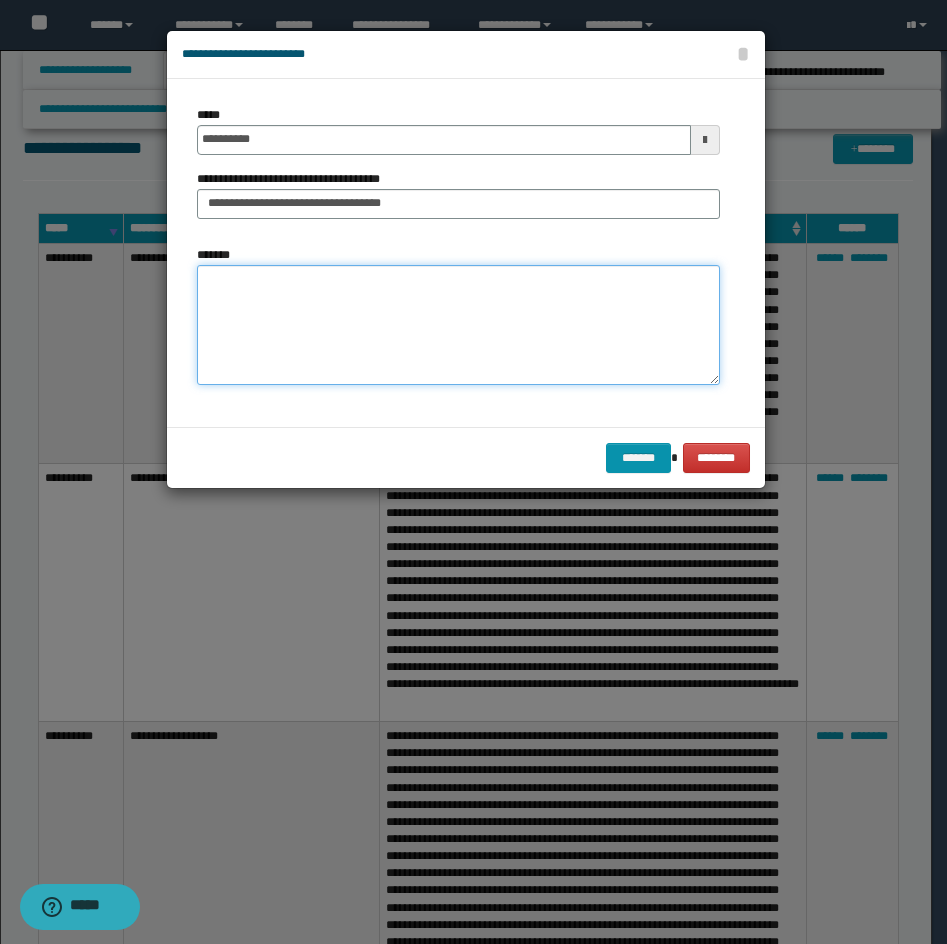 click on "*******" at bounding box center [458, 325] 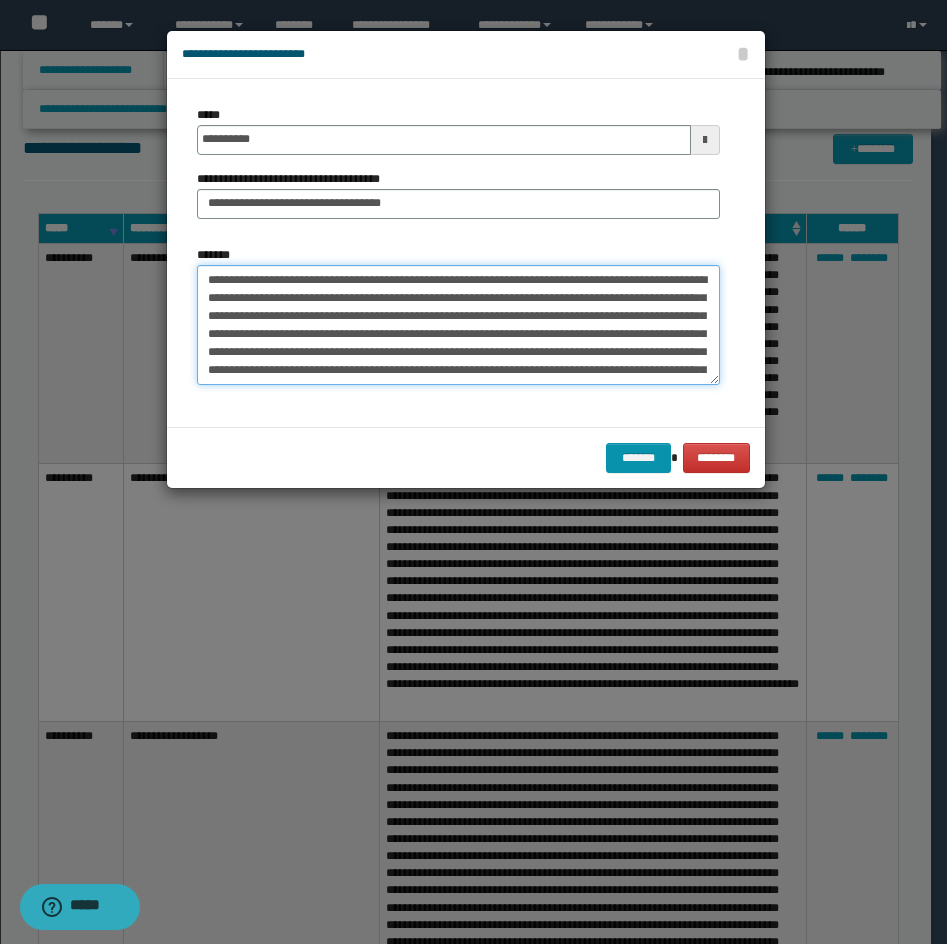 scroll, scrollTop: 84, scrollLeft: 0, axis: vertical 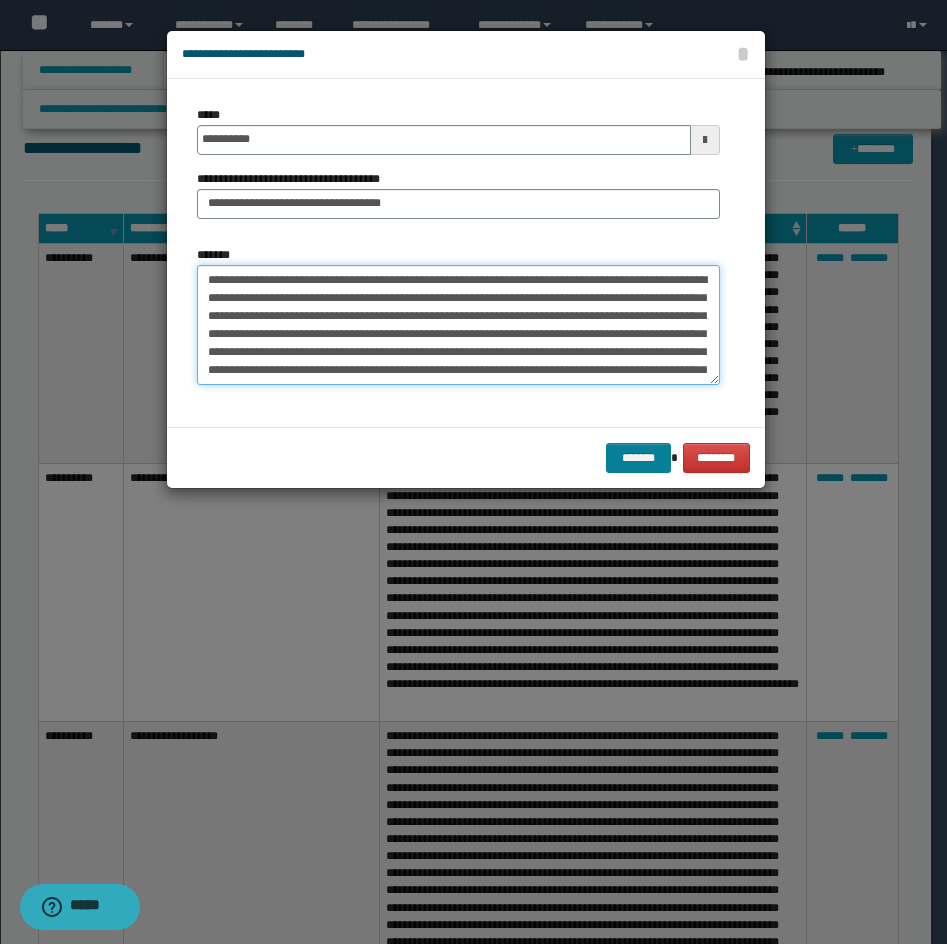 type on "**********" 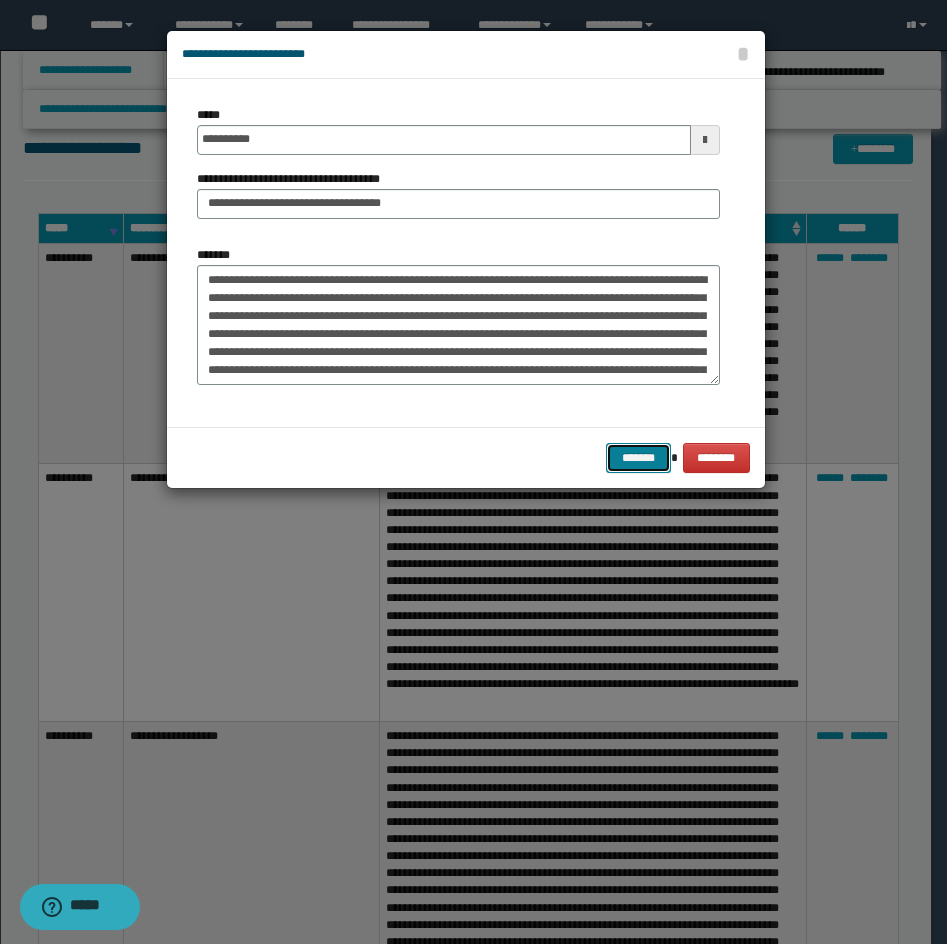 click on "*******" at bounding box center [638, 458] 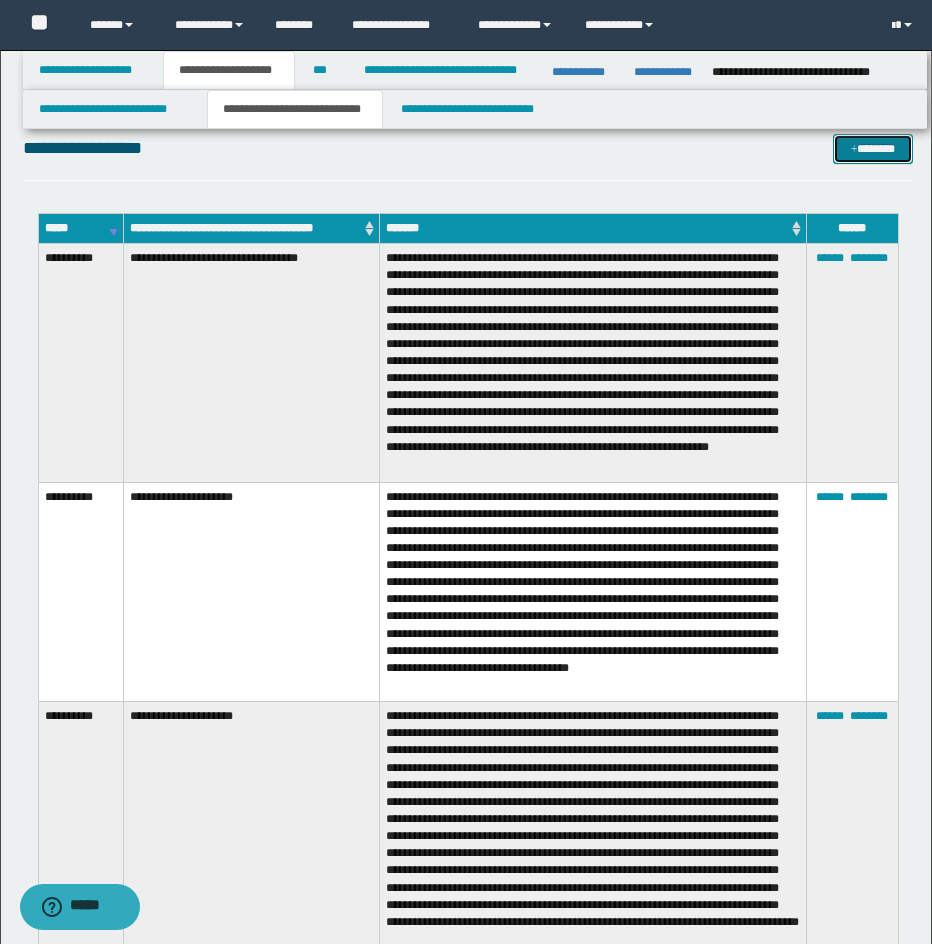 click on "*******" at bounding box center (873, 149) 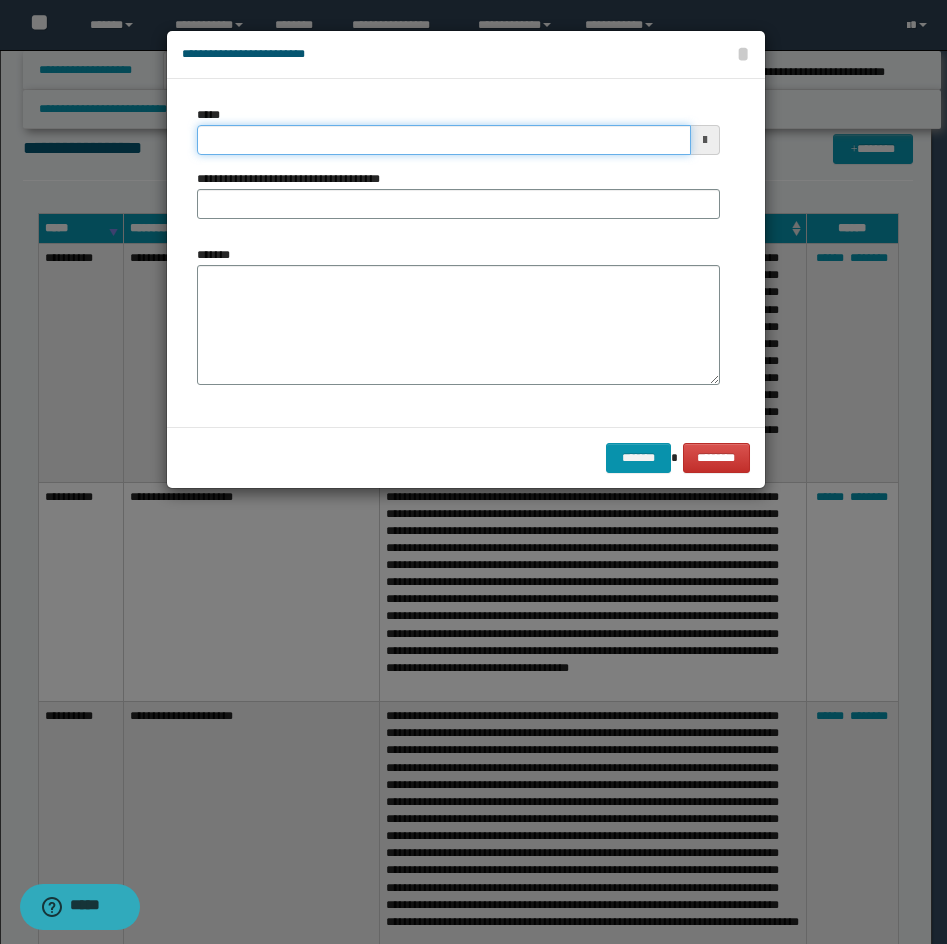 click on "*****" at bounding box center (444, 140) 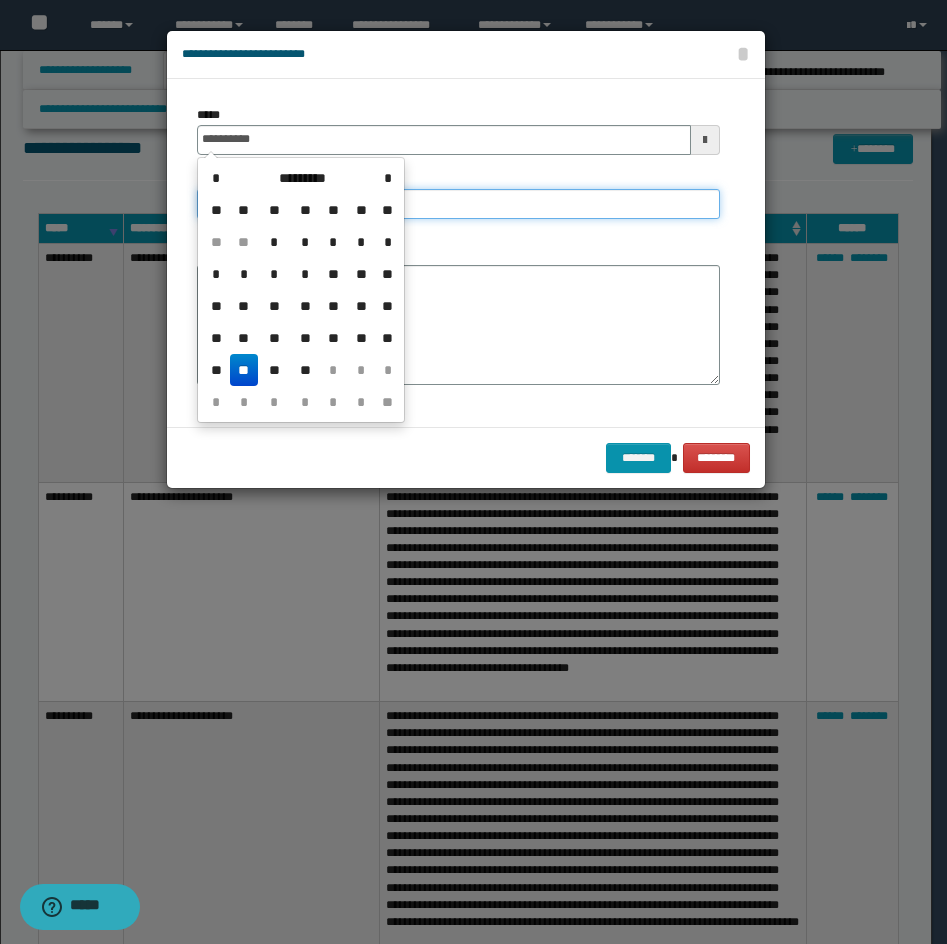 type on "**********" 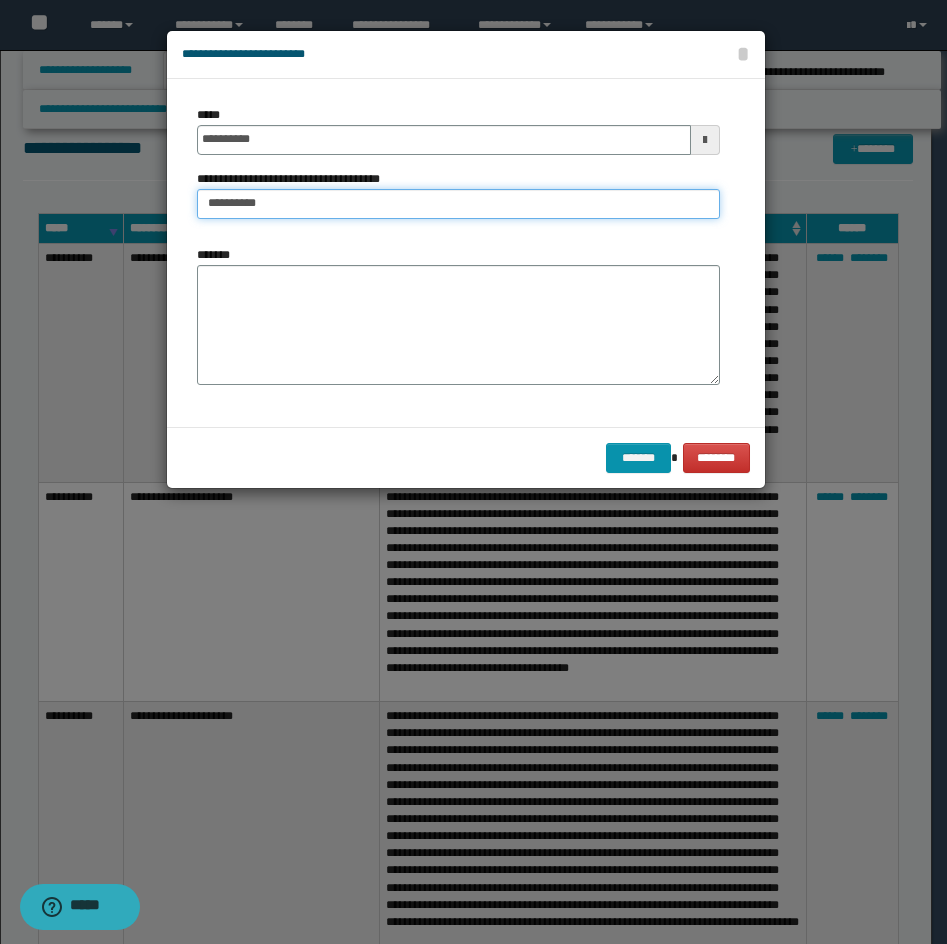 type on "**********" 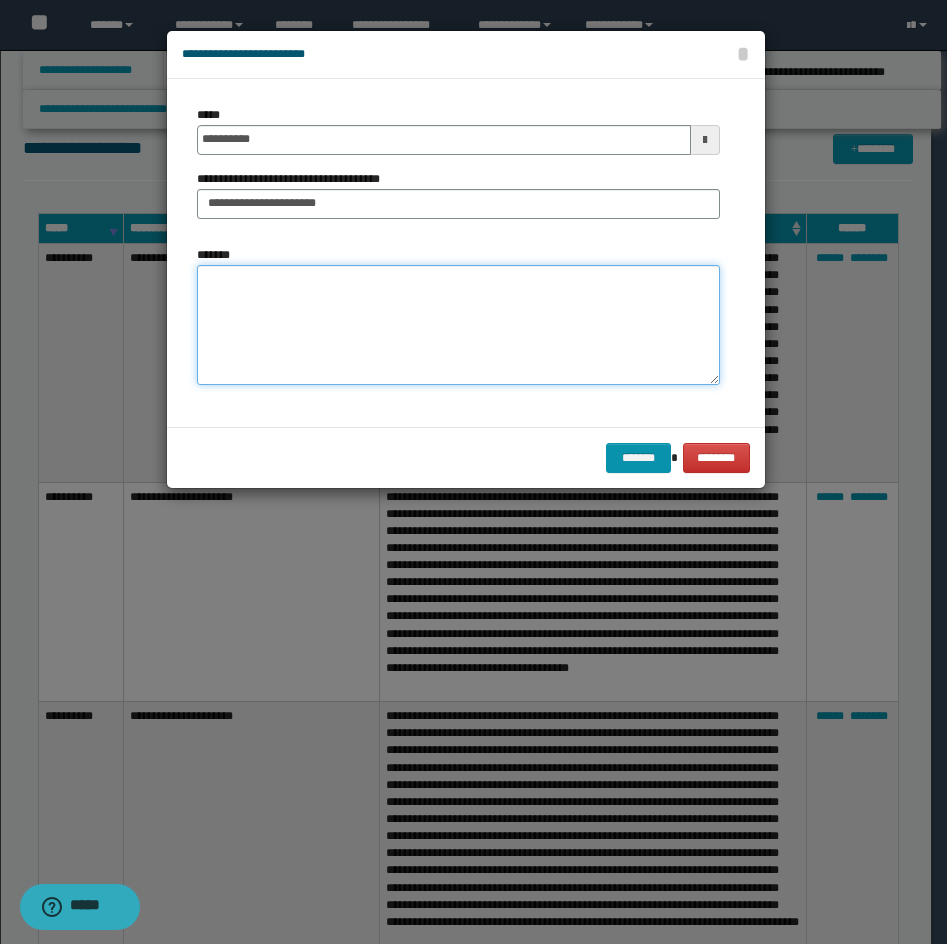 click on "*******" at bounding box center [458, 325] 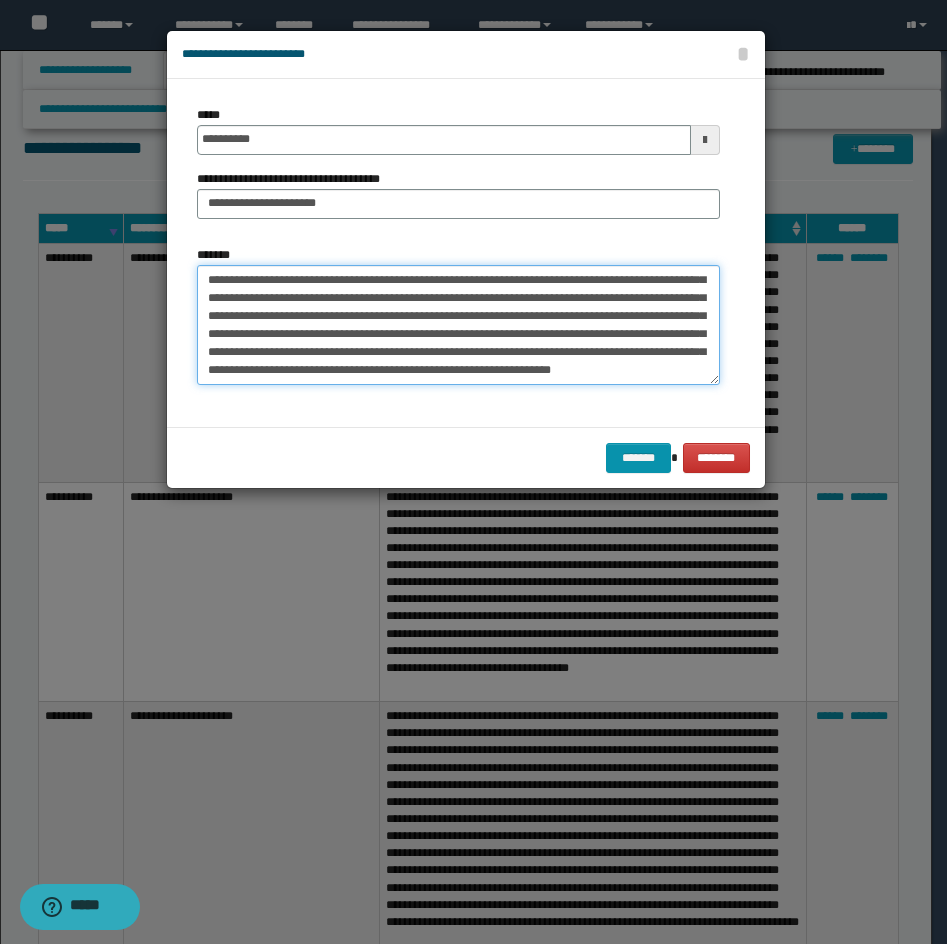 scroll, scrollTop: 108, scrollLeft: 0, axis: vertical 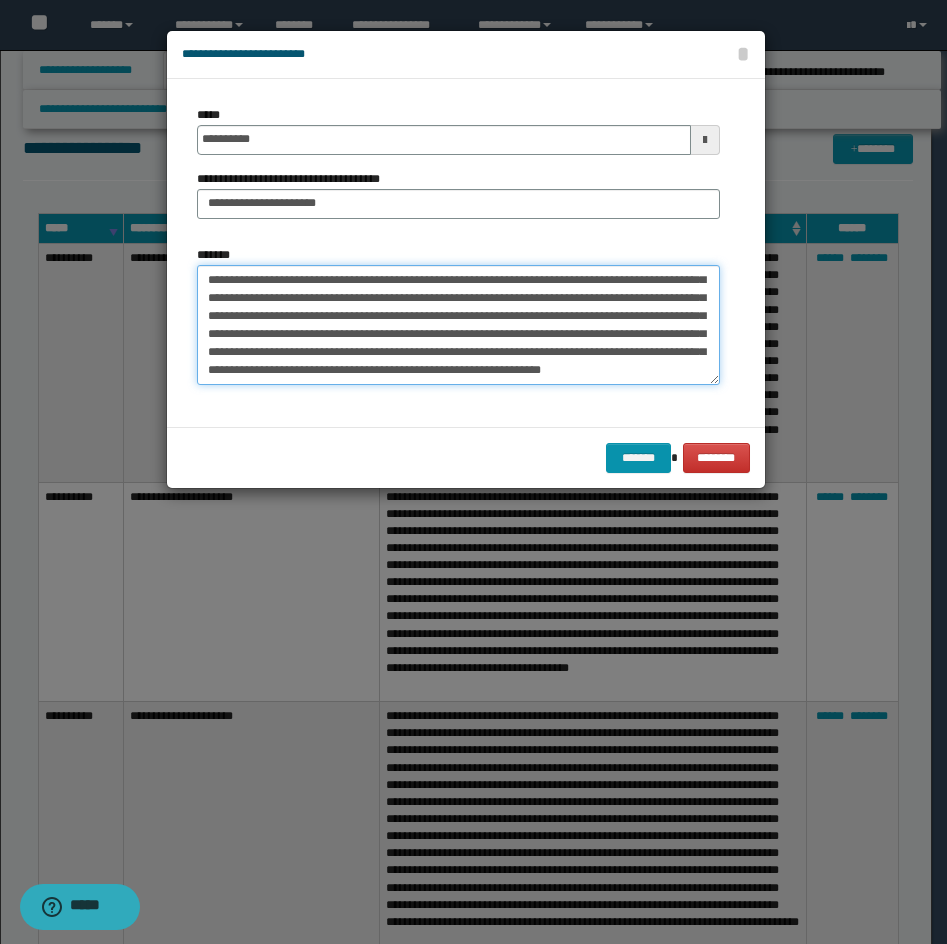 drag, startPoint x: 491, startPoint y: 350, endPoint x: 734, endPoint y: 387, distance: 245.80074 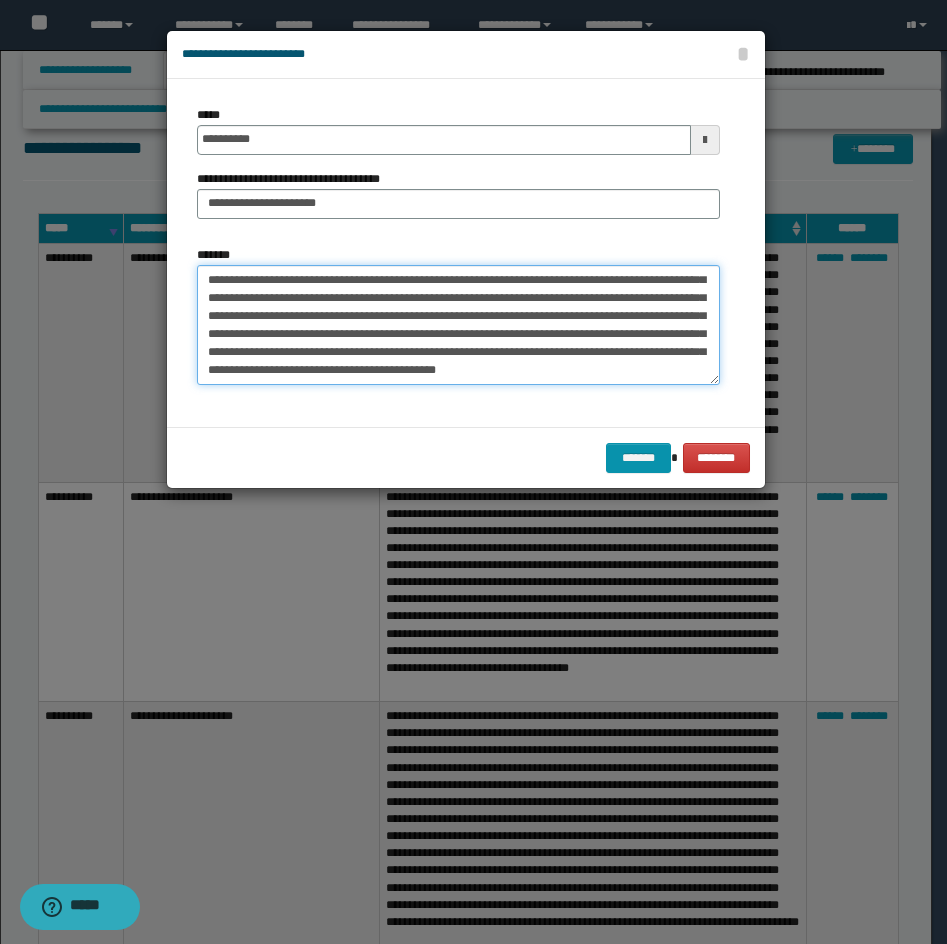 scroll, scrollTop: 90, scrollLeft: 0, axis: vertical 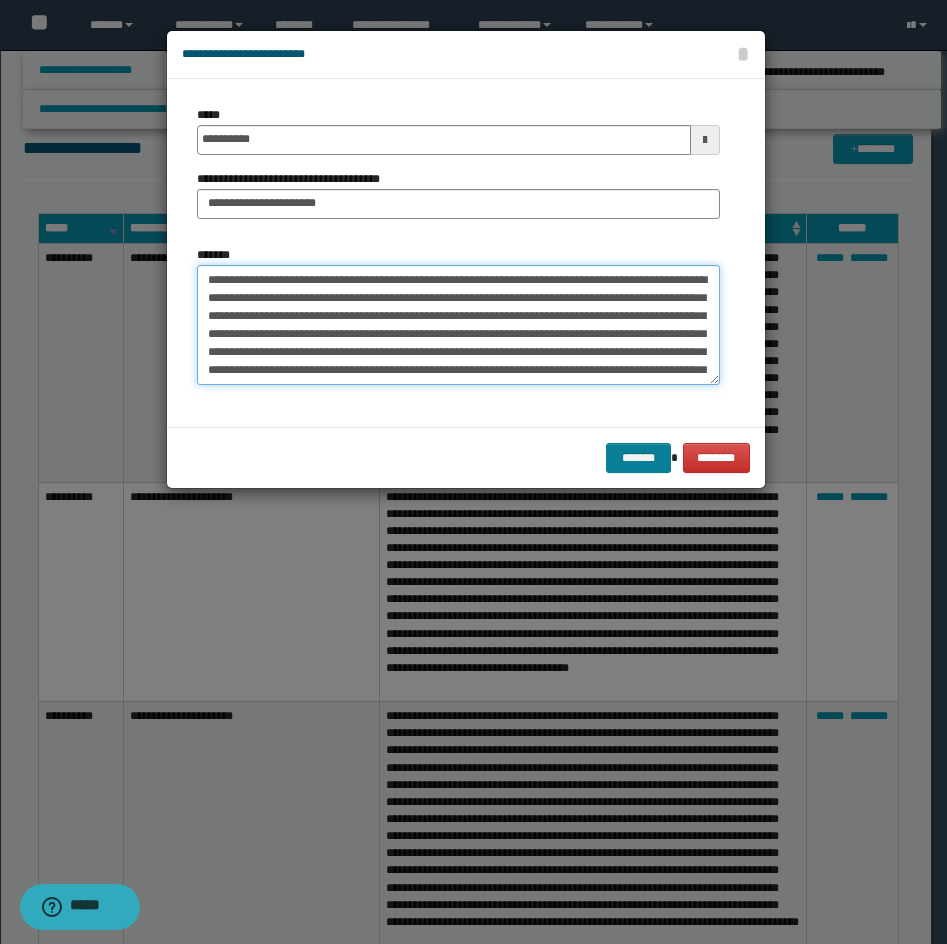 type on "**********" 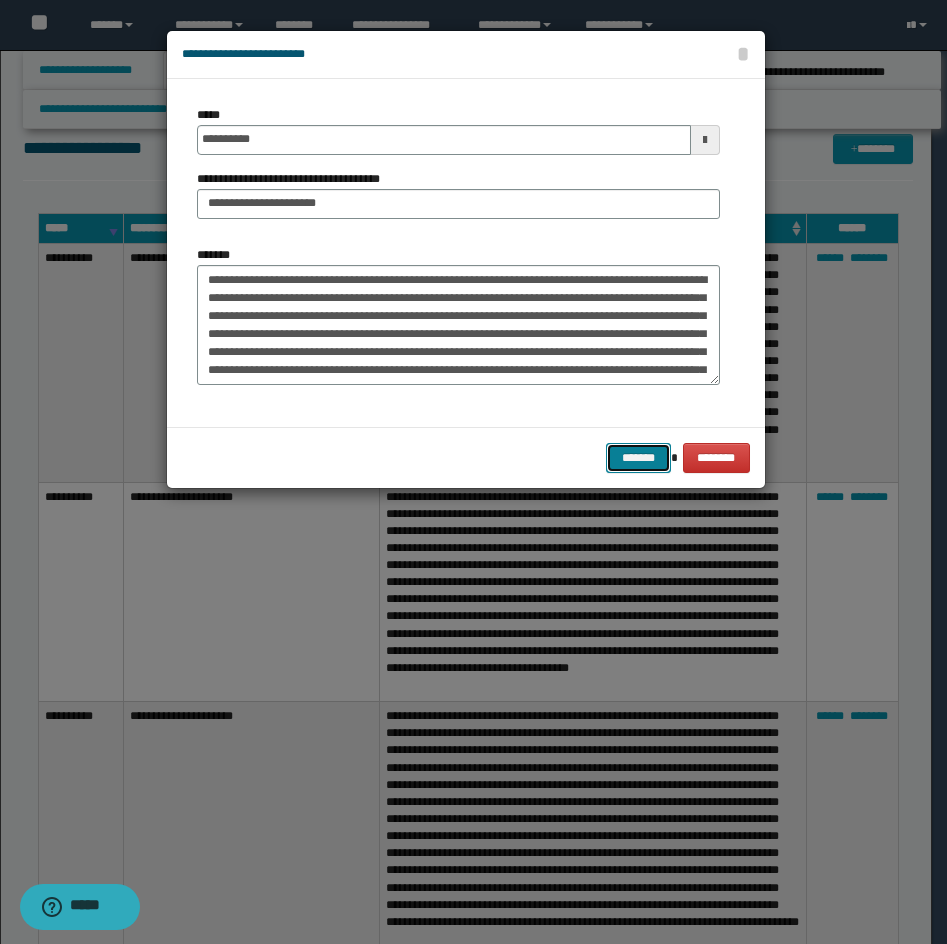 click on "*******" at bounding box center (638, 458) 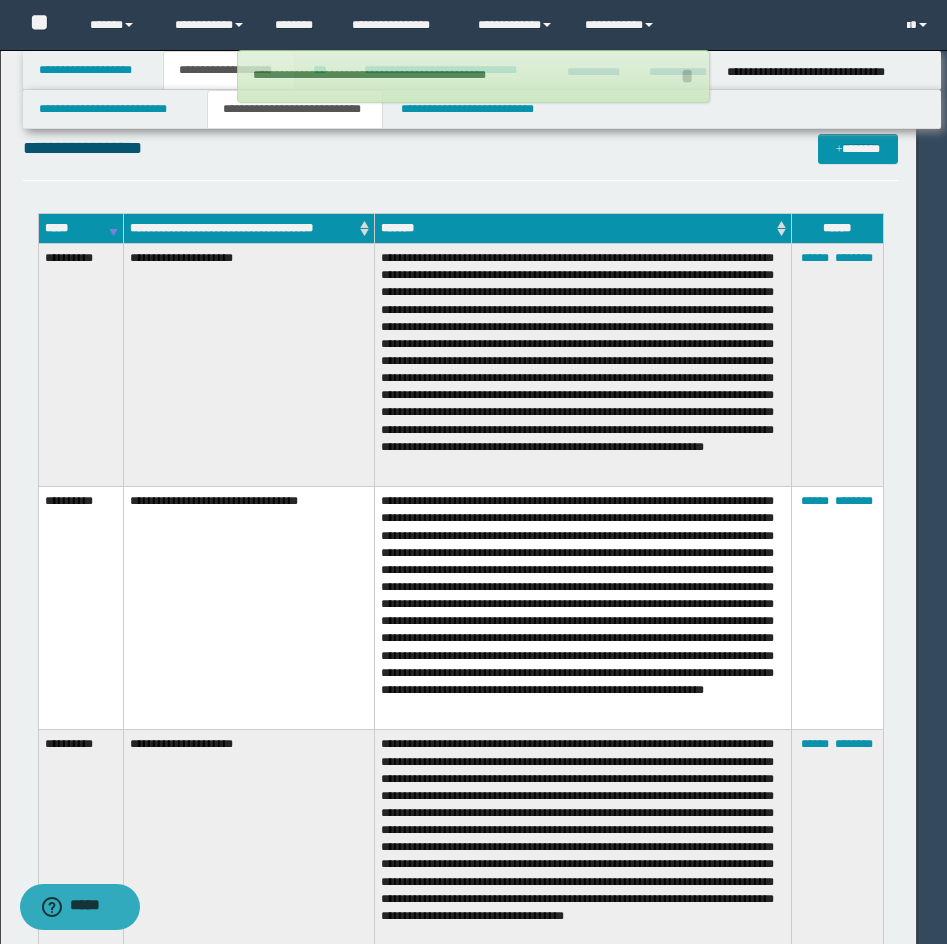 type 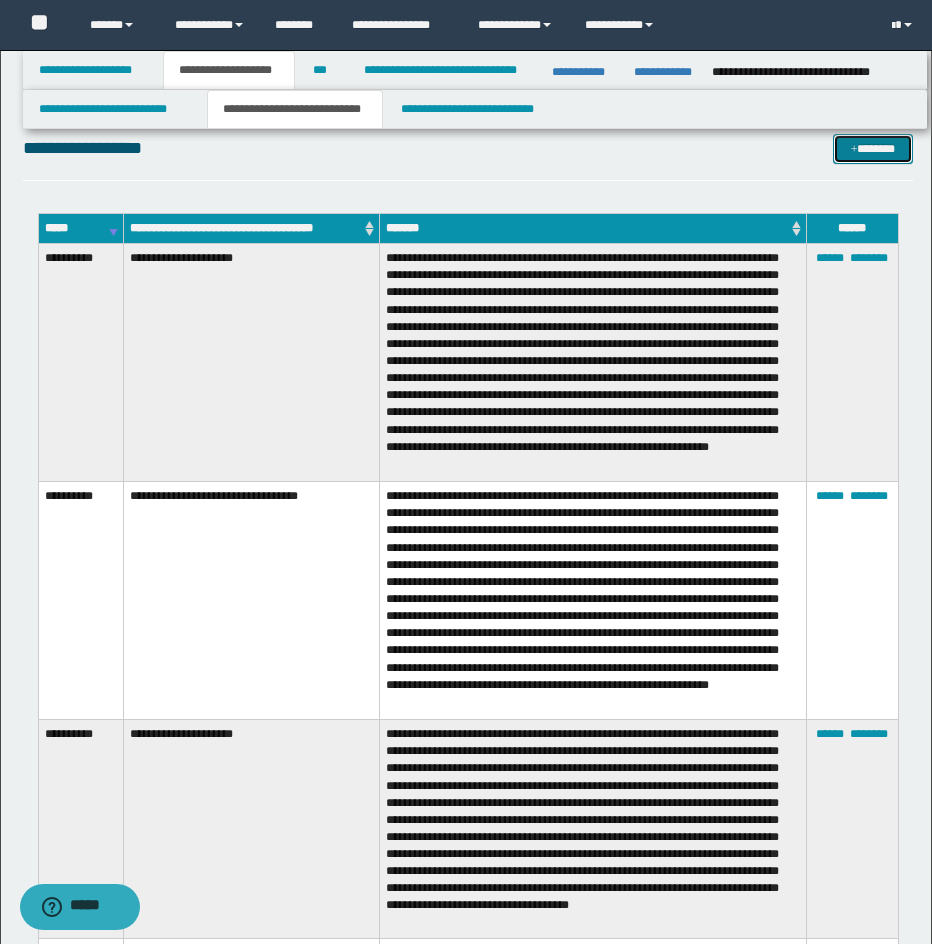 drag, startPoint x: 876, startPoint y: 150, endPoint x: 694, endPoint y: 150, distance: 182 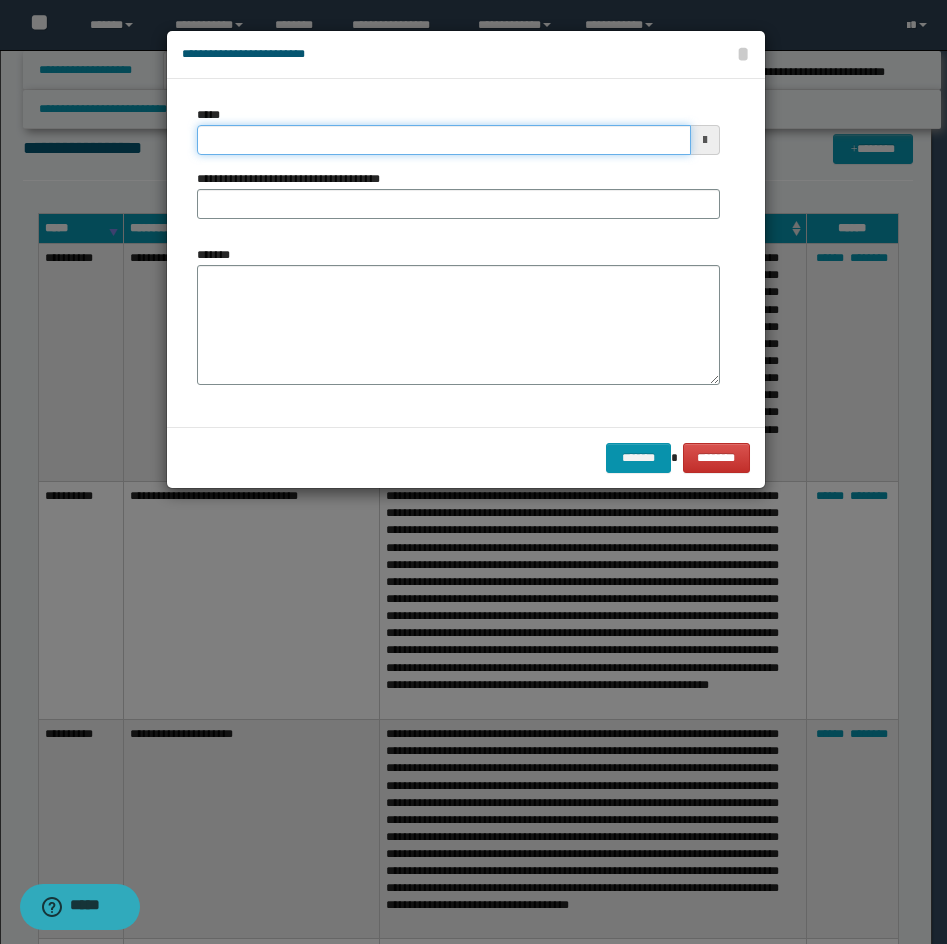 click on "*****" at bounding box center (444, 140) 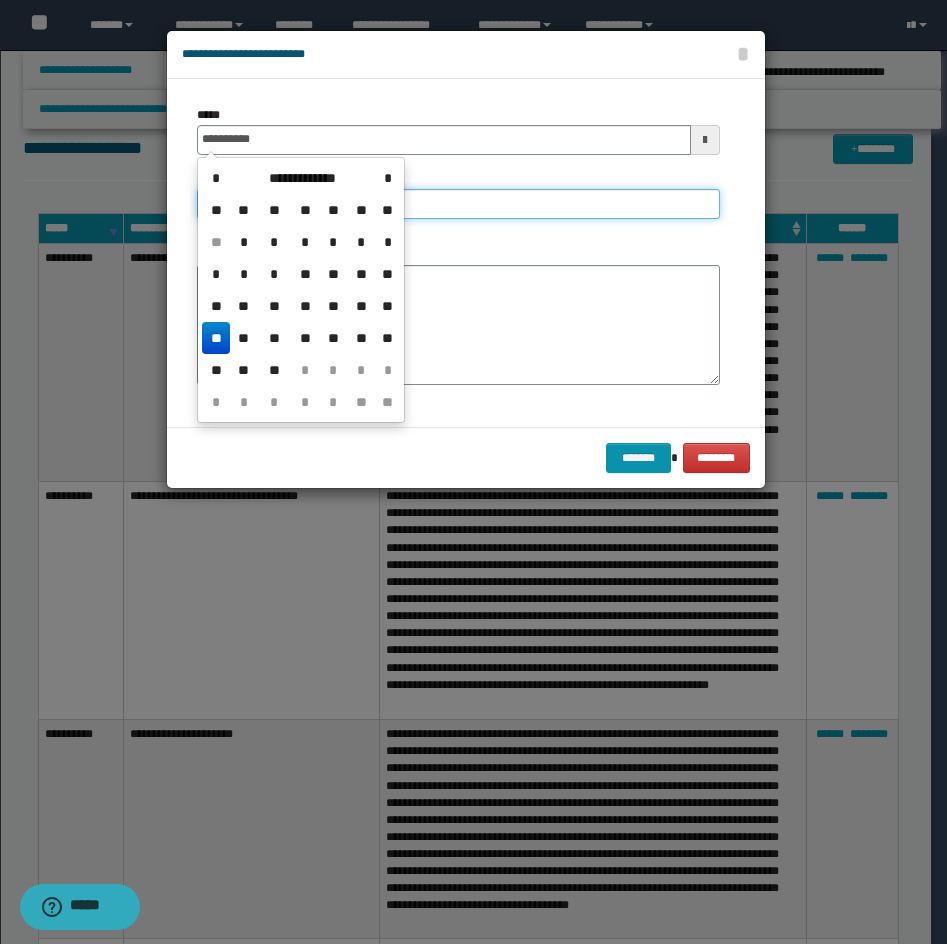 type on "**********" 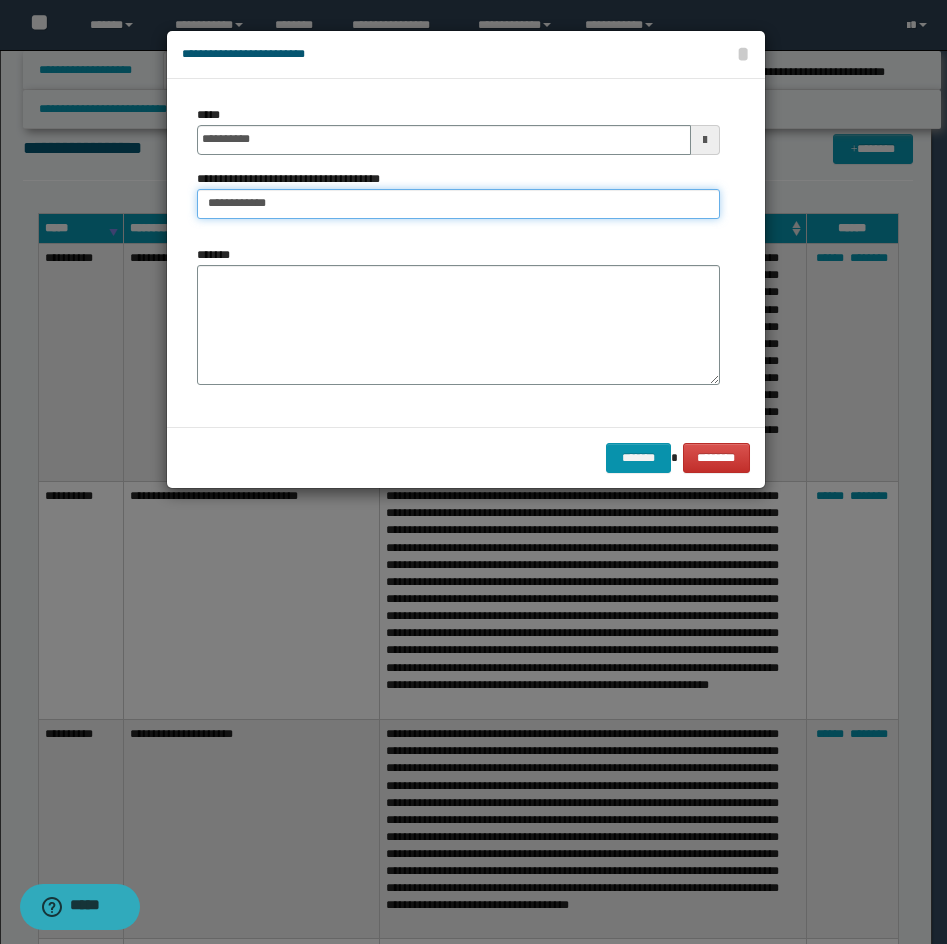 click on "**********" at bounding box center [458, 204] 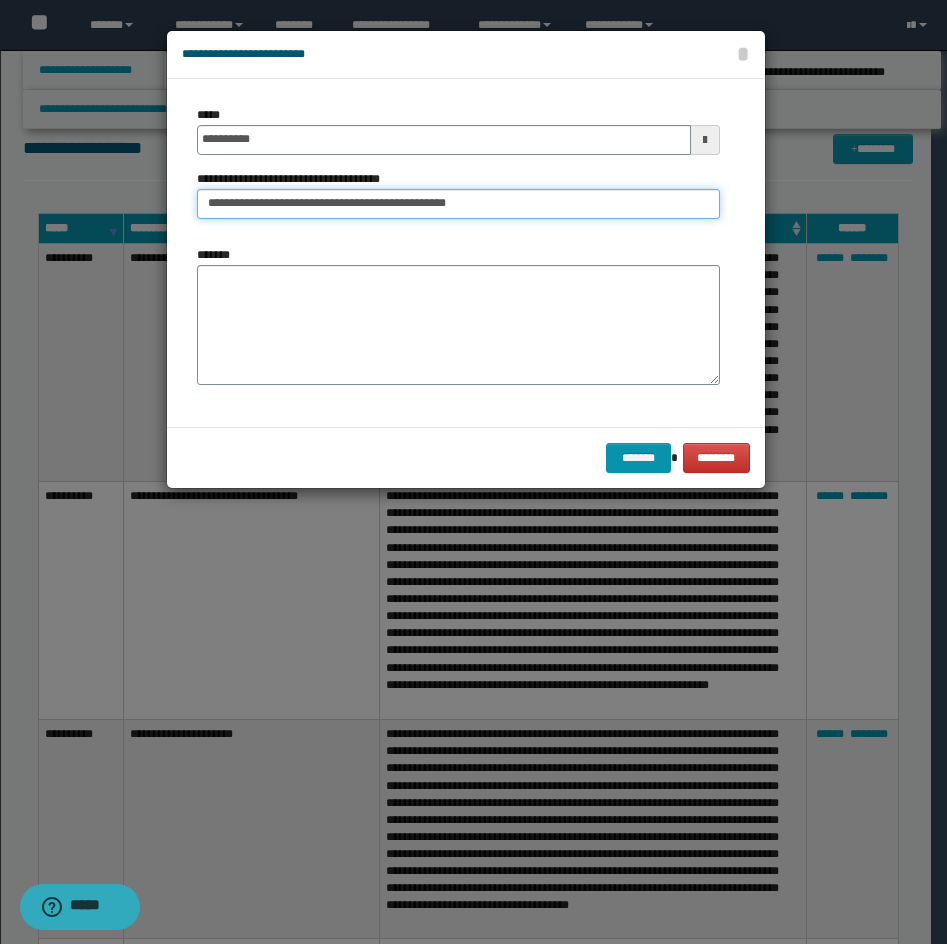 type on "**********" 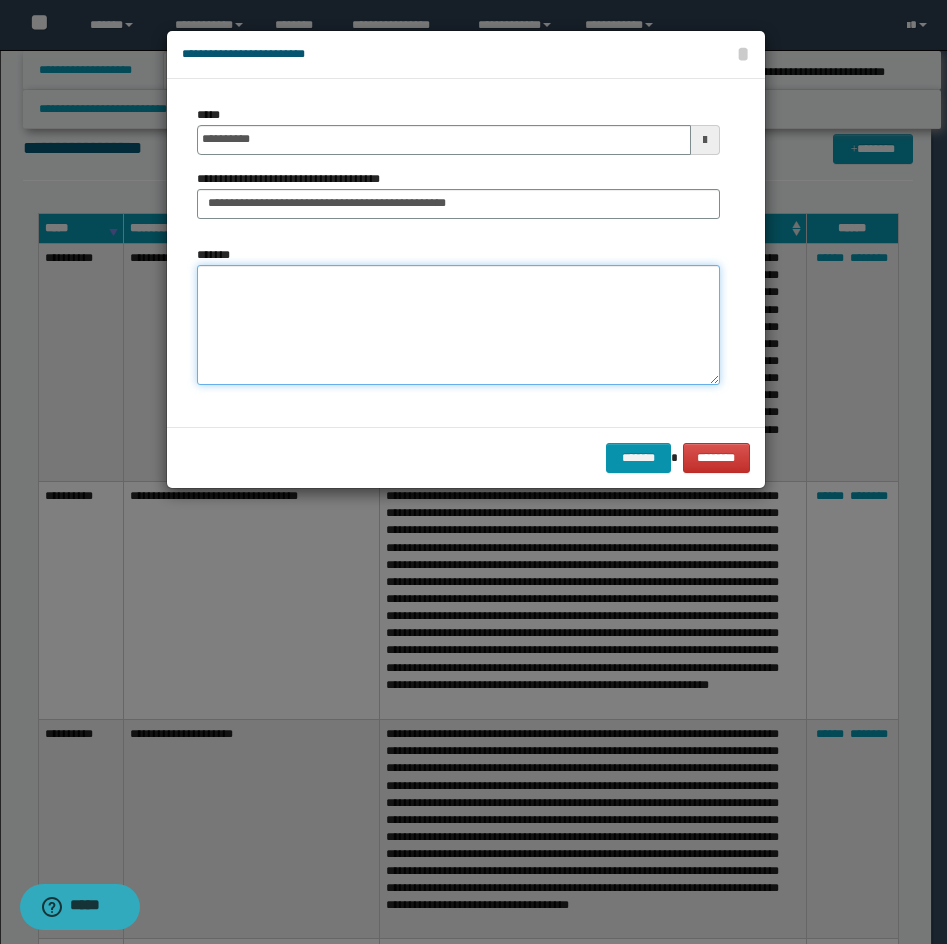 click on "*******" at bounding box center (458, 325) 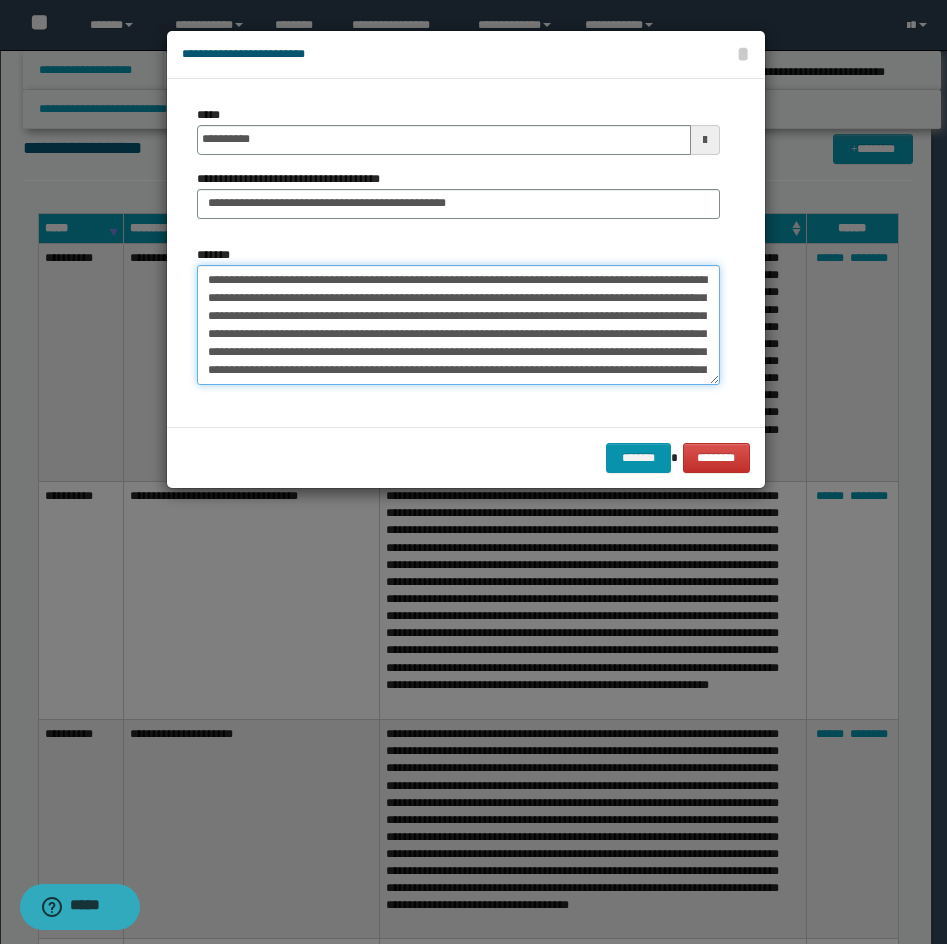 scroll, scrollTop: 66, scrollLeft: 0, axis: vertical 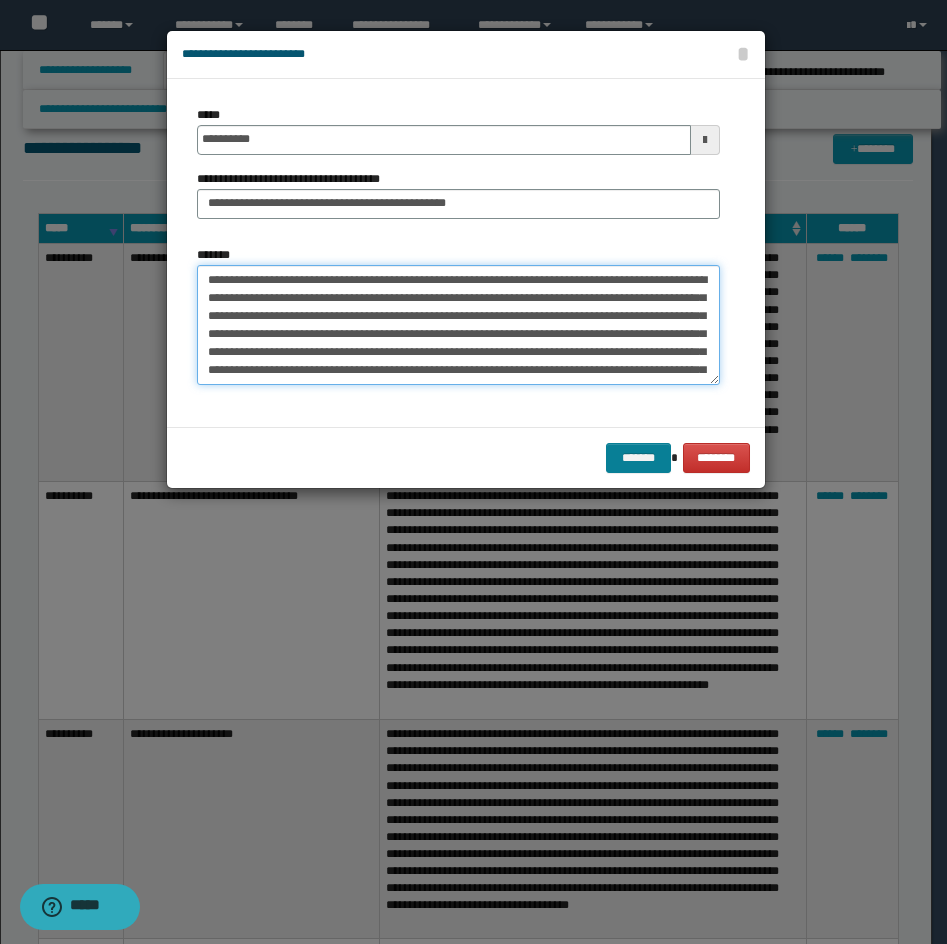 type on "**********" 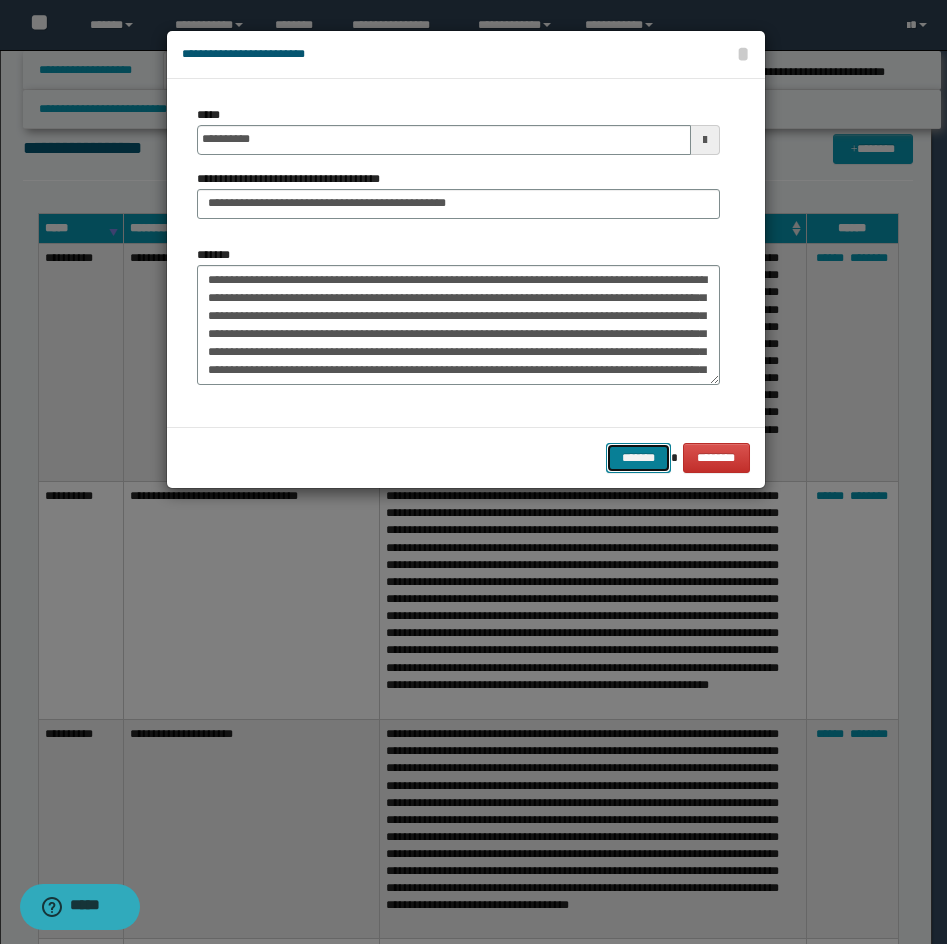 click on "*******" at bounding box center (638, 458) 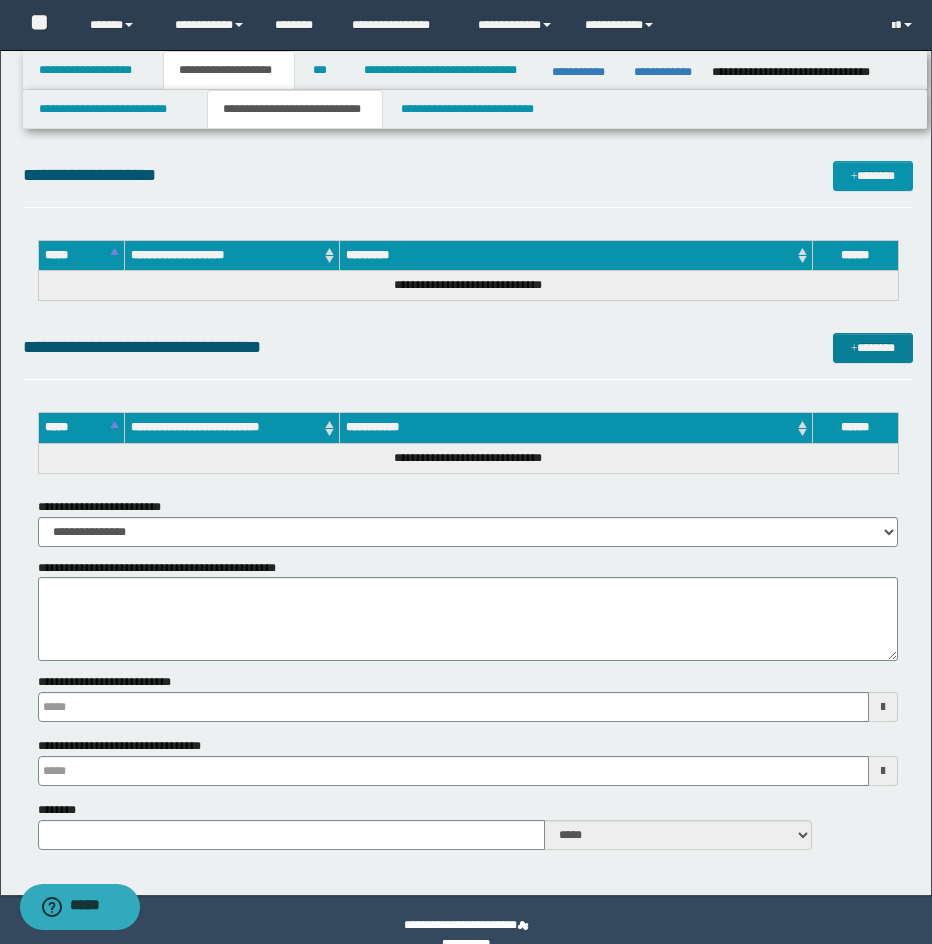 scroll, scrollTop: 5130, scrollLeft: 0, axis: vertical 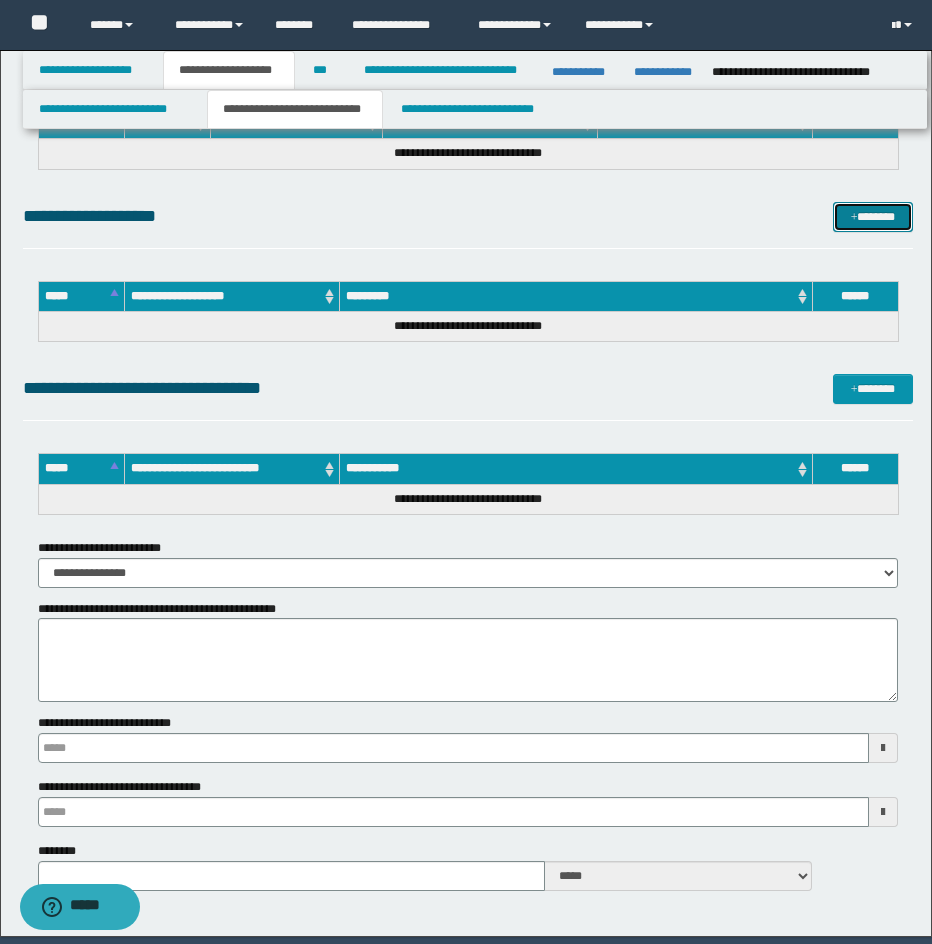 click on "*******" at bounding box center (873, 217) 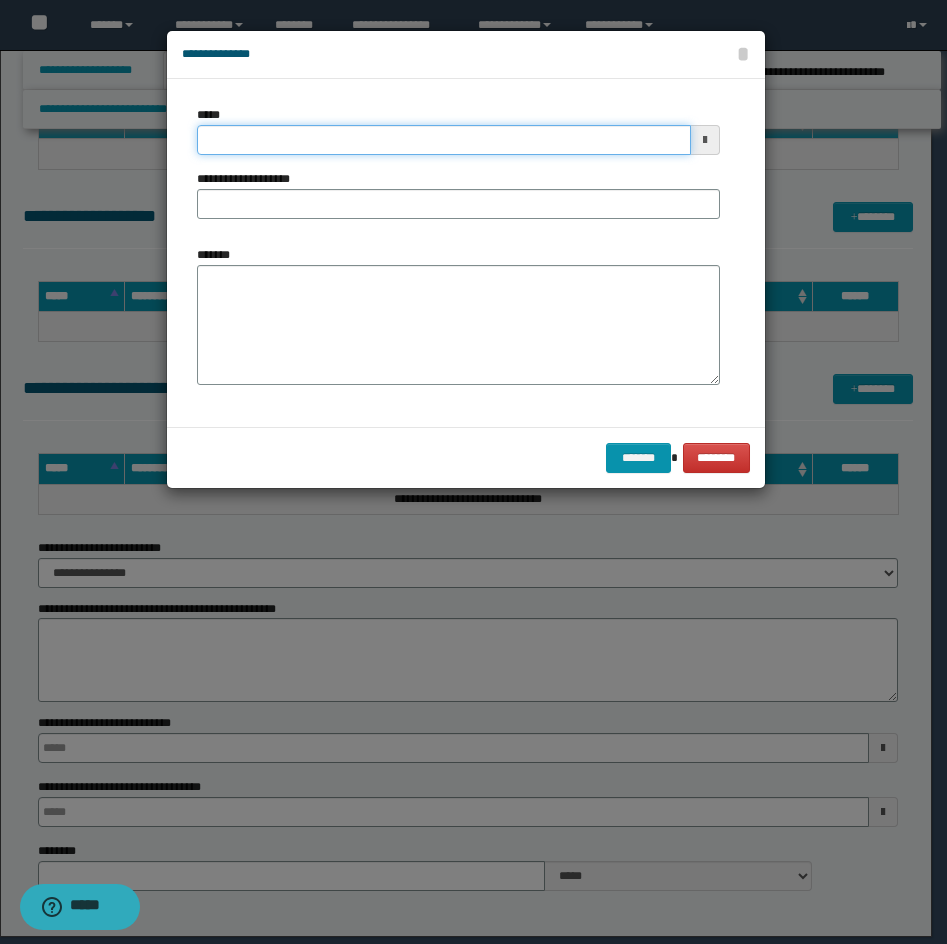 click on "*****" at bounding box center (444, 140) 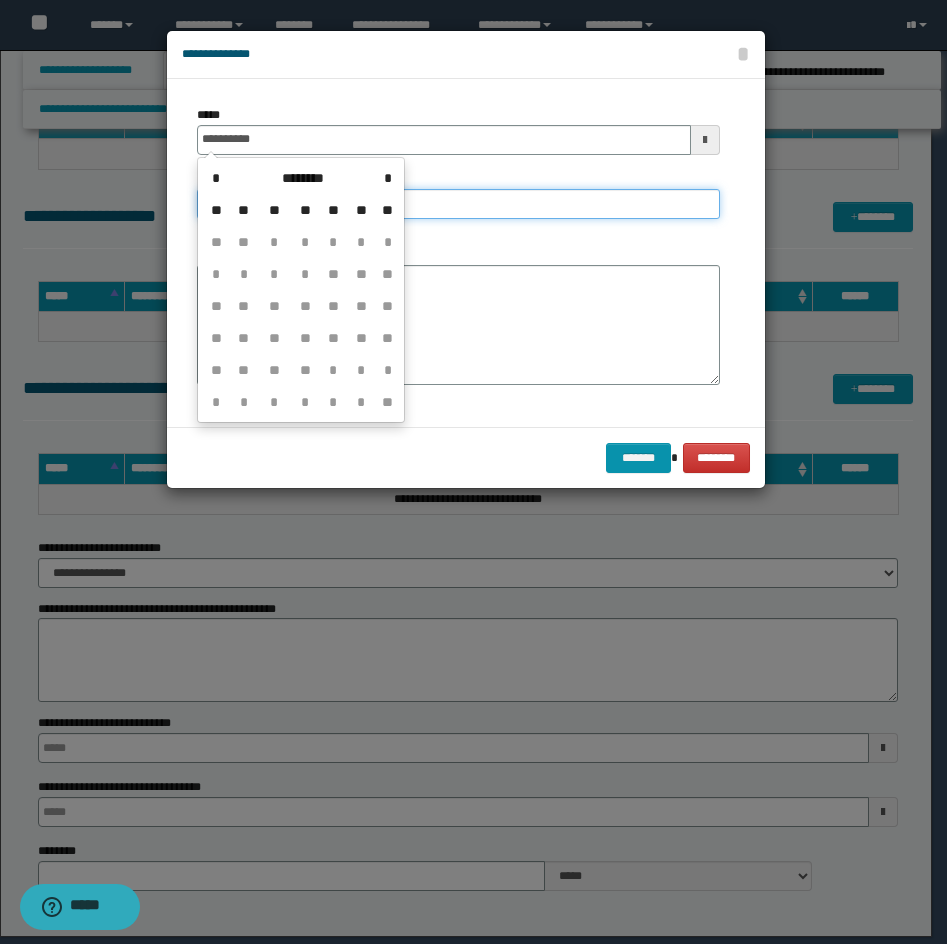 type on "**********" 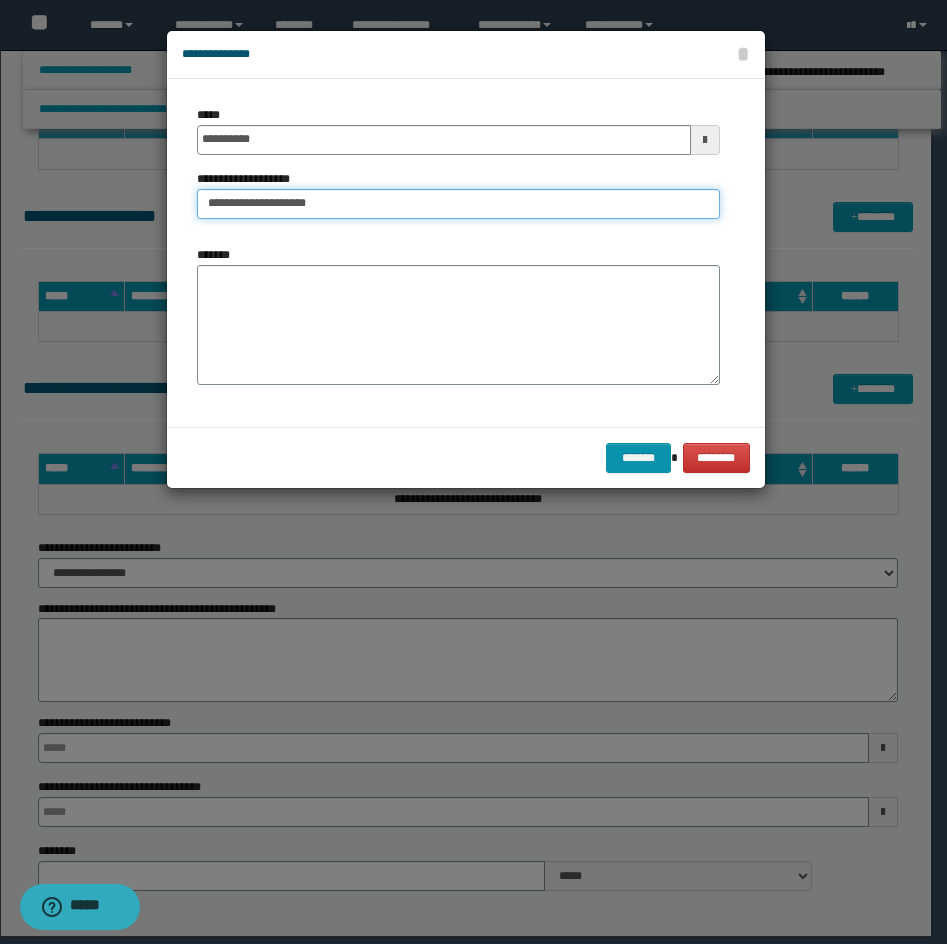 type on "**********" 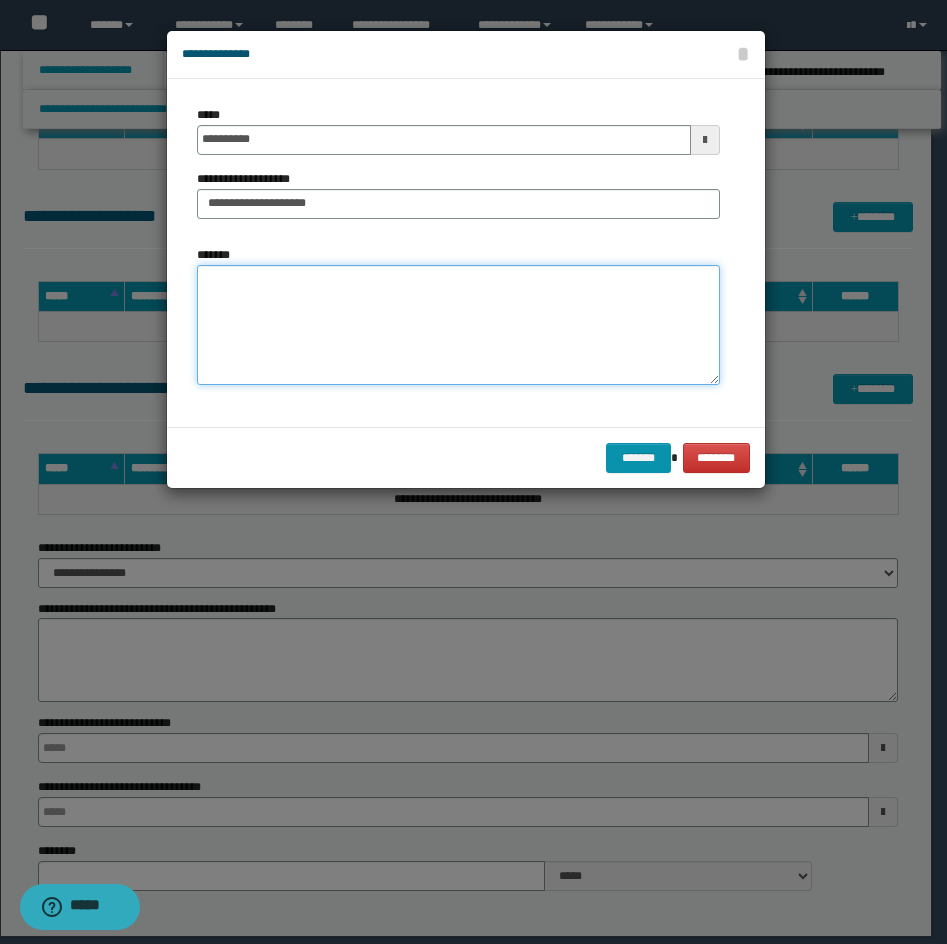 click on "*******" at bounding box center [458, 325] 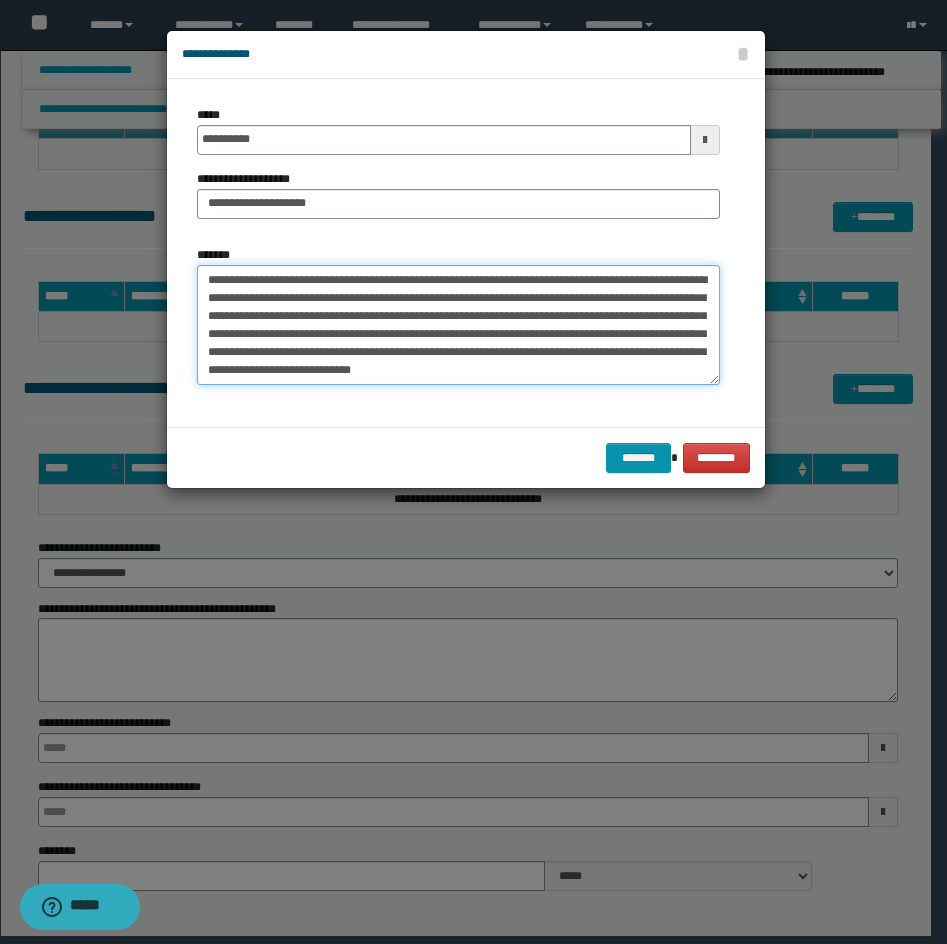 click on "**********" at bounding box center (458, 325) 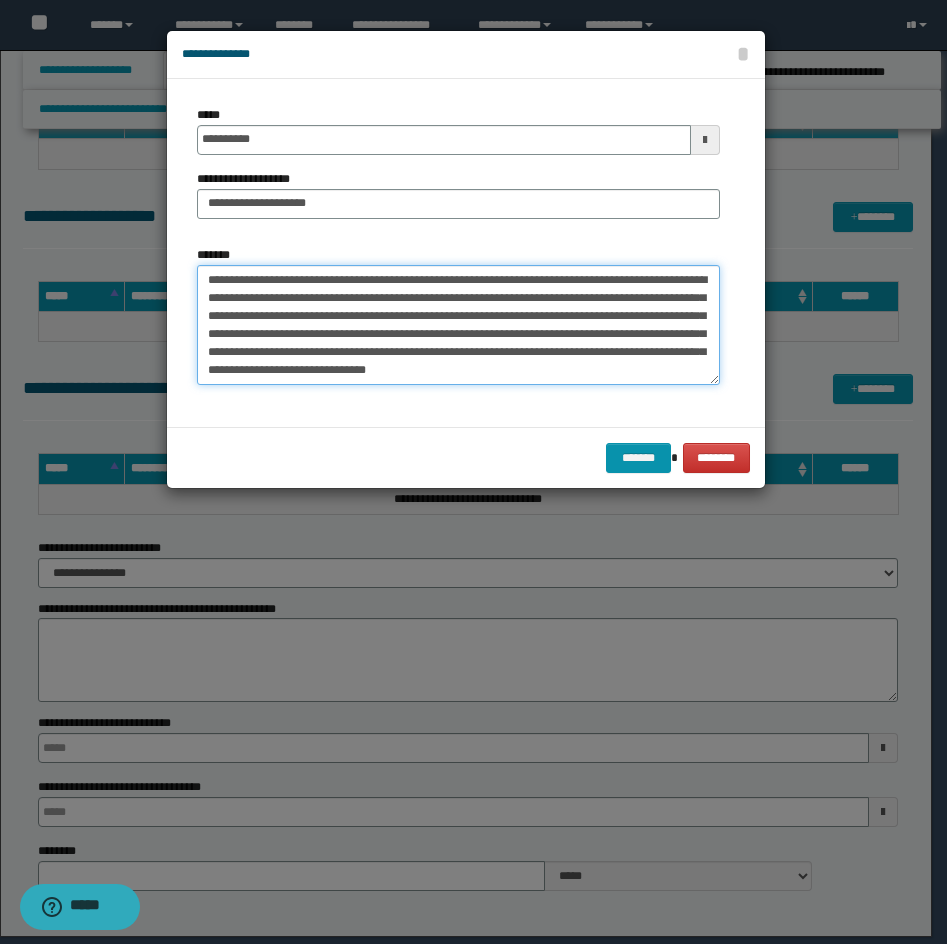 click on "**********" at bounding box center [458, 325] 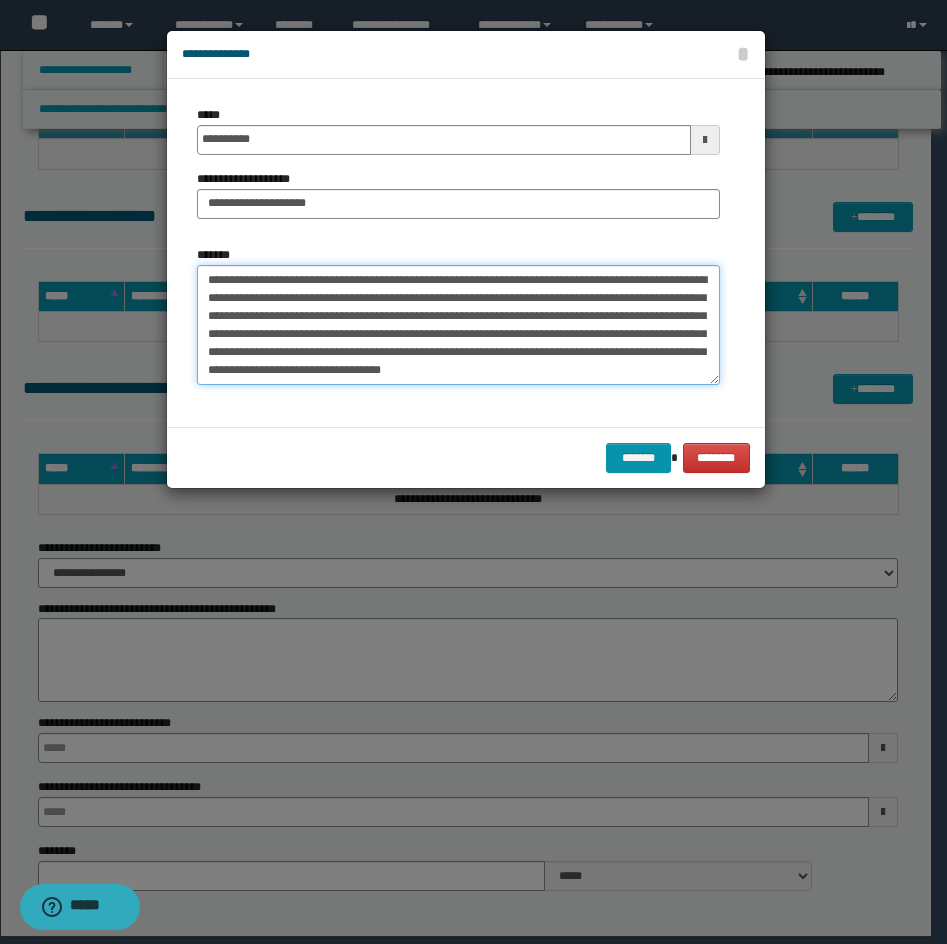 drag, startPoint x: 651, startPoint y: 318, endPoint x: 675, endPoint y: 324, distance: 24.738634 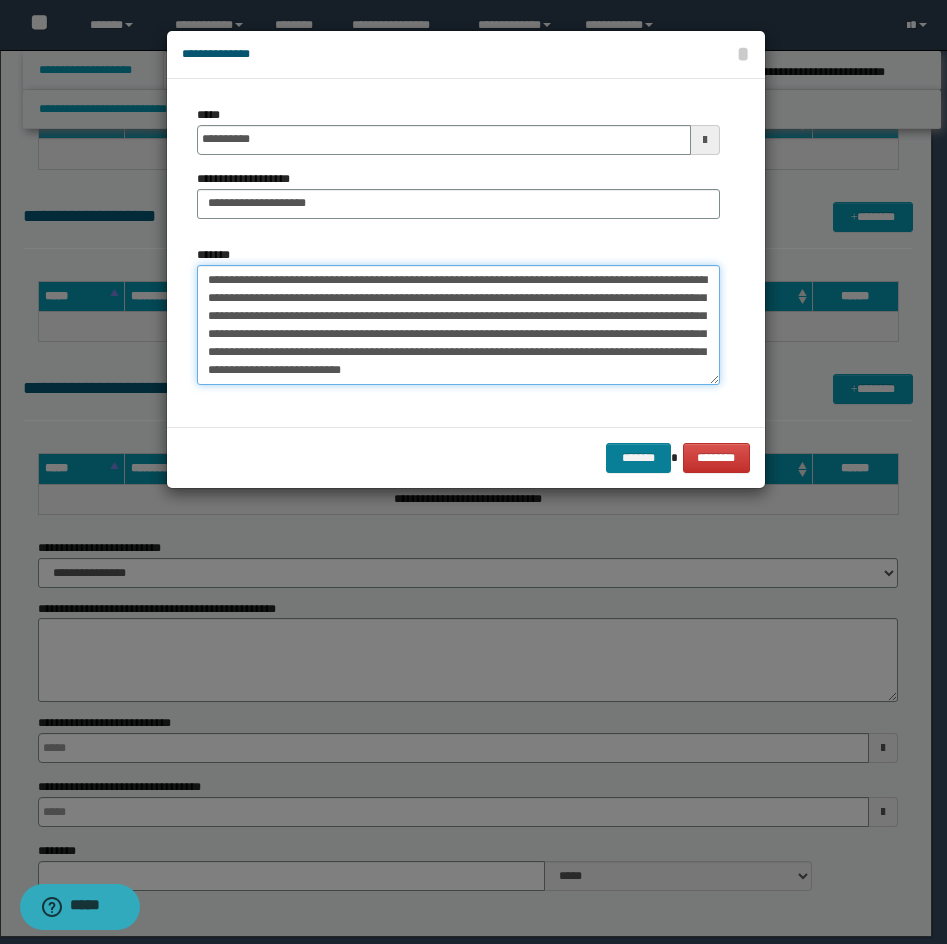 type on "**********" 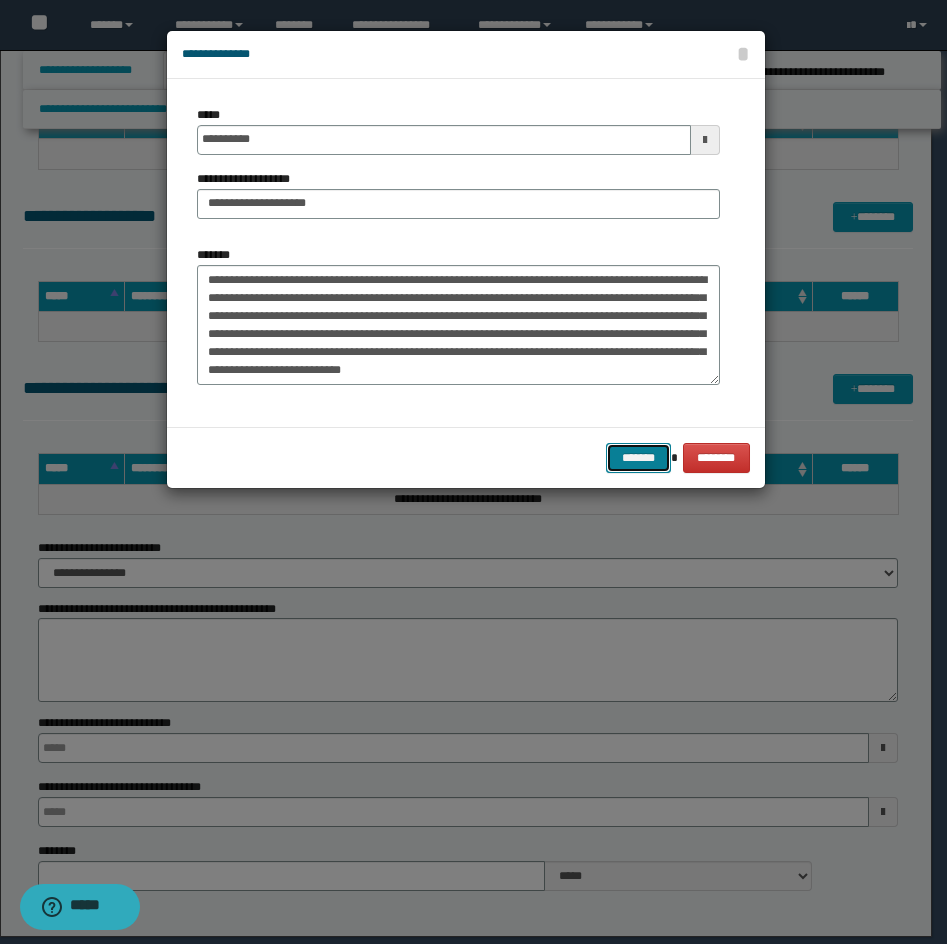 click on "*******" at bounding box center [638, 458] 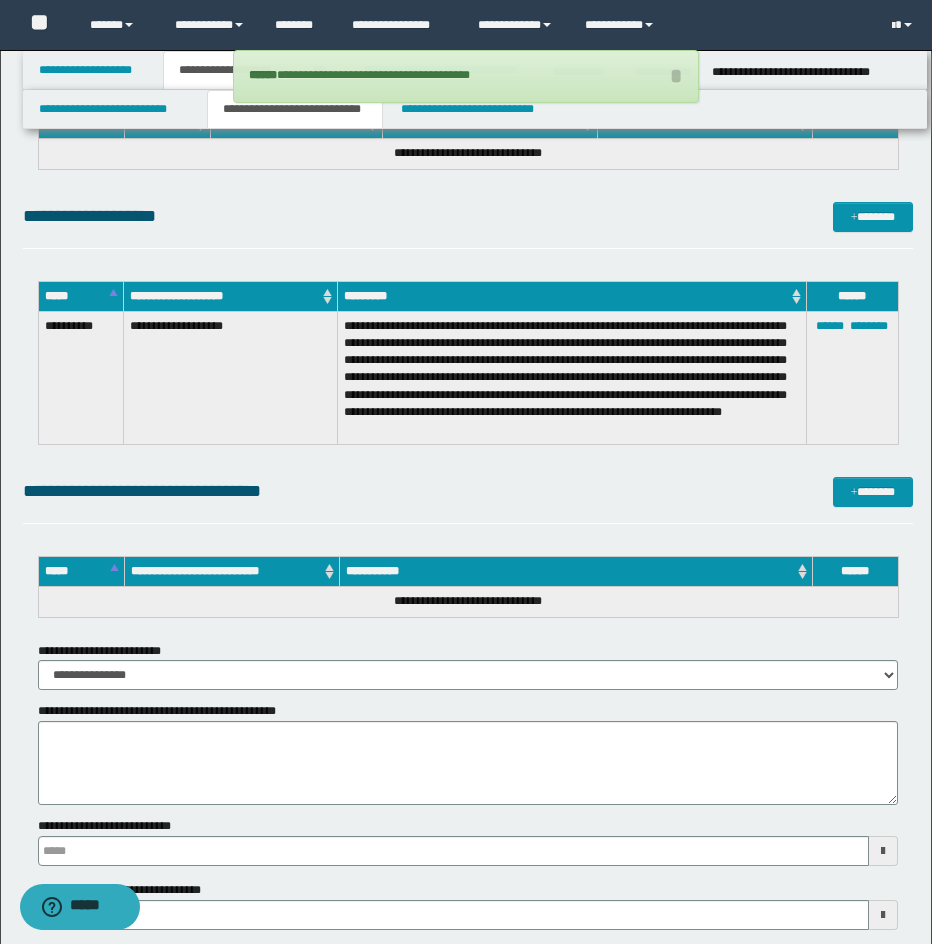 drag, startPoint x: 741, startPoint y: 222, endPoint x: 944, endPoint y: 485, distance: 332.23184 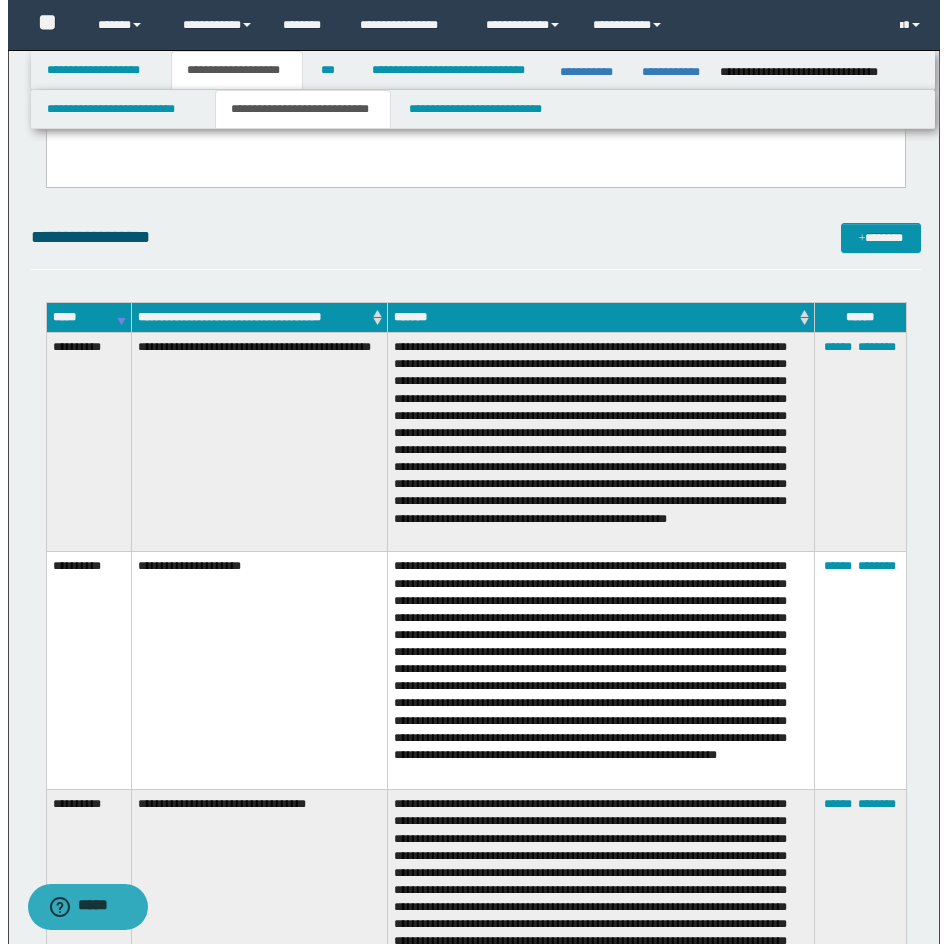 scroll, scrollTop: 3080, scrollLeft: 0, axis: vertical 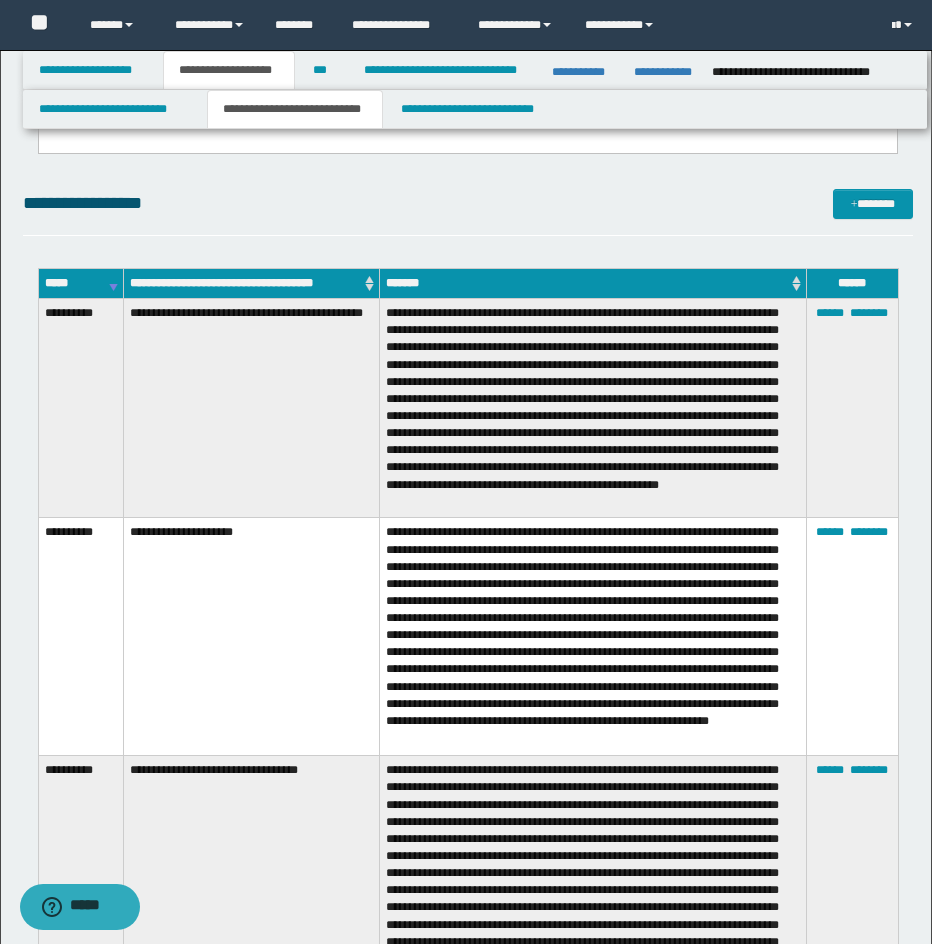 click on "**********" at bounding box center (468, 69) 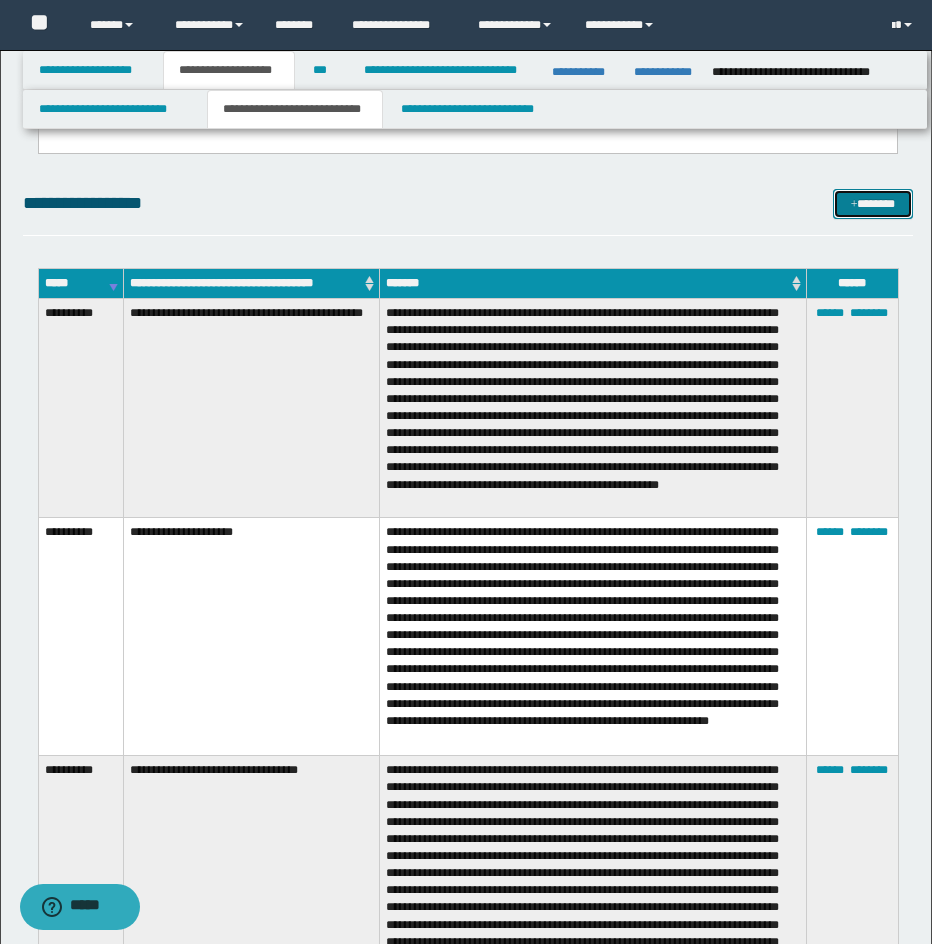 click on "*******" at bounding box center [873, 204] 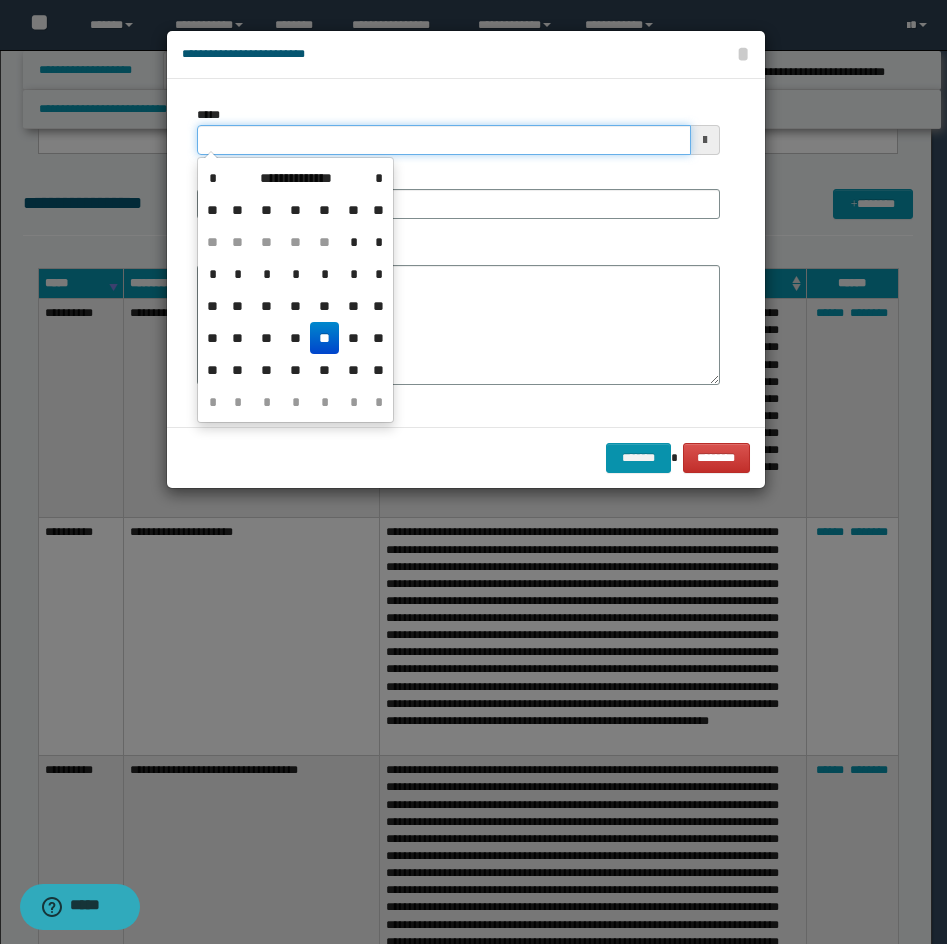click on "*****" at bounding box center [444, 140] 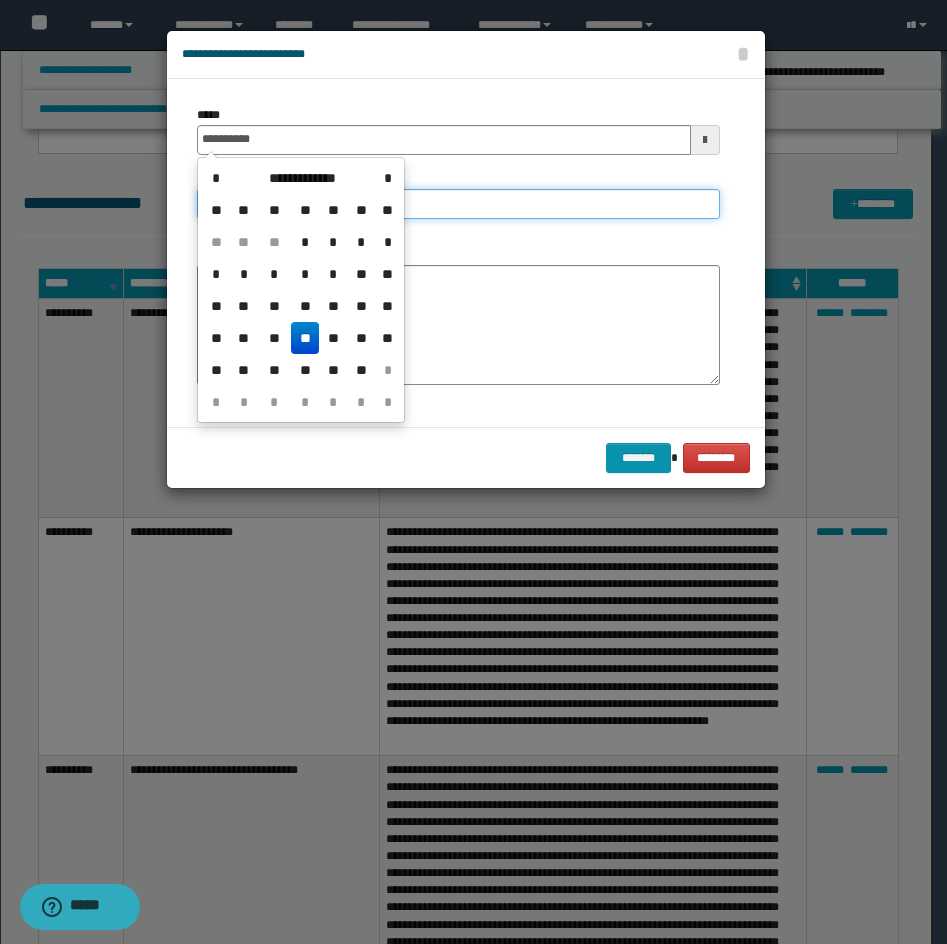 type on "**********" 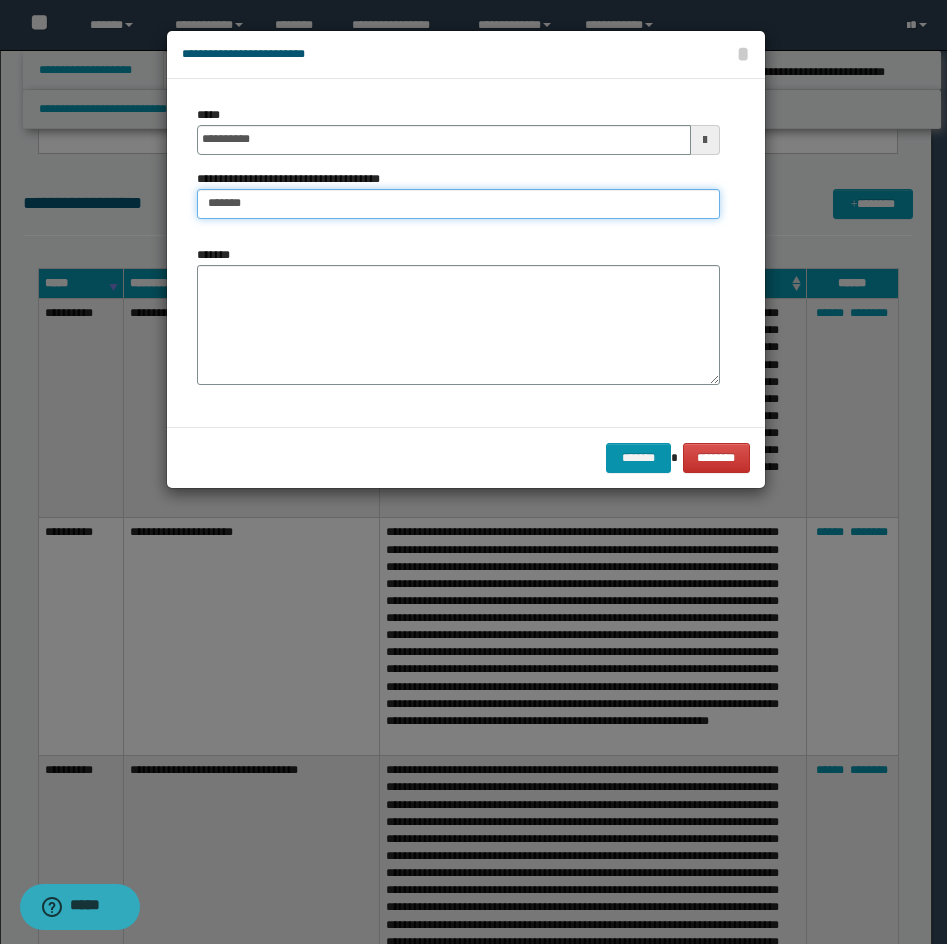 type on "**********" 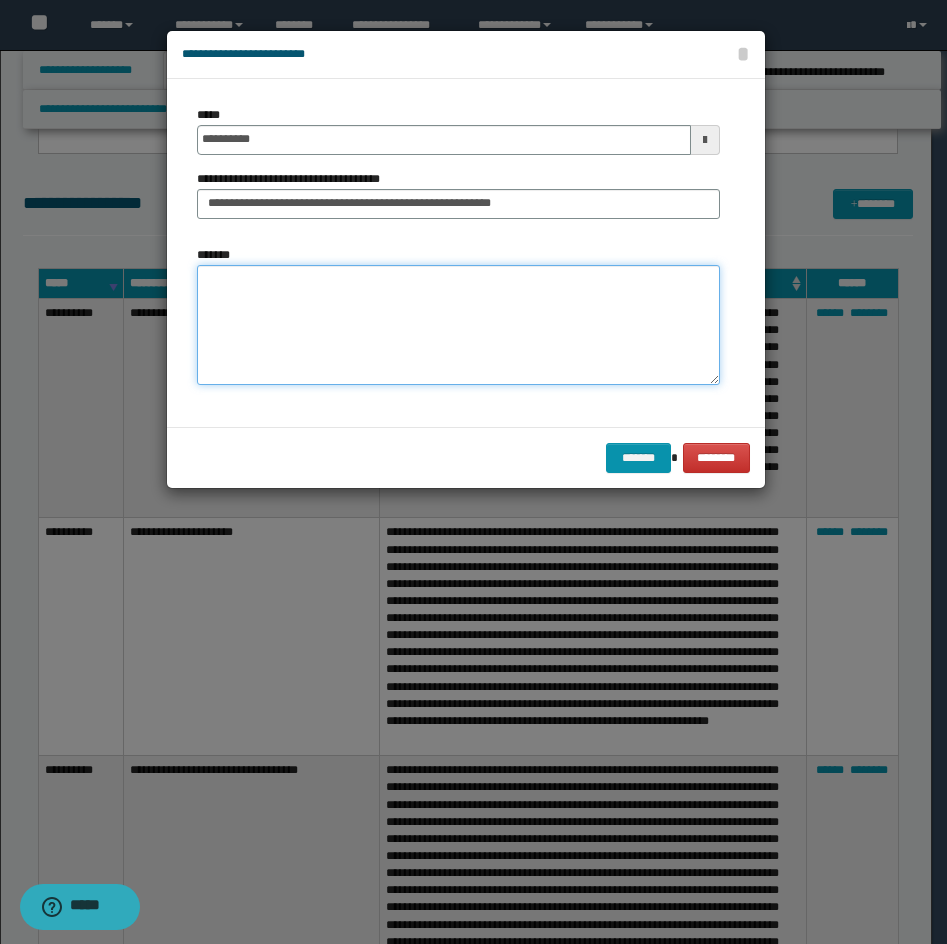 click on "*******" at bounding box center (458, 325) 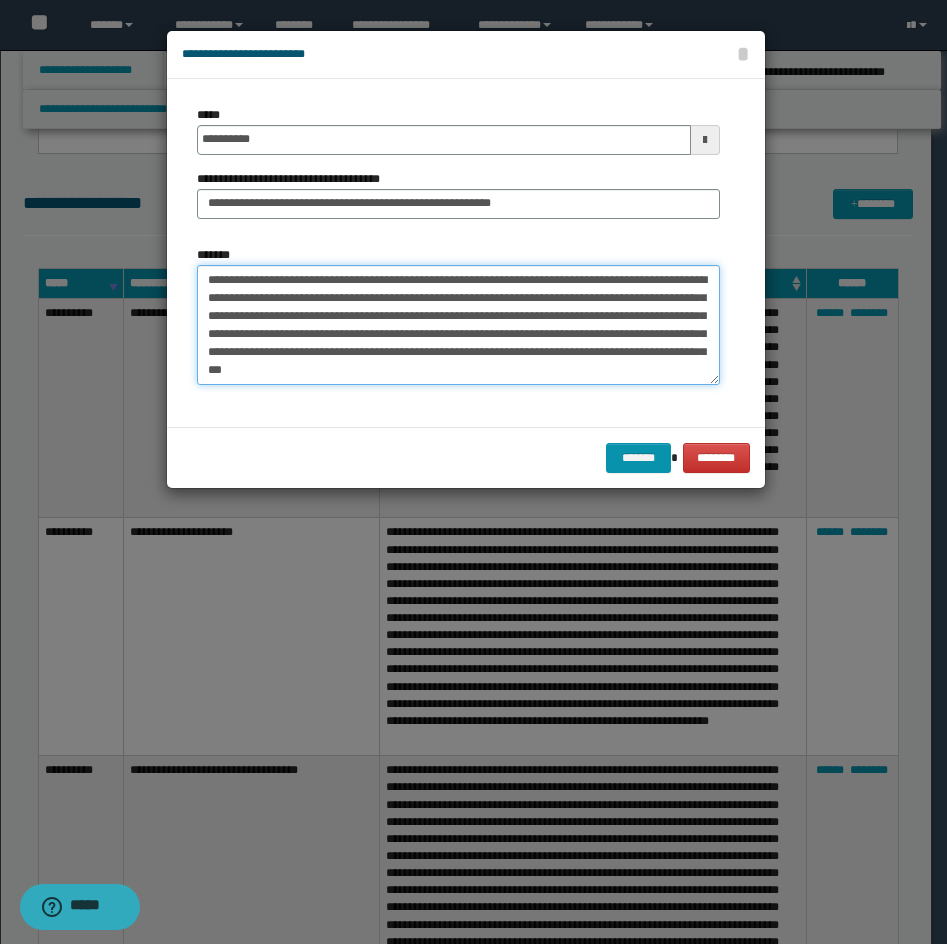 scroll, scrollTop: 444, scrollLeft: 0, axis: vertical 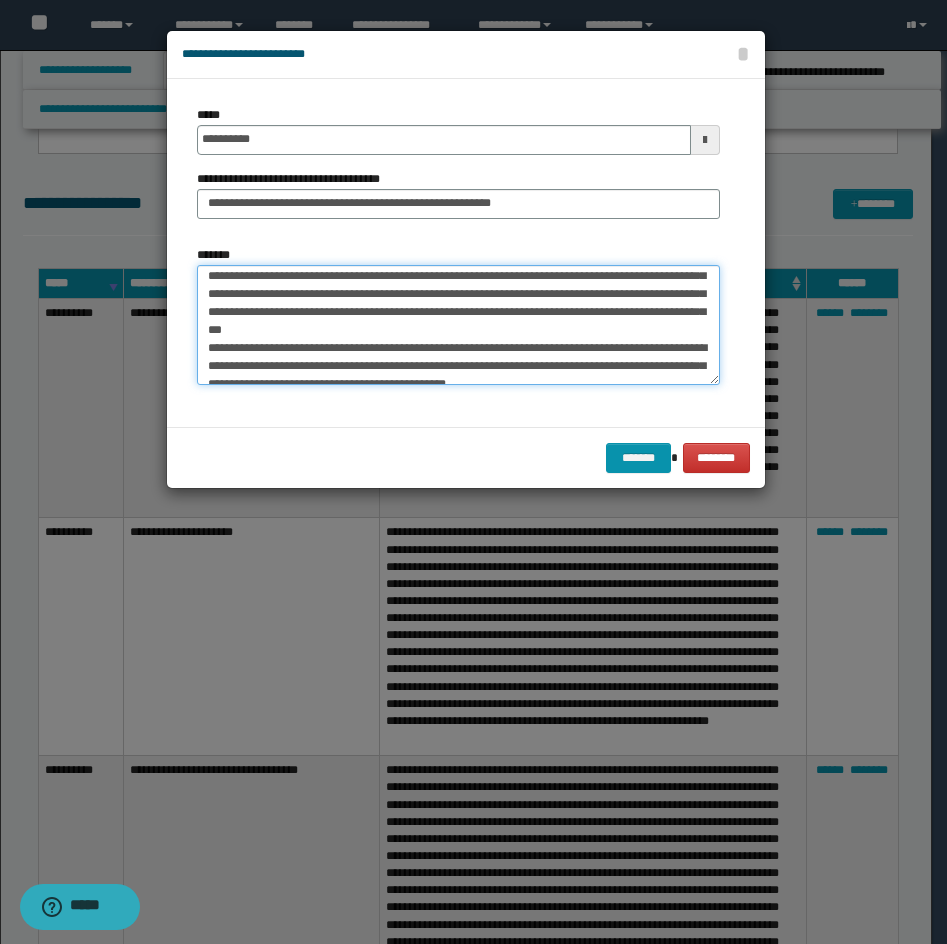 click on "*******" at bounding box center [458, 325] 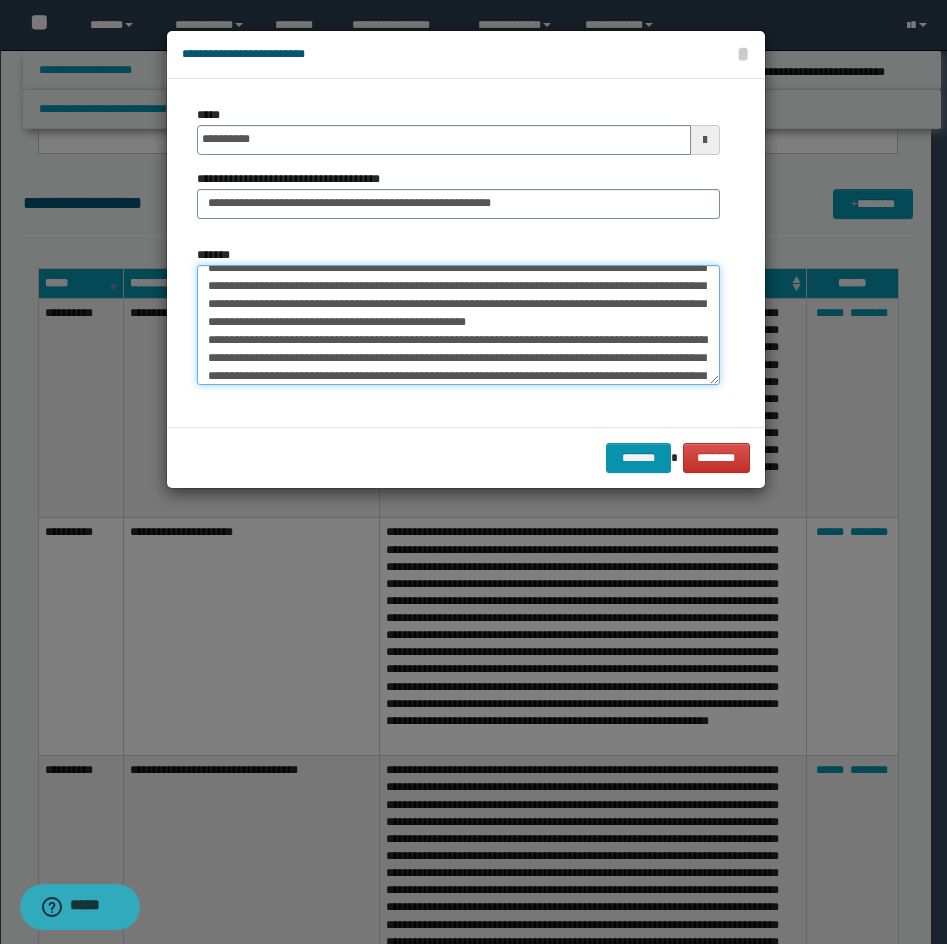 scroll, scrollTop: 102, scrollLeft: 0, axis: vertical 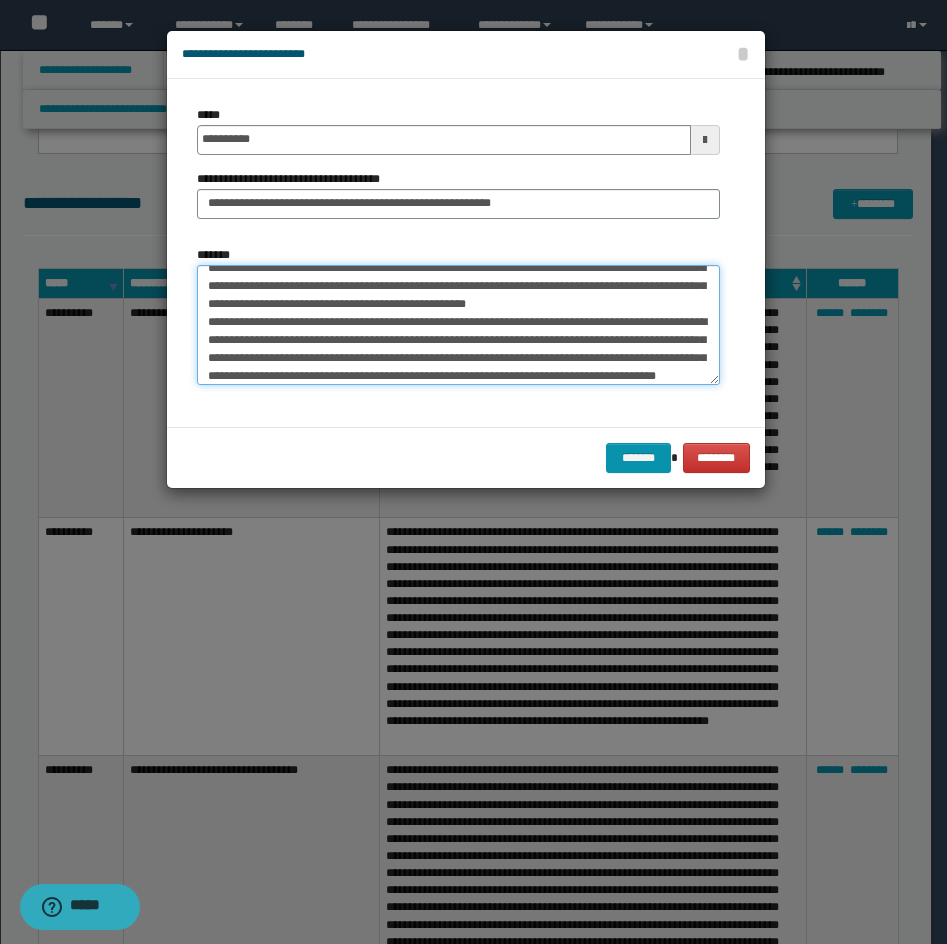 click on "*******" at bounding box center [458, 325] 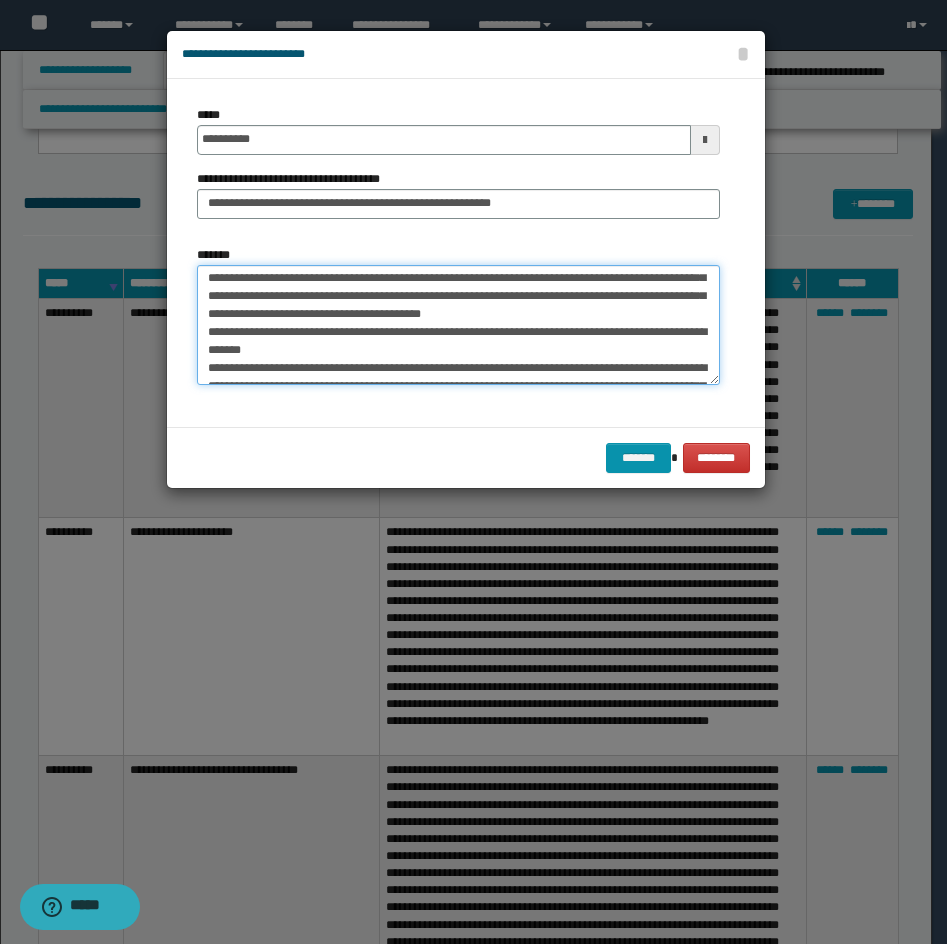 scroll, scrollTop: 204, scrollLeft: 0, axis: vertical 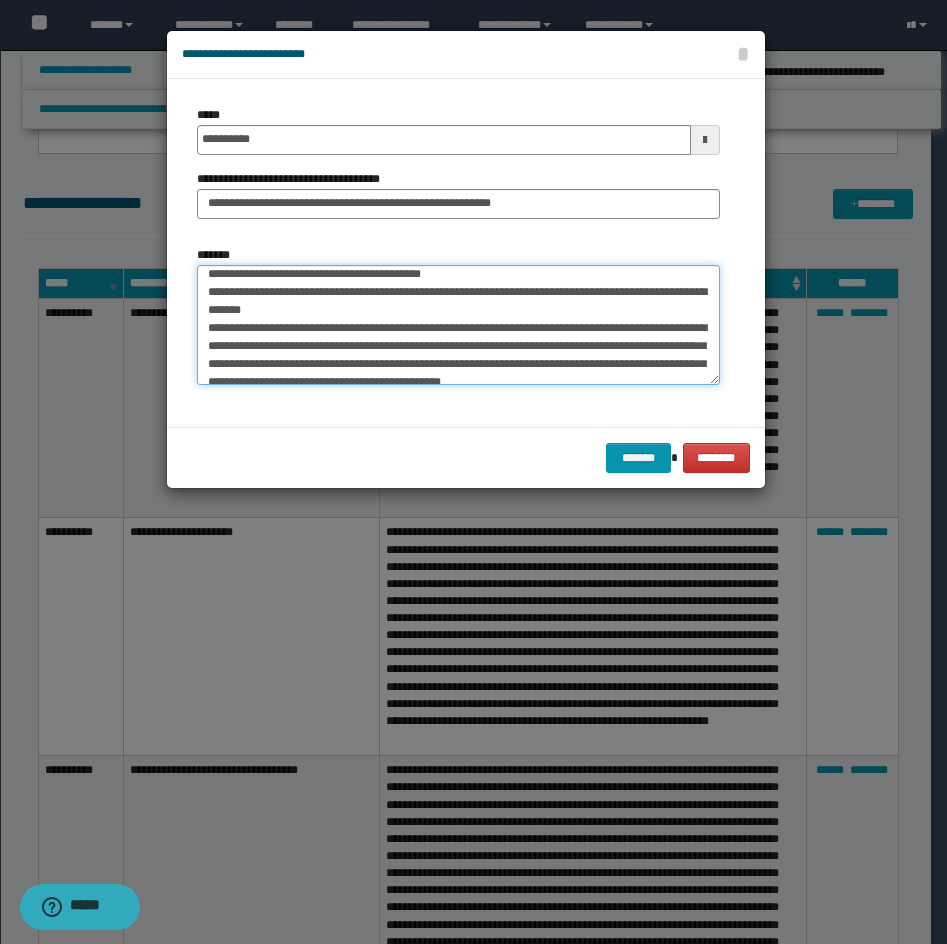 click on "*******" at bounding box center (458, 325) 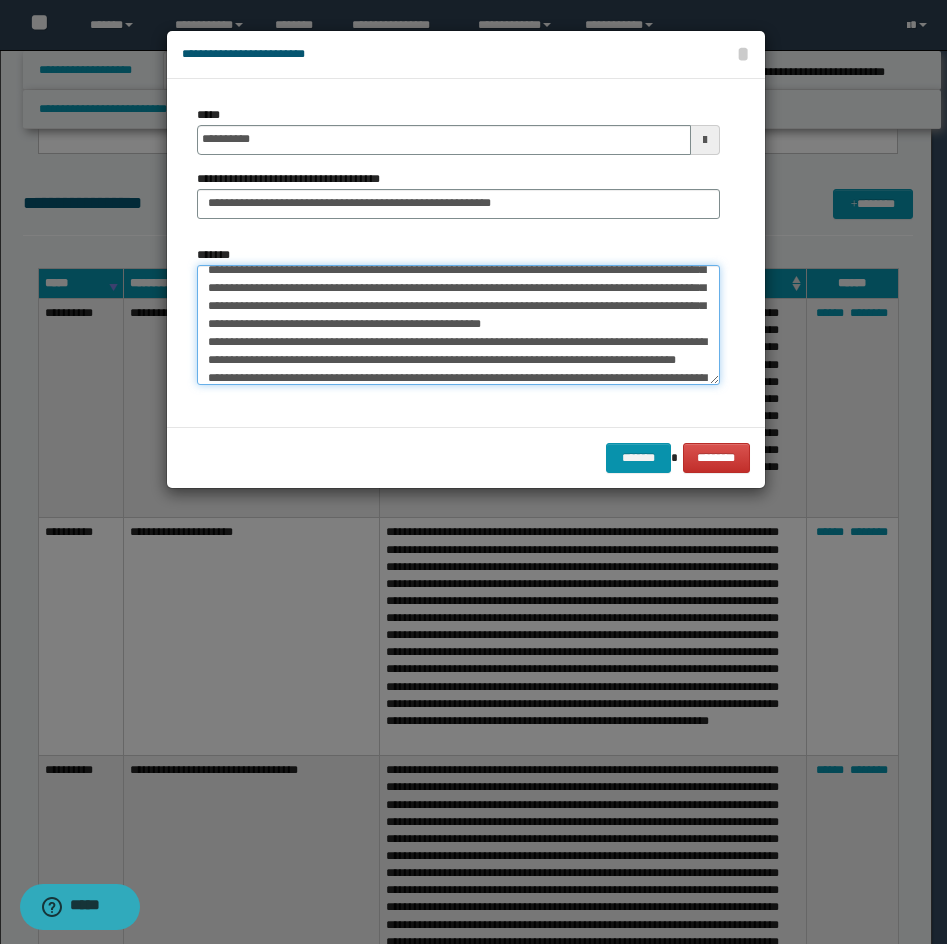 scroll, scrollTop: 284, scrollLeft: 0, axis: vertical 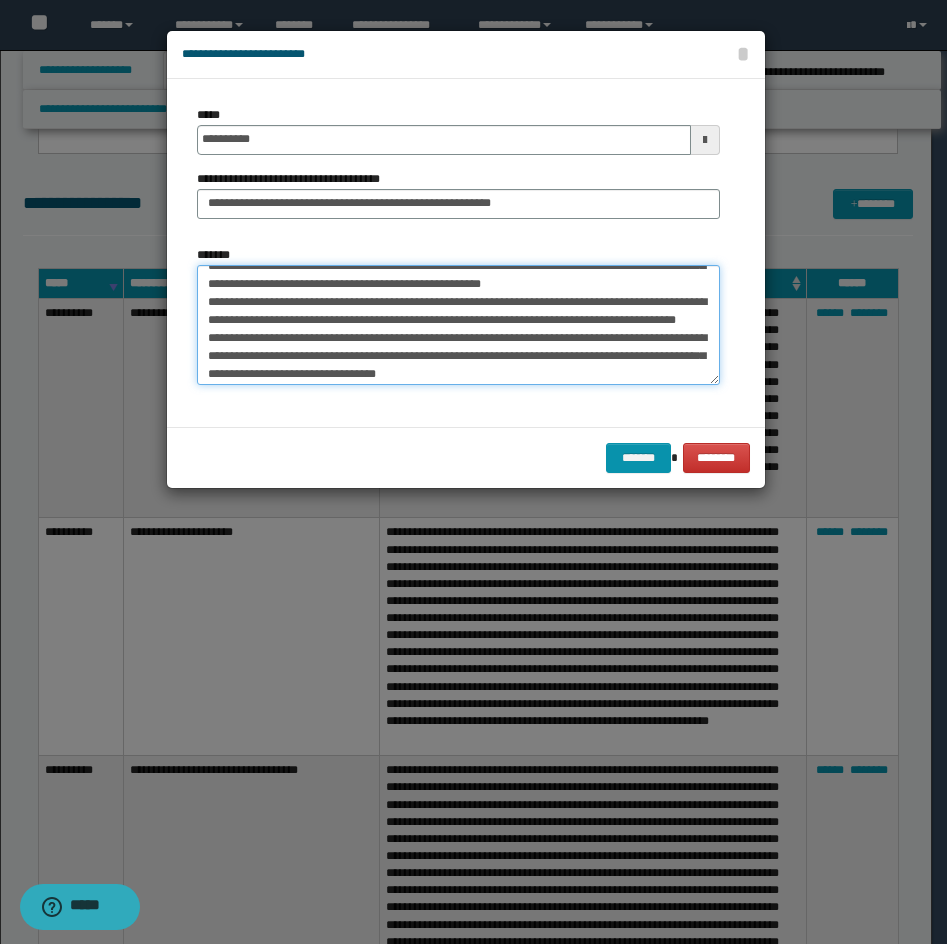 click on "*******" at bounding box center (458, 325) 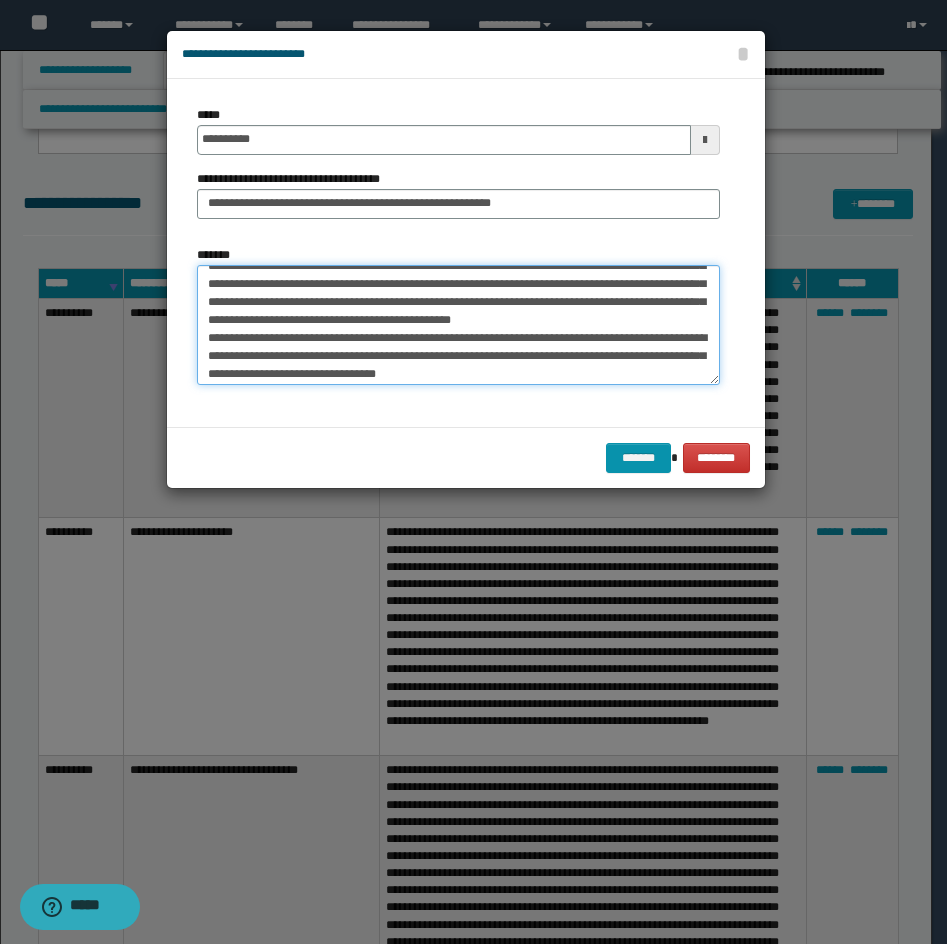 scroll, scrollTop: 266, scrollLeft: 0, axis: vertical 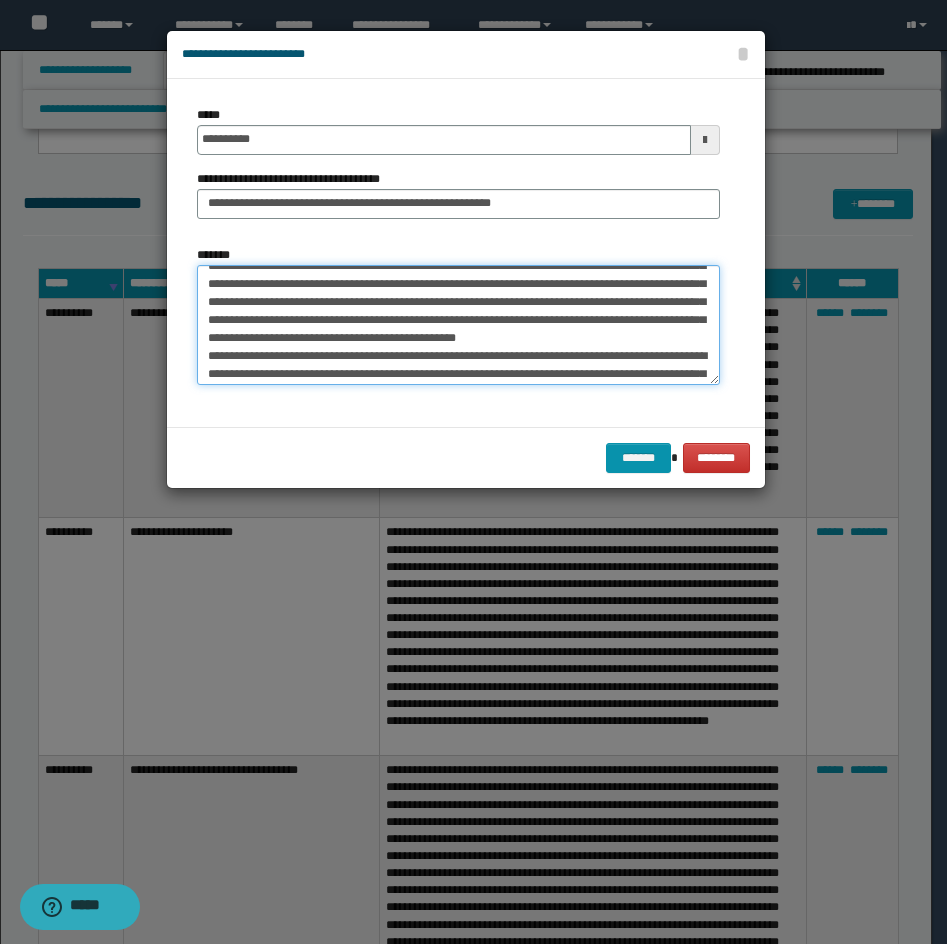 click on "*******" at bounding box center [458, 325] 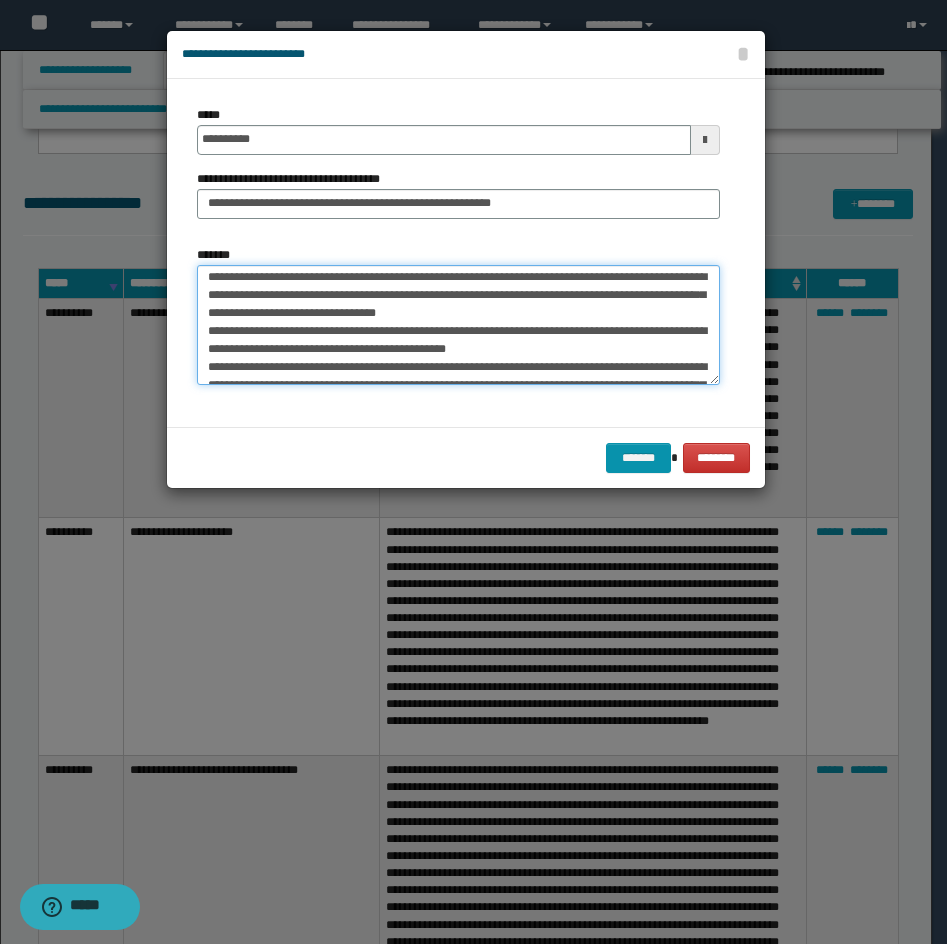 scroll, scrollTop: 346, scrollLeft: 0, axis: vertical 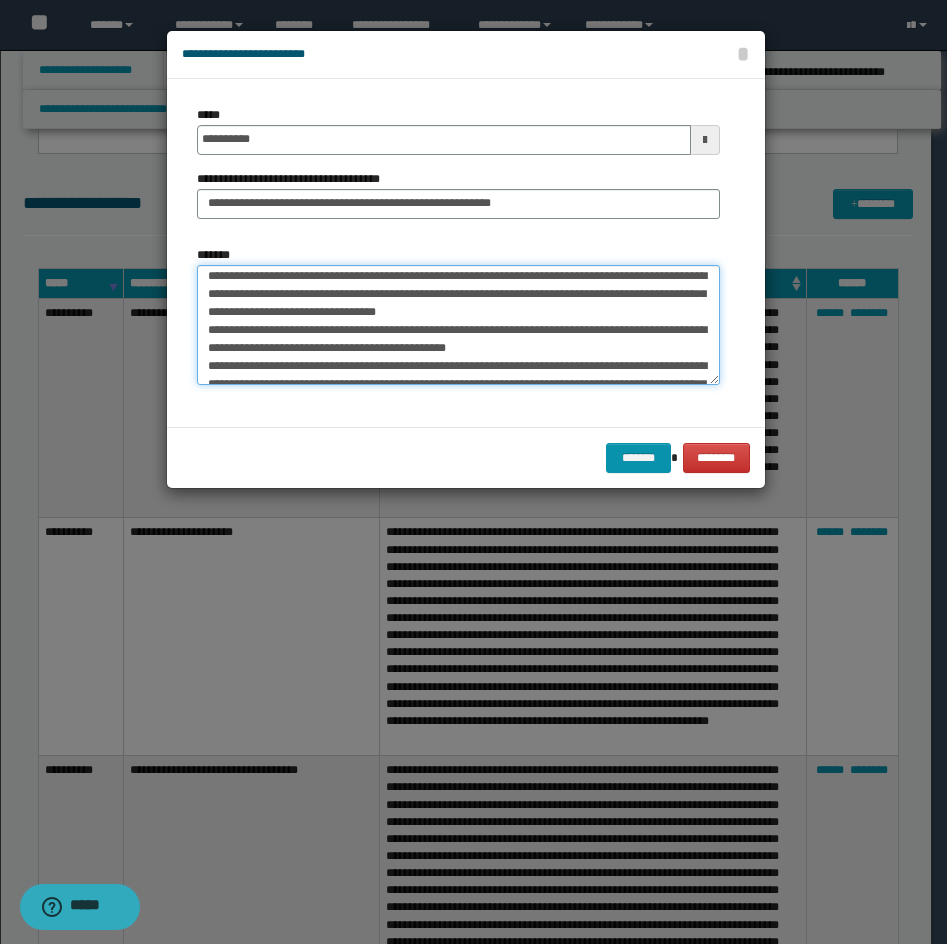 click on "*******" at bounding box center [458, 325] 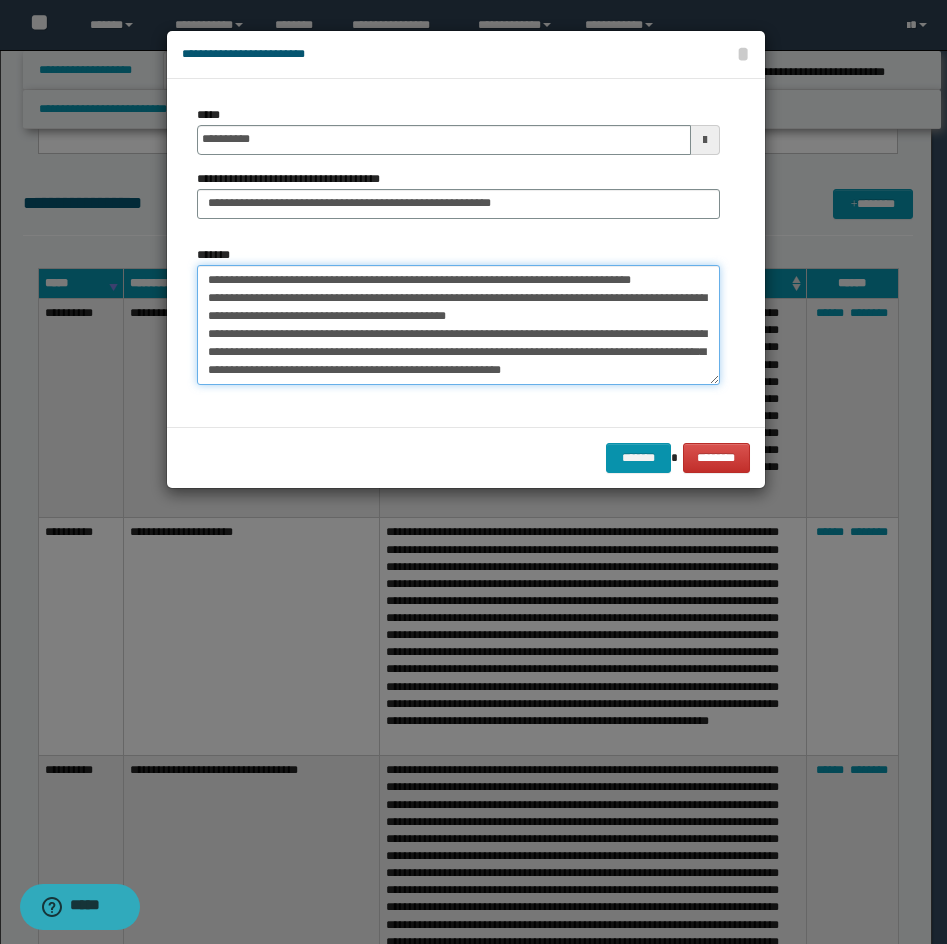scroll, scrollTop: 396, scrollLeft: 0, axis: vertical 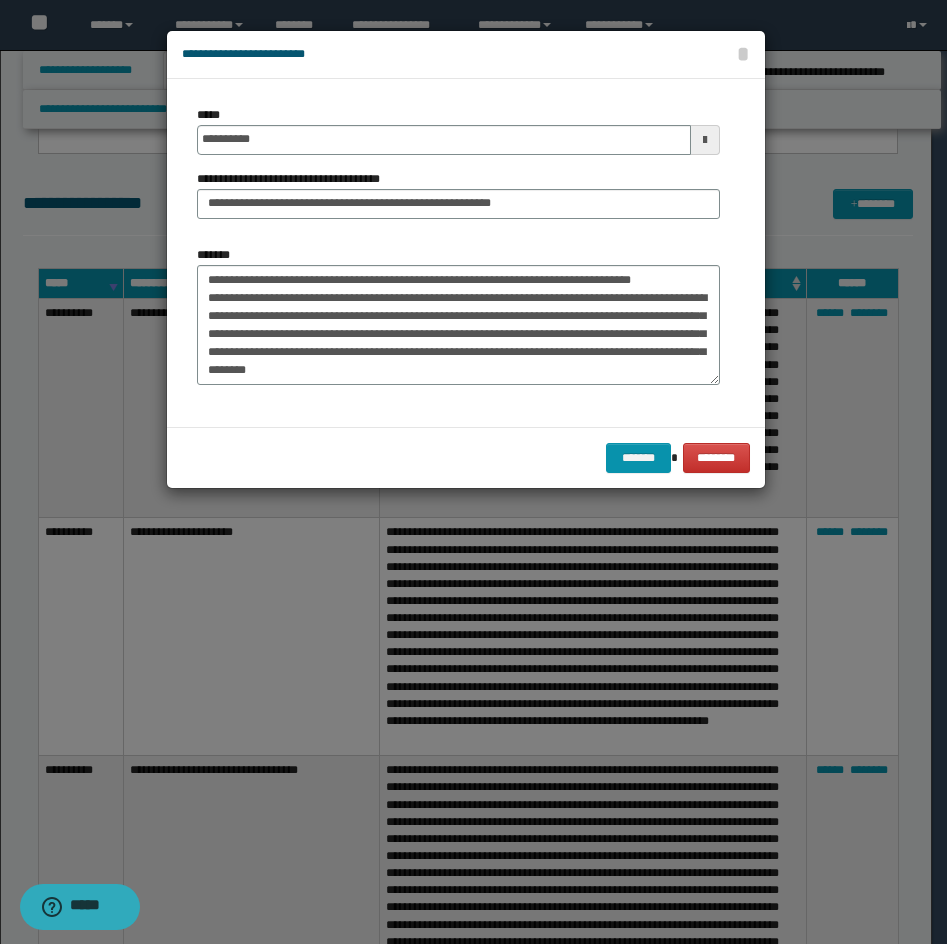 click at bounding box center (473, 472) 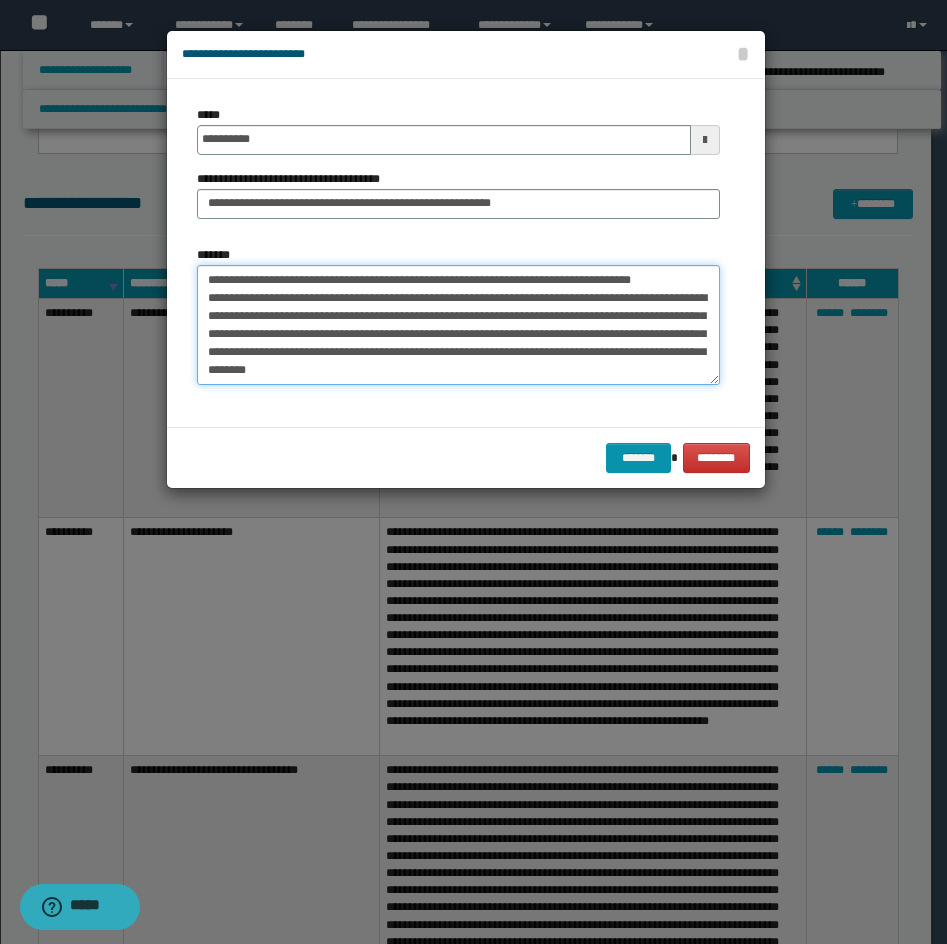 click on "*******" at bounding box center (458, 325) 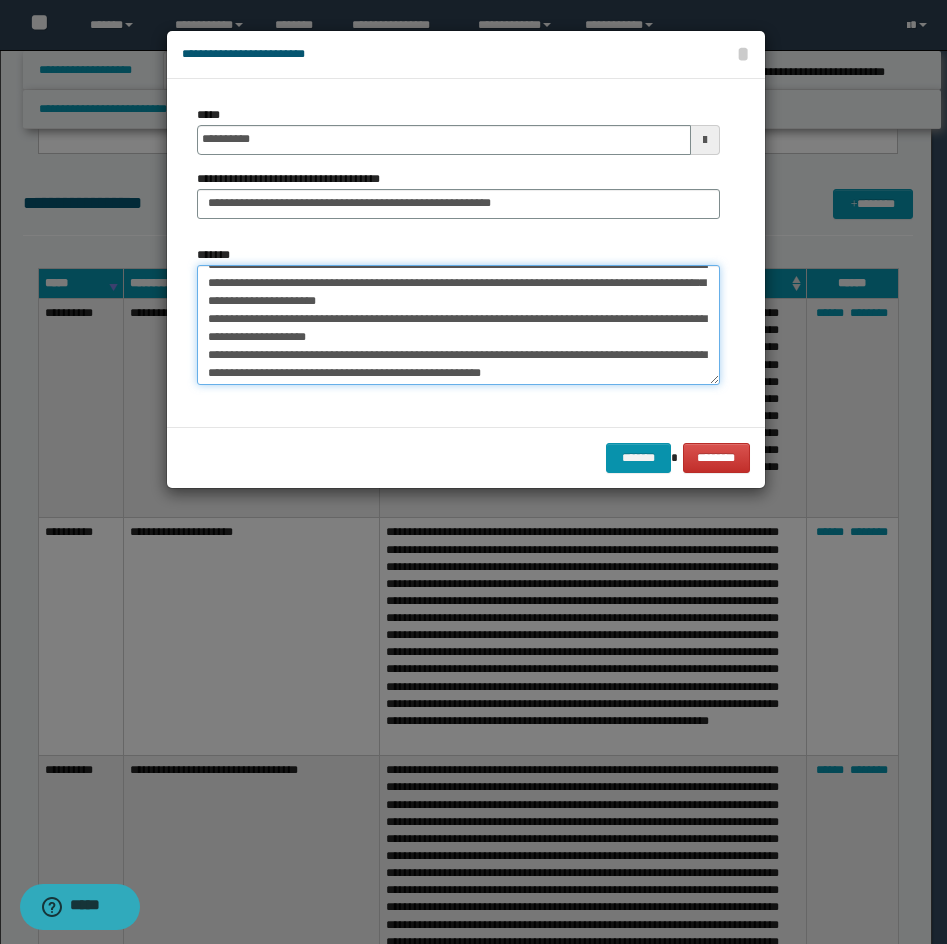 scroll, scrollTop: 484, scrollLeft: 0, axis: vertical 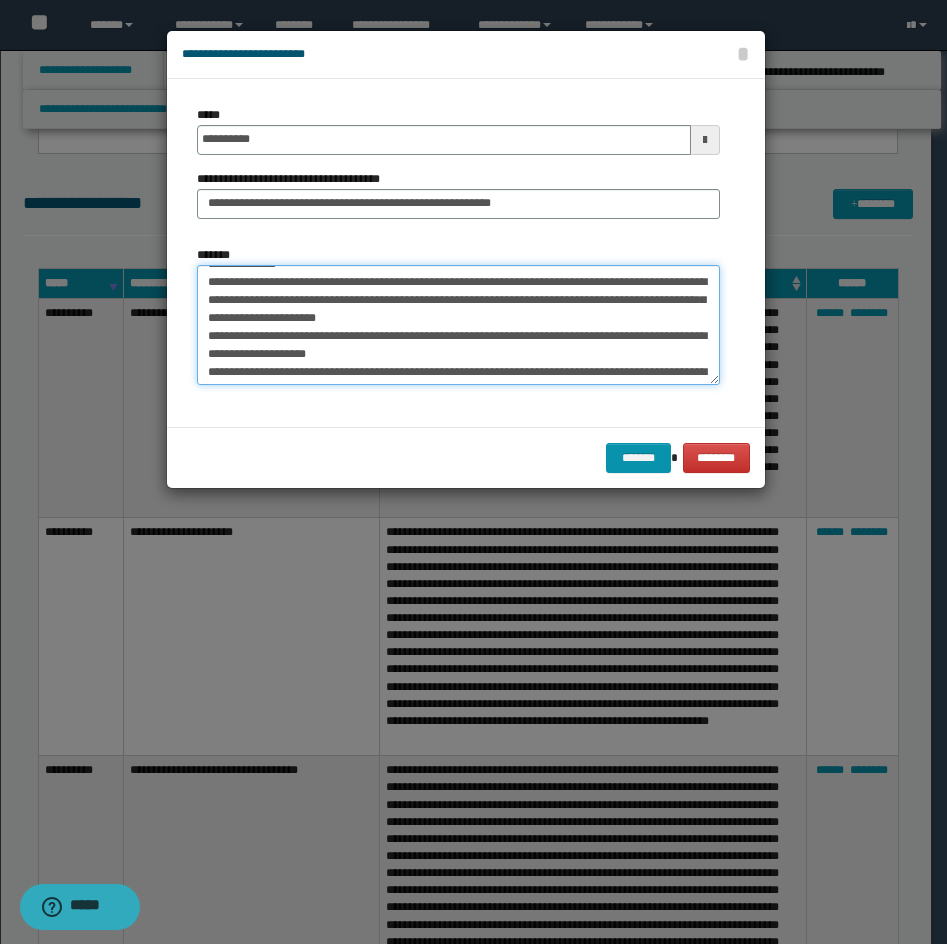click on "*******" at bounding box center [458, 325] 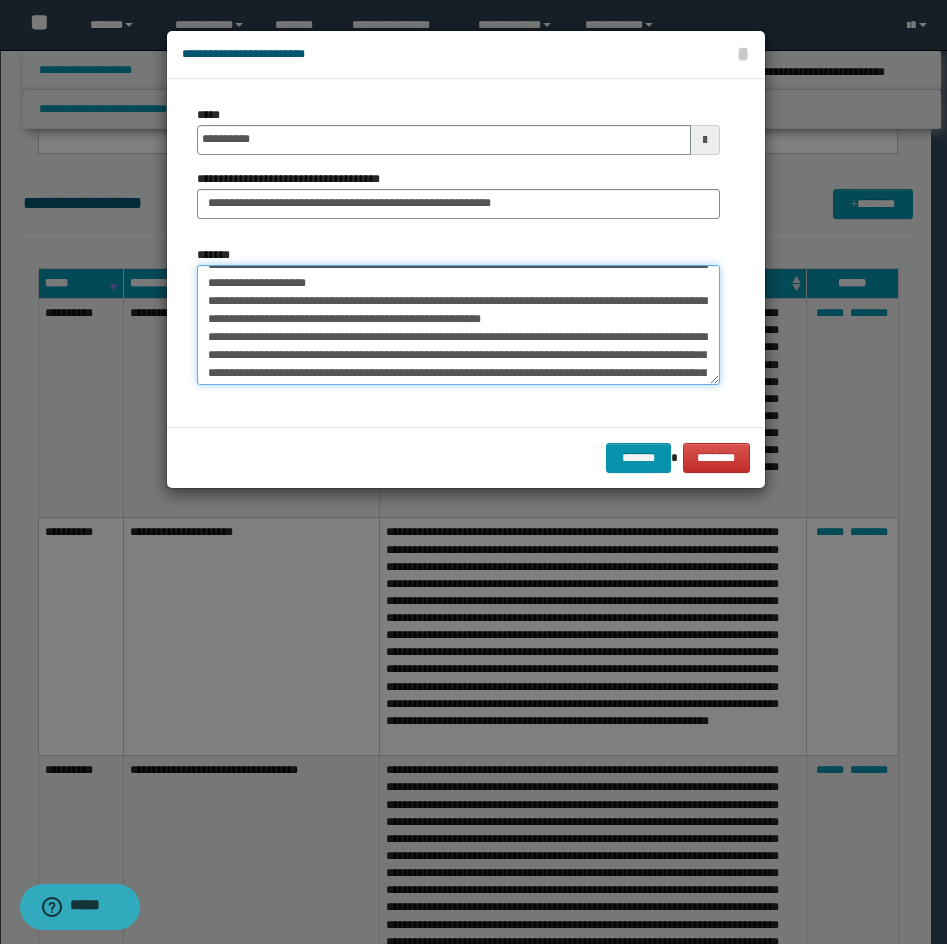 scroll, scrollTop: 546, scrollLeft: 0, axis: vertical 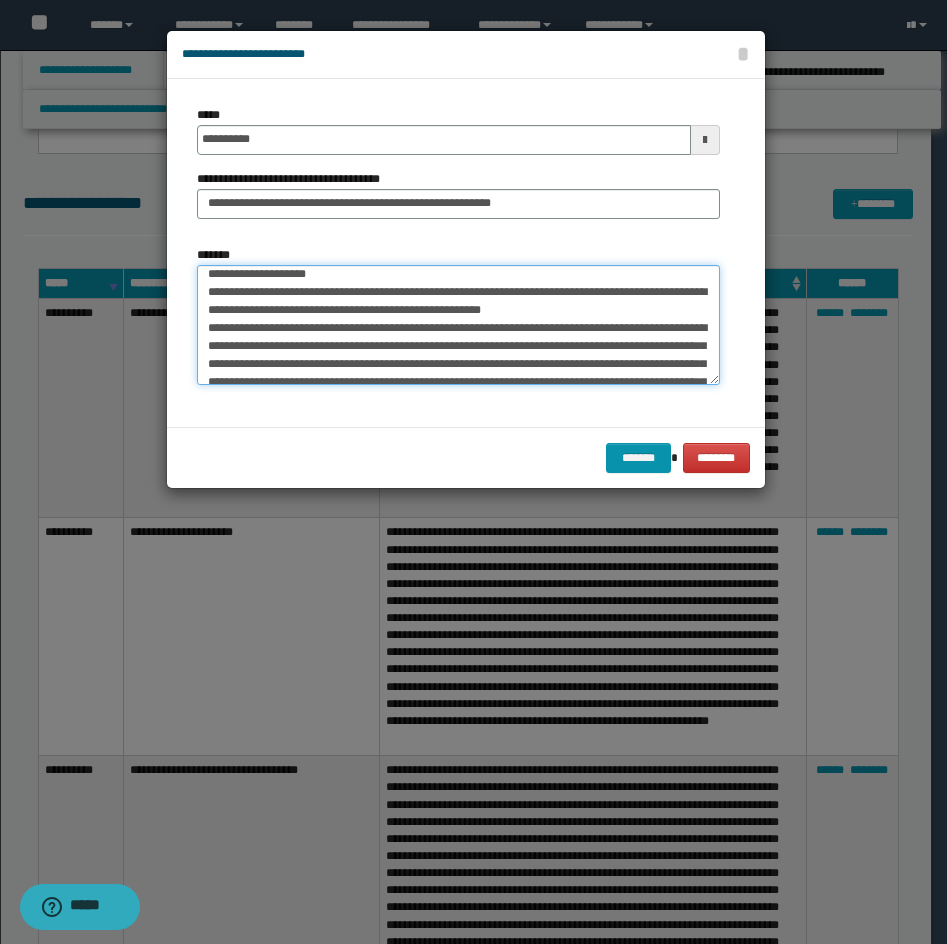 click on "*******" at bounding box center [458, 325] 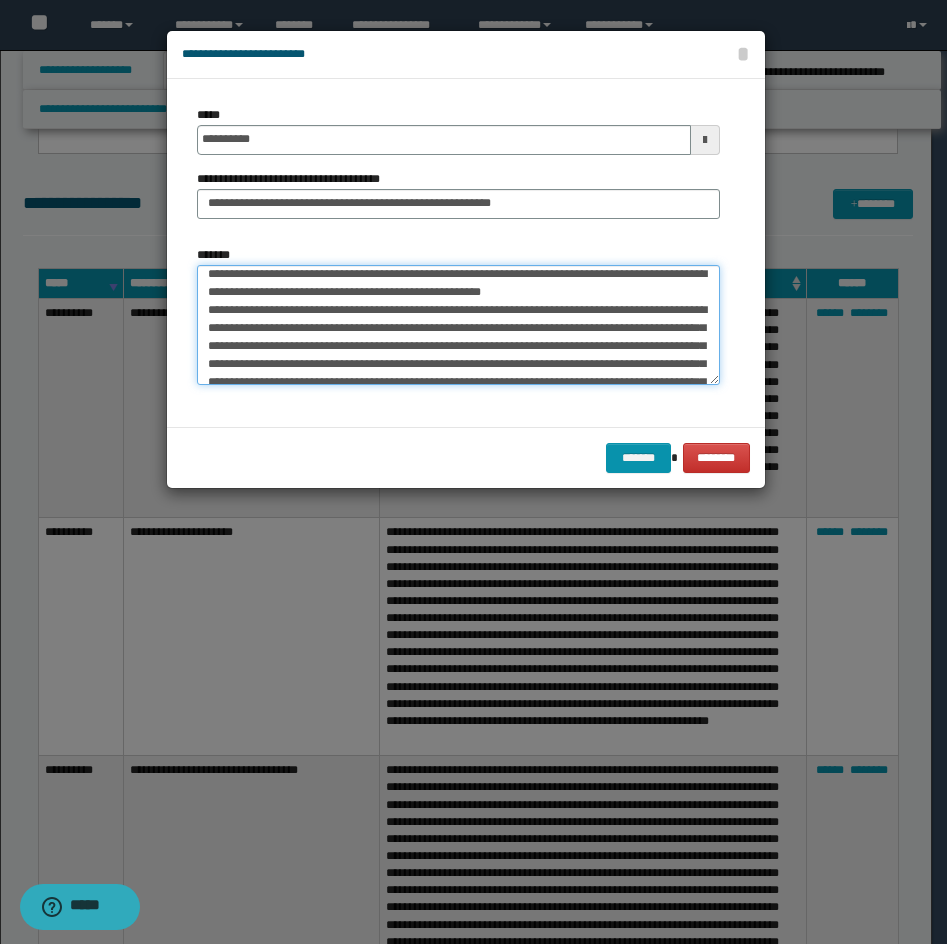 scroll, scrollTop: 528, scrollLeft: 0, axis: vertical 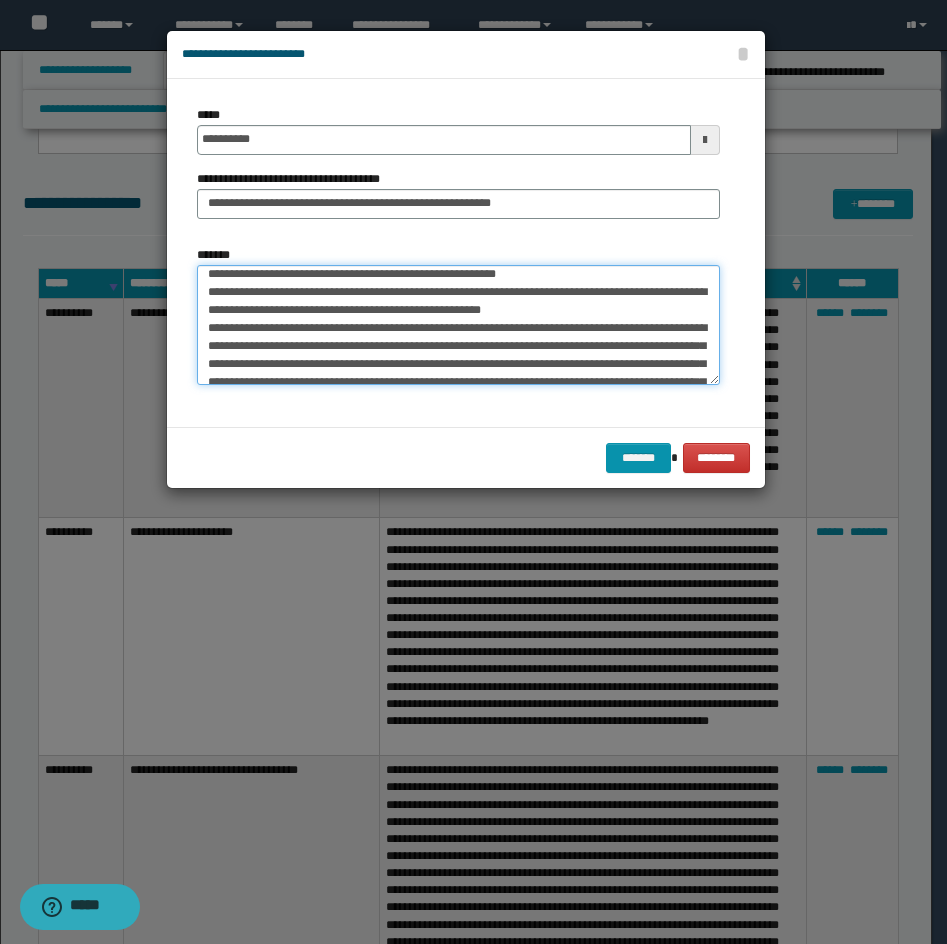 click on "*******" at bounding box center (458, 325) 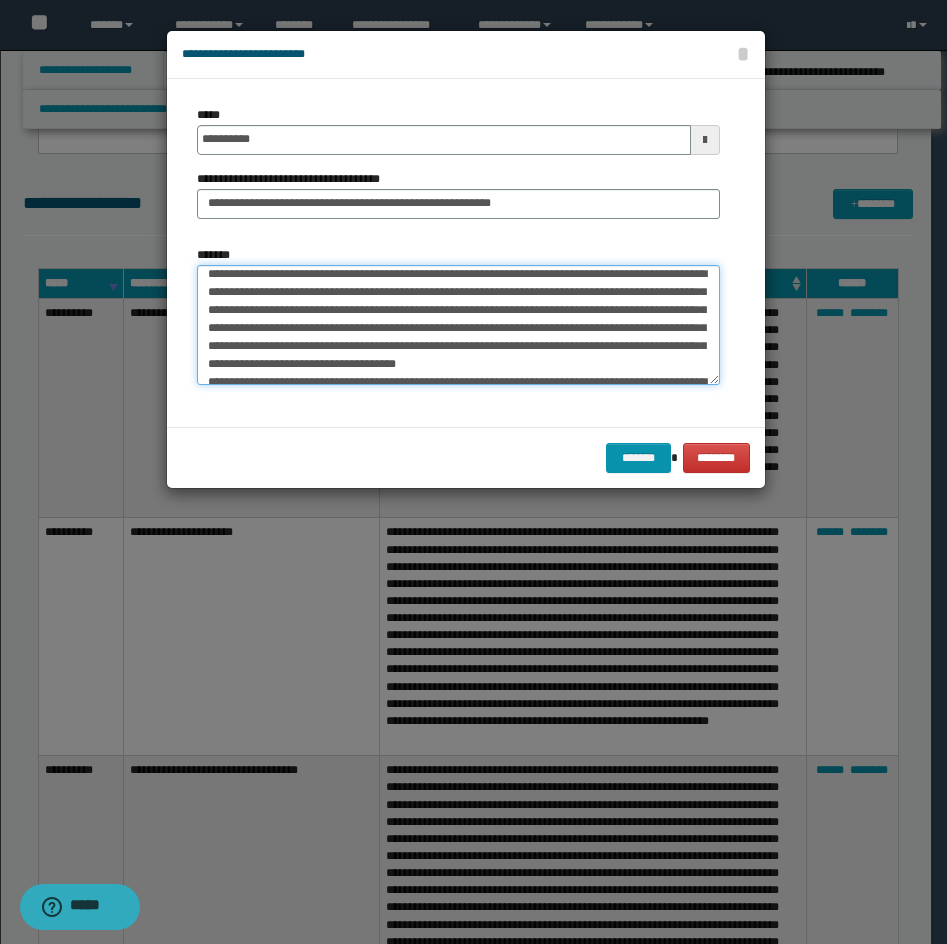 scroll, scrollTop: 590, scrollLeft: 0, axis: vertical 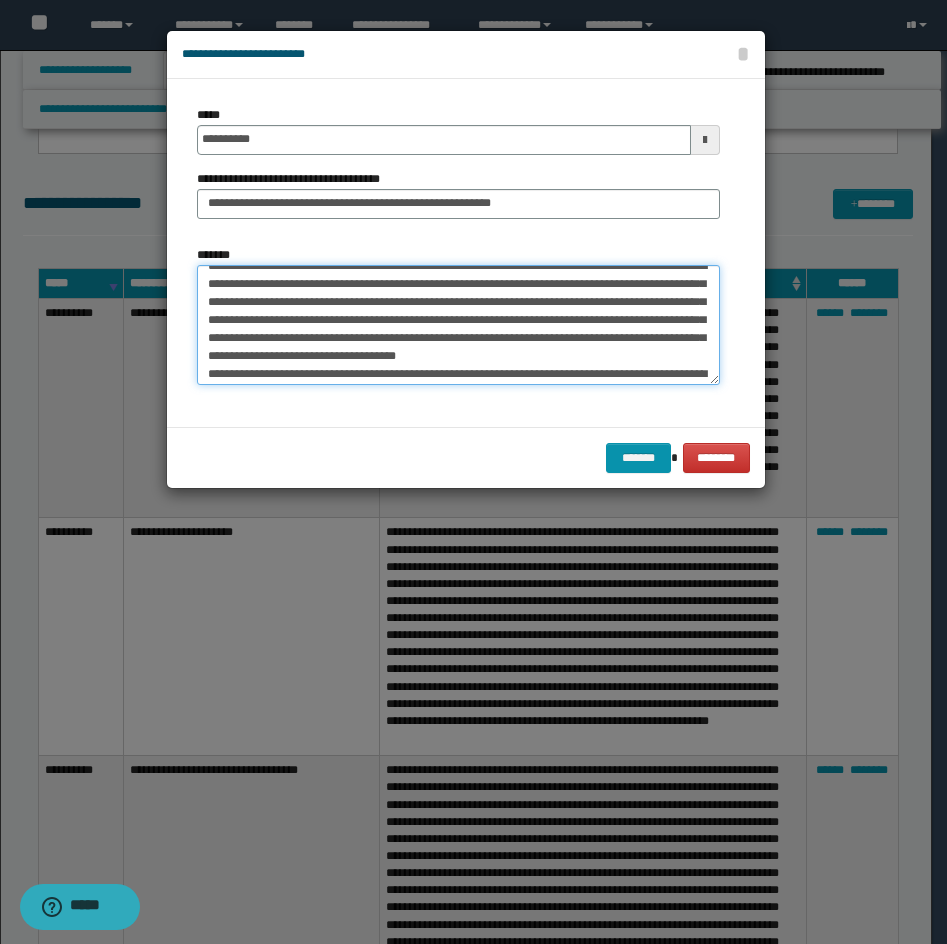click on "*******" at bounding box center [458, 325] 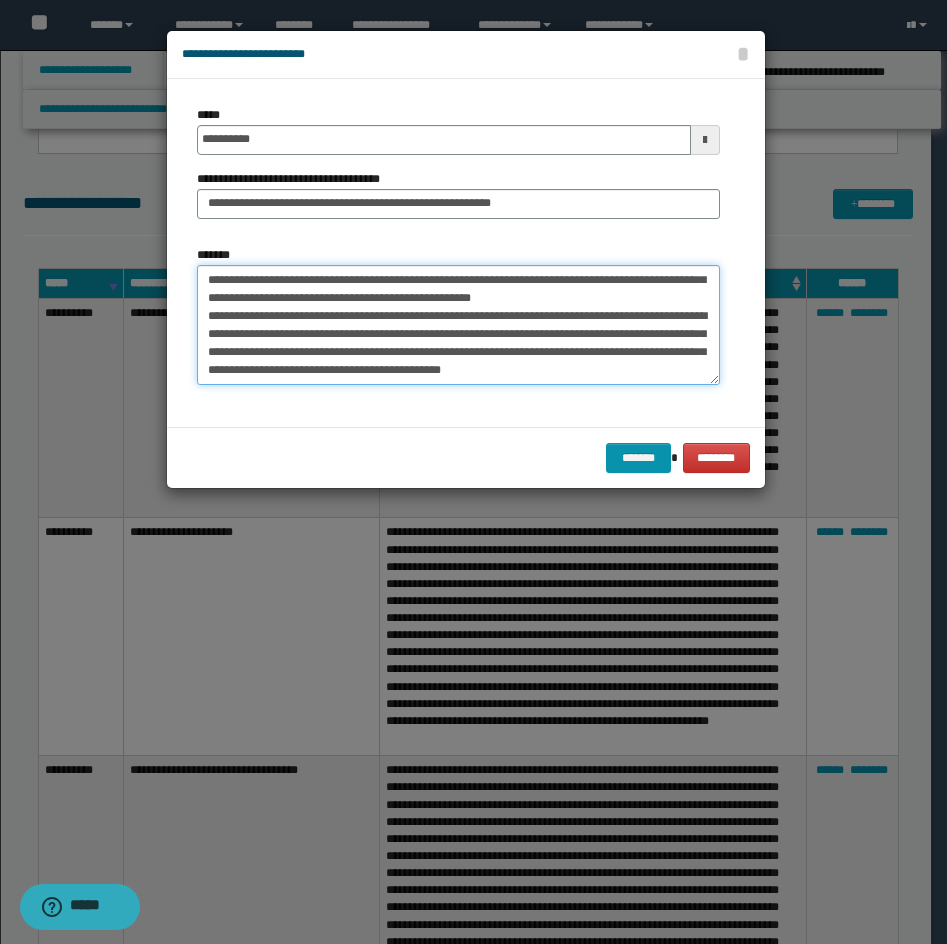 scroll, scrollTop: 680, scrollLeft: 0, axis: vertical 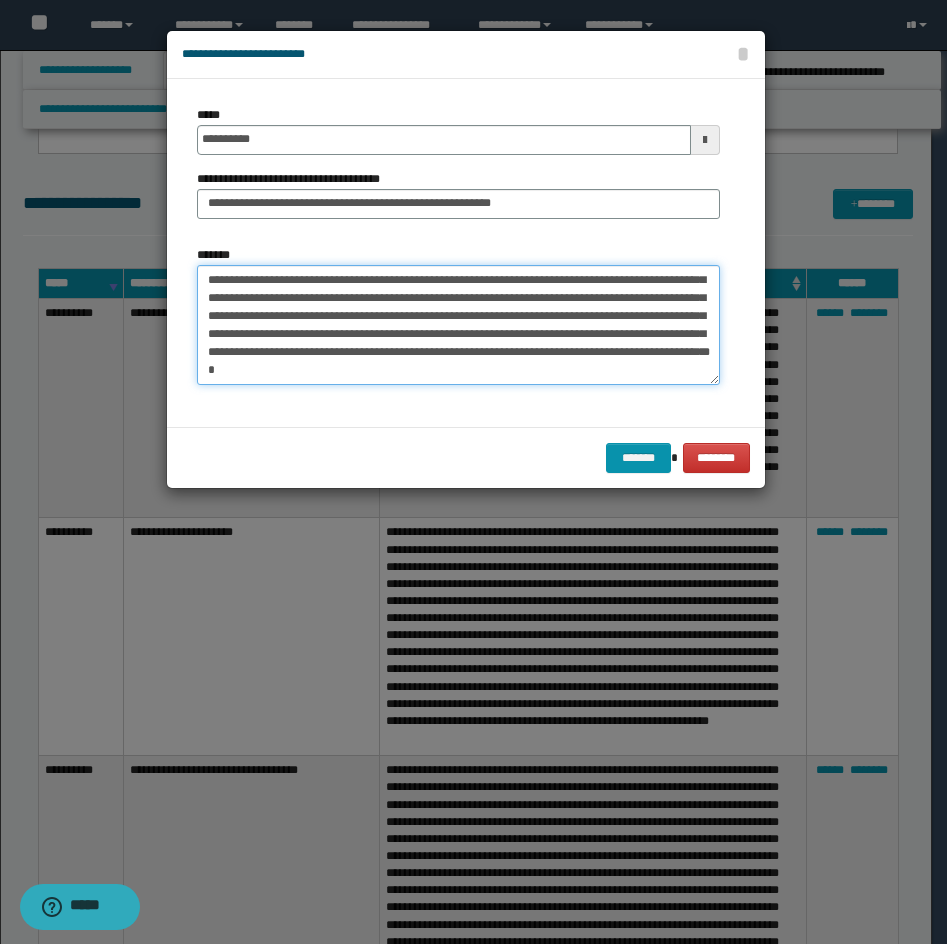 click on "*******" at bounding box center [458, 325] 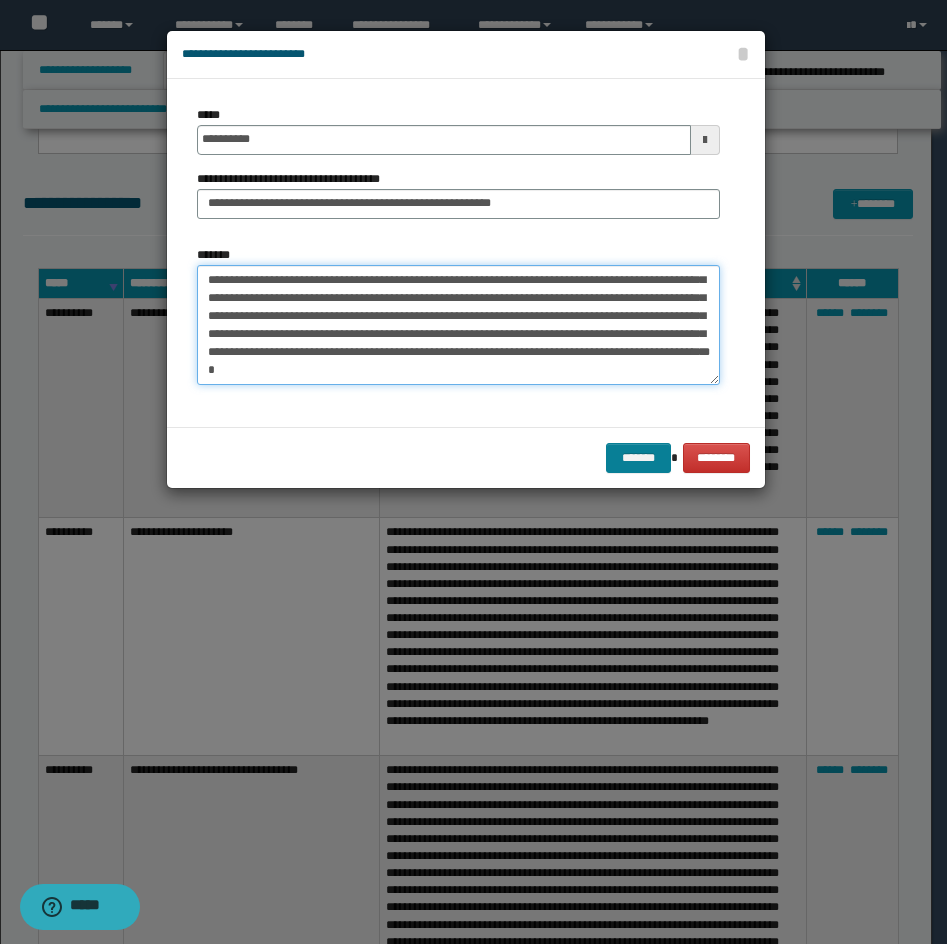 type on "**********" 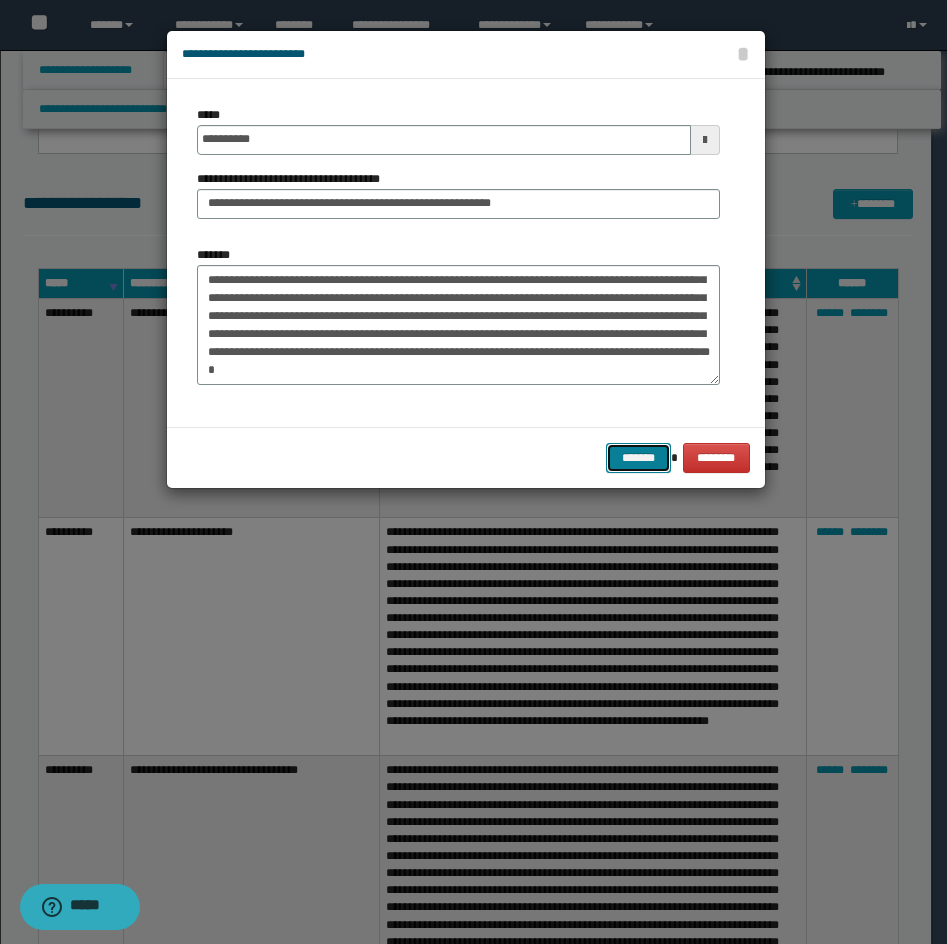 click on "*******" at bounding box center [638, 458] 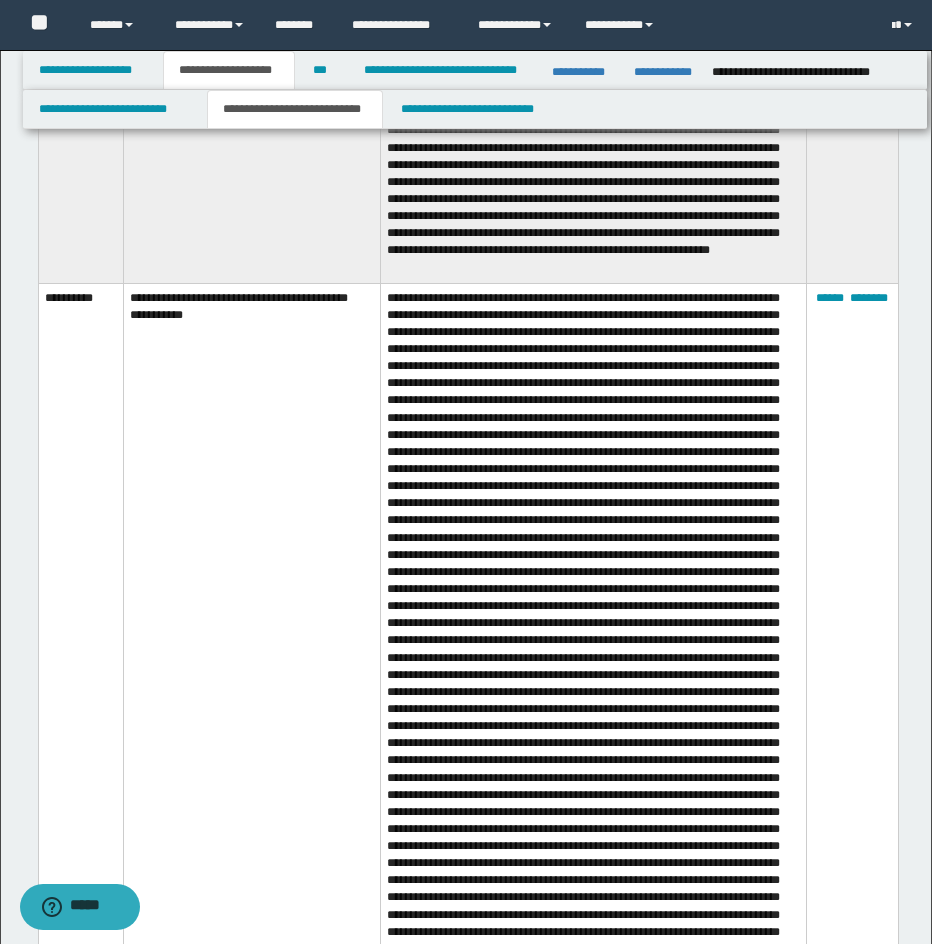 scroll, scrollTop: 3183, scrollLeft: 0, axis: vertical 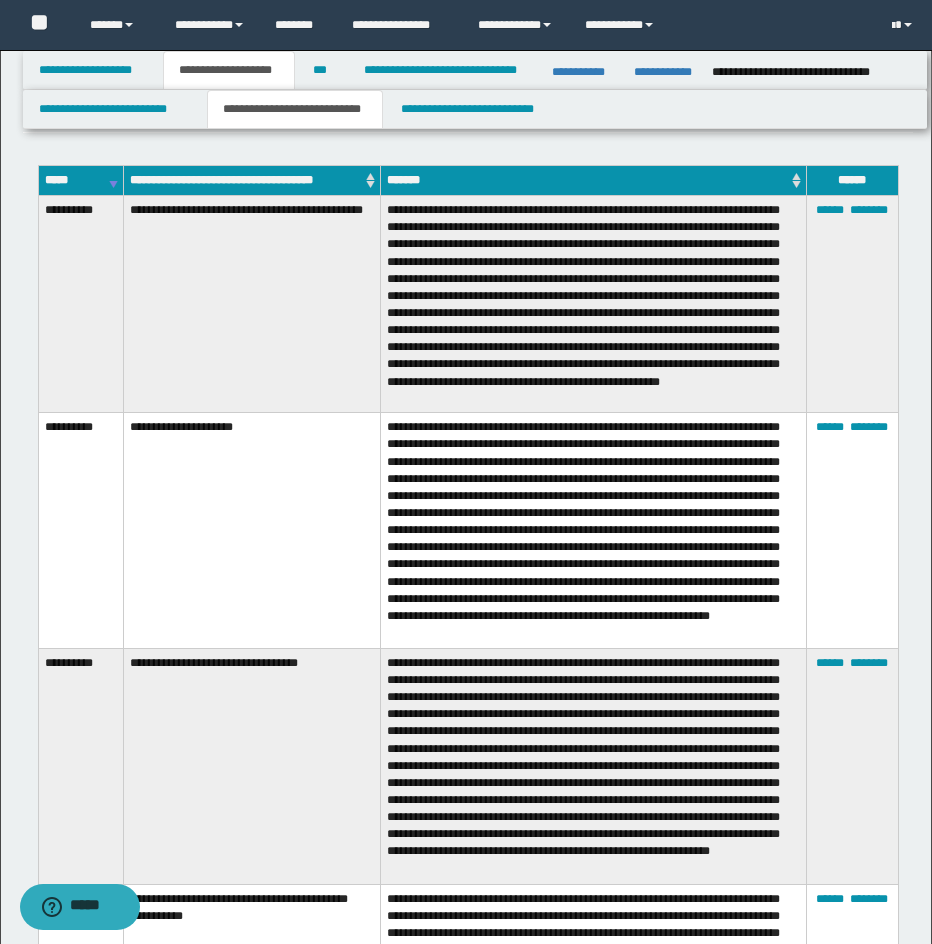 click on "*****" at bounding box center (81, 180) 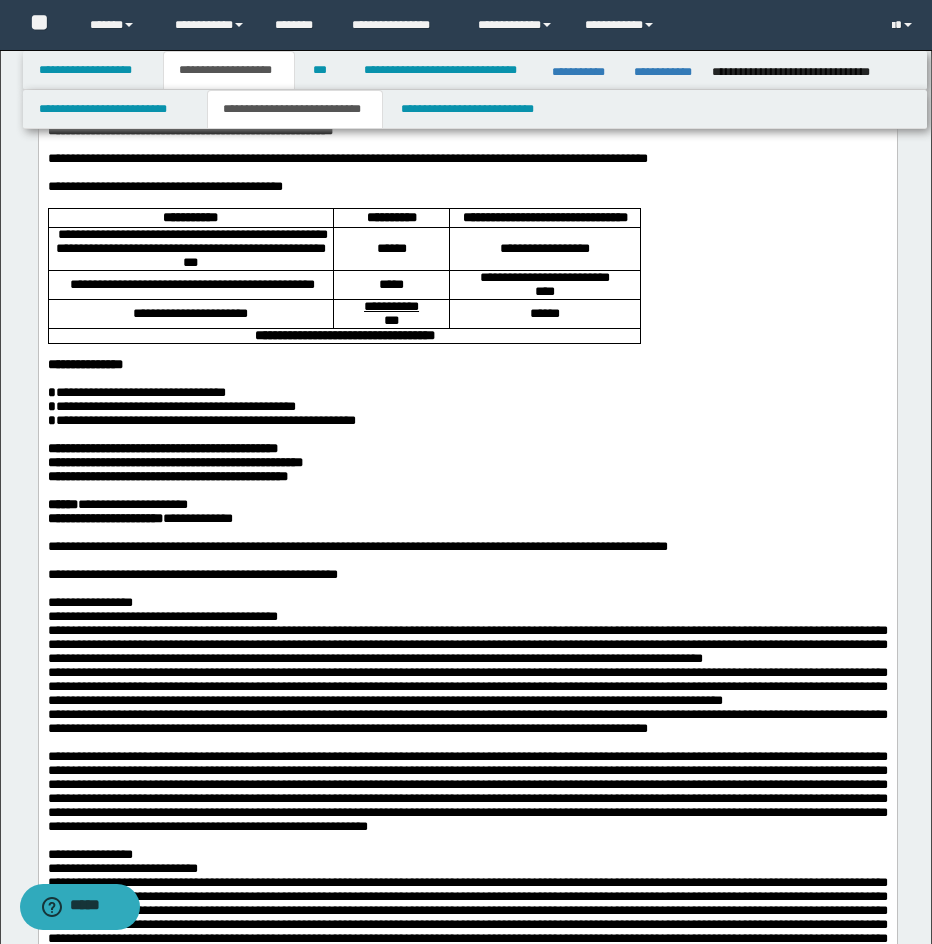 scroll, scrollTop: 229, scrollLeft: 0, axis: vertical 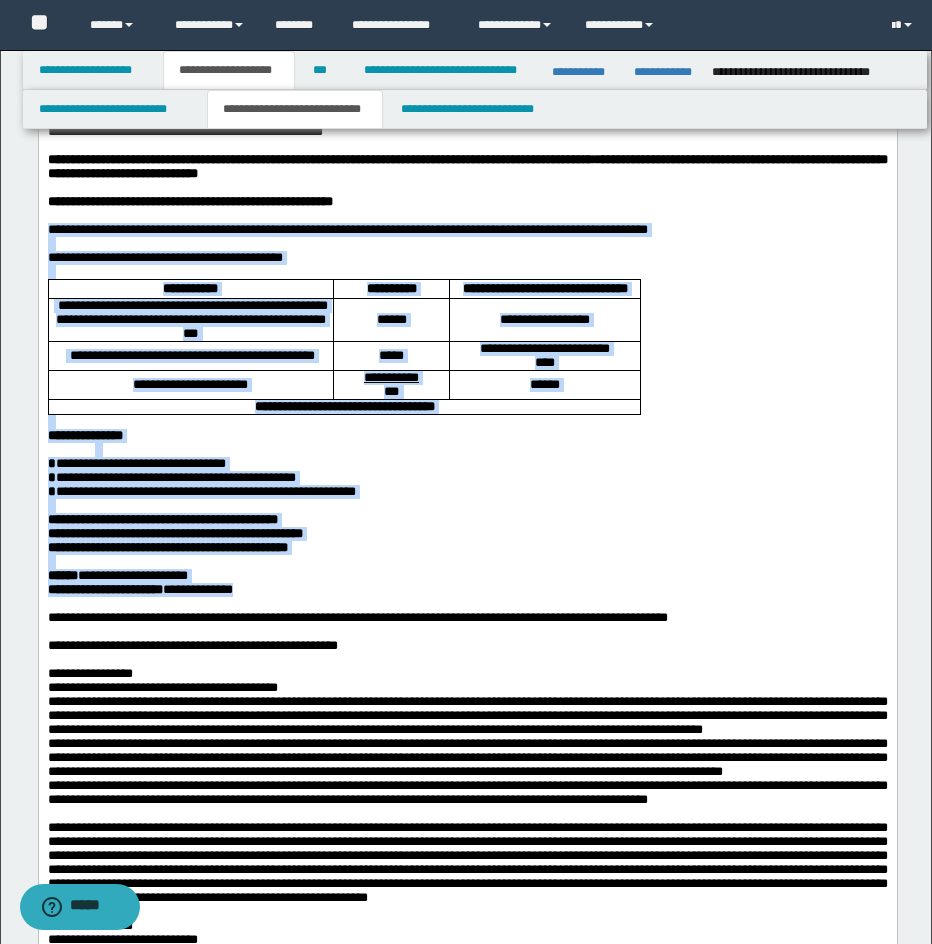 drag, startPoint x: 49, startPoint y: 273, endPoint x: 291, endPoint y: 685, distance: 477.81586 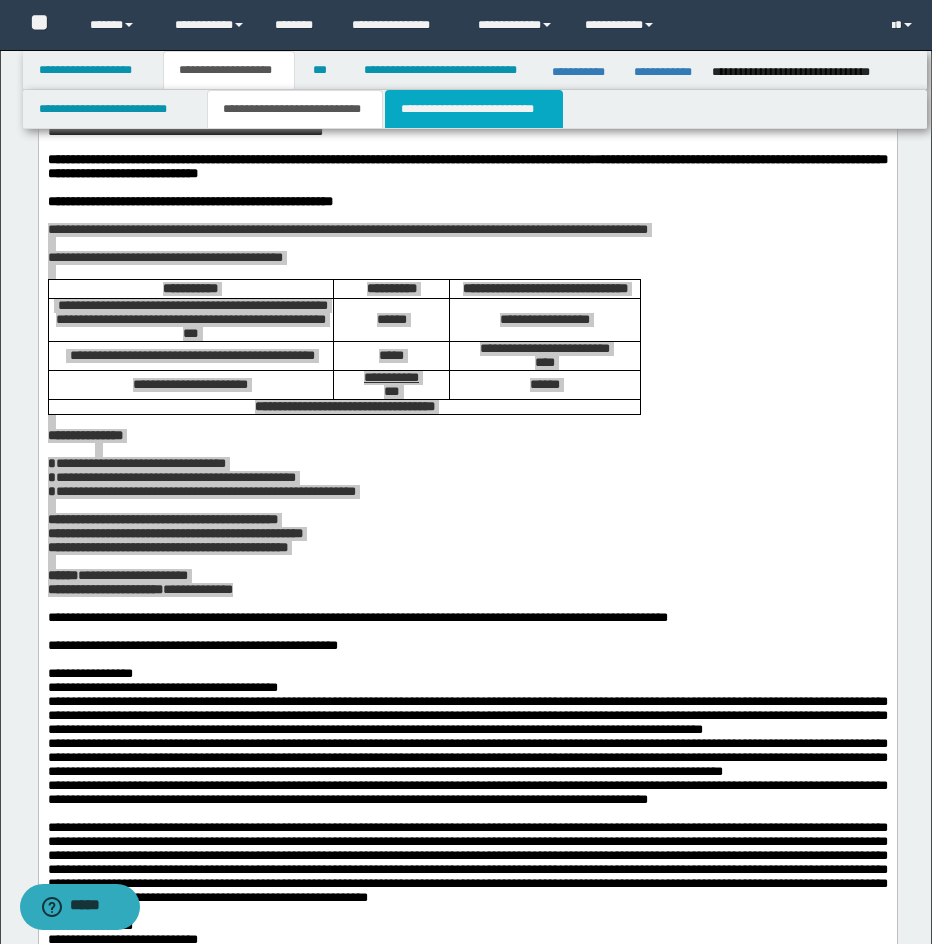 drag, startPoint x: 433, startPoint y: 112, endPoint x: 907, endPoint y: 144, distance: 475.07895 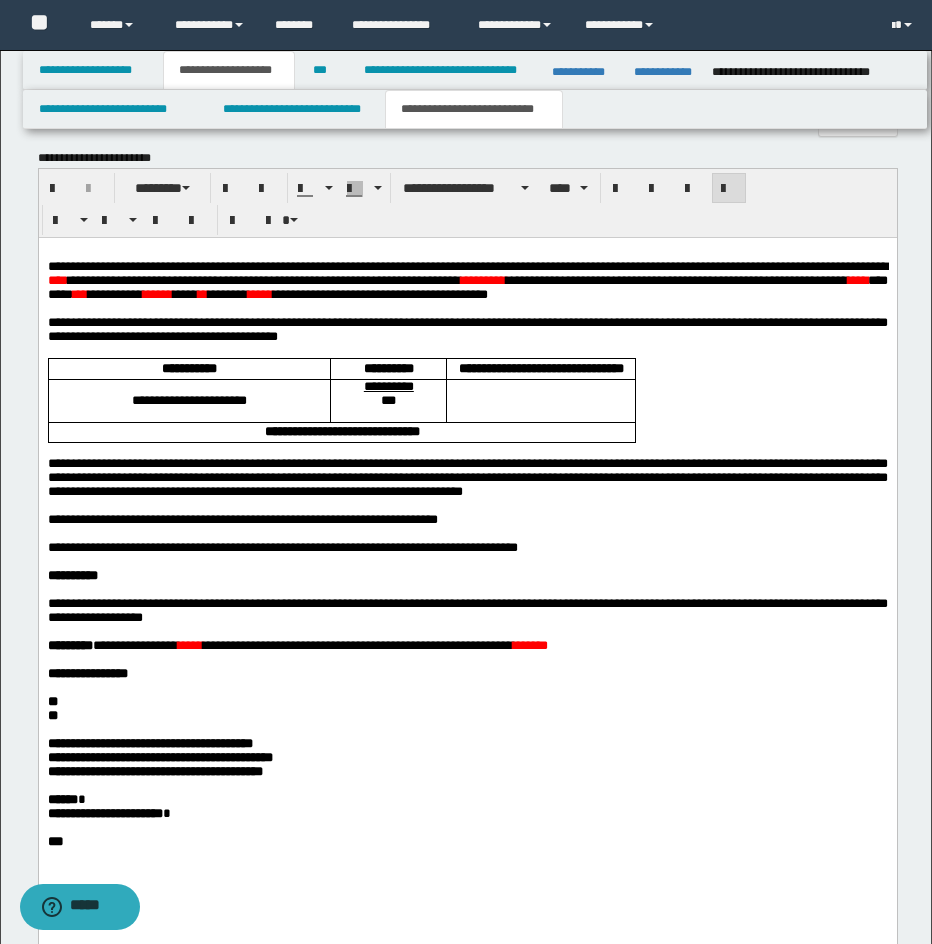 scroll, scrollTop: 1360, scrollLeft: 0, axis: vertical 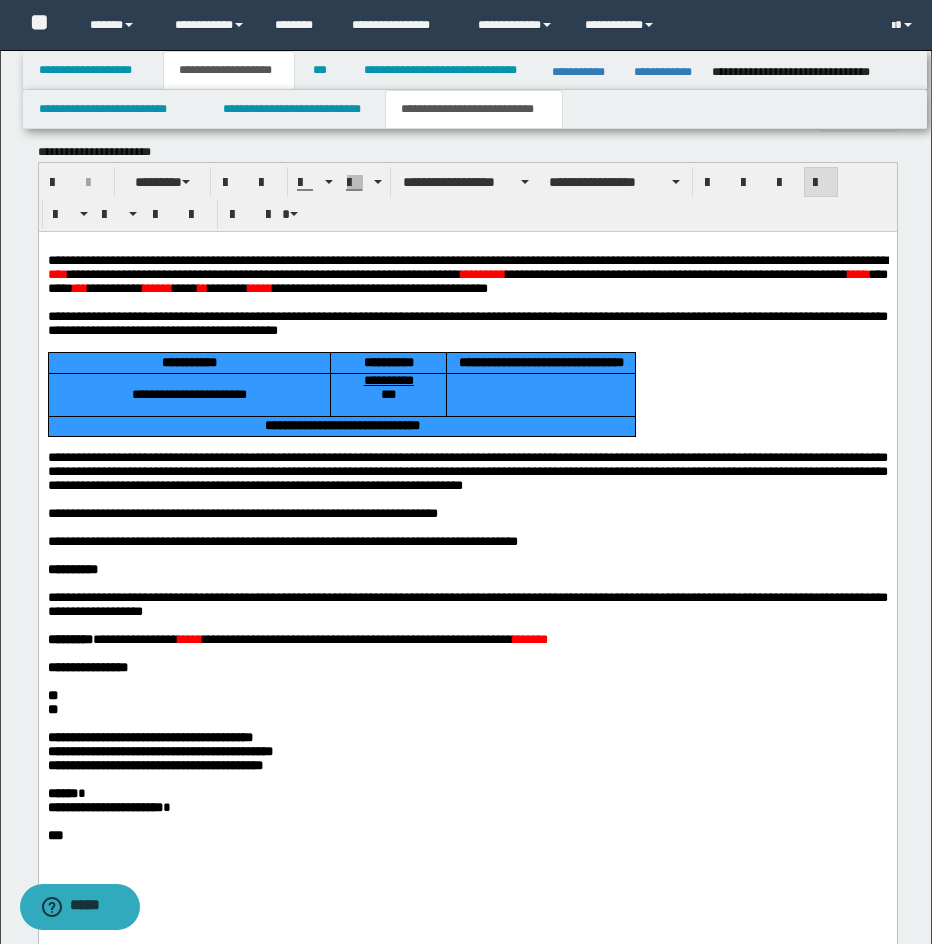 drag, startPoint x: 612, startPoint y: 460, endPoint x: 235, endPoint y: 390, distance: 383.4436 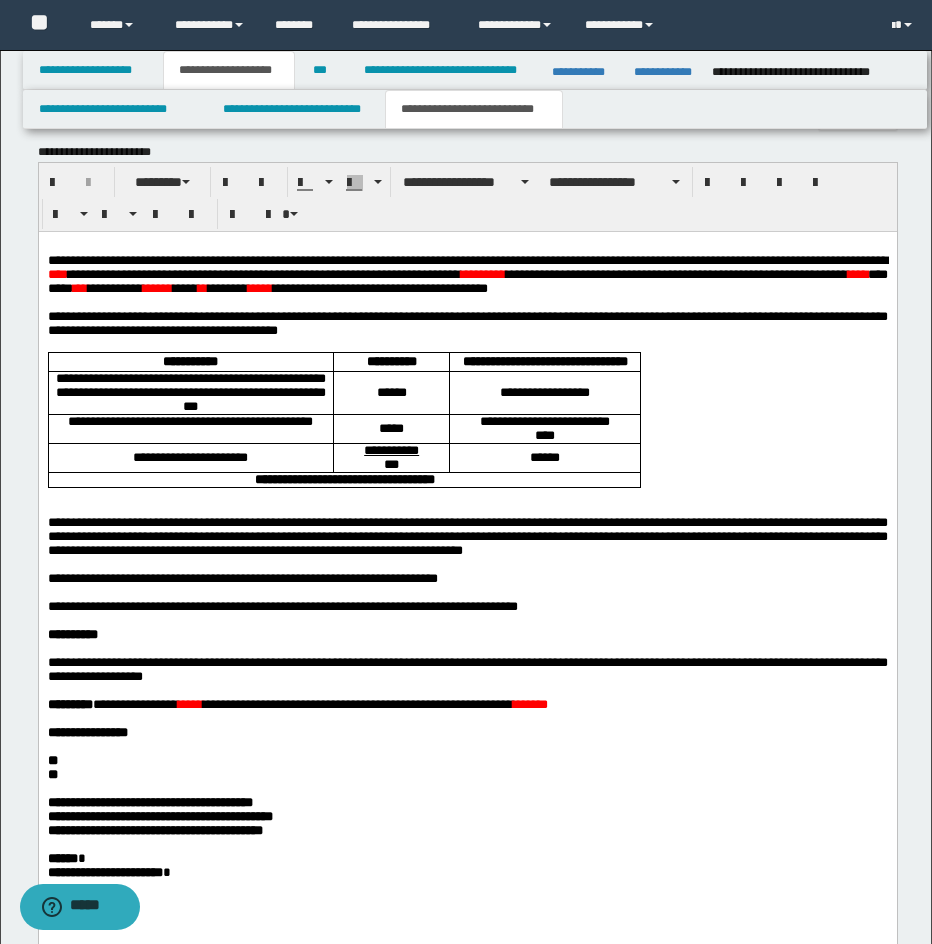 click on "**********" at bounding box center (467, 599) 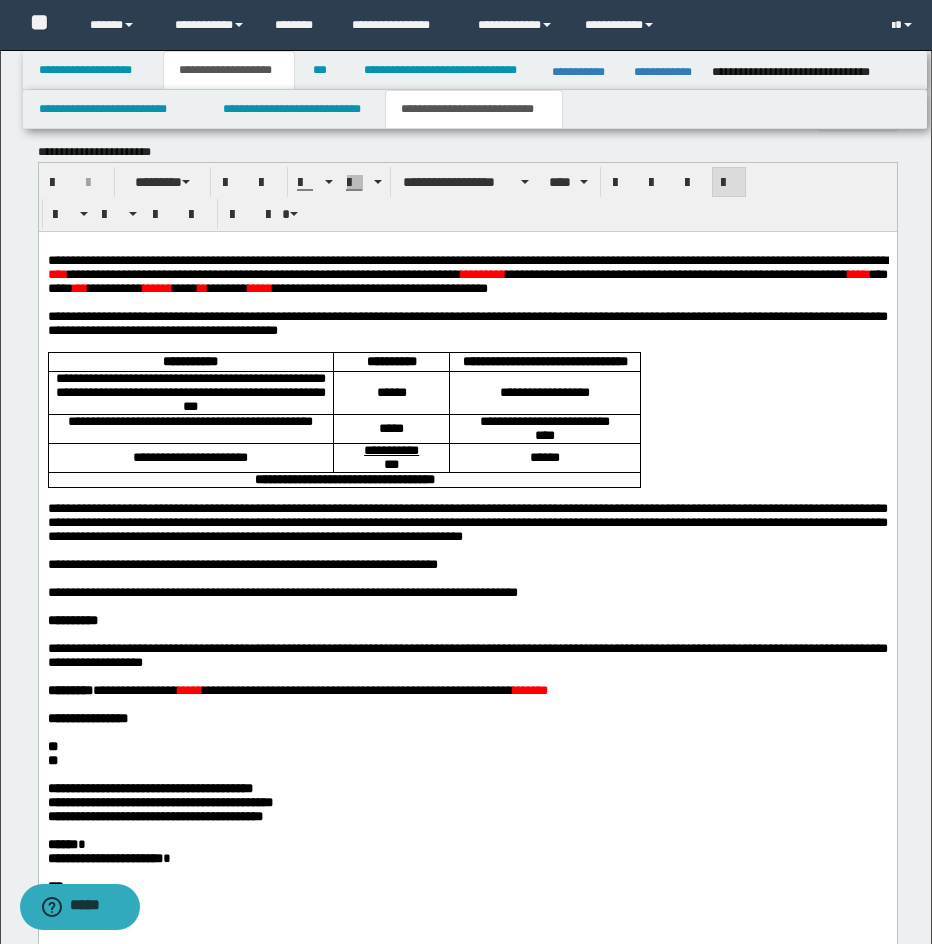 click on "****" at bounding box center (57, 274) 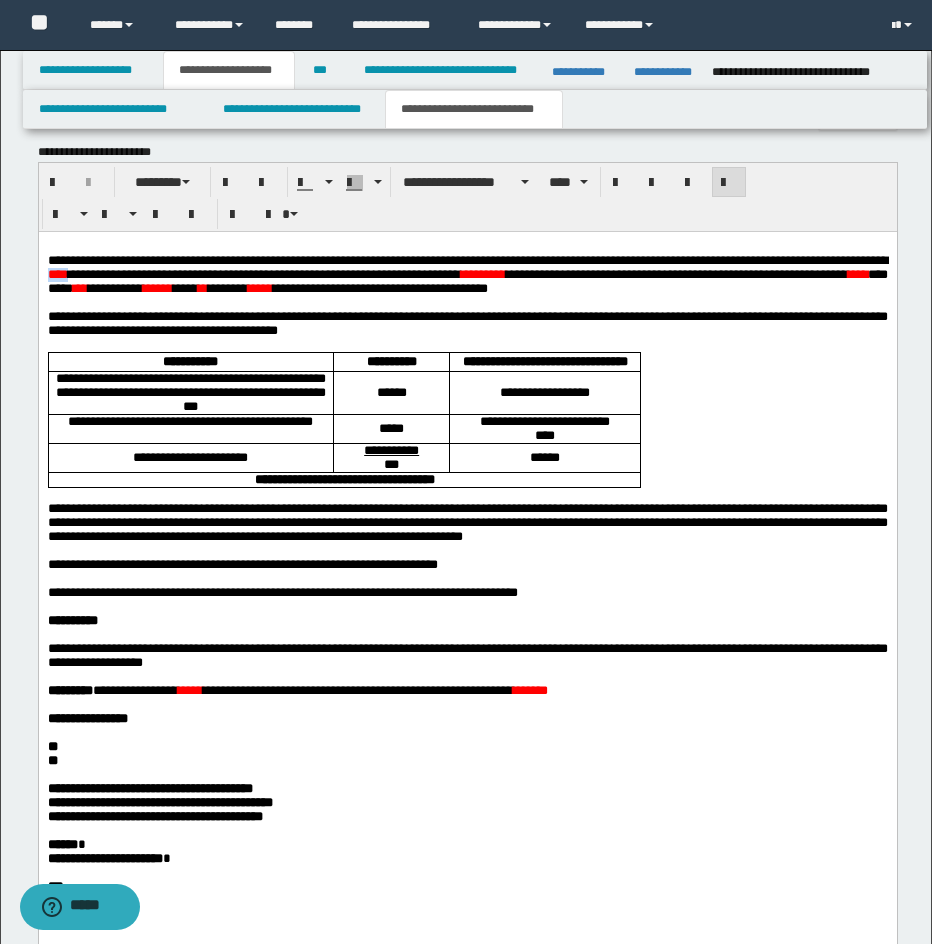 click on "****" at bounding box center [57, 274] 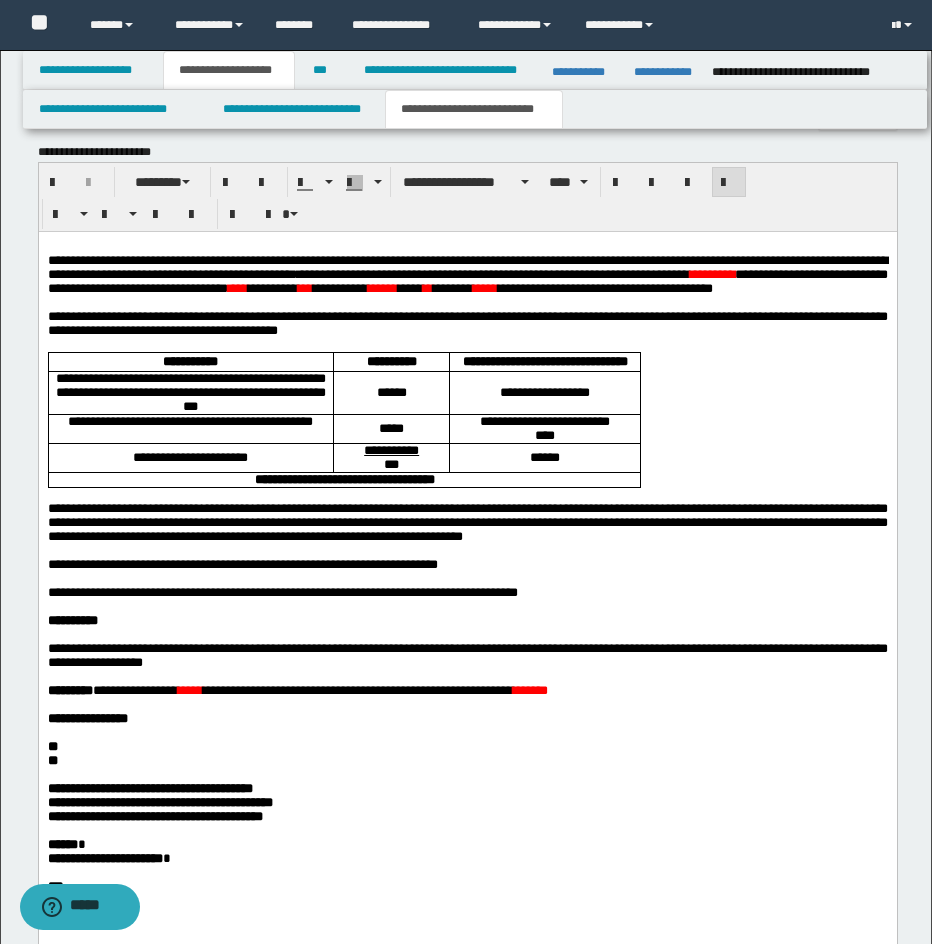 click on "*****" at bounding box center [484, 288] 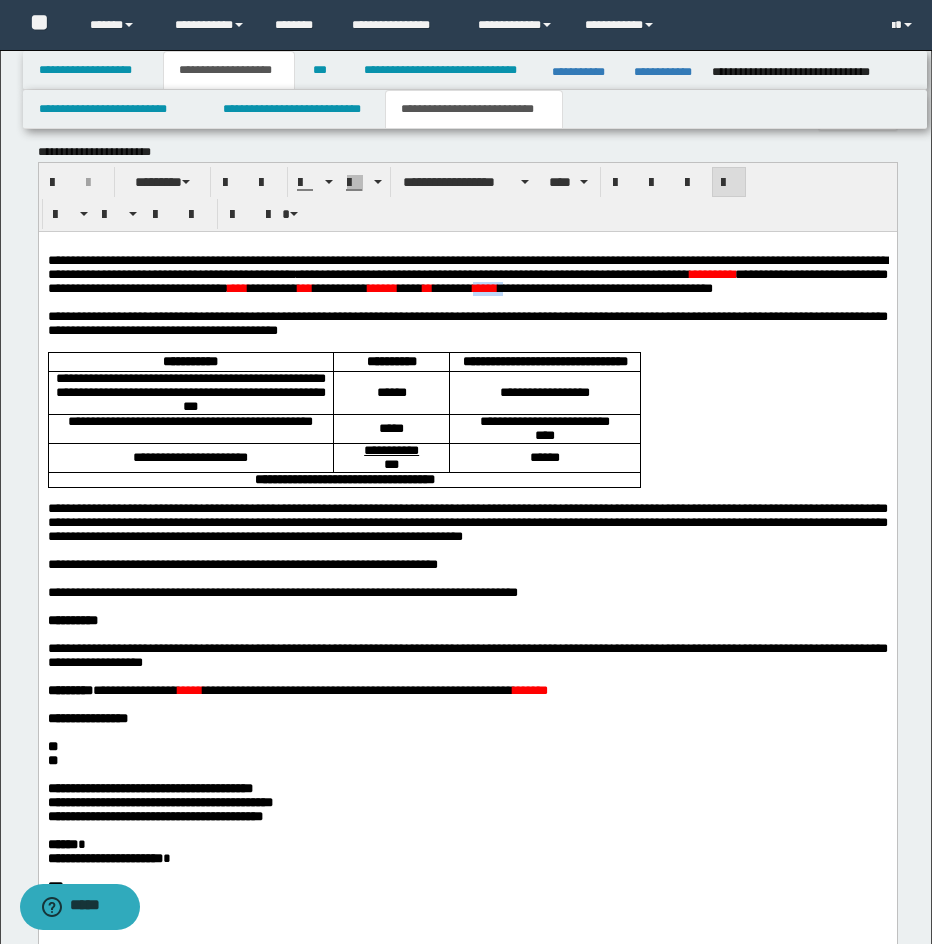 click on "*****" at bounding box center (484, 288) 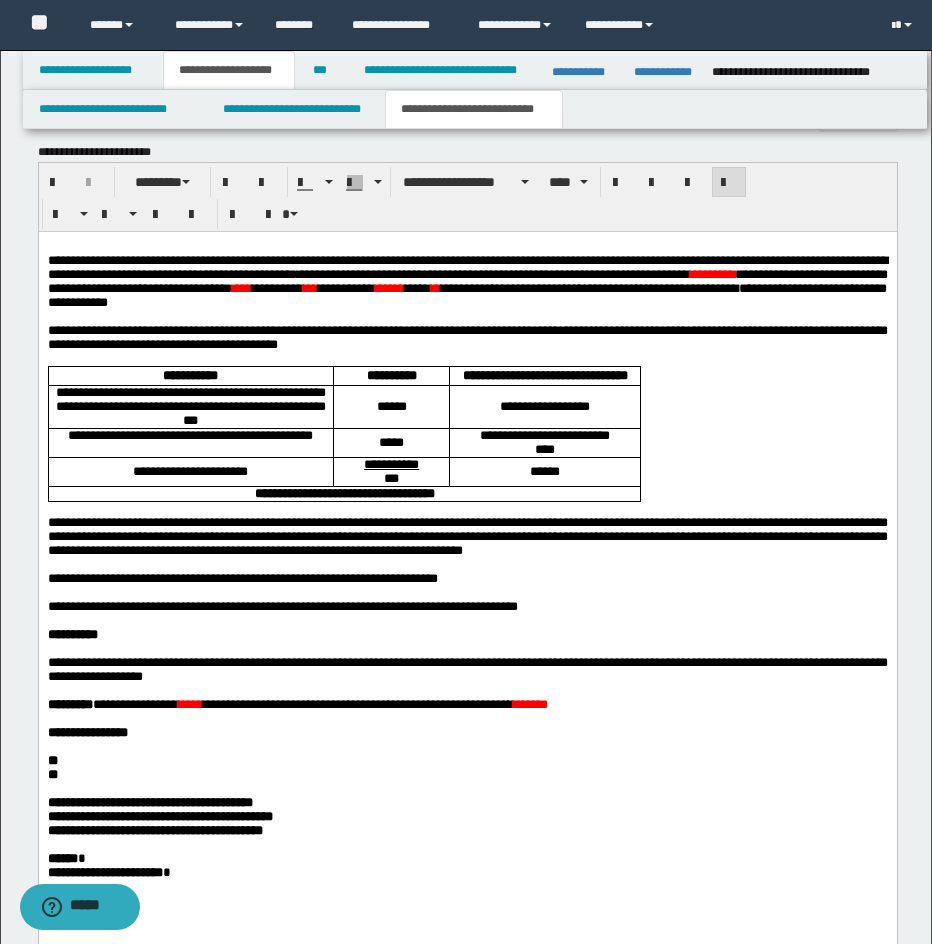 click on "*********" at bounding box center (711, 274) 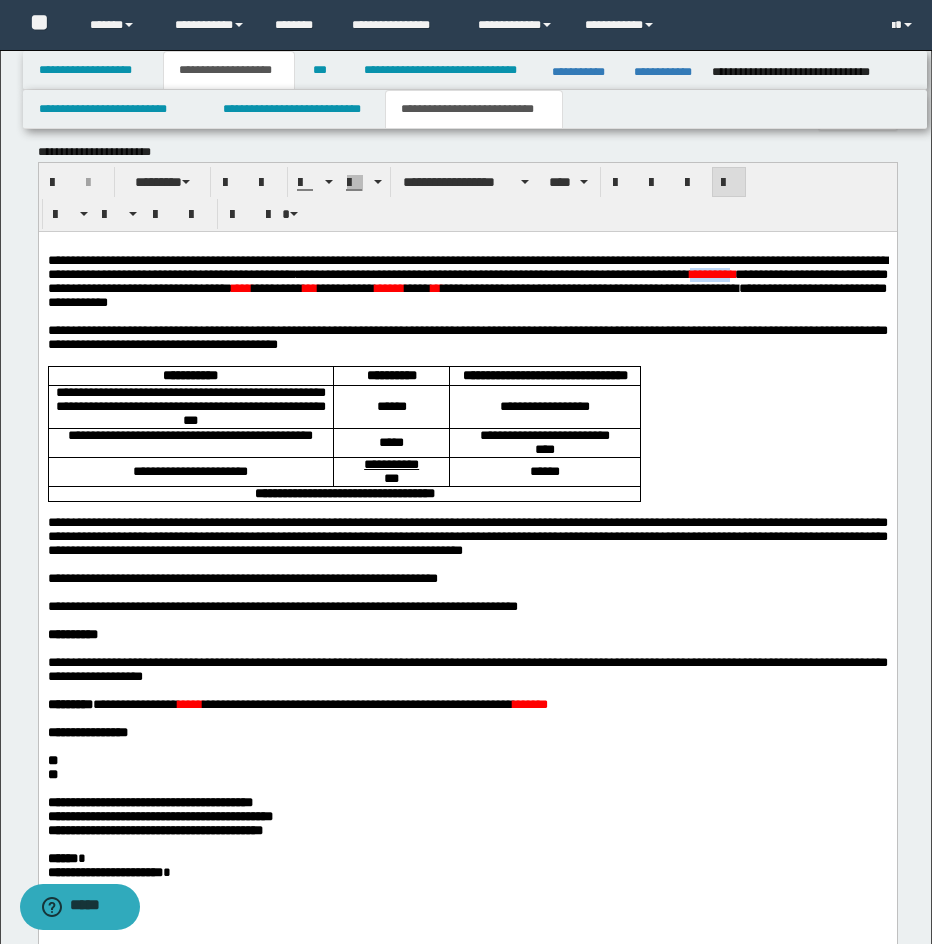 click on "*********" at bounding box center [711, 274] 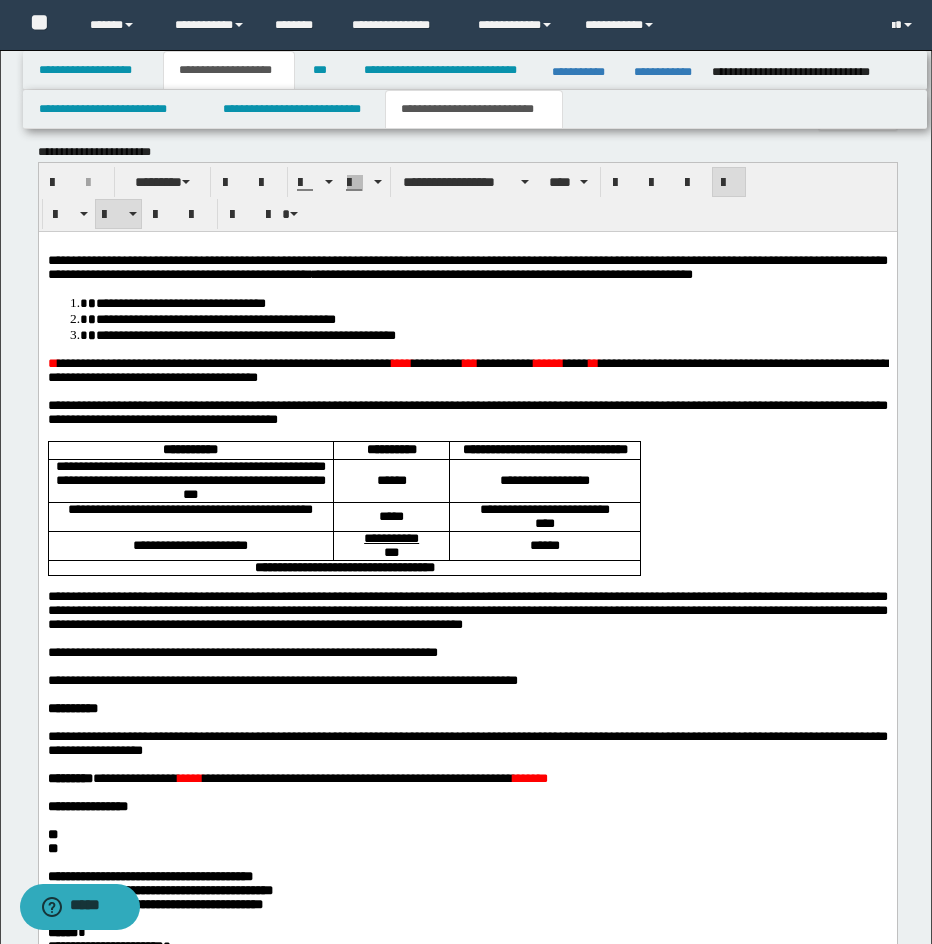 click on "**********" at bounding box center (467, 319) 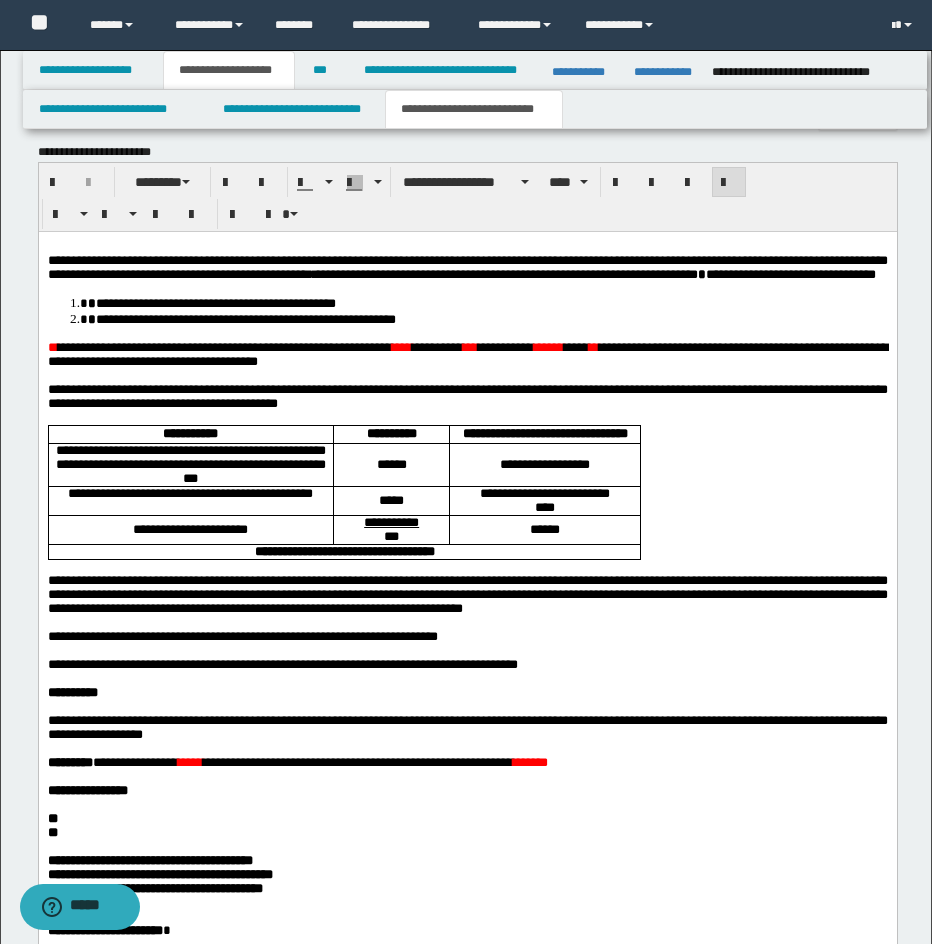 click on "**********" at bounding box center (467, 311) 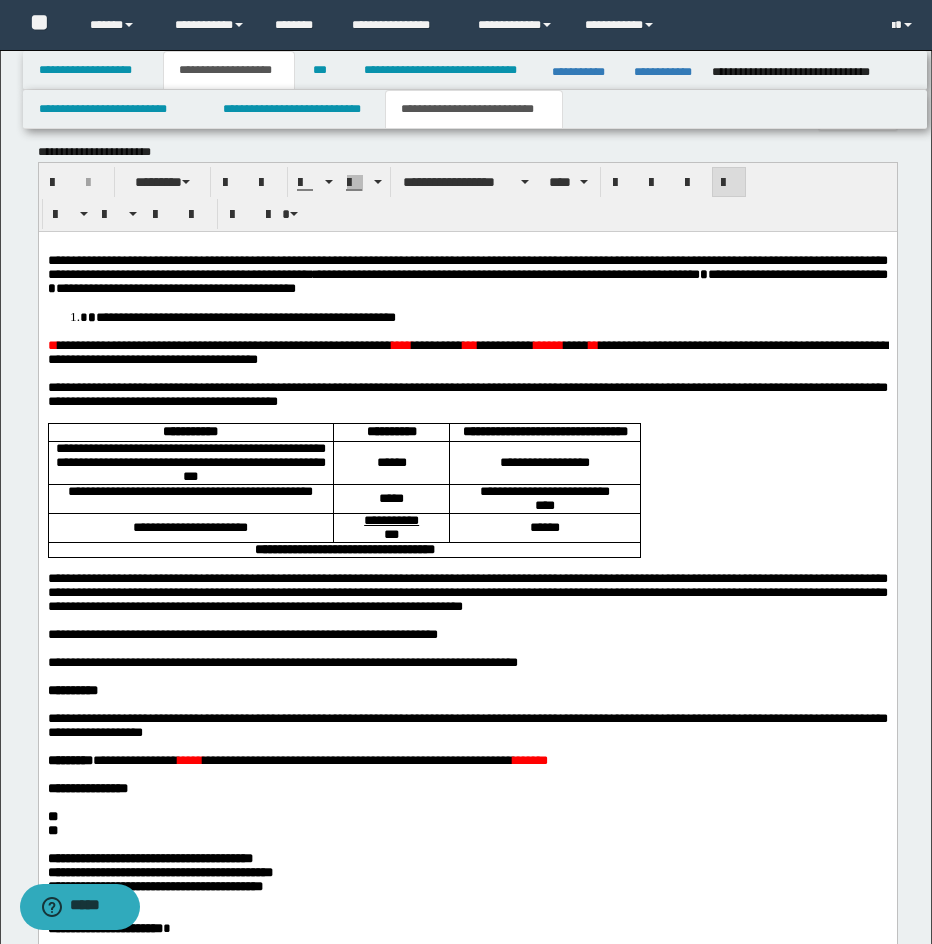 click on "**********" at bounding box center (467, 317) 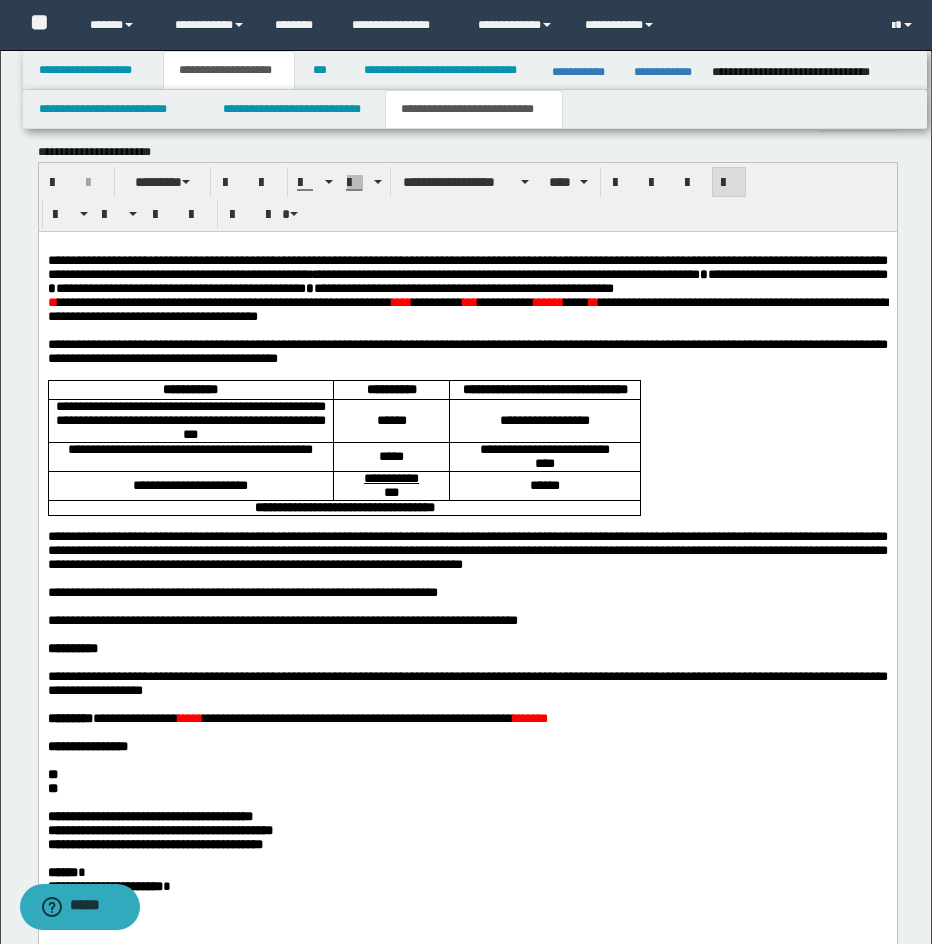 click on "**********" at bounding box center (467, 606) 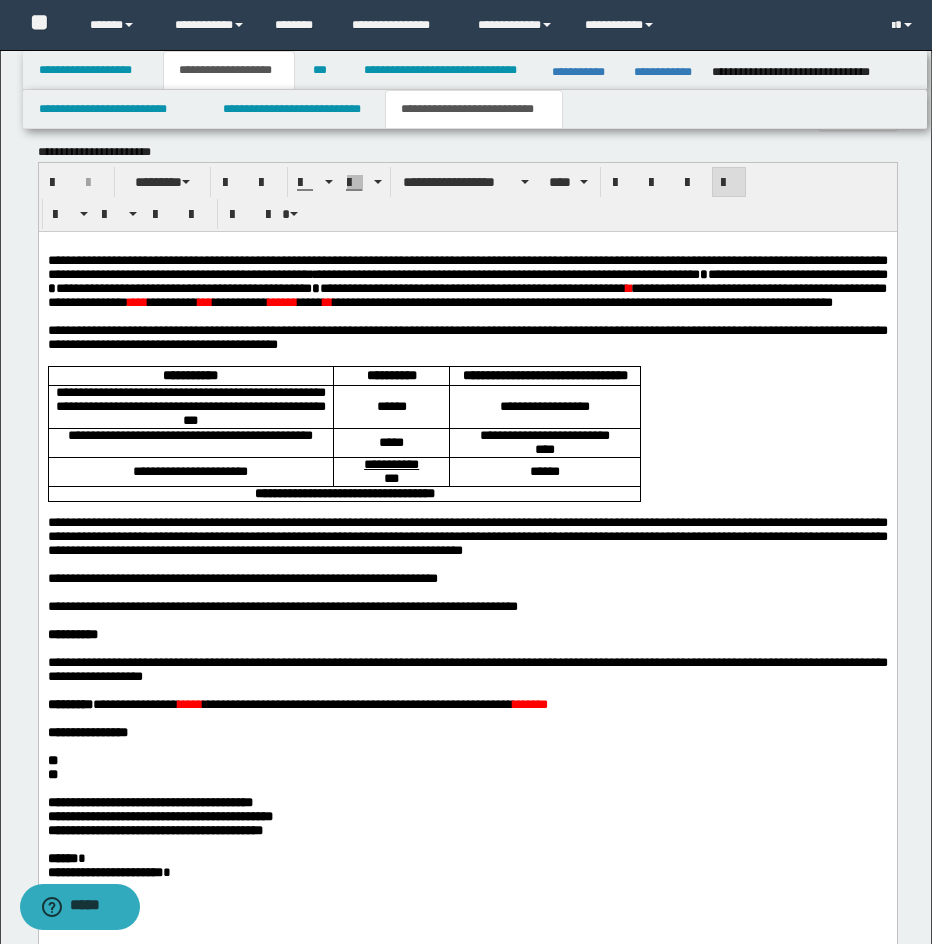 click on "****" at bounding box center [137, 302] 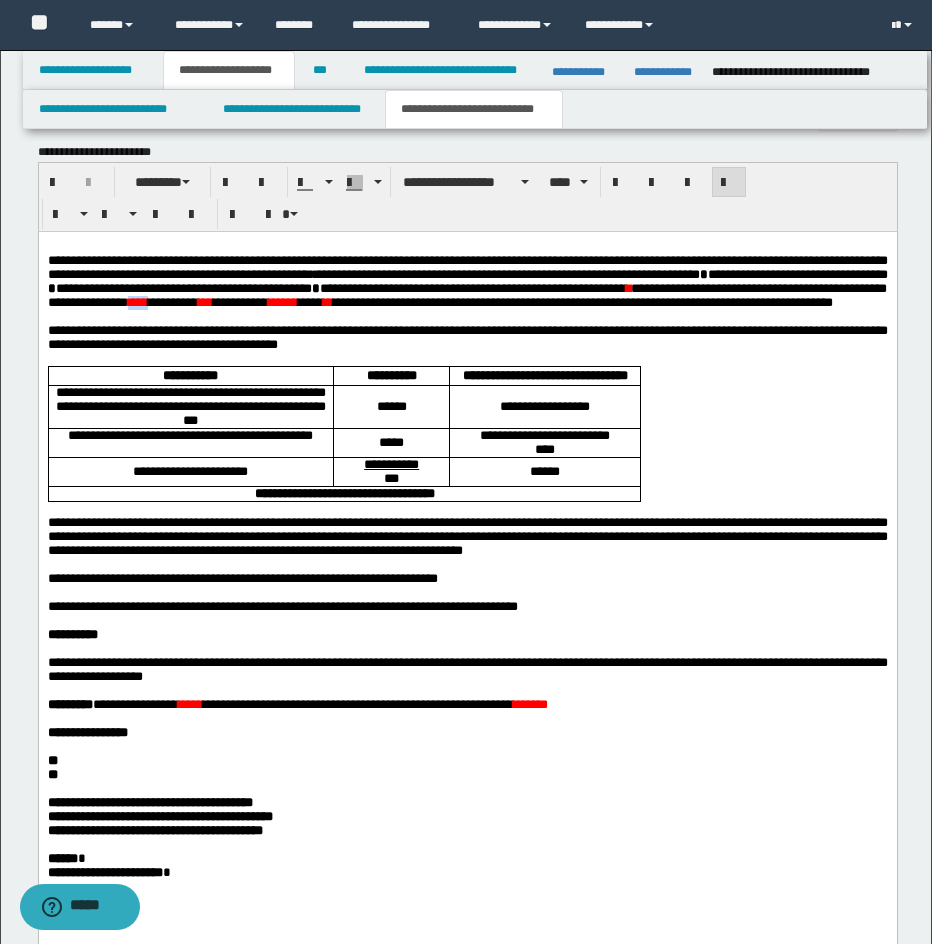 click on "****" at bounding box center [137, 302] 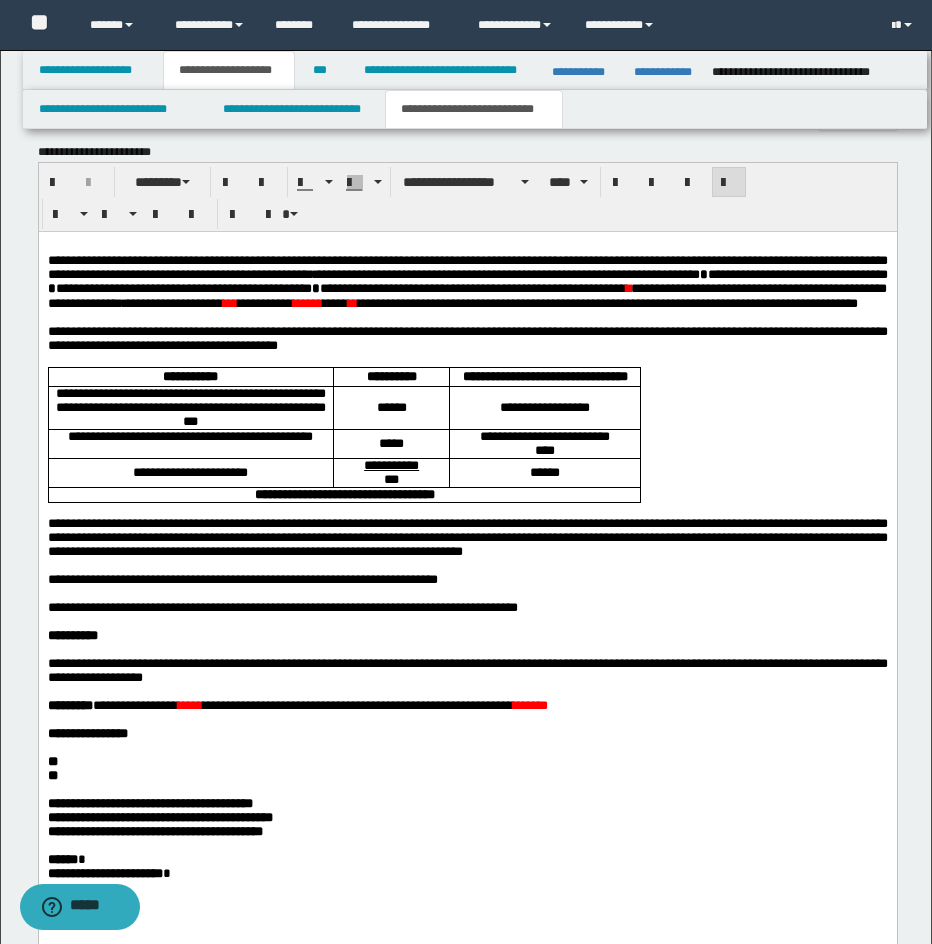 click on "*******" at bounding box center [529, 705] 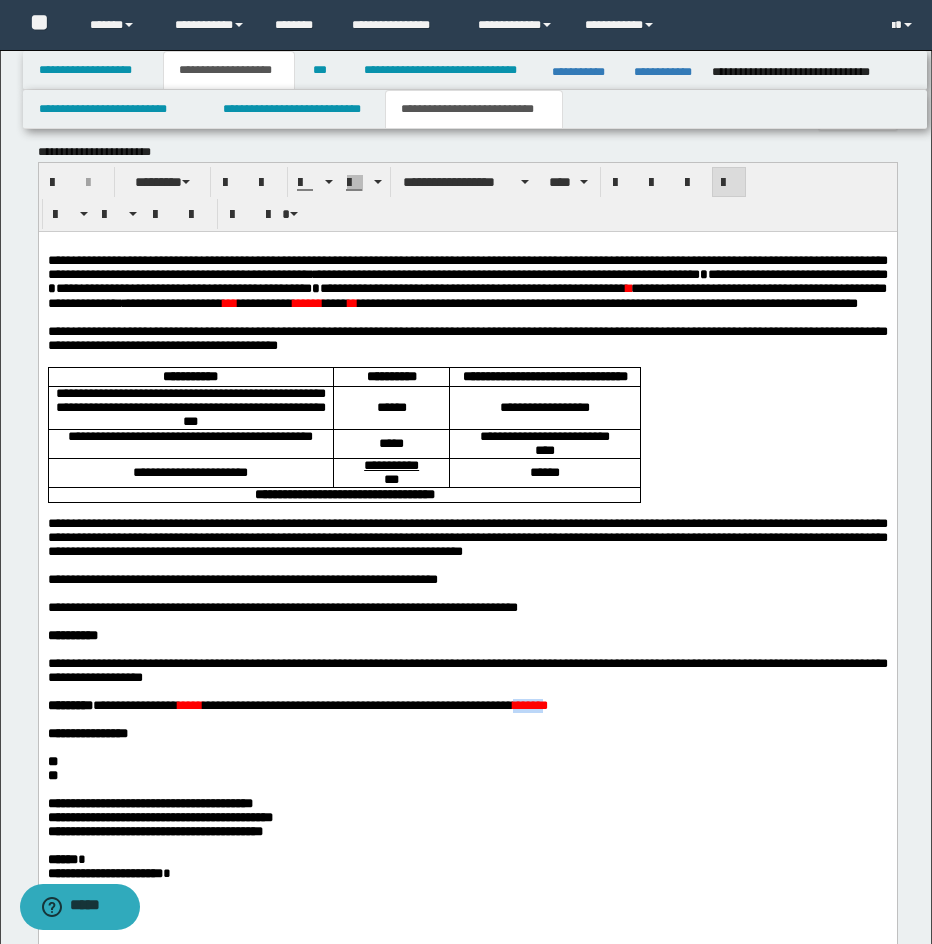 click on "*******" at bounding box center (529, 705) 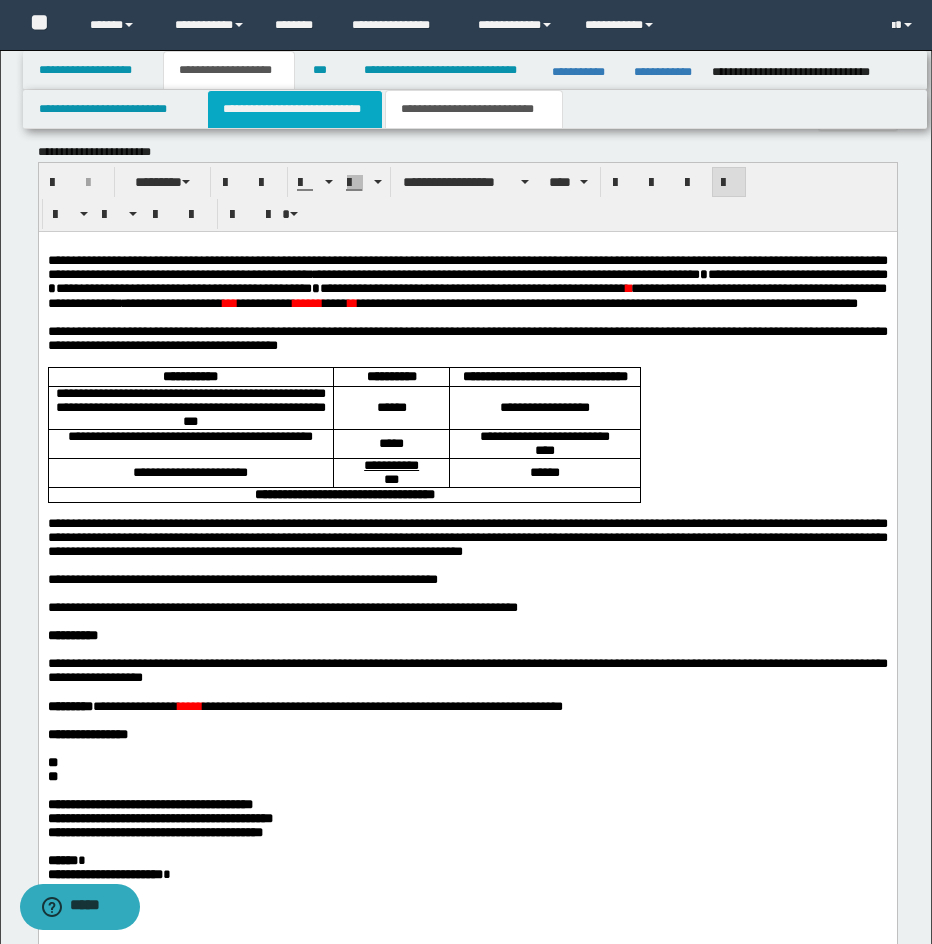 click on "**********" at bounding box center (295, 109) 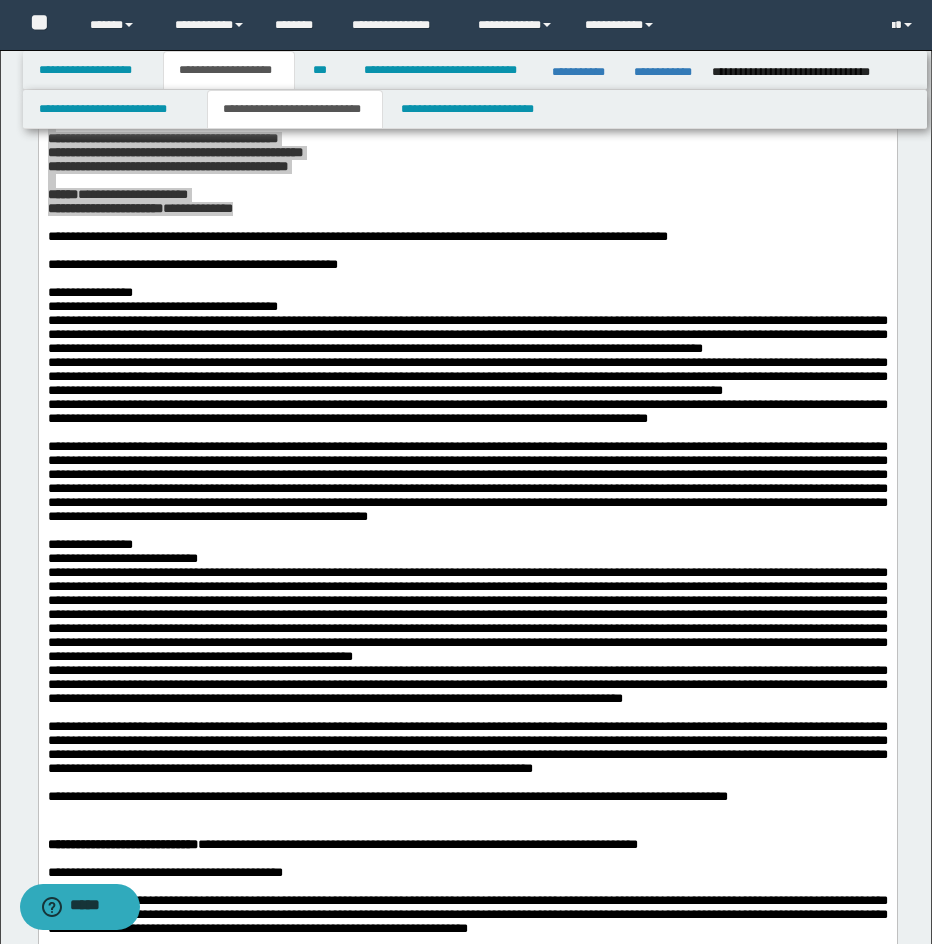 scroll, scrollTop: 586, scrollLeft: 0, axis: vertical 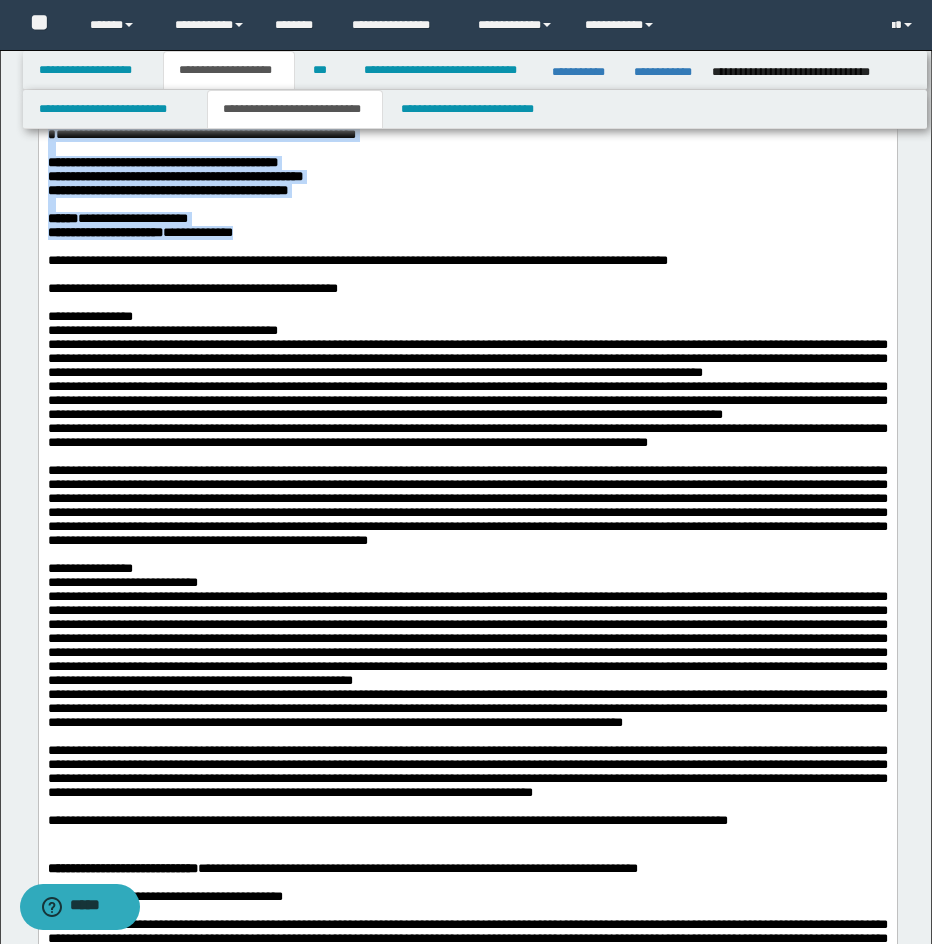 click at bounding box center (467, 275) 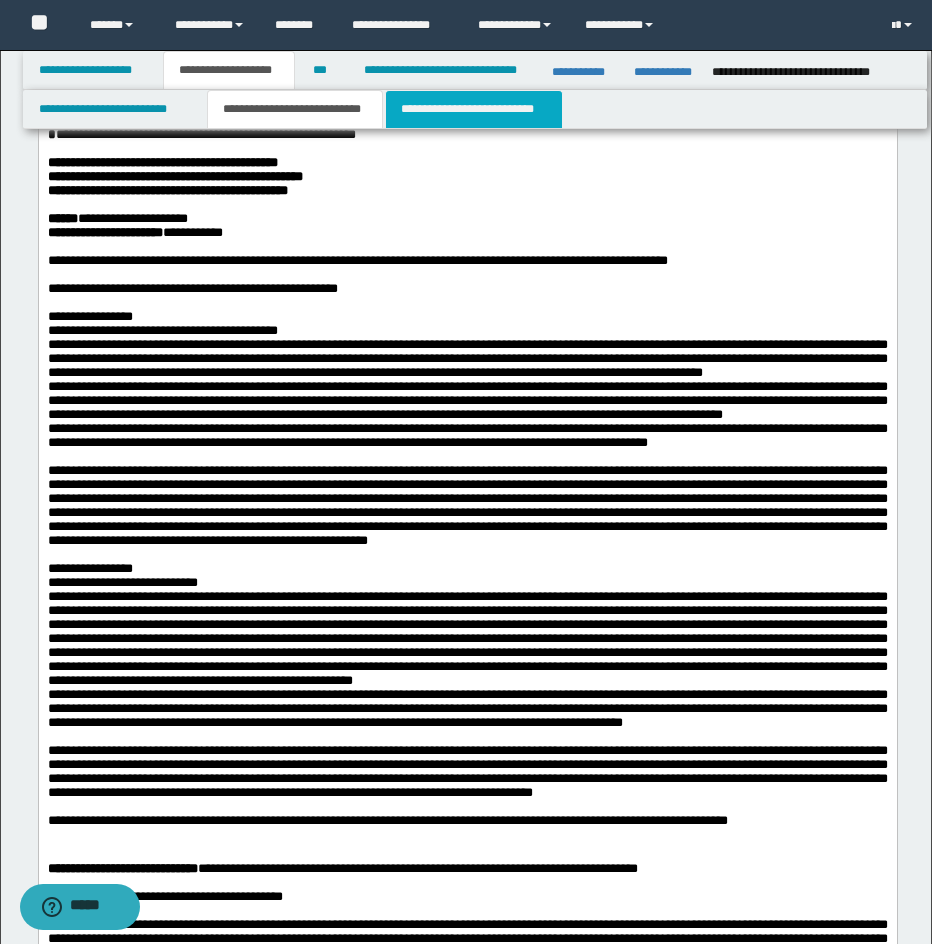 click on "**********" at bounding box center (474, 109) 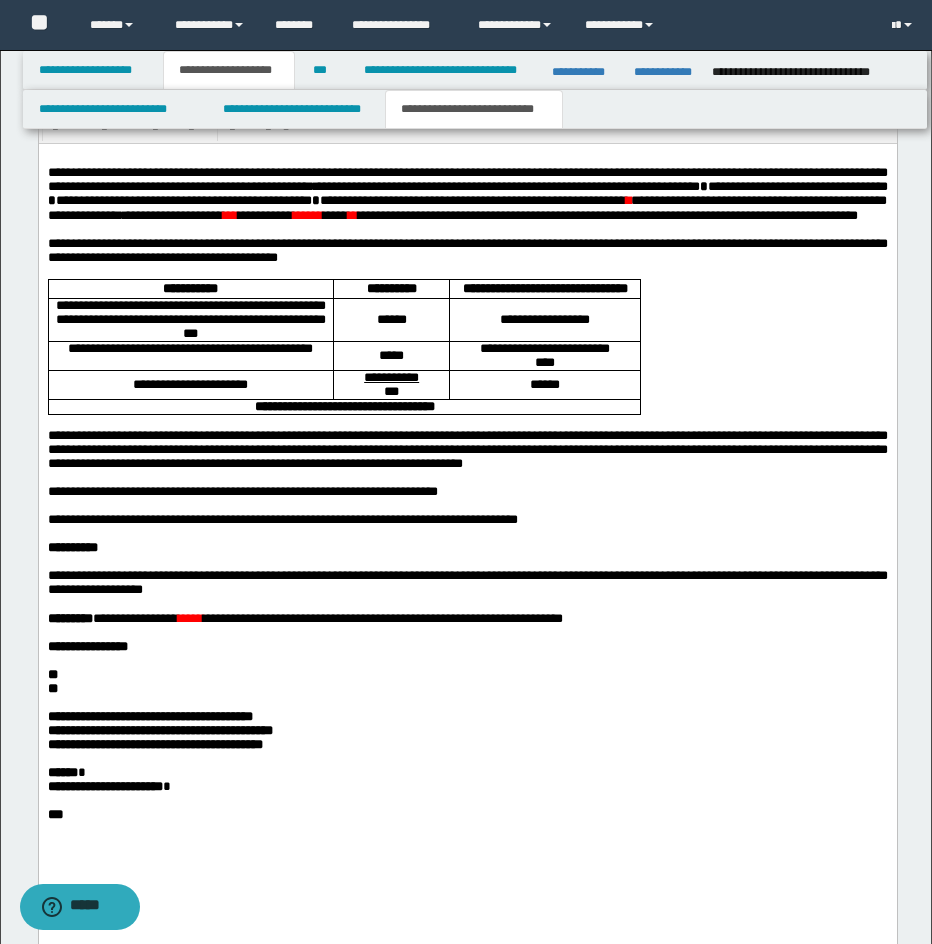 scroll, scrollTop: 1471, scrollLeft: 0, axis: vertical 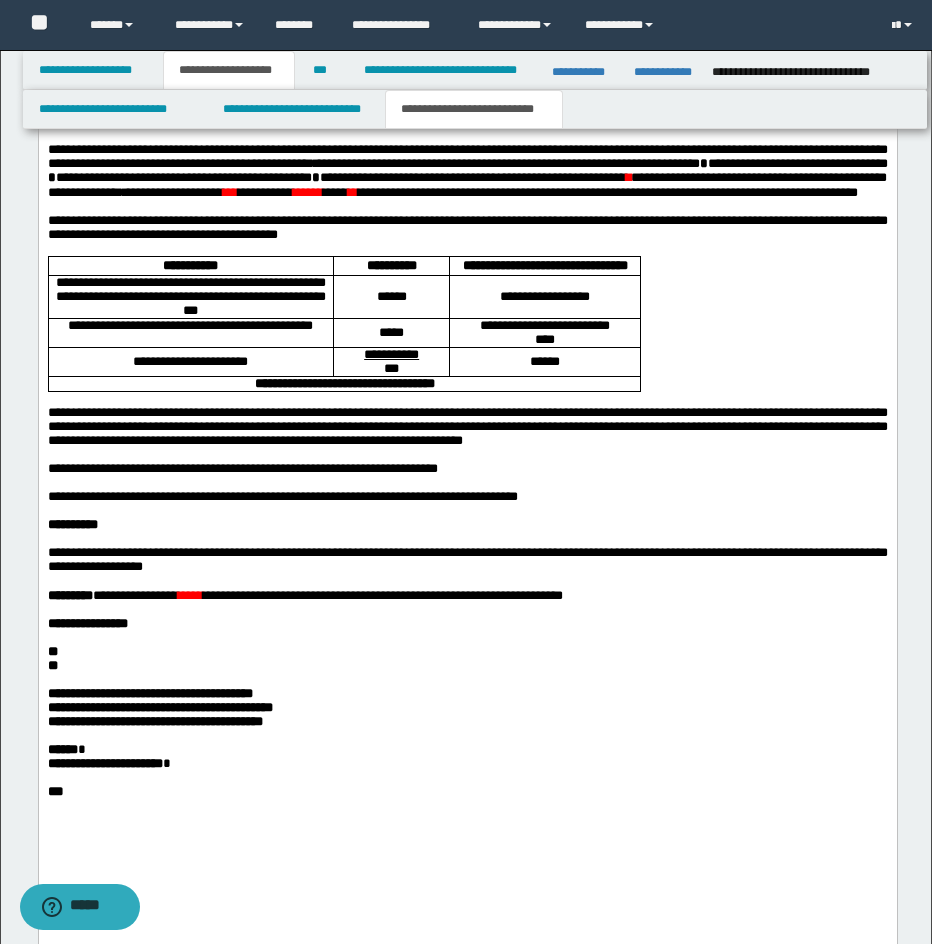 click on "***" at bounding box center [229, 192] 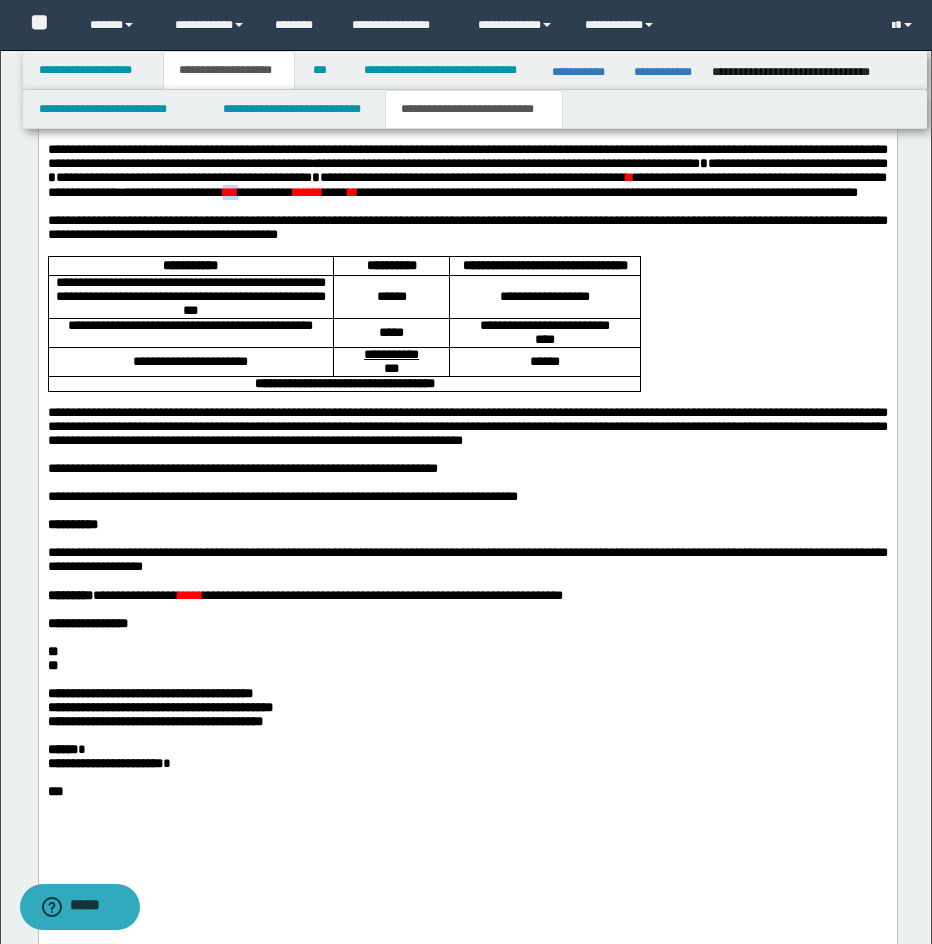 click on "***" at bounding box center (229, 192) 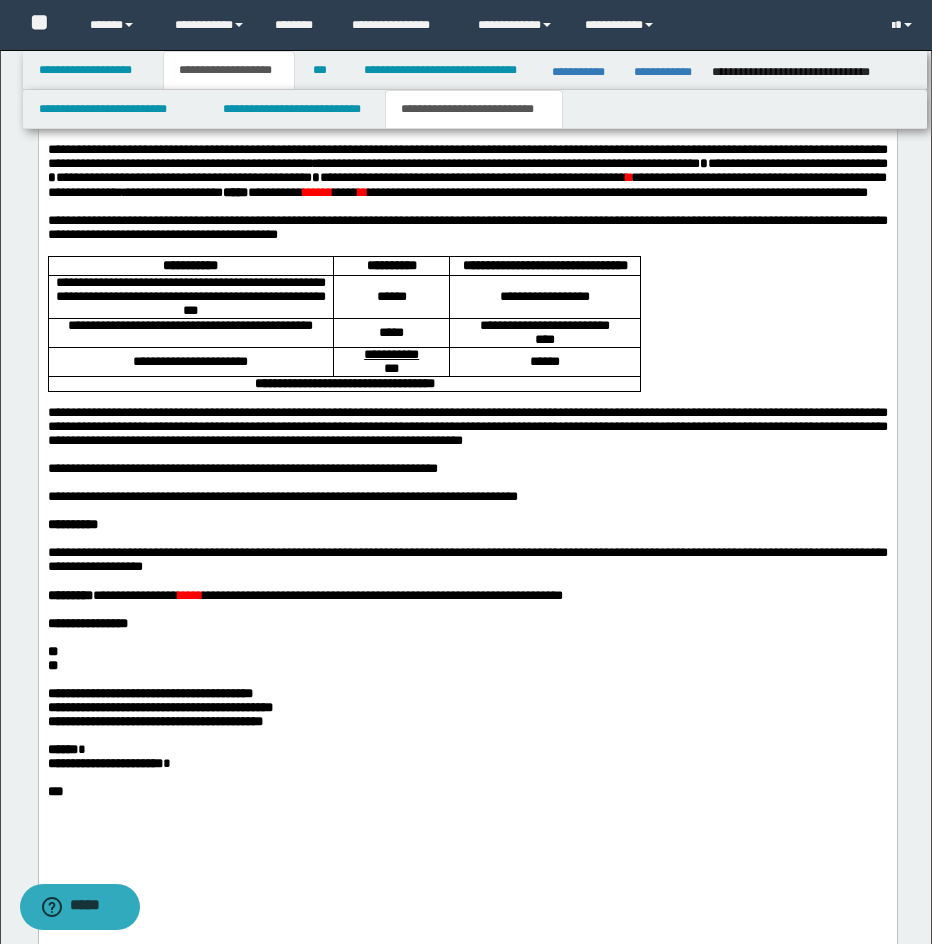 click on "******" at bounding box center (317, 192) 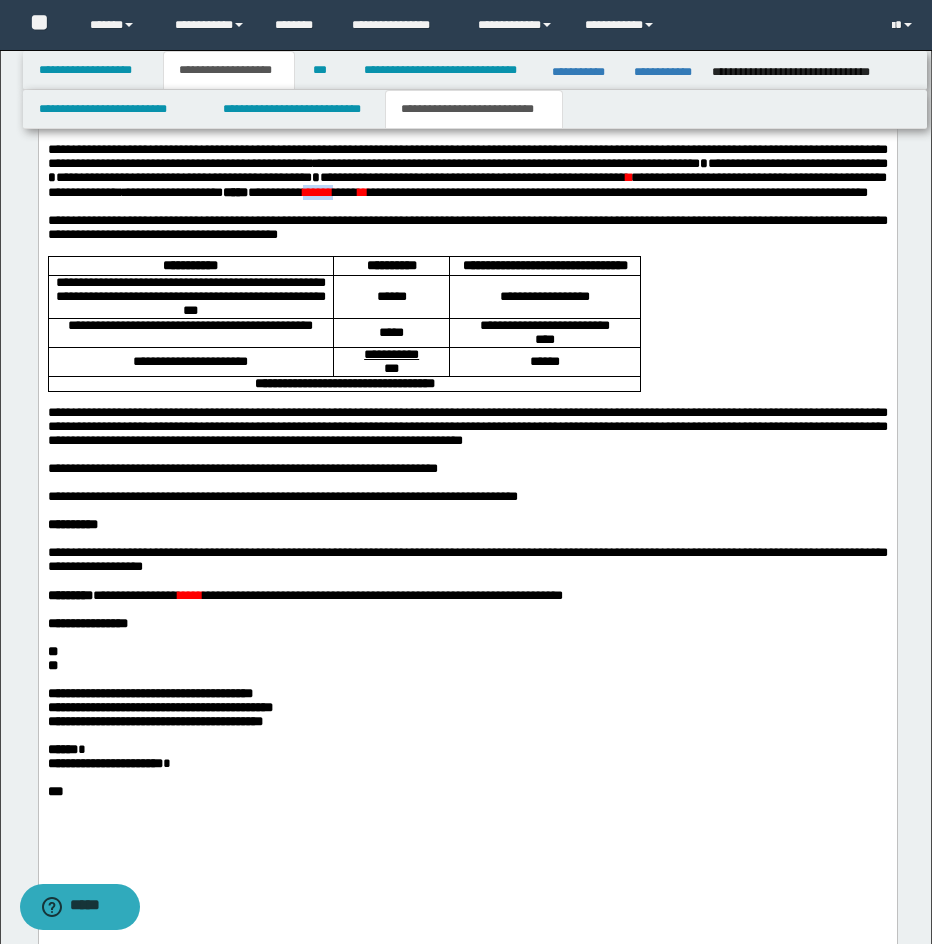 click on "******" at bounding box center (317, 192) 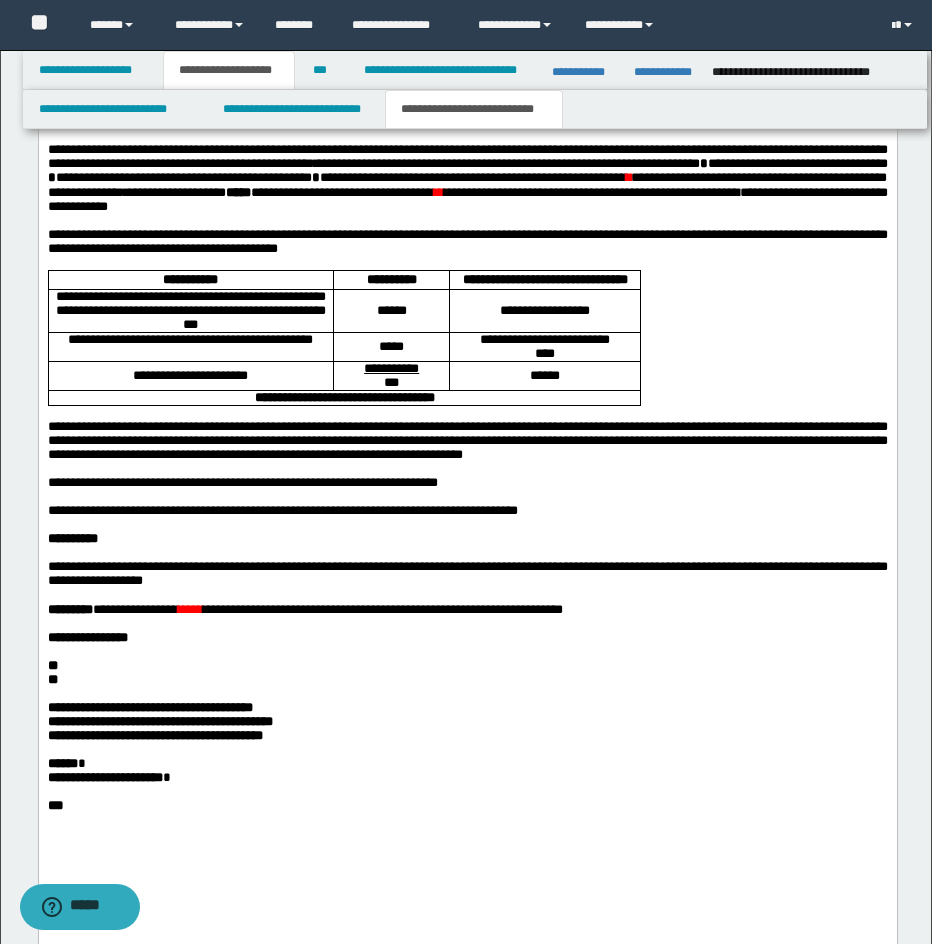 click on "**" at bounding box center (438, 192) 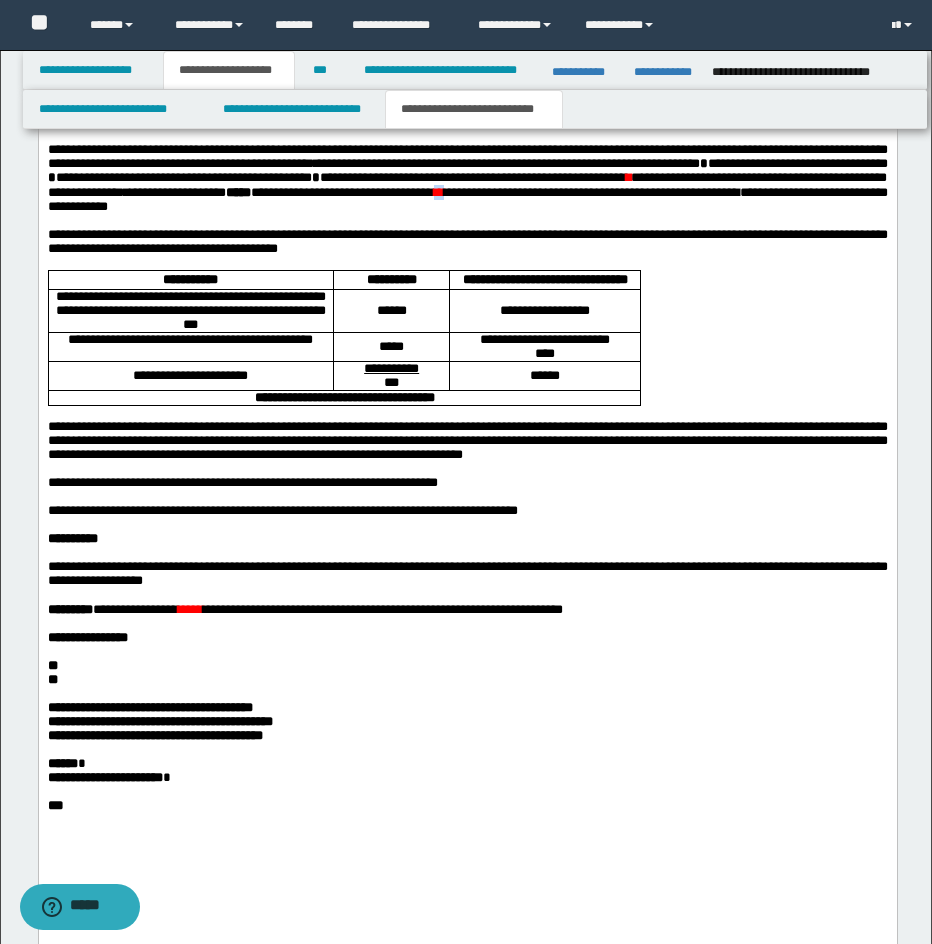 click on "**" at bounding box center [438, 192] 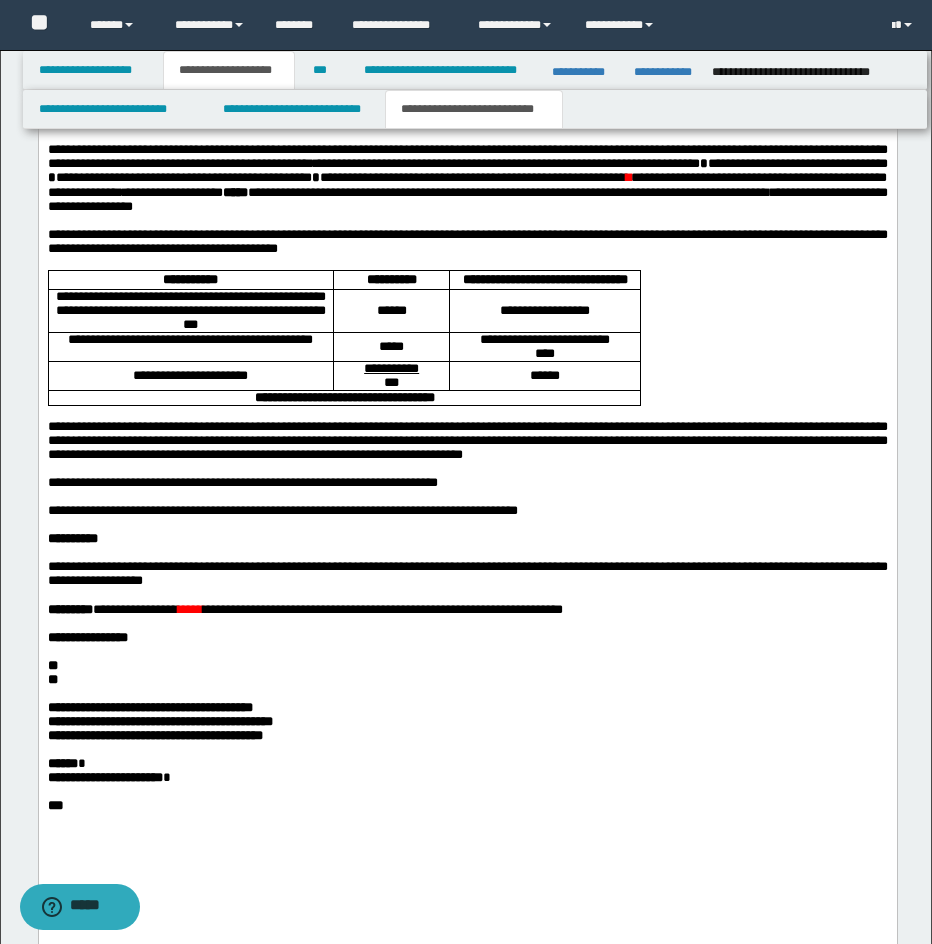 click on "*****" at bounding box center (189, 609) 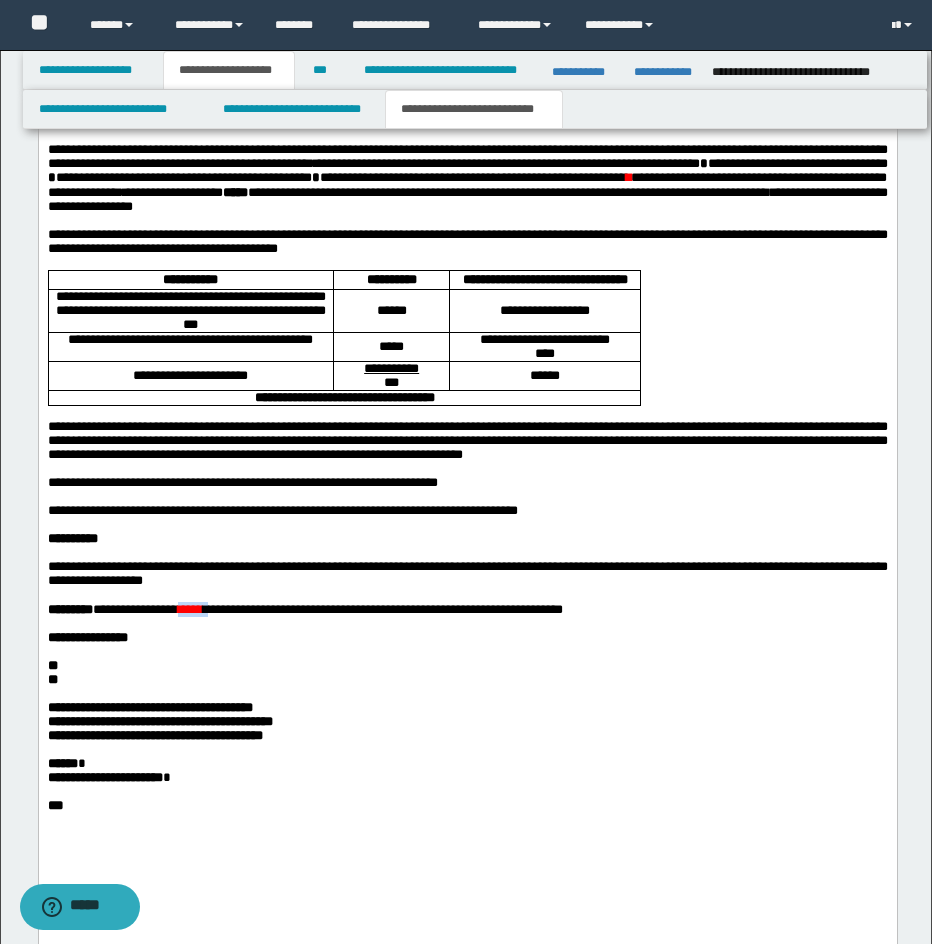 click on "*****" at bounding box center [189, 609] 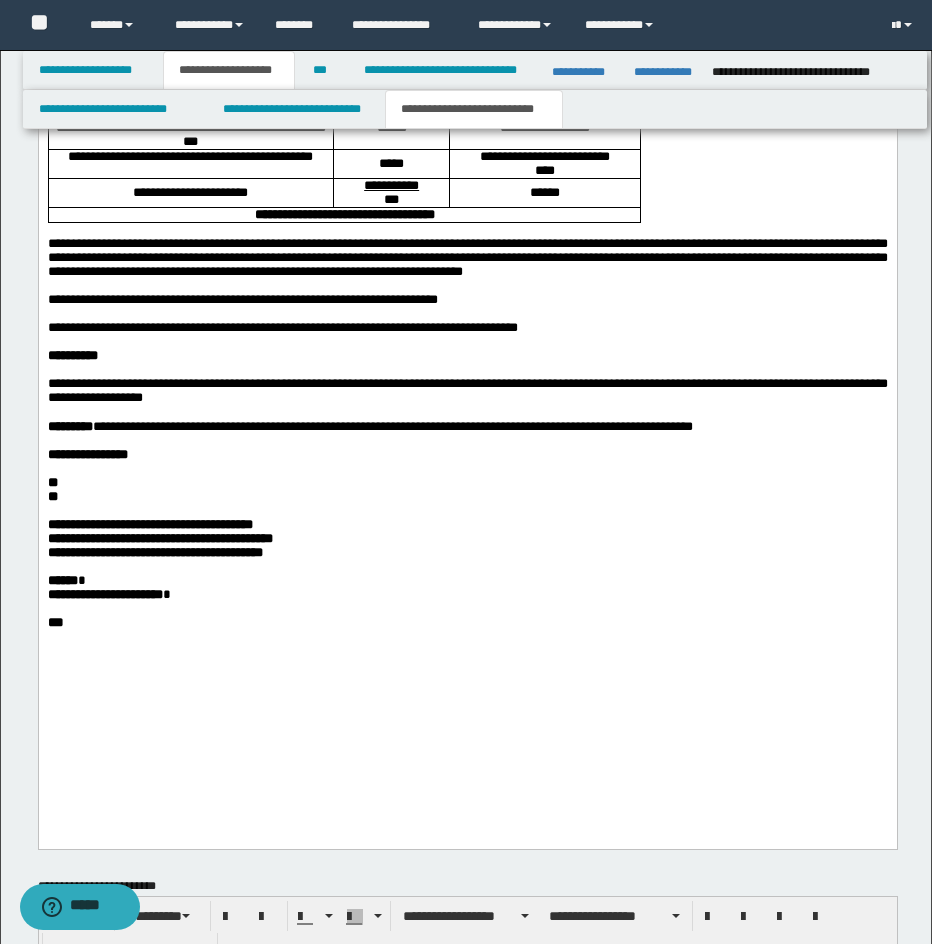 scroll, scrollTop: 1688, scrollLeft: 0, axis: vertical 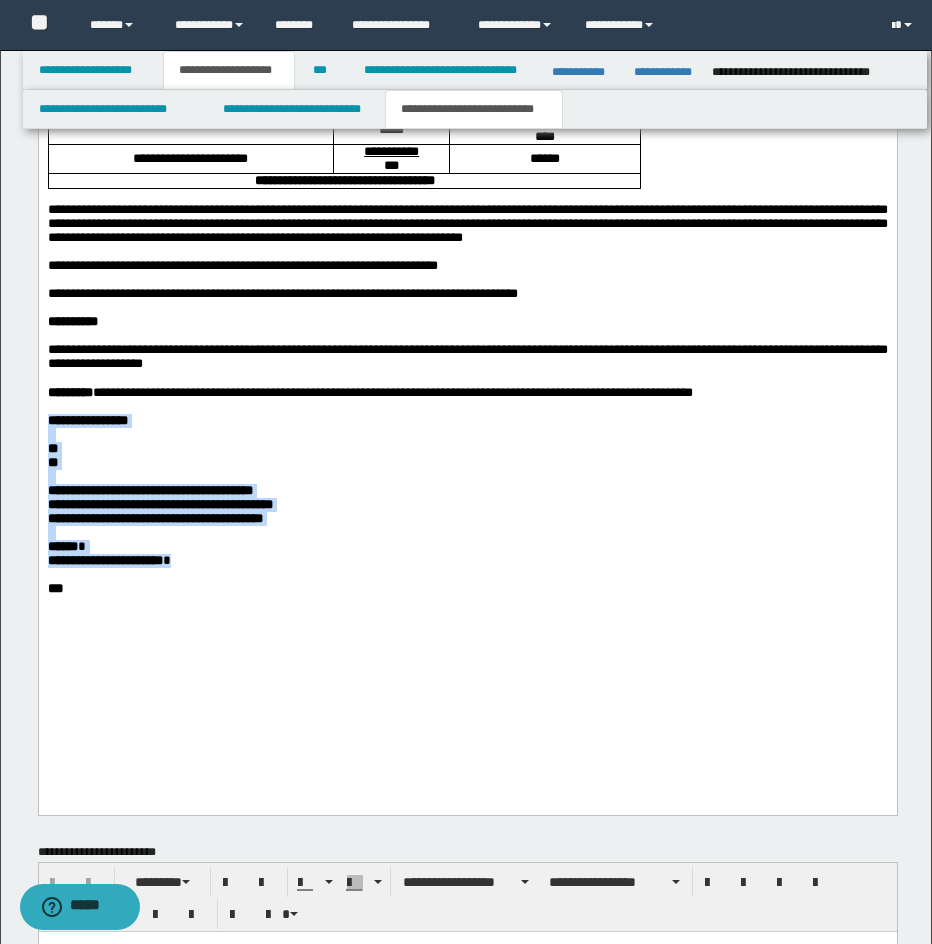 drag, startPoint x: 49, startPoint y: 503, endPoint x: 237, endPoint y: 661, distance: 245.57687 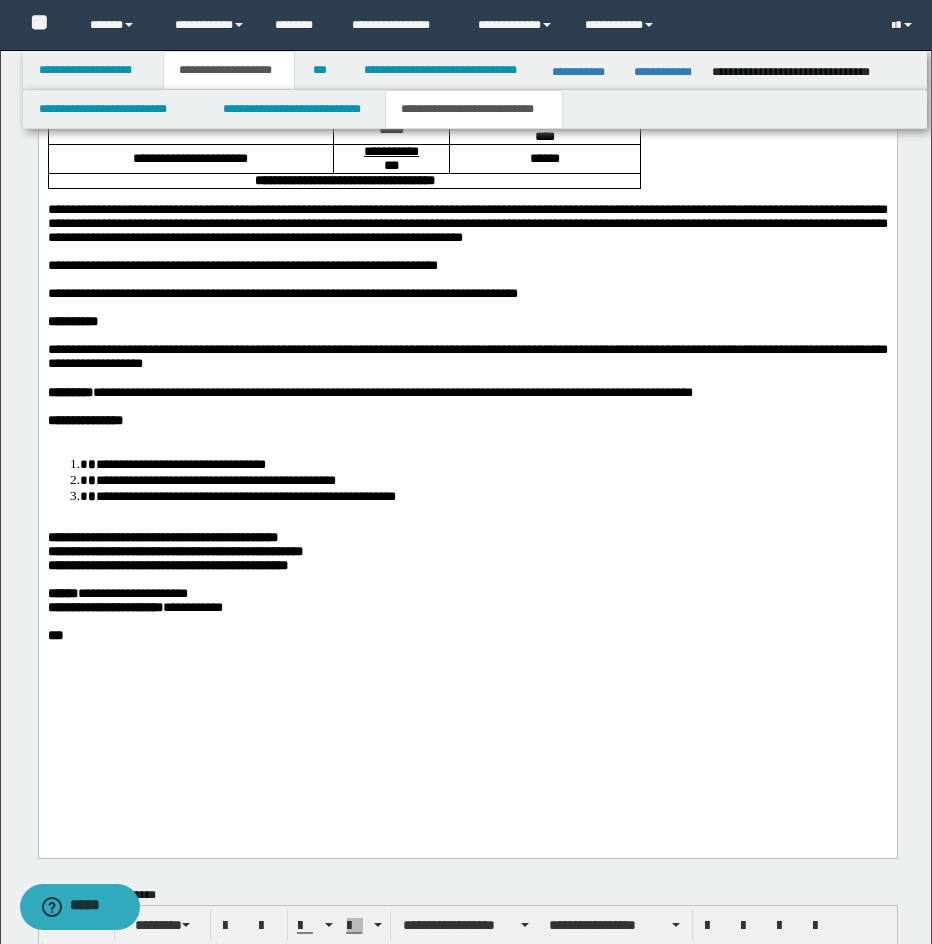 click on "**********" at bounding box center [467, 481] 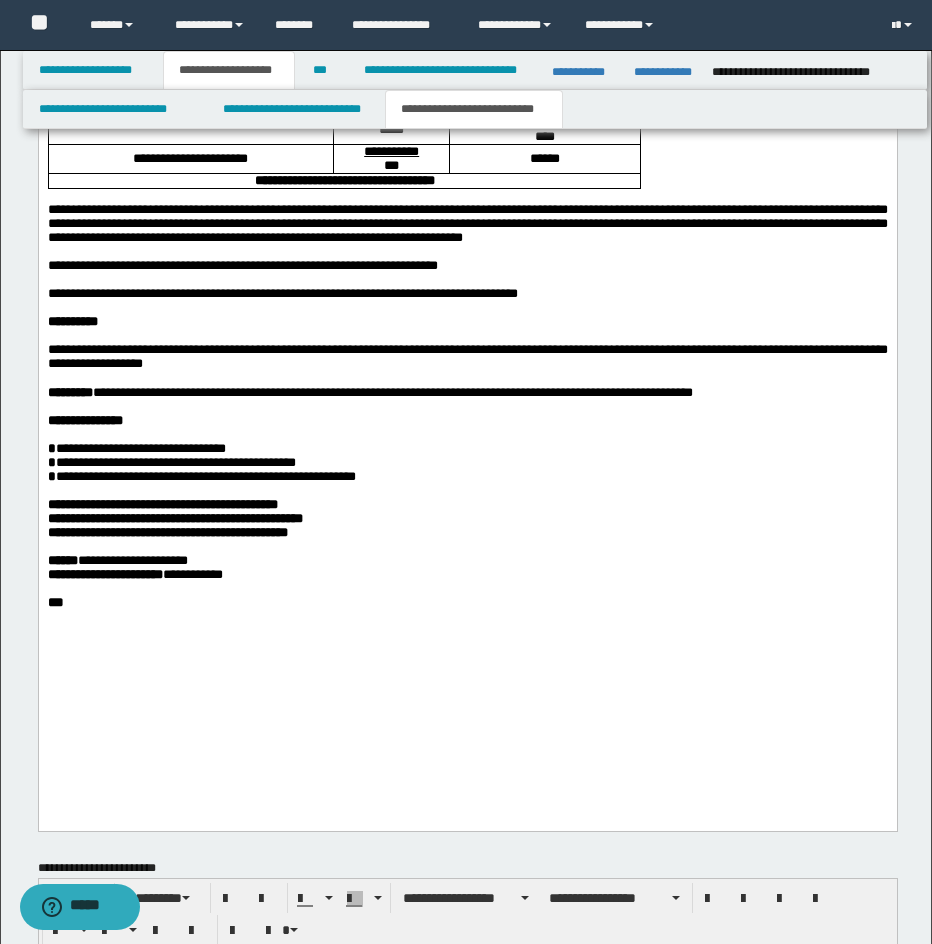drag, startPoint x: 132, startPoint y: 405, endPoint x: 103, endPoint y: 396, distance: 30.364452 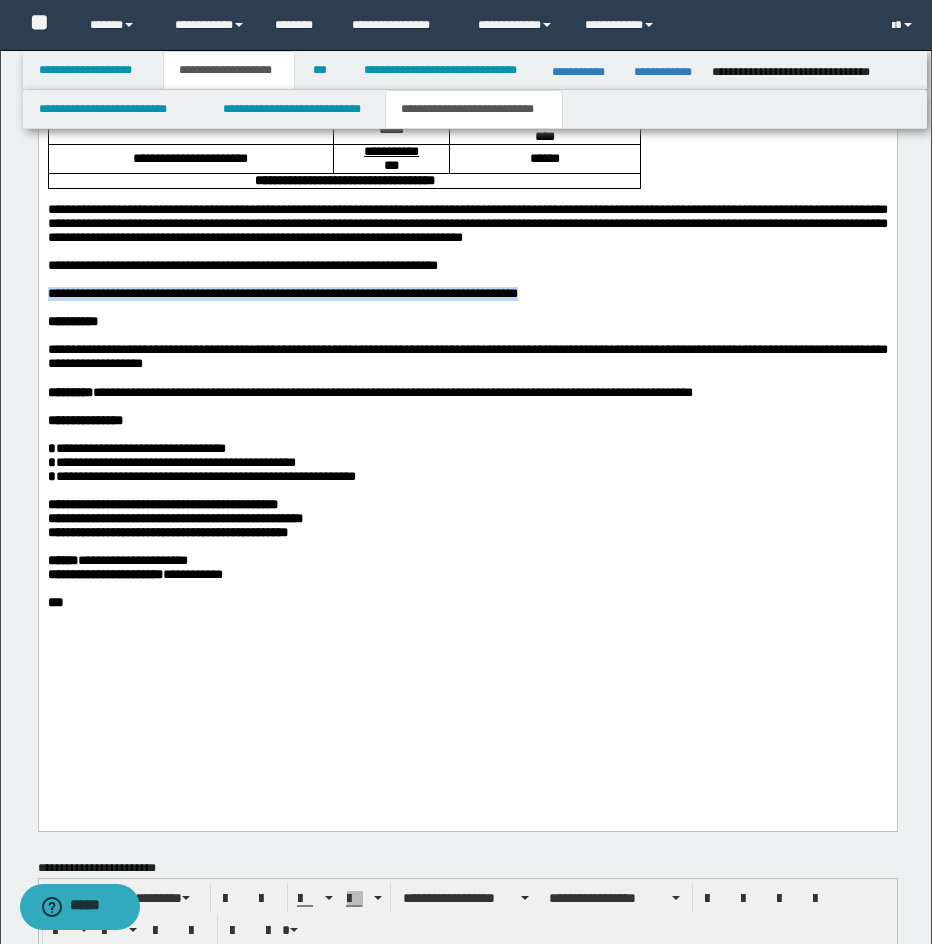 drag, startPoint x: 47, startPoint y: 358, endPoint x: 582, endPoint y: 365, distance: 535.0458 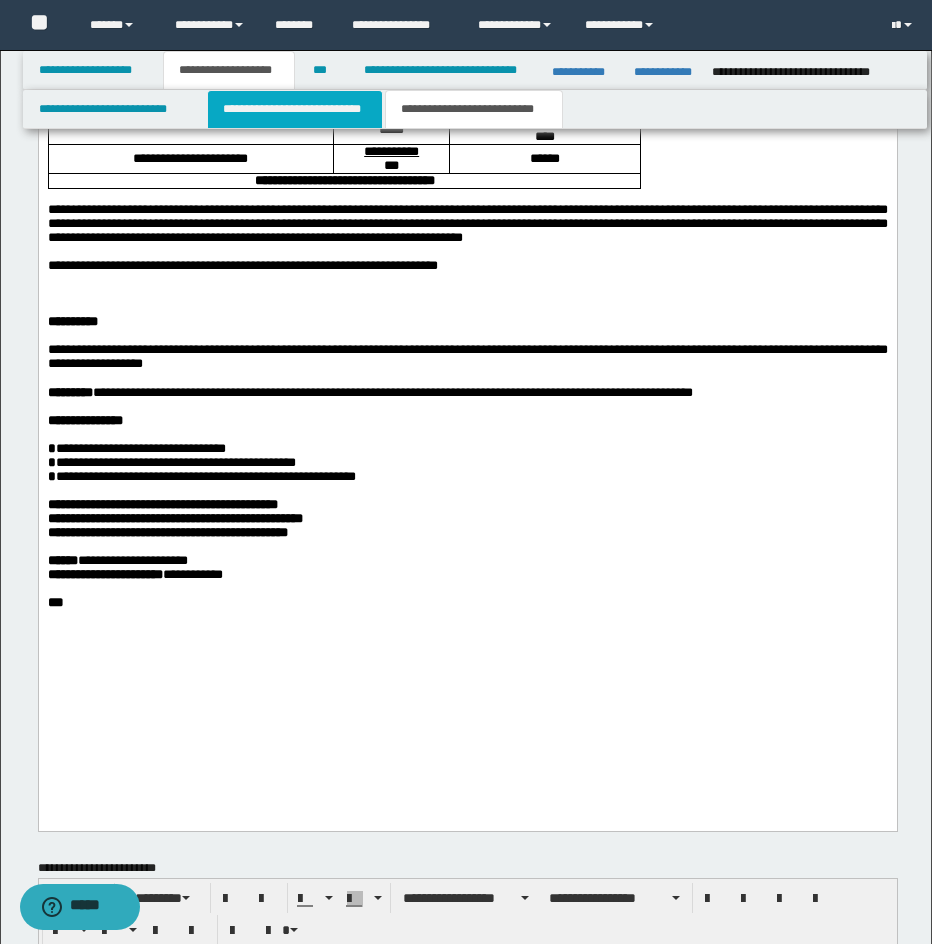 click on "**********" at bounding box center [295, 109] 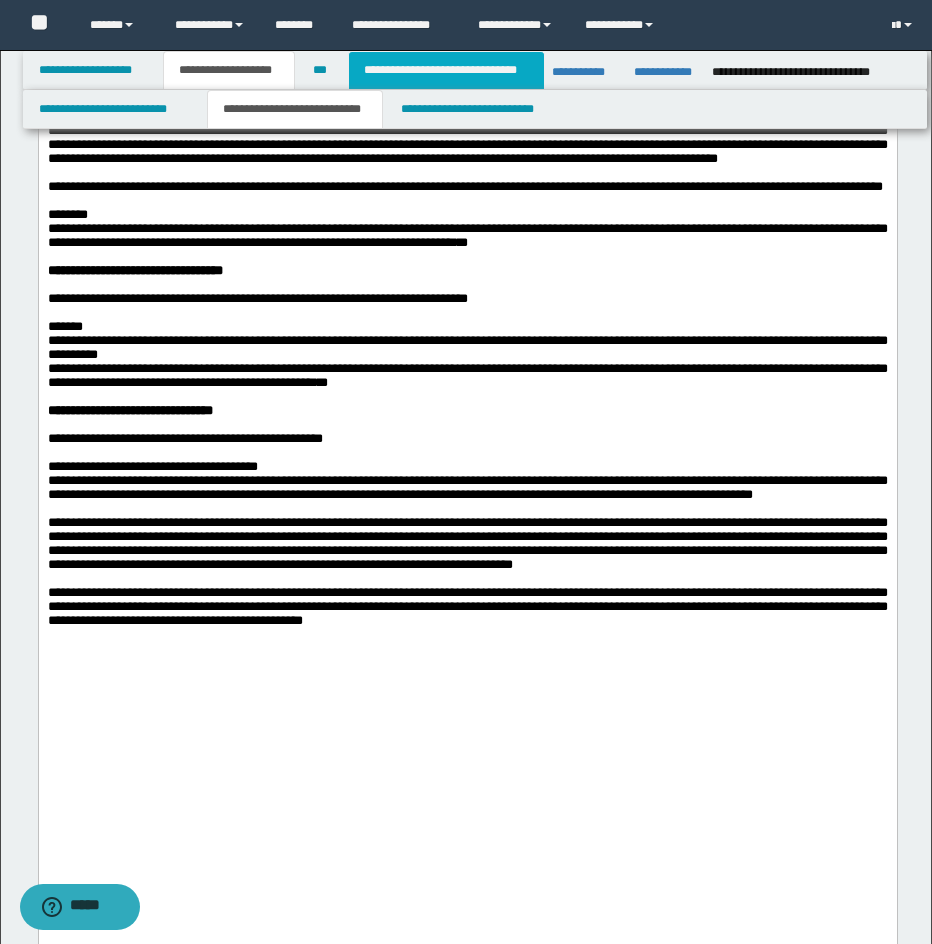 click on "**********" at bounding box center (446, 70) 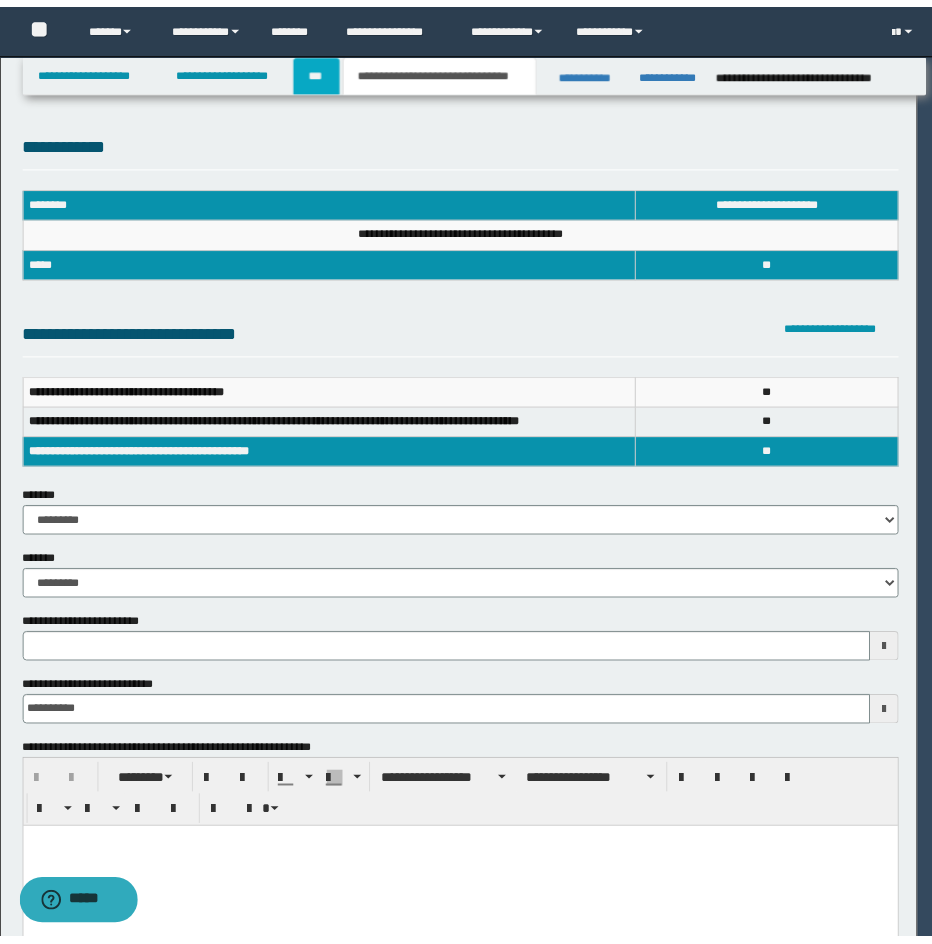 scroll, scrollTop: 0, scrollLeft: 0, axis: both 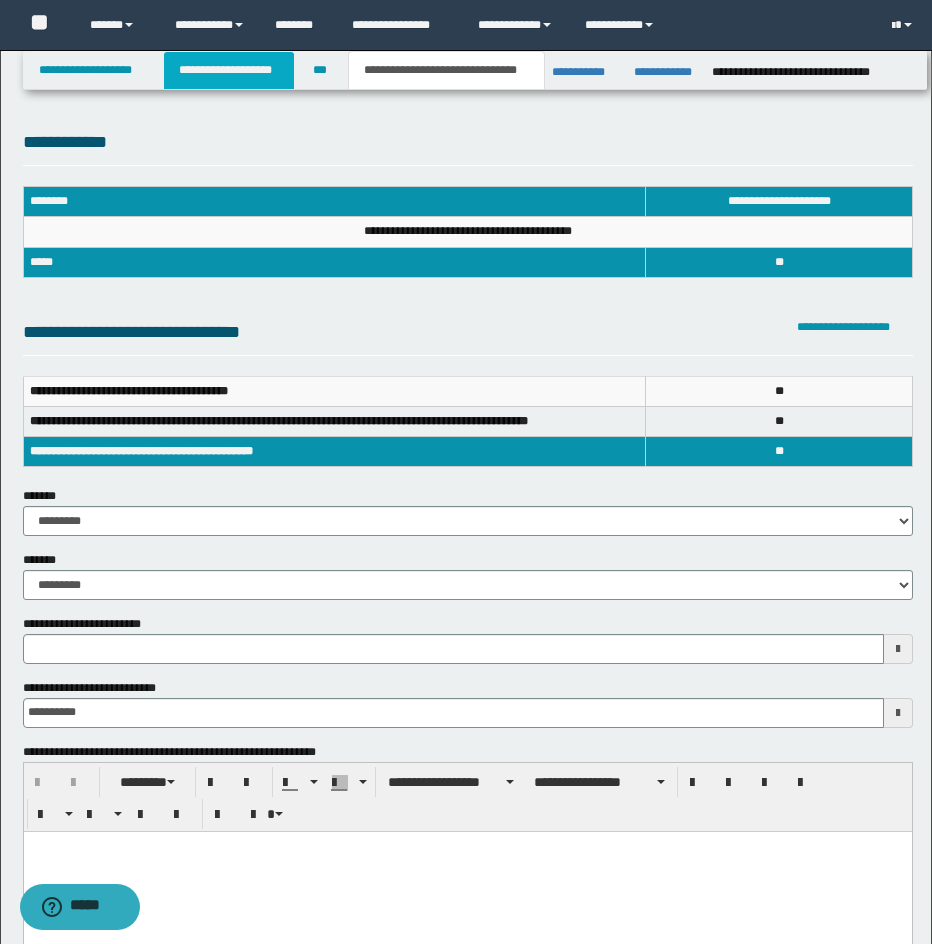 click on "**********" at bounding box center (229, 70) 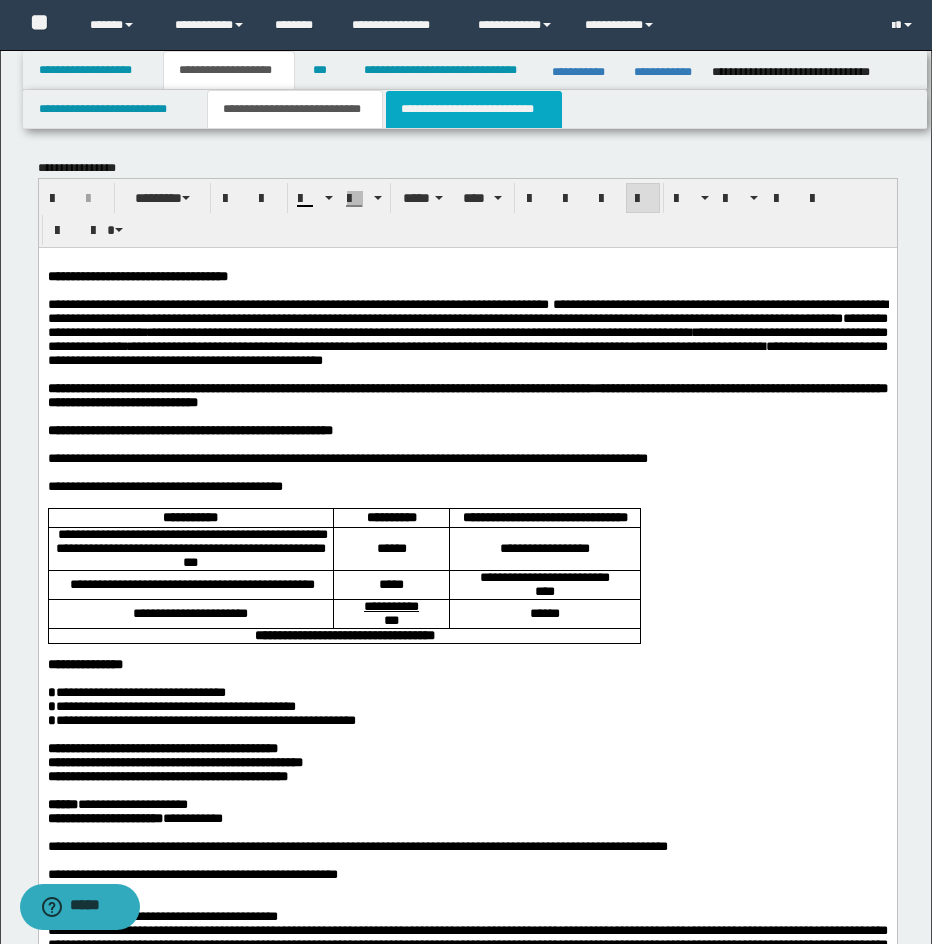 click on "**********" at bounding box center [474, 109] 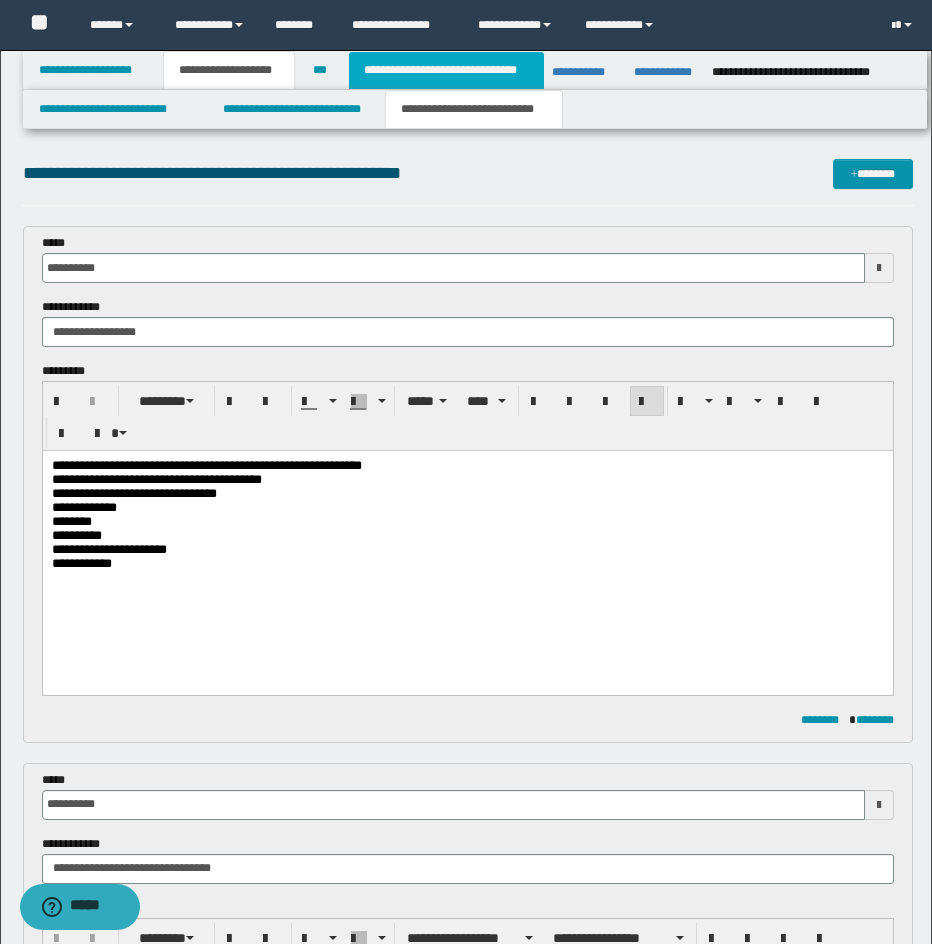 click on "**********" at bounding box center (446, 70) 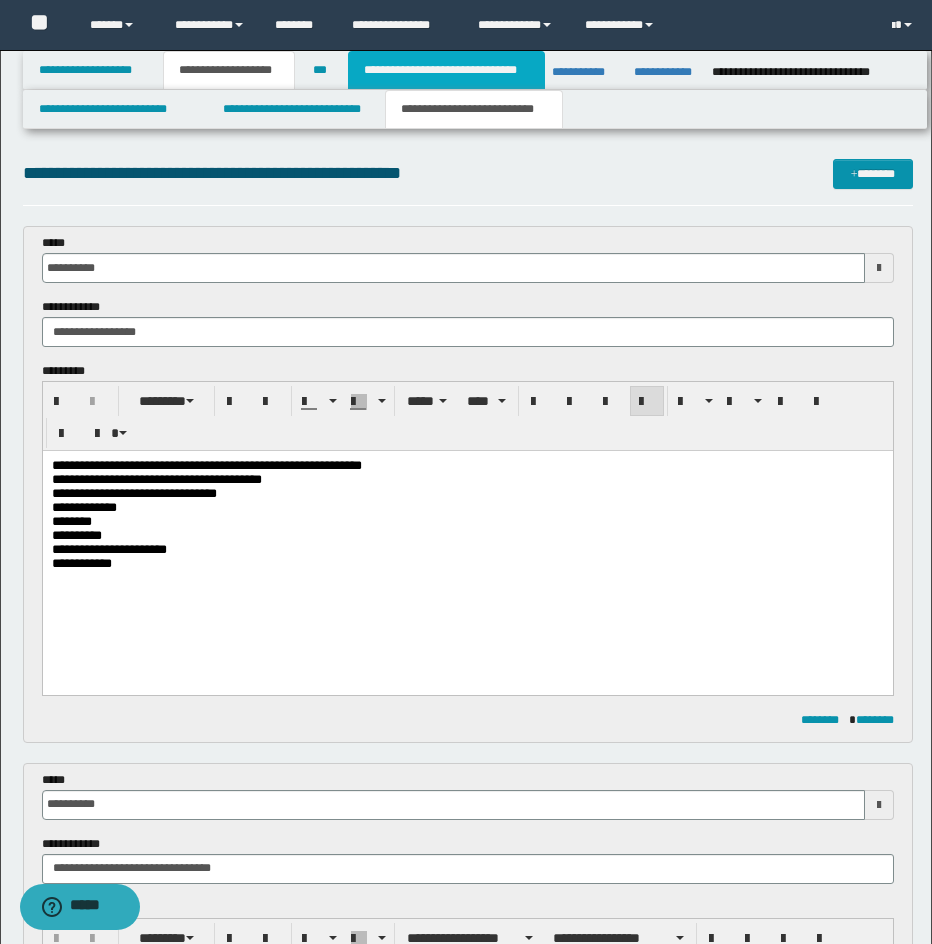 type 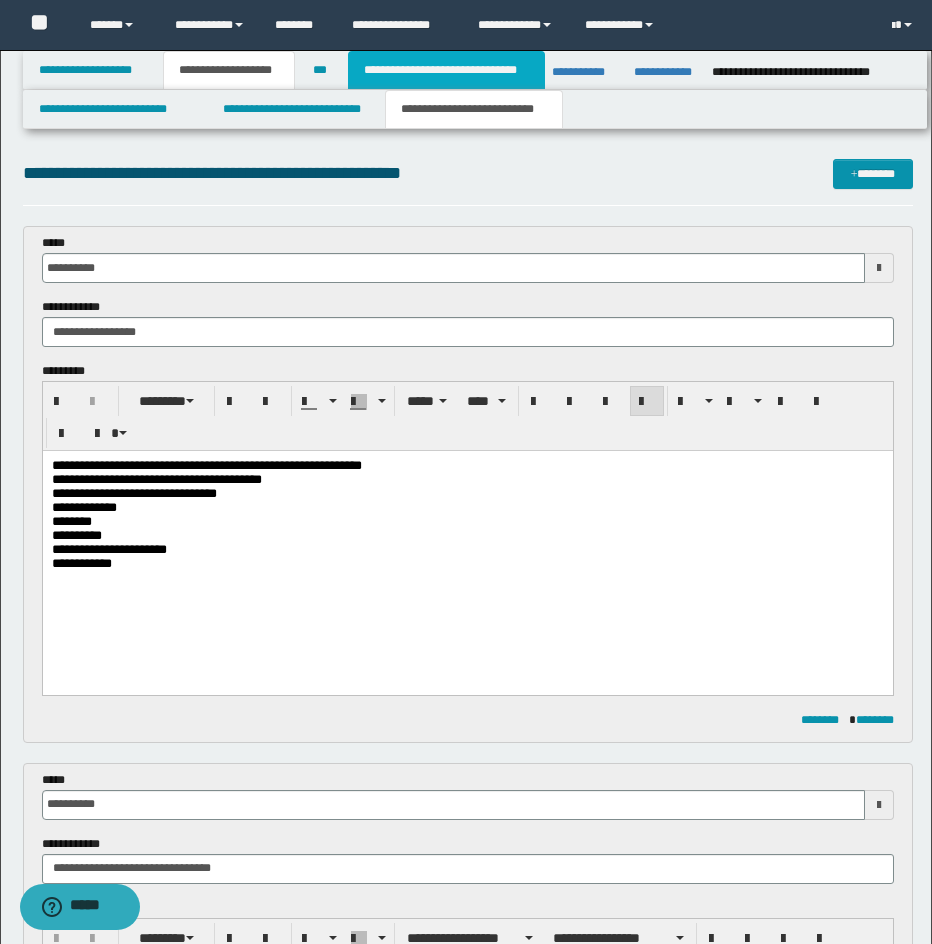 type on "**********" 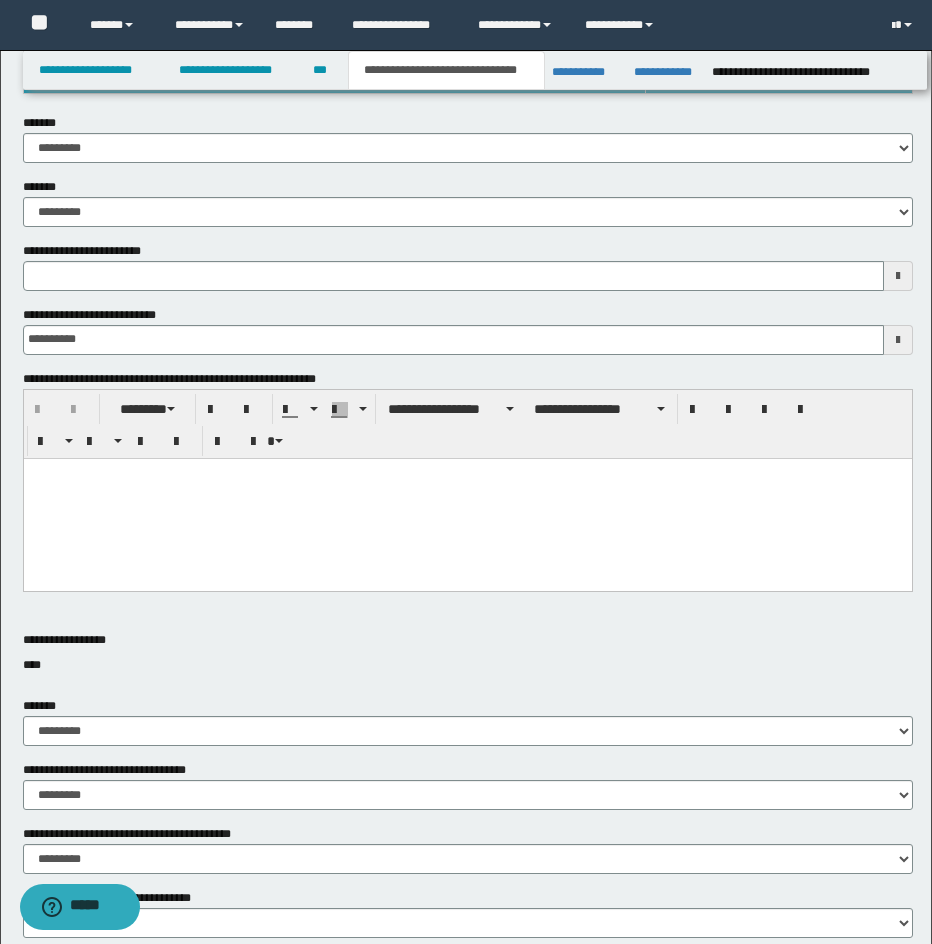 scroll, scrollTop: 340, scrollLeft: 0, axis: vertical 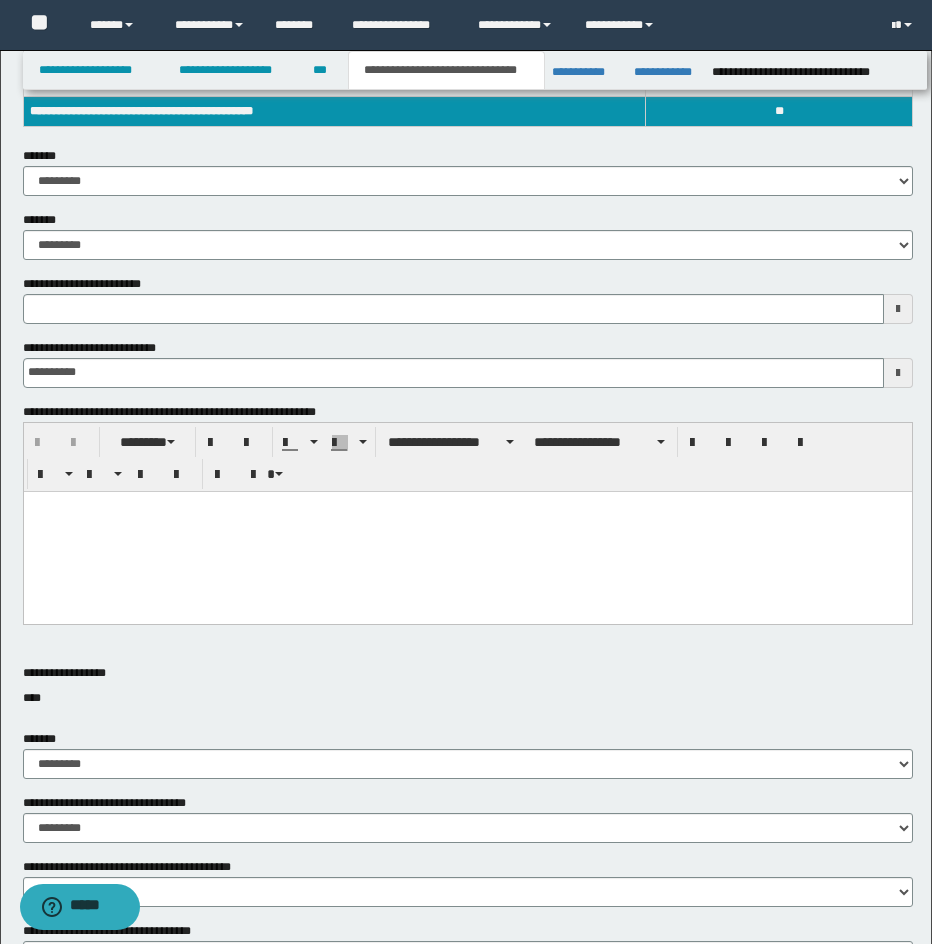 type 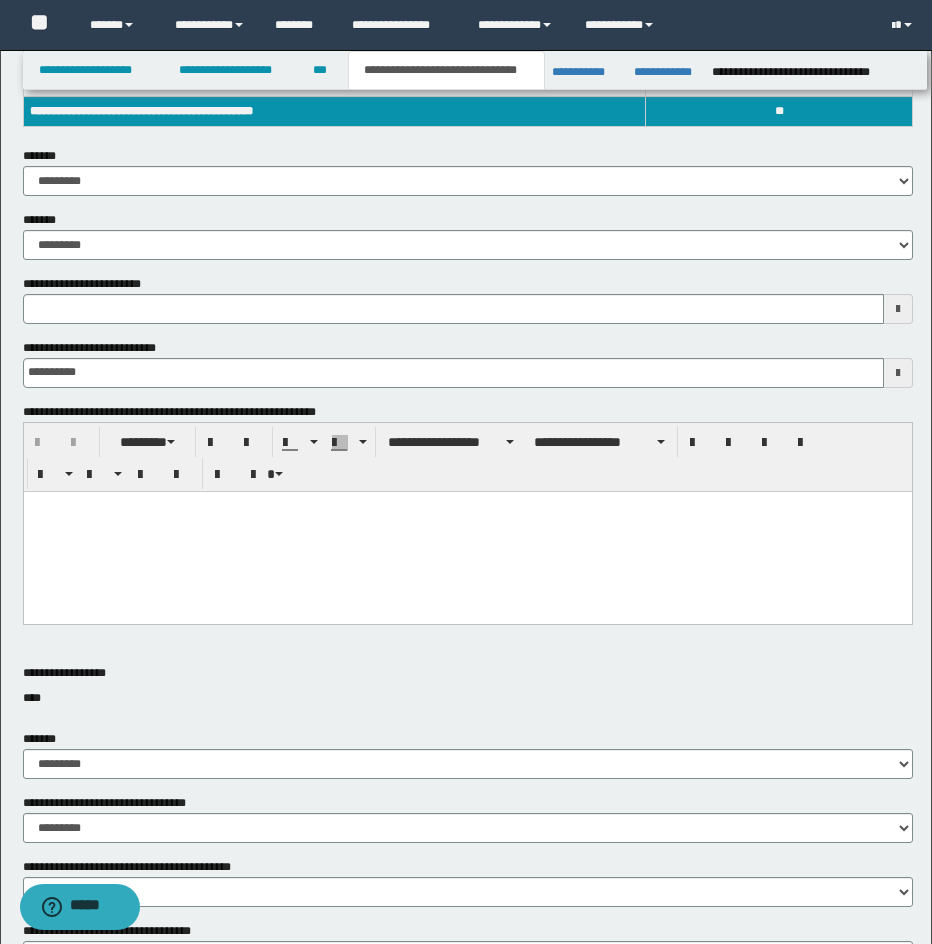 click at bounding box center [467, 506] 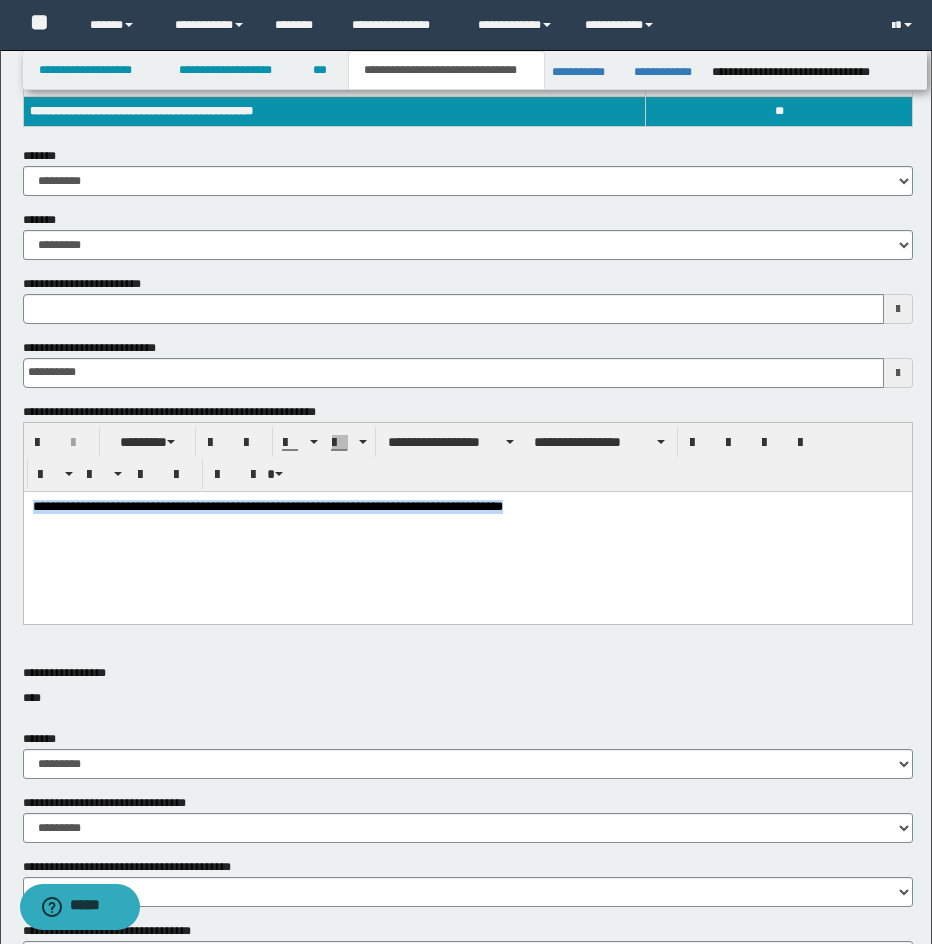 drag, startPoint x: 538, startPoint y: 503, endPoint x: -2, endPoint y: 503, distance: 540 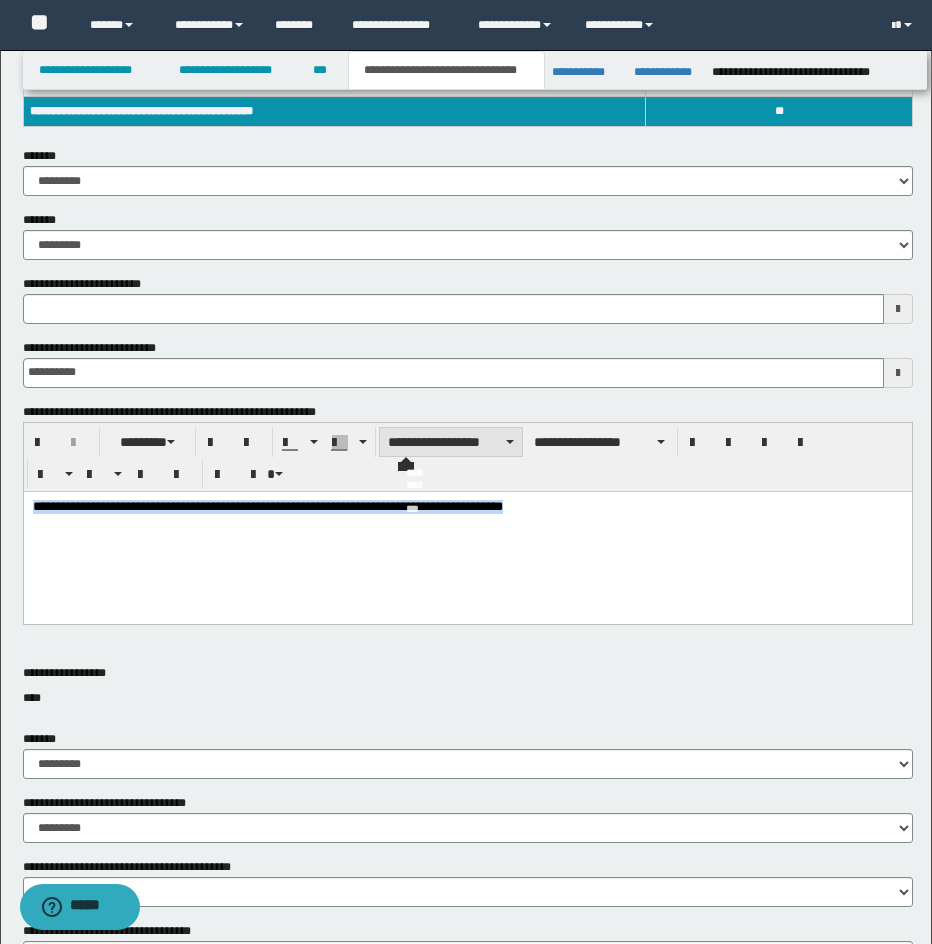 click on "**********" at bounding box center [451, 442] 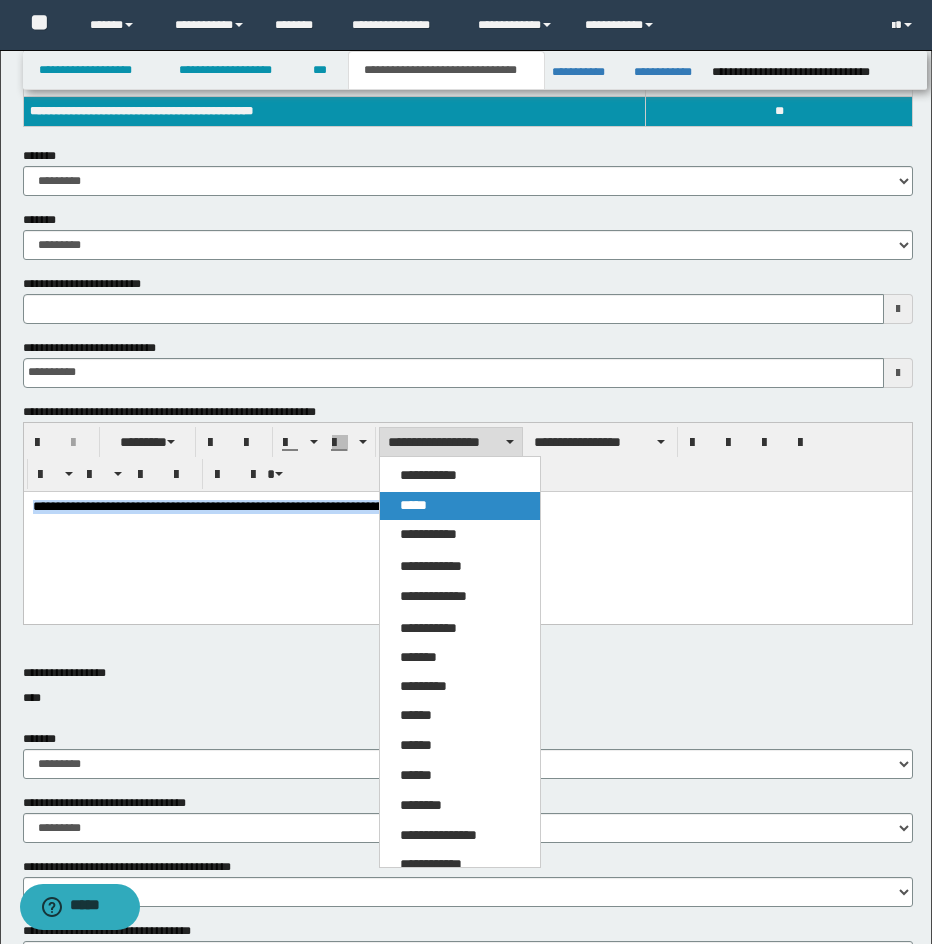 click on "*****" at bounding box center (413, 505) 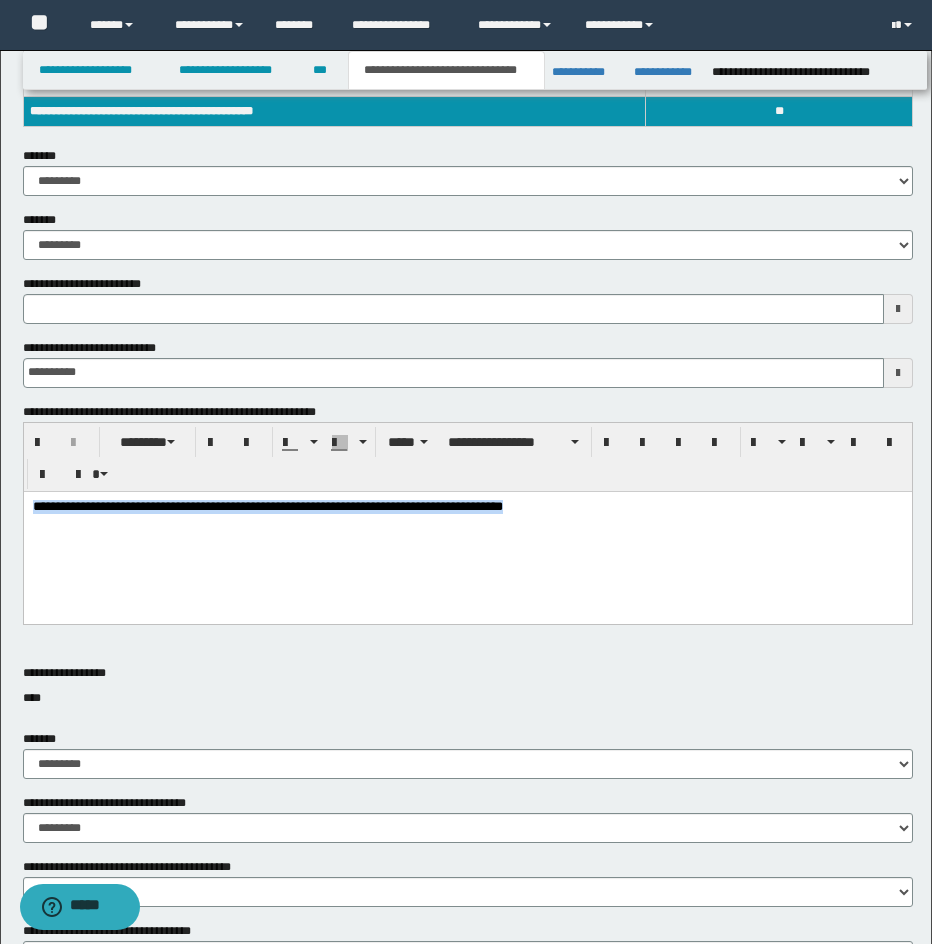 type 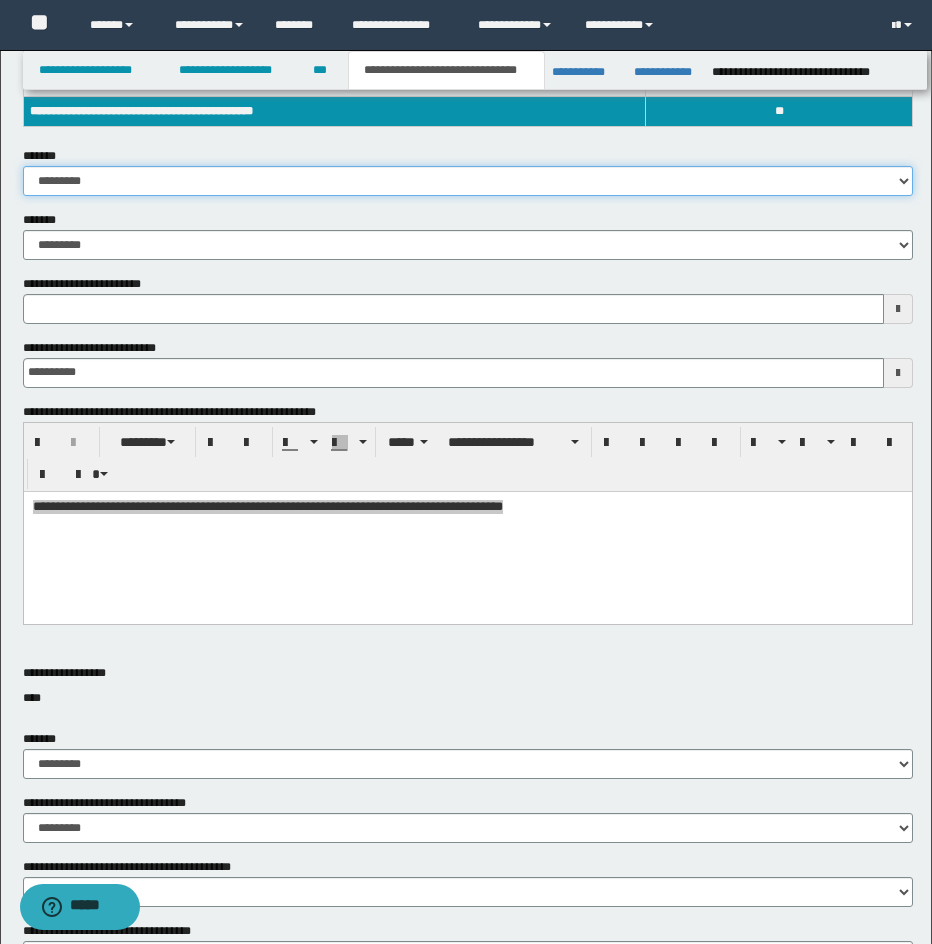 click on "**********" at bounding box center [468, 181] 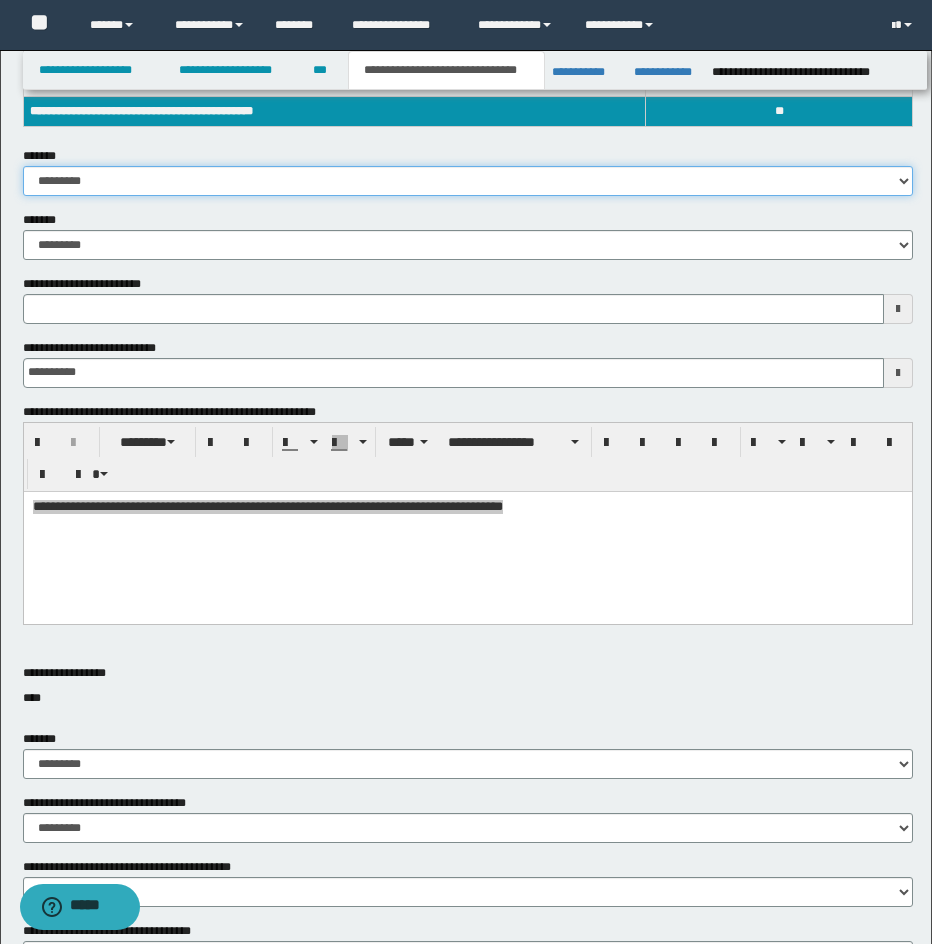 select on "*" 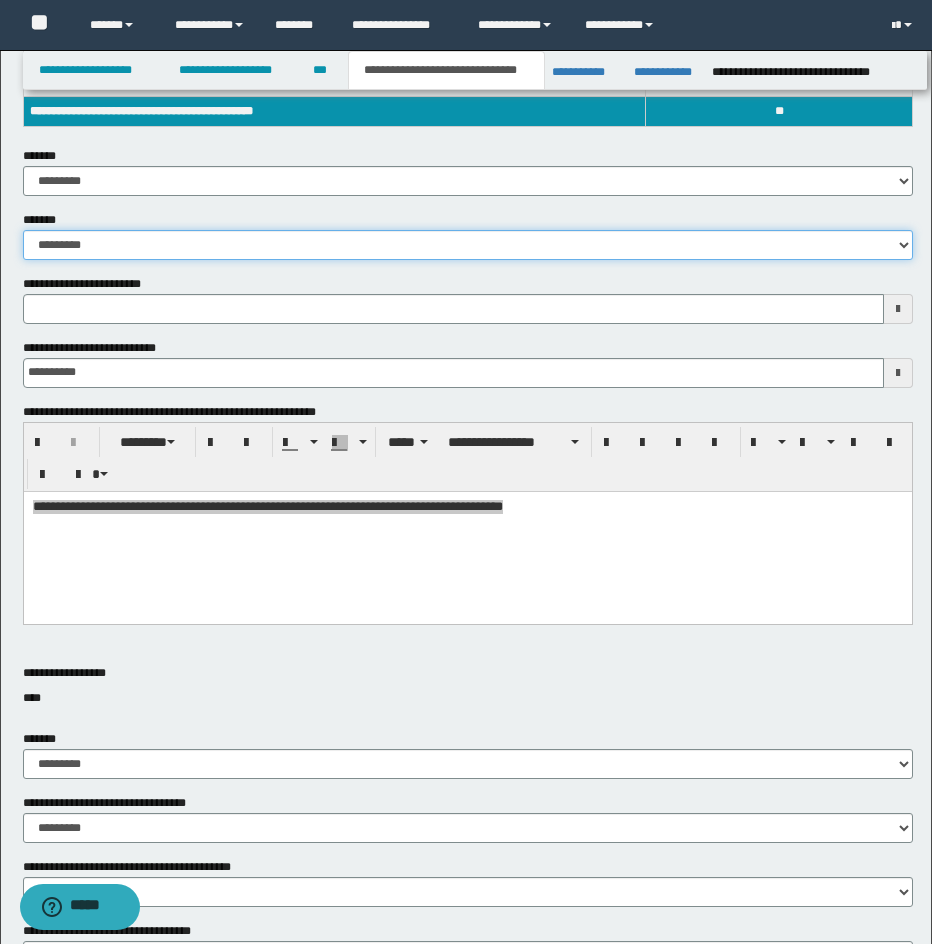 click on "**********" at bounding box center [468, 245] 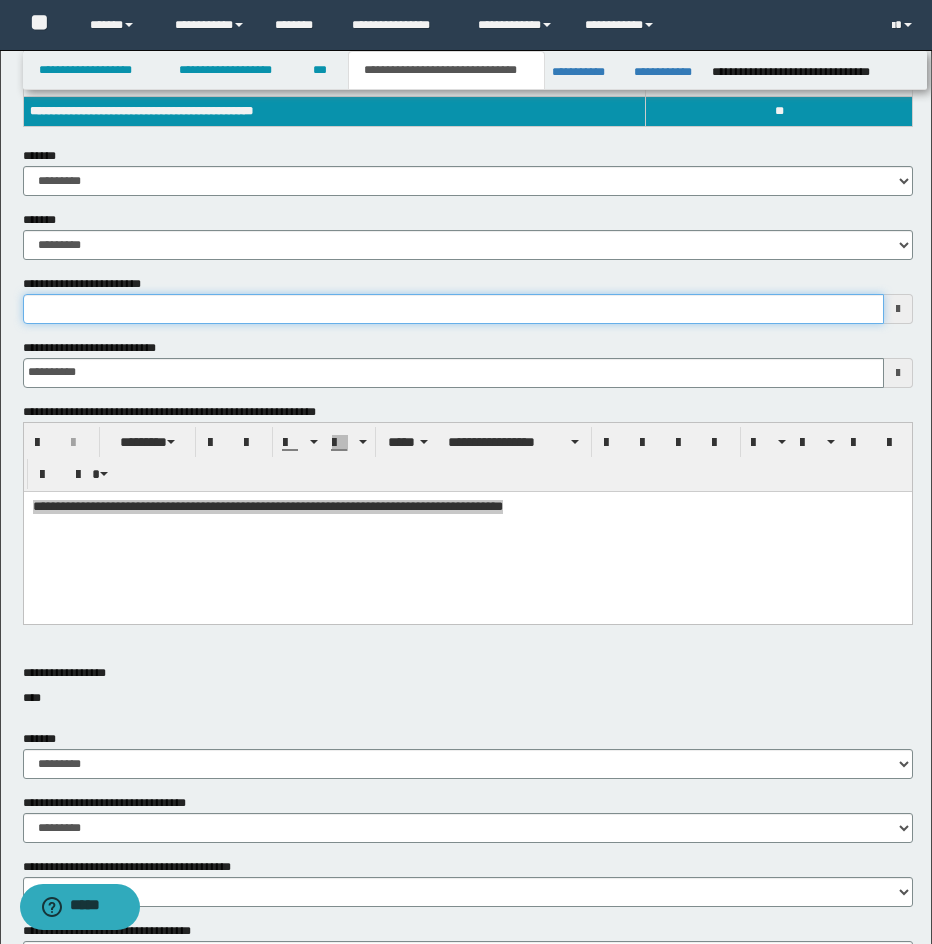 click on "**********" at bounding box center [453, 309] 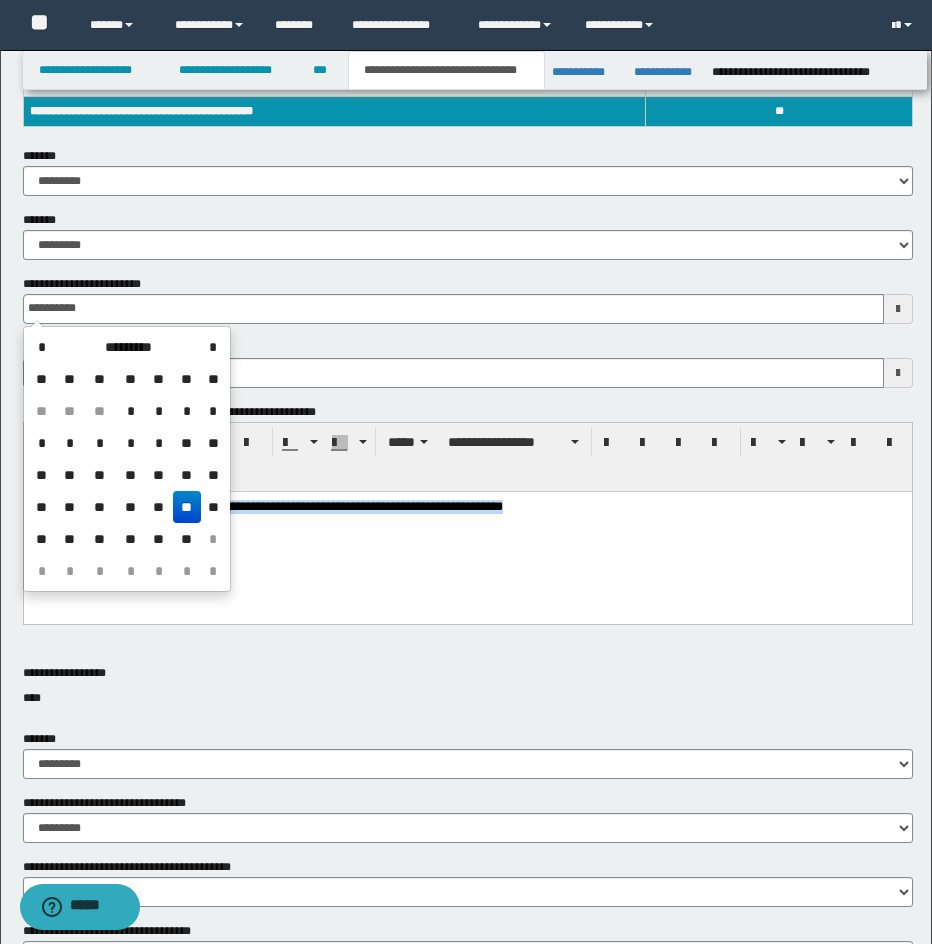 click on "**********" at bounding box center (467, 532) 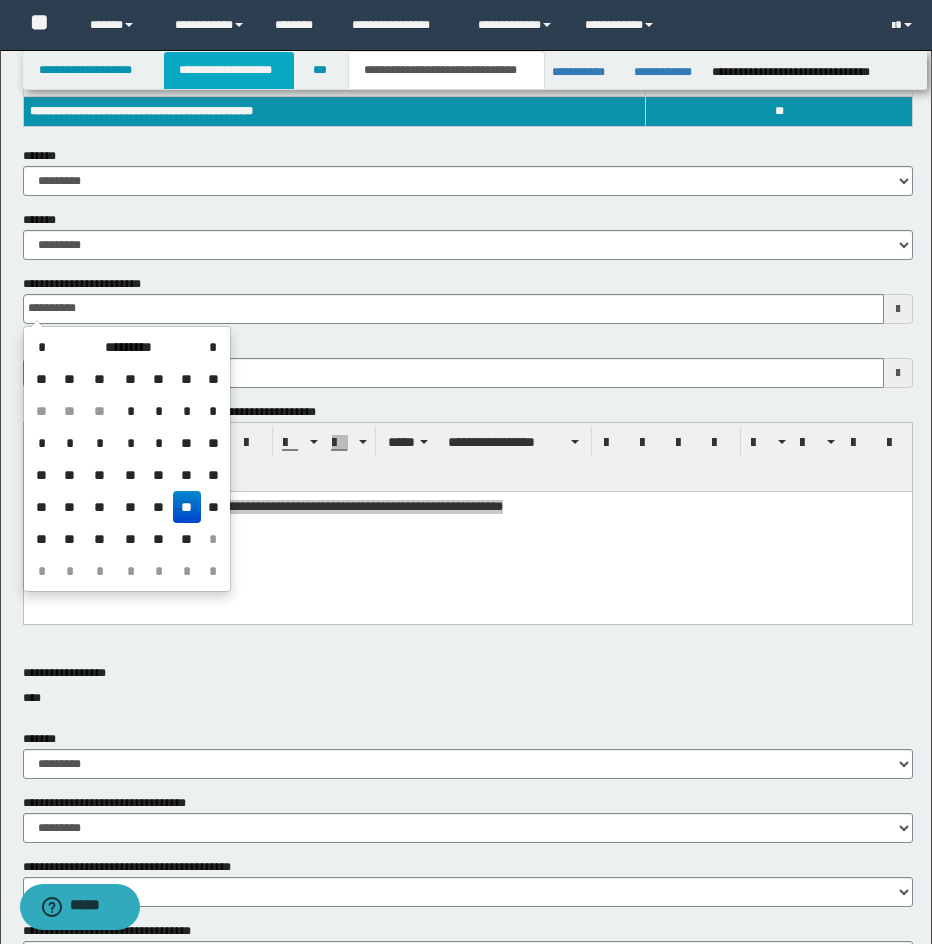 type on "**********" 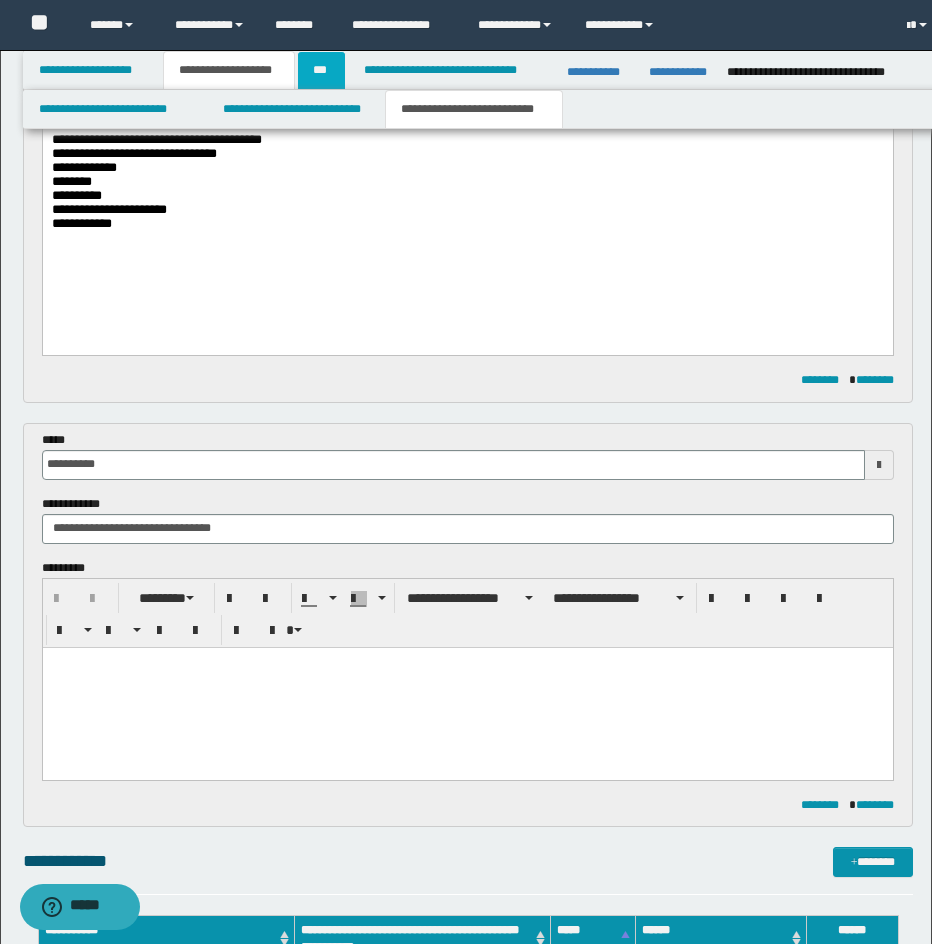 scroll, scrollTop: 371, scrollLeft: 0, axis: vertical 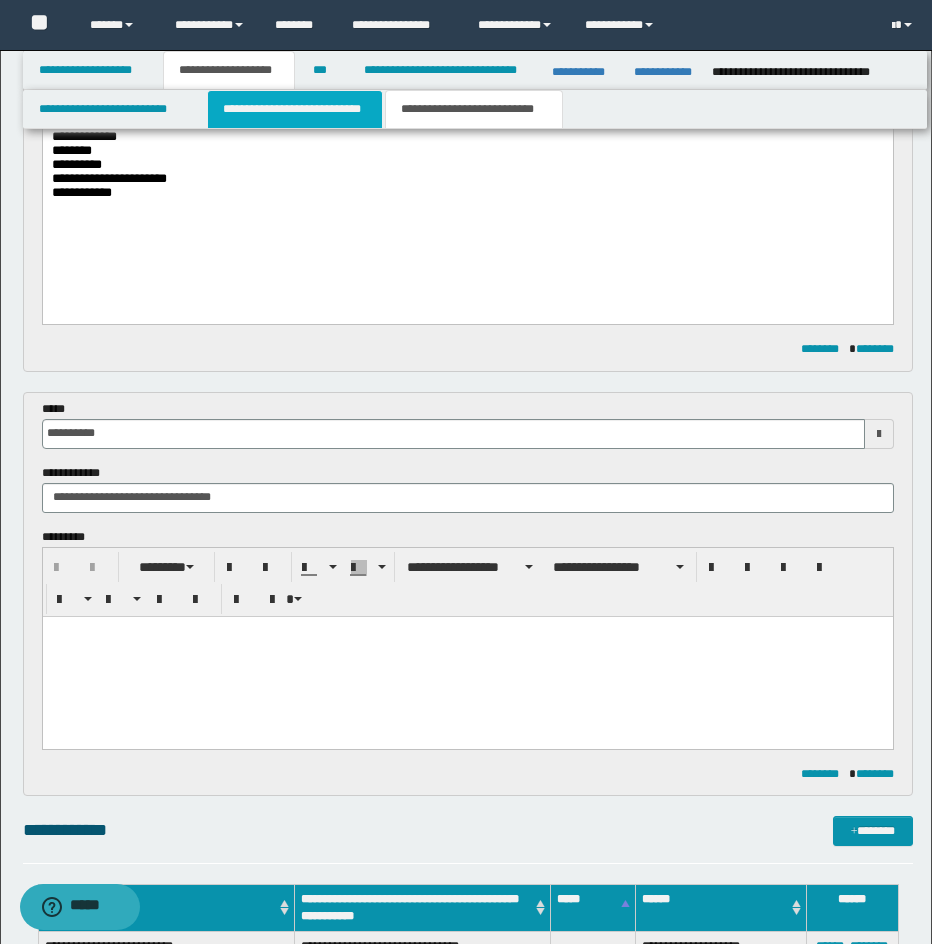 drag, startPoint x: 336, startPoint y: 107, endPoint x: 418, endPoint y: 108, distance: 82.006096 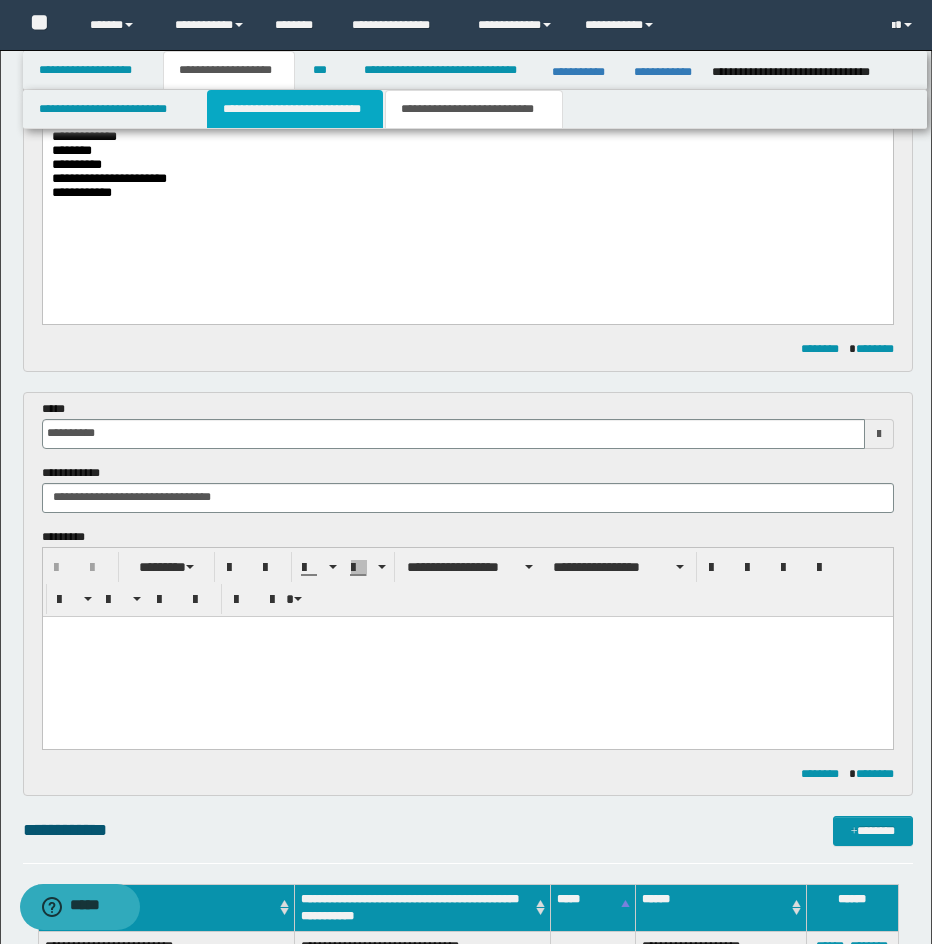 click on "**********" at bounding box center (295, 109) 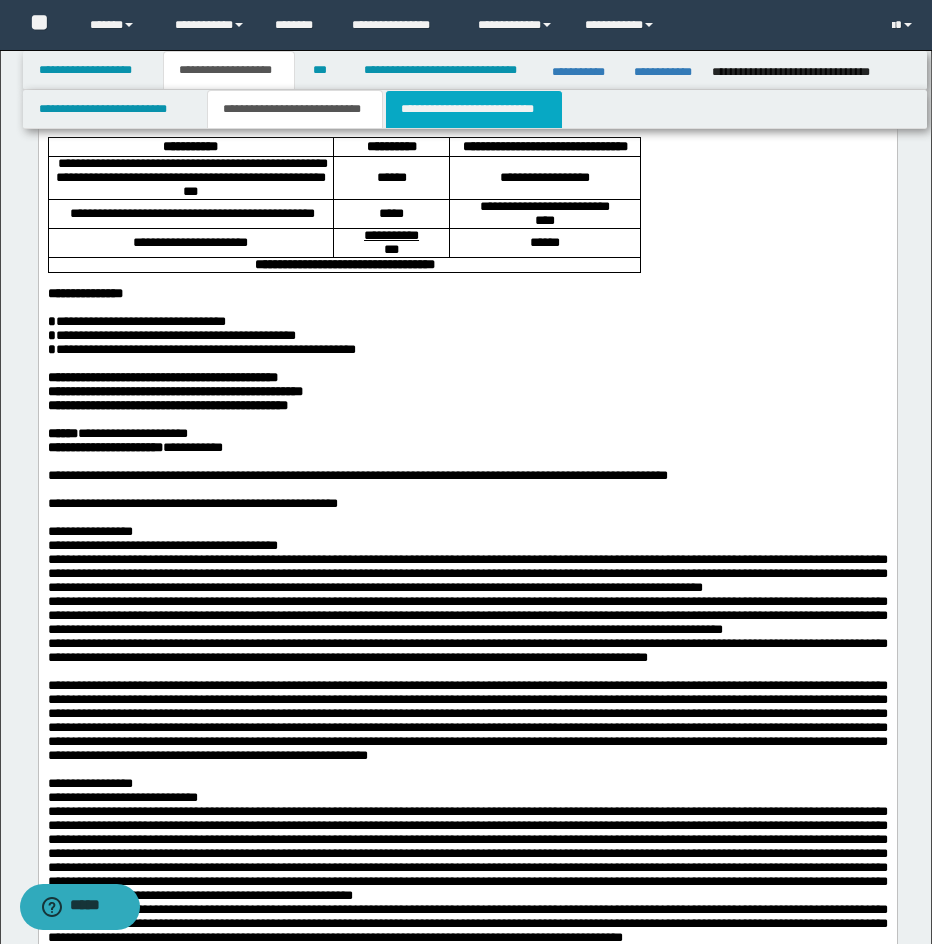 click on "**********" at bounding box center (474, 109) 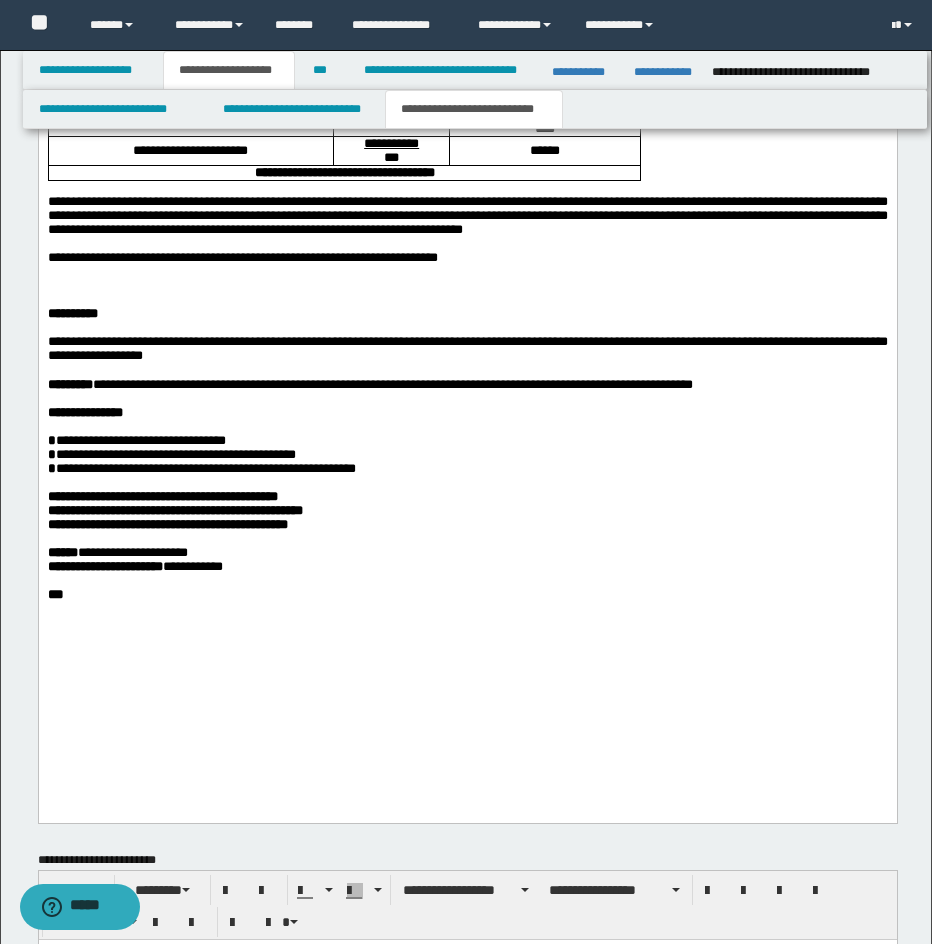 scroll, scrollTop: 1706, scrollLeft: 0, axis: vertical 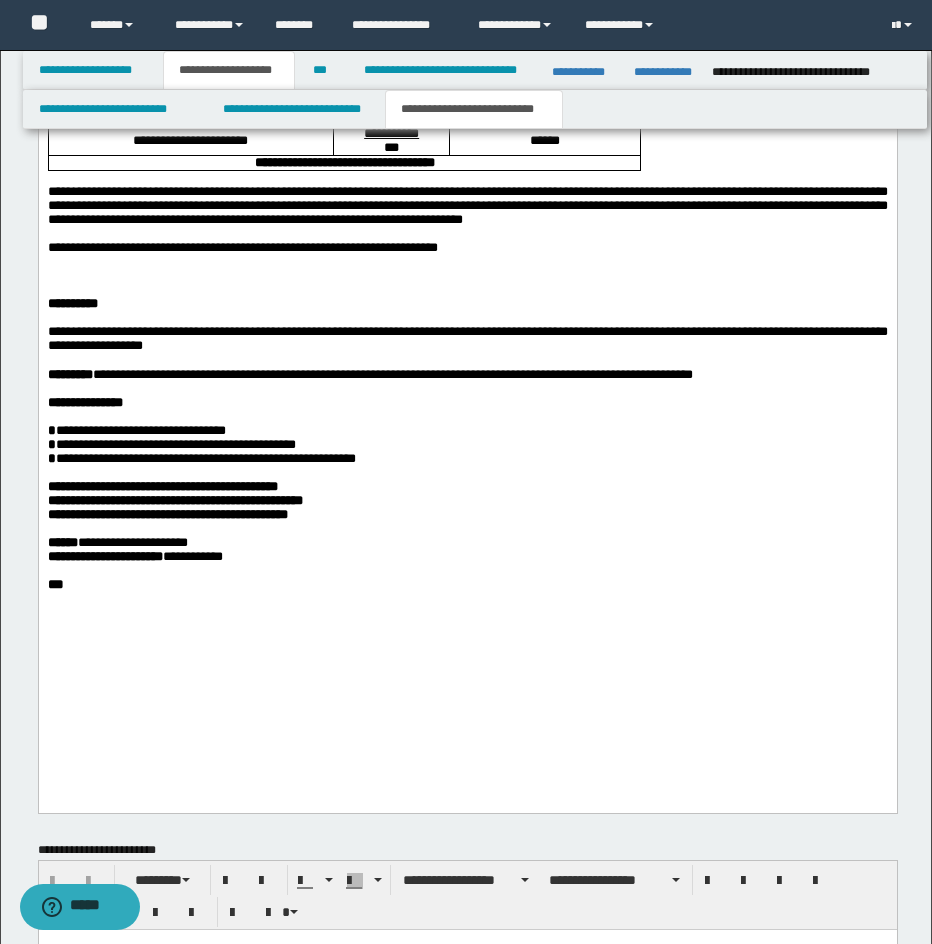 click at bounding box center [467, 291] 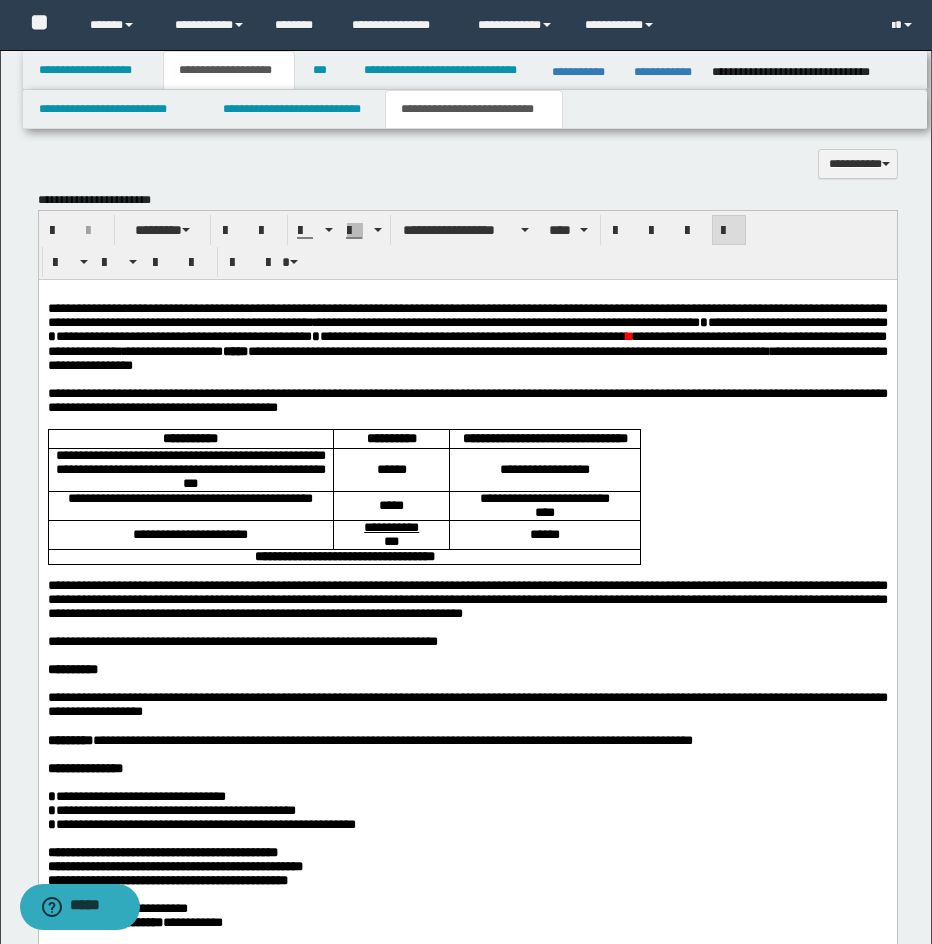 scroll, scrollTop: 1305, scrollLeft: 0, axis: vertical 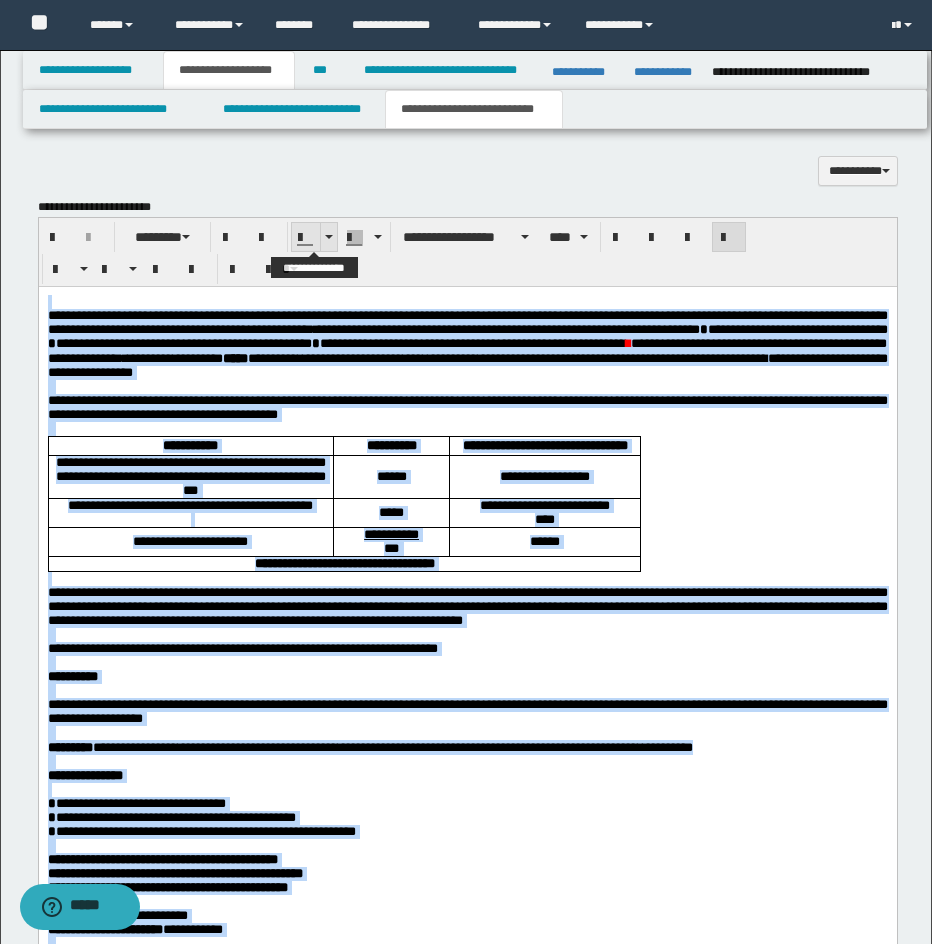 click at bounding box center [329, 237] 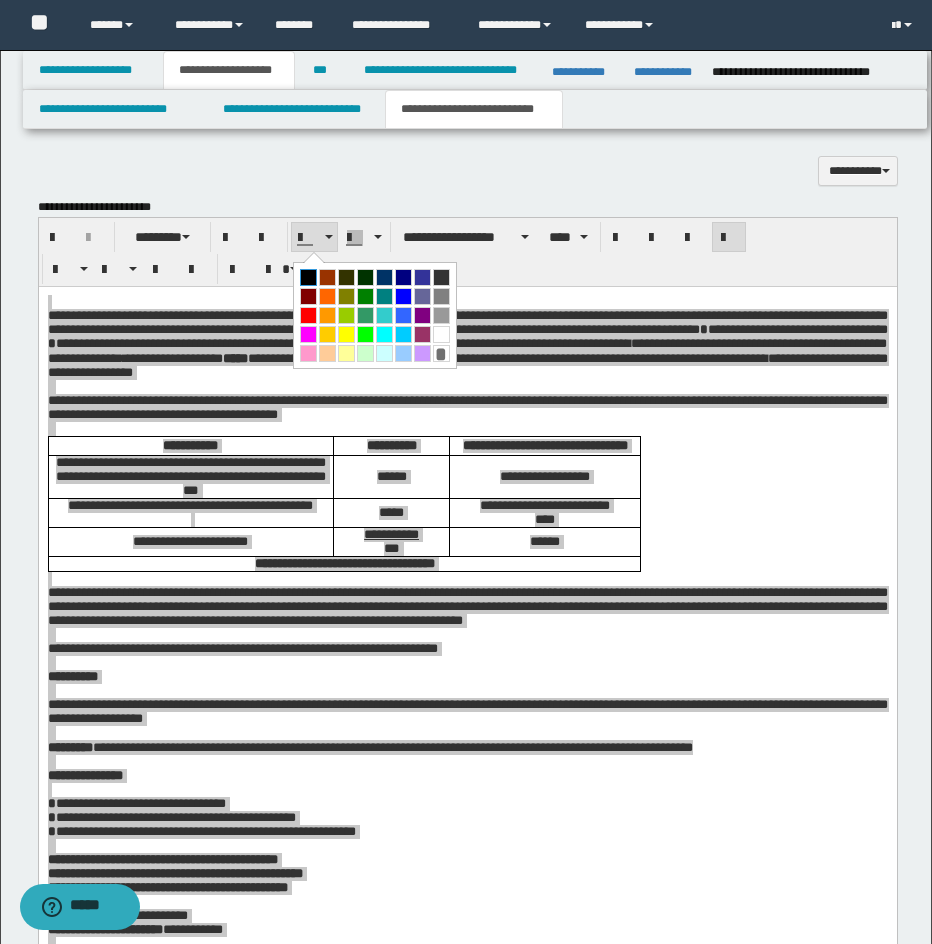 click at bounding box center (308, 277) 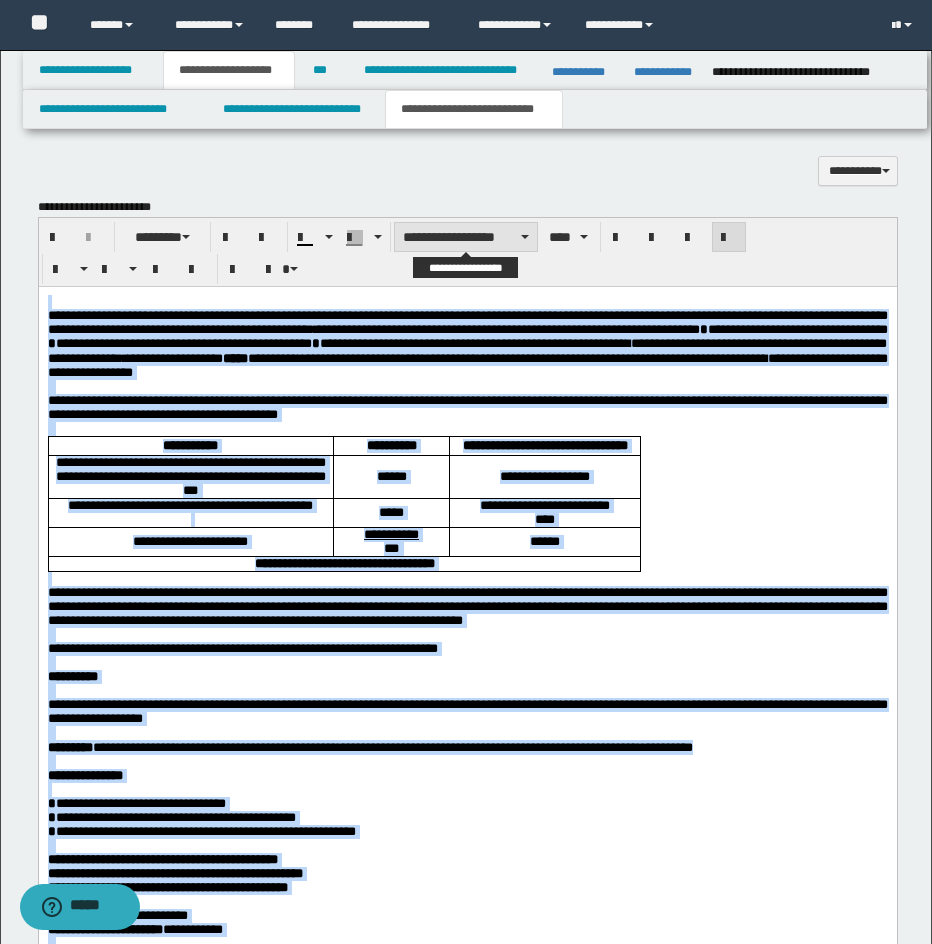 click on "**********" at bounding box center (466, 237) 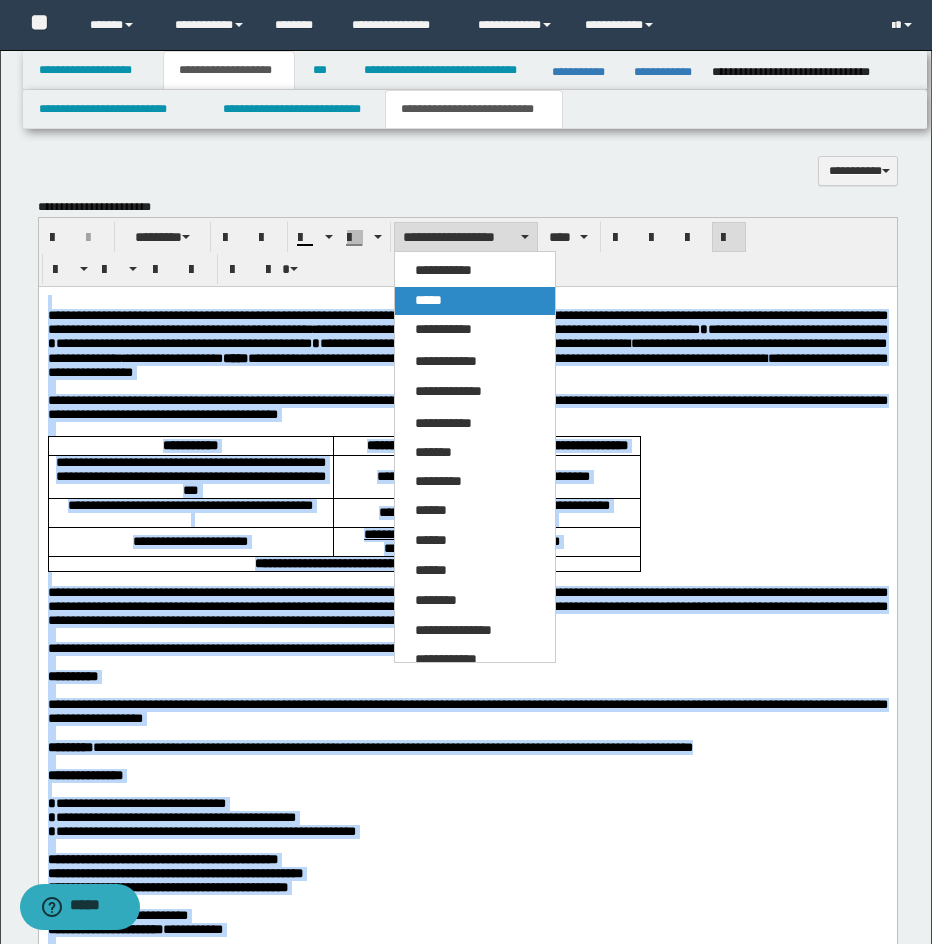 click on "*****" at bounding box center [475, 301] 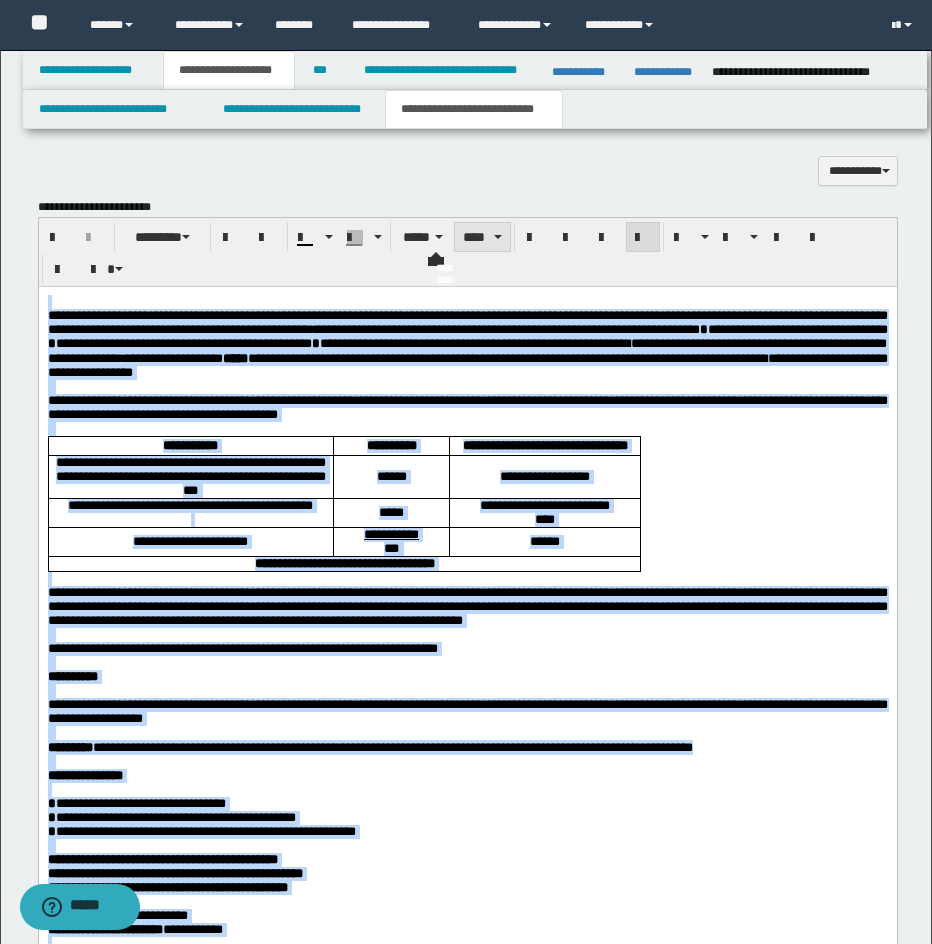 click on "****" at bounding box center (482, 237) 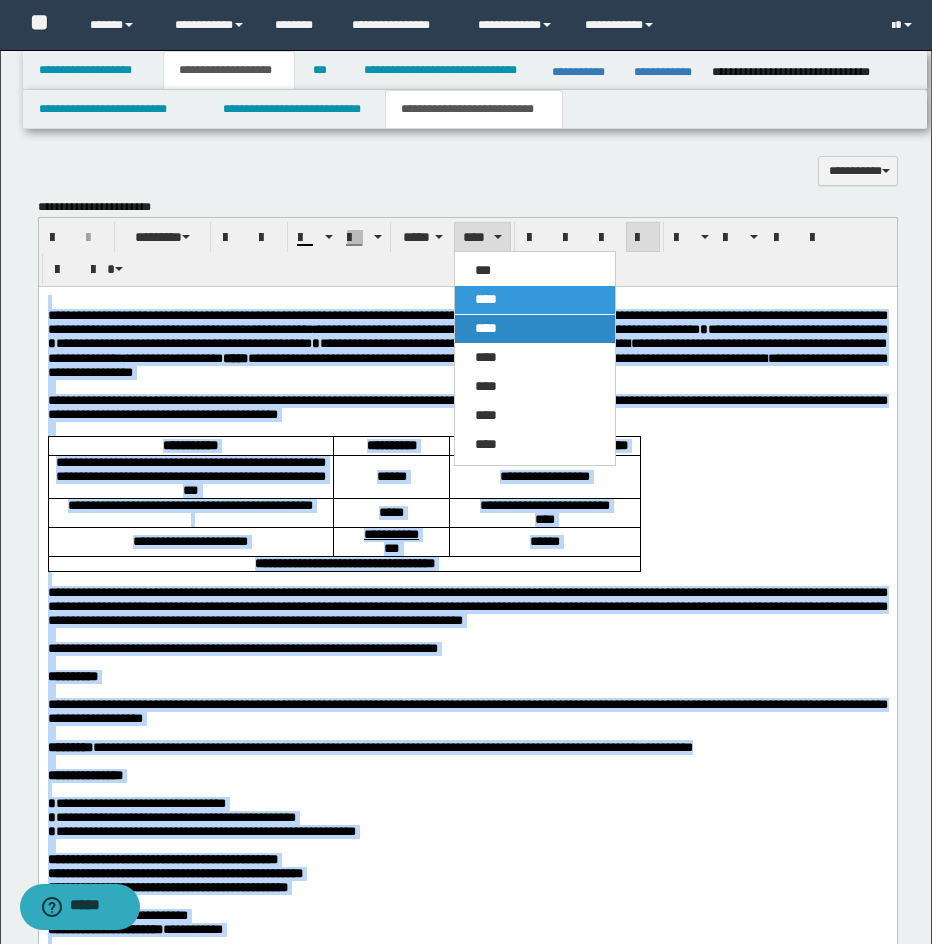 drag, startPoint x: 487, startPoint y: 324, endPoint x: 448, endPoint y: 7, distance: 319.39005 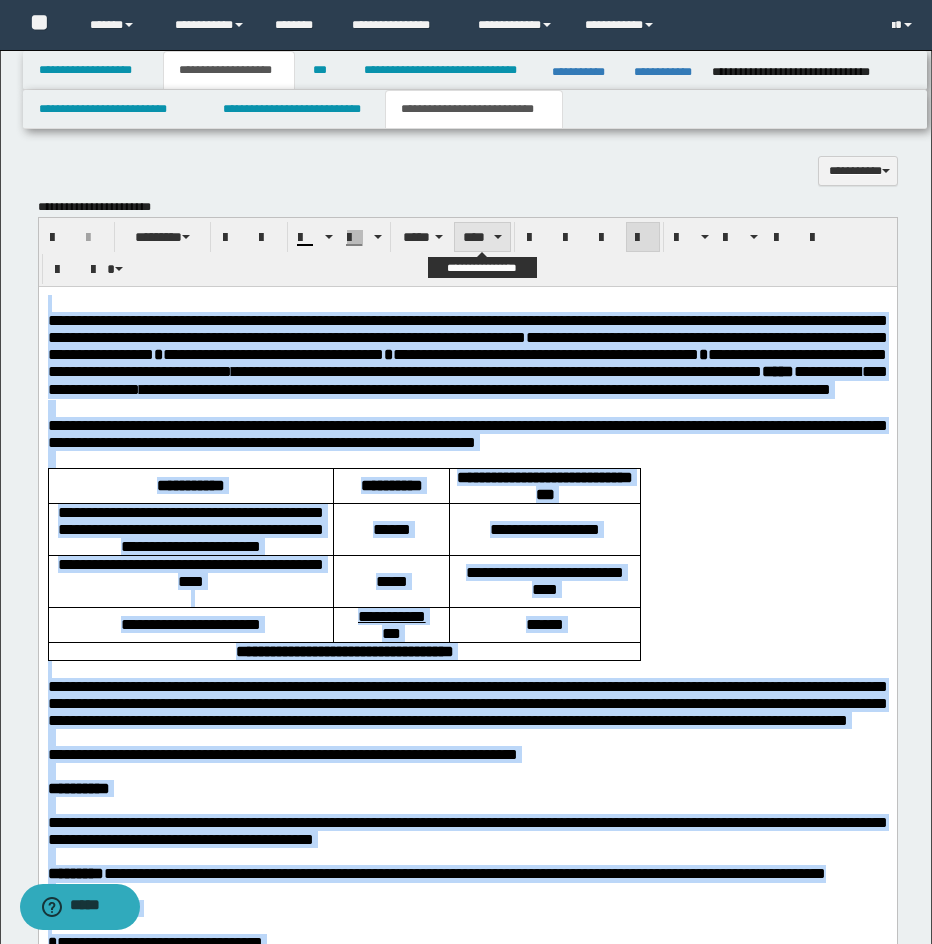 click on "****" at bounding box center (482, 237) 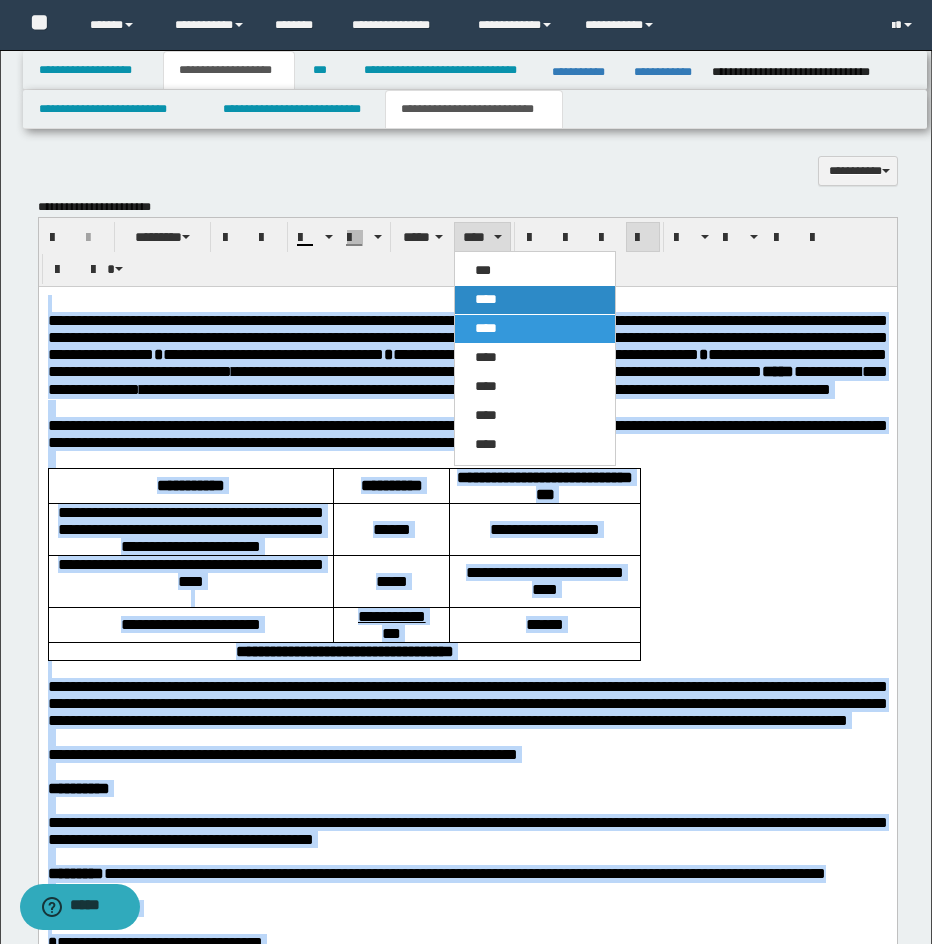 click on "****" at bounding box center (535, 300) 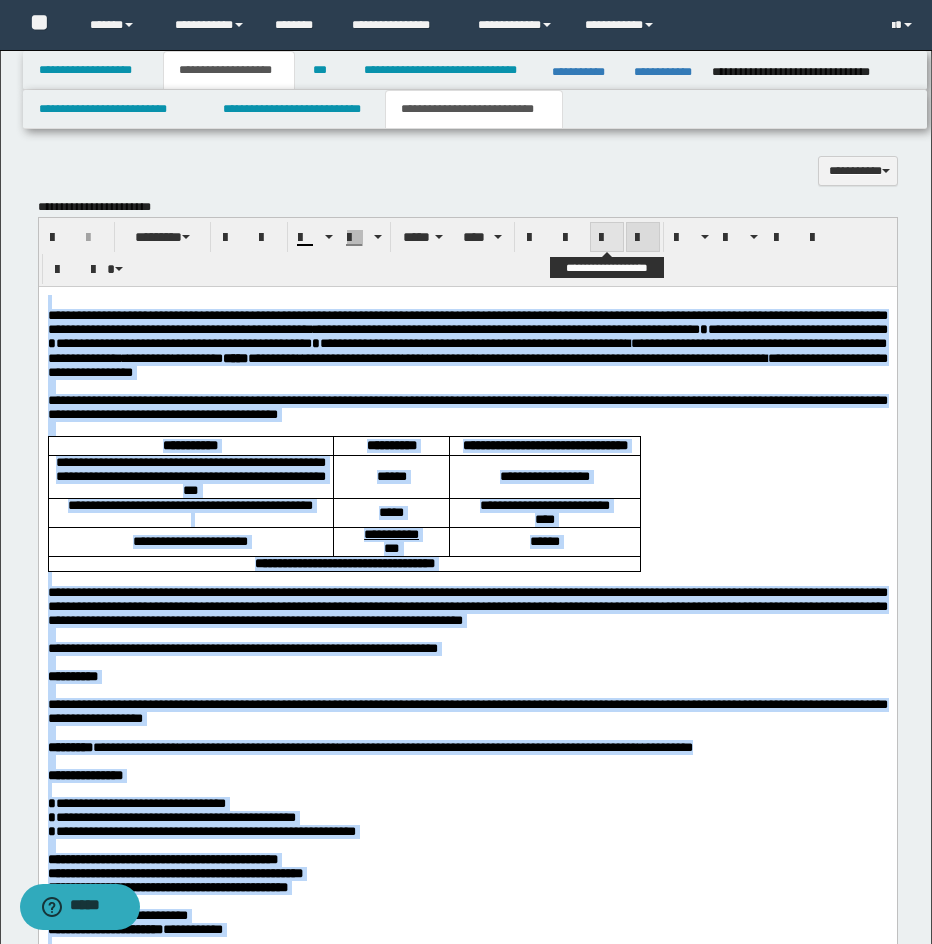 drag, startPoint x: 602, startPoint y: 239, endPoint x: 633, endPoint y: 238, distance: 31.016125 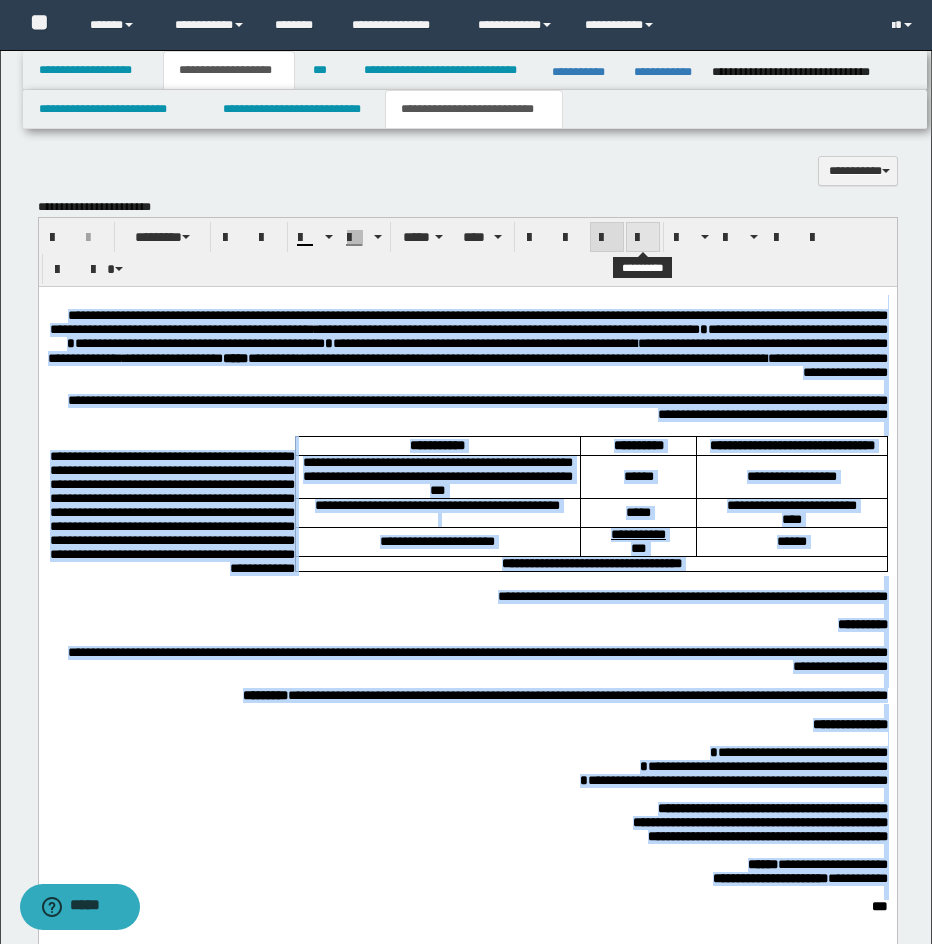 drag, startPoint x: 641, startPoint y: 237, endPoint x: 634, endPoint y: 245, distance: 10.630146 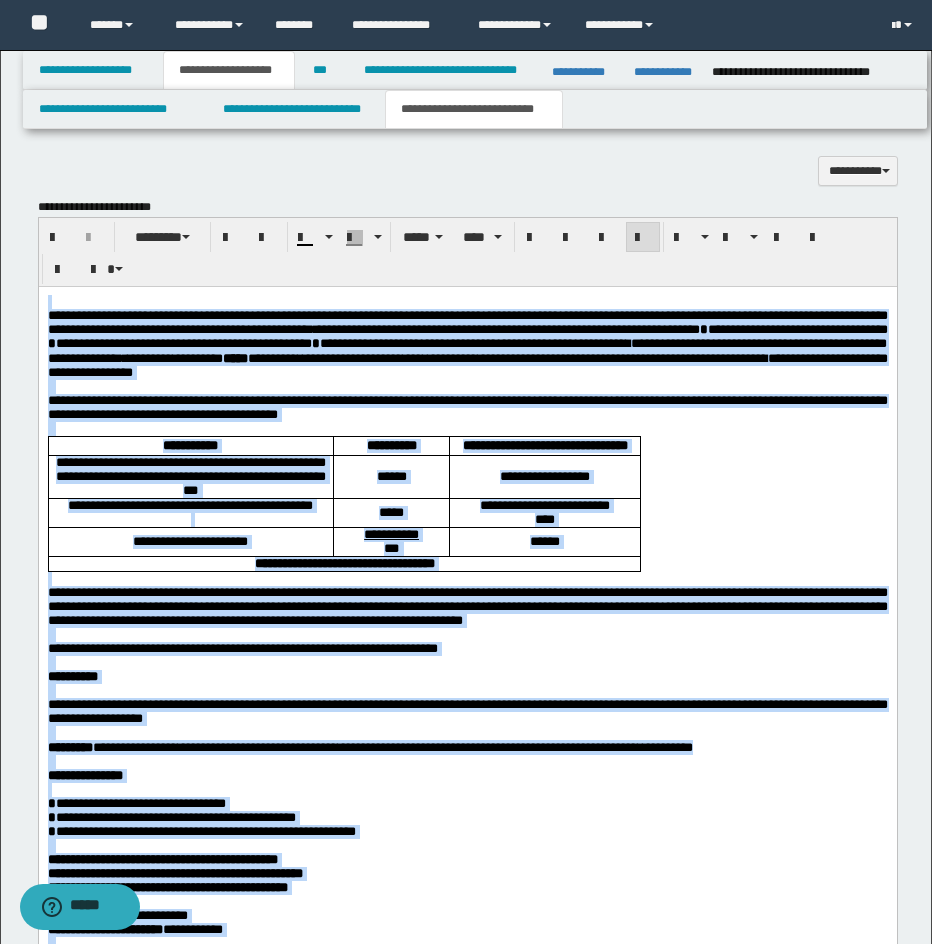 click on "**********" at bounding box center [467, 344] 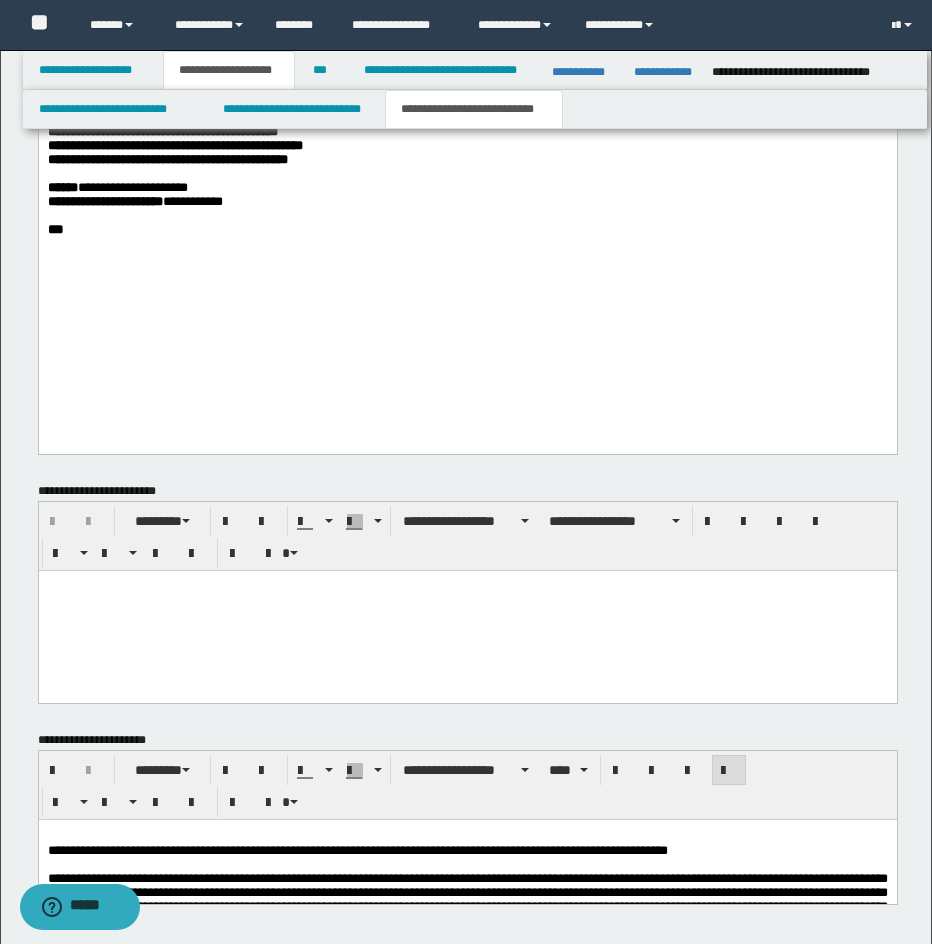 scroll, scrollTop: 2117, scrollLeft: 0, axis: vertical 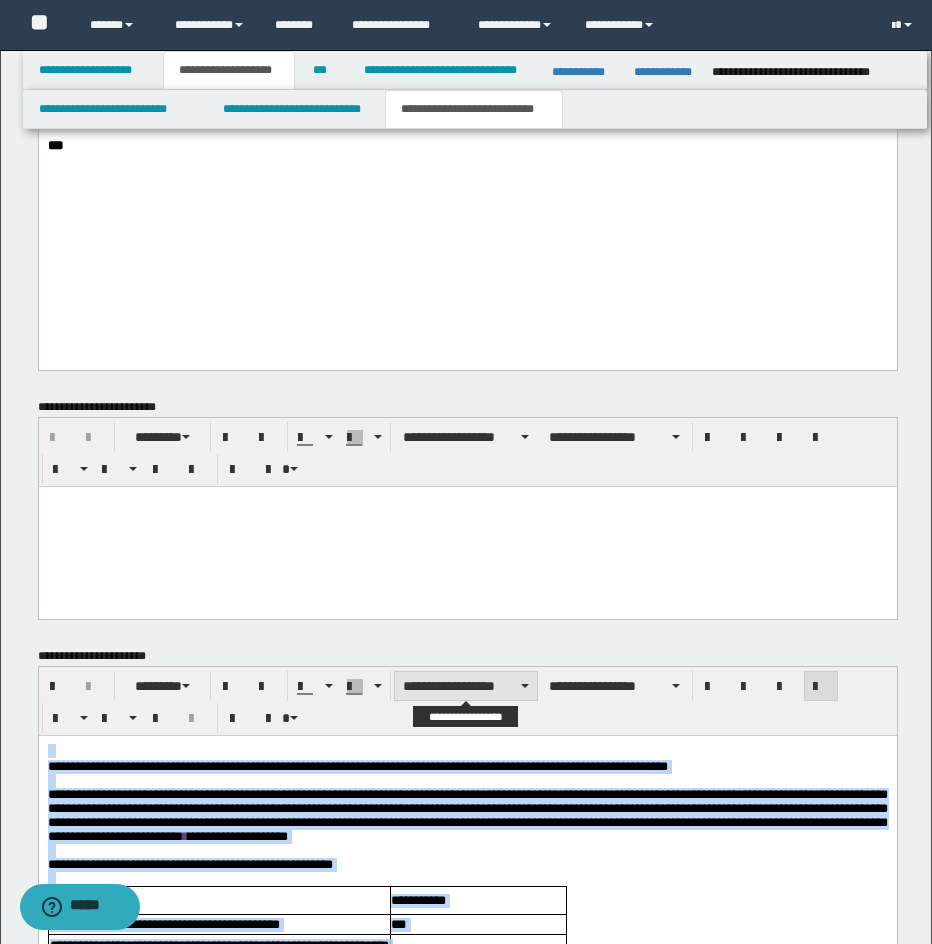click on "**********" at bounding box center (466, 686) 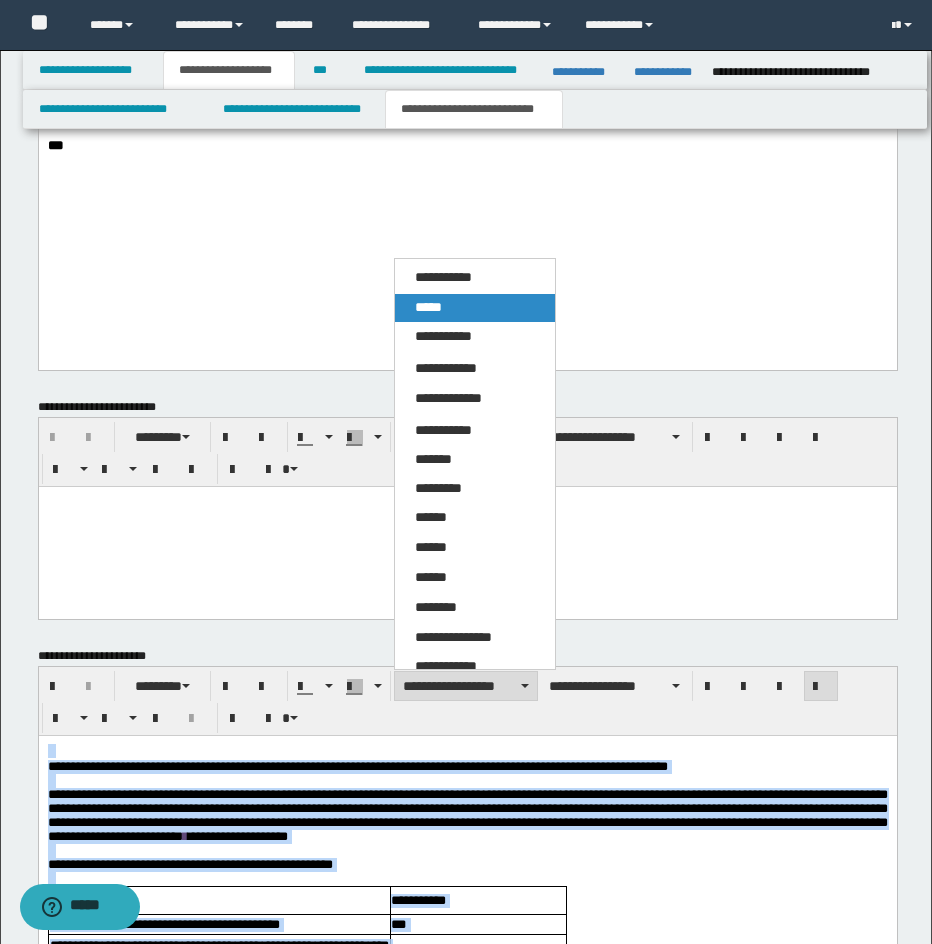 drag, startPoint x: 452, startPoint y: 304, endPoint x: 424, endPoint y: 866, distance: 562.6971 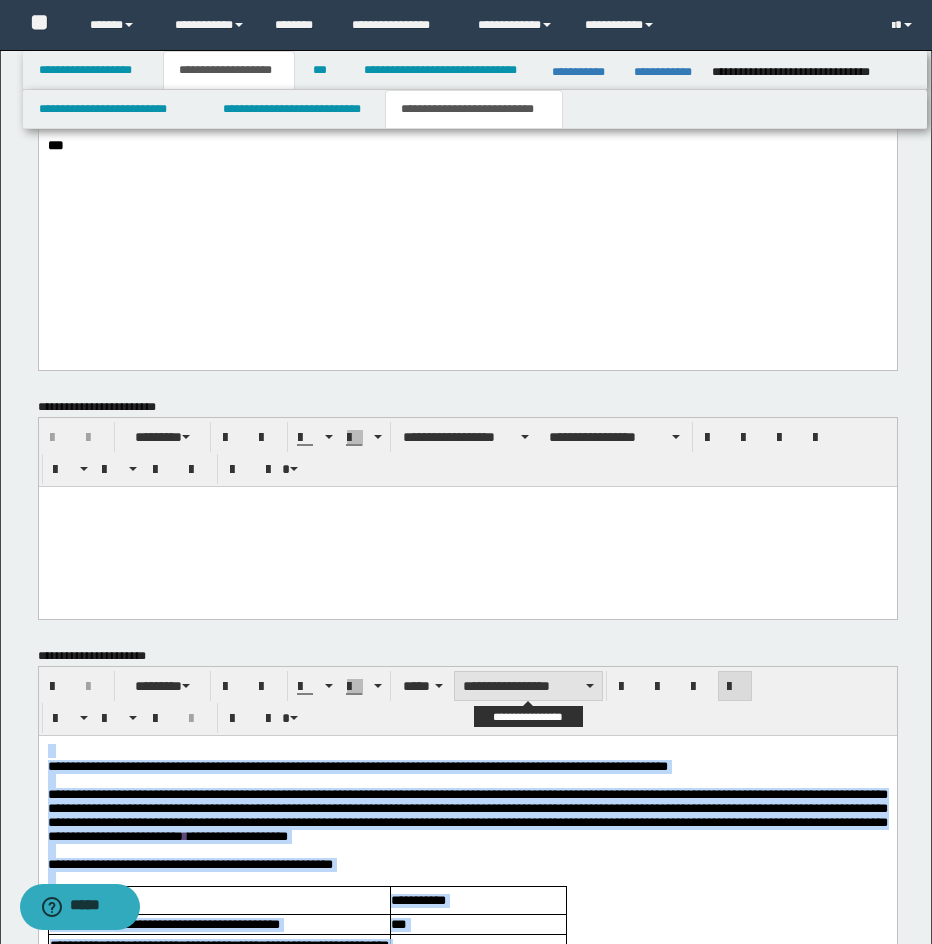 click on "**********" at bounding box center [528, 686] 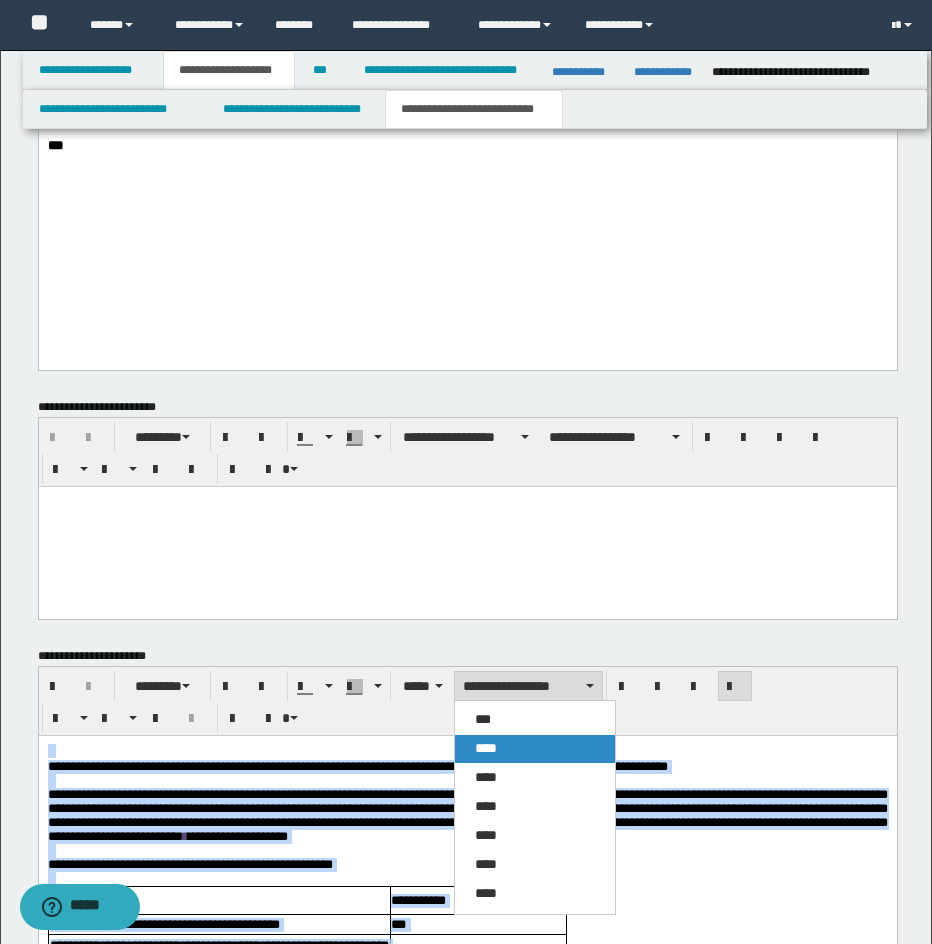 click on "****" at bounding box center [535, 749] 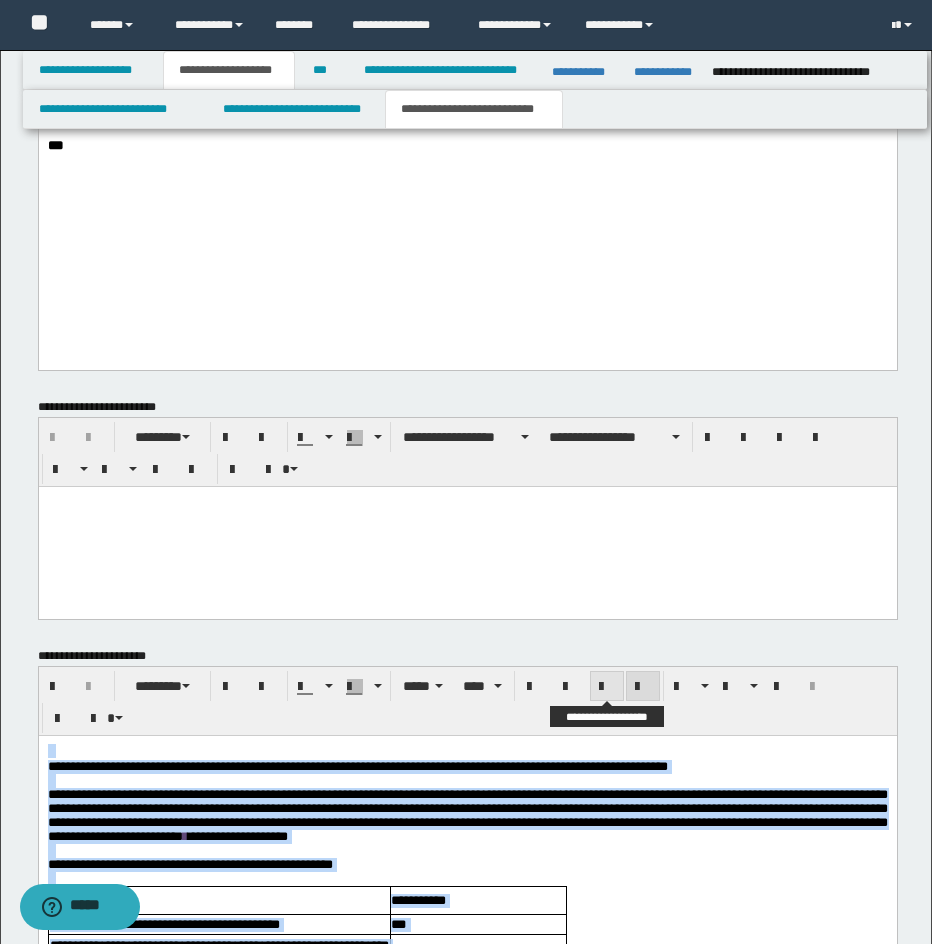 click at bounding box center [607, 687] 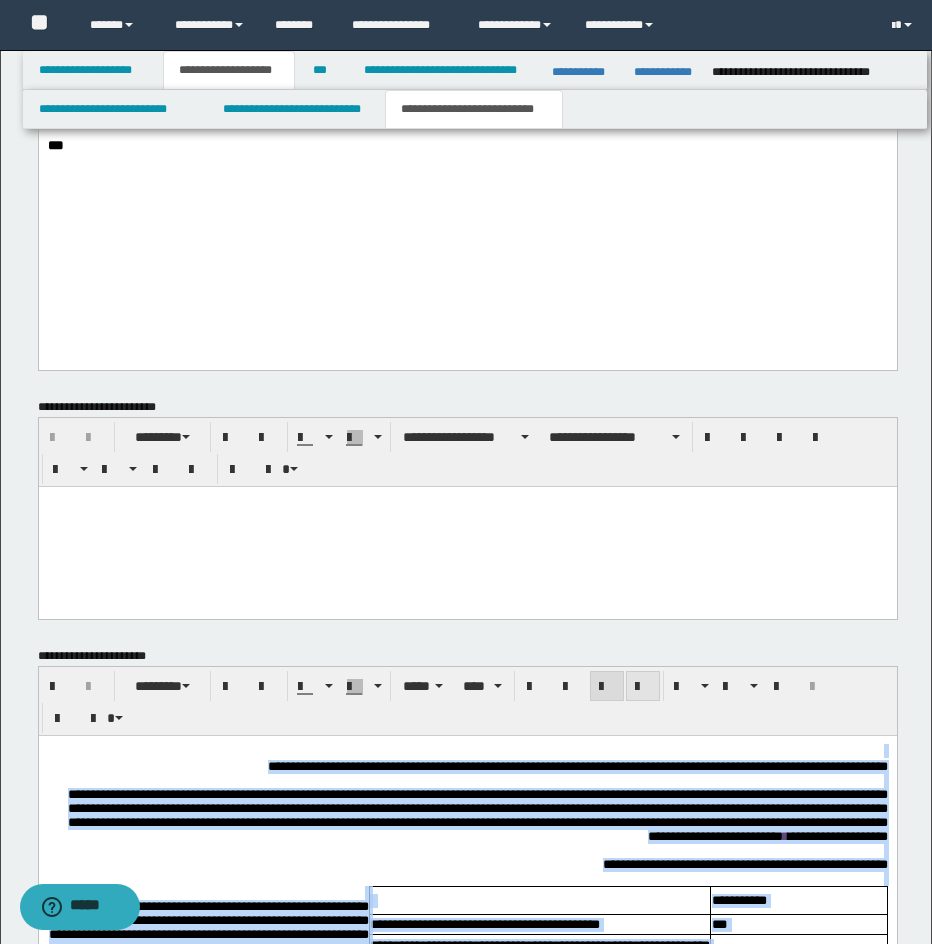 click at bounding box center [643, 687] 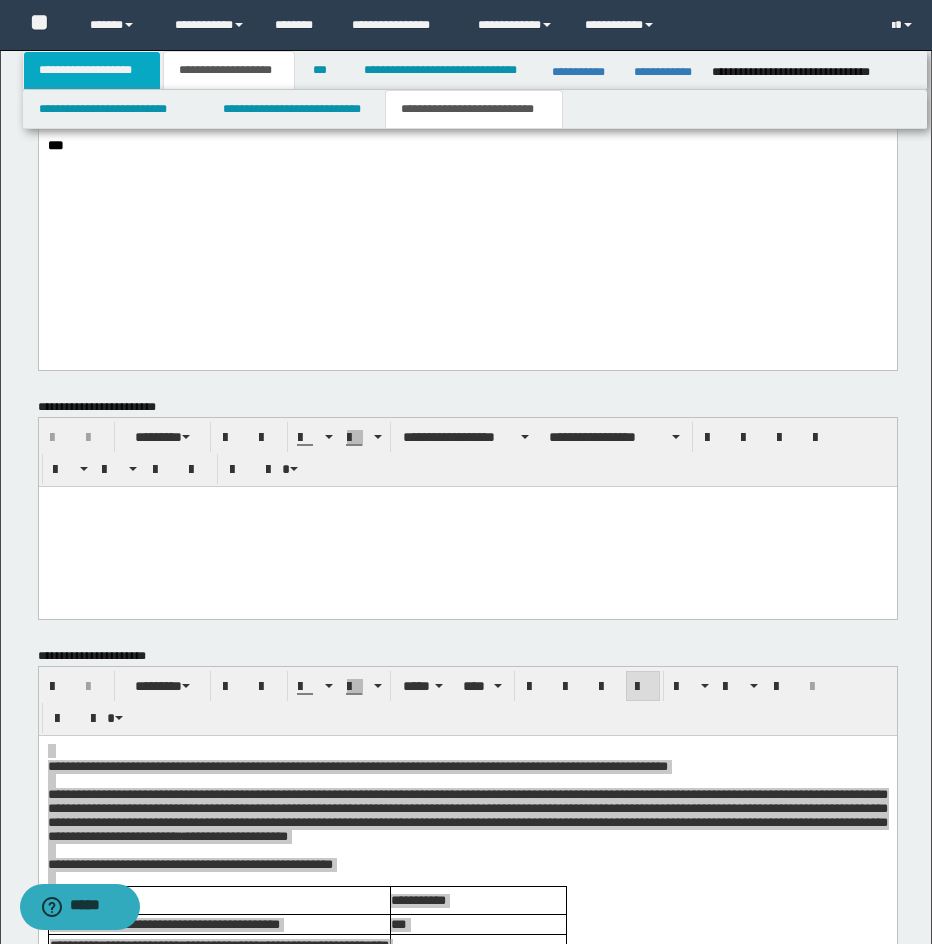 click on "**********" at bounding box center [92, 70] 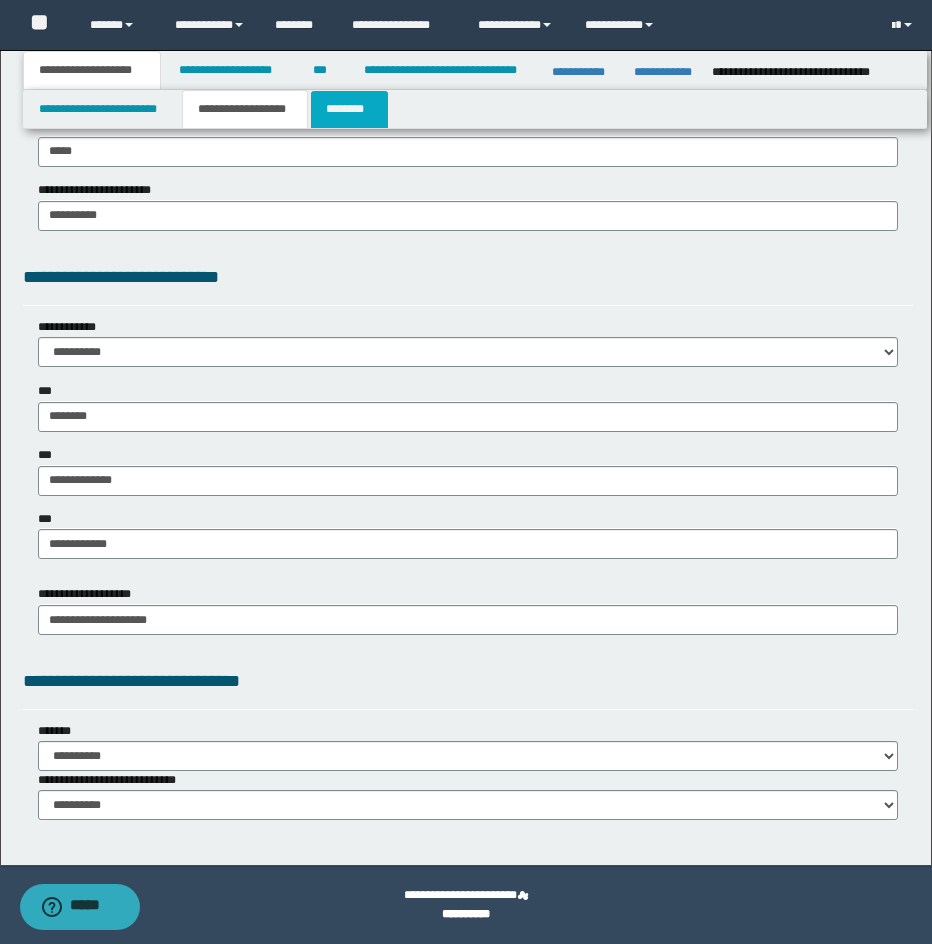 scroll, scrollTop: 1425, scrollLeft: 0, axis: vertical 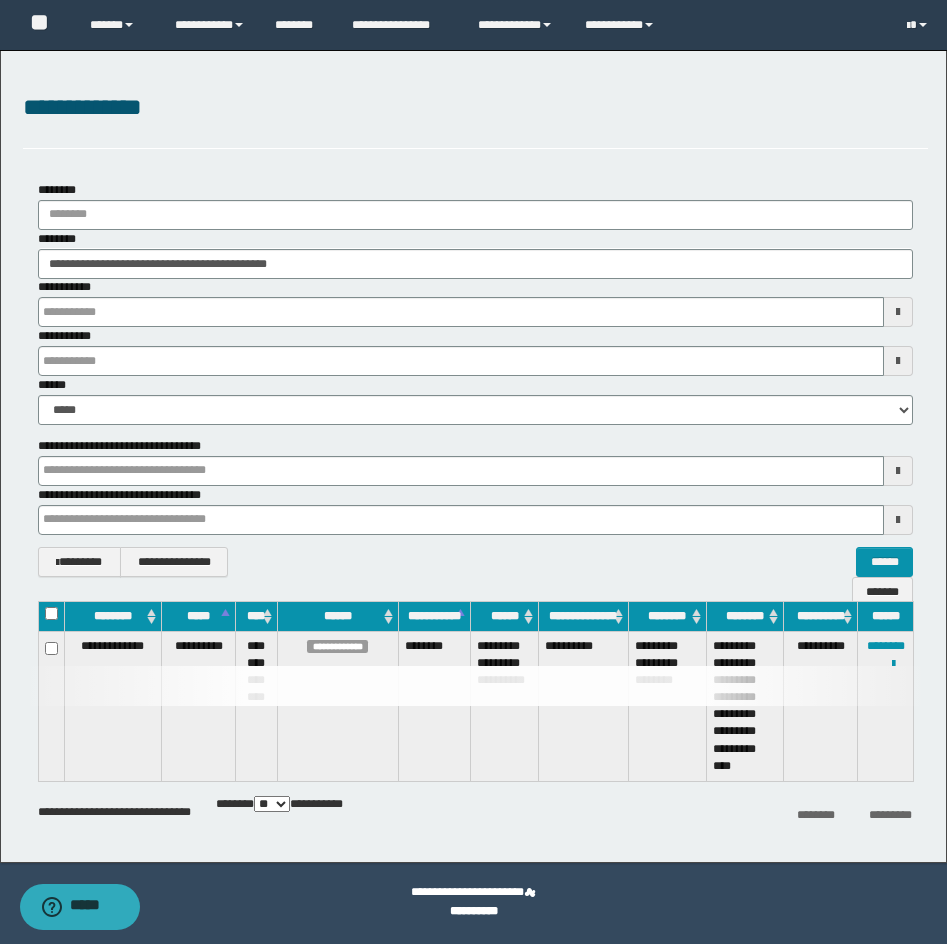 drag, startPoint x: 738, startPoint y: 101, endPoint x: 890, endPoint y: 102, distance: 152.0033 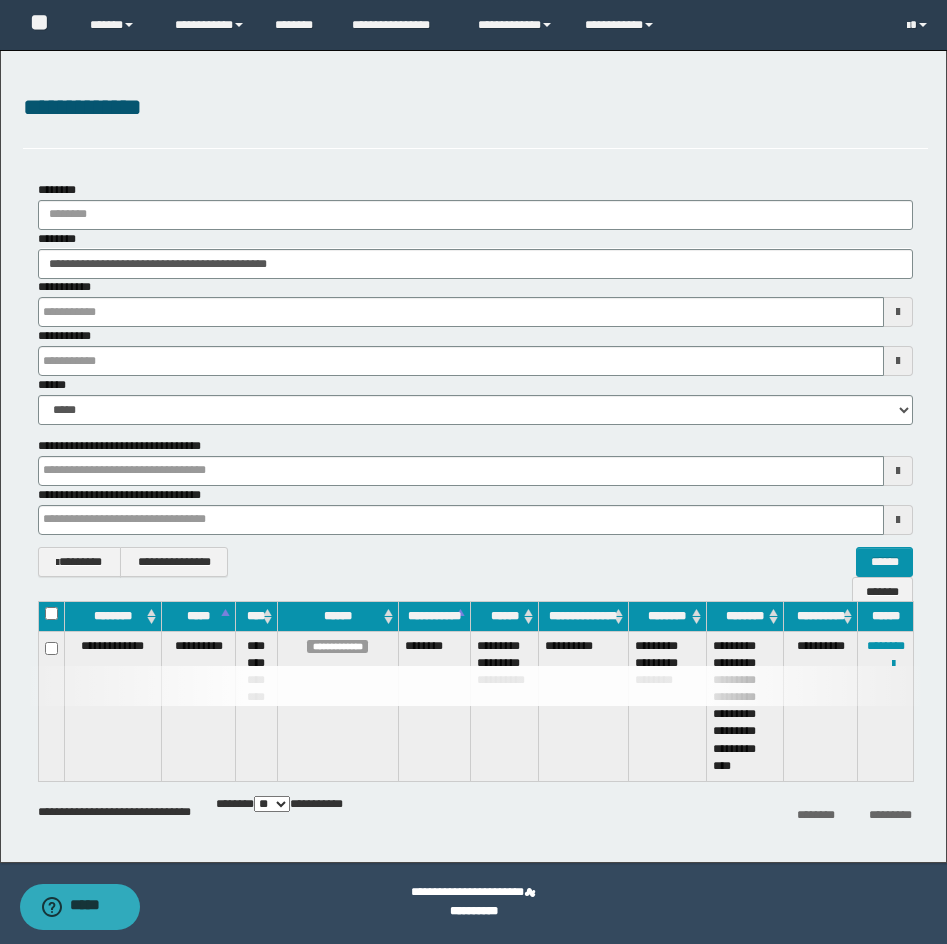 click on "**********" at bounding box center [475, 108] 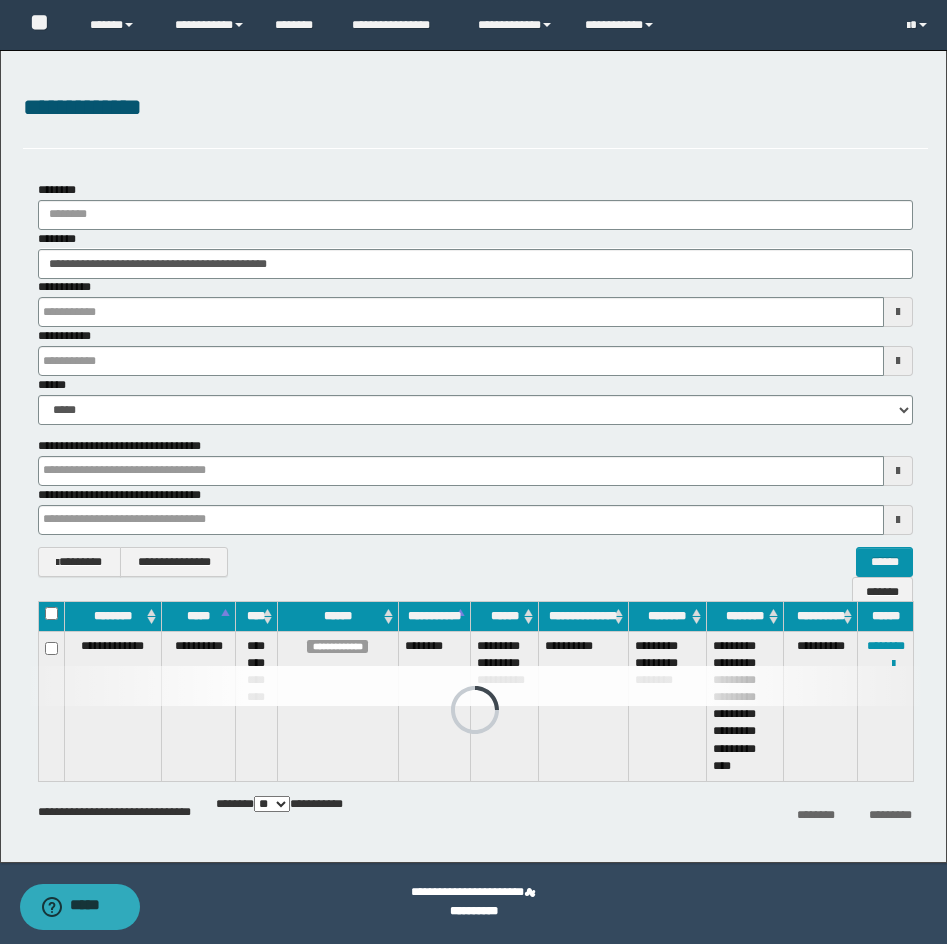 click on "**********" at bounding box center (475, 119) 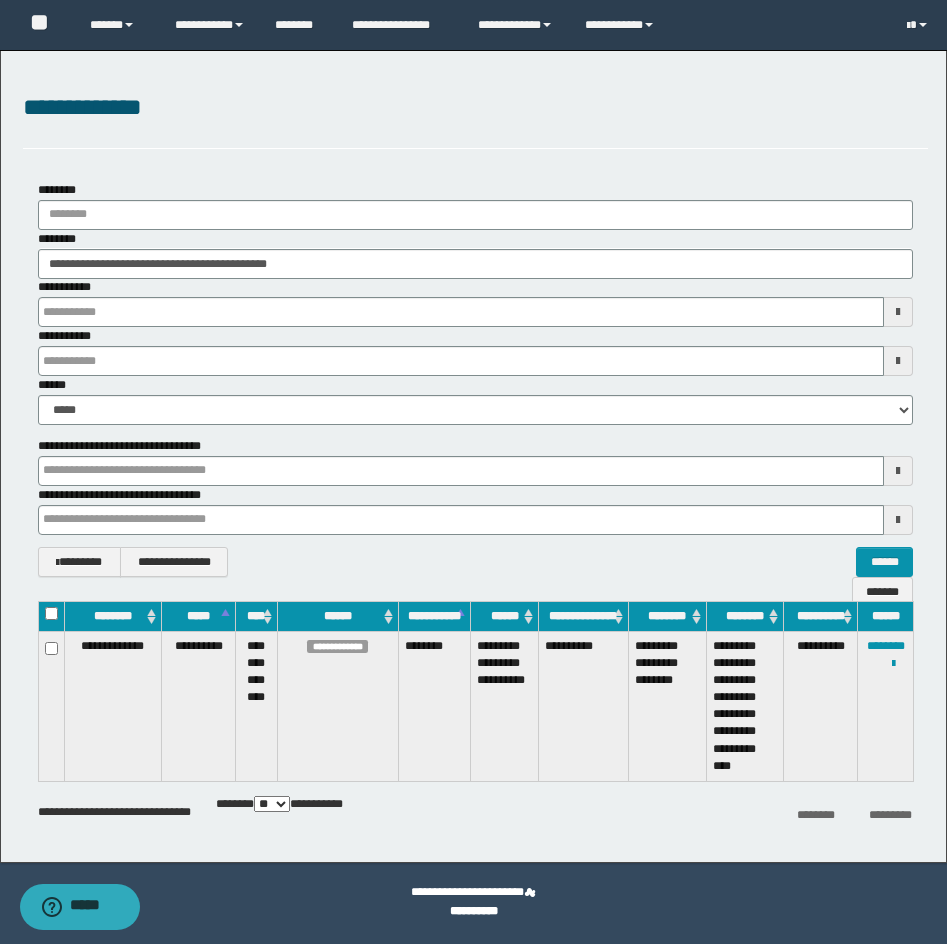 drag, startPoint x: 437, startPoint y: 144, endPoint x: 437, endPoint y: 155, distance: 11 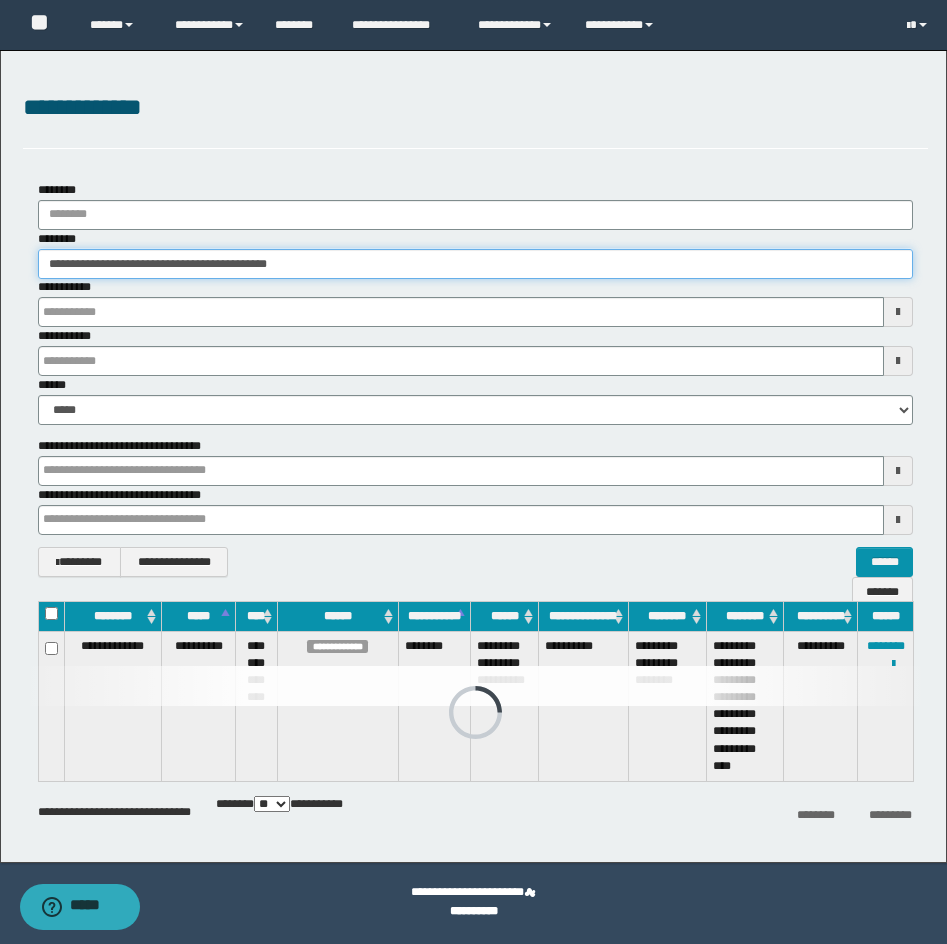 drag, startPoint x: 391, startPoint y: 261, endPoint x: -1, endPoint y: 235, distance: 392.8613 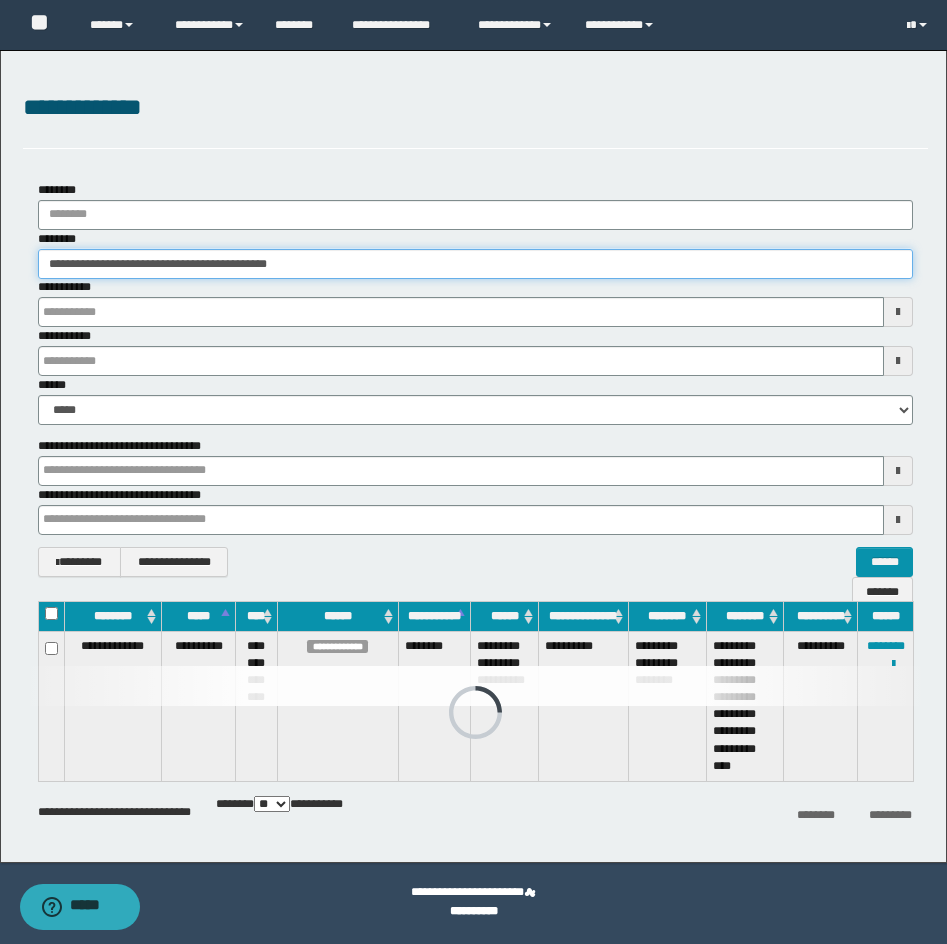click on "**********" at bounding box center (473, 472) 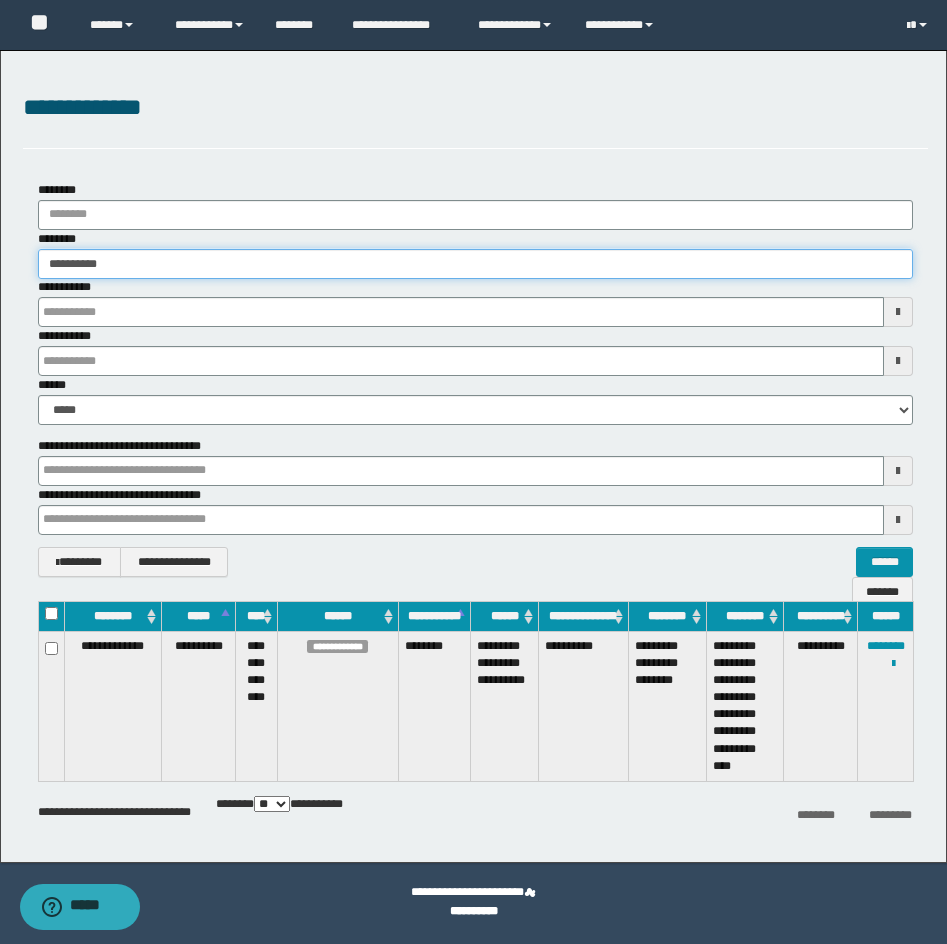 type on "**********" 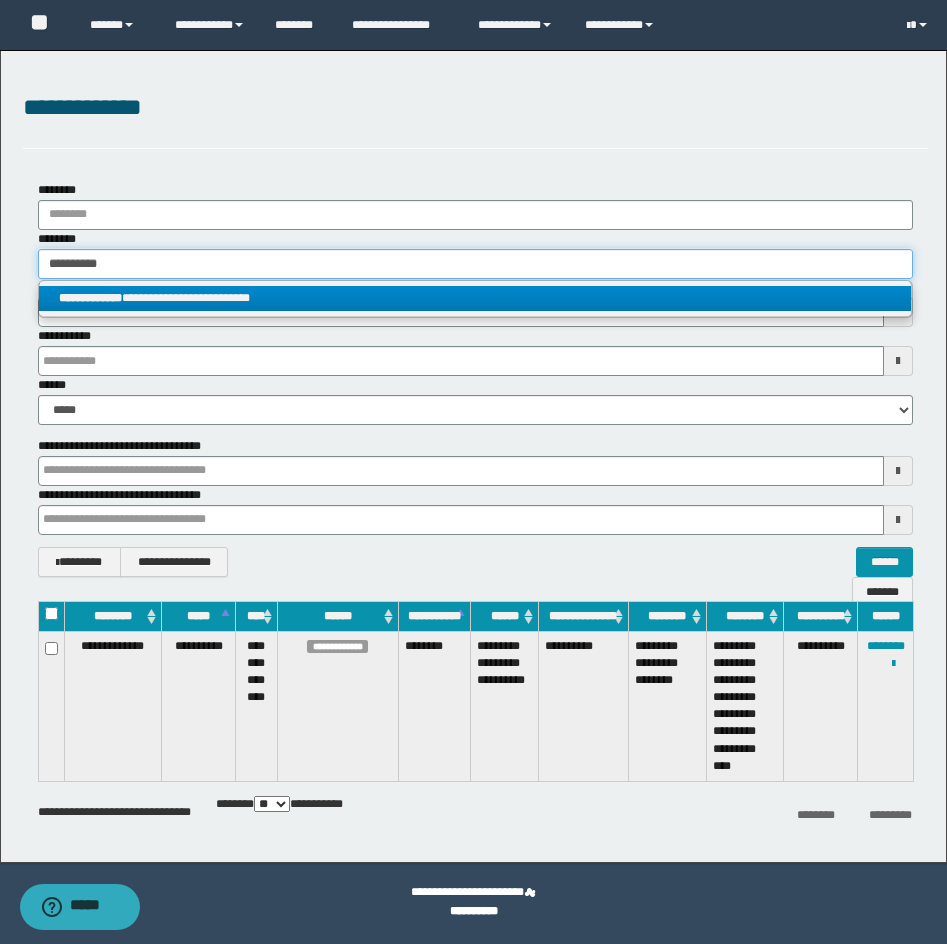 type on "**********" 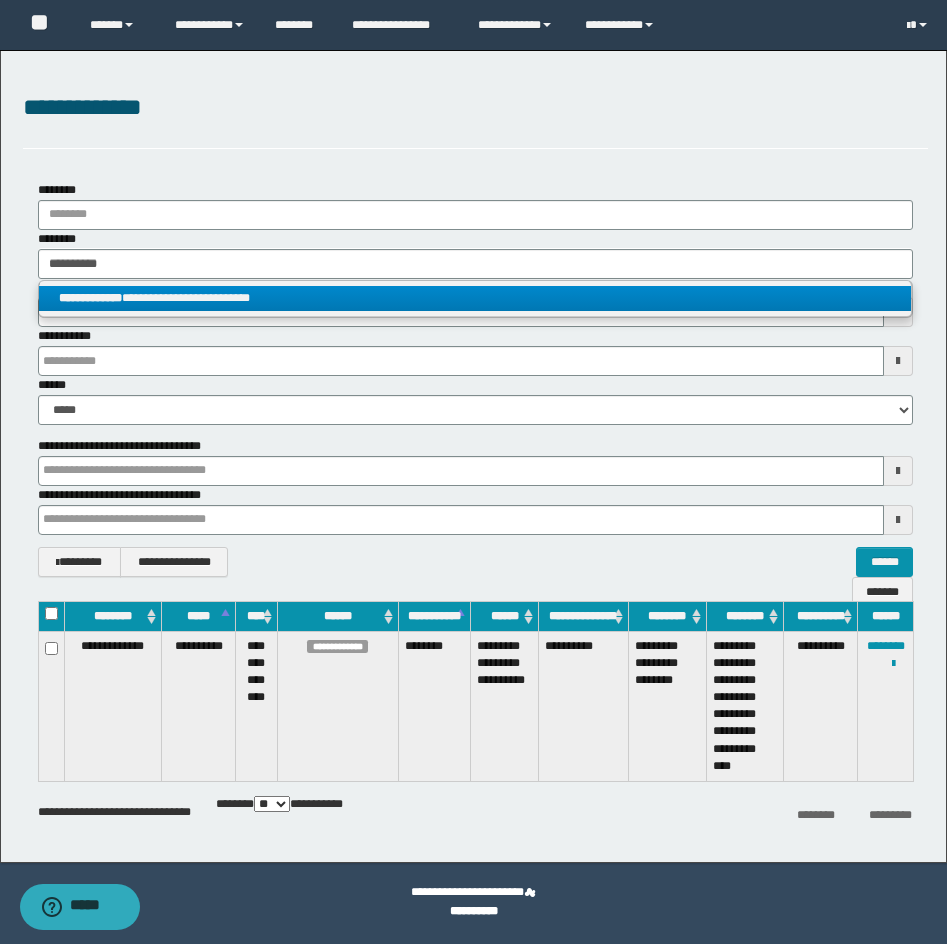 click on "**********" at bounding box center (475, 298) 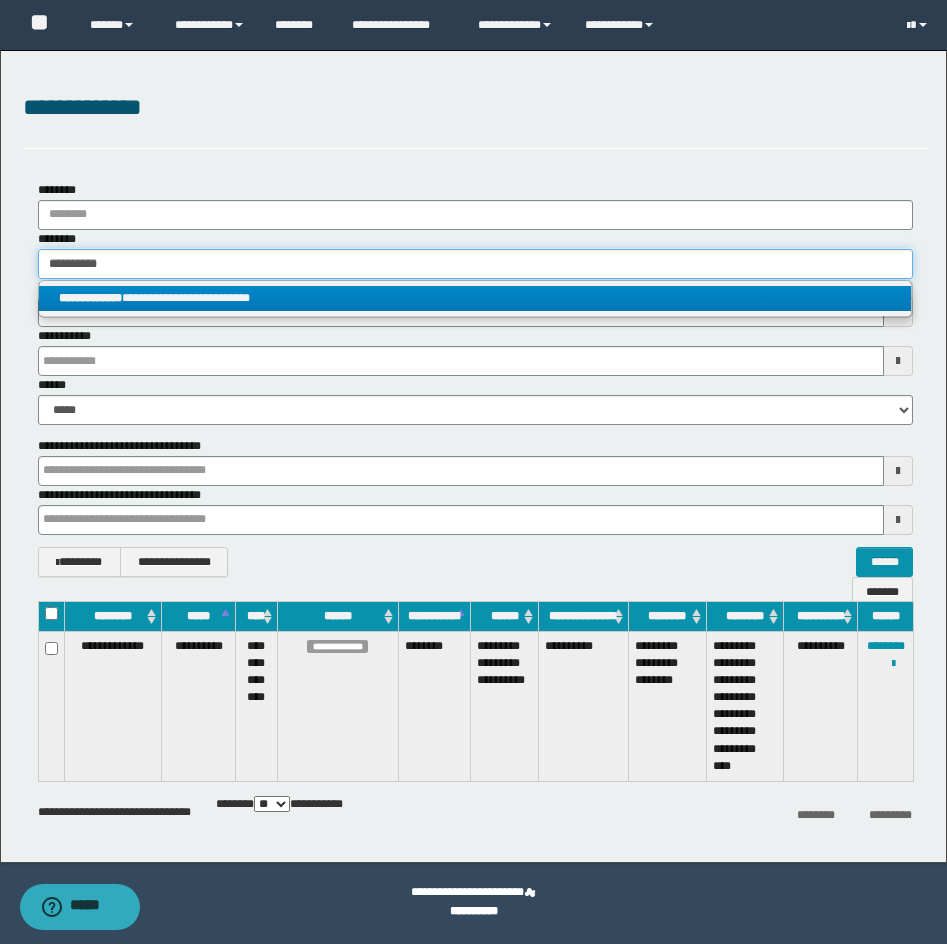 type 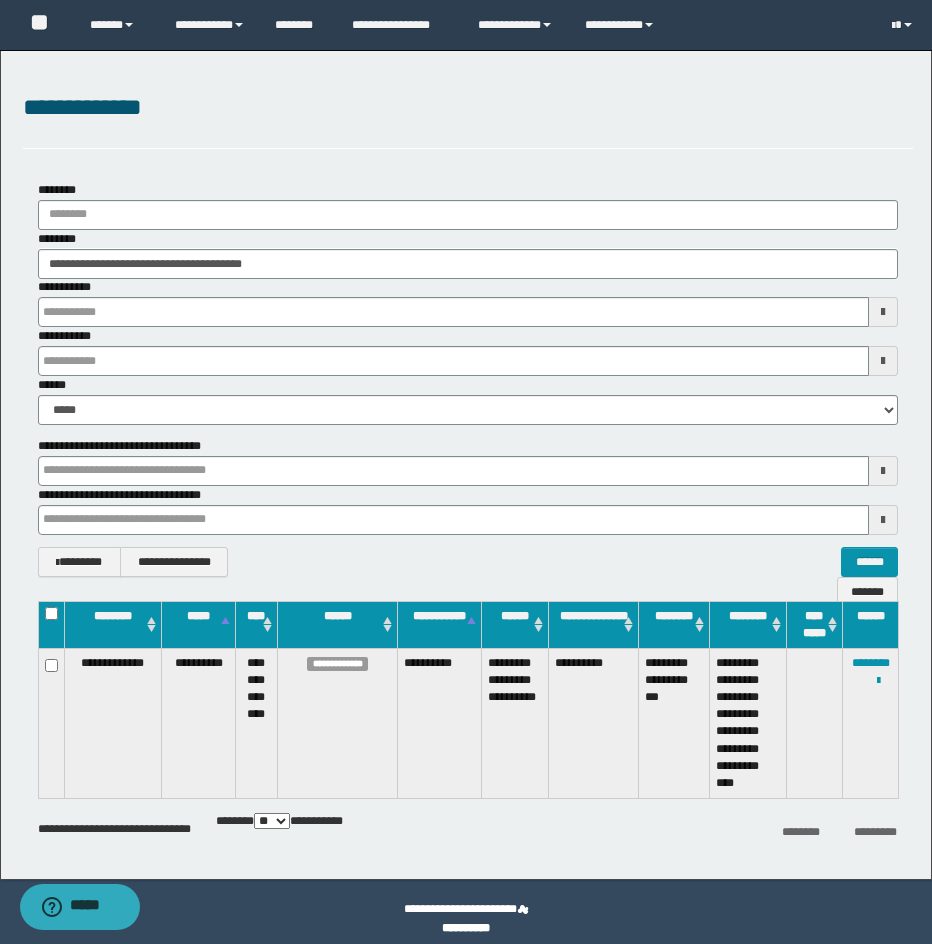 drag, startPoint x: 442, startPoint y: 114, endPoint x: 430, endPoint y: 128, distance: 18.439089 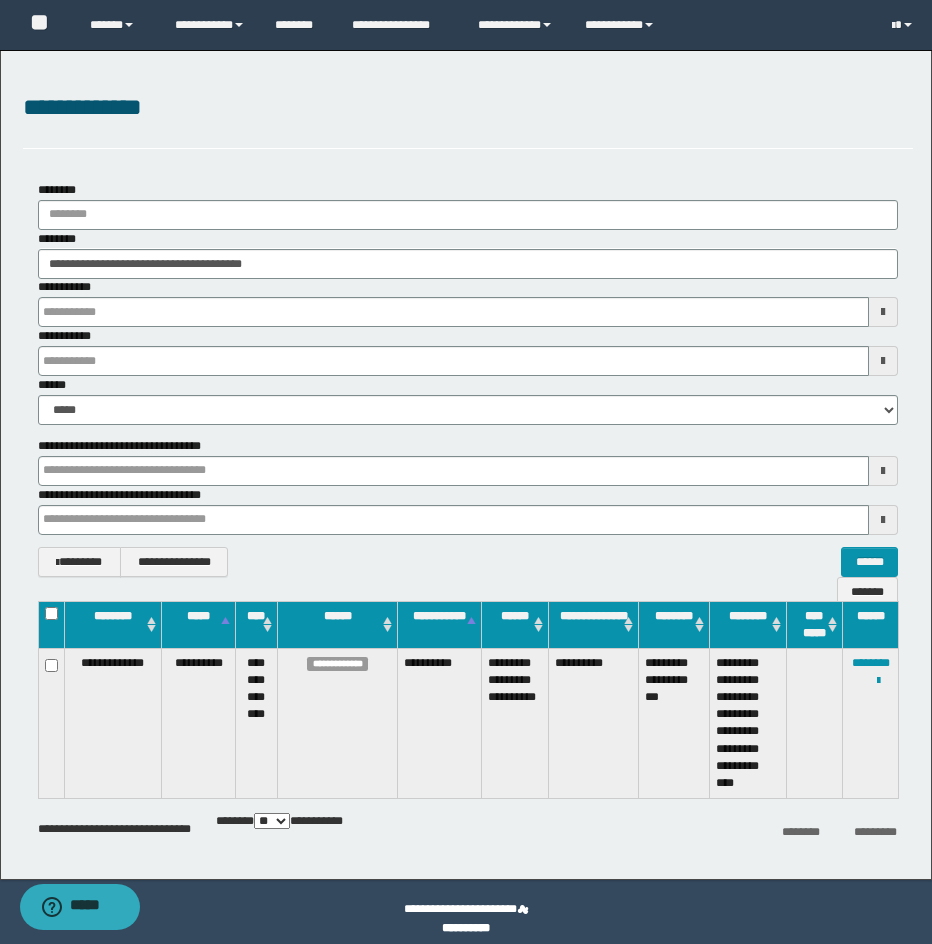 click on "**********" at bounding box center [468, 108] 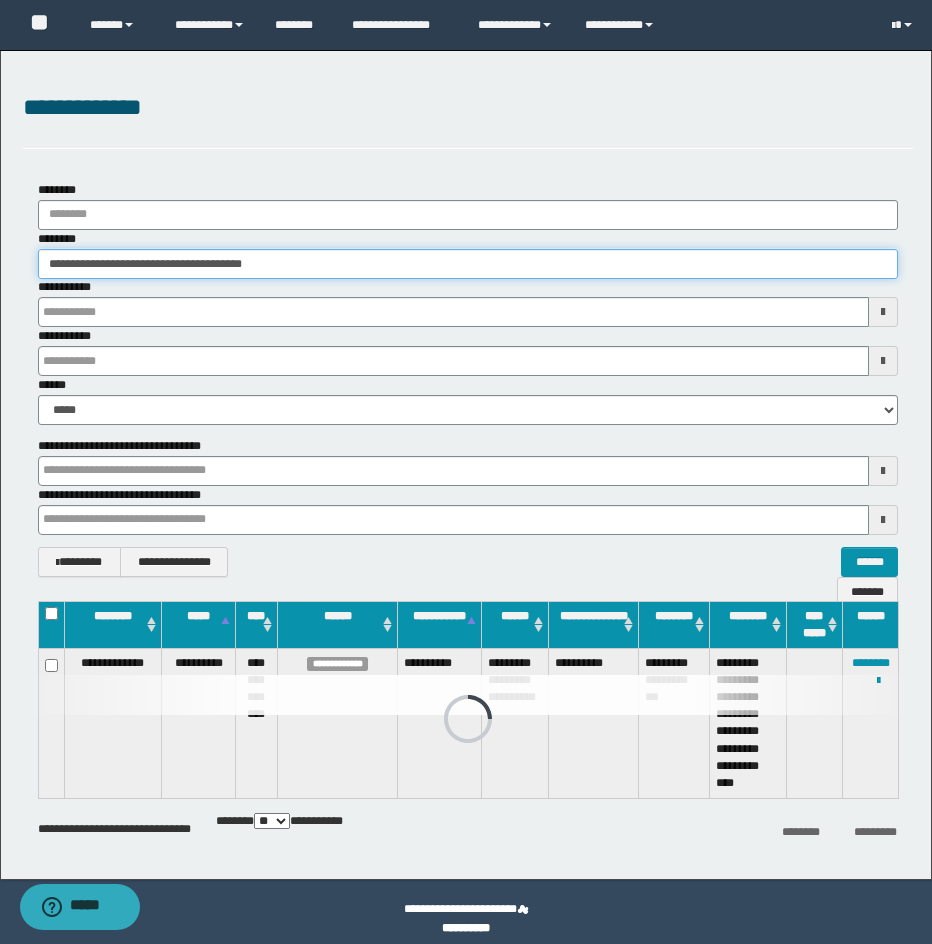 drag, startPoint x: 291, startPoint y: 255, endPoint x: -1, endPoint y: 270, distance: 292.385 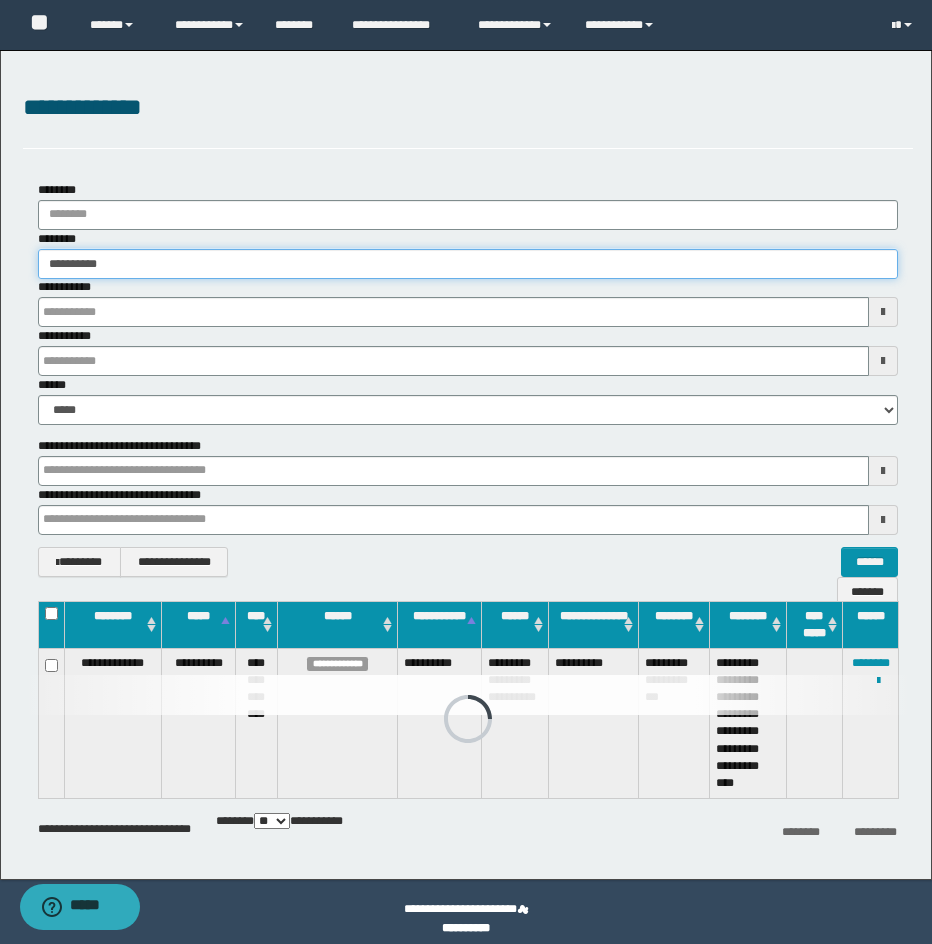 type on "**********" 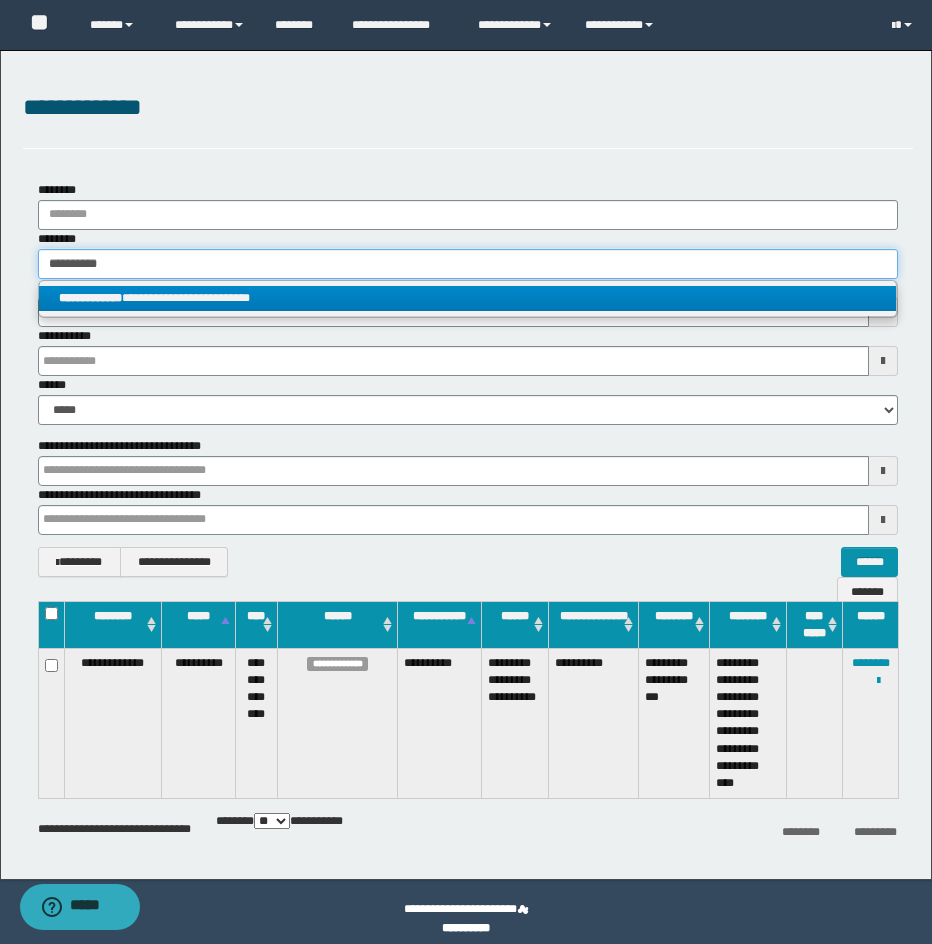 type on "**********" 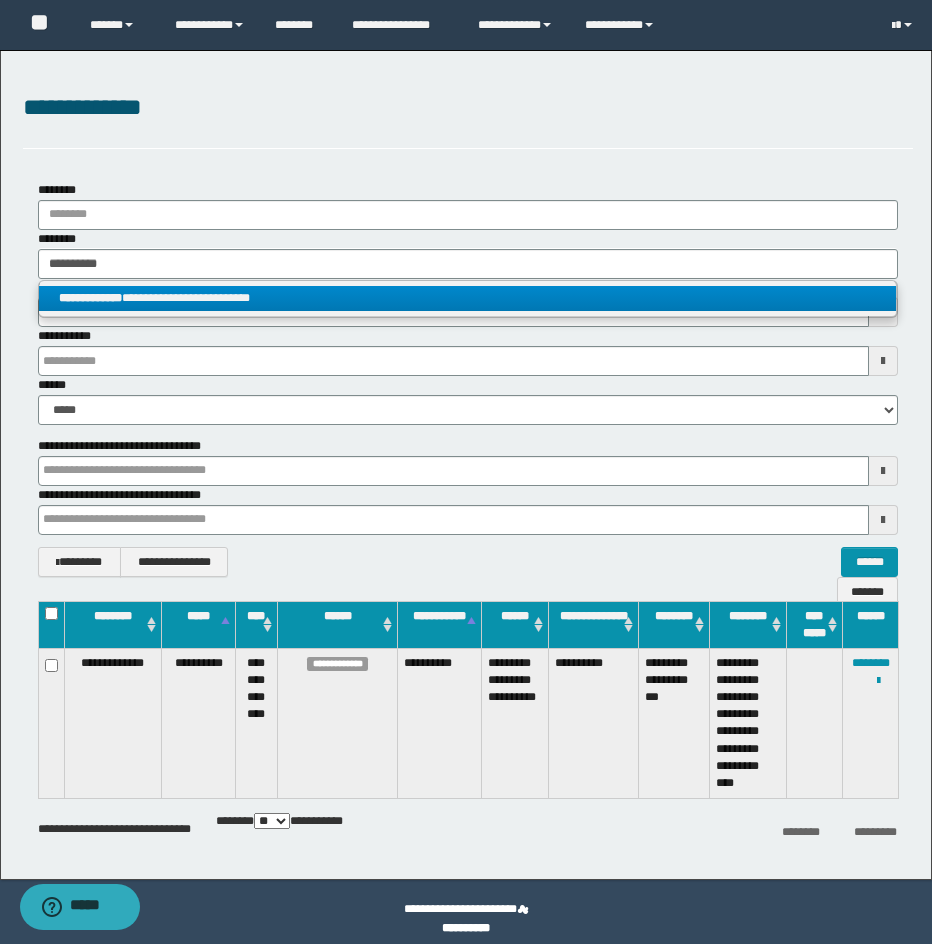 click on "**********" at bounding box center (467, 298) 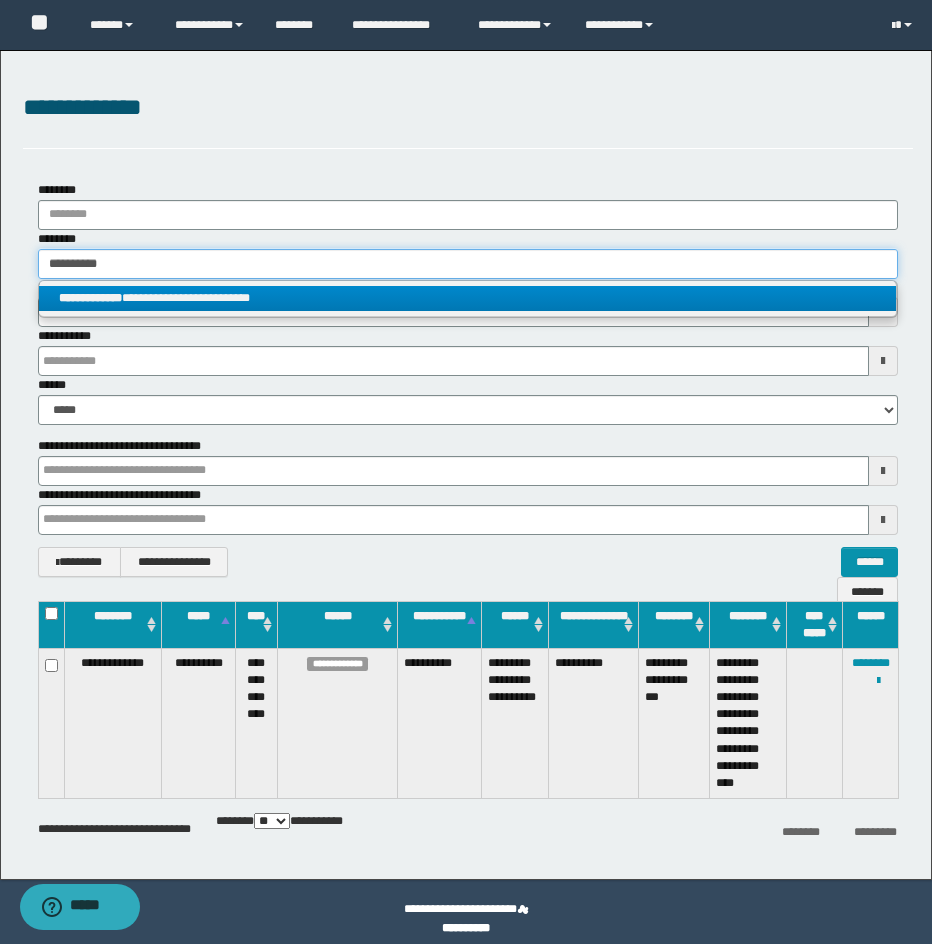 type 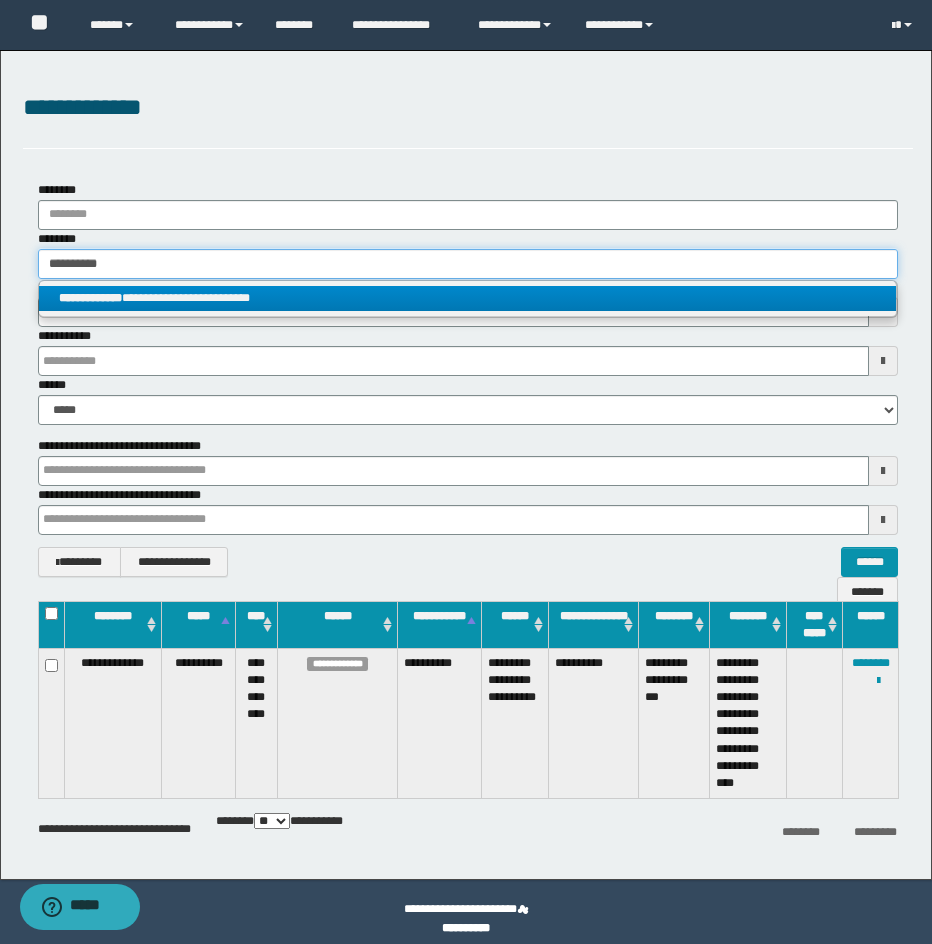 type on "**********" 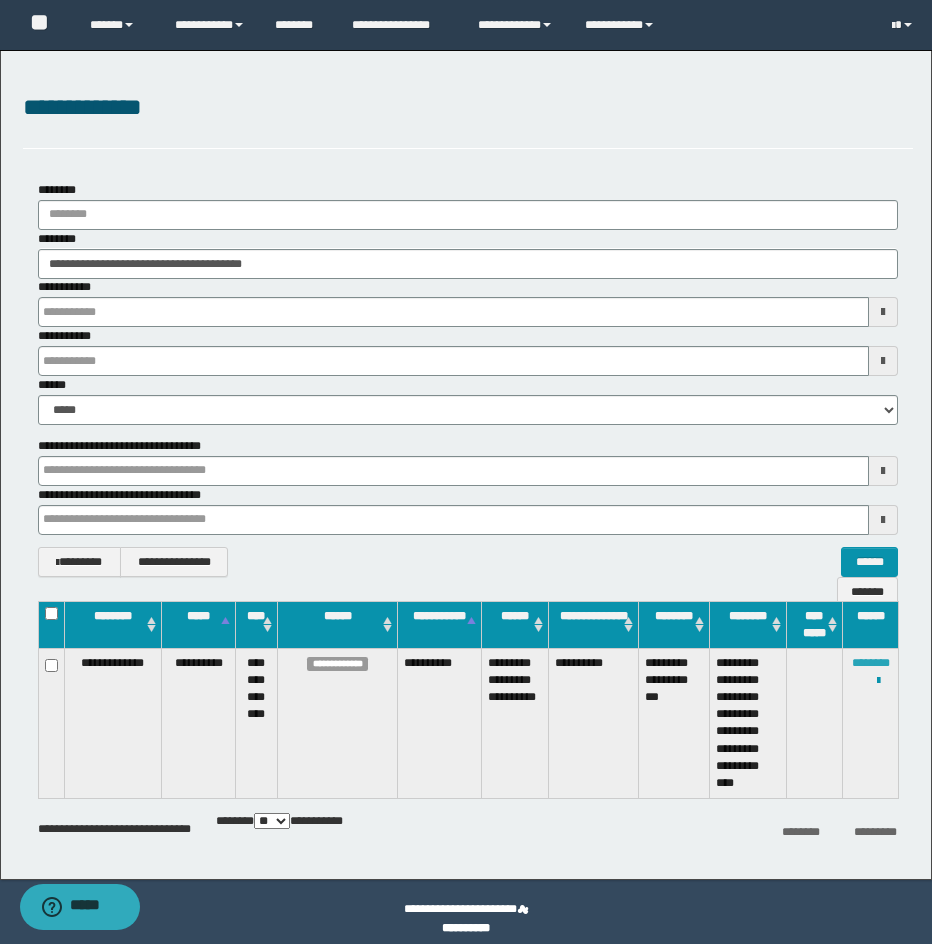 click on "********" at bounding box center [871, 663] 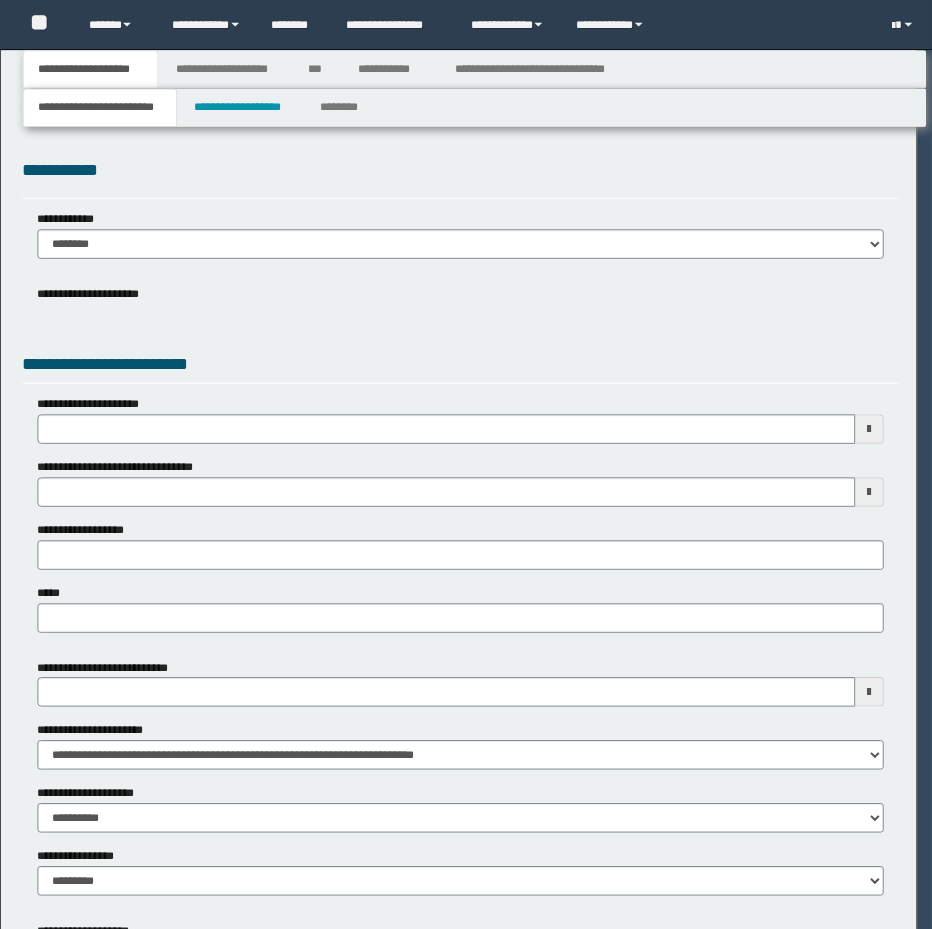 scroll, scrollTop: 0, scrollLeft: 0, axis: both 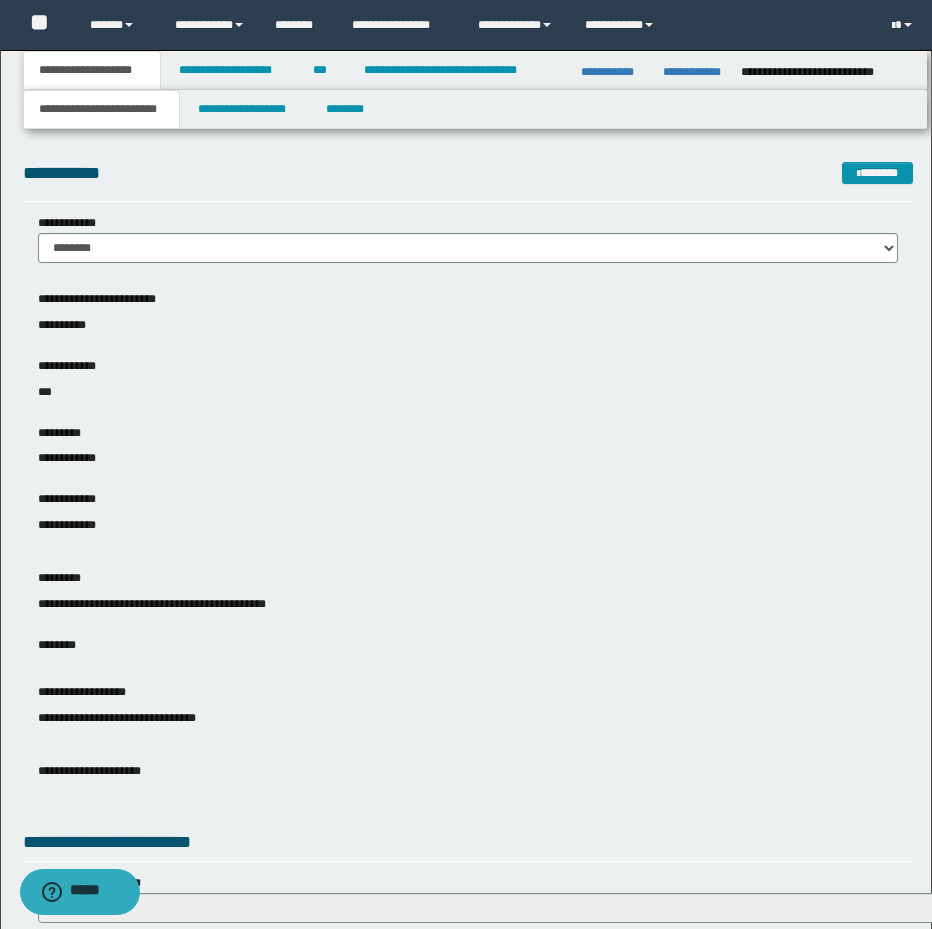 click on "**********" at bounding box center (468, 898) 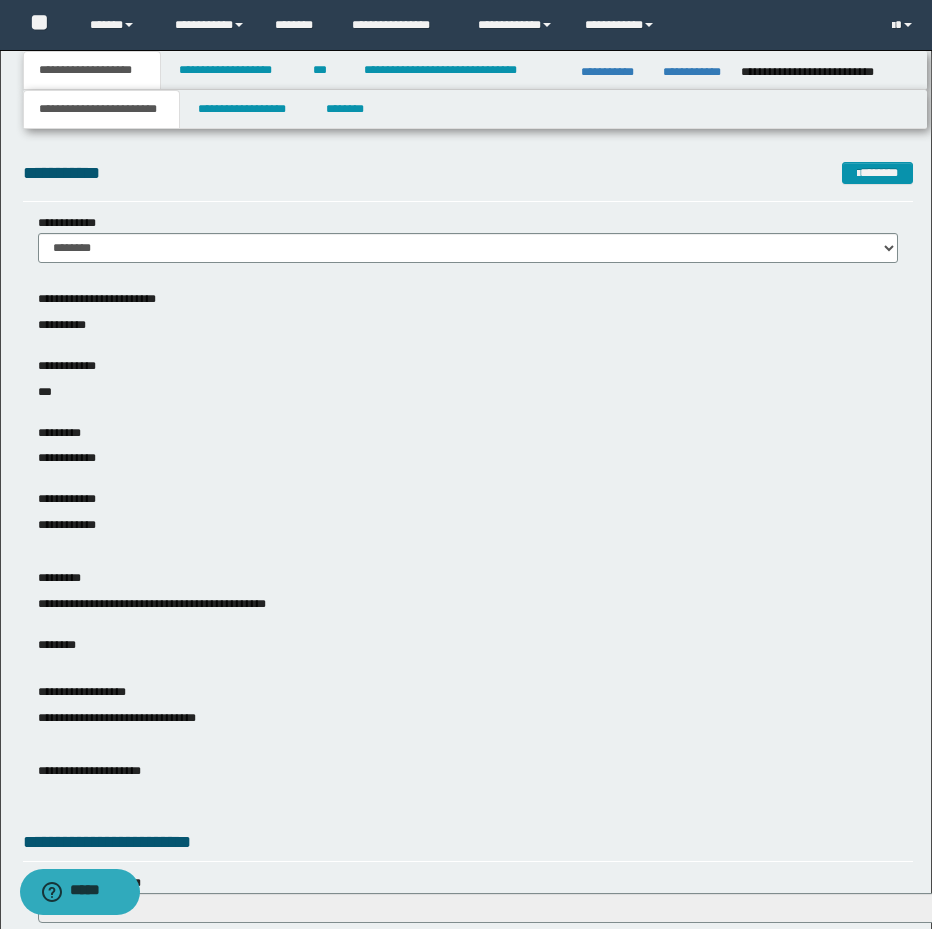 scroll, scrollTop: 716, scrollLeft: 0, axis: vertical 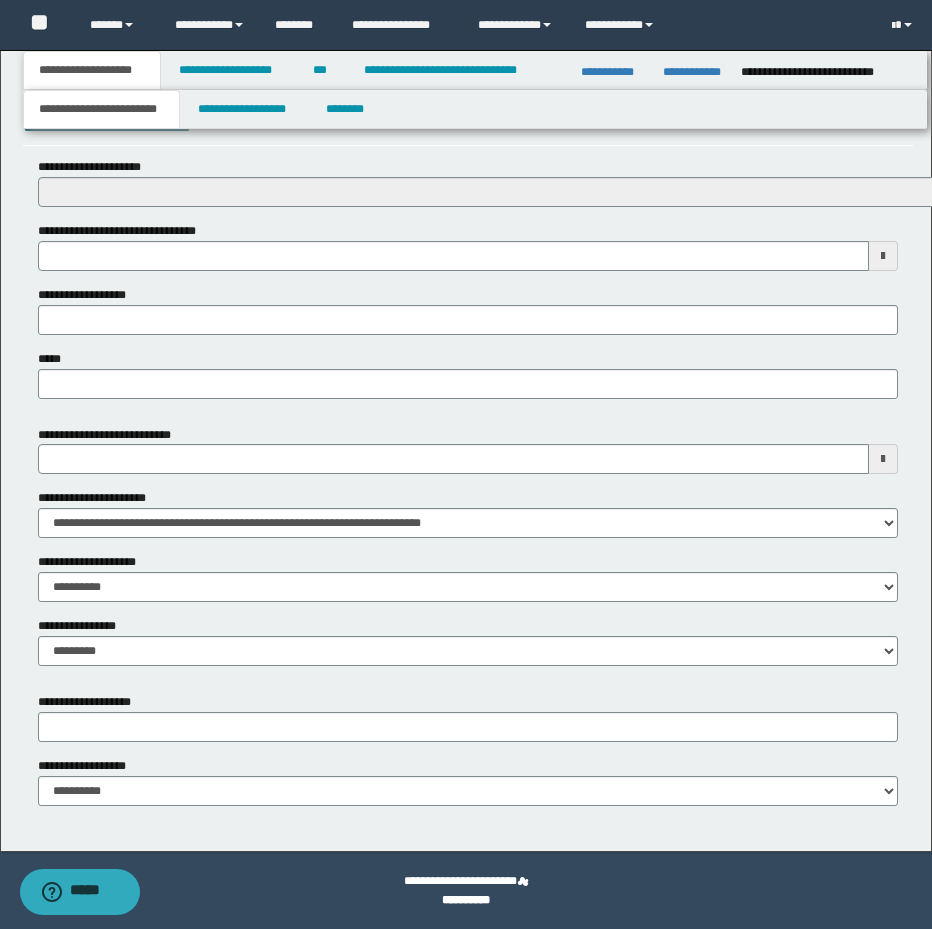 click on "**********" at bounding box center (466, 93) 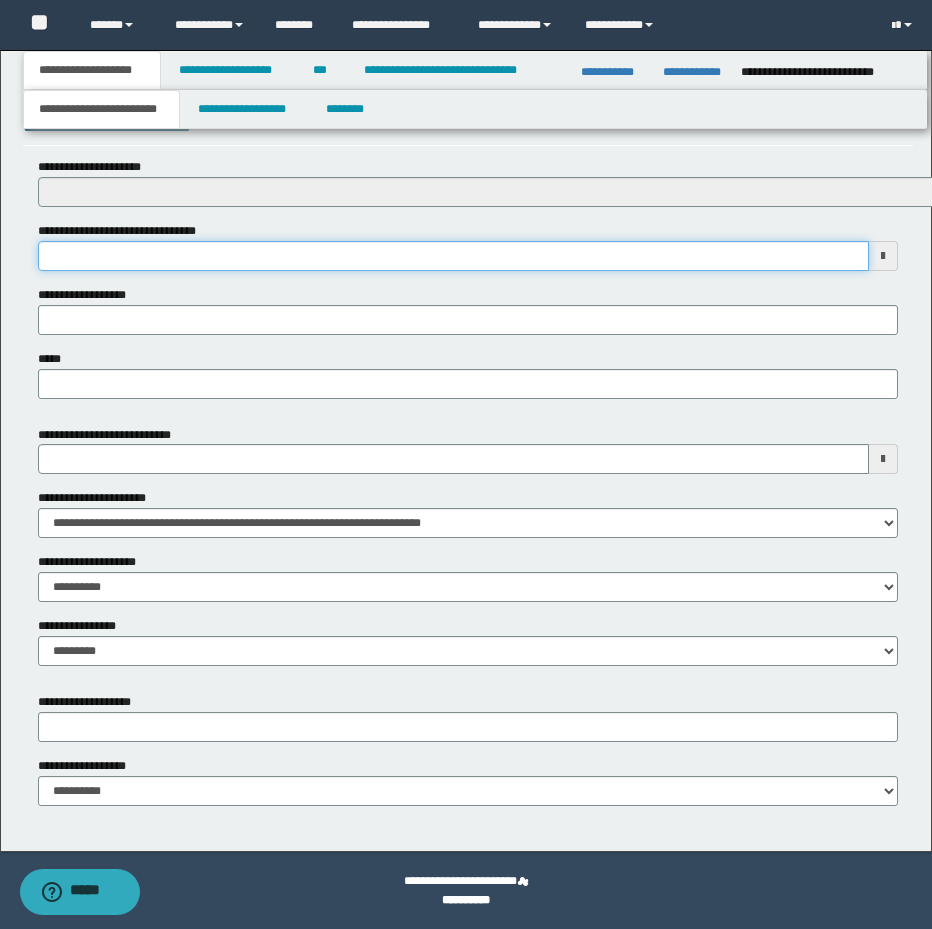 click on "**********" at bounding box center [453, 256] 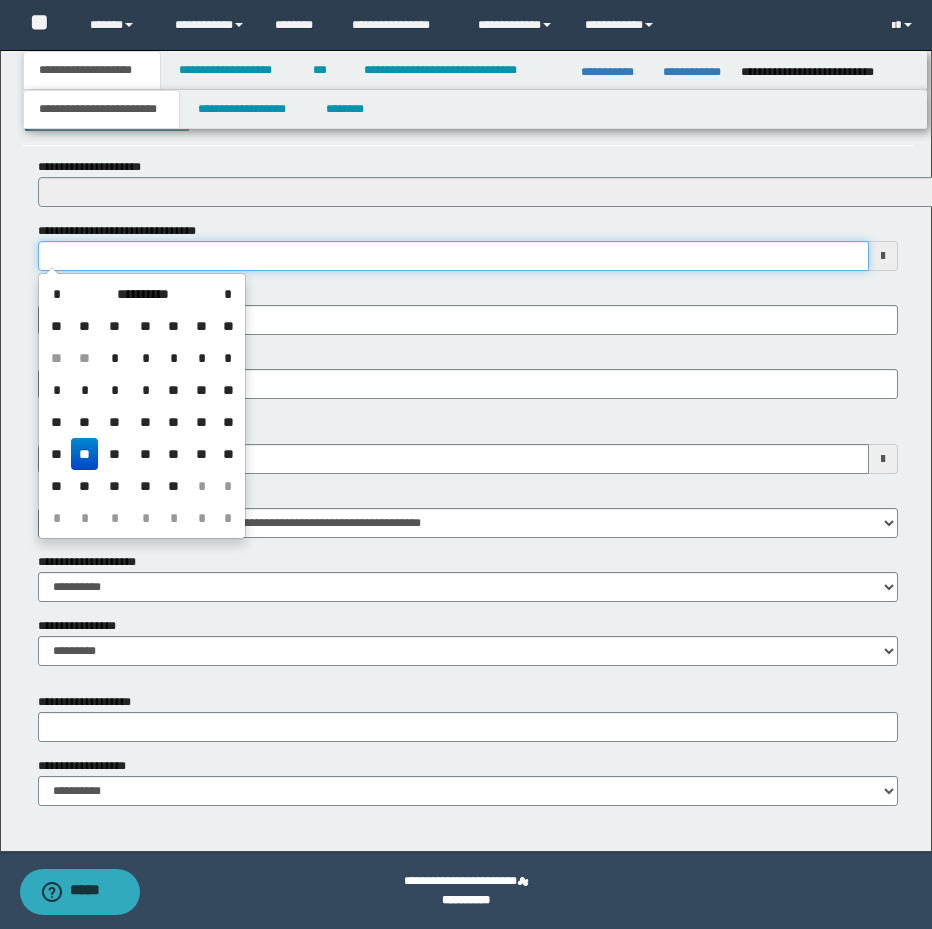 type on "**********" 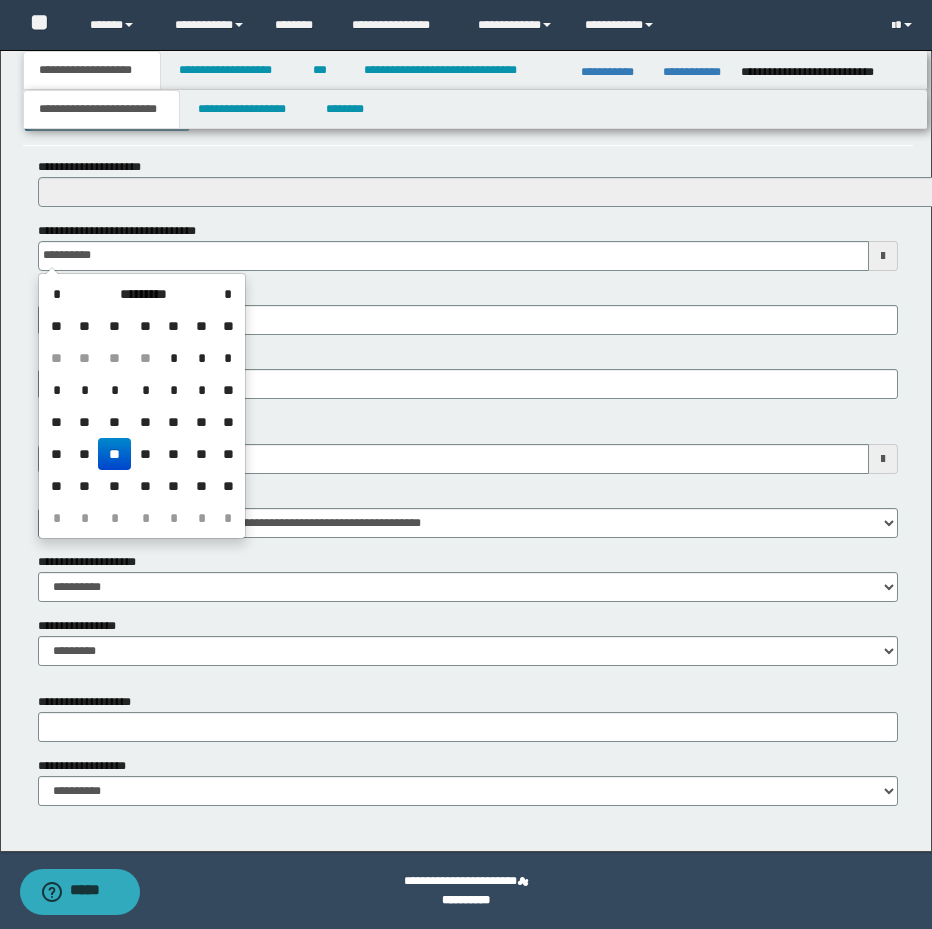 click on "**********" at bounding box center [468, 182] 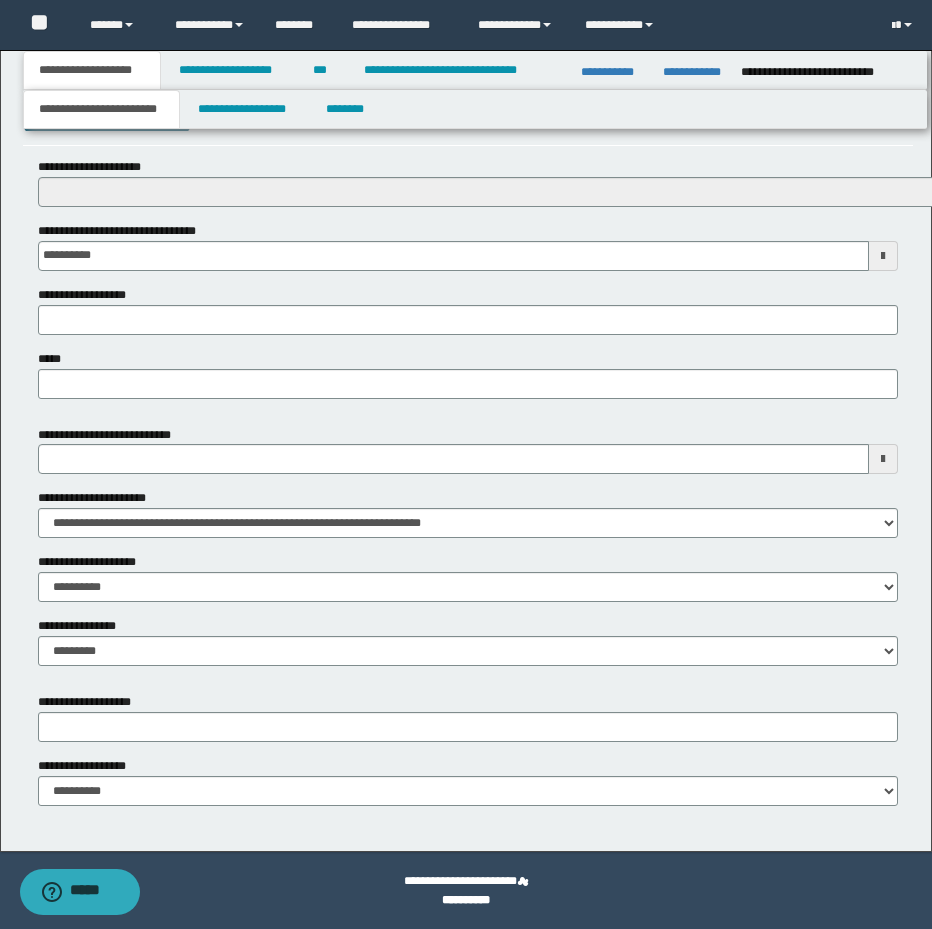 click on "**********" at bounding box center (116, 435) 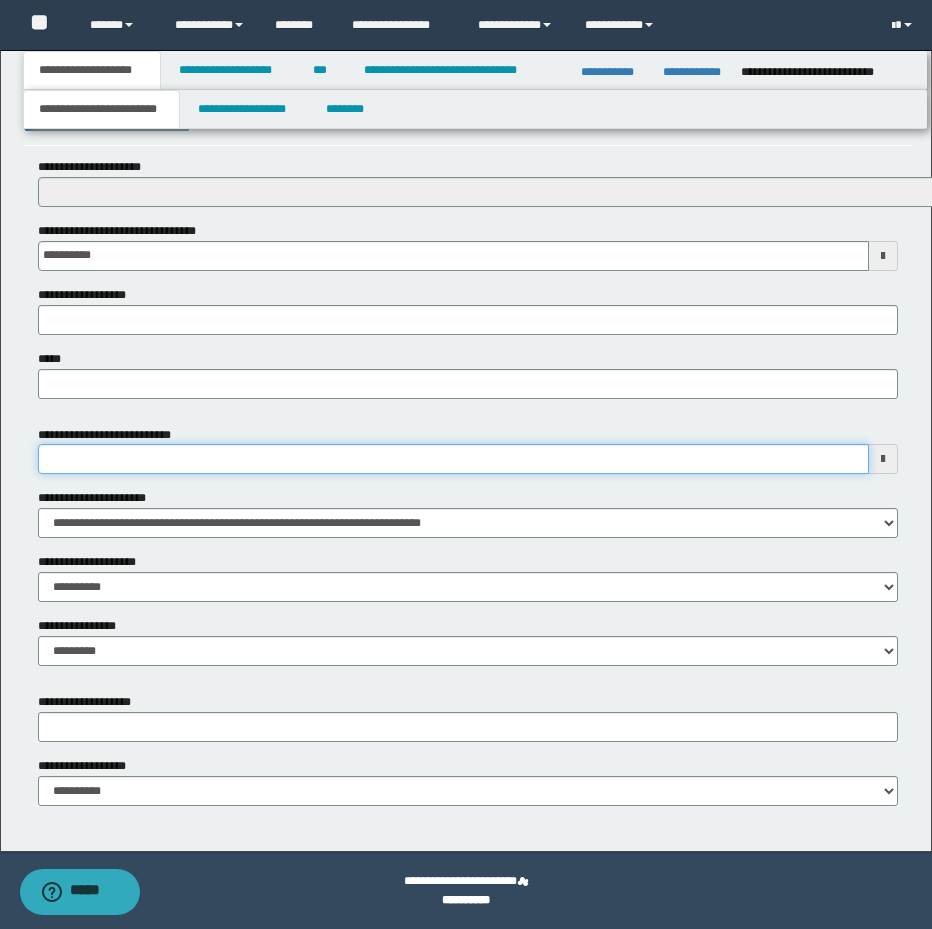 click on "**********" at bounding box center [453, 459] 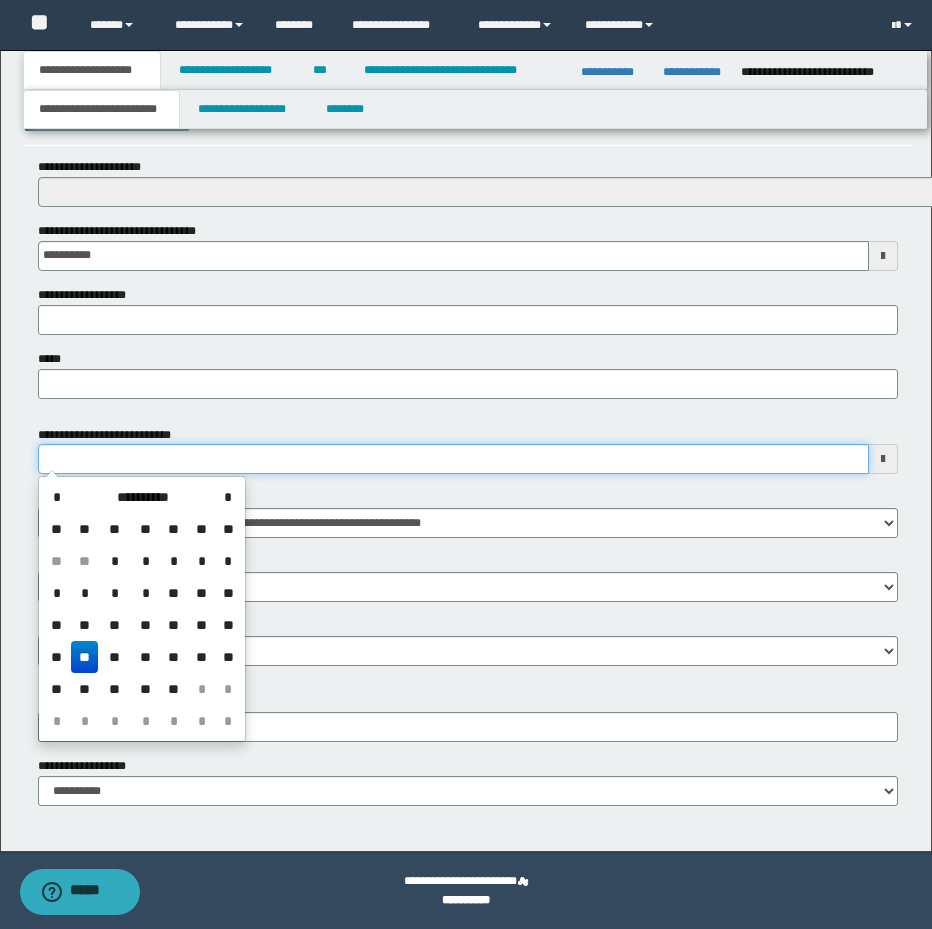 click on "**********" at bounding box center [453, 459] 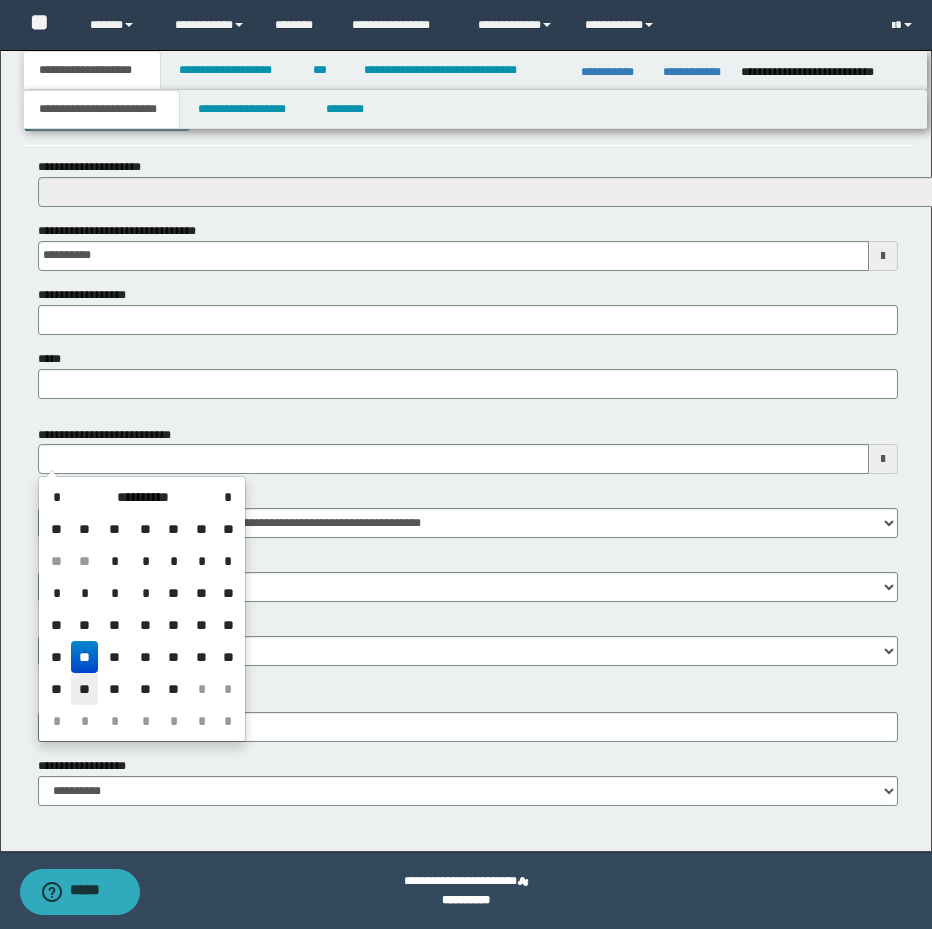 click on "**" at bounding box center [85, 689] 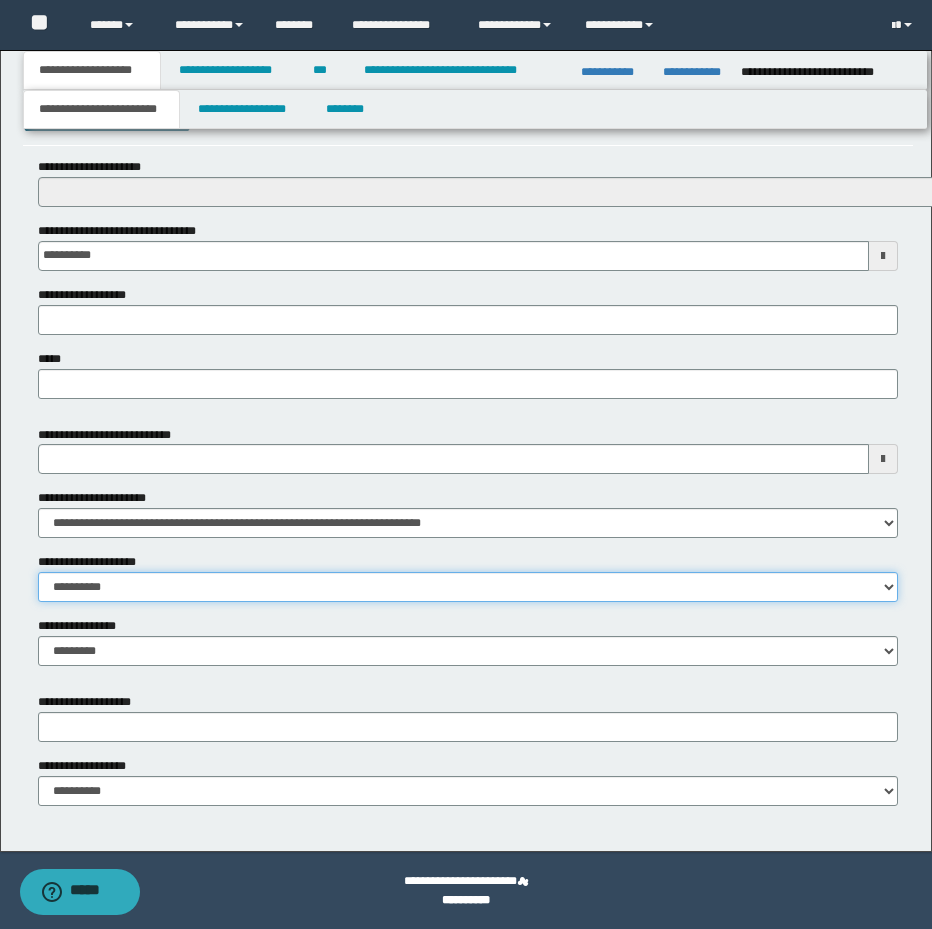 click on "**********" at bounding box center [468, 587] 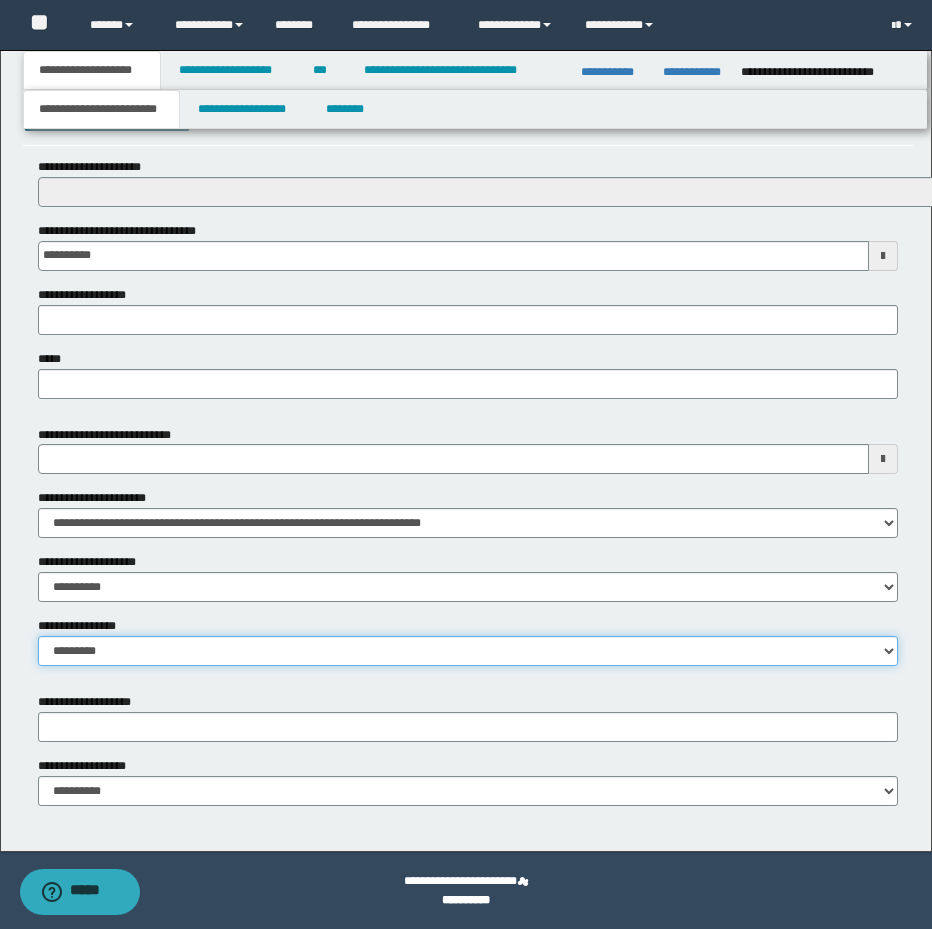 drag, startPoint x: 65, startPoint y: 645, endPoint x: 146, endPoint y: 664, distance: 83.198555 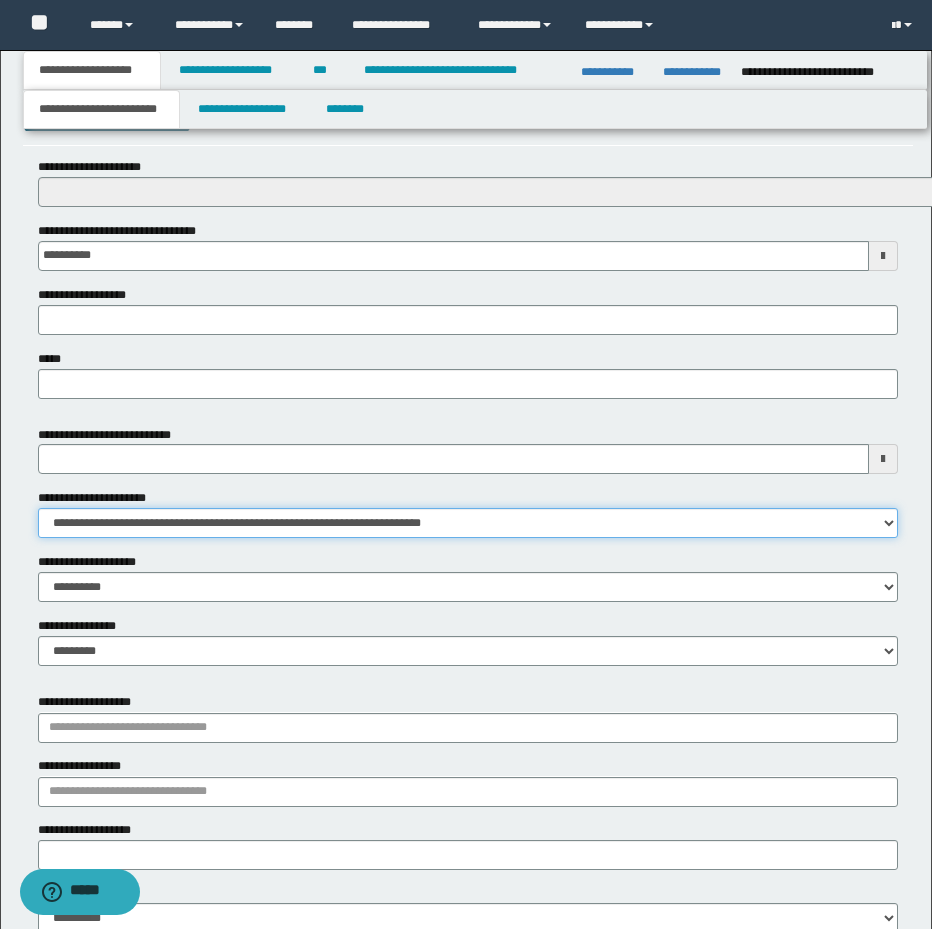 drag, startPoint x: 152, startPoint y: 524, endPoint x: 238, endPoint y: 537, distance: 86.977005 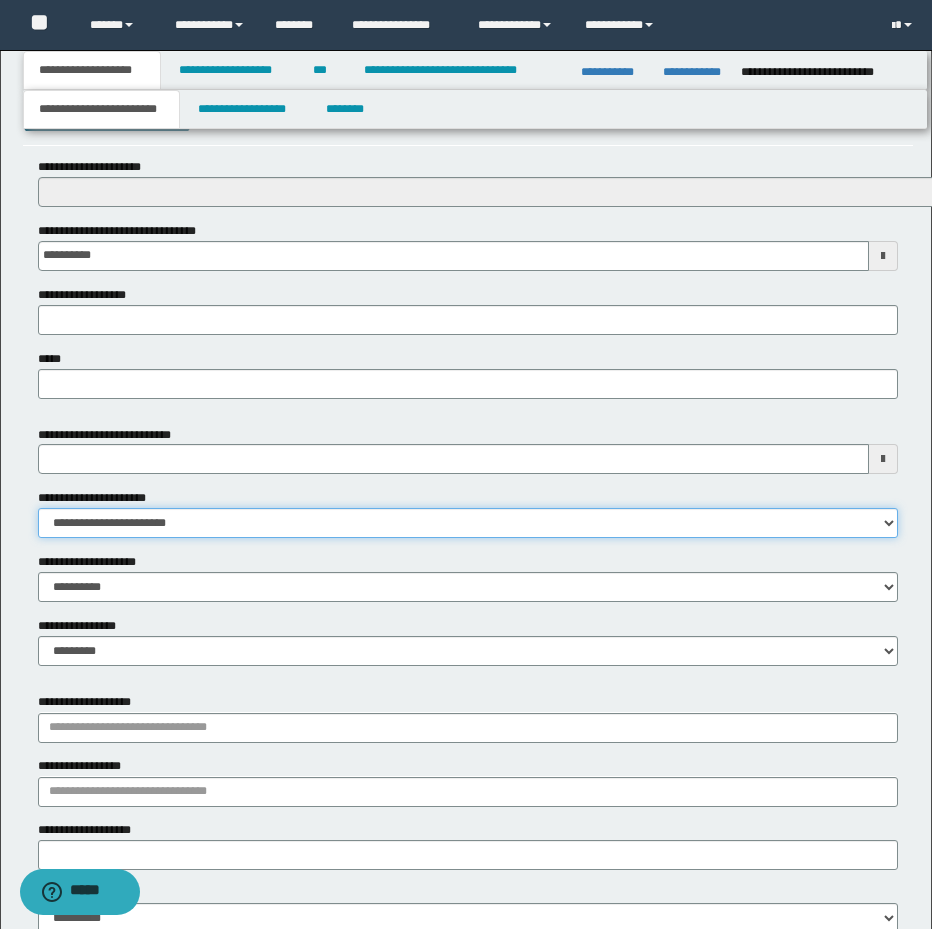 click on "**********" at bounding box center (468, 523) 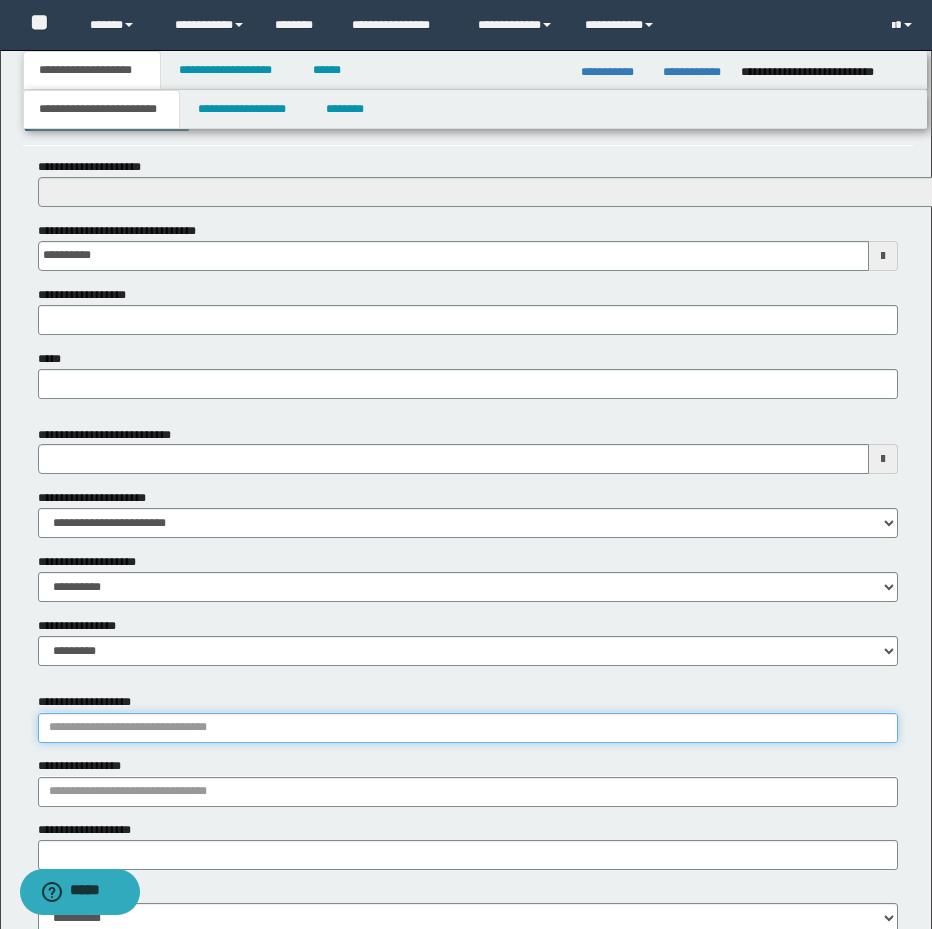 click on "**********" at bounding box center (468, 728) 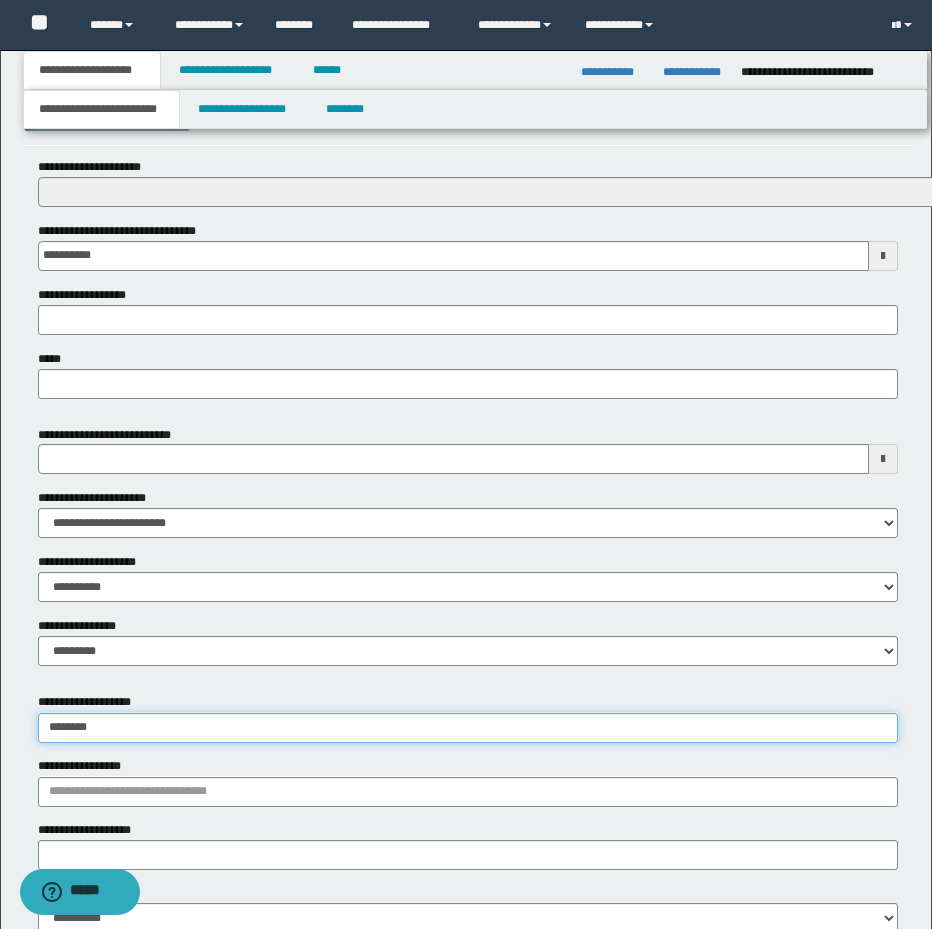 type on "*******" 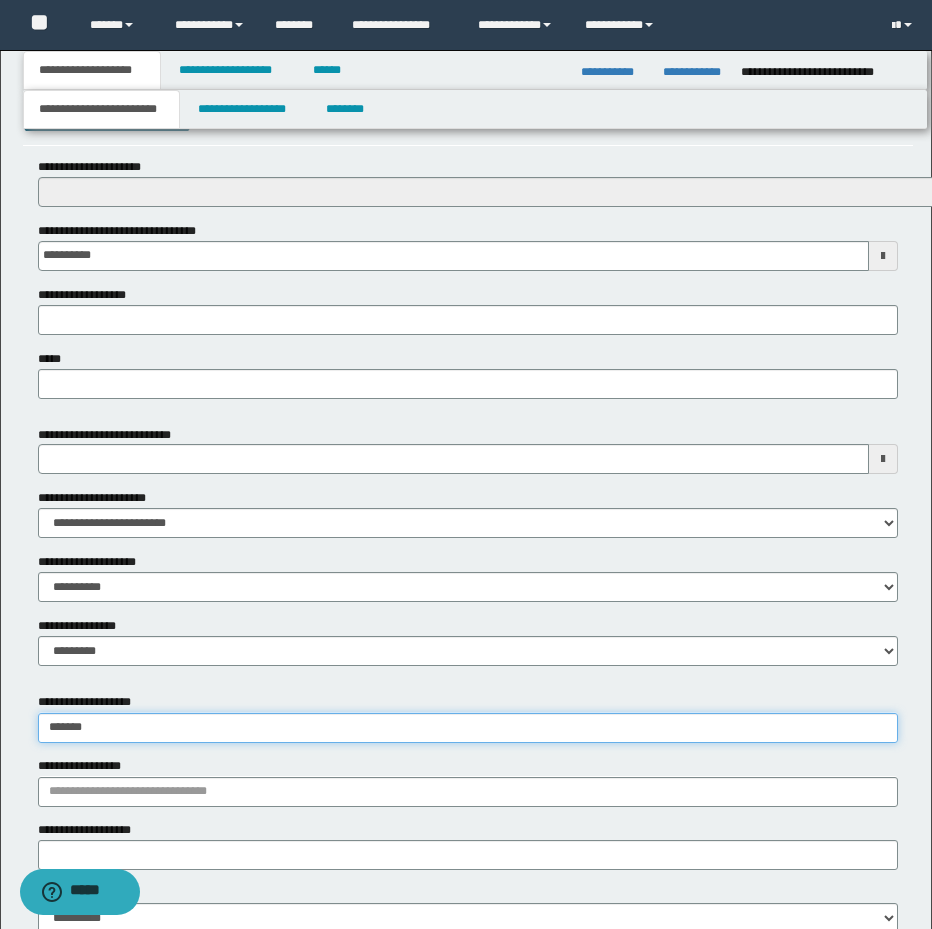 type on "**********" 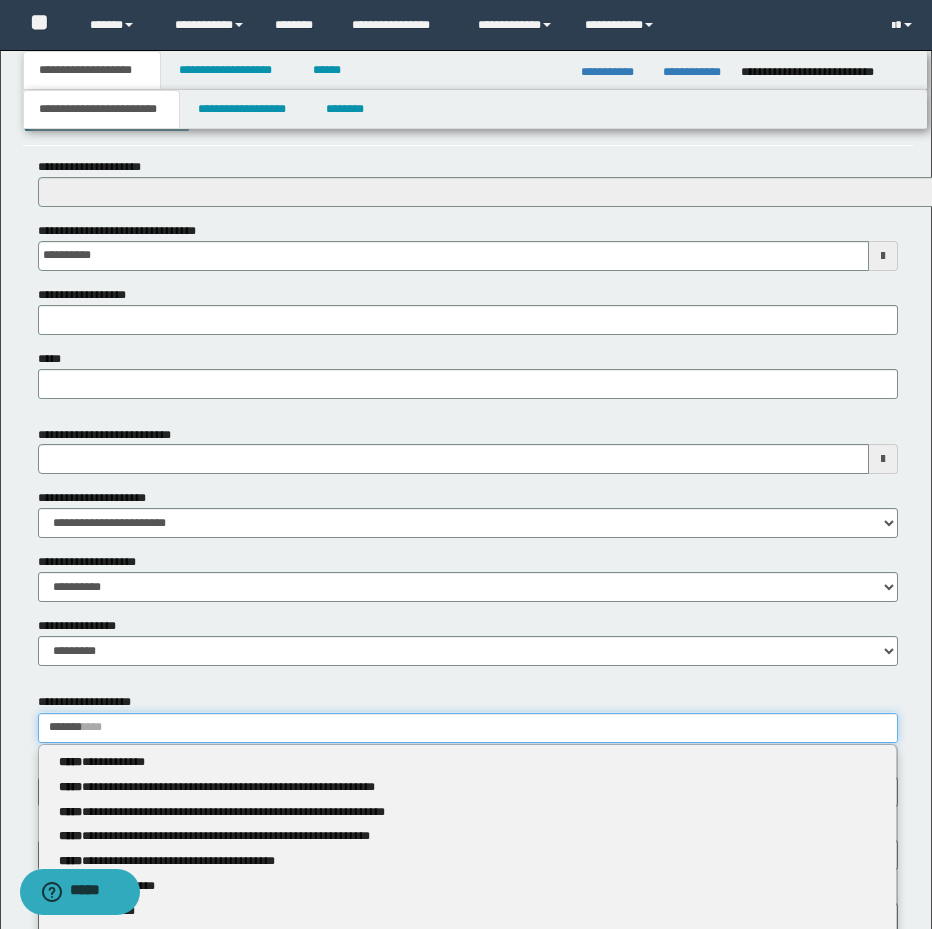 type 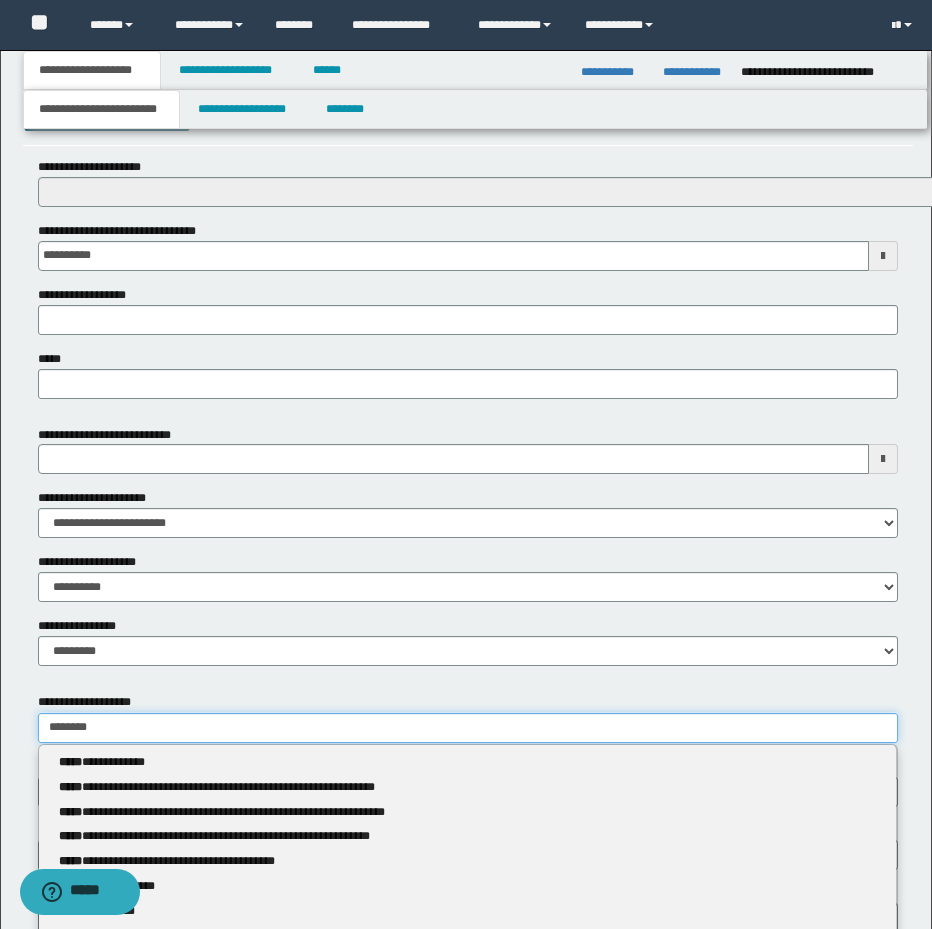 type on "*********" 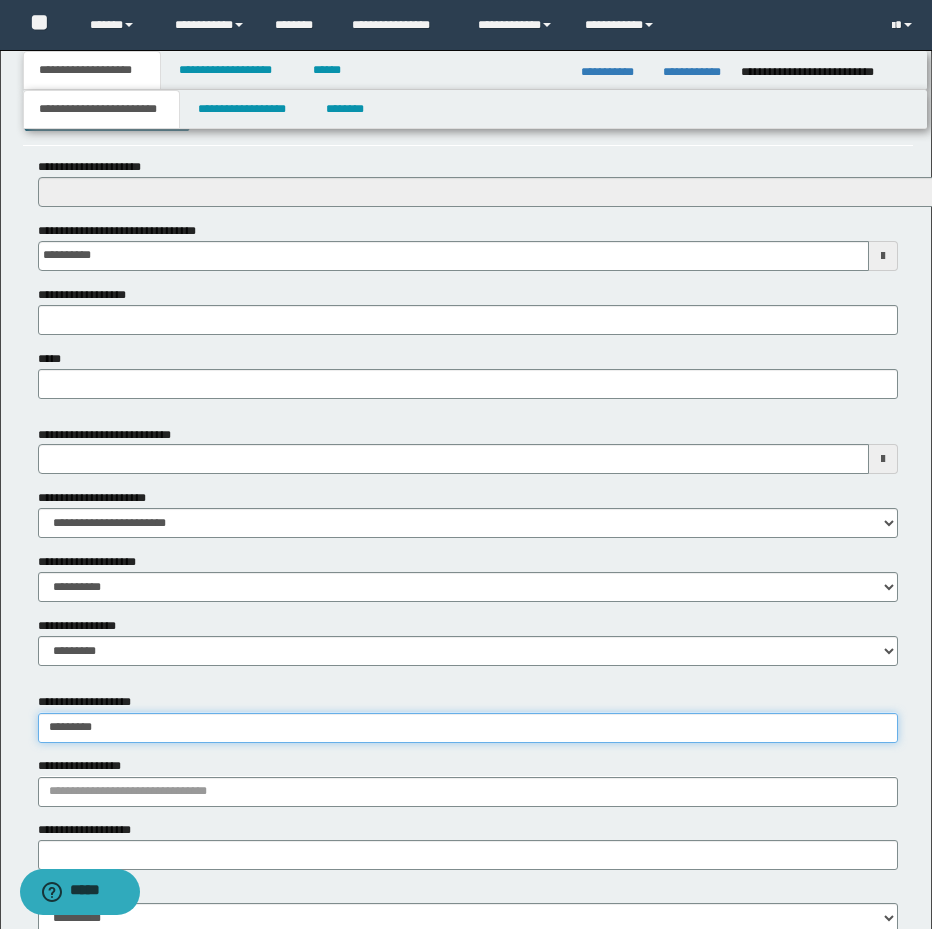 type on "*********" 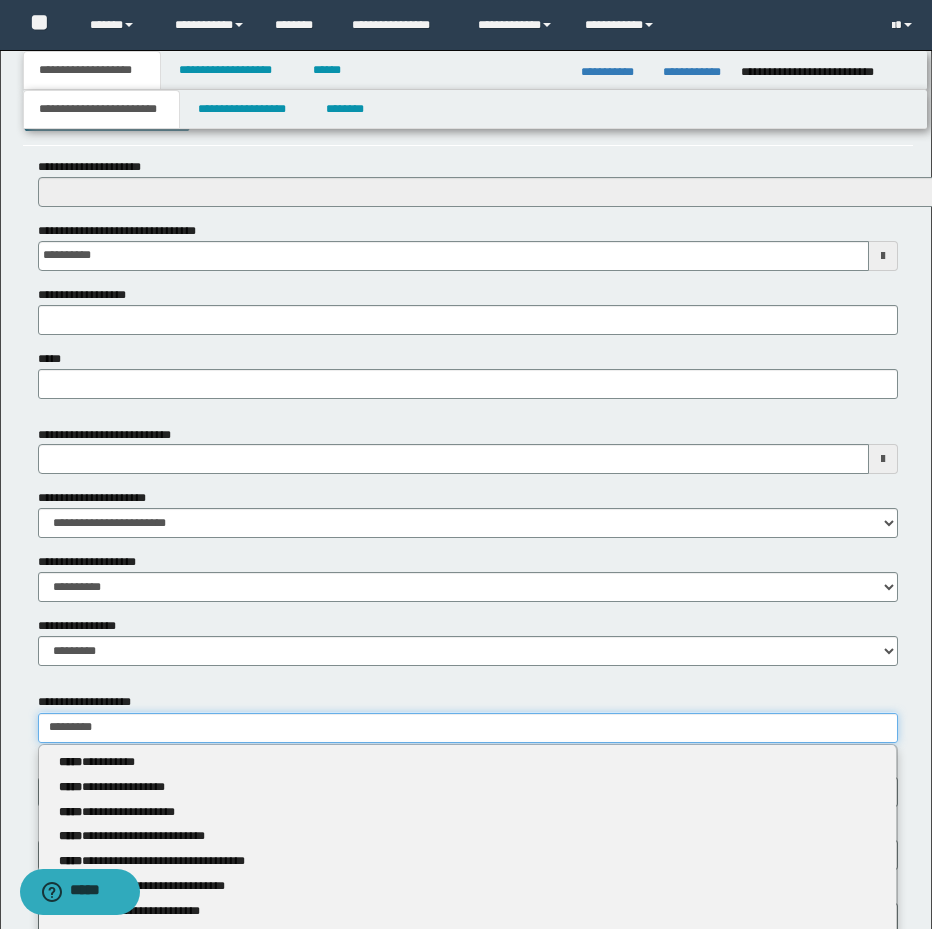 type 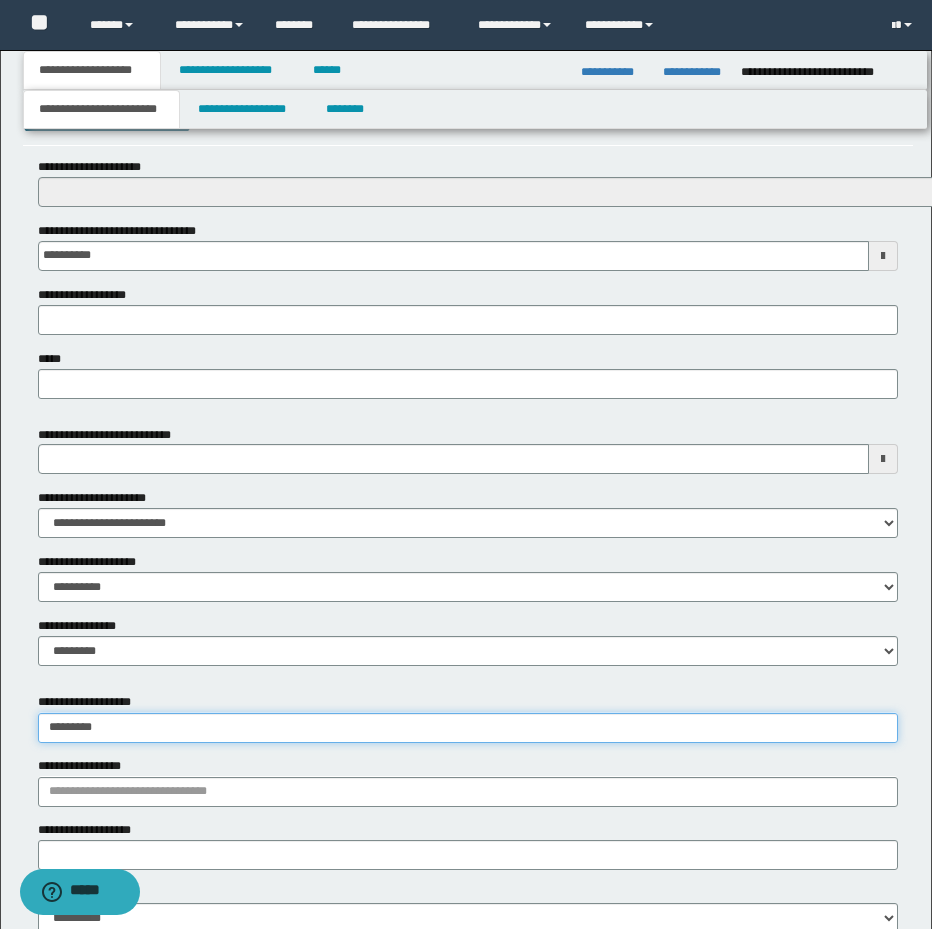 type on "*********" 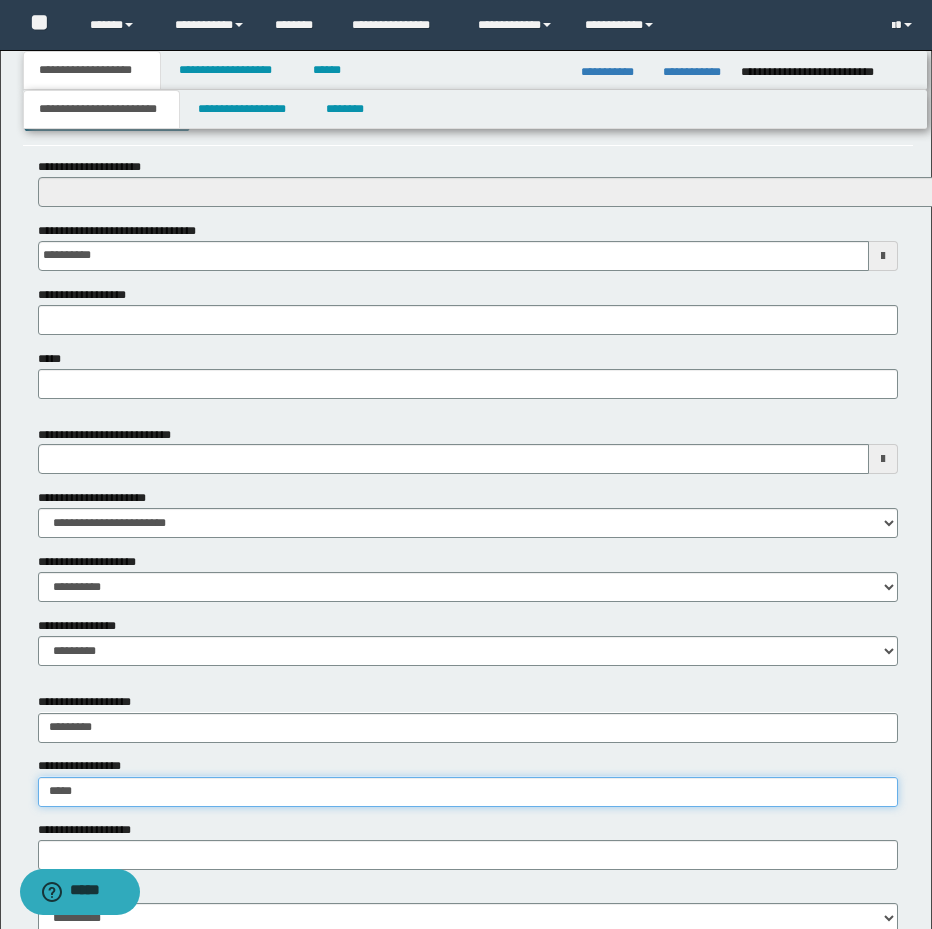 type on "*****" 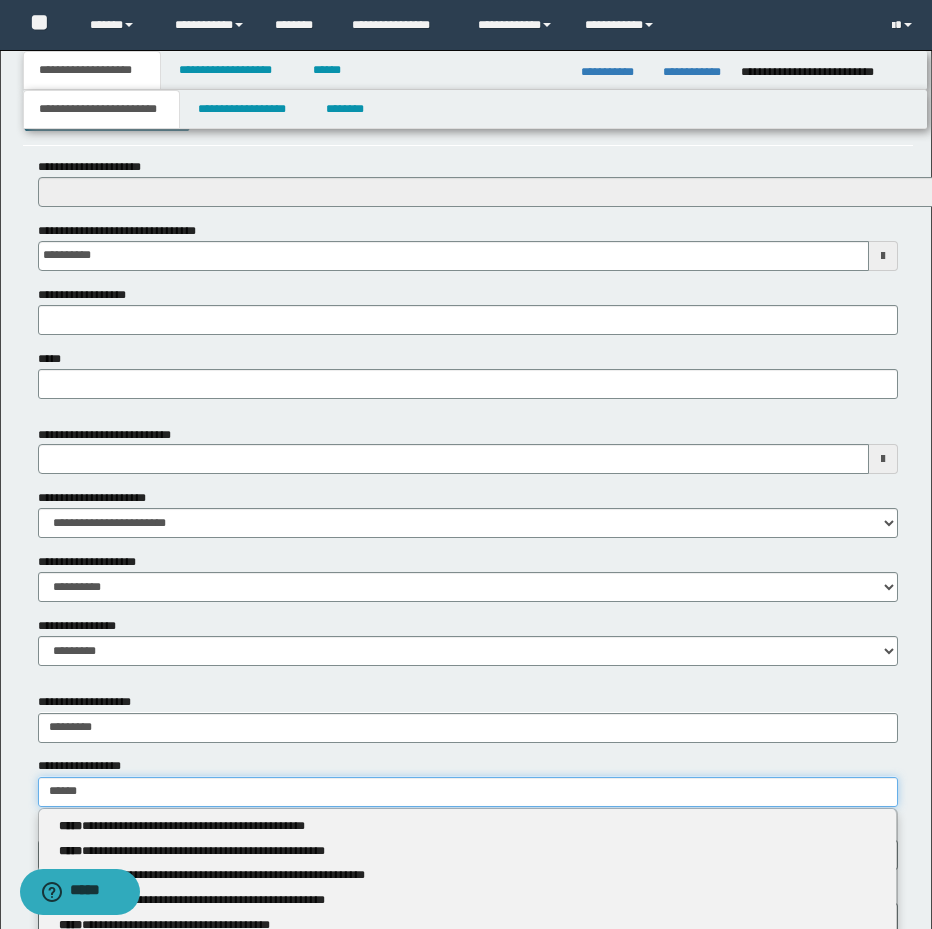 type on "**********" 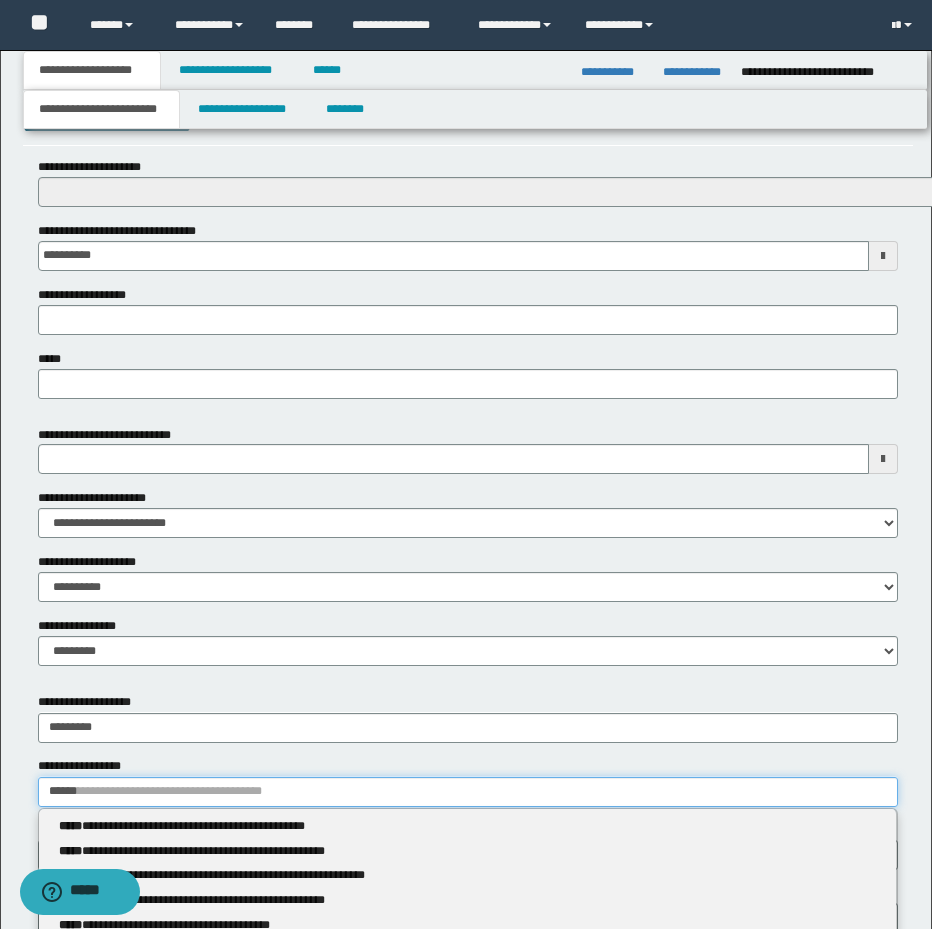 type 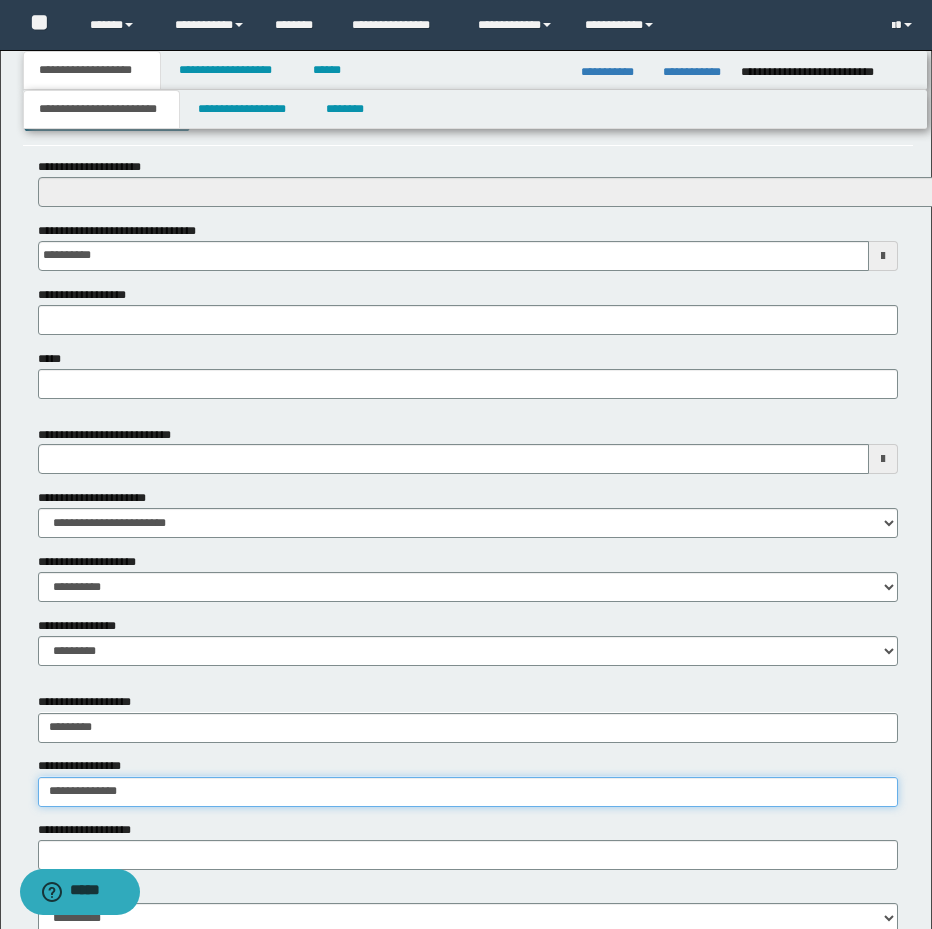 type on "**********" 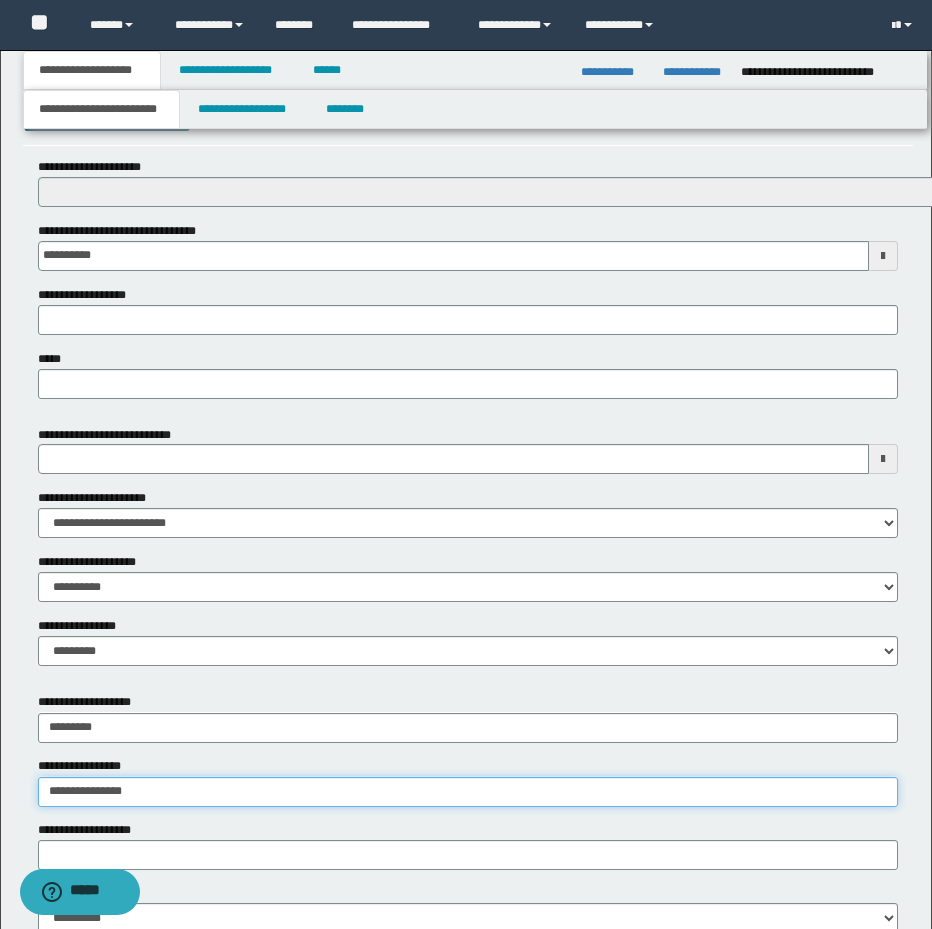 type on "**********" 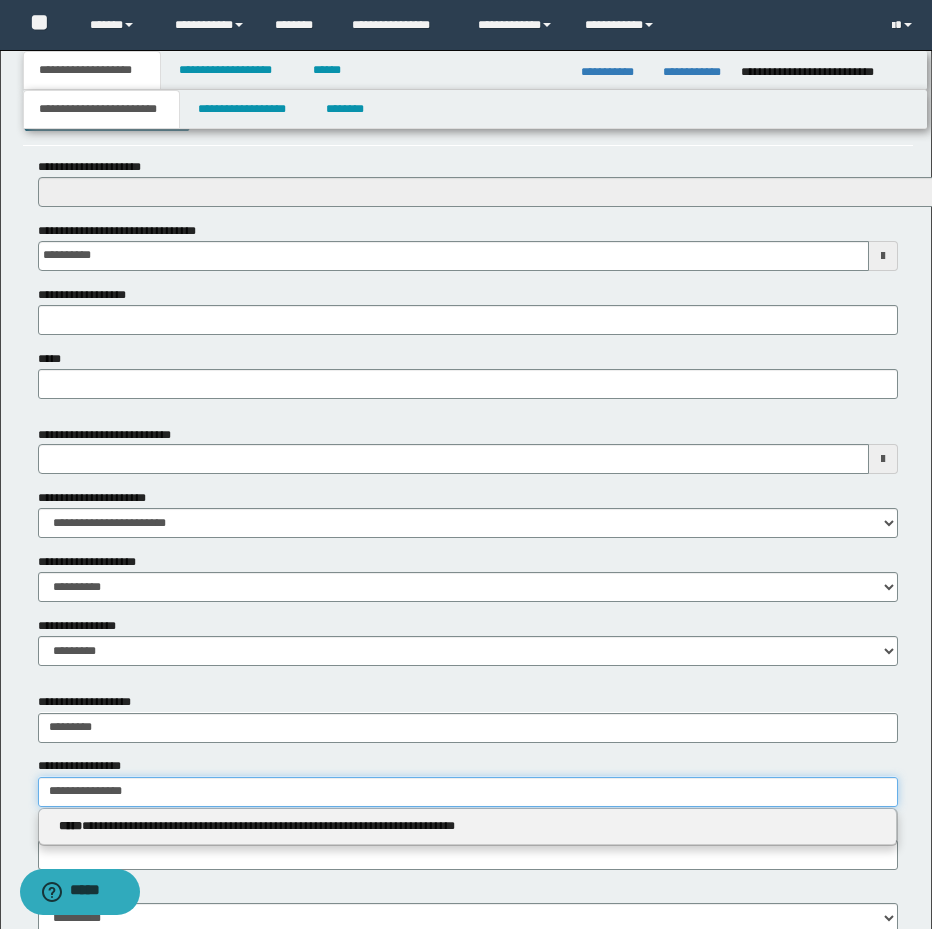 type 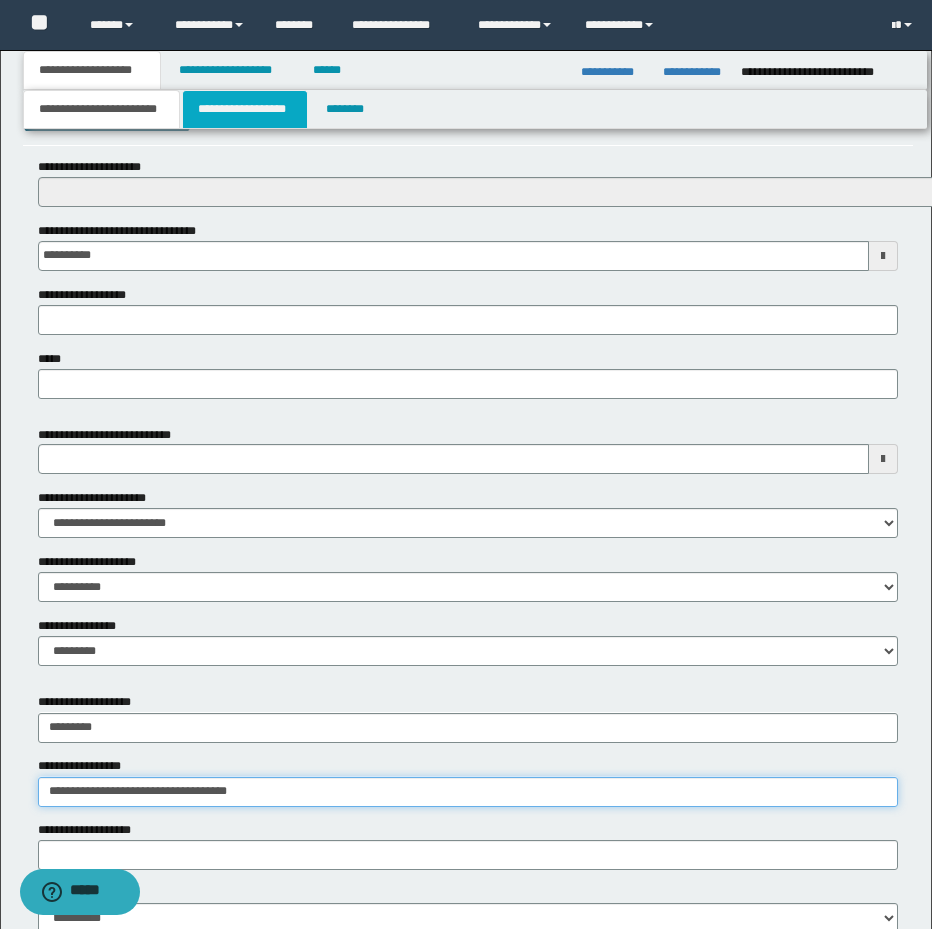 type on "**********" 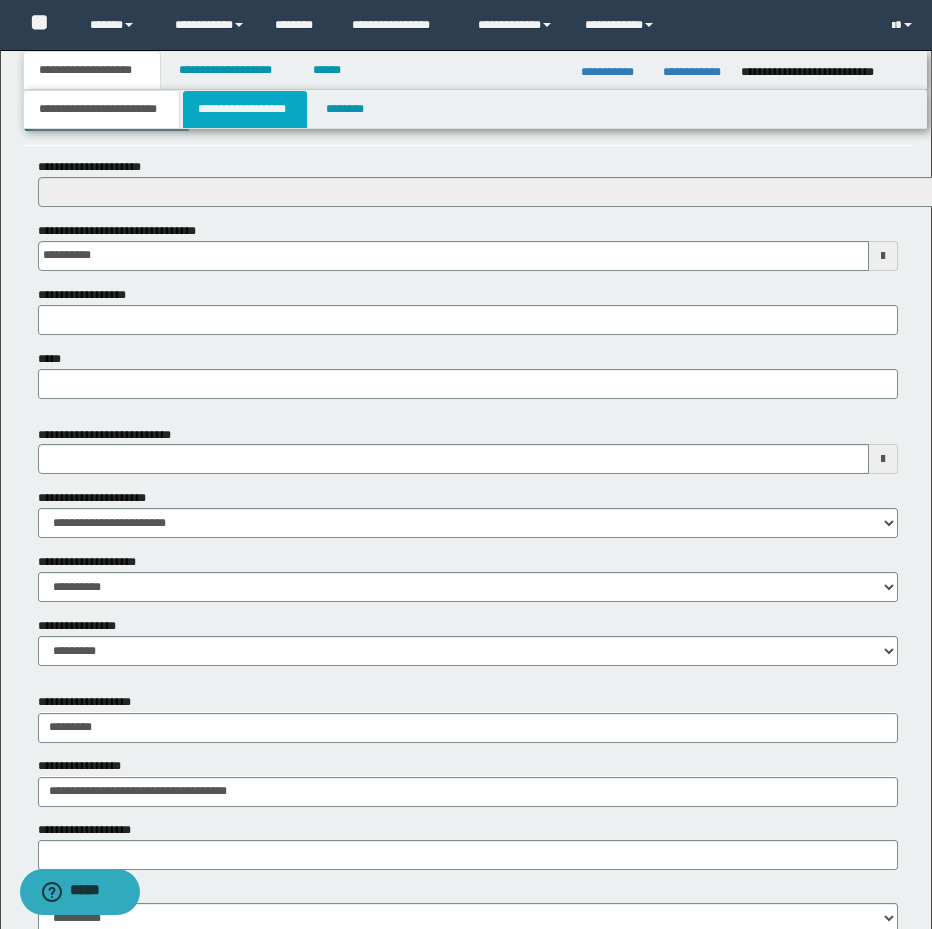 click on "**********" at bounding box center [245, 109] 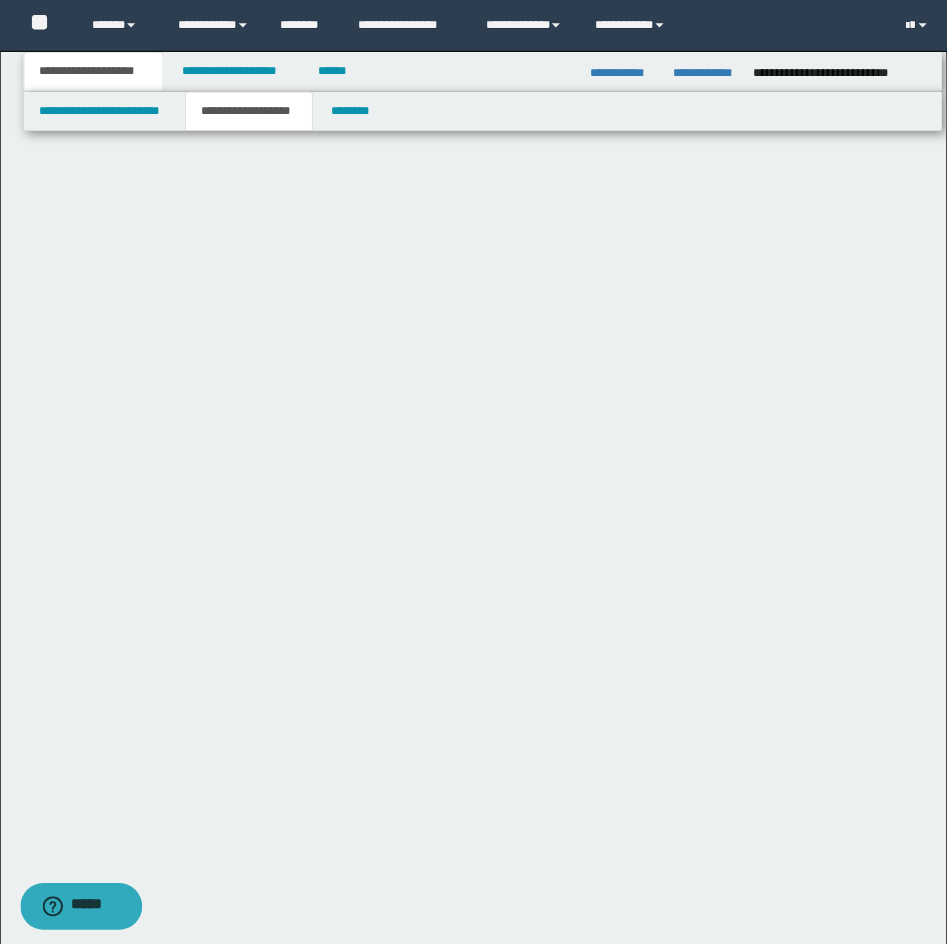 scroll, scrollTop: 0, scrollLeft: 0, axis: both 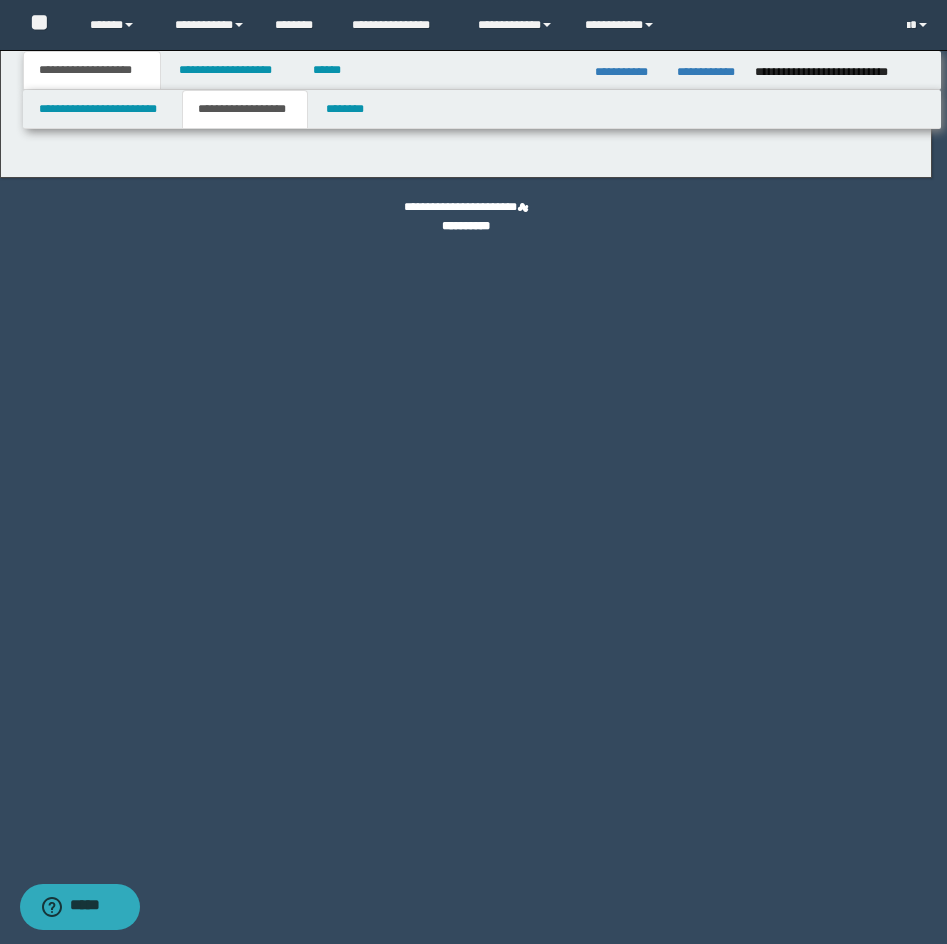 type on "**********" 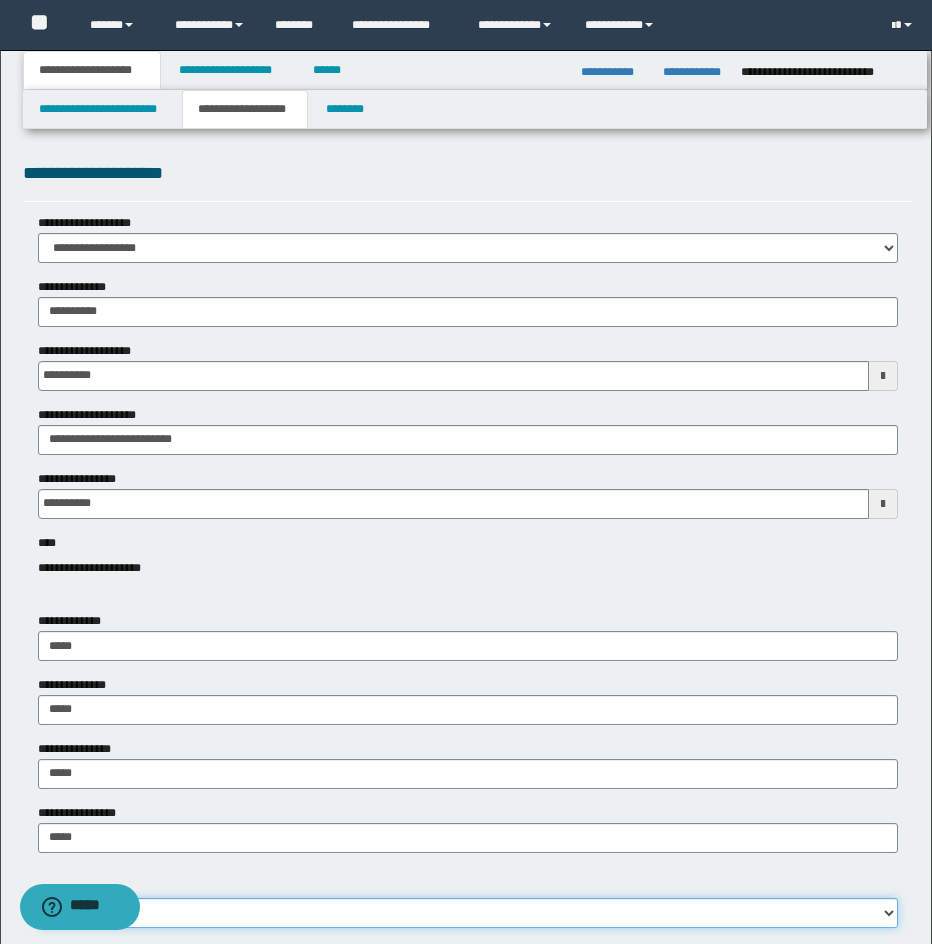 click on "**********" at bounding box center (468, 913) 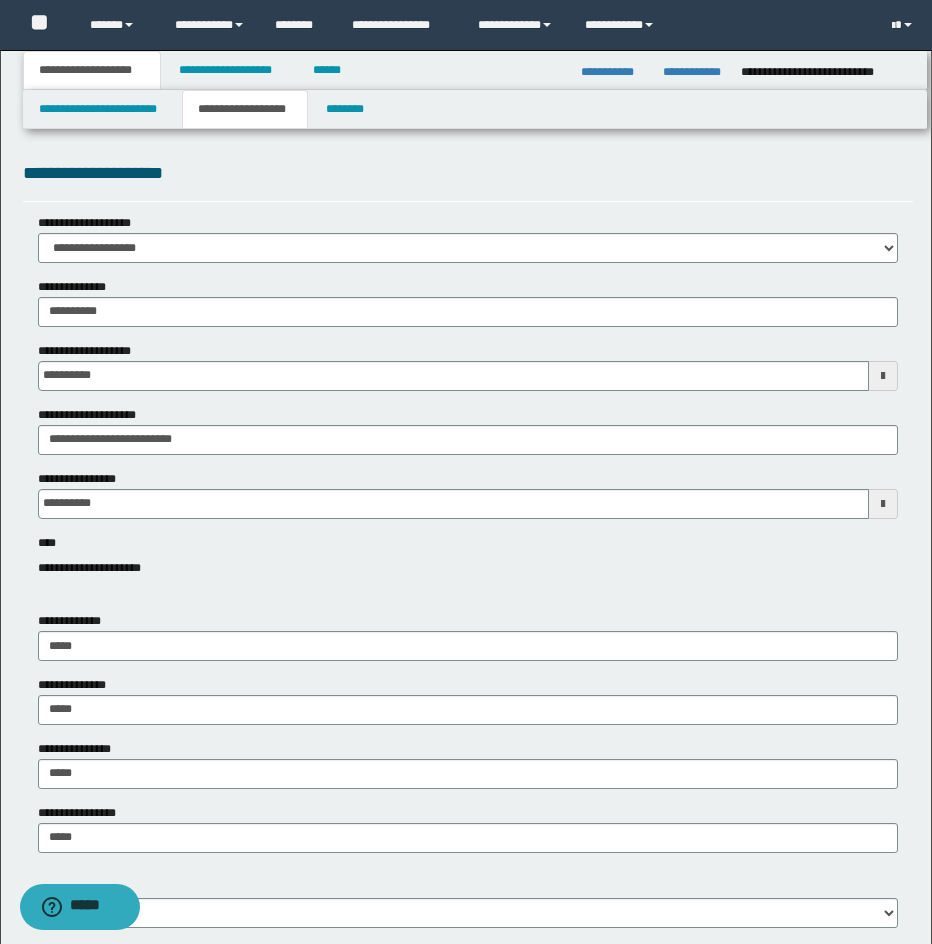 click on "**********" at bounding box center (466, 1170) 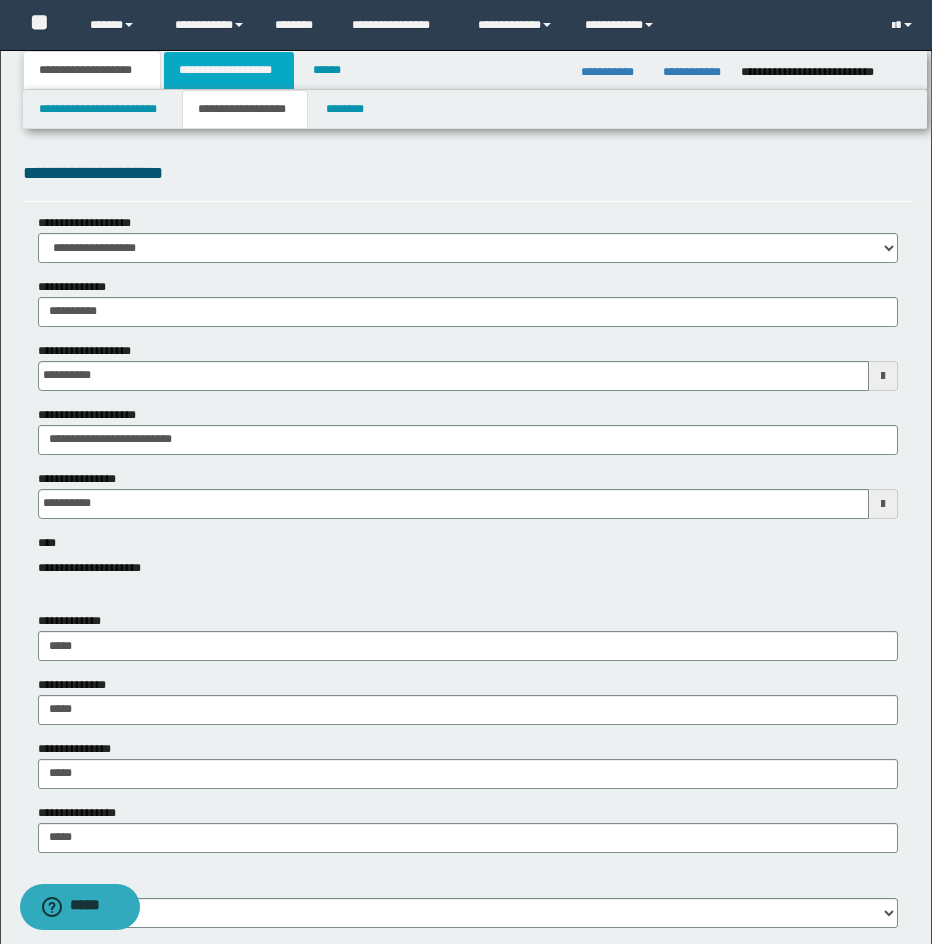 click on "**********" at bounding box center (229, 70) 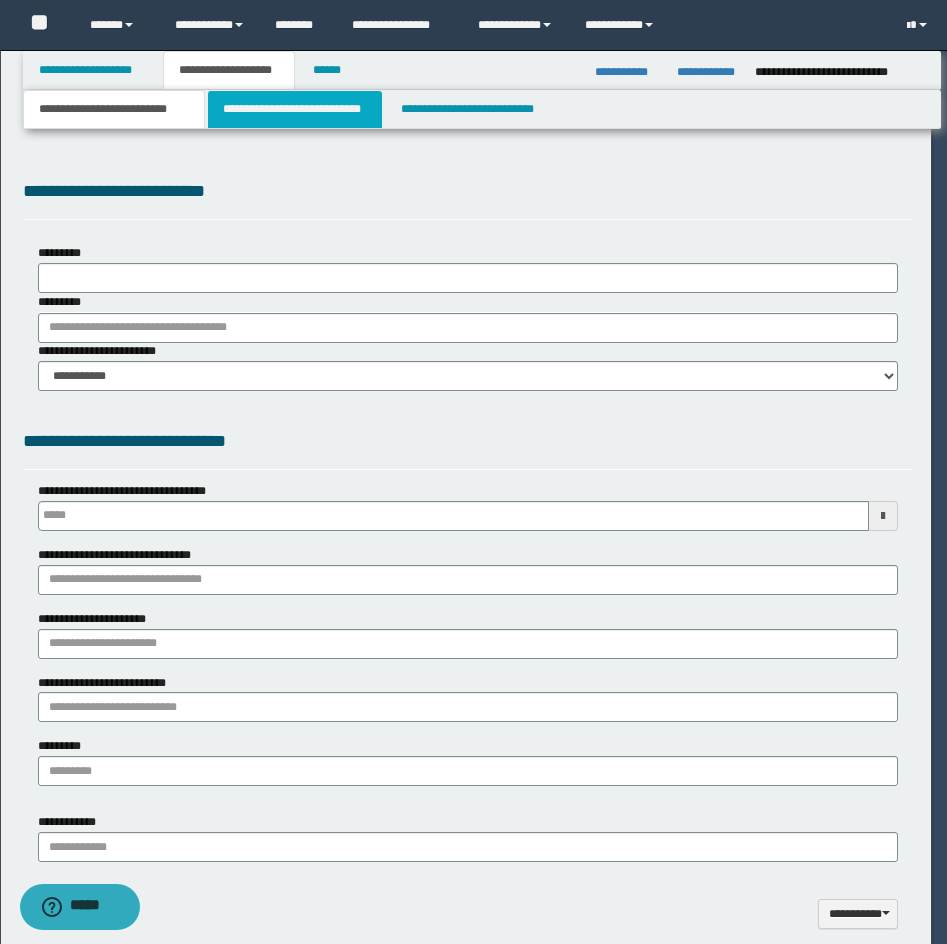 type on "*********" 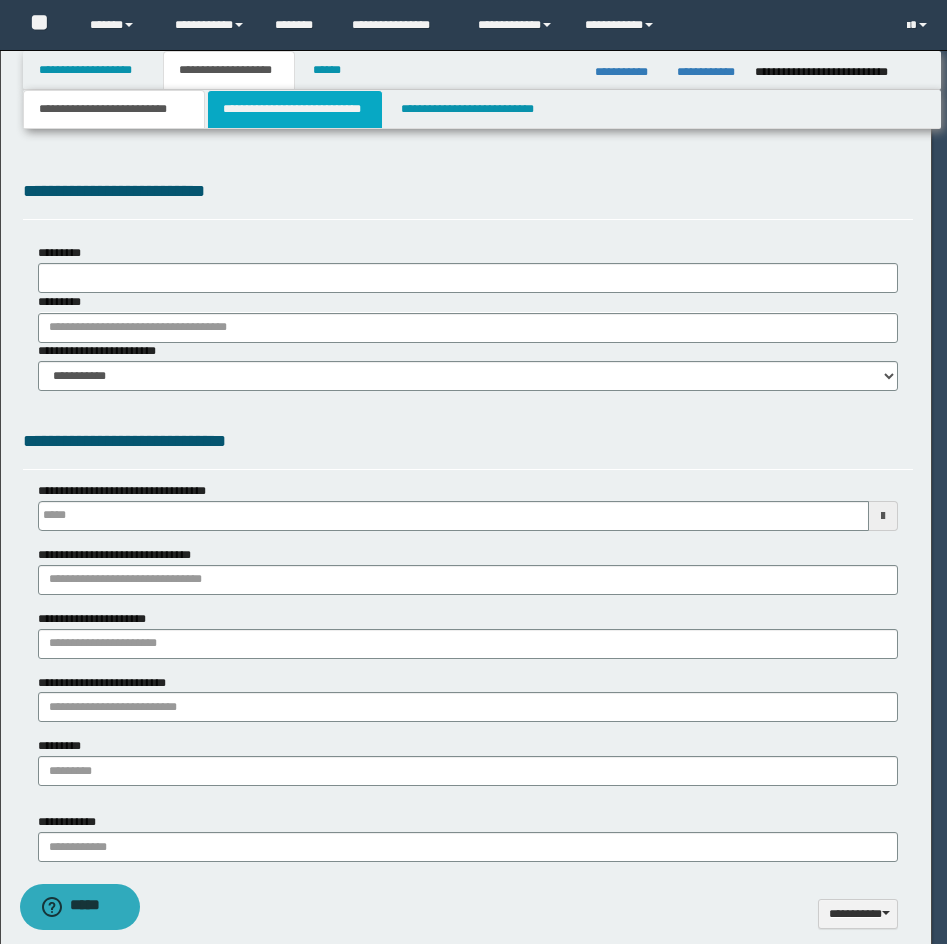 select on "*" 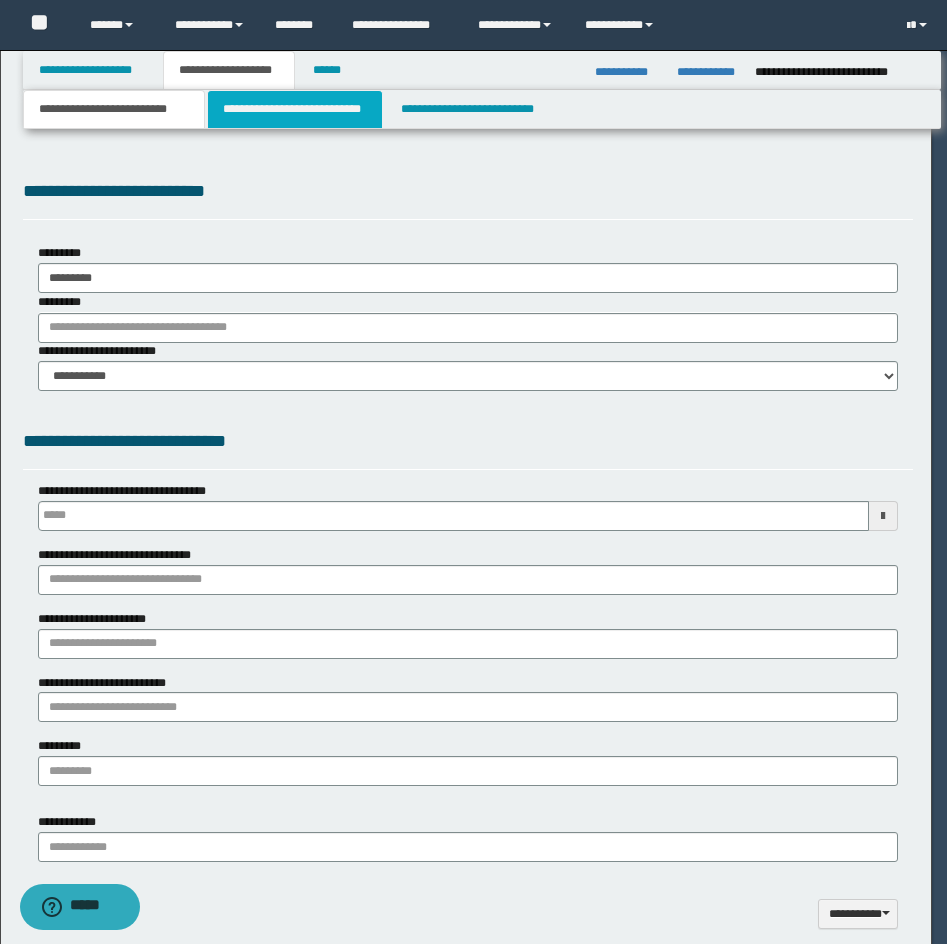 type 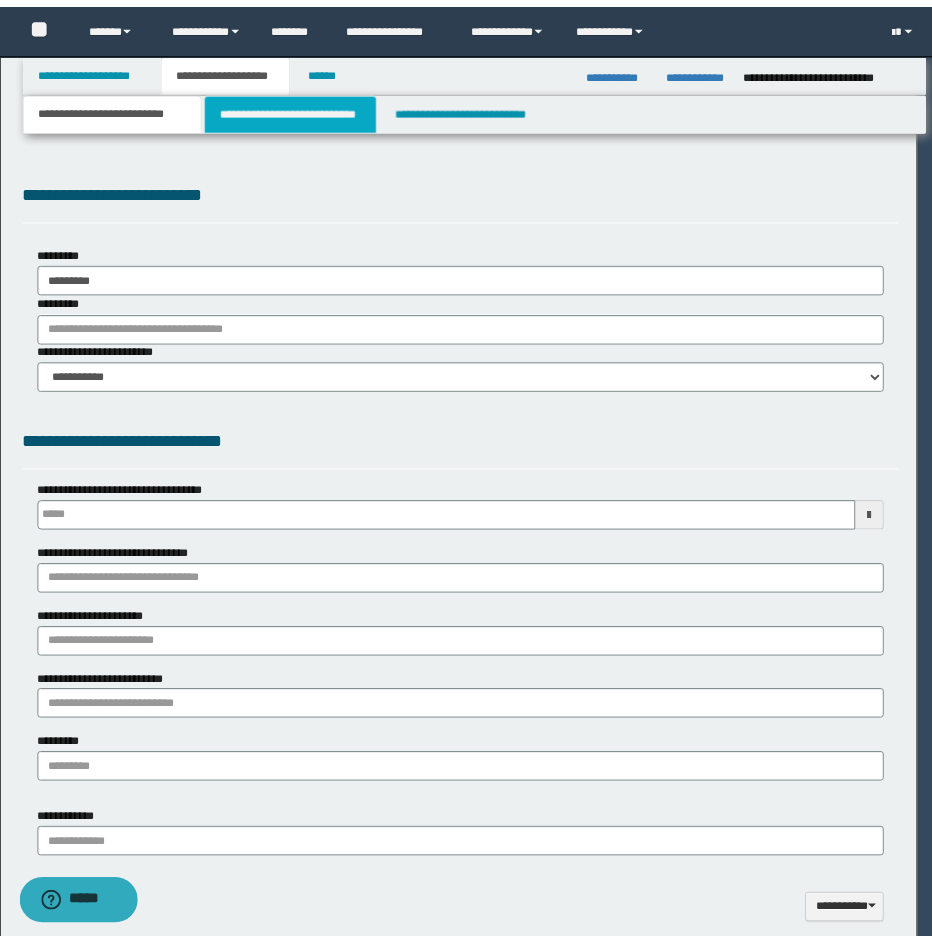 scroll, scrollTop: 0, scrollLeft: 0, axis: both 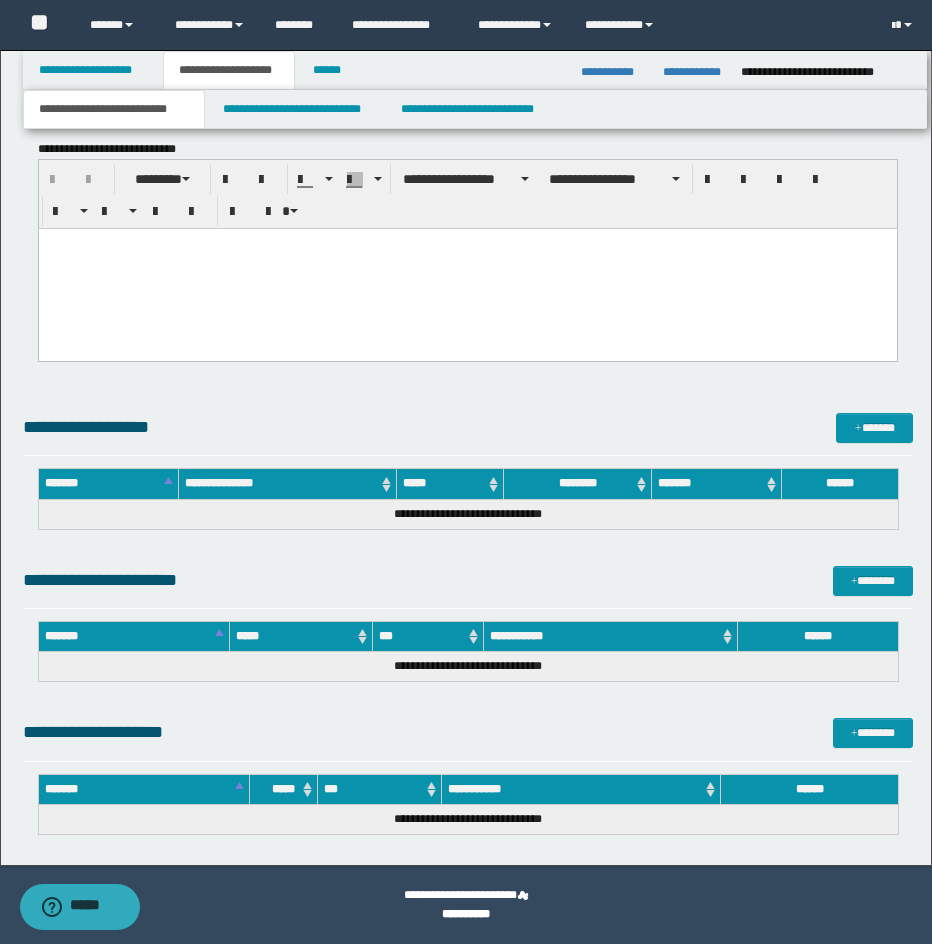 click at bounding box center (467, 269) 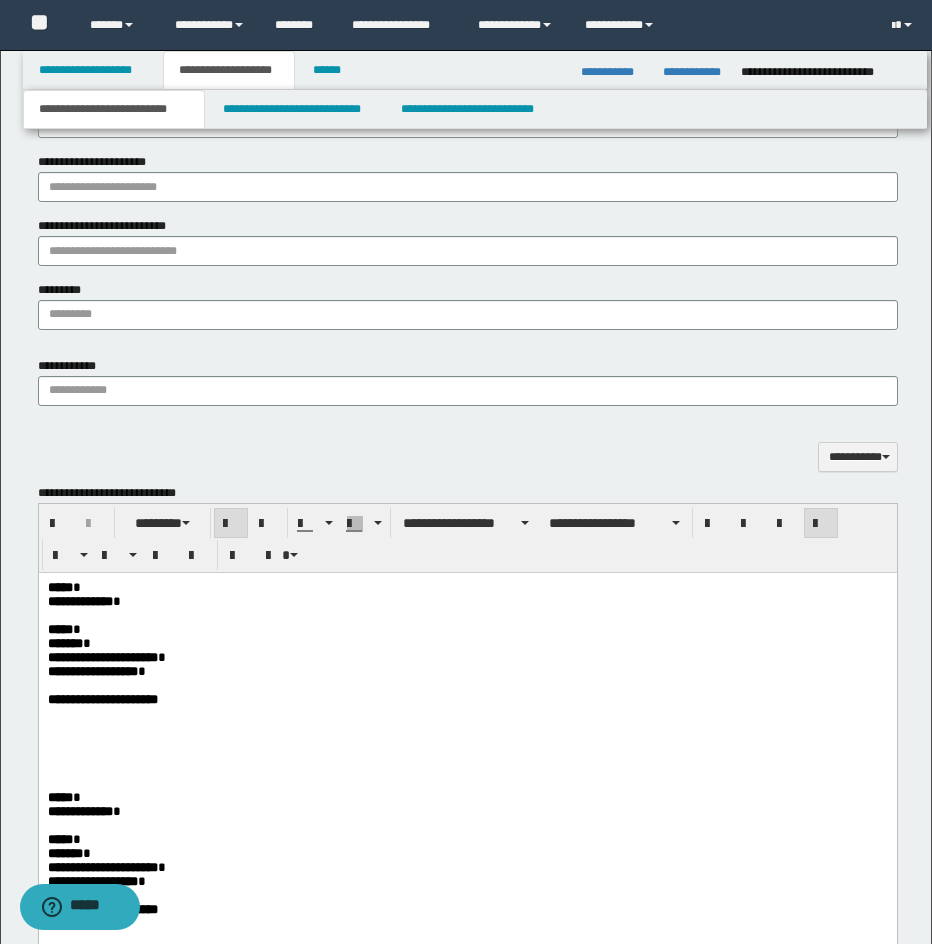 scroll, scrollTop: 1439, scrollLeft: 0, axis: vertical 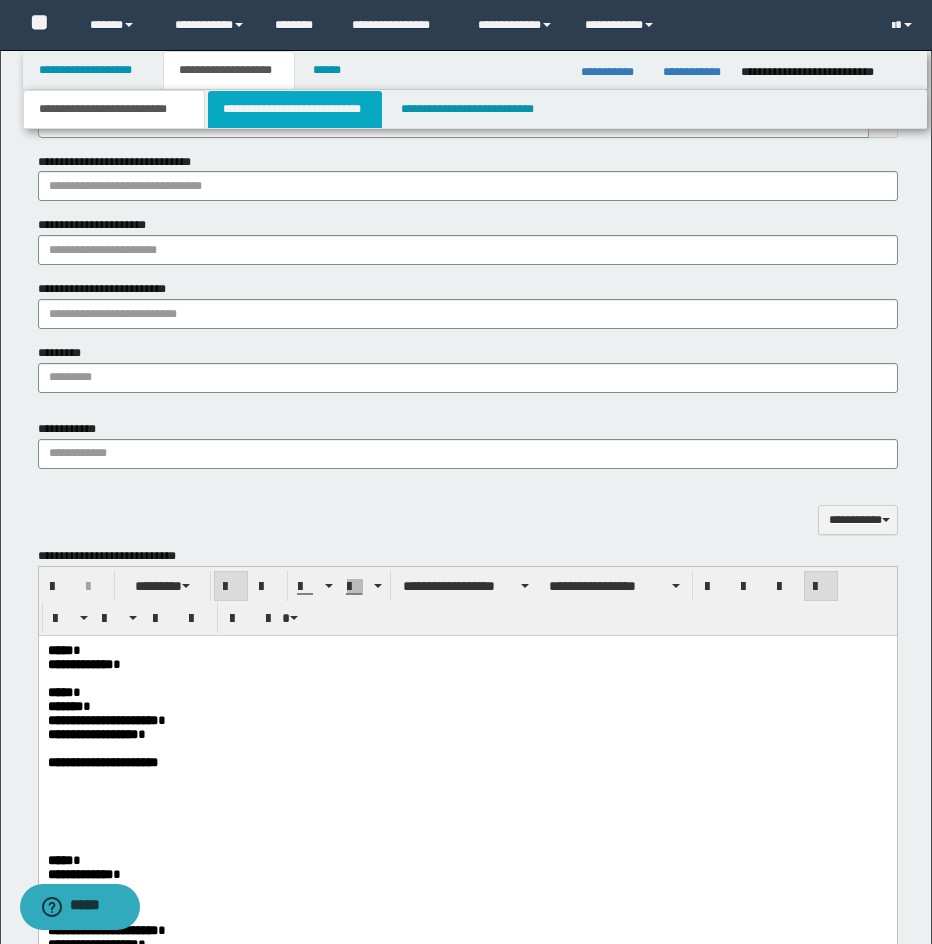 type 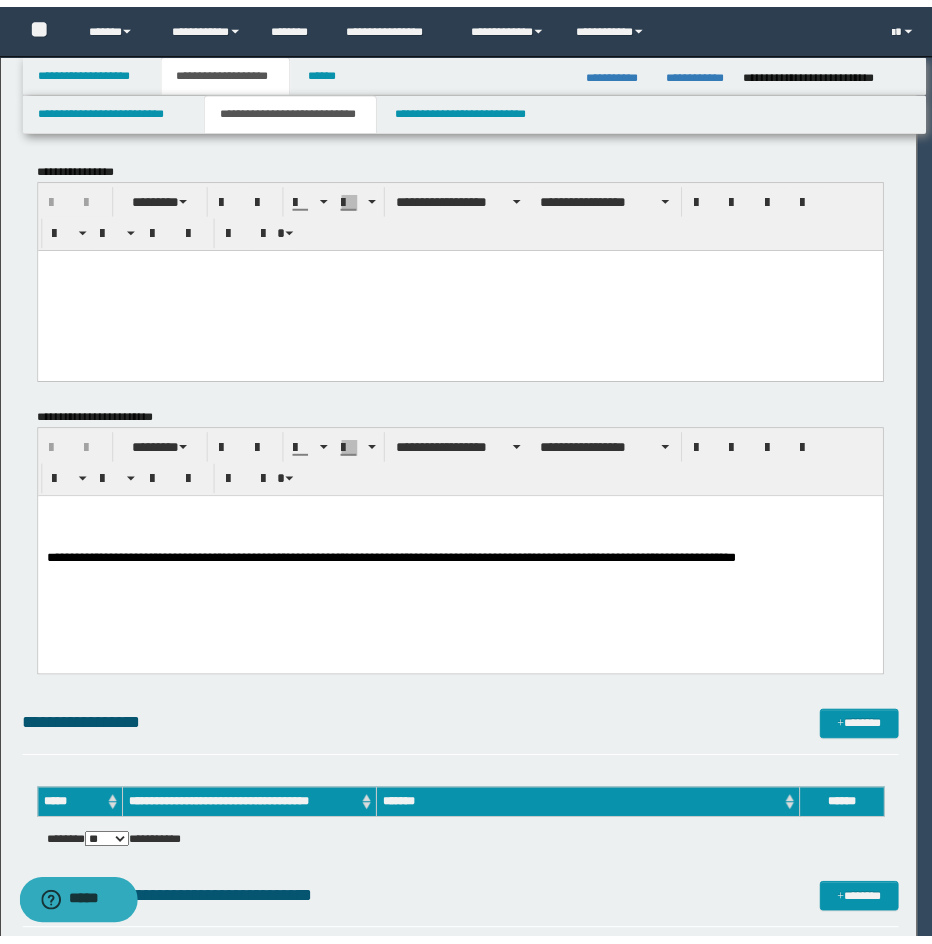 scroll, scrollTop: 0, scrollLeft: 0, axis: both 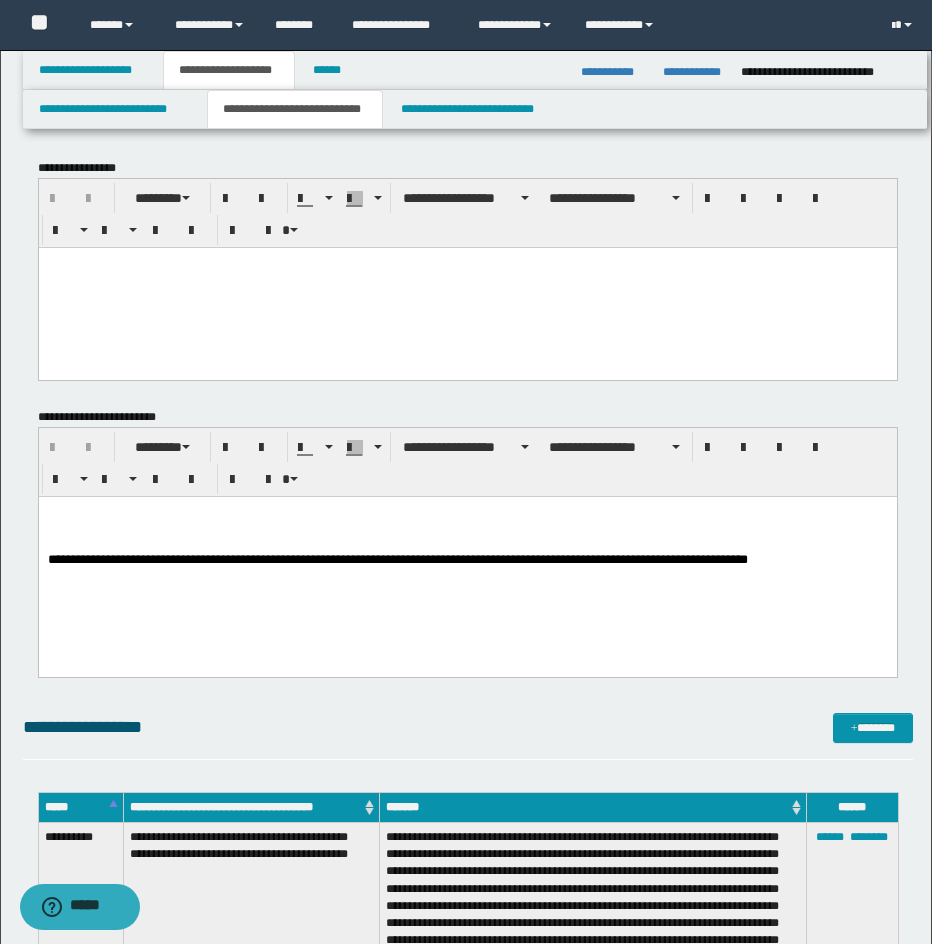 drag, startPoint x: 555, startPoint y: 277, endPoint x: 511, endPoint y: 293, distance: 46.818798 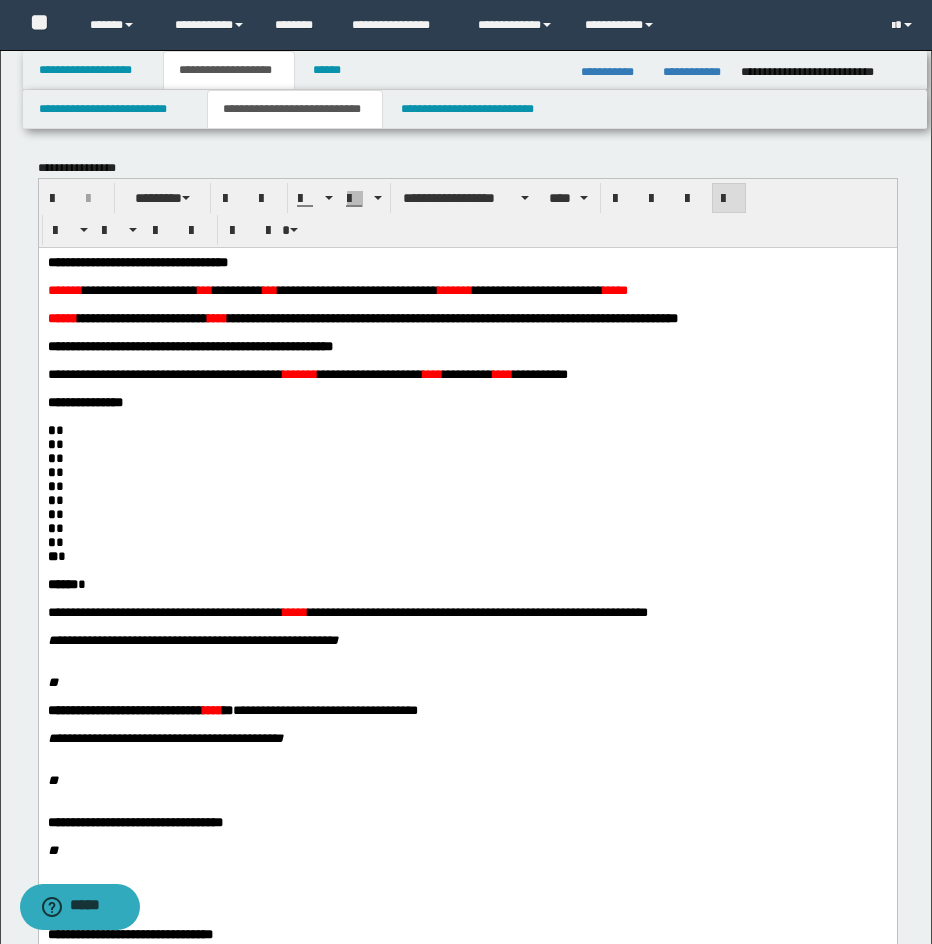 click on "**********" at bounding box center (467, 665) 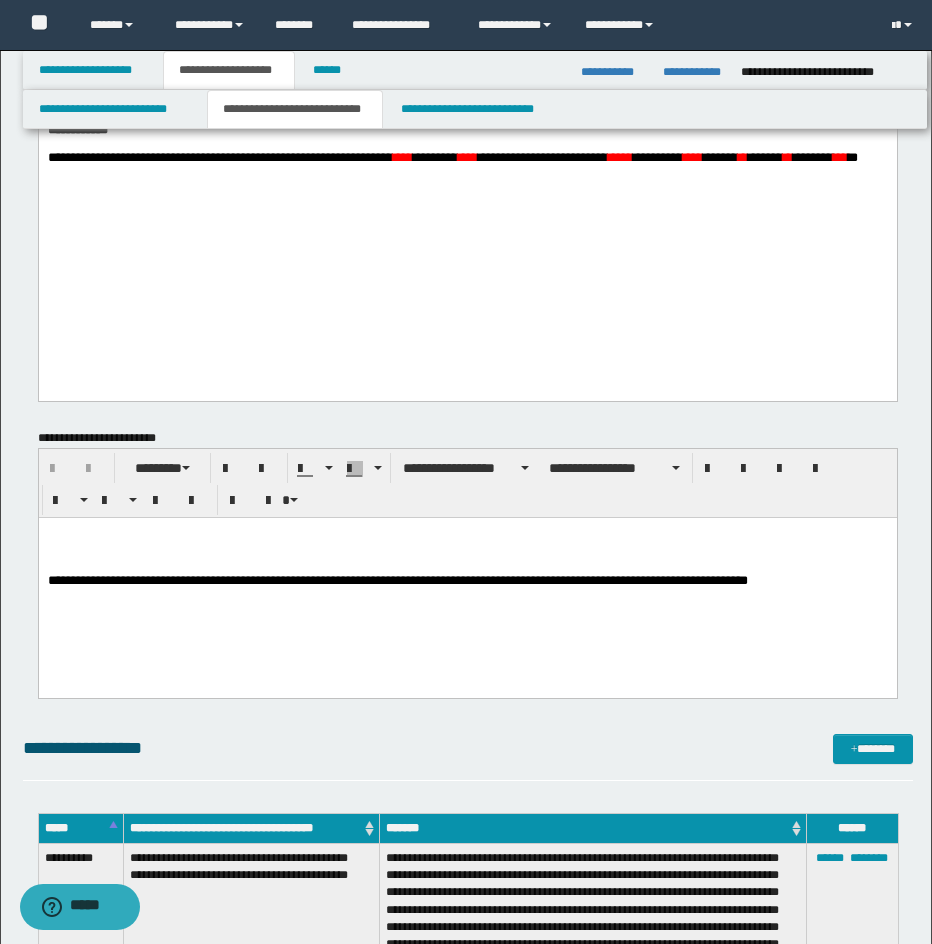 scroll, scrollTop: 982, scrollLeft: 0, axis: vertical 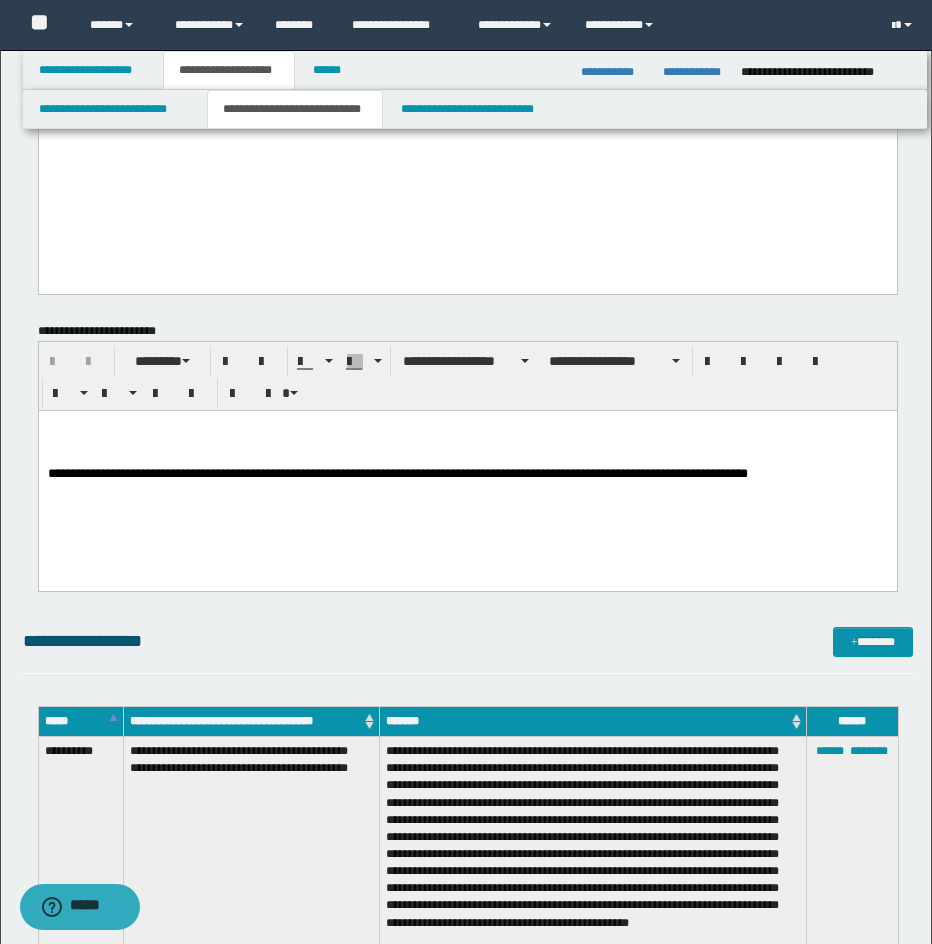 drag, startPoint x: 45, startPoint y: 166, endPoint x: 259, endPoint y: 187, distance: 215.02791 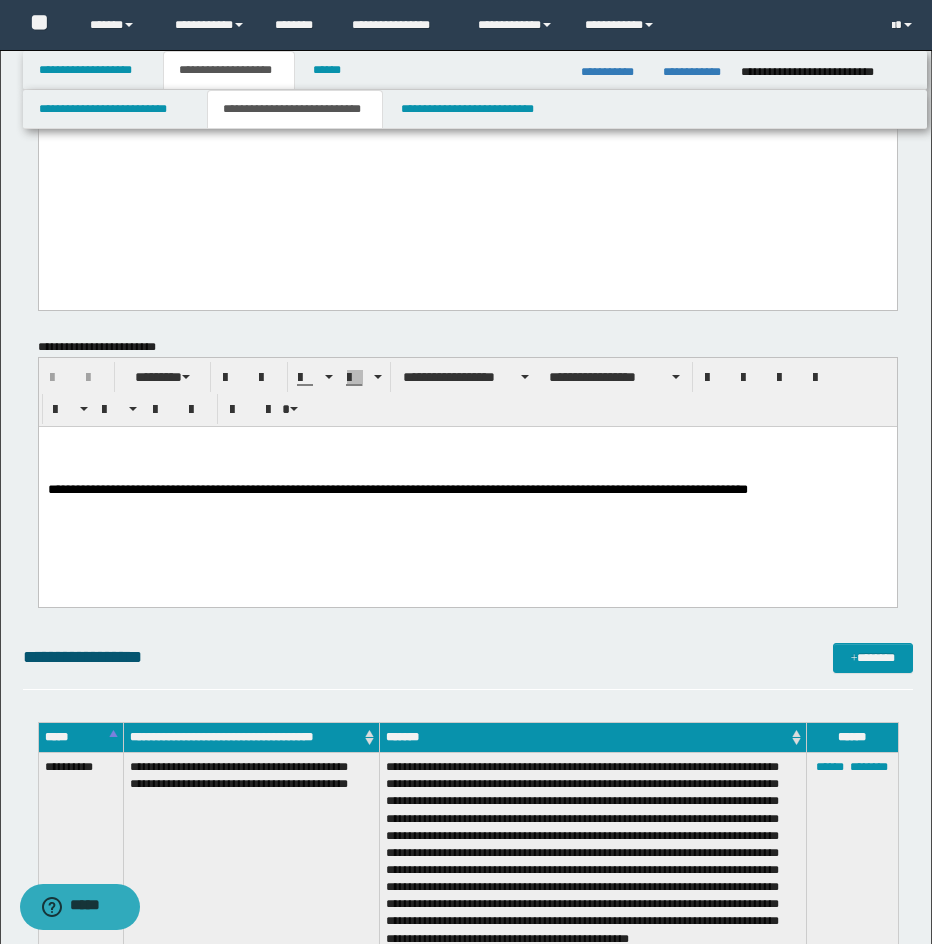 click on "**********" at bounding box center (467, -302) 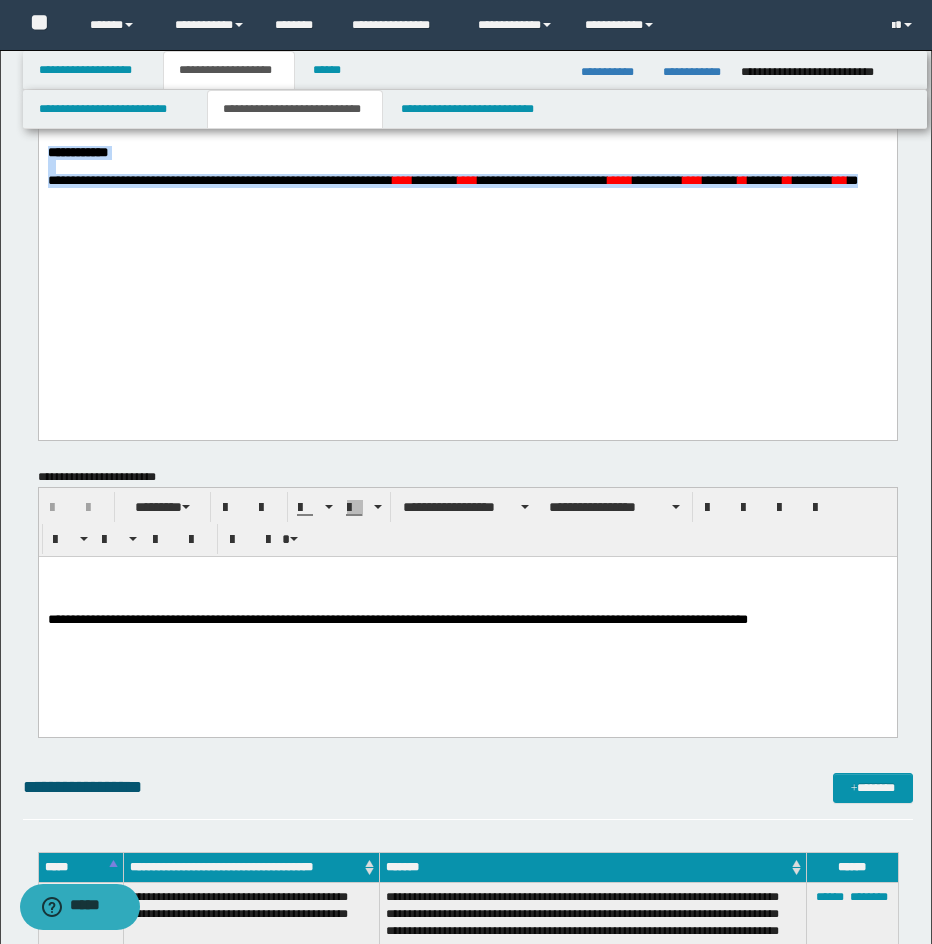 drag, startPoint x: 45, startPoint y: 256, endPoint x: 260, endPoint y: 309, distance: 221.43622 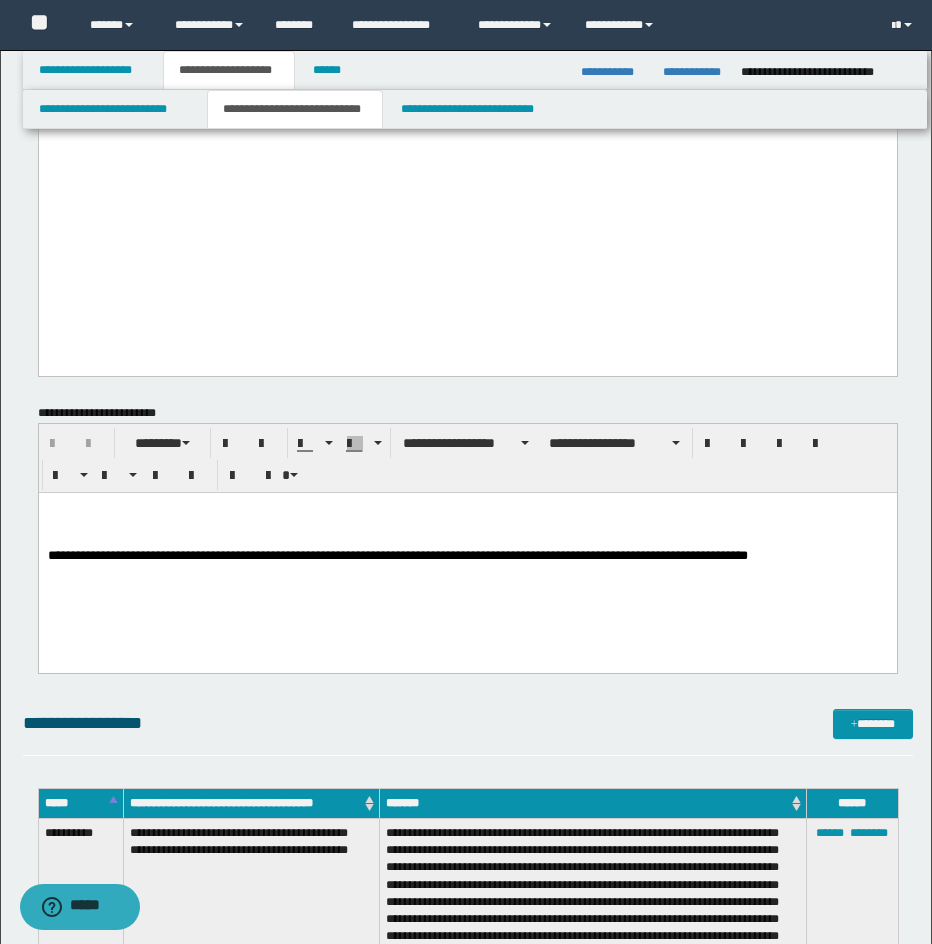 click on "*****" at bounding box center (467, 132) 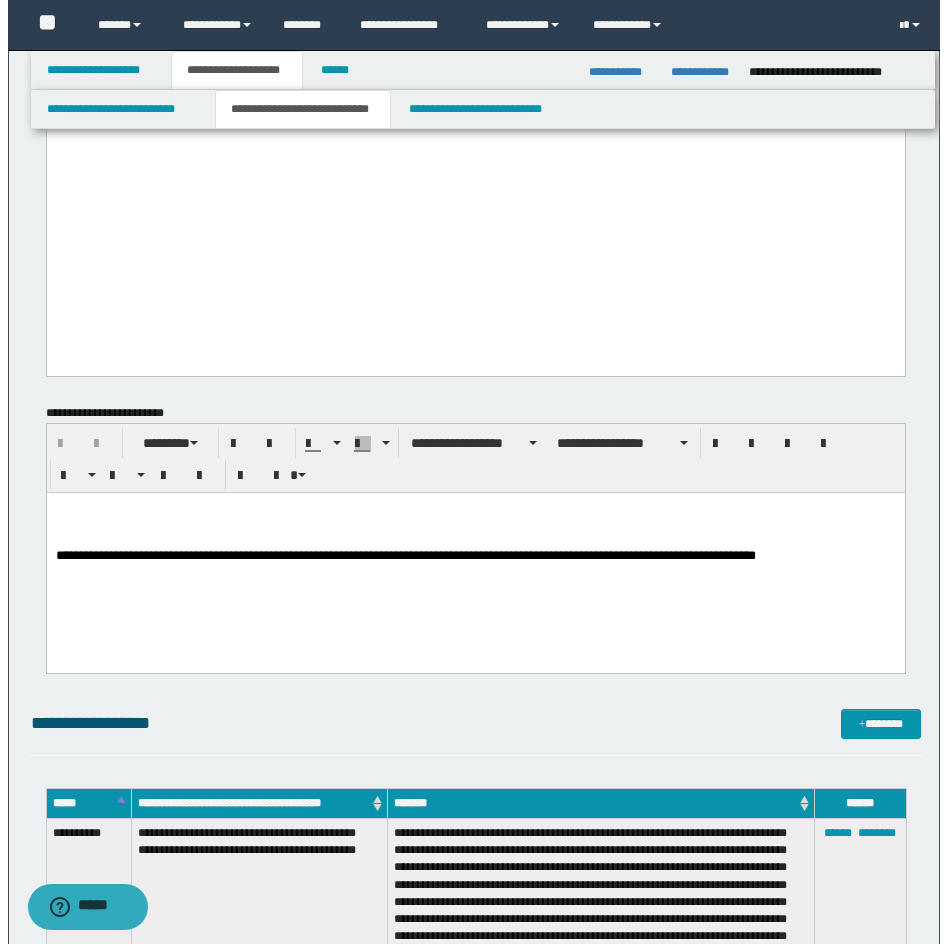 scroll, scrollTop: 0, scrollLeft: 0, axis: both 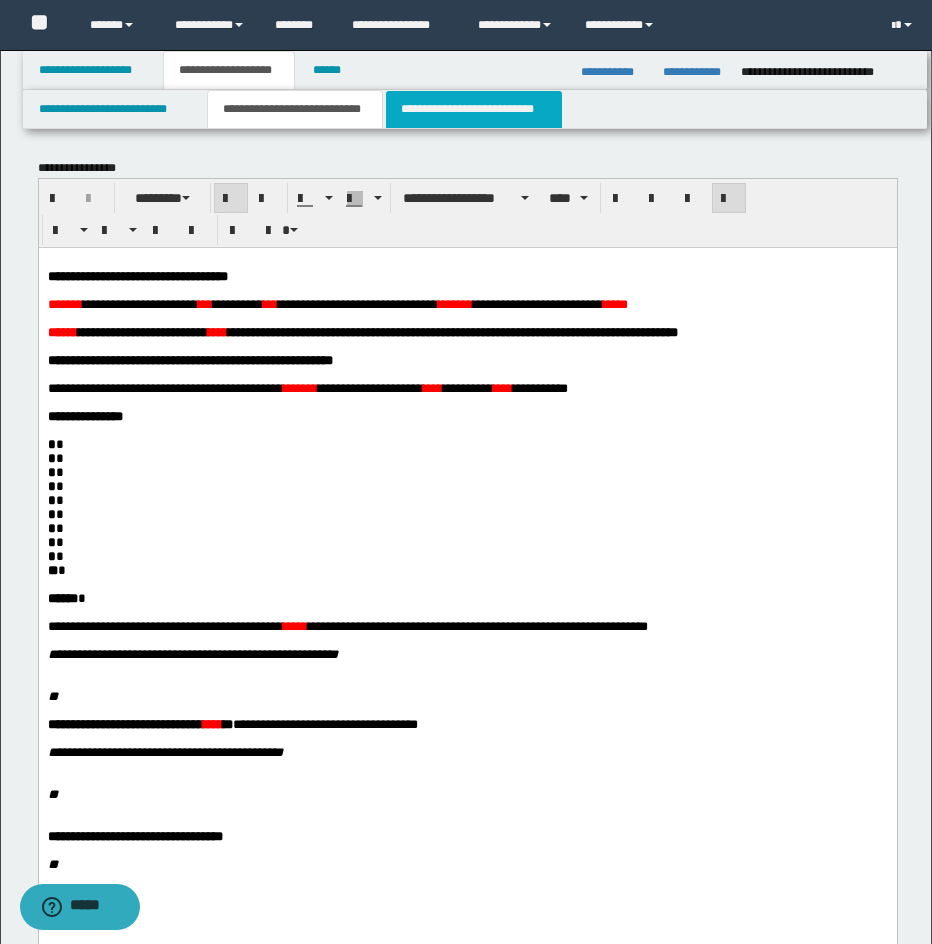 click on "**********" at bounding box center [474, 109] 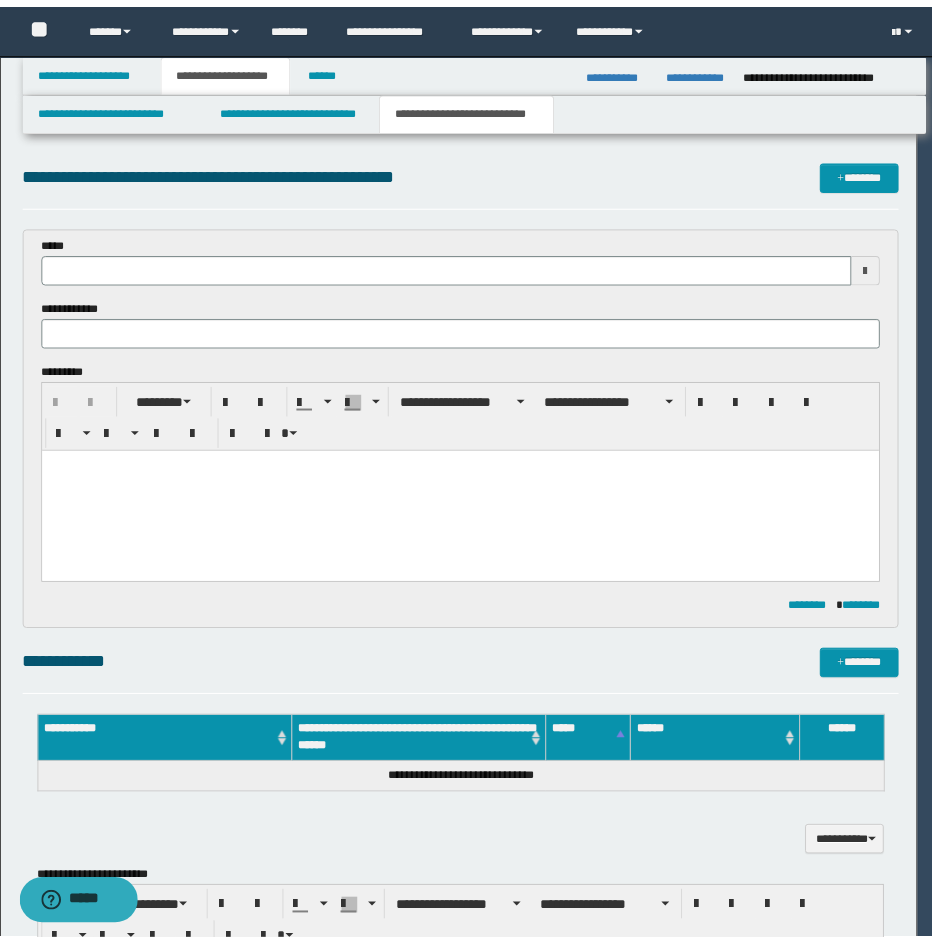 scroll, scrollTop: 0, scrollLeft: 0, axis: both 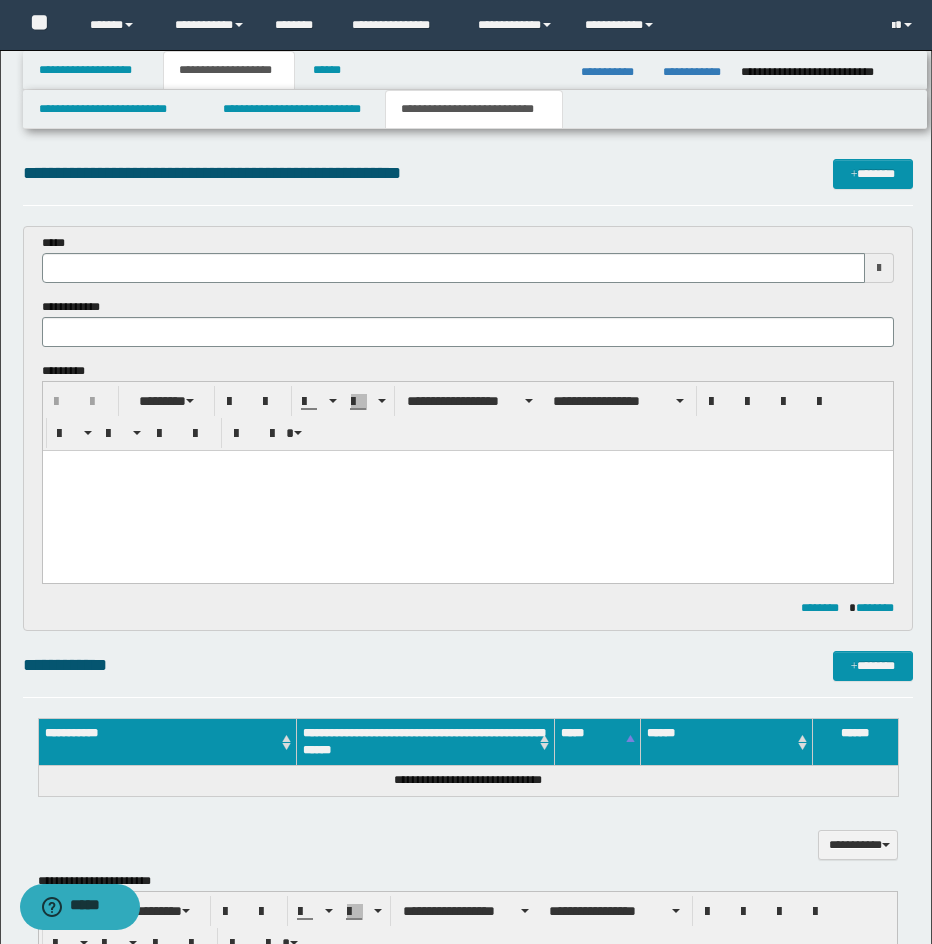 drag, startPoint x: 473, startPoint y: 250, endPoint x: 346, endPoint y: 312, distance: 141.32587 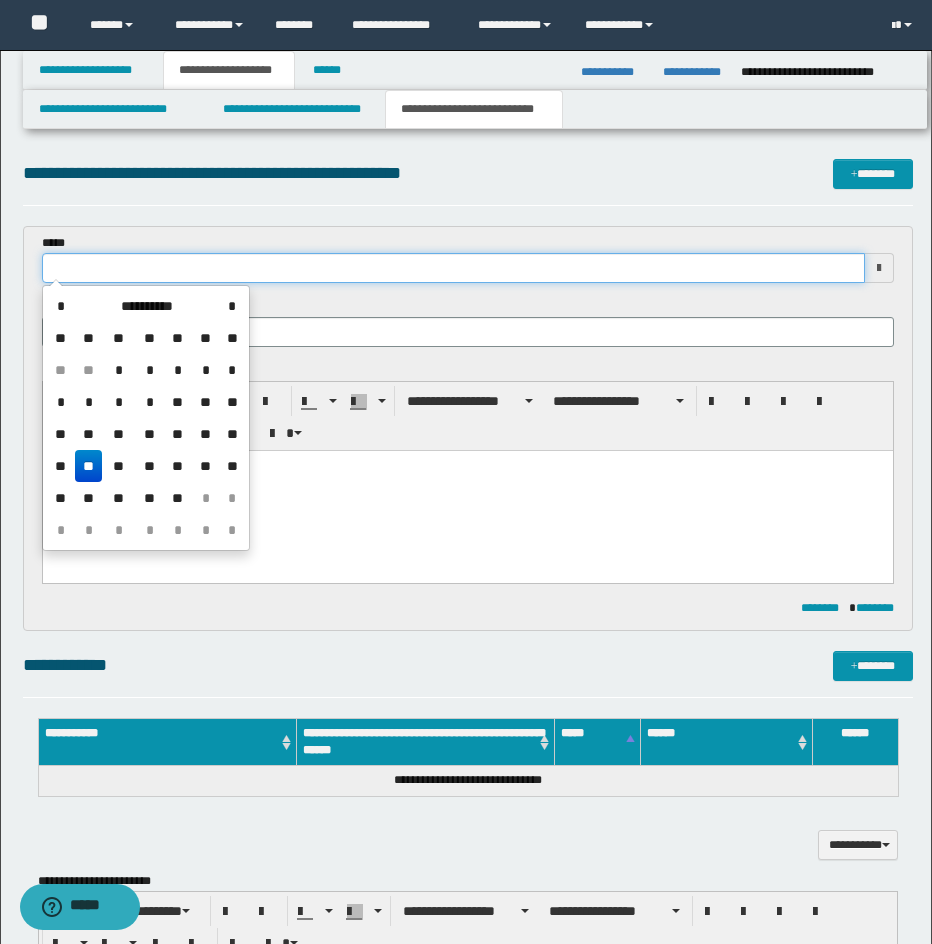 click at bounding box center (453, 268) 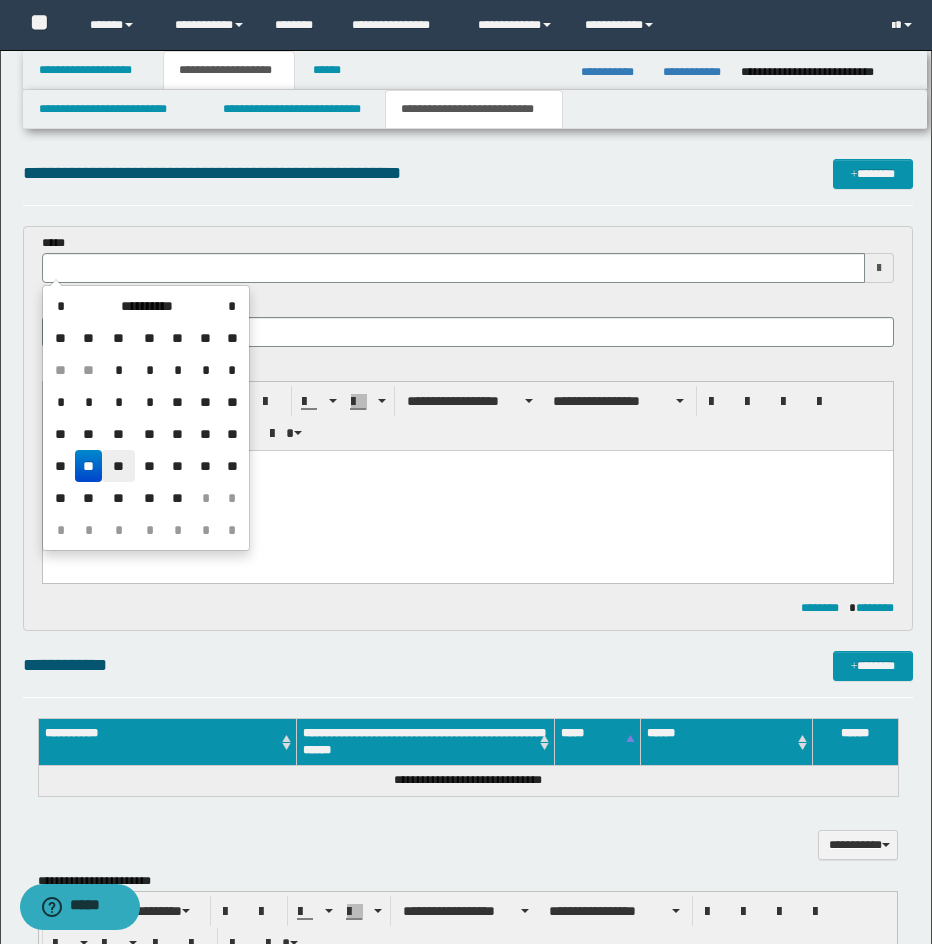 drag, startPoint x: 126, startPoint y: 463, endPoint x: 918, endPoint y: 305, distance: 807.6063 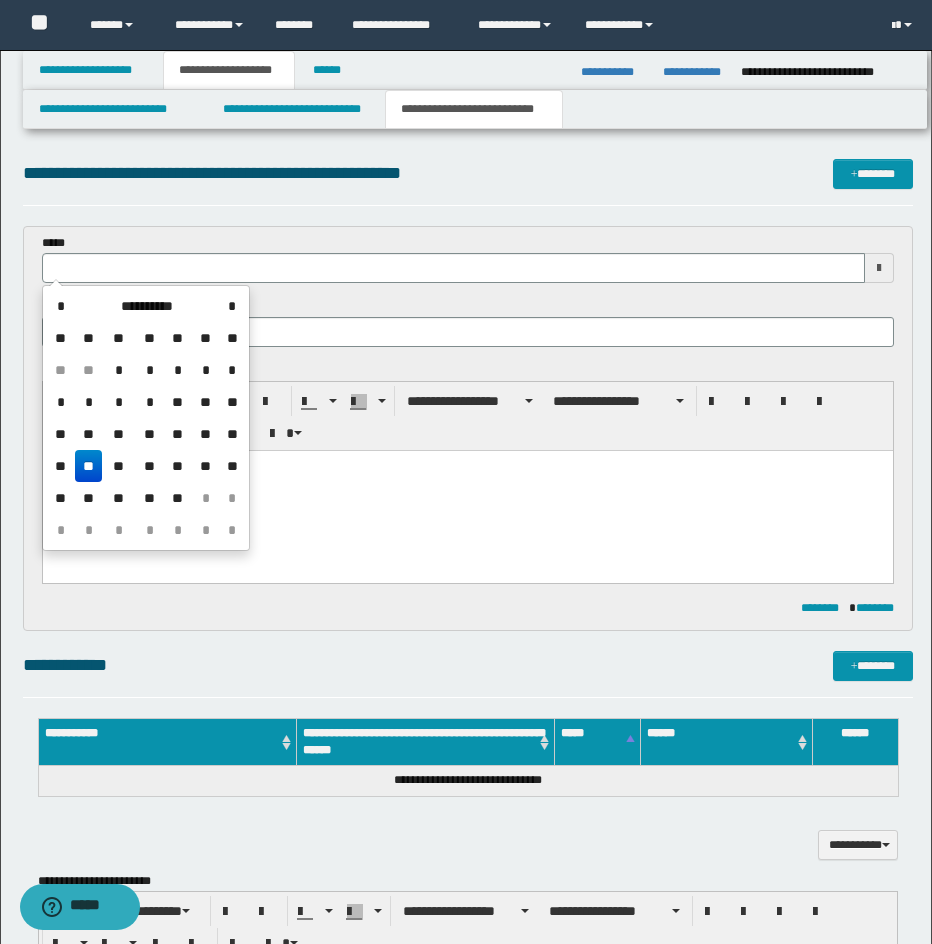 type on "**********" 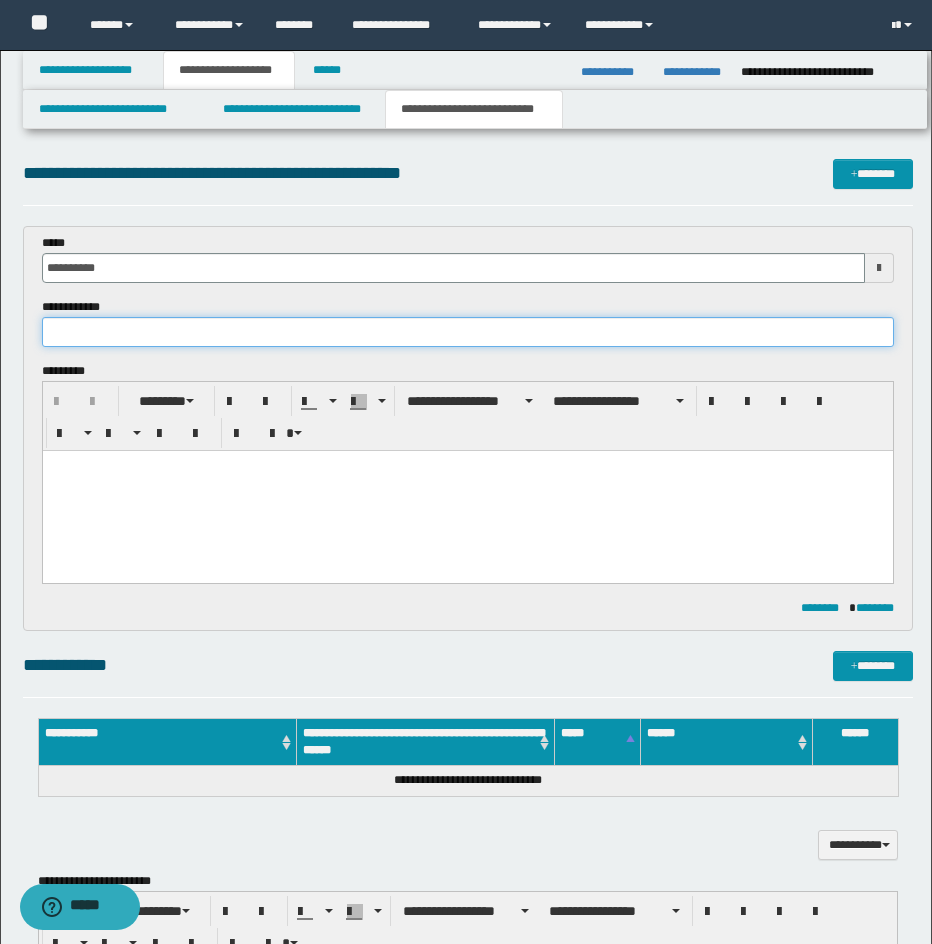 click at bounding box center (468, 332) 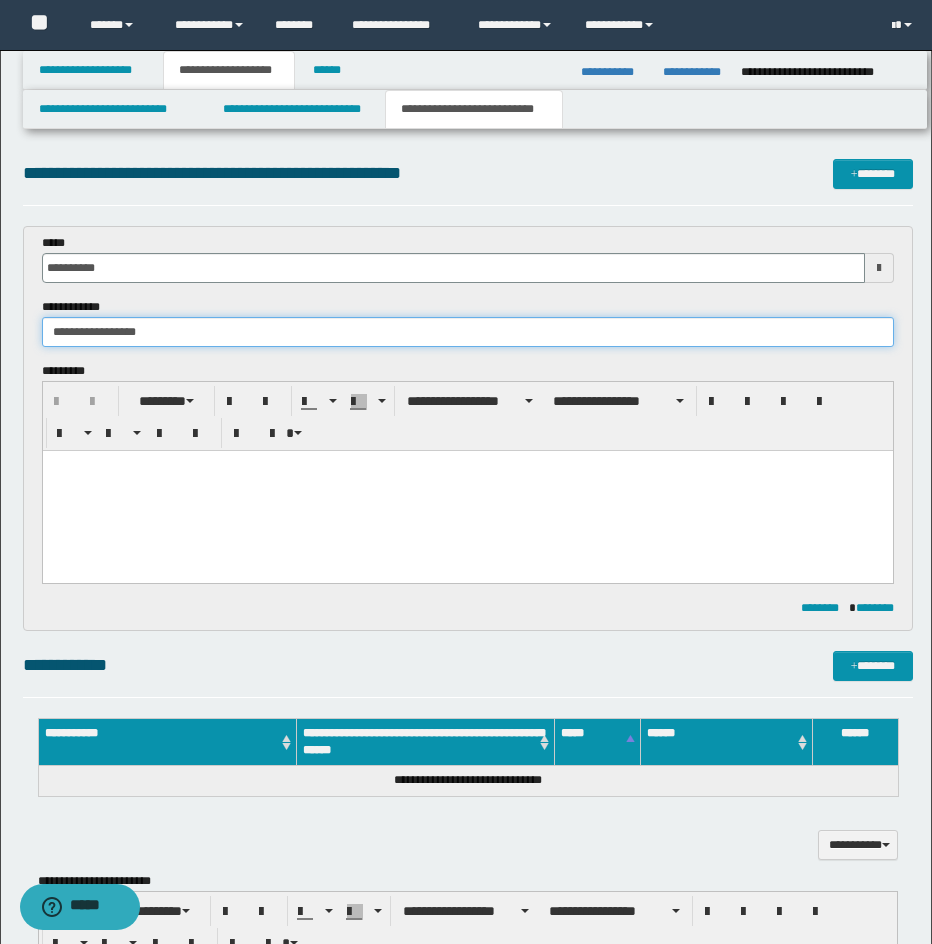 type on "**********" 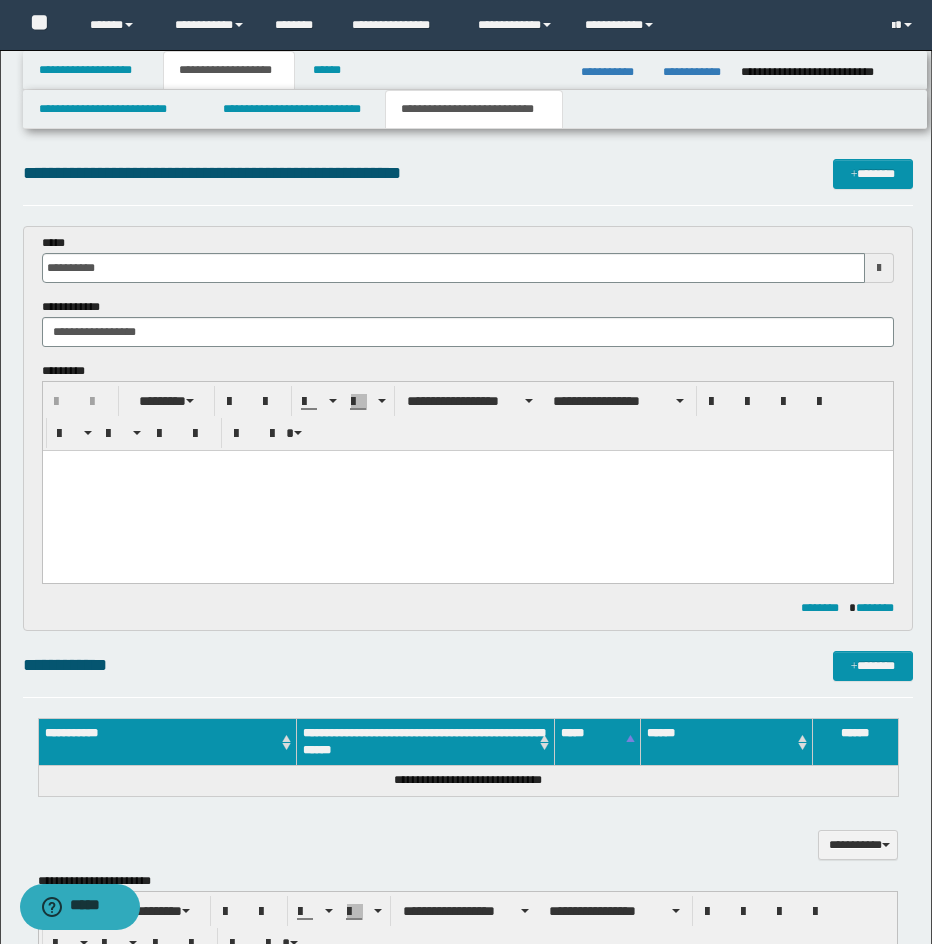 click at bounding box center [467, 491] 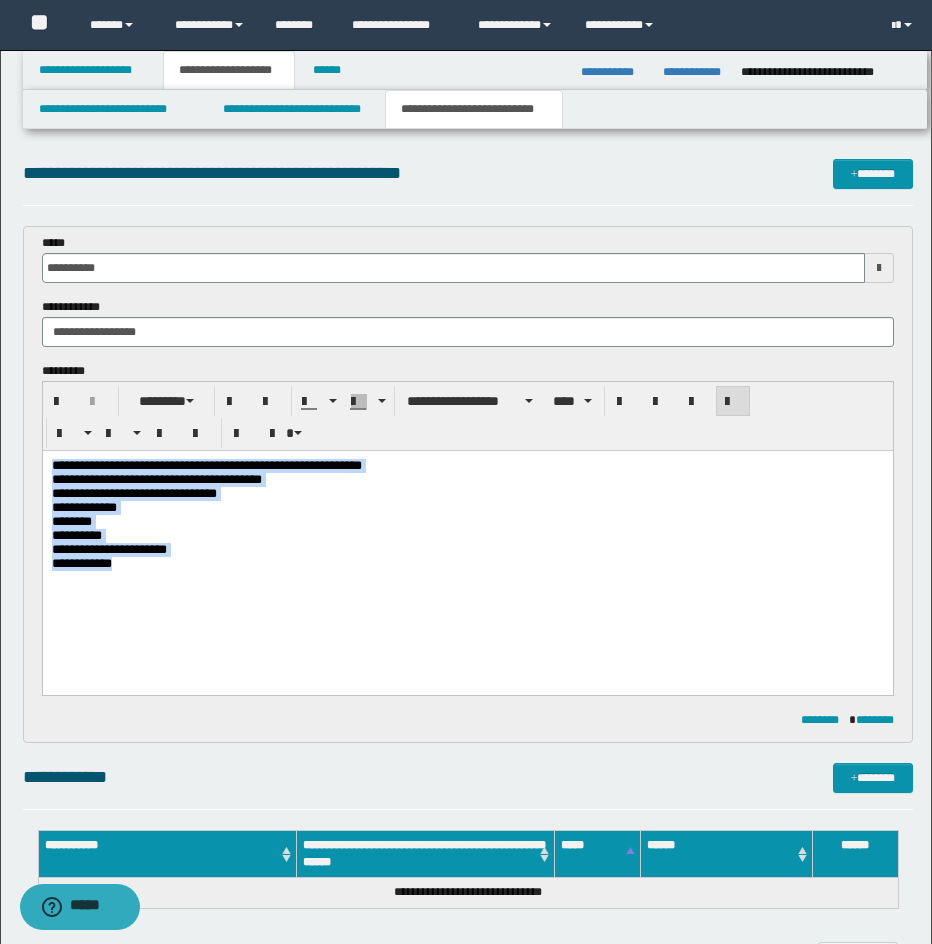 drag, startPoint x: 167, startPoint y: 586, endPoint x: 386, endPoint y: 832, distance: 329.35846 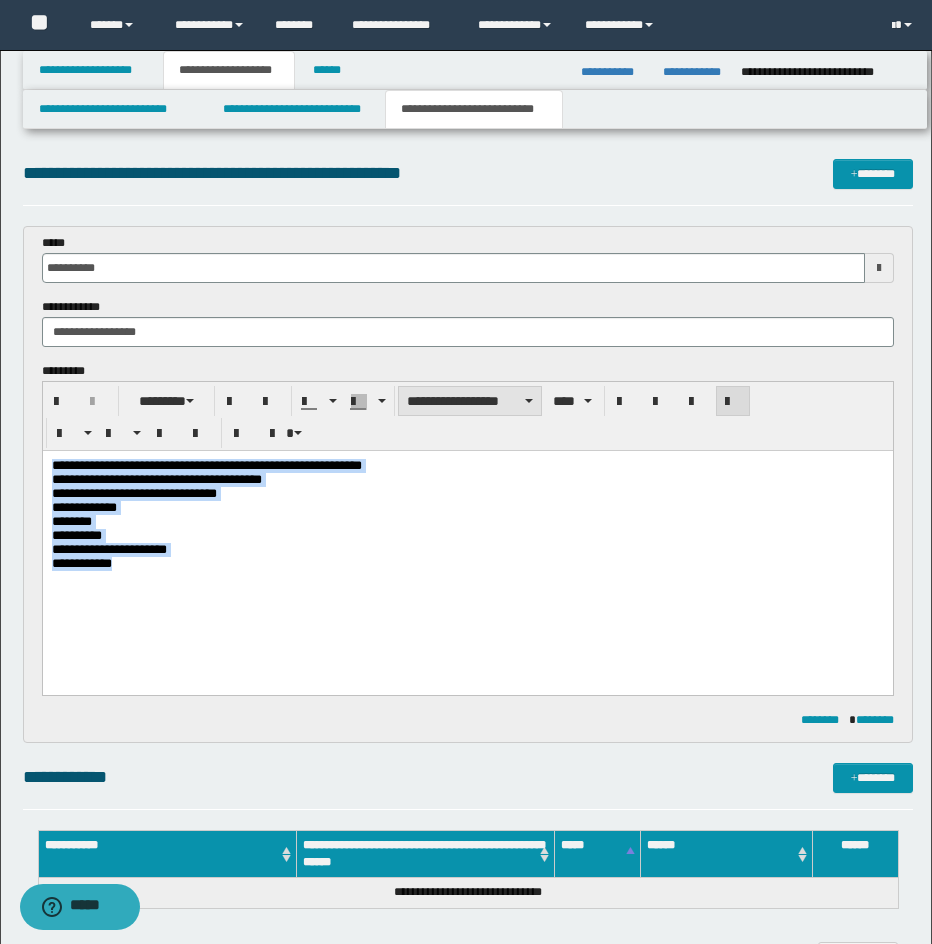 click on "**********" at bounding box center (470, 401) 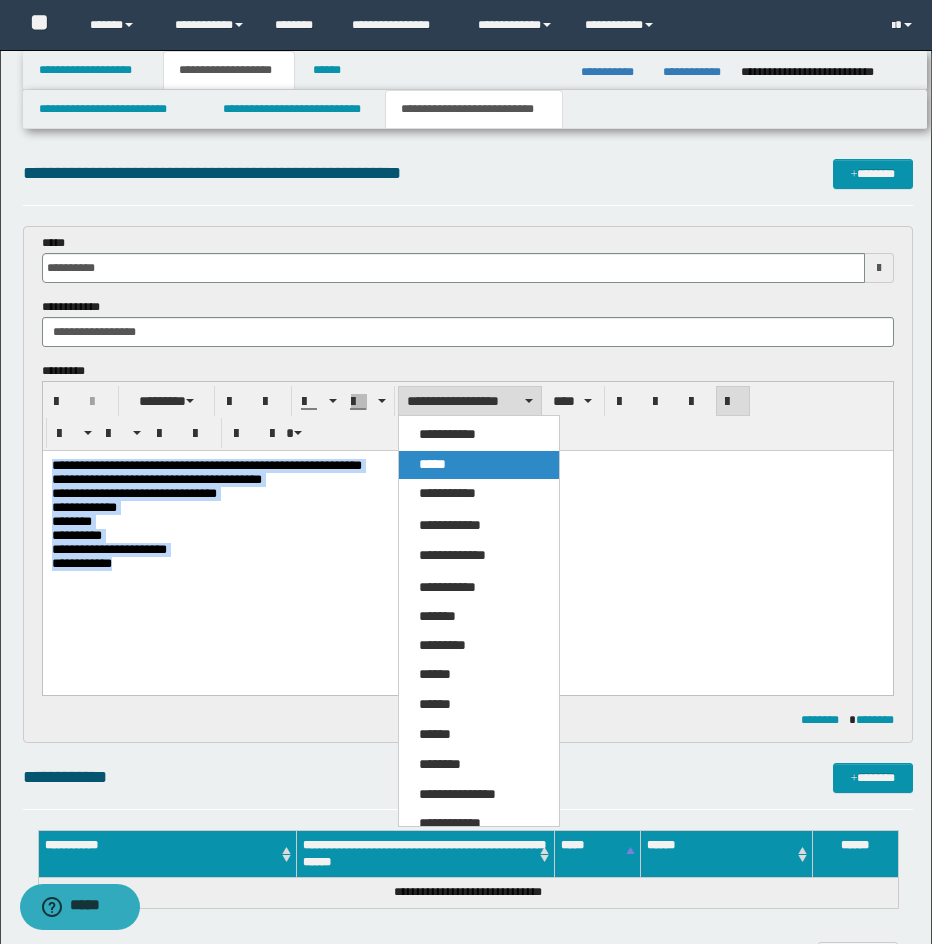 click on "*****" at bounding box center (479, 465) 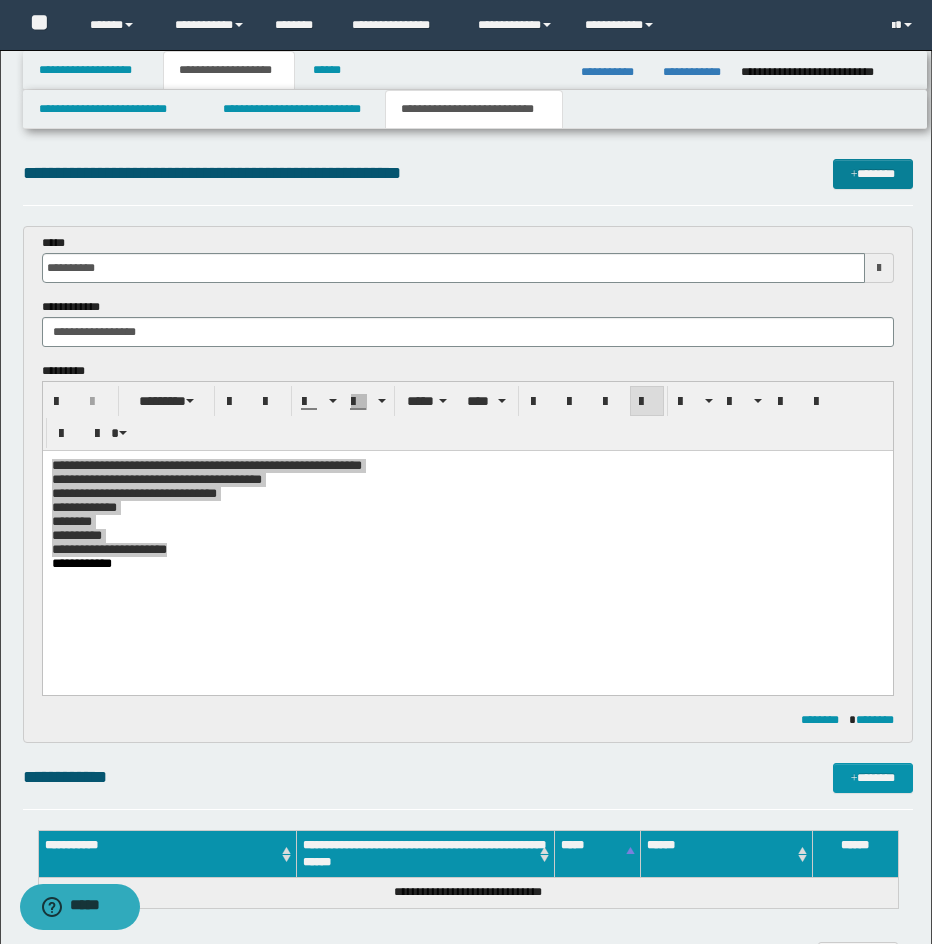 click on "*******" at bounding box center (873, 174) 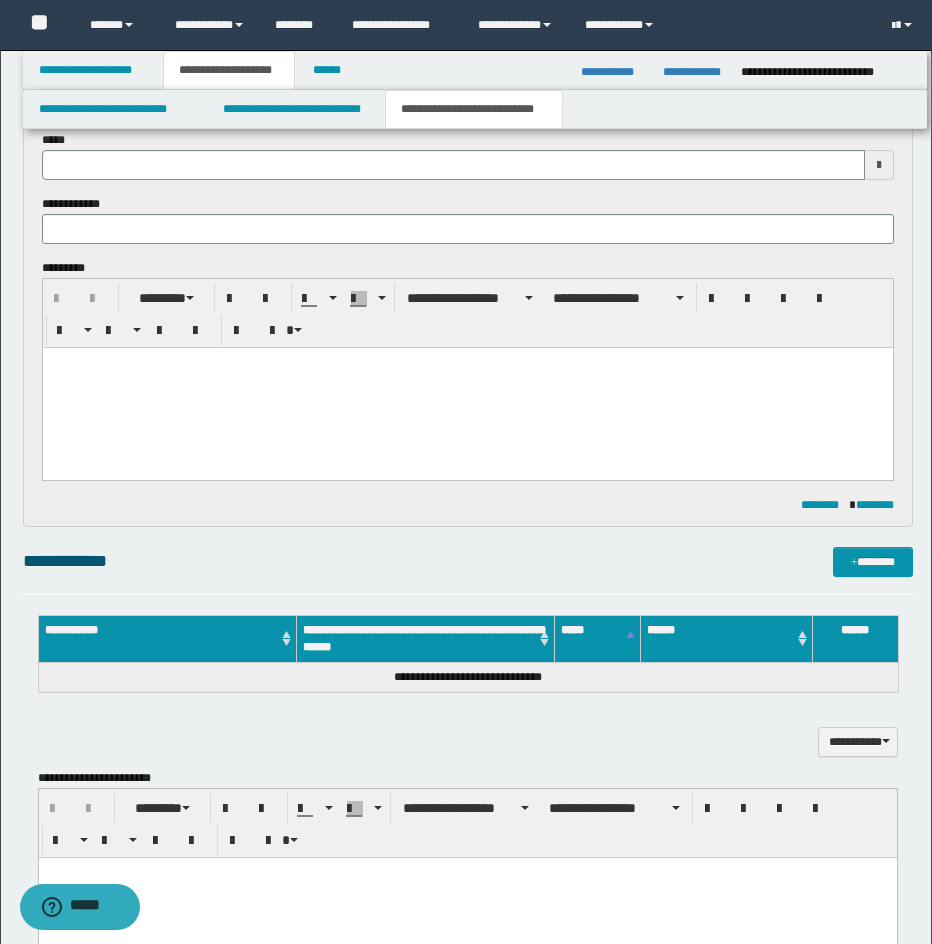 scroll, scrollTop: 638, scrollLeft: 0, axis: vertical 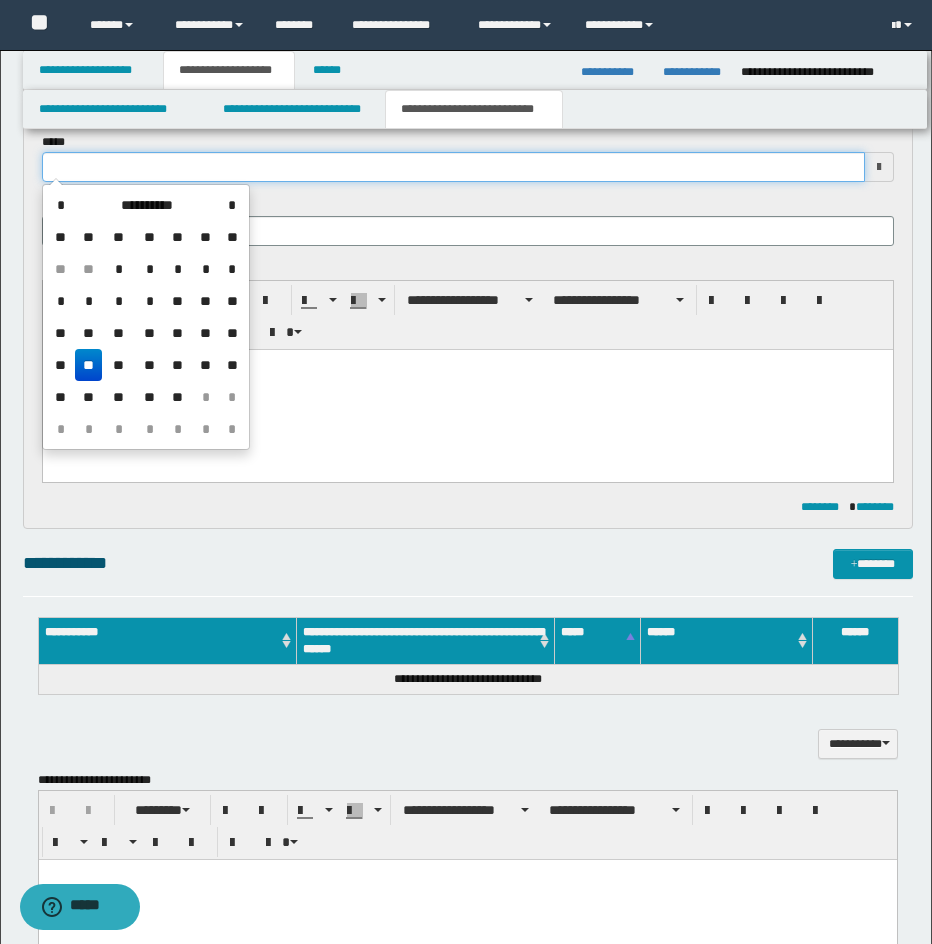 click at bounding box center [453, 167] 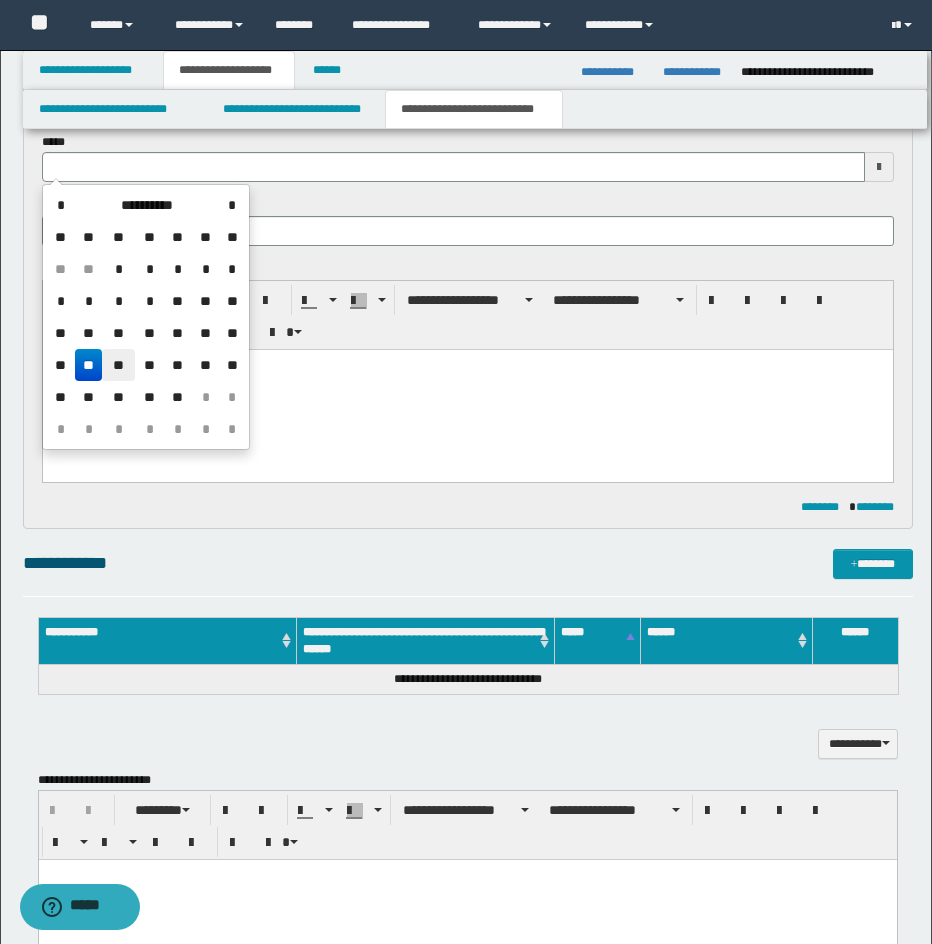 click on "**" at bounding box center (118, 365) 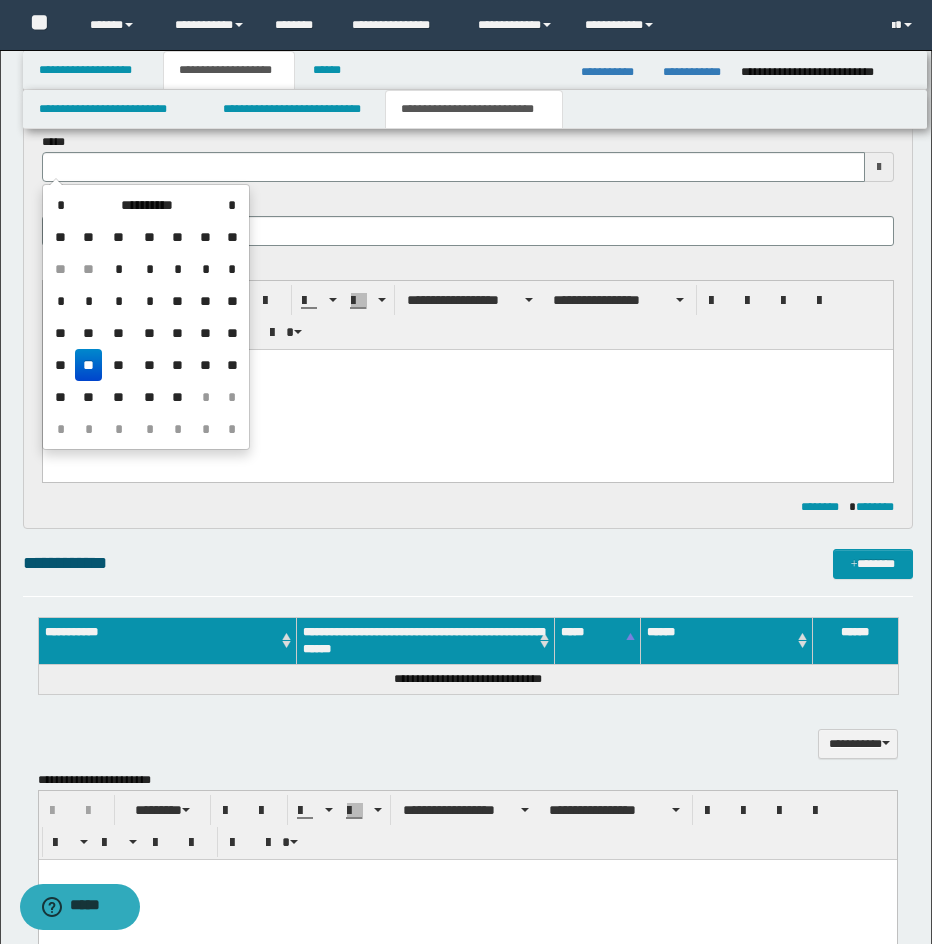 type on "**********" 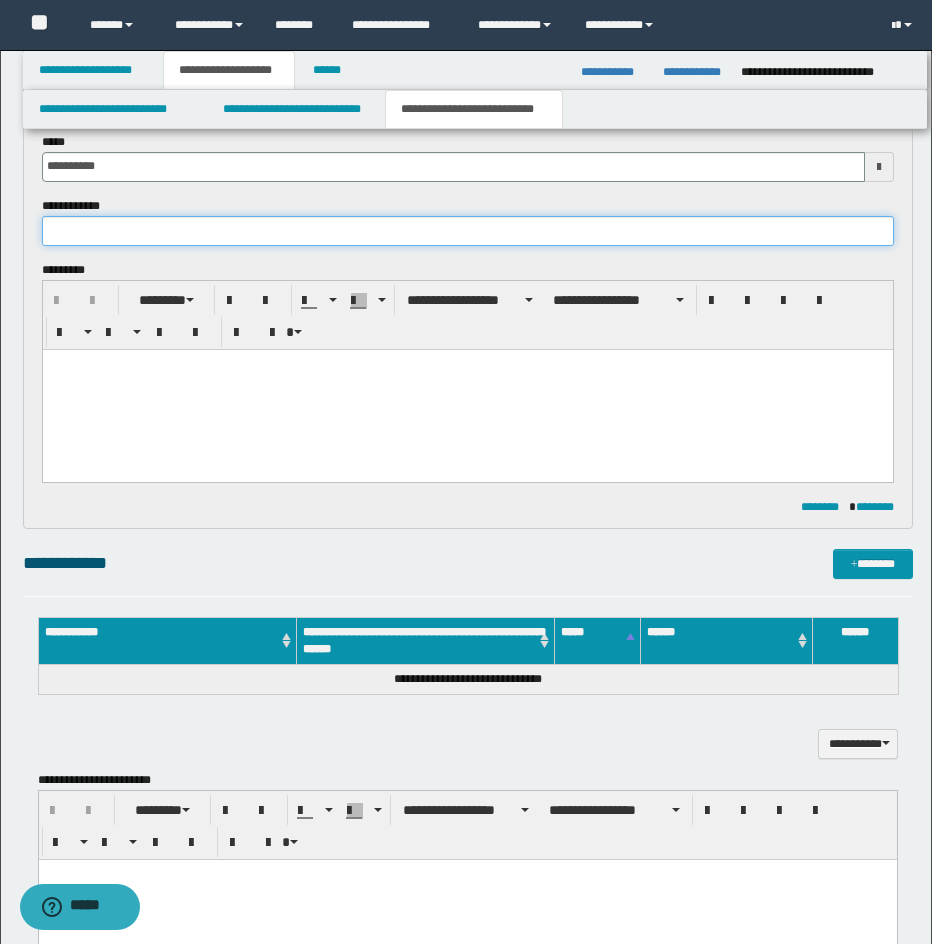 click at bounding box center [468, 231] 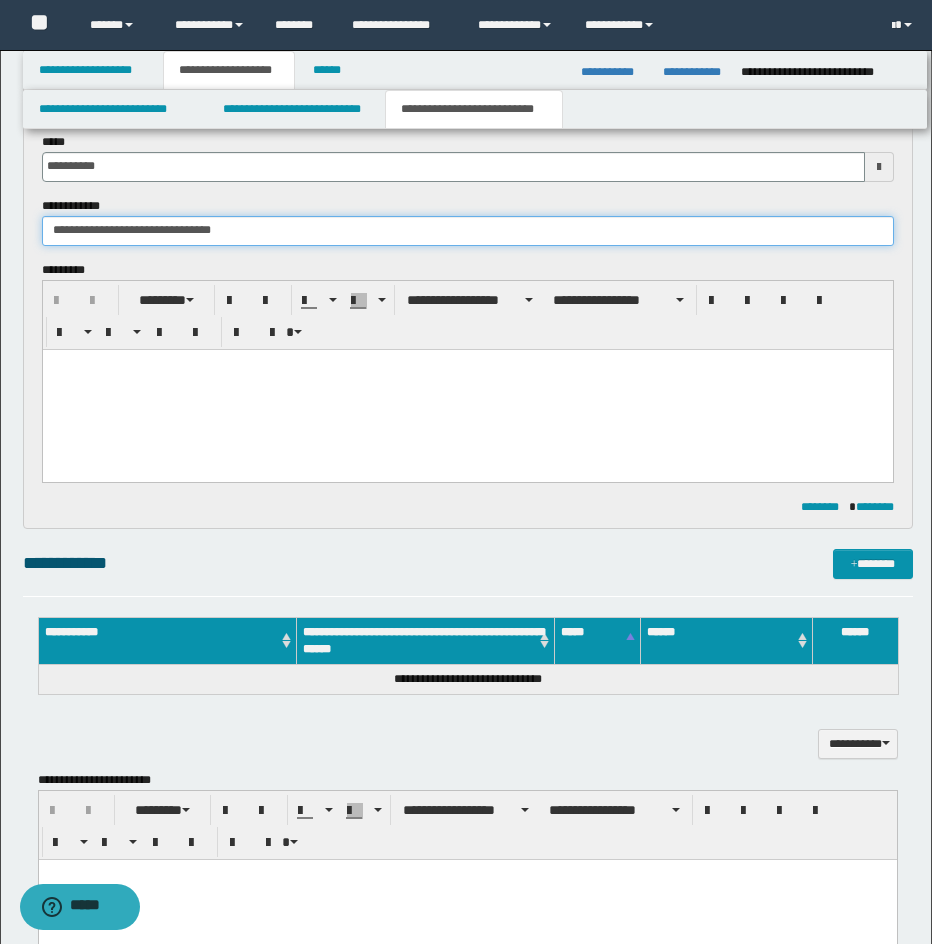 type on "**********" 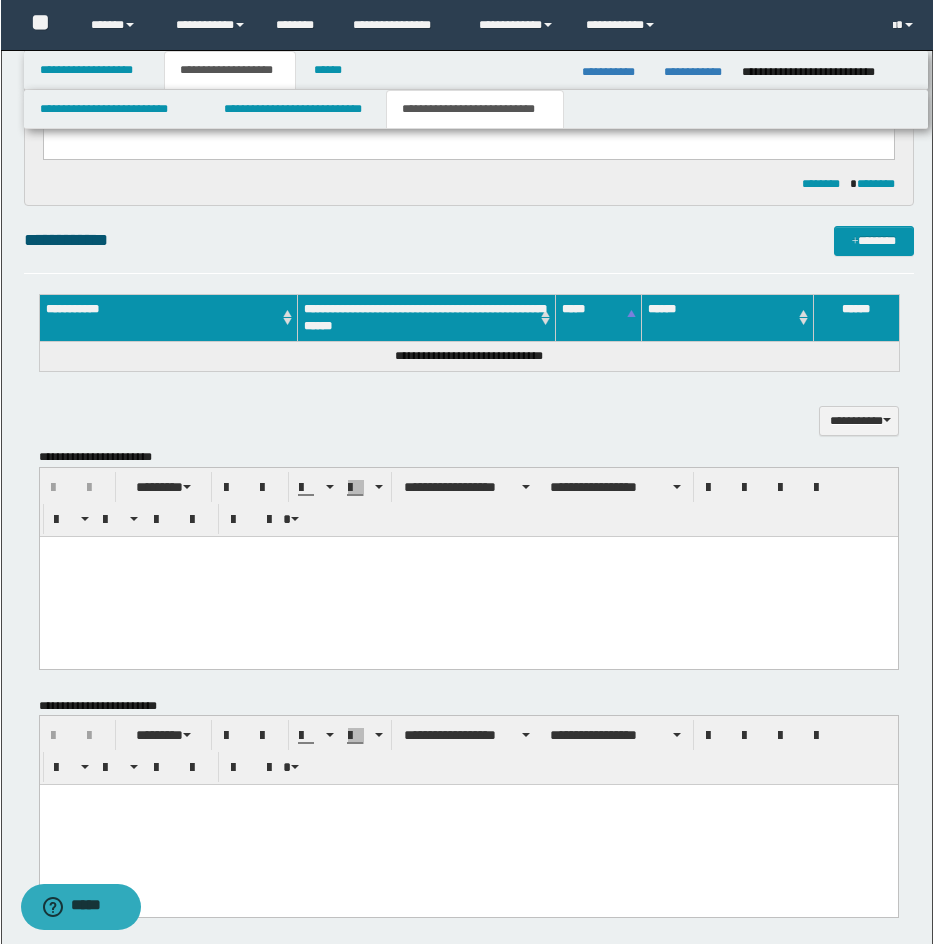 scroll, scrollTop: 983, scrollLeft: 0, axis: vertical 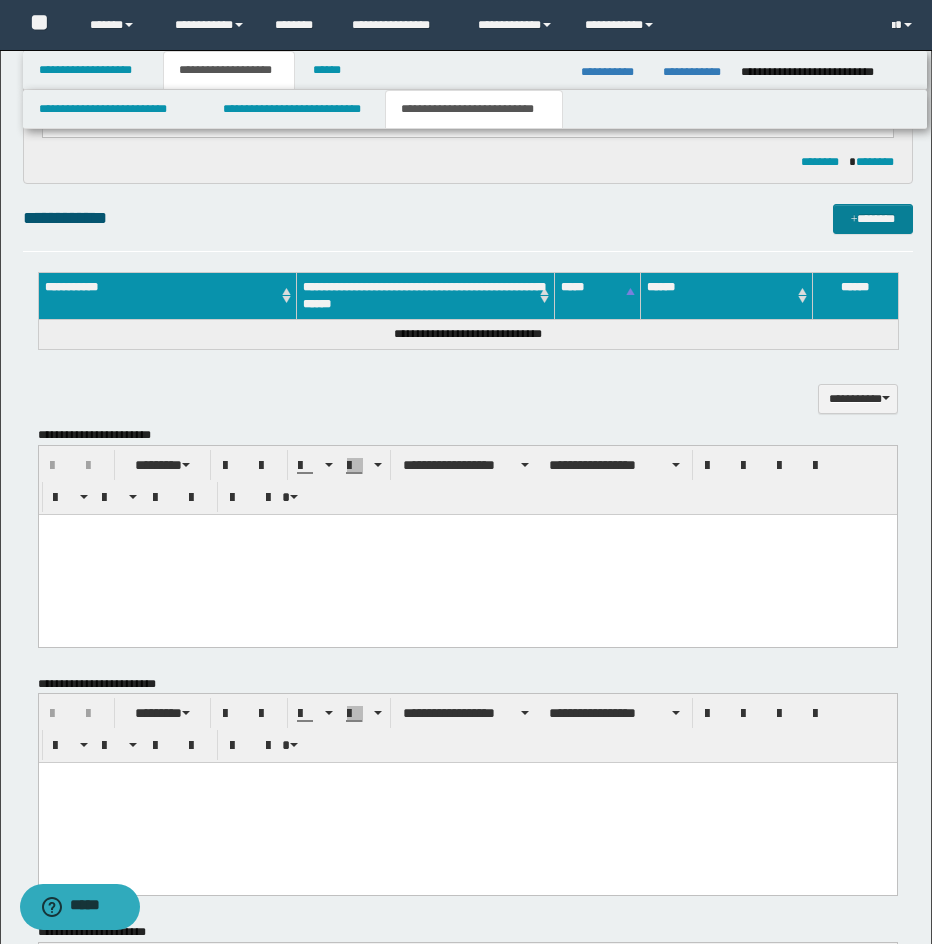 click on "**********" at bounding box center (468, 218) 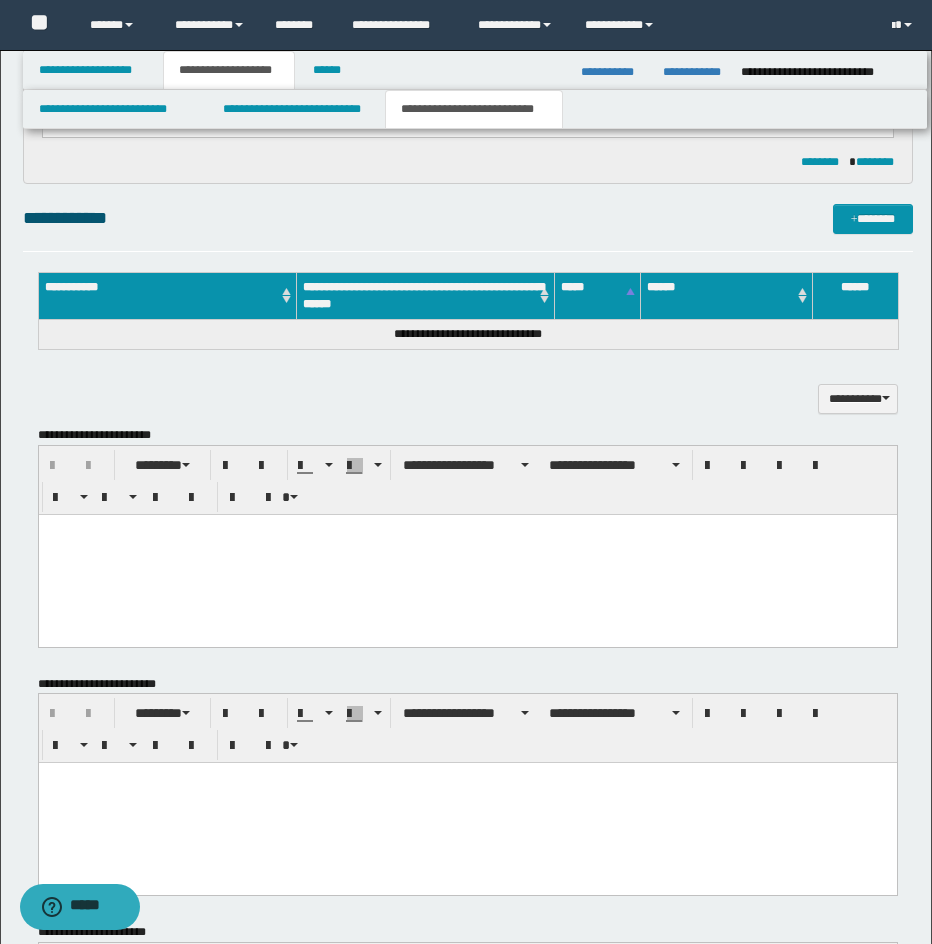 click on "**********" at bounding box center [468, 227] 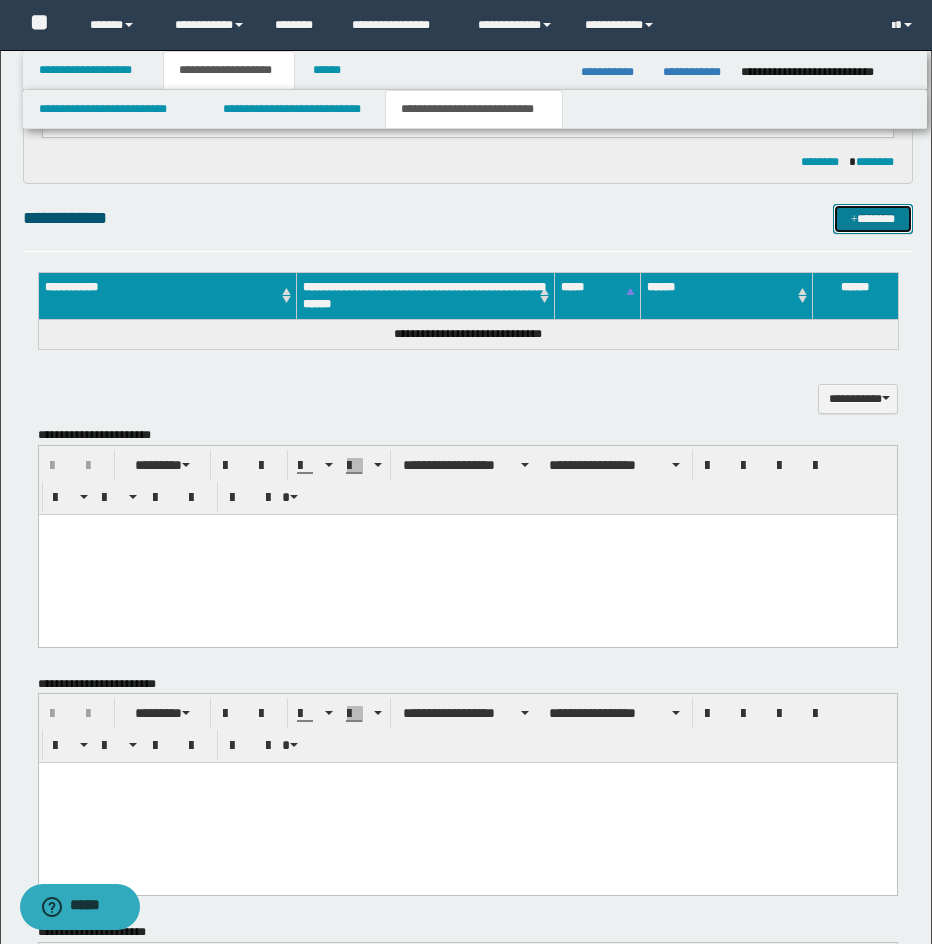 click at bounding box center [854, 220] 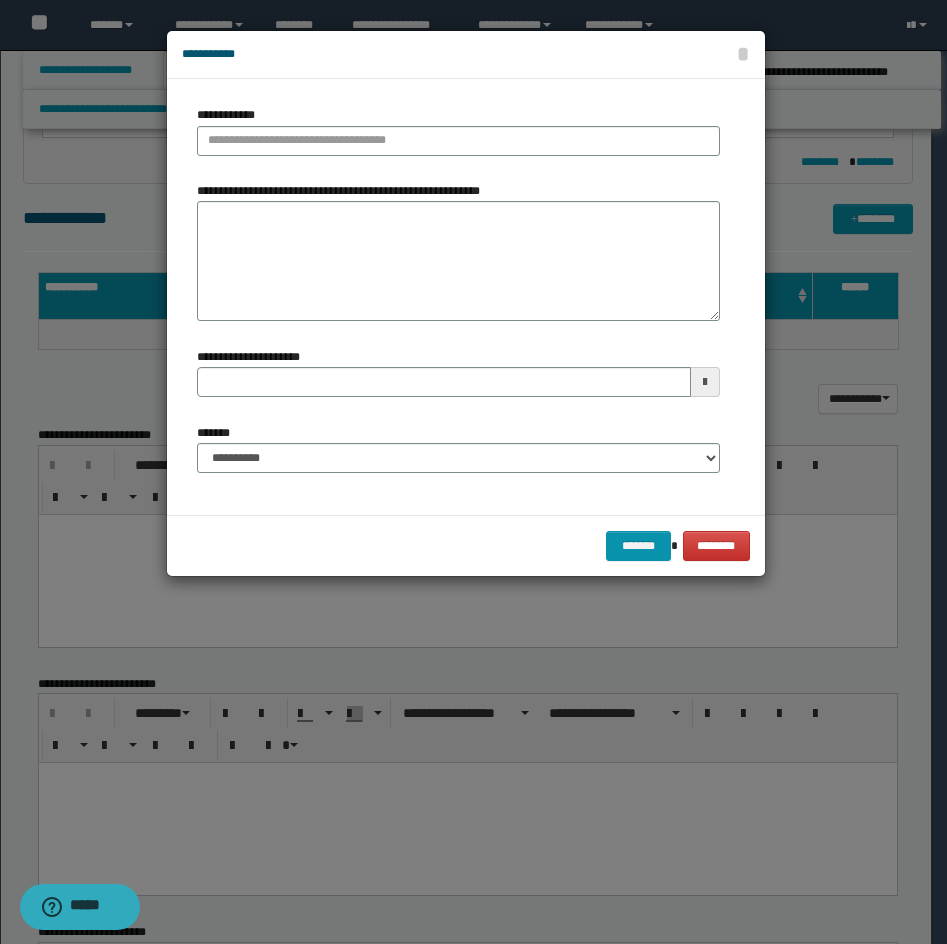 drag, startPoint x: 558, startPoint y: 156, endPoint x: 562, endPoint y: 139, distance: 17.464249 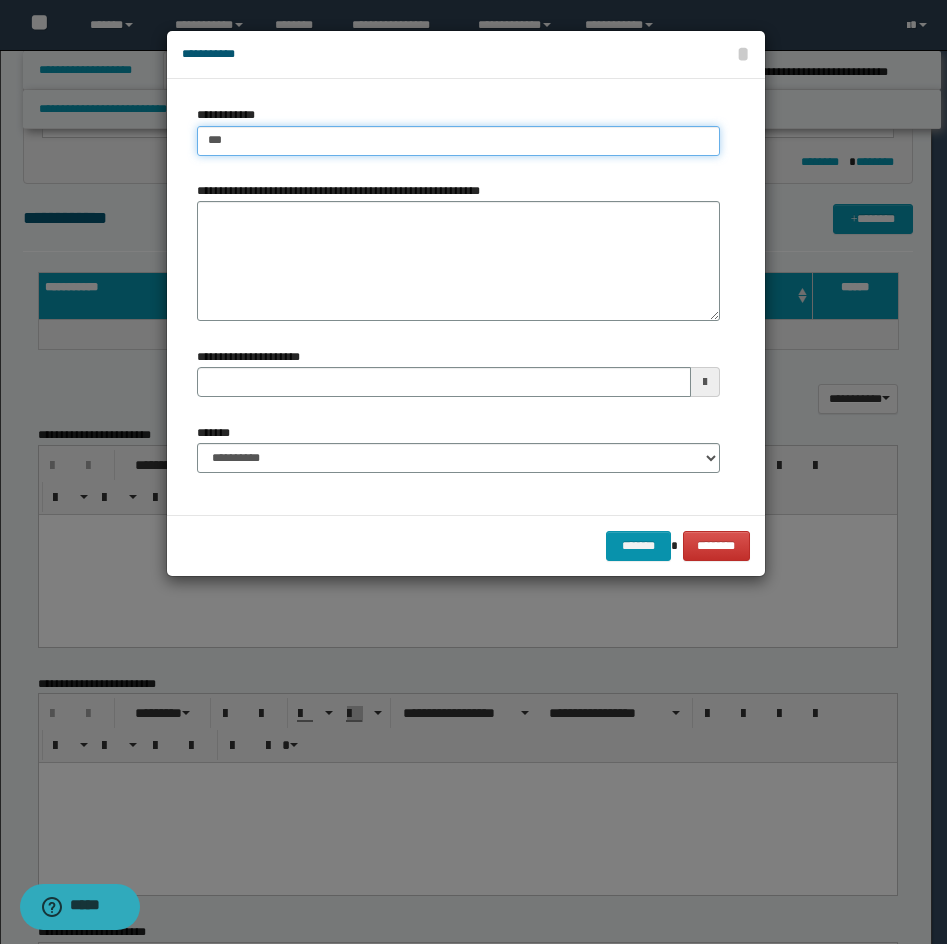 type on "****" 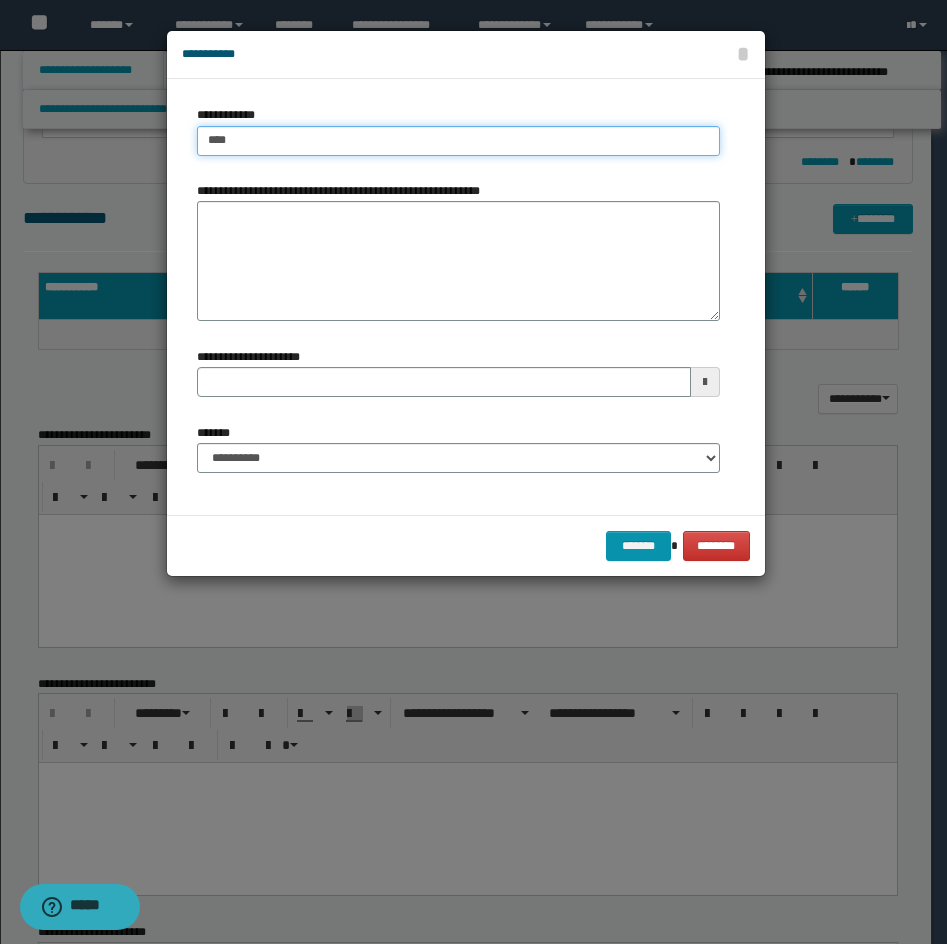 type on "****" 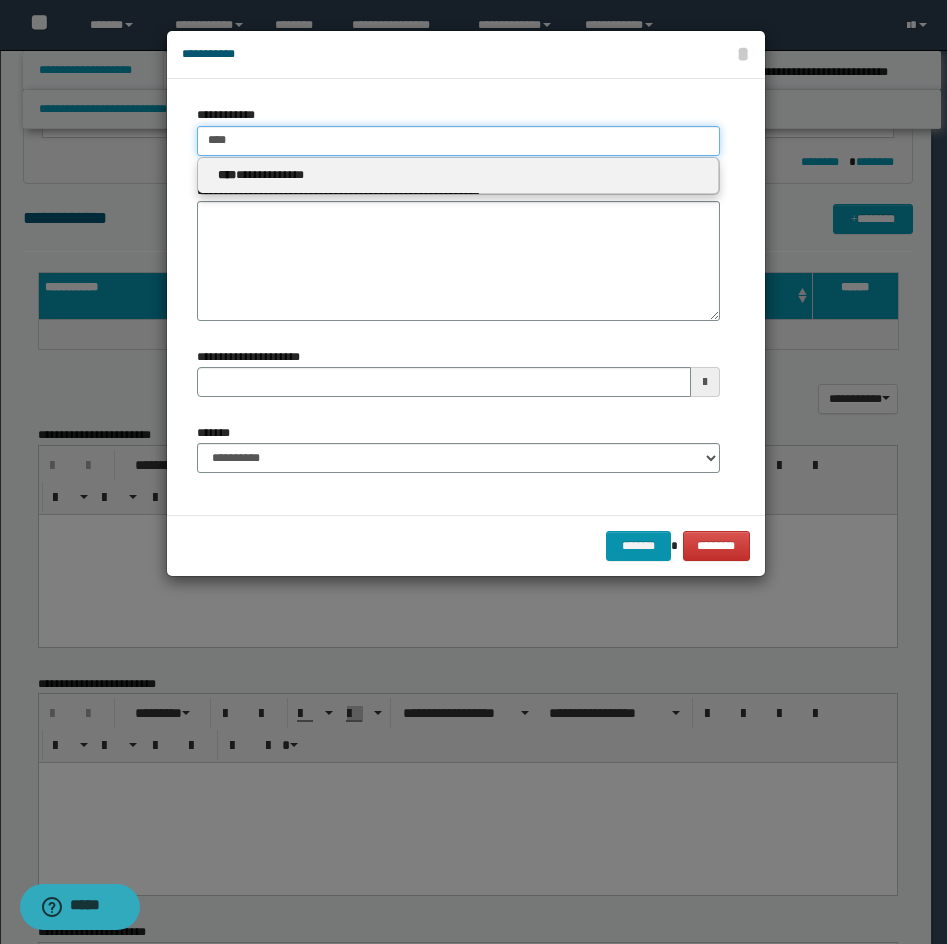 type 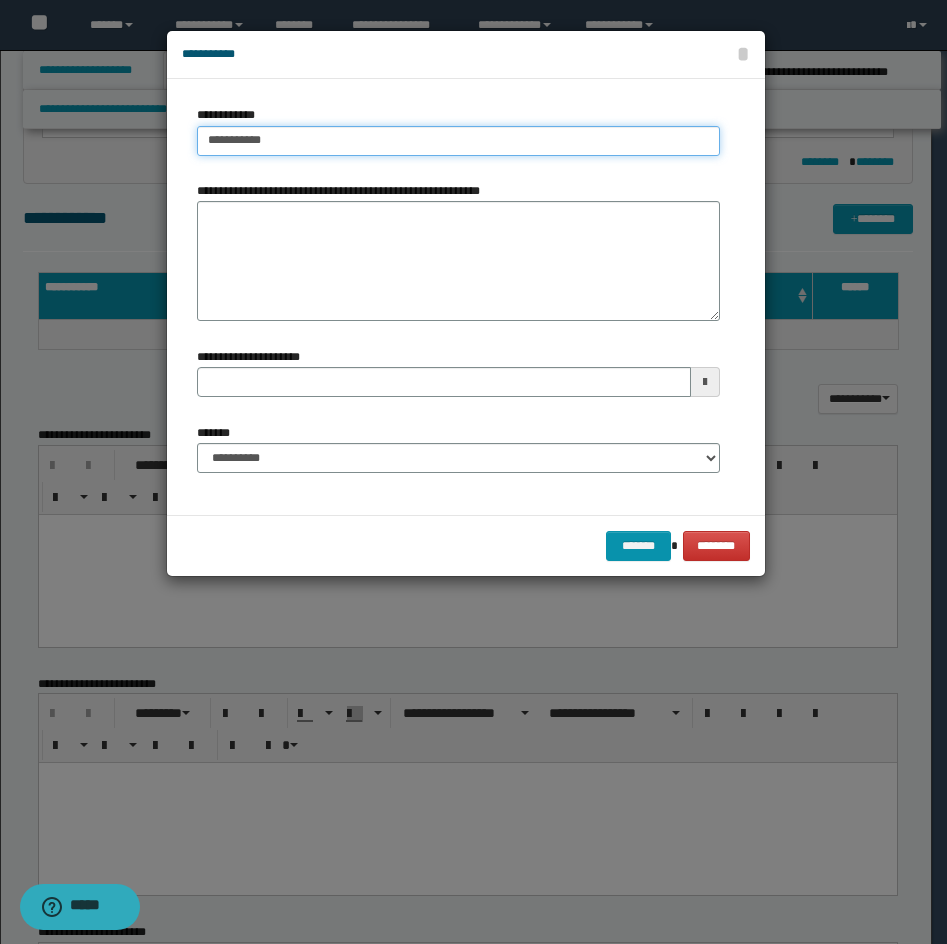 type 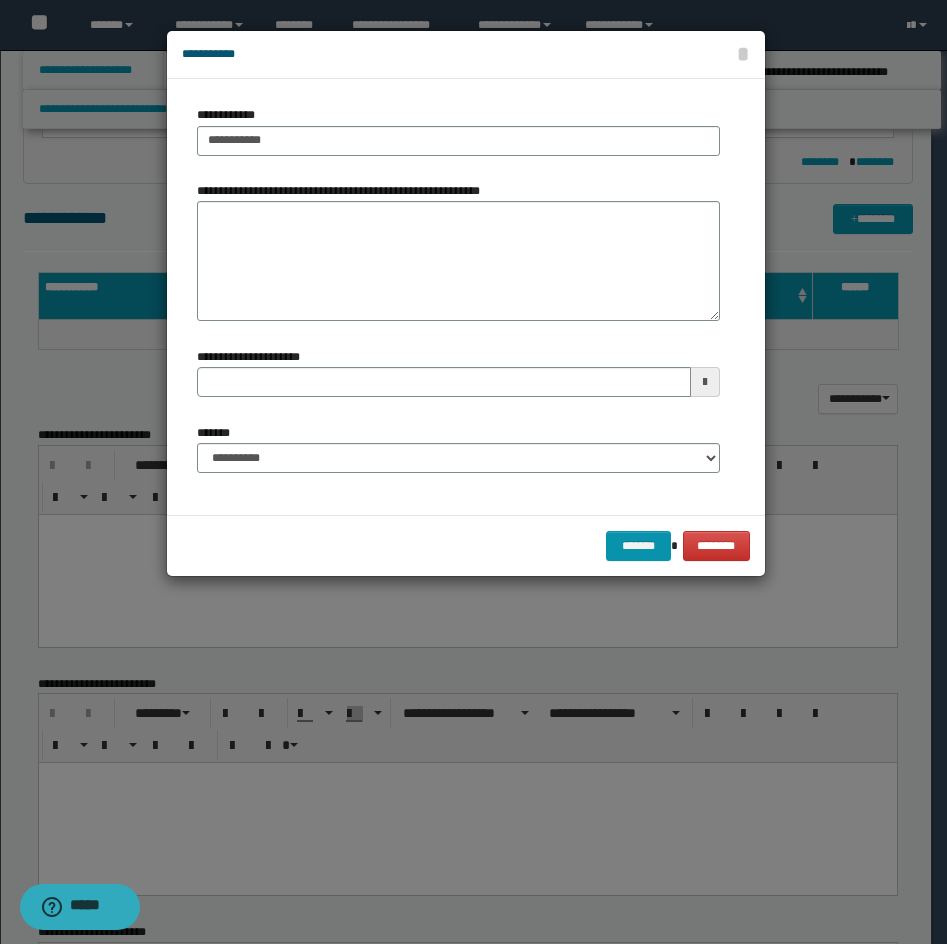 click on "**********" at bounding box center [458, 448] 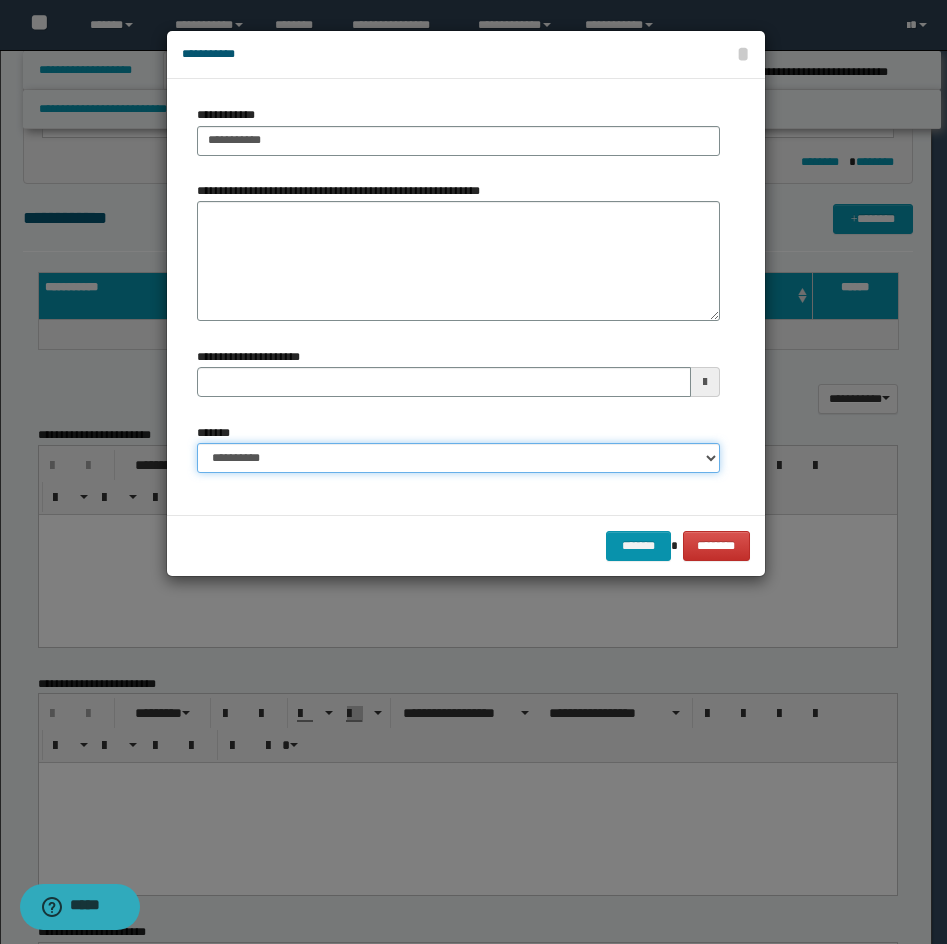 click on "**********" at bounding box center [458, 458] 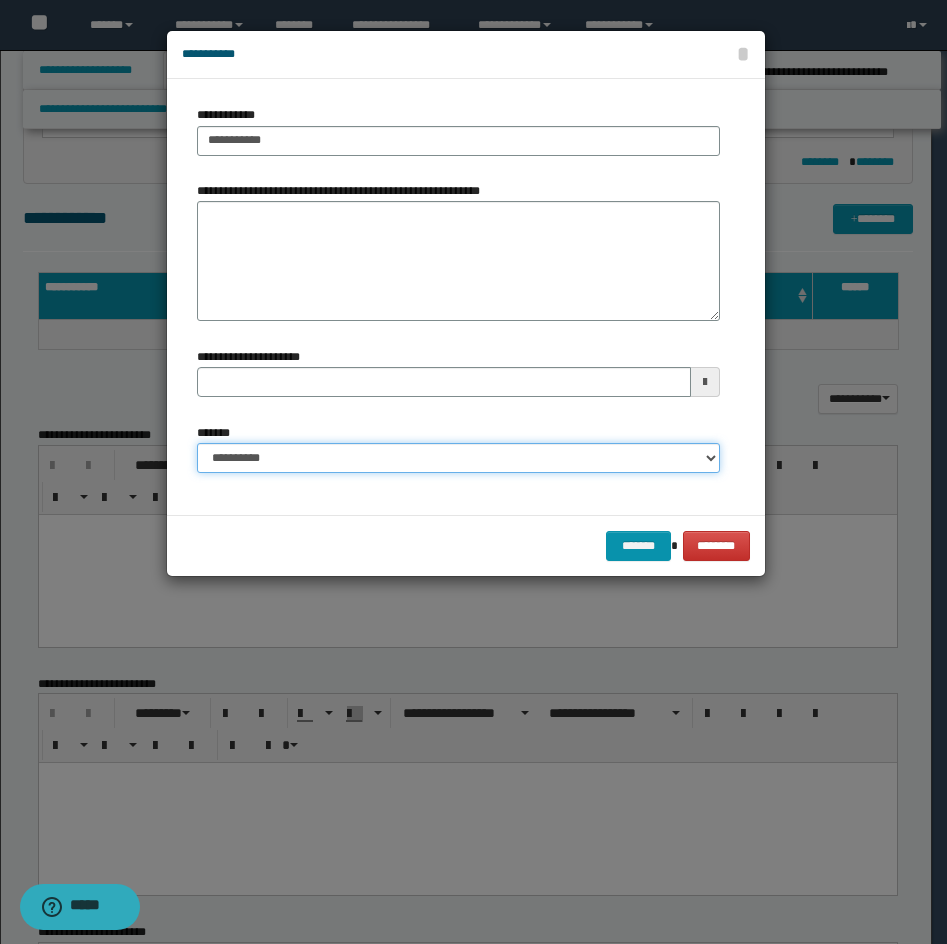 select on "*" 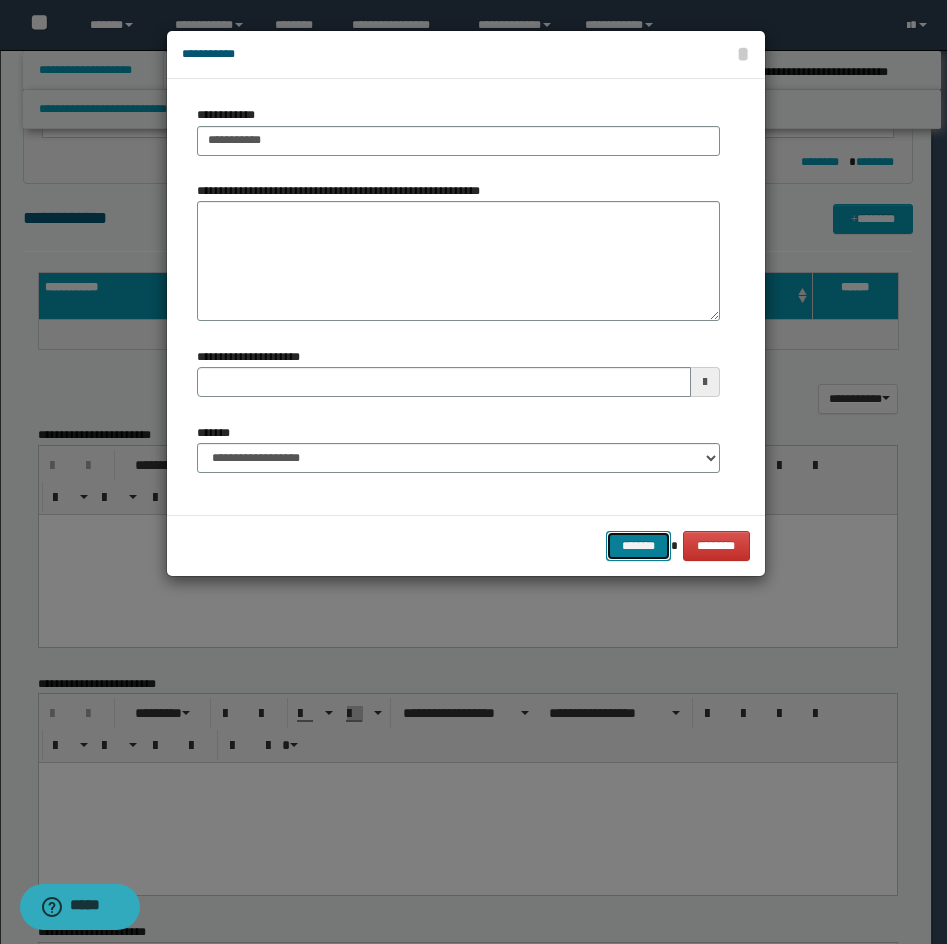click on "*******" at bounding box center (638, 546) 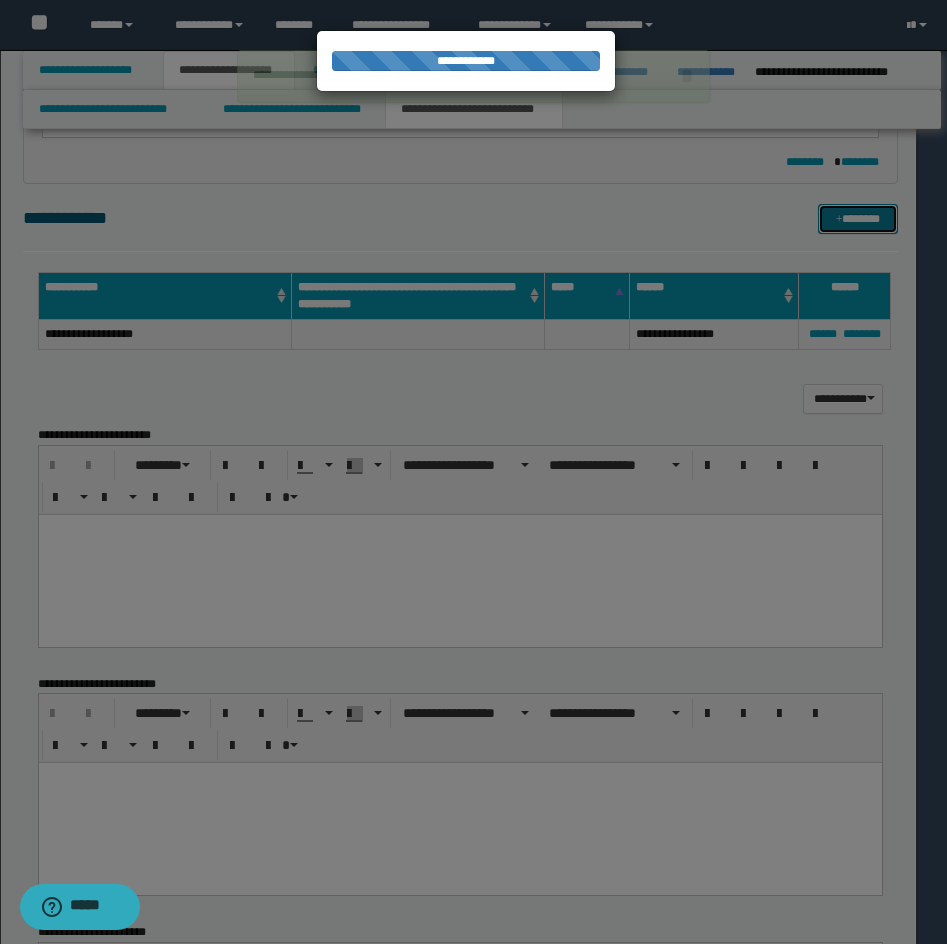 type 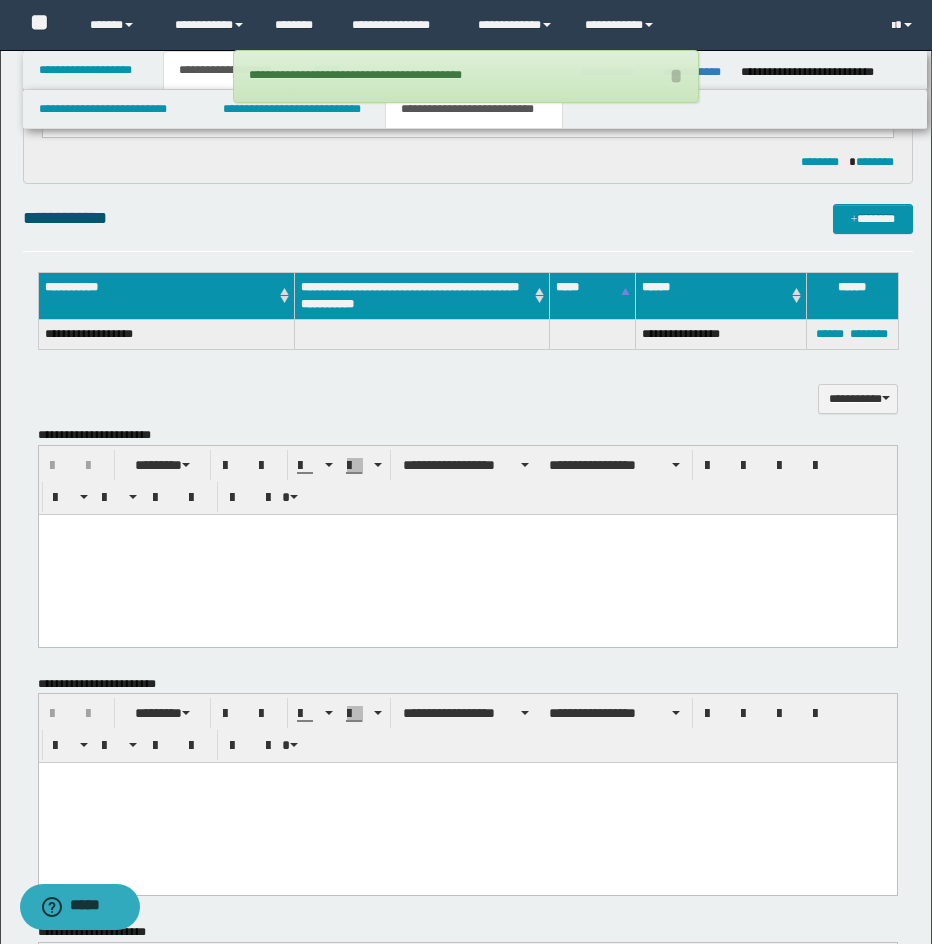click on "**********" at bounding box center [468, 218] 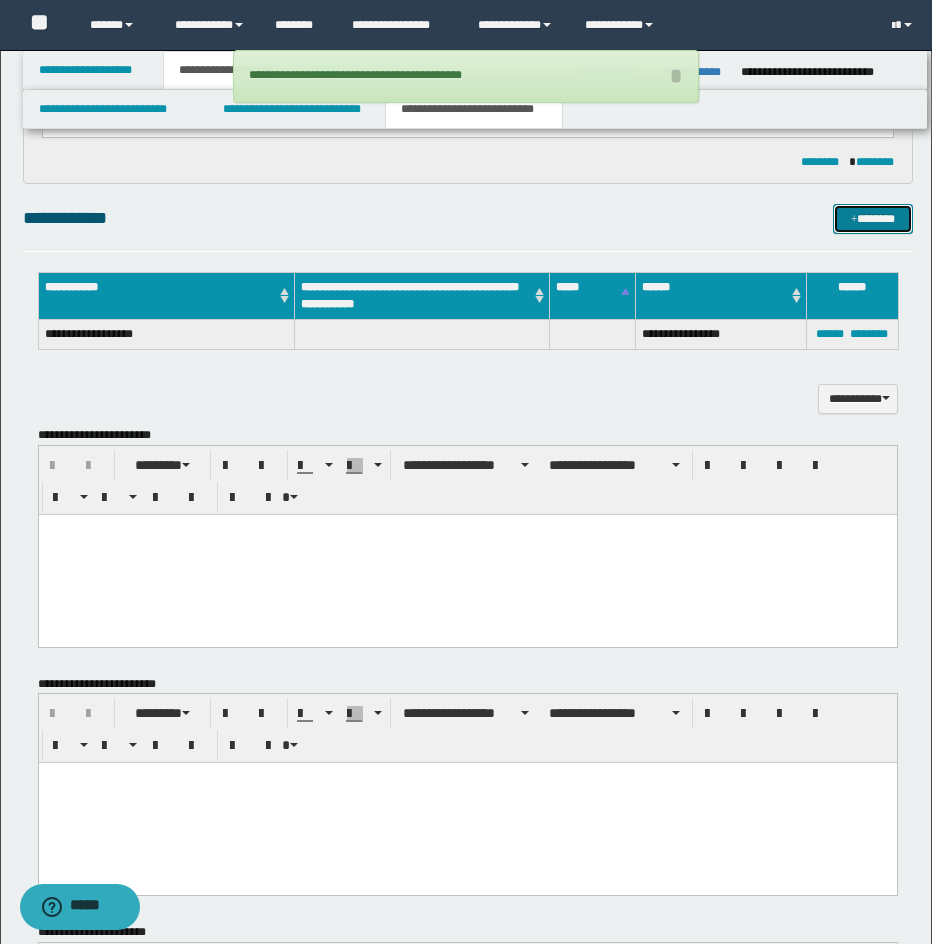 click on "*******" at bounding box center [873, 219] 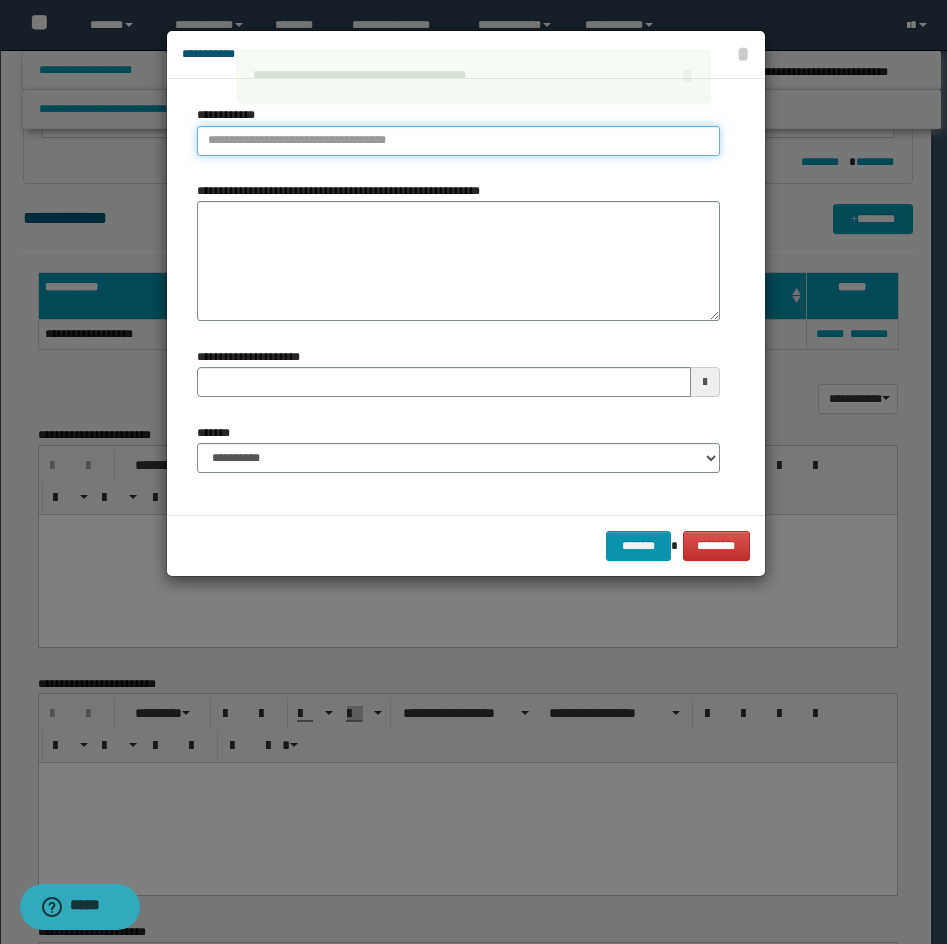 type on "**********" 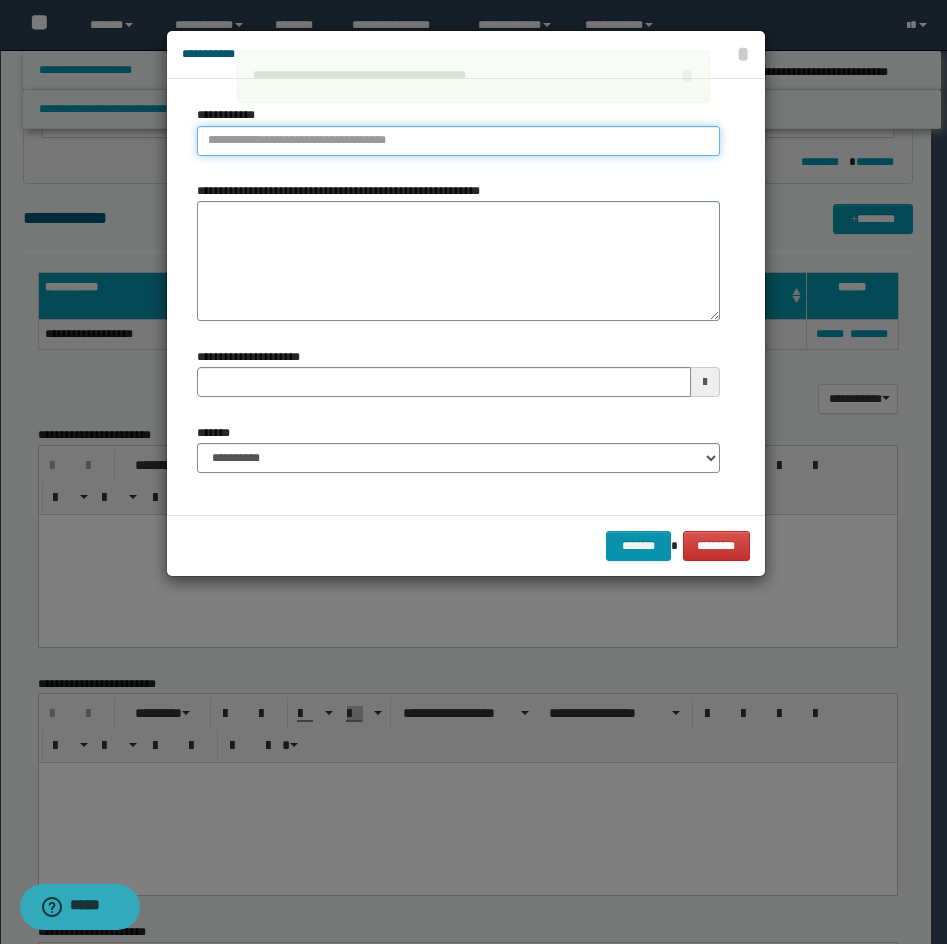 click on "**********" at bounding box center [458, 141] 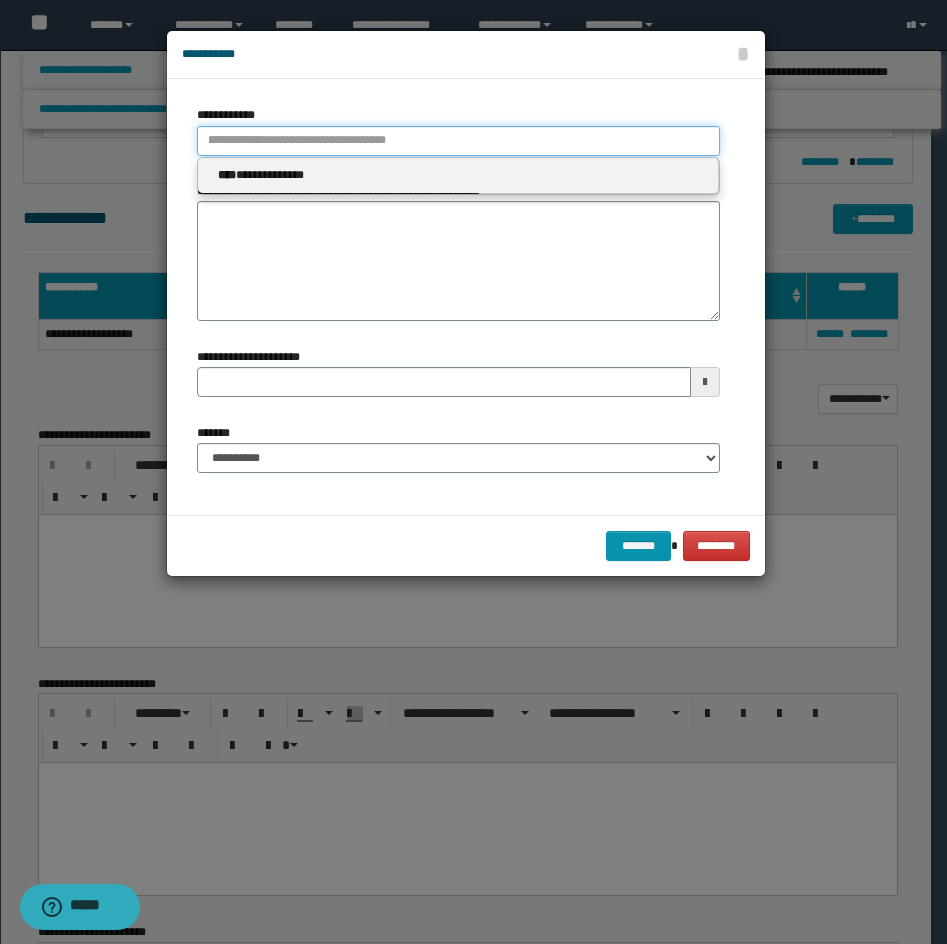 type 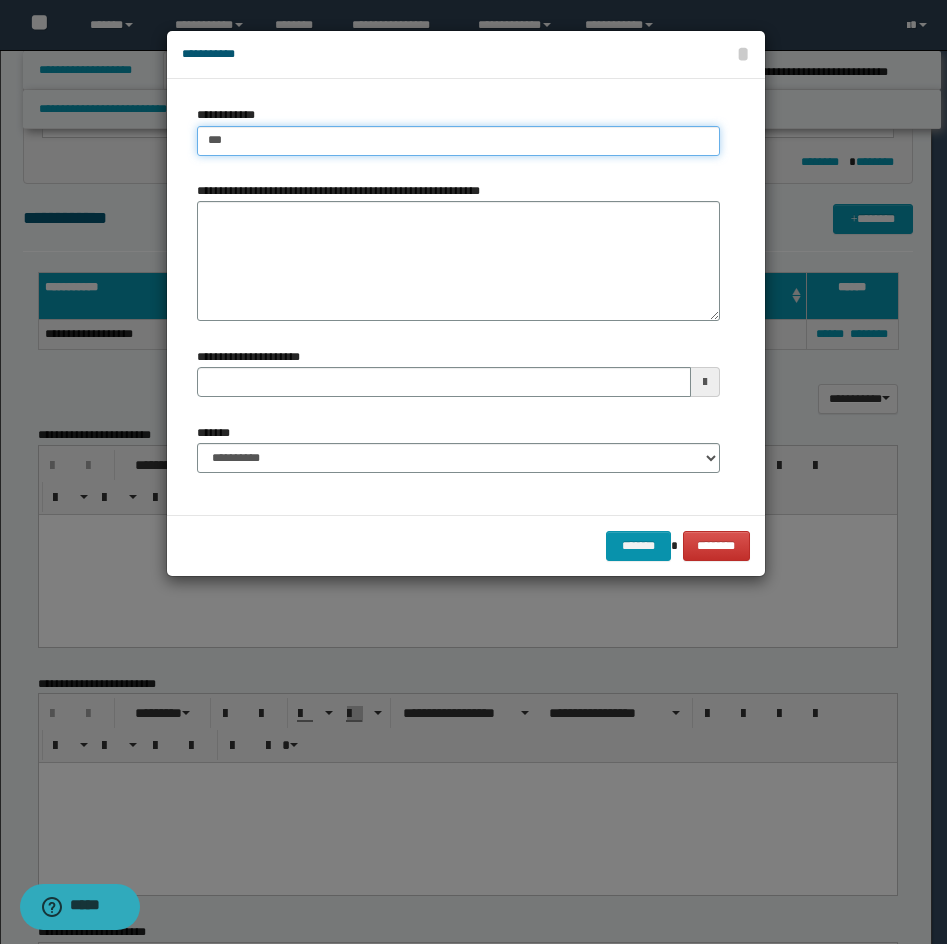 type on "****" 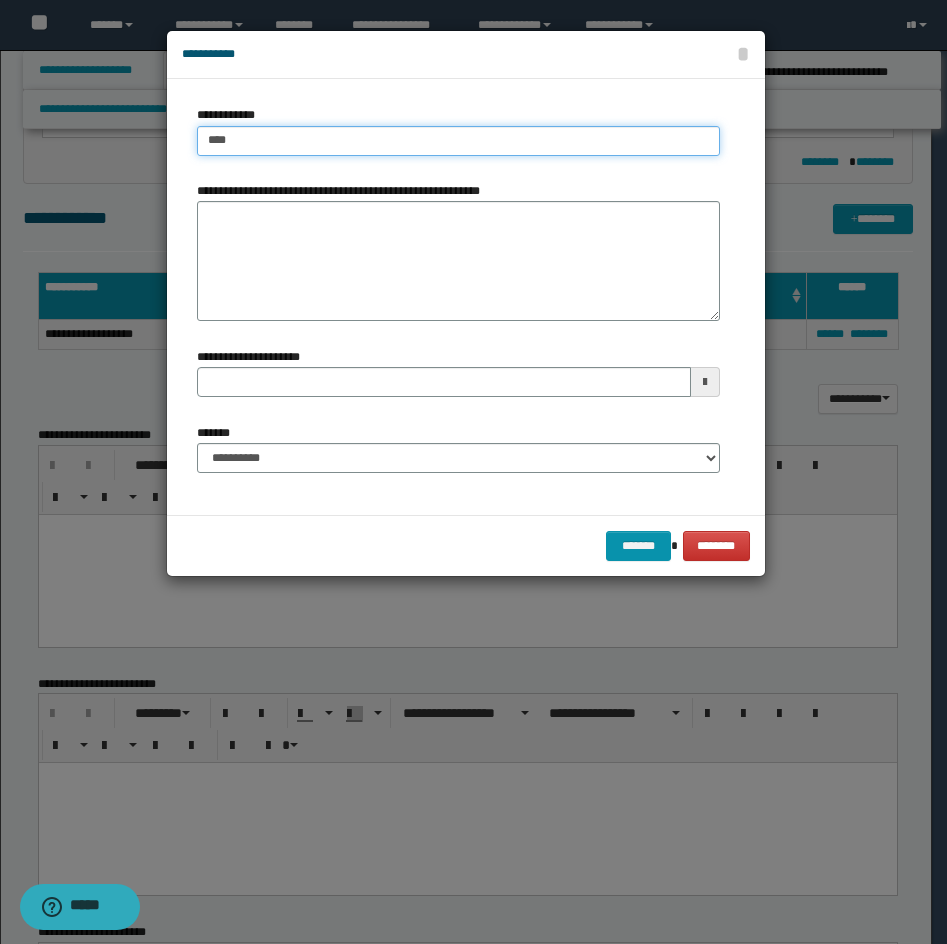 type on "****" 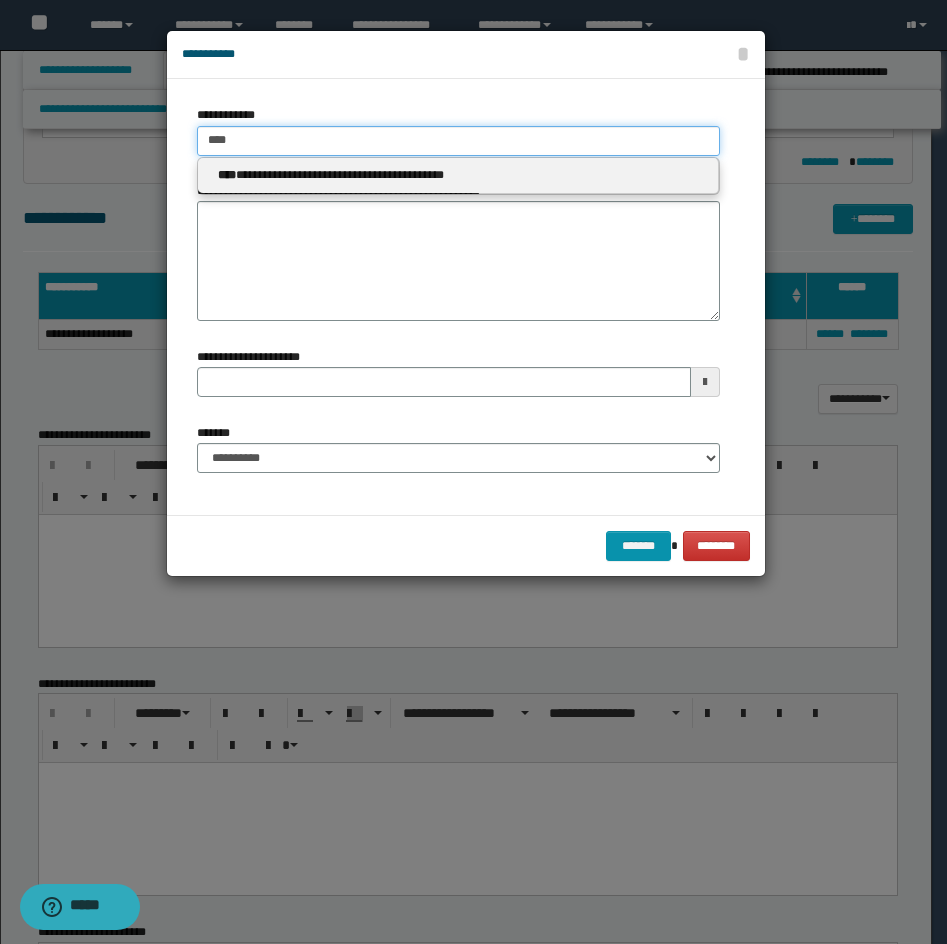 type 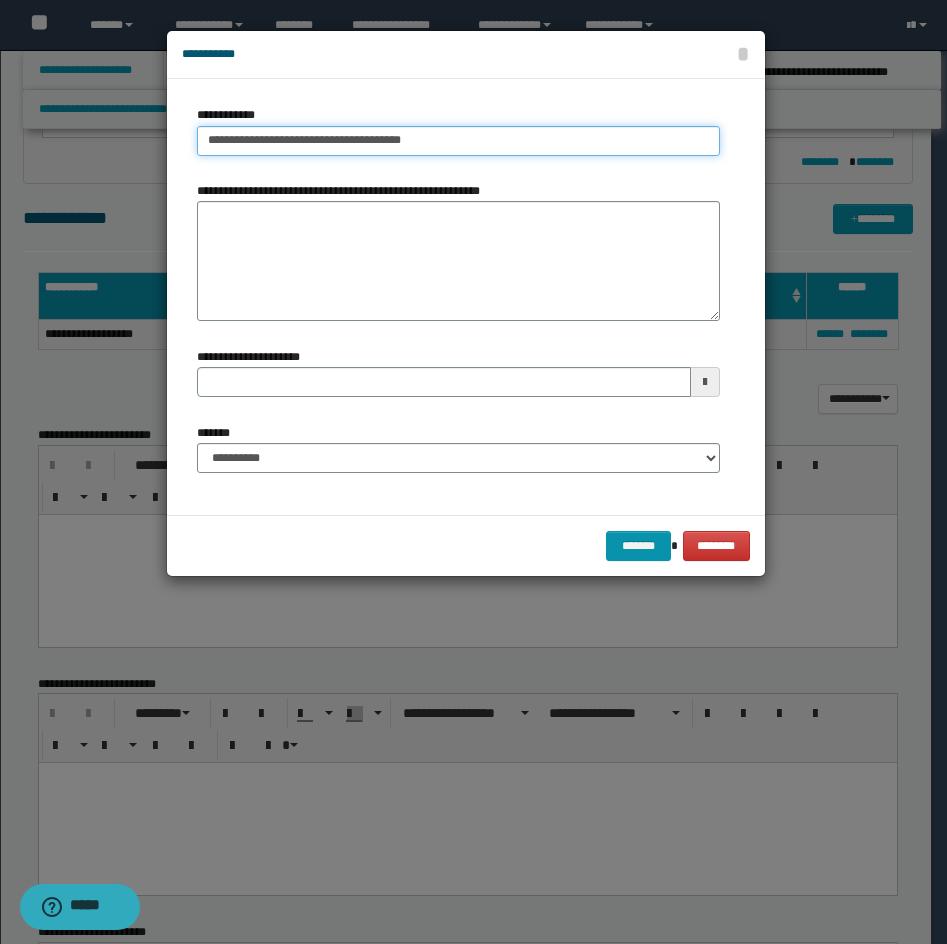 type on "**********" 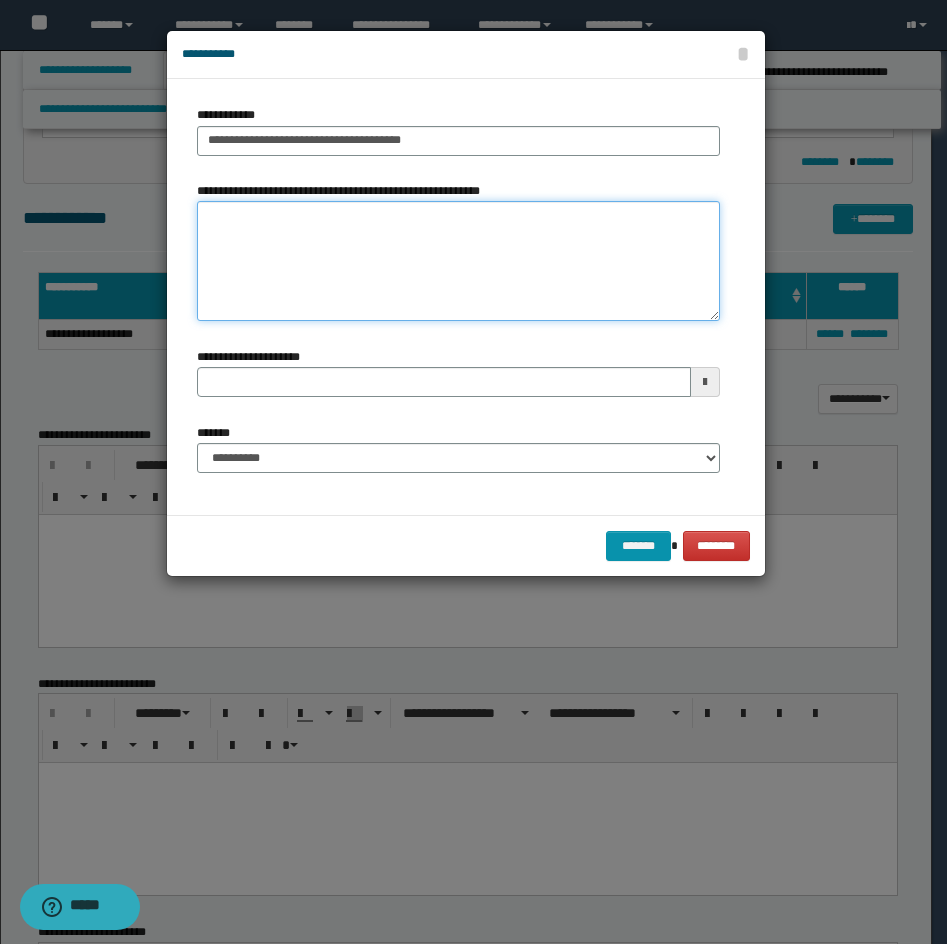 type 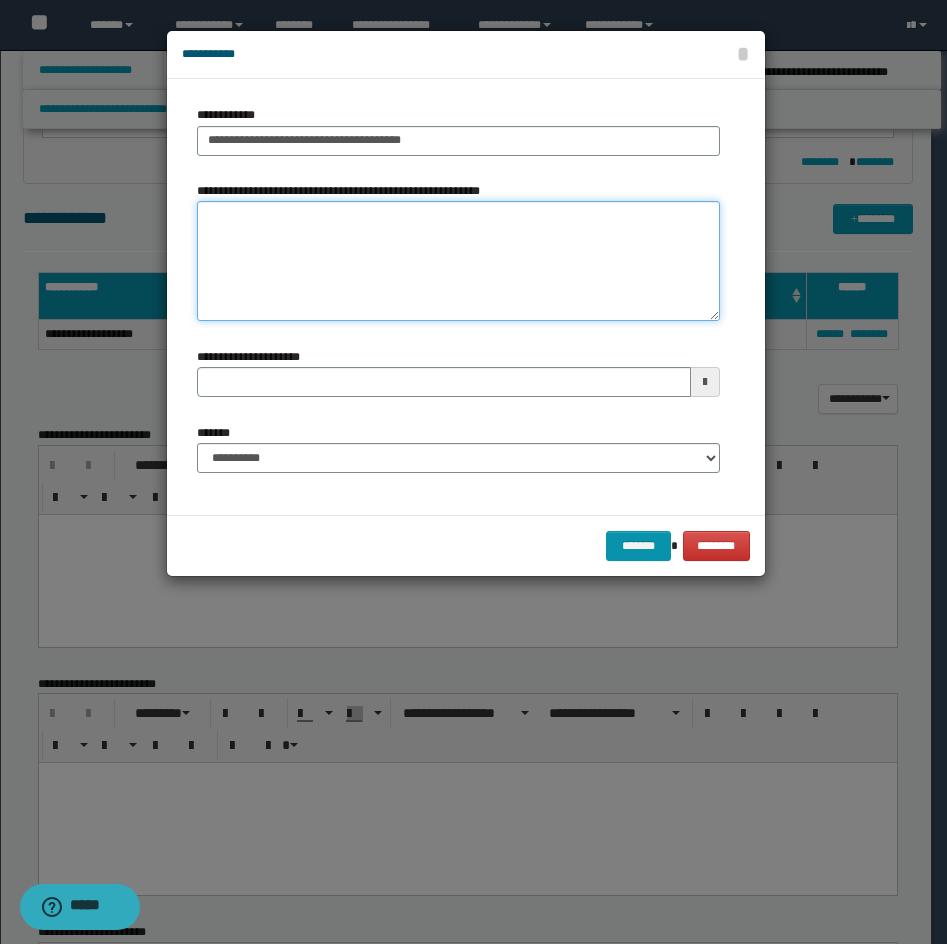 click on "**********" at bounding box center (458, 261) 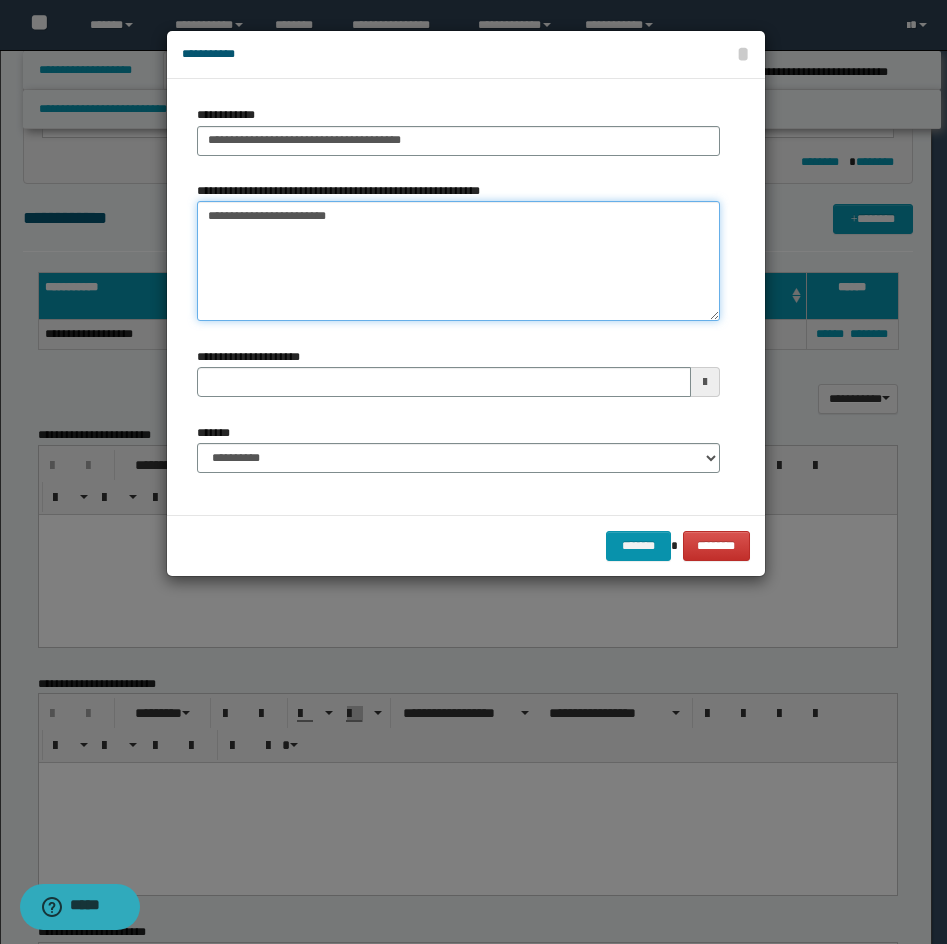 drag, startPoint x: 220, startPoint y: 218, endPoint x: 260, endPoint y: 230, distance: 41.761227 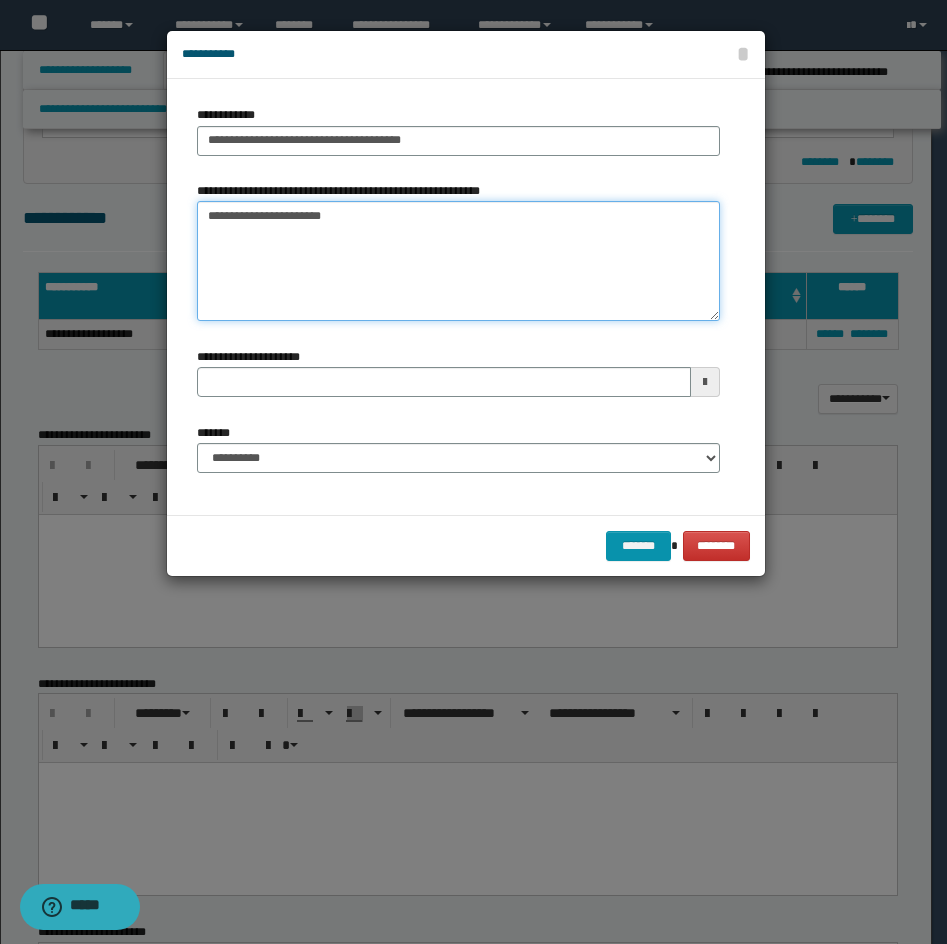 click on "**********" at bounding box center (458, 261) 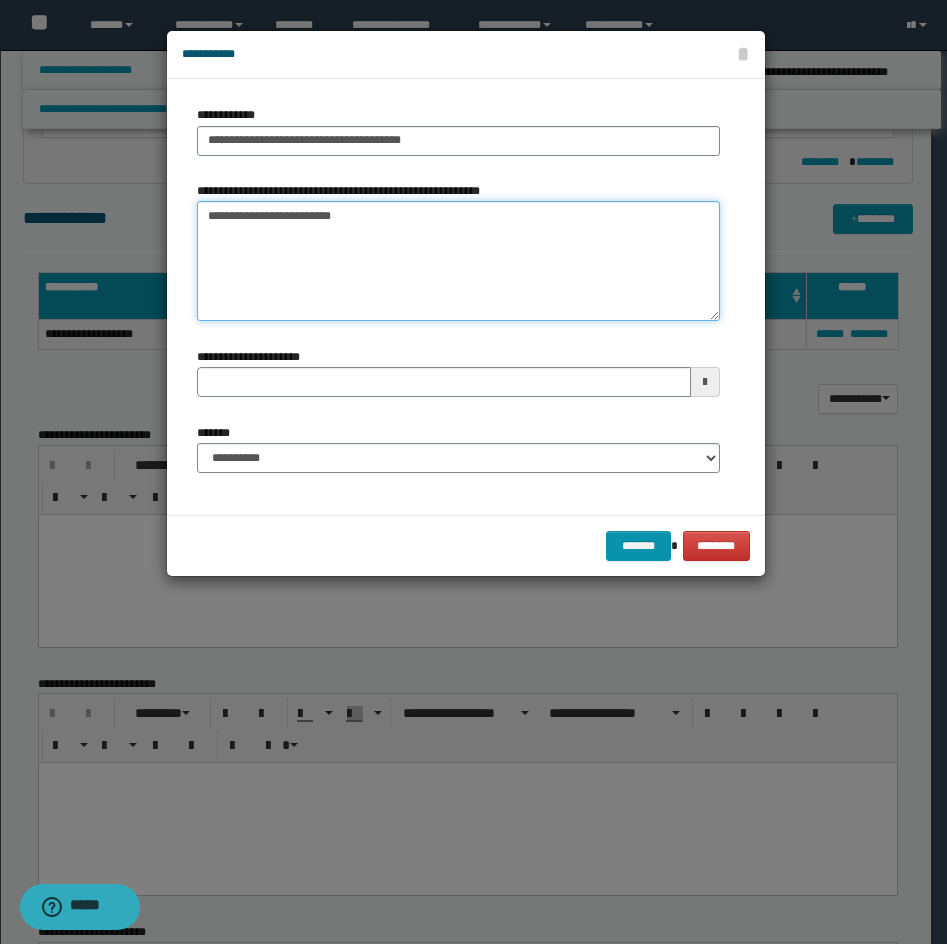 click on "**********" at bounding box center (458, 261) 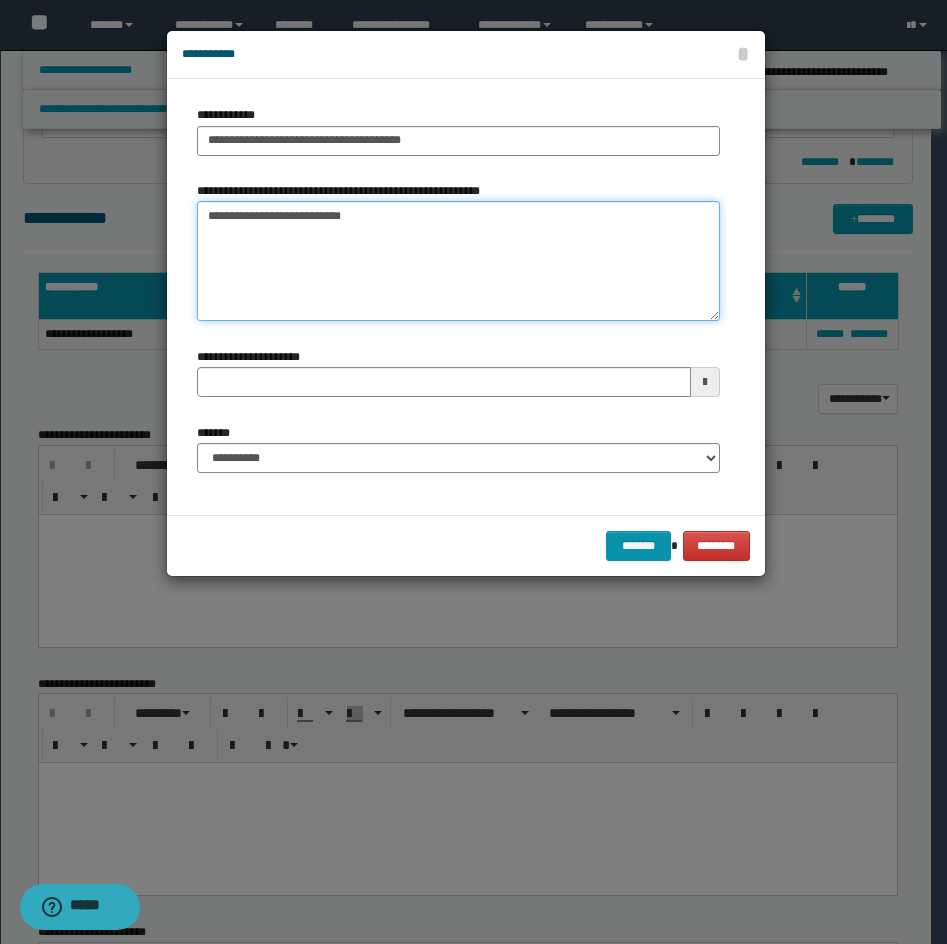 click on "**********" at bounding box center (458, 261) 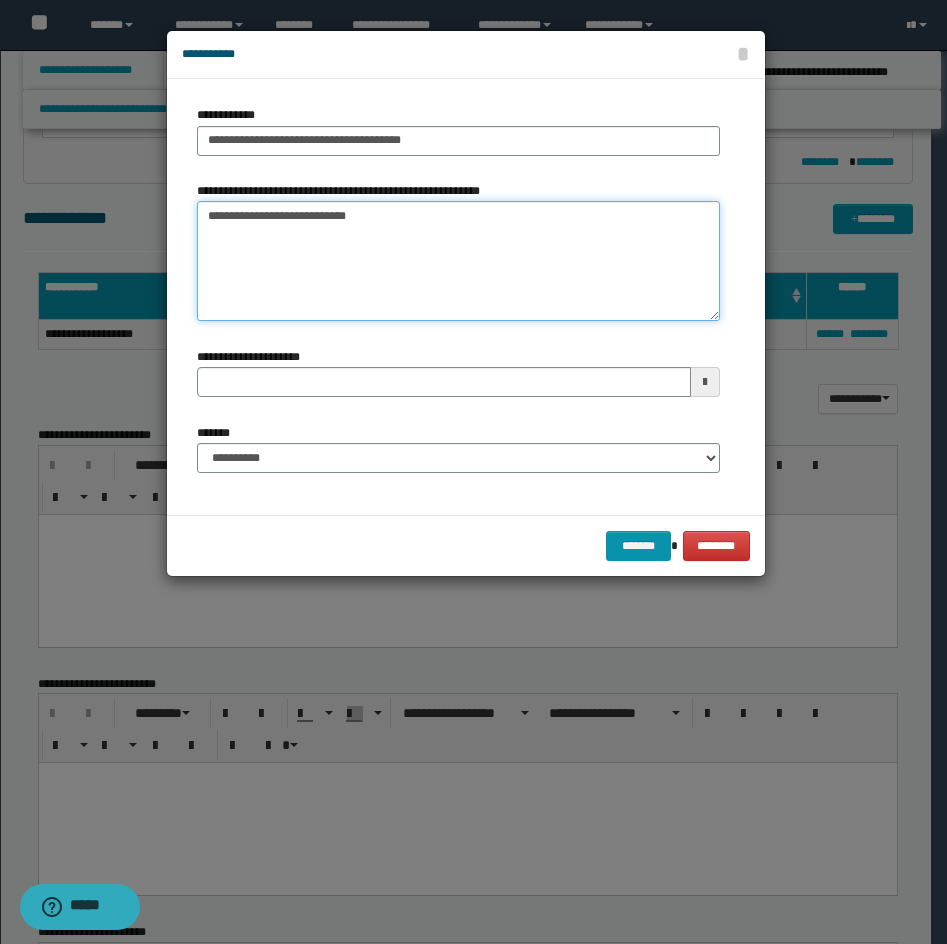 type on "**********" 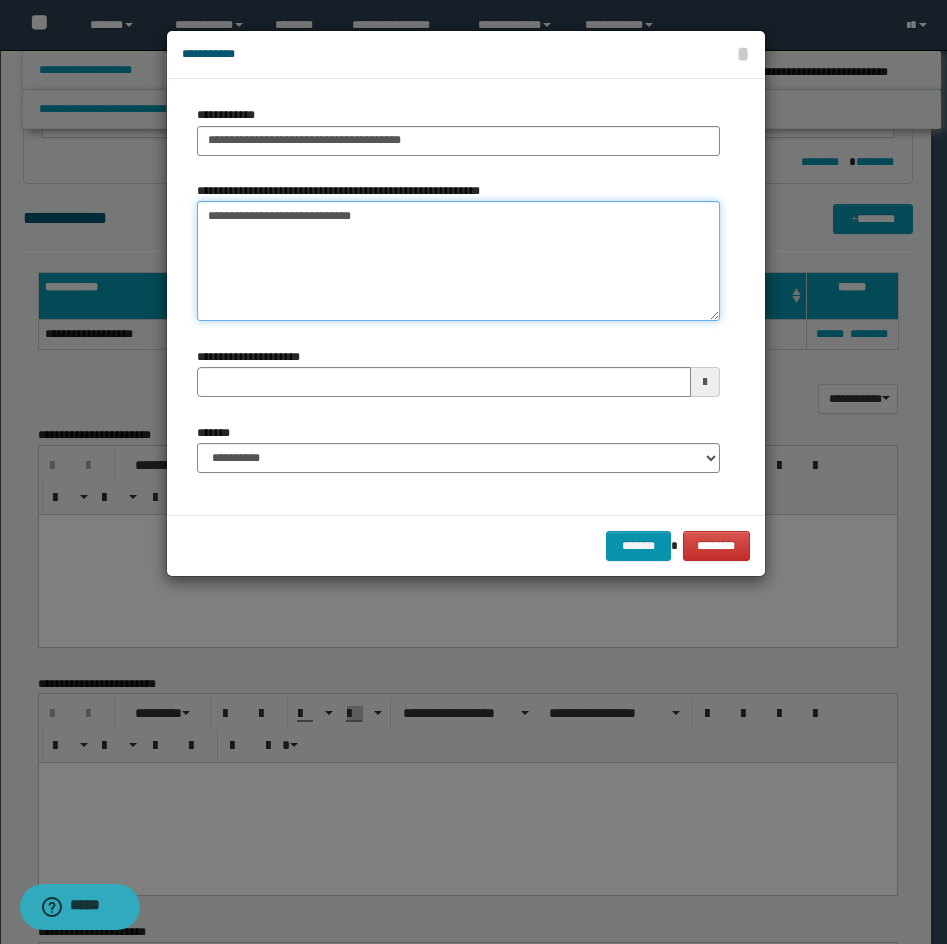 click on "**********" at bounding box center [458, 261] 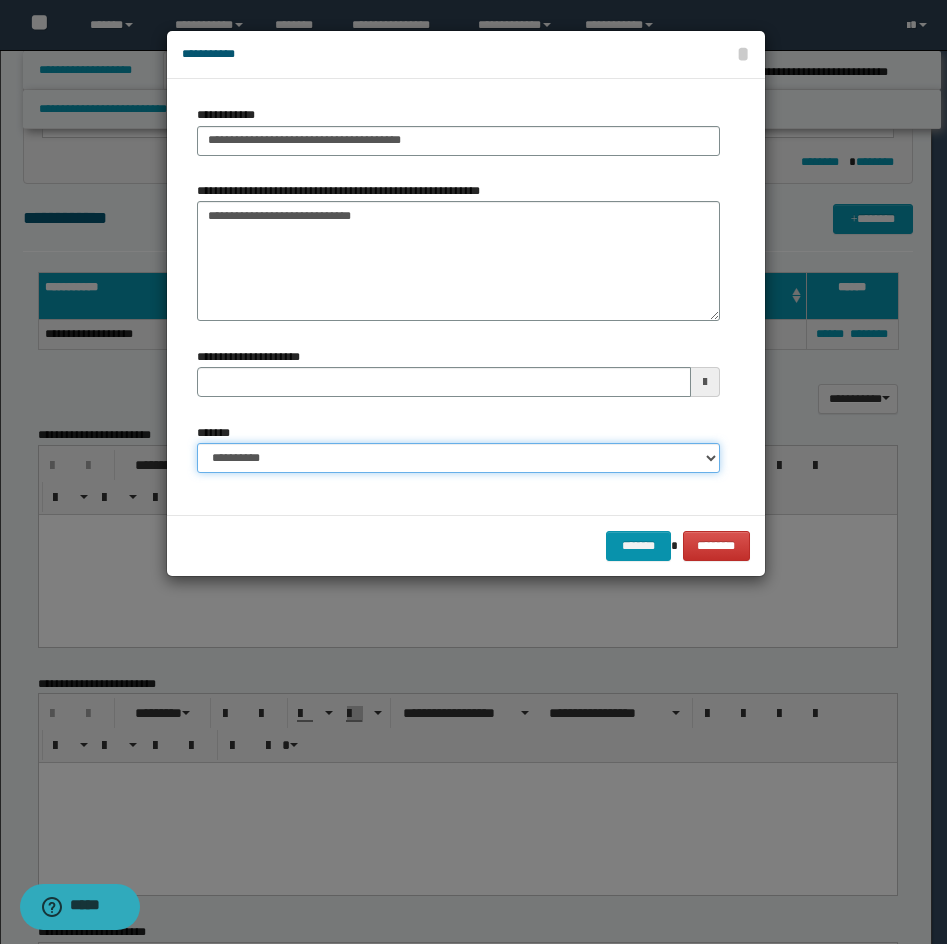 click on "**********" at bounding box center (458, 458) 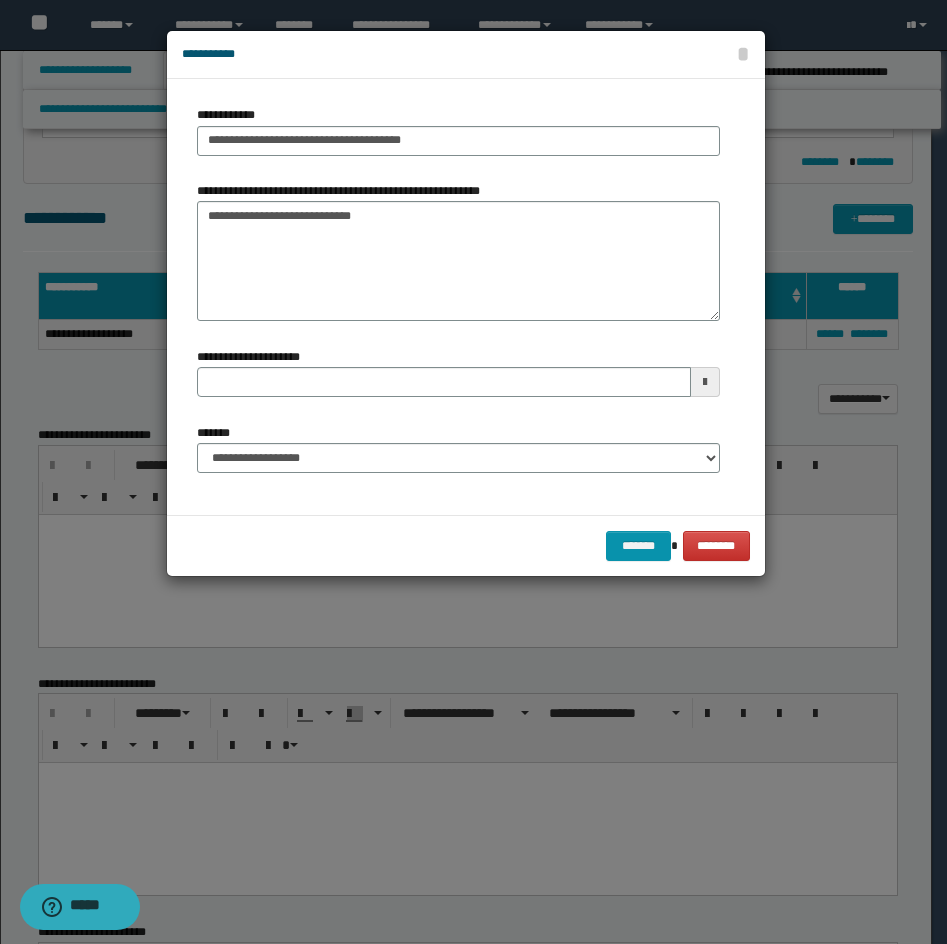 click on "*******
********" at bounding box center [466, 545] 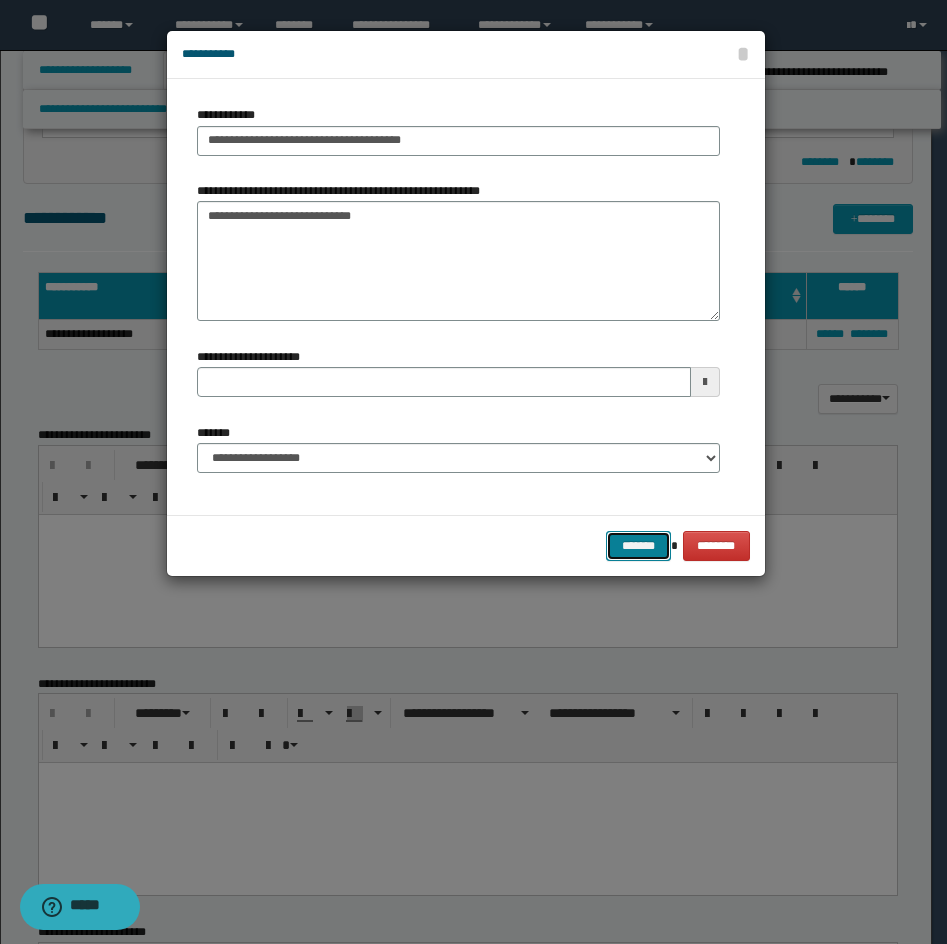 click on "*******" at bounding box center (638, 546) 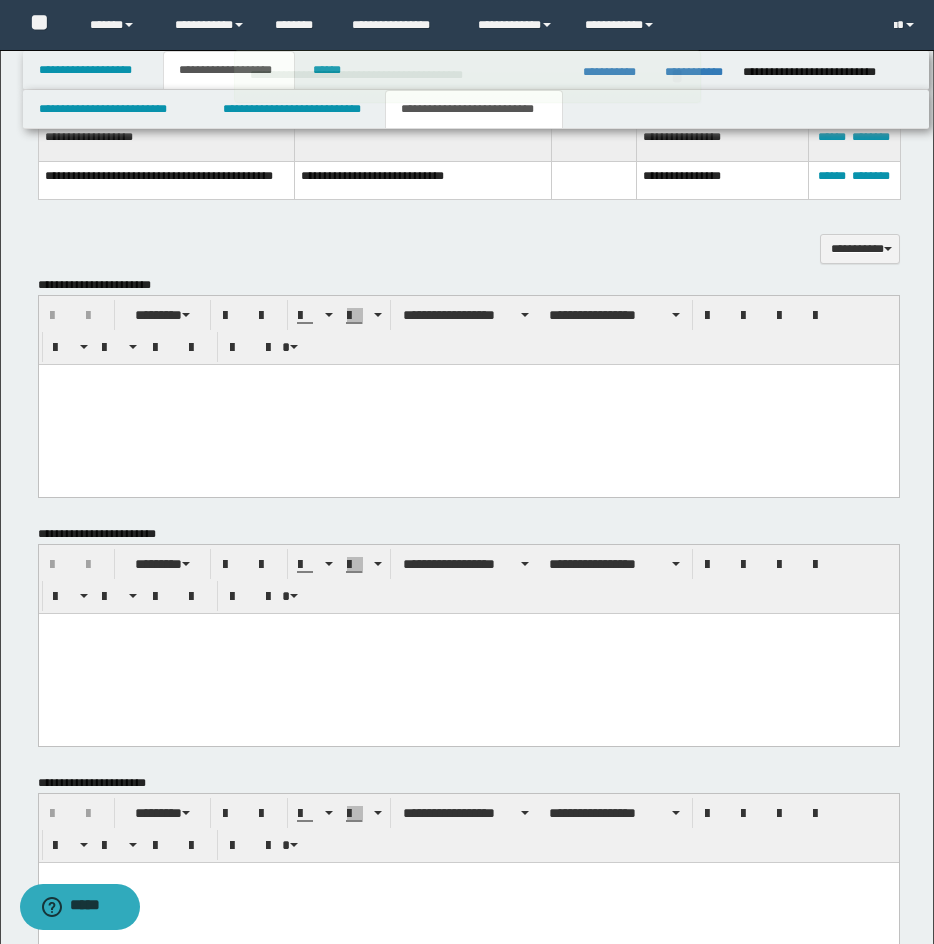 scroll, scrollTop: 1183, scrollLeft: 0, axis: vertical 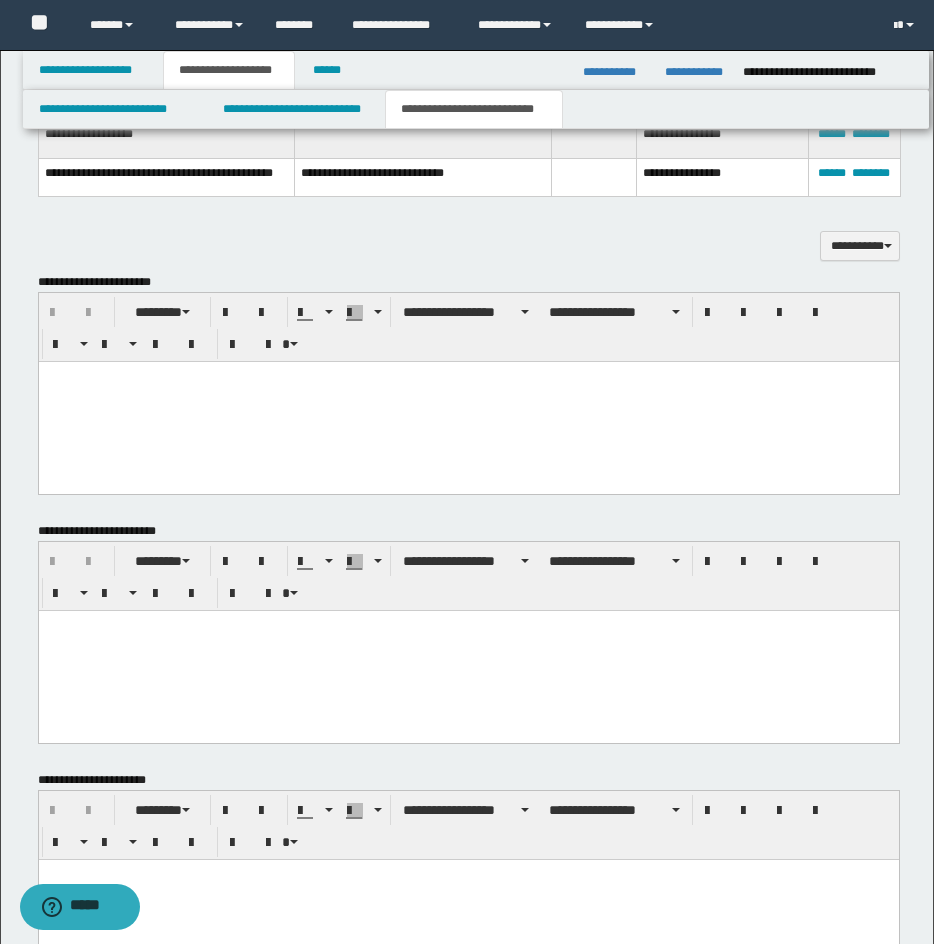 drag, startPoint x: 455, startPoint y: 428, endPoint x: 255, endPoint y: 428, distance: 200 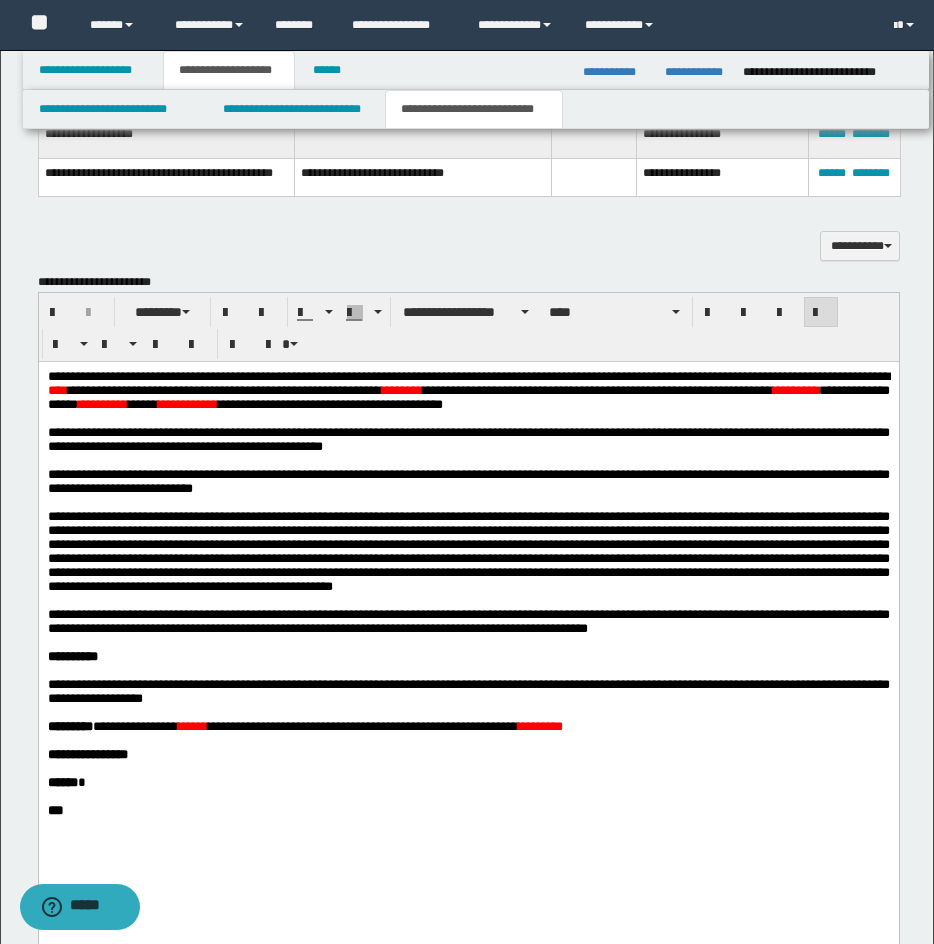click on "**********" at bounding box center (468, 375) 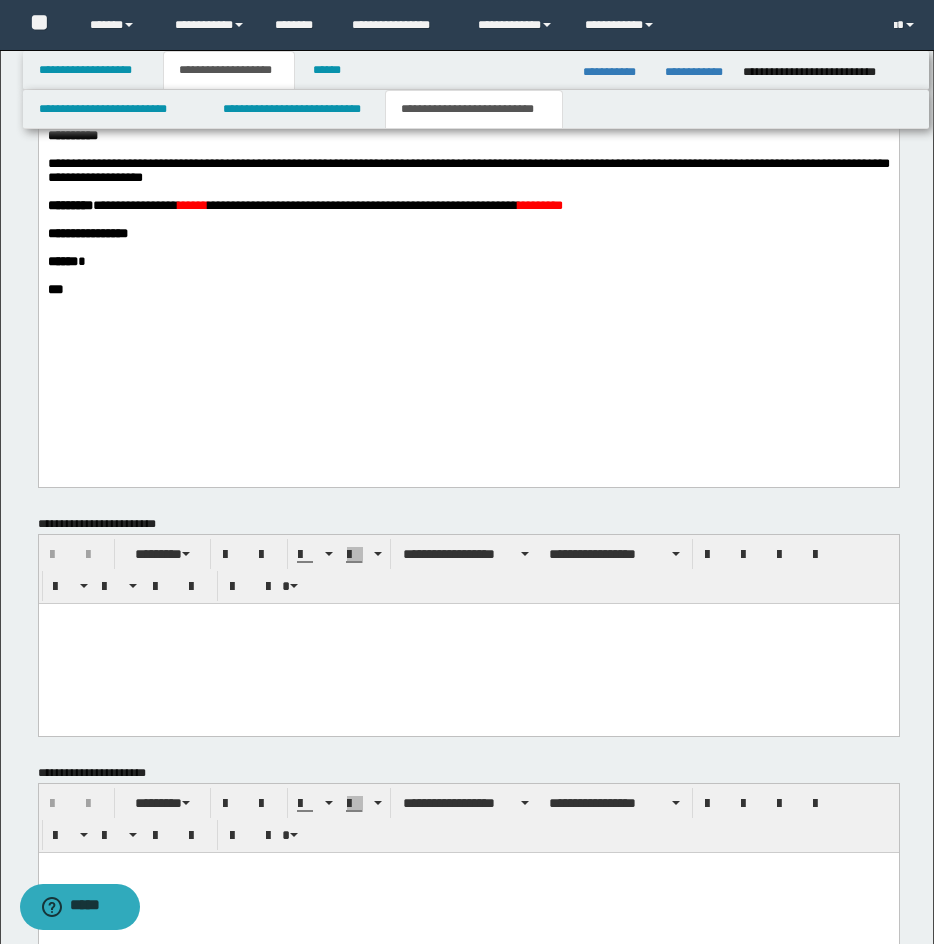 scroll, scrollTop: 1883, scrollLeft: 0, axis: vertical 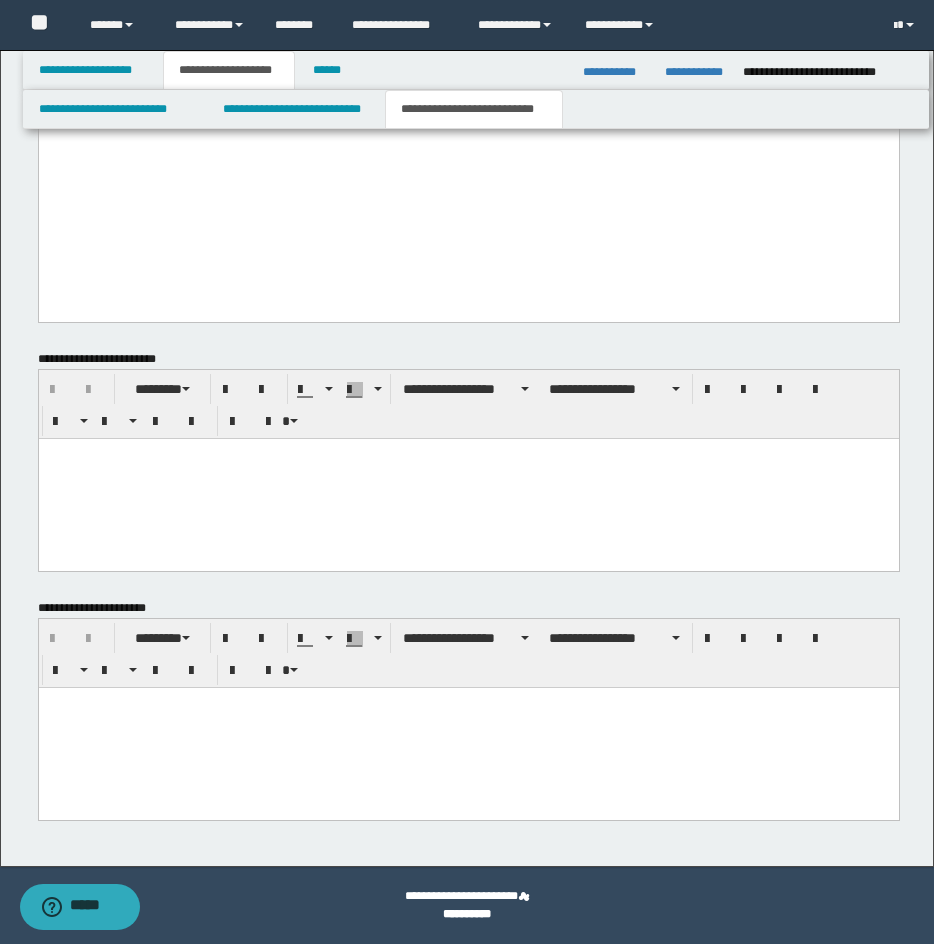 drag, startPoint x: 317, startPoint y: 747, endPoint x: 285, endPoint y: 751, distance: 32.24903 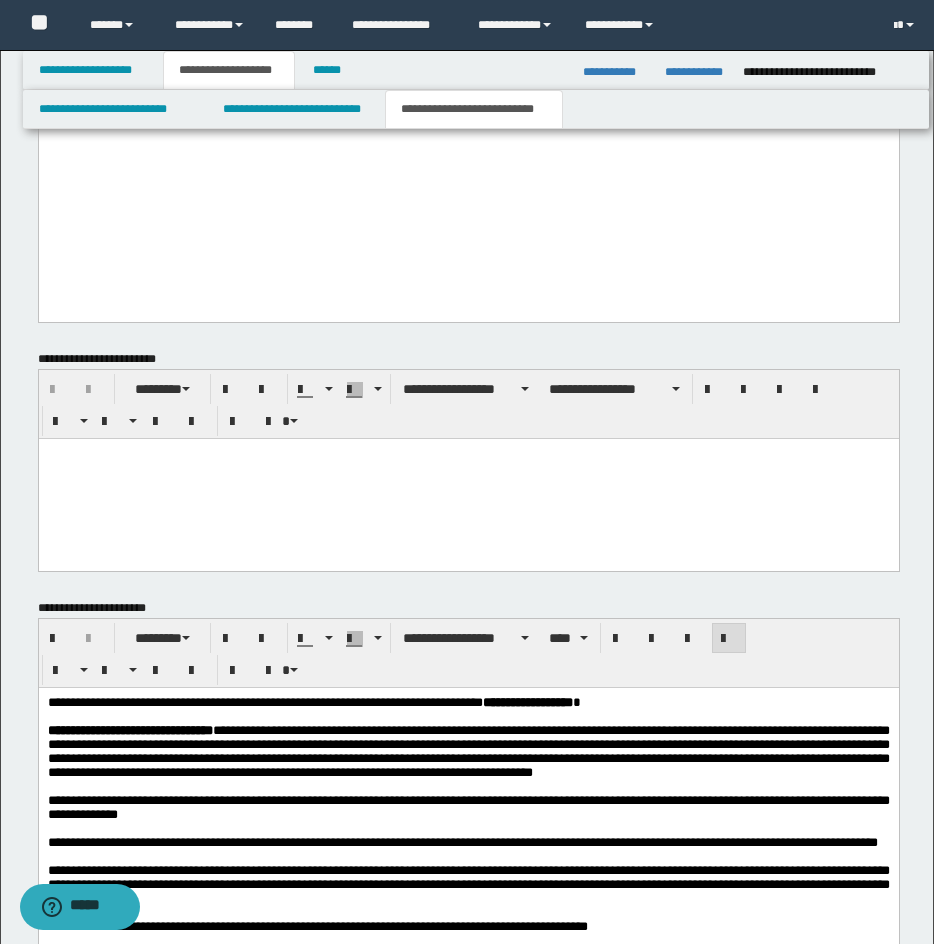 click on "**********" at bounding box center (313, 701) 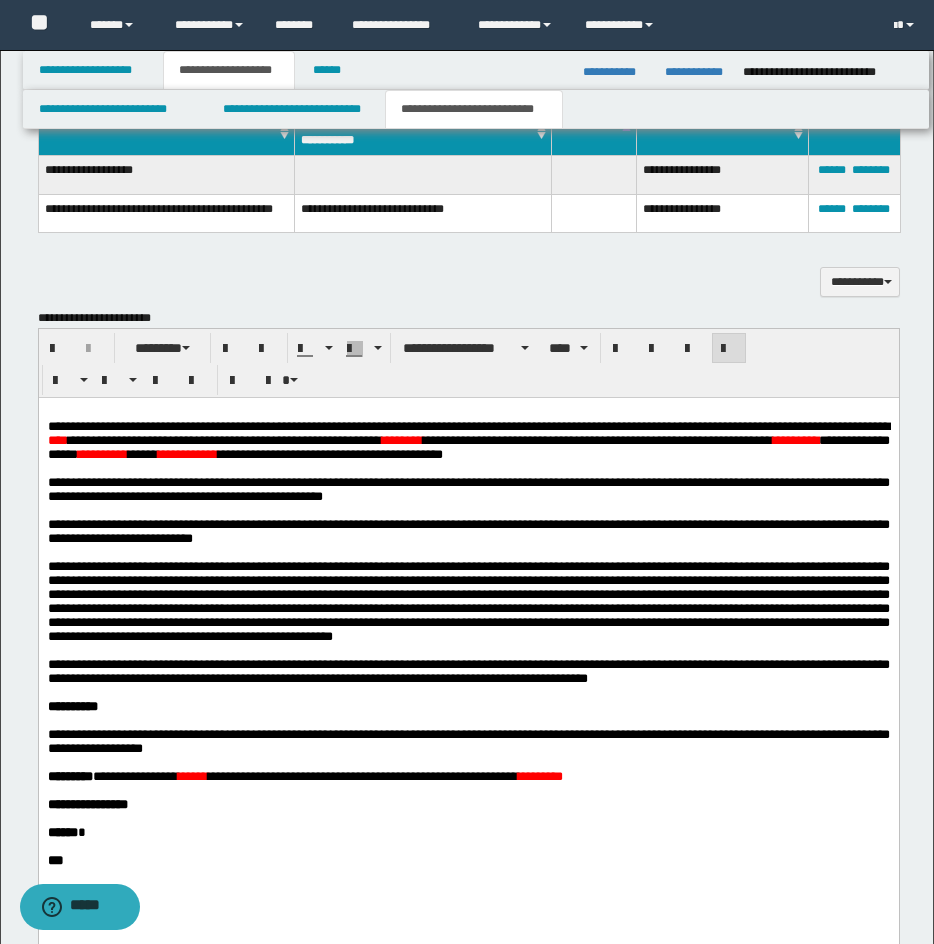 scroll, scrollTop: 1122, scrollLeft: 0, axis: vertical 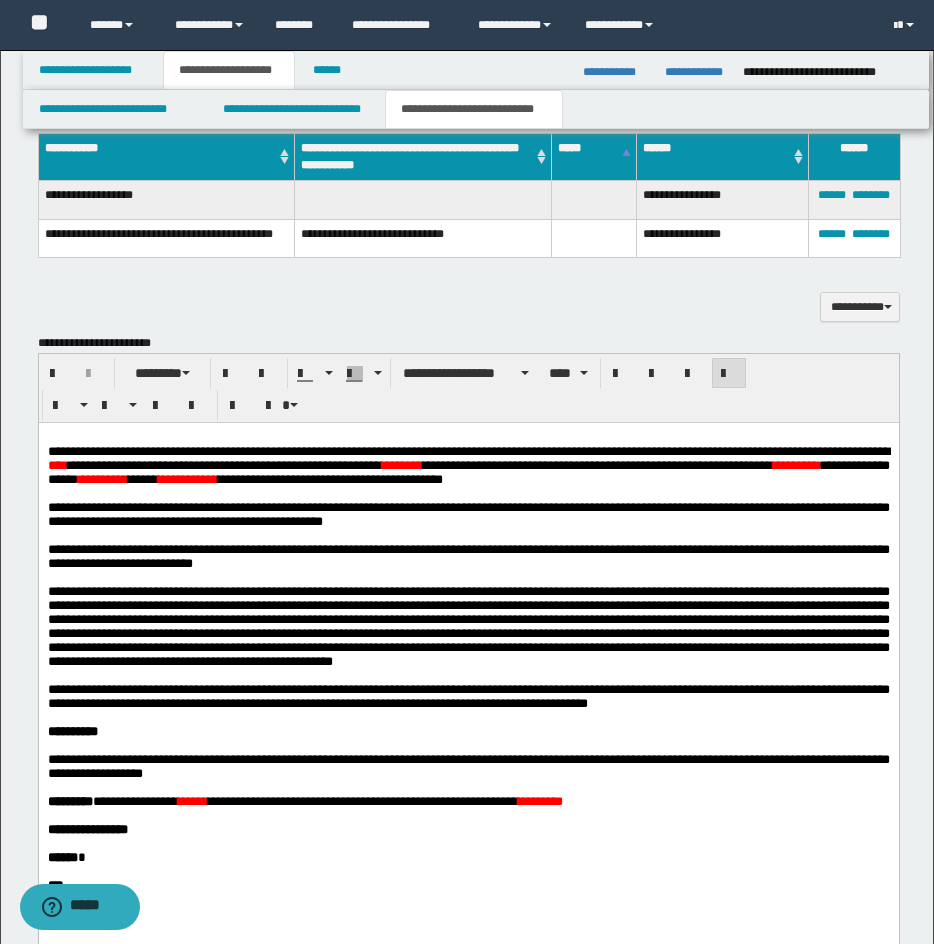 click on "**********" at bounding box center (166, 199) 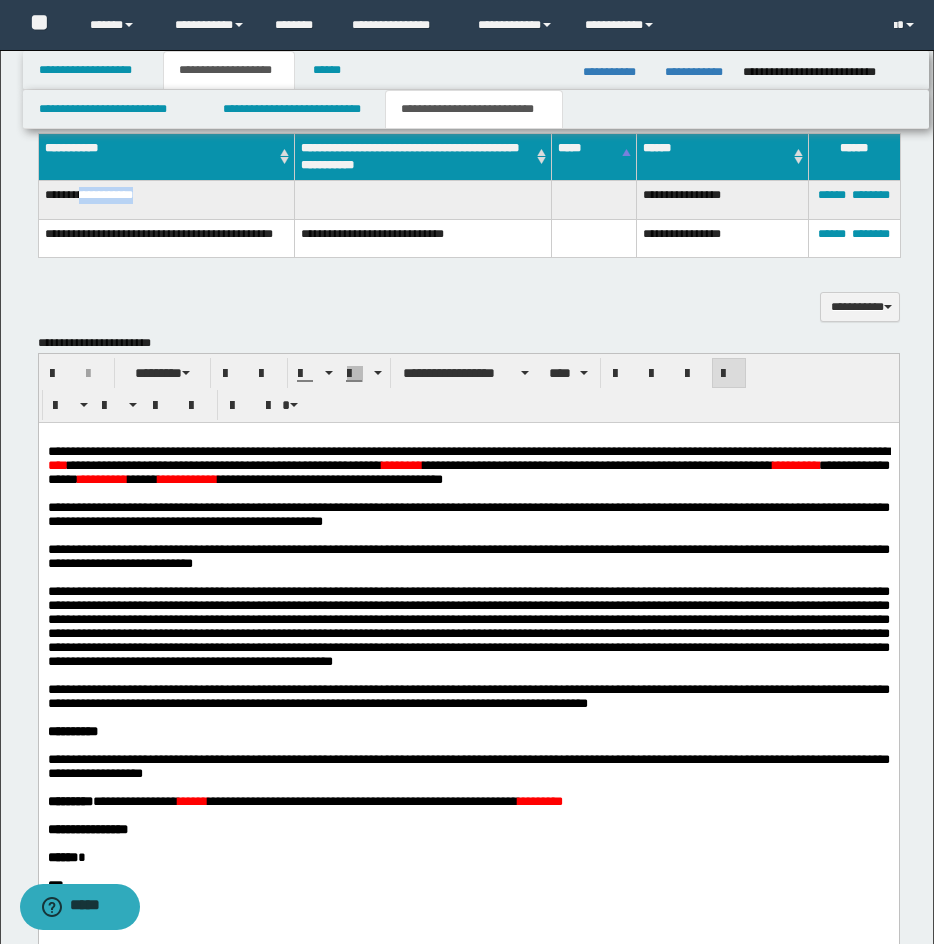 click on "**********" at bounding box center (166, 199) 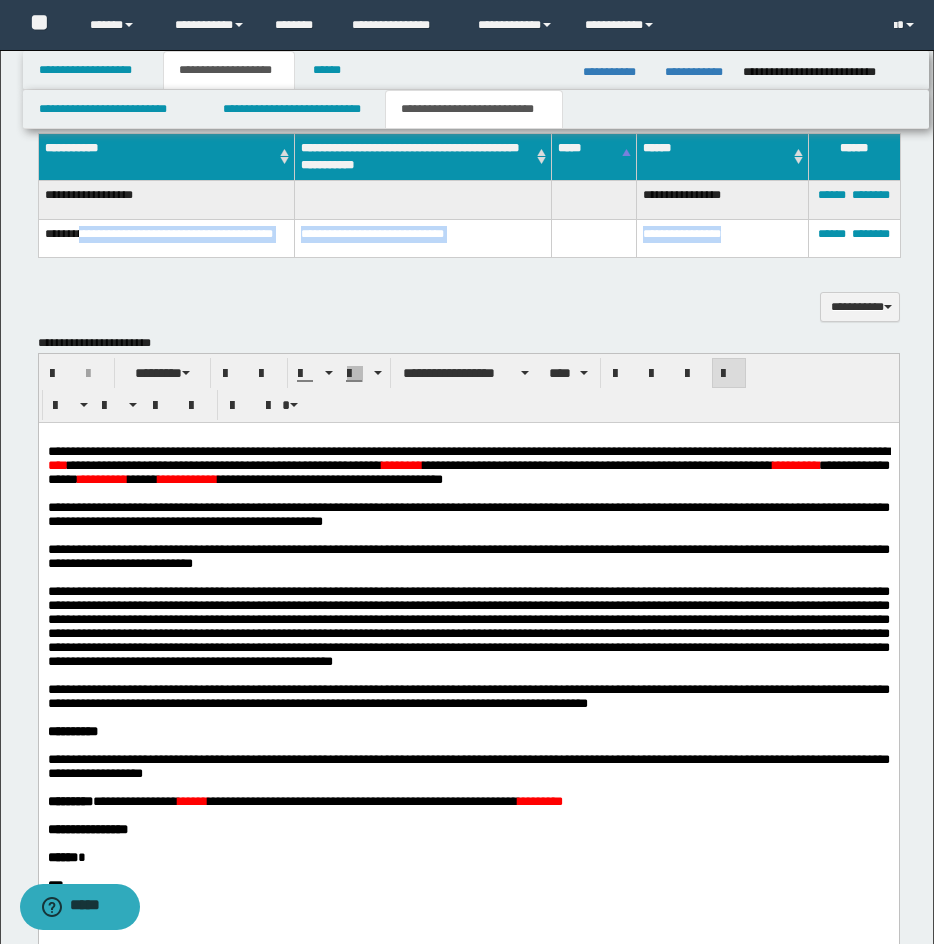 drag, startPoint x: 89, startPoint y: 220, endPoint x: 755, endPoint y: 230, distance: 666.0751 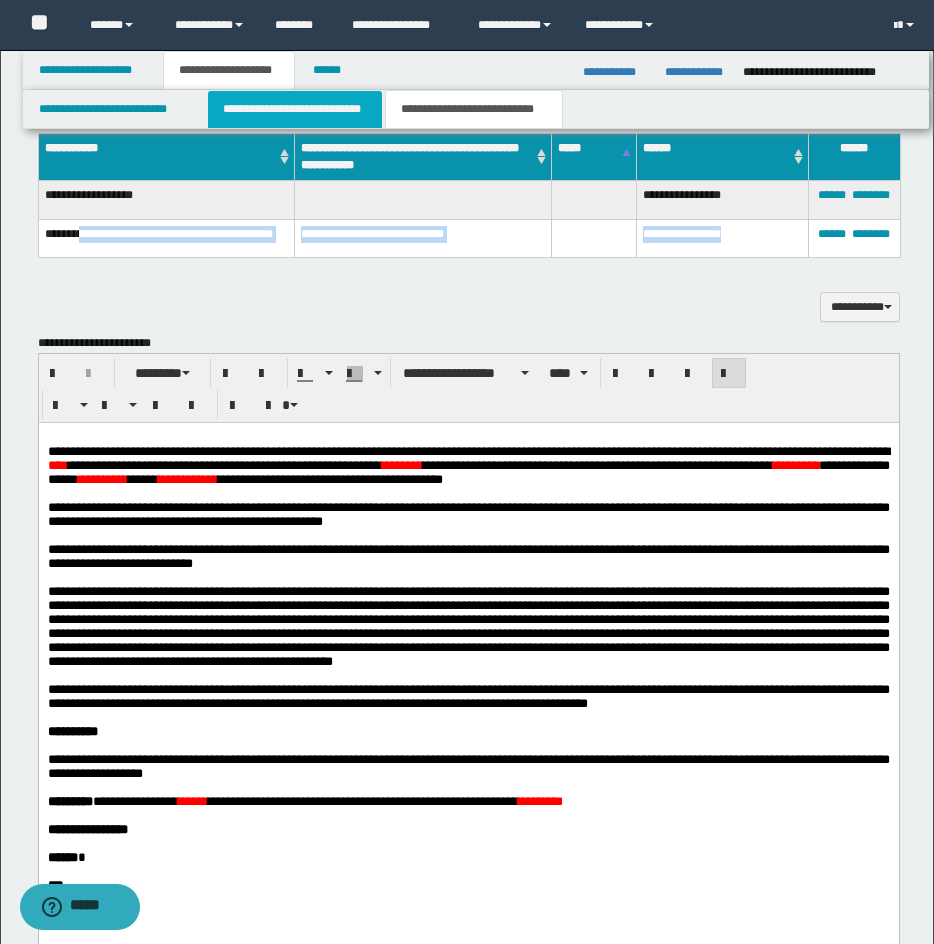 click on "**********" at bounding box center (295, 109) 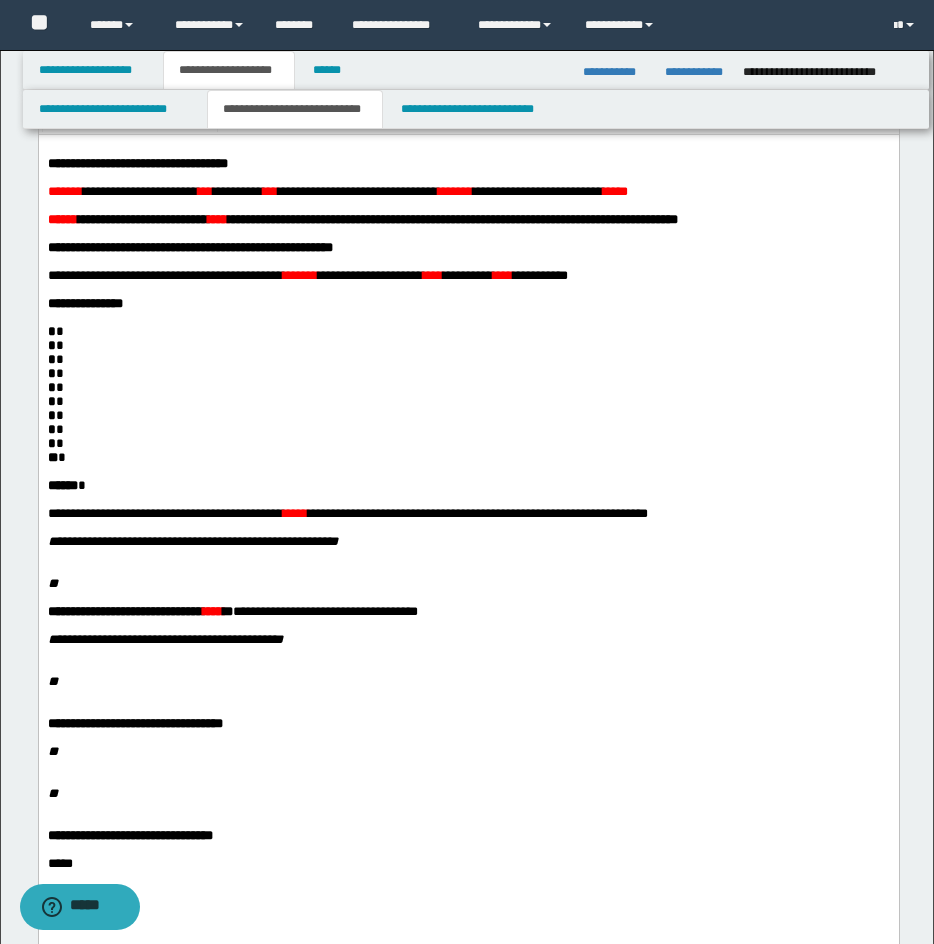 scroll, scrollTop: 122, scrollLeft: 0, axis: vertical 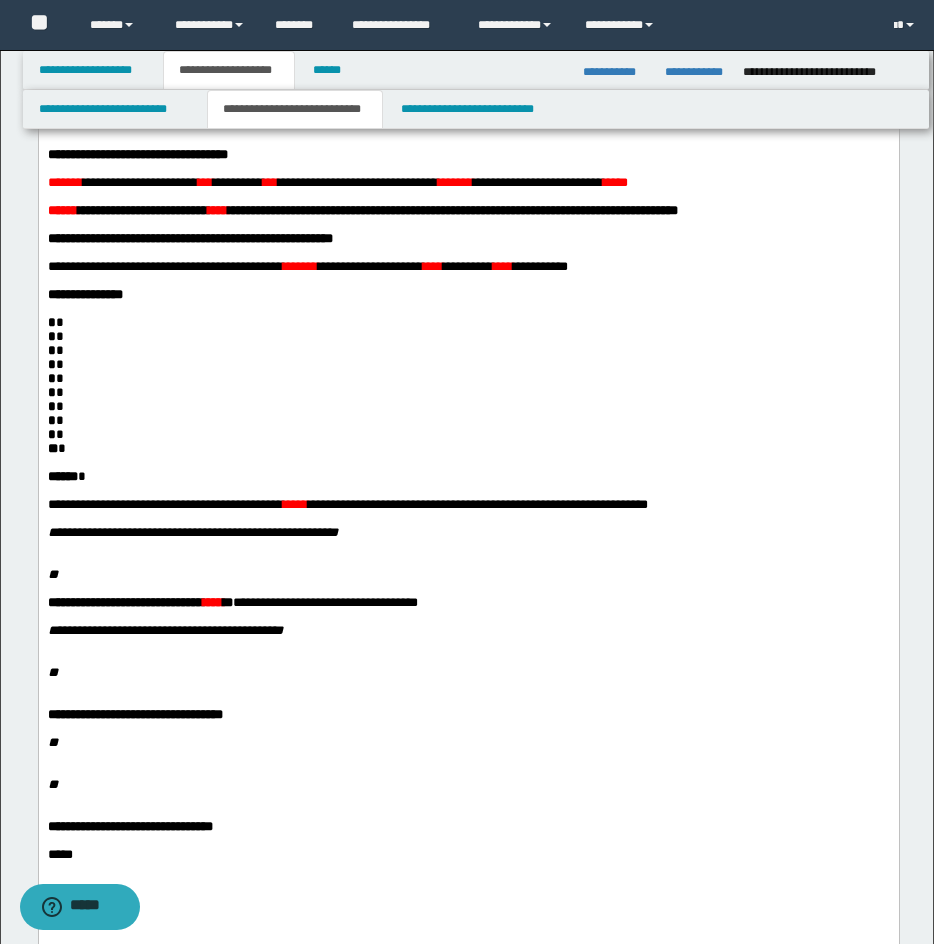 click on "* *" at bounding box center [468, 322] 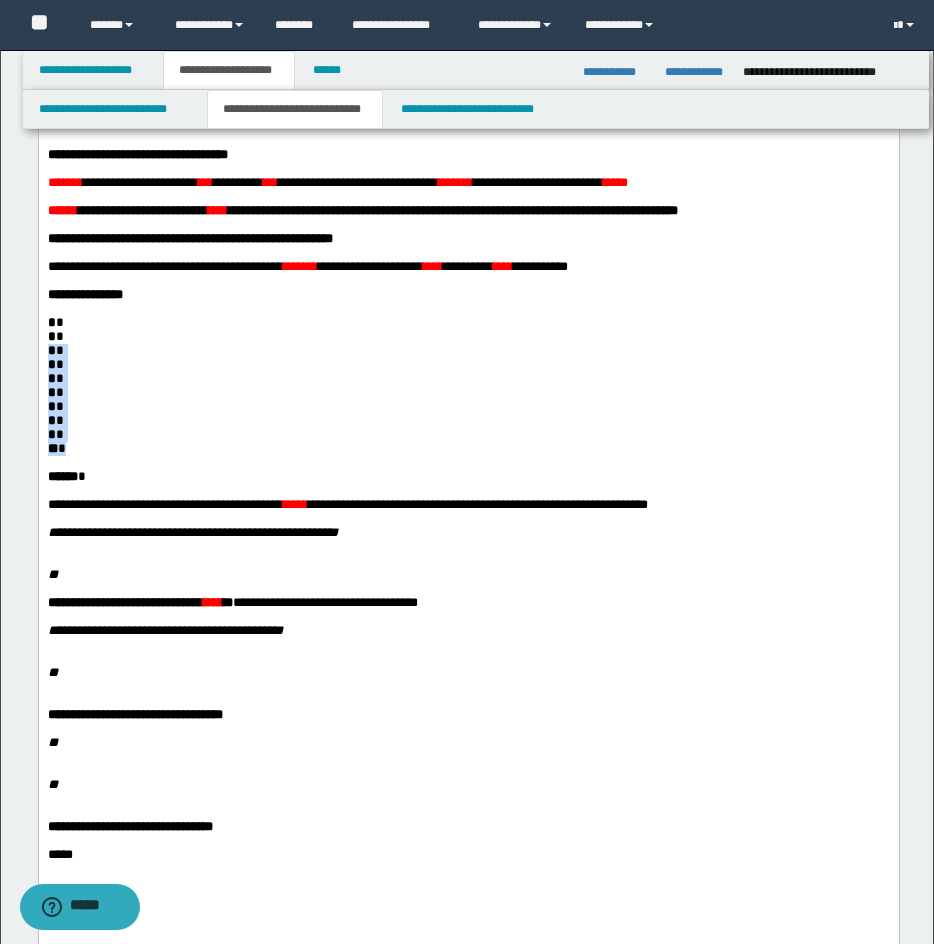drag, startPoint x: 47, startPoint y: 383, endPoint x: 96, endPoint y: 485, distance: 113.15918 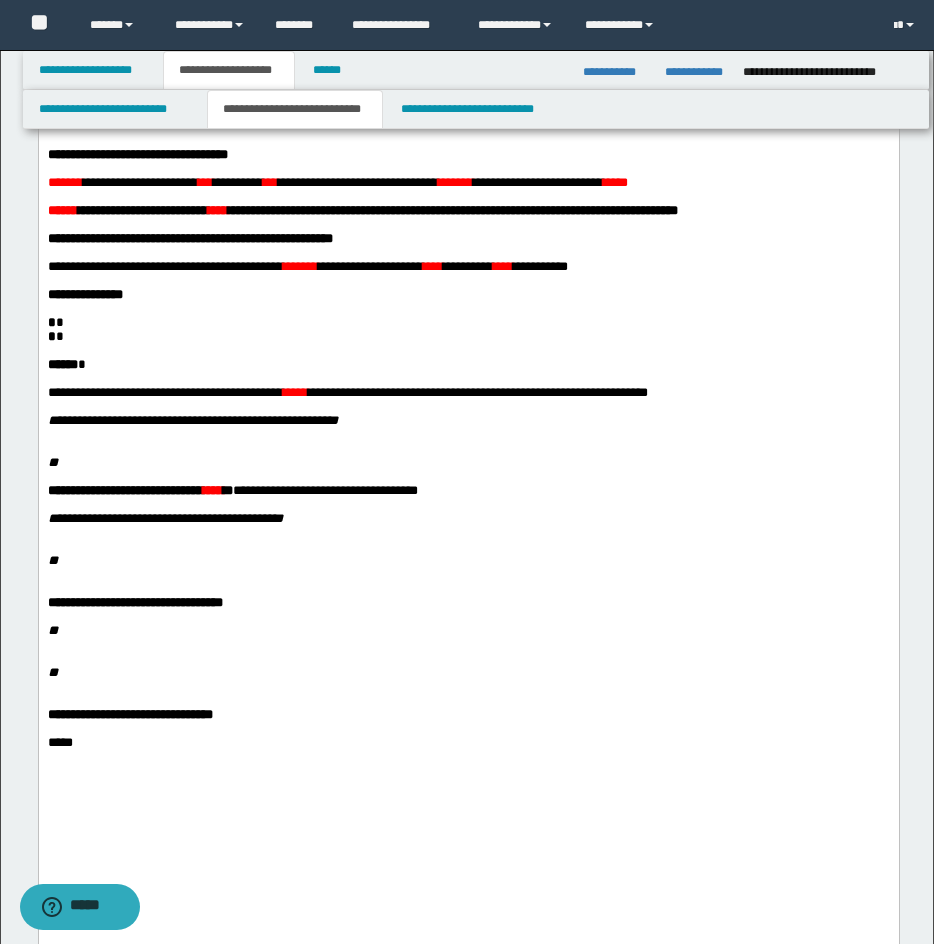 click on "****** *" at bounding box center (468, 364) 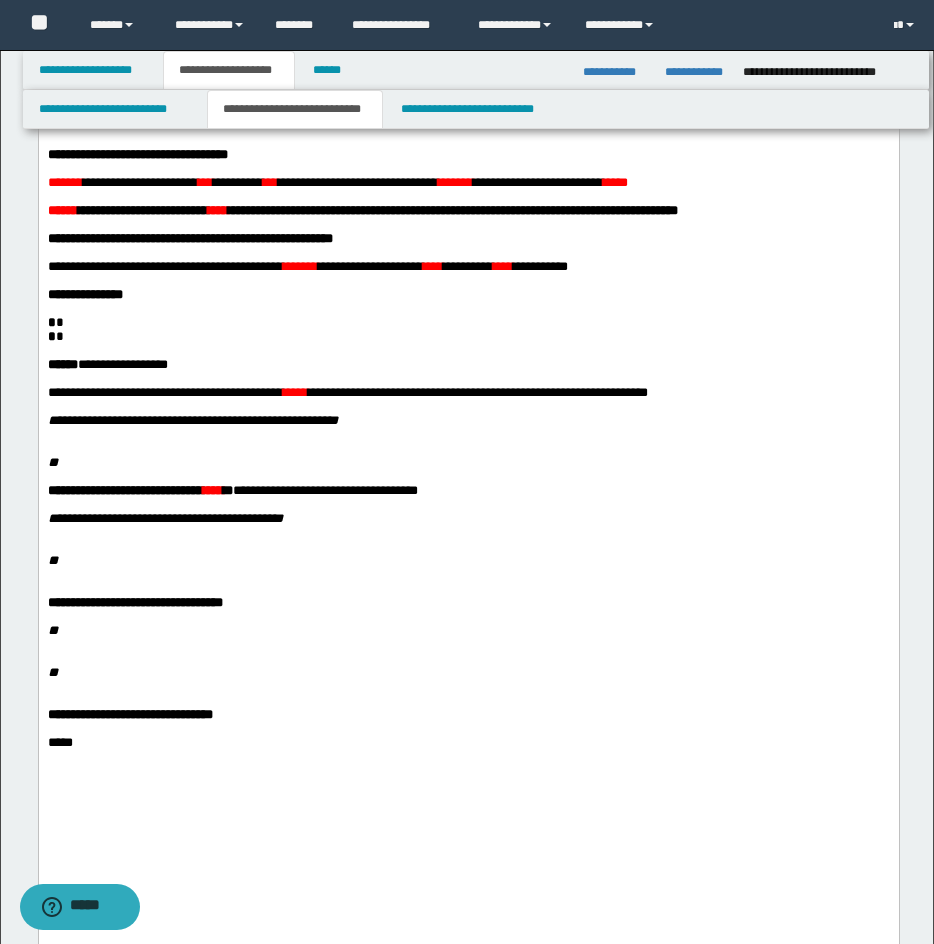 click on "* *" at bounding box center (468, 336) 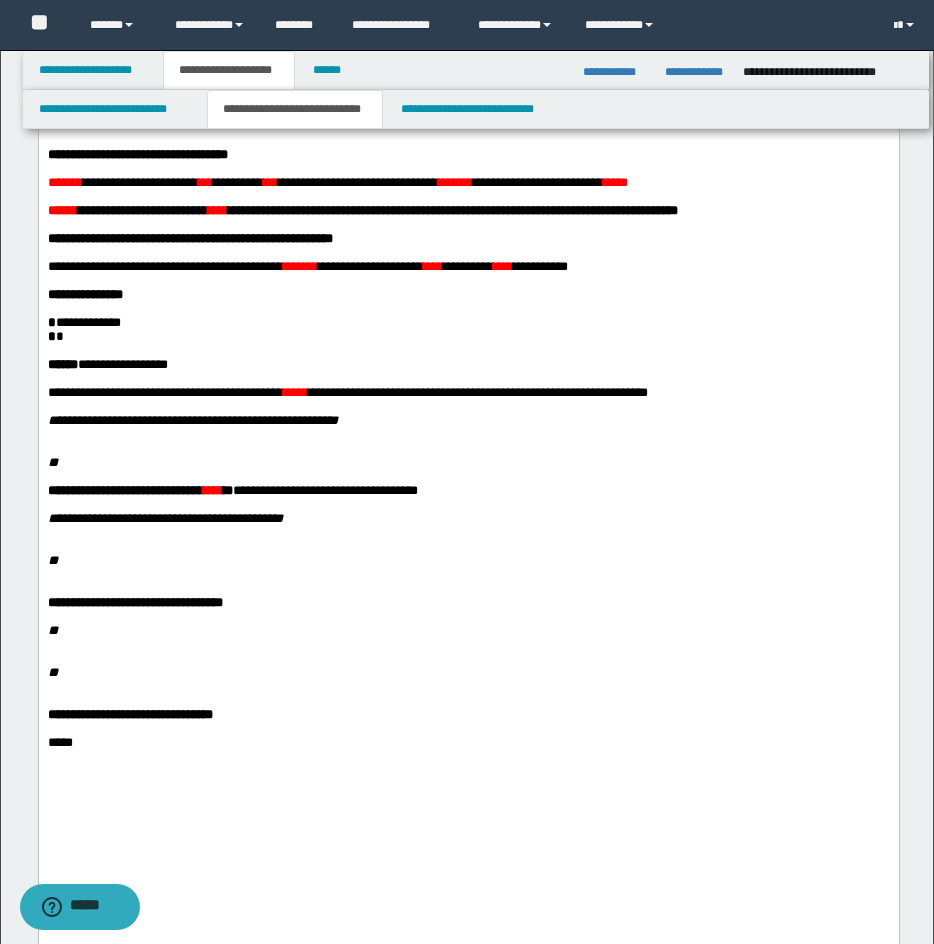 click on "* *" at bounding box center [468, 336] 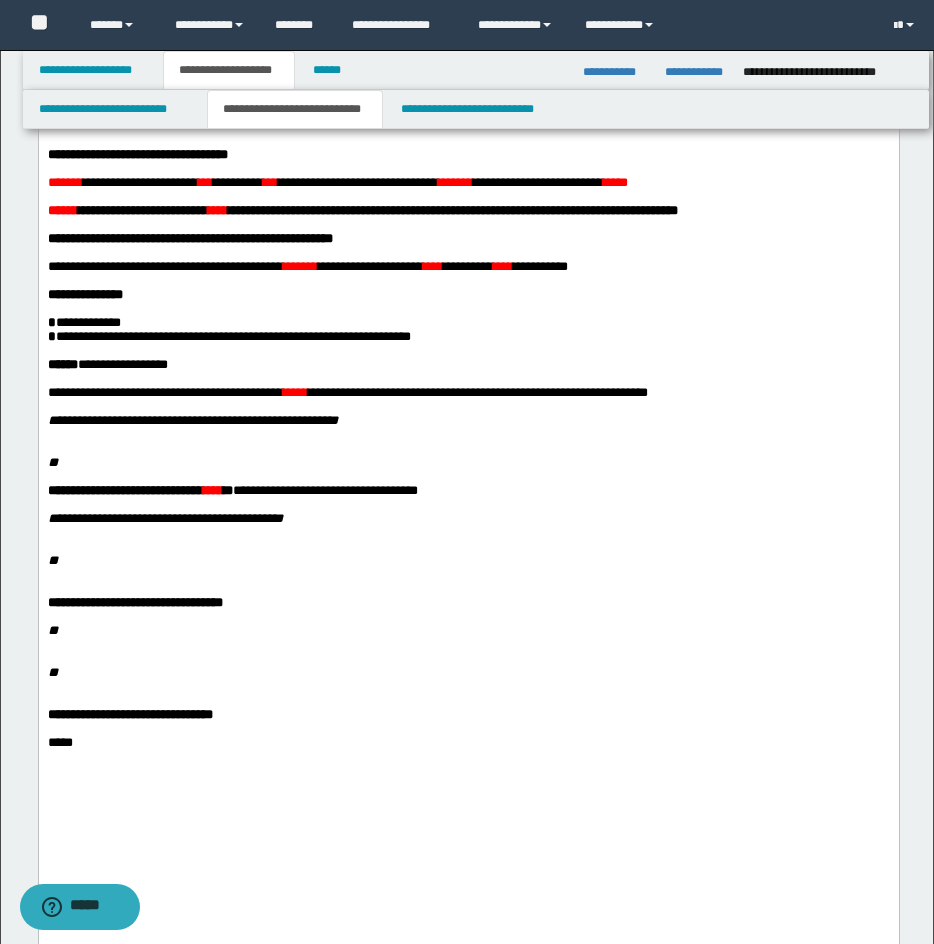scroll, scrollTop: 0, scrollLeft: 0, axis: both 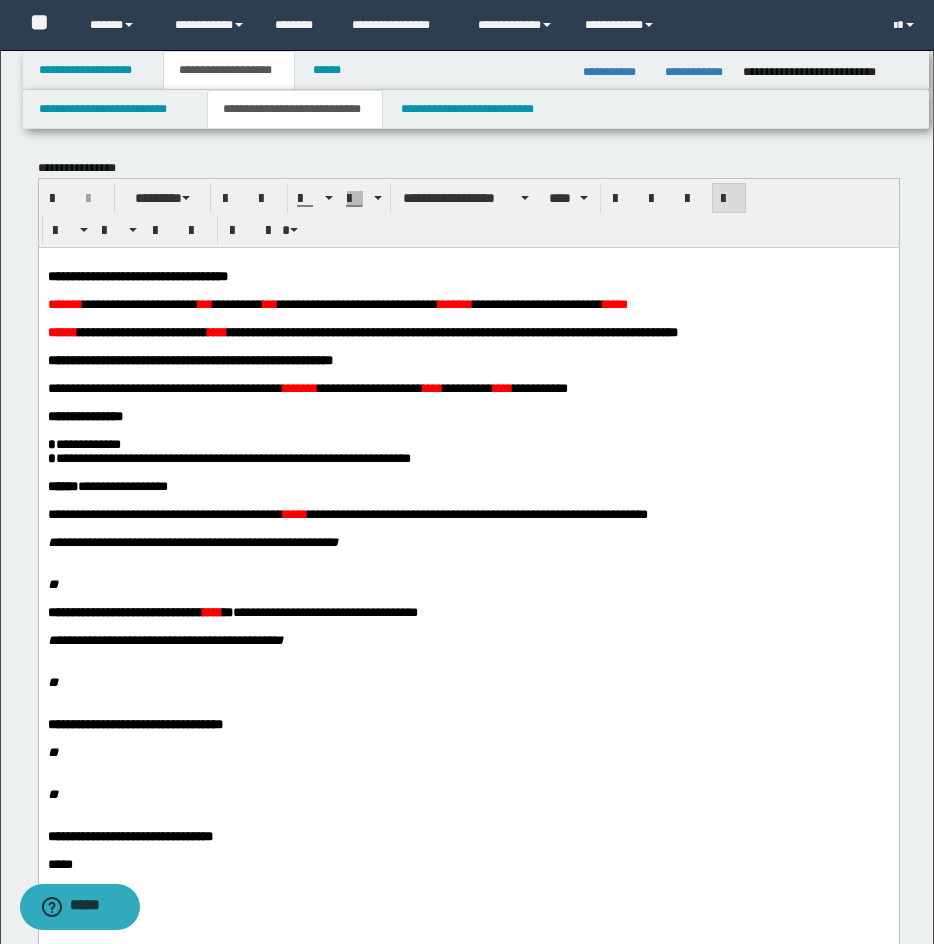 drag, startPoint x: 821, startPoint y: 289, endPoint x: 729, endPoint y: 360, distance: 116.21101 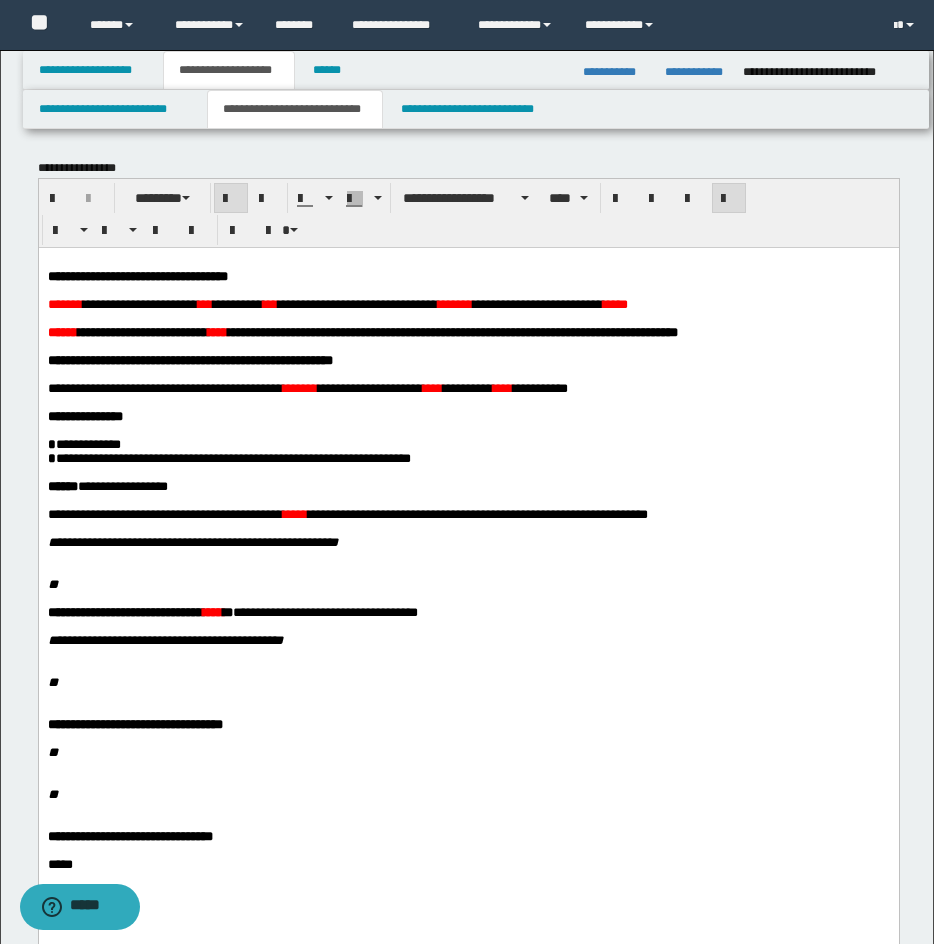 click on "*****" at bounding box center (614, 303) 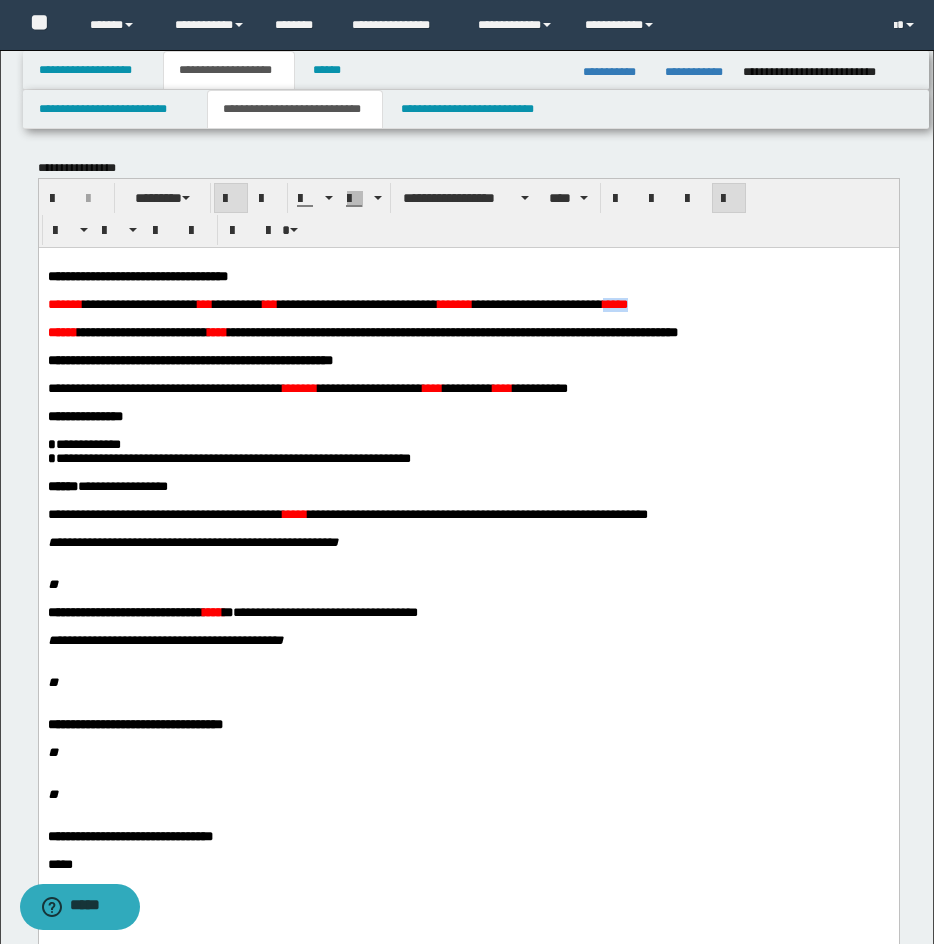 click on "*****" at bounding box center [614, 303] 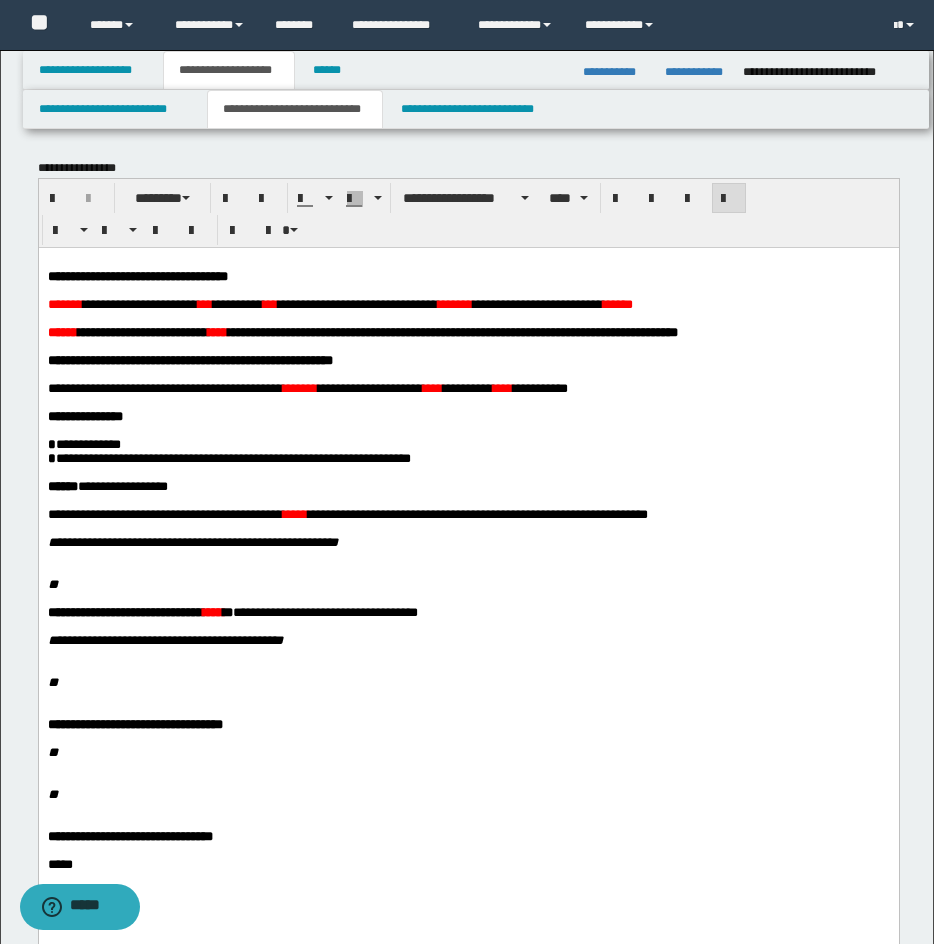 click on "******" at bounding box center [454, 303] 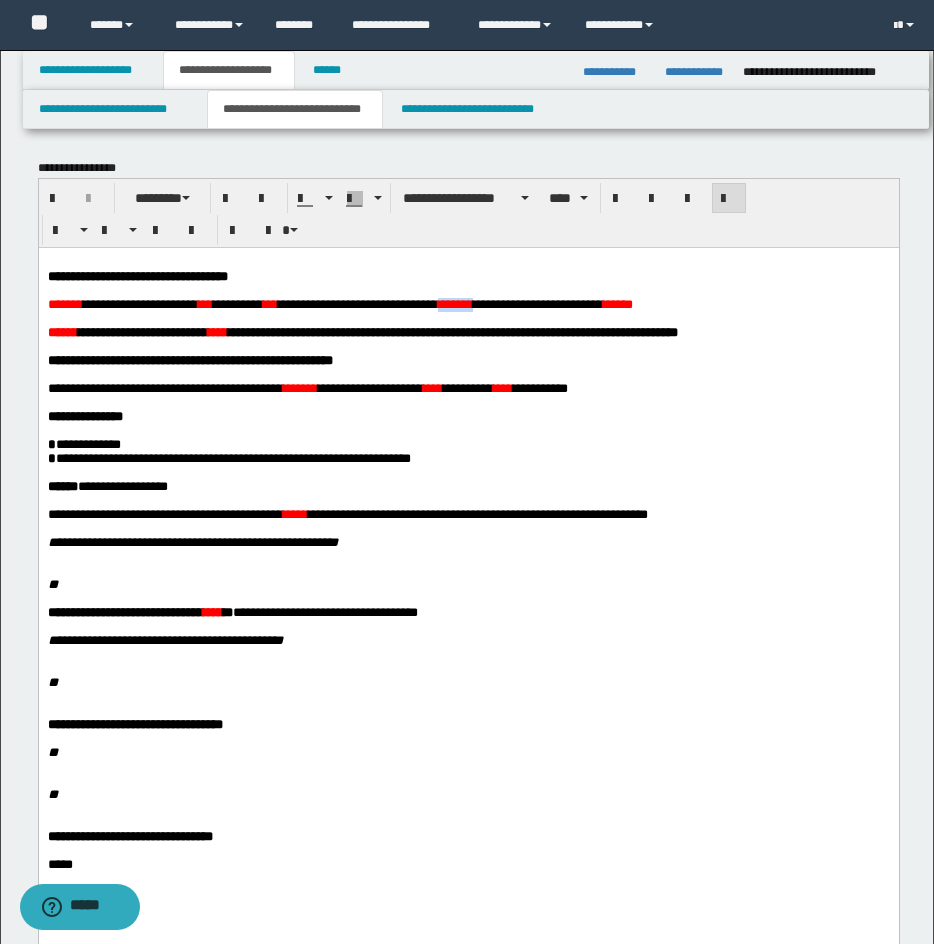 click on "******" at bounding box center (454, 303) 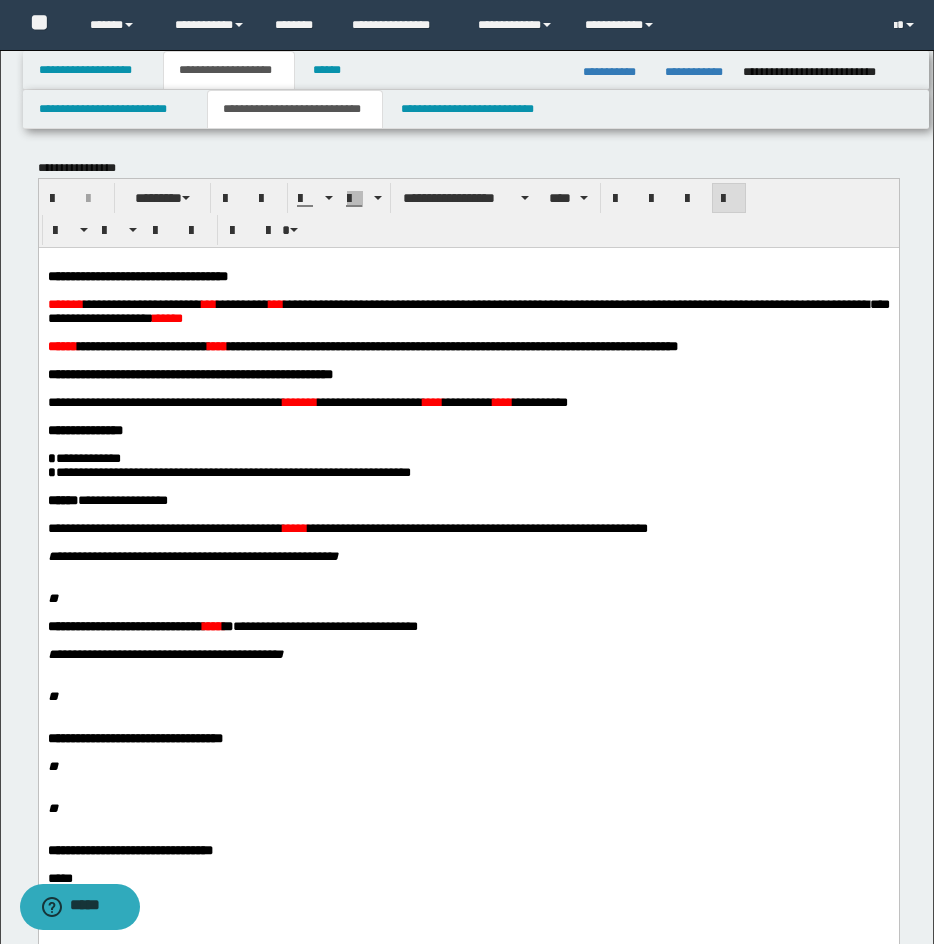 click on "**********" at bounding box center (576, 303) 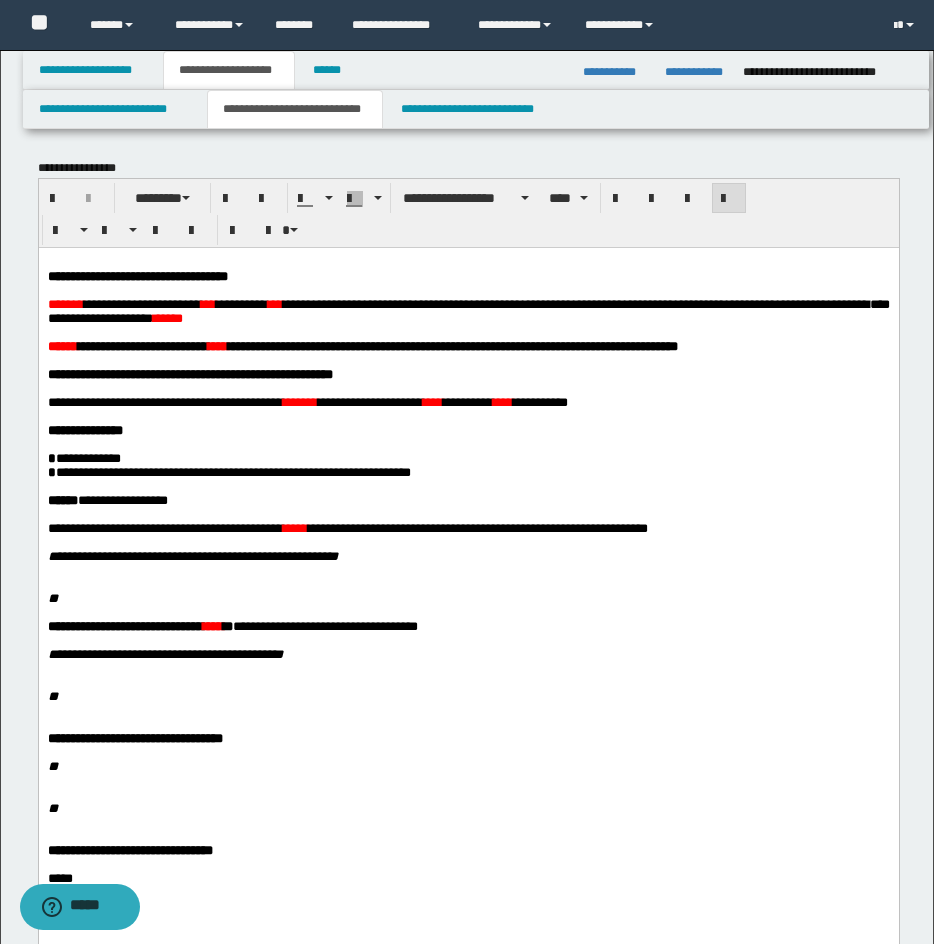 click on "**********" at bounding box center (468, 311) 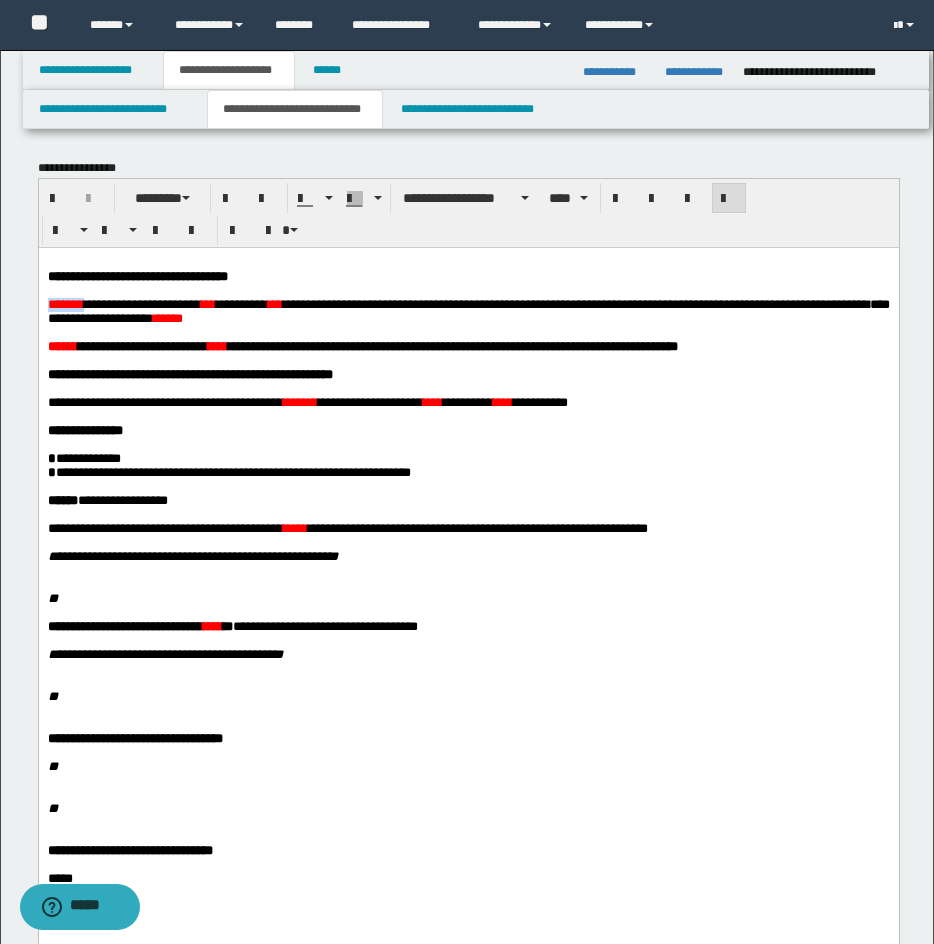 click on "*******" at bounding box center (65, 303) 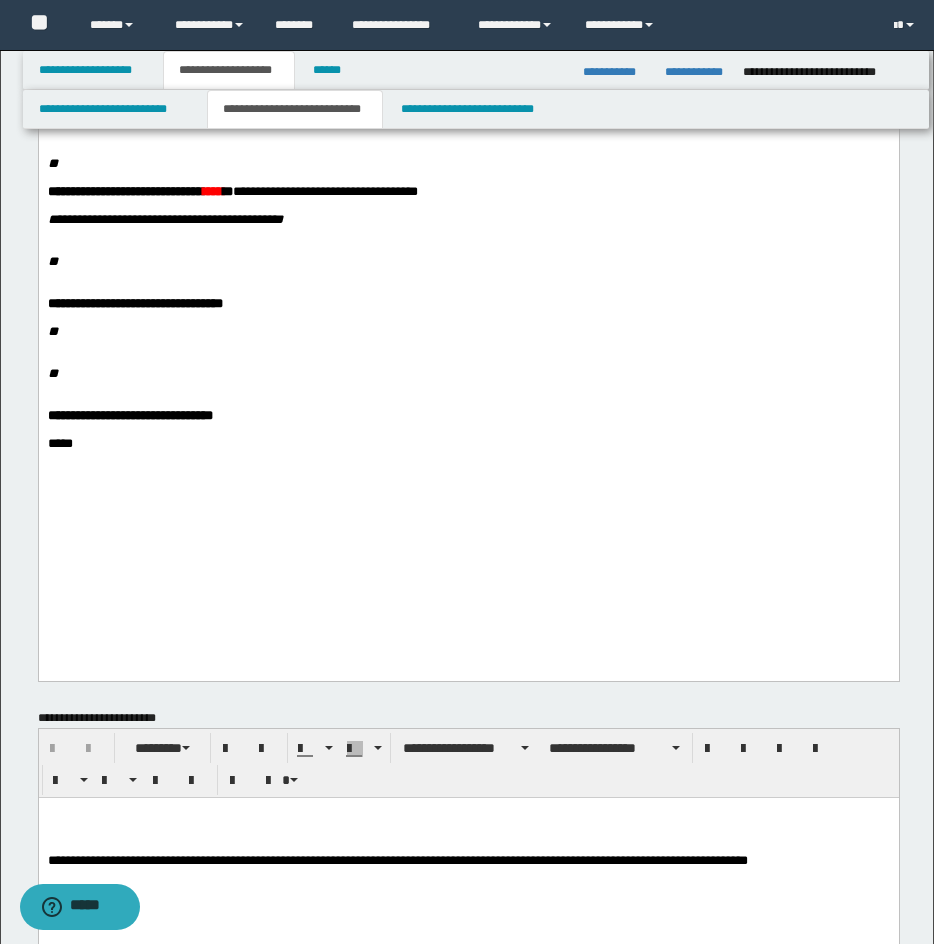 scroll, scrollTop: 456, scrollLeft: 0, axis: vertical 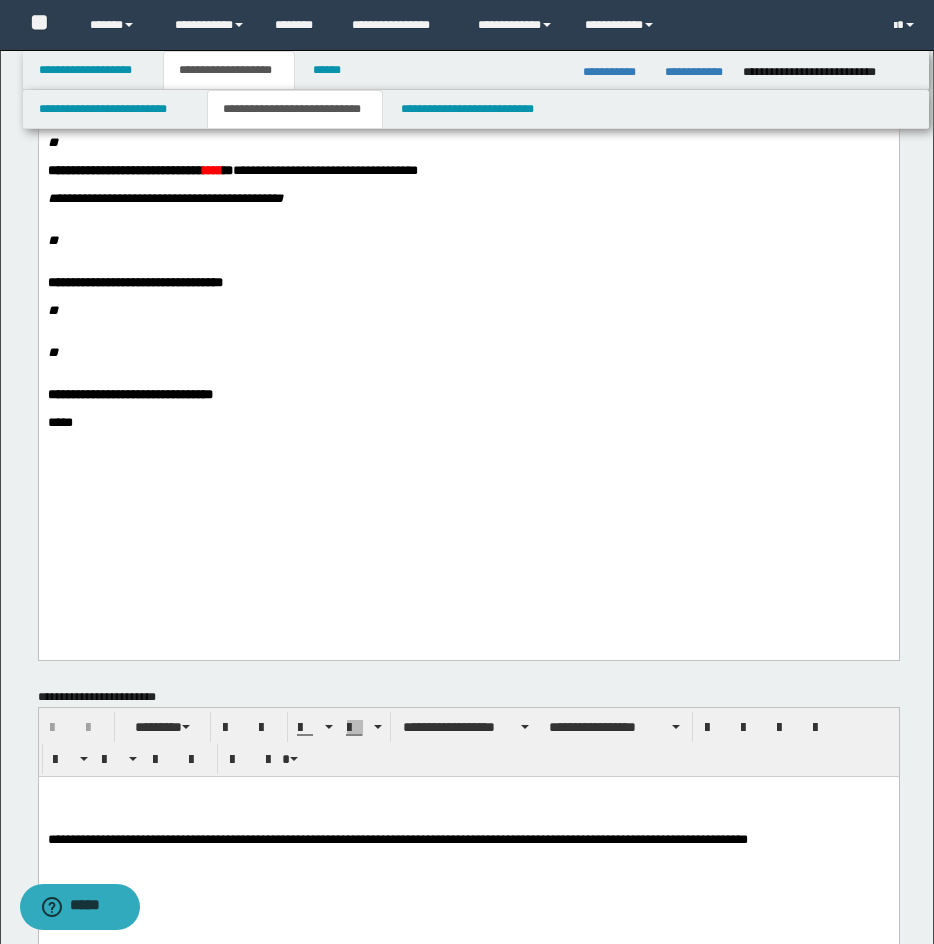 click on "*****" at bounding box center (468, 430) 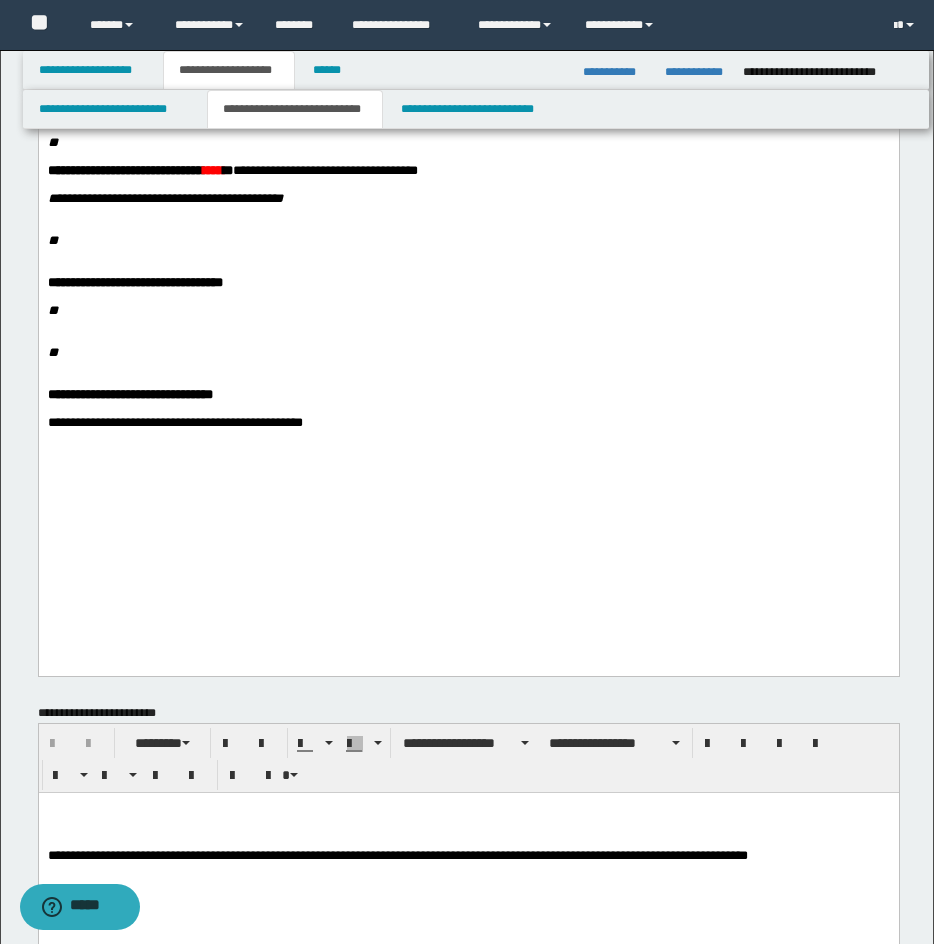 scroll, scrollTop: 0, scrollLeft: 0, axis: both 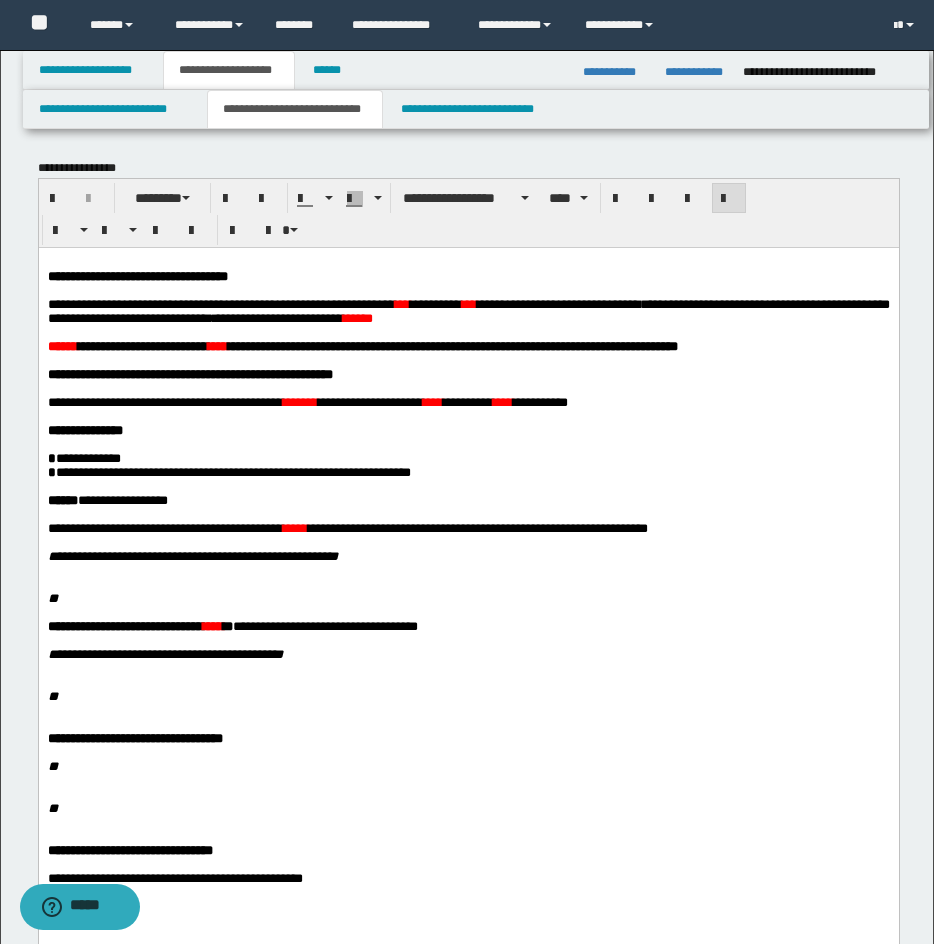 click on "**********" at bounding box center (468, 310) 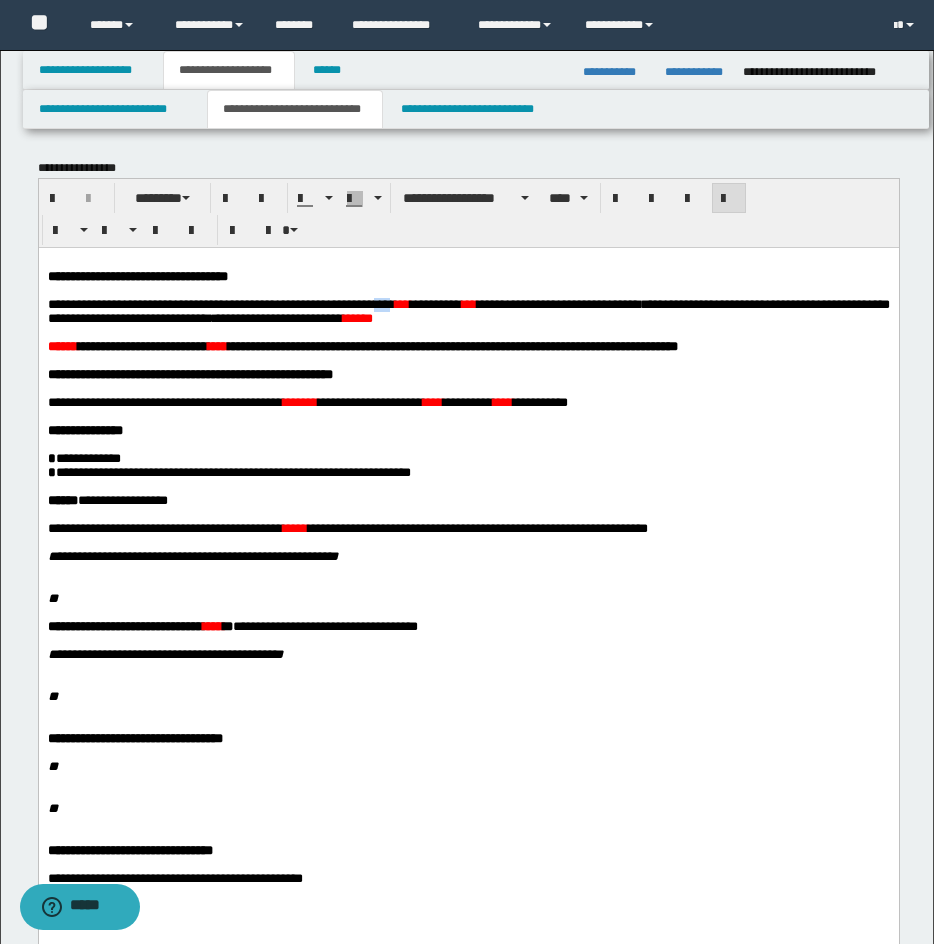 drag, startPoint x: 469, startPoint y: 310, endPoint x: 486, endPoint y: 307, distance: 17.262676 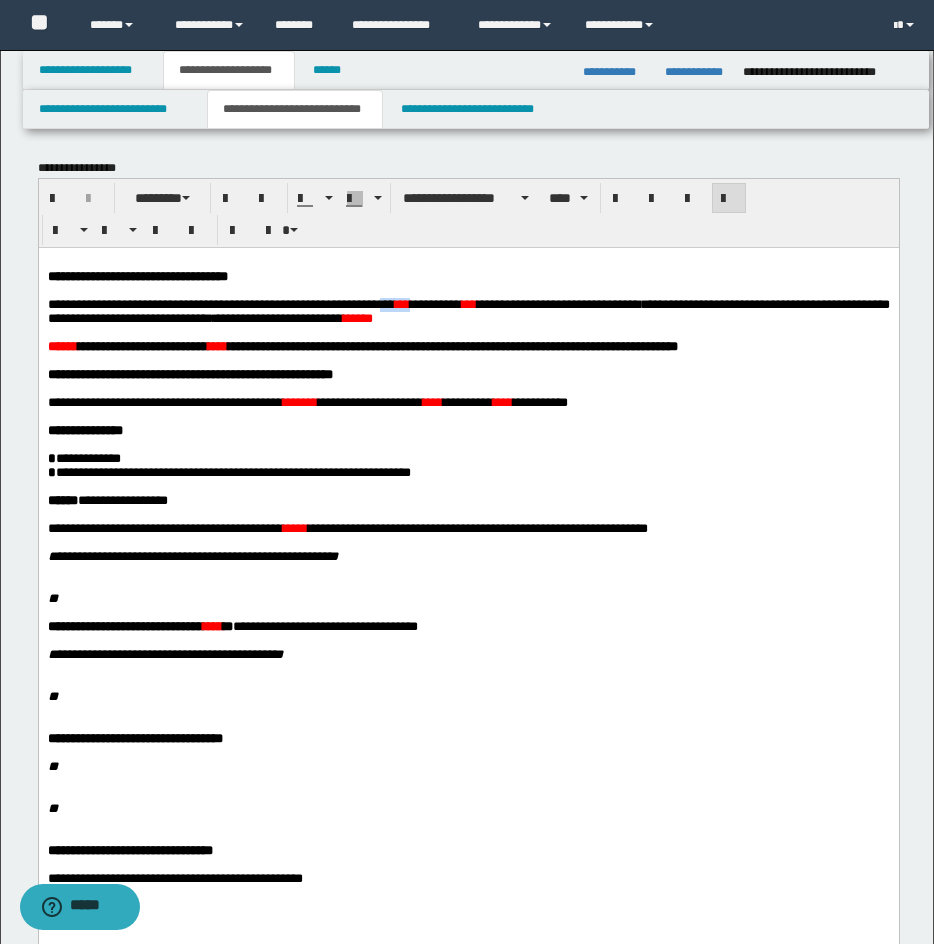 drag, startPoint x: 474, startPoint y: 306, endPoint x: 513, endPoint y: 310, distance: 39.20459 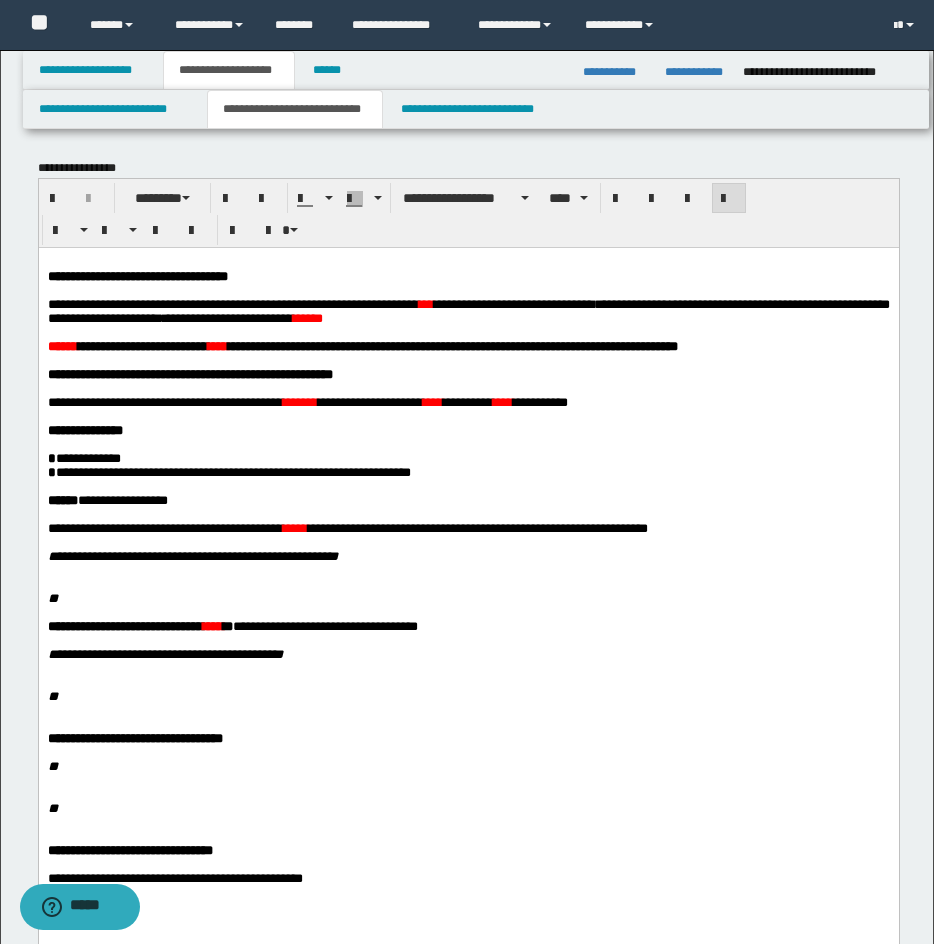 click on "***" at bounding box center [425, 303] 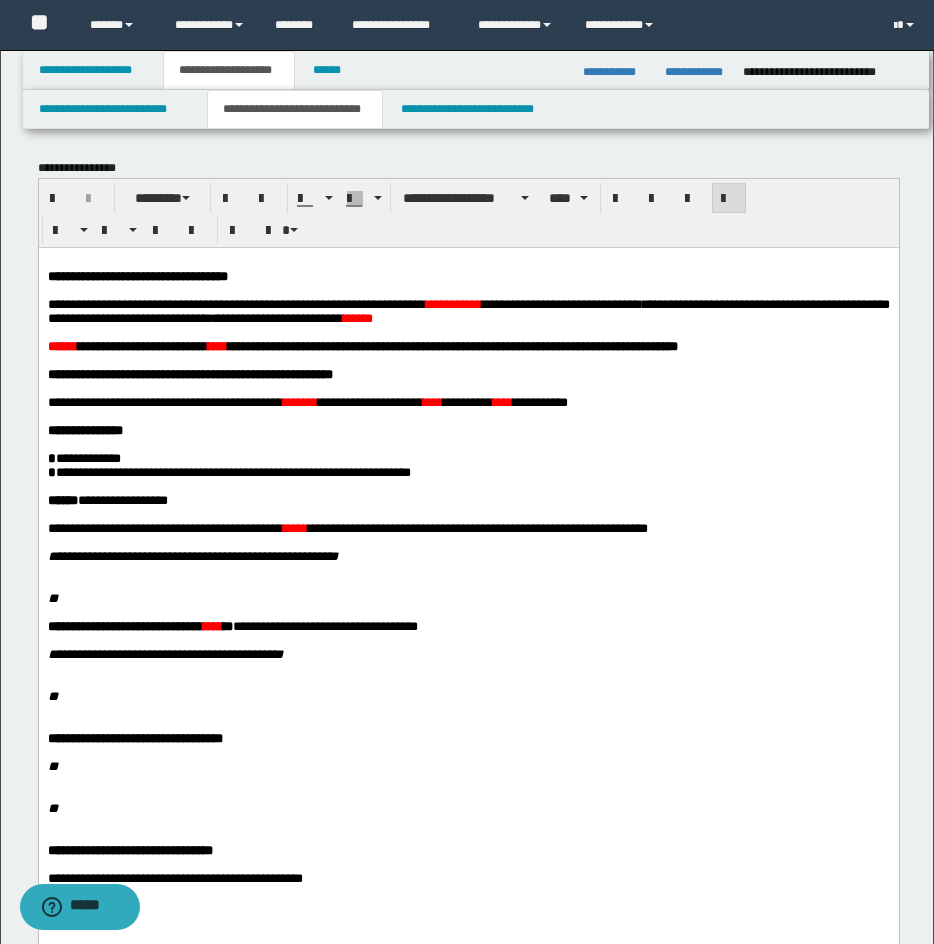 scroll, scrollTop: 13, scrollLeft: 0, axis: vertical 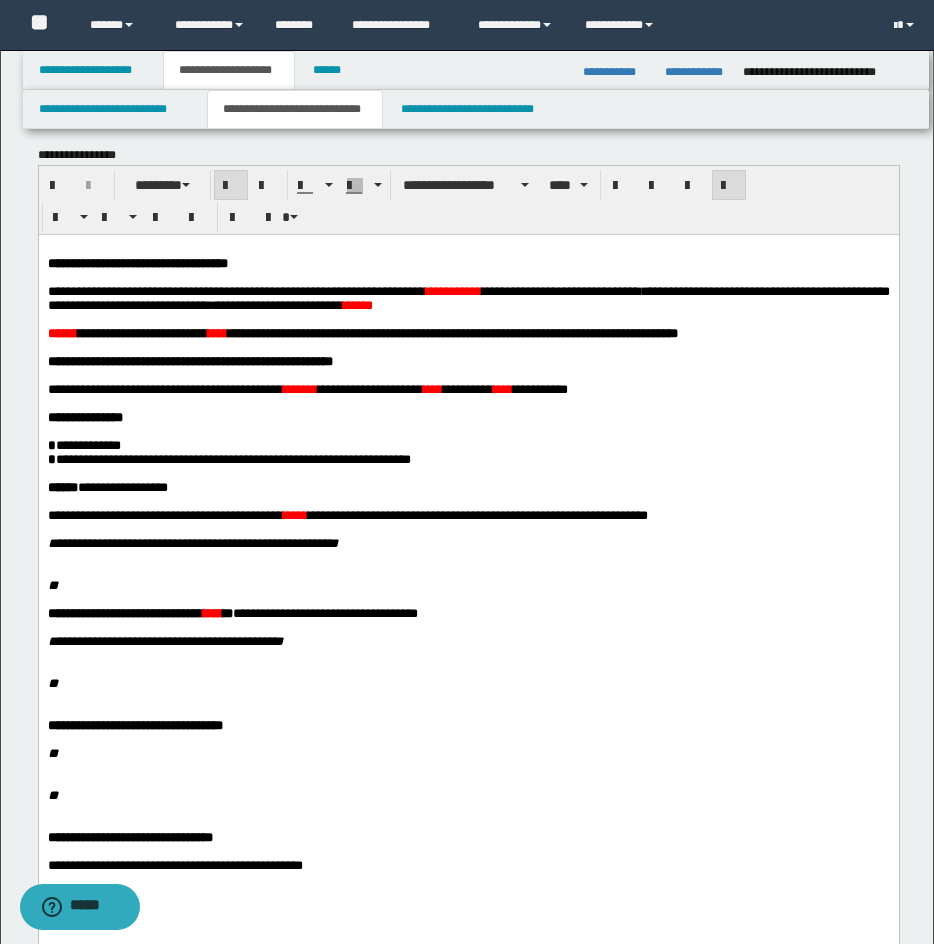 click on "******" at bounding box center (62, 332) 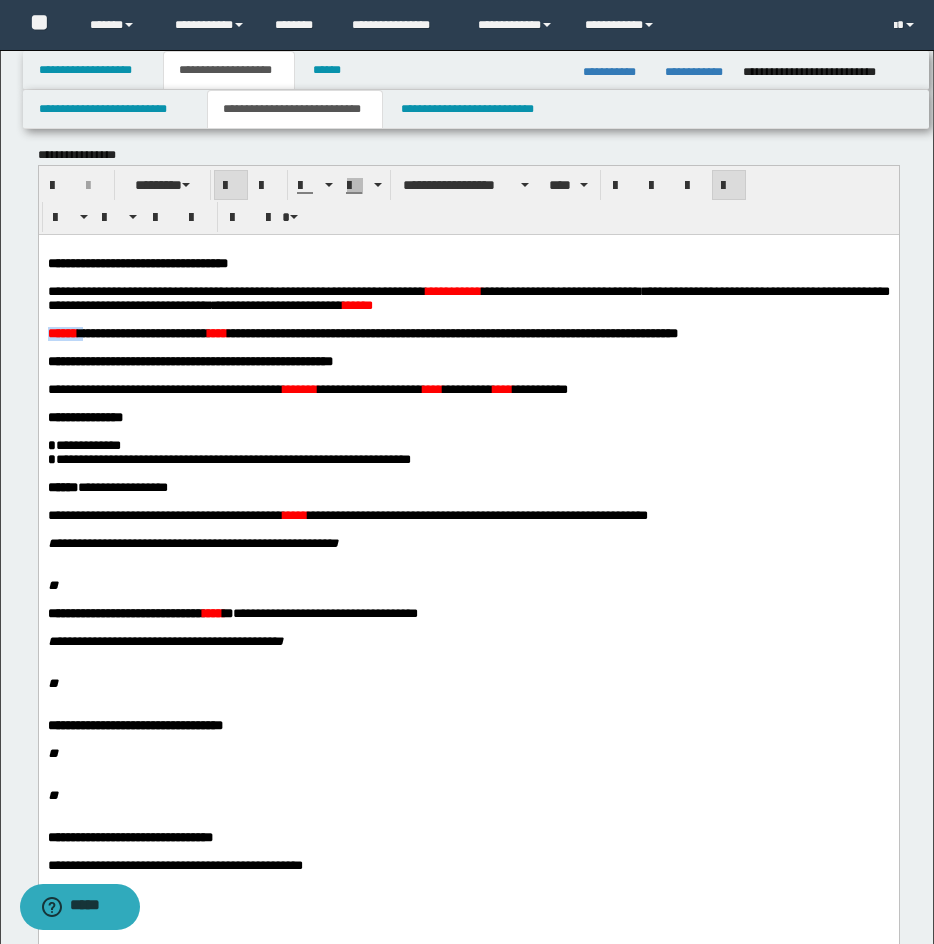 click on "******" at bounding box center [62, 332] 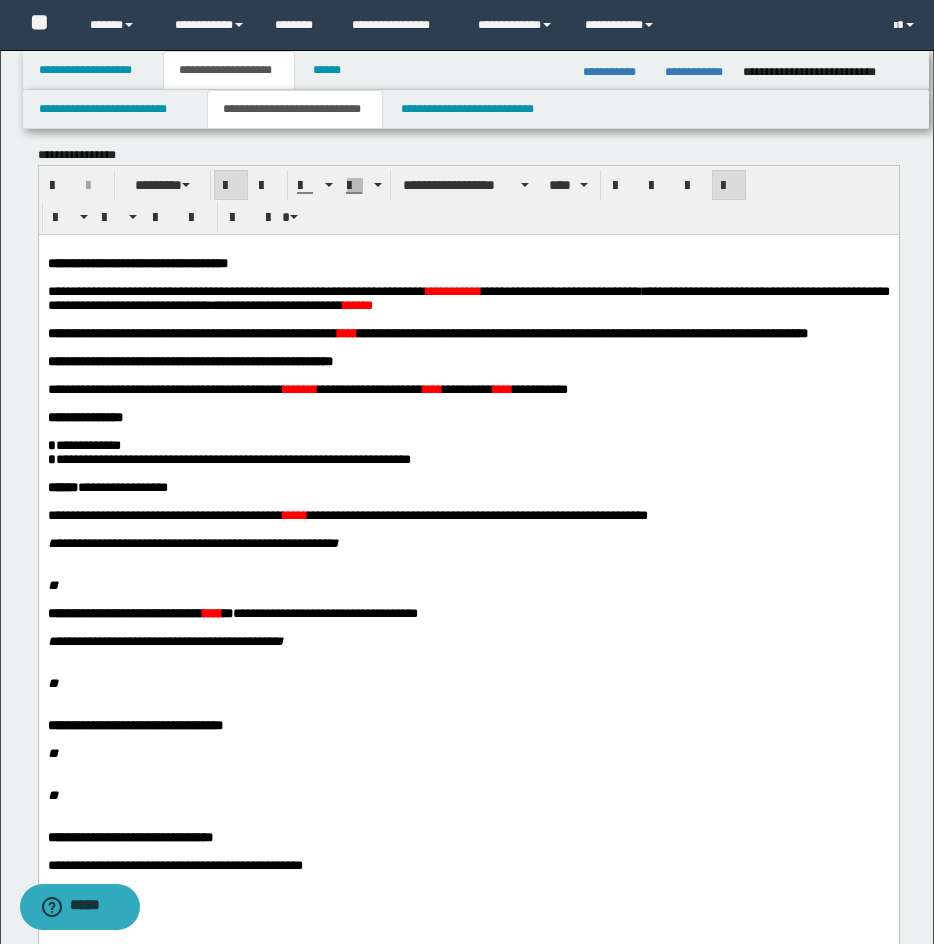 click on "**********" at bounding box center [192, 332] 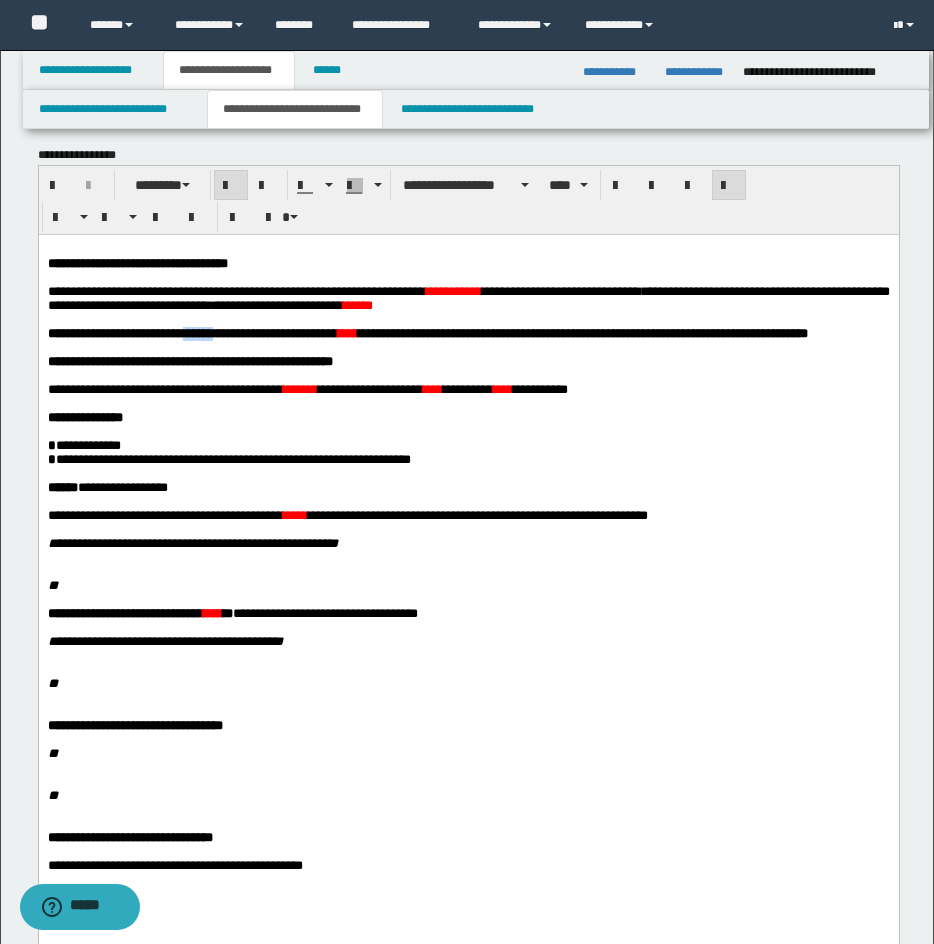 click on "**********" at bounding box center [192, 332] 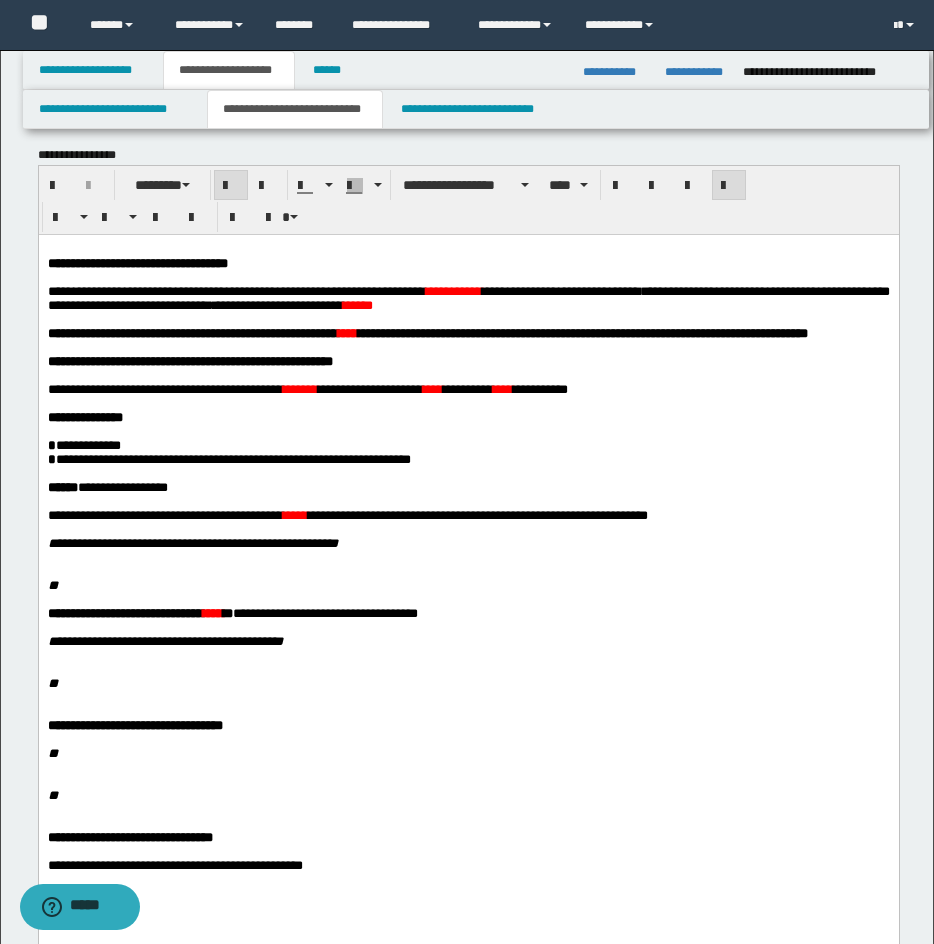 drag, startPoint x: 358, startPoint y: 329, endPoint x: 680, endPoint y: 328, distance: 322.00156 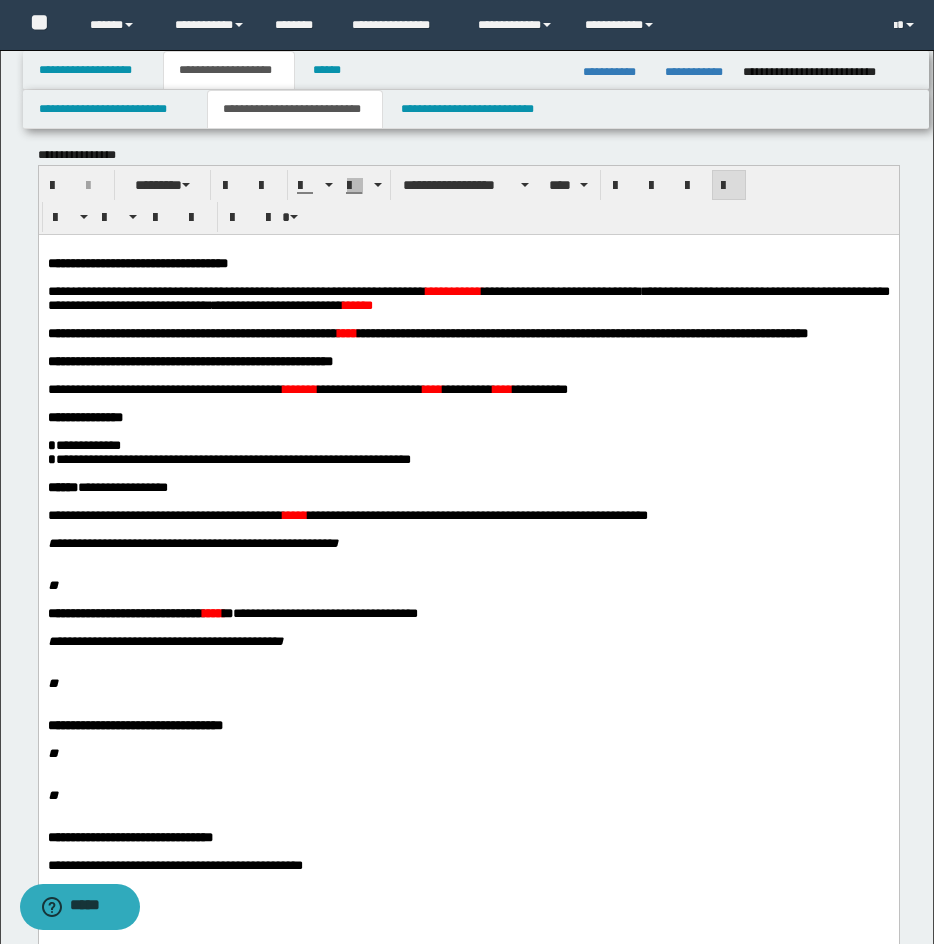 click on "****" at bounding box center (347, 332) 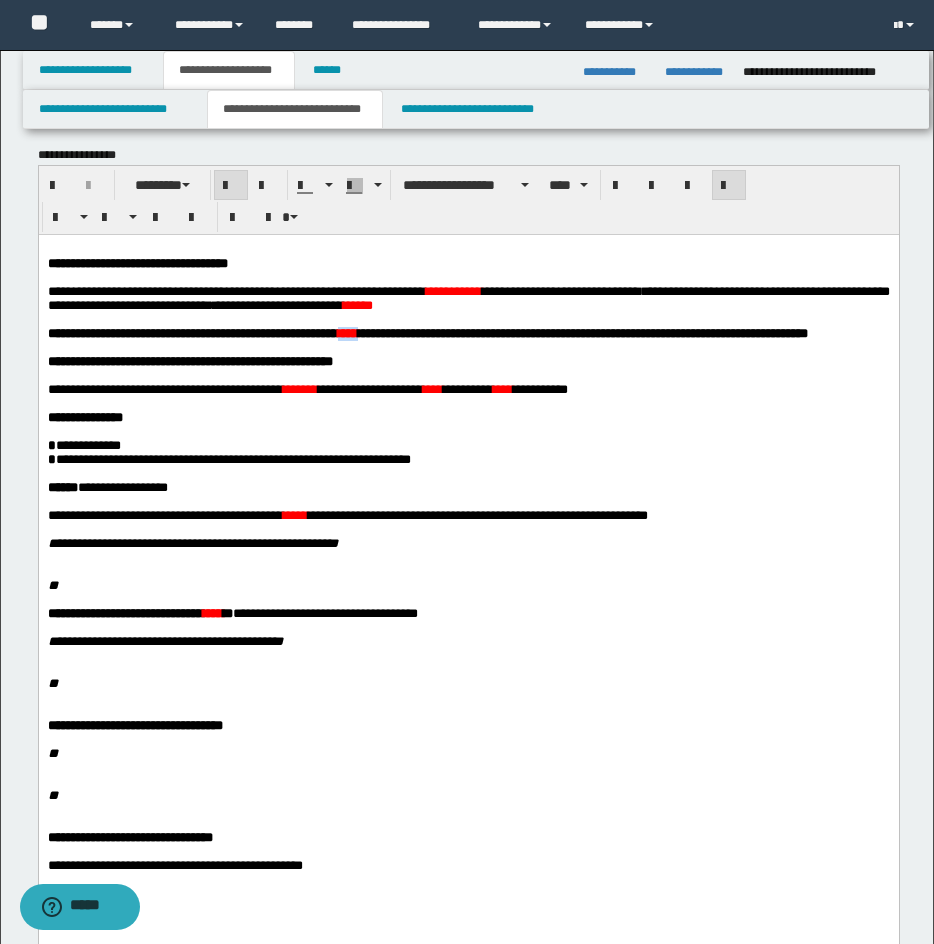 click on "****" at bounding box center (347, 332) 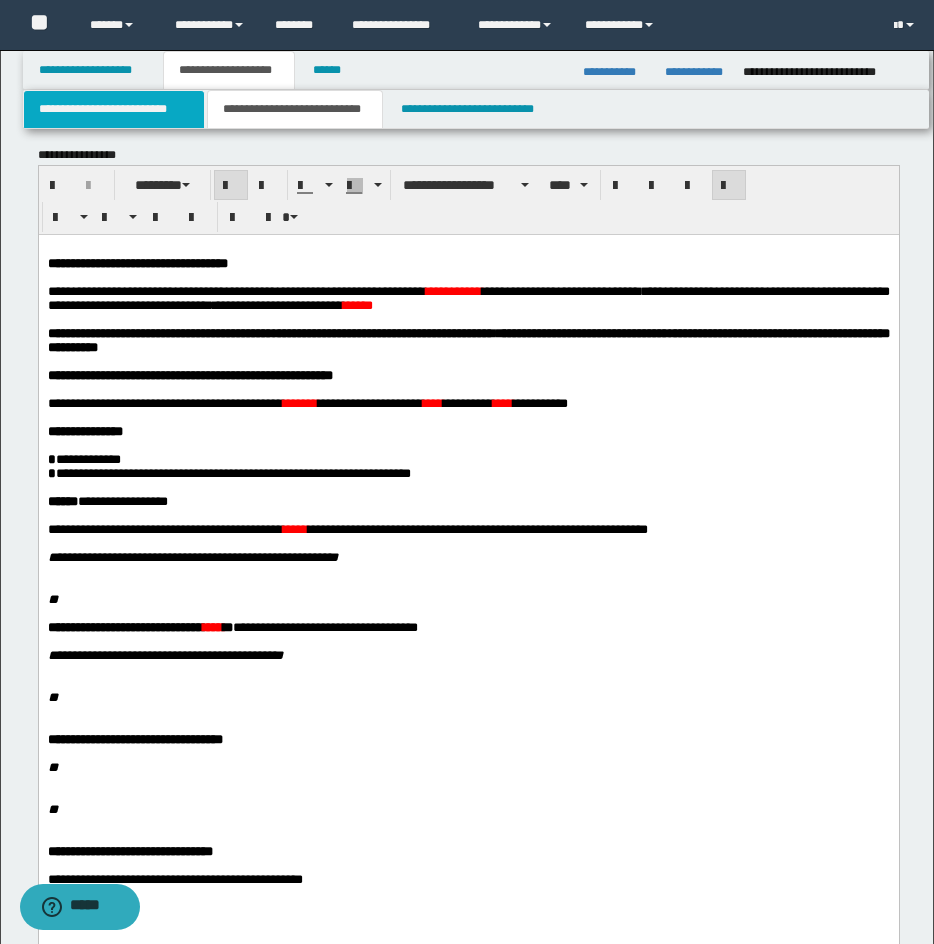 click on "**********" at bounding box center (114, 109) 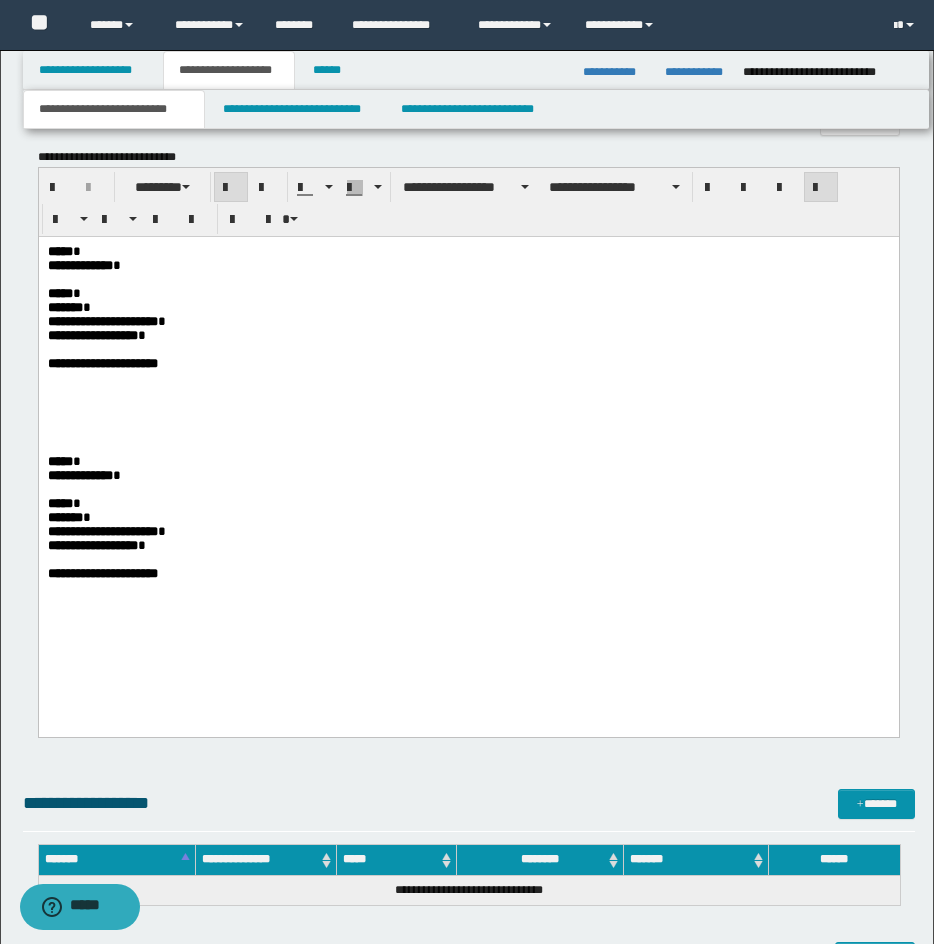 scroll, scrollTop: 1834, scrollLeft: 0, axis: vertical 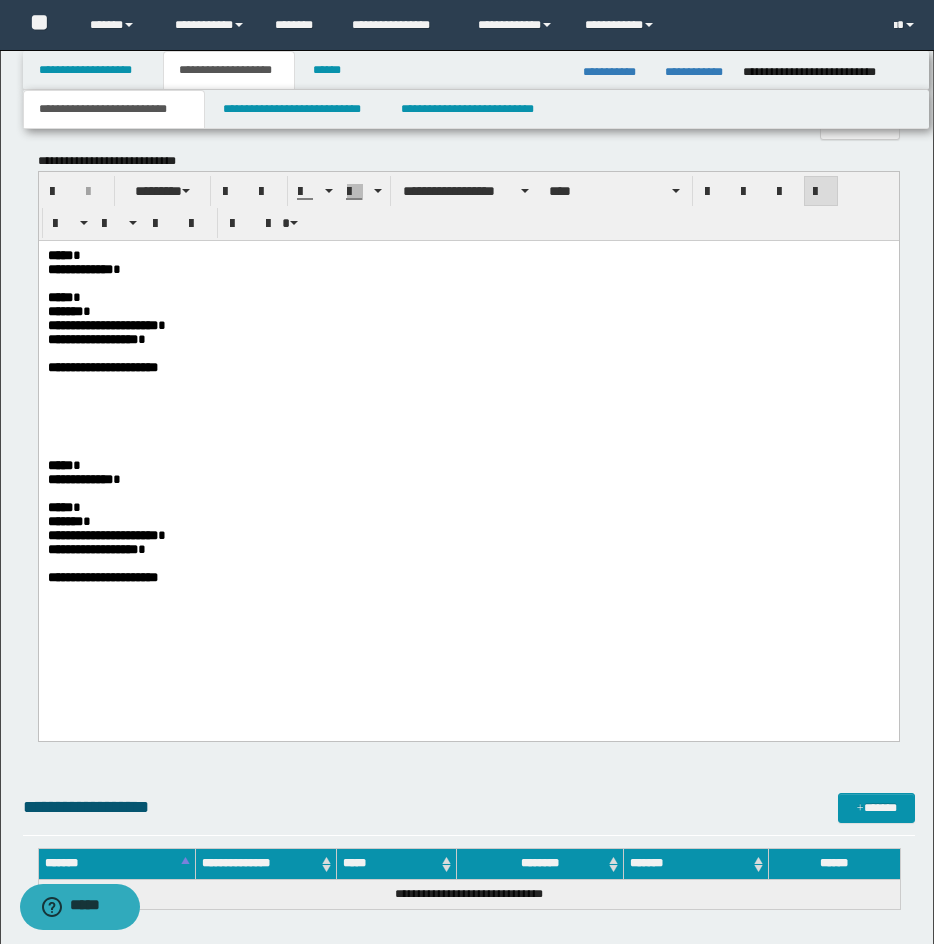 click on "***** *" at bounding box center (468, 256) 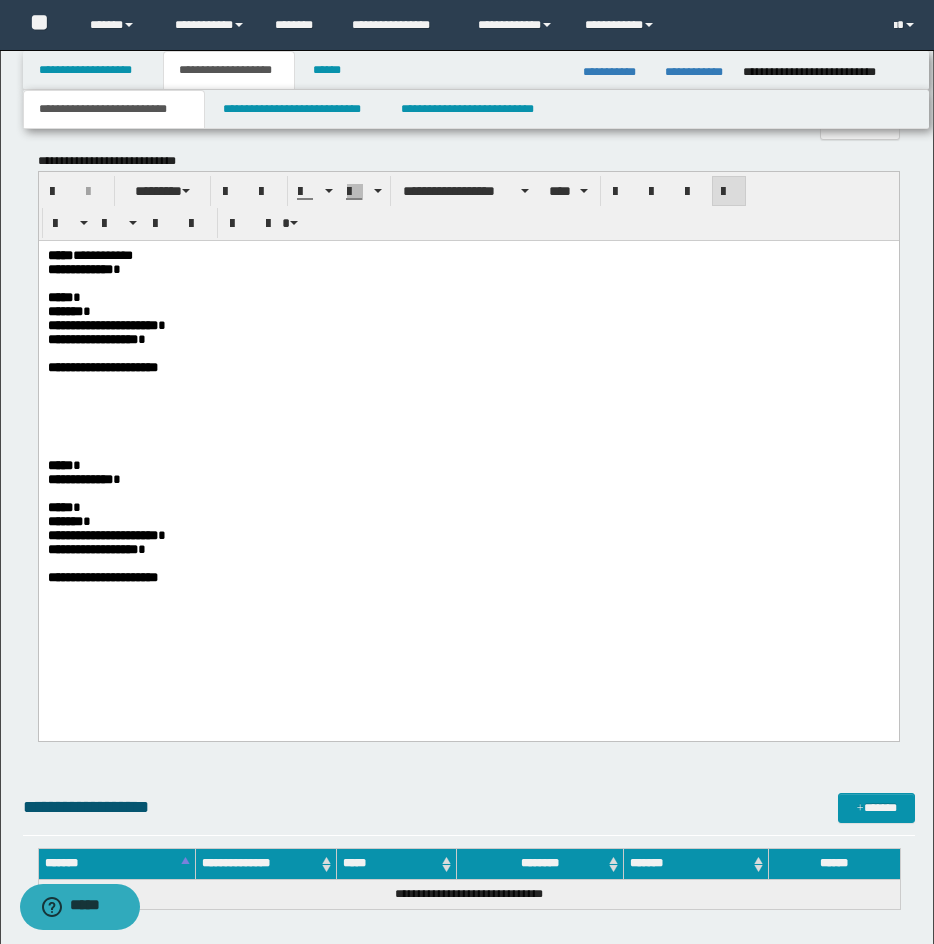 click on "**********" at bounding box center [468, 270] 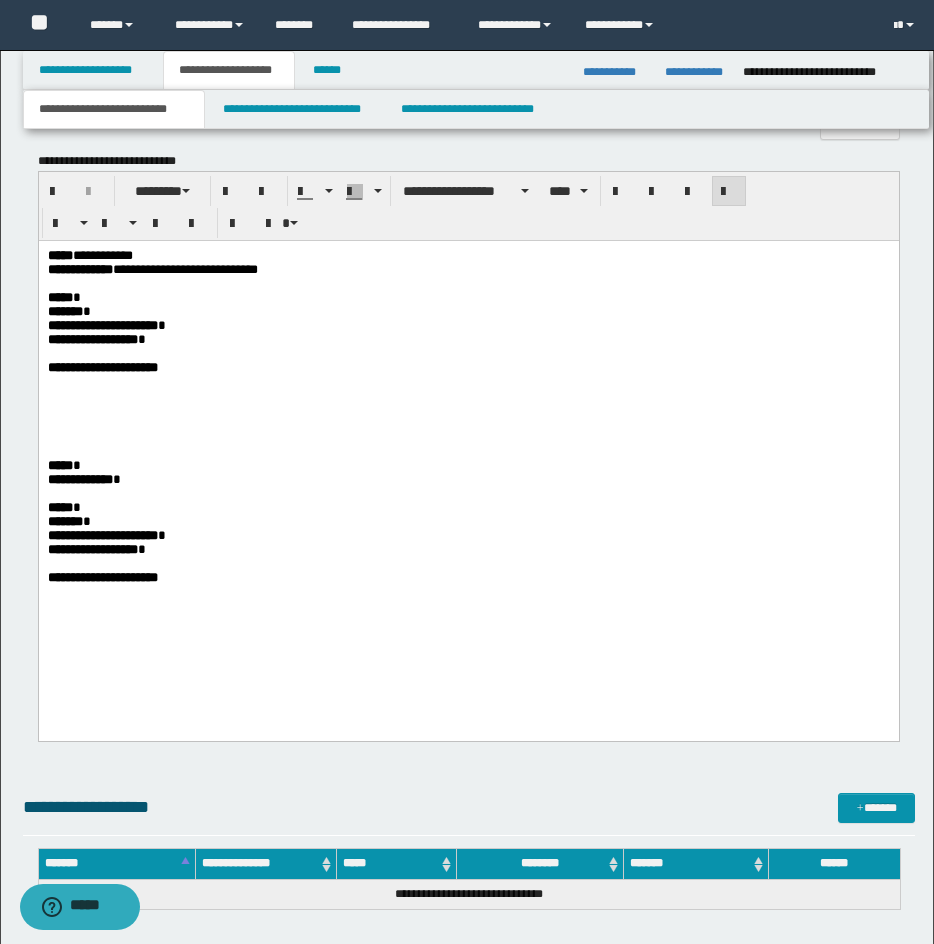 click on "**********" at bounding box center (468, 270) 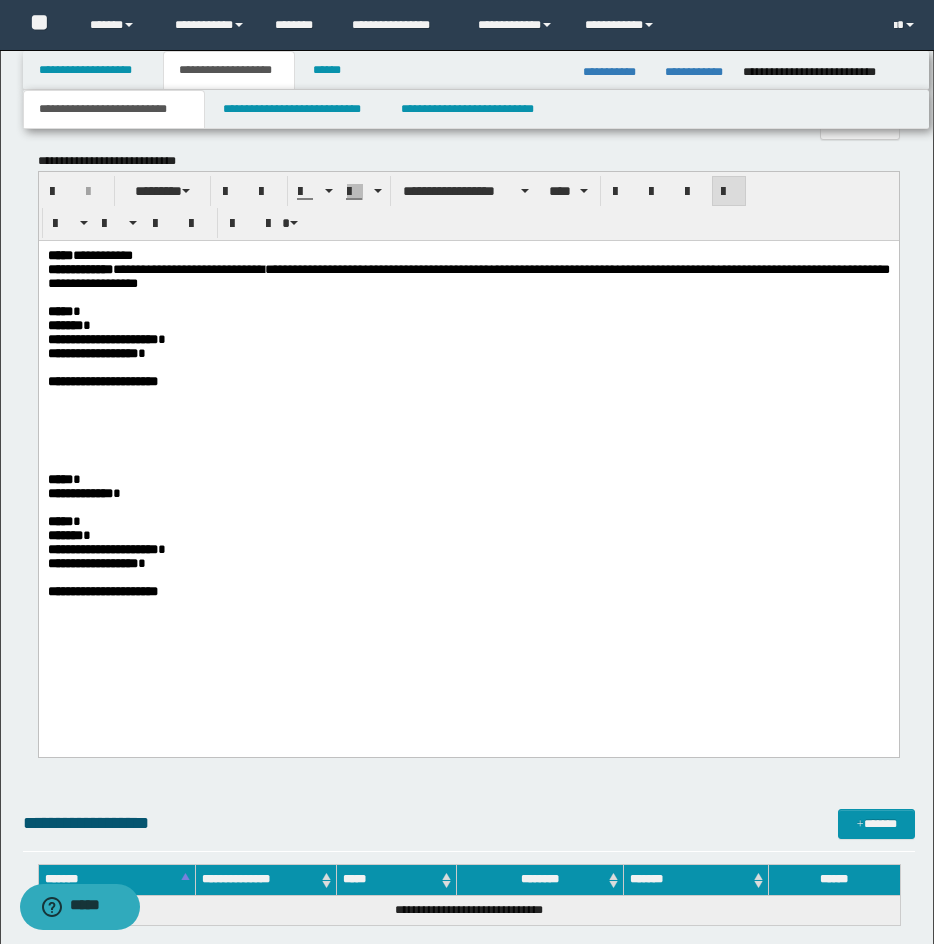 click on "**********" at bounding box center [468, 449] 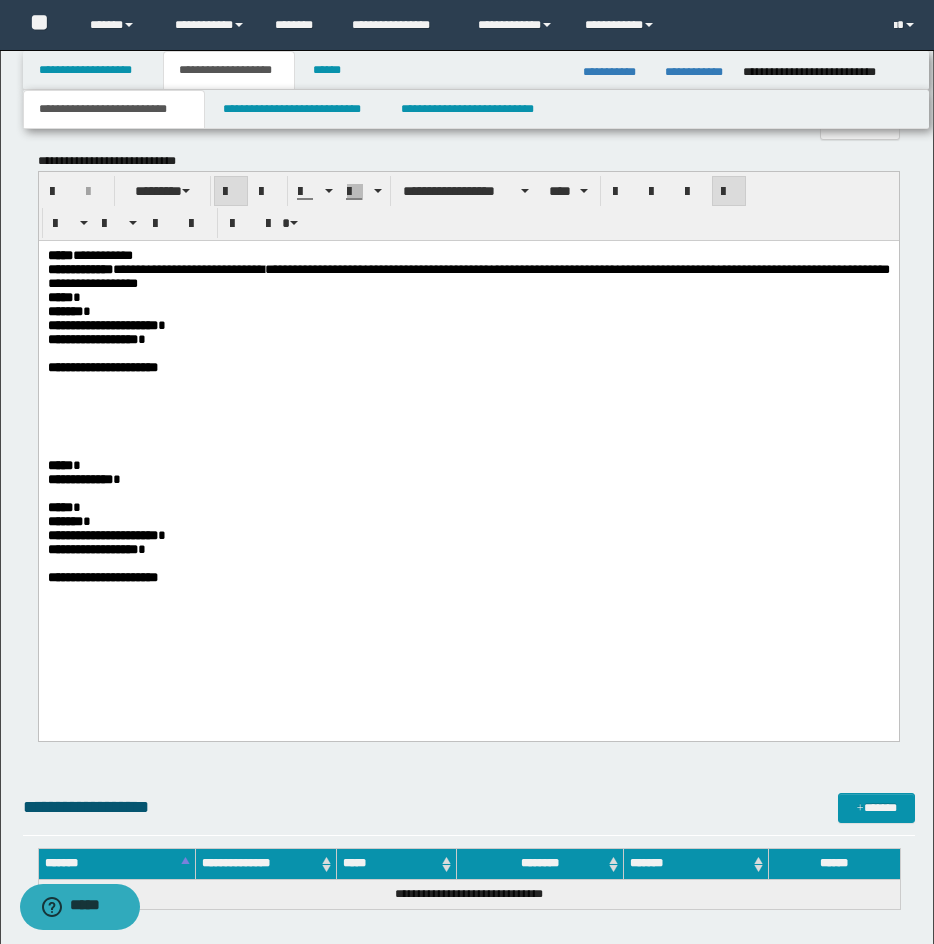 click on "*****" at bounding box center [59, 507] 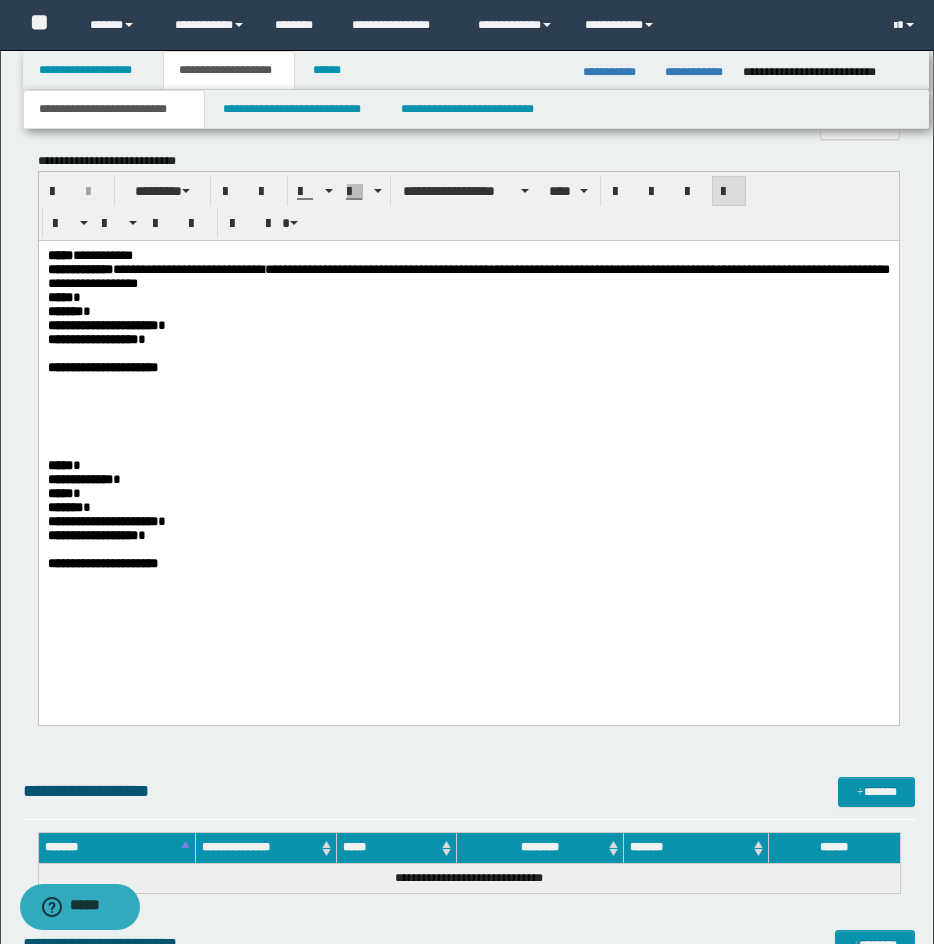 click on "***** *" at bounding box center [468, 298] 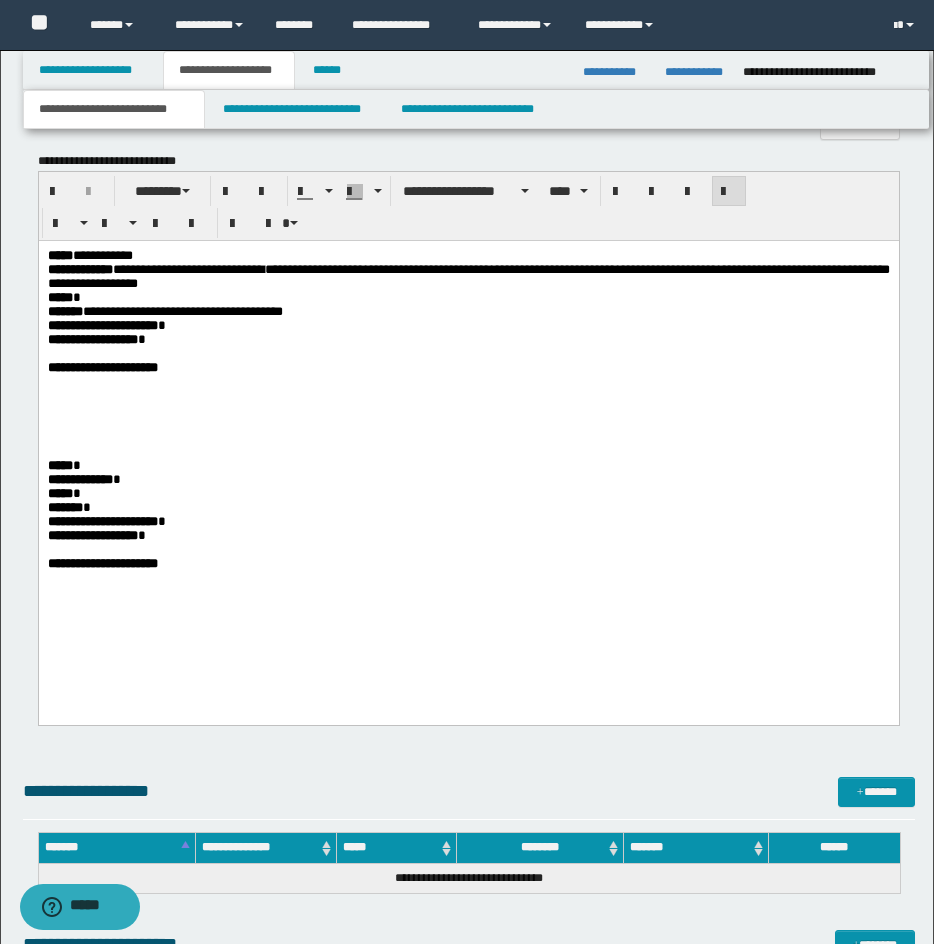 click on "***** *" at bounding box center [468, 298] 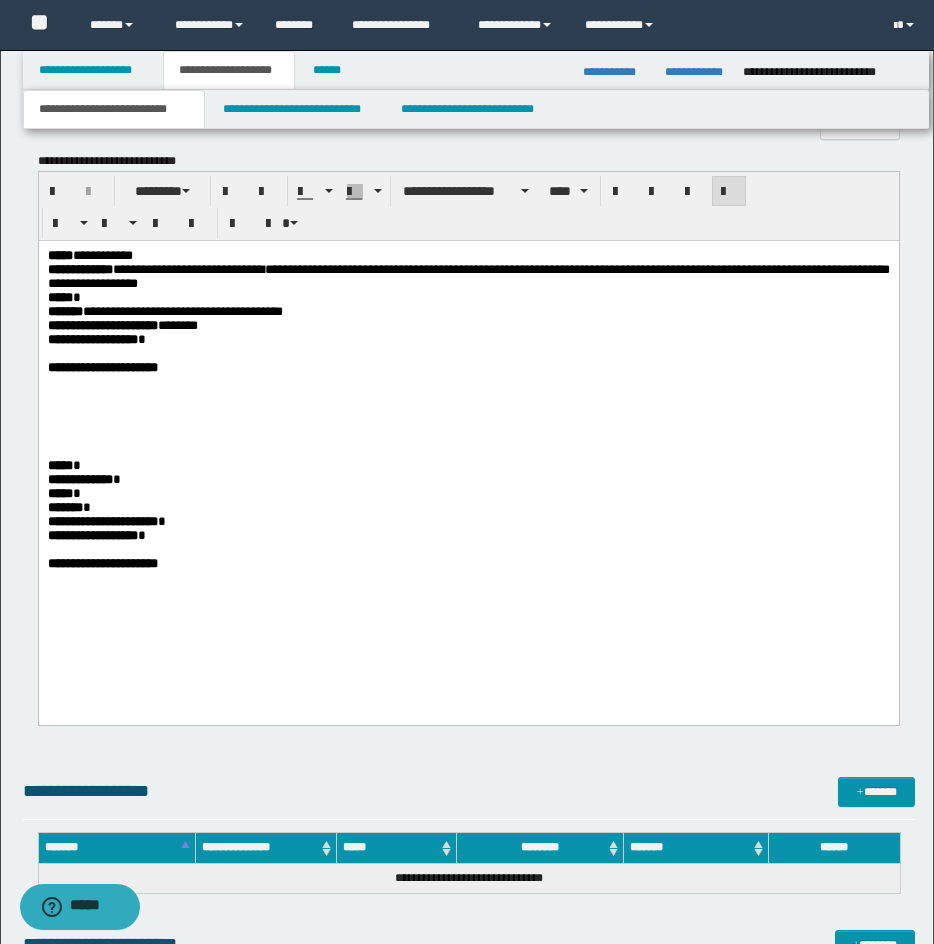 click on "***** *" at bounding box center [468, 298] 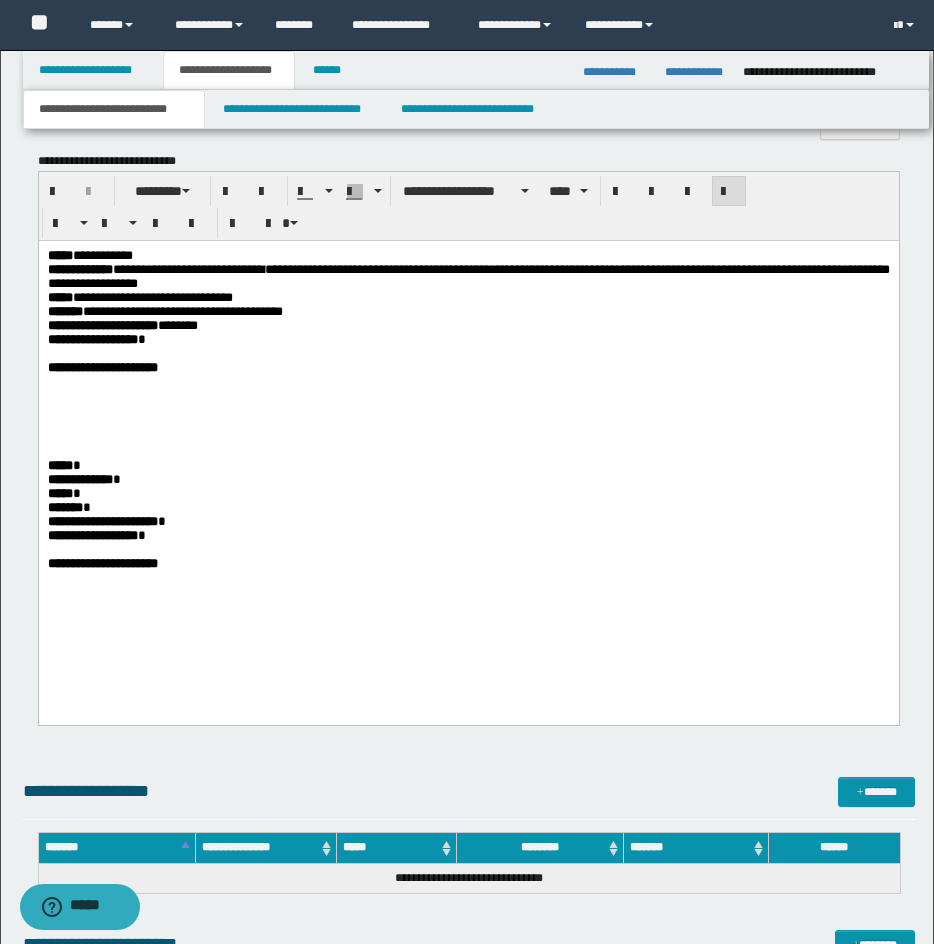 drag, startPoint x: 950, startPoint y: 512, endPoint x: 846, endPoint y: 302, distance: 234.34163 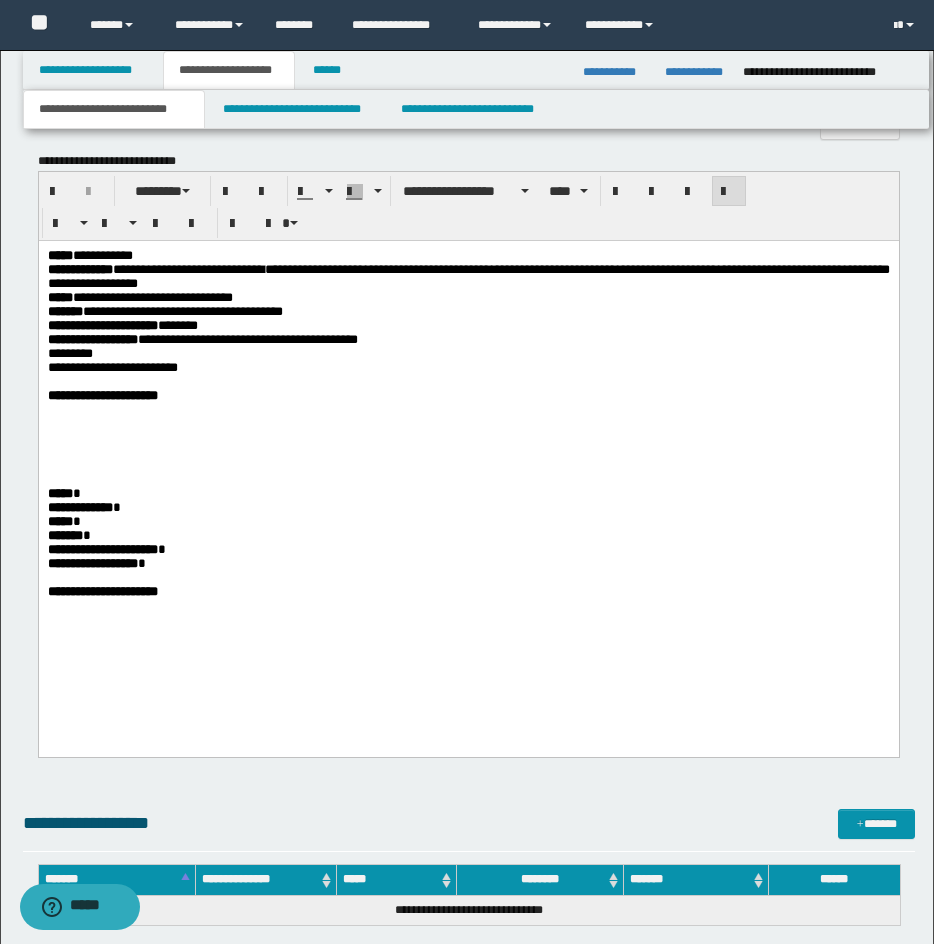 click on "**********" at bounding box center [202, 353] 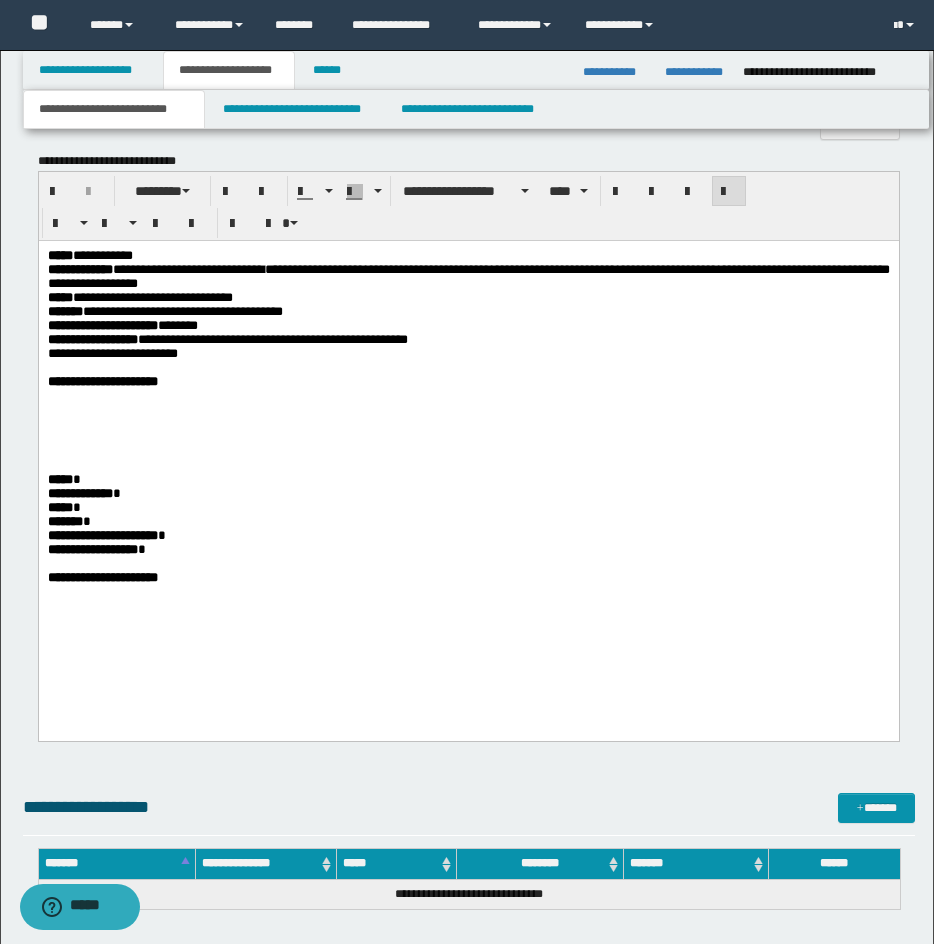 click on "**********" at bounding box center [227, 346] 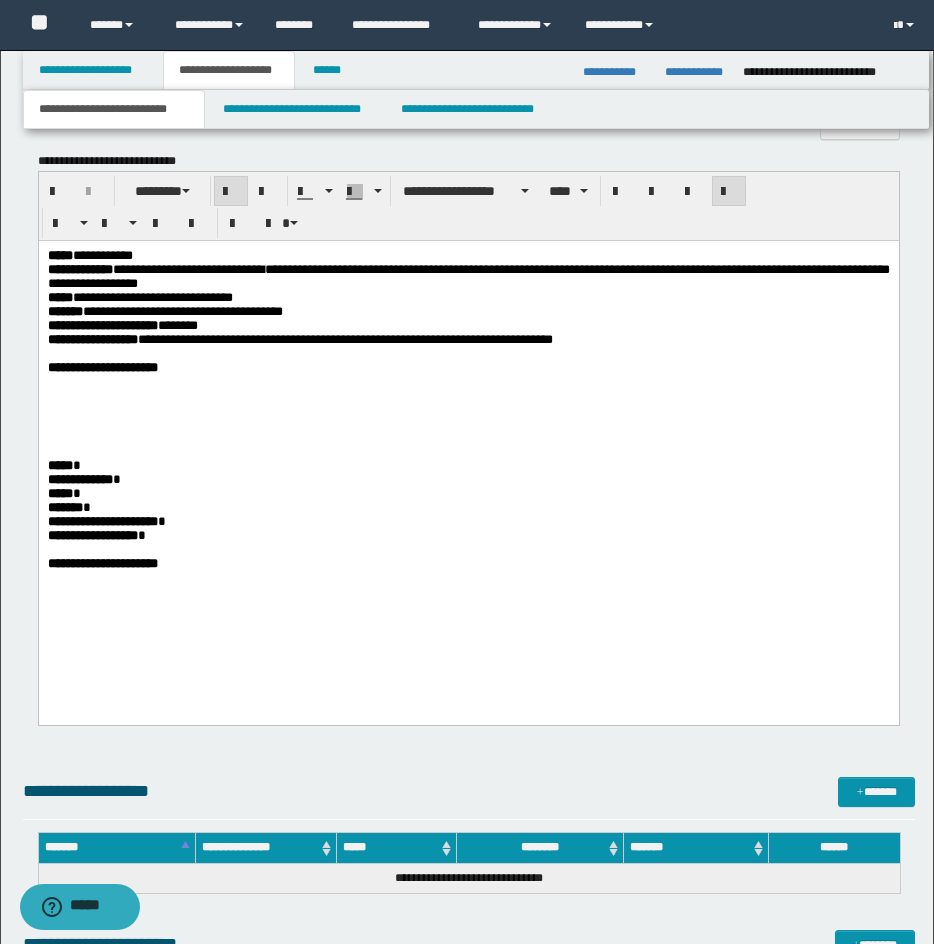 click on "**********" at bounding box center [468, 368] 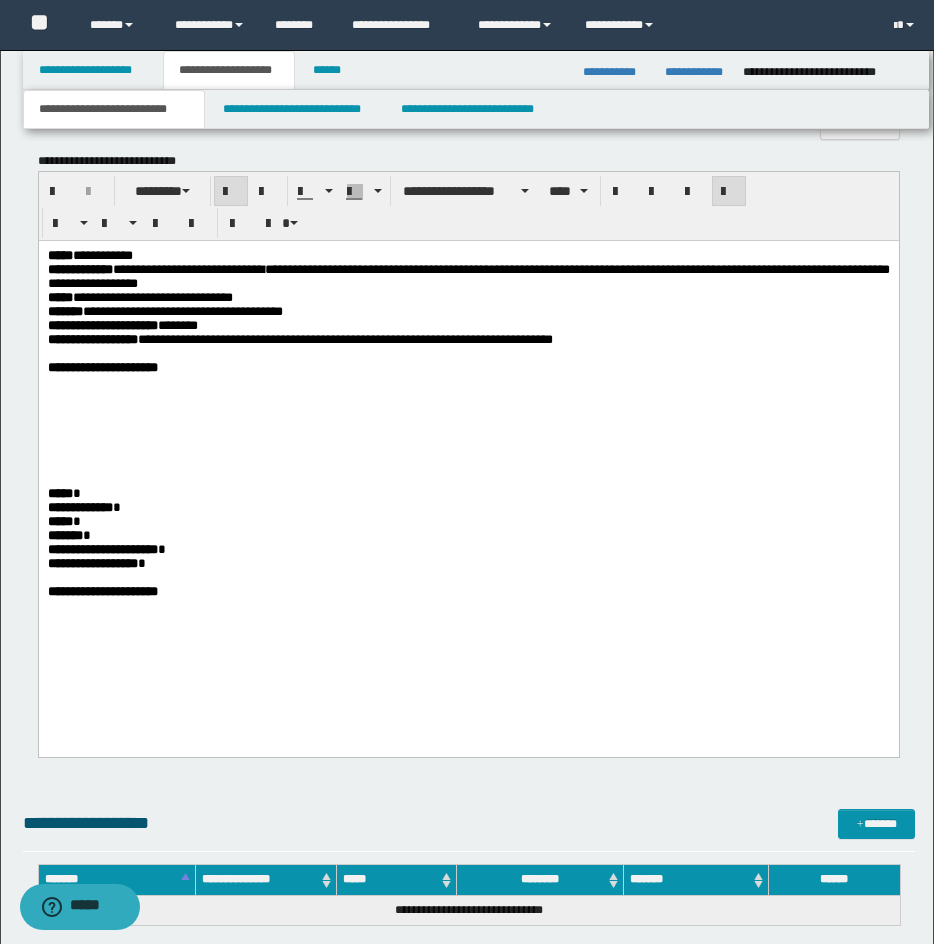 click at bounding box center (468, 354) 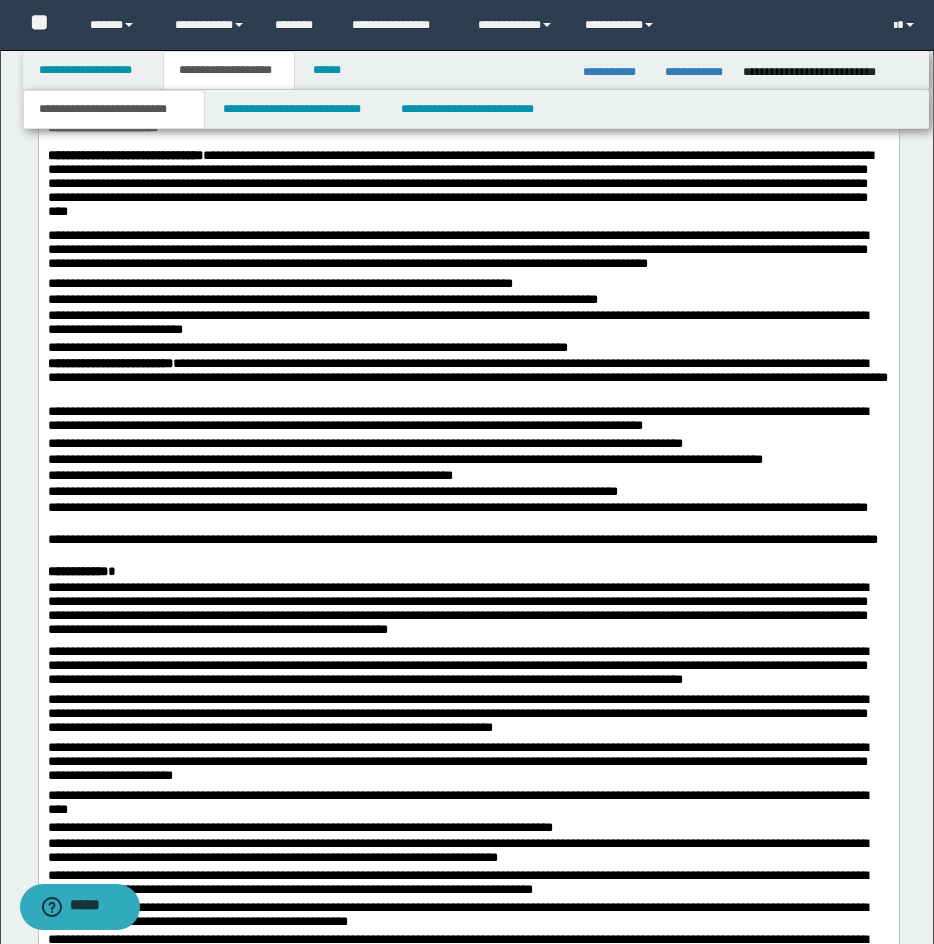 scroll, scrollTop: 2083, scrollLeft: 0, axis: vertical 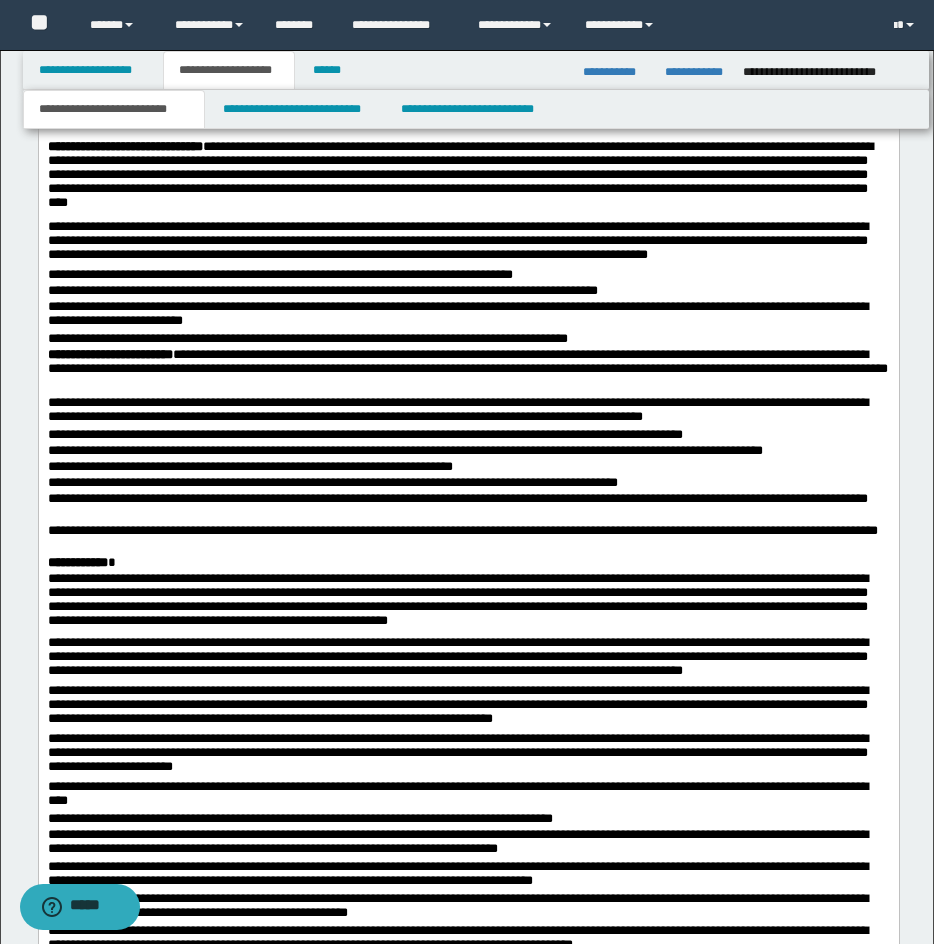 click on "**********" at bounding box center [109, 355] 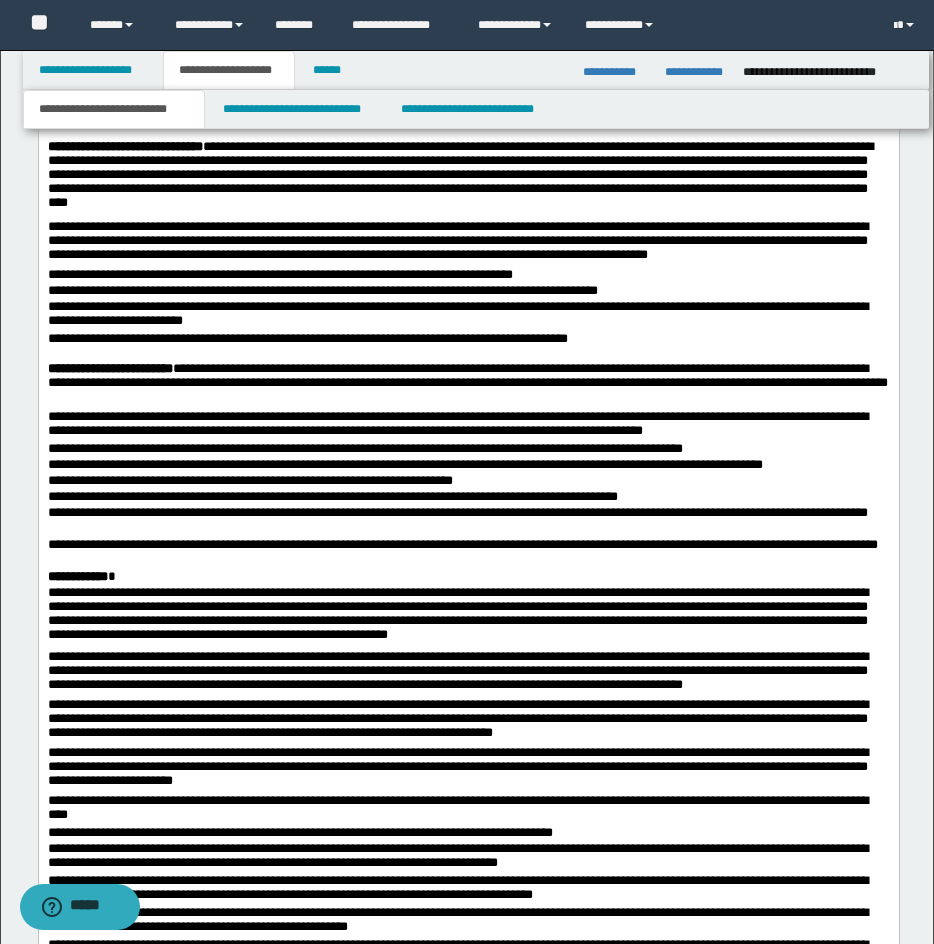 click on "**********" at bounding box center [468, 555] 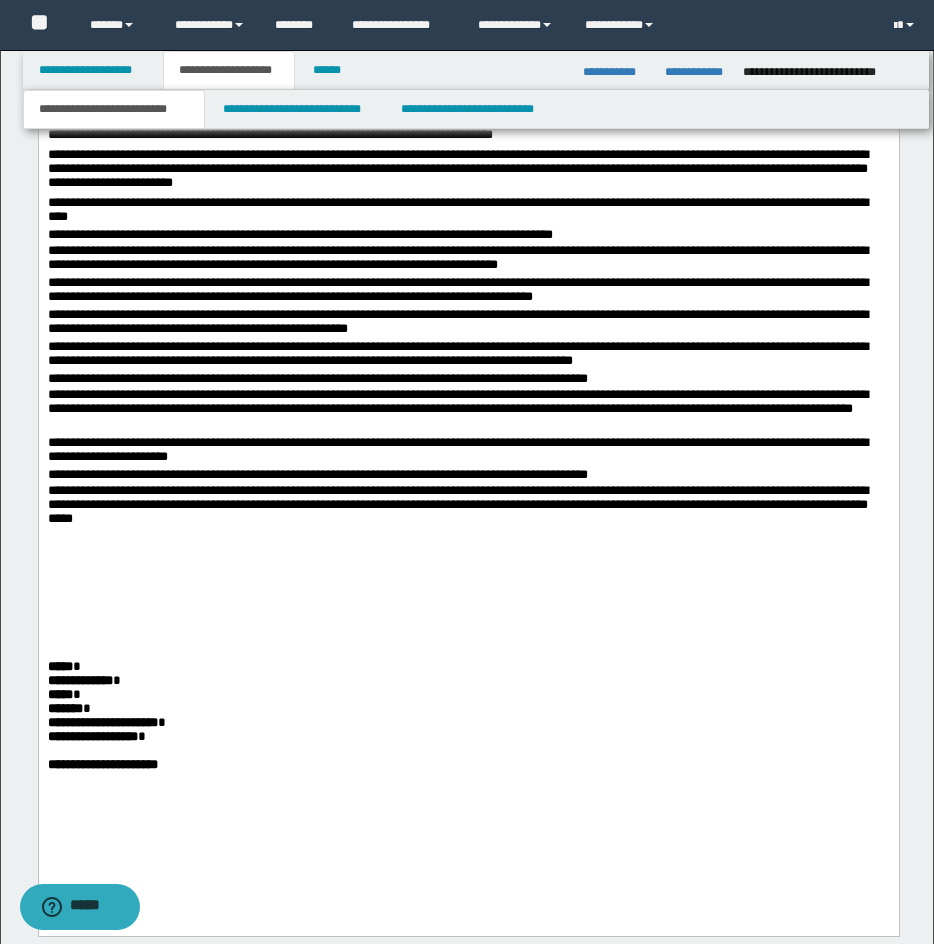 scroll, scrollTop: 2760, scrollLeft: 0, axis: vertical 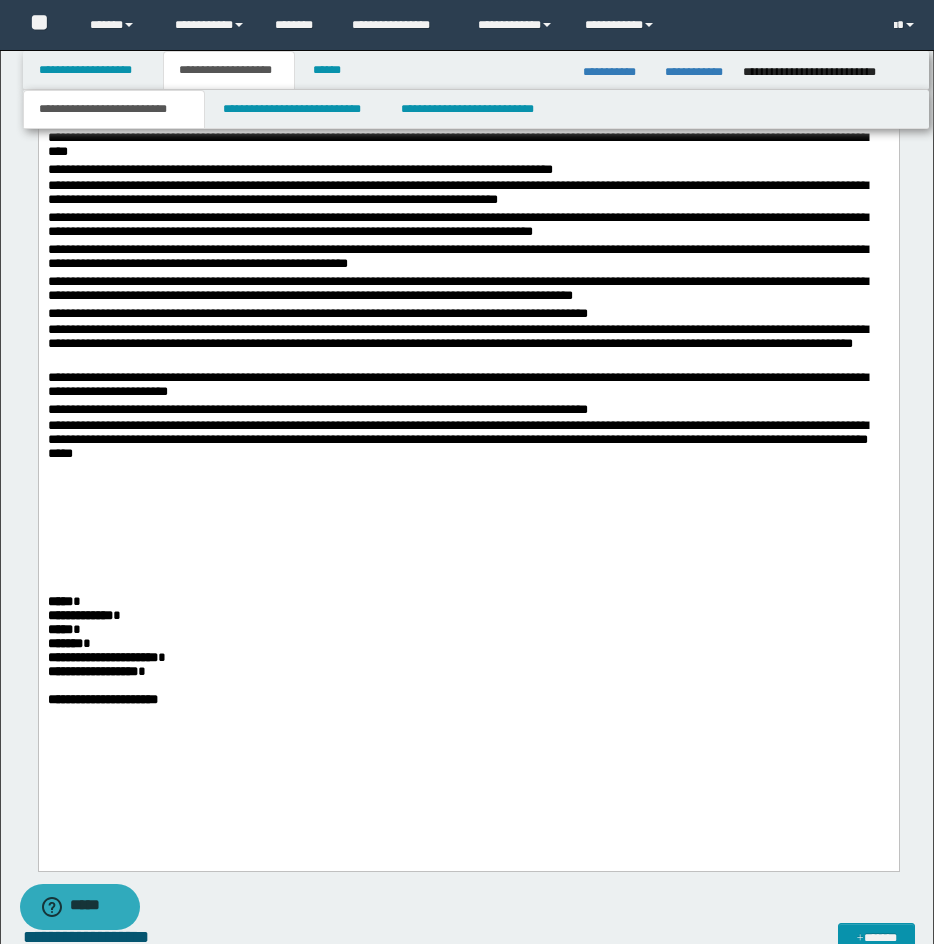 click on "**********" at bounding box center (468, 388) 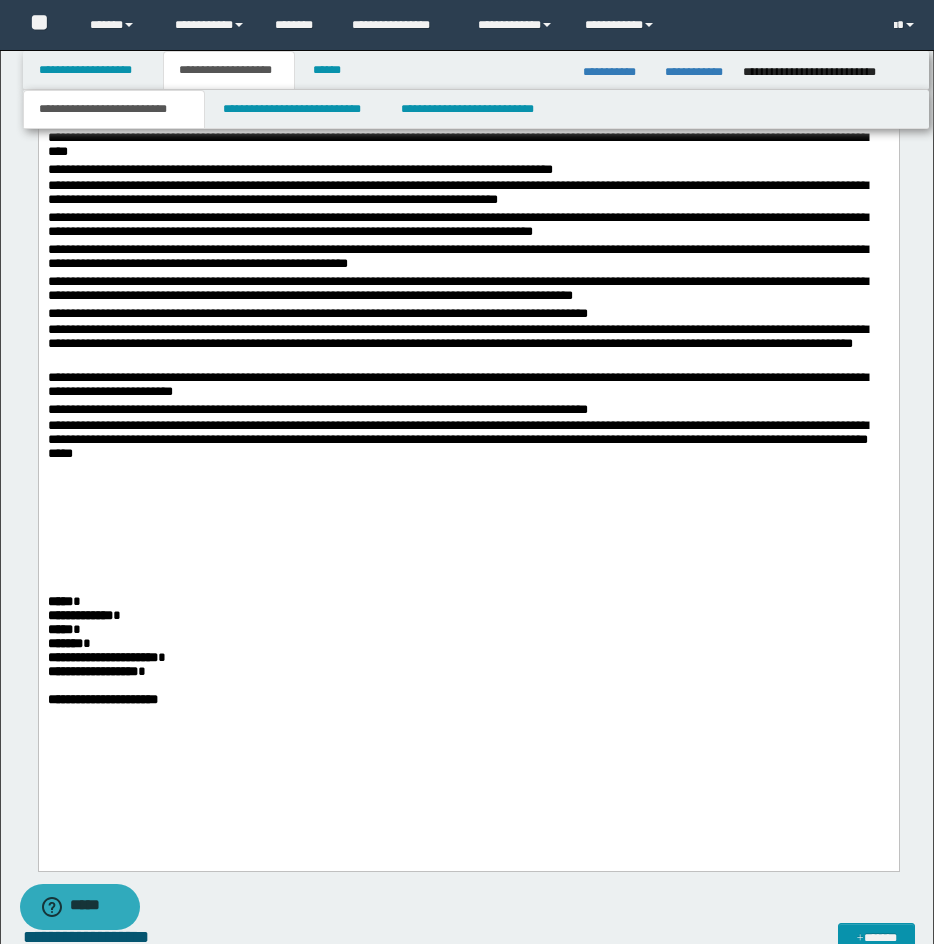 click at bounding box center [468, 589] 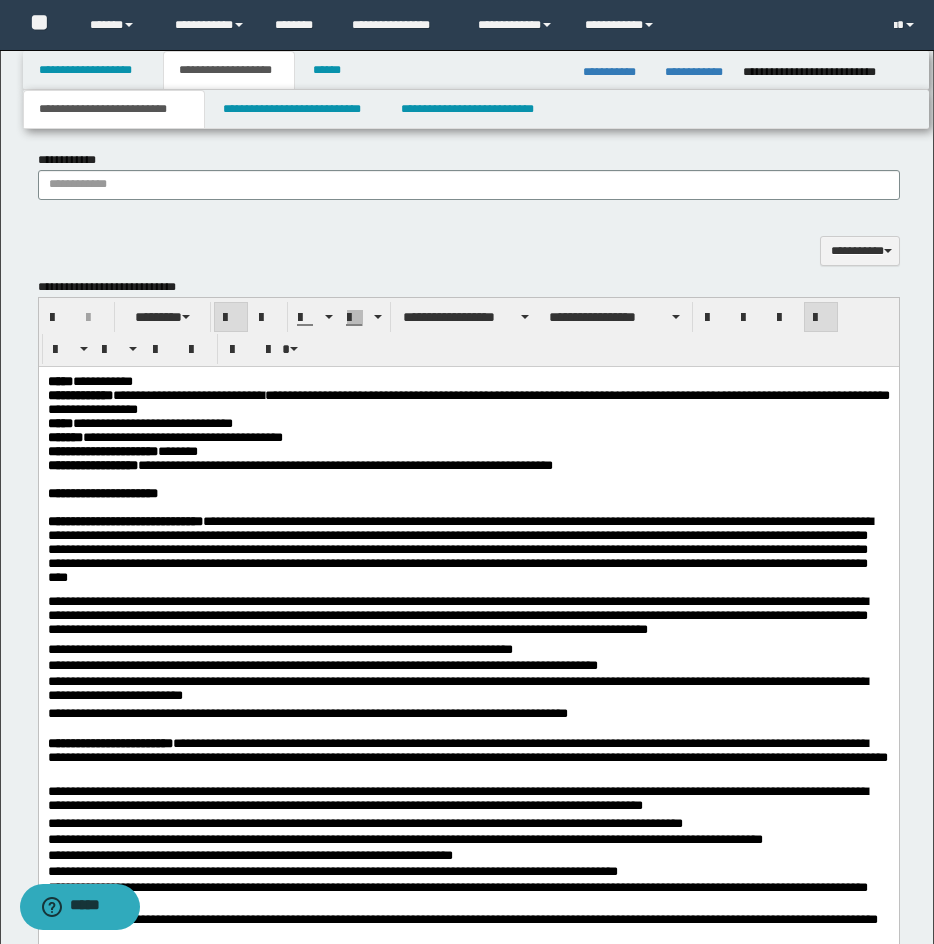 scroll, scrollTop: 1704, scrollLeft: 0, axis: vertical 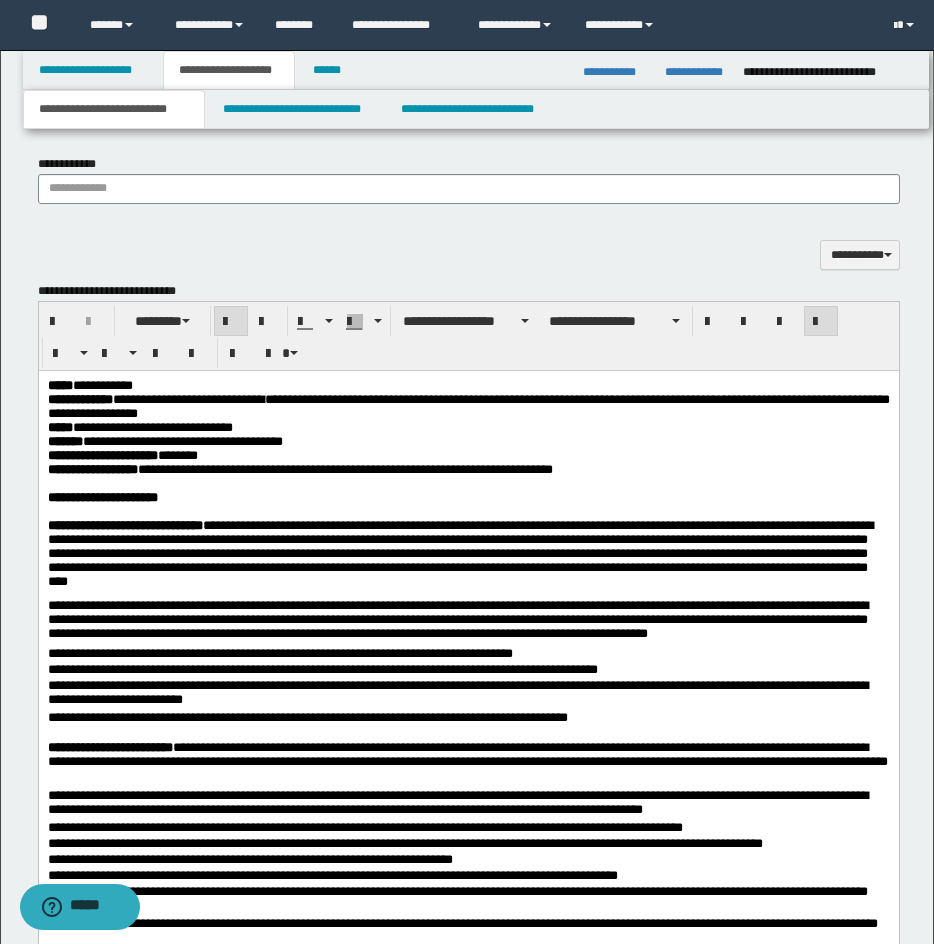 click on "**********" at bounding box center (468, 1054) 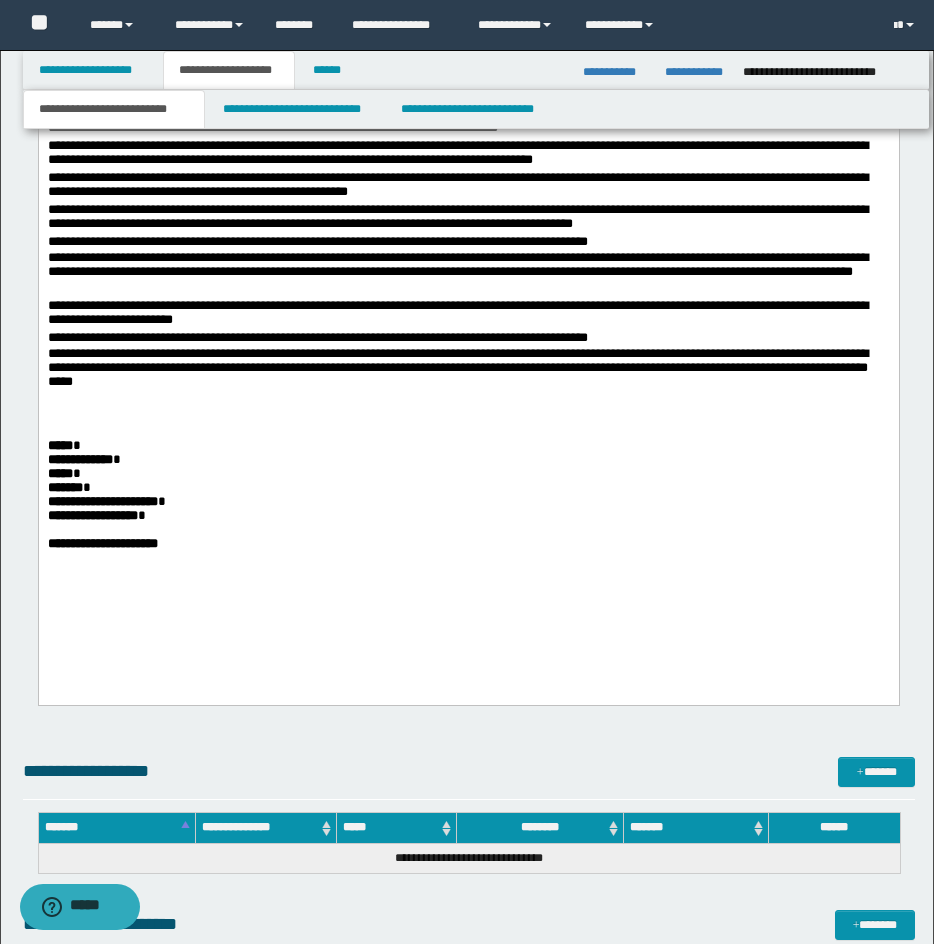 scroll, scrollTop: 2973, scrollLeft: 0, axis: vertical 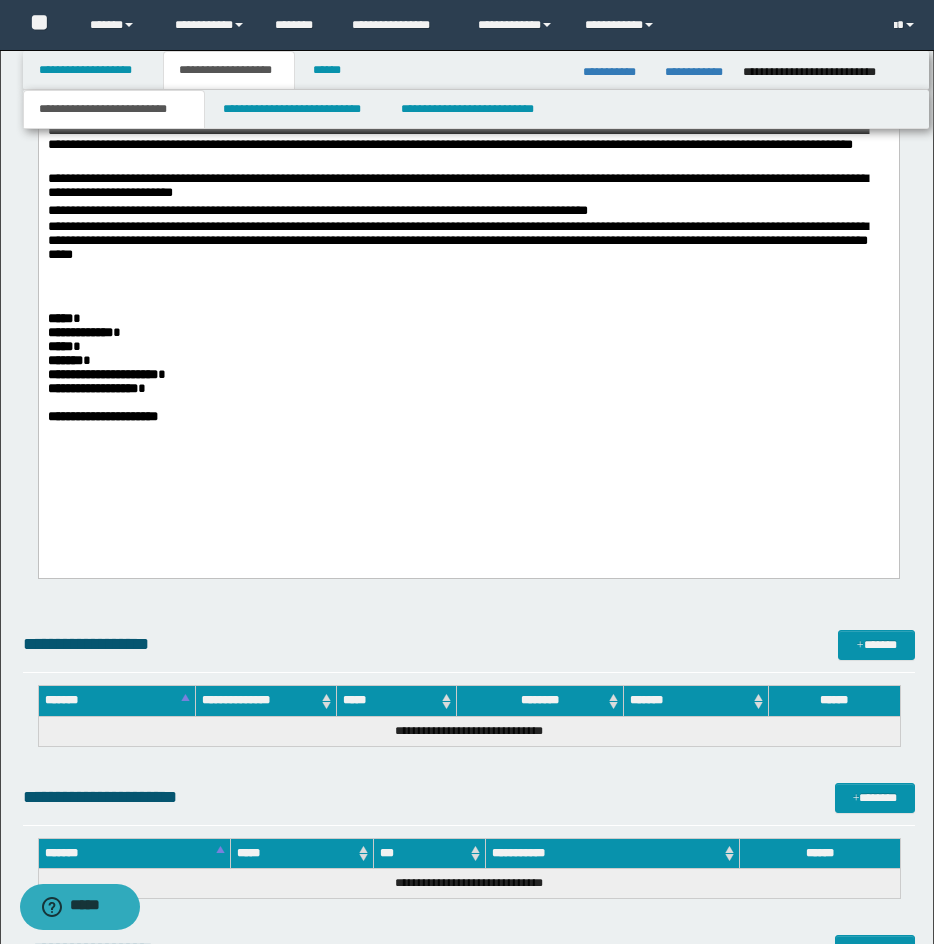 click at bounding box center (468, 306) 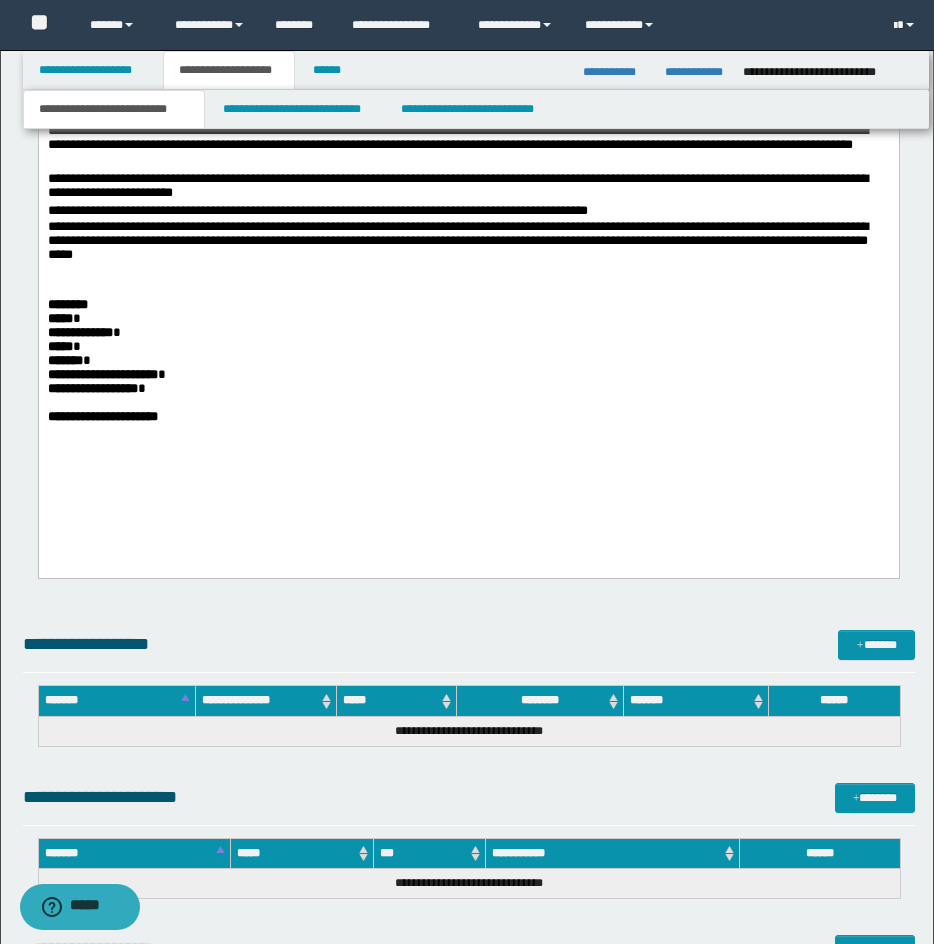 click on "********" at bounding box center [67, 305] 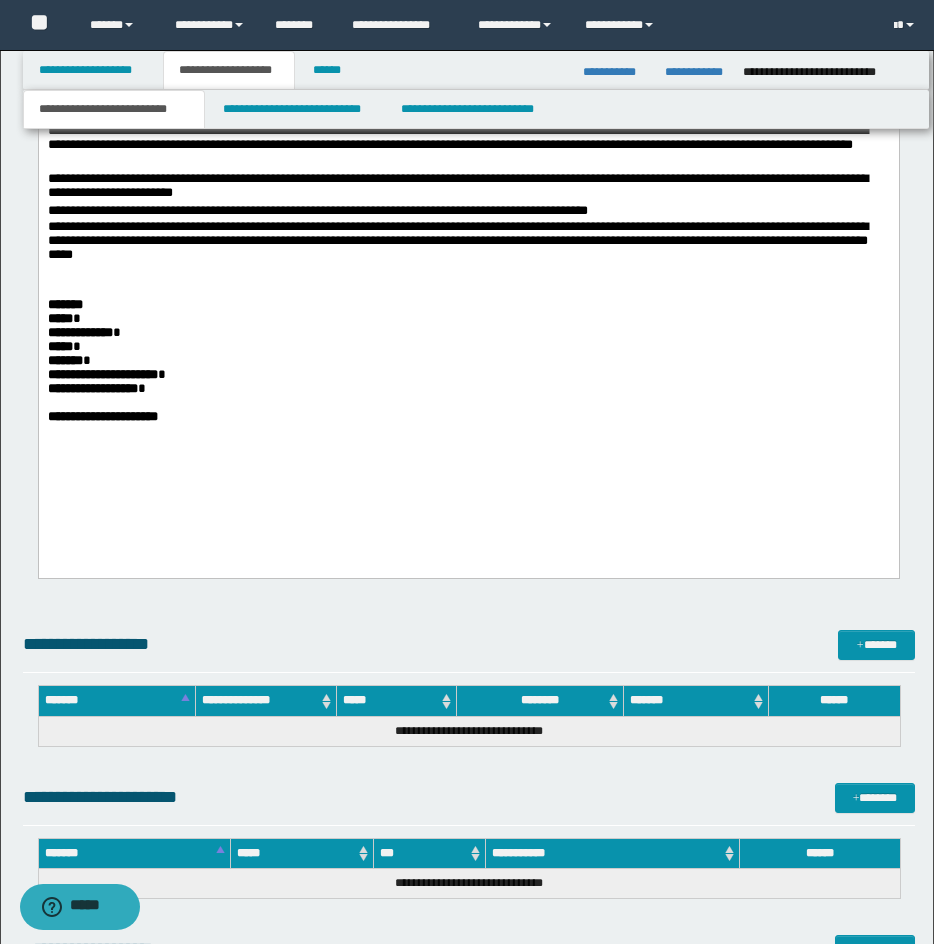 drag, startPoint x: 845, startPoint y: 200, endPoint x: 893, endPoint y: 206, distance: 48.373547 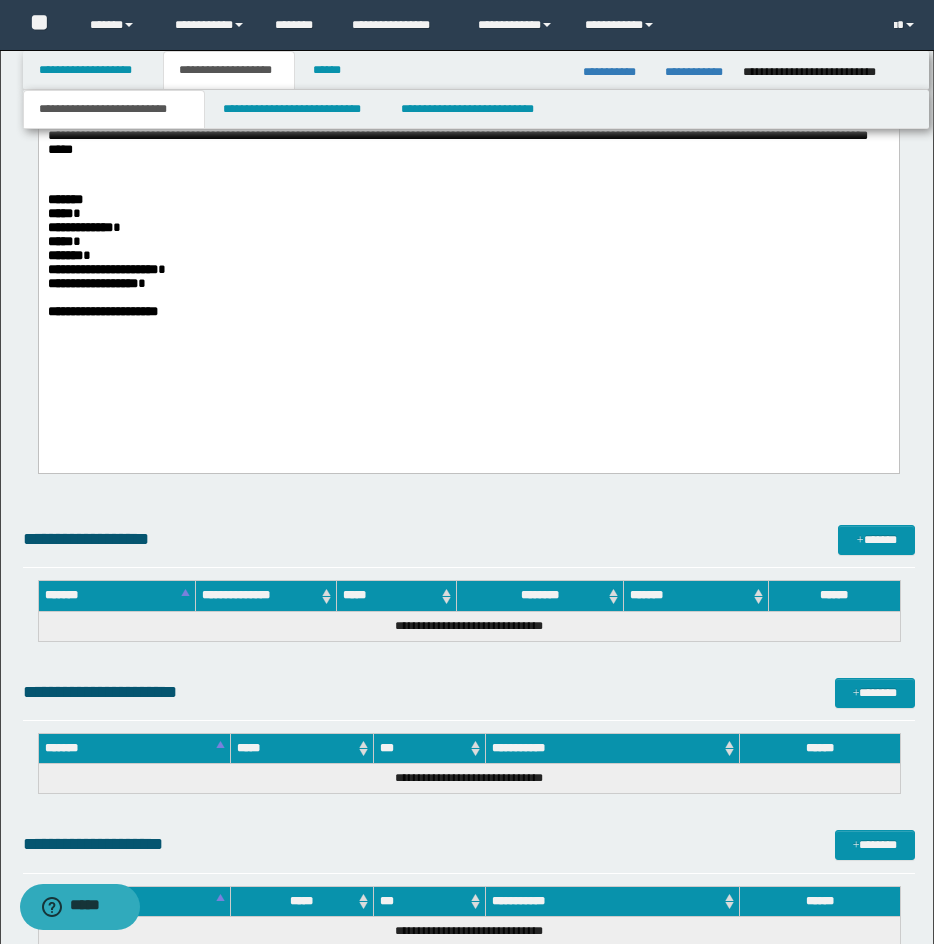 scroll, scrollTop: 3087, scrollLeft: 0, axis: vertical 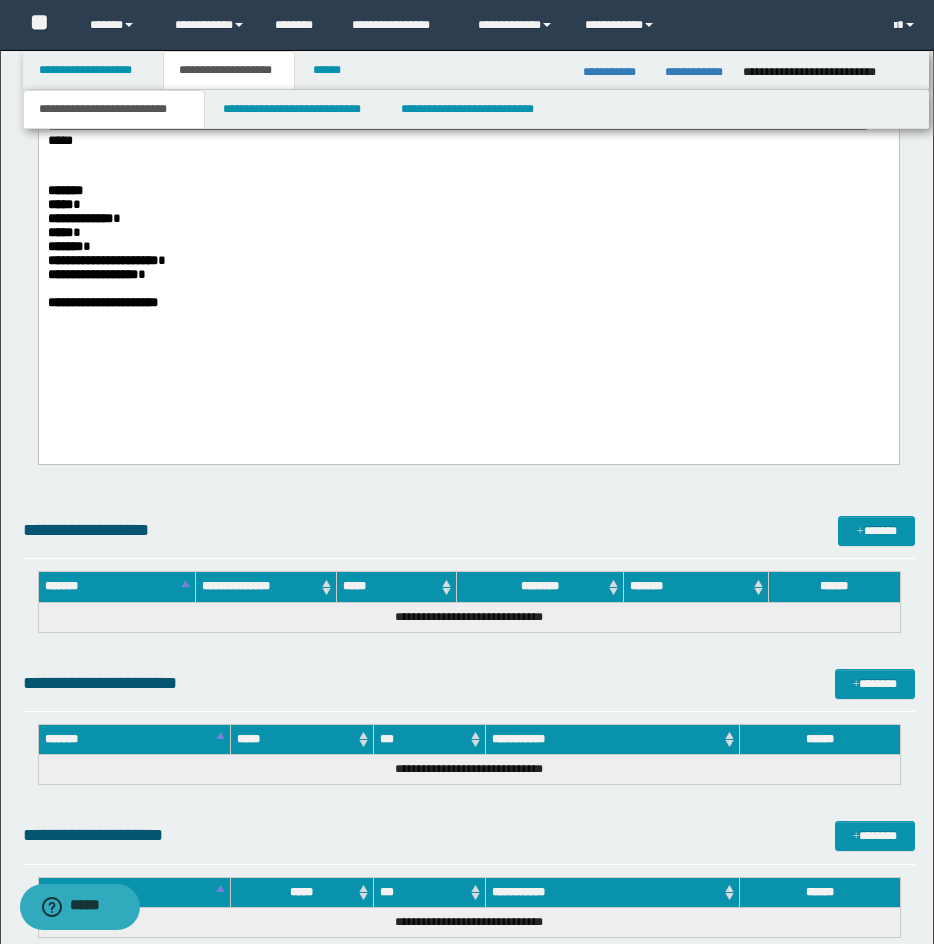 click on "***** *" at bounding box center [468, 206] 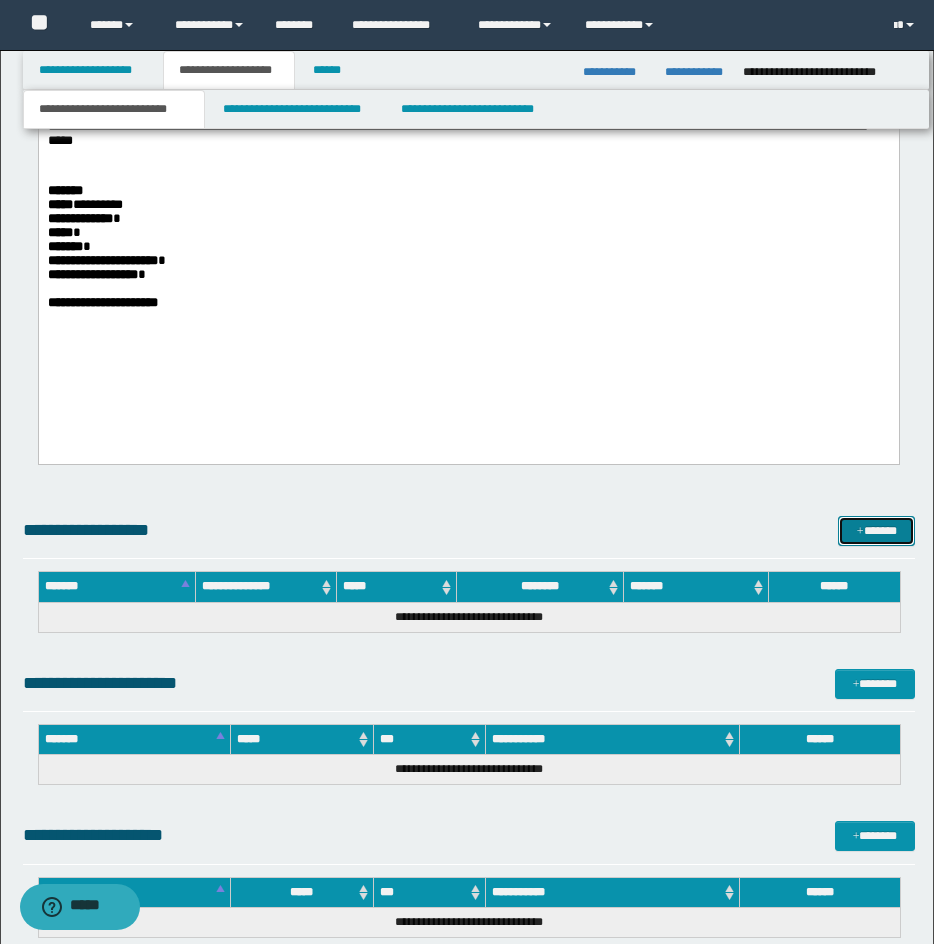 type 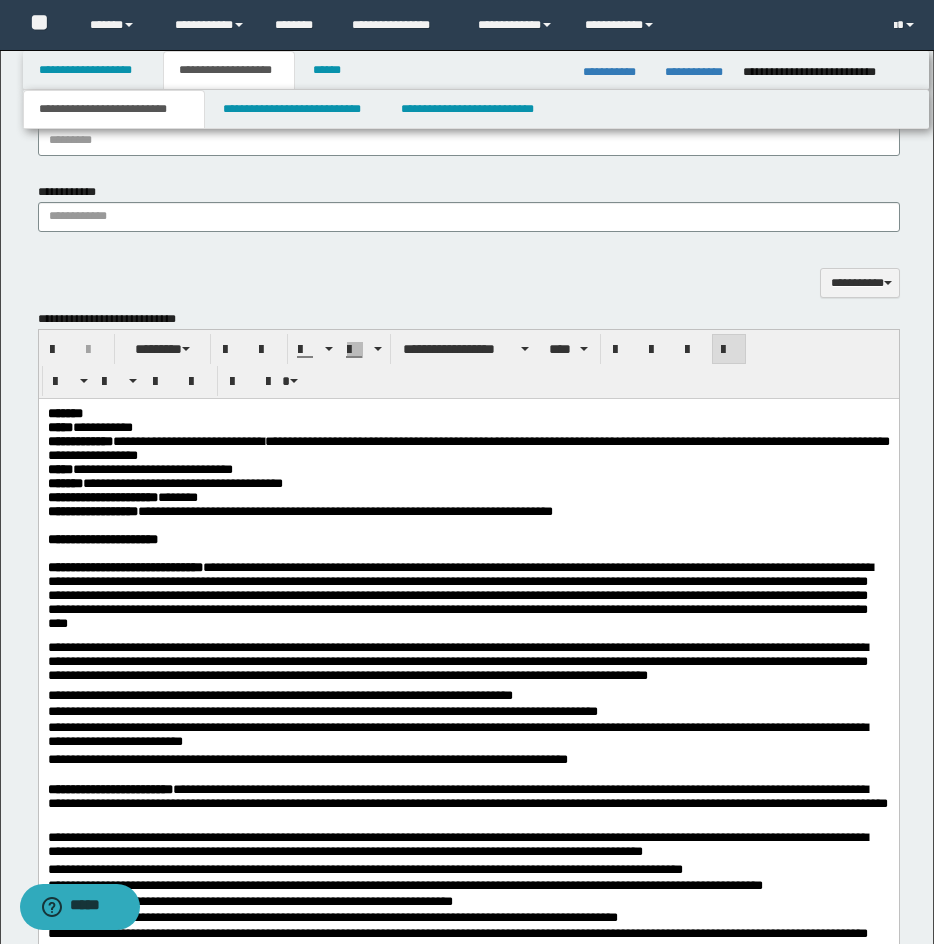 scroll, scrollTop: 1667, scrollLeft: 0, axis: vertical 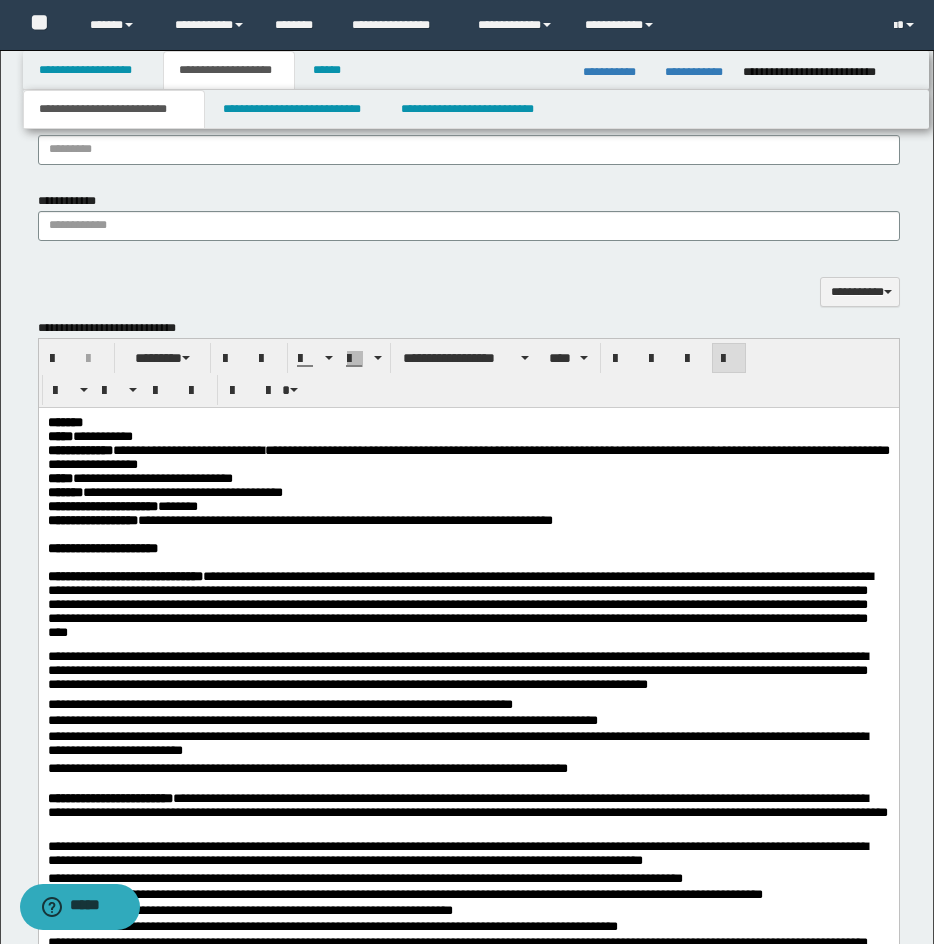 drag, startPoint x: 939, startPoint y: 715, endPoint x: 653, endPoint y: 39, distance: 734.0109 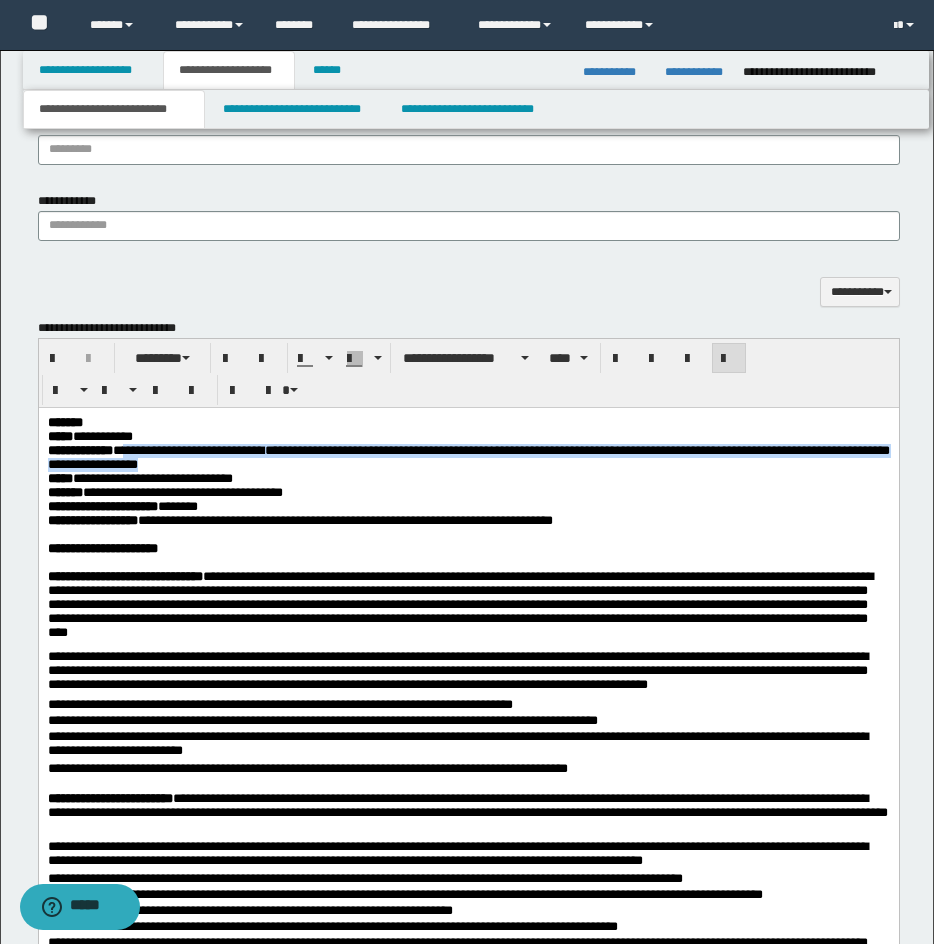 drag, startPoint x: 146, startPoint y: 455, endPoint x: 401, endPoint y: 471, distance: 255.50146 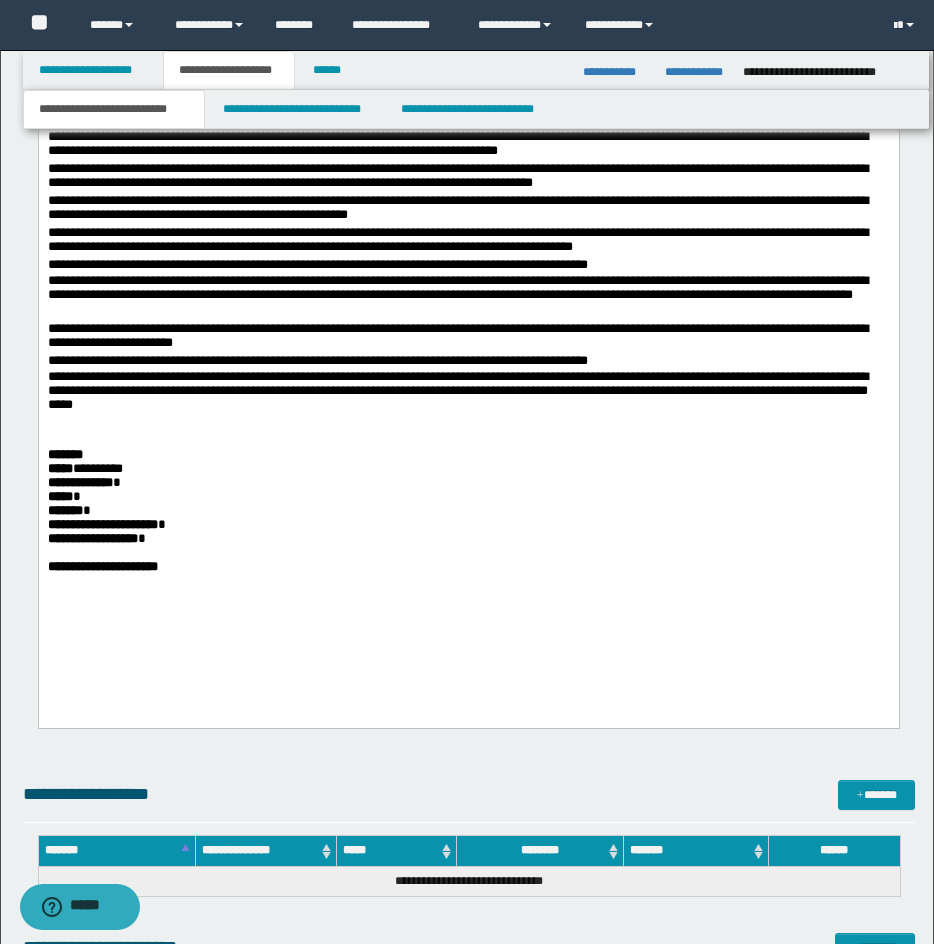 scroll, scrollTop: 2928, scrollLeft: 0, axis: vertical 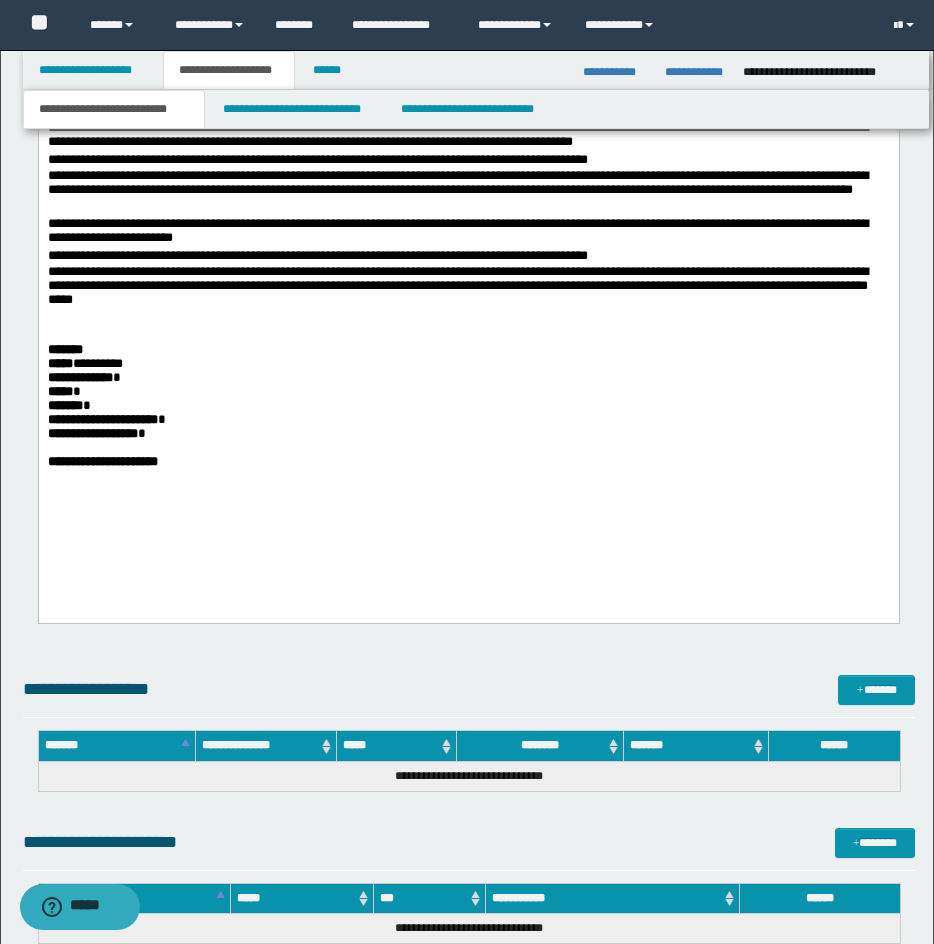 click on "**********" at bounding box center [468, 379] 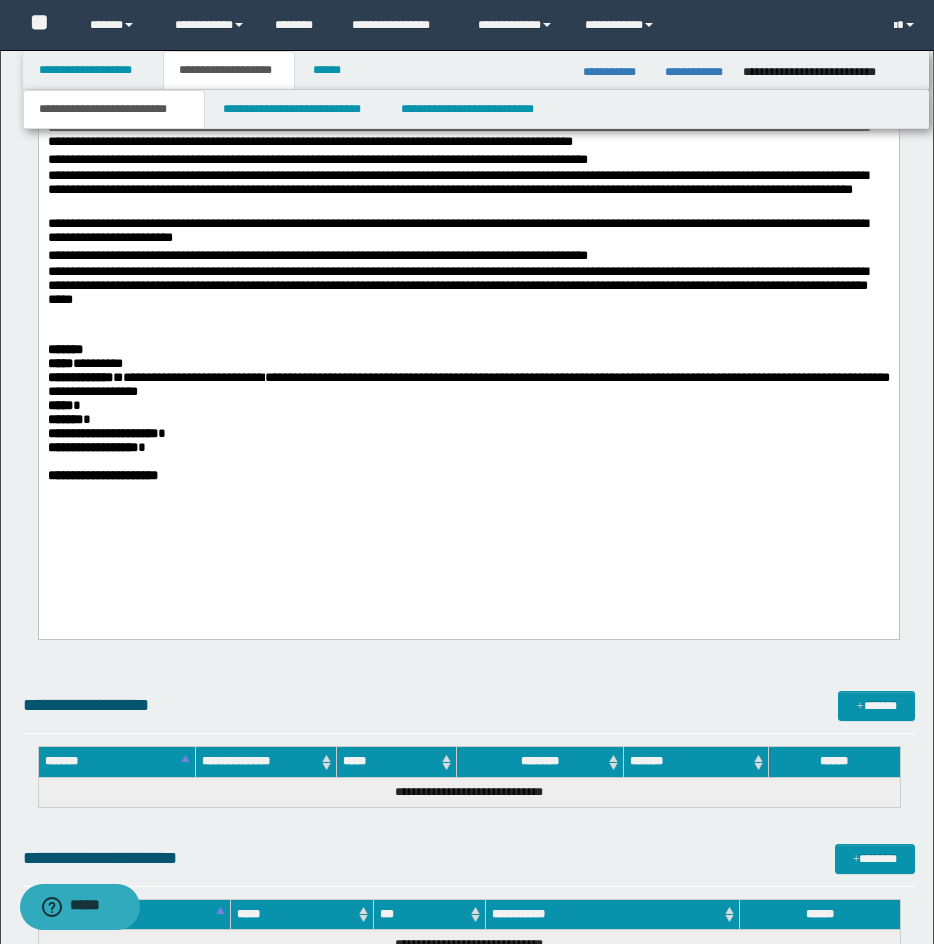 click on "**********" at bounding box center [468, 365] 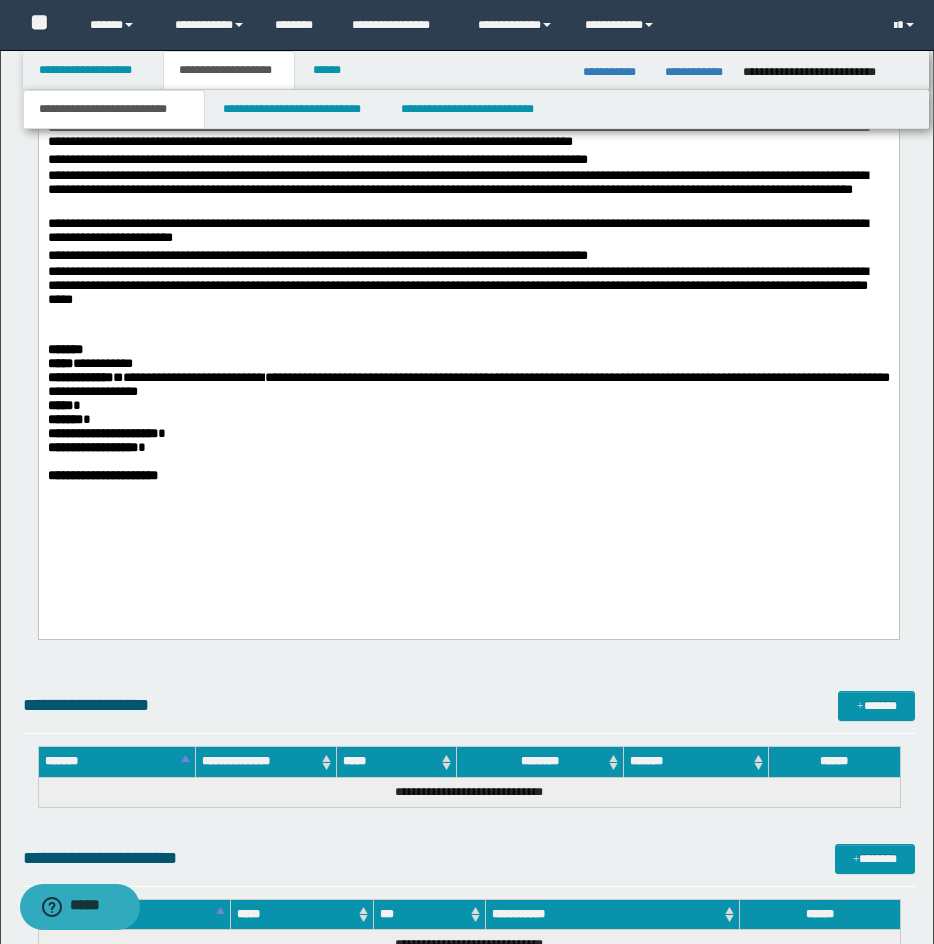click on "******* *" at bounding box center [468, 421] 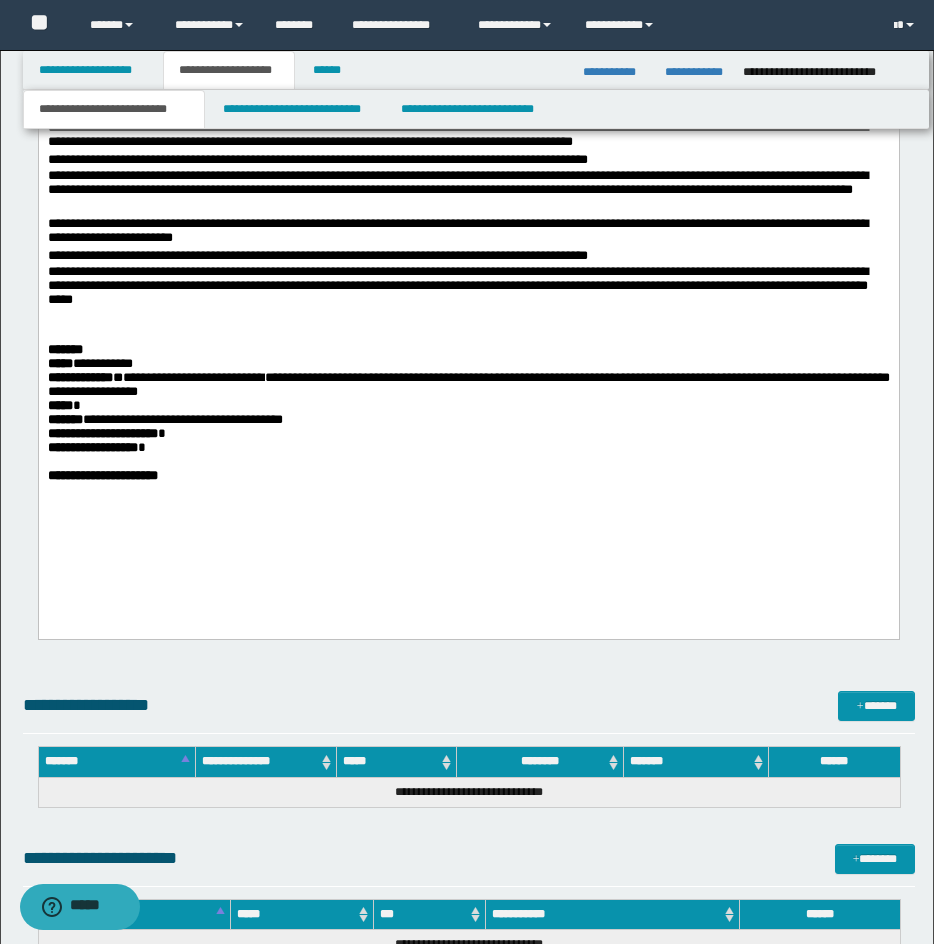 click on "***** *" at bounding box center [468, 407] 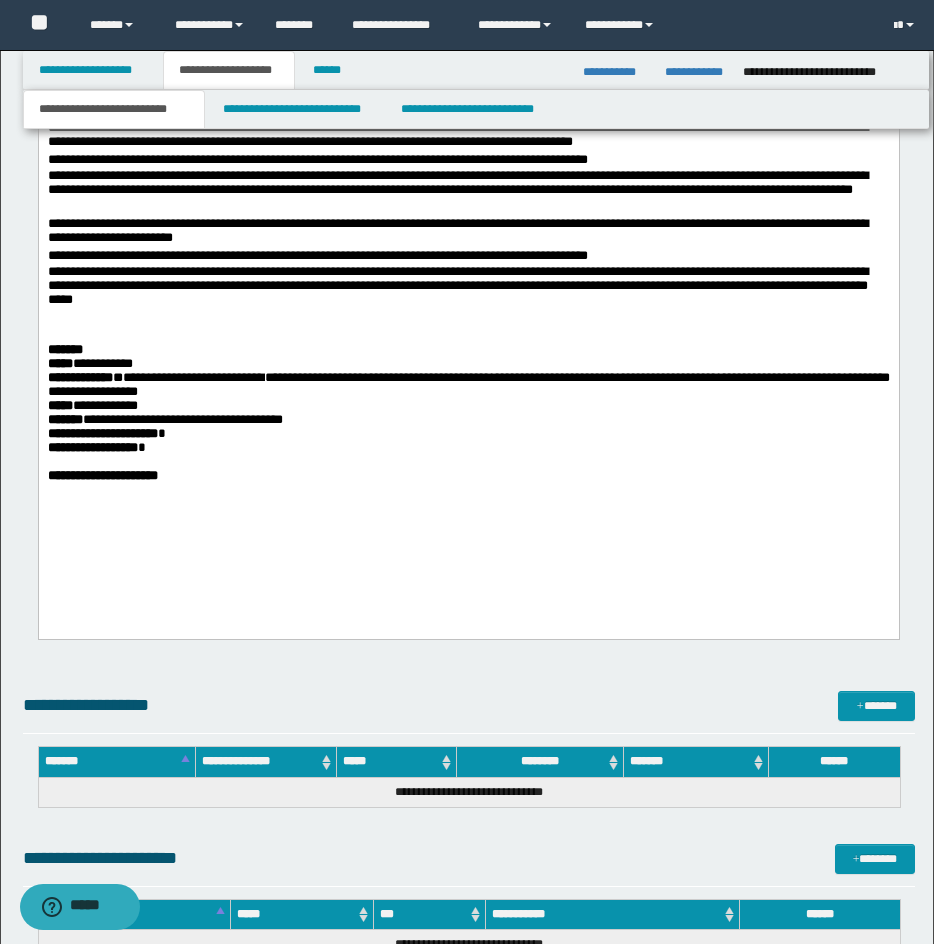 click on "**********" at bounding box center (468, 435) 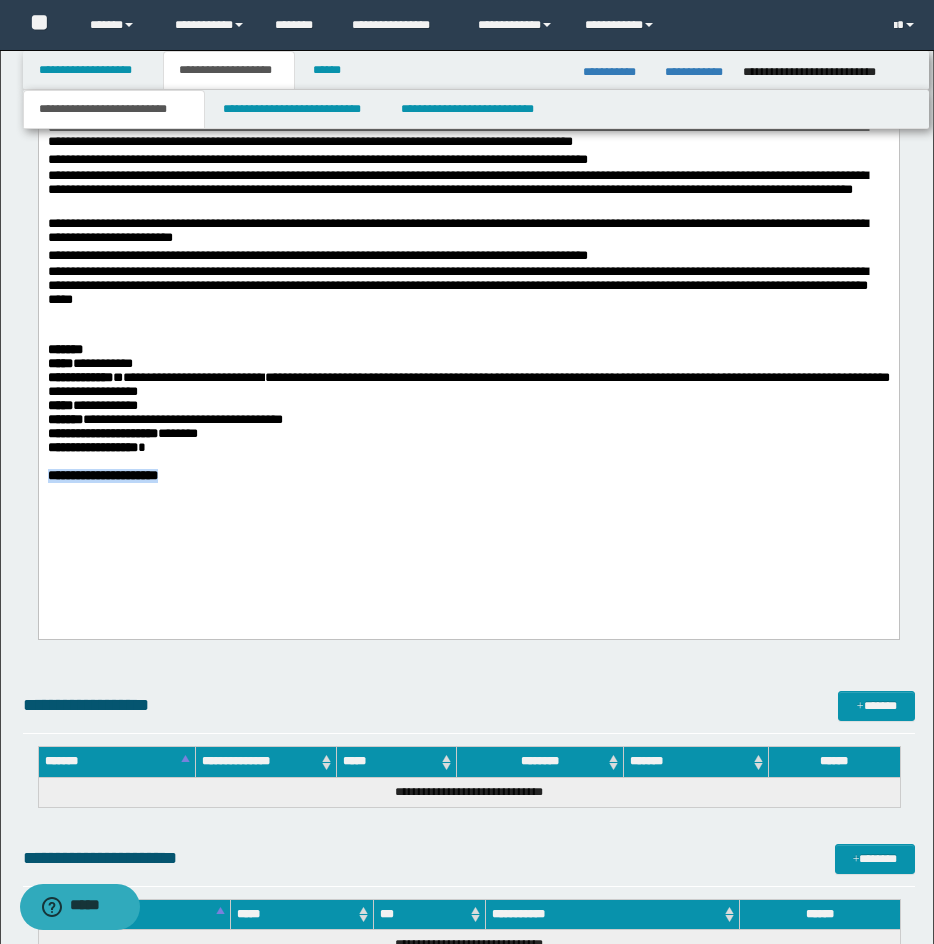 drag, startPoint x: 214, startPoint y: 528, endPoint x: 43, endPoint y: 528, distance: 171 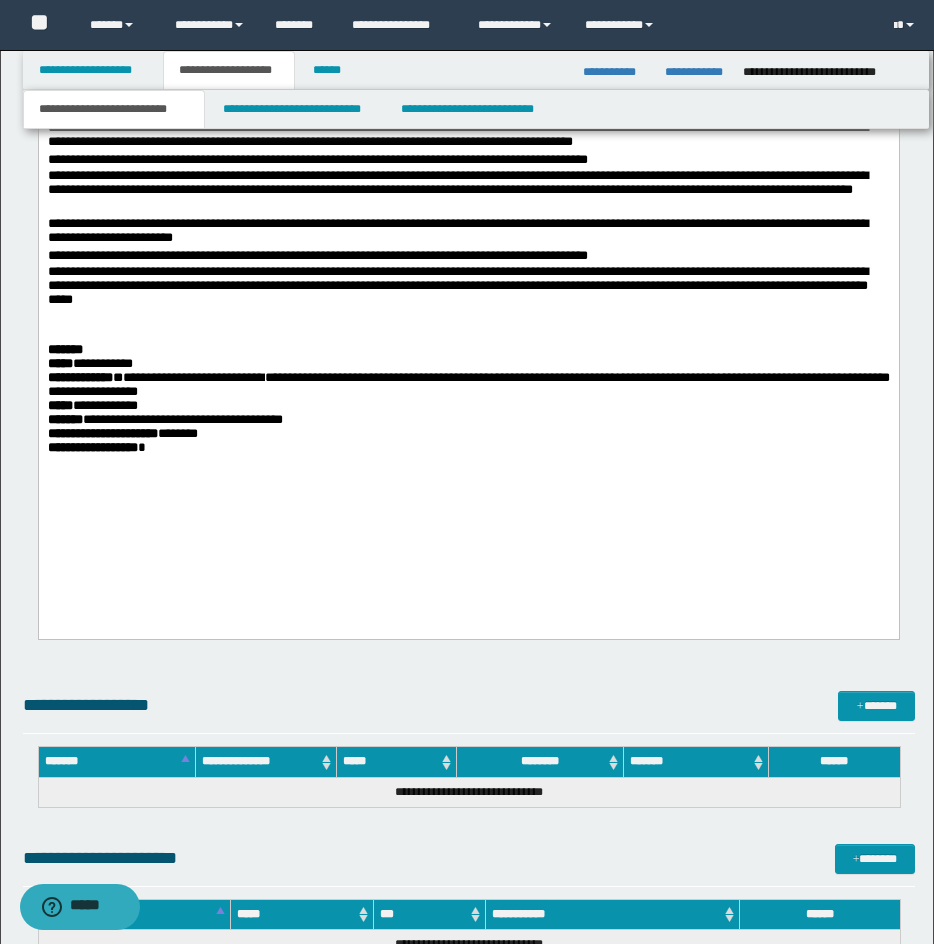 click on "**********" at bounding box center [468, 449] 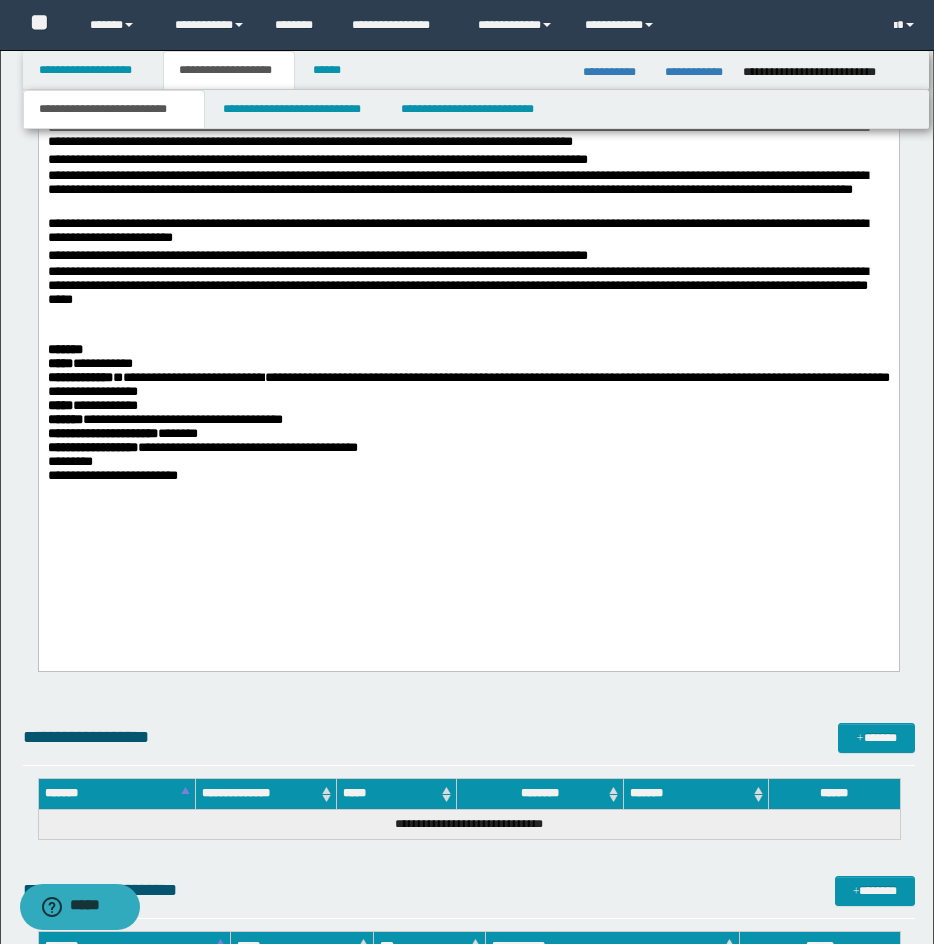 click on "**********" at bounding box center (468, -141) 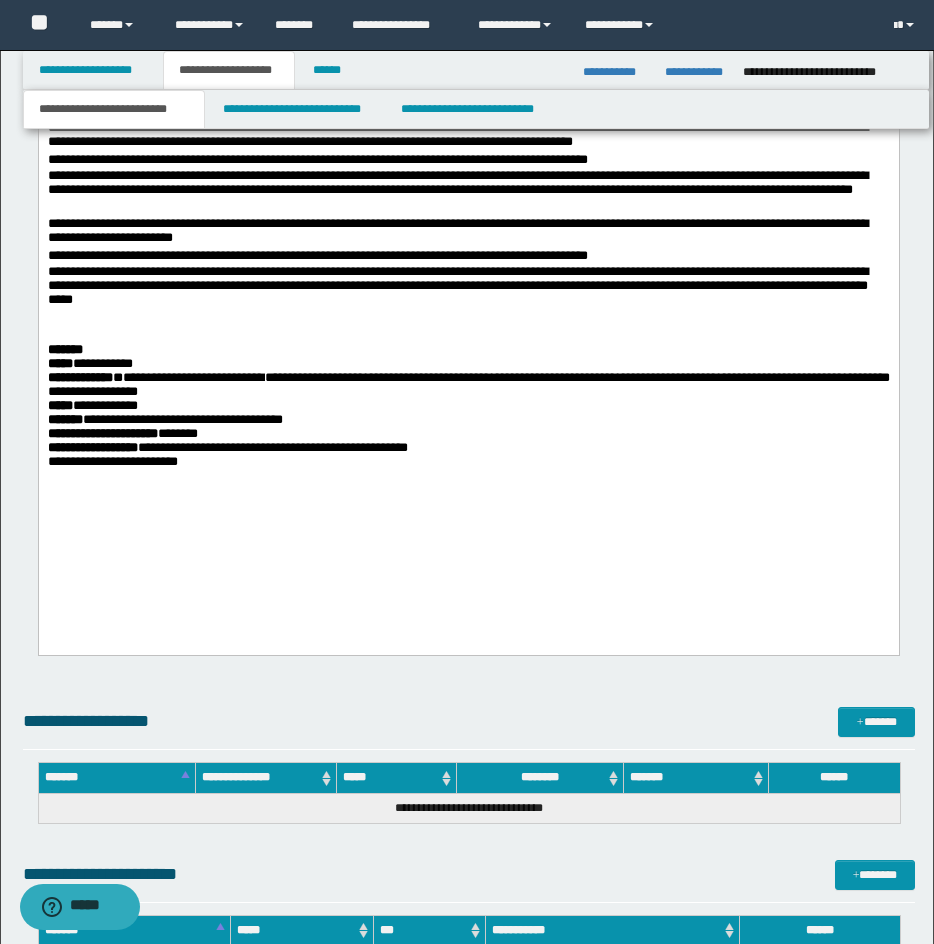 click on "**********" at bounding box center [468, -148] 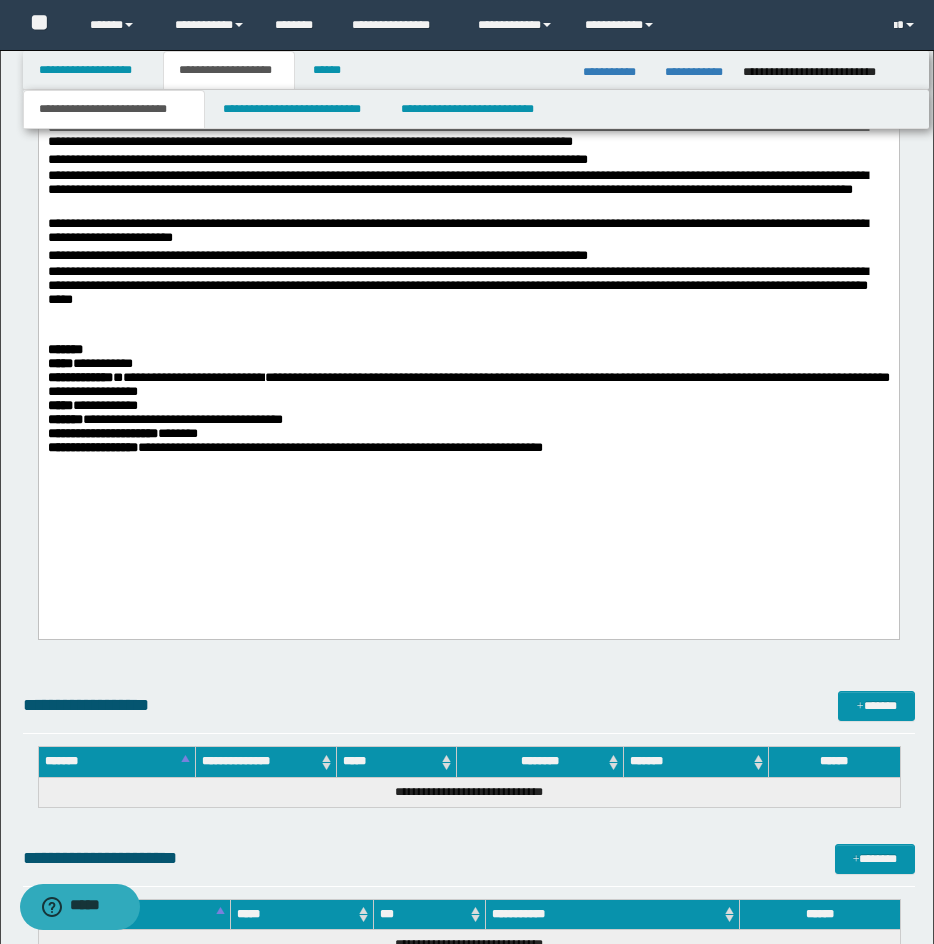 click at bounding box center (468, 463) 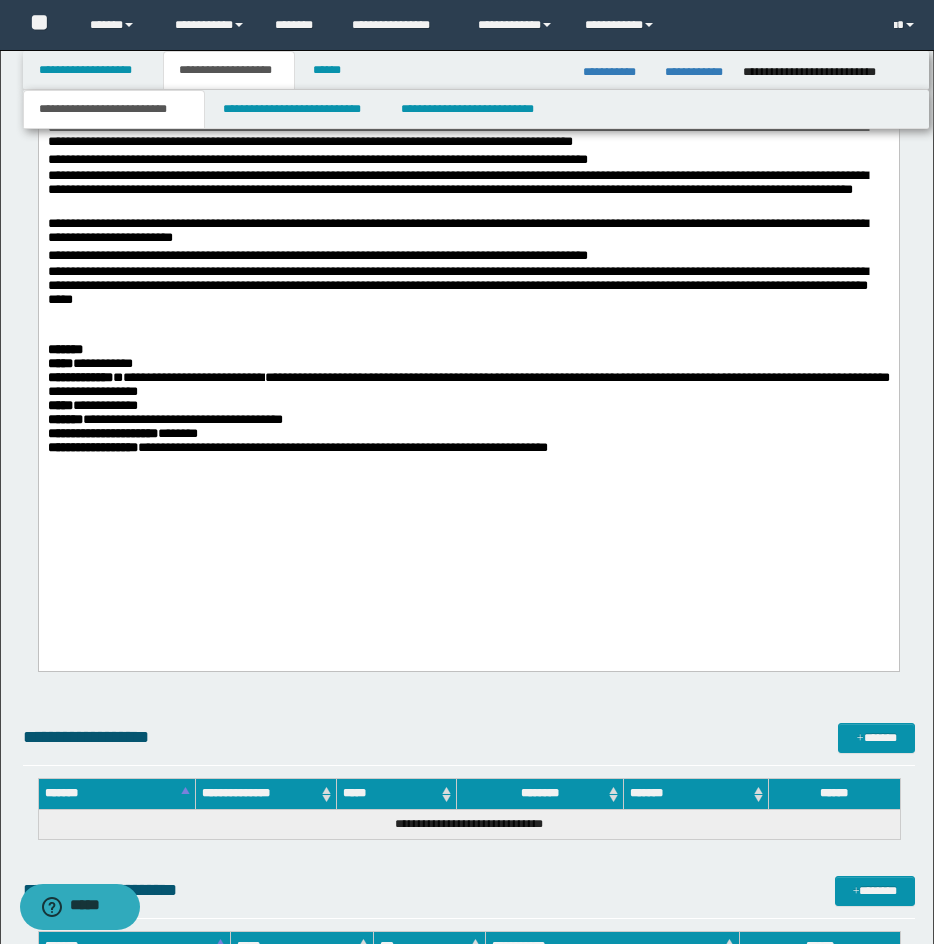 click at bounding box center [468, 463] 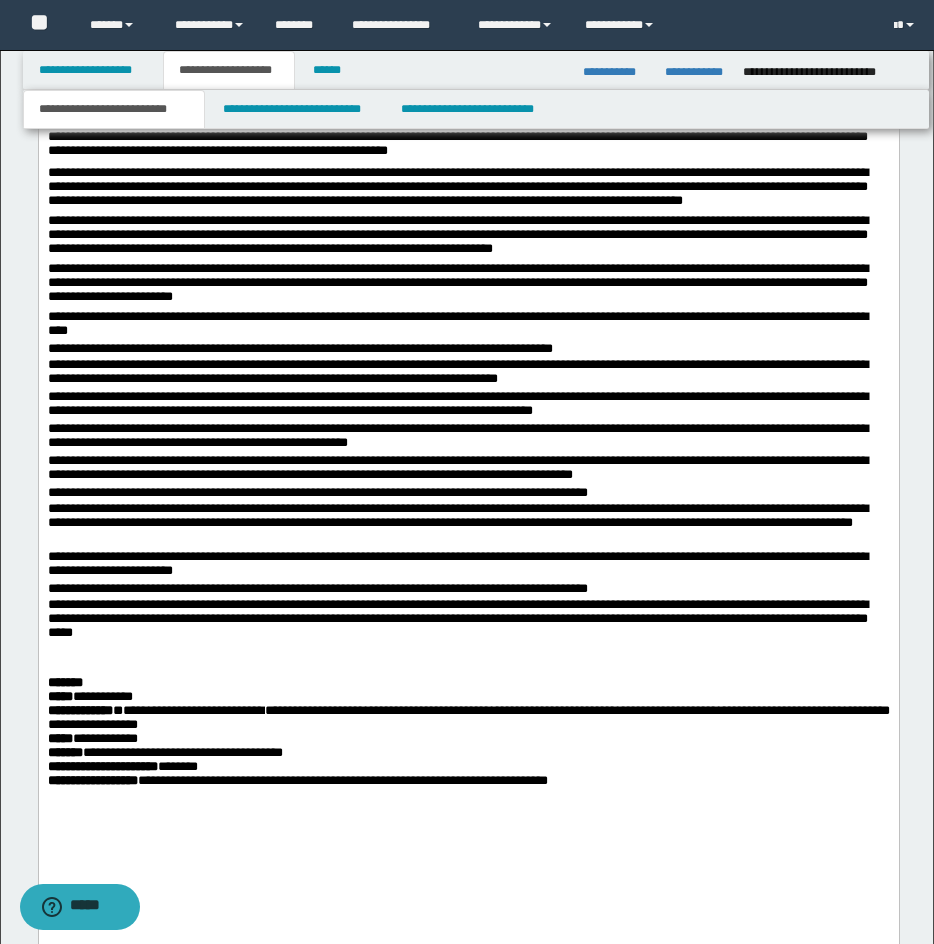 scroll, scrollTop: 2757, scrollLeft: 0, axis: vertical 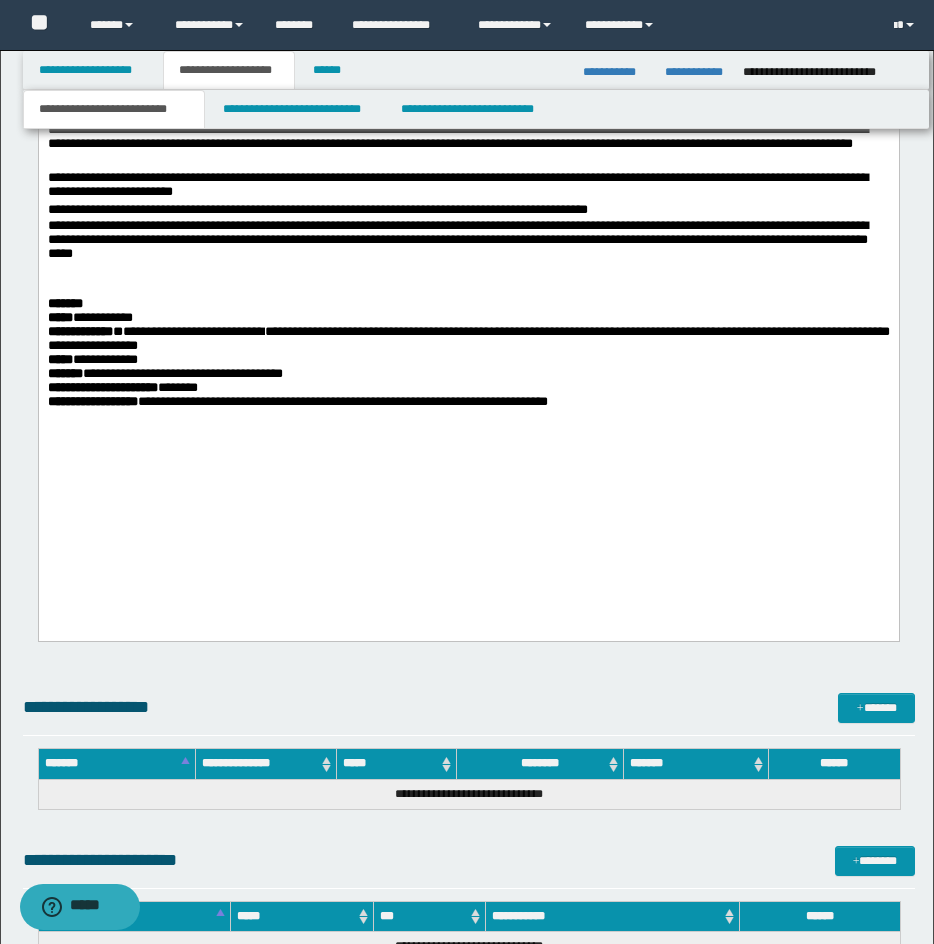 click at bounding box center (468, 431) 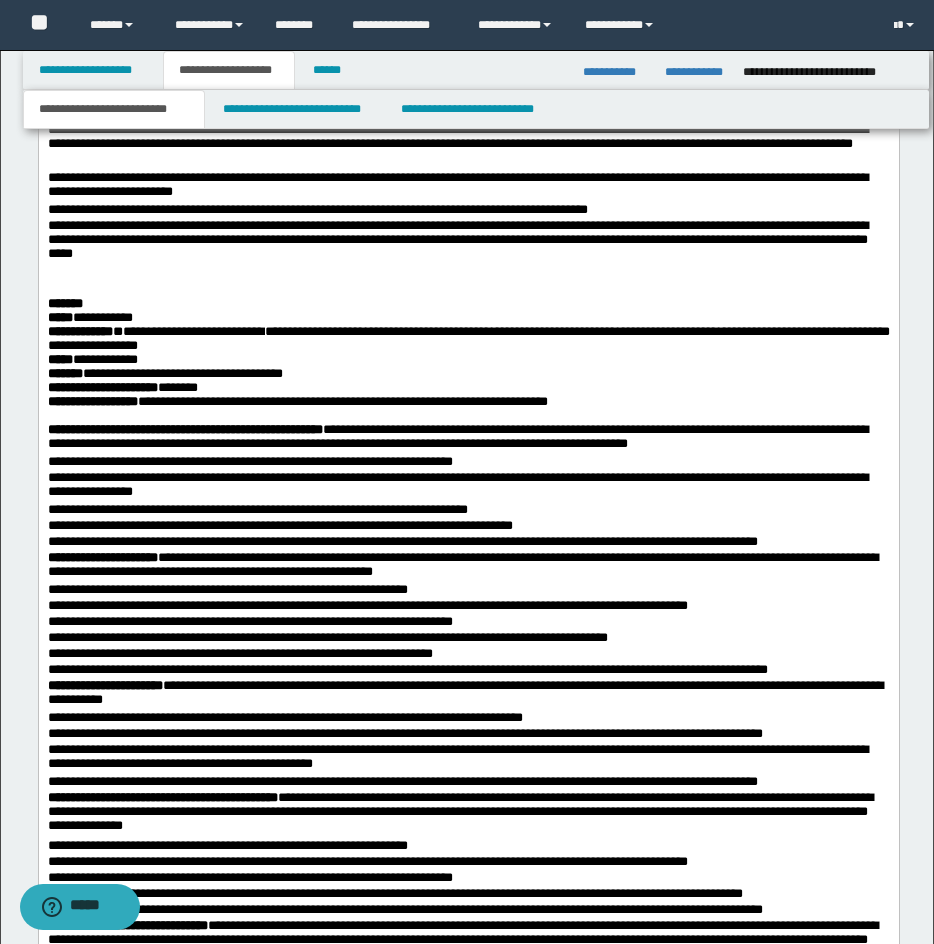 click on "**********" at bounding box center (468, 509) 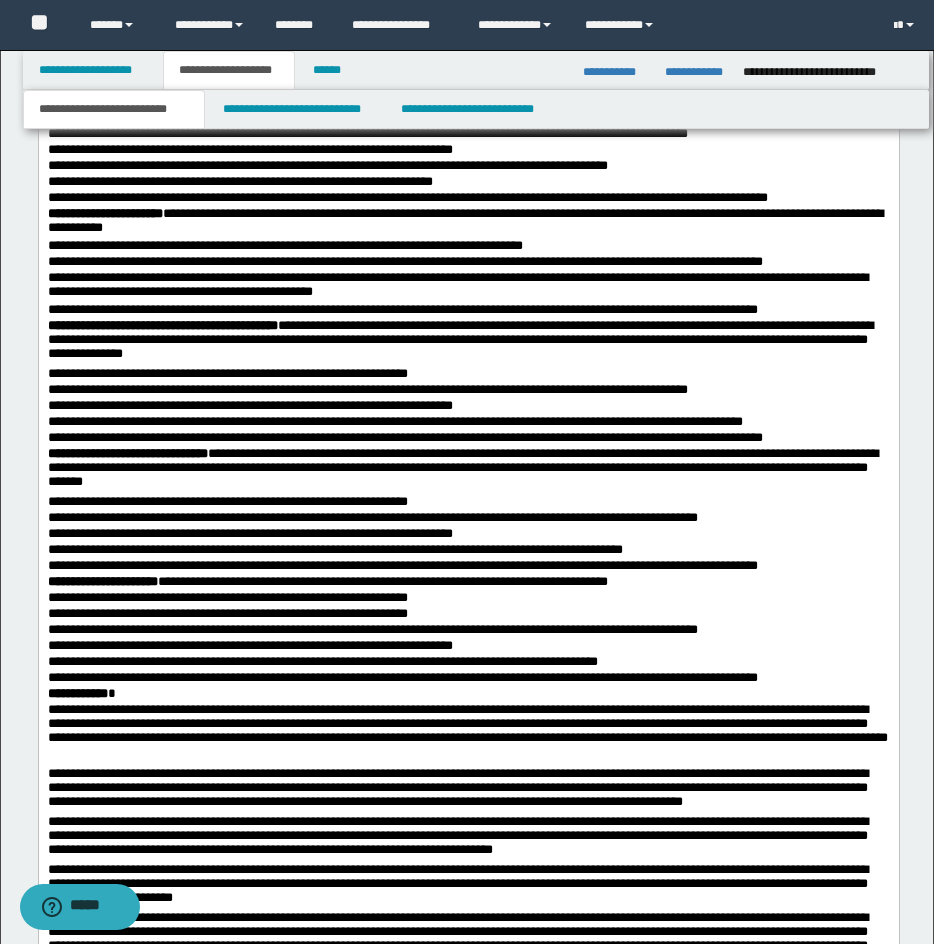 drag, startPoint x: 941, startPoint y: 515, endPoint x: 393, endPoint y: 1983, distance: 1566.9486 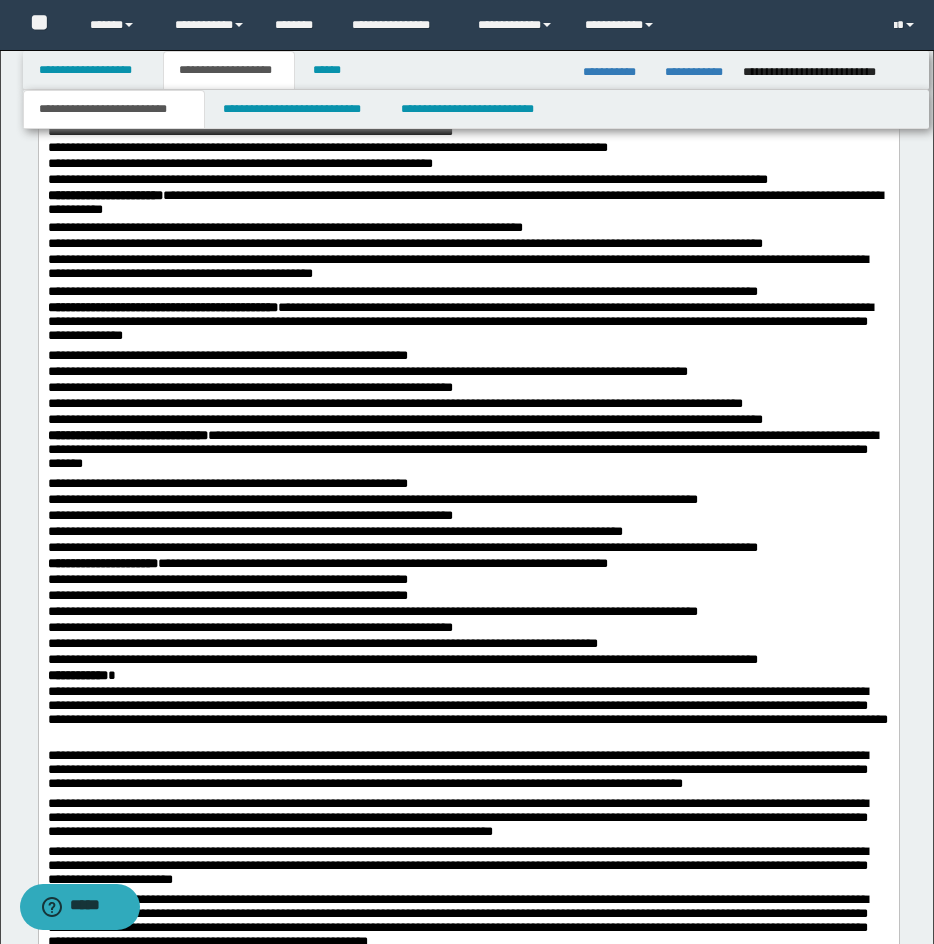 click on "**********" at bounding box center [104, 196] 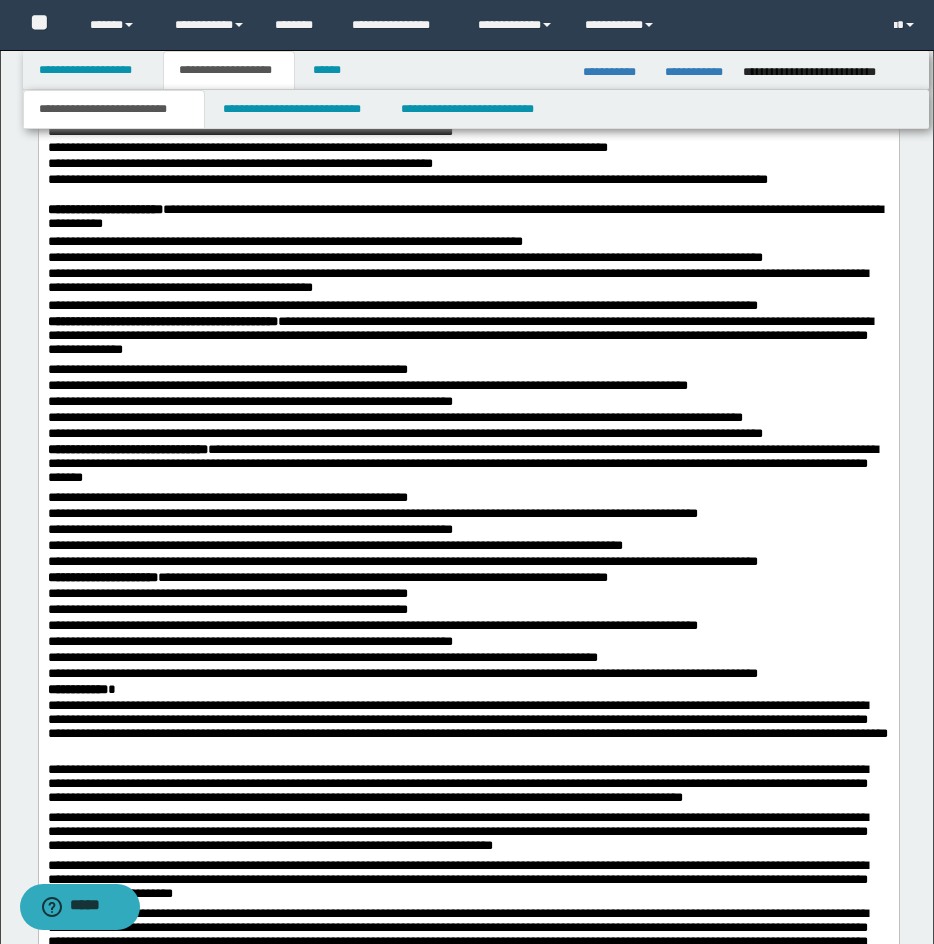 click on "**********" at bounding box center [468, 19] 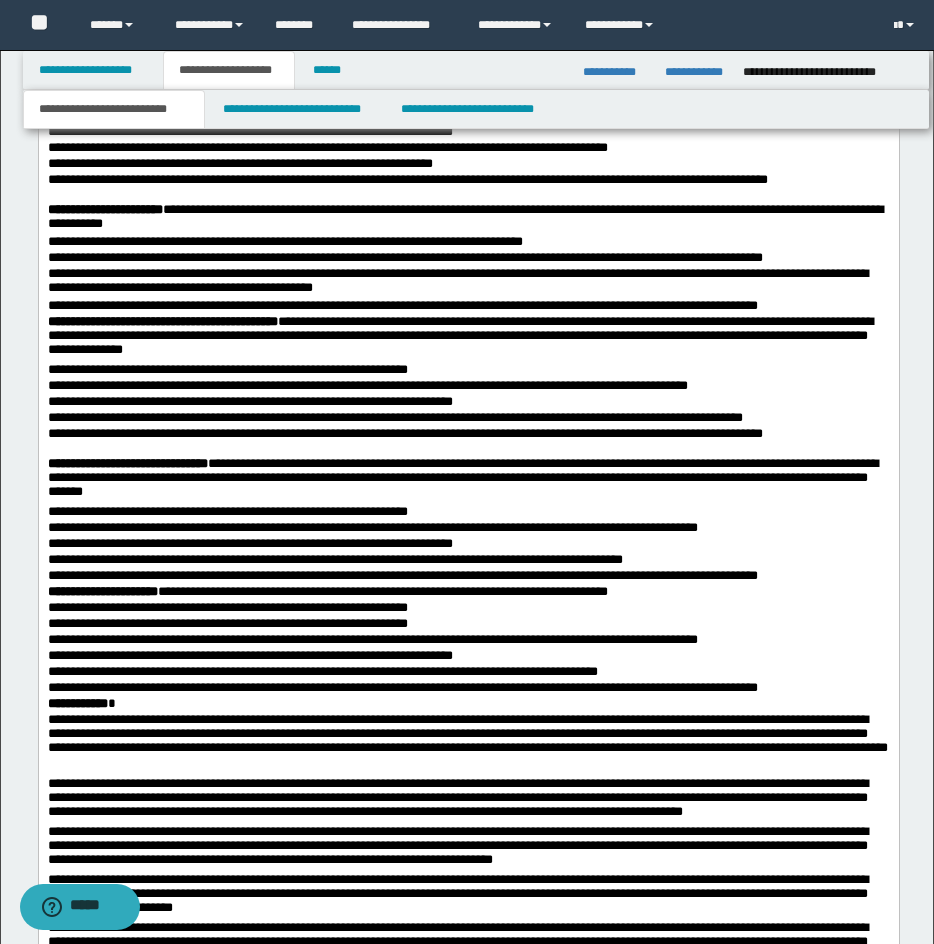 click on "**********" at bounding box center [468, 26] 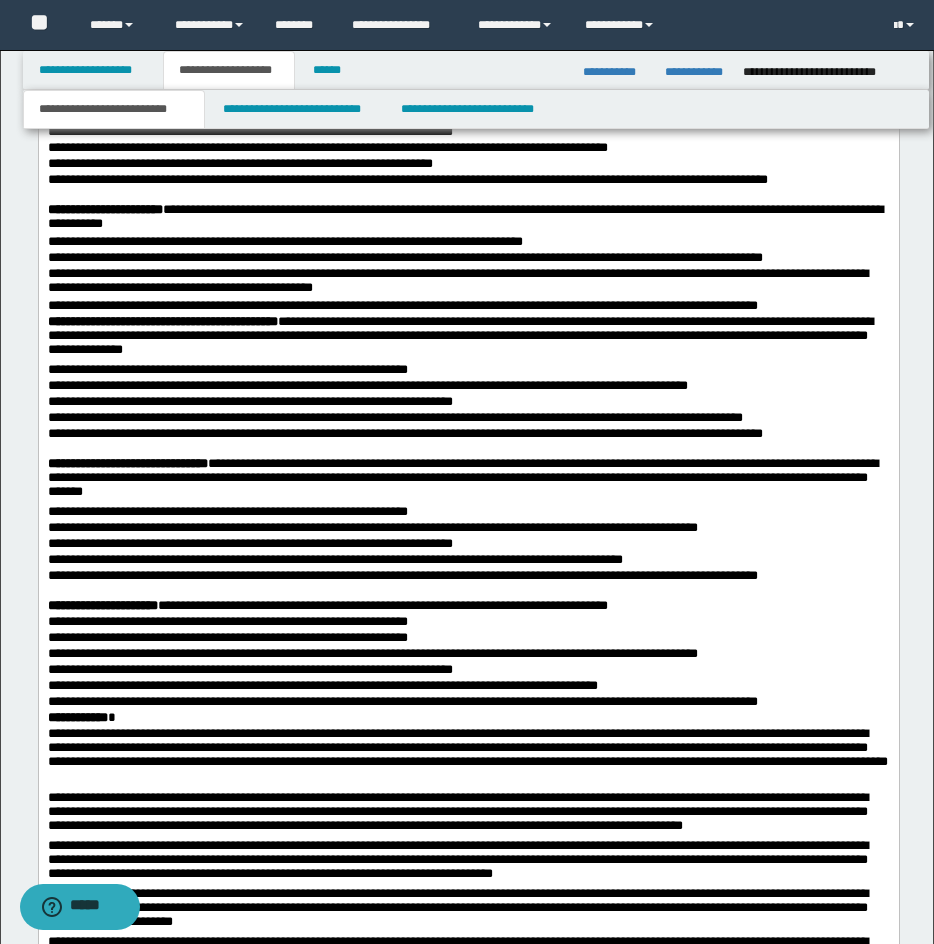 click on "**********" at bounding box center [468, 704] 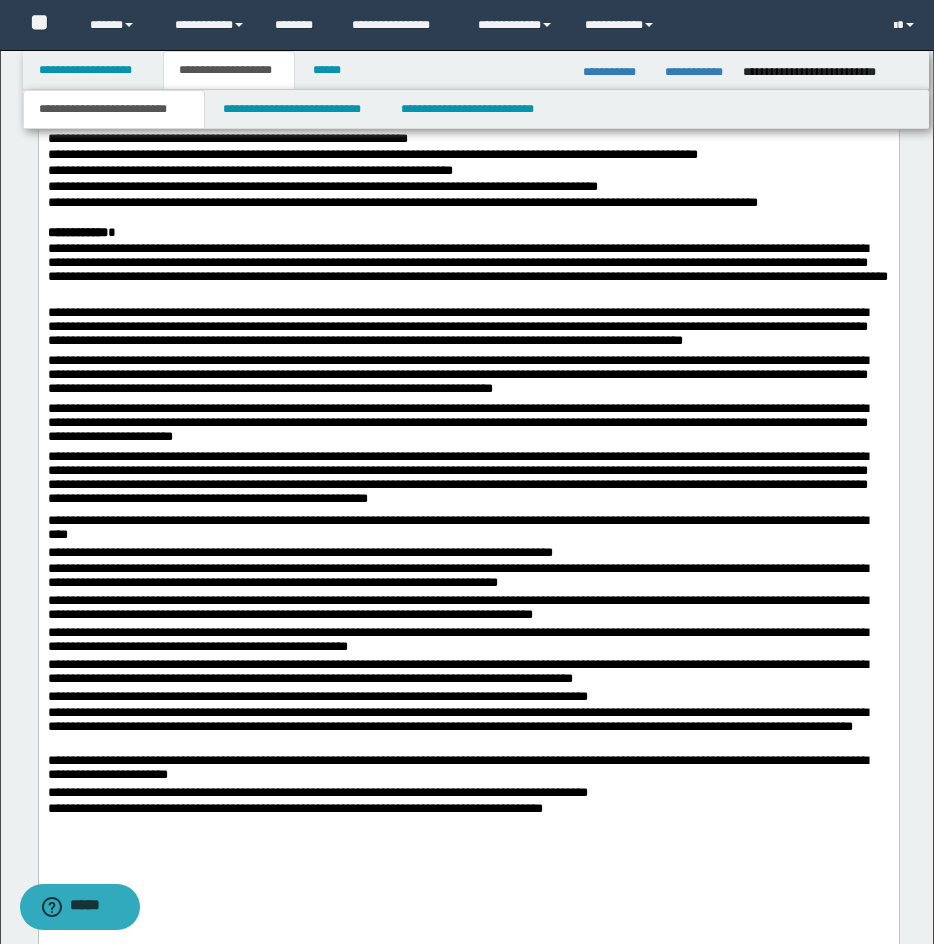 scroll, scrollTop: 4039, scrollLeft: 0, axis: vertical 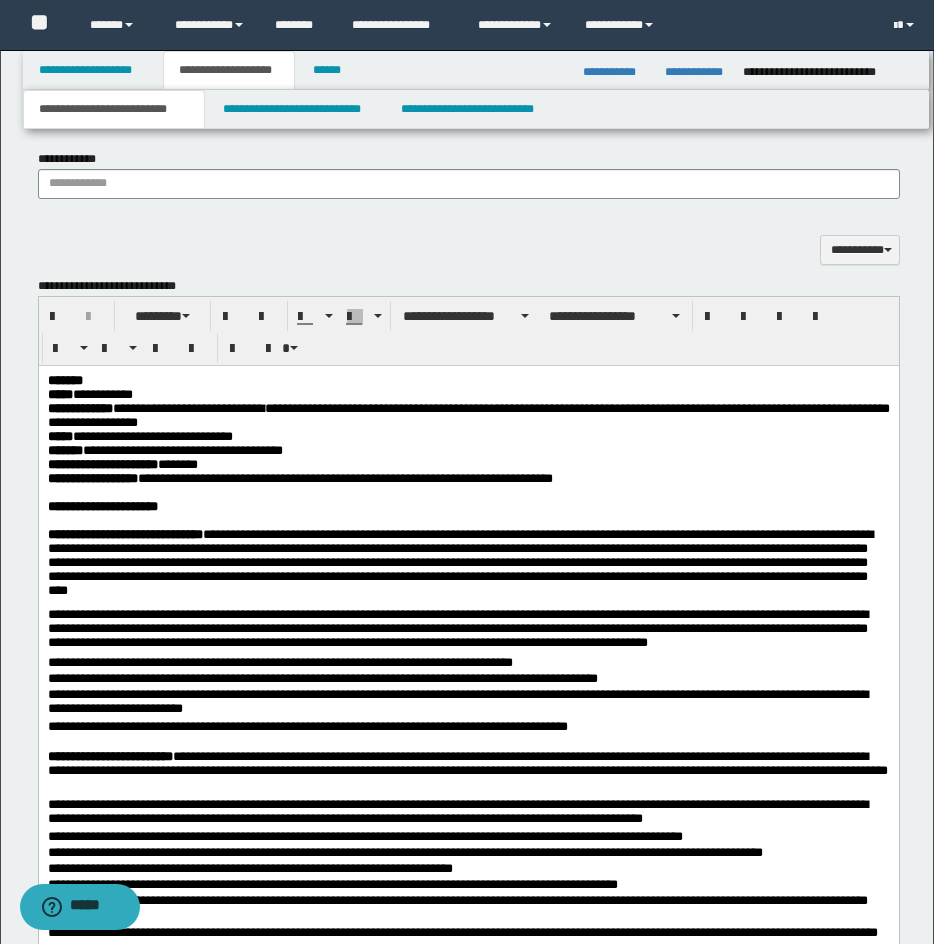 drag, startPoint x: 938, startPoint y: 691, endPoint x: 649, endPoint y: 59, distance: 694.94244 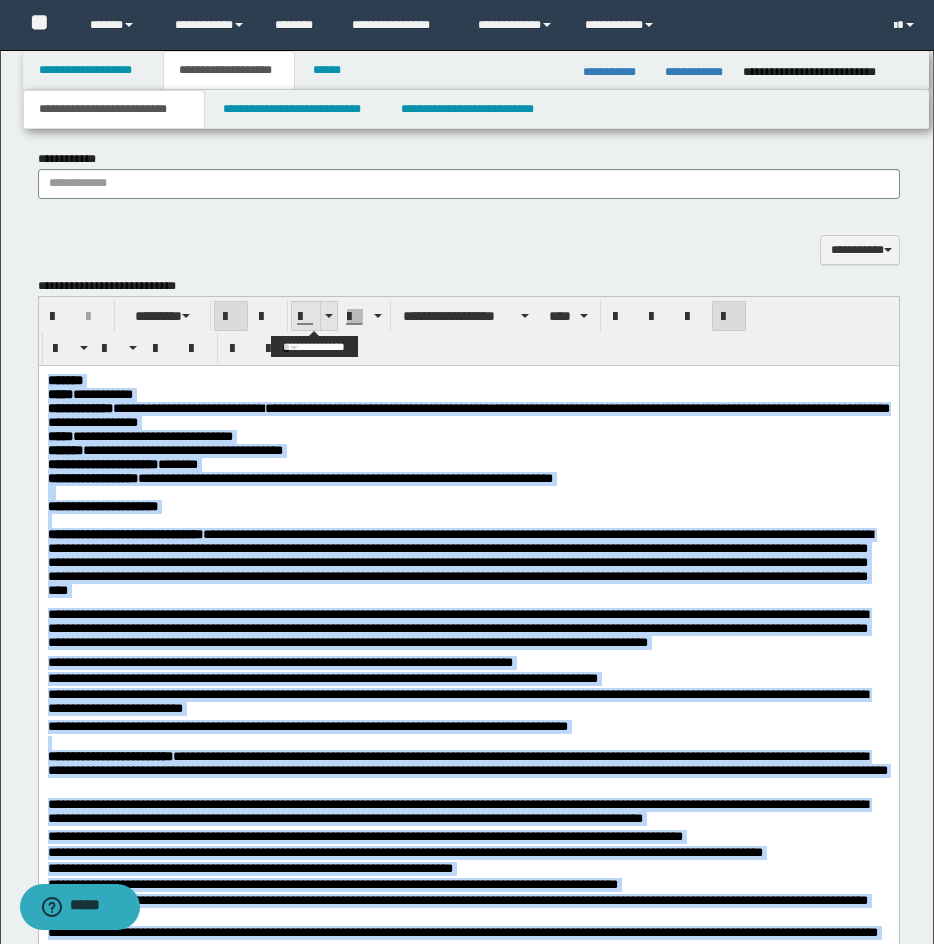 click at bounding box center (328, 316) 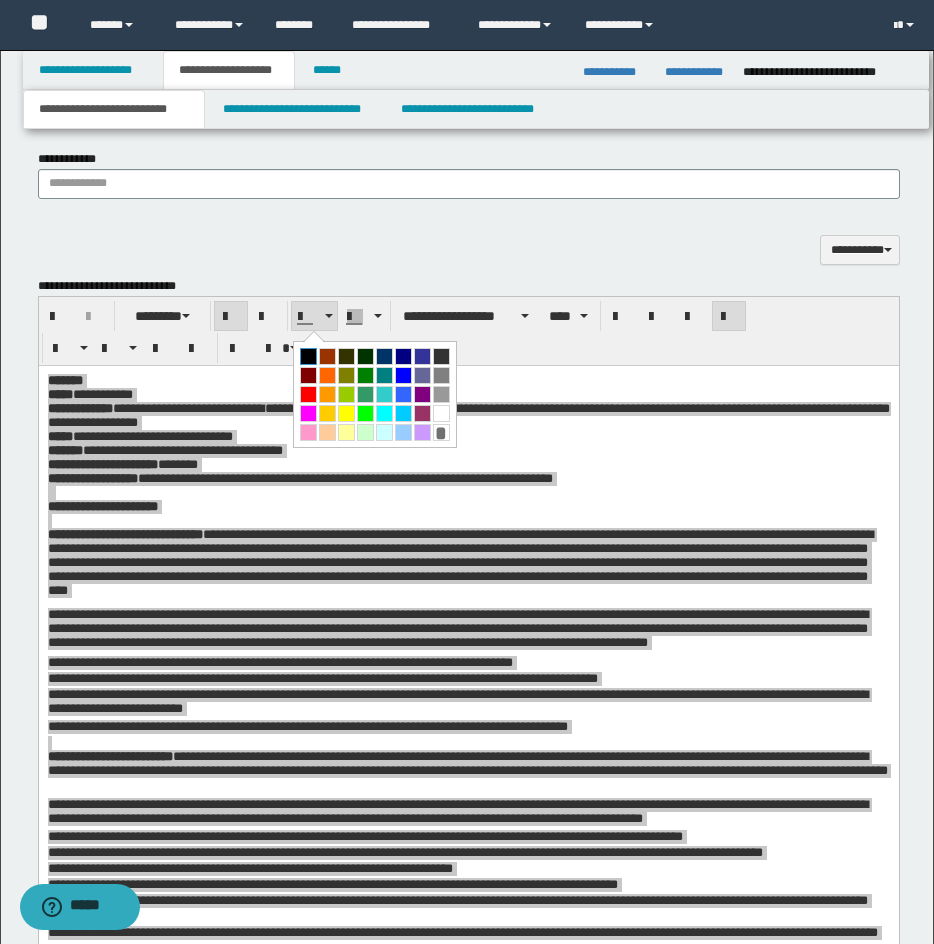 click at bounding box center [308, 356] 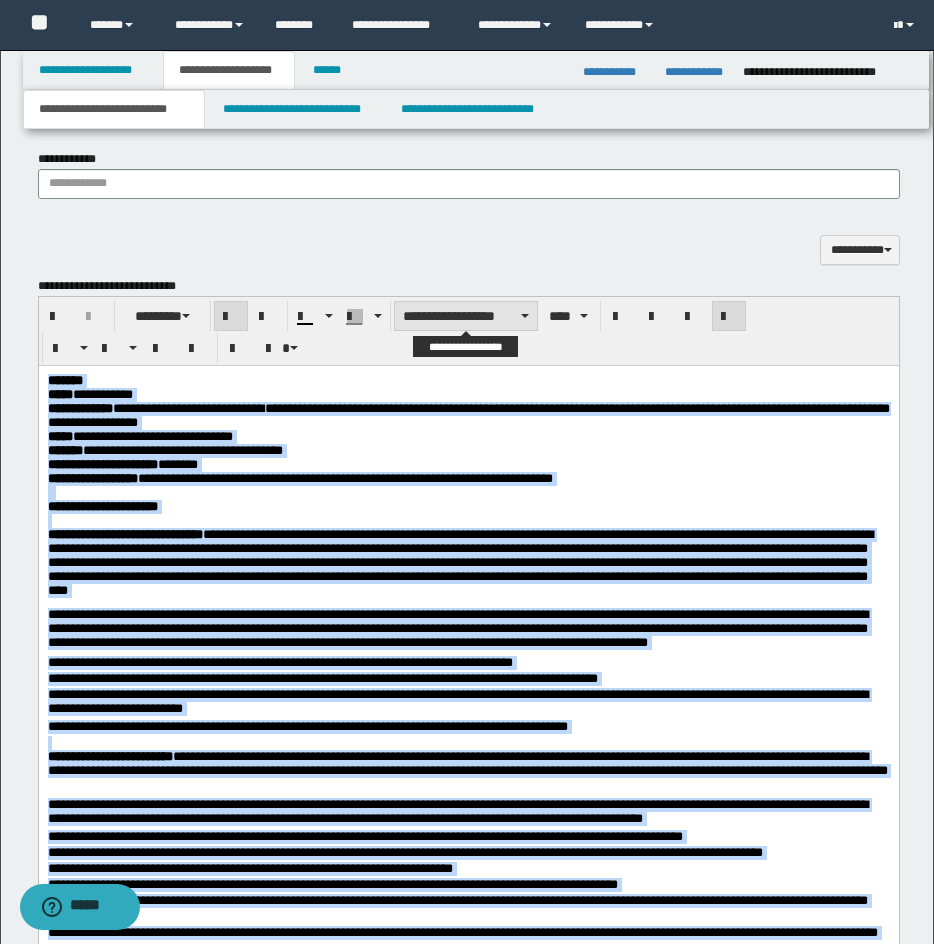 drag, startPoint x: 432, startPoint y: 312, endPoint x: 446, endPoint y: 324, distance: 18.439089 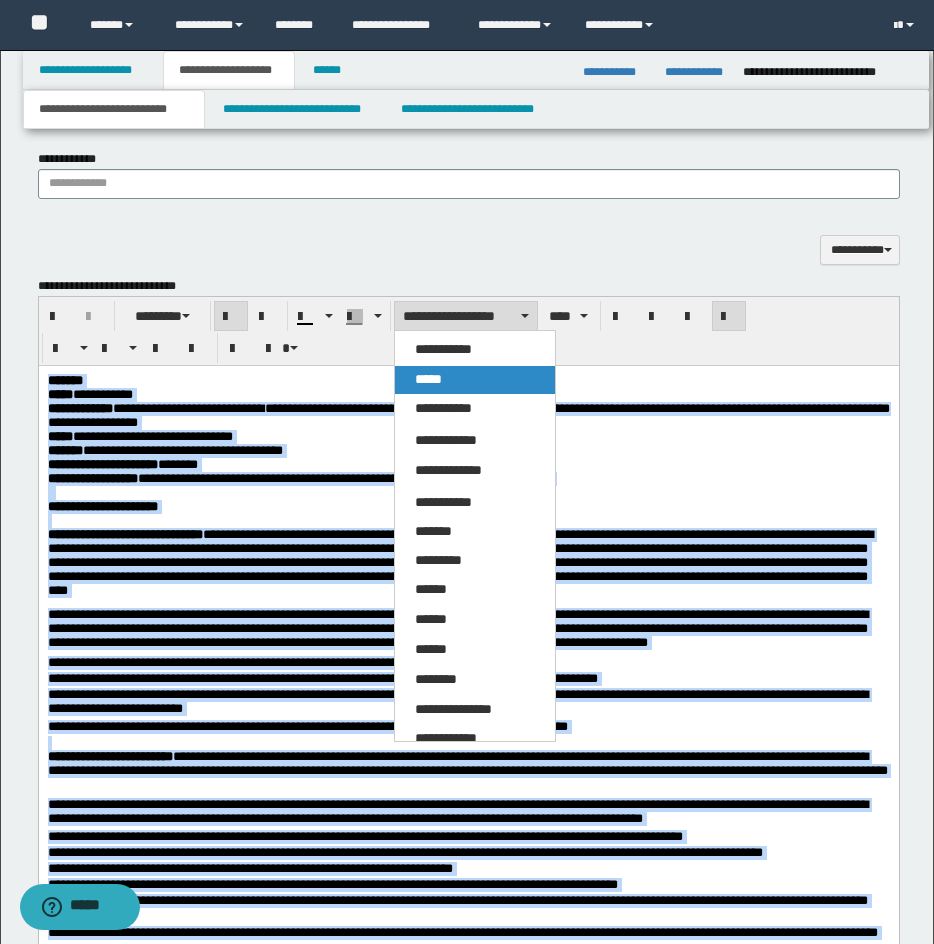 drag, startPoint x: 470, startPoint y: 374, endPoint x: 433, endPoint y: 2, distance: 373.8355 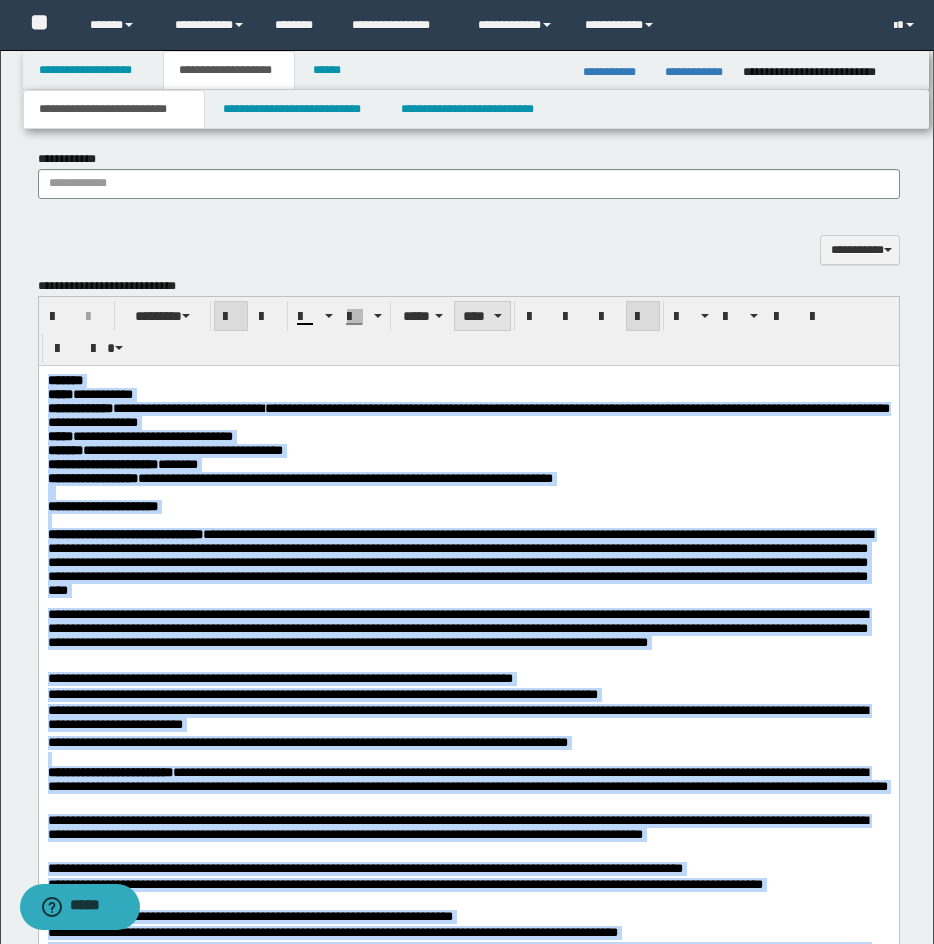 click on "****" at bounding box center (482, 316) 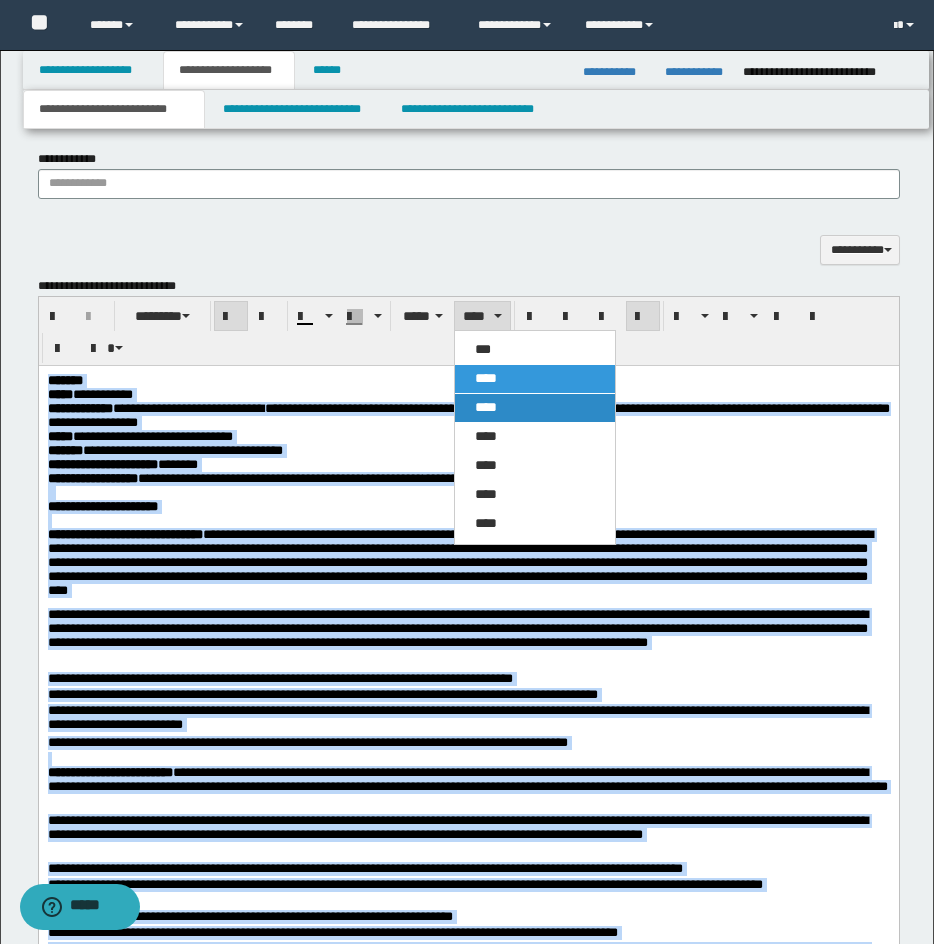 click on "****" at bounding box center [486, 407] 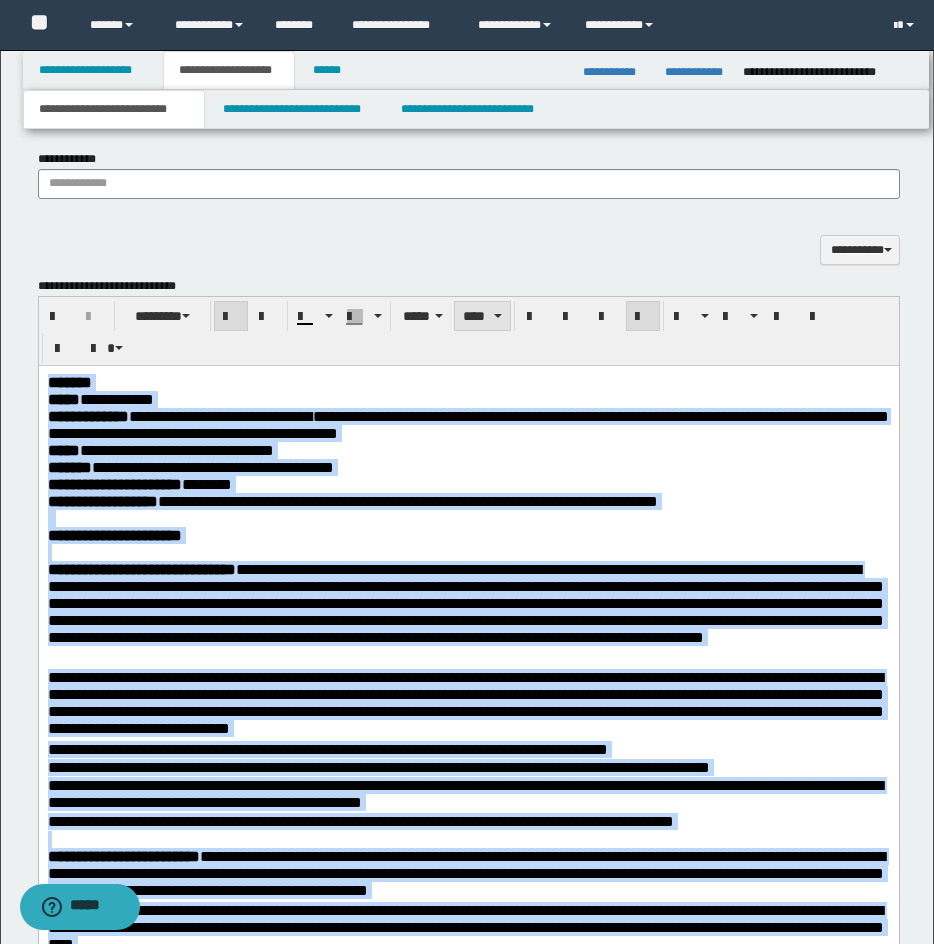 click on "****" at bounding box center (482, 316) 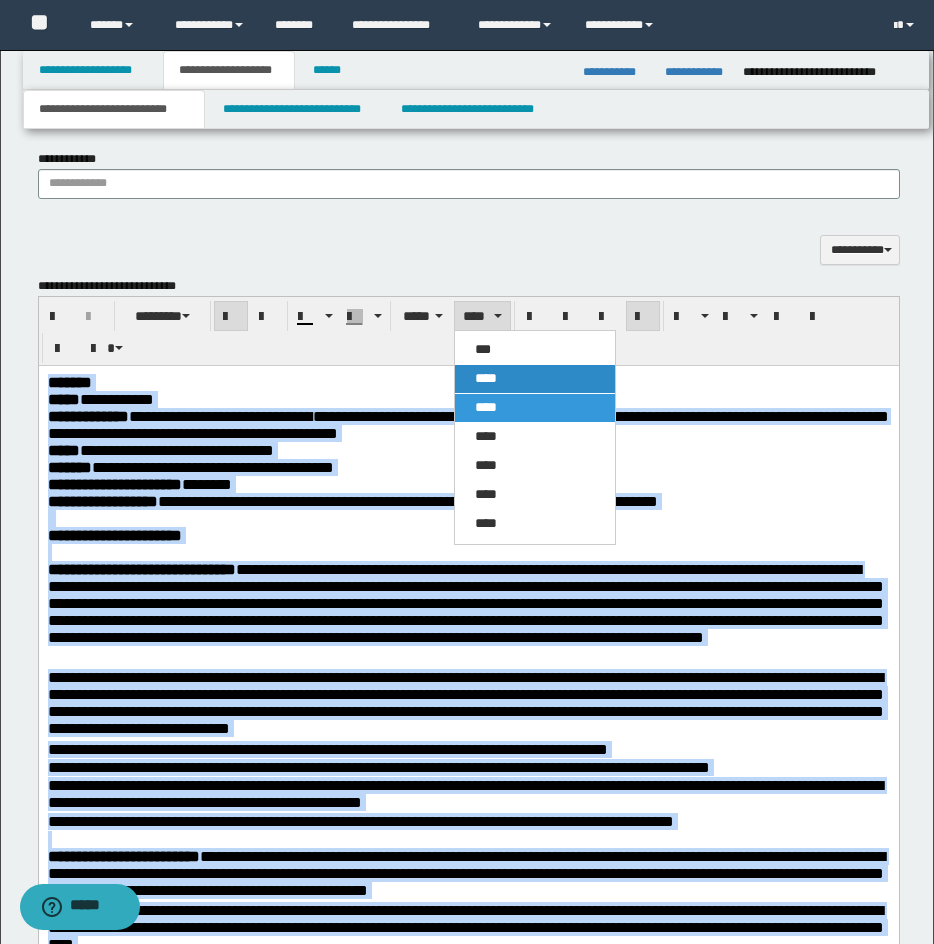 drag, startPoint x: 497, startPoint y: 374, endPoint x: 480, endPoint y: 3, distance: 371.38928 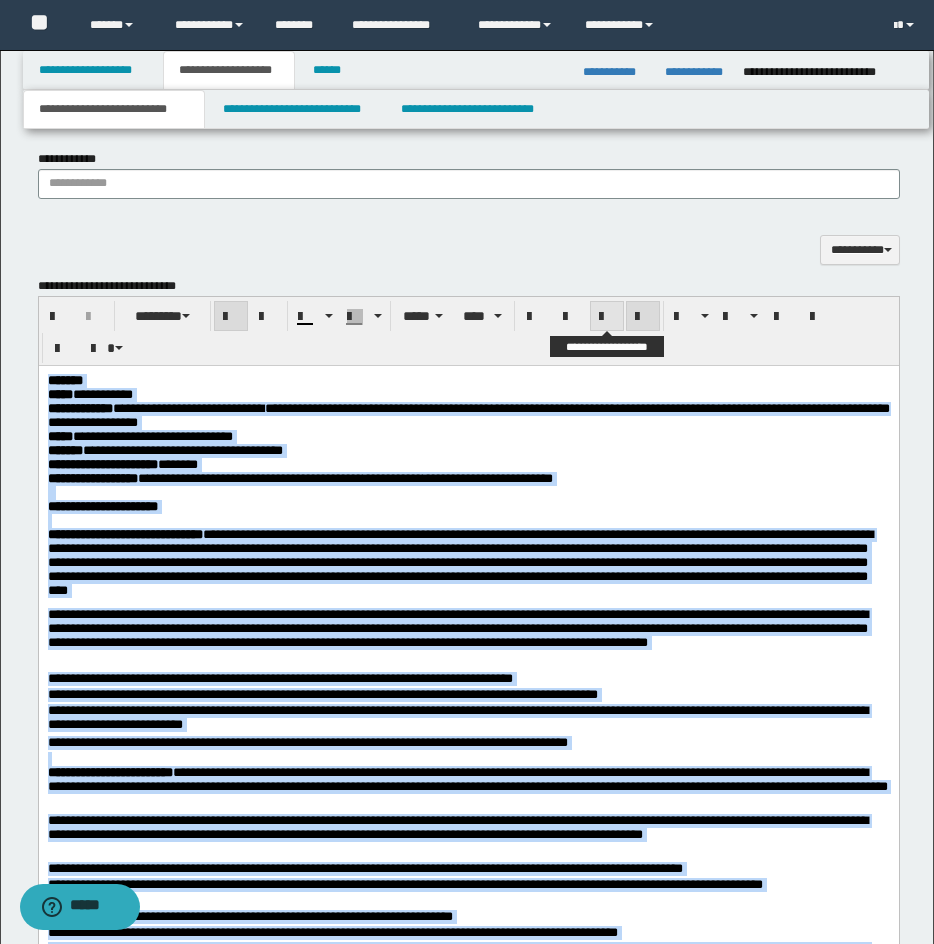 drag, startPoint x: 599, startPoint y: 313, endPoint x: 612, endPoint y: 313, distance: 13 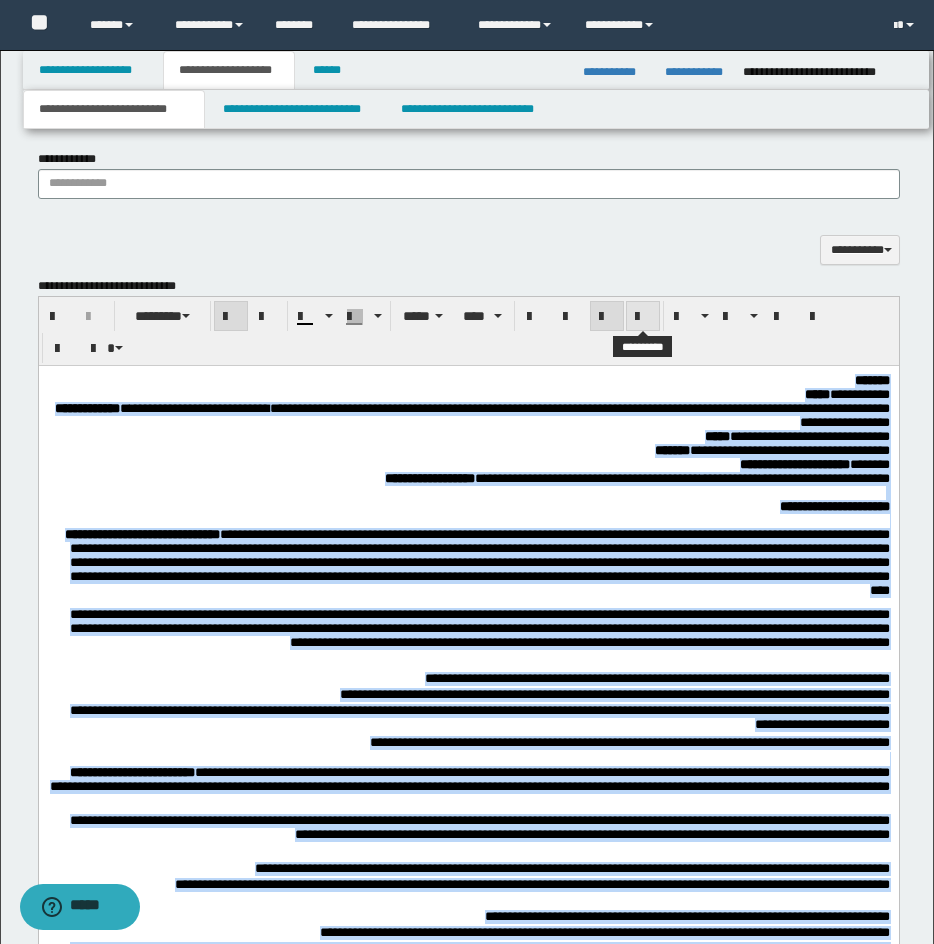 click at bounding box center [643, 317] 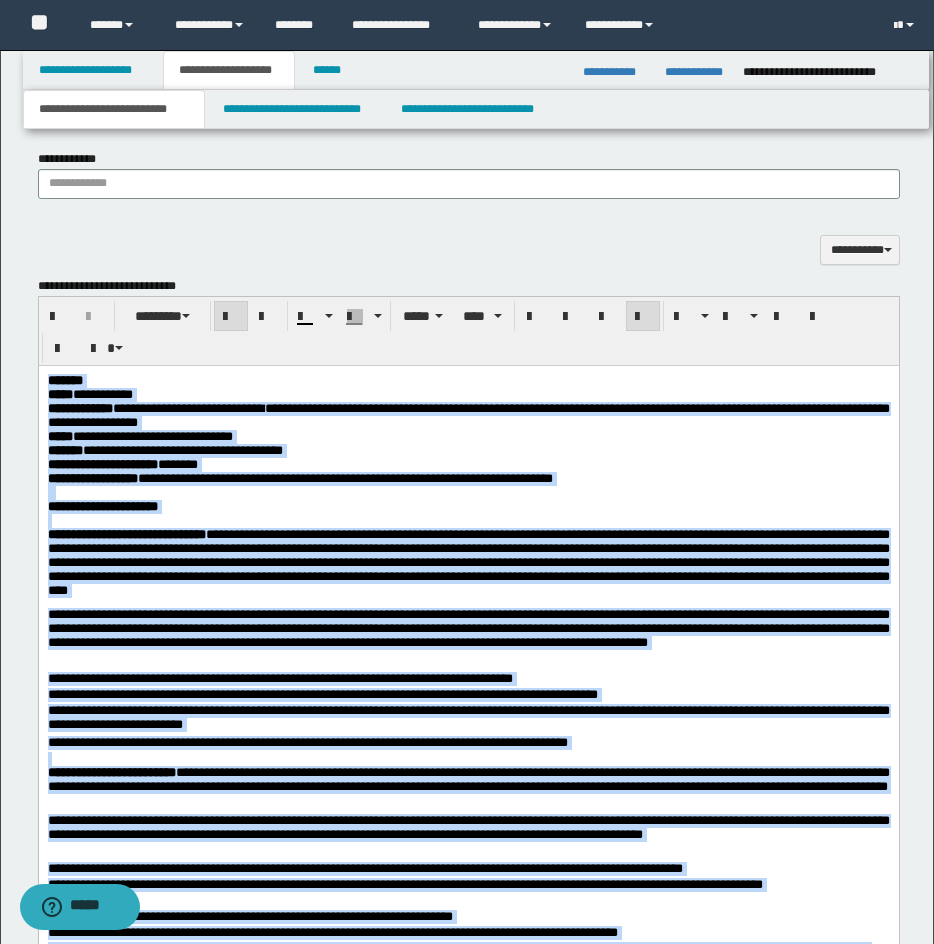 click on "**********" at bounding box center (468, 416) 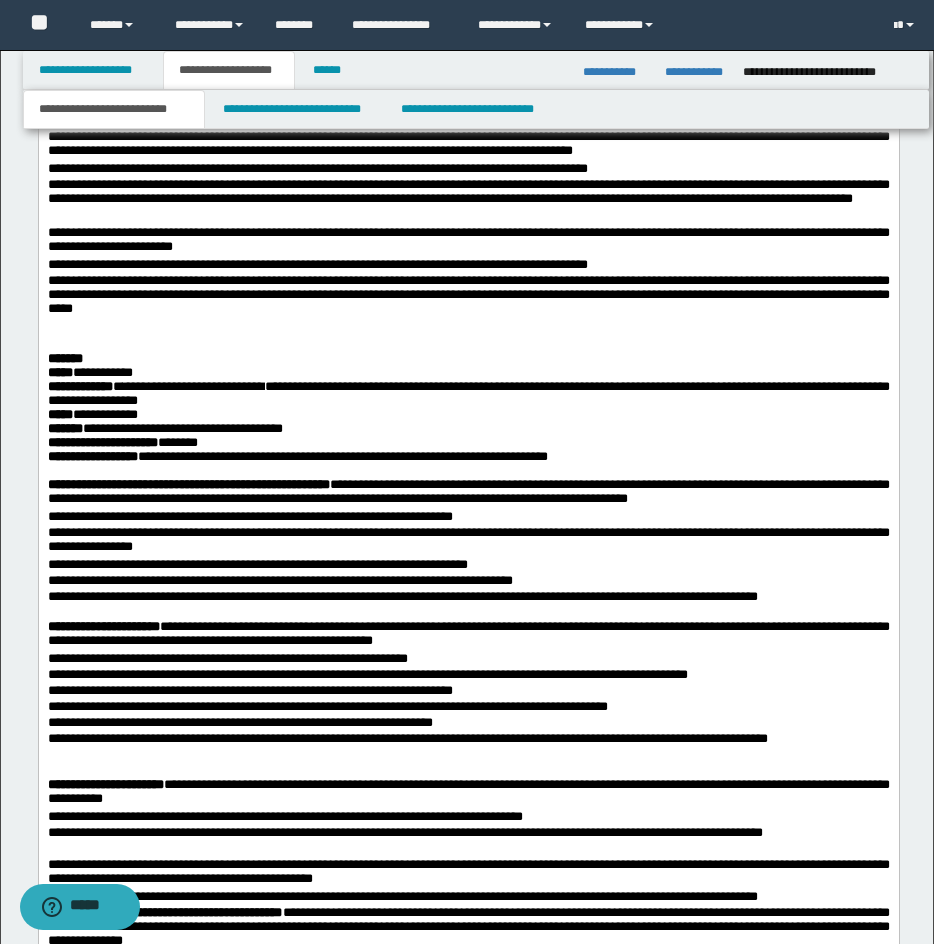 scroll, scrollTop: 2993, scrollLeft: 0, axis: vertical 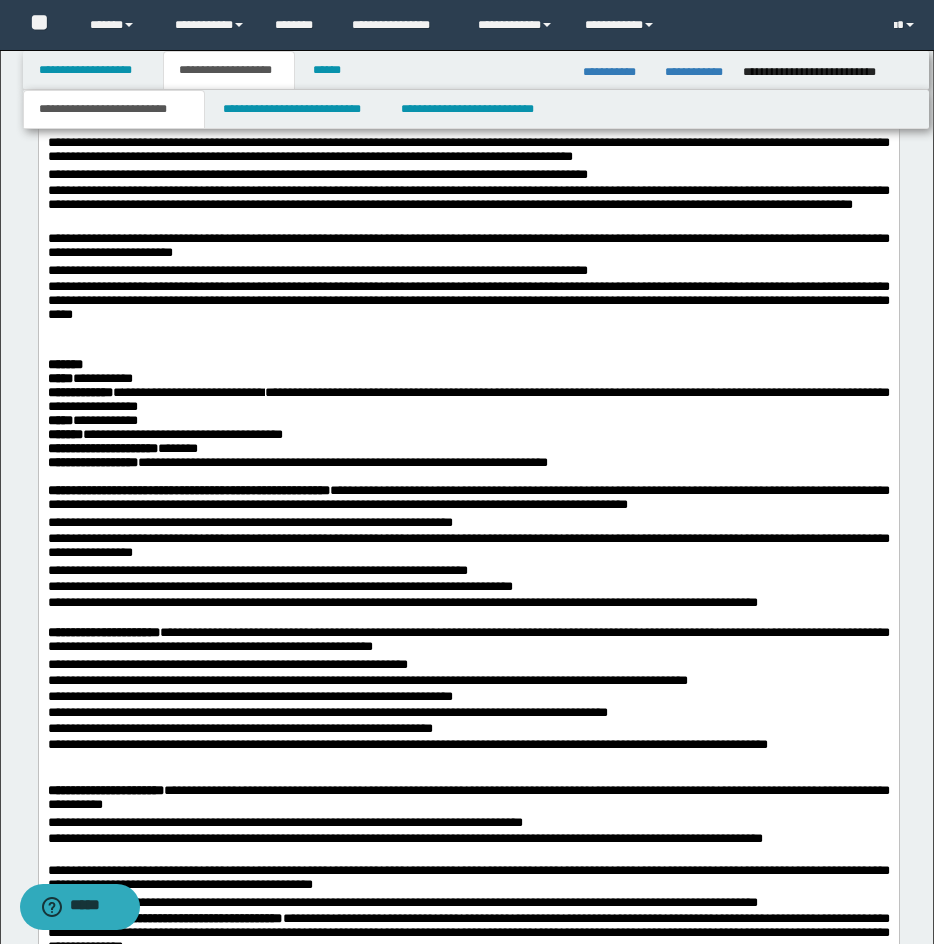 drag, startPoint x: 250, startPoint y: 308, endPoint x: 452, endPoint y: 315, distance: 202.12125 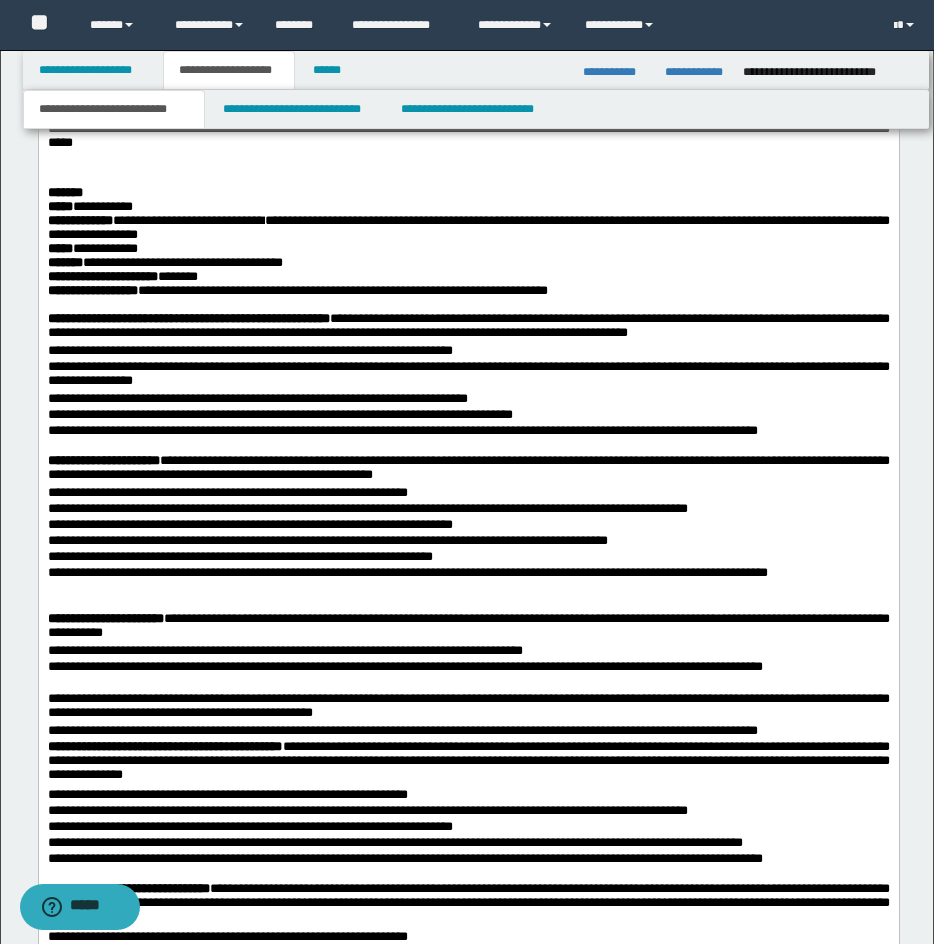 scroll, scrollTop: 3210, scrollLeft: 0, axis: vertical 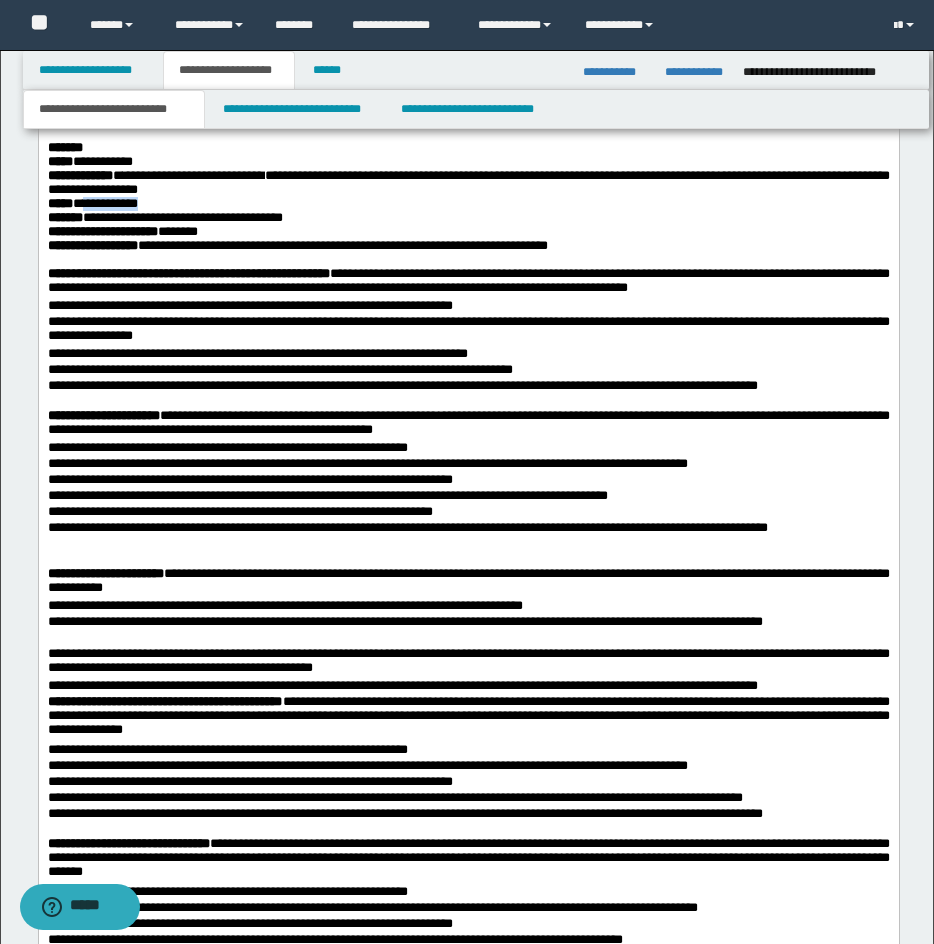 drag, startPoint x: 91, startPoint y: 238, endPoint x: 165, endPoint y: 239, distance: 74.00676 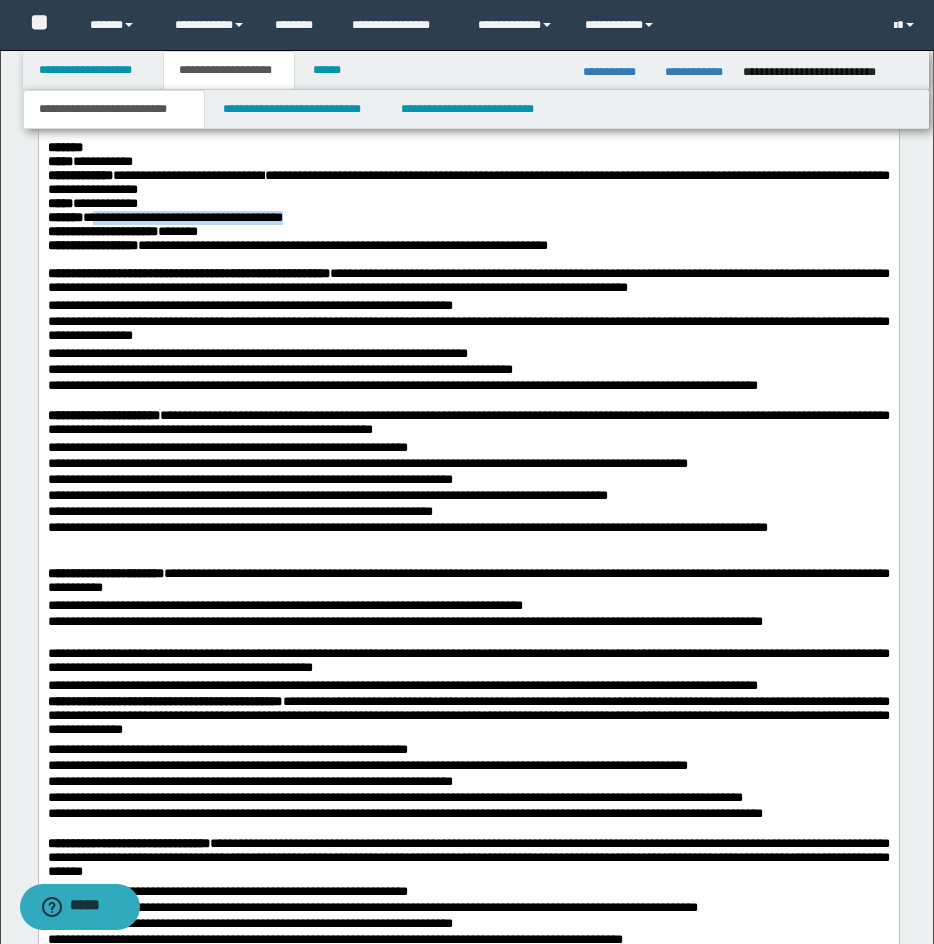 drag, startPoint x: 113, startPoint y: 258, endPoint x: 346, endPoint y: 257, distance: 233.00215 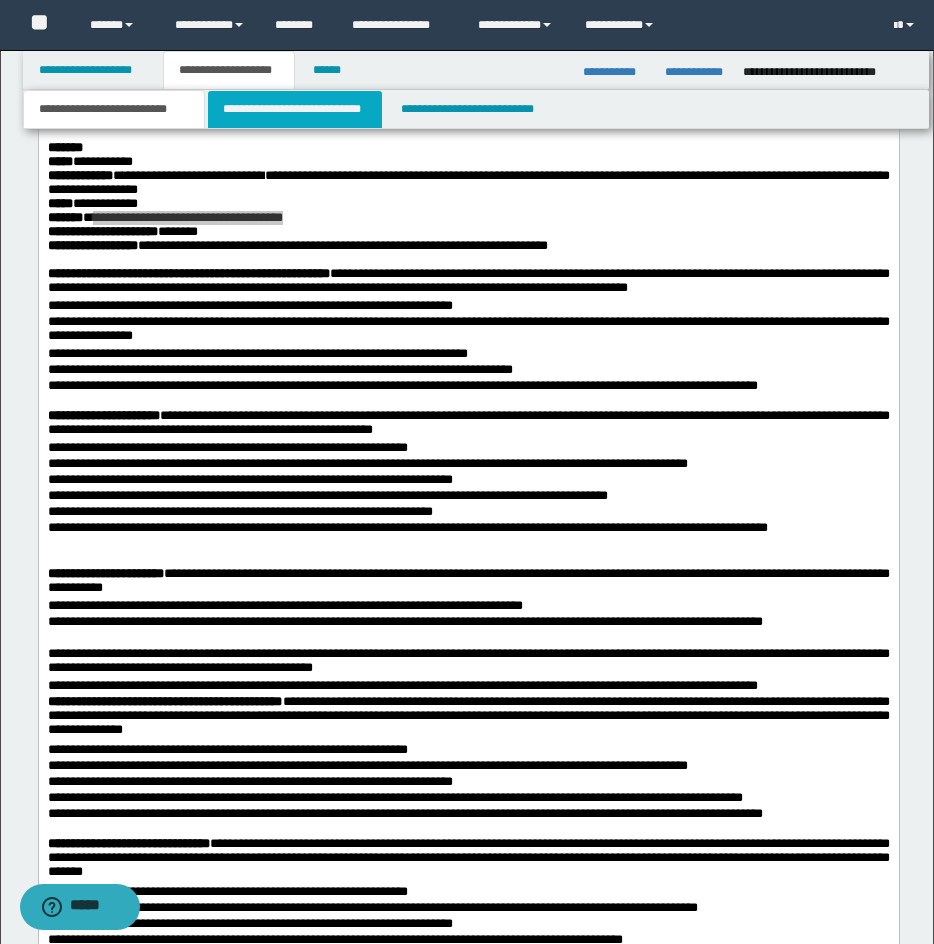 click on "**********" at bounding box center [295, 109] 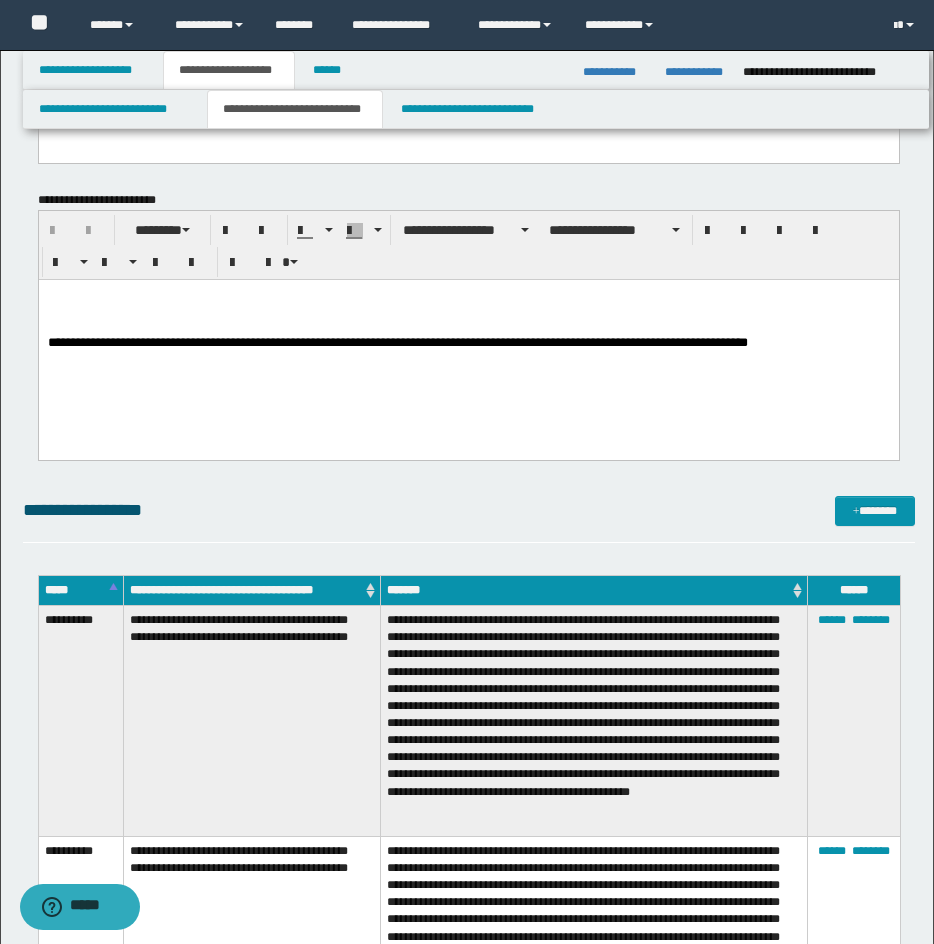 scroll, scrollTop: 938, scrollLeft: 0, axis: vertical 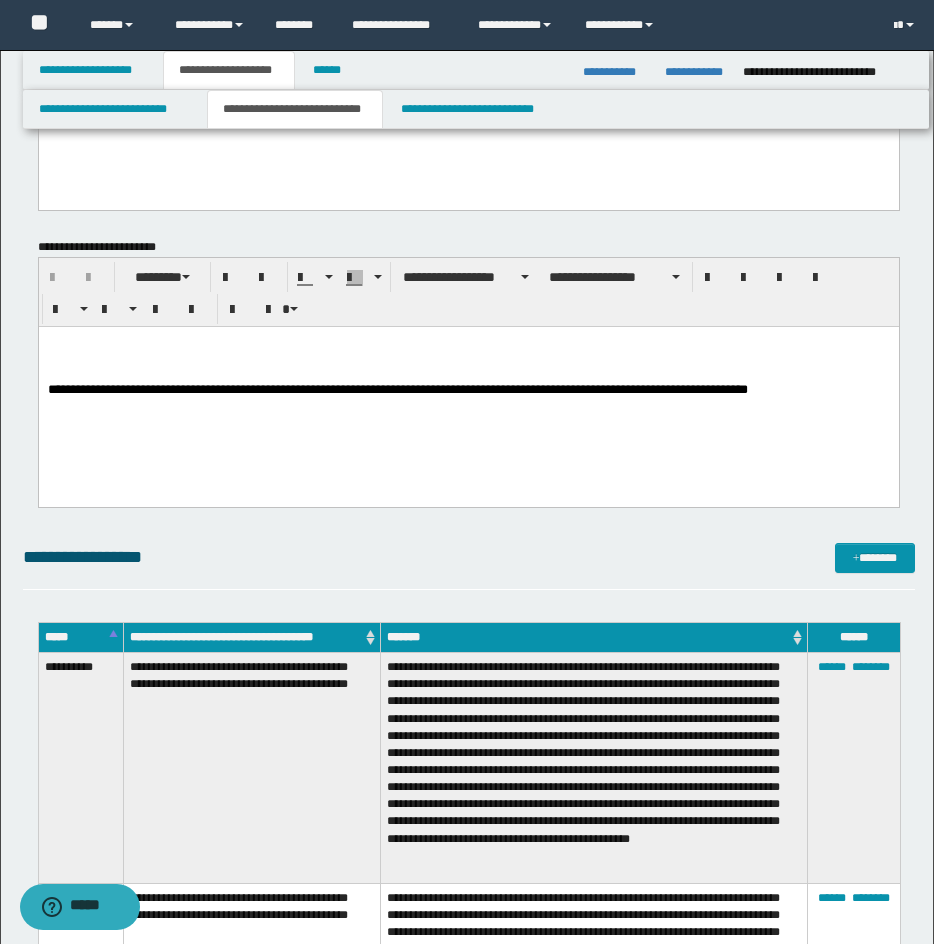 click at bounding box center (468, 358) 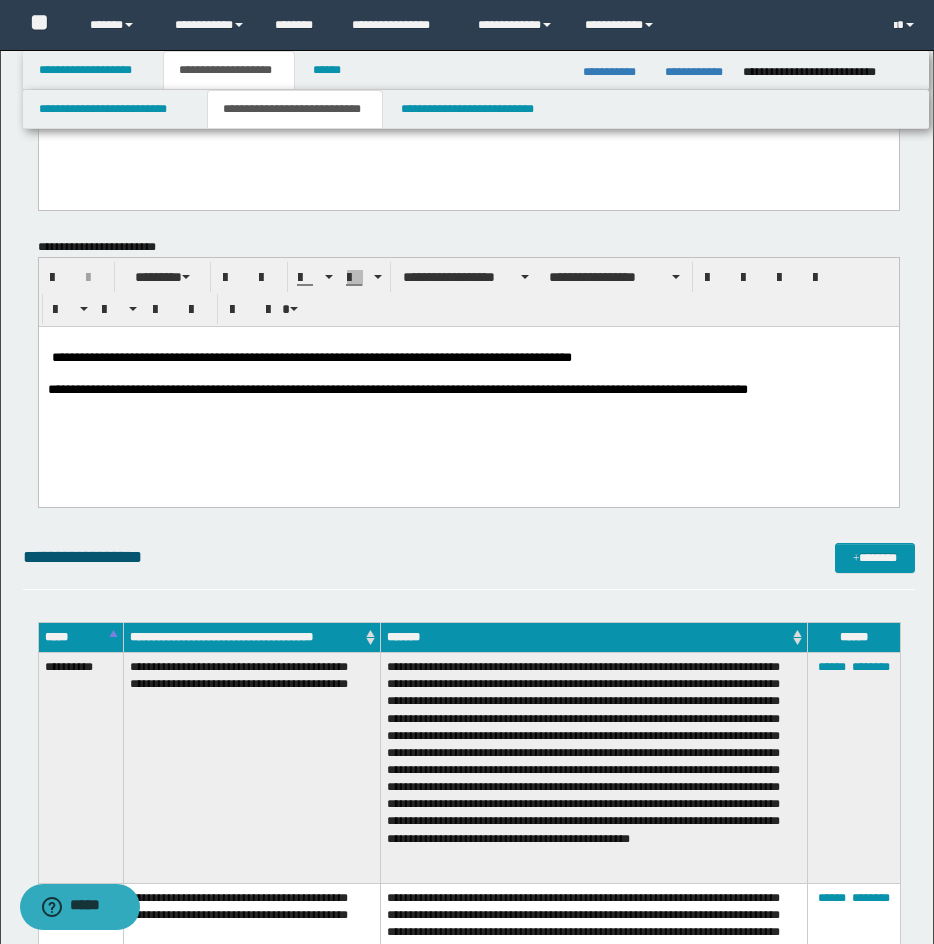 click on "**********" at bounding box center (468, 358) 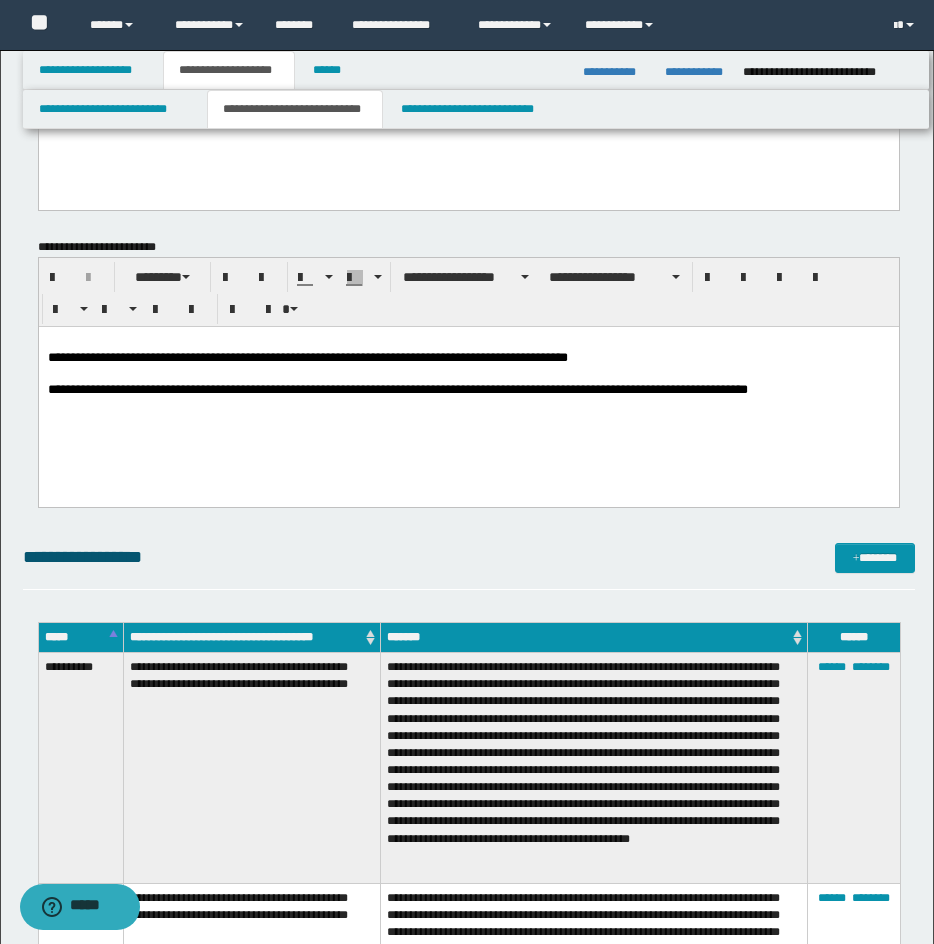 drag, startPoint x: 752, startPoint y: 456, endPoint x: 327, endPoint y: 429, distance: 425.85678 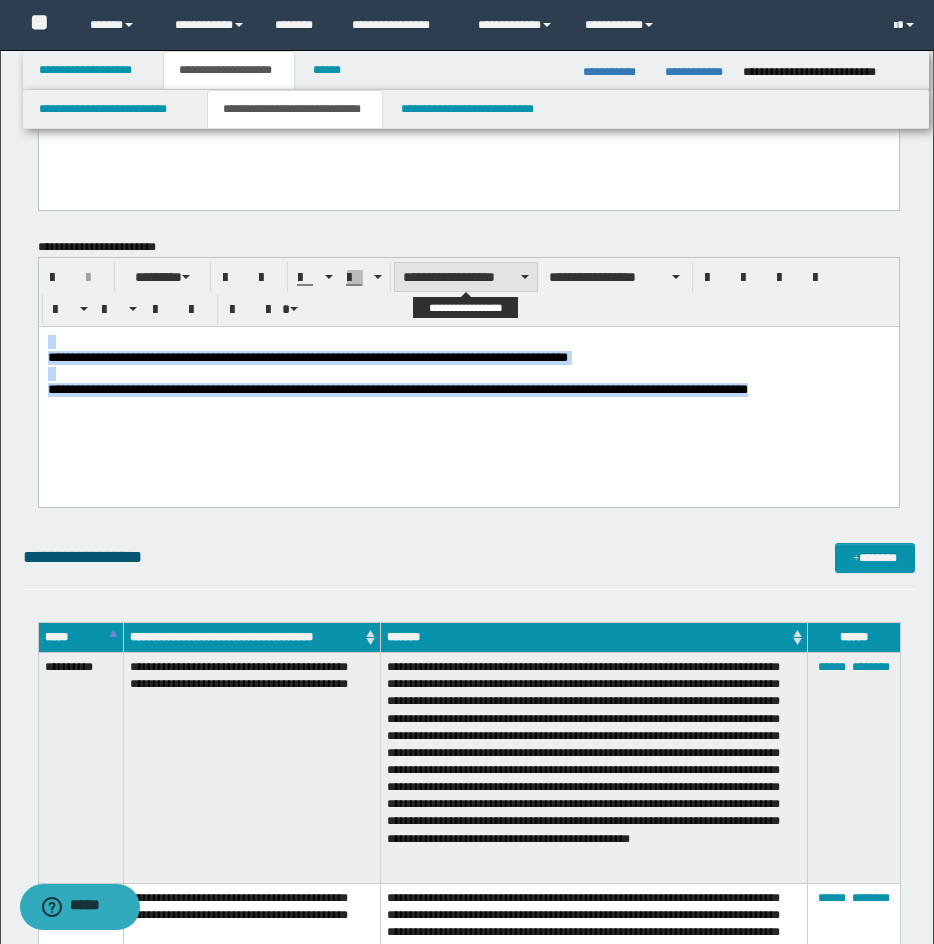 click on "**********" at bounding box center (466, 277) 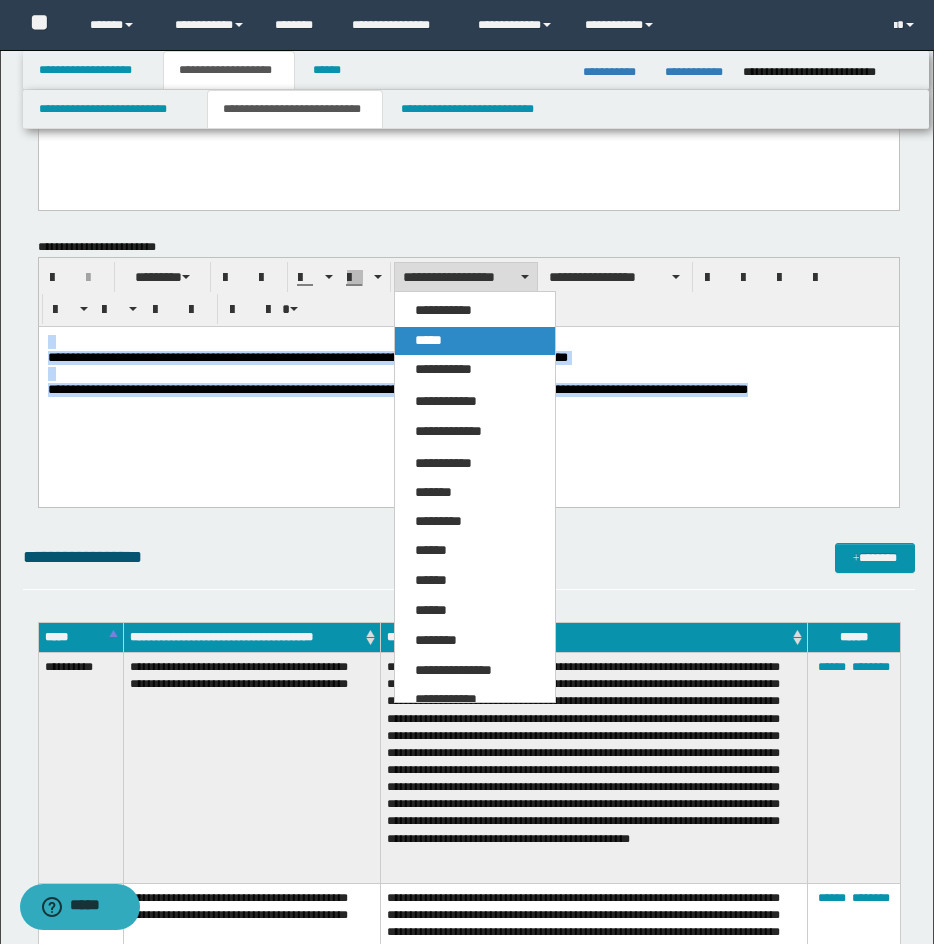 click on "*****" at bounding box center (475, 341) 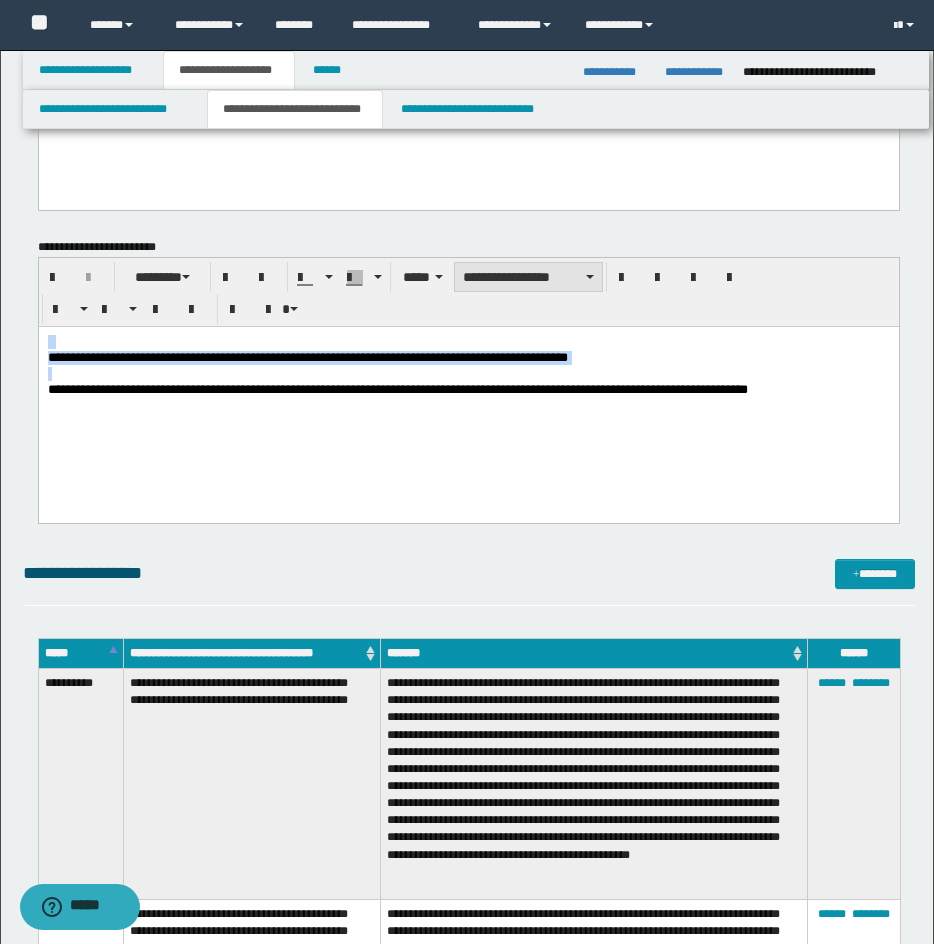 click on "**********" at bounding box center [528, 277] 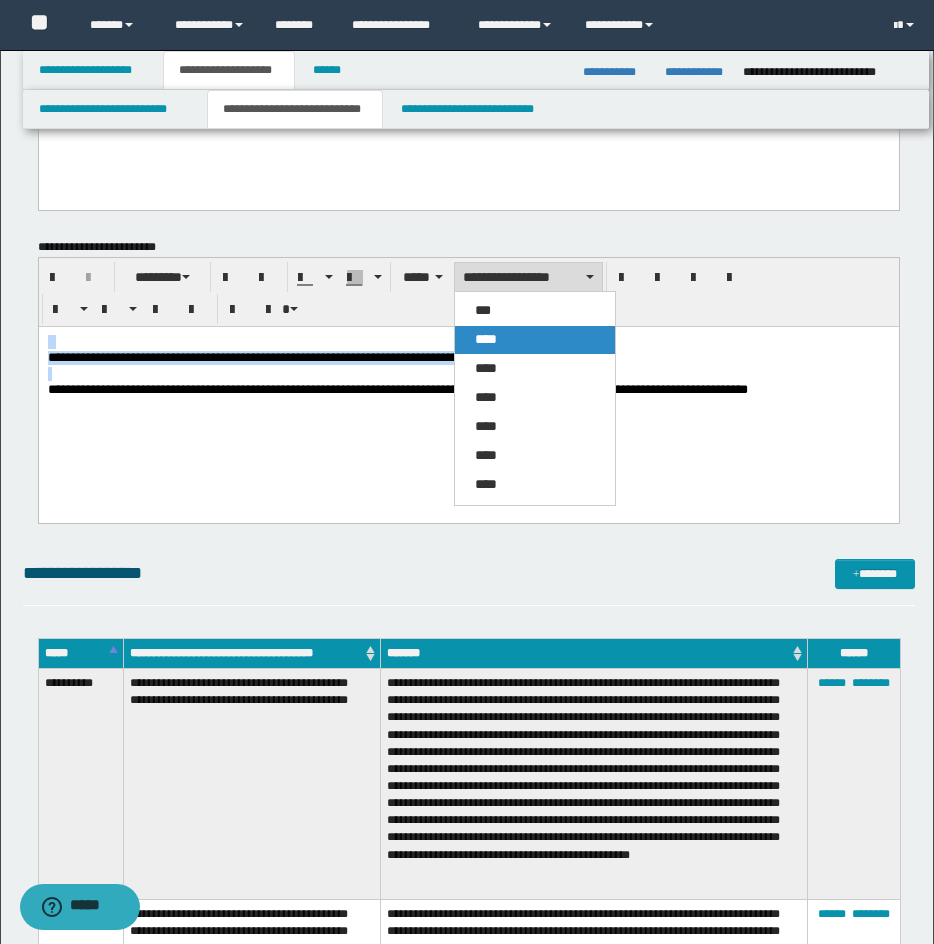 click on "****" at bounding box center (535, 340) 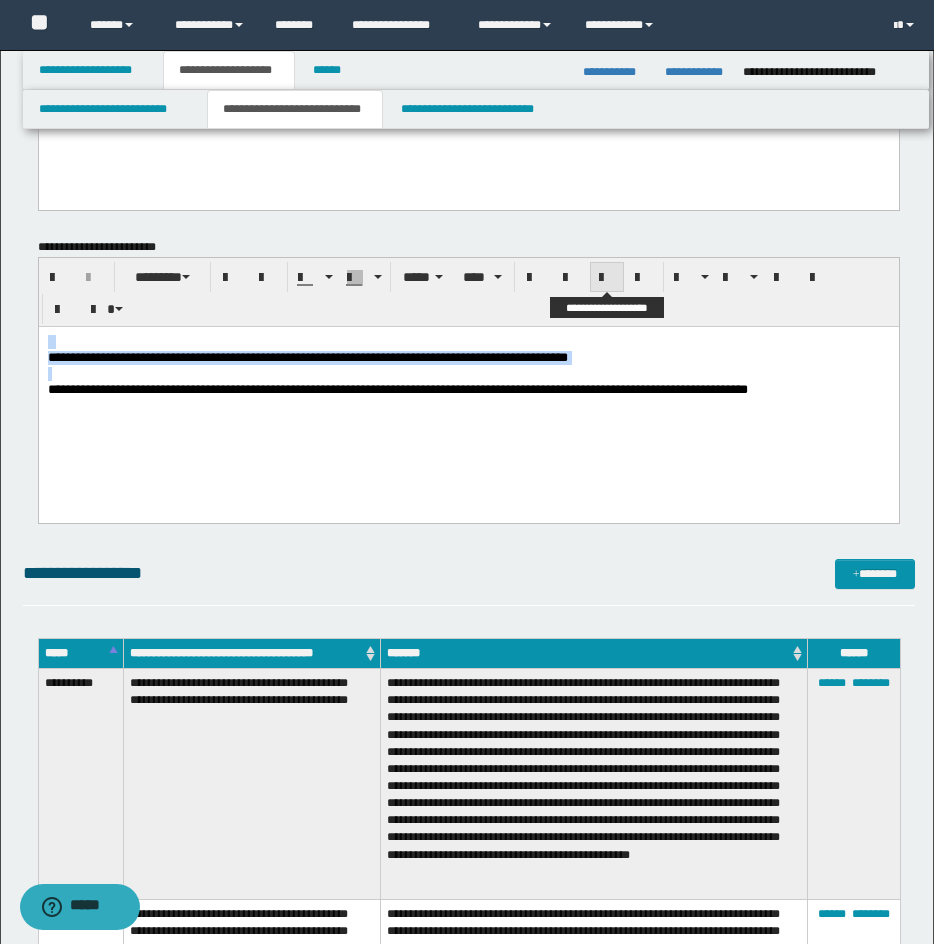 click at bounding box center (607, 278) 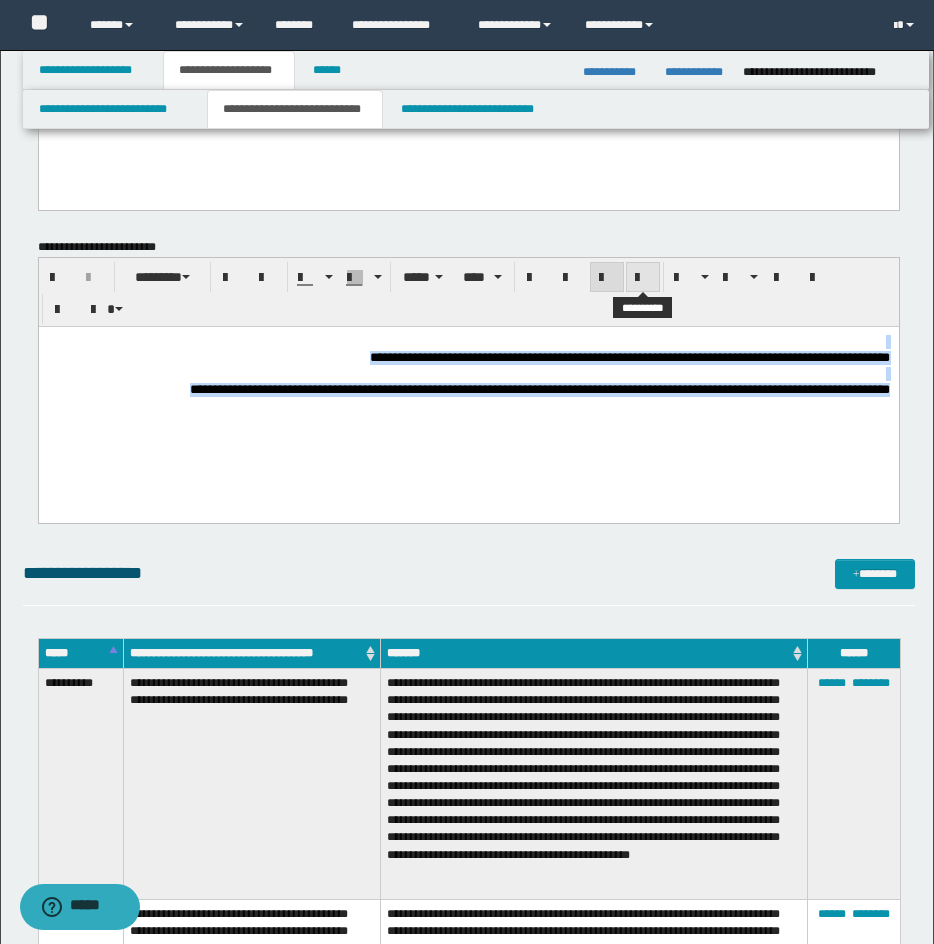 click at bounding box center [643, 277] 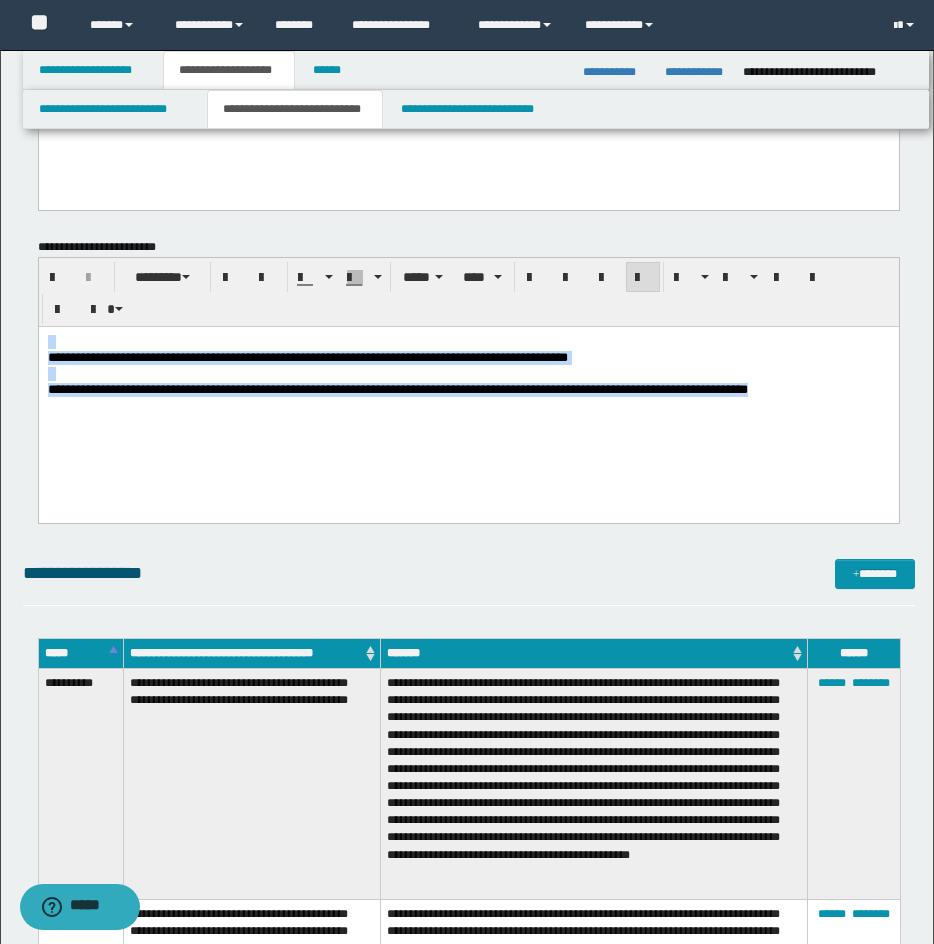 click on "**********" at bounding box center [397, 388] 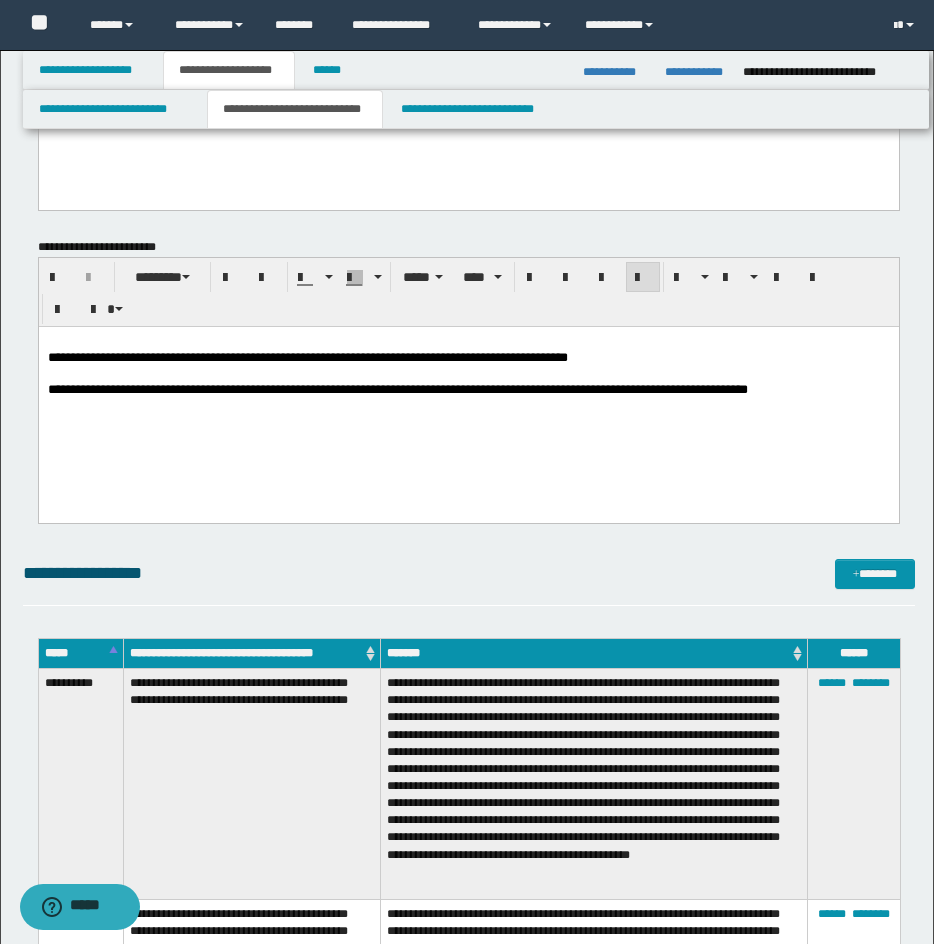 click on "**********" at bounding box center [468, 390] 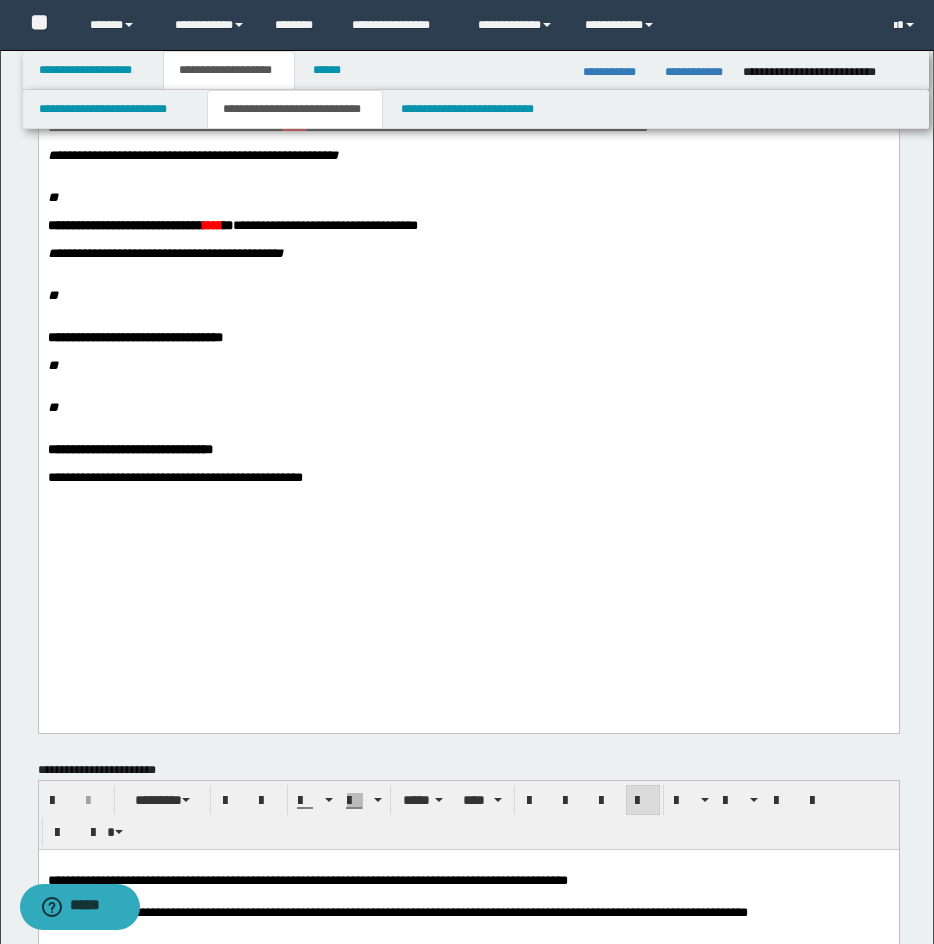 scroll, scrollTop: 0, scrollLeft: 0, axis: both 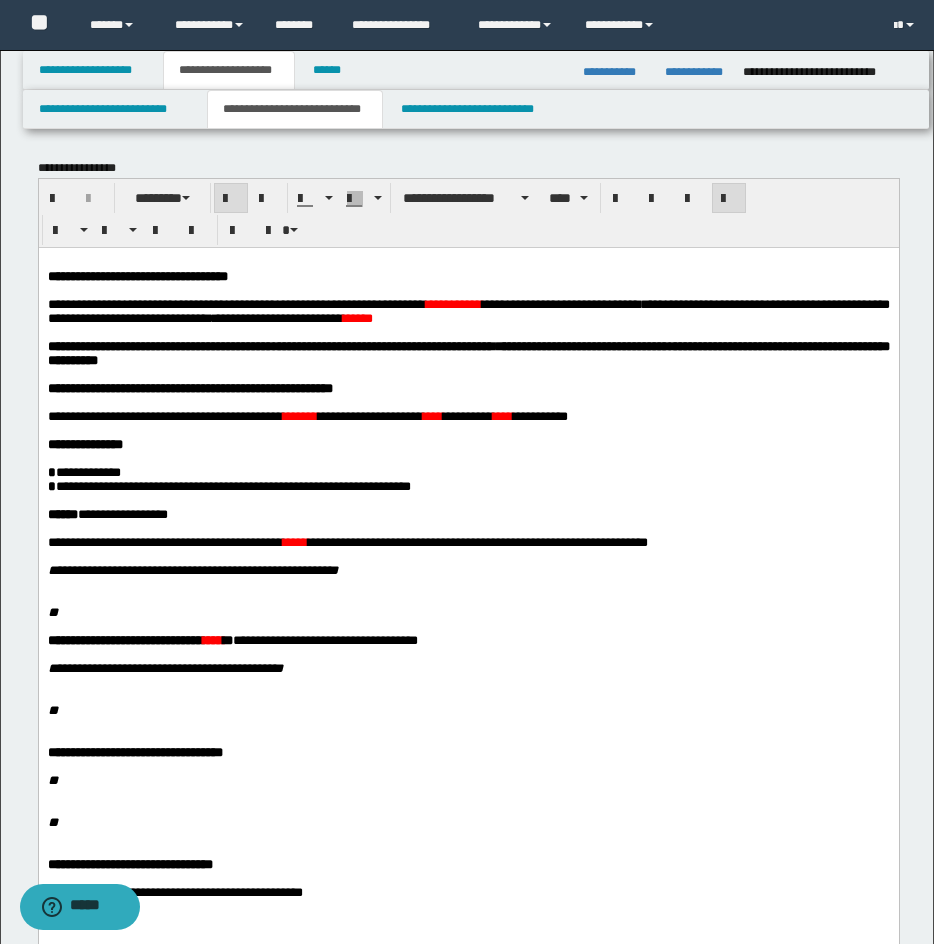 click on "**********" at bounding box center (468, 310) 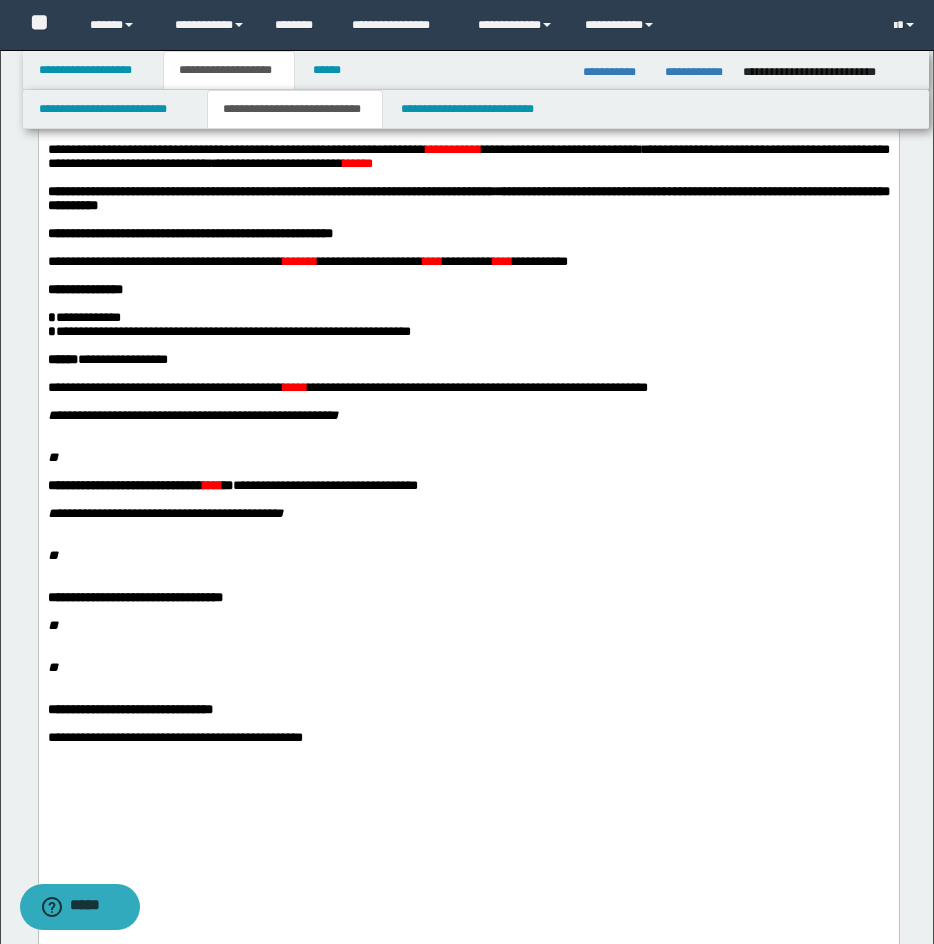scroll, scrollTop: 207, scrollLeft: 0, axis: vertical 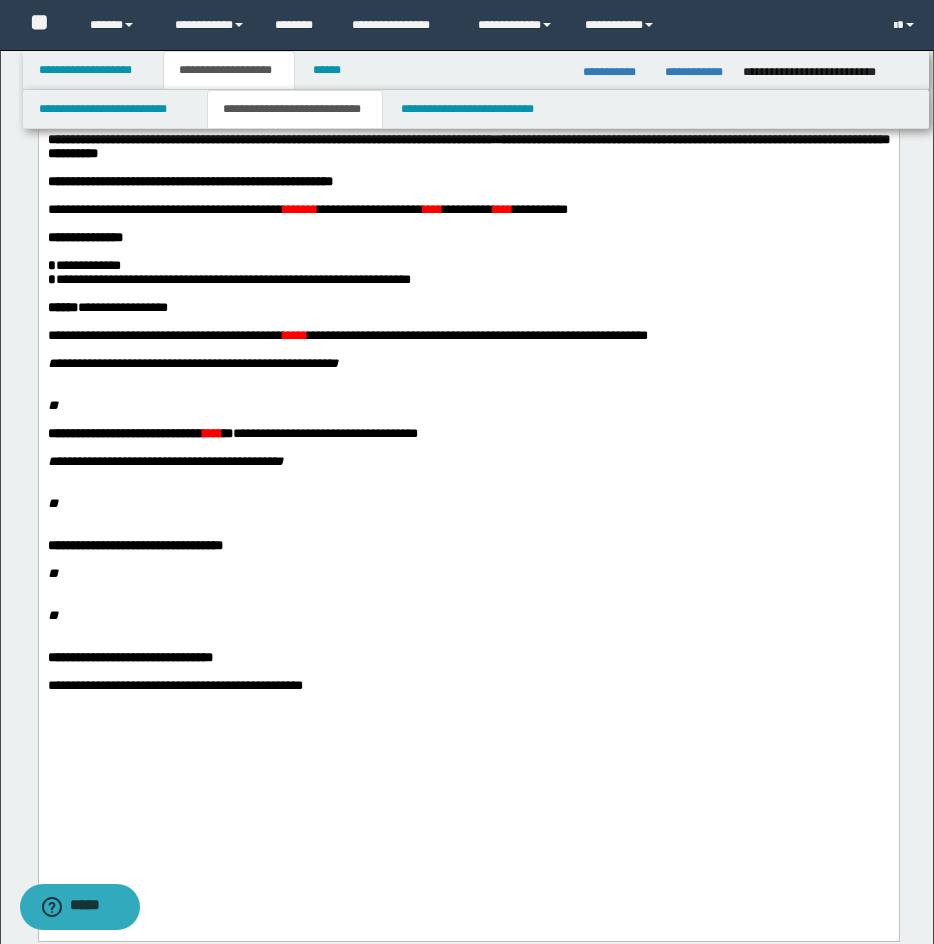 click at bounding box center [468, 195] 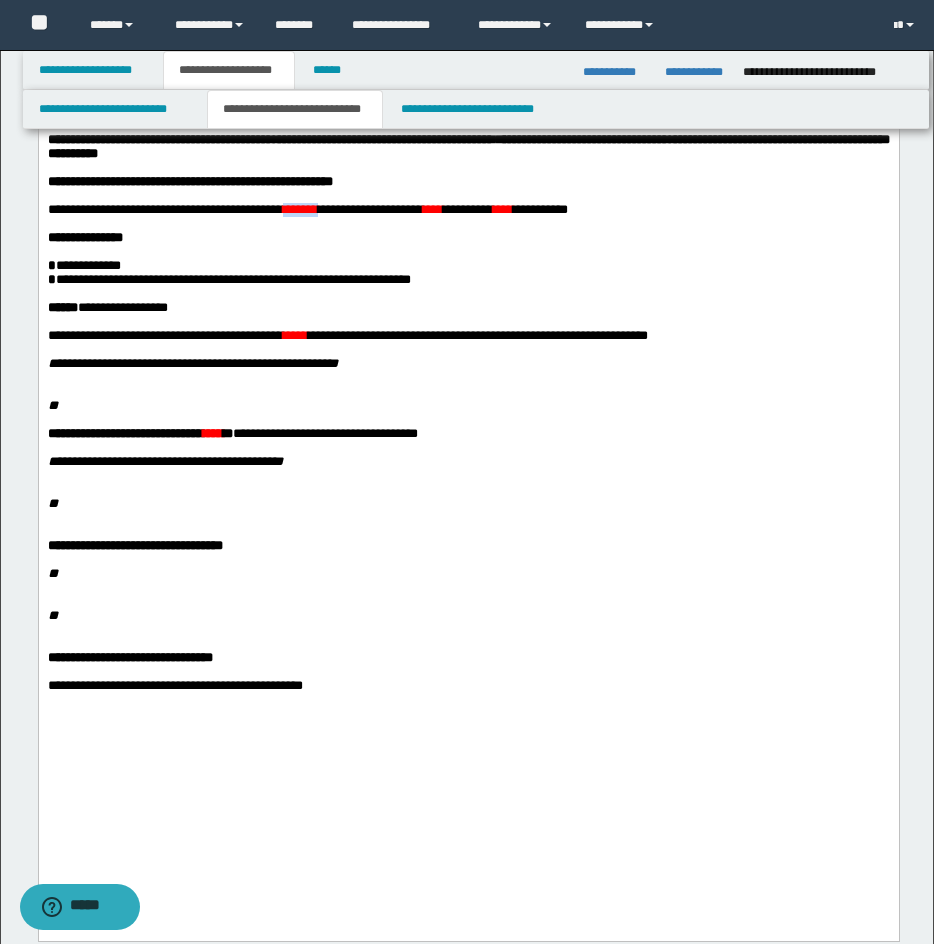 click on "******" at bounding box center (299, 208) 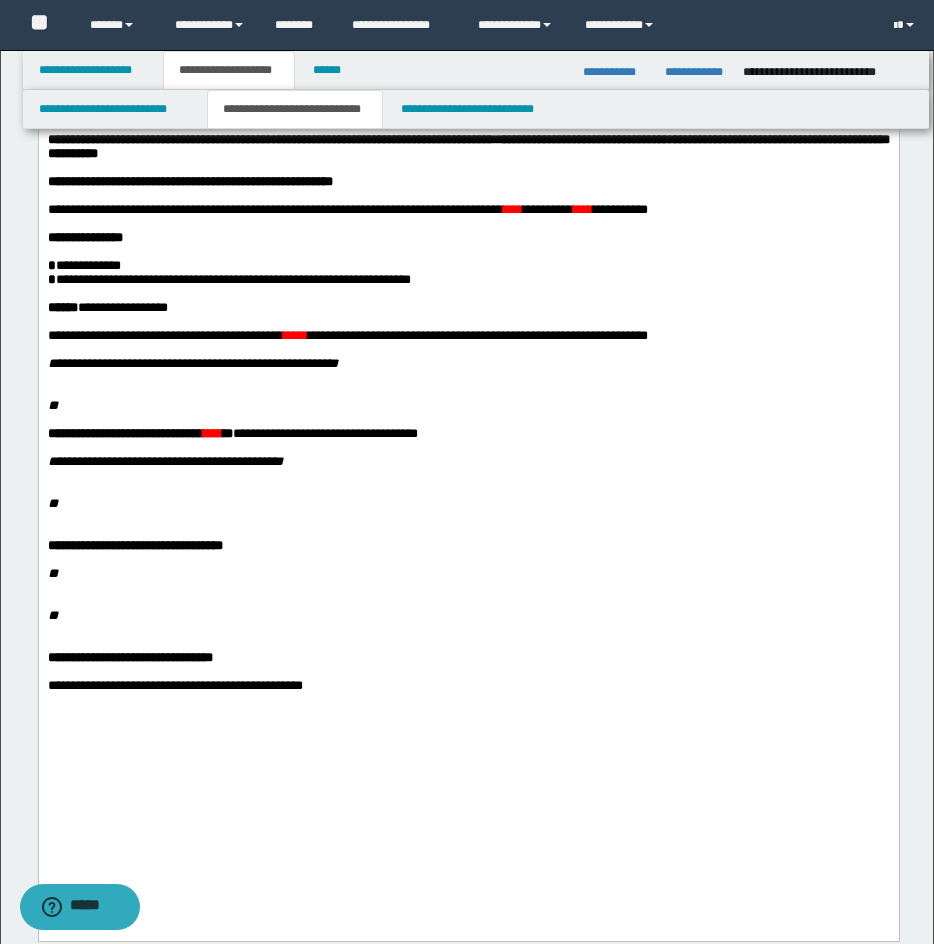 click on "*****" at bounding box center (294, 334) 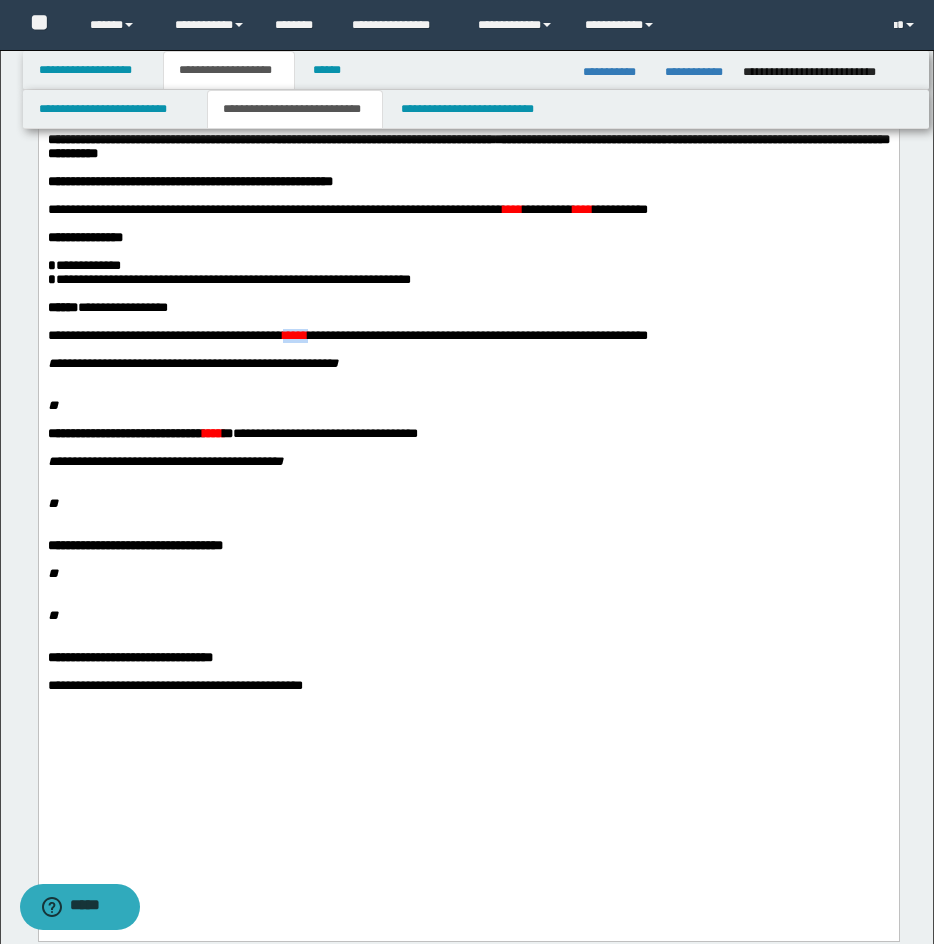 click on "*****" at bounding box center (294, 334) 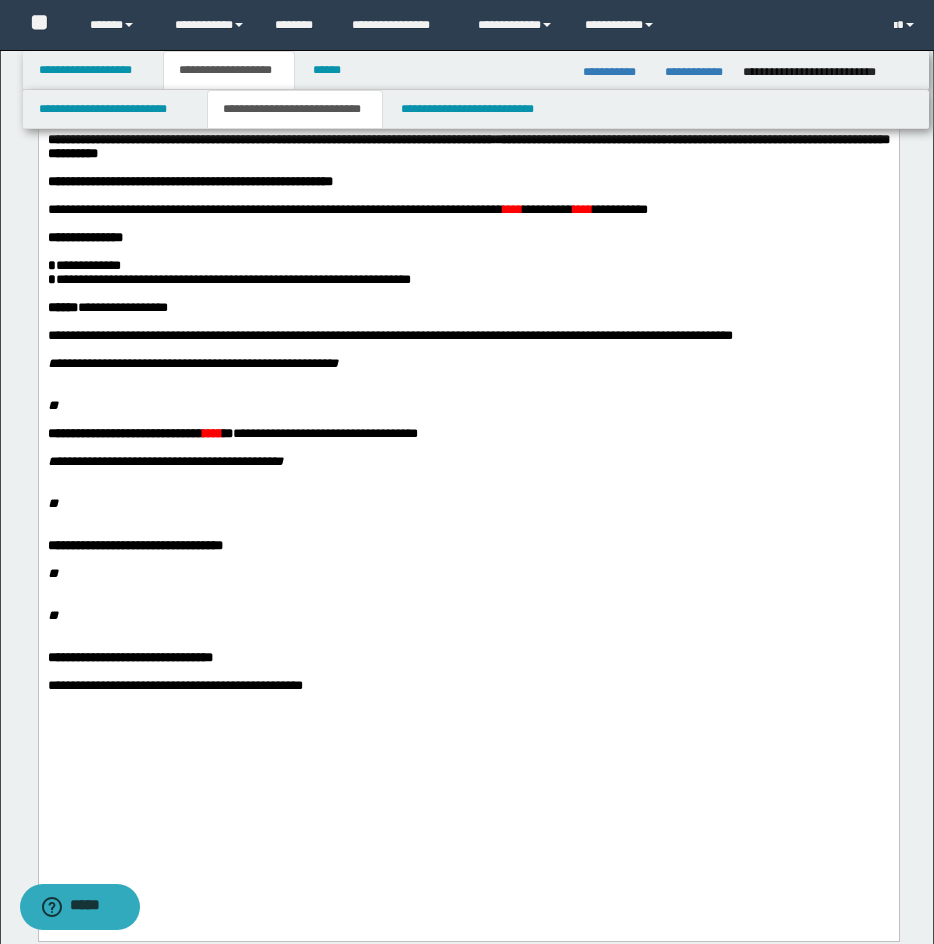 click on "****" at bounding box center (512, 208) 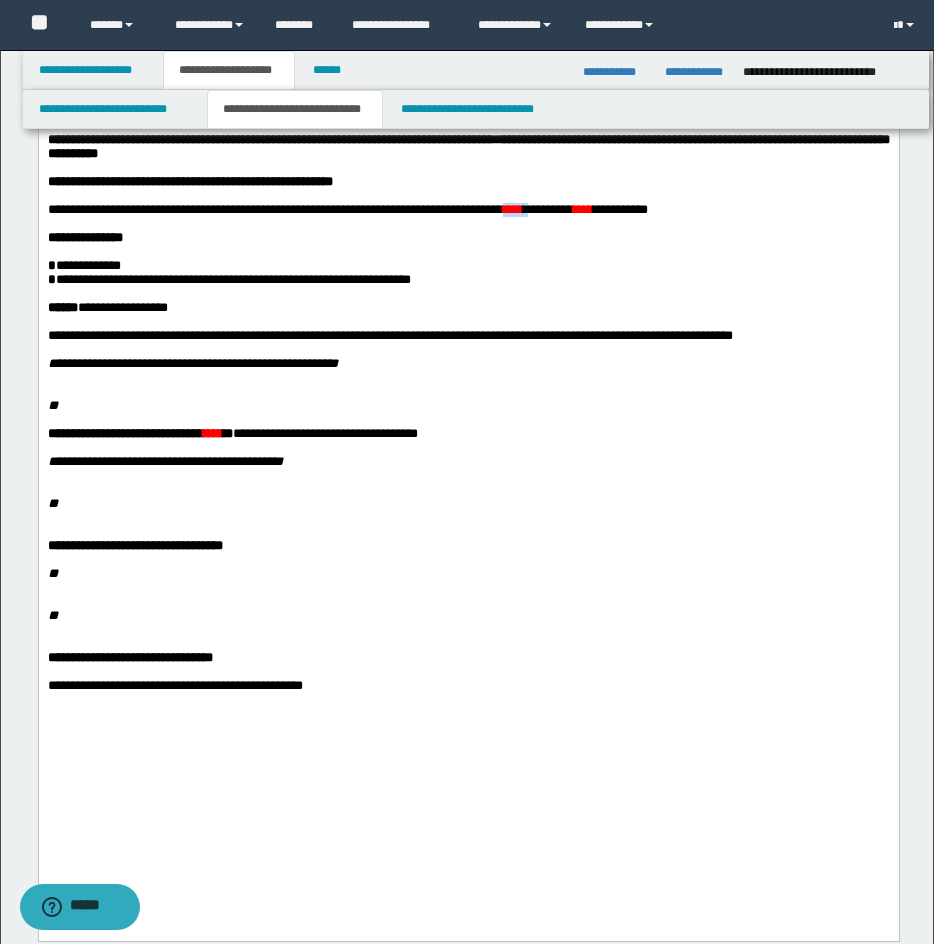click on "****" at bounding box center [512, 208] 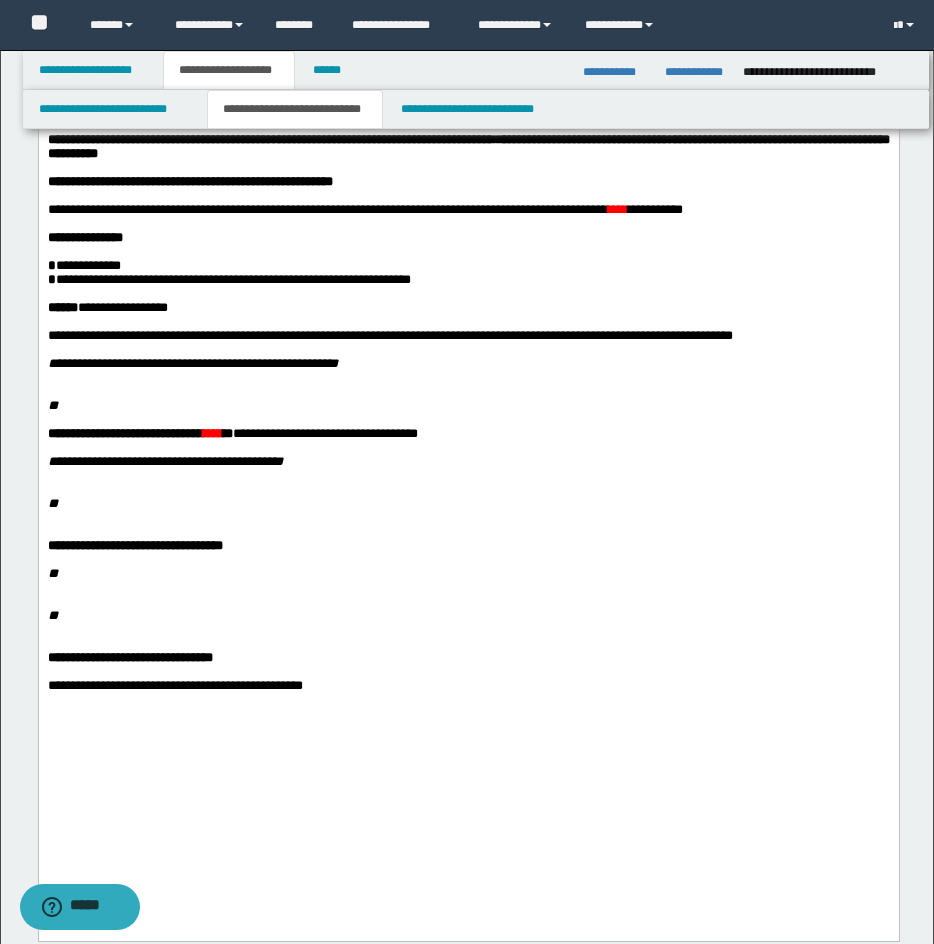 click on "****" at bounding box center [617, 208] 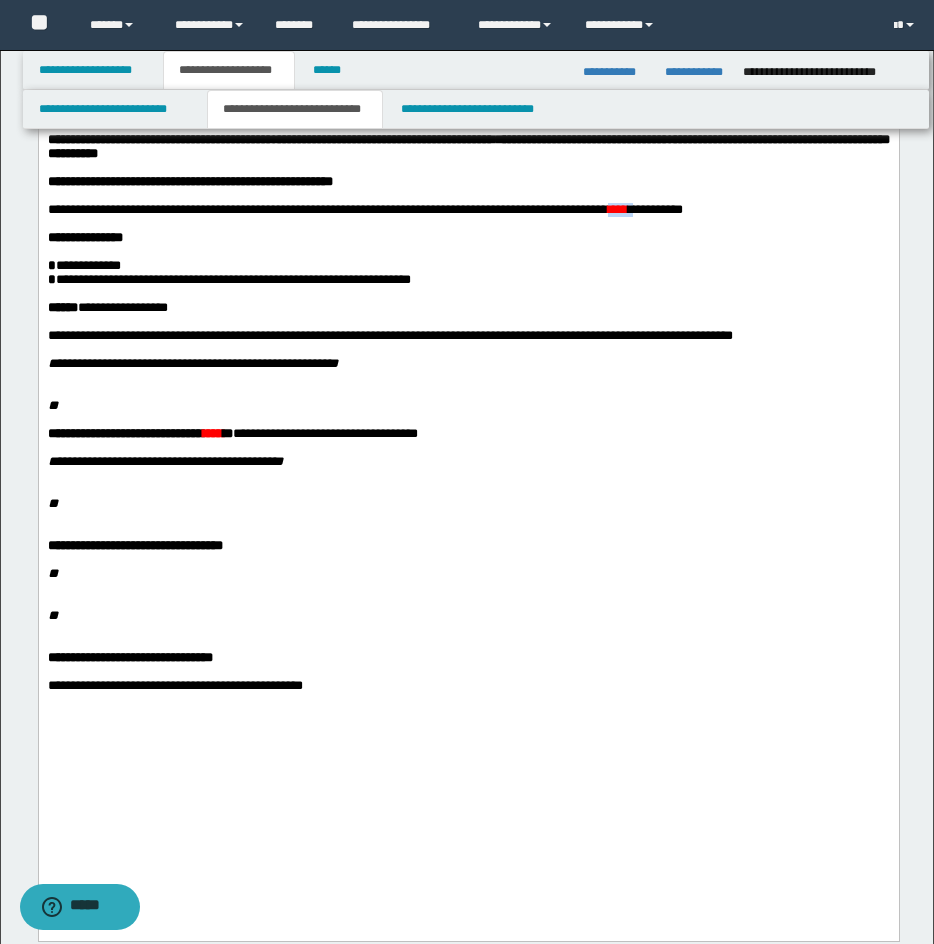 click on "****" at bounding box center [617, 208] 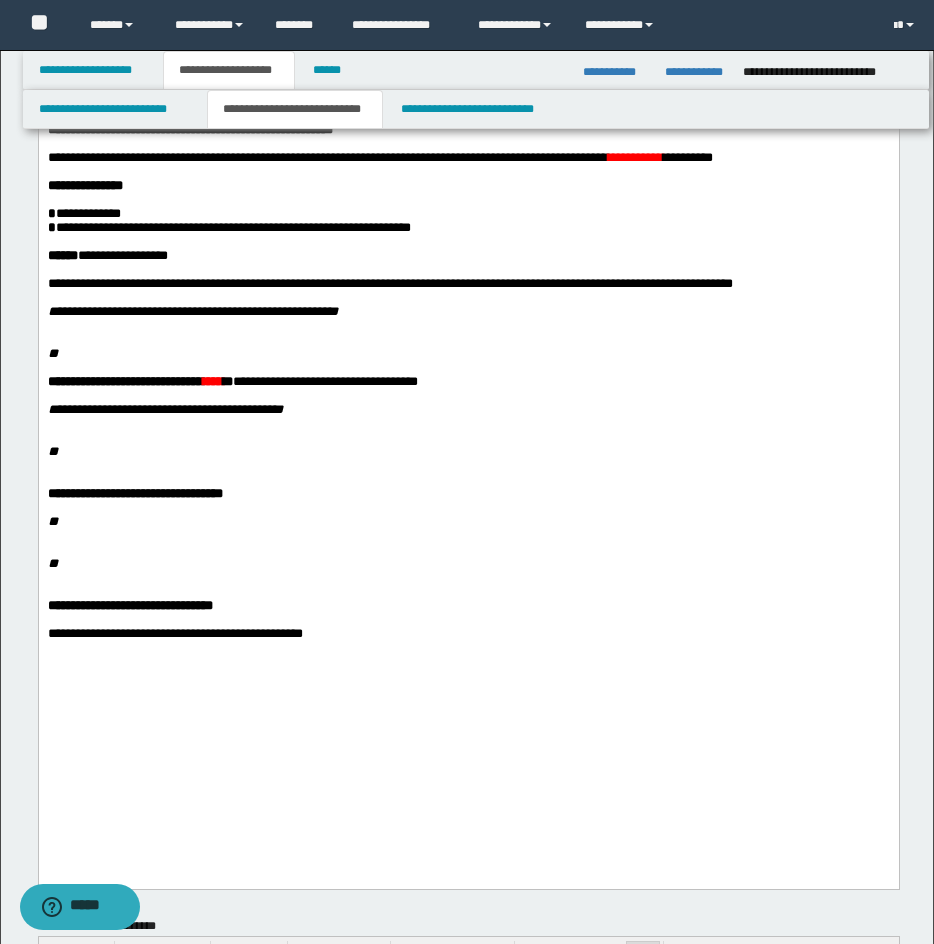 scroll, scrollTop: 263, scrollLeft: 0, axis: vertical 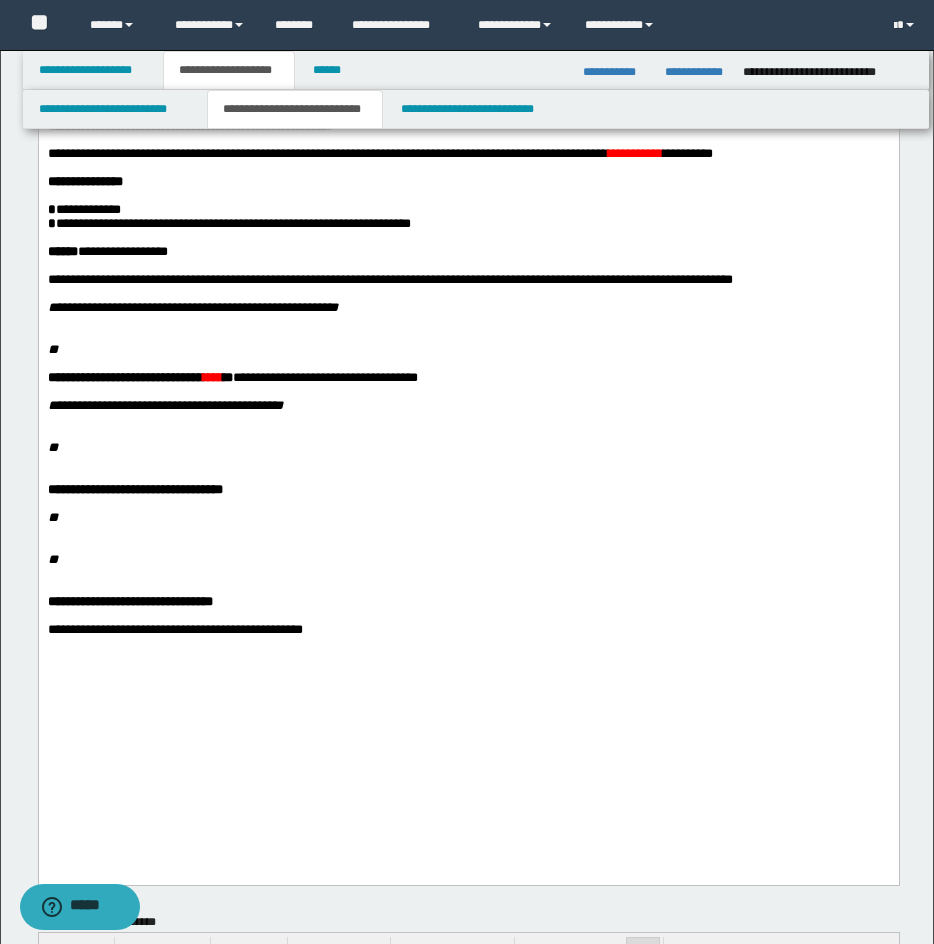 click on "**********" at bounding box center [468, 308] 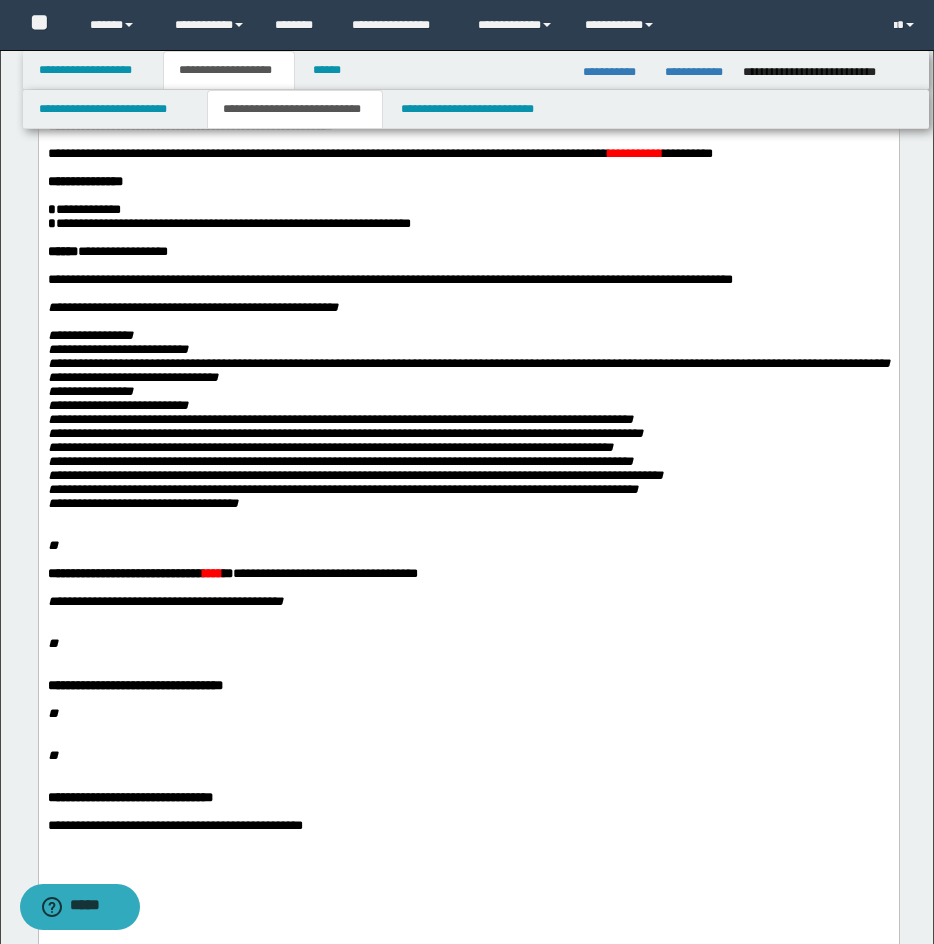 click on "**********" at bounding box center (468, 419) 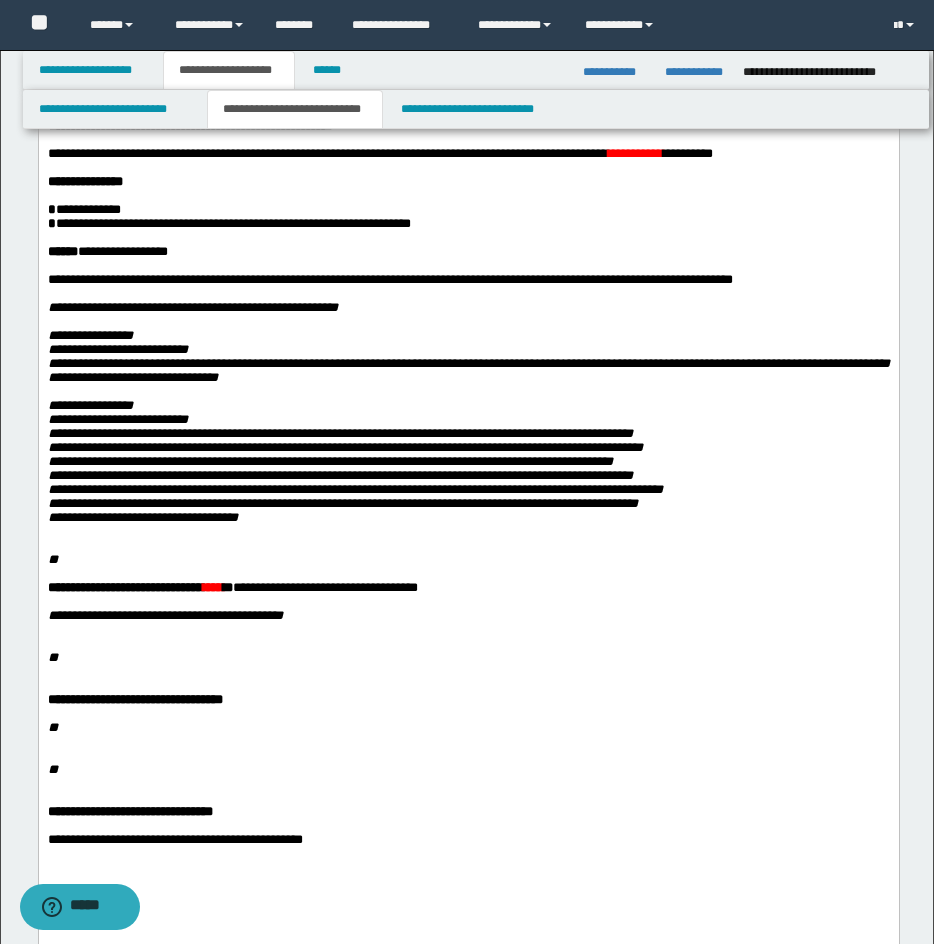 drag, startPoint x: 704, startPoint y: 492, endPoint x: 554, endPoint y: 513, distance: 151.46286 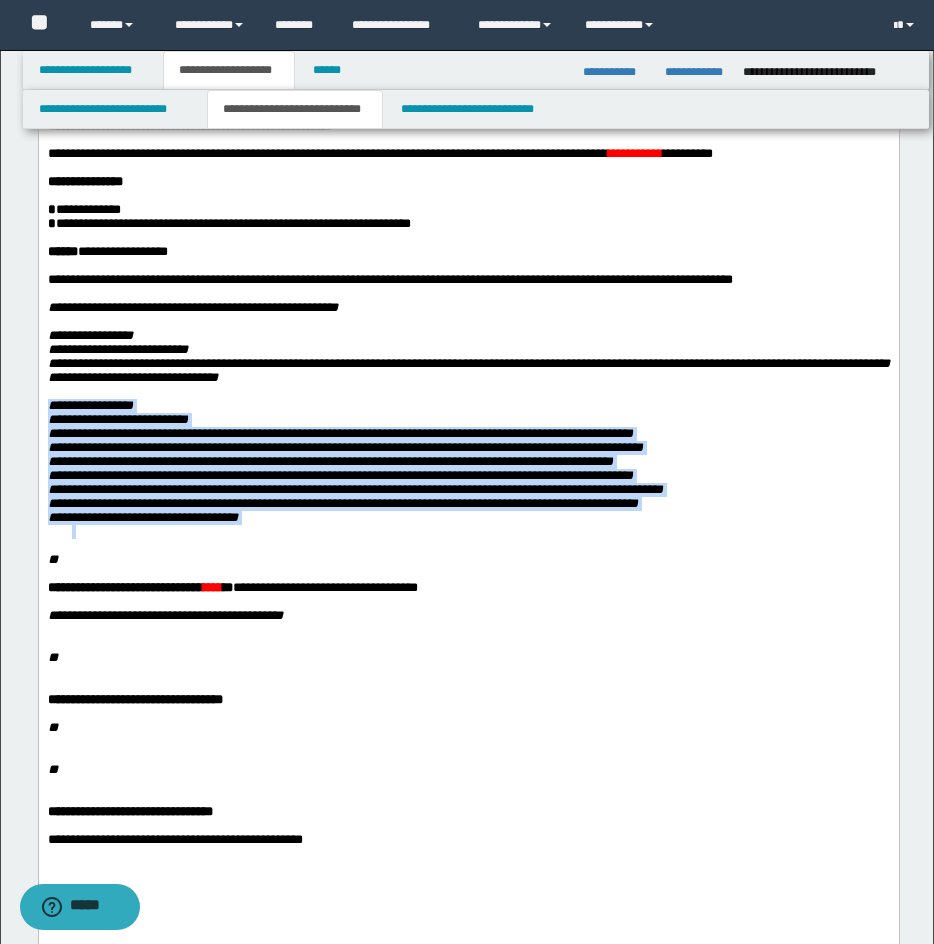 drag, startPoint x: 47, startPoint y: 463, endPoint x: 739, endPoint y: 601, distance: 705.626 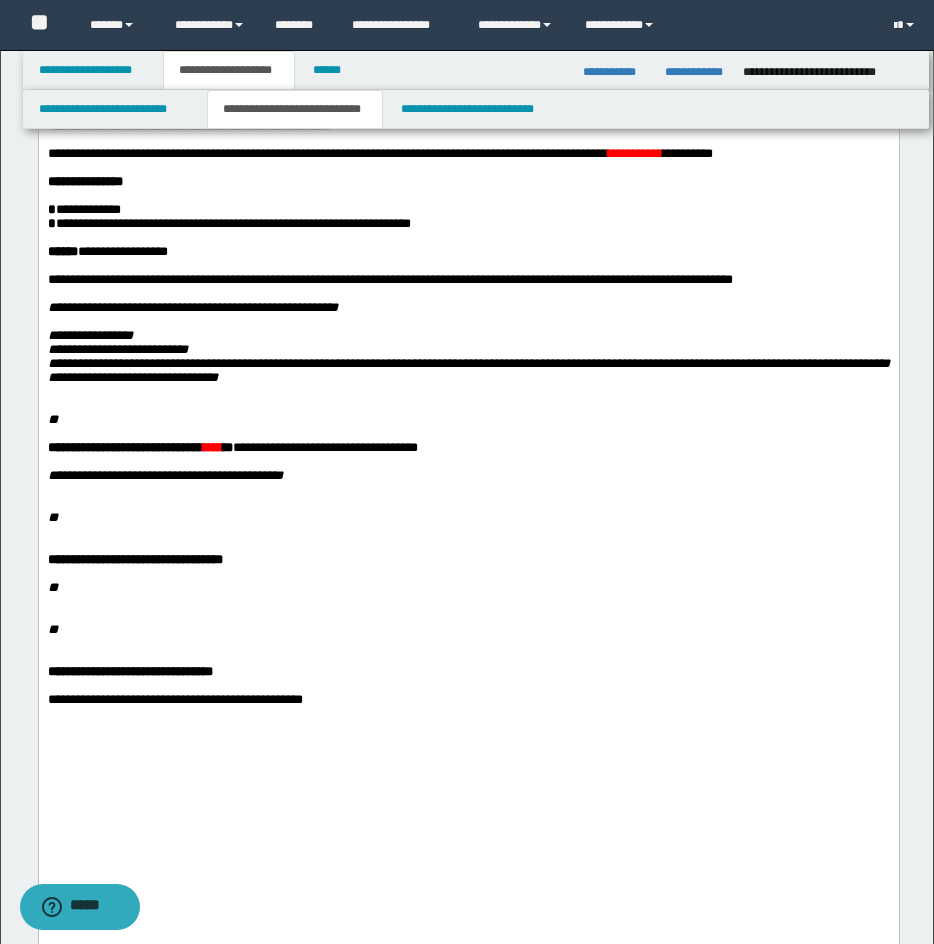 click at bounding box center (468, 392) 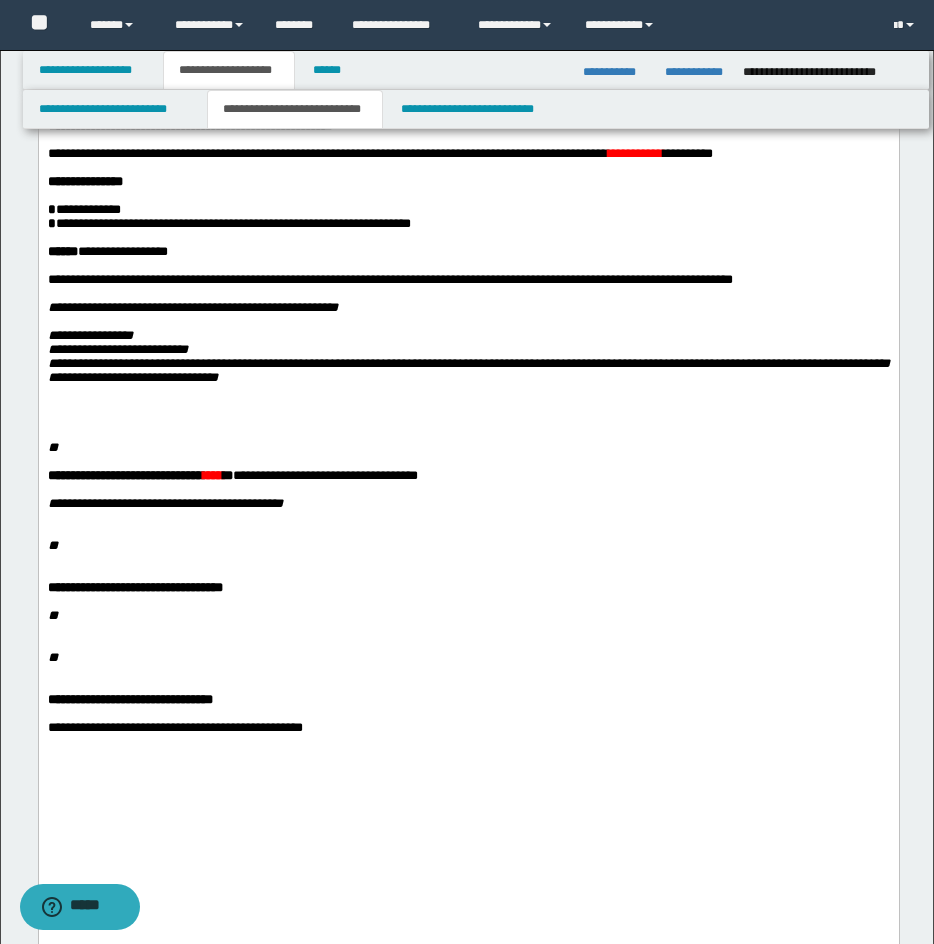 click at bounding box center (468, 406) 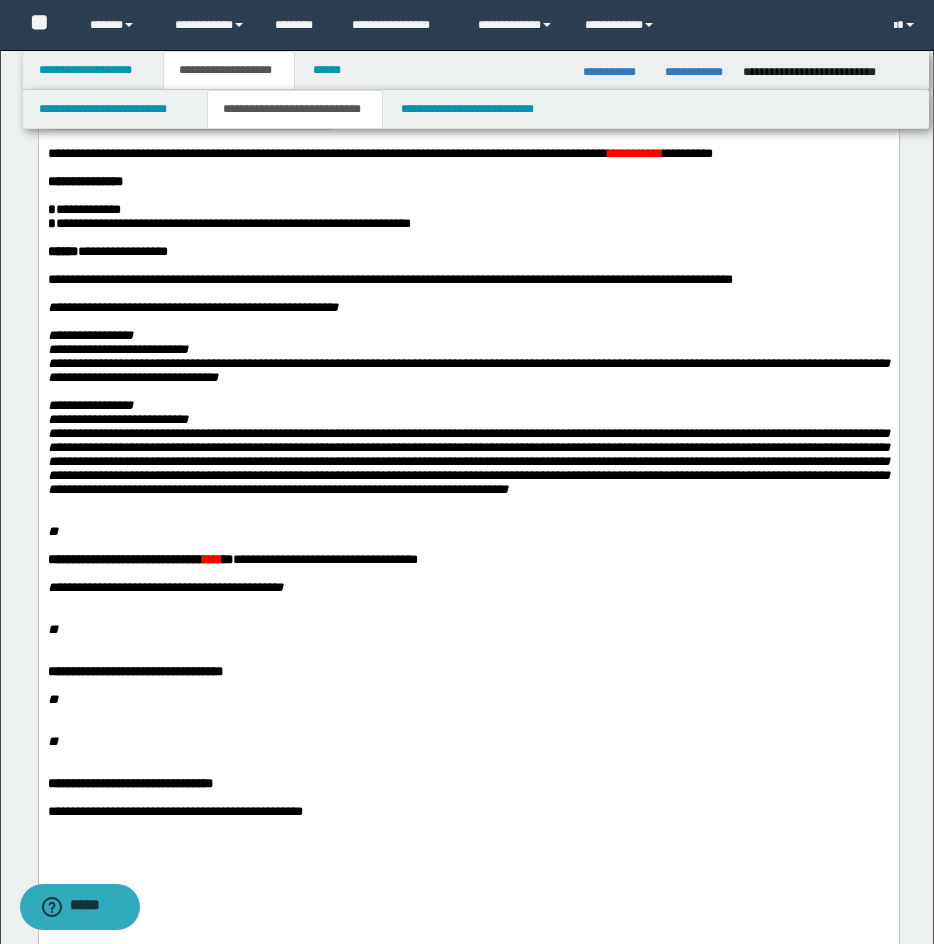 click on "**" at bounding box center [52, 531] 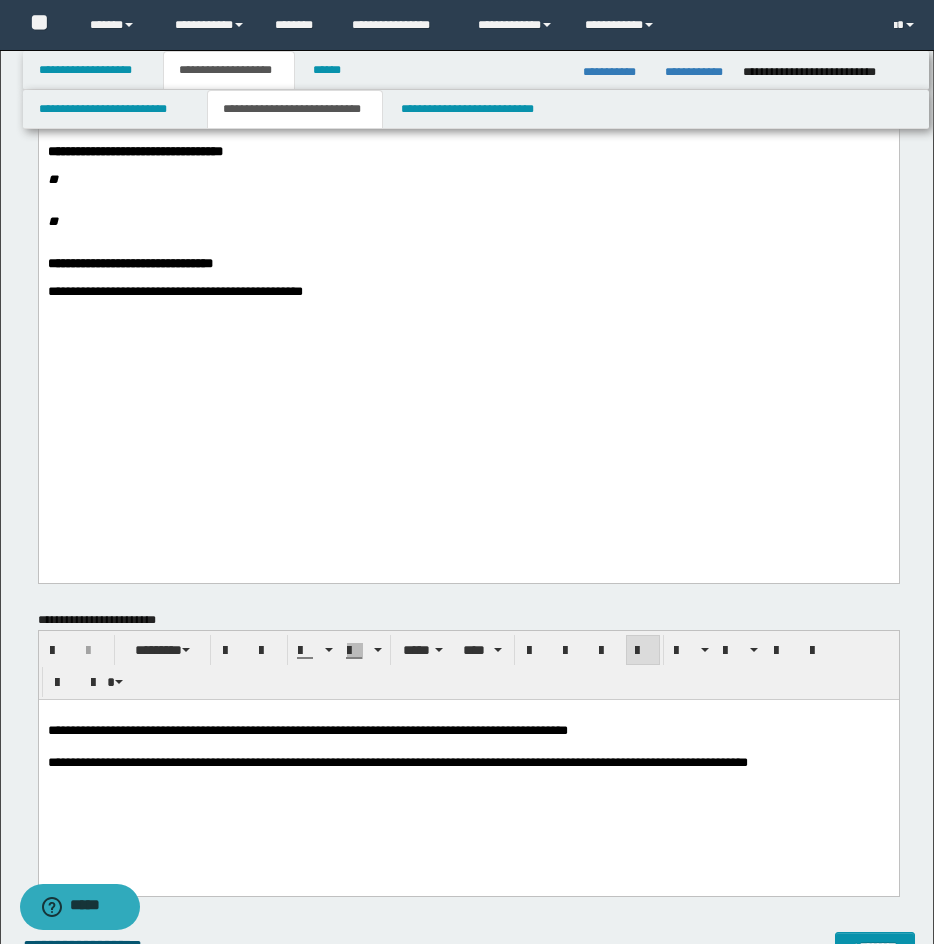 scroll, scrollTop: 750, scrollLeft: 0, axis: vertical 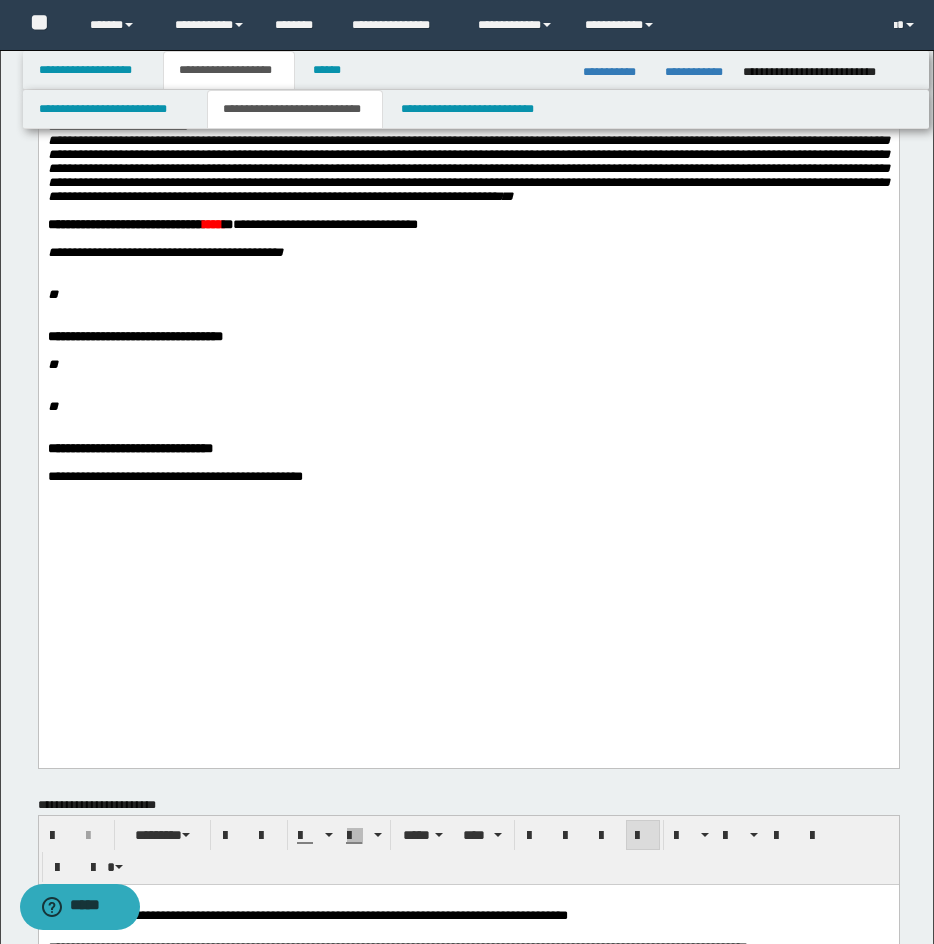 click on "****" at bounding box center [212, 224] 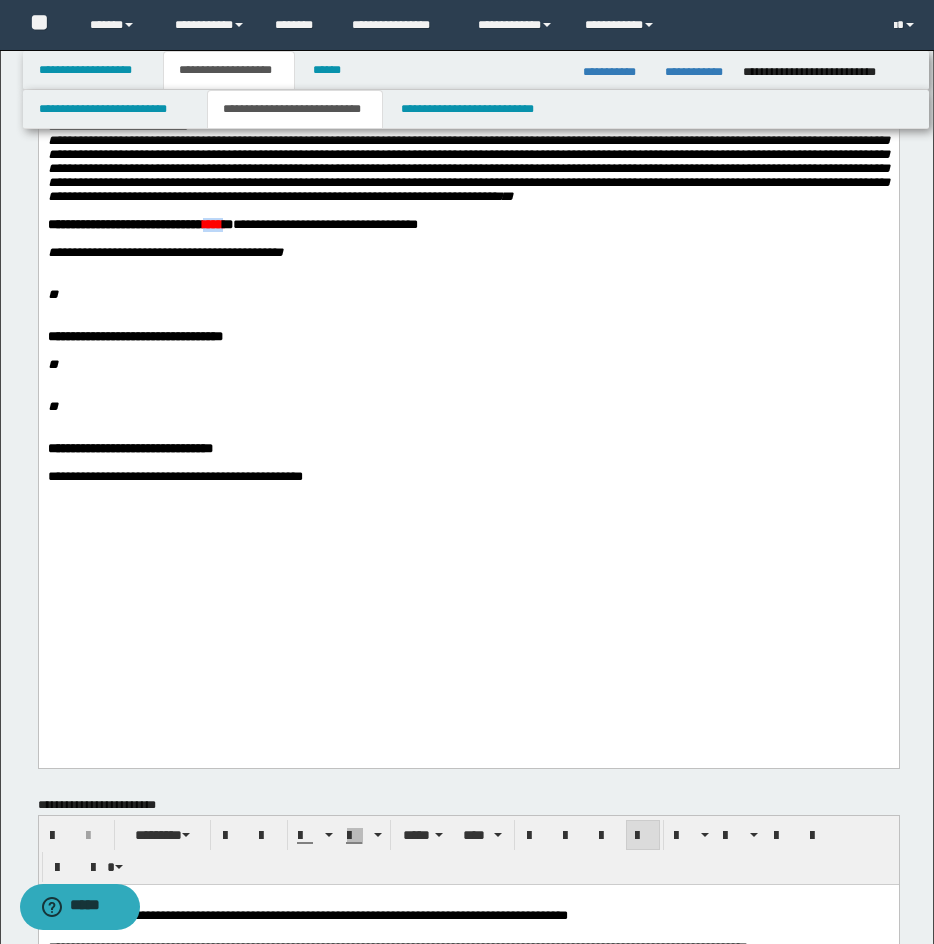 click on "****" at bounding box center (212, 224) 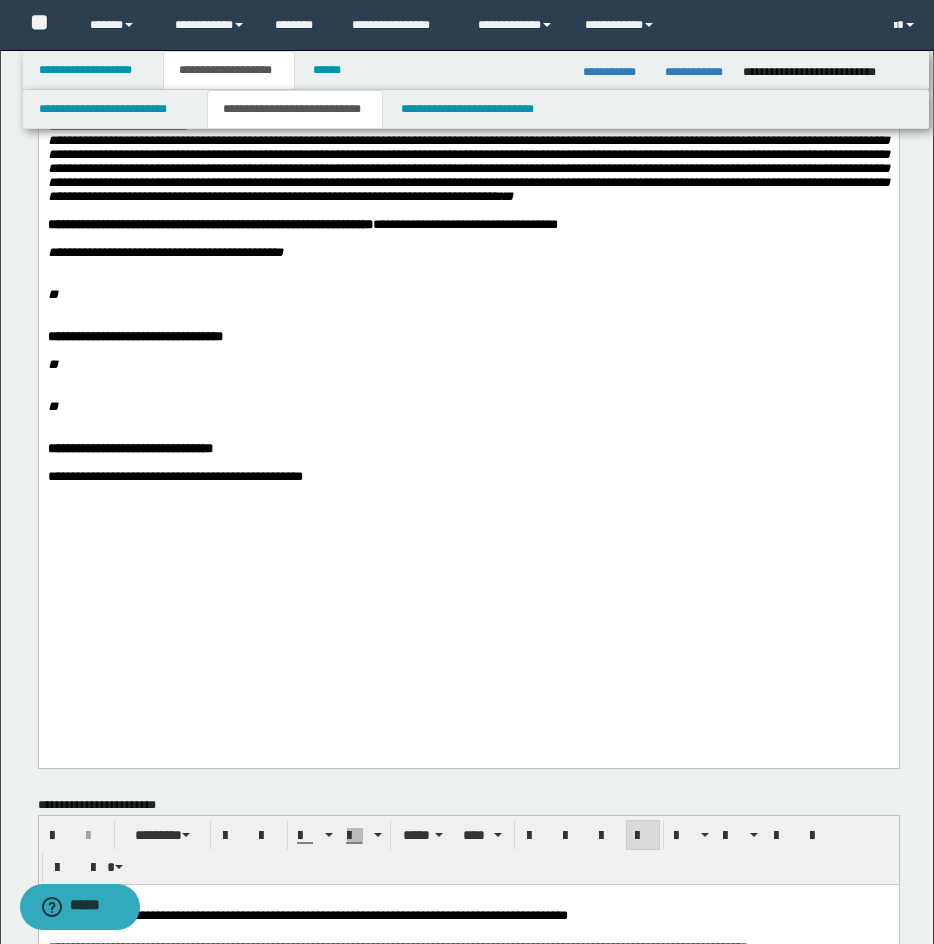click on "**********" at bounding box center (468, 253) 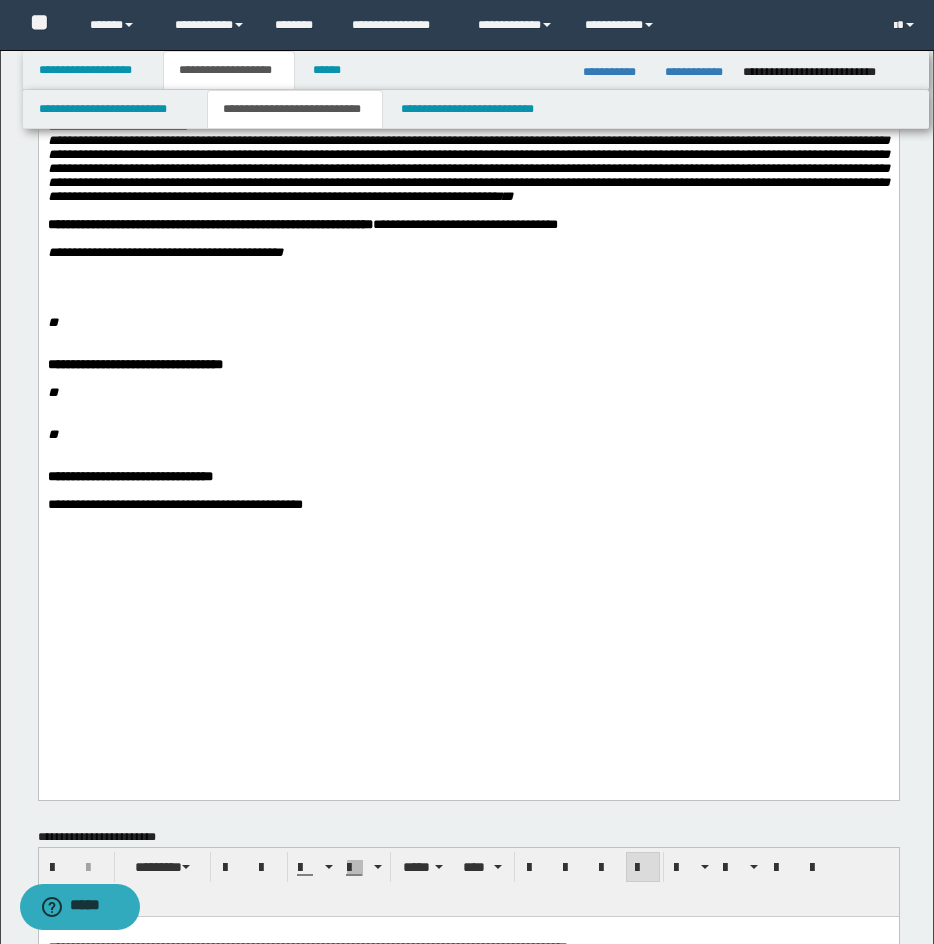 click at bounding box center [468, 281] 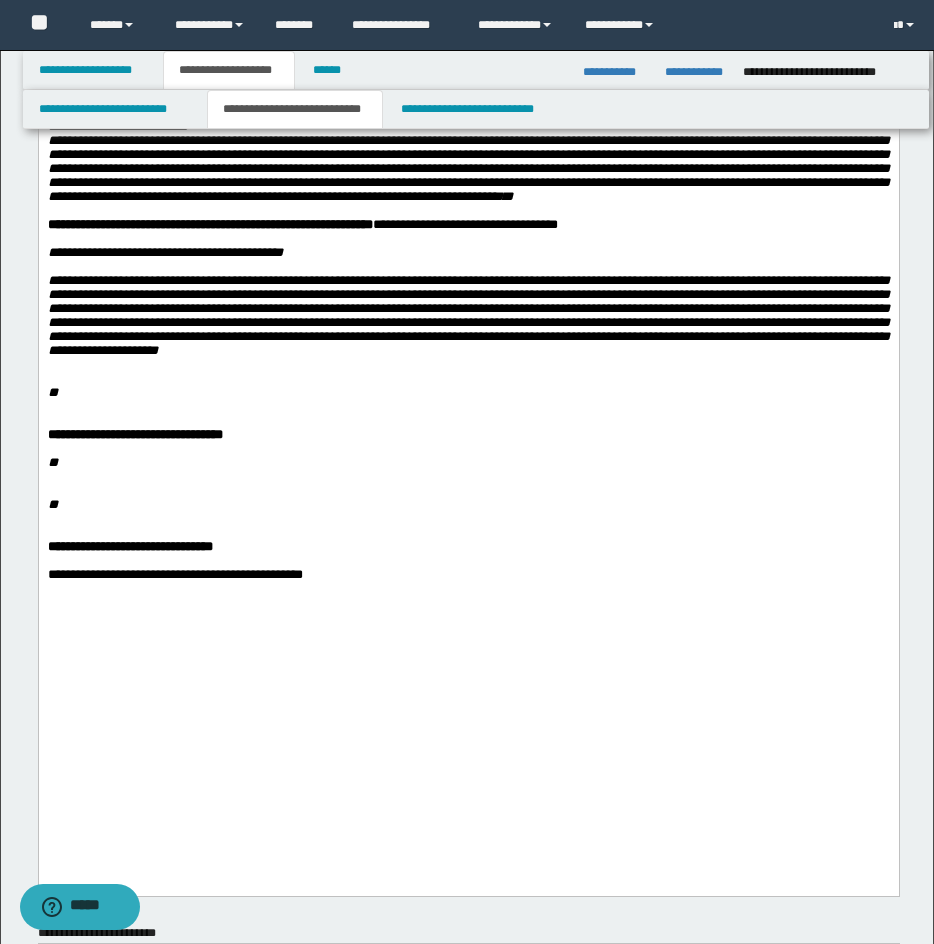 drag, startPoint x: 336, startPoint y: 577, endPoint x: 339, endPoint y: 562, distance: 15.297058 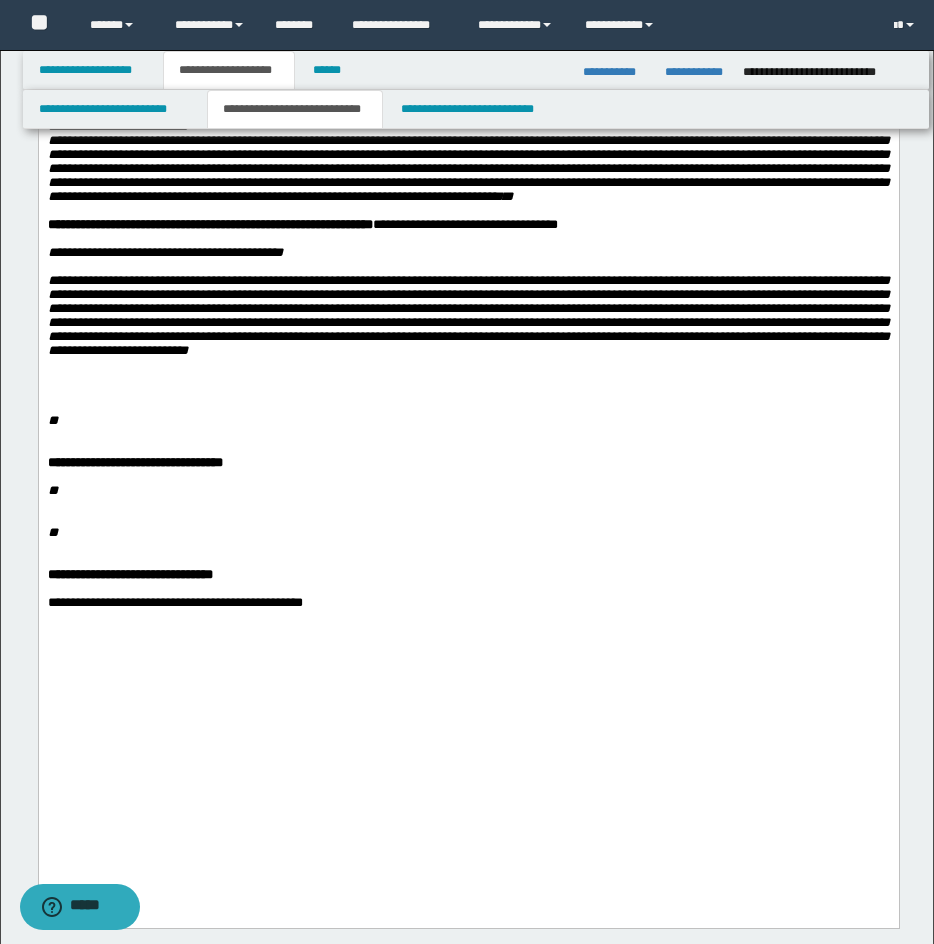 click at bounding box center [468, 379] 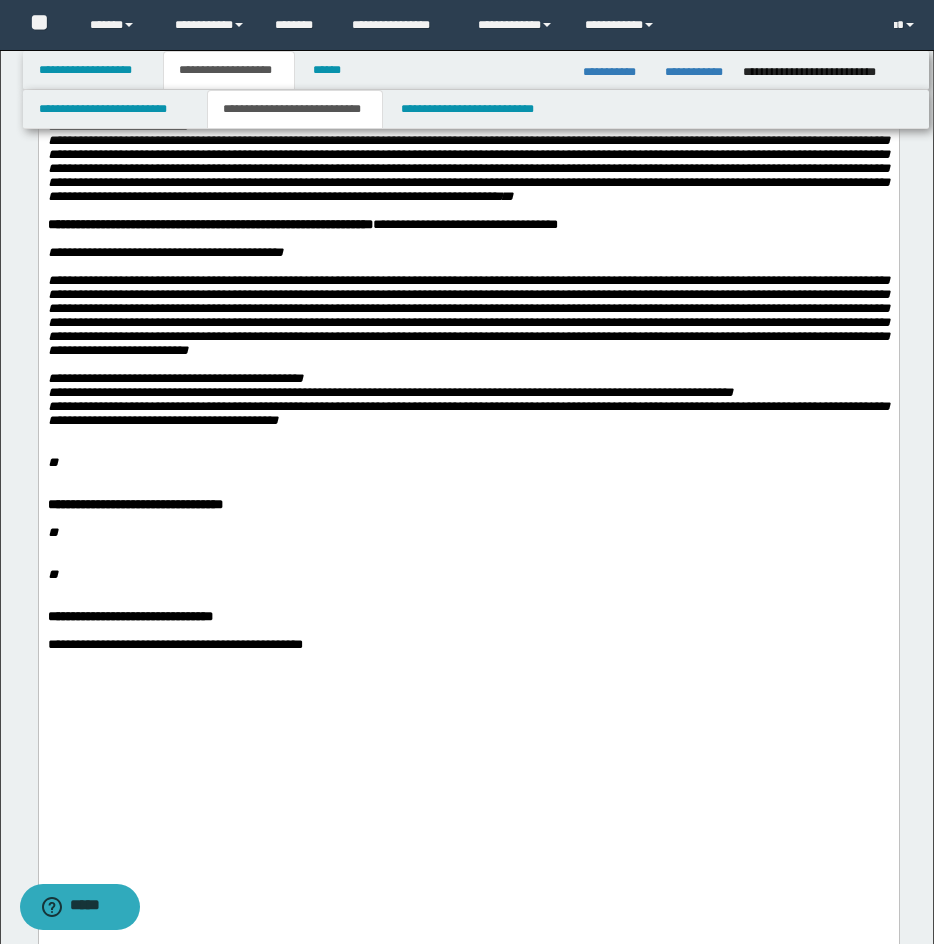 click on "**********" at bounding box center (468, 400) 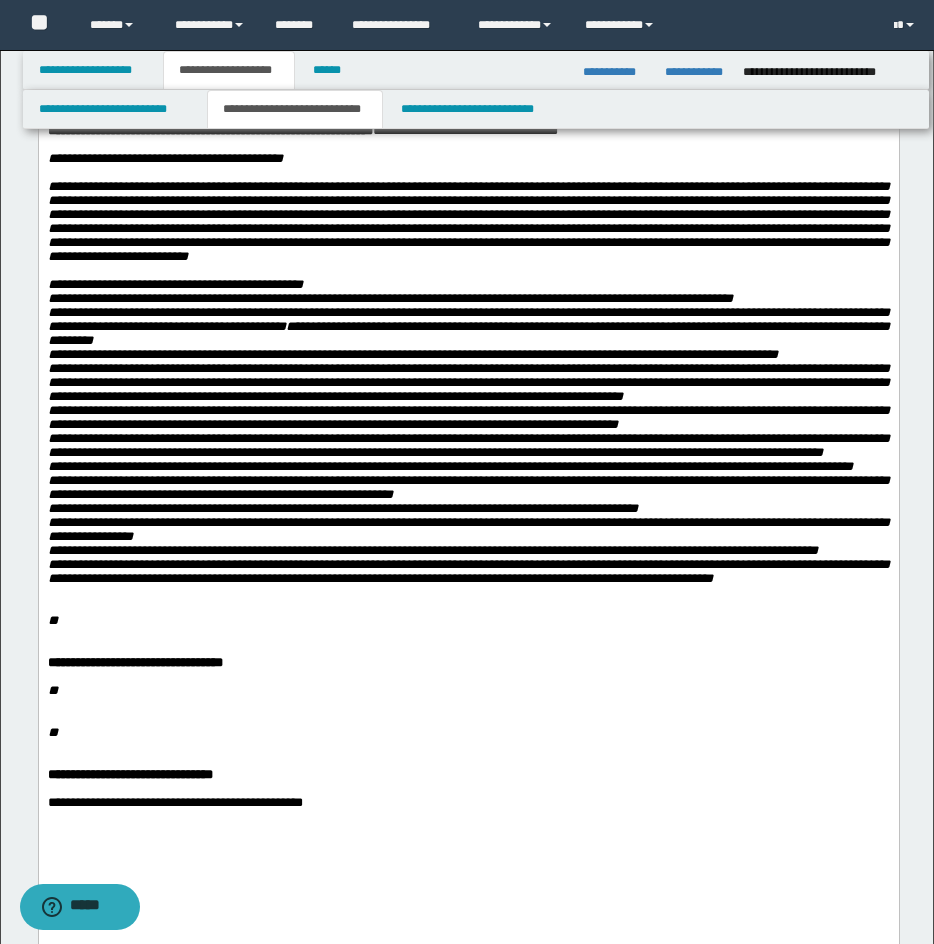 scroll, scrollTop: 691, scrollLeft: 0, axis: vertical 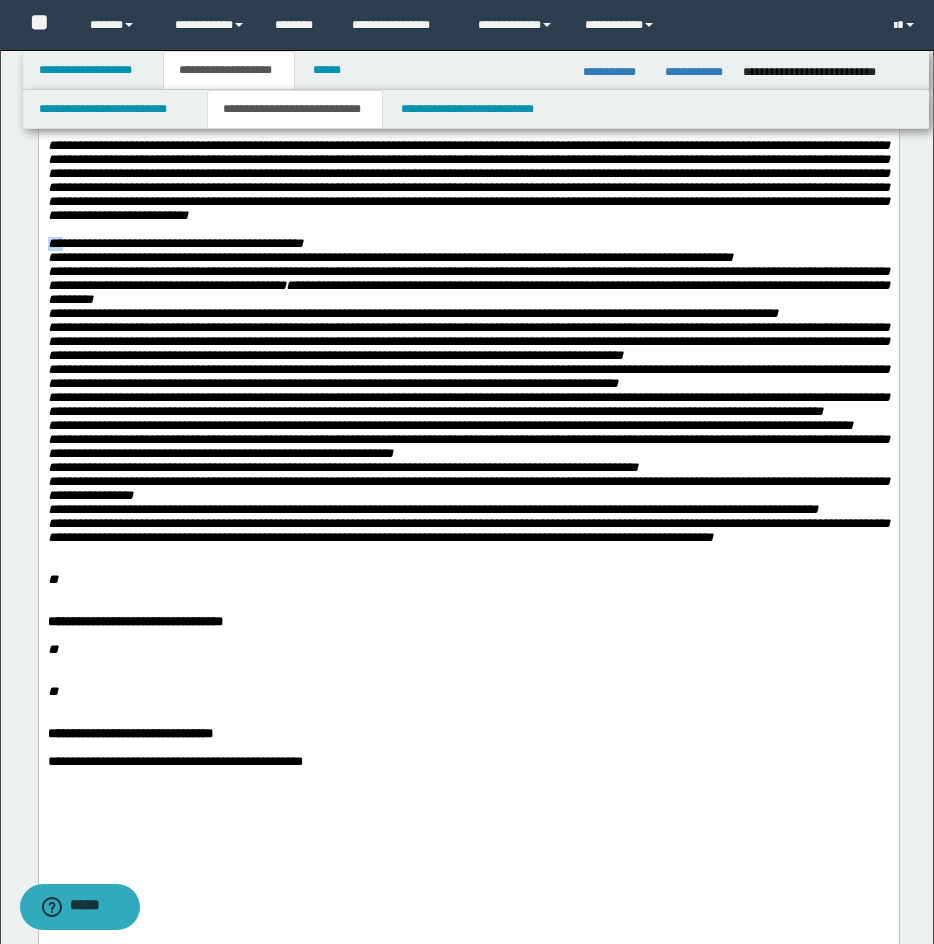 drag, startPoint x: 62, startPoint y: 368, endPoint x: 45, endPoint y: 353, distance: 22.671568 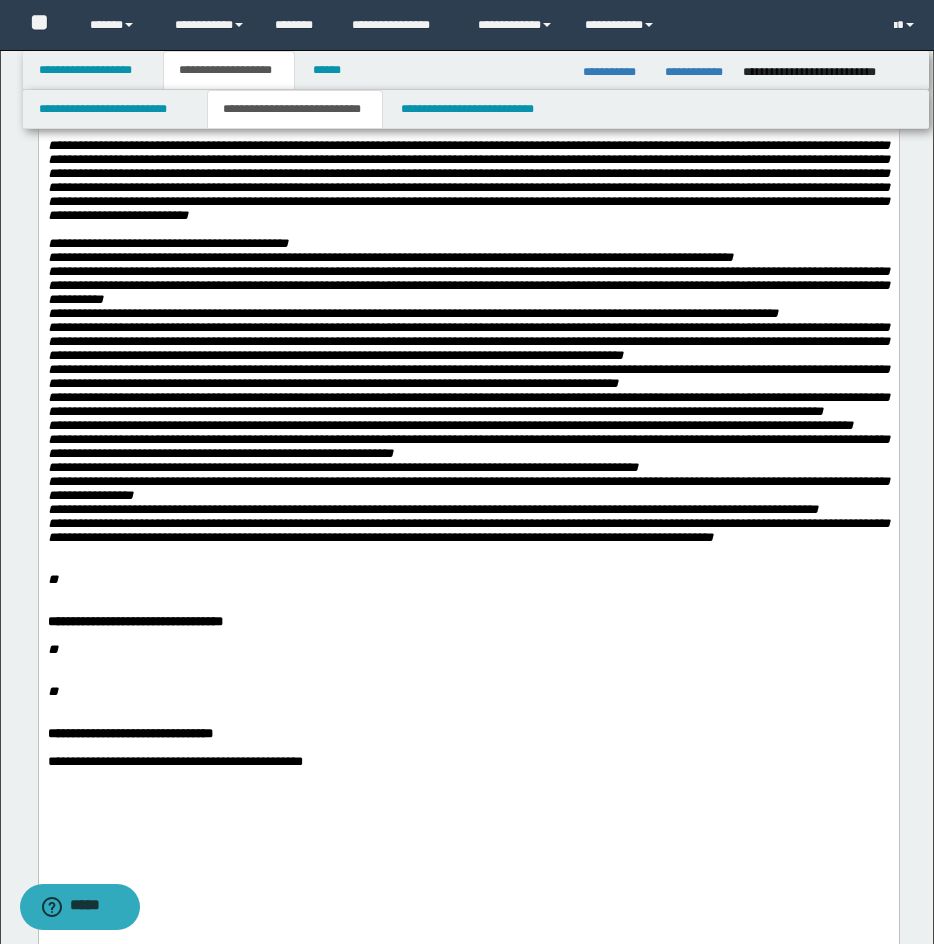 click on "**********" at bounding box center [468, 390] 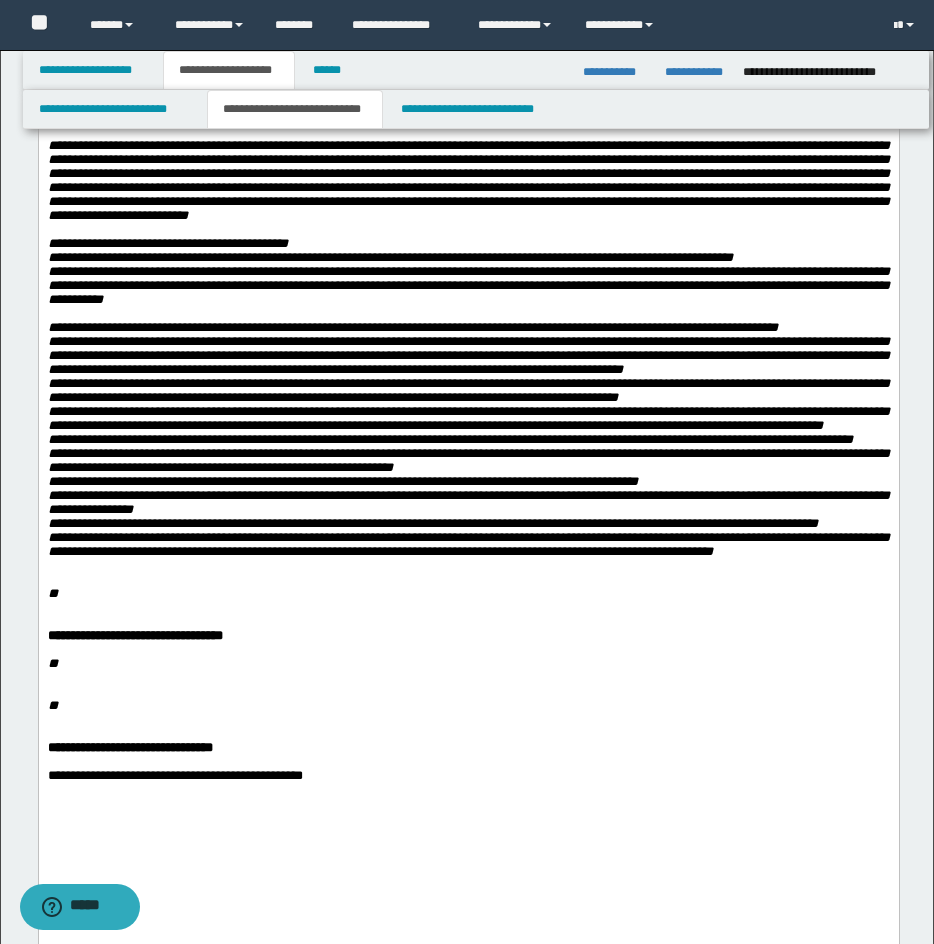 drag, startPoint x: 112, startPoint y: 491, endPoint x: 131, endPoint y: 507, distance: 24.839485 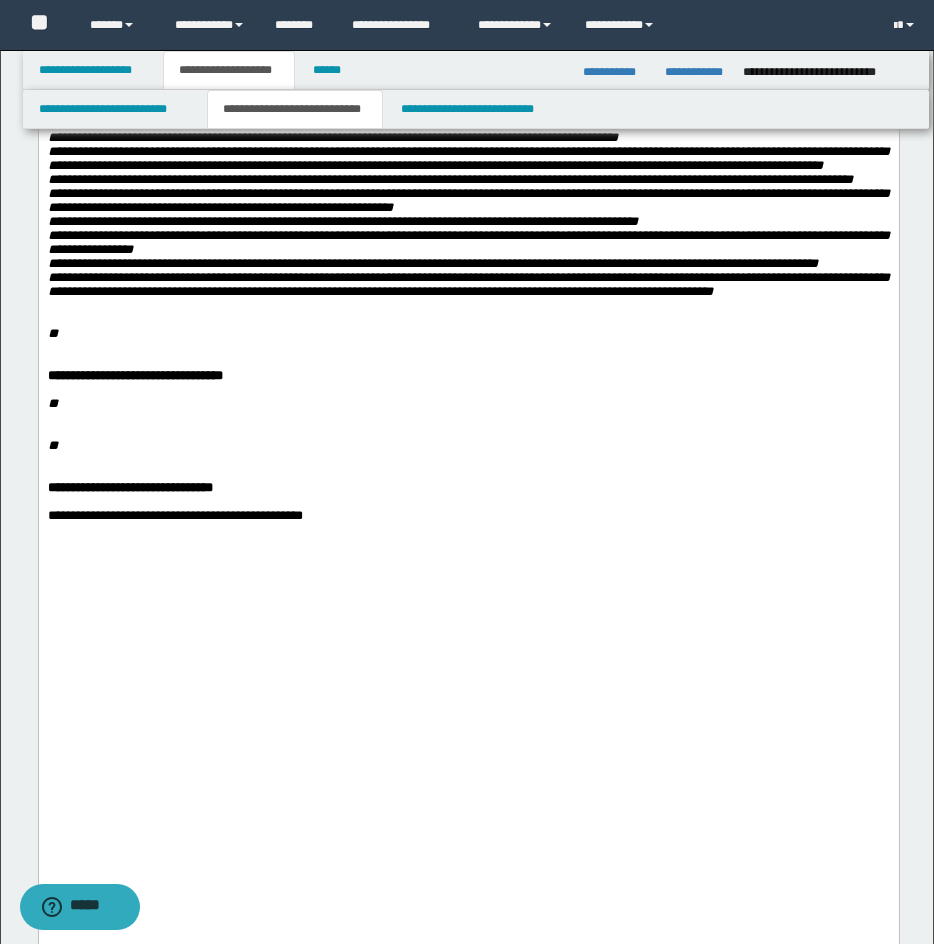 scroll, scrollTop: 1008, scrollLeft: 0, axis: vertical 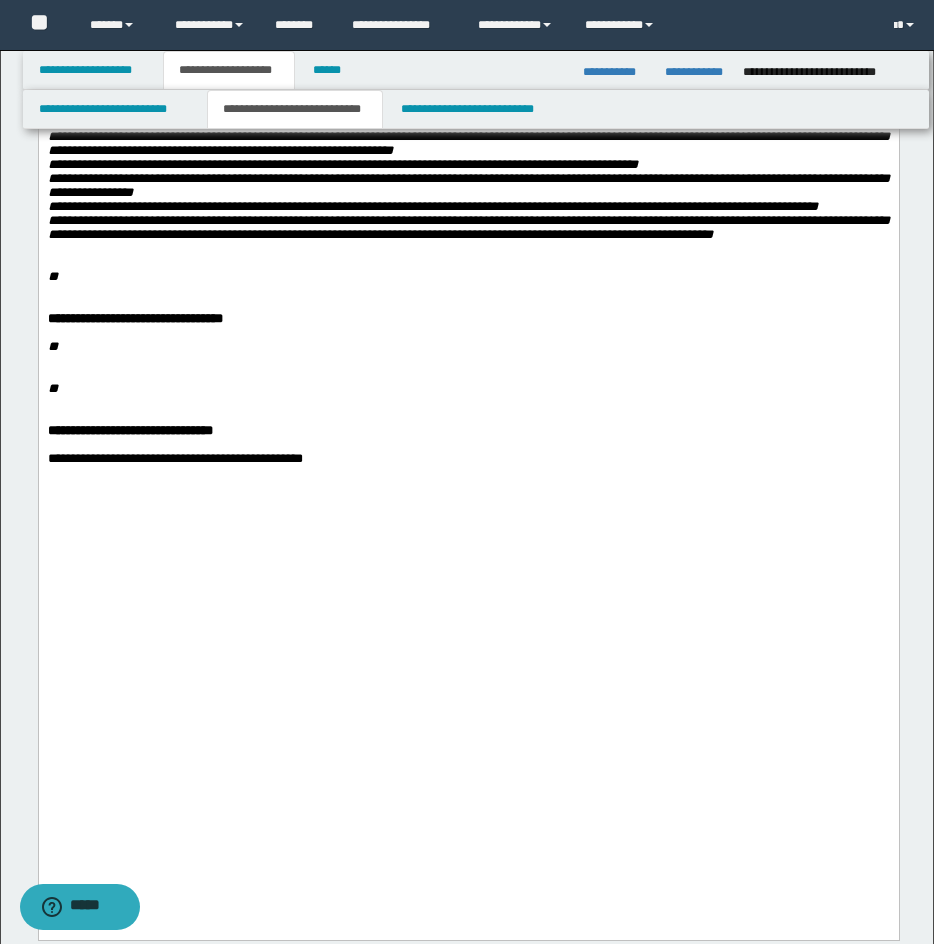 click at bounding box center (480, 249) 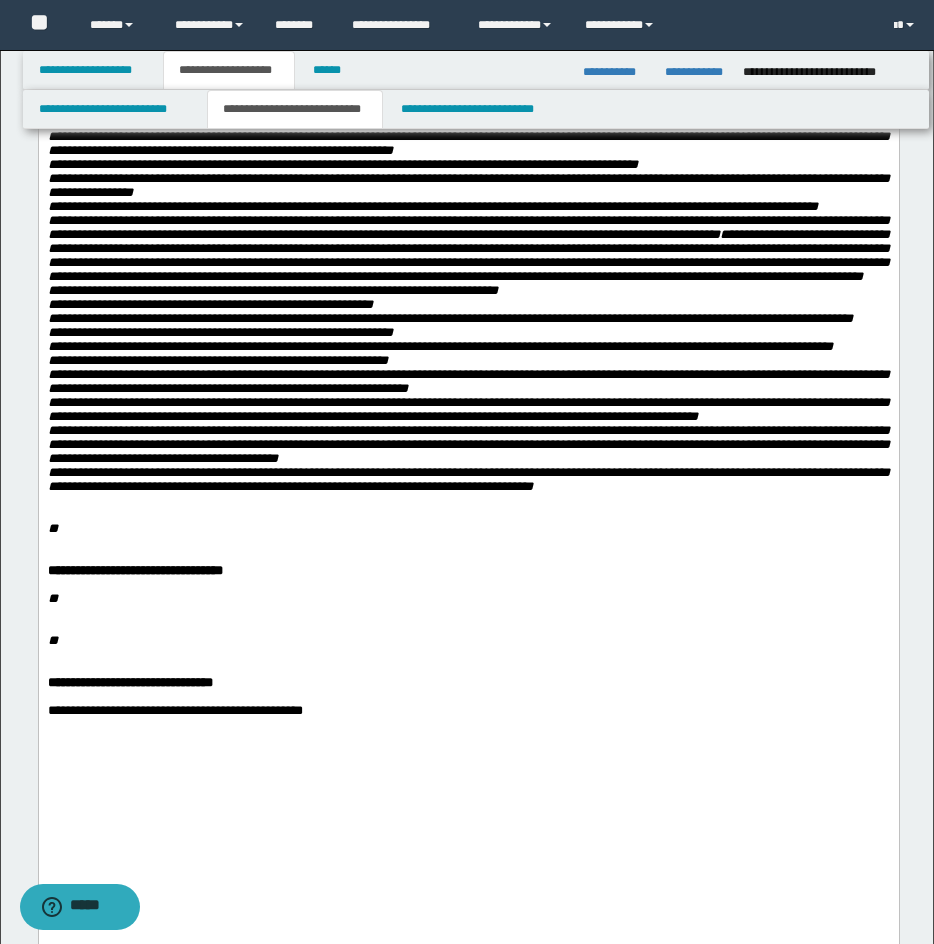 scroll, scrollTop: 1170, scrollLeft: 0, axis: vertical 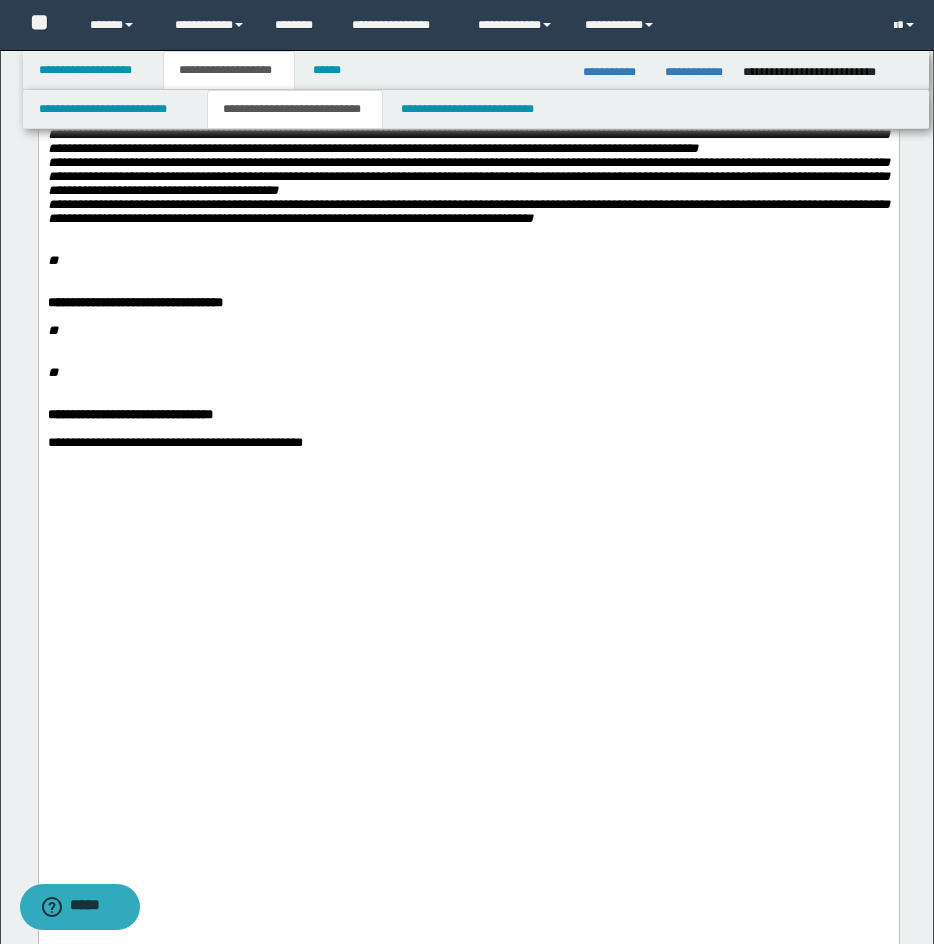 click on "**********" at bounding box center [468, -20] 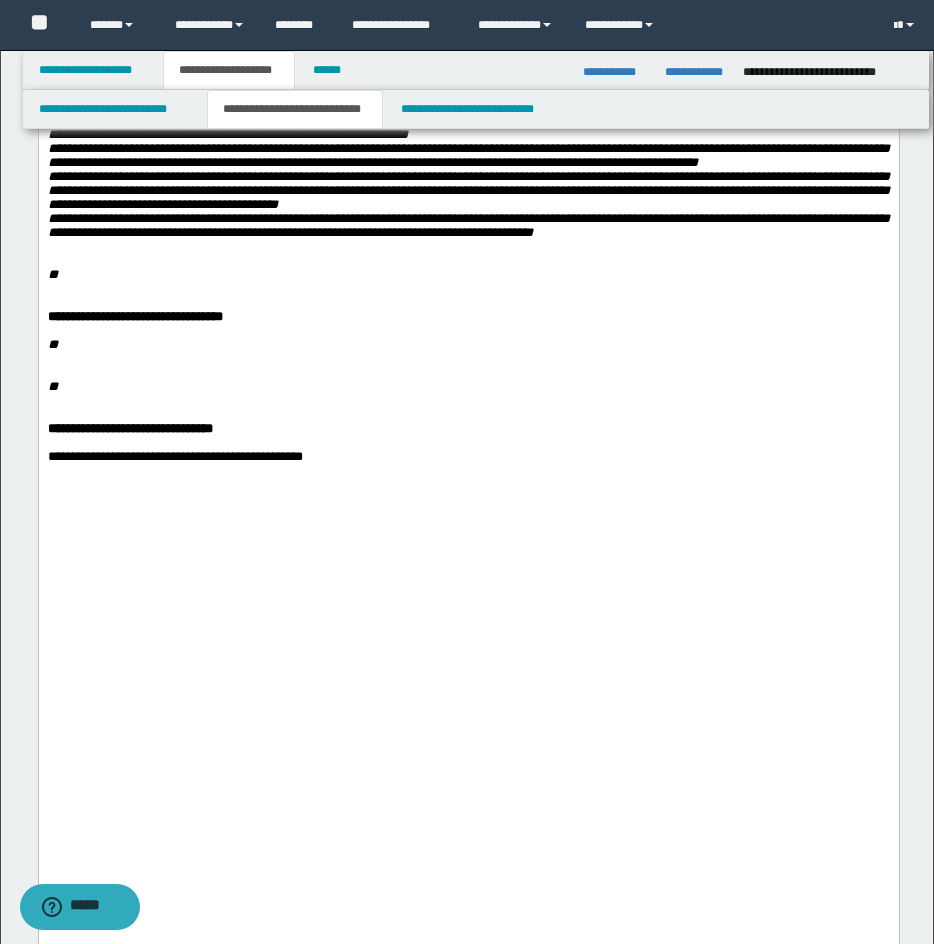 drag, startPoint x: 851, startPoint y: 627, endPoint x: 852, endPoint y: 615, distance: 12.0415945 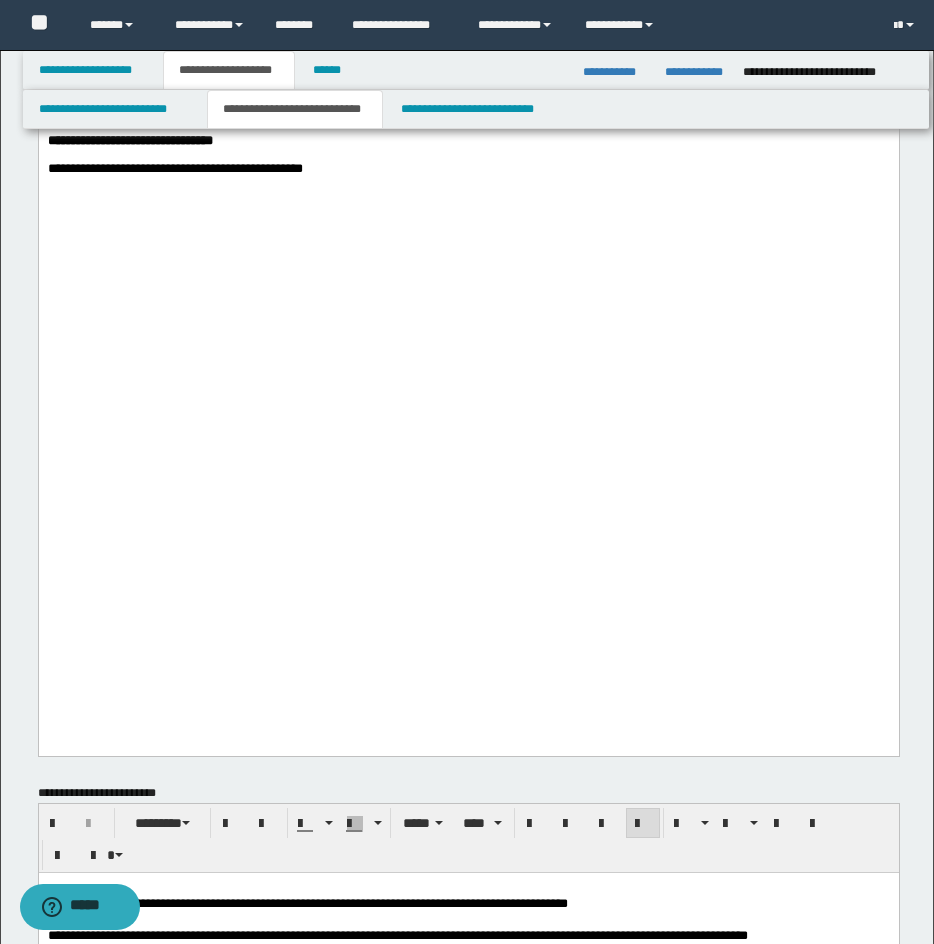 scroll, scrollTop: 1597, scrollLeft: 0, axis: vertical 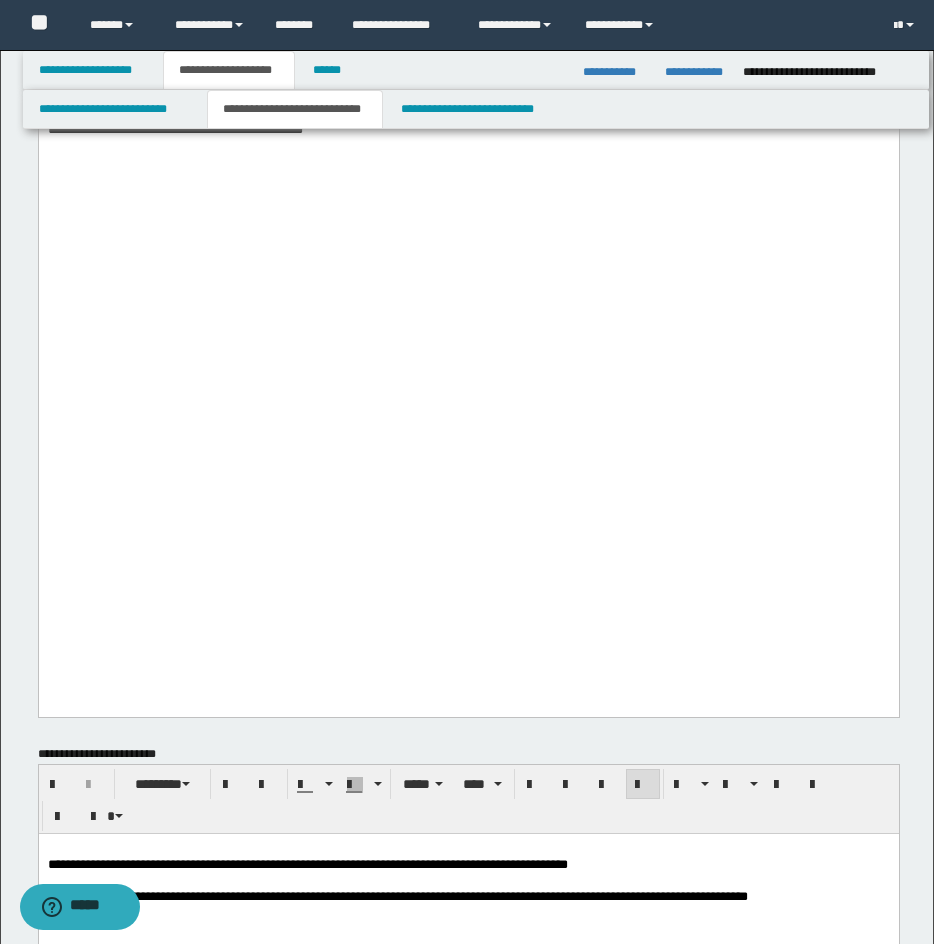 click at bounding box center (468, -94) 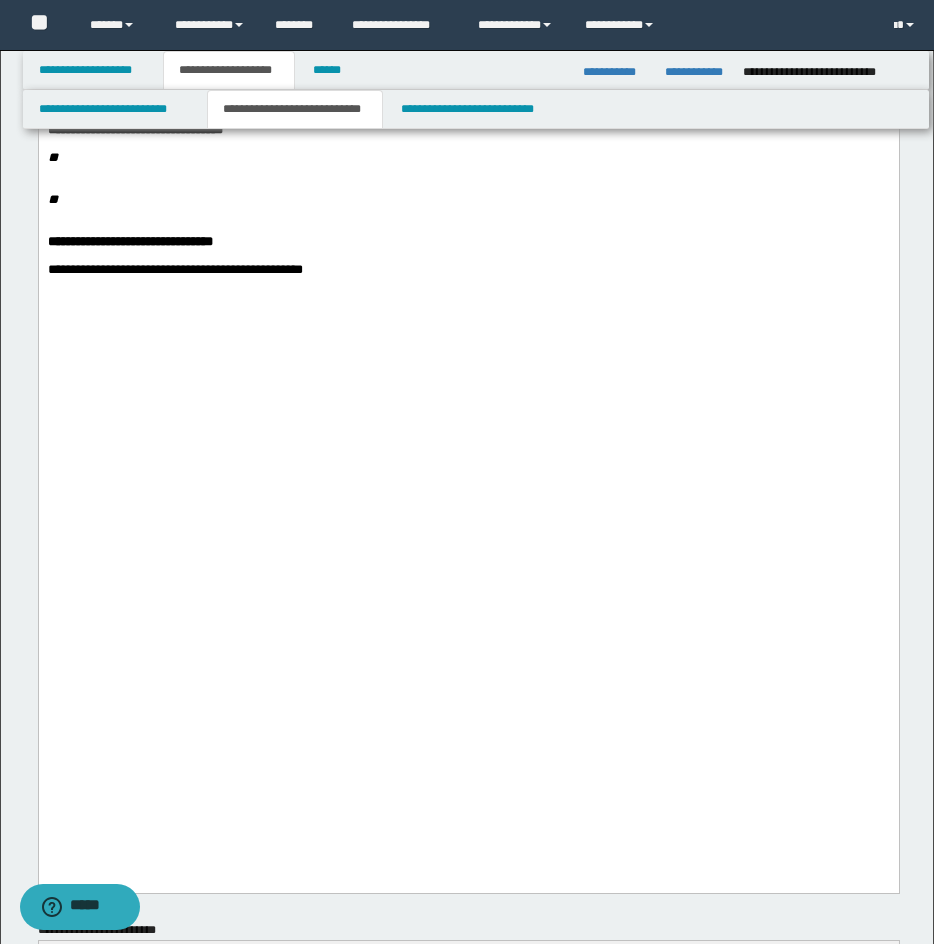 drag, startPoint x: 81, startPoint y: 467, endPoint x: 93, endPoint y: 453, distance: 18.439089 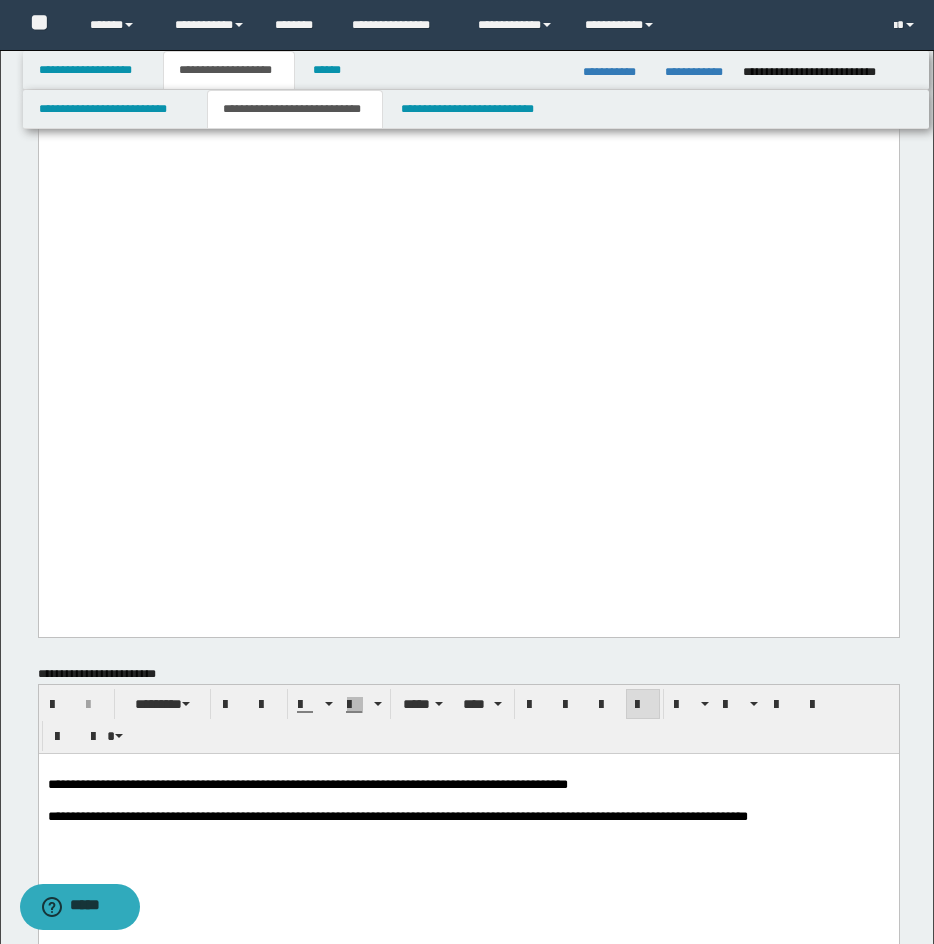 scroll, scrollTop: 1903, scrollLeft: 0, axis: vertical 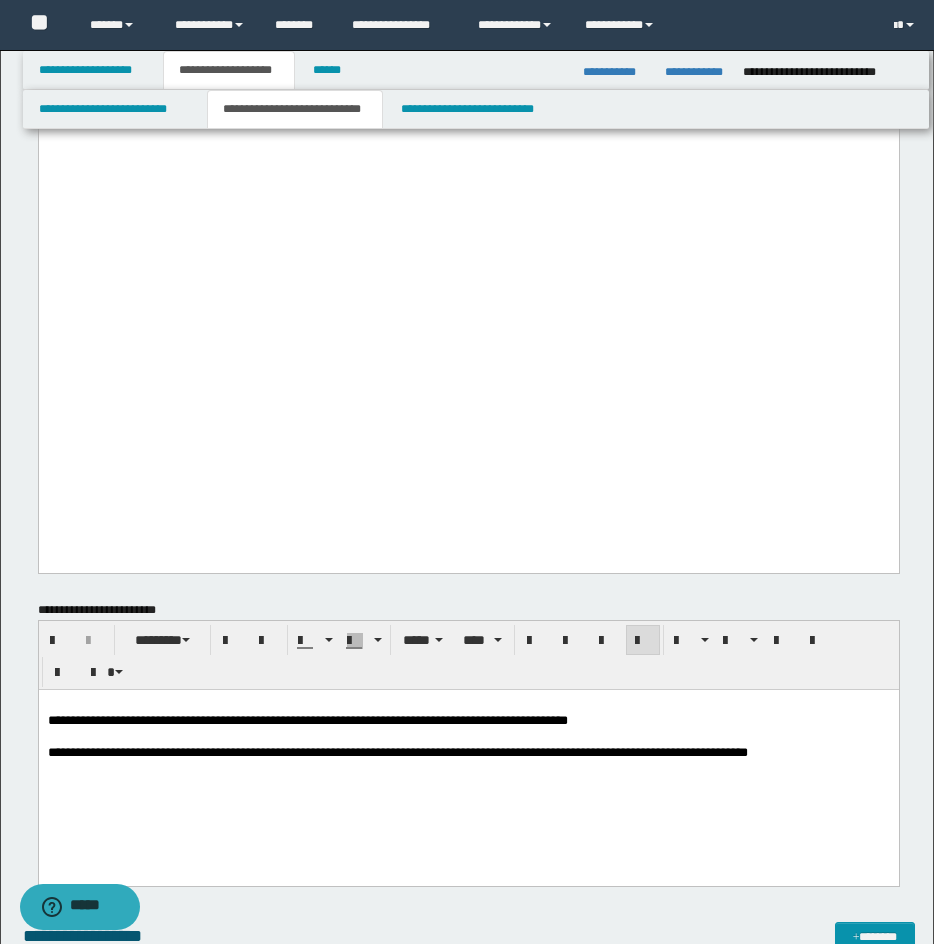 click at bounding box center [480, -212] 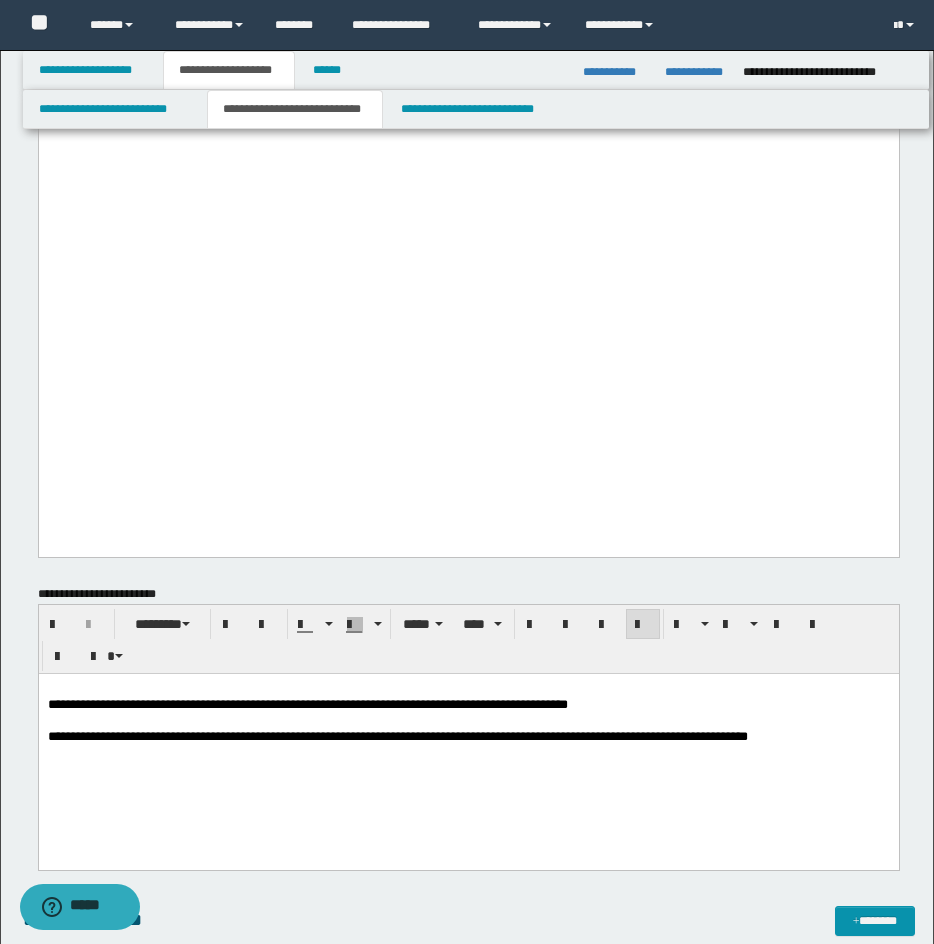 click on "**" at bounding box center [468, -170] 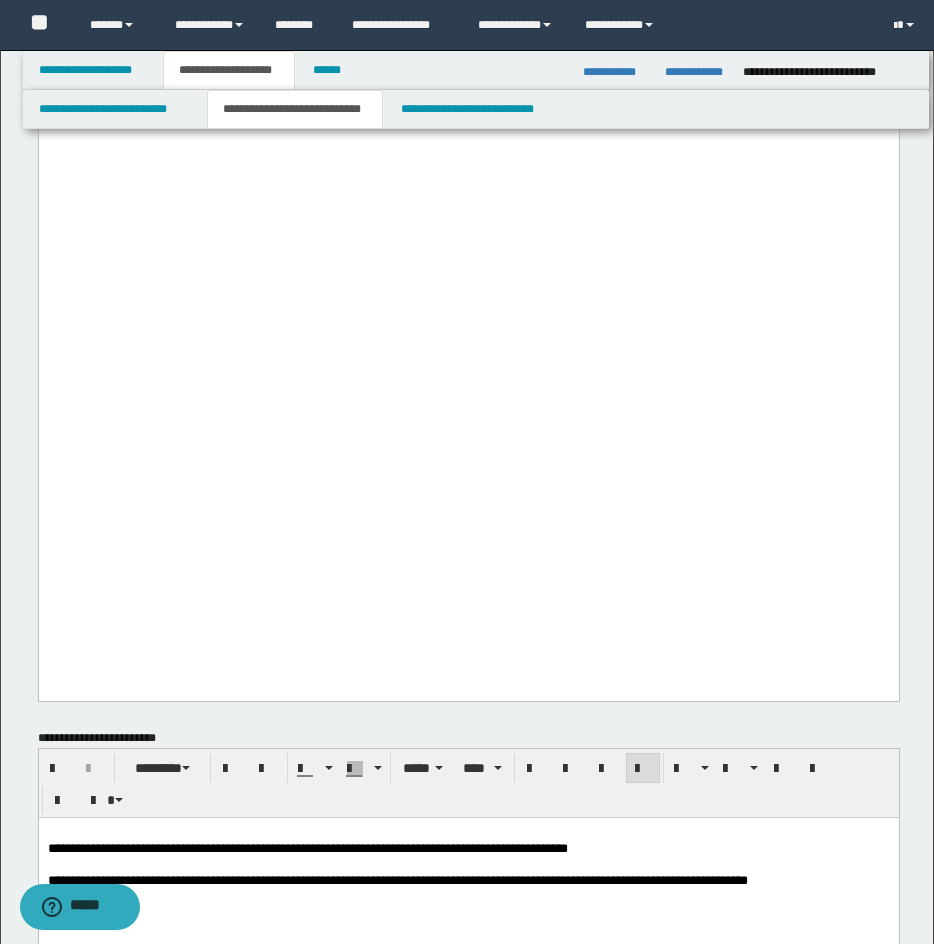 click on "**********" at bounding box center [468, -121] 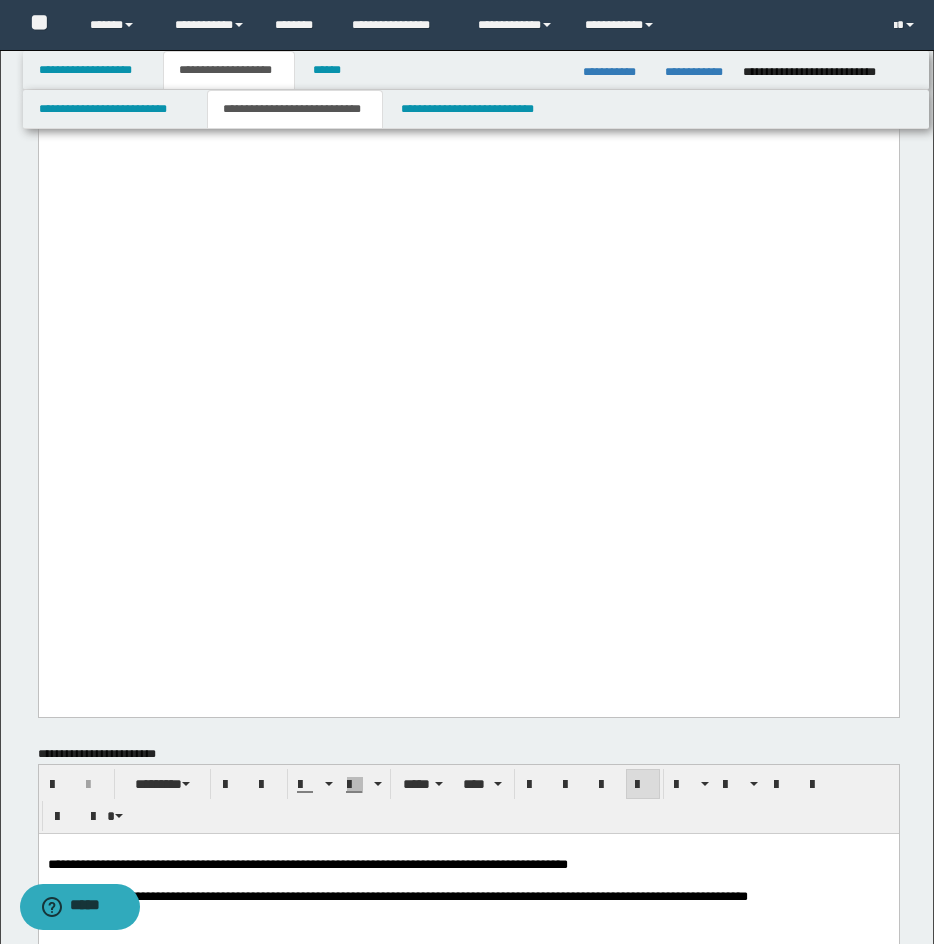 click on "**" at bounding box center (52, -17) 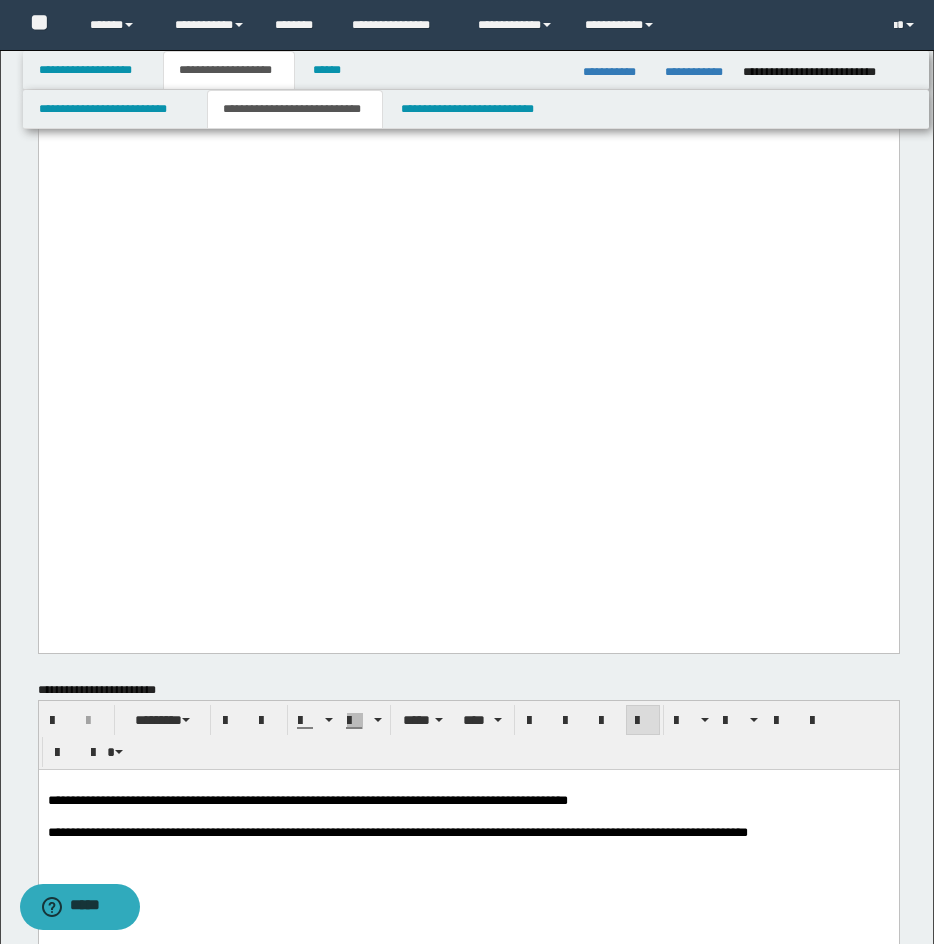 click on "**********" at bounding box center (468, 5) 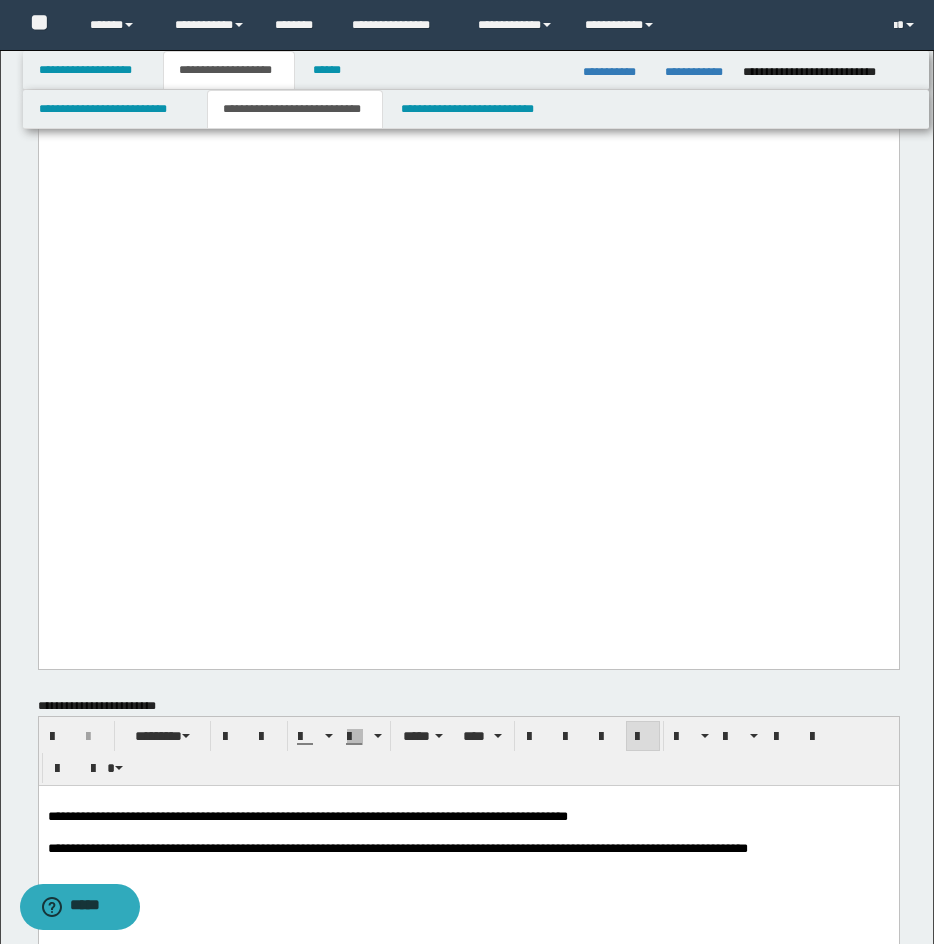drag, startPoint x: 820, startPoint y: 320, endPoint x: 840, endPoint y: 310, distance: 22.36068 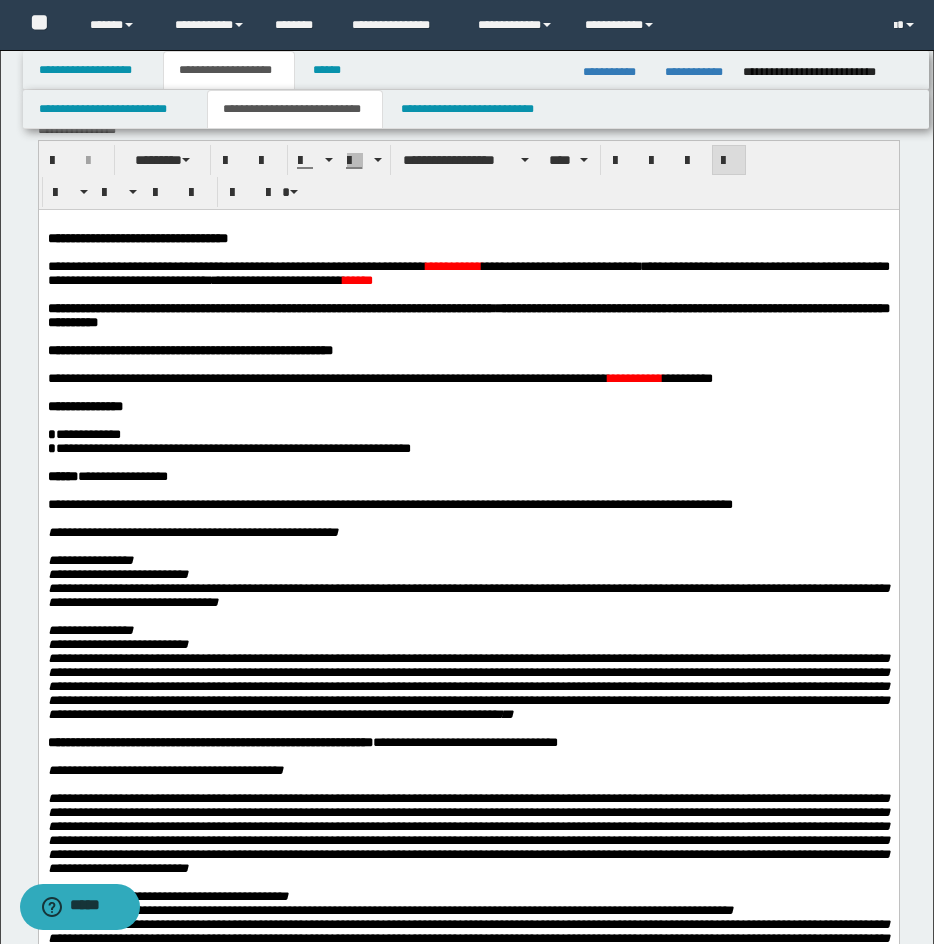 scroll, scrollTop: 0, scrollLeft: 0, axis: both 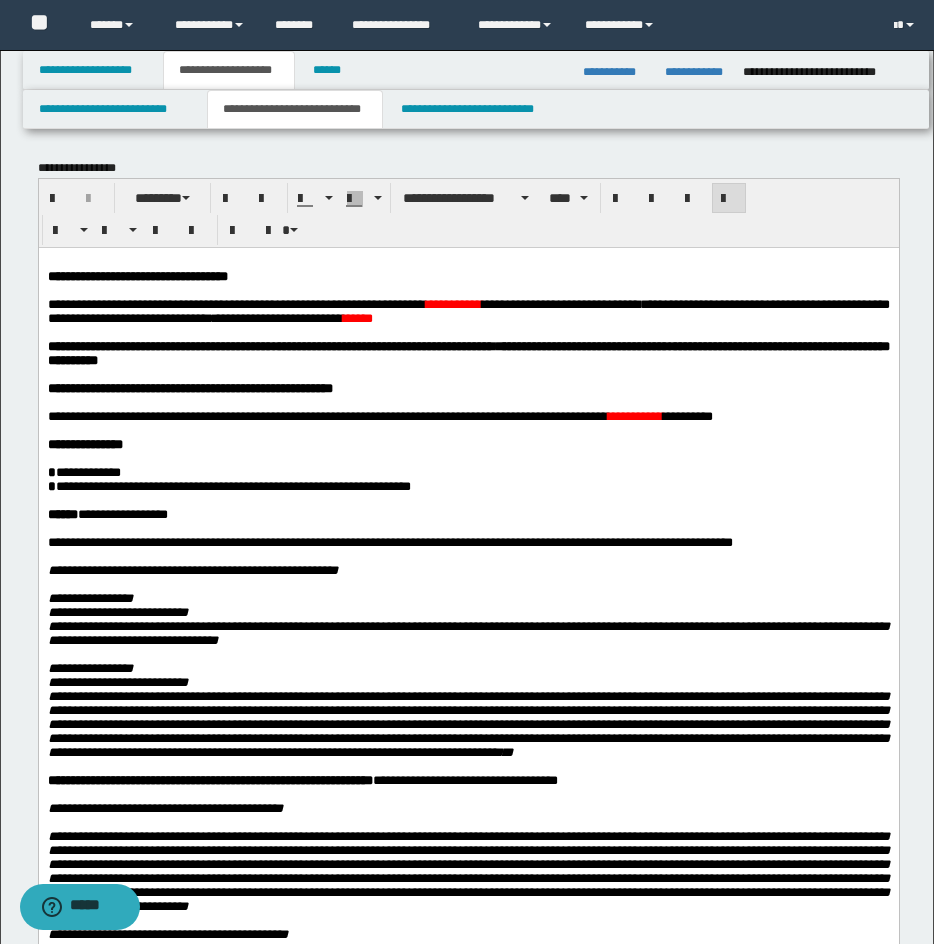 click on "**********" at bounding box center (468, 311) 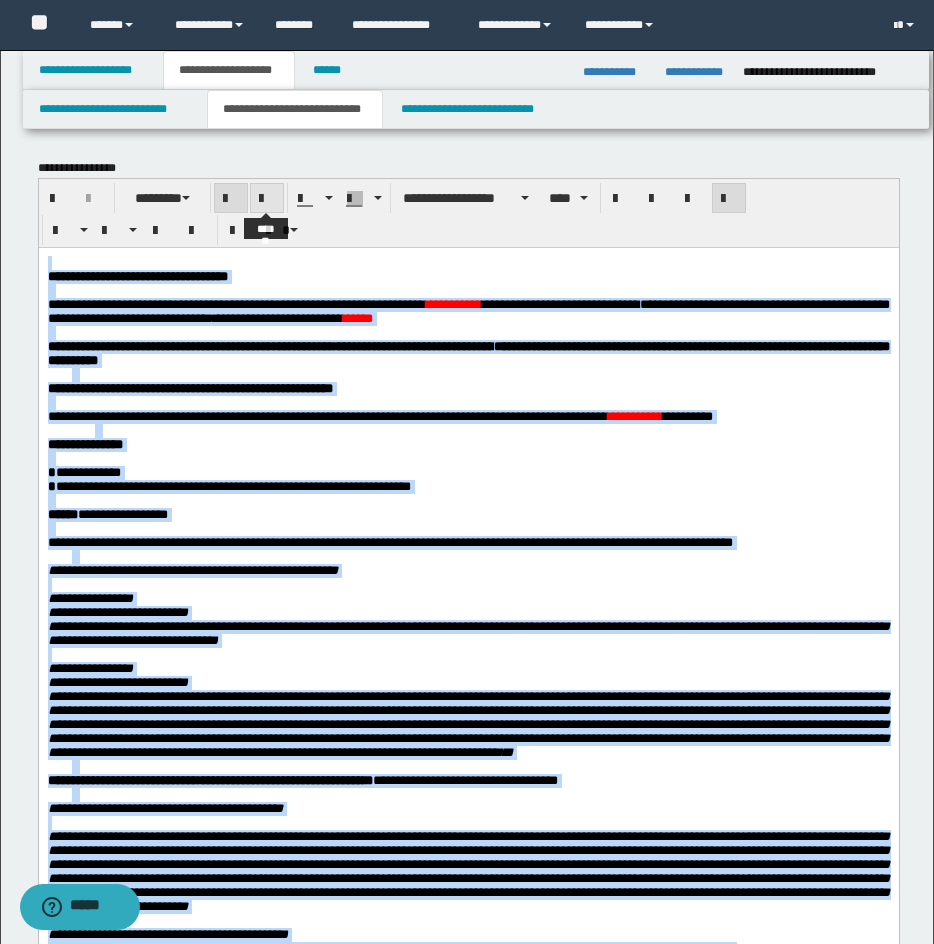 click at bounding box center [267, 199] 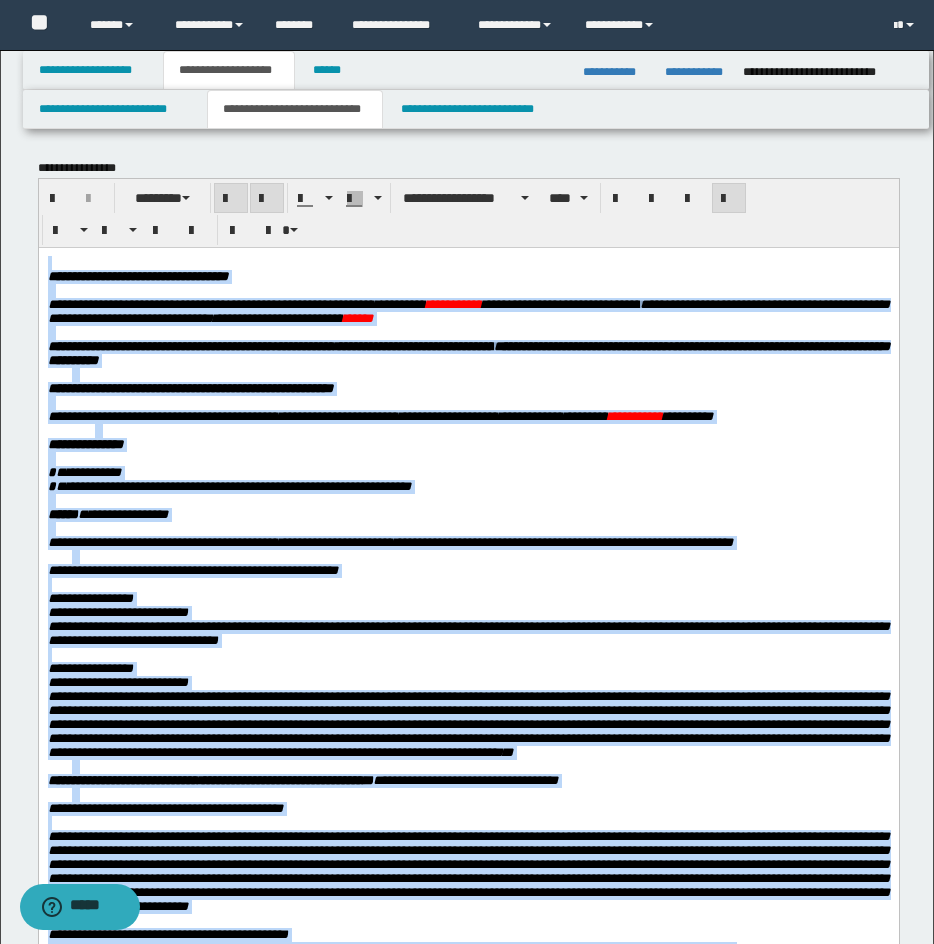click at bounding box center [267, 199] 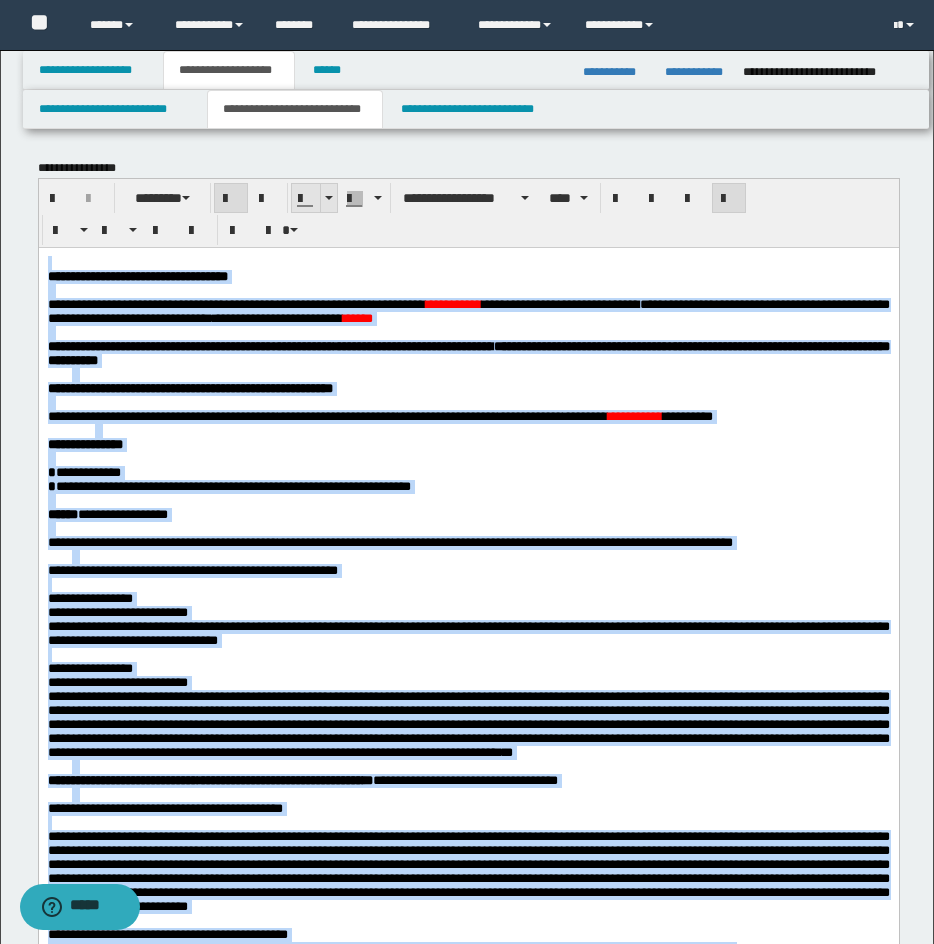 drag, startPoint x: 331, startPoint y: 198, endPoint x: 326, endPoint y: 212, distance: 14.866069 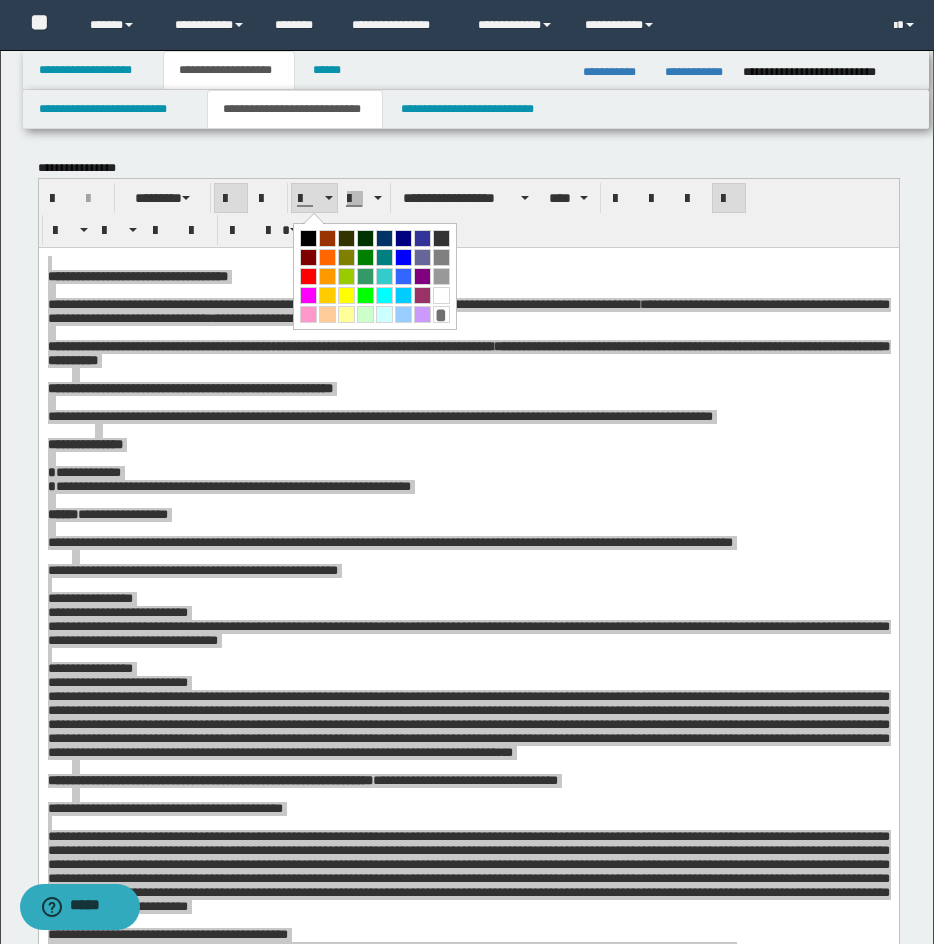 drag, startPoint x: 304, startPoint y: 236, endPoint x: 380, endPoint y: 230, distance: 76.23647 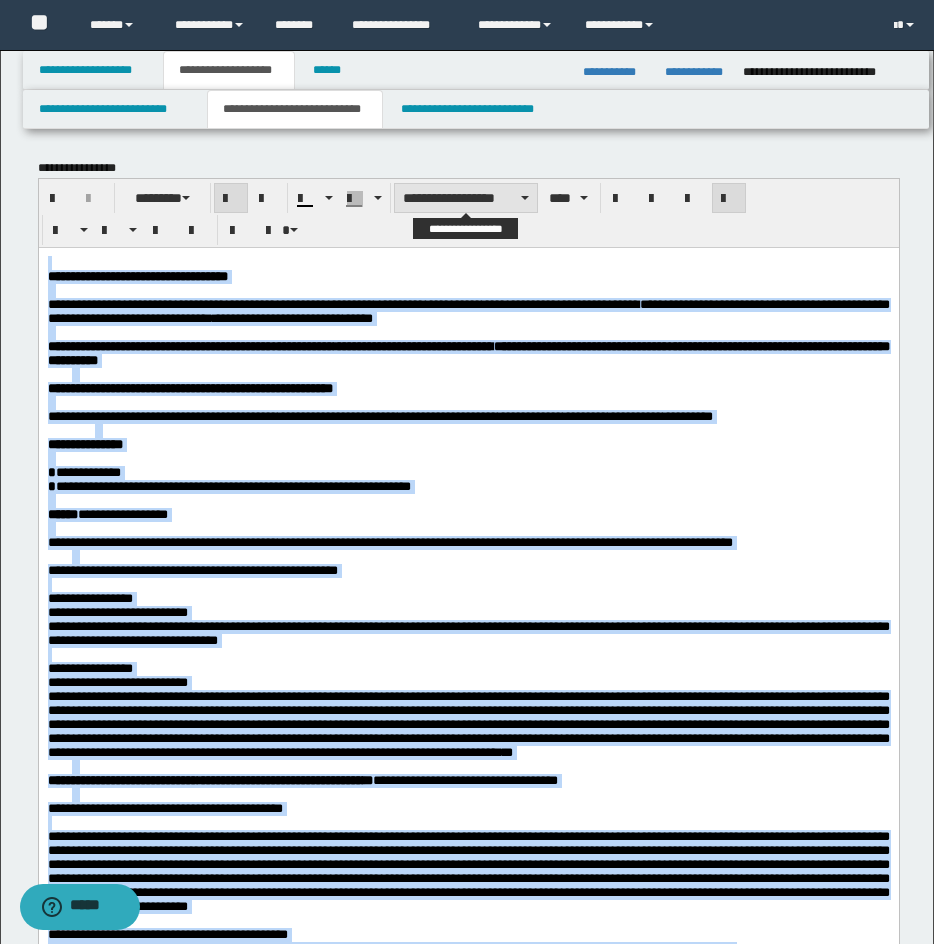 click on "**********" at bounding box center (466, 198) 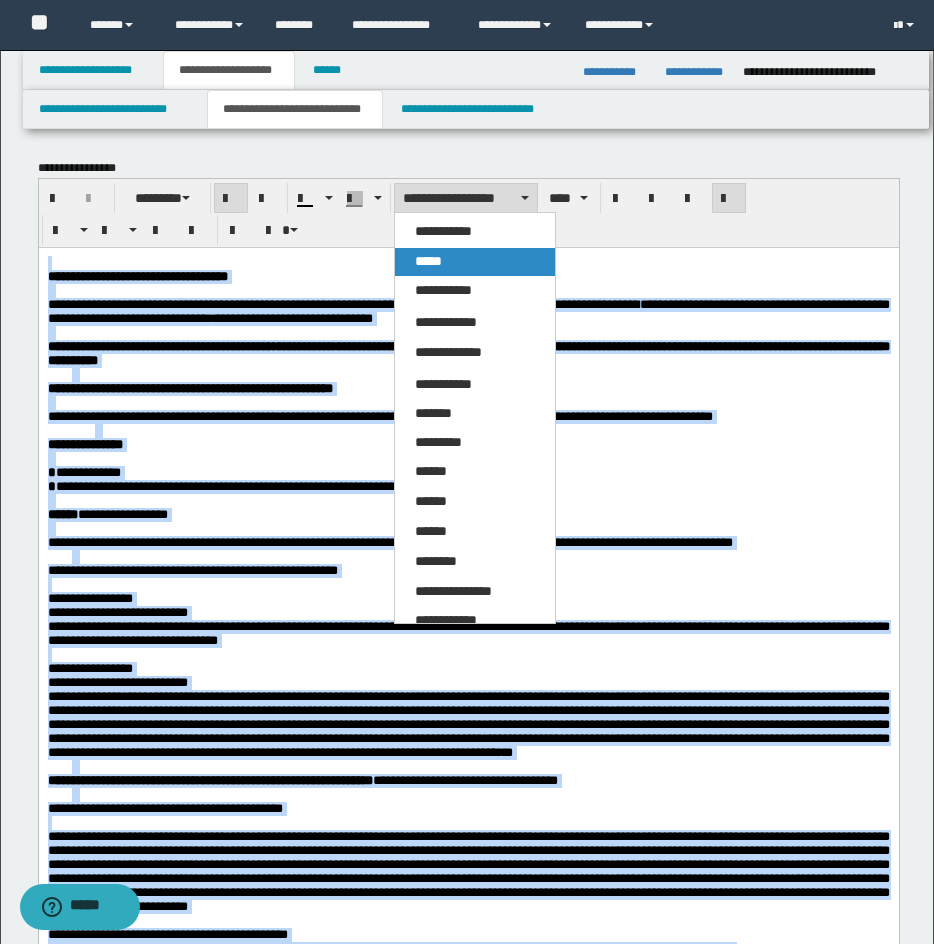 click on "*****" at bounding box center (475, 262) 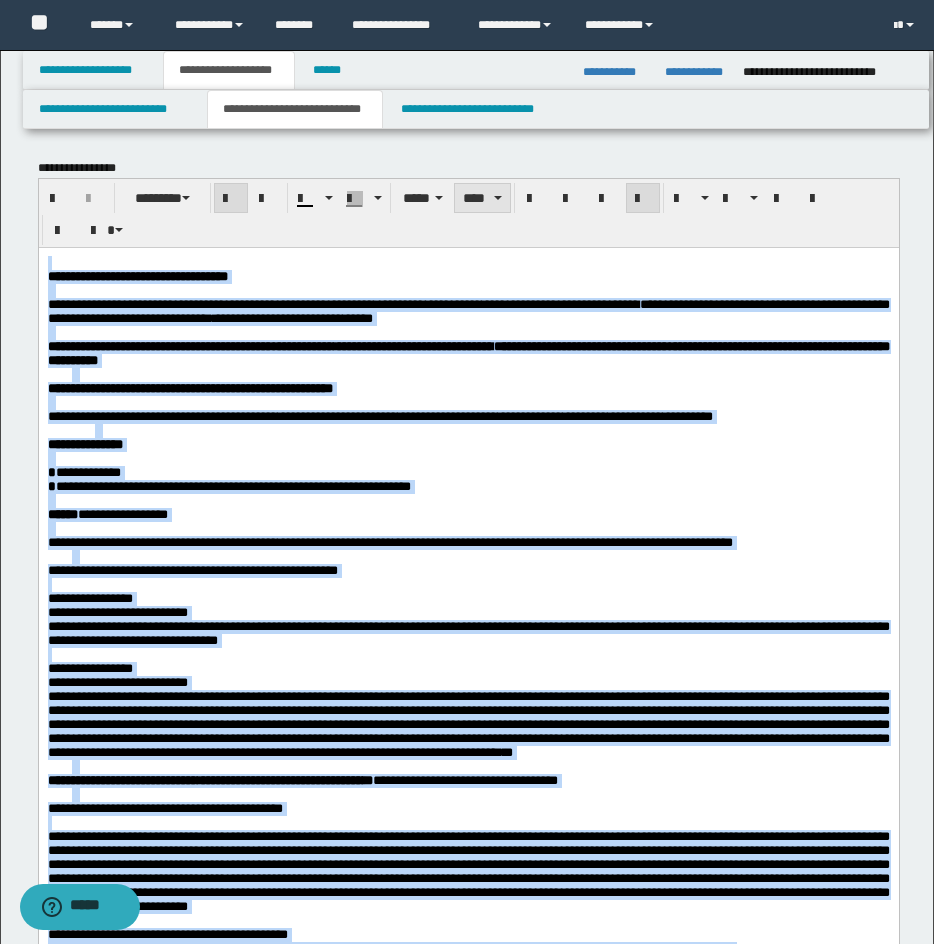 click on "****" at bounding box center (482, 198) 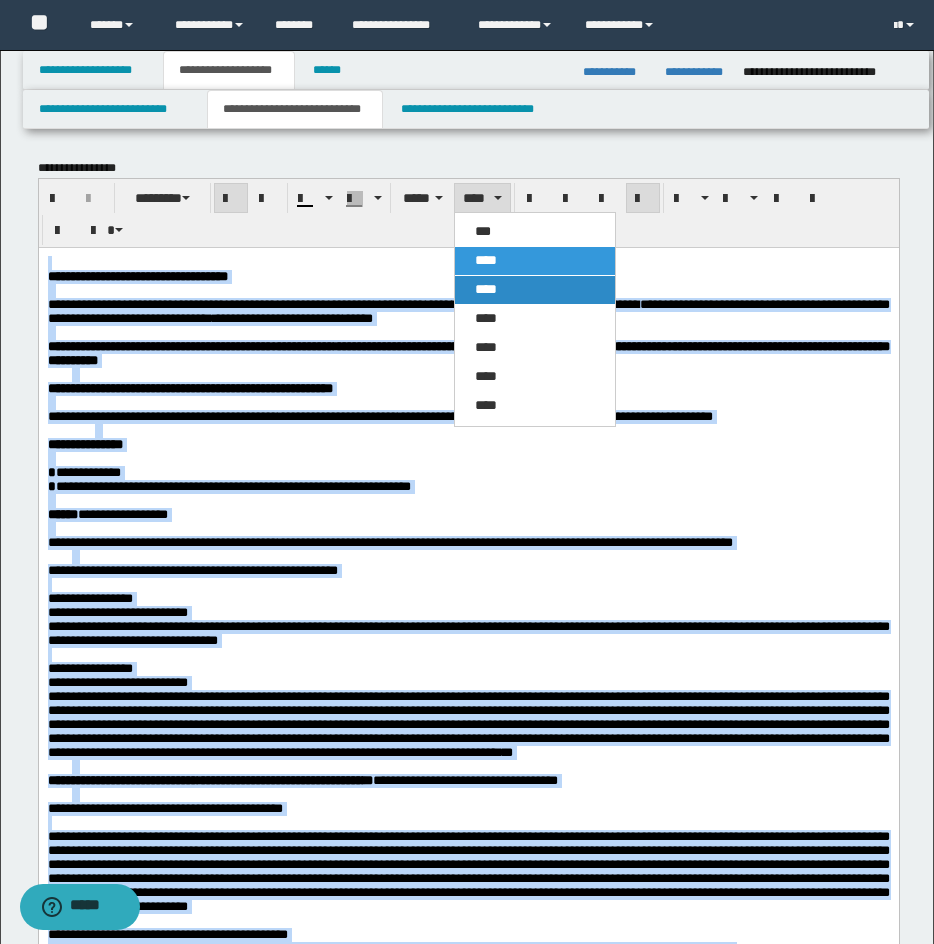 drag, startPoint x: 522, startPoint y: 296, endPoint x: 467, endPoint y: 18, distance: 283.38843 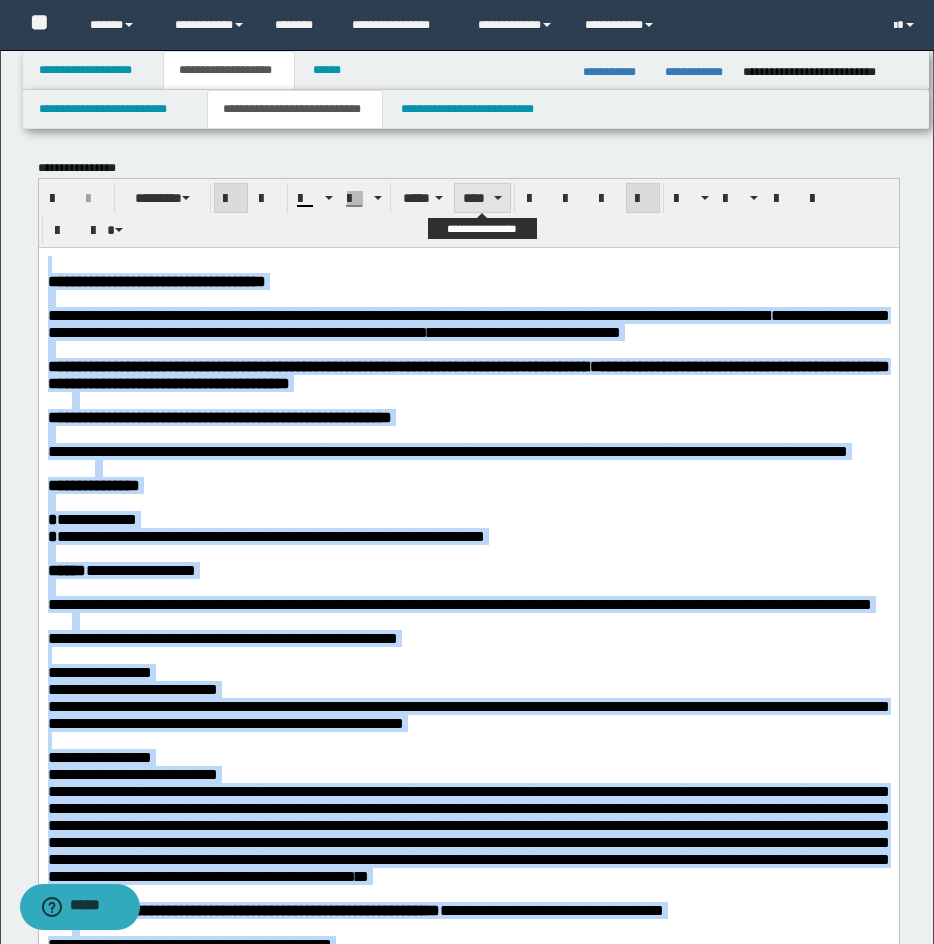 drag, startPoint x: 472, startPoint y: 197, endPoint x: 512, endPoint y: 233, distance: 53.814495 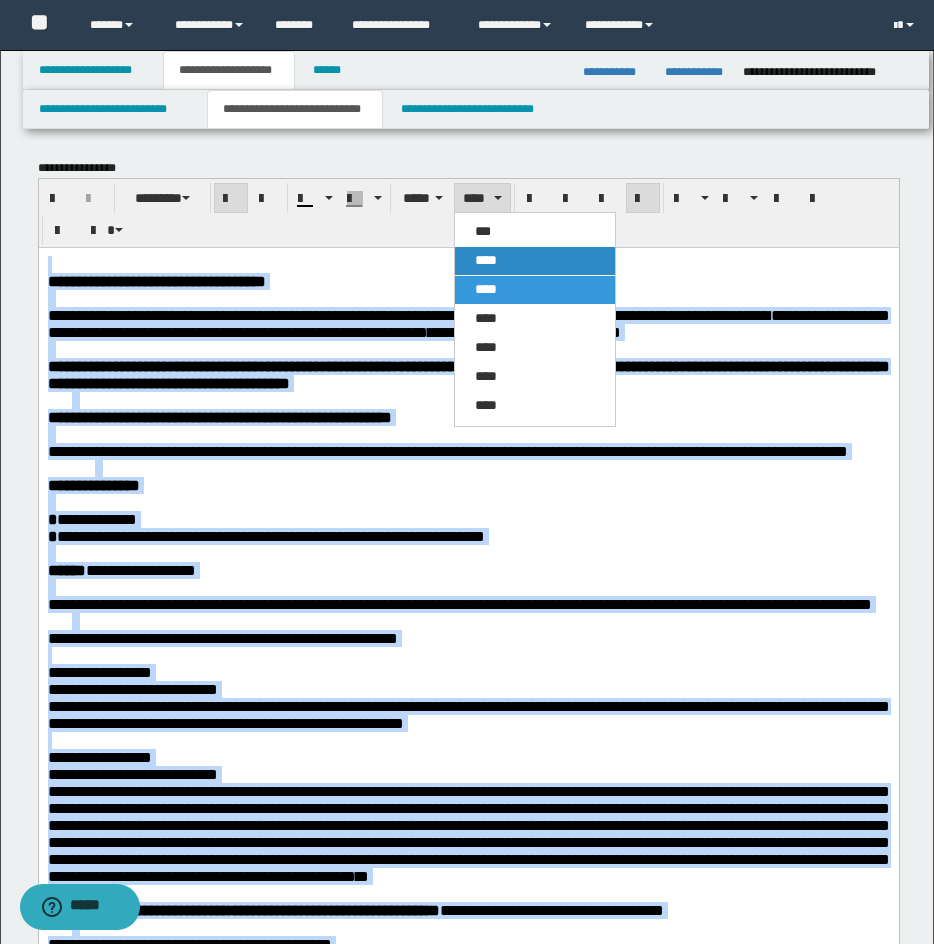 click on "****" at bounding box center (535, 261) 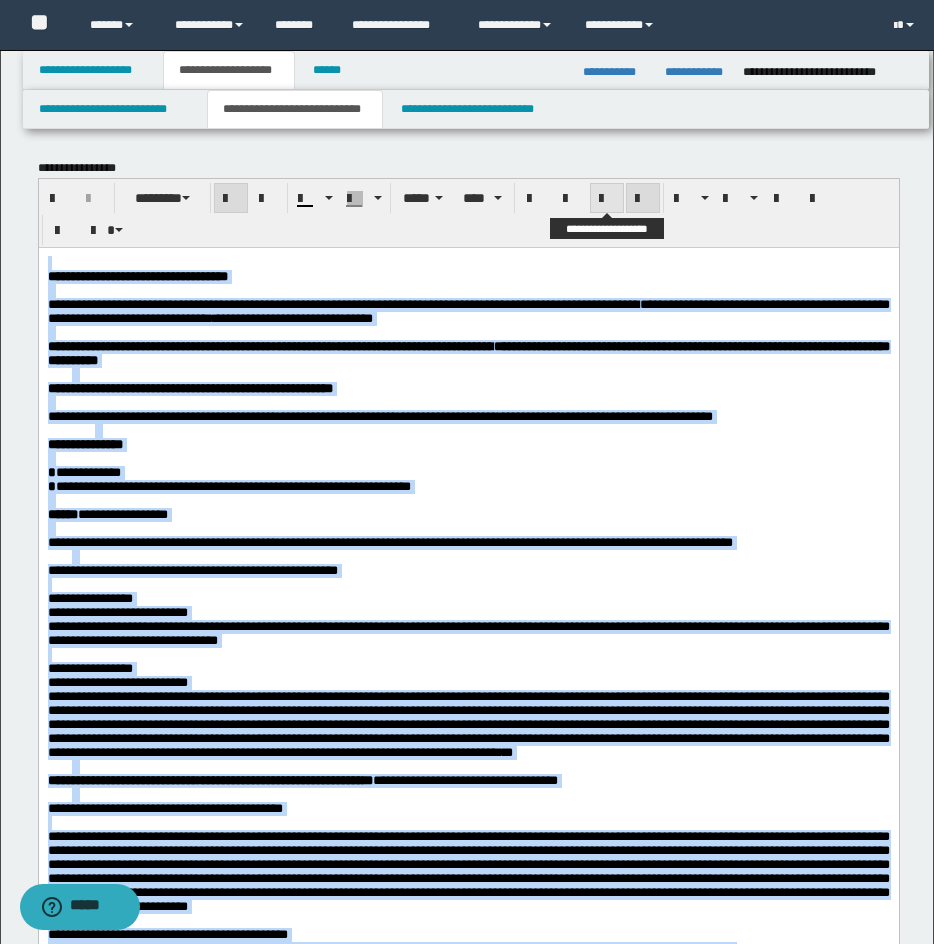 drag, startPoint x: 607, startPoint y: 200, endPoint x: 621, endPoint y: 206, distance: 15.231546 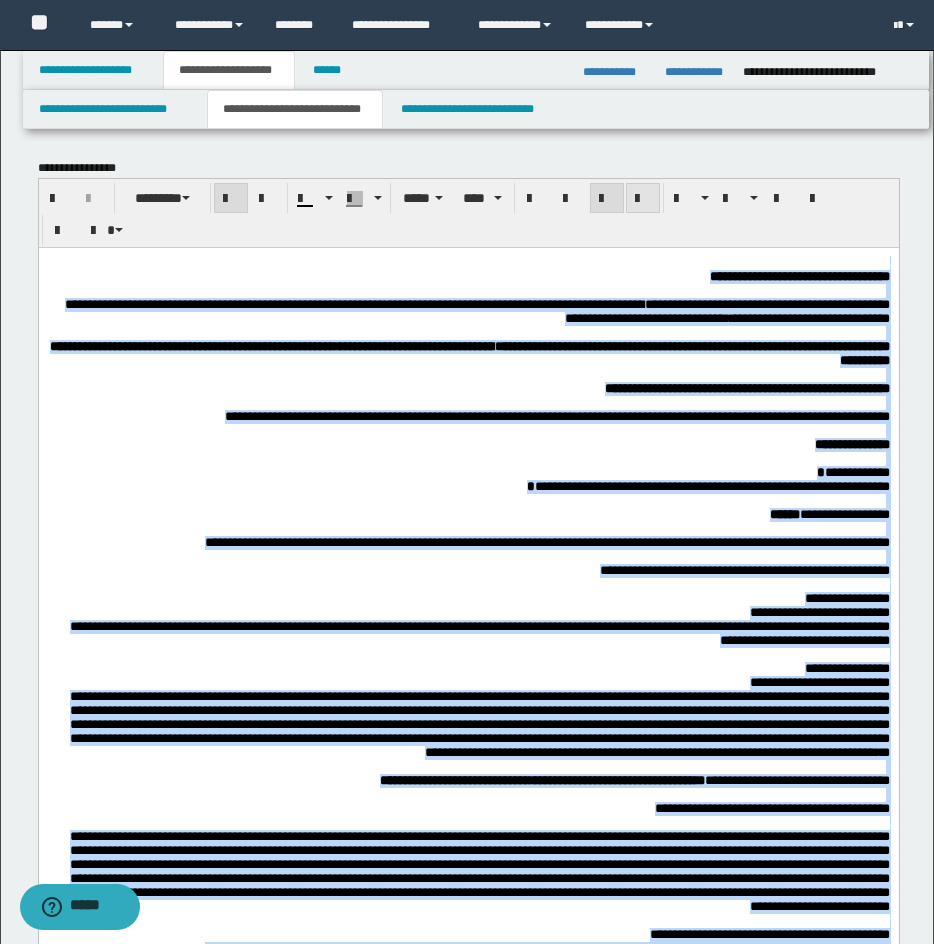click at bounding box center (643, 199) 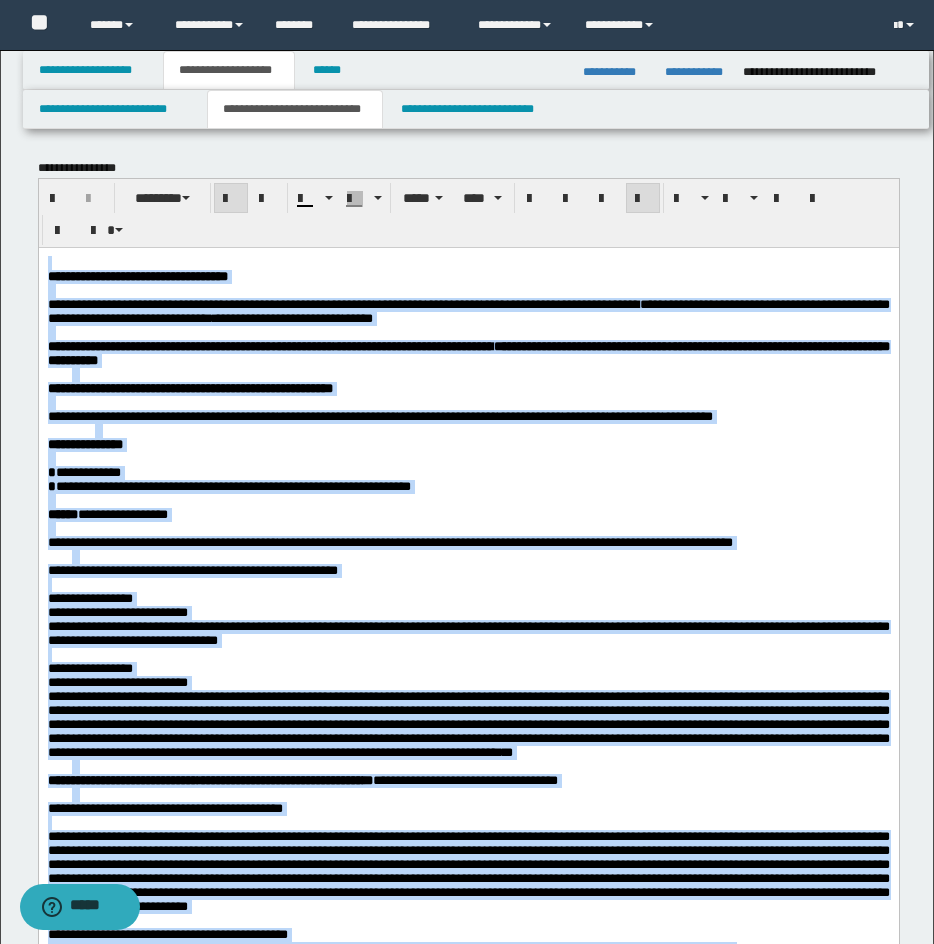 click on "**********" at bounding box center (468, 310) 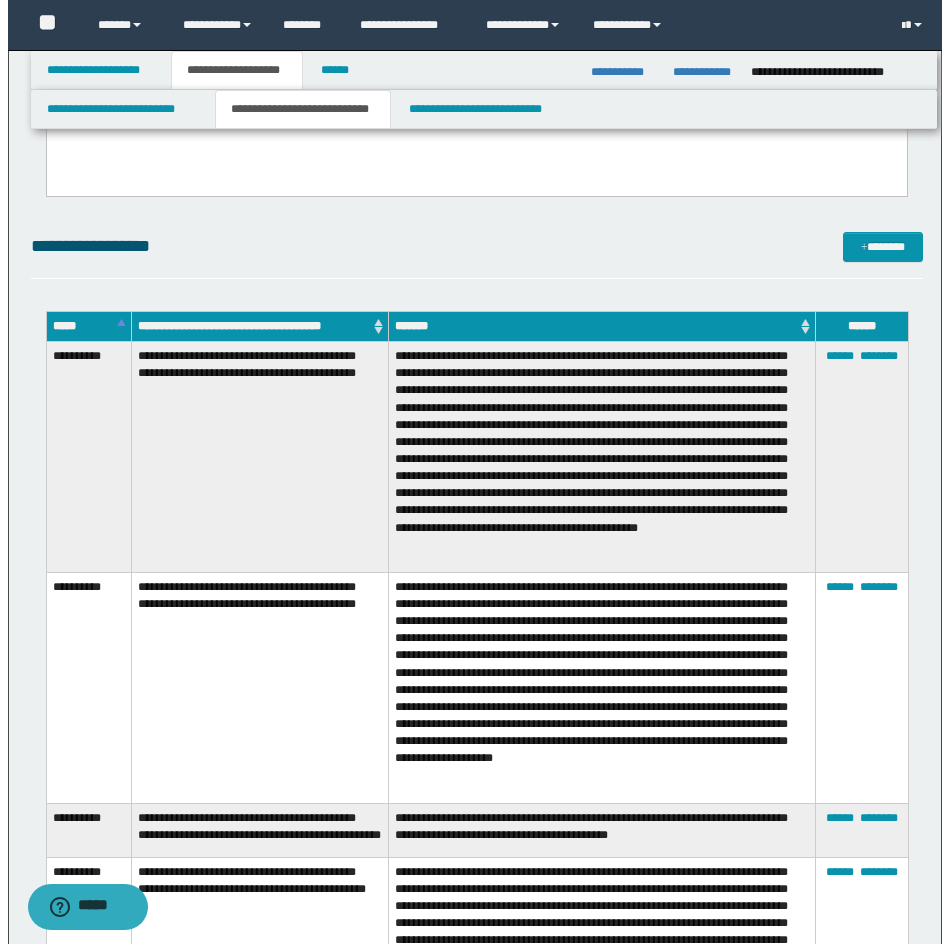 scroll, scrollTop: 2729, scrollLeft: 0, axis: vertical 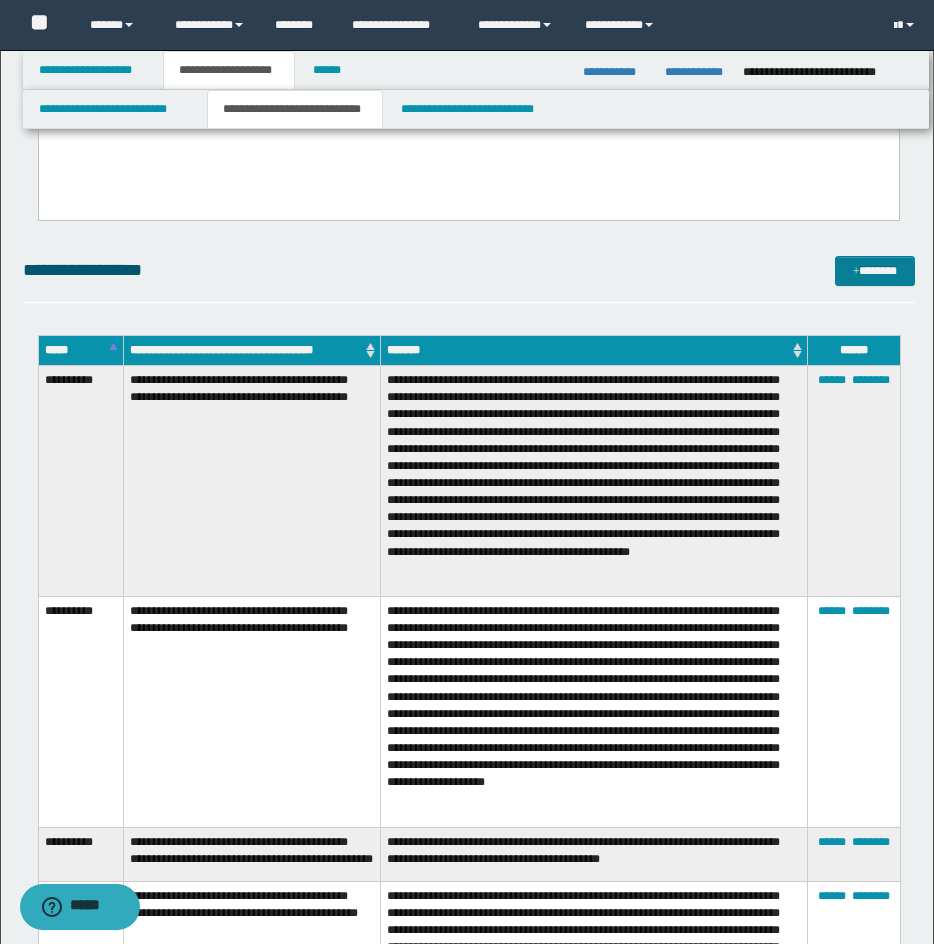 drag, startPoint x: 659, startPoint y: 258, endPoint x: 844, endPoint y: 258, distance: 185 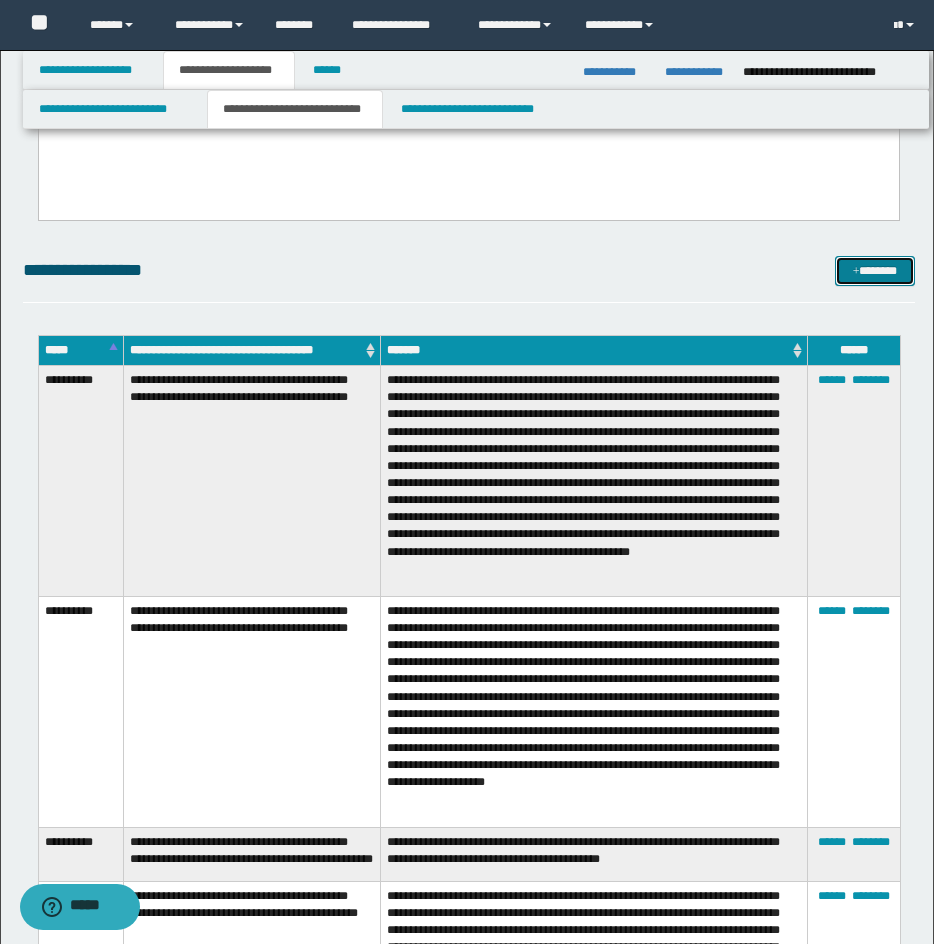 click on "*******" at bounding box center (875, 271) 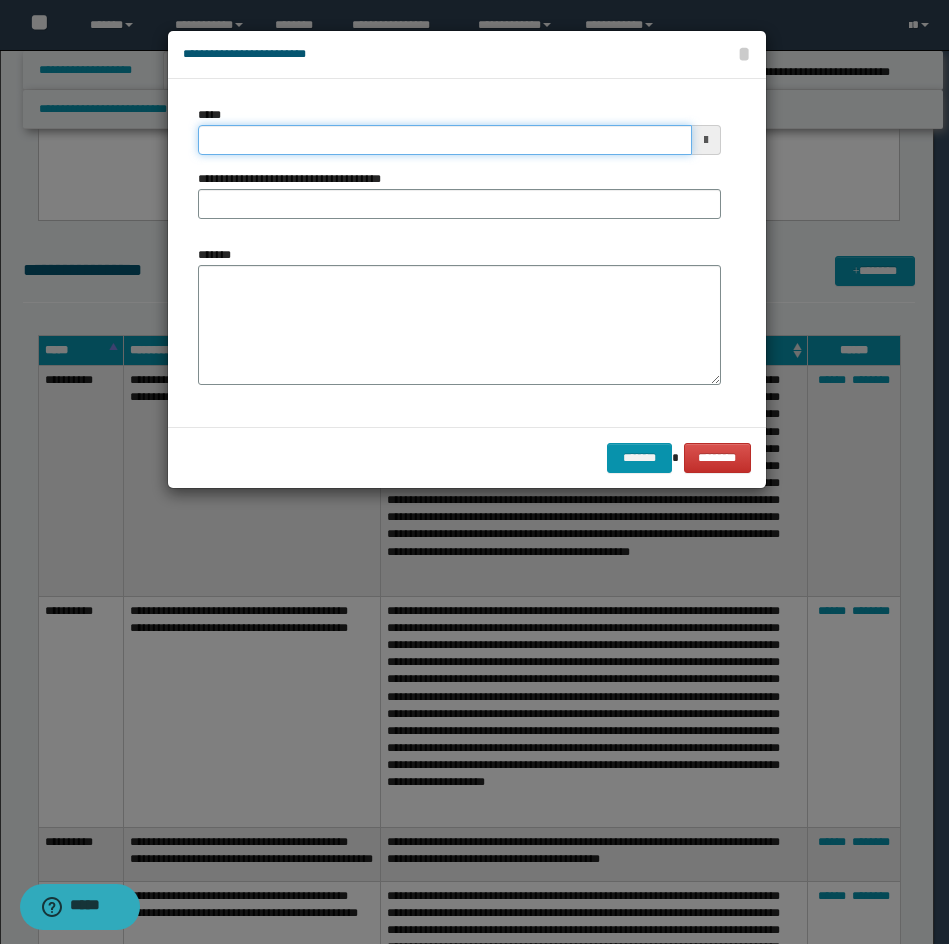 click on "*****" at bounding box center (445, 140) 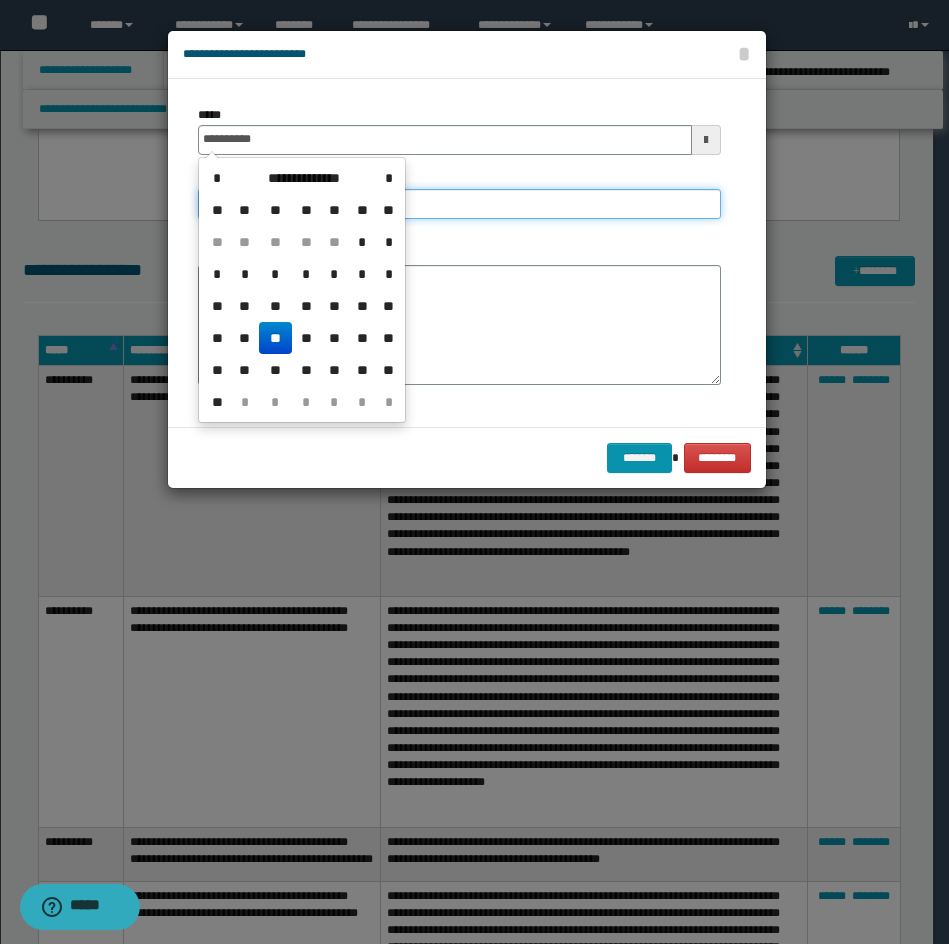 type on "**********" 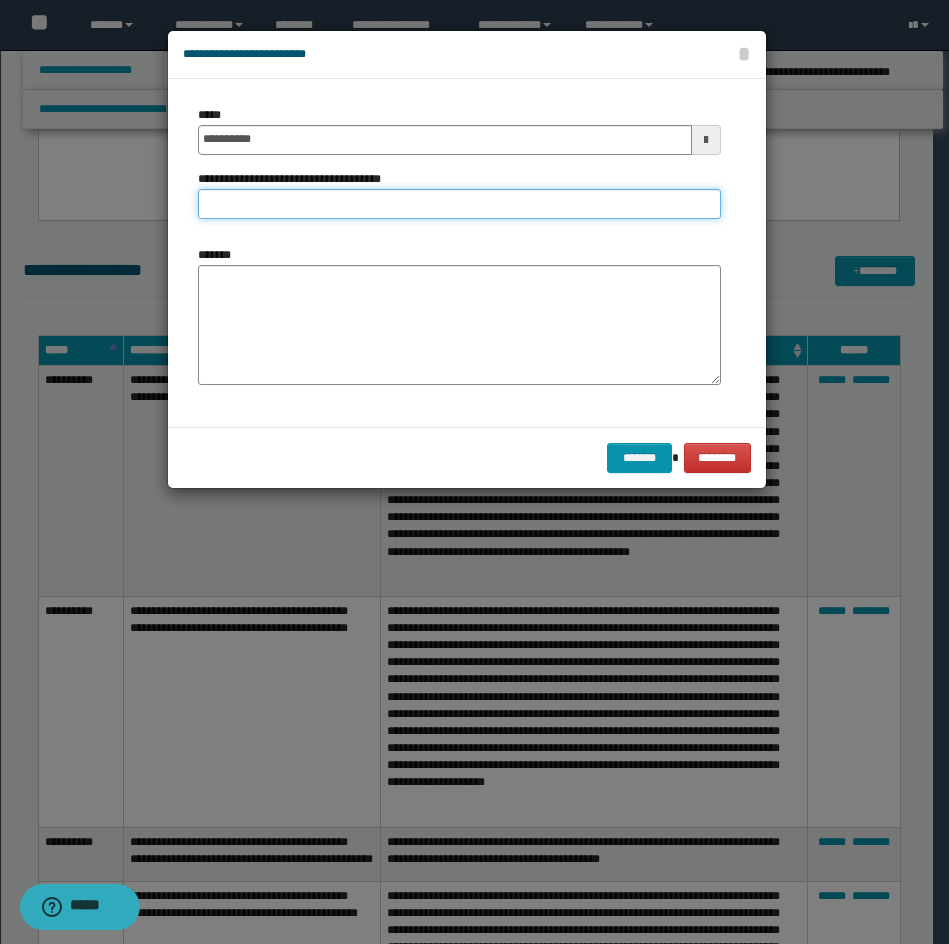 click on "**********" at bounding box center (459, 204) 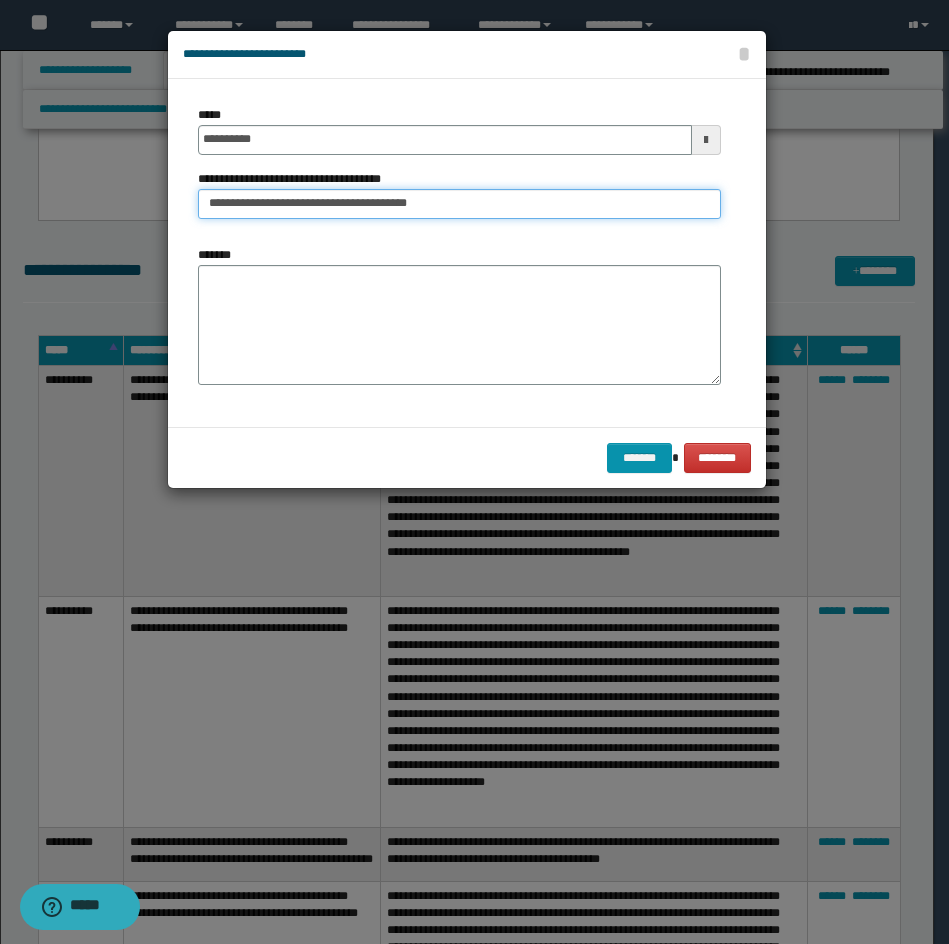 click on "**********" at bounding box center (459, 204) 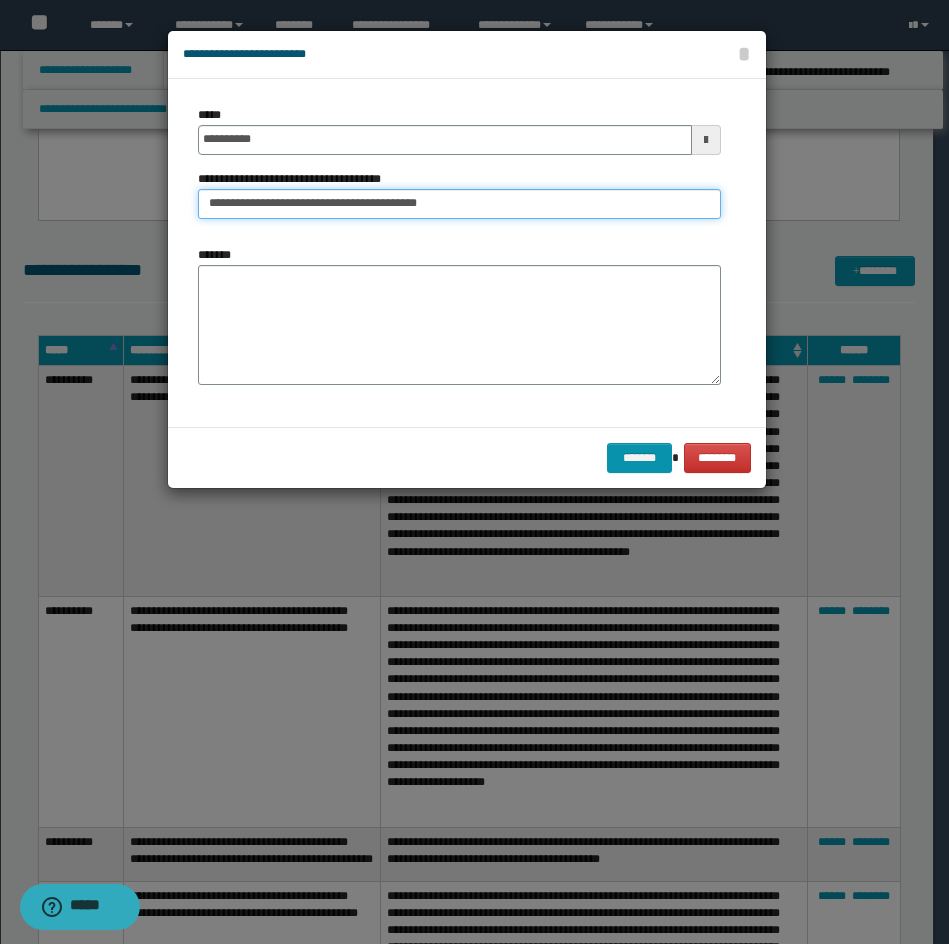 click on "**********" at bounding box center [459, 204] 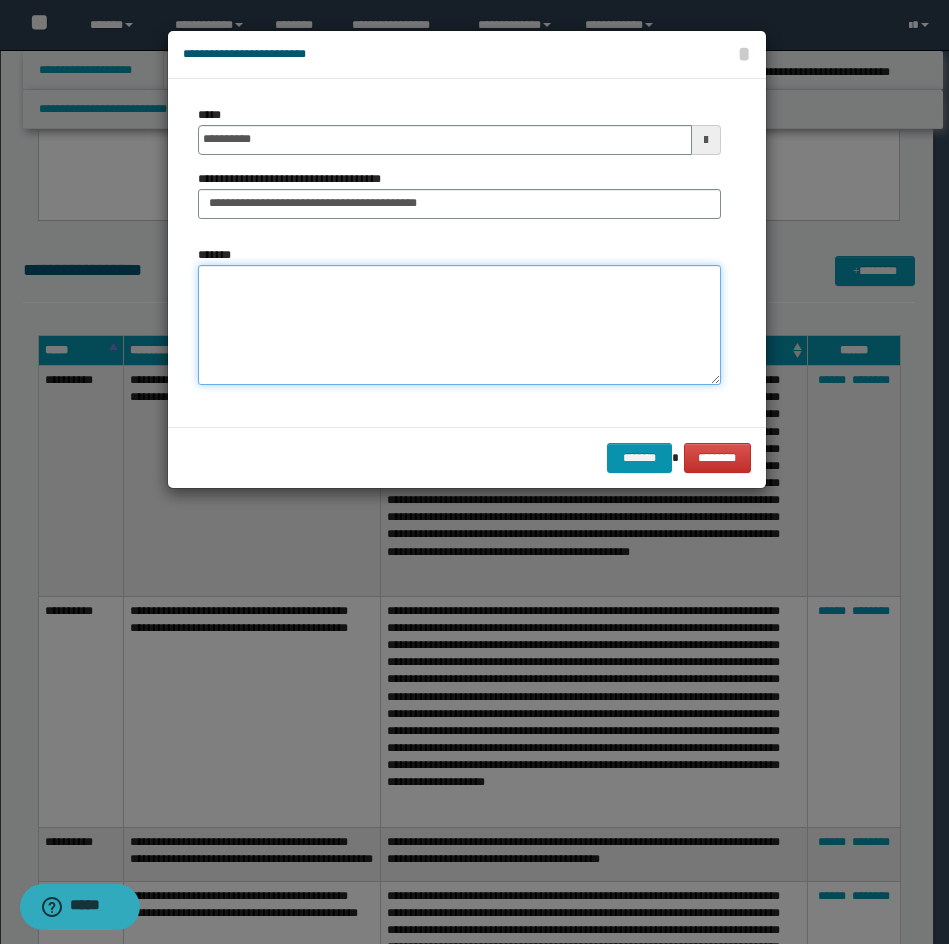 click on "*******" at bounding box center (459, 325) 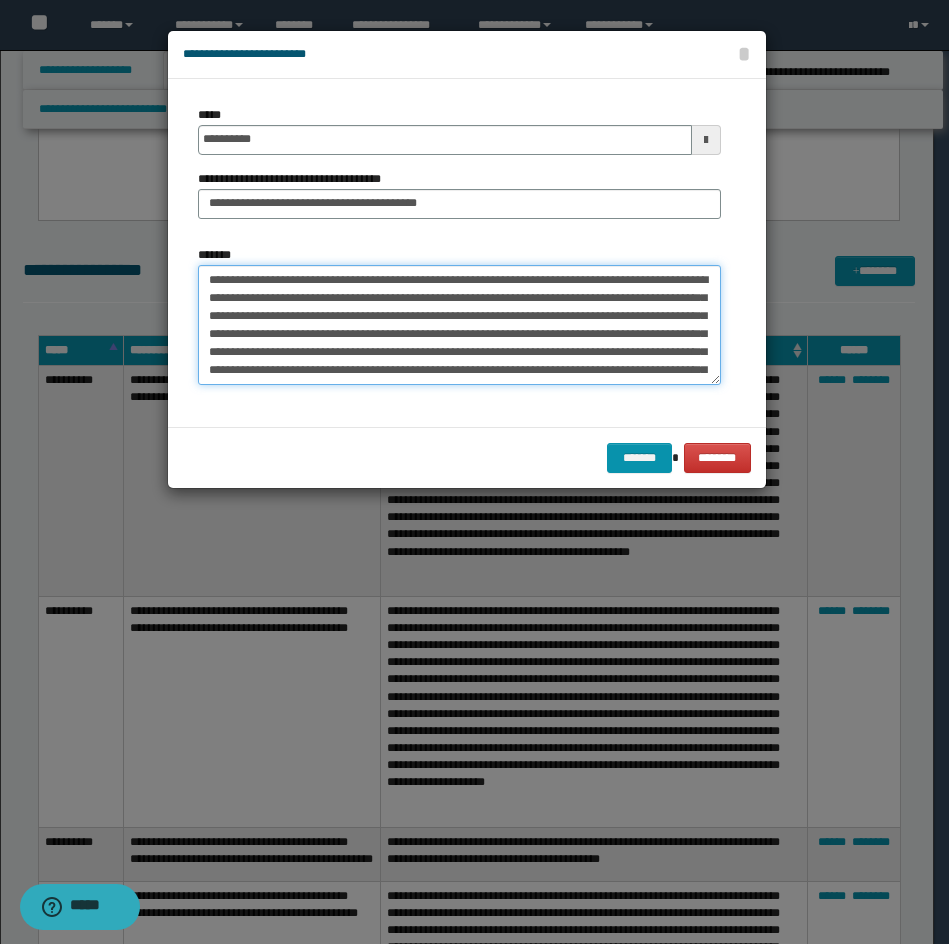 scroll, scrollTop: 120, scrollLeft: 0, axis: vertical 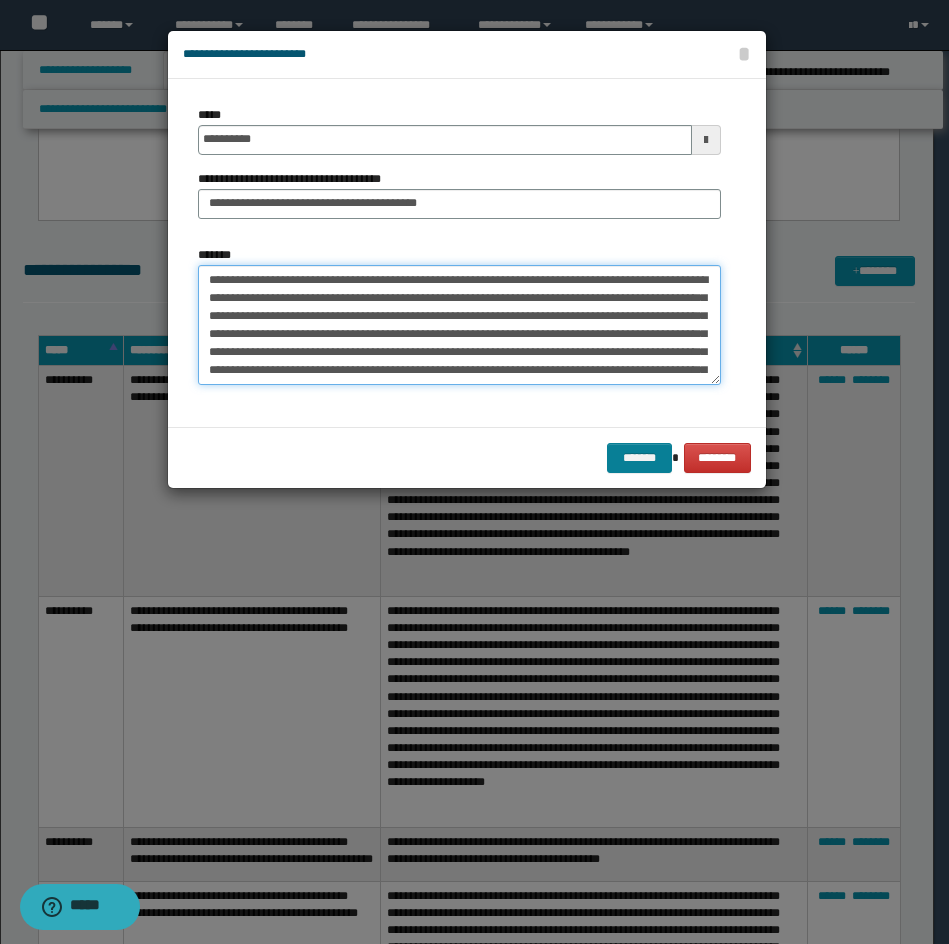 type on "**********" 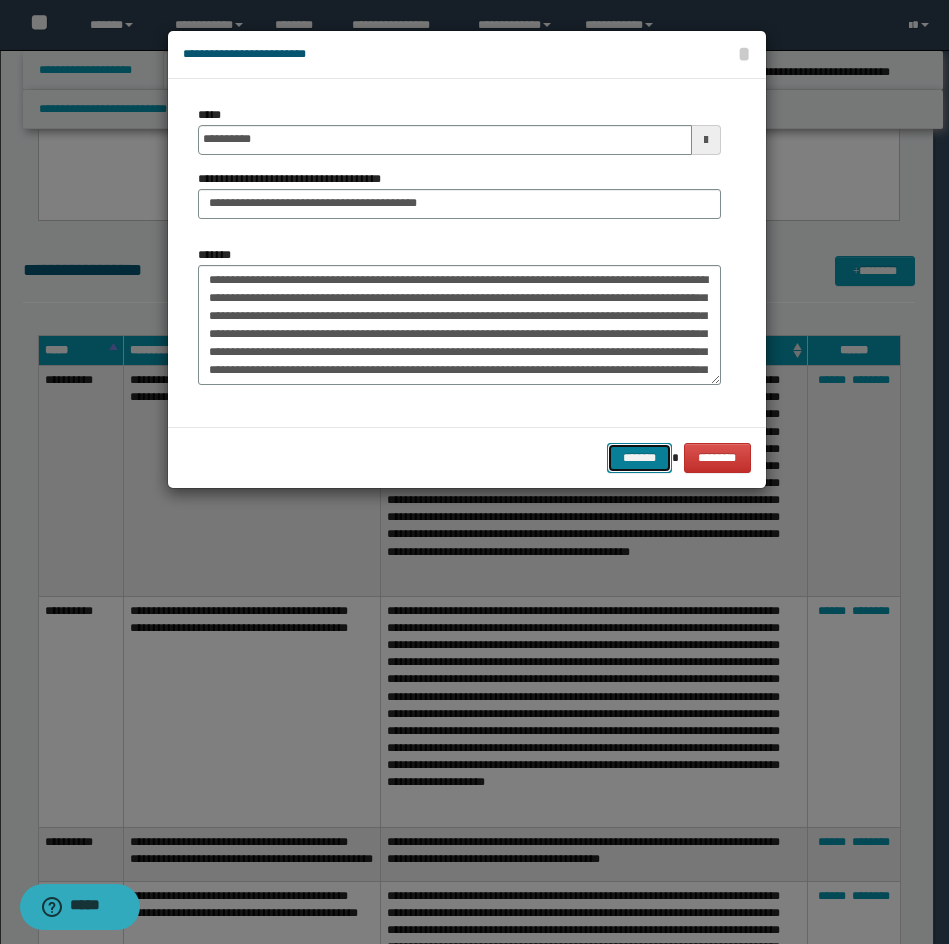 click on "*******" at bounding box center [639, 458] 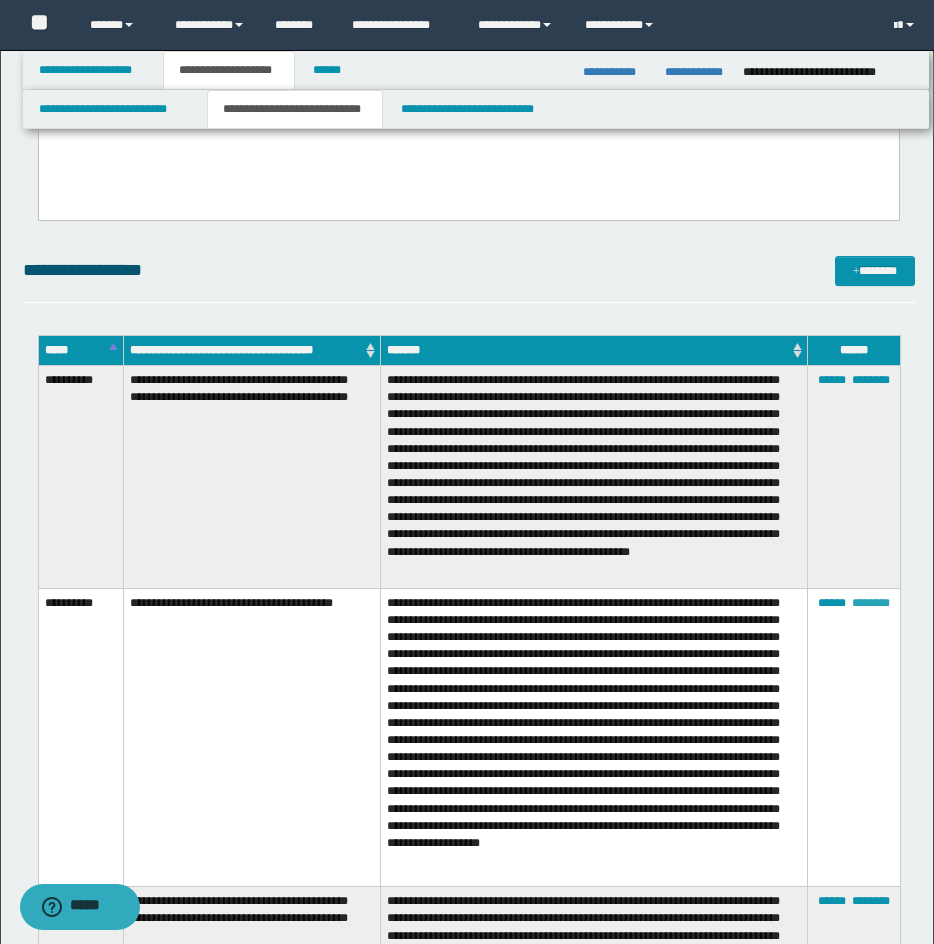 click on "********" at bounding box center [871, 603] 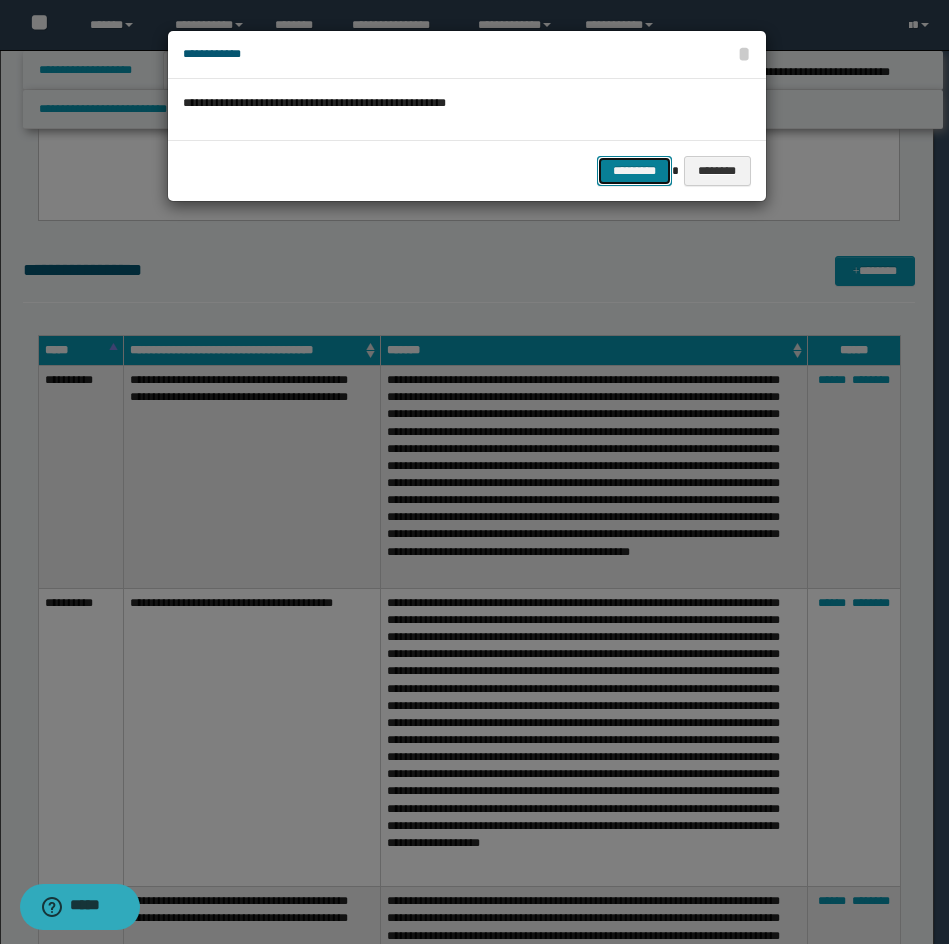 drag, startPoint x: 620, startPoint y: 168, endPoint x: 915, endPoint y: 178, distance: 295.16943 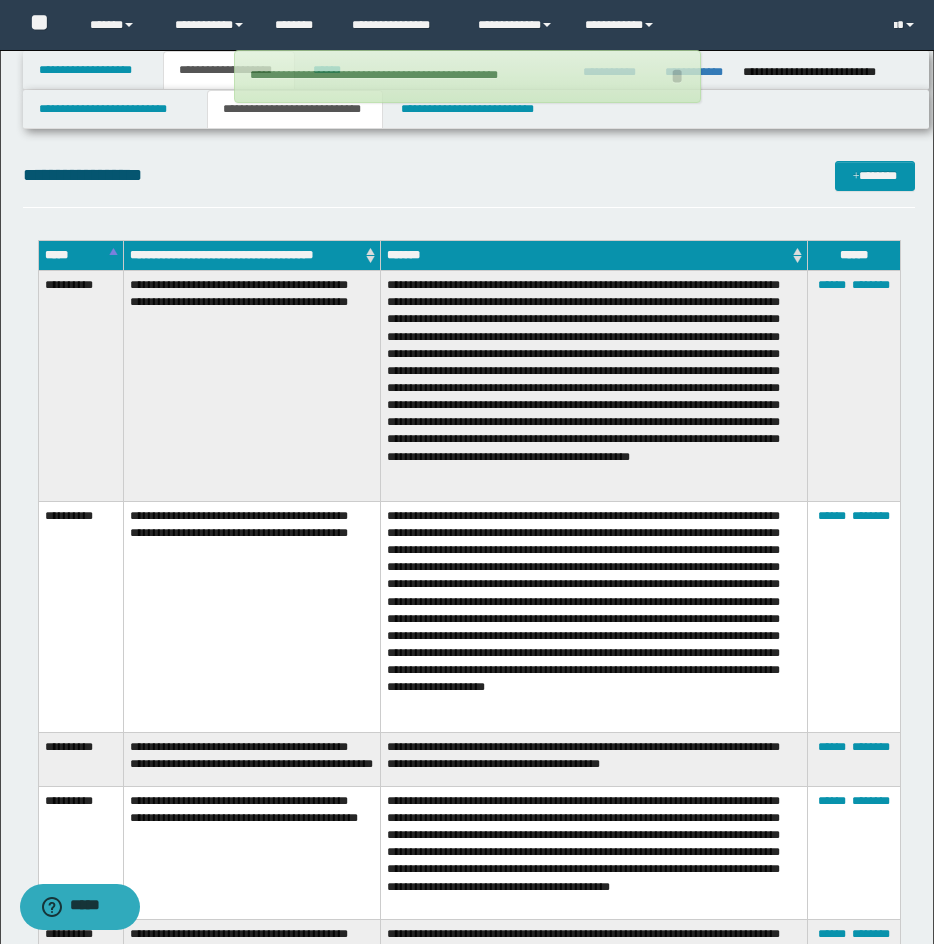 scroll, scrollTop: 2836, scrollLeft: 0, axis: vertical 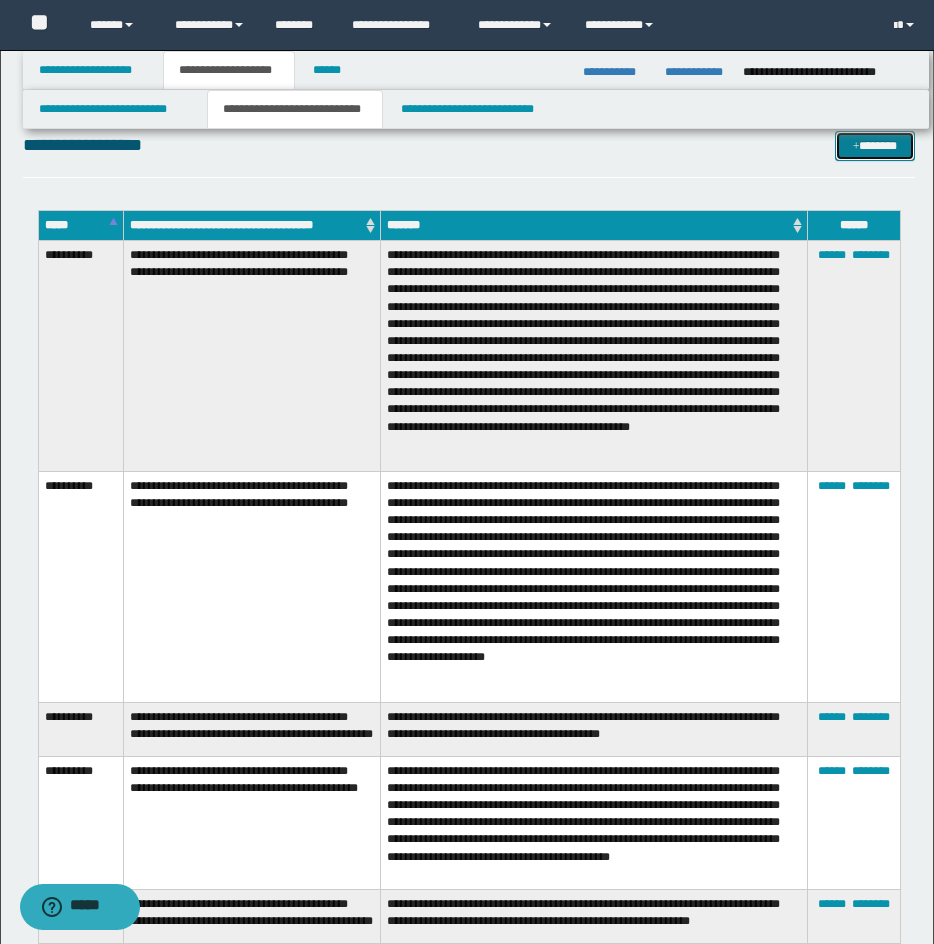 click on "*******" at bounding box center [875, 146] 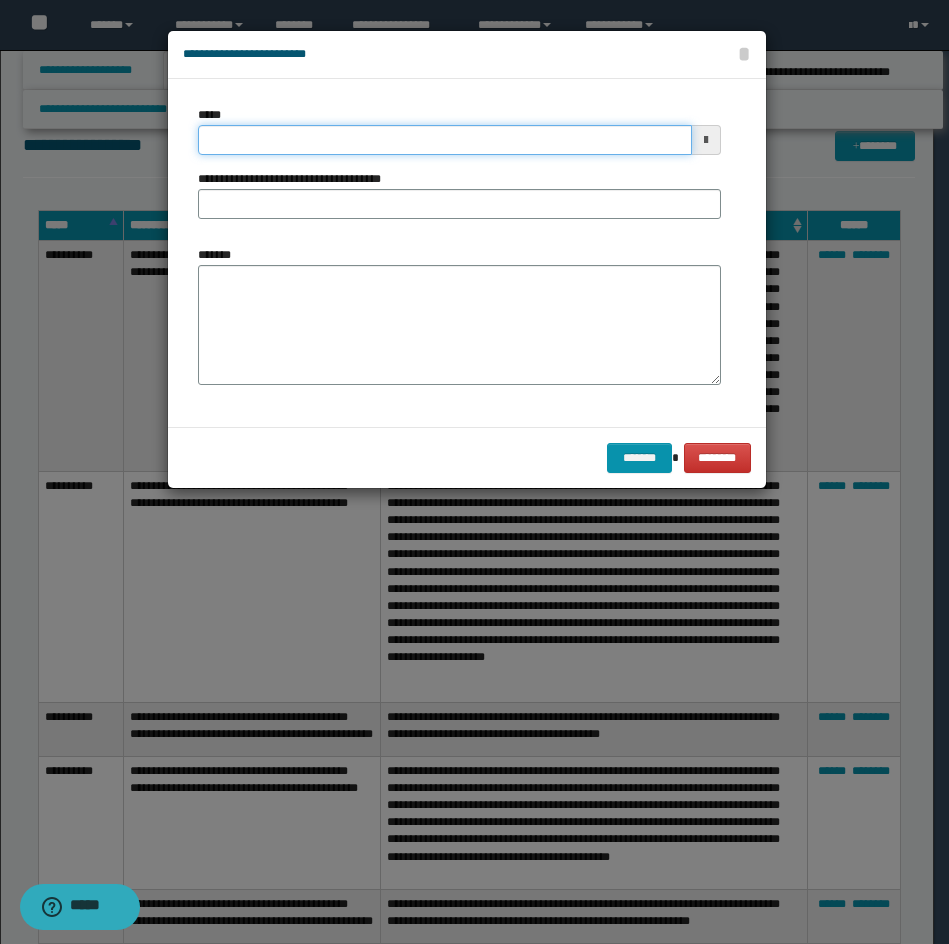 click on "*****" at bounding box center (445, 140) 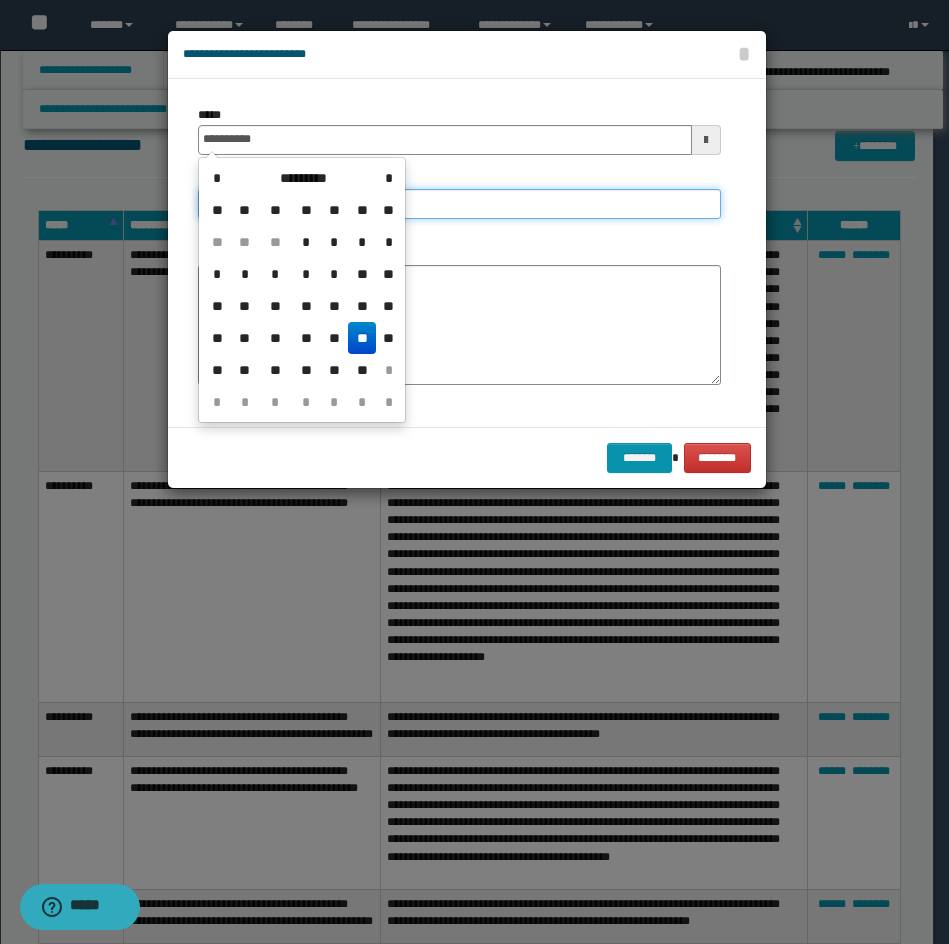 type on "**********" 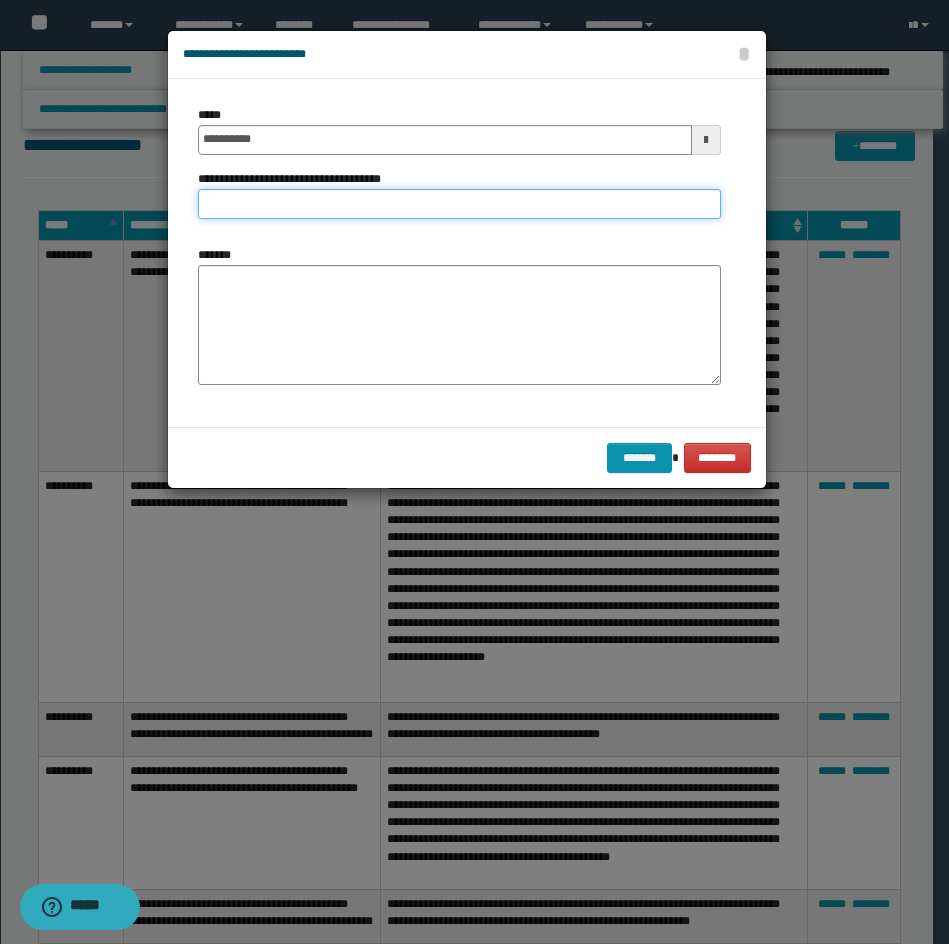 click on "**********" at bounding box center (459, 204) 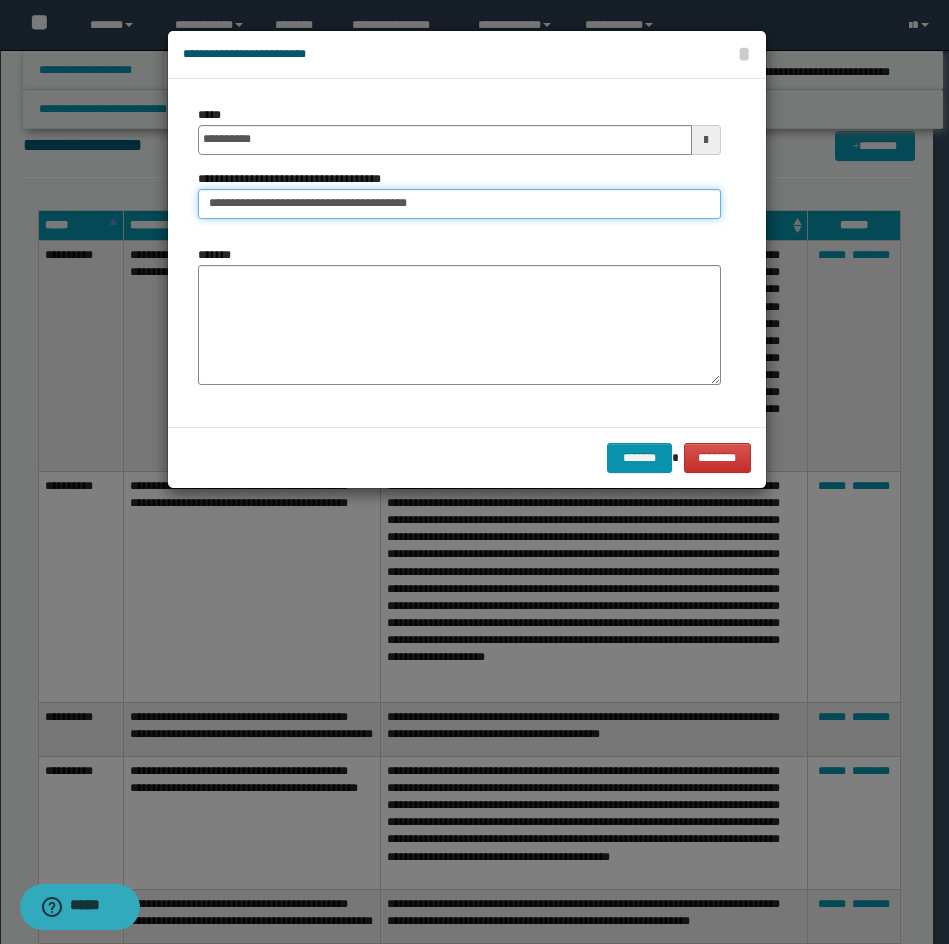 click on "**********" at bounding box center [459, 204] 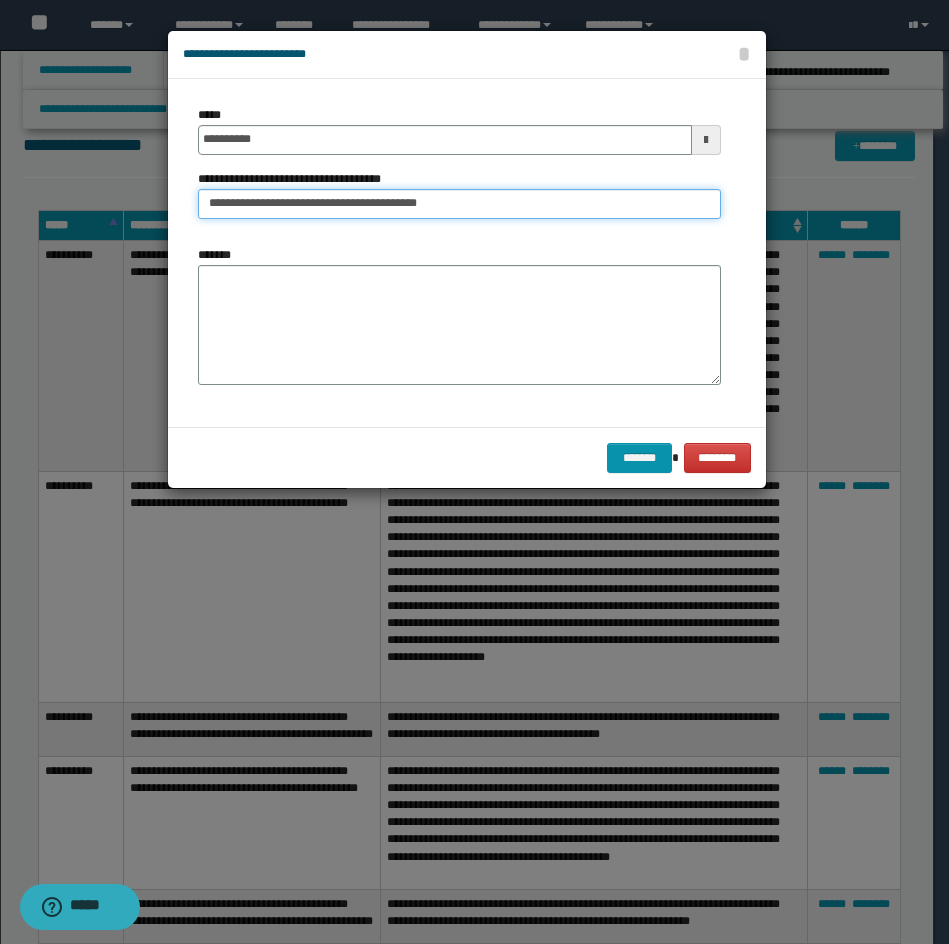 type on "**********" 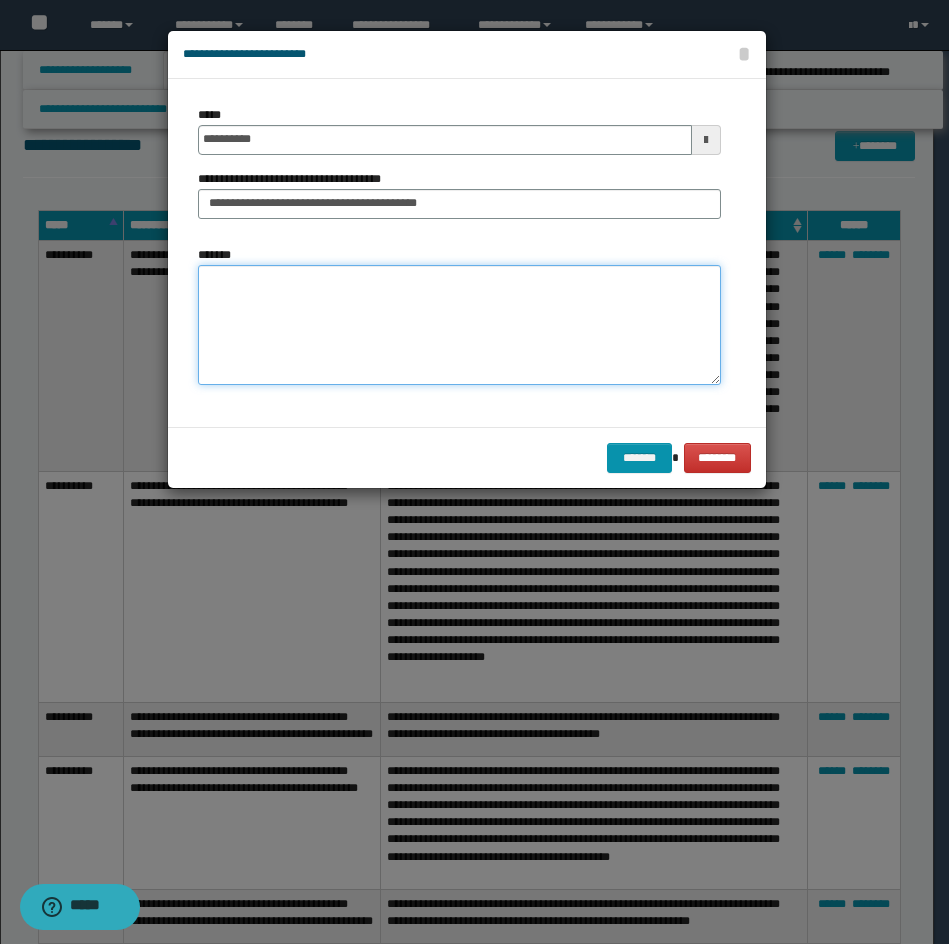 click on "*******" at bounding box center (459, 325) 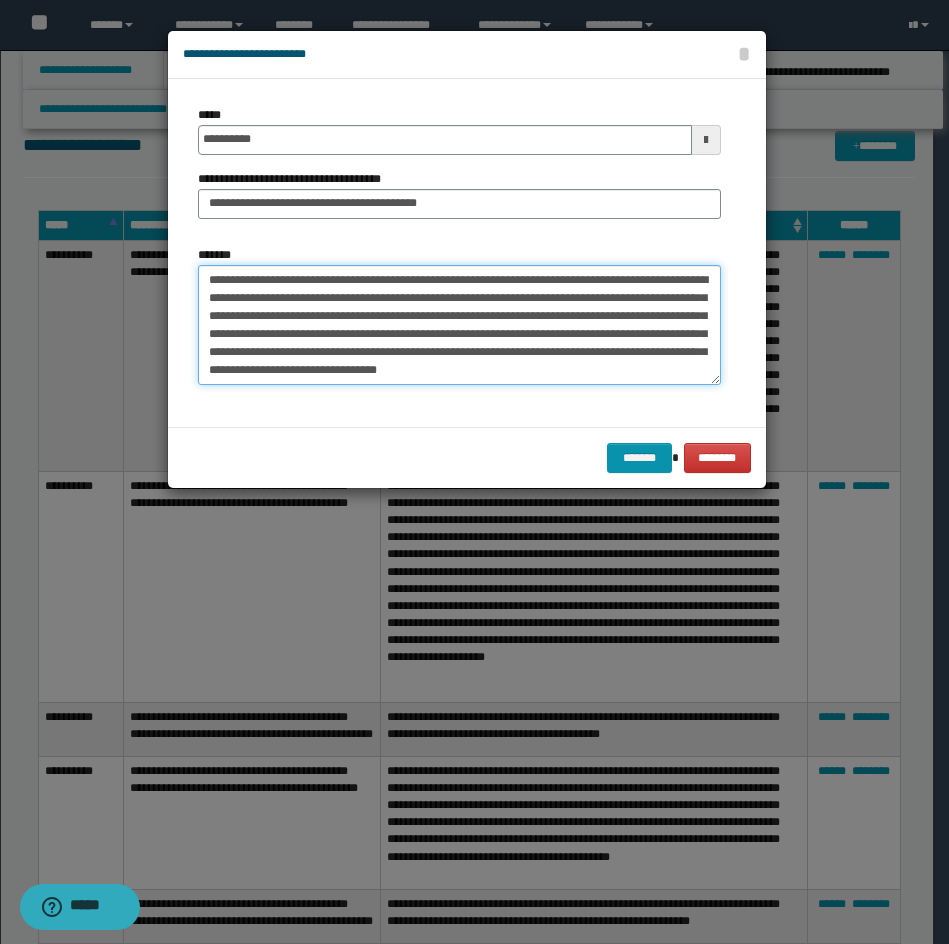 drag, startPoint x: 257, startPoint y: 278, endPoint x: 183, endPoint y: 270, distance: 74.431175 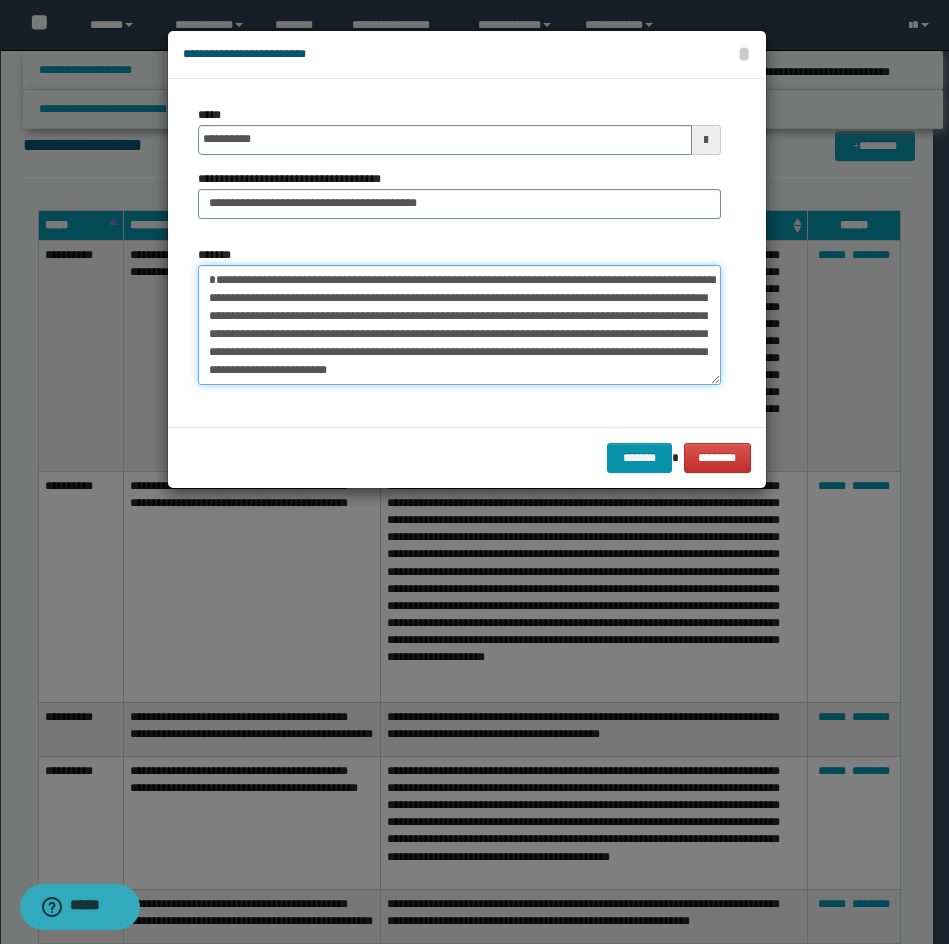 click on "**********" at bounding box center (459, 325) 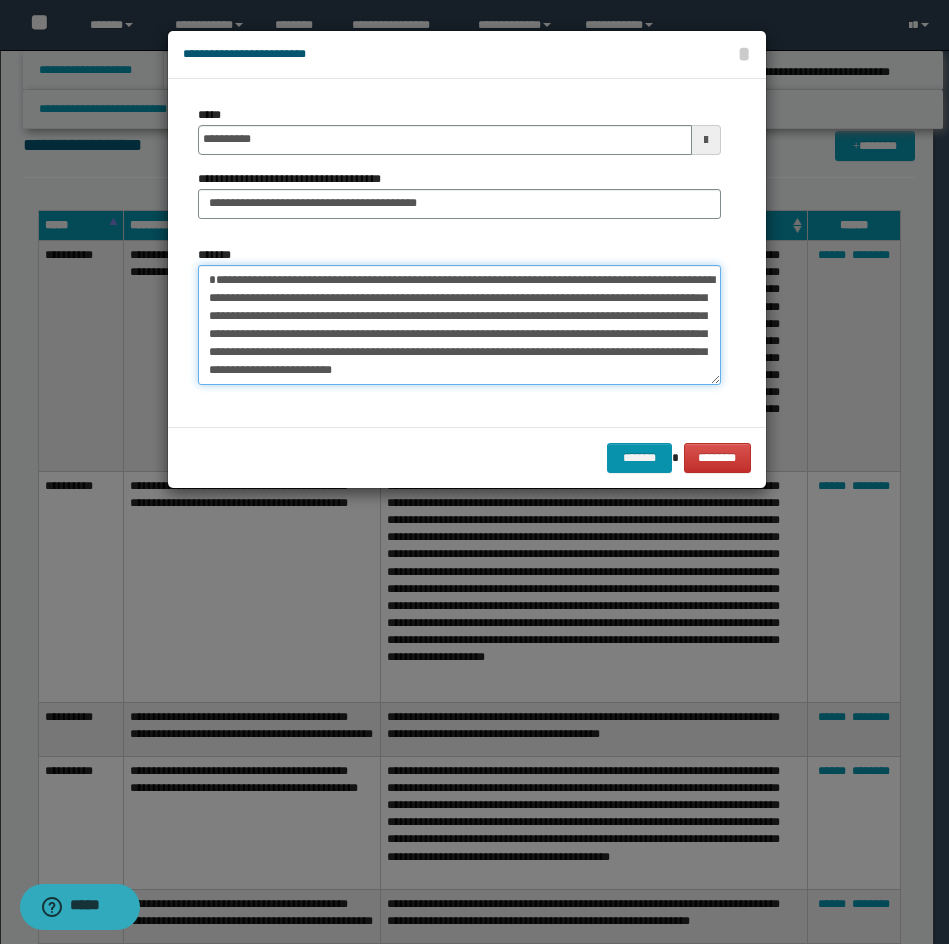 paste on "**********" 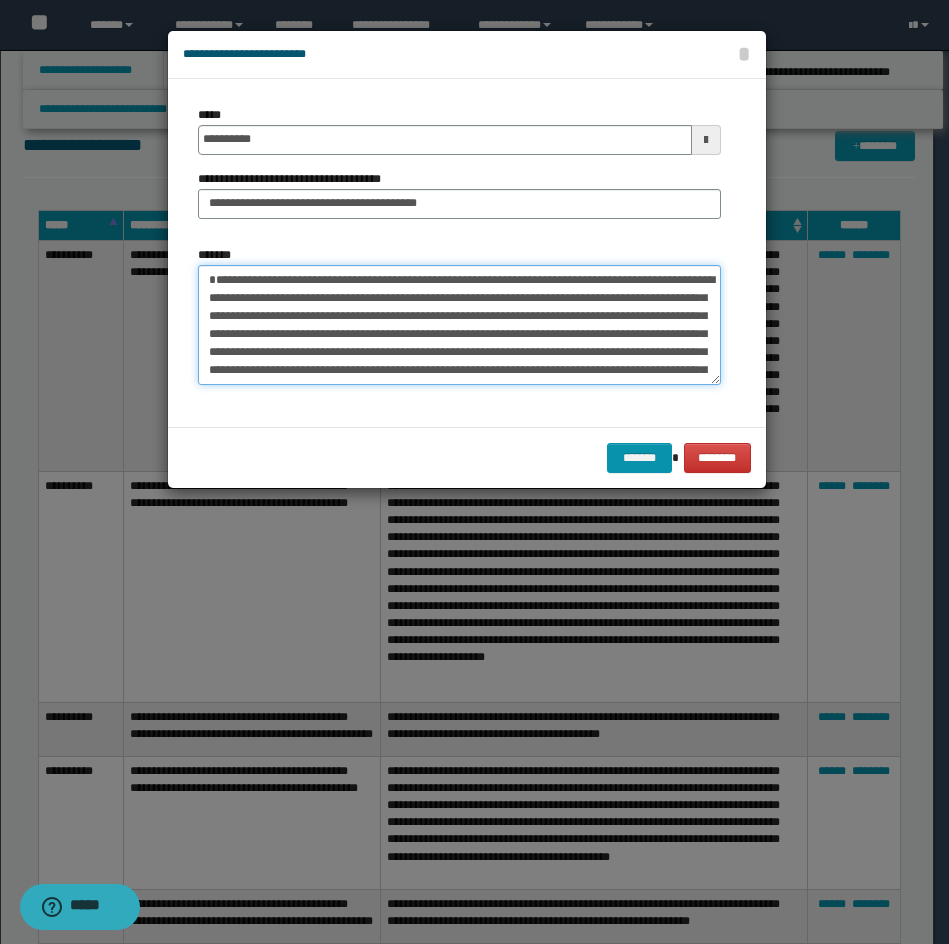 scroll, scrollTop: 138, scrollLeft: 0, axis: vertical 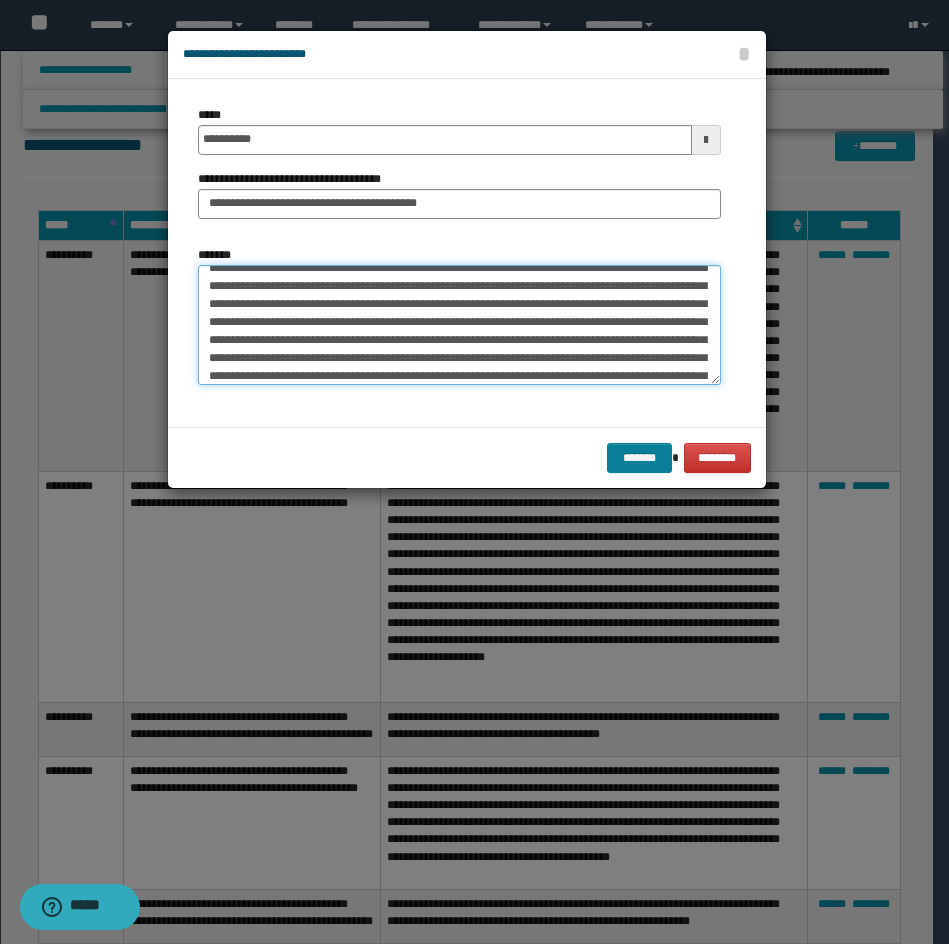 type on "**********" 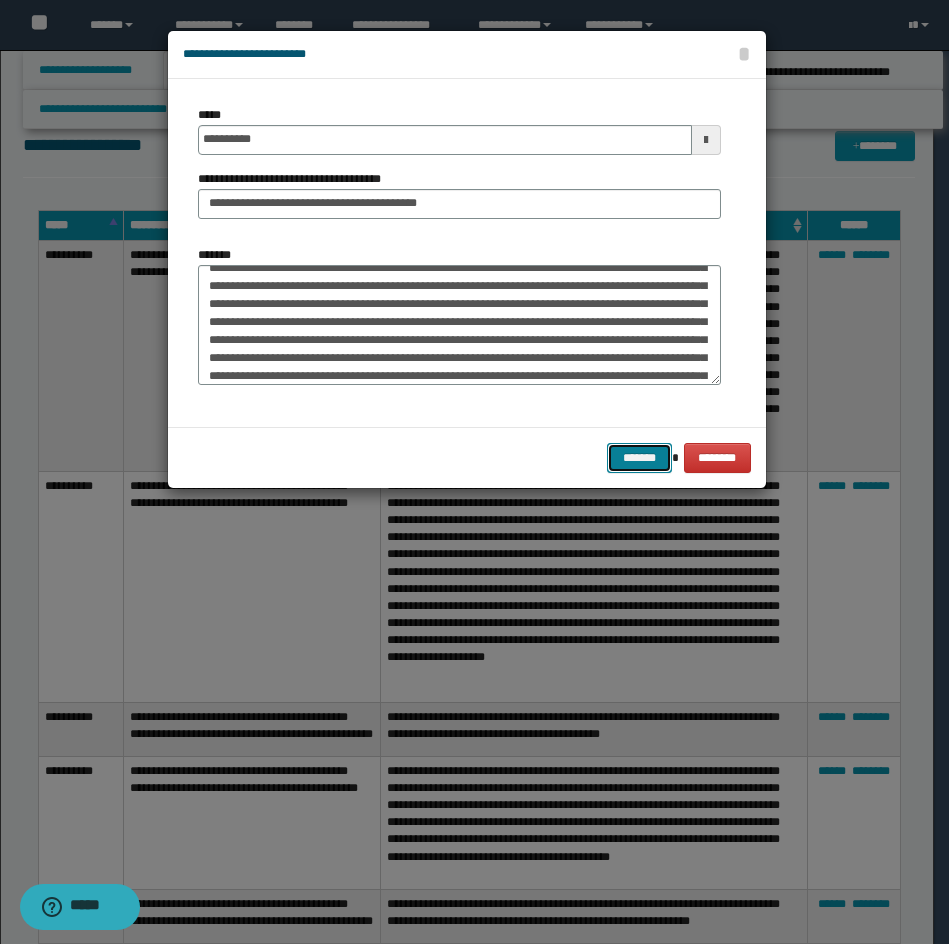 drag, startPoint x: 642, startPoint y: 459, endPoint x: 836, endPoint y: 372, distance: 212.61467 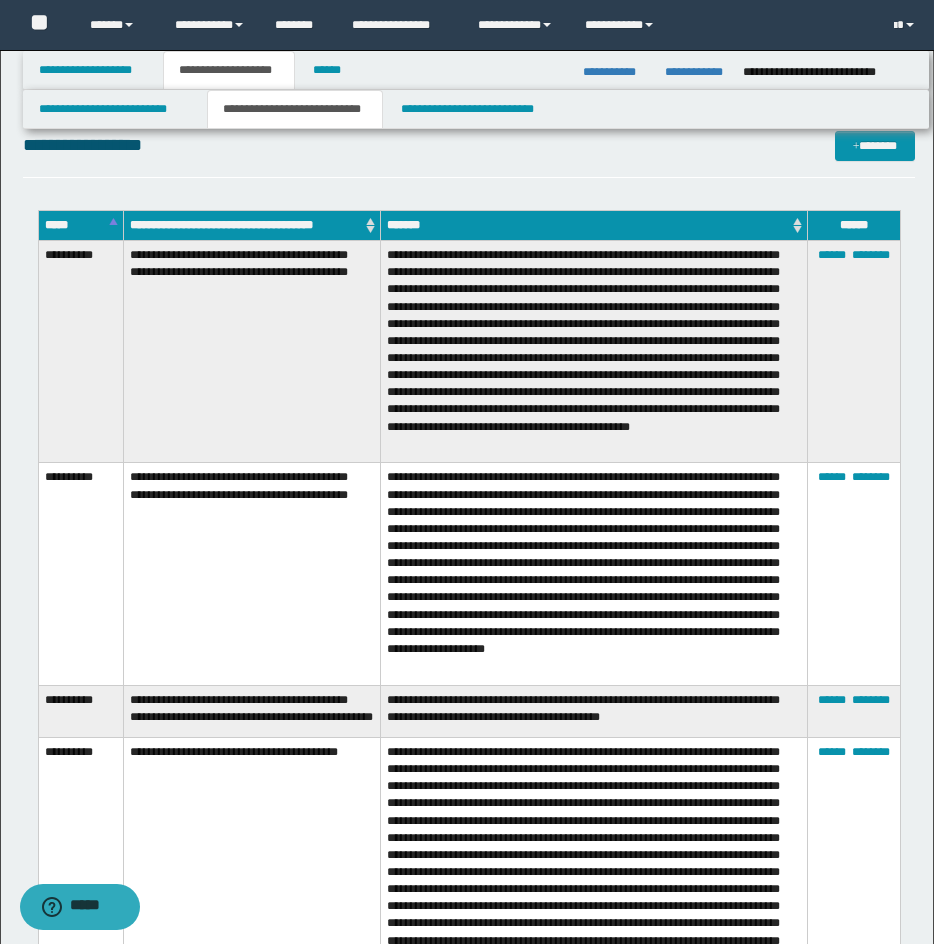 click on "*****" at bounding box center [80, 225] 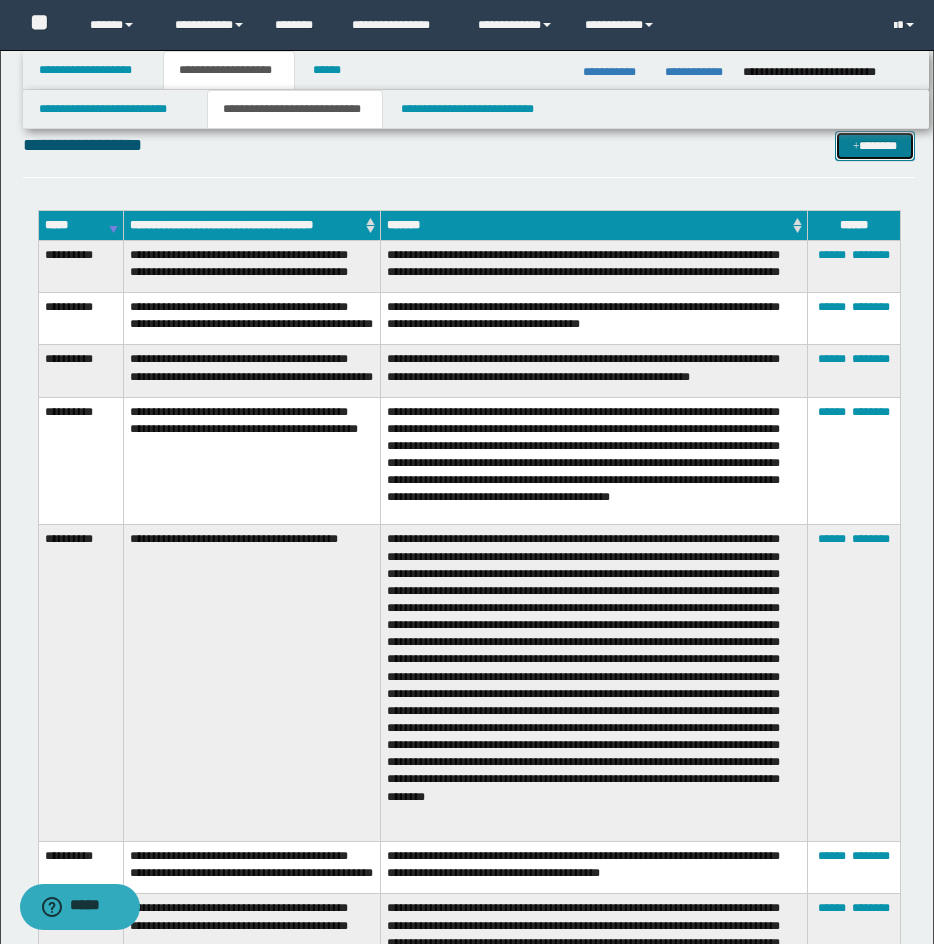 click on "*******" at bounding box center [875, 146] 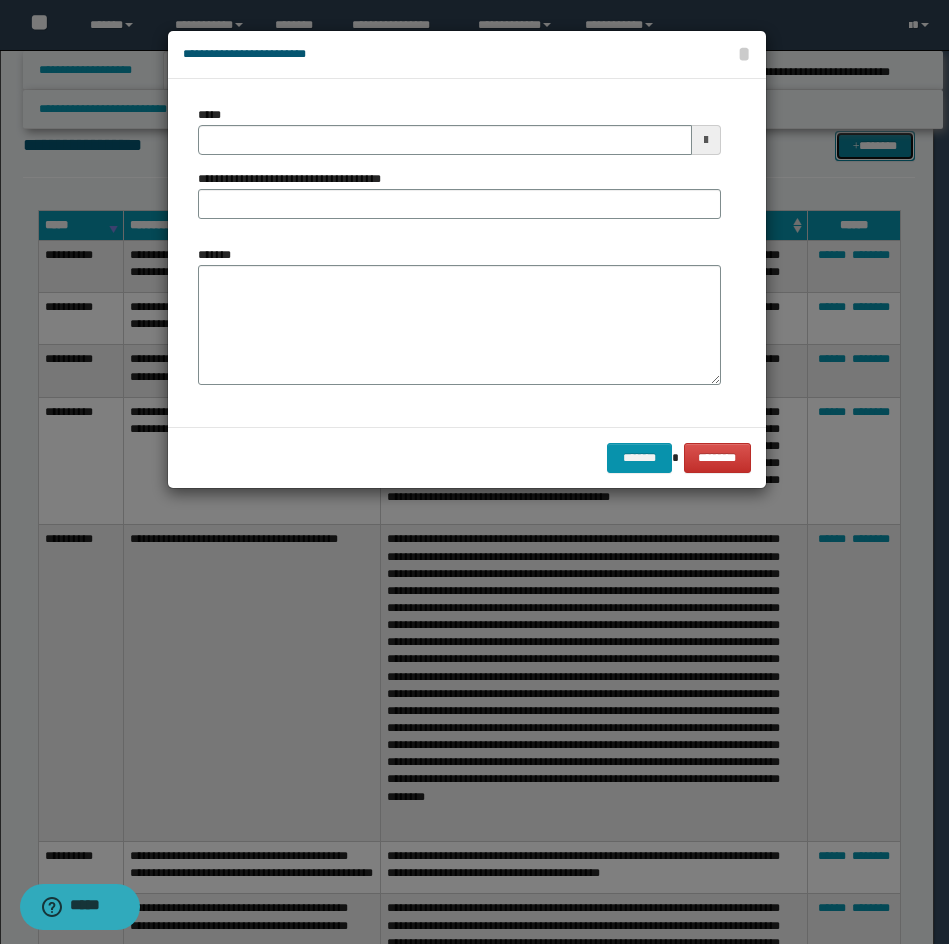 scroll, scrollTop: 0, scrollLeft: 0, axis: both 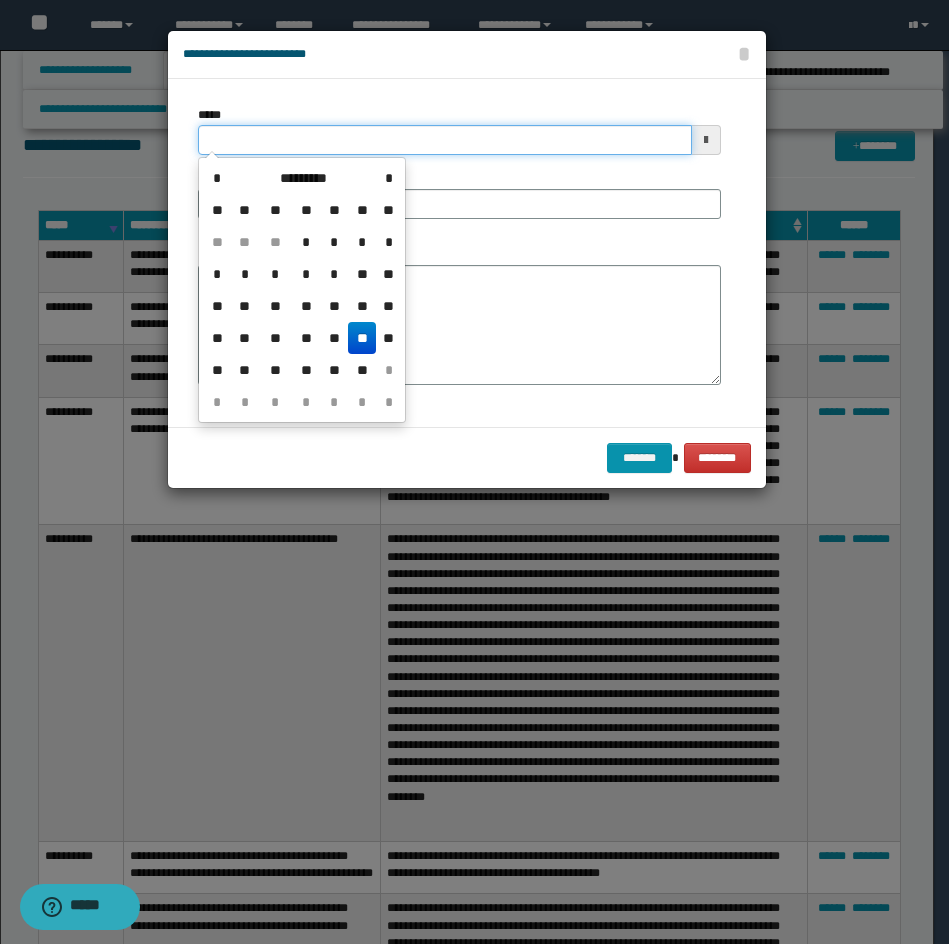 click on "*****" at bounding box center (445, 140) 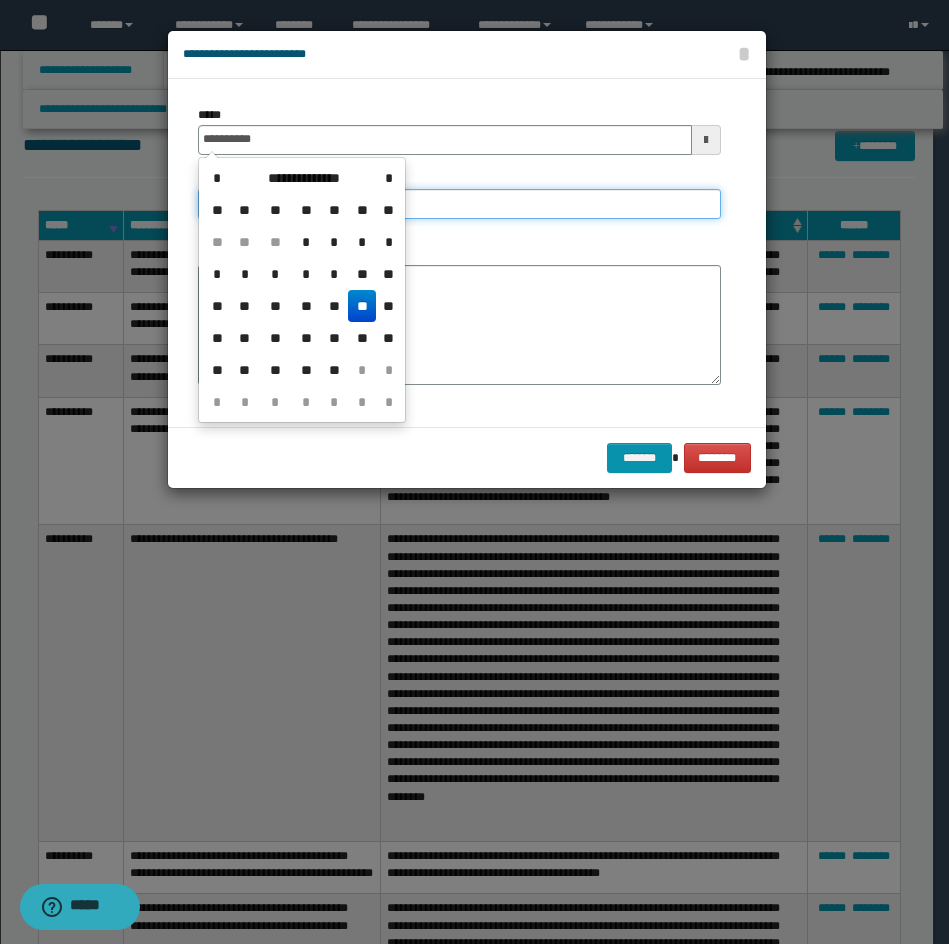 type on "**********" 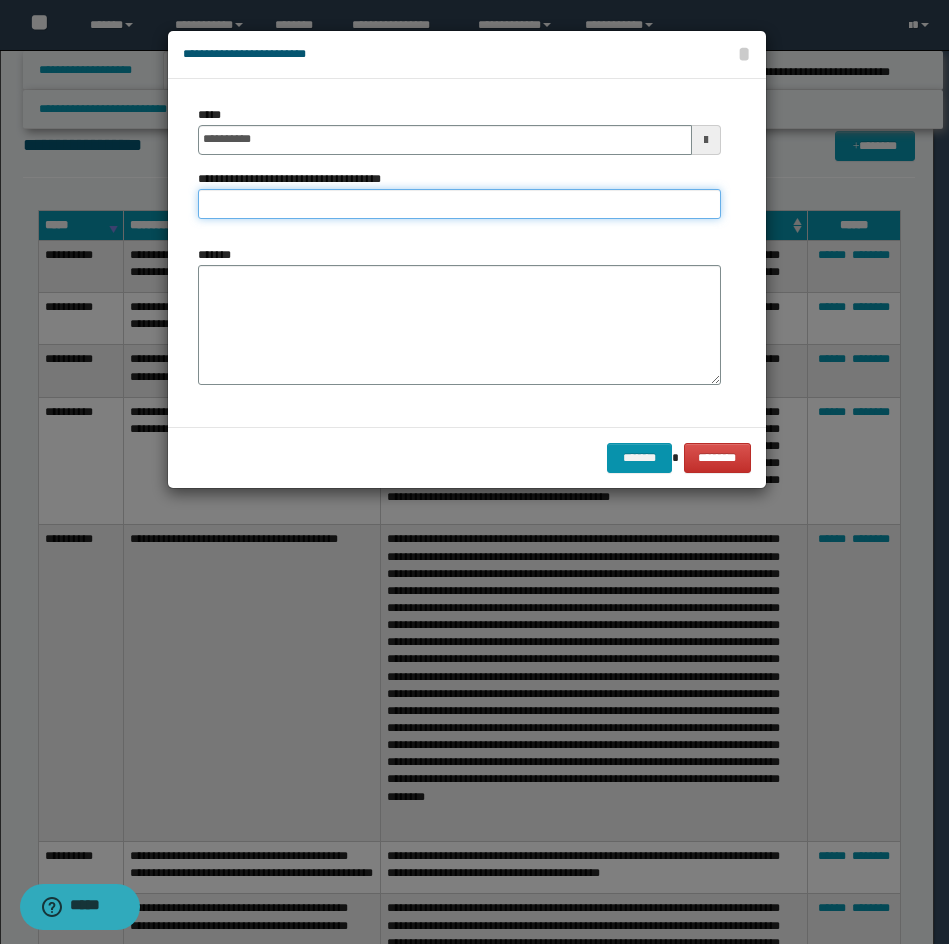 click on "**********" at bounding box center [459, 204] 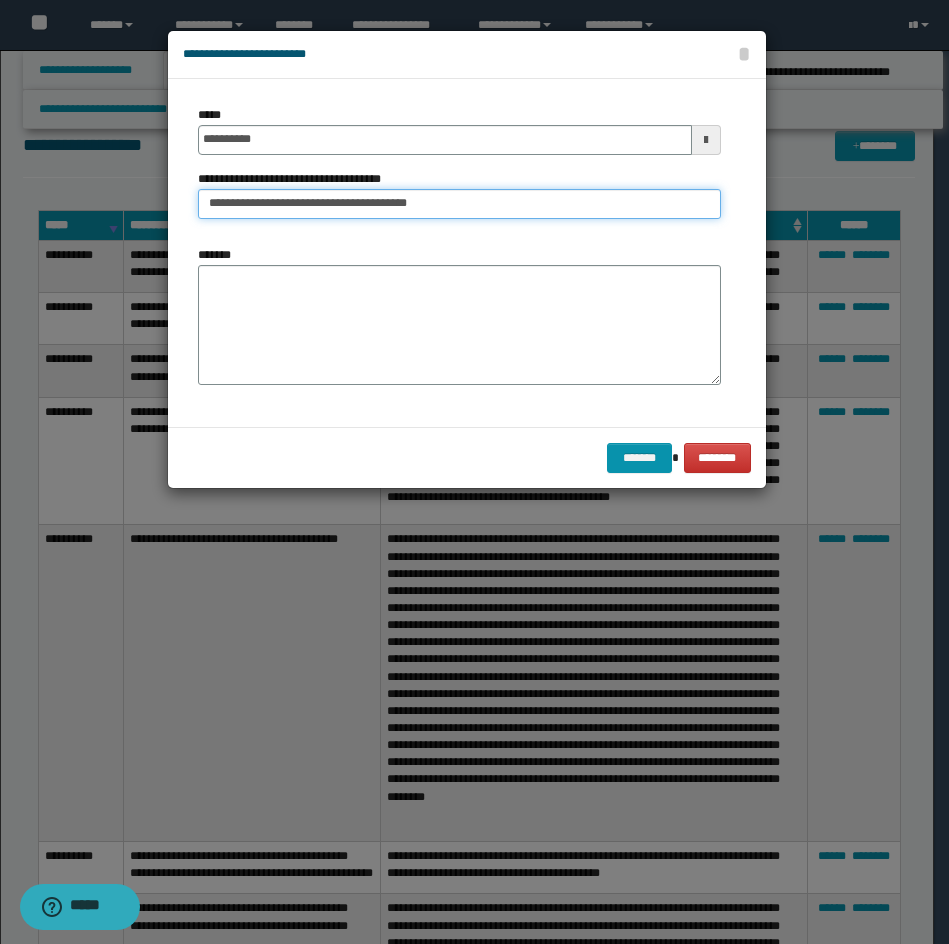 click on "**********" at bounding box center (459, 204) 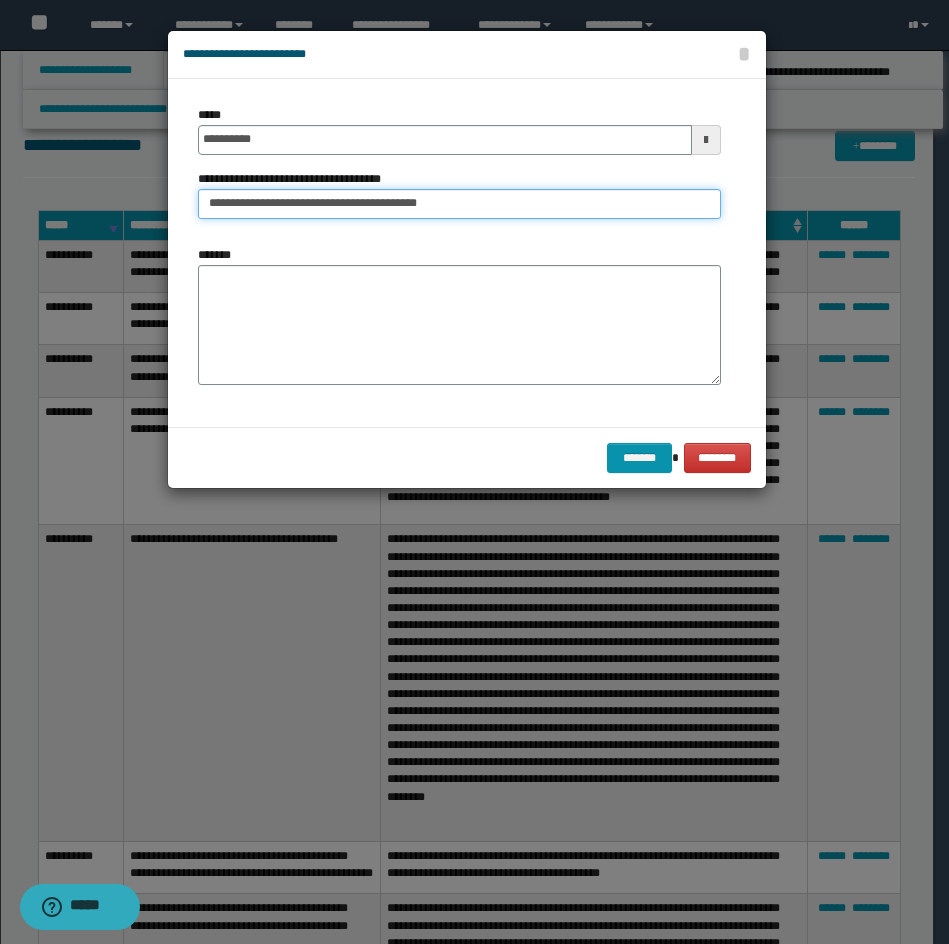 type on "**********" 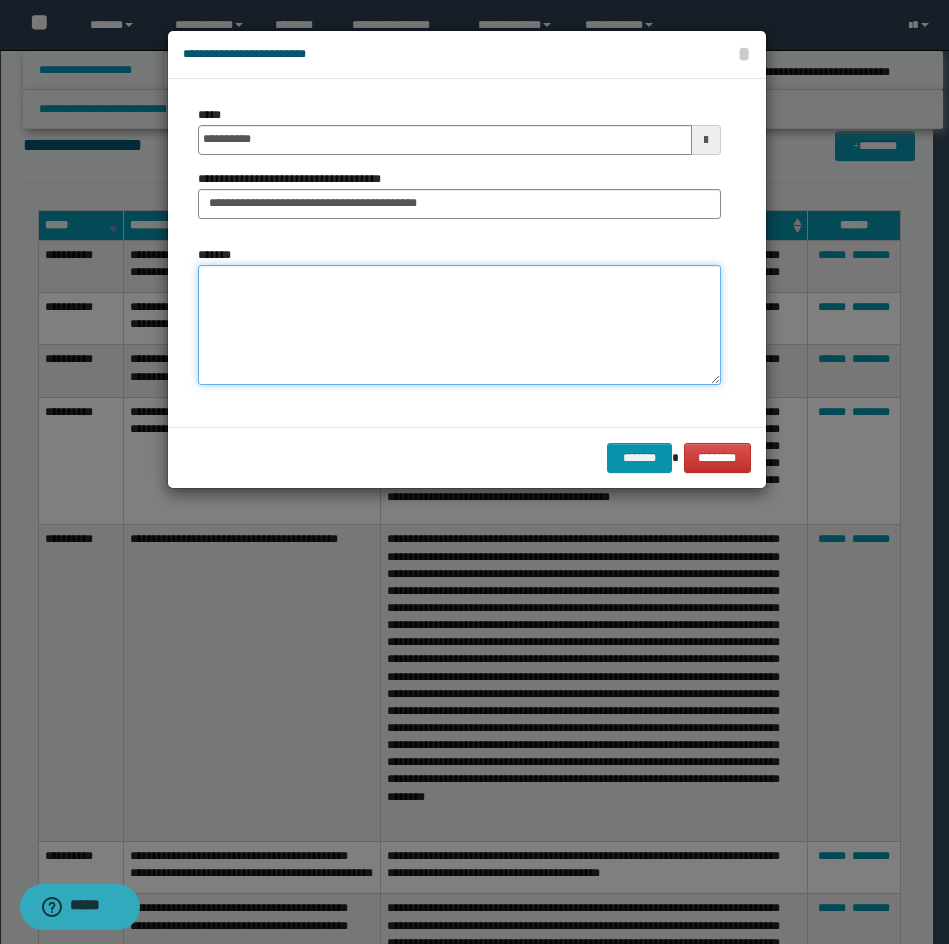 click on "*******" at bounding box center [459, 325] 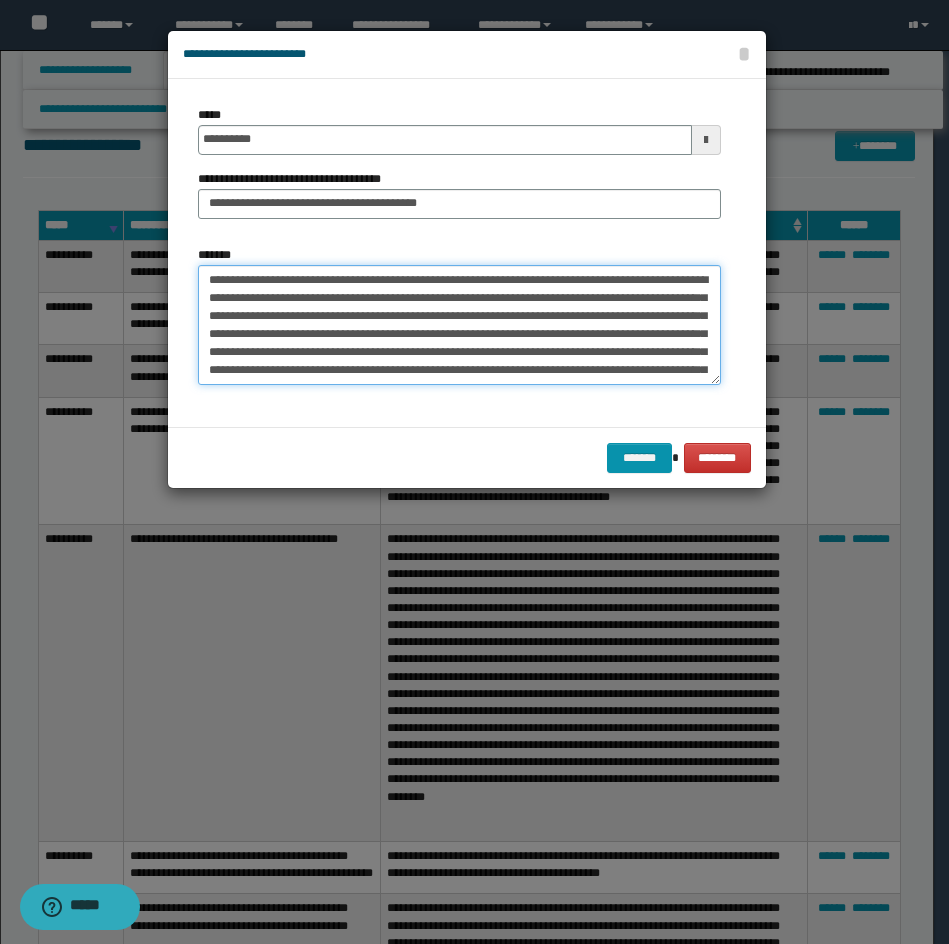 scroll, scrollTop: 84, scrollLeft: 0, axis: vertical 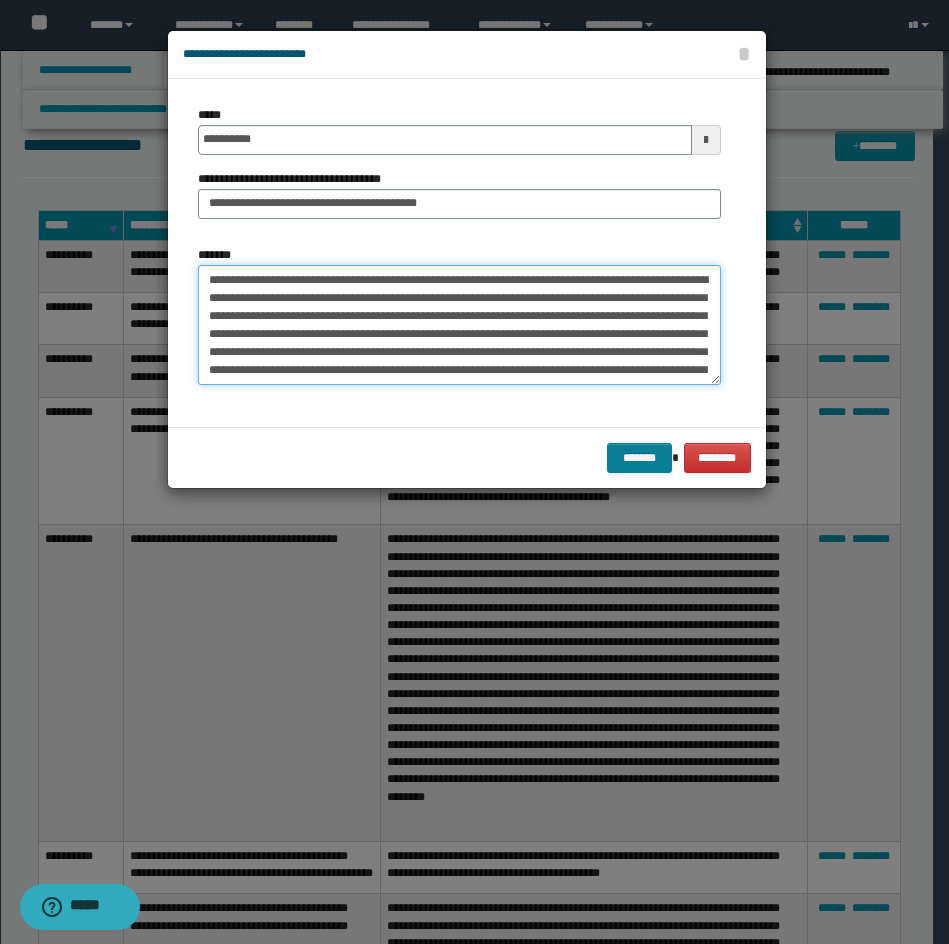 type on "**********" 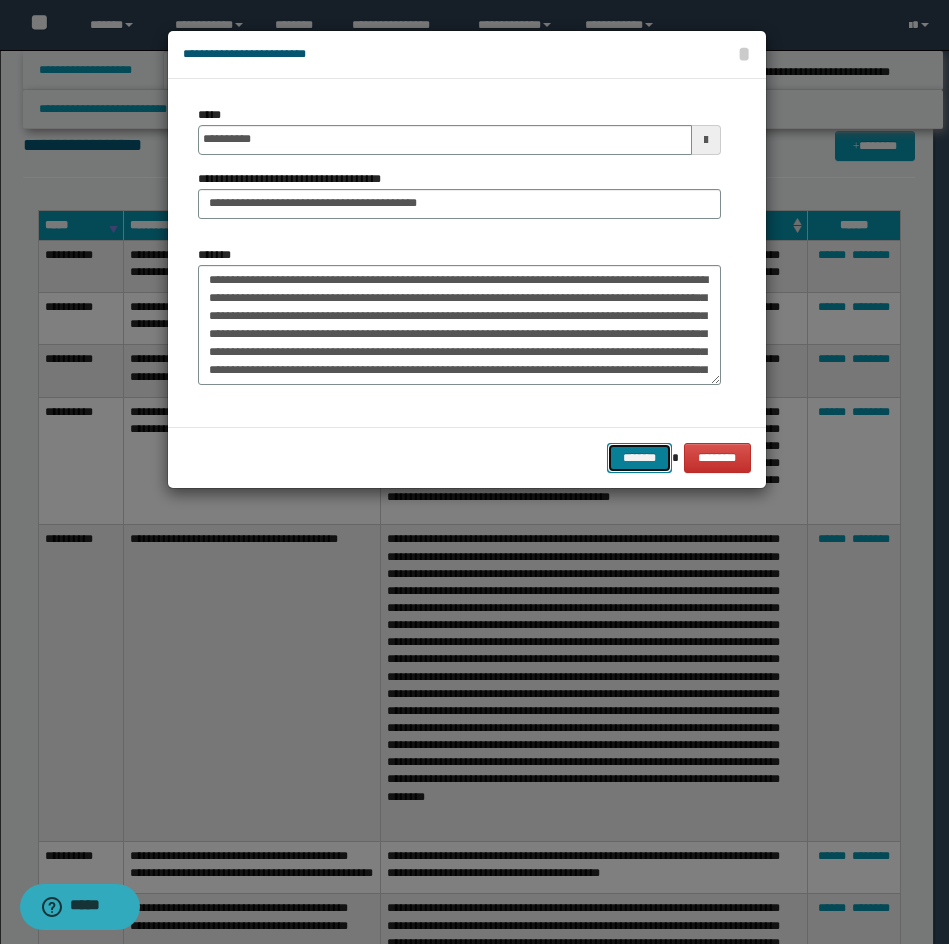 click on "*******" at bounding box center [639, 458] 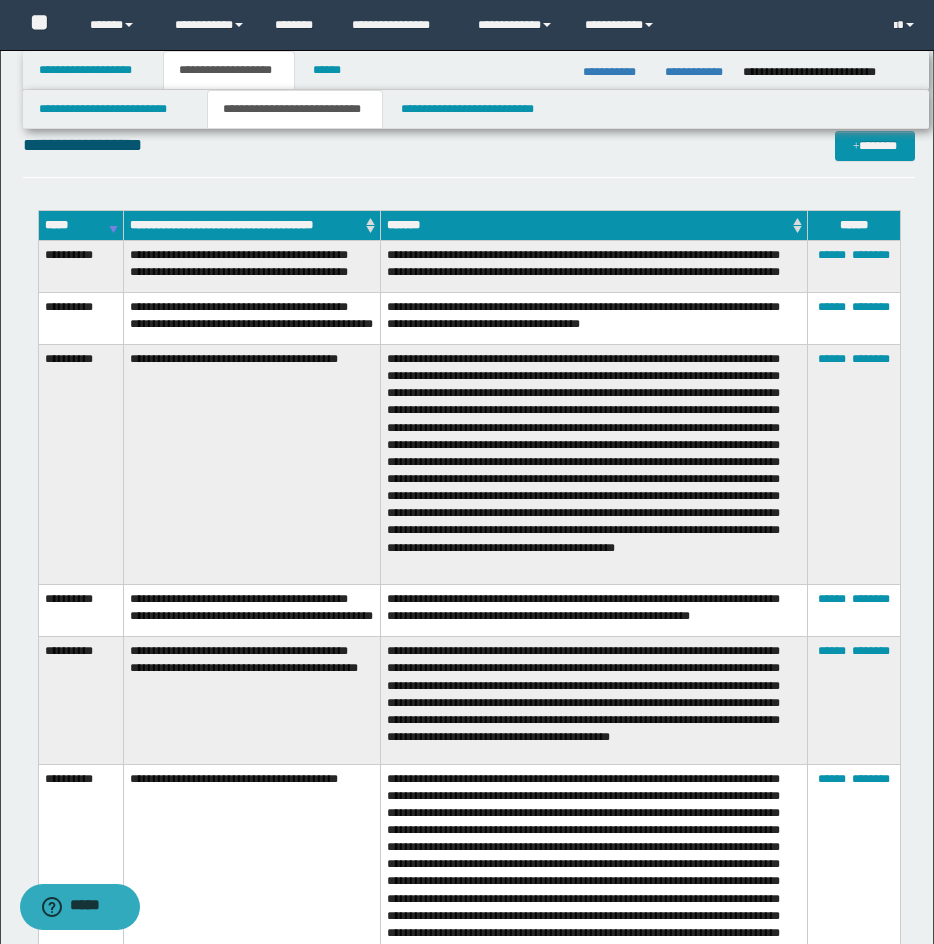 click on "*****" at bounding box center (80, 225) 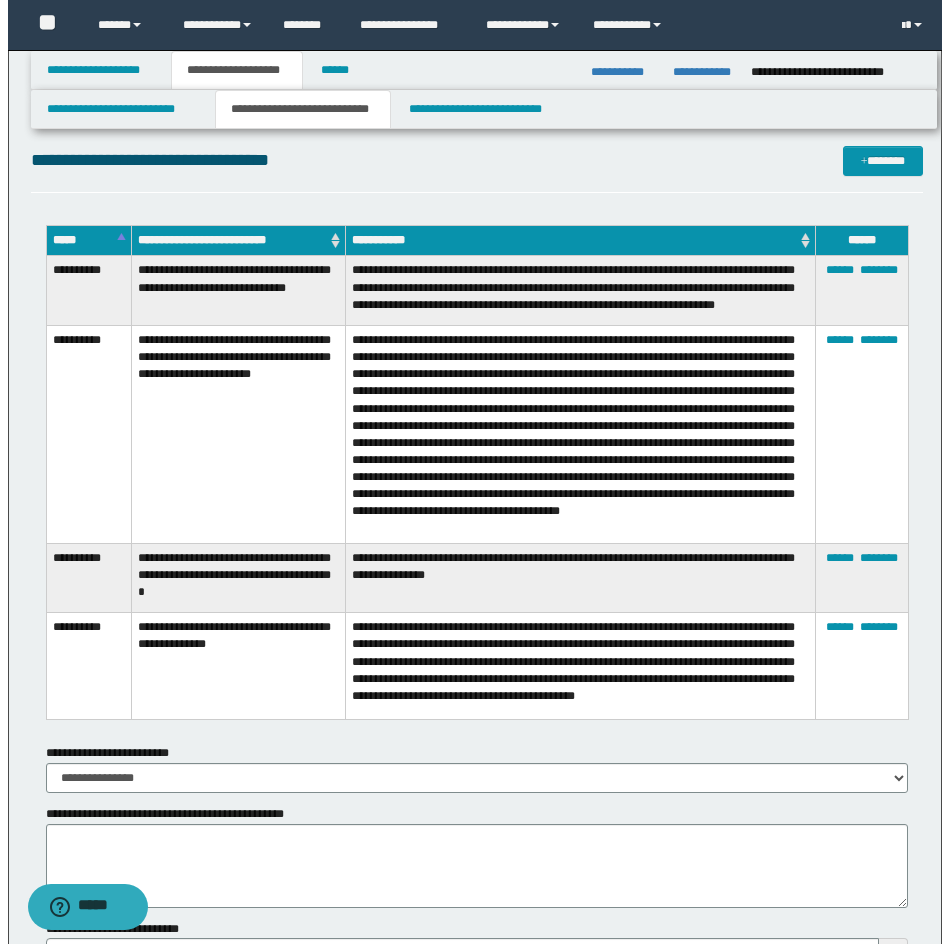 scroll, scrollTop: 4677, scrollLeft: 0, axis: vertical 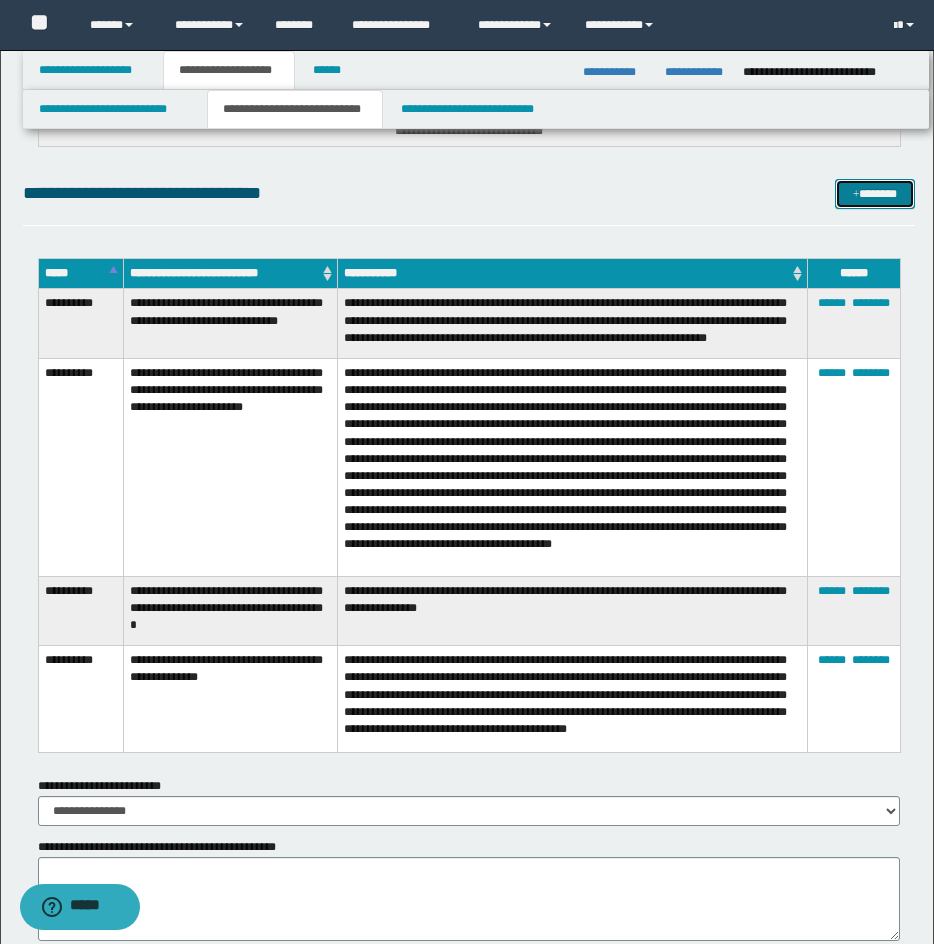 click on "*******" at bounding box center (875, 194) 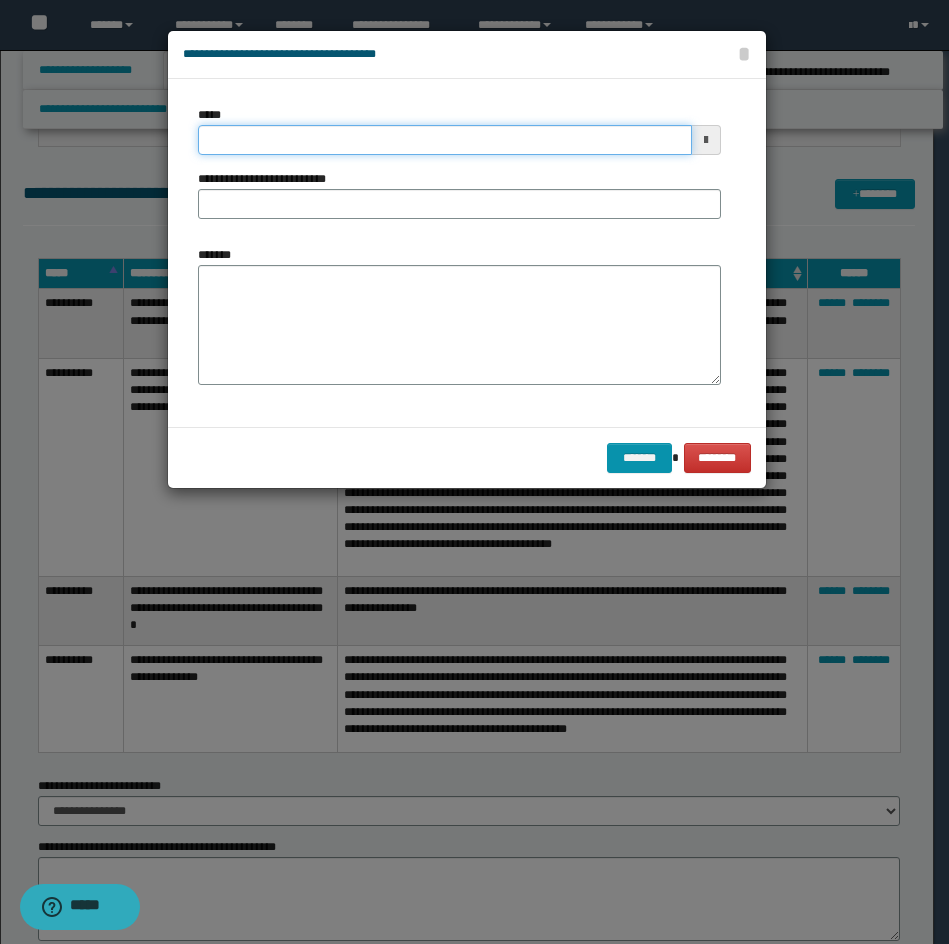 click on "*****" at bounding box center [445, 140] 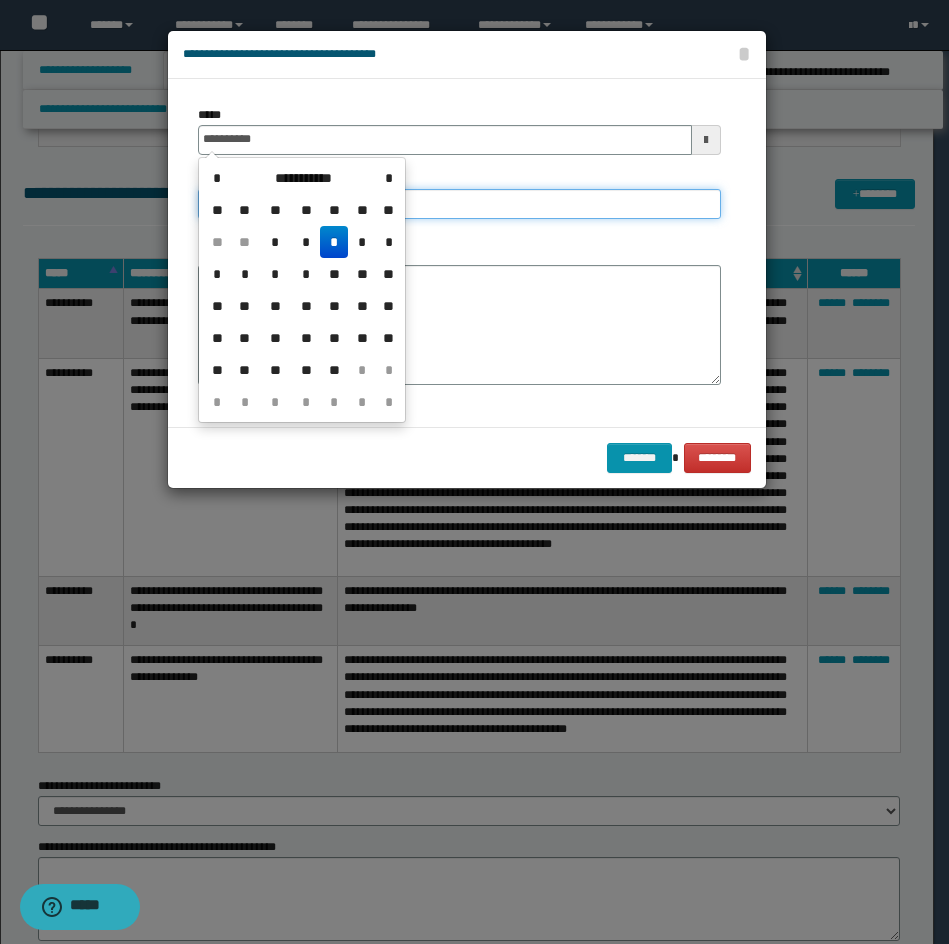 type on "**********" 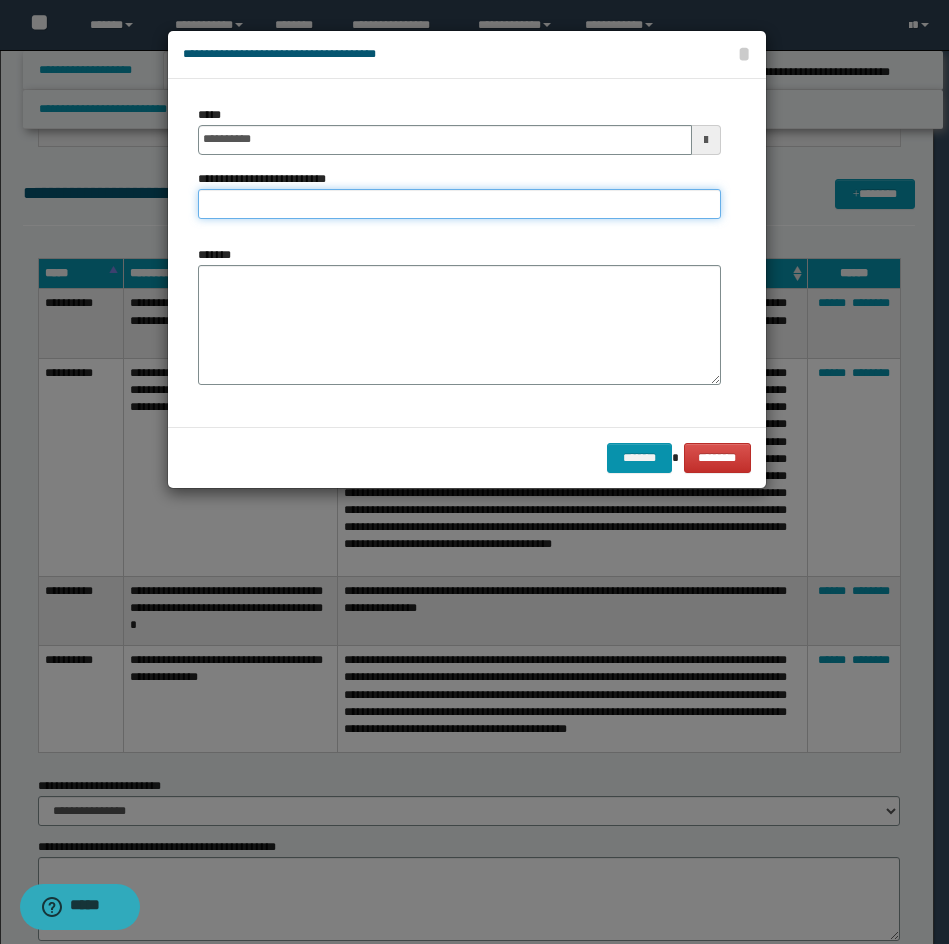 click on "**********" at bounding box center (459, 204) 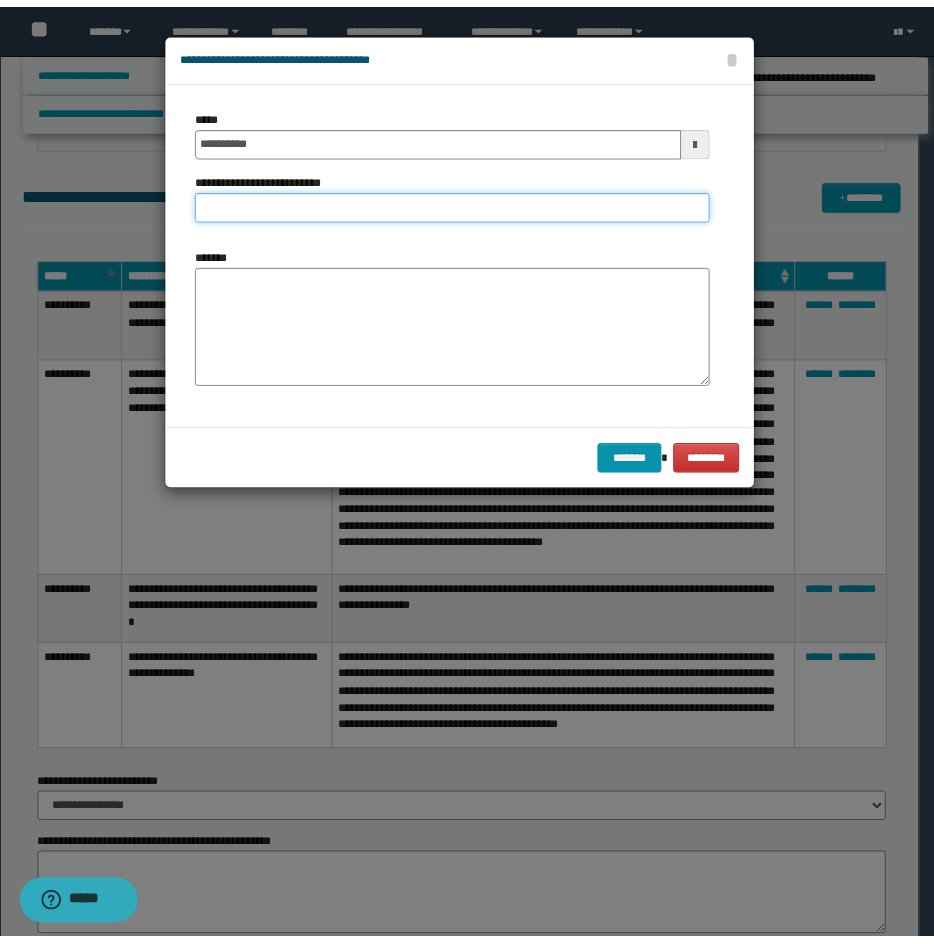 scroll, scrollTop: 0, scrollLeft: 0, axis: both 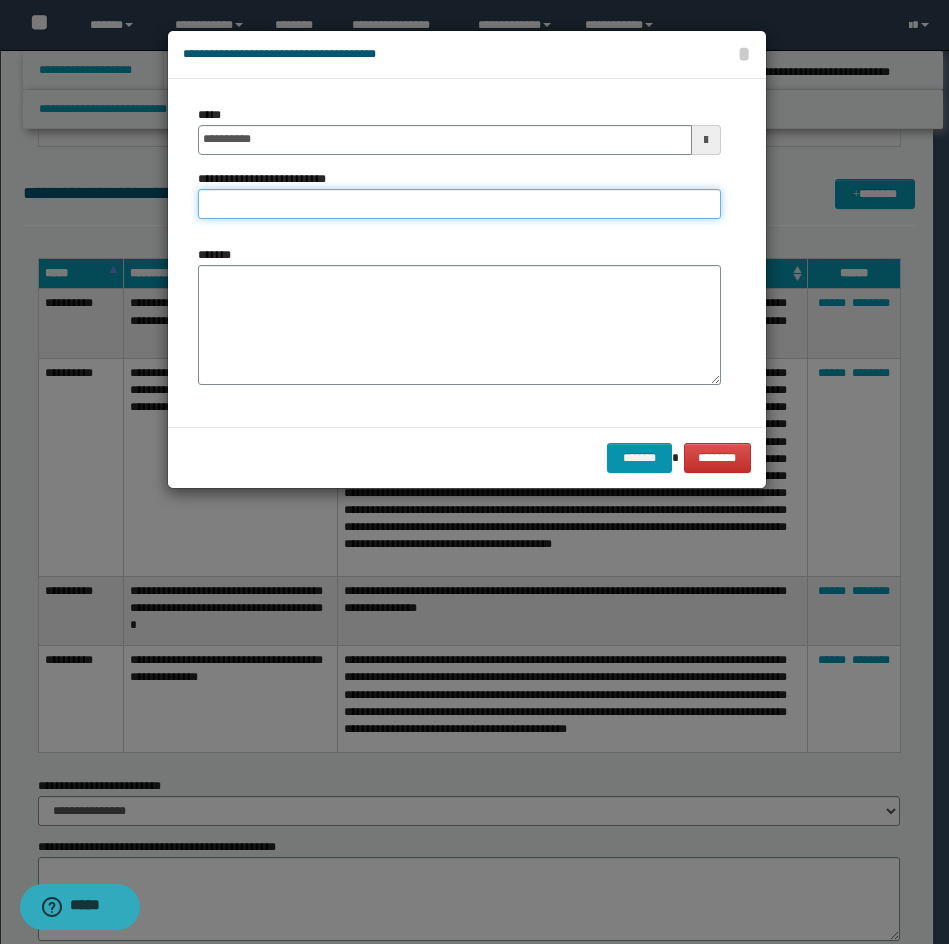 click on "**********" at bounding box center [459, 204] 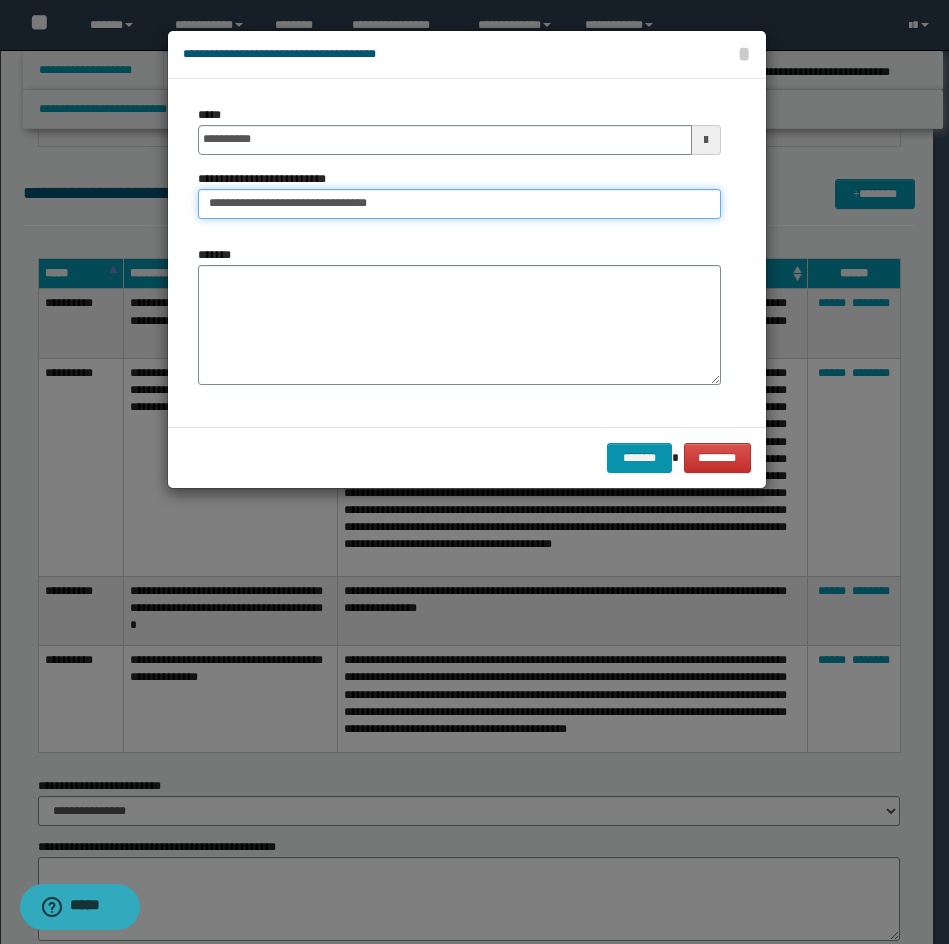 type on "**********" 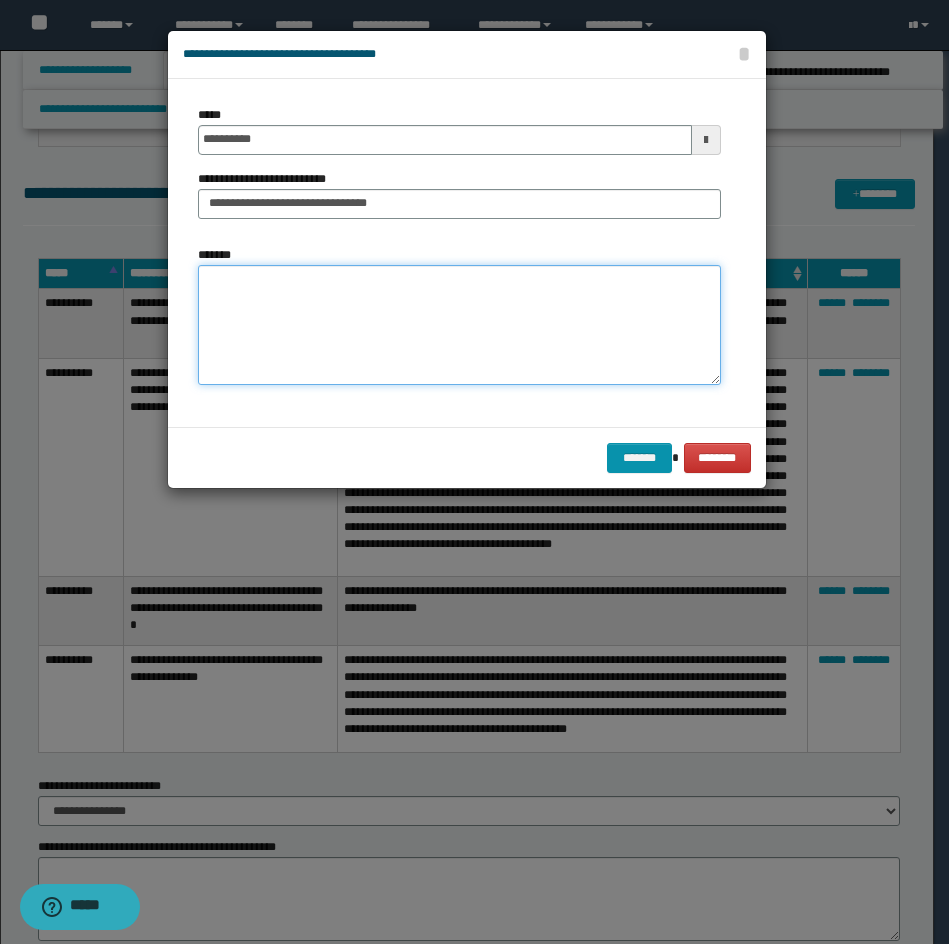 click on "*******" at bounding box center [459, 325] 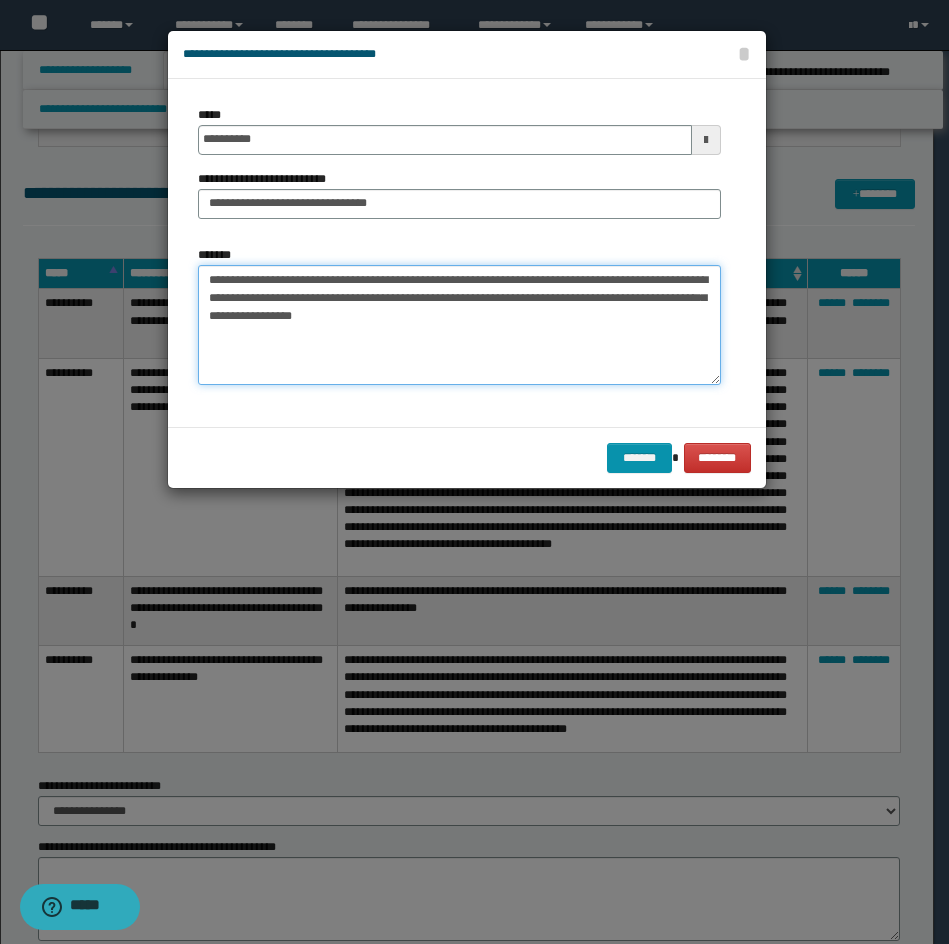 drag, startPoint x: 259, startPoint y: 278, endPoint x: 177, endPoint y: 272, distance: 82.219215 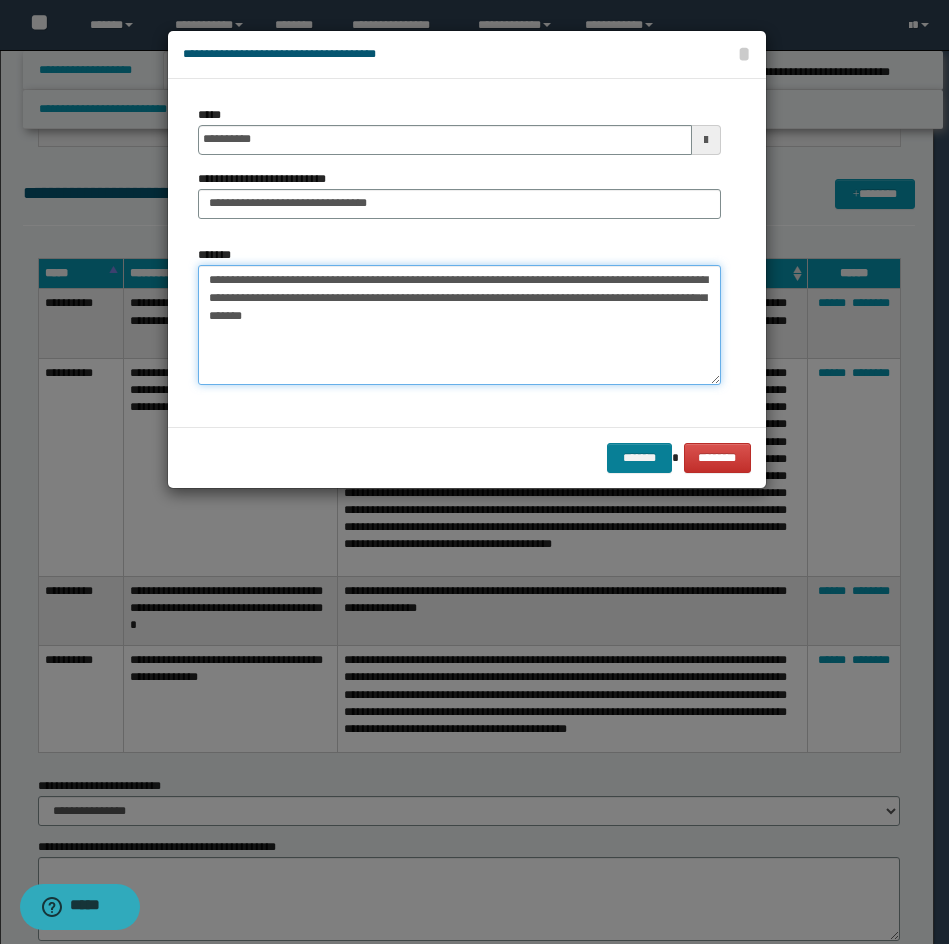 type on "**********" 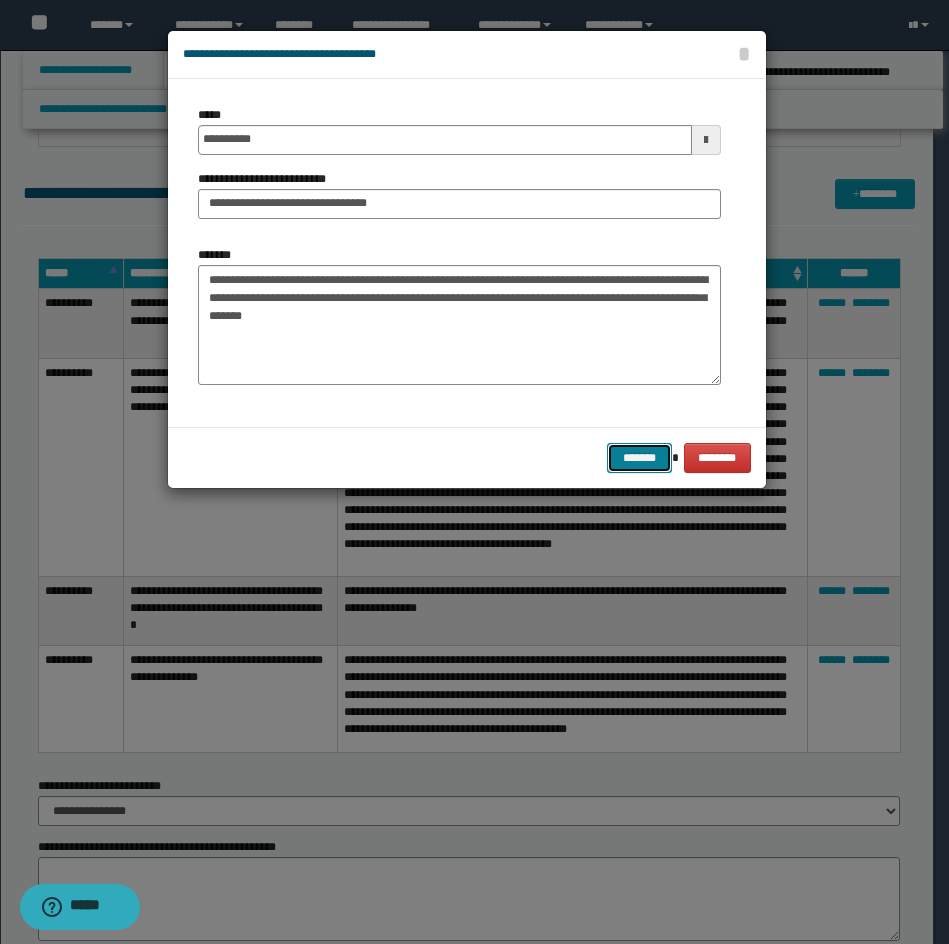 drag, startPoint x: 646, startPoint y: 459, endPoint x: 888, endPoint y: 397, distance: 249.81593 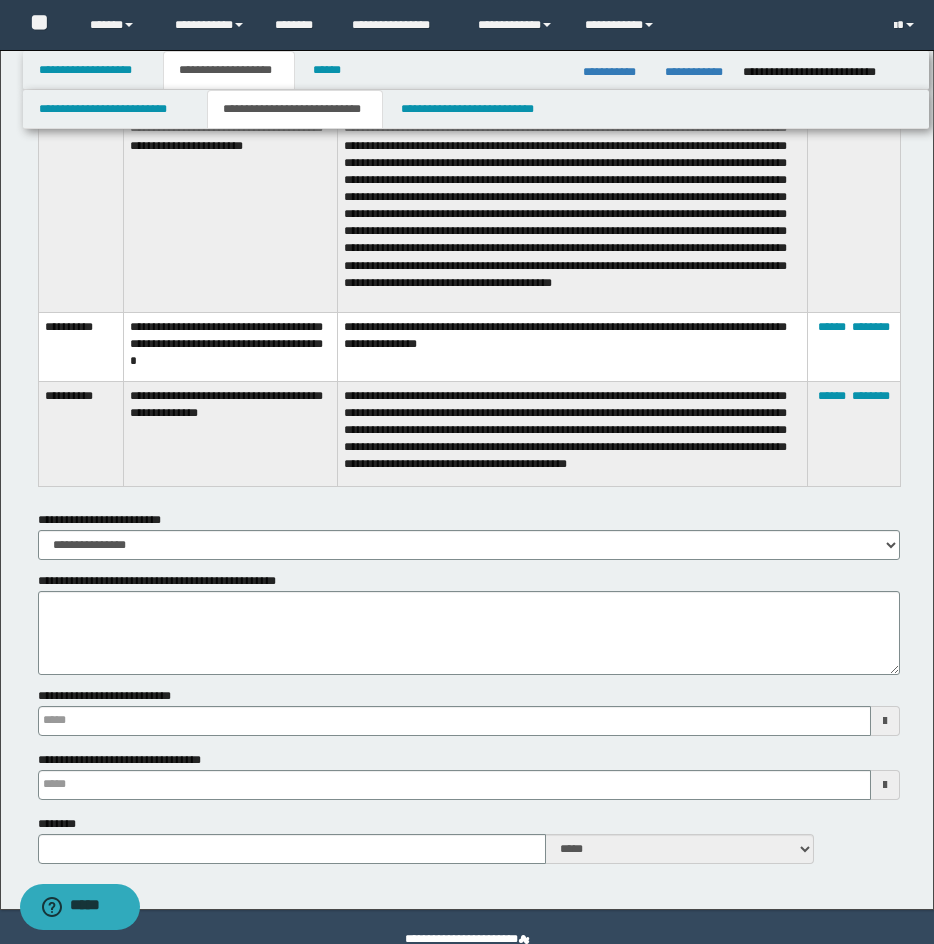 scroll, scrollTop: 5050, scrollLeft: 0, axis: vertical 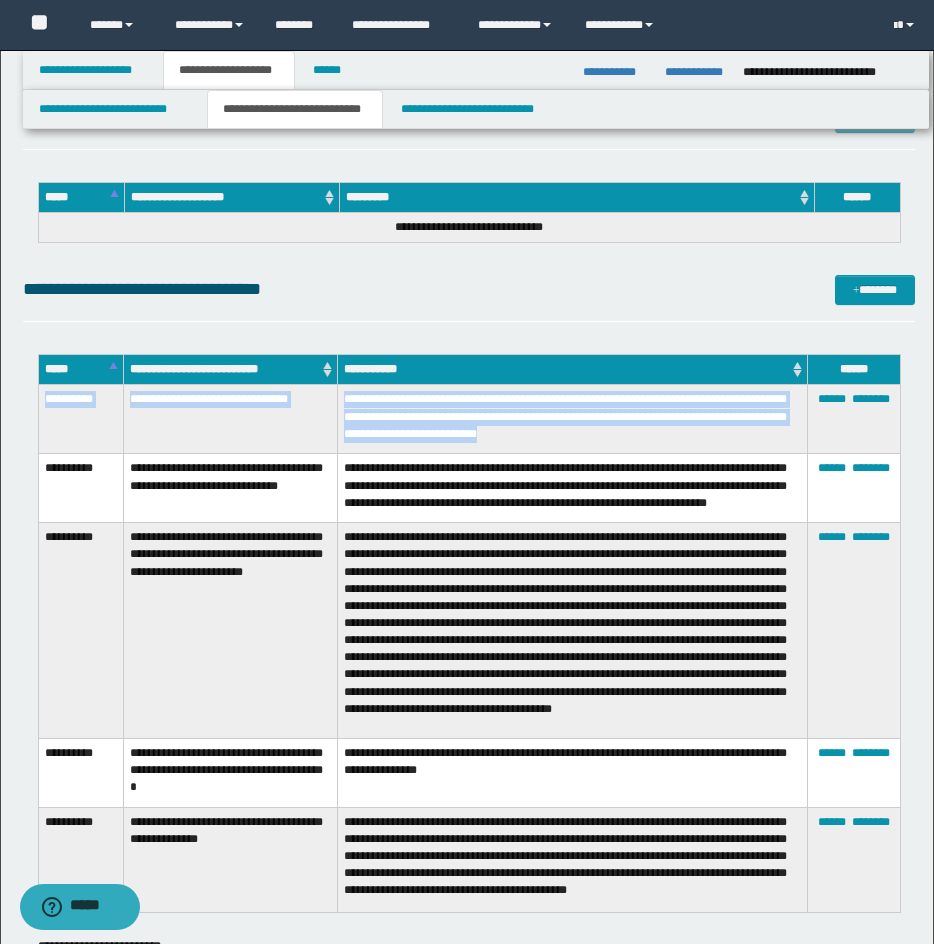 drag, startPoint x: 41, startPoint y: 396, endPoint x: 672, endPoint y: 436, distance: 632.26654 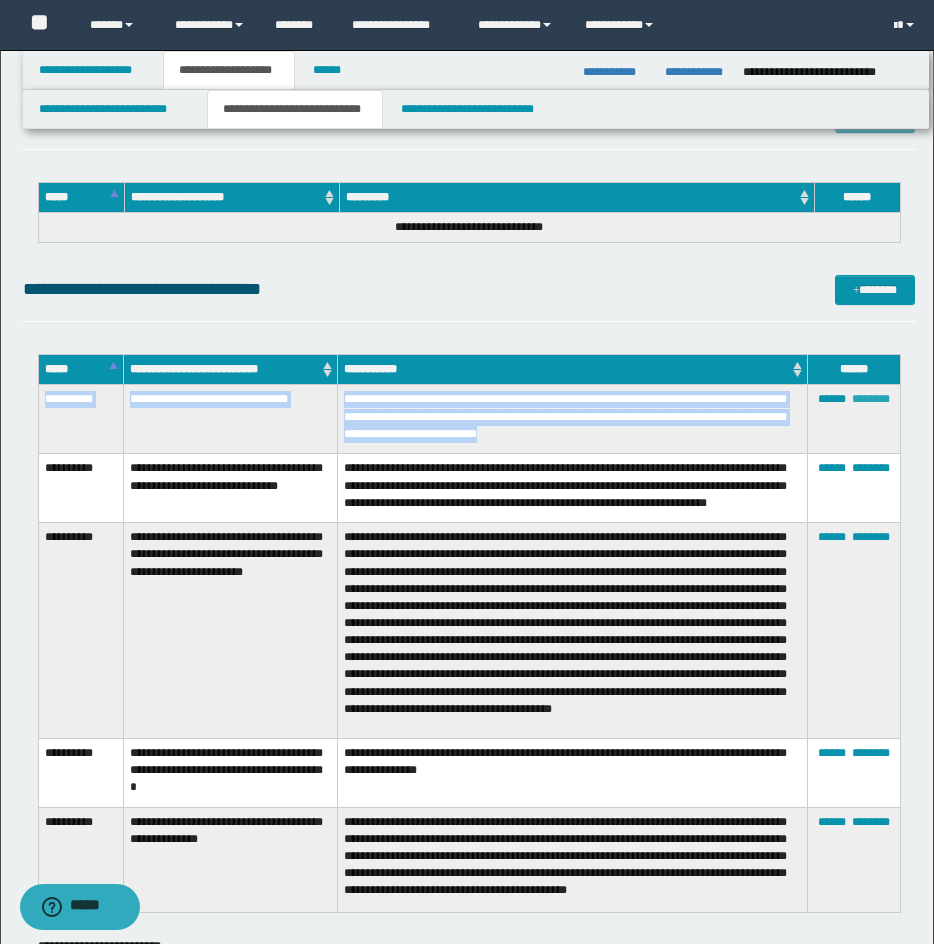 click on "********" at bounding box center (871, 399) 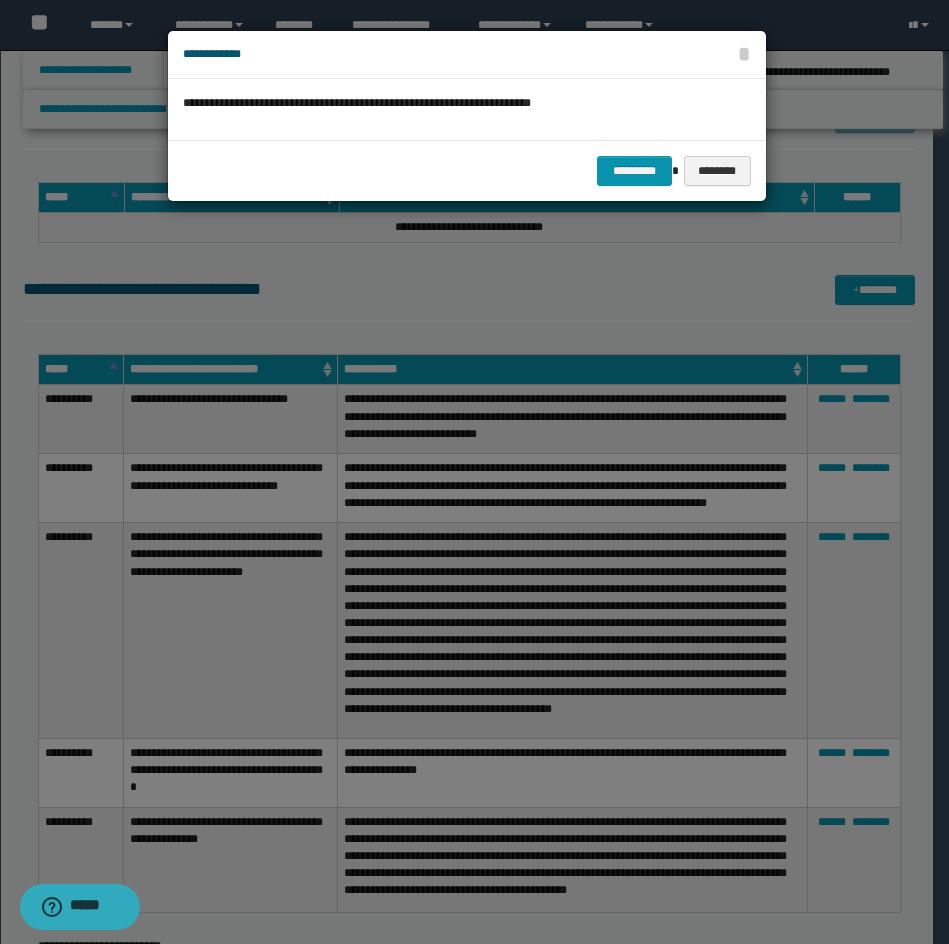 click on "*********
********" at bounding box center [467, 170] 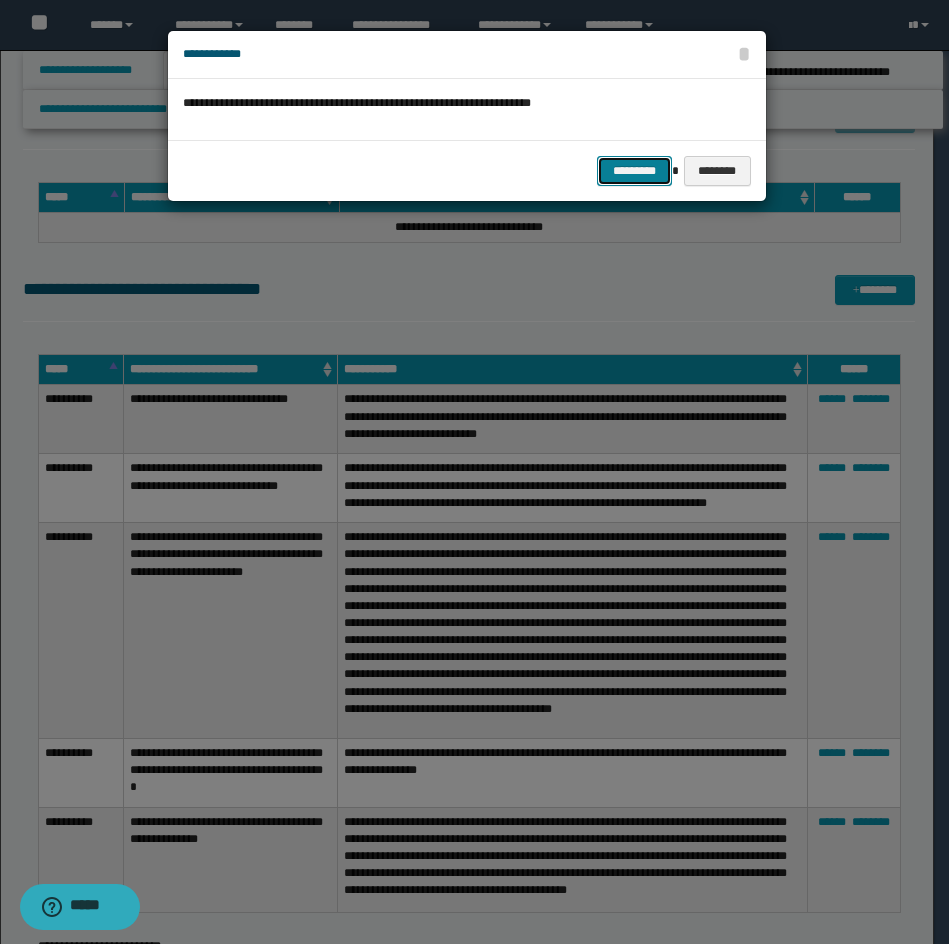 drag, startPoint x: 655, startPoint y: 181, endPoint x: 840, endPoint y: 318, distance: 230.20425 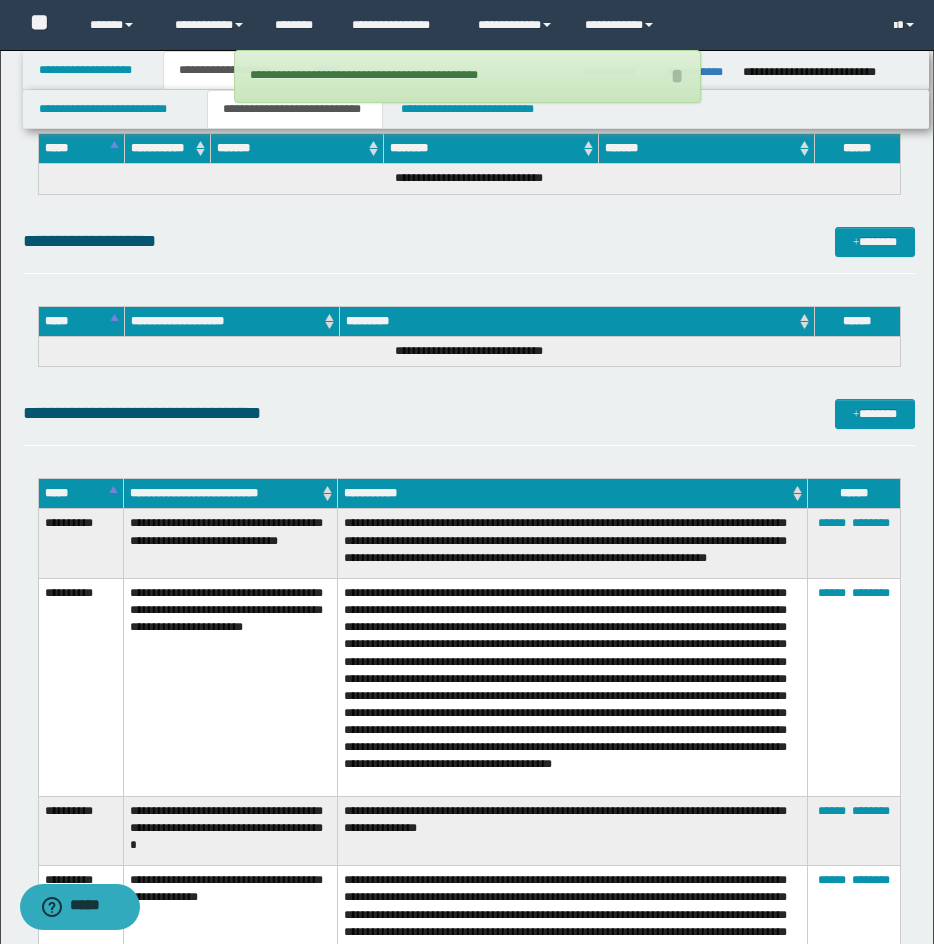scroll, scrollTop: 4562, scrollLeft: 0, axis: vertical 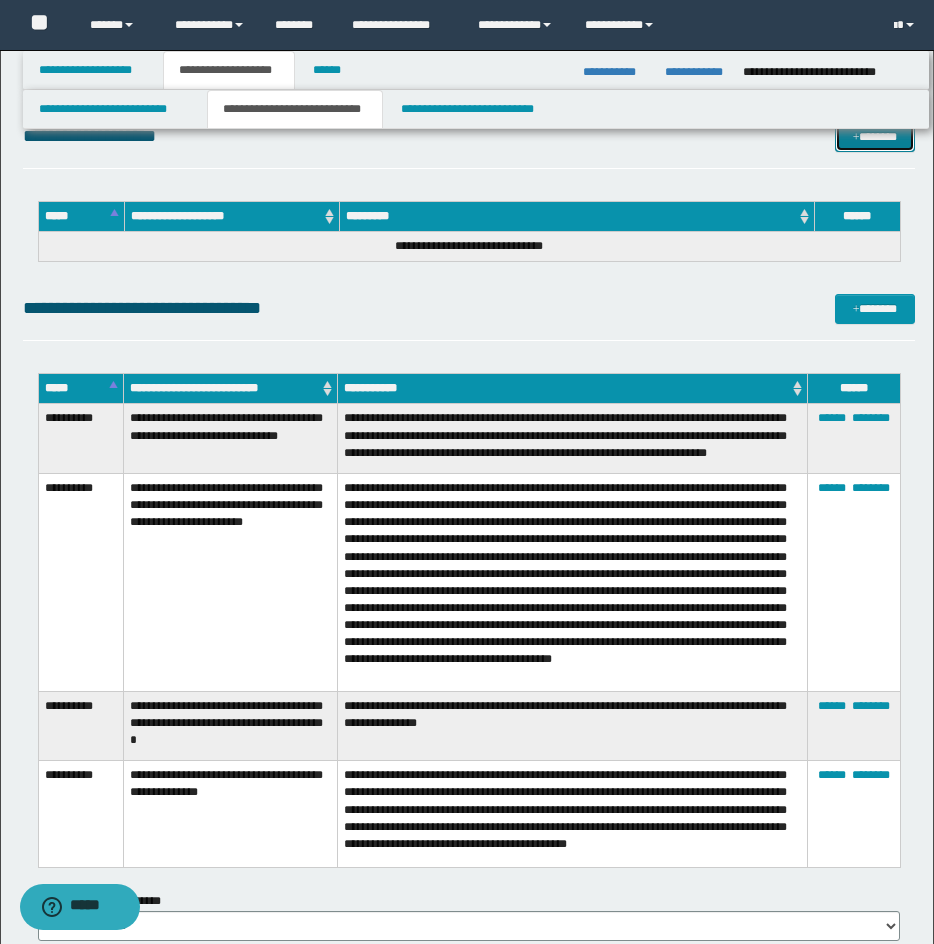 click on "*******" at bounding box center [875, 137] 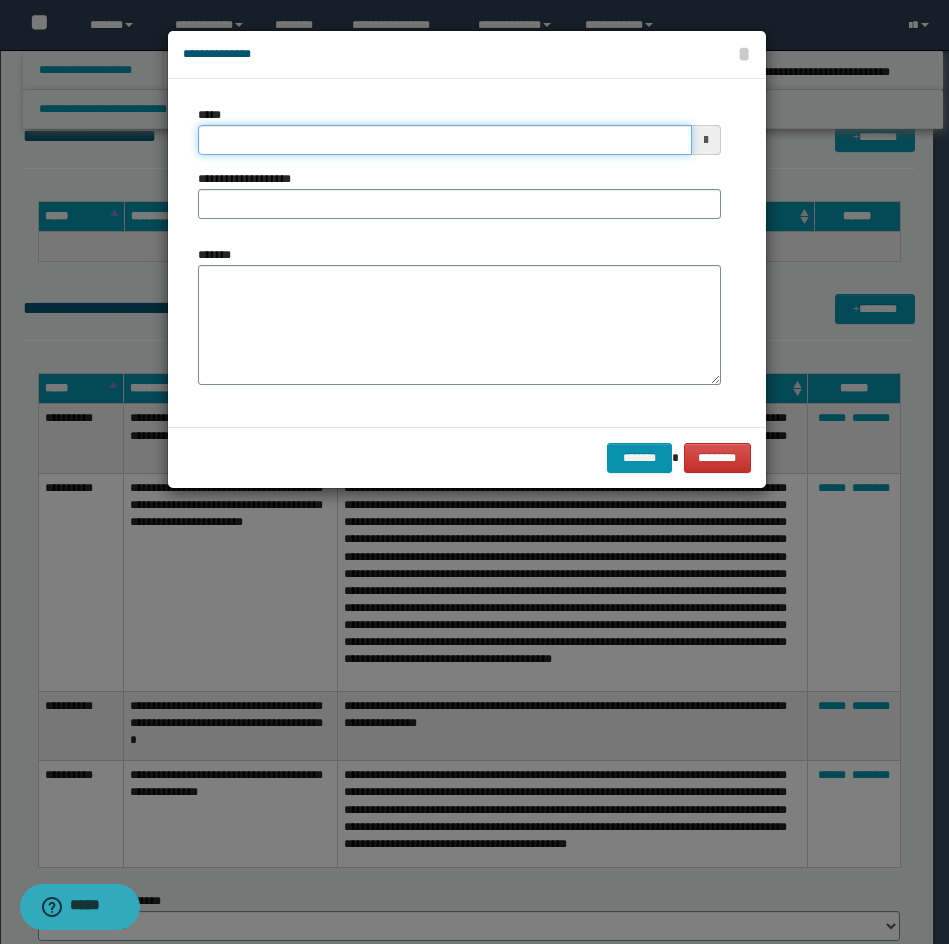click on "*****" at bounding box center (445, 140) 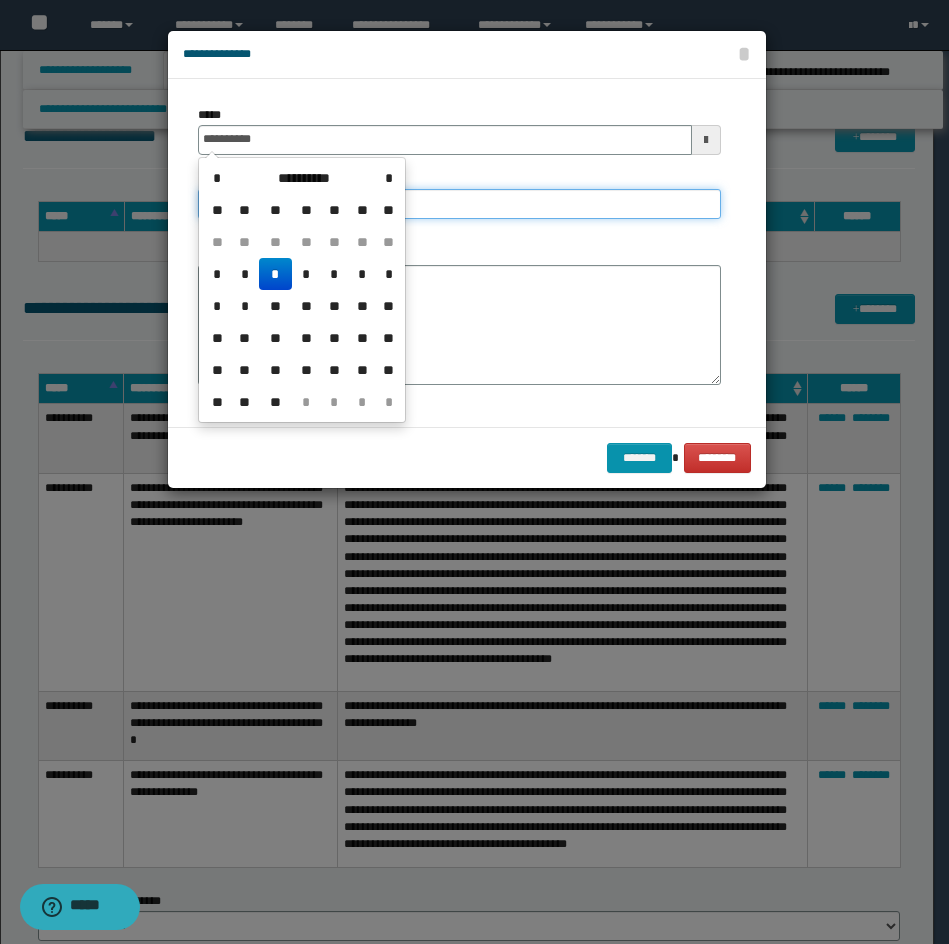 type on "**********" 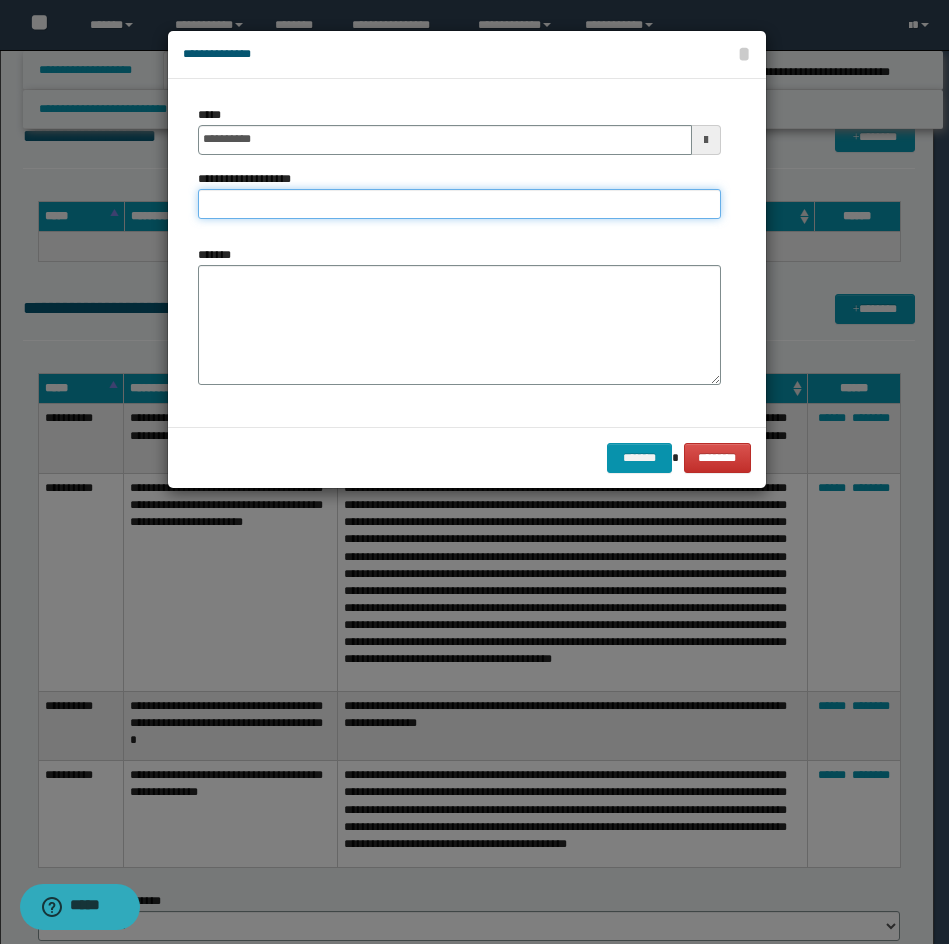 click on "**********" at bounding box center (459, 204) 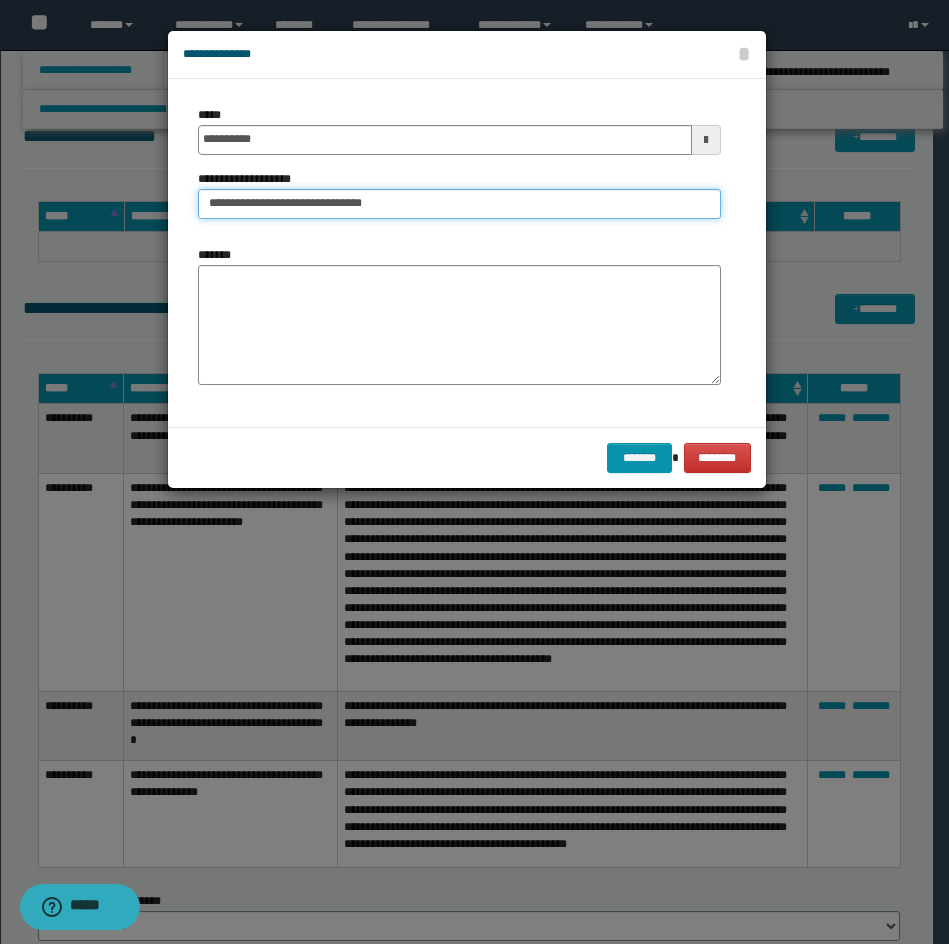 type on "**********" 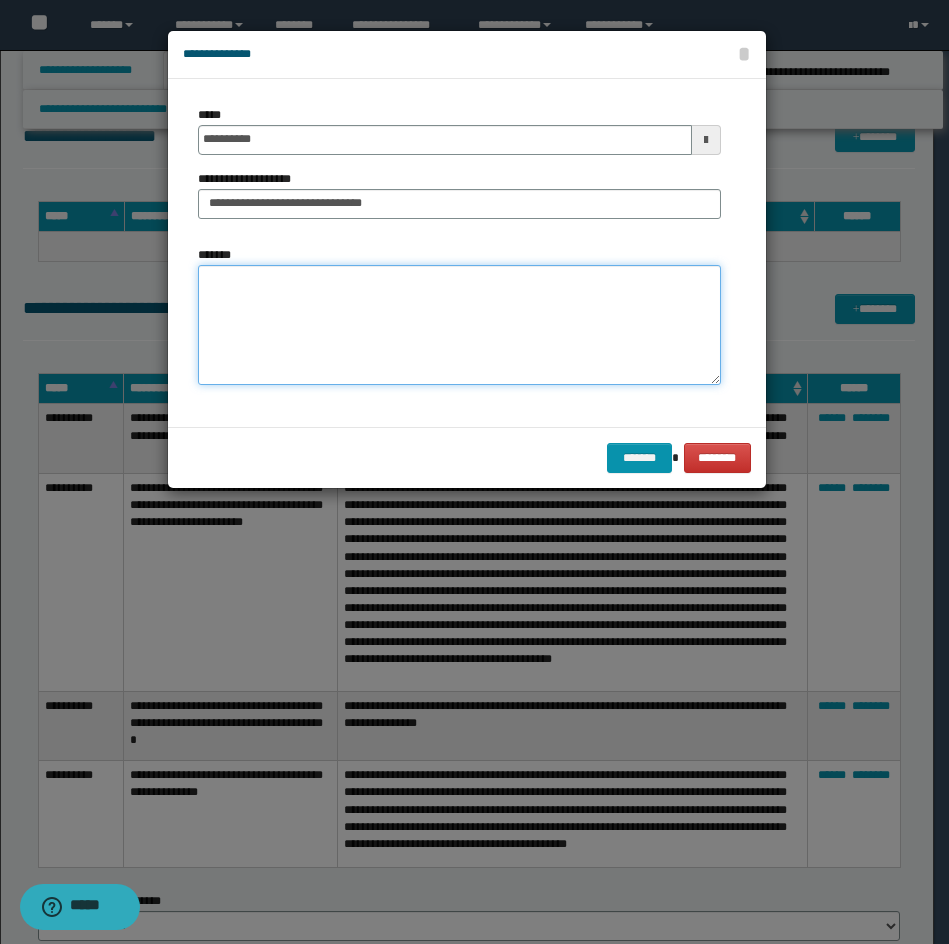 click on "*******" at bounding box center (459, 325) 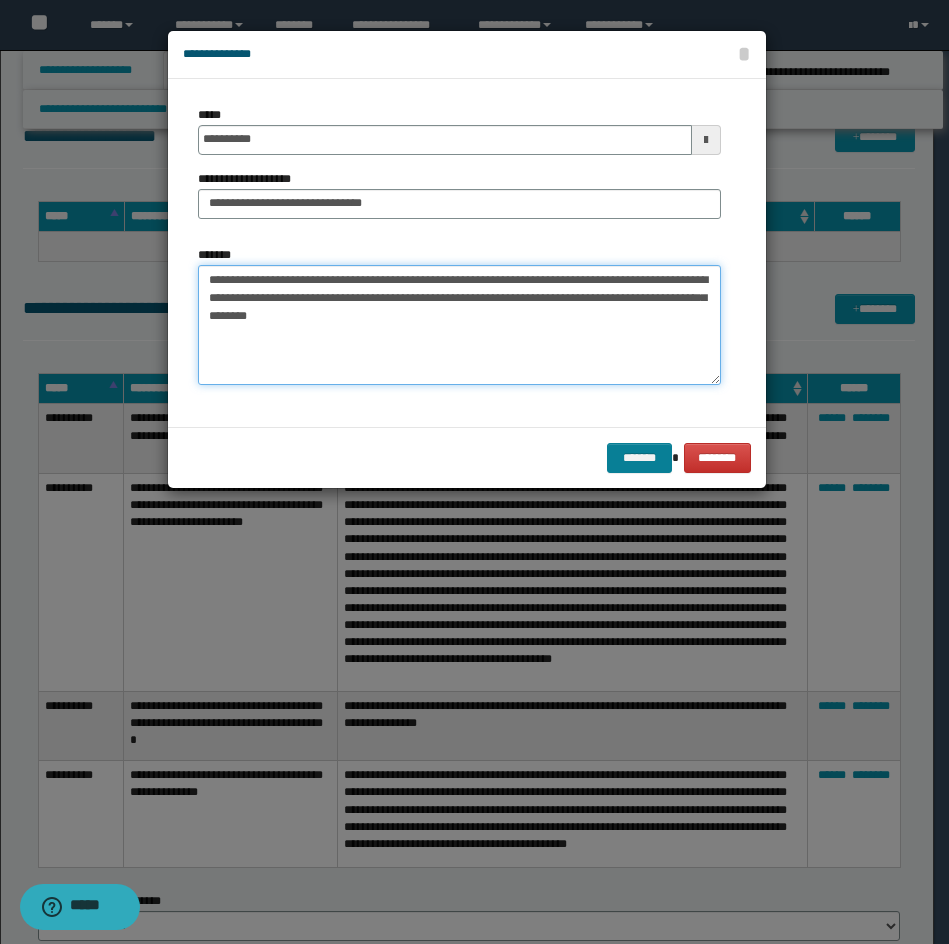 type on "**********" 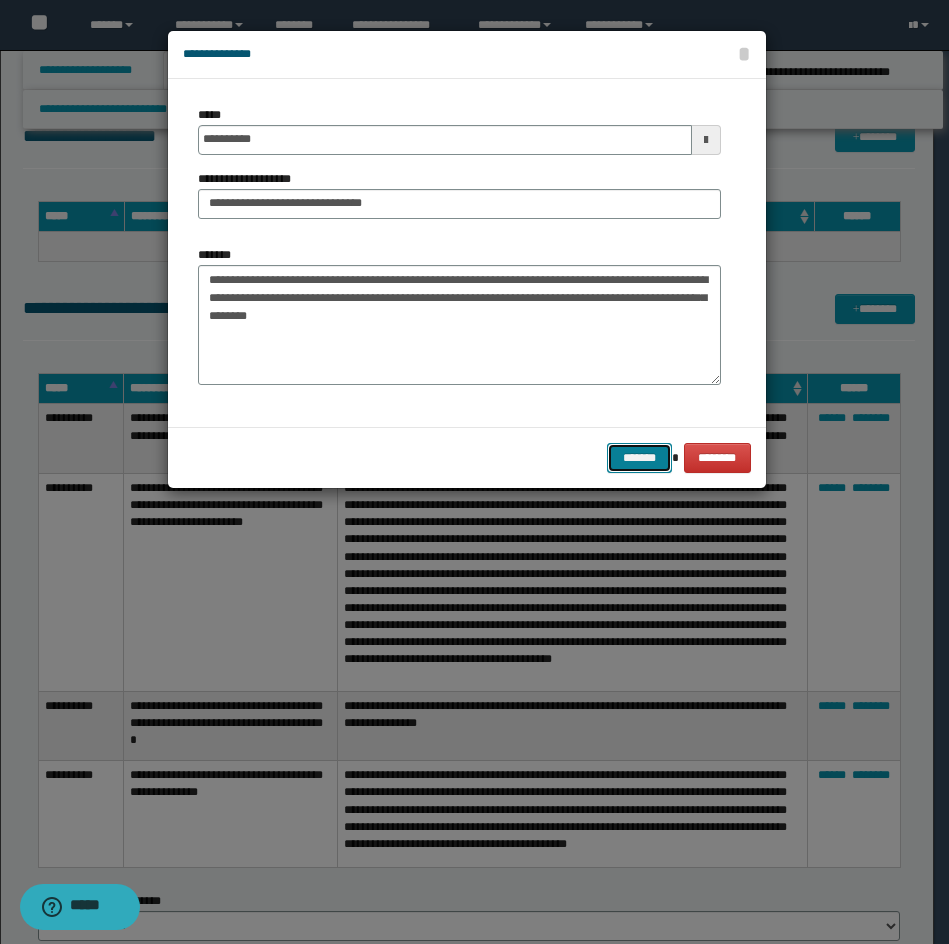 click on "*******" at bounding box center (639, 458) 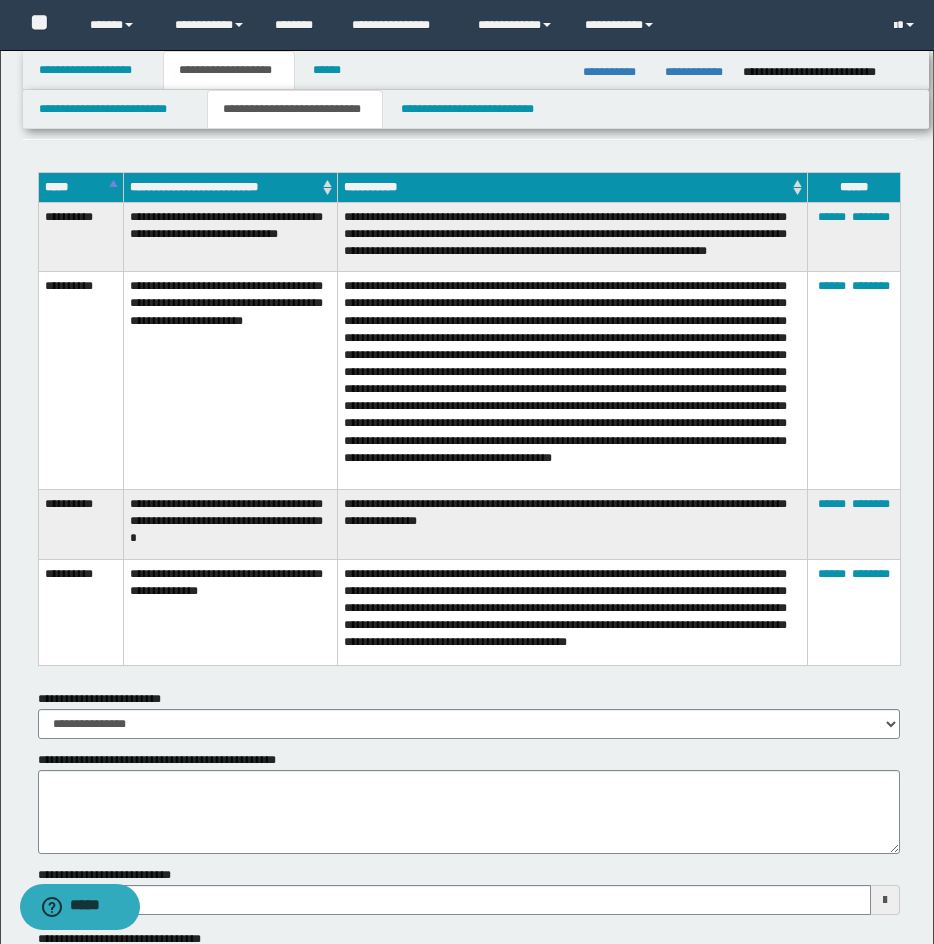 scroll, scrollTop: 4647, scrollLeft: 0, axis: vertical 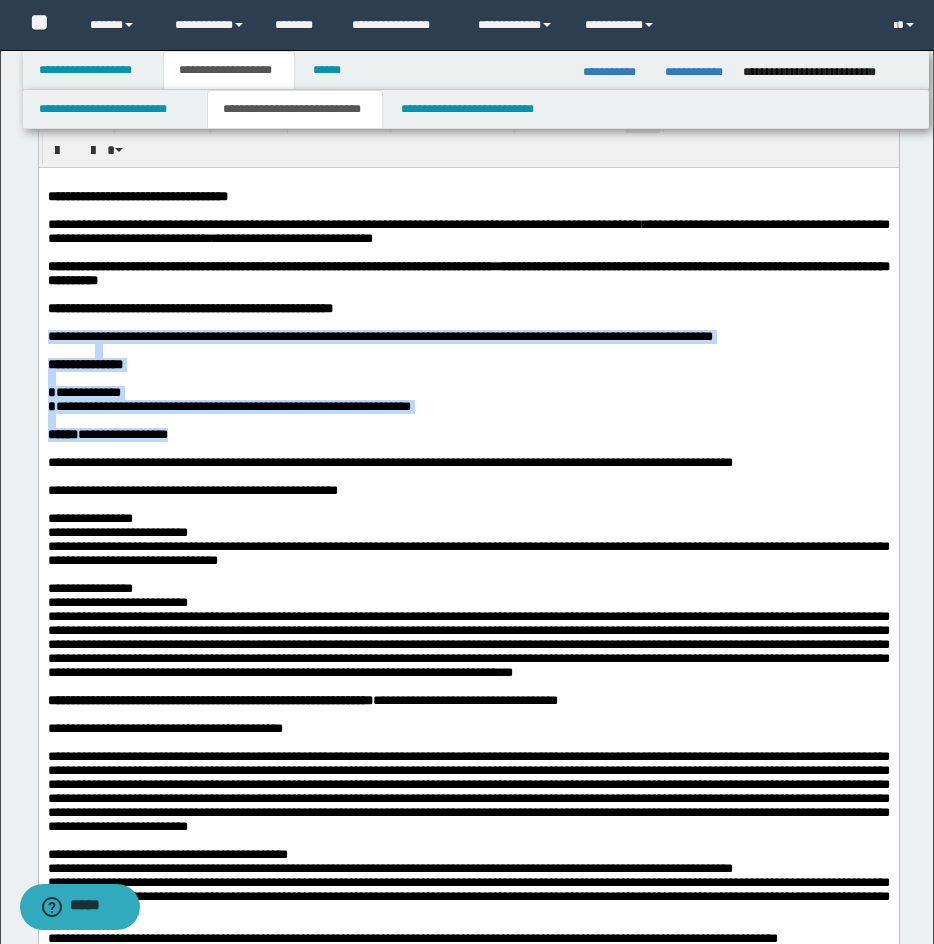 drag, startPoint x: 48, startPoint y: 358, endPoint x: 220, endPoint y: 470, distance: 205.25107 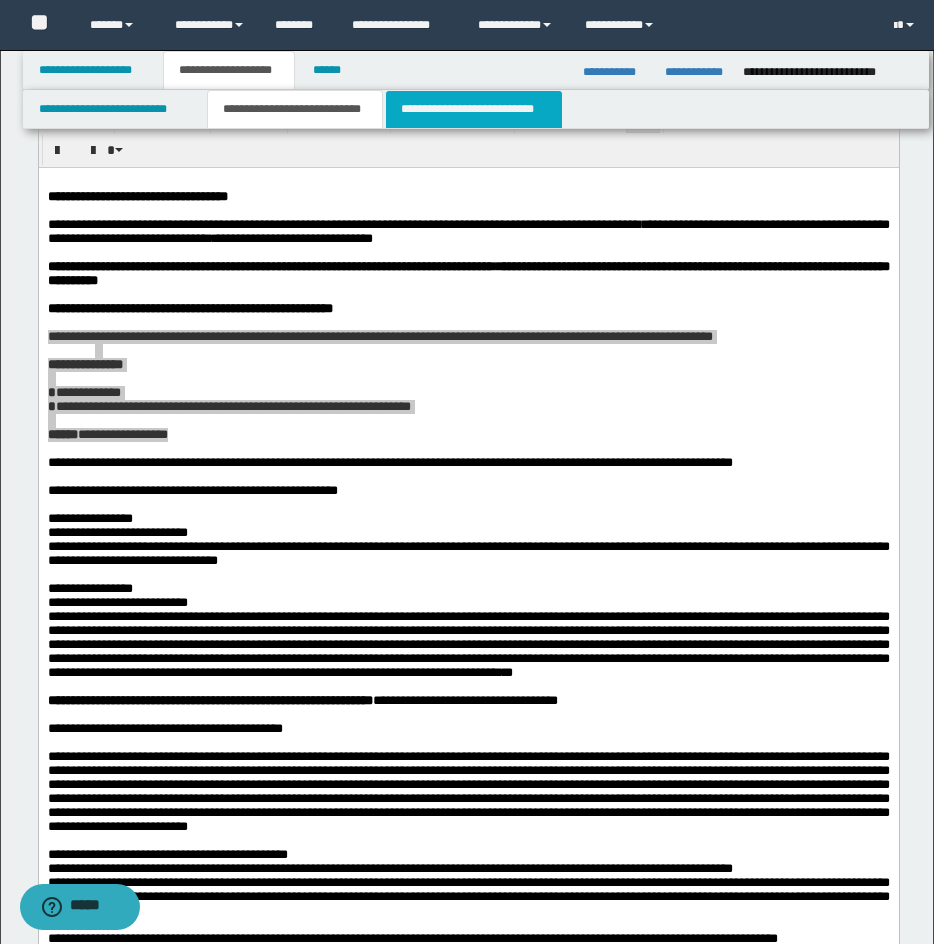 click on "**********" at bounding box center [474, 109] 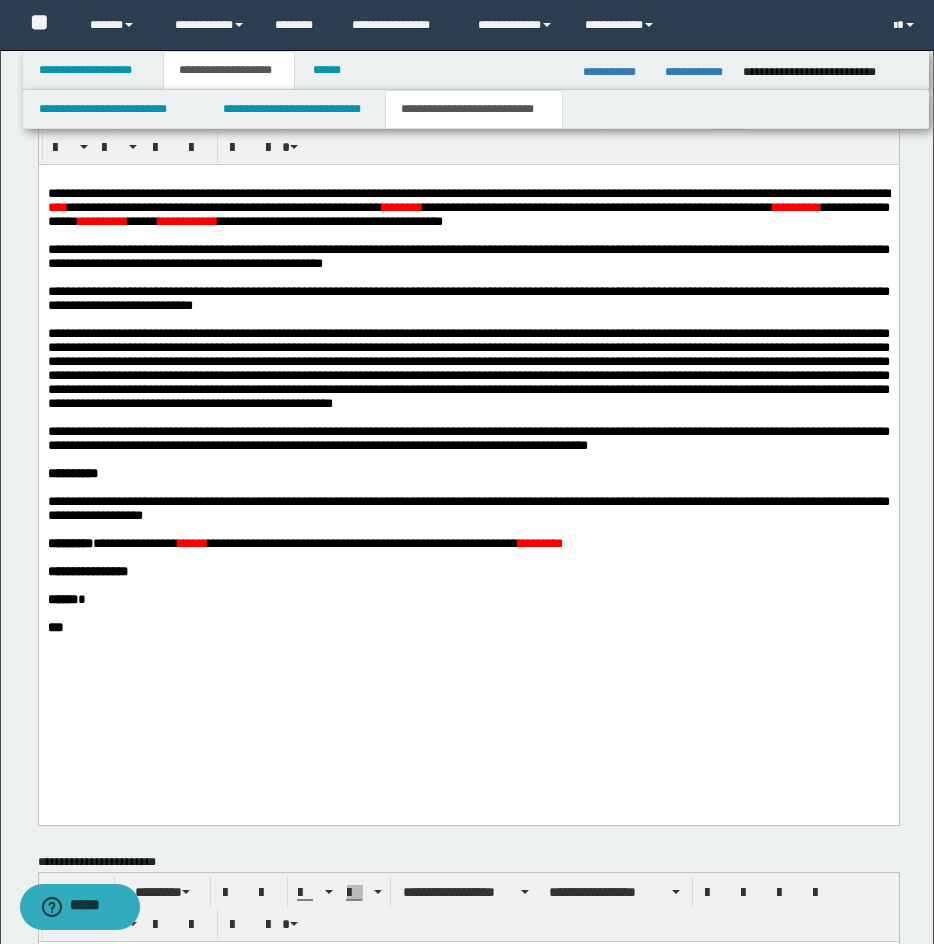 scroll, scrollTop: 1368, scrollLeft: 0, axis: vertical 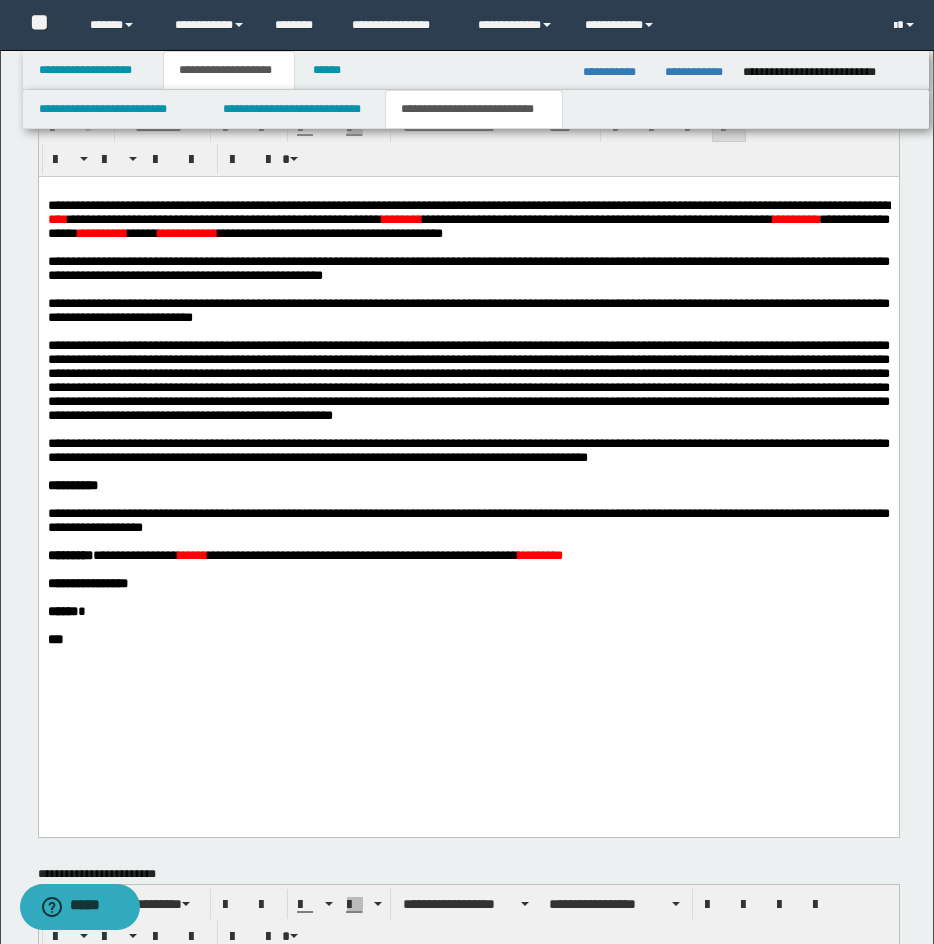 click on "****" at bounding box center [57, 218] 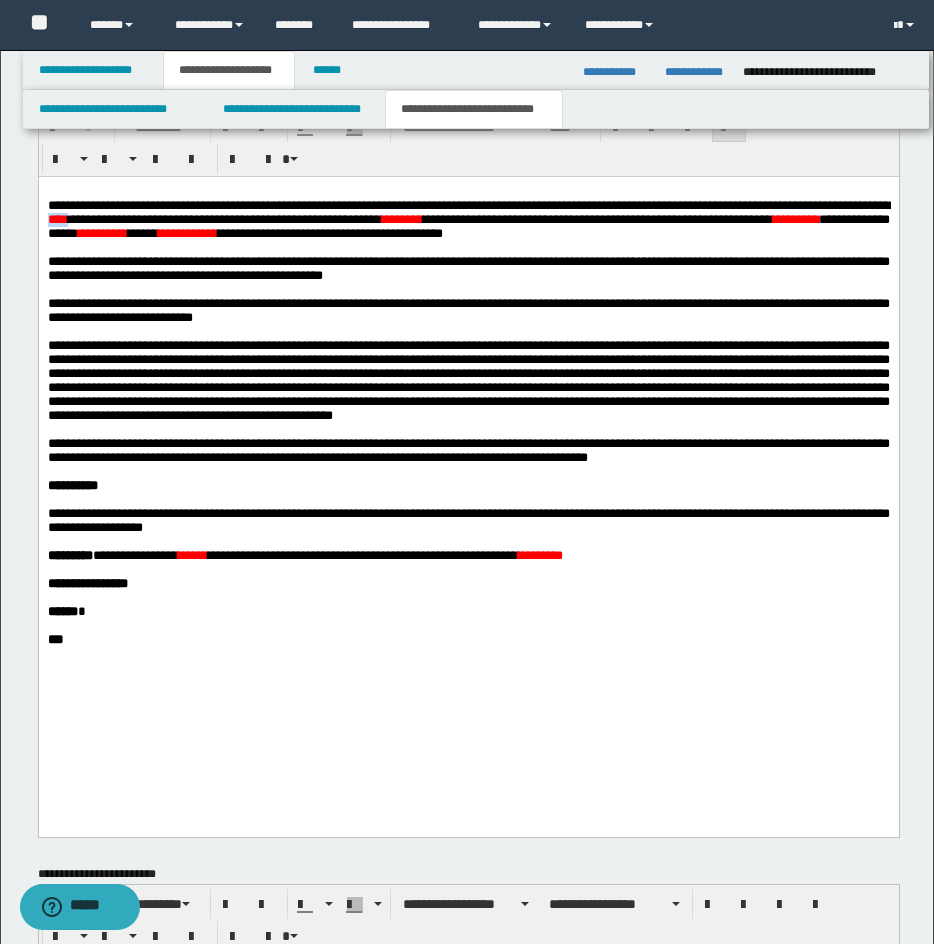 click on "****" at bounding box center [57, 218] 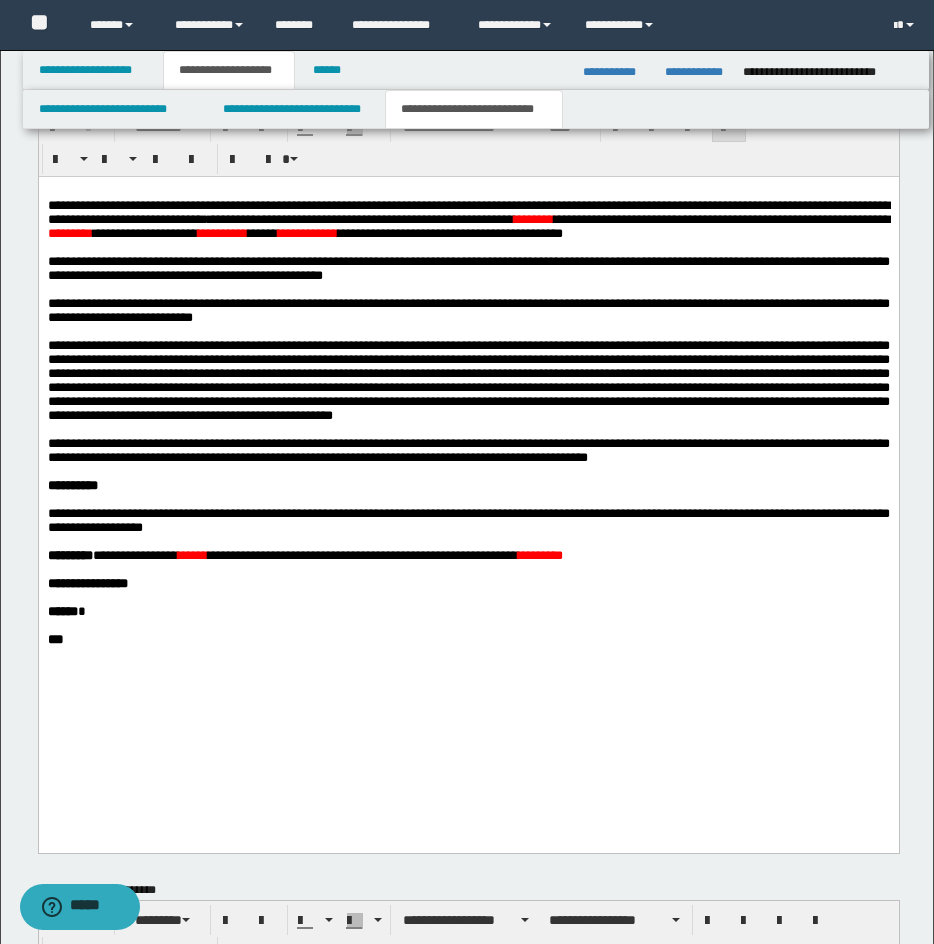 click on "**********" at bounding box center (307, 232) 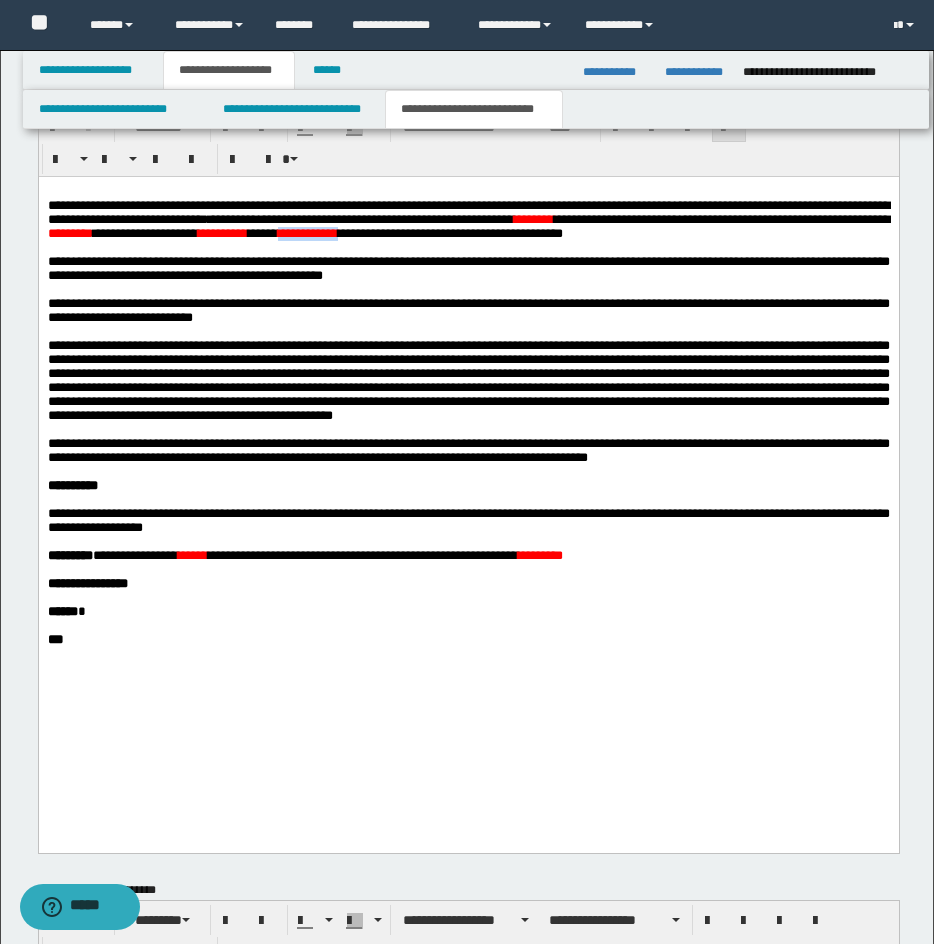 click on "**********" at bounding box center [307, 232] 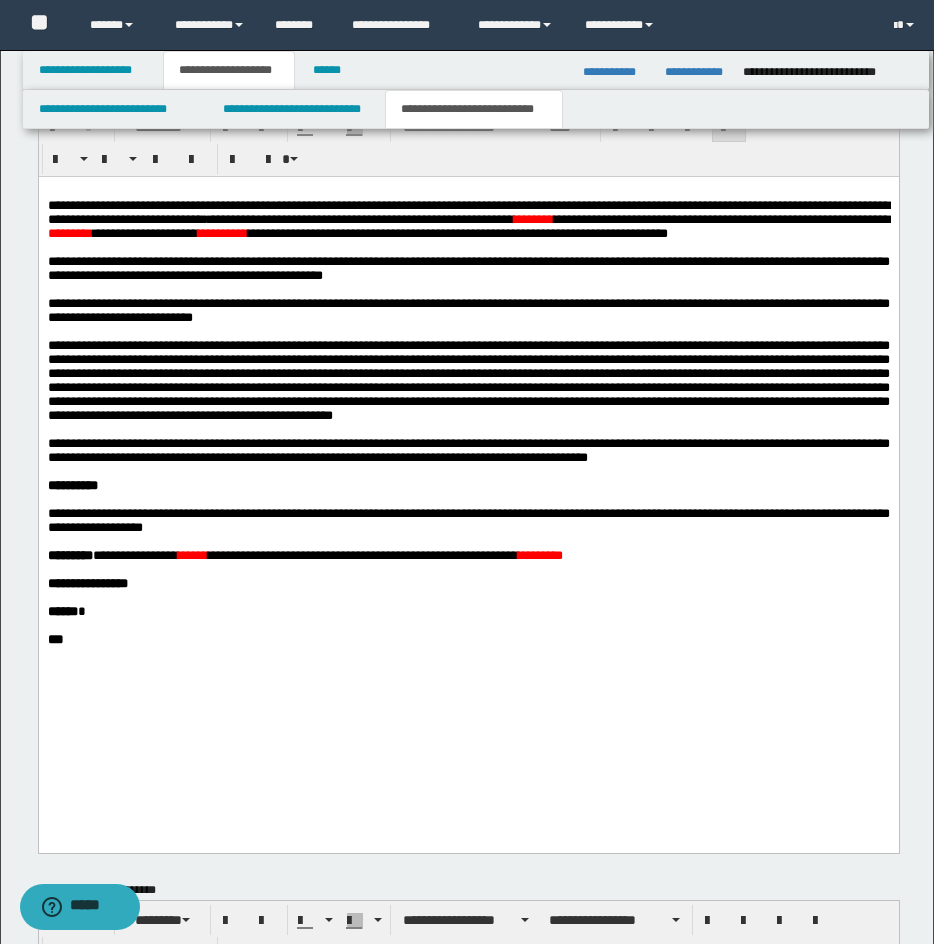 click on "********" at bounding box center (533, 218) 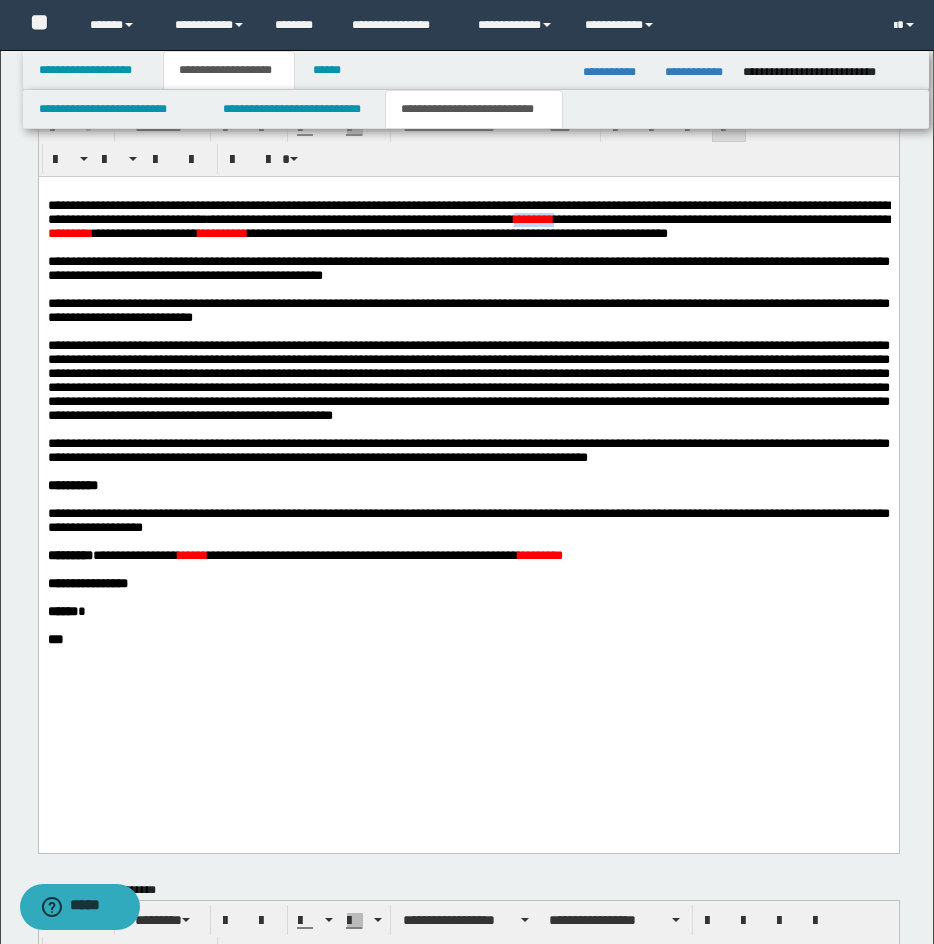 click on "********" at bounding box center [533, 218] 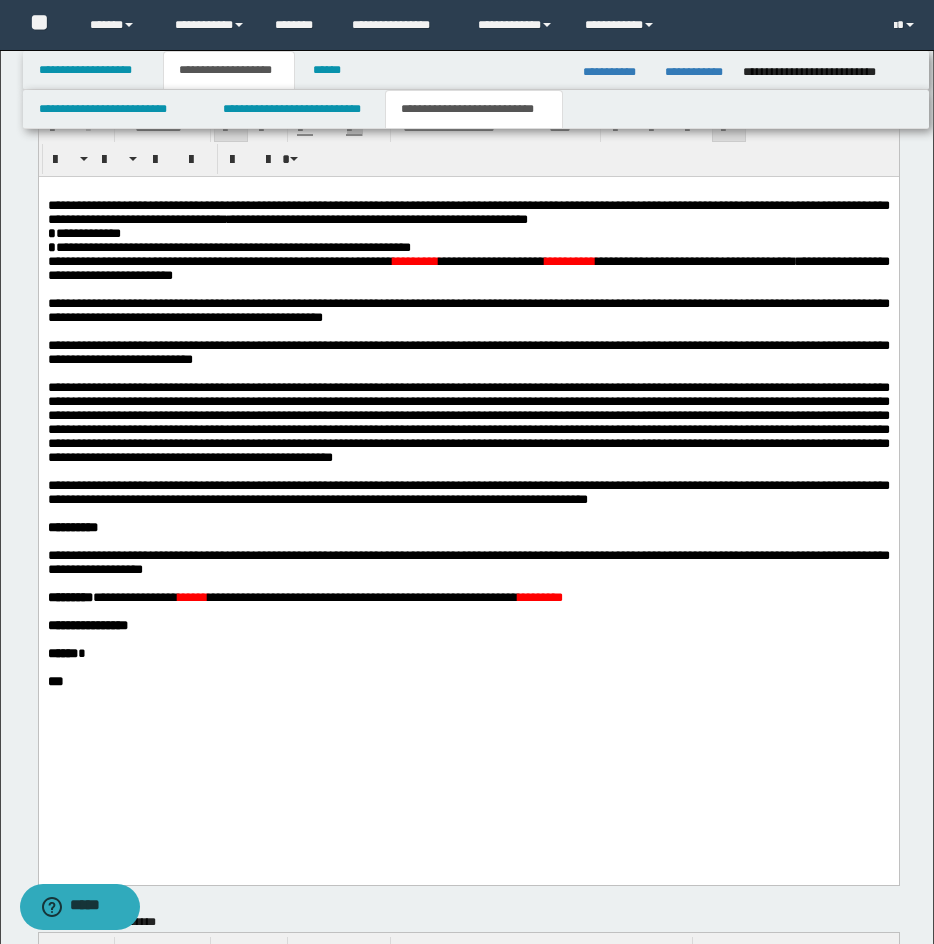 click on "*" at bounding box center (51, 232) 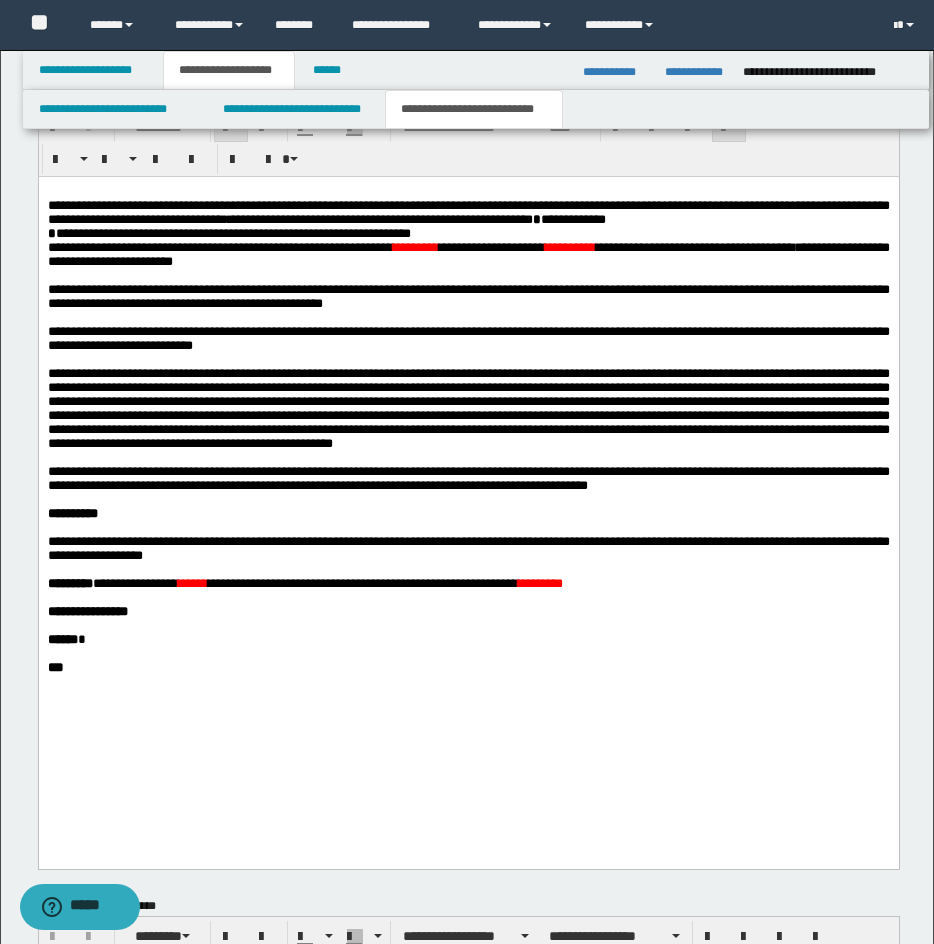 click on "*" at bounding box center [51, 232] 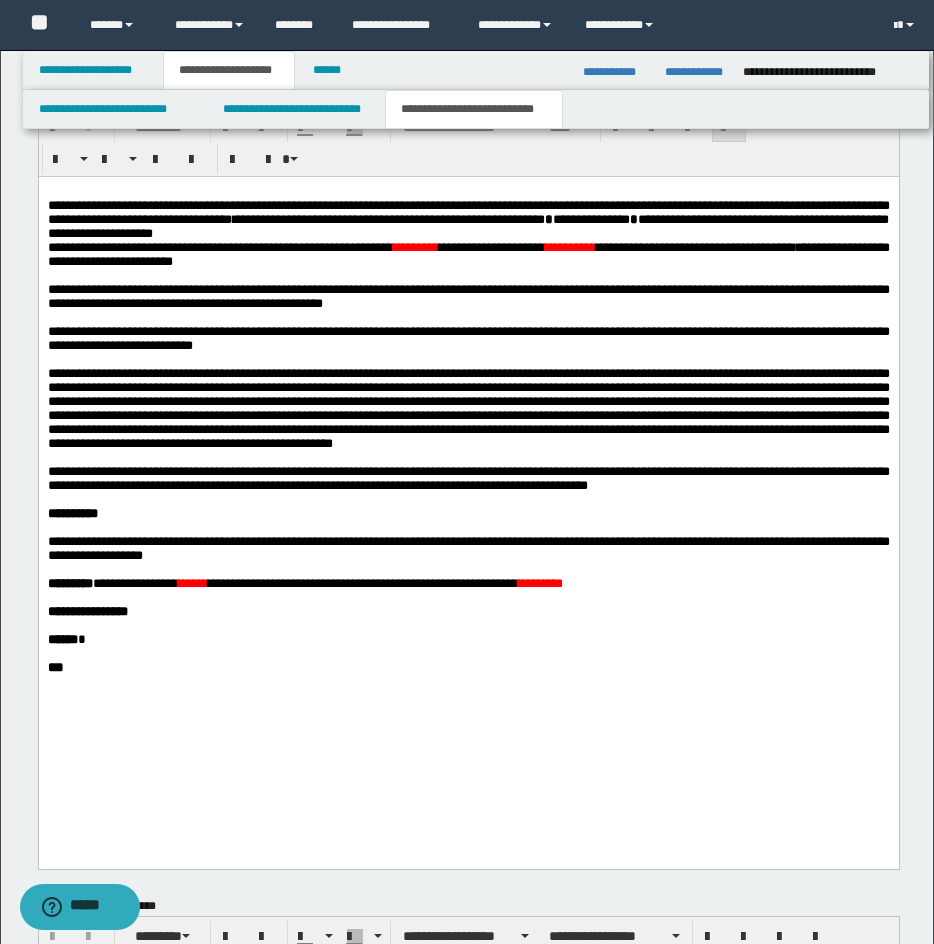 click on "**********" at bounding box center (468, 454) 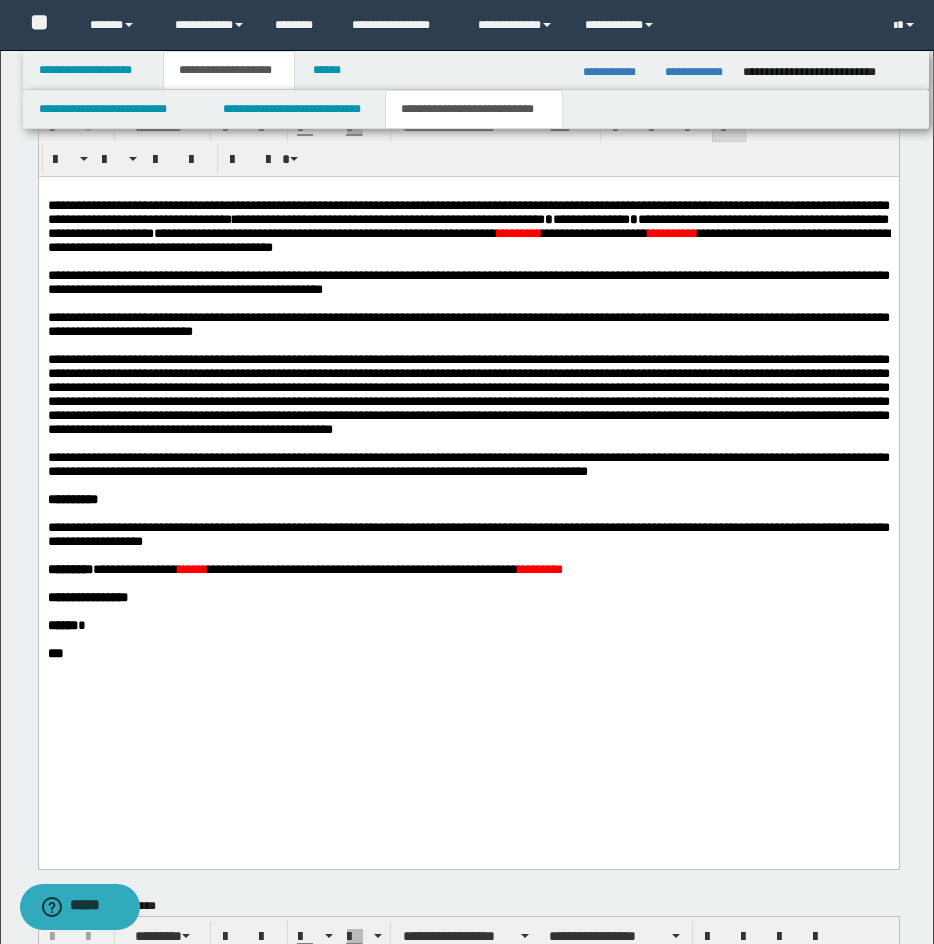 click on "*********" at bounding box center [518, 232] 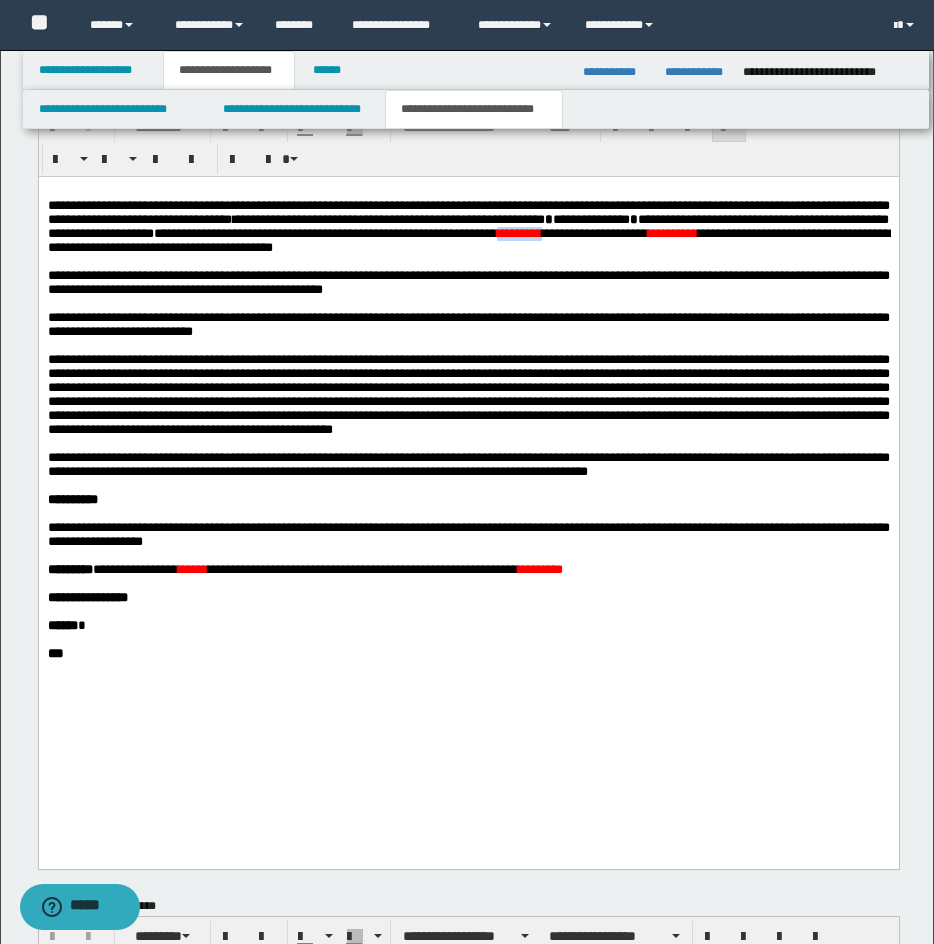 click on "*********" at bounding box center (518, 232) 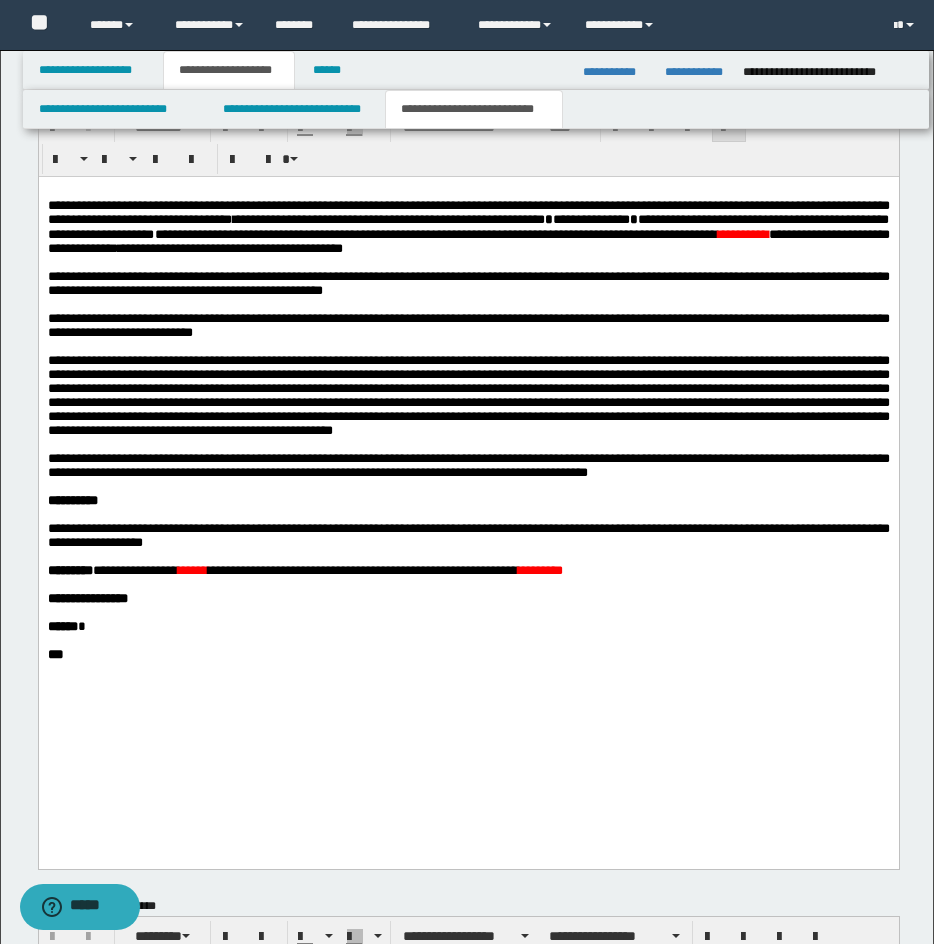 click on "*********" at bounding box center (539, 569) 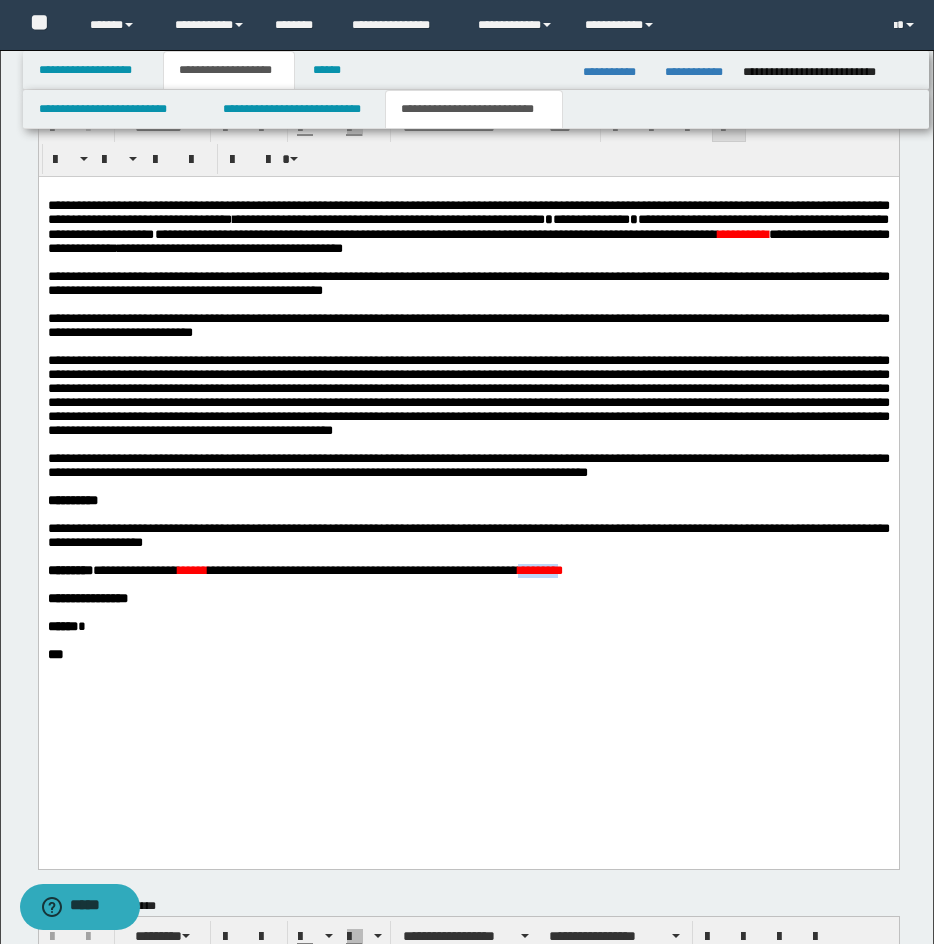 click on "*********" at bounding box center (539, 569) 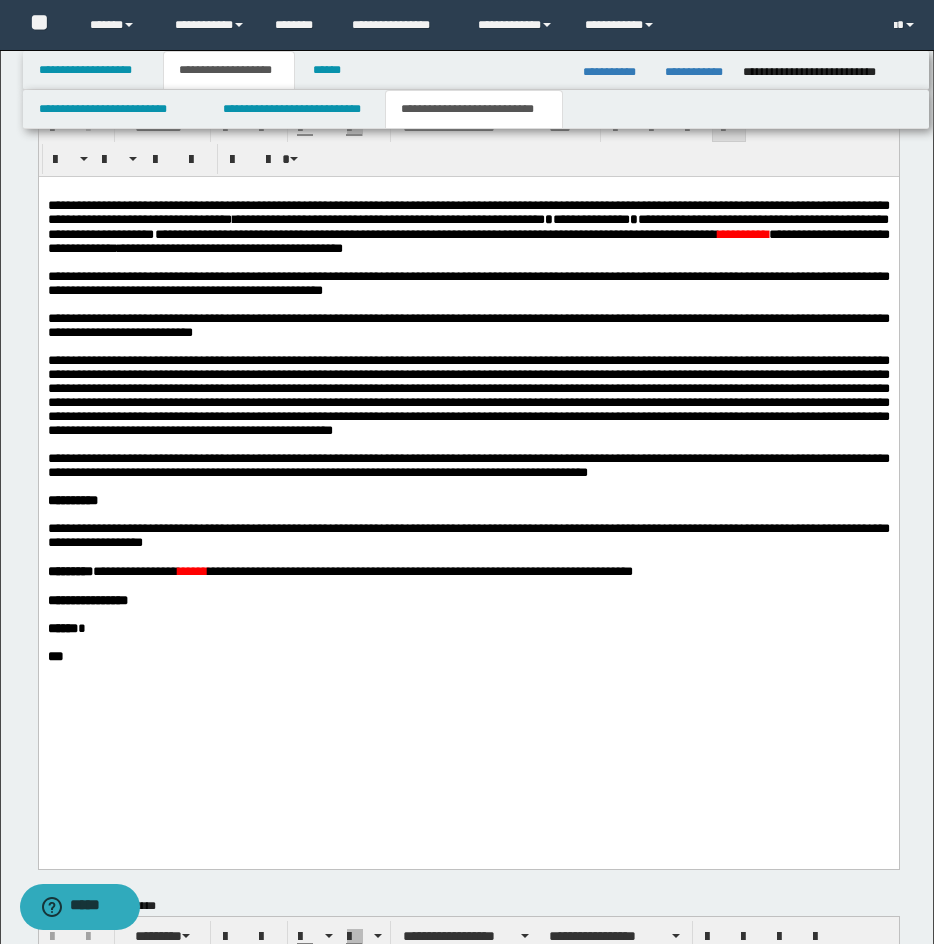click on "*********" at bounding box center [742, 233] 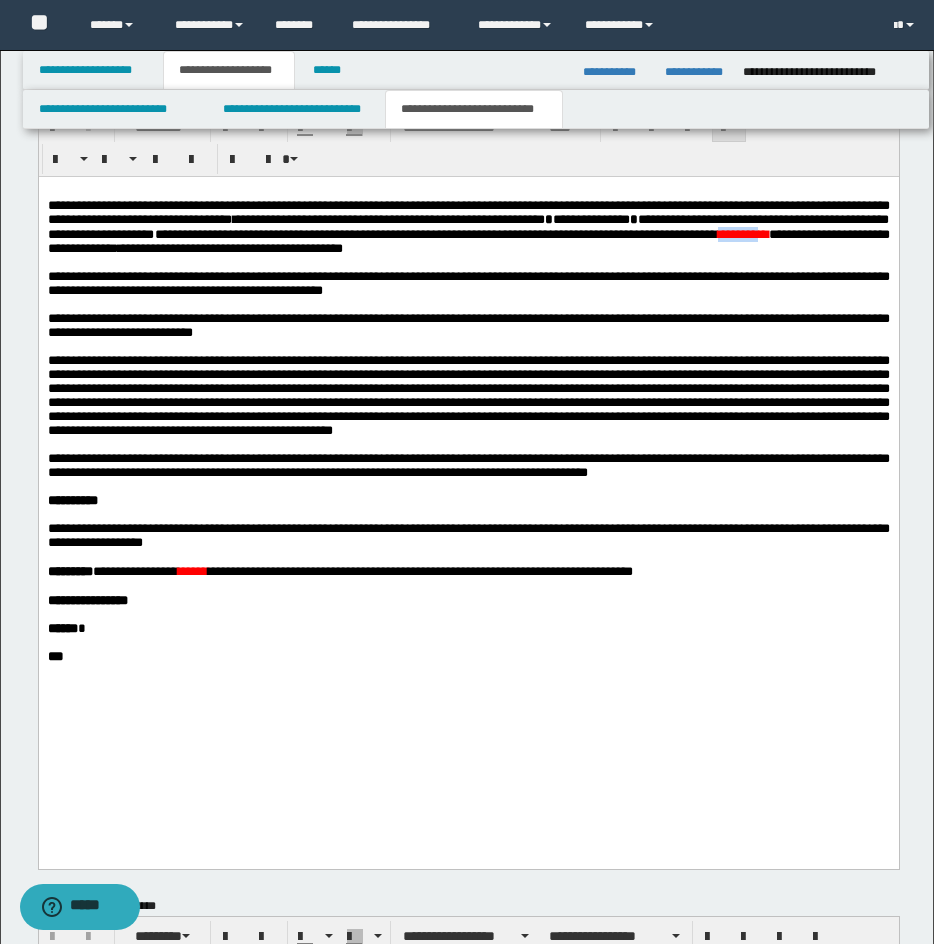 click on "*********" at bounding box center [742, 233] 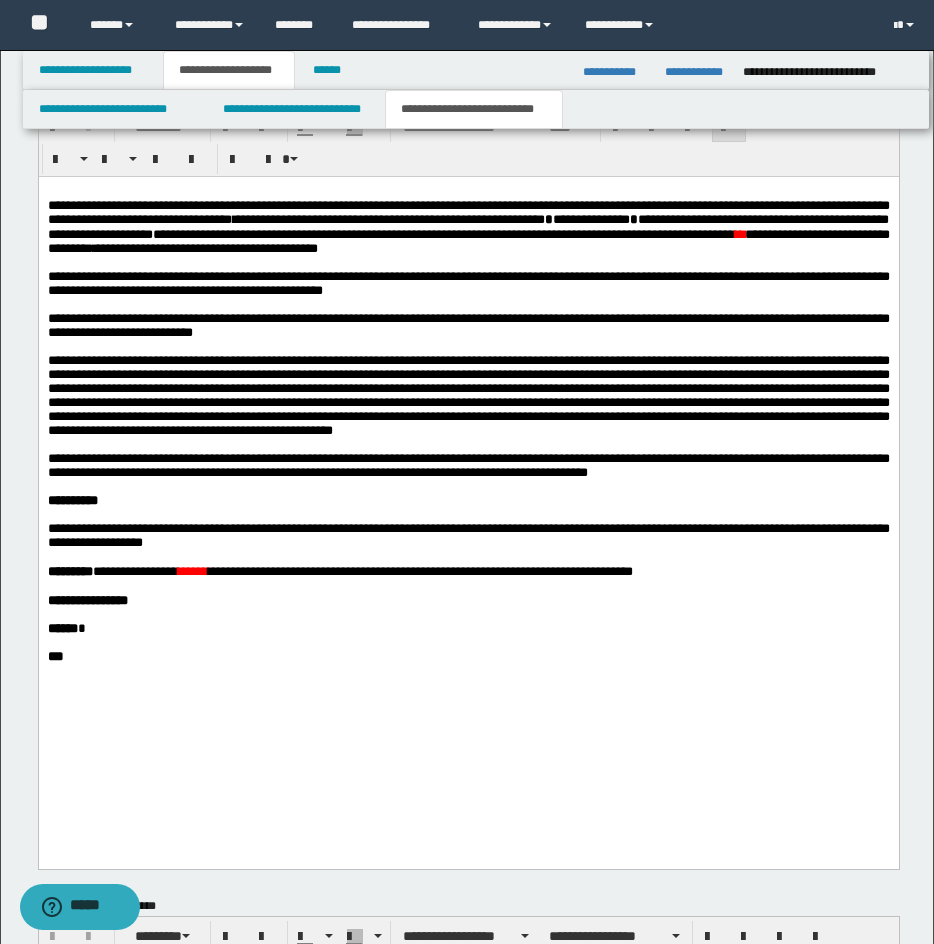 click on "******" at bounding box center (192, 570) 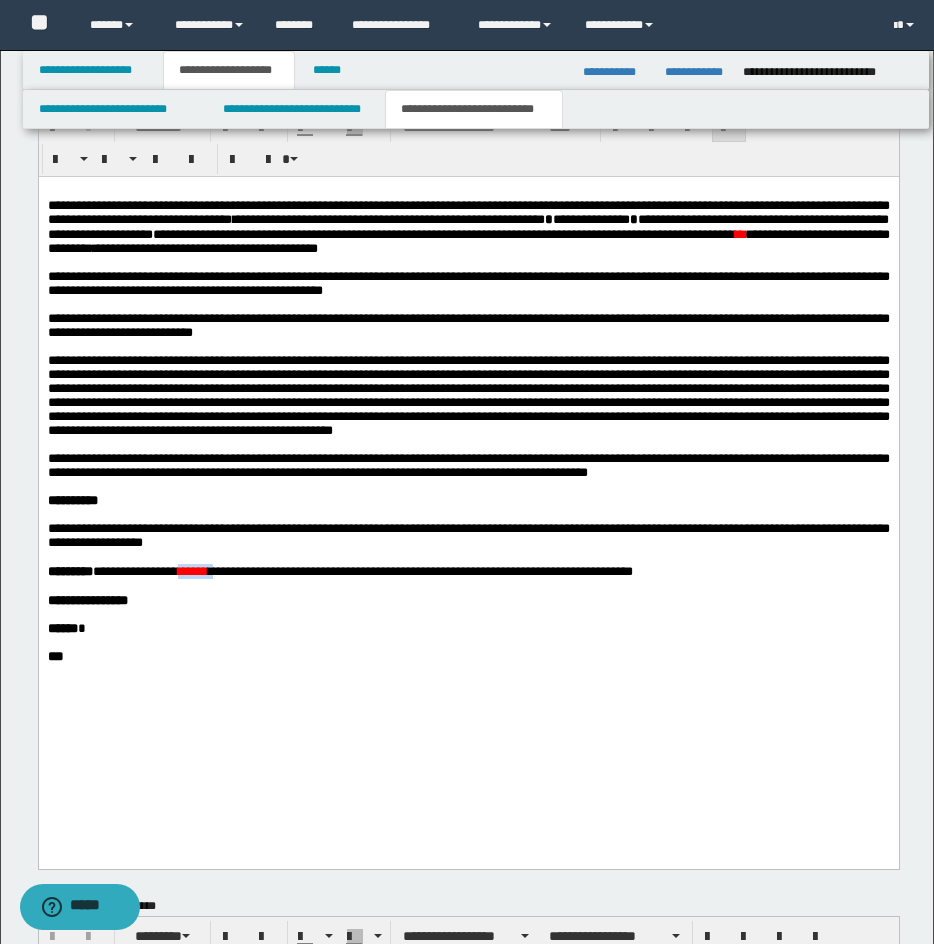 click on "******" at bounding box center [192, 570] 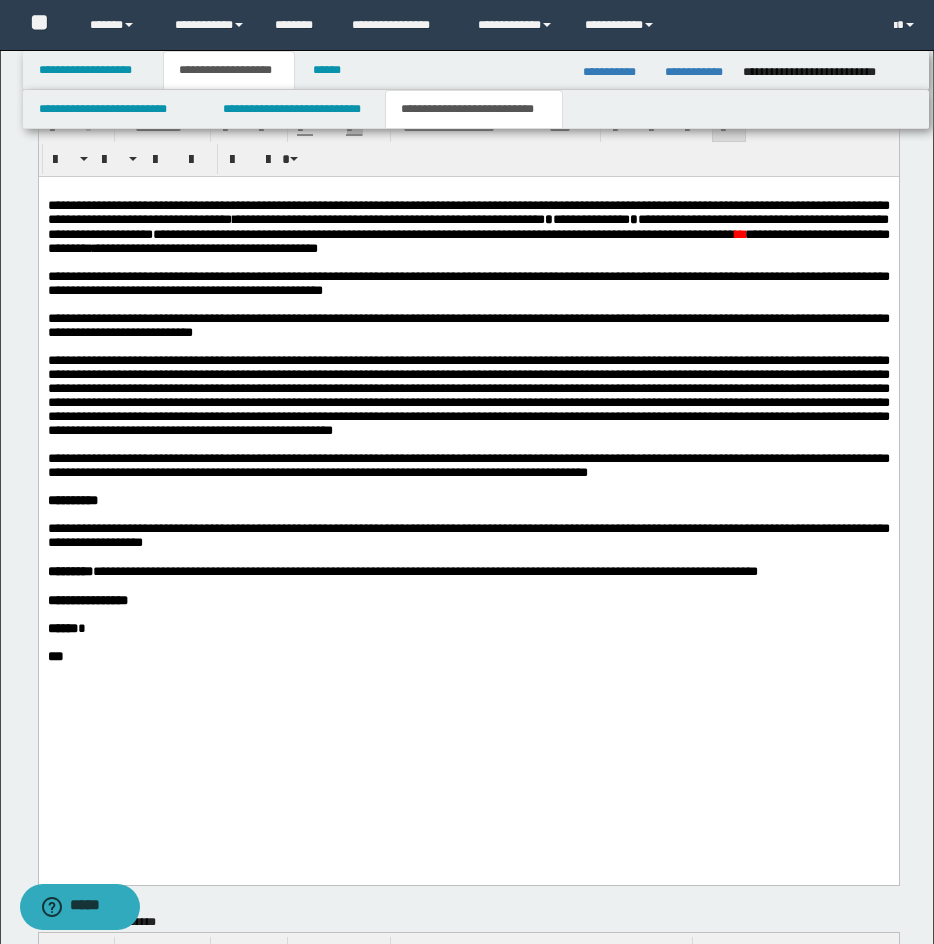drag, startPoint x: 932, startPoint y: 538, endPoint x: 932, endPoint y: 554, distance: 16 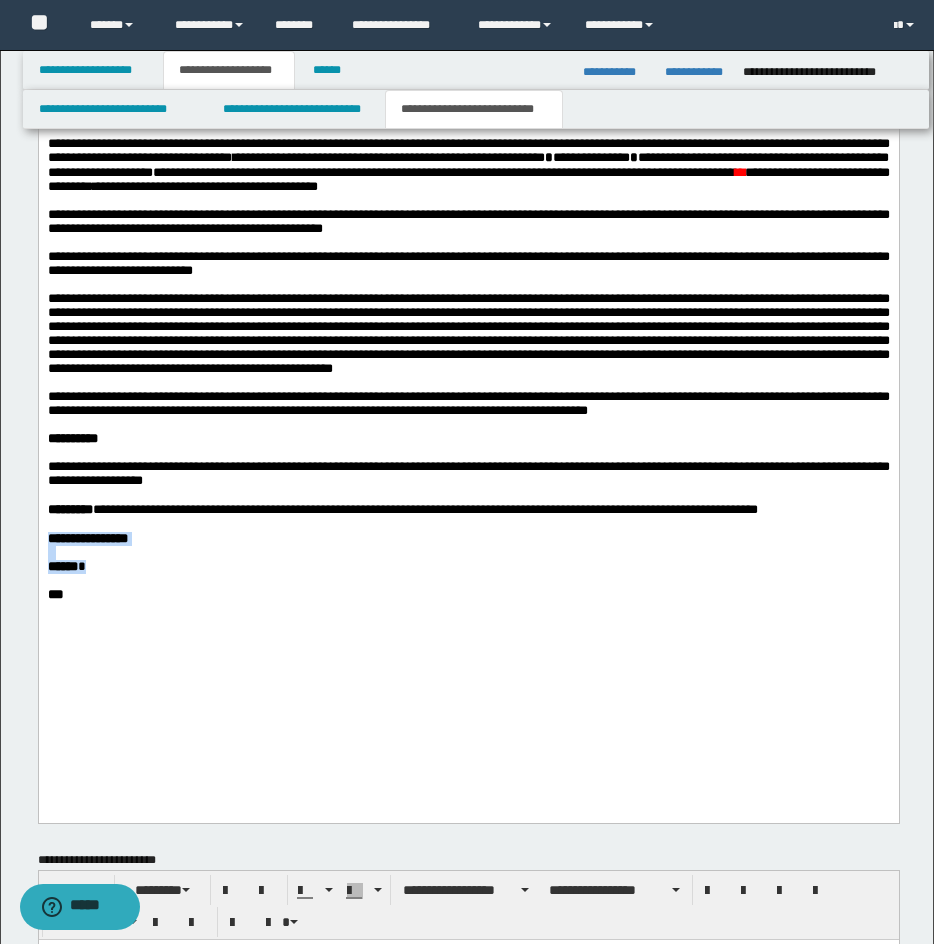drag, startPoint x: 50, startPoint y: 643, endPoint x: 127, endPoint y: 670, distance: 81.596565 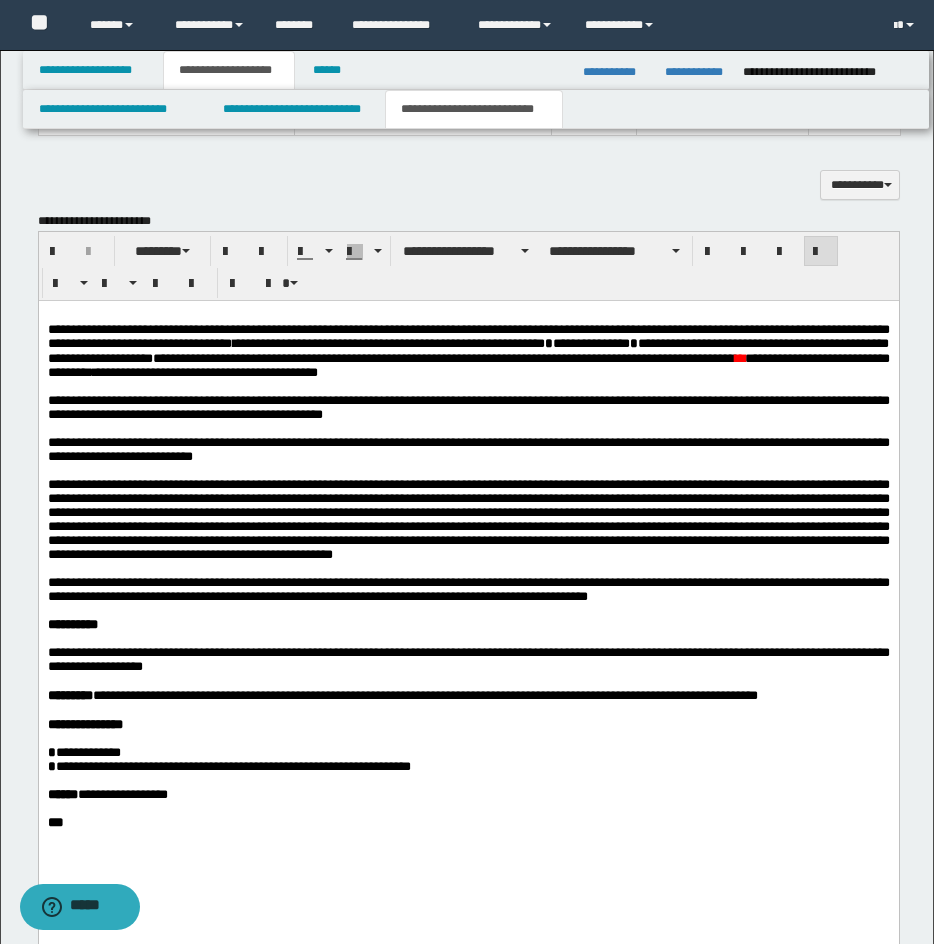 scroll, scrollTop: 1240, scrollLeft: 0, axis: vertical 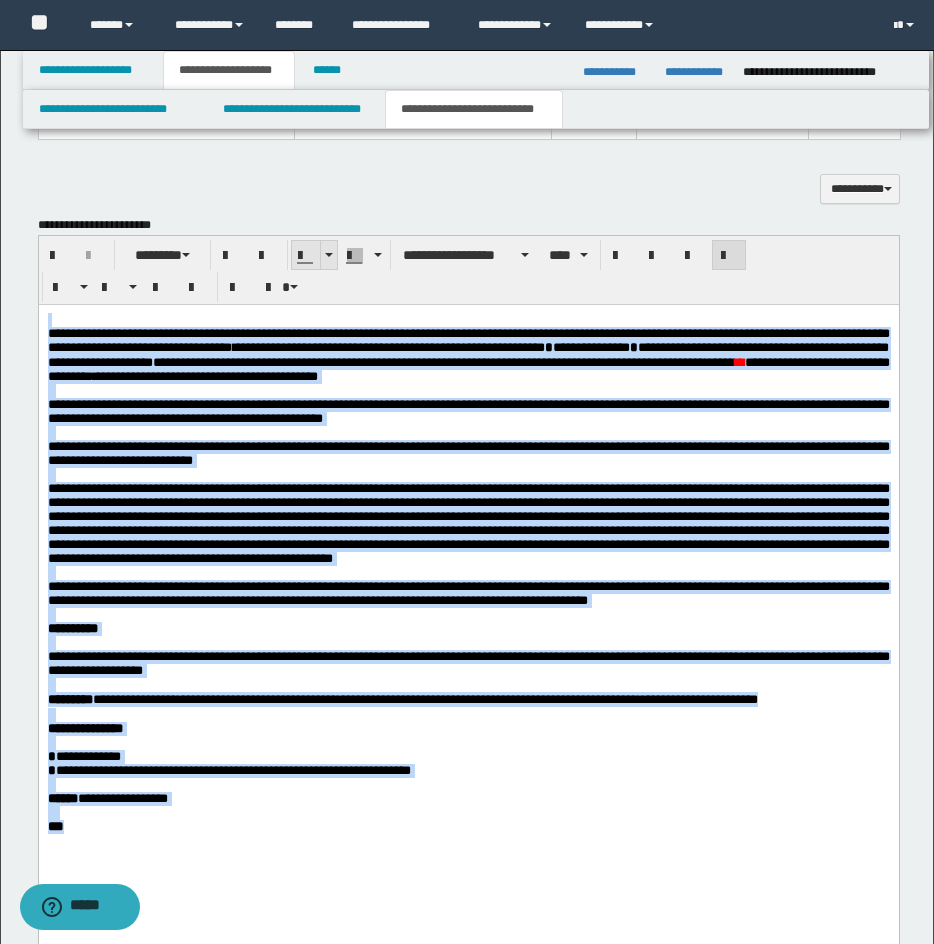 drag, startPoint x: 331, startPoint y: 248, endPoint x: 329, endPoint y: 261, distance: 13.152946 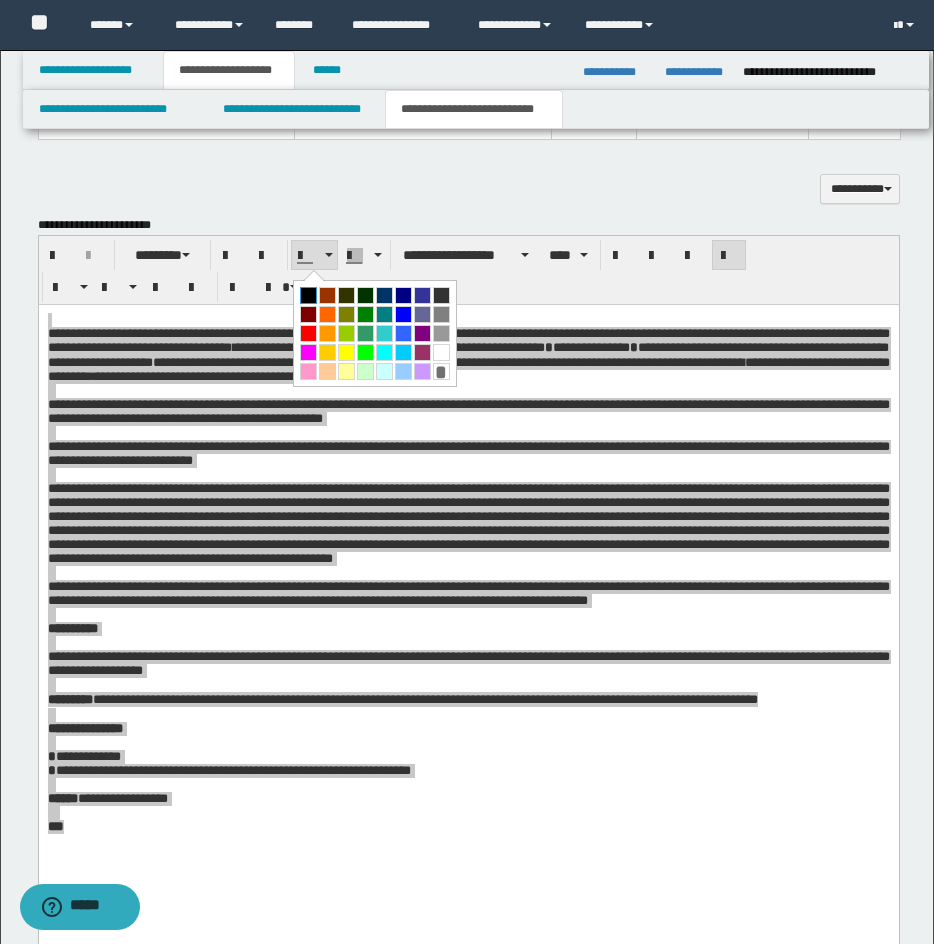 click at bounding box center (308, 295) 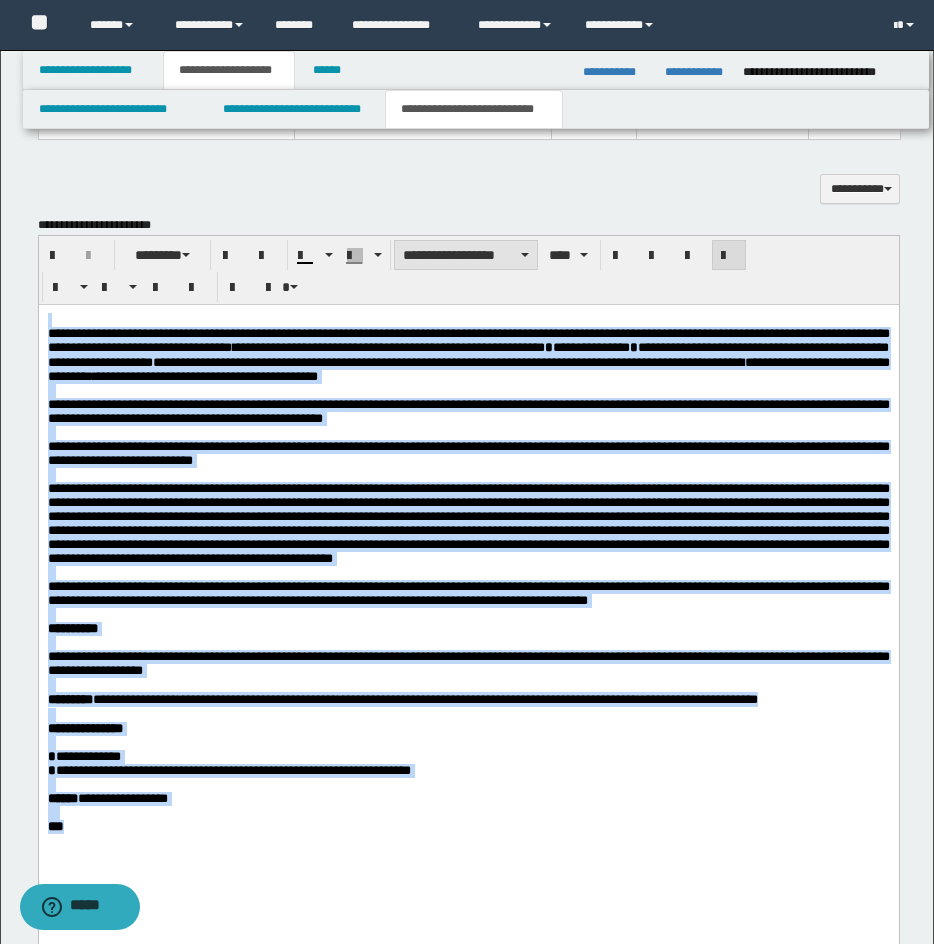 click on "**********" at bounding box center (466, 255) 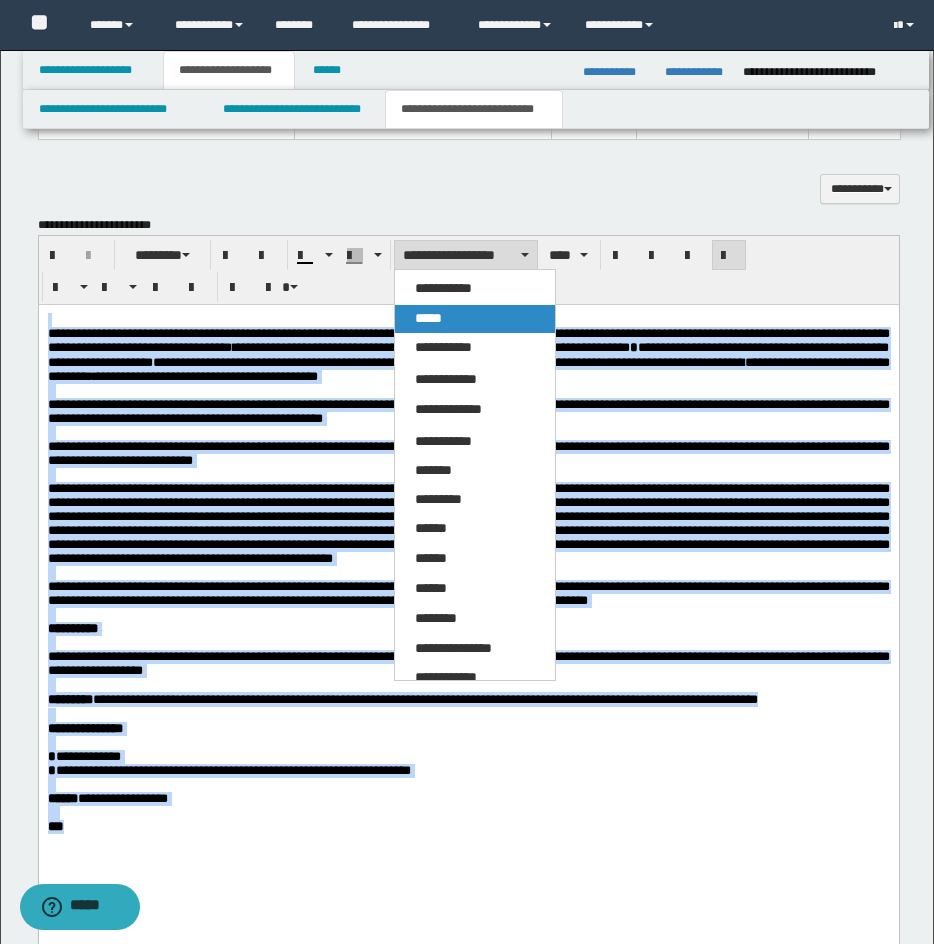drag, startPoint x: 461, startPoint y: 320, endPoint x: 438, endPoint y: 1, distance: 319.82806 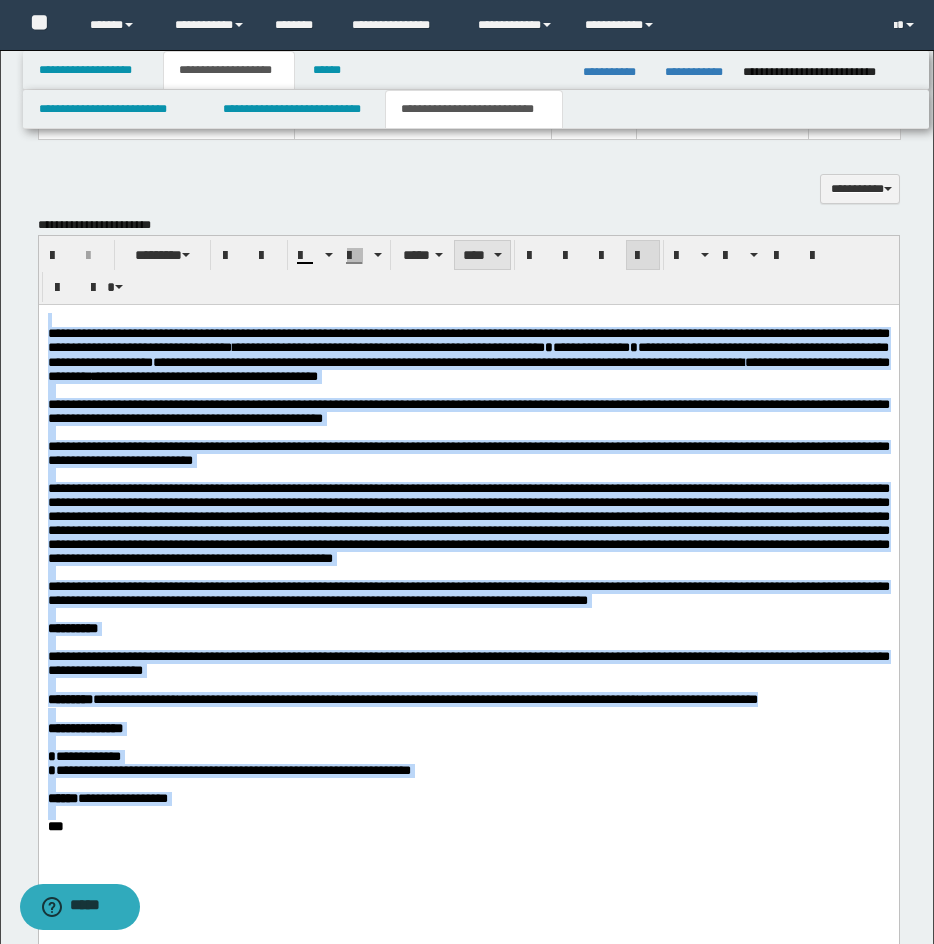 click on "****" at bounding box center [482, 255] 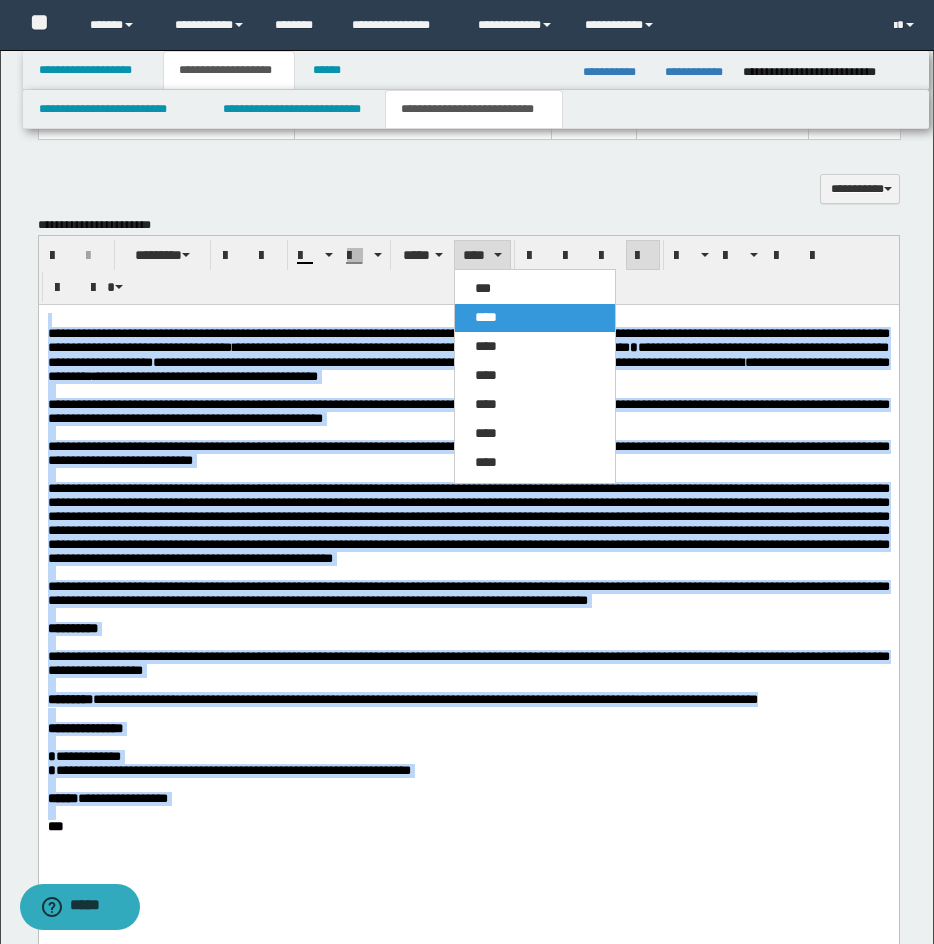 drag, startPoint x: 489, startPoint y: 354, endPoint x: 485, endPoint y: 273, distance: 81.09871 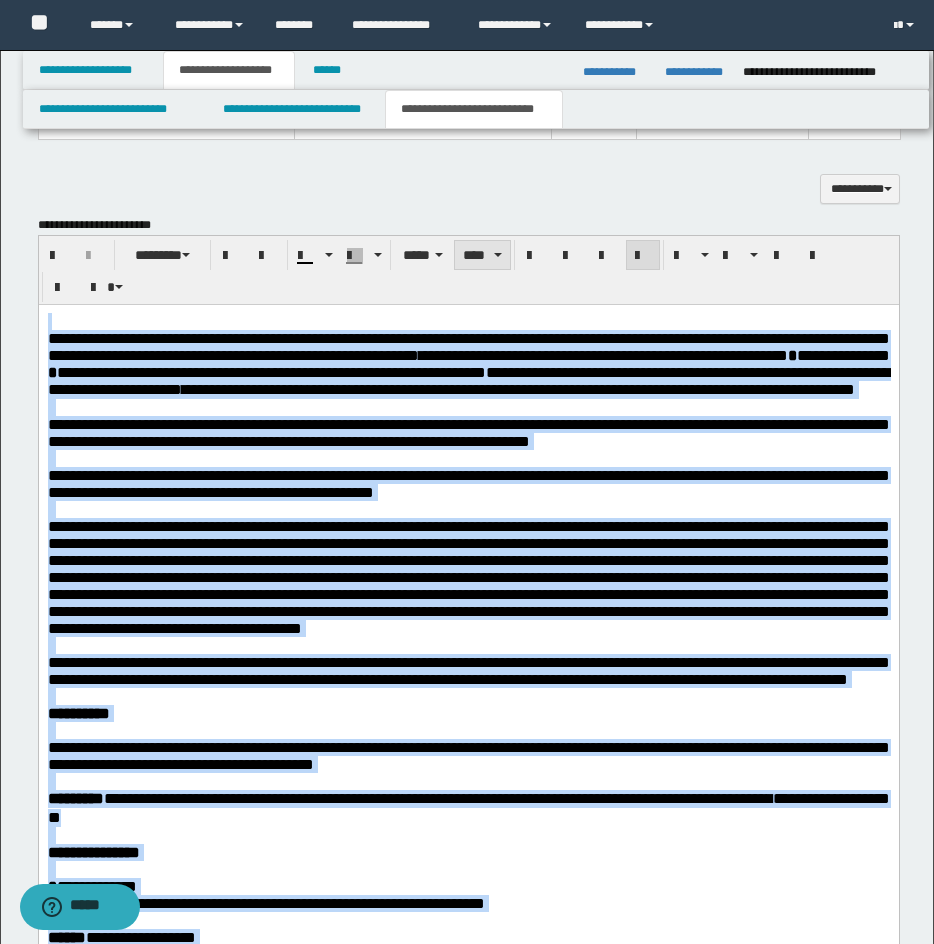 drag, startPoint x: 478, startPoint y: 250, endPoint x: 508, endPoint y: 295, distance: 54.08327 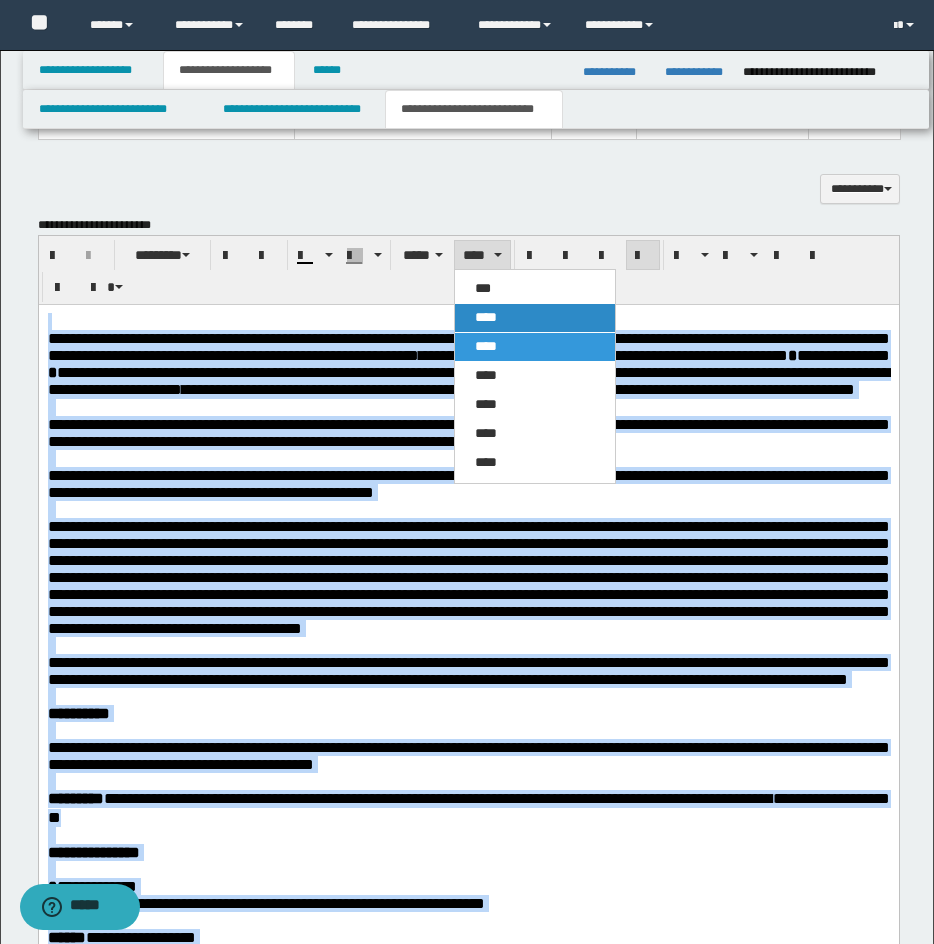 click on "****" at bounding box center [535, 318] 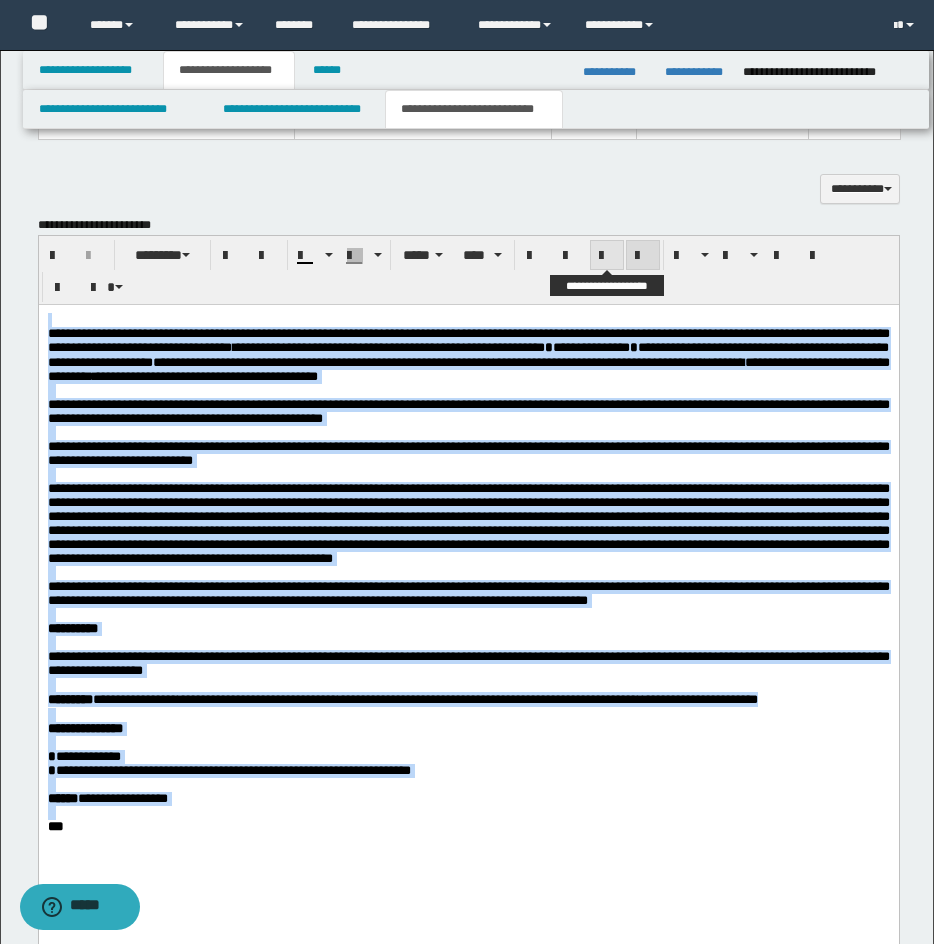 drag, startPoint x: 615, startPoint y: 253, endPoint x: 640, endPoint y: 252, distance: 25.019993 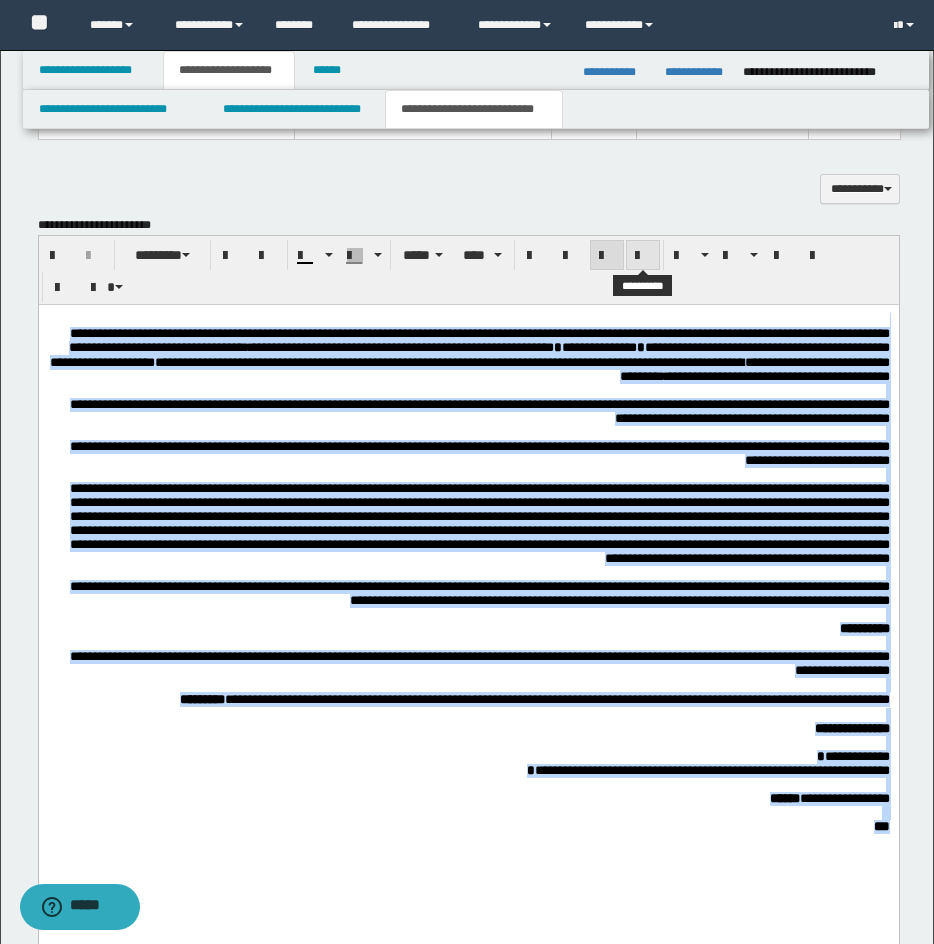 click at bounding box center (643, 256) 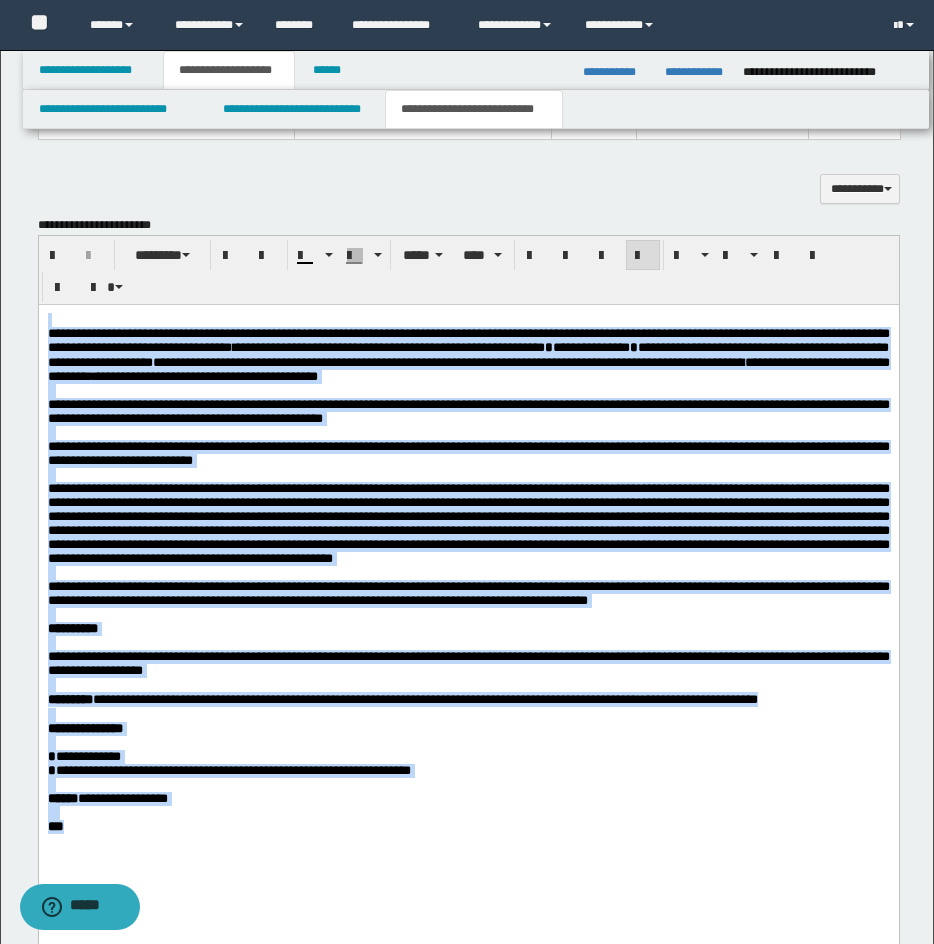 click on "**********" at bounding box center (468, 354) 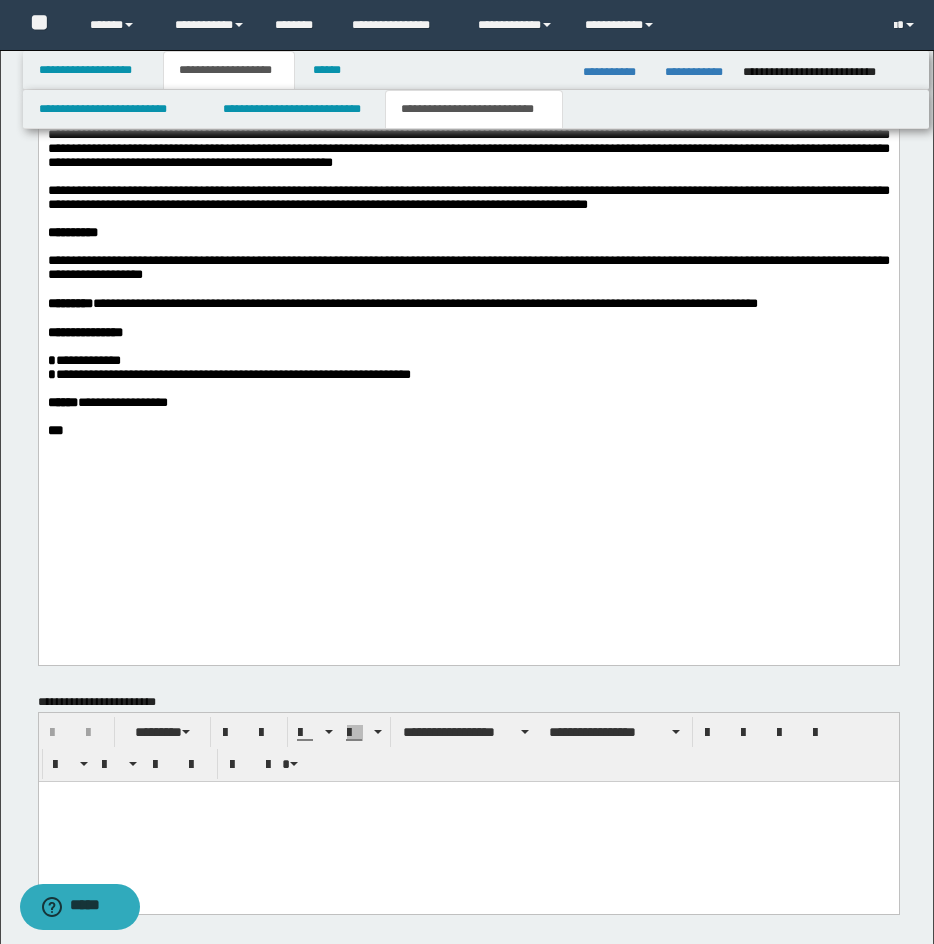 scroll, scrollTop: 1931, scrollLeft: 0, axis: vertical 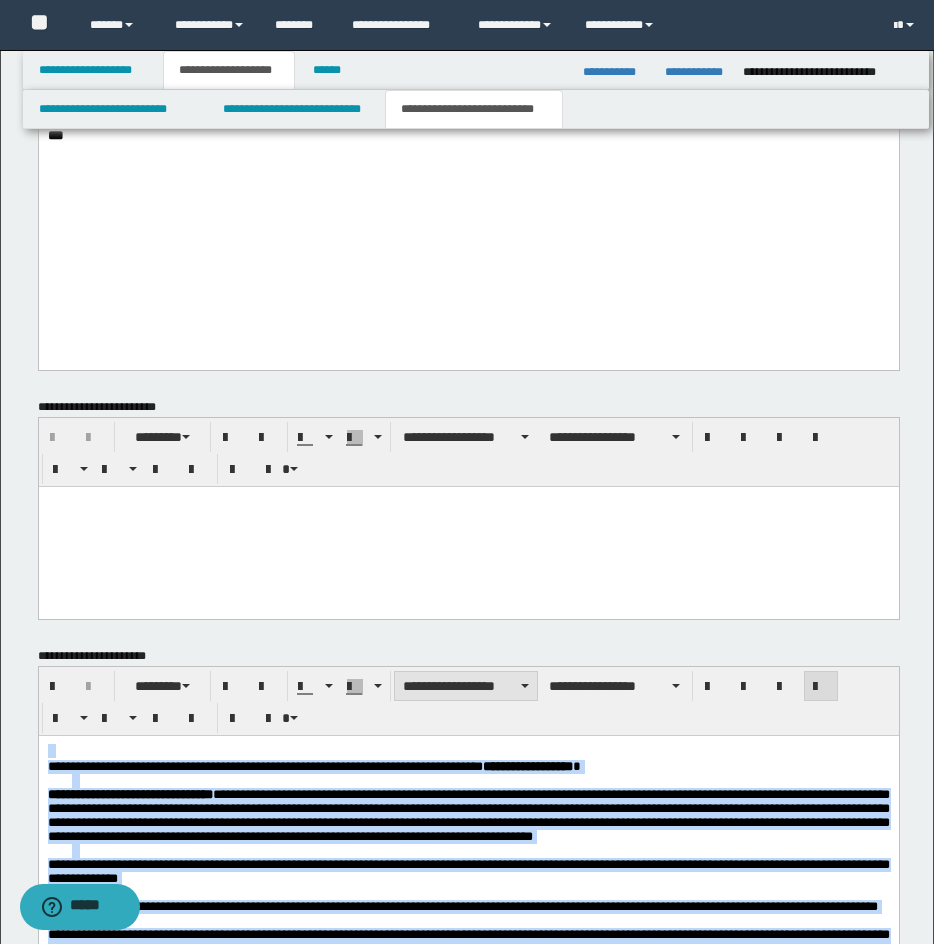click on "**********" at bounding box center (466, 686) 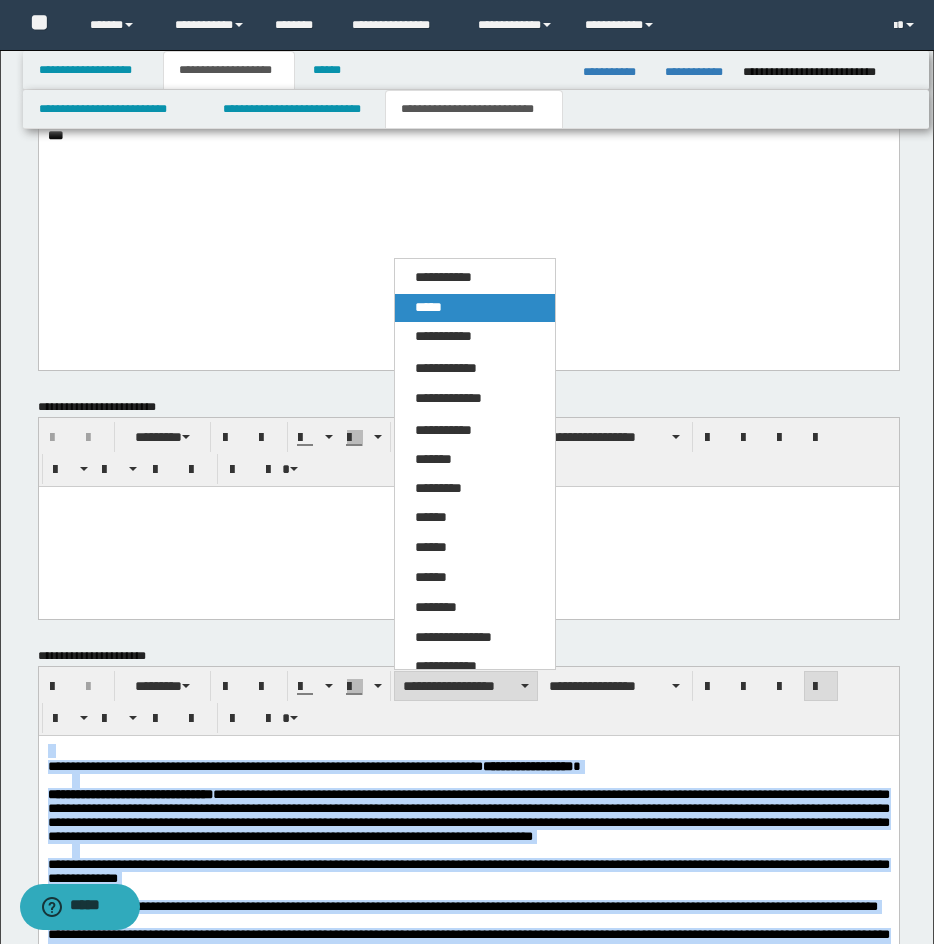 click on "*****" at bounding box center (428, 307) 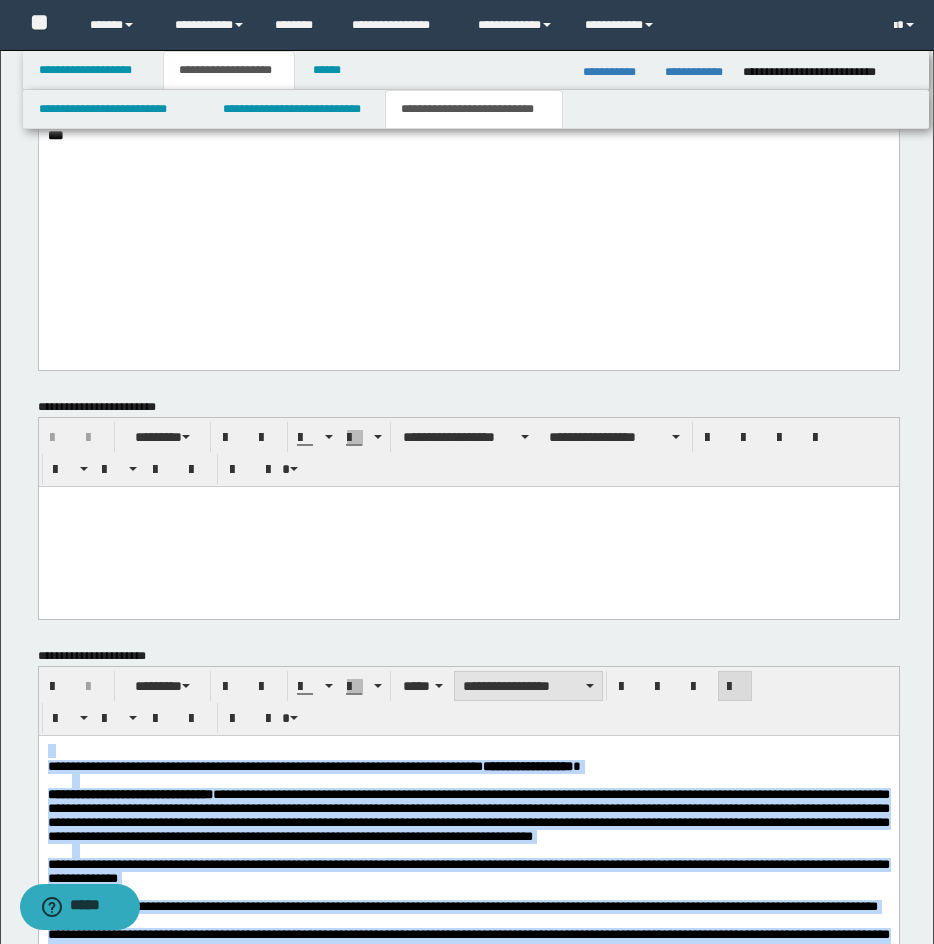 click on "**********" at bounding box center (528, 686) 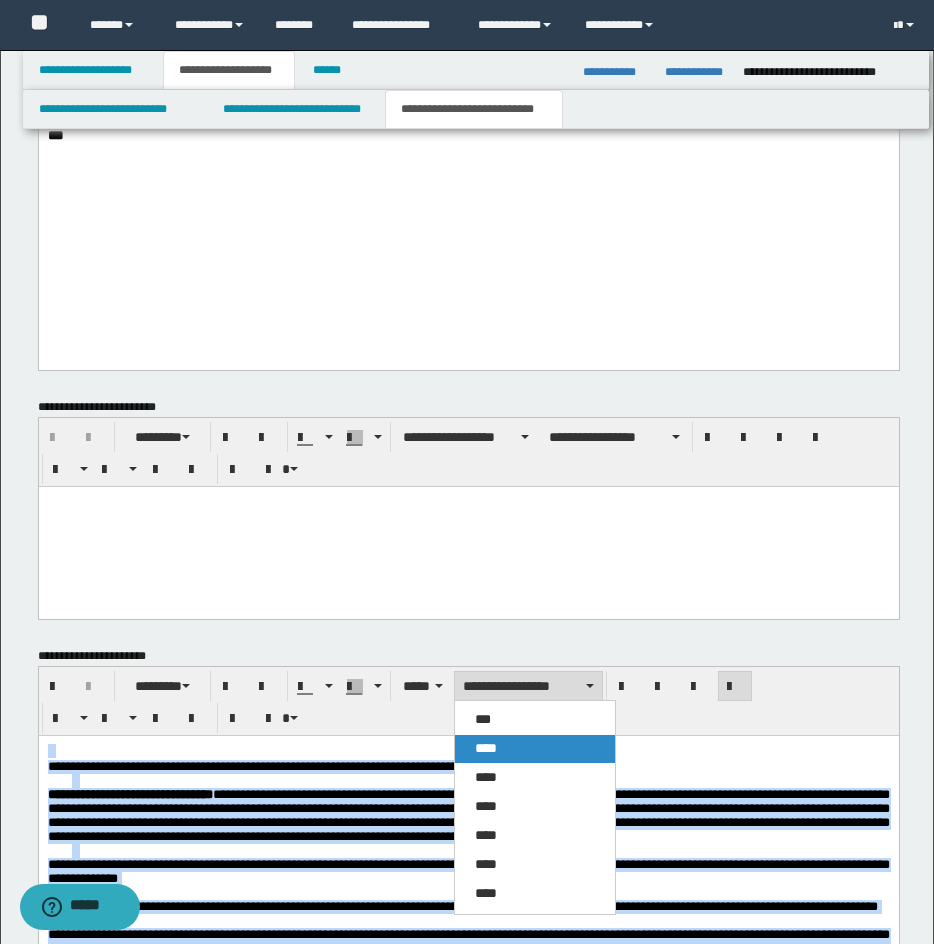 drag, startPoint x: 514, startPoint y: 746, endPoint x: 527, endPoint y: 0, distance: 746.1133 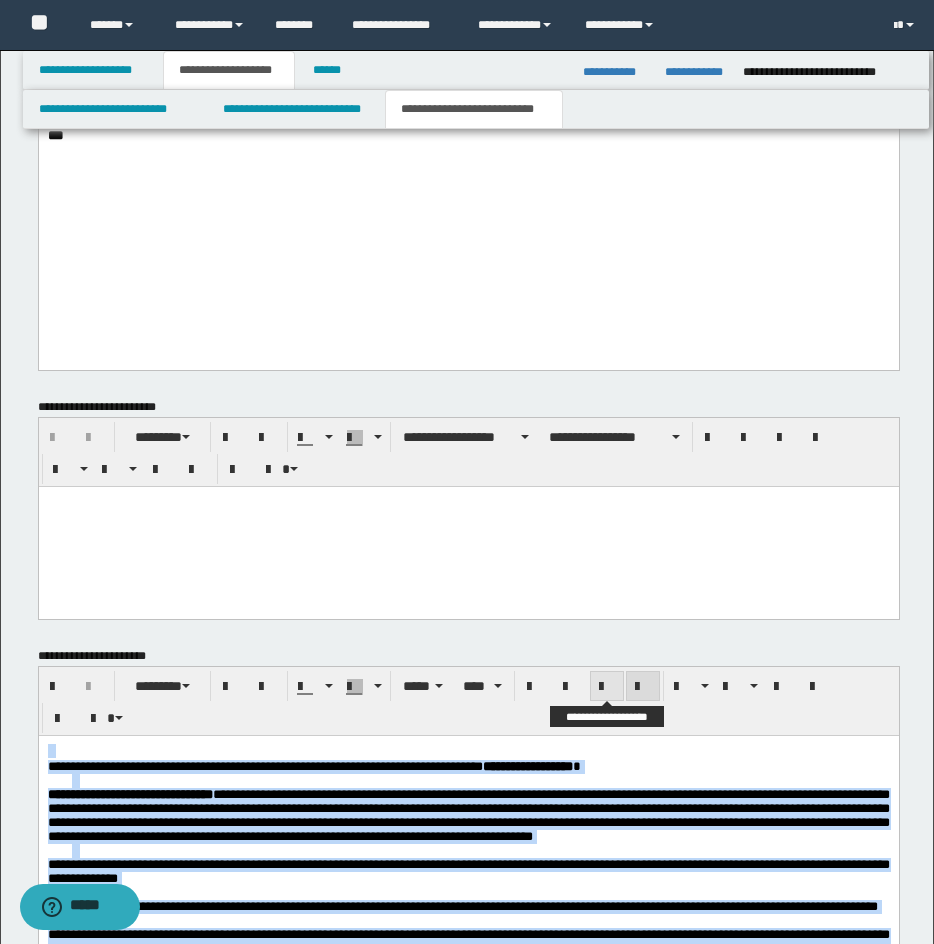 click at bounding box center (607, 686) 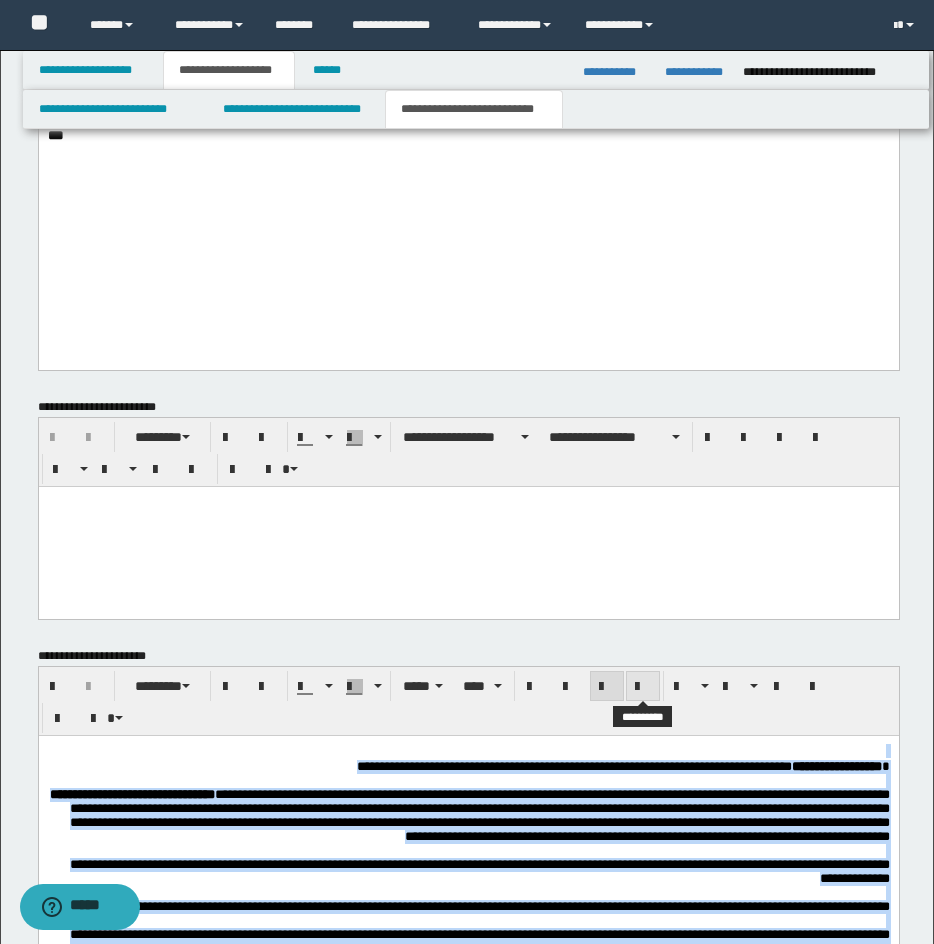 click at bounding box center (643, 687) 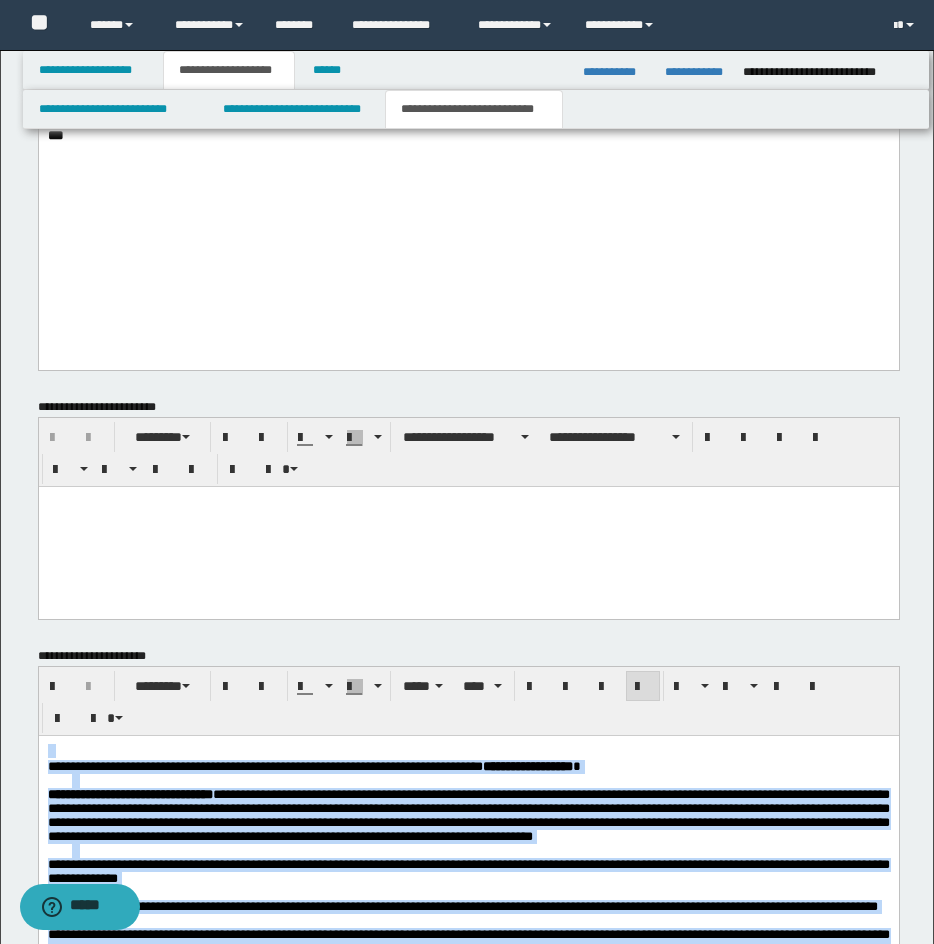 drag, startPoint x: 628, startPoint y: 790, endPoint x: 632, endPoint y: 755, distance: 35.22783 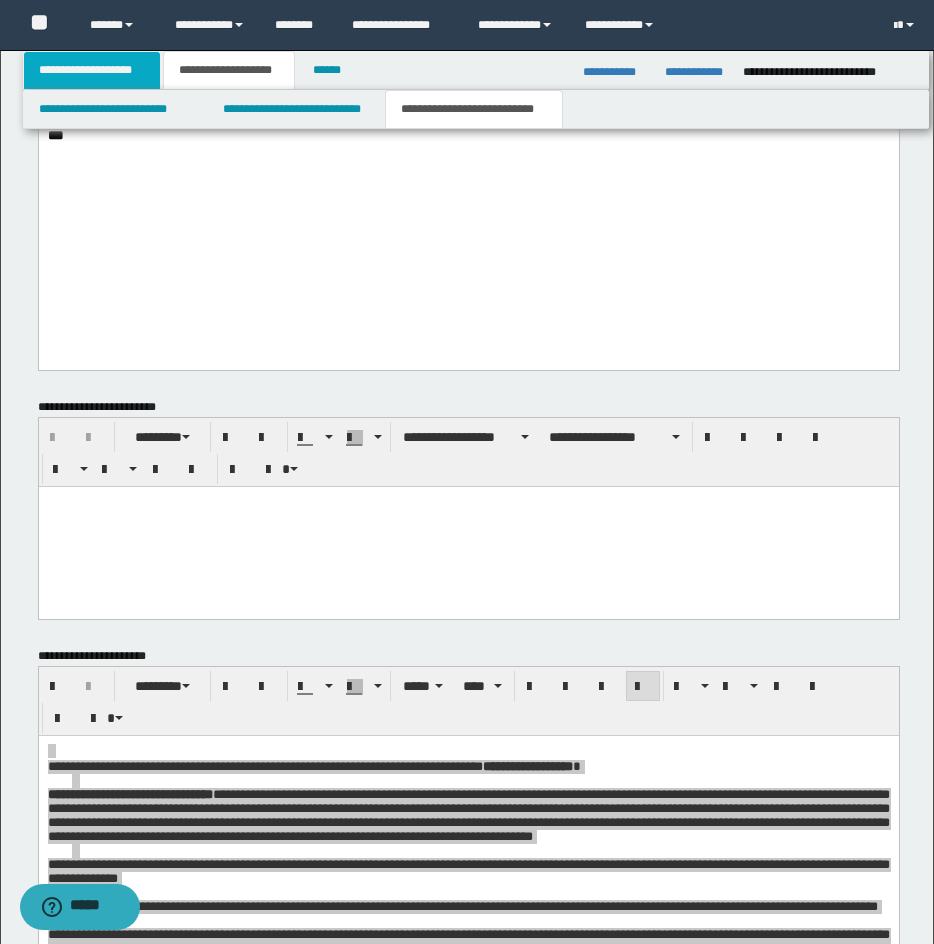click on "**********" at bounding box center [92, 70] 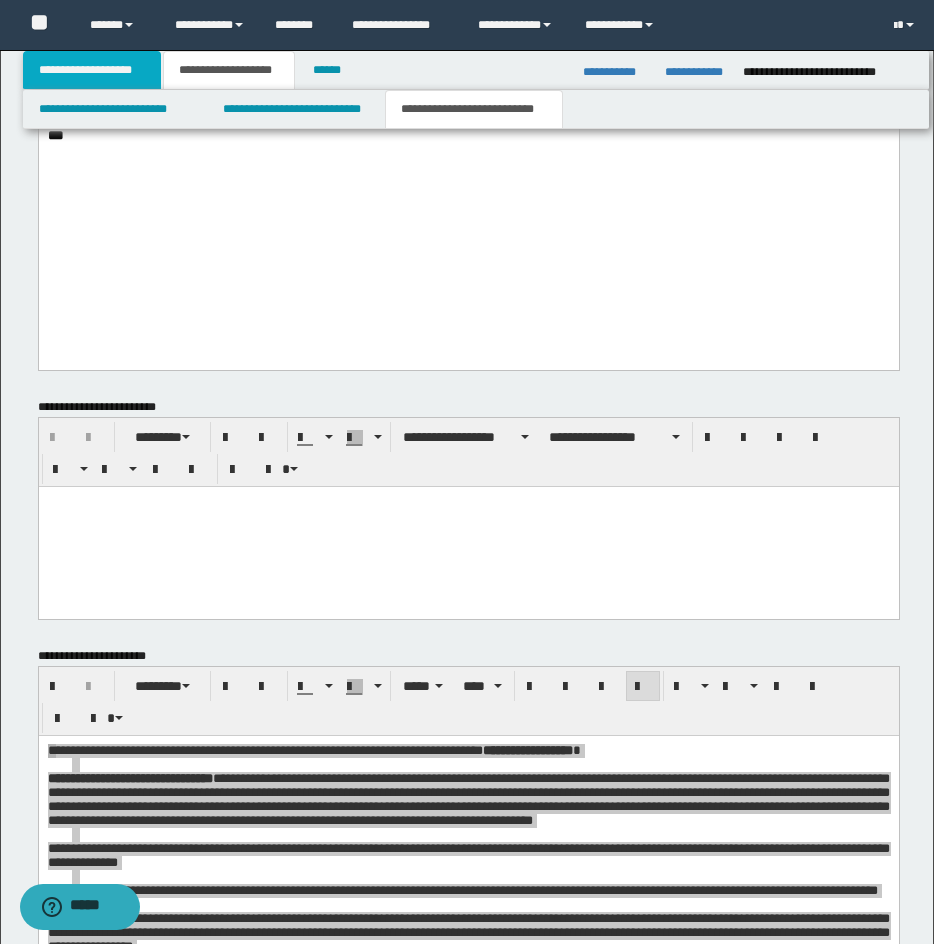 scroll, scrollTop: 1425, scrollLeft: 0, axis: vertical 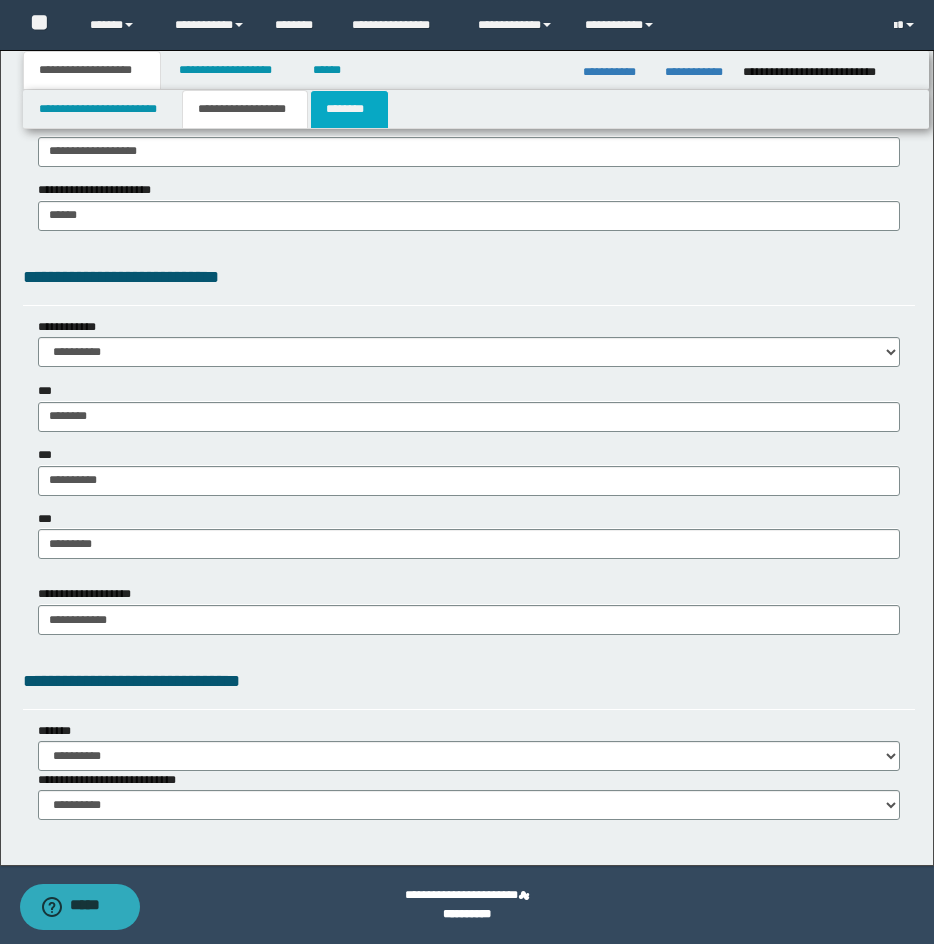 click on "********" at bounding box center [349, 109] 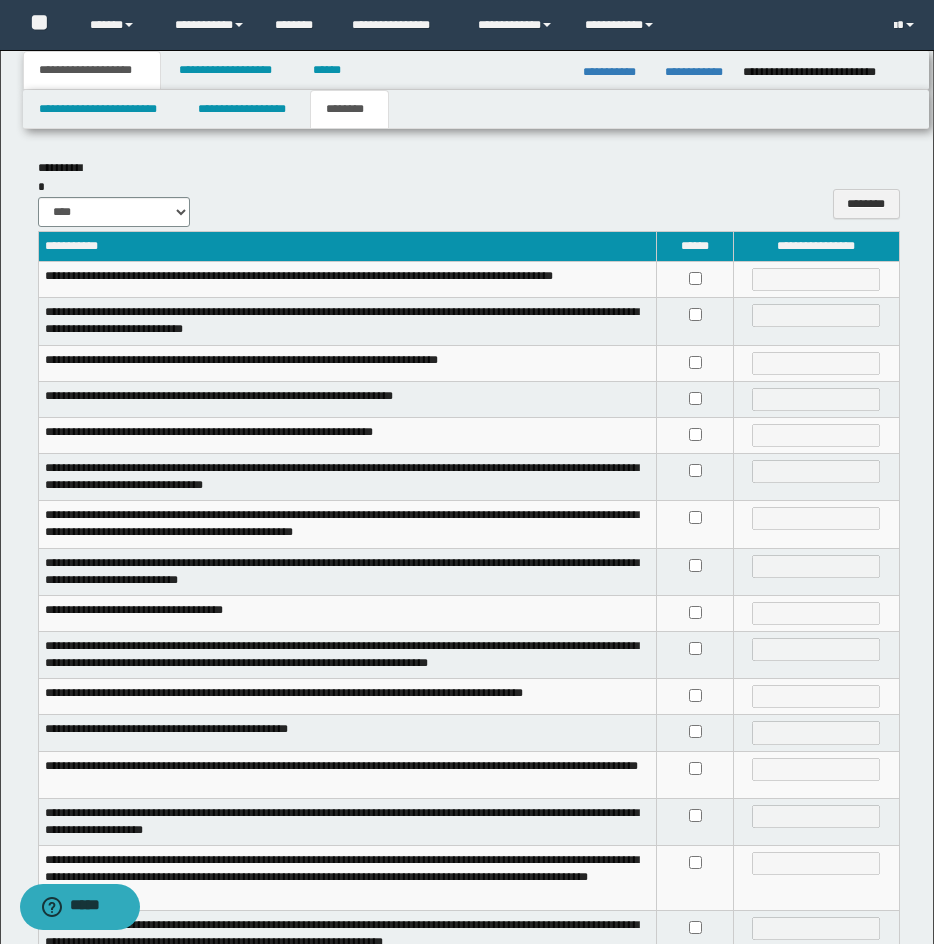 scroll, scrollTop: 323, scrollLeft: 0, axis: vertical 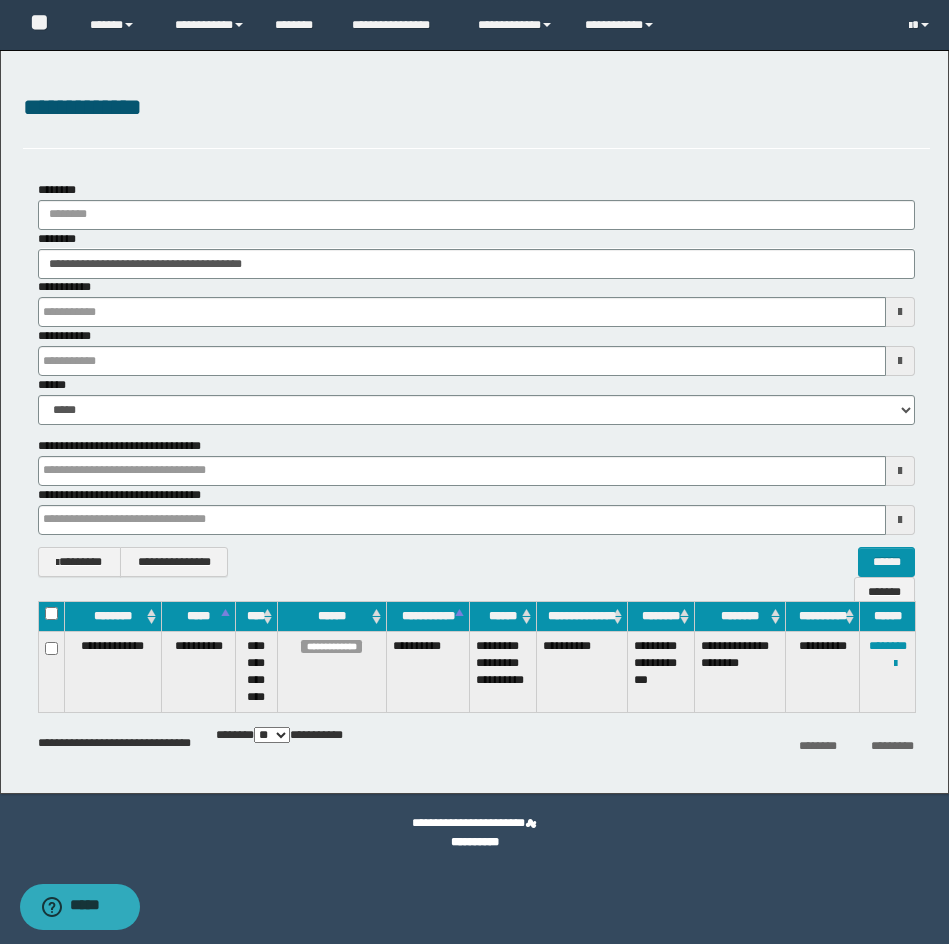 drag, startPoint x: 378, startPoint y: 148, endPoint x: 370, endPoint y: 238, distance: 90.35486 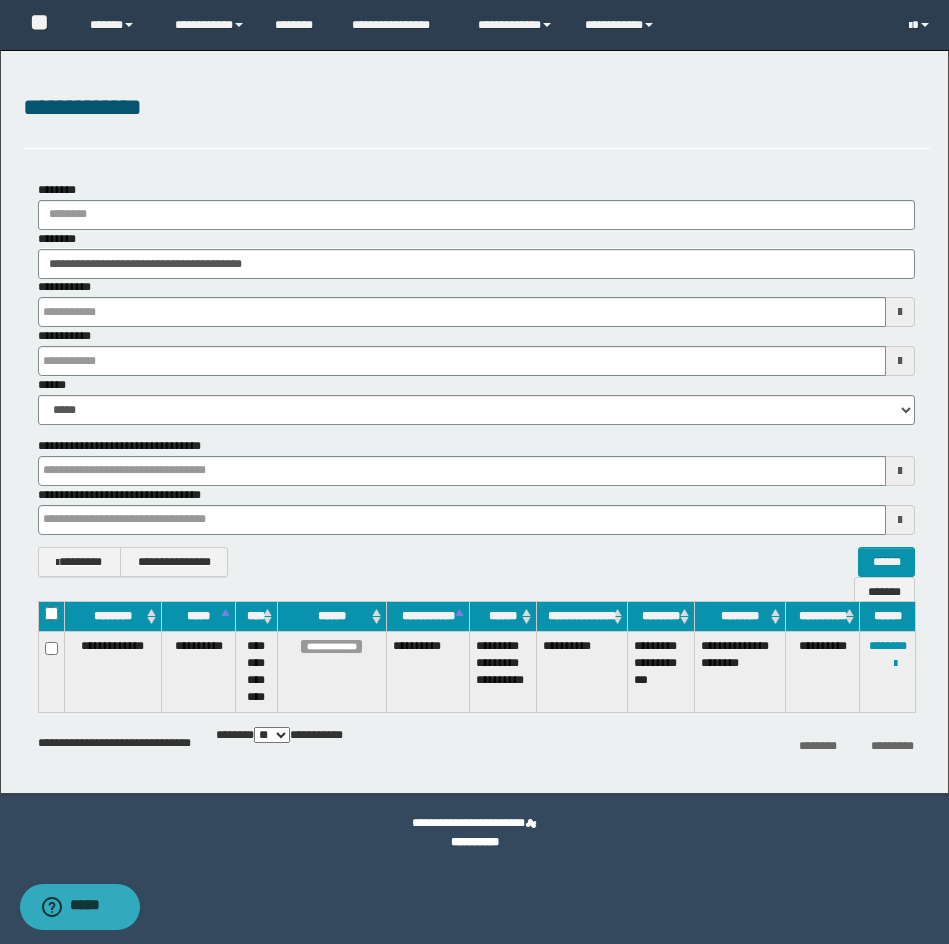 click on "**********" at bounding box center [474, 422] 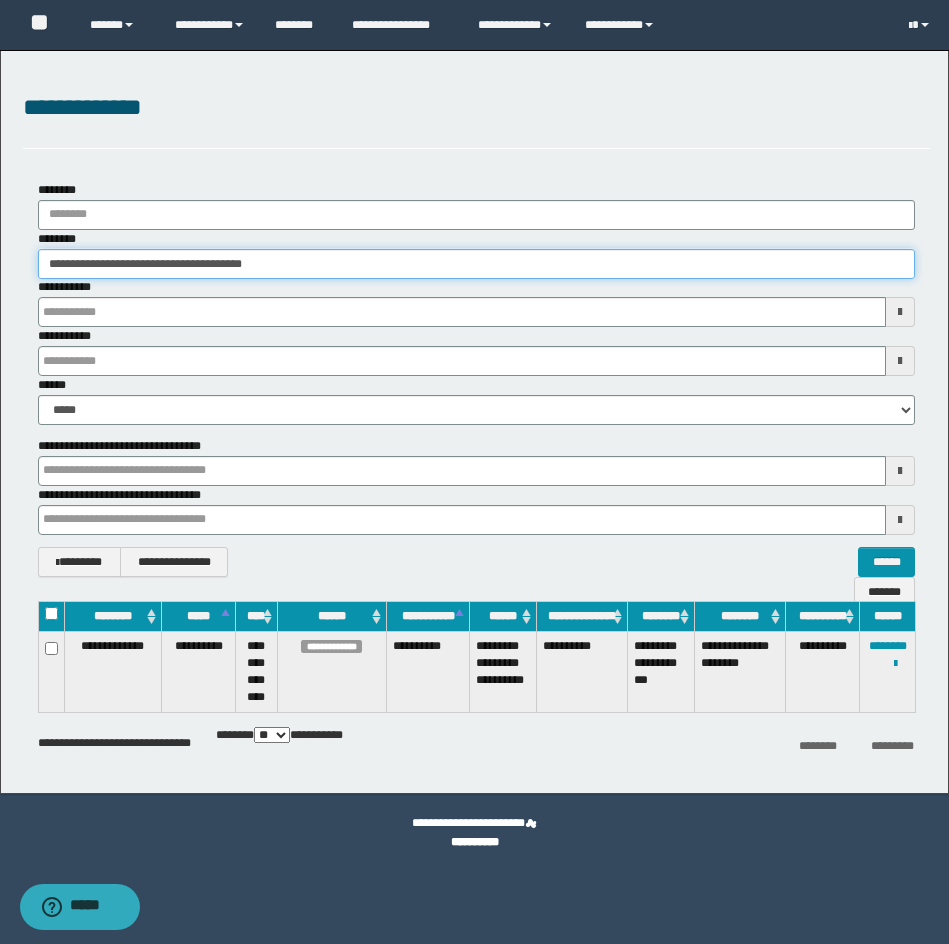 drag, startPoint x: 367, startPoint y: 263, endPoint x: -1, endPoint y: 264, distance: 368.00137 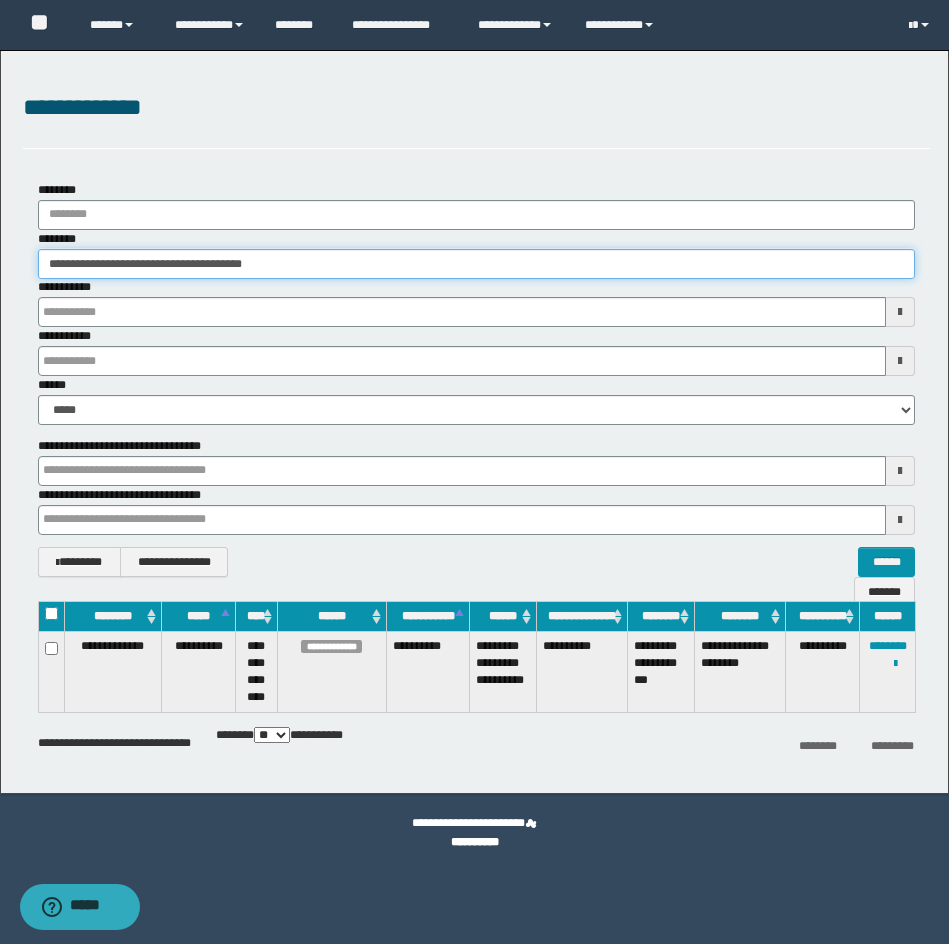 click on "**********" at bounding box center [474, 472] 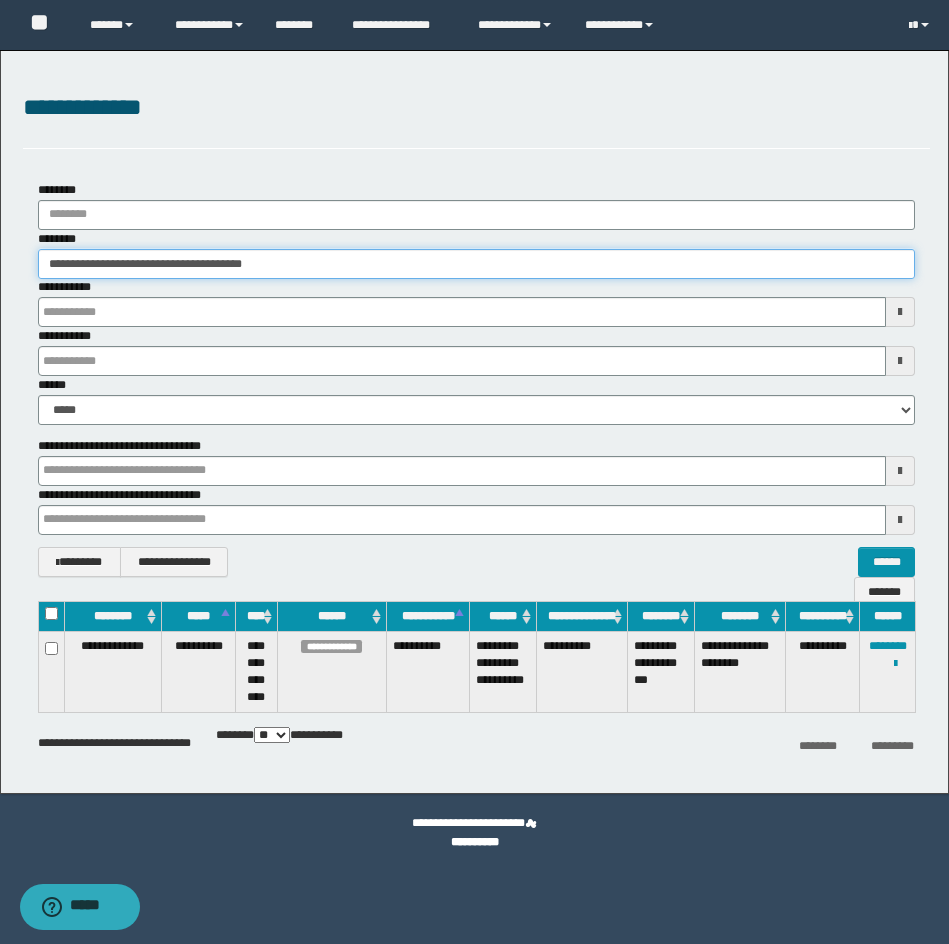 type on "********" 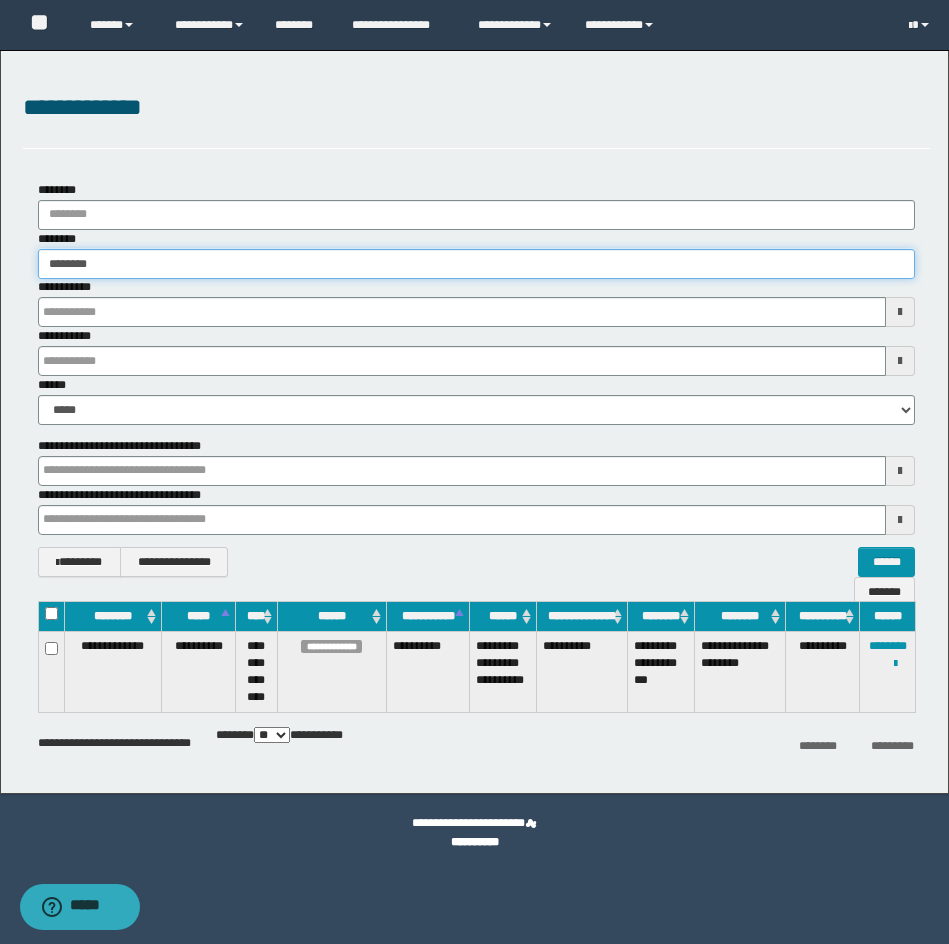 type on "********" 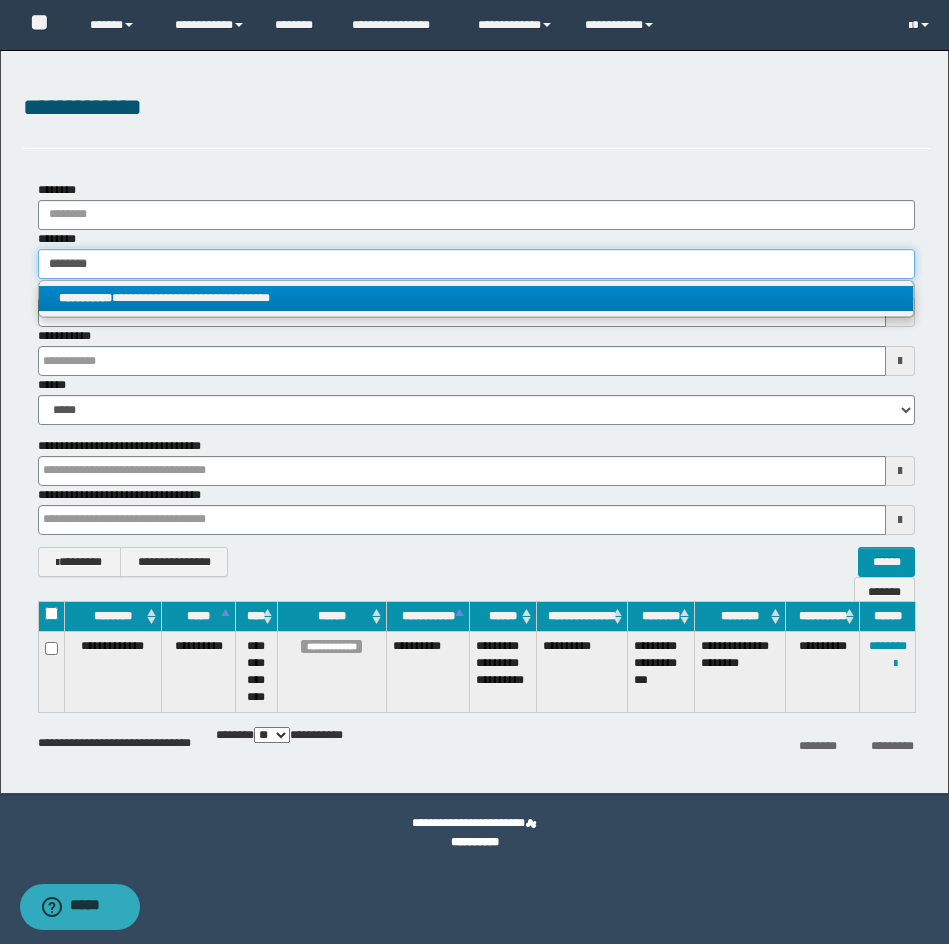 type on "********" 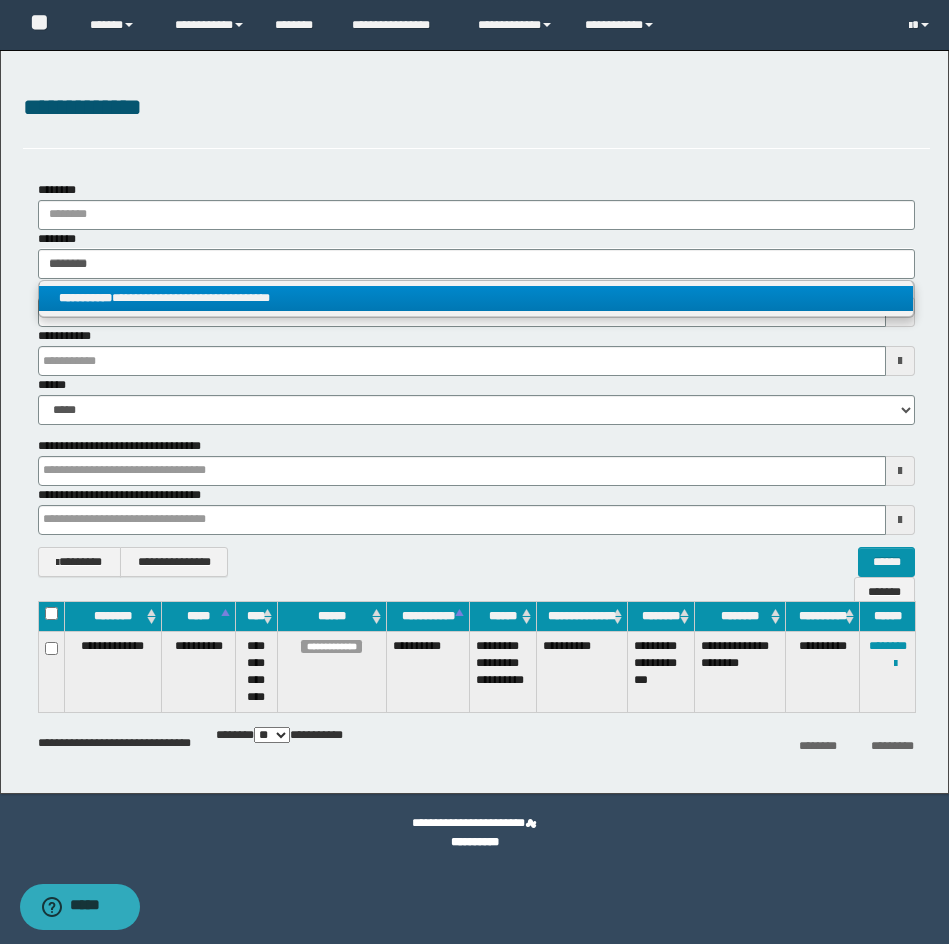 click on "**********" at bounding box center (476, 298) 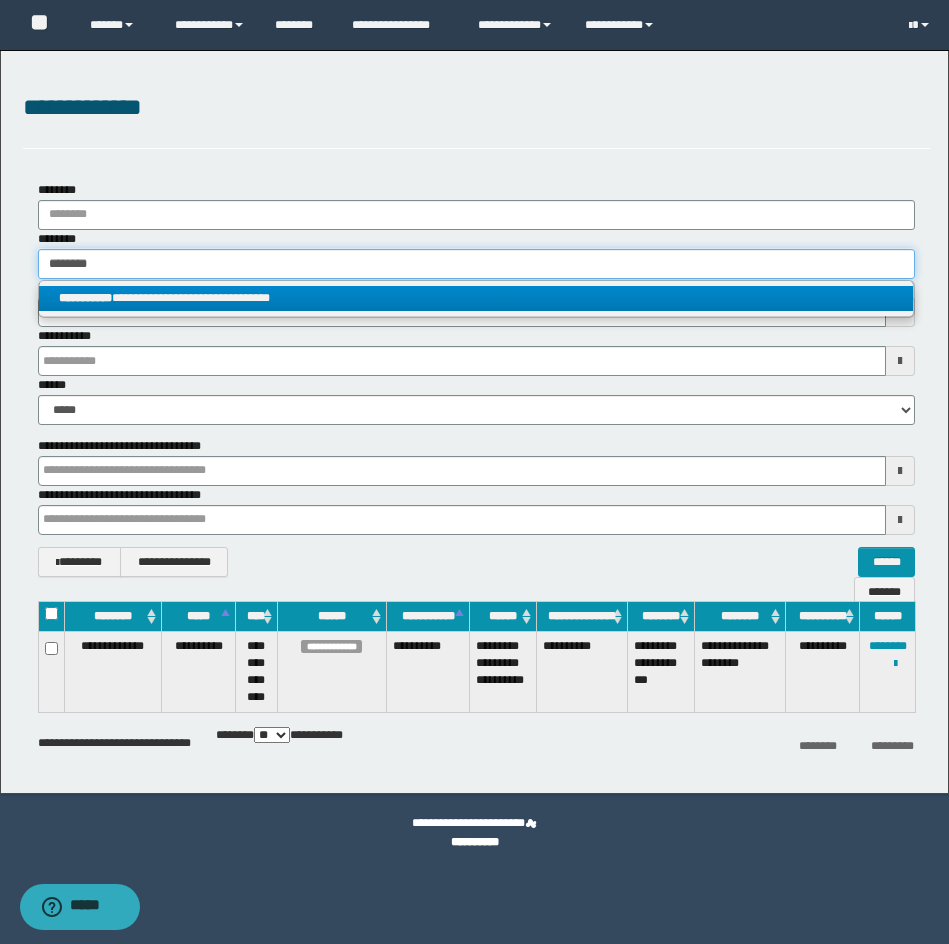 type 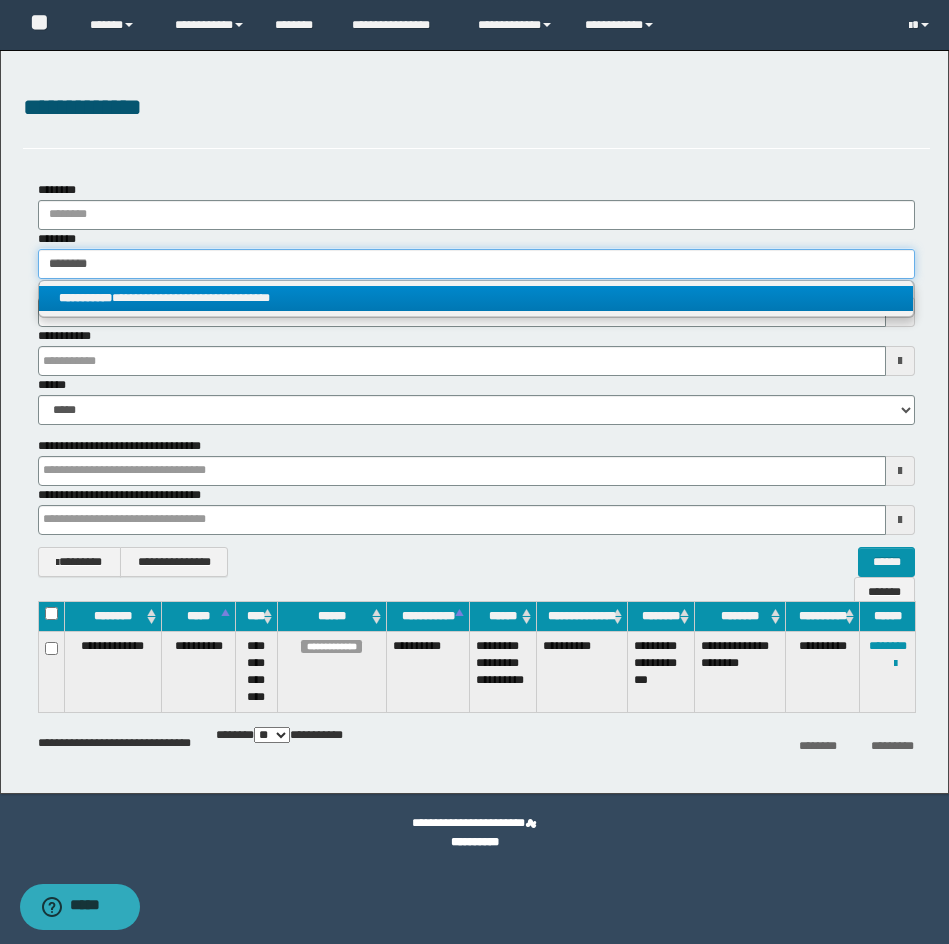type on "**********" 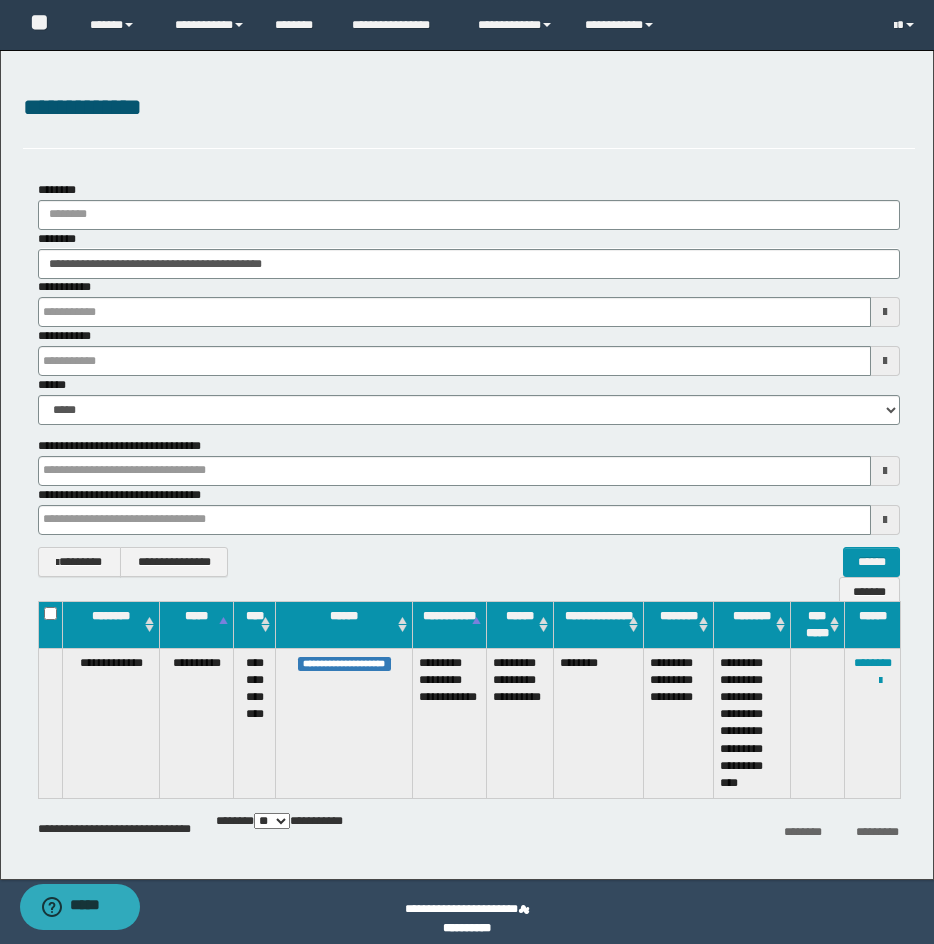 click on "**********" at bounding box center [467, 465] 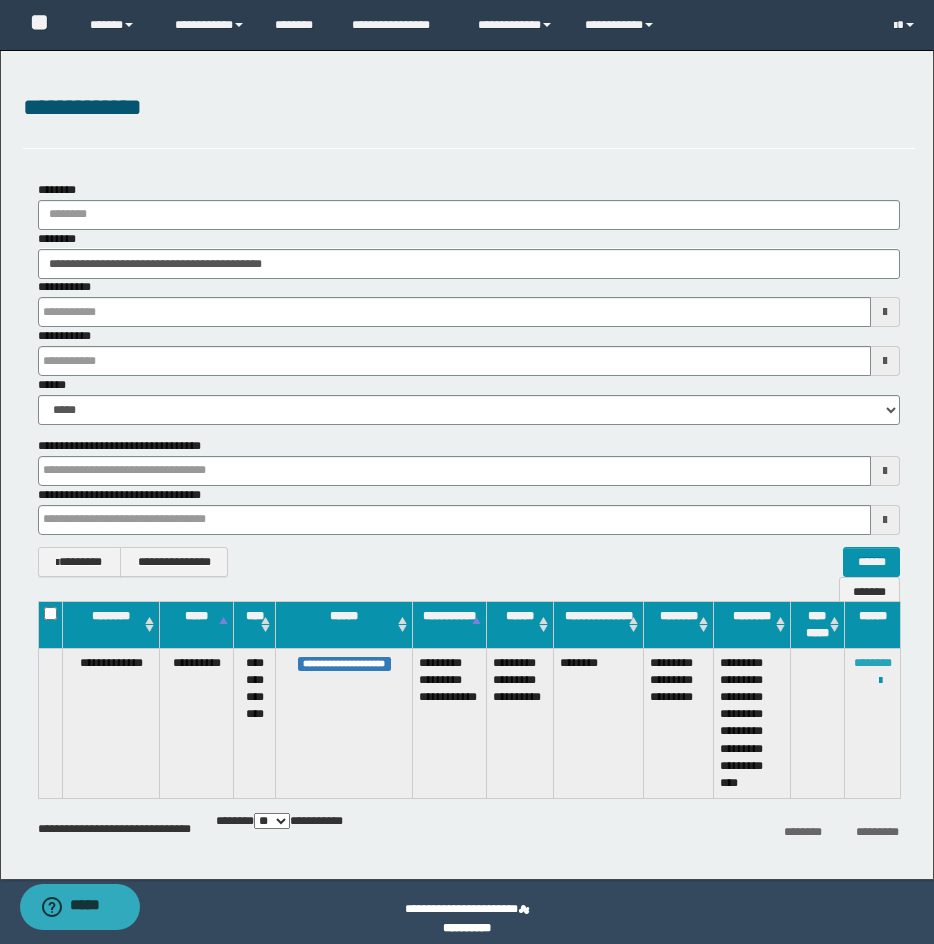 click on "********" at bounding box center (873, 663) 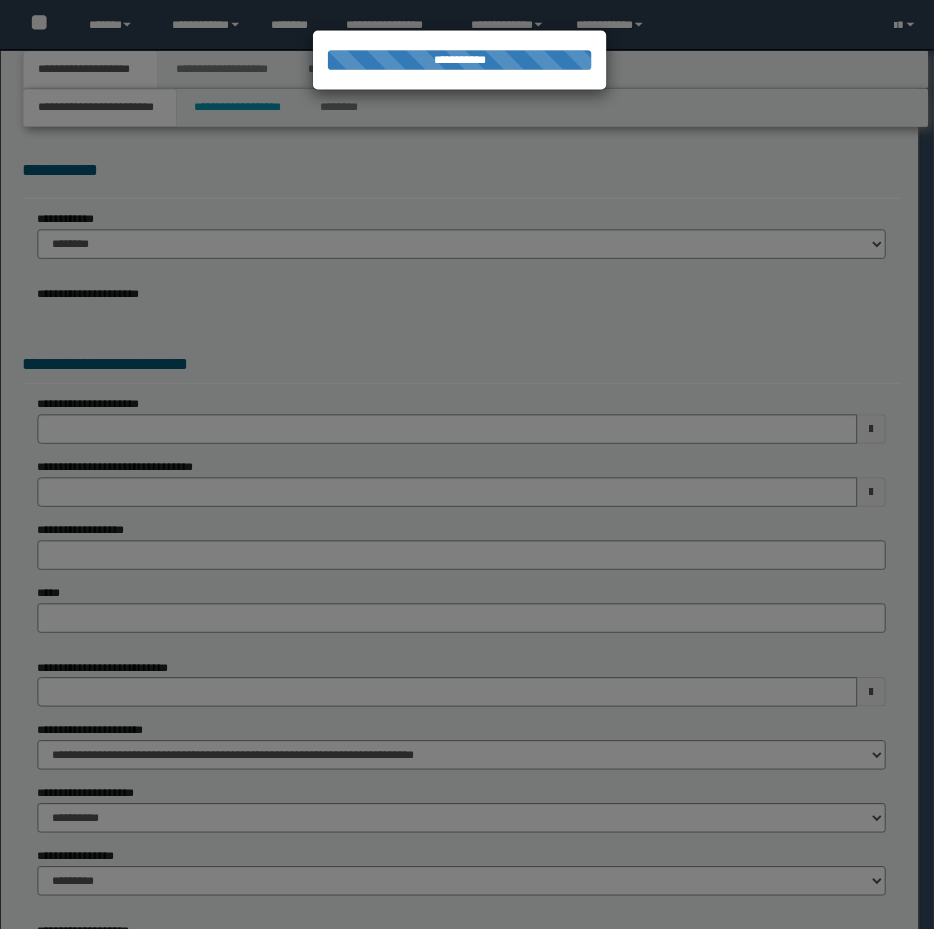 scroll, scrollTop: 0, scrollLeft: 0, axis: both 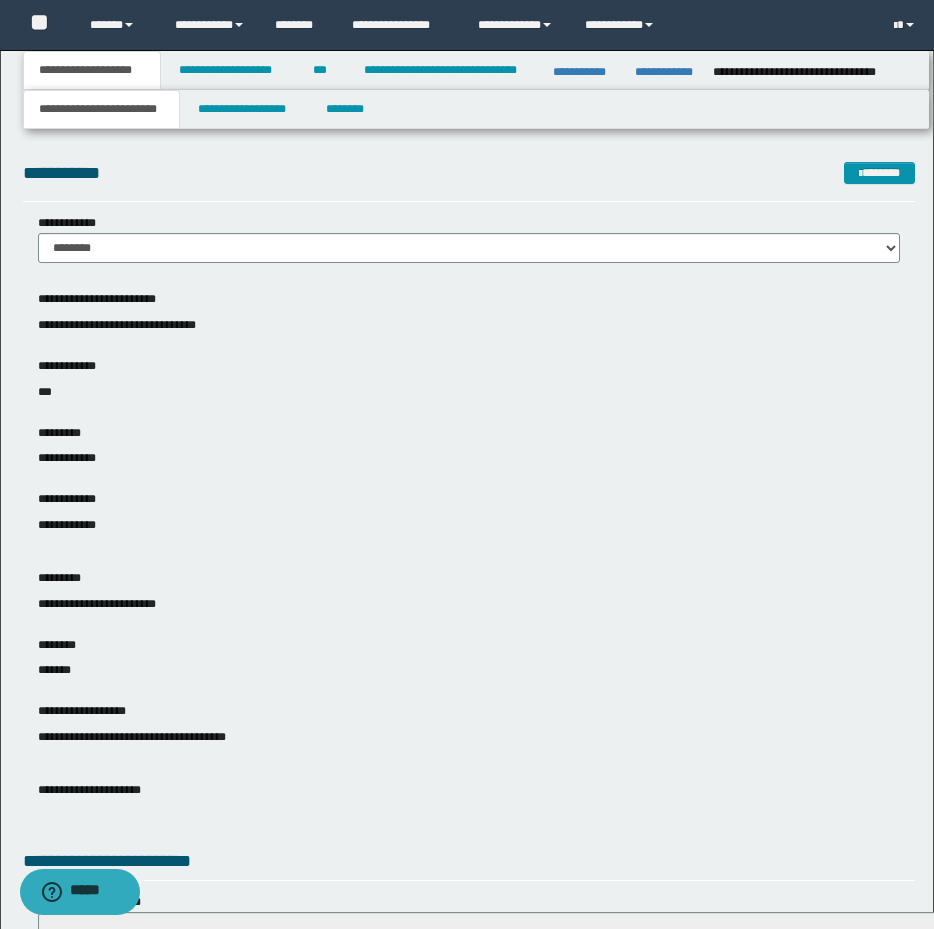 drag, startPoint x: 592, startPoint y: 336, endPoint x: 780, endPoint y: 298, distance: 191.80199 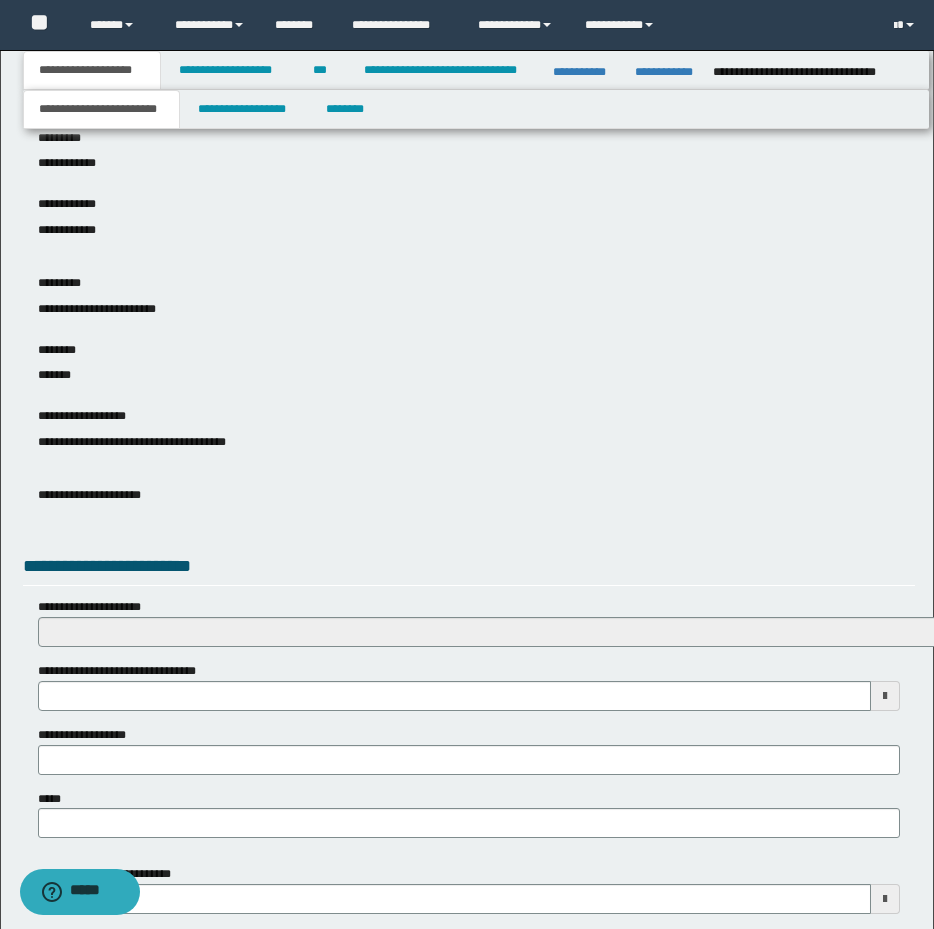 scroll, scrollTop: 735, scrollLeft: 0, axis: vertical 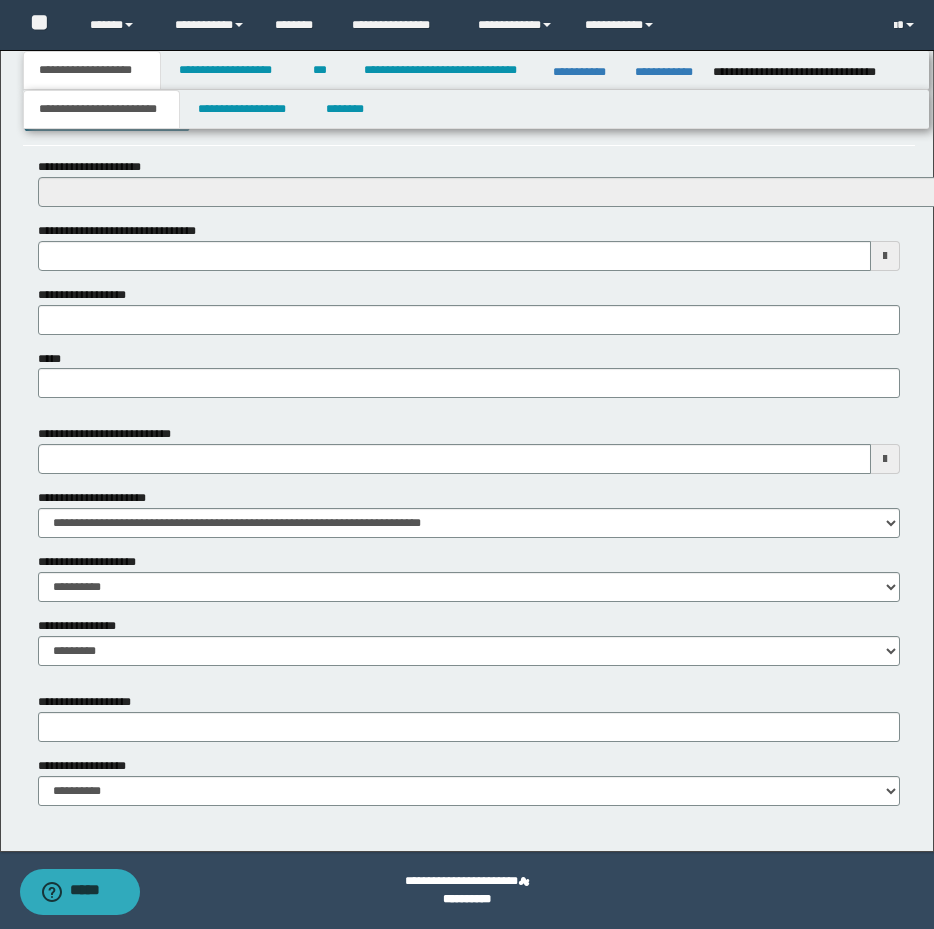 click on "**********" at bounding box center (467, 83) 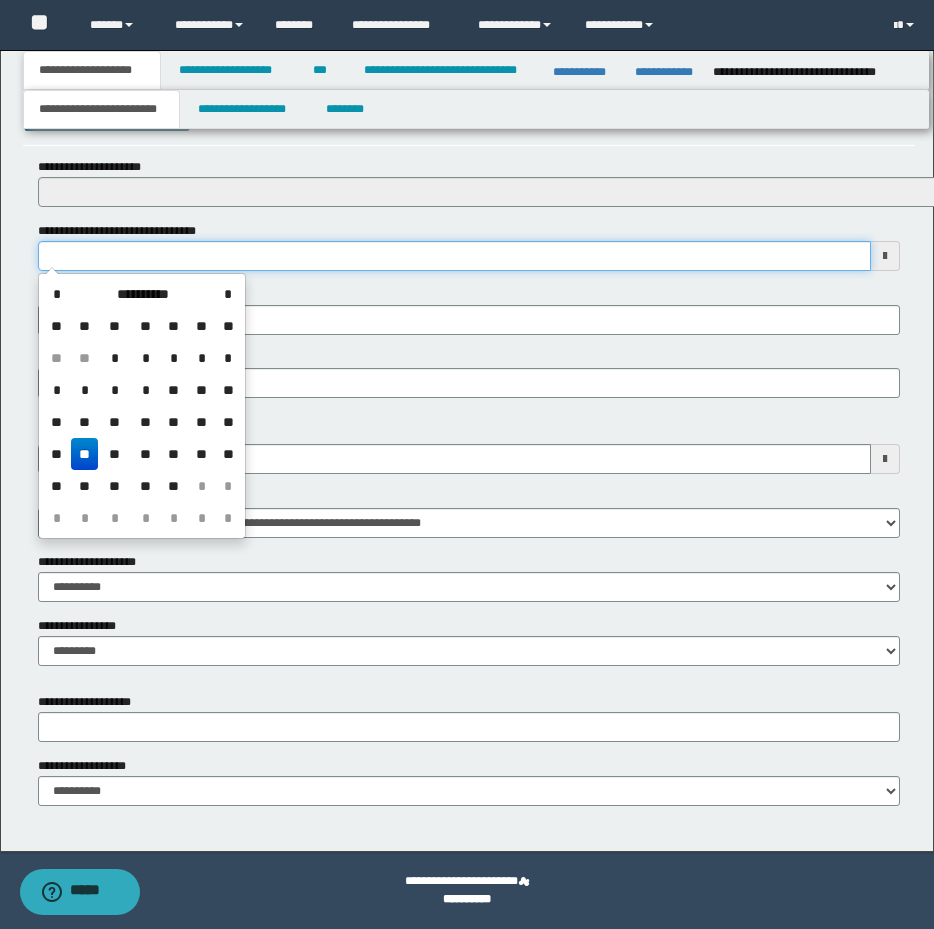 click on "**********" at bounding box center [454, 256] 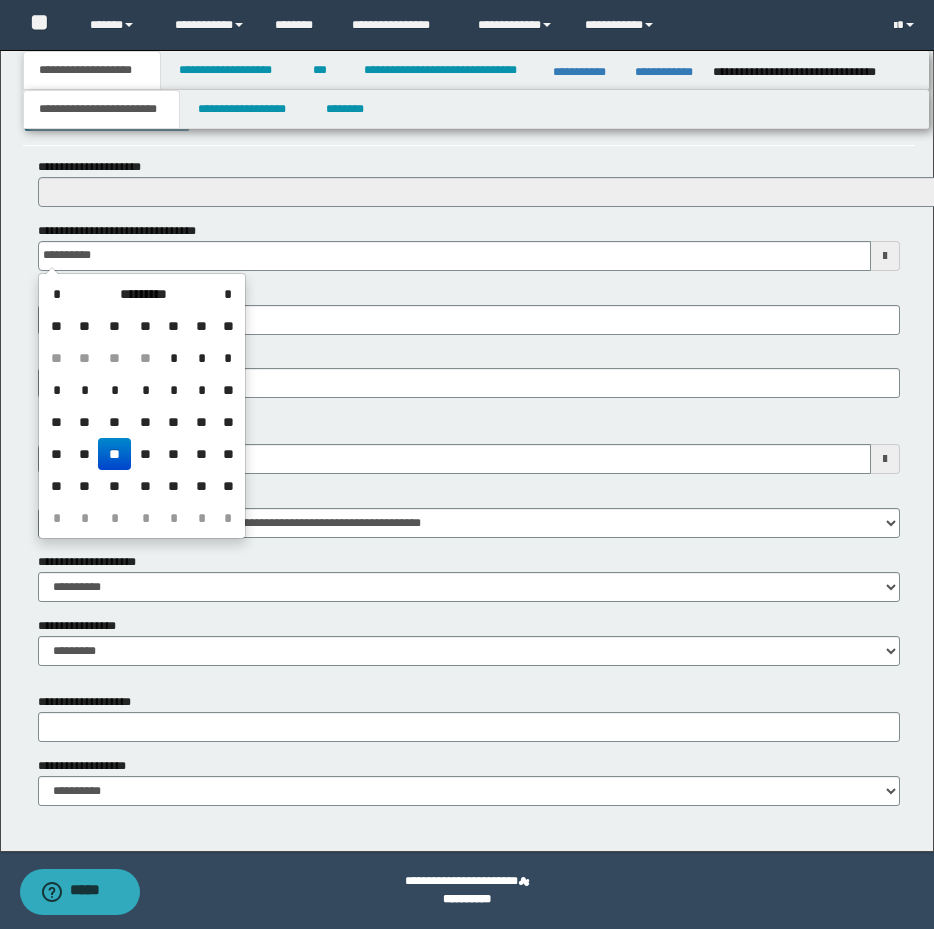 click on "**********" at bounding box center [469, 310] 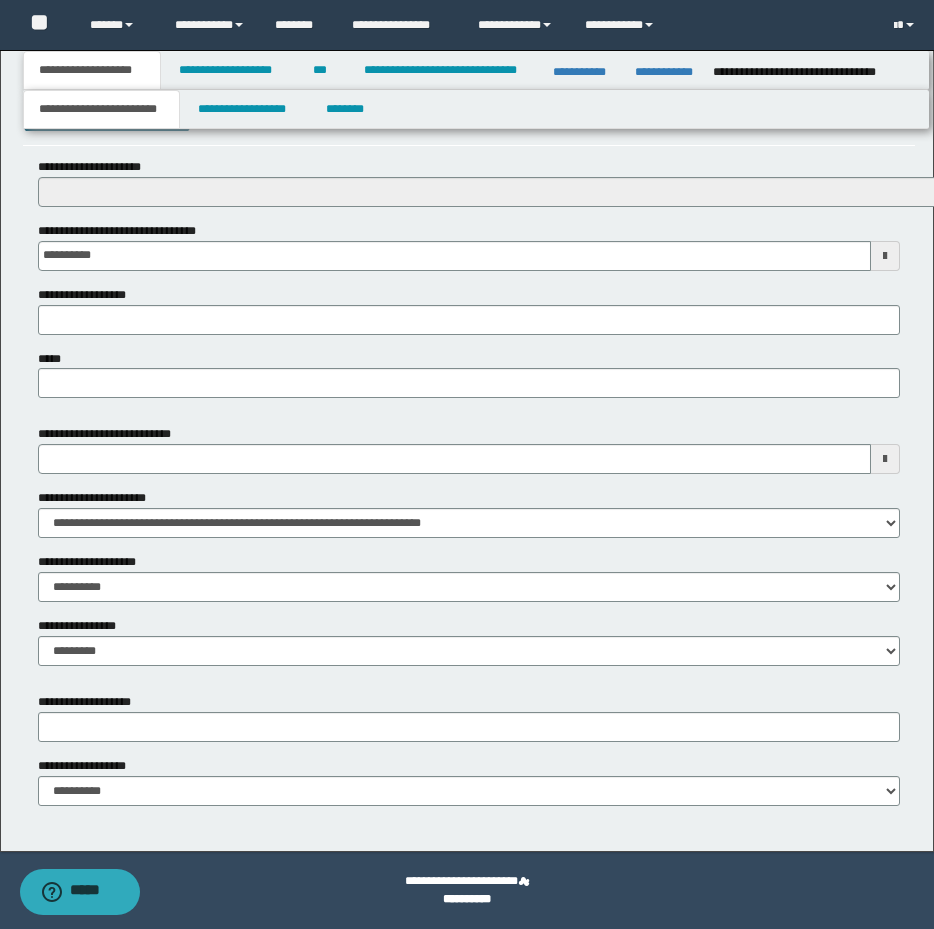 drag, startPoint x: 86, startPoint y: 477, endPoint x: 93, endPoint y: 459, distance: 19.313208 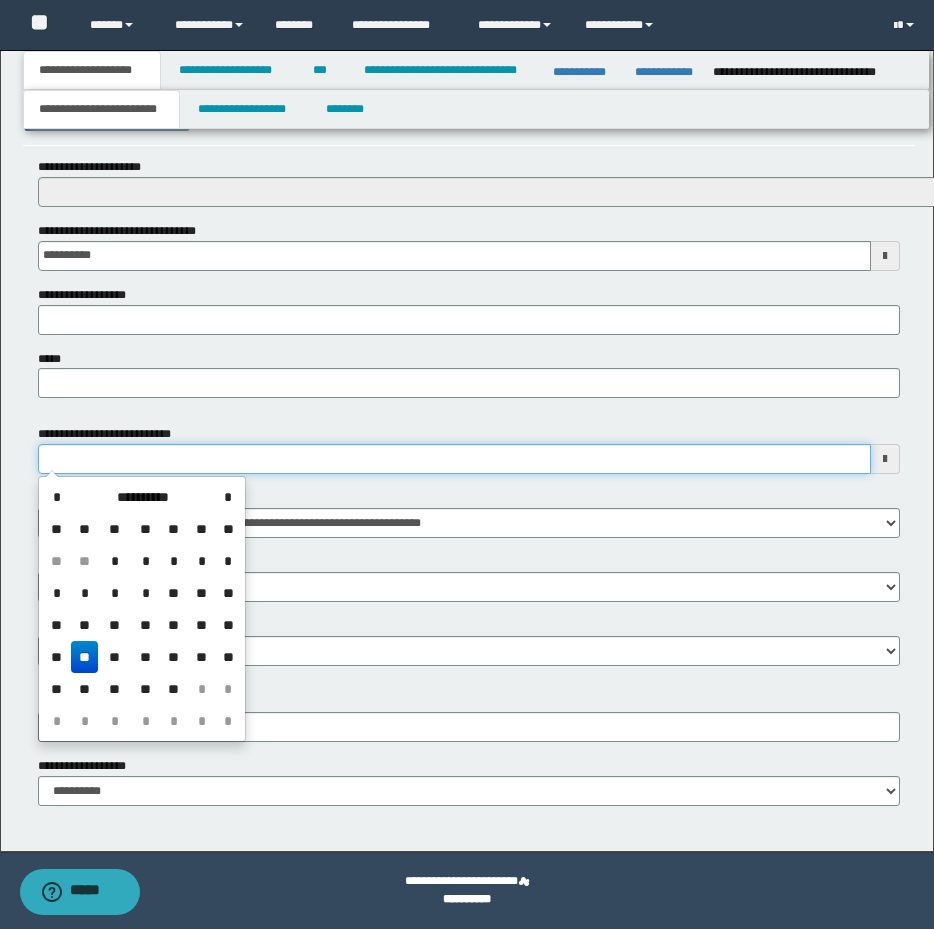 click on "**********" at bounding box center (454, 459) 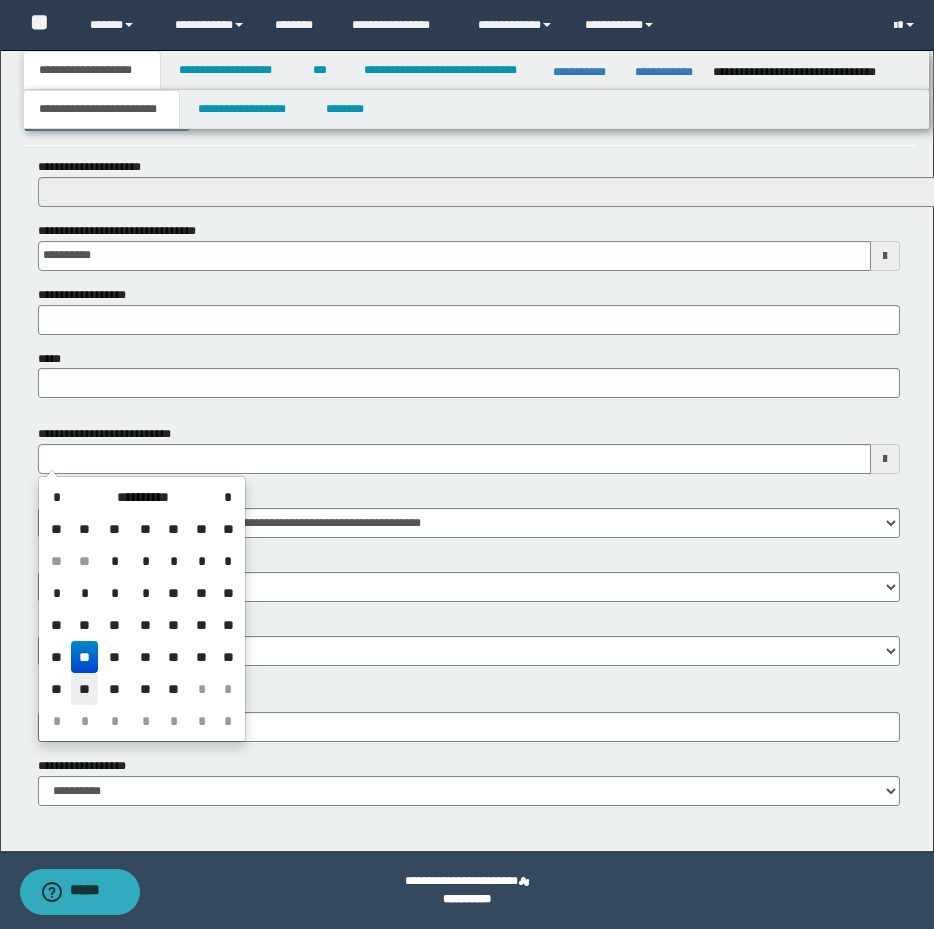 click on "**" at bounding box center [85, 689] 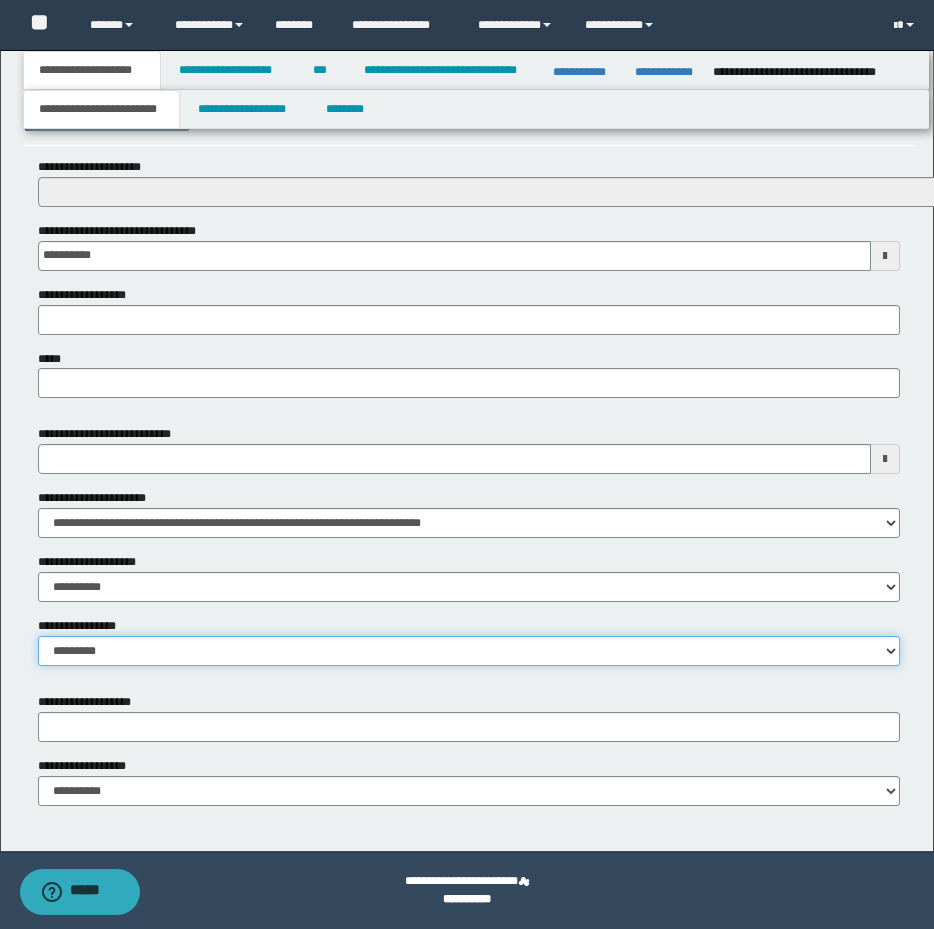 click on "**********" at bounding box center [469, 651] 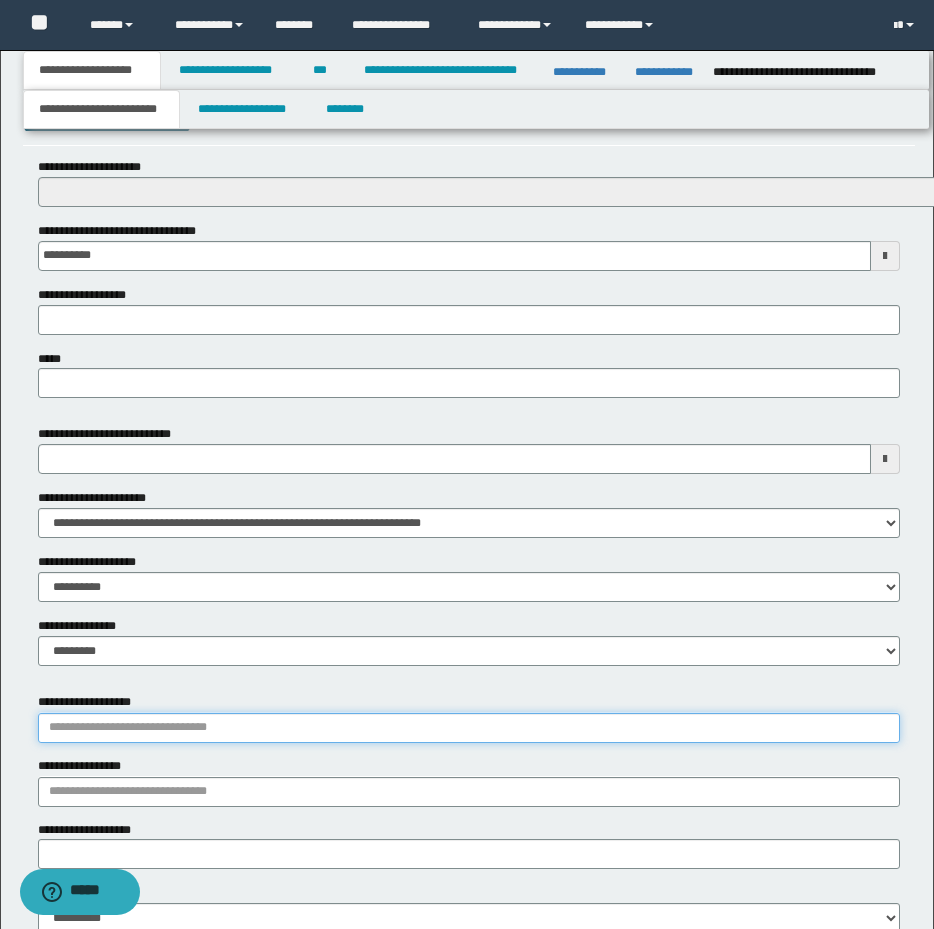 click on "**********" at bounding box center (469, 728) 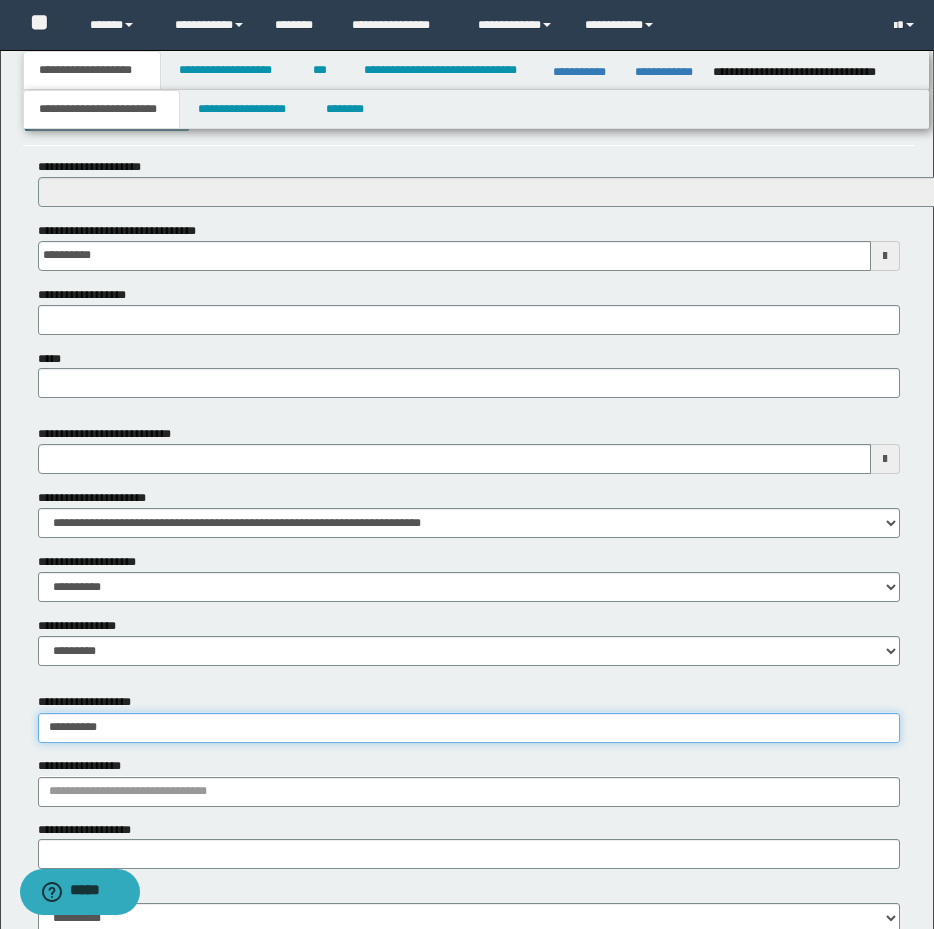type on "**********" 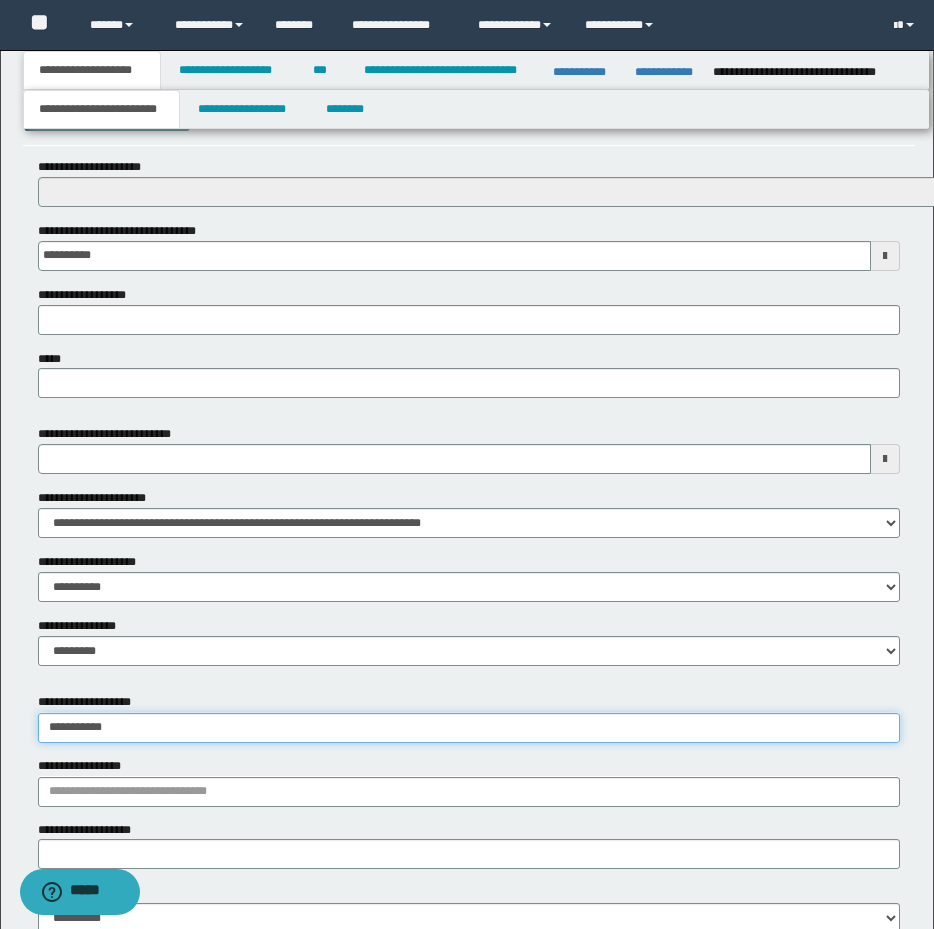 type on "**********" 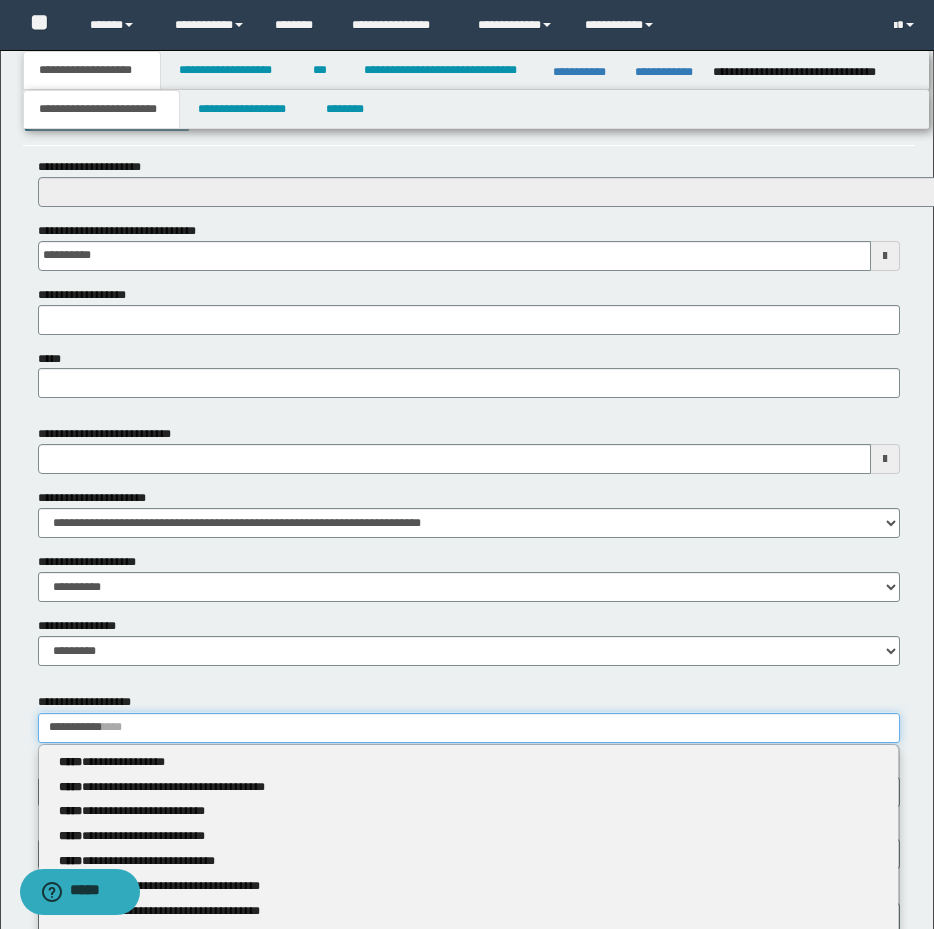 type 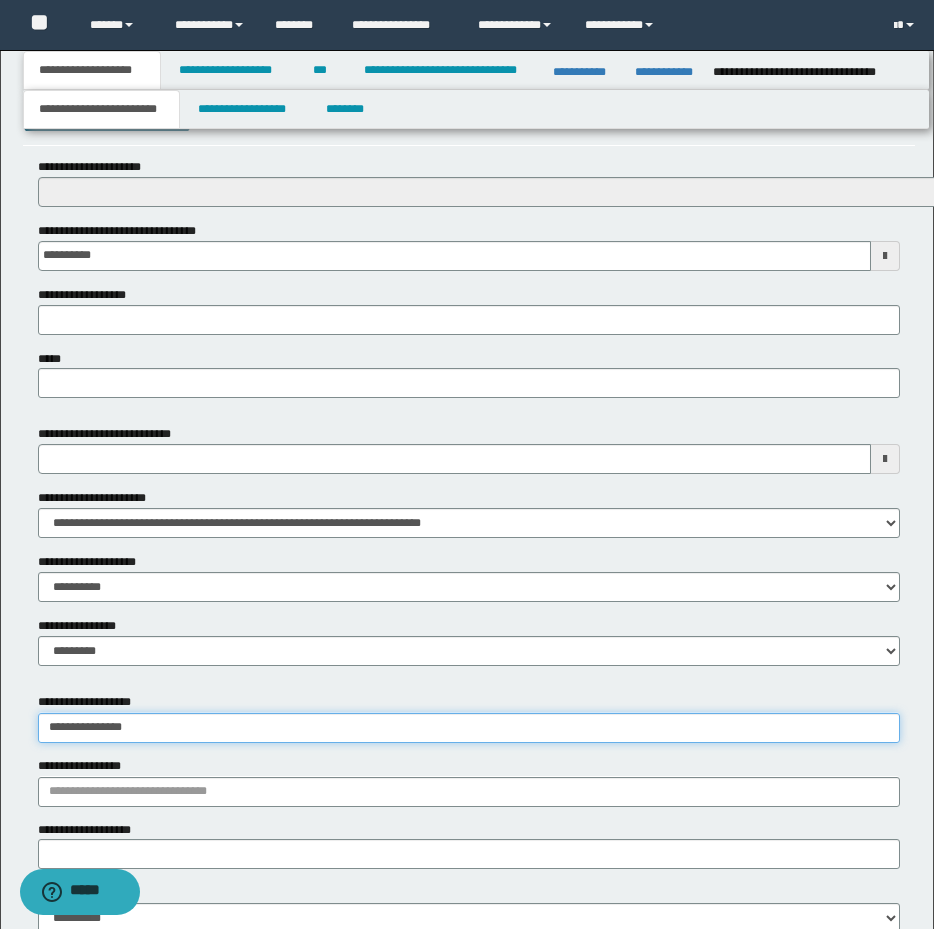 type on "**********" 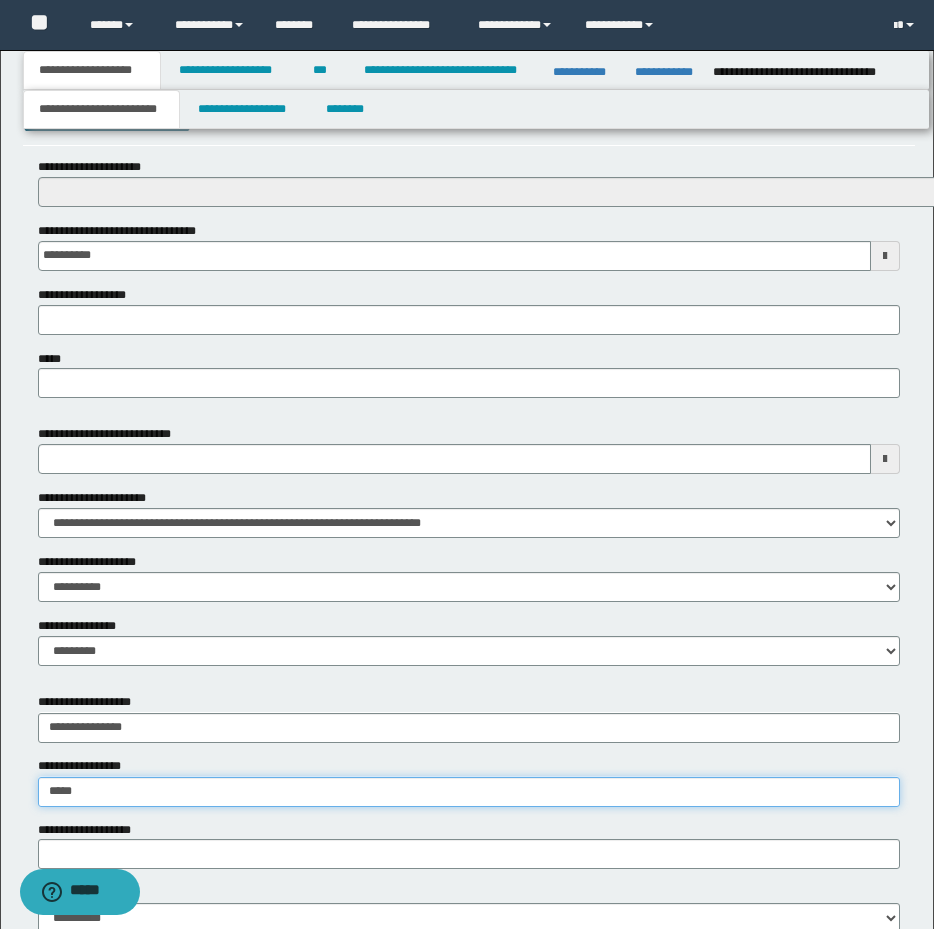 type on "*****" 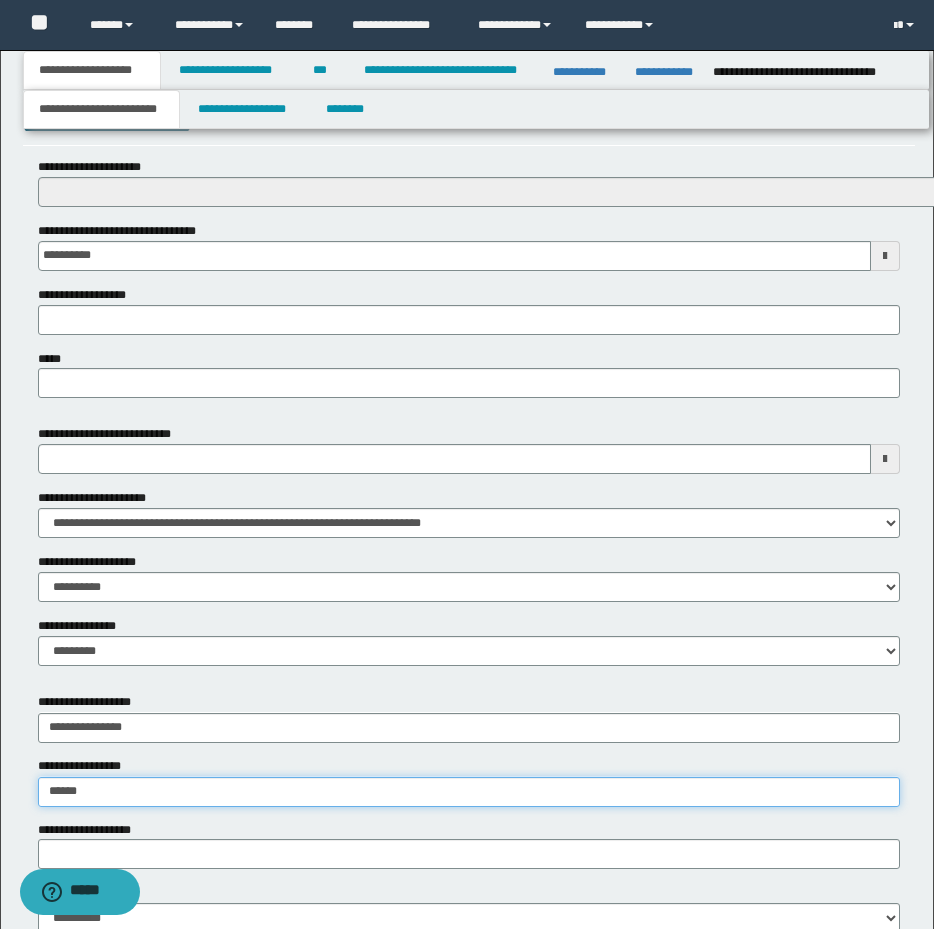 type on "**********" 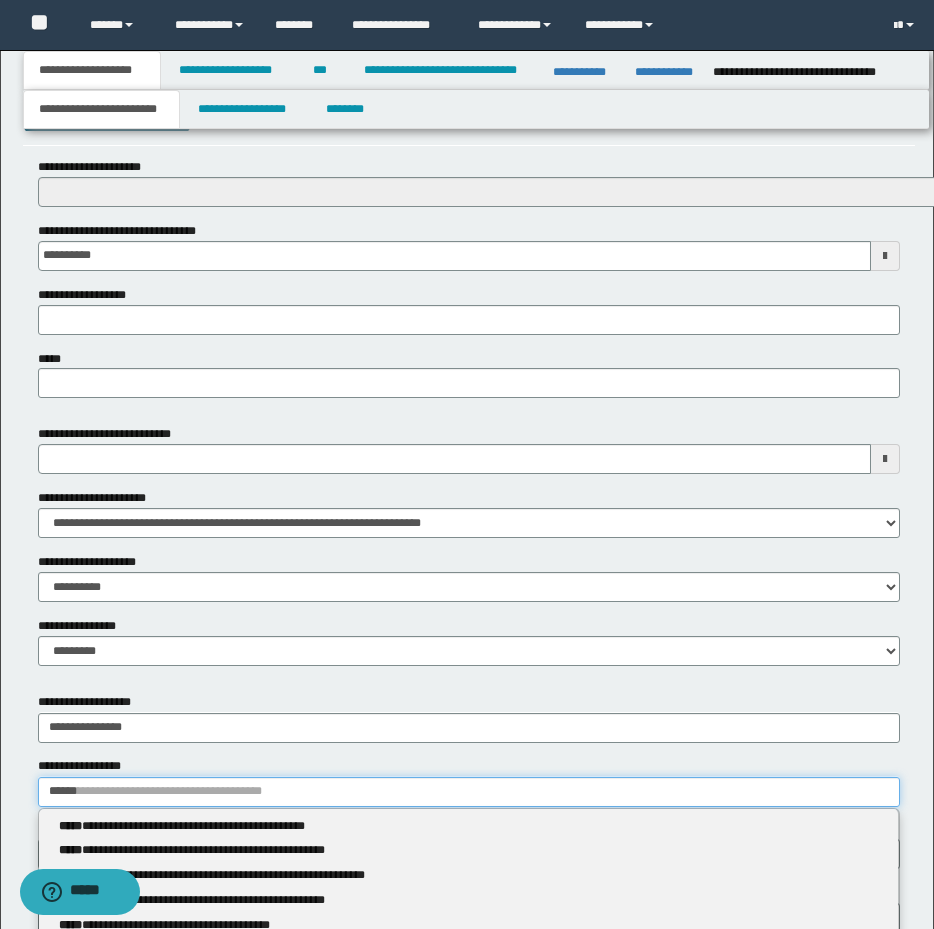 type on "*****" 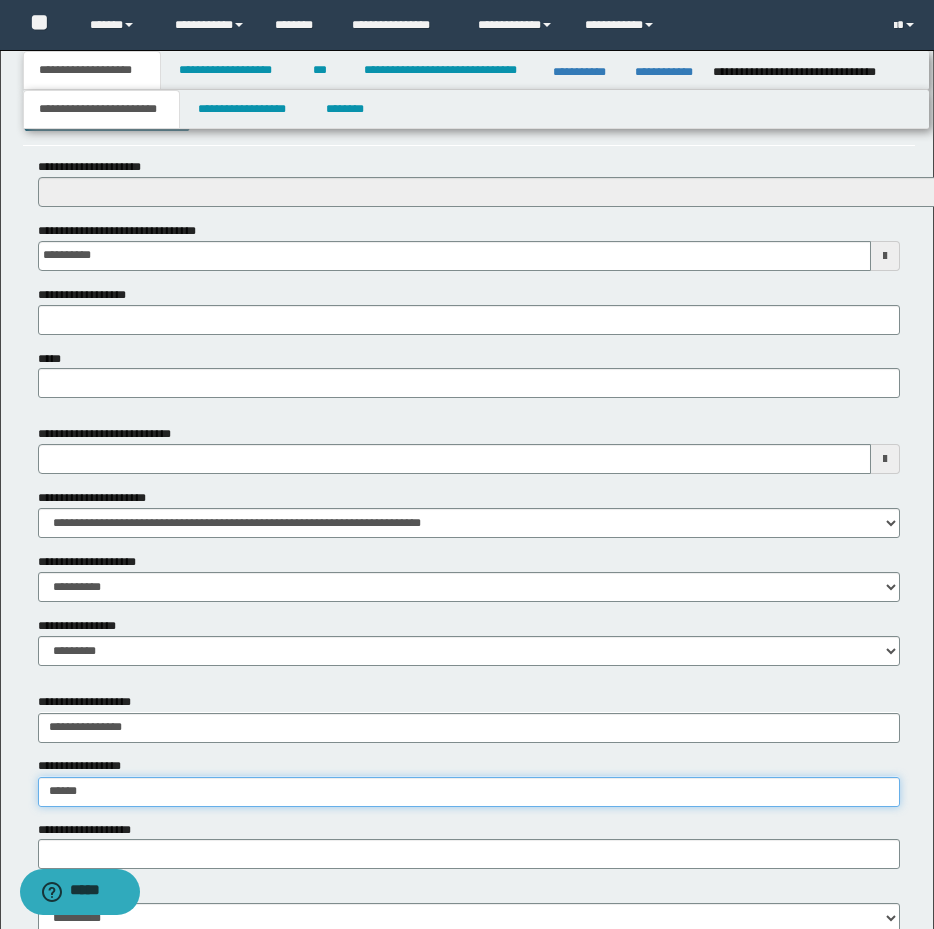 type on "**********" 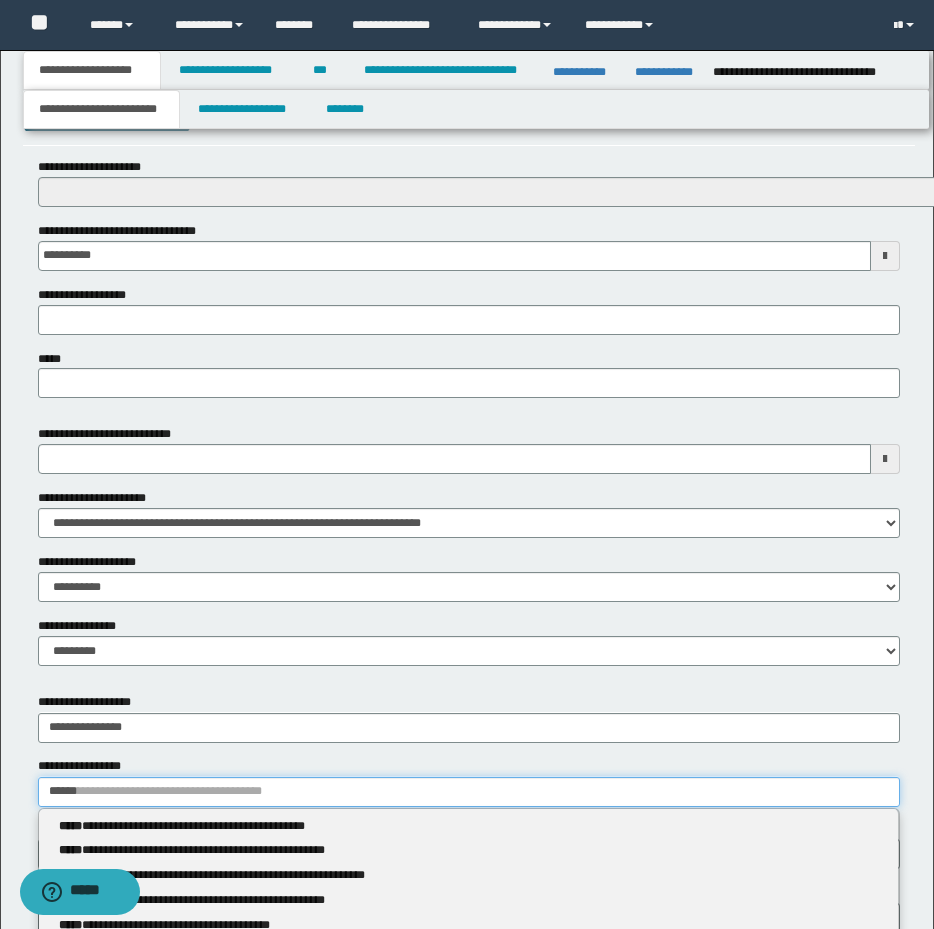 click on "*****" at bounding box center (469, 792) 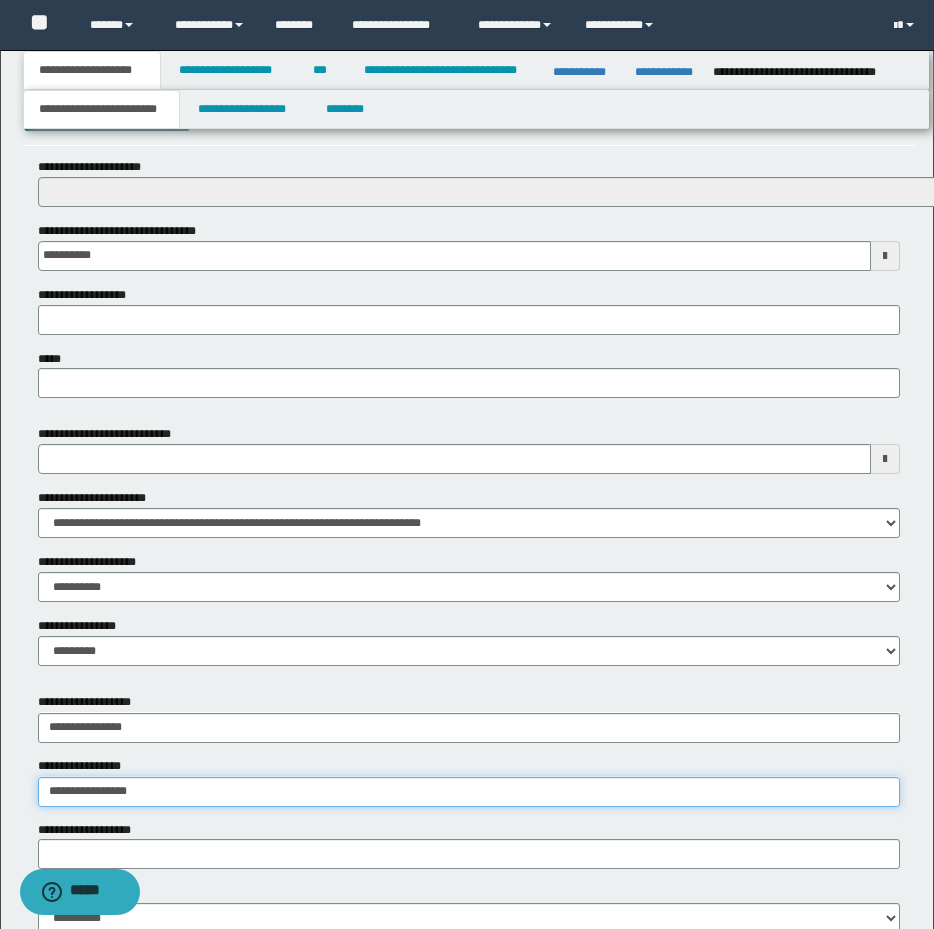 type on "**********" 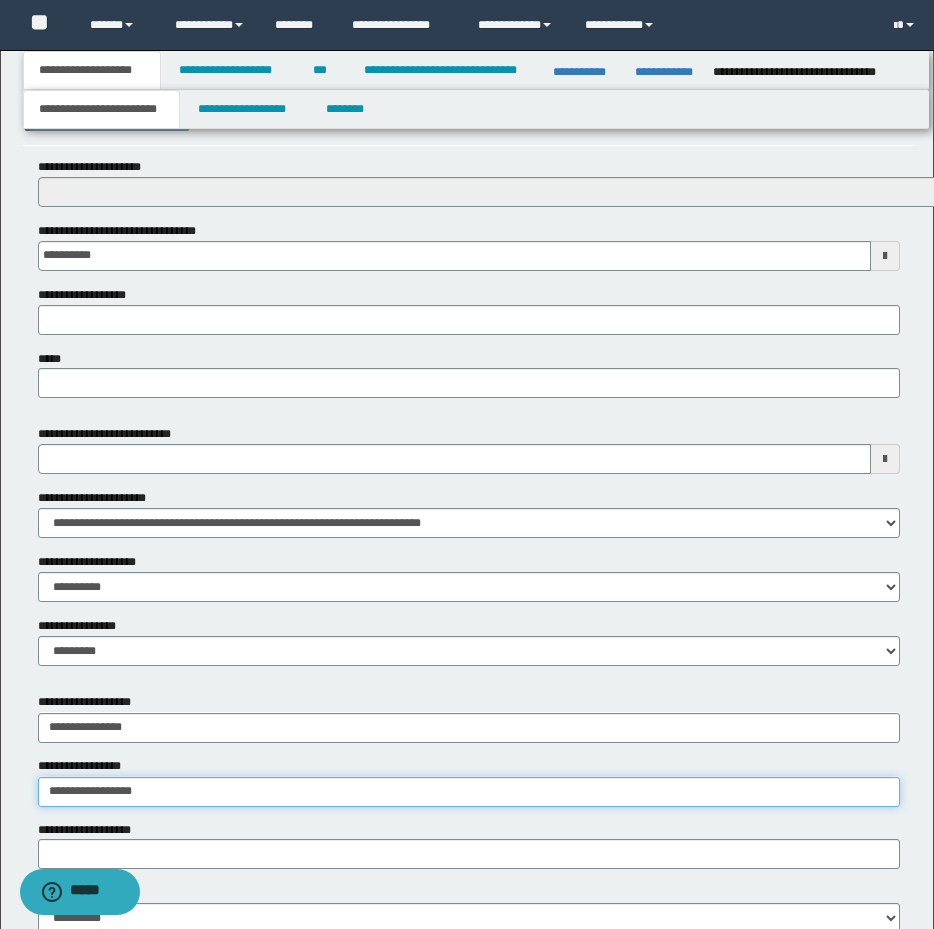 type on "**********" 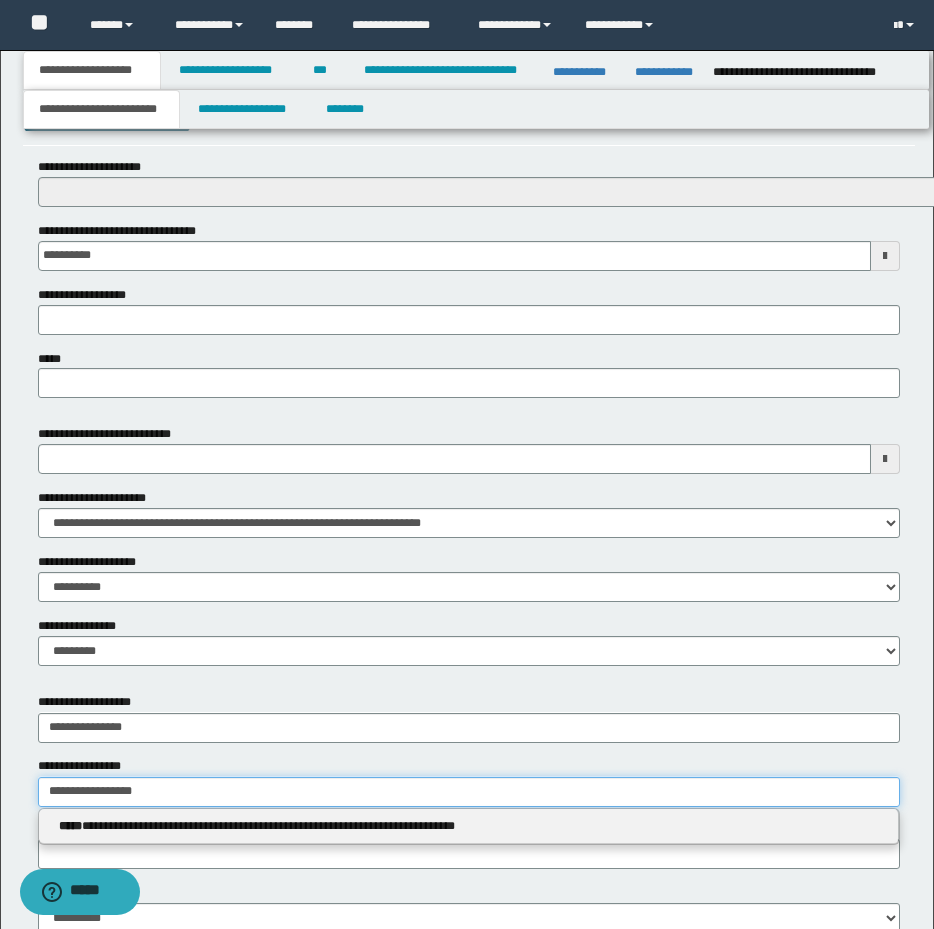 type 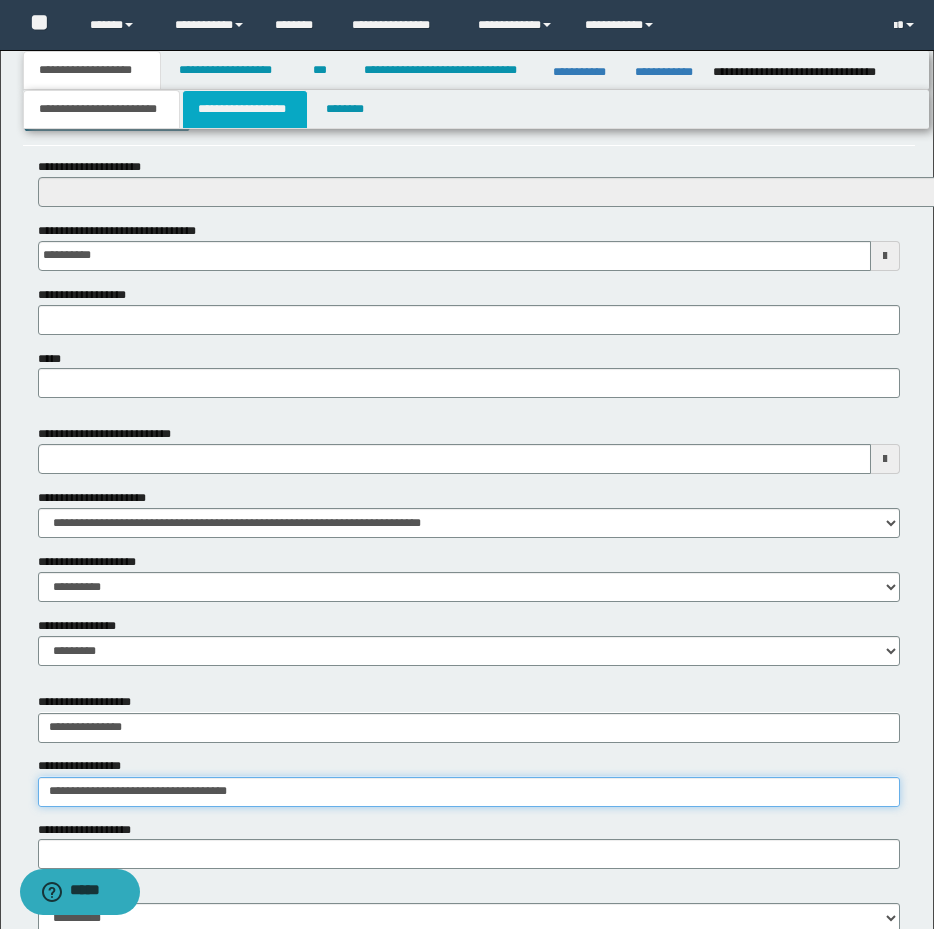 type on "**********" 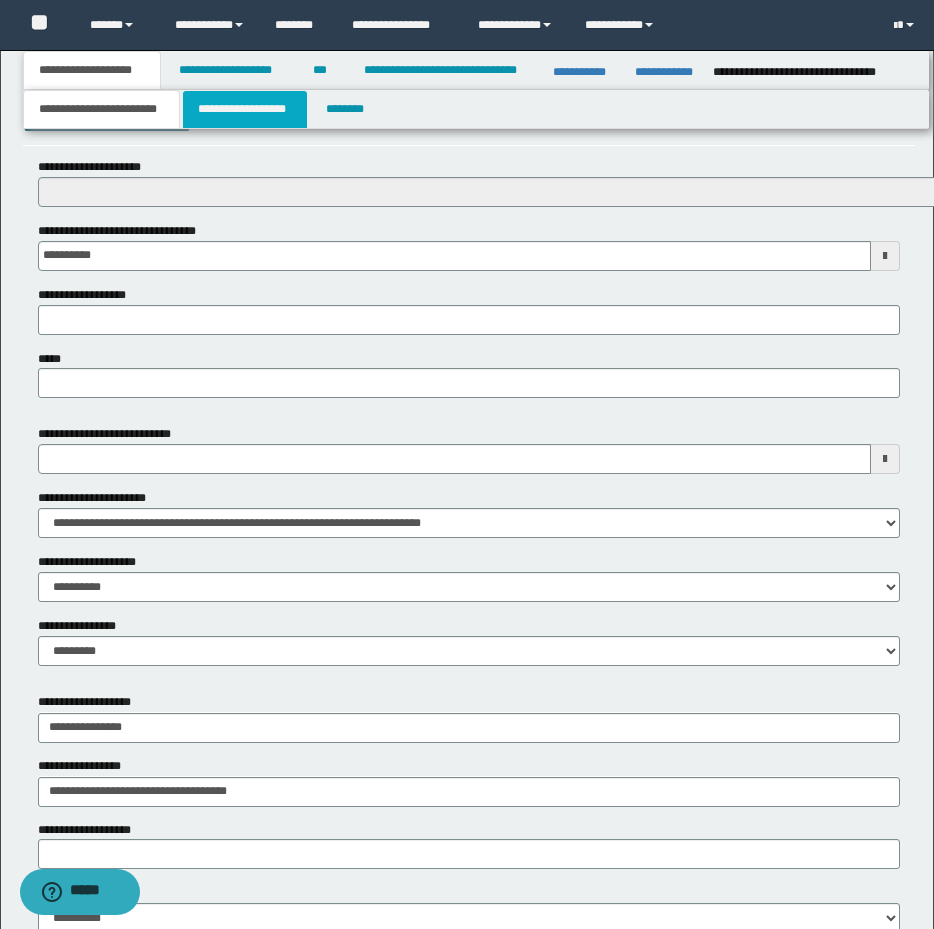 click on "**********" at bounding box center (245, 109) 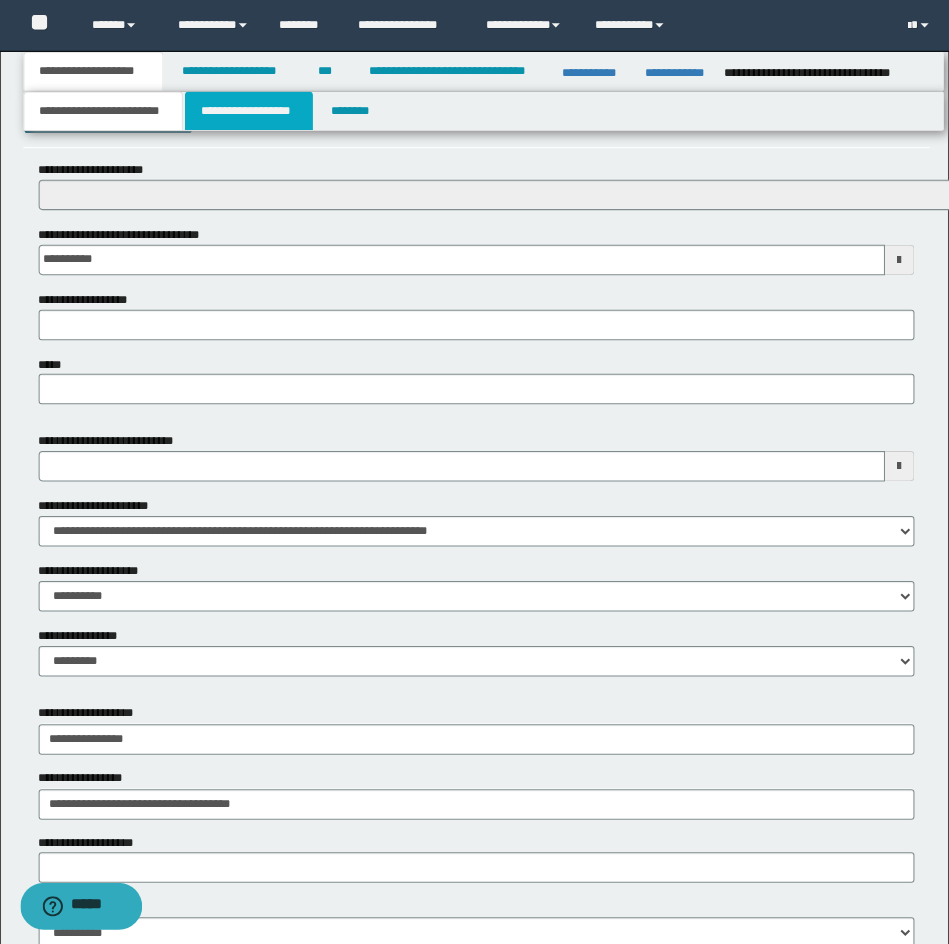 scroll, scrollTop: 0, scrollLeft: 0, axis: both 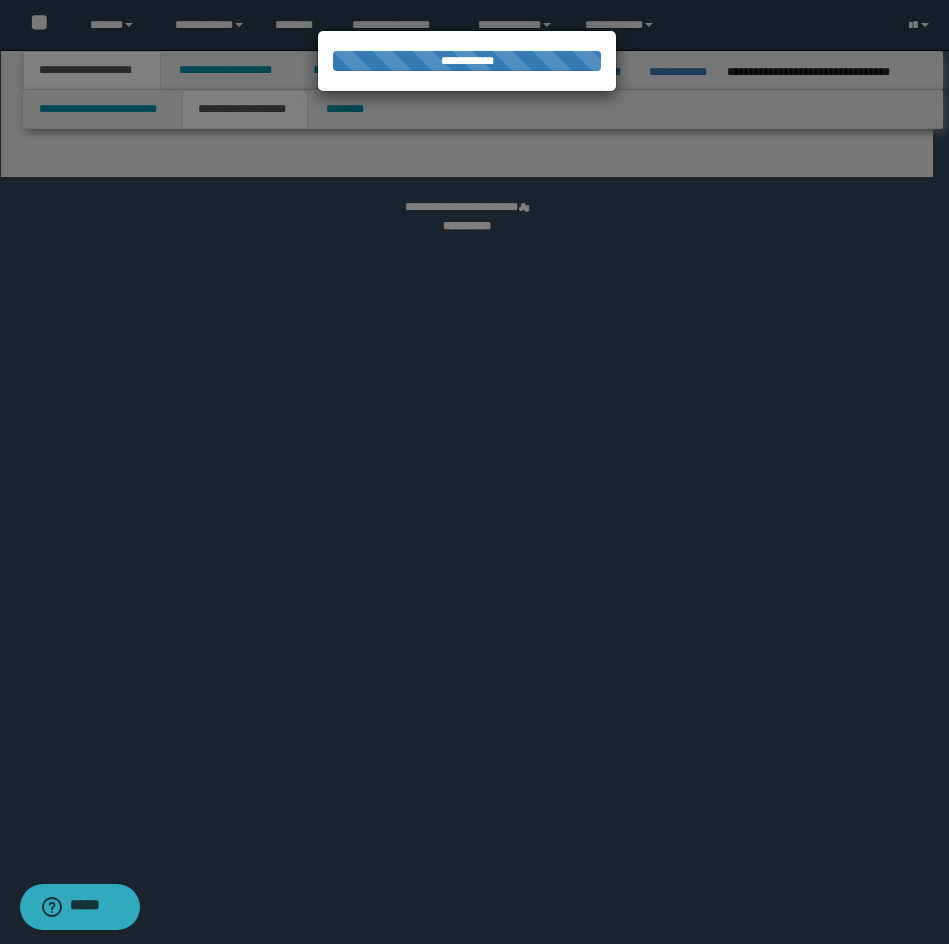 select on "*" 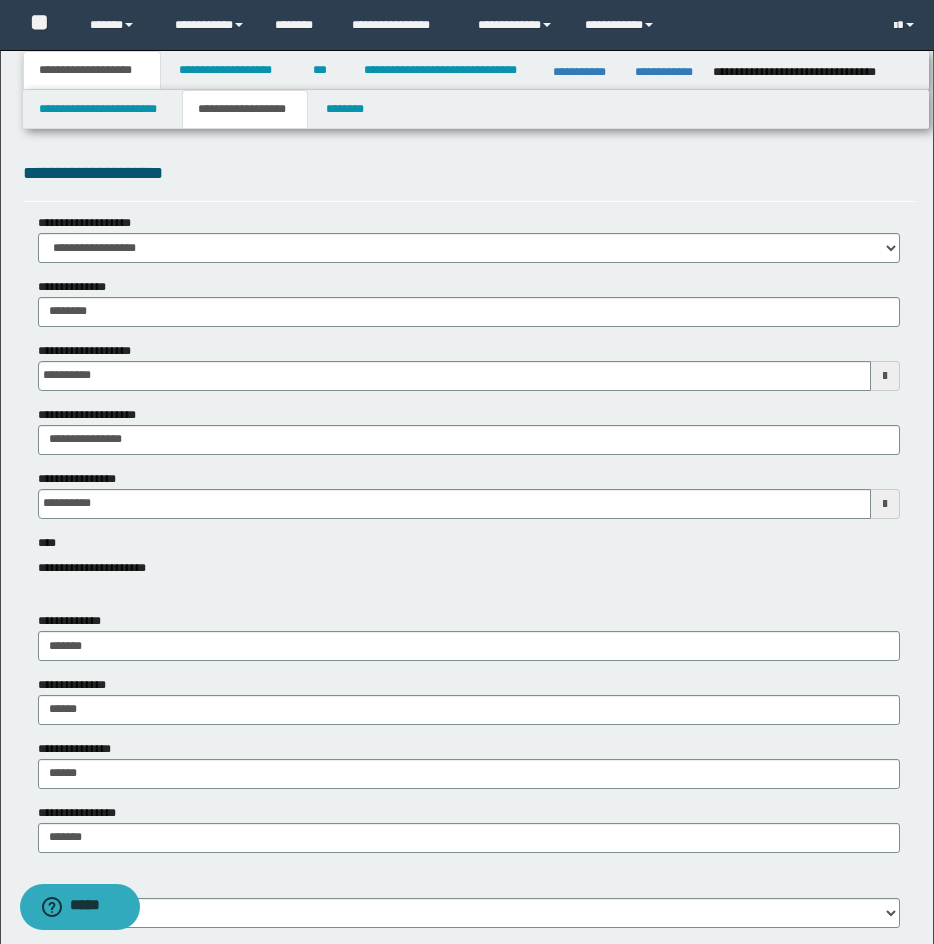 drag, startPoint x: 706, startPoint y: 191, endPoint x: 923, endPoint y: 171, distance: 217.91971 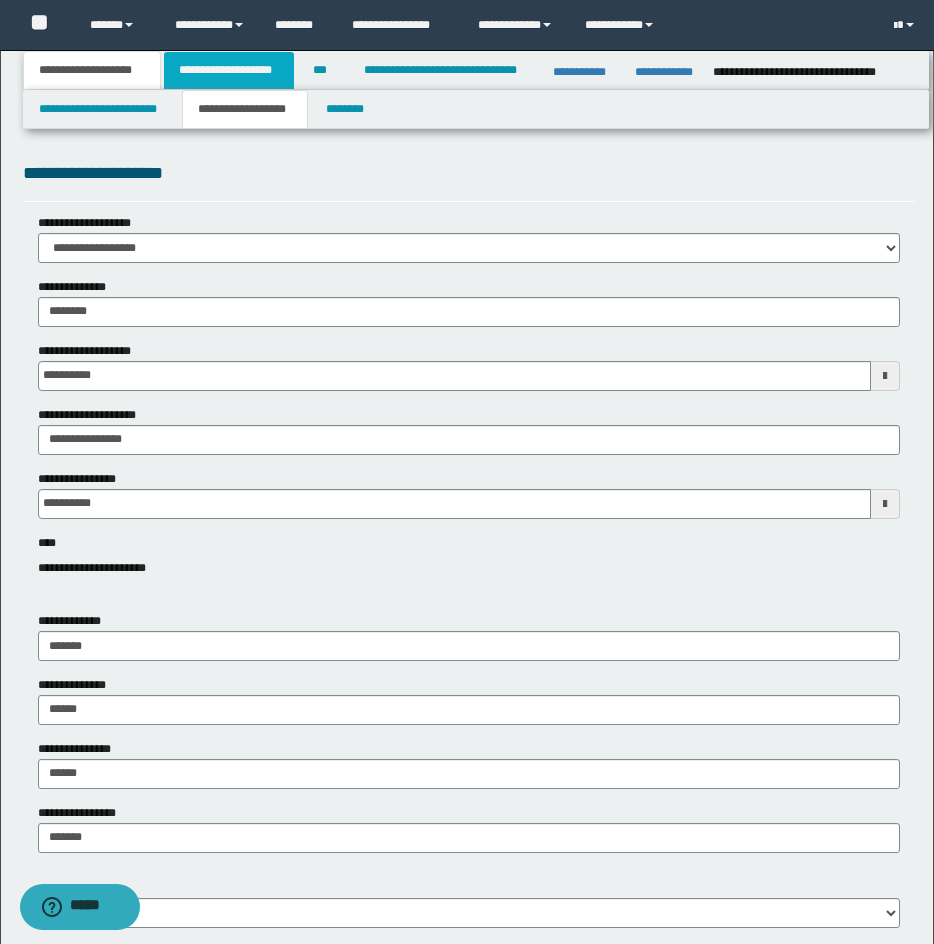 click on "**********" at bounding box center [229, 70] 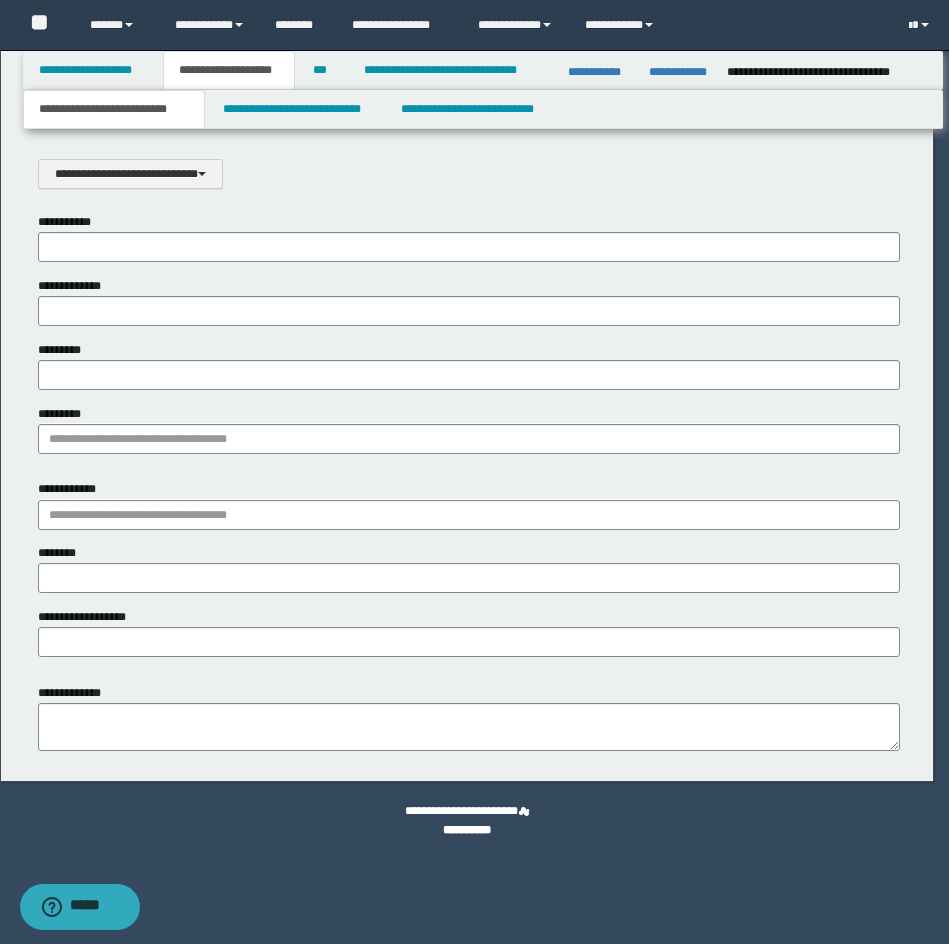 scroll, scrollTop: 0, scrollLeft: 0, axis: both 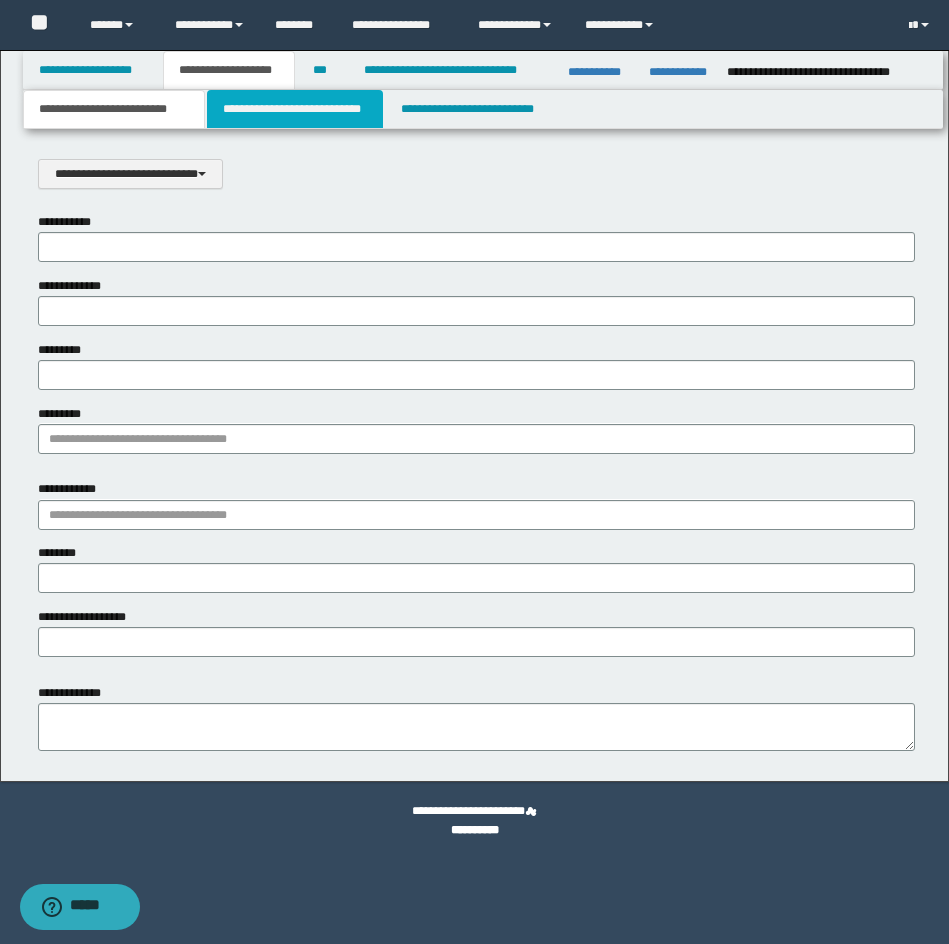 click on "**********" at bounding box center (295, 109) 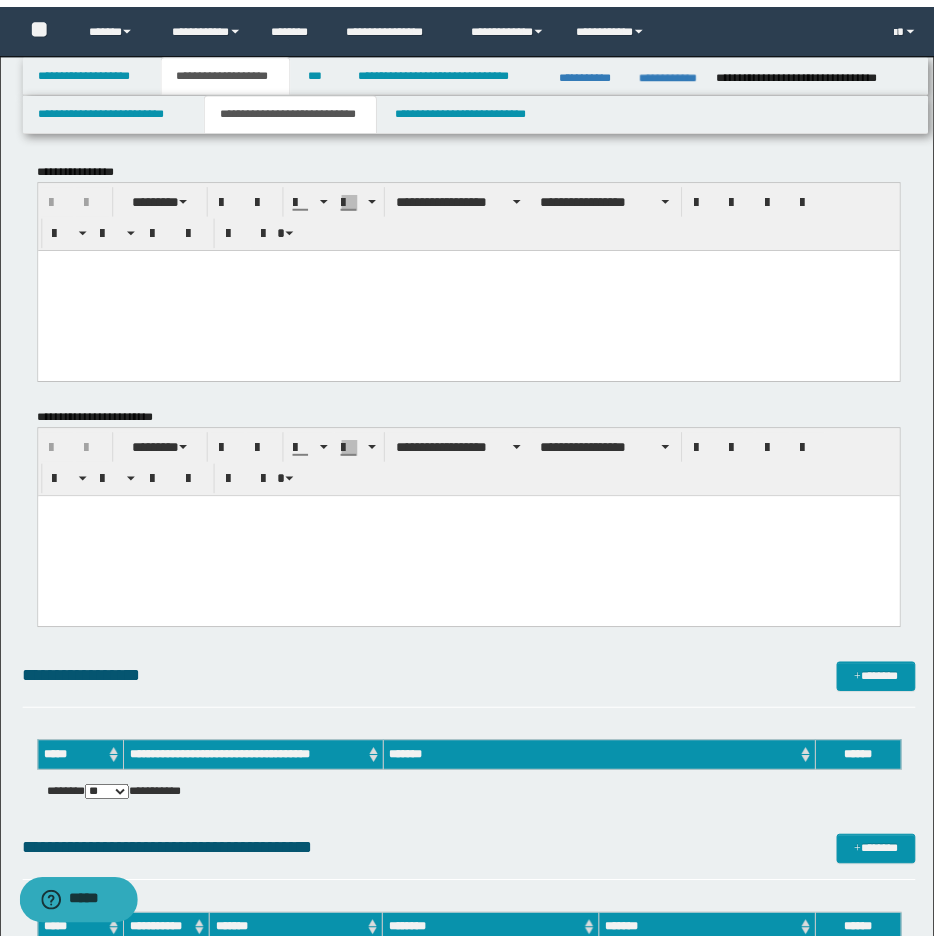 scroll, scrollTop: 0, scrollLeft: 0, axis: both 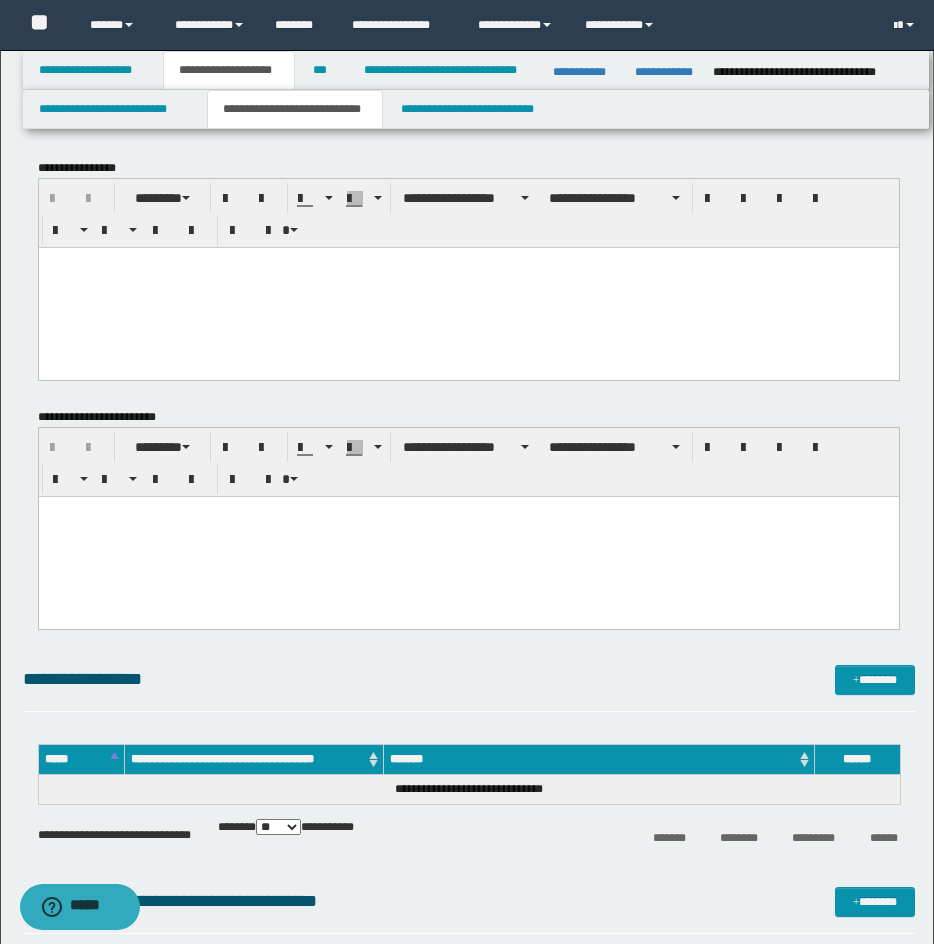 drag, startPoint x: 279, startPoint y: 275, endPoint x: 229, endPoint y: 279, distance: 50.159744 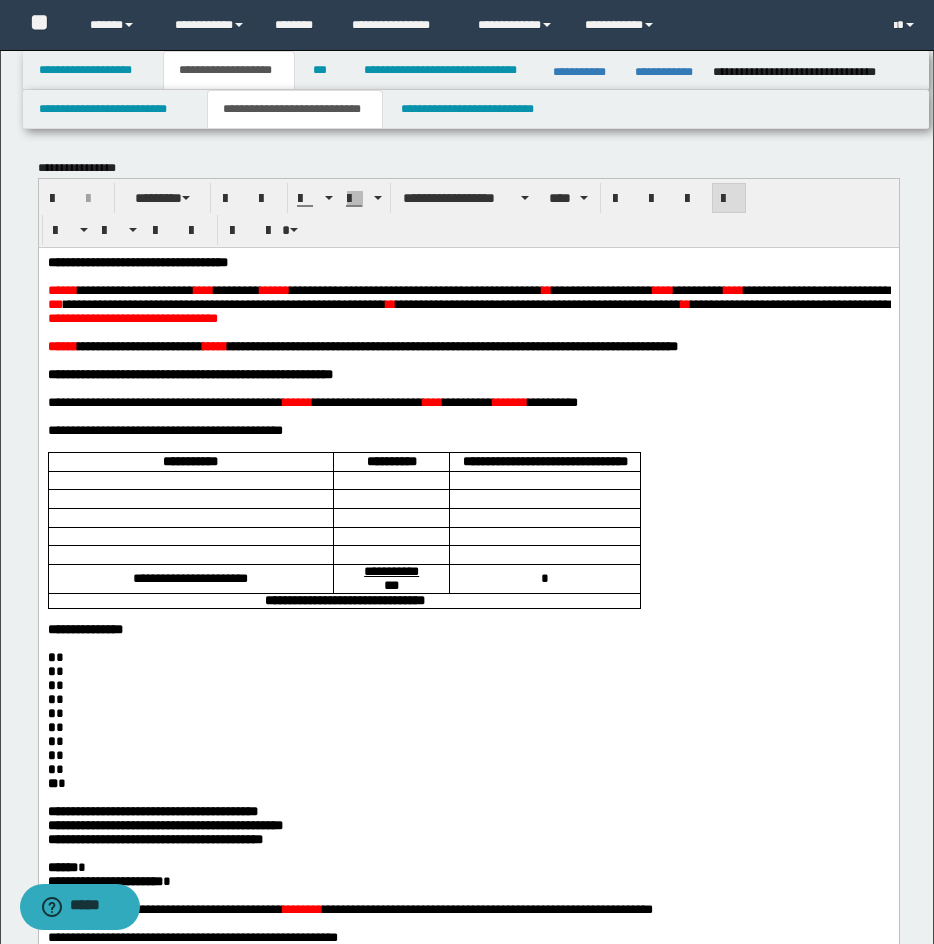click on "**********" at bounding box center (137, 261) 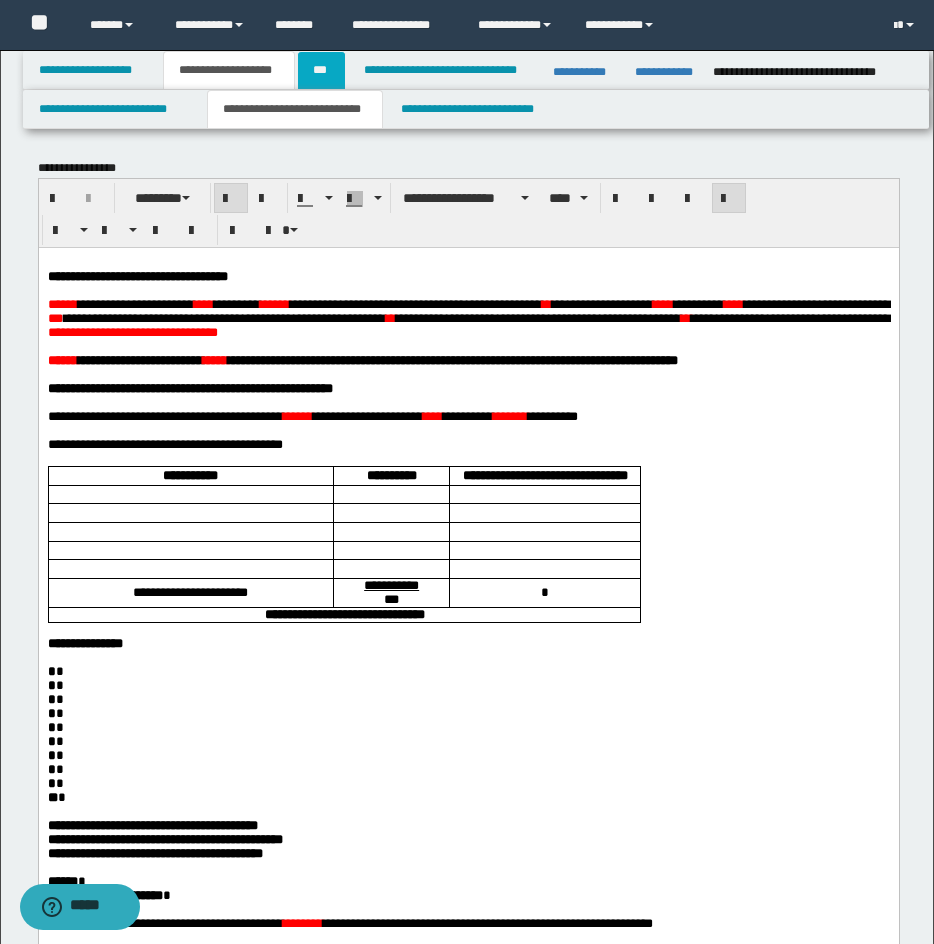 click on "***" at bounding box center (321, 70) 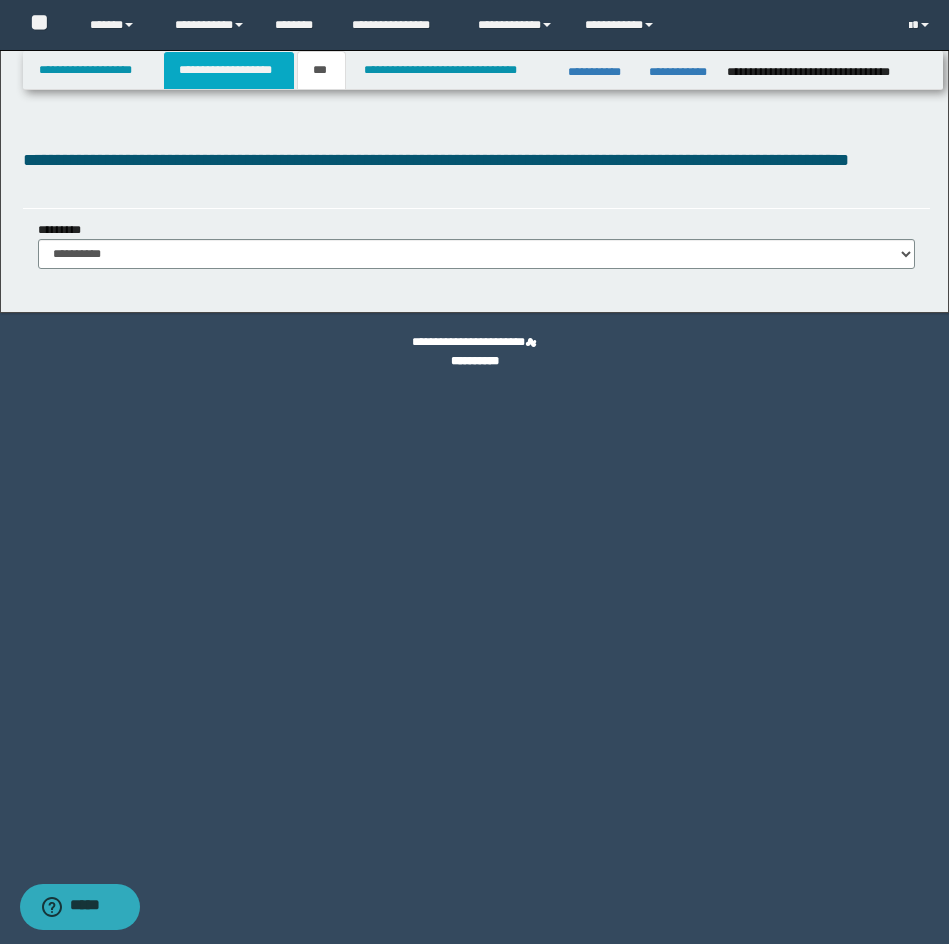 click on "**********" at bounding box center (229, 70) 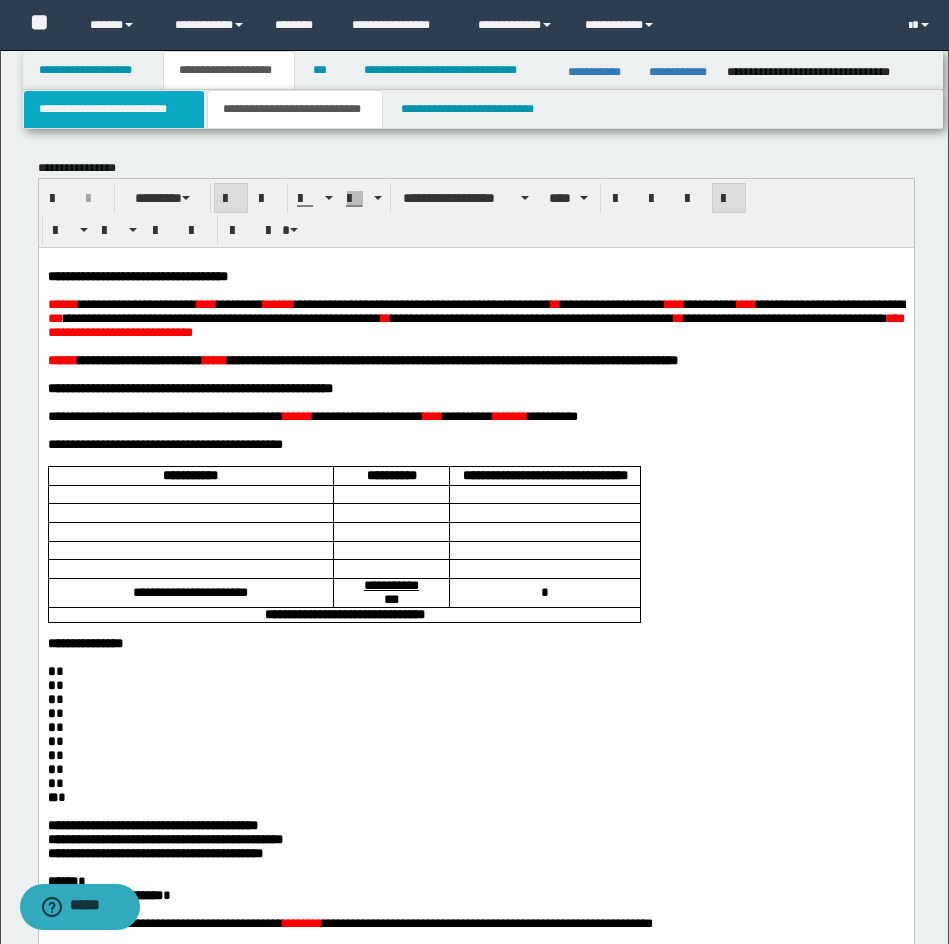 click on "**********" at bounding box center (114, 109) 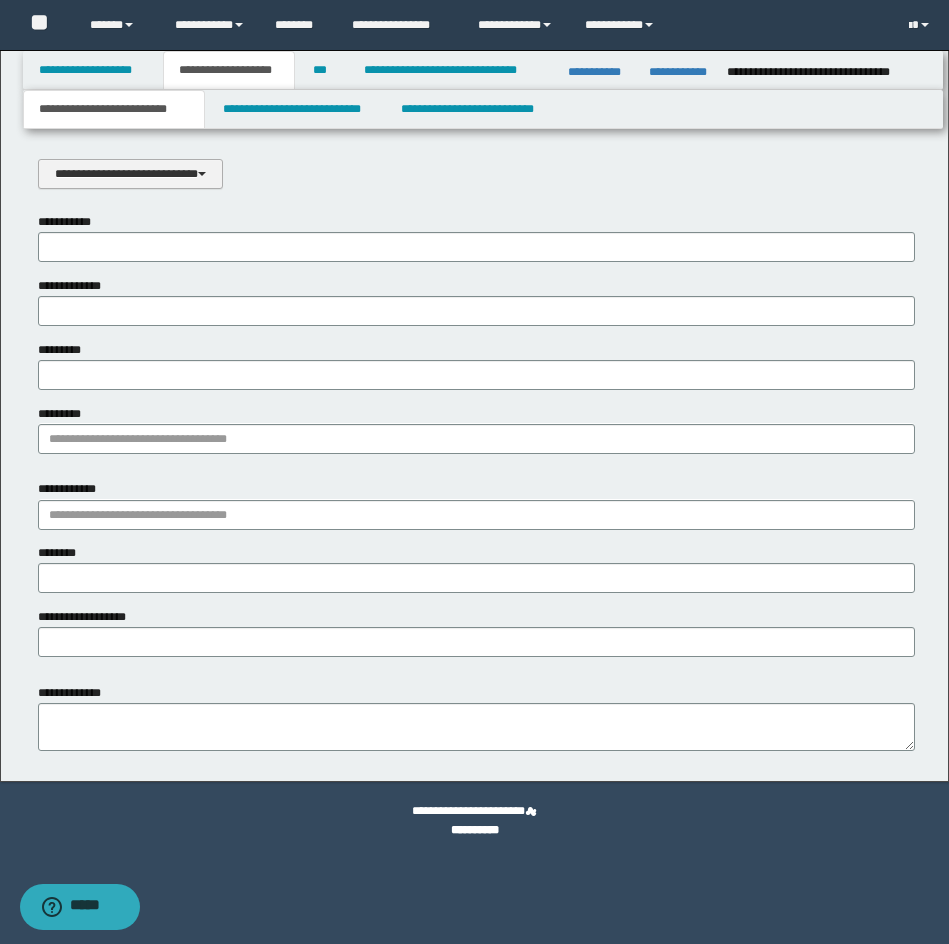 click on "**********" at bounding box center (130, 174) 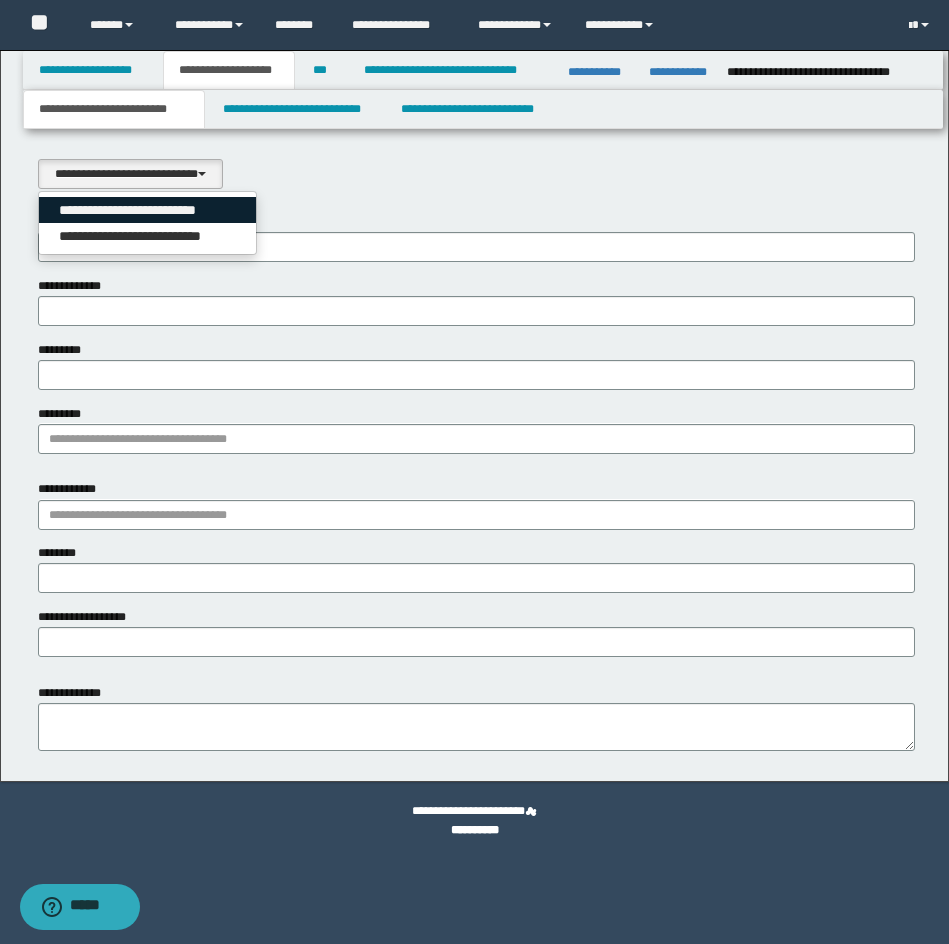 click on "**********" at bounding box center [148, 210] 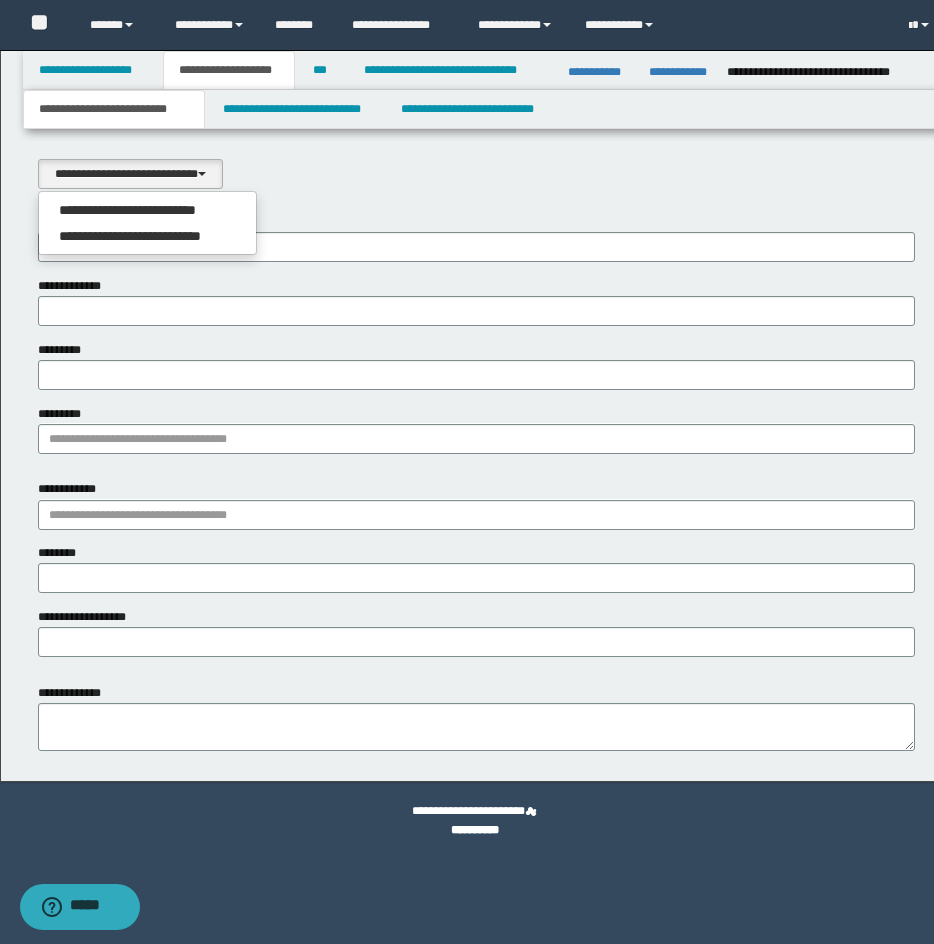 type on "**********" 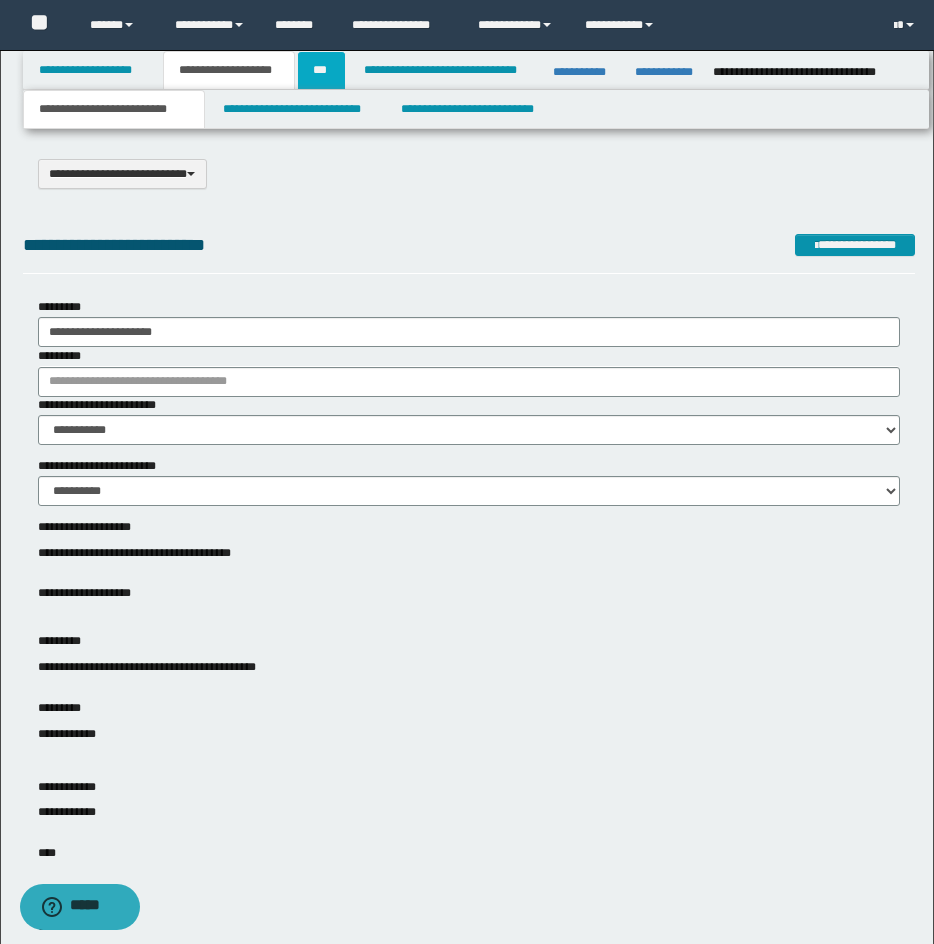 click on "***" at bounding box center [321, 70] 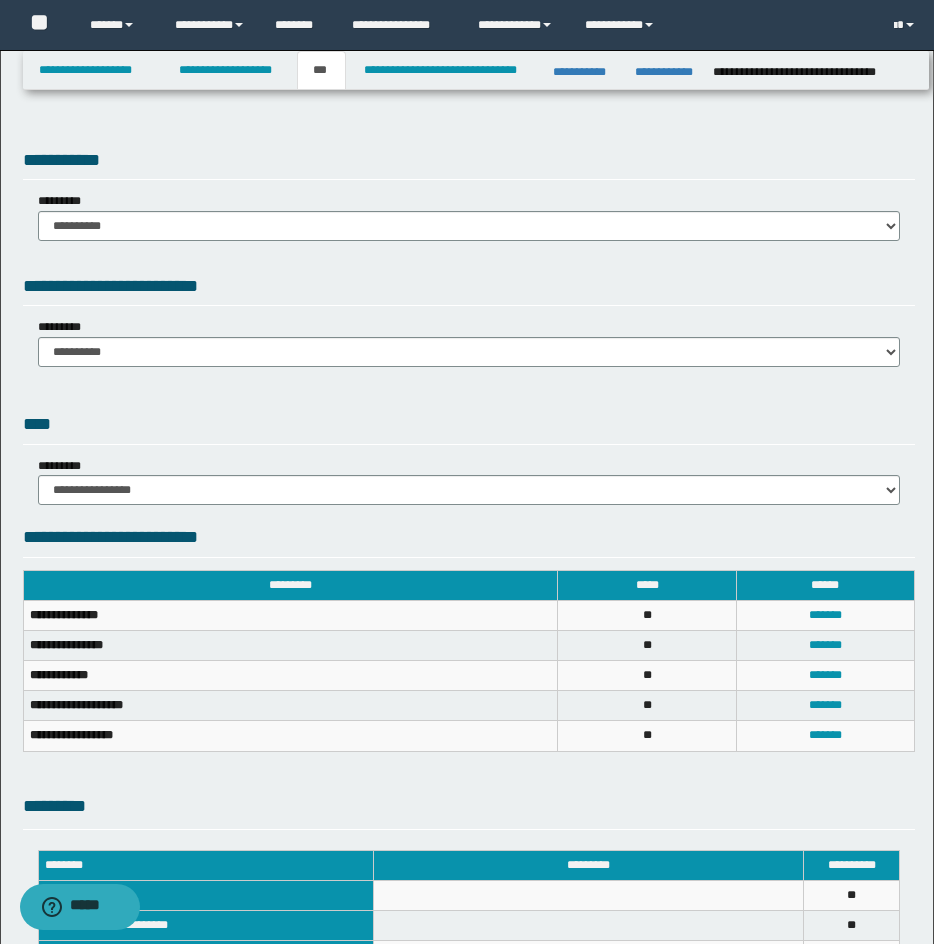 scroll, scrollTop: 14, scrollLeft: 0, axis: vertical 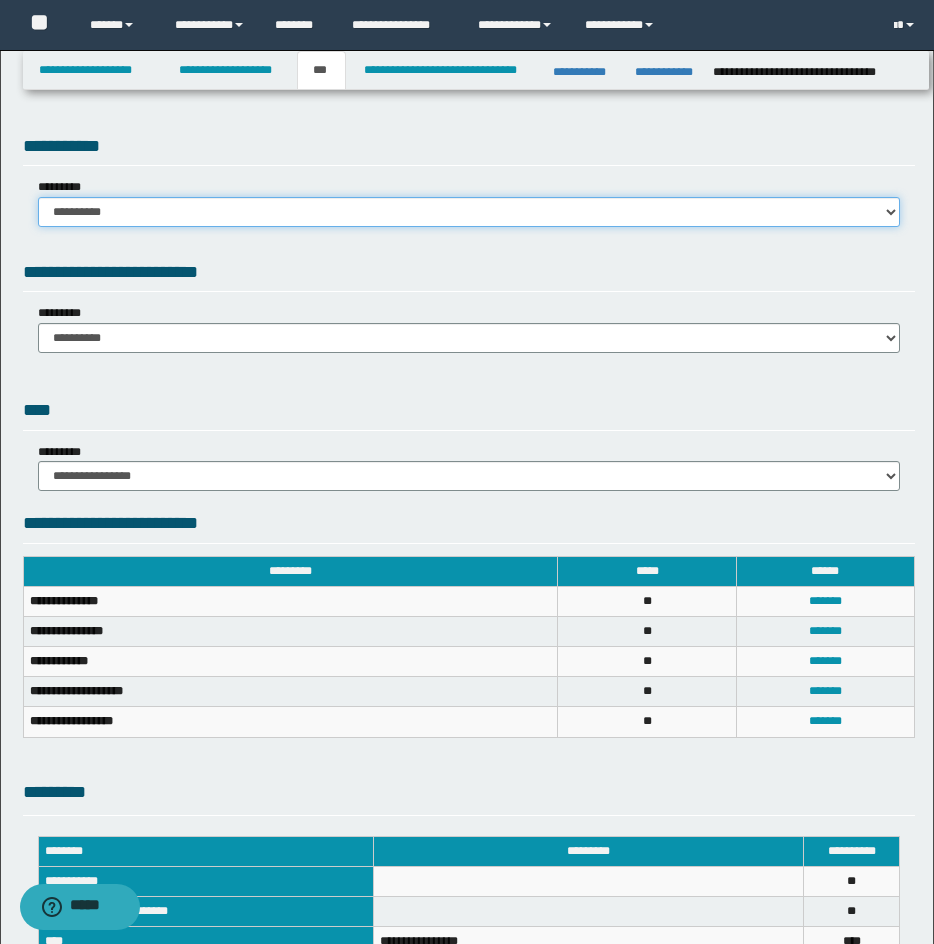click on "**********" at bounding box center (469, 212) 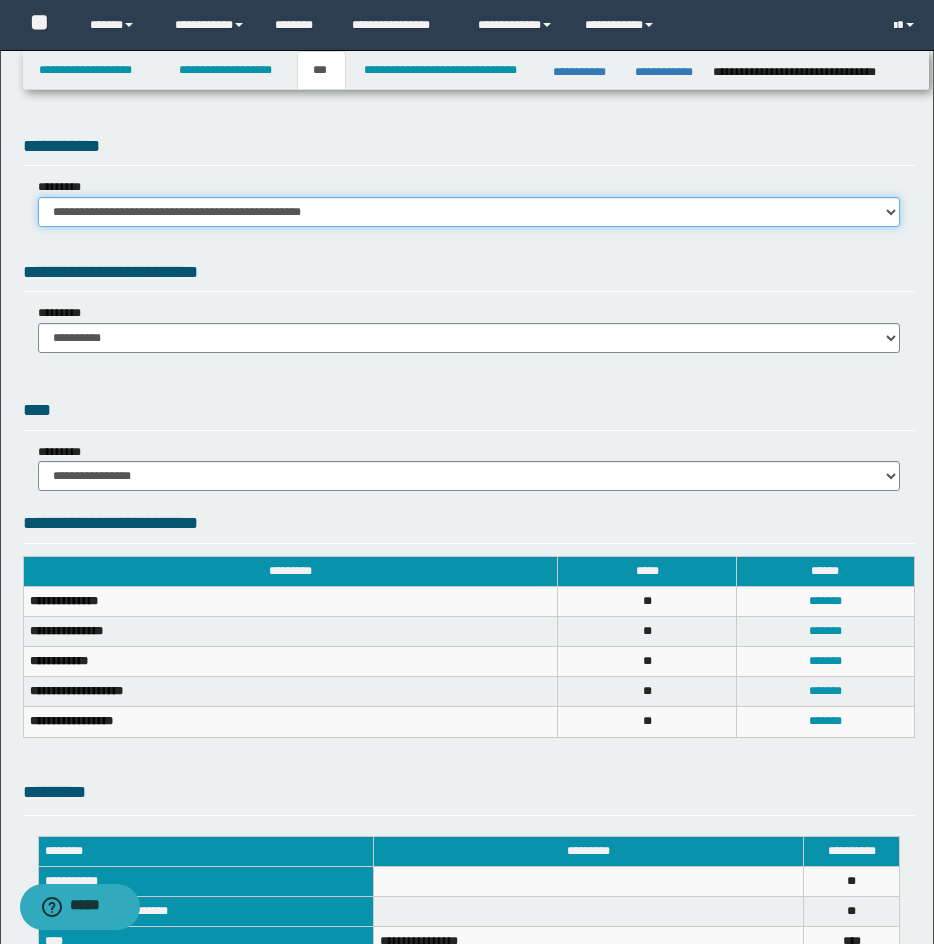 click on "**********" at bounding box center [469, 212] 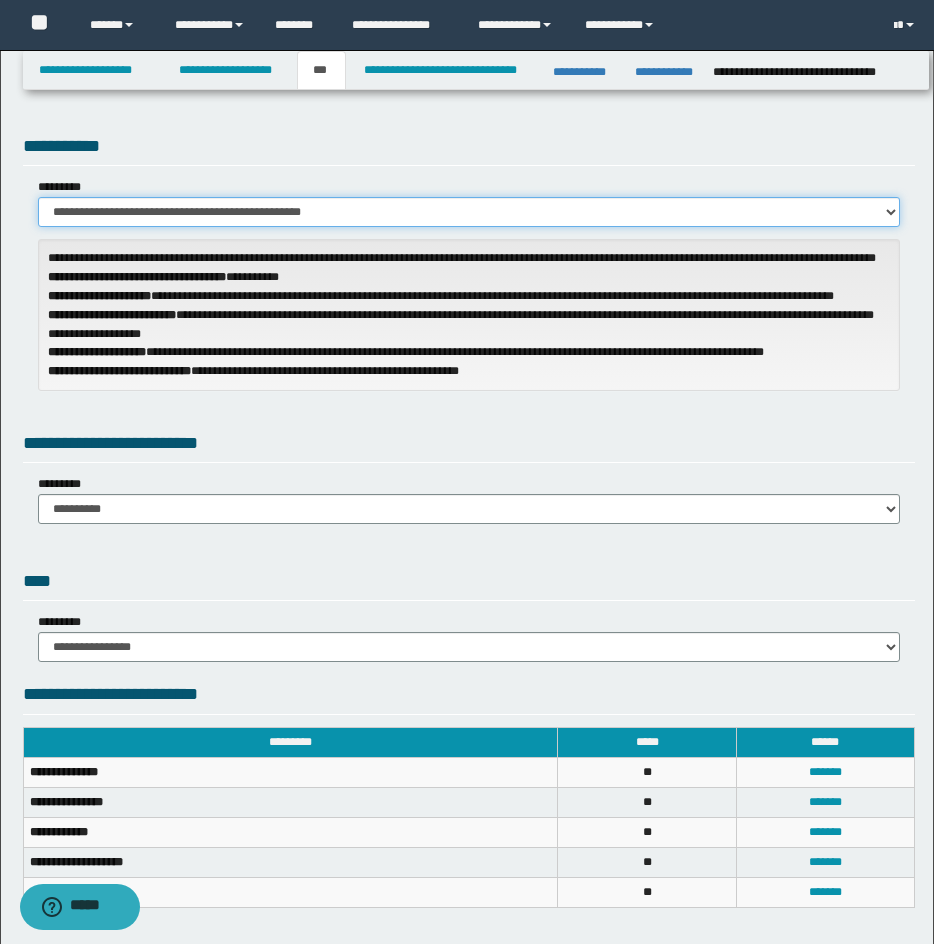 click on "**********" at bounding box center [469, 212] 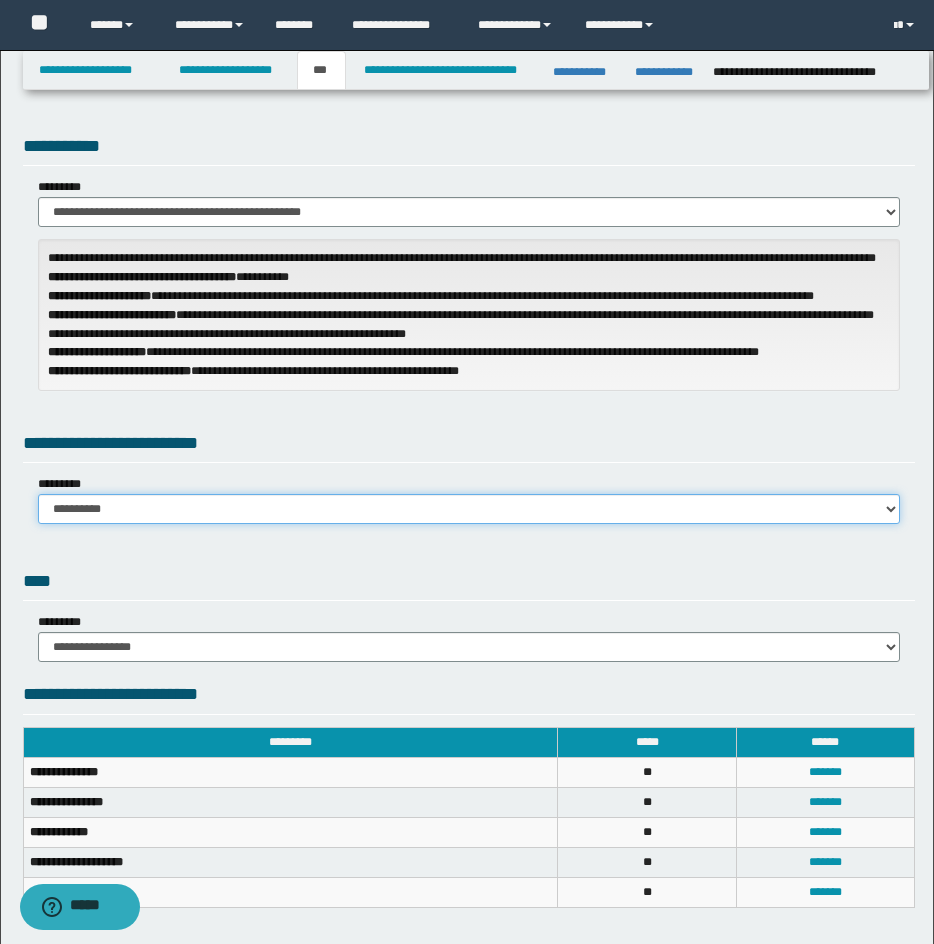 click on "**********" at bounding box center (469, 509) 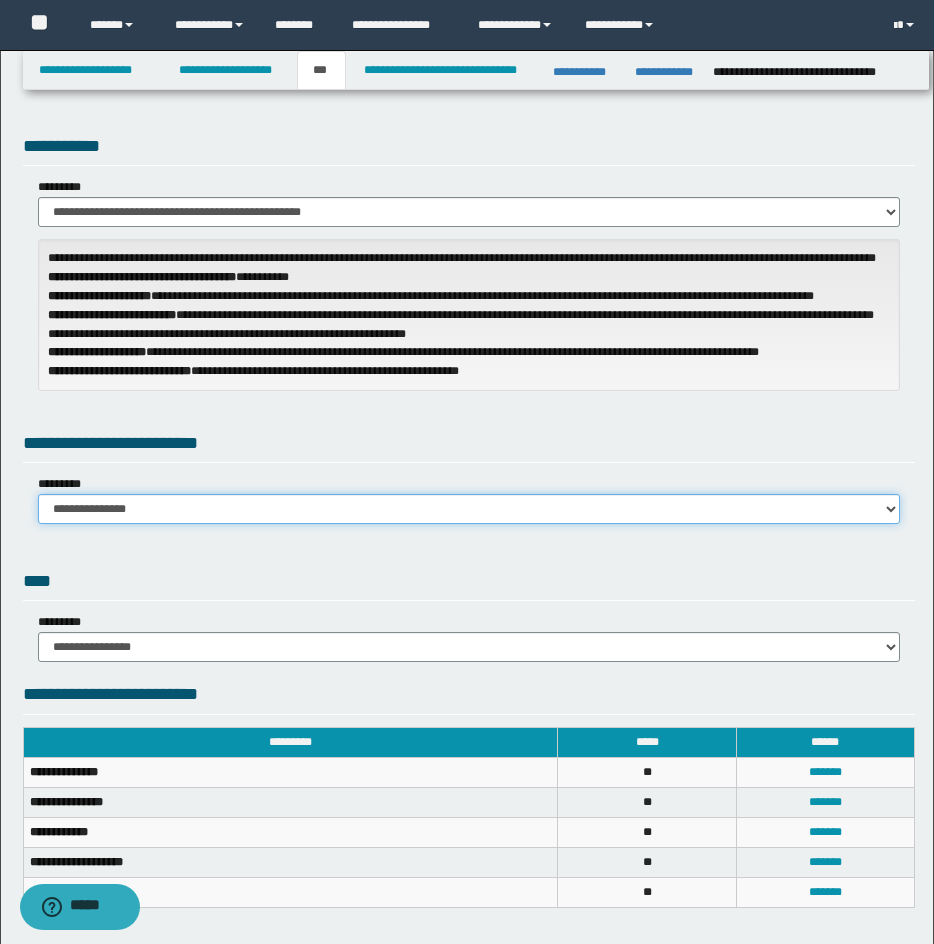 click on "**********" at bounding box center (469, 509) 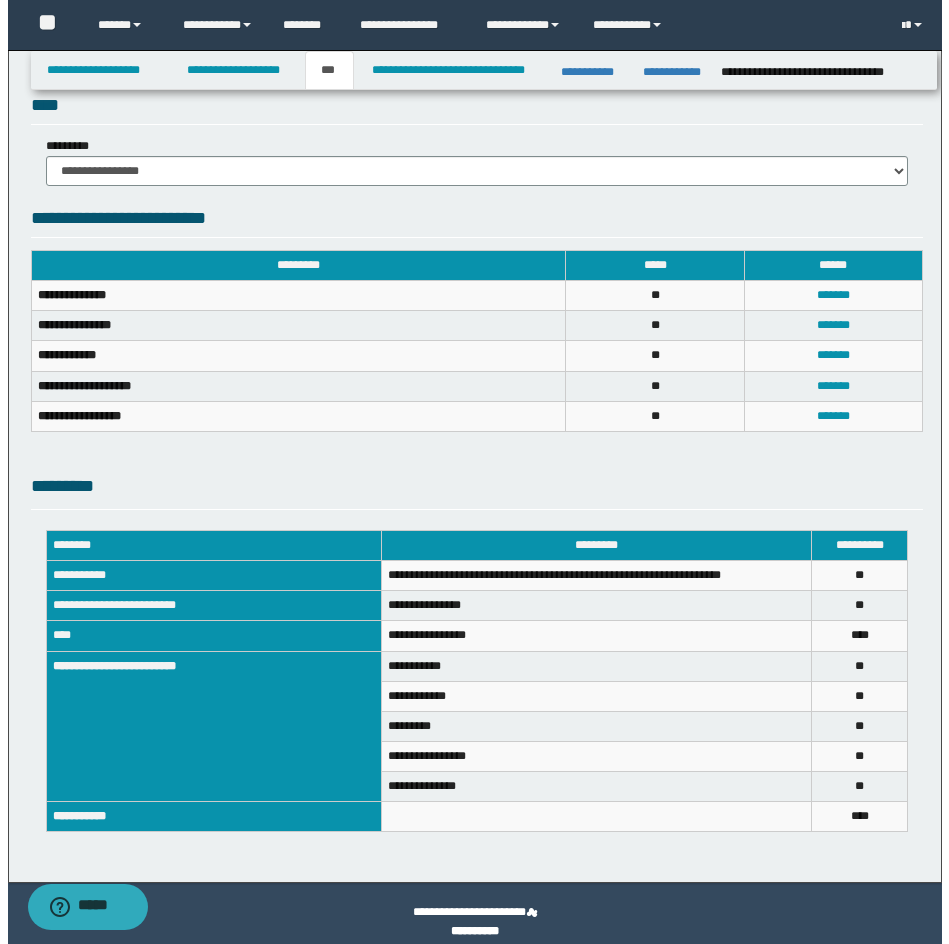 scroll, scrollTop: 607, scrollLeft: 0, axis: vertical 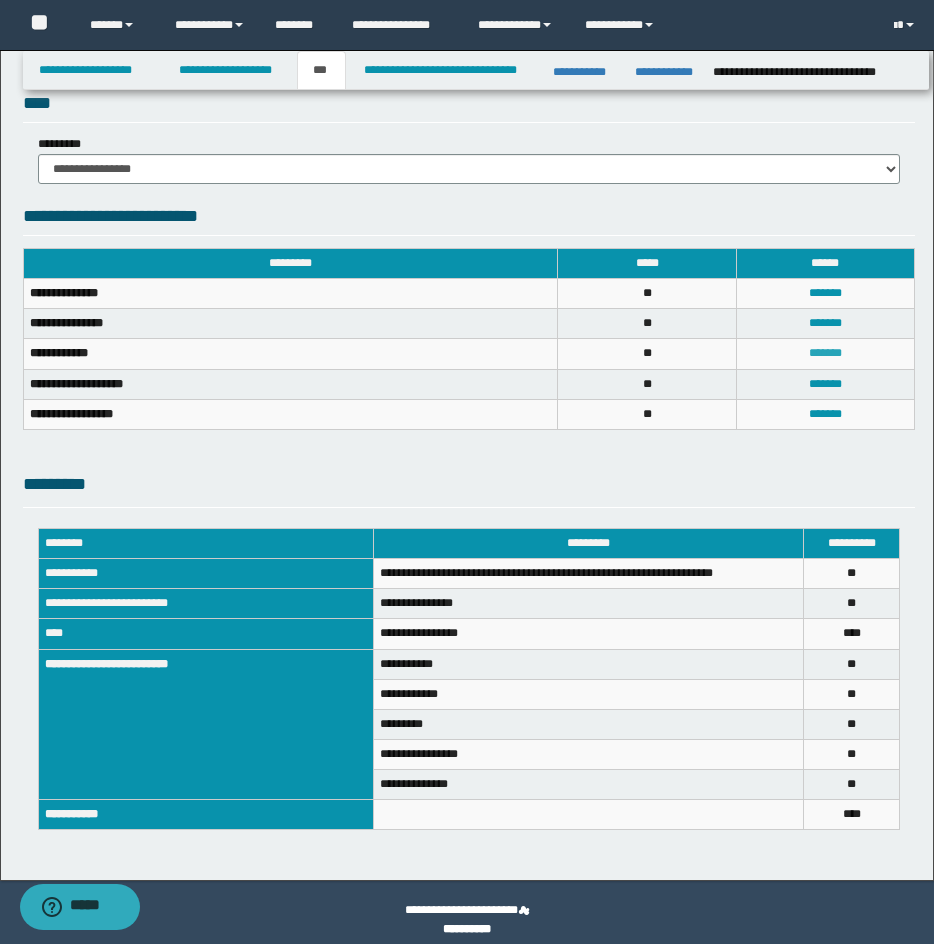 click on "*******" at bounding box center (825, 353) 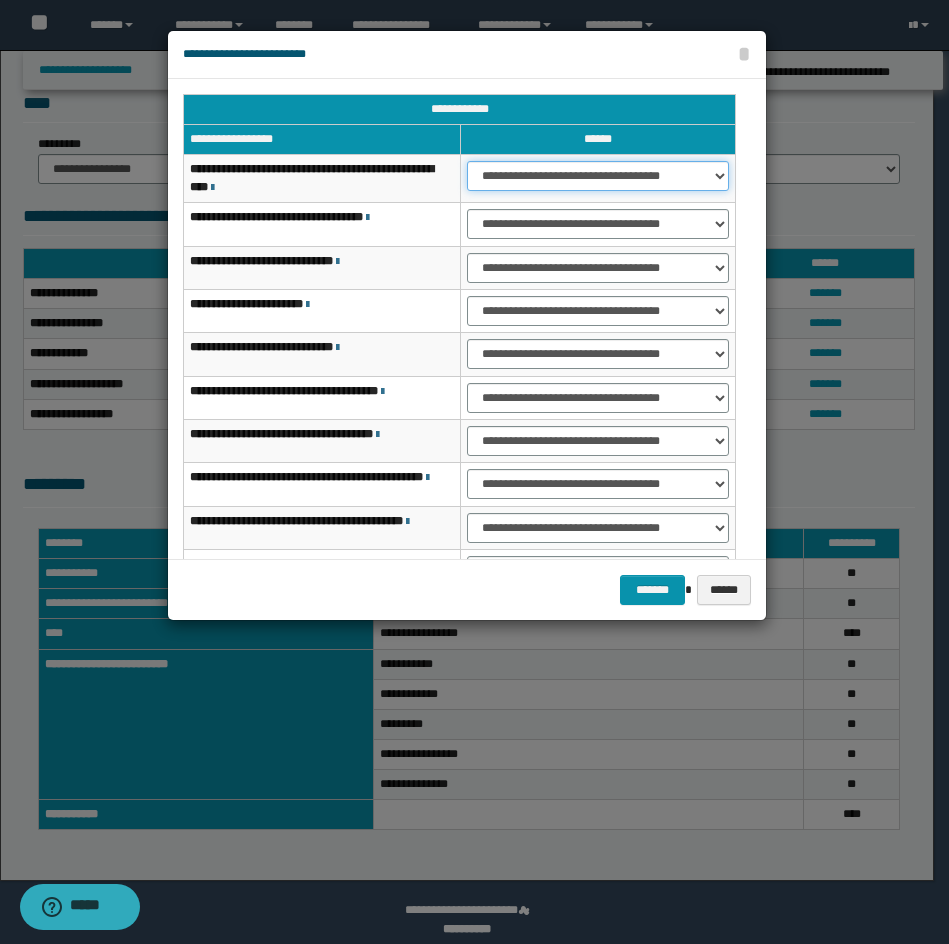 click on "**********" at bounding box center [598, 176] 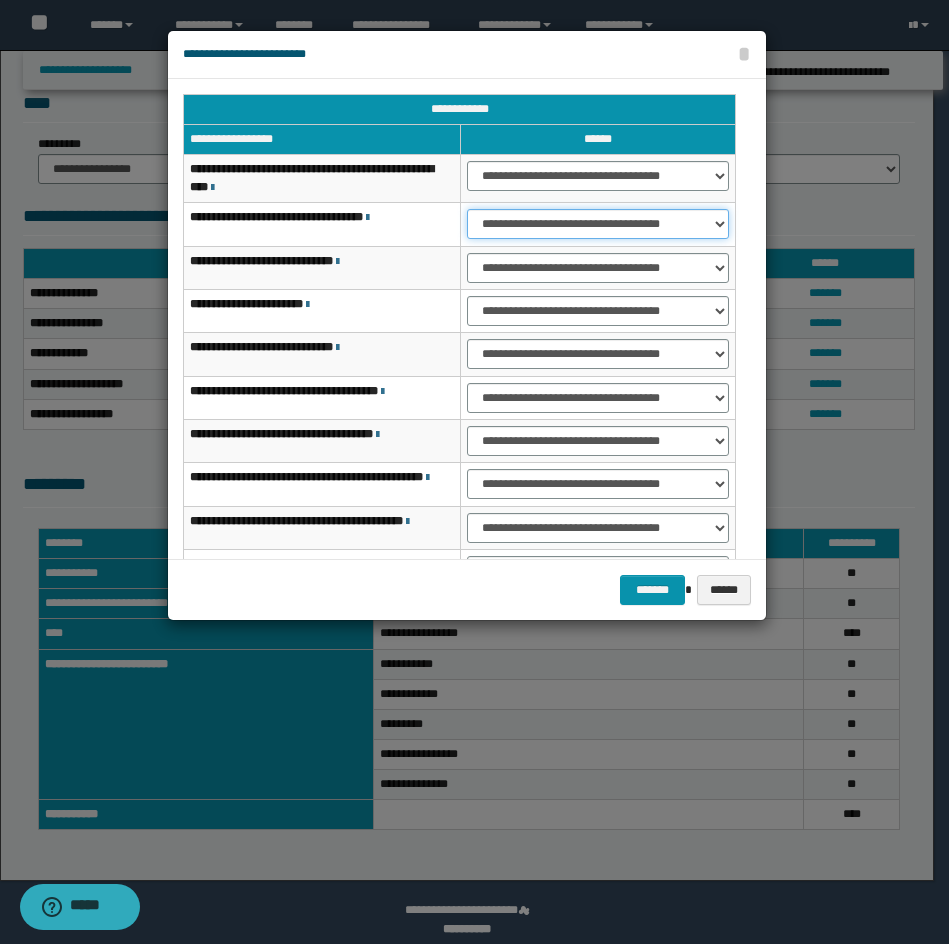 select on "***" 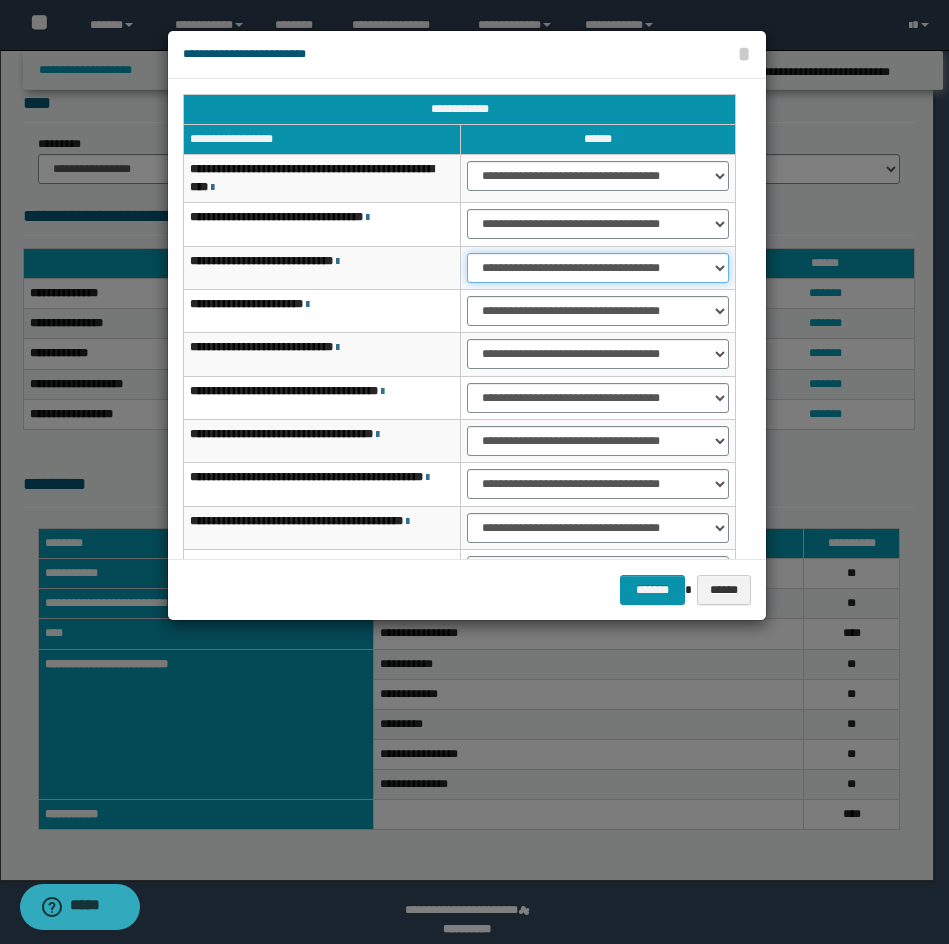select on "***" 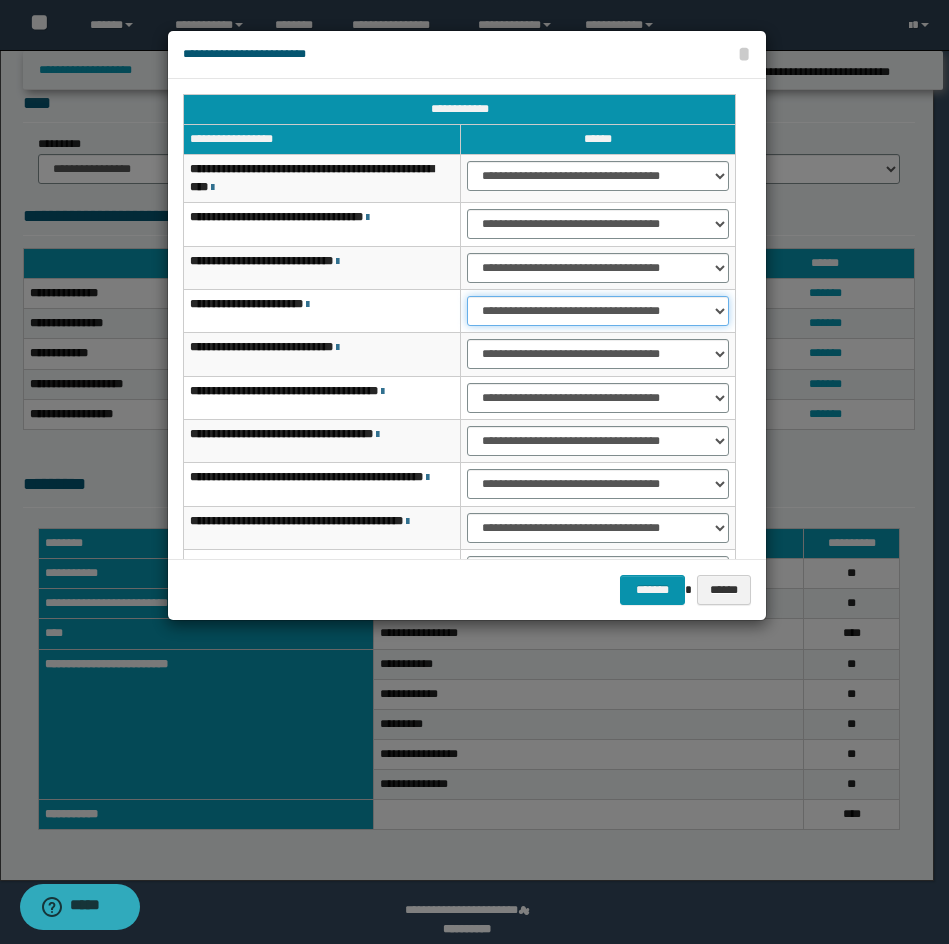 select on "***" 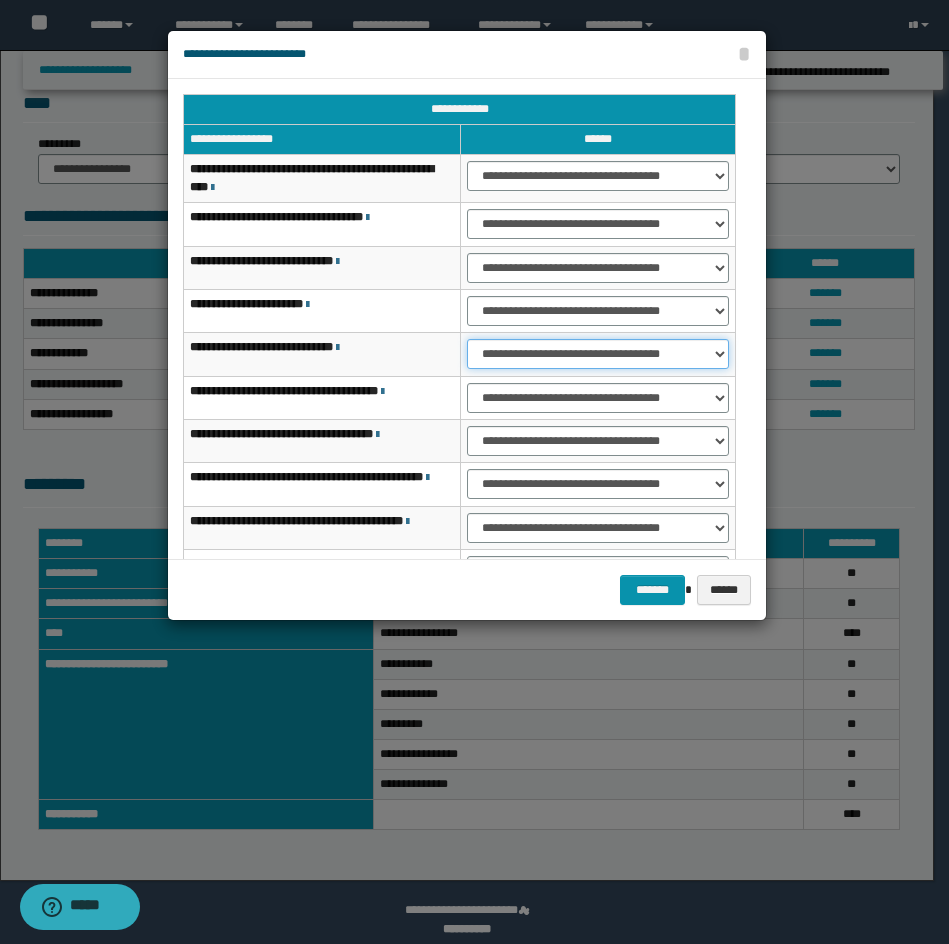 select on "***" 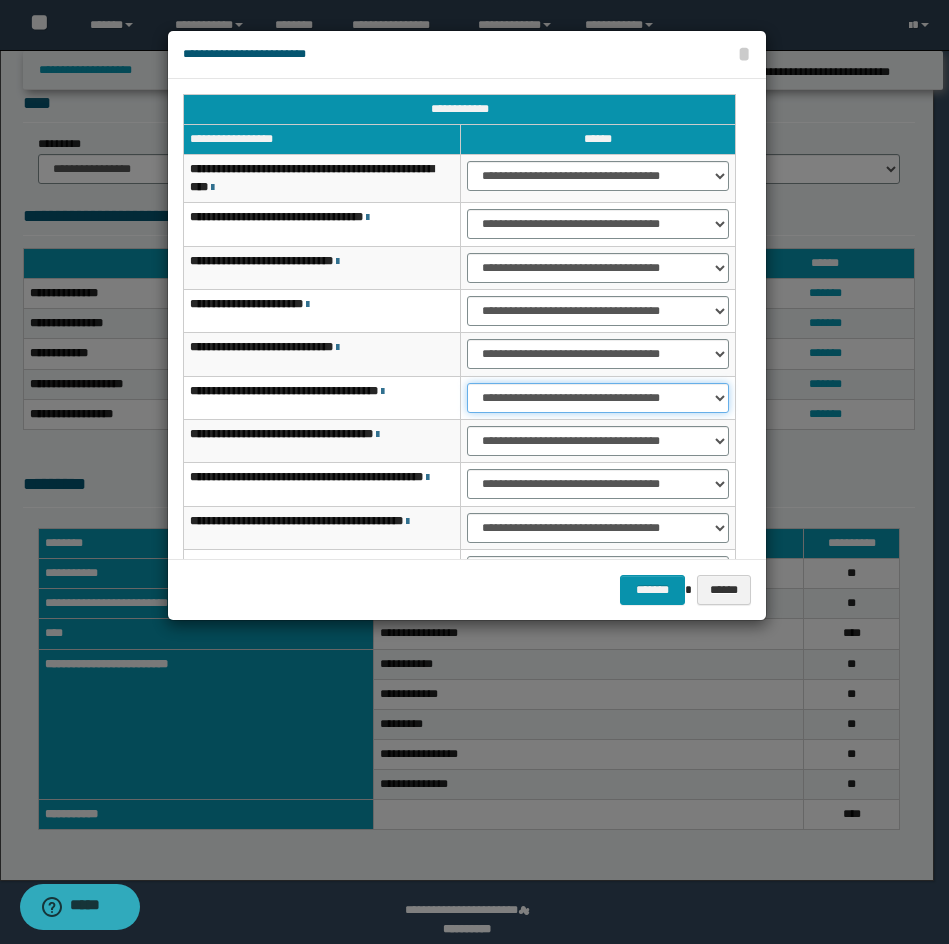 select on "***" 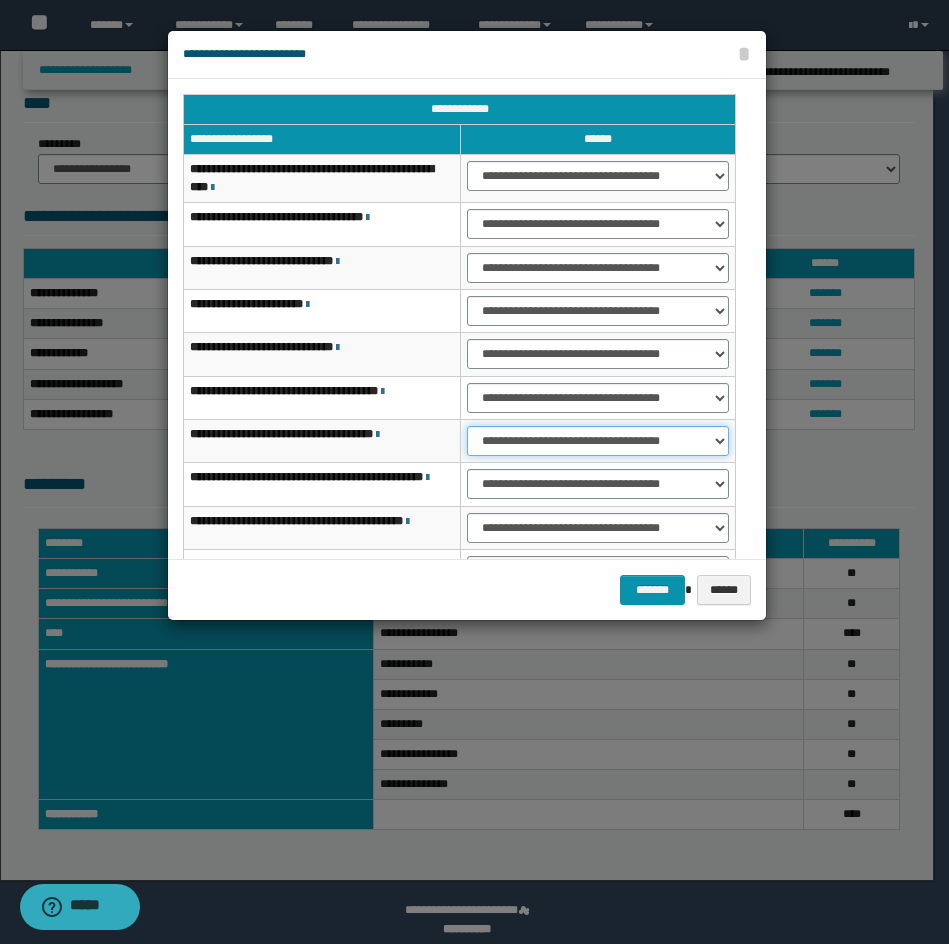 select on "***" 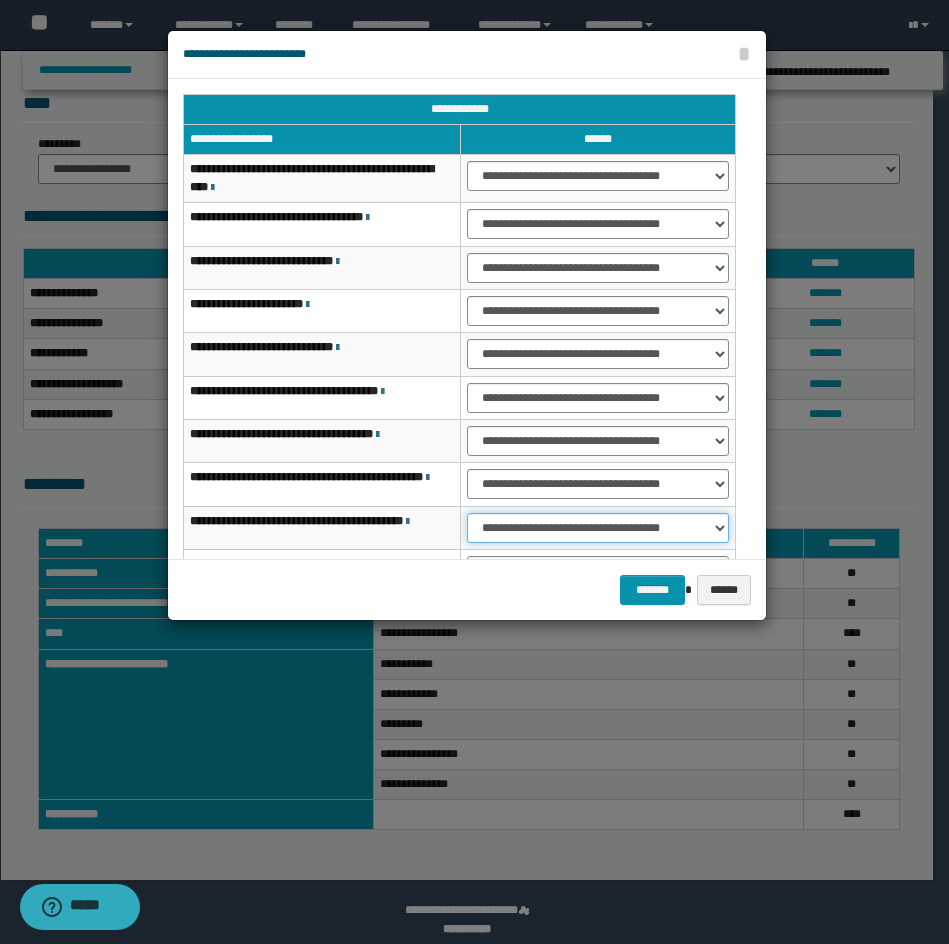 select on "***" 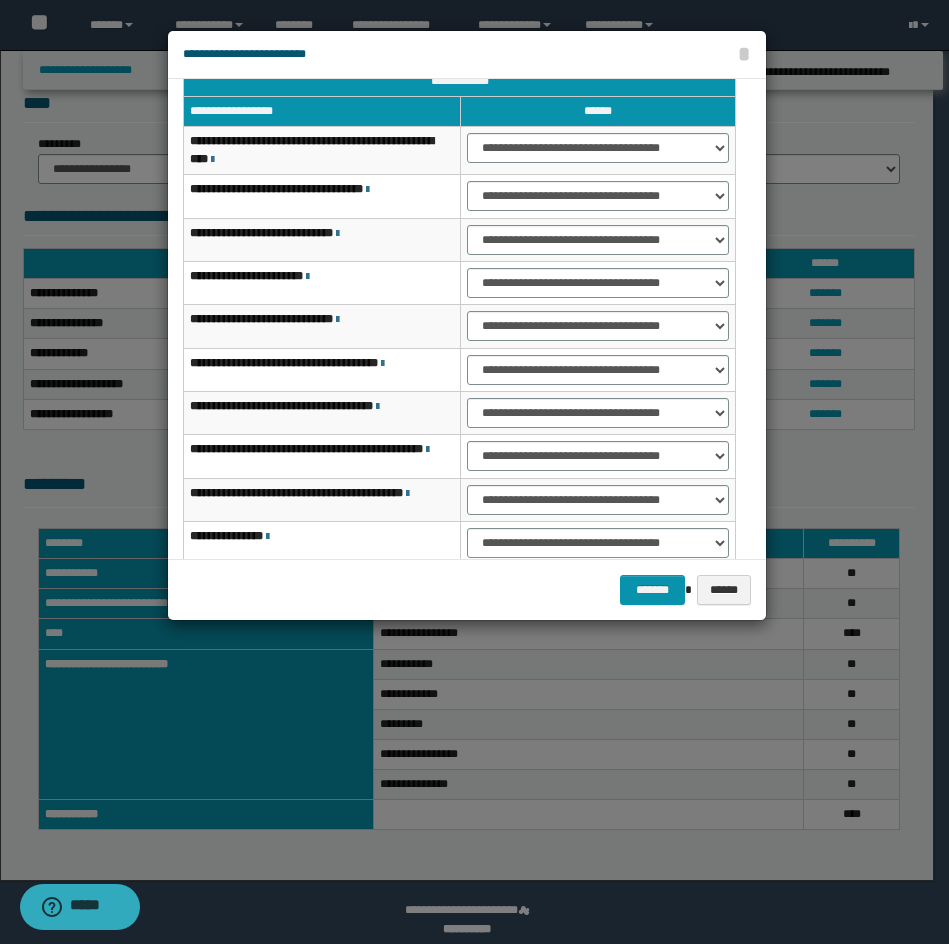 type 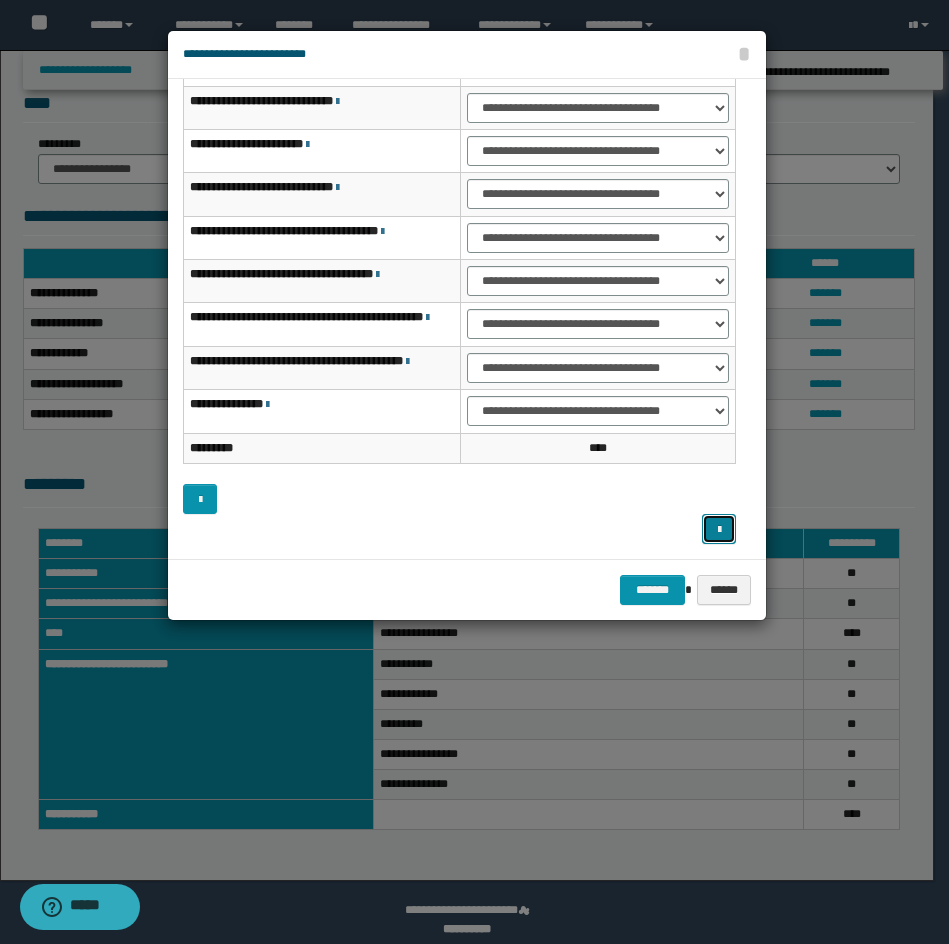 type 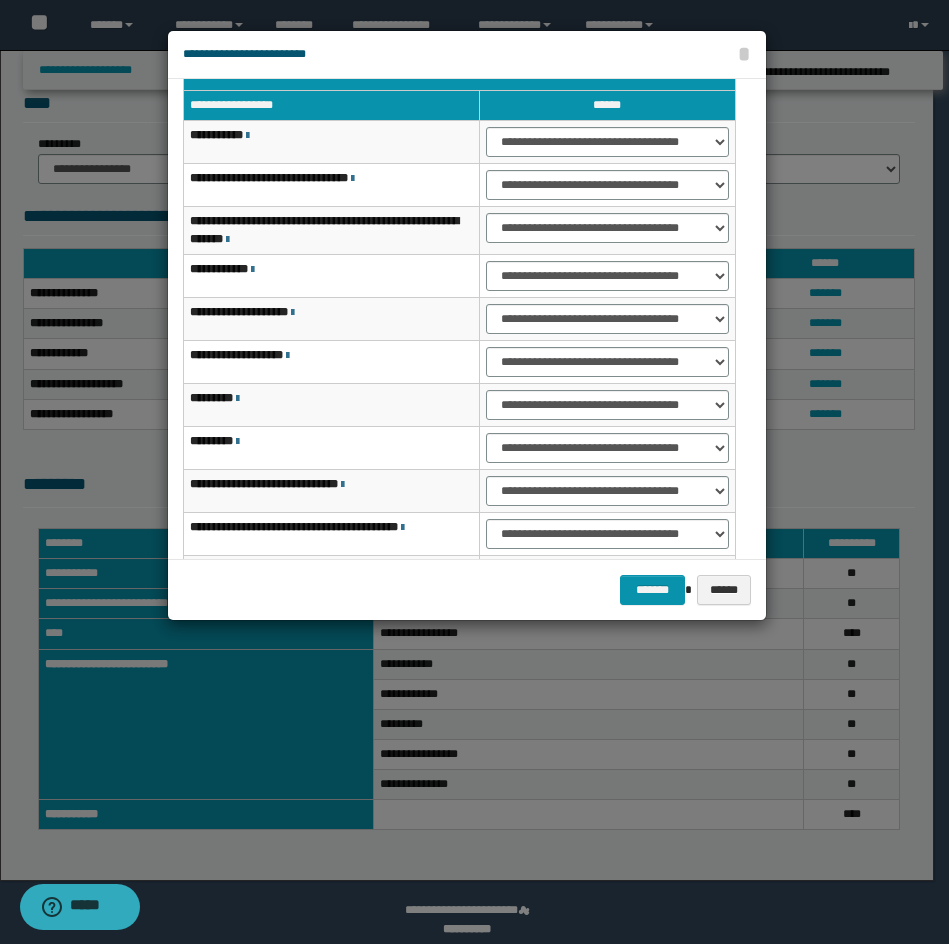 scroll, scrollTop: 0, scrollLeft: 0, axis: both 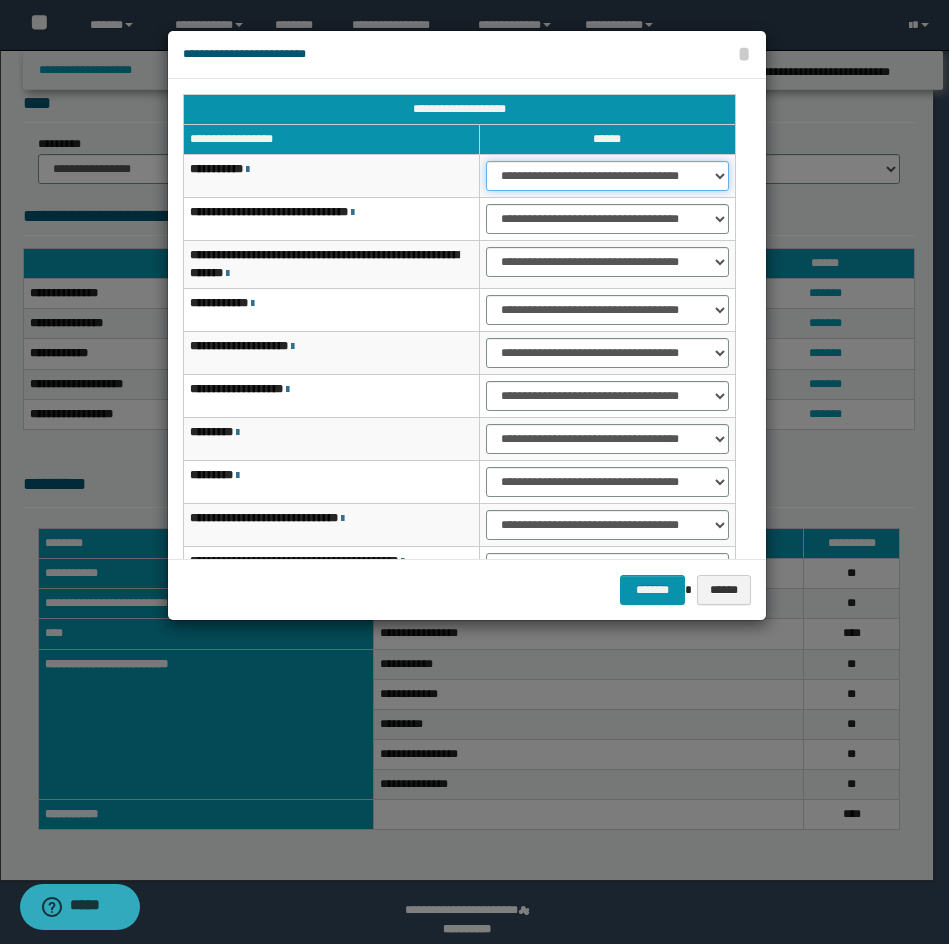 click on "**********" at bounding box center (607, 176) 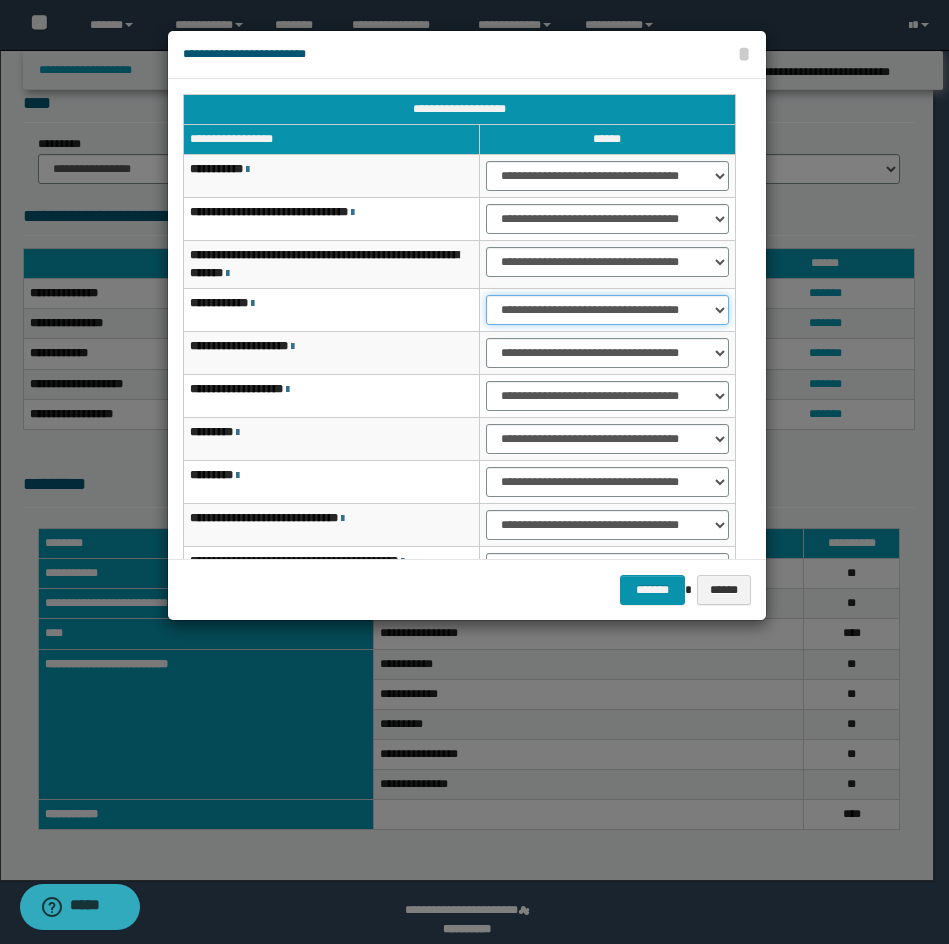 select on "***" 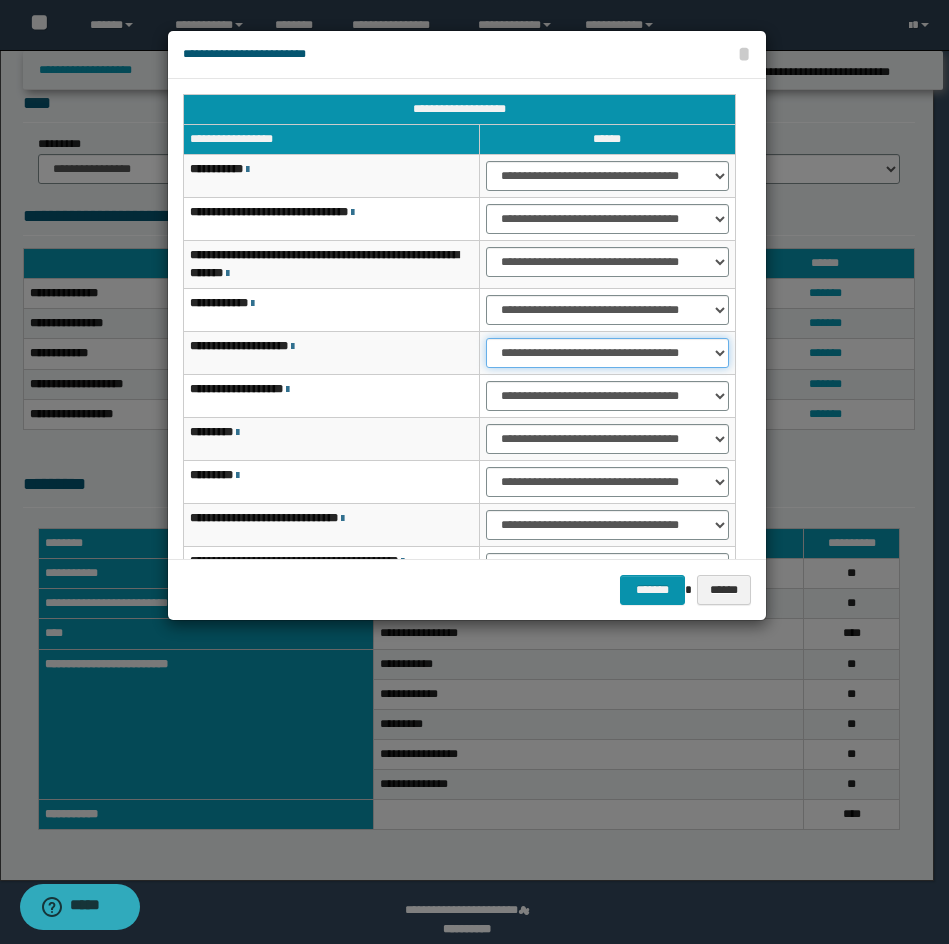 select on "***" 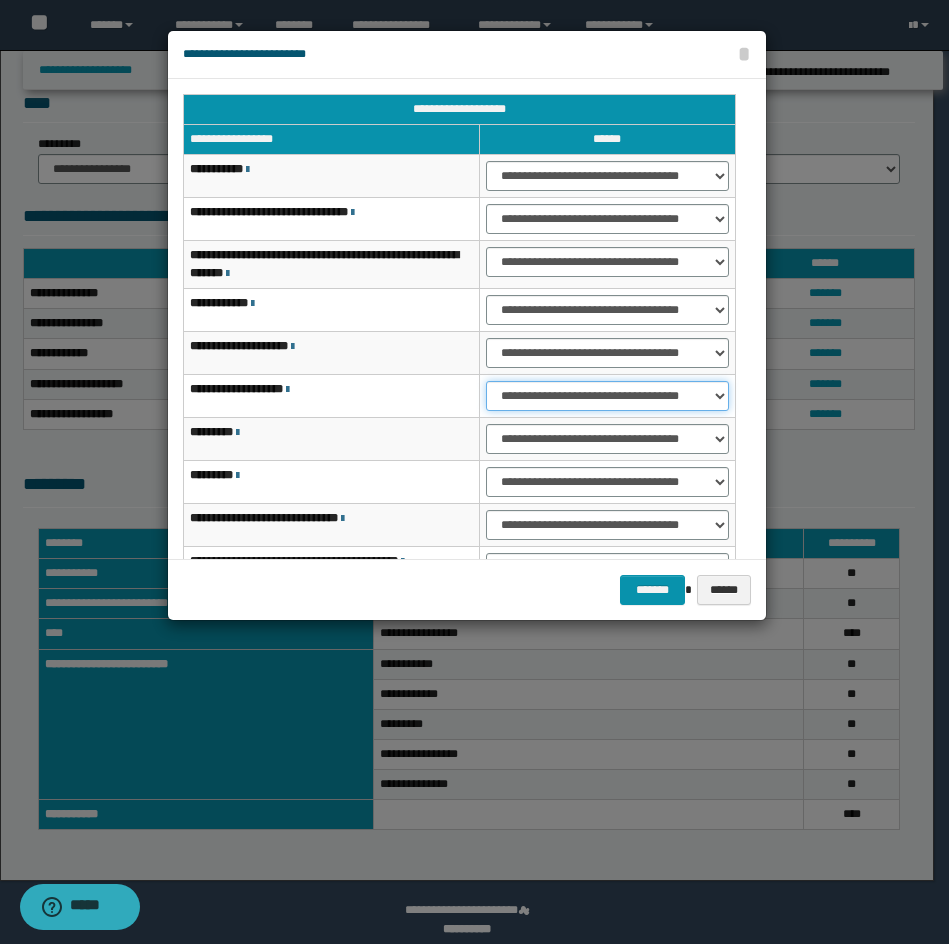 select on "***" 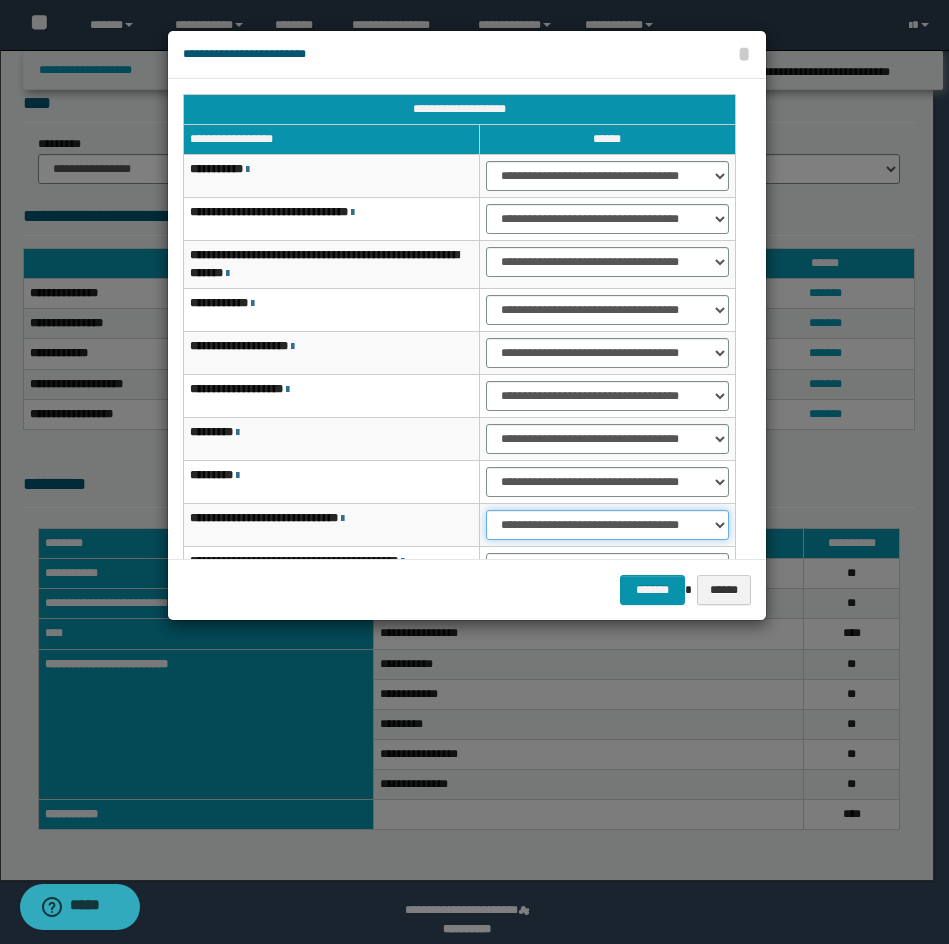select on "***" 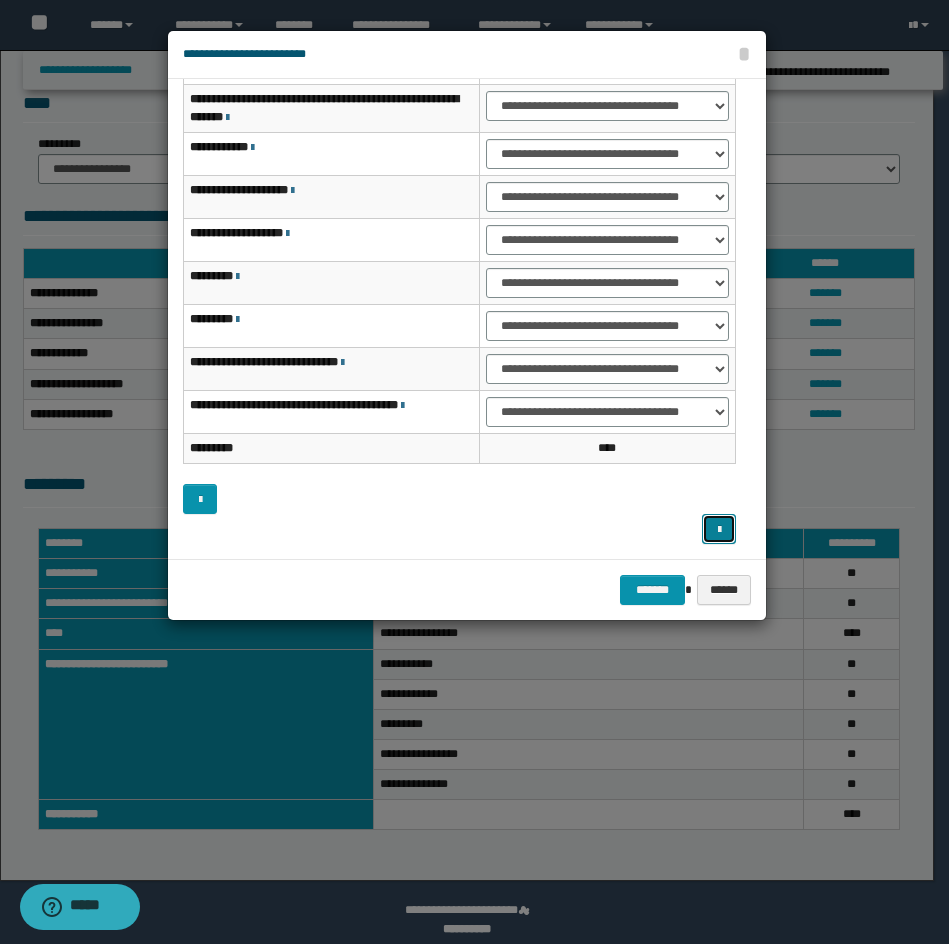 click at bounding box center (719, 529) 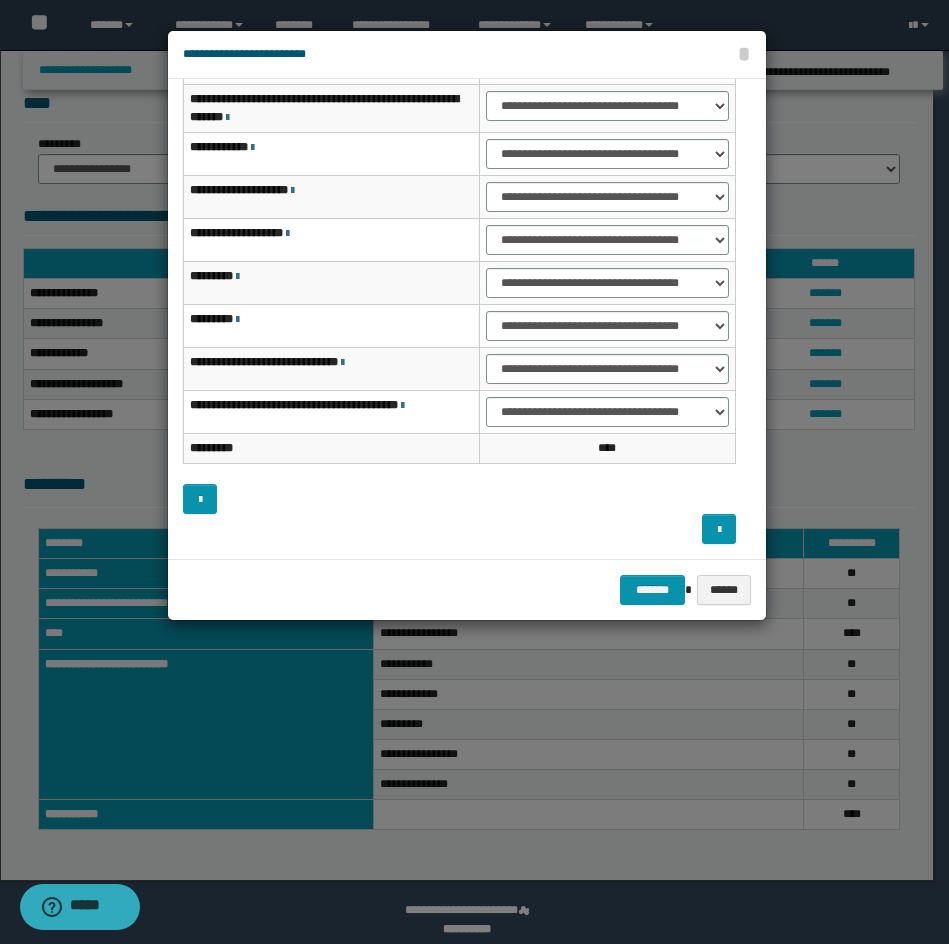 scroll, scrollTop: 127, scrollLeft: 0, axis: vertical 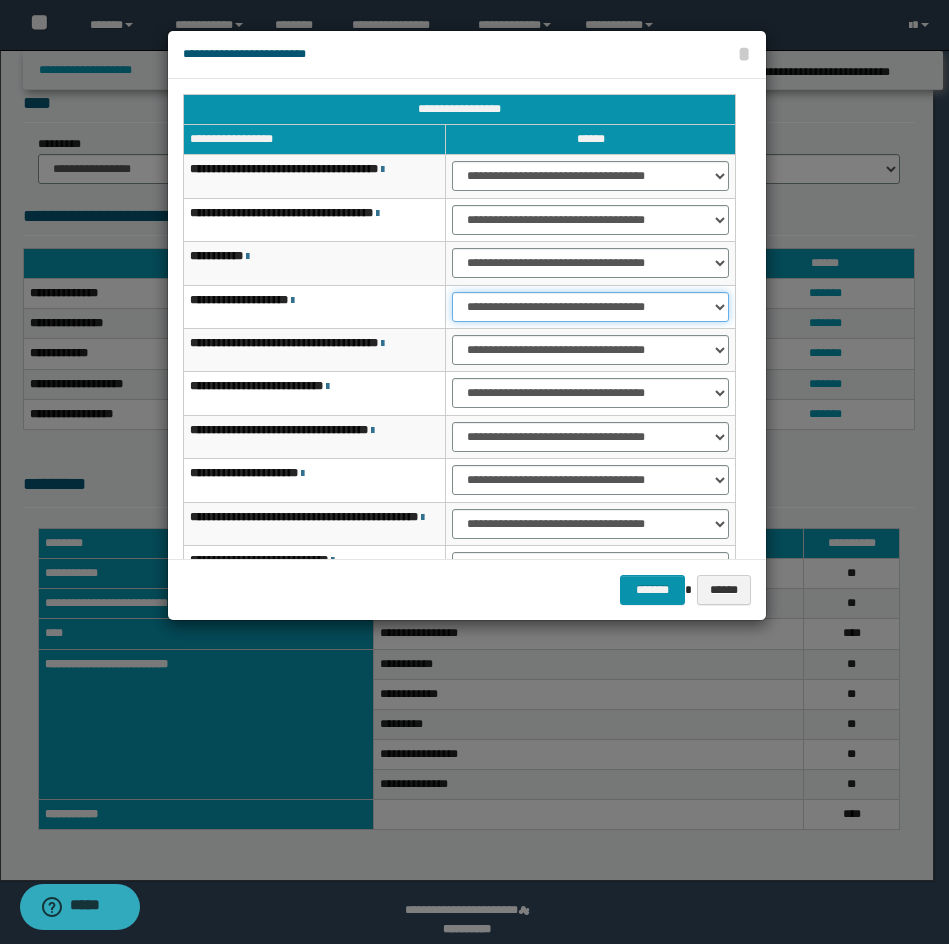 click on "**********" at bounding box center [590, 307] 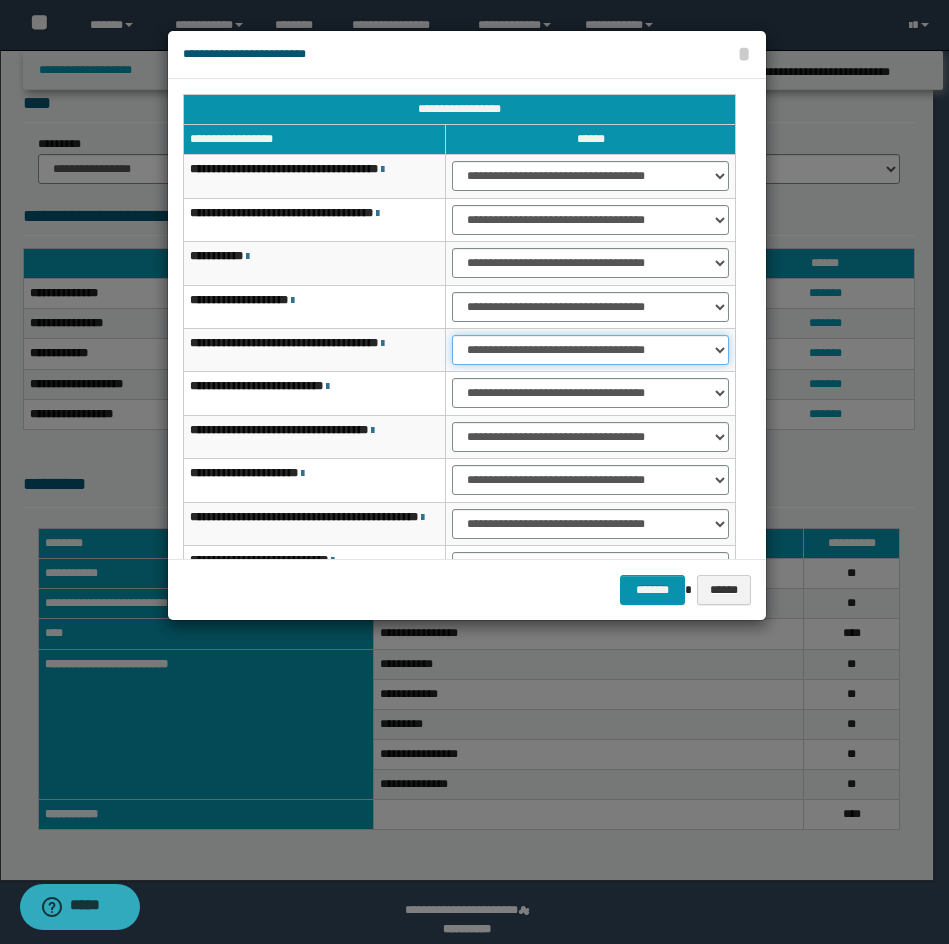select on "***" 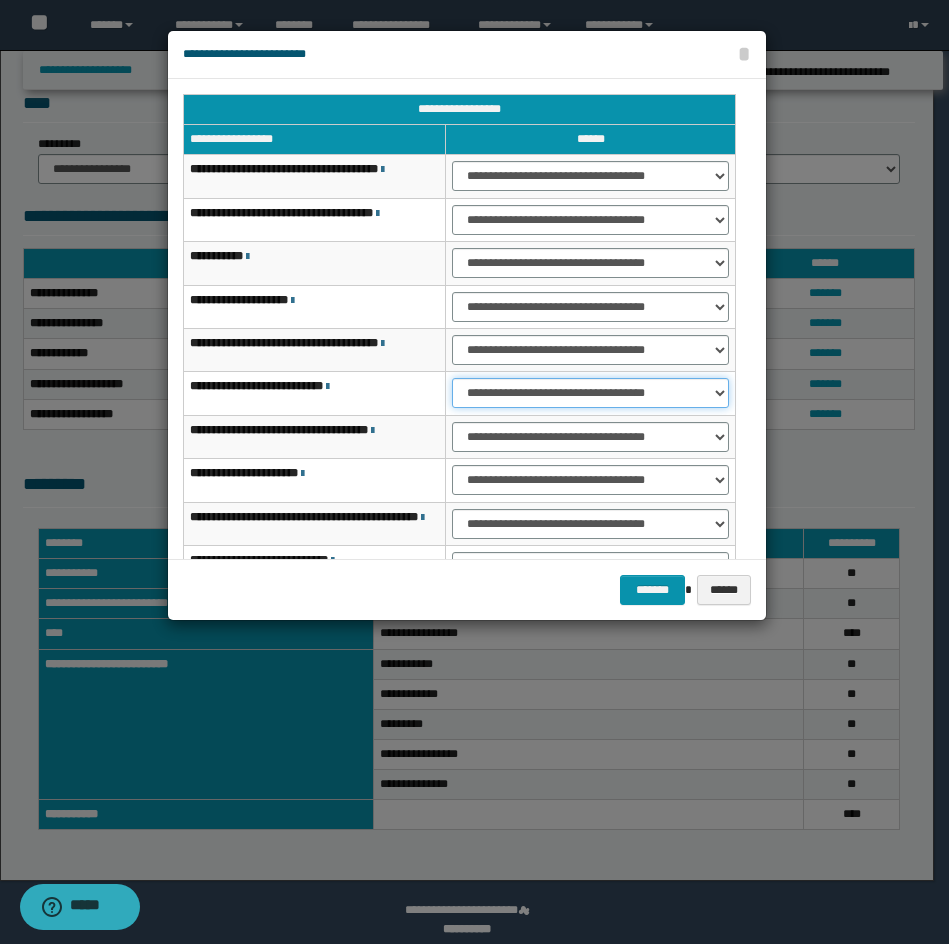 select on "***" 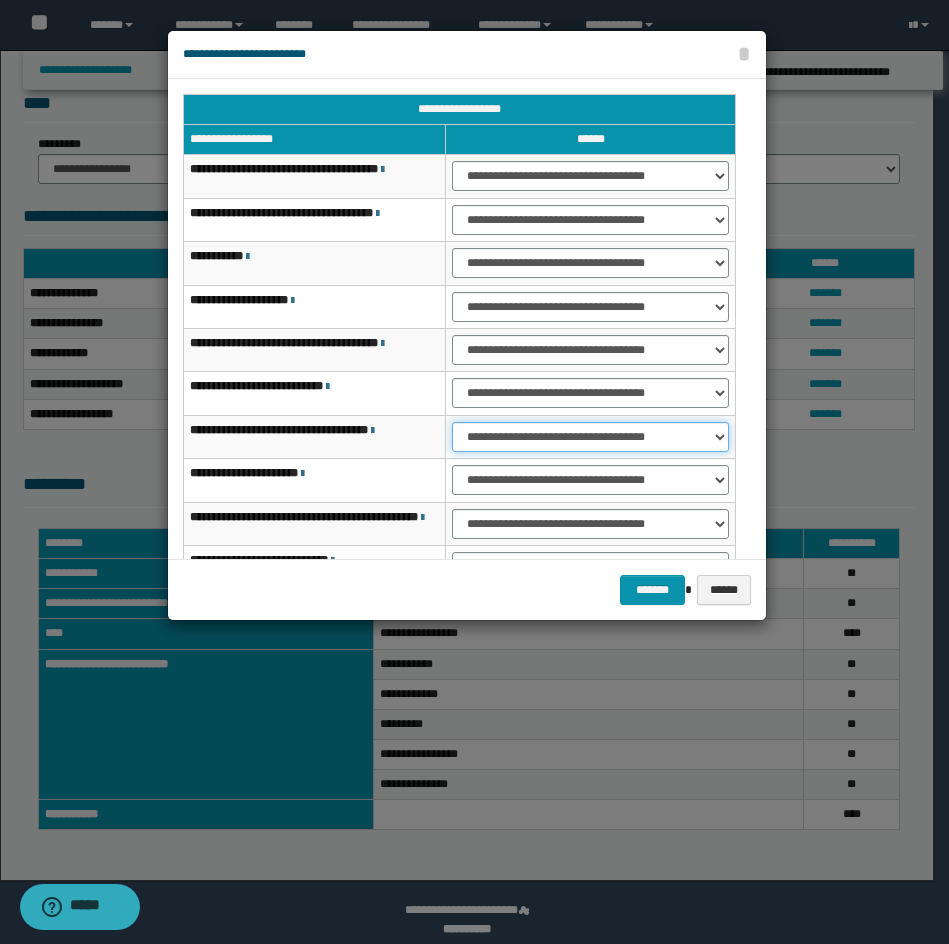 select on "***" 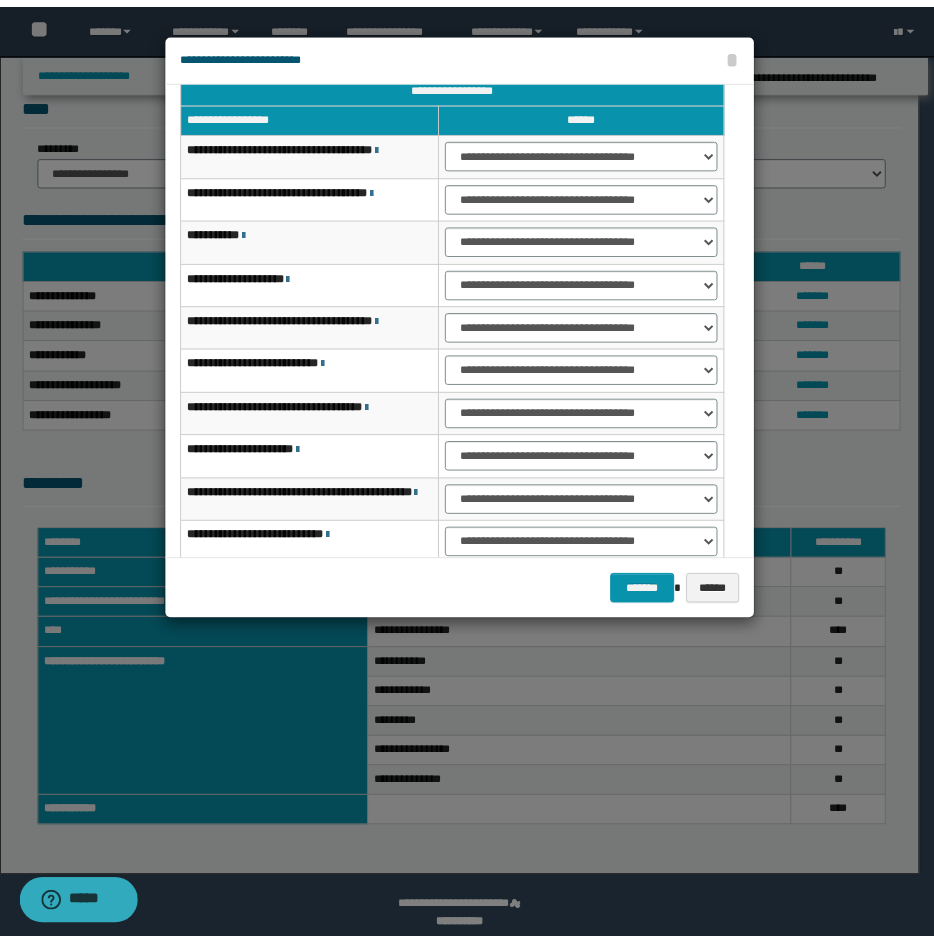 scroll, scrollTop: 127, scrollLeft: 0, axis: vertical 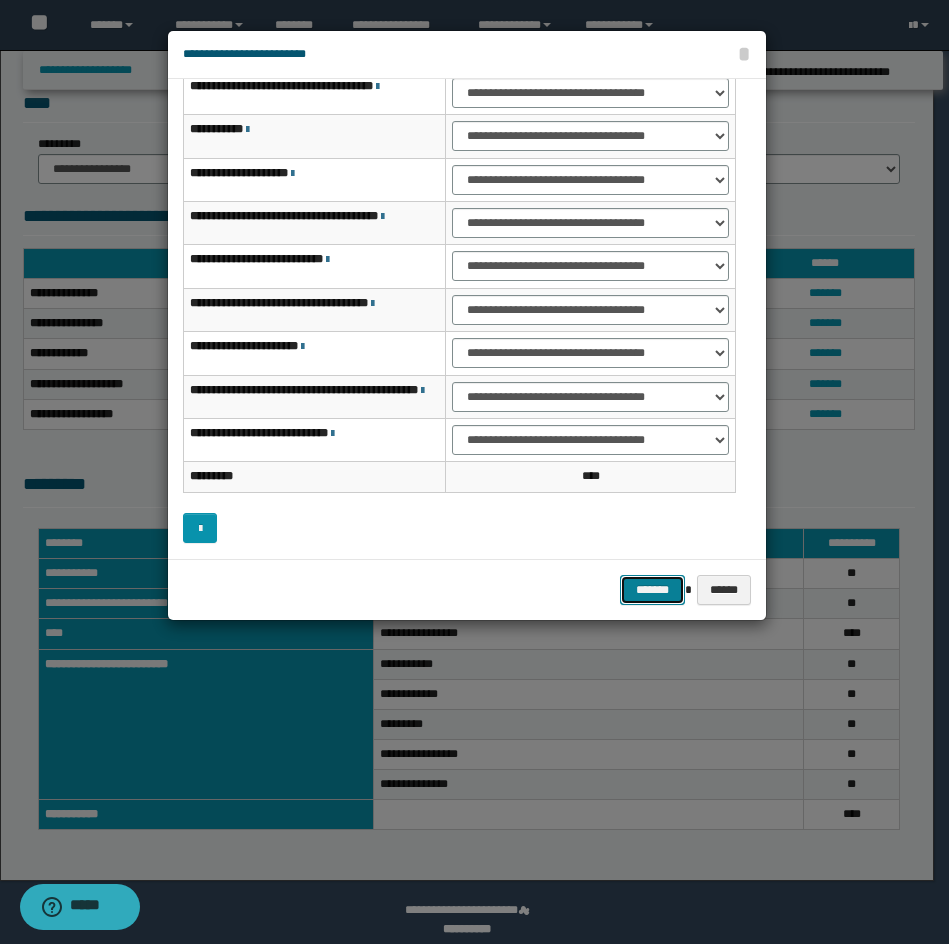 type 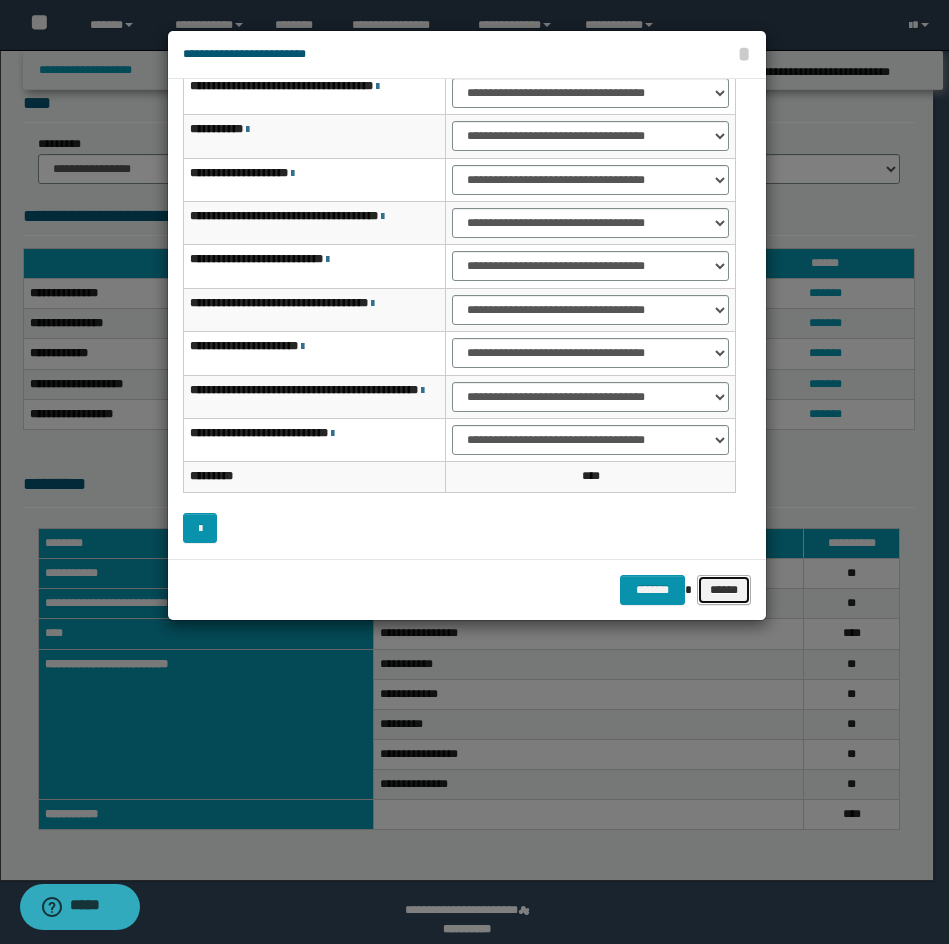 type 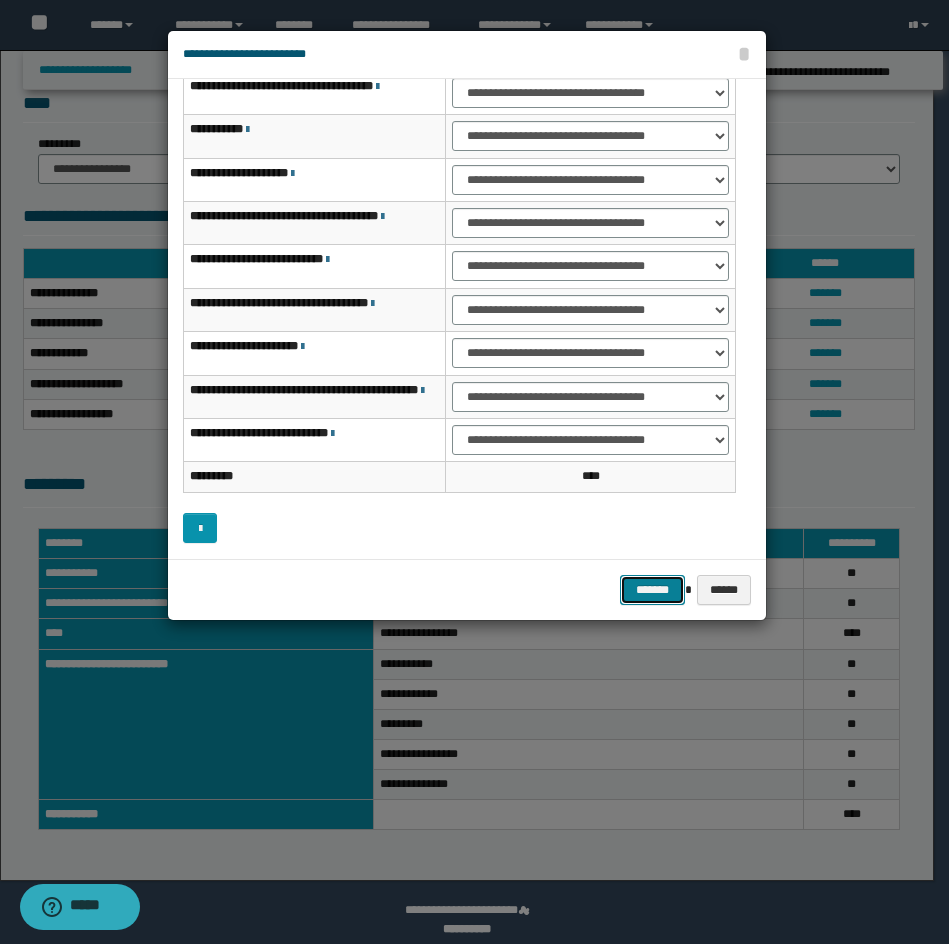 click on "*******" at bounding box center [652, 590] 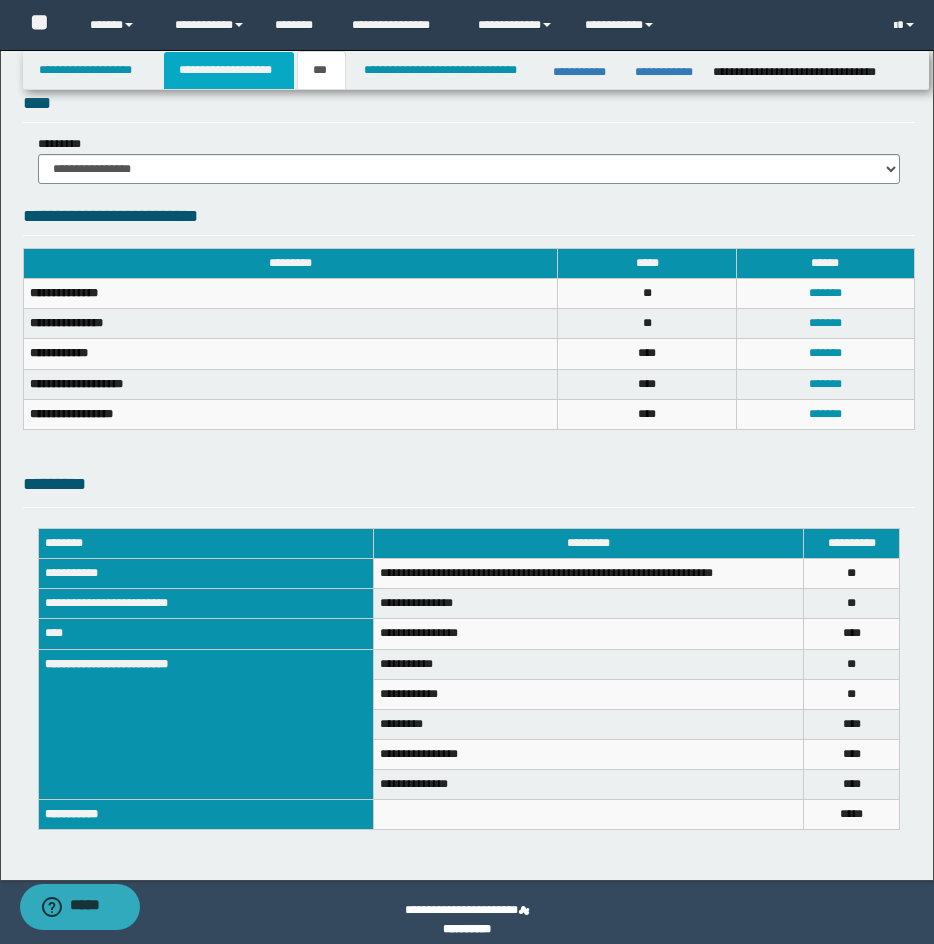 click on "**********" at bounding box center [229, 70] 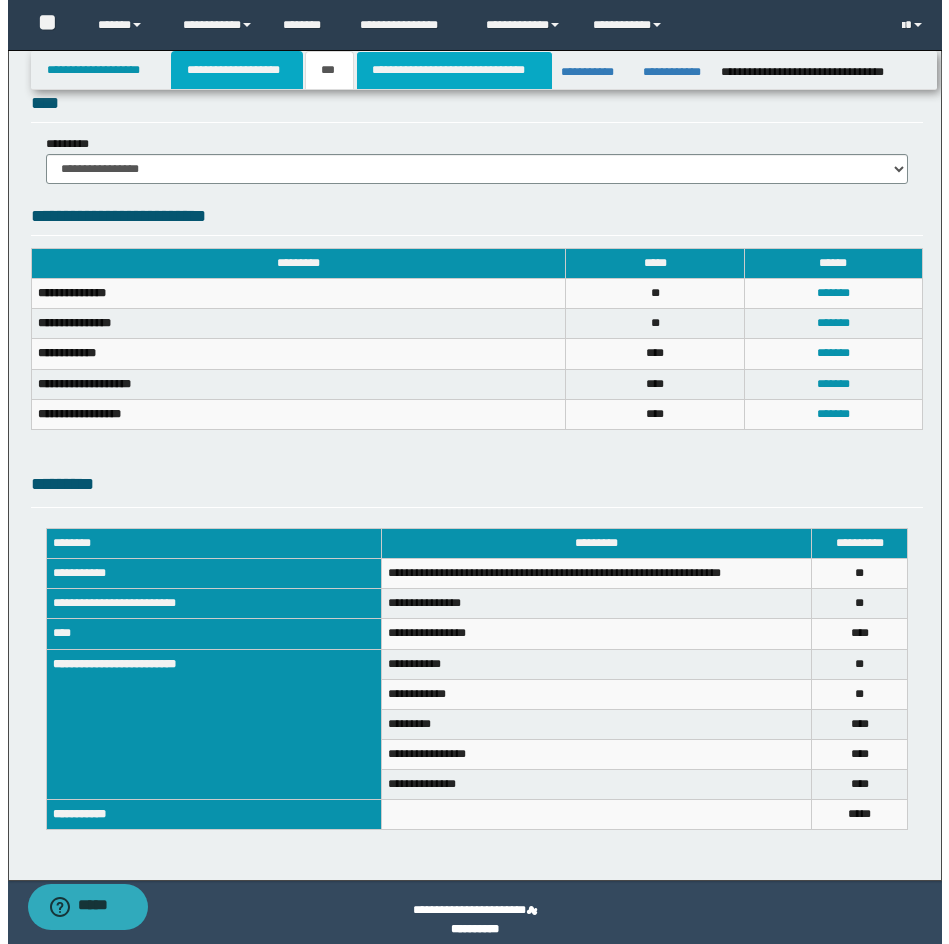 scroll, scrollTop: 638, scrollLeft: 0, axis: vertical 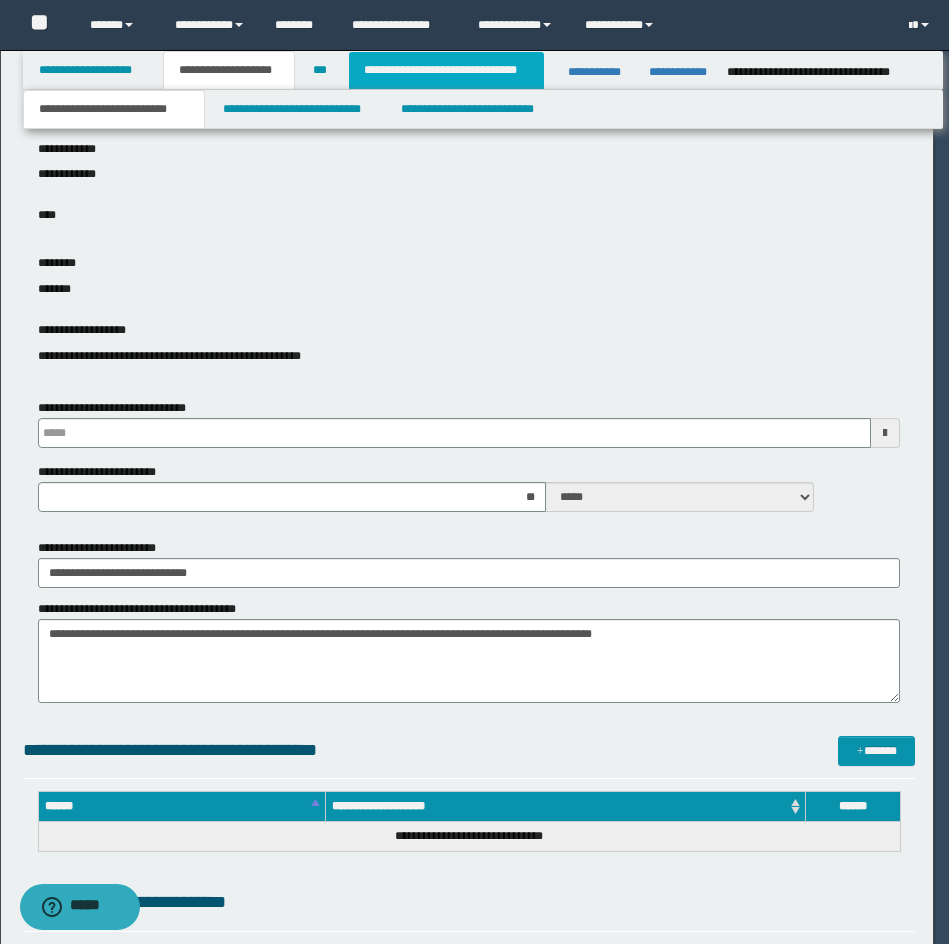 type 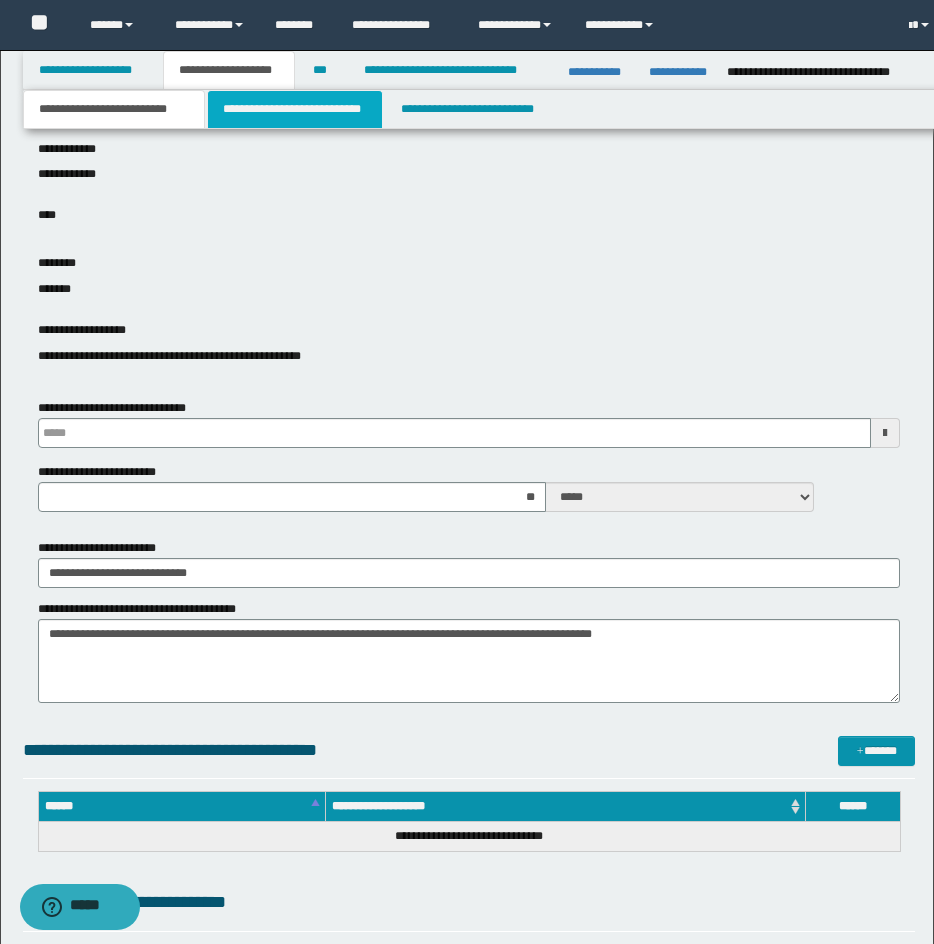 click on "**********" at bounding box center (295, 109) 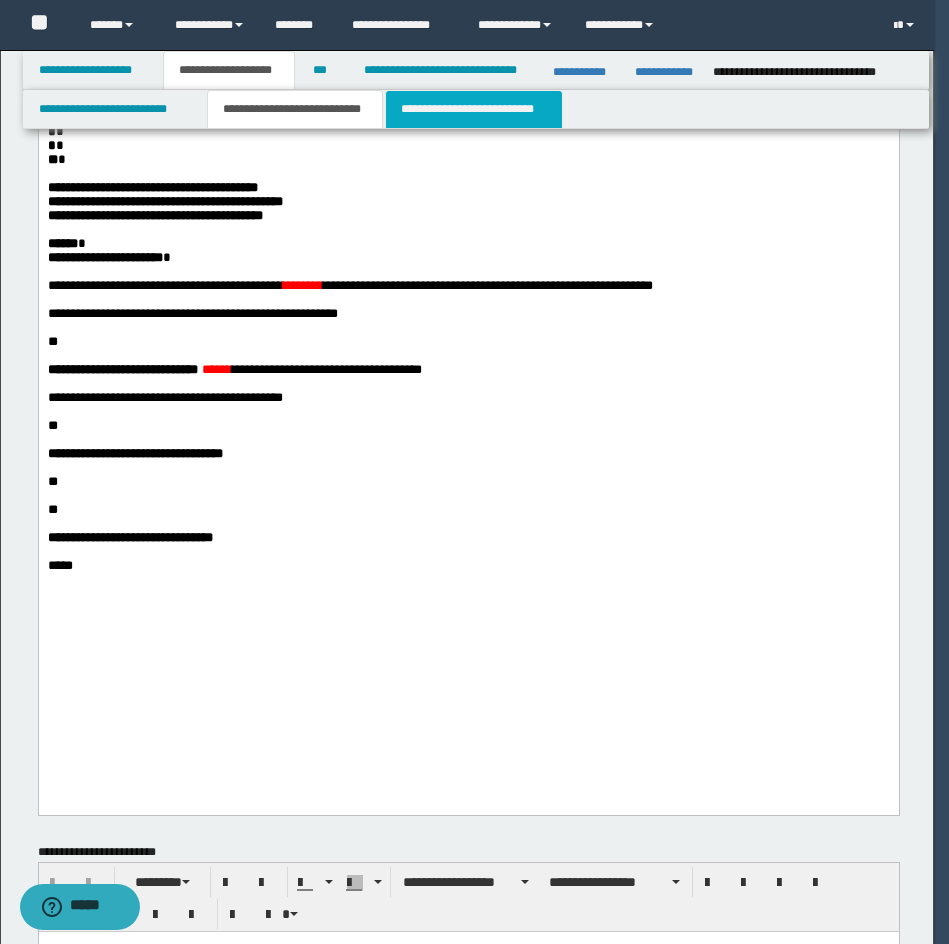 click on "**********" at bounding box center (474, 109) 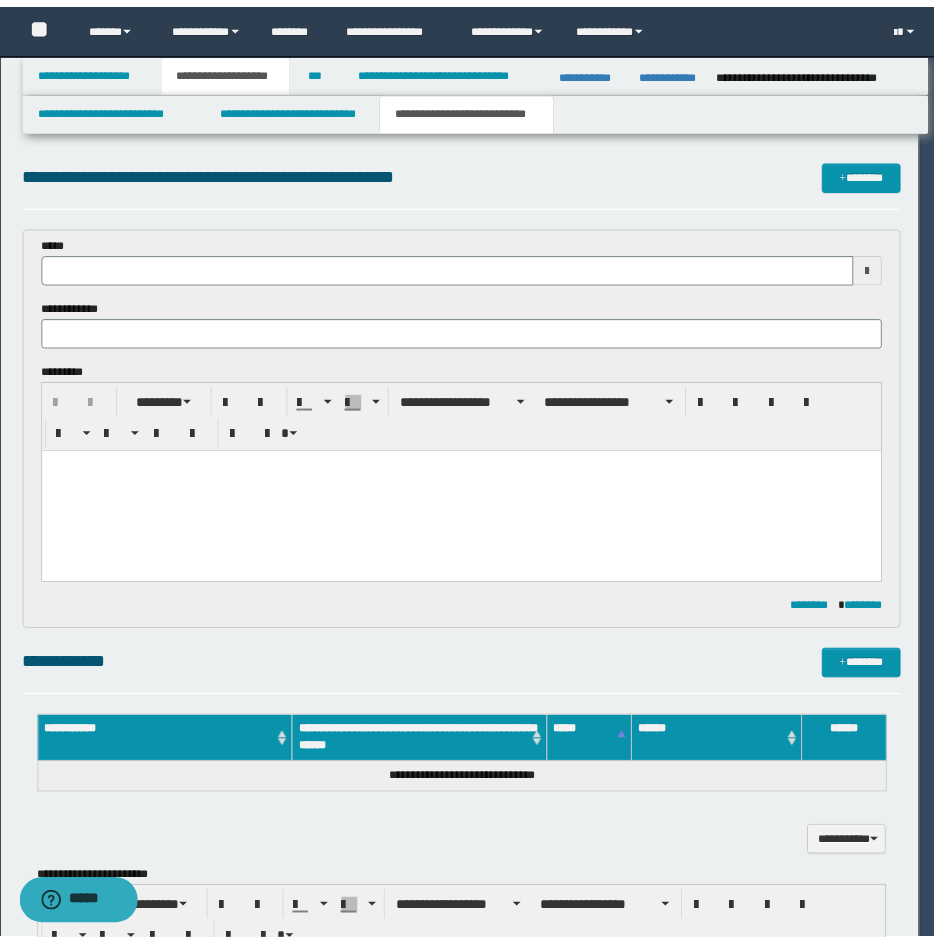 scroll, scrollTop: 0, scrollLeft: 0, axis: both 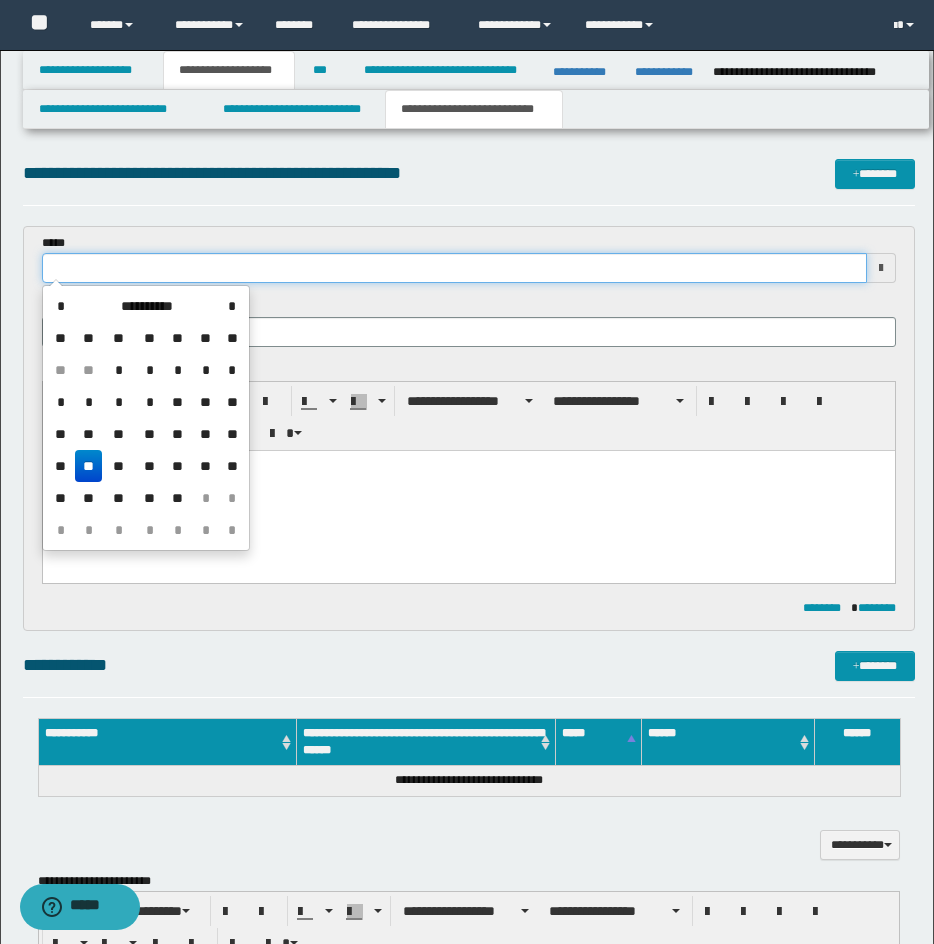 drag, startPoint x: 733, startPoint y: 273, endPoint x: 254, endPoint y: 360, distance: 486.83673 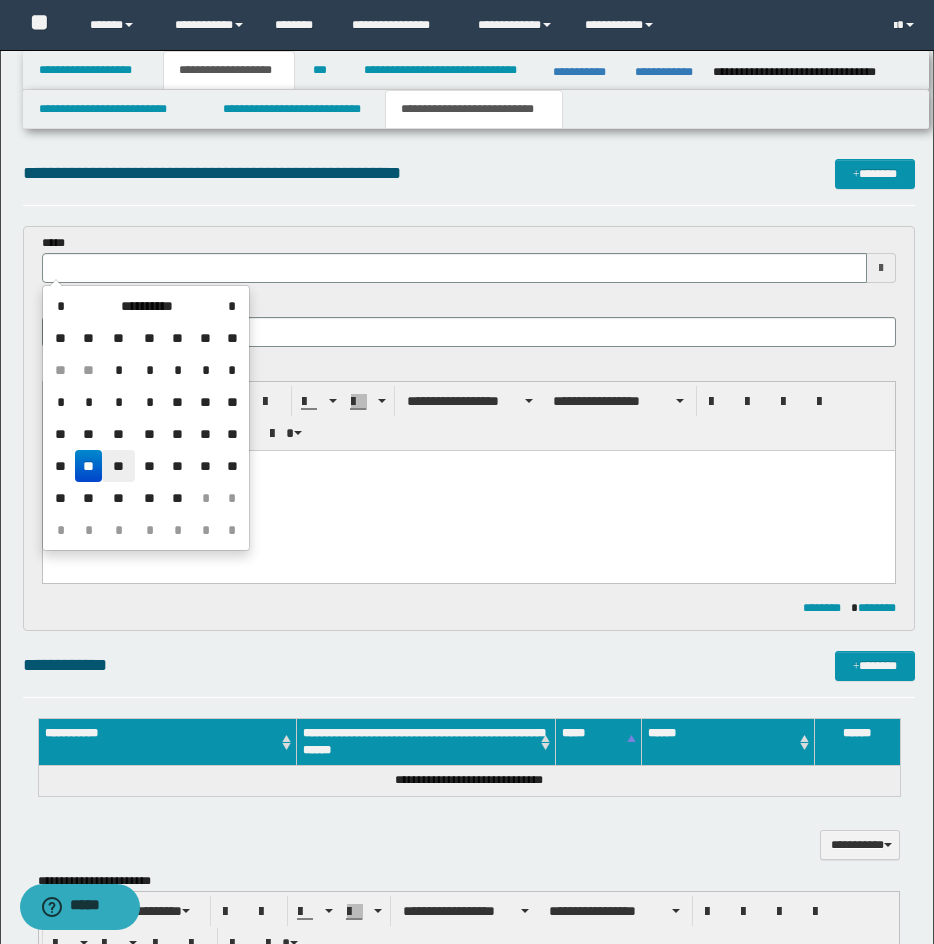 click on "**" at bounding box center (118, 466) 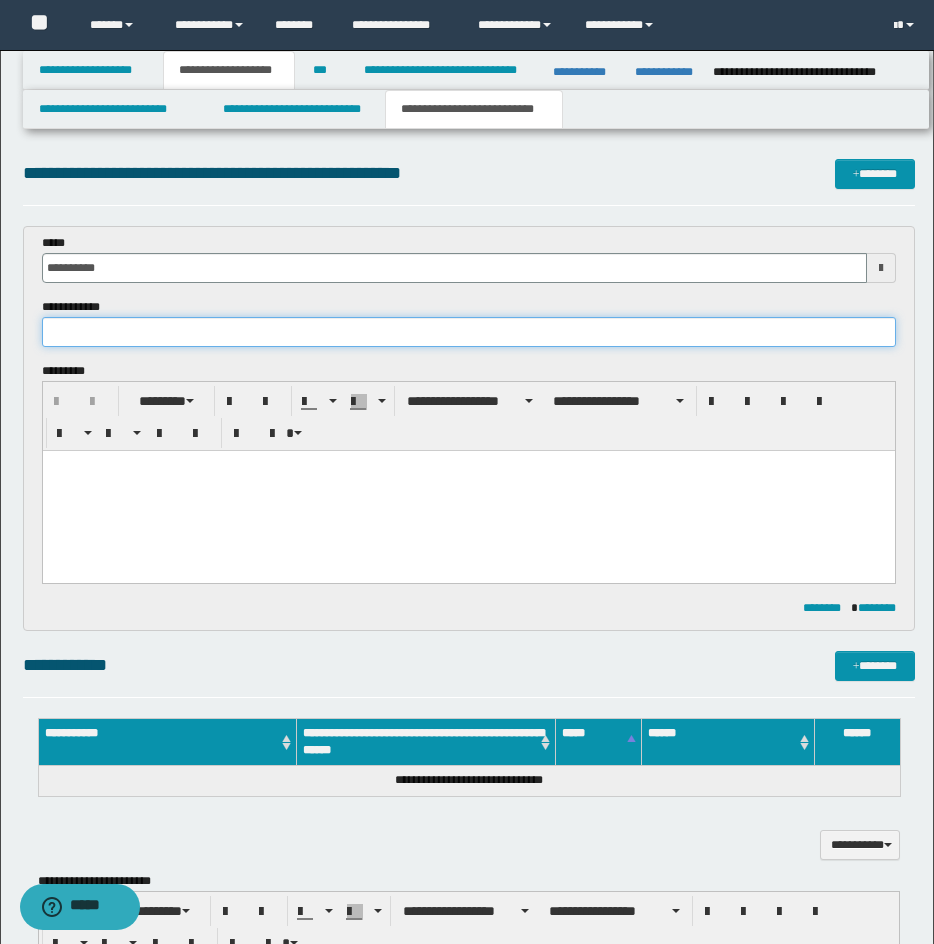click at bounding box center [469, 332] 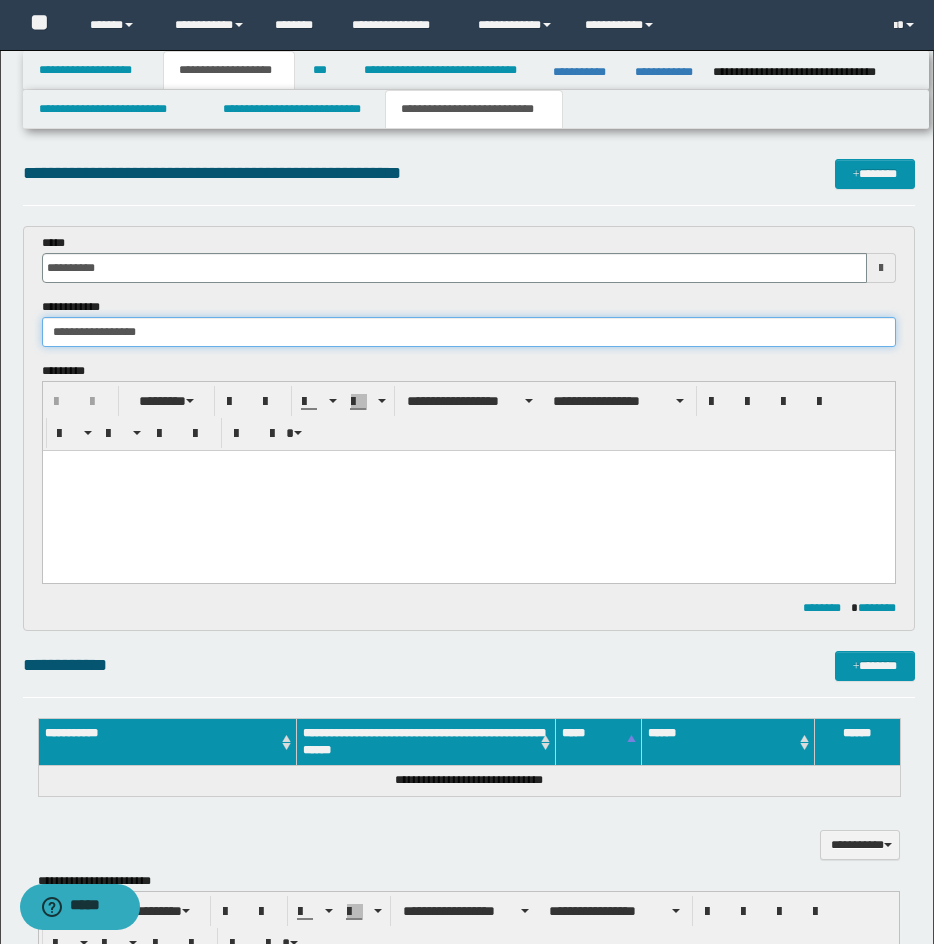 type on "**********" 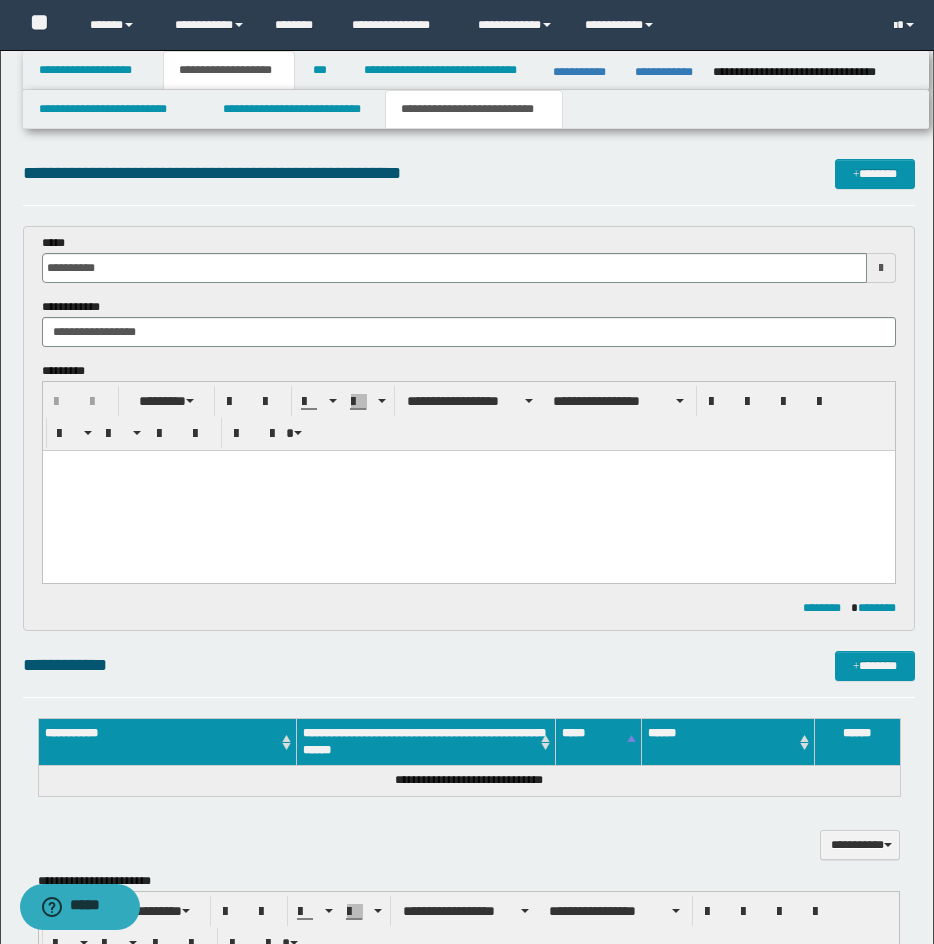 click at bounding box center [468, 491] 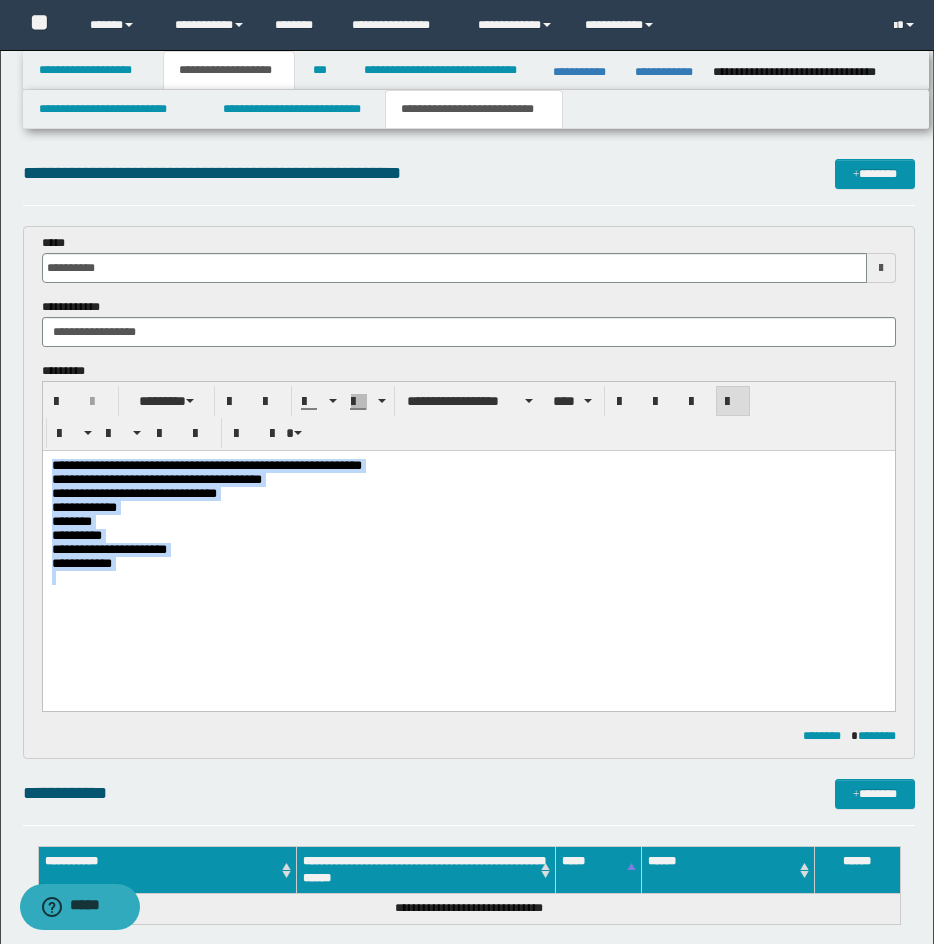 drag, startPoint x: 170, startPoint y: 597, endPoint x: -2, endPoint y: 442, distance: 231.53618 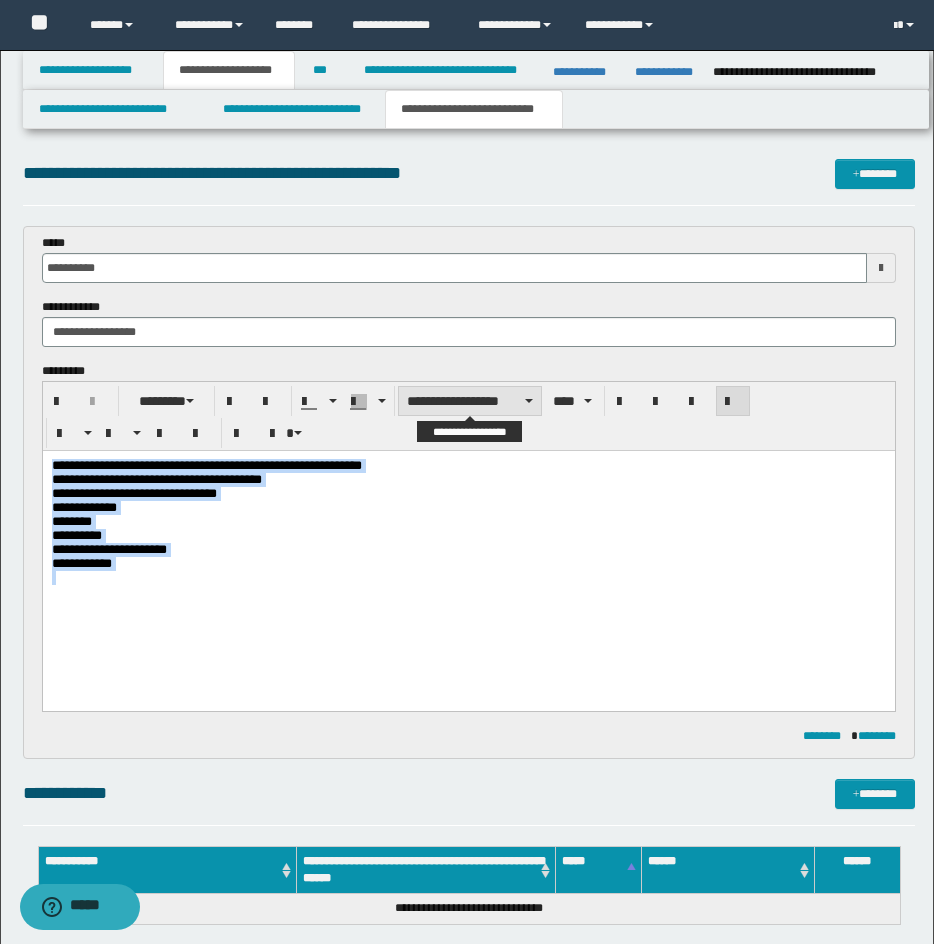 click on "**********" at bounding box center [470, 401] 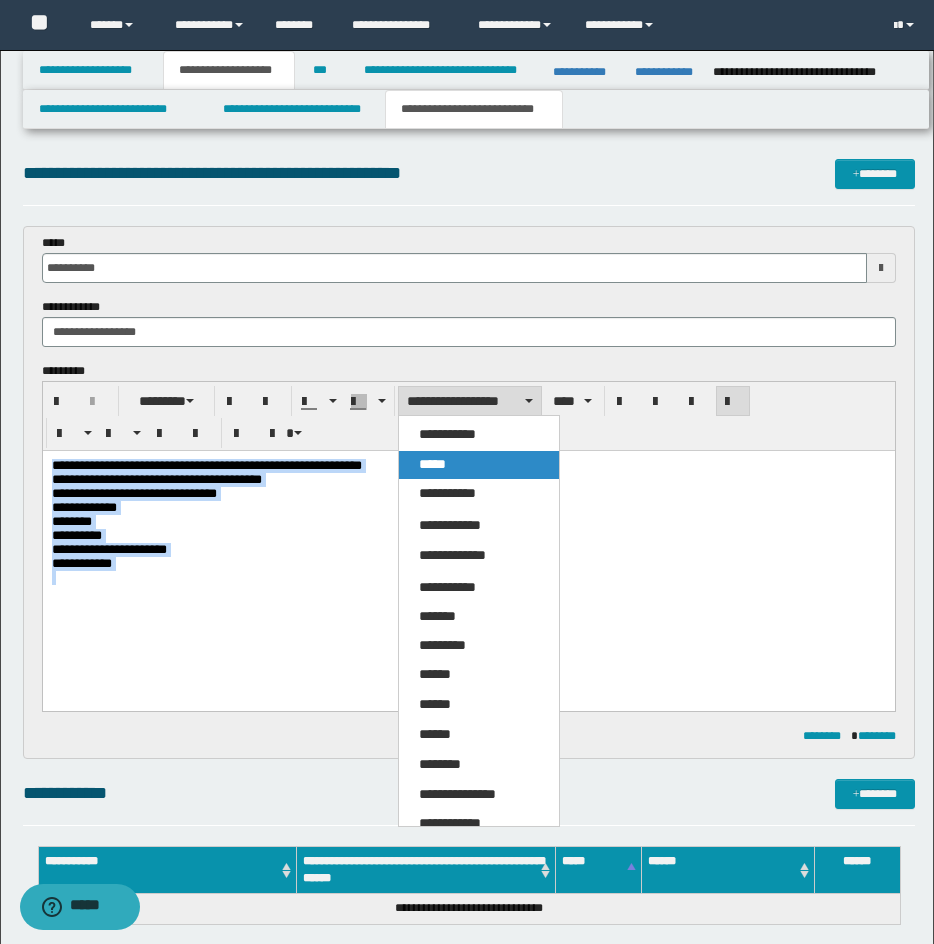 click on "*****" at bounding box center [479, 465] 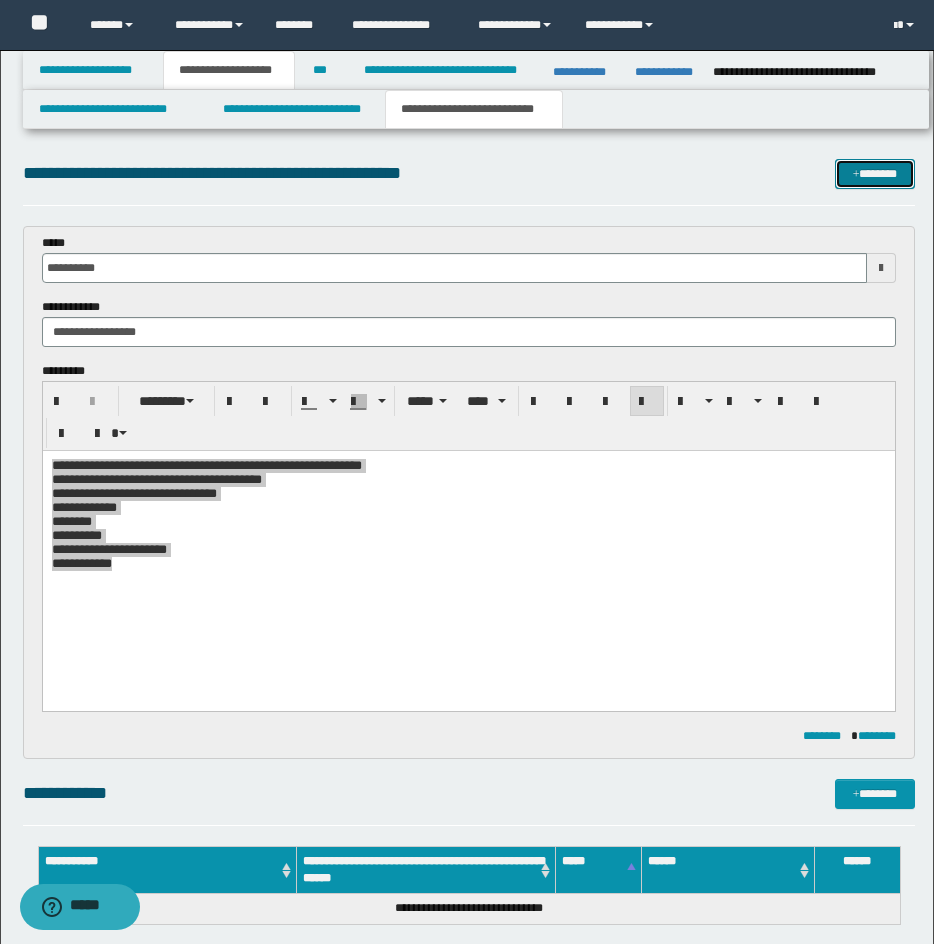 click at bounding box center [856, 175] 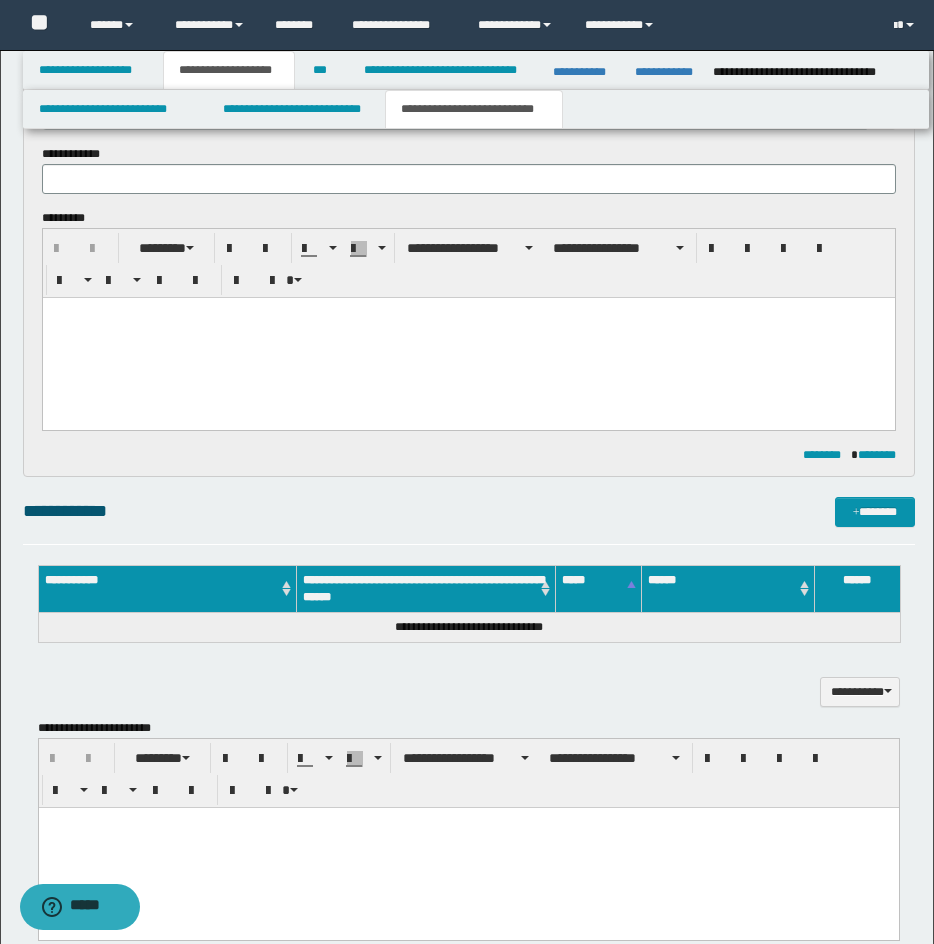 scroll, scrollTop: 0, scrollLeft: 0, axis: both 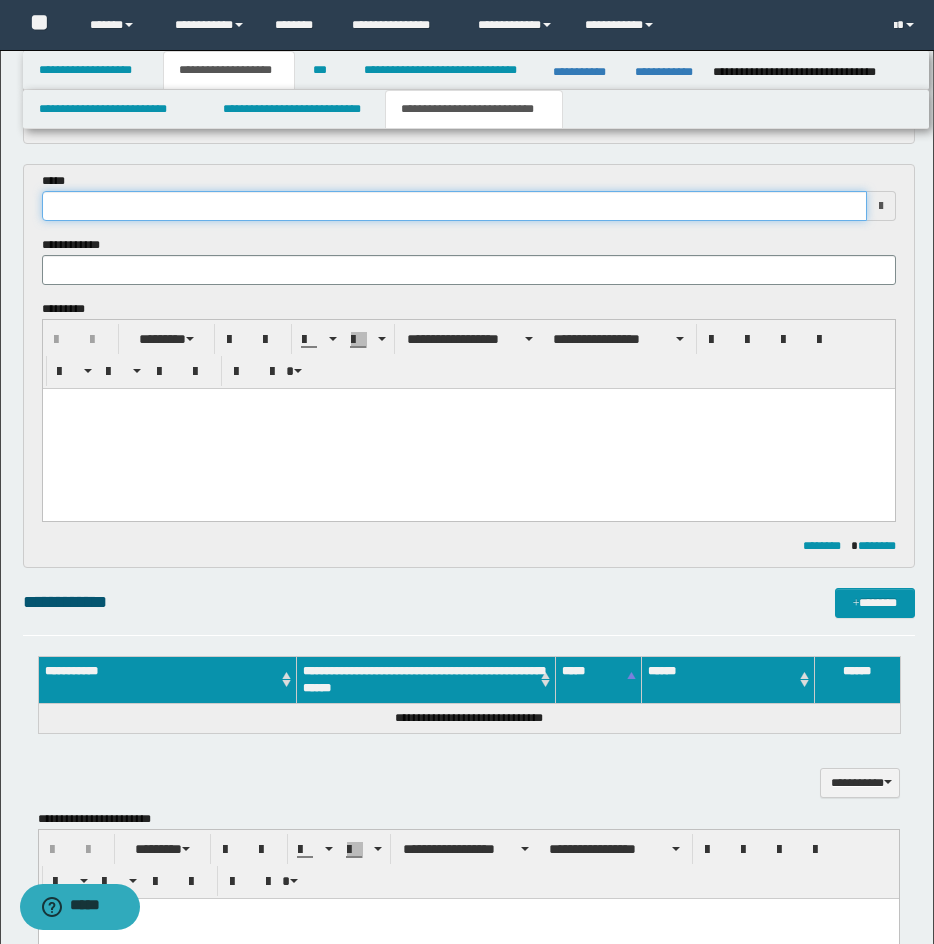click at bounding box center [454, 206] 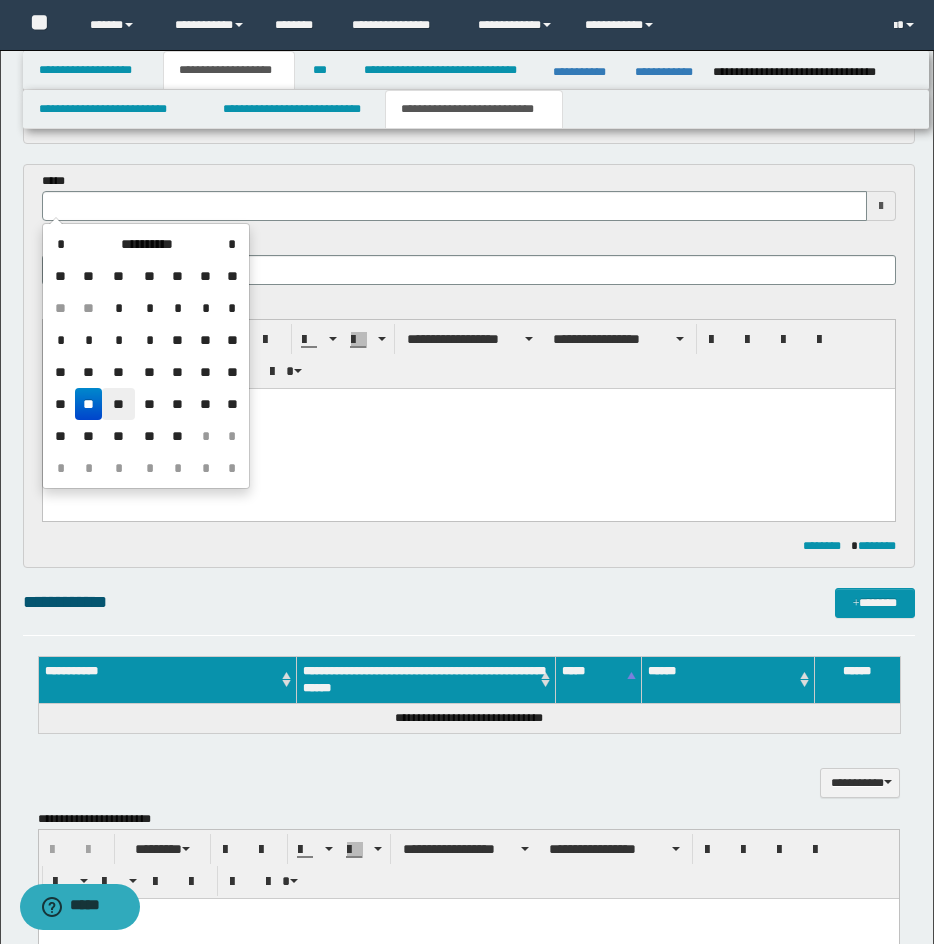click on "**" at bounding box center (118, 404) 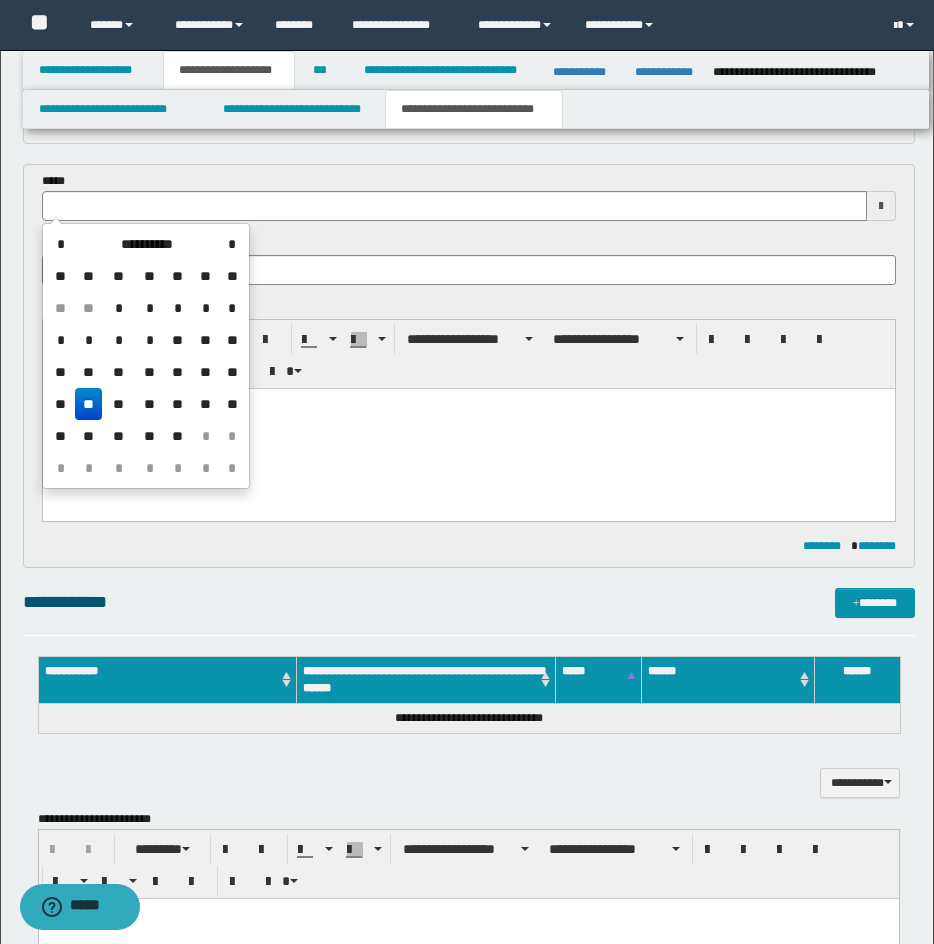 type on "**********" 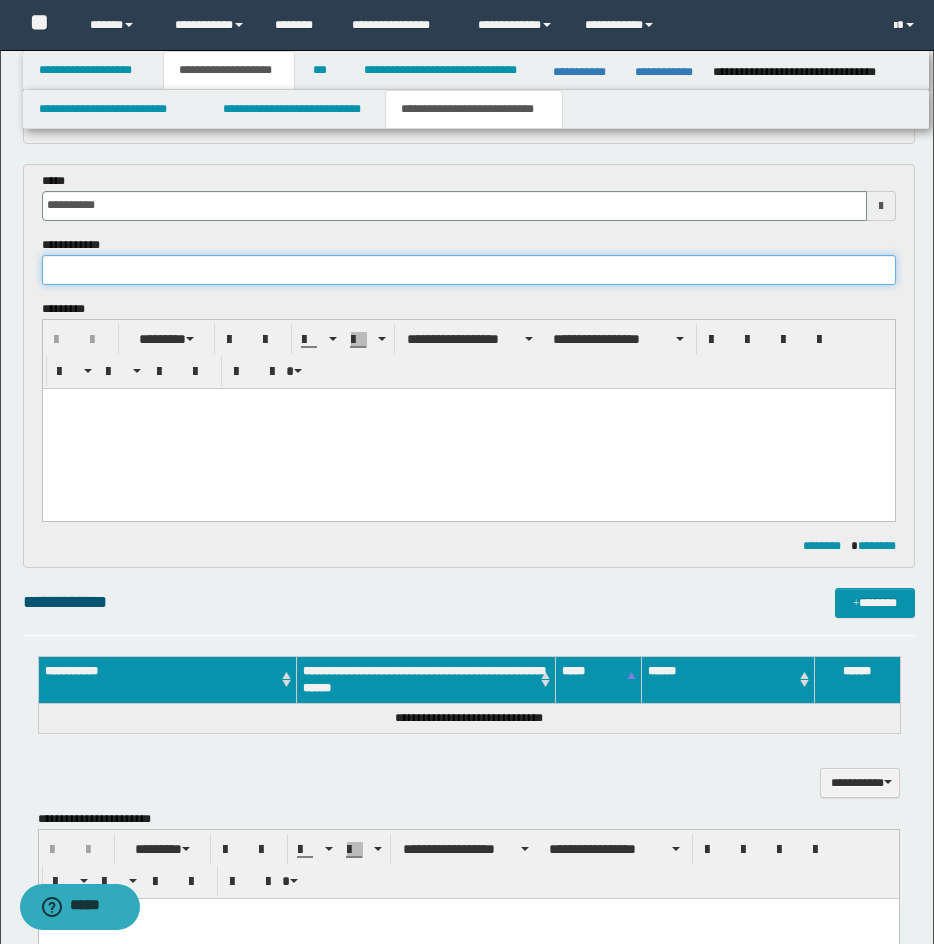 click at bounding box center [469, 270] 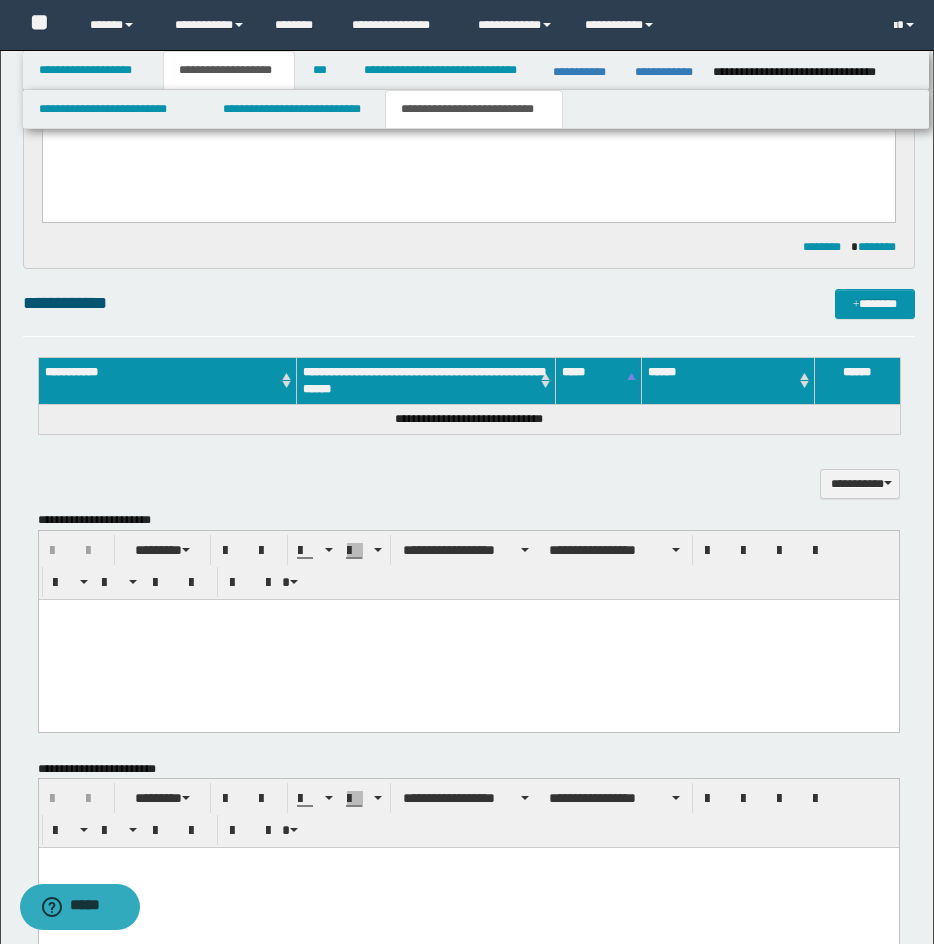 scroll, scrollTop: 932, scrollLeft: 0, axis: vertical 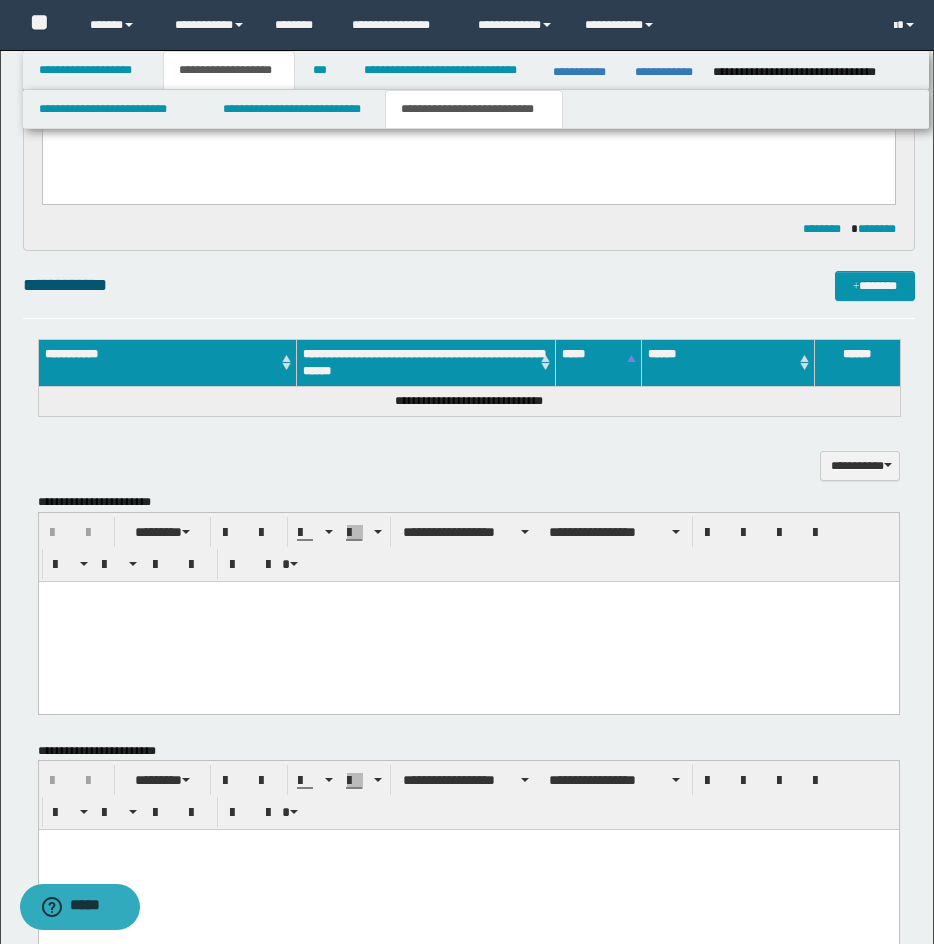 type on "**********" 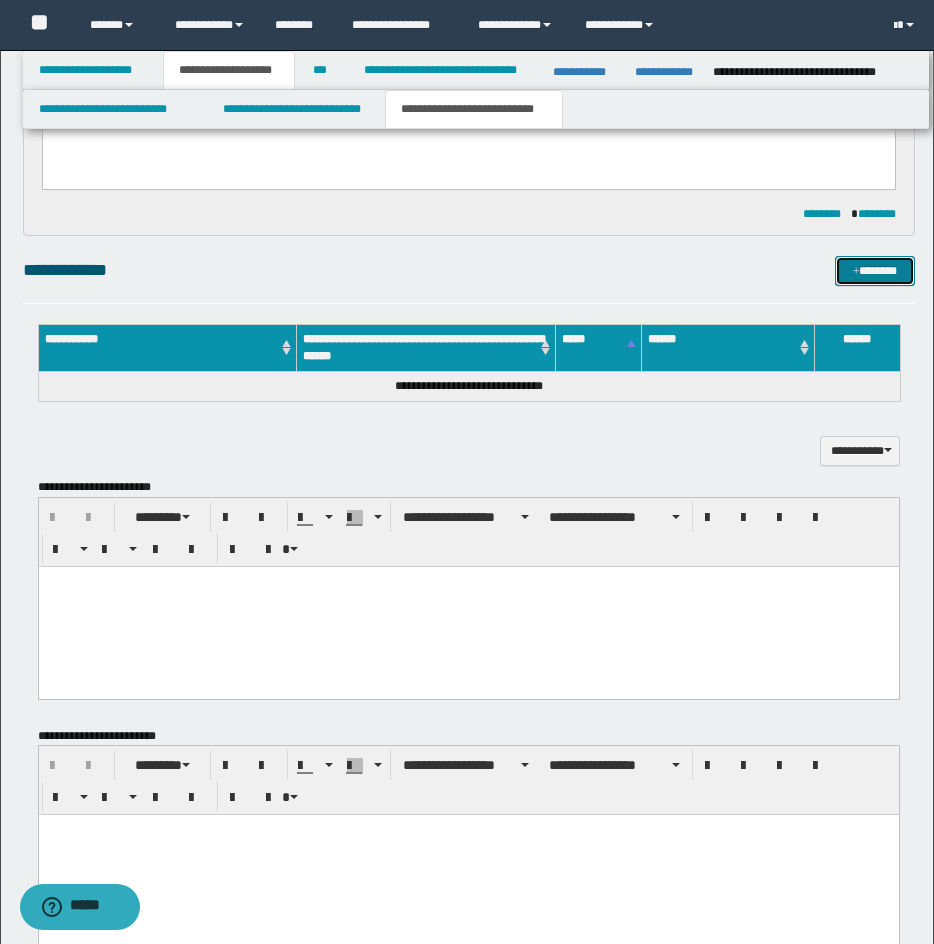 click on "*******" at bounding box center [875, 271] 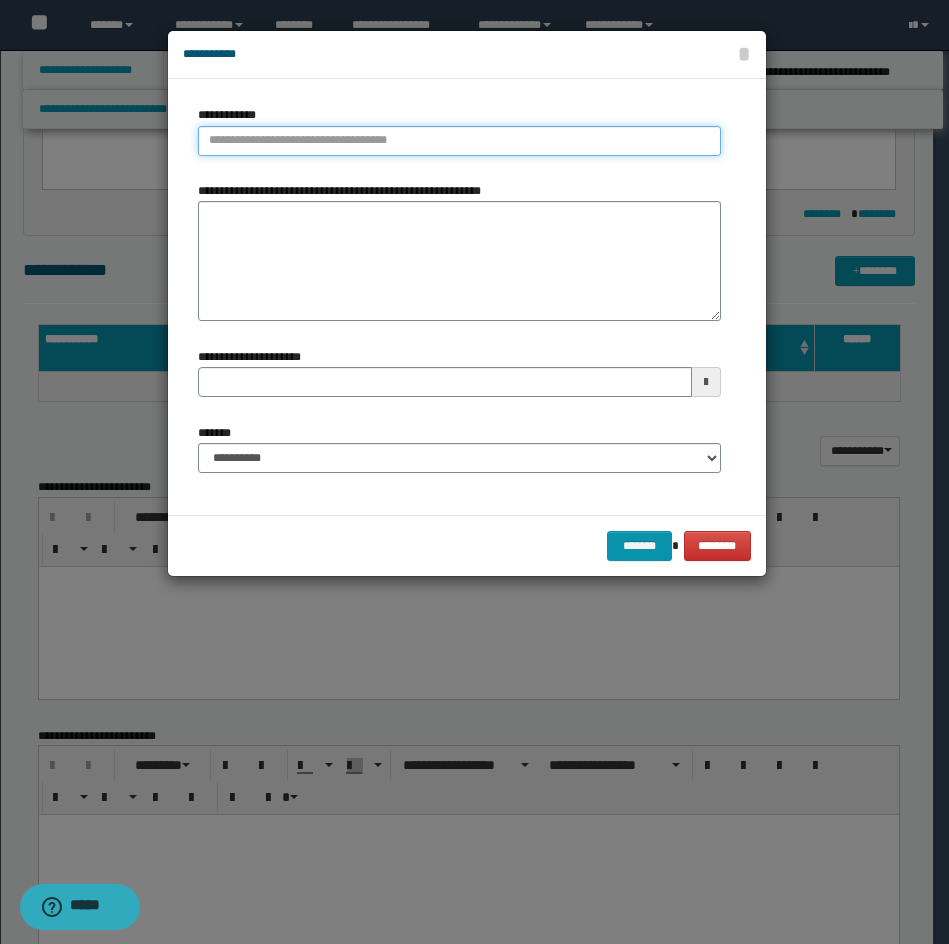 click on "**********" at bounding box center [459, 141] 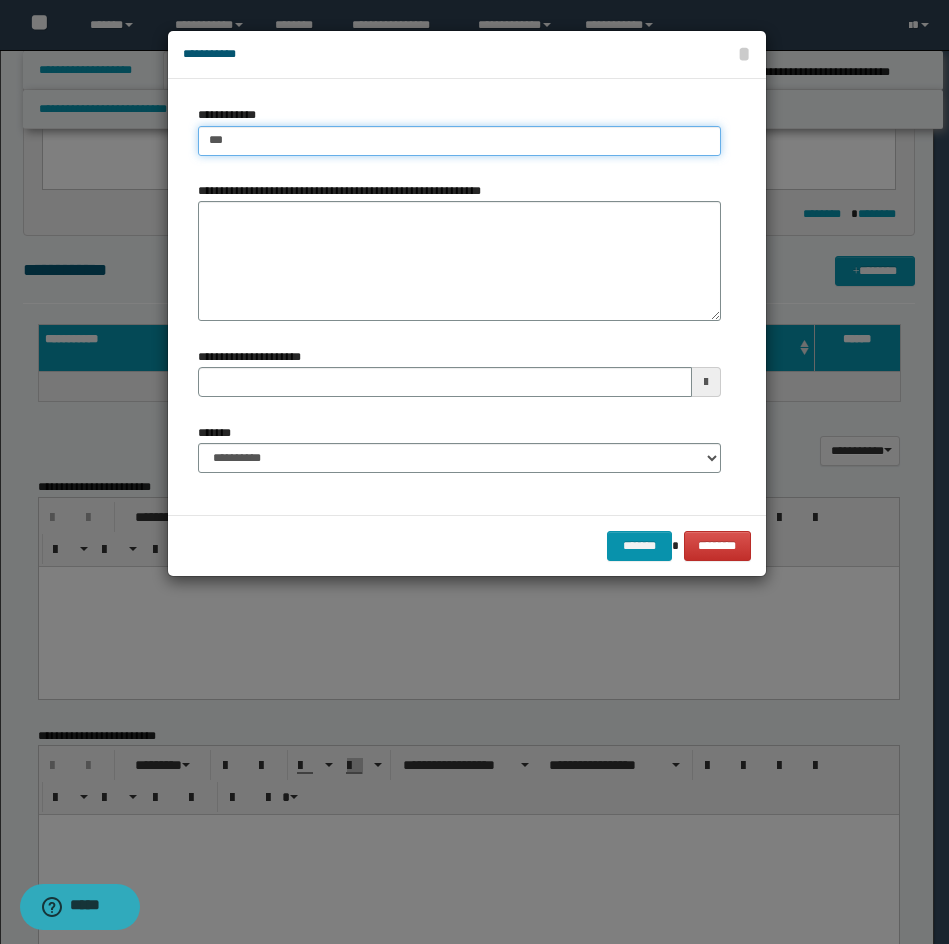 type on "****" 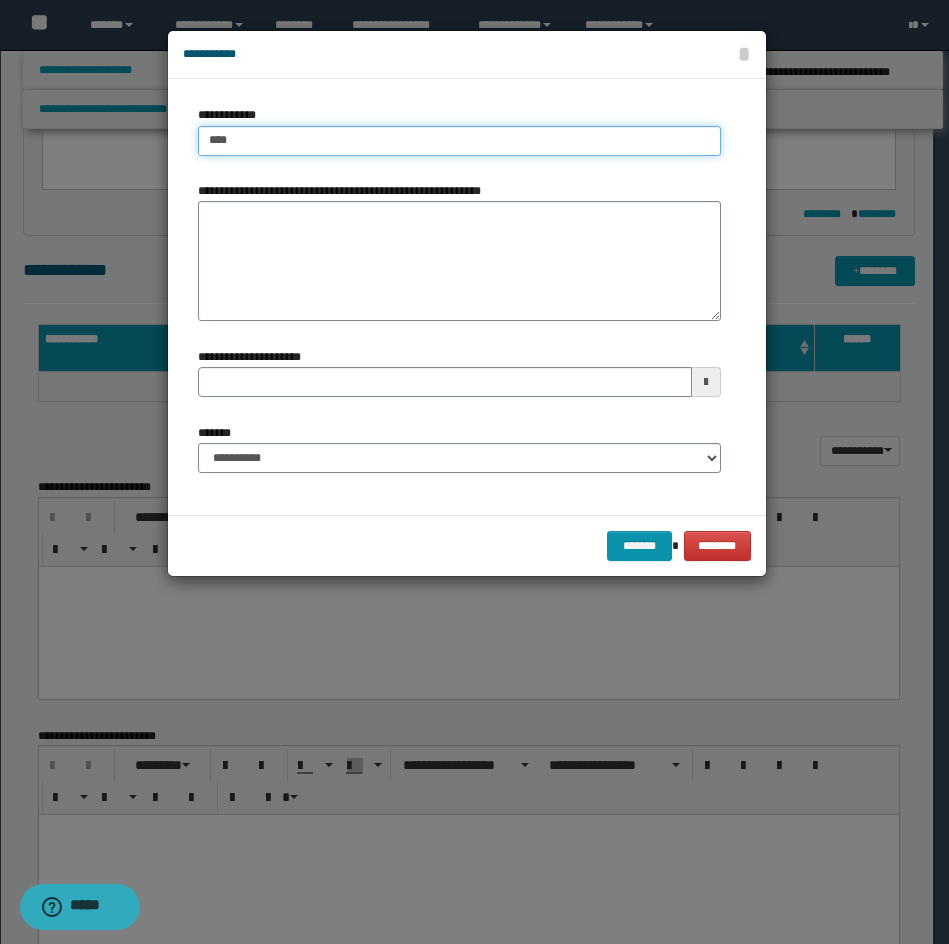 type on "****" 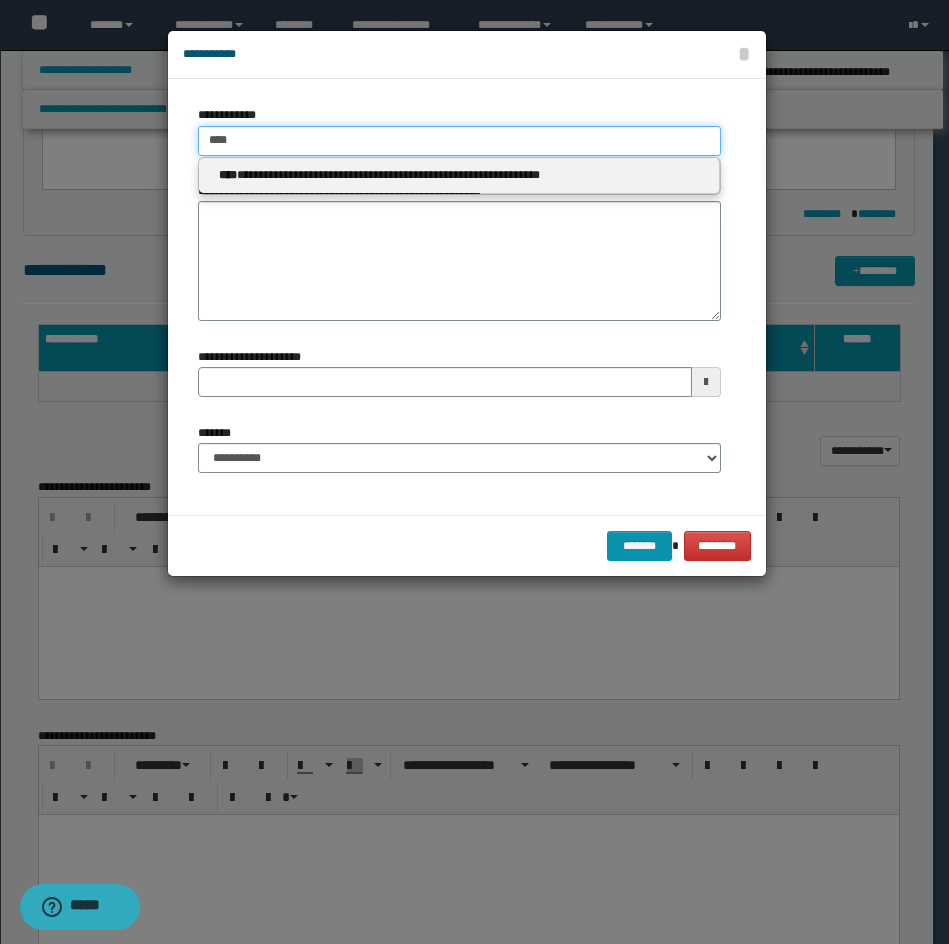 type 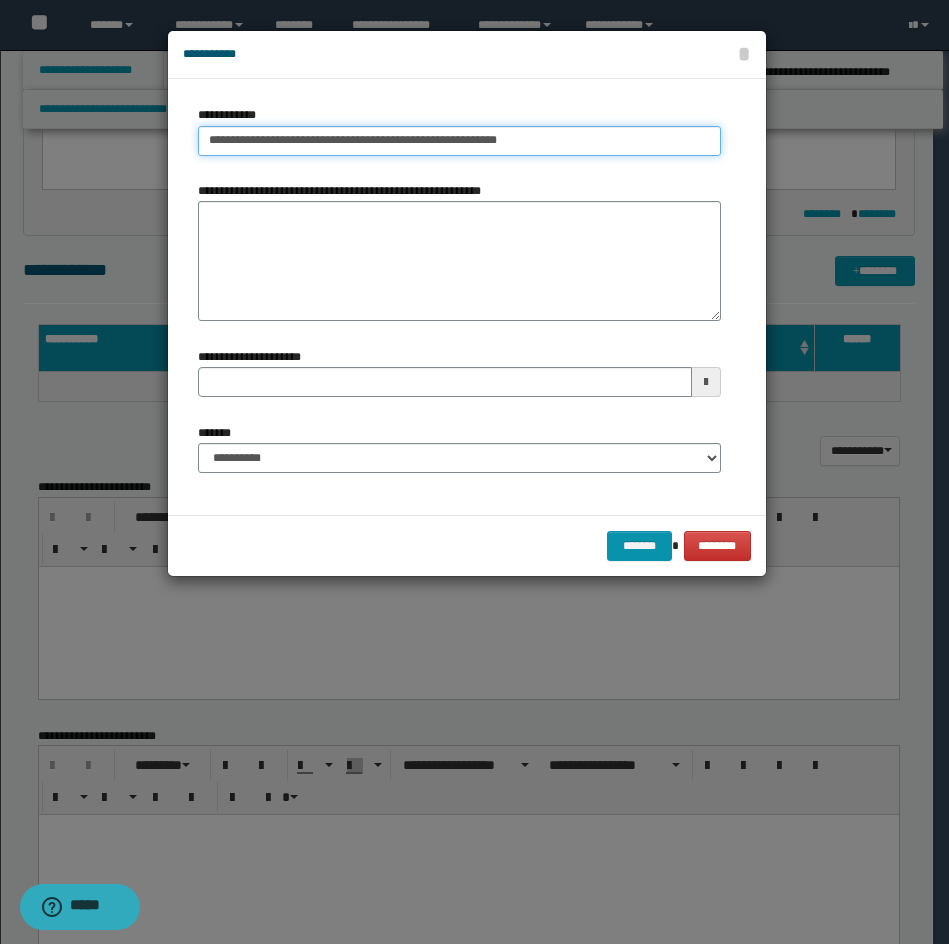 type on "**********" 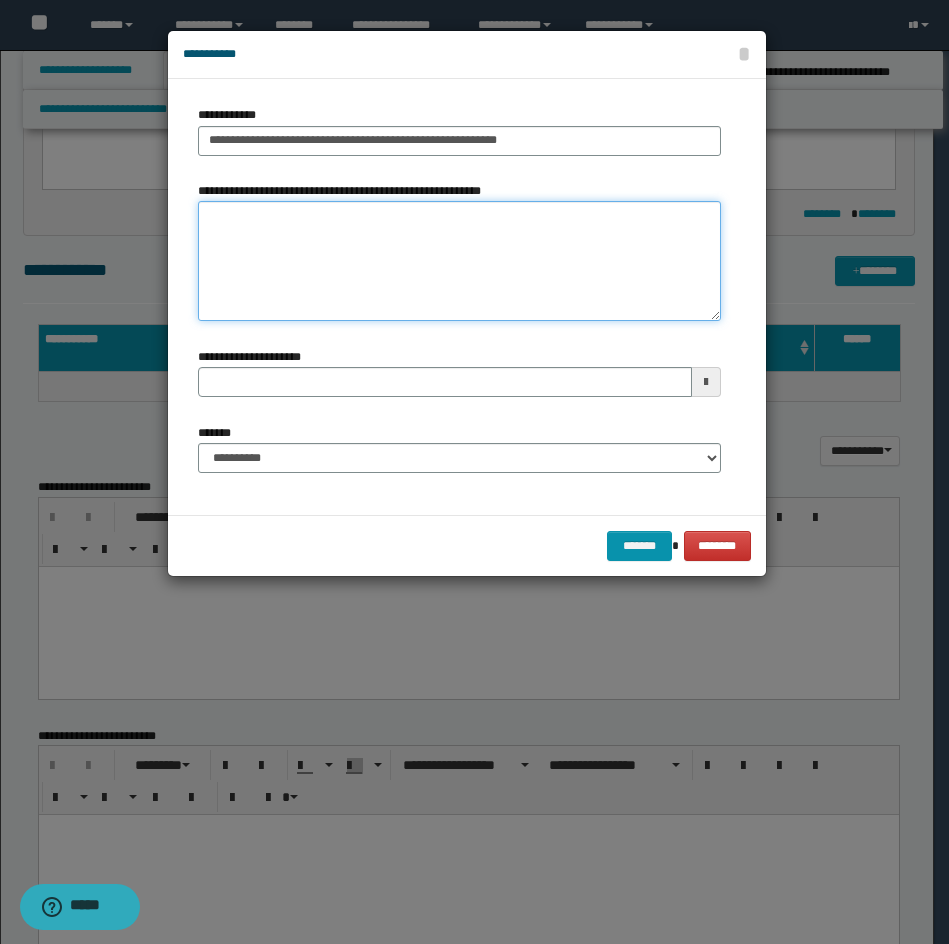 type 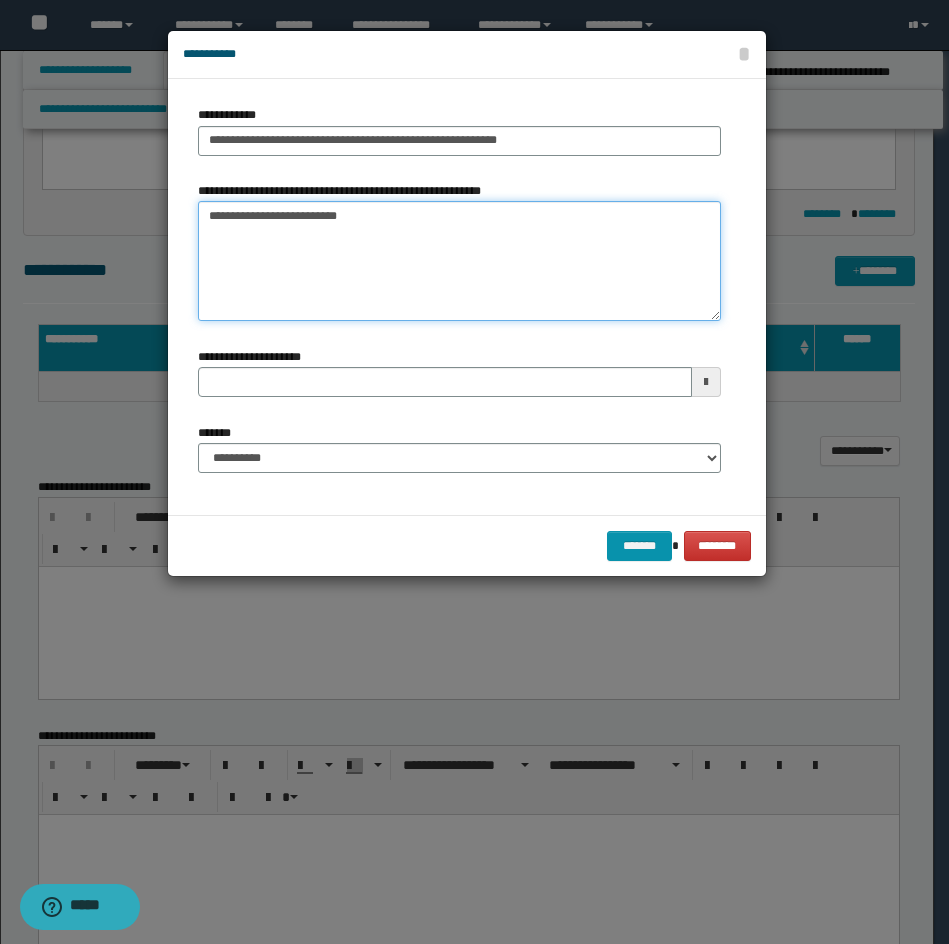 type on "**********" 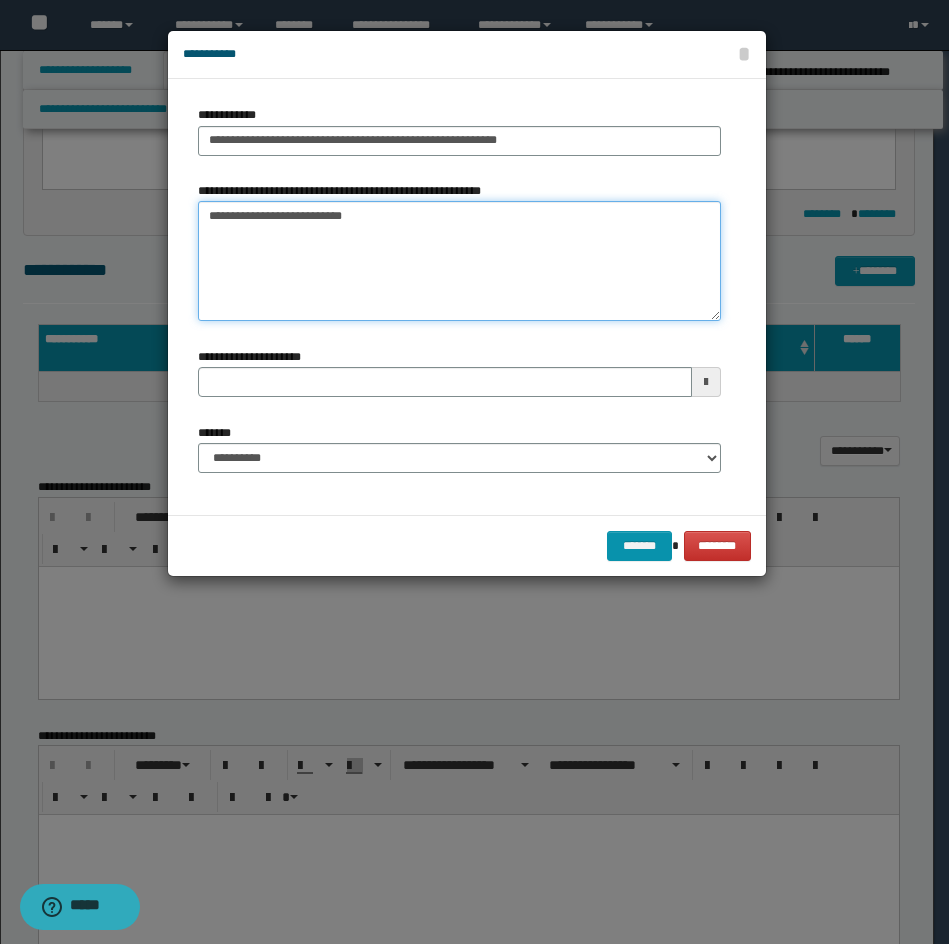type 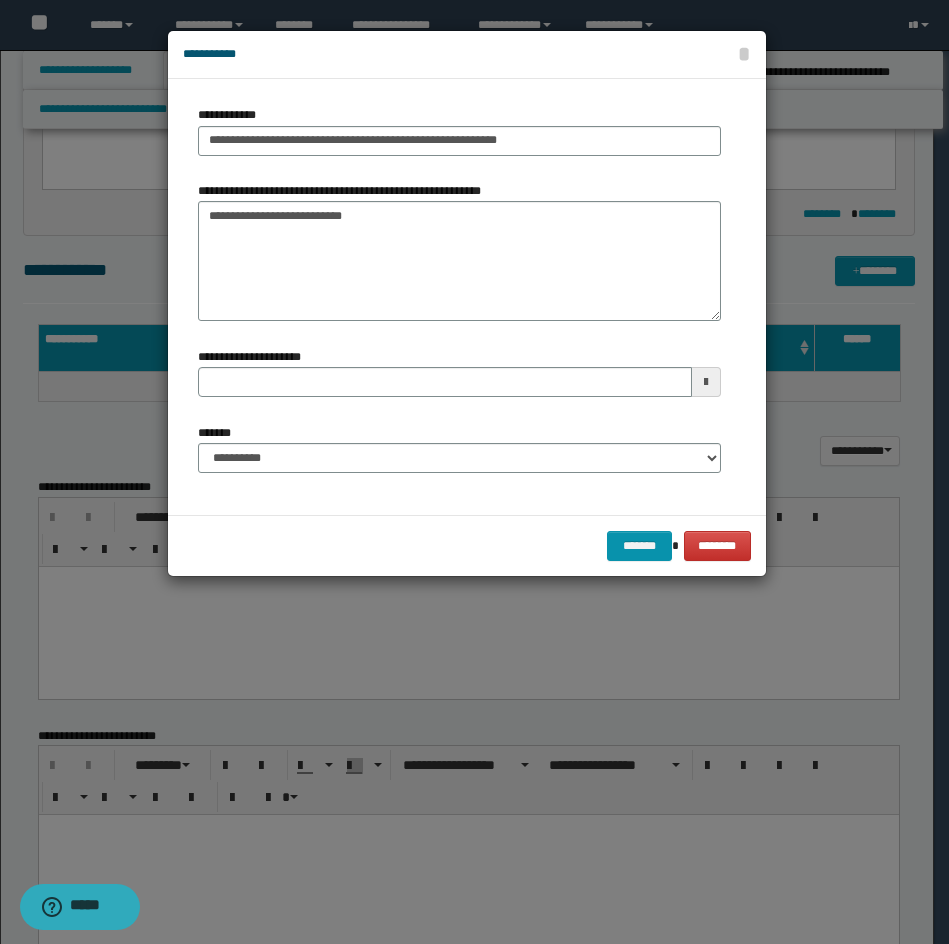 click on "**********" at bounding box center (459, 448) 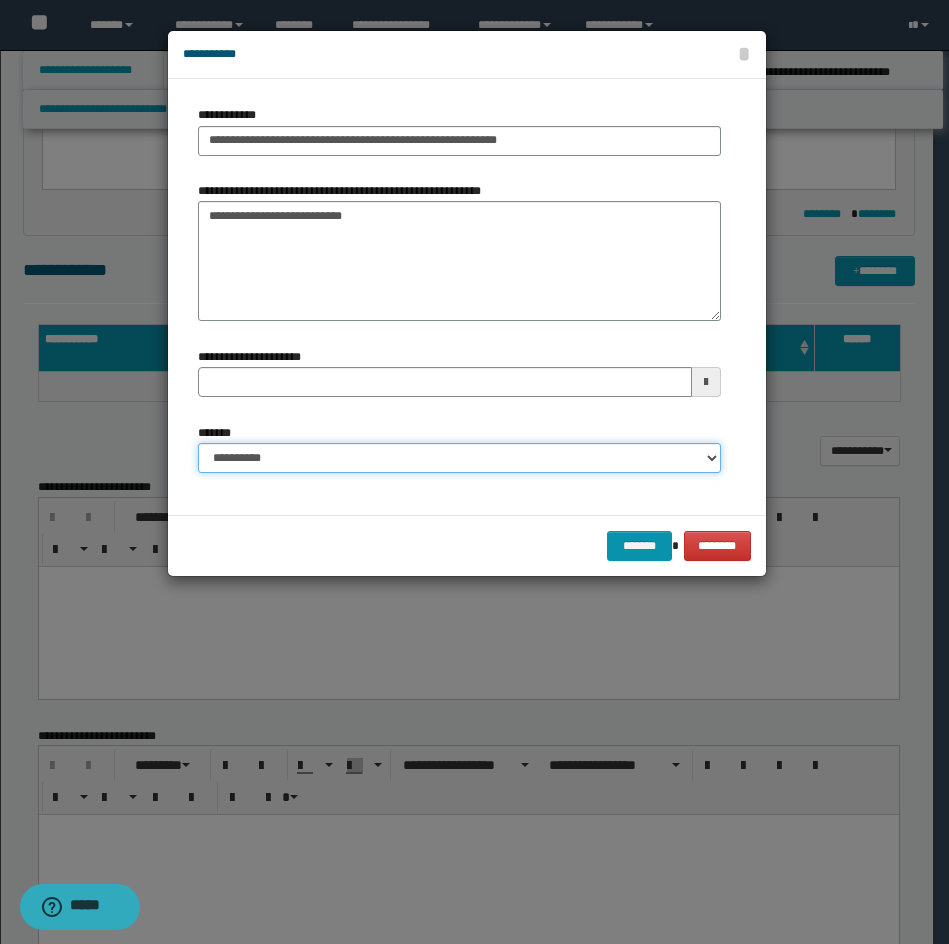 click on "**********" at bounding box center [459, 458] 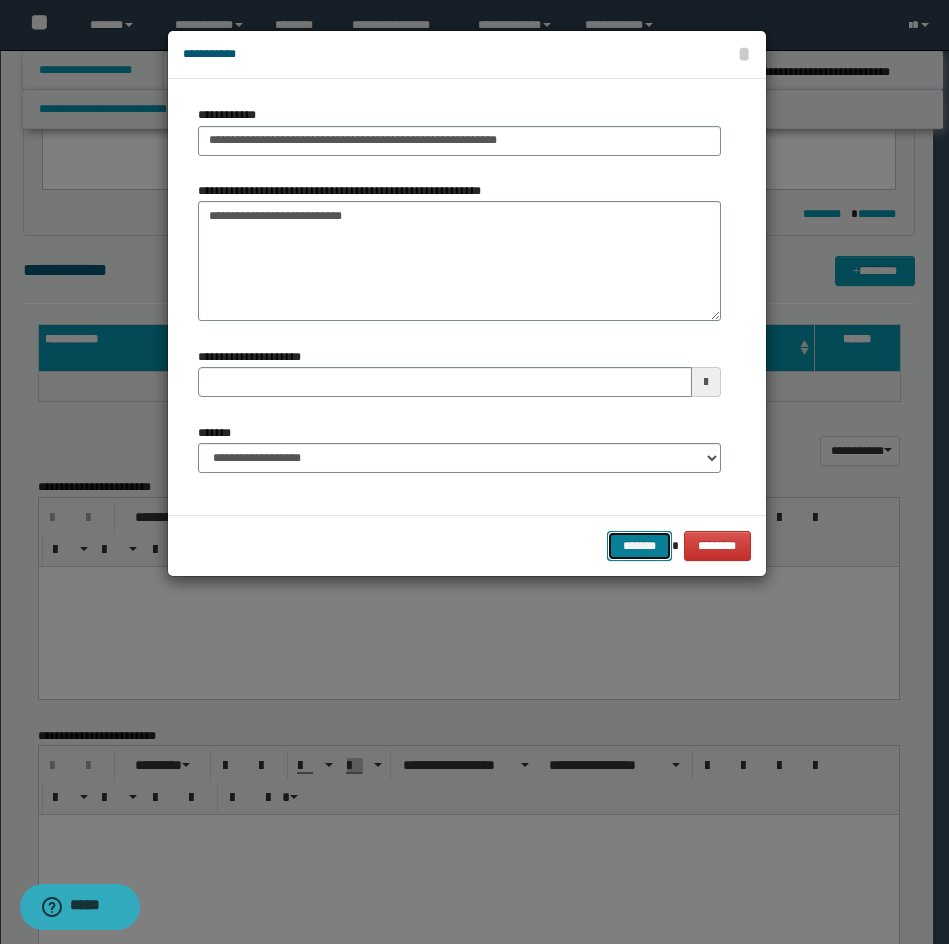 click on "*******" at bounding box center [639, 546] 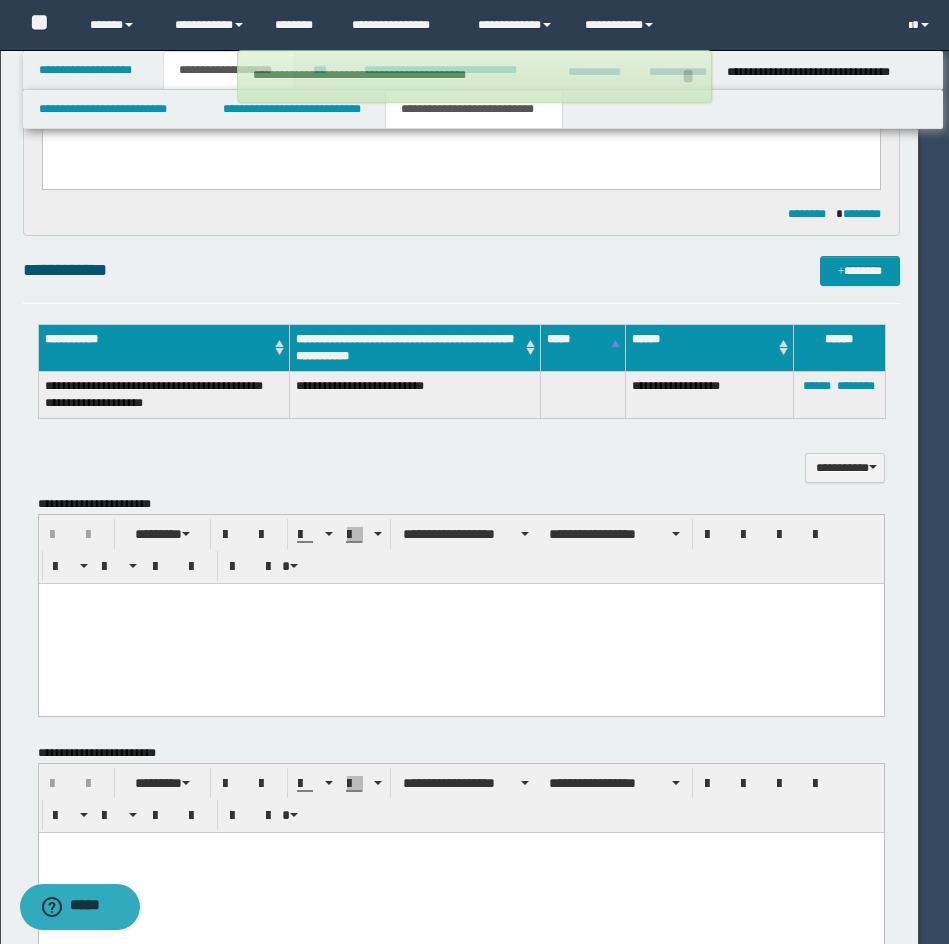 type 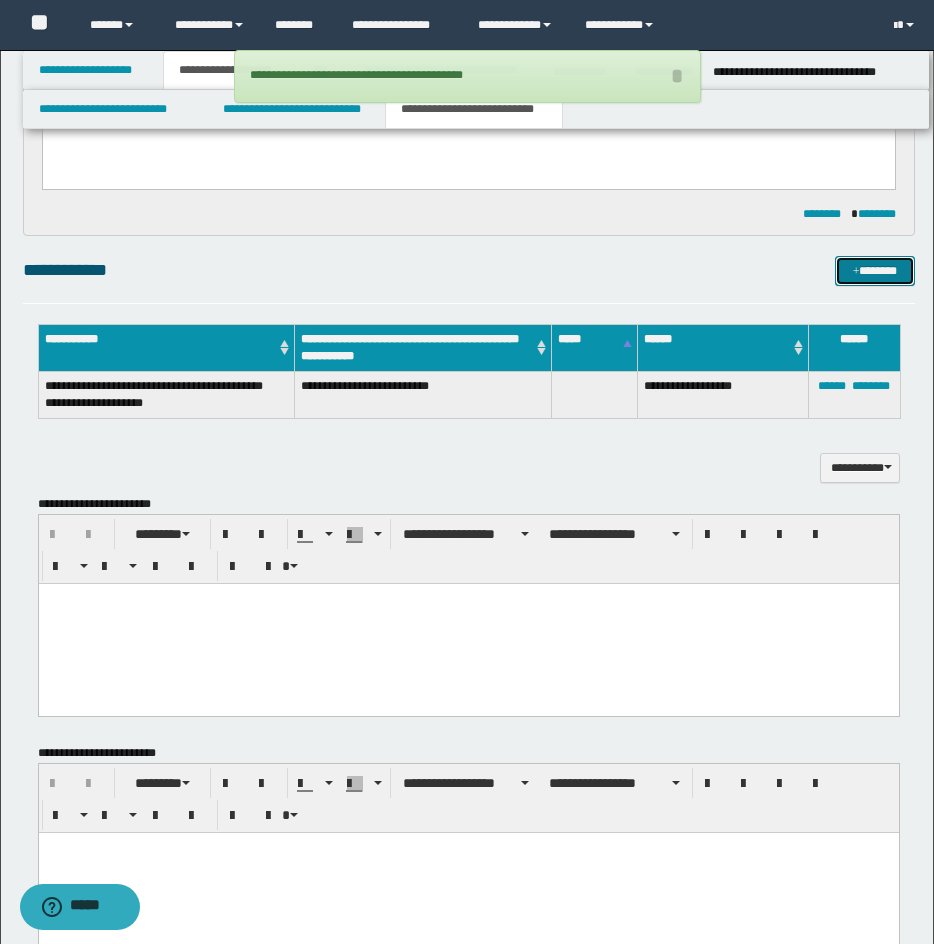 click on "*******" at bounding box center [875, 271] 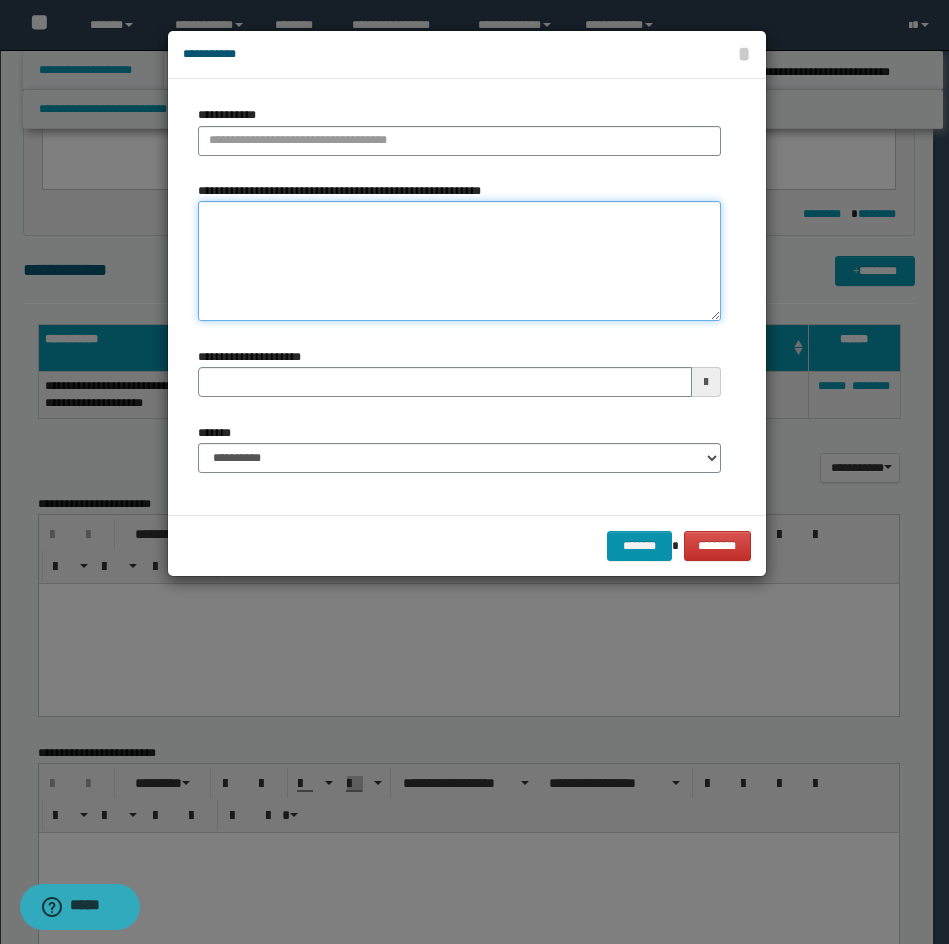 click on "**********" at bounding box center [459, 261] 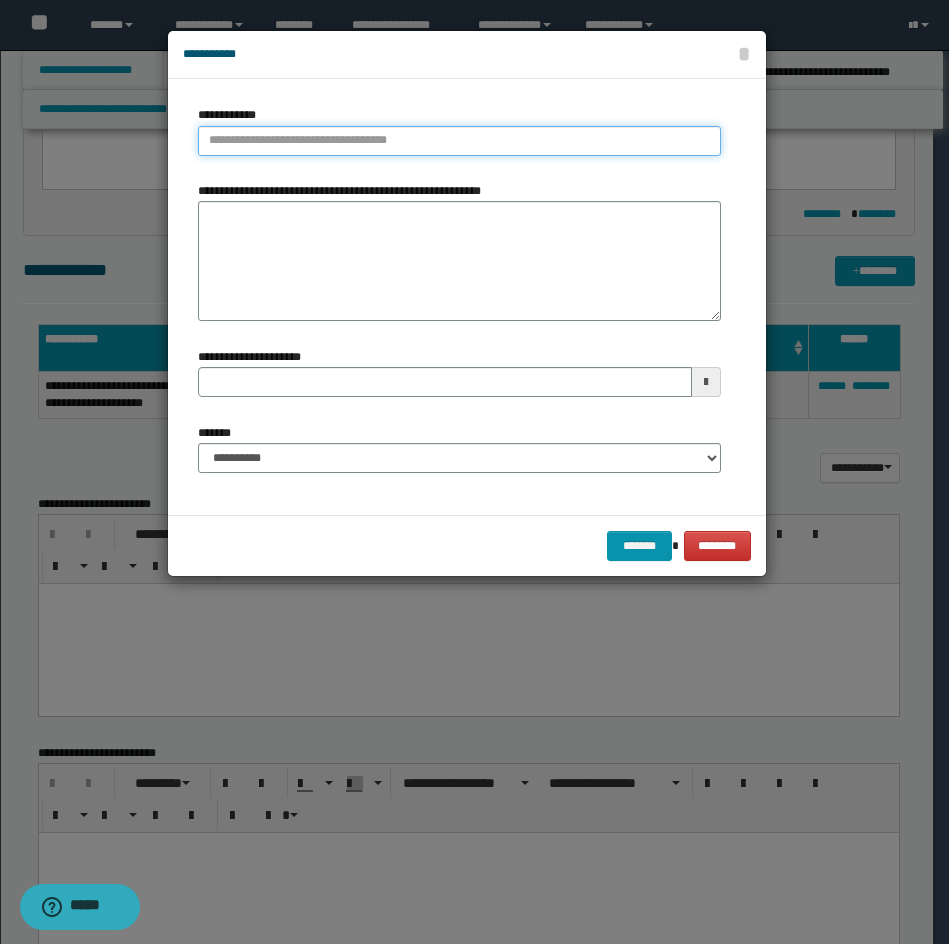 type on "**********" 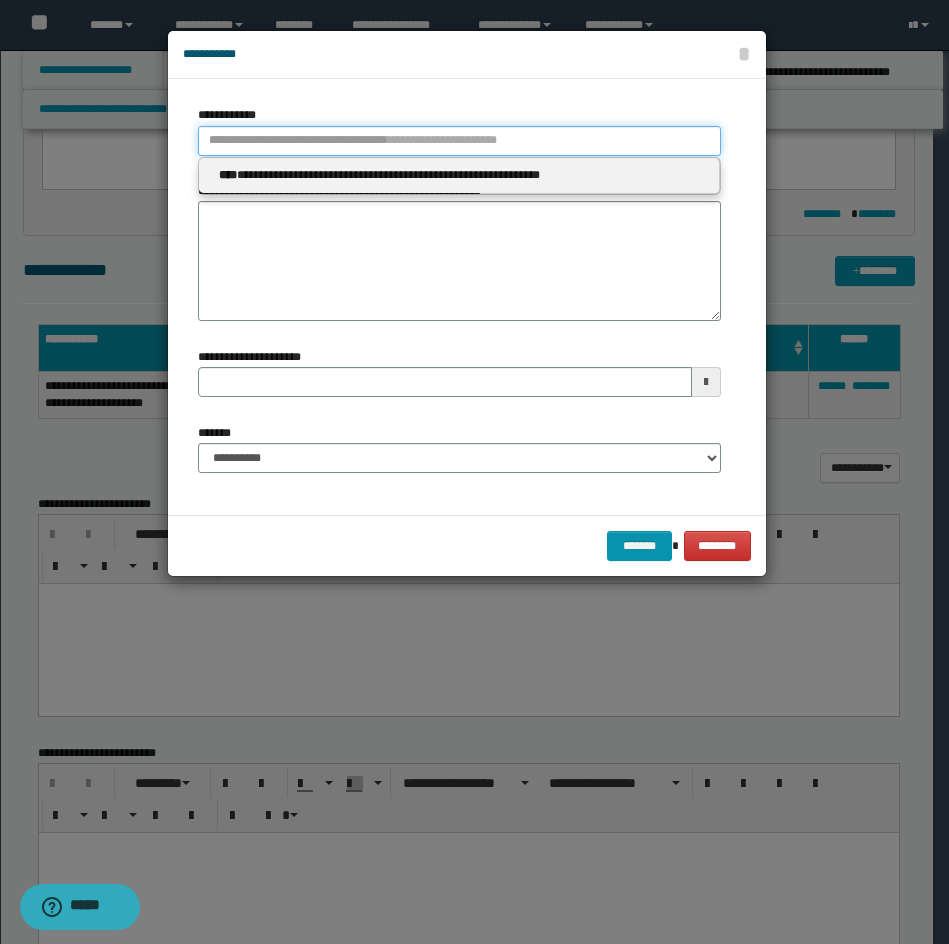 click on "**********" at bounding box center [459, 141] 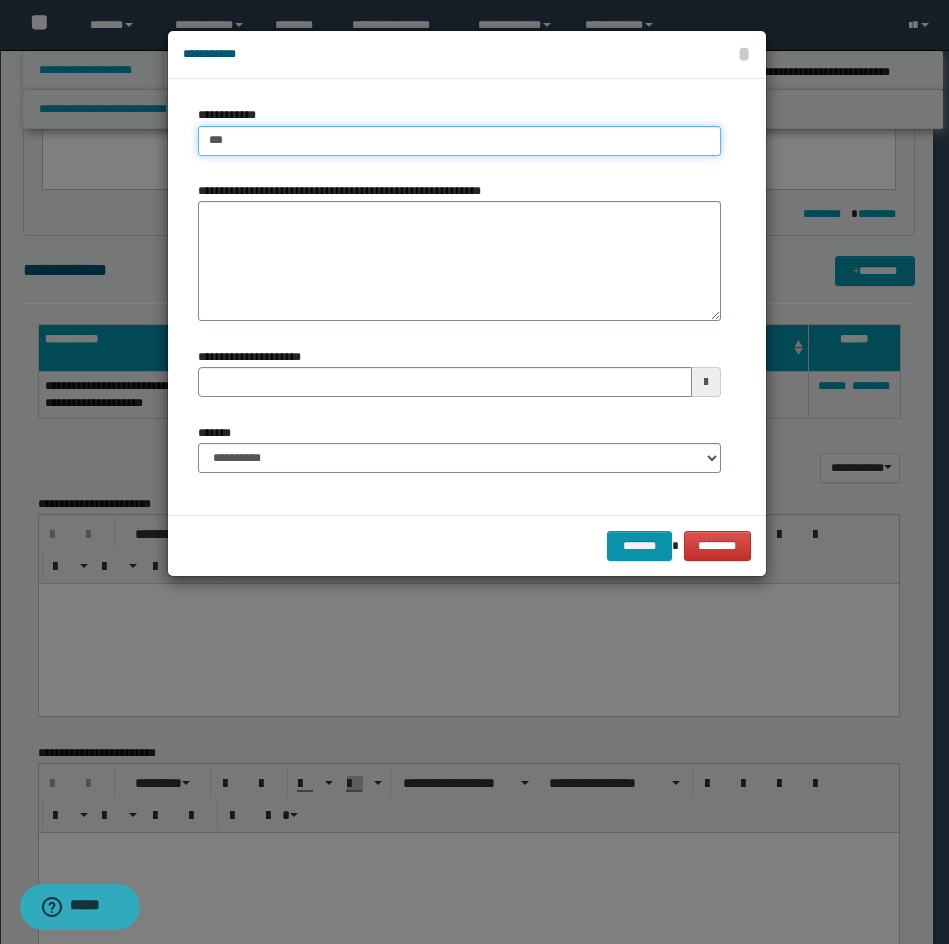 type on "****" 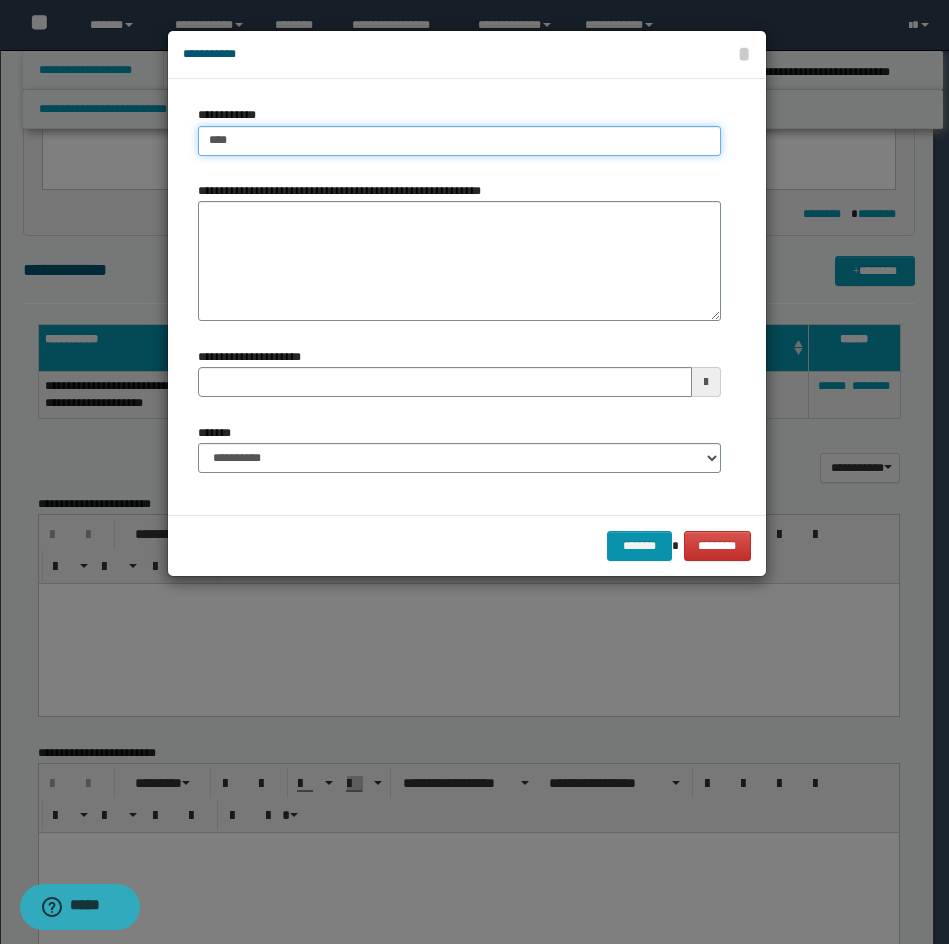 type on "****" 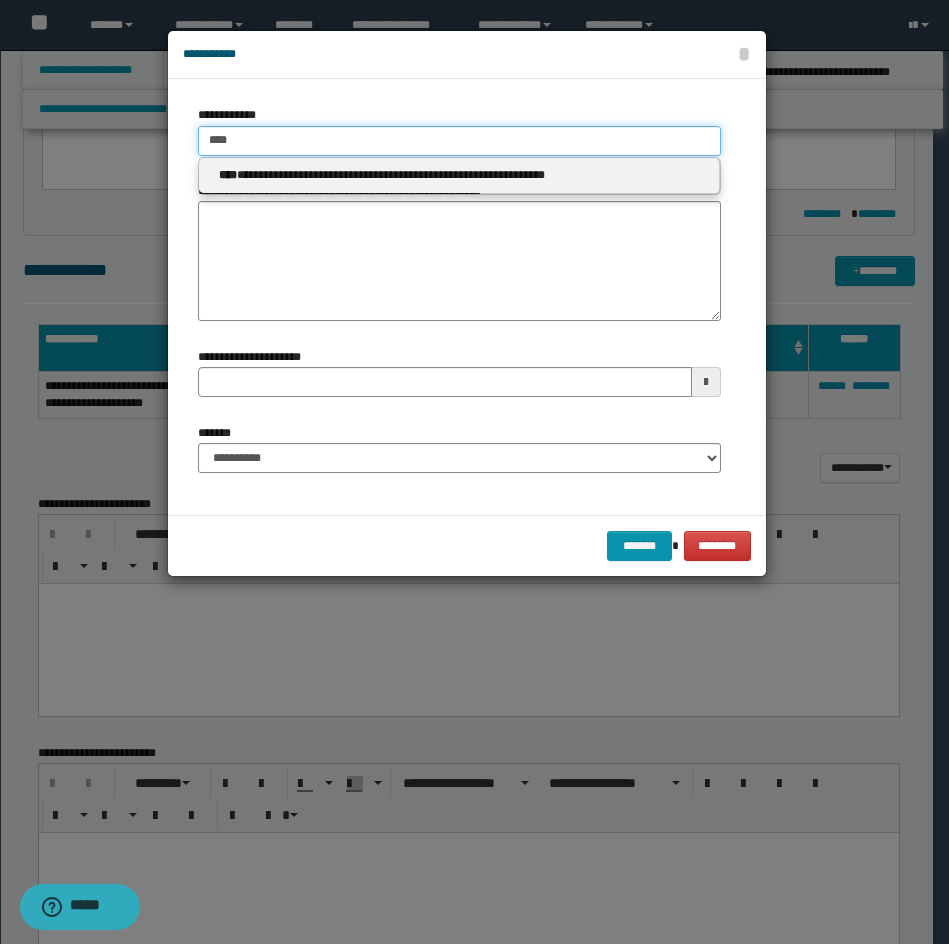 type 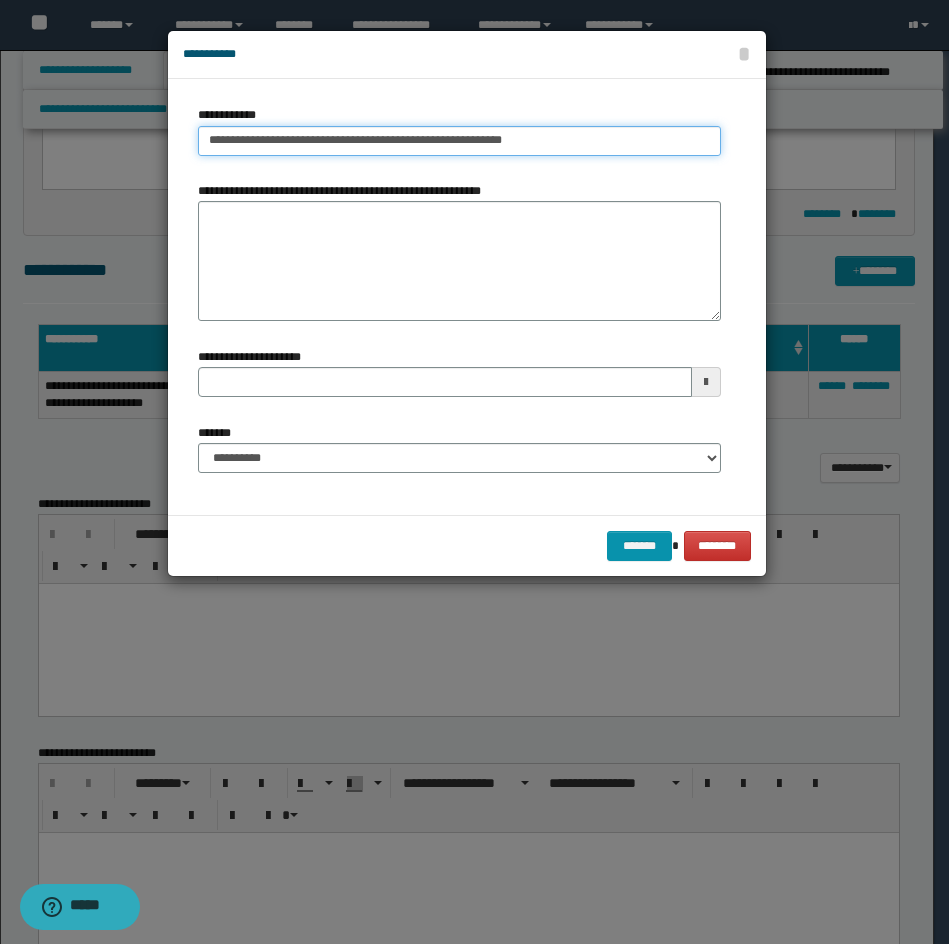 type on "**********" 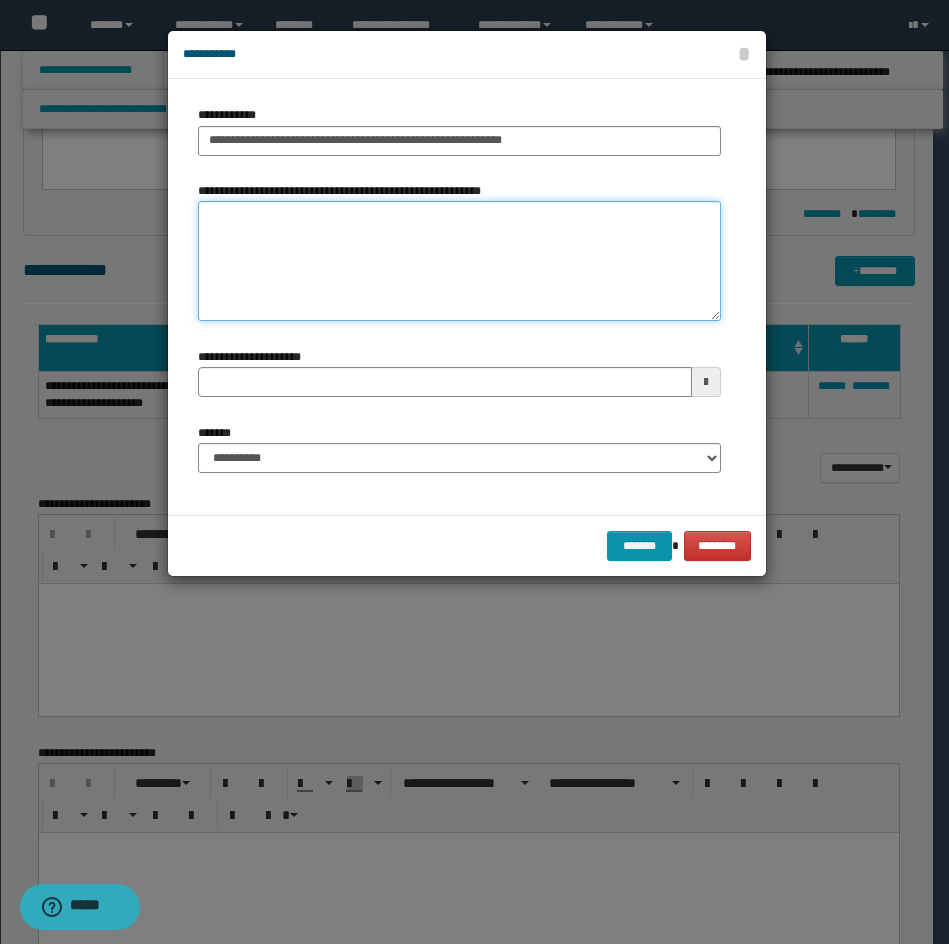 type 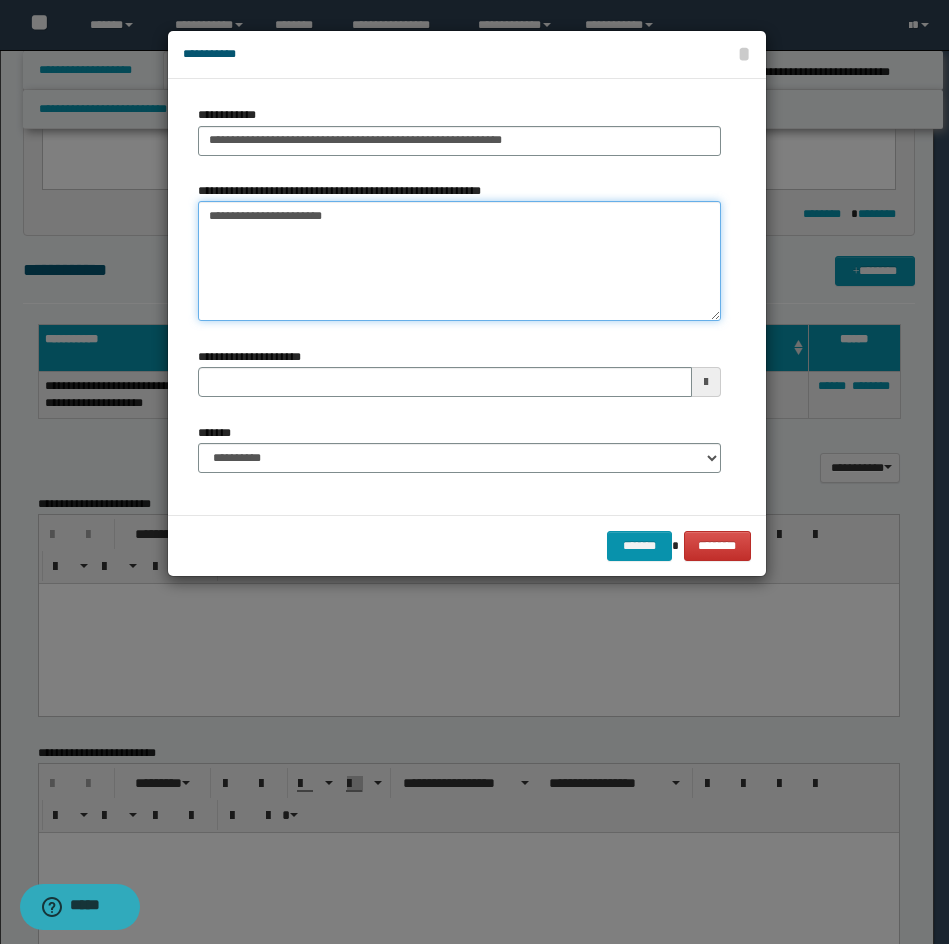 type 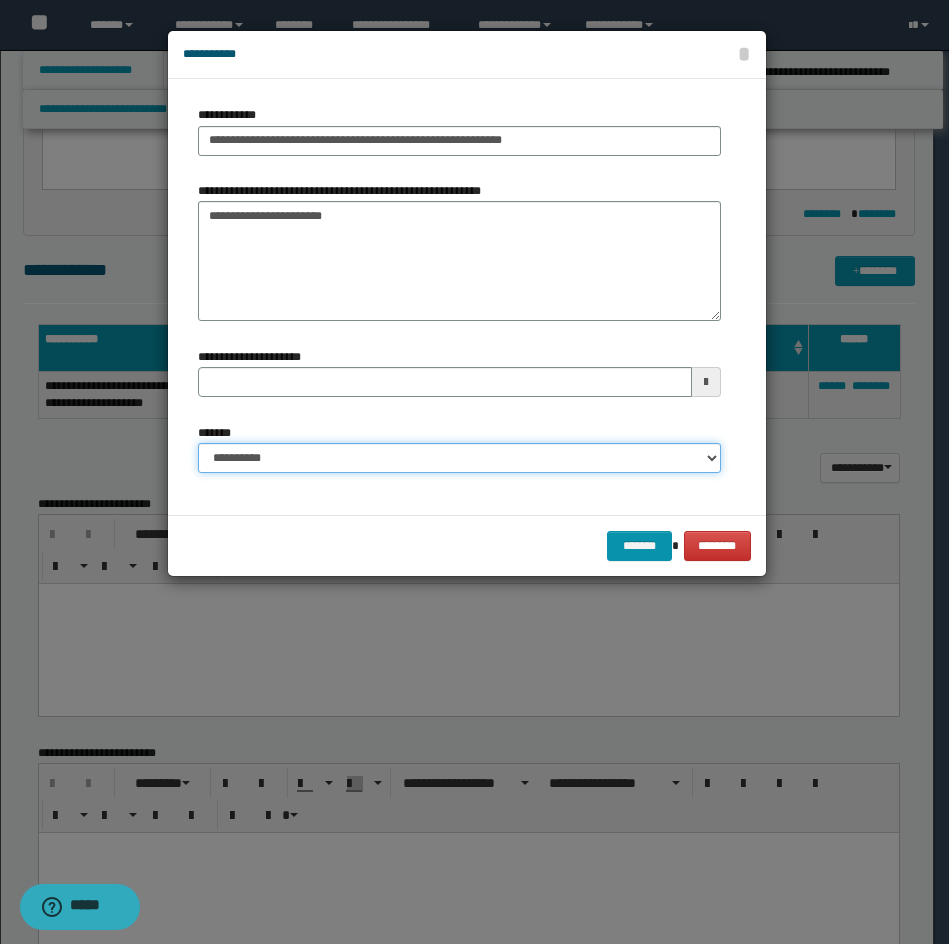drag, startPoint x: 262, startPoint y: 464, endPoint x: 278, endPoint y: 471, distance: 17.464249 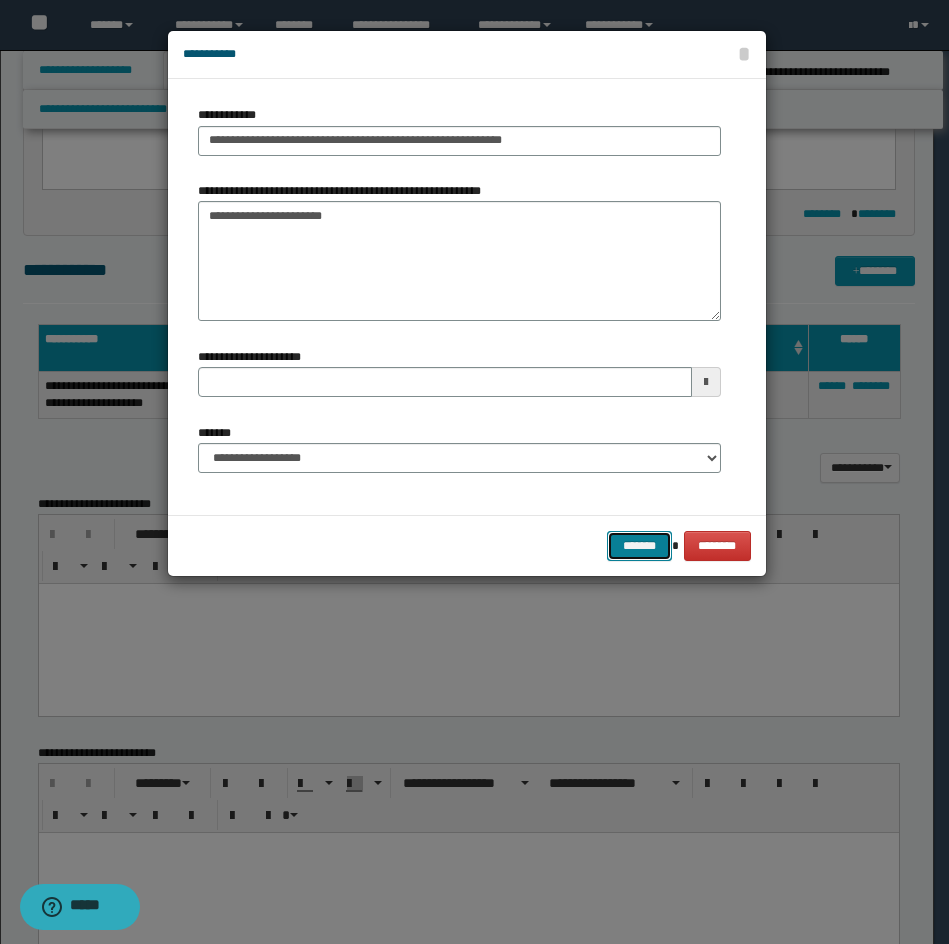 drag, startPoint x: 631, startPoint y: 547, endPoint x: 813, endPoint y: 496, distance: 189.01057 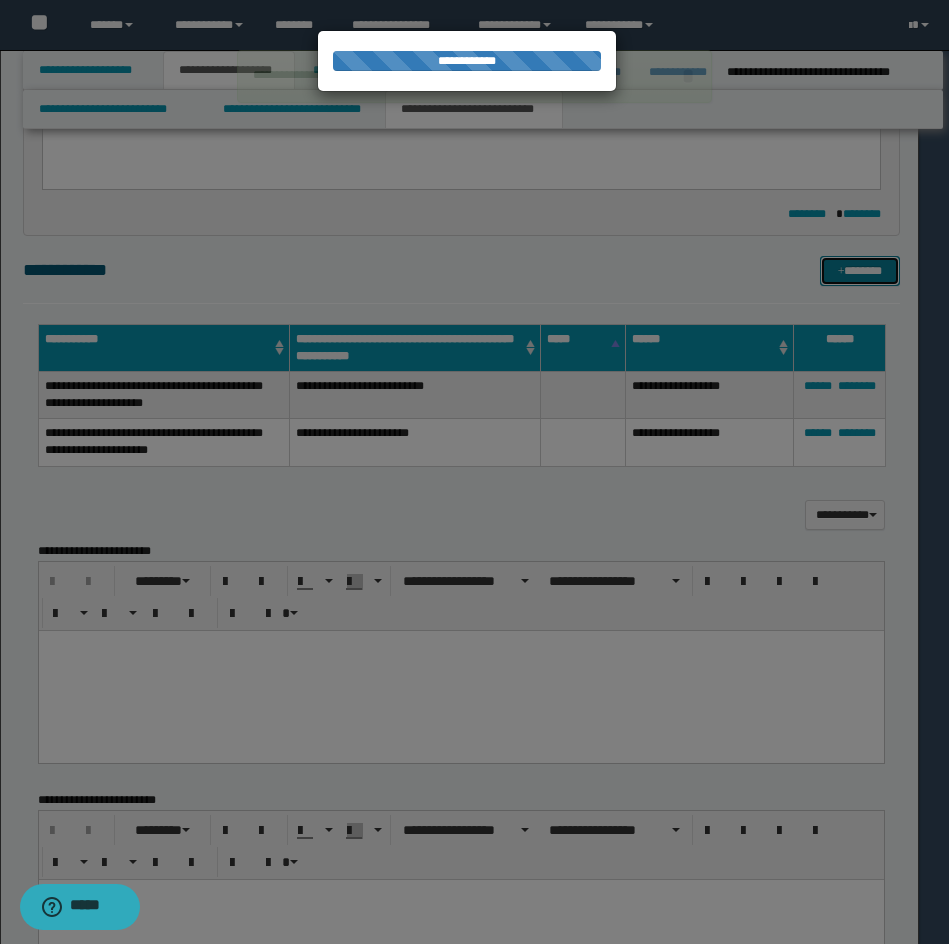 type 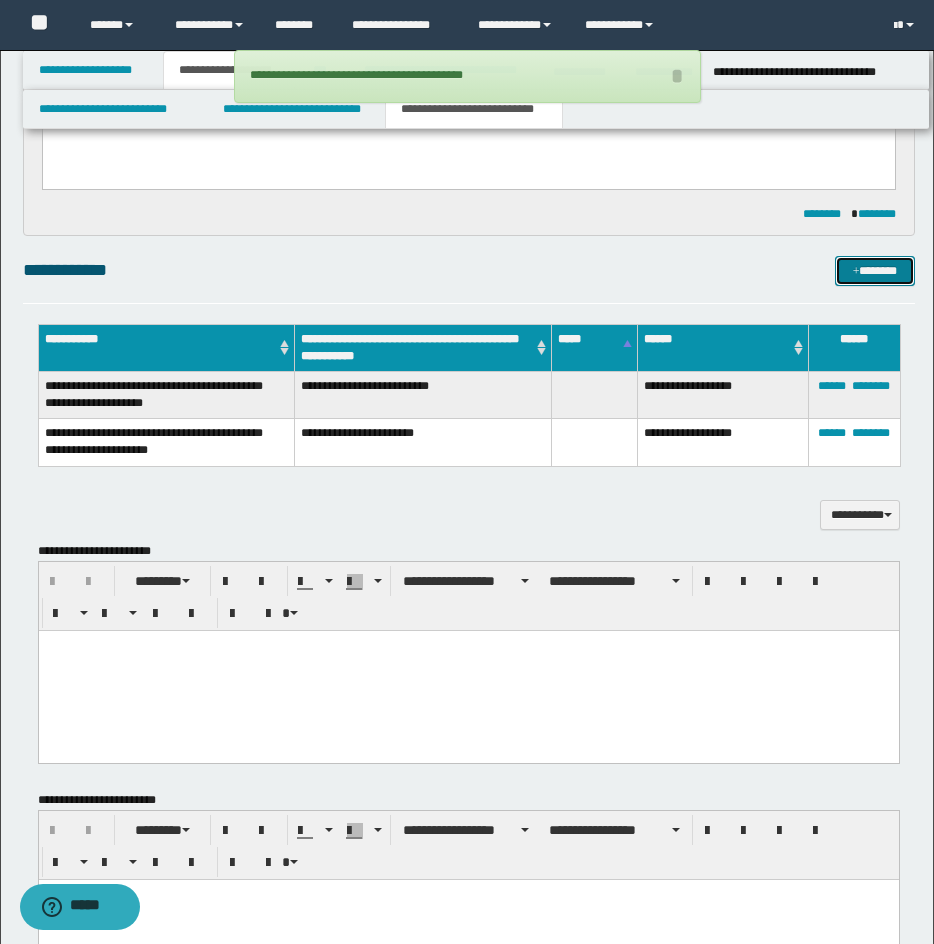 click on "*******" at bounding box center (875, 271) 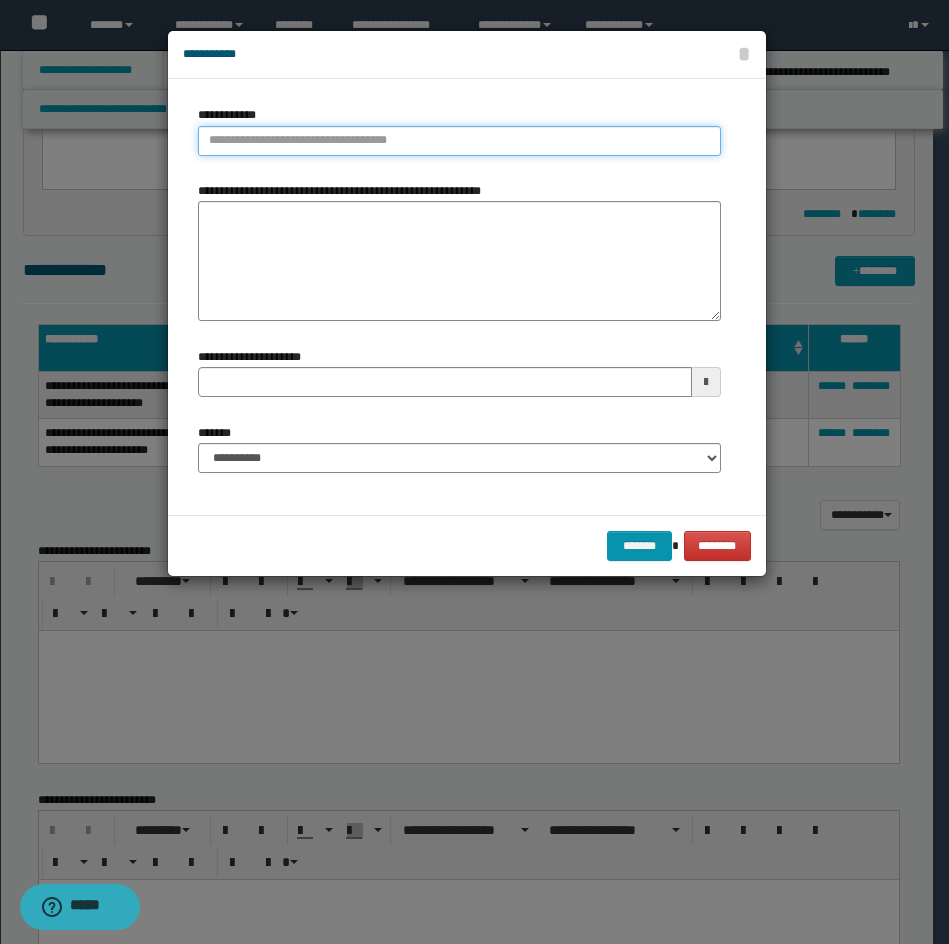 type on "**********" 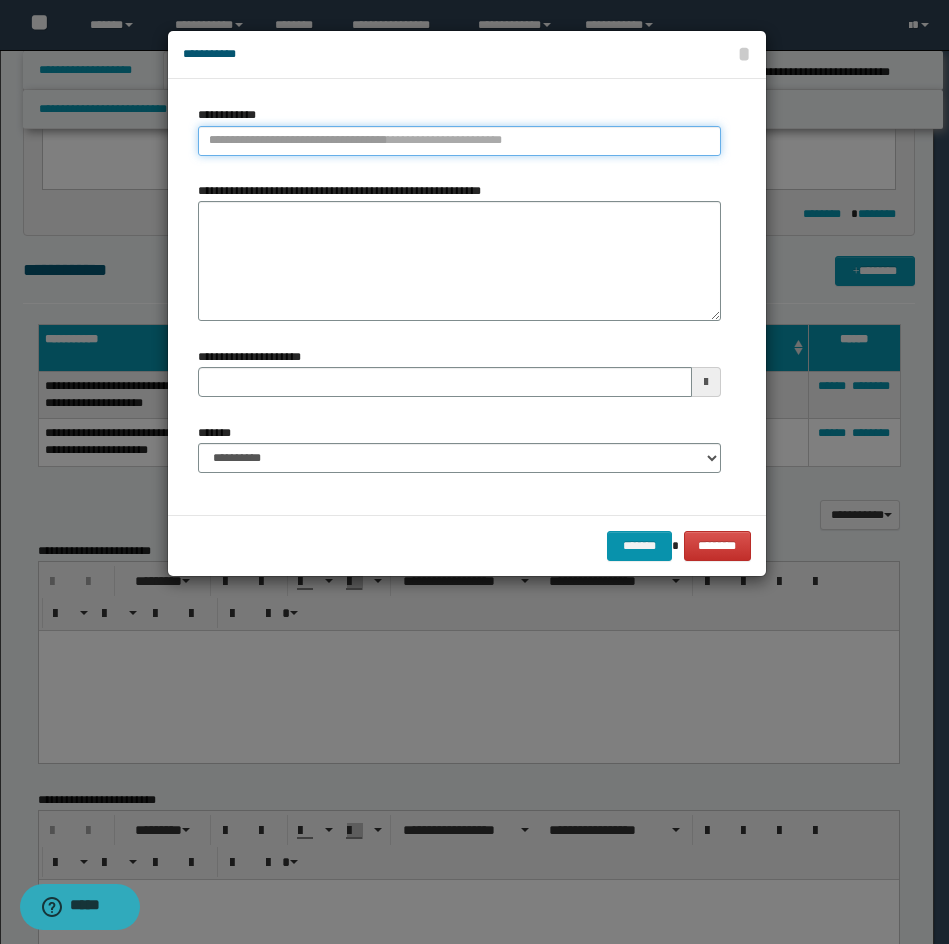 click on "**********" at bounding box center (459, 141) 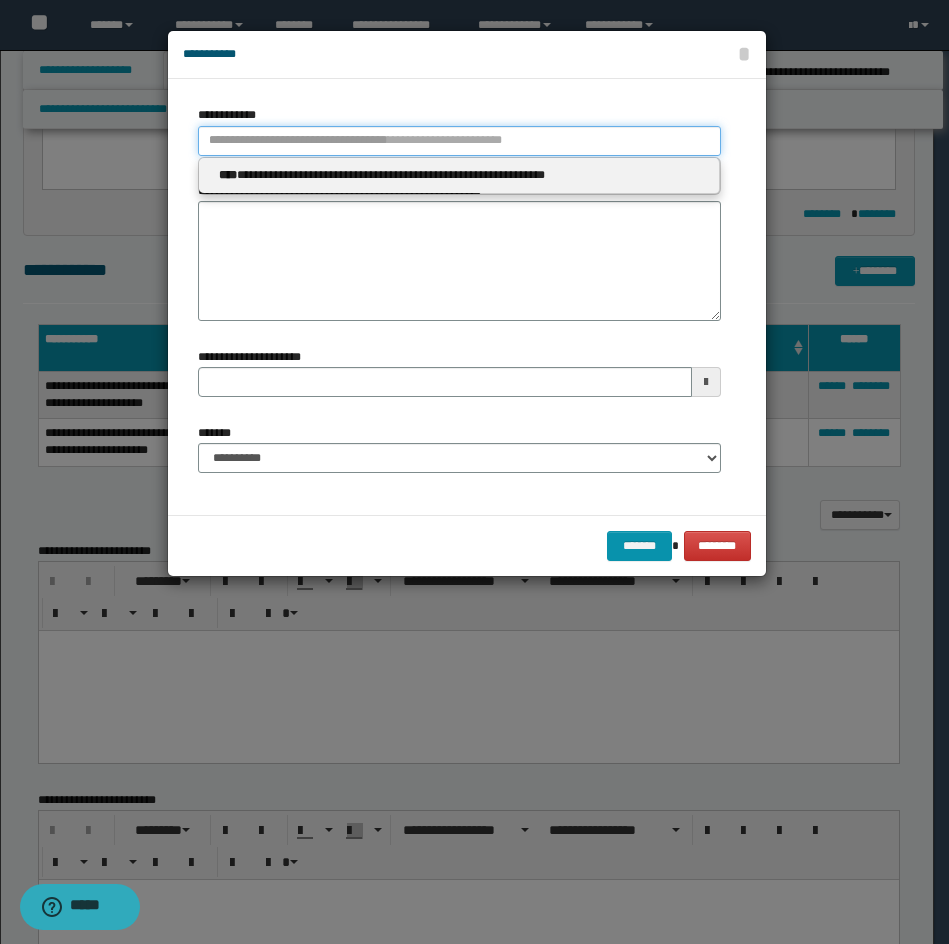 type 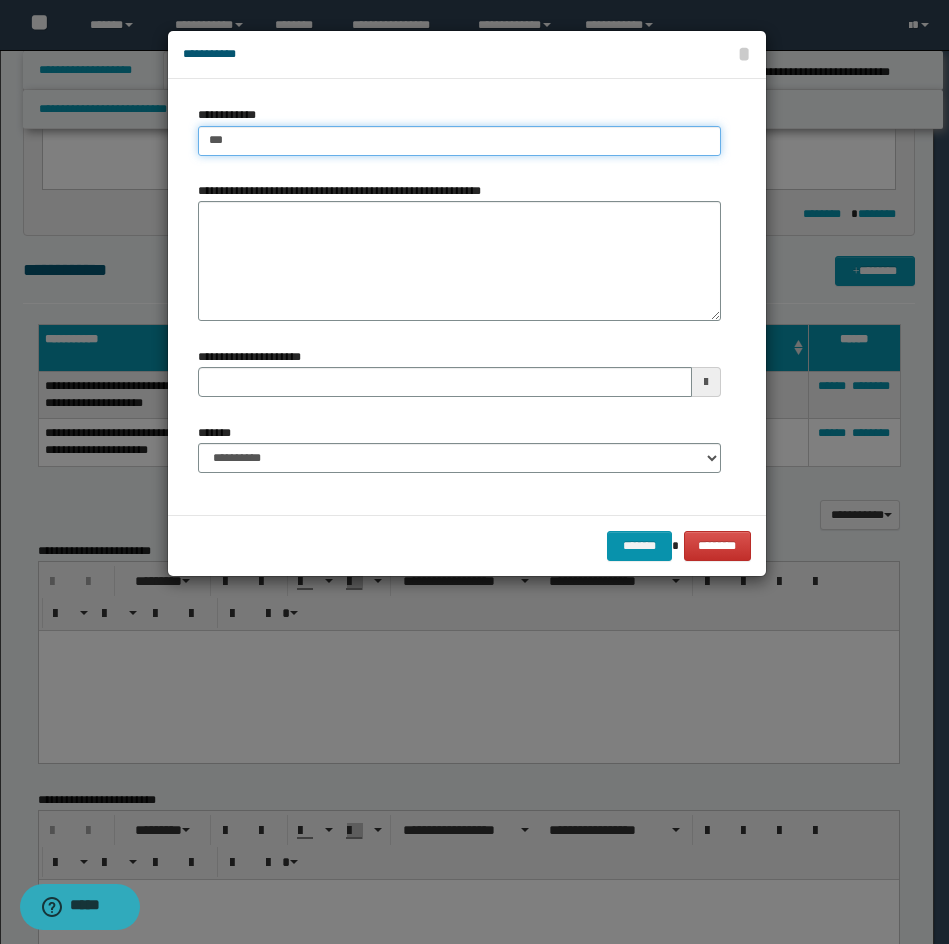 type on "****" 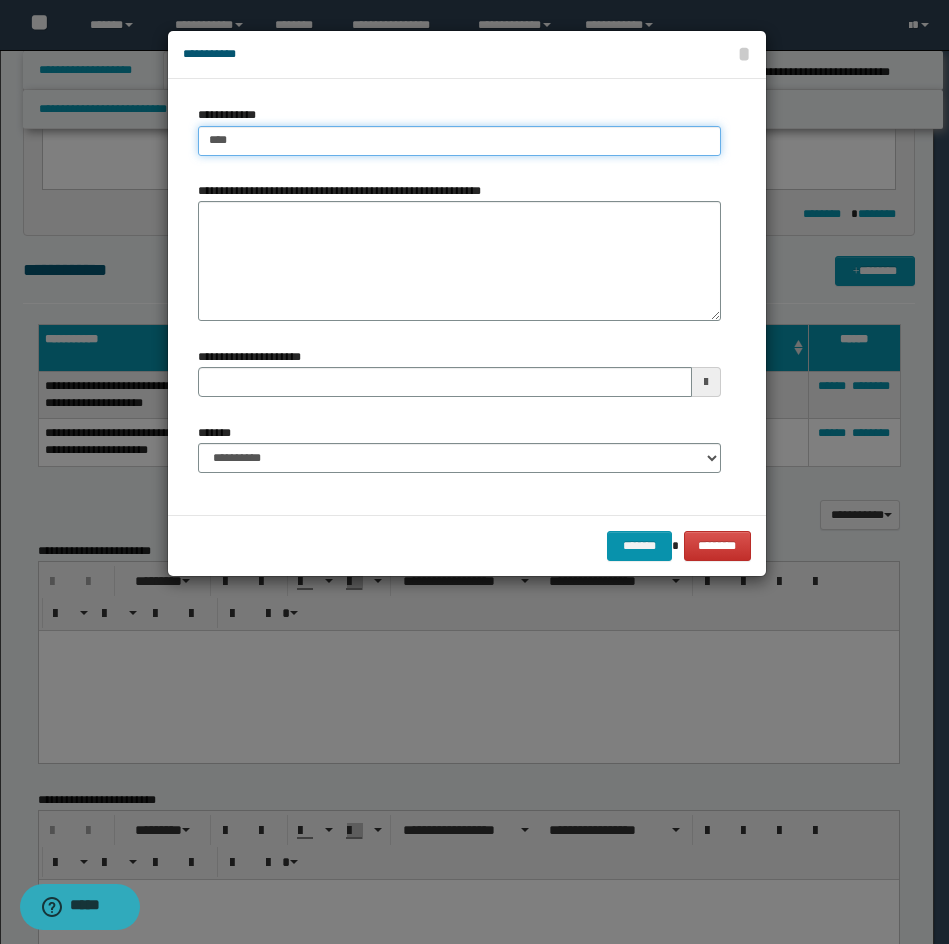 type on "****" 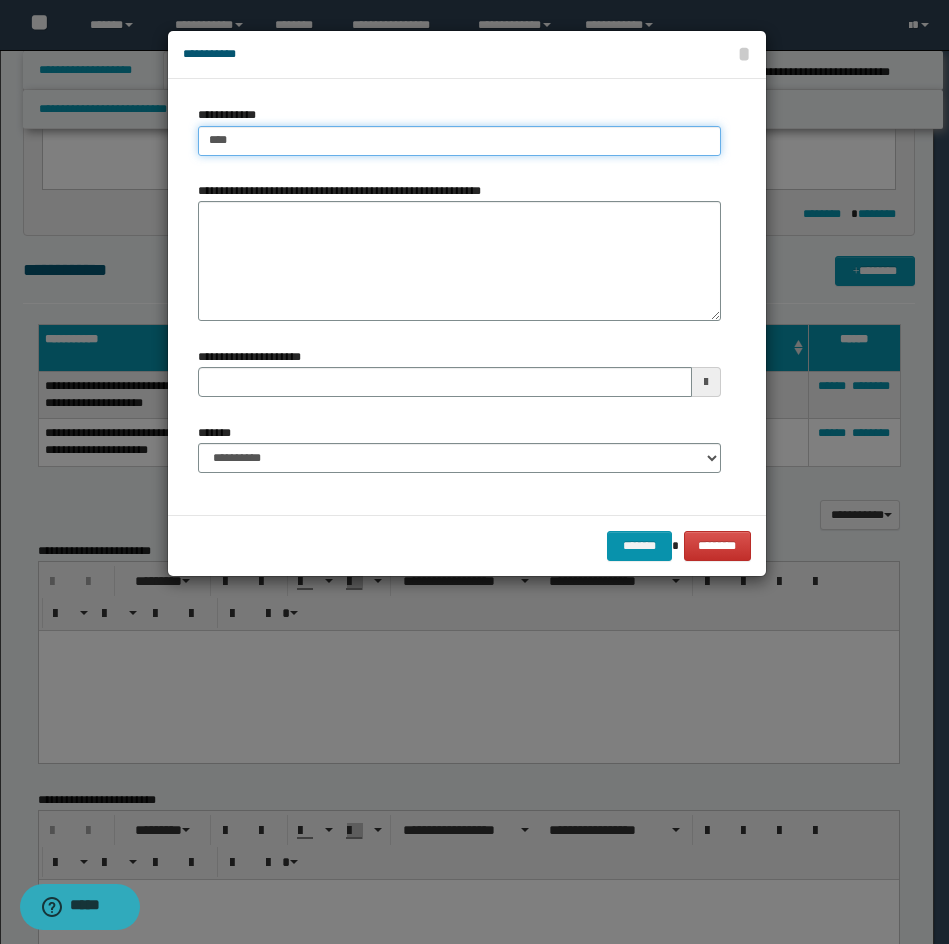 type 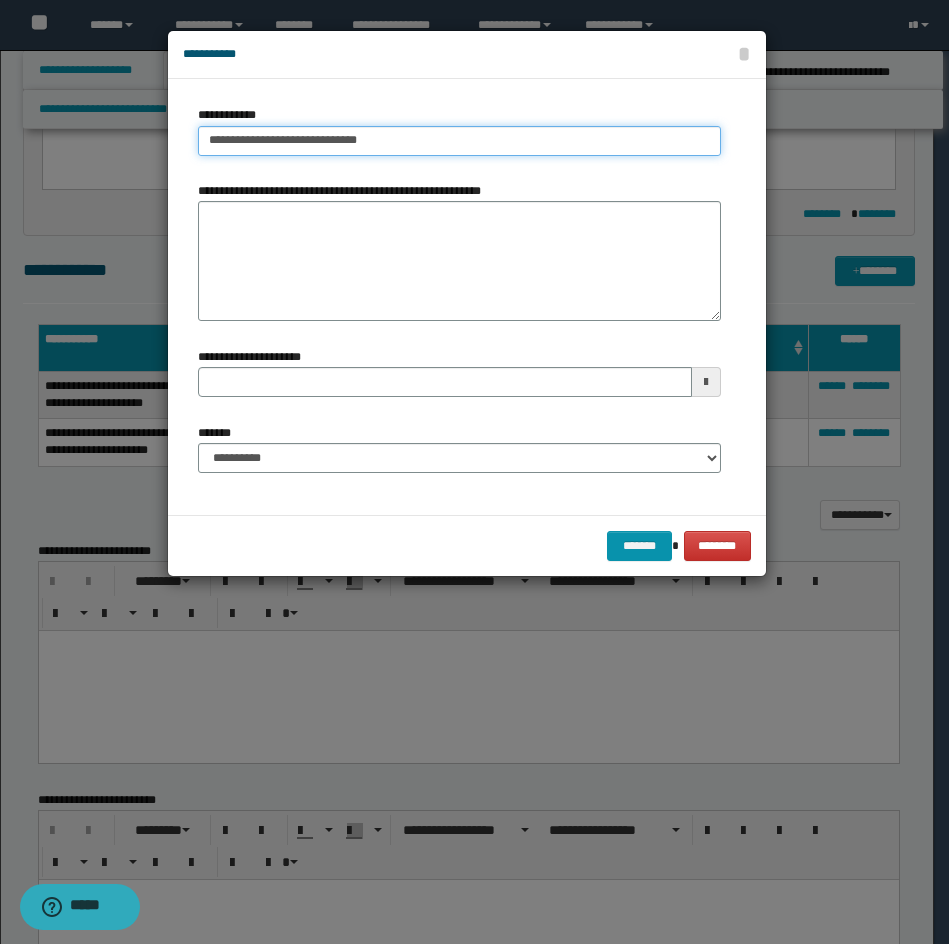 type on "**********" 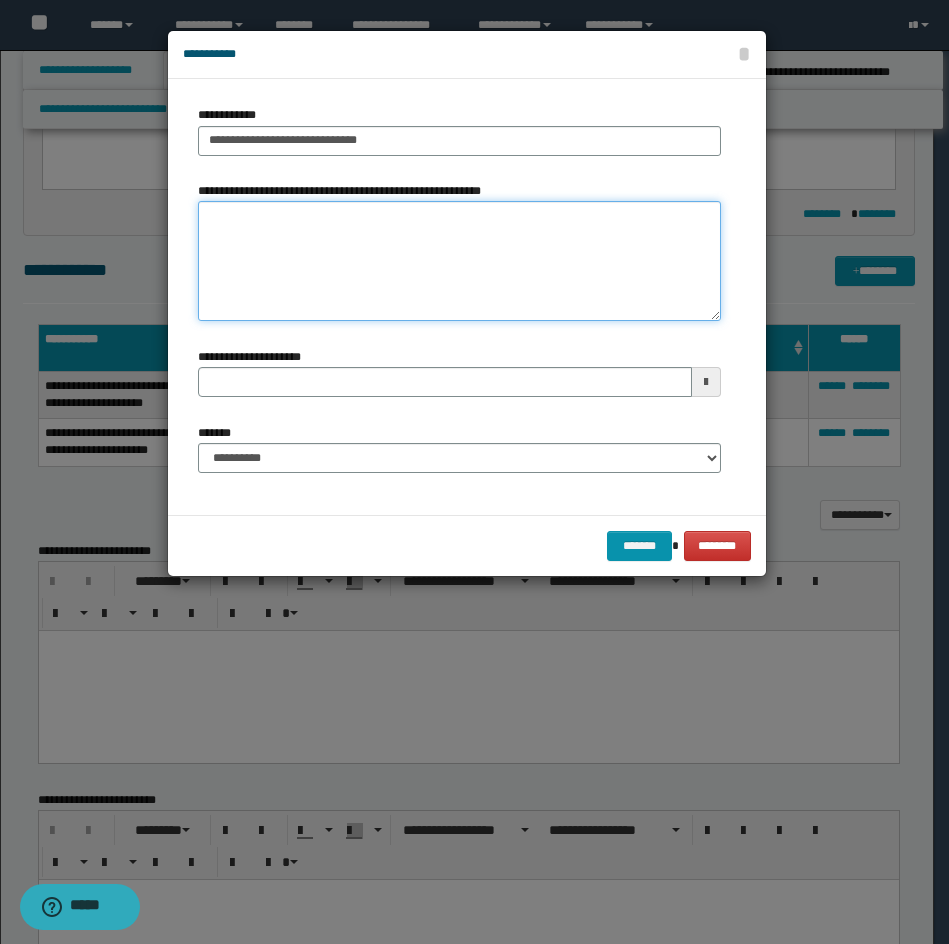click on "**********" at bounding box center [459, 261] 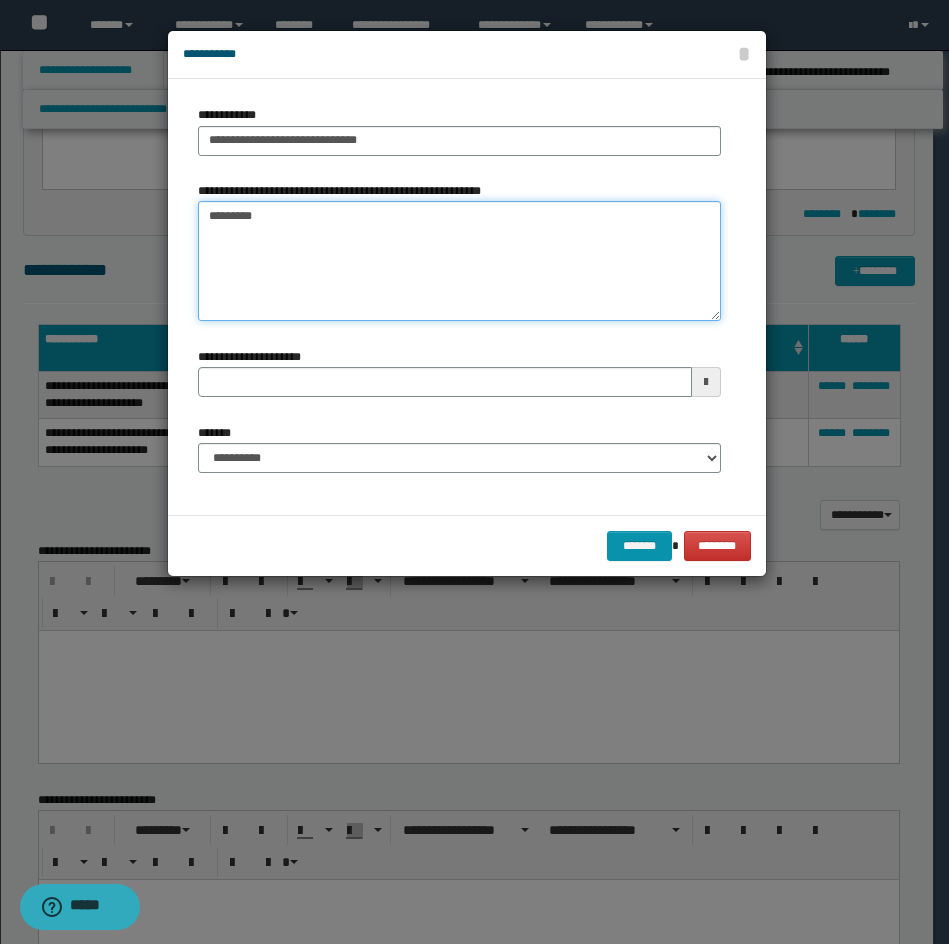 type on "*********" 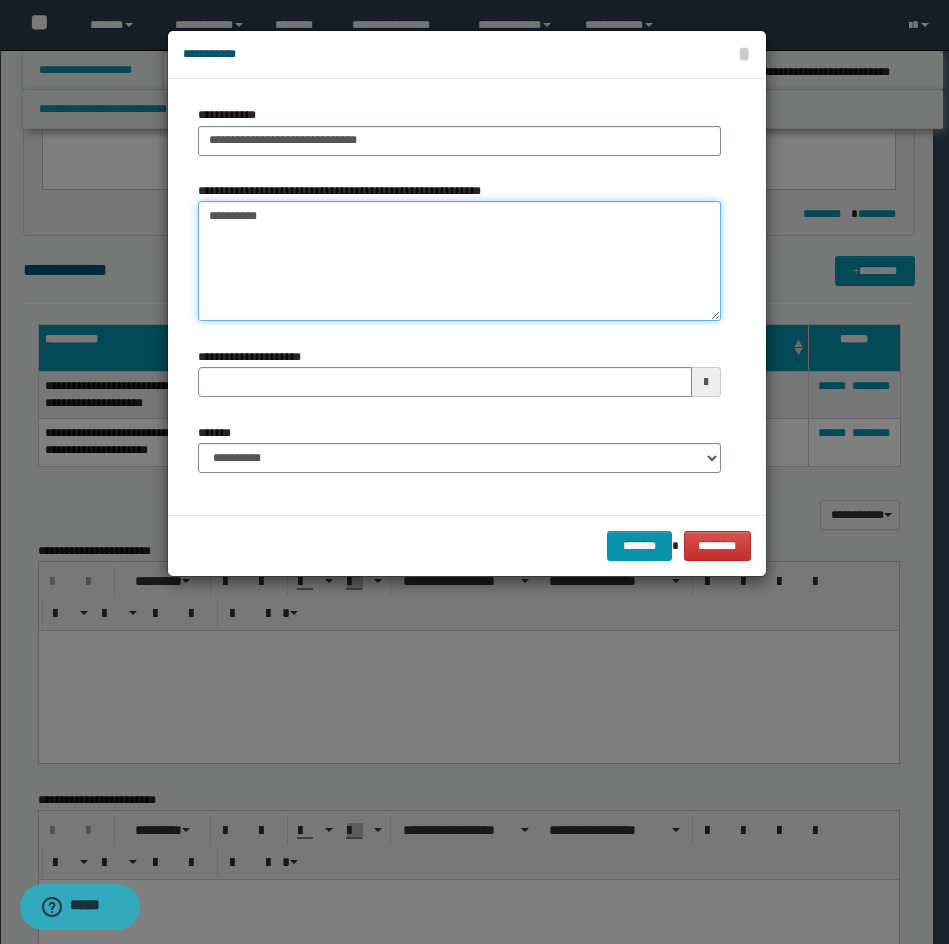 type 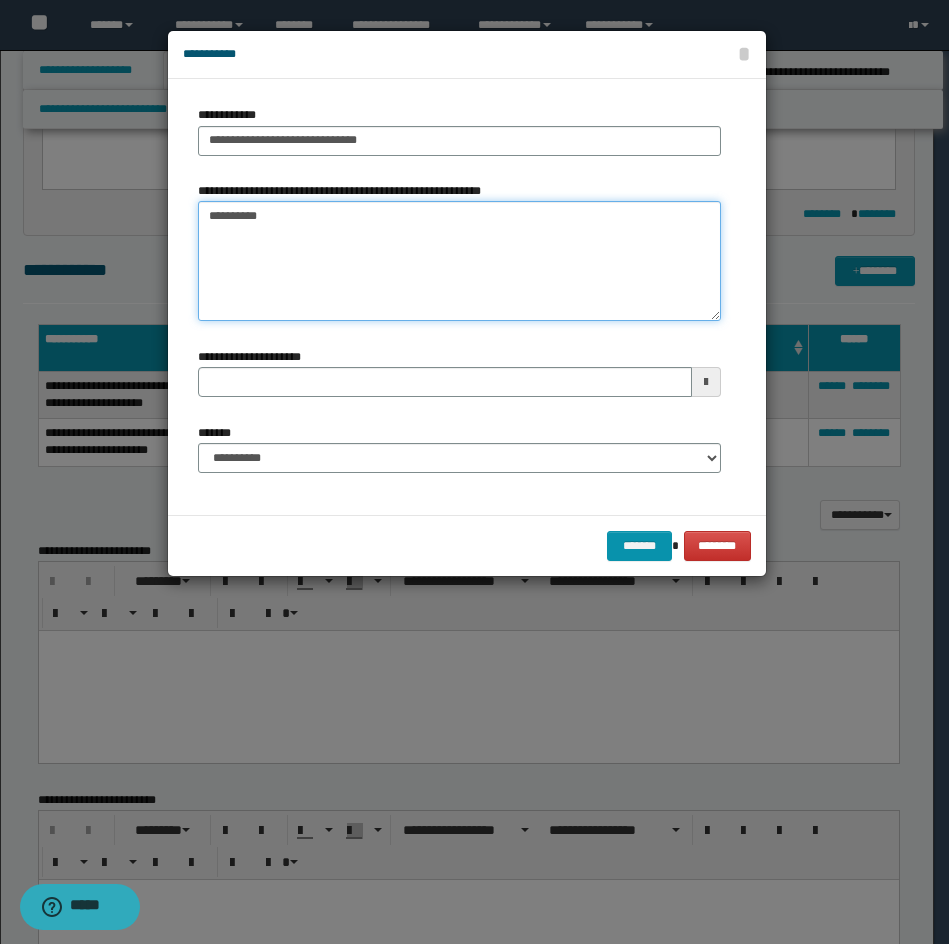 type on "*********" 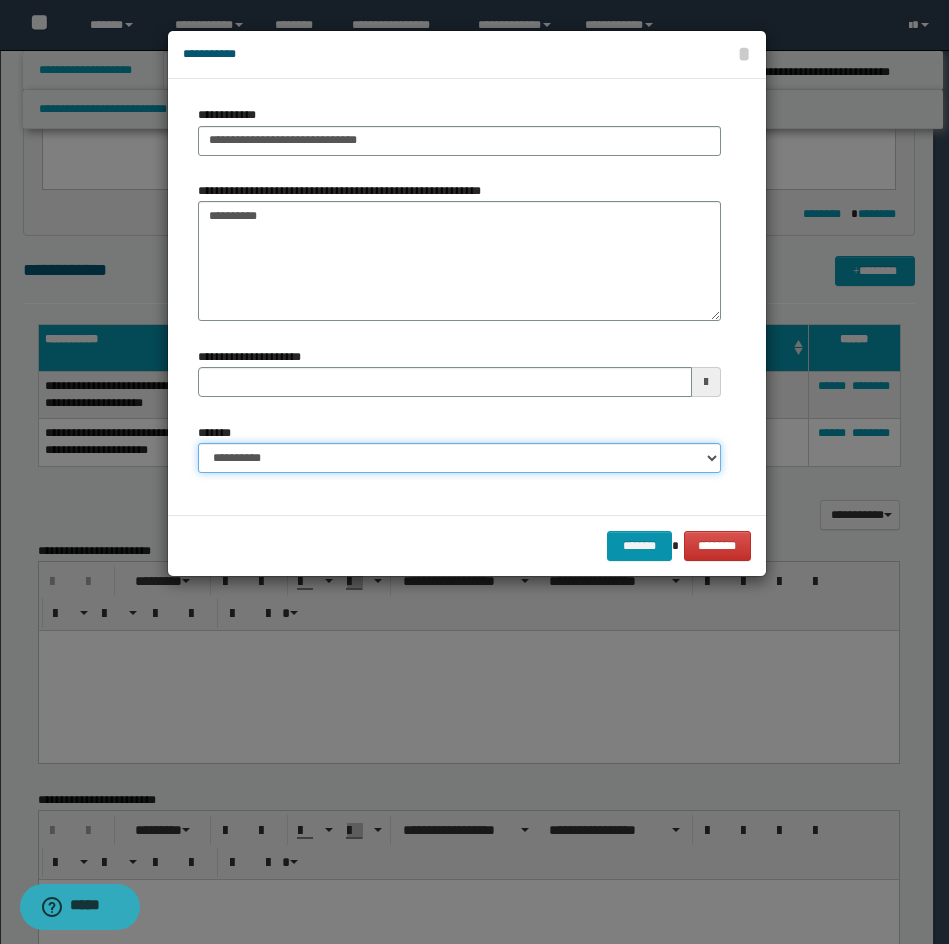 click on "**********" at bounding box center [459, 458] 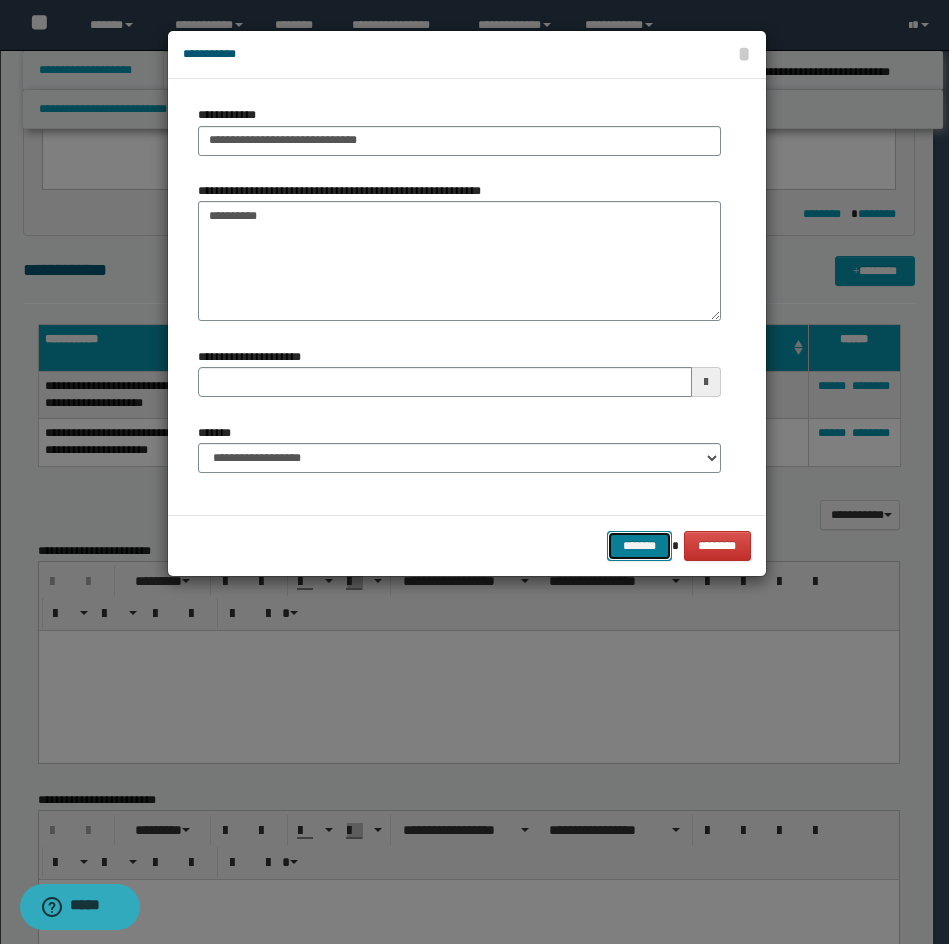 click on "*******" at bounding box center [639, 546] 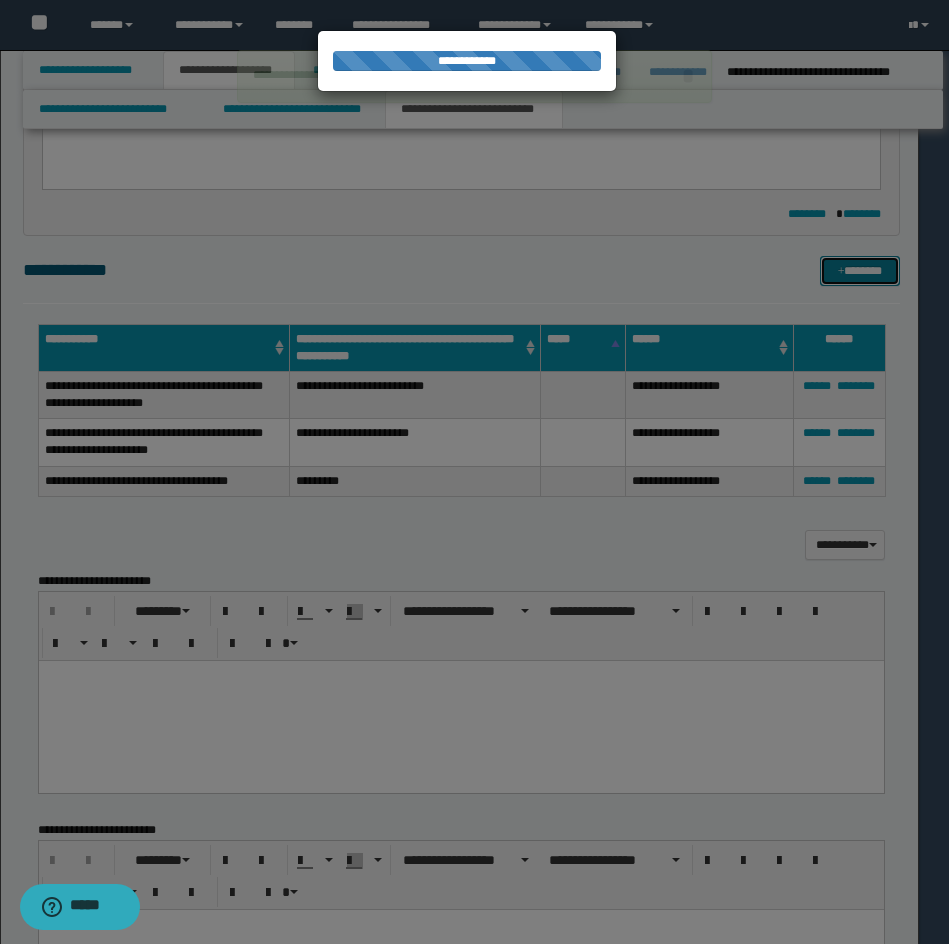type 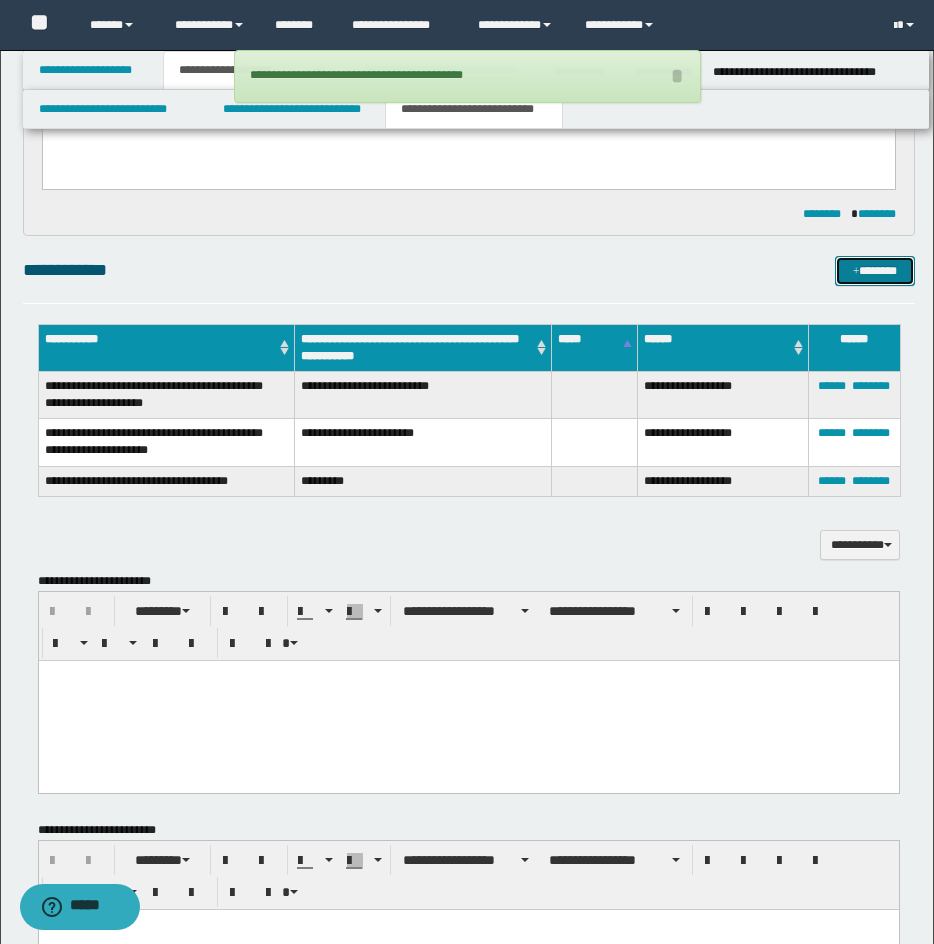 click on "*******" at bounding box center [875, 271] 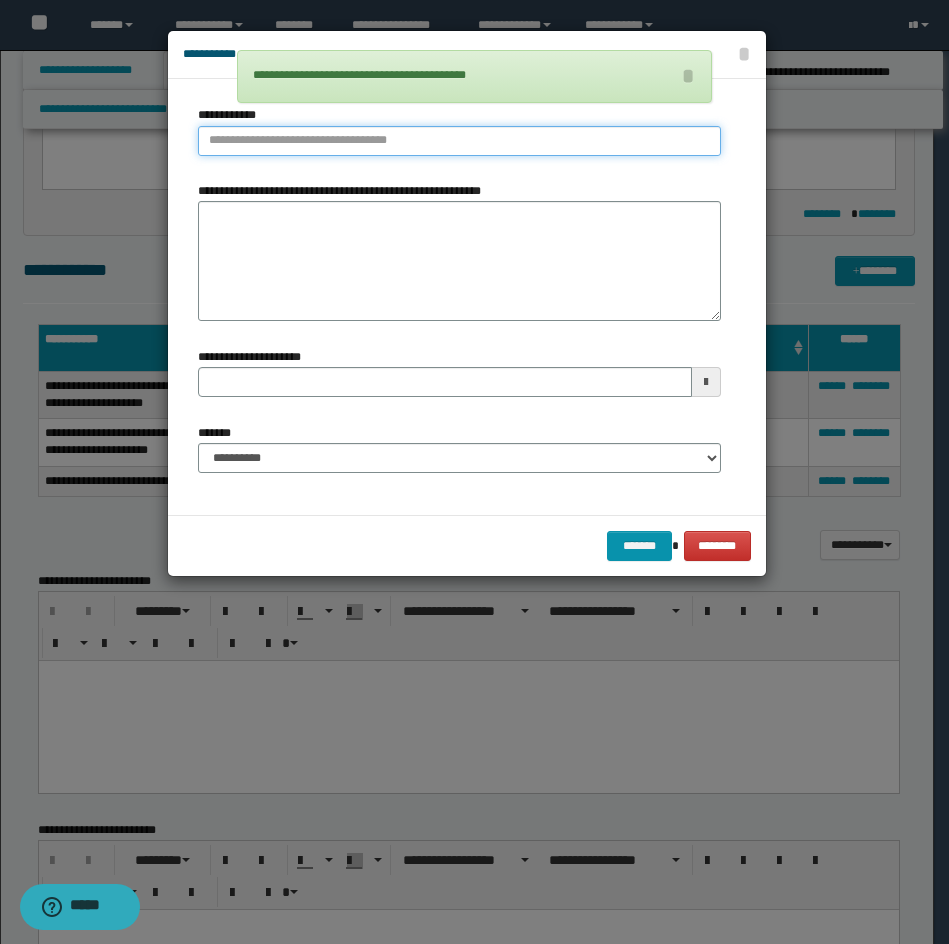 type on "**********" 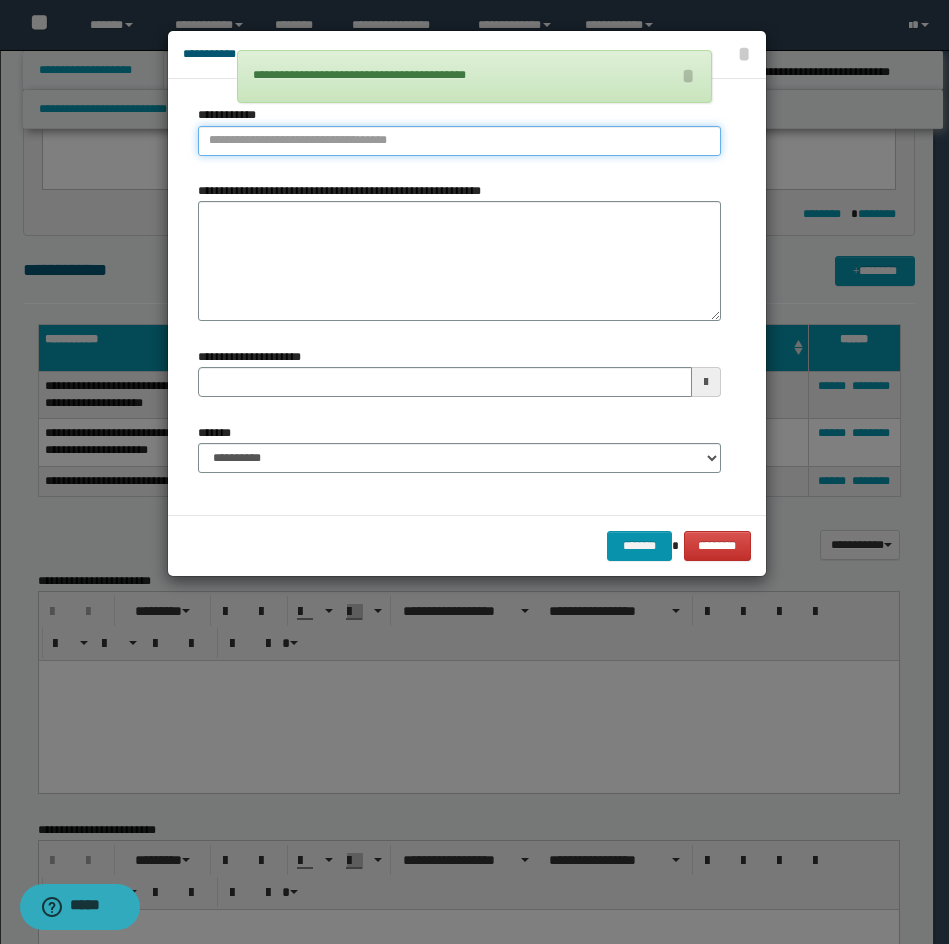 click on "**********" at bounding box center (459, 141) 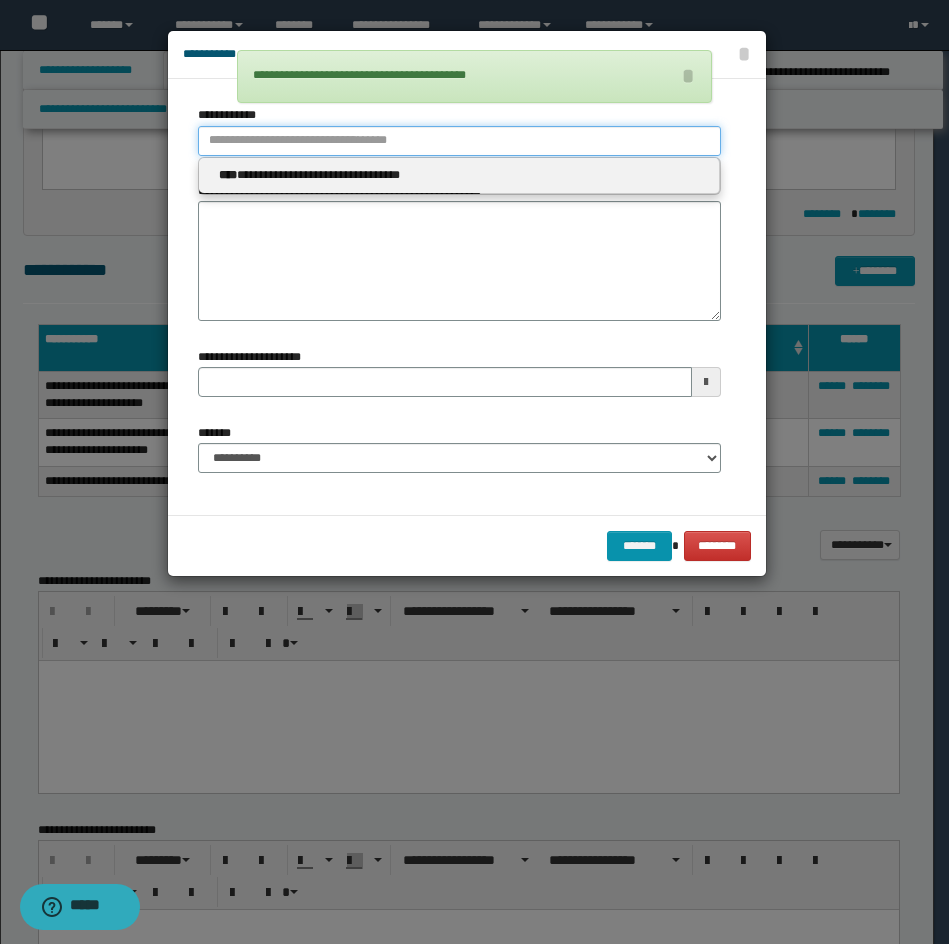 type 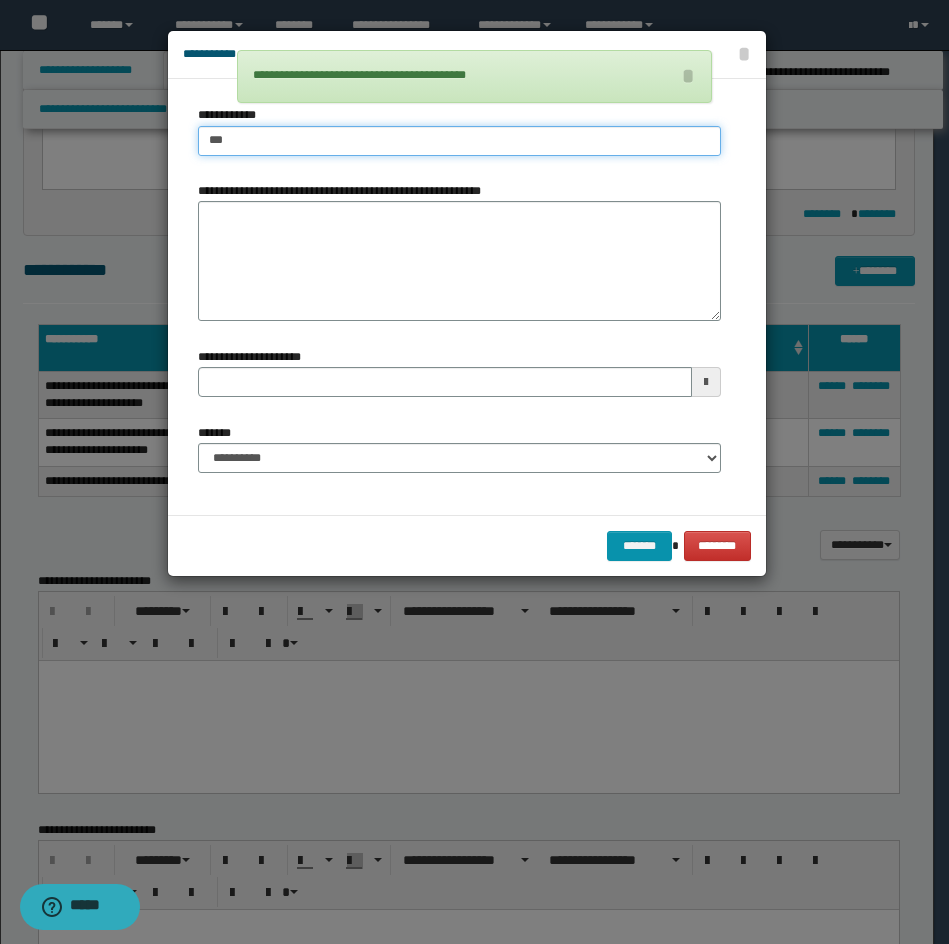 type on "****" 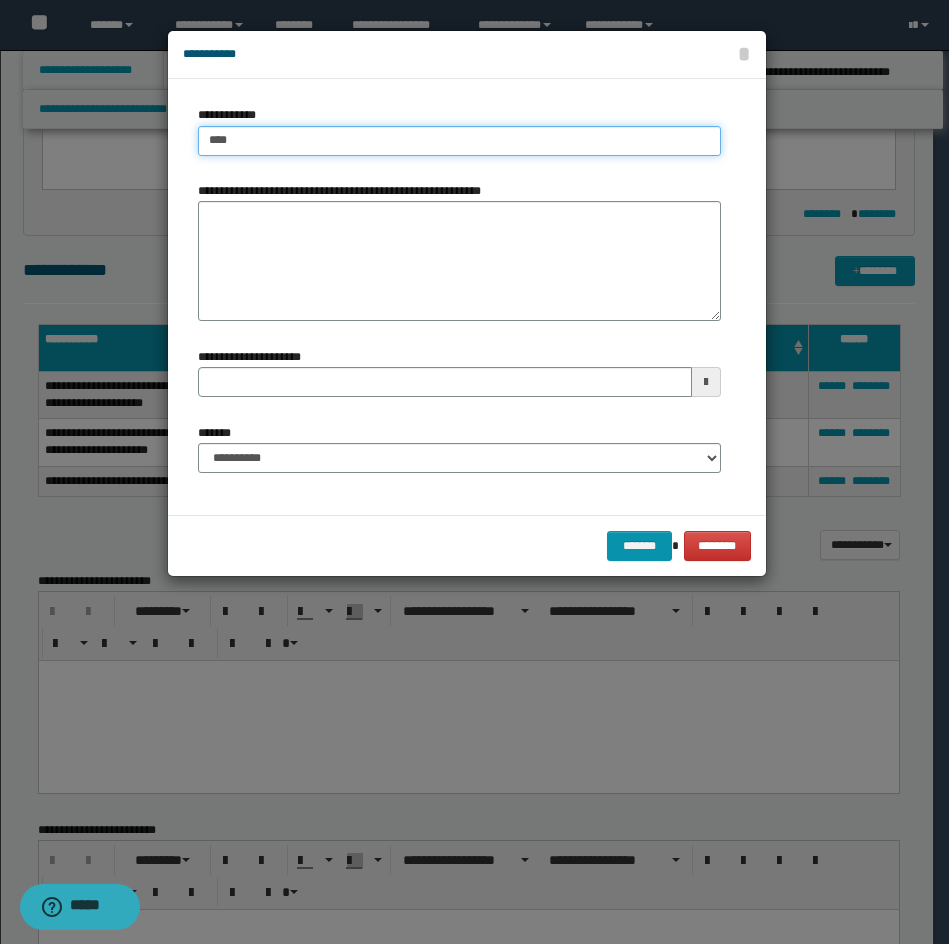 type on "****" 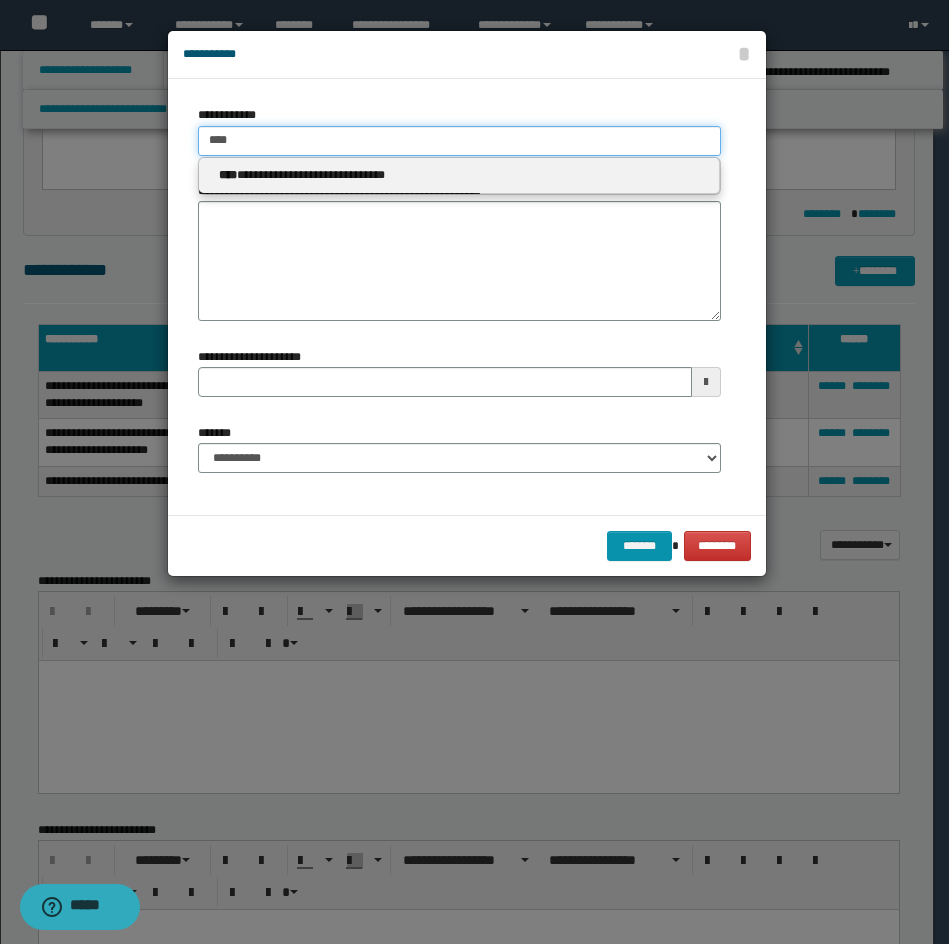 type 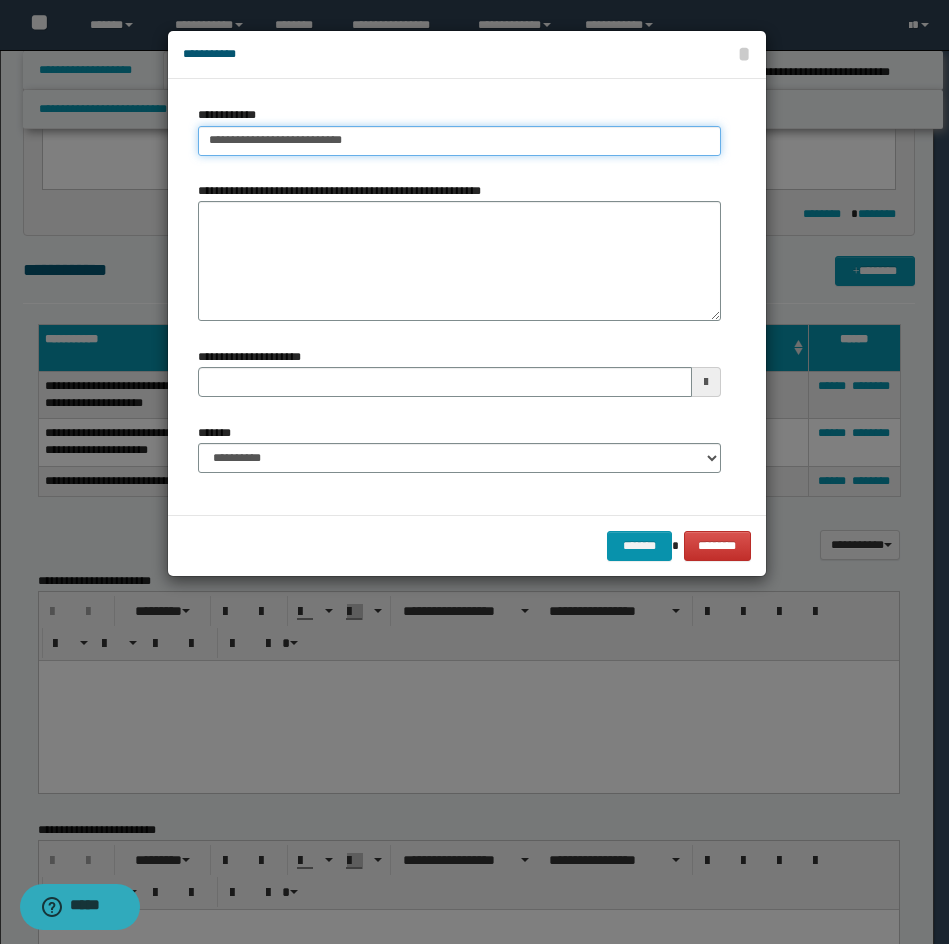 type on "**********" 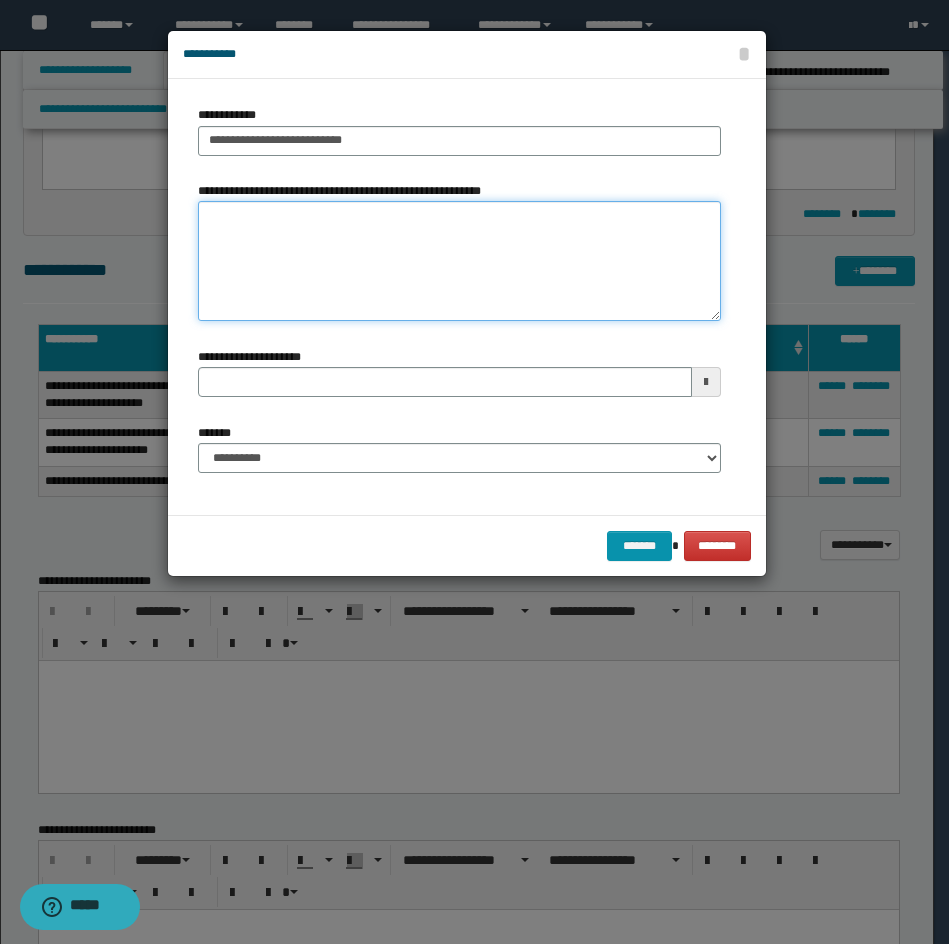 click on "**********" at bounding box center [459, 261] 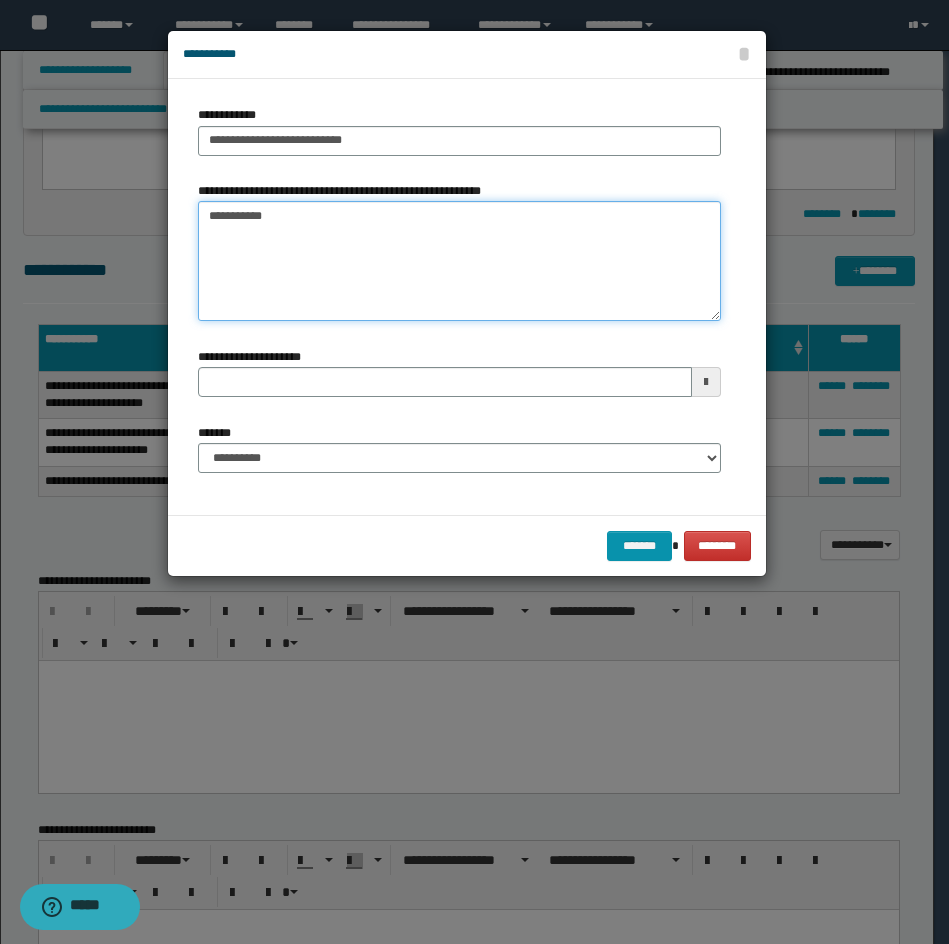 type on "*********" 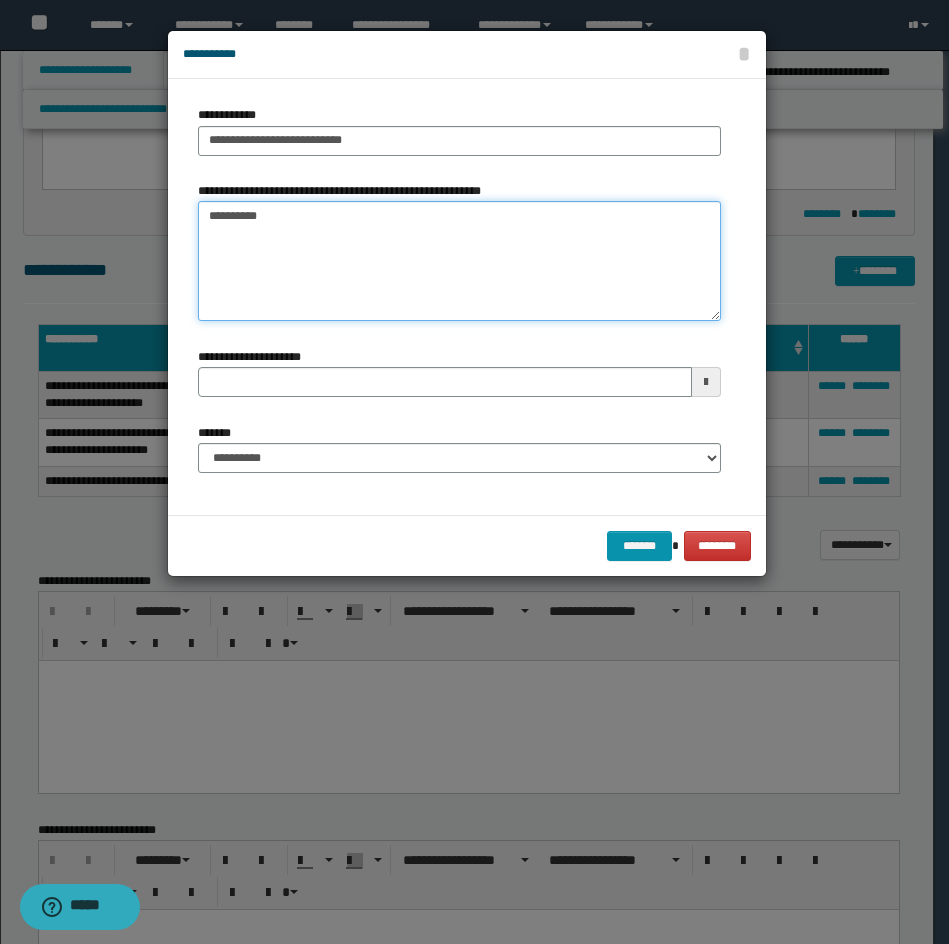 click on "*********" at bounding box center (459, 261) 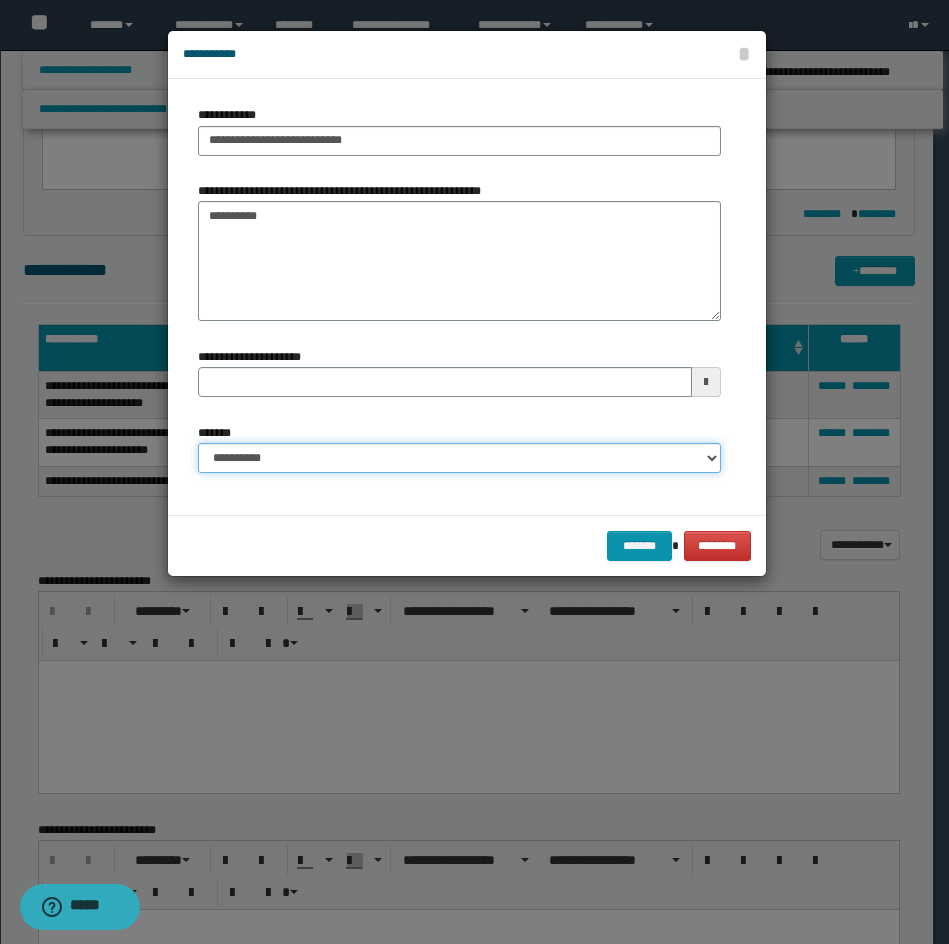 click on "**********" at bounding box center (459, 458) 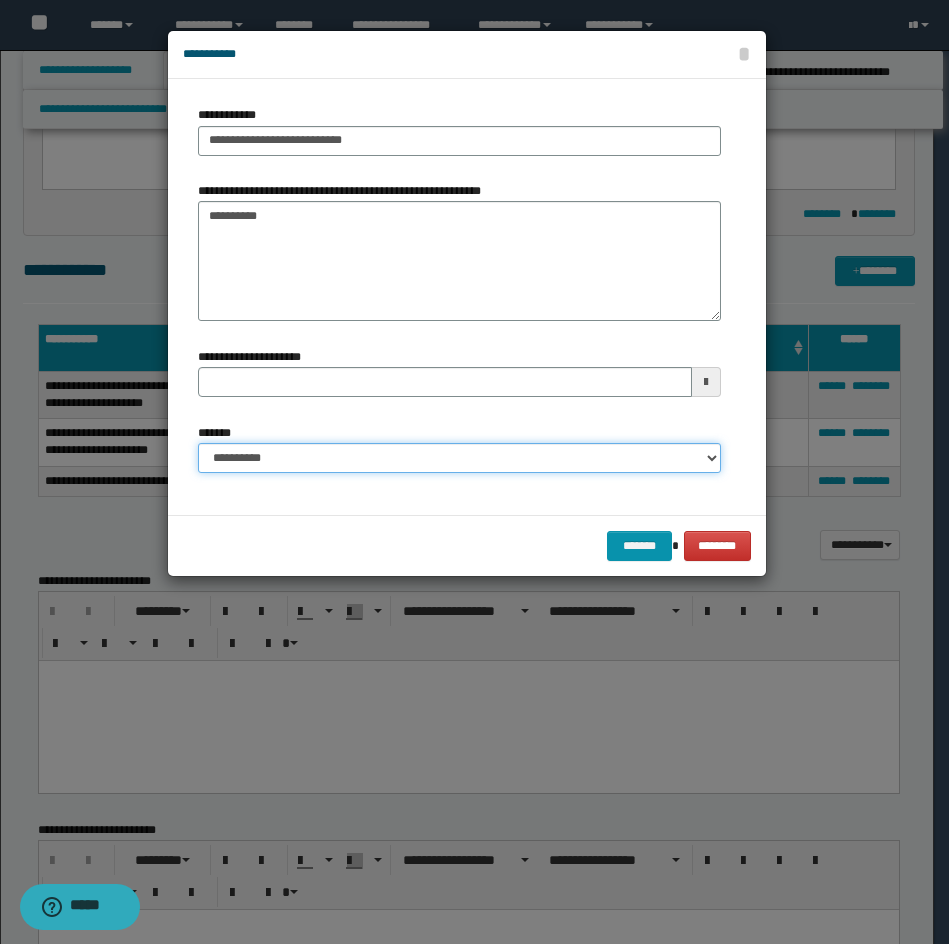 select on "*" 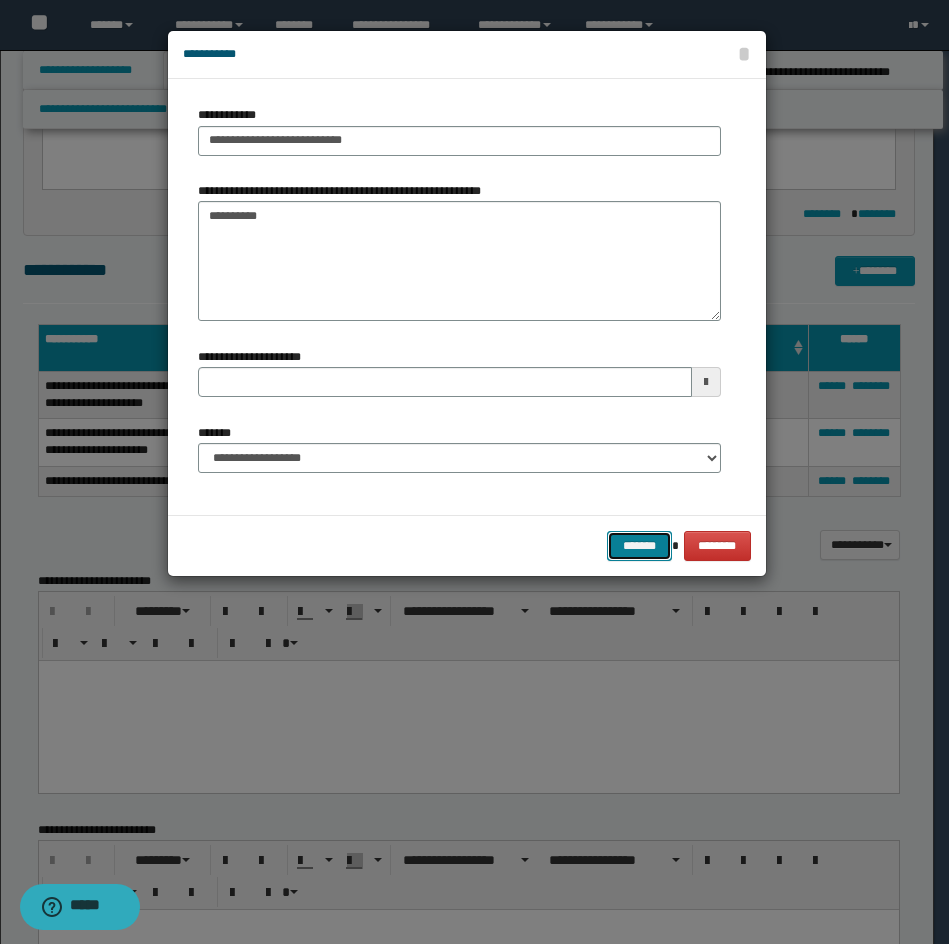 click on "*******" at bounding box center [639, 546] 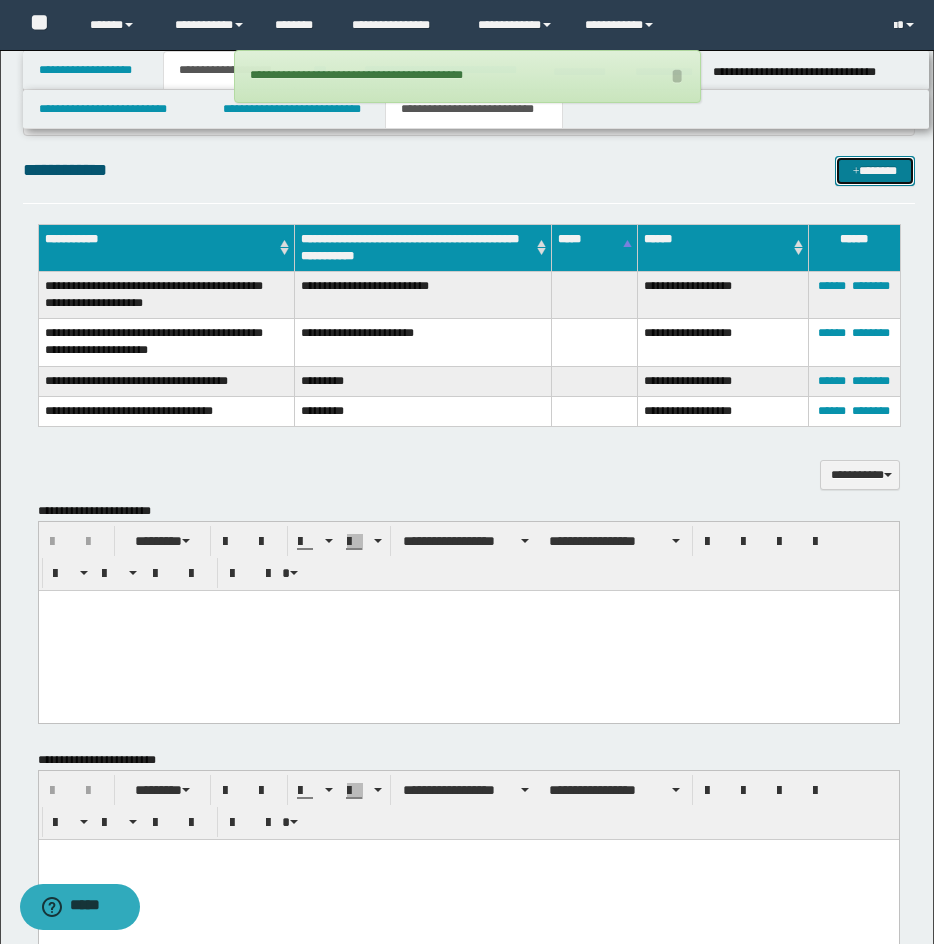 scroll, scrollTop: 1079, scrollLeft: 0, axis: vertical 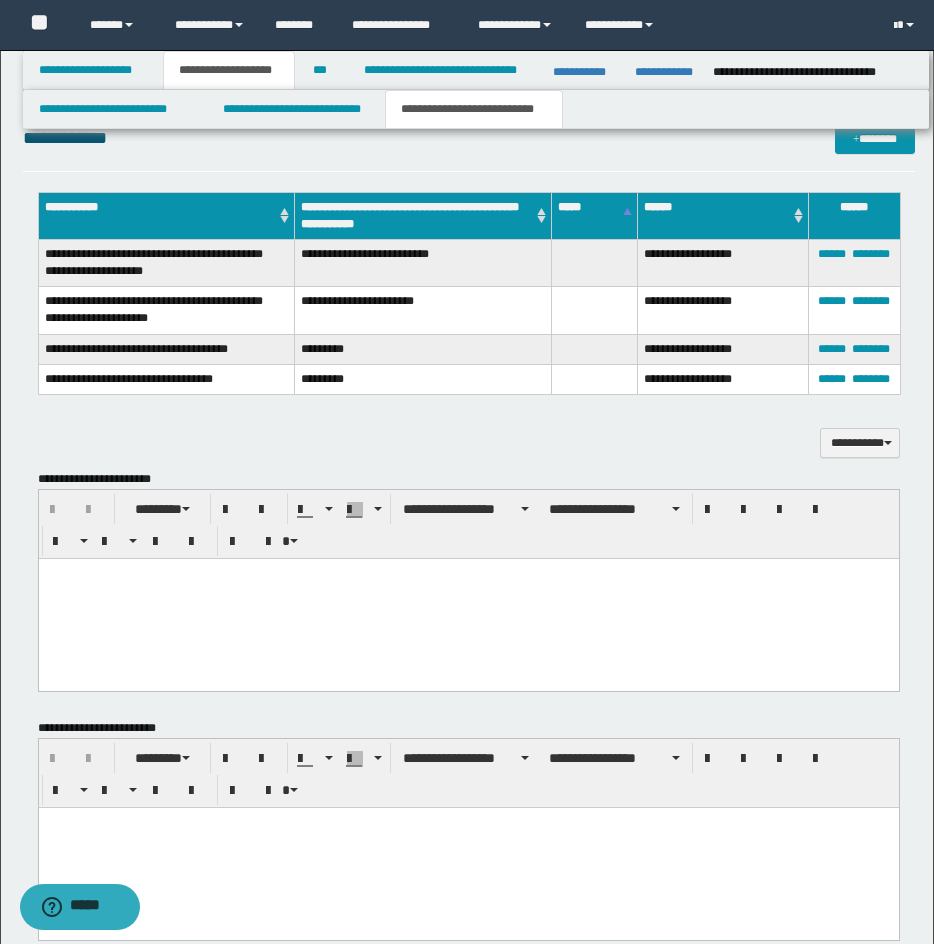drag, startPoint x: 520, startPoint y: 577, endPoint x: 496, endPoint y: 588, distance: 26.400757 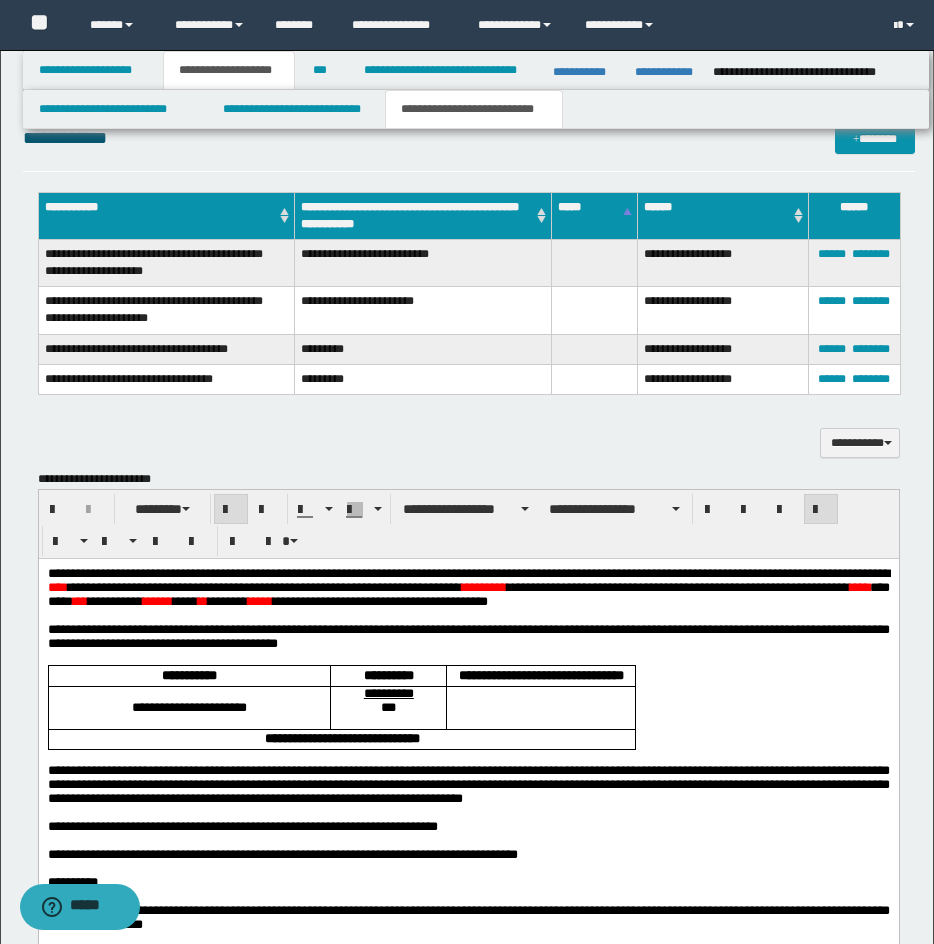 click on "**********" at bounding box center [468, 886] 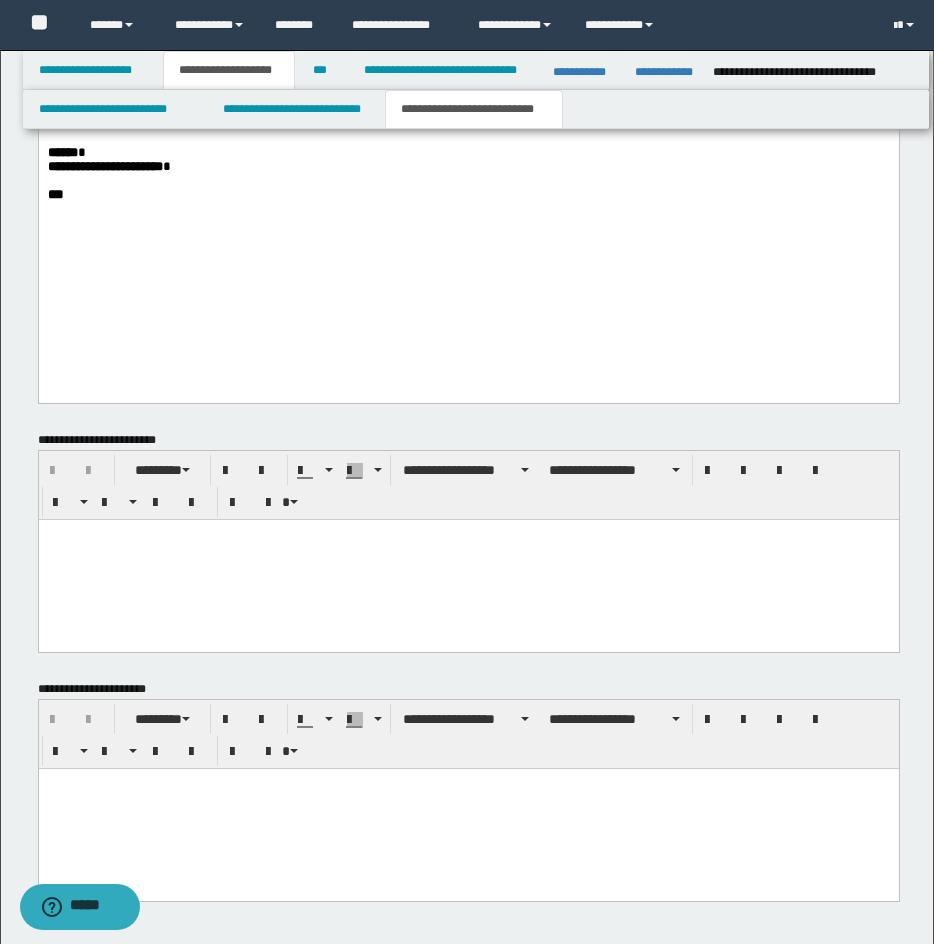 scroll, scrollTop: 2070, scrollLeft: 0, axis: vertical 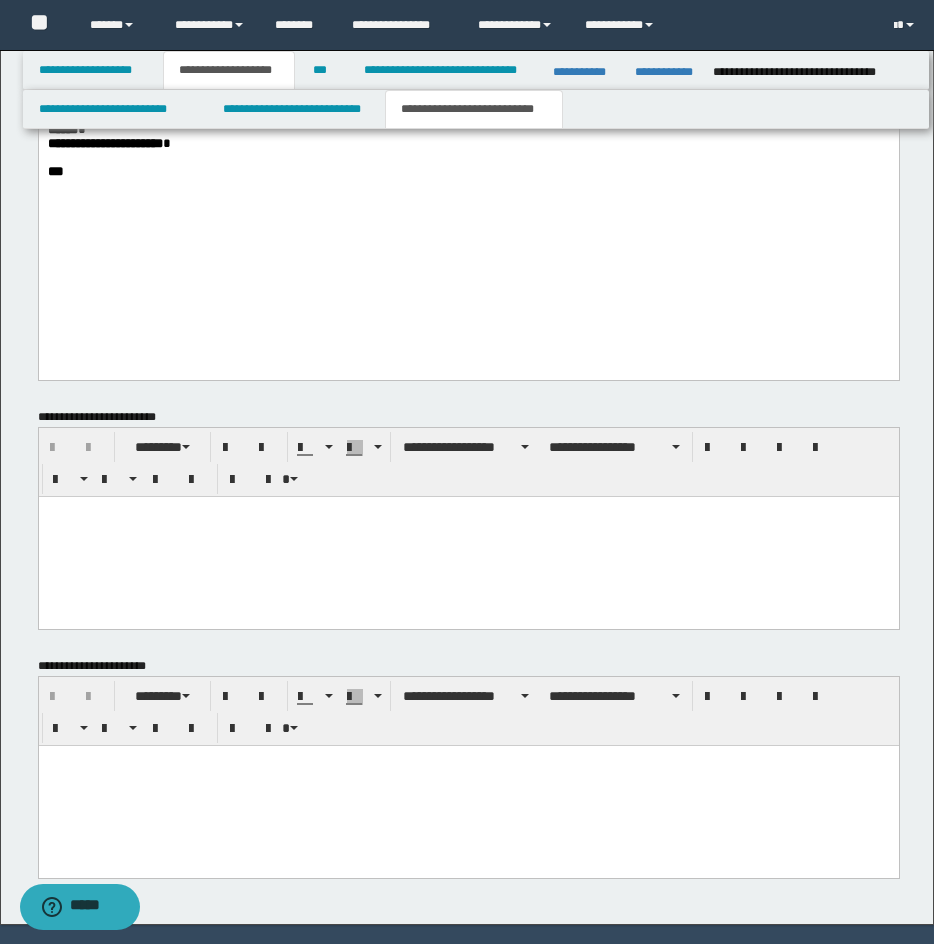drag, startPoint x: 401, startPoint y: 780, endPoint x: 142, endPoint y: 775, distance: 259.04825 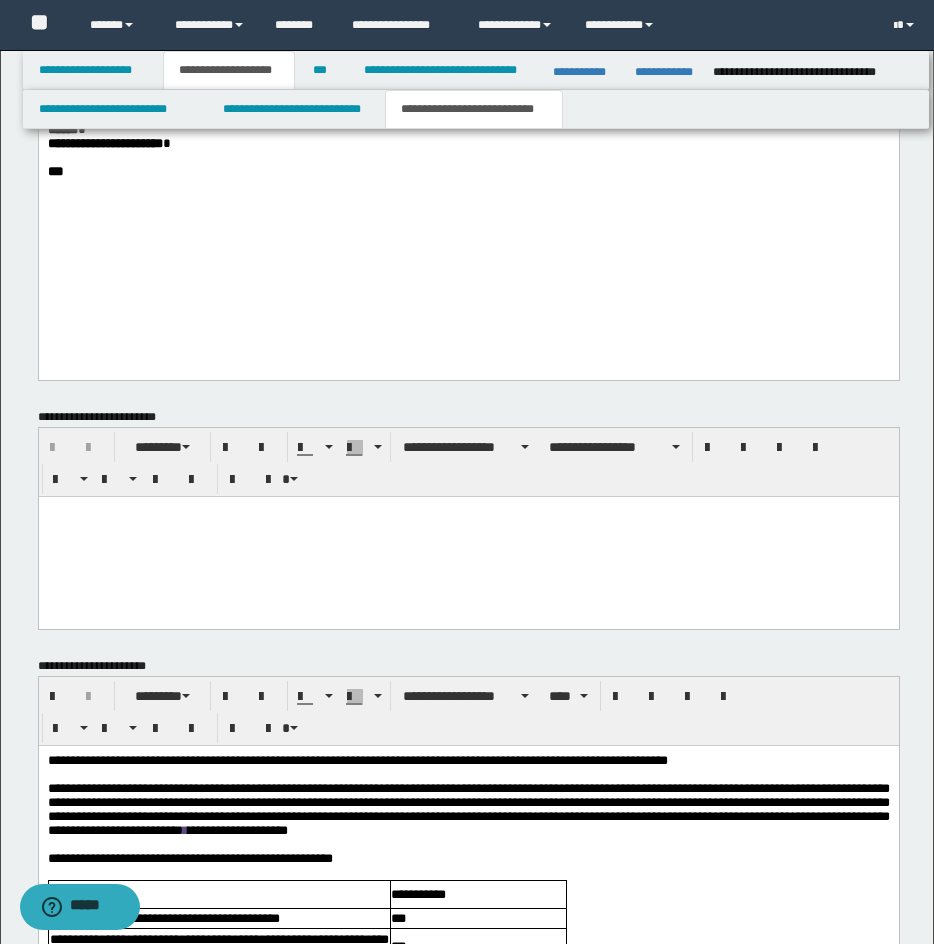 click on "**********" at bounding box center [468, 1209] 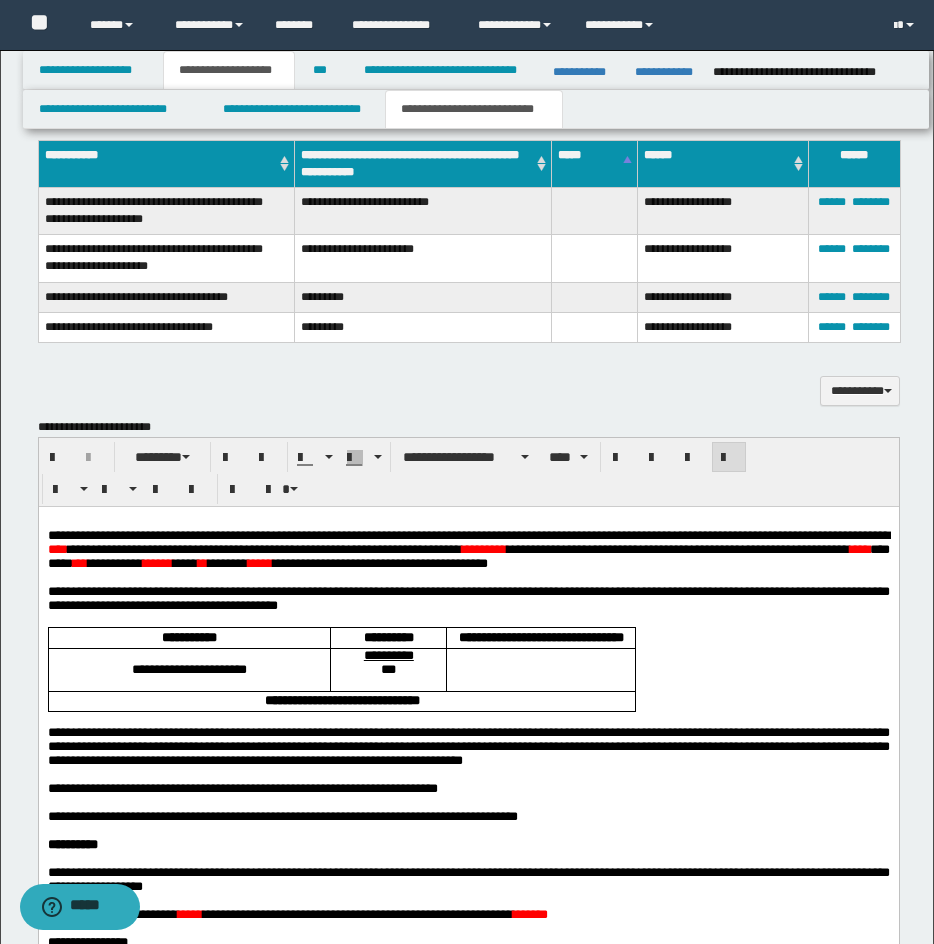 scroll, scrollTop: 1135, scrollLeft: 0, axis: vertical 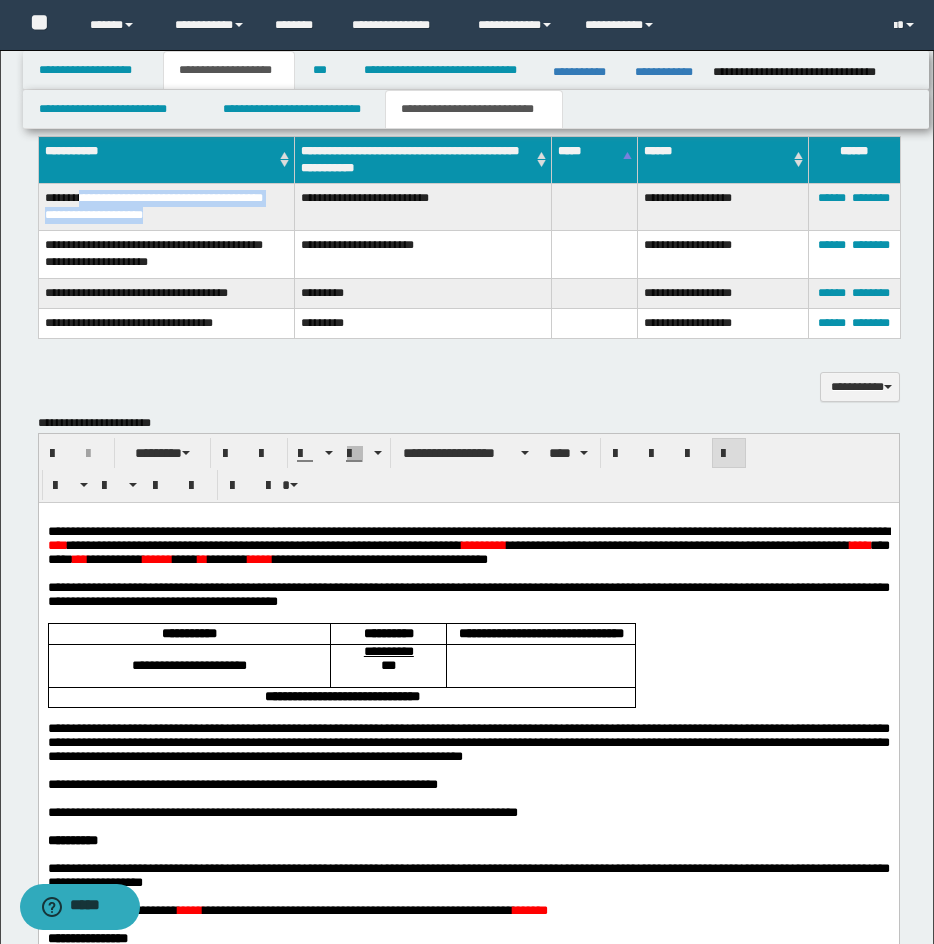 drag, startPoint x: 88, startPoint y: 195, endPoint x: 245, endPoint y: 209, distance: 157.62297 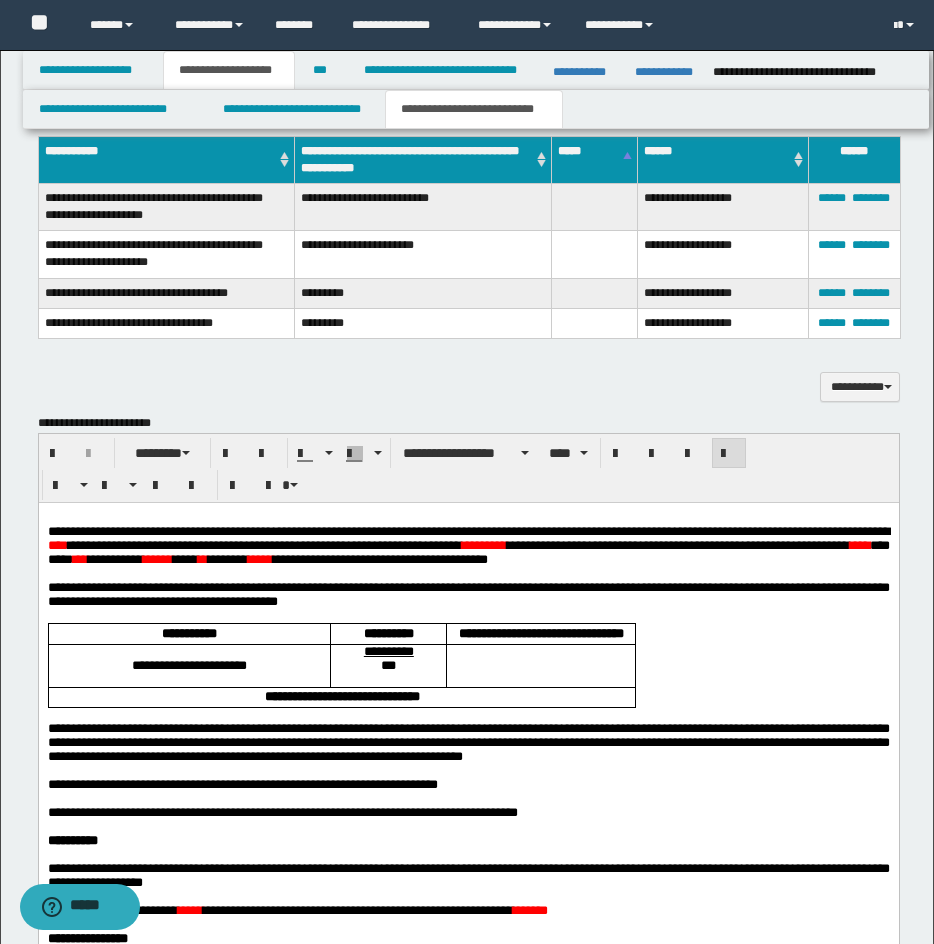 click on "**********" at bounding box center [423, 206] 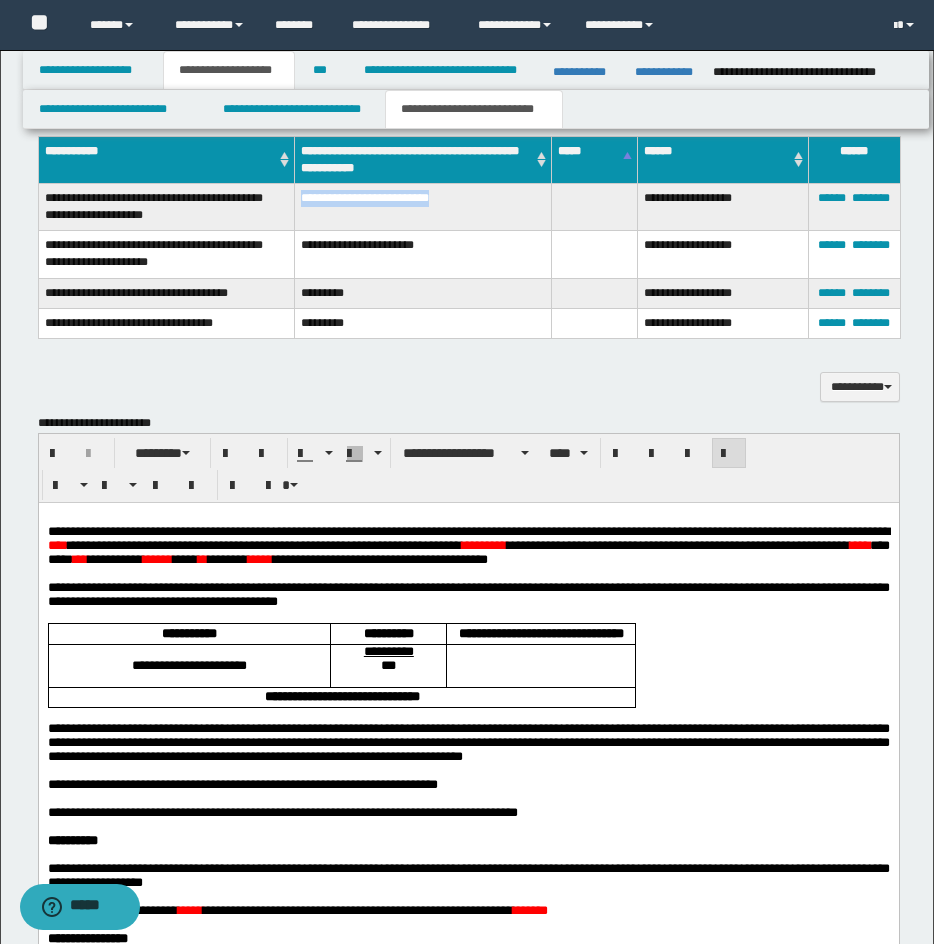 drag, startPoint x: 301, startPoint y: 197, endPoint x: 487, endPoint y: 197, distance: 186 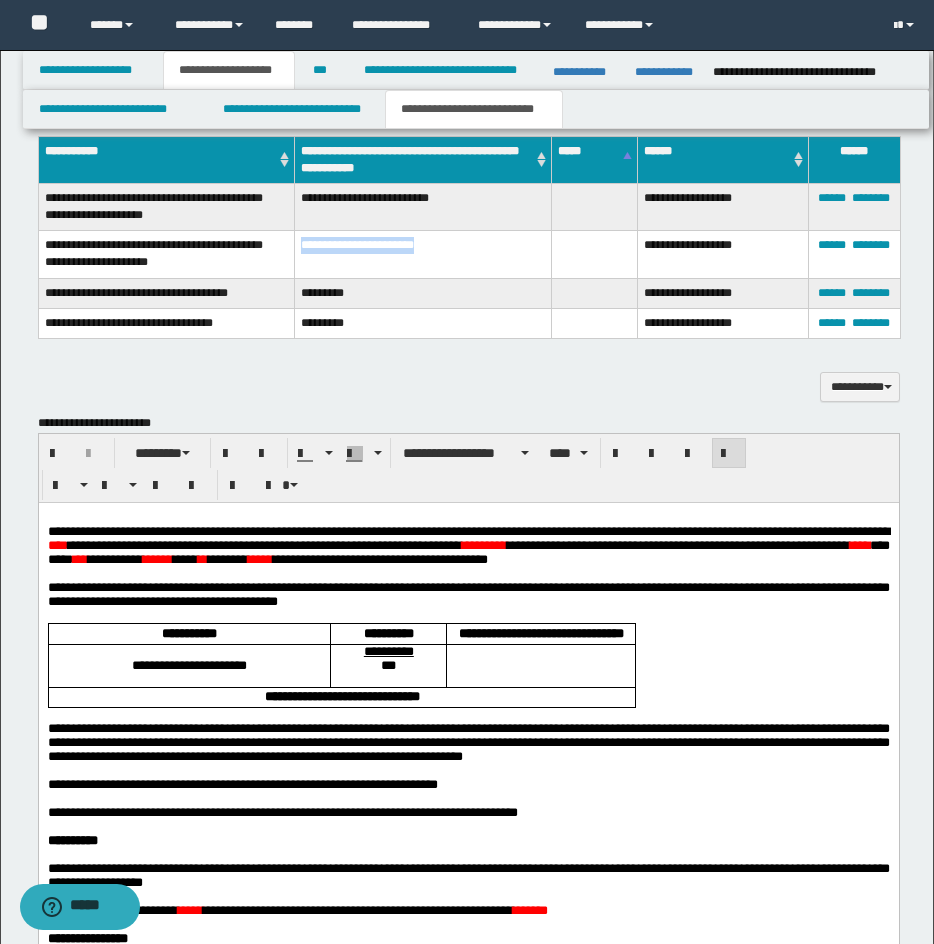 drag, startPoint x: 302, startPoint y: 240, endPoint x: 439, endPoint y: 249, distance: 137.2953 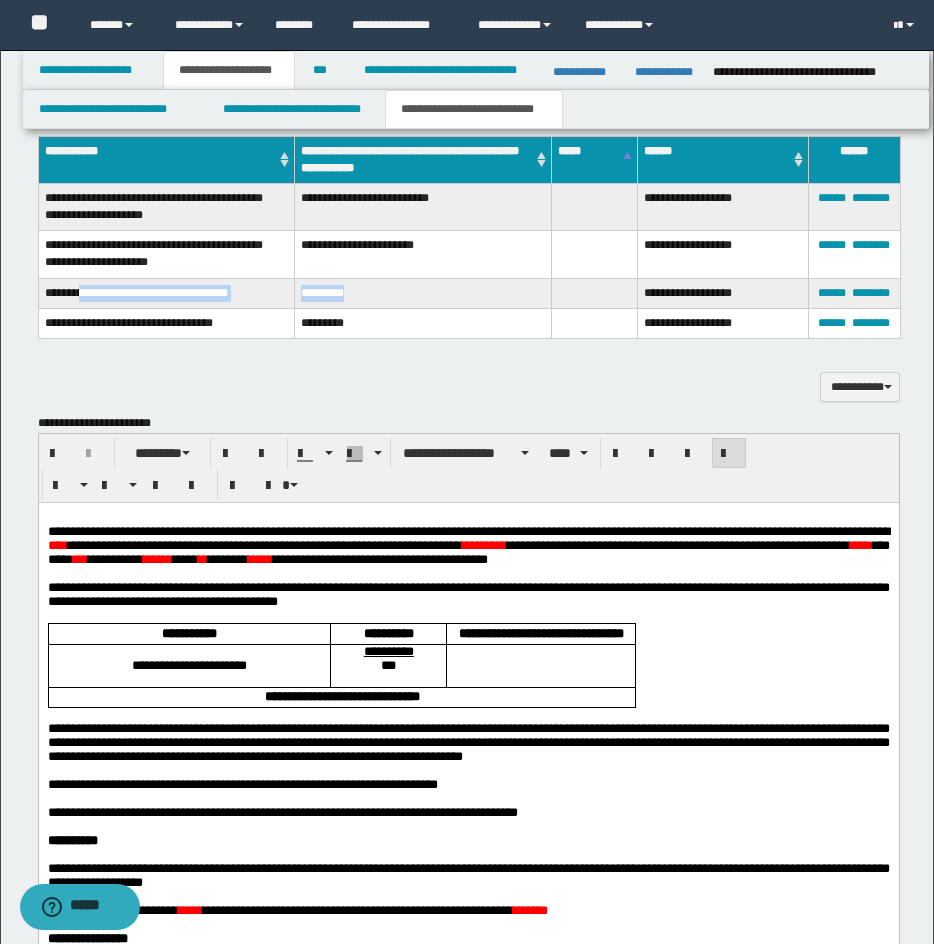 drag, startPoint x: 88, startPoint y: 290, endPoint x: 429, endPoint y: 294, distance: 341.02347 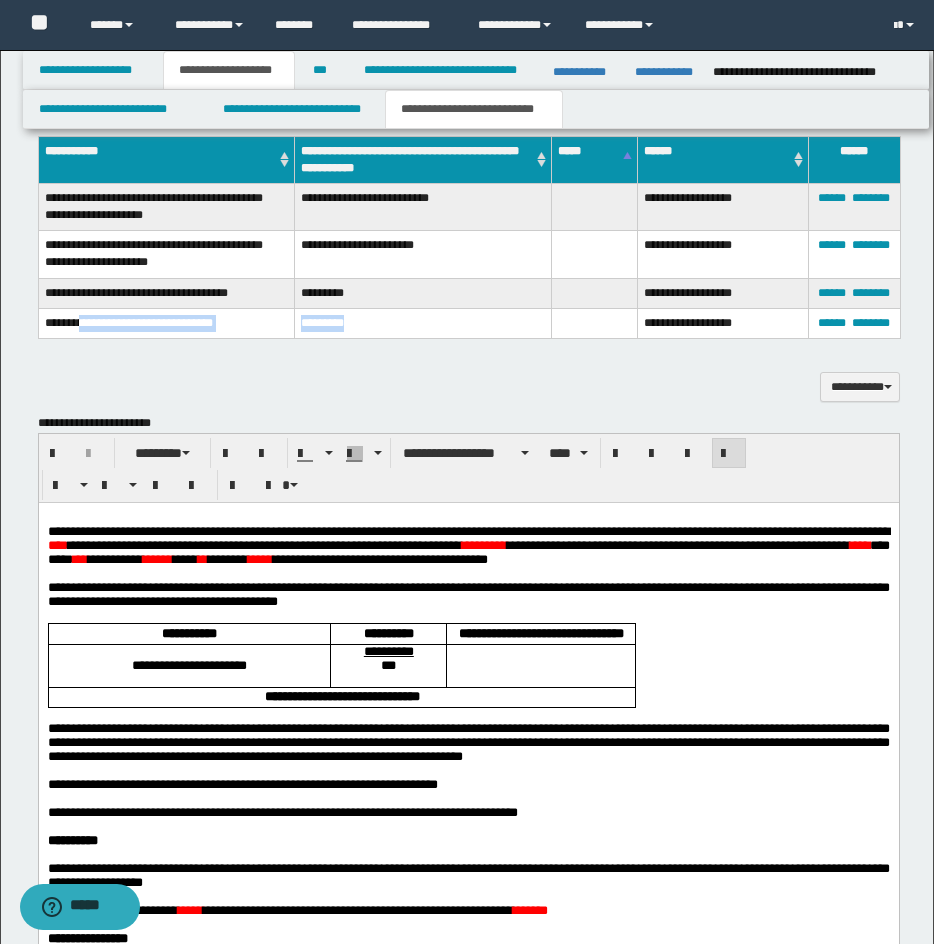 drag, startPoint x: 84, startPoint y: 327, endPoint x: 364, endPoint y: 327, distance: 280 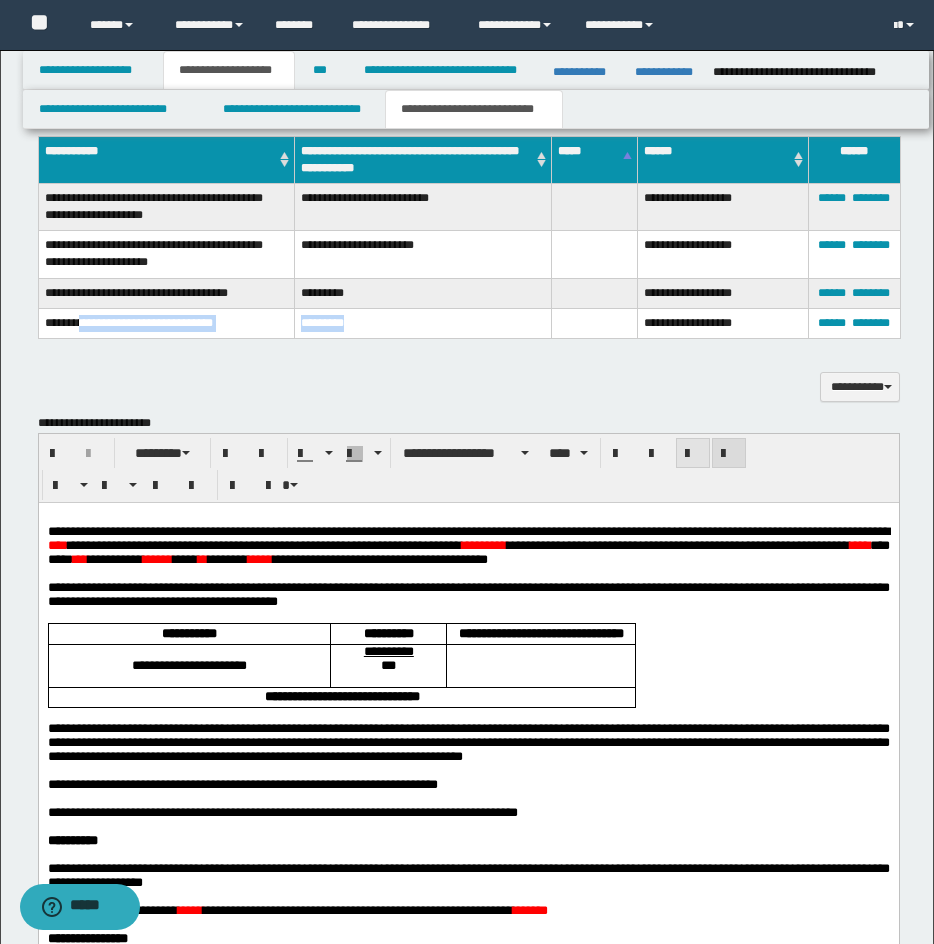 copy on "**********" 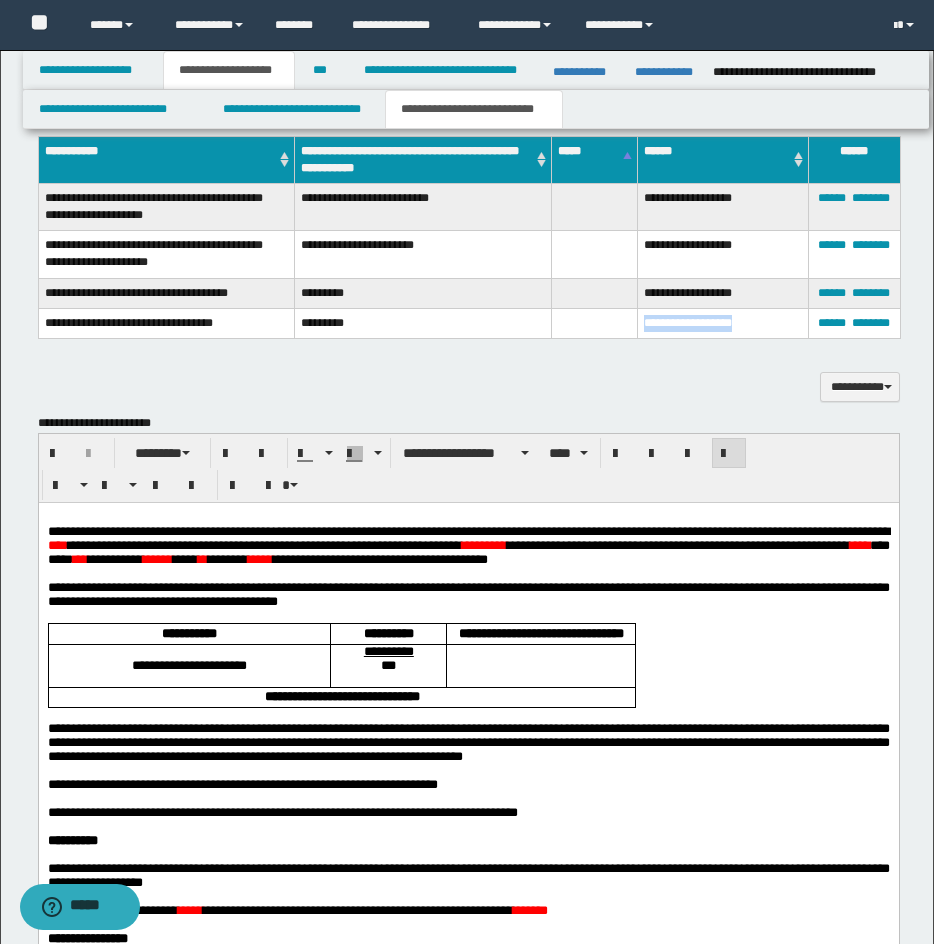 drag, startPoint x: 638, startPoint y: 325, endPoint x: 759, endPoint y: 325, distance: 121 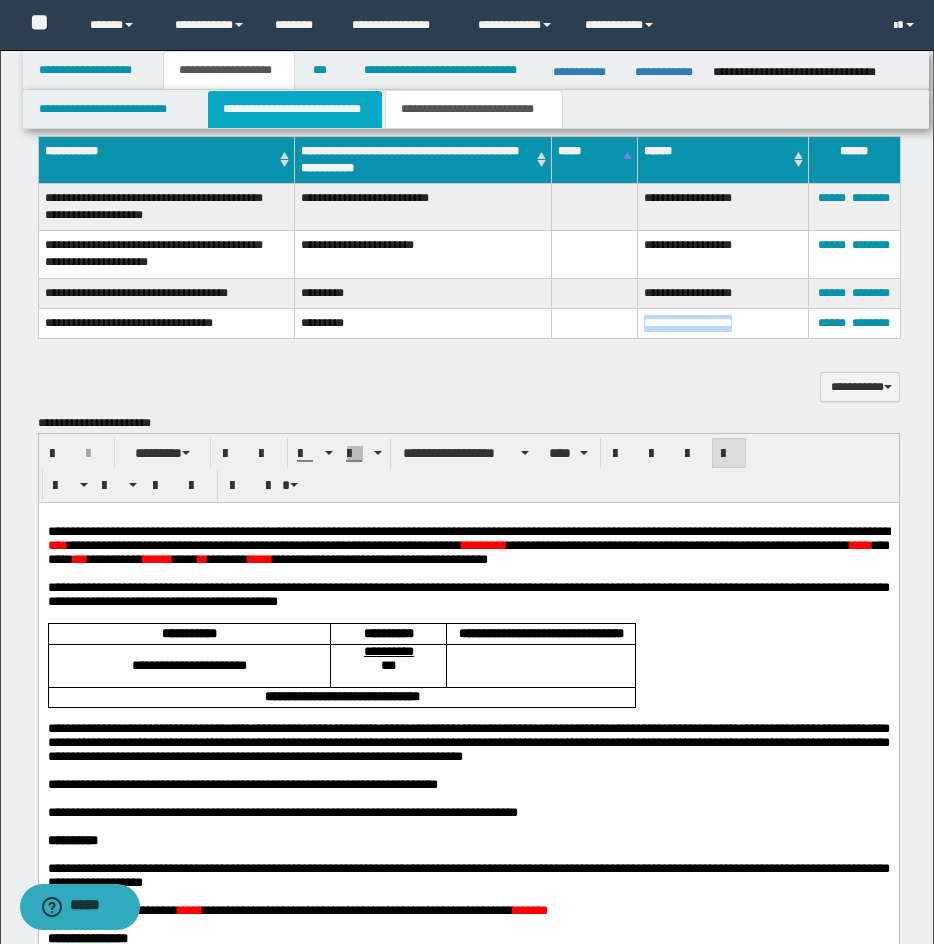 click on "**********" at bounding box center [295, 109] 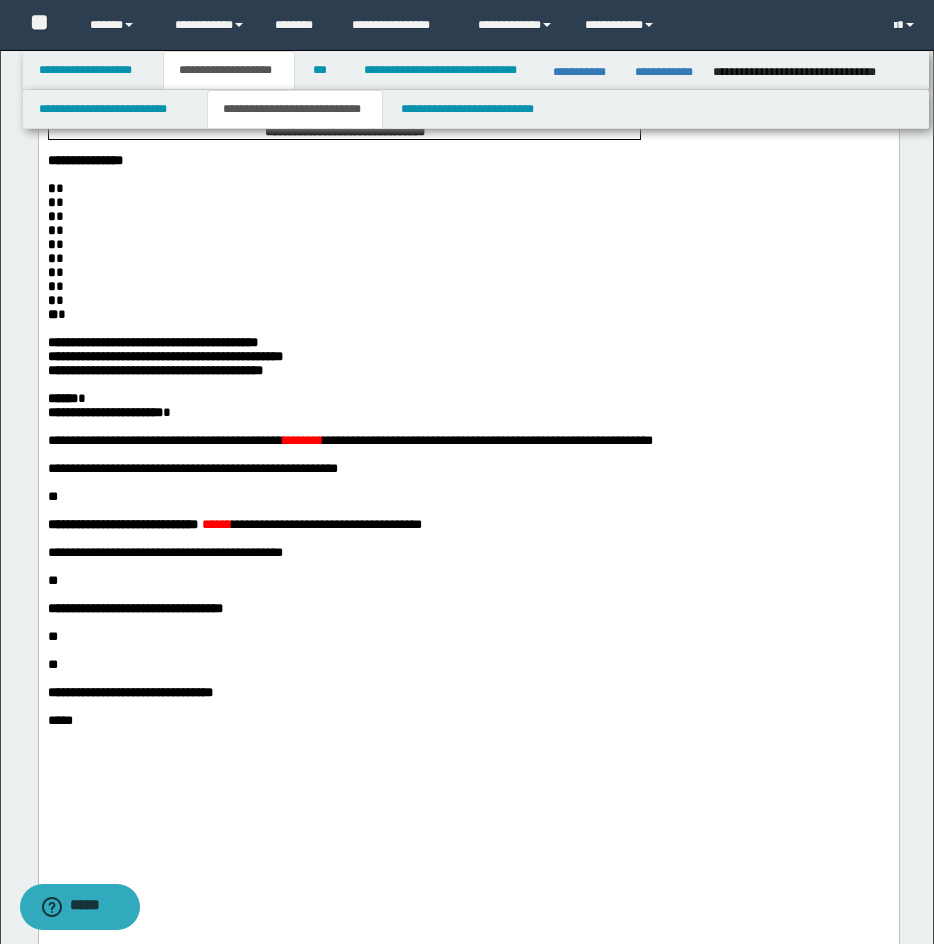 scroll, scrollTop: 493, scrollLeft: 0, axis: vertical 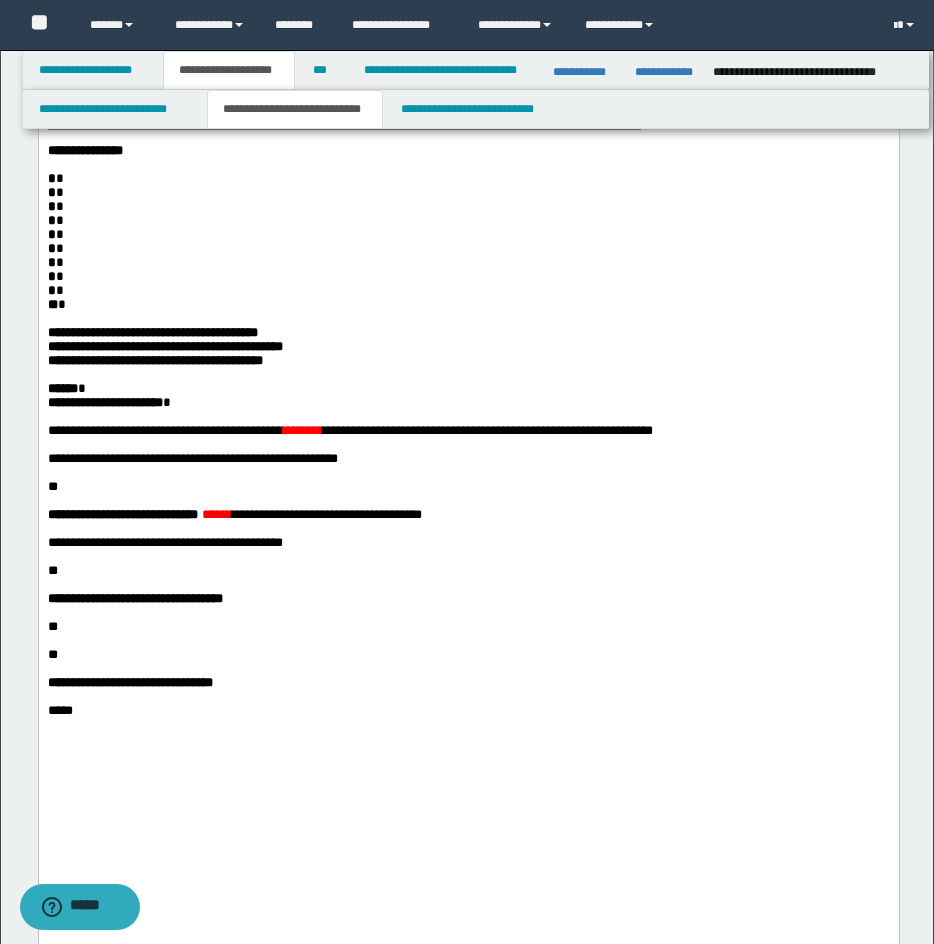drag, startPoint x: 452, startPoint y: 475, endPoint x: 306, endPoint y: 472, distance: 146.03082 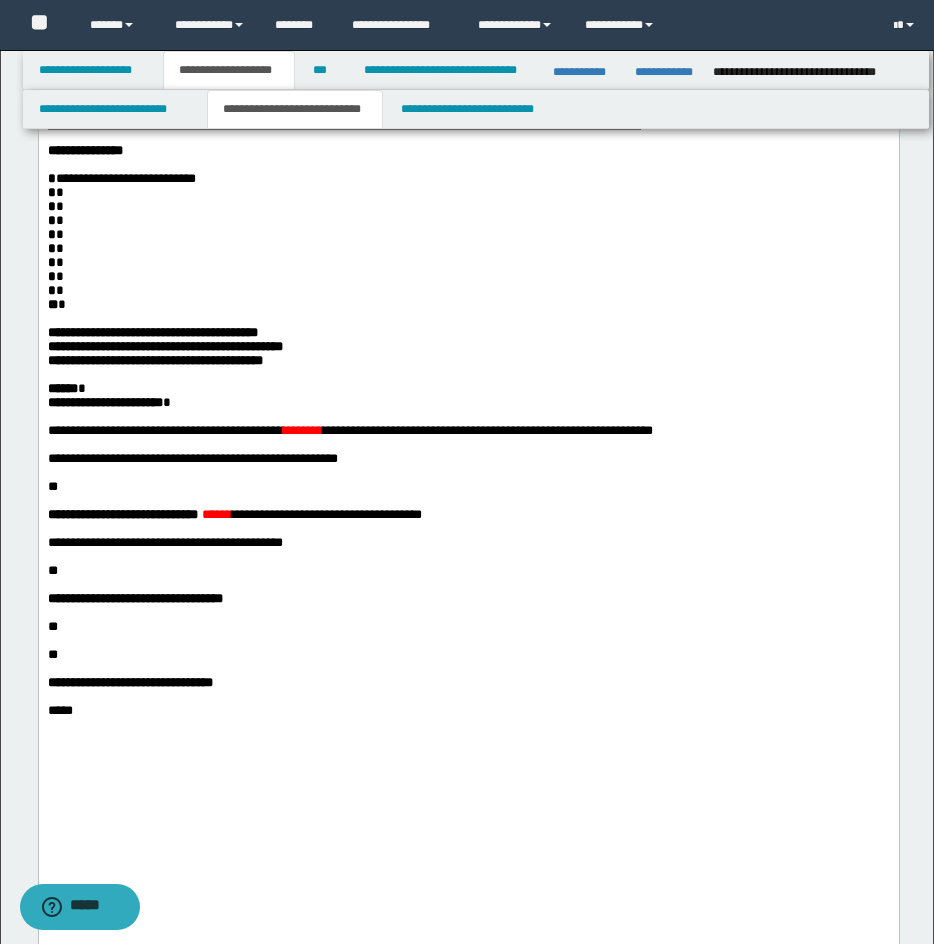 click on "* *" at bounding box center [468, 193] 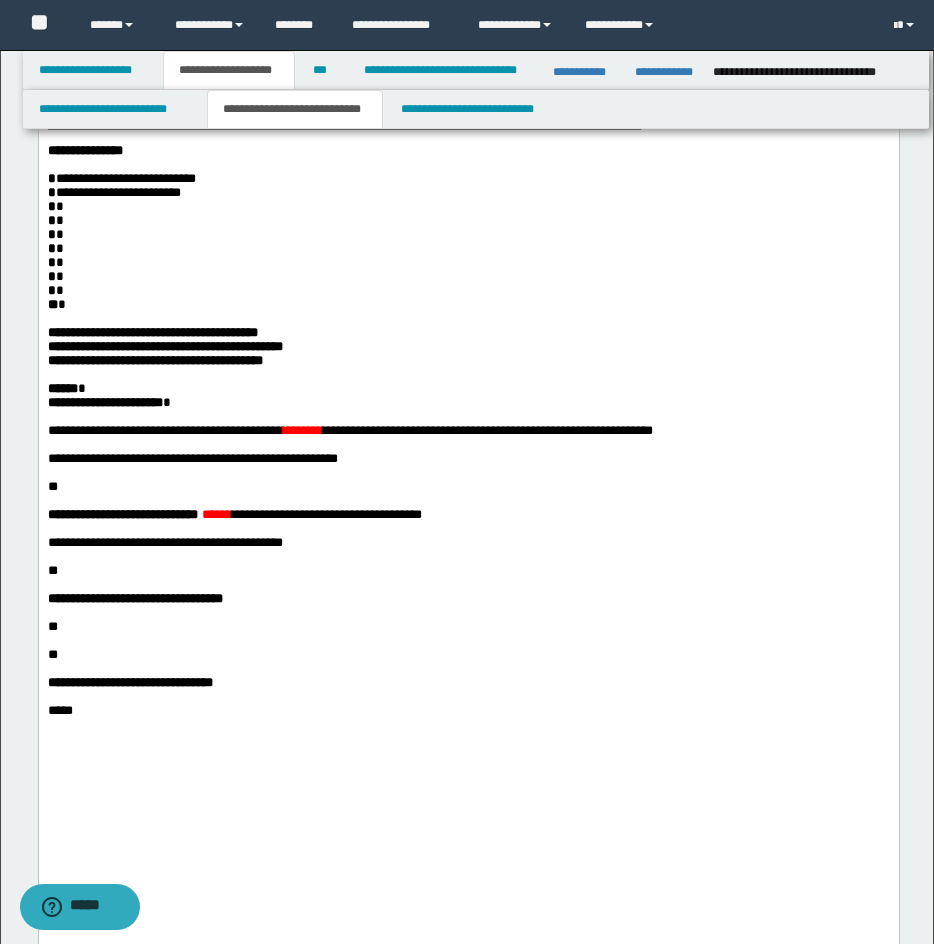 click on "* *" at bounding box center (468, 207) 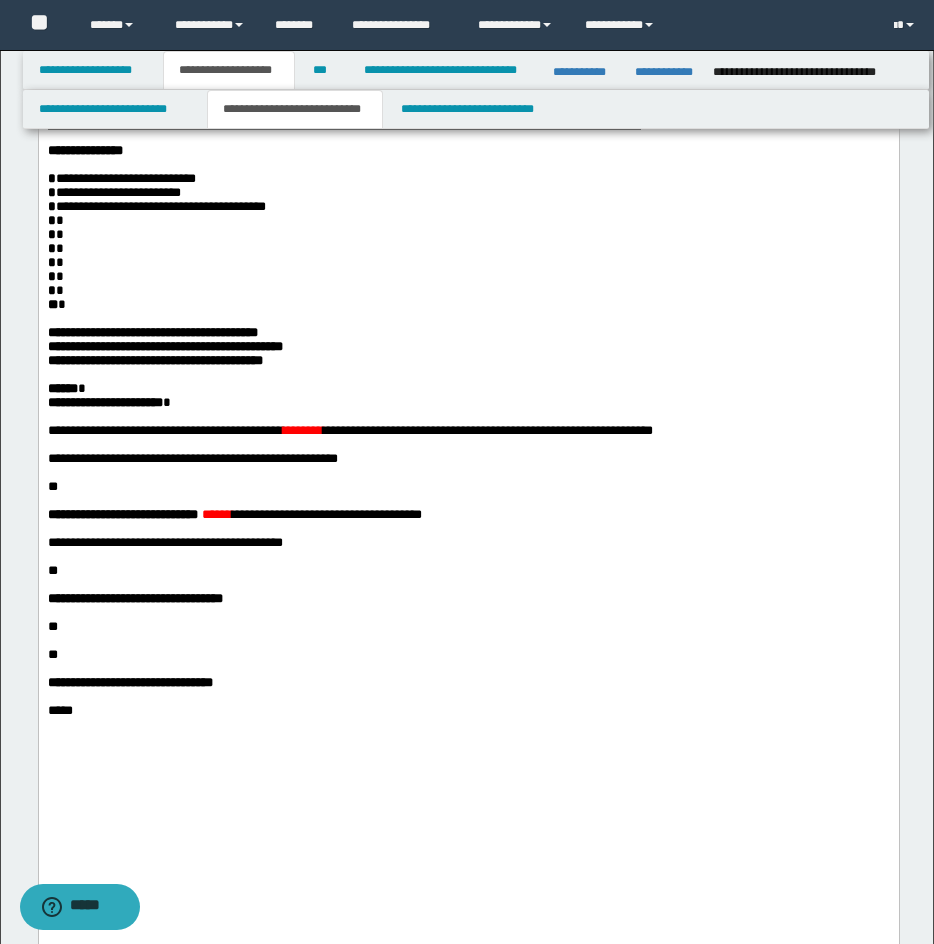 click on "* *" at bounding box center (468, 221) 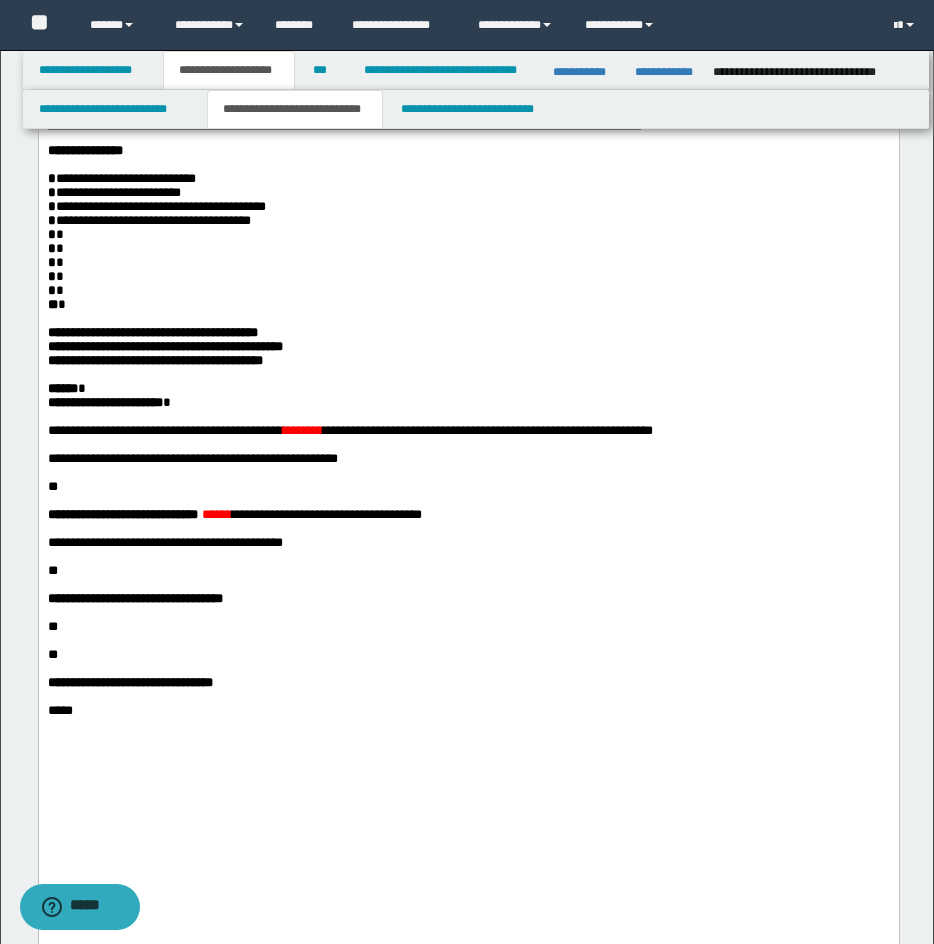 click on "****** *" at bounding box center (468, 389) 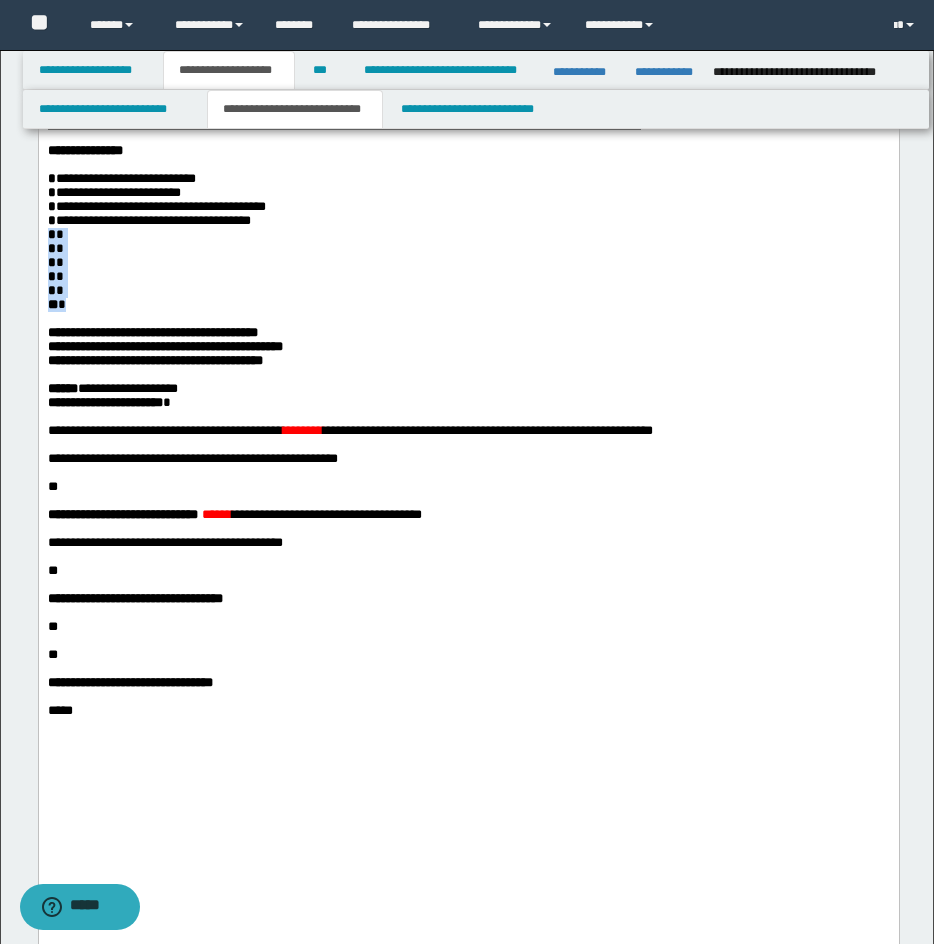 drag, startPoint x: 48, startPoint y: 302, endPoint x: 74, endPoint y: 375, distance: 77.491936 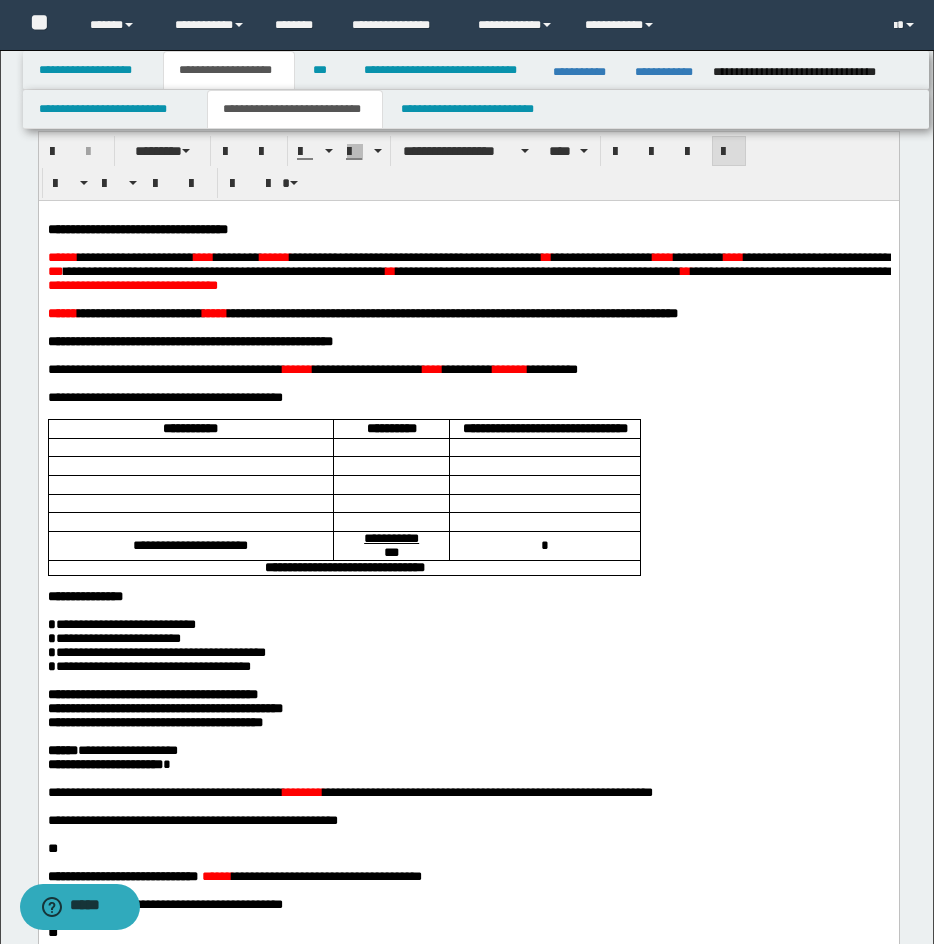 scroll, scrollTop: 41, scrollLeft: 0, axis: vertical 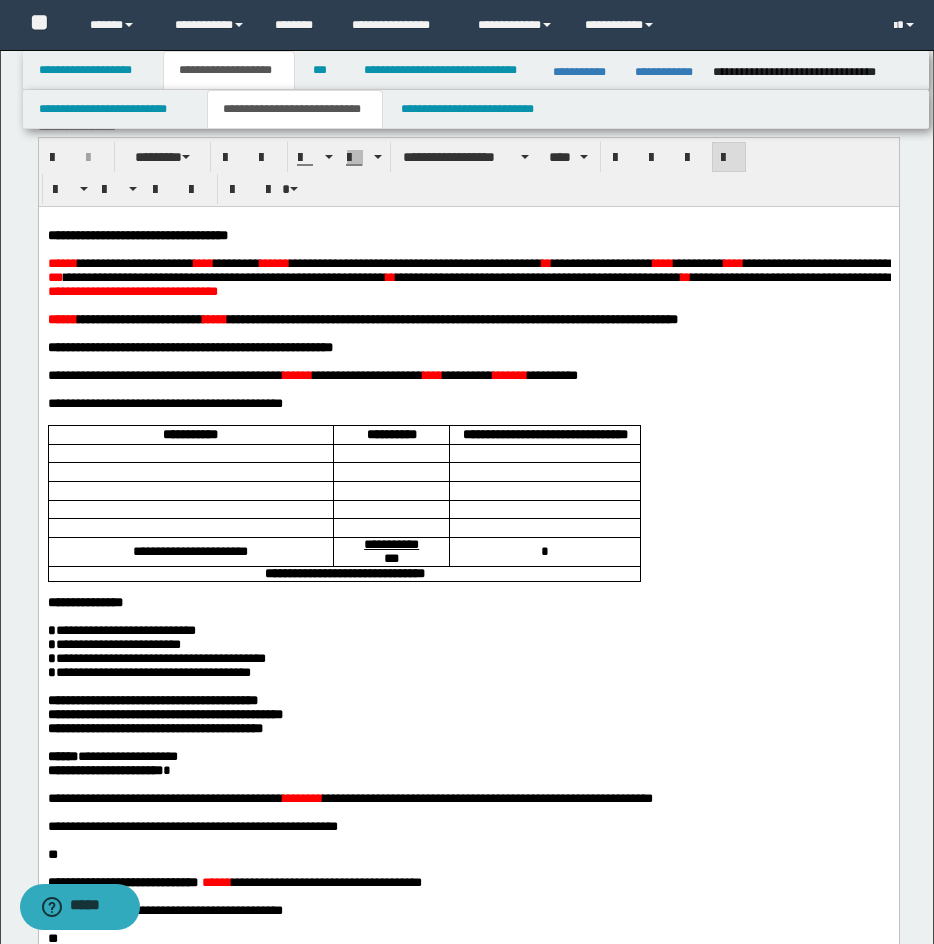 drag, startPoint x: 639, startPoint y: 879, endPoint x: 649, endPoint y: 864, distance: 18.027756 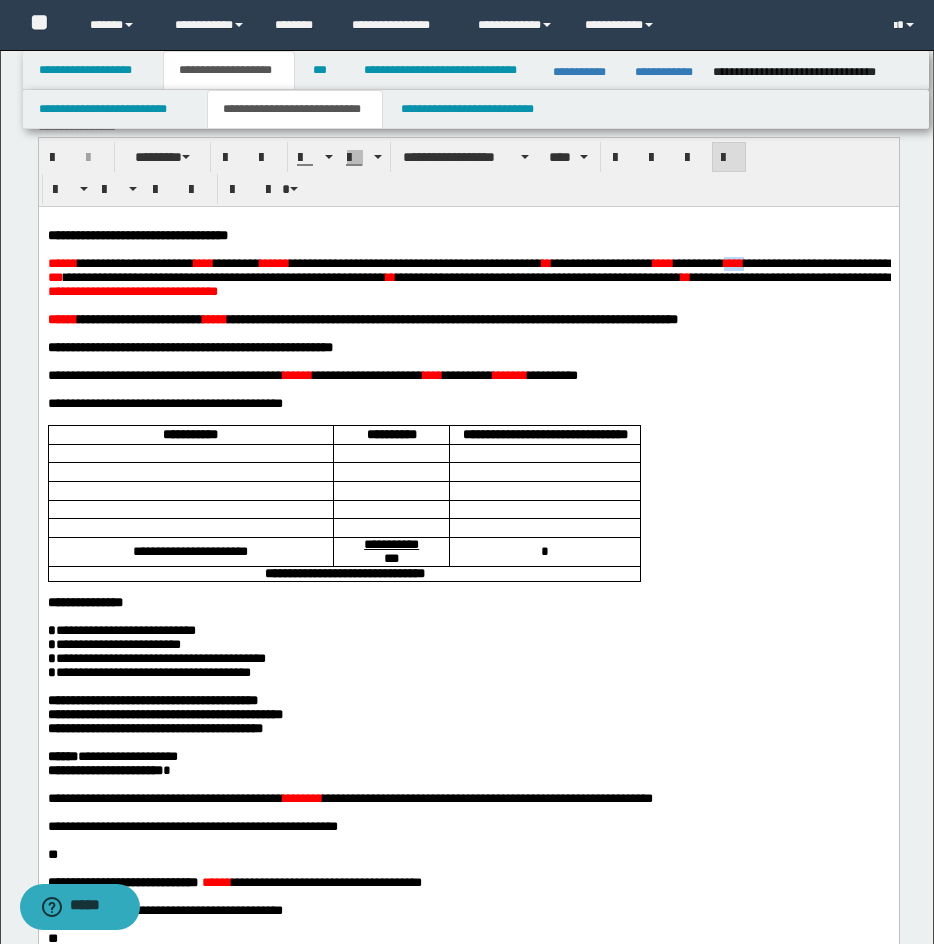 click on "****" at bounding box center (733, 262) 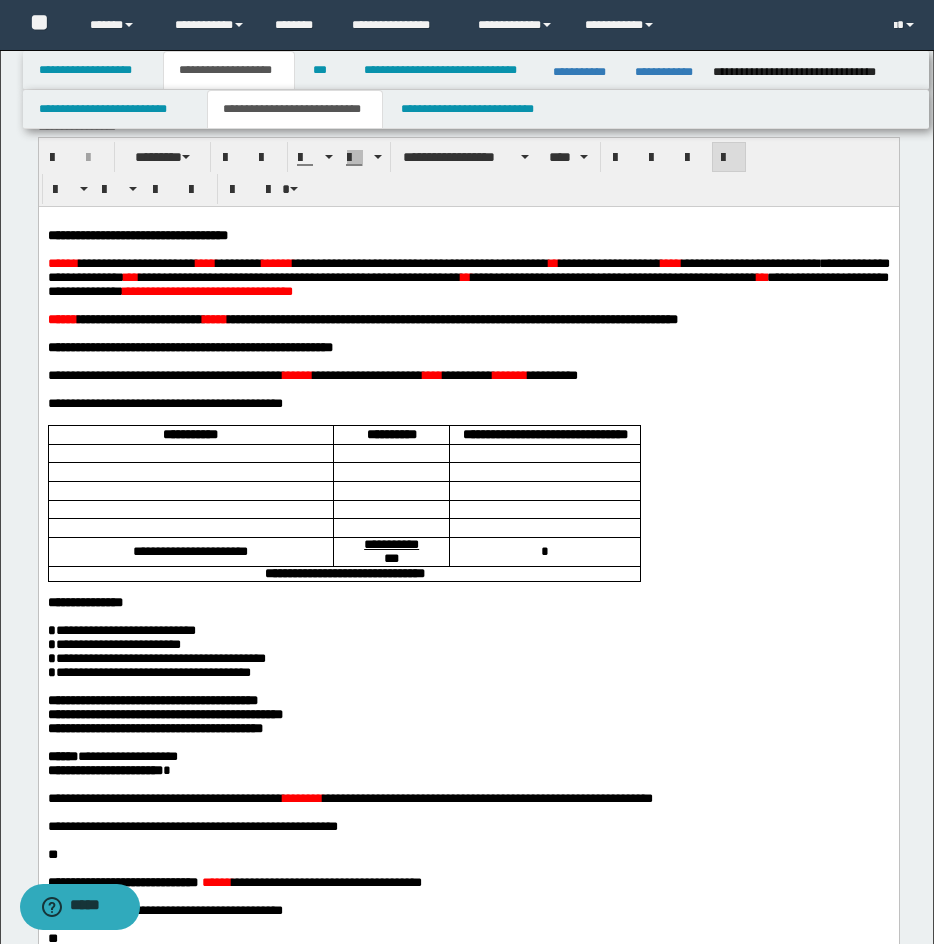 click on "**********" at bounding box center [749, 262] 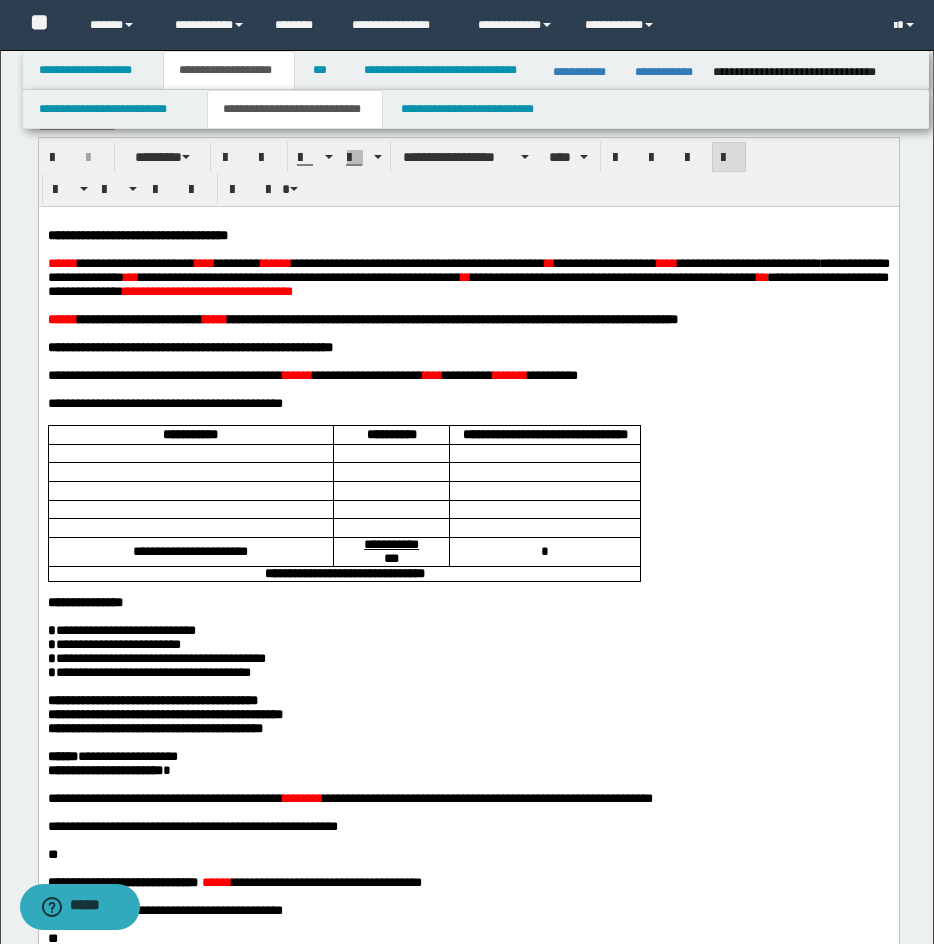 click on "***" at bounding box center (666, 262) 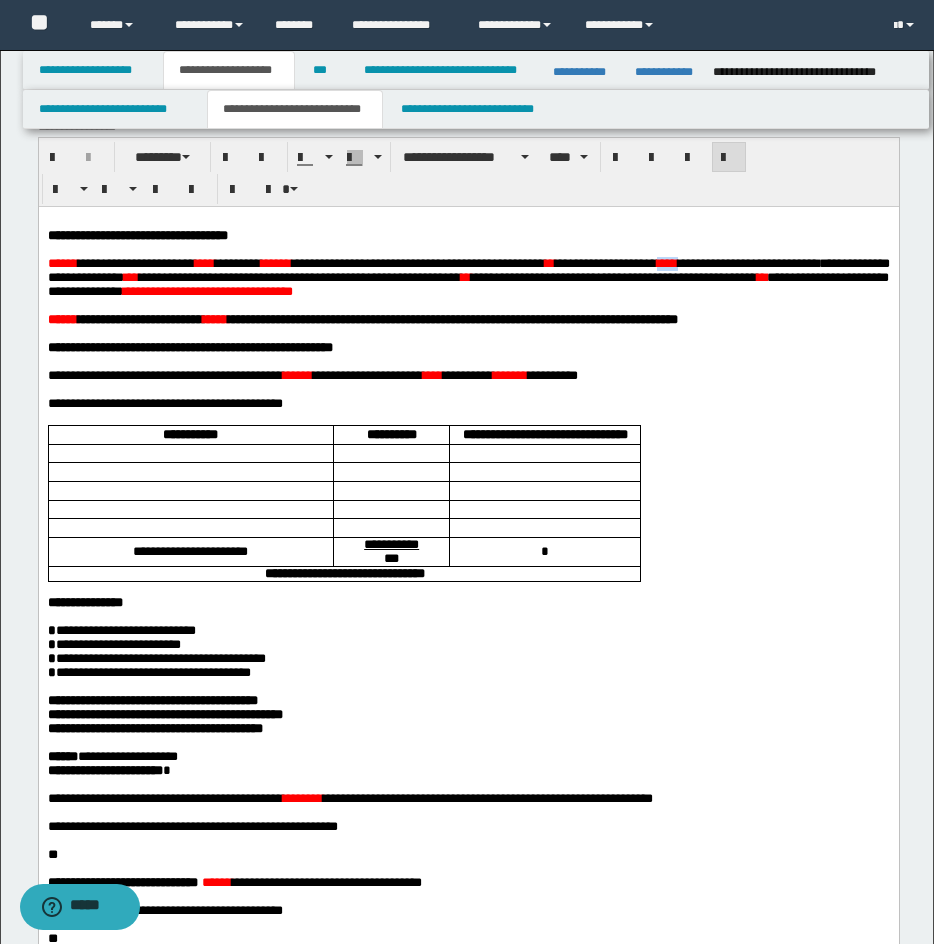 click on "***" at bounding box center (666, 262) 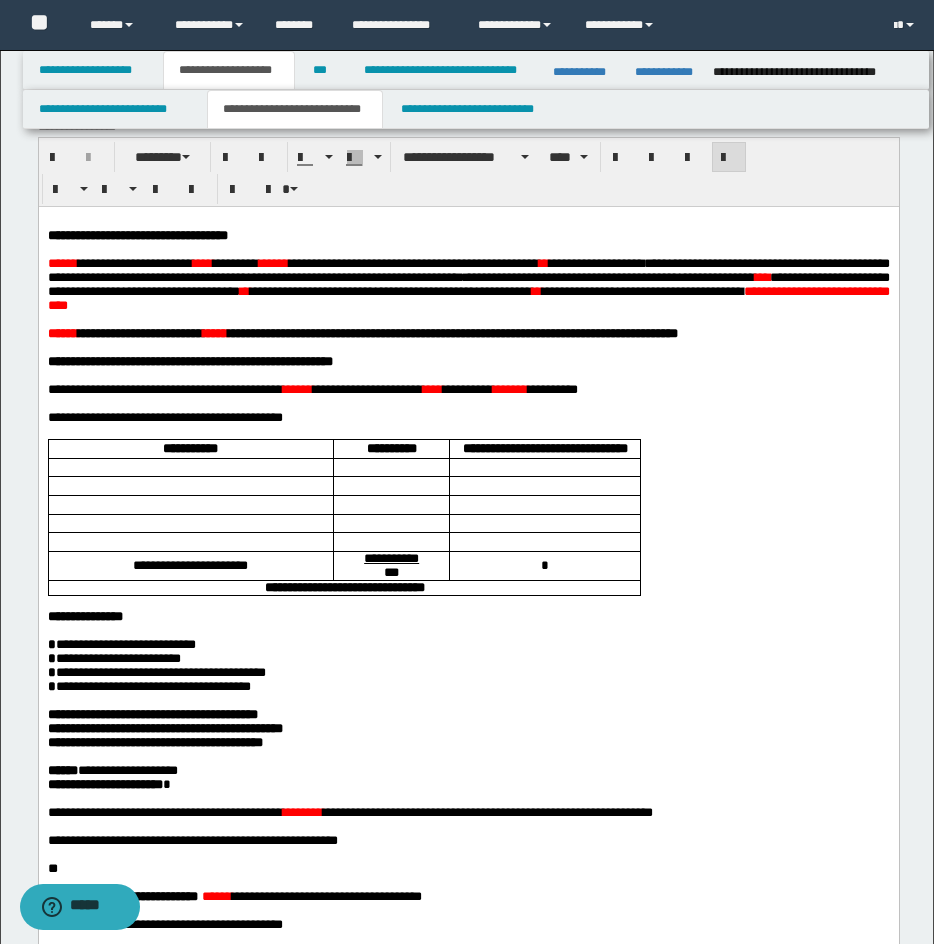 click on "**********" at bounding box center (468, 269) 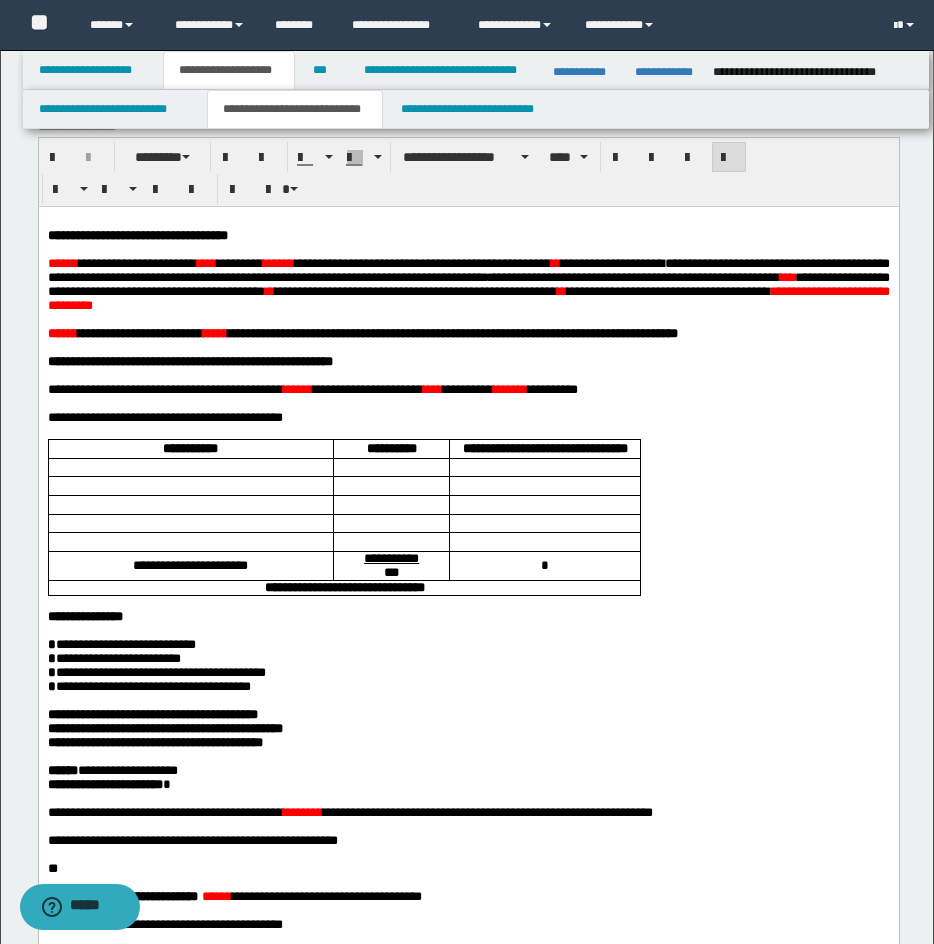 click on "******" at bounding box center (62, 262) 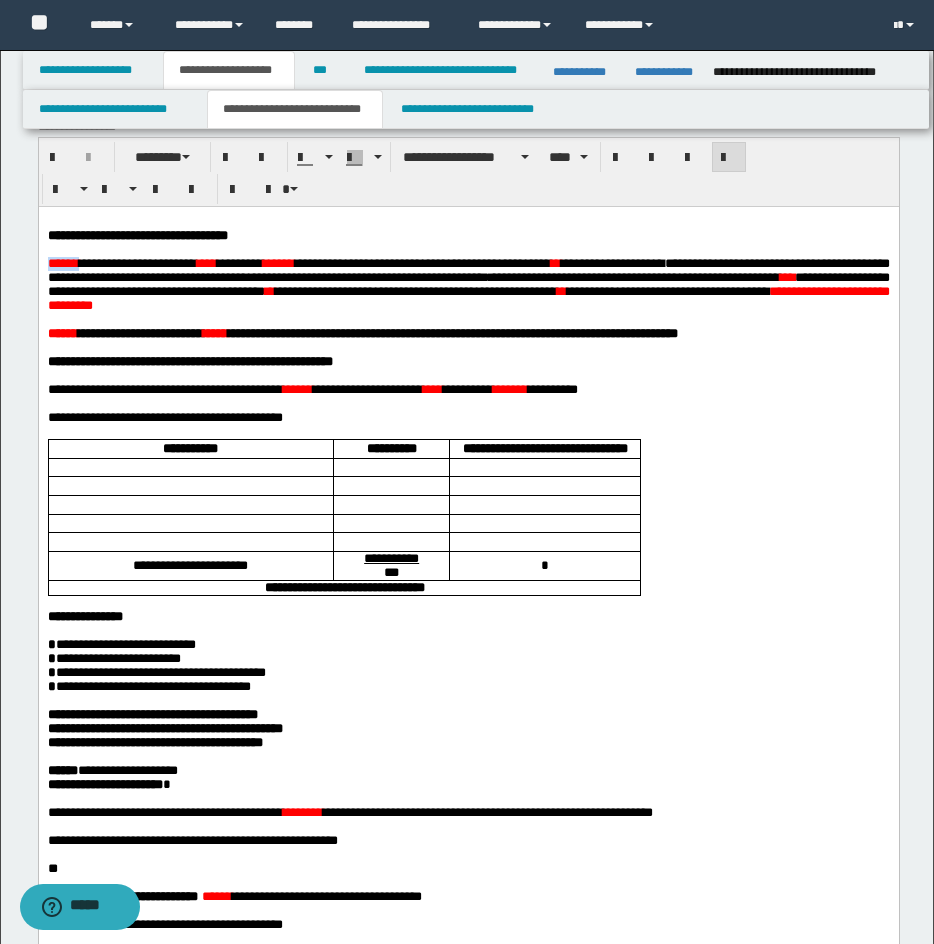 click on "******" at bounding box center (62, 262) 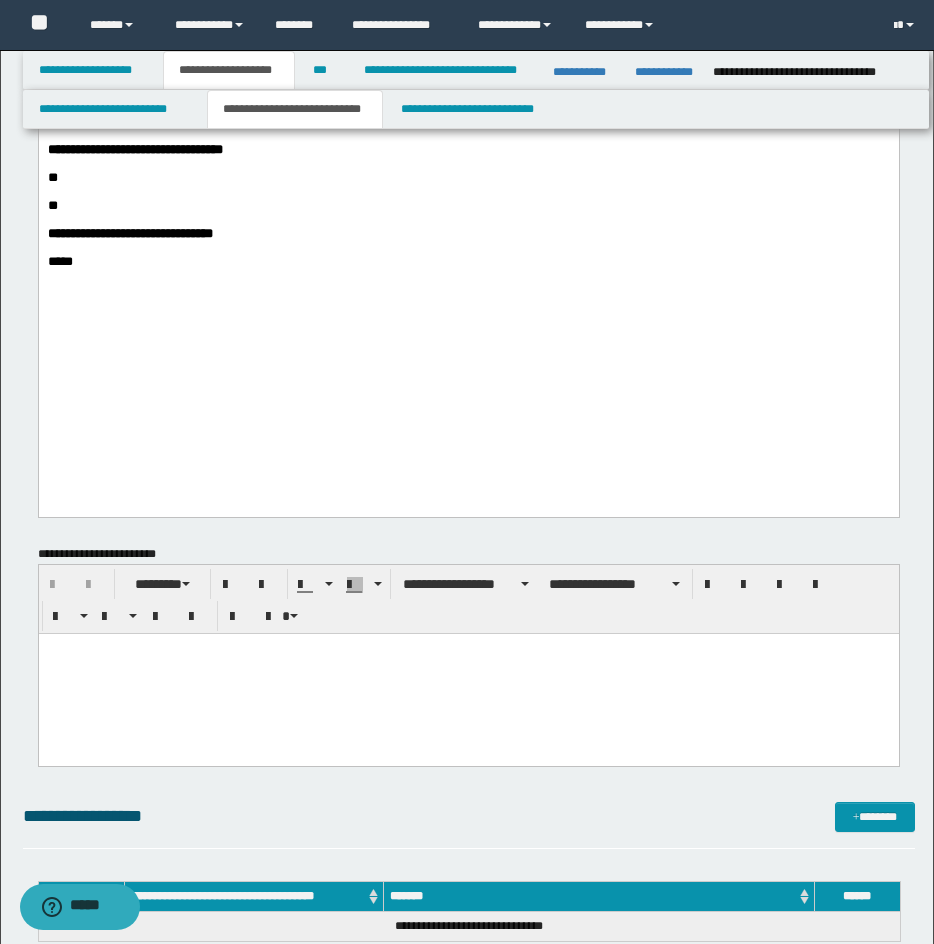 scroll, scrollTop: 900, scrollLeft: 0, axis: vertical 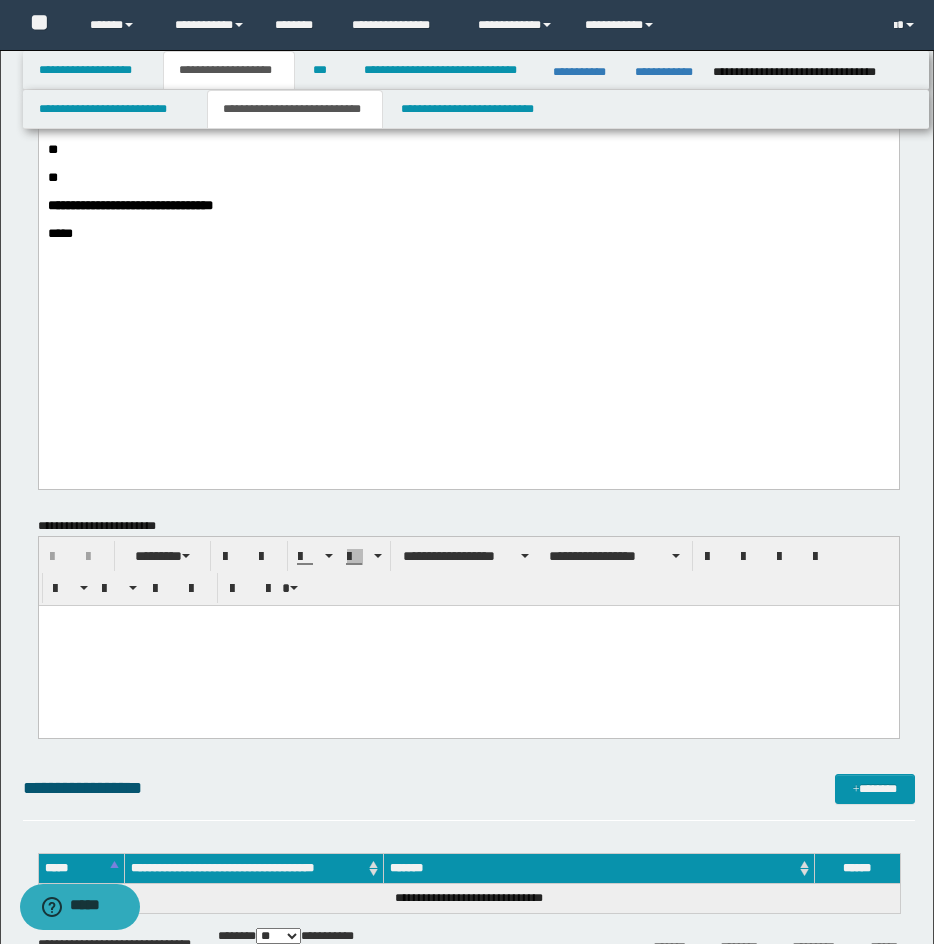 click on "*****" at bounding box center (468, 234) 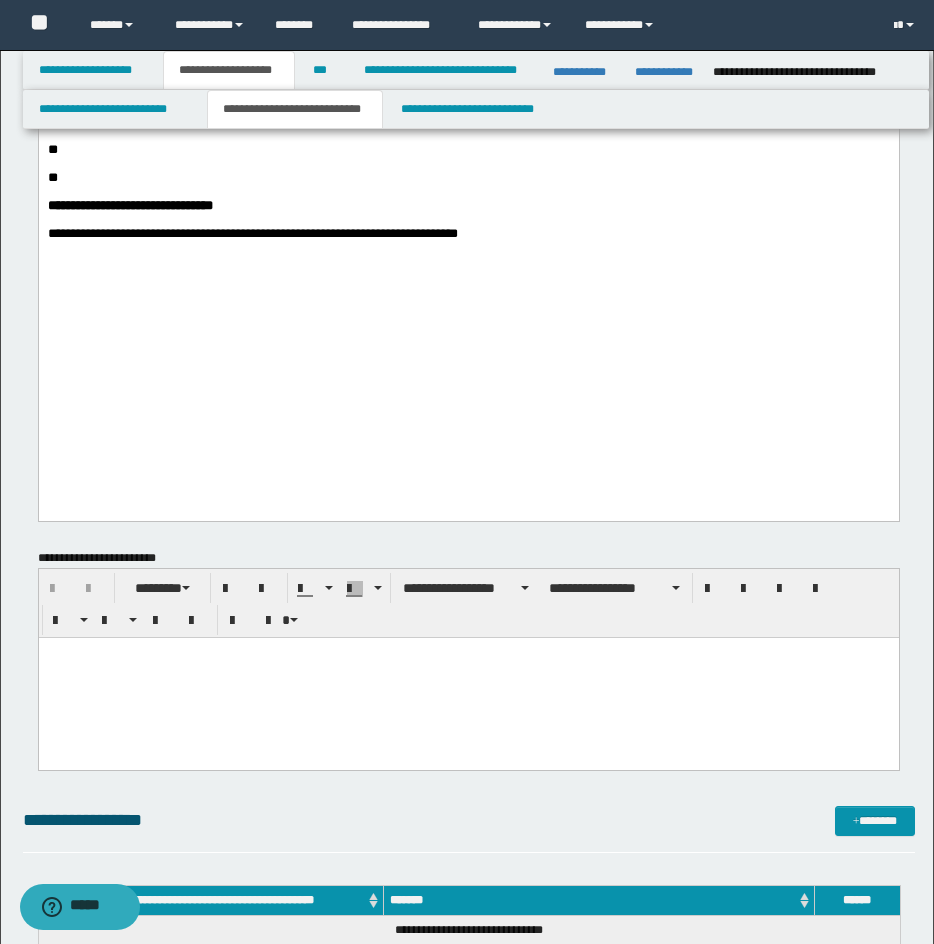 drag, startPoint x: 44, startPoint y: 342, endPoint x: 420, endPoint y: 376, distance: 377.53412 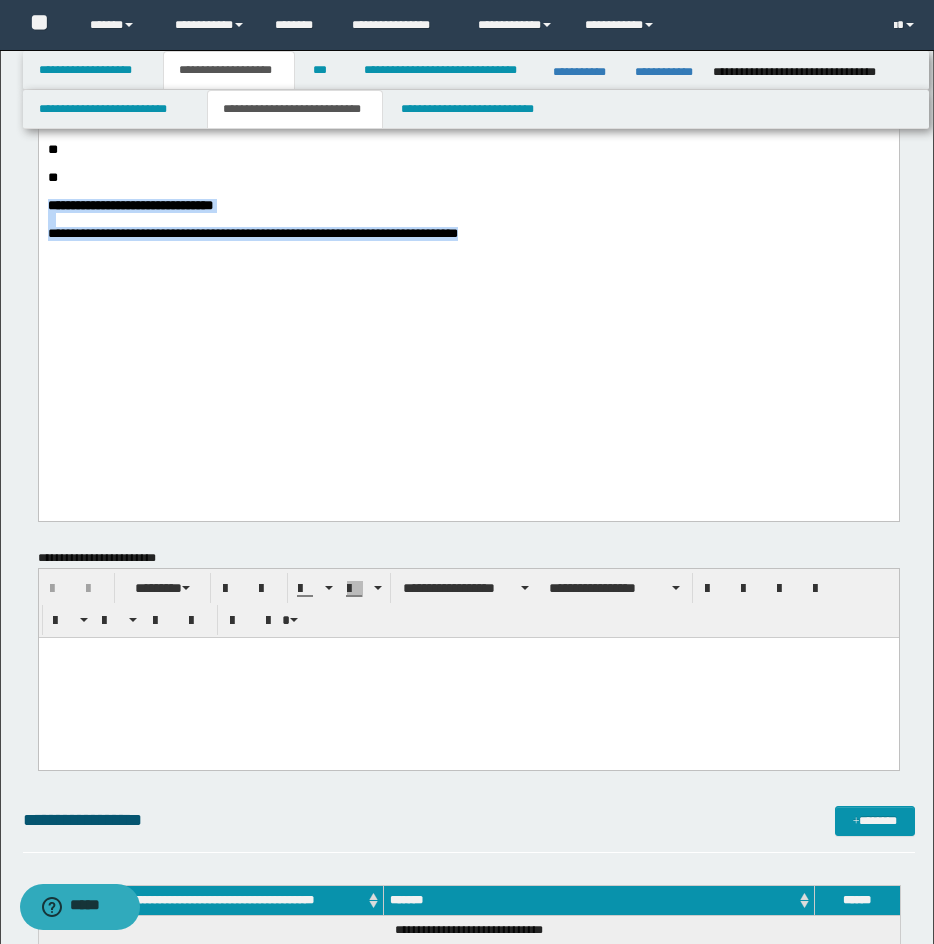 drag, startPoint x: 545, startPoint y: 376, endPoint x: 70, endPoint y: -312, distance: 836.04364 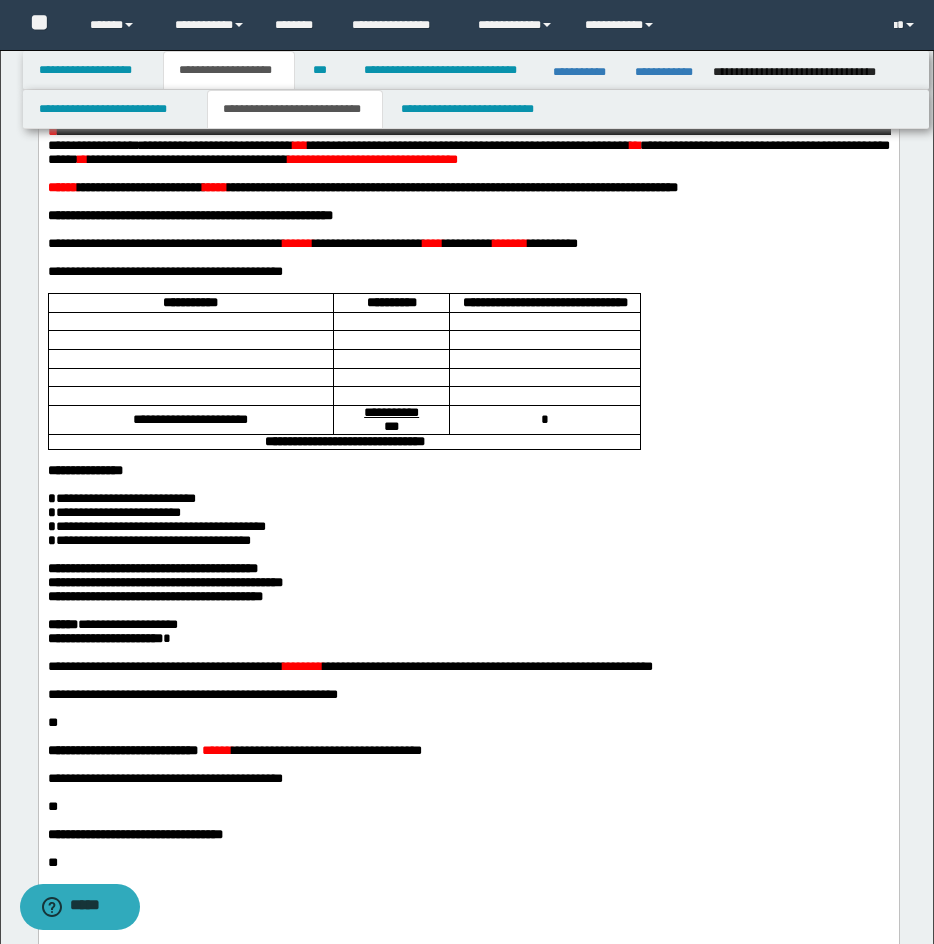 scroll, scrollTop: 155, scrollLeft: 0, axis: vertical 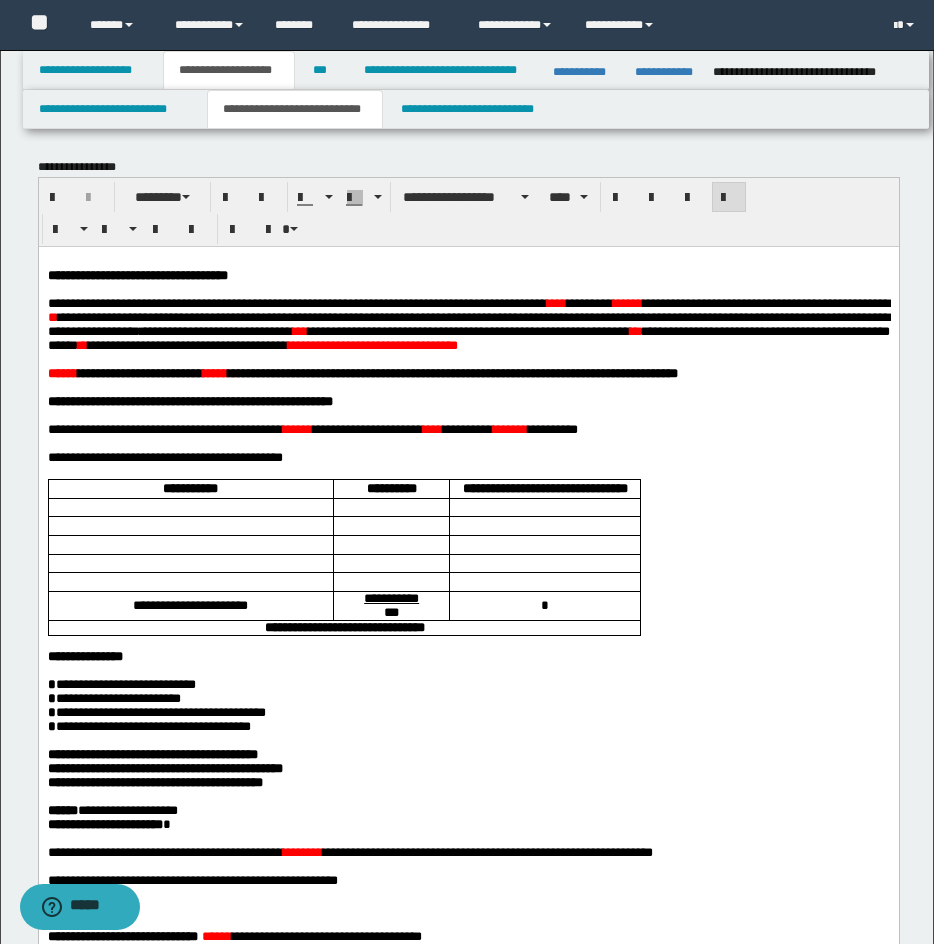 click on "****" at bounding box center (556, 302) 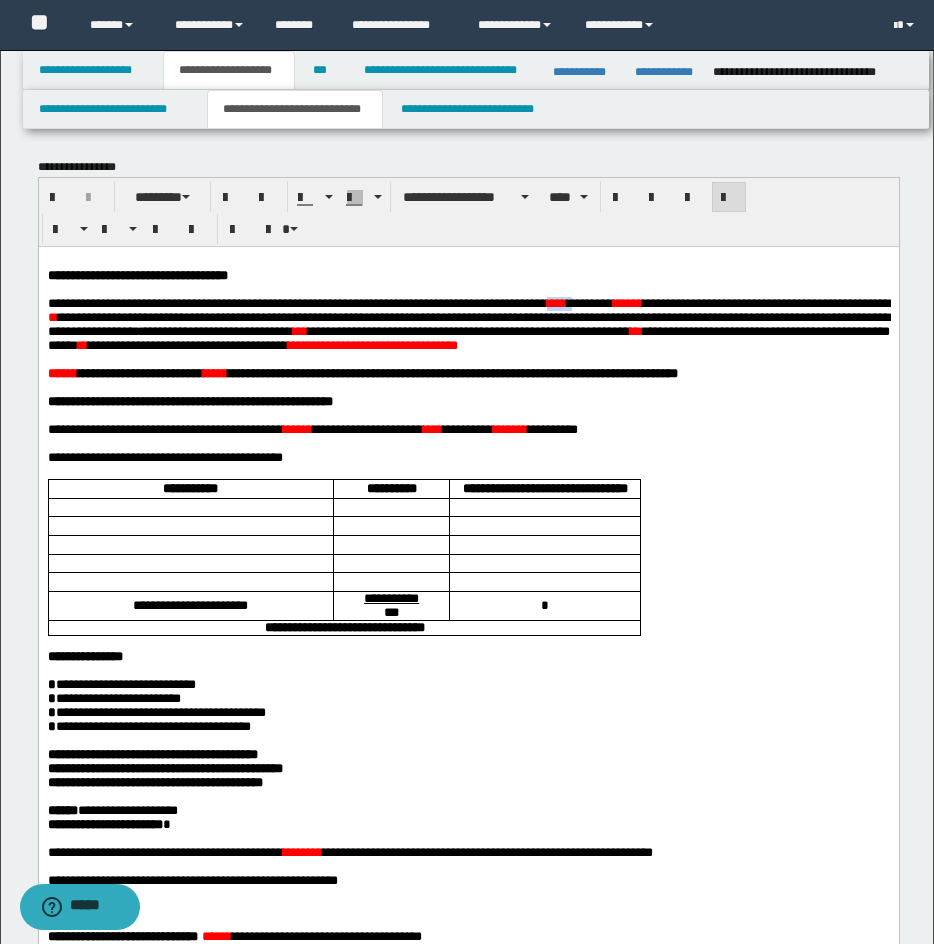 click on "****" at bounding box center [556, 302] 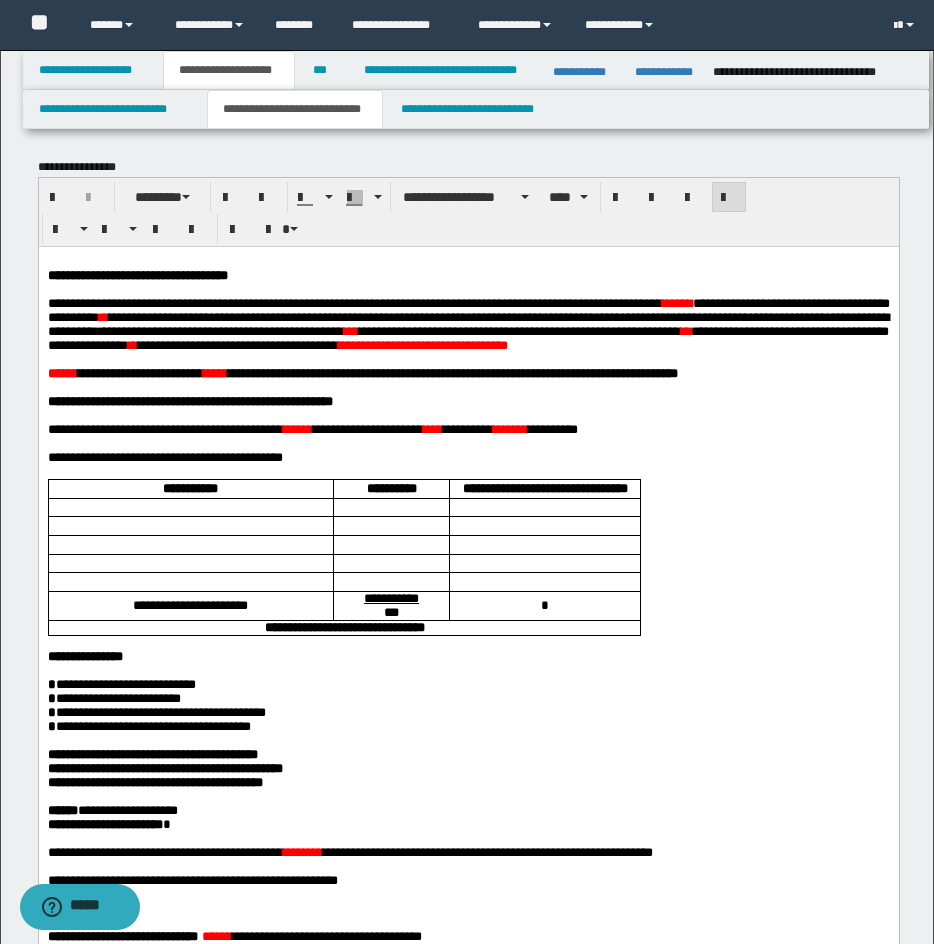 click on "**********" at bounding box center [333, 302] 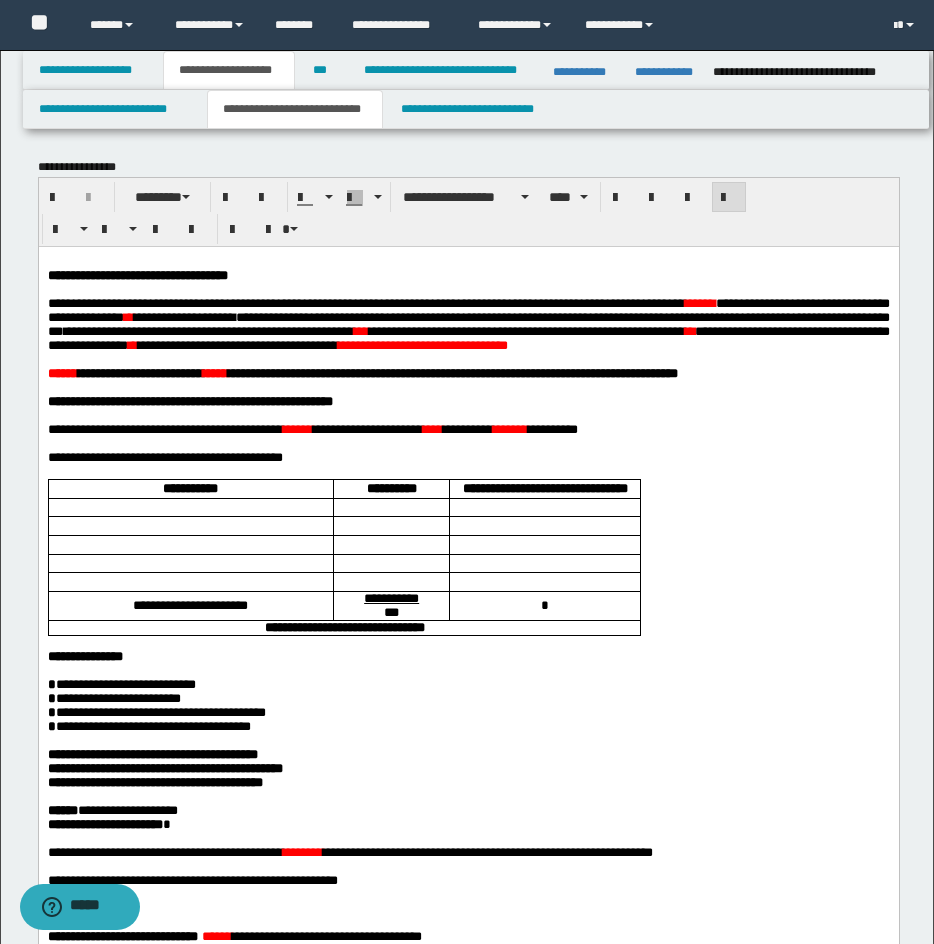 click on "****" at bounding box center [699, 302] 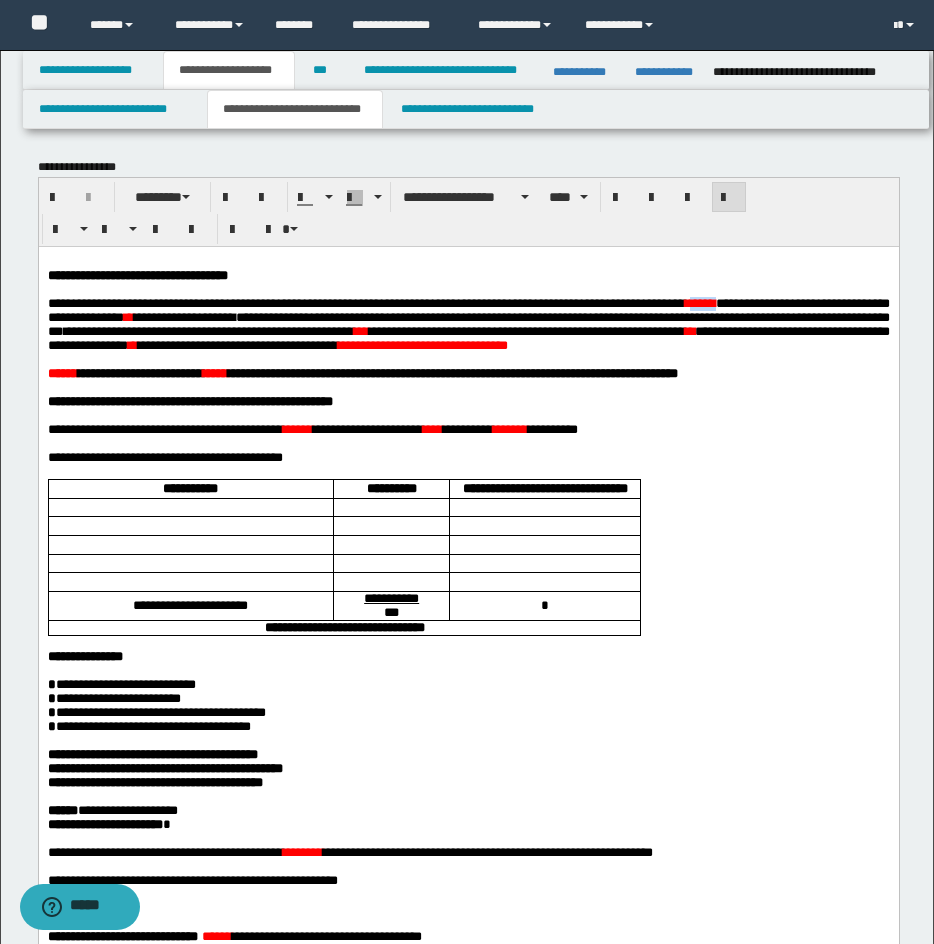click on "****" at bounding box center (699, 302) 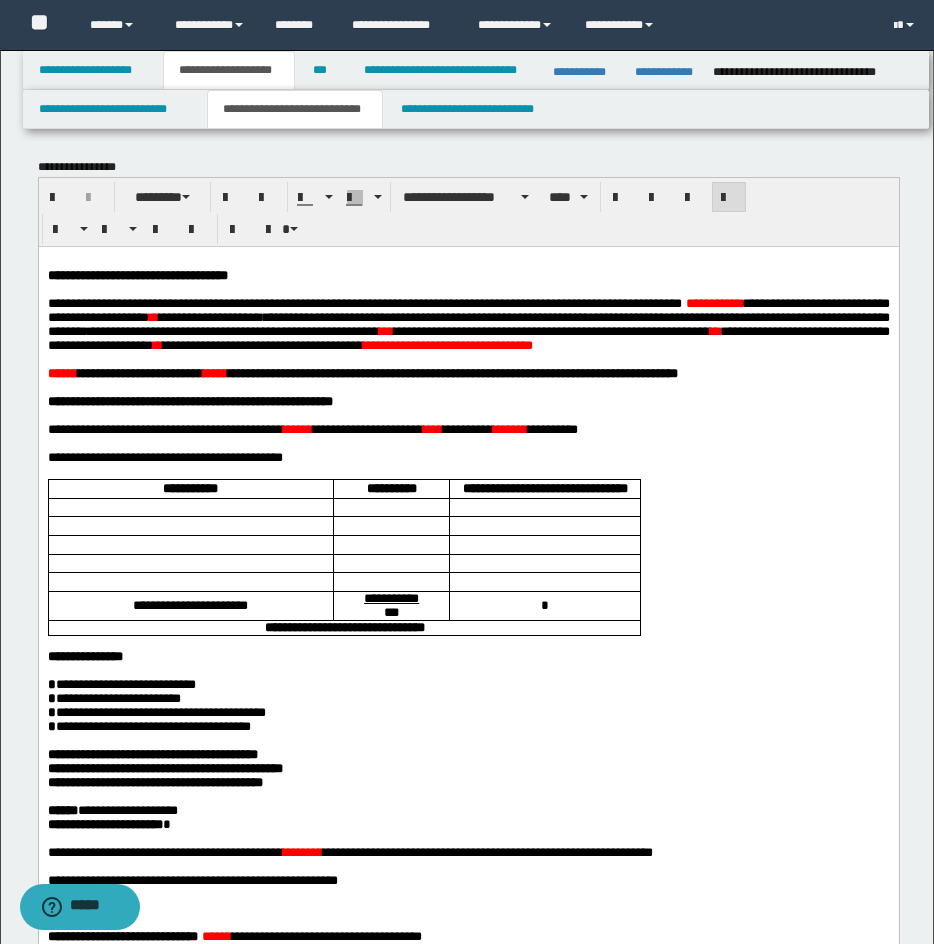 click on "**" at bounding box center (153, 316) 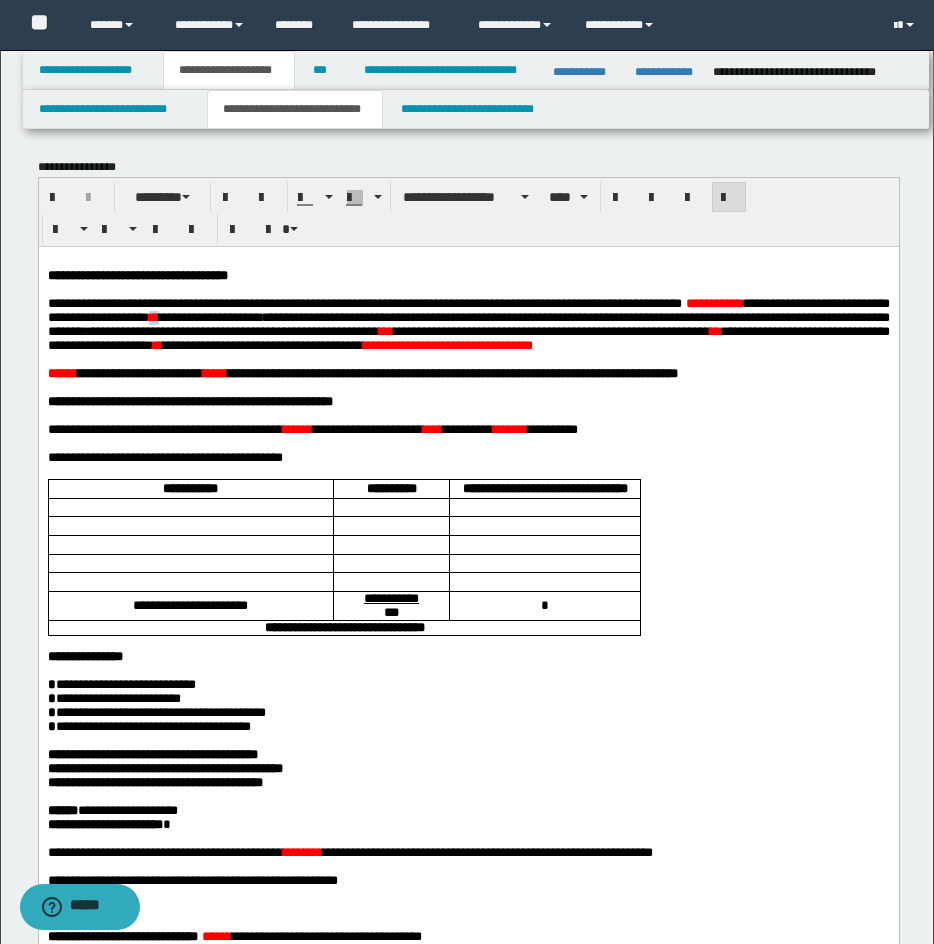 click on "**" at bounding box center (153, 316) 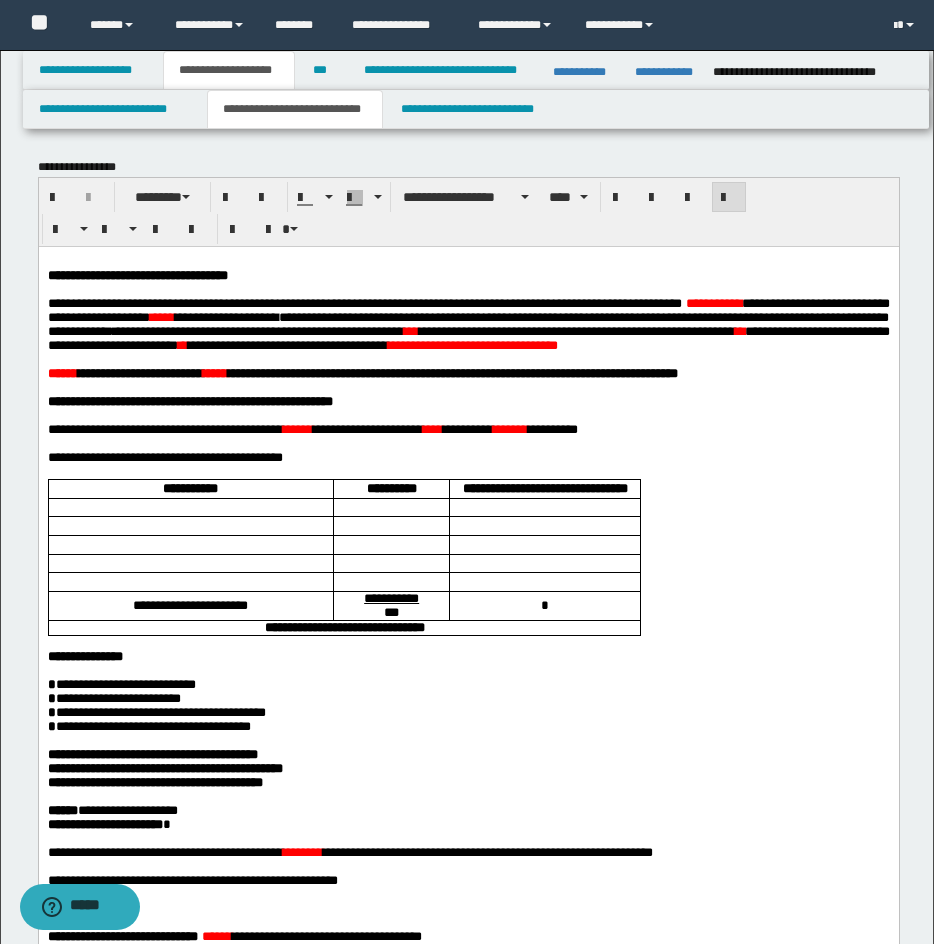 click on "**********" at bounding box center (467, 323) 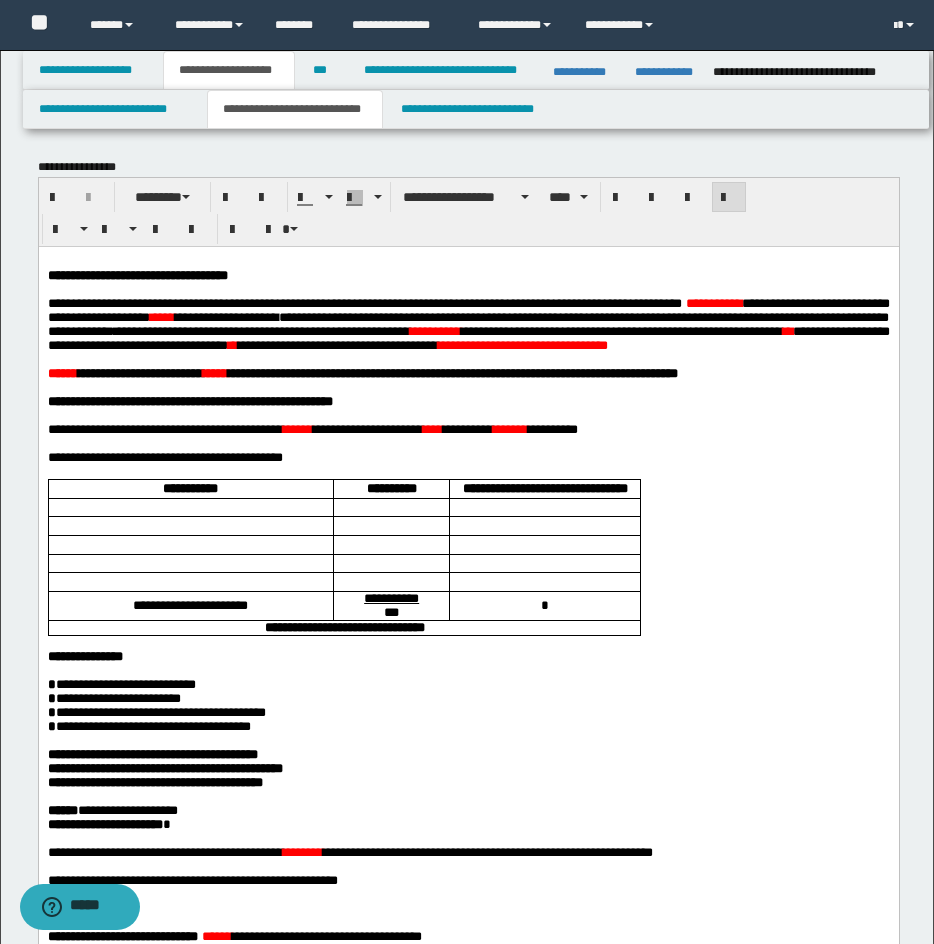 click on "**" at bounding box center (787, 330) 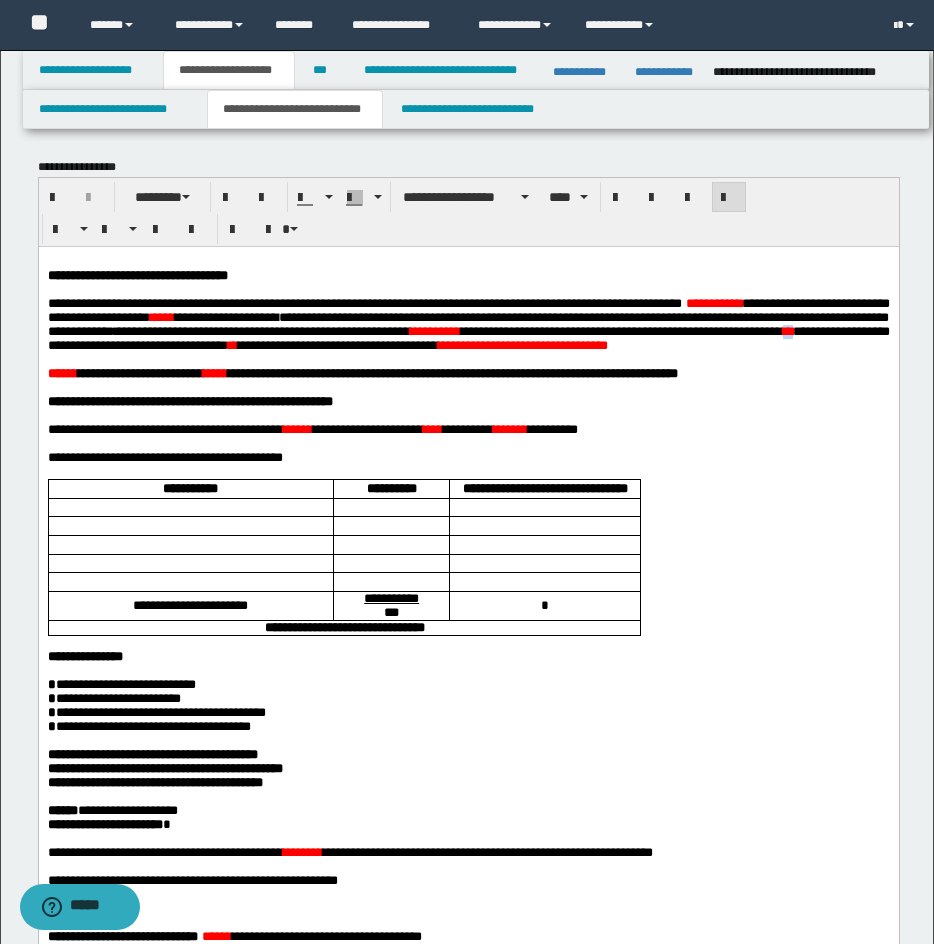 click on "**" at bounding box center (787, 330) 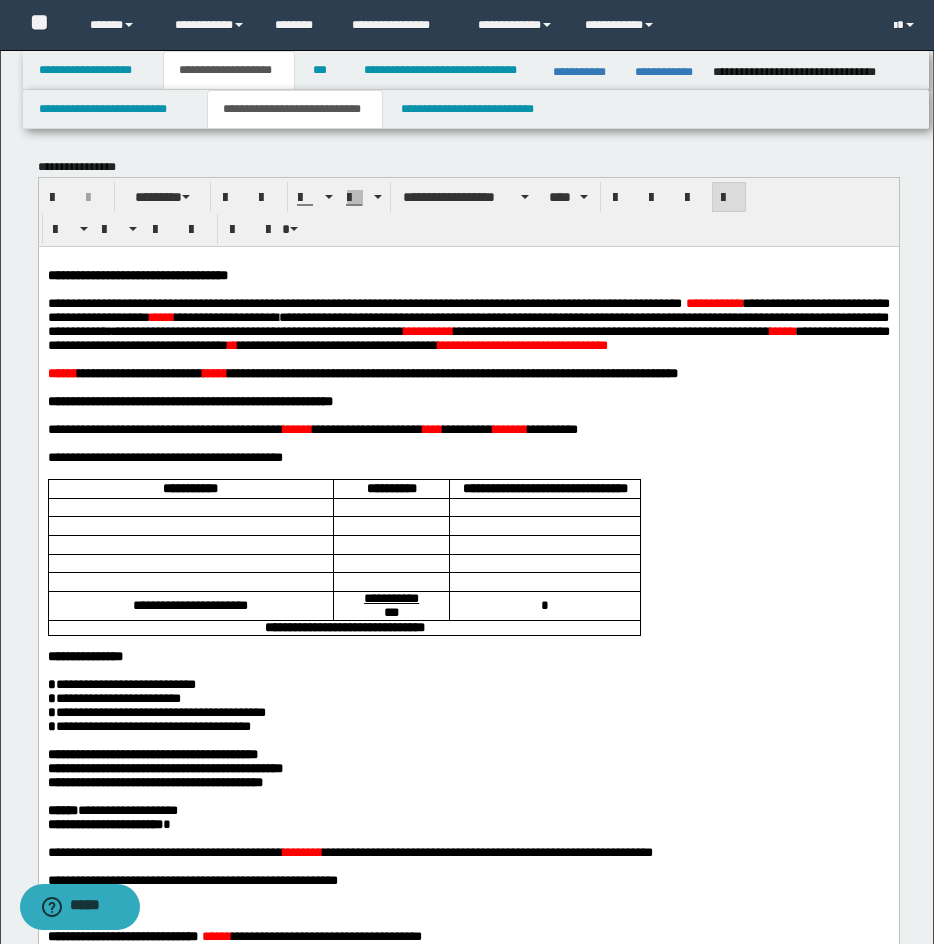 click on "**" at bounding box center (232, 344) 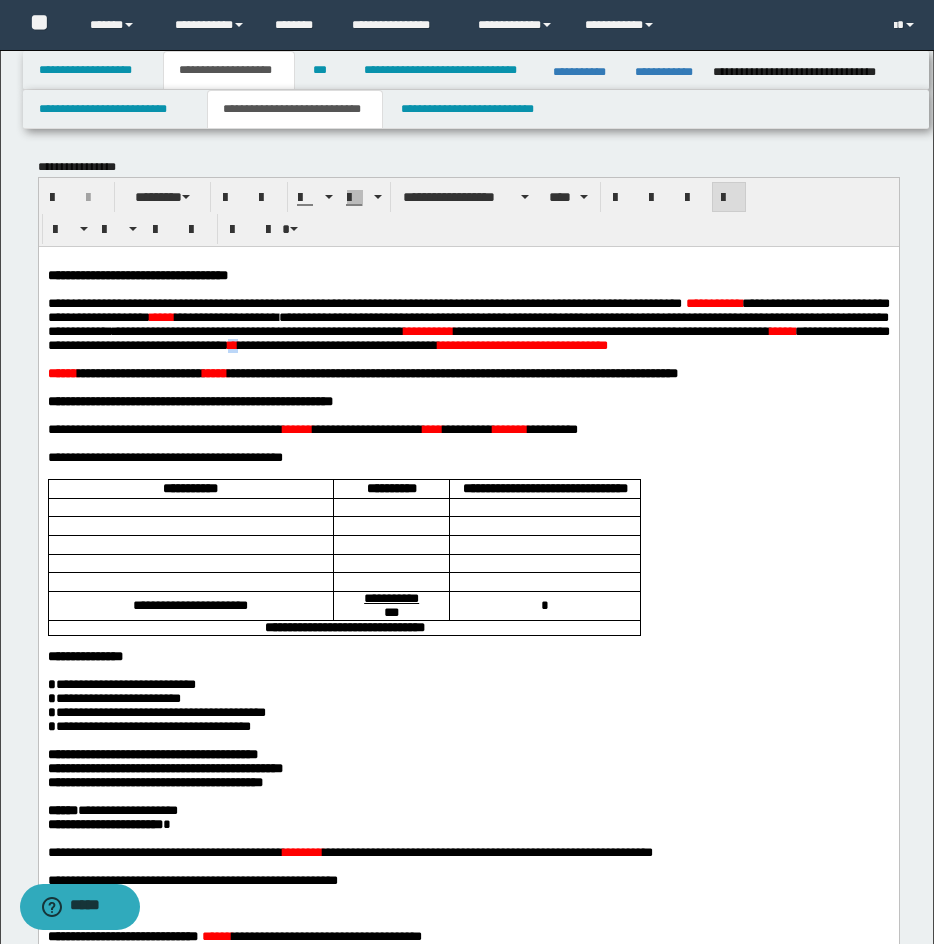 click on "**" at bounding box center (232, 344) 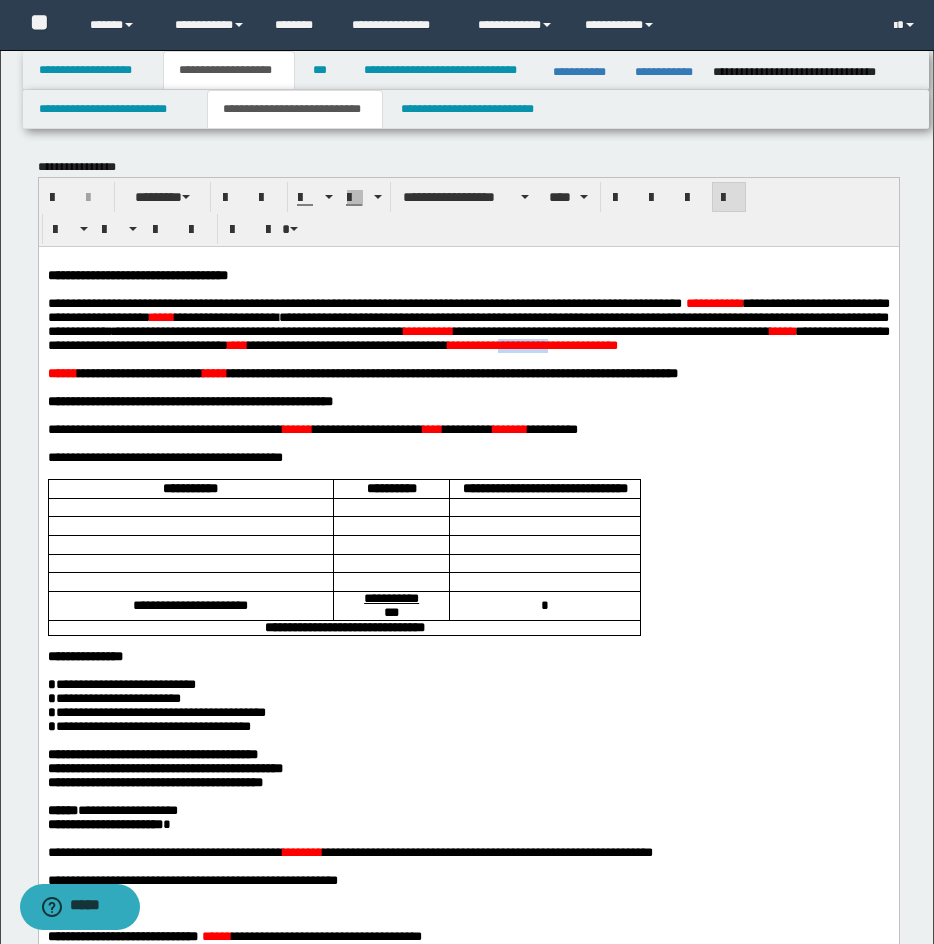 drag, startPoint x: 844, startPoint y: 358, endPoint x: 68, endPoint y: 375, distance: 776.1862 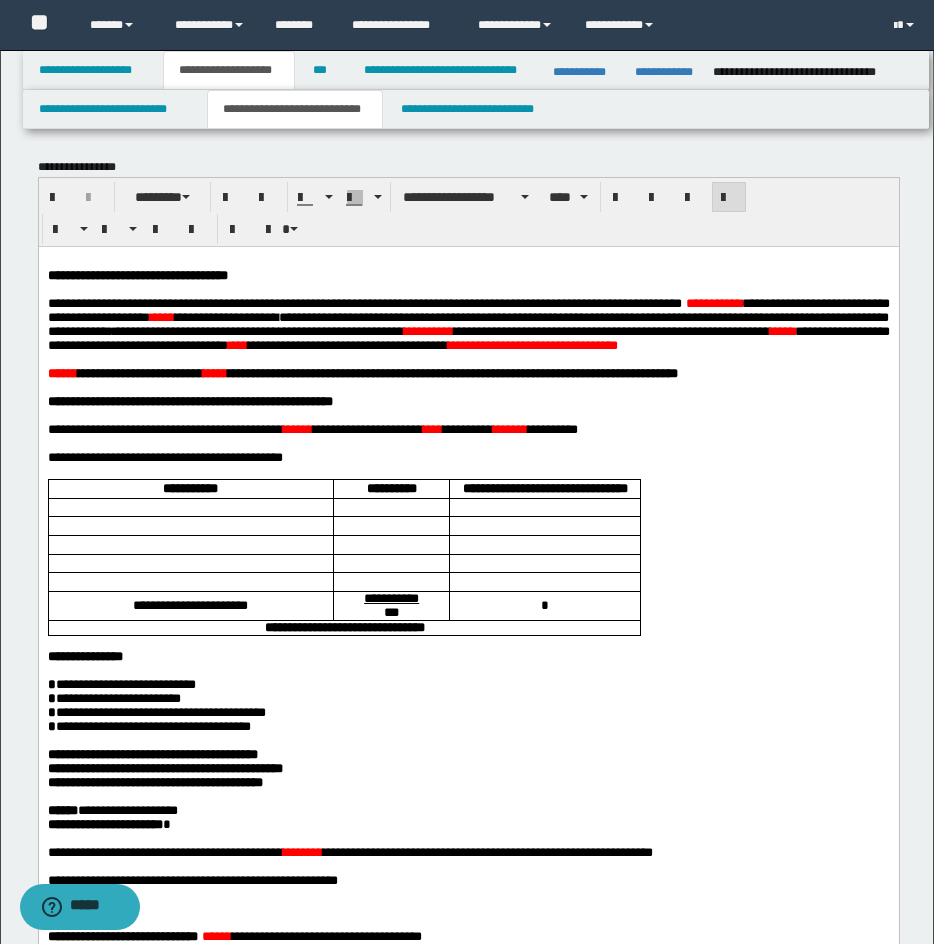 click on "**********" at bounding box center [532, 344] 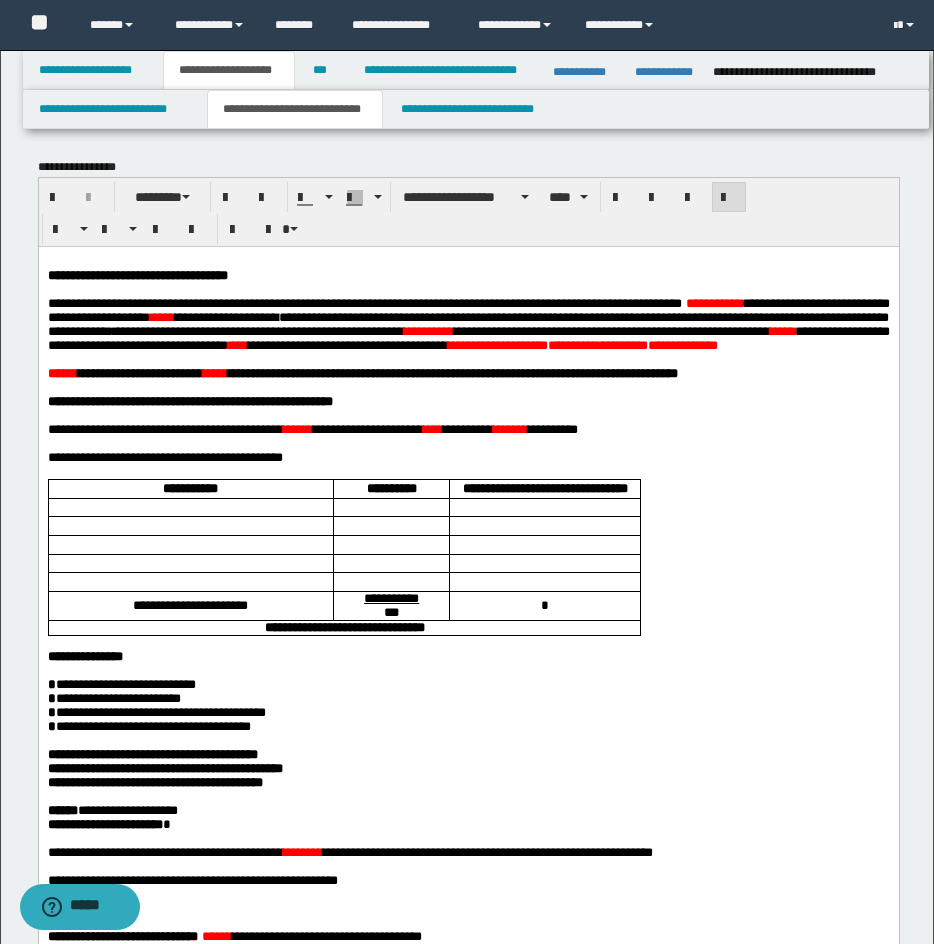 click on "**********" at bounding box center (582, 344) 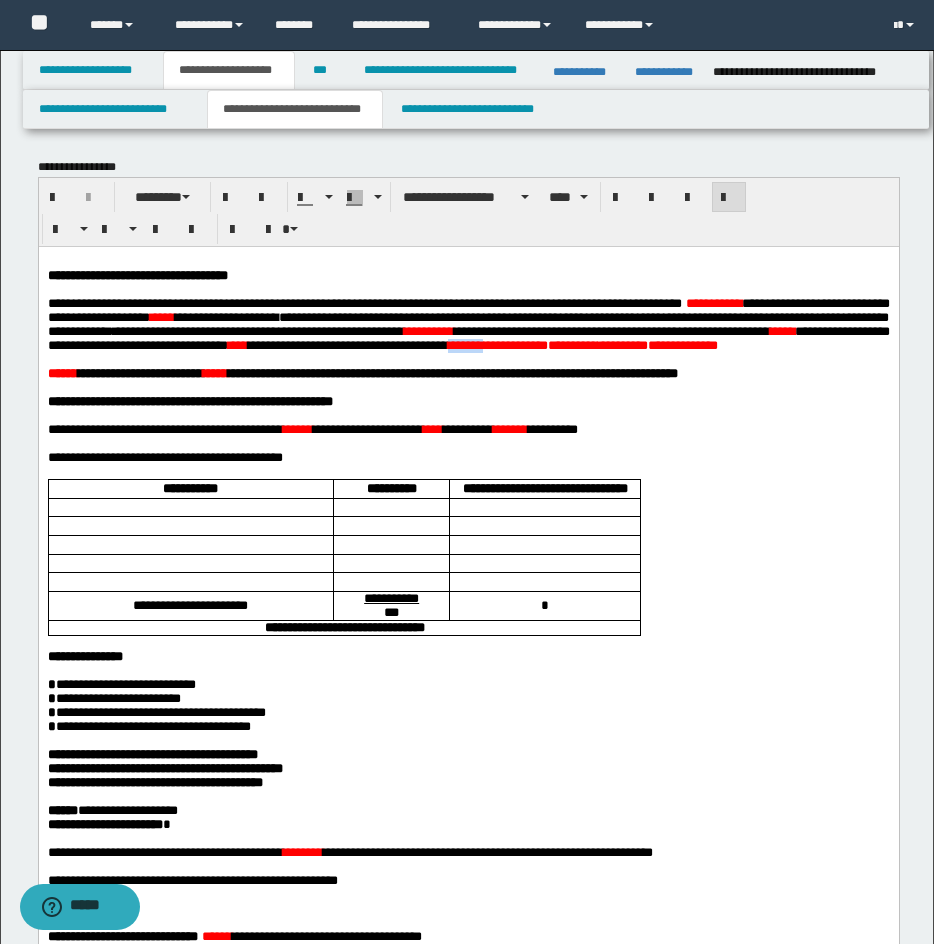 click on "**********" at bounding box center (582, 344) 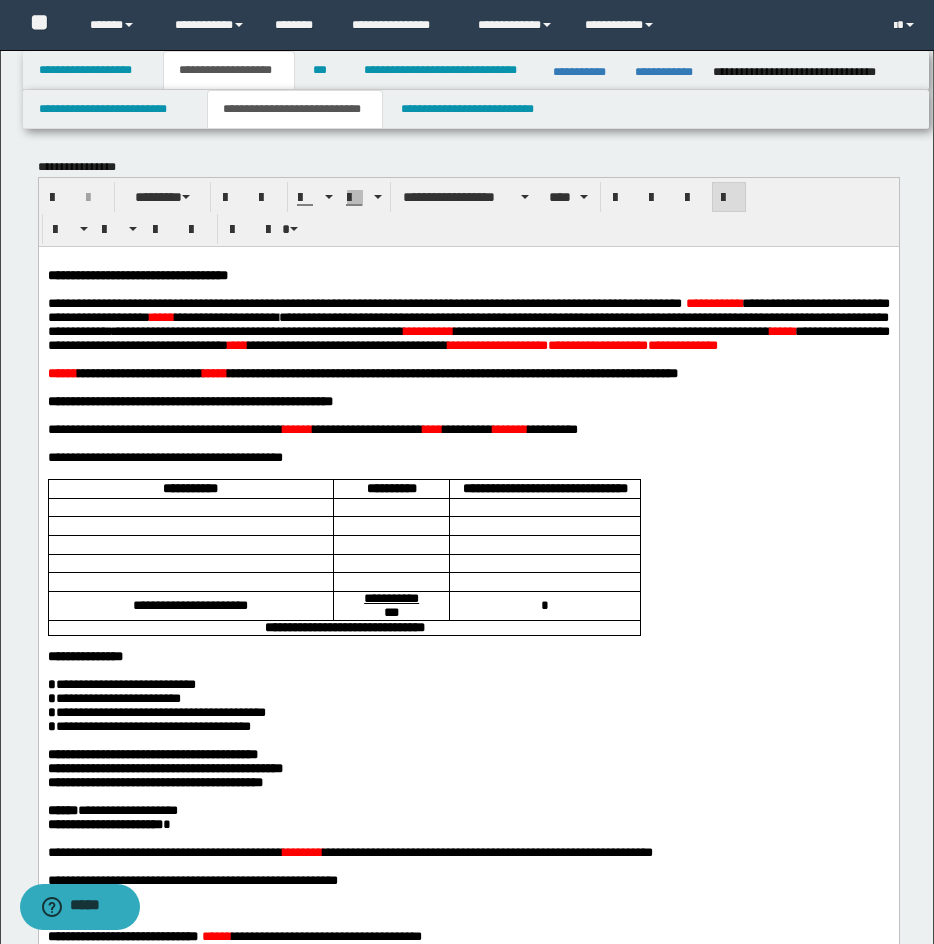 click on "**********" at bounding box center (582, 344) 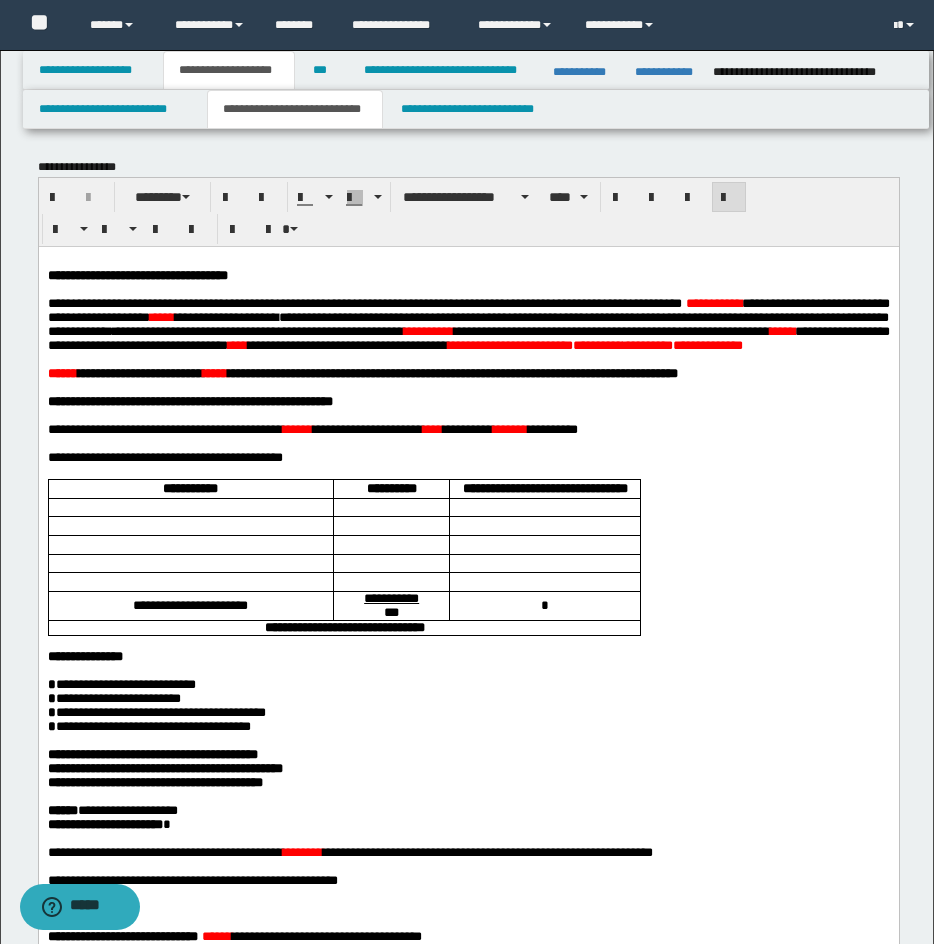 click on "**********" at bounding box center [594, 344] 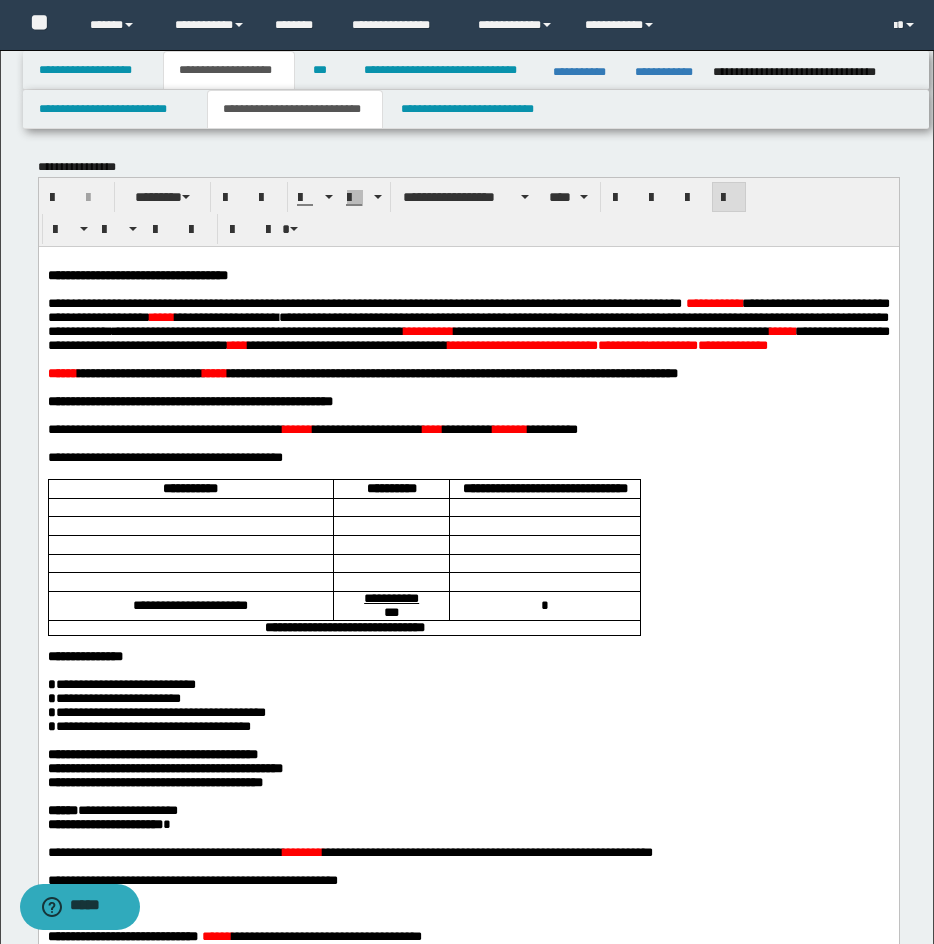 drag, startPoint x: 191, startPoint y: 378, endPoint x: 201, endPoint y: 377, distance: 10.049875 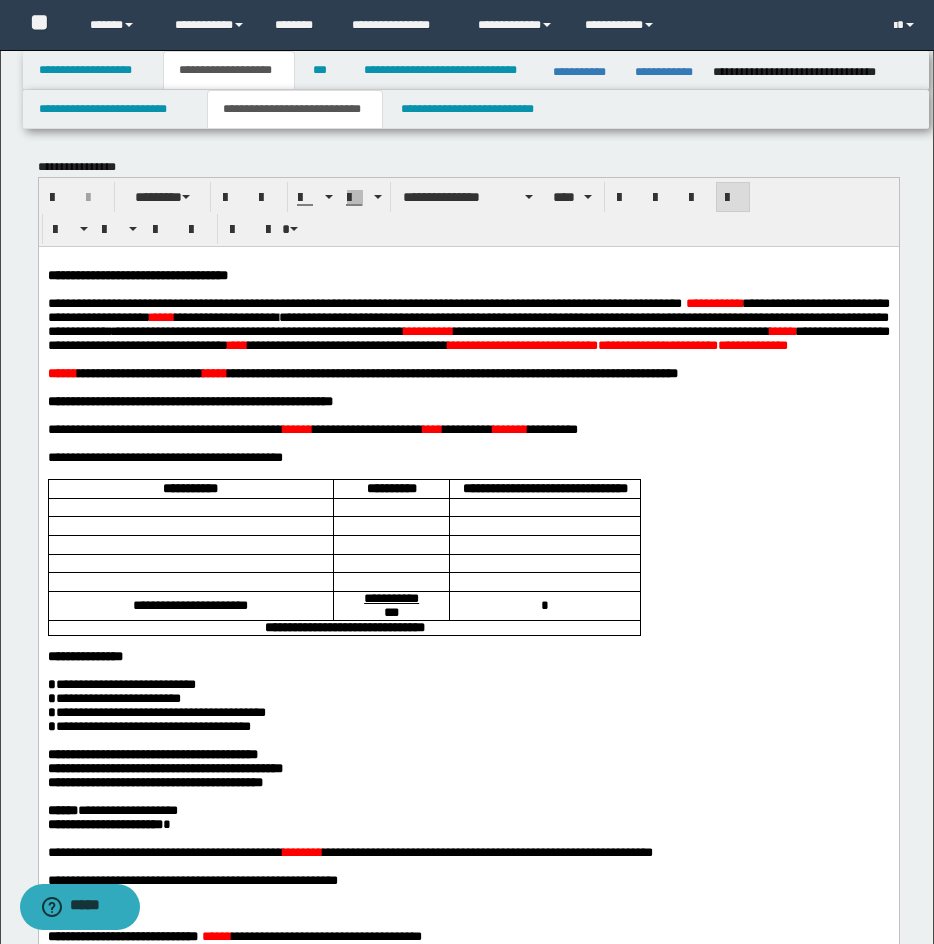 click on "**********" at bounding box center [692, 344] 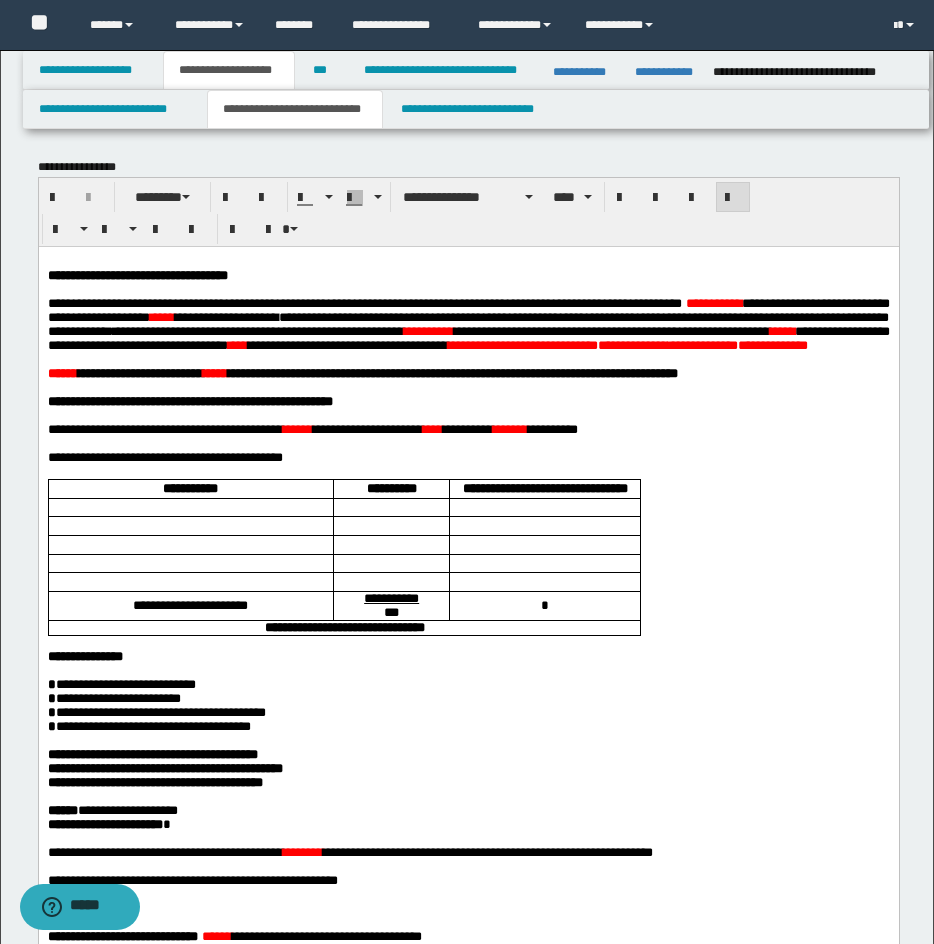 click on "**********" at bounding box center [627, 344] 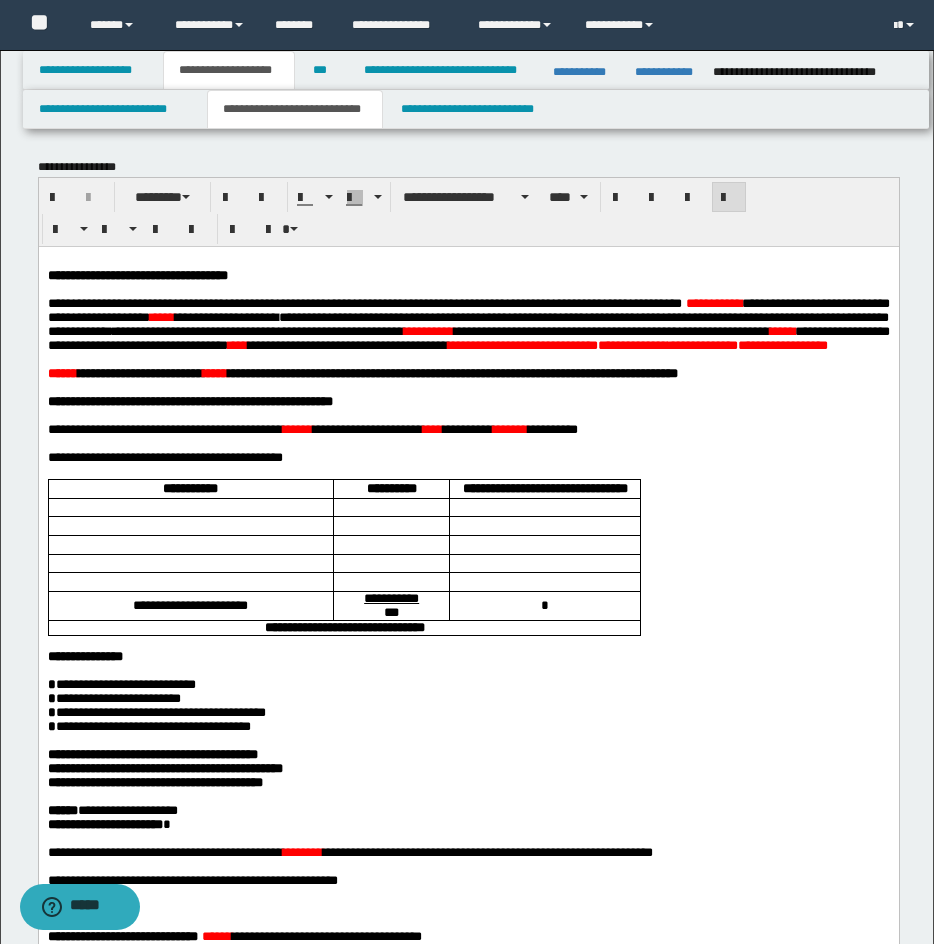 click on "**********" at bounding box center (637, 344) 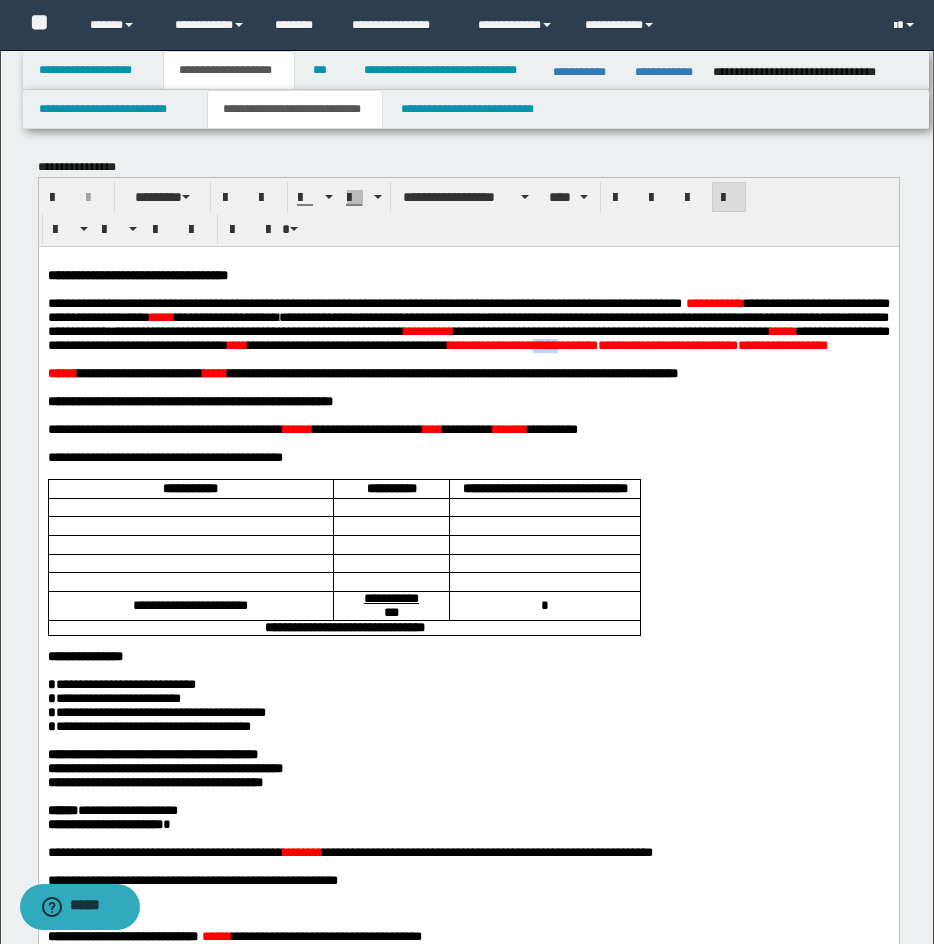 click on "**********" at bounding box center (637, 344) 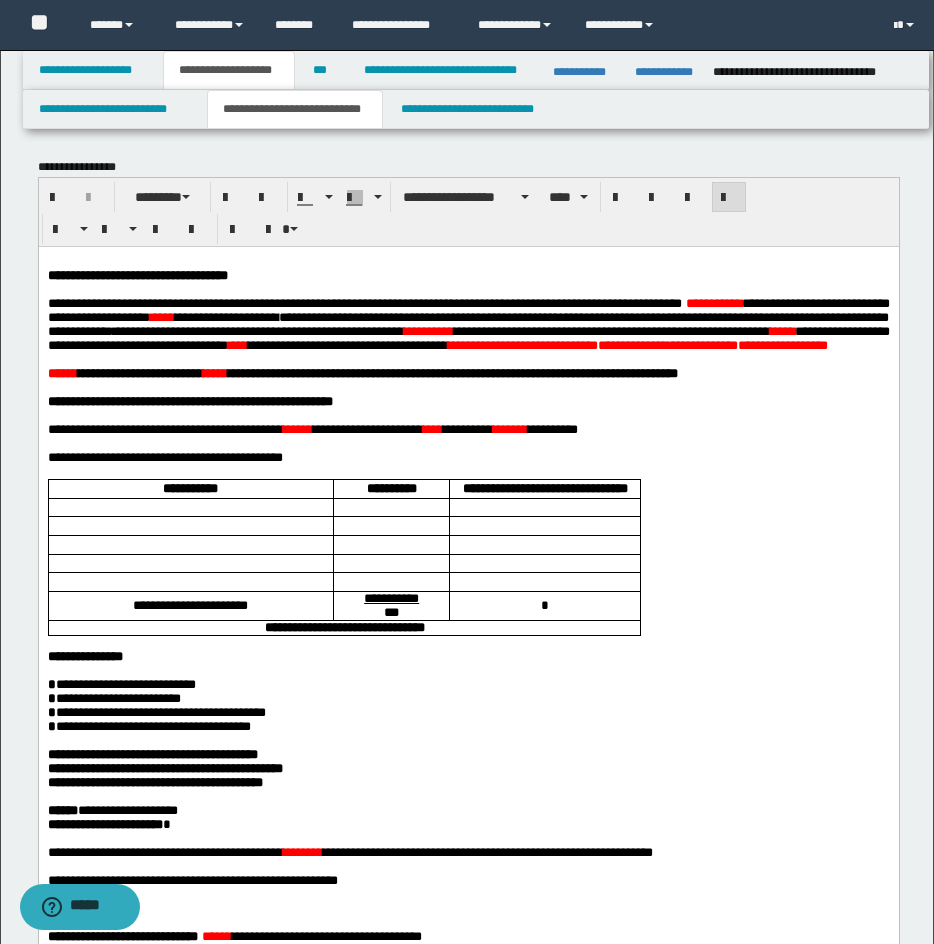 click on "**********" at bounding box center [637, 344] 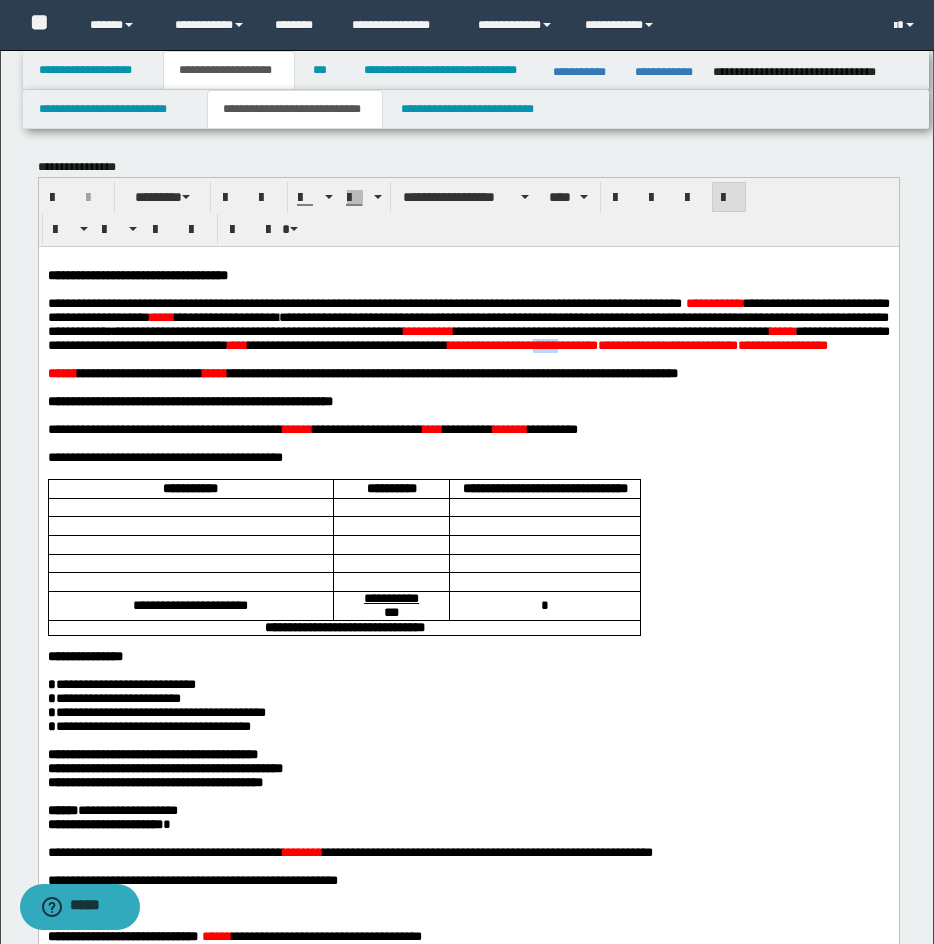 click on "**********" at bounding box center [637, 344] 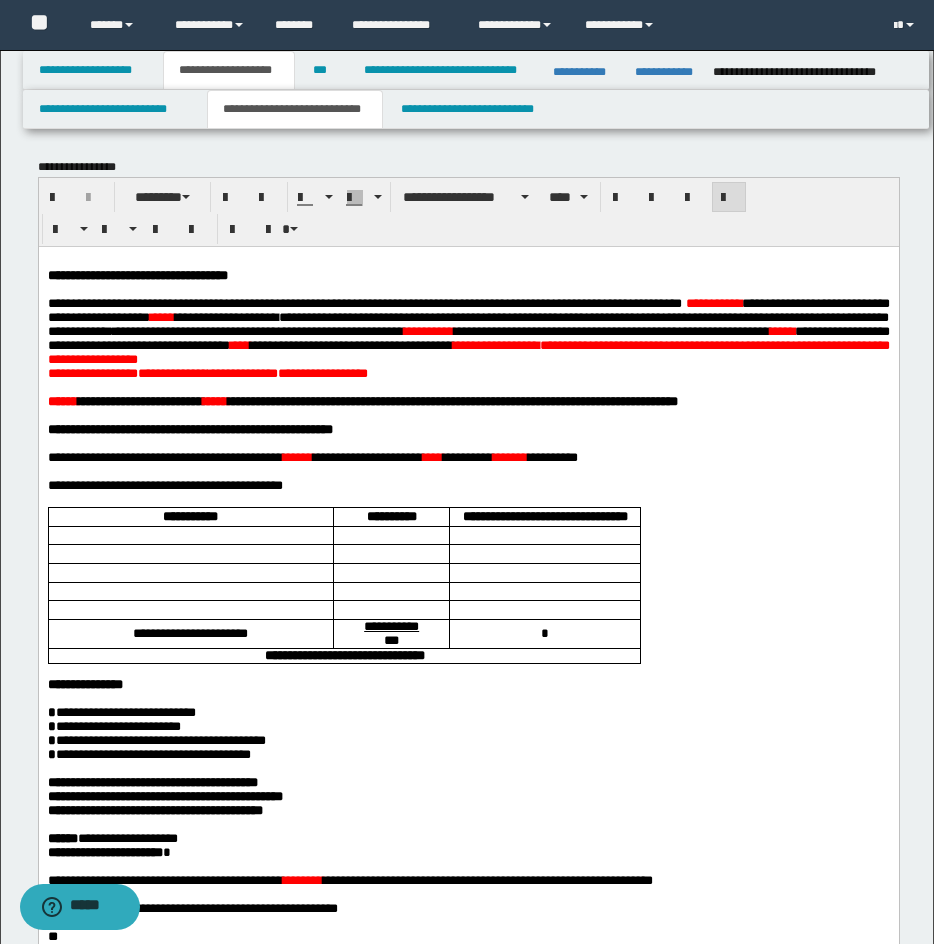 click on "**********" at bounding box center (468, 358) 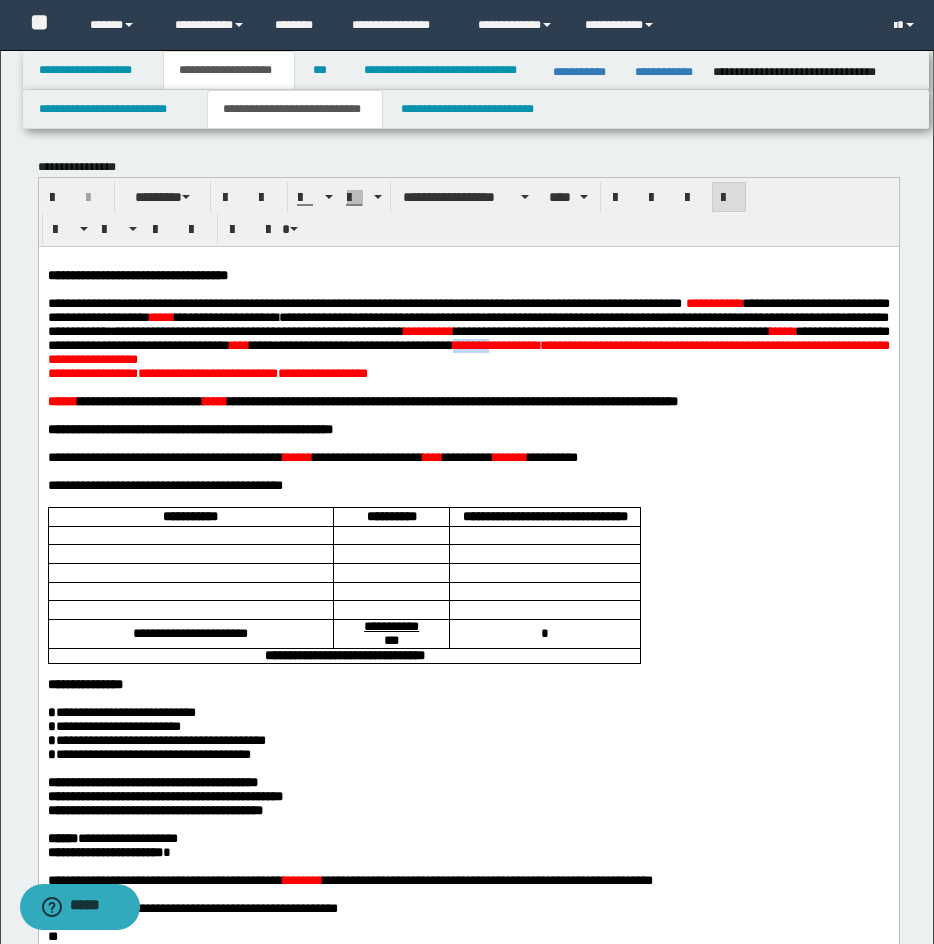 click on "**********" at bounding box center [468, 358] 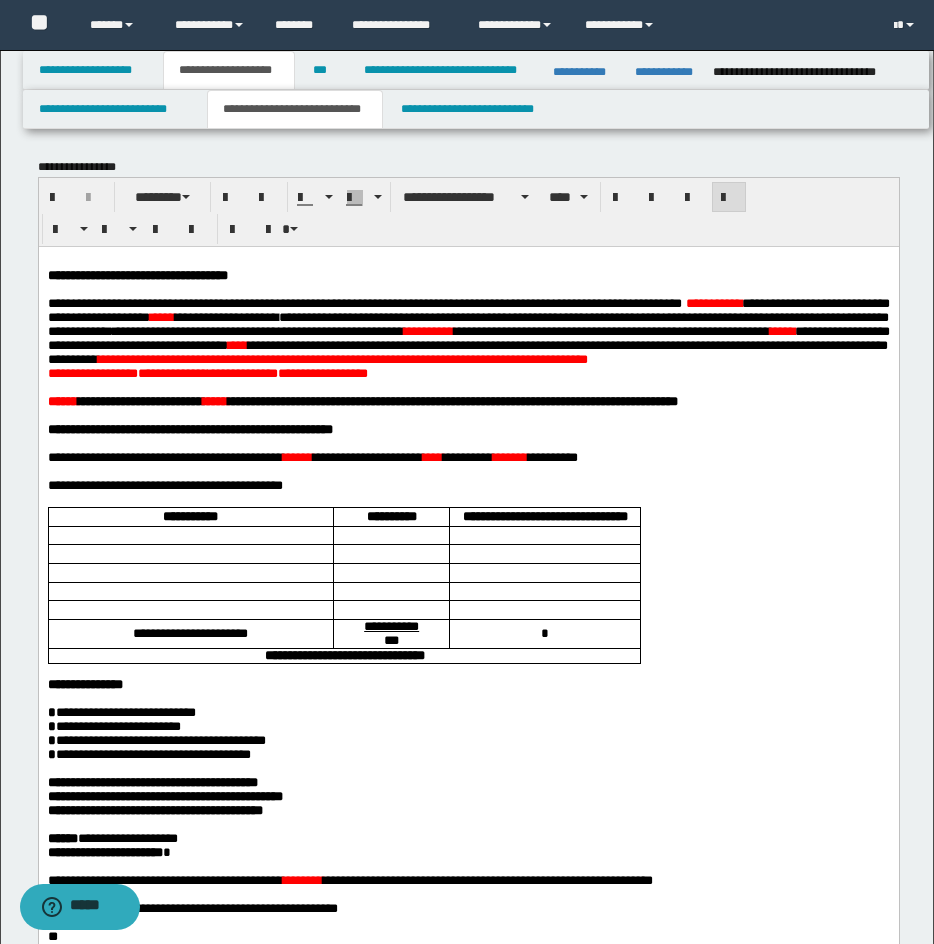 click on "**********" at bounding box center [467, 351] 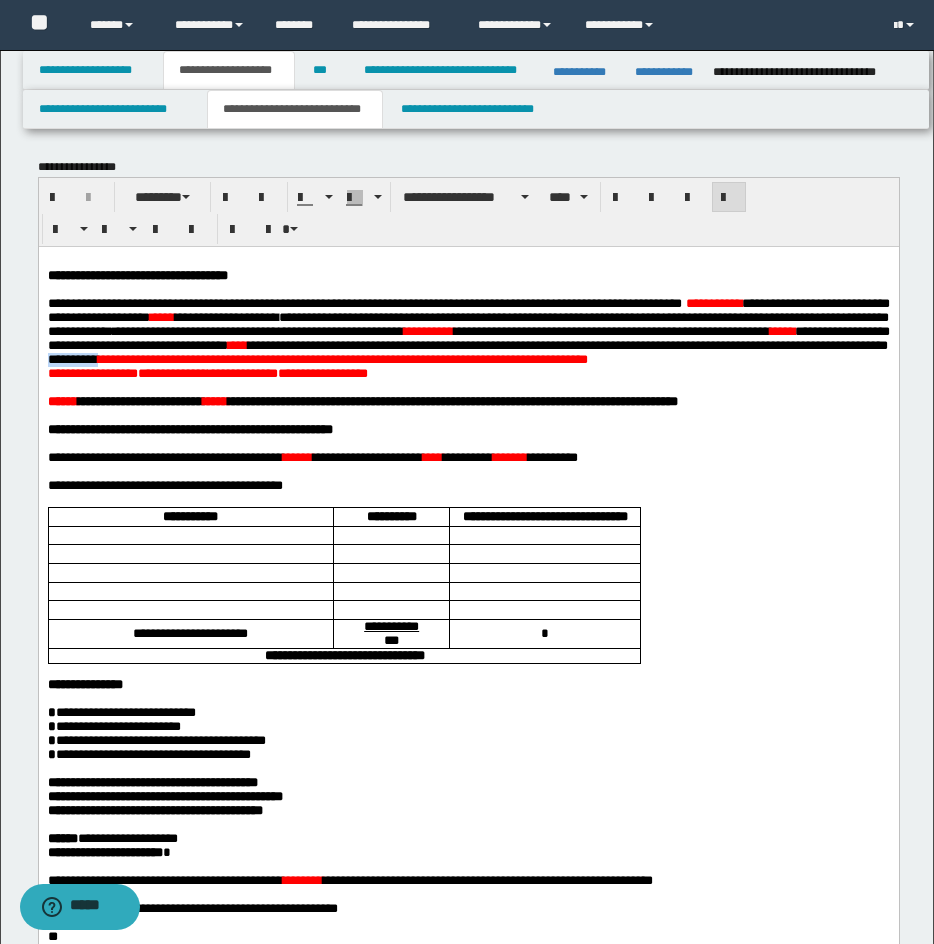 click on "**********" at bounding box center [467, 351] 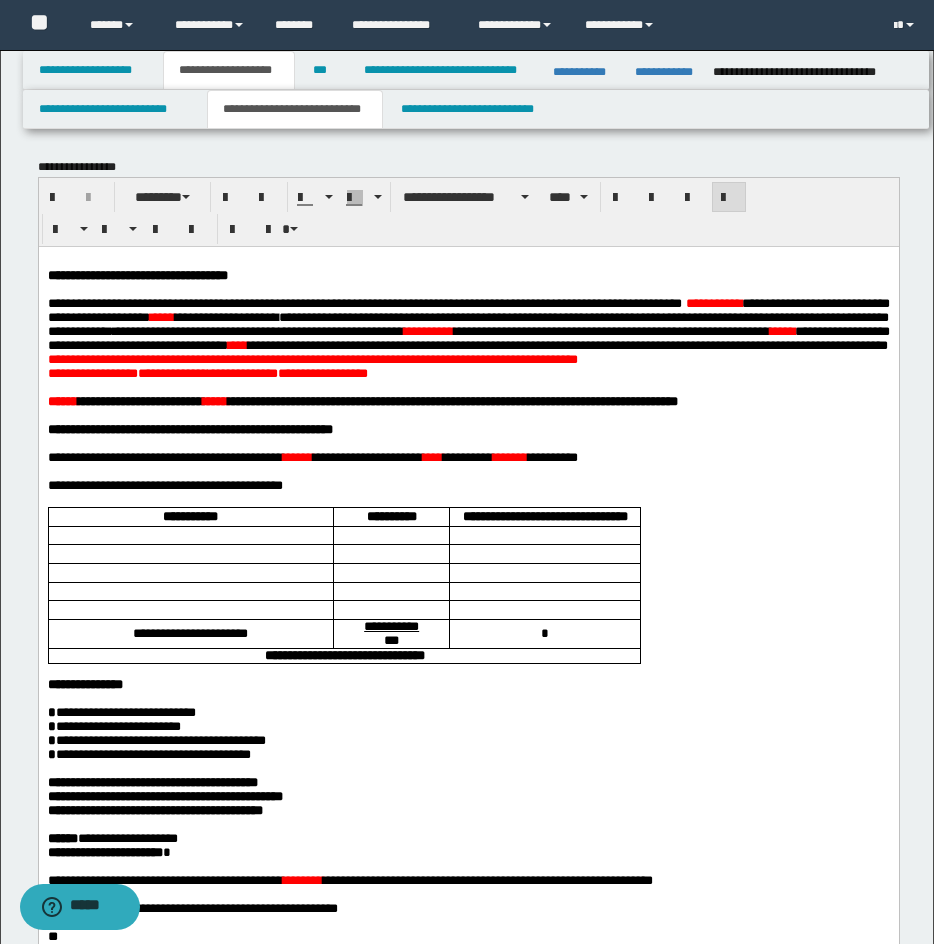 click on "**********" at bounding box center (312, 365) 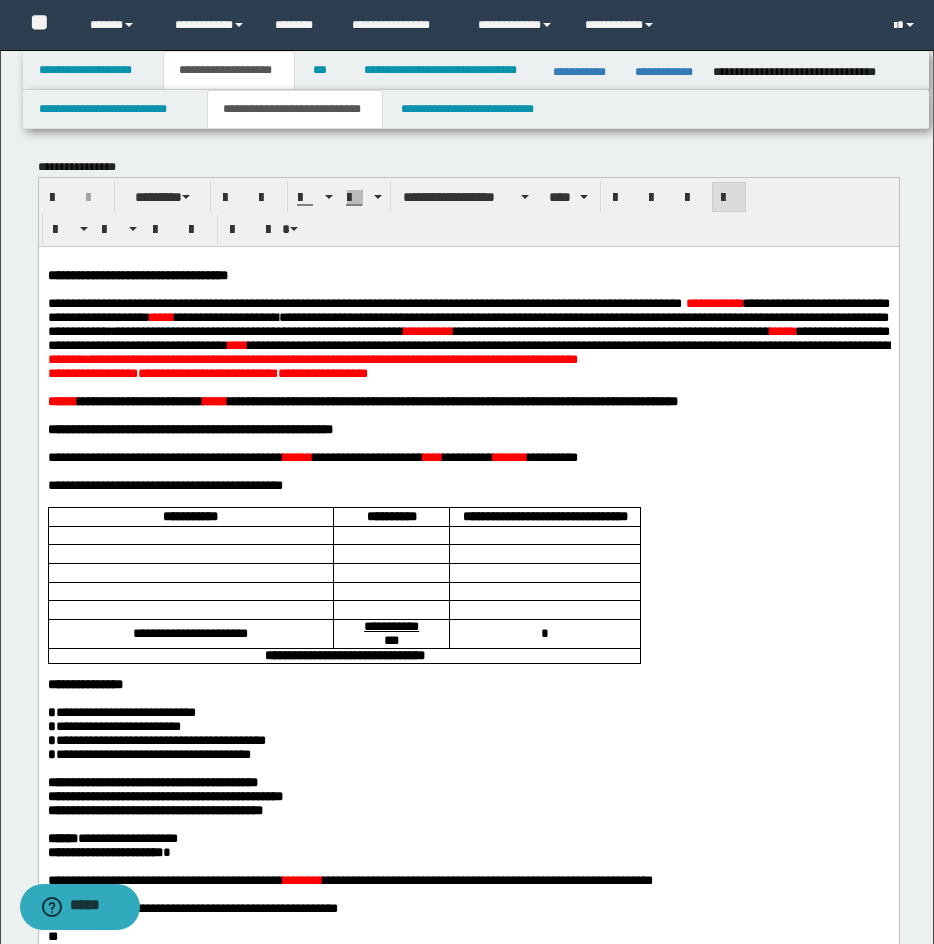 click on "**********" at bounding box center [468, 338] 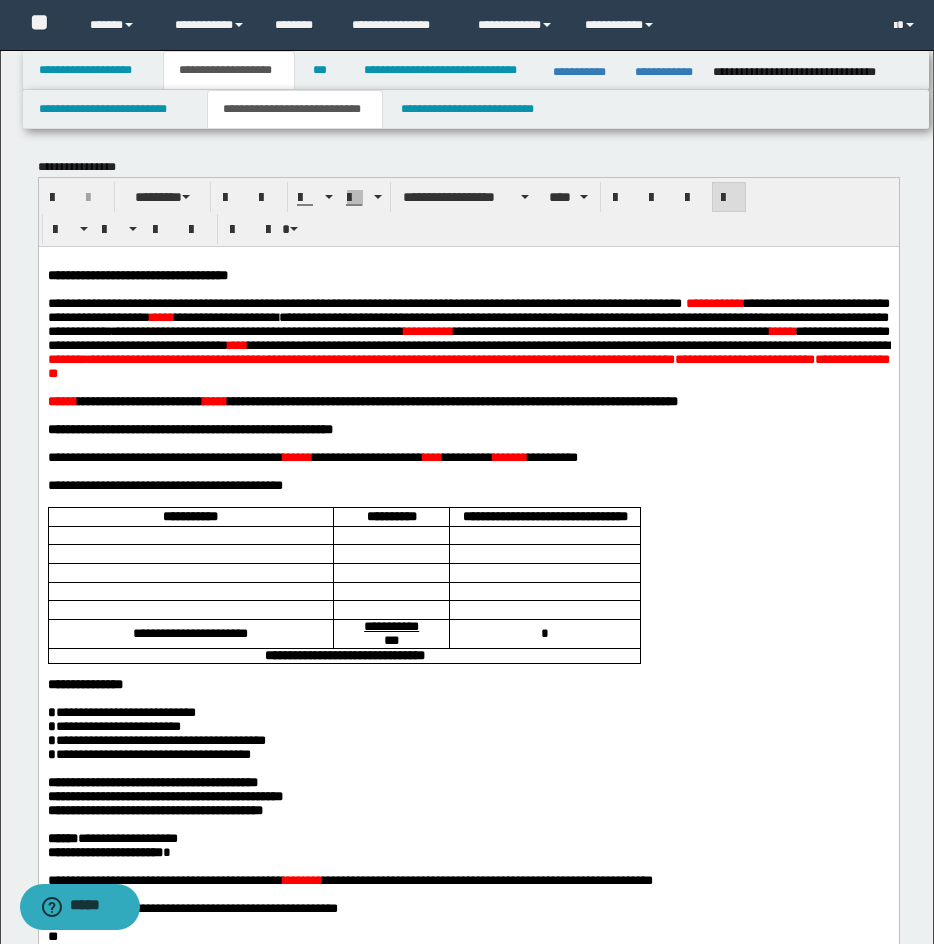 click on "**********" at bounding box center (709, 358) 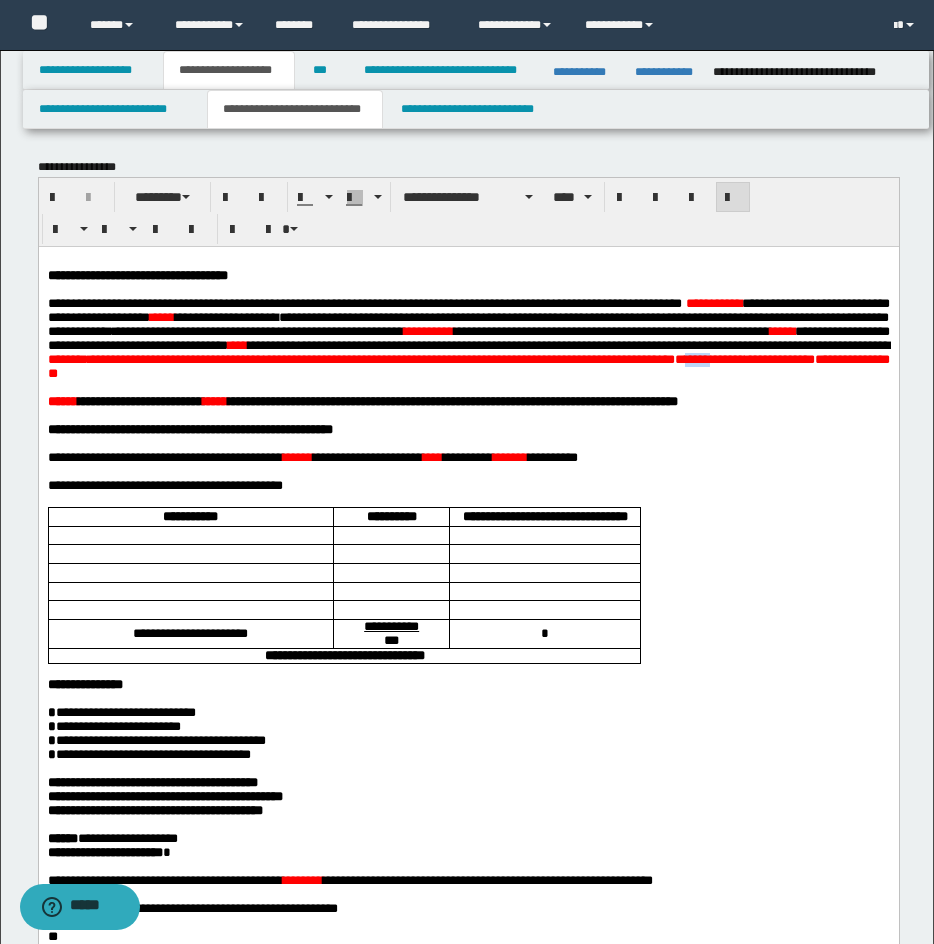 click on "**********" at bounding box center (709, 358) 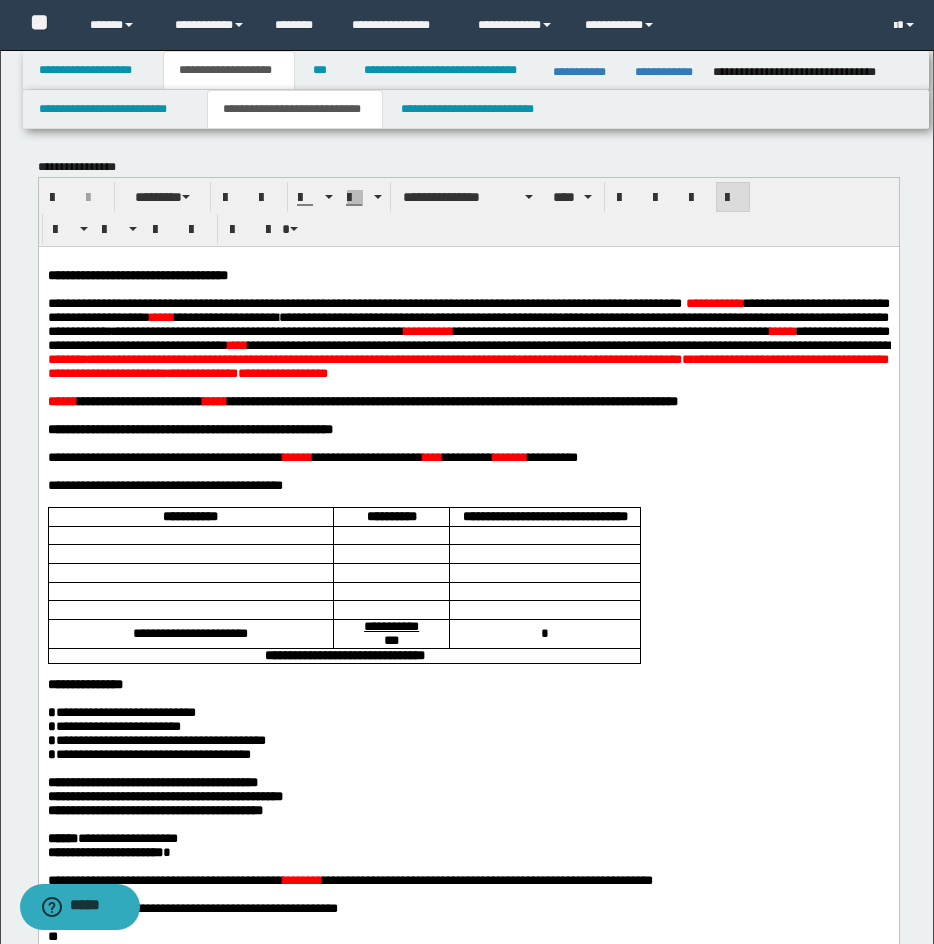 click on "**********" at bounding box center (202, 372) 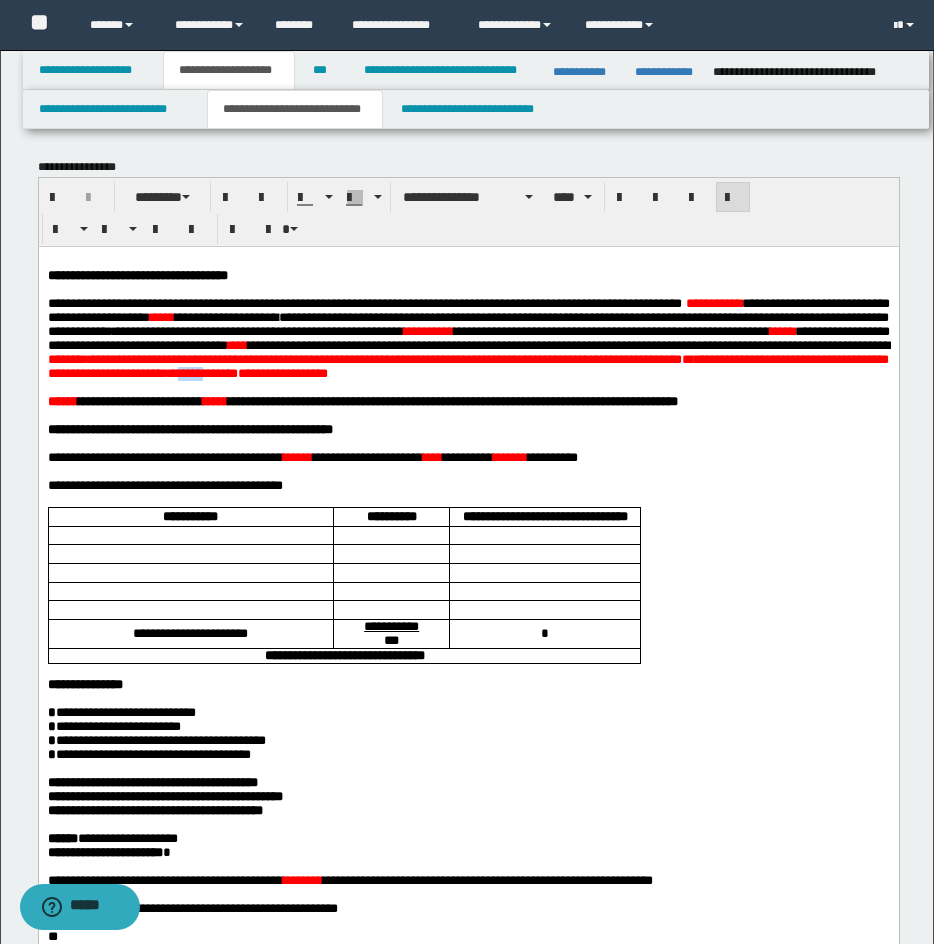 click on "**********" at bounding box center [202, 372] 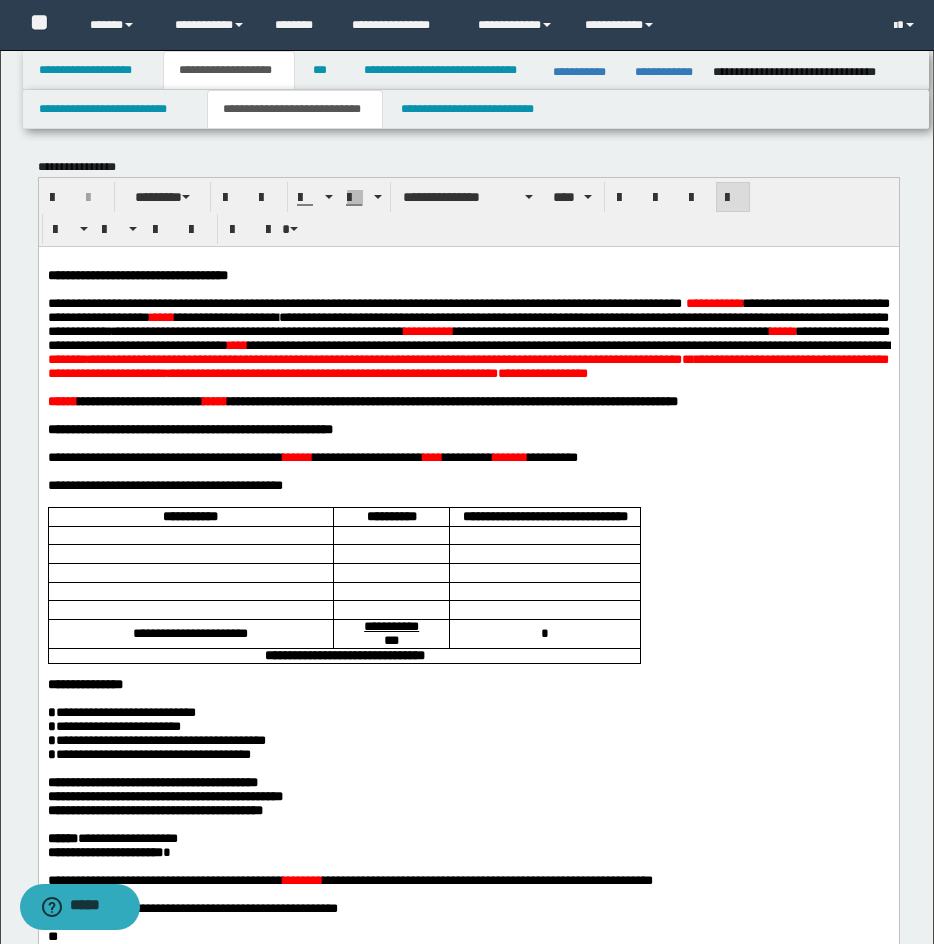 click on "**********" at bounding box center [467, 365] 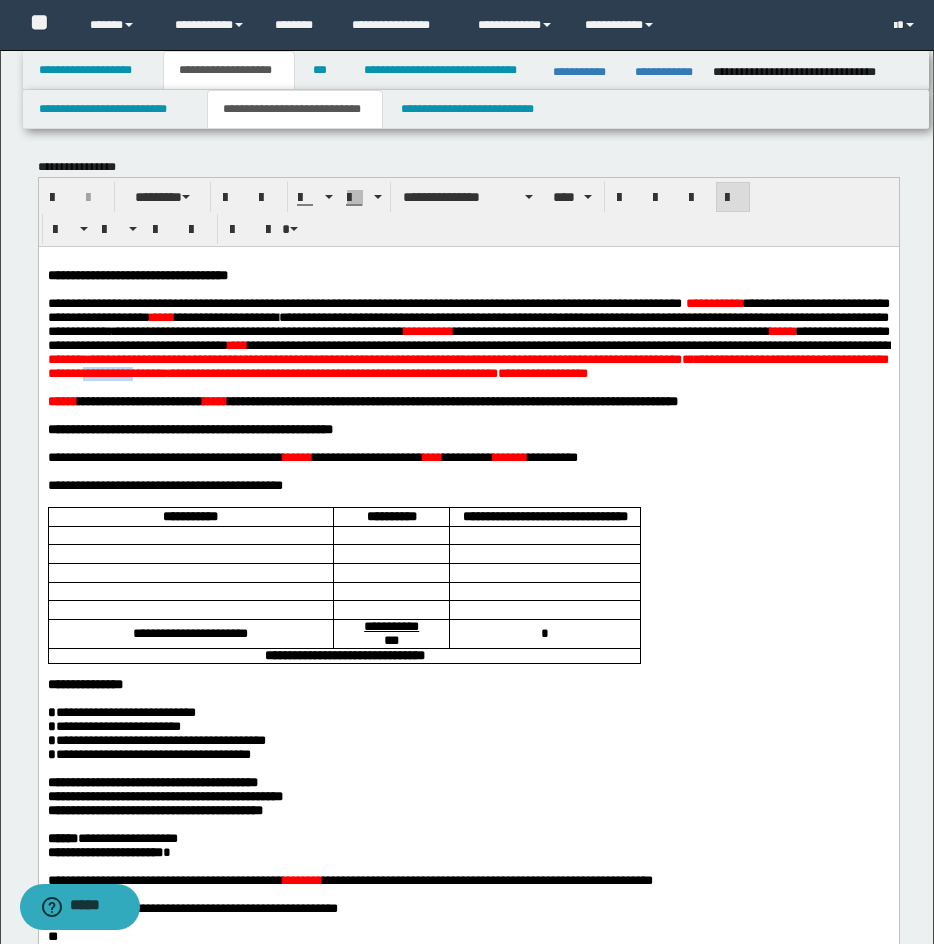click on "**********" at bounding box center [467, 365] 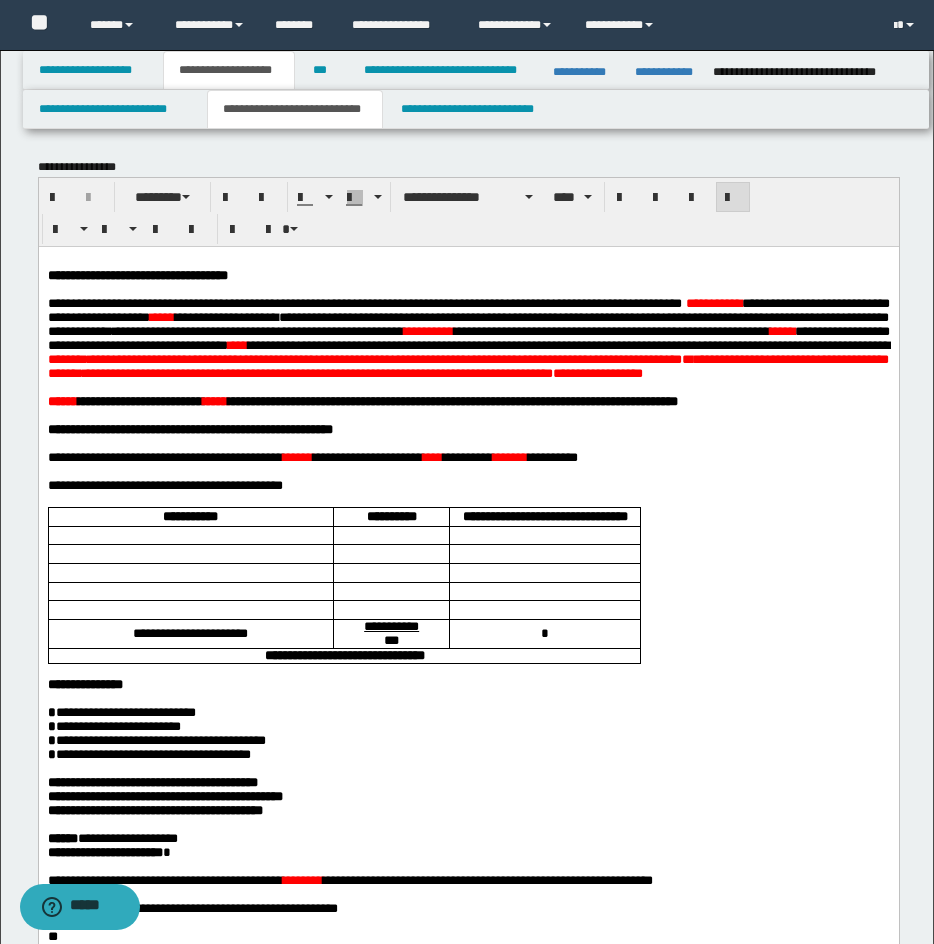 click on "**********" at bounding box center [467, 365] 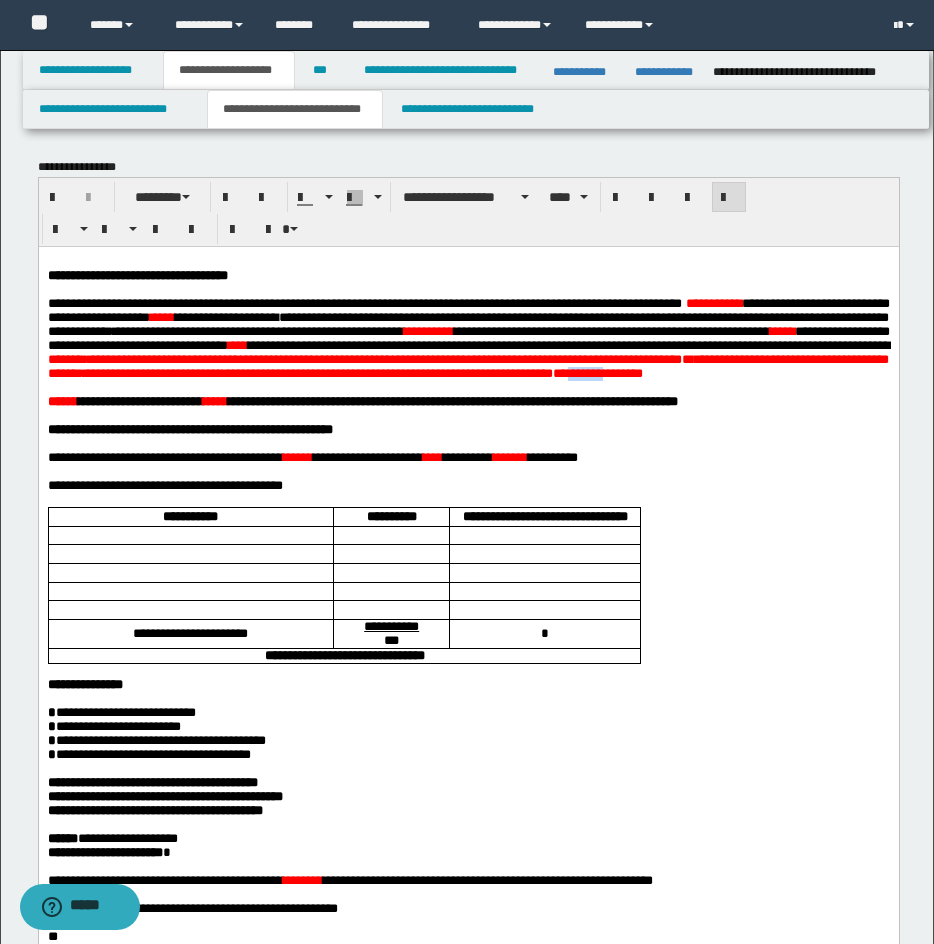 click on "**********" at bounding box center (467, 365) 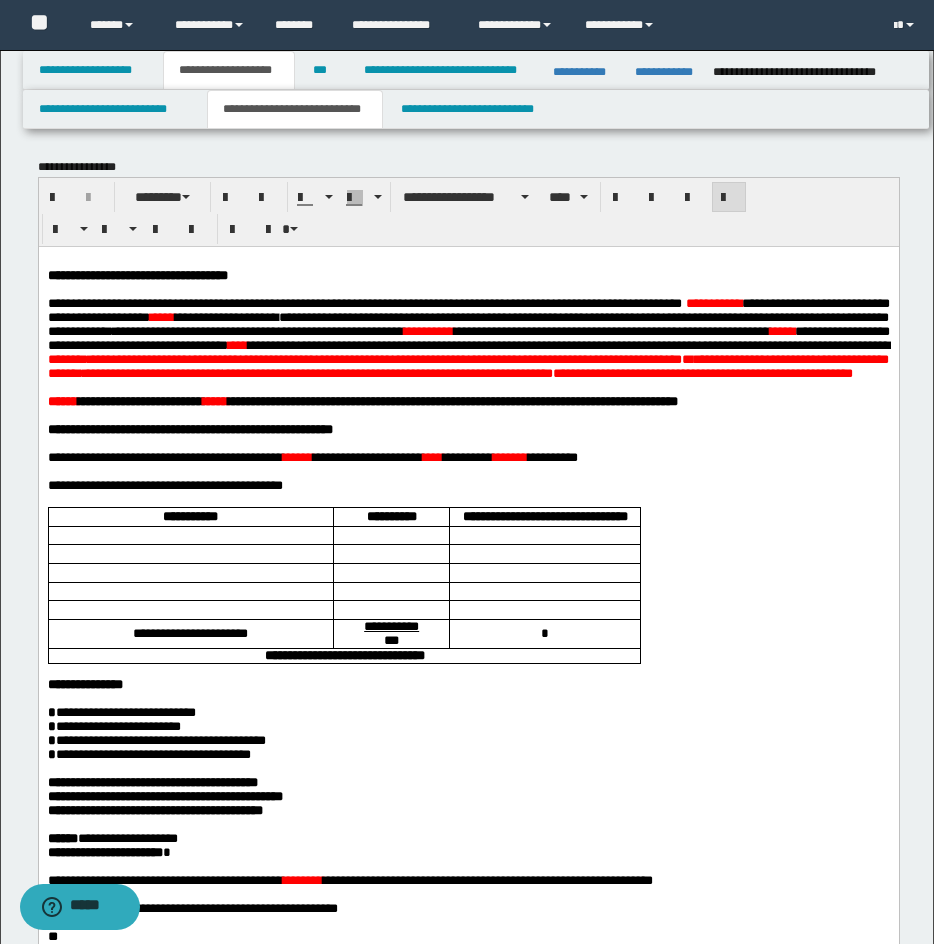 click on "**********" at bounding box center [468, 338] 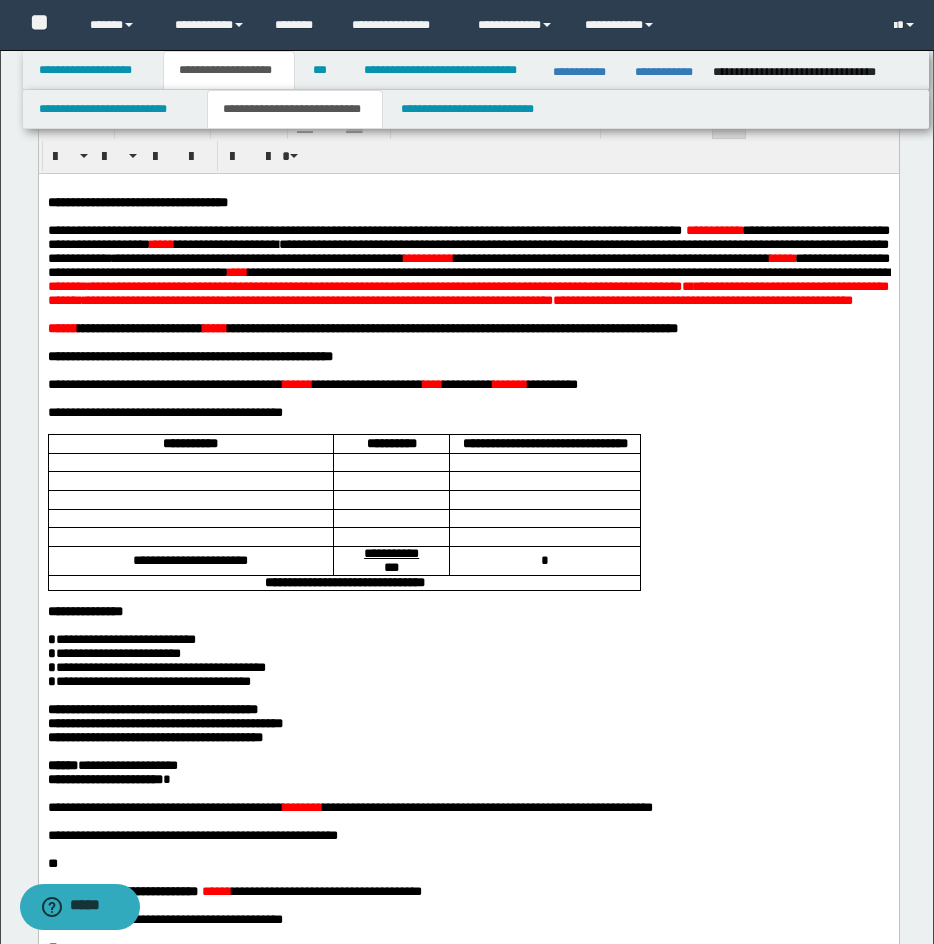 scroll, scrollTop: 87, scrollLeft: 0, axis: vertical 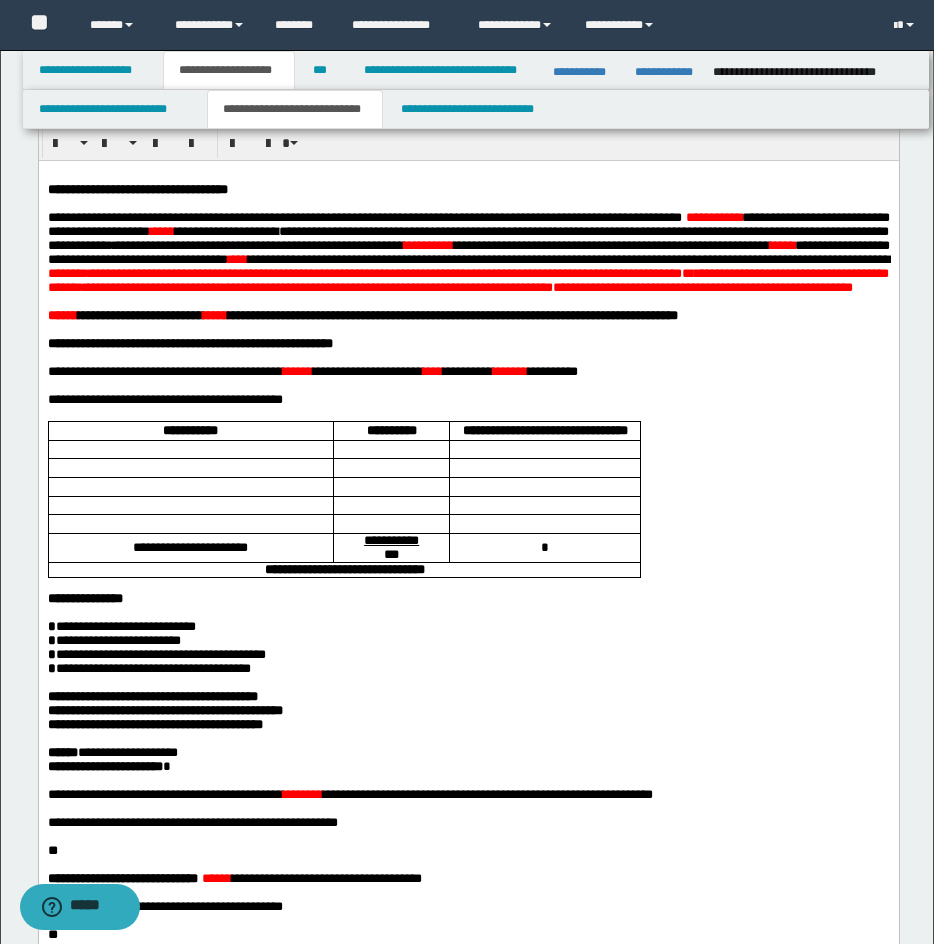 drag, startPoint x: 36, startPoint y: 330, endPoint x: 7, endPoint y: 169, distance: 163.59096 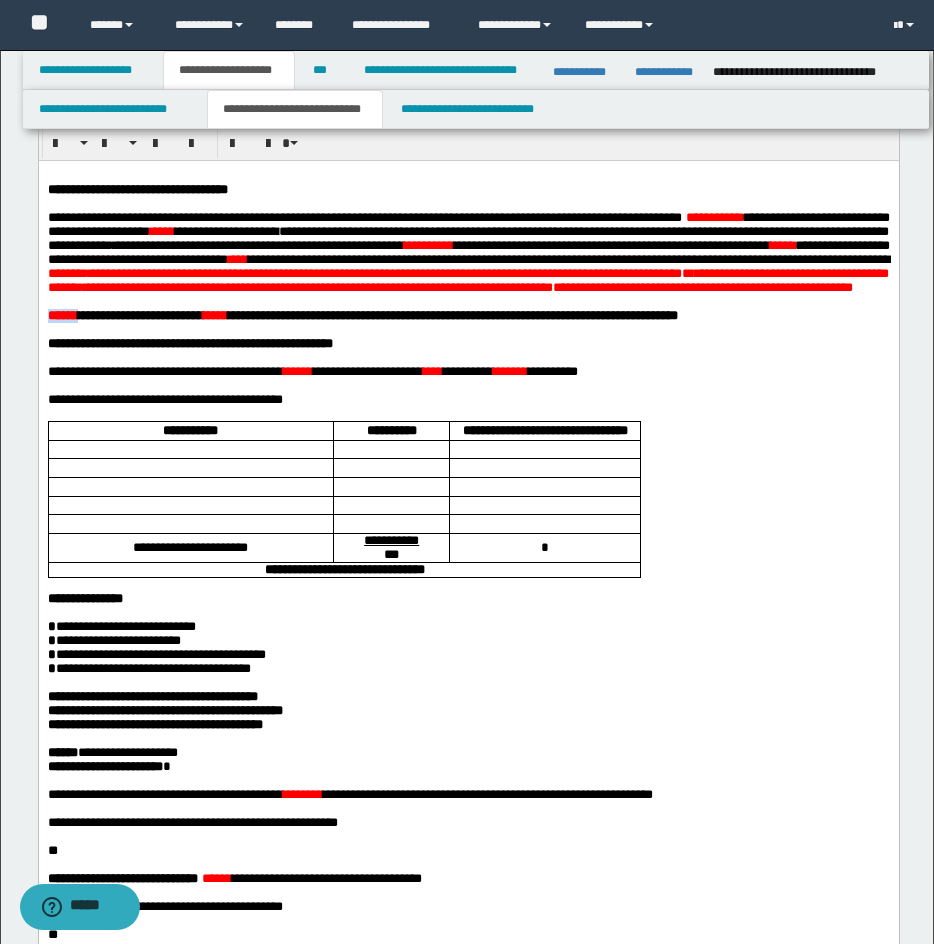 click on "*****" at bounding box center (62, 314) 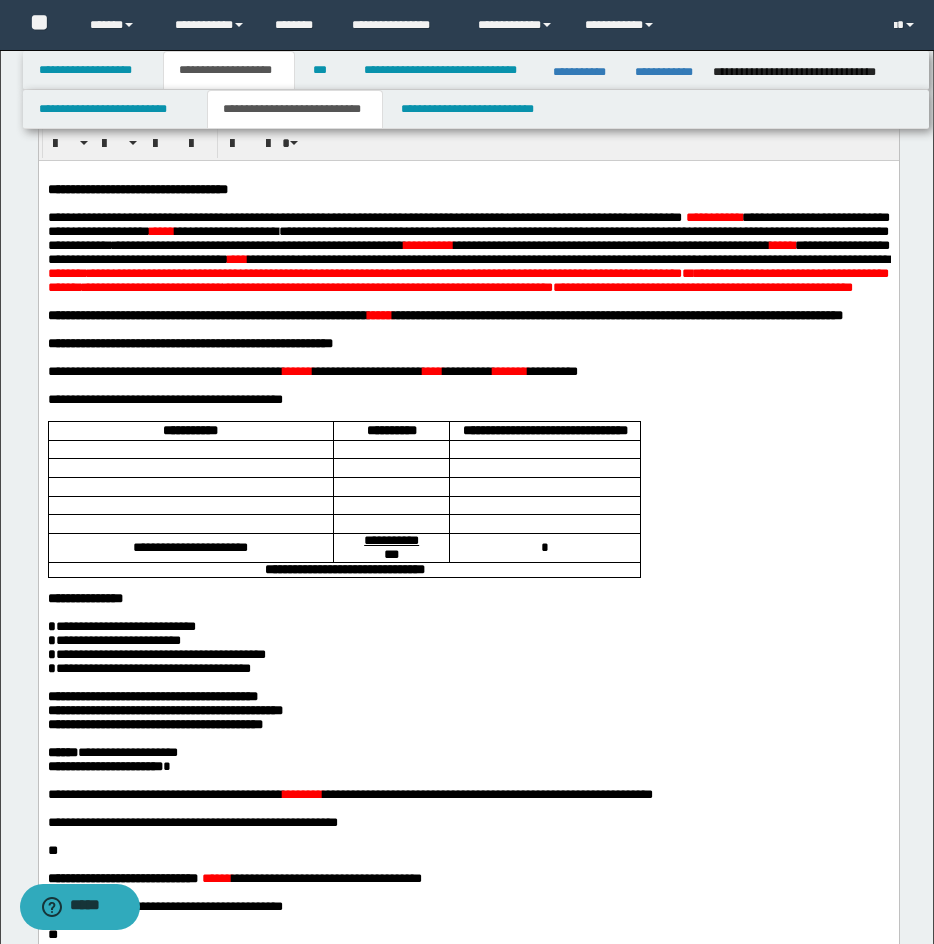 click on "*****" at bounding box center [379, 314] 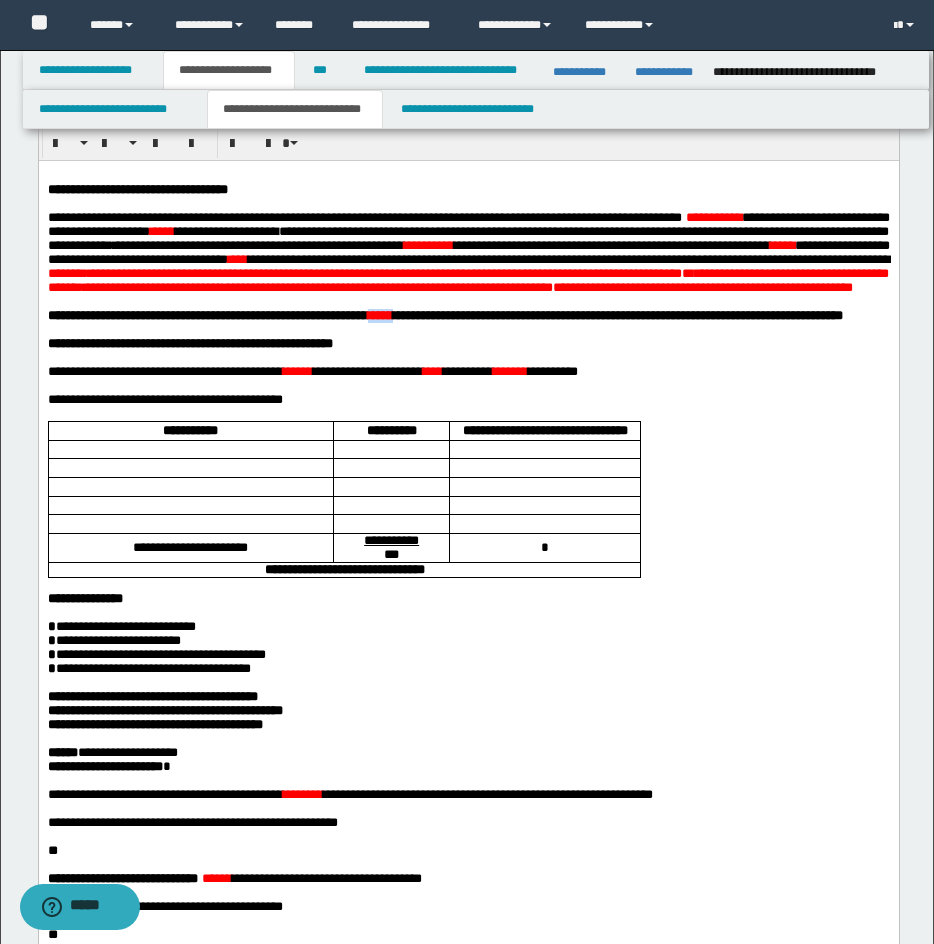 click on "*****" at bounding box center (379, 314) 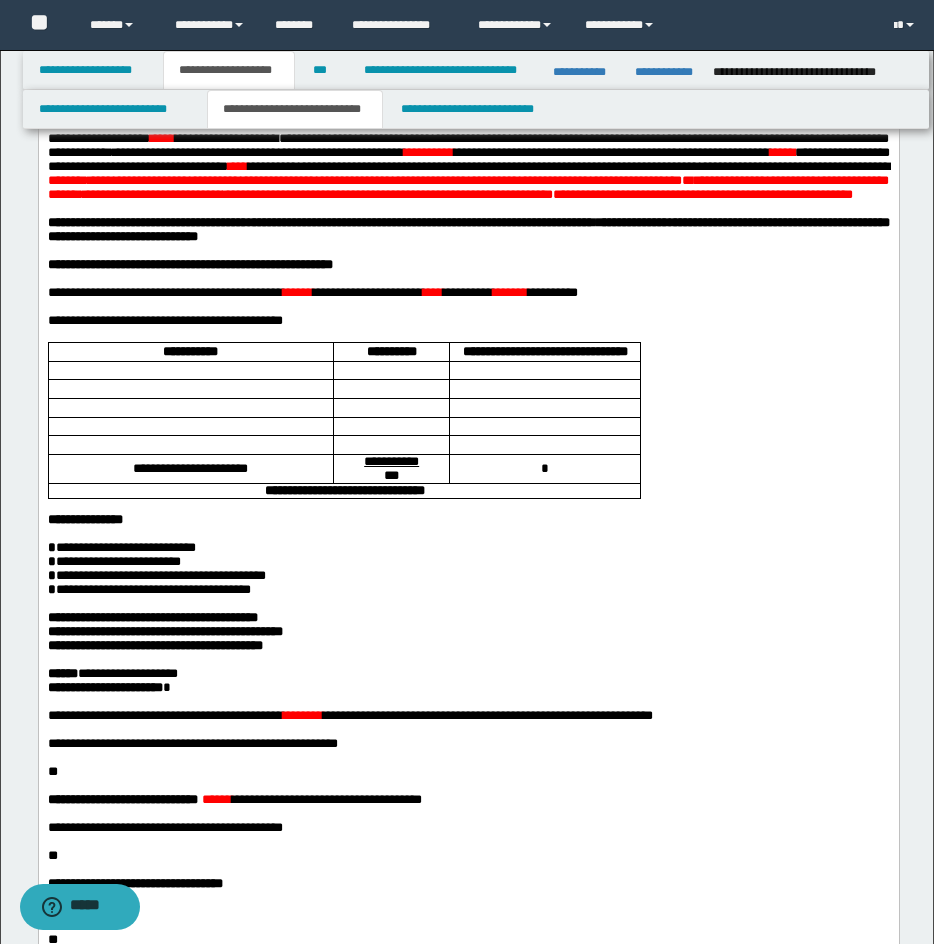 scroll, scrollTop: 225, scrollLeft: 0, axis: vertical 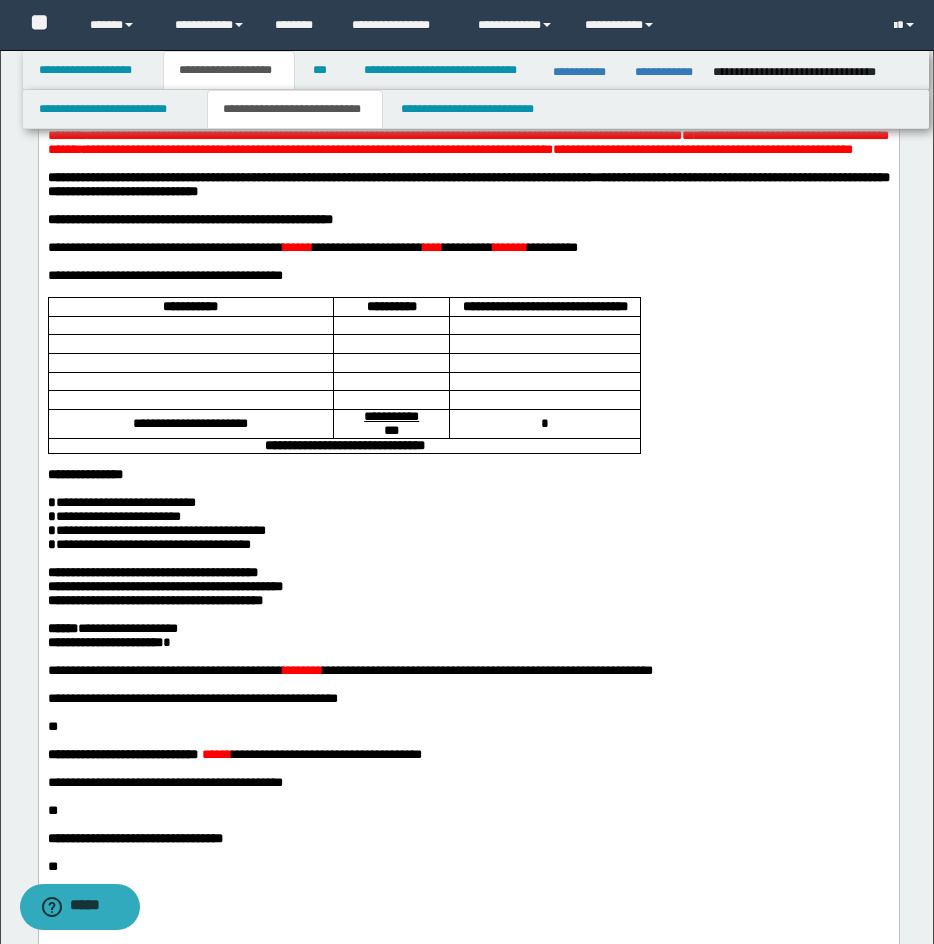 click on "******" at bounding box center (297, 246) 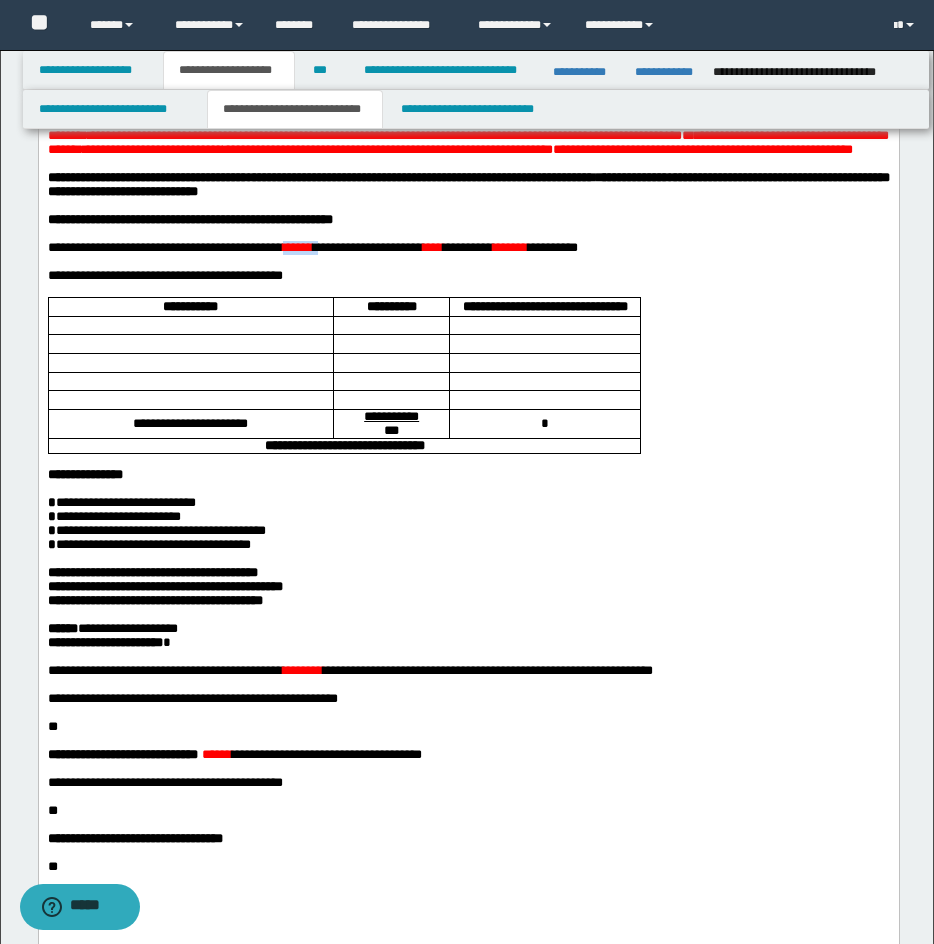 click on "******" at bounding box center (297, 246) 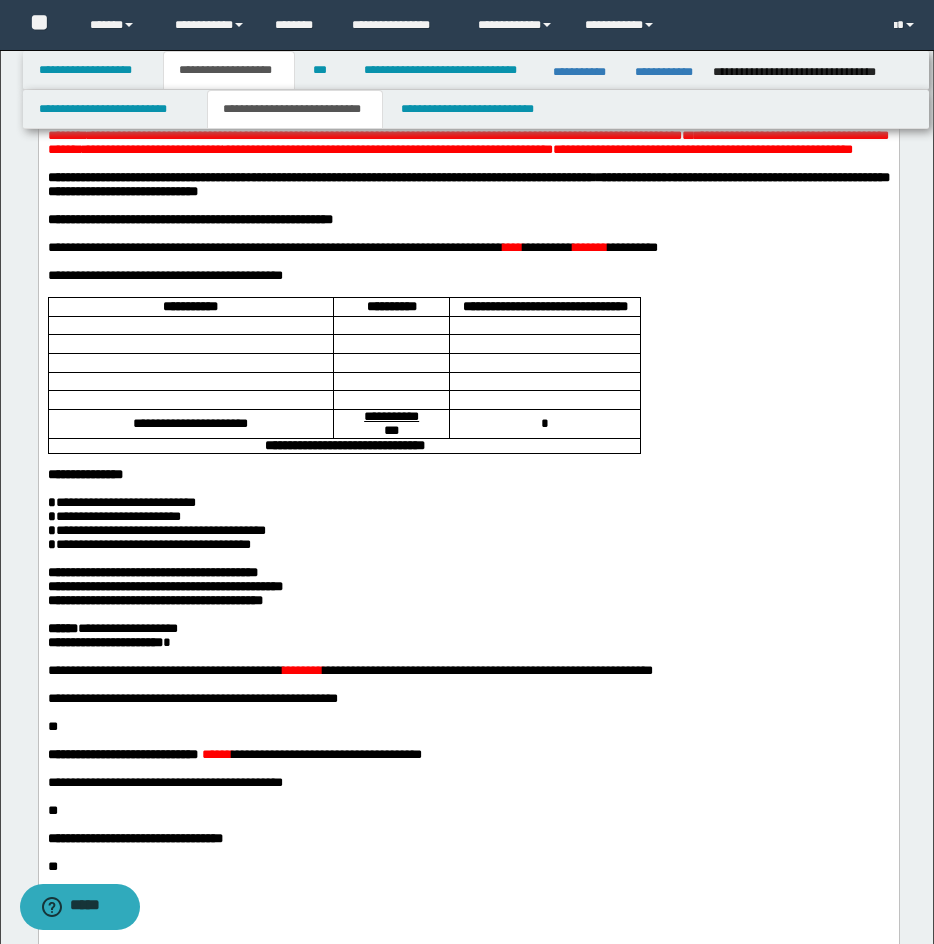 click on "*******" at bounding box center [302, 669] 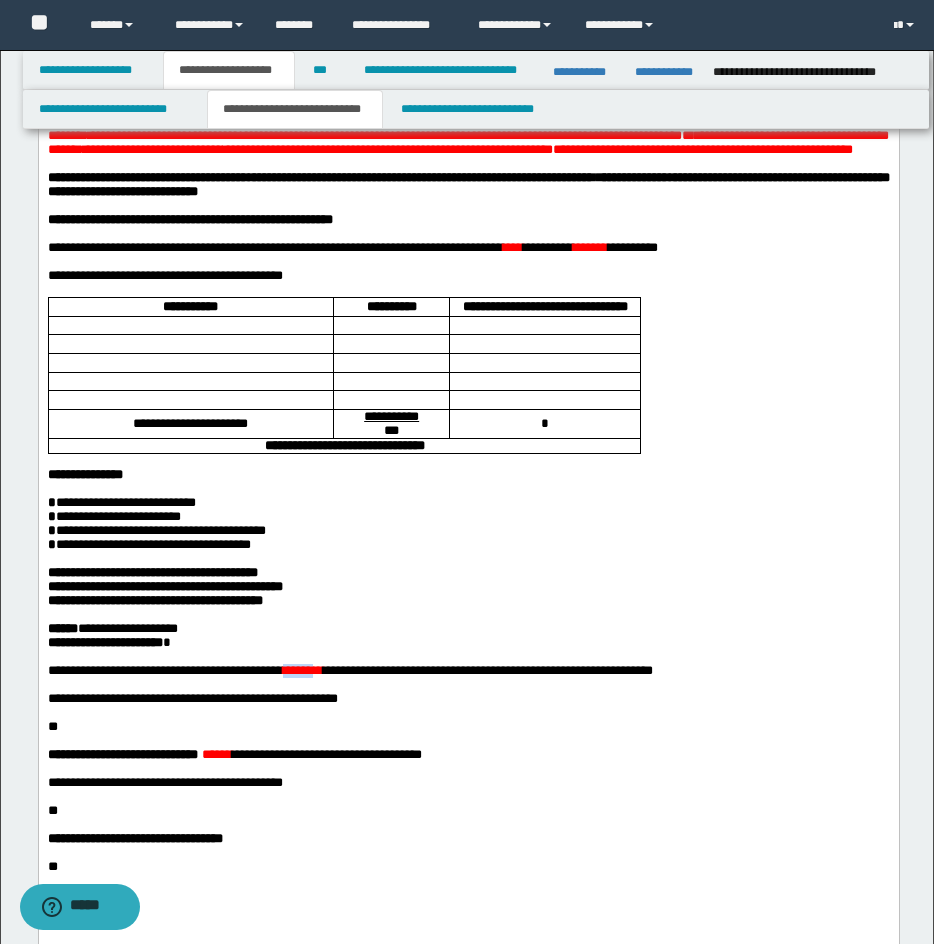 click on "*******" at bounding box center [302, 669] 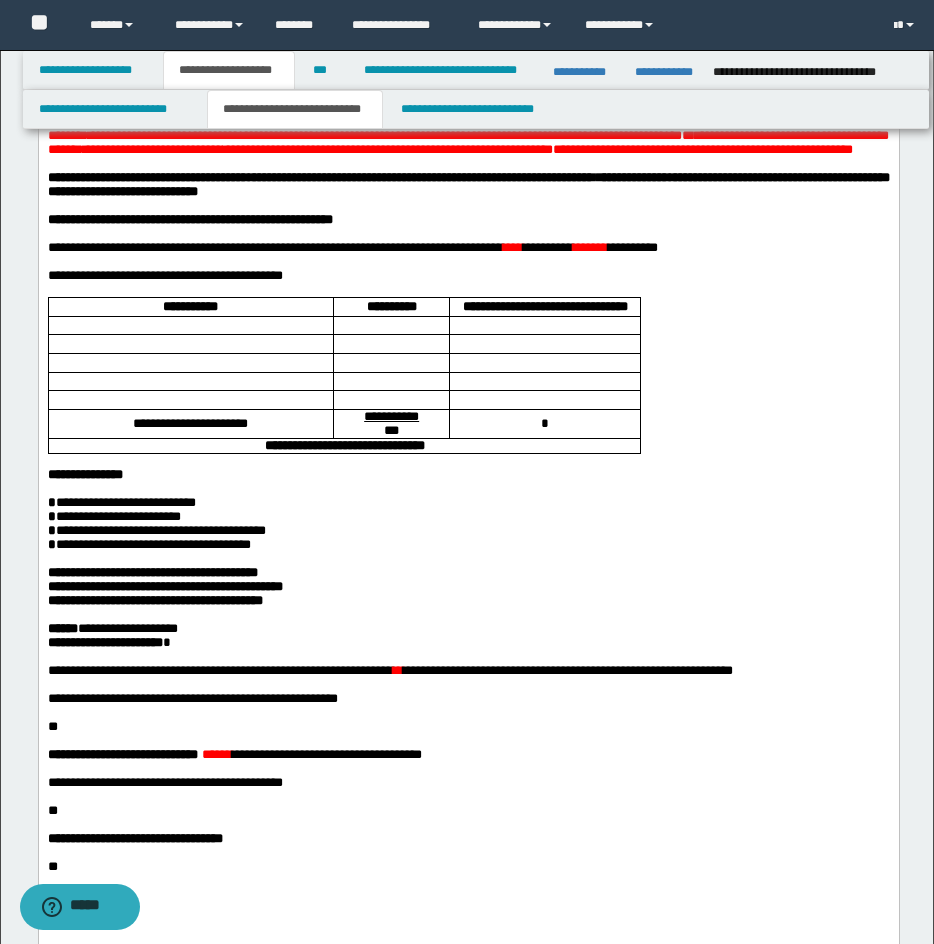 click on "****" at bounding box center (512, 246) 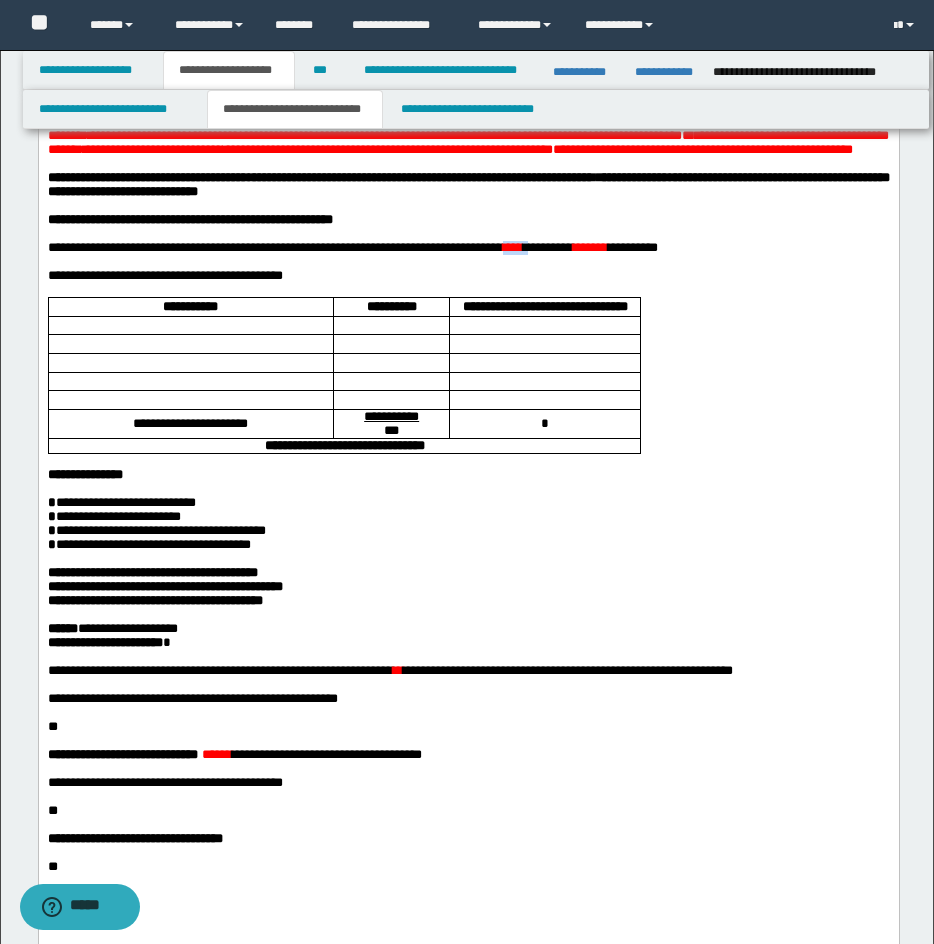 click on "****" at bounding box center (512, 246) 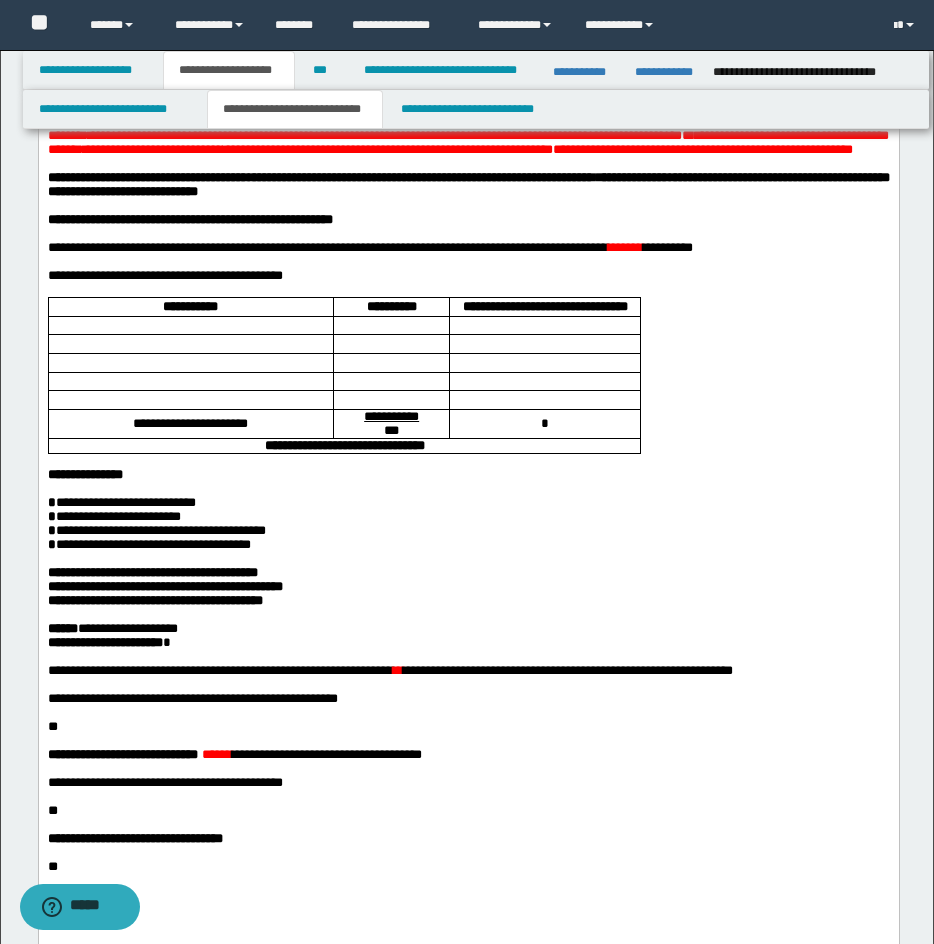click on "******" at bounding box center (624, 246) 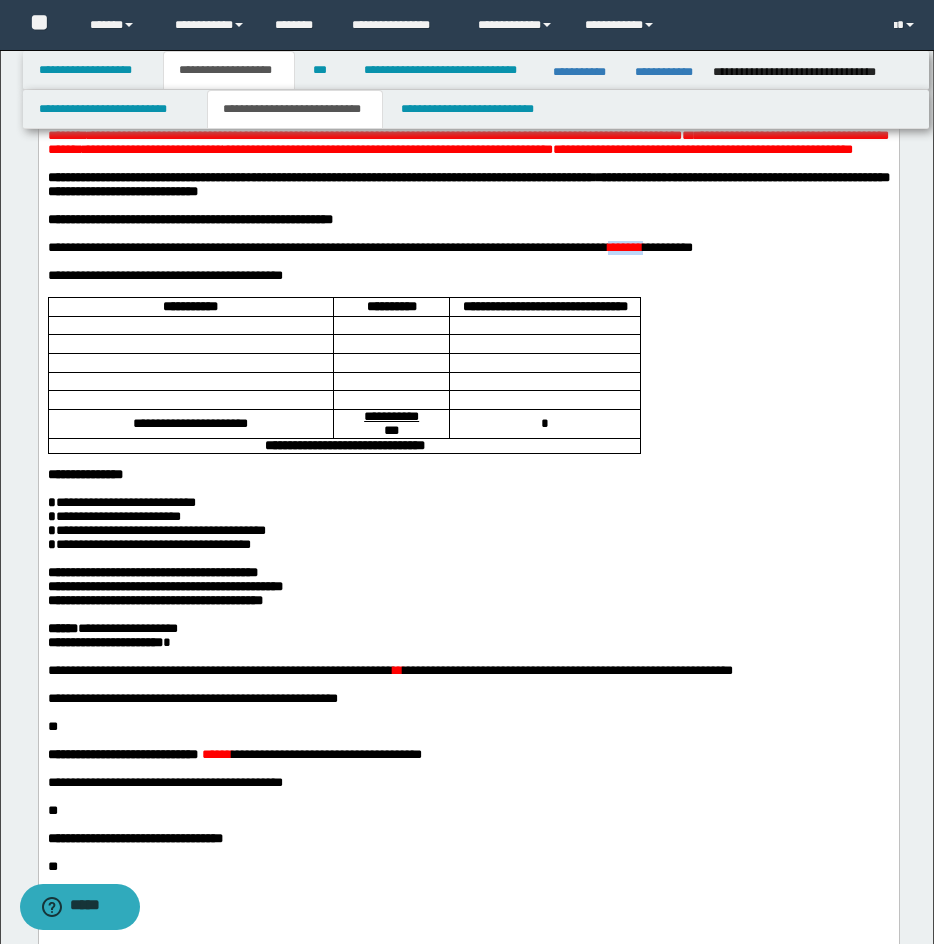 click on "******" at bounding box center (624, 246) 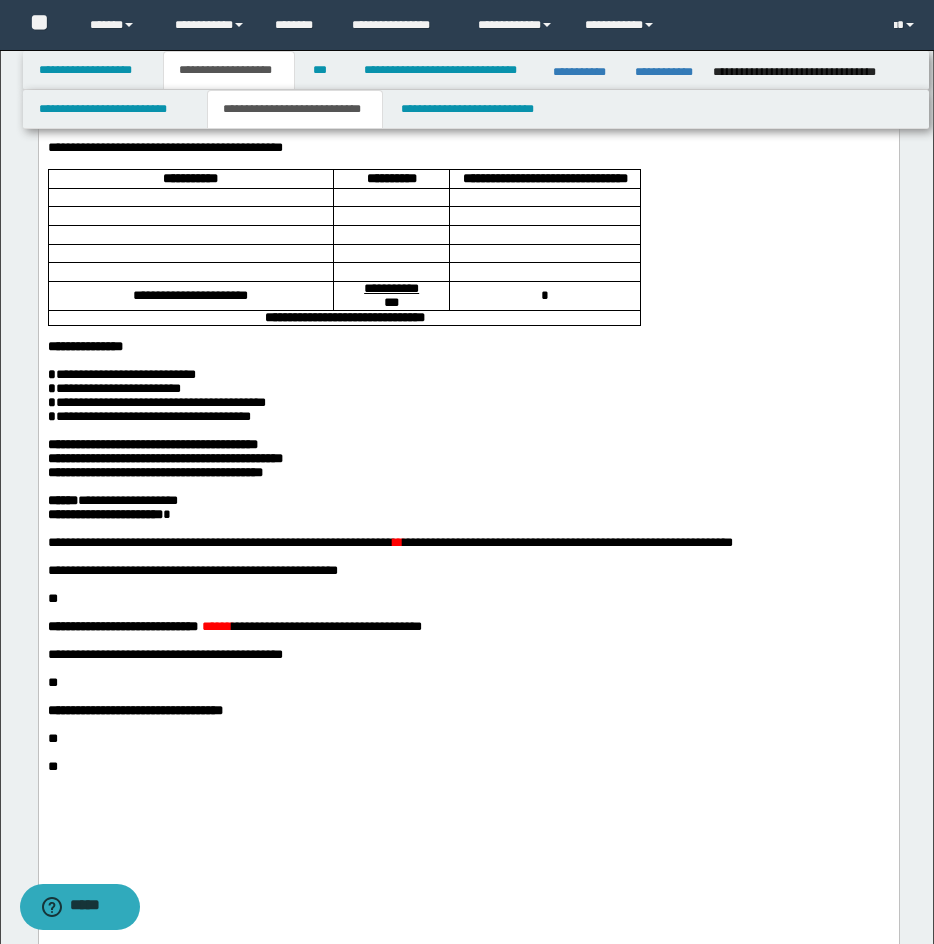 scroll, scrollTop: 360, scrollLeft: 0, axis: vertical 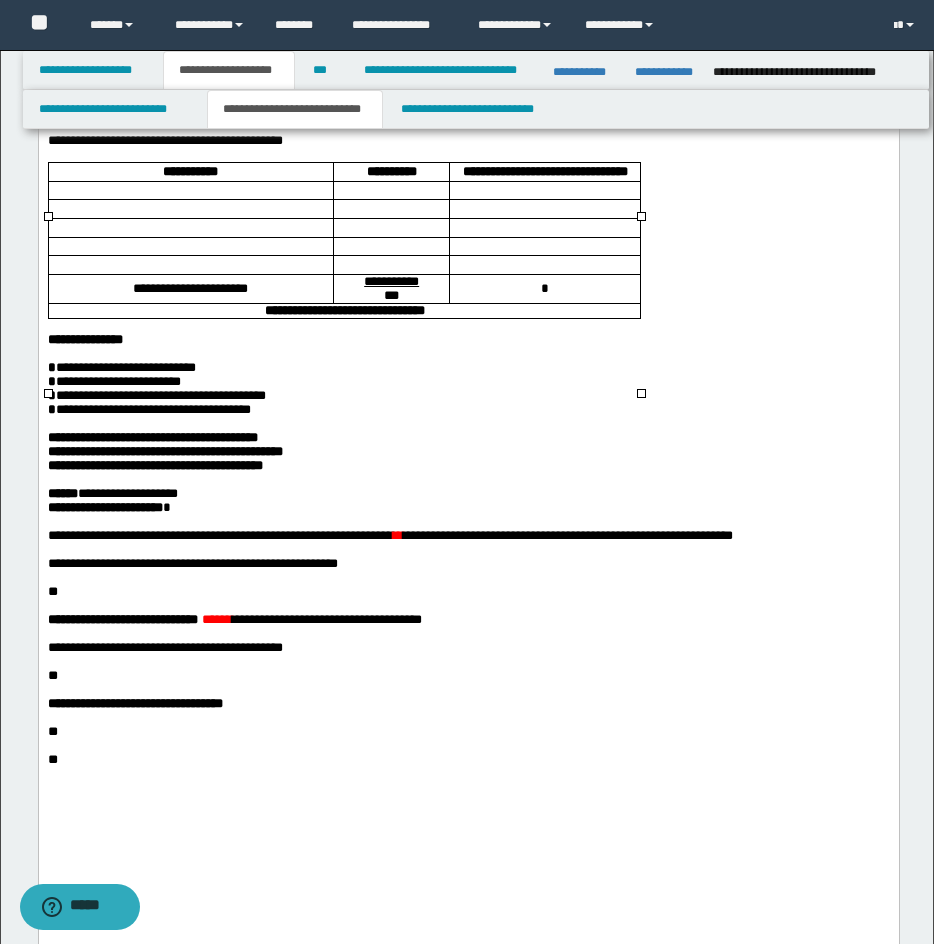 click at bounding box center (190, 190) 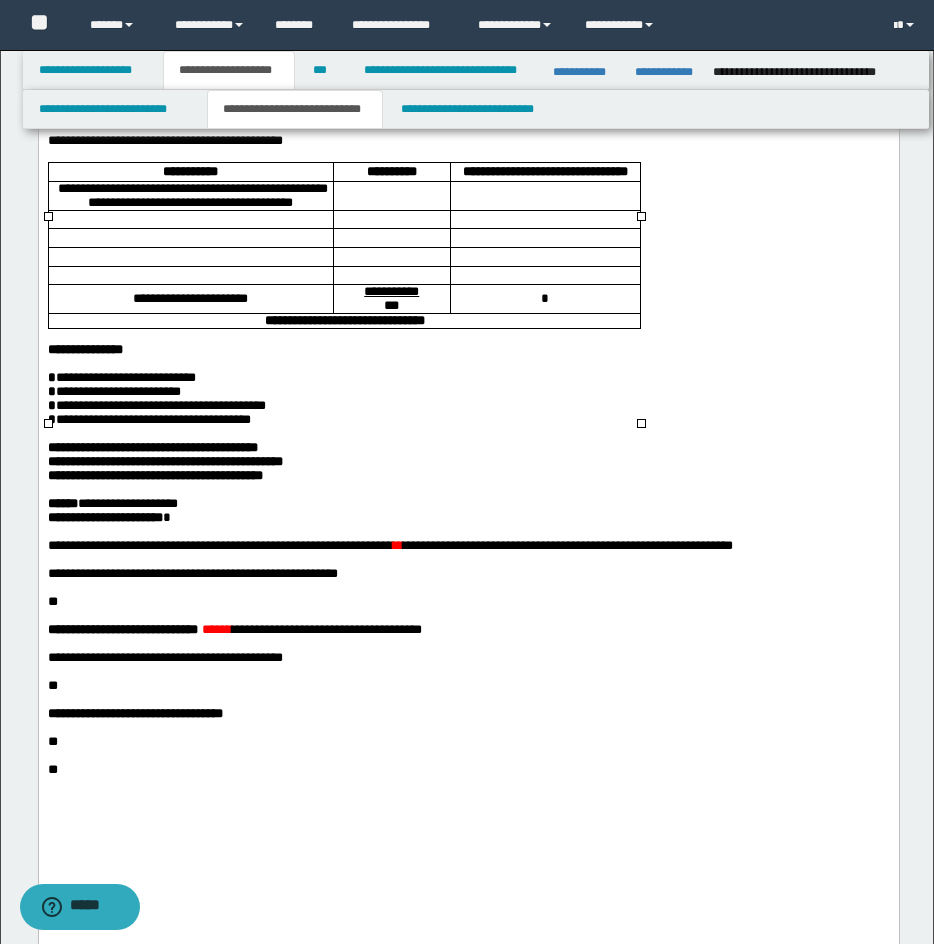 click at bounding box center [190, 219] 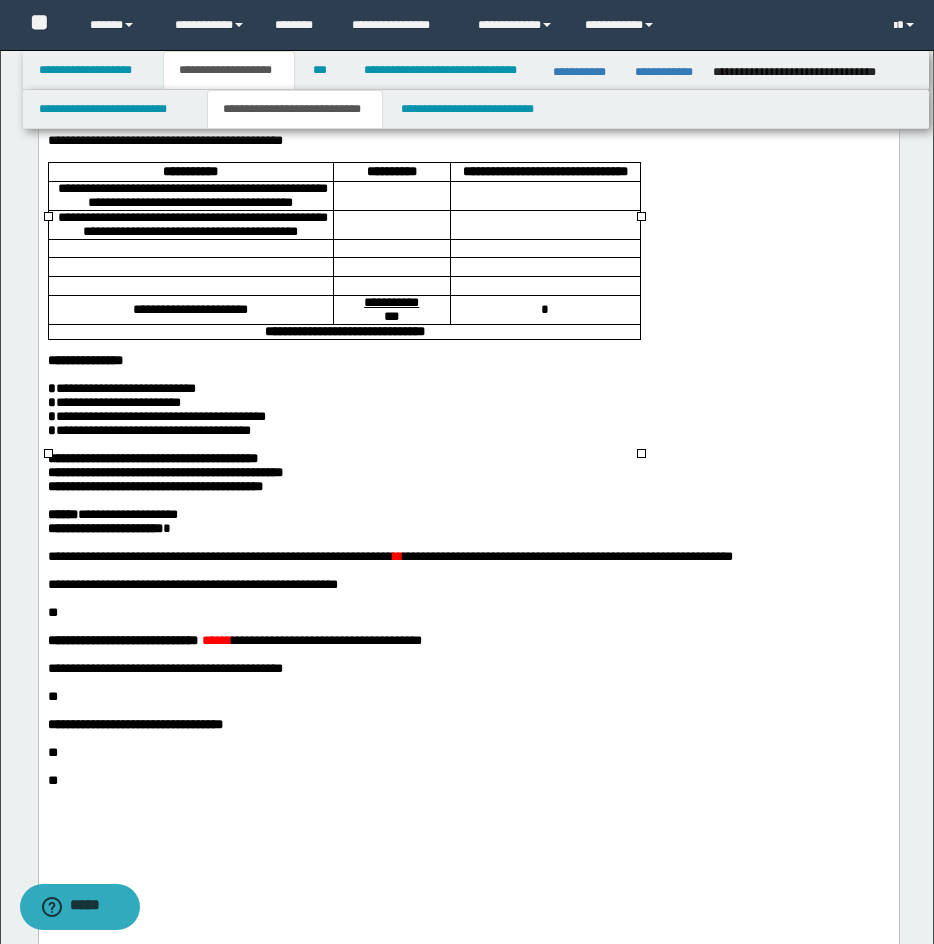 click at bounding box center [190, 247] 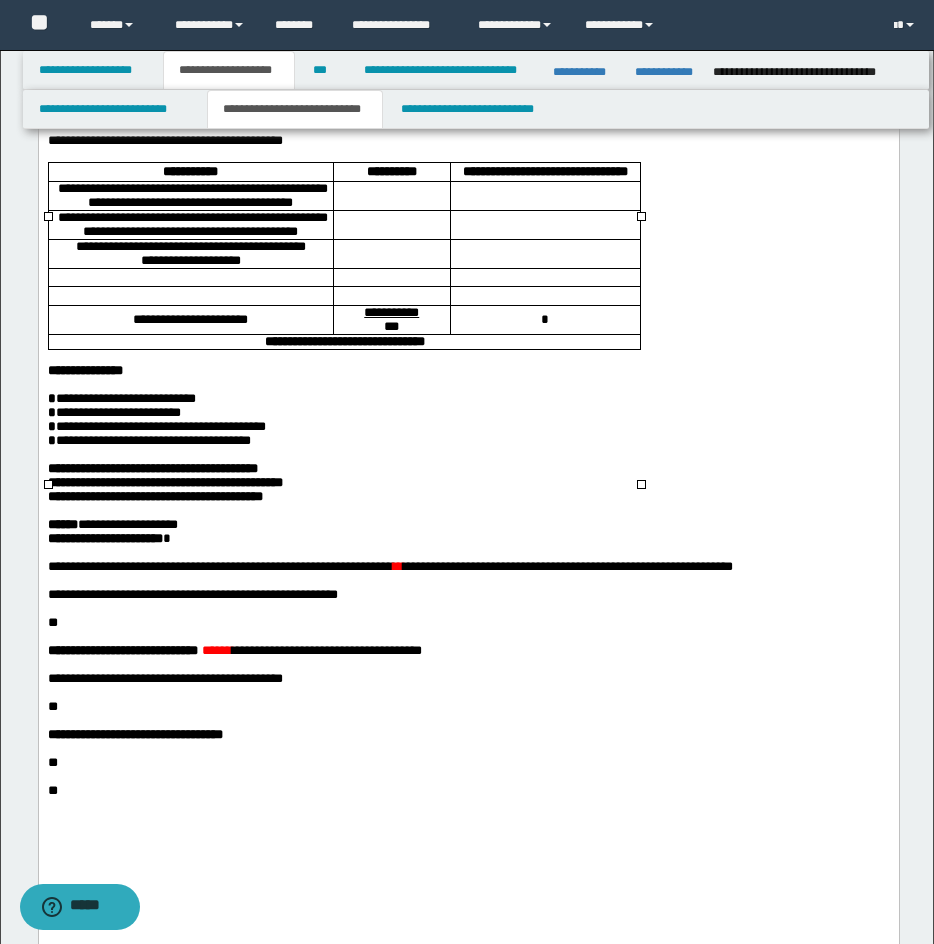 click on "**********" at bounding box center [190, 253] 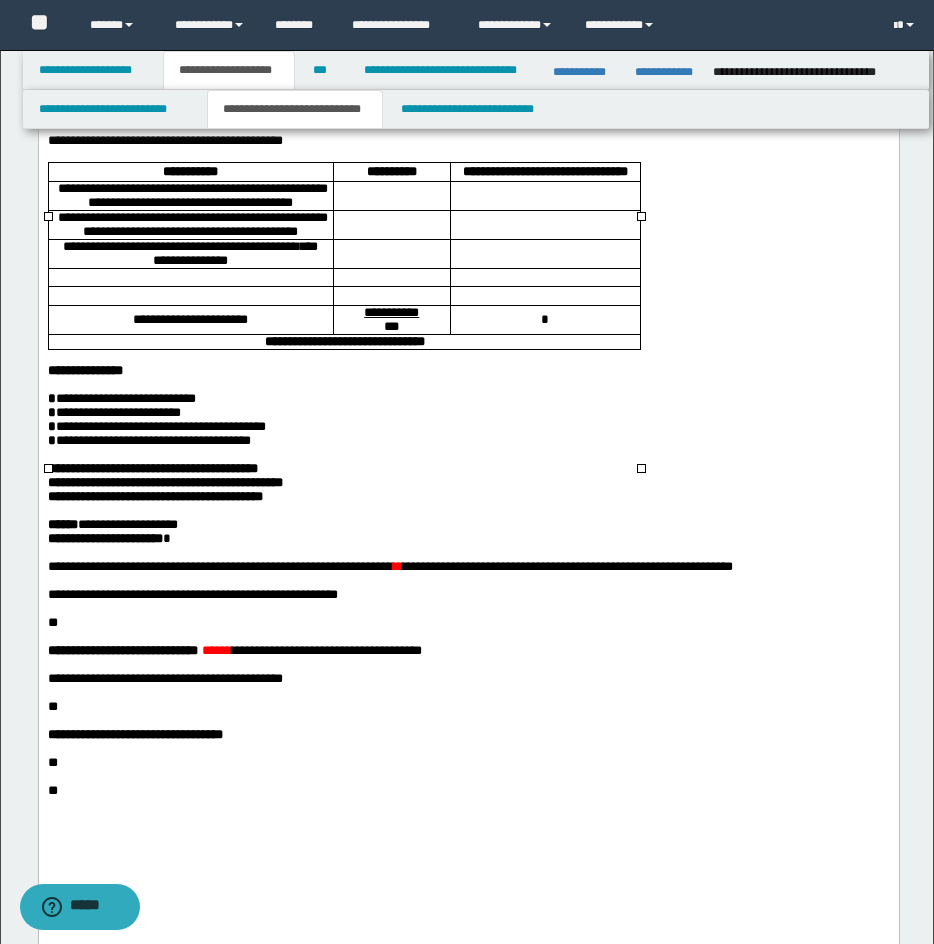 click at bounding box center [190, 277] 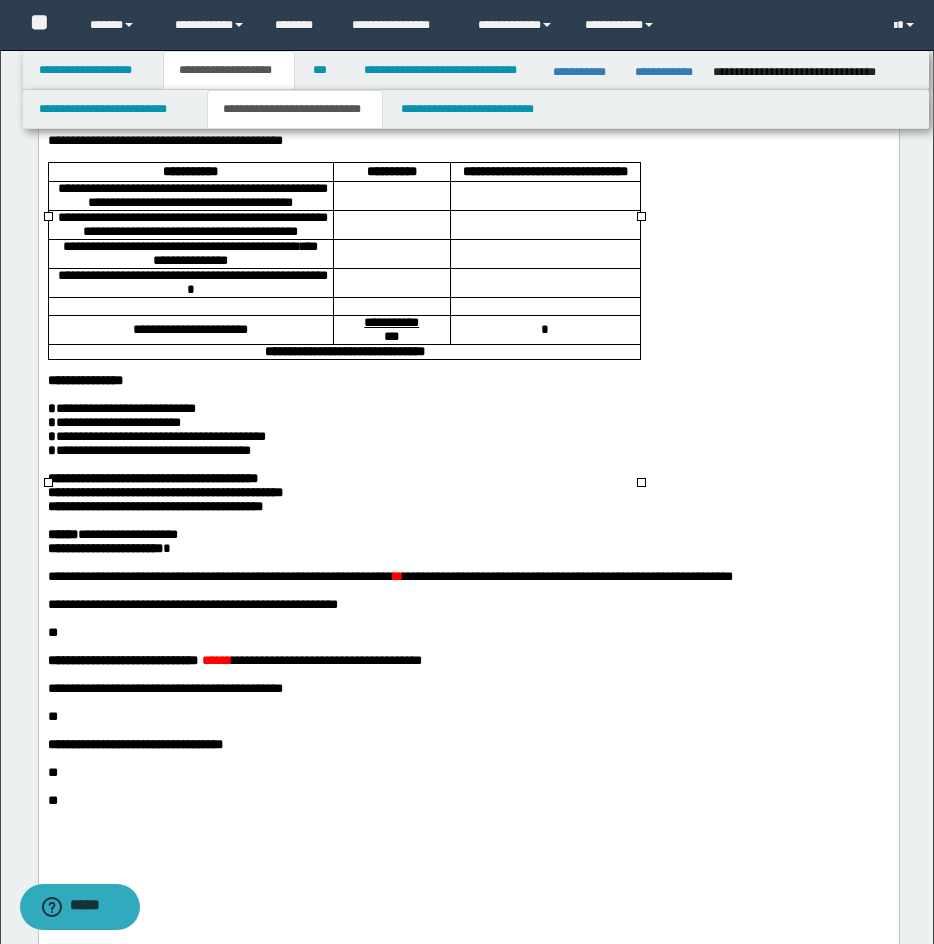drag, startPoint x: 194, startPoint y: 423, endPoint x: 238, endPoint y: 402, distance: 48.754486 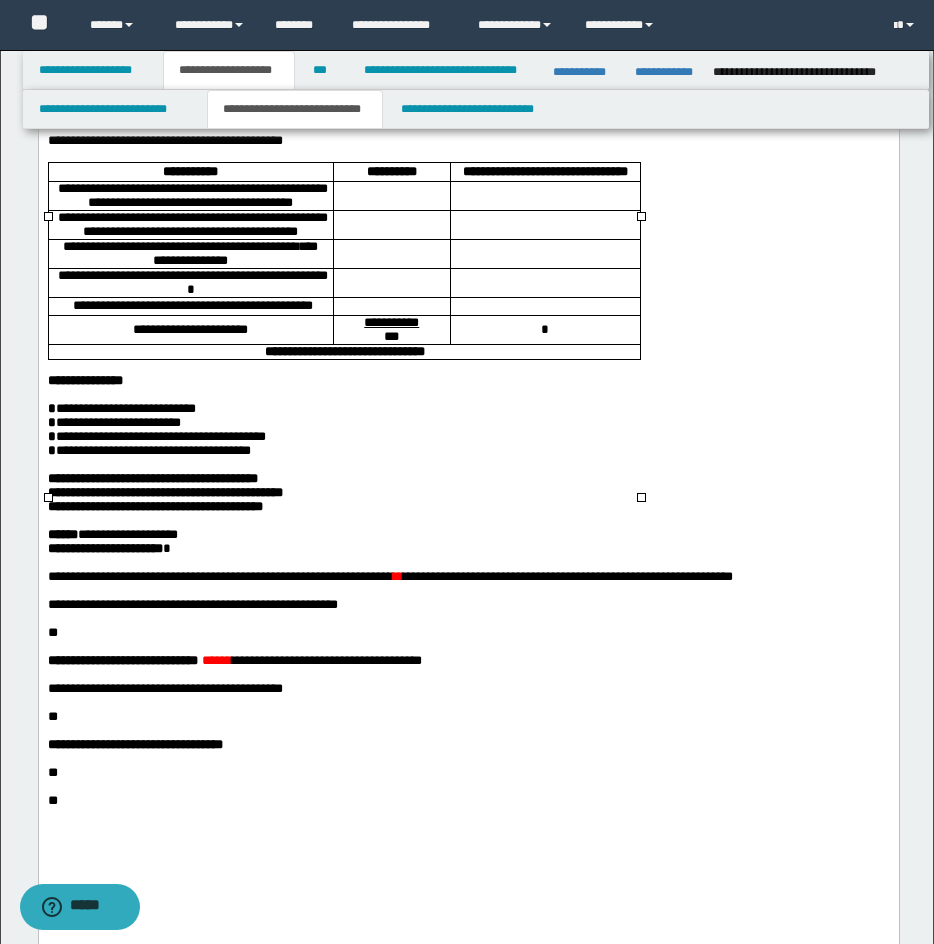click at bounding box center (391, 196) 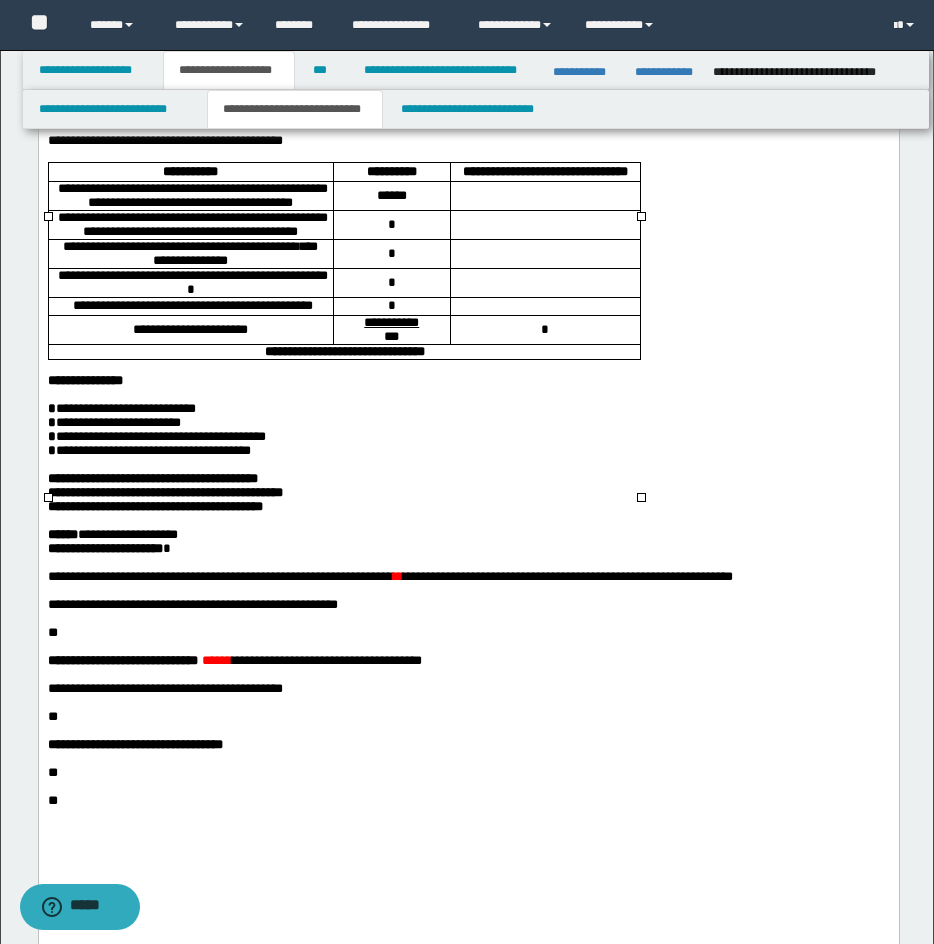 click on "*" at bounding box center [391, 224] 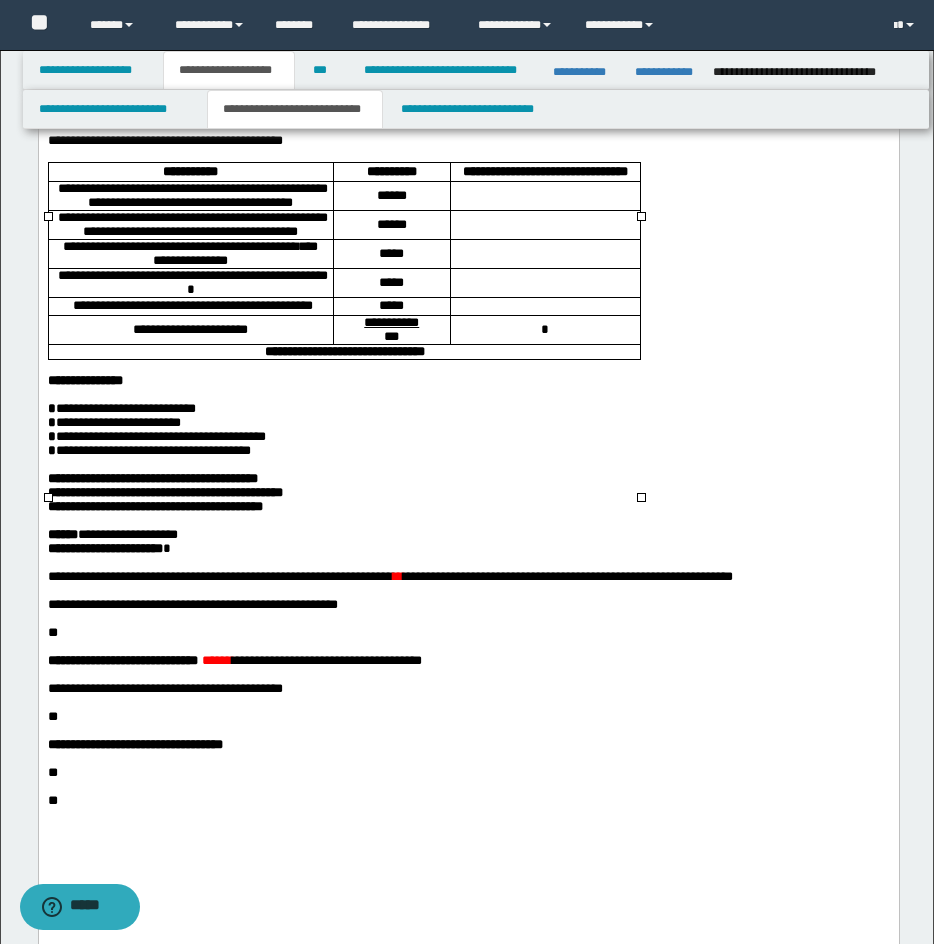 drag, startPoint x: 543, startPoint y: 459, endPoint x: 558, endPoint y: 462, distance: 15.297058 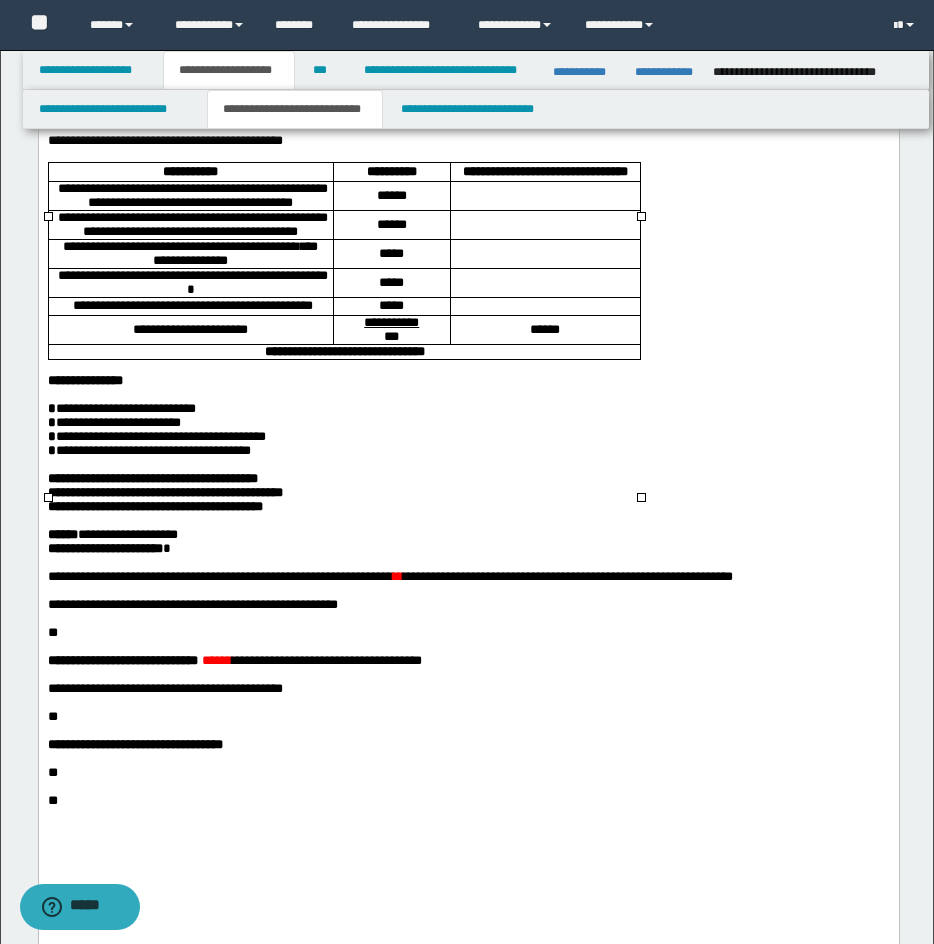 drag, startPoint x: 461, startPoint y: 486, endPoint x: 484, endPoint y: 507, distance: 31.144823 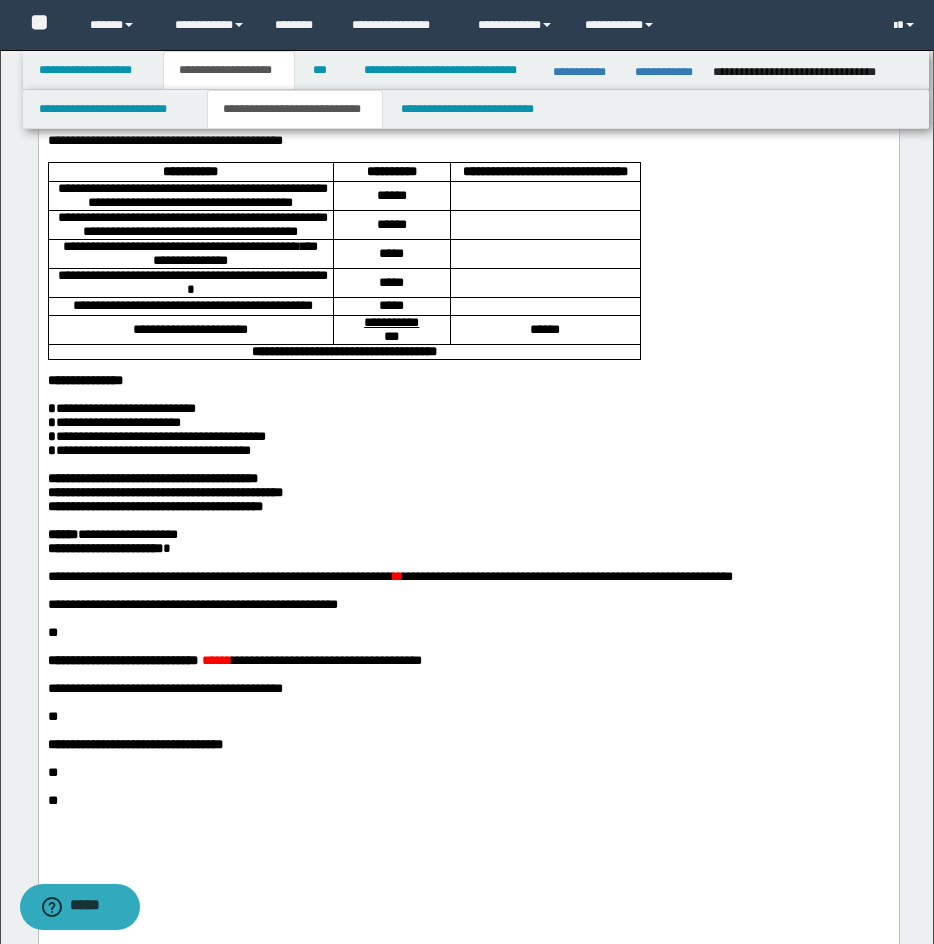 drag, startPoint x: 248, startPoint y: 625, endPoint x: 259, endPoint y: 633, distance: 13.601471 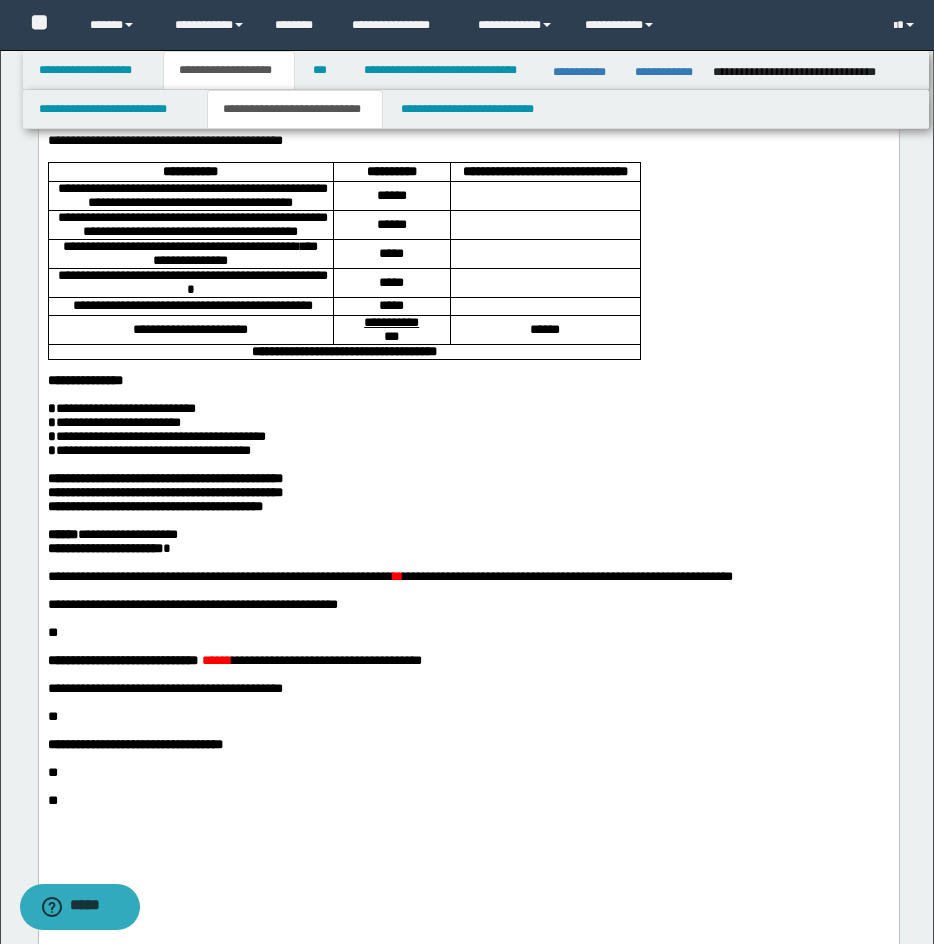 drag, startPoint x: 552, startPoint y: 274, endPoint x: 552, endPoint y: 289, distance: 15 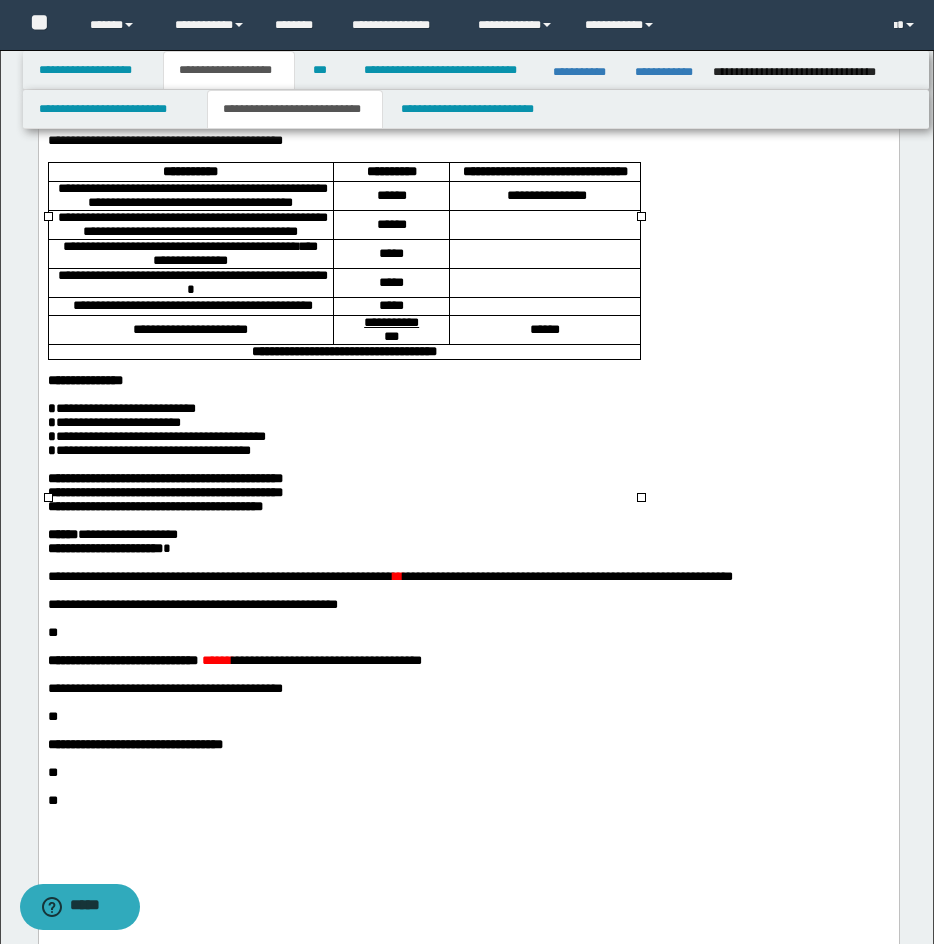 click at bounding box center [544, 225] 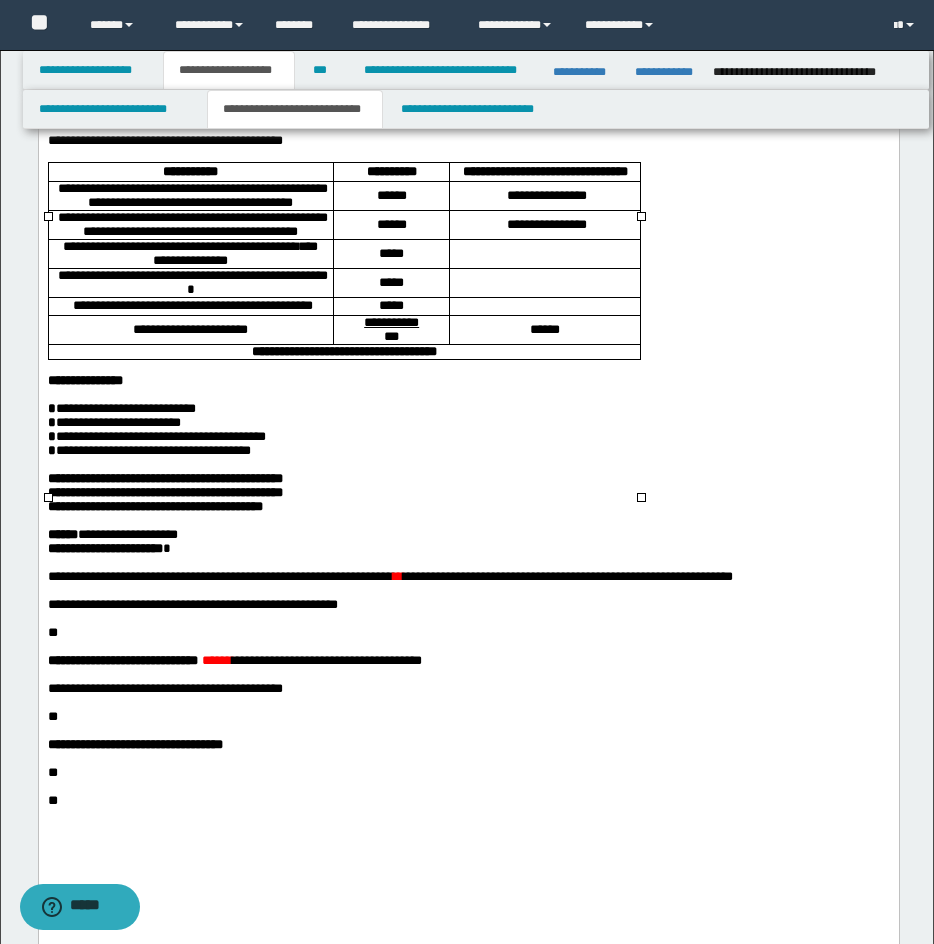 click at bounding box center [544, 253] 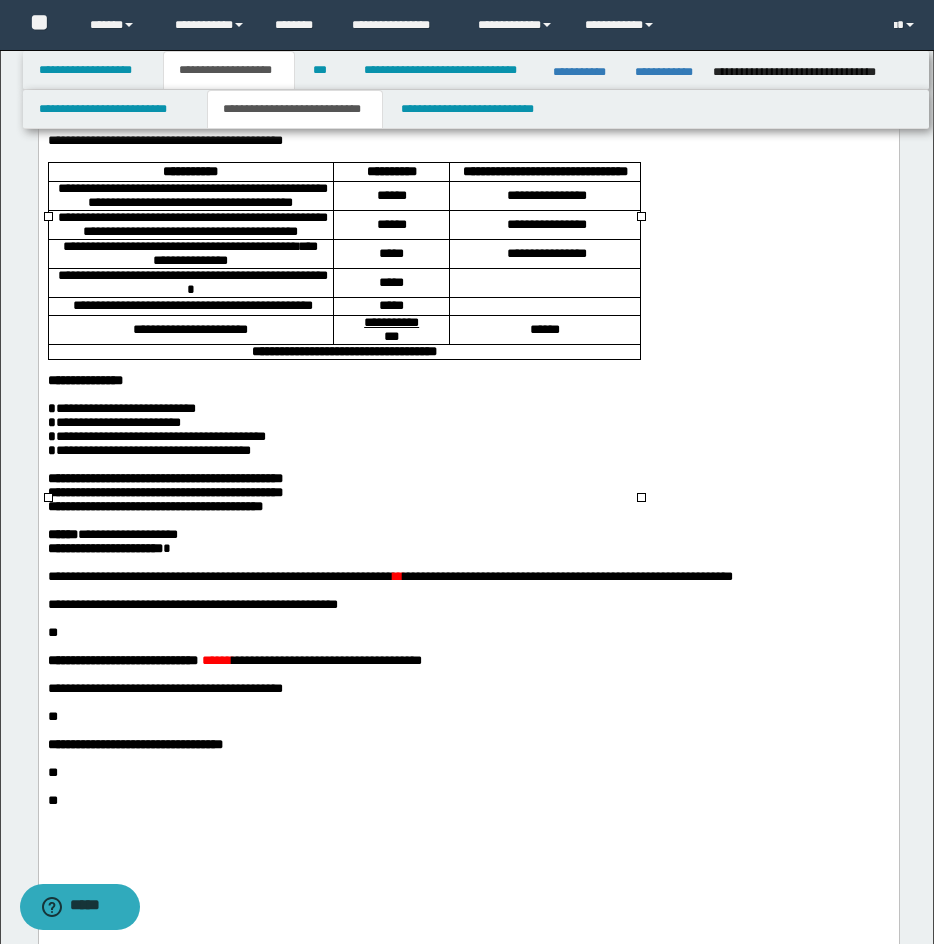 click at bounding box center [544, 283] 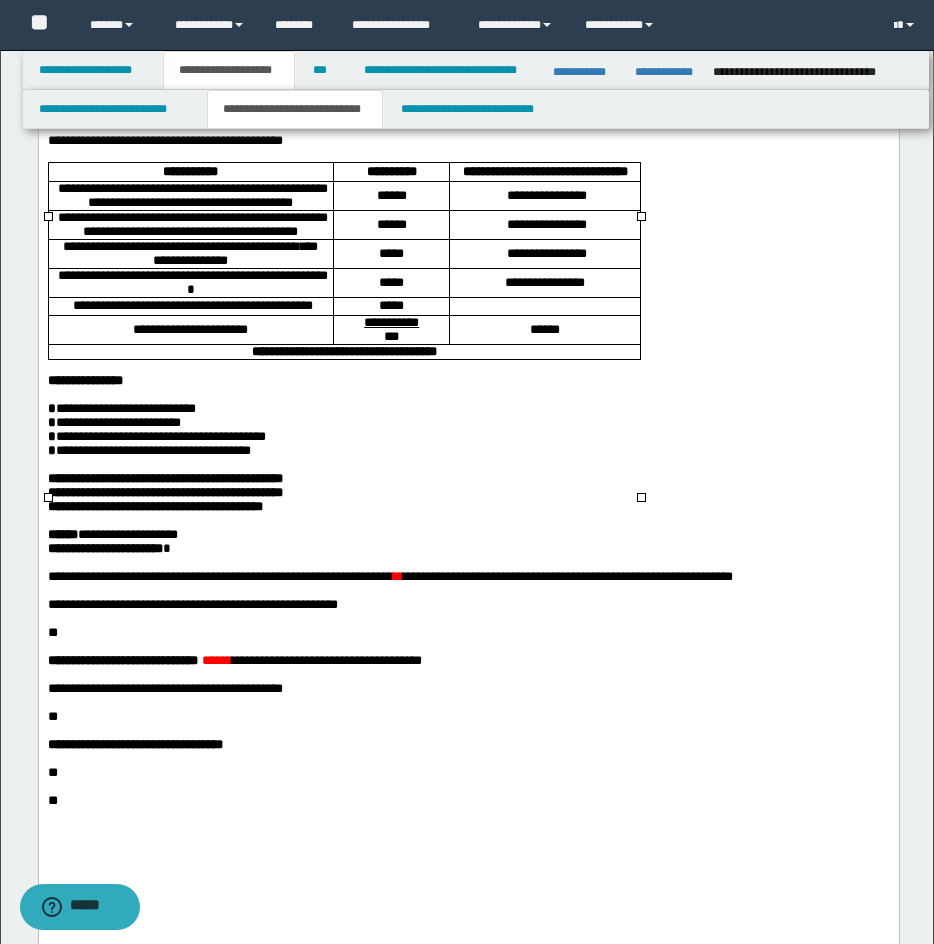 click at bounding box center (544, 306) 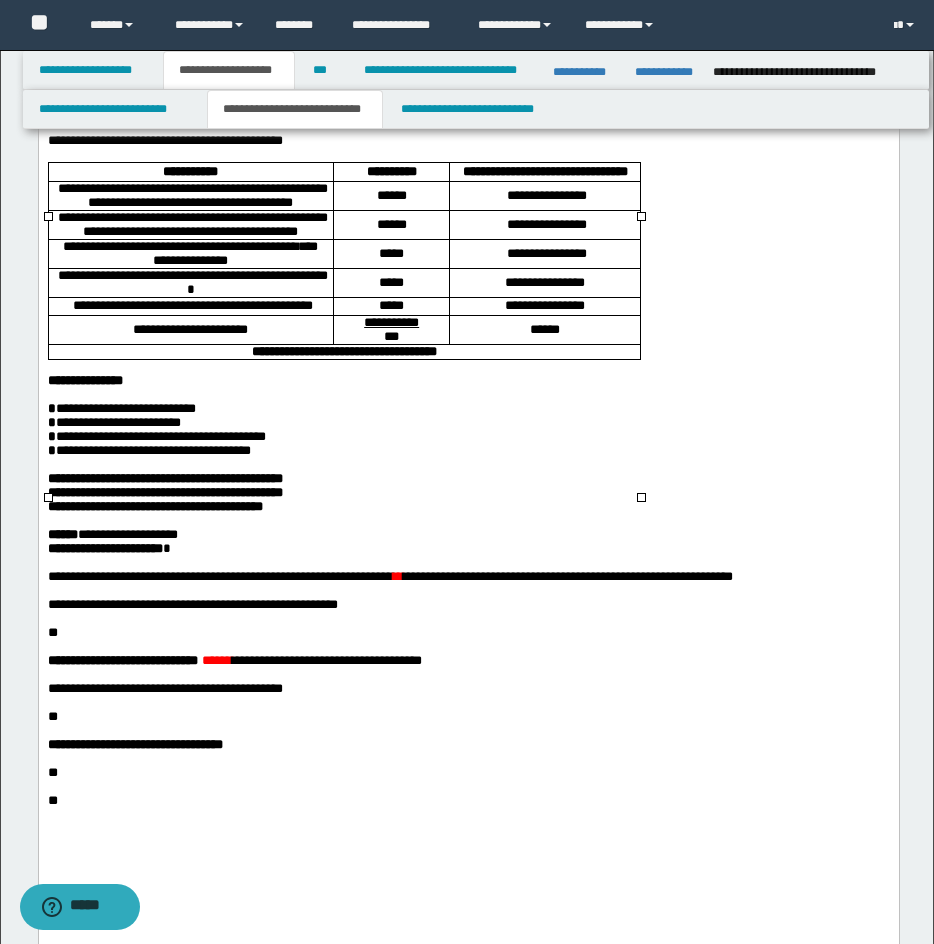 click on "**********" at bounding box center [544, 195] 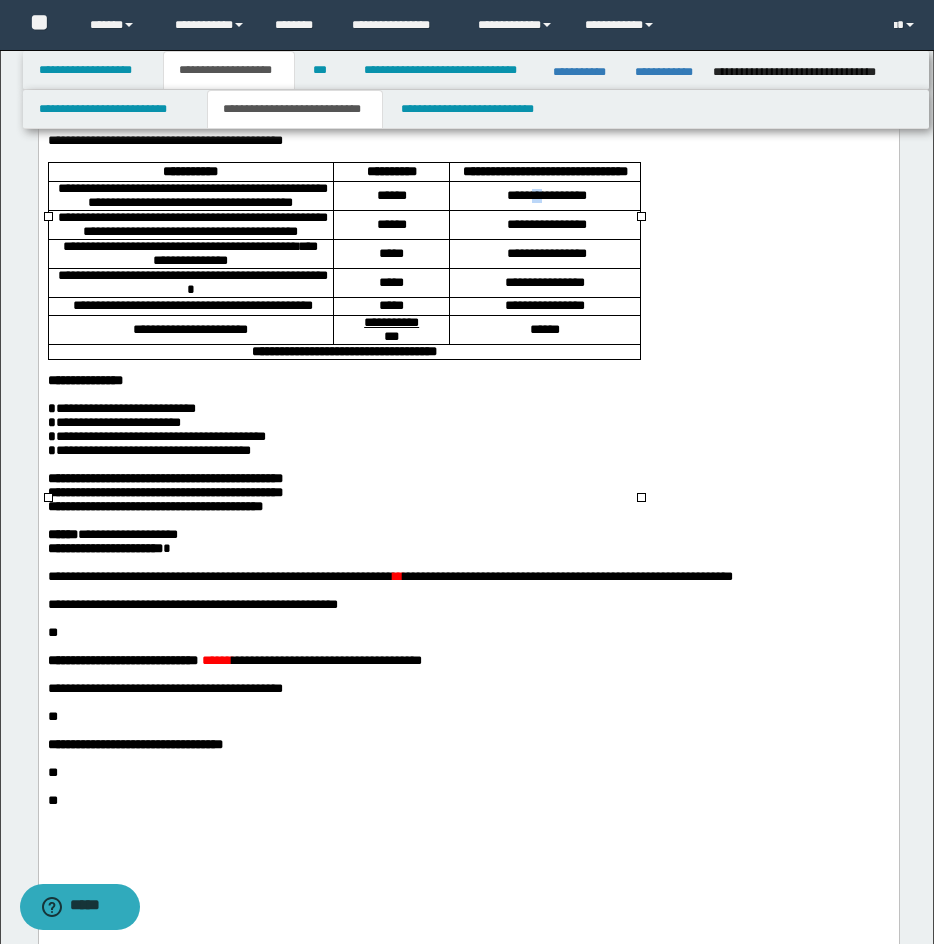 click on "**********" at bounding box center (544, 195) 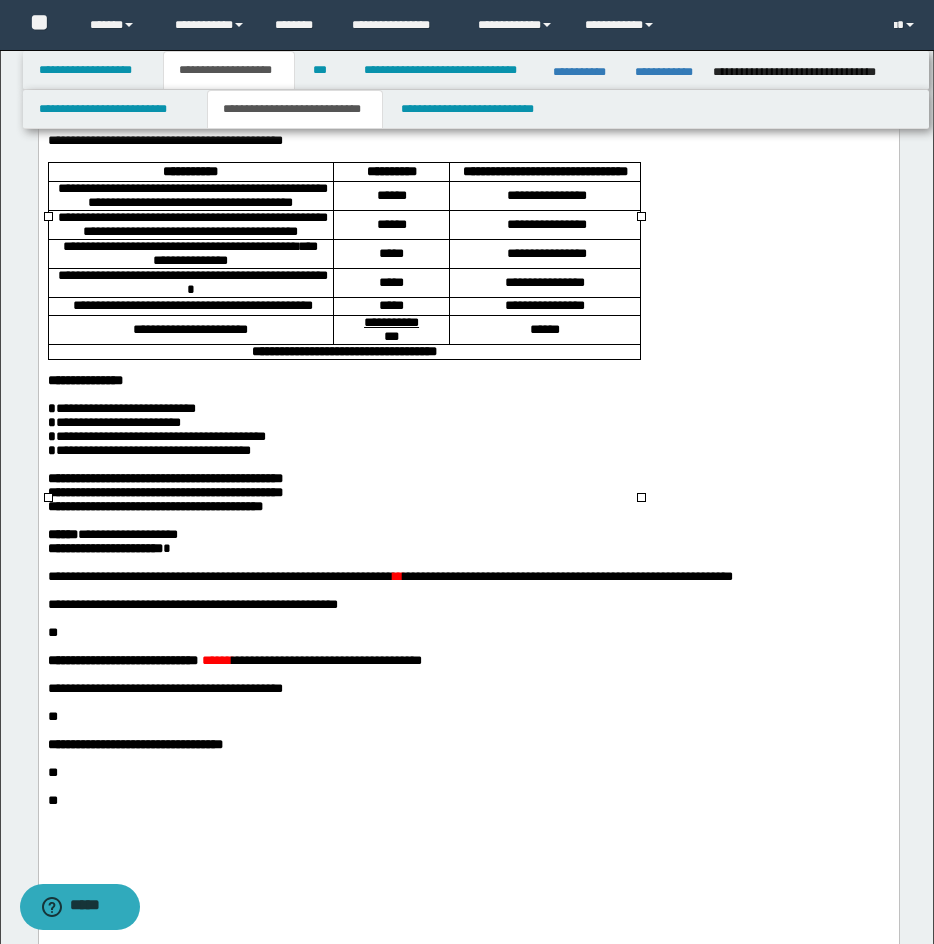 click on "**** ** *********" at bounding box center (544, 195) 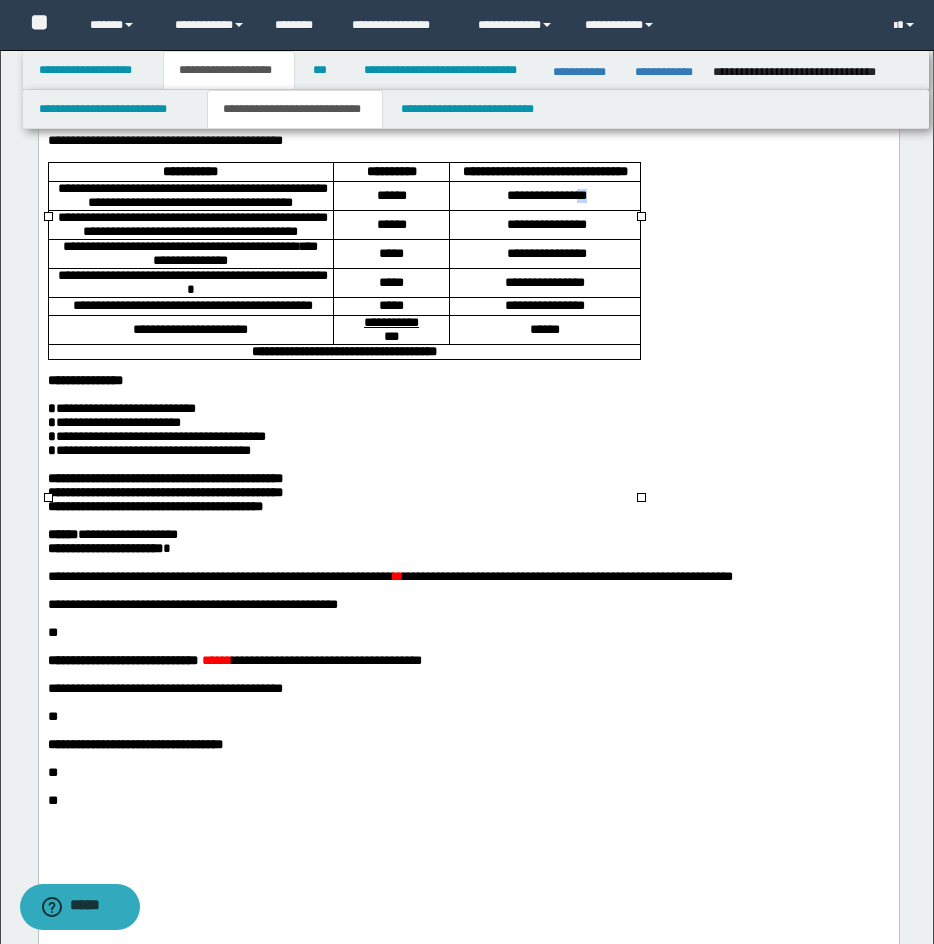 click on "**** ** *********" at bounding box center (544, 195) 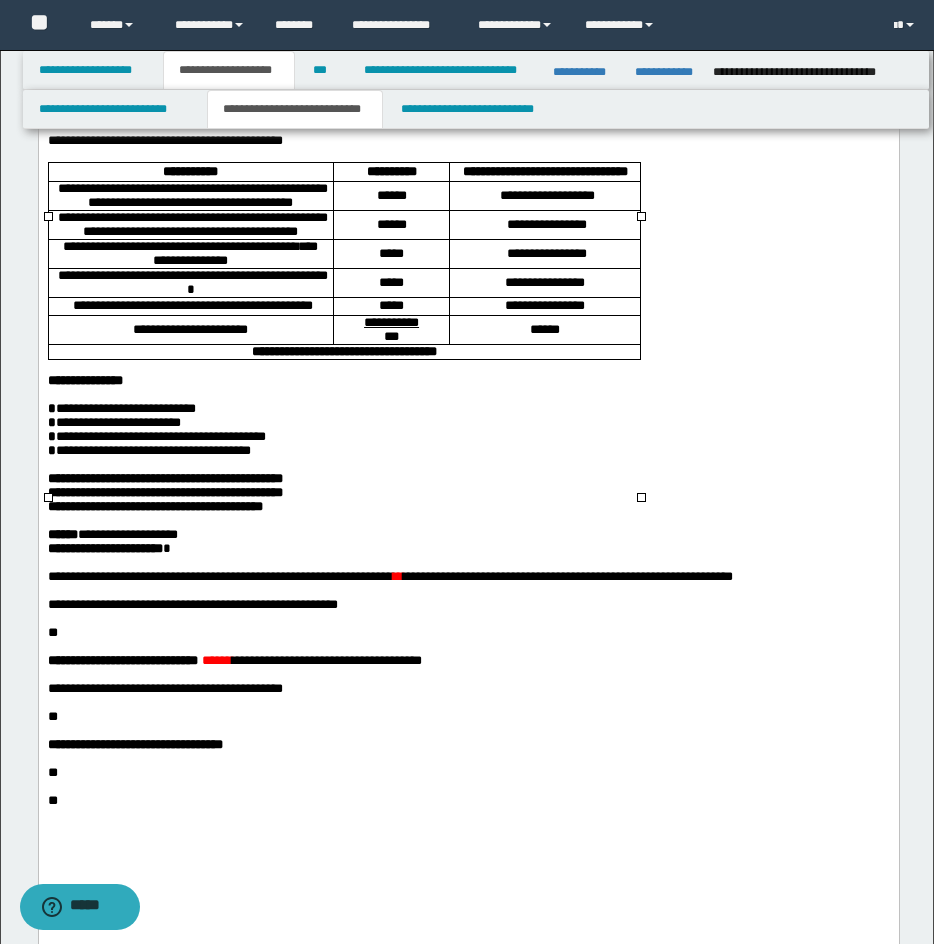 click on "**********" at bounding box center (544, 224) 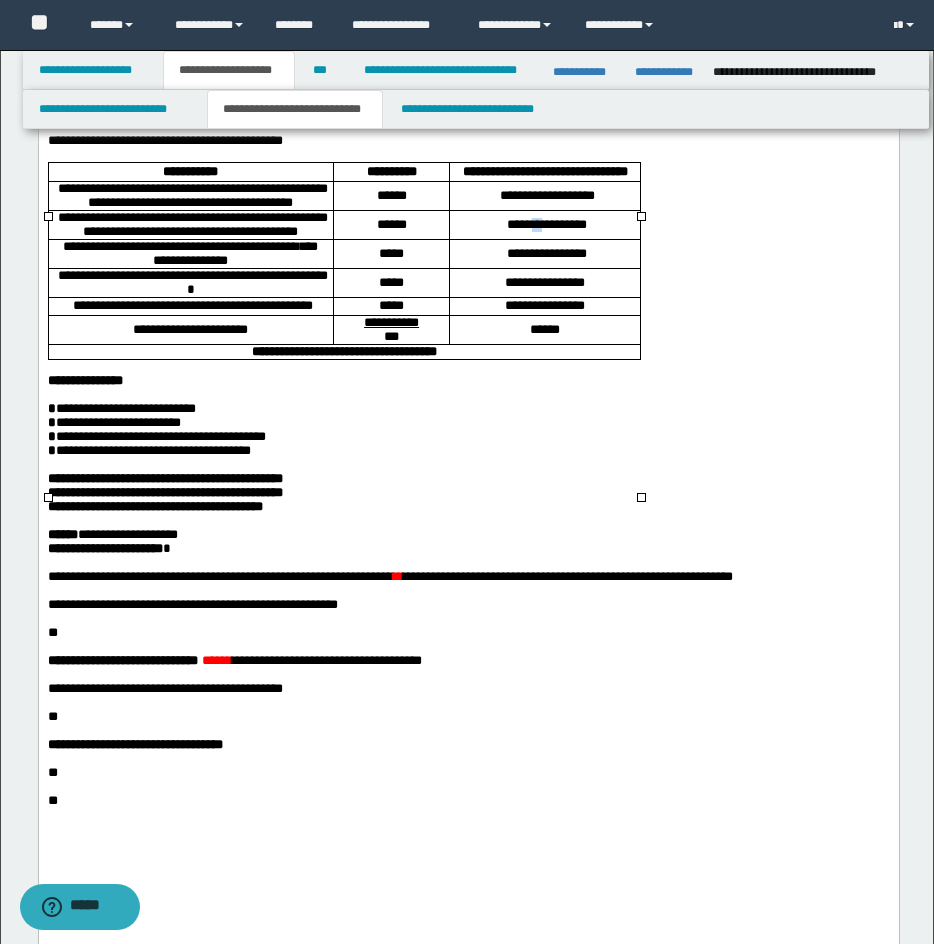 click on "**********" at bounding box center [544, 224] 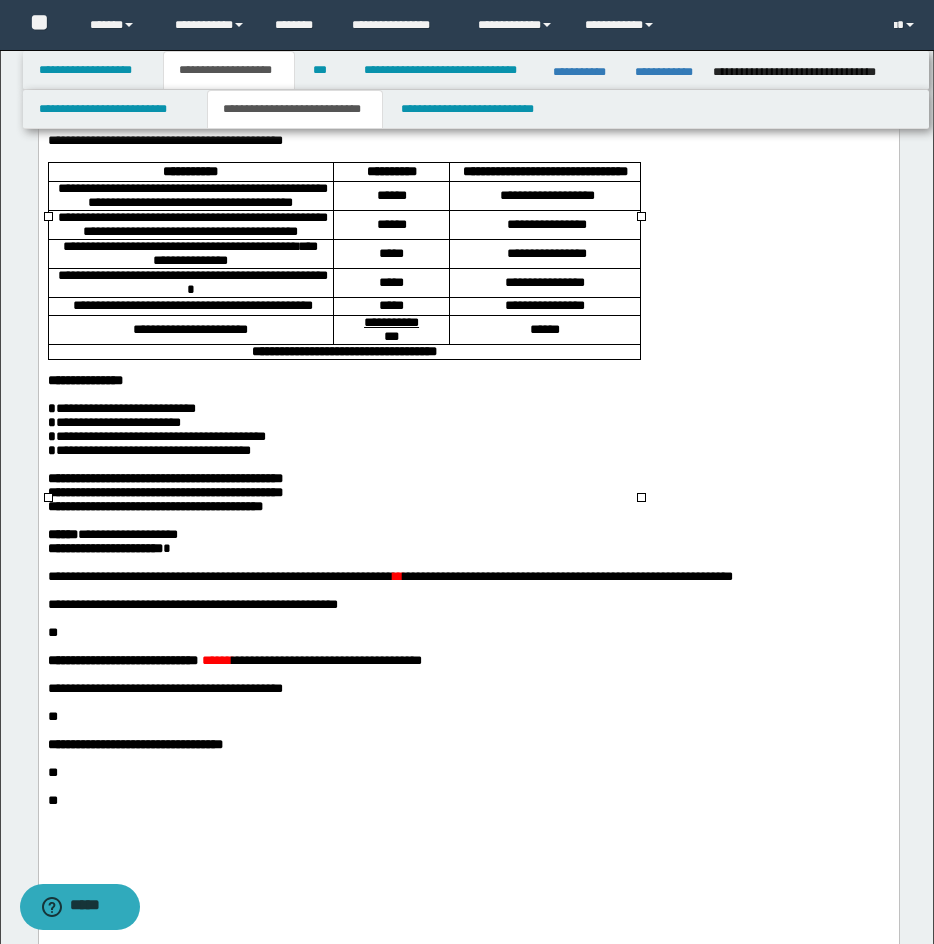 click on "**** ** *********" at bounding box center [544, 224] 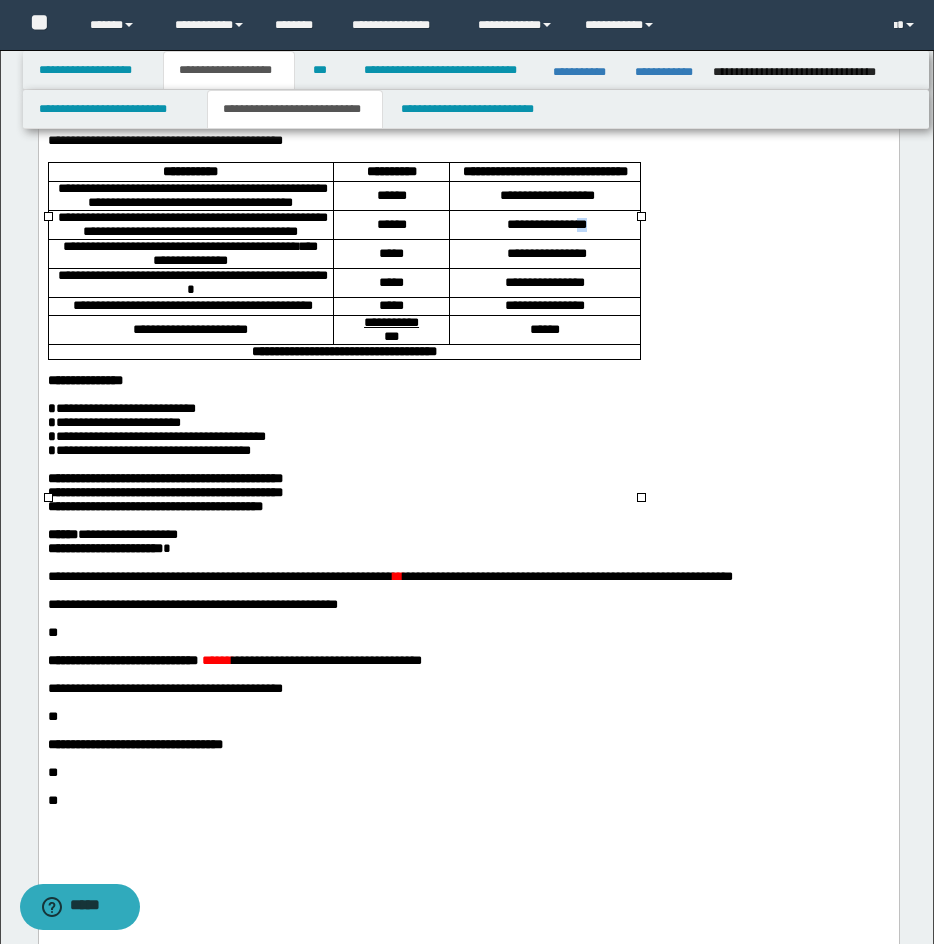click on "**** ** *********" at bounding box center (544, 224) 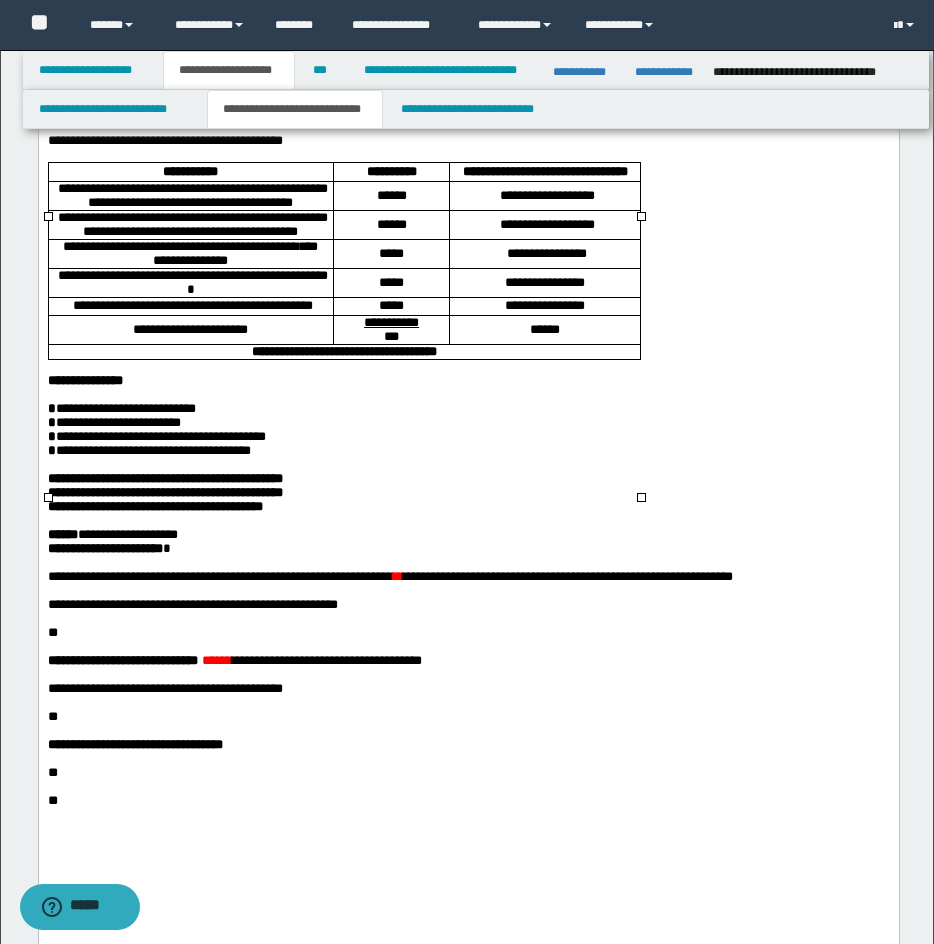 click on "**********" at bounding box center (544, 253) 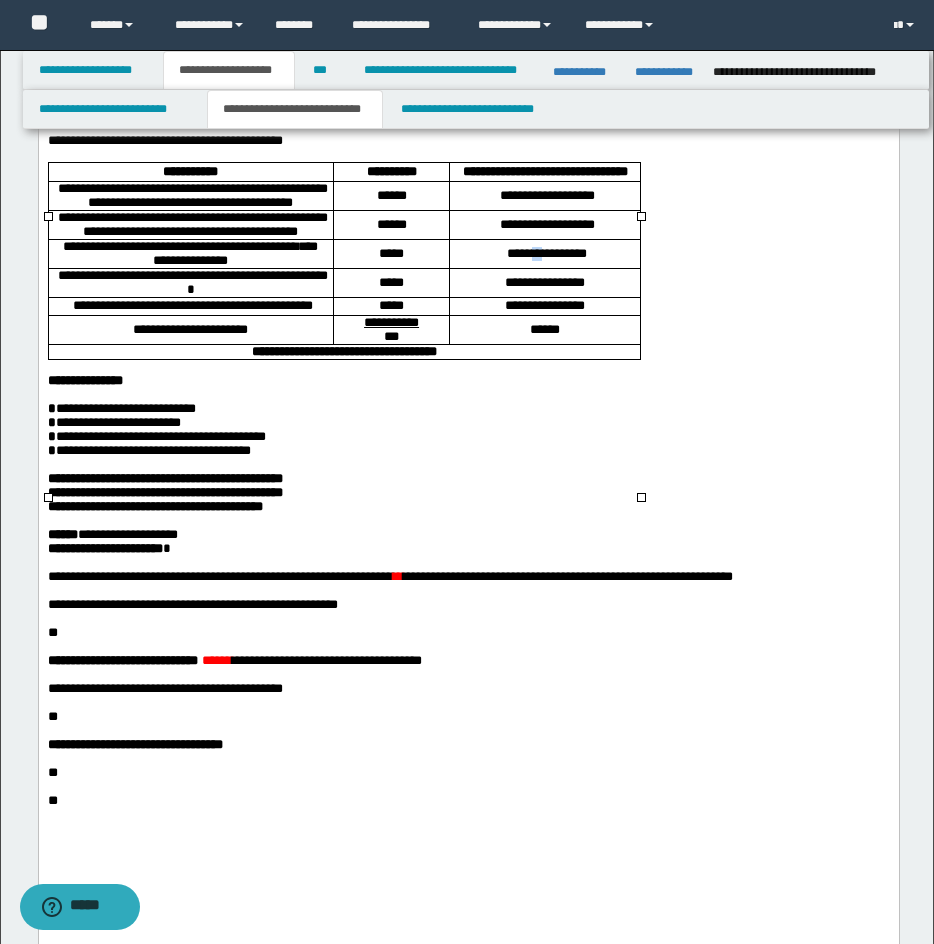click on "**********" at bounding box center [544, 253] 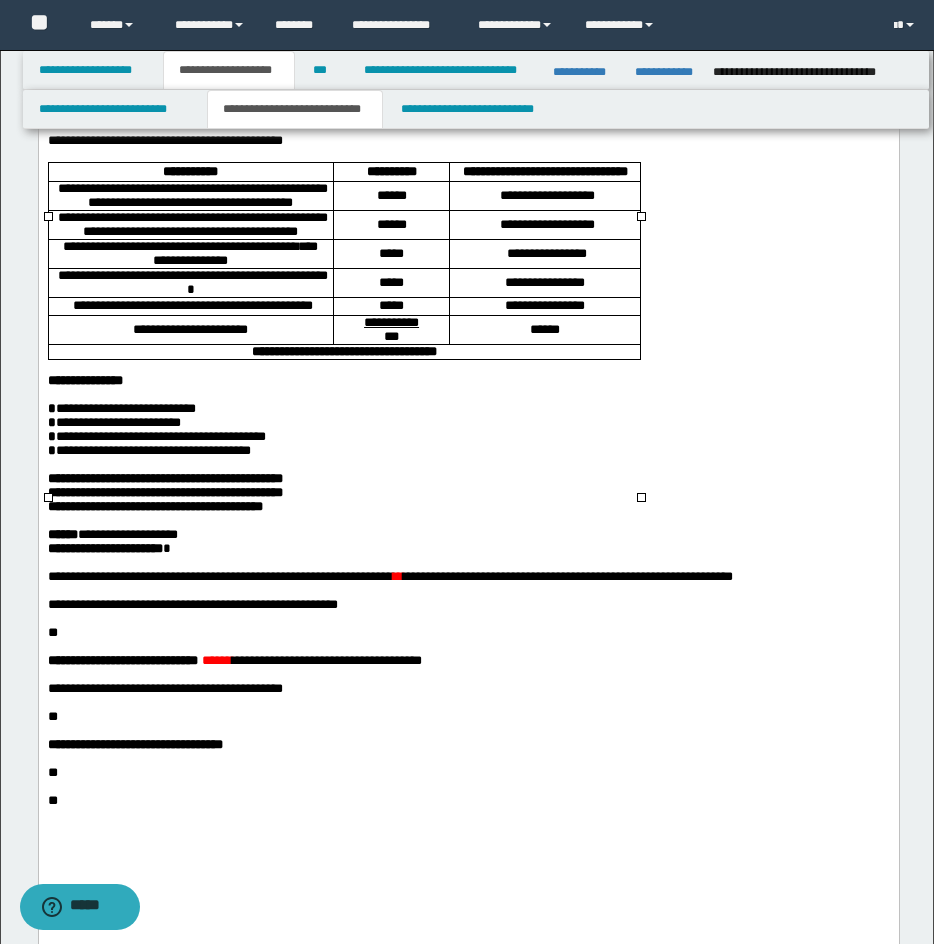click on "**** ** *********" at bounding box center (544, 253) 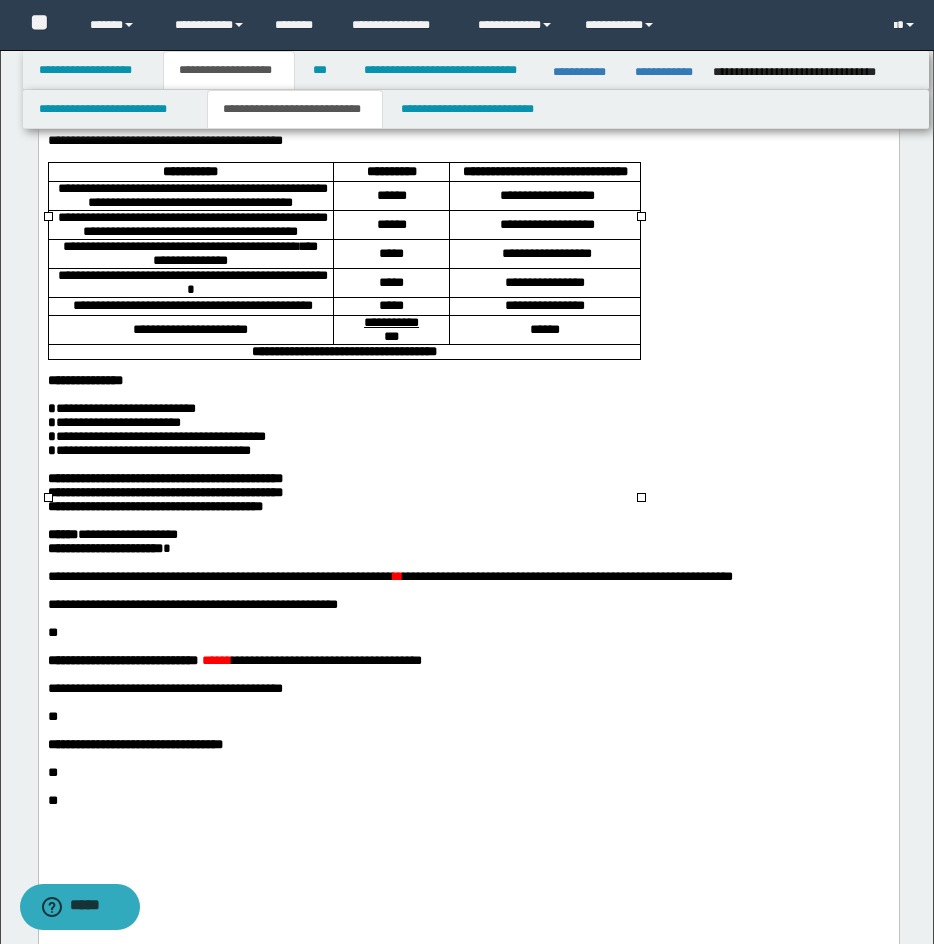 click on "**********" at bounding box center (544, 282) 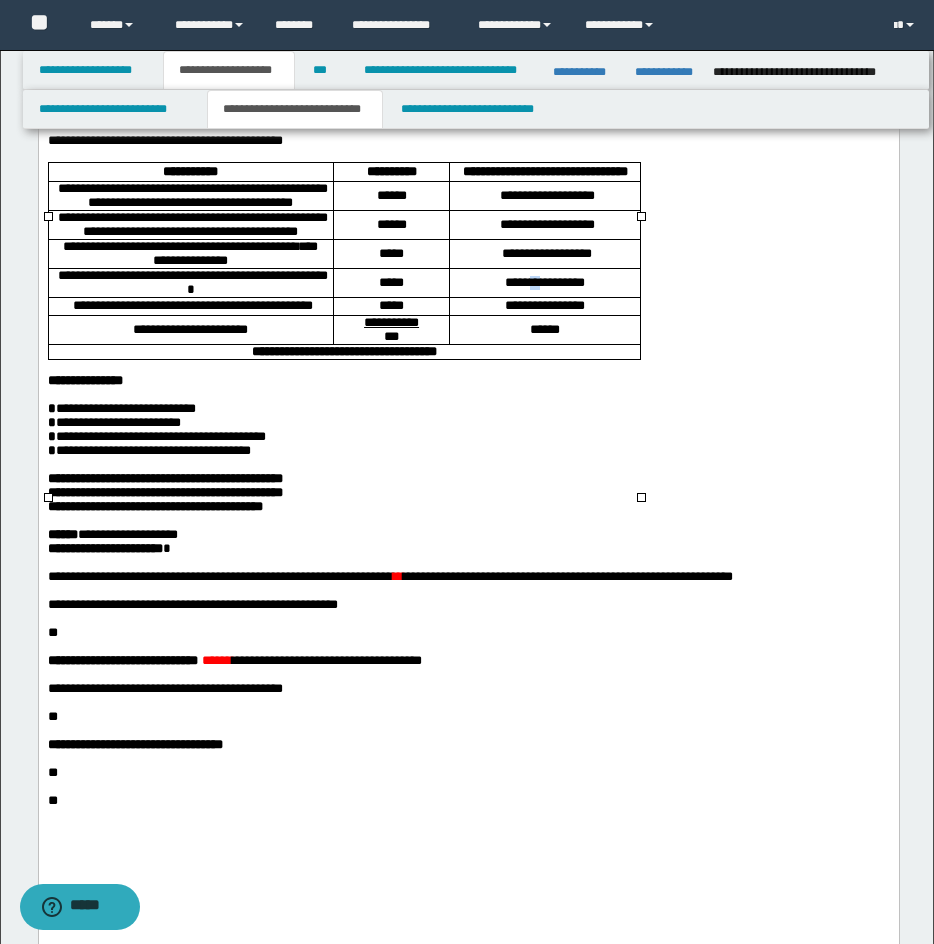 click on "**********" at bounding box center [544, 282] 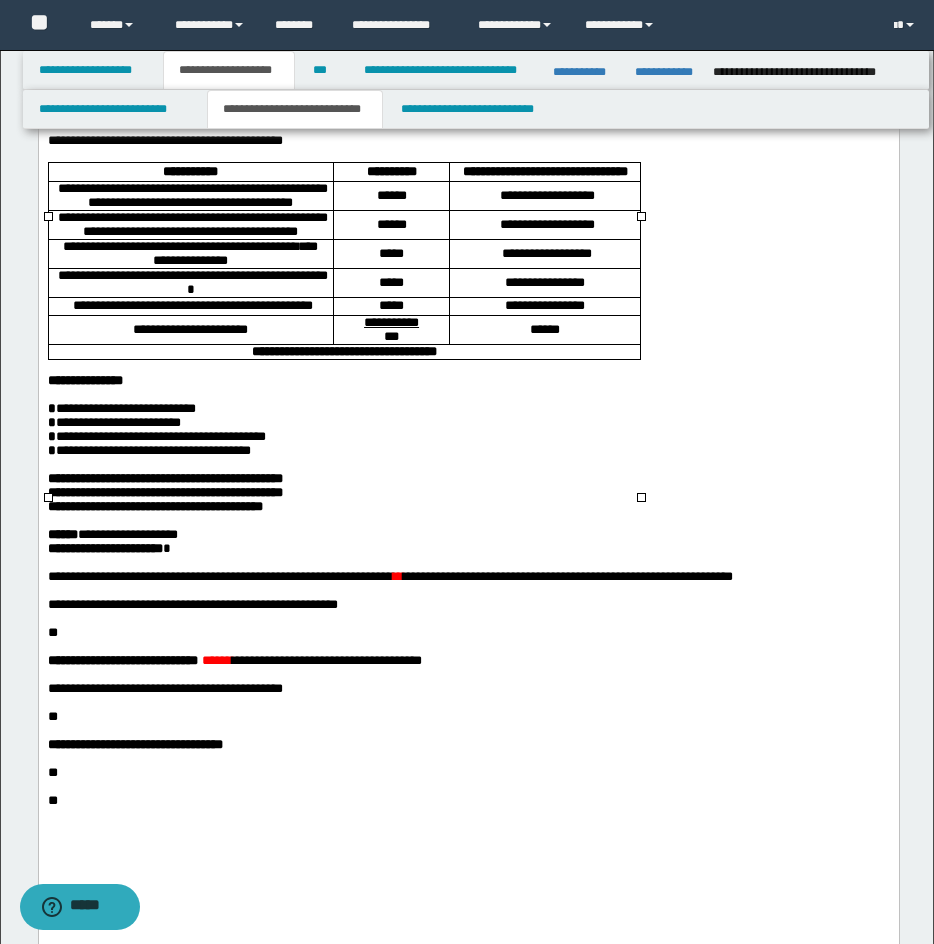 click on "**** ** *********" at bounding box center [544, 282] 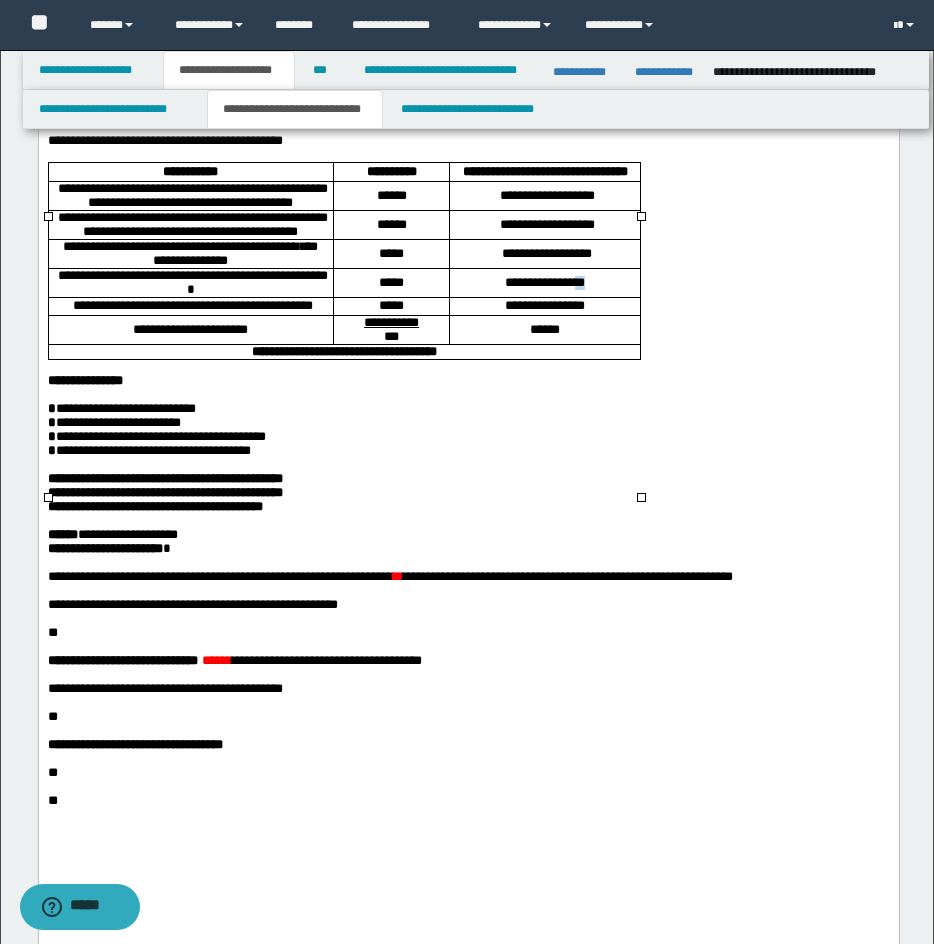 click on "**** ** *********" at bounding box center [544, 282] 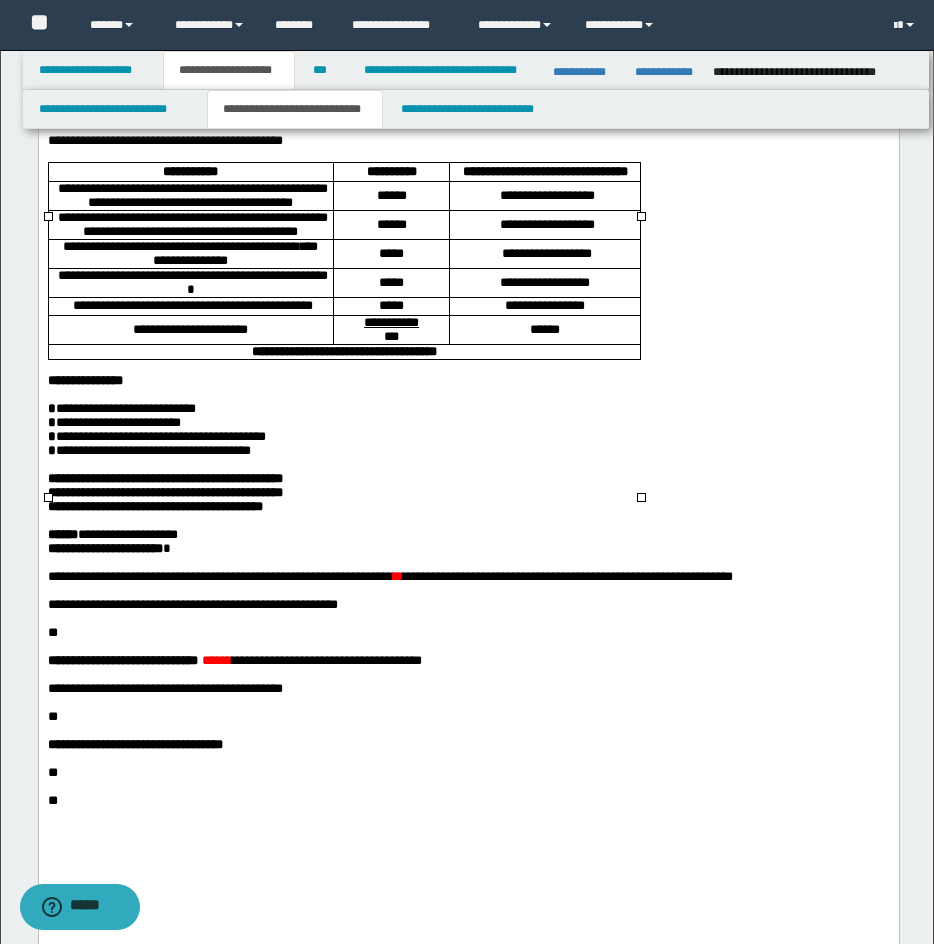 click on "**********" at bounding box center (544, 305) 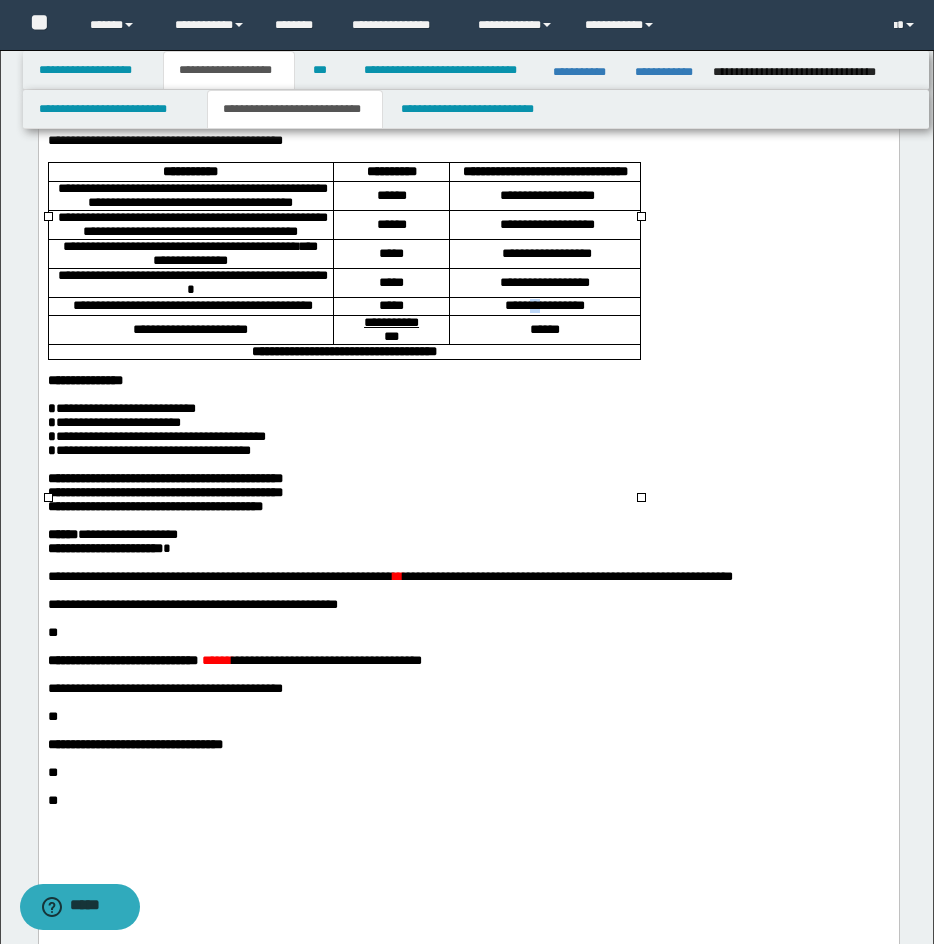 click on "**********" at bounding box center [544, 305] 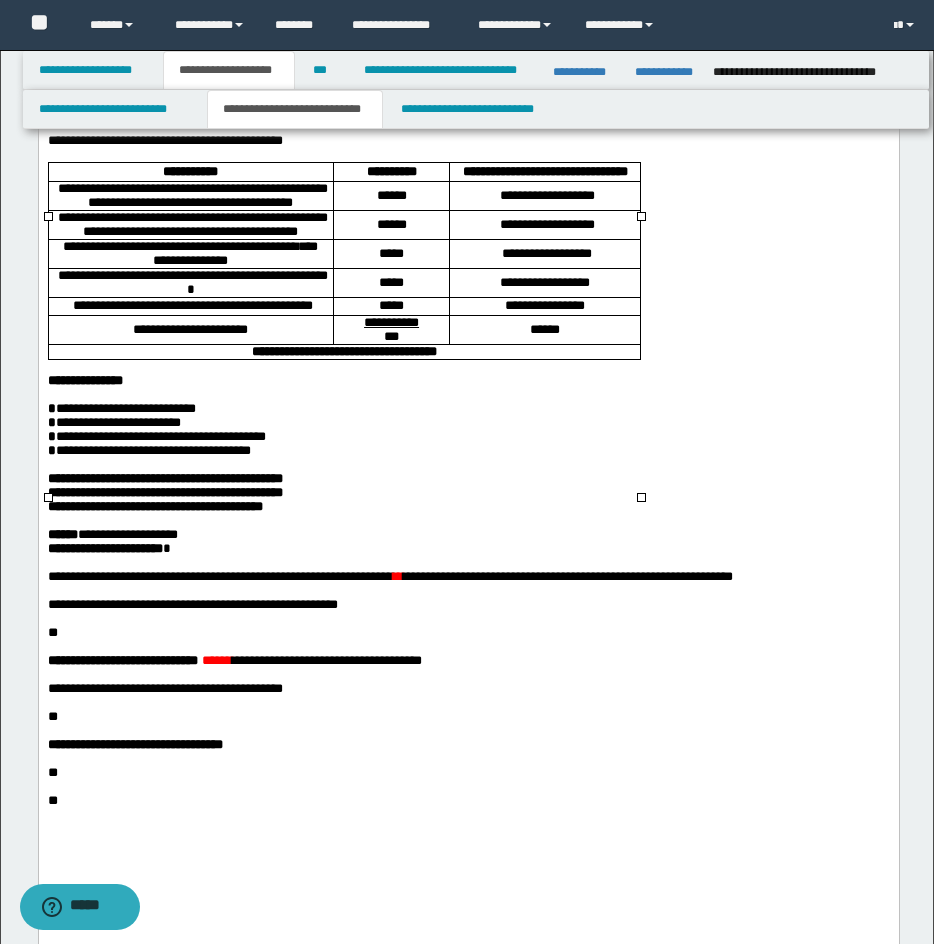 click on "**** ** *********" at bounding box center (544, 305) 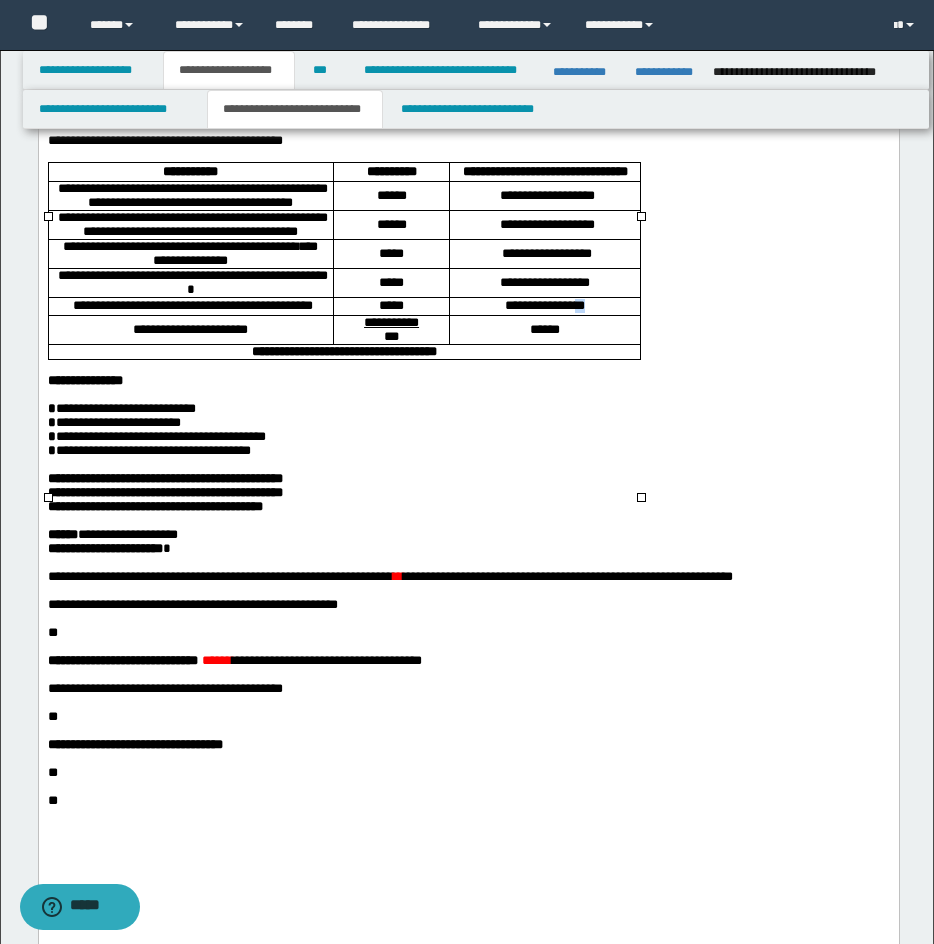 click on "**** ** *********" at bounding box center (544, 305) 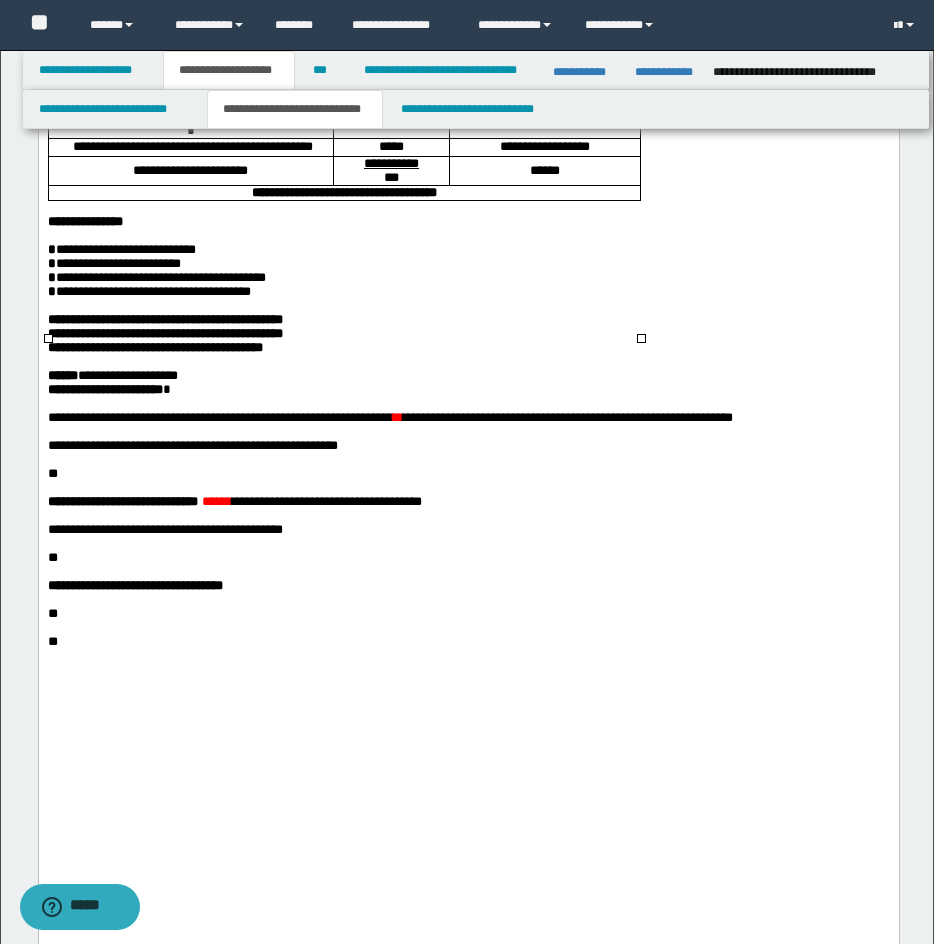 scroll, scrollTop: 758, scrollLeft: 0, axis: vertical 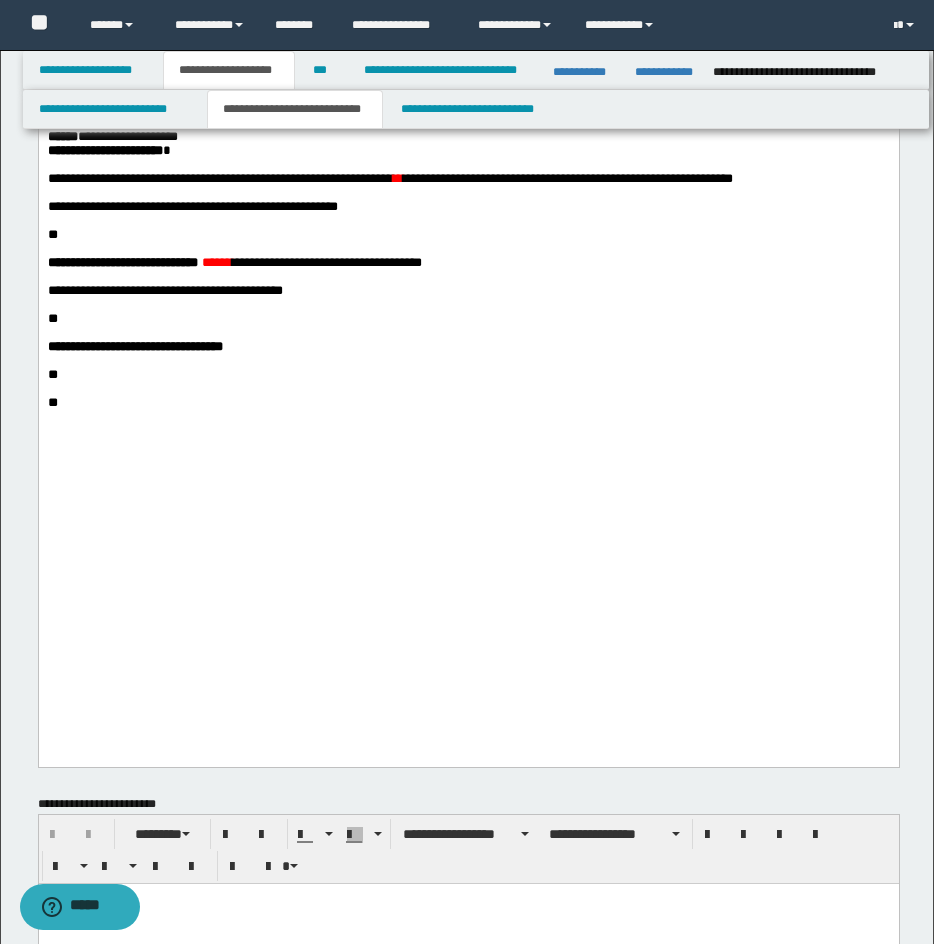 click on "**********" at bounding box center (154, 108) 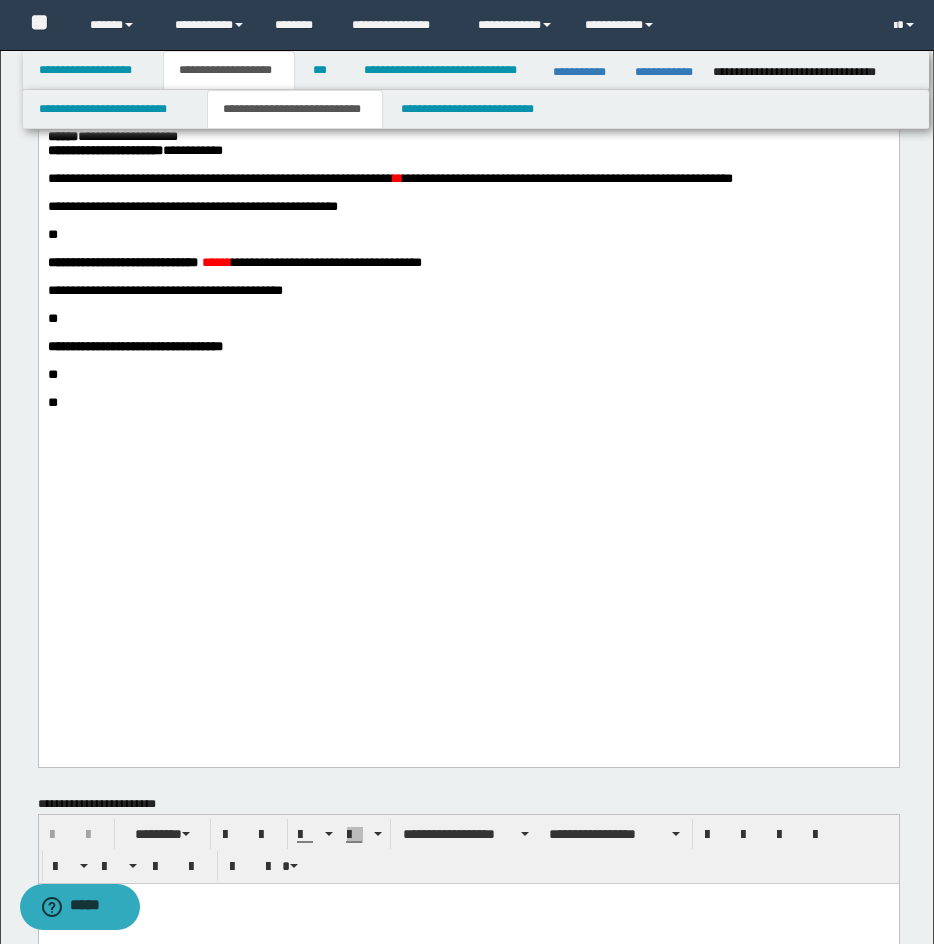 click on "**********" at bounding box center [468, 207] 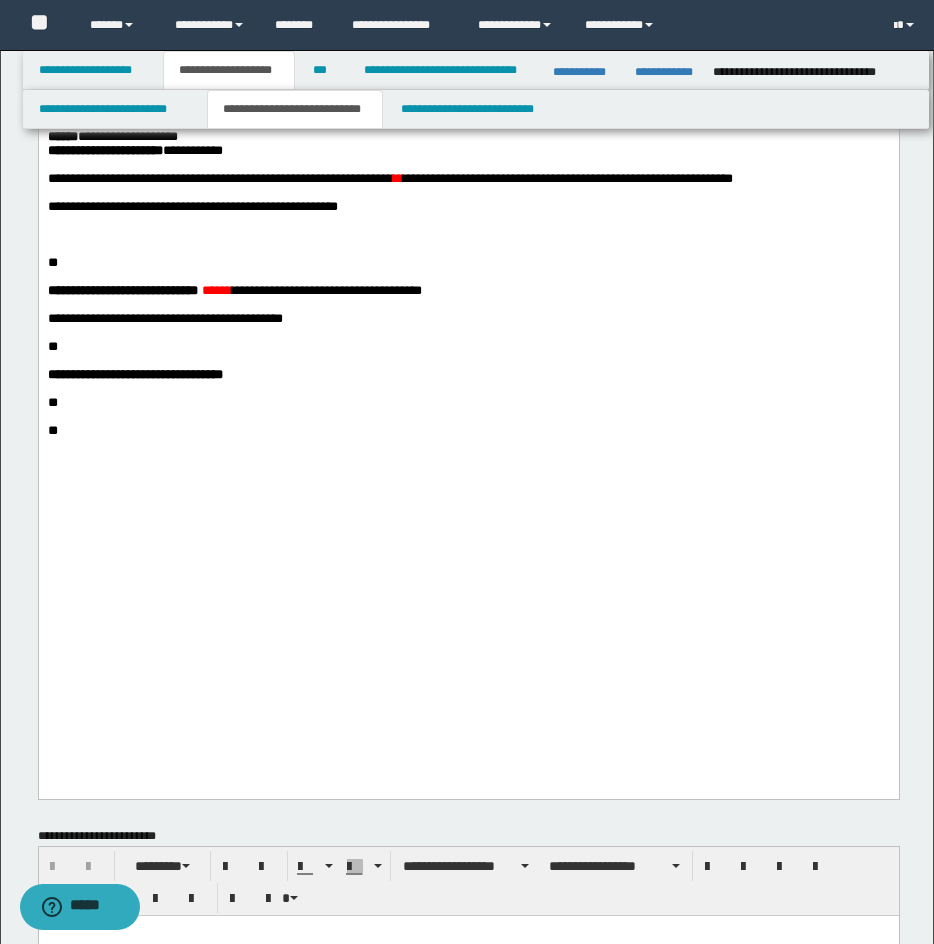 click on "**********" at bounding box center [468, 207] 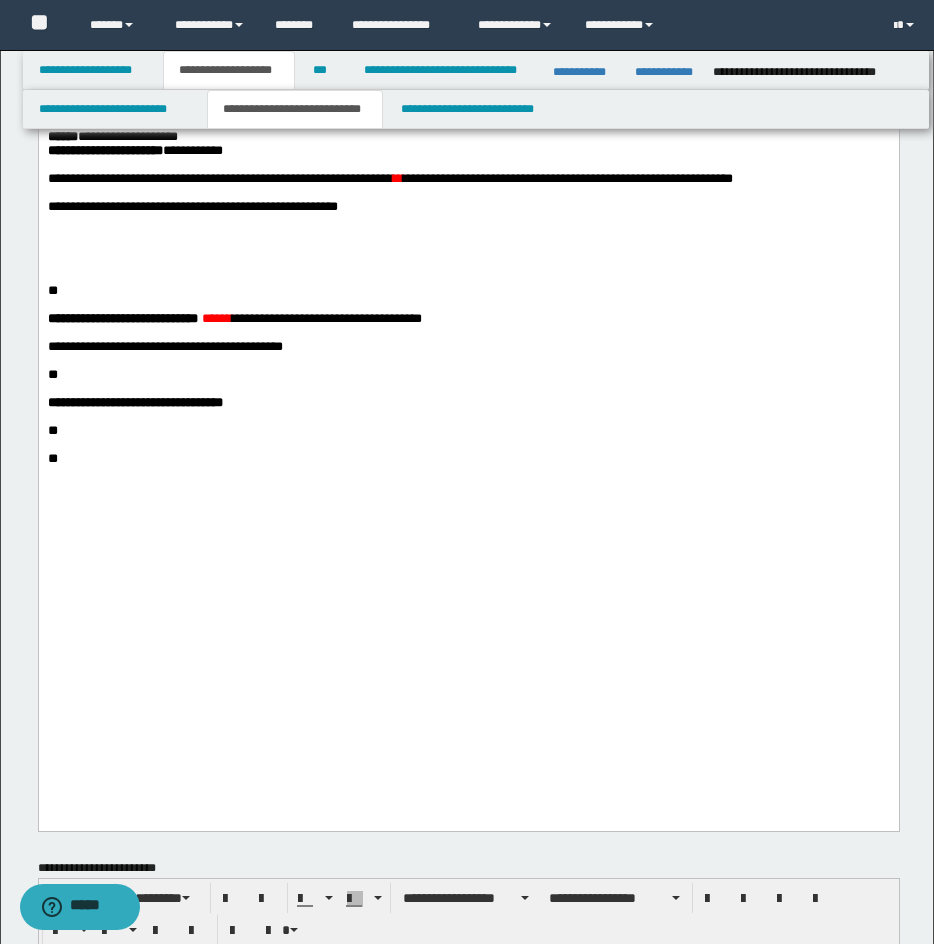 click at bounding box center (468, 249) 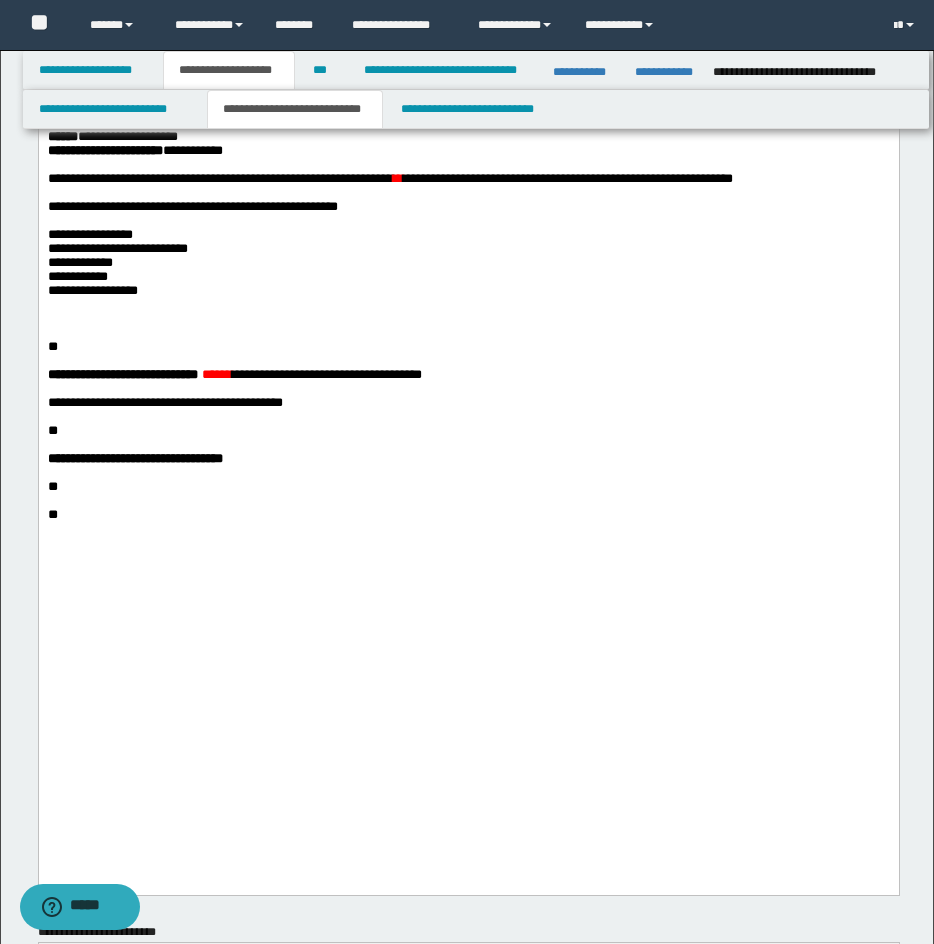 click on "**********" at bounding box center [468, 56] 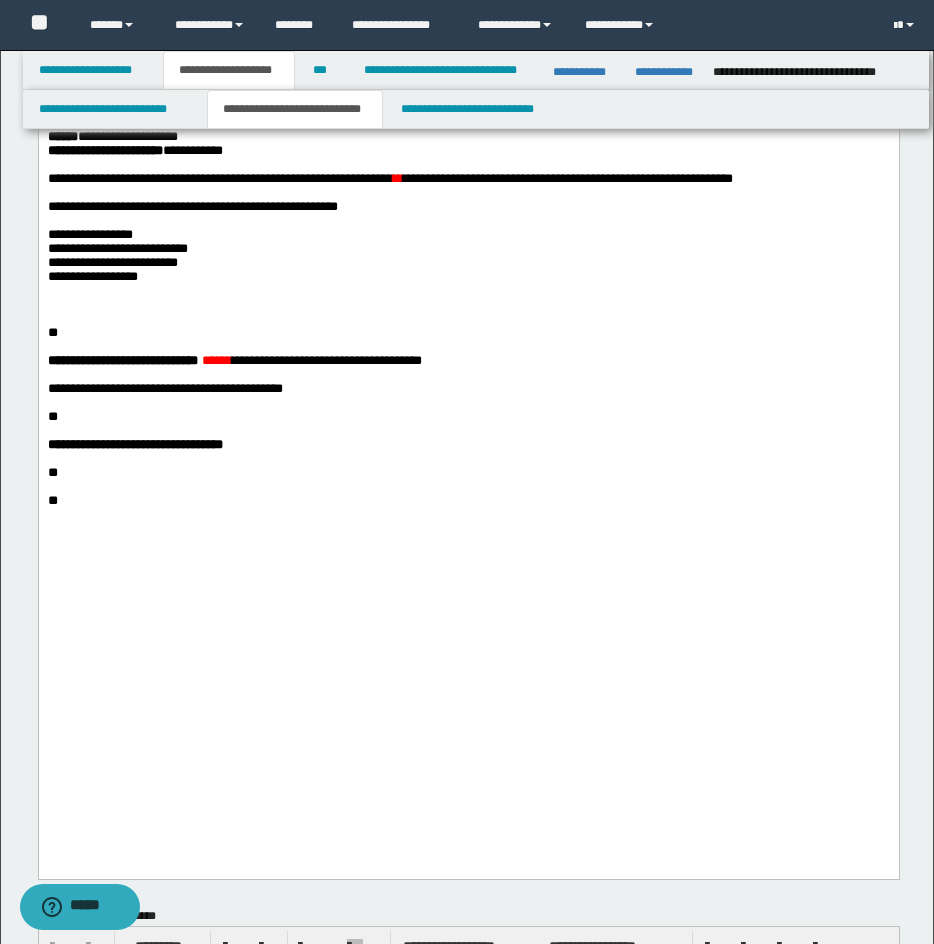 click on "**********" at bounding box center [468, 49] 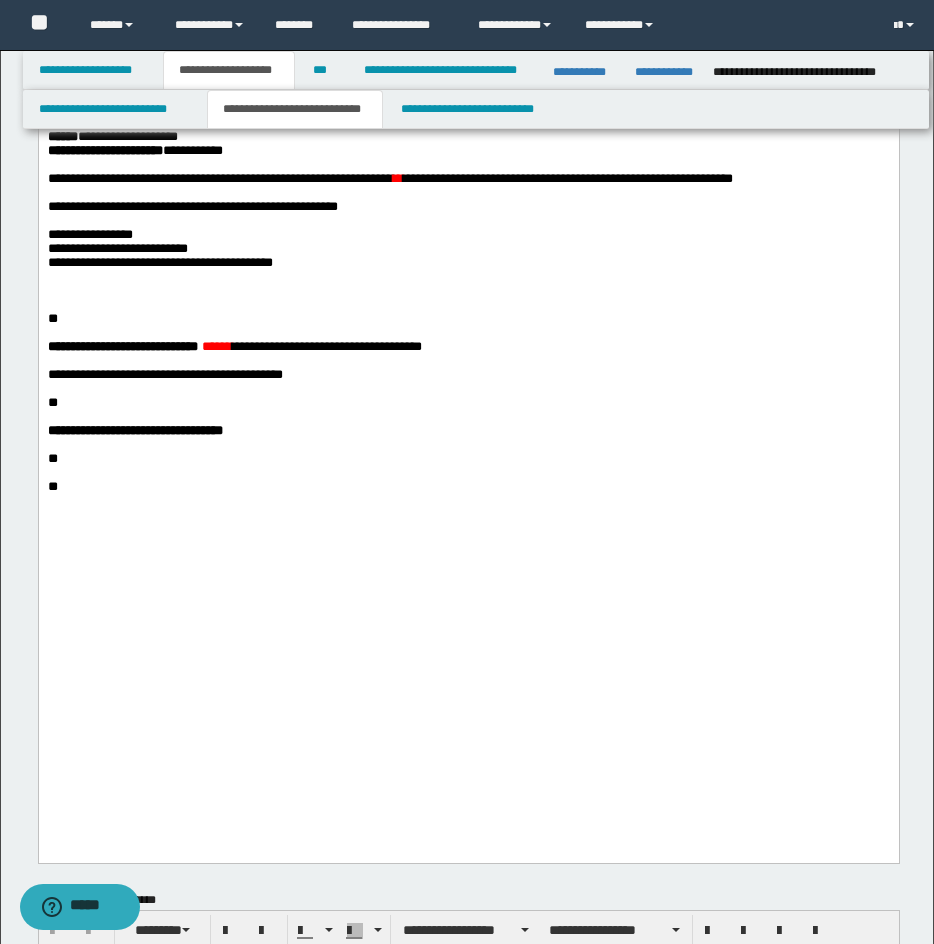click on "**********" at bounding box center (468, 249) 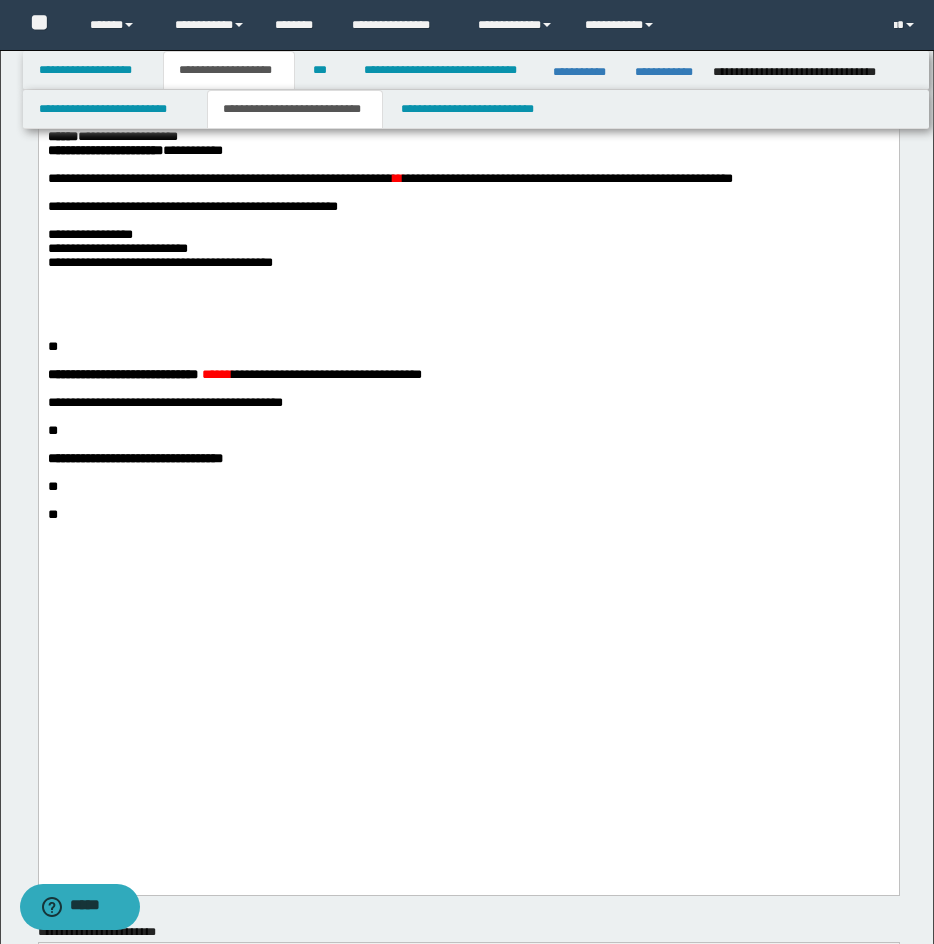 click on "**********" at bounding box center (468, 249) 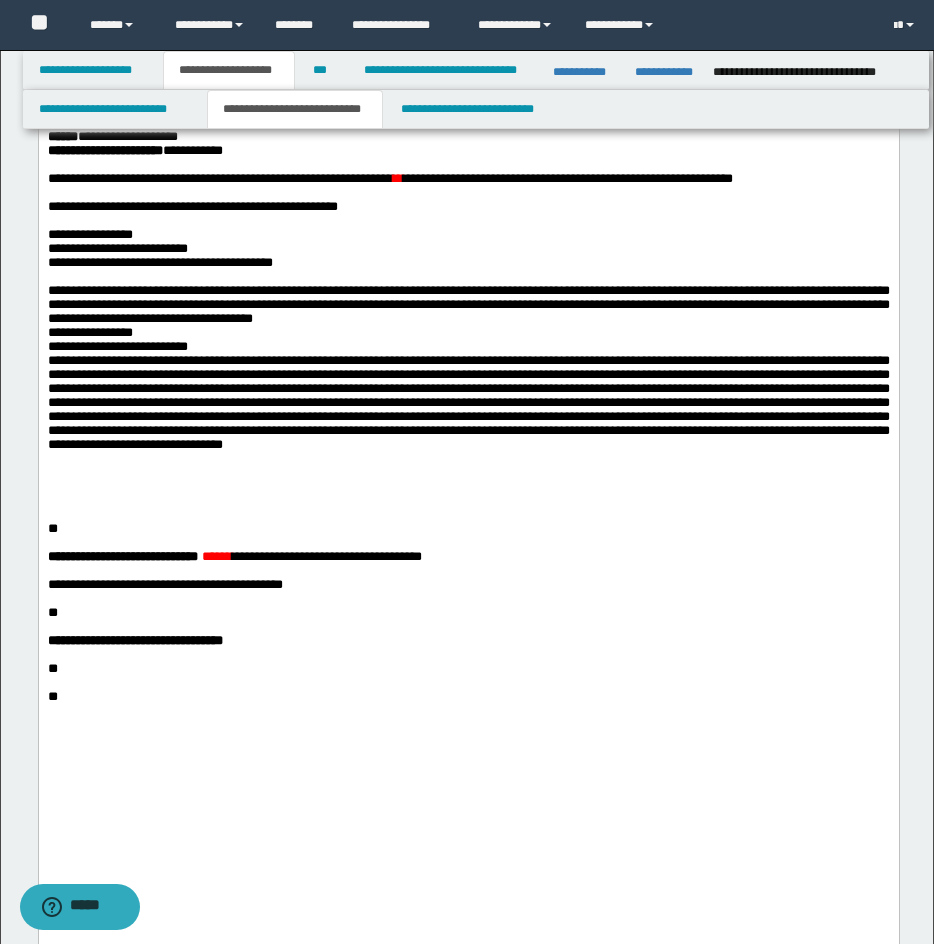 click on "**********" at bounding box center (468, 367) 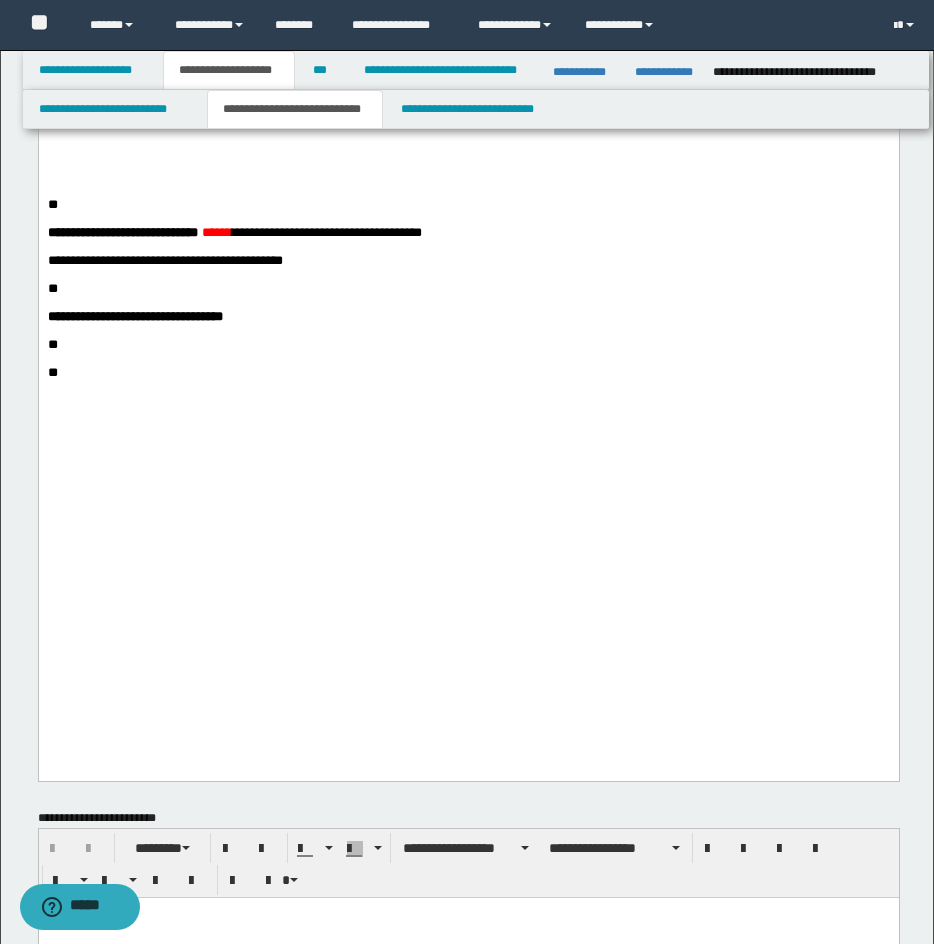 scroll, scrollTop: 1115, scrollLeft: 0, axis: vertical 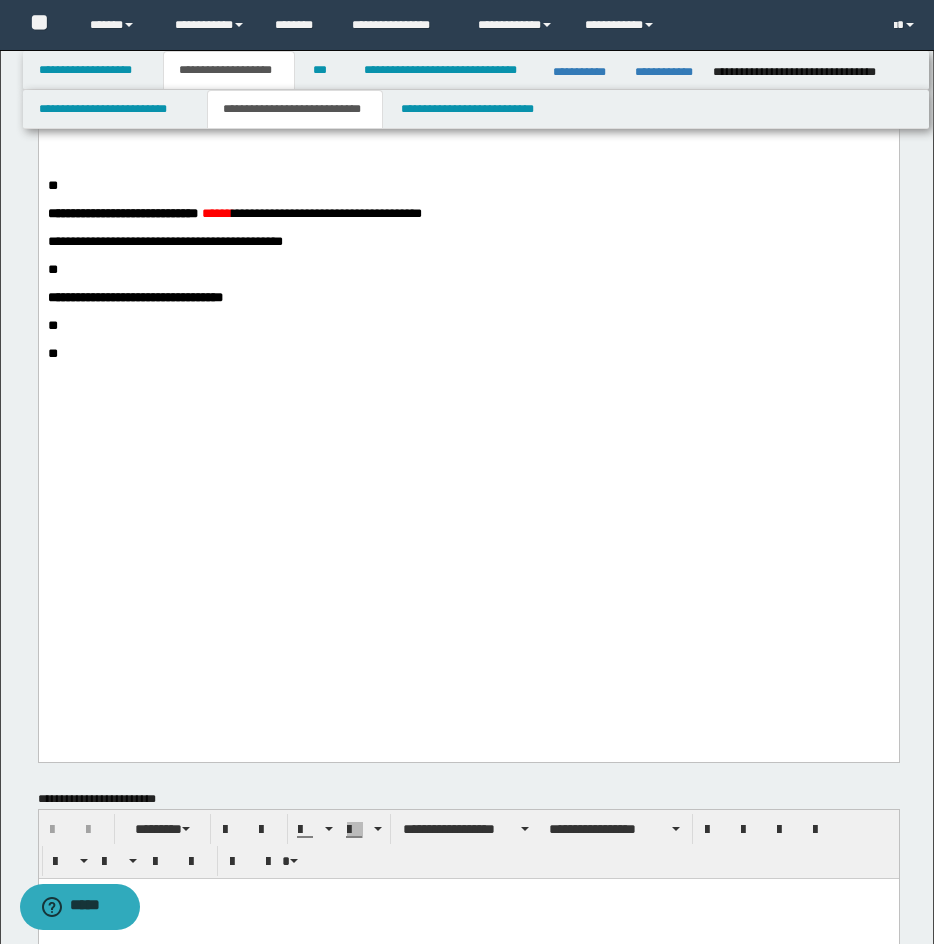 drag, startPoint x: 53, startPoint y: 340, endPoint x: 65, endPoint y: 347, distance: 13.892444 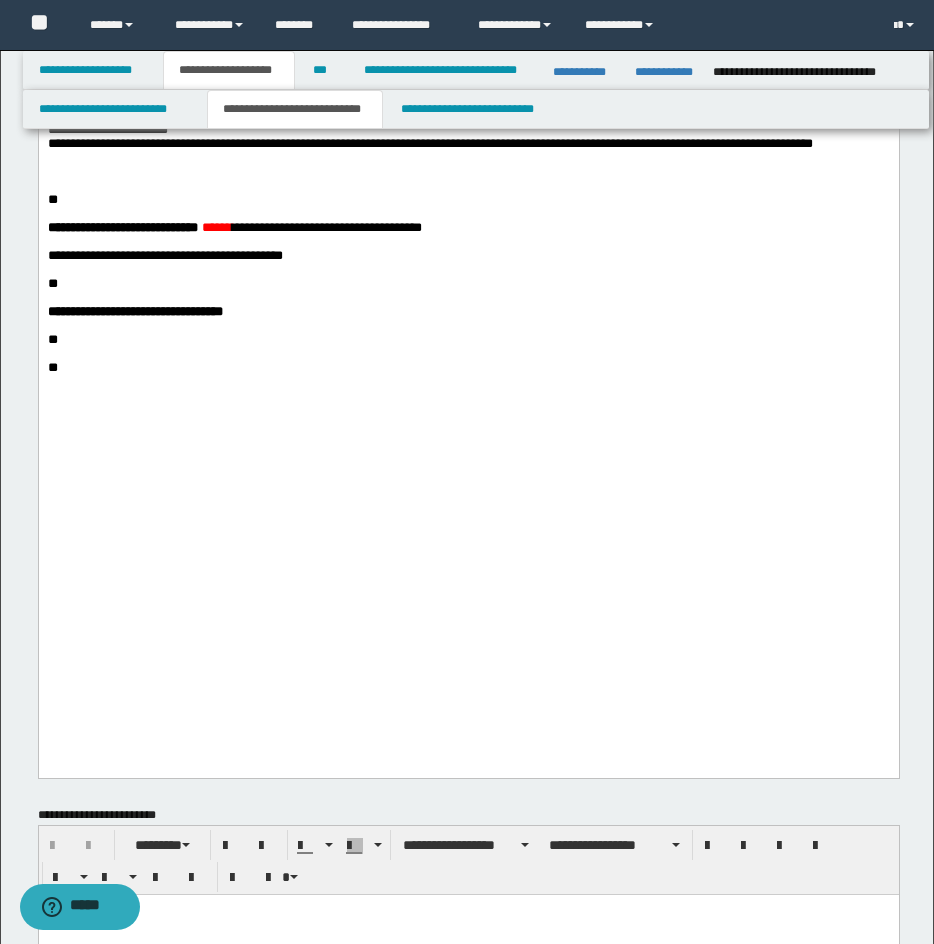 click on "**" at bounding box center (52, 199) 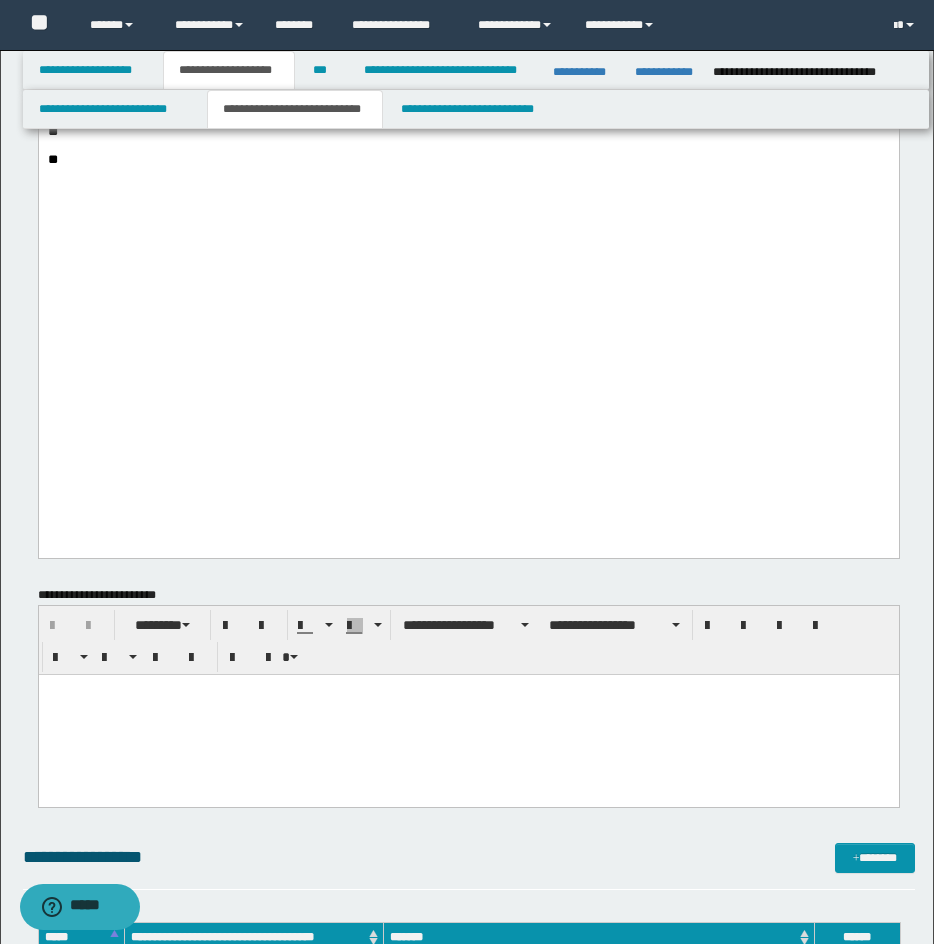 scroll, scrollTop: 1295, scrollLeft: 0, axis: vertical 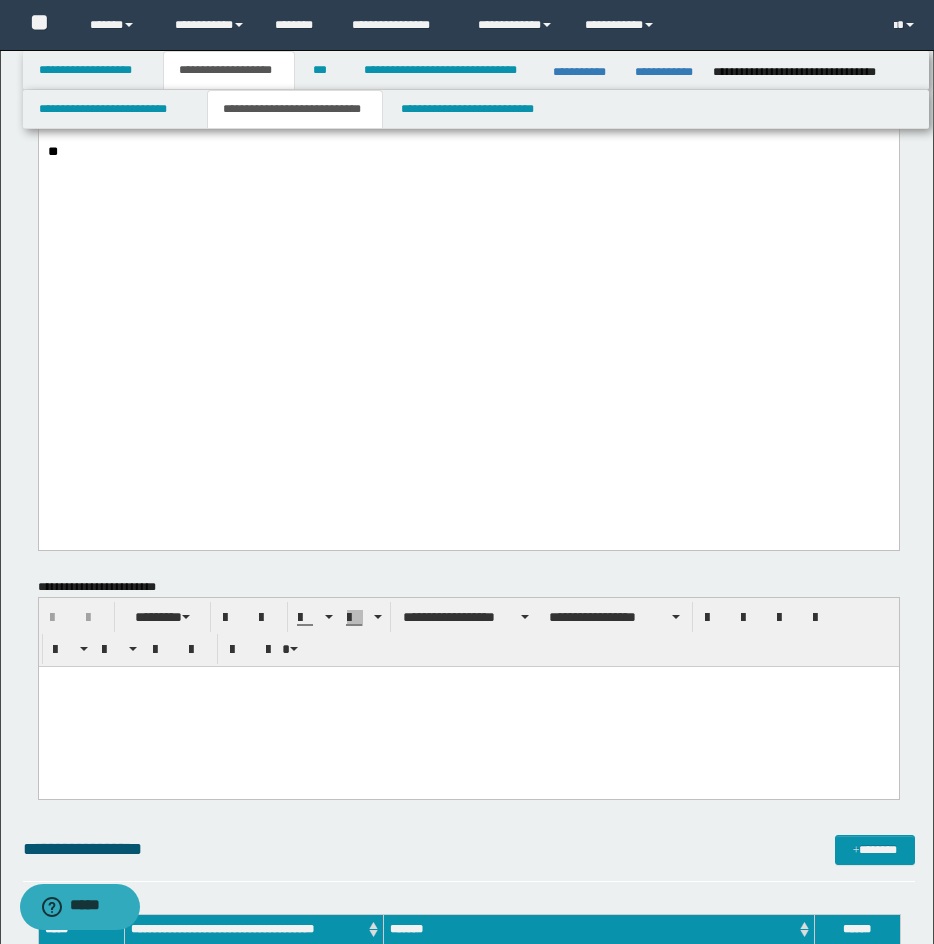 click on "******" at bounding box center [216, 11] 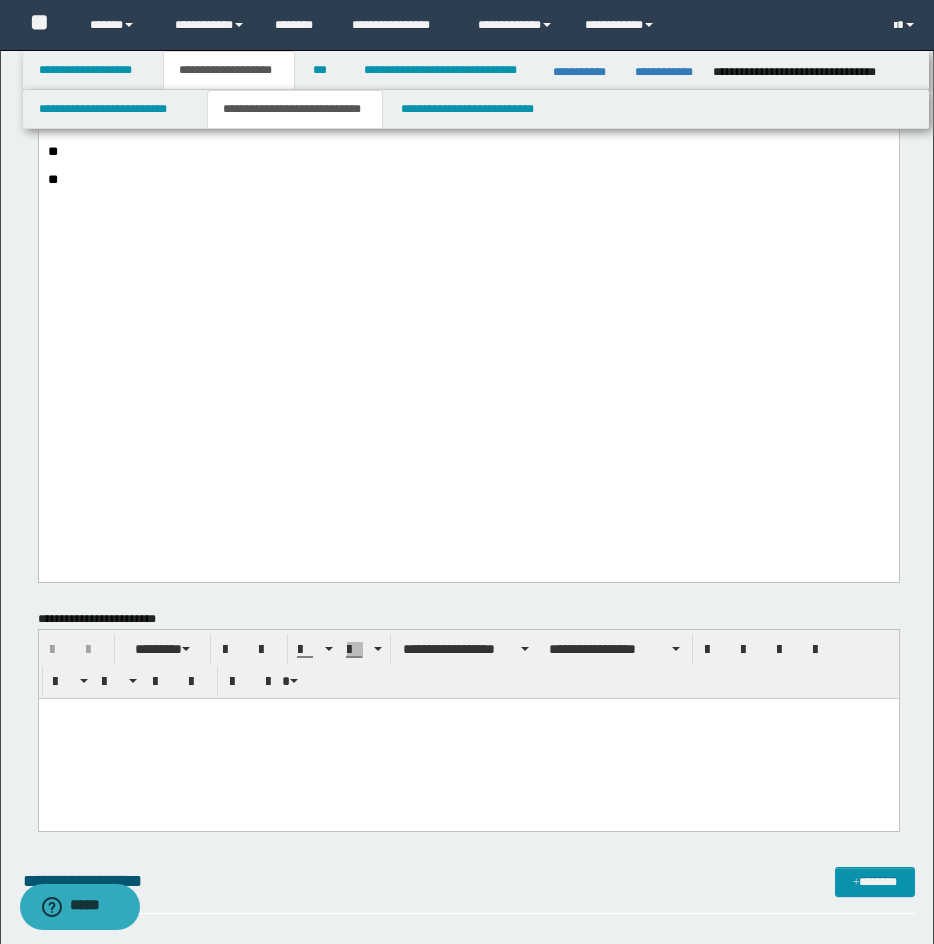 click on "**********" at bounding box center [468, 40] 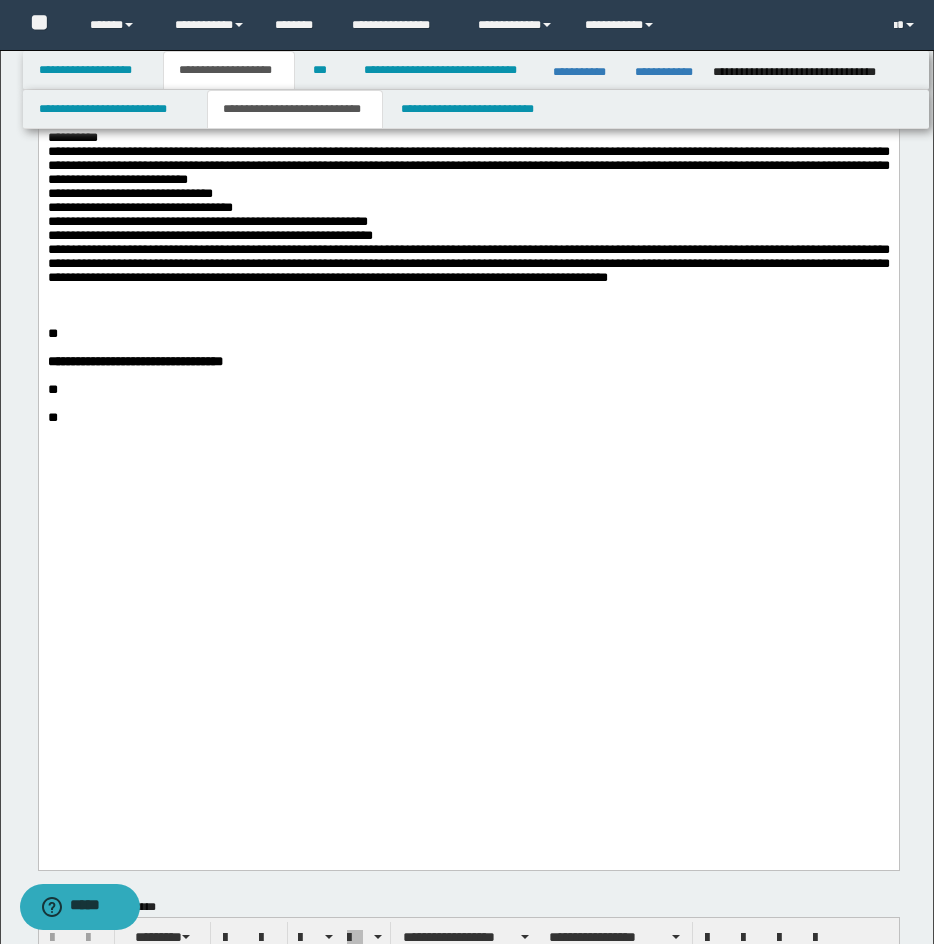 click on "**********" at bounding box center (468, -261) 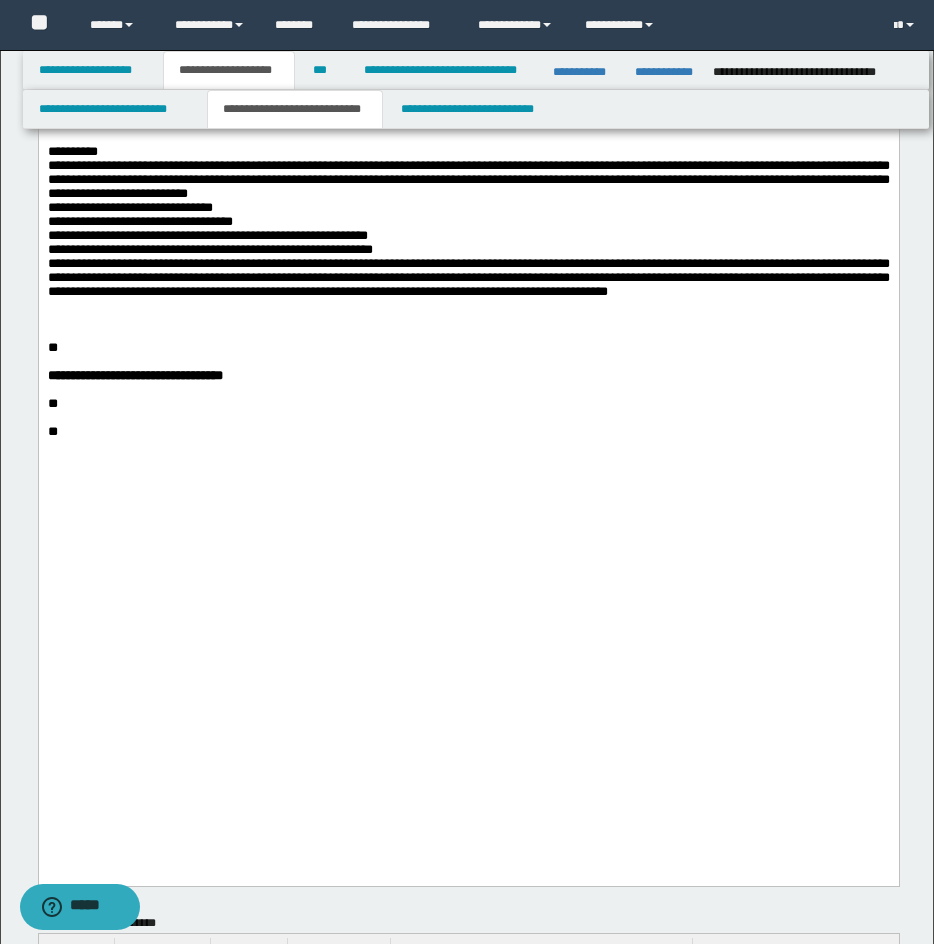 click on "**********" at bounding box center (468, 221) 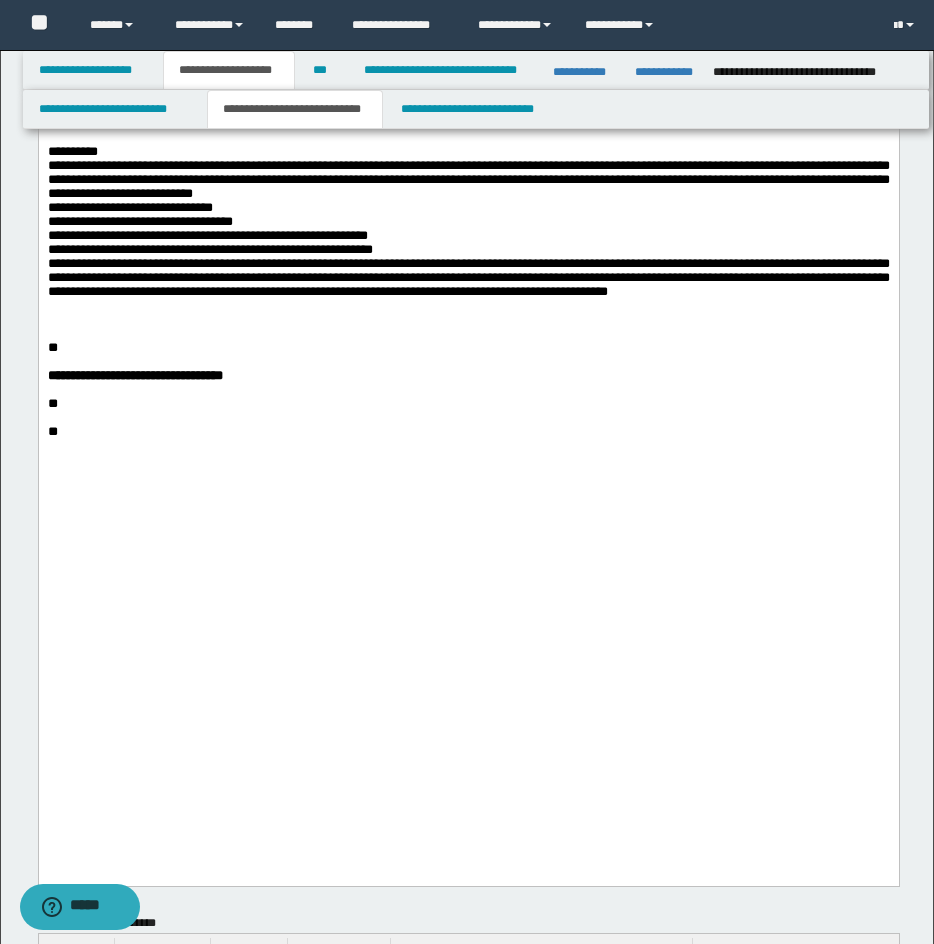 click on "**********" at bounding box center (468, 222) 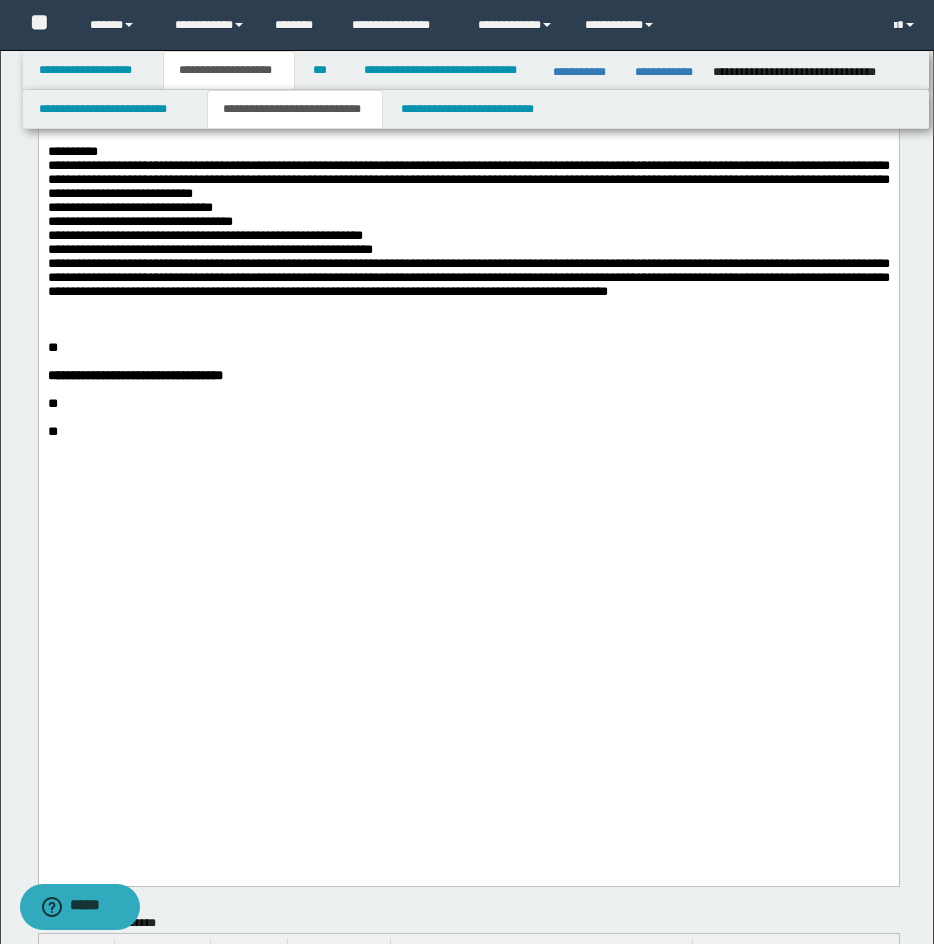 click on "**********" at bounding box center [468, 222] 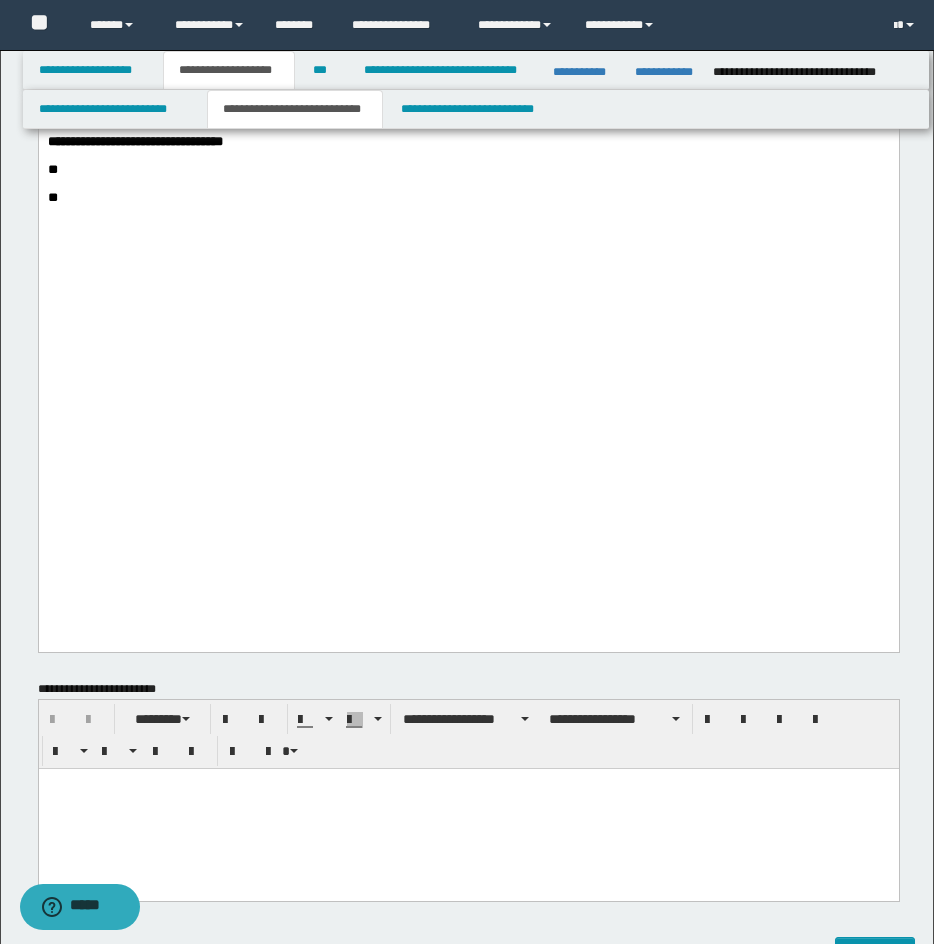 scroll, scrollTop: 1566, scrollLeft: 0, axis: vertical 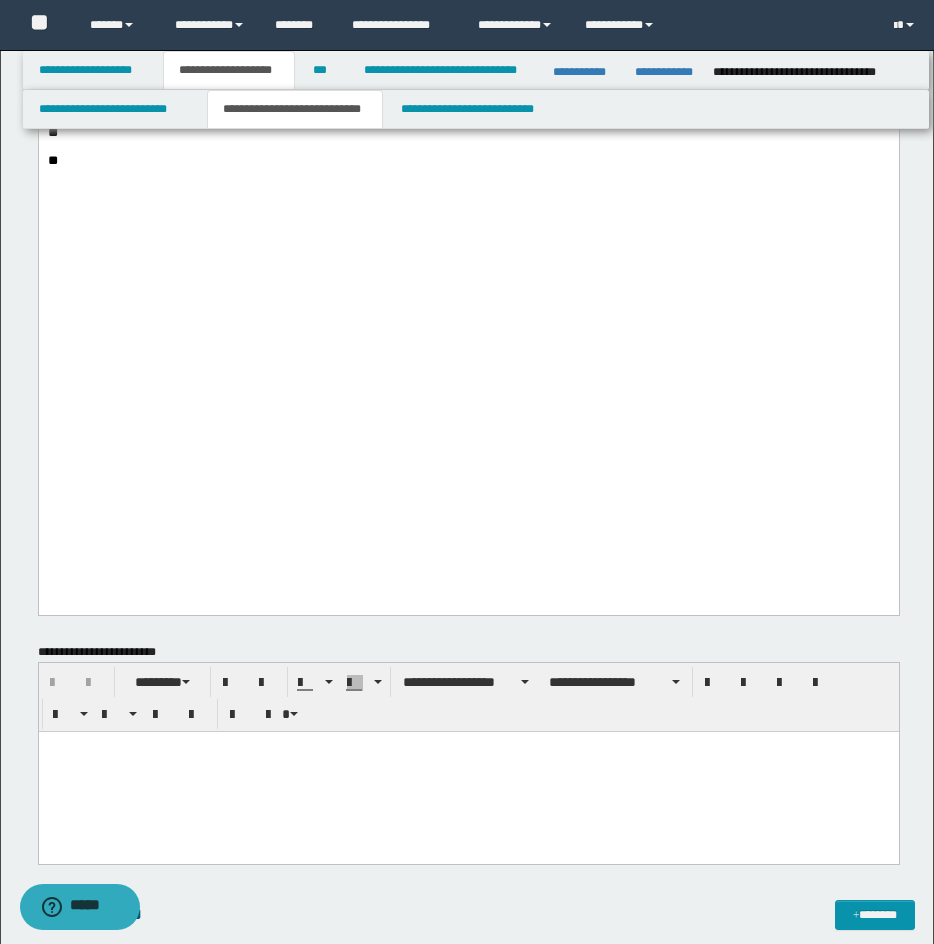 click on "**********" at bounding box center [468, -49] 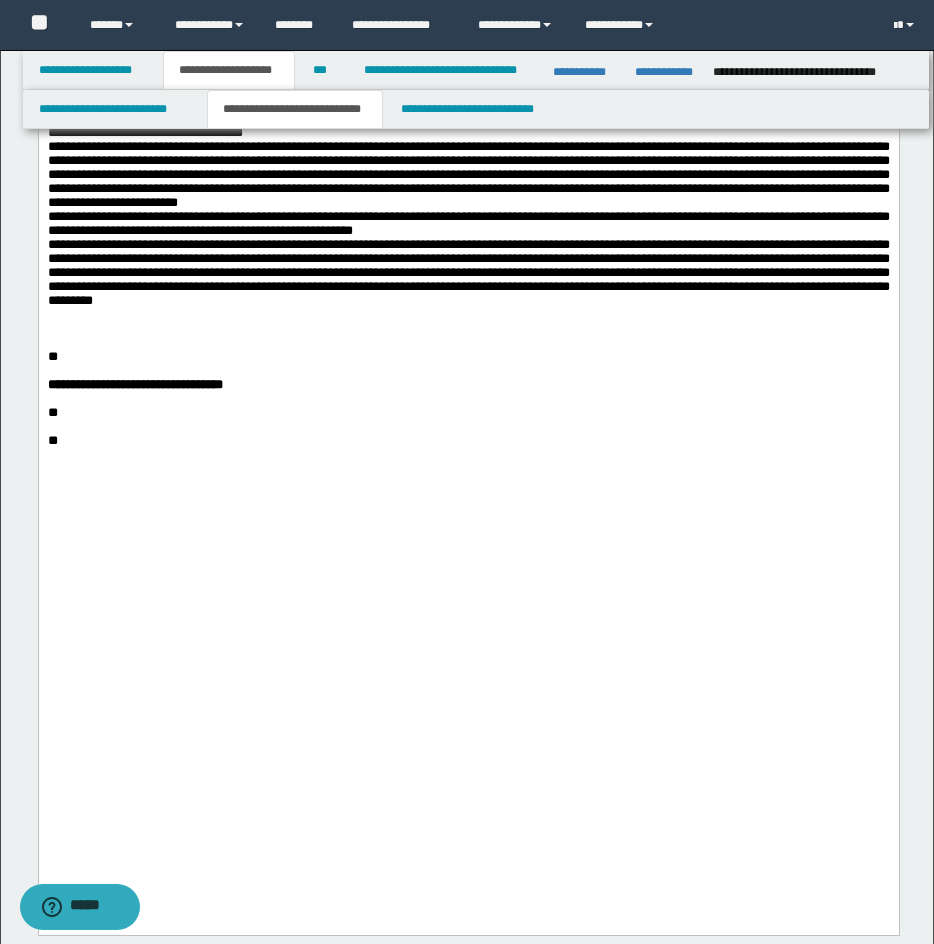 click on "**********" at bounding box center [468, 90] 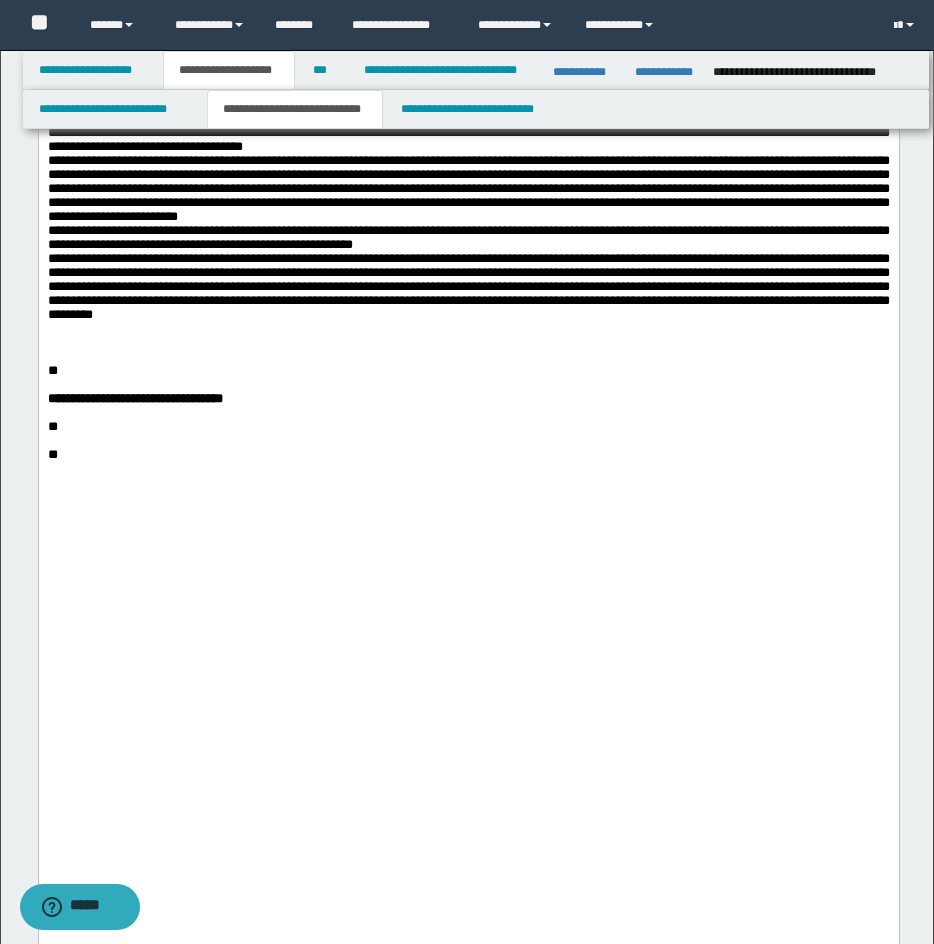 click on "**********" at bounding box center (468, -28) 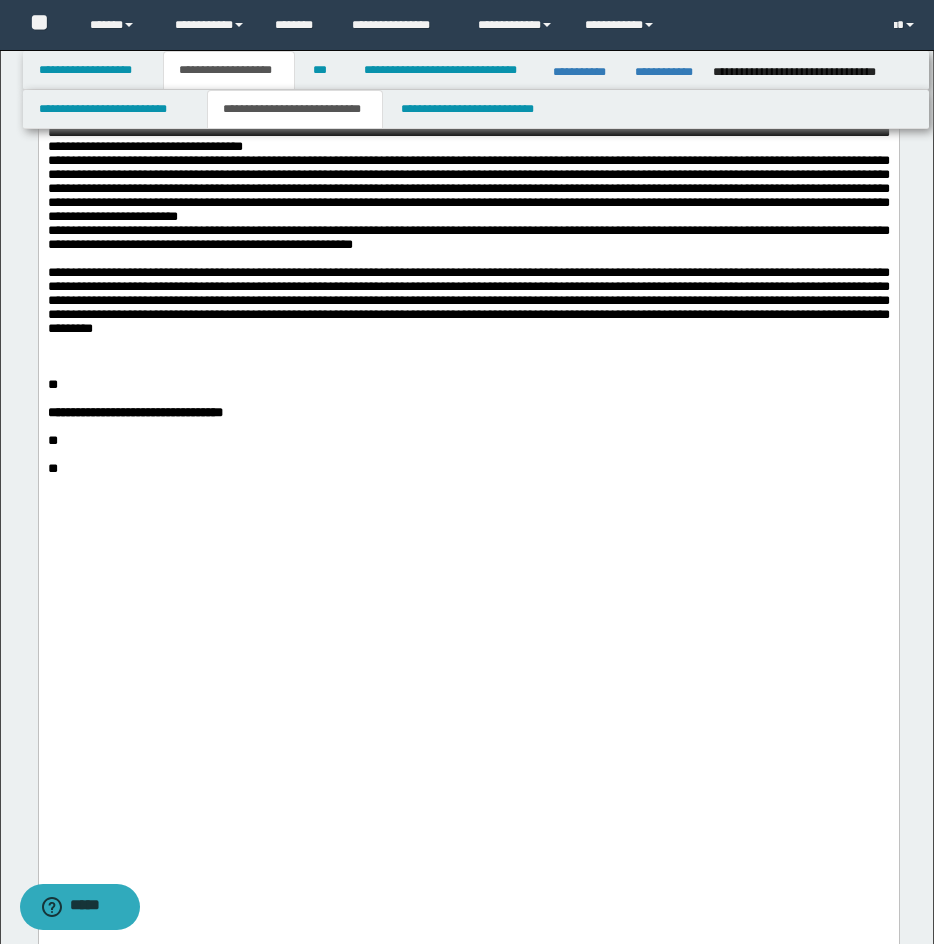 drag, startPoint x: 747, startPoint y: 314, endPoint x: 884, endPoint y: 311, distance: 137.03284 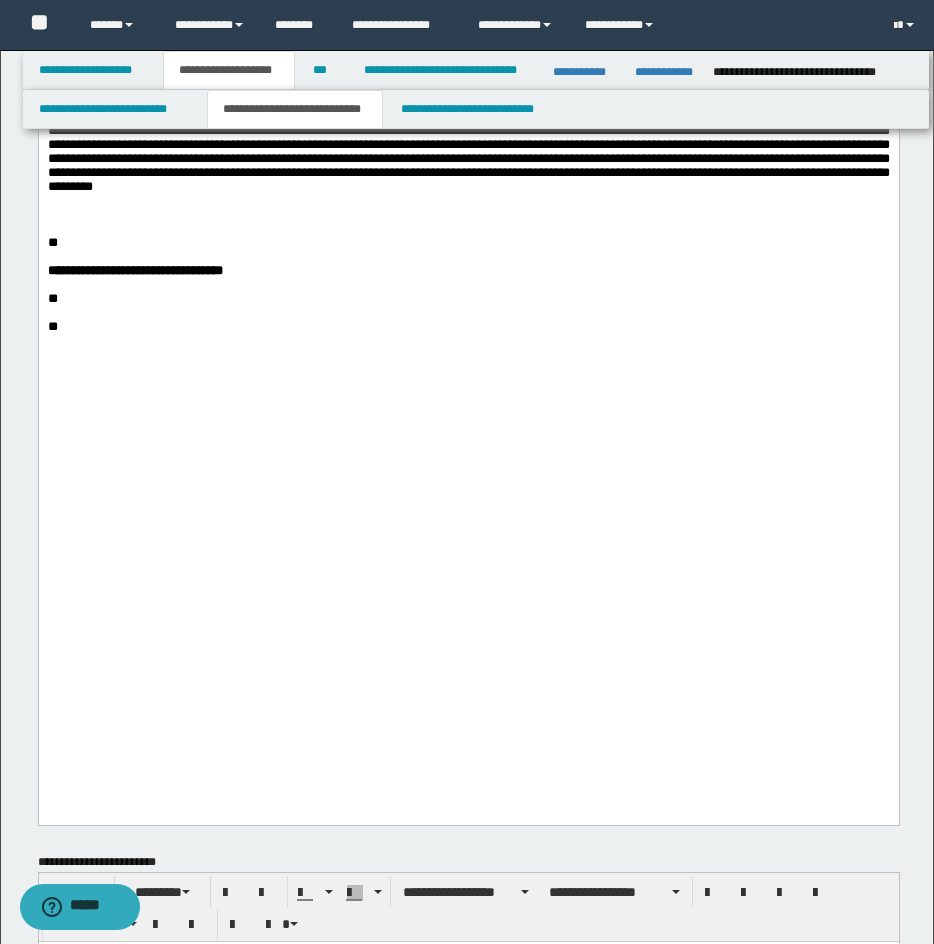scroll, scrollTop: 1721, scrollLeft: 0, axis: vertical 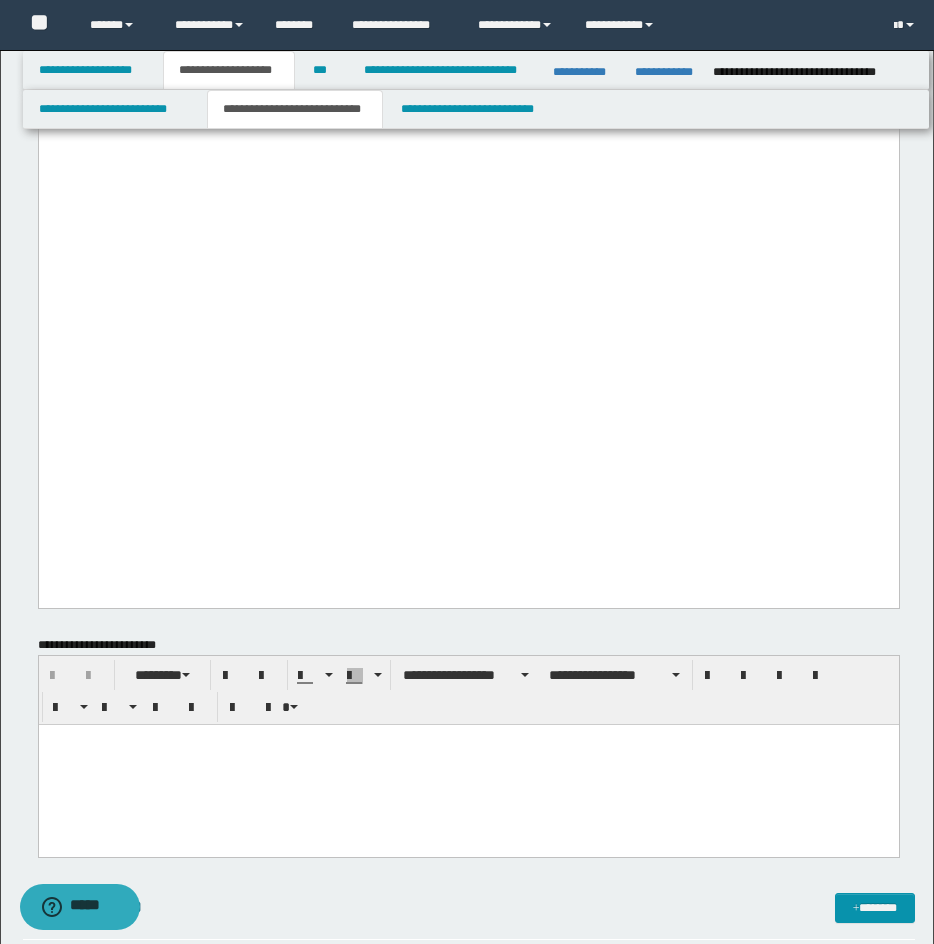 click on "**********" at bounding box center (468, -65) 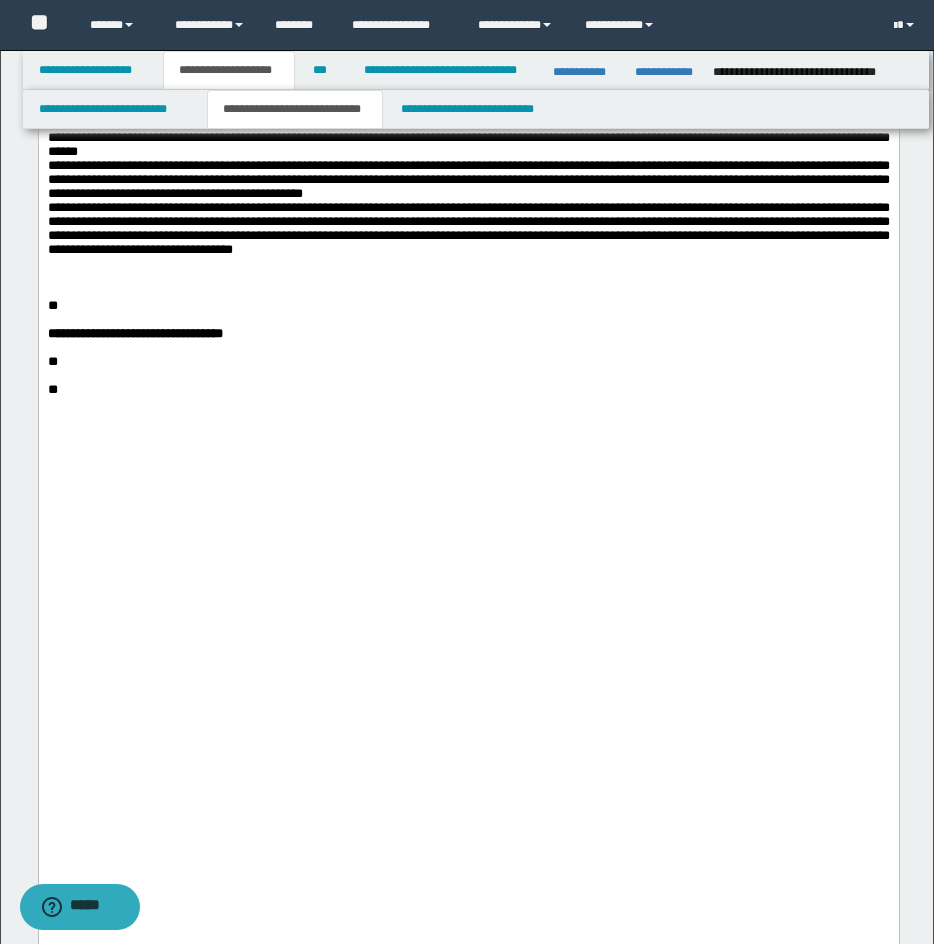 click on "**********" at bounding box center [468, -590] 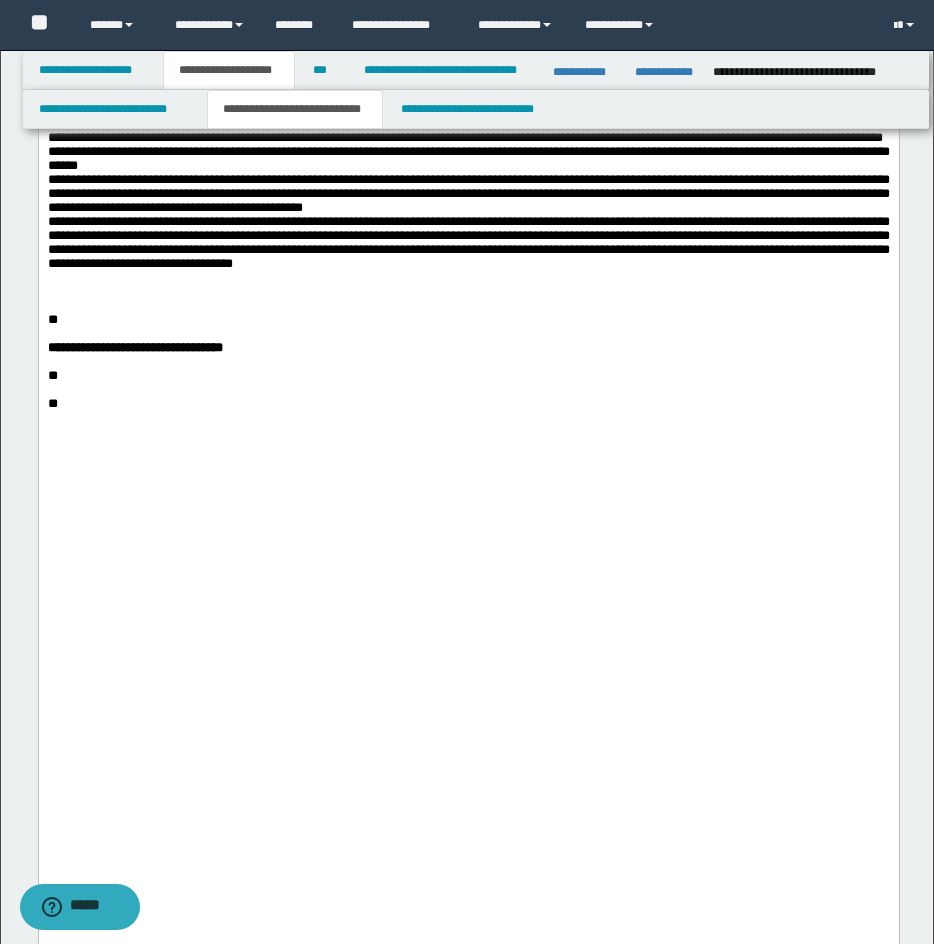 click on "**********" at bounding box center [468, 137] 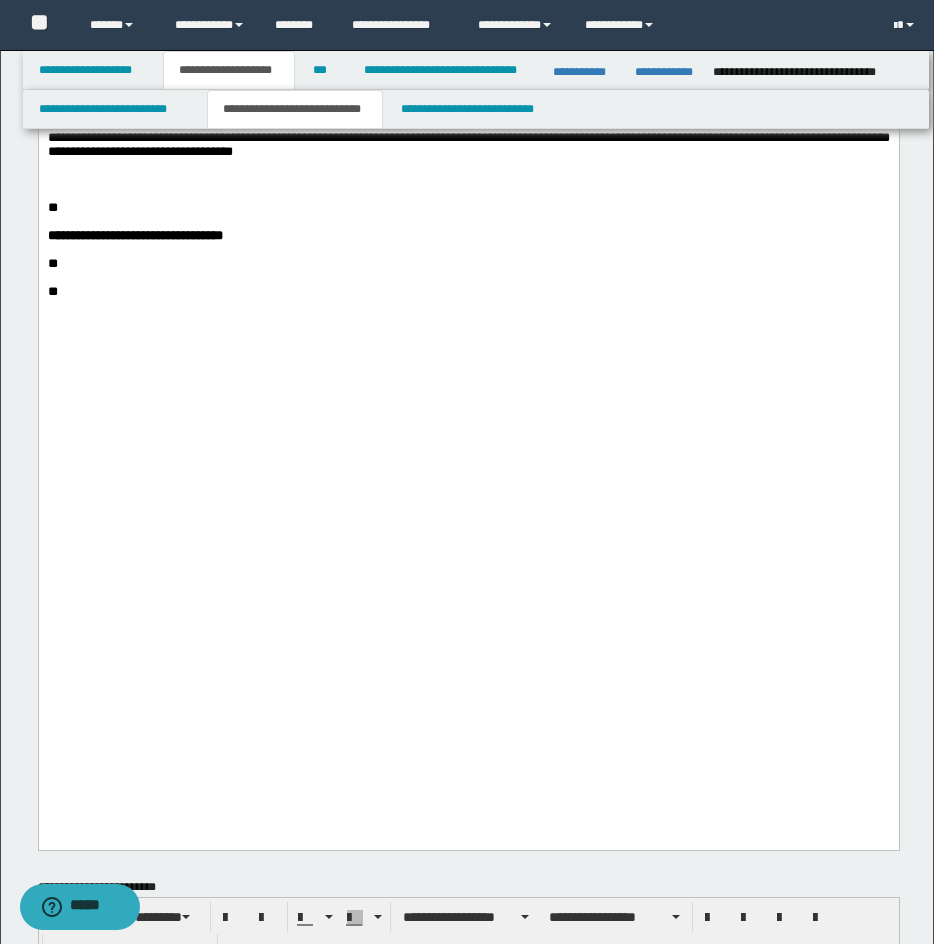 scroll, scrollTop: 2060, scrollLeft: 0, axis: vertical 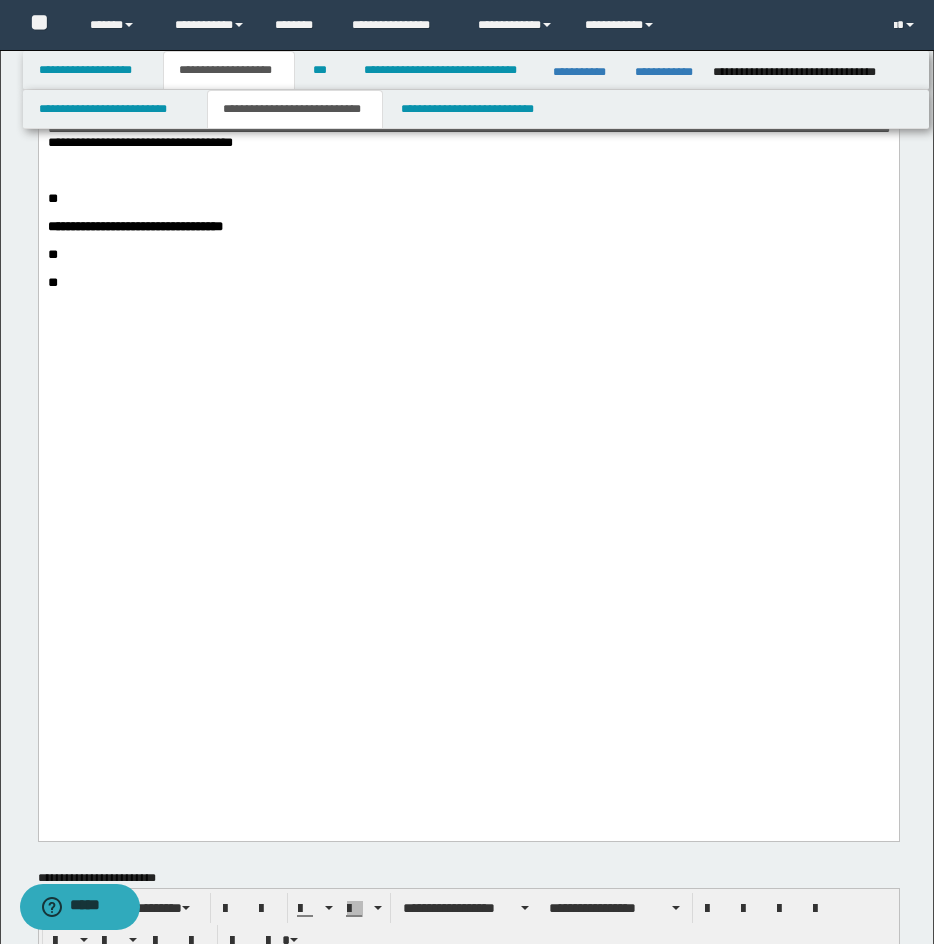 click on "**********" at bounding box center [468, 37] 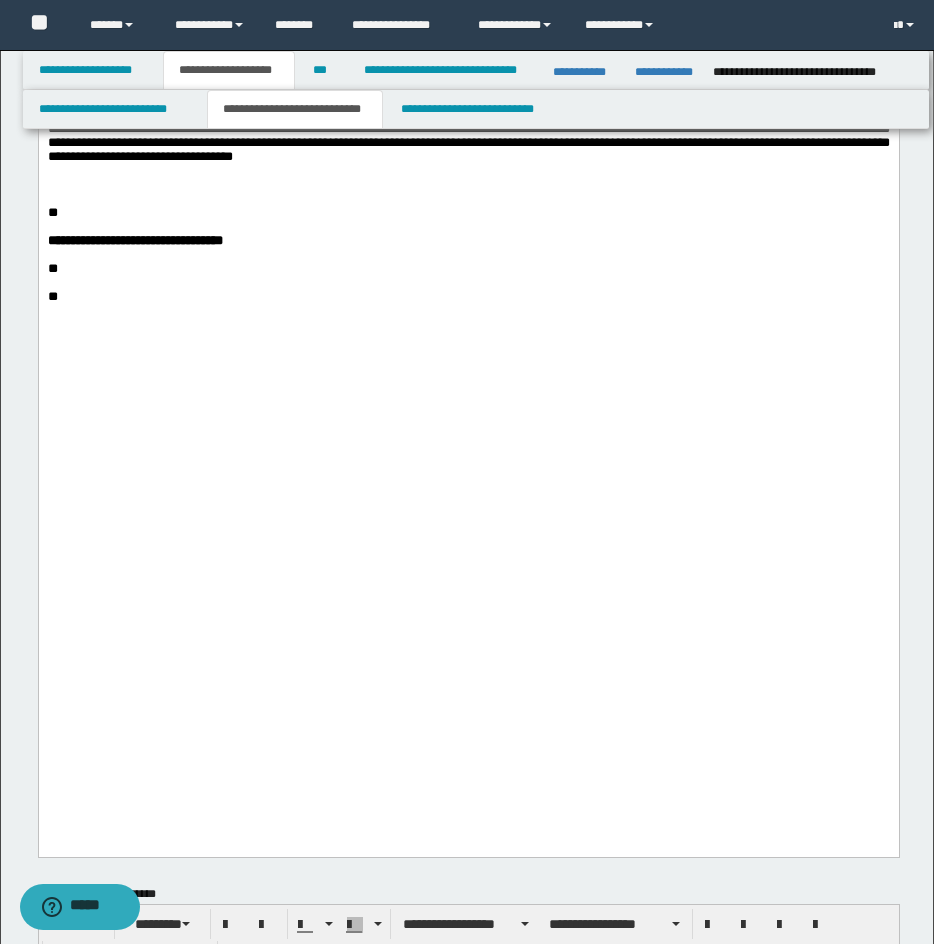 click on "**********" at bounding box center [468, 66] 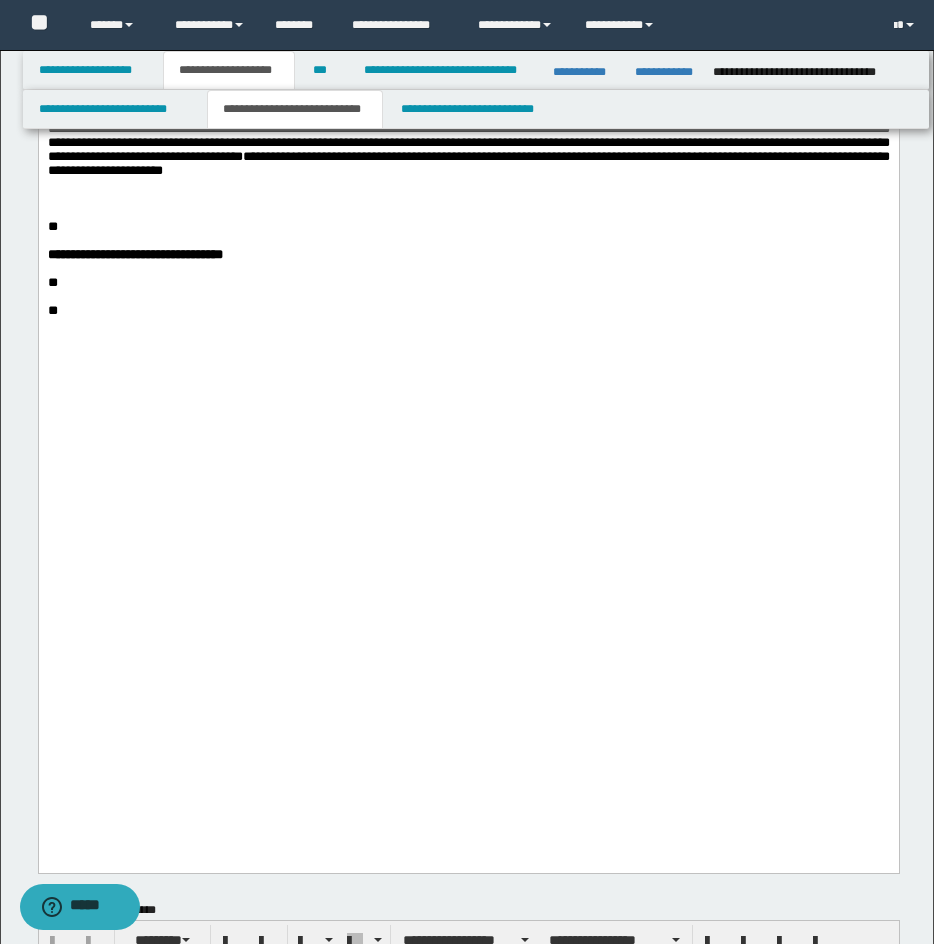 click on "**" at bounding box center (52, 226) 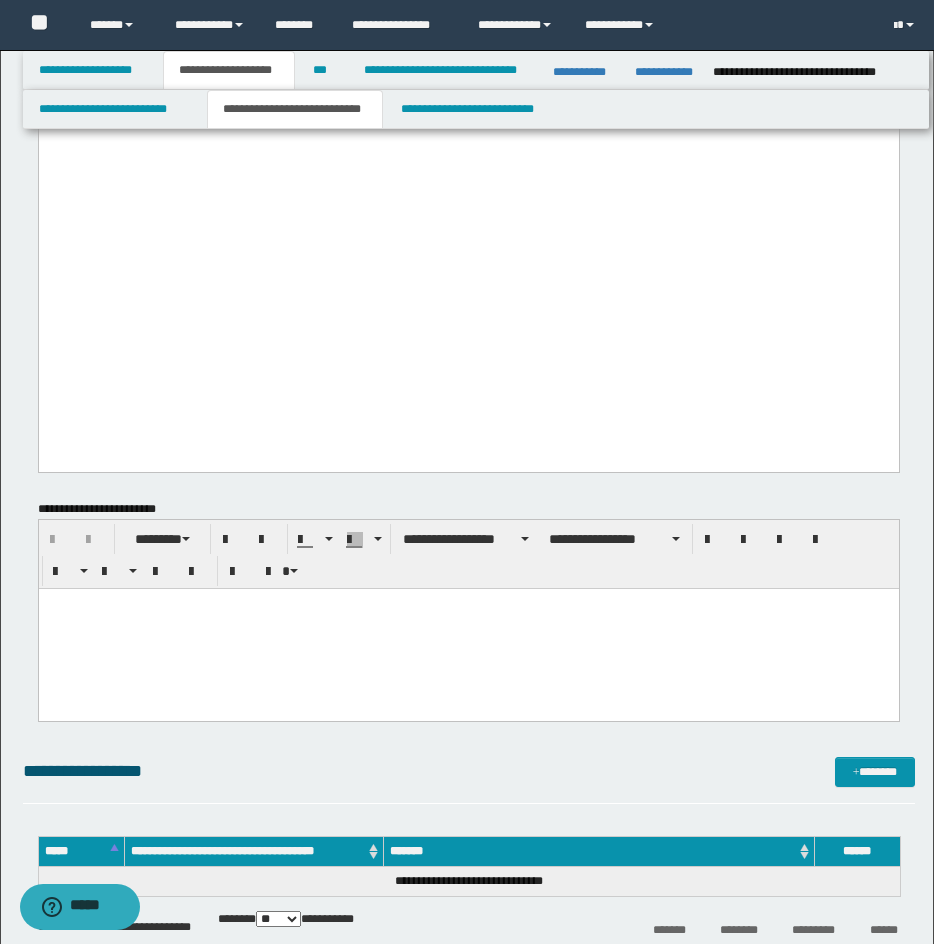 scroll, scrollTop: 2402, scrollLeft: 0, axis: vertical 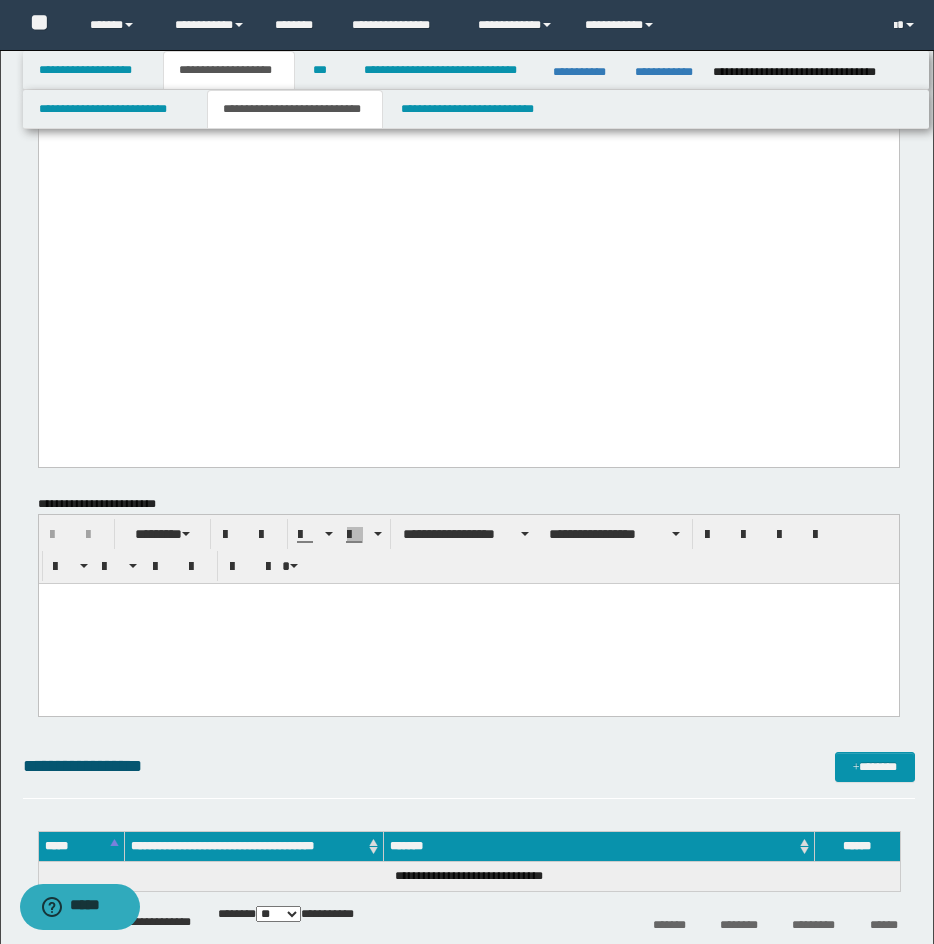 drag, startPoint x: 821, startPoint y: 323, endPoint x: 845, endPoint y: 331, distance: 25.298222 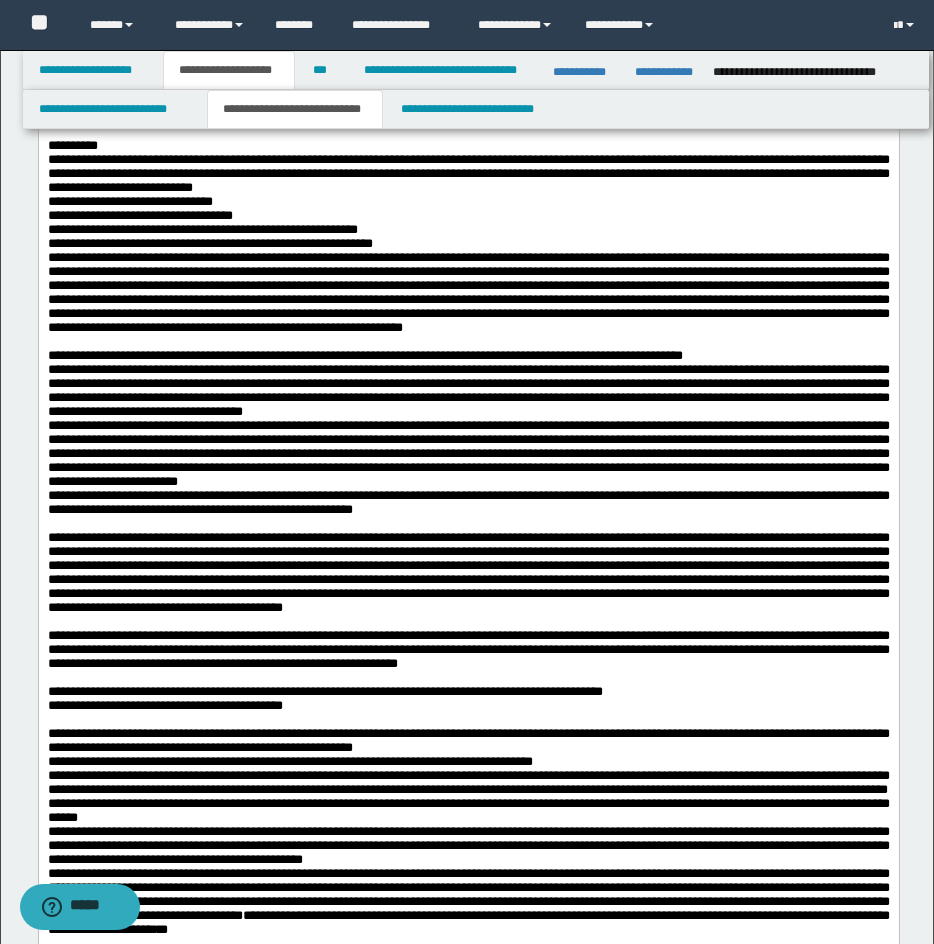 scroll, scrollTop: 1262, scrollLeft: 0, axis: vertical 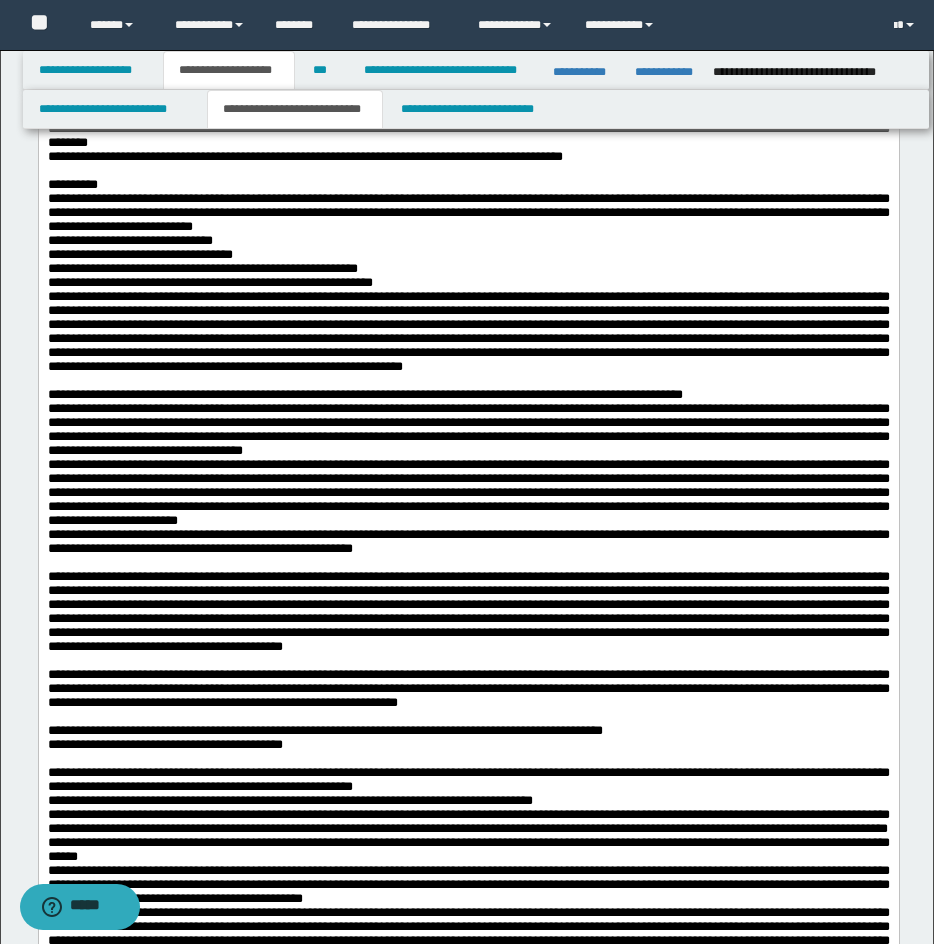 drag, startPoint x: 943, startPoint y: 548, endPoint x: 858, endPoint y: 1325, distance: 781.63544 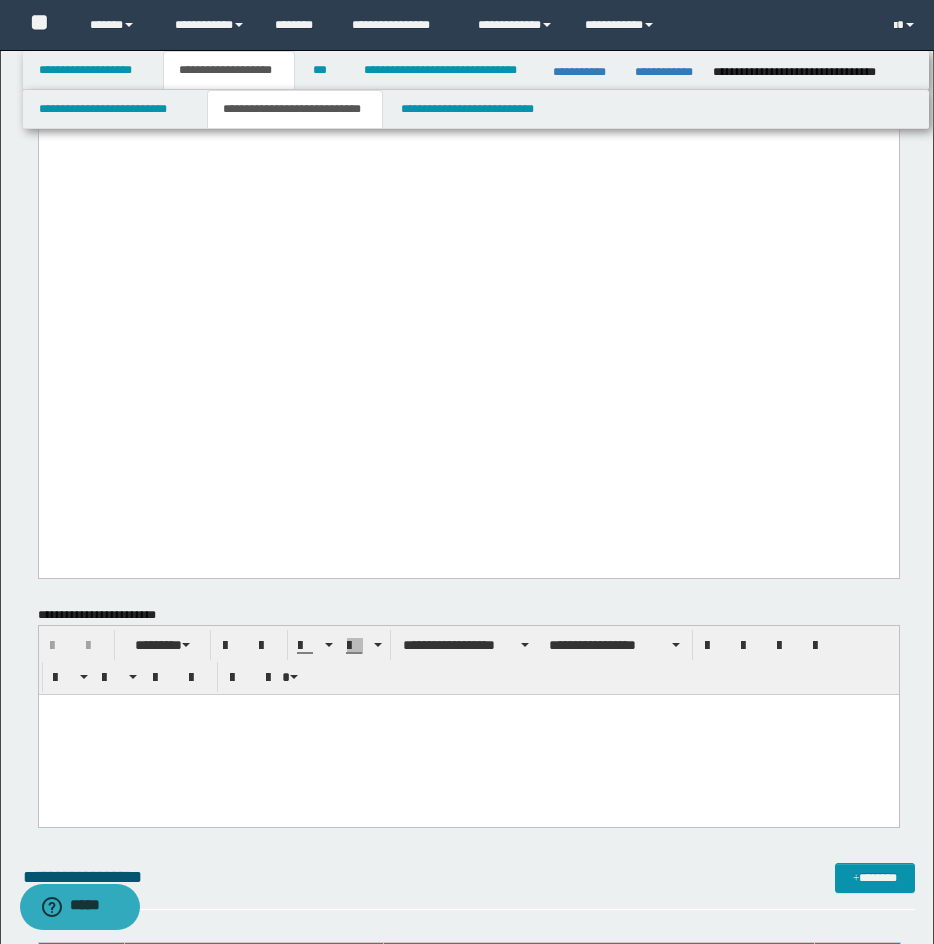 scroll, scrollTop: 2296, scrollLeft: 0, axis: vertical 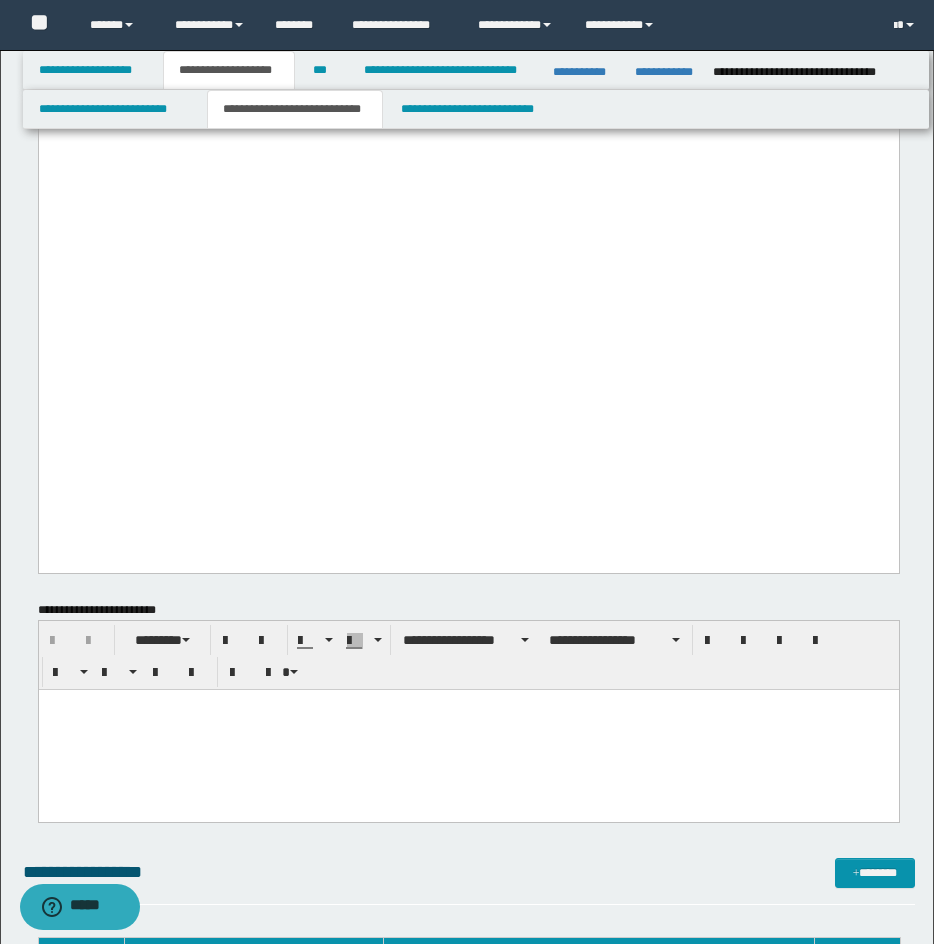 click on "**" at bounding box center (468, -9) 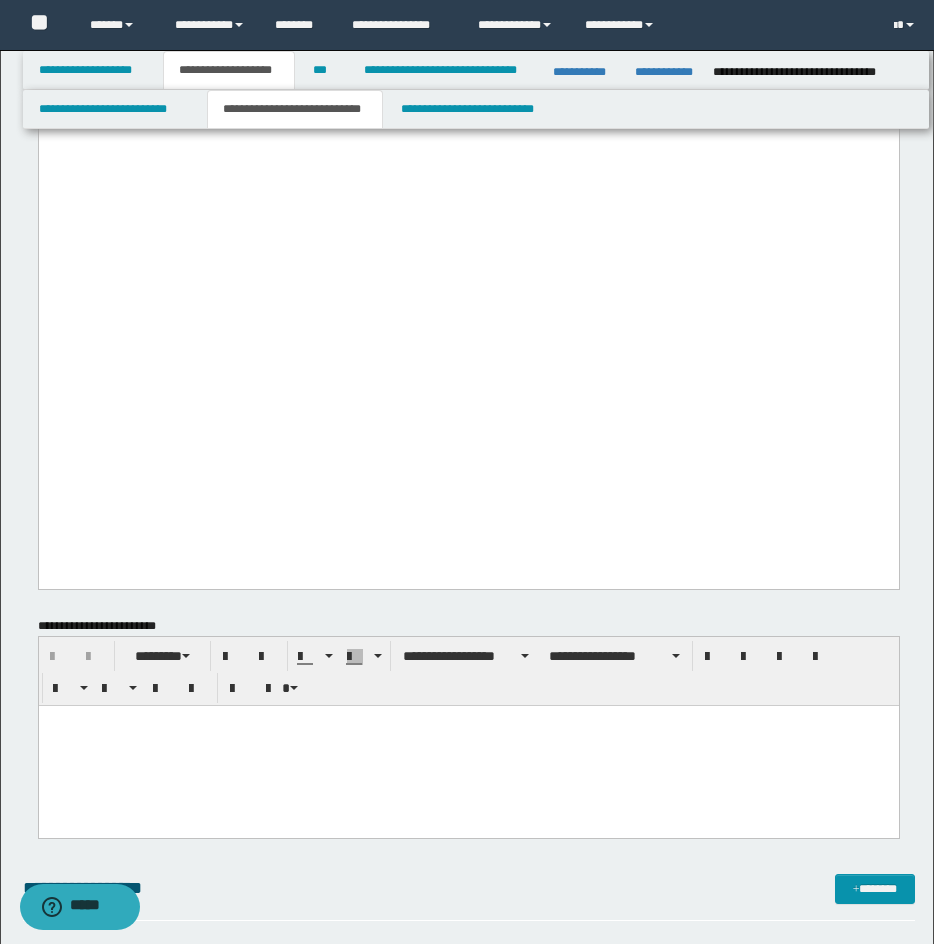 click on "**" at bounding box center (52, 32) 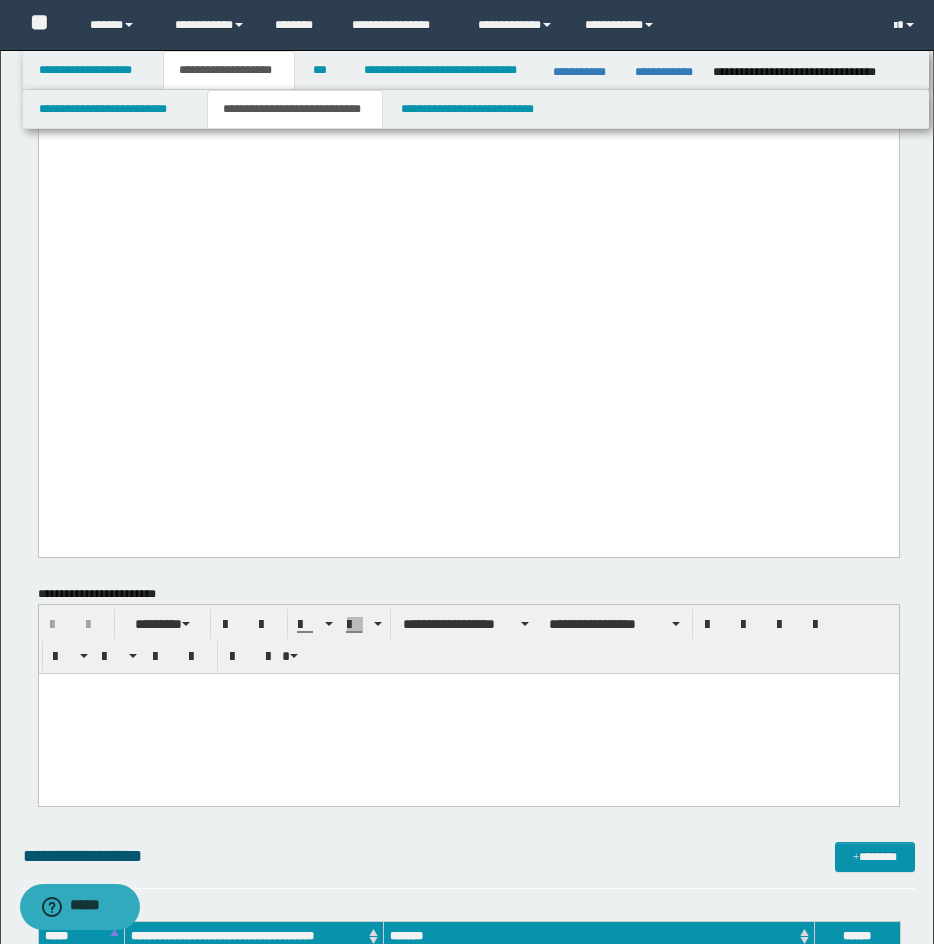 drag, startPoint x: 330, startPoint y: 332, endPoint x: 338, endPoint y: 372, distance: 40.792156 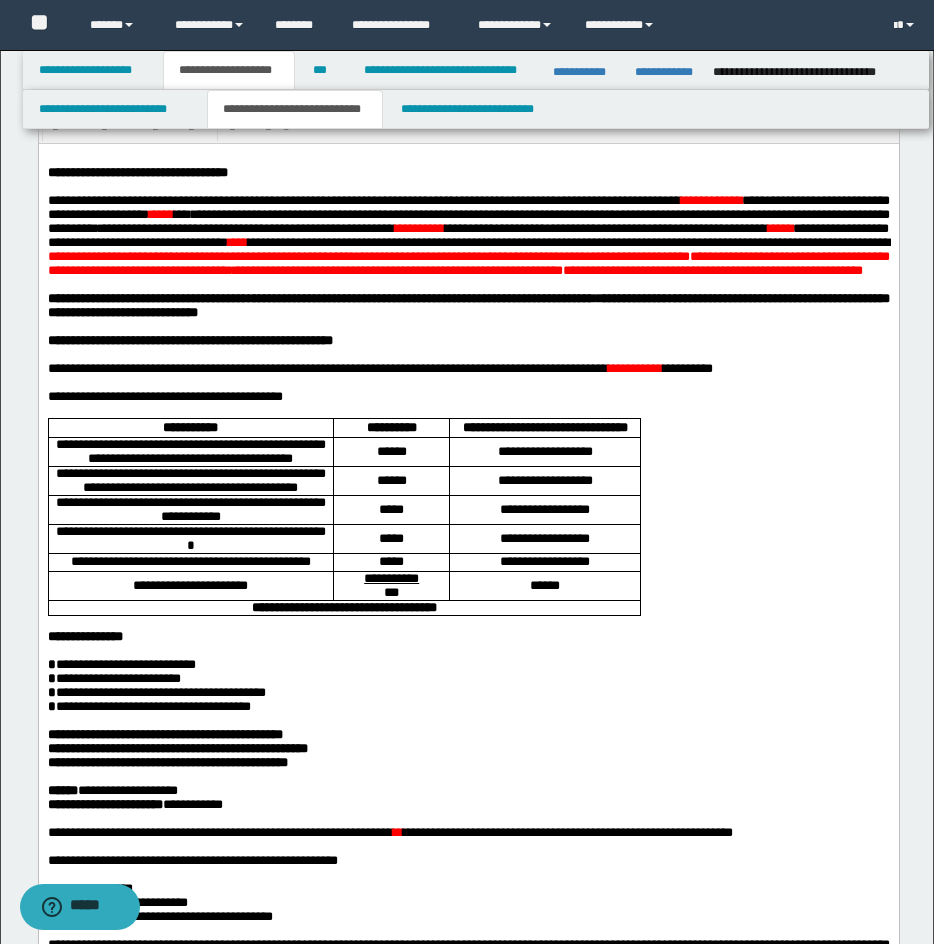 scroll, scrollTop: 81, scrollLeft: 0, axis: vertical 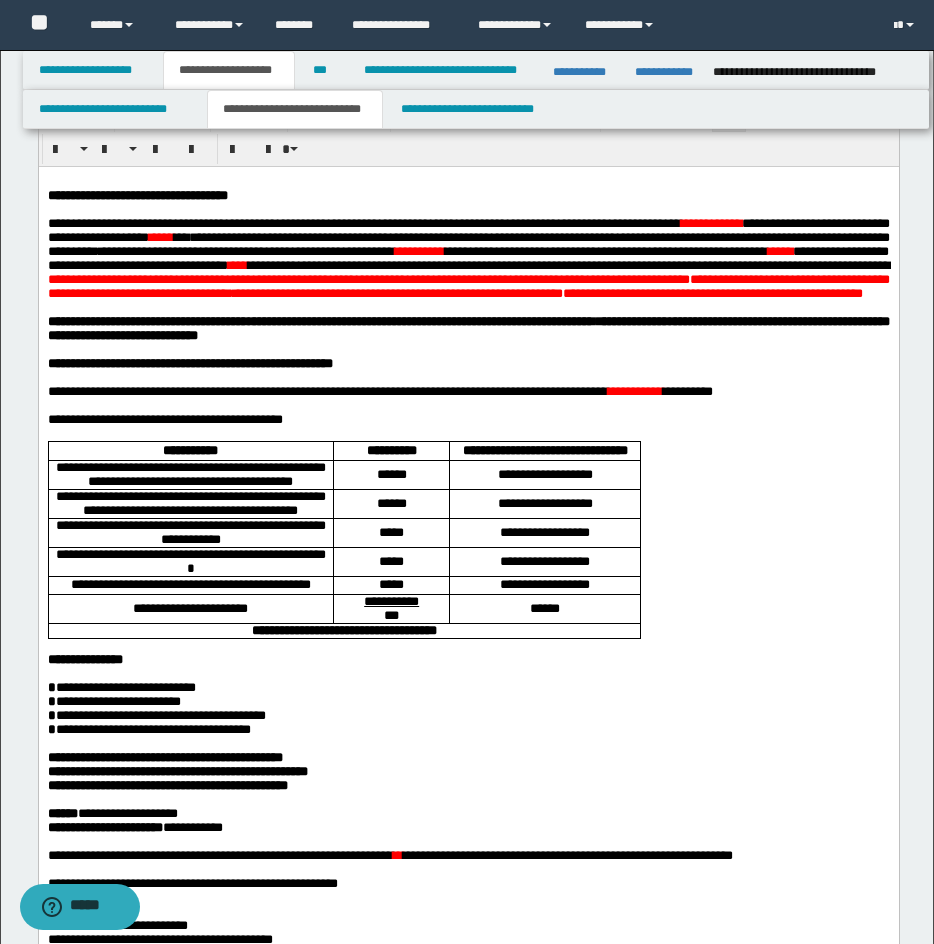 drag, startPoint x: 551, startPoint y: 430, endPoint x: 880, endPoint y: 173, distance: 417.48053 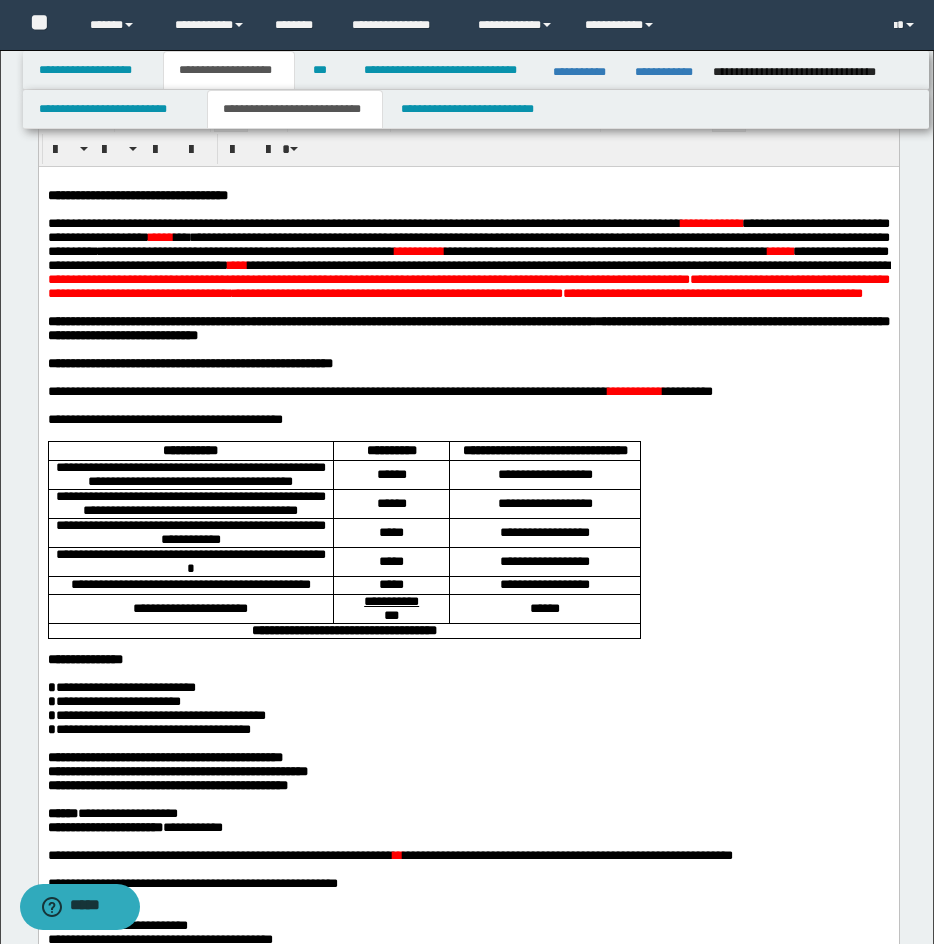 scroll, scrollTop: 0, scrollLeft: 0, axis: both 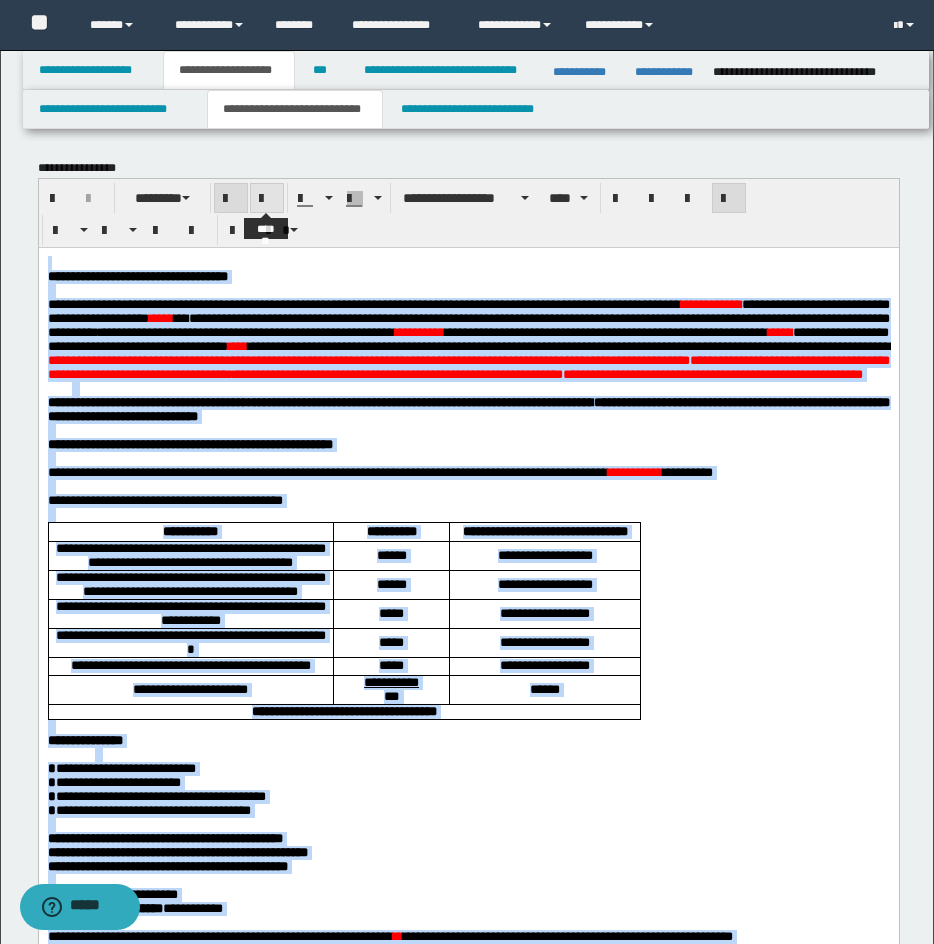click at bounding box center [267, 198] 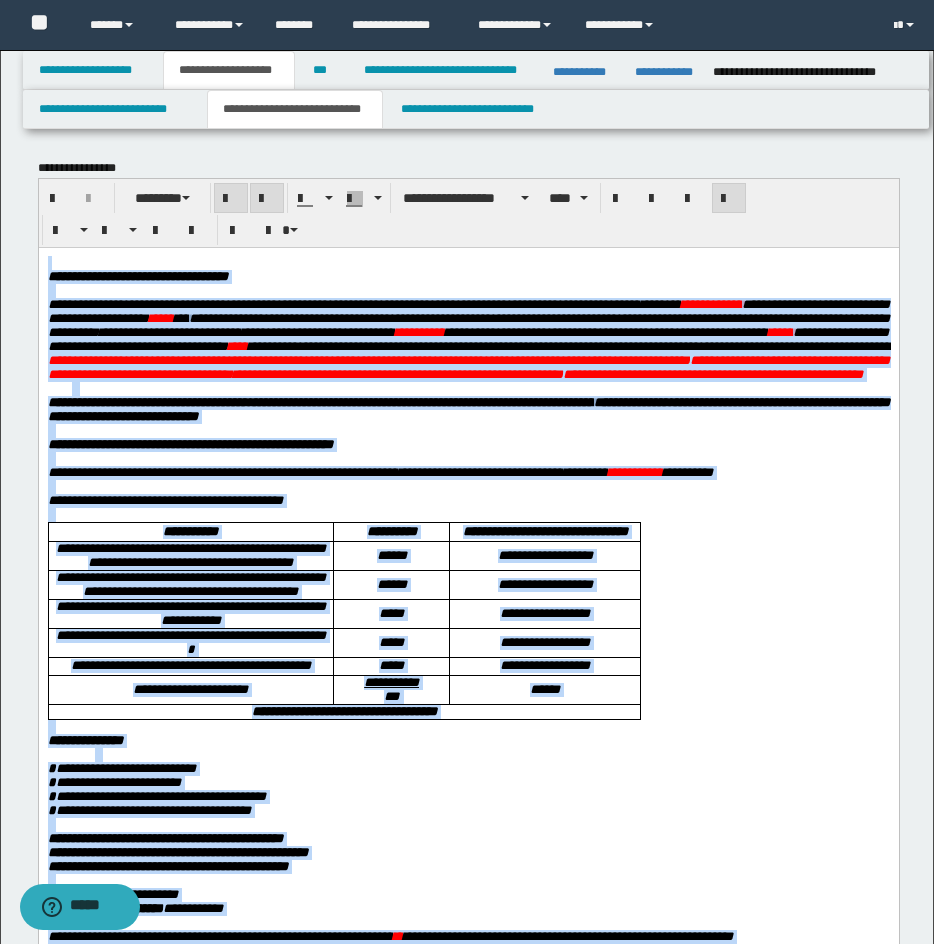 click at bounding box center (267, 198) 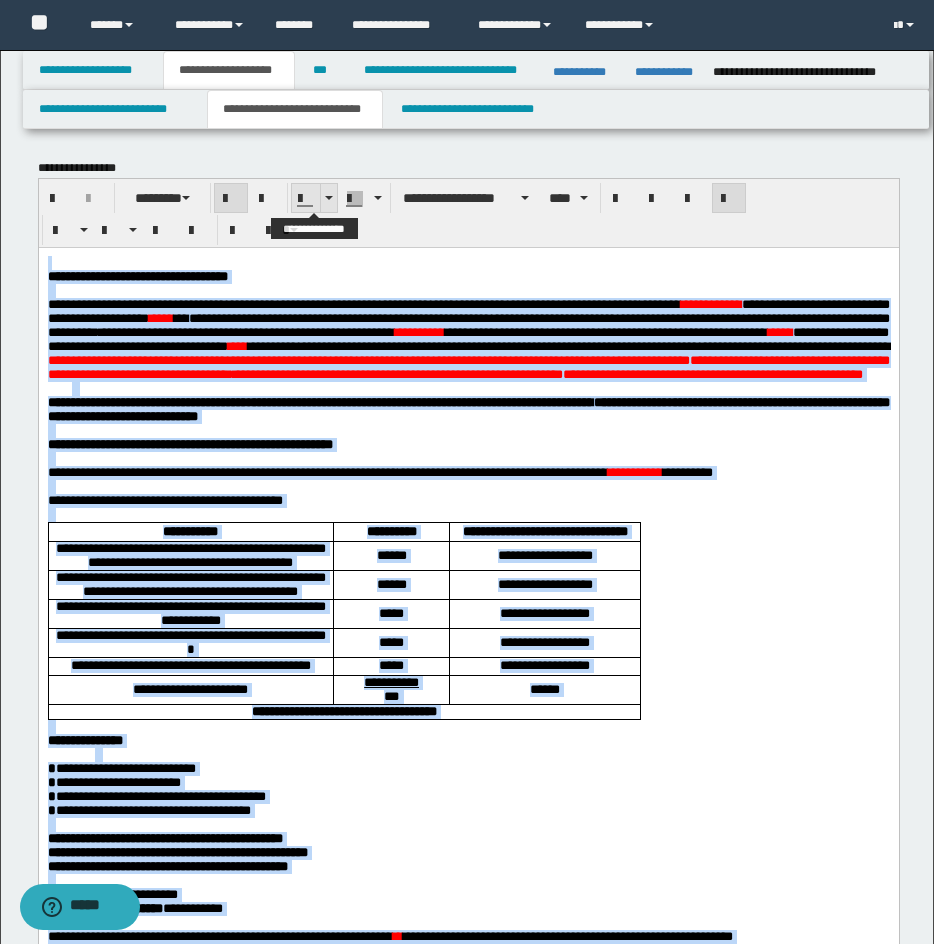 click at bounding box center [328, 198] 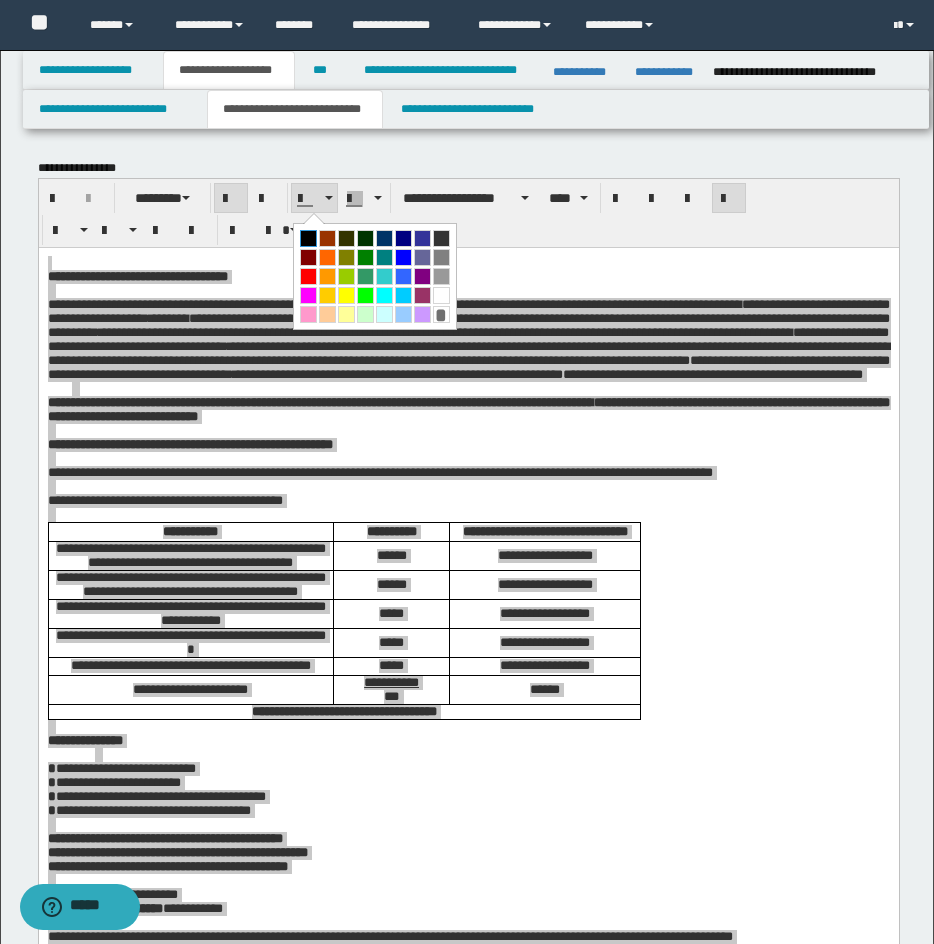 click at bounding box center (308, 238) 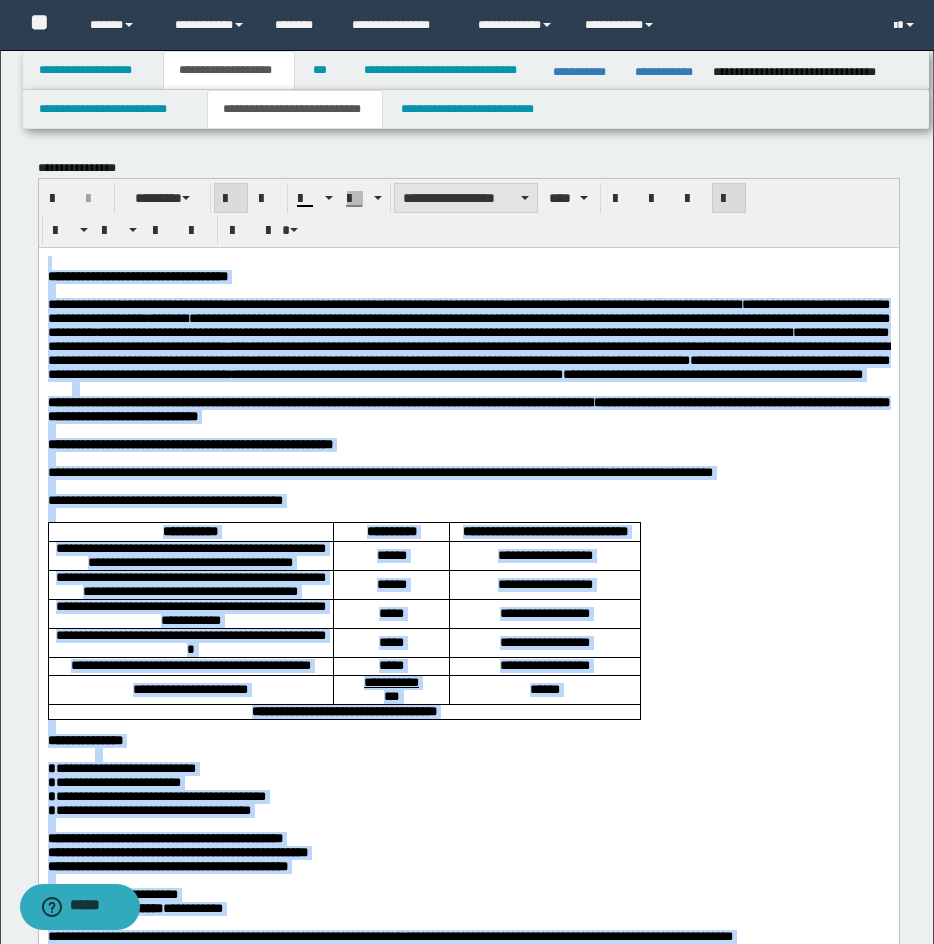 click on "**********" at bounding box center [466, 198] 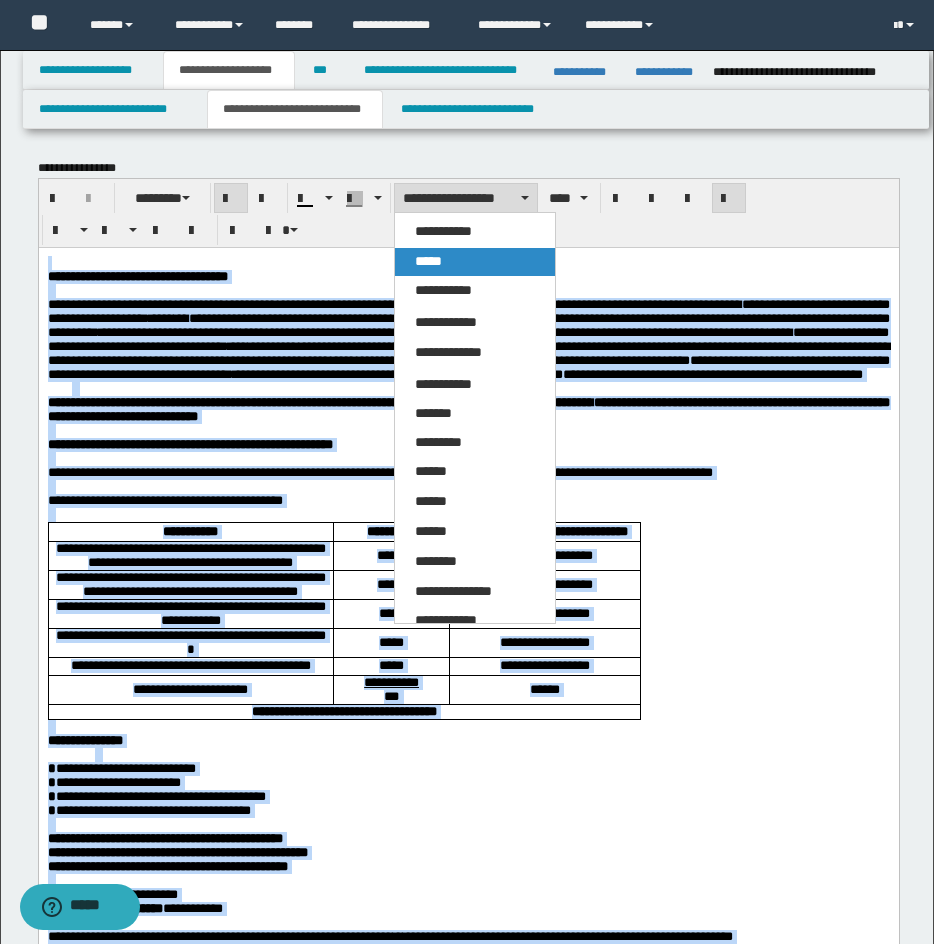 click on "*****" at bounding box center (428, 261) 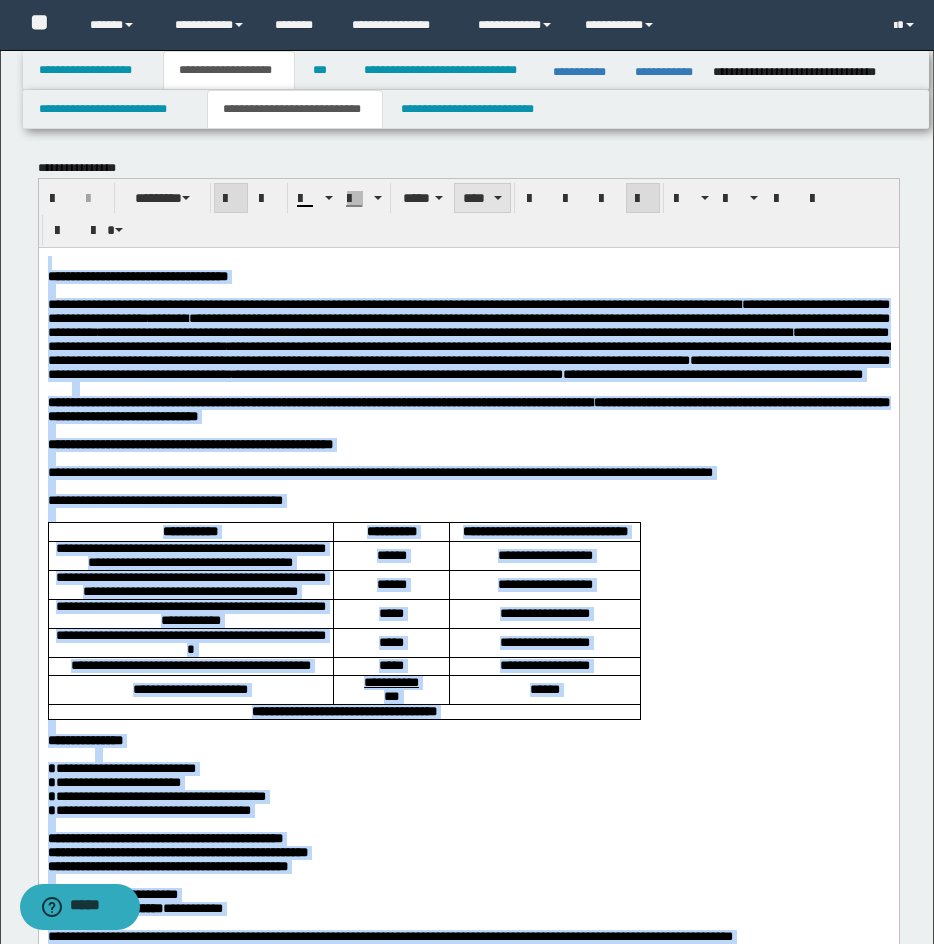 click on "****" at bounding box center [482, 198] 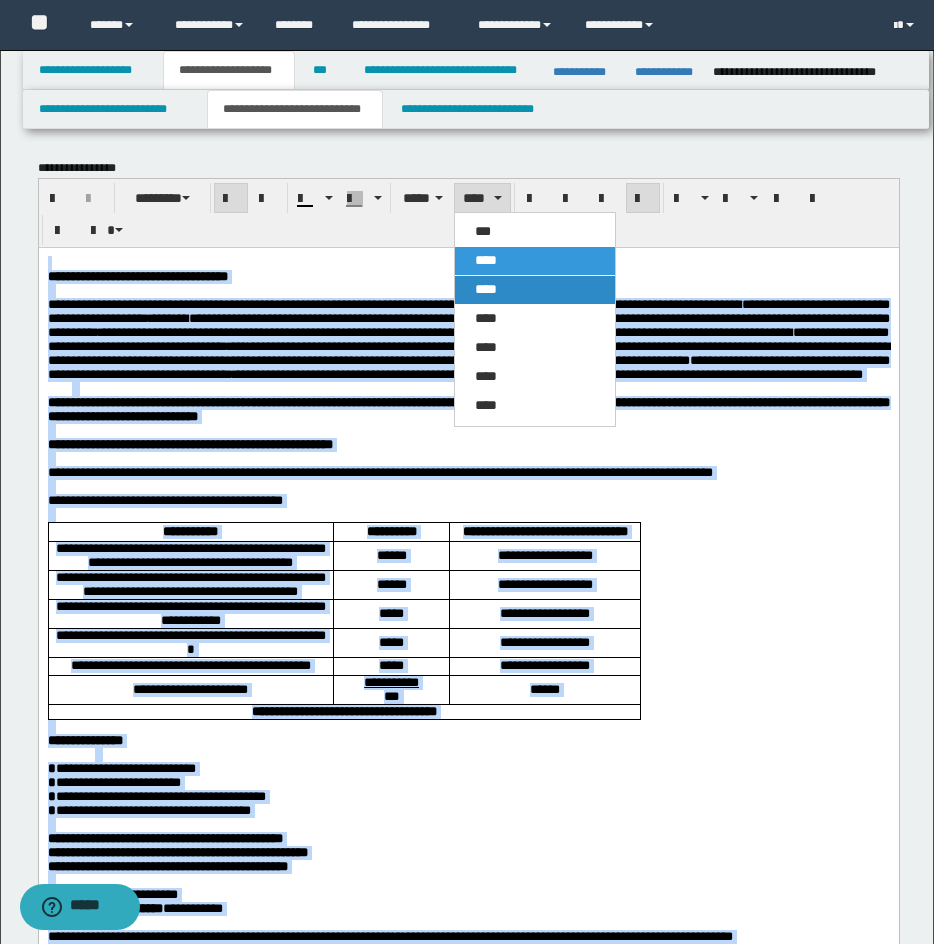 click on "****" at bounding box center [486, 289] 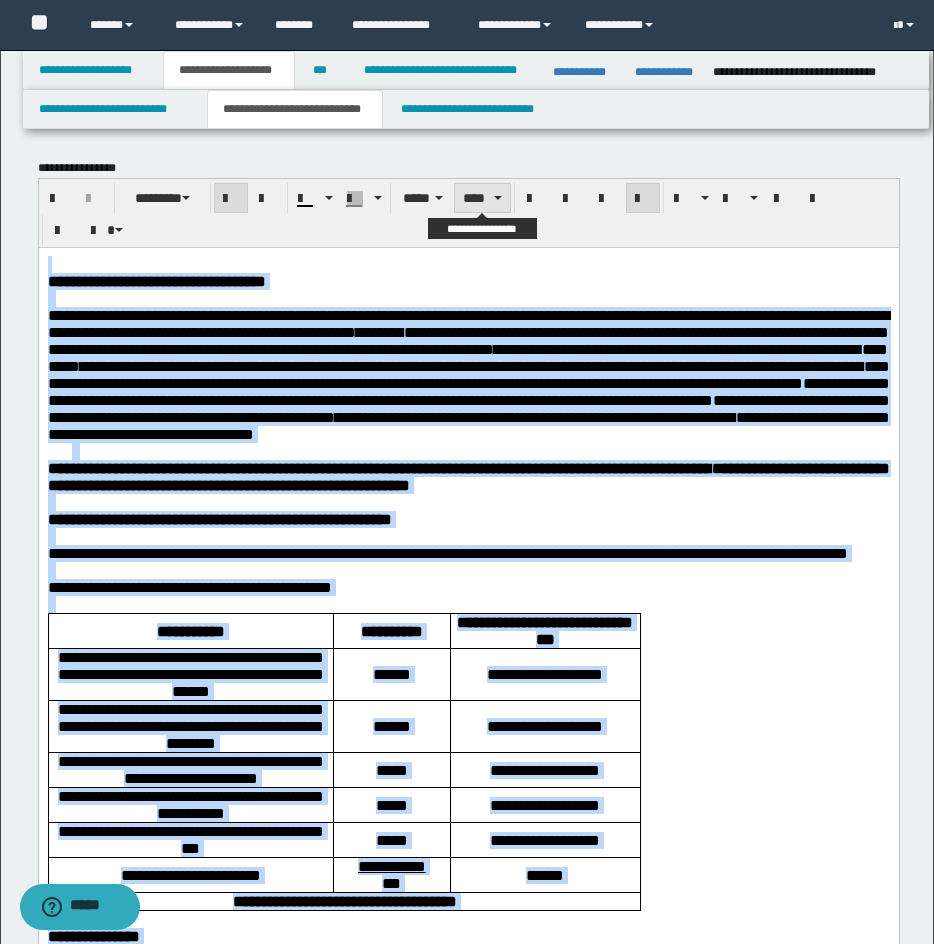 click on "****" at bounding box center [482, 198] 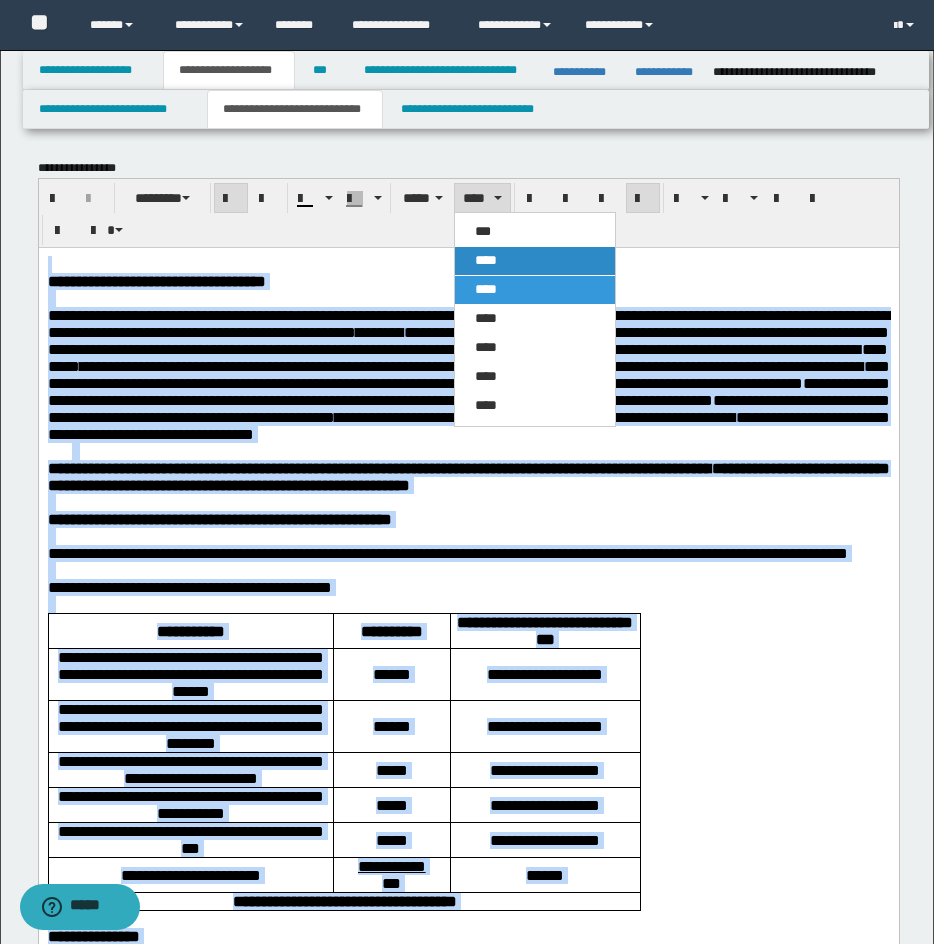 click on "****" at bounding box center (535, 261) 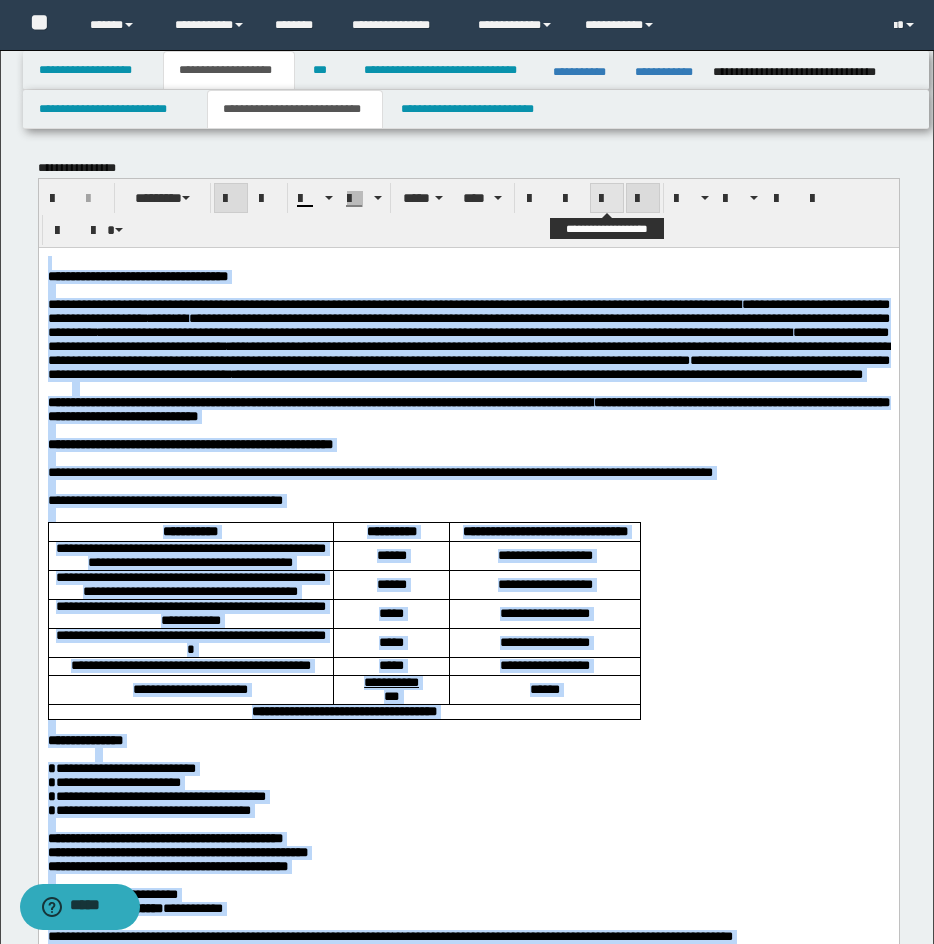 click at bounding box center (607, 199) 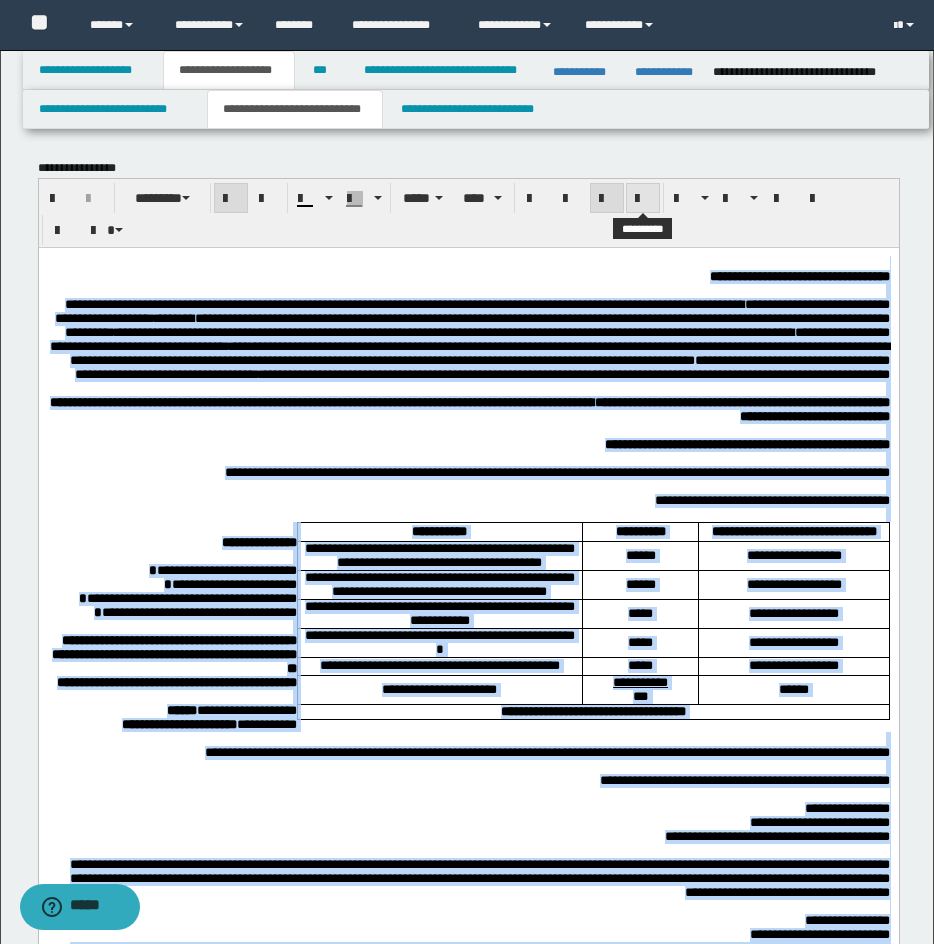 drag, startPoint x: 638, startPoint y: 190, endPoint x: 619, endPoint y: 241, distance: 54.42426 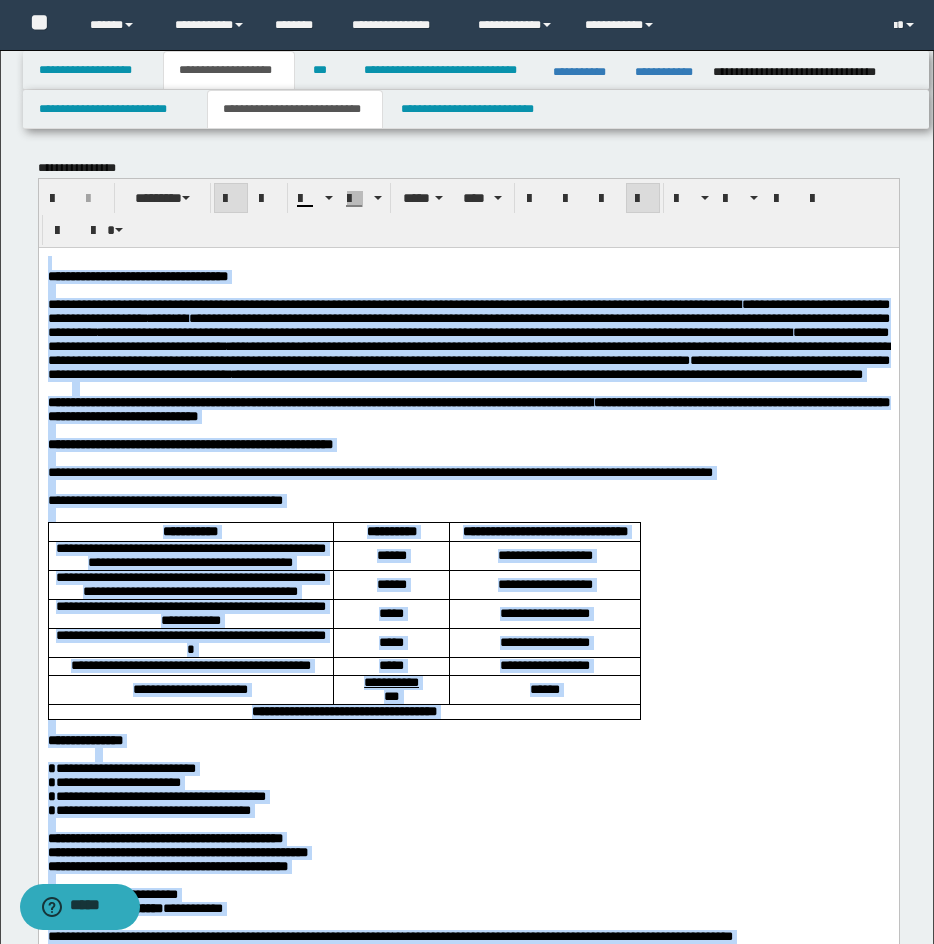 click on "**********" at bounding box center [468, 338] 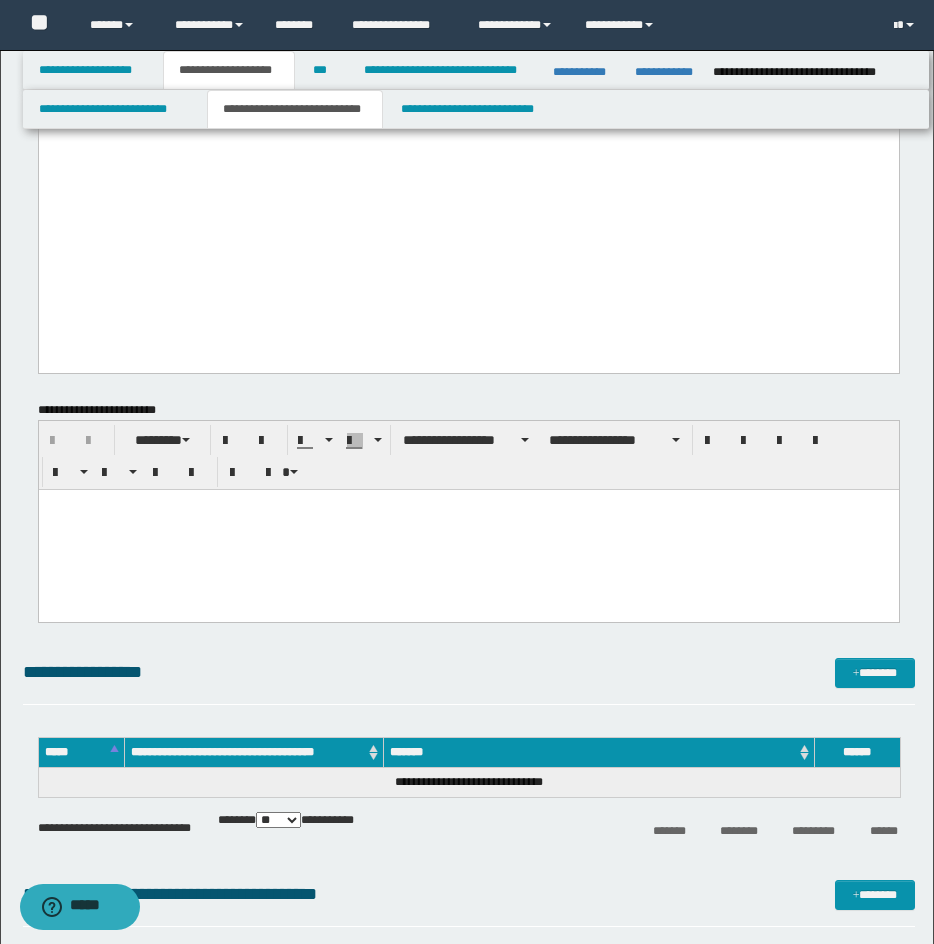 scroll, scrollTop: 2597, scrollLeft: 0, axis: vertical 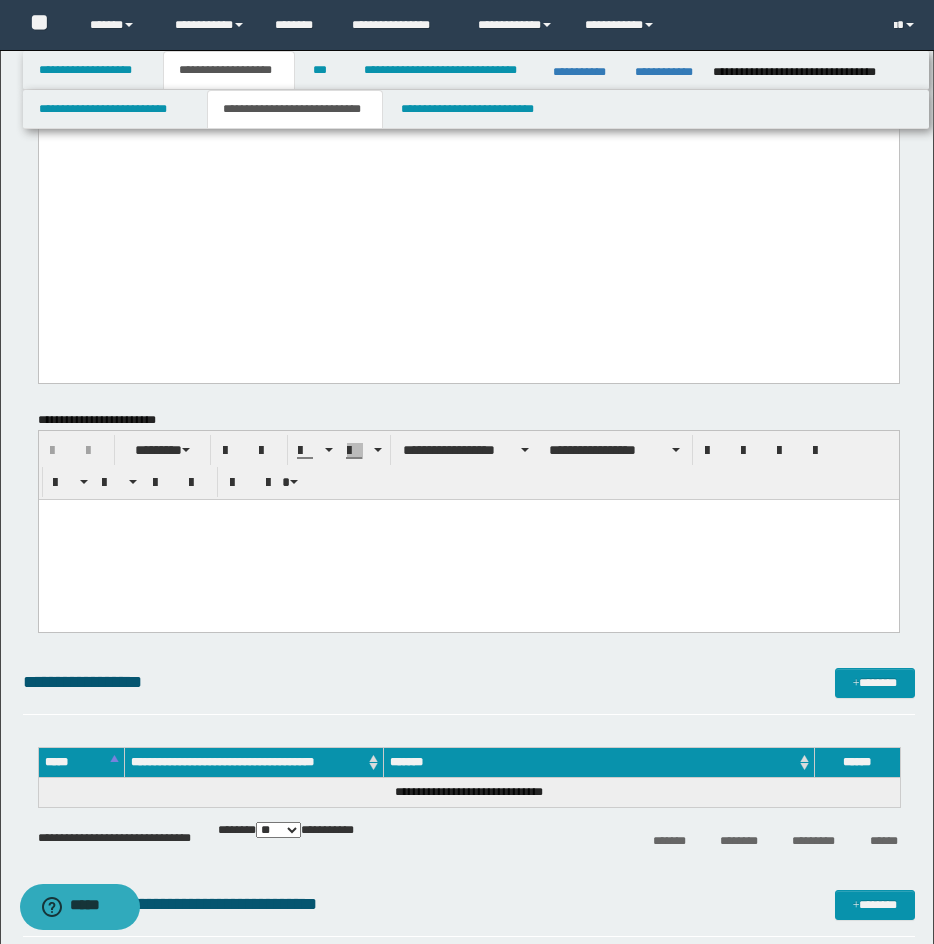 click at bounding box center [468, 539] 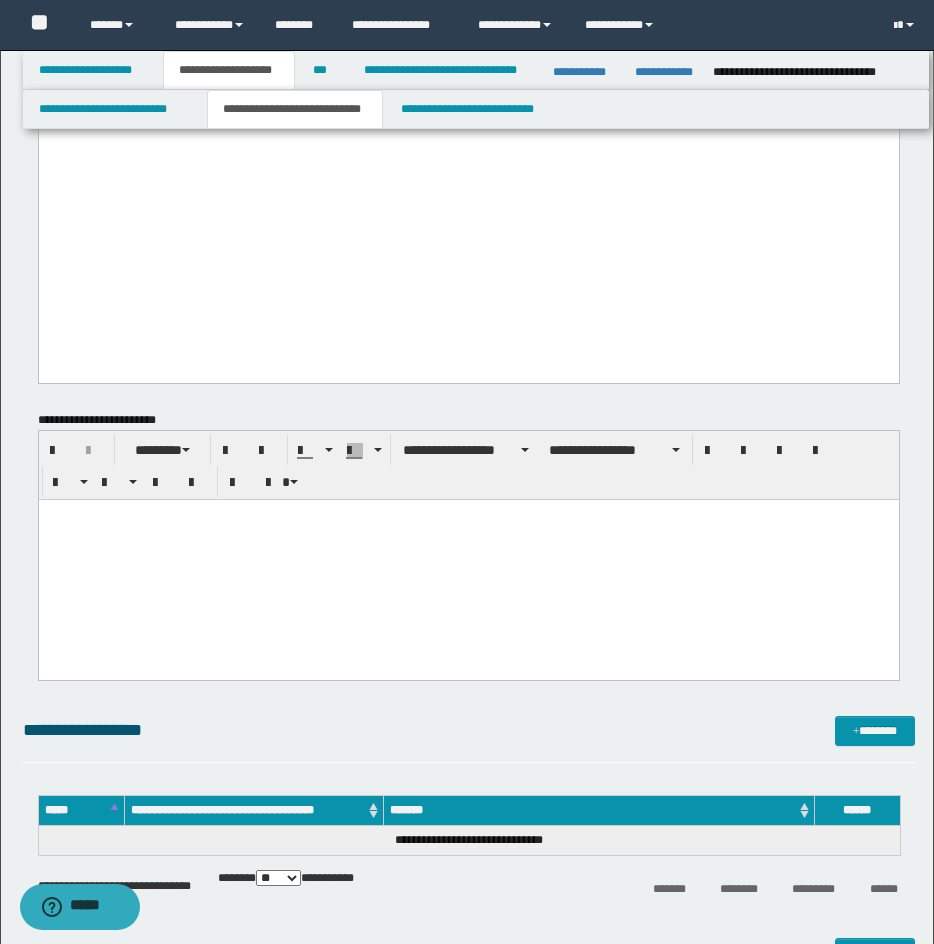type 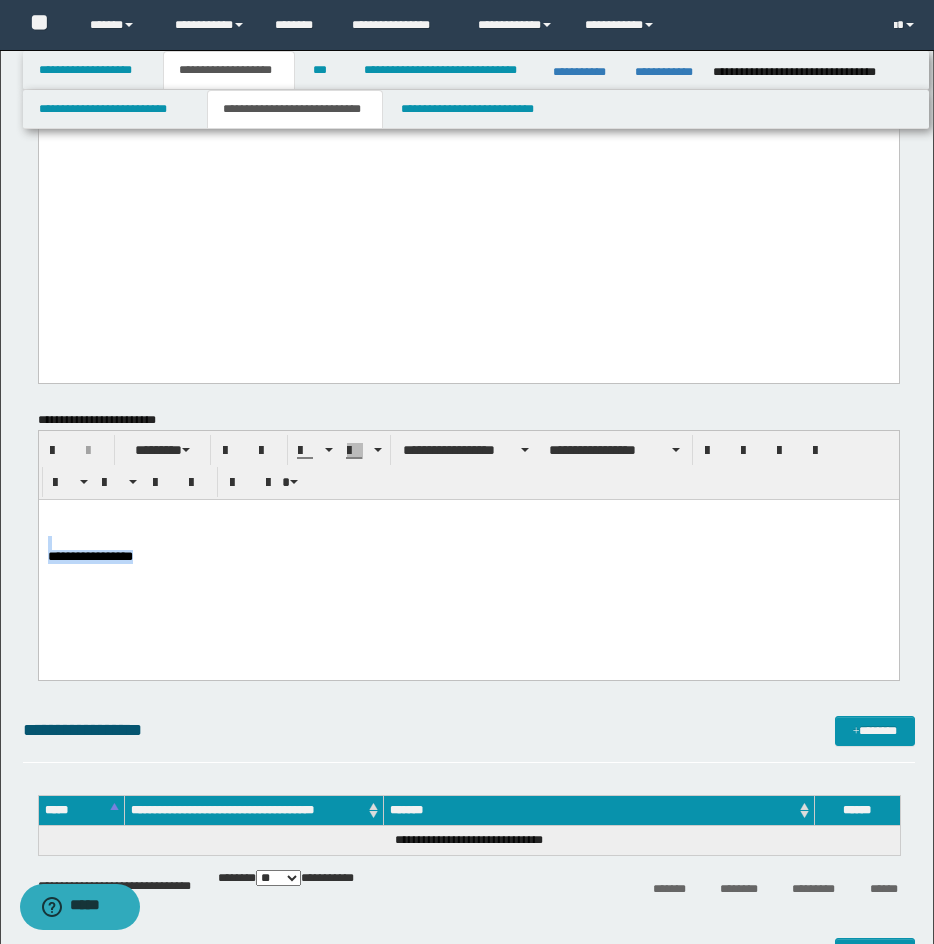 drag, startPoint x: 243, startPoint y: 582, endPoint x: -2, endPoint y: 552, distance: 246.8299 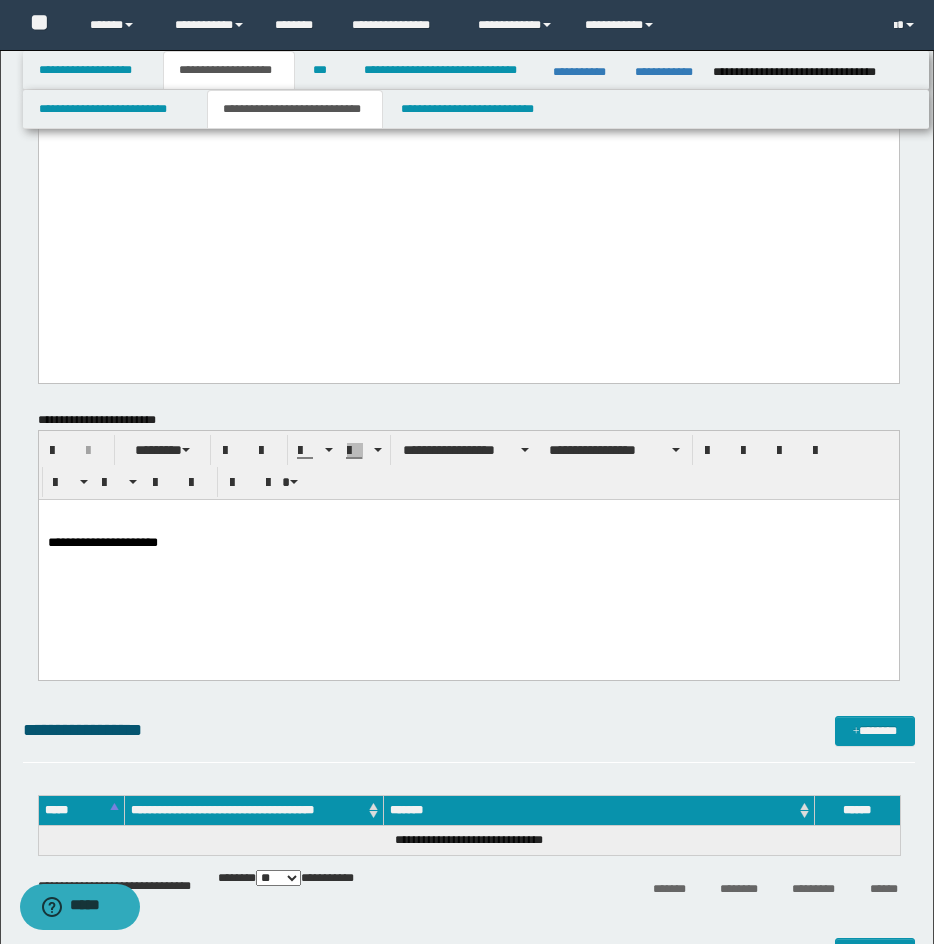 drag, startPoint x: 455, startPoint y: 300, endPoint x: 380, endPoint y: 359, distance: 95.42536 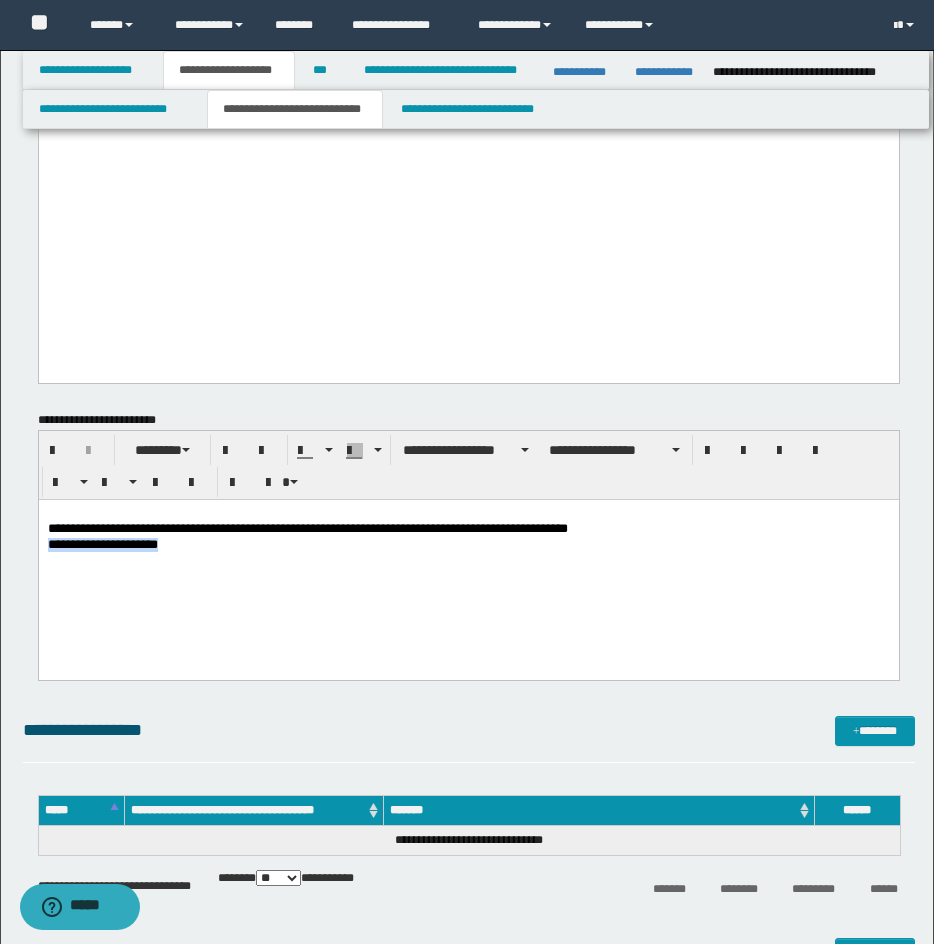drag, startPoint x: 50, startPoint y: 547, endPoint x: 200, endPoint y: 551, distance: 150.05333 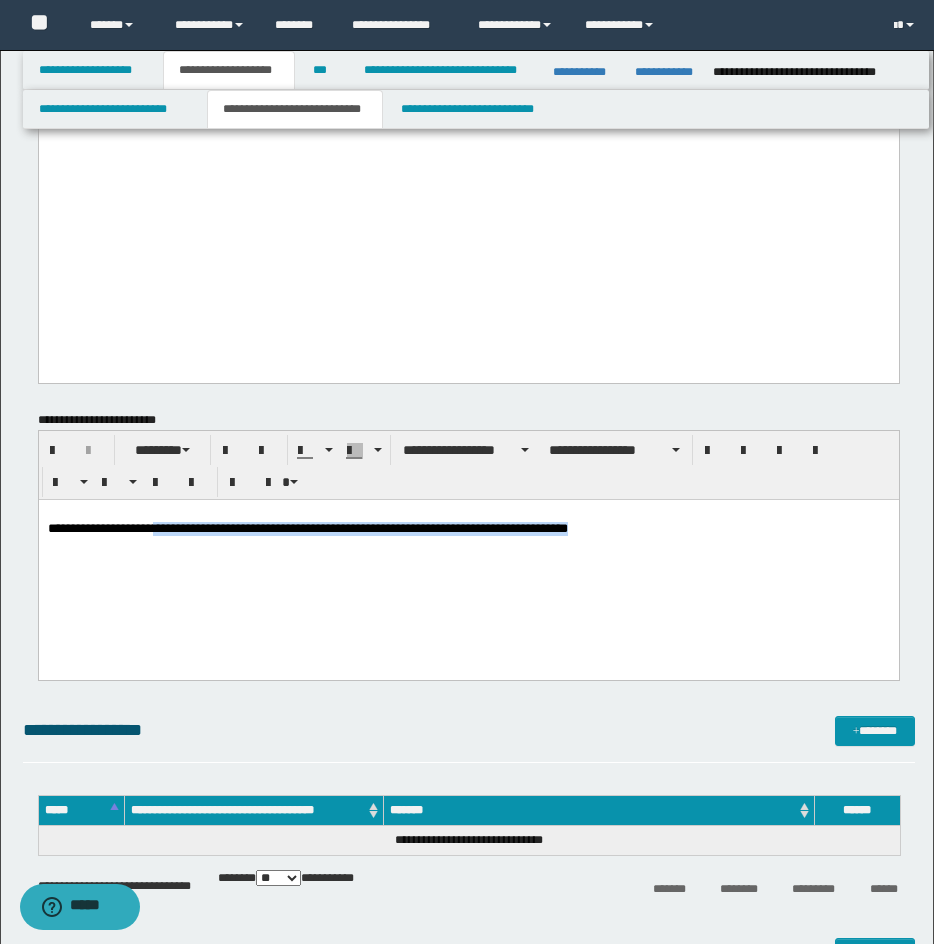 drag, startPoint x: 160, startPoint y: 530, endPoint x: 689, endPoint y: 529, distance: 529.0009 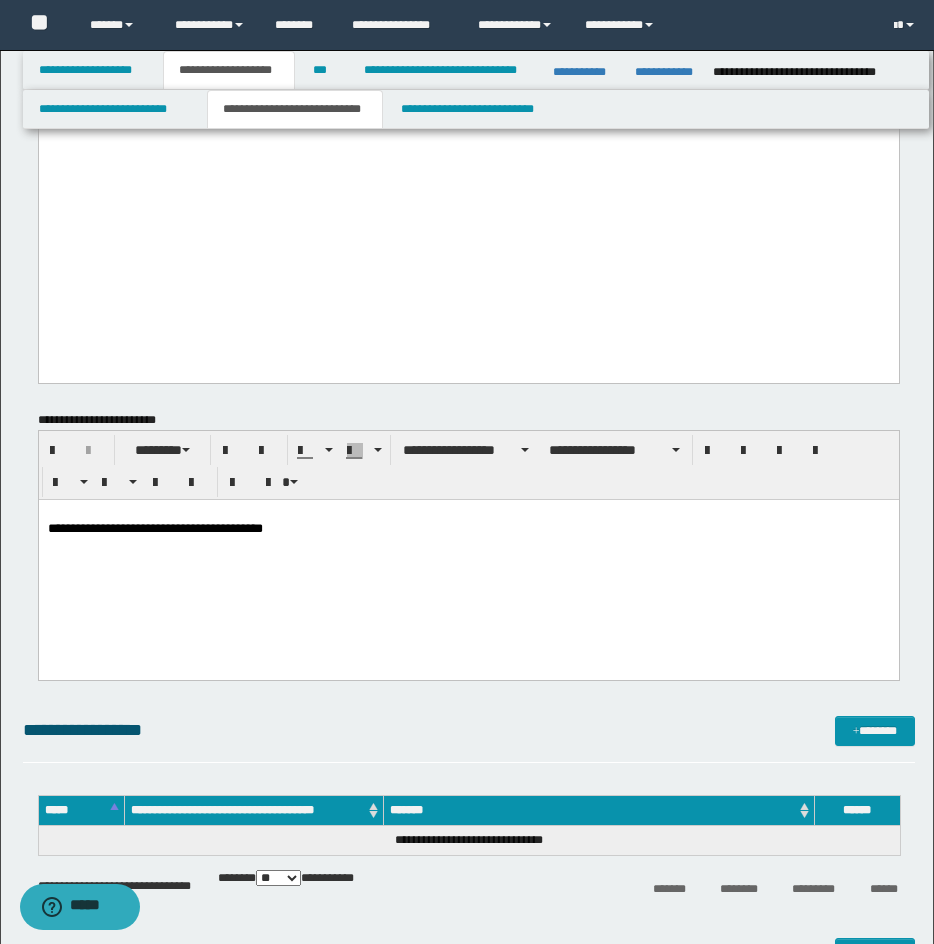 click on "**********" at bounding box center [468, 562] 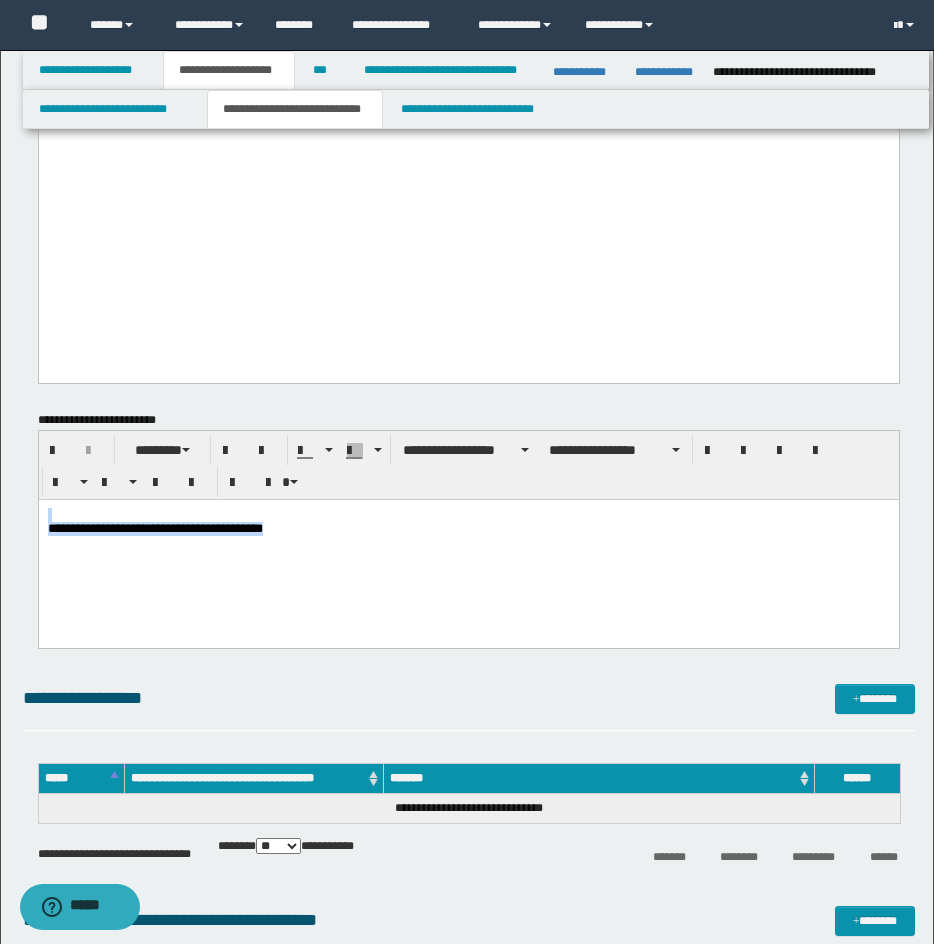 drag, startPoint x: 343, startPoint y: 559, endPoint x: 441, endPoint y: 989, distance: 441.02606 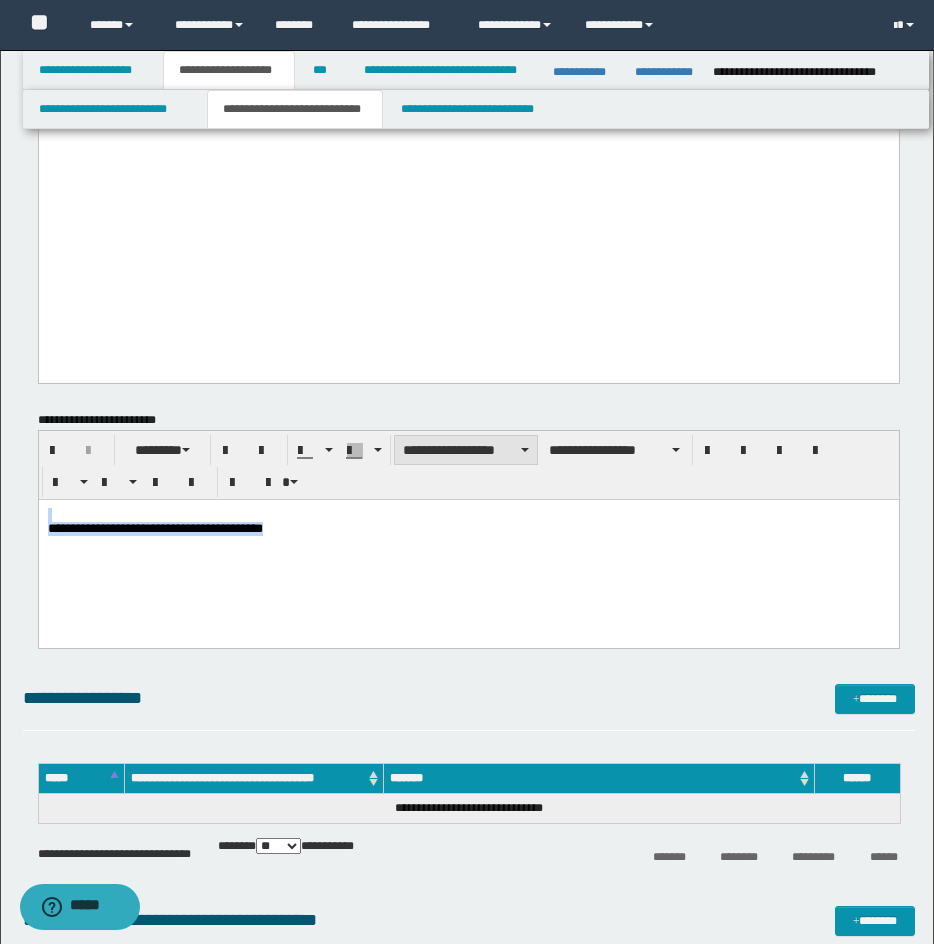 click on "**********" at bounding box center (466, 450) 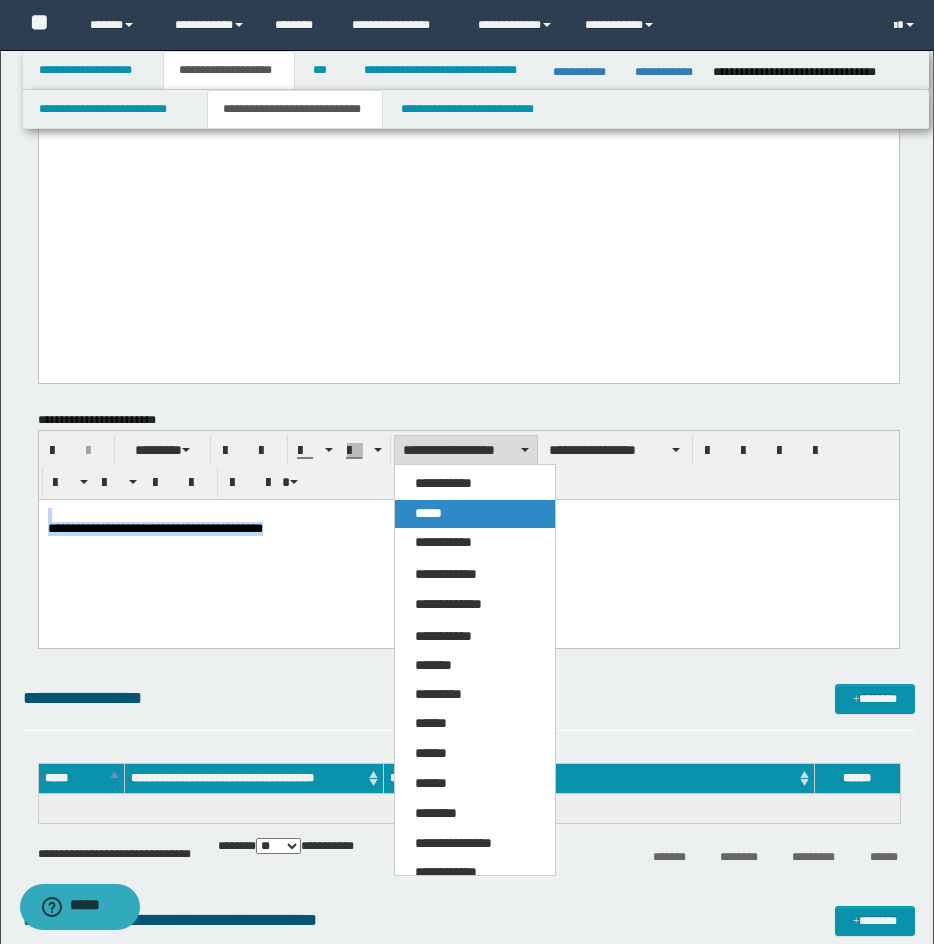 click on "*****" at bounding box center (475, 514) 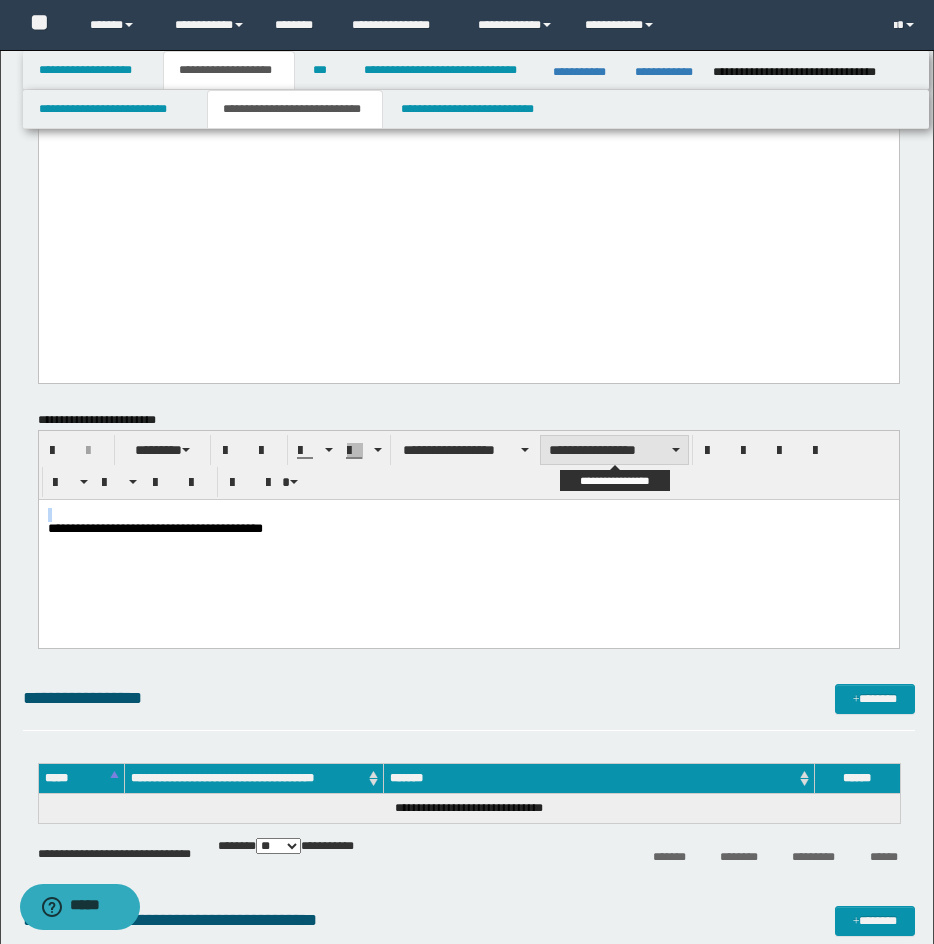 click on "**********" at bounding box center [614, 450] 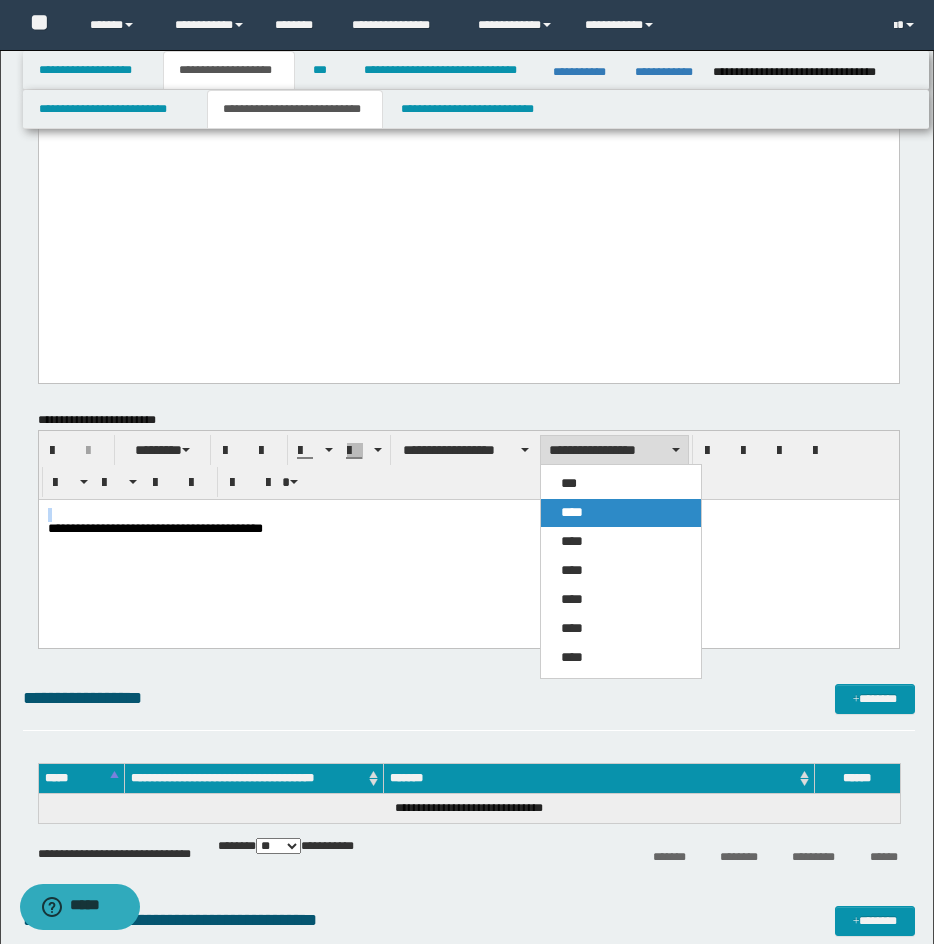 drag, startPoint x: 587, startPoint y: 502, endPoint x: 870, endPoint y: 496, distance: 283.0636 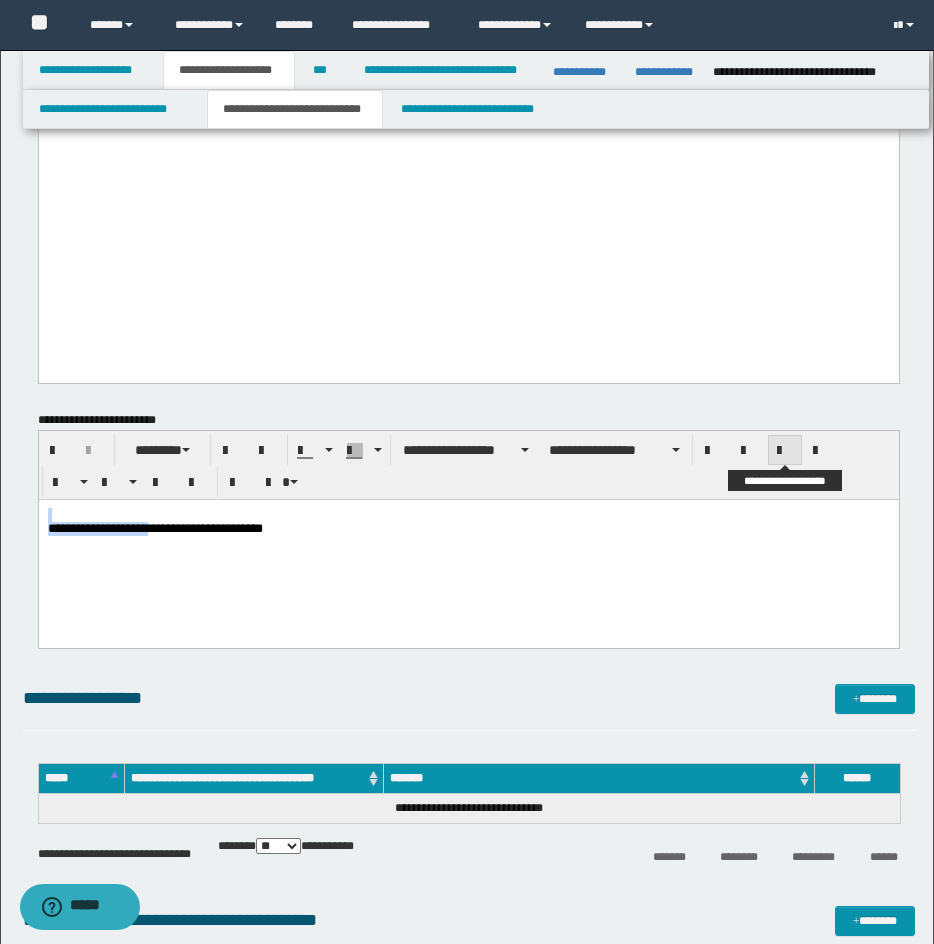 click at bounding box center (785, 451) 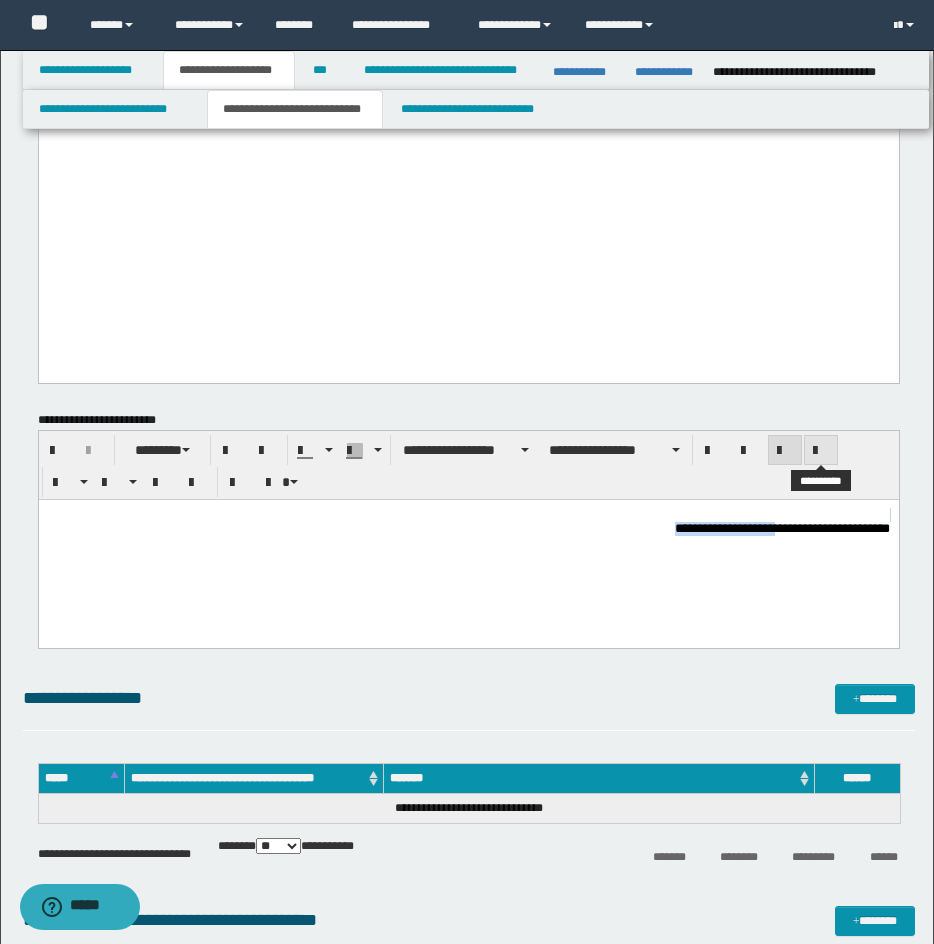click at bounding box center (821, 451) 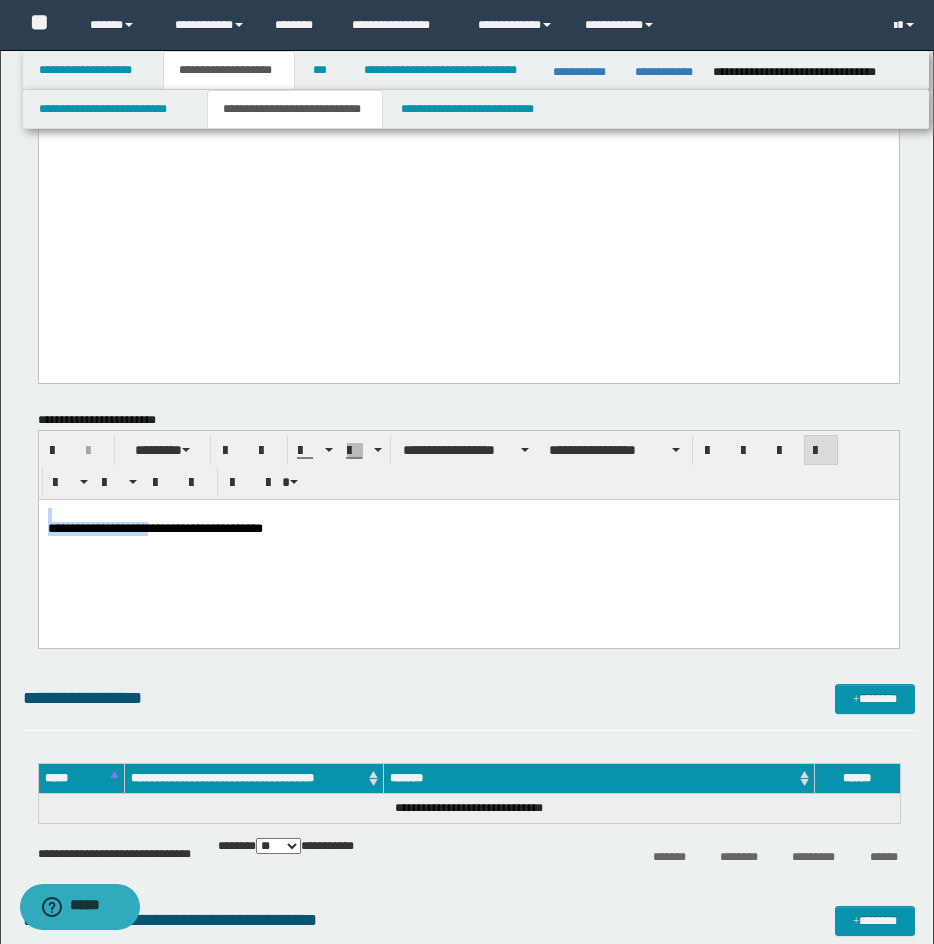drag, startPoint x: 772, startPoint y: 588, endPoint x: 954, endPoint y: 1037, distance: 484.48425 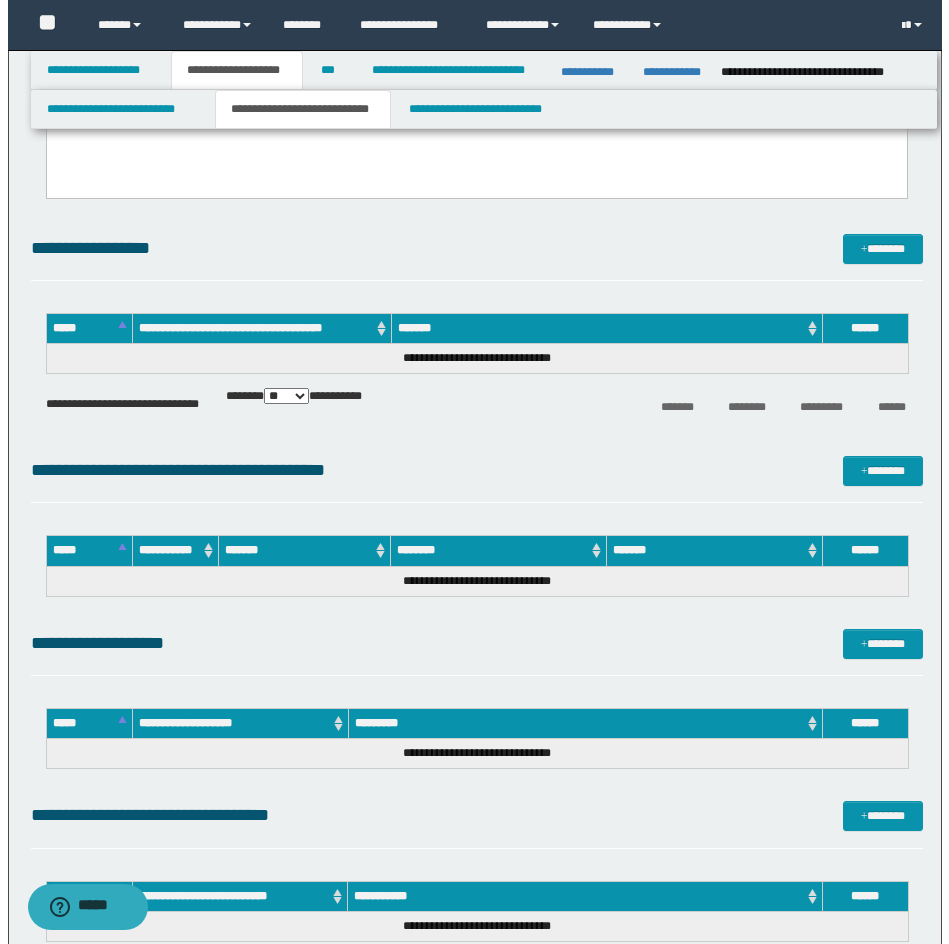 scroll, scrollTop: 3052, scrollLeft: 0, axis: vertical 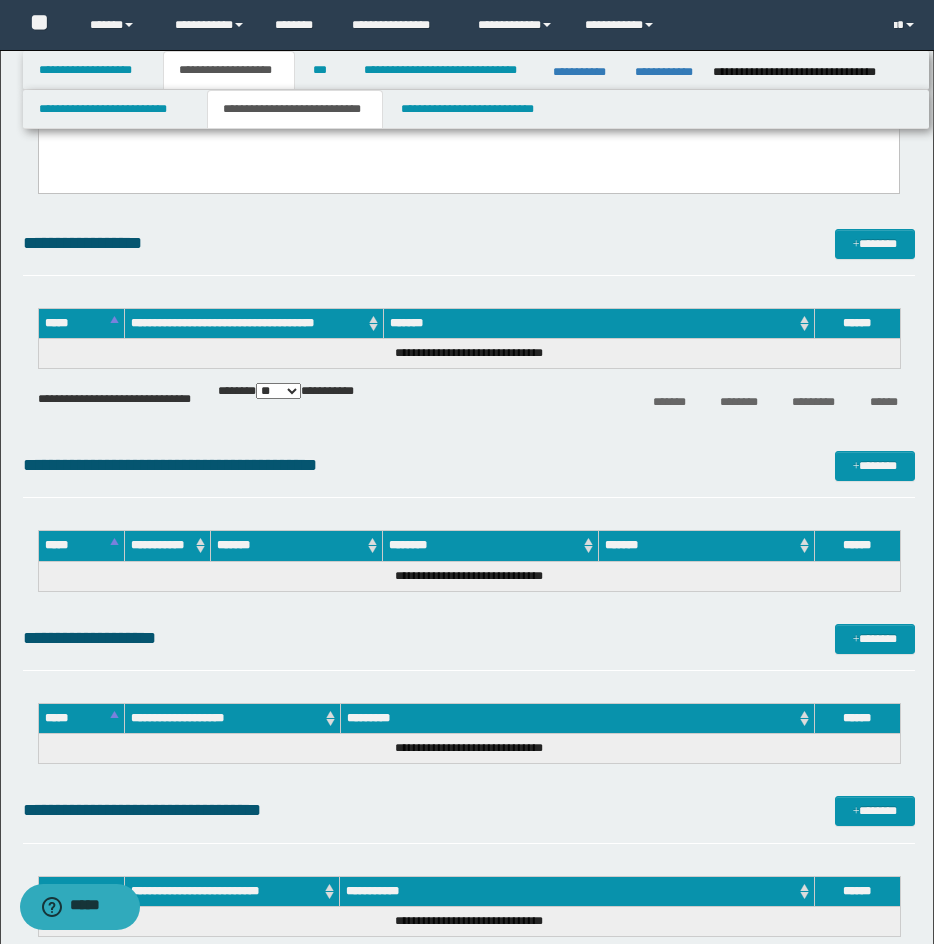 drag, startPoint x: 740, startPoint y: 232, endPoint x: 758, endPoint y: 232, distance: 18 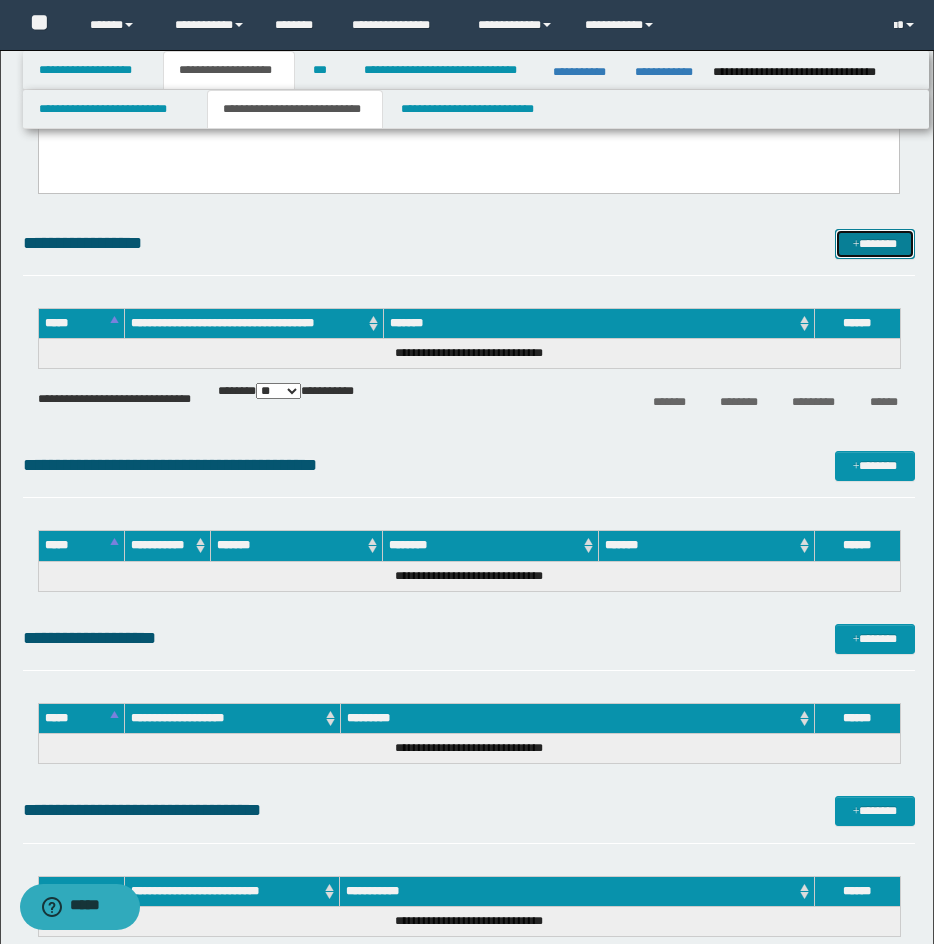 click on "*******" at bounding box center (875, 244) 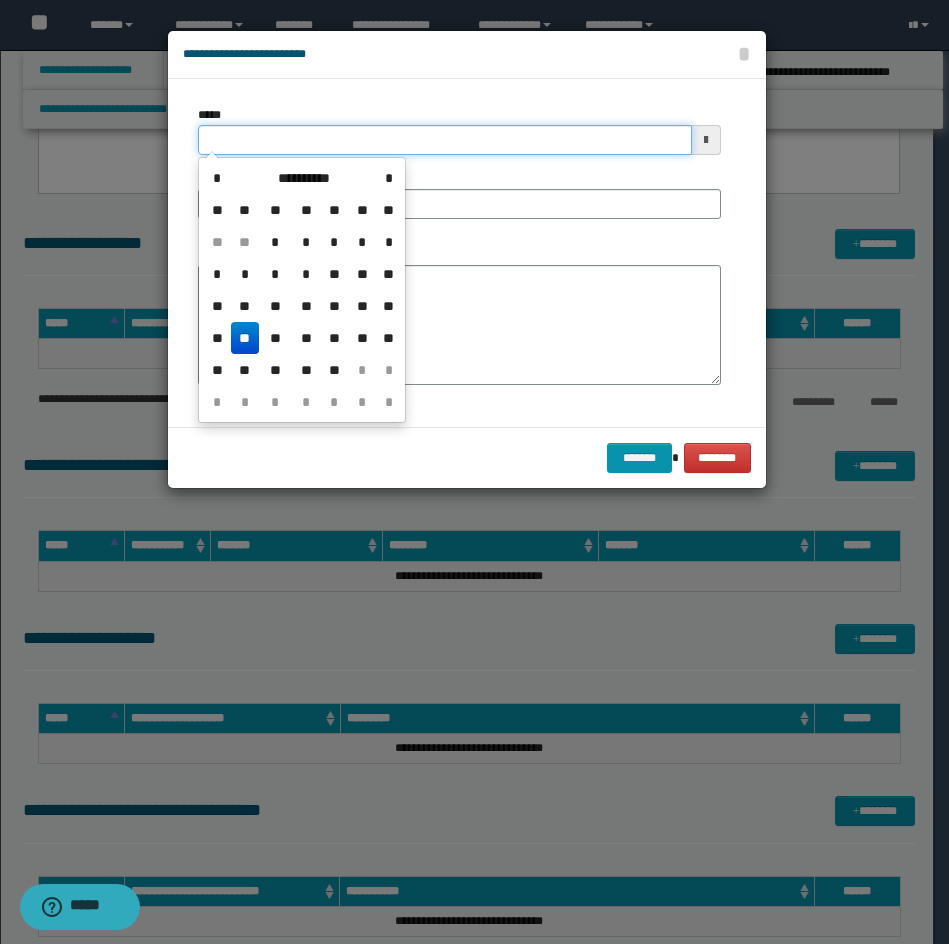 click on "*****" at bounding box center (445, 140) 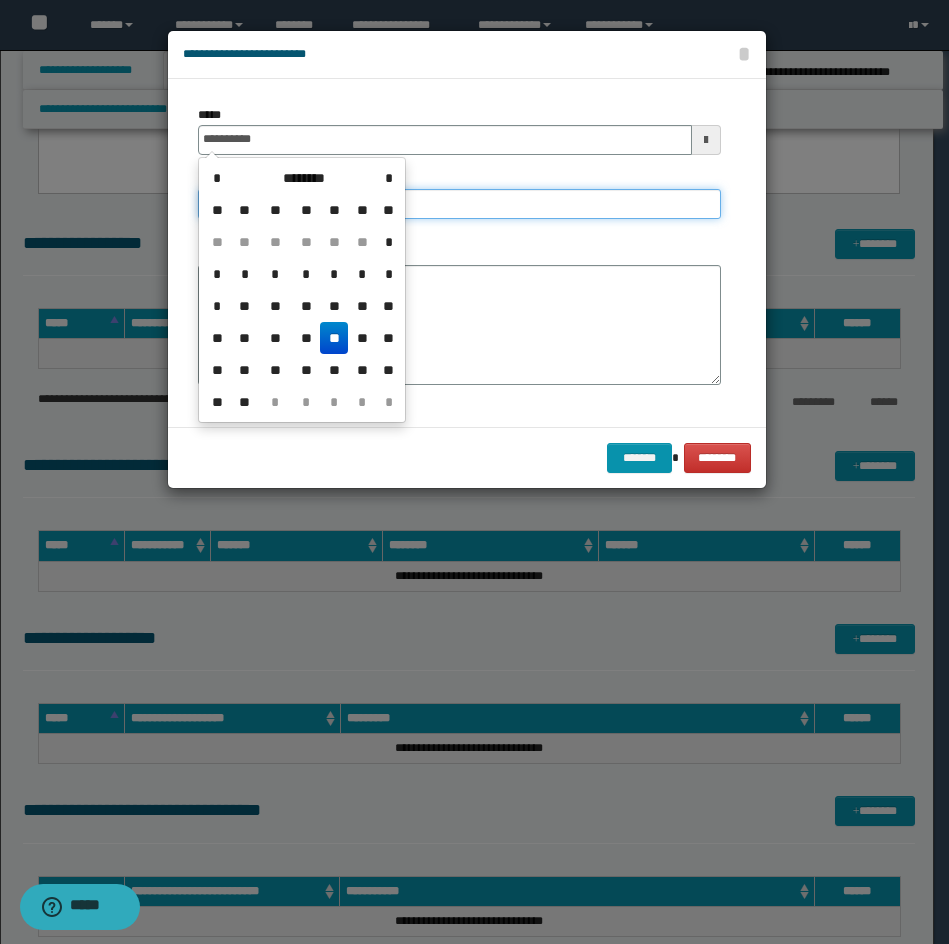 type on "**********" 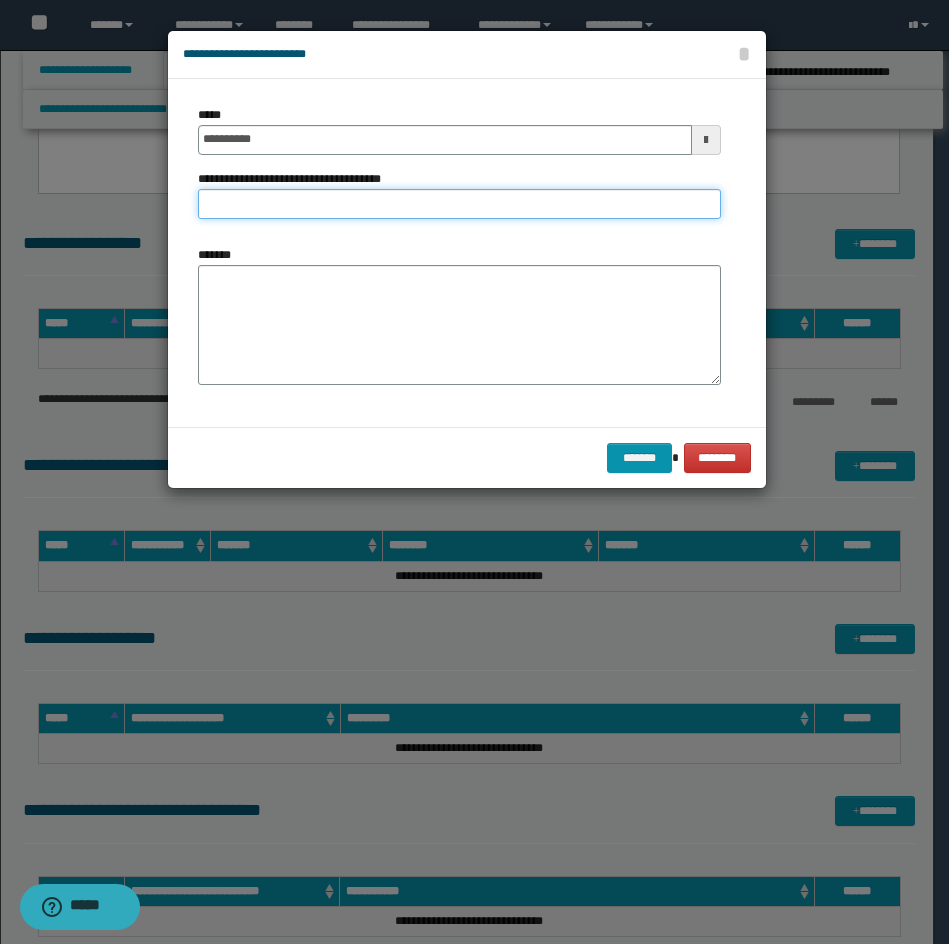 click on "**********" at bounding box center [459, 204] 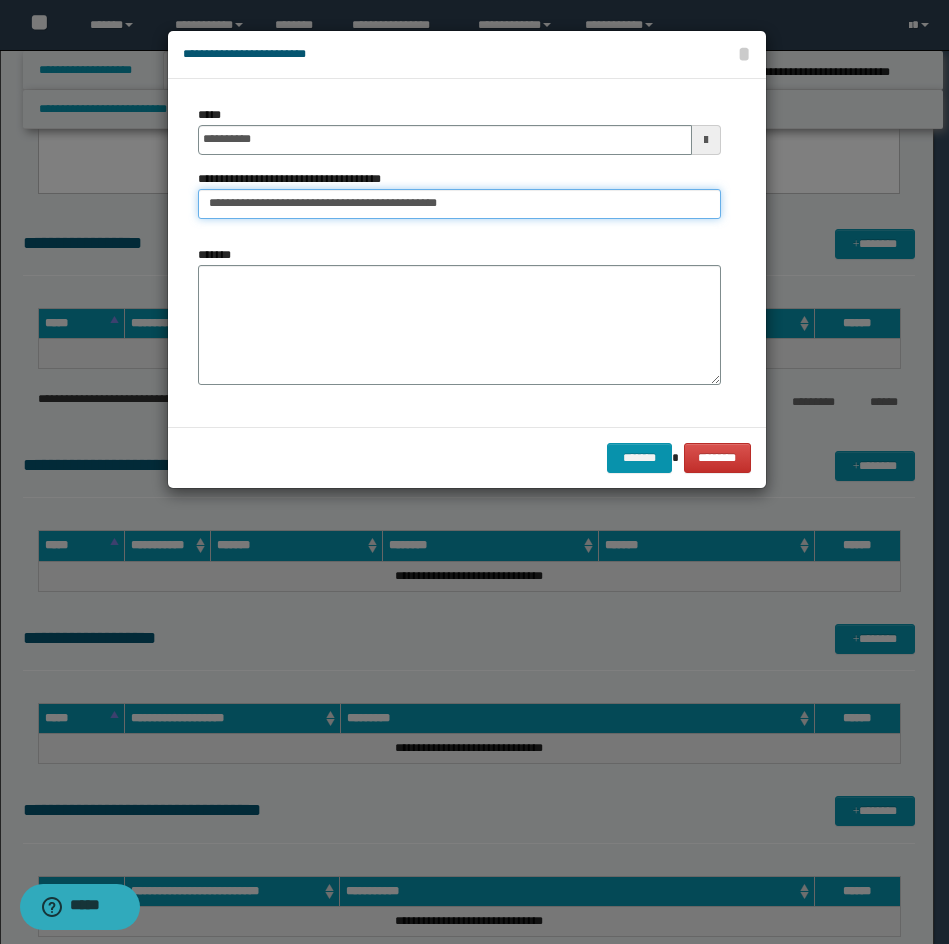 click on "**********" at bounding box center [459, 204] 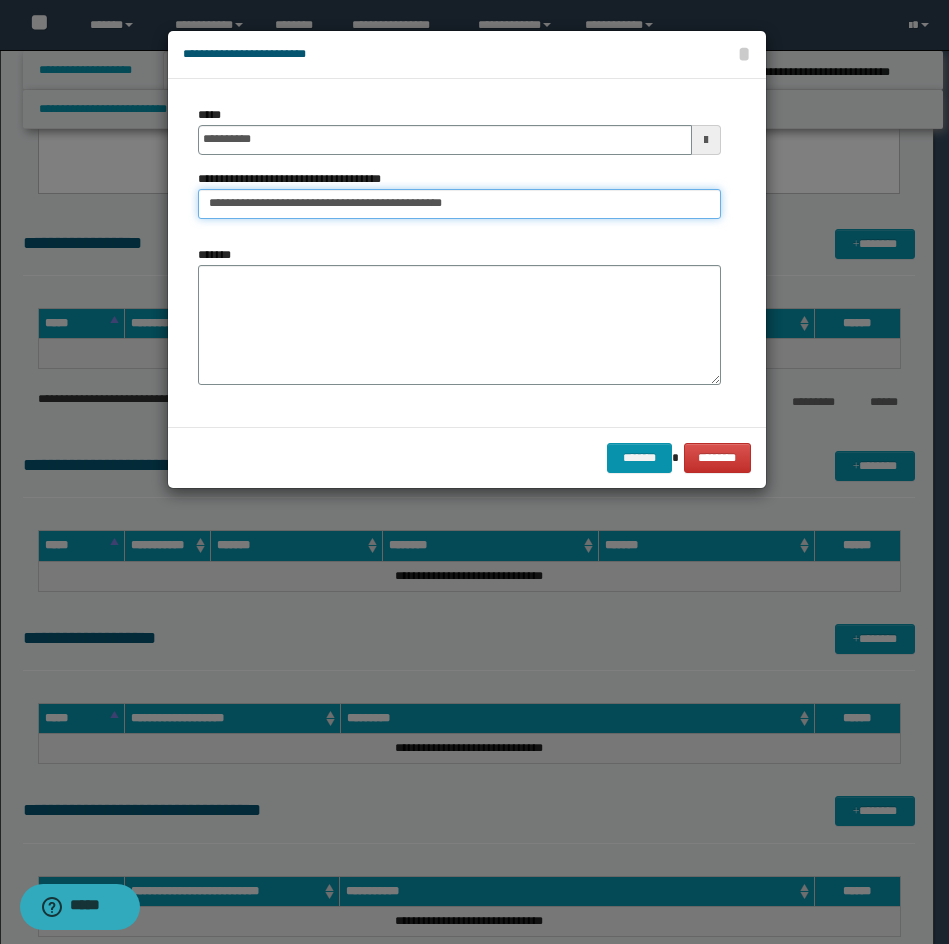 type on "**********" 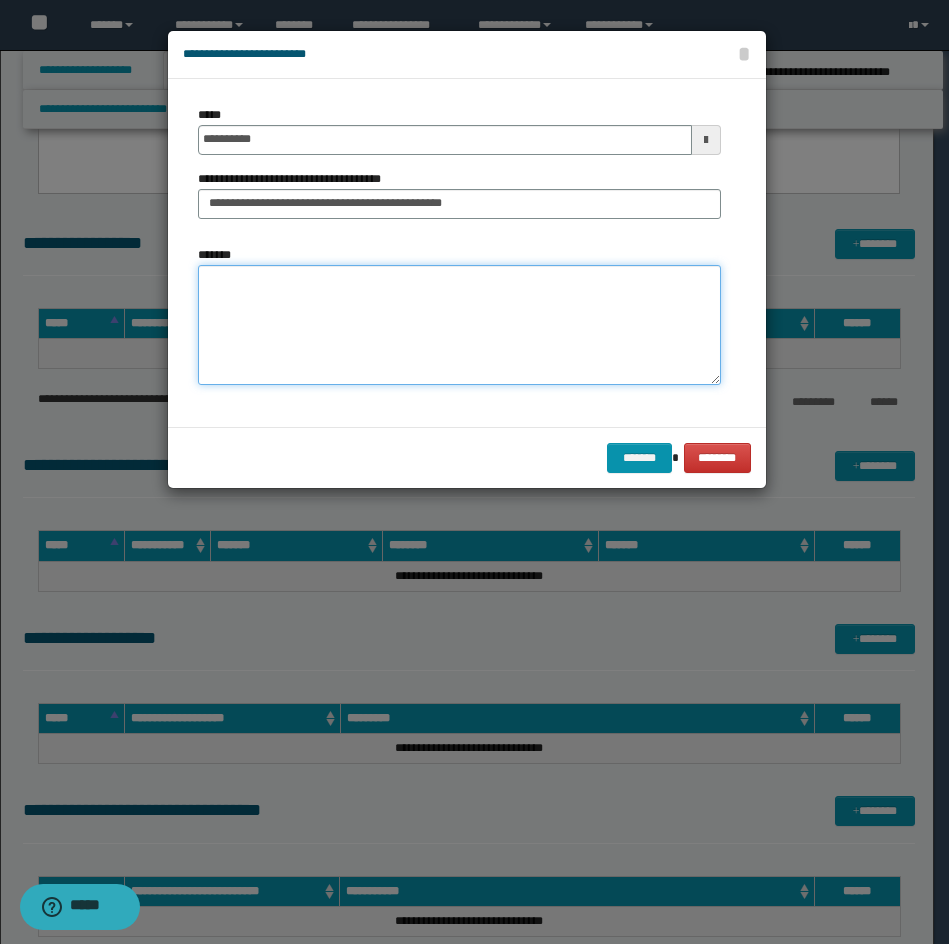 click on "*******" at bounding box center (459, 325) 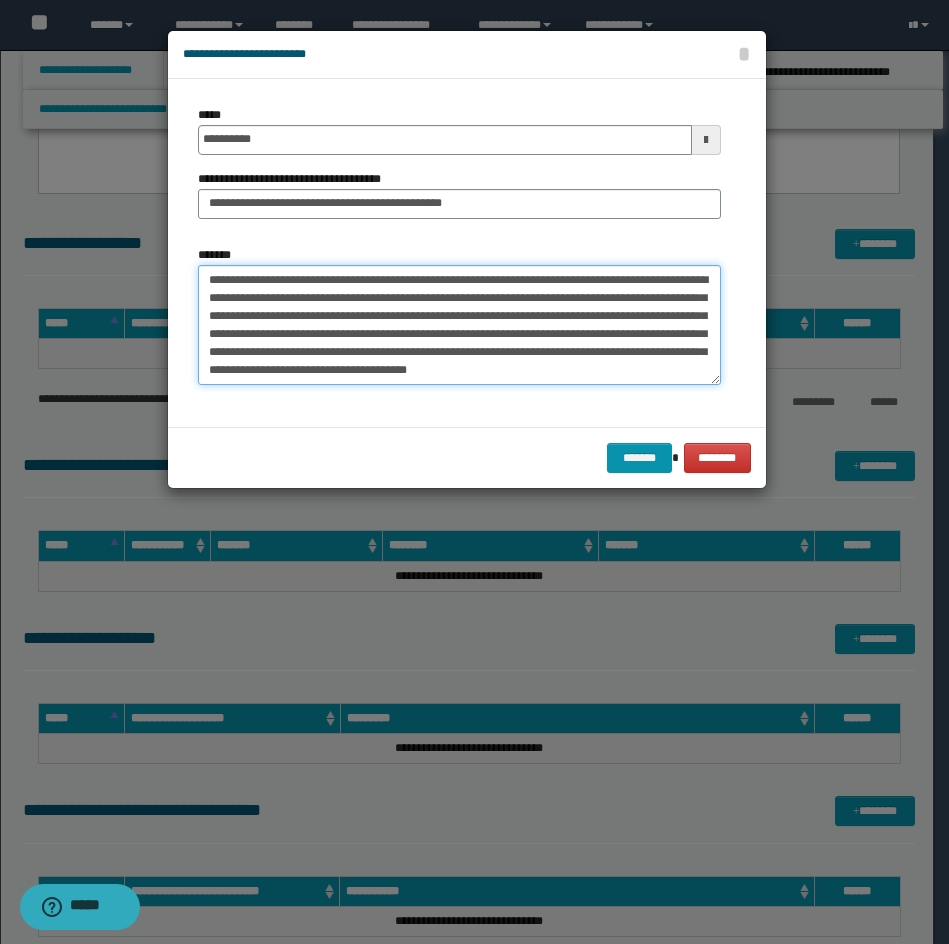 scroll, scrollTop: 0, scrollLeft: 0, axis: both 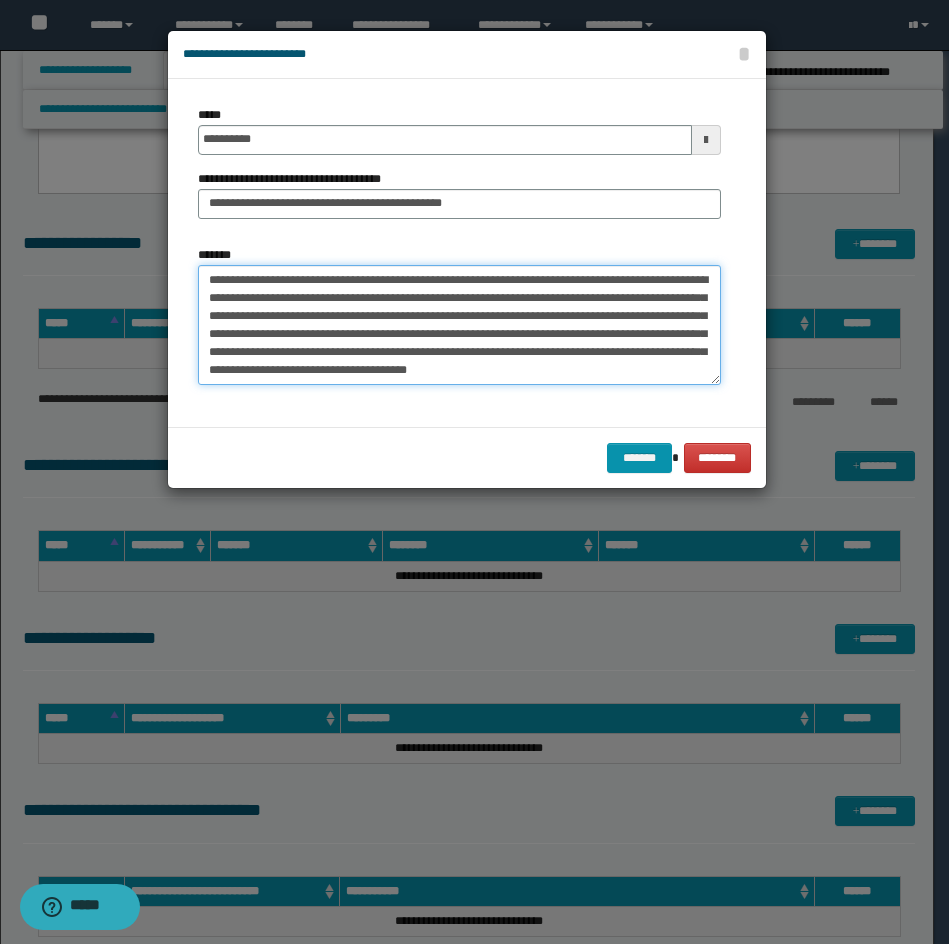 drag, startPoint x: 256, startPoint y: 282, endPoint x: 185, endPoint y: 273, distance: 71.568146 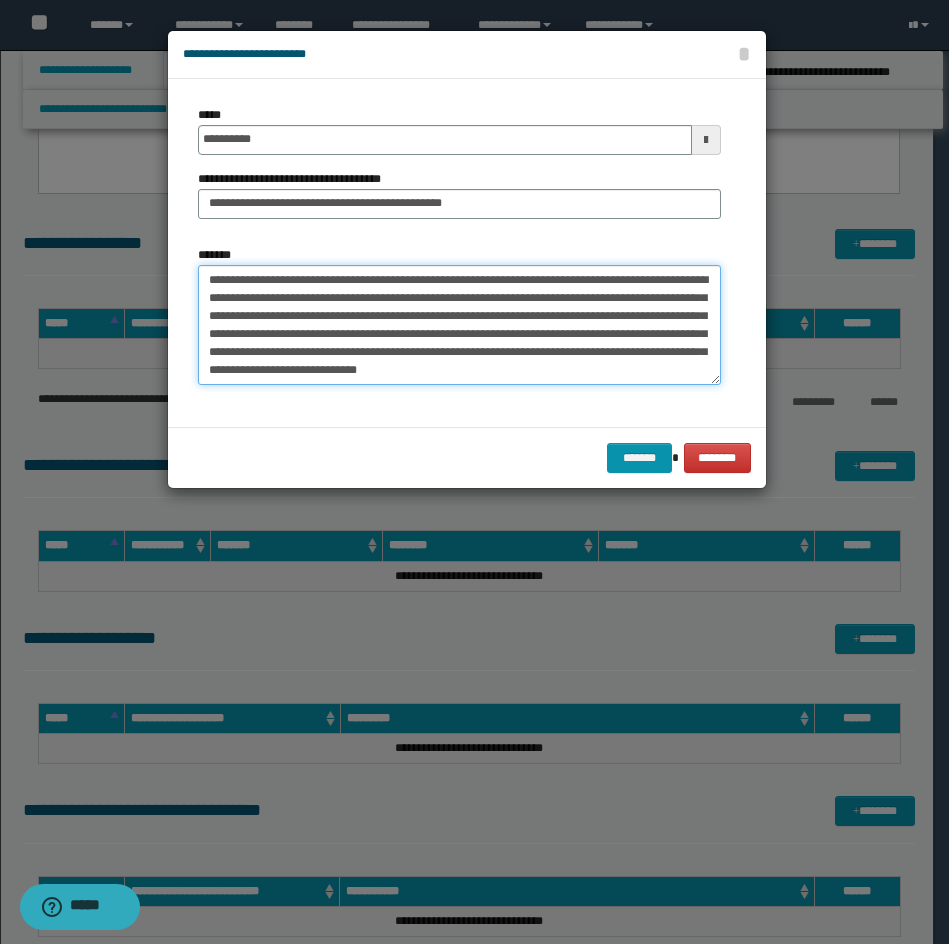 scroll, scrollTop: 18, scrollLeft: 0, axis: vertical 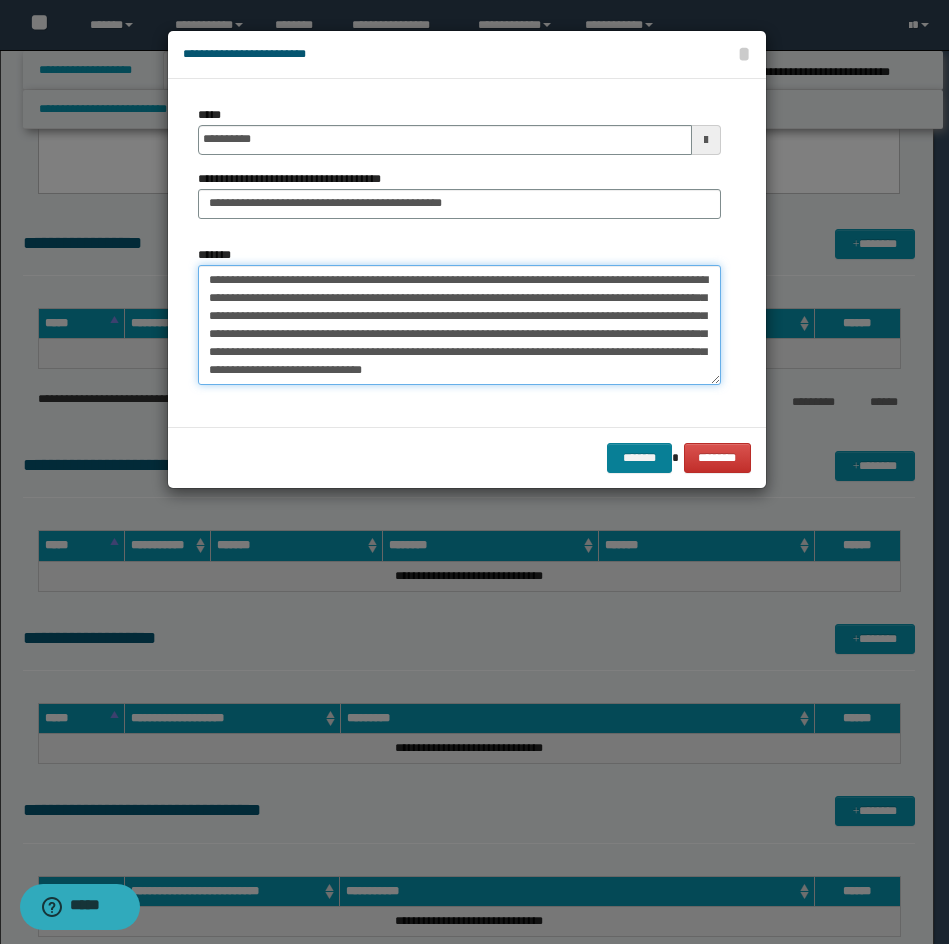 type on "**********" 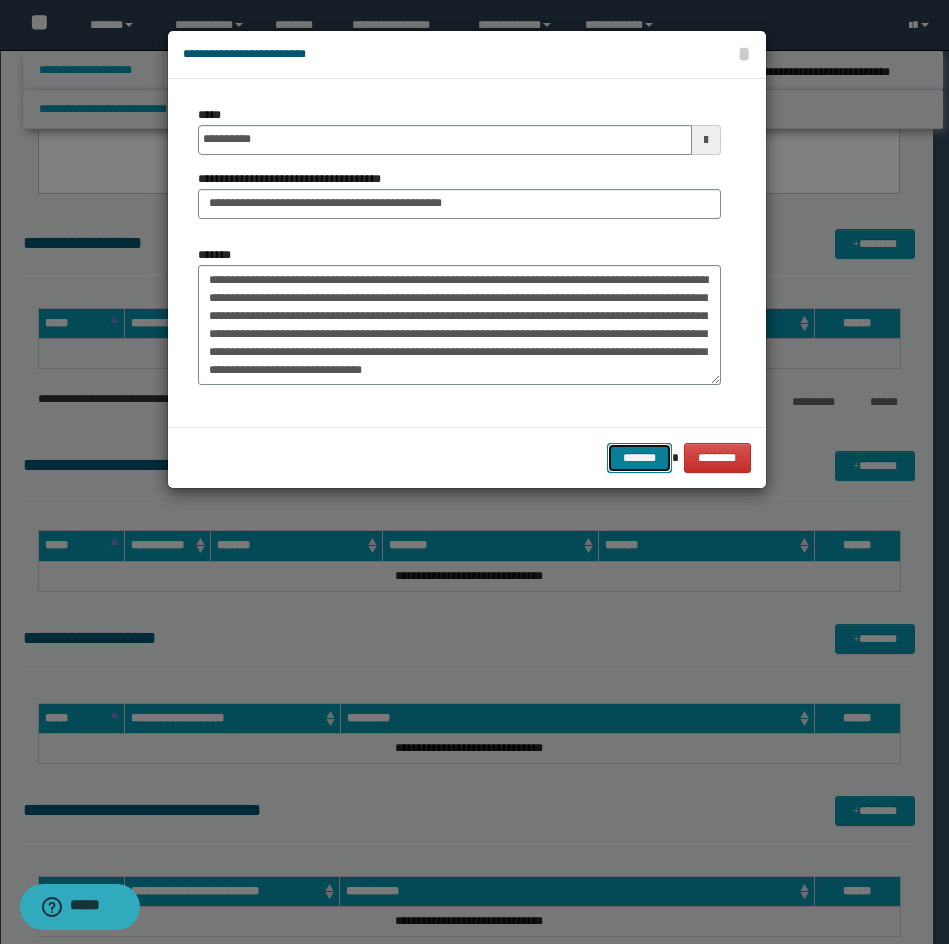 drag, startPoint x: 636, startPoint y: 451, endPoint x: 904, endPoint y: 363, distance: 282.078 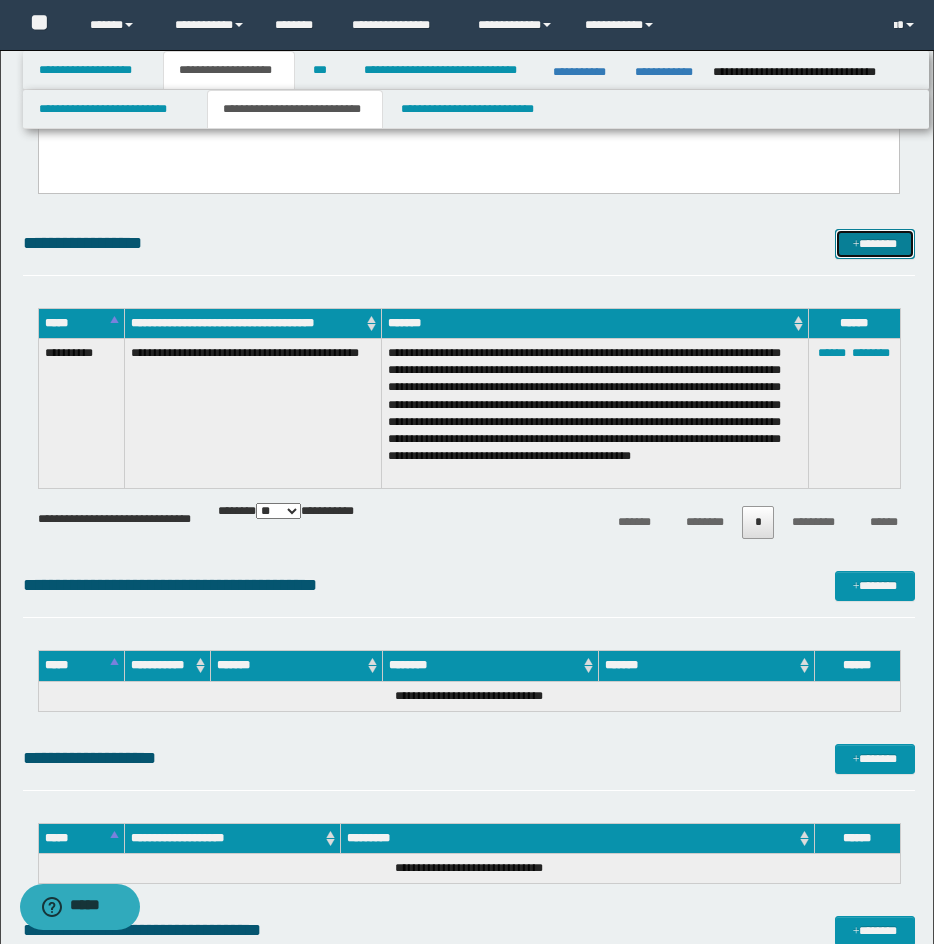 drag, startPoint x: 875, startPoint y: 253, endPoint x: 855, endPoint y: 243, distance: 22.36068 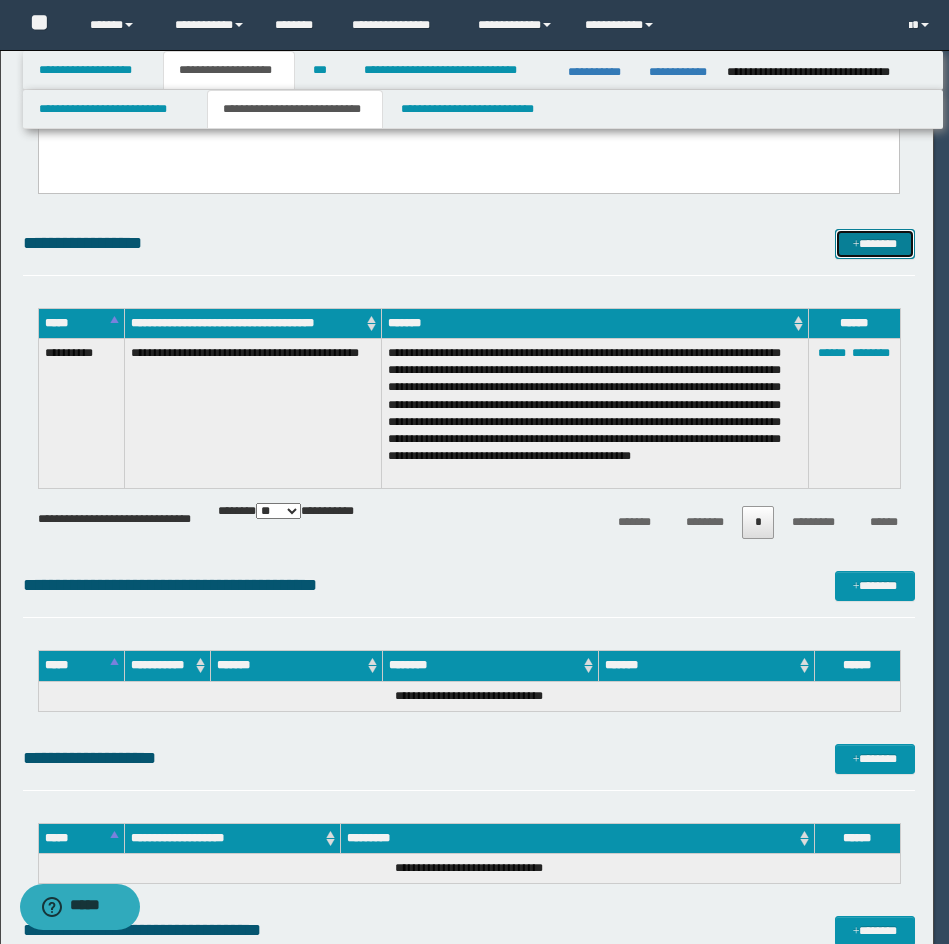 scroll, scrollTop: 0, scrollLeft: 0, axis: both 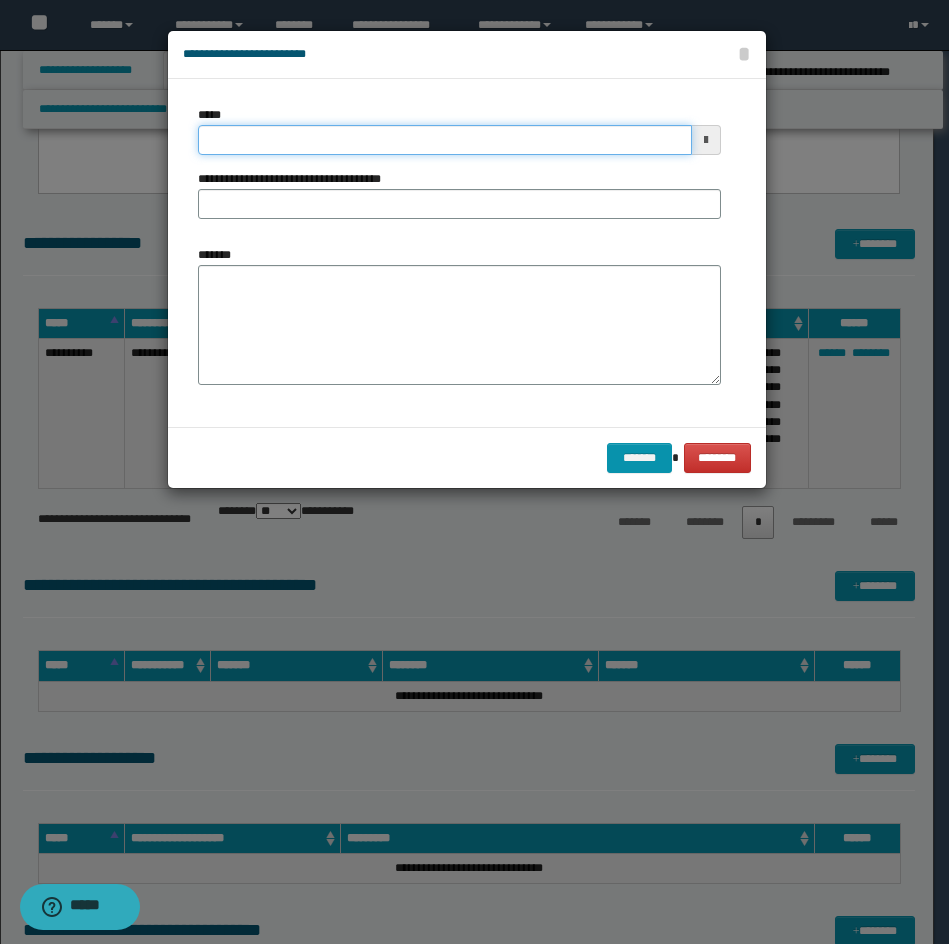 click on "*****" at bounding box center (445, 140) 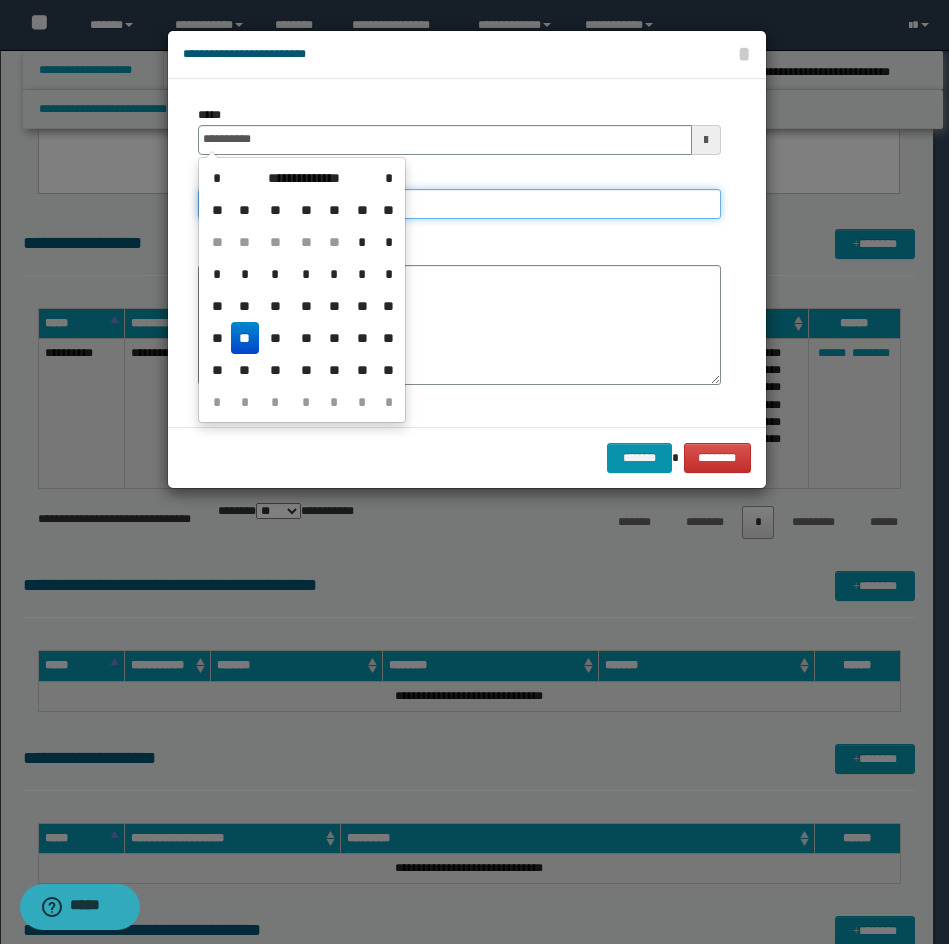 type on "**********" 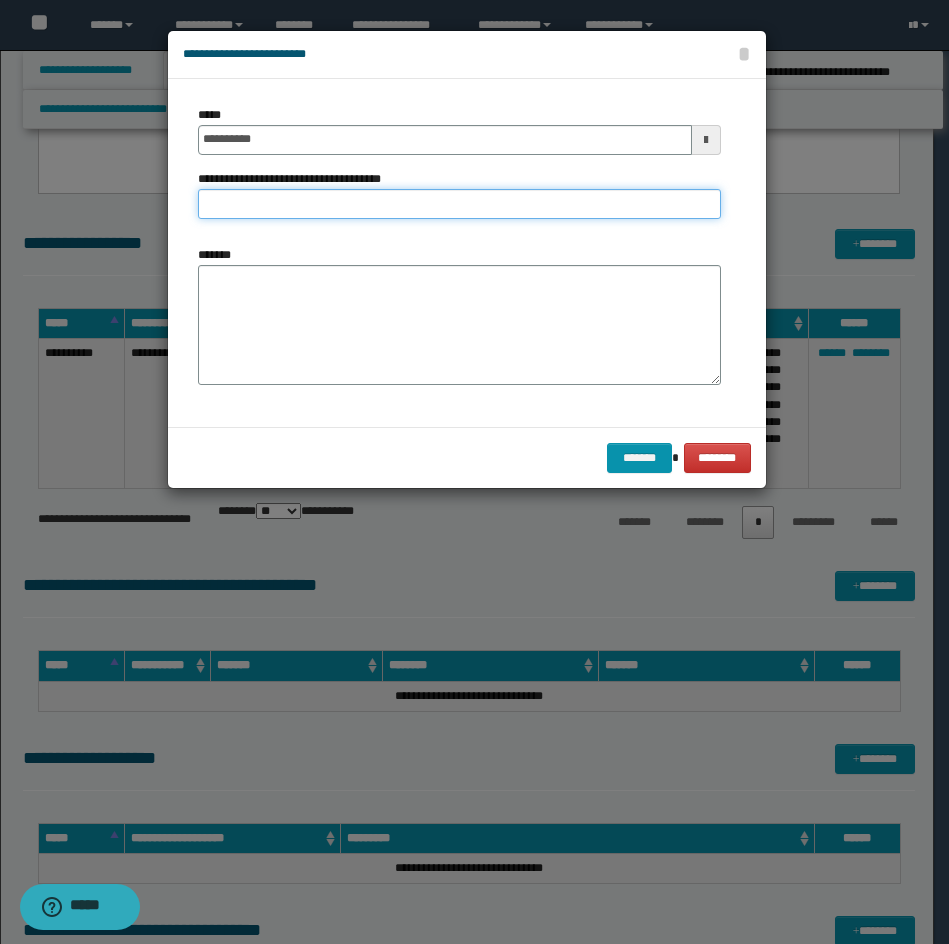 click on "**********" at bounding box center (459, 204) 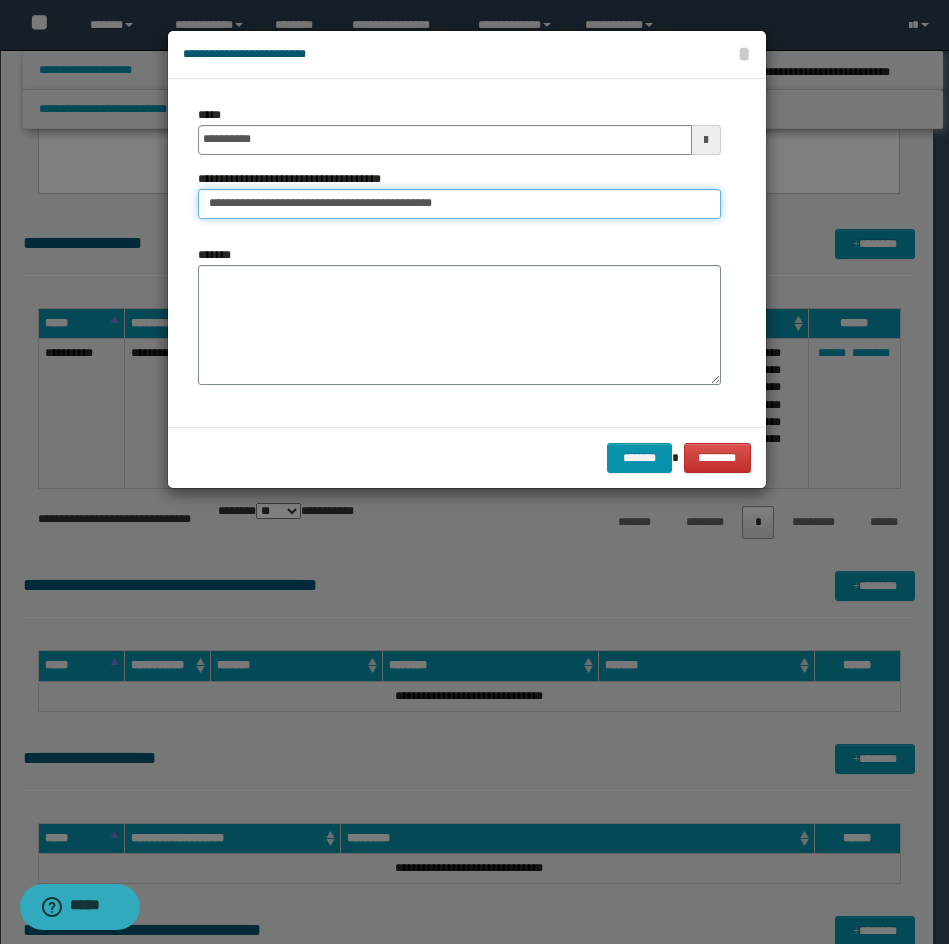 click on "**********" at bounding box center [459, 204] 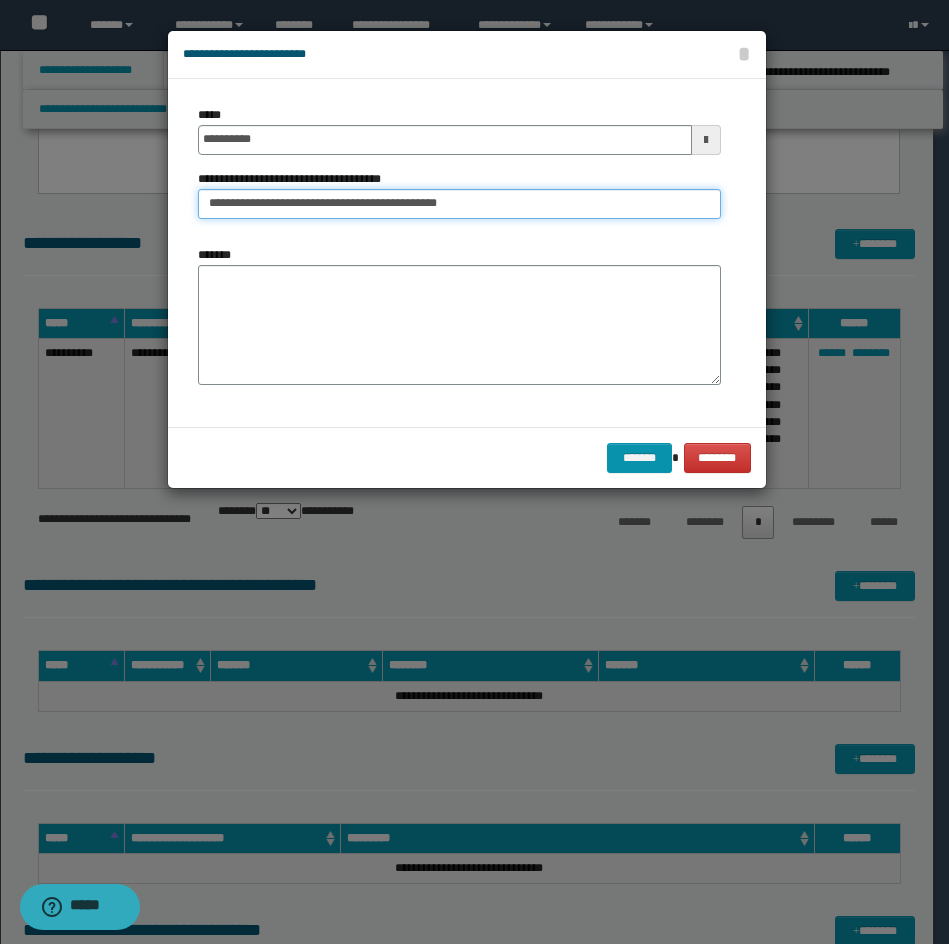 type on "**********" 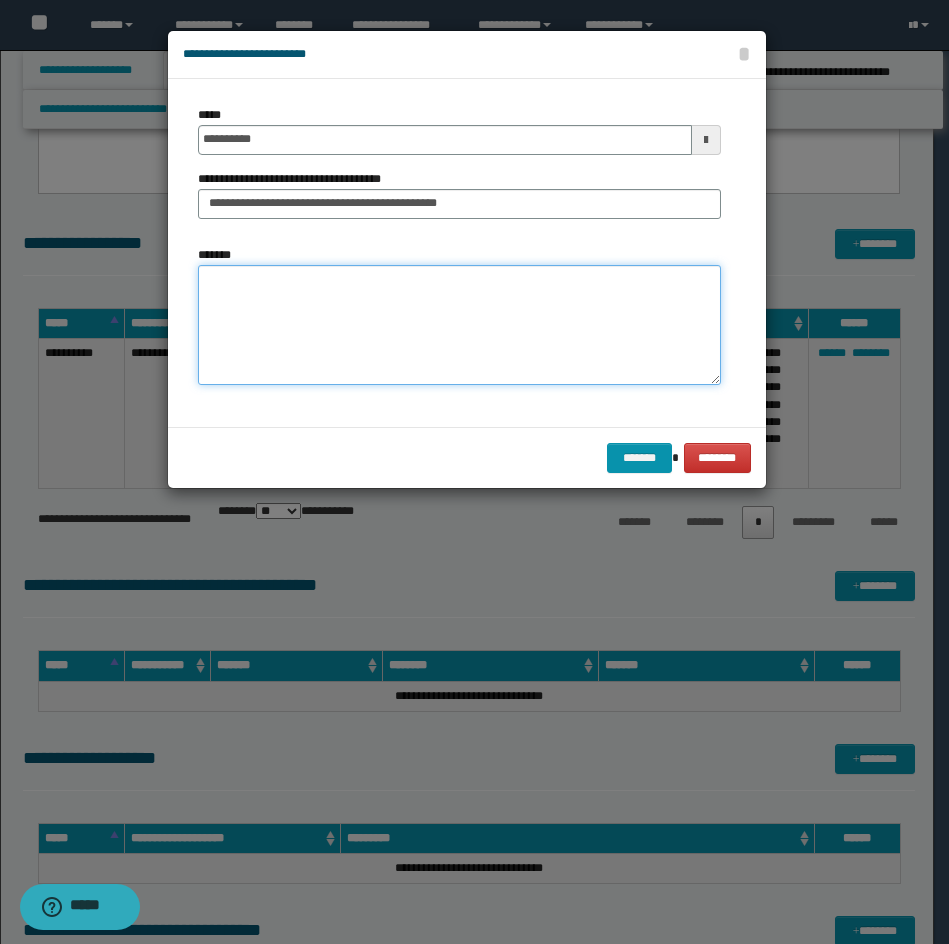 click on "*******" at bounding box center (459, 325) 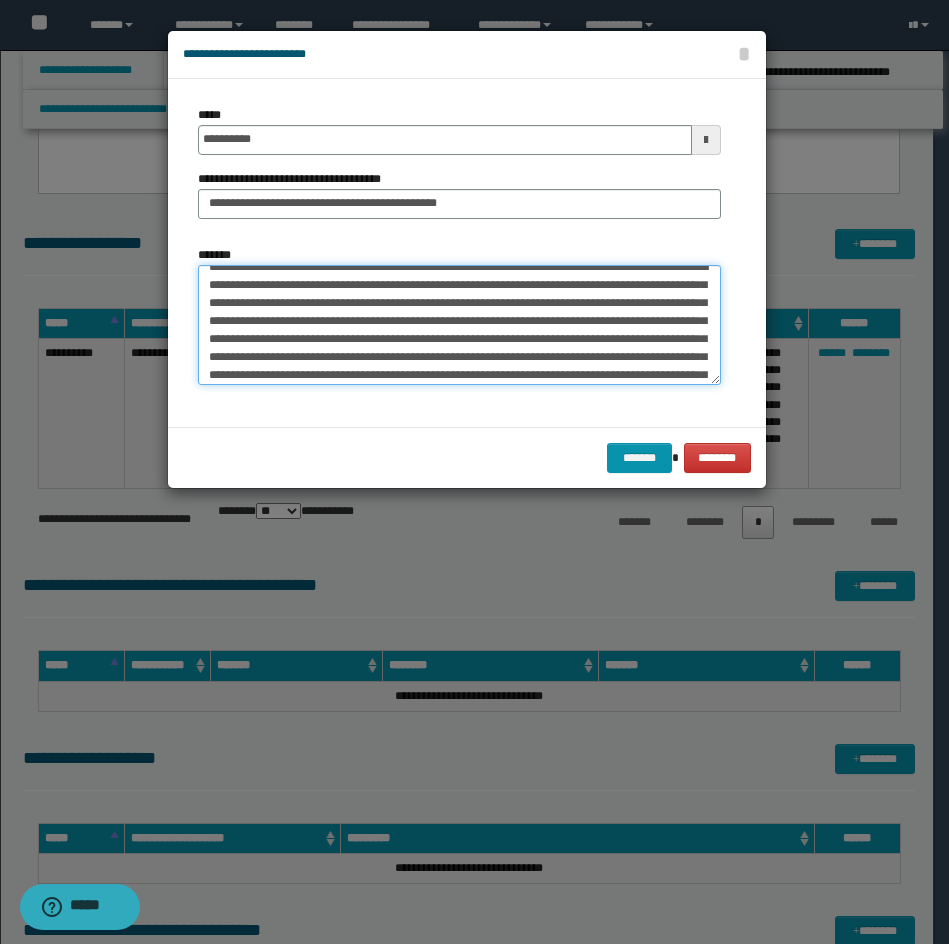 scroll, scrollTop: 0, scrollLeft: 0, axis: both 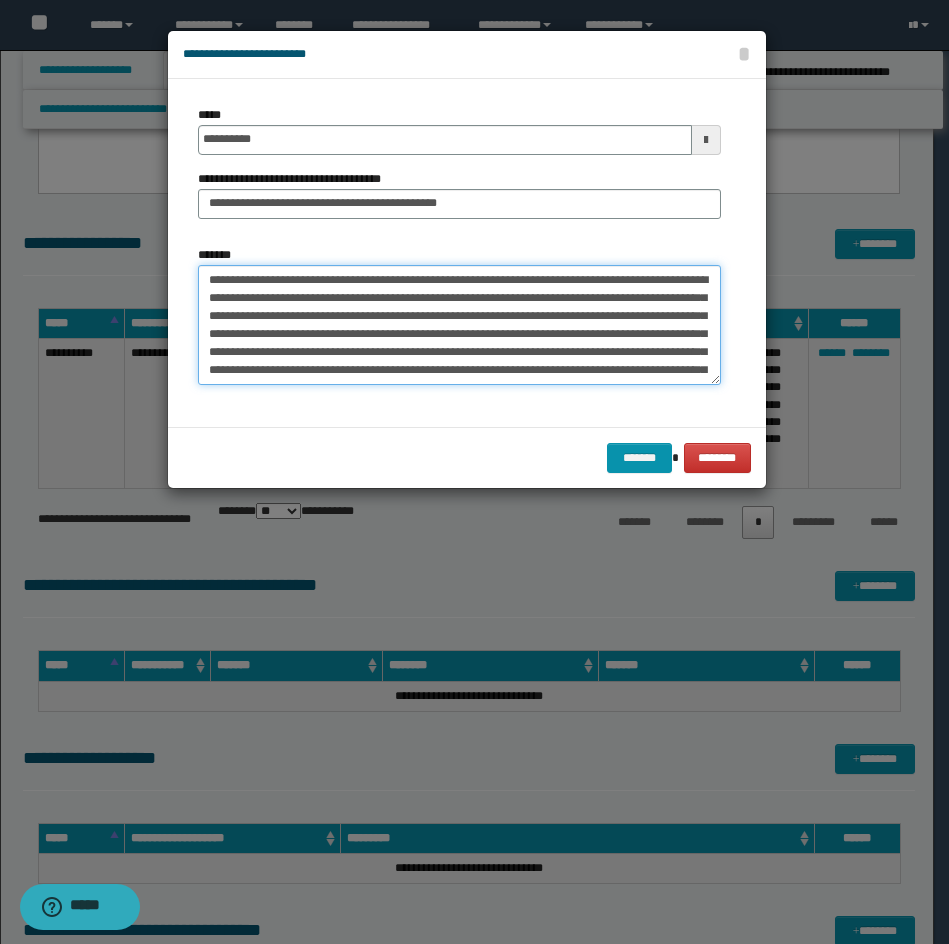 drag, startPoint x: 256, startPoint y: 279, endPoint x: 192, endPoint y: 279, distance: 64 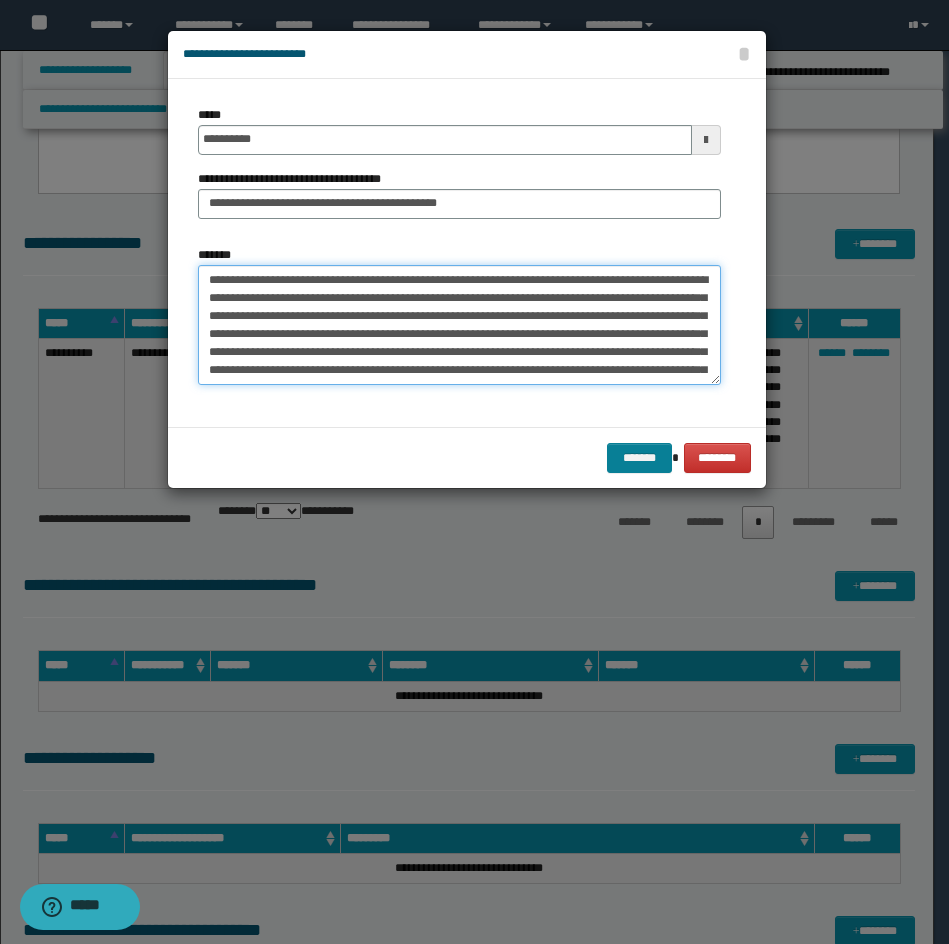 type on "**********" 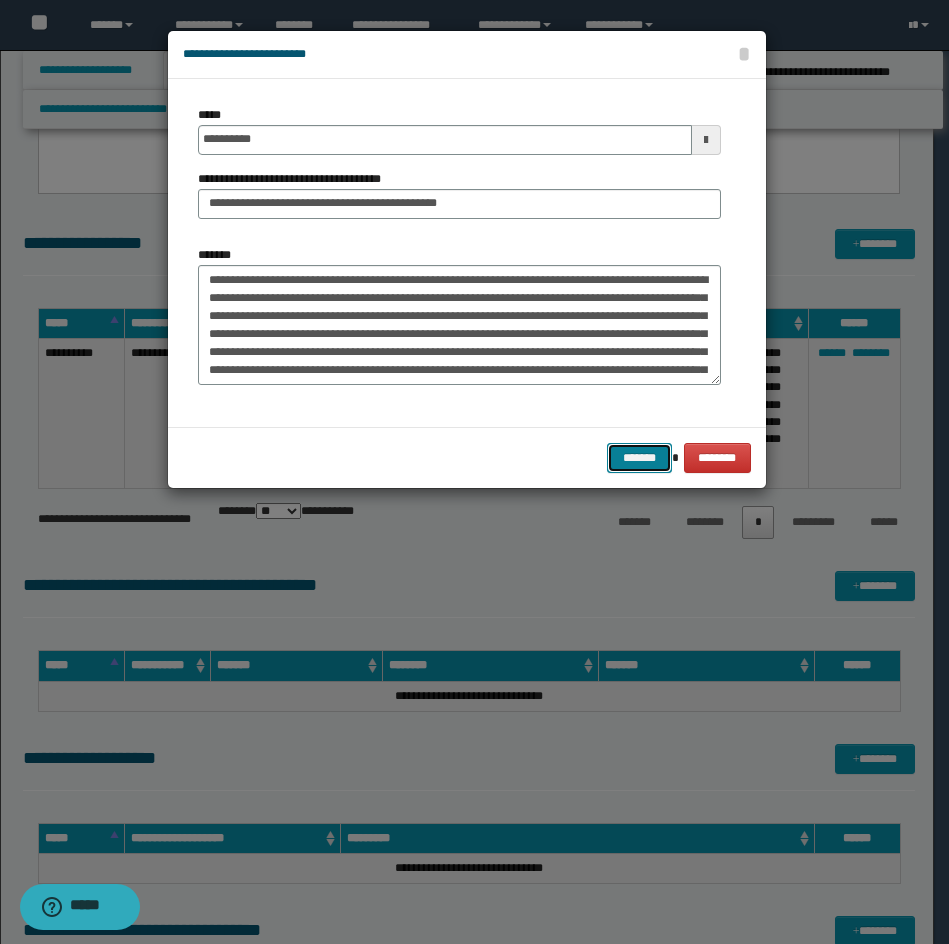 click on "*******" at bounding box center [639, 458] 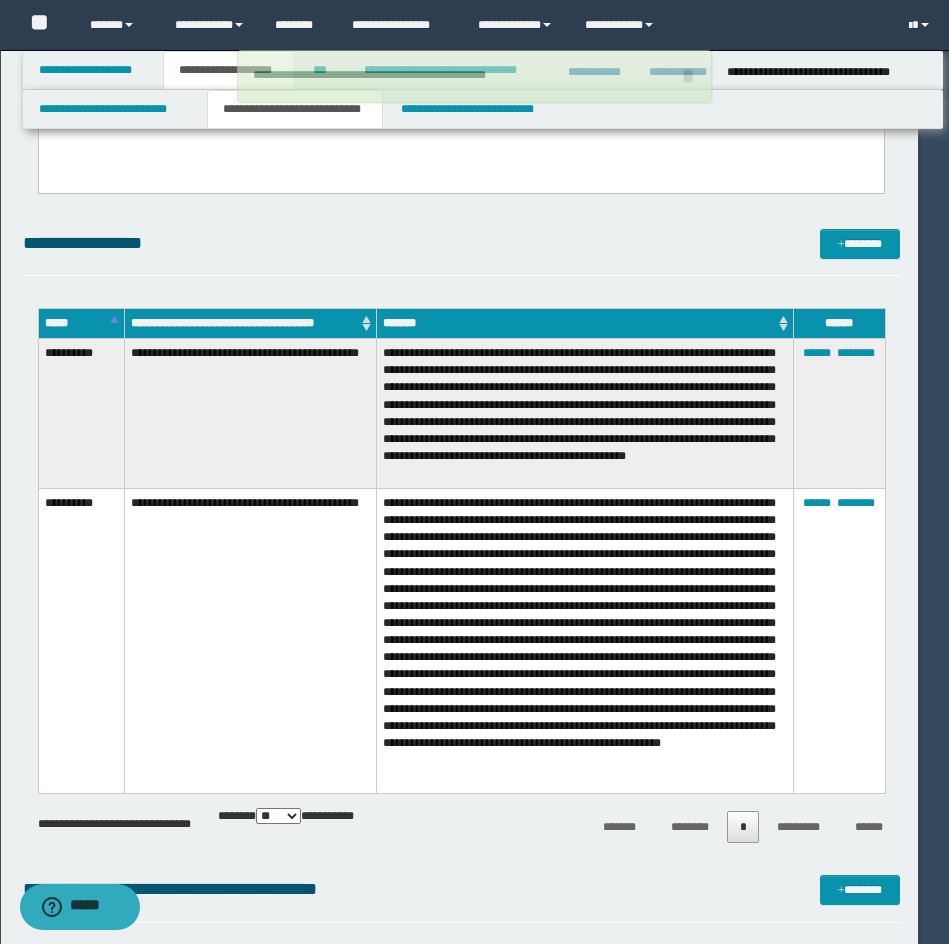 type 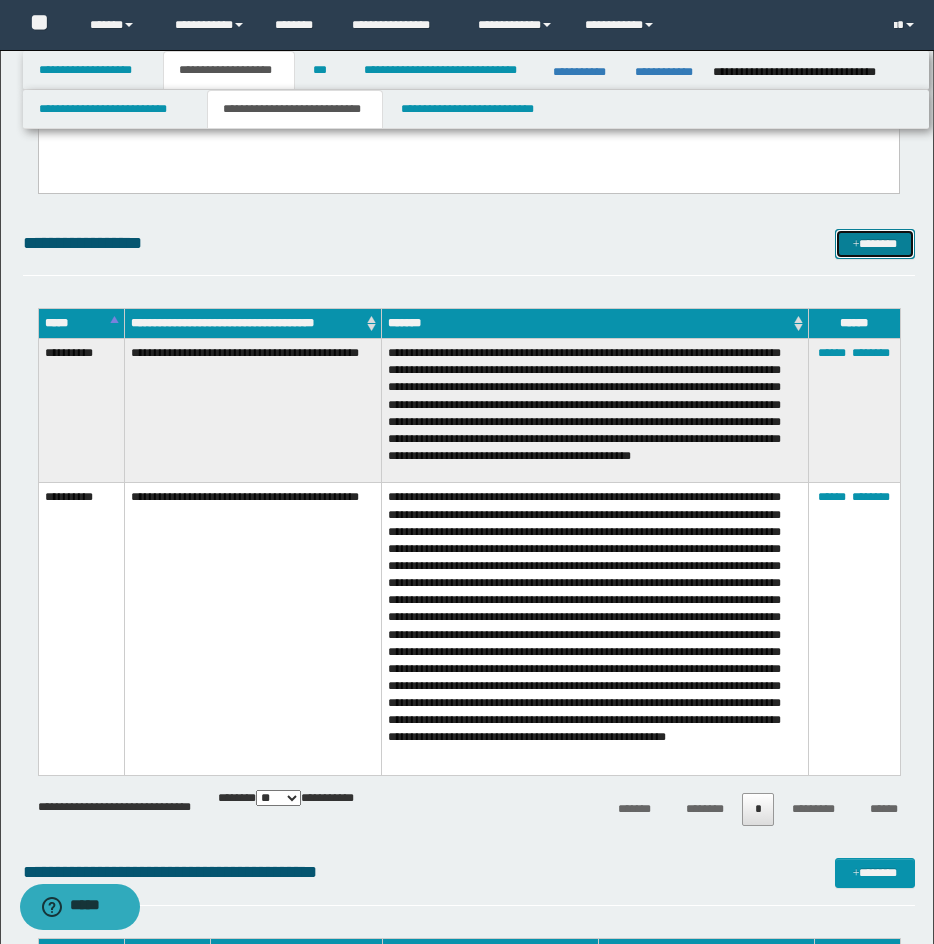 click on "*******" at bounding box center [875, 244] 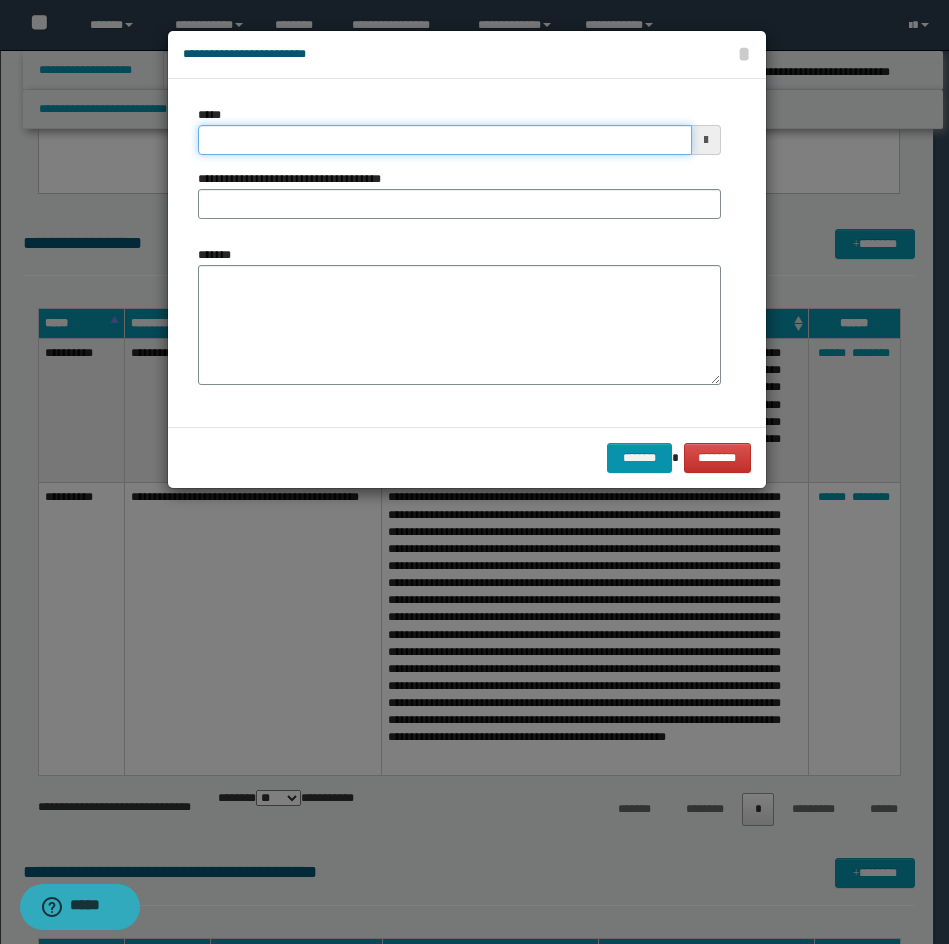 click on "*****" at bounding box center [445, 140] 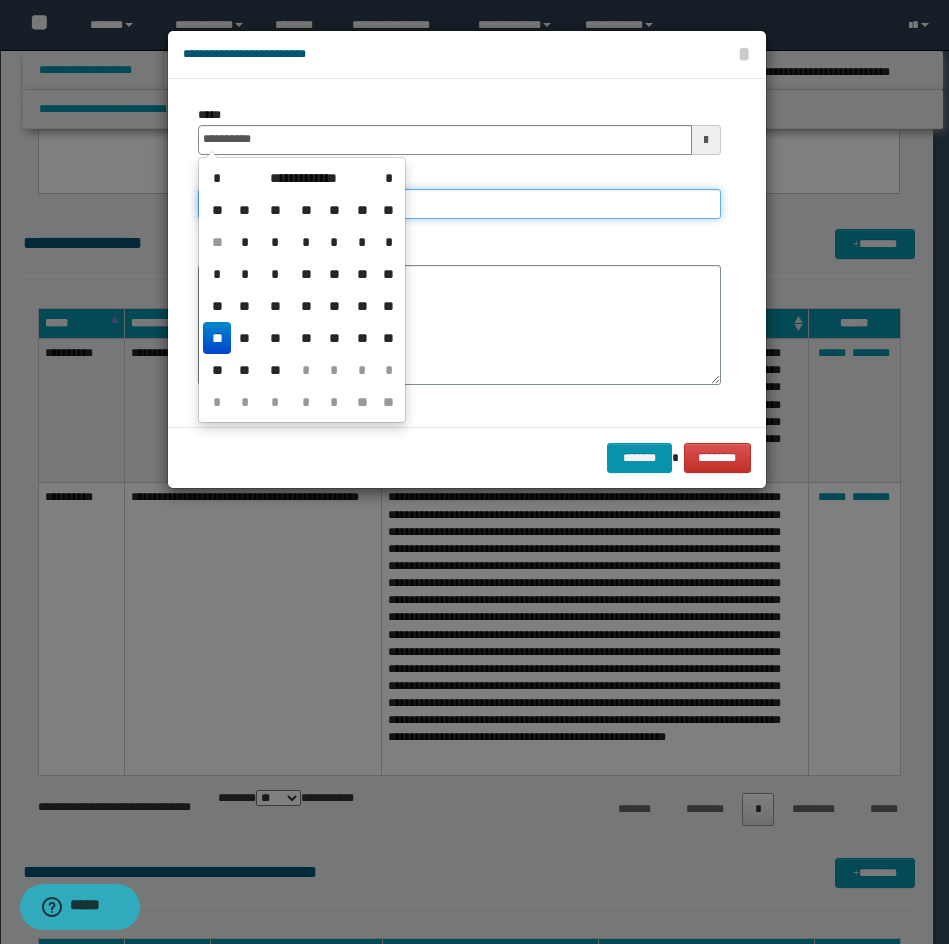 type on "**********" 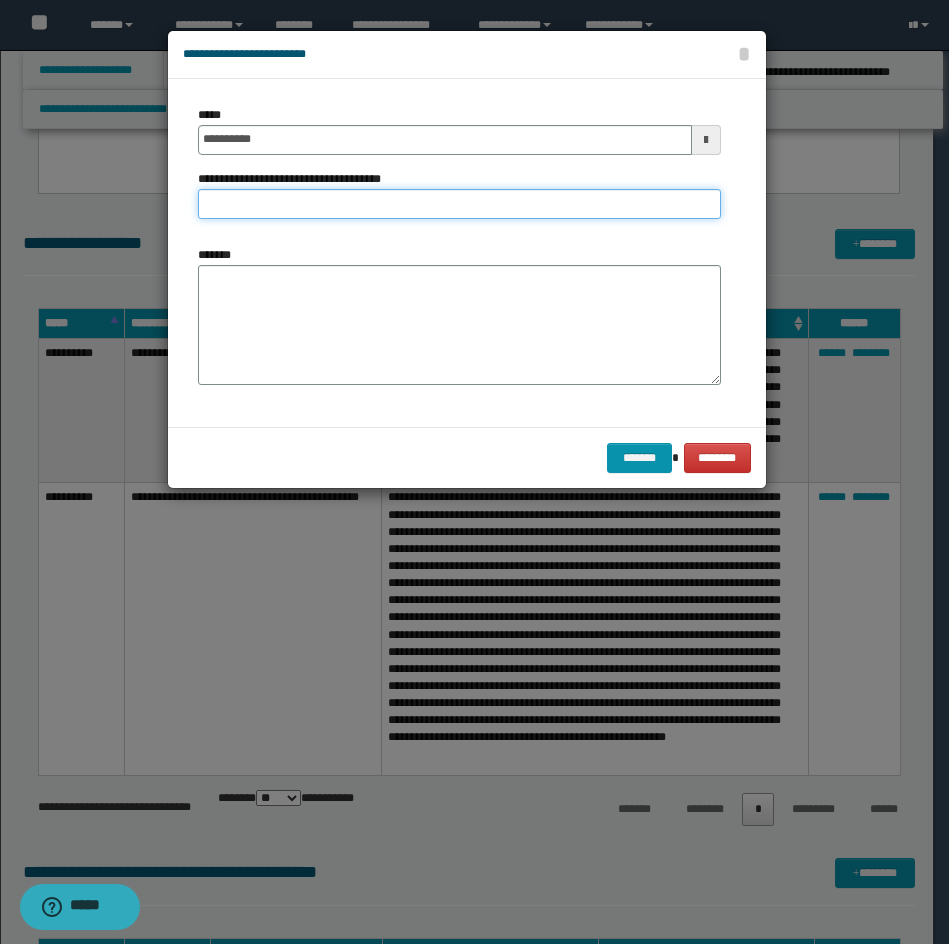 click on "**********" at bounding box center (459, 204) 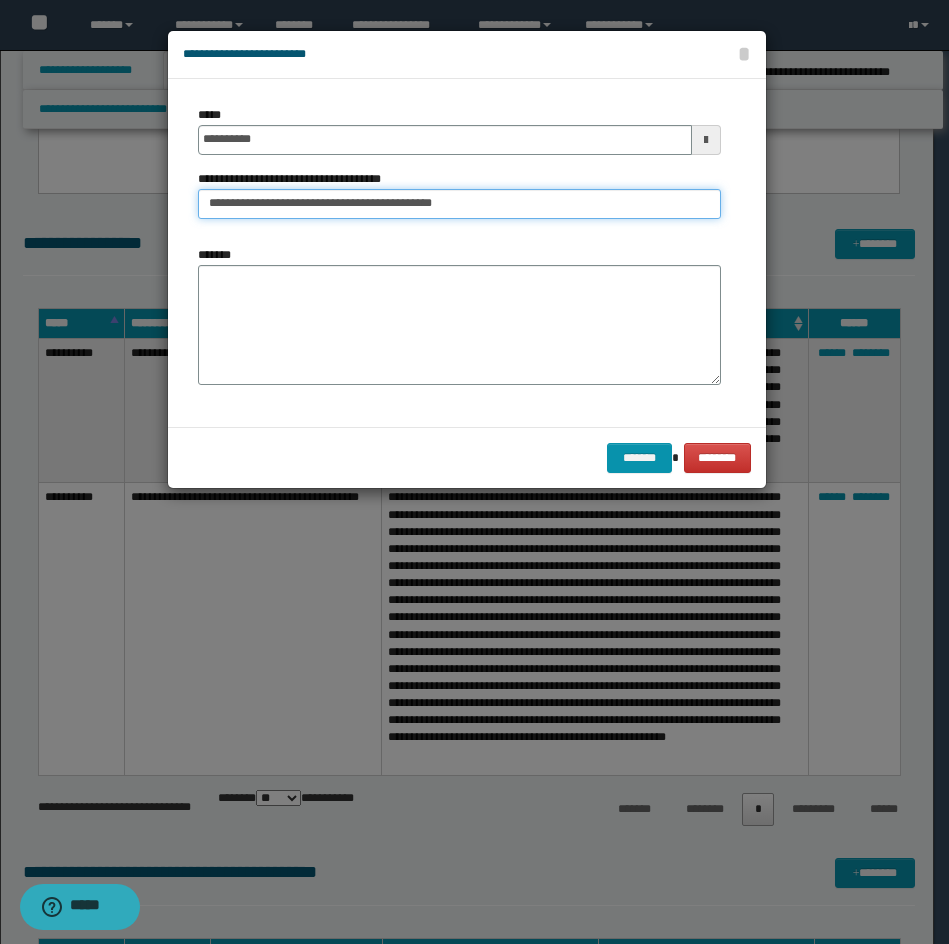 drag, startPoint x: 306, startPoint y: 202, endPoint x: 320, endPoint y: 201, distance: 14.035668 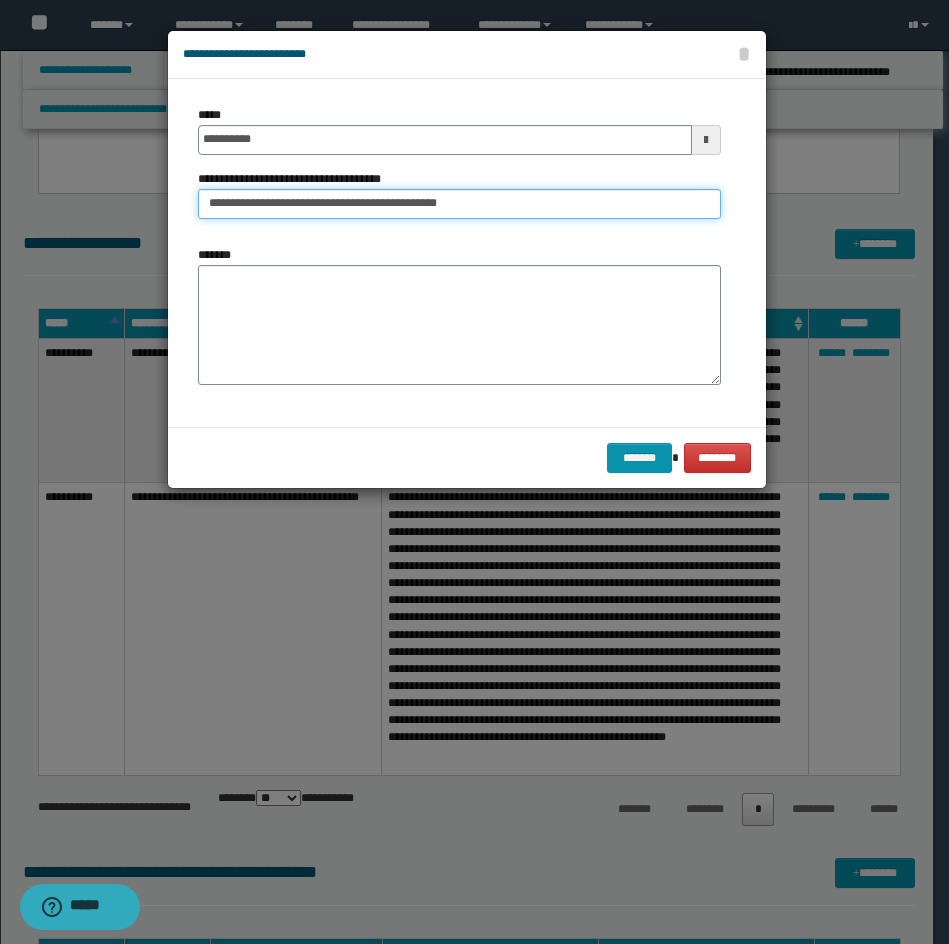 type on "**********" 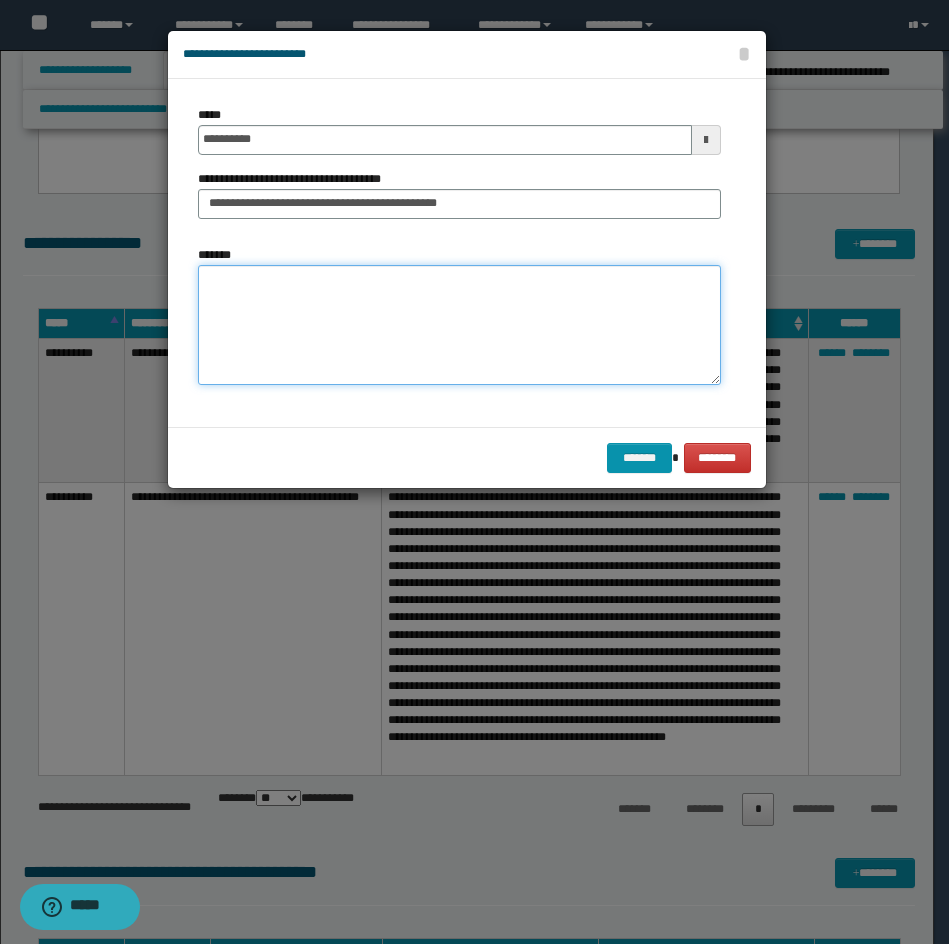 click on "*******" at bounding box center (459, 325) 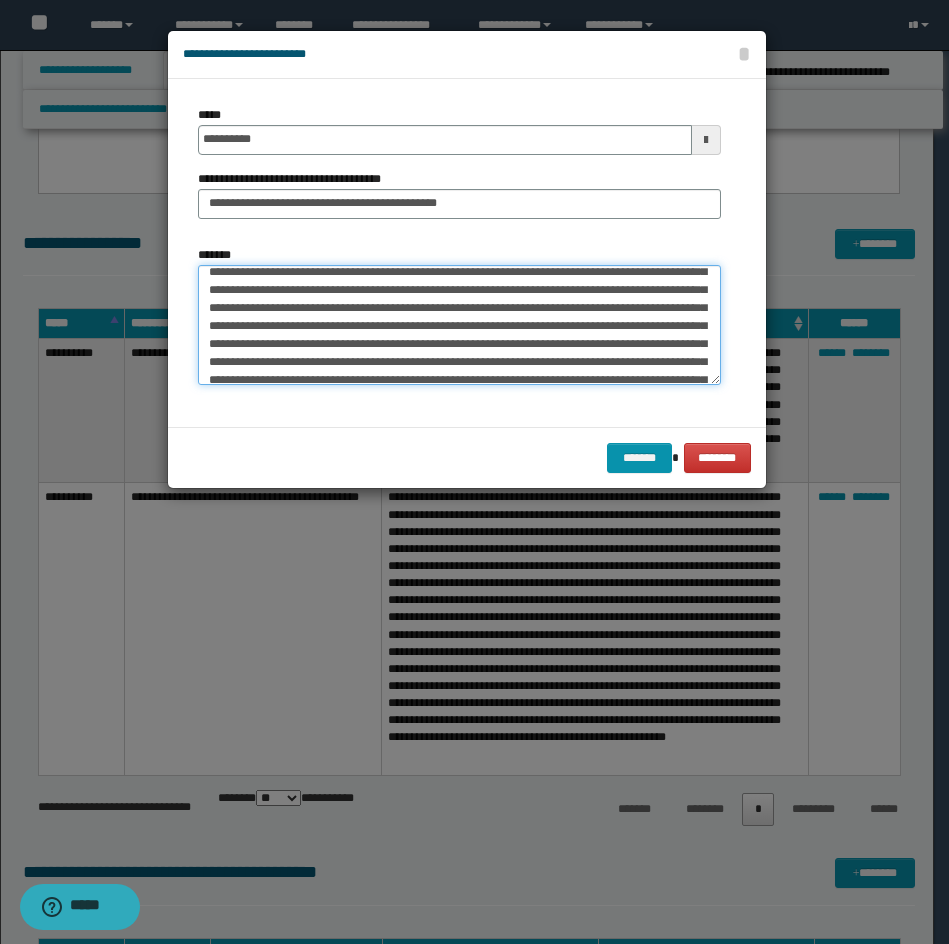 scroll, scrollTop: 0, scrollLeft: 0, axis: both 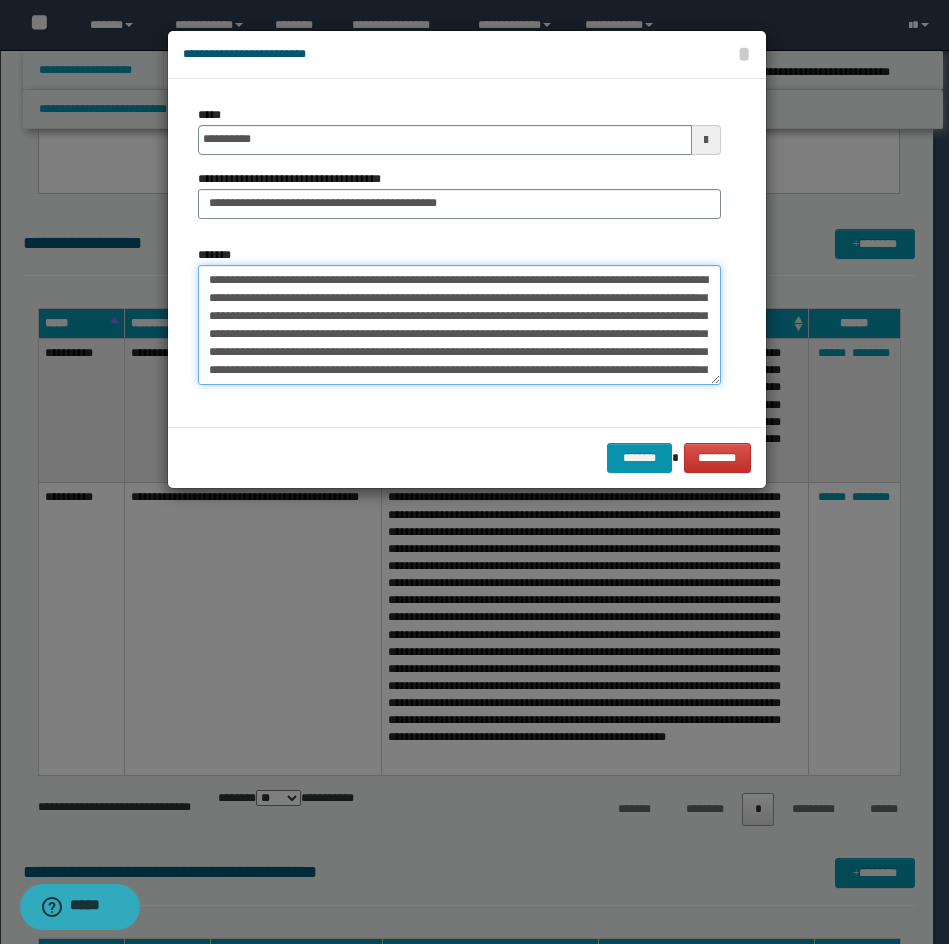 drag, startPoint x: 256, startPoint y: 282, endPoint x: 194, endPoint y: 273, distance: 62.649822 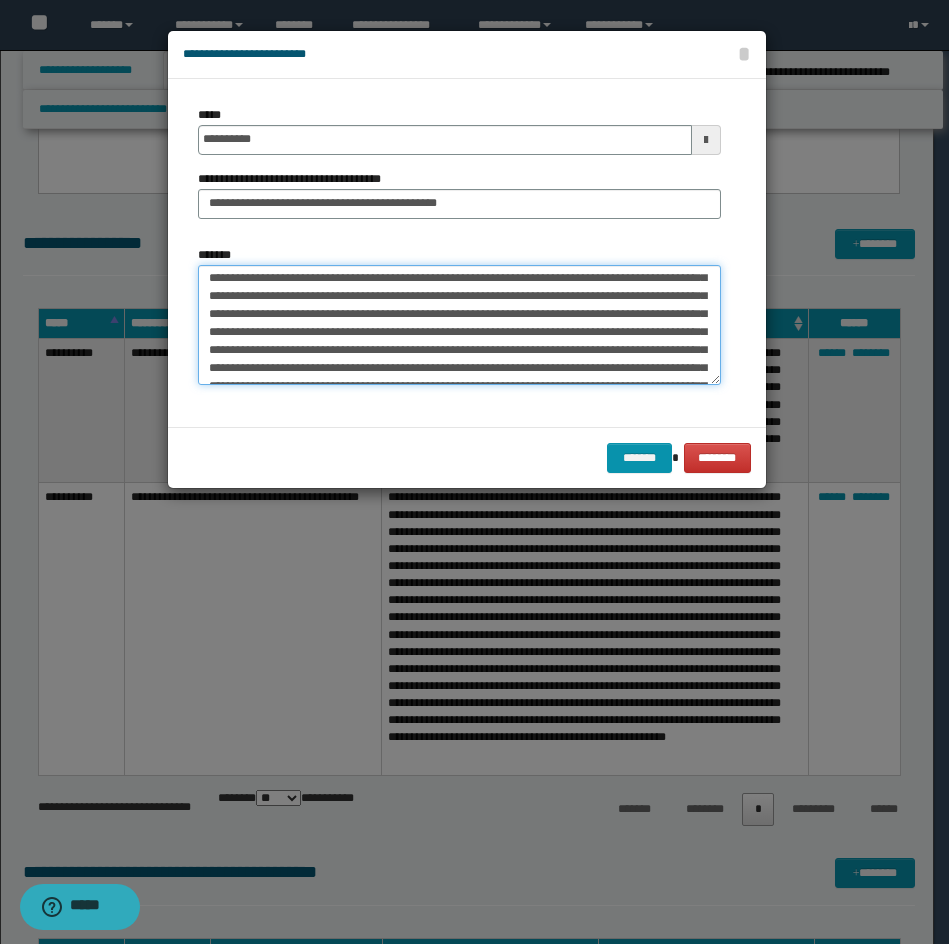scroll, scrollTop: 181, scrollLeft: 0, axis: vertical 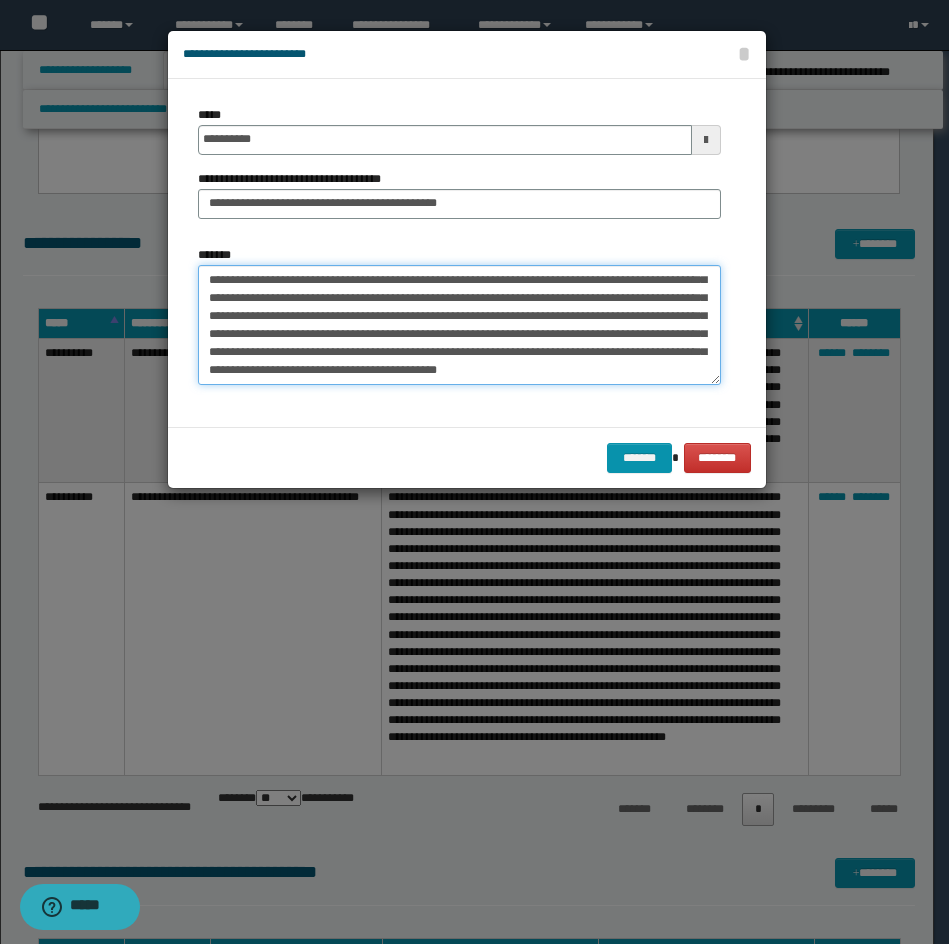 click on "*******" at bounding box center (459, 325) 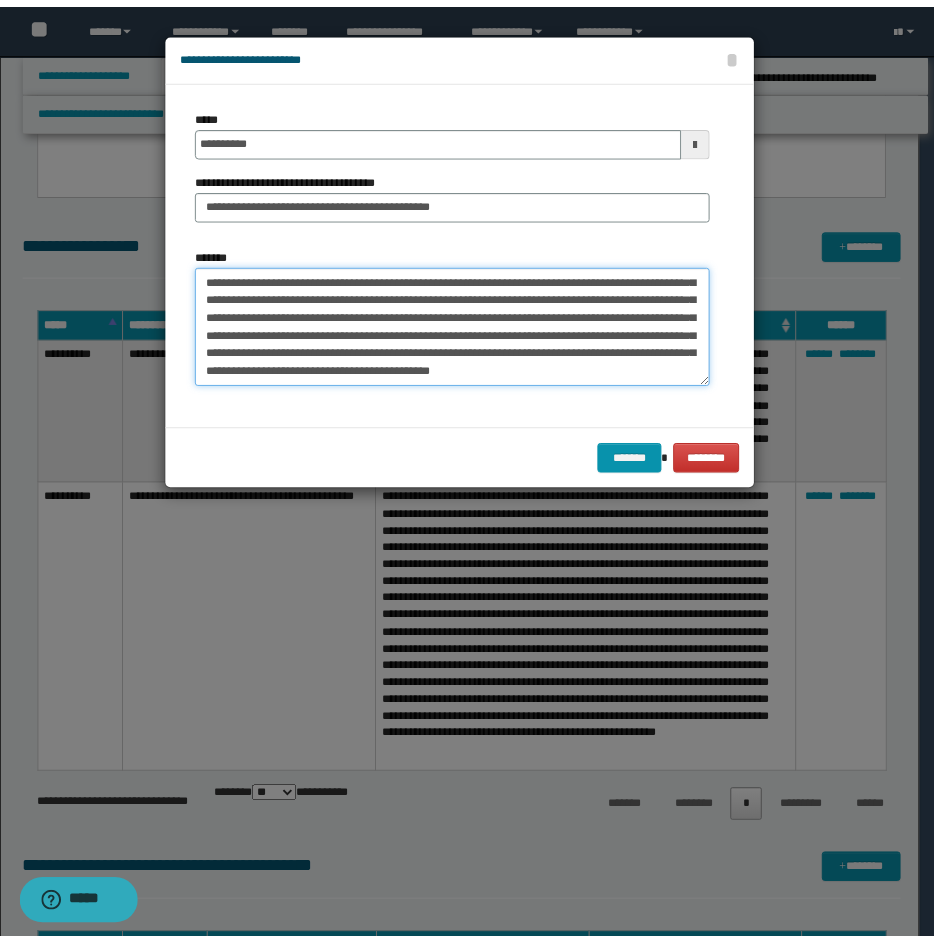 scroll, scrollTop: 216, scrollLeft: 0, axis: vertical 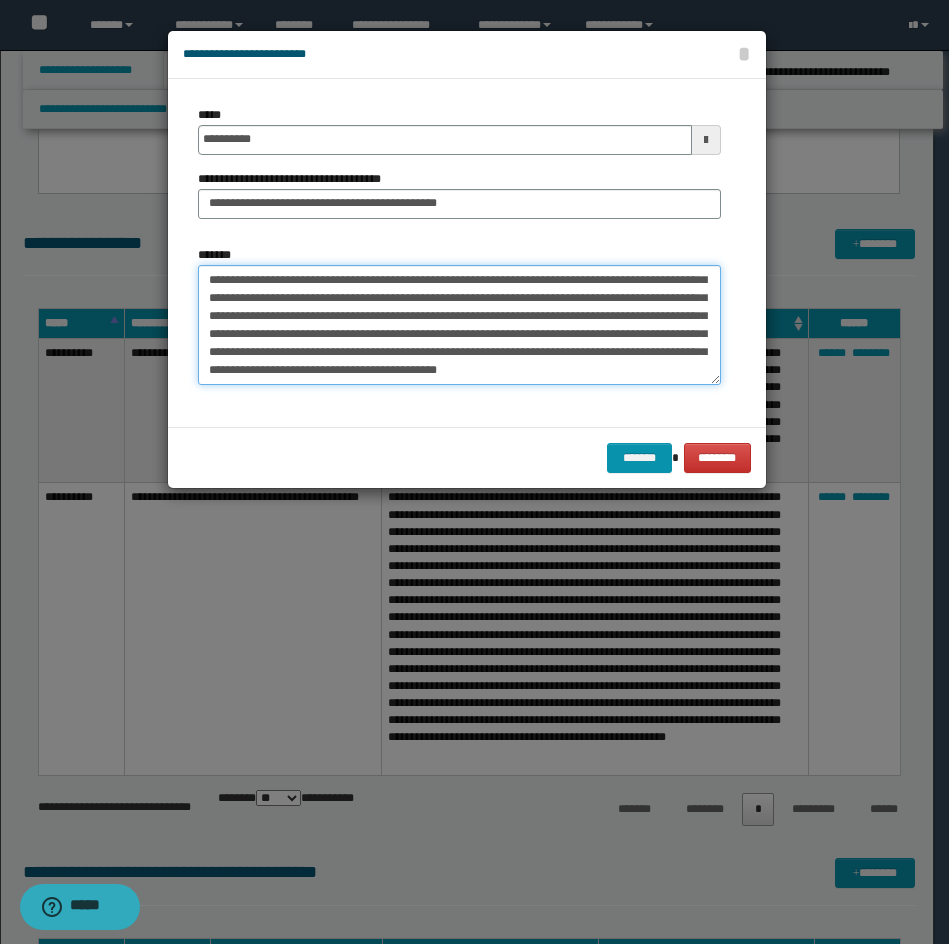 click on "*******" at bounding box center (459, 325) 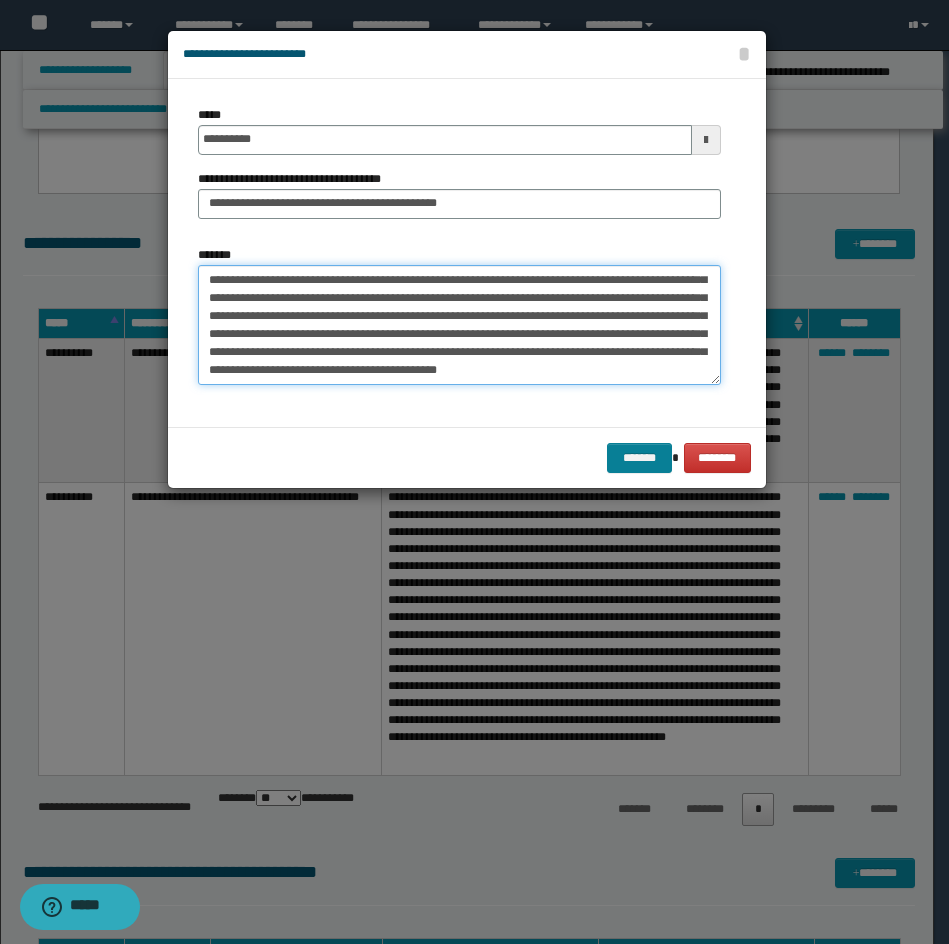 type on "**********" 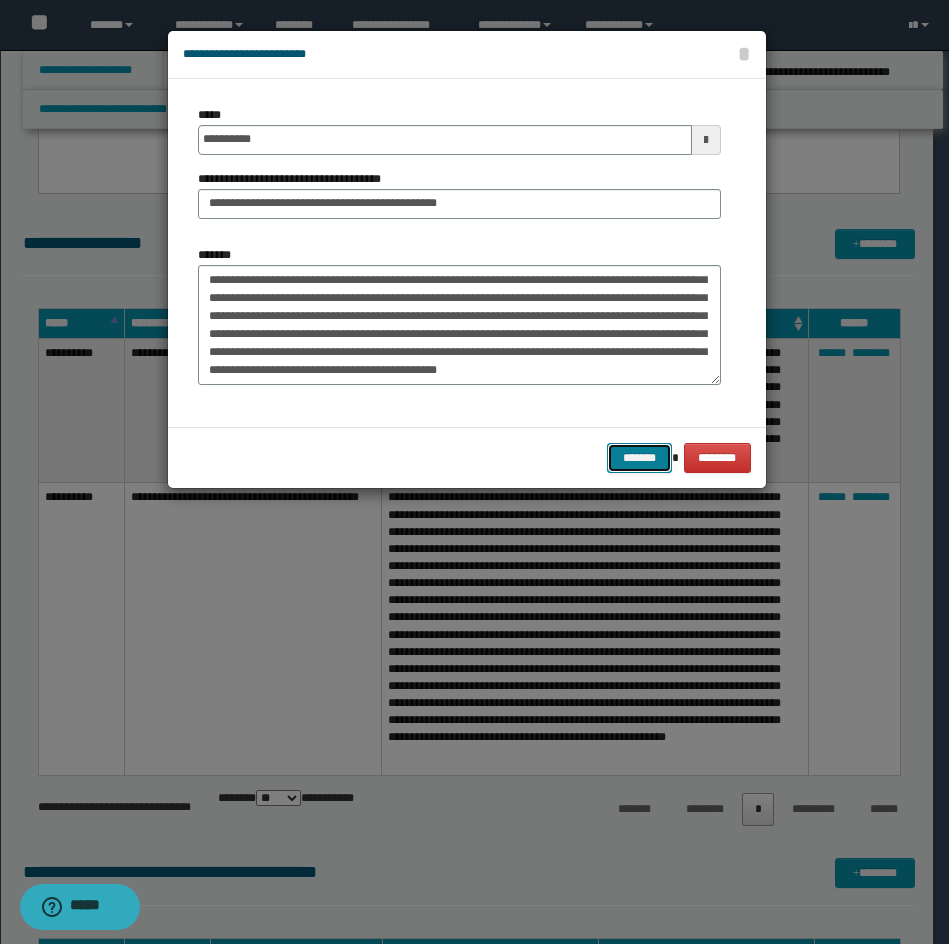 click on "*******" at bounding box center (639, 458) 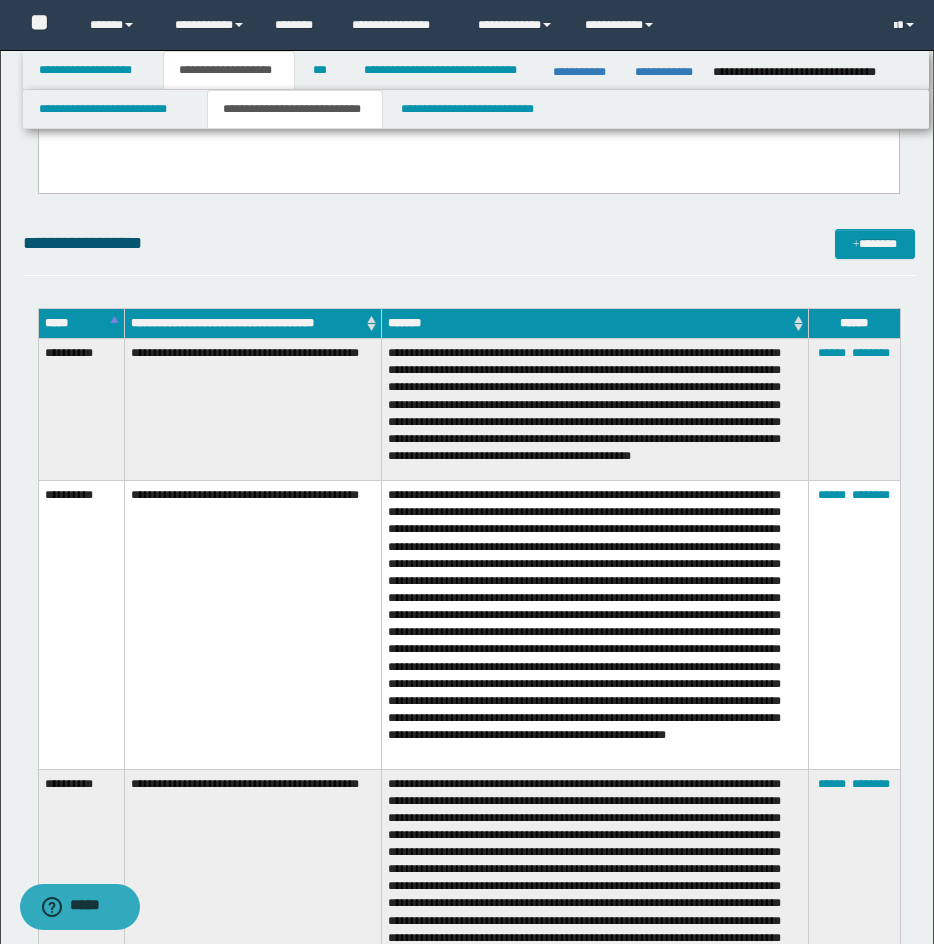 drag, startPoint x: 819, startPoint y: 223, endPoint x: 844, endPoint y: 223, distance: 25 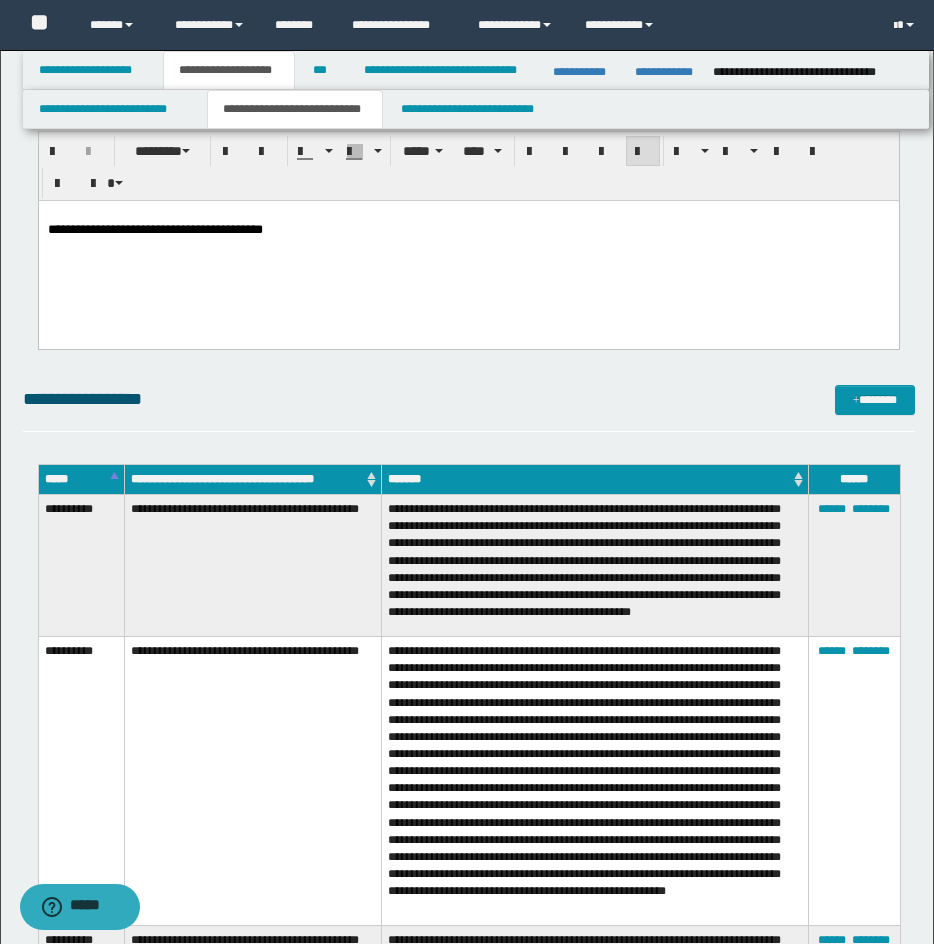 scroll, scrollTop: 3110, scrollLeft: 0, axis: vertical 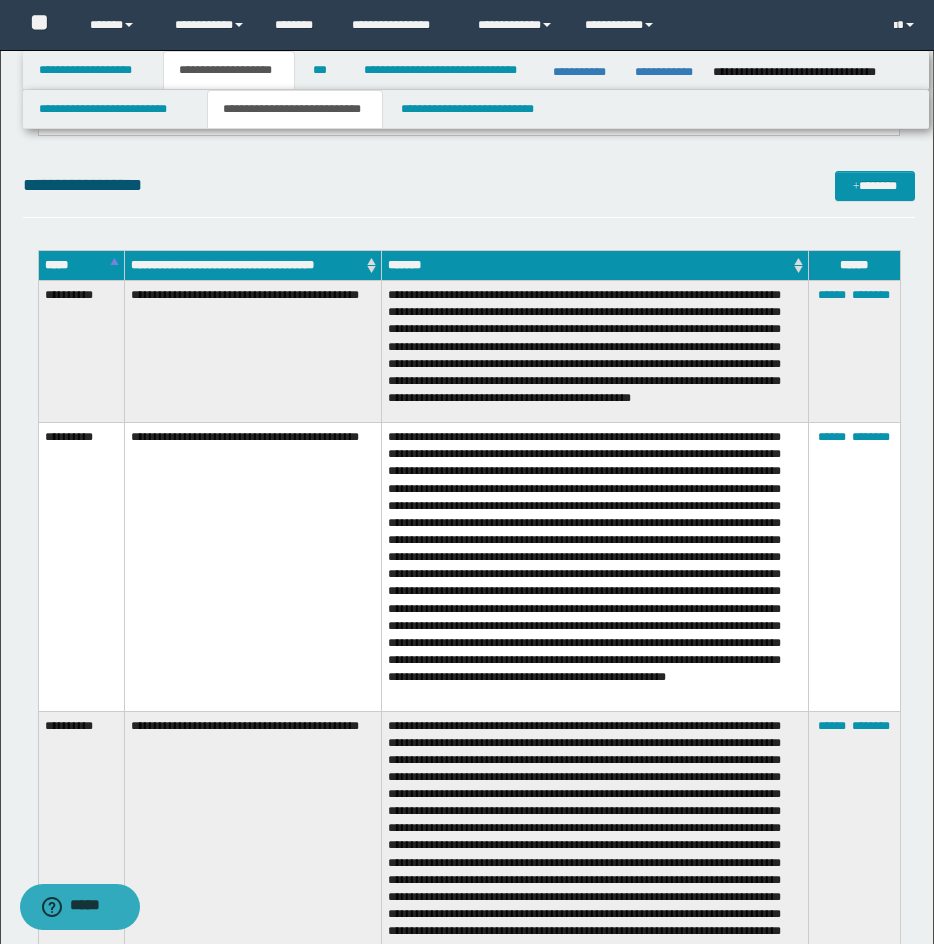 drag, startPoint x: 760, startPoint y: 170, endPoint x: 897, endPoint y: 159, distance: 137.4409 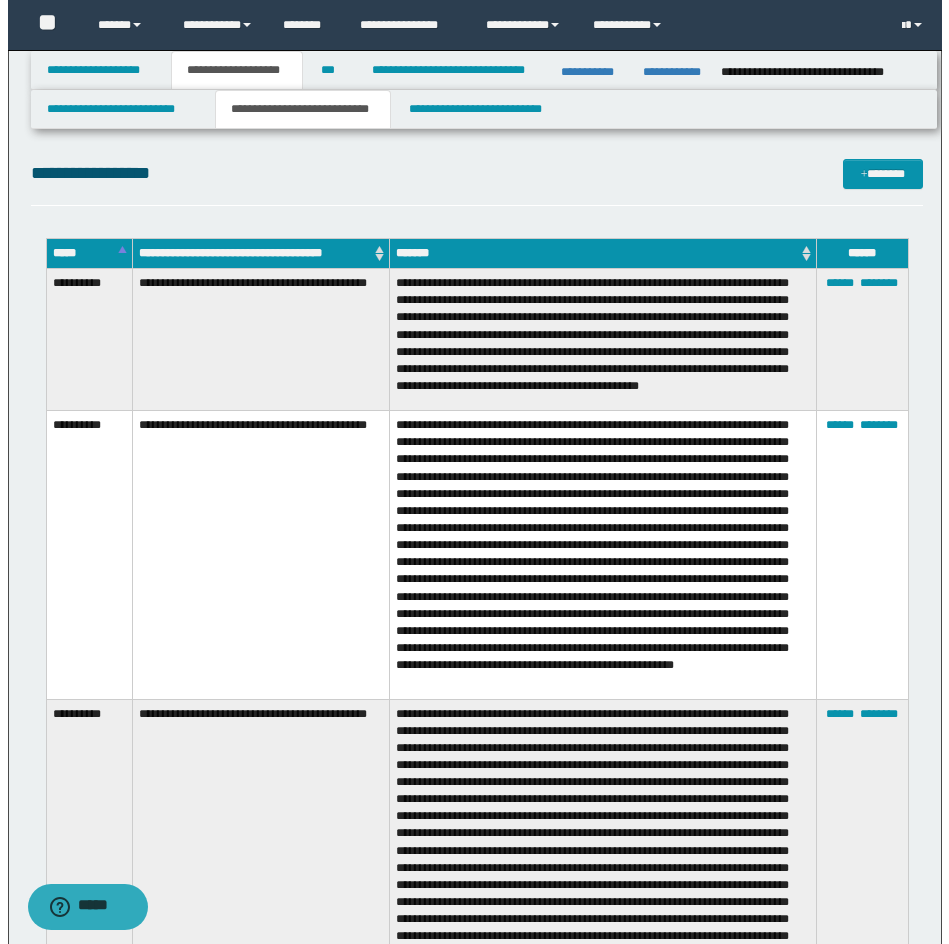 scroll, scrollTop: 3151, scrollLeft: 0, axis: vertical 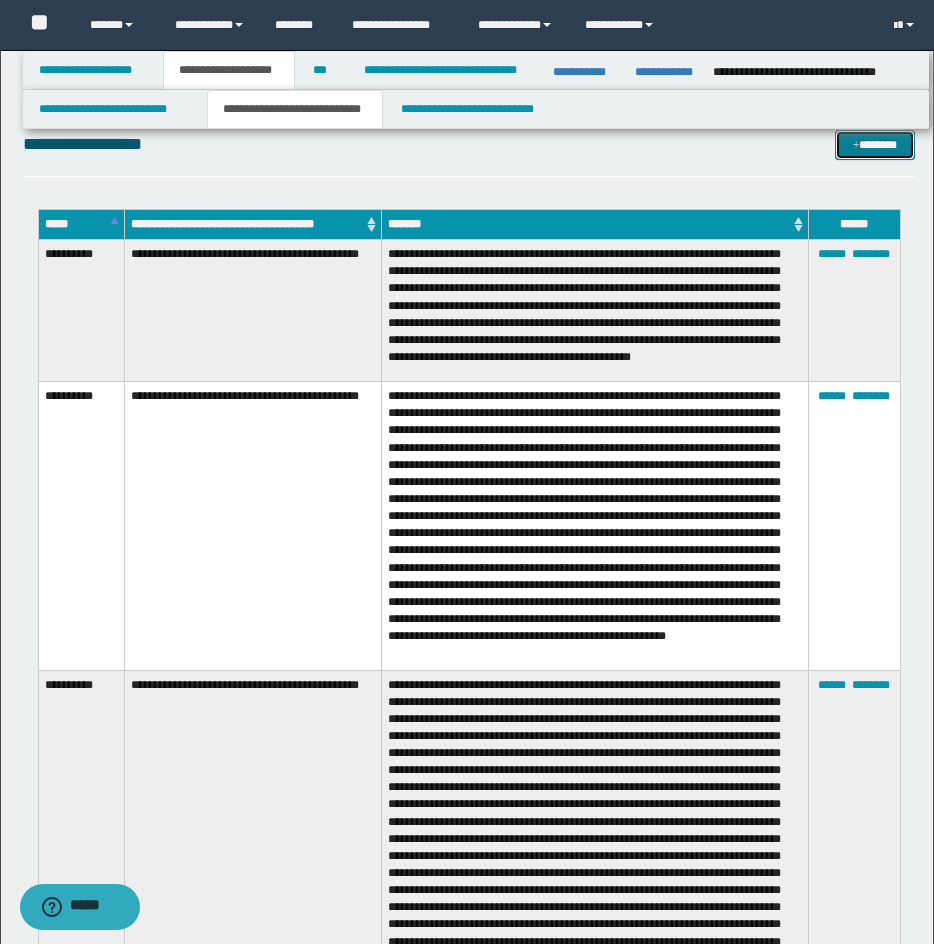 click on "*******" at bounding box center [875, 145] 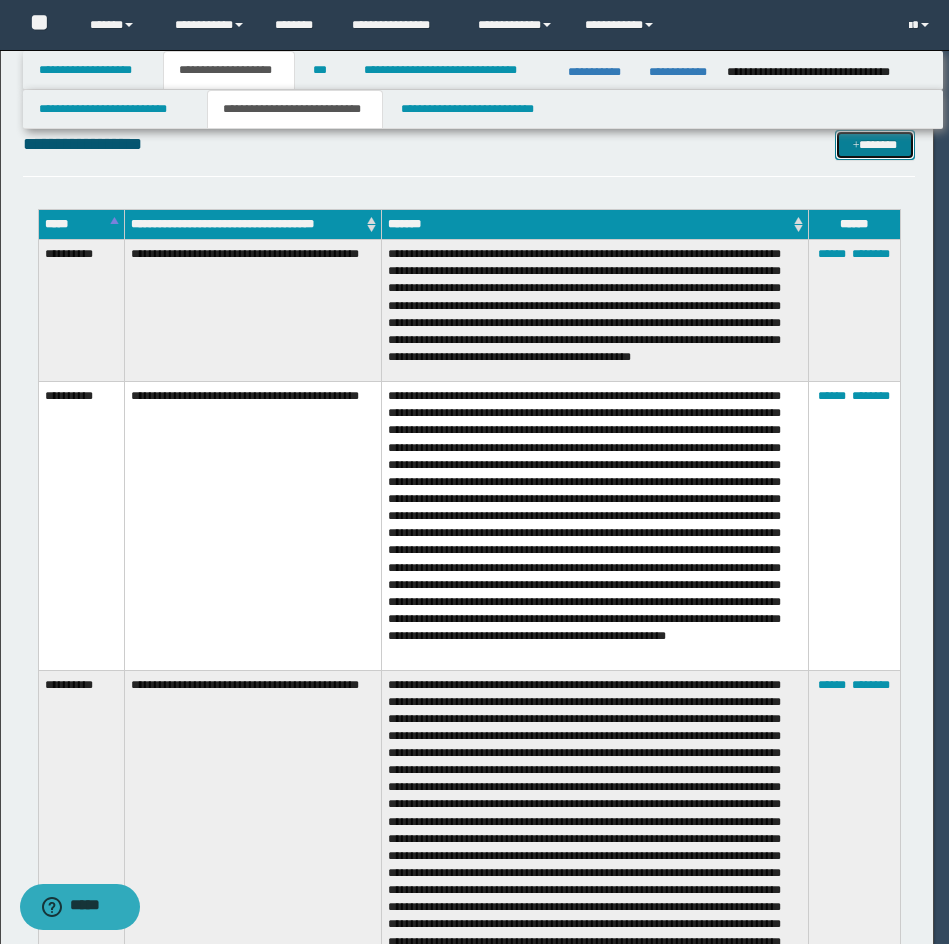 scroll, scrollTop: 0, scrollLeft: 0, axis: both 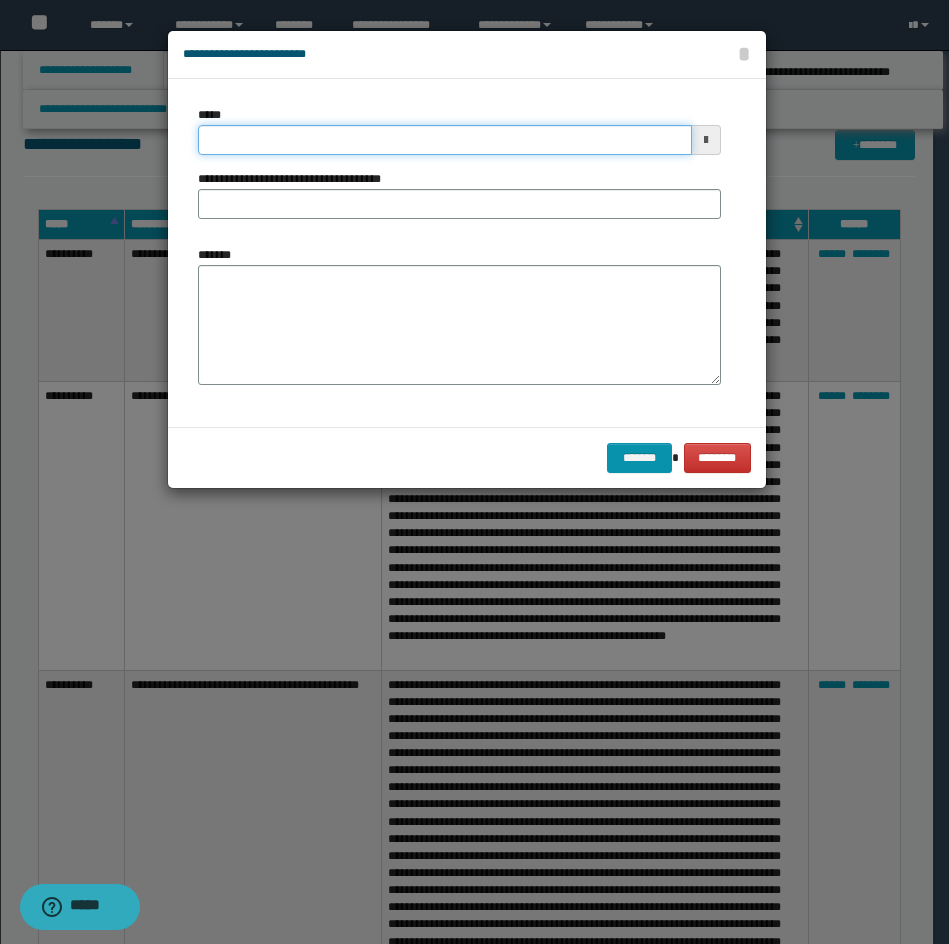 click on "*****" at bounding box center [445, 140] 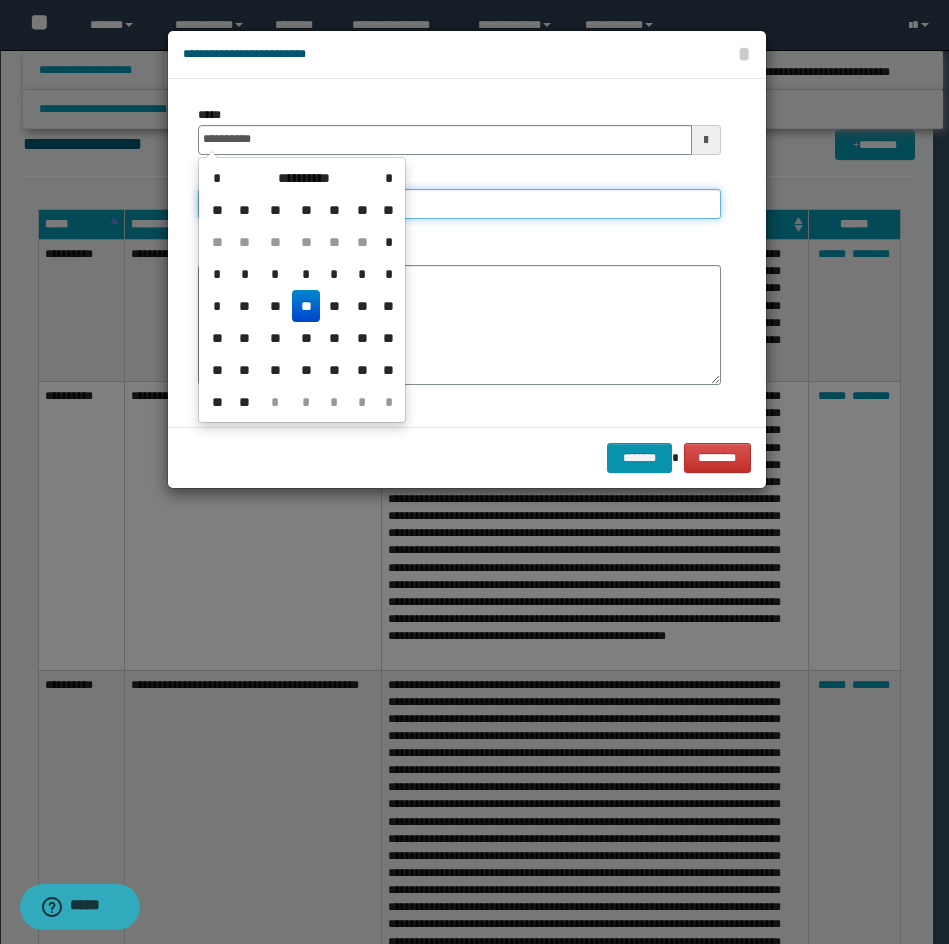 type on "**********" 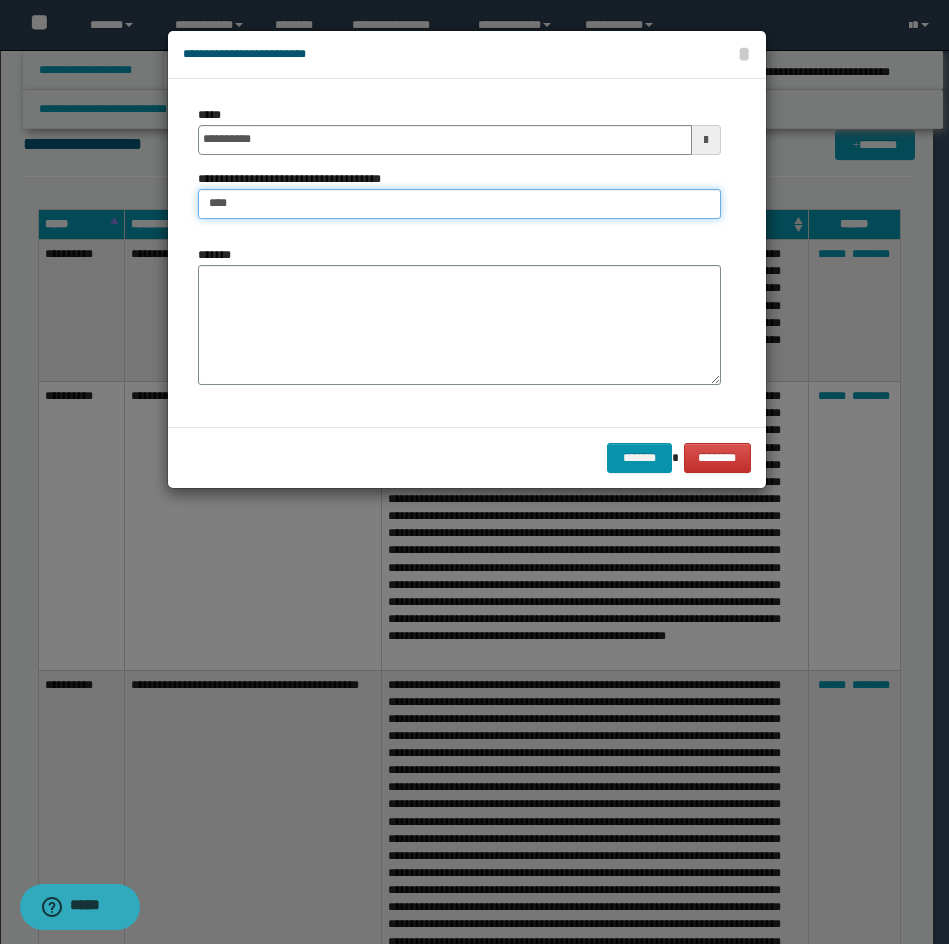 type on "*********" 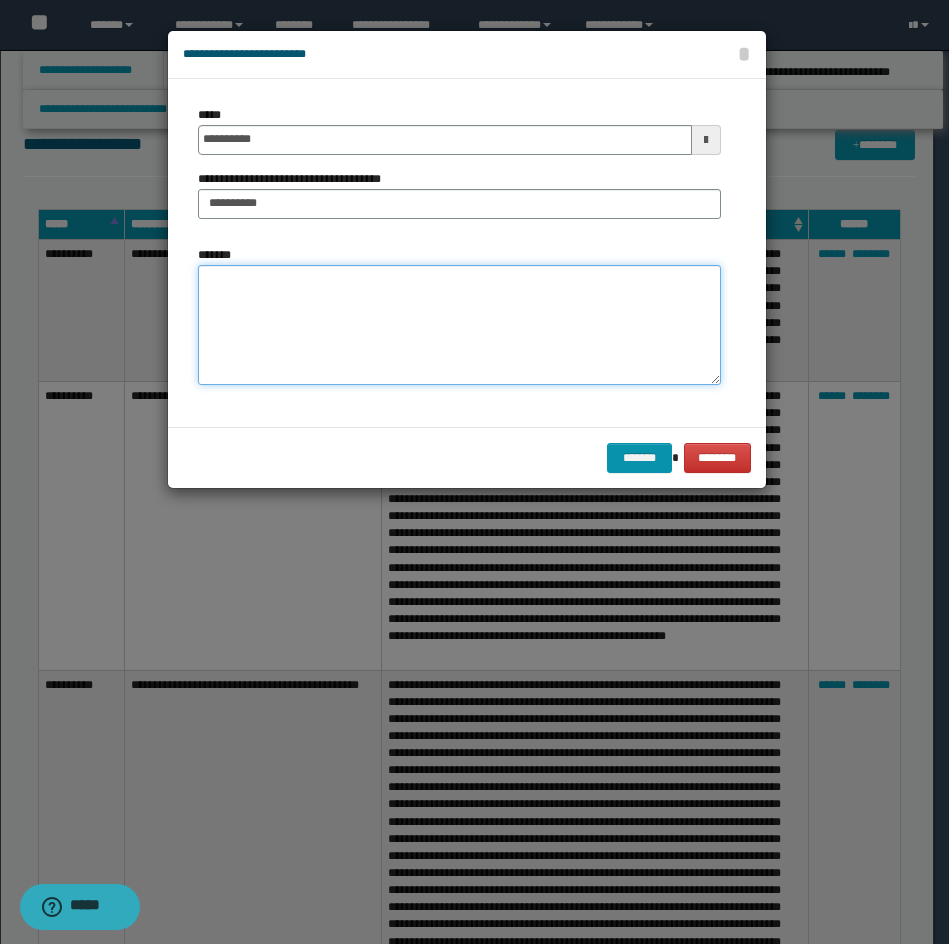 click on "*******" at bounding box center [459, 325] 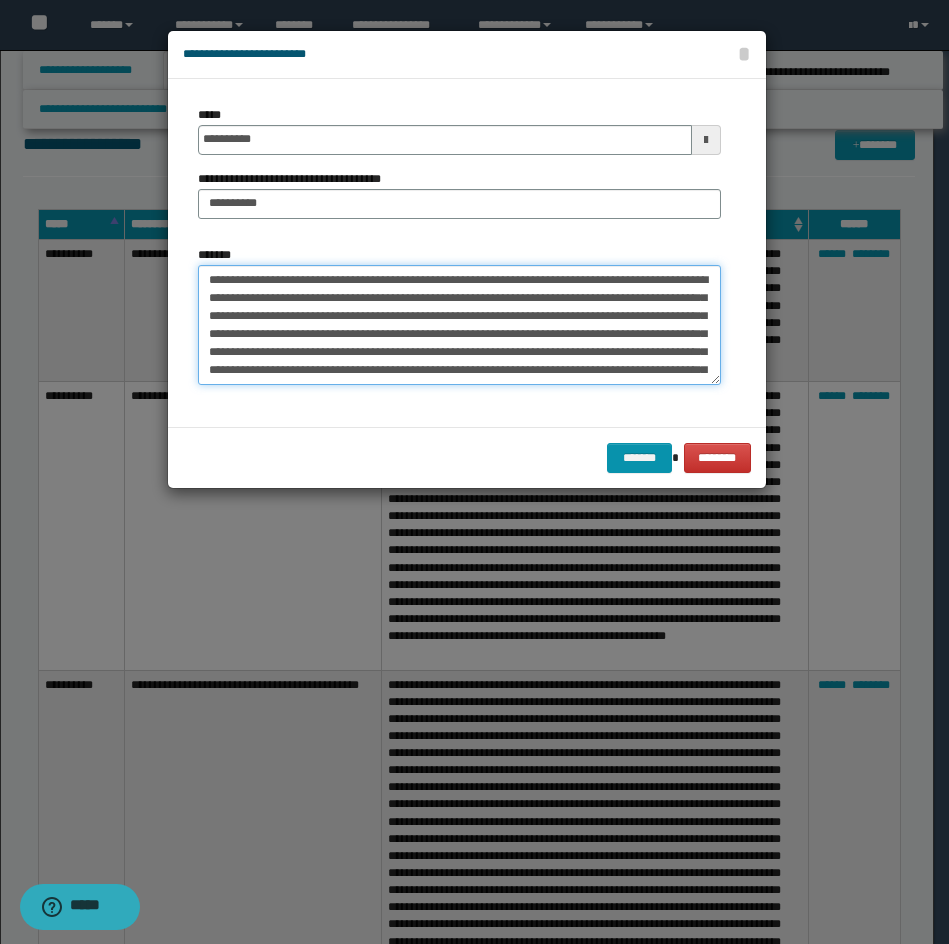scroll, scrollTop: 12, scrollLeft: 0, axis: vertical 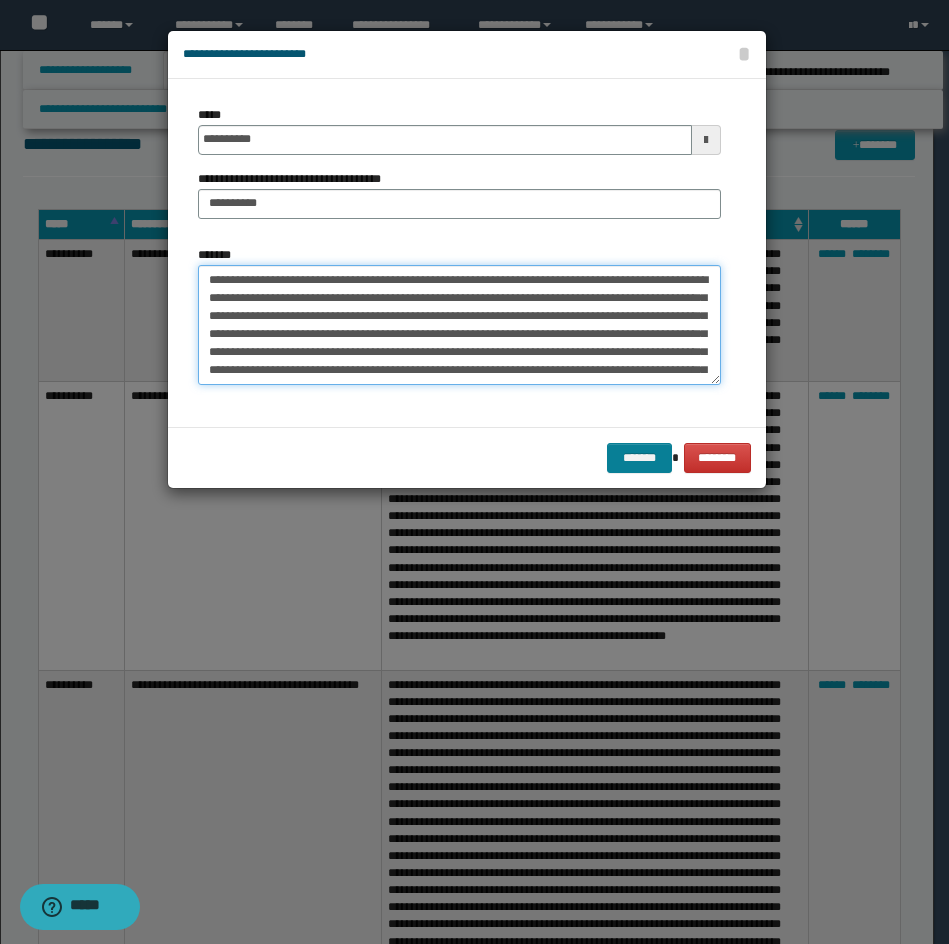type on "**********" 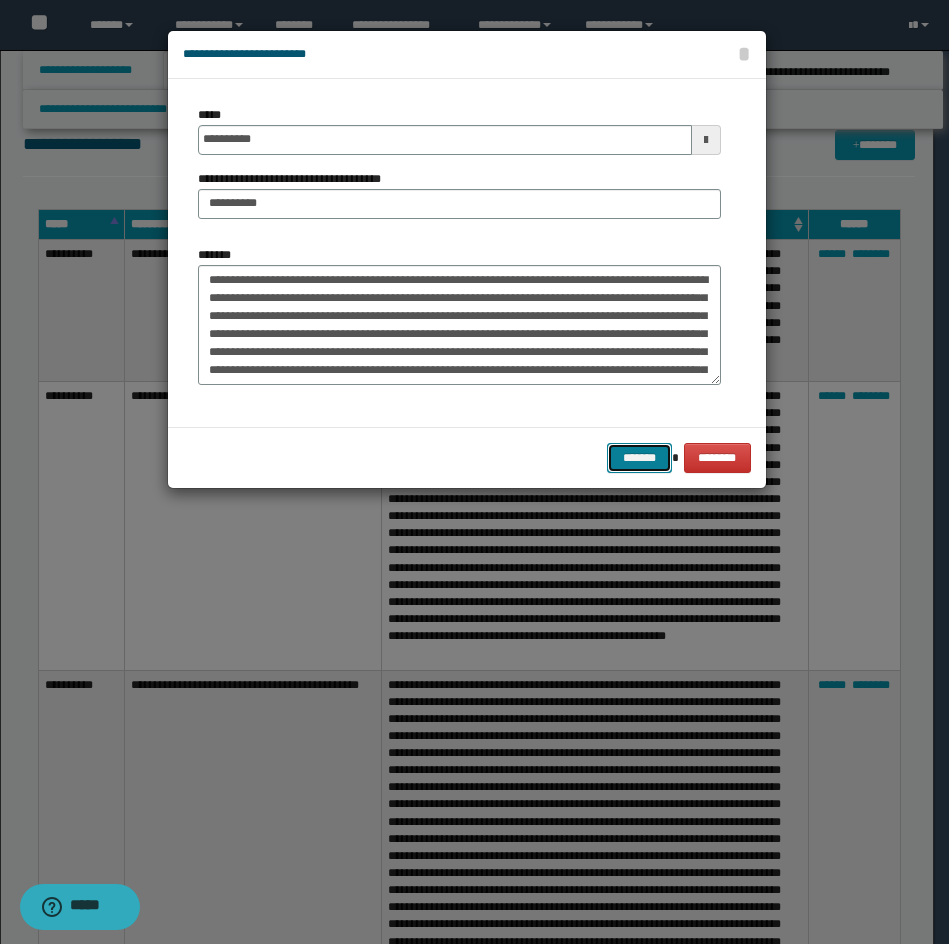 click on "*******" at bounding box center [639, 458] 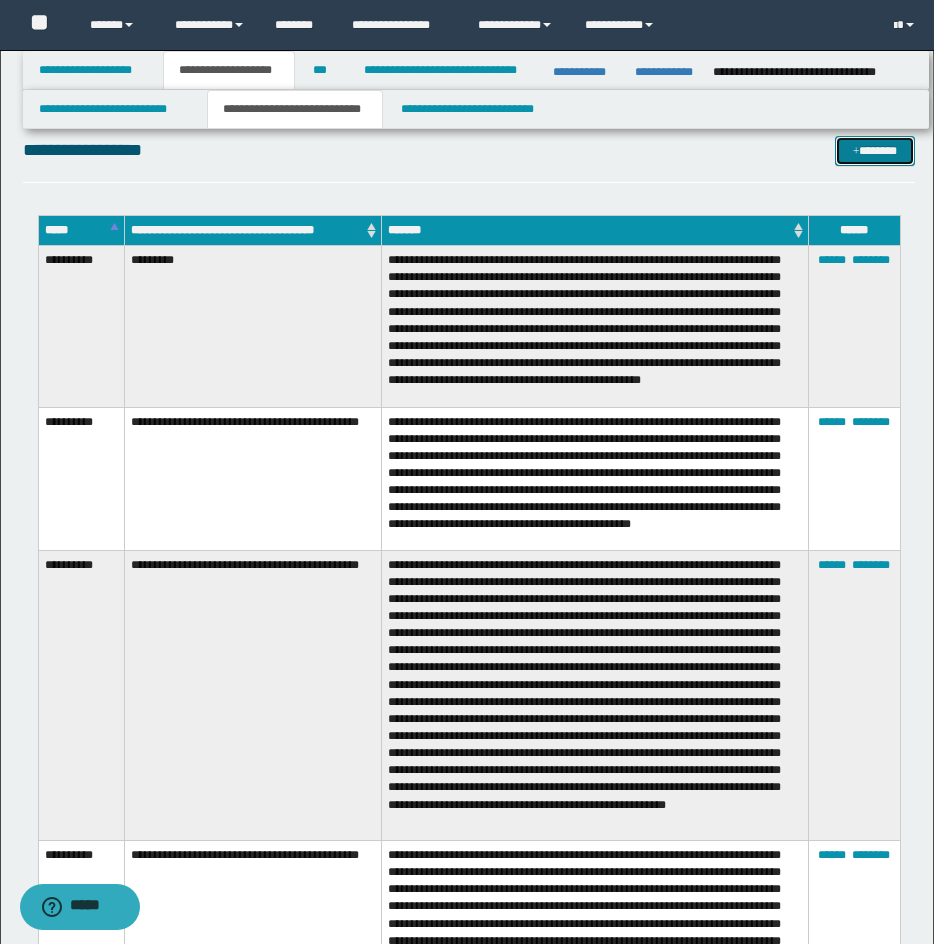 scroll, scrollTop: 3139, scrollLeft: 0, axis: vertical 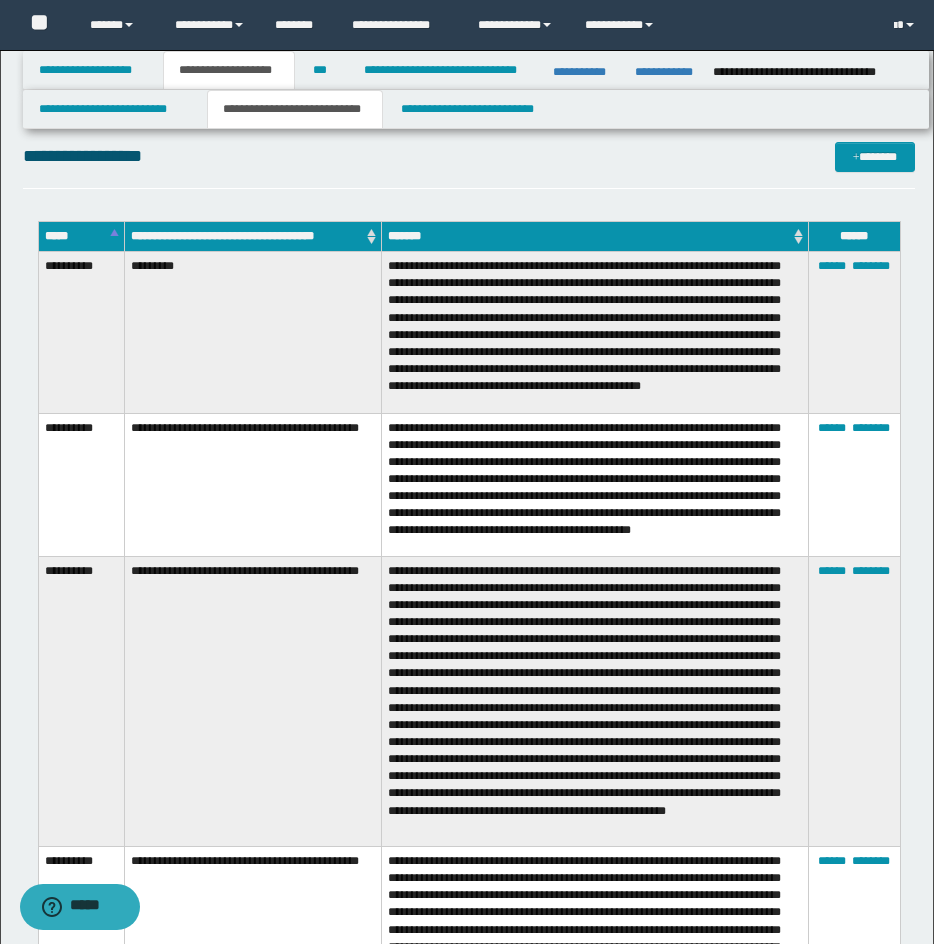 click on "*****" at bounding box center (81, 236) 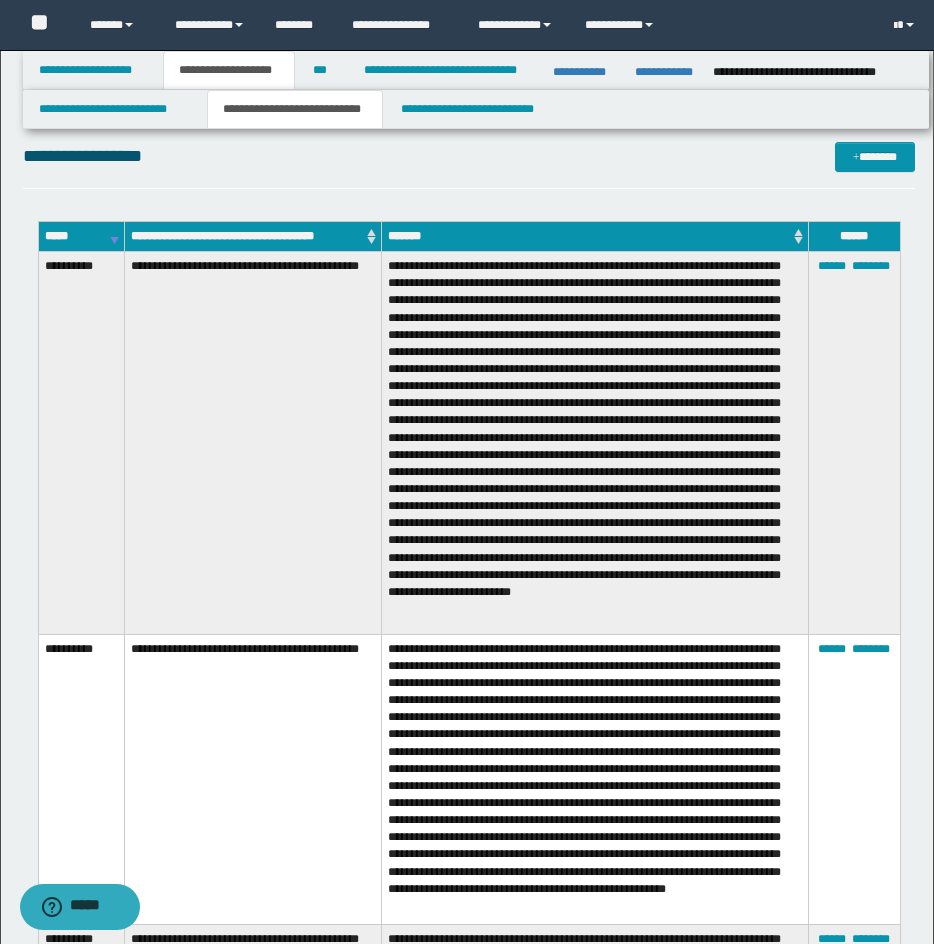 drag, startPoint x: 114, startPoint y: 240, endPoint x: 123, endPoint y: 245, distance: 10.29563 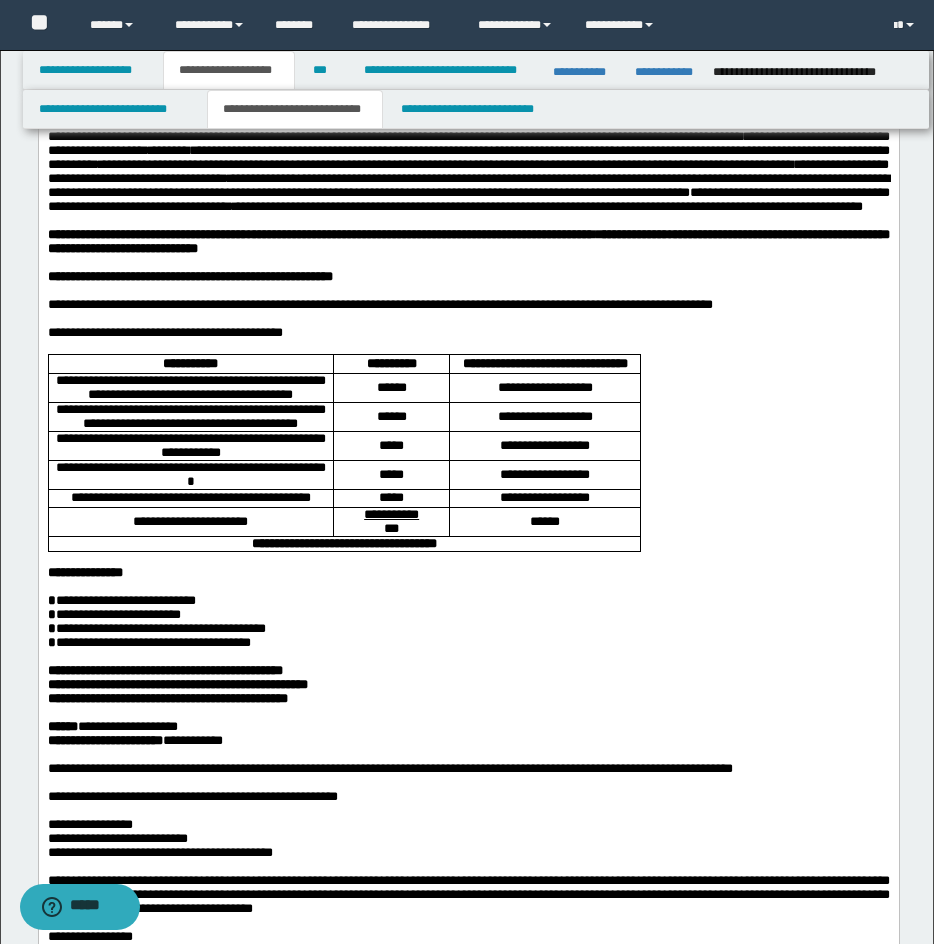 scroll, scrollTop: 132, scrollLeft: 0, axis: vertical 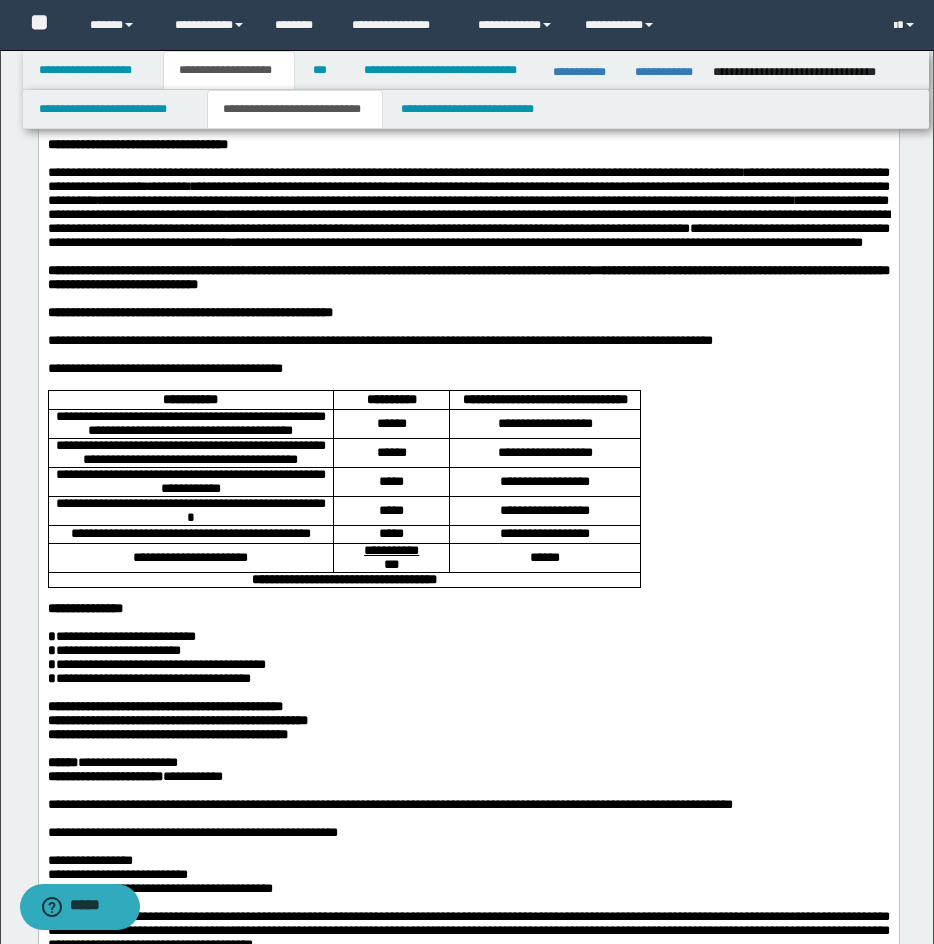 click at bounding box center (468, 326) 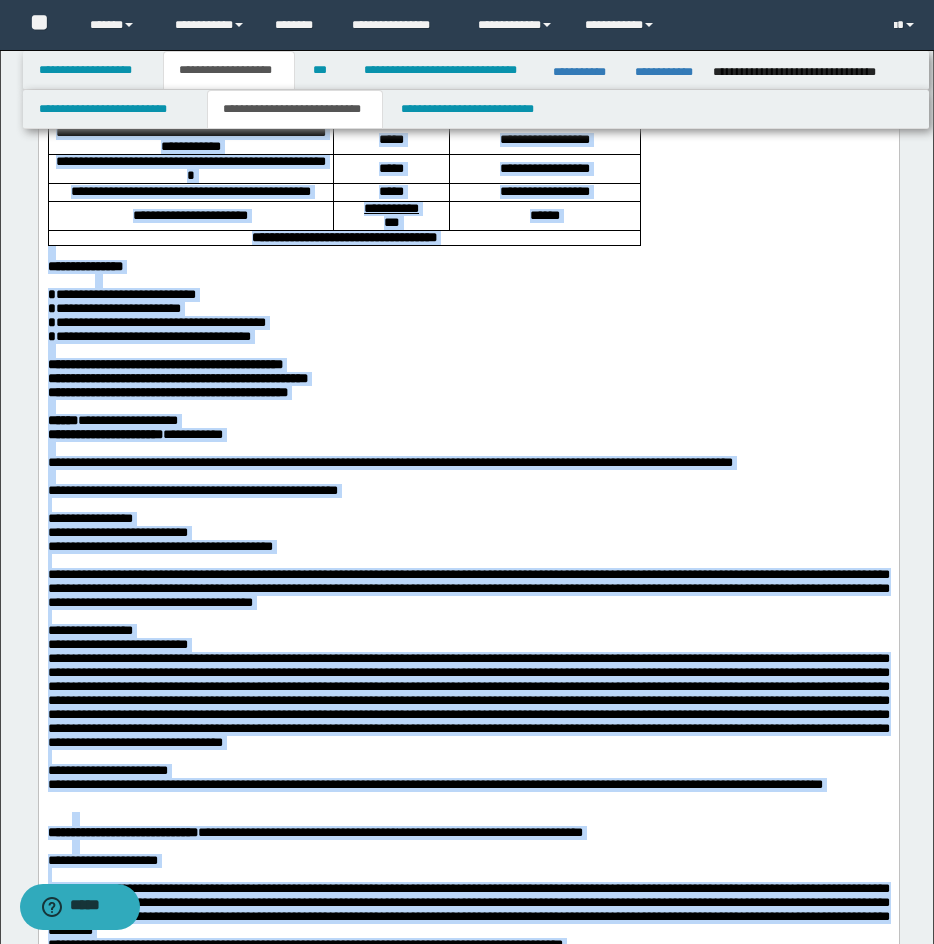 scroll, scrollTop: 776, scrollLeft: 0, axis: vertical 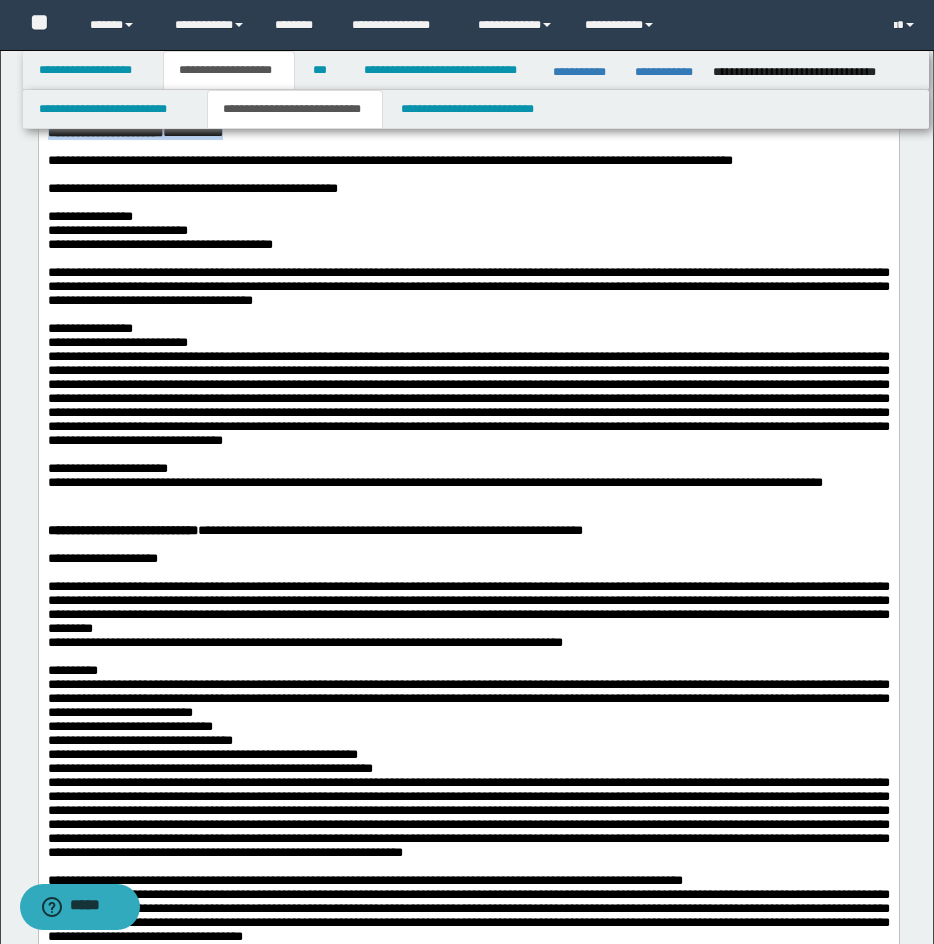 drag, startPoint x: 47, startPoint y: -243, endPoint x: 334, endPoint y: 287, distance: 602.718 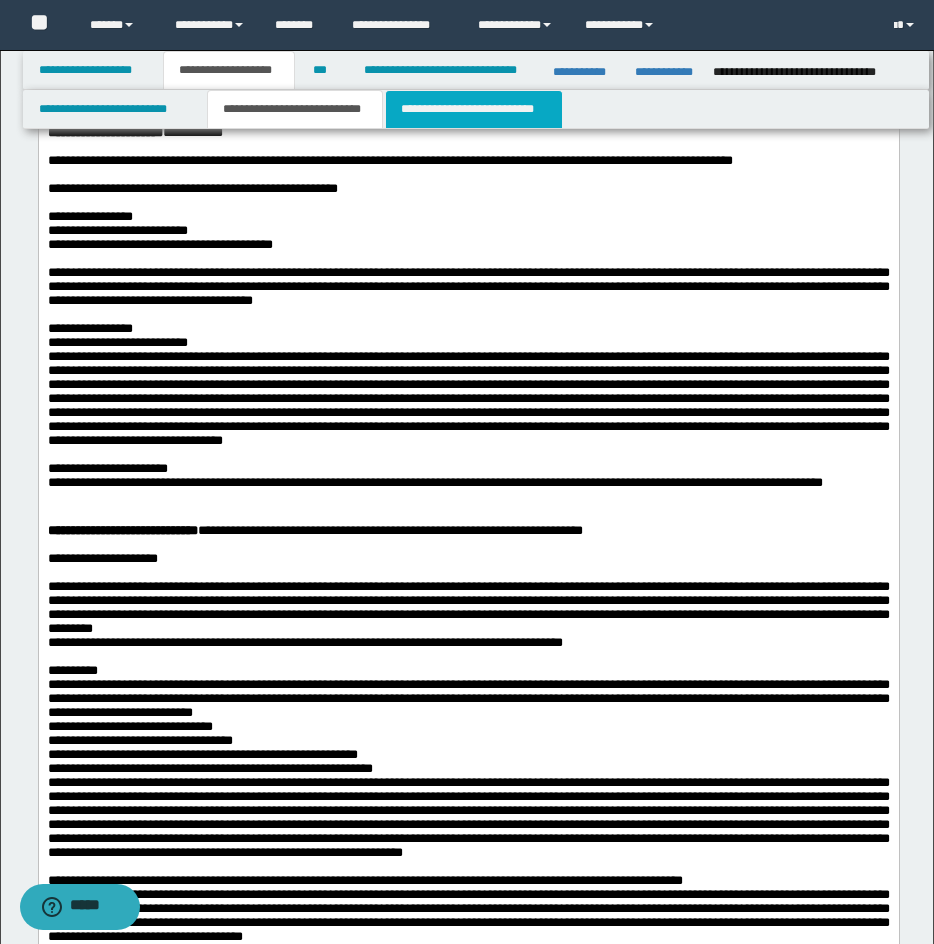 click on "**********" at bounding box center [474, 109] 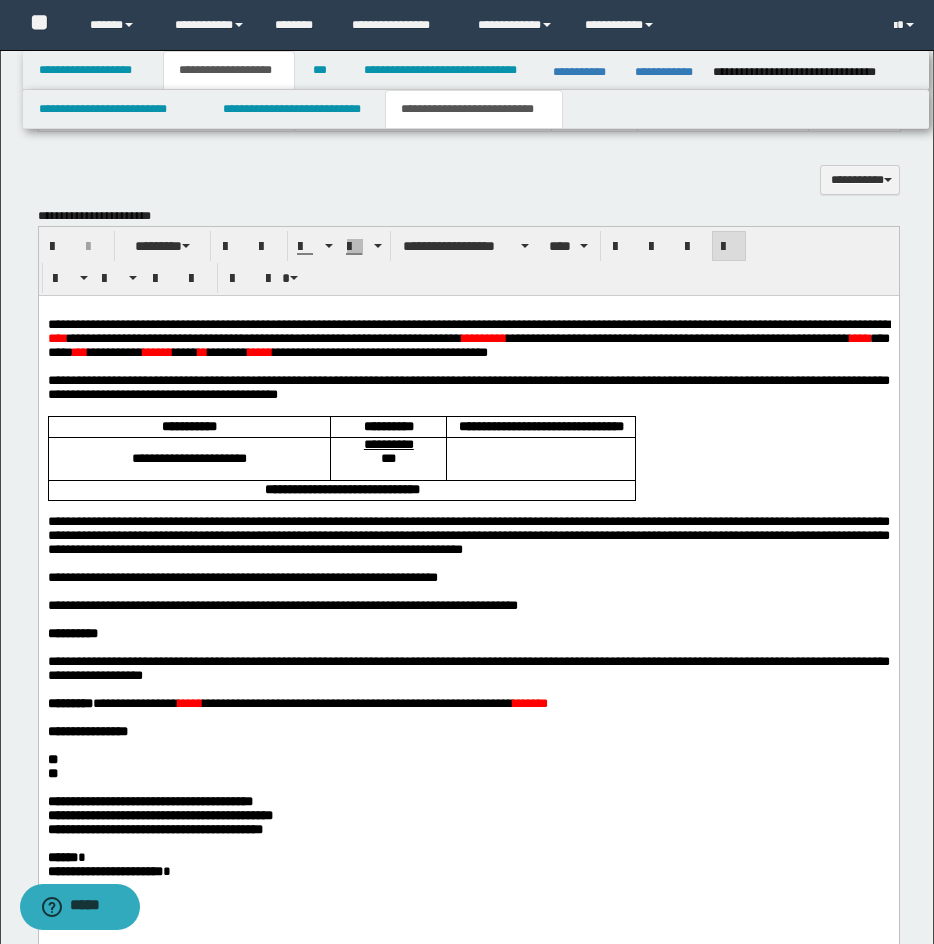 scroll, scrollTop: 1406, scrollLeft: 0, axis: vertical 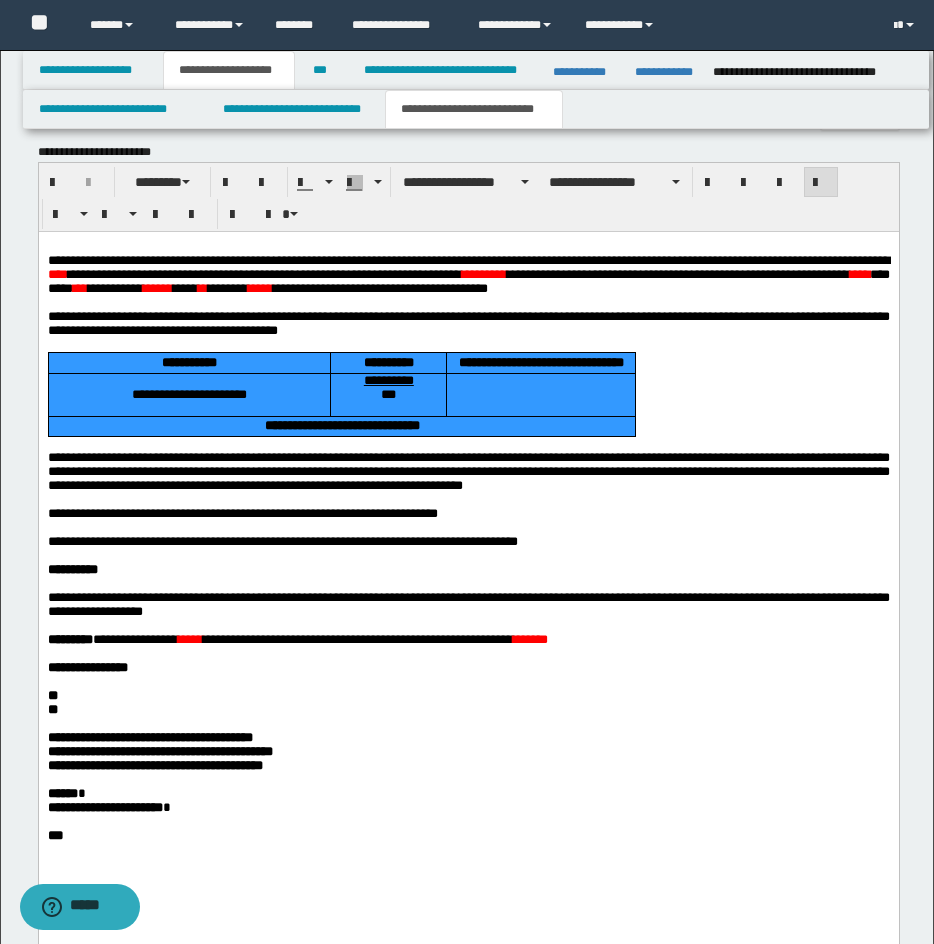 drag, startPoint x: 626, startPoint y: 460, endPoint x: 302, endPoint y: 390, distance: 331.4755 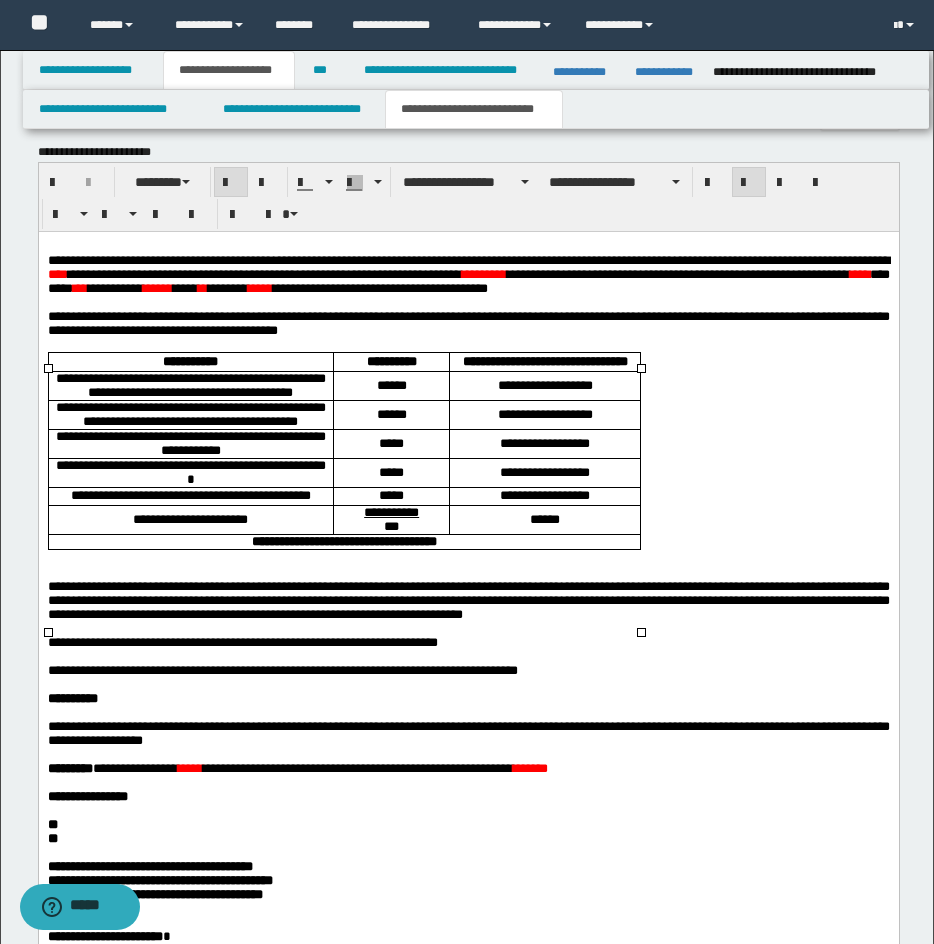 click at bounding box center [468, 573] 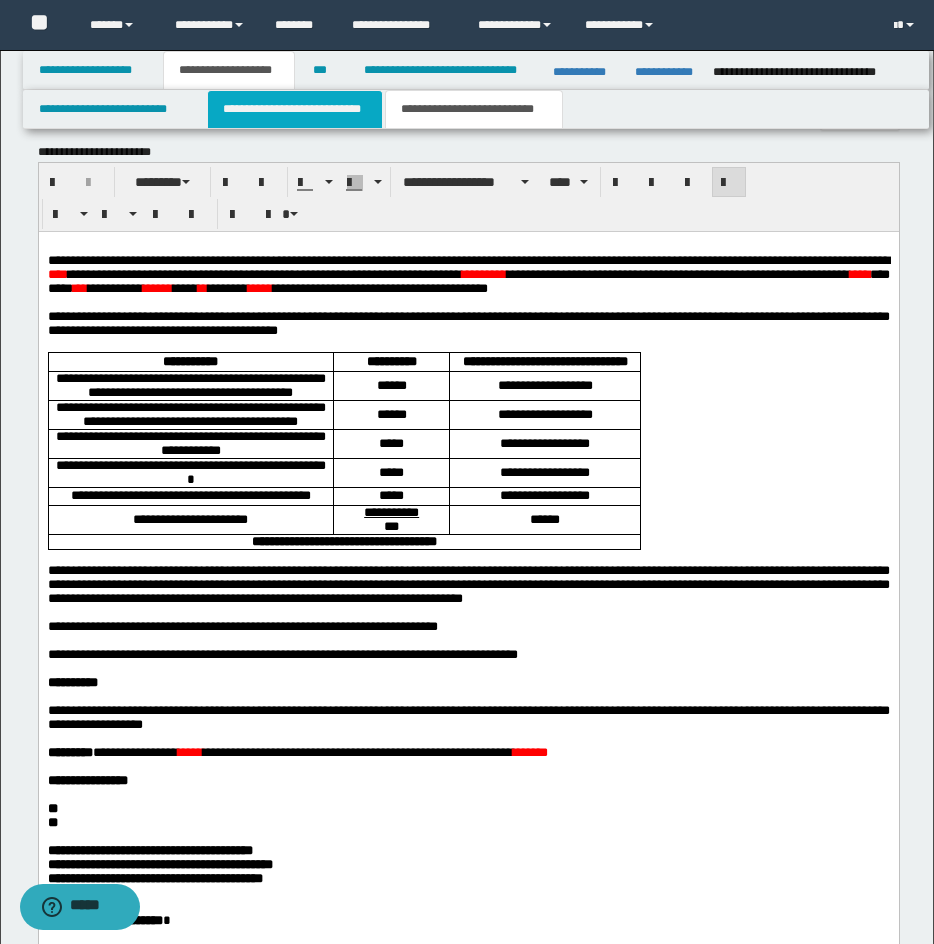 click on "**********" at bounding box center (295, 109) 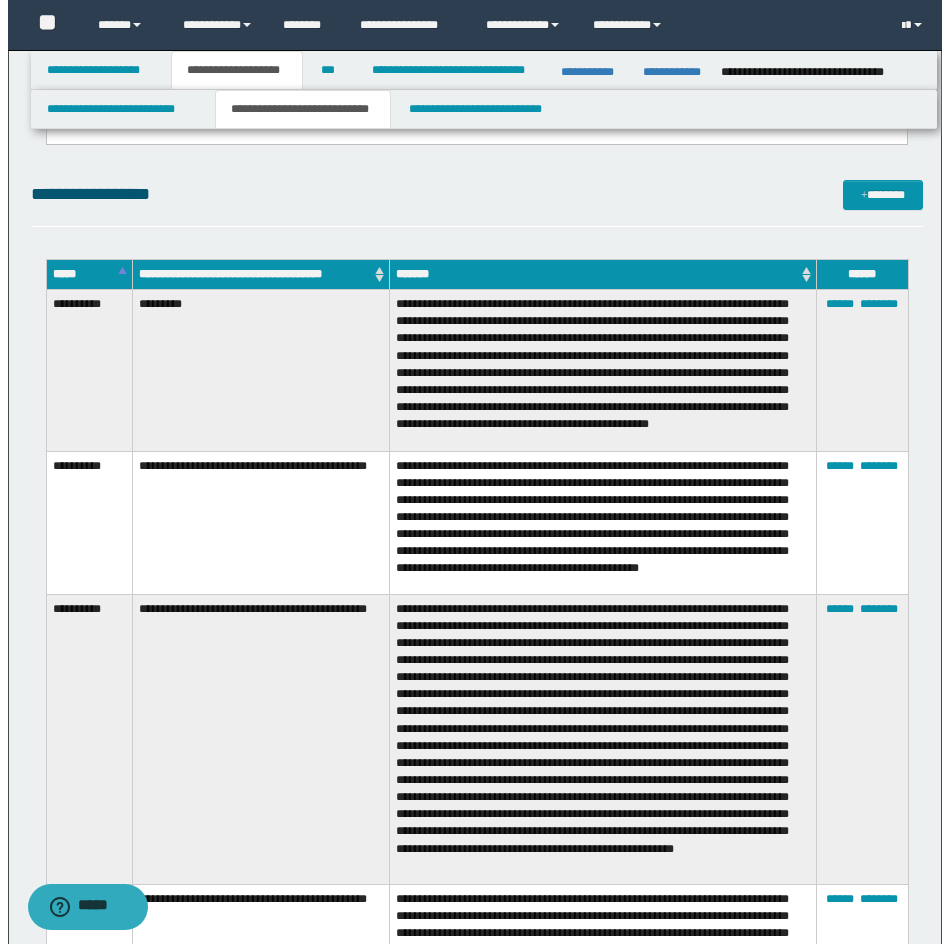 scroll, scrollTop: 3131, scrollLeft: 0, axis: vertical 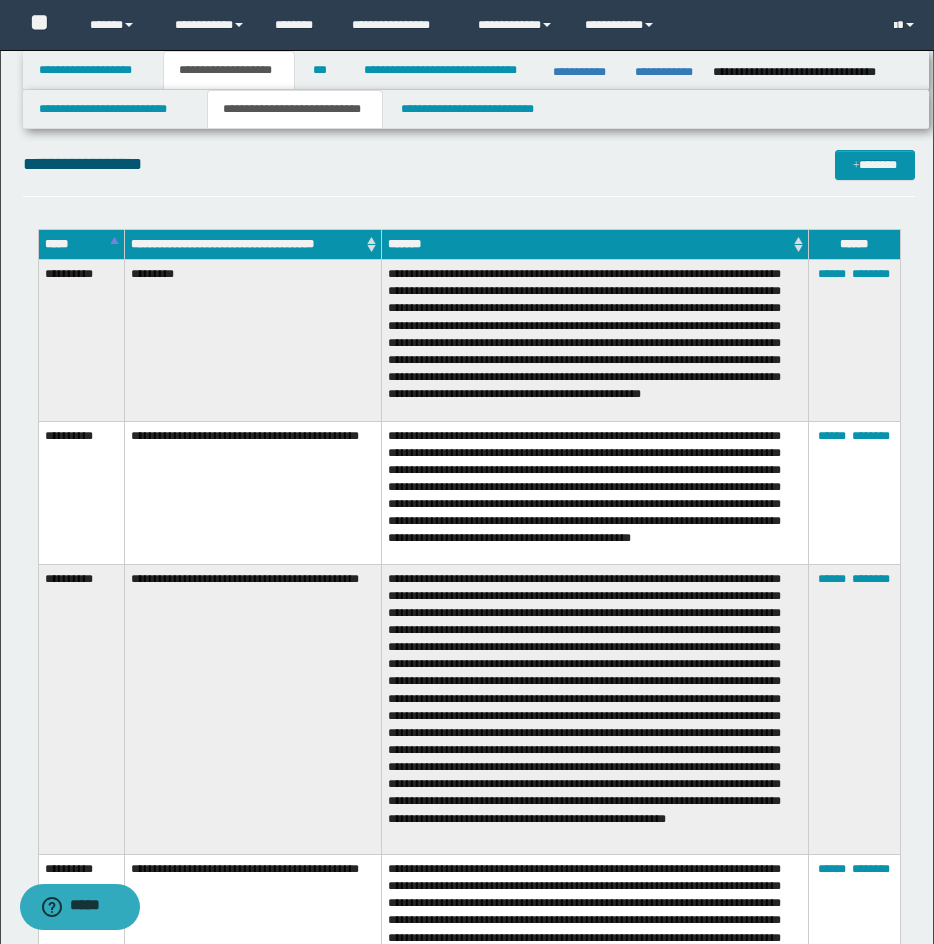 drag, startPoint x: 732, startPoint y: 206, endPoint x: 837, endPoint y: 190, distance: 106.21205 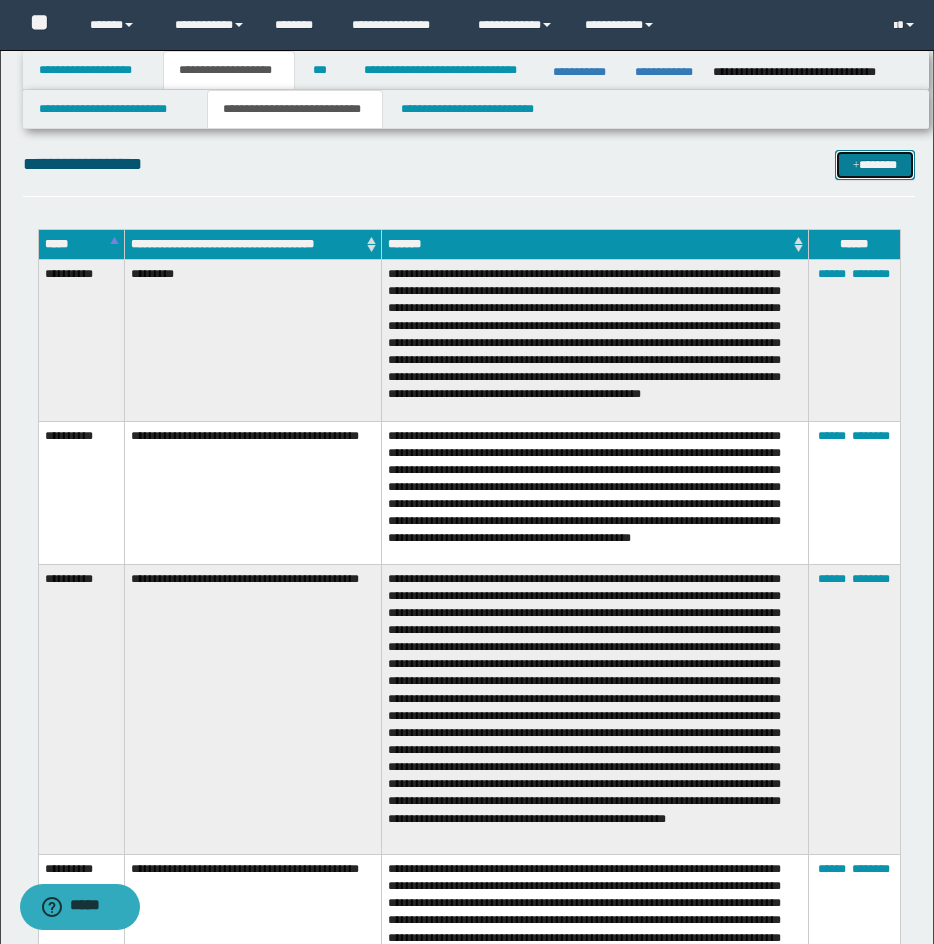 drag, startPoint x: 851, startPoint y: 172, endPoint x: 831, endPoint y: 171, distance: 20.024984 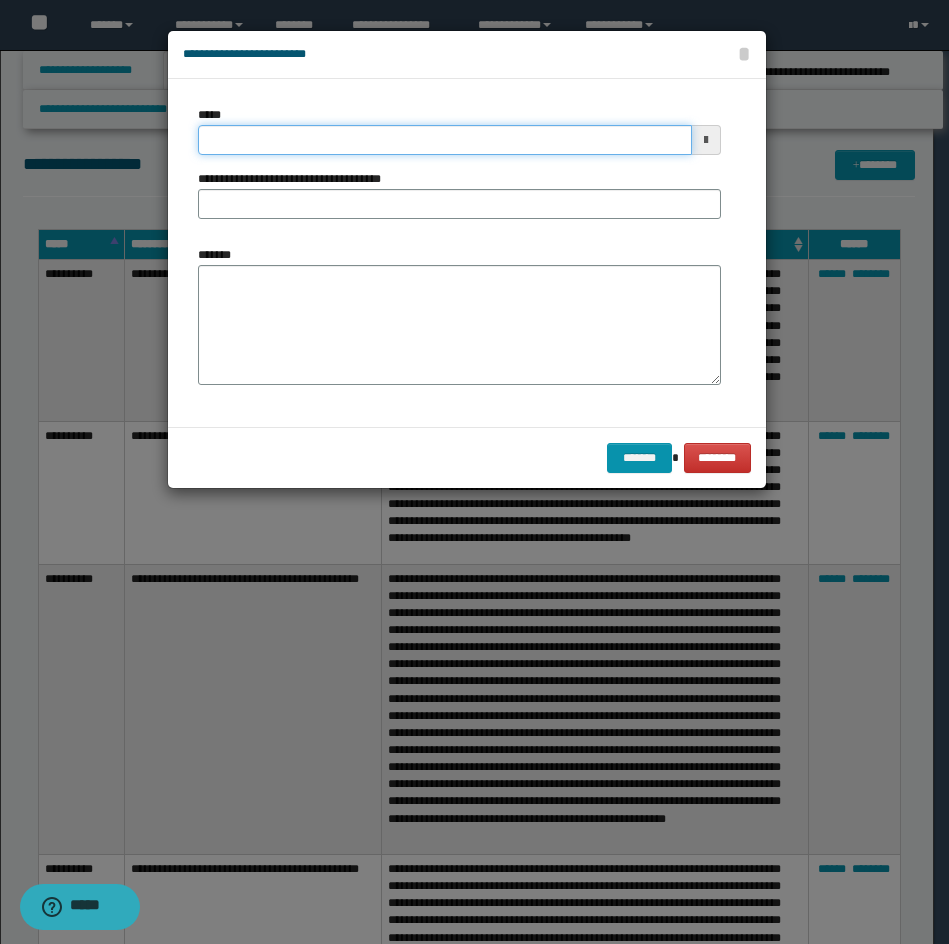 click on "*****" at bounding box center [445, 140] 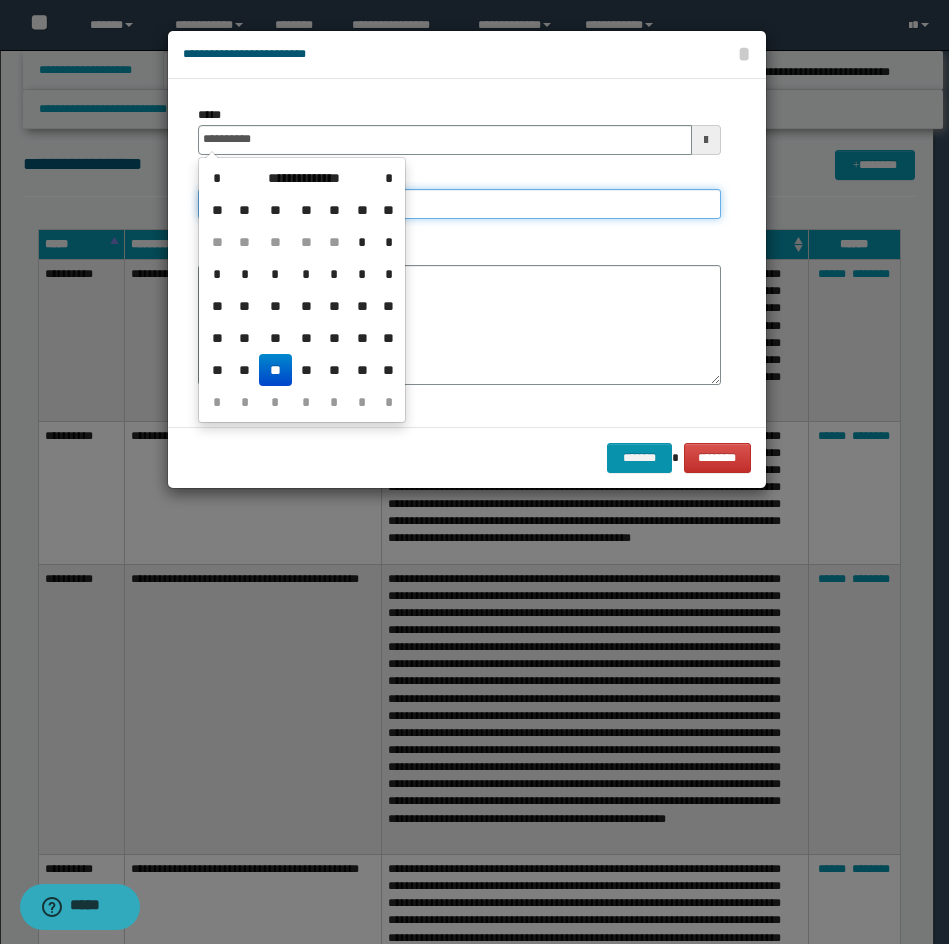type on "**********" 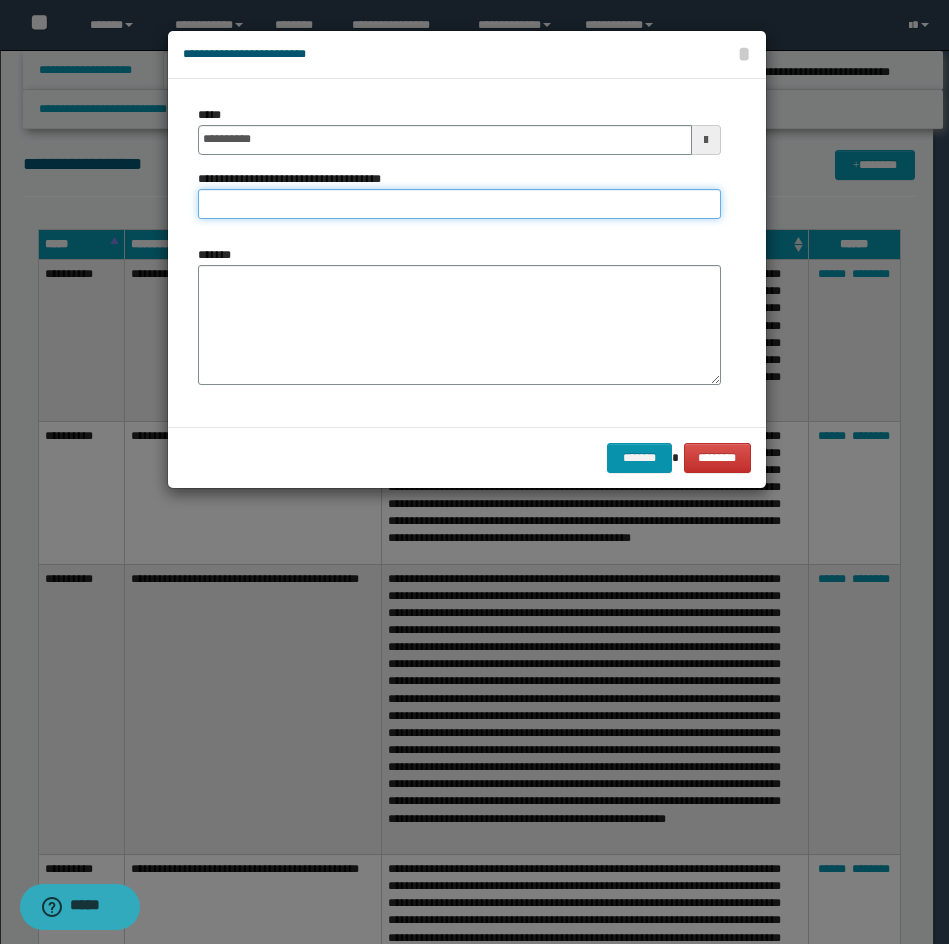type on "*" 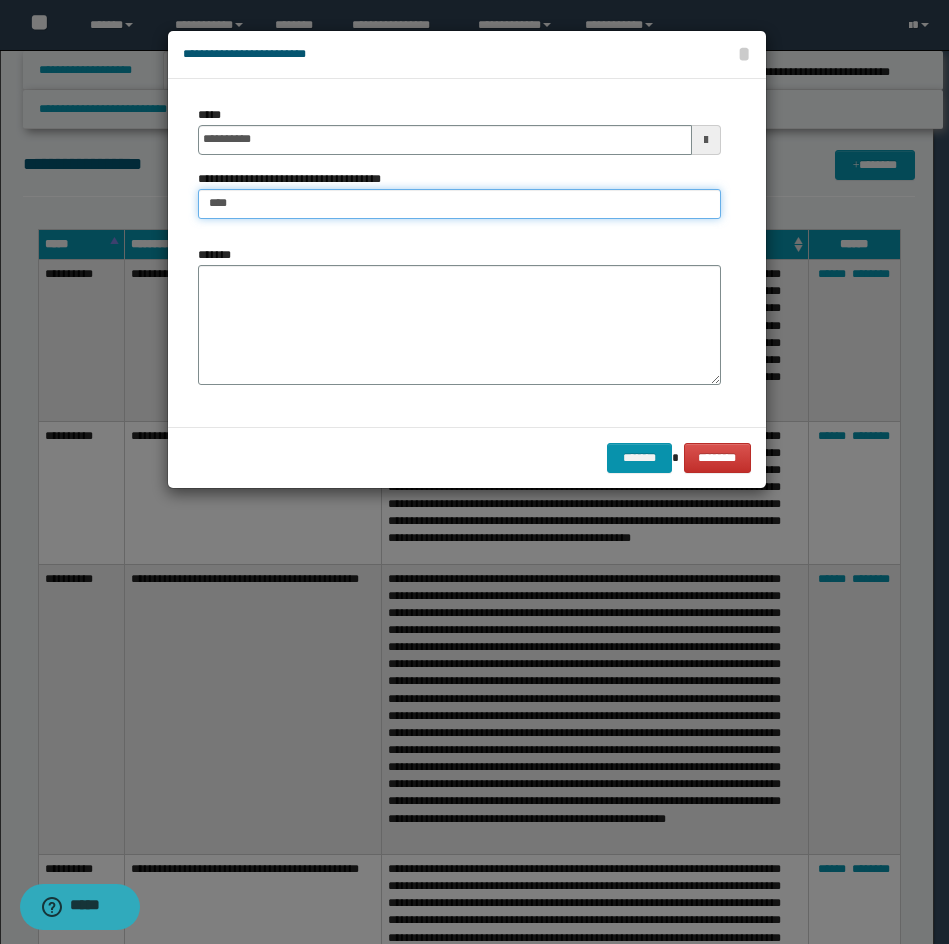 type on "**********" 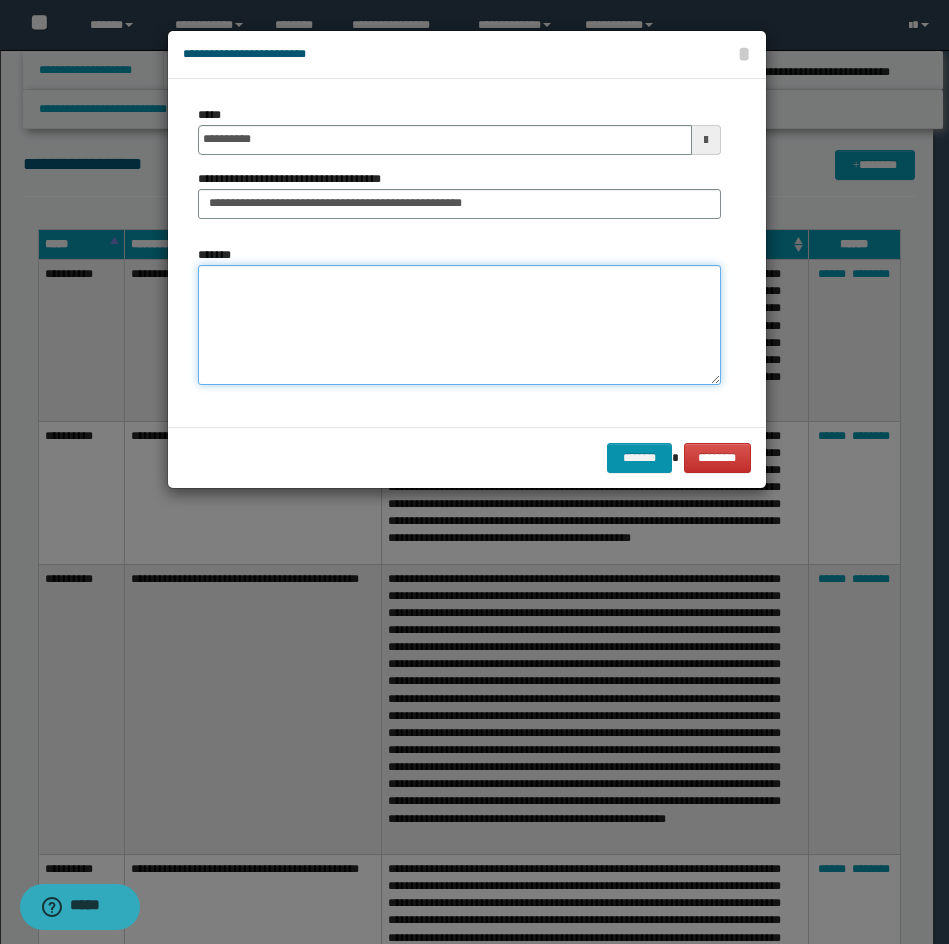 click on "*******" at bounding box center [459, 325] 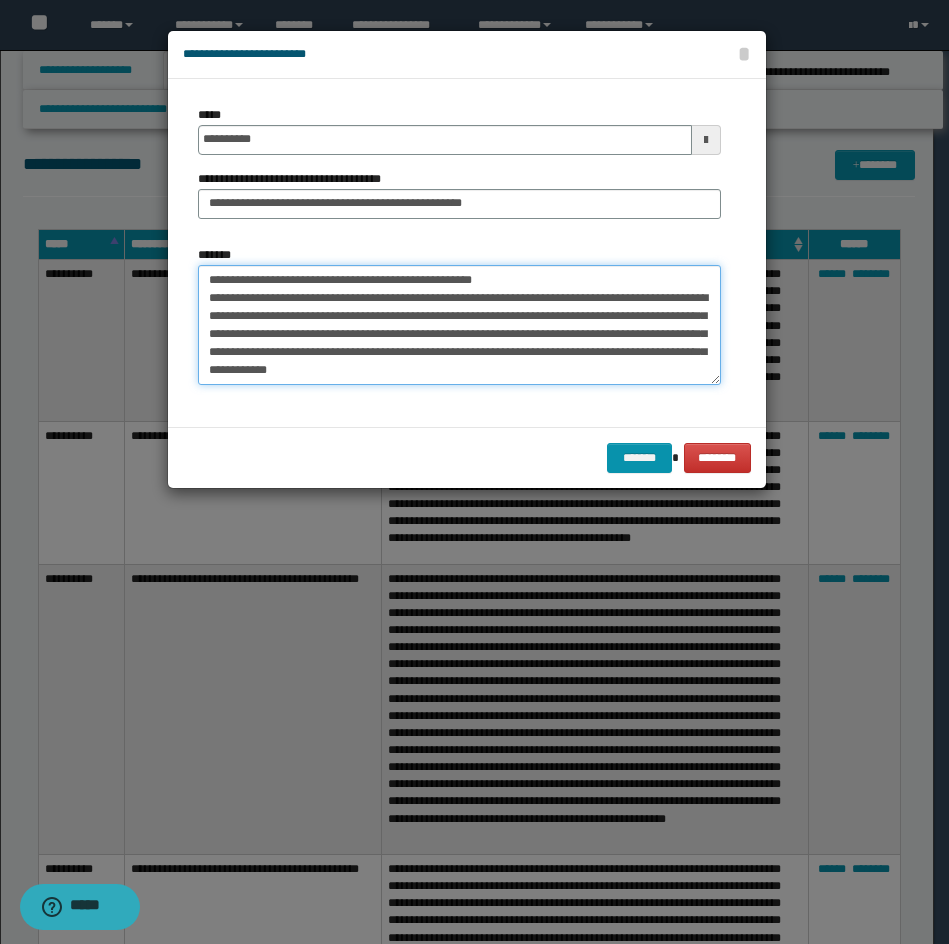 scroll, scrollTop: 534, scrollLeft: 0, axis: vertical 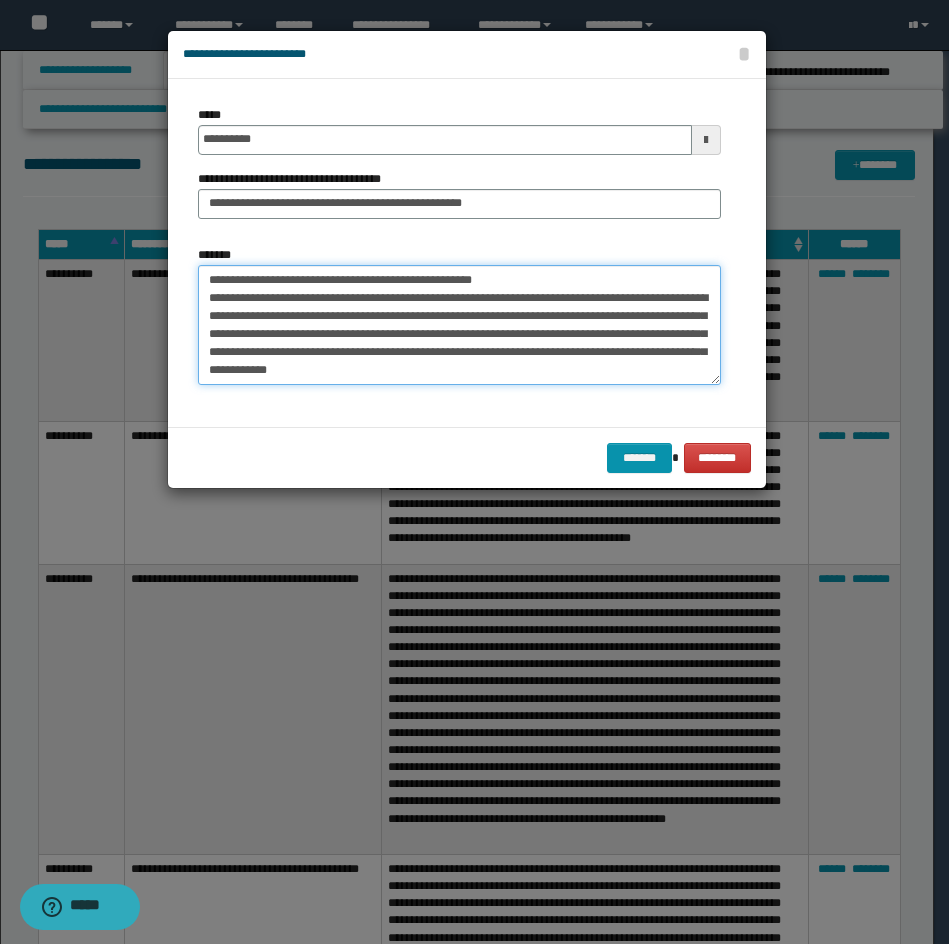 drag, startPoint x: 222, startPoint y: 279, endPoint x: 198, endPoint y: 279, distance: 24 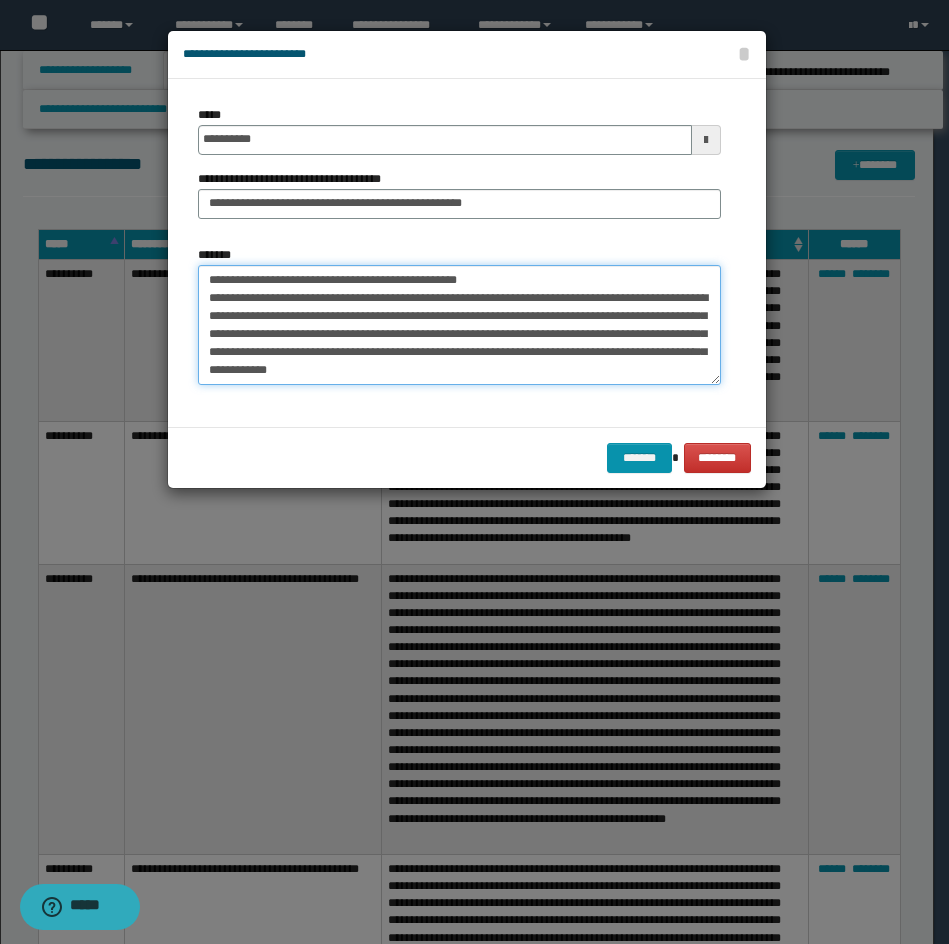 click on "*******" at bounding box center (459, 325) 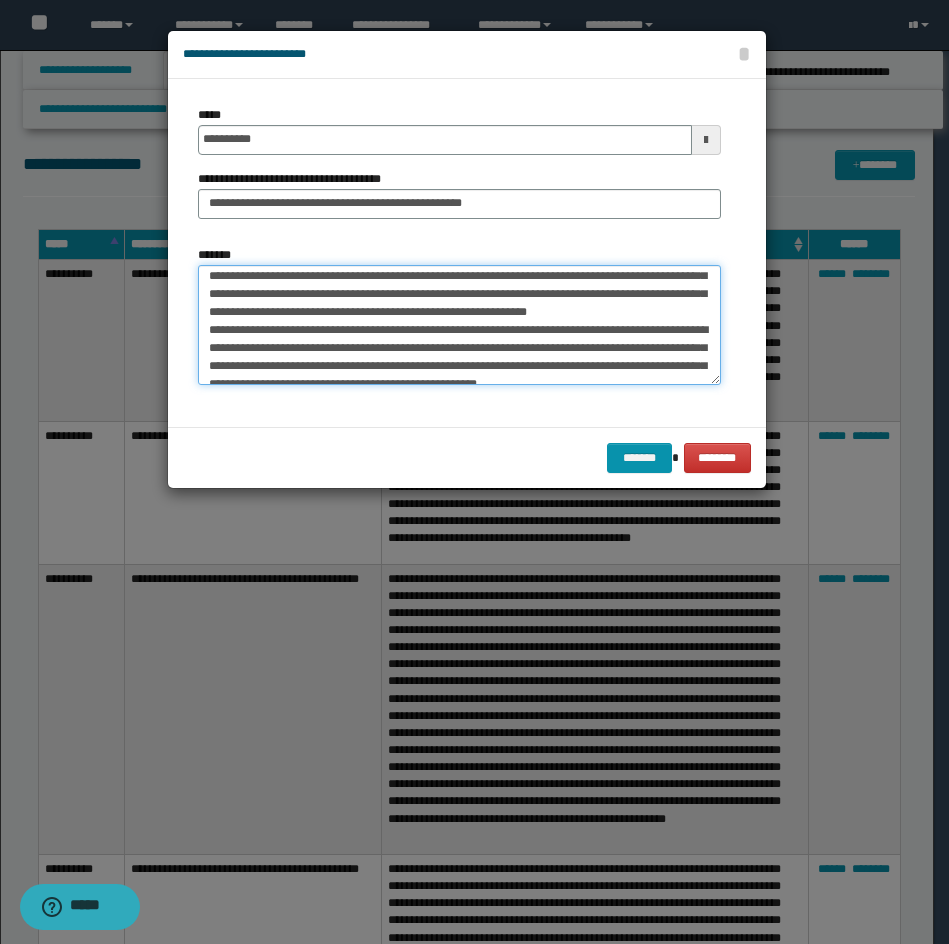 scroll, scrollTop: 80, scrollLeft: 0, axis: vertical 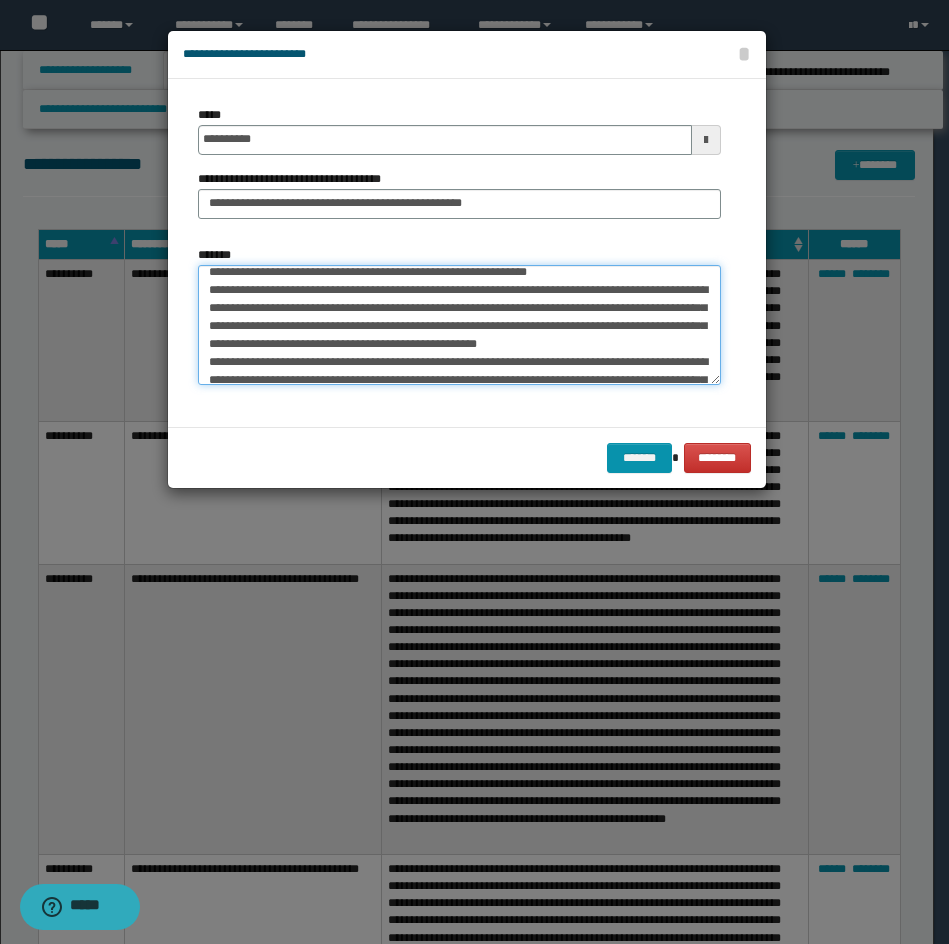 click on "*******" at bounding box center (459, 325) 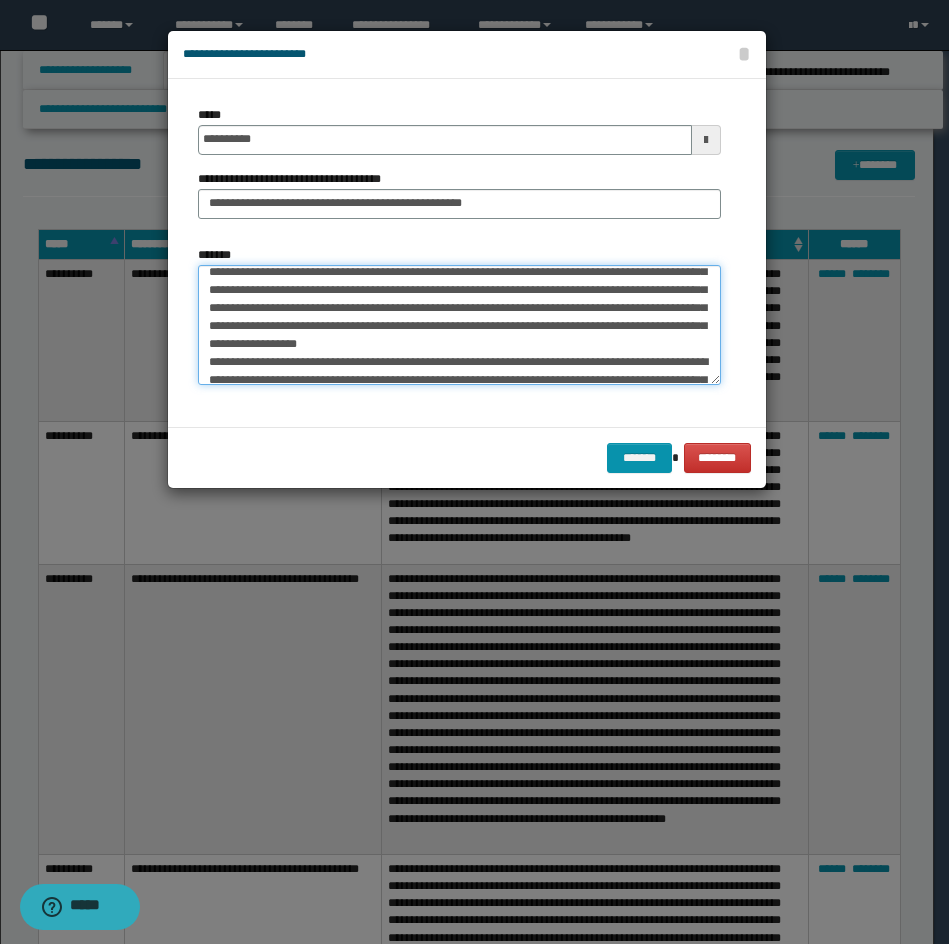 scroll, scrollTop: 62, scrollLeft: 0, axis: vertical 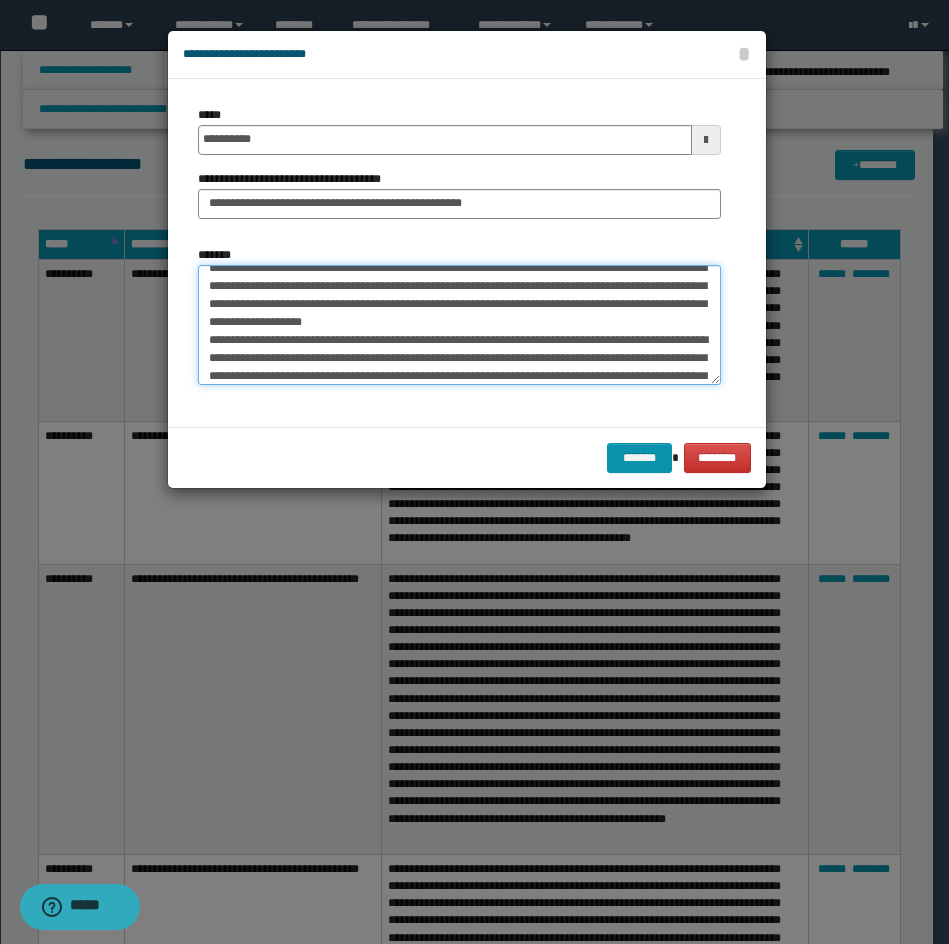 click on "*******" at bounding box center [459, 325] 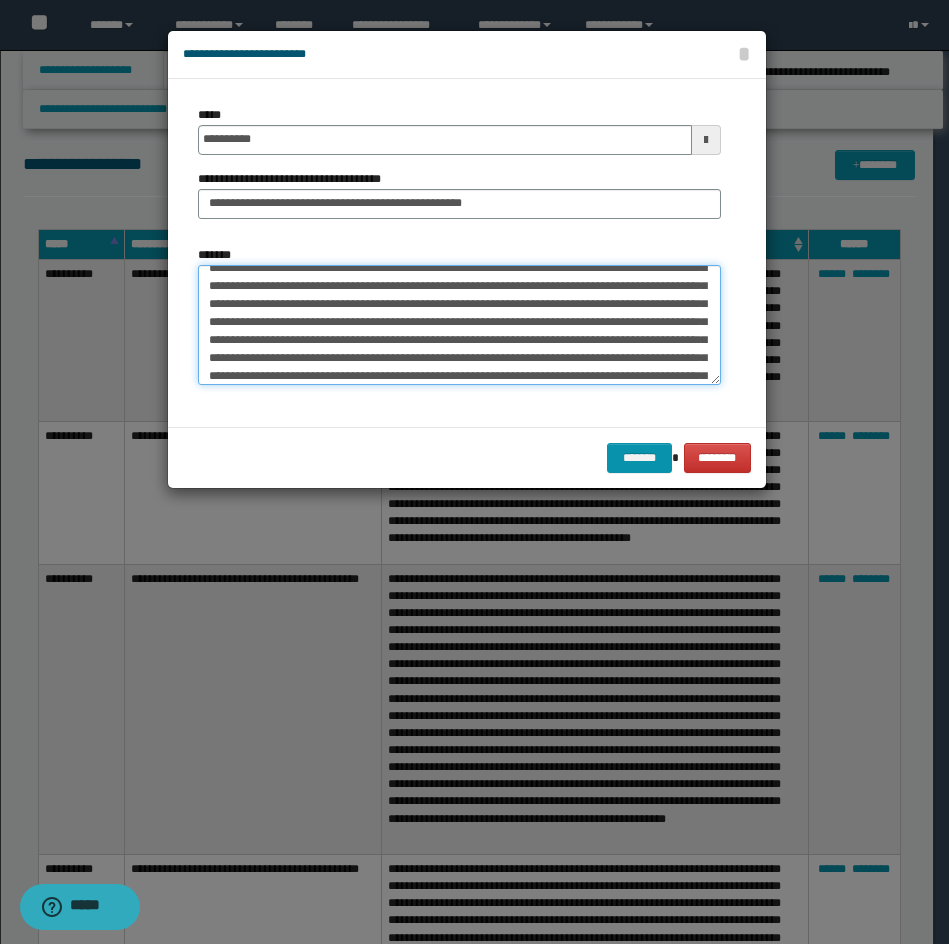 scroll, scrollTop: 84, scrollLeft: 0, axis: vertical 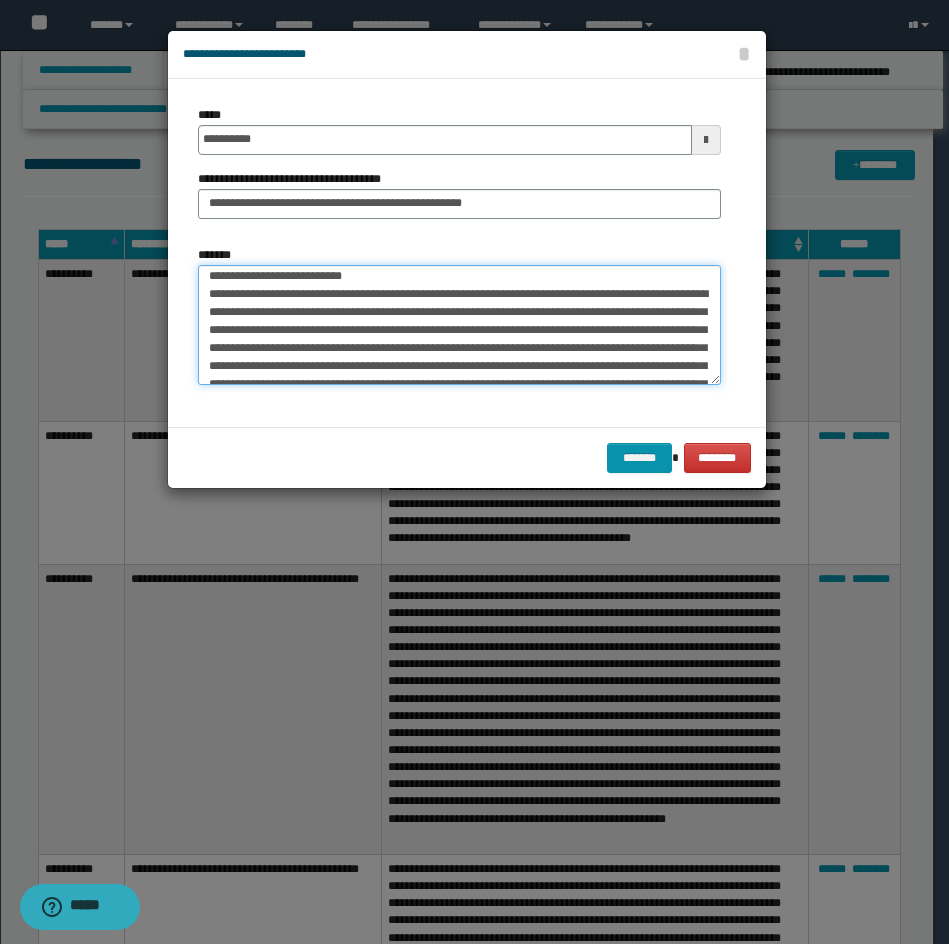 click on "*******" at bounding box center (459, 325) 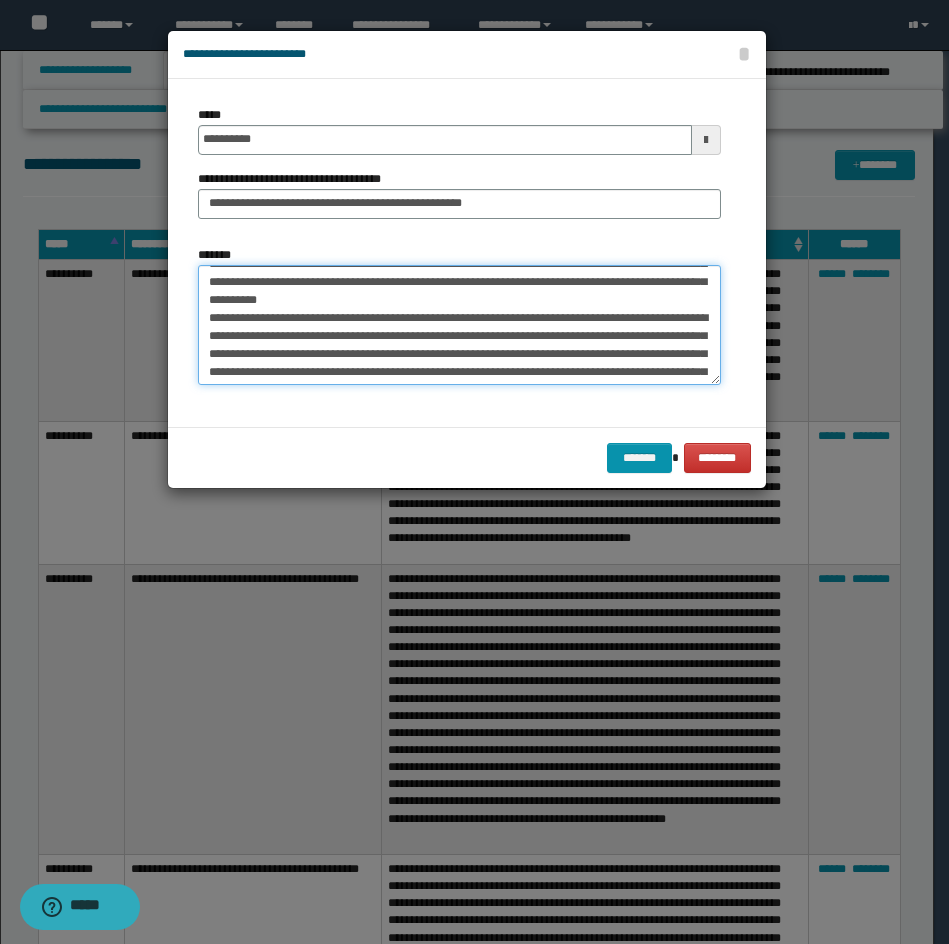 scroll, scrollTop: 504, scrollLeft: 0, axis: vertical 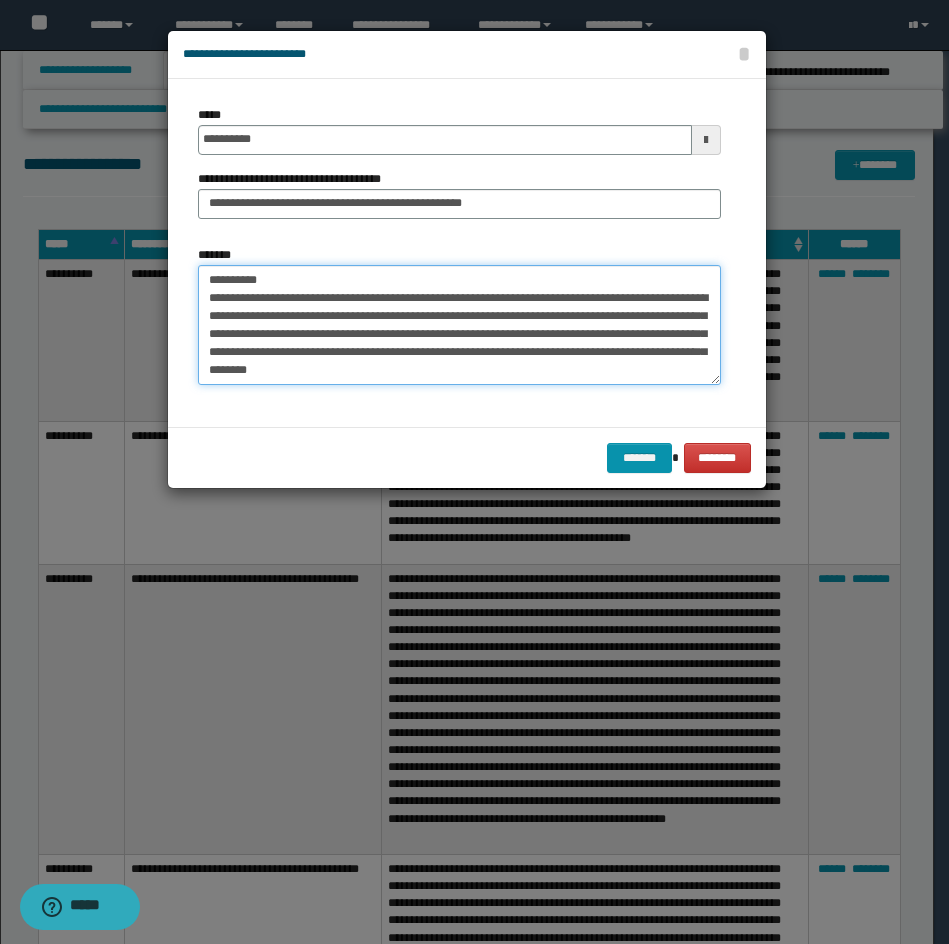 click on "*******" at bounding box center [459, 325] 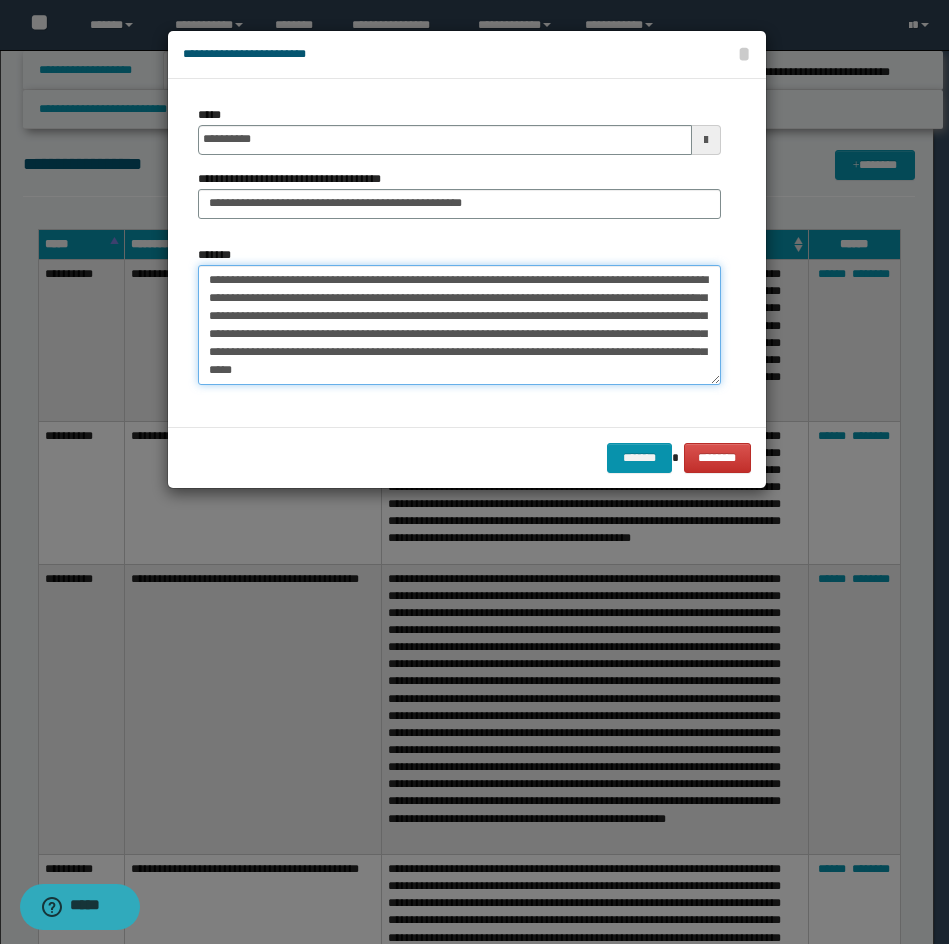 scroll, scrollTop: 588, scrollLeft: 0, axis: vertical 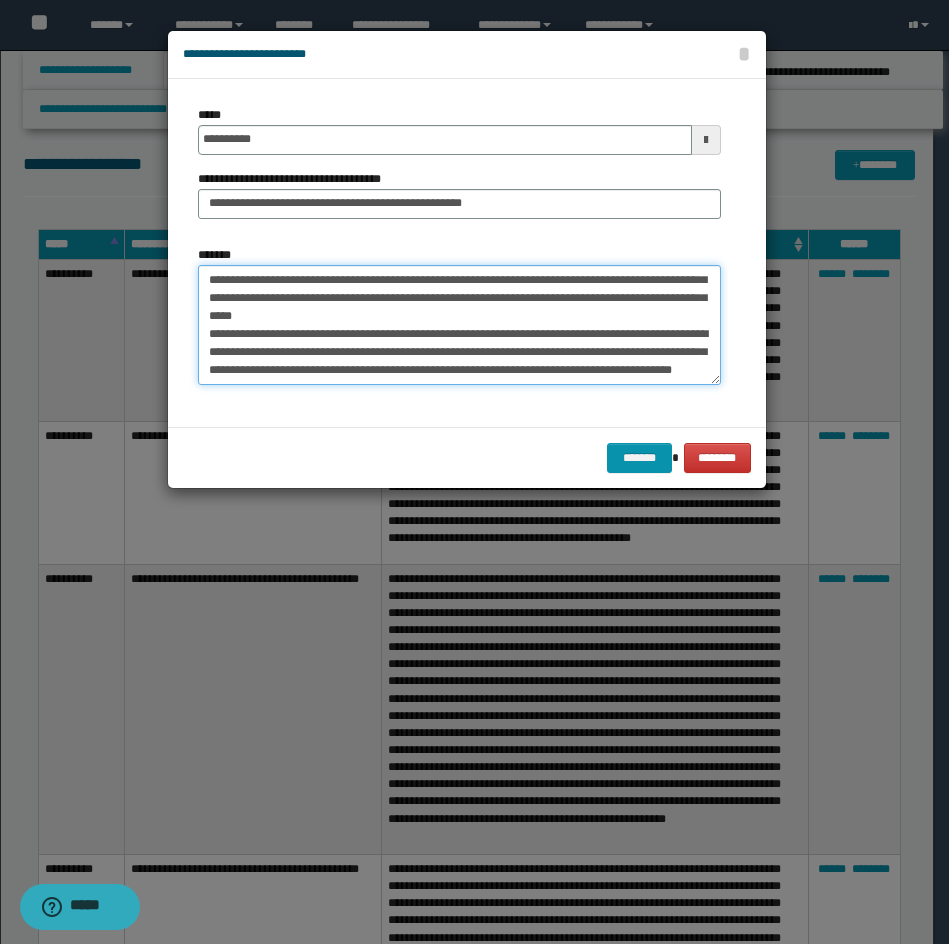 click on "*******" at bounding box center (459, 325) 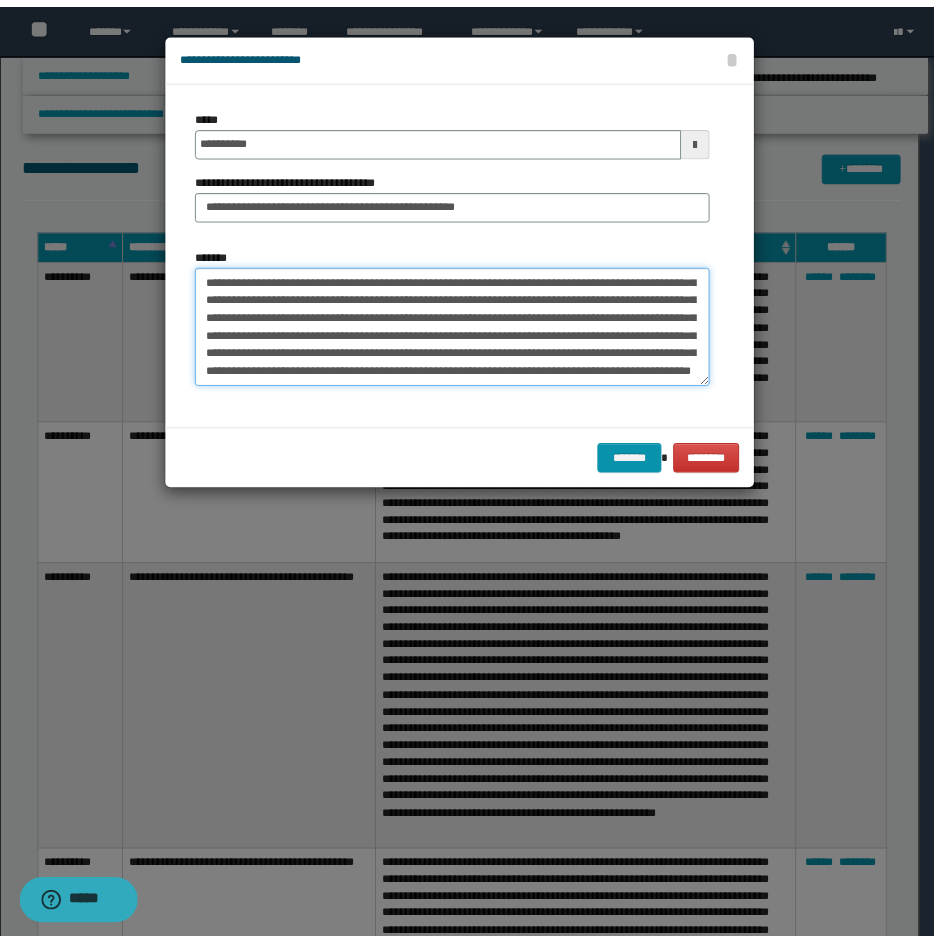 scroll, scrollTop: 576, scrollLeft: 0, axis: vertical 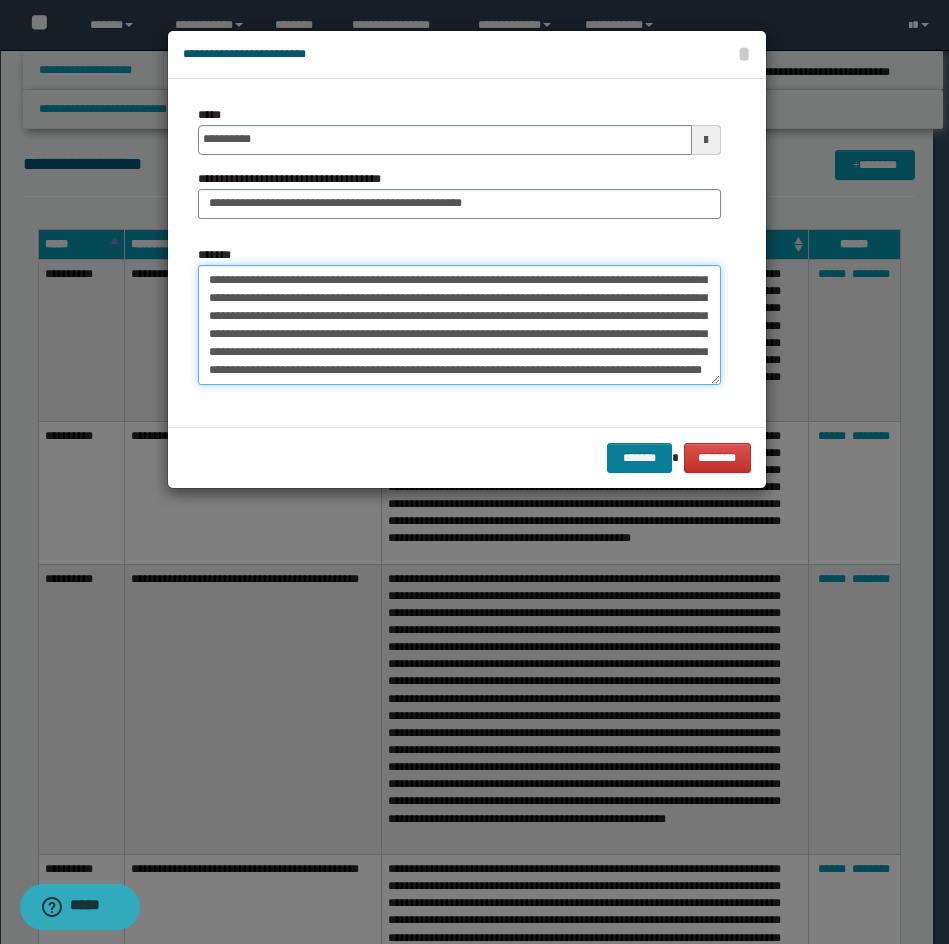 type on "**********" 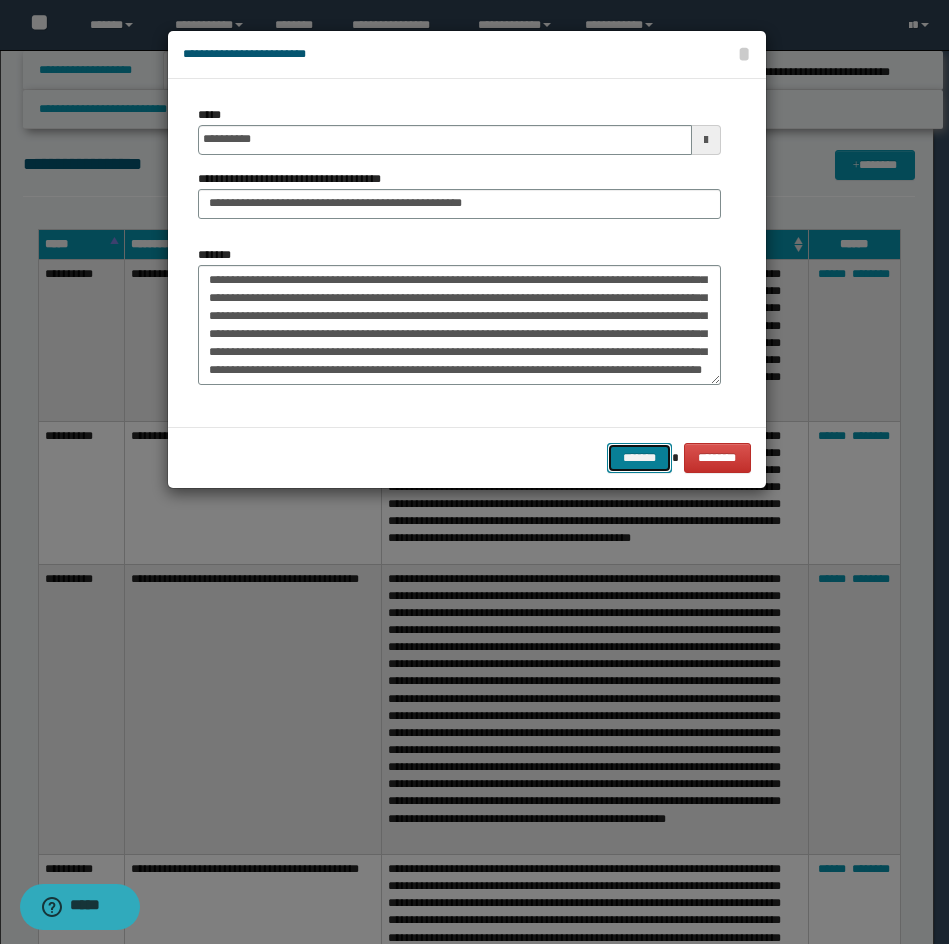 drag, startPoint x: 654, startPoint y: 462, endPoint x: 942, endPoint y: 296, distance: 332.4154 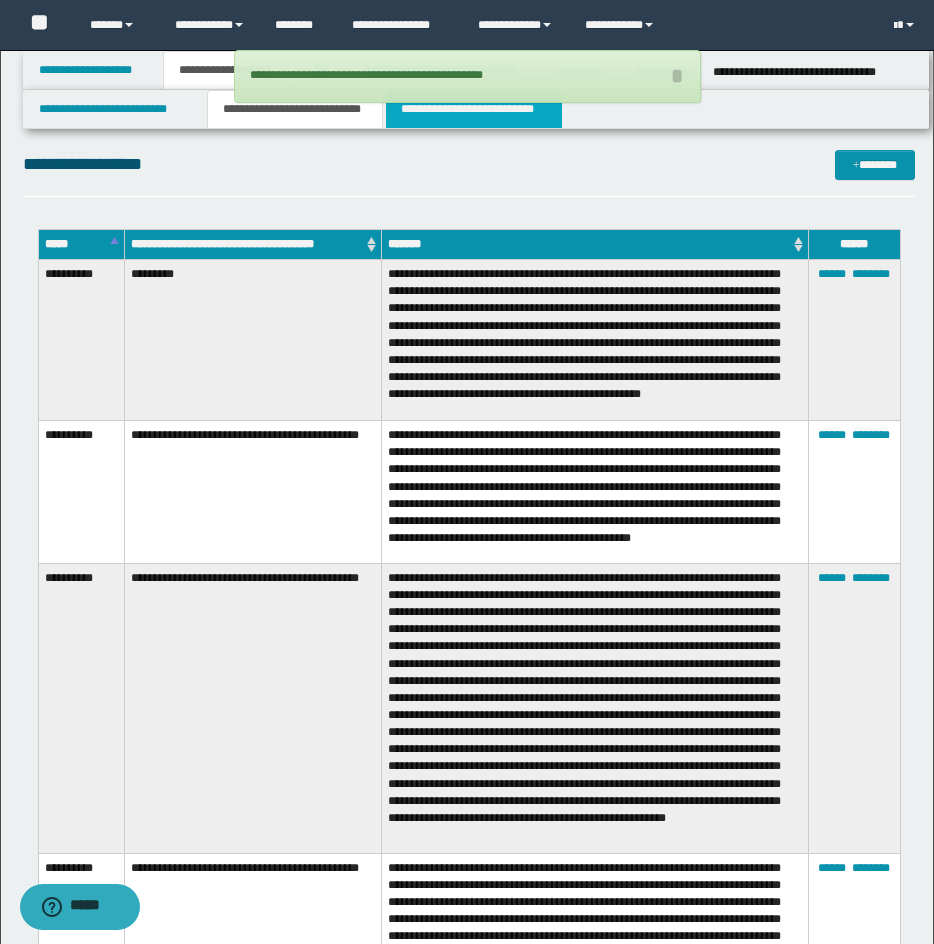click on "**********" at bounding box center [474, 109] 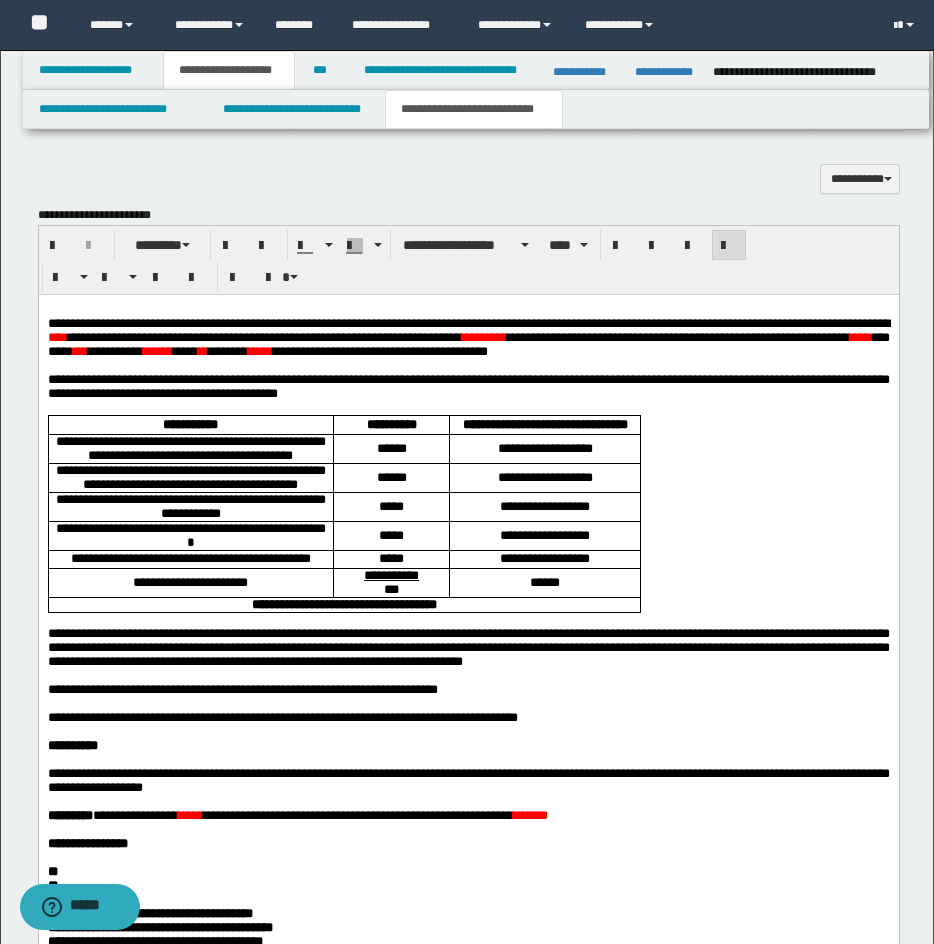 scroll, scrollTop: 1459, scrollLeft: 0, axis: vertical 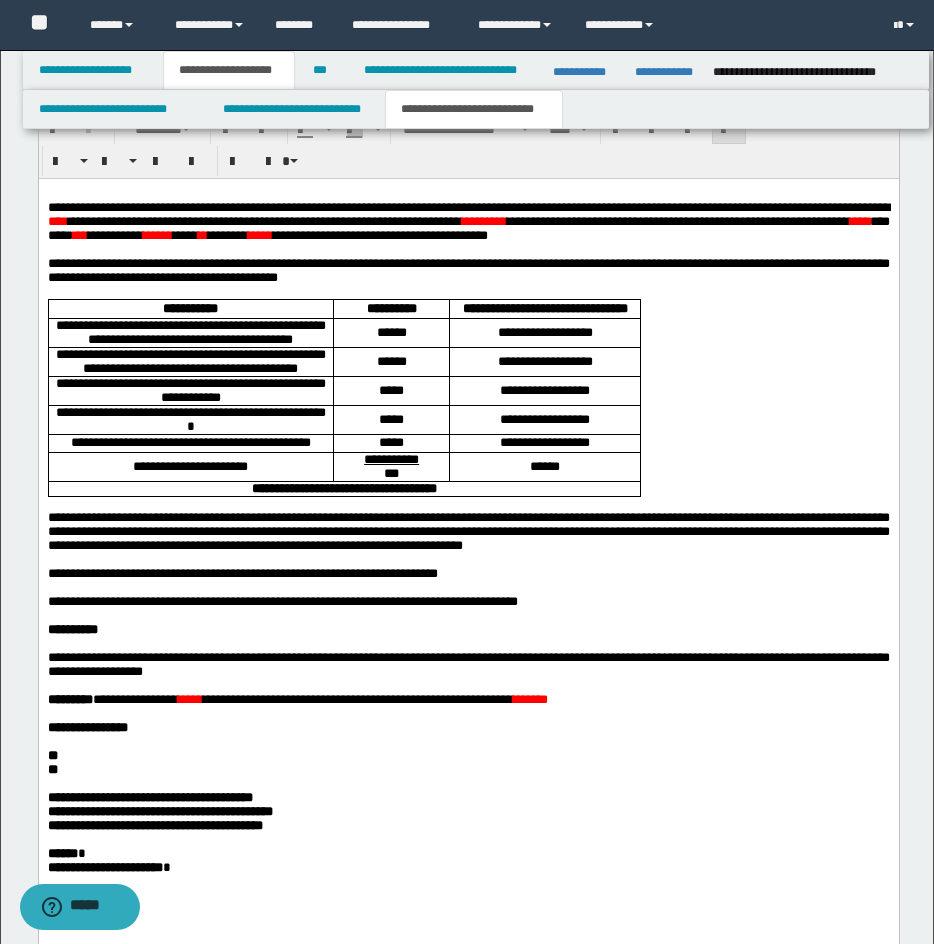 click on "****" at bounding box center [57, 221] 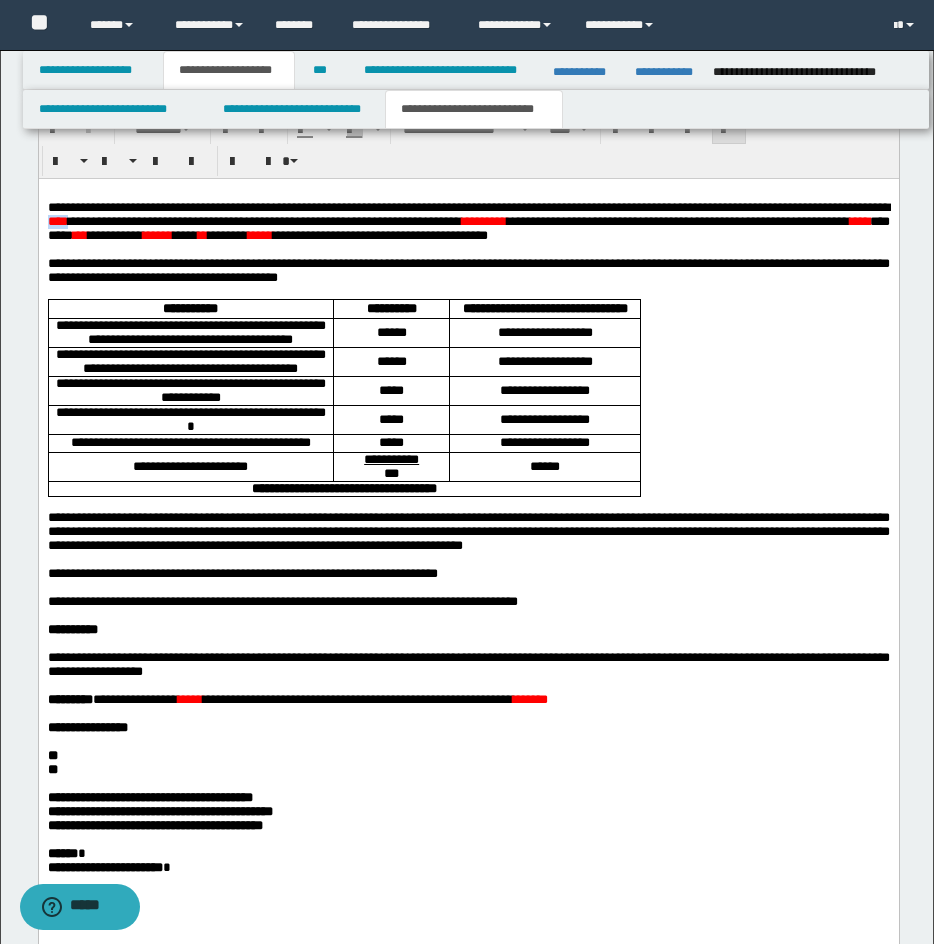 click on "****" at bounding box center (57, 221) 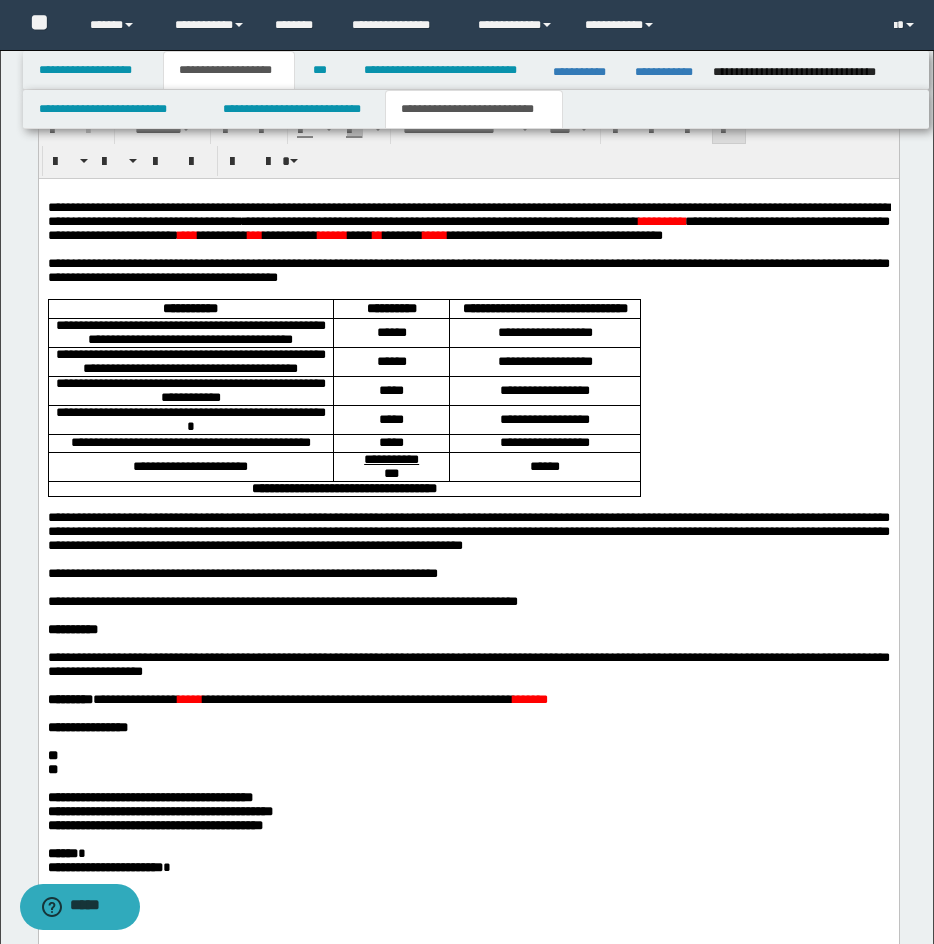 click on "*****" at bounding box center (434, 235) 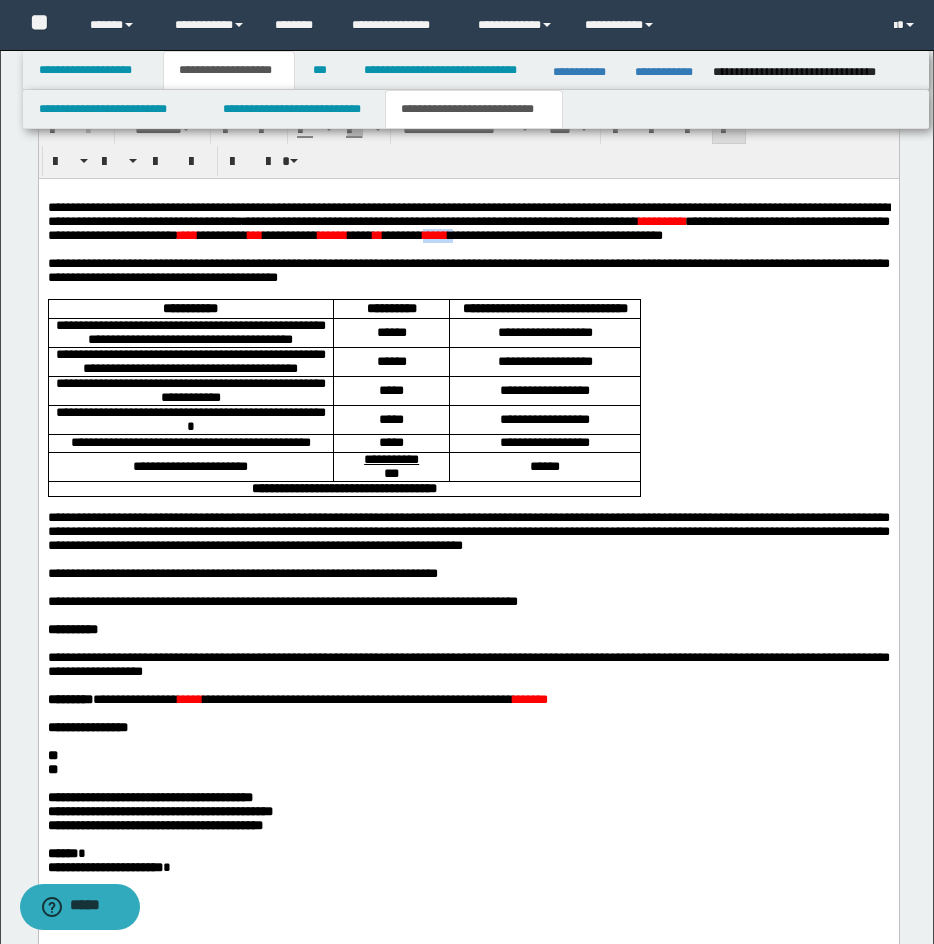 click on "*****" at bounding box center [434, 235] 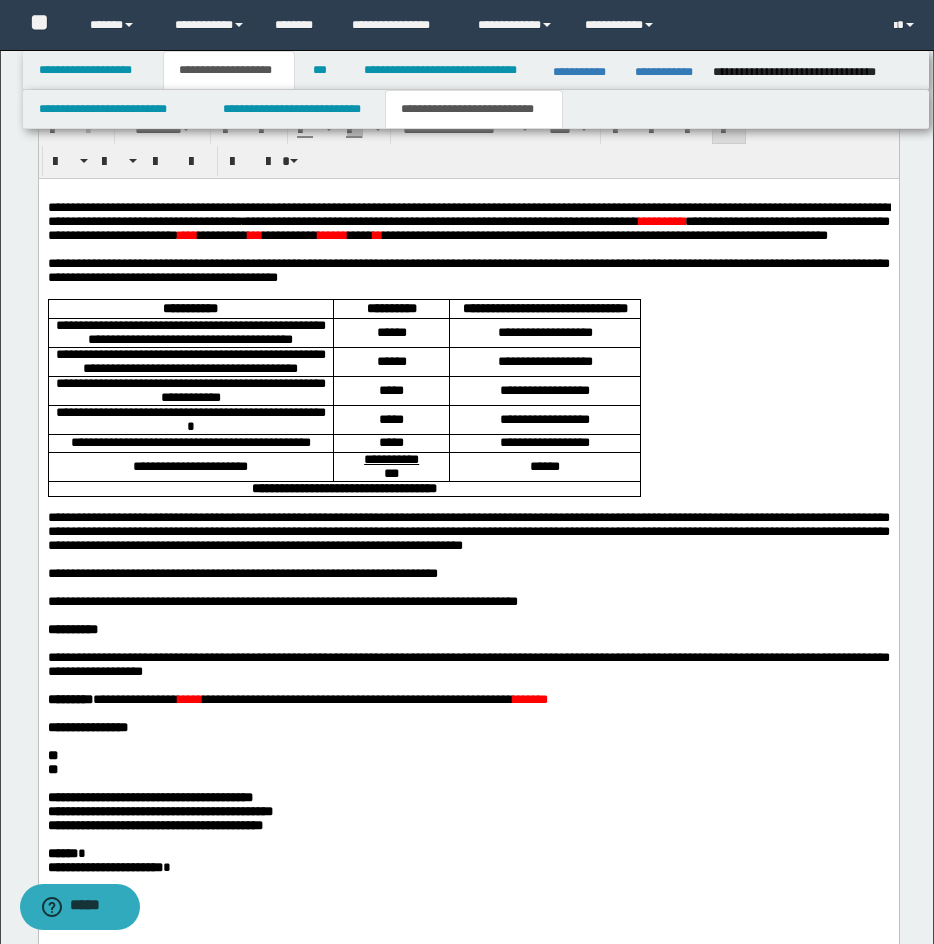 click on "*********" at bounding box center [661, 221] 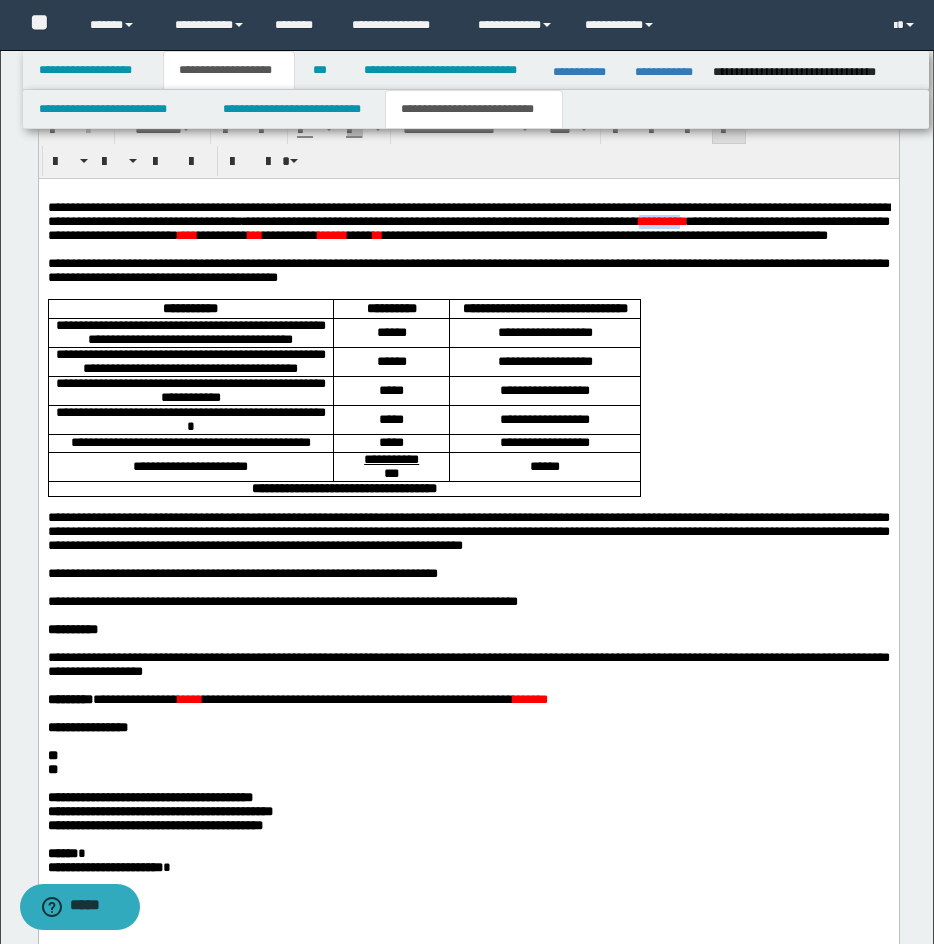 click on "*********" at bounding box center (661, 221) 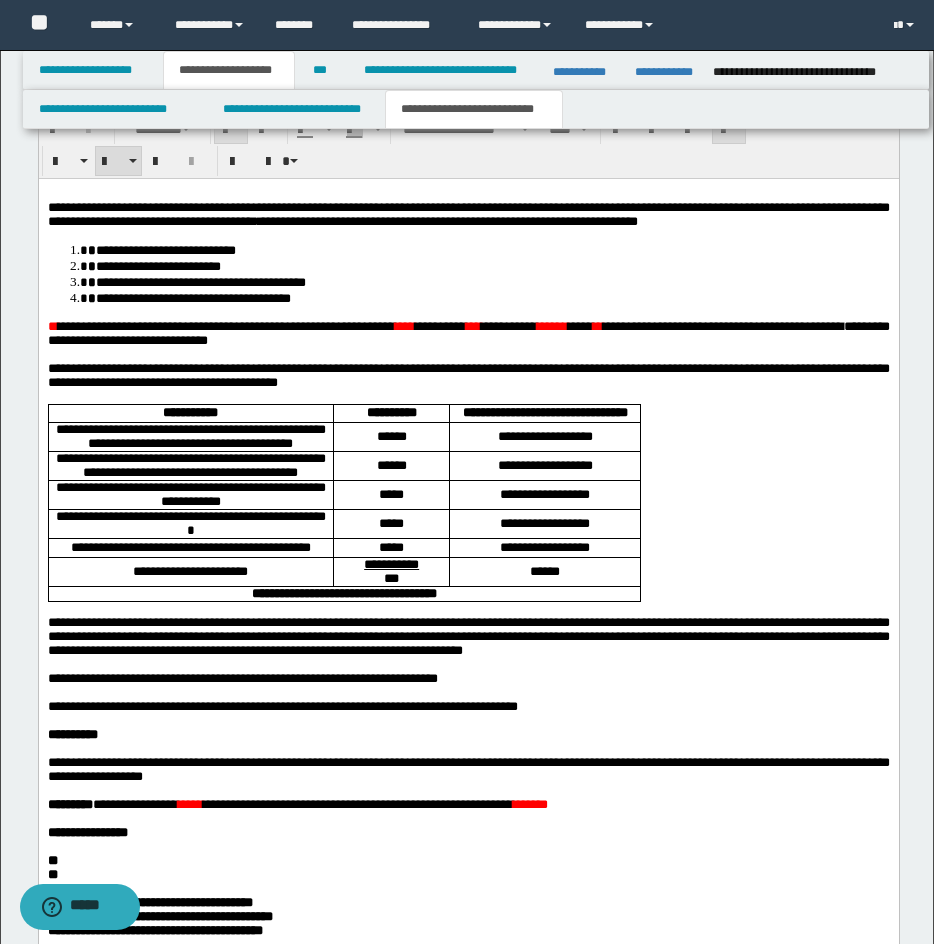 click on "**********" at bounding box center [468, 274] 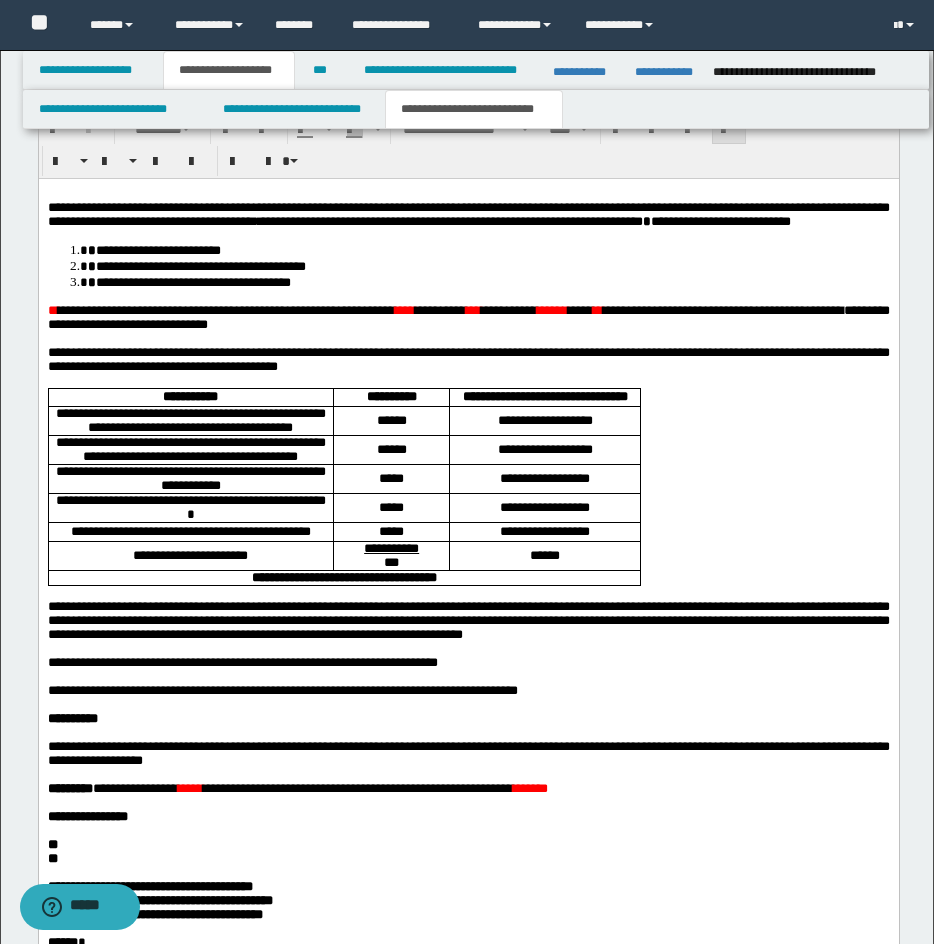 click on "**********" at bounding box center (468, 614) 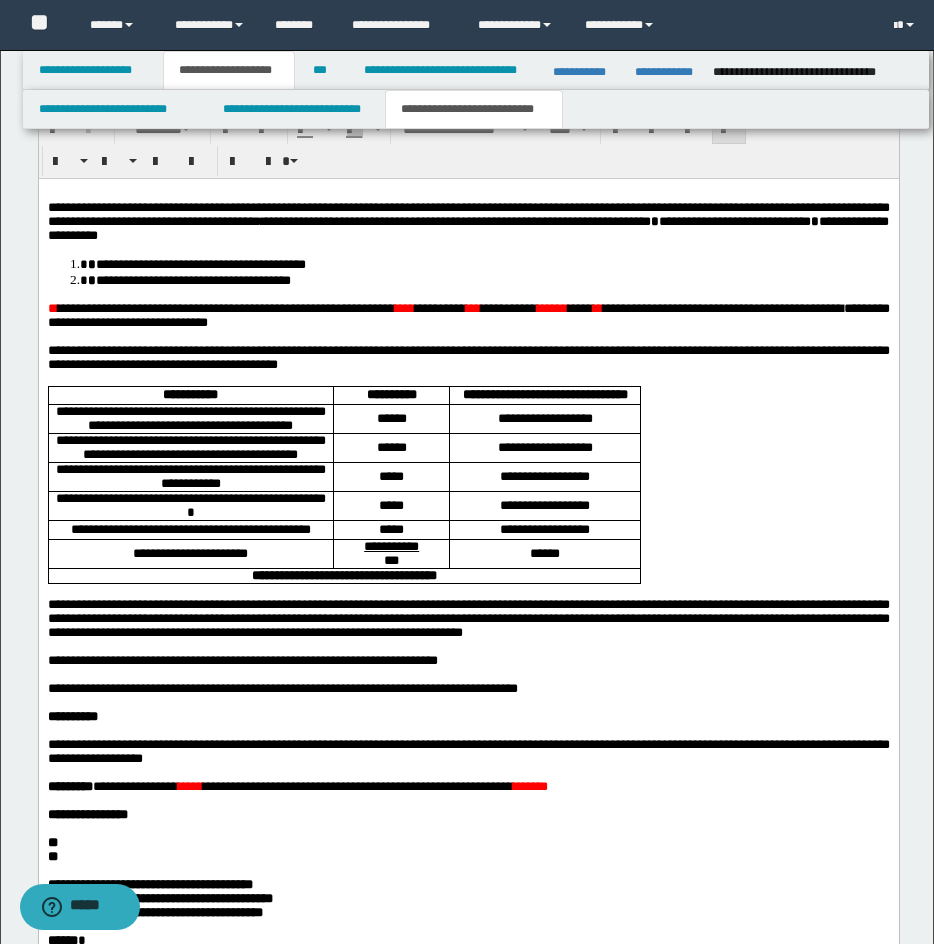 drag, startPoint x: 50, startPoint y: 258, endPoint x: 35, endPoint y: 262, distance: 15.524175 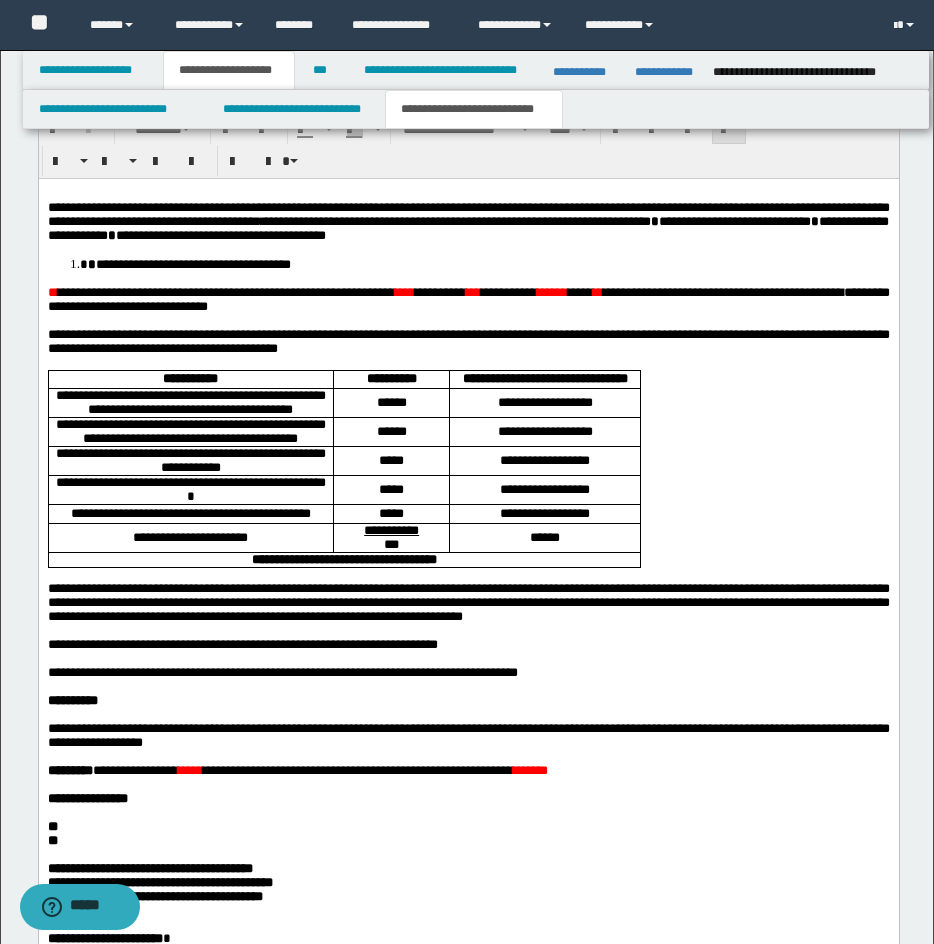click on "**********" at bounding box center [469, 658] 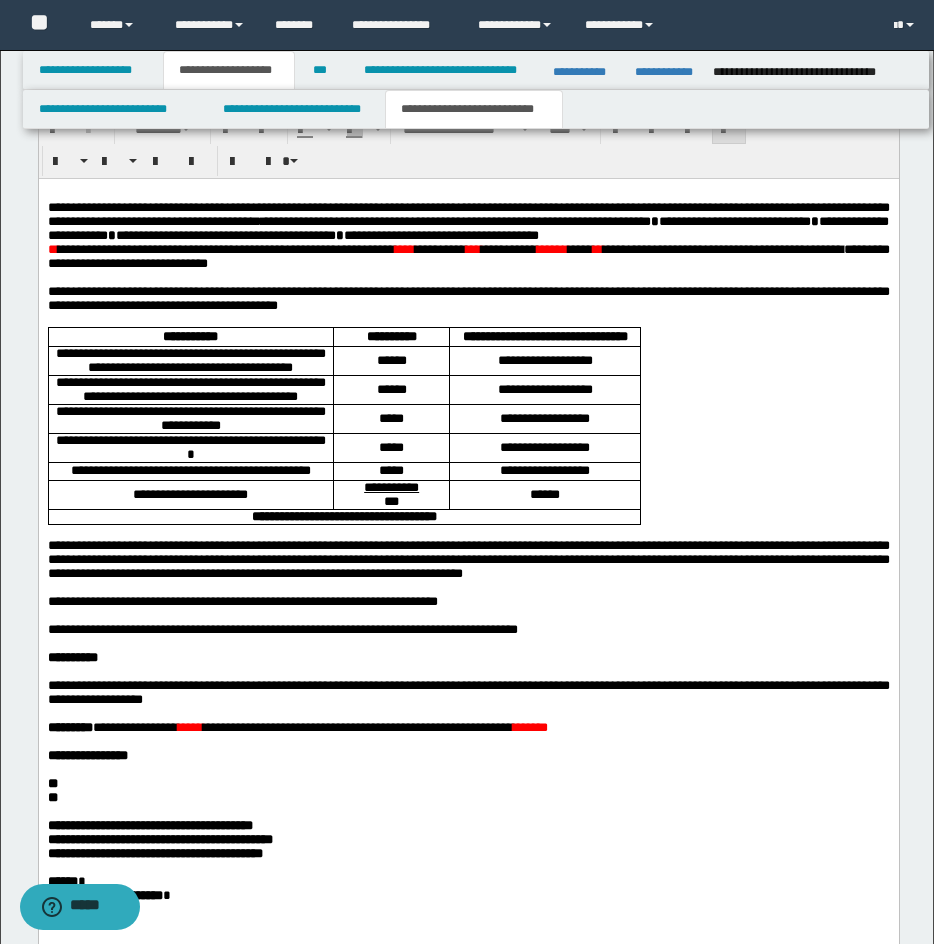 click on "**********" at bounding box center (225, 249) 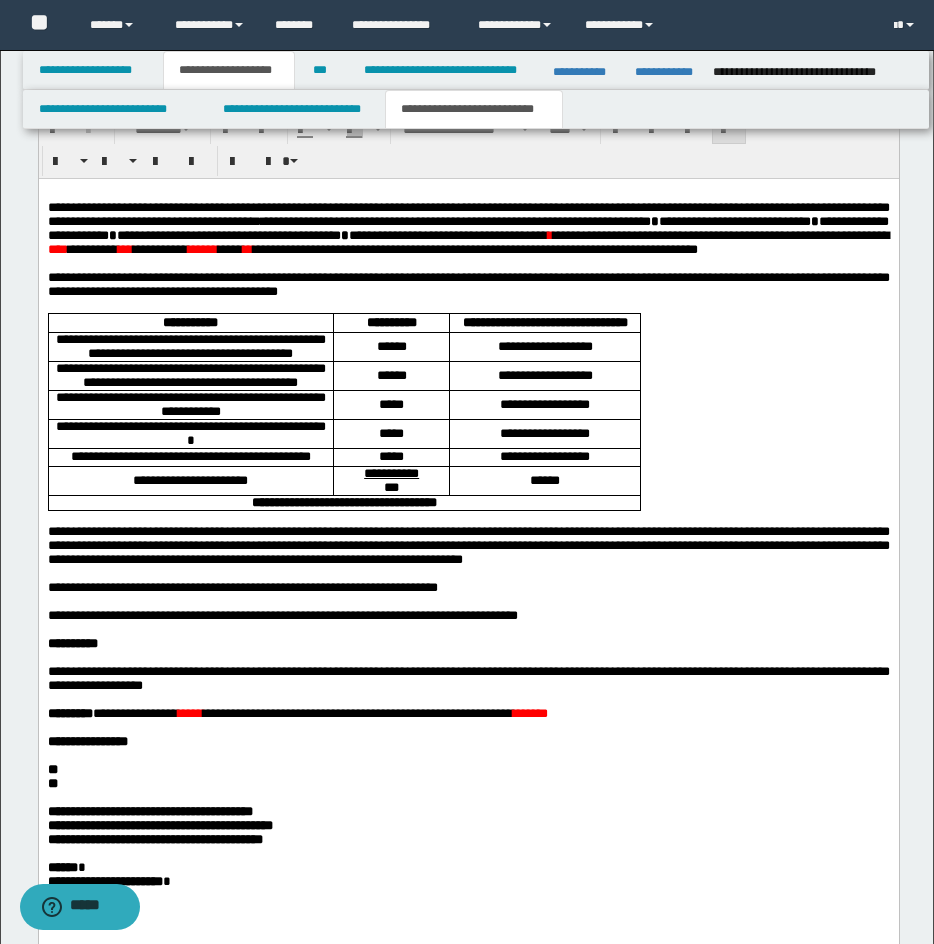 click on "****" at bounding box center [57, 249] 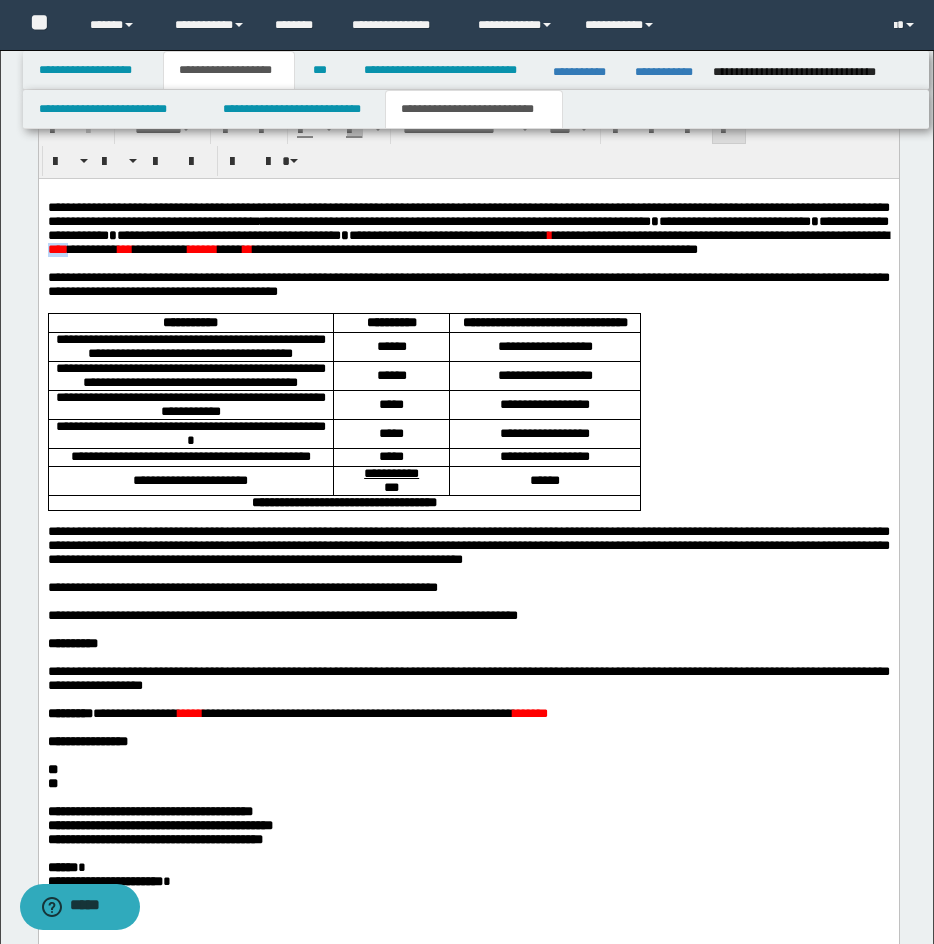 click on "****" at bounding box center [57, 249] 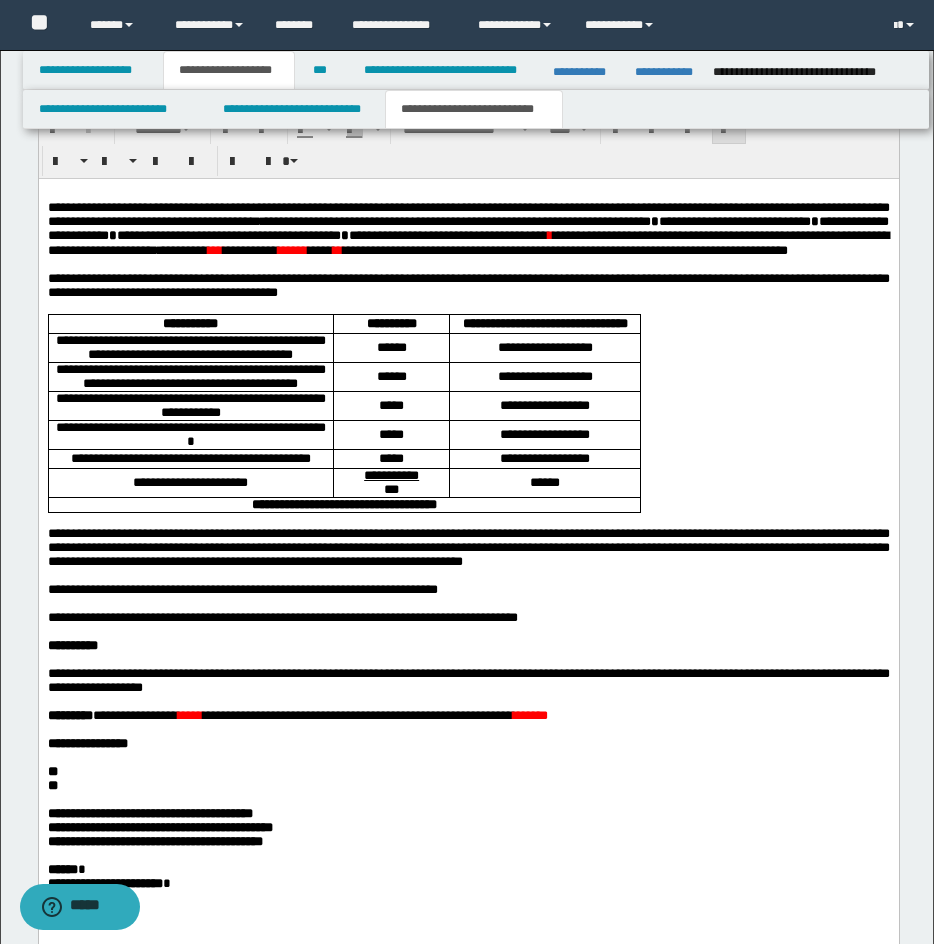 click on "*******" at bounding box center (529, 715) 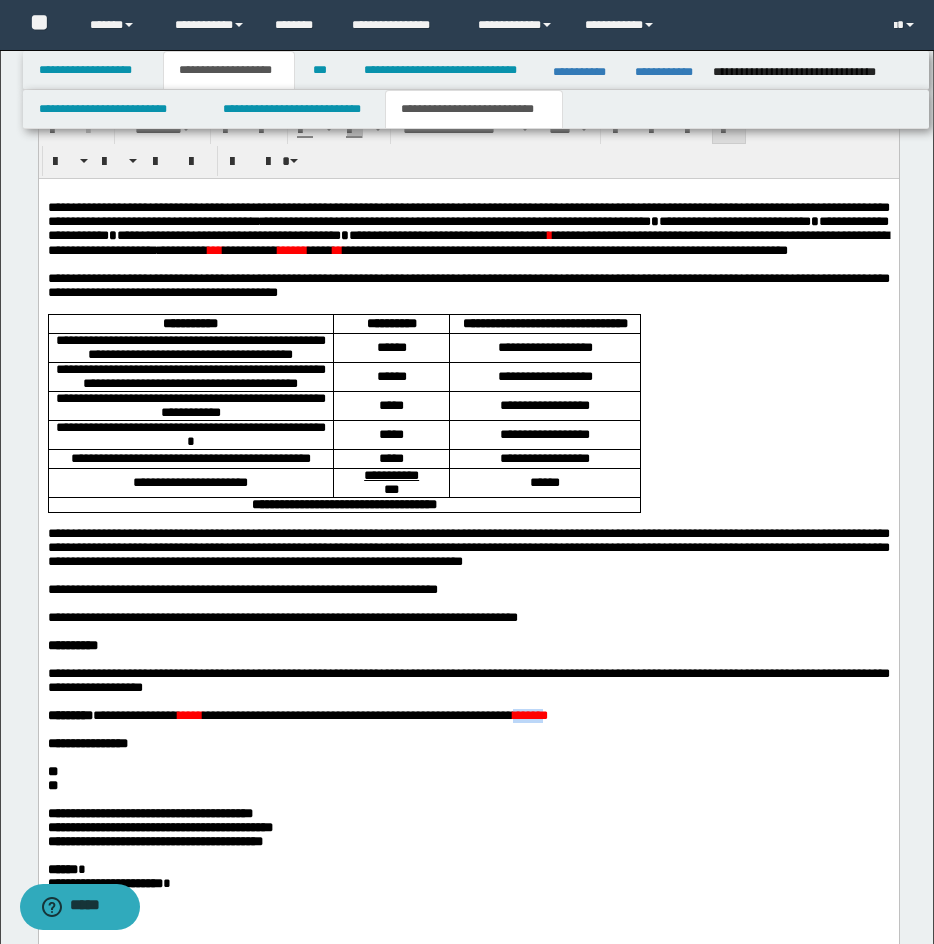 click on "*******" at bounding box center [529, 715] 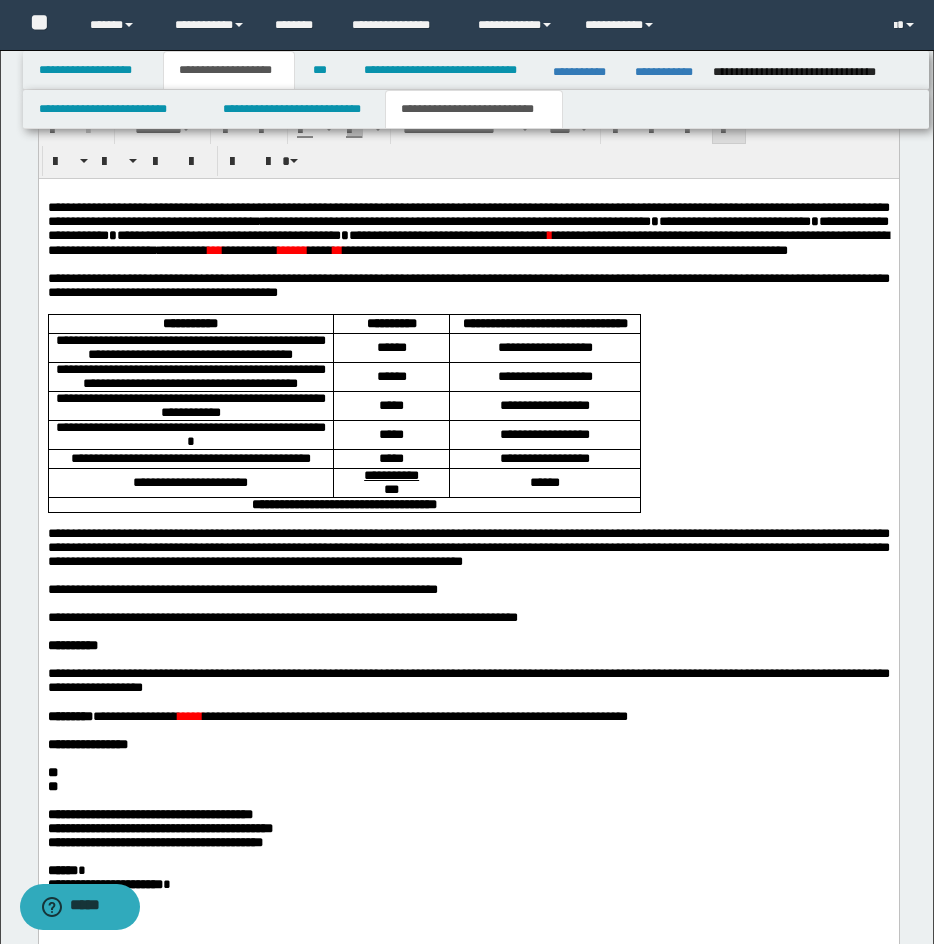 click on "***" at bounding box center [214, 250] 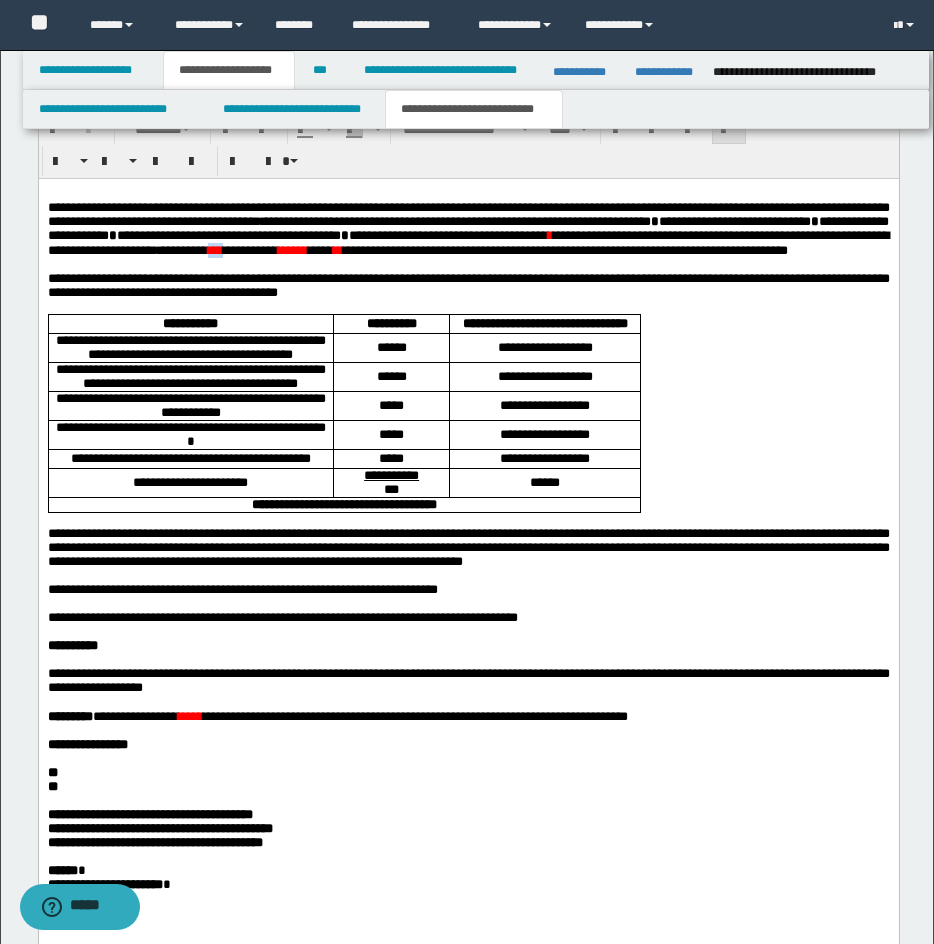 click on "***" at bounding box center [214, 250] 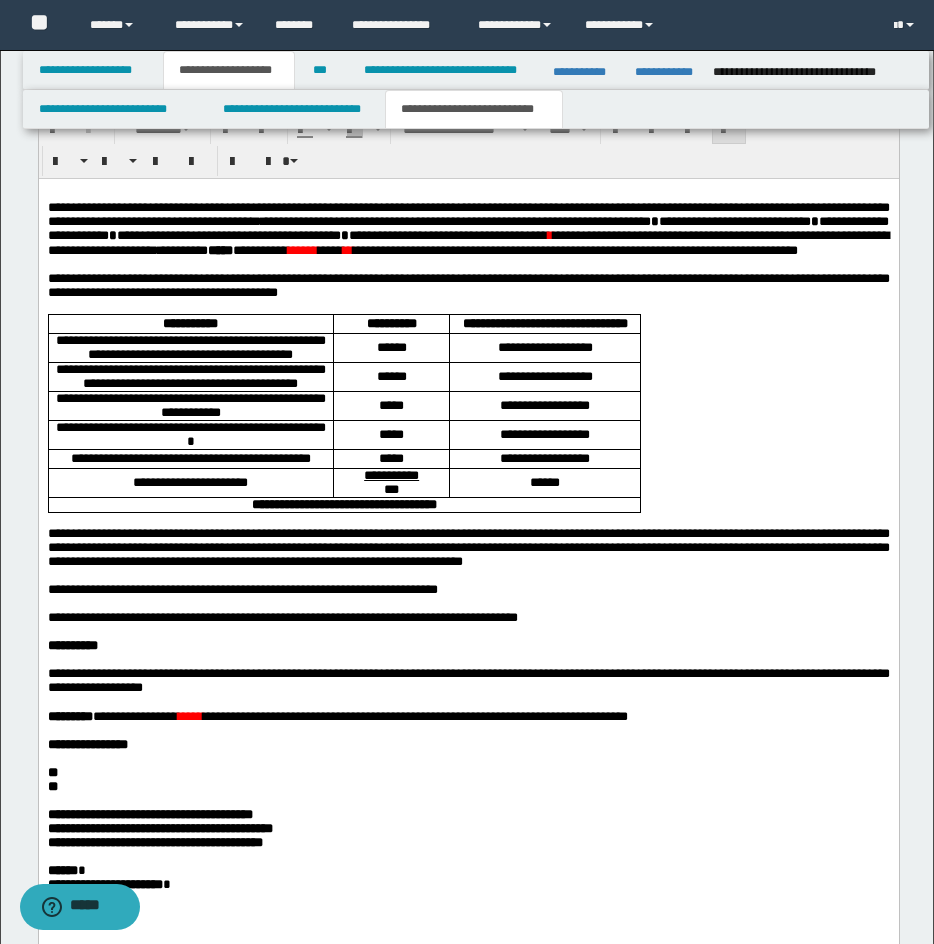 click on "******" at bounding box center [302, 250] 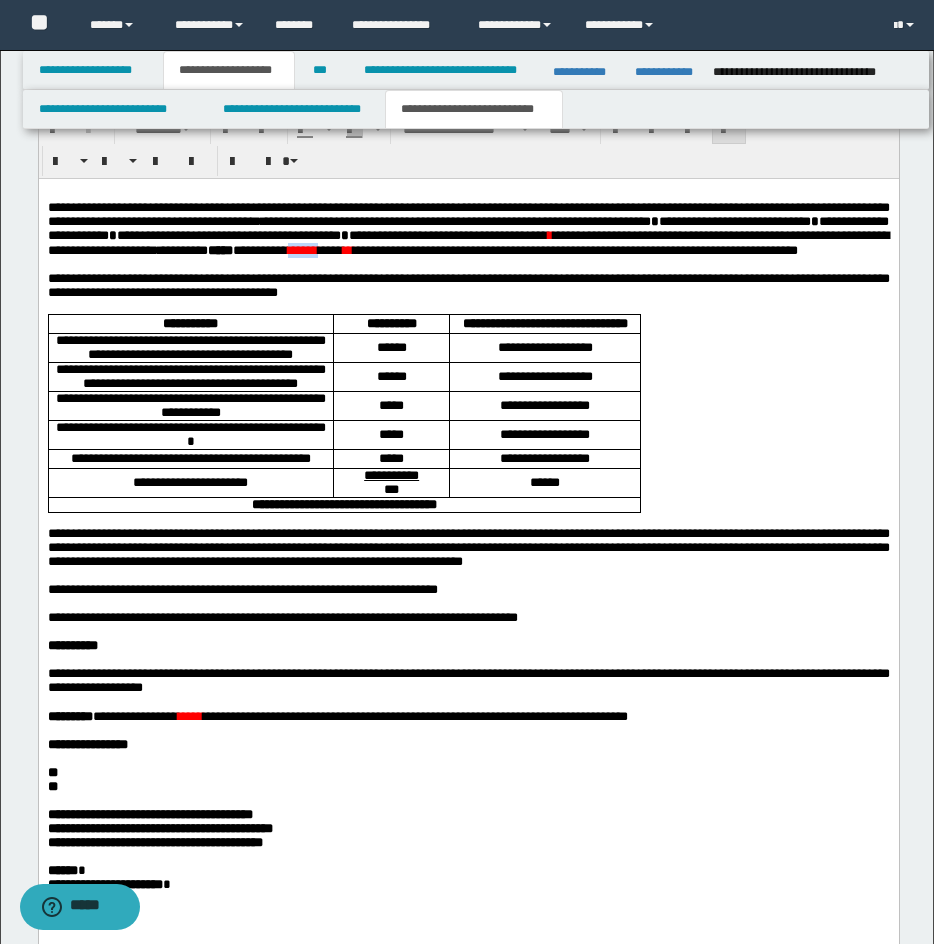 click on "******" at bounding box center [302, 250] 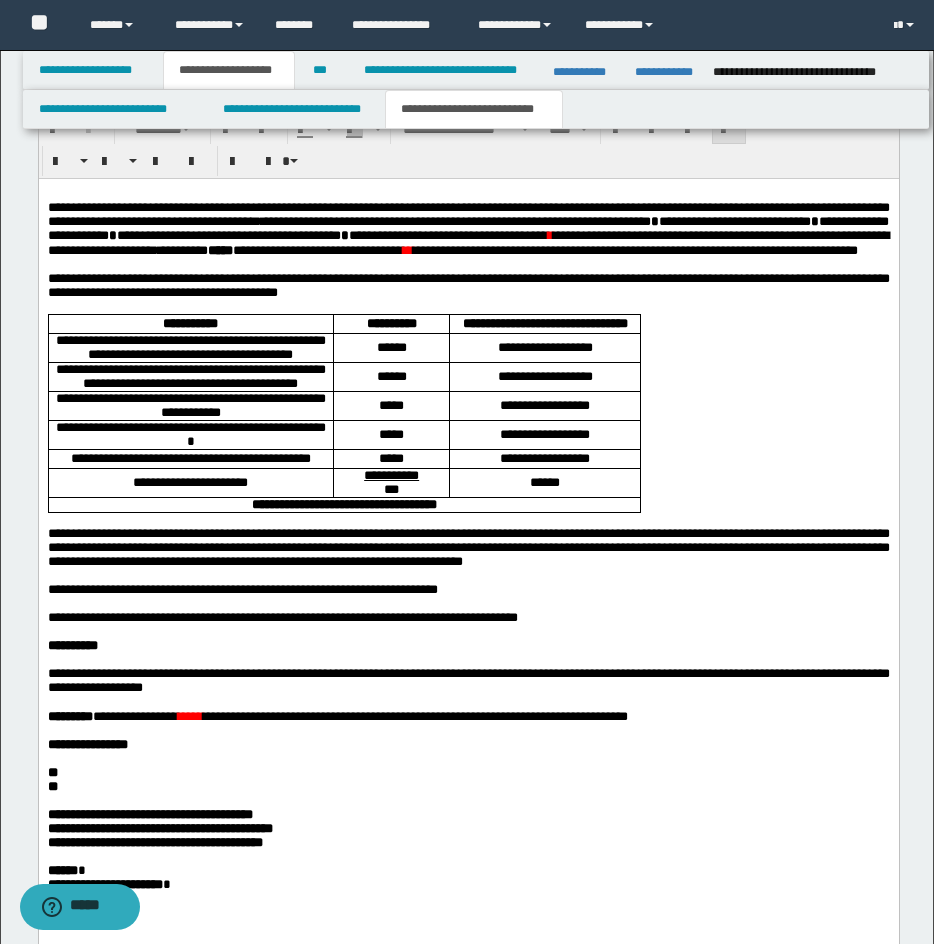 click on "**" at bounding box center [407, 250] 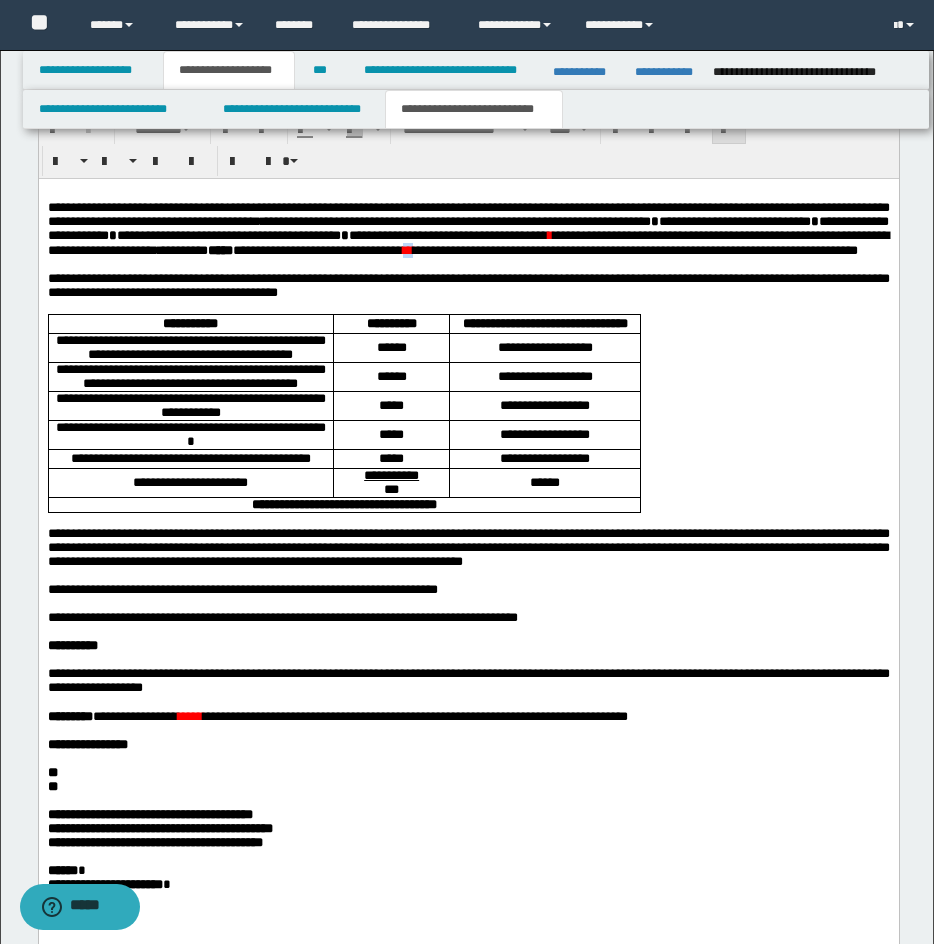 click on "**" at bounding box center [407, 250] 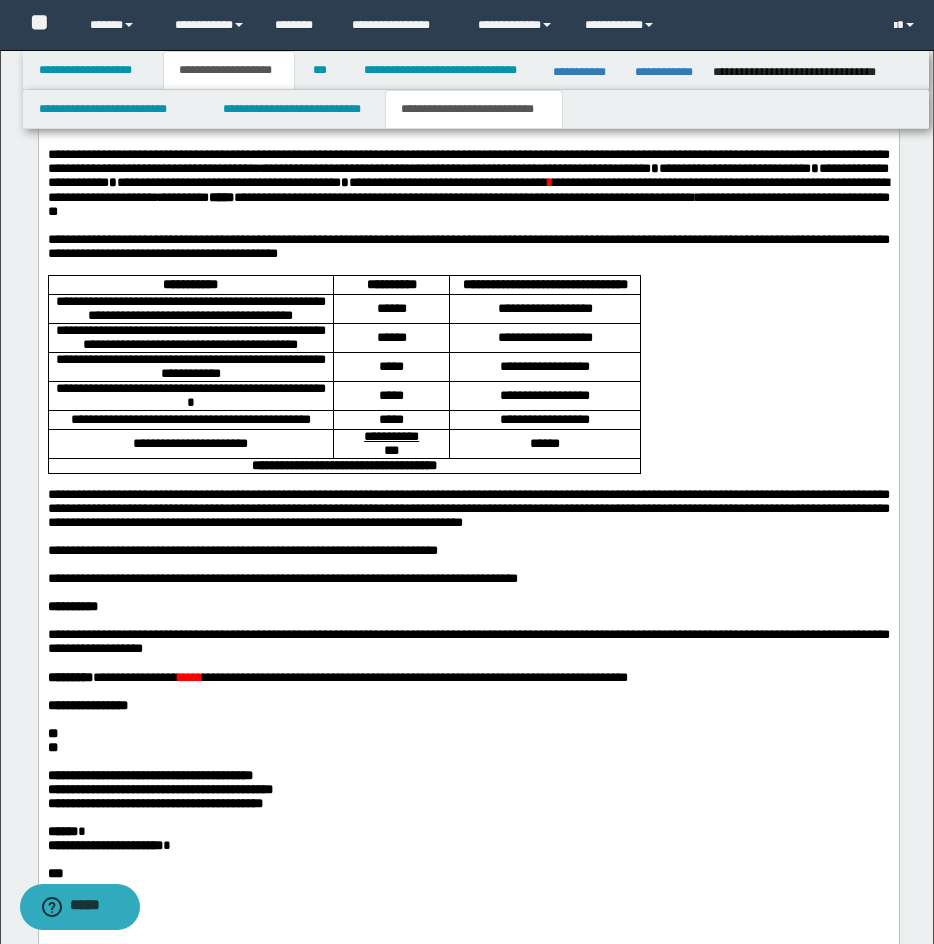 scroll, scrollTop: 1554, scrollLeft: 0, axis: vertical 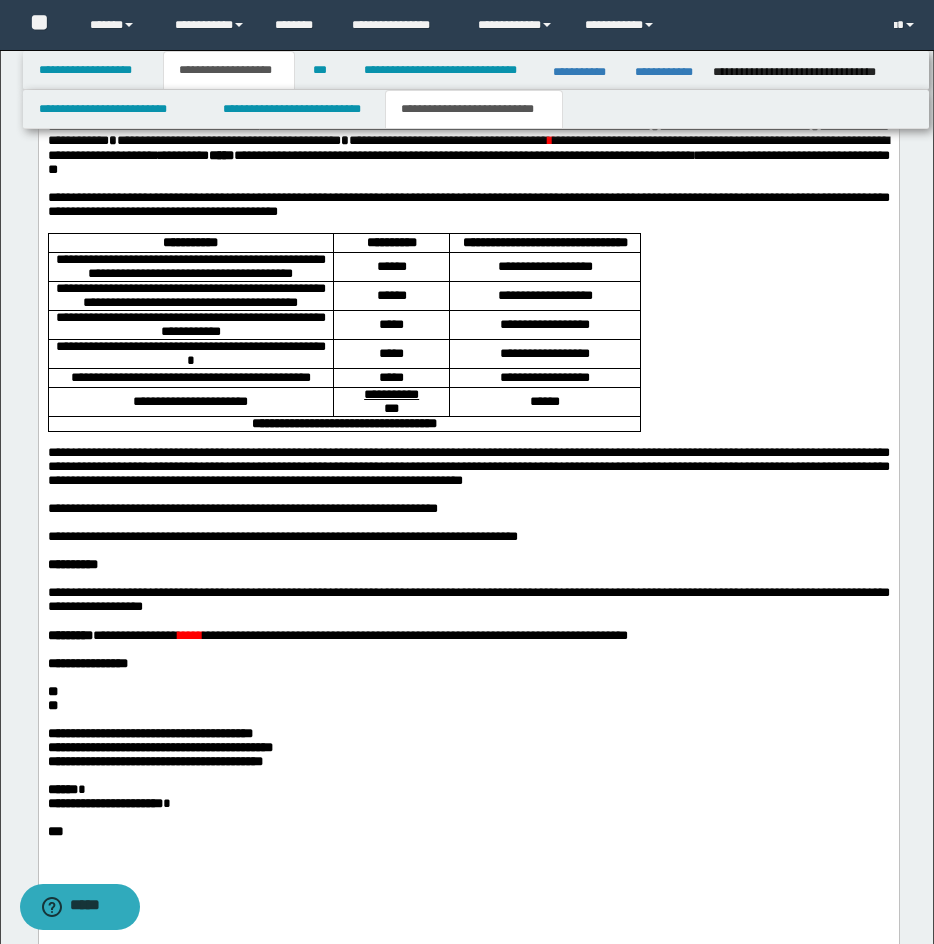 drag, startPoint x: 44, startPoint y: 630, endPoint x: 67, endPoint y: 631, distance: 23.021729 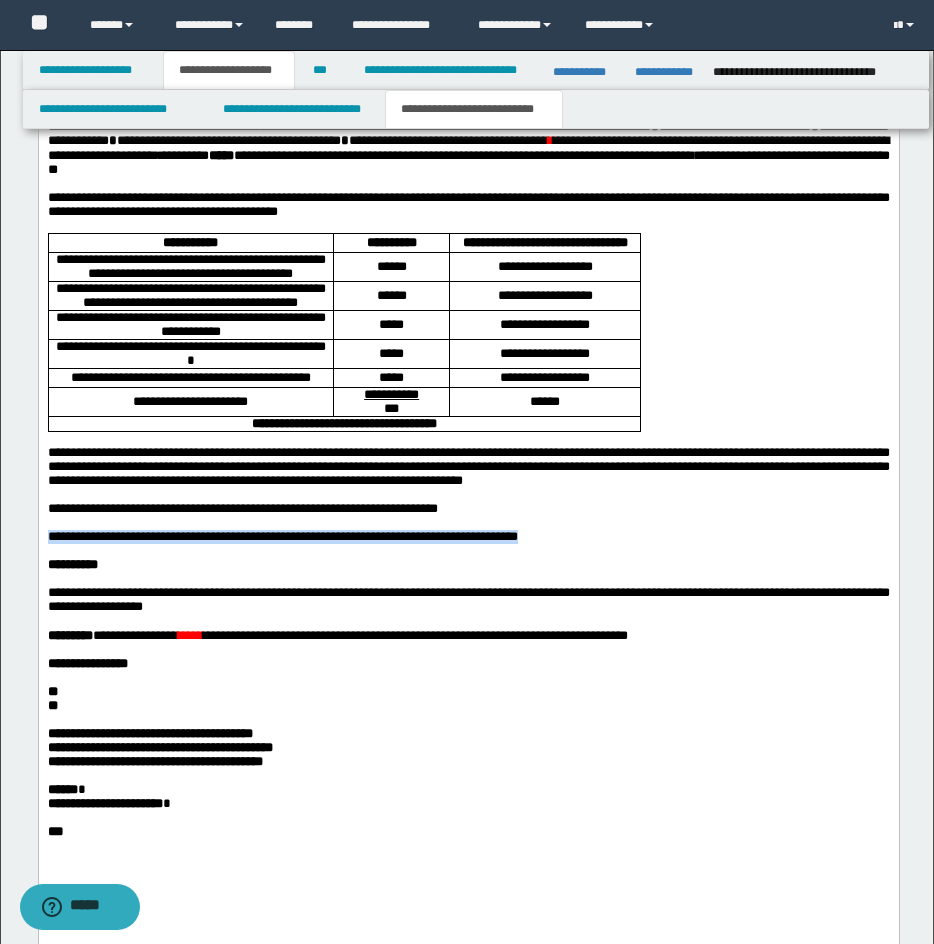 drag, startPoint x: 49, startPoint y: 633, endPoint x: 580, endPoint y: 632, distance: 531.0009 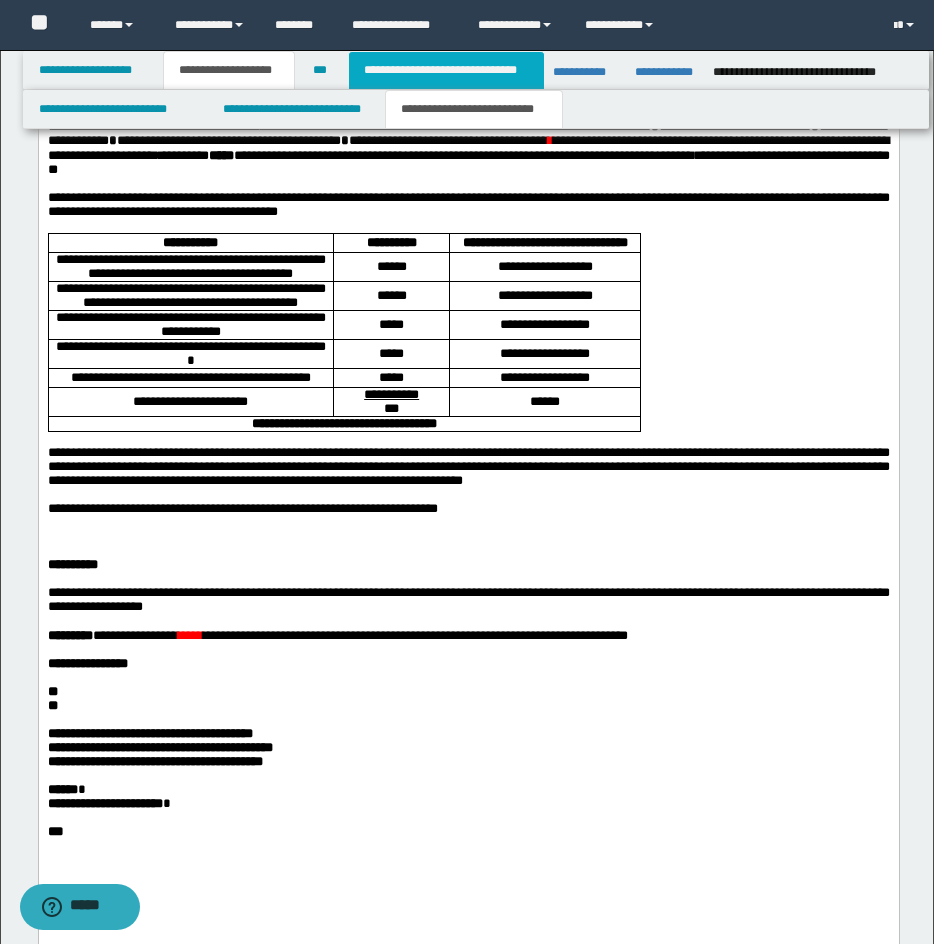 click on "**********" at bounding box center (446, 70) 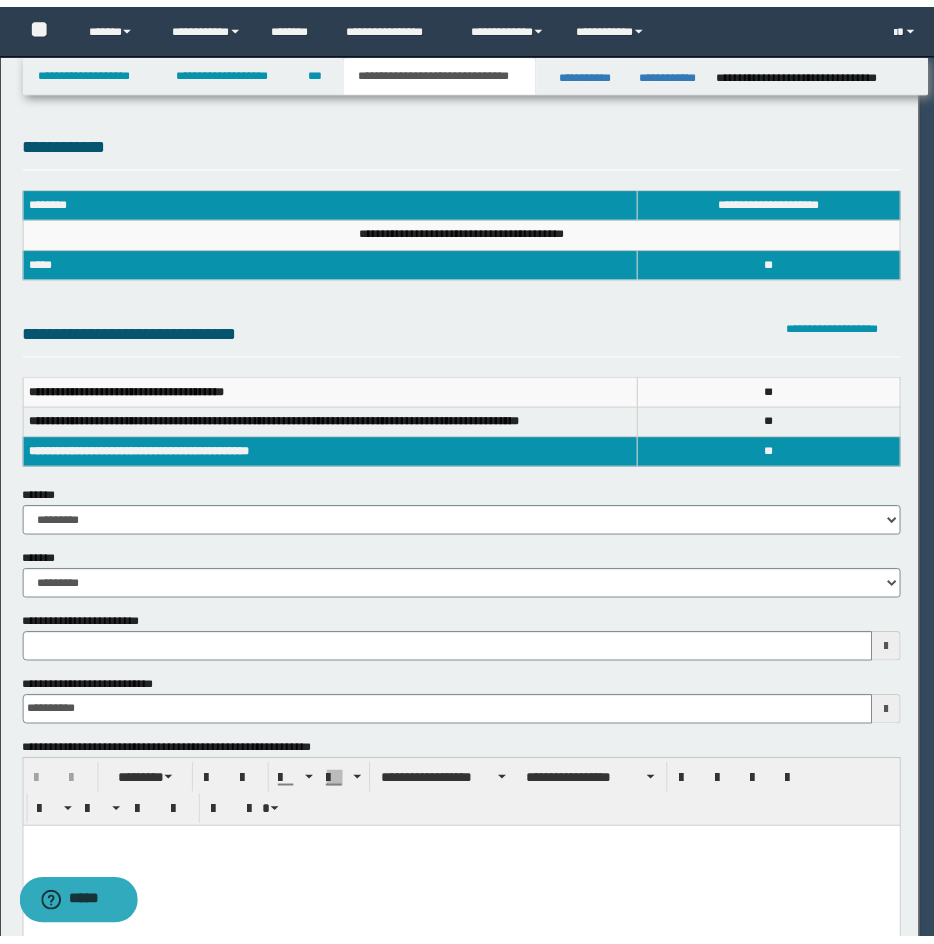 scroll, scrollTop: 0, scrollLeft: 0, axis: both 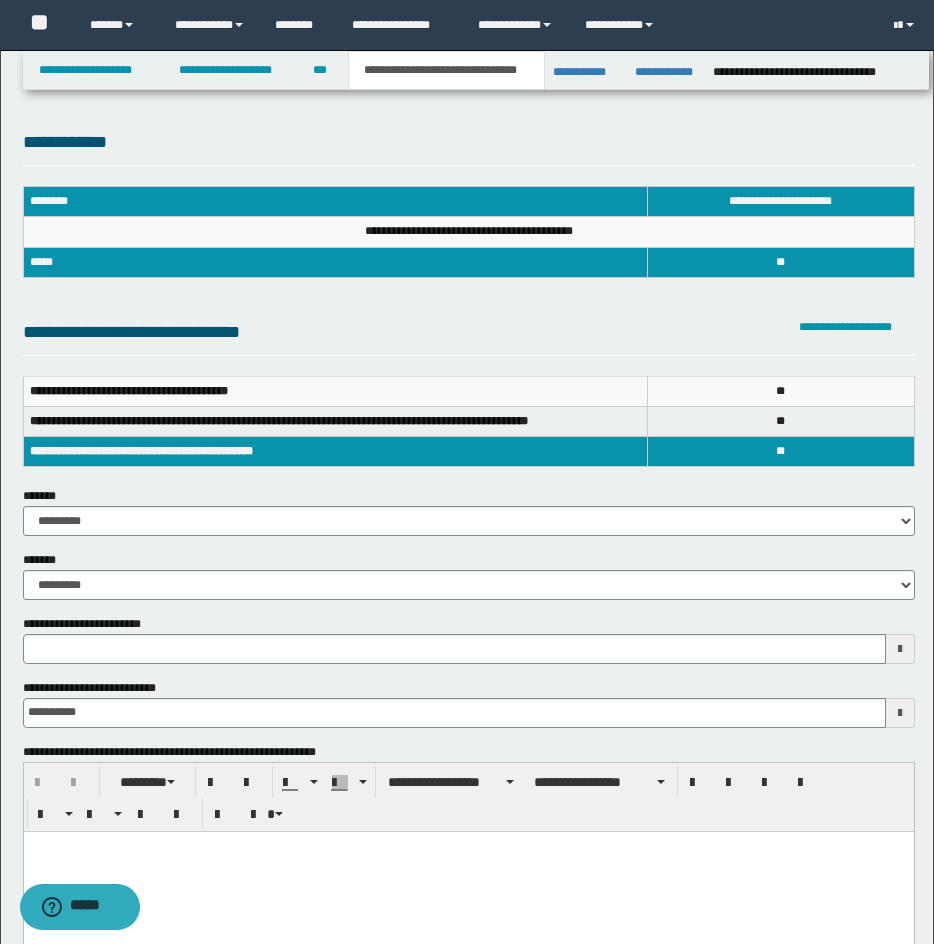 drag, startPoint x: 387, startPoint y: 865, endPoint x: 432, endPoint y: 870, distance: 45.276924 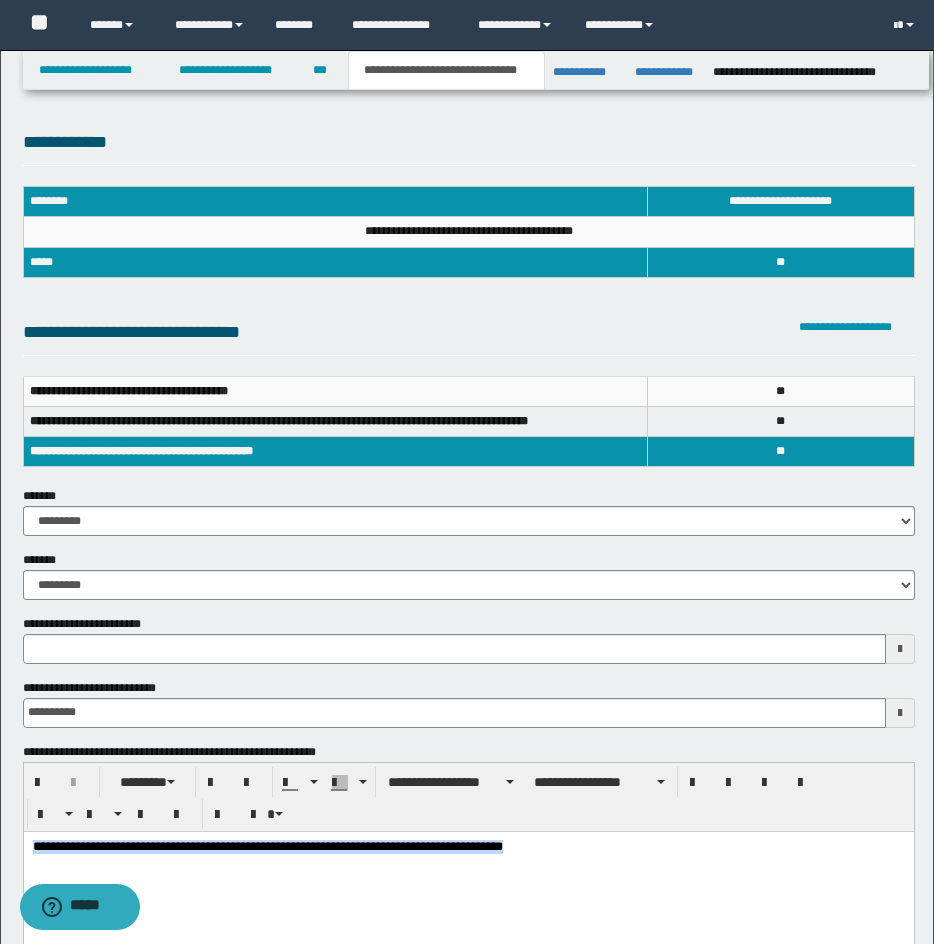 drag, startPoint x: 631, startPoint y: 849, endPoint x: 475, endPoint y: 1603, distance: 769.9688 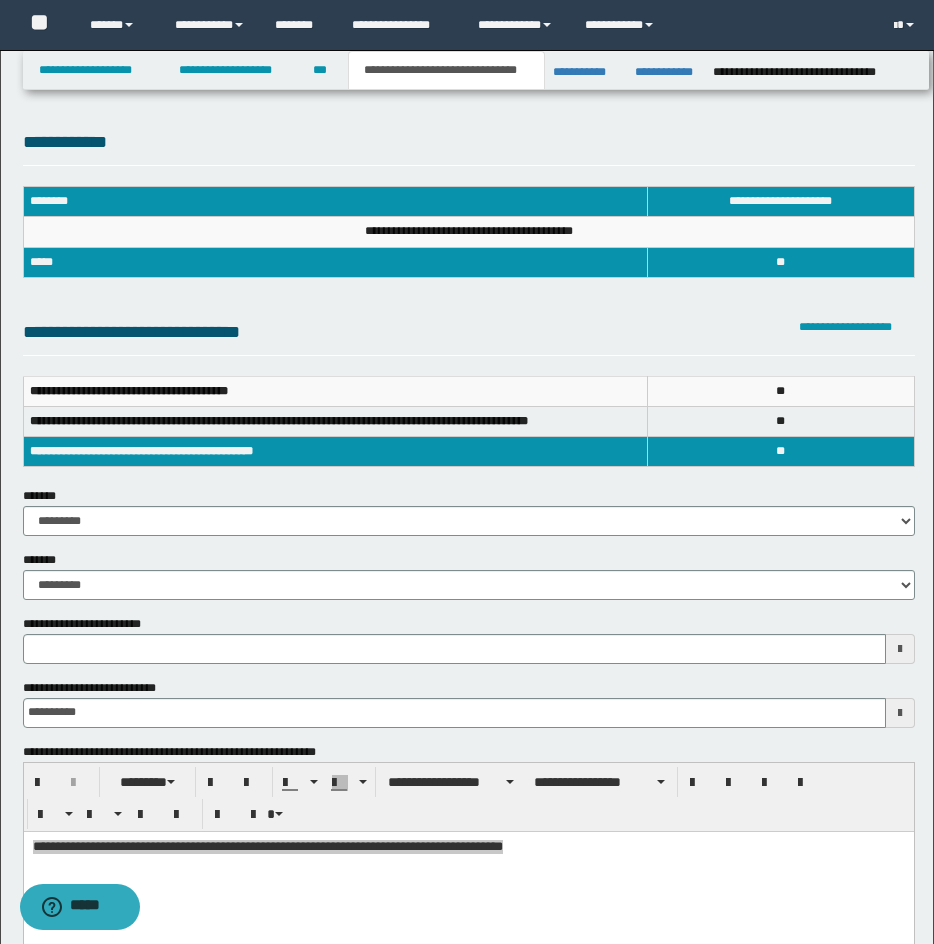 click on "**********" at bounding box center [469, 797] 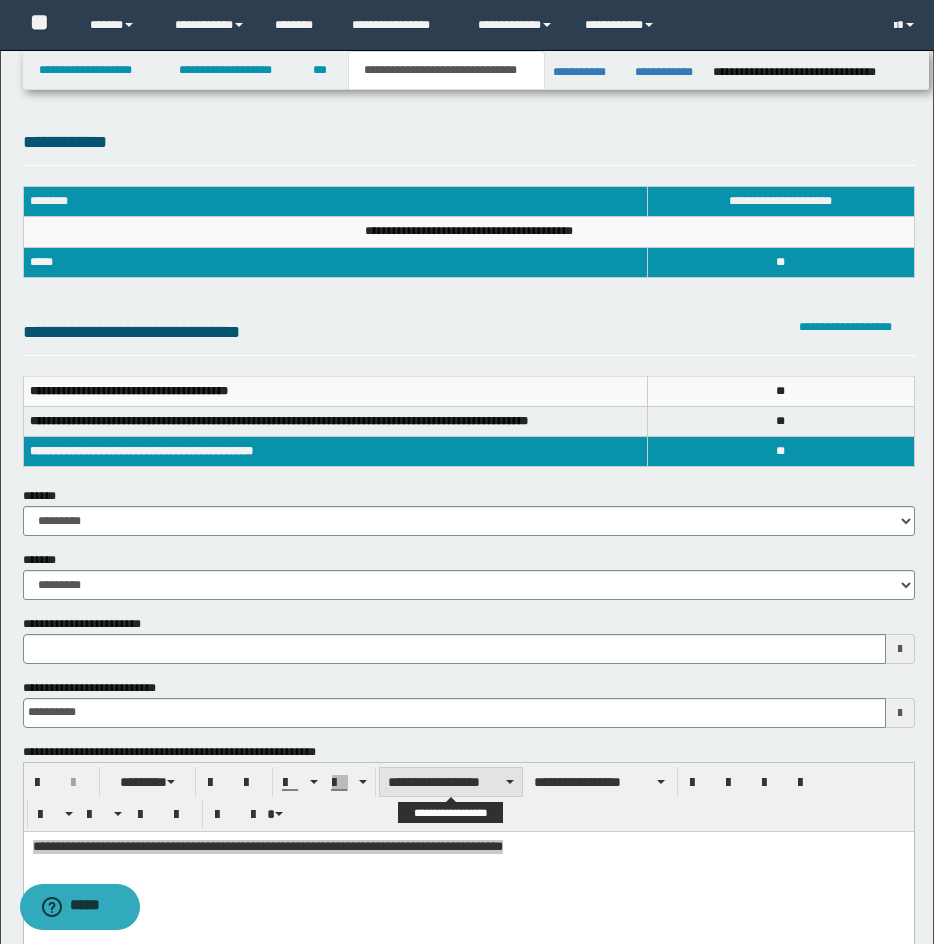 drag, startPoint x: 466, startPoint y: 778, endPoint x: 672, endPoint y: 493, distance: 351.65466 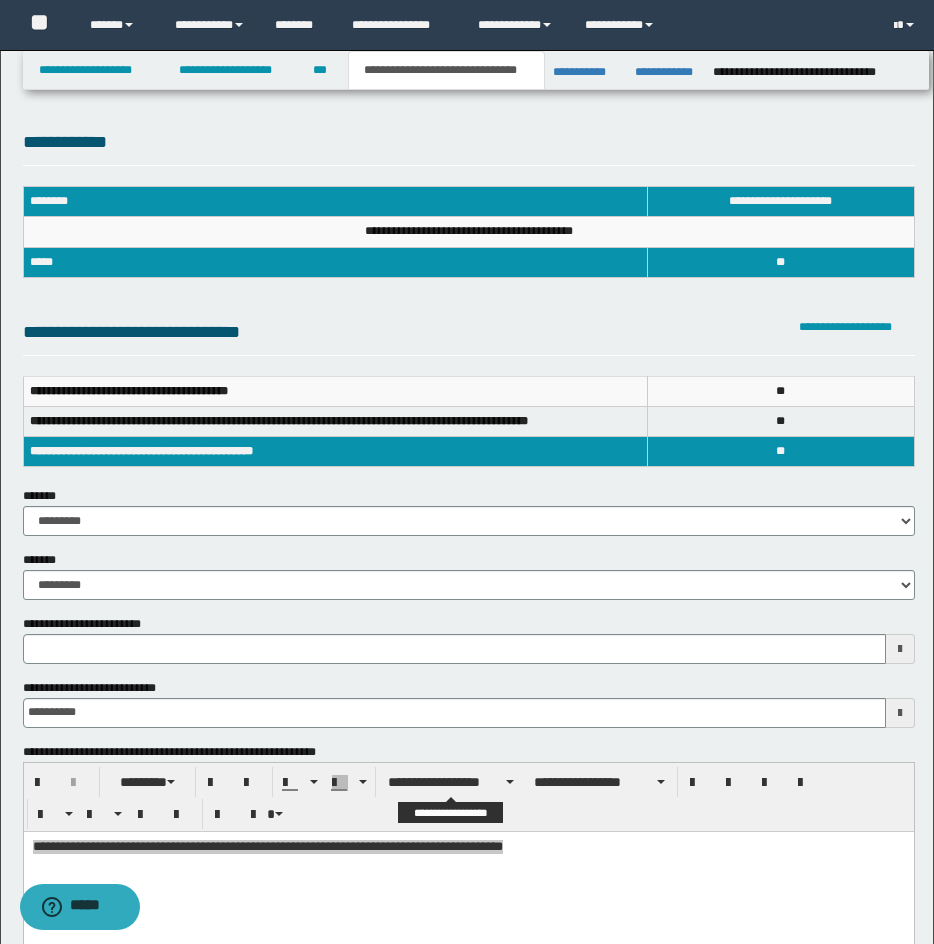 type 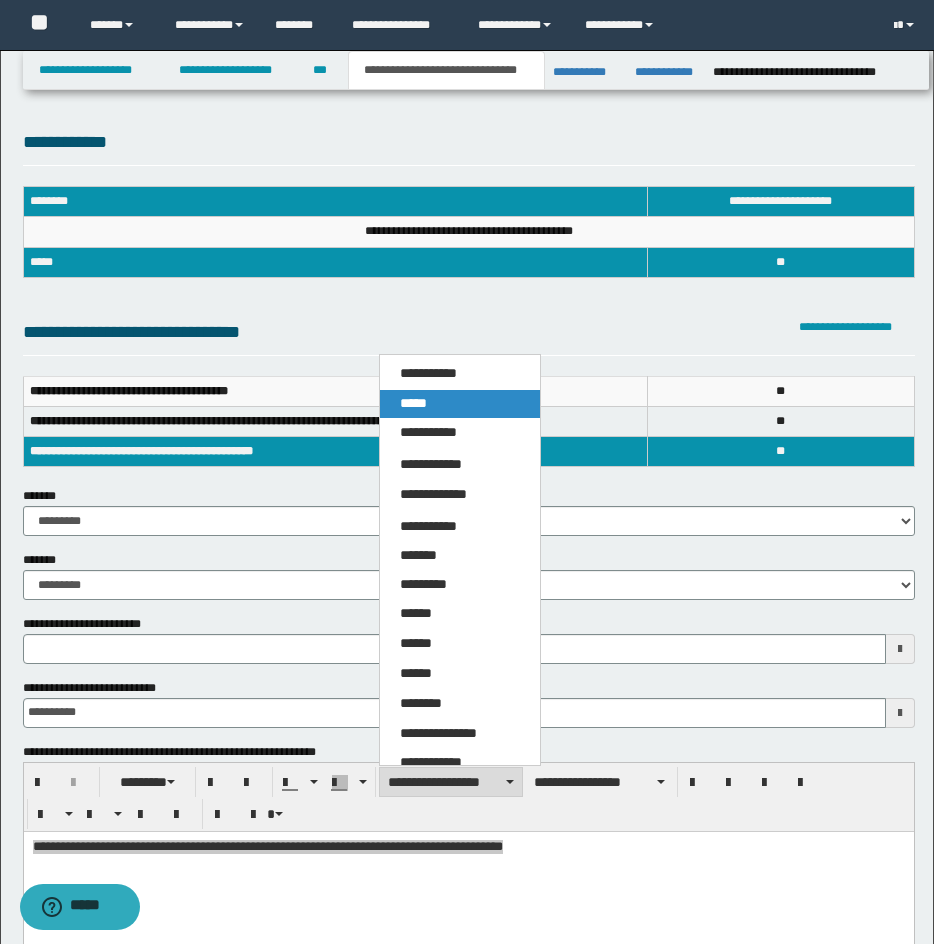 click on "*****" at bounding box center (460, 404) 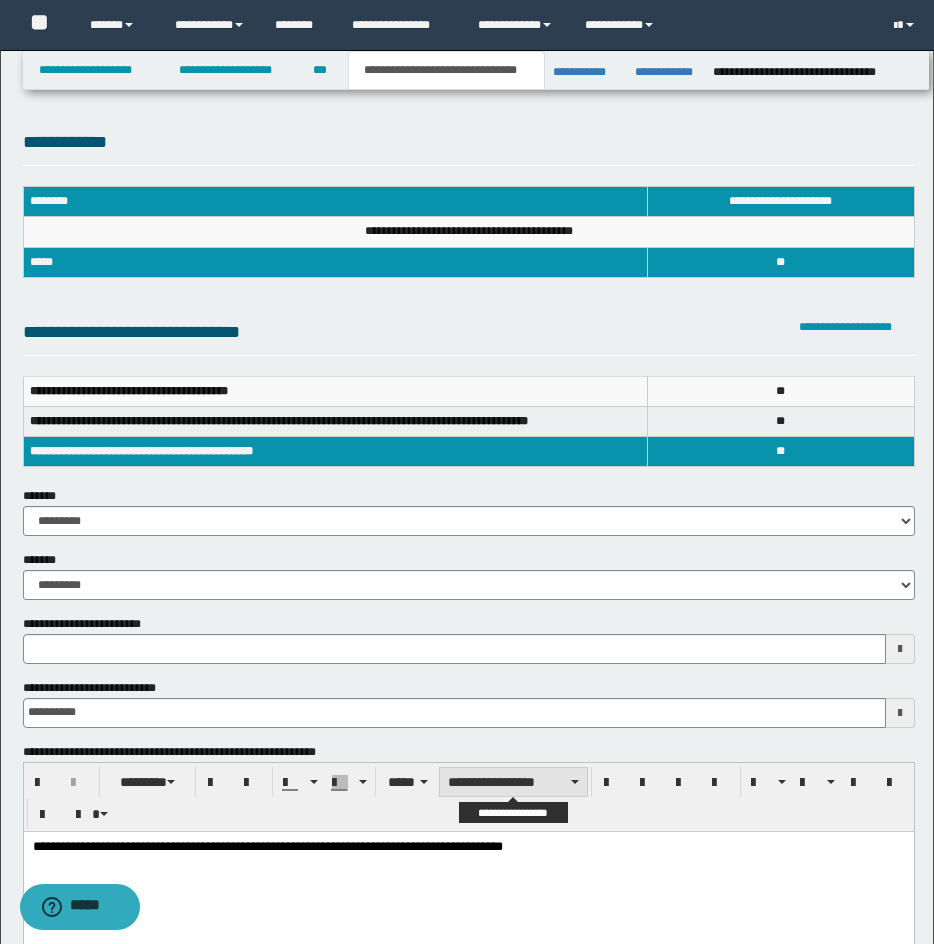 click on "**********" at bounding box center [513, 782] 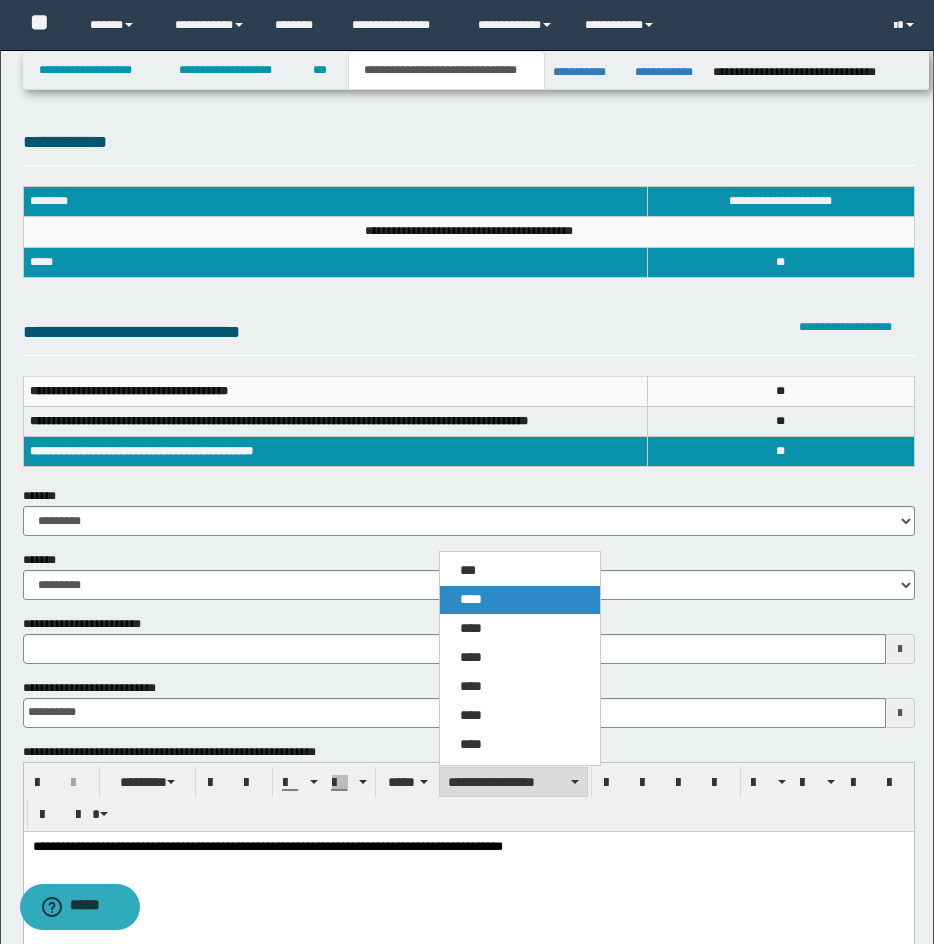 click on "****" at bounding box center (471, 599) 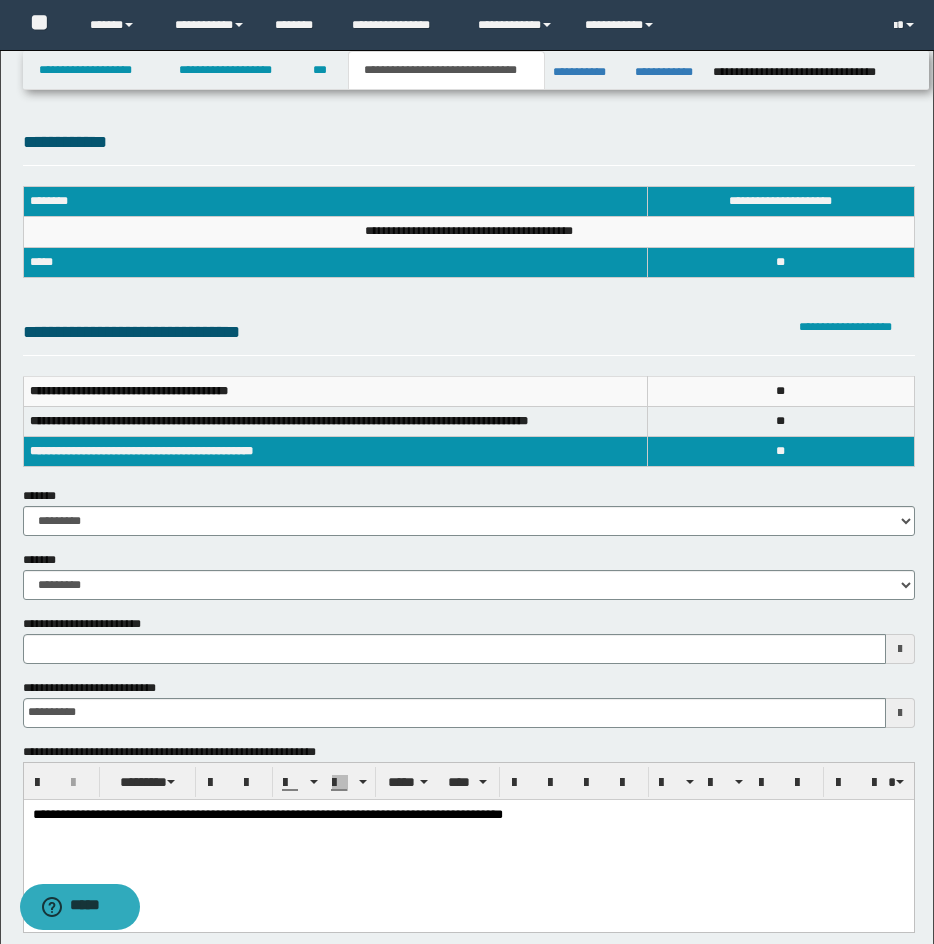 click on "**********" at bounding box center (469, 521) 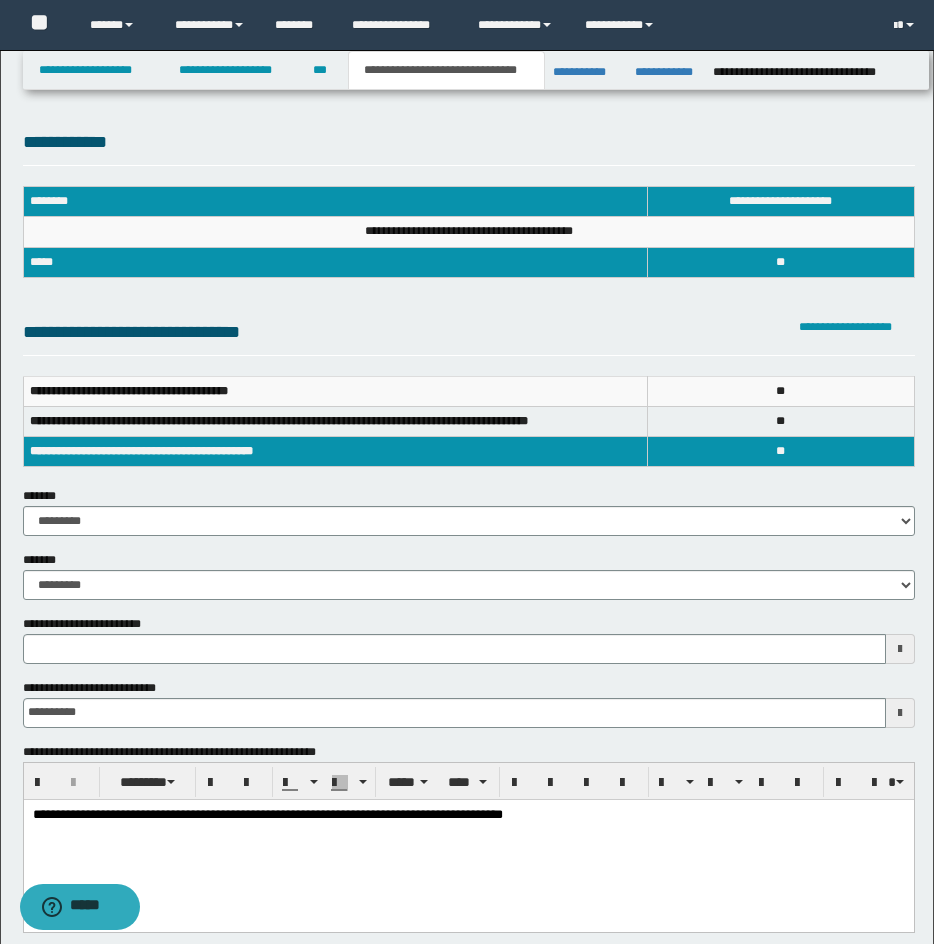 select on "*" 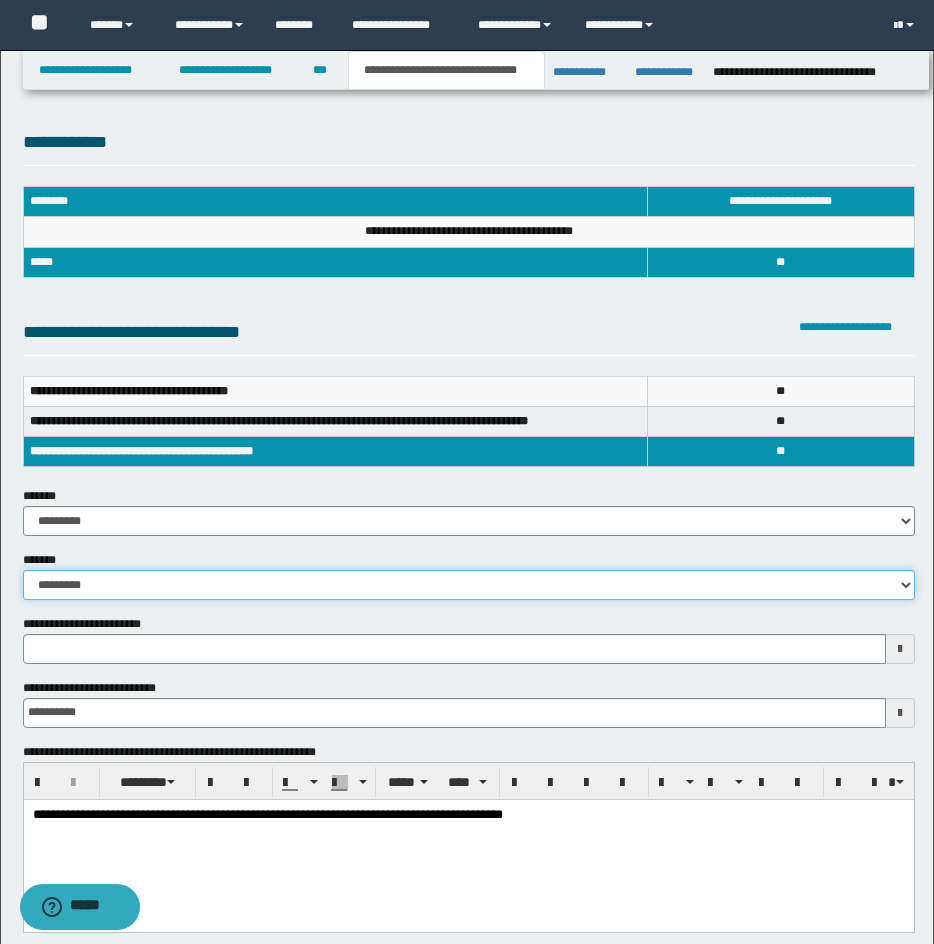 drag, startPoint x: 115, startPoint y: 580, endPoint x: 115, endPoint y: 594, distance: 14 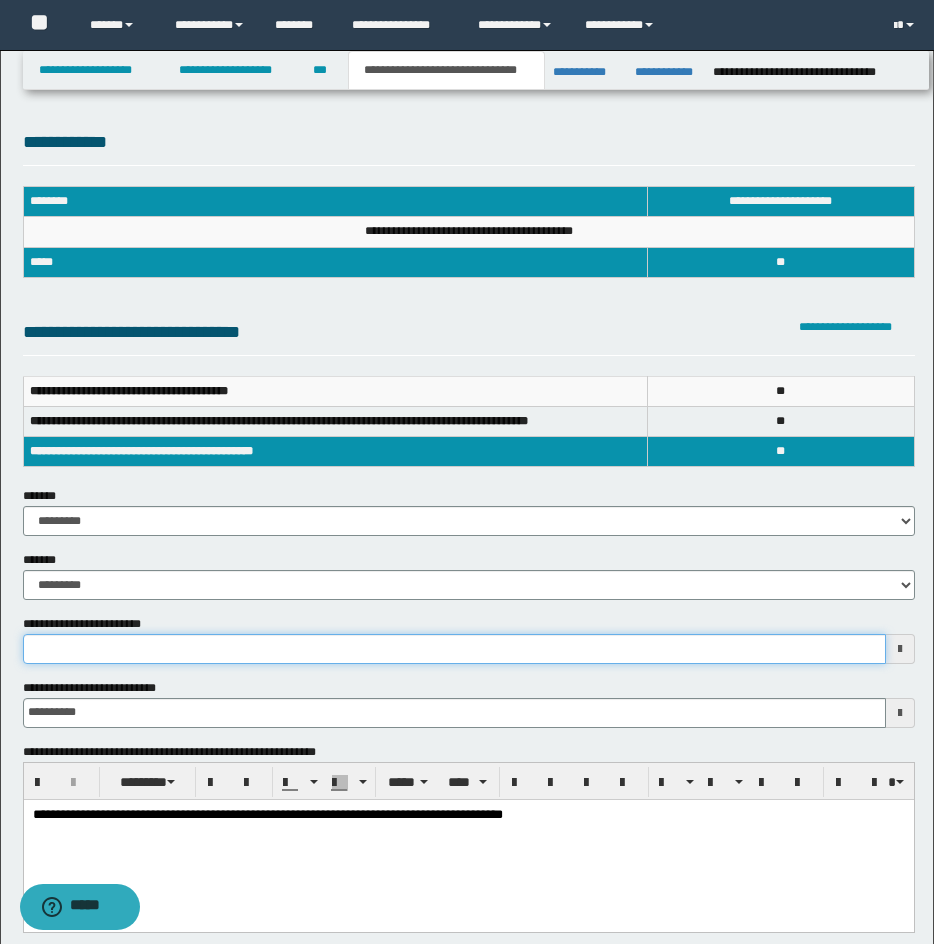 click on "**********" at bounding box center (454, 649) 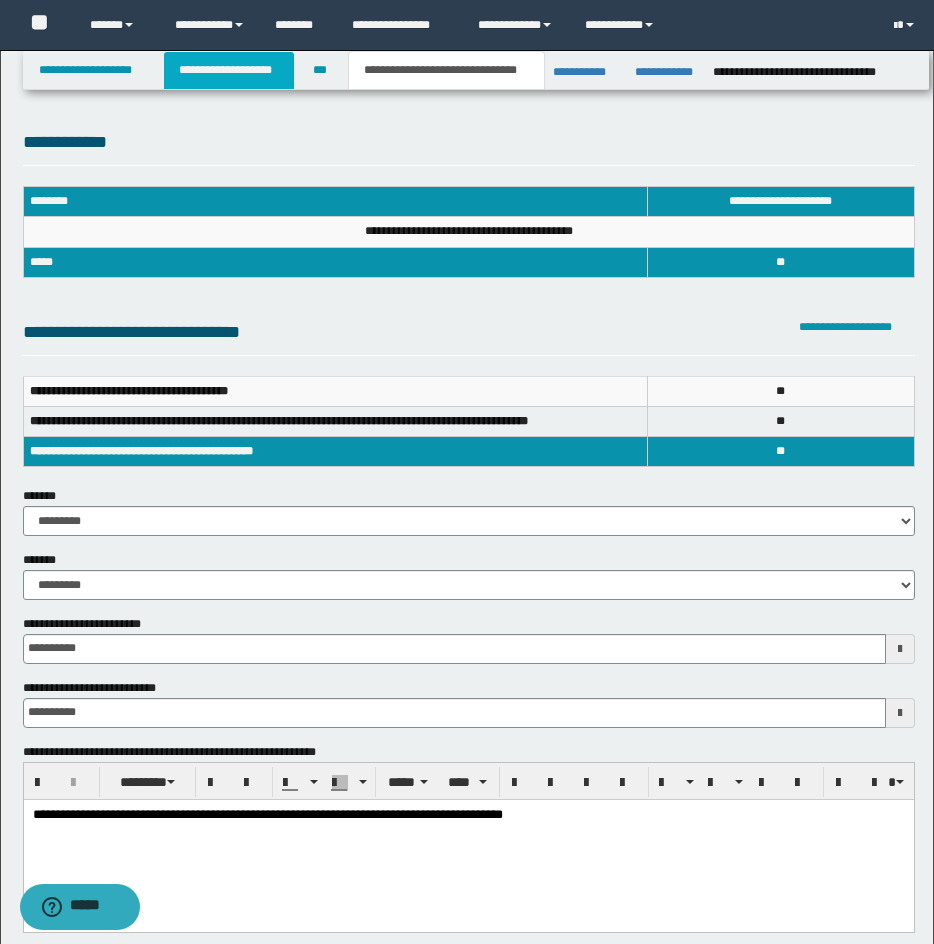 click on "**********" at bounding box center (229, 70) 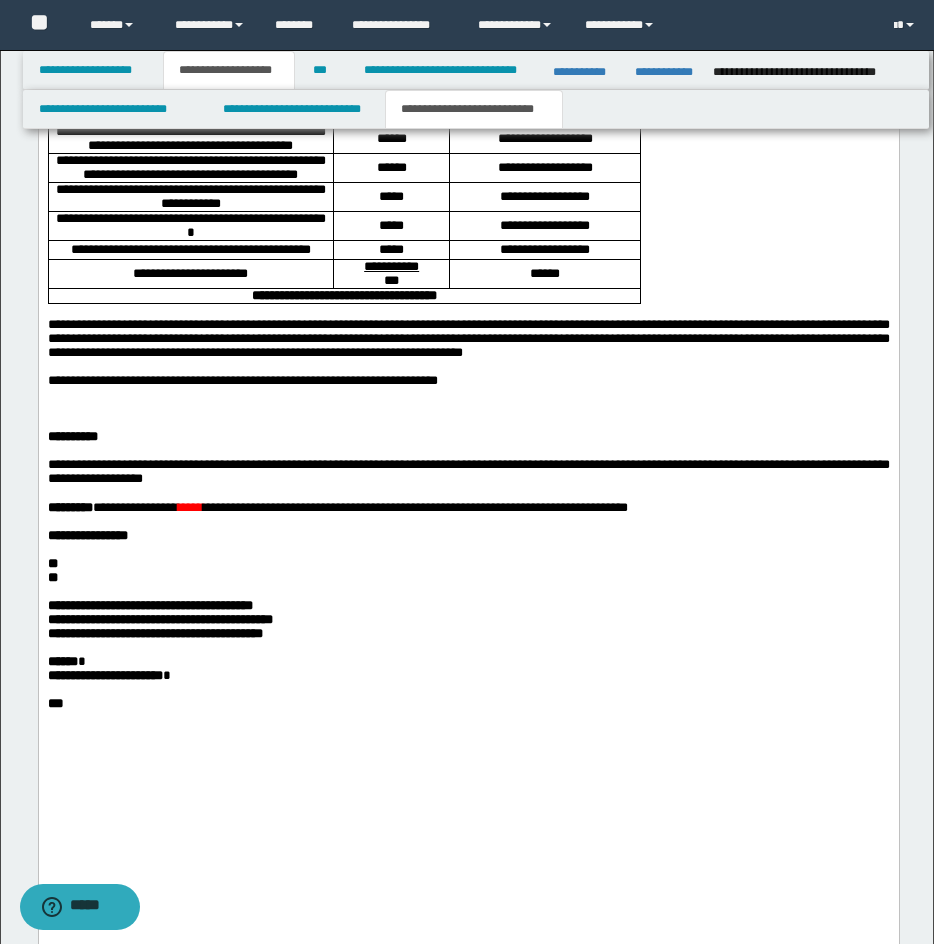 scroll, scrollTop: 1799, scrollLeft: 0, axis: vertical 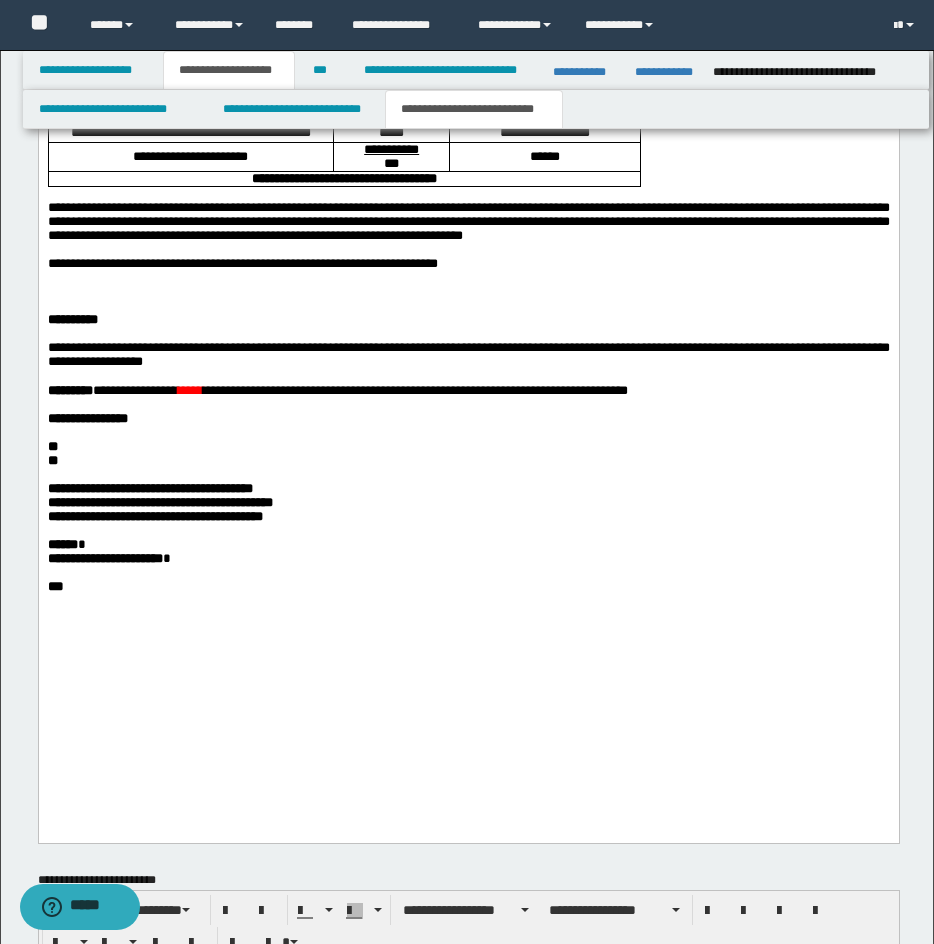drag, startPoint x: 941, startPoint y: 93, endPoint x: 179, endPoint y: 621, distance: 927.0534 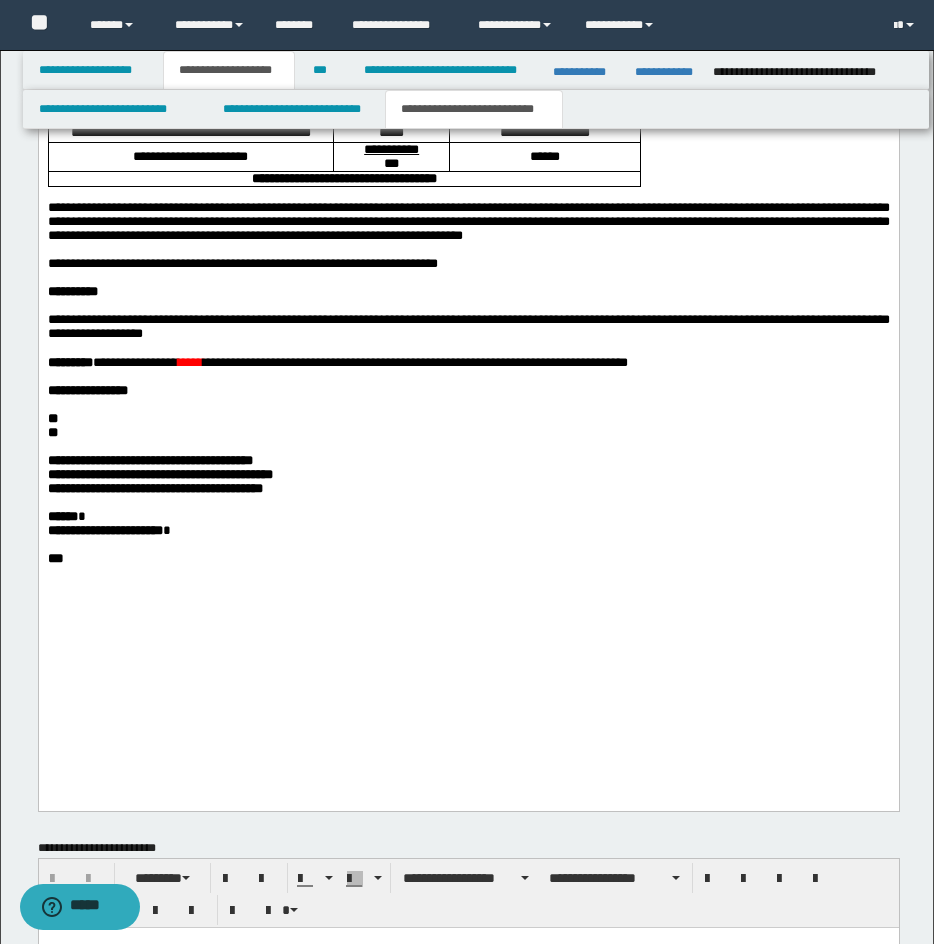 click on "*****" at bounding box center (189, 363) 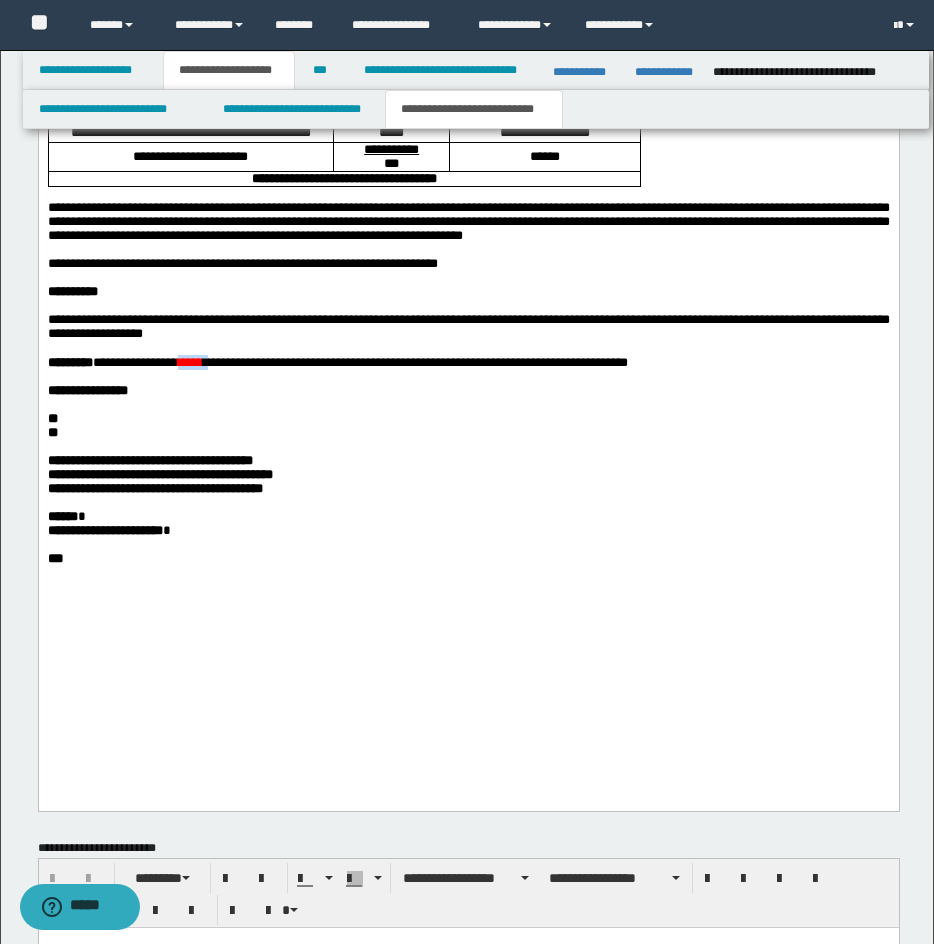 click on "*****" at bounding box center [189, 363] 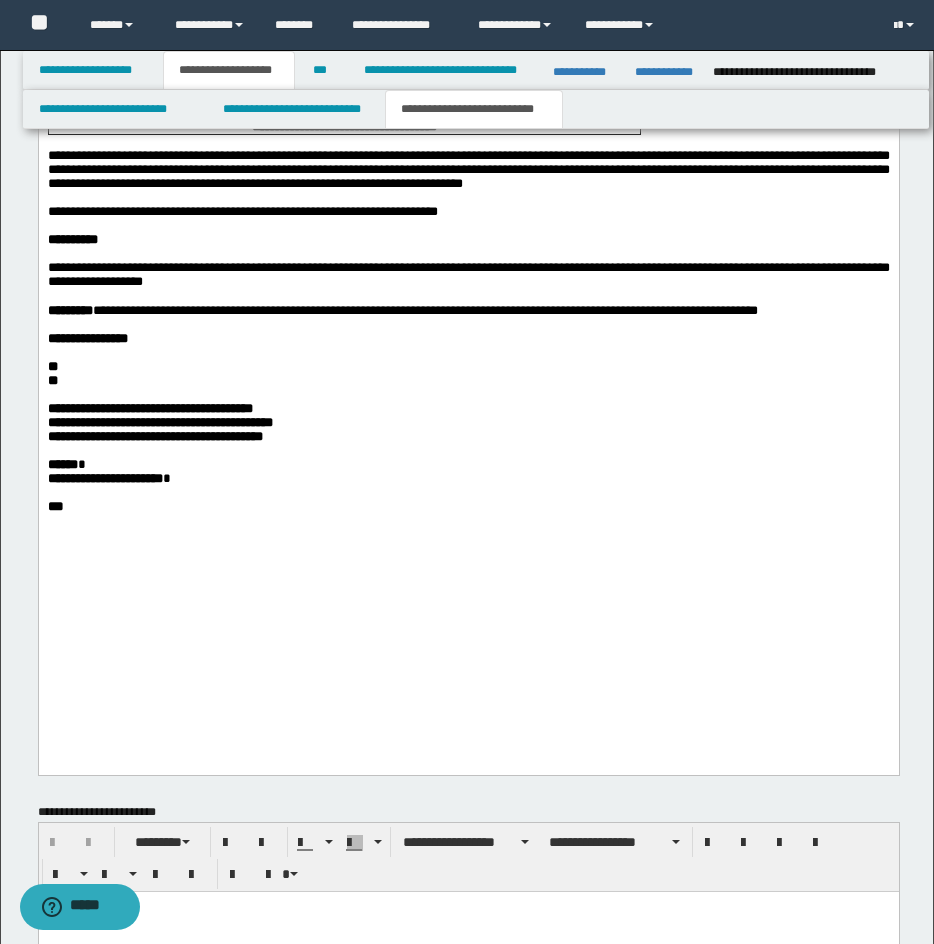 scroll, scrollTop: 1890, scrollLeft: 0, axis: vertical 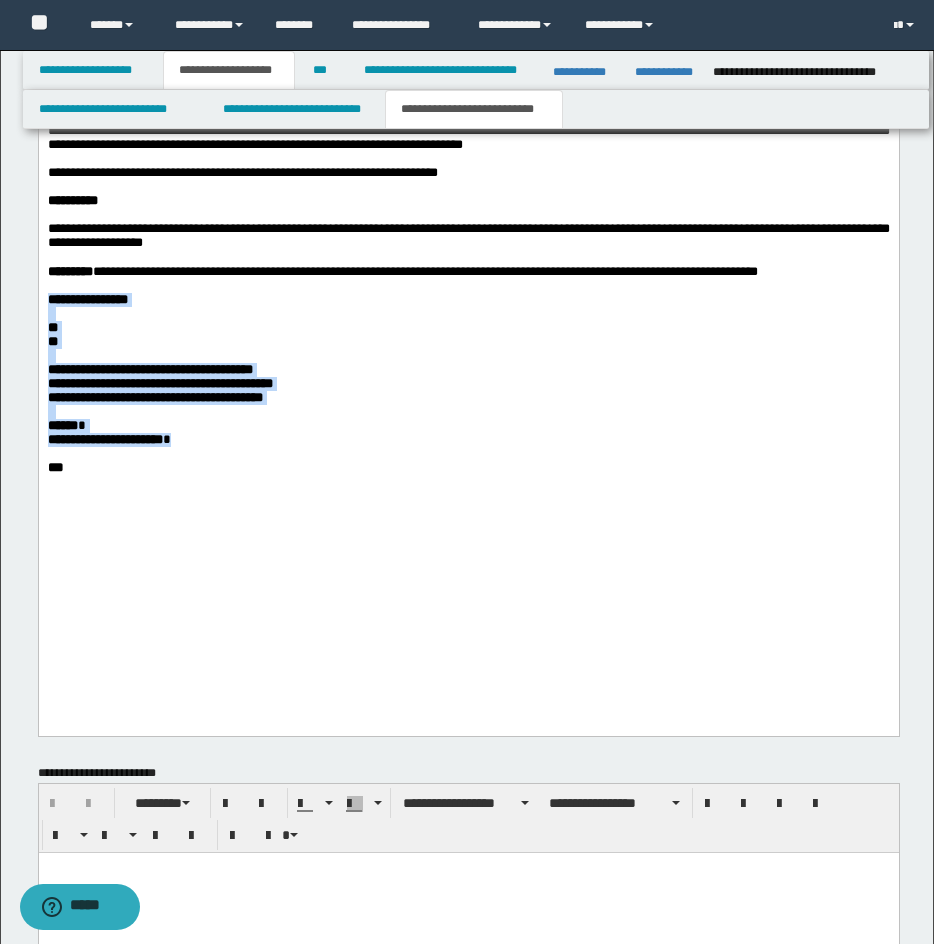 drag, startPoint x: 45, startPoint y: 430, endPoint x: 247, endPoint y: 583, distance: 253.40285 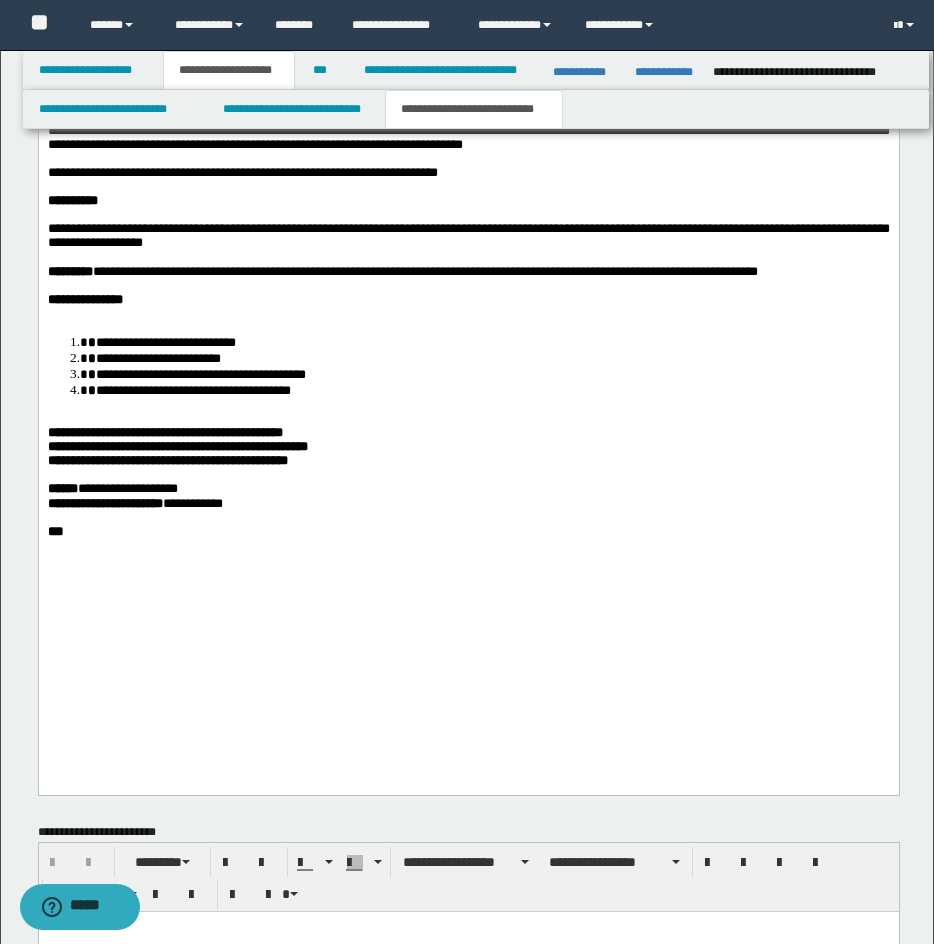click on "**********" at bounding box center [468, 173] 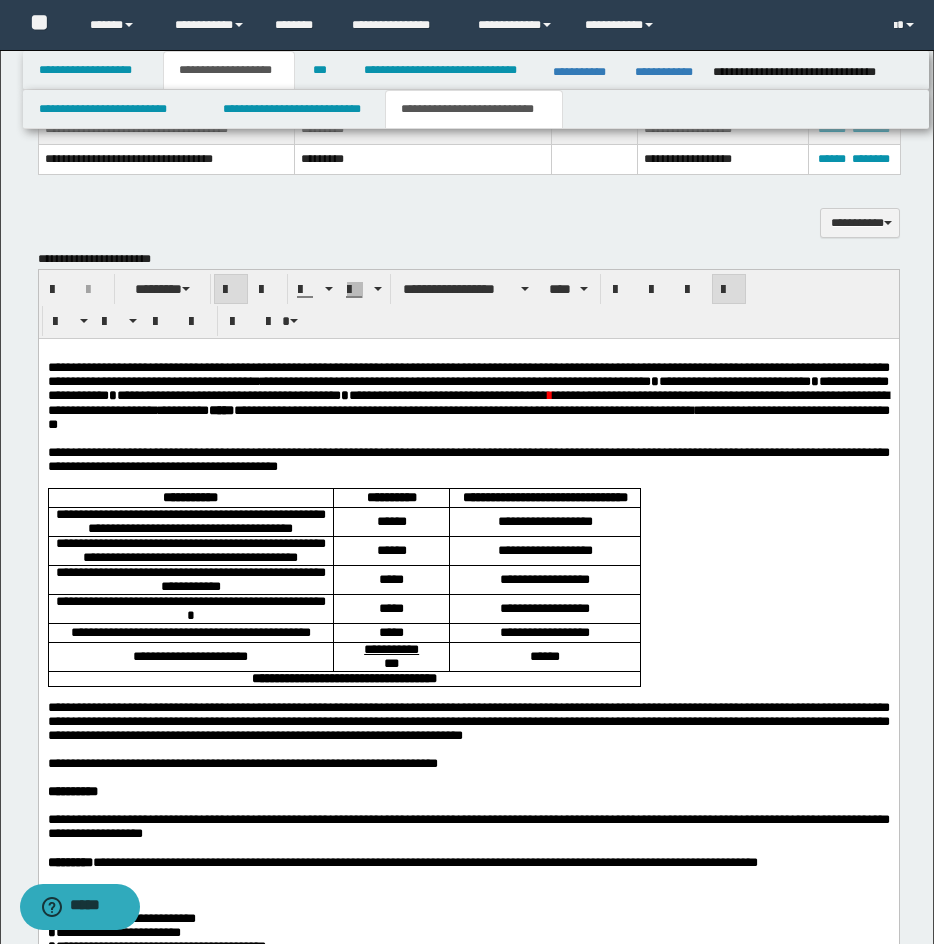 scroll, scrollTop: 1321, scrollLeft: 0, axis: vertical 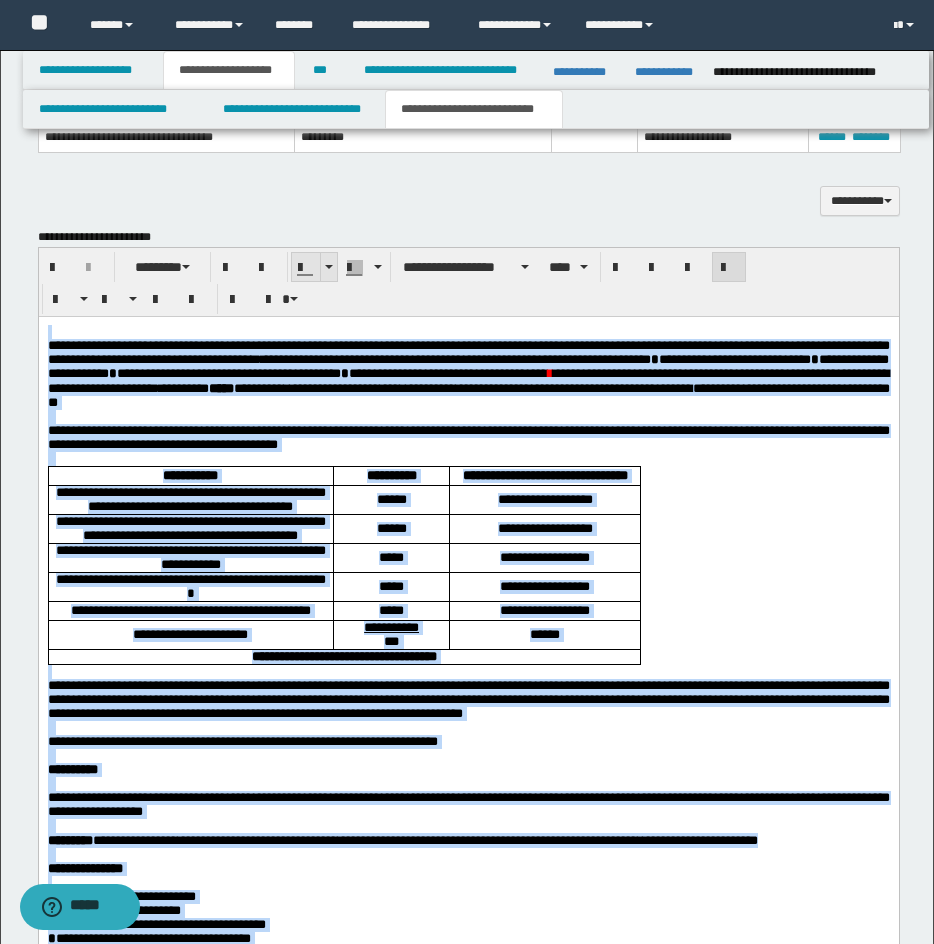 click at bounding box center (329, 267) 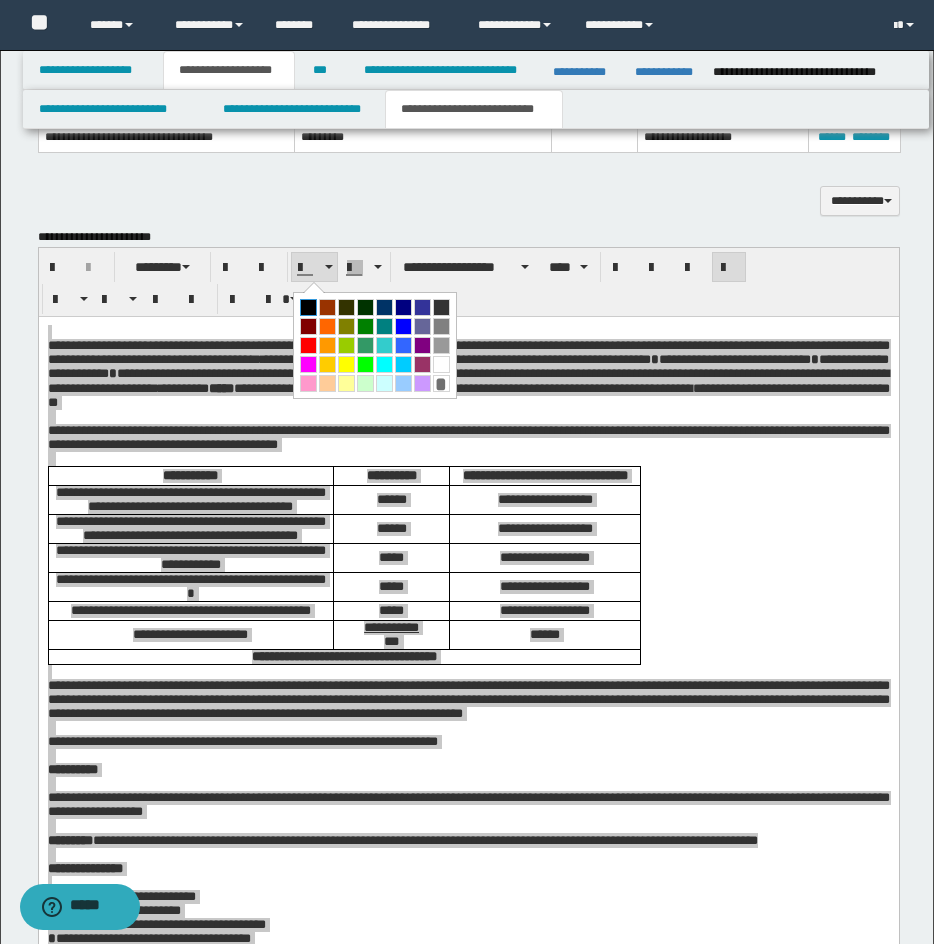 click at bounding box center (308, 307) 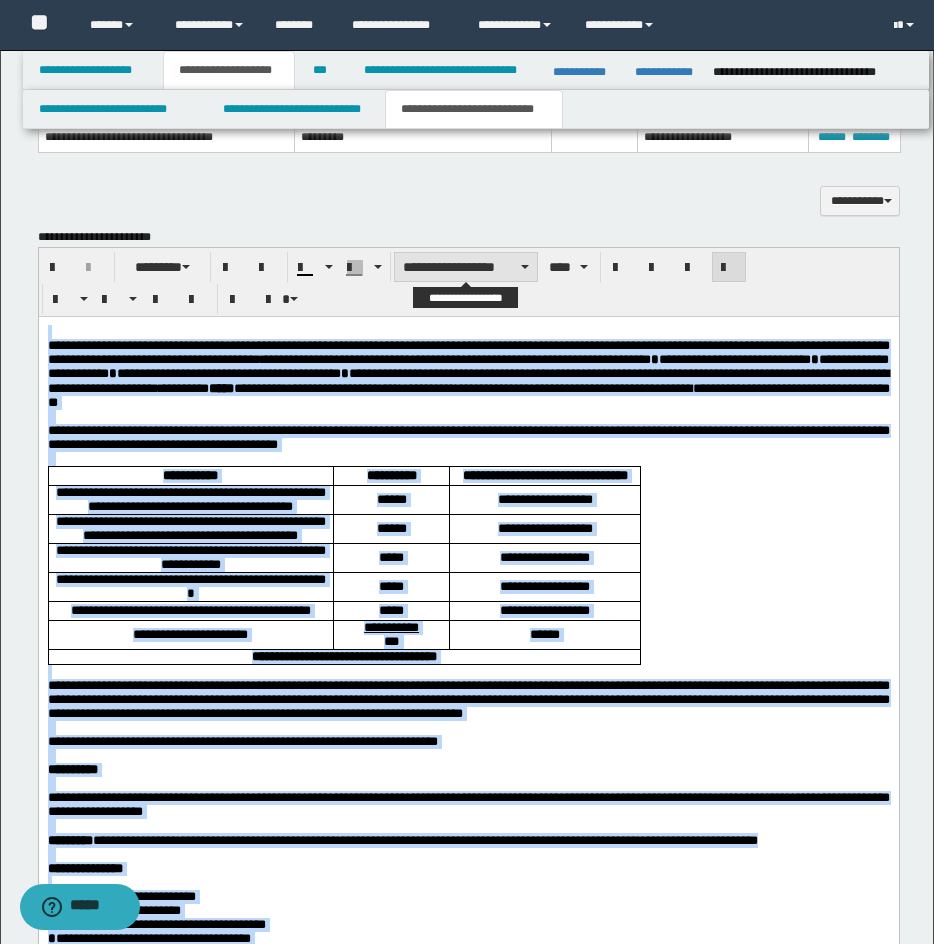 click on "**********" at bounding box center (466, 267) 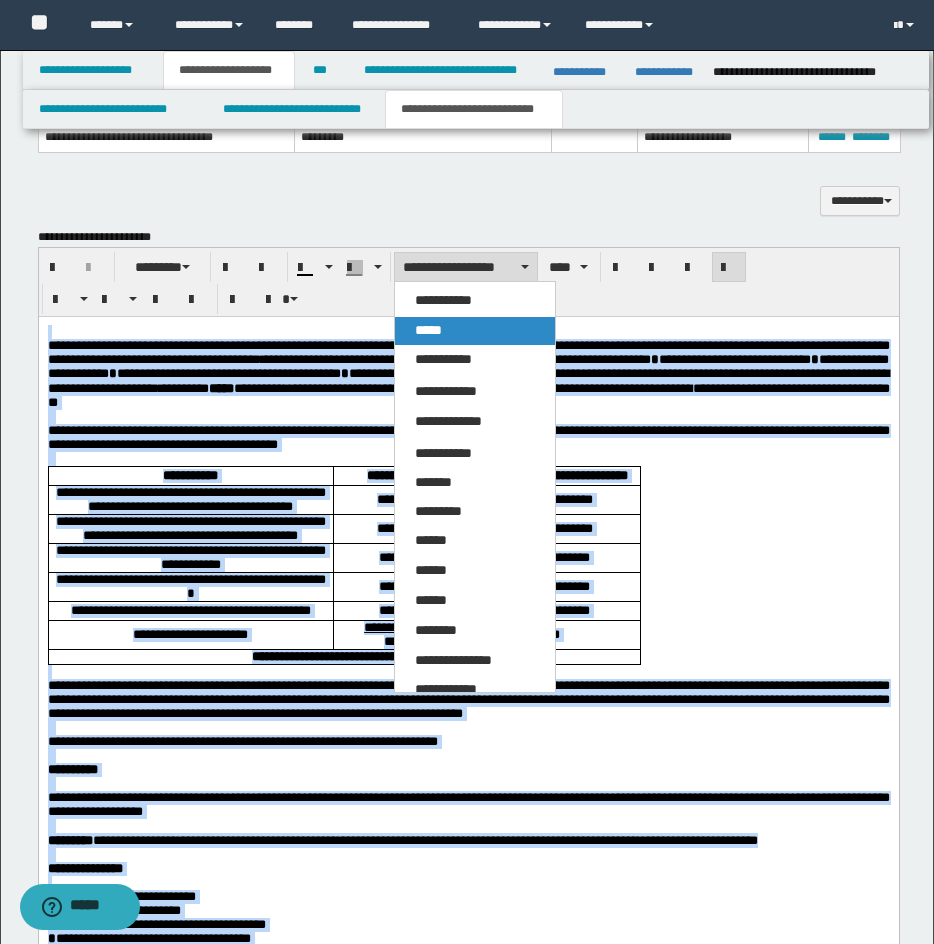drag, startPoint x: 429, startPoint y: 330, endPoint x: 527, endPoint y: 301, distance: 102.20078 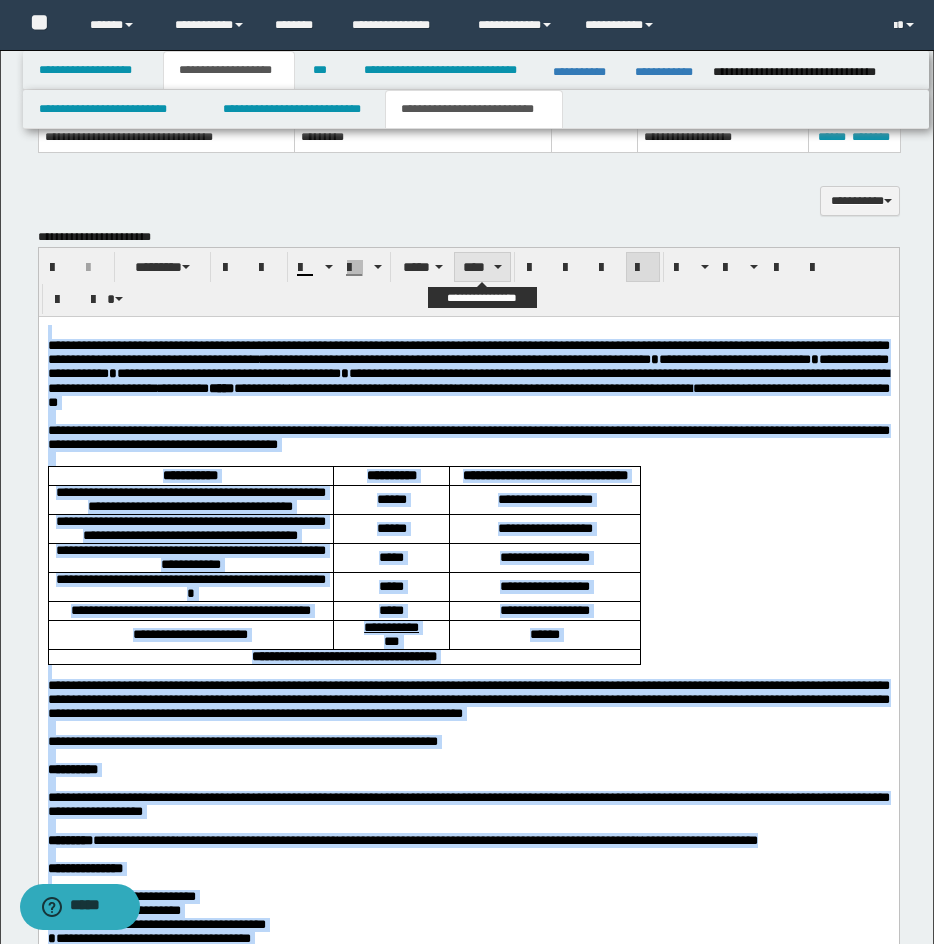 click on "****" at bounding box center [482, 267] 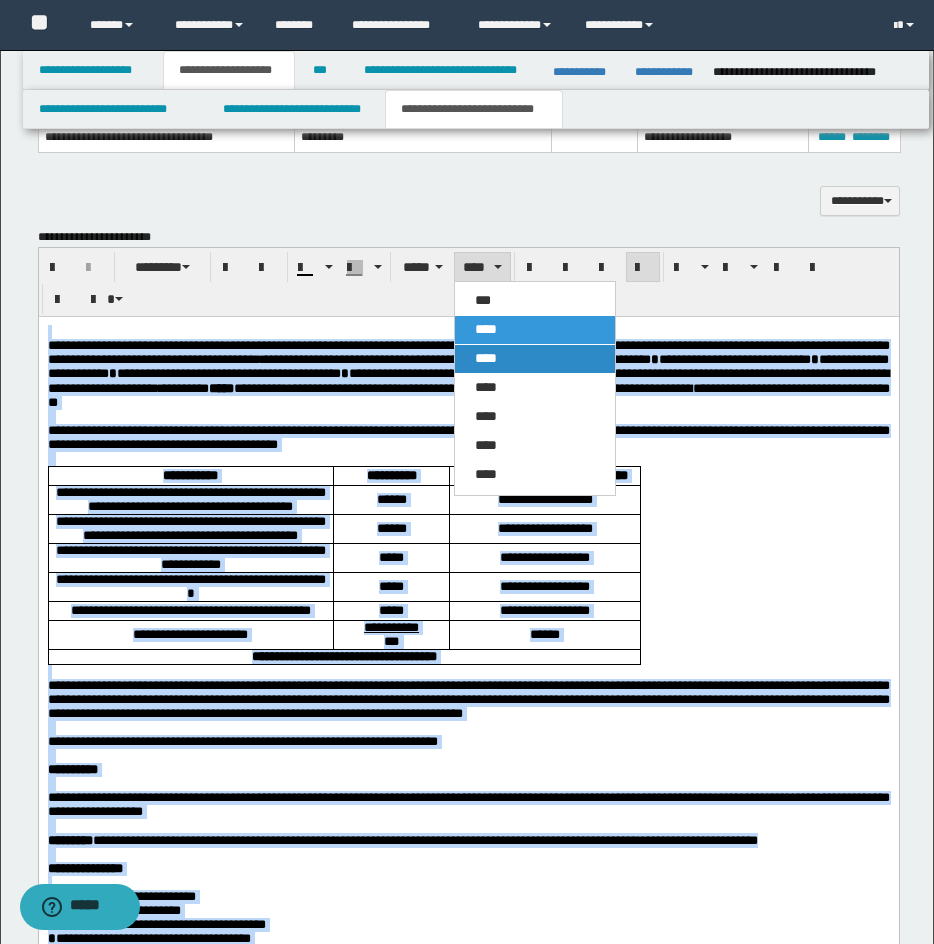 click on "****" at bounding box center [535, 359] 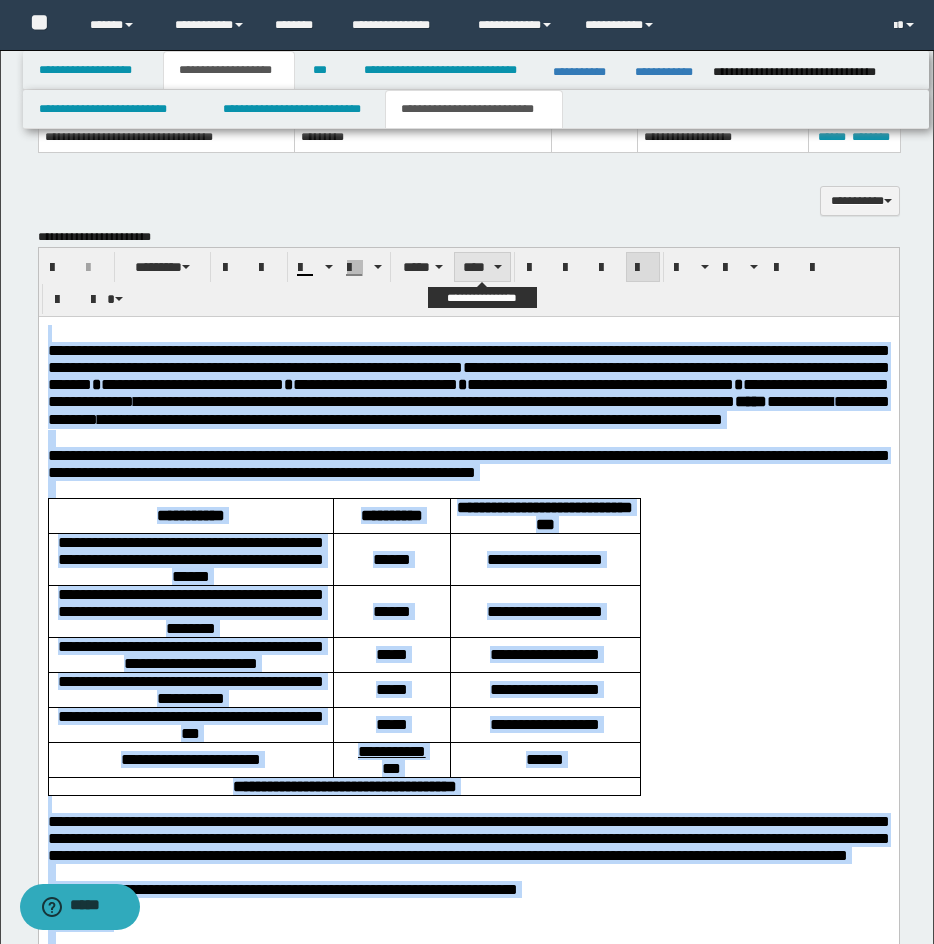 drag, startPoint x: 488, startPoint y: 266, endPoint x: 511, endPoint y: 301, distance: 41.880783 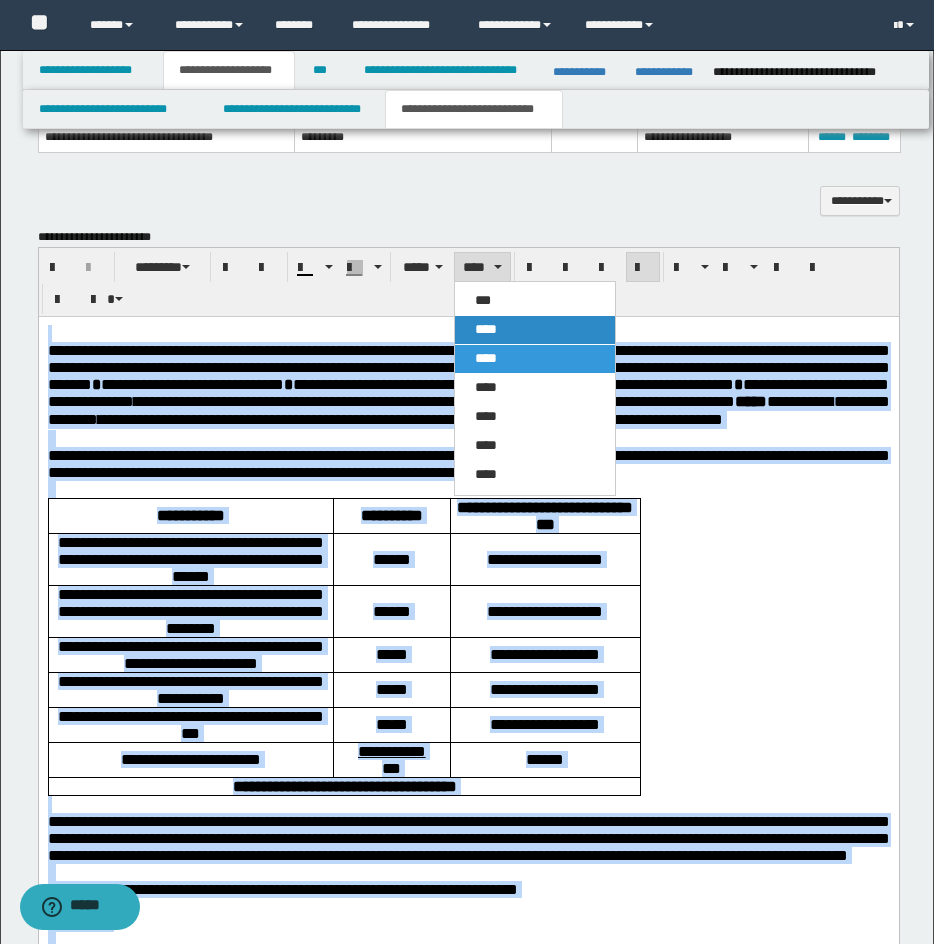 click on "****" at bounding box center (535, 330) 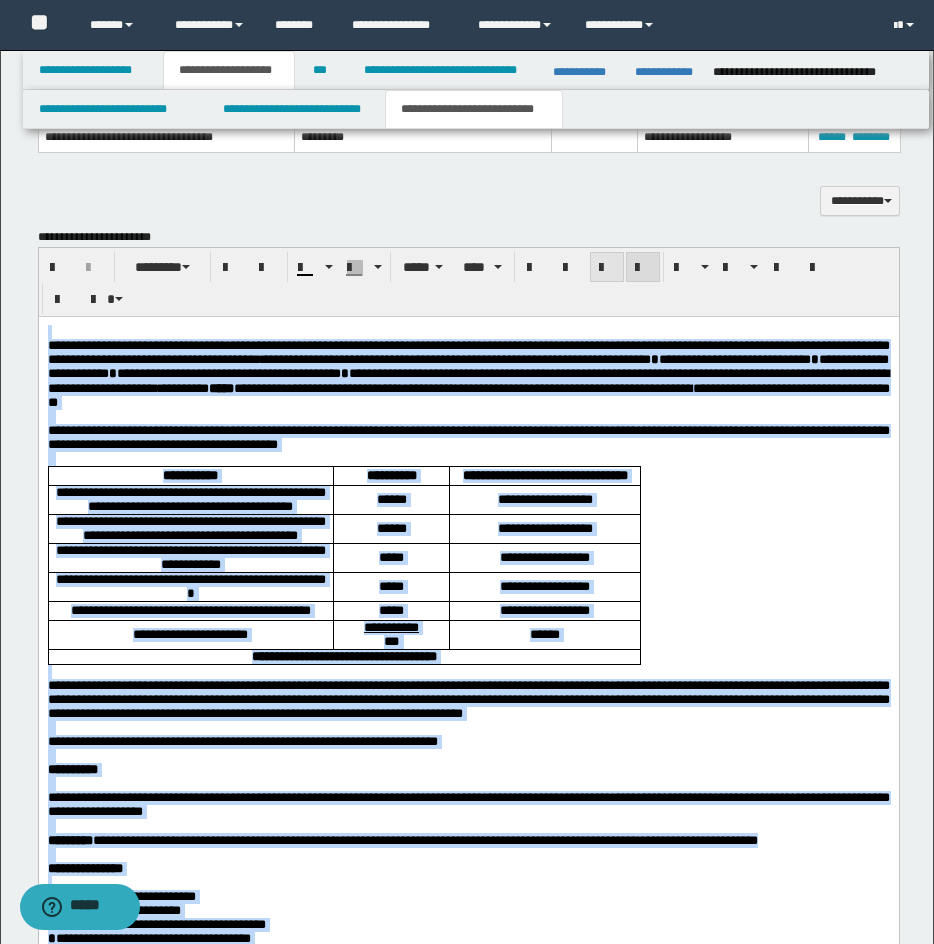 drag, startPoint x: 606, startPoint y: 266, endPoint x: 643, endPoint y: 264, distance: 37.054016 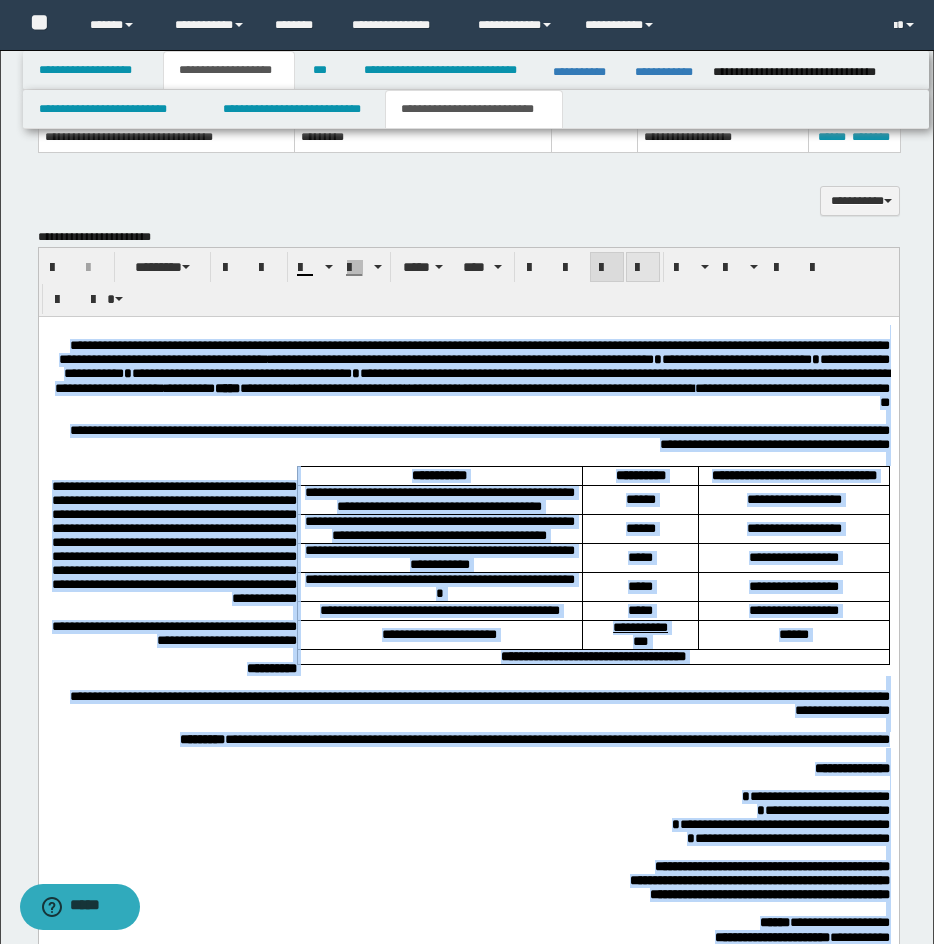 click at bounding box center [643, 268] 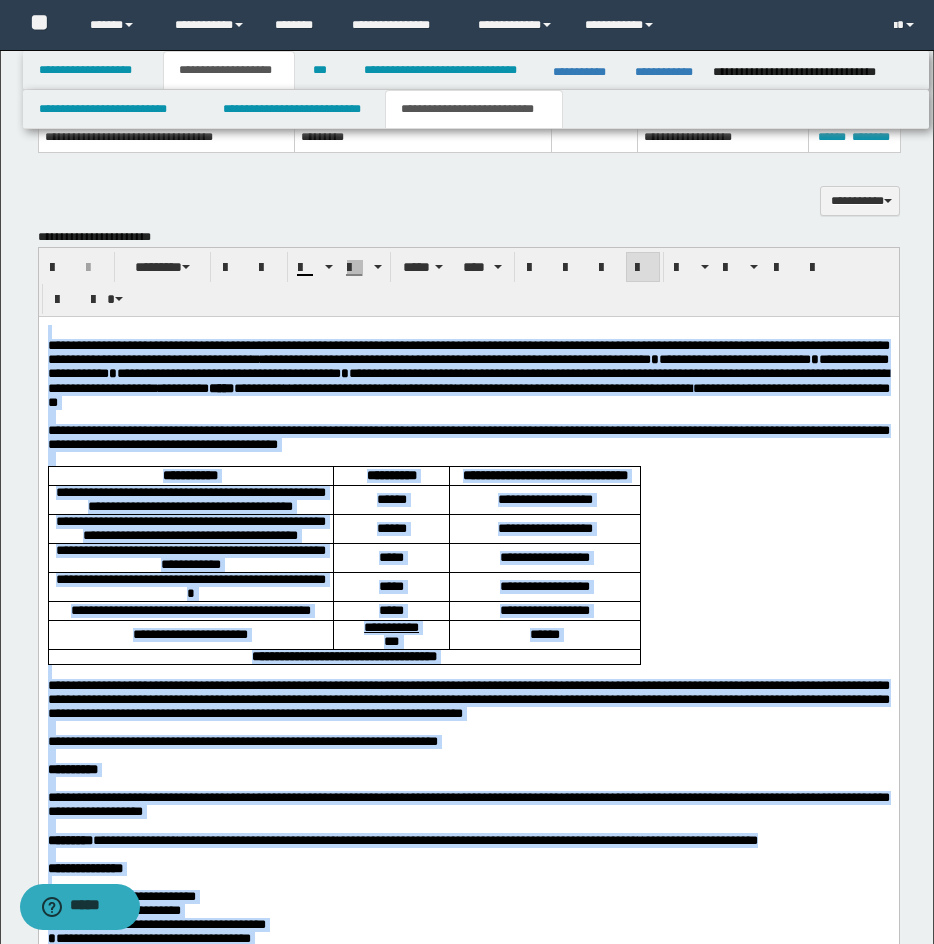 click on "**********" at bounding box center (468, 374) 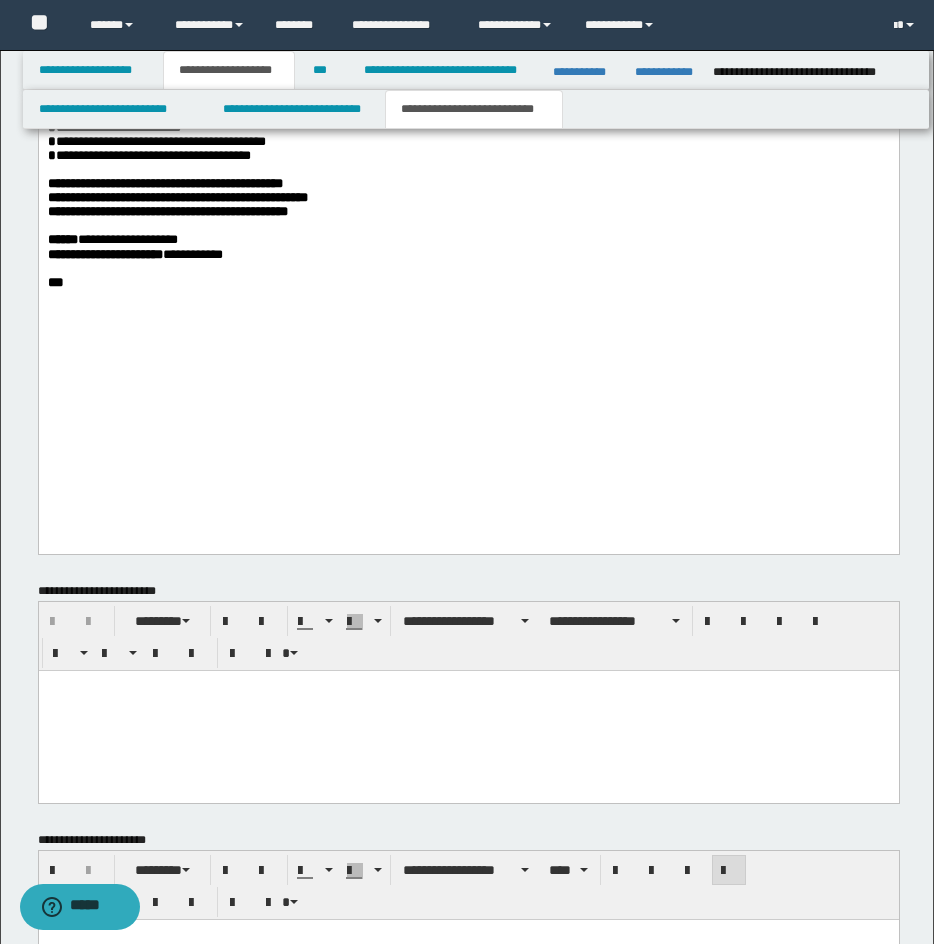 scroll, scrollTop: 2289, scrollLeft: 0, axis: vertical 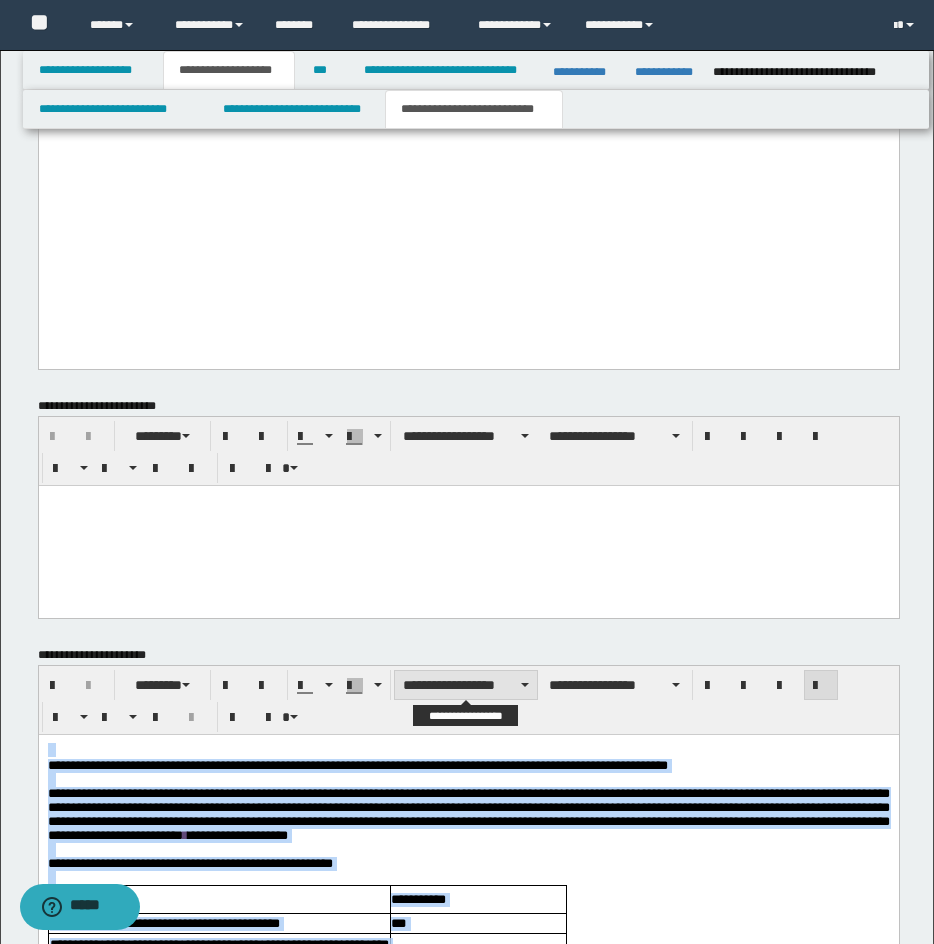 click on "**********" at bounding box center (466, 685) 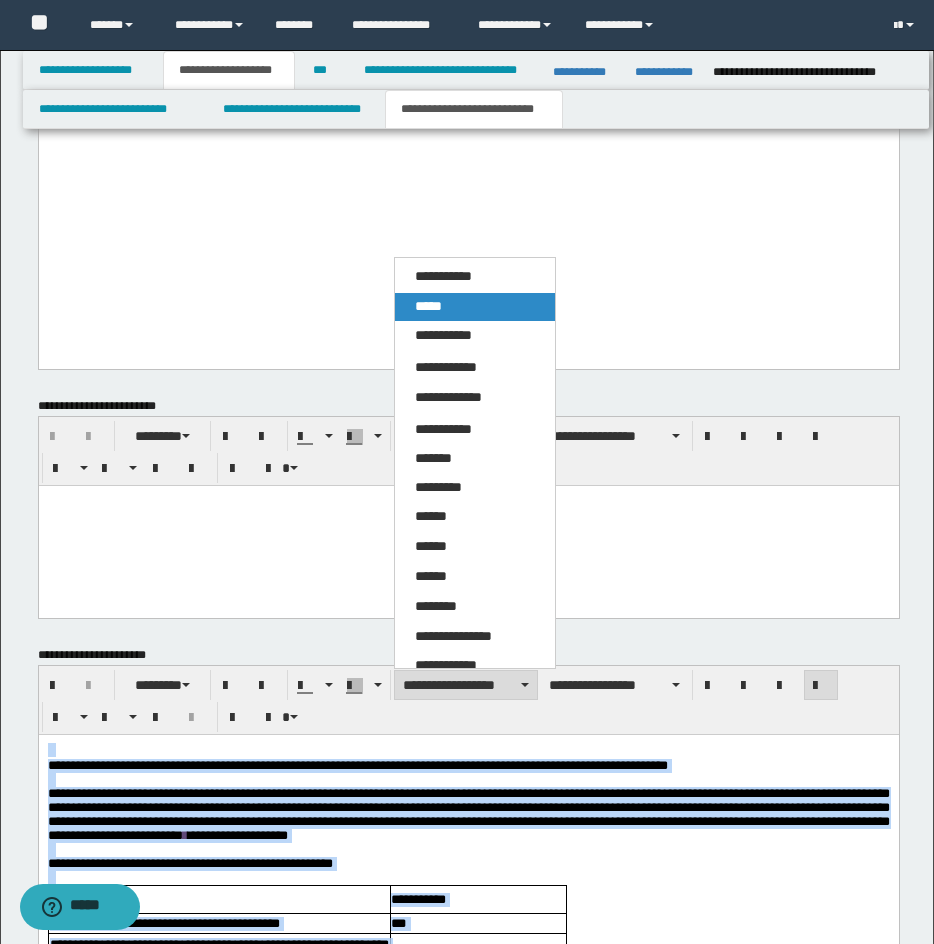 click on "*****" at bounding box center (428, 306) 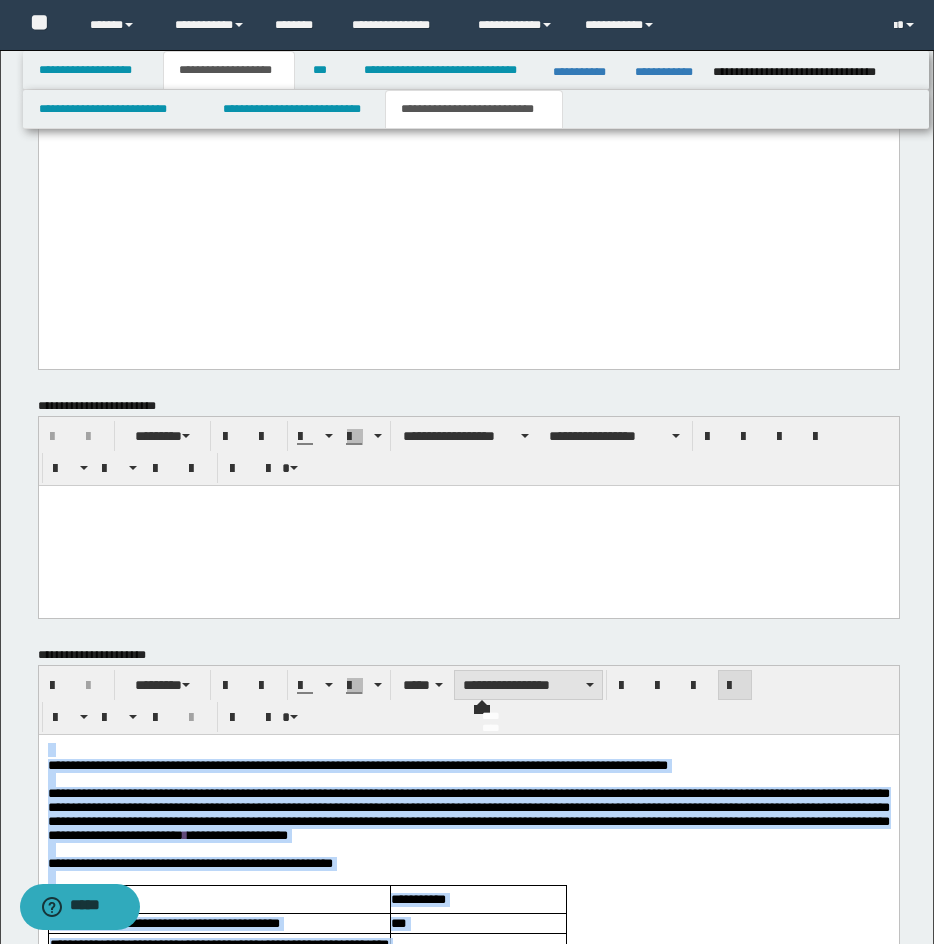 click on "**********" at bounding box center [528, 685] 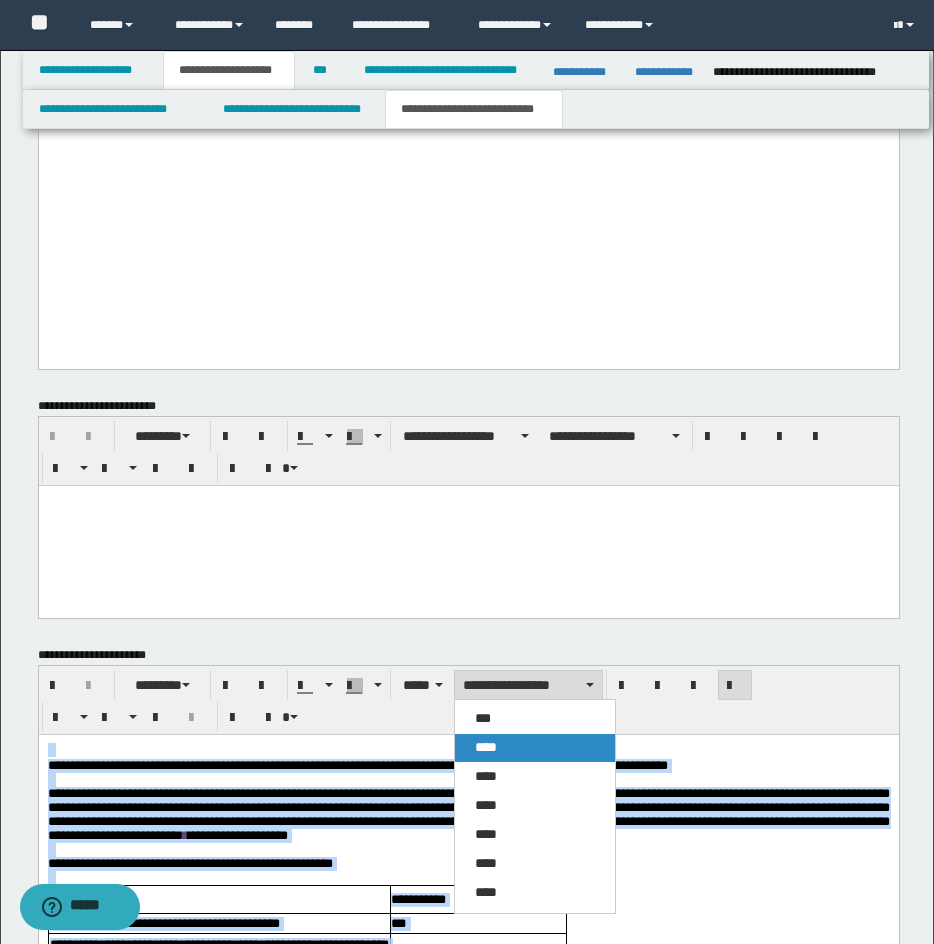 drag, startPoint x: 496, startPoint y: 743, endPoint x: 583, endPoint y: 723, distance: 89.26926 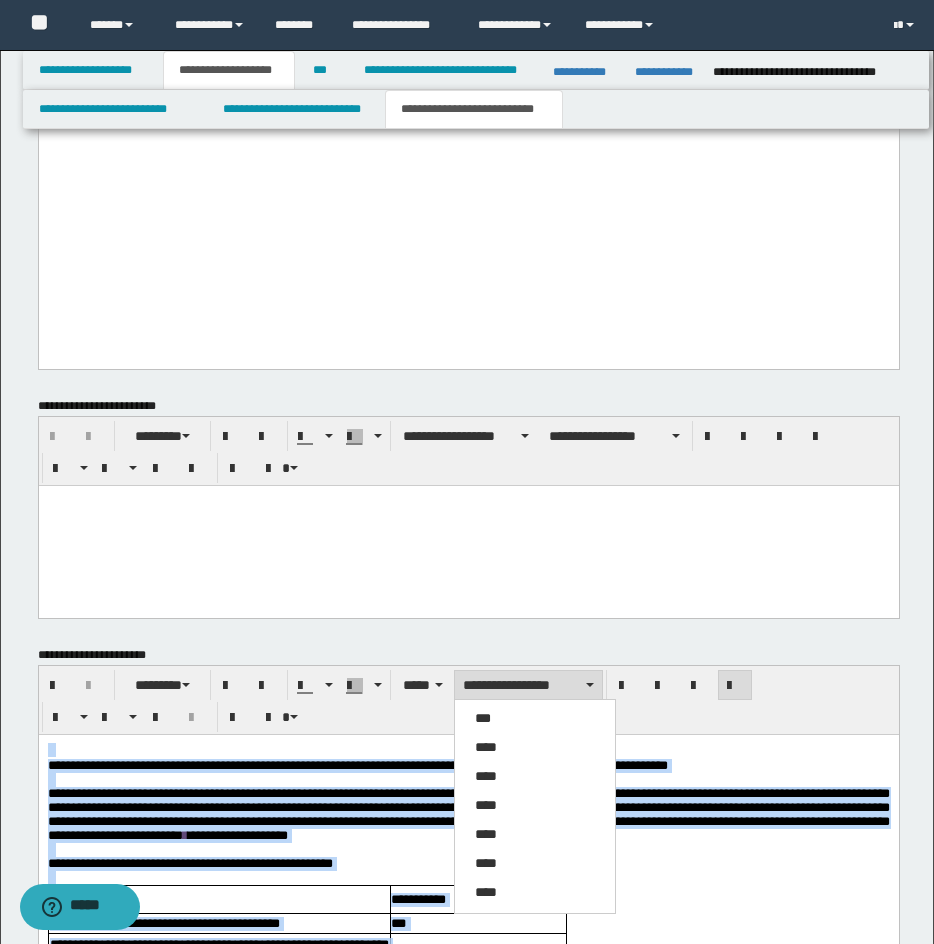 click on "****" at bounding box center [486, 747] 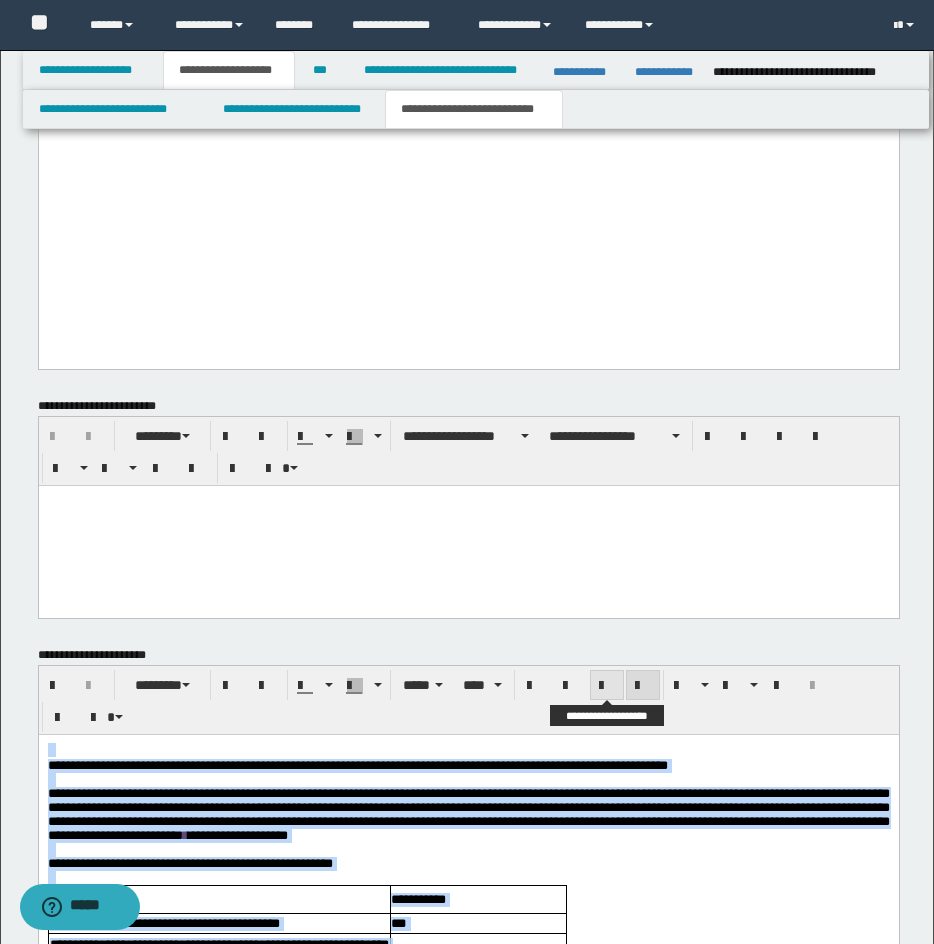 click at bounding box center [607, 686] 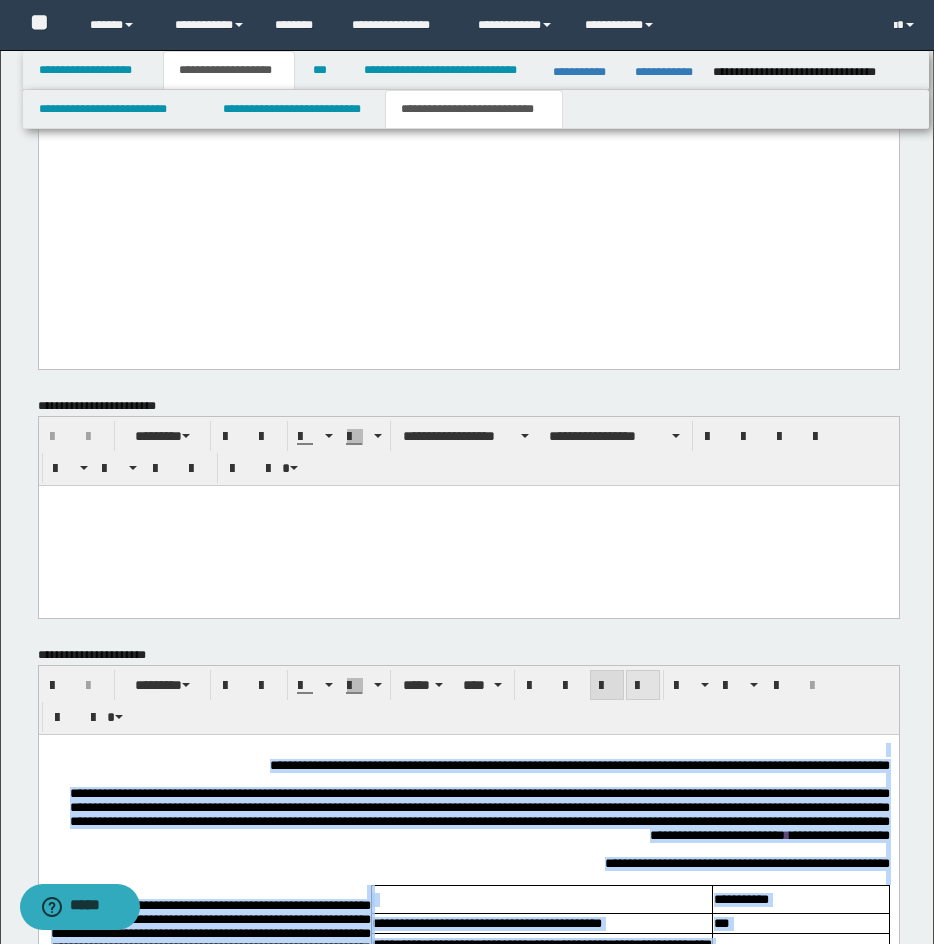drag, startPoint x: 639, startPoint y: 679, endPoint x: 578, endPoint y: 6, distance: 675.75885 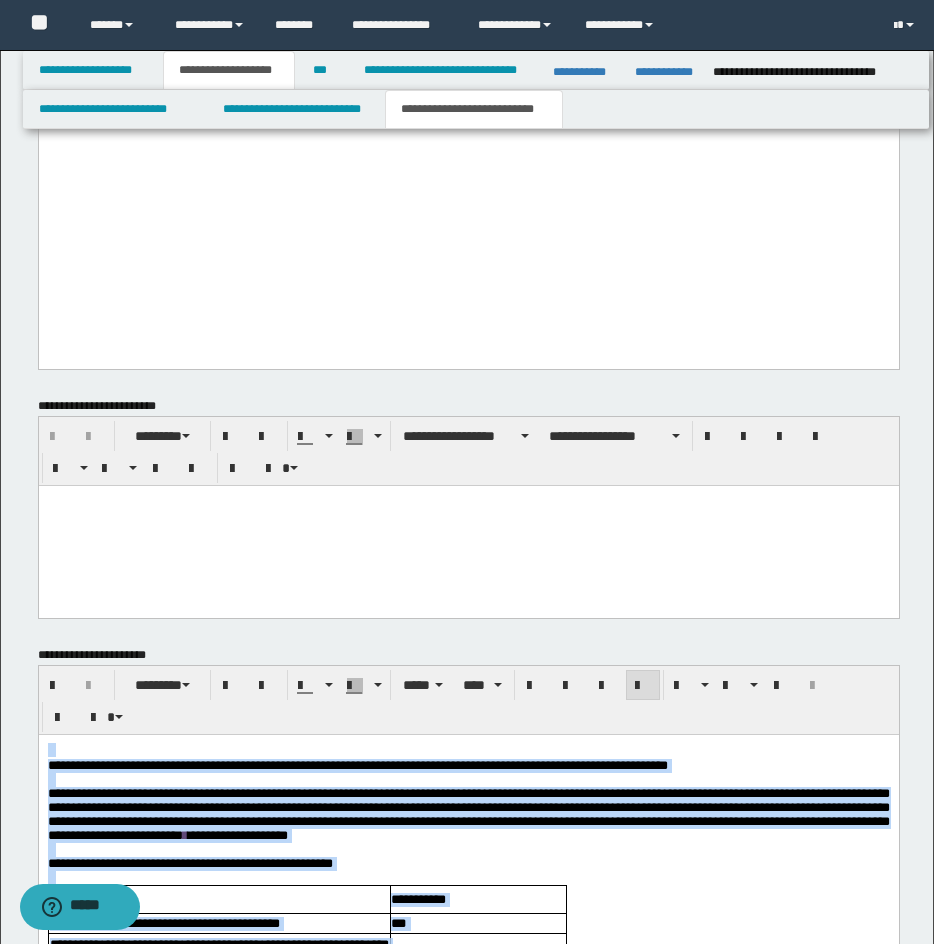 click at bounding box center (468, 779) 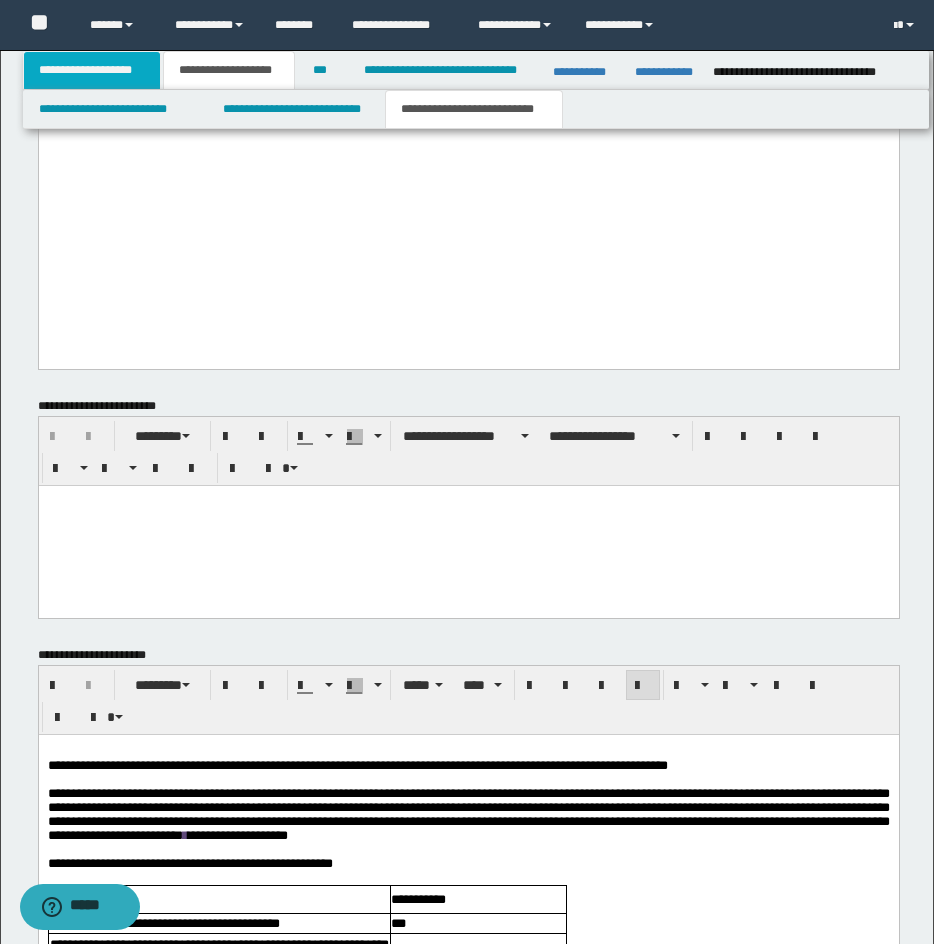 click on "**********" at bounding box center [92, 70] 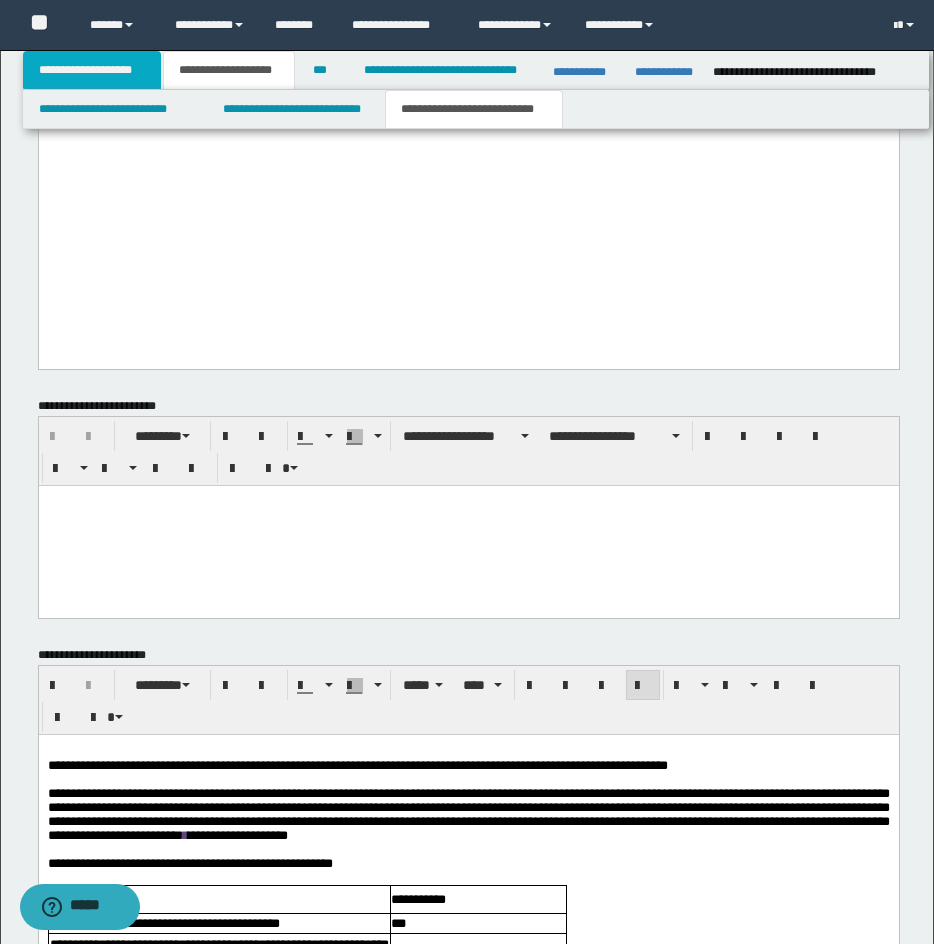 scroll, scrollTop: 1425, scrollLeft: 0, axis: vertical 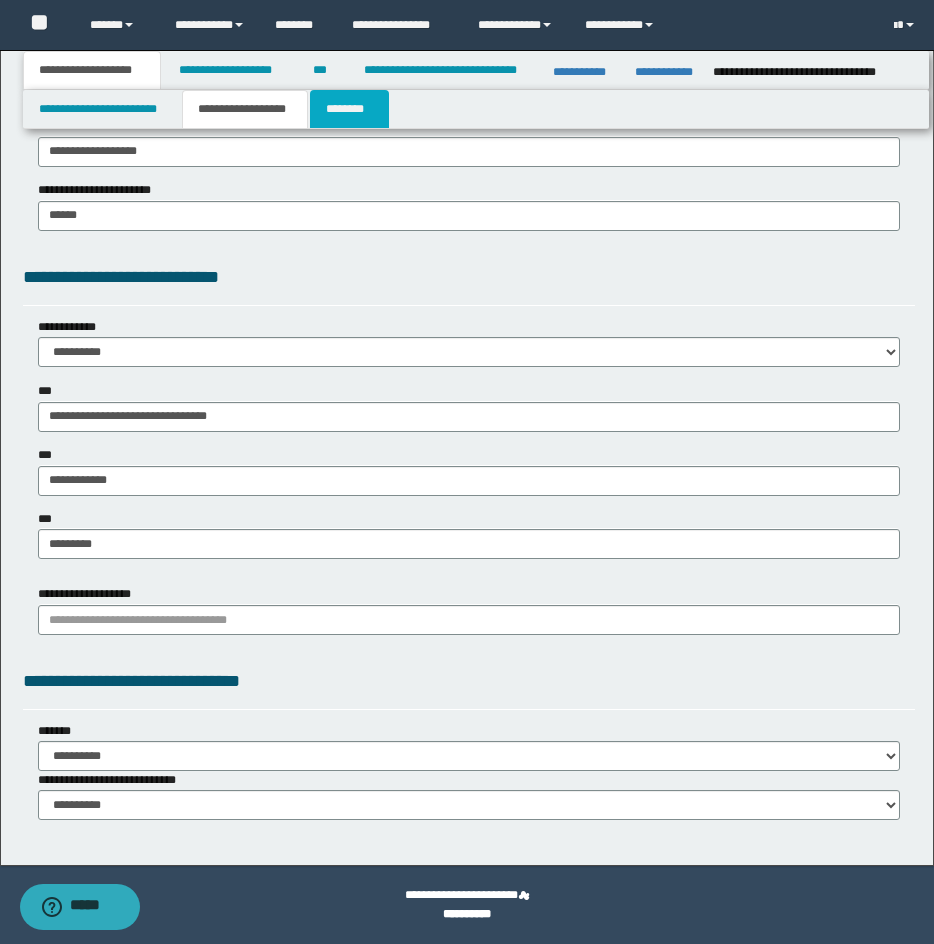 drag, startPoint x: 347, startPoint y: 107, endPoint x: 942, endPoint y: 152, distance: 596.6993 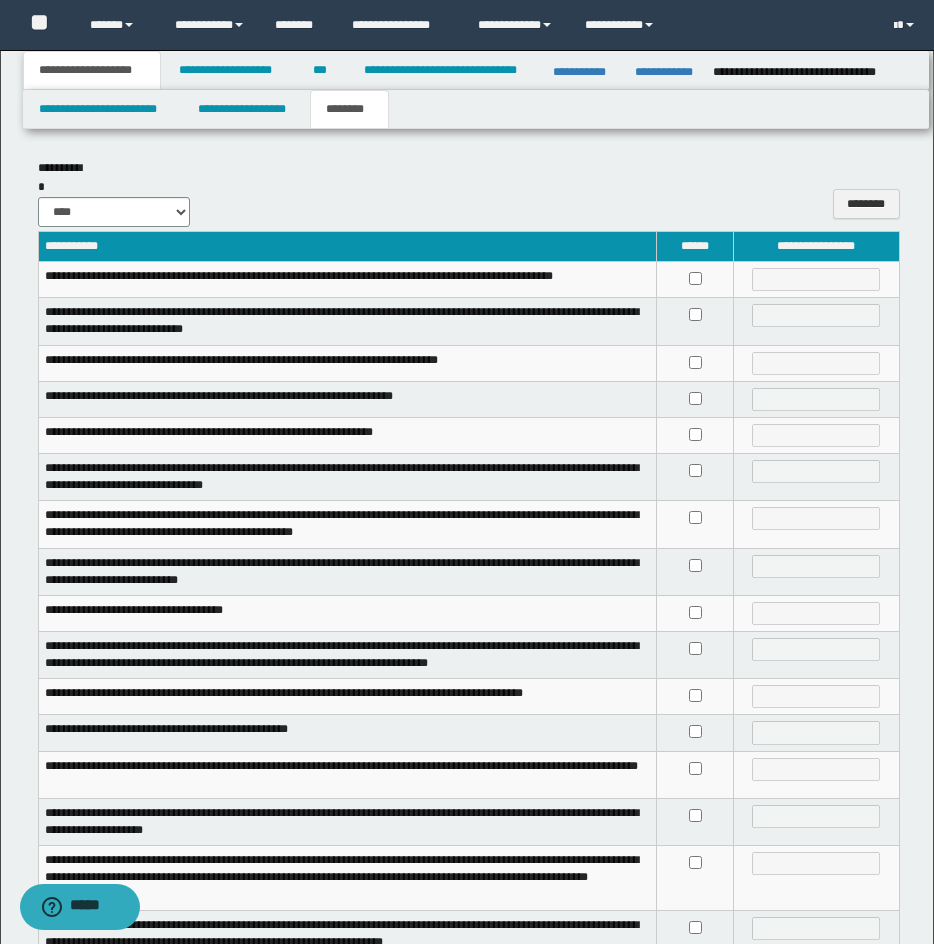 scroll, scrollTop: 323, scrollLeft: 0, axis: vertical 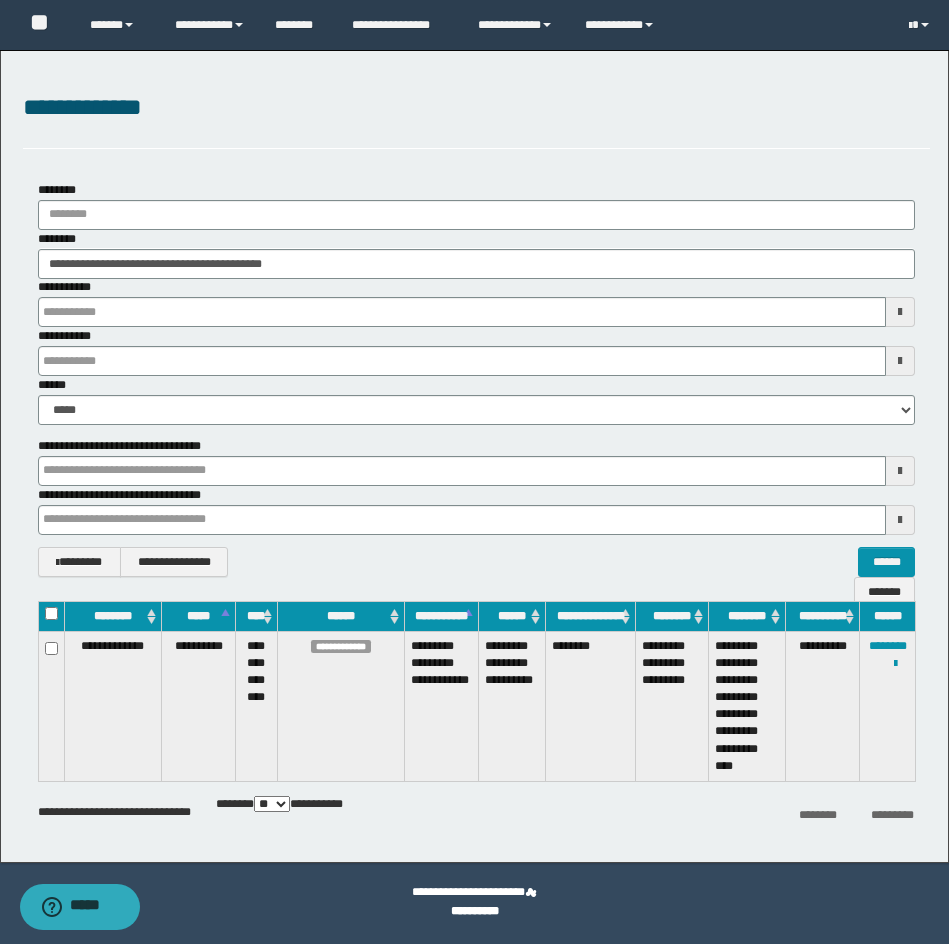 drag, startPoint x: 479, startPoint y: 109, endPoint x: 474, endPoint y: 120, distance: 12.083046 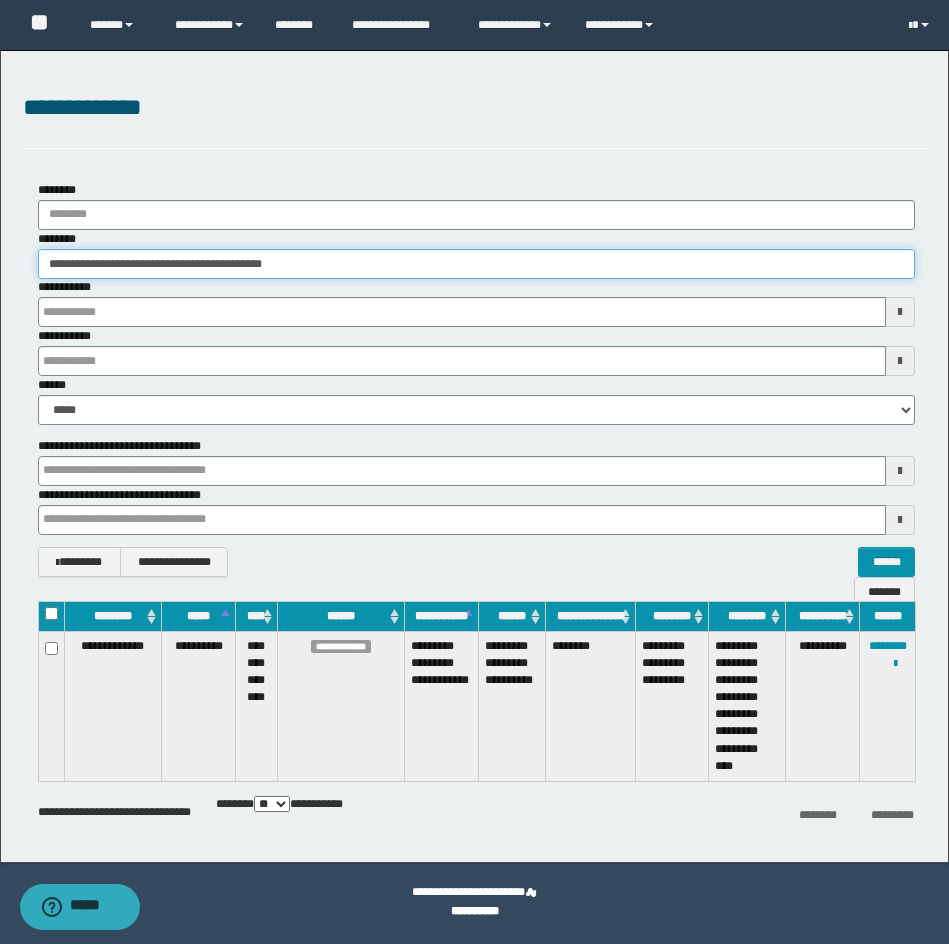 drag, startPoint x: 390, startPoint y: 264, endPoint x: -1, endPoint y: 264, distance: 391 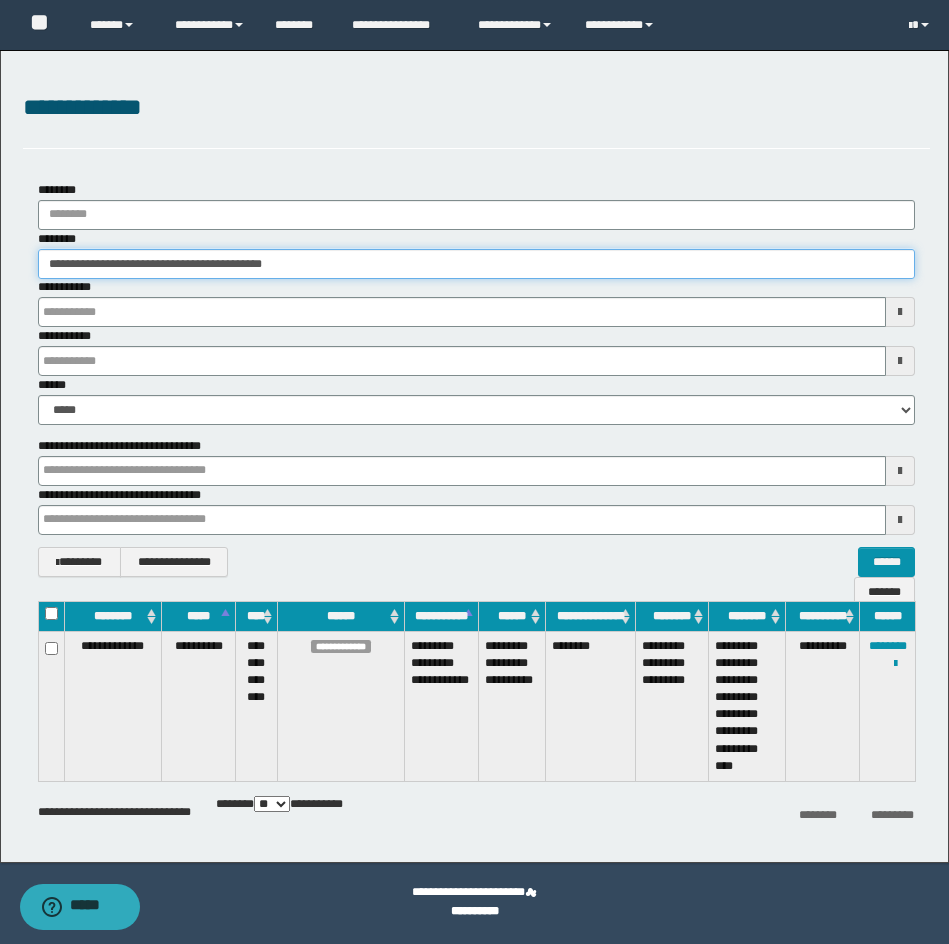 click on "**********" at bounding box center (474, 472) 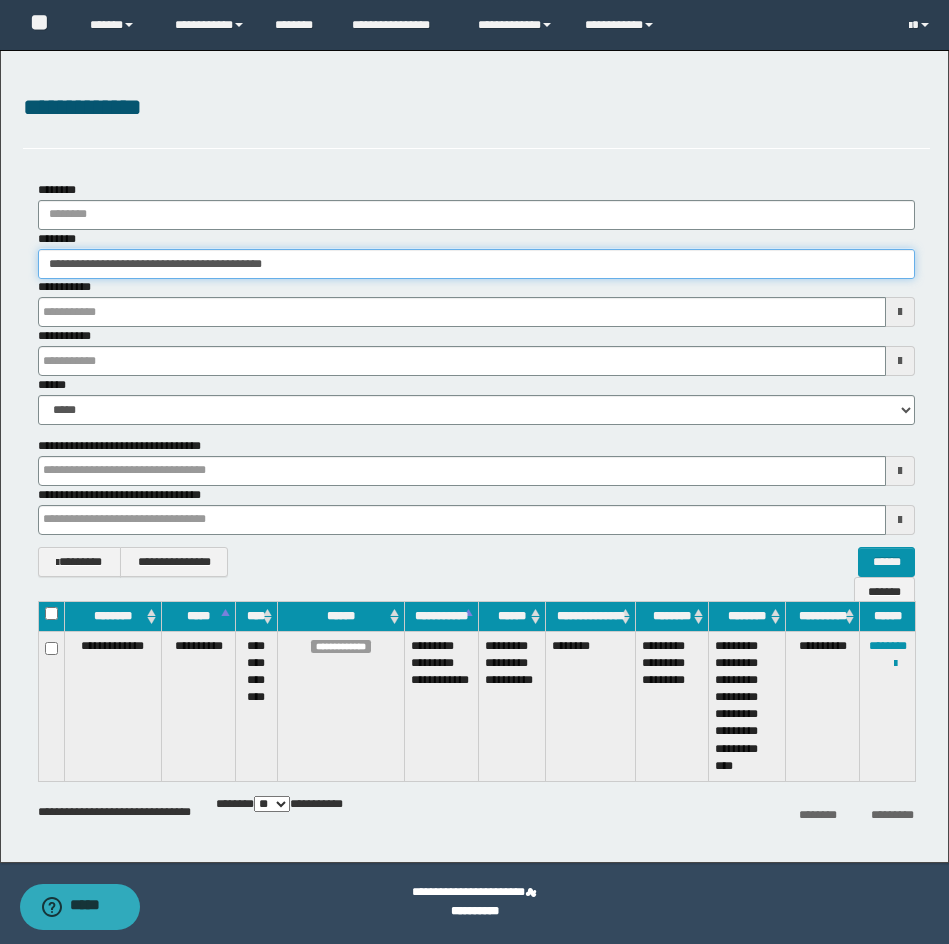 paste 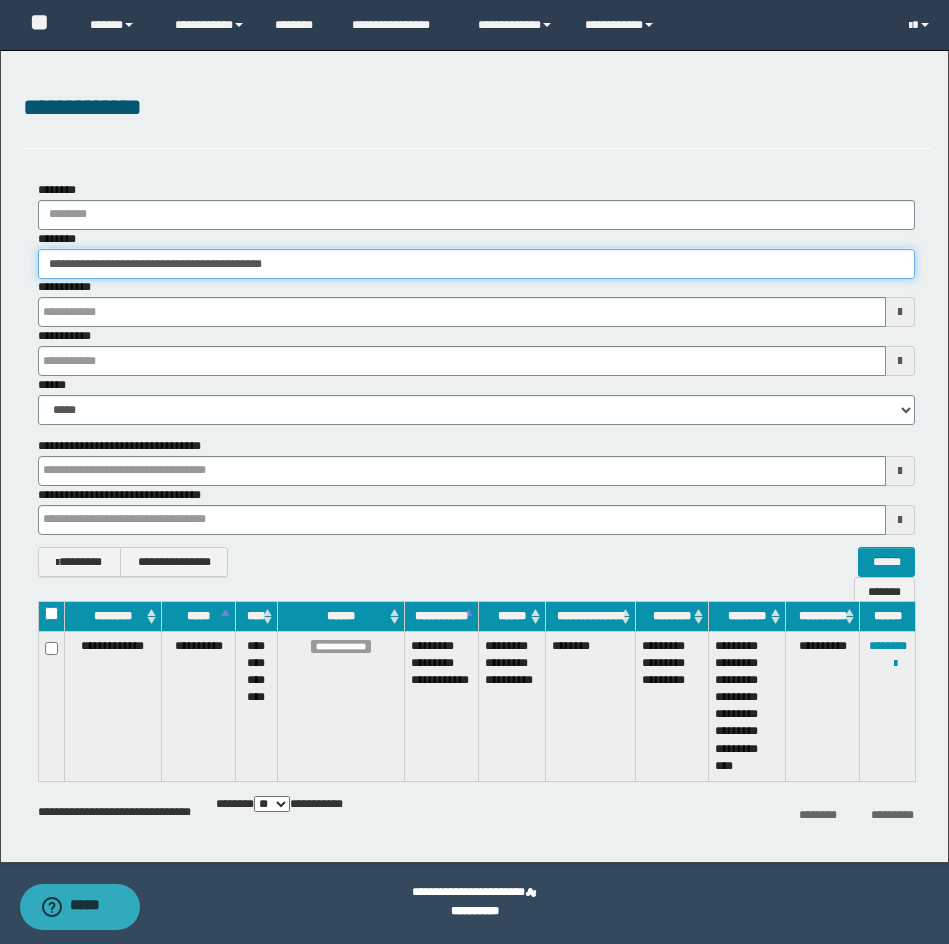 type on "********" 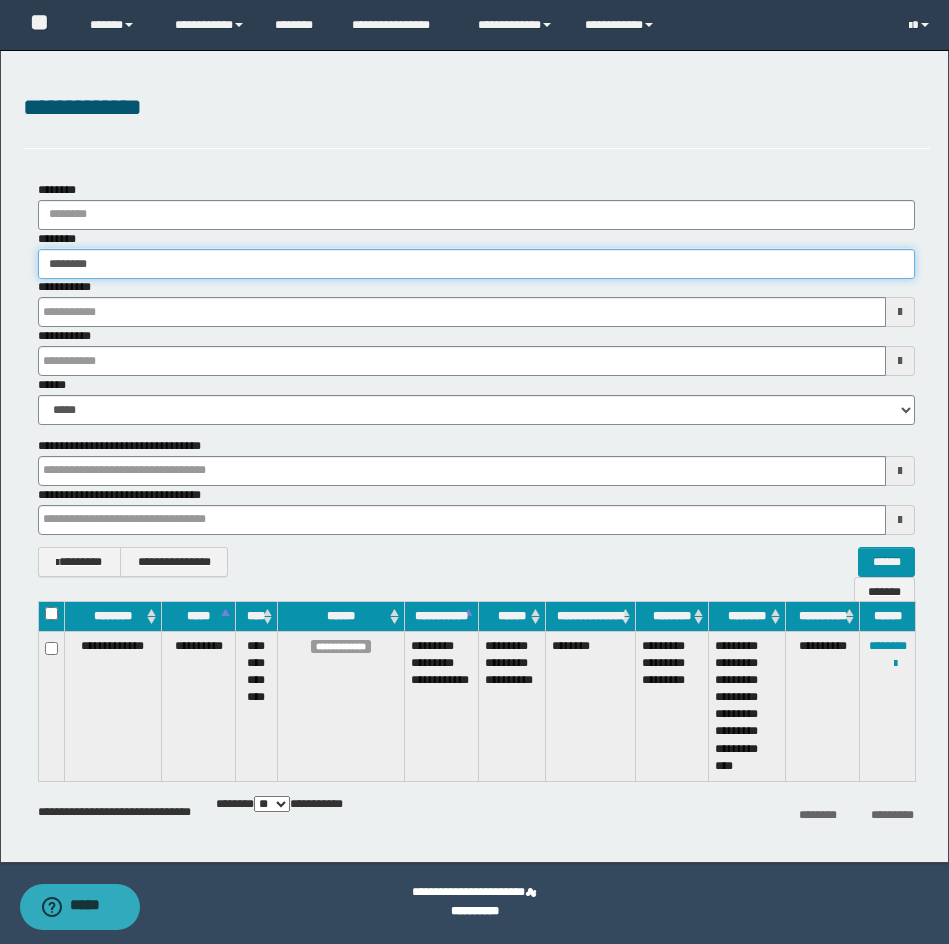 type on "********" 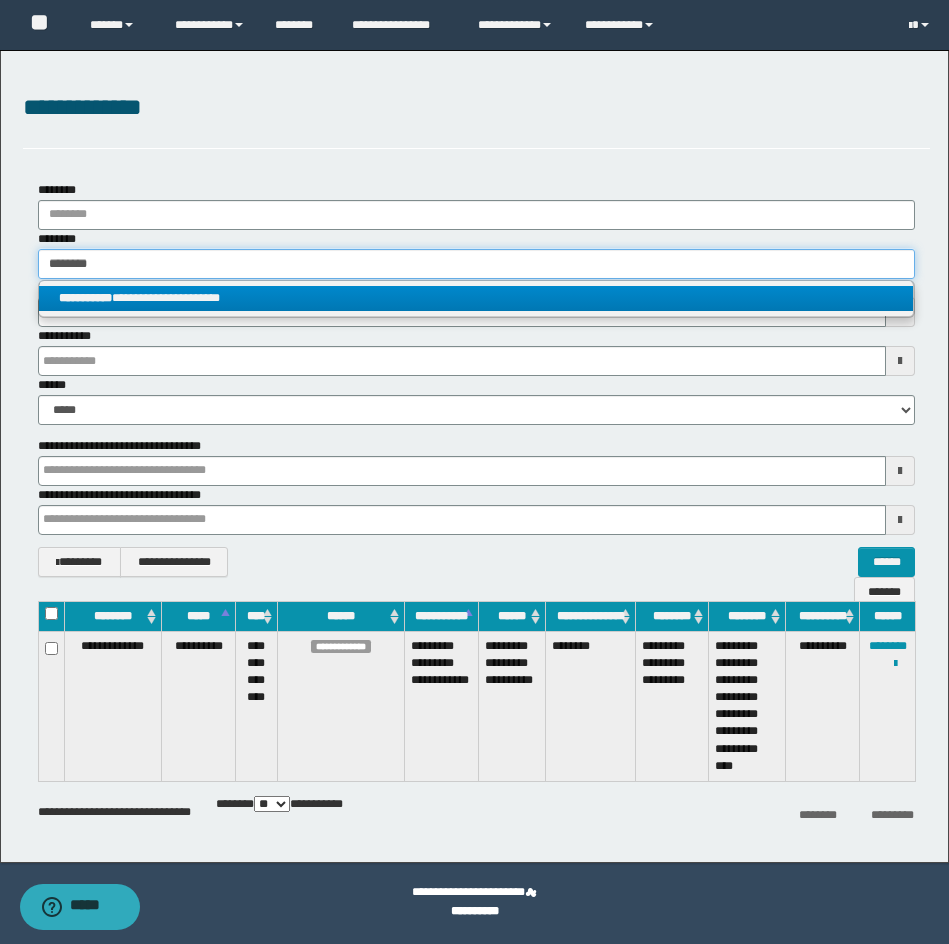 type on "********" 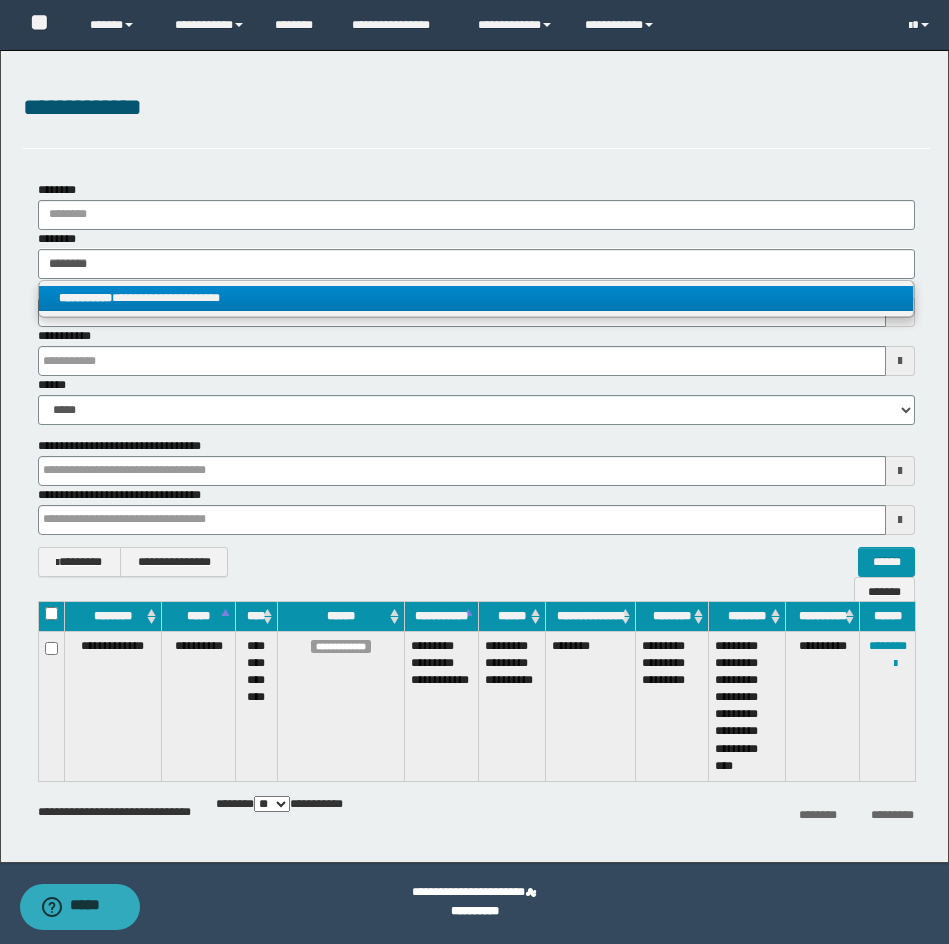 click on "**********" at bounding box center (476, 298) 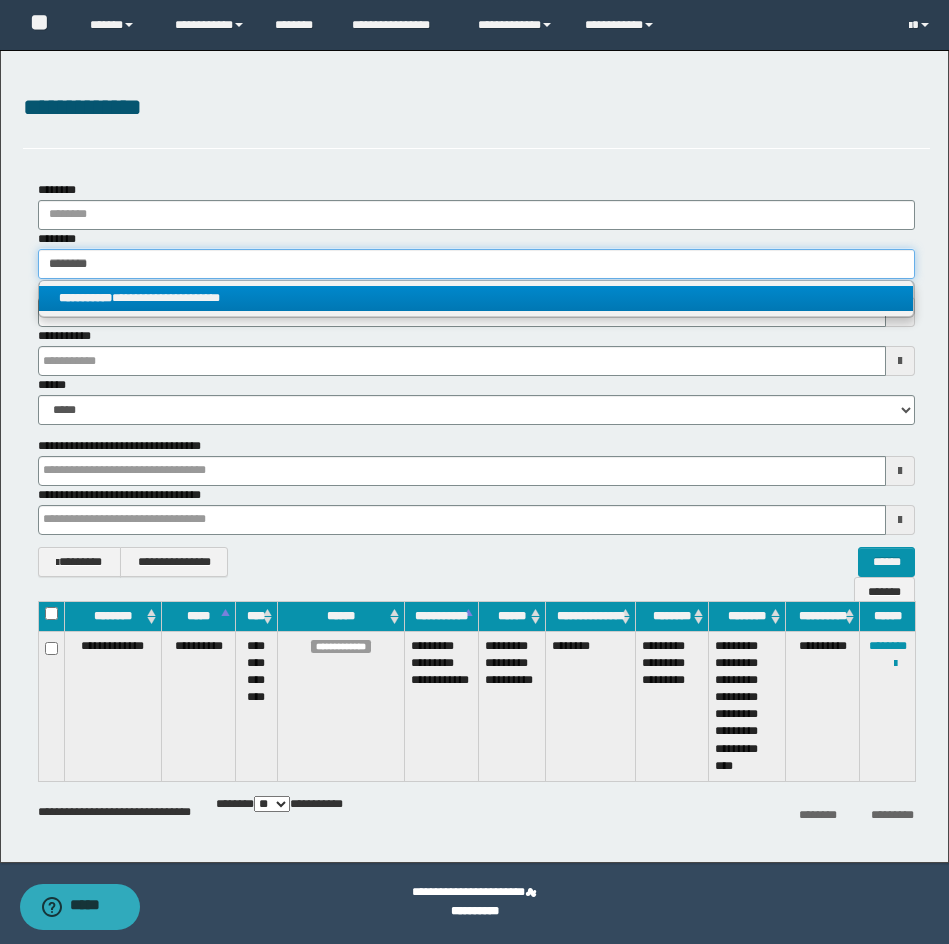 type 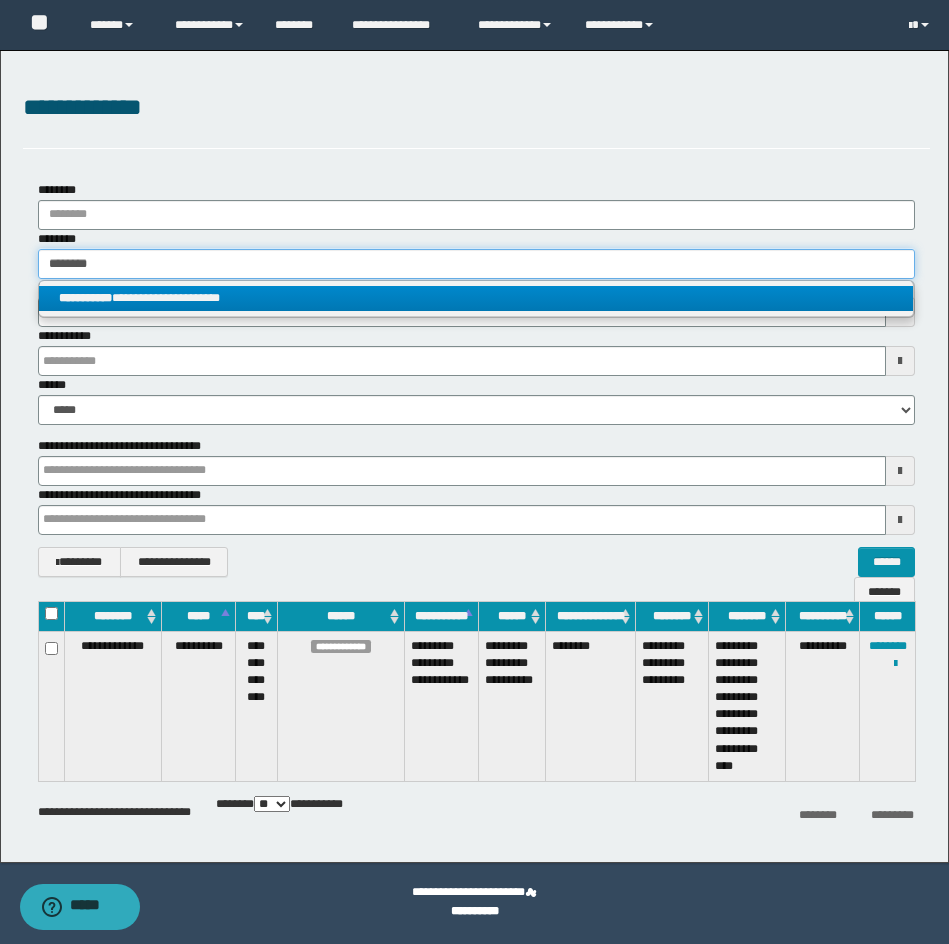 type on "**********" 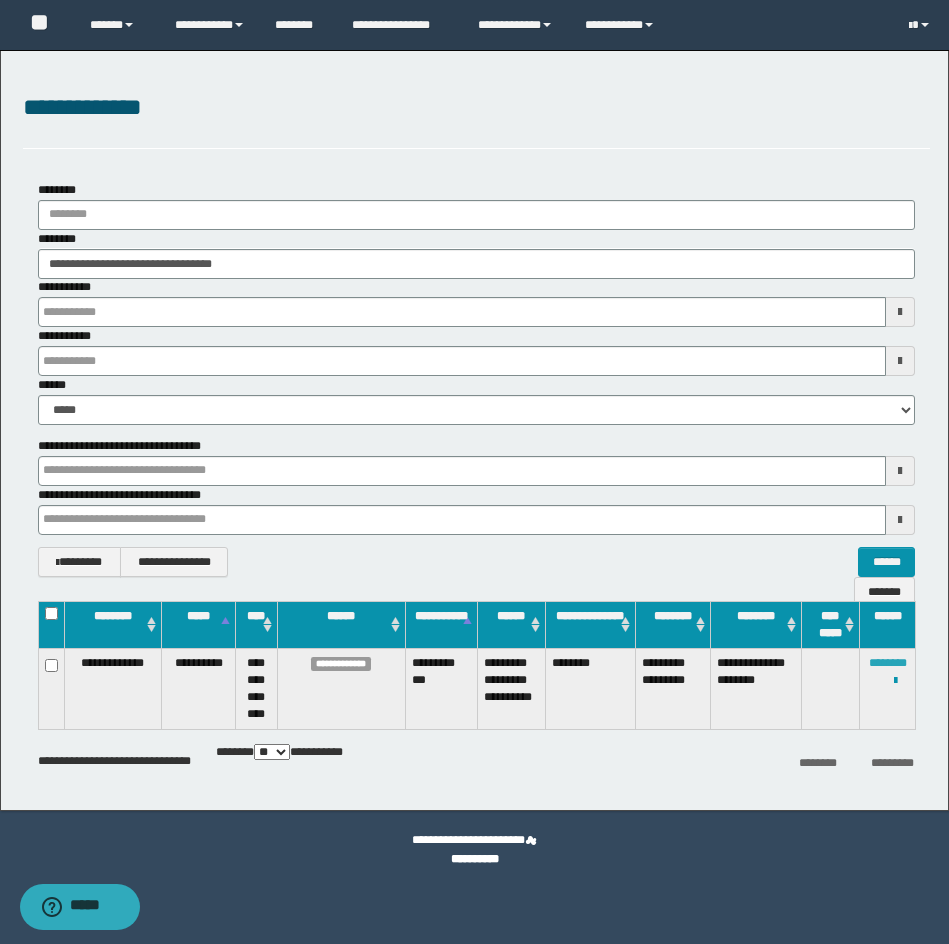 click on "********" at bounding box center [888, 663] 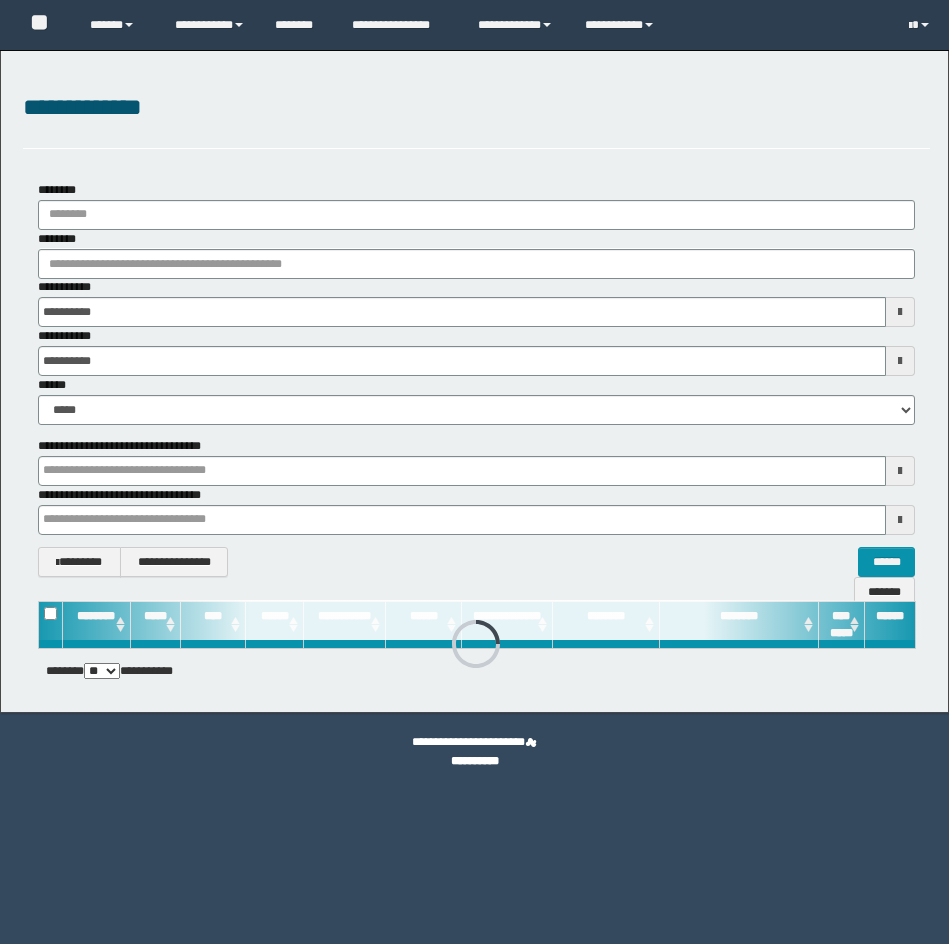 scroll, scrollTop: 0, scrollLeft: 0, axis: both 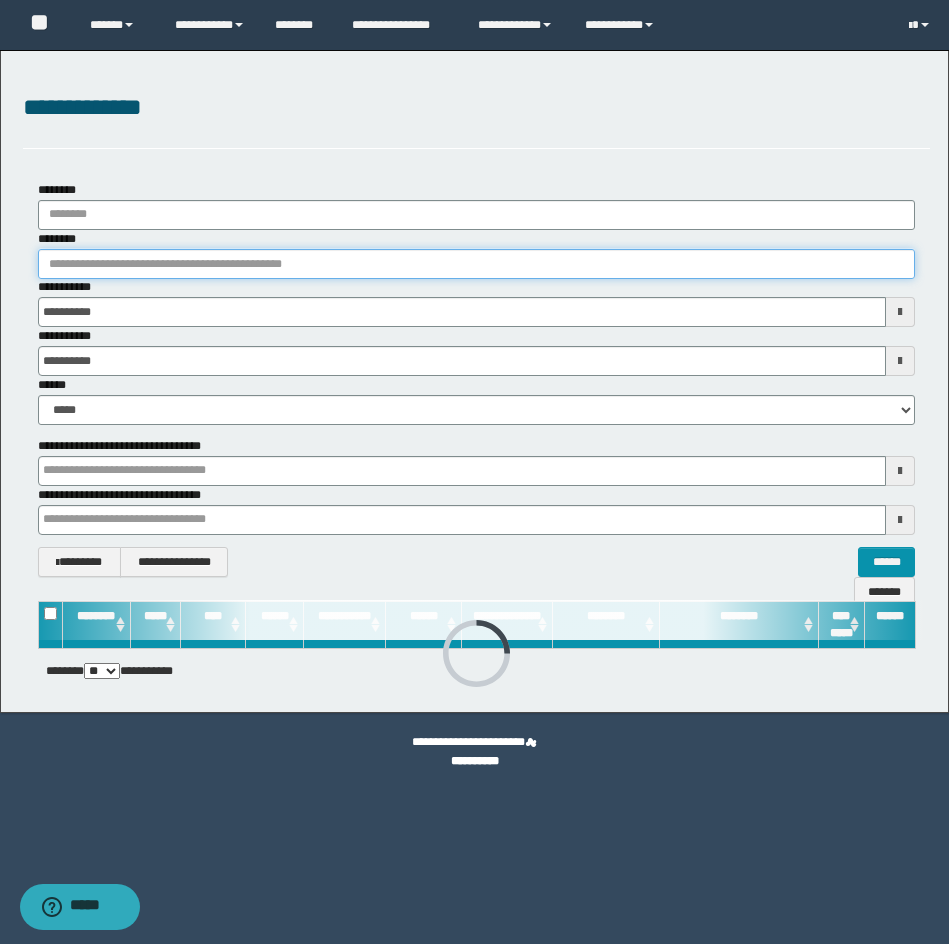 click on "********" at bounding box center (476, 264) 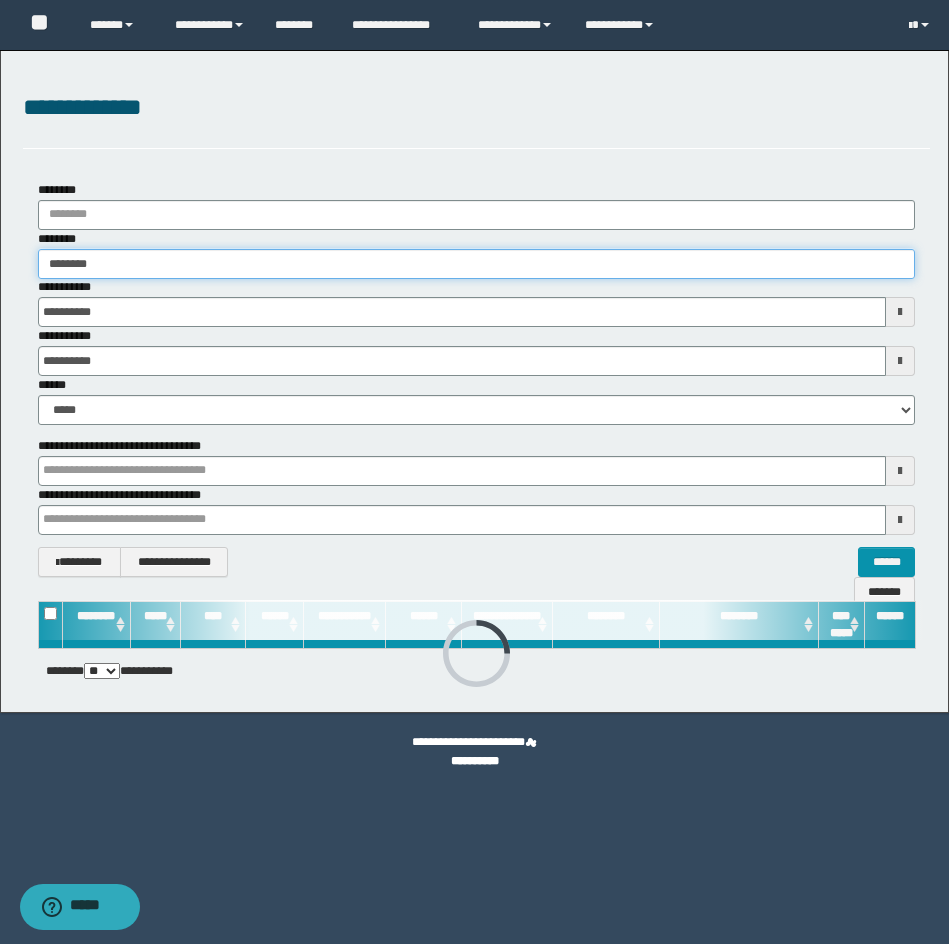 type on "********" 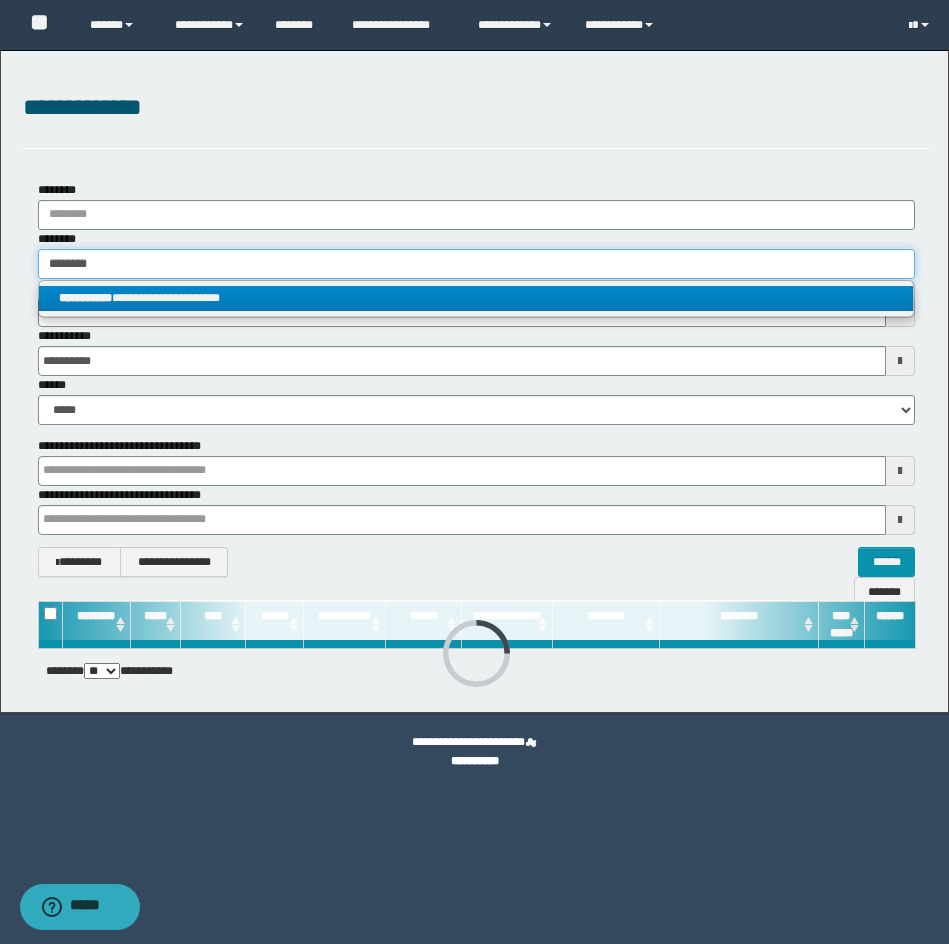 type on "********" 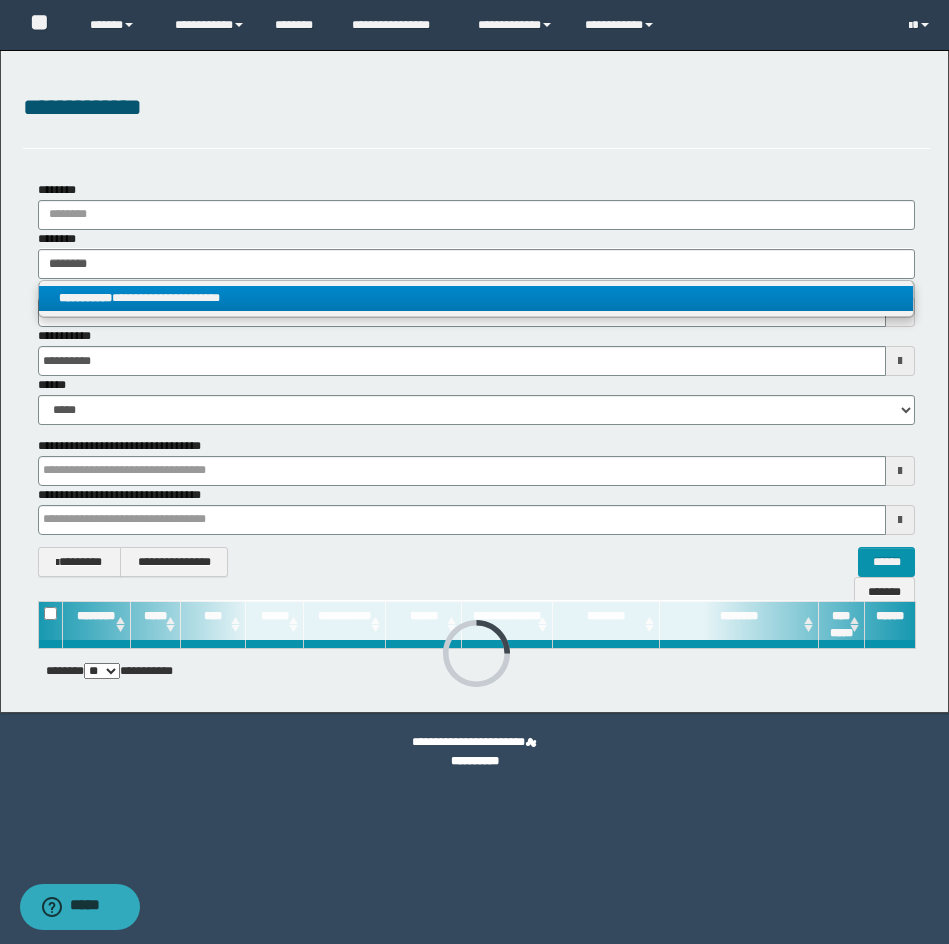 click on "**********" at bounding box center [476, 298] 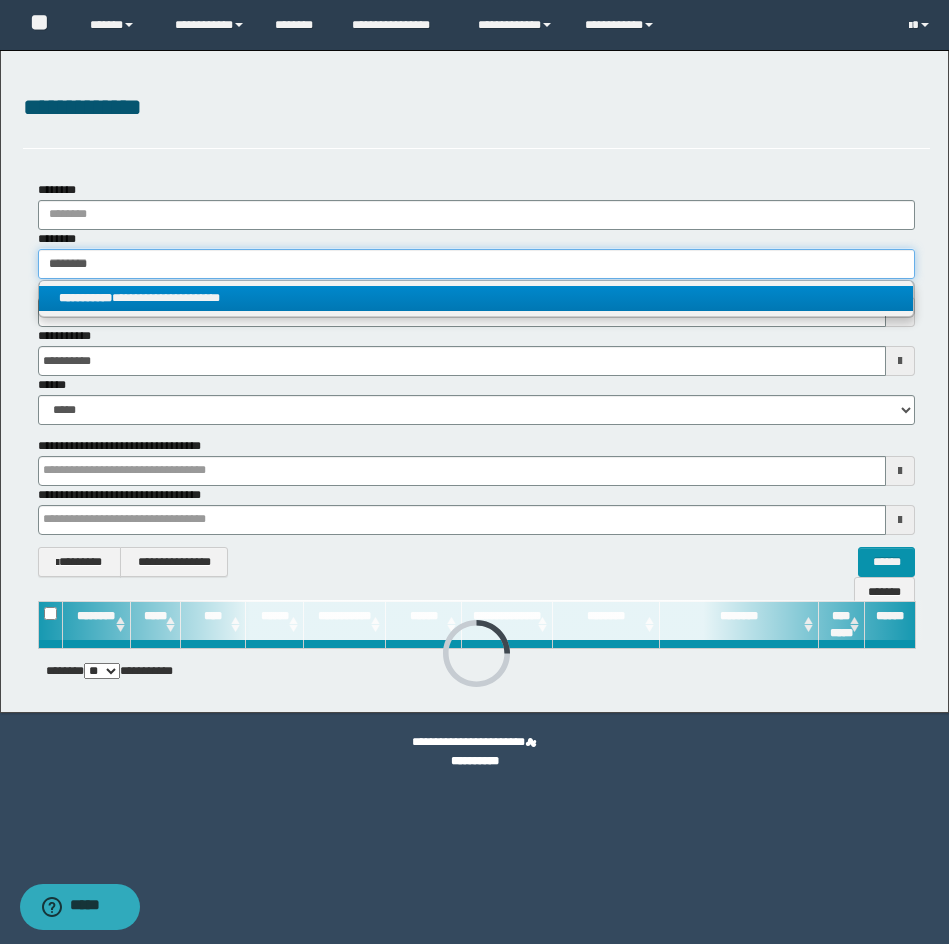 type 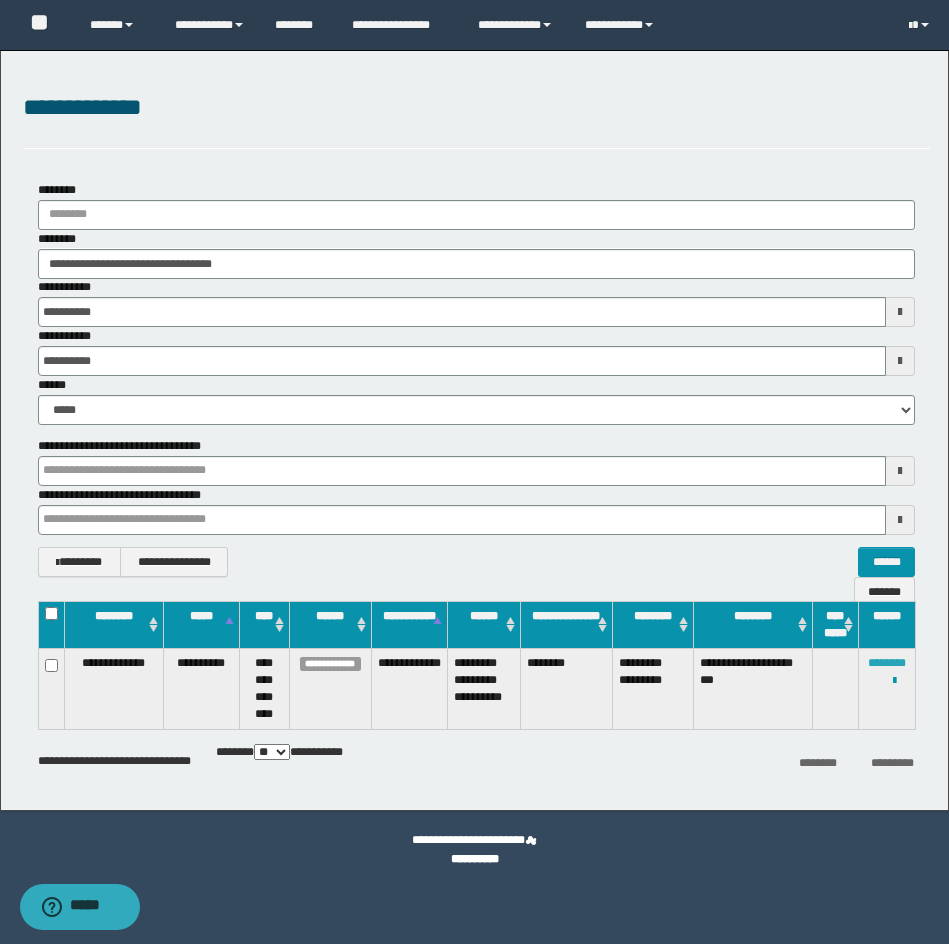 click on "********" at bounding box center (887, 663) 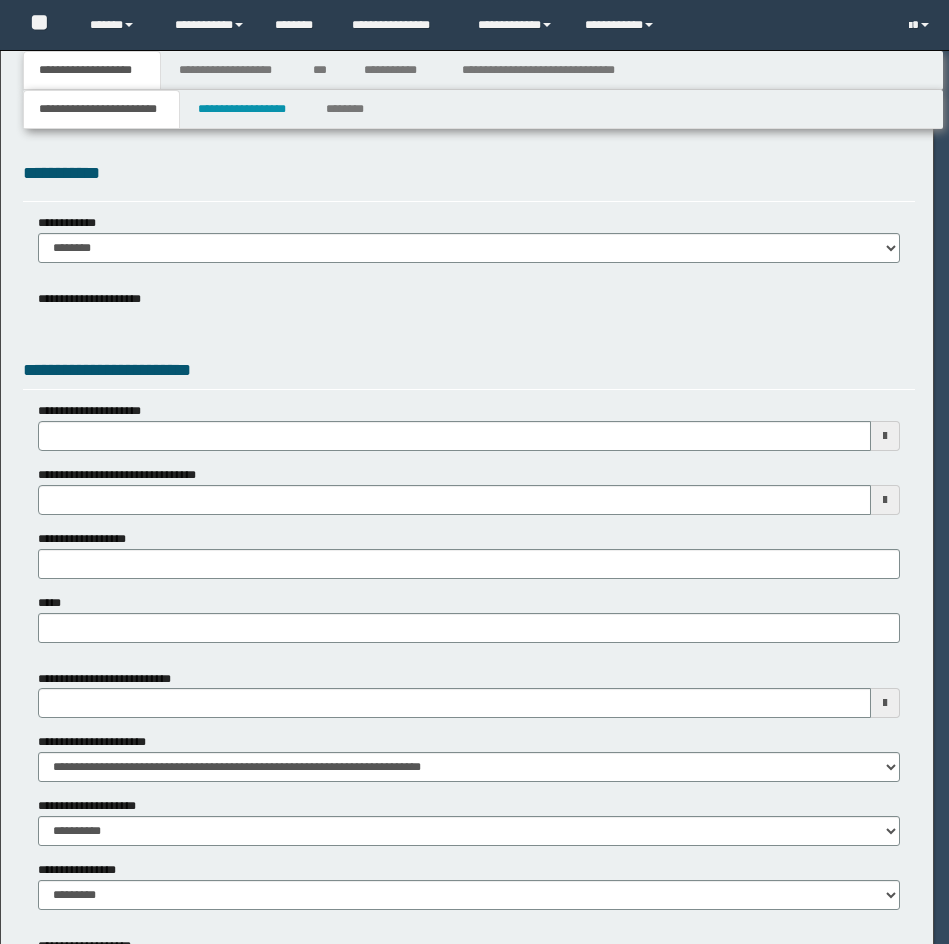 scroll, scrollTop: 0, scrollLeft: 0, axis: both 